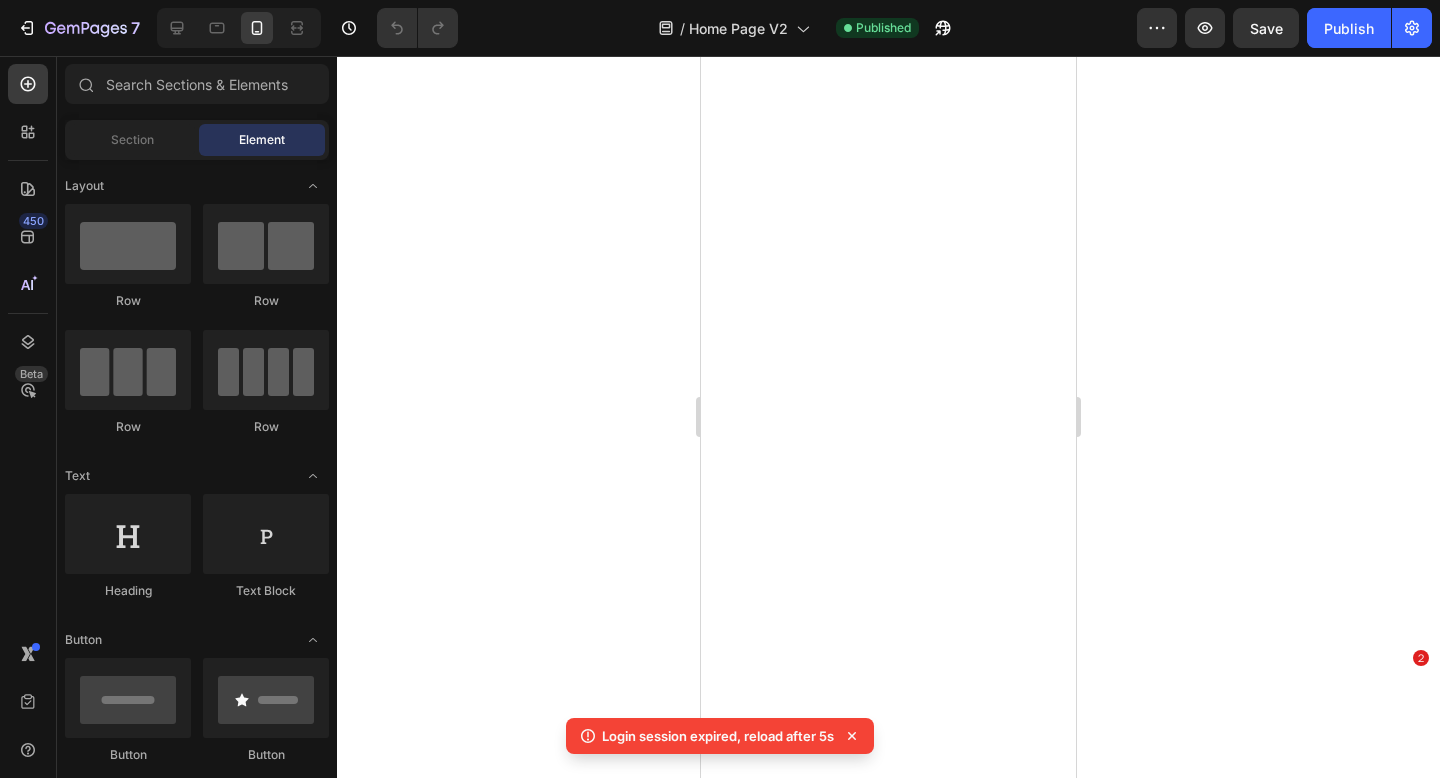 scroll, scrollTop: 0, scrollLeft: 0, axis: both 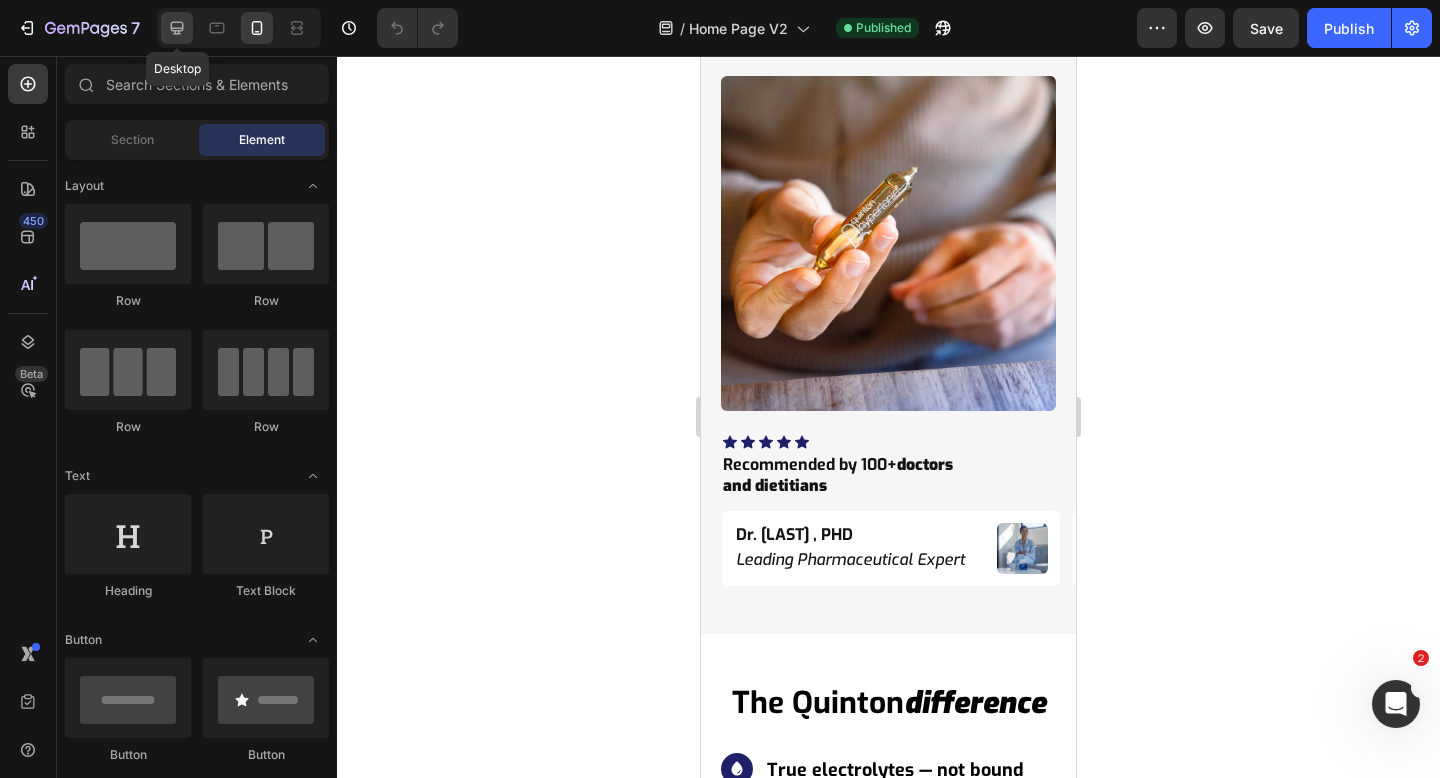 click 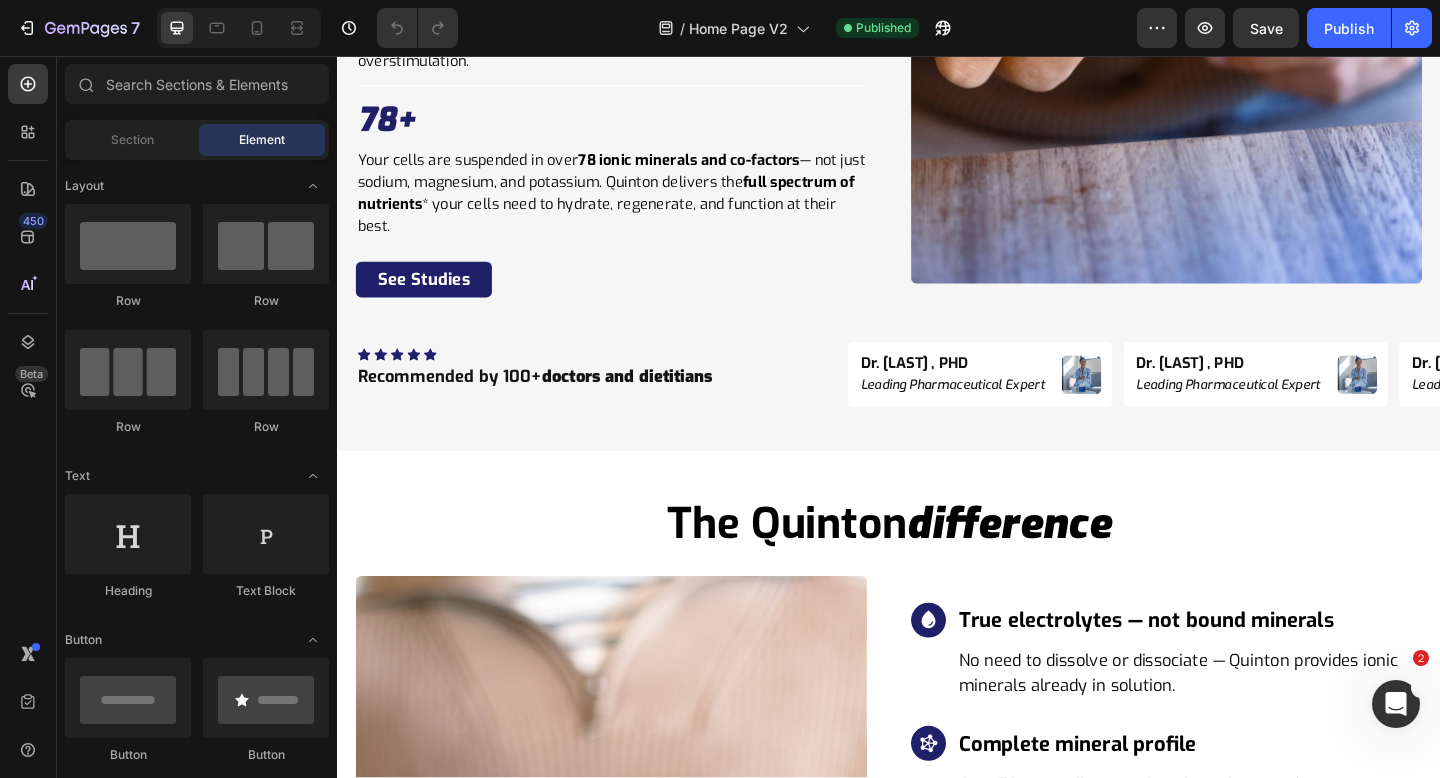 scroll, scrollTop: 7677, scrollLeft: 0, axis: vertical 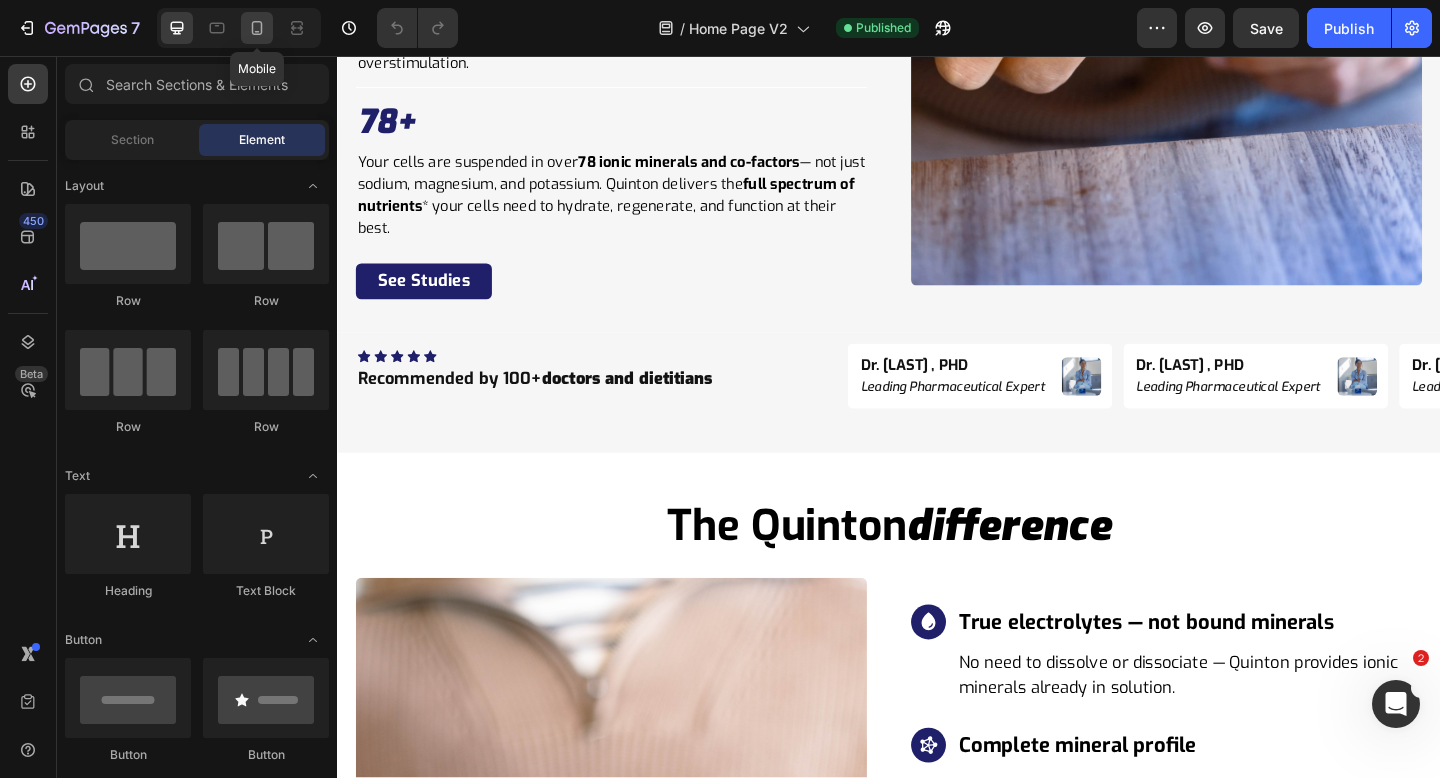 click 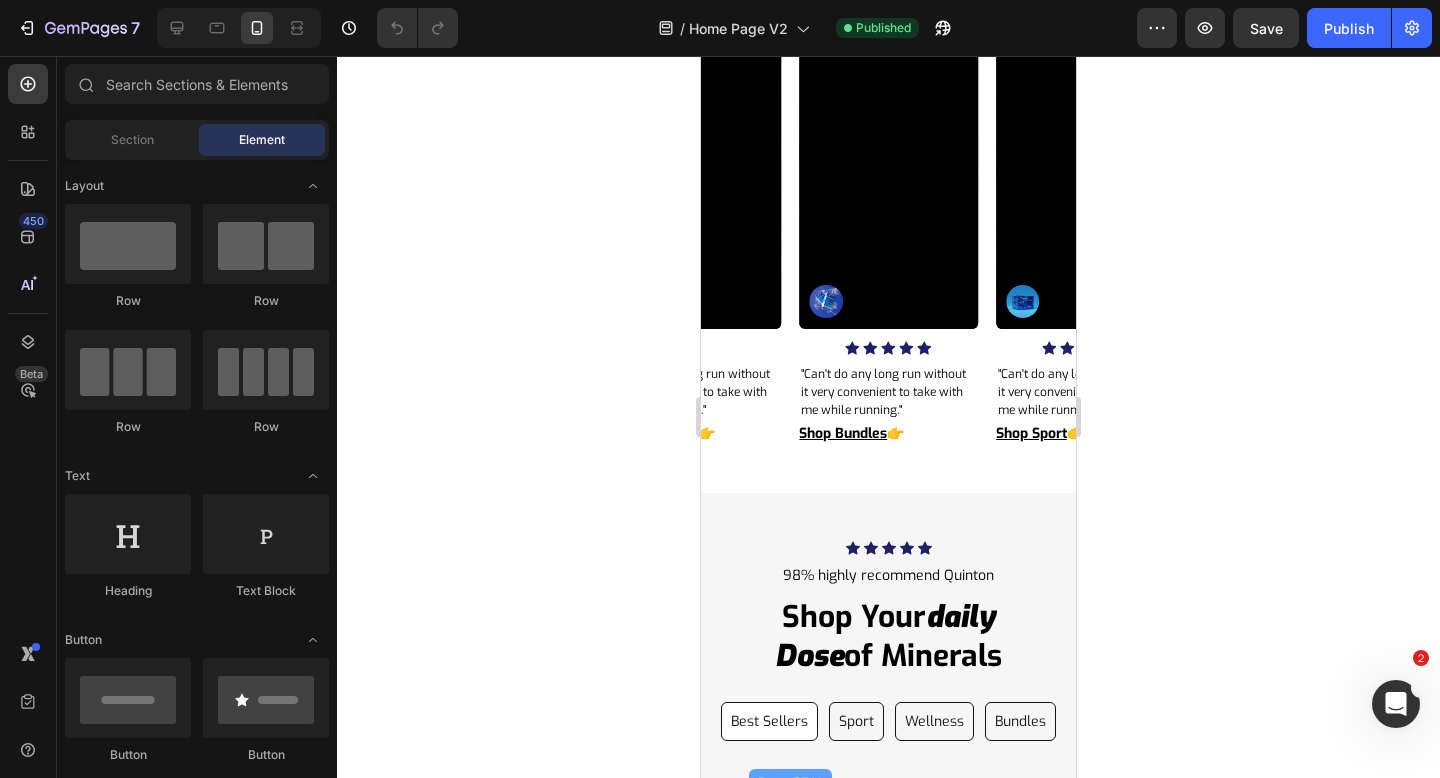 scroll, scrollTop: 11219, scrollLeft: 0, axis: vertical 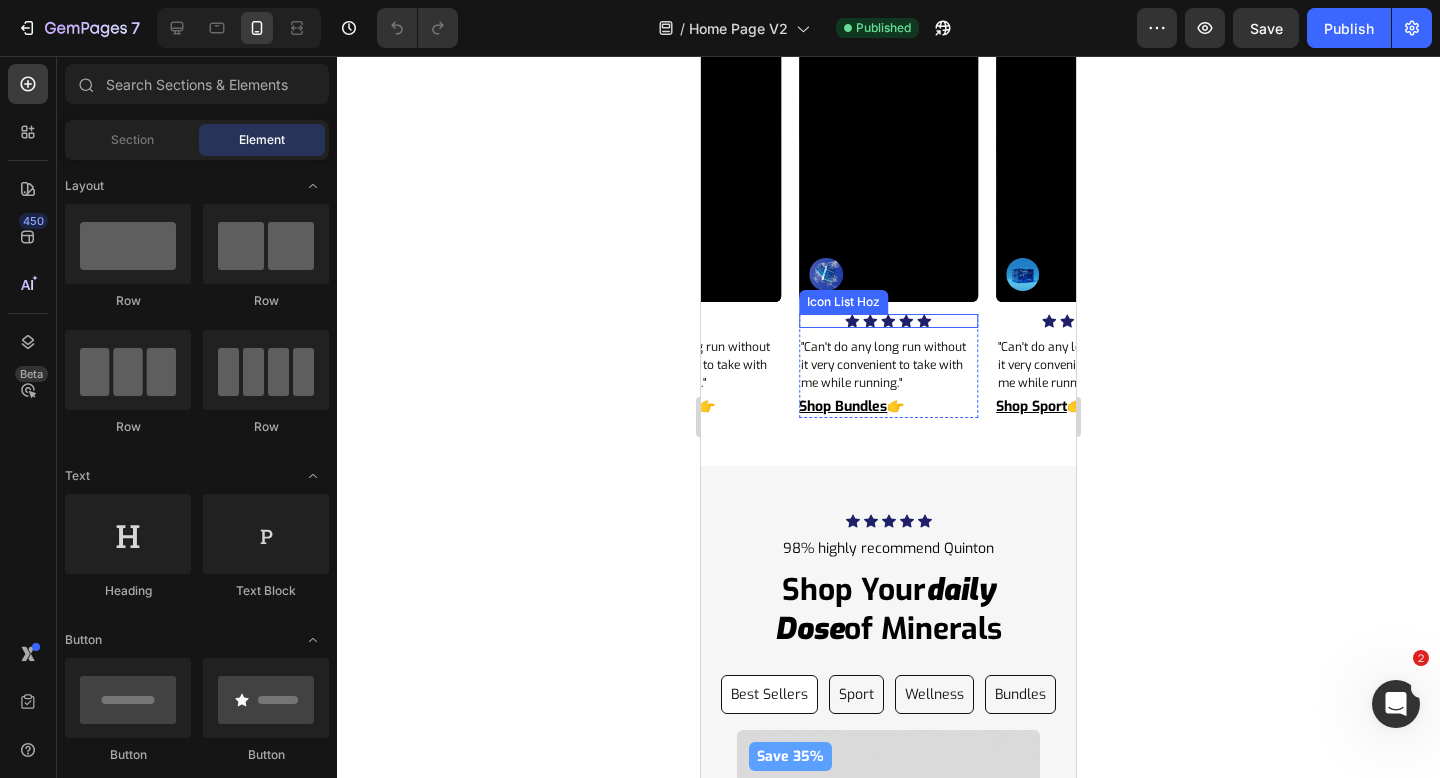 click on "Icon                Icon                Icon                Icon                Icon" at bounding box center [888, 321] 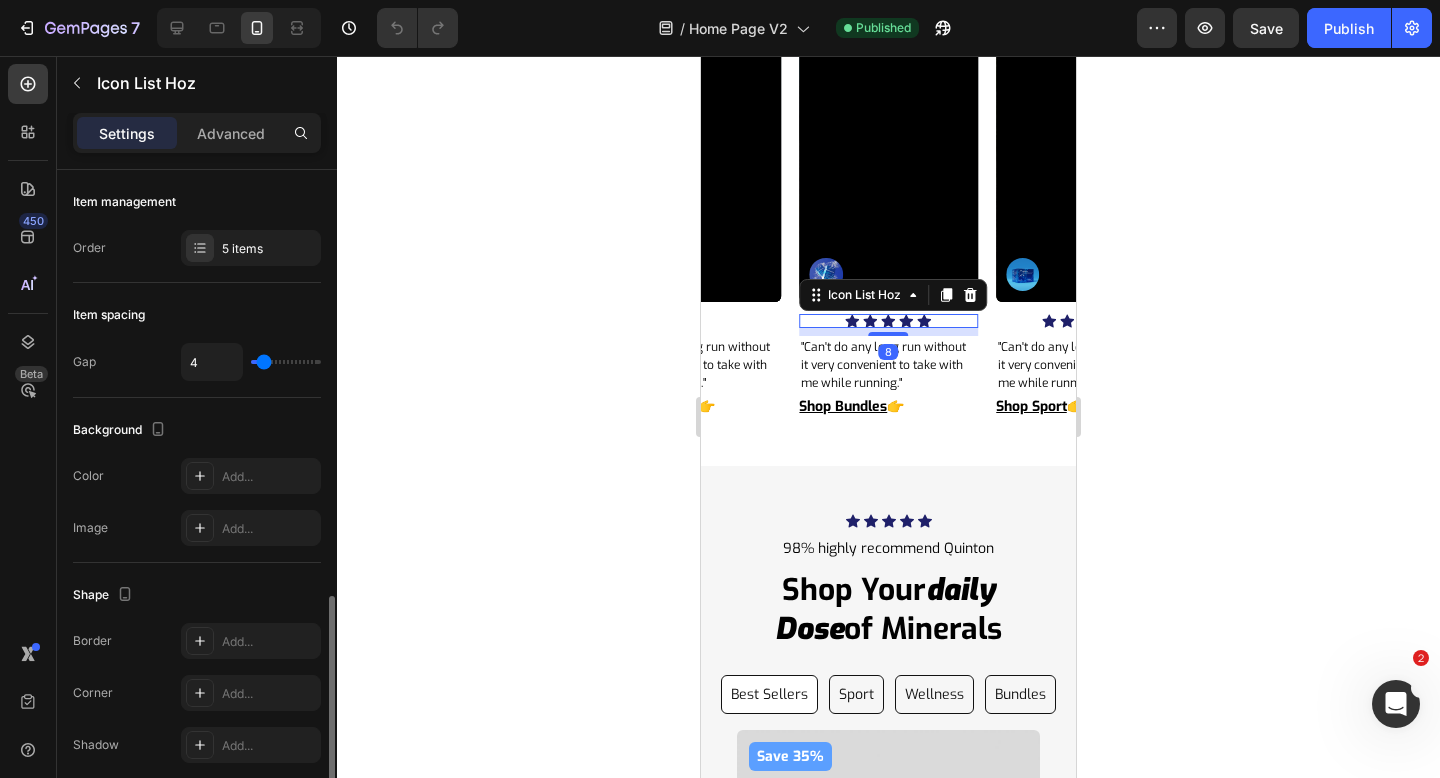 scroll, scrollTop: 246, scrollLeft: 0, axis: vertical 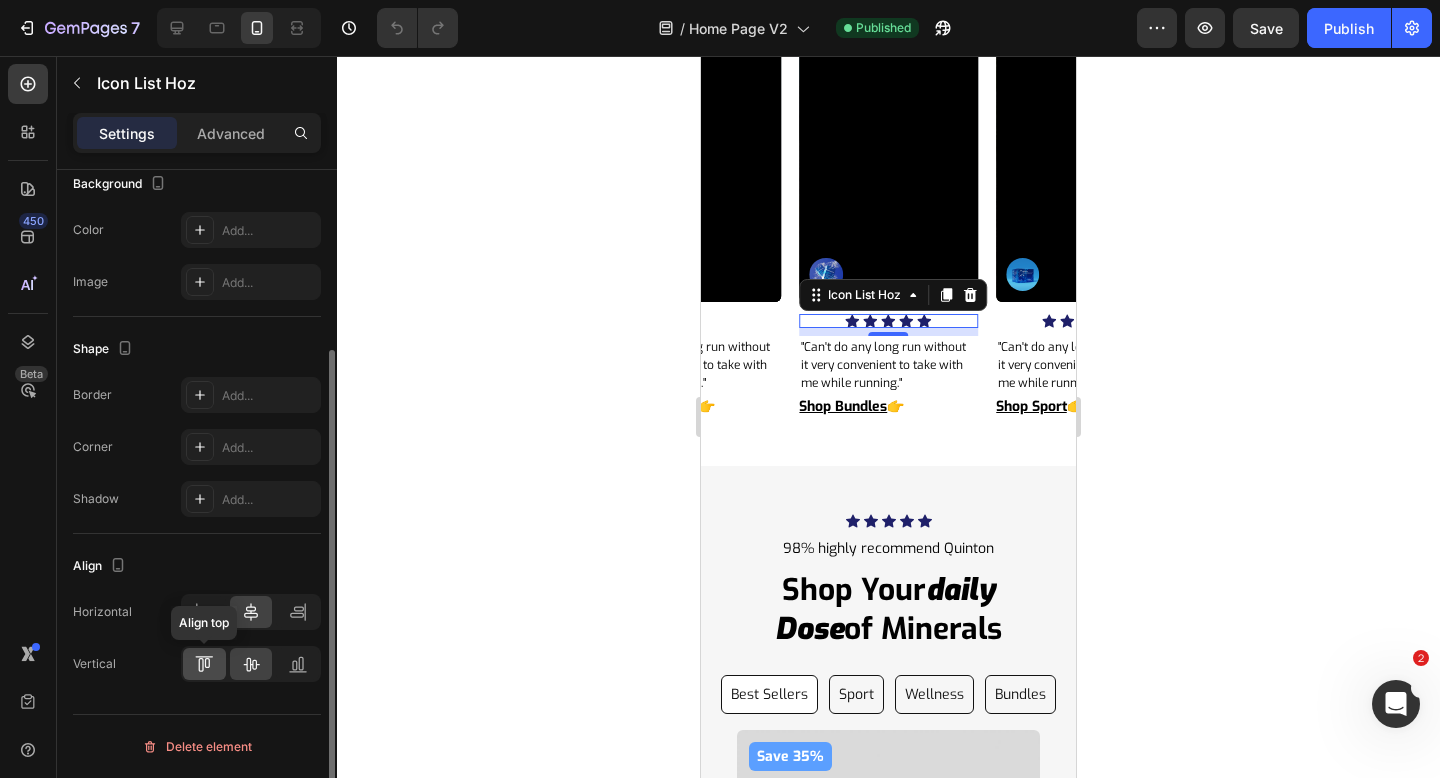 click 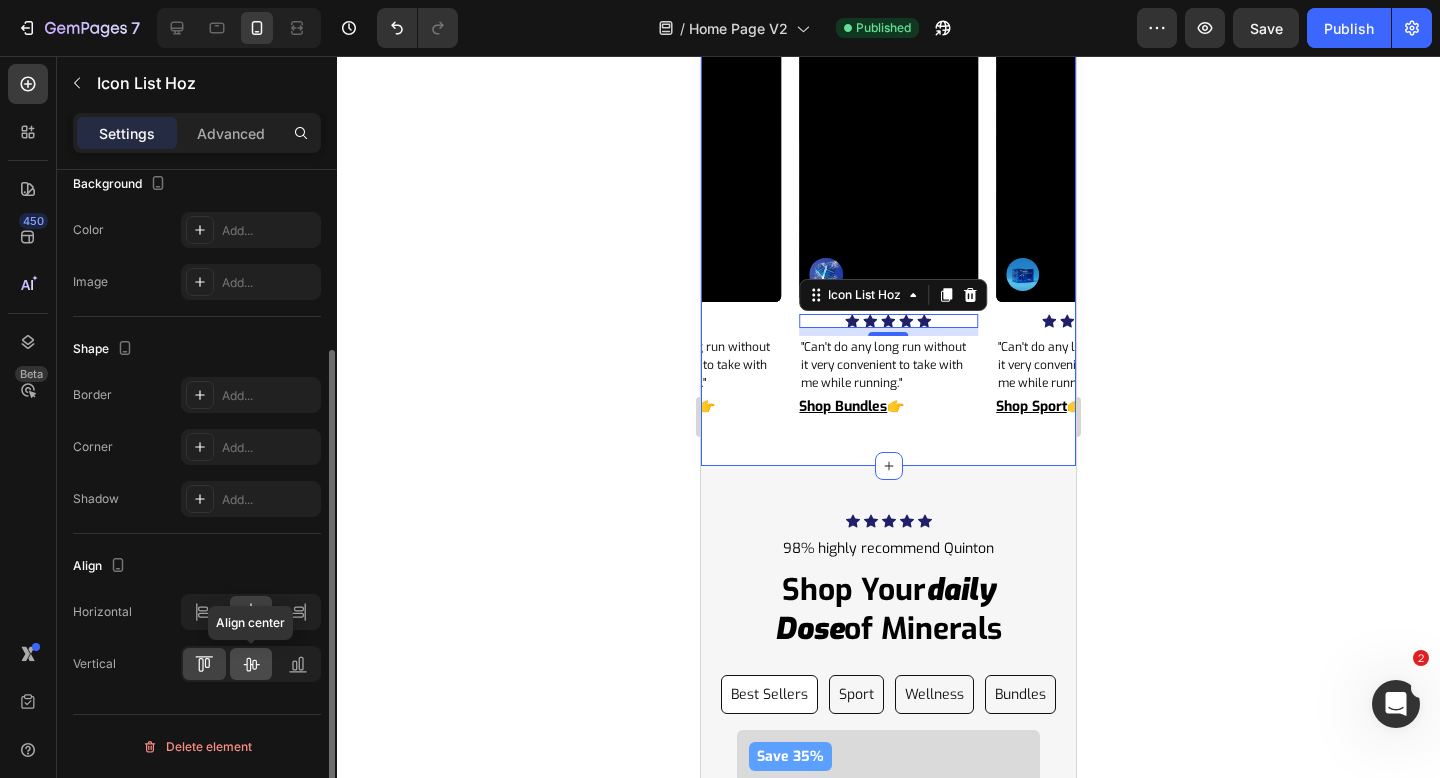 click 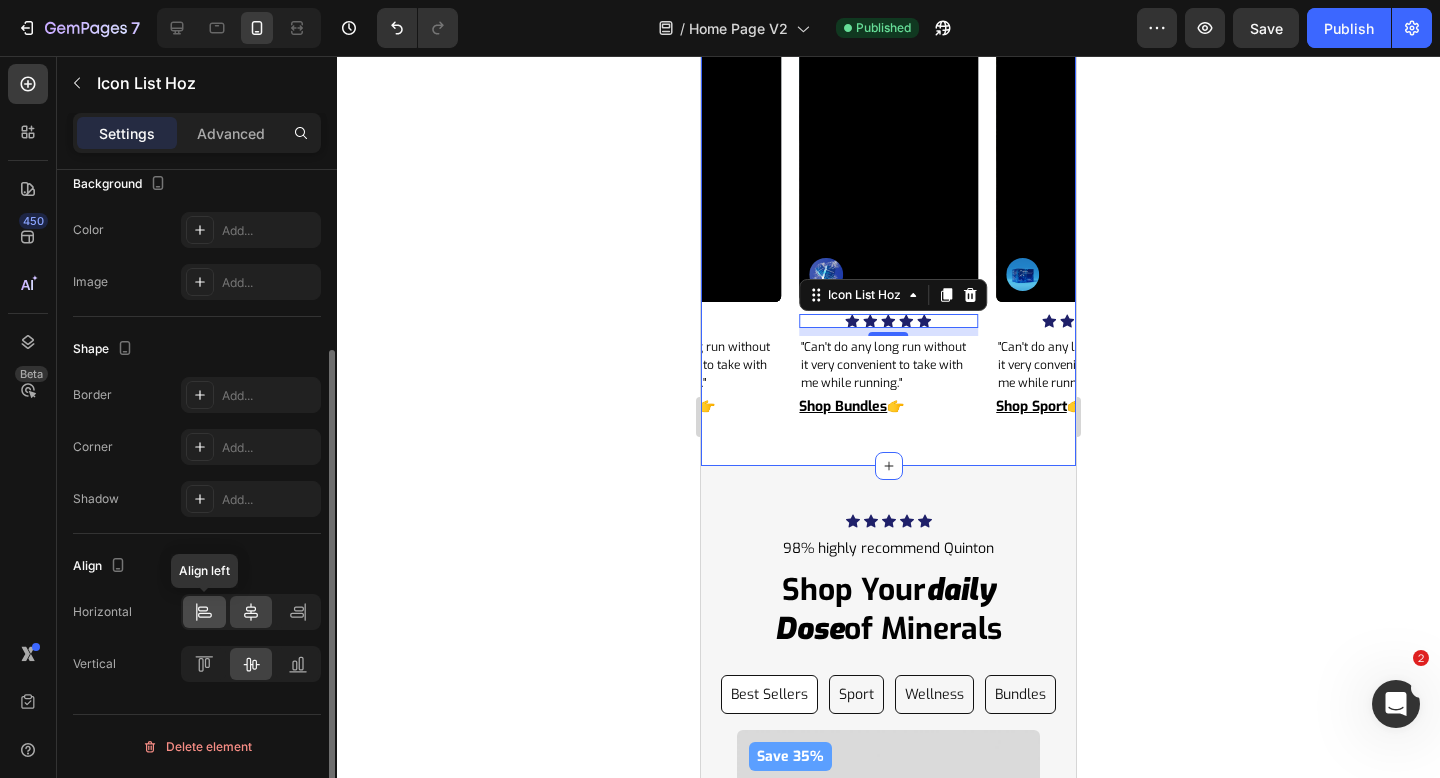 click 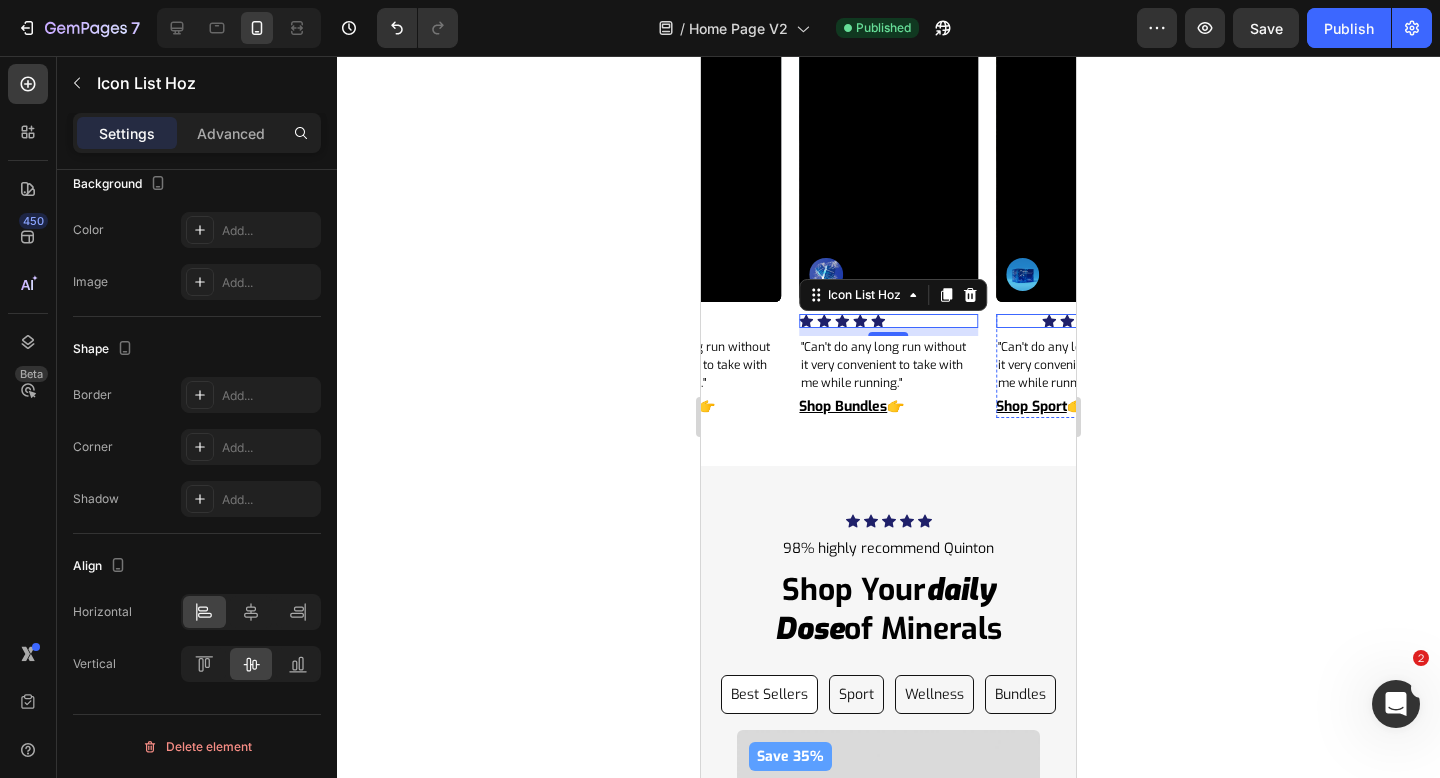 click on "Icon                Icon                Icon                Icon                Icon" at bounding box center (1085, 321) 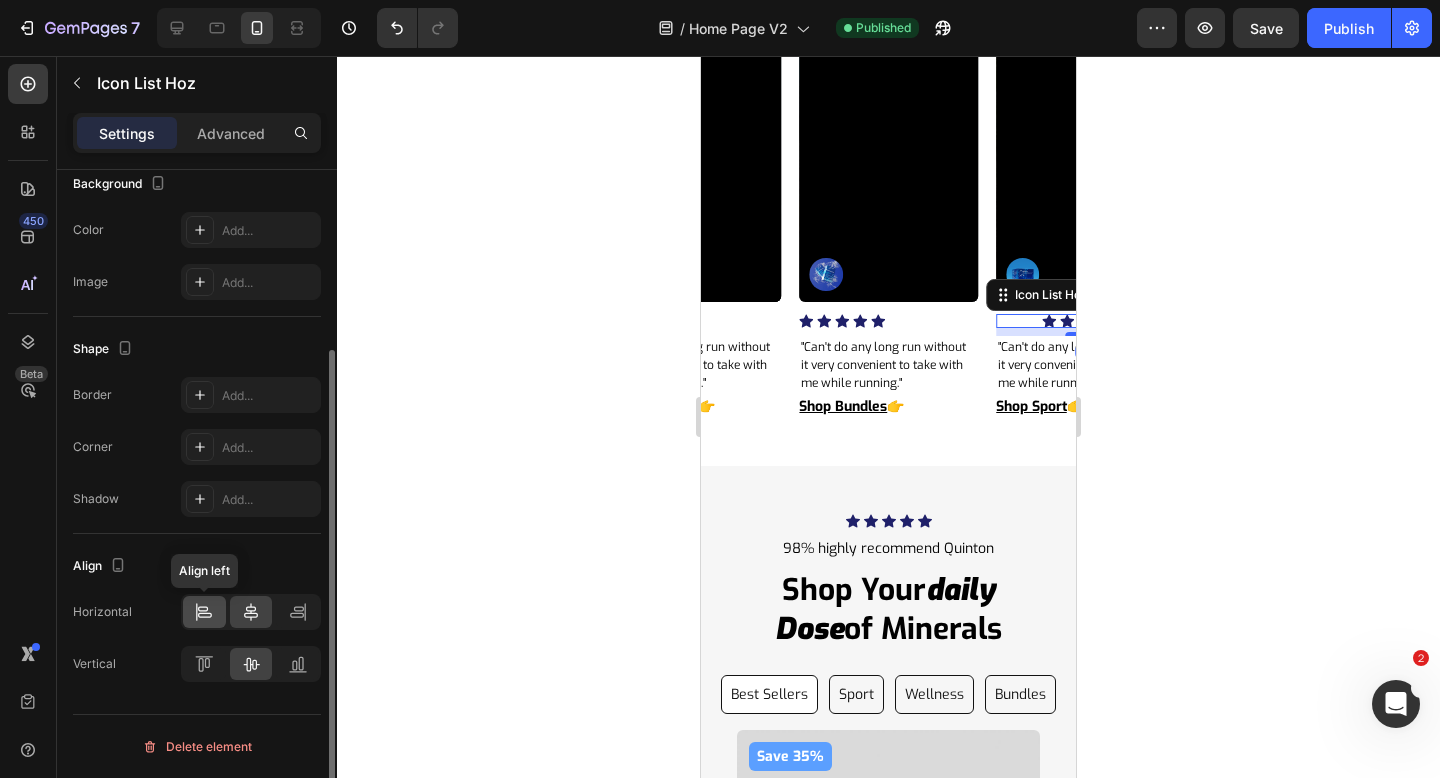 click 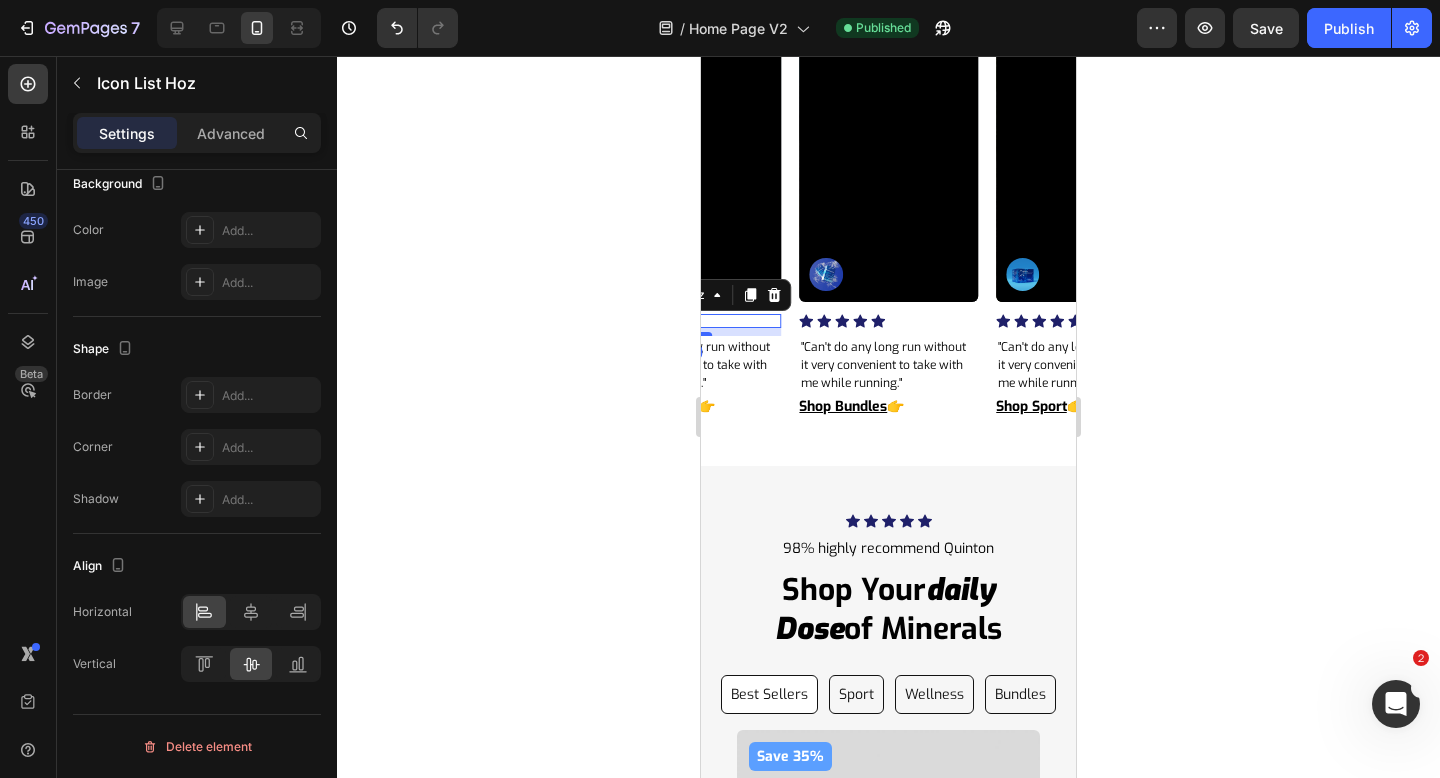 click on "Icon                Icon                Icon                Icon                Icon" at bounding box center [692, 321] 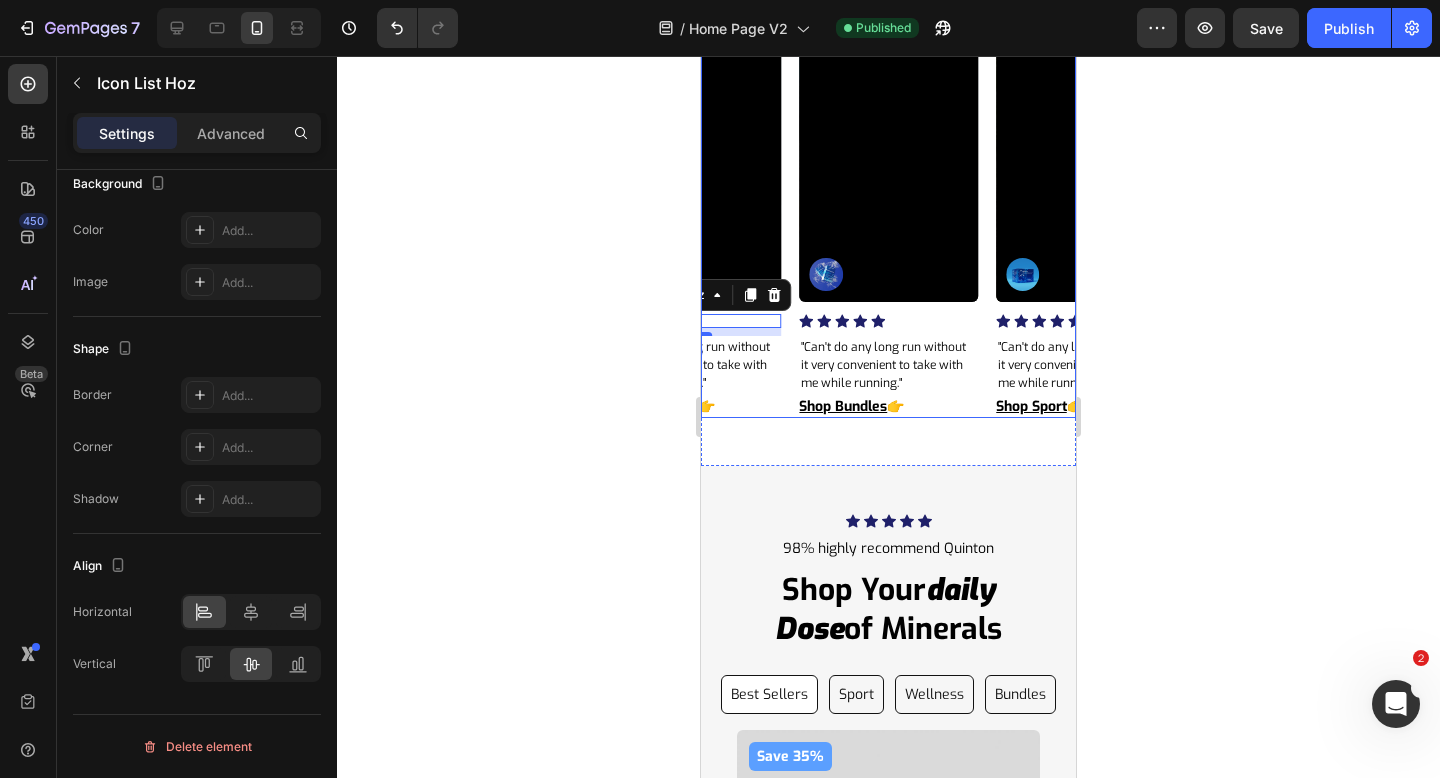 click on "Video Image                Icon                Icon                Icon                Icon                Icon Icon List Hoz "Can't do any long run without it very convenient to take with me while running." Text Block Shop Bundles  👉 Button Row Video Image                Icon                Icon                Icon                Icon                Icon Icon List Hoz "Can't do any long run without it very convenient to take with me while running." Text Block Shop Sport  👉 Button Row Video Image                Icon                Icon                Icon                Icon                Icon Icon List Hoz "Can't do any long run without it very convenient to take with me while running." Text Block Shop Wellness  👉 Button Row Video Image                Icon                Icon                Icon                Icon                Icon Icon List Hoz "Can't do any long run without it very convenient to take with me while running." Text Block Shop Bundles  👉 Button Row Video Image" at bounding box center (888, 201) 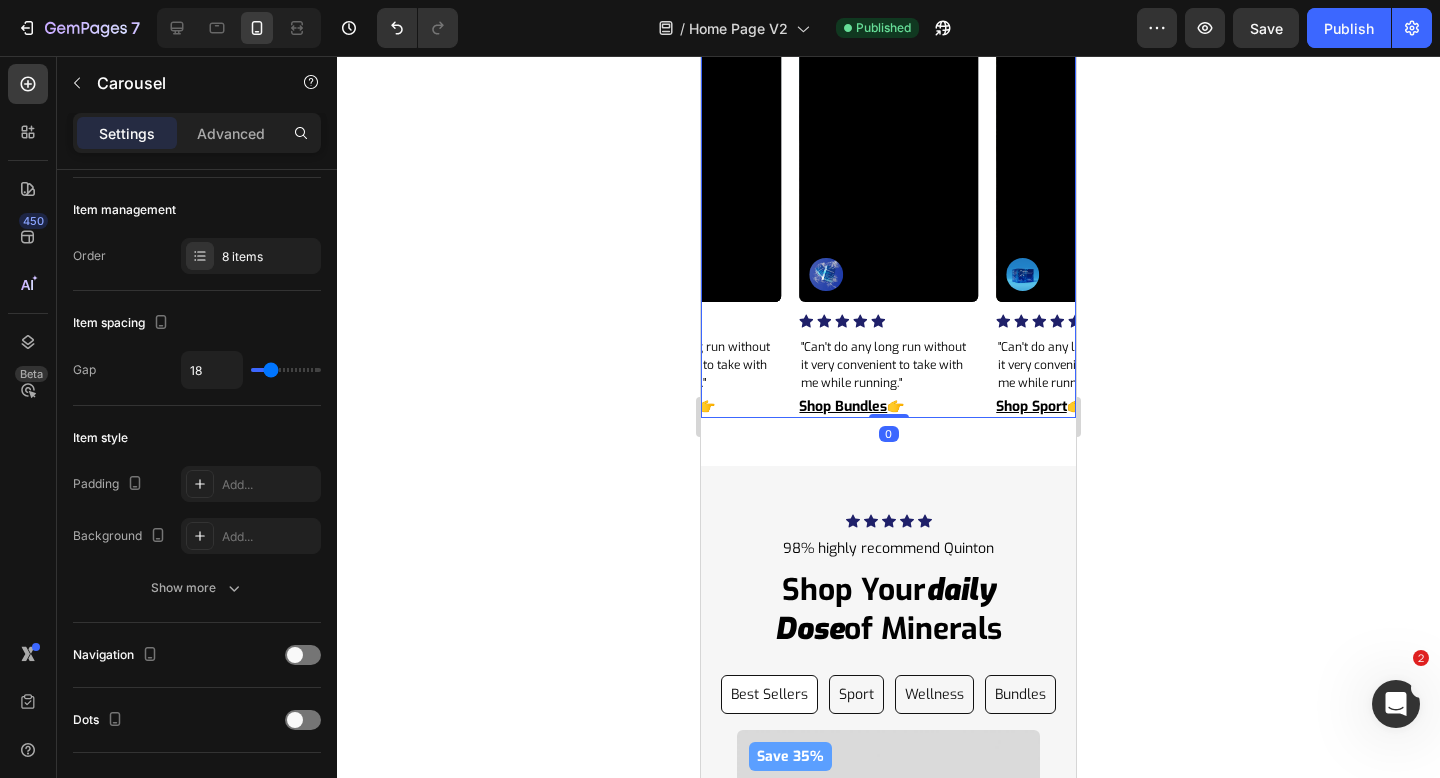 scroll, scrollTop: 0, scrollLeft: 0, axis: both 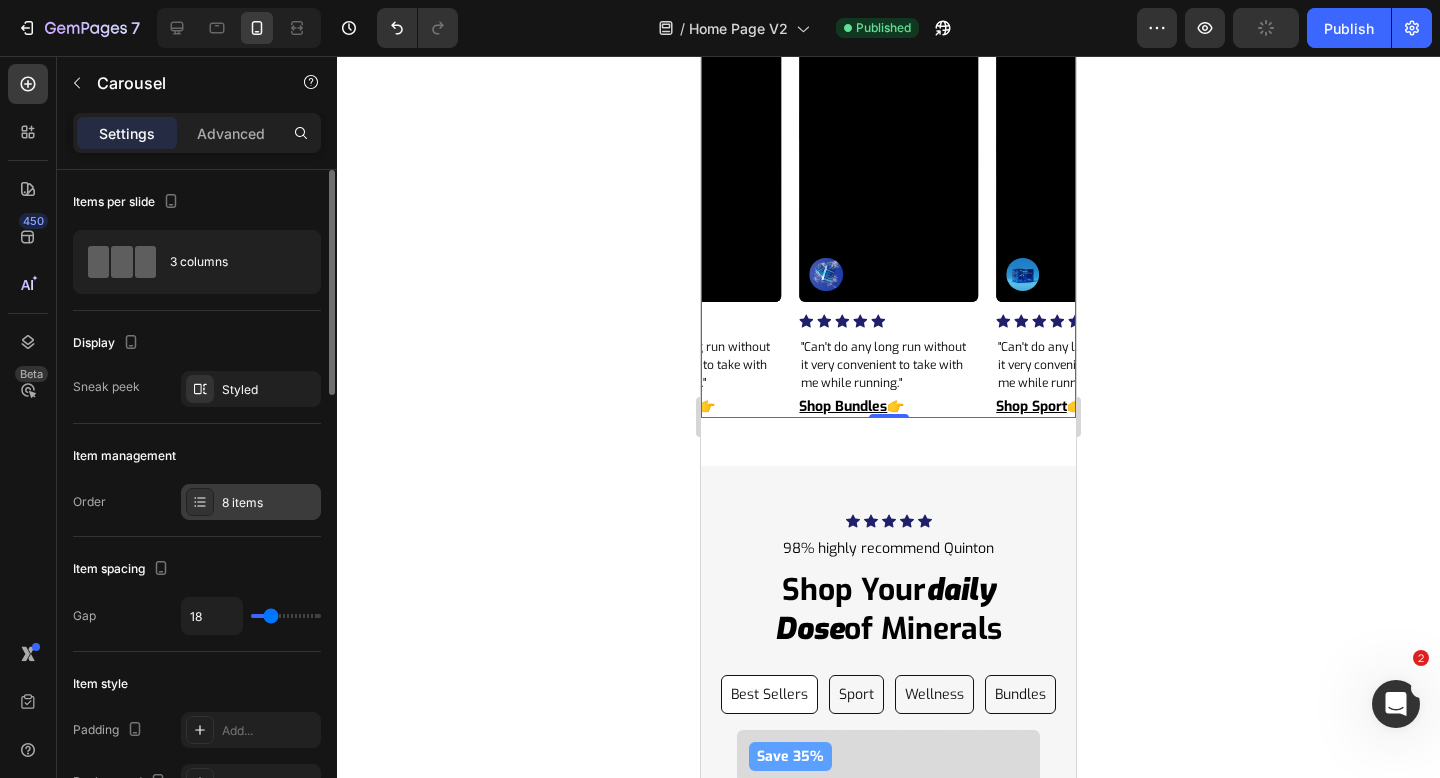 click on "8 items" at bounding box center [251, 502] 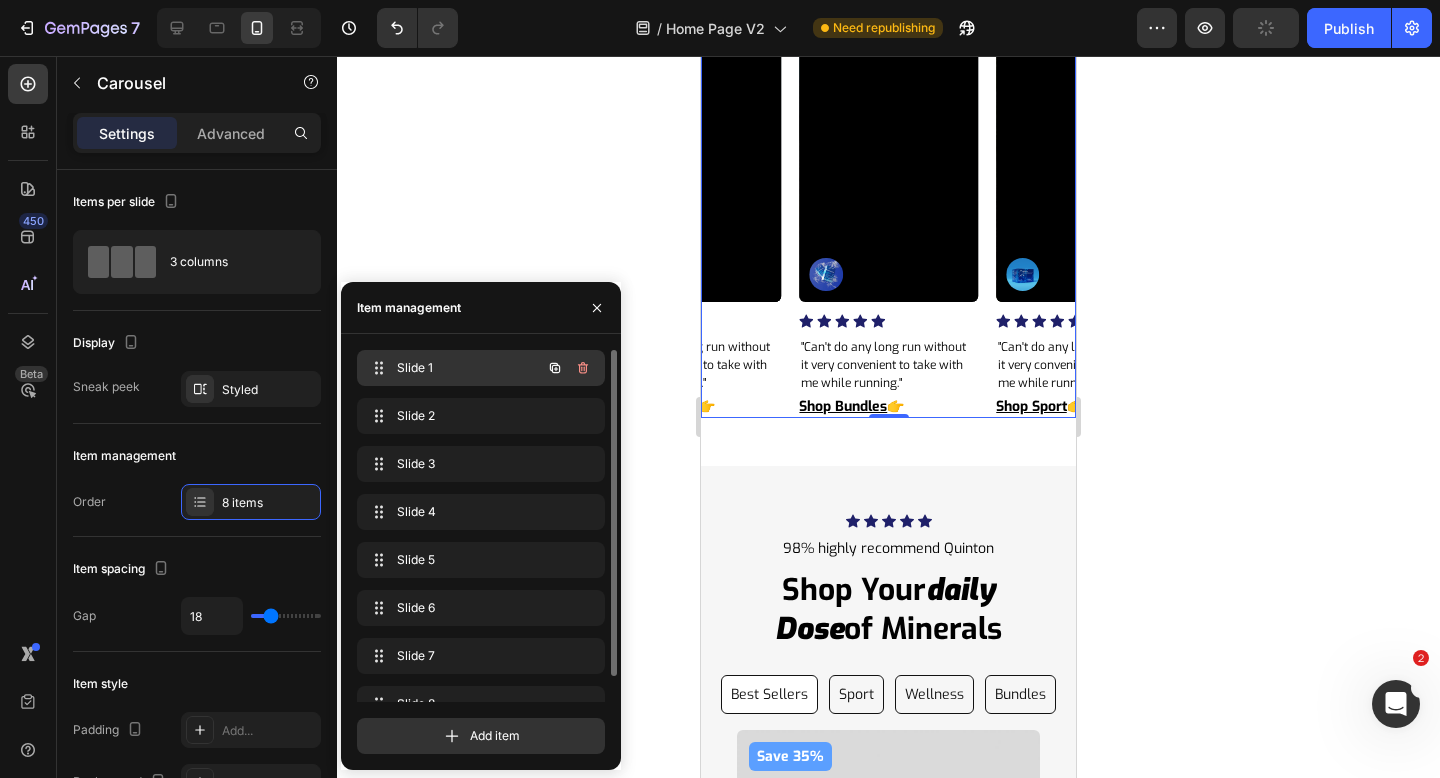 click on "Slide 1" at bounding box center (453, 368) 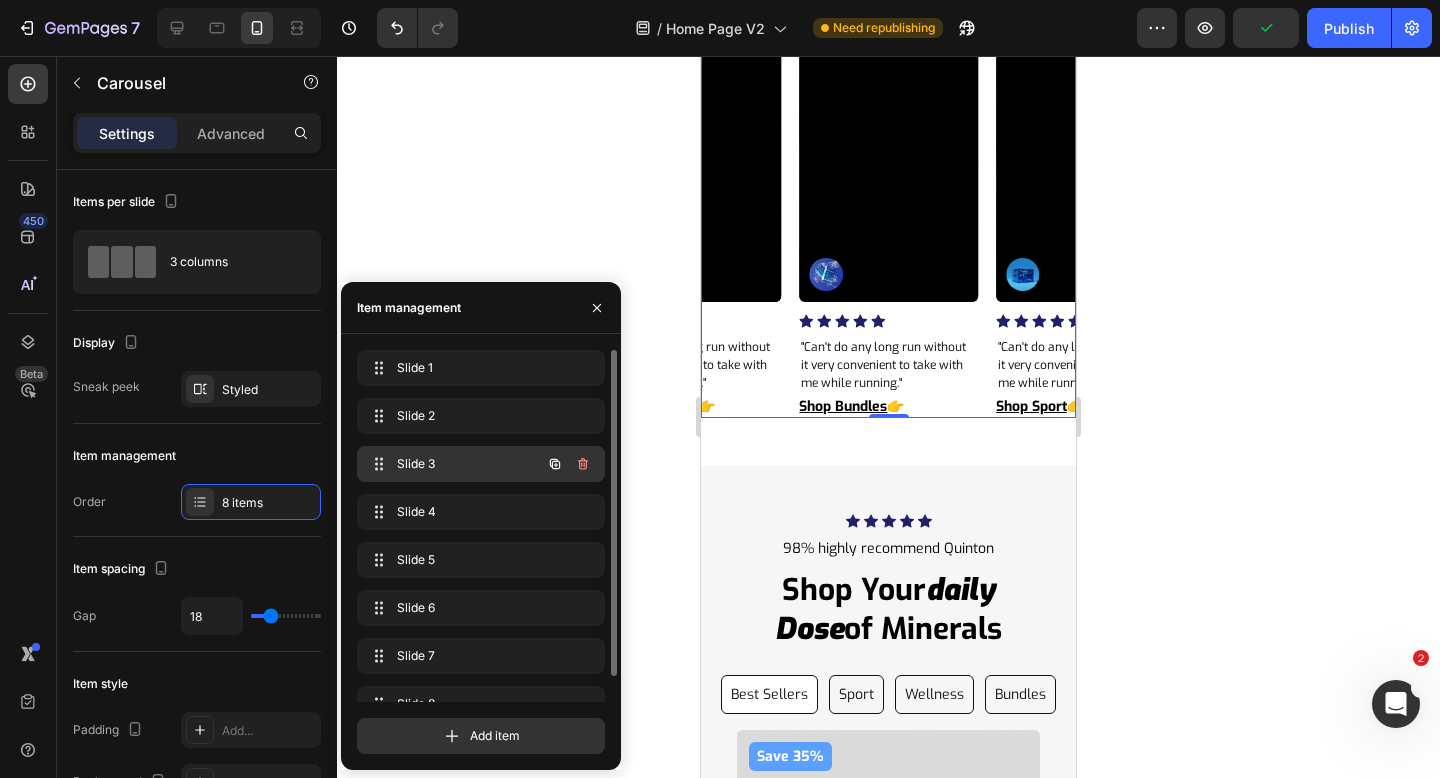 click on "Slide 3" at bounding box center [453, 464] 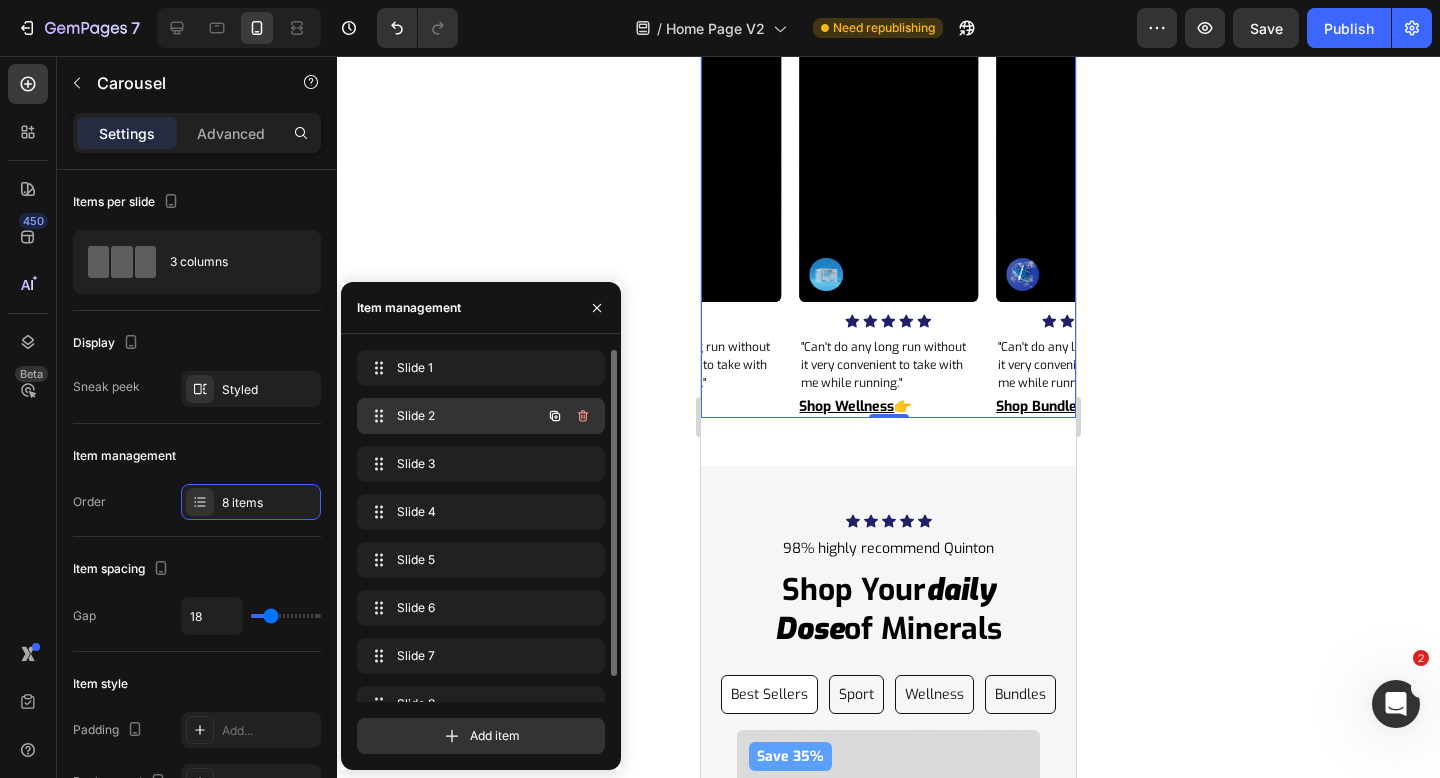 click on "Slide 2" at bounding box center (453, 416) 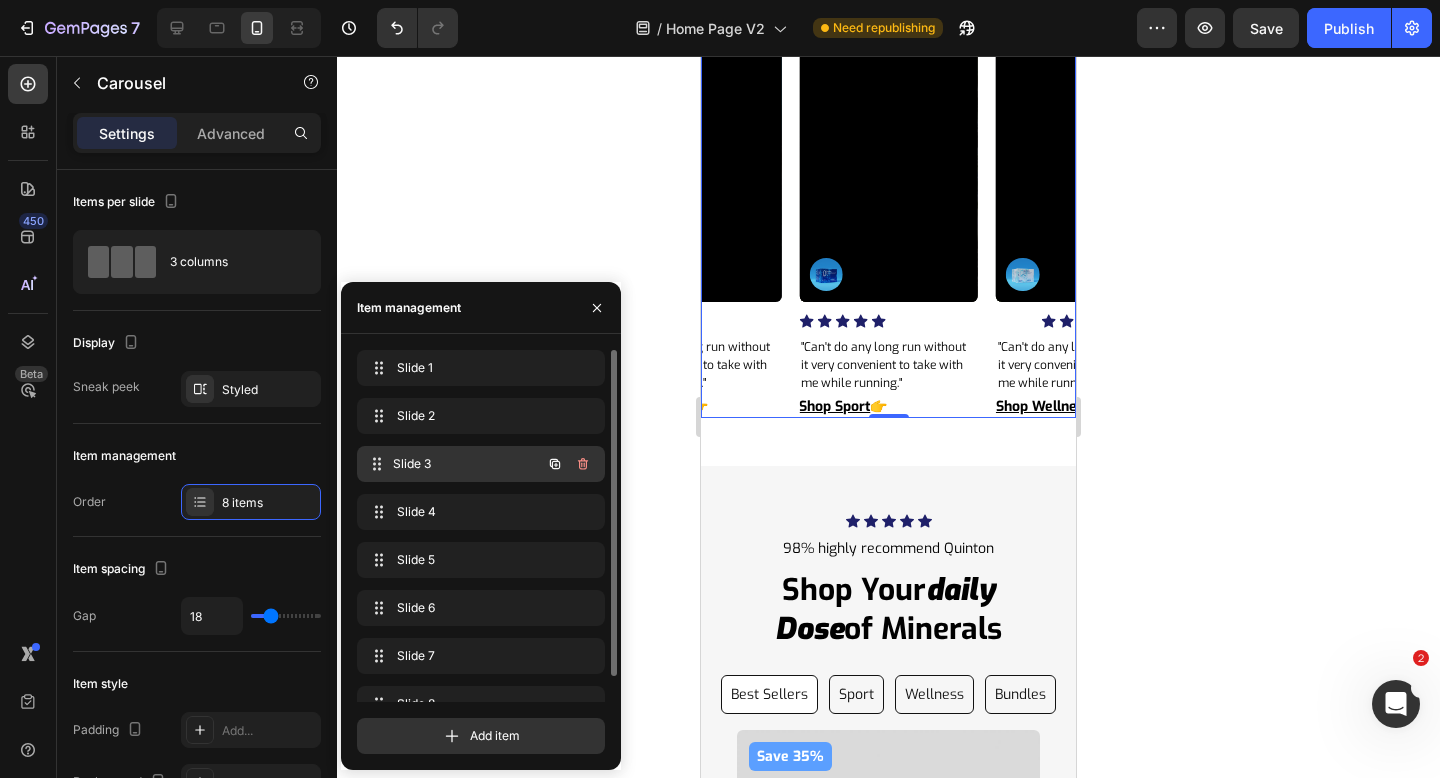 click on "Slide 3" at bounding box center (467, 464) 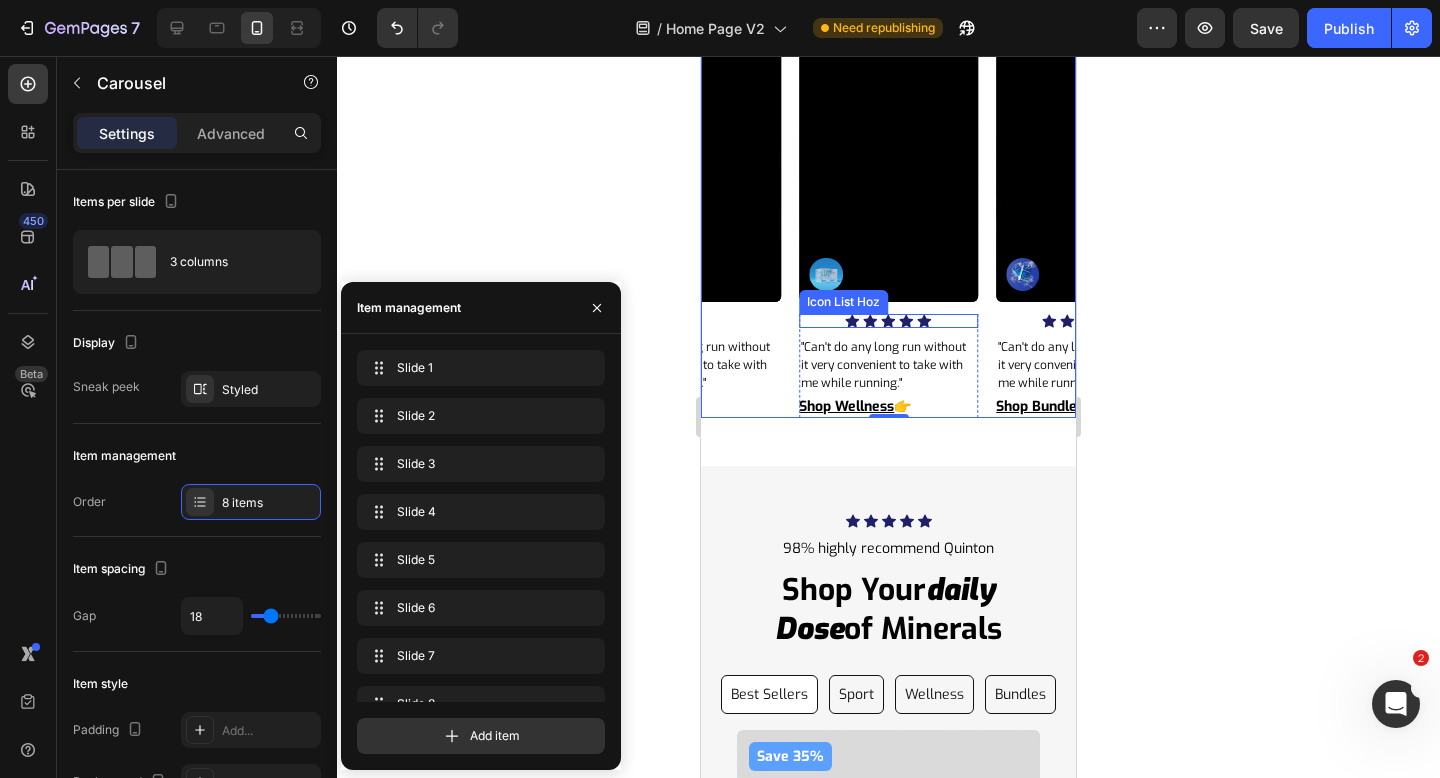 click on "Icon                Icon                Icon                Icon                Icon" at bounding box center (888, 321) 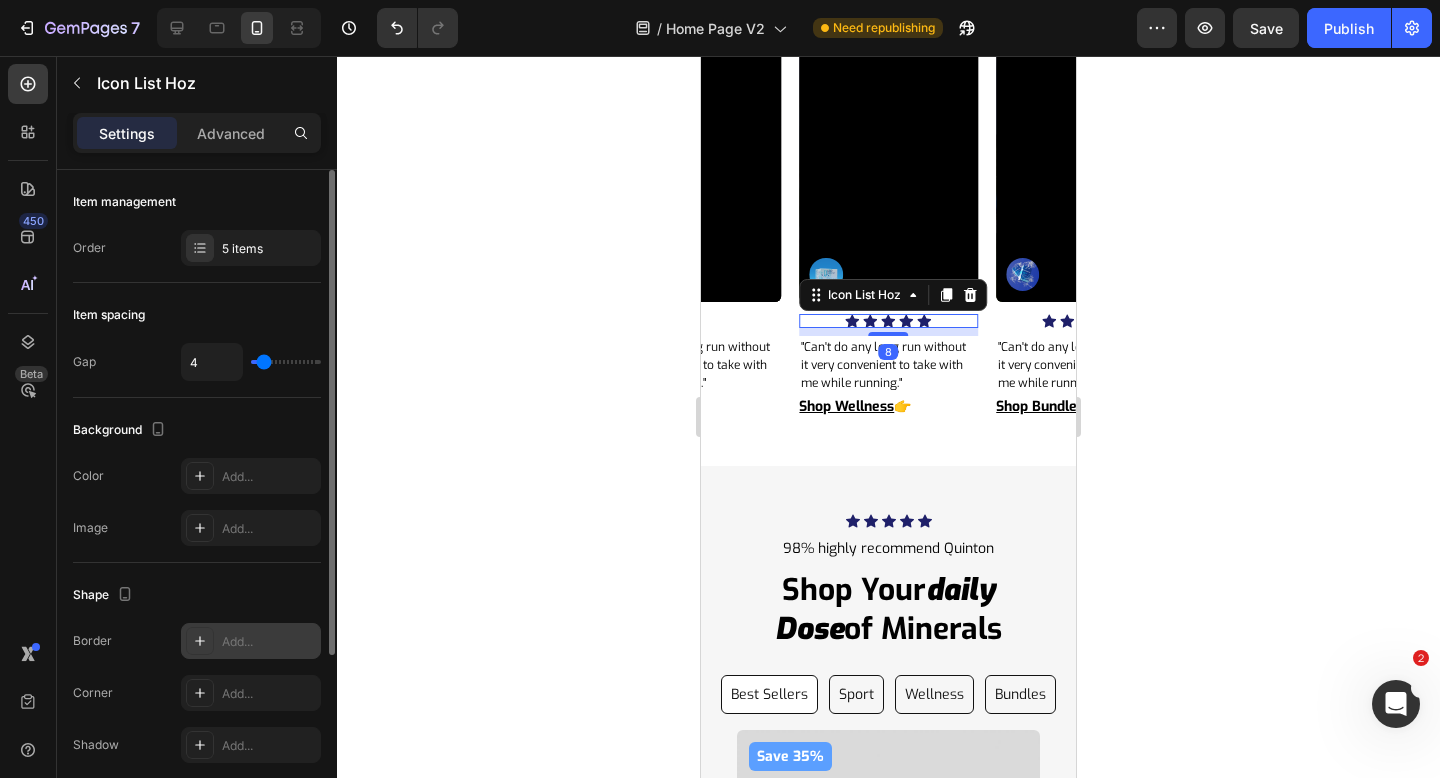 scroll, scrollTop: 246, scrollLeft: 0, axis: vertical 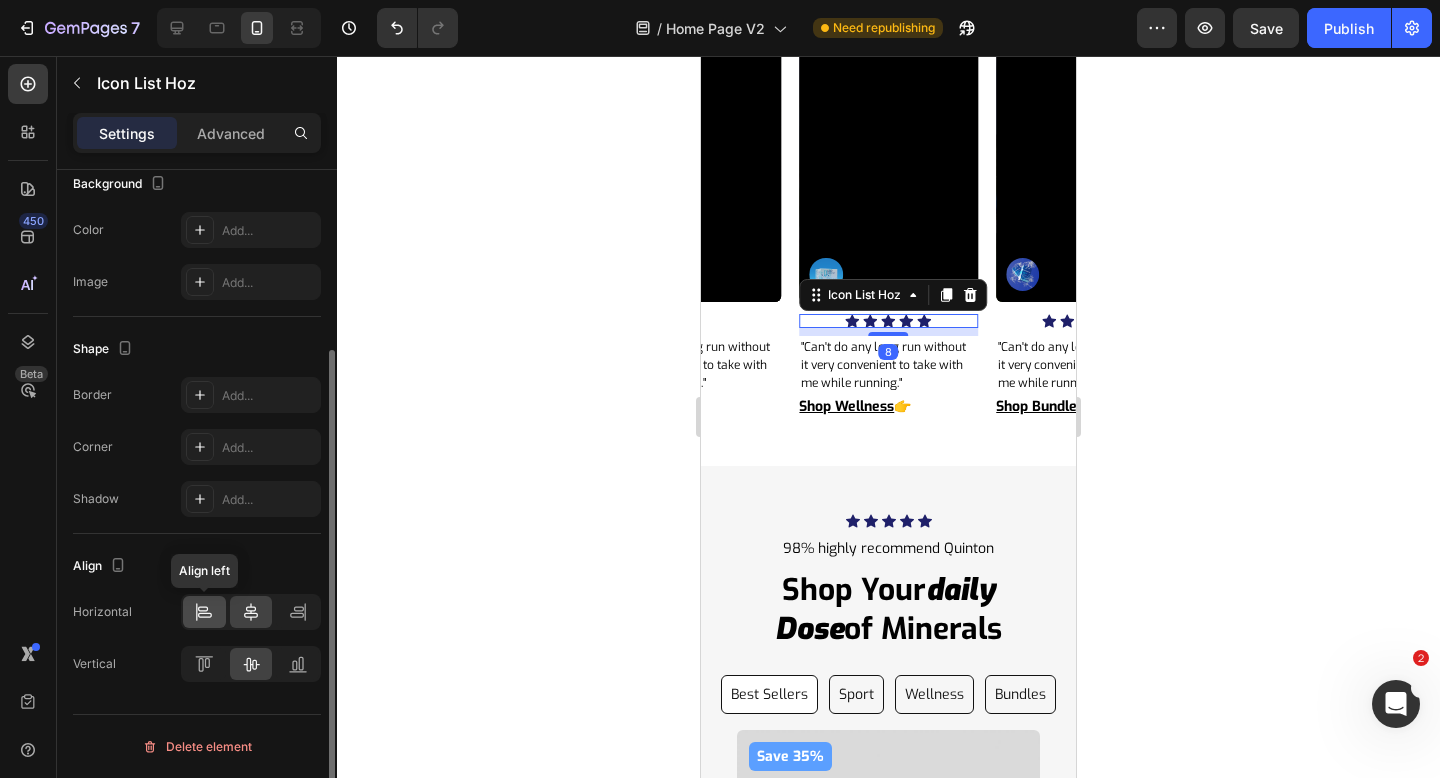 click 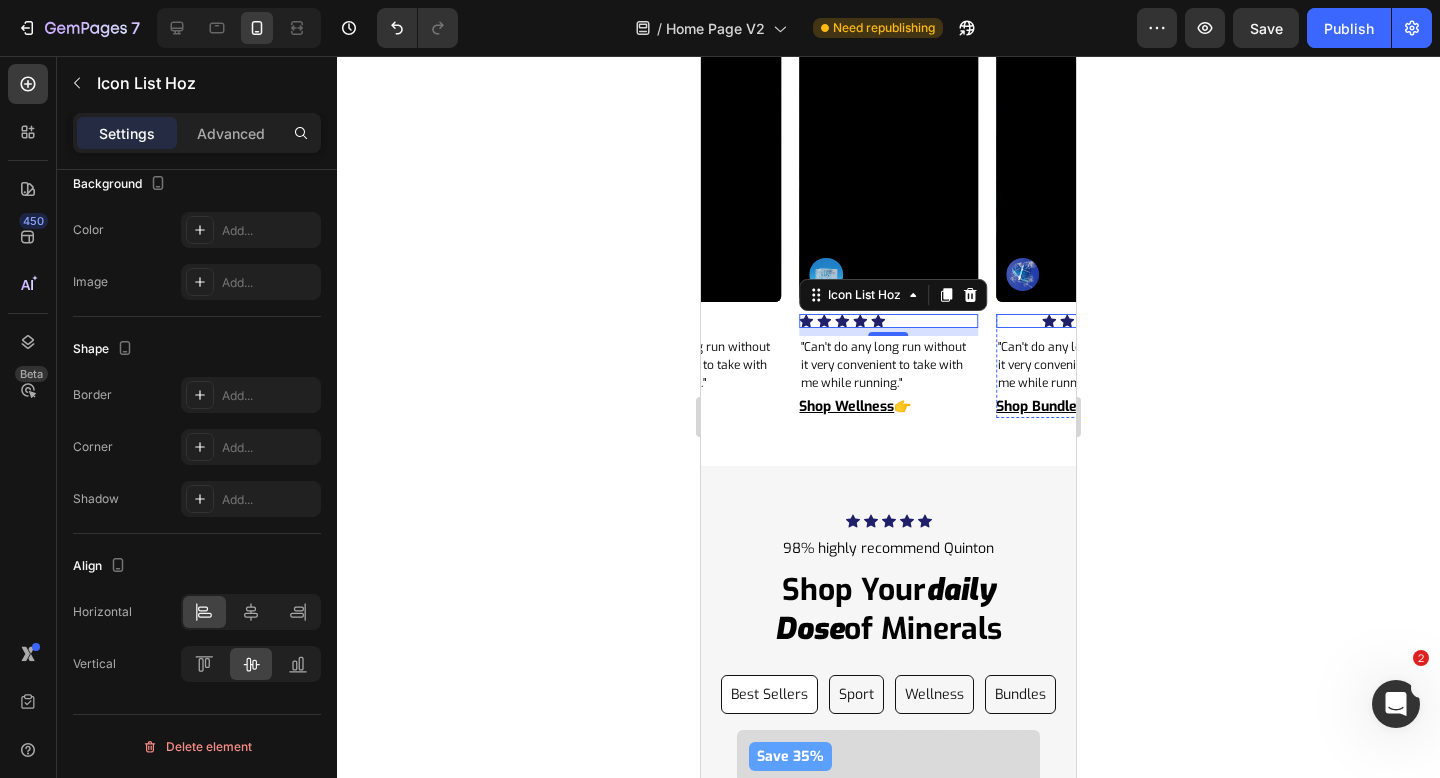 click on "Icon                Icon                Icon                Icon                Icon" at bounding box center (1085, 321) 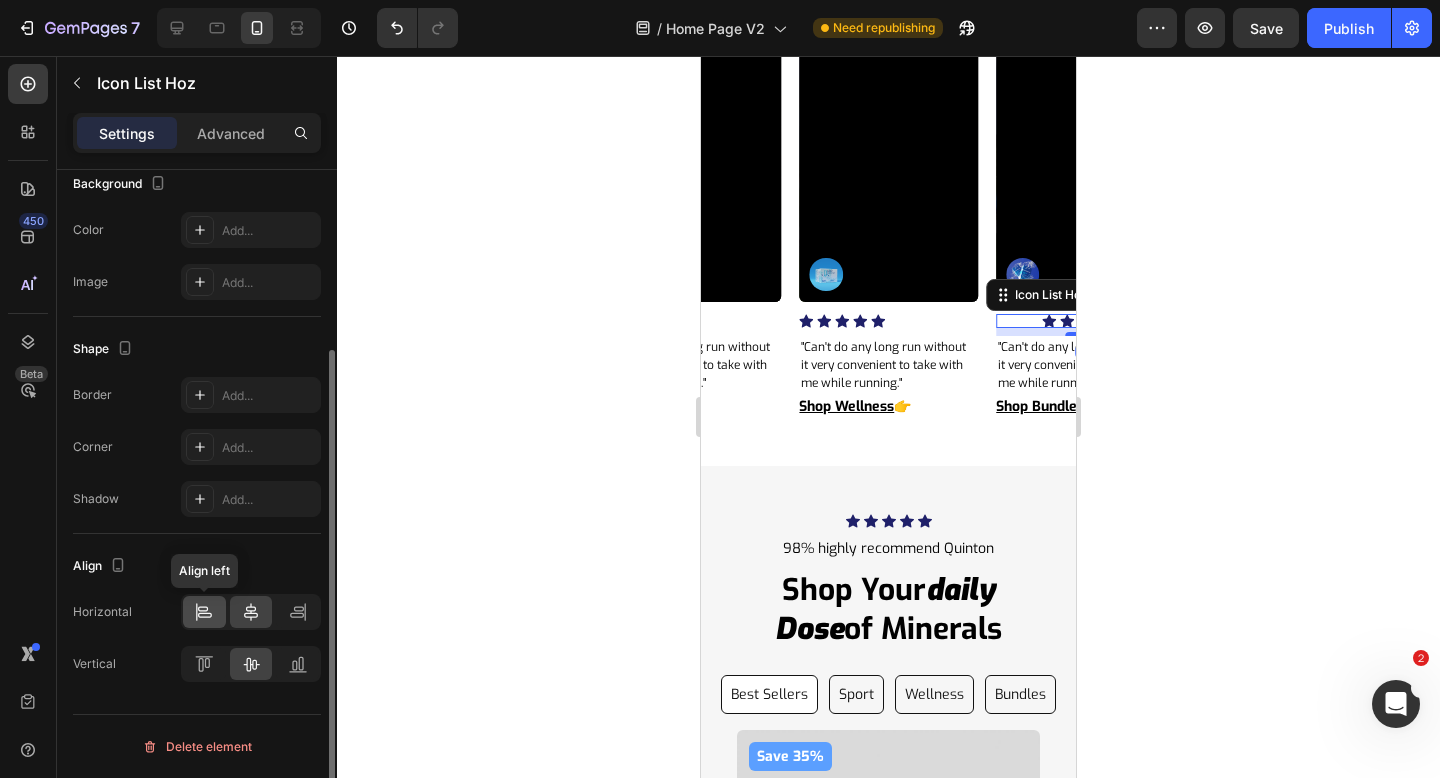 click 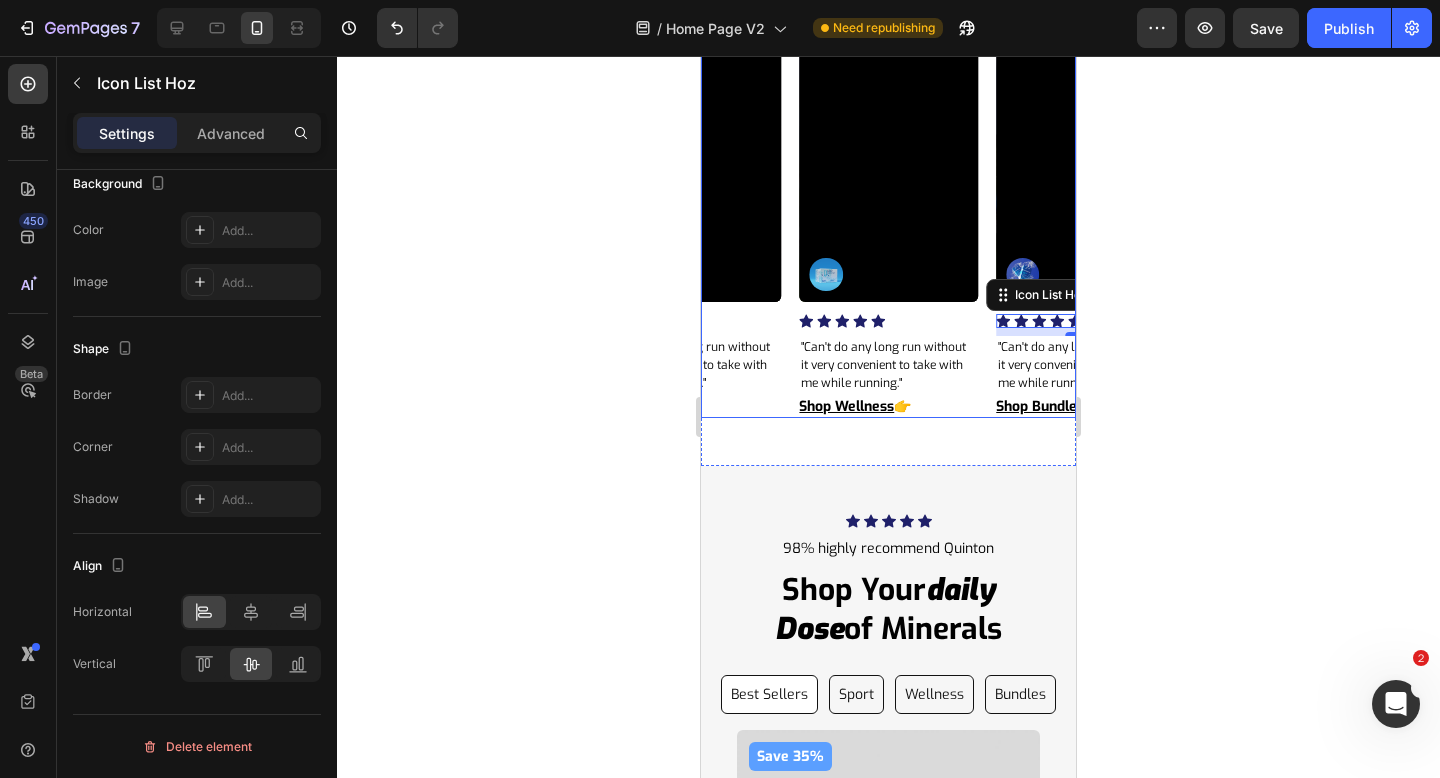 click on "Video Image                Icon                Icon                Icon                Icon                Icon Icon List Hoz "Can't do any long run without it very convenient to take with me while running." Text Block Shop Bundles  👉 Button Row Video Image                Icon                Icon                Icon                Icon                Icon Icon List Hoz "Can't do any long run without it very convenient to take with me while running." Text Block Shop Sport  👉 Button Row Video Image                Icon                Icon                Icon                Icon                Icon Icon List Hoz "Can't do any long run without it very convenient to take with me while running." Text Block Shop Wellness  👉 Button Row Video Image                Icon                Icon                Icon                Icon                Icon Icon List Hoz   8 "Can't do any long run without it very convenient to take with me while running." Text Block Shop Bundles  👉 Button Row Video Image Icon Icon Row" at bounding box center [888, 201] 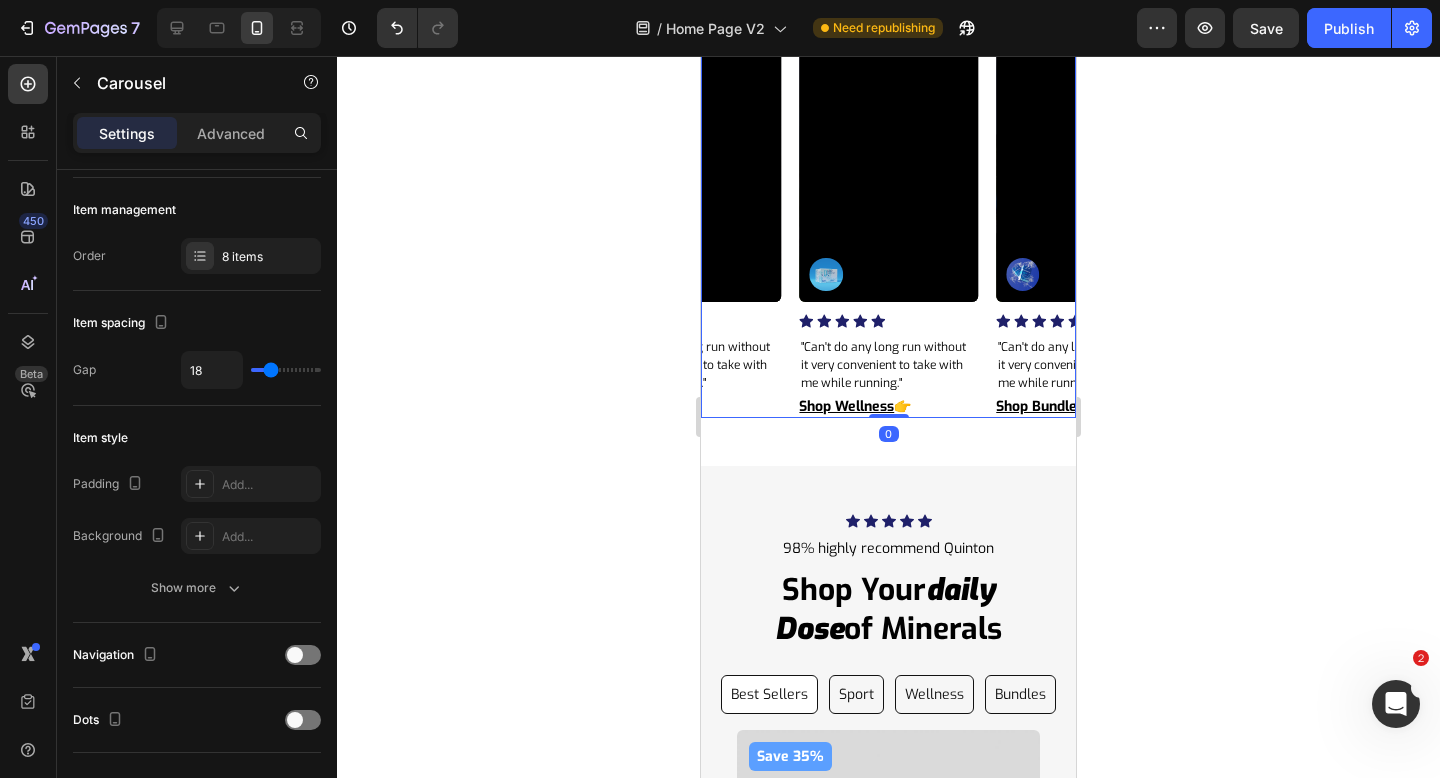 scroll, scrollTop: 0, scrollLeft: 0, axis: both 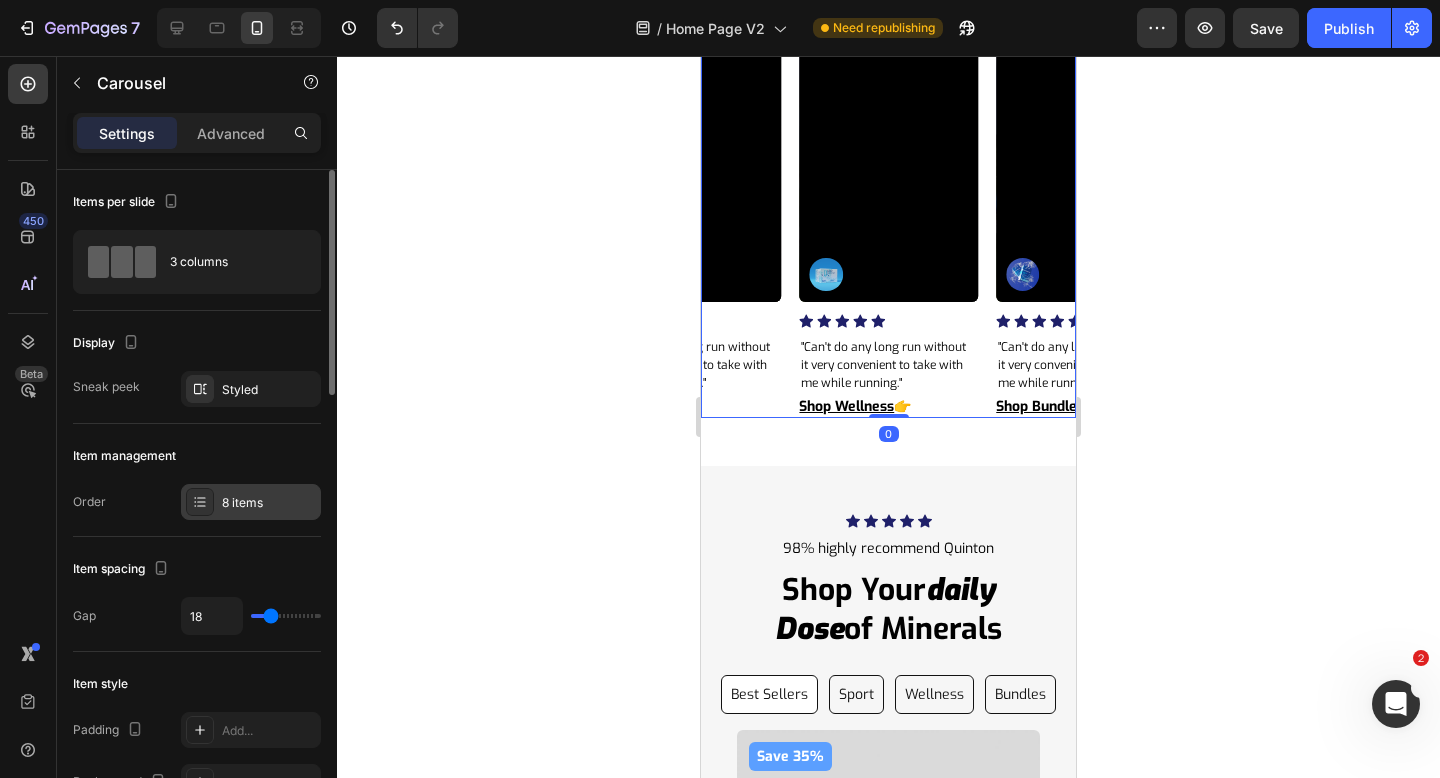 click on "8 items" at bounding box center (251, 502) 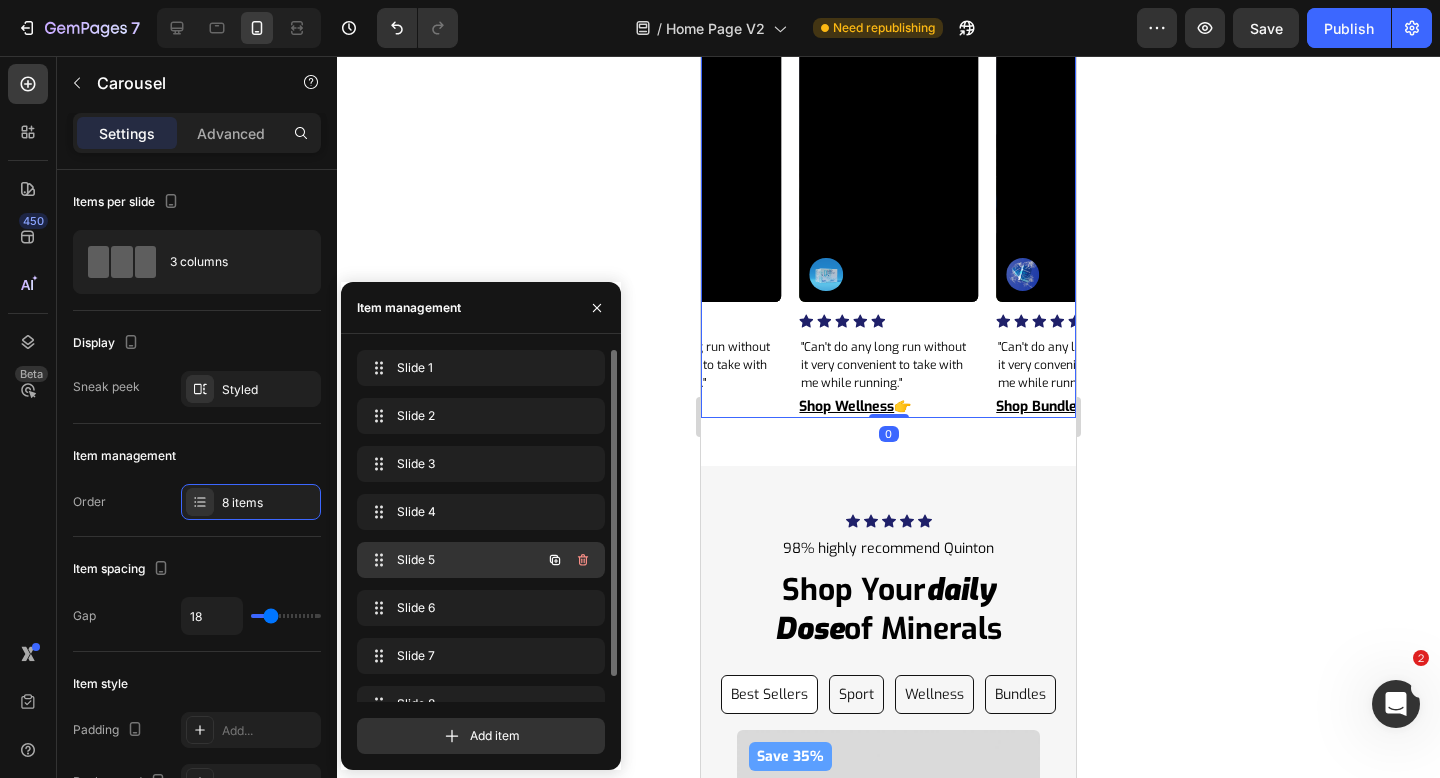 click on "Slide 5" at bounding box center [453, 560] 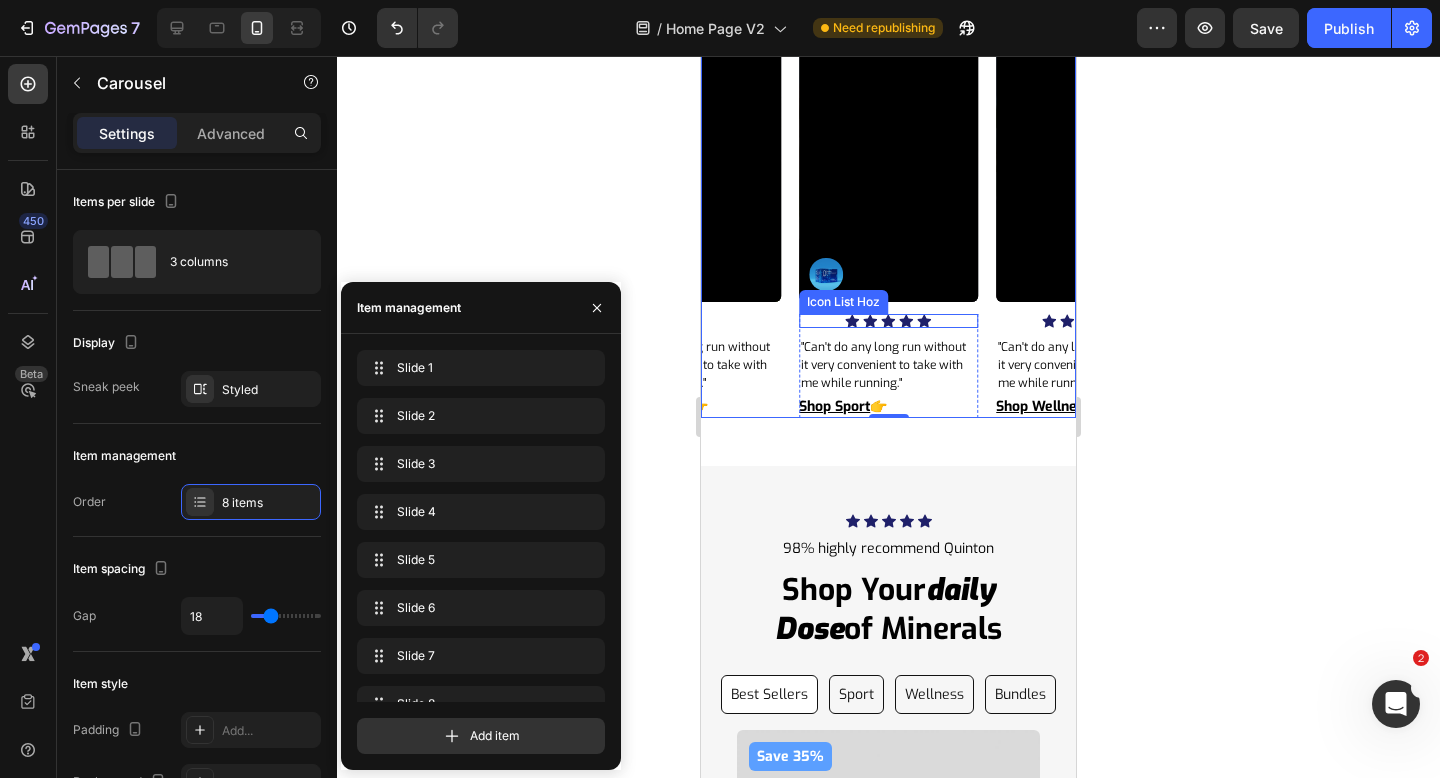 click on "Icon                Icon                Icon                Icon                Icon" at bounding box center [888, 321] 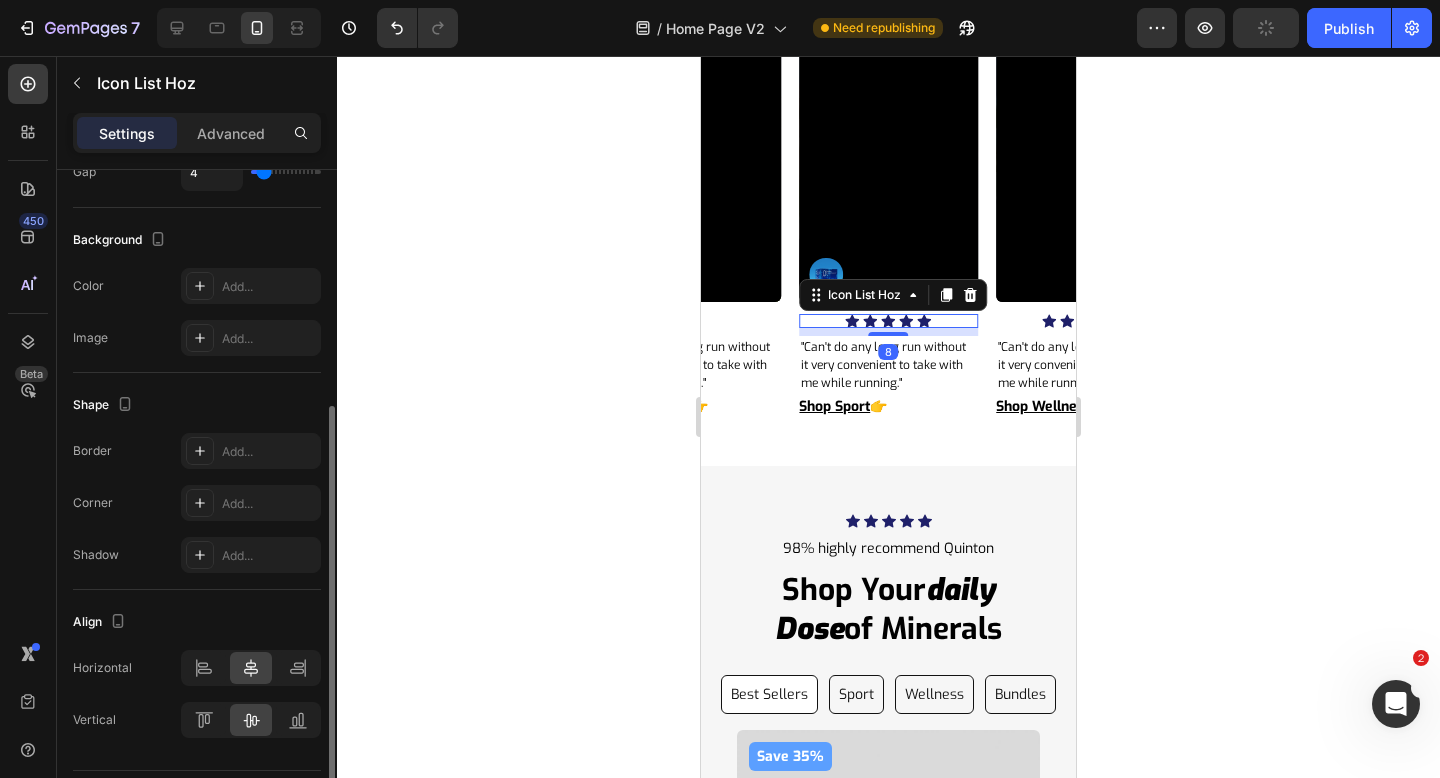 scroll, scrollTop: 246, scrollLeft: 0, axis: vertical 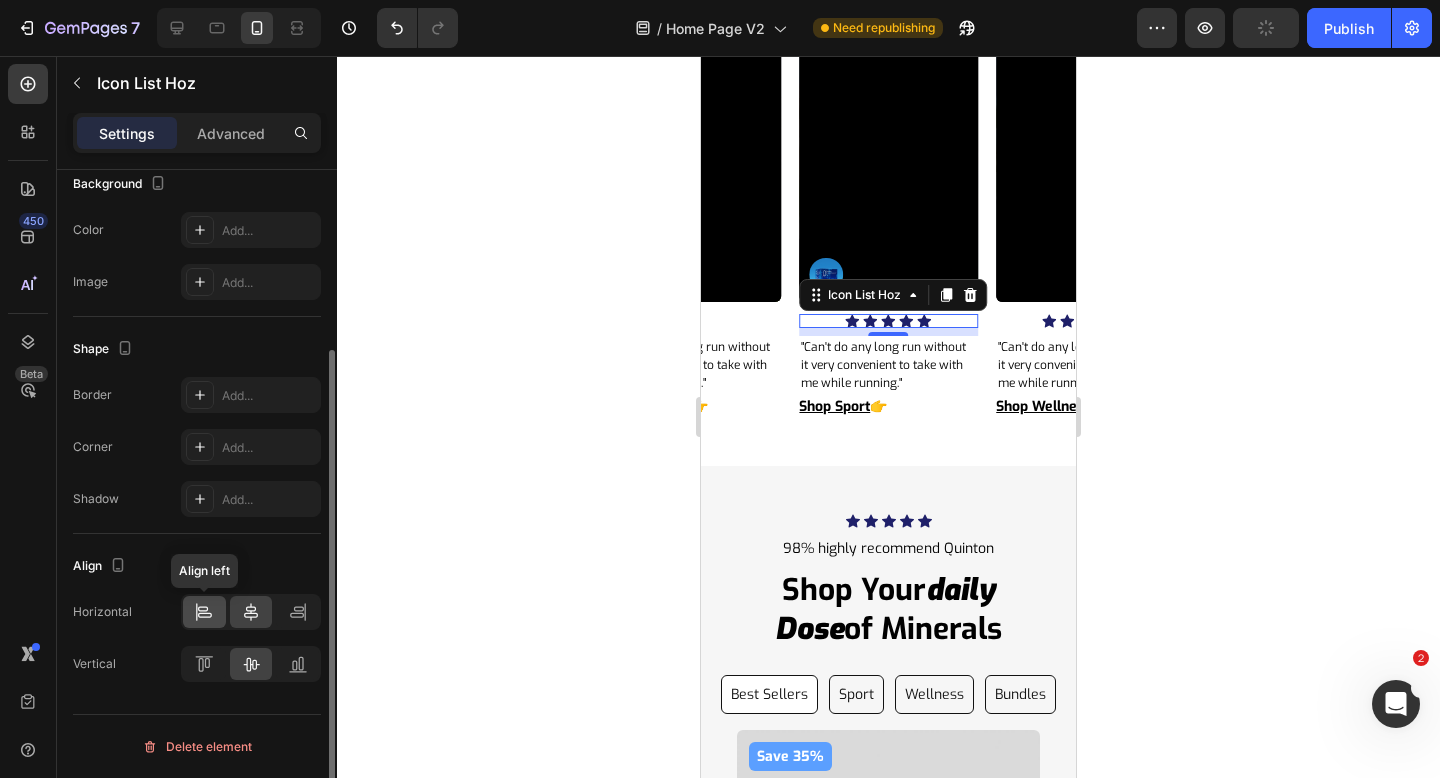 click 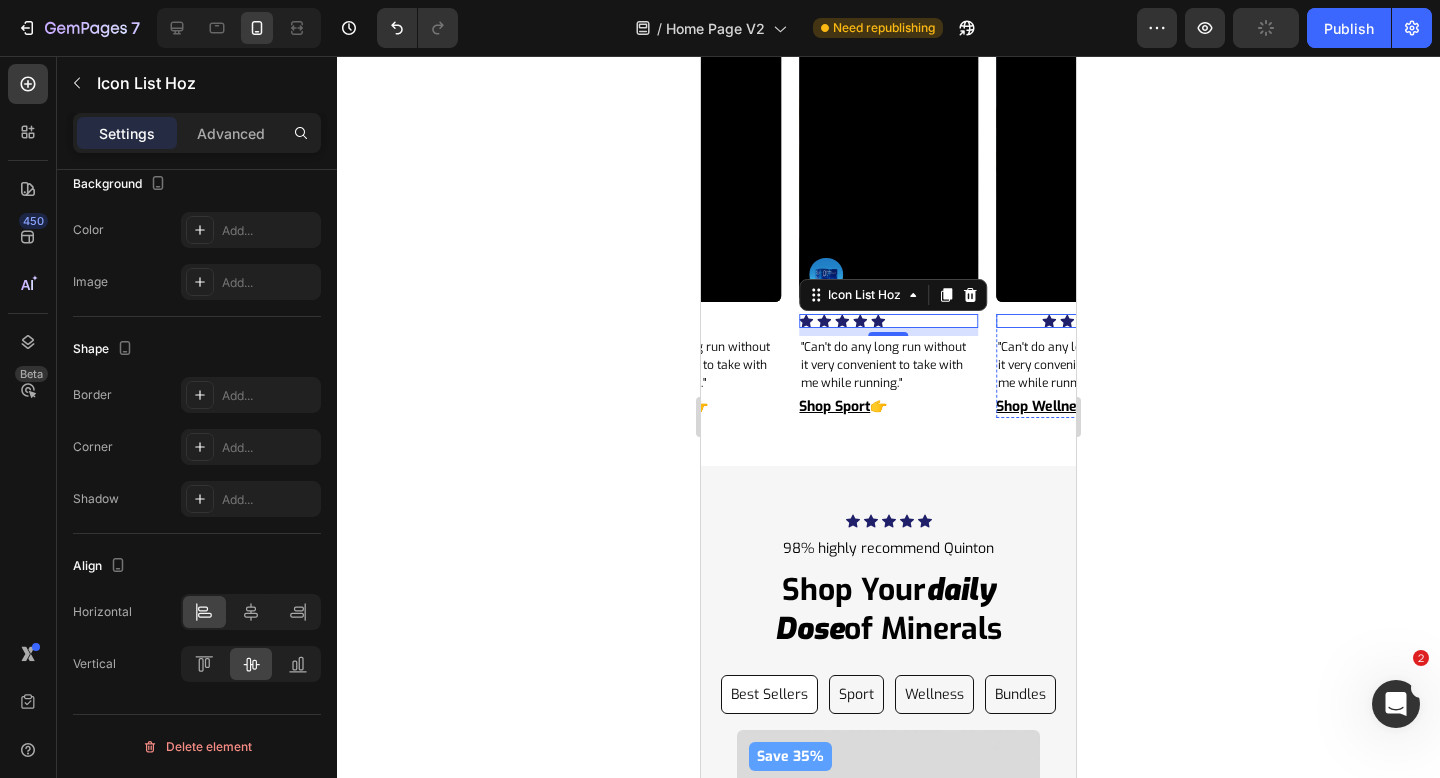 click on "Icon                Icon                Icon                Icon                Icon" at bounding box center [1085, 321] 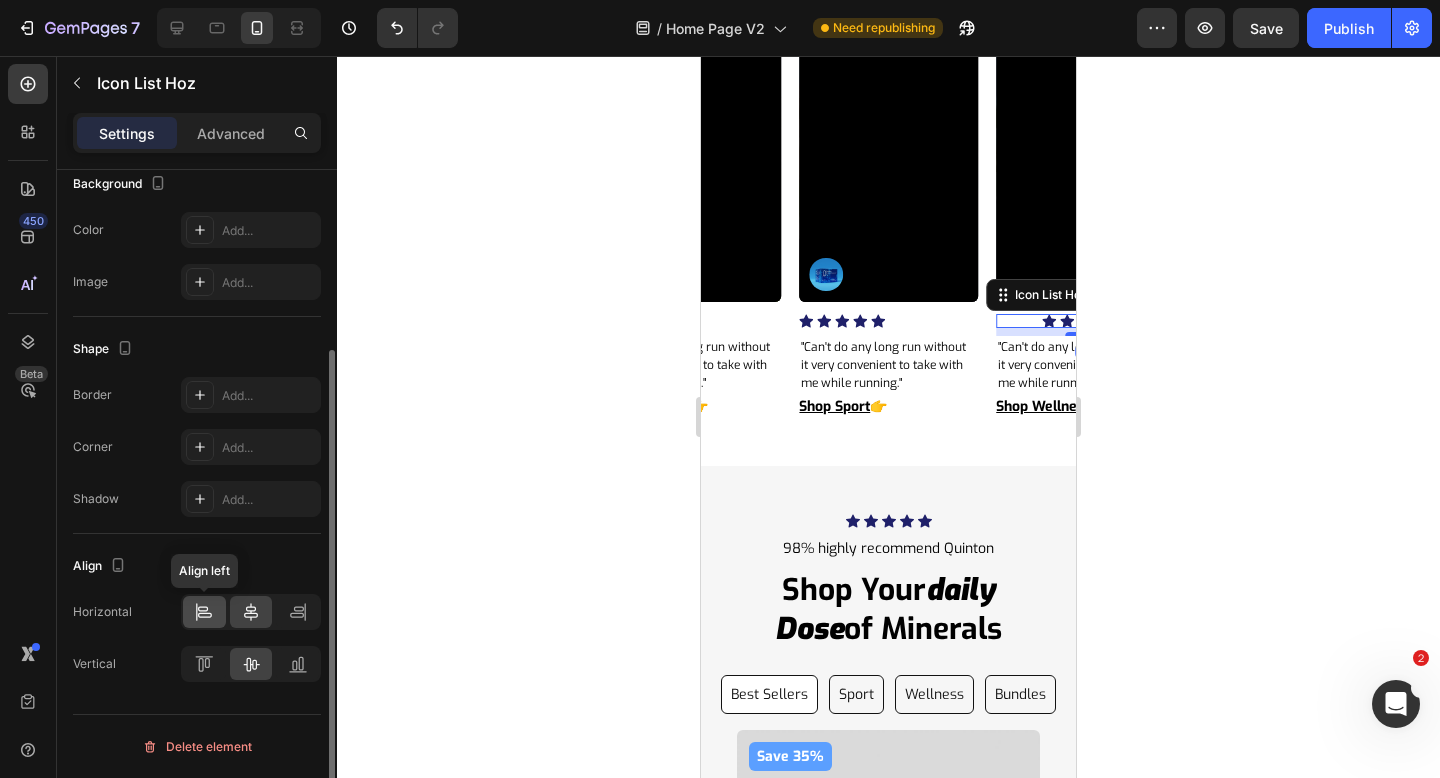 click 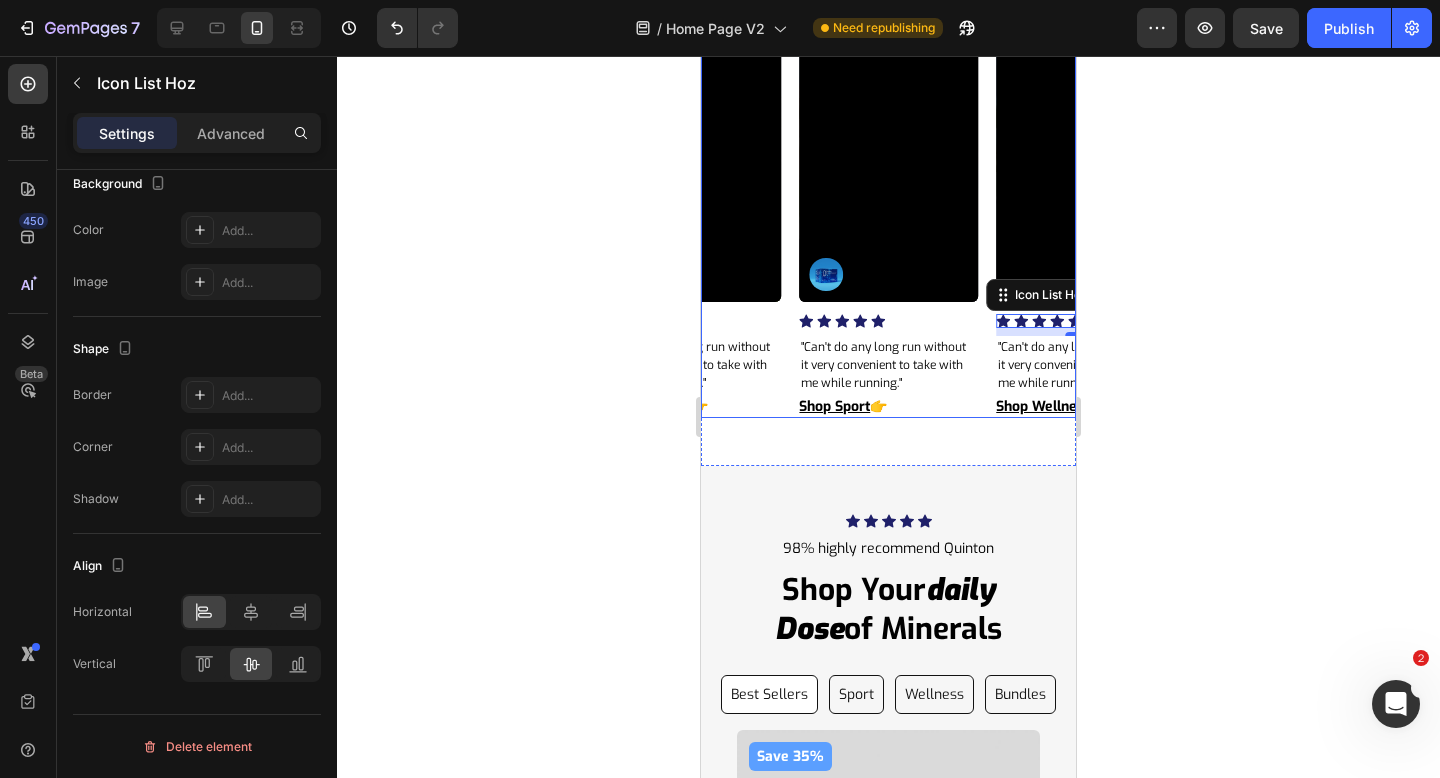 click on "Video Image                Icon                Icon                Icon                Icon                Icon Icon List Hoz "Can't do any long run without it very convenient to take with me while running." Text Block Shop Bundles  👉 Button Row Video Image                Icon                Icon                Icon                Icon                Icon Icon List Hoz "Can't do any long run without it very convenient to take with me while running." Text Block Shop Sport  👉 Button Row Video Image                Icon                Icon                Icon                Icon                Icon Icon List Hoz "Can't do any long run without it very convenient to take with me while running." Text Block Shop Wellness  👉 Button Row Video Image                Icon                Icon                Icon                Icon                Icon Icon List Hoz "Can't do any long run without it very convenient to take with me while running." Text Block Shop Bundles  👉 Button Row Video Image" at bounding box center [888, 201] 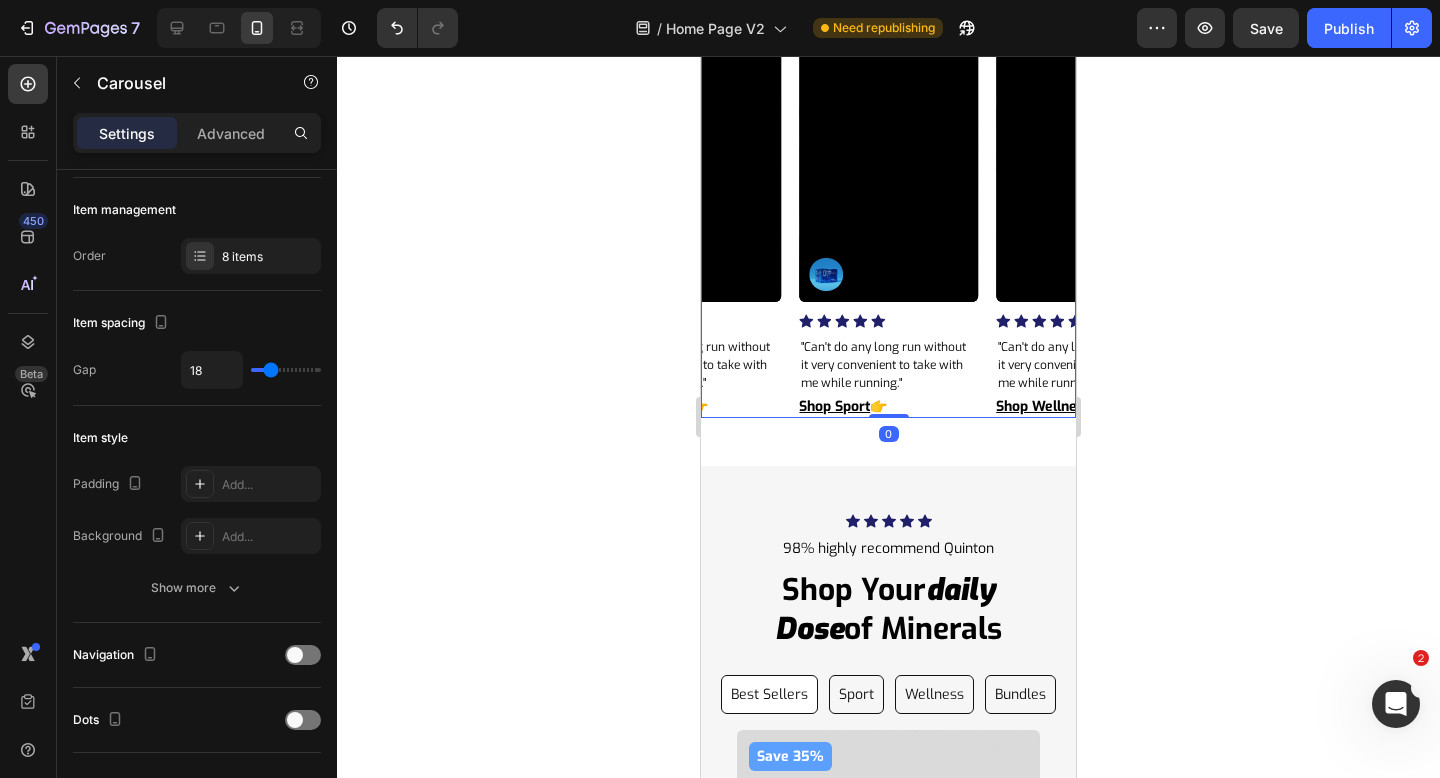 scroll, scrollTop: 0, scrollLeft: 0, axis: both 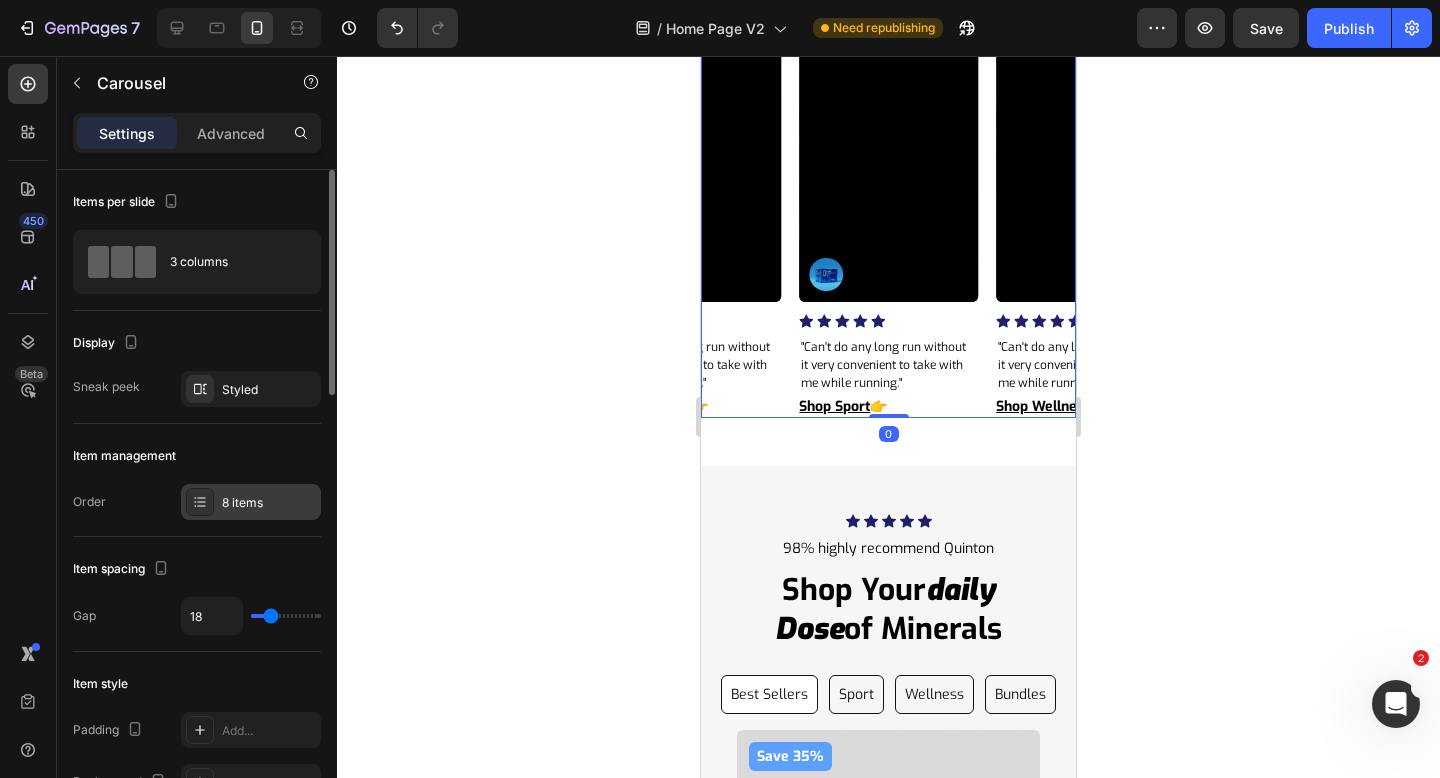 click on "8 items" at bounding box center (251, 502) 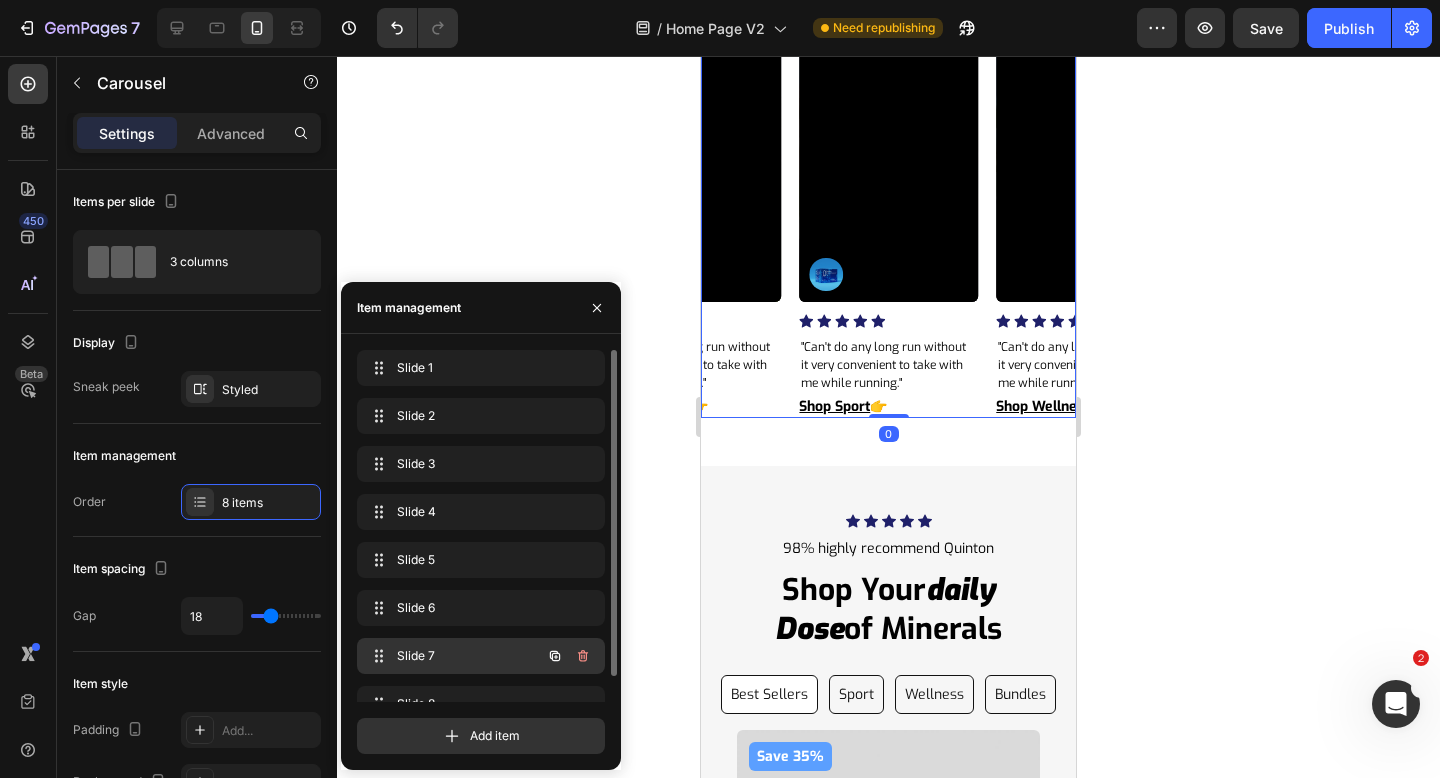 click on "Slide 7" at bounding box center (453, 656) 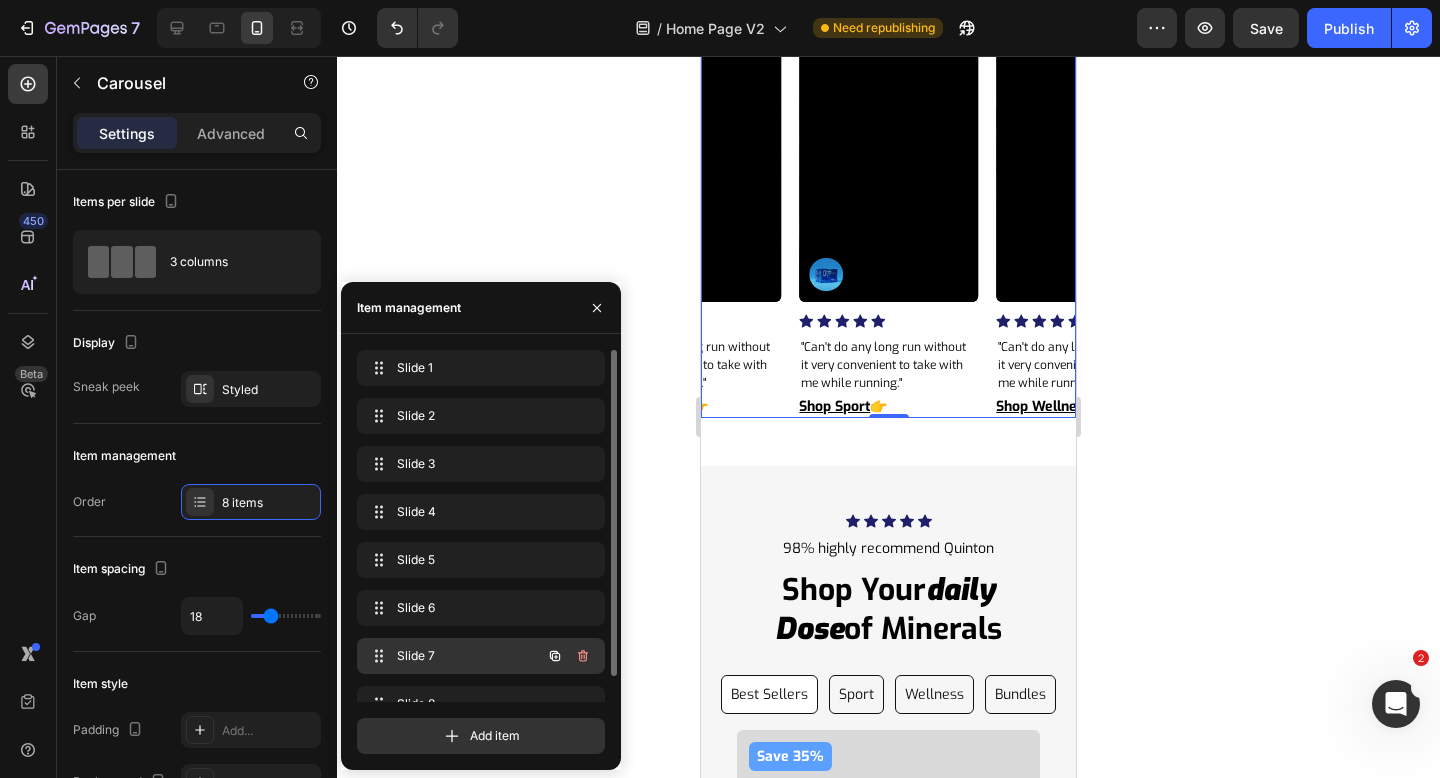 click on "Slide 7" at bounding box center [453, 656] 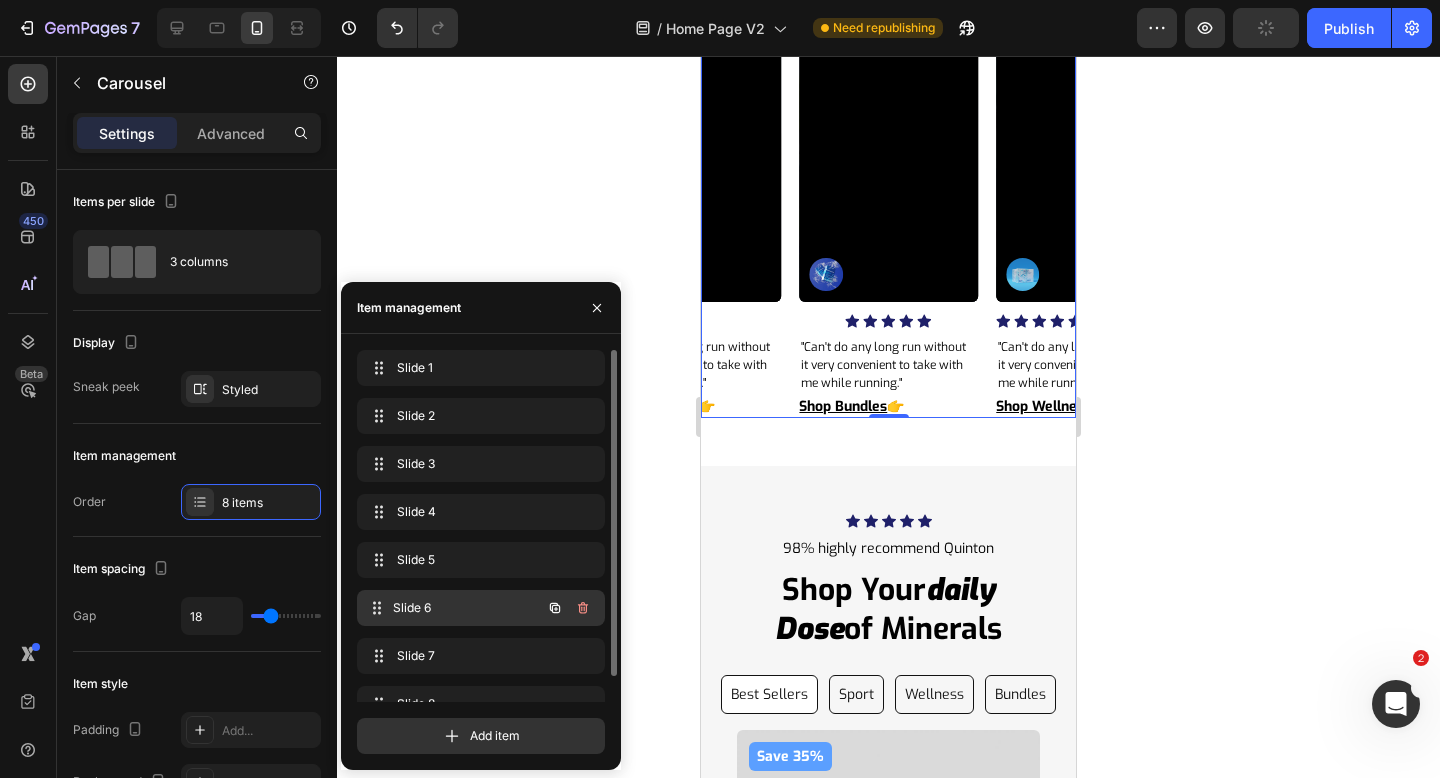 click on "Slide 6" at bounding box center (467, 608) 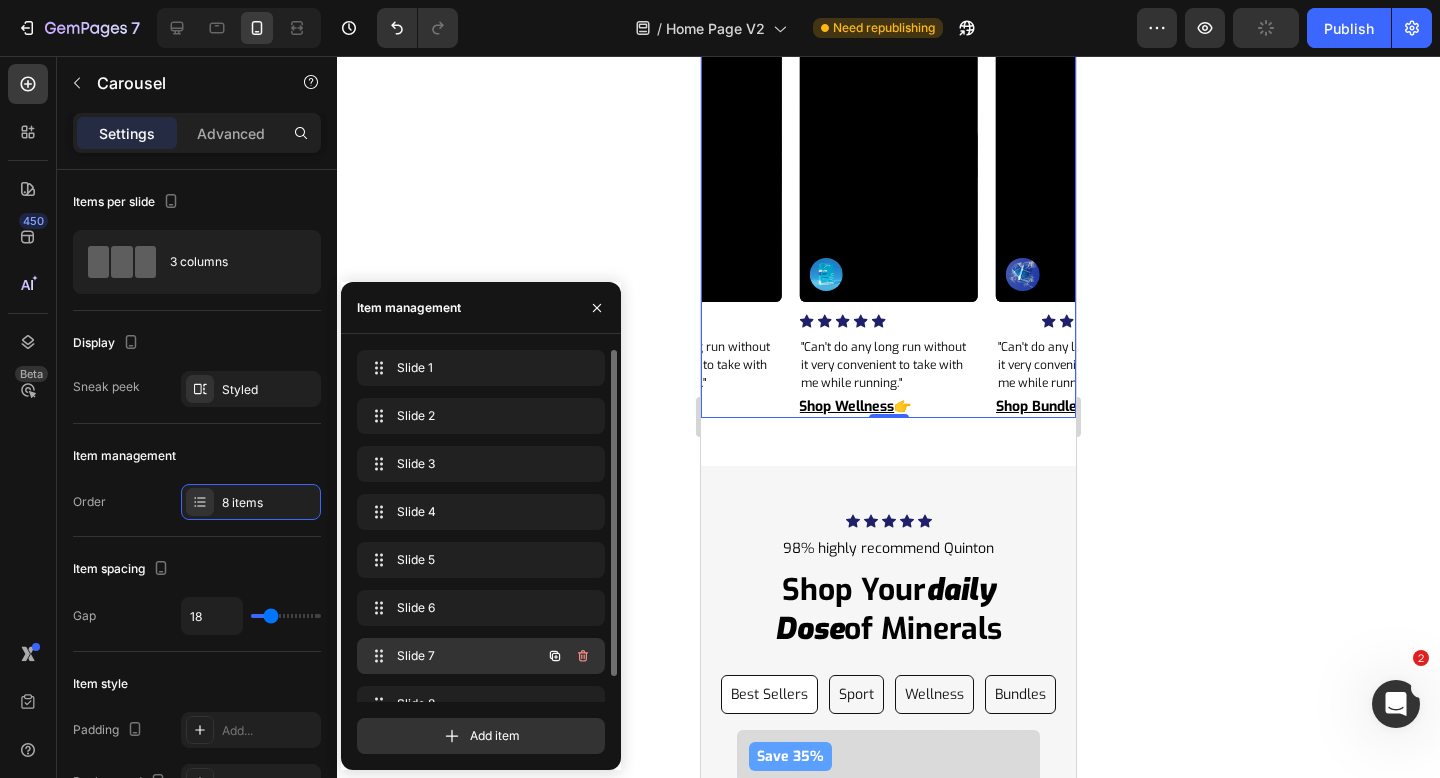 click on "Slide 7" at bounding box center (453, 656) 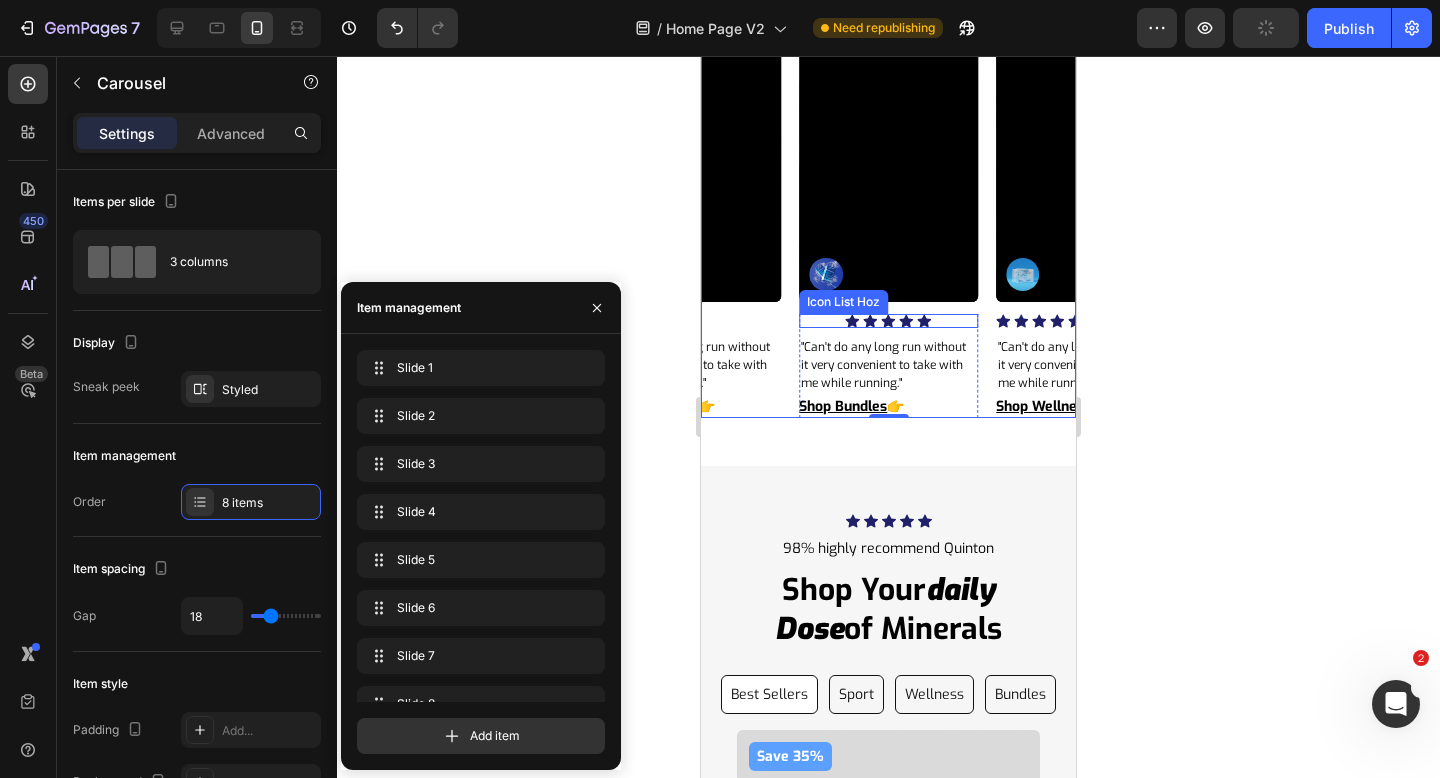 click on "Icon                Icon                Icon                Icon                Icon" at bounding box center (888, 321) 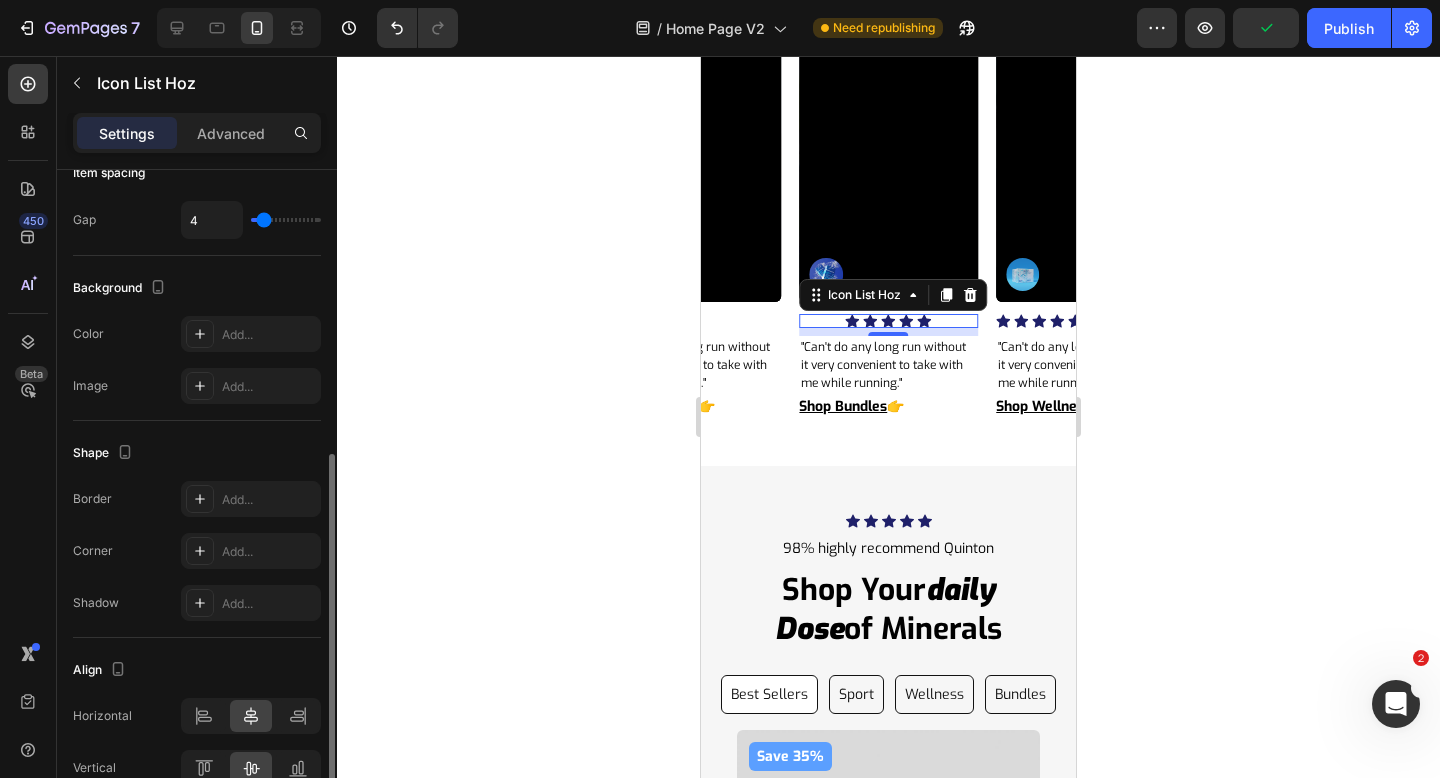 scroll, scrollTop: 246, scrollLeft: 0, axis: vertical 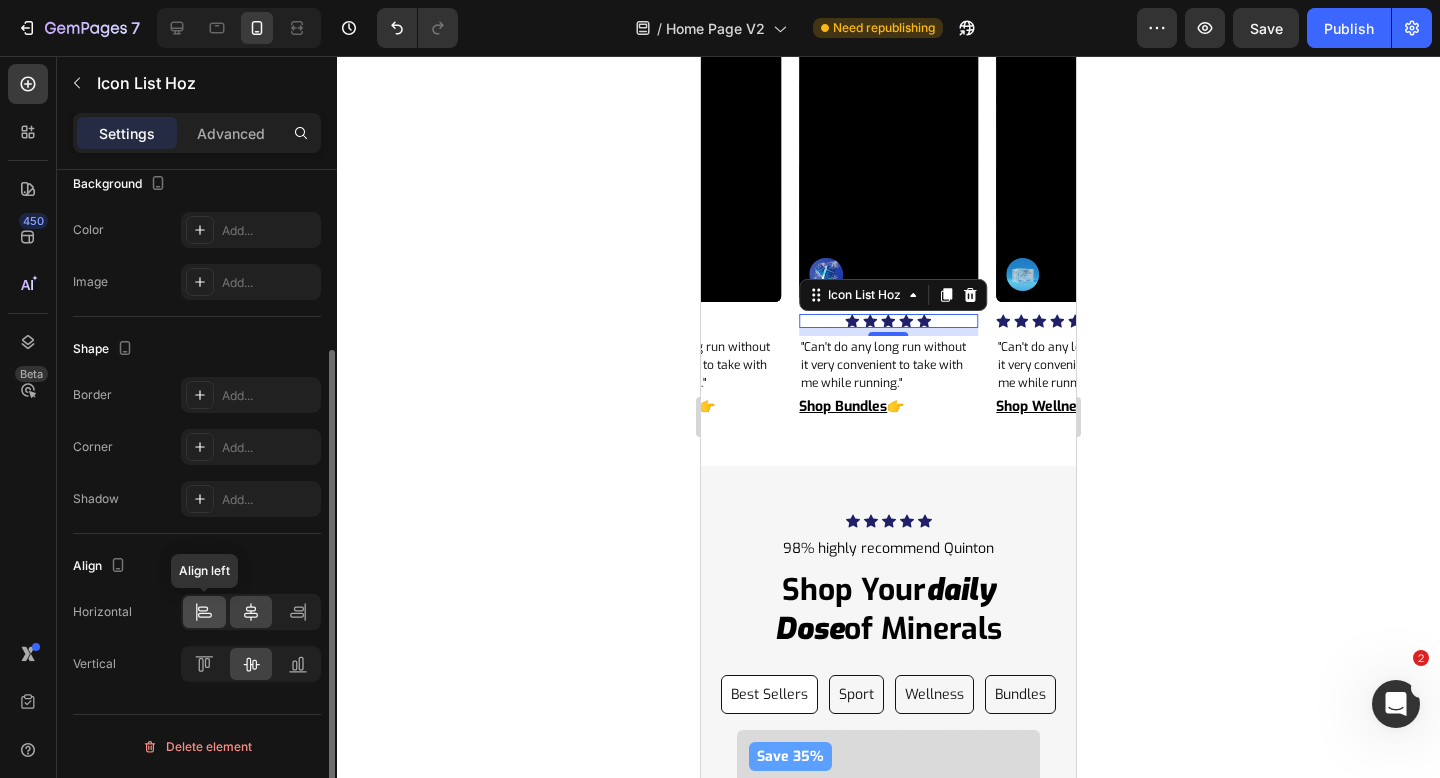 click 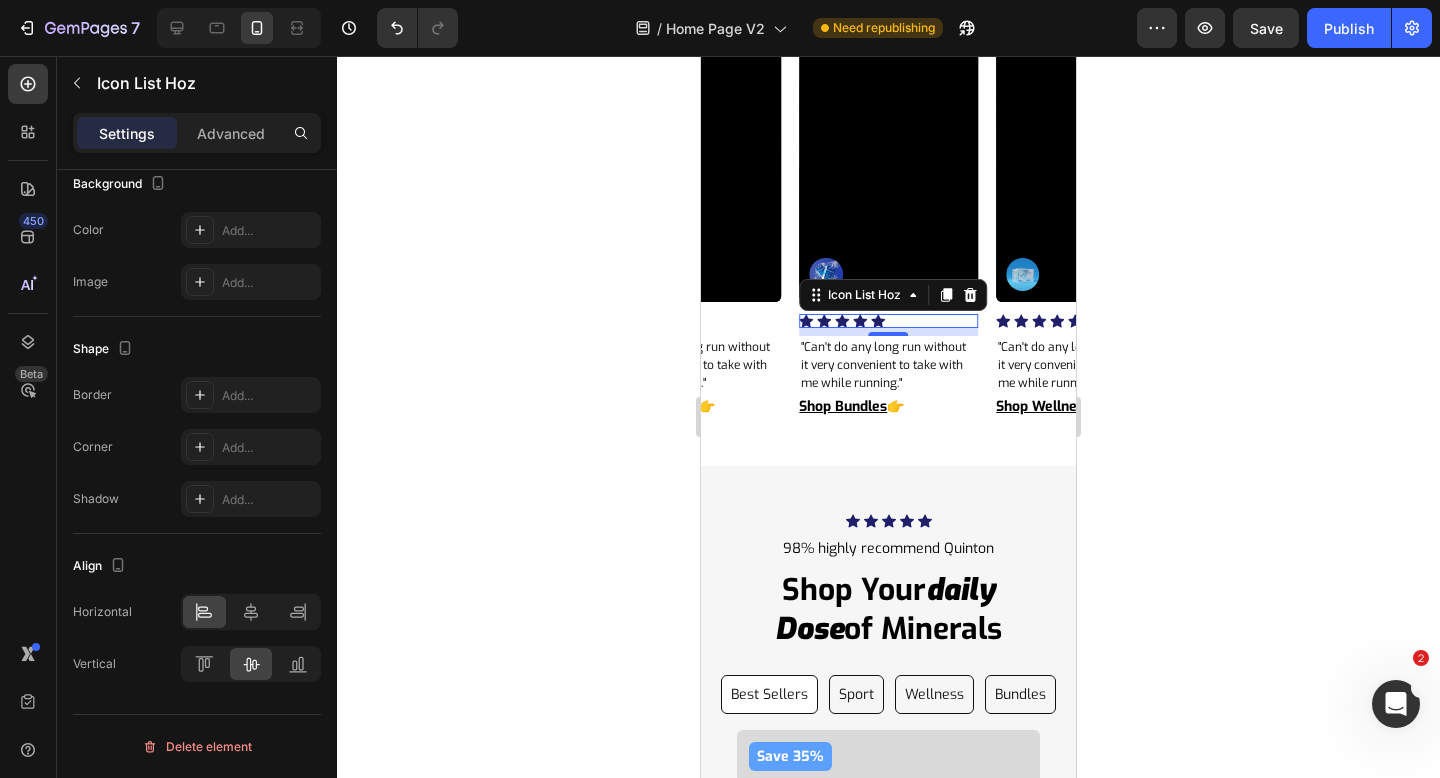 click 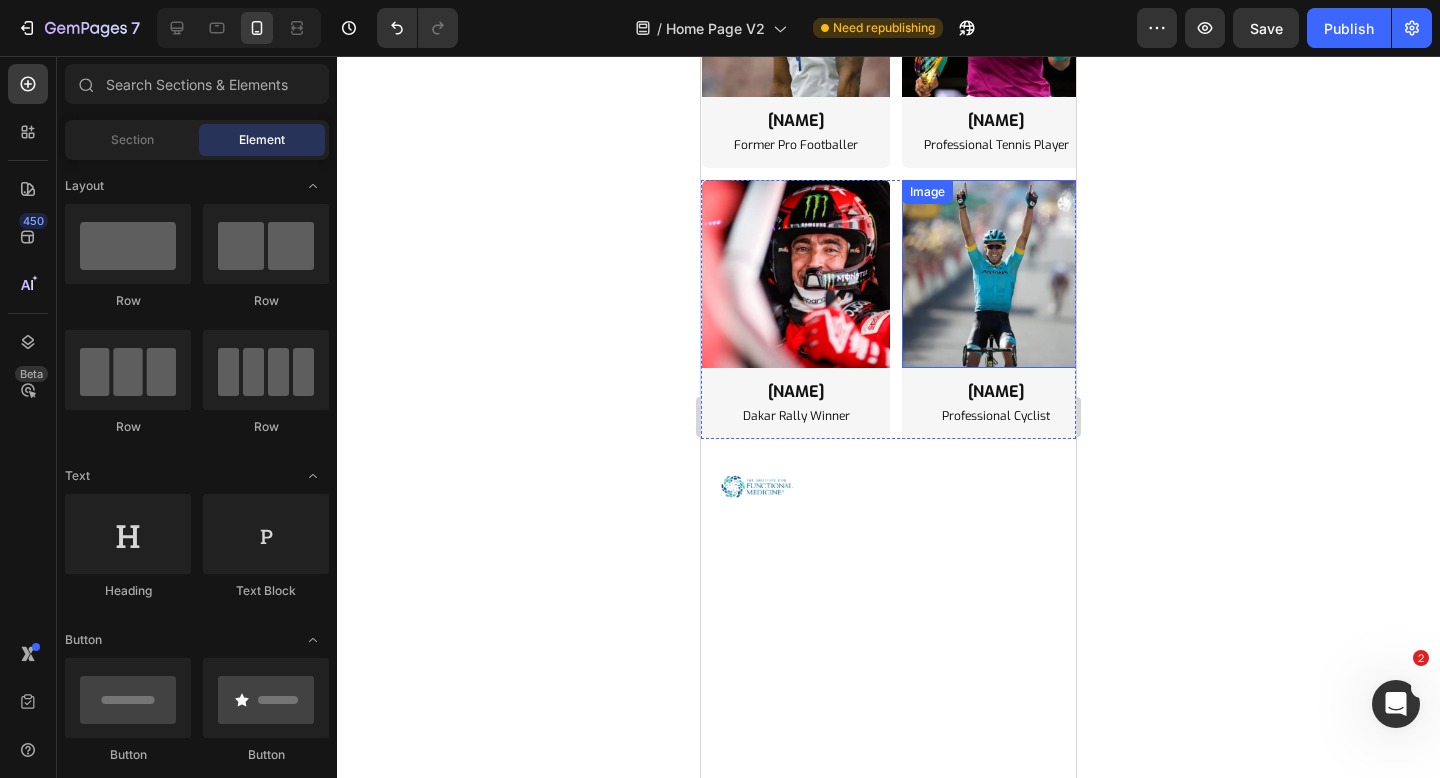 scroll, scrollTop: 16163, scrollLeft: 0, axis: vertical 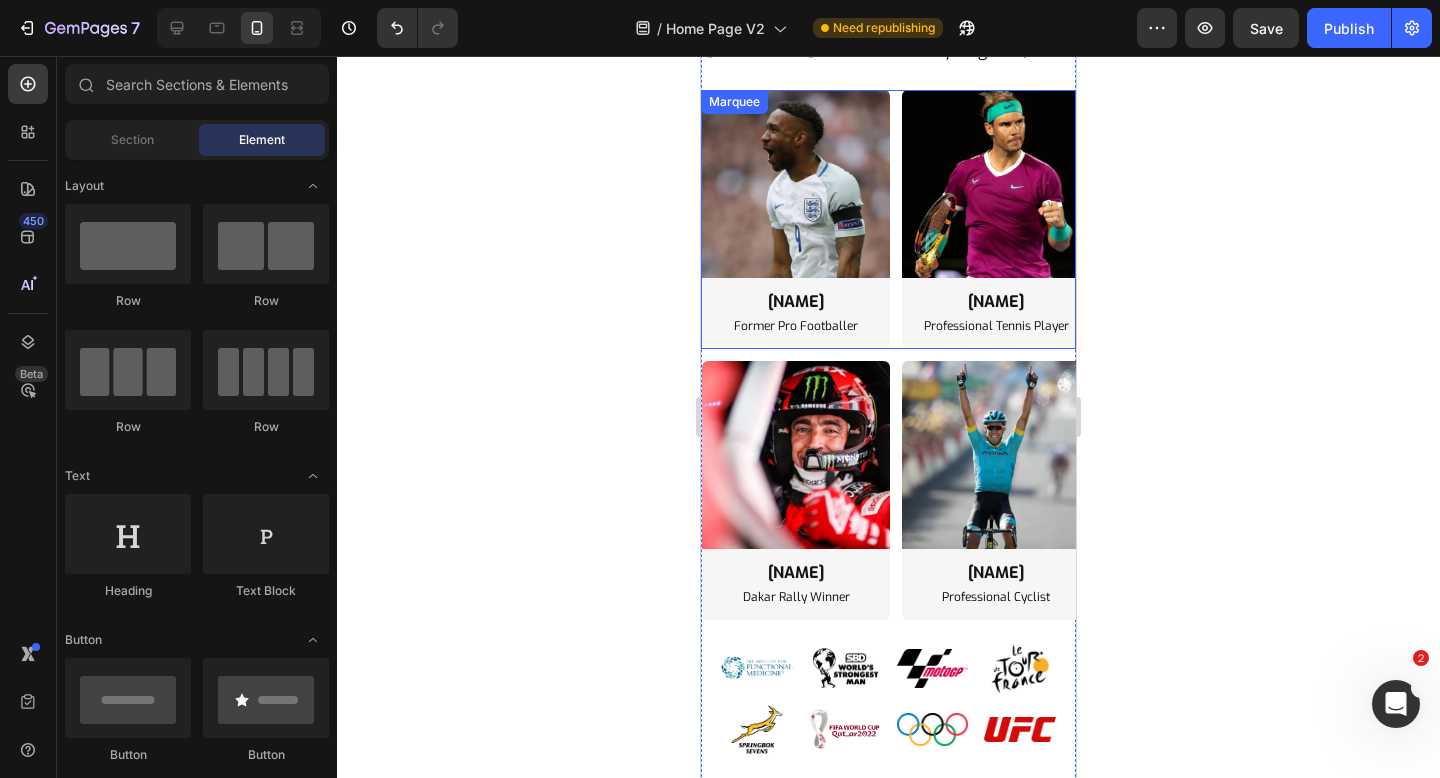 click on "Image jermaine defoe Heading Former Pro Footballer Text Block Row" at bounding box center (802, 219) 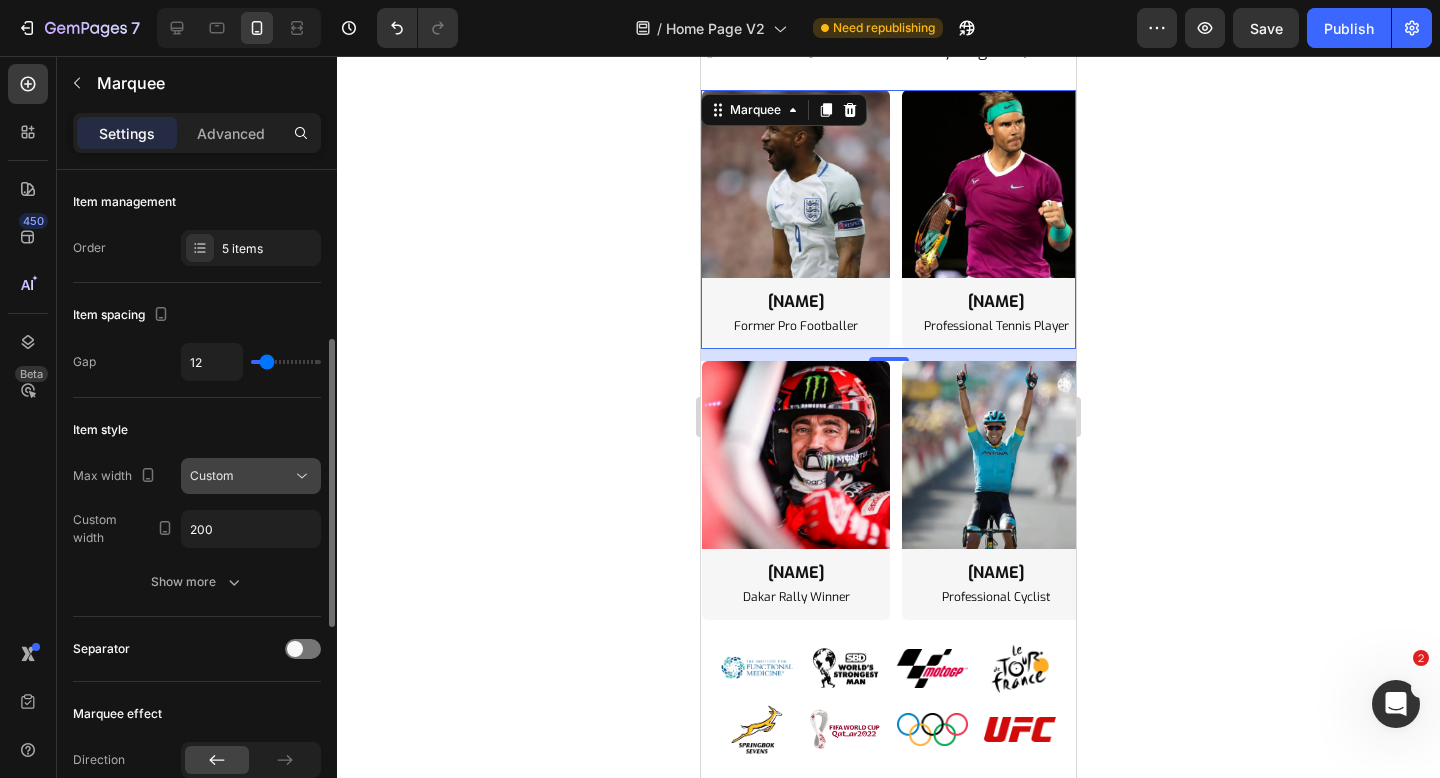 scroll, scrollTop: 556, scrollLeft: 0, axis: vertical 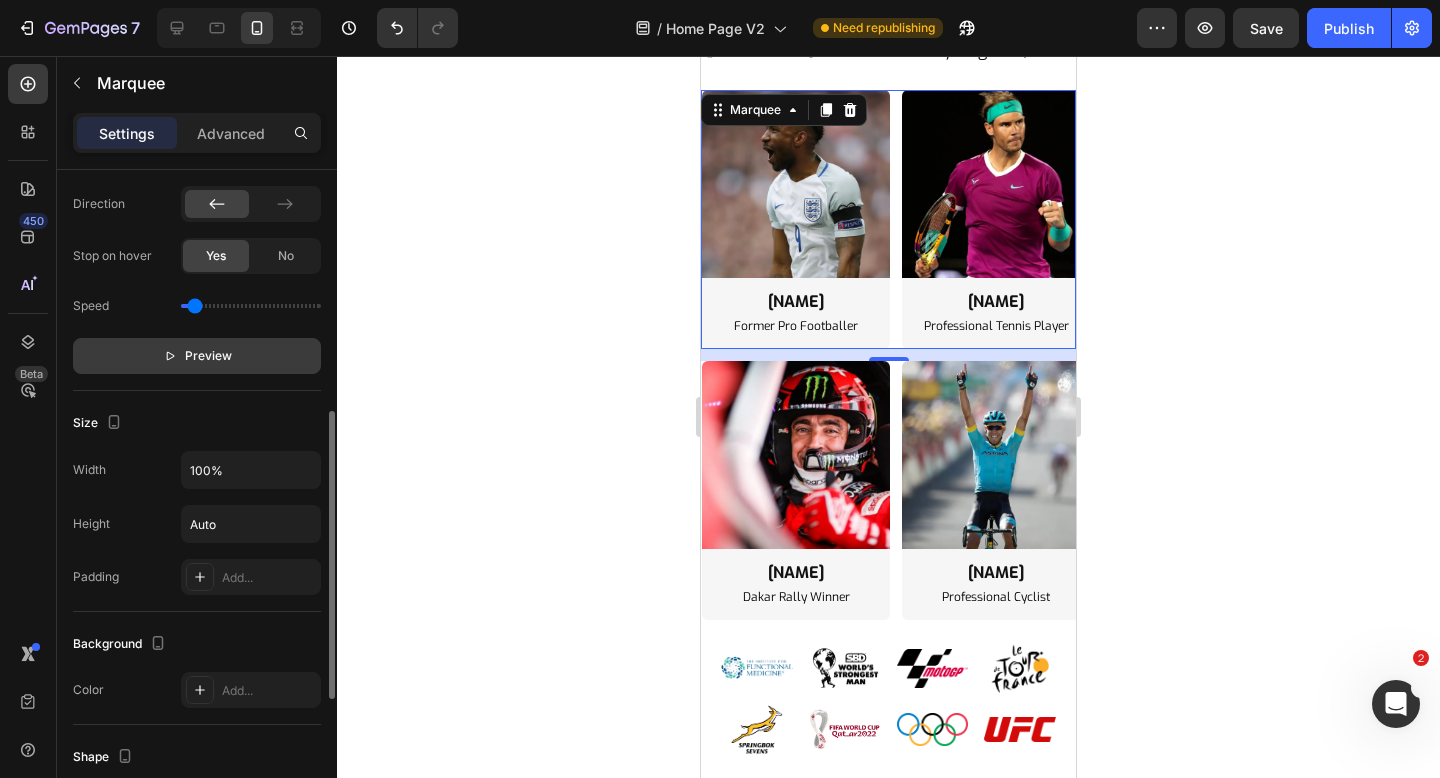 click on "Preview" at bounding box center (208, 356) 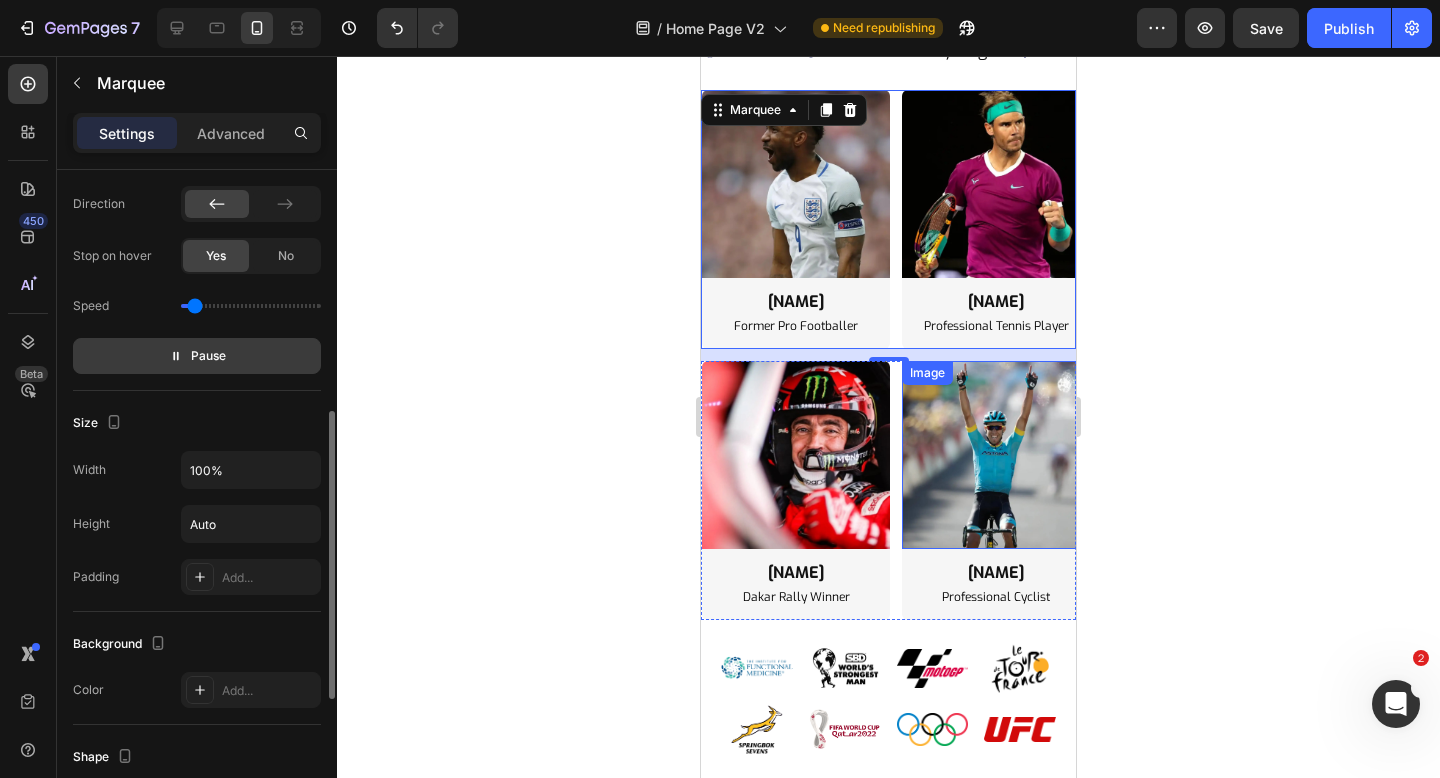 click on "Image nani roma Heading Dakar Rally Winner Text Block Row" at bounding box center [802, 490] 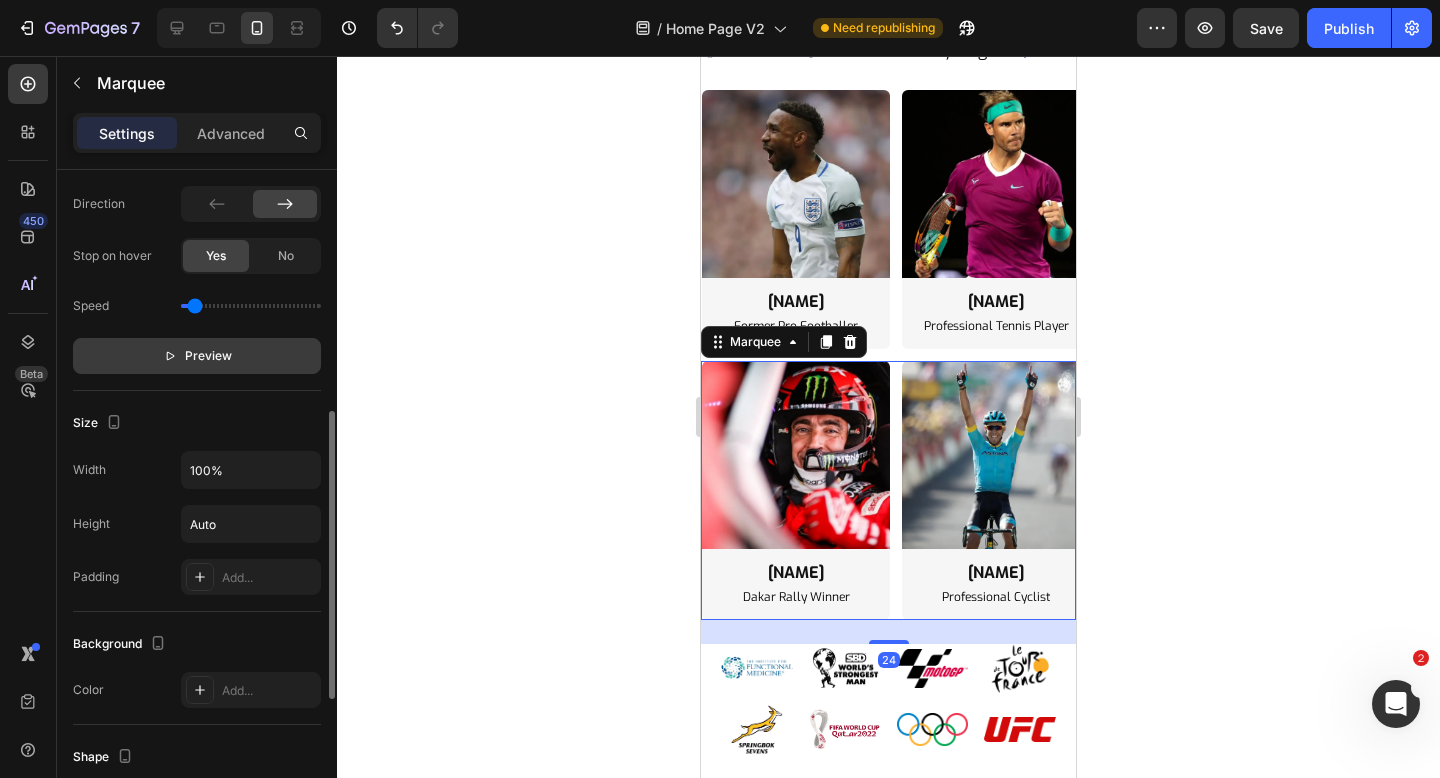 click on "Preview" at bounding box center (208, 356) 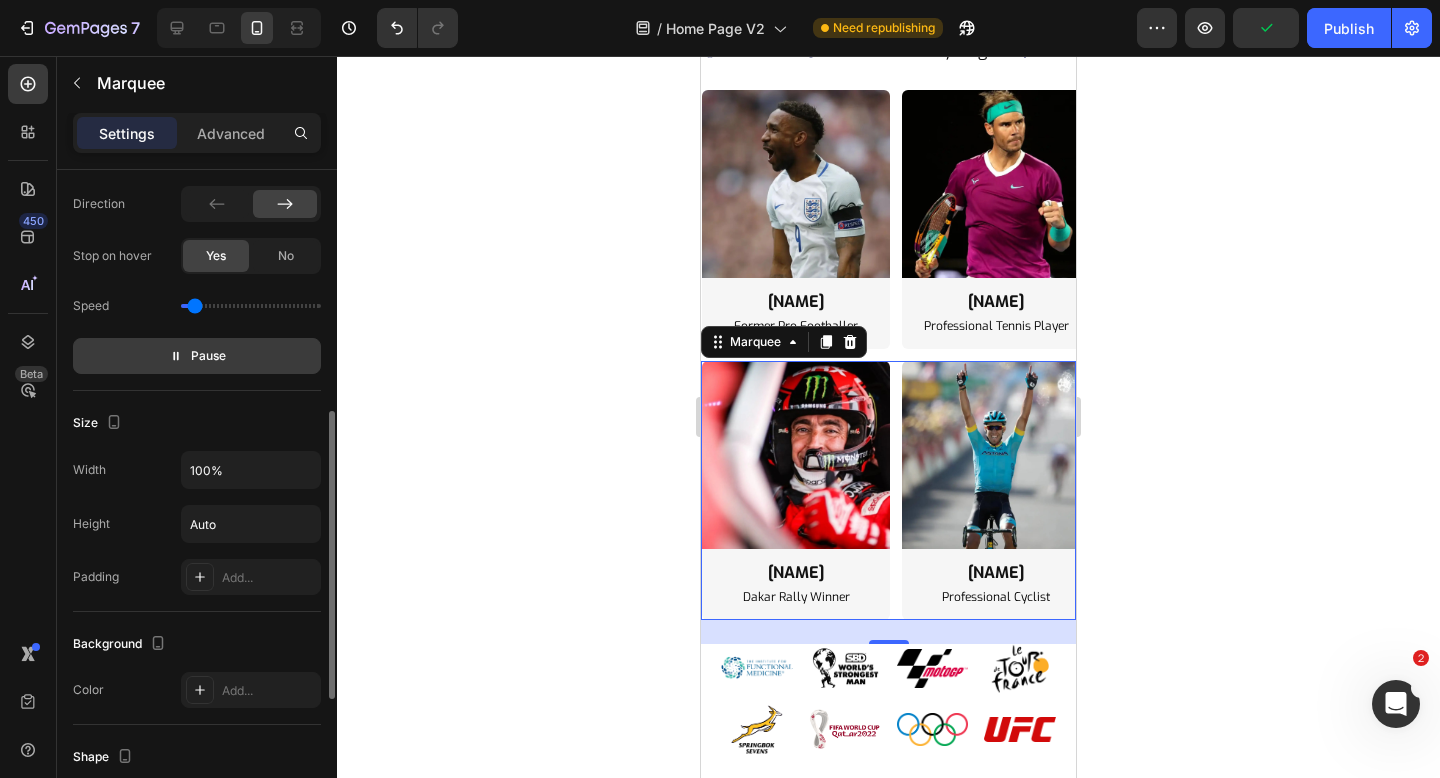 click 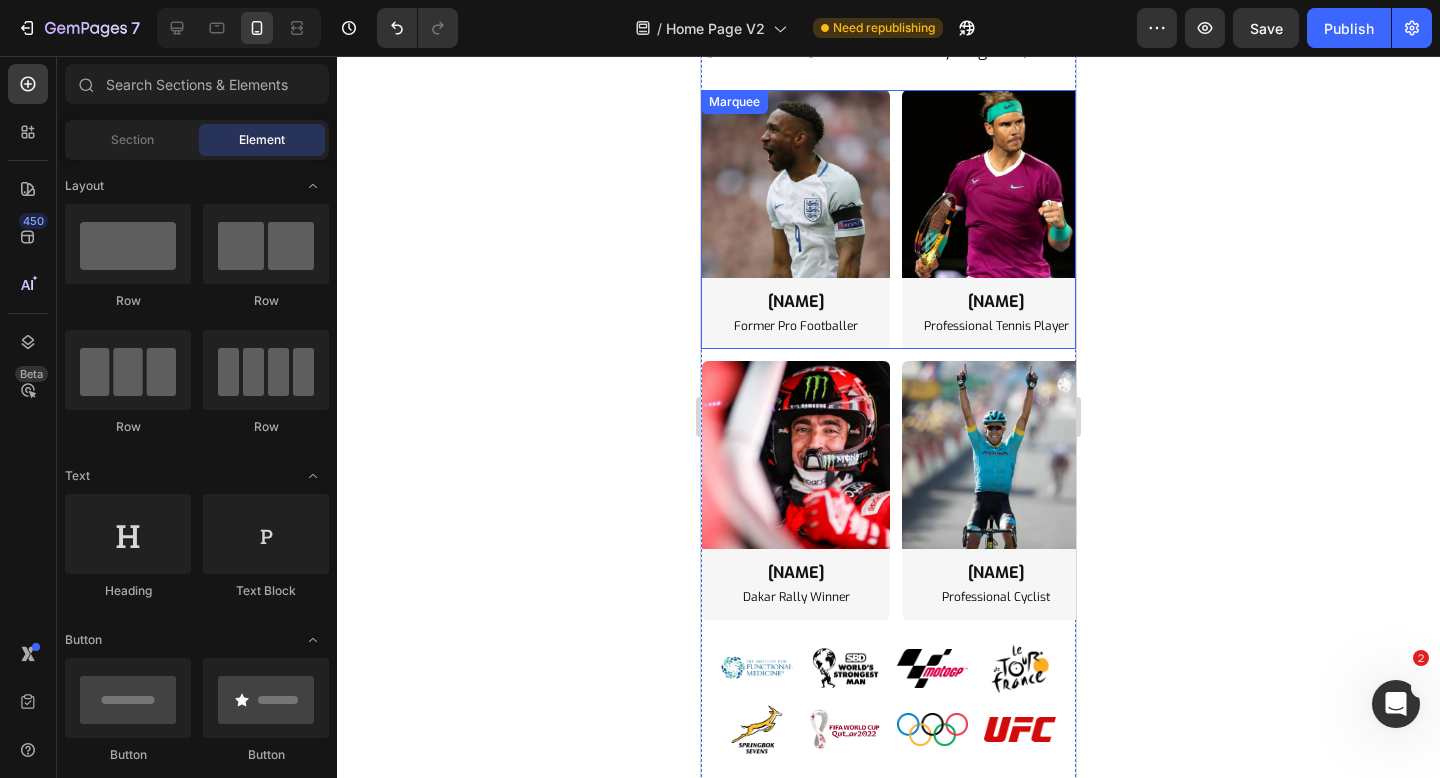 click on "Image rafa nadal Heading Professional Tennis Player Text Block Row" at bounding box center (1002, 219) 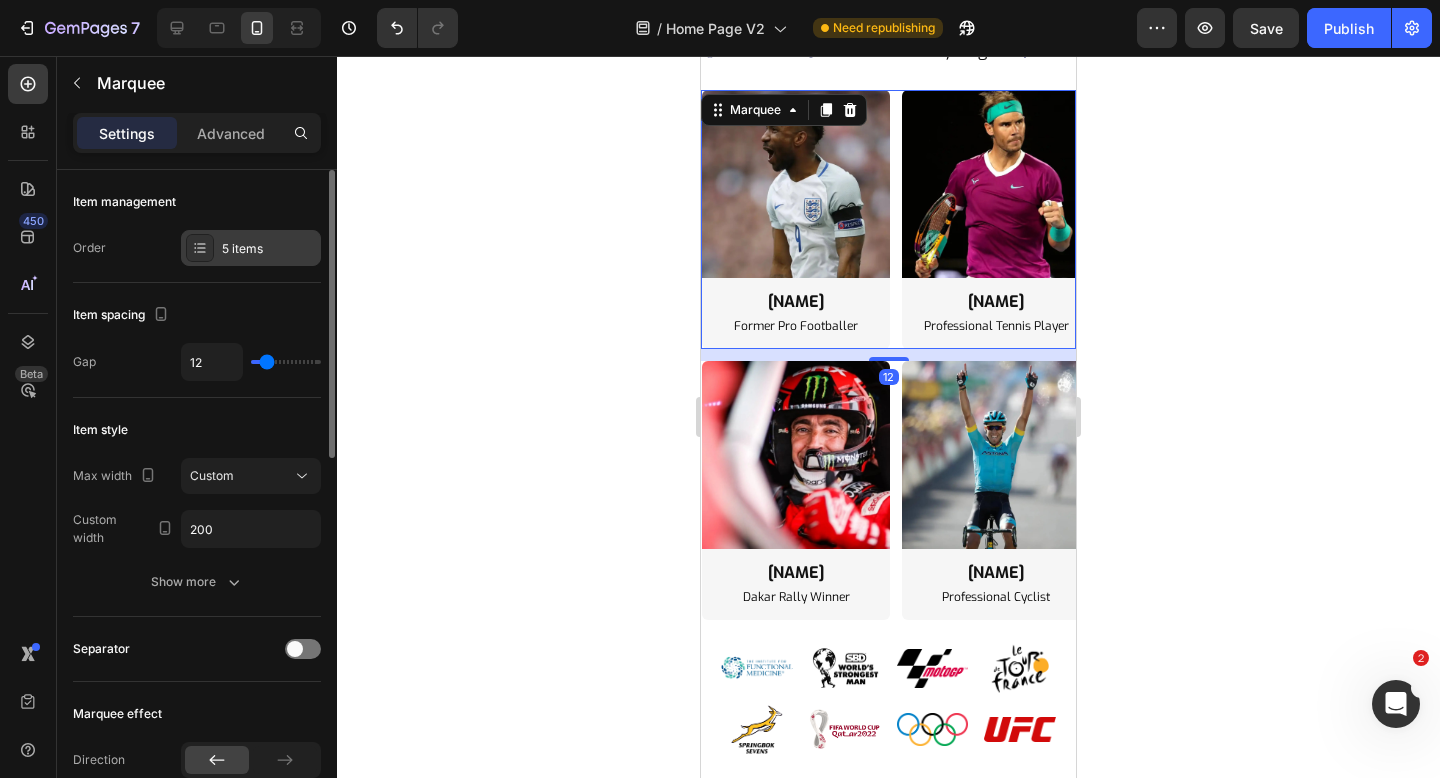 click on "5 items" at bounding box center [269, 249] 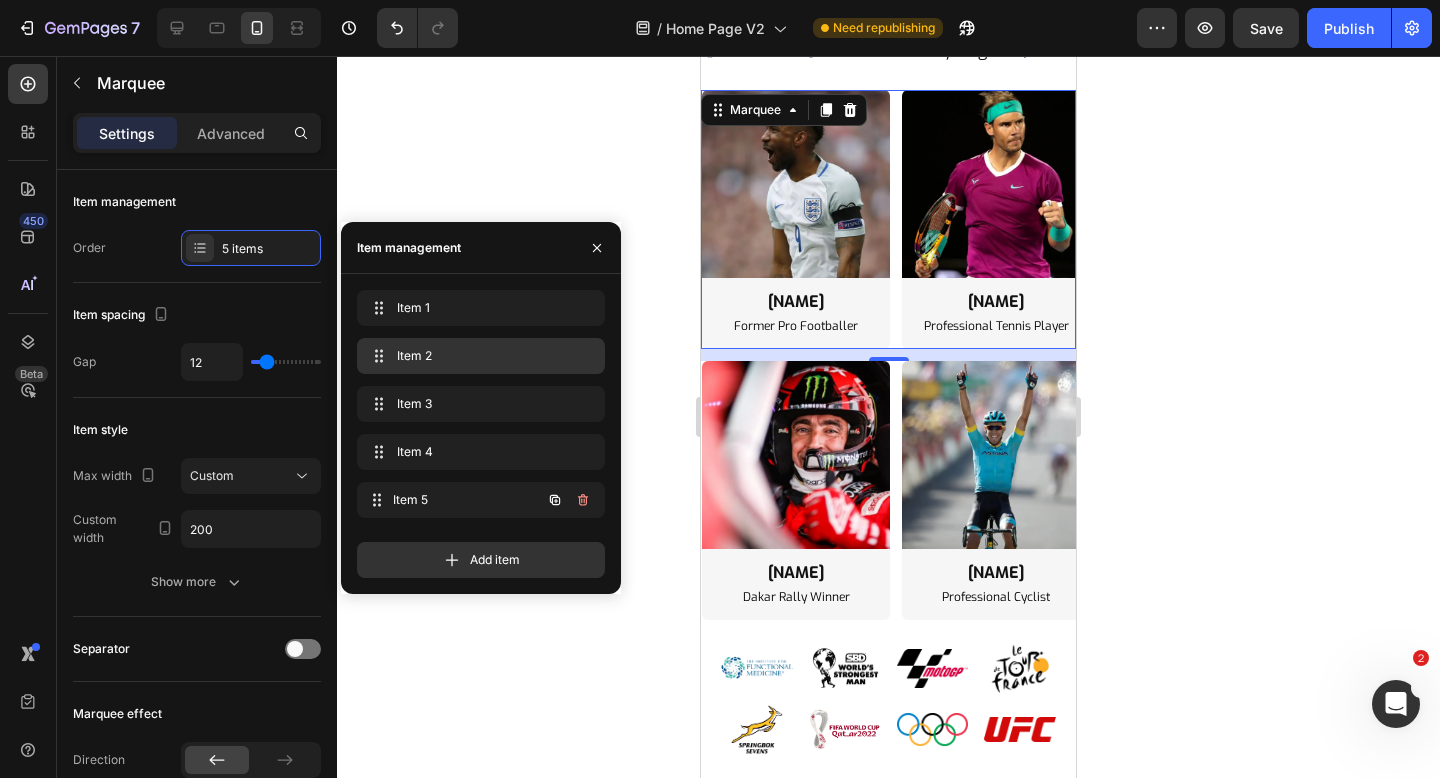 type 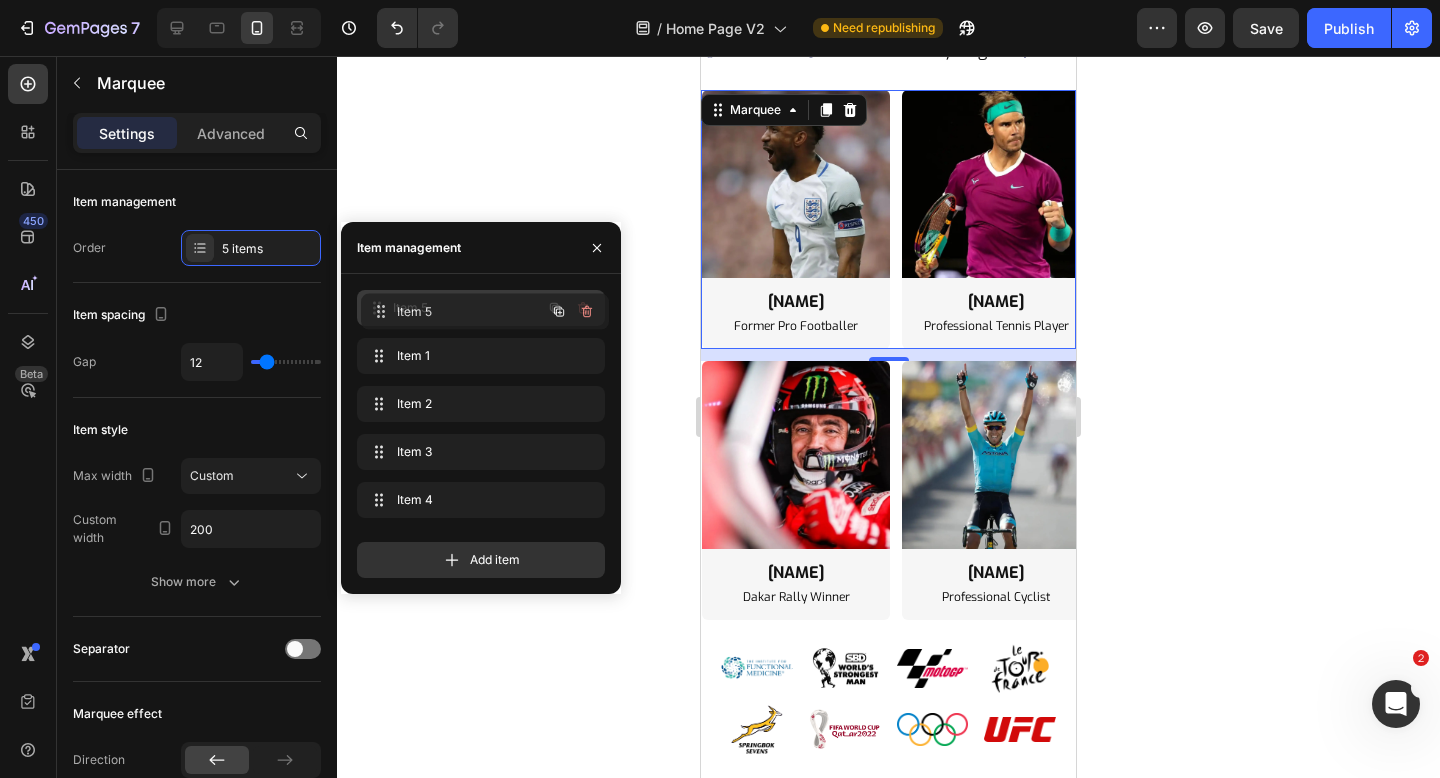 drag, startPoint x: 453, startPoint y: 491, endPoint x: 457, endPoint y: 303, distance: 188.04254 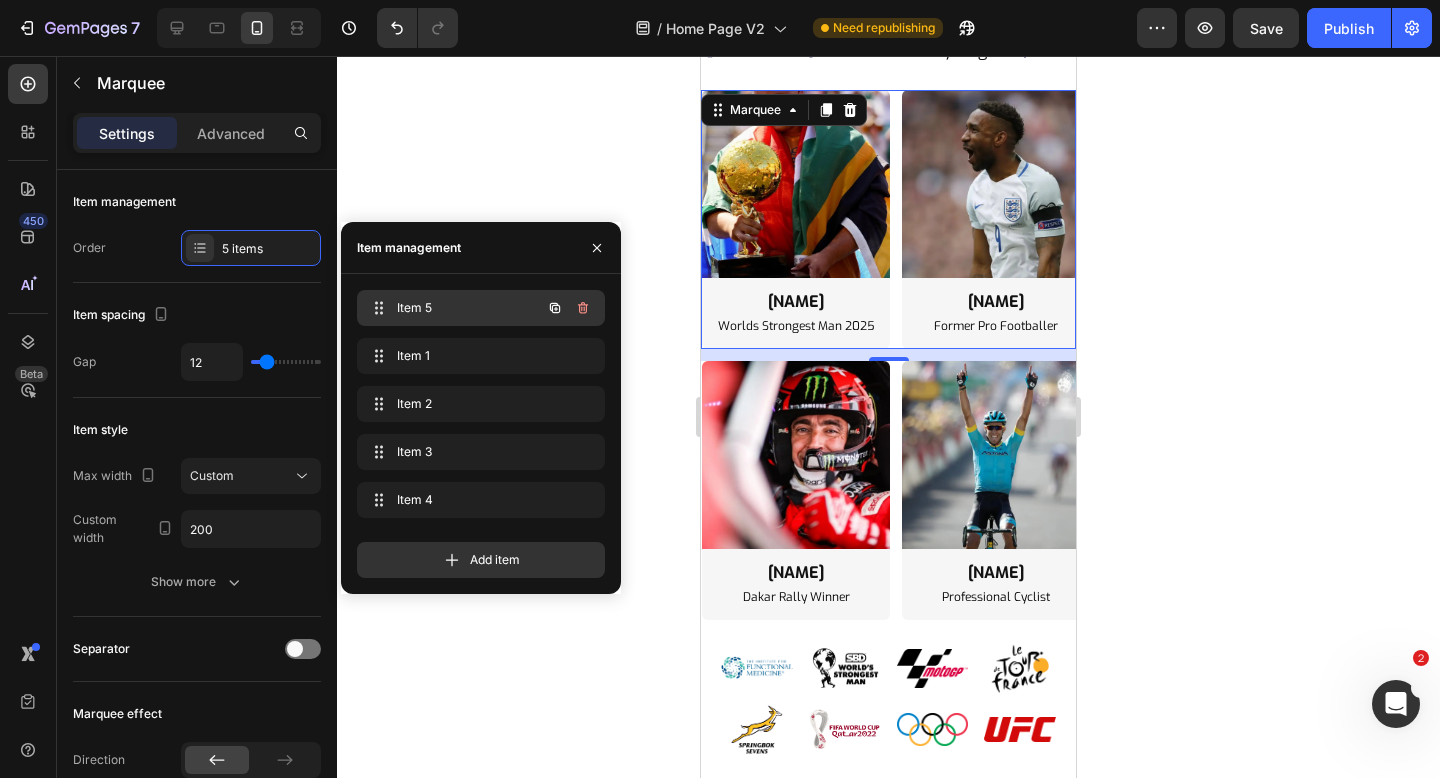 click on "Item 5" at bounding box center [453, 308] 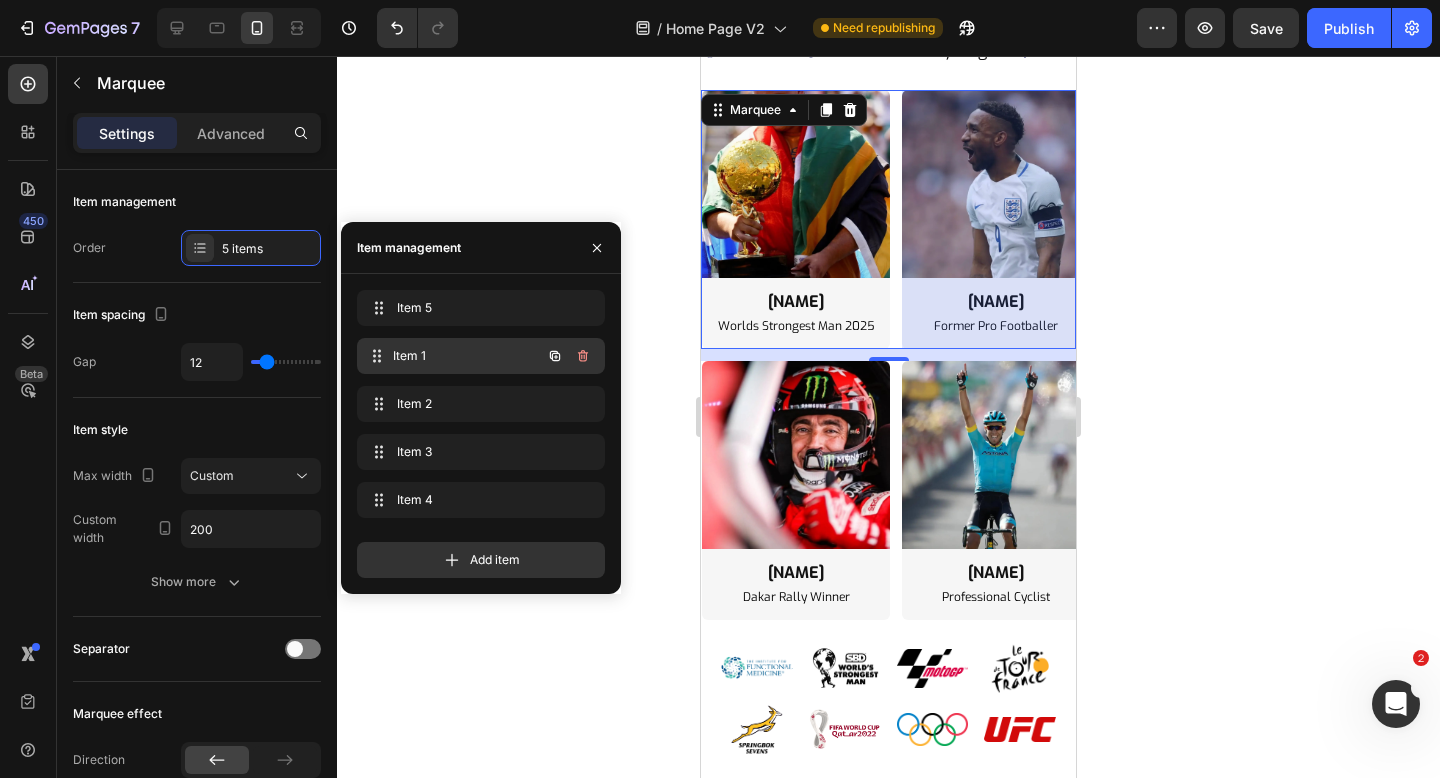 click on "Item 1" at bounding box center [467, 356] 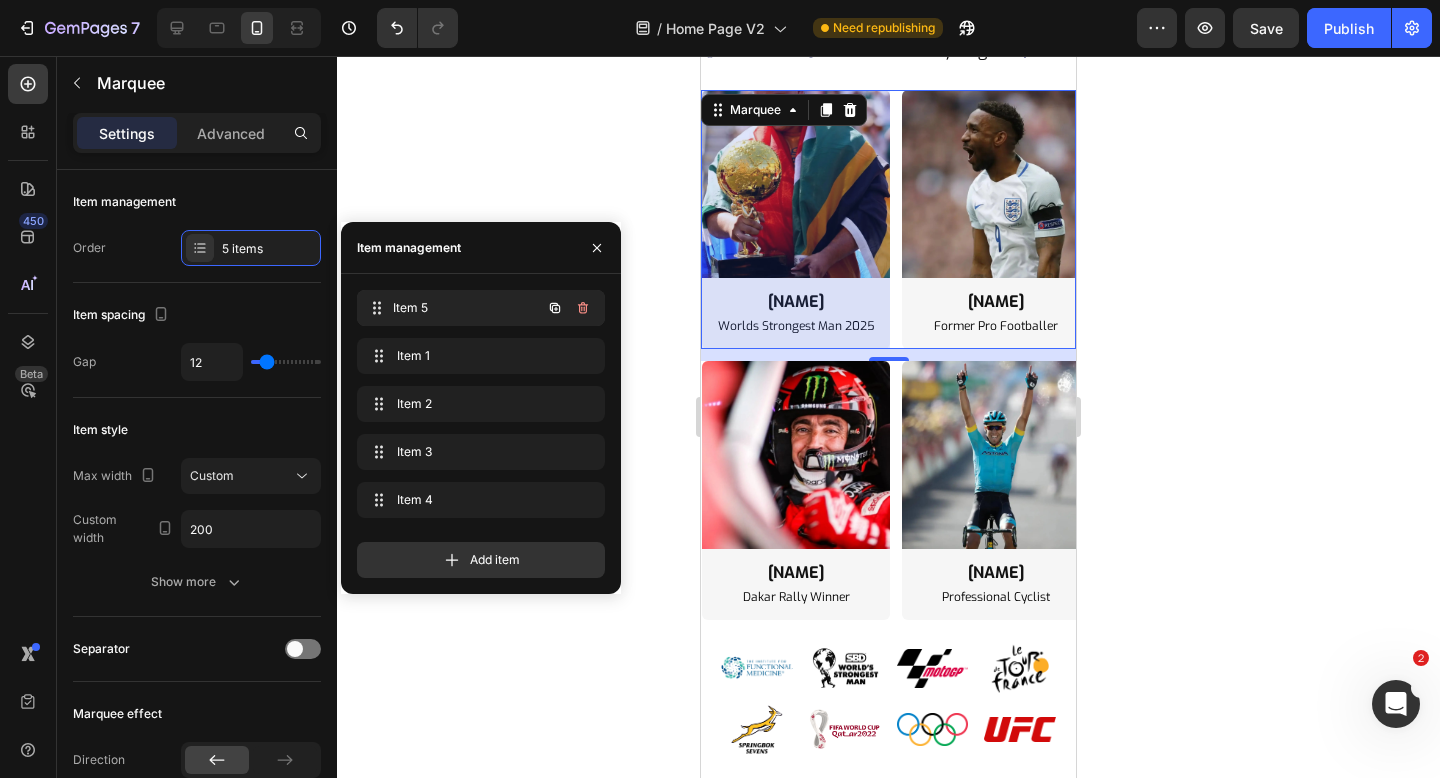 click on "Item 5" at bounding box center (467, 308) 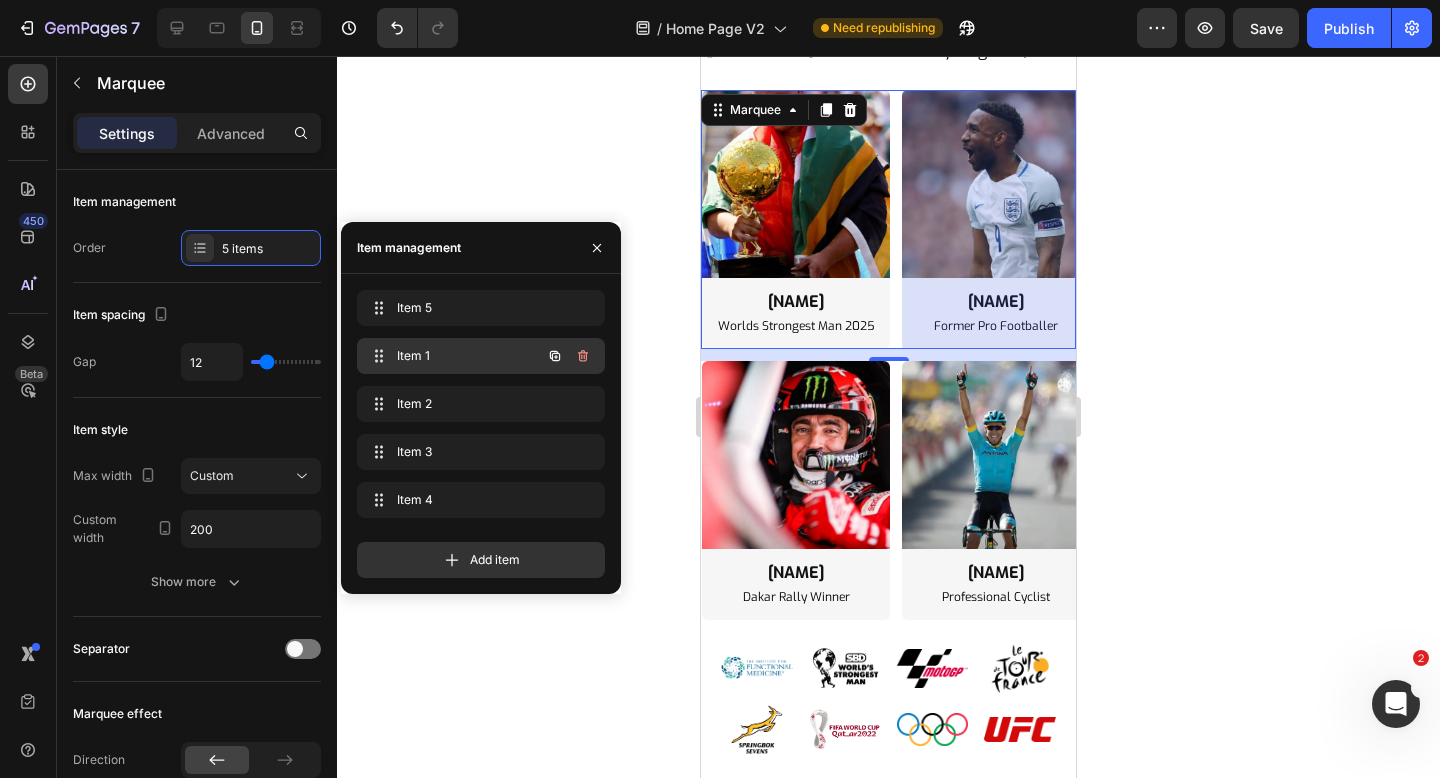 click on "Item 1 Item 1" at bounding box center [453, 356] 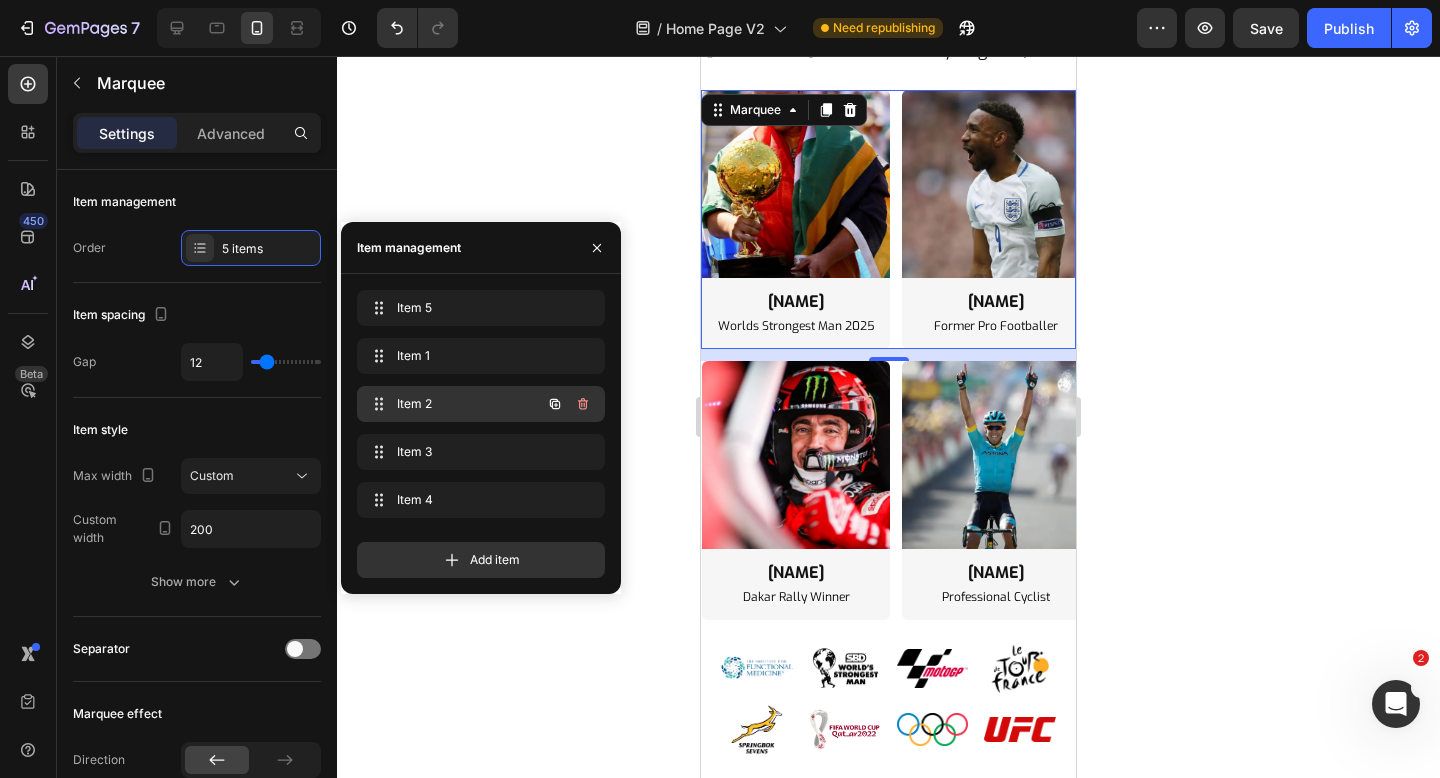 click on "Item 2" at bounding box center (453, 404) 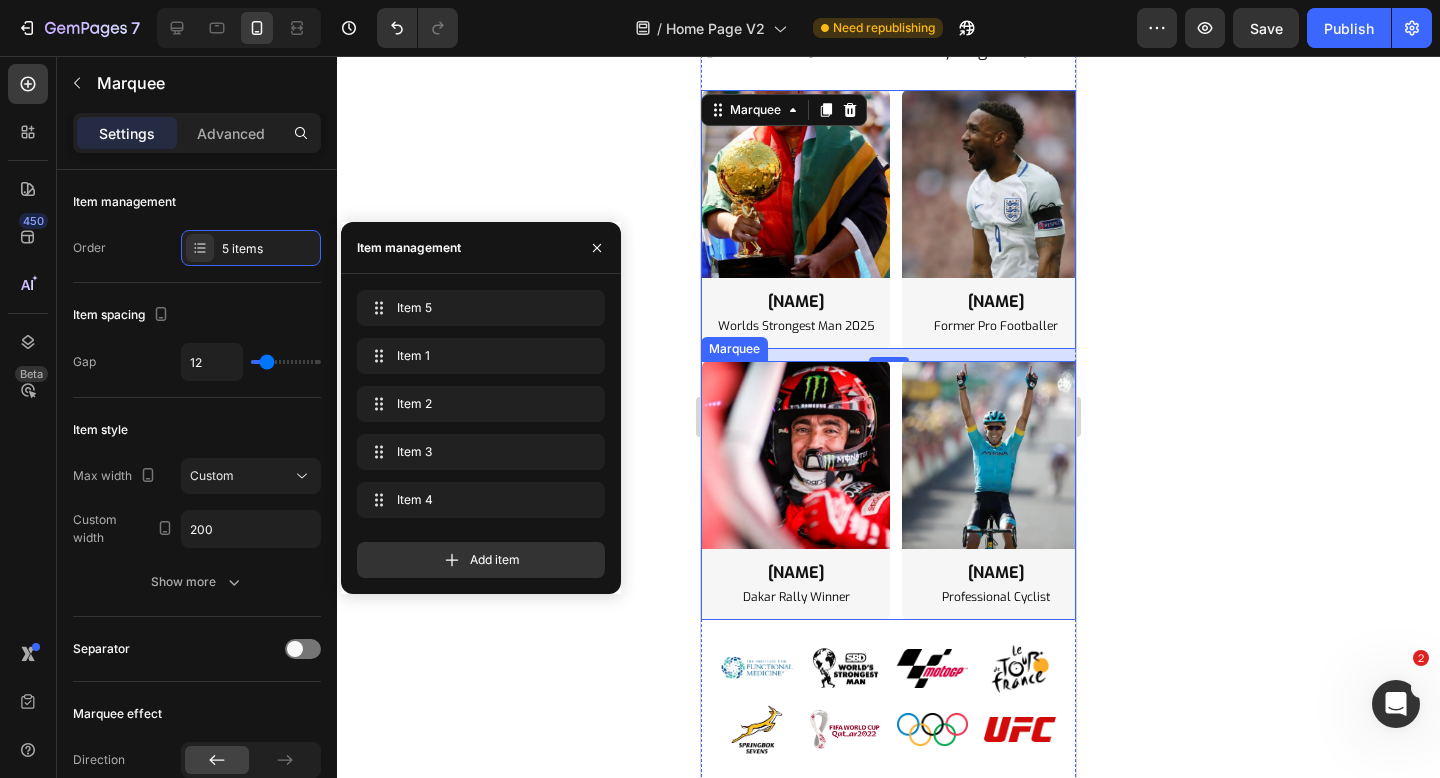 click on "Image omar fraile Heading Professional Cyclist Text Block Row" at bounding box center (3, 490) 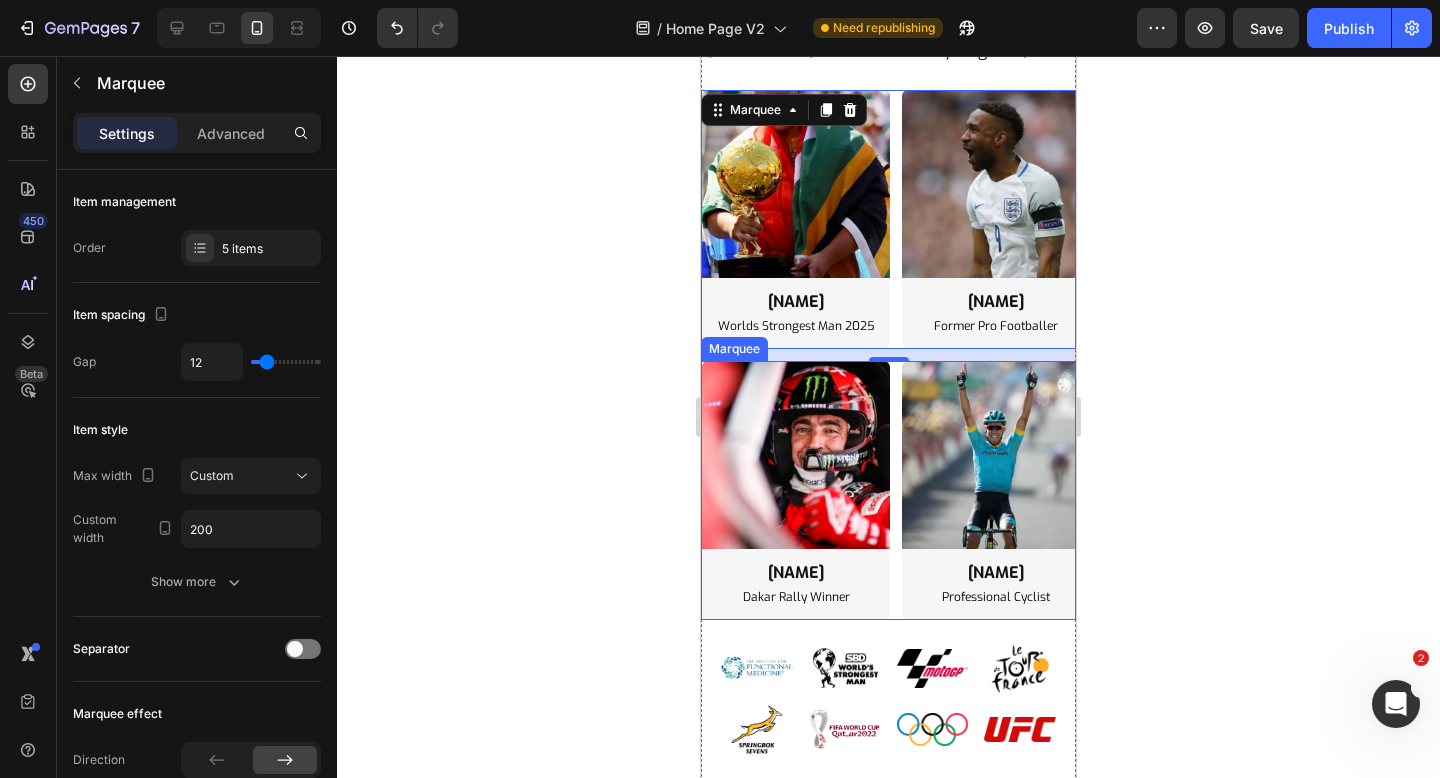 scroll, scrollTop: 556, scrollLeft: 0, axis: vertical 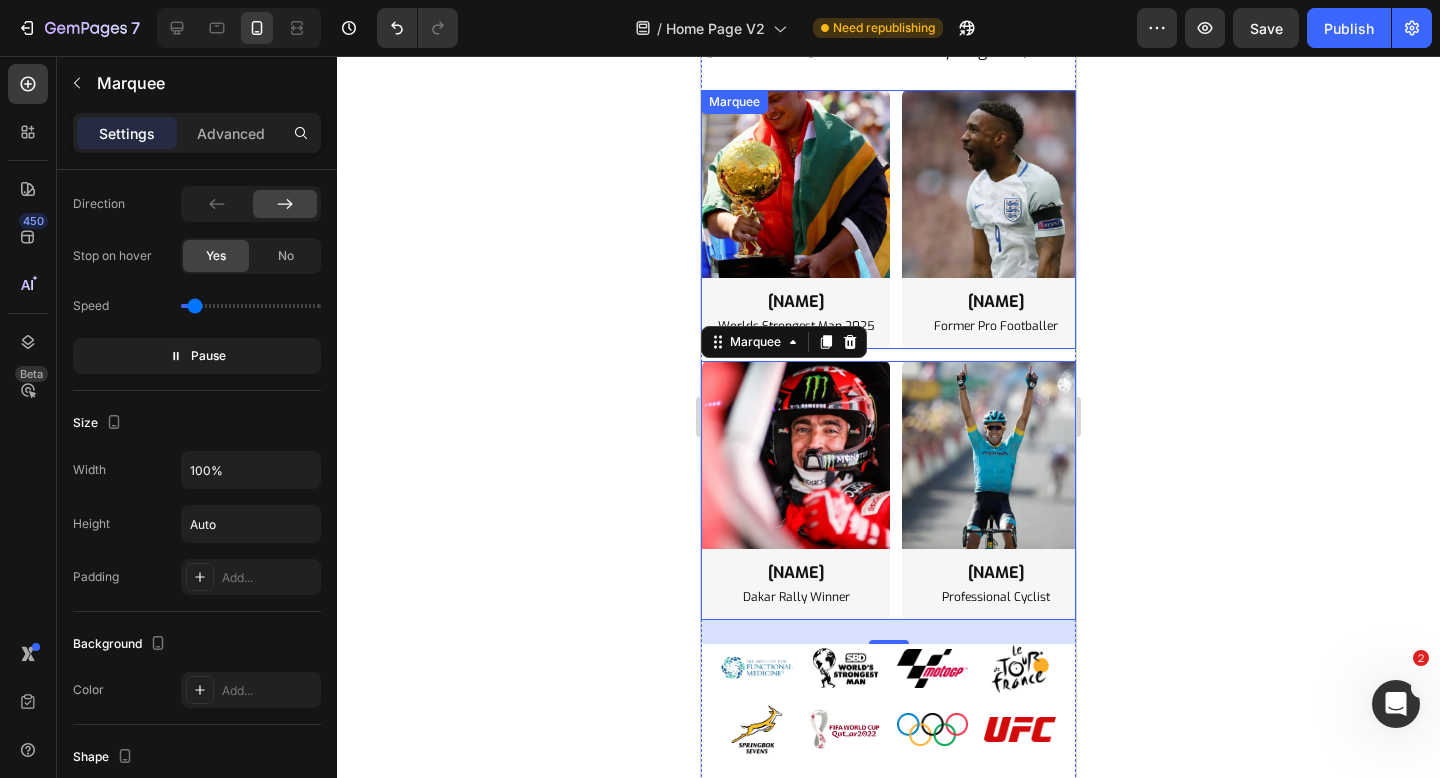 click on "Image casper ruud Heading Professional Tennis Player Text Block Row" at bounding box center [1601, 219] 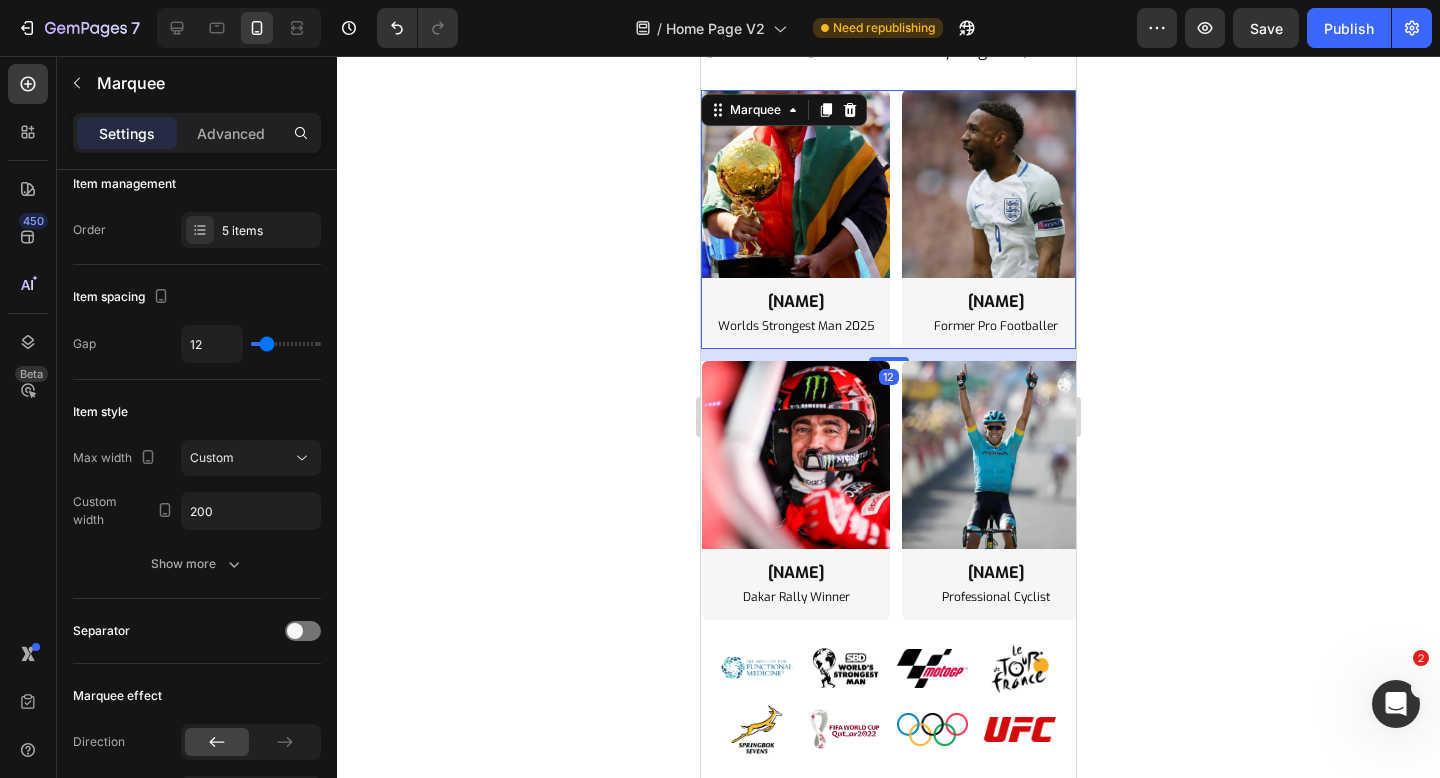 scroll, scrollTop: 0, scrollLeft: 0, axis: both 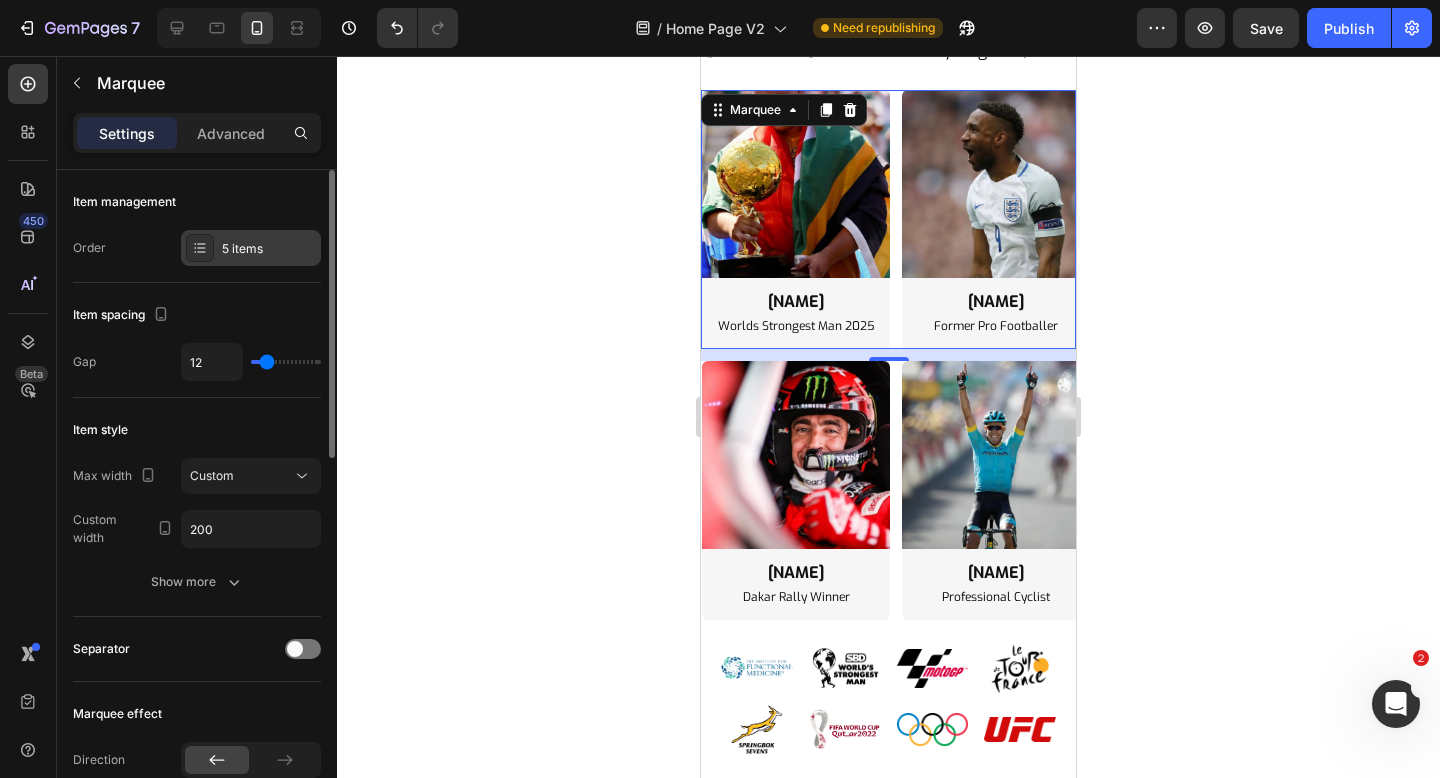 click on "5 items" at bounding box center (269, 249) 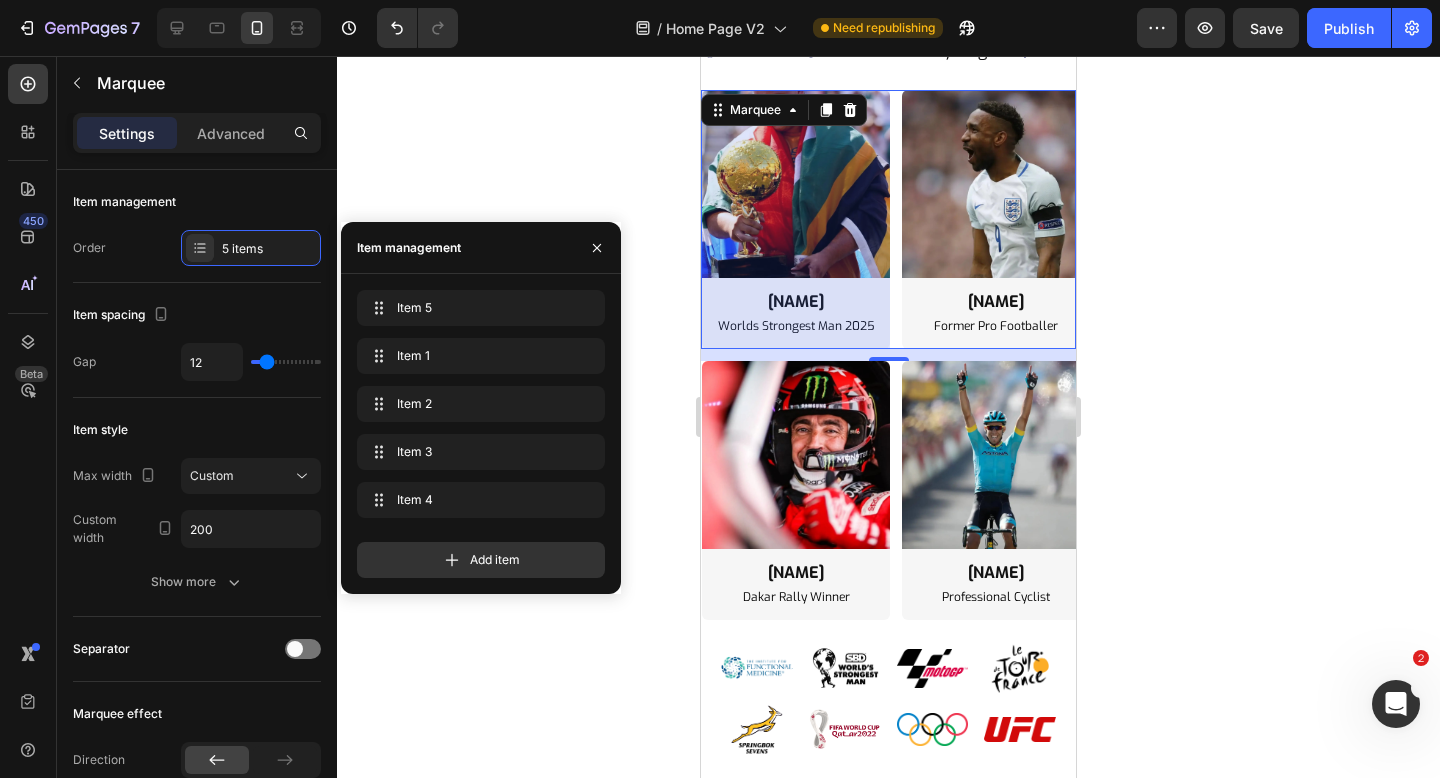 click 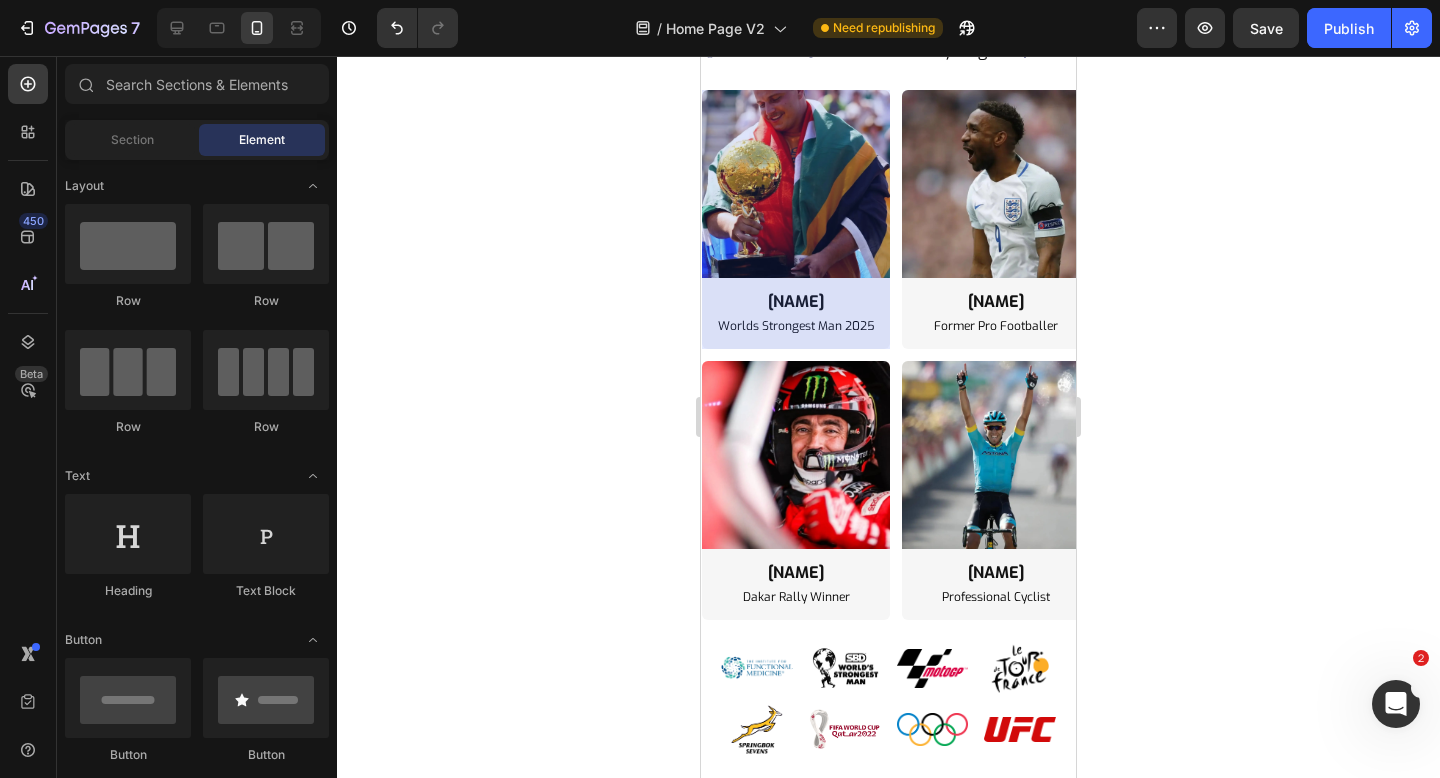 click 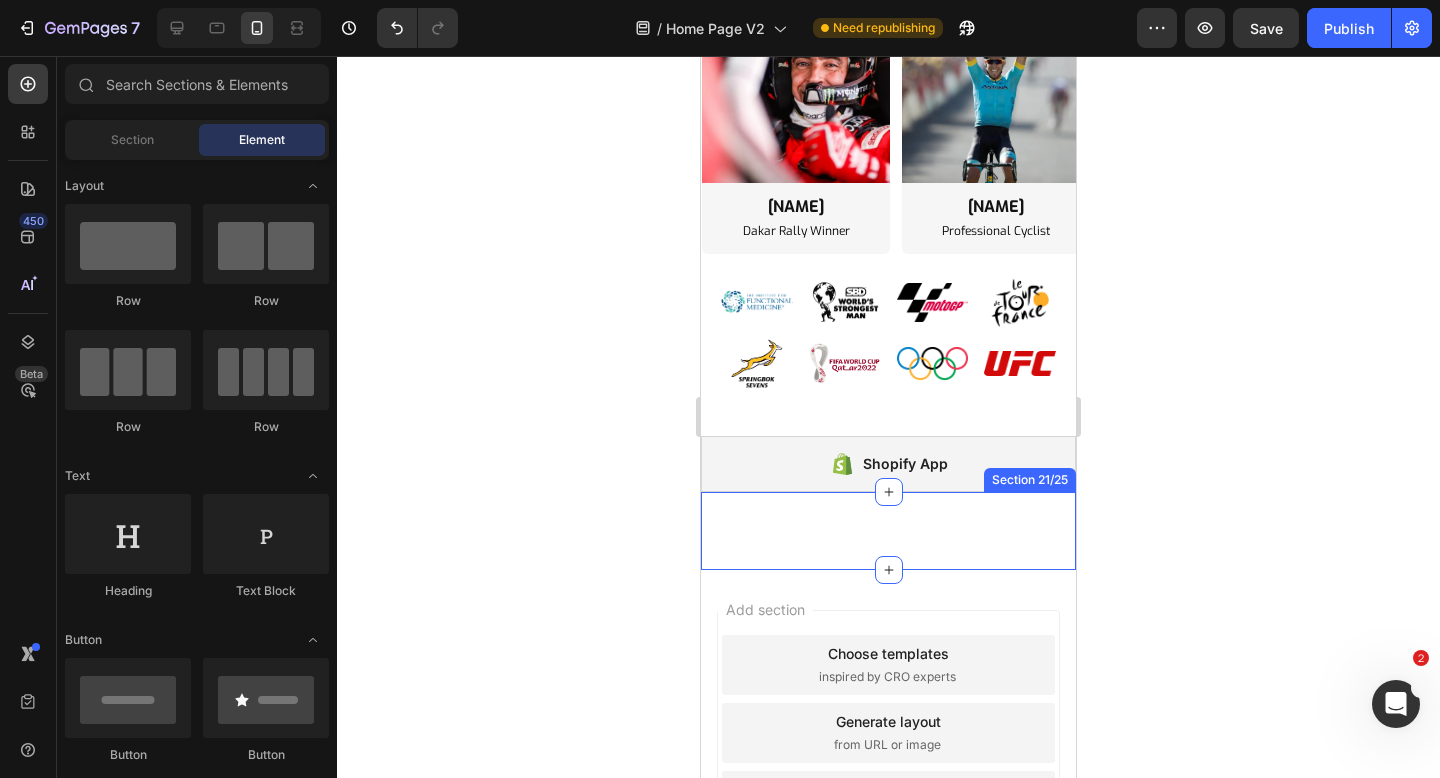 scroll, scrollTop: 16534, scrollLeft: 0, axis: vertical 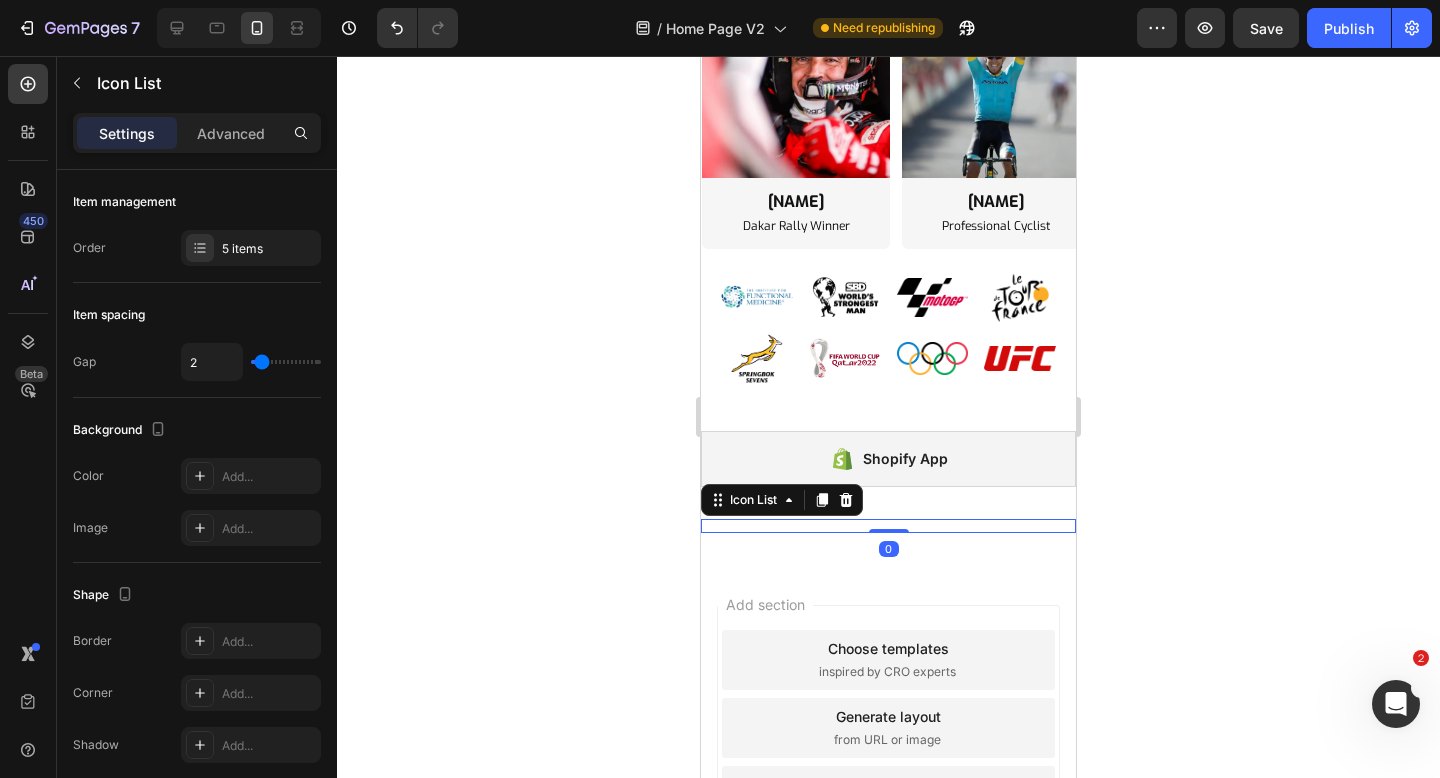click on "Icon Icon Icon Icon Icon Icon List   0" at bounding box center [888, 526] 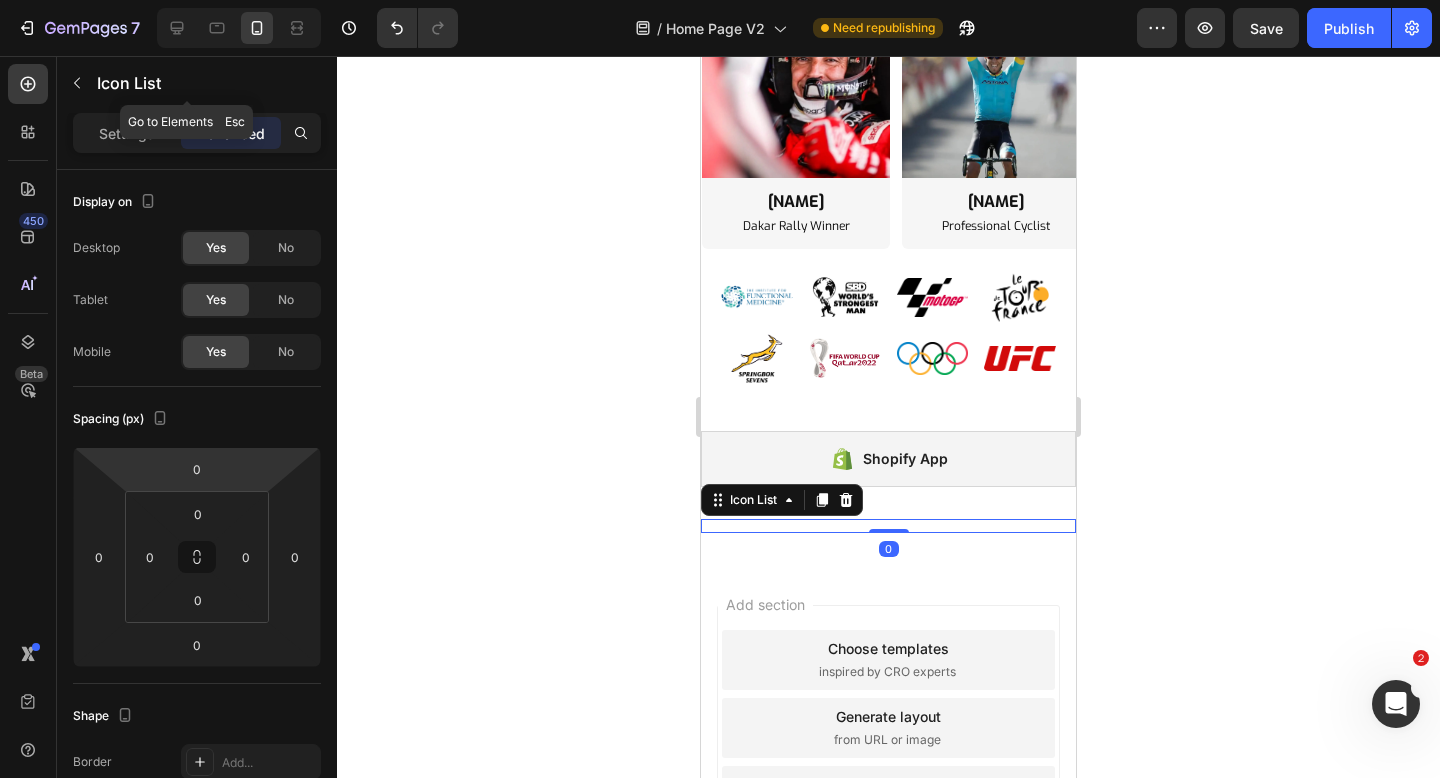 click on "Settings Advanced" at bounding box center [197, 133] 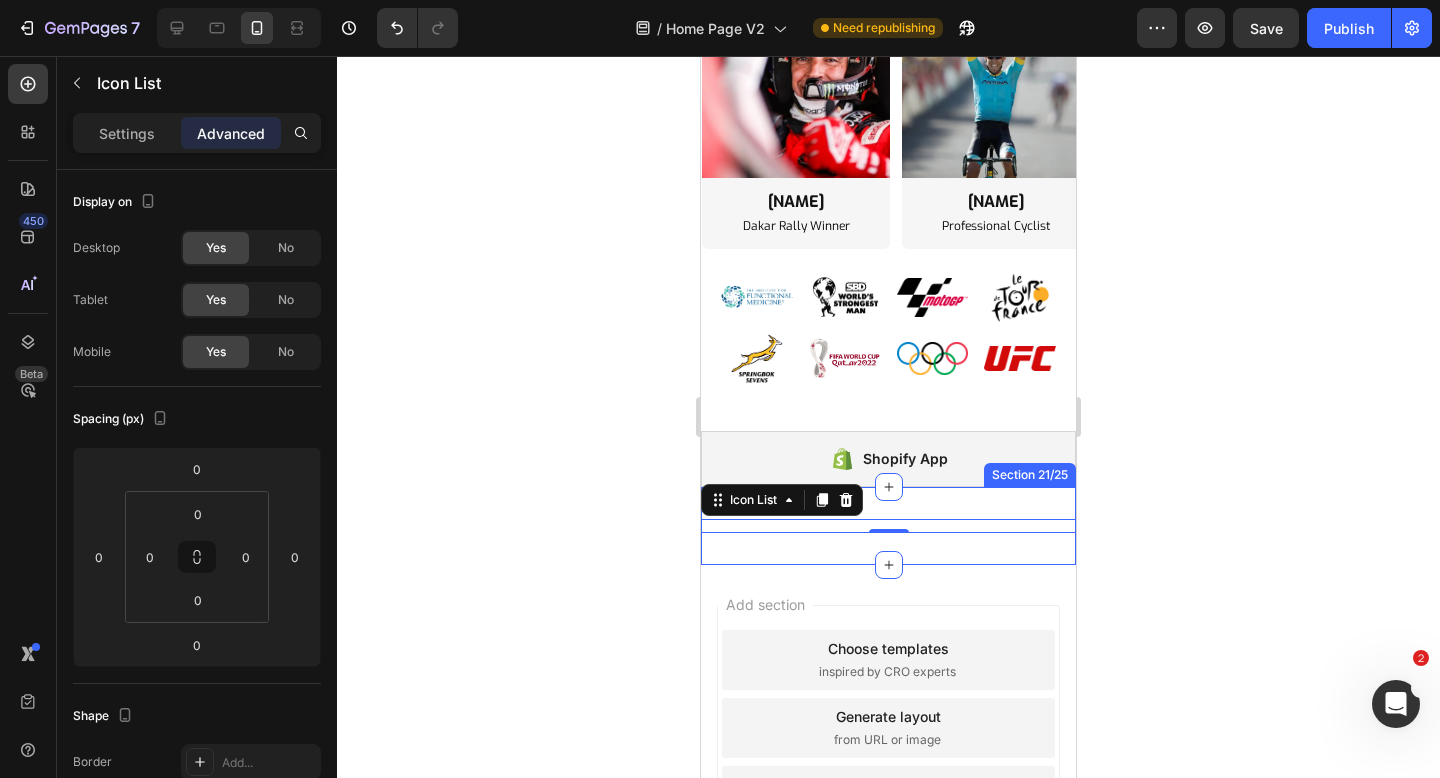 click on "Icon Icon Icon Icon Icon Icon List   0 Section 21/25" at bounding box center (888, 526) 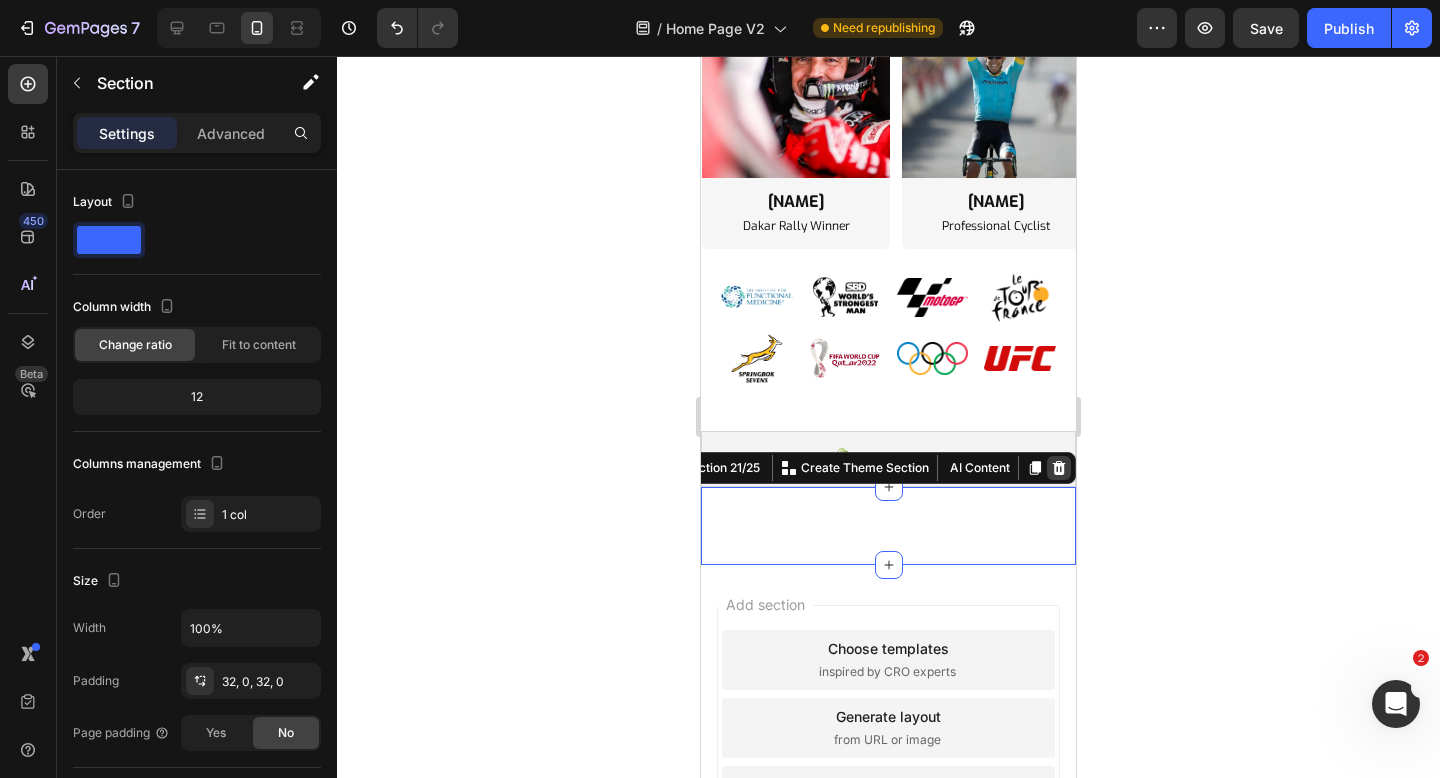 click 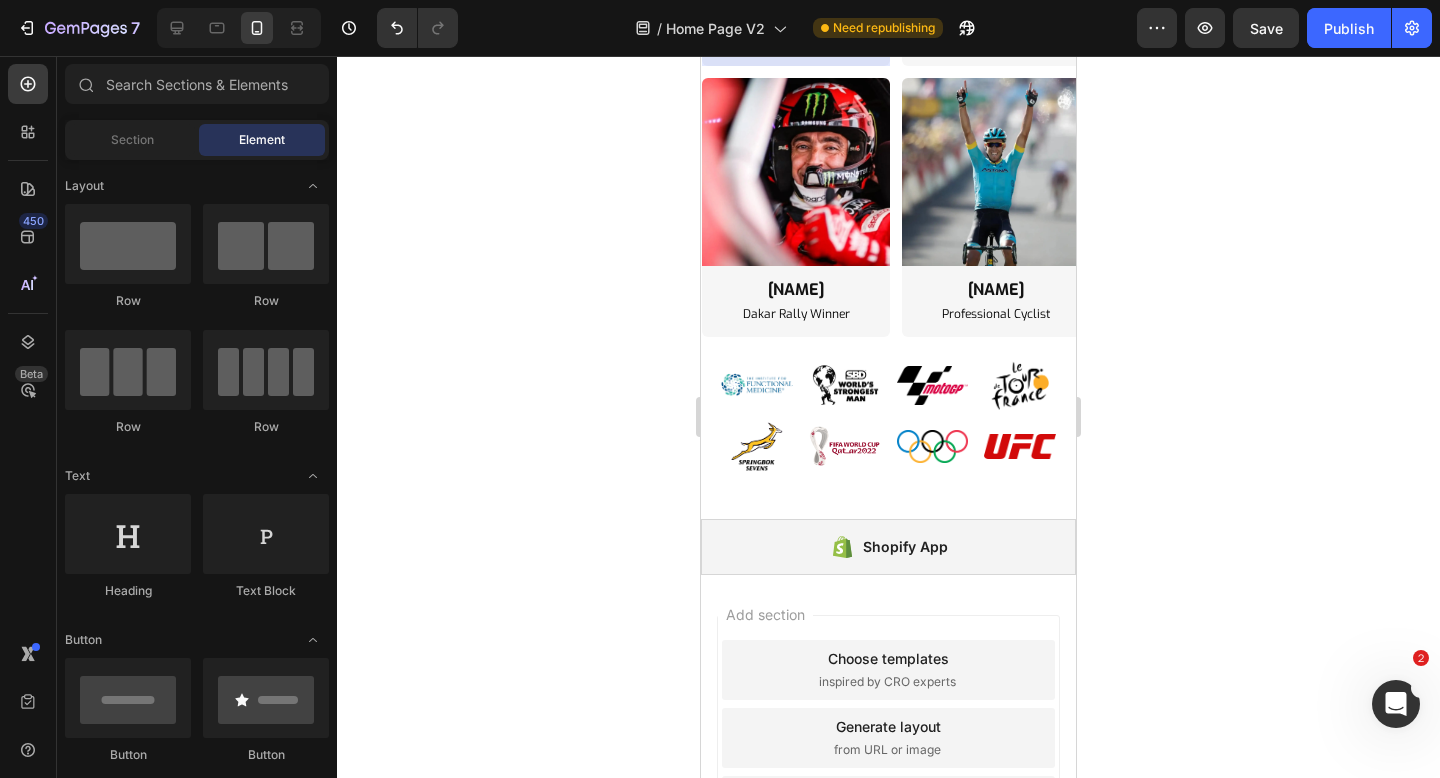 scroll, scrollTop: 16302, scrollLeft: 0, axis: vertical 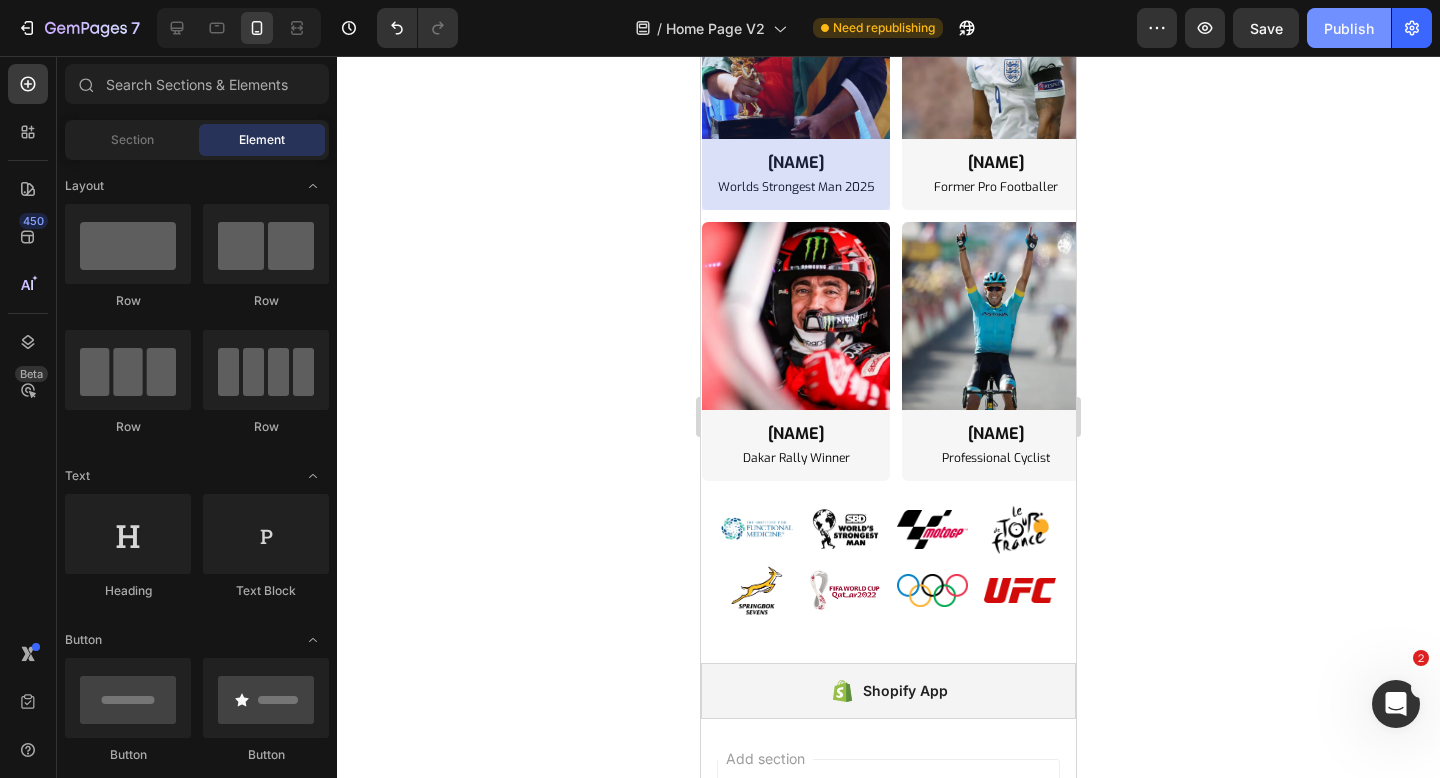 click on "Publish" at bounding box center [1349, 28] 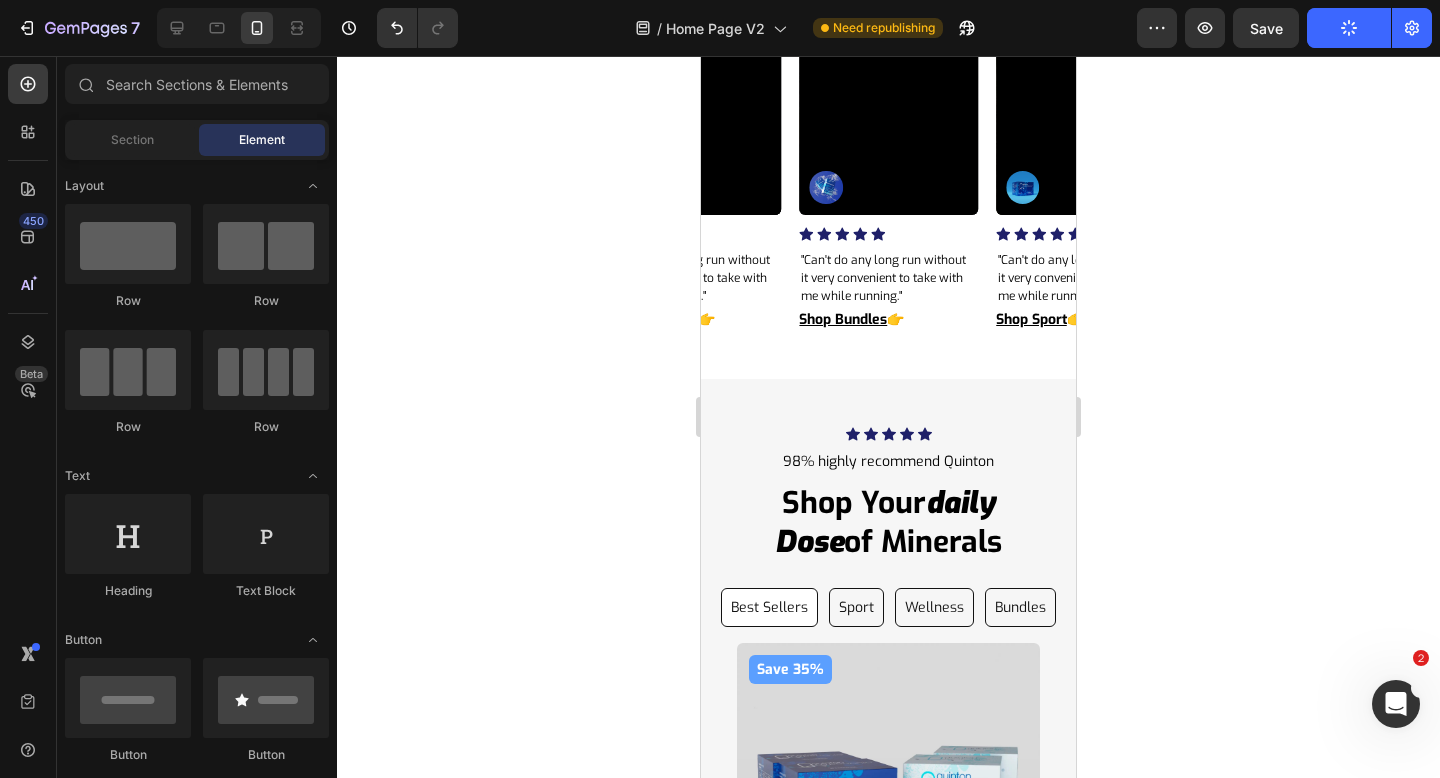 scroll, scrollTop: 11276, scrollLeft: 0, axis: vertical 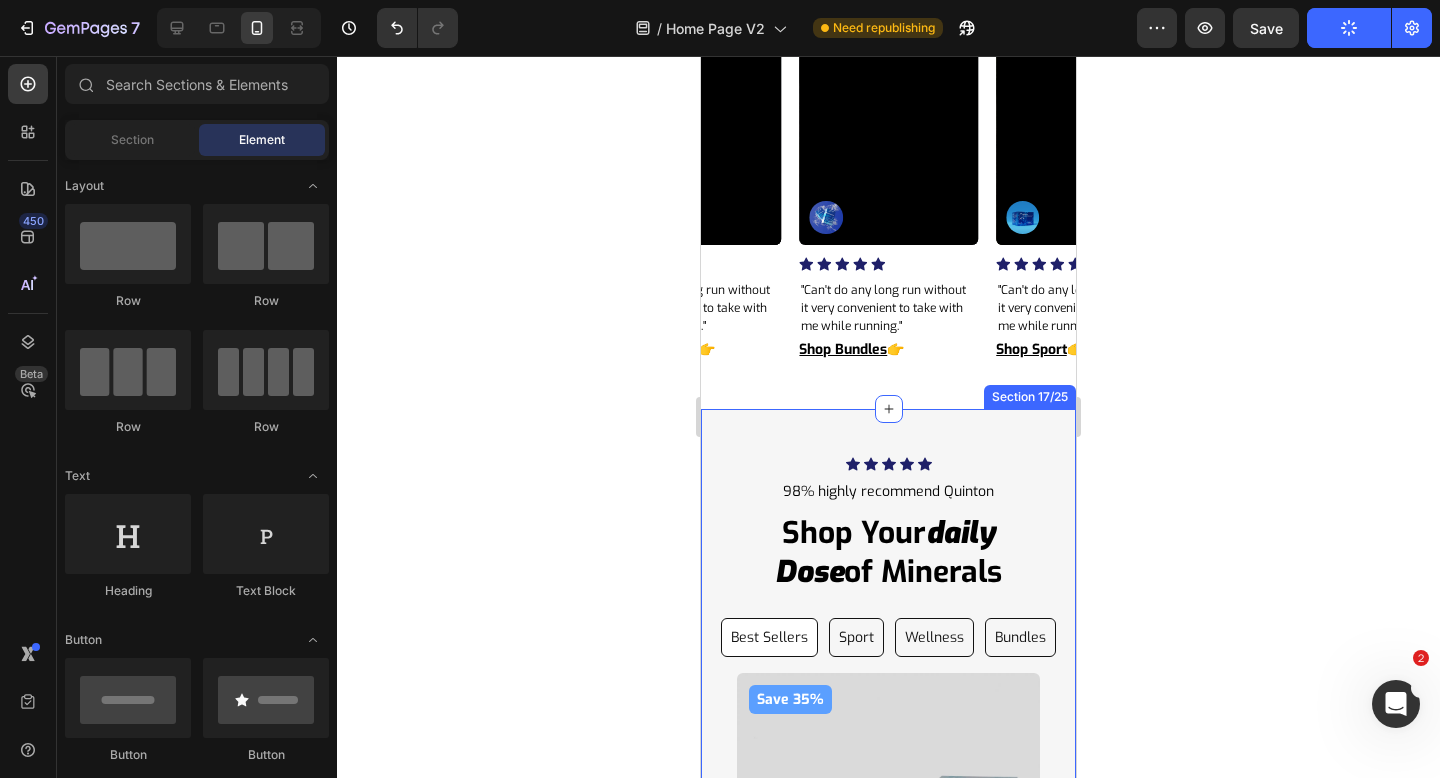 click on "Icon                Icon                Icon                Icon                Icon Icon List Hoz 98% highly recommend Quinton Text block shop your  daily dose  of minerals Heading Row Best Sellers Sport Wellness Bundles
Save 35% Product Badge Product Images family bundle Product Title R 2,138.60 Product Price Product Price R 2,516.00 Product Price Product Price Row Product Save 20% Product Badge Product Images quinton hypertonic ampoules Product Title R 629.00 Product Price Product Price No compare price Product Price Row Product Save 30% Product Badge Product Images health bundle Product Title R 1,132.20 Product Price Product Price R 1,258.00 Product Price Product Price Row Product Save 35% Product Badge Product Images boundless energy bundle Product Title R 2,138.60 Product Price Product Price R 2,516.00 Product Price Product Price Row Product Save 20% Product Badge Product Images new totum sport Product Title R 839.00 Product Price Product Price No compare price Row Product" at bounding box center (888, 957) 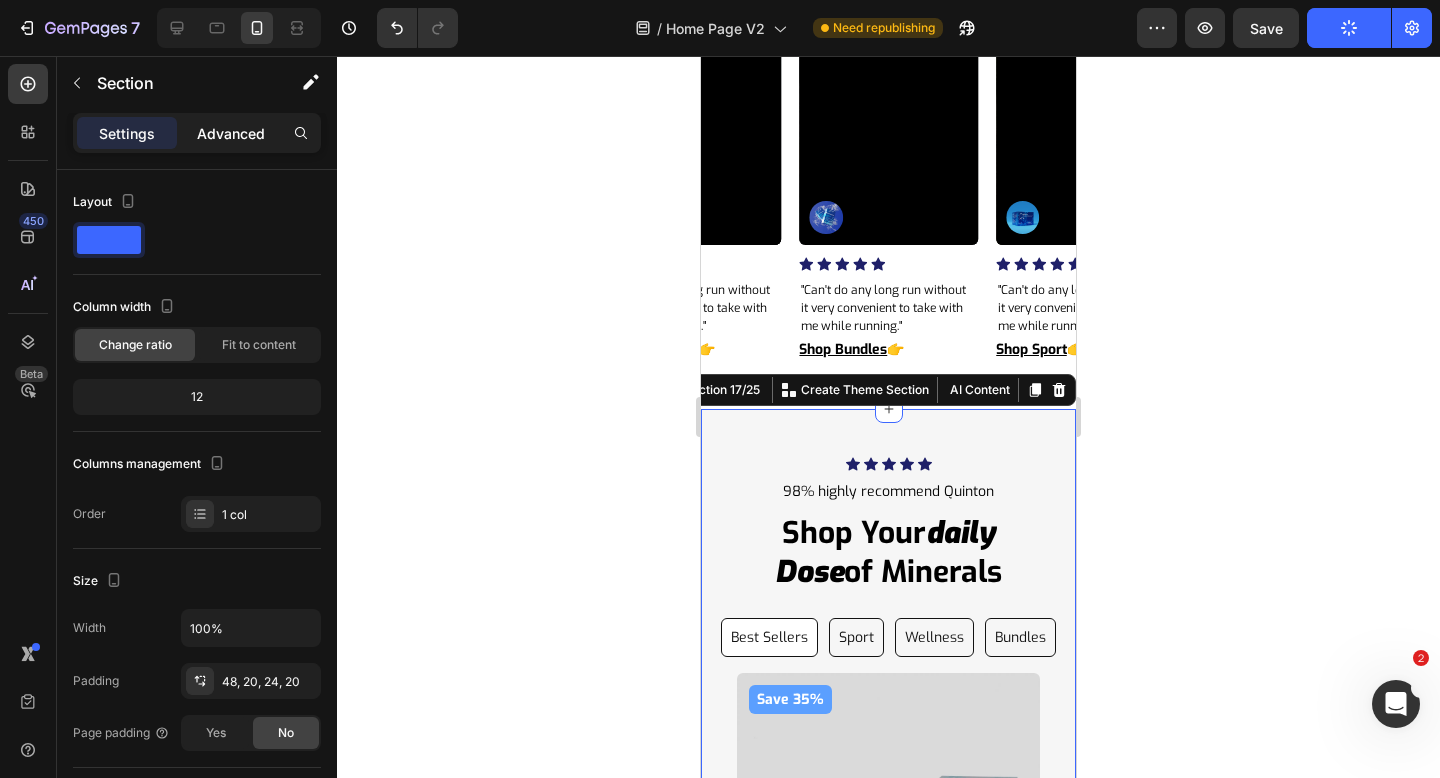 click on "Advanced" 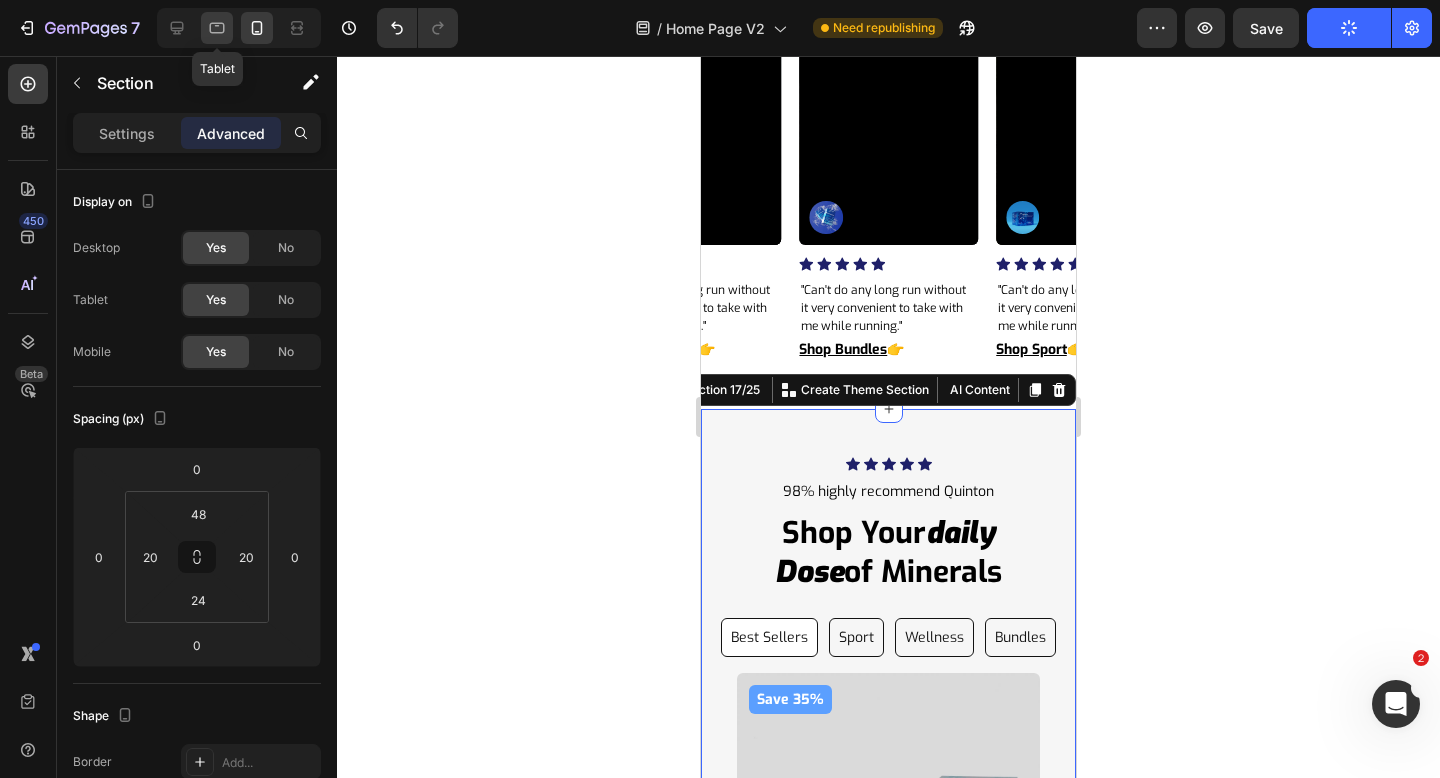 click 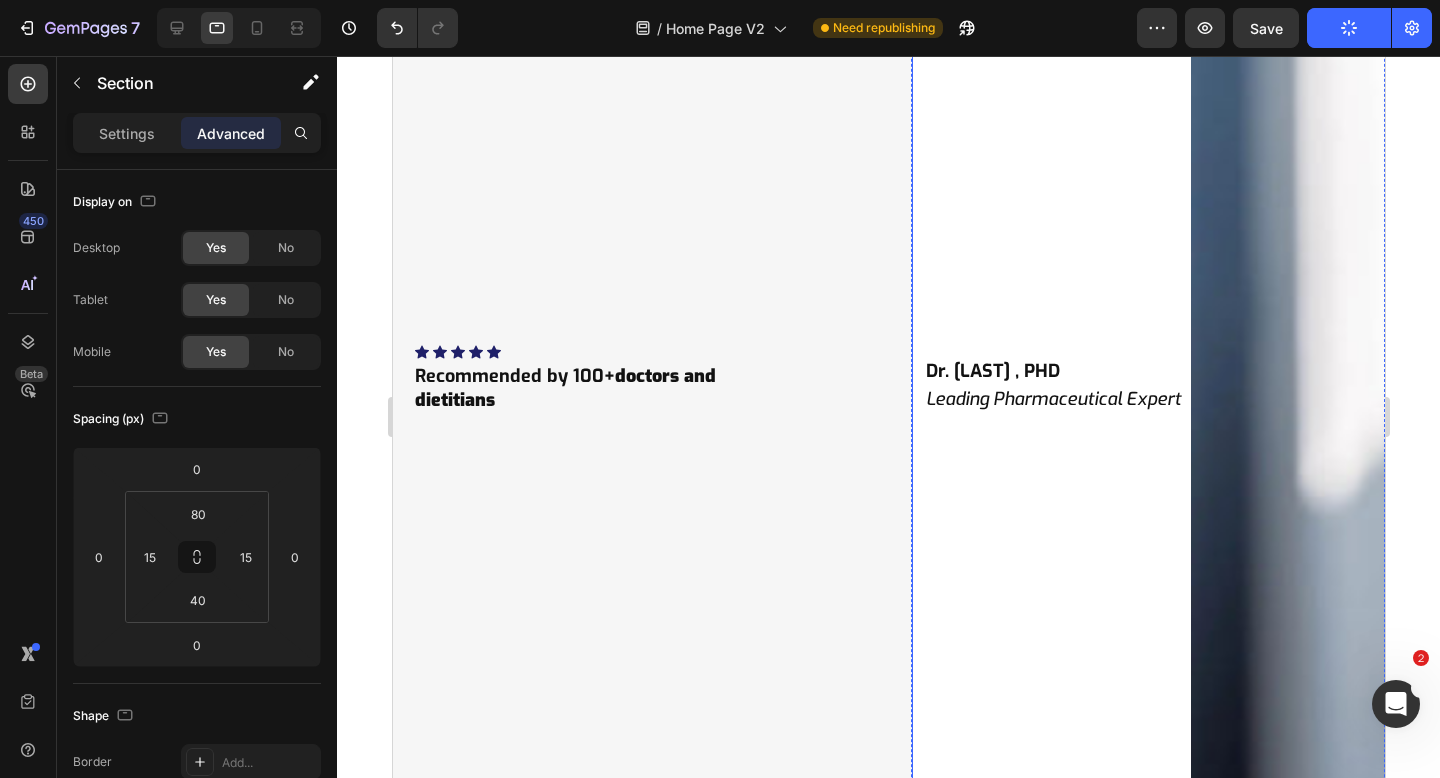 scroll, scrollTop: 9860, scrollLeft: 0, axis: vertical 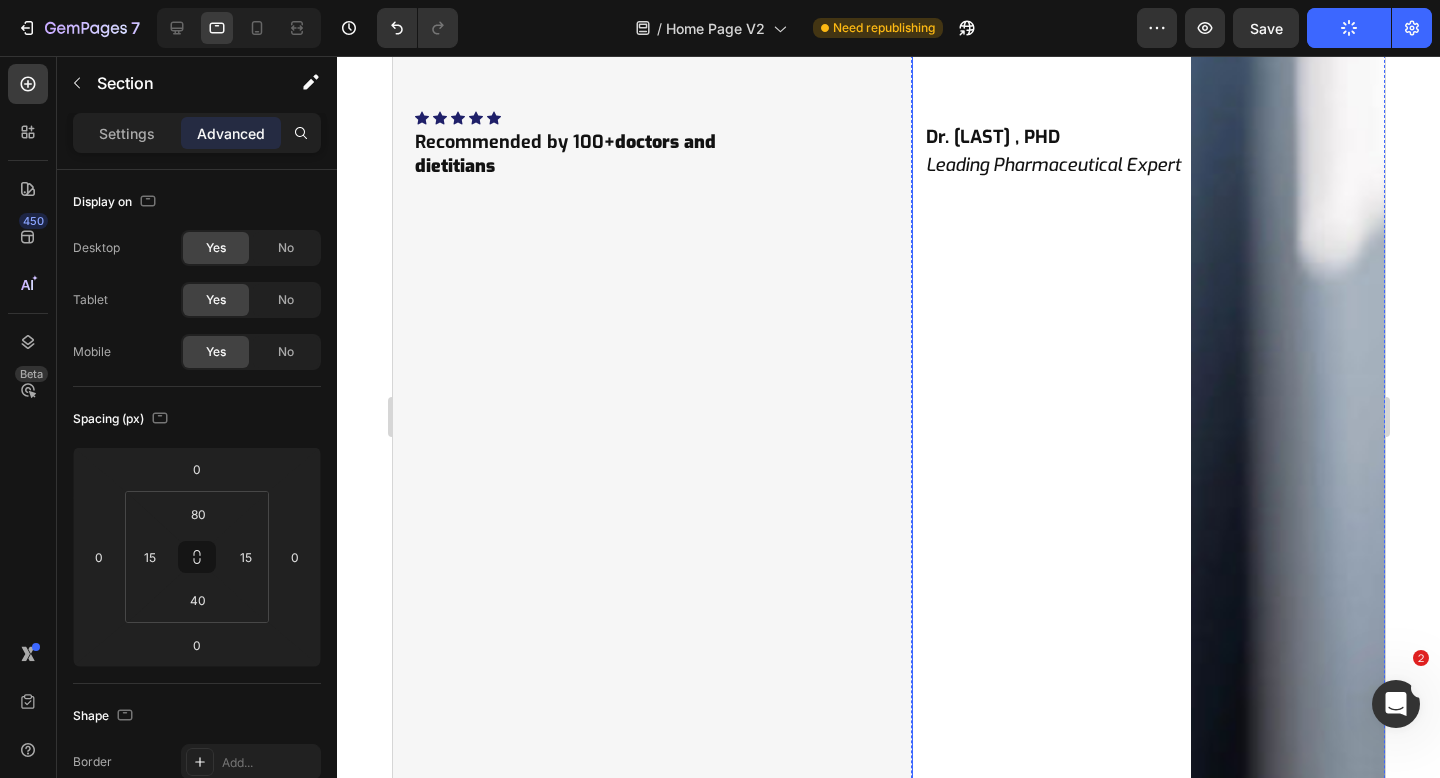 click on "Dr. Niko Velasco, PHD Heading Leading Pharmaceutical Expert Heading" at bounding box center [1052, 151] 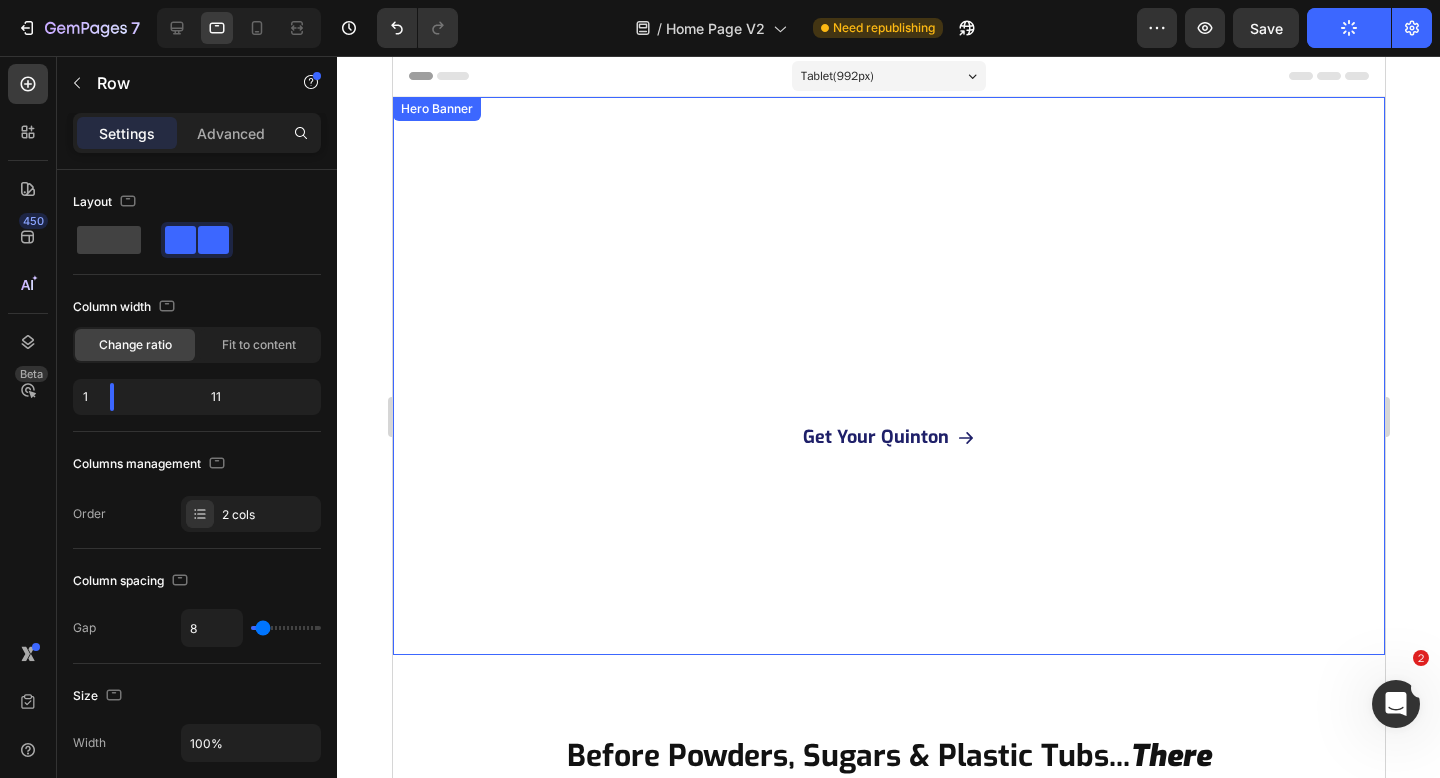 scroll, scrollTop: 496, scrollLeft: 0, axis: vertical 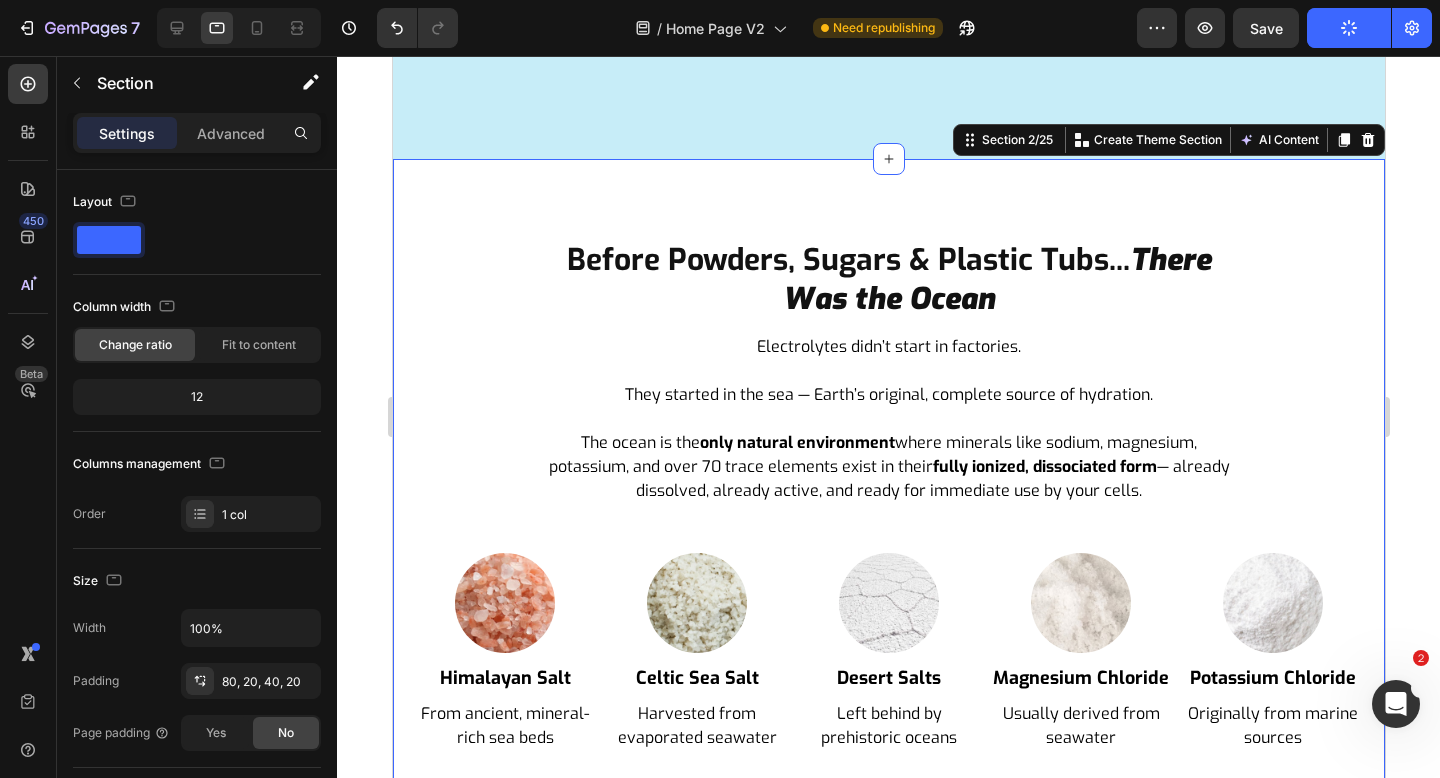 click on "Before Powders, Sugars & Plastic Tubs...  There Was the Ocean Heading Electrolytes didn’t start in factories.    They started in the sea — Earth’s original, complete source of hydration.    The ocean is the  only natural environment  where minerals like sodium, magnesium, potassium, and over 70 trace elements exist in their  fully ionized, dissociated form  — already dissolved, already active, and ready for immediate use by your cells.   Text Block
Image himalayan  salt Heading from ancient, mineral-rich sea beds Text Block Image celtic  sea salt Heading harvested from evaporated seawater Text Block Image desert  salts Heading left behind by prehistoric oceans Text Block Image magnesium chloride Heading often derived from seawater Text Block Image potassium chloride Heading originally from marine sources Text Block
Carousel Row Image himalayan salt Heading From ancient, mineral-rich sea beds Text Block Image celtic sea salt Heading Text Block Image Heading" at bounding box center (888, 525) 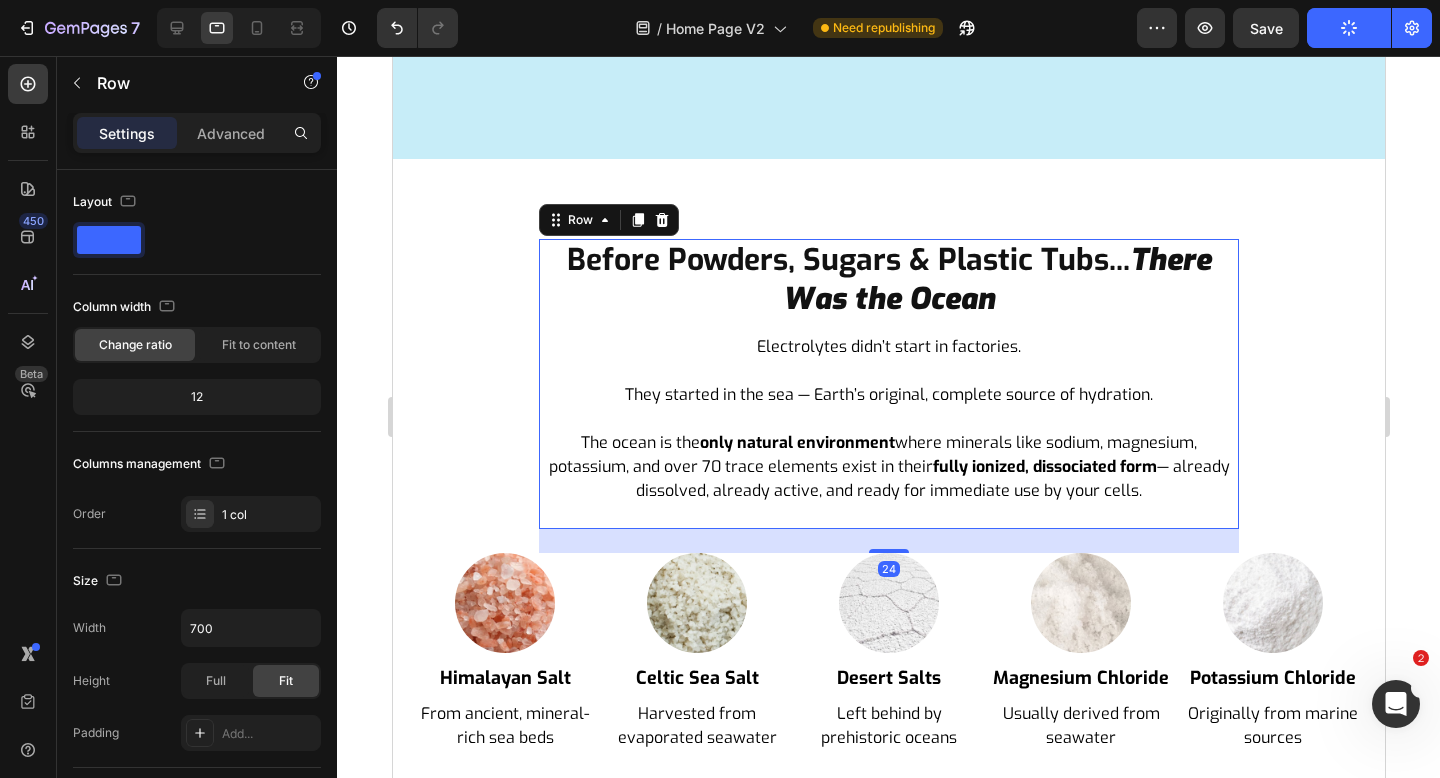 click on "Before Powders, Sugars & Plastic Tubs...  There Was the Ocean Heading Electrolytes didn’t start in factories.    They started in the sea — Earth’s original, complete source of hydration.    The ocean is the  only natural environment  where minerals like sodium, magnesium, potassium, and over 70 trace elements exist in their  fully ionized, dissociated form  — already dissolved, already active, and ready for immediate use by your cells.   Text Block
Image himalayan  salt Heading from ancient, mineral-rich sea beds Text Block Image celtic  sea salt Heading harvested from evaporated seawater Text Block Image desert  salts Heading left behind by prehistoric oceans Text Block Image magnesium chloride Heading often derived from seawater Text Block Image potassium chloride Heading originally from marine sources Text Block
Carousel" at bounding box center [888, 384] 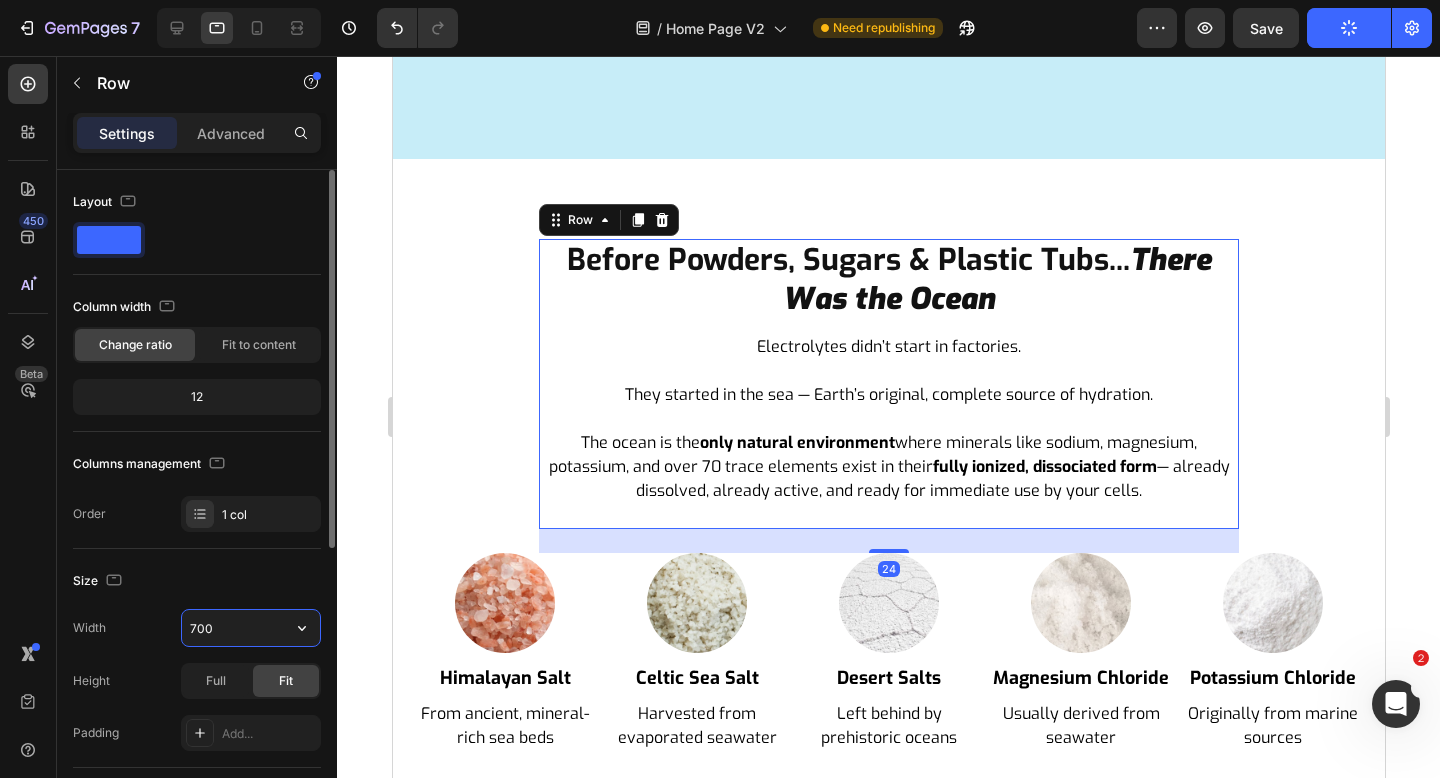 click on "700" at bounding box center (251, 628) 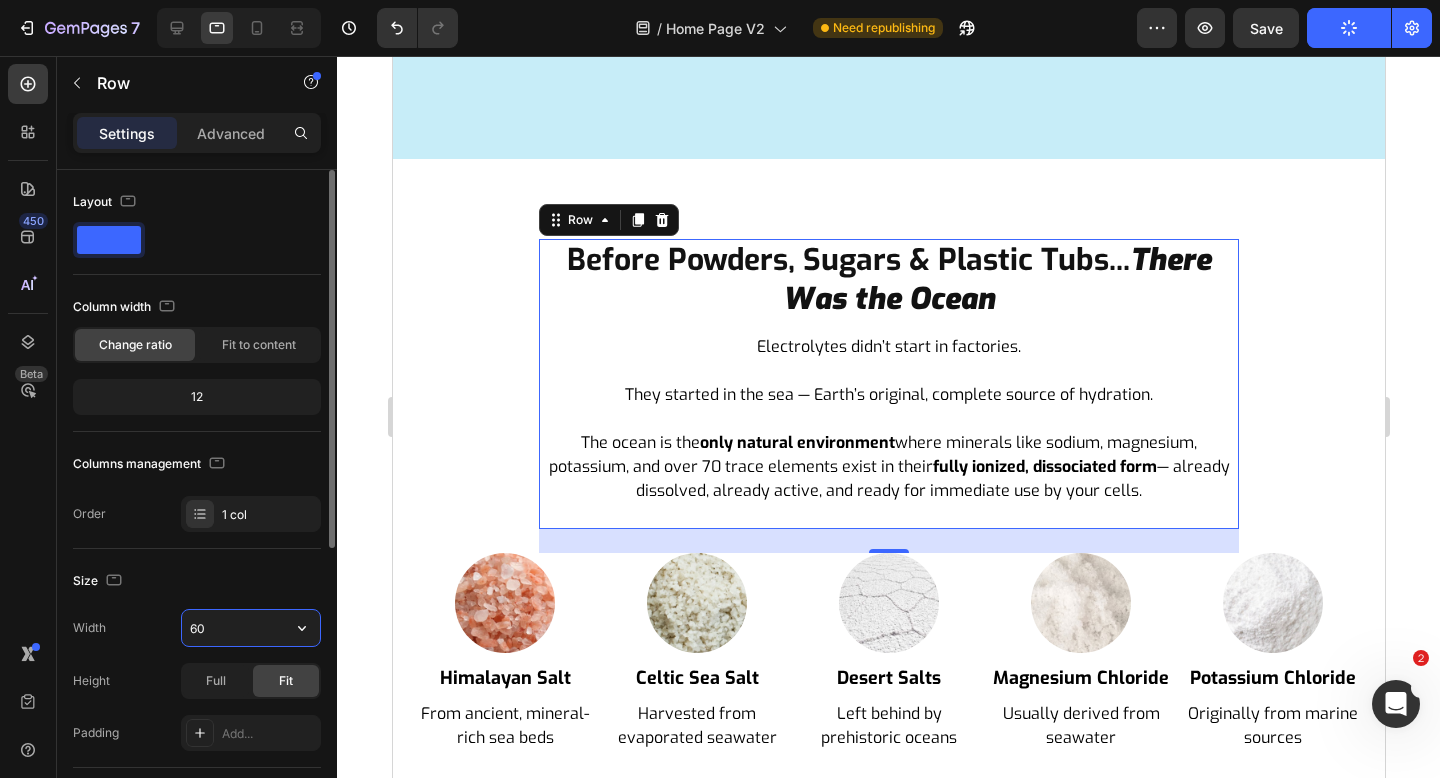 type on "600" 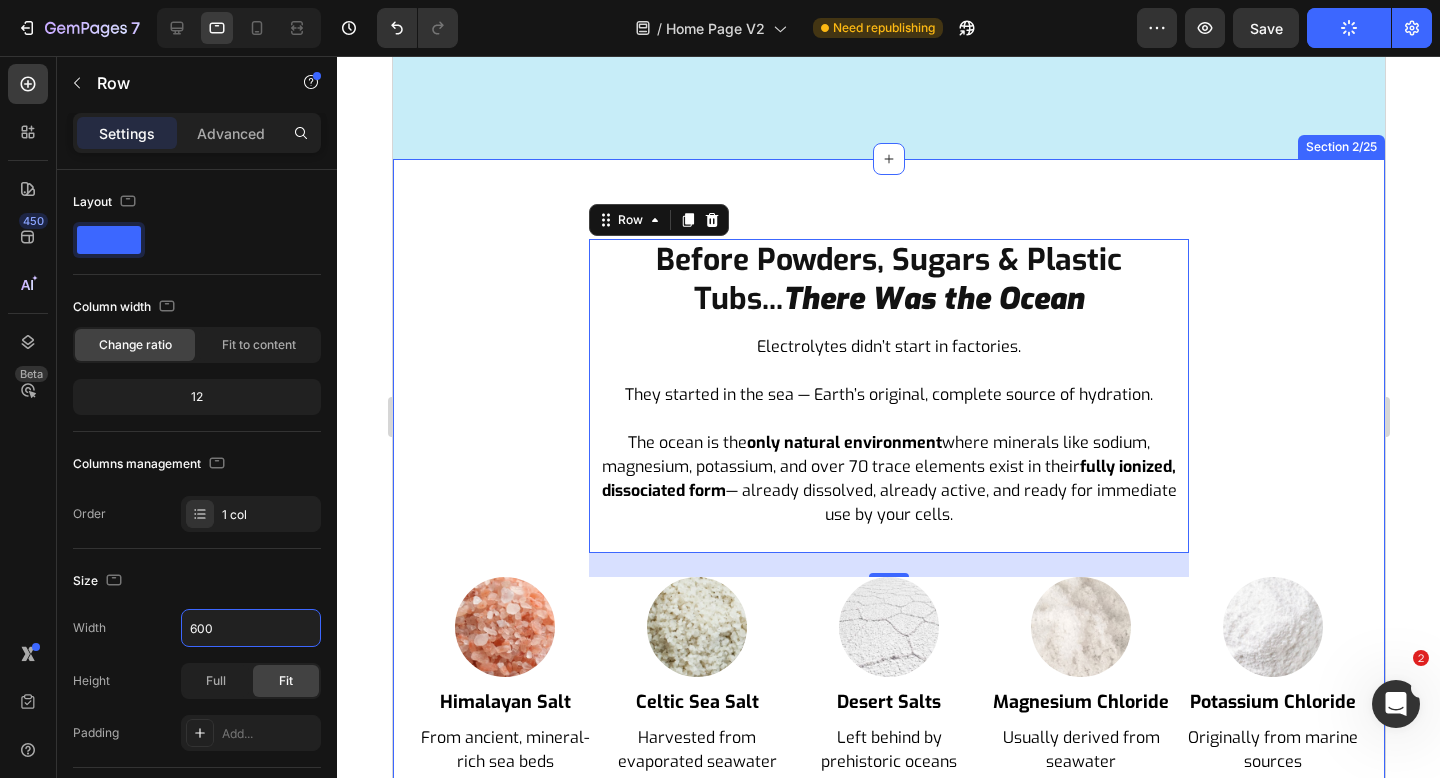 click on "Before Powders, Sugars & Plastic Tubs...  There Was the Ocean Heading Electrolytes didn’t start in factories.    They started in the sea — Earth’s original, complete source of hydration.    The ocean is the  only natural environment  where minerals like sodium, magnesium, potassium, and over 70 trace elements exist in their  fully ionized, dissociated form  — already dissolved, already active, and ready for immediate use by your cells.   Text Block
Image himalayan  salt Heading from ancient, mineral-rich sea beds Text Block Image celtic  sea salt Heading harvested from evaporated seawater Text Block Image desert  salts Heading left behind by prehistoric oceans Text Block Image magnesium chloride Heading often derived from seawater Text Block Image potassium chloride Heading originally from marine sources Text Block
Carousel Row   24 Image himalayan salt Heading From ancient, mineral-rich sea beds Text Block Image celtic sea salt Heading Text Block Image Row" at bounding box center (888, 557) 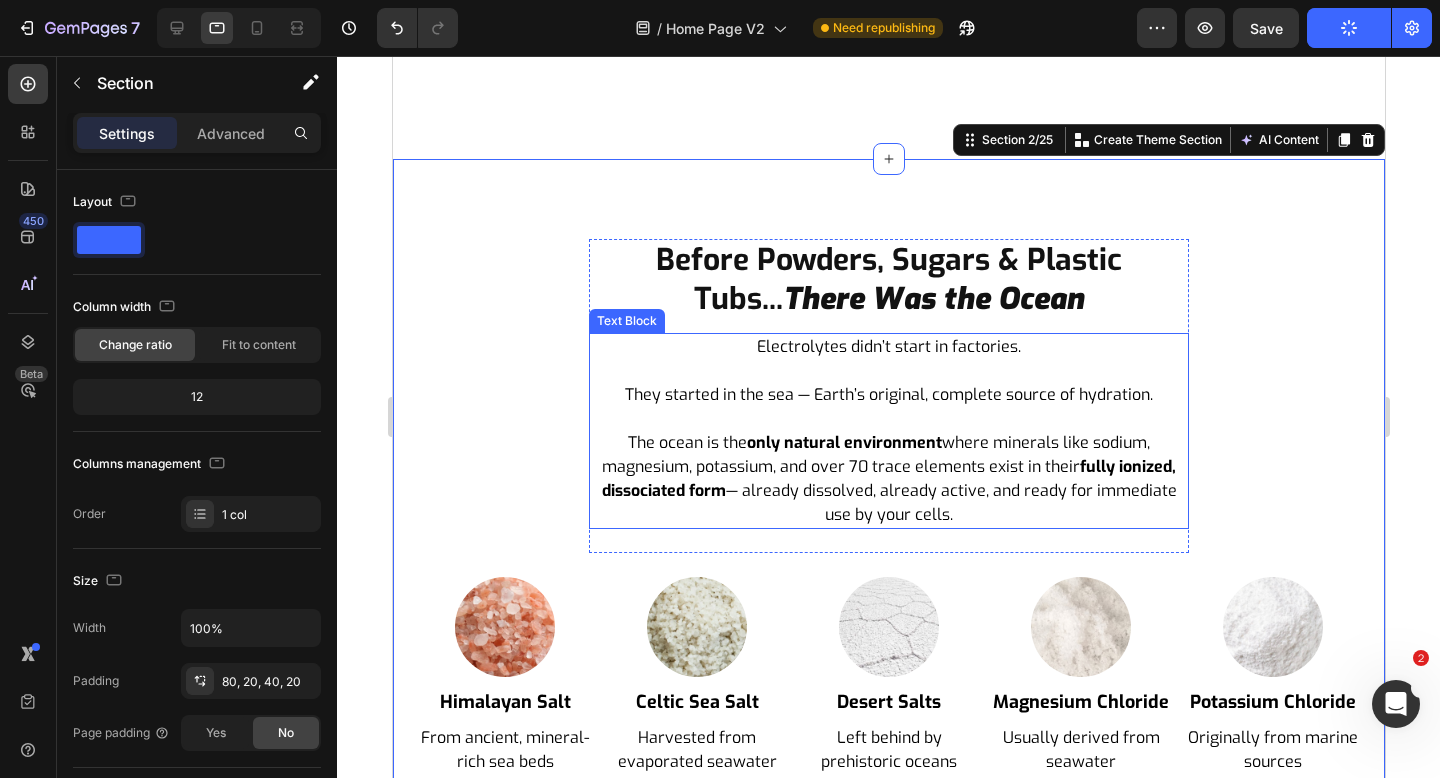 scroll, scrollTop: 698, scrollLeft: 0, axis: vertical 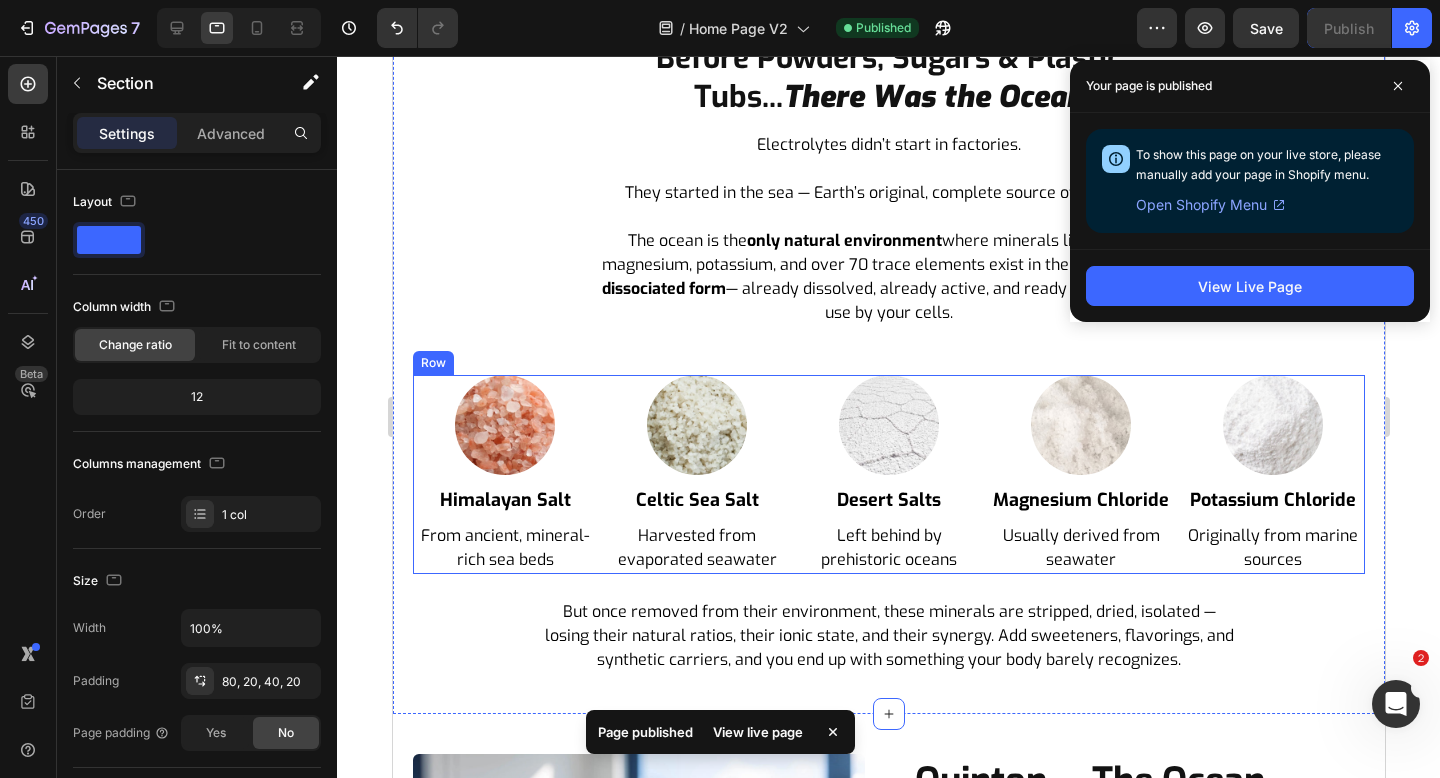 click on "Image himalayan salt Heading From ancient, mineral-rich sea beds Text Block Image celtic sea salt Heading Harvested from evaporated seawater Text Block Image desert salts Heading Left behind by prehistoric oceans Text Block Image magnesium chloride Heading Usually derived from seawater Text Block Image potassium chloride Heading Originally from marine sources Text Block Row" at bounding box center (888, 474) 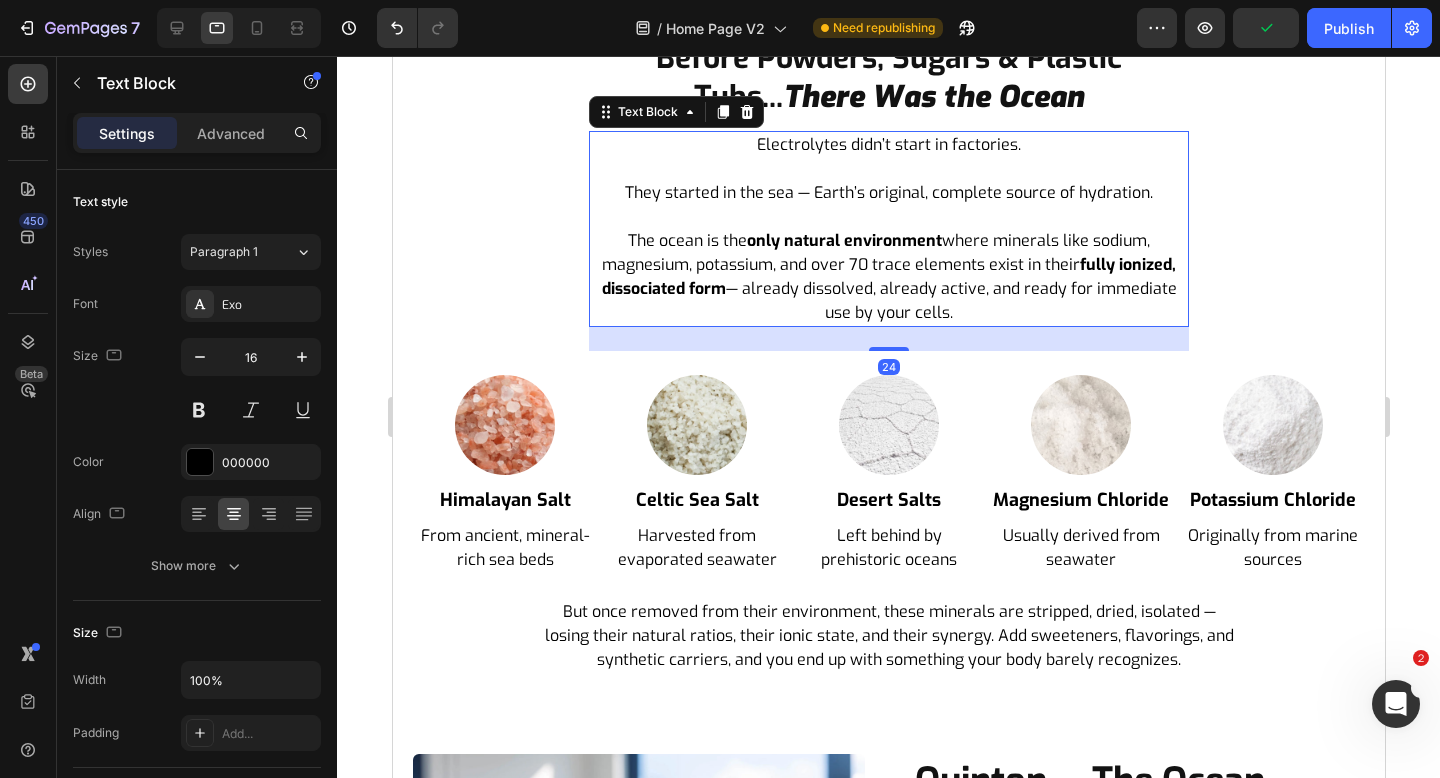 click on "The ocean is the  only natural environment  where minerals like sodium, magnesium, potassium, and over 70 trace elements exist in their  fully ionized, dissociated form  — already dissolved, already active, and ready for immediate use by your cells." at bounding box center [888, 277] 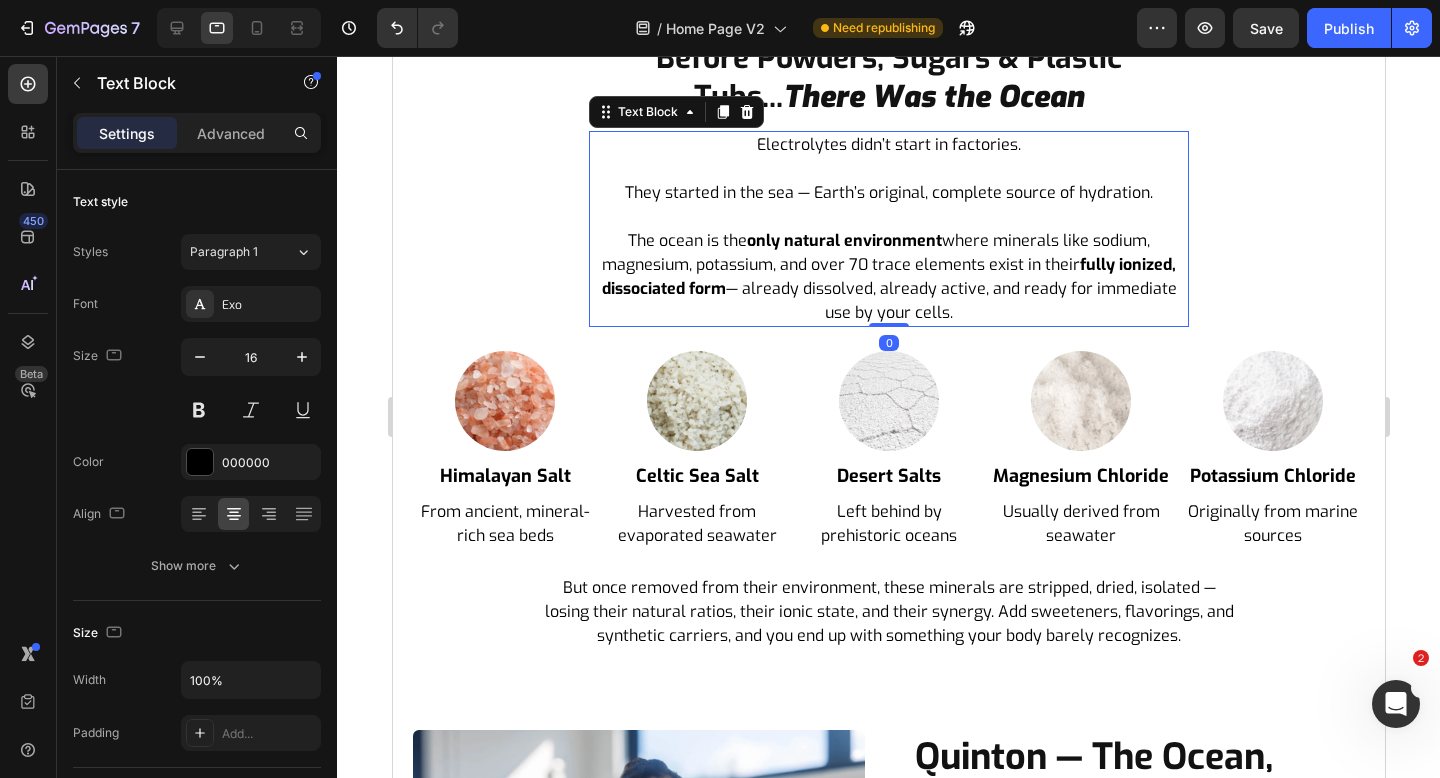 drag, startPoint x: 886, startPoint y: 345, endPoint x: 886, endPoint y: 200, distance: 145 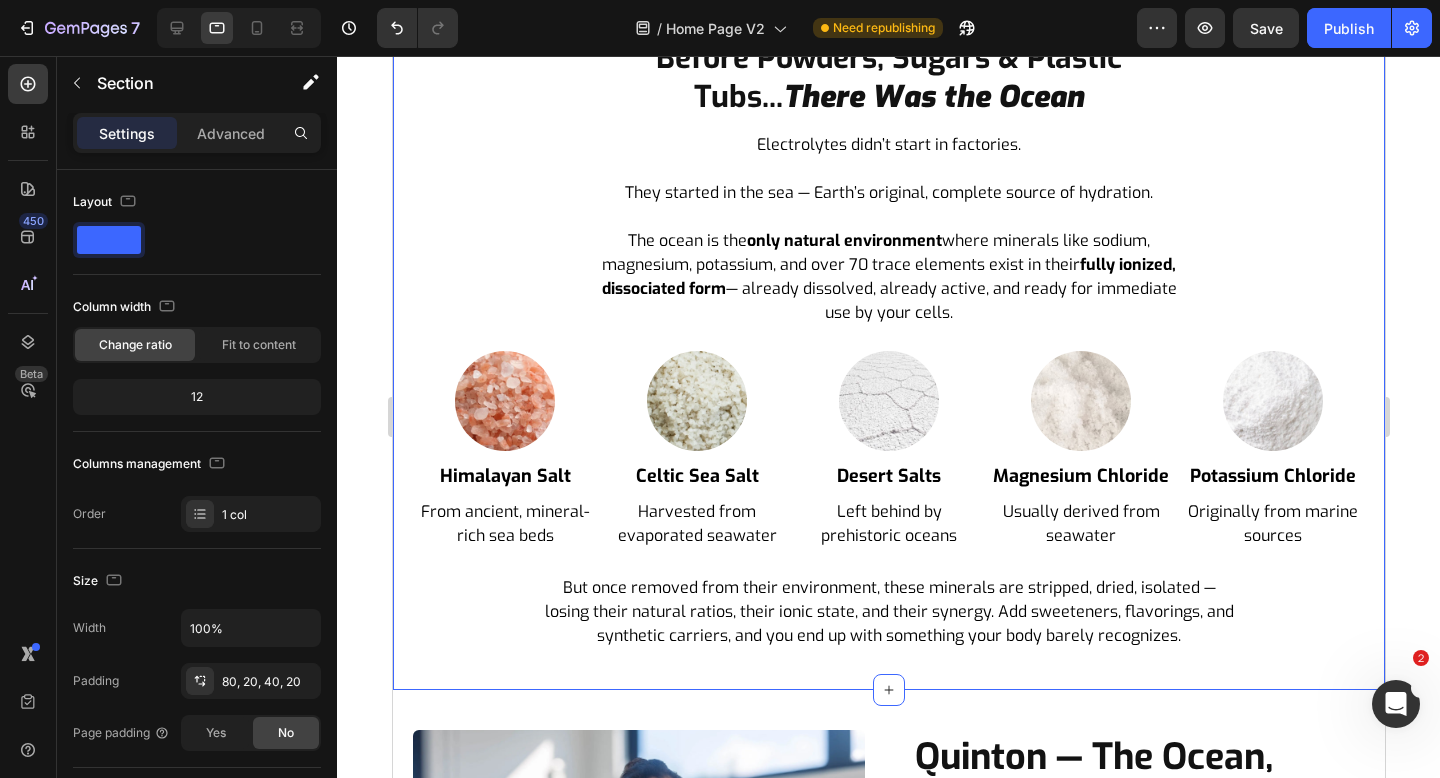 click on "Before Powders, Sugars & Plastic Tubs...  There Was the Ocean Heading Electrolytes didn’t start in factories.    They started in the sea — Earth’s original, complete source of hydration.    The ocean is the  only natural environment  where minerals like sodium, magnesium, potassium, and over 70 trace elements exist in their  fully ionized, dissociated form  — already dissolved, already active, and ready for immediate use by your cells.   Text Block
Image himalayan  salt Heading from ancient, mineral-rich sea beds Text Block Image celtic  sea salt Heading harvested from evaporated seawater Text Block Image desert  salts Heading left behind by prehistoric oceans Text Block Image magnesium chloride Heading often derived from seawater Text Block Image potassium chloride Heading originally from marine sources Text Block
Carousel Row Image himalayan salt Heading From ancient, mineral-rich sea beds Text Block Image celtic sea salt Heading Text Block Image Heading" at bounding box center (888, 343) 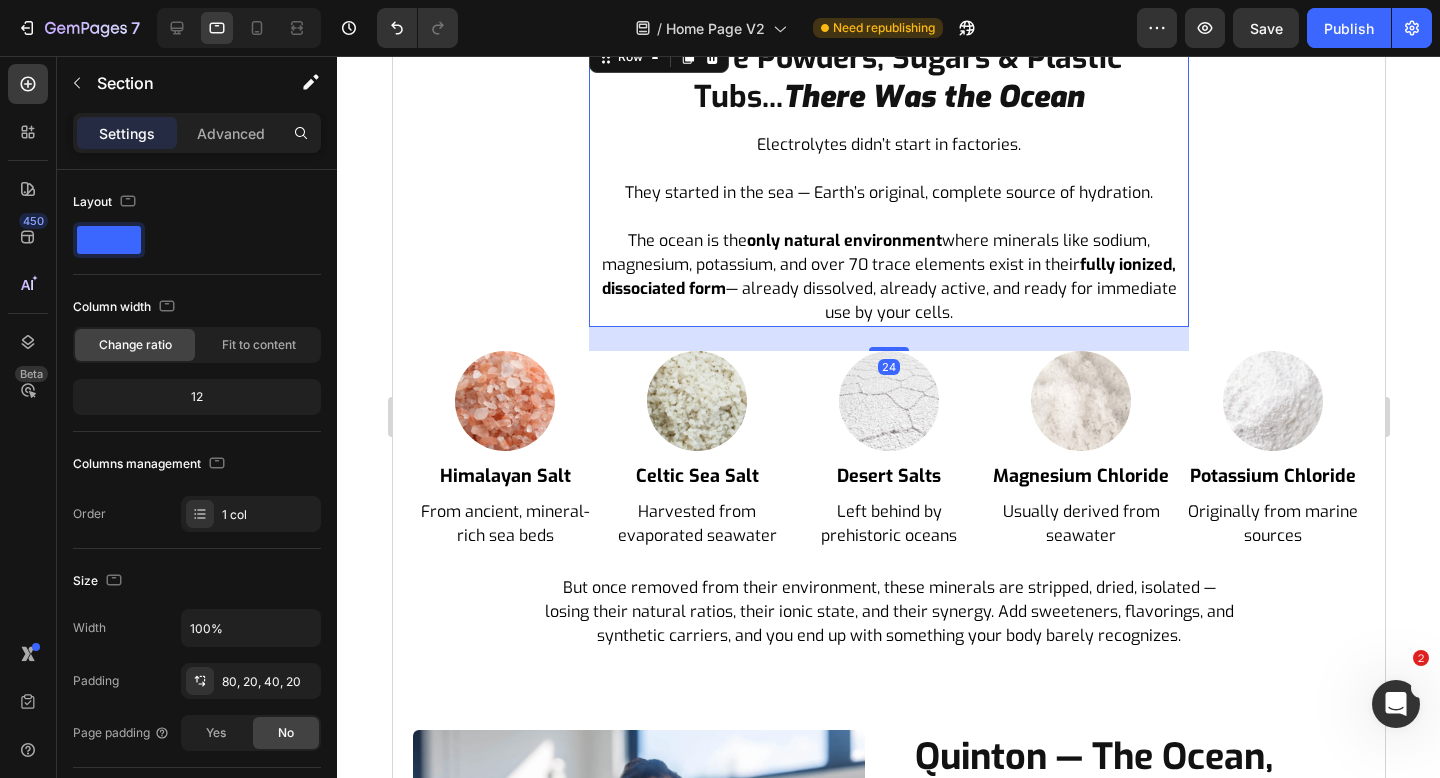 click on "Before Powders, Sugars & Plastic Tubs...  There Was the Ocean Heading Electrolytes didn’t start in factories.    They started in the sea — Earth’s original, complete source of hydration.    The ocean is the  only natural environment  where minerals like sodium, magnesium, potassium, and over 70 trace elements exist in their  fully ionized, dissociated form  — already dissolved, already active, and ready for immediate use by your cells.   Text Block
Image himalayan  salt Heading from ancient, mineral-rich sea beds Text Block Image celtic  sea salt Heading harvested from evaporated seawater Text Block Image desert  salts Heading left behind by prehistoric oceans Text Block Image magnesium chloride Heading often derived from seawater Text Block Image potassium chloride Heading originally from marine sources Text Block
Carousel" at bounding box center [888, 182] 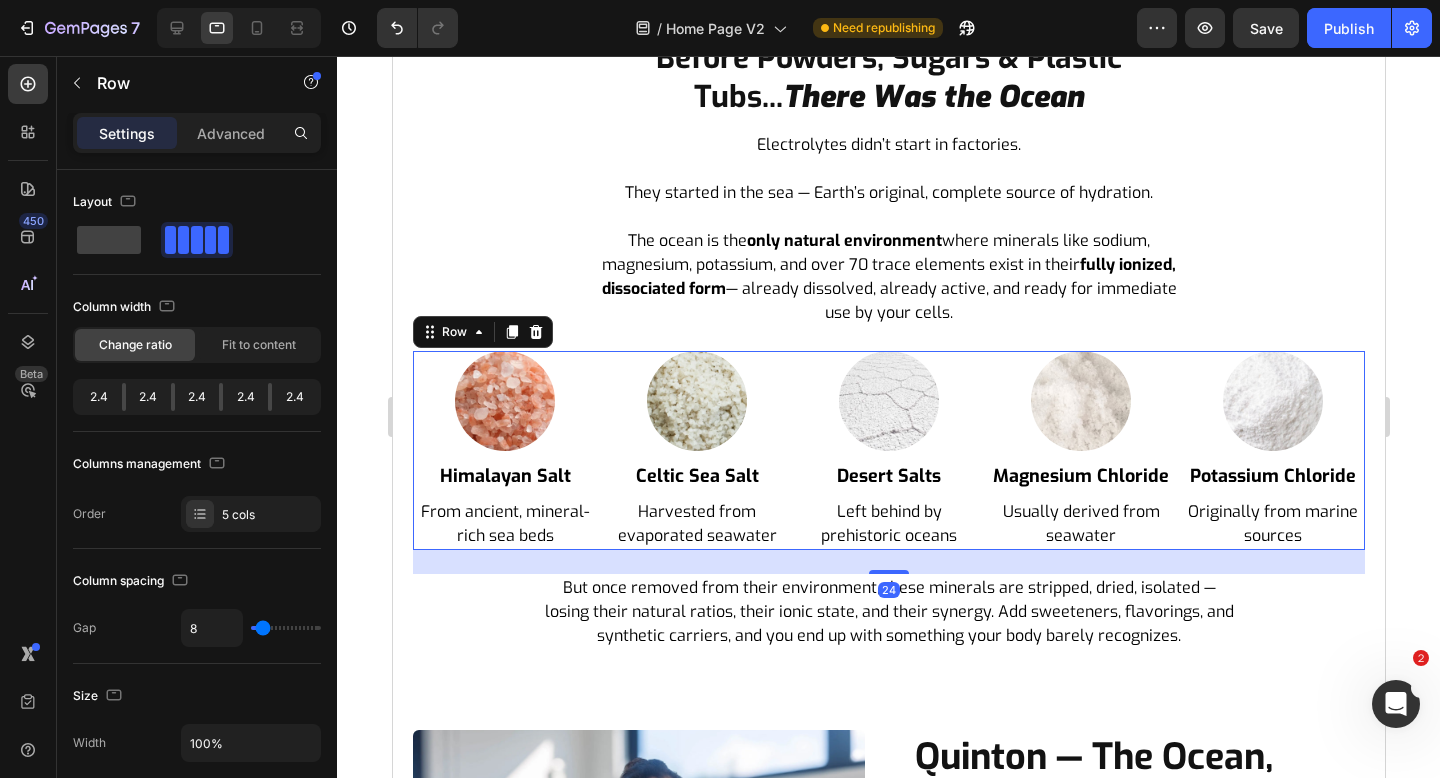 click on "Image himalayan salt Heading From ancient, mineral-rich sea beds Text Block Image celtic sea salt Heading Harvested from evaporated seawater Text Block Image desert salts Heading Left behind by prehistoric oceans Text Block Image magnesium chloride Heading Usually derived from seawater Text Block Image potassium chloride Heading Originally from marine sources Text Block Row   24" at bounding box center (888, 450) 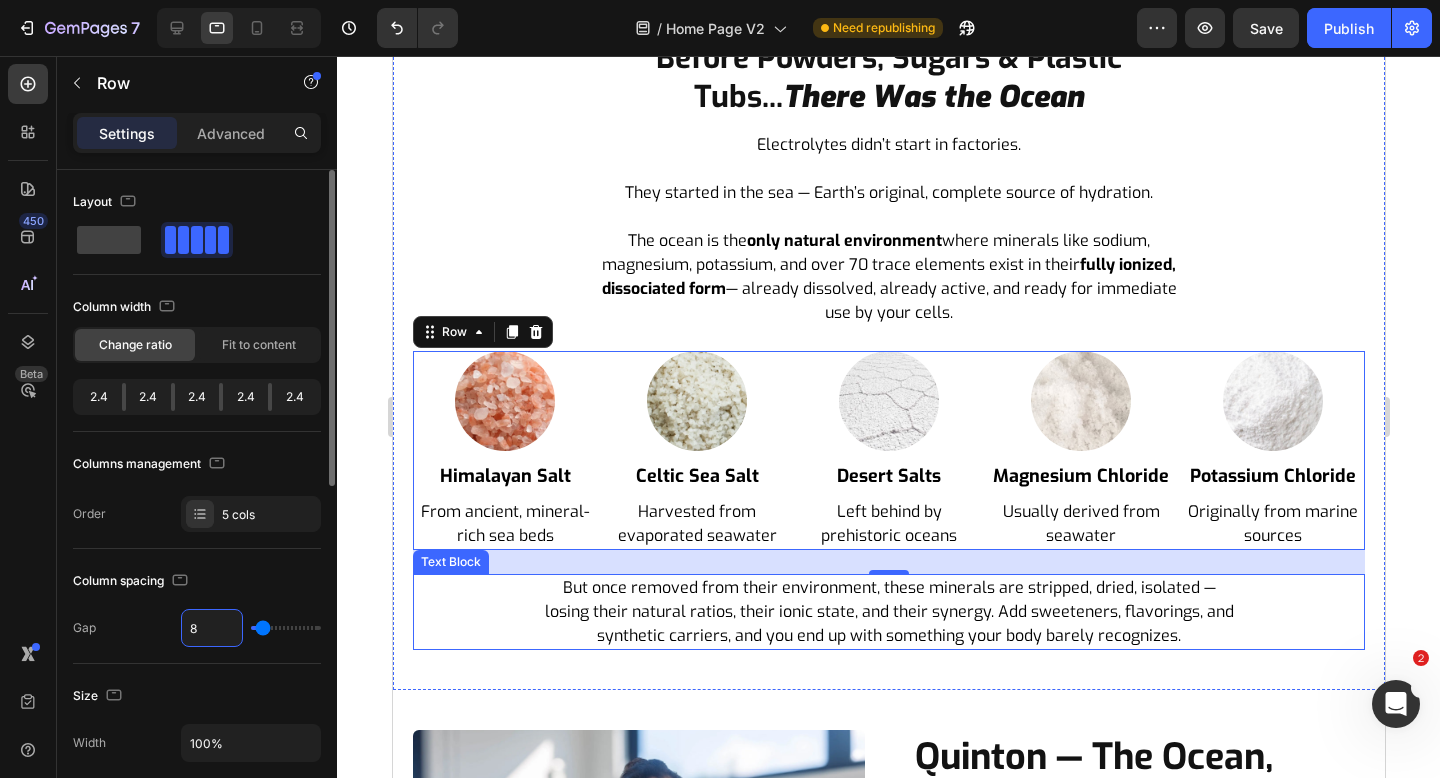 click on "8" at bounding box center [212, 628] 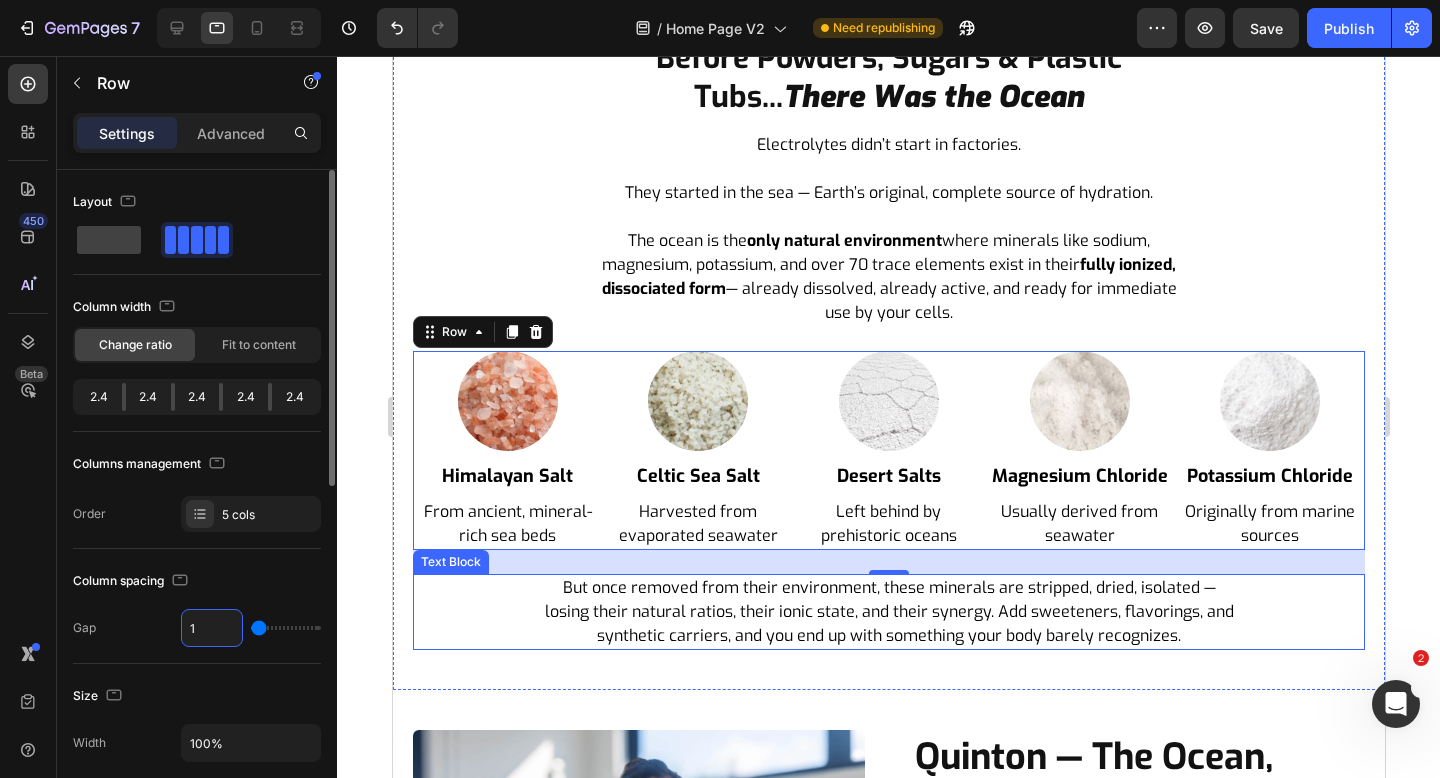 type on "12" 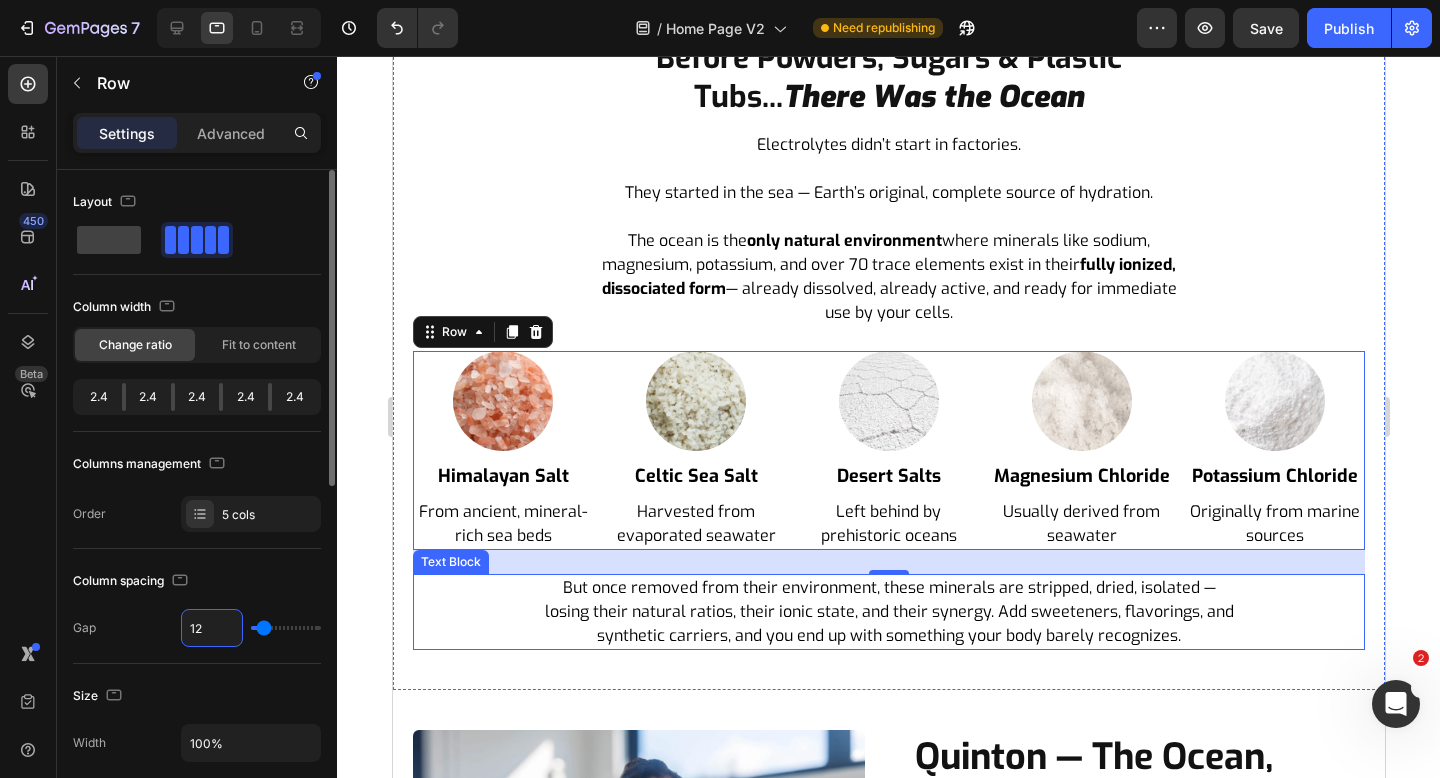 click on "12" at bounding box center (212, 628) 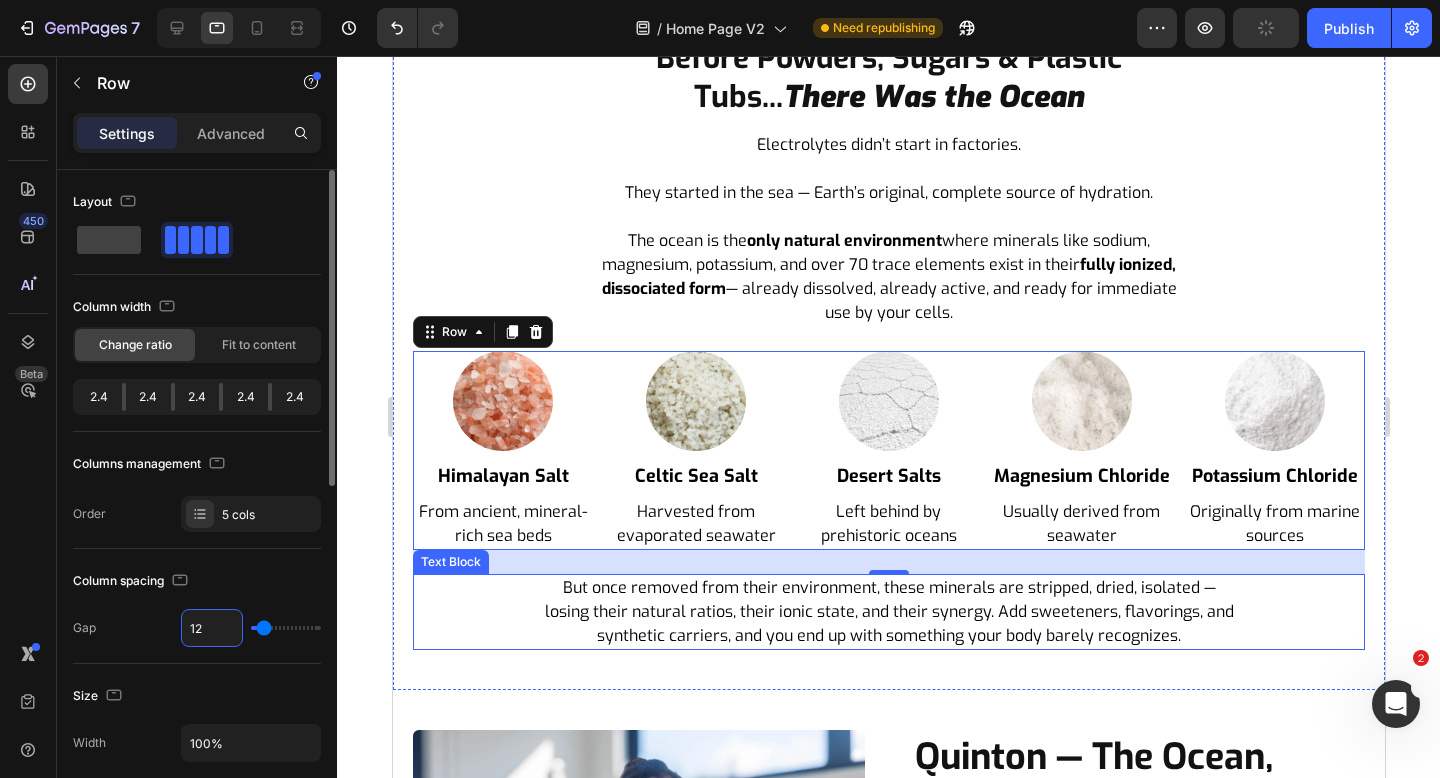 click on "12" at bounding box center (212, 628) 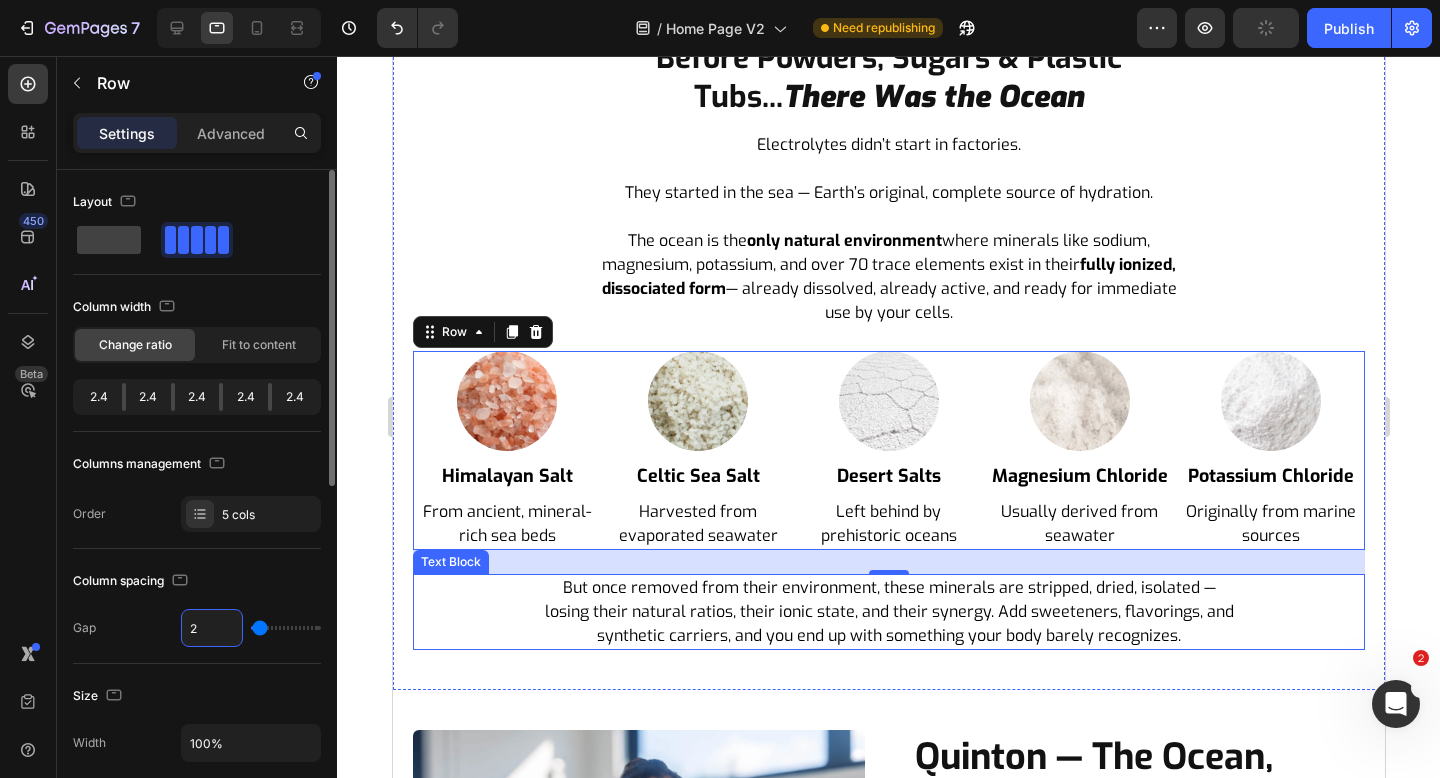 type on "24" 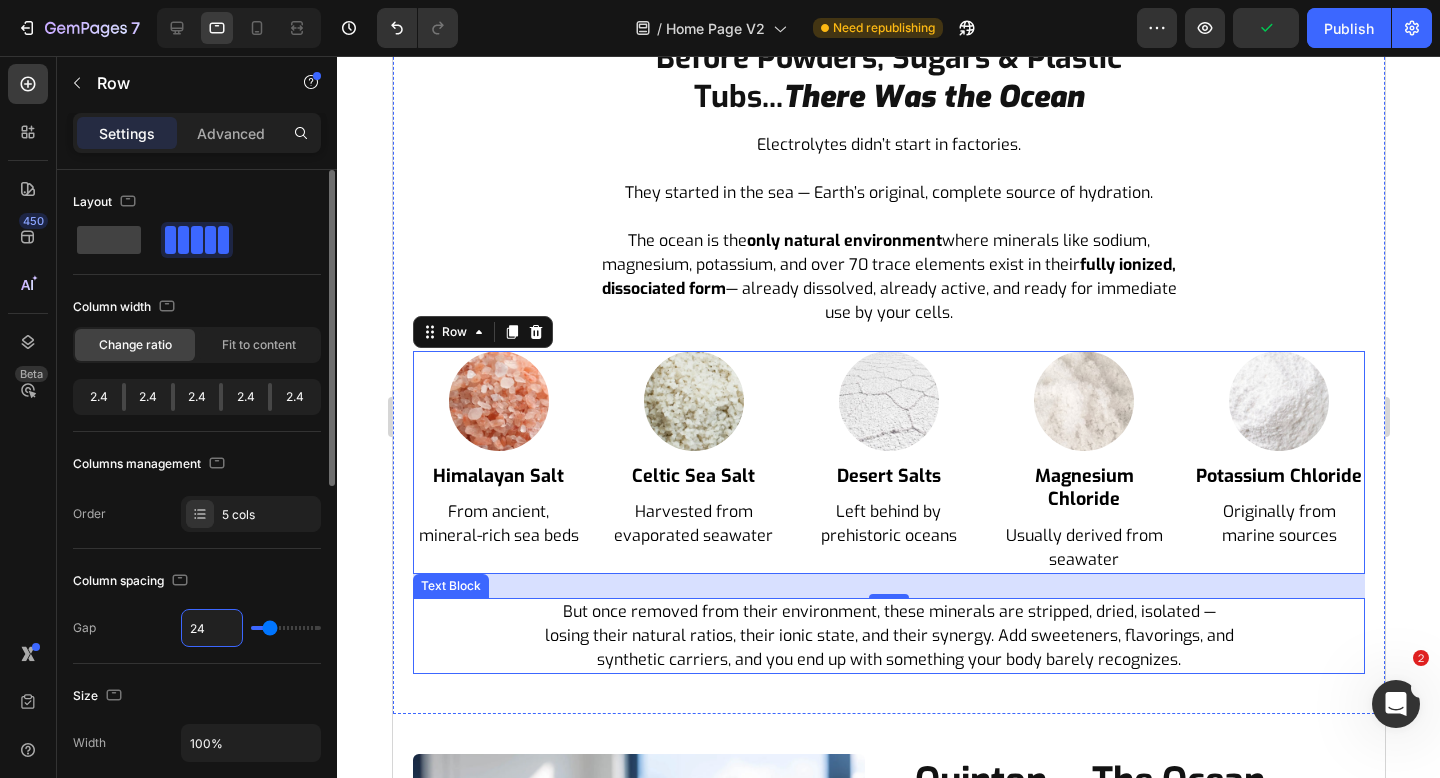 type on "2" 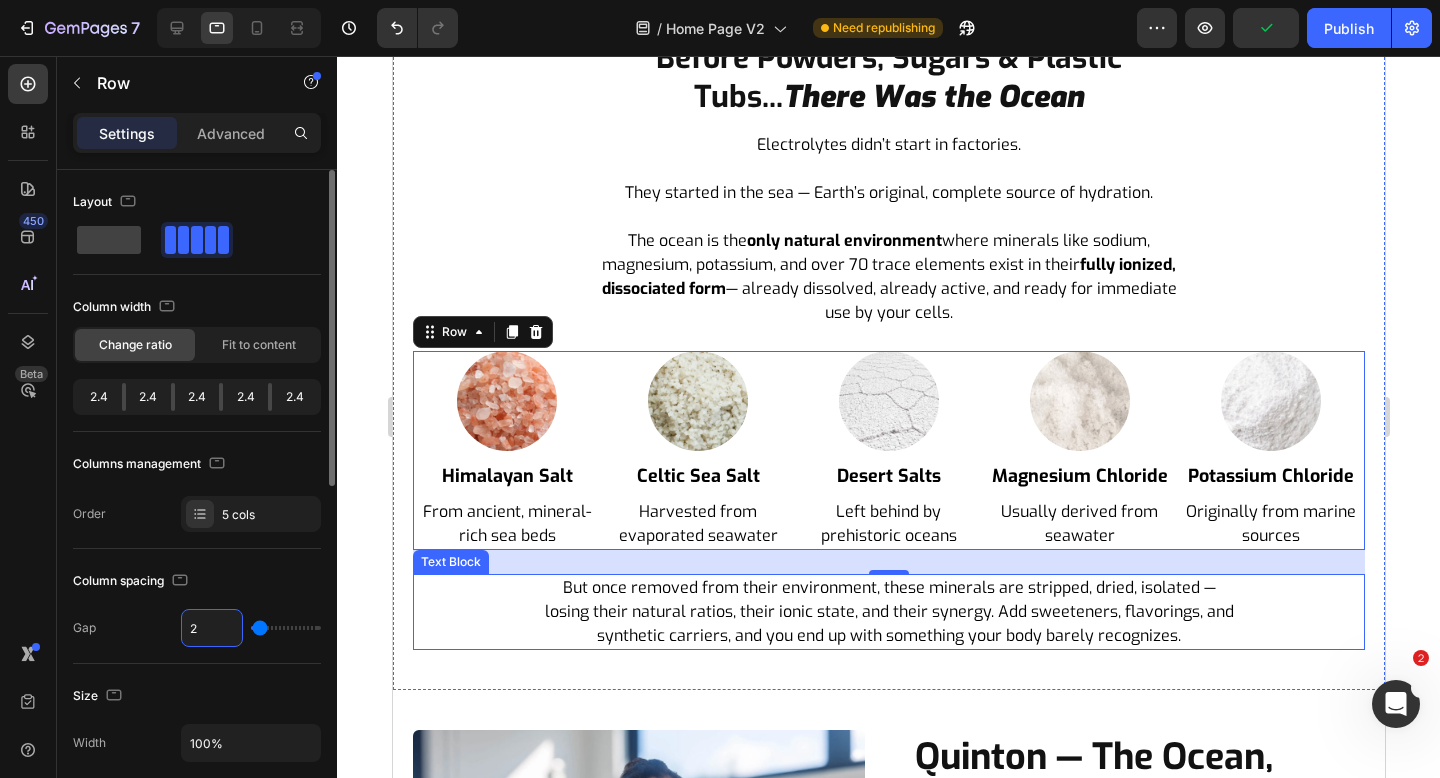 type 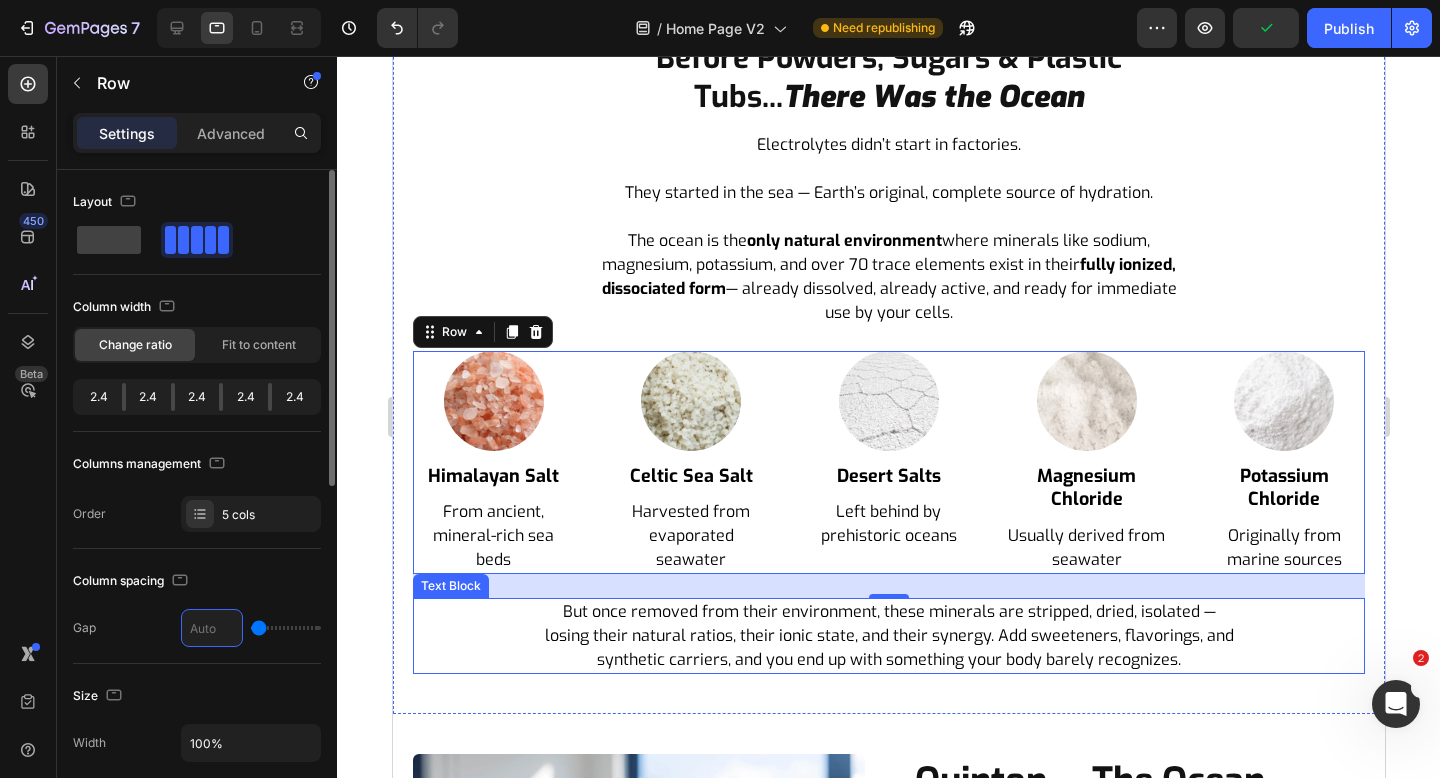 type on "1" 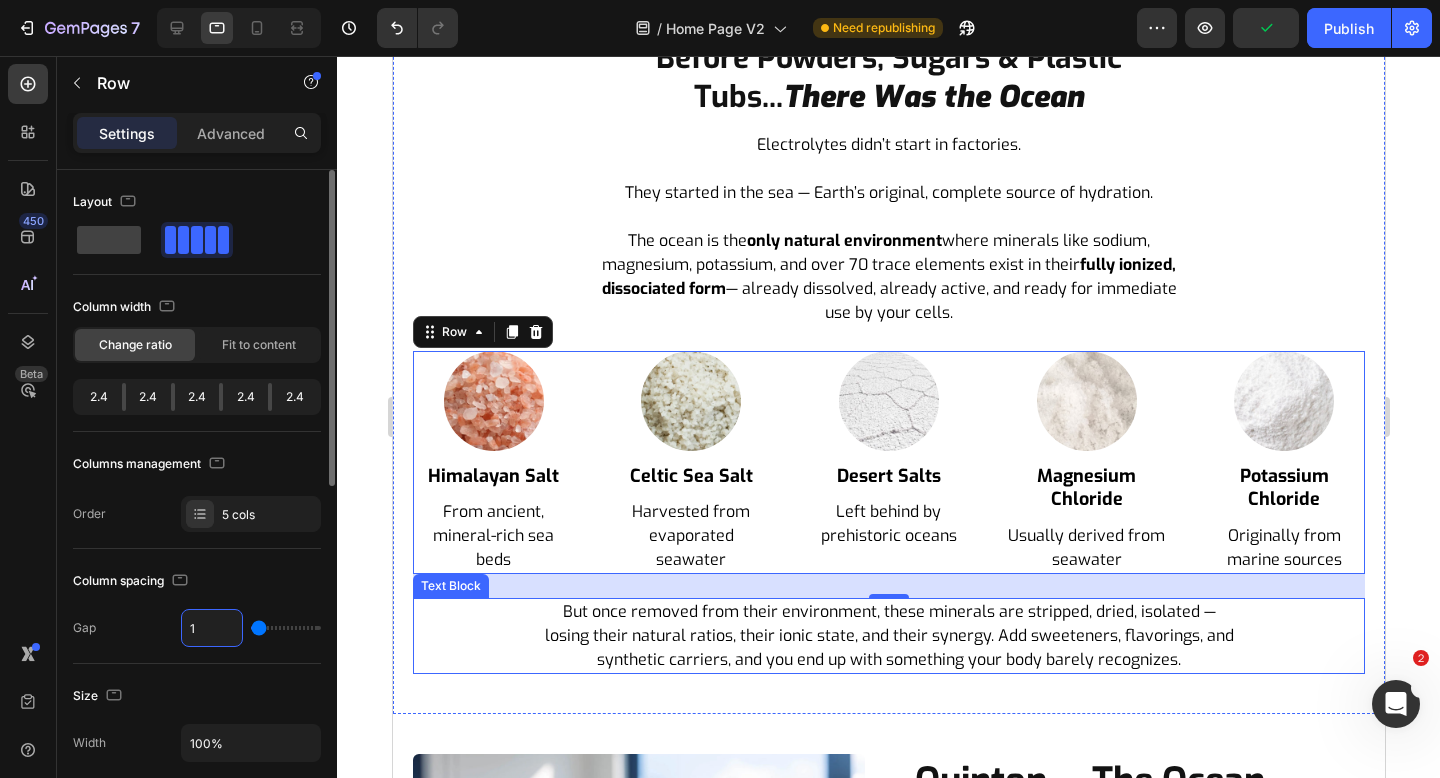type on "12" 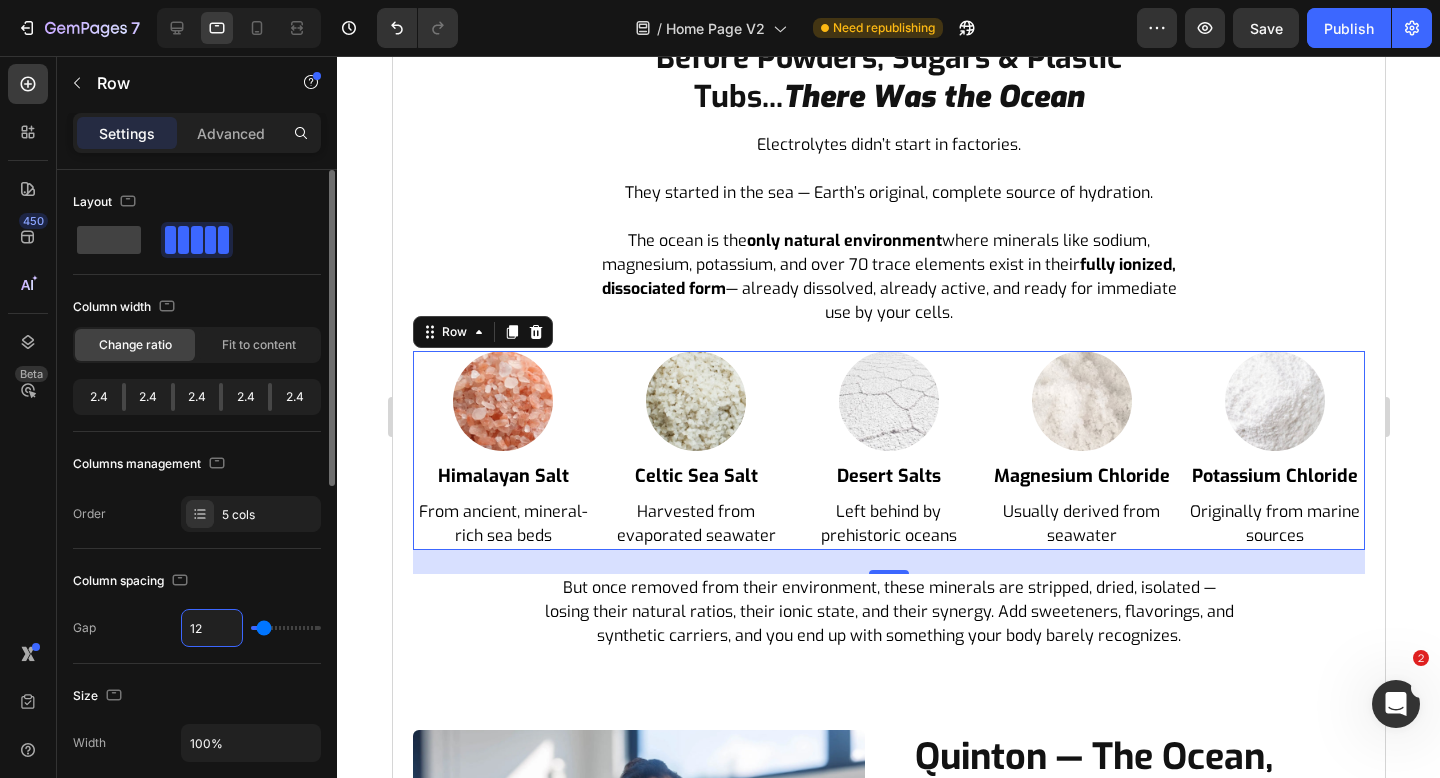 type on "12" 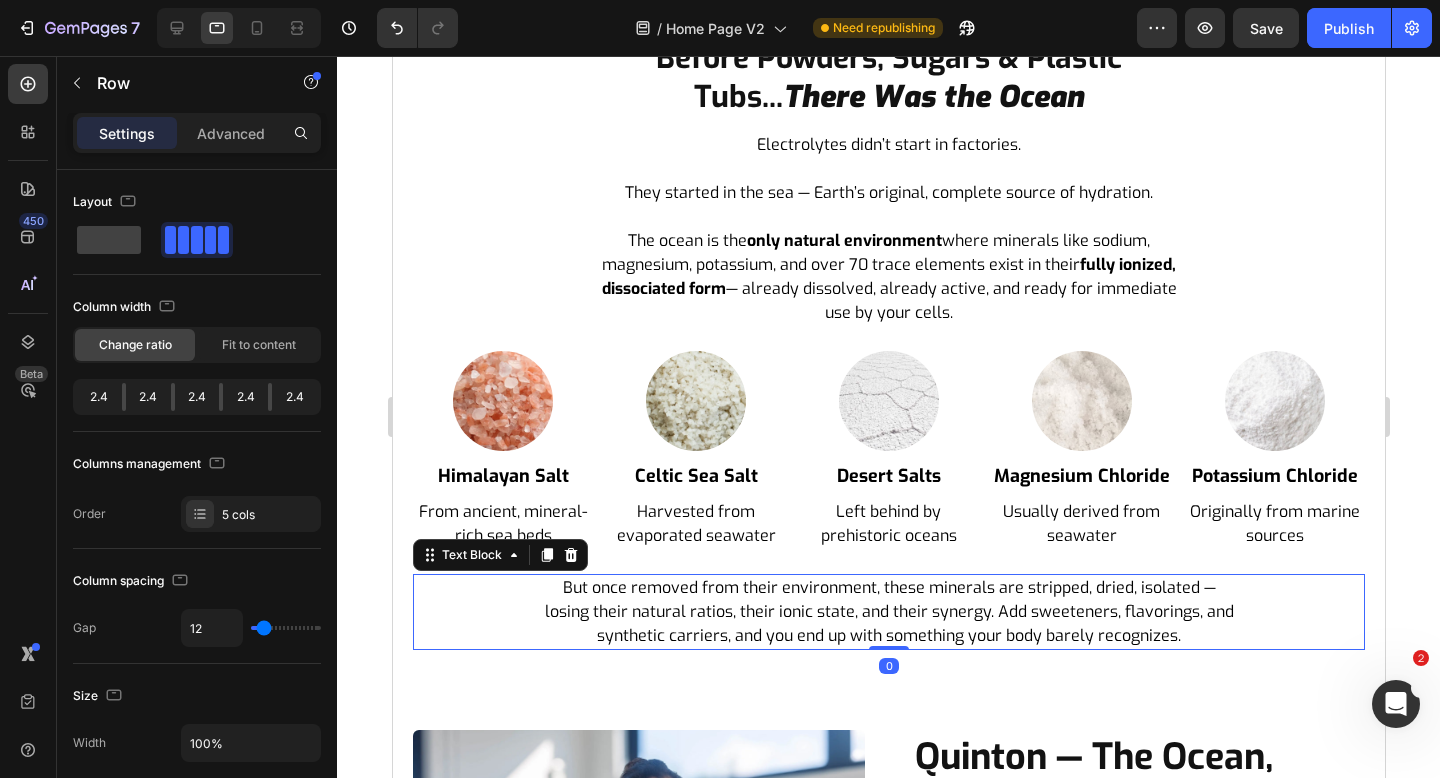 click on "But once removed from their environment, these minerals are stripped, dried, isolated — losing their natural ratios, their ionic state, and their synergy. Add sweeteners, flavorings, and synthetic carriers, and you end up with something your body barely recognizes." at bounding box center [888, 612] 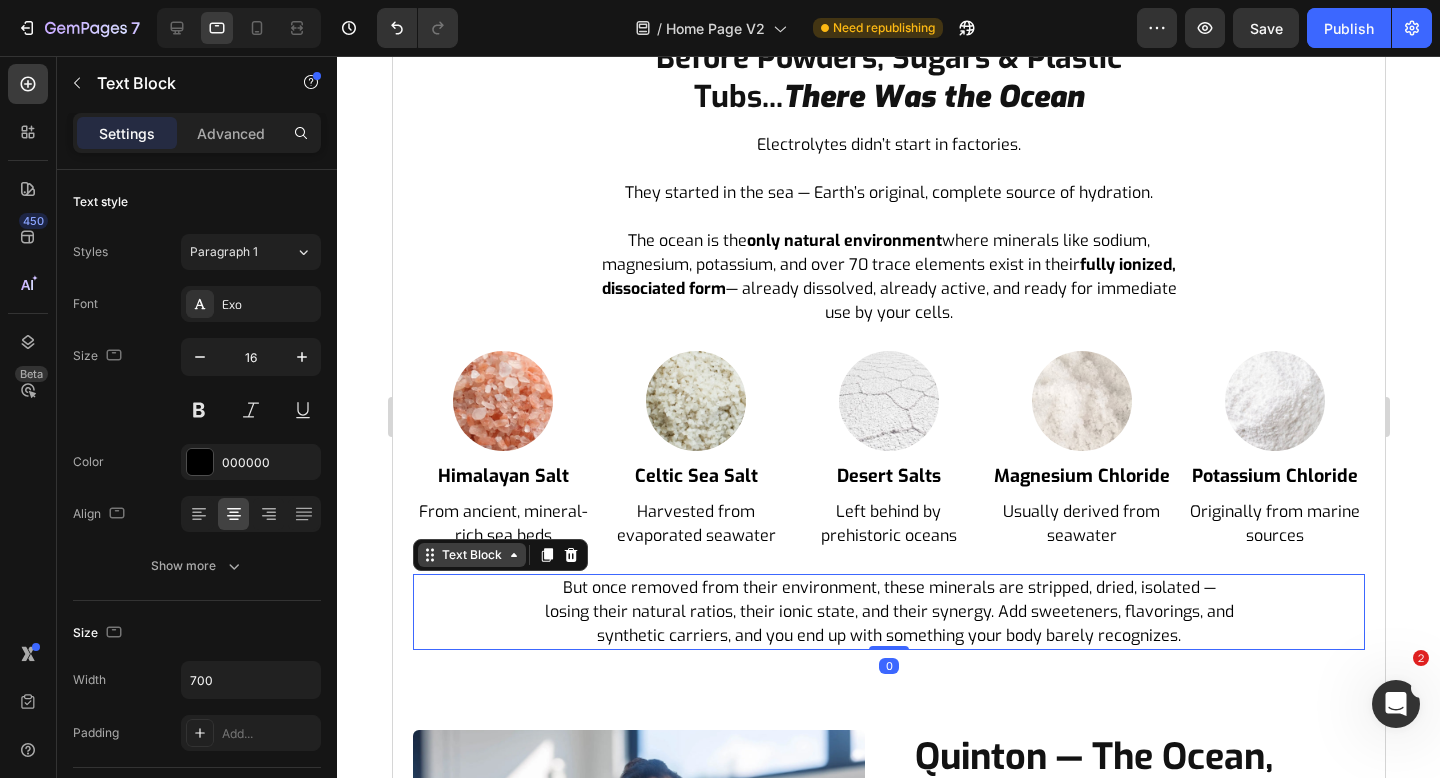 click on "Text Block" at bounding box center [471, 555] 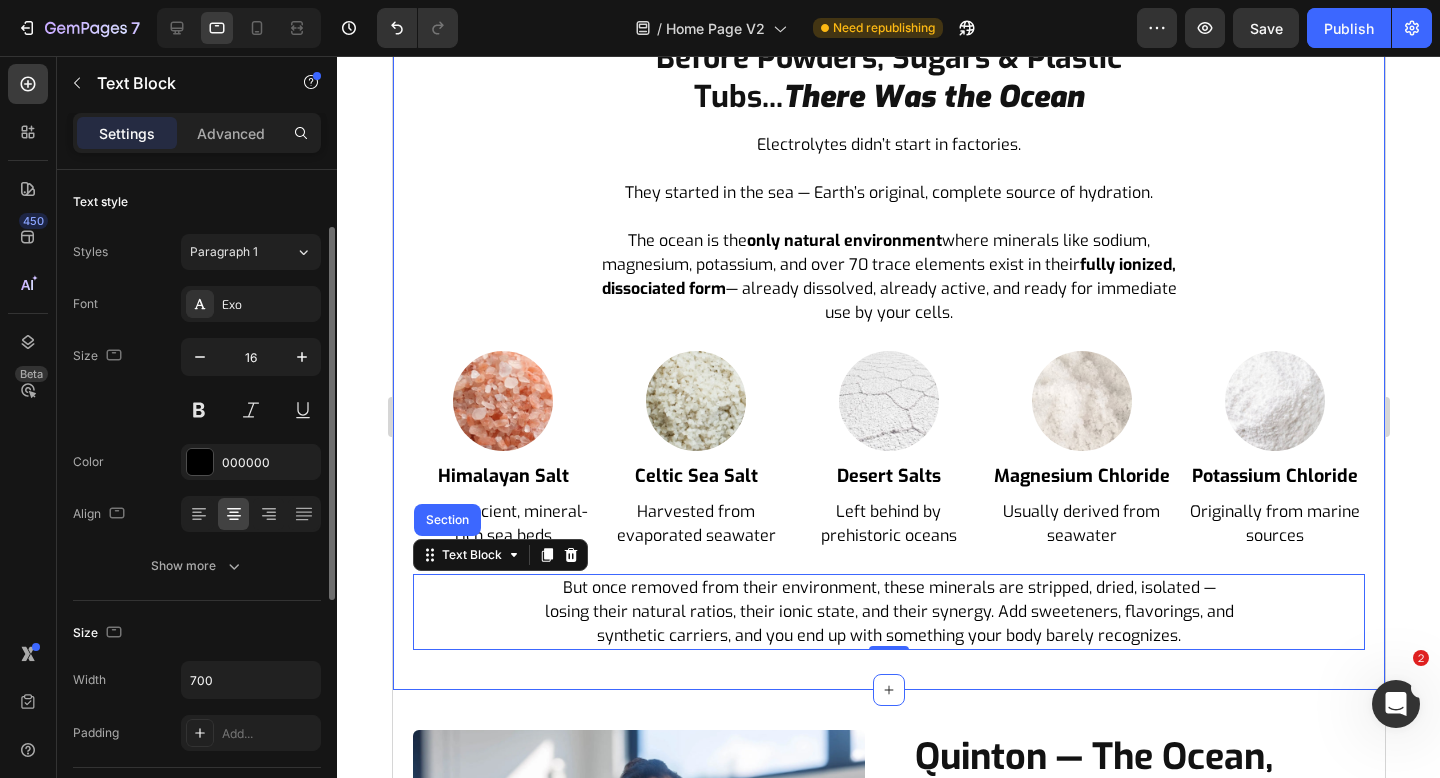 scroll, scrollTop: 90, scrollLeft: 0, axis: vertical 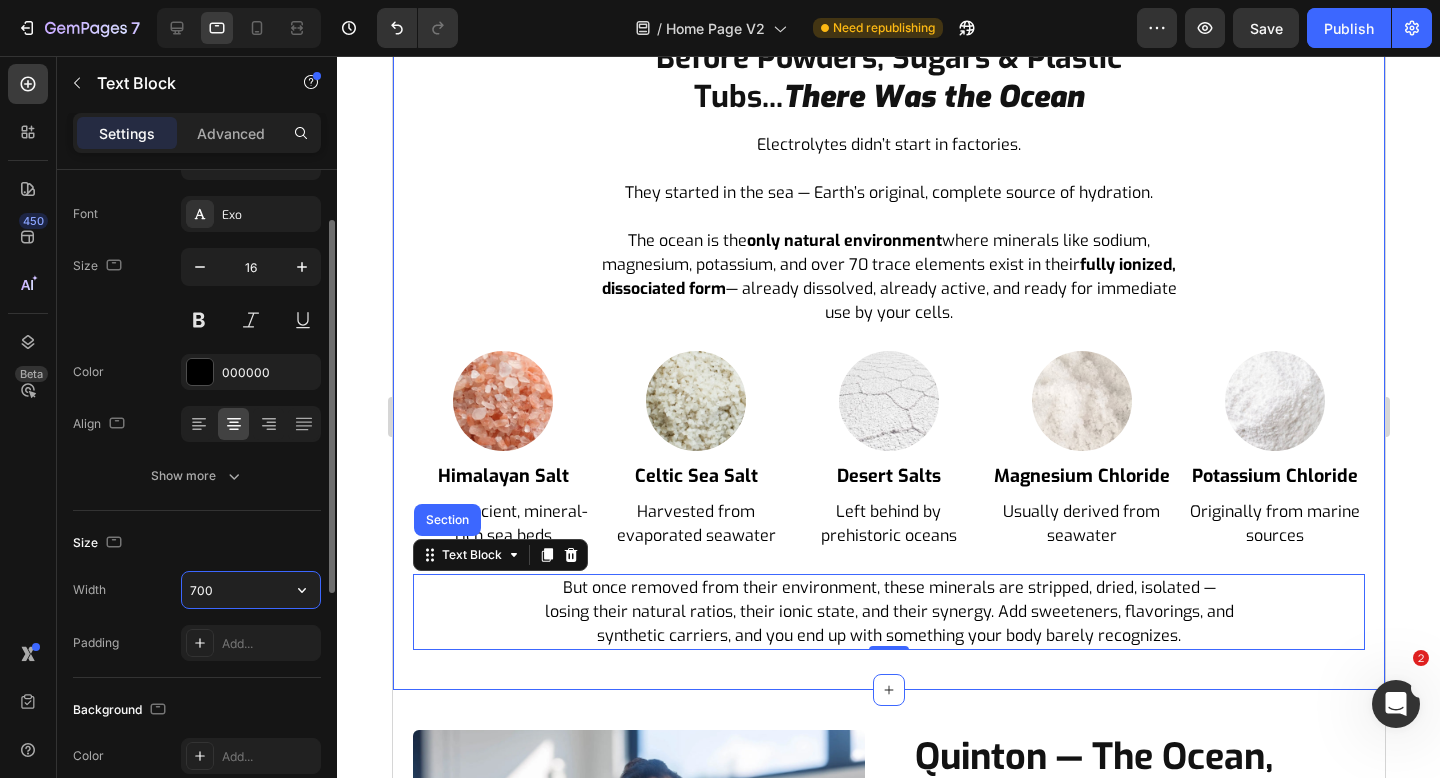 click on "700" at bounding box center [251, 590] 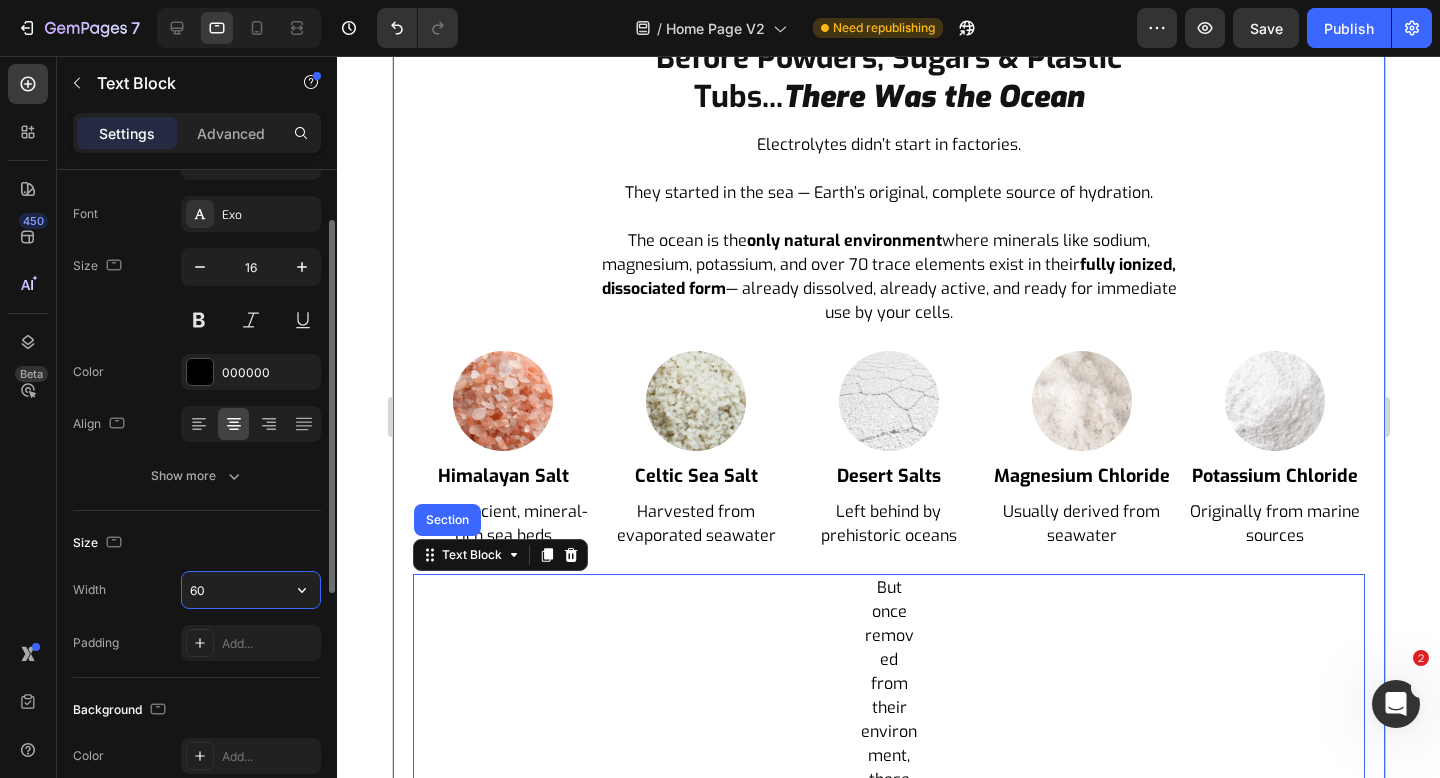 type on "600" 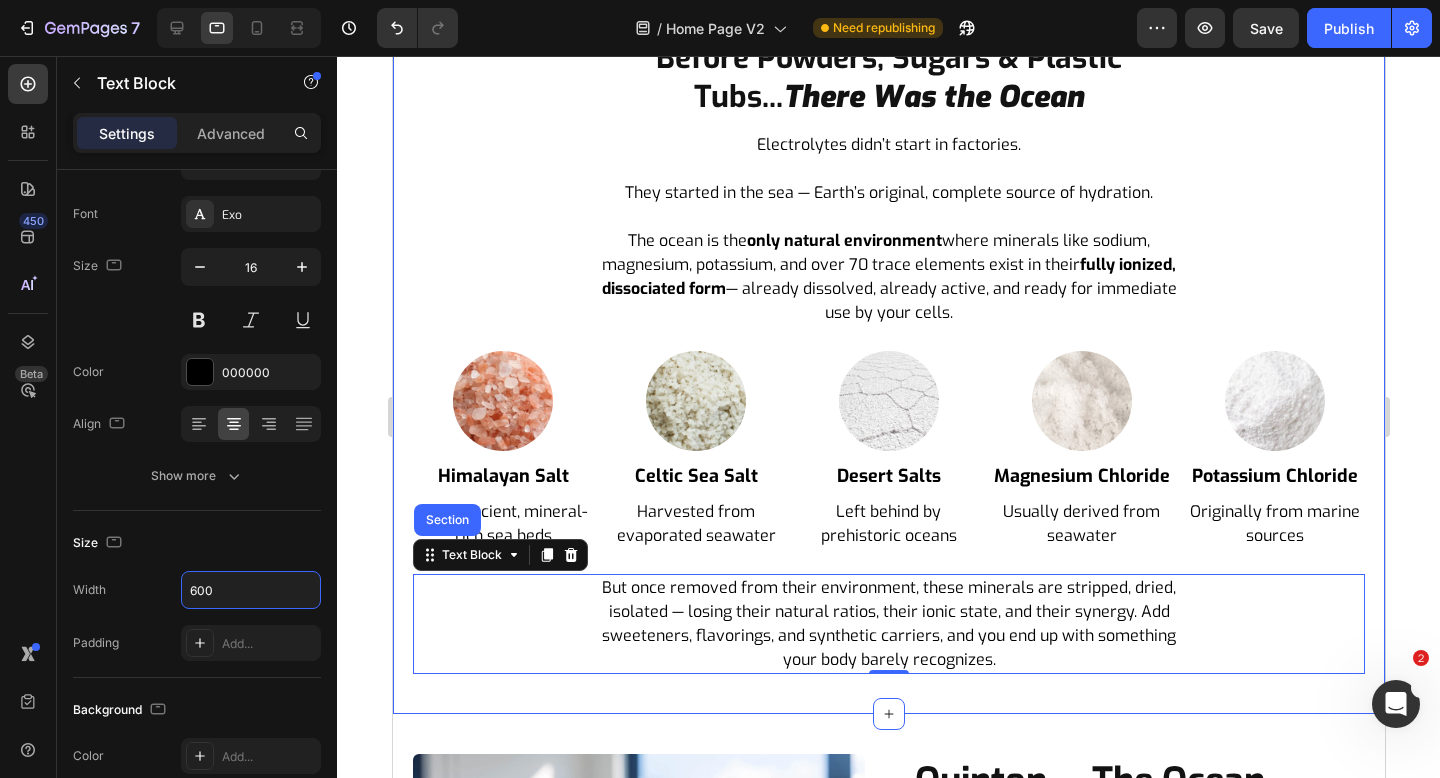 click on "Before Powders, Sugars & Plastic Tubs...  There Was the Ocean Heading Electrolytes didn’t start in factories.    They started in the sea — Earth’s original, complete source of hydration.    The ocean is the  only natural environment  where minerals like sodium, magnesium, potassium, and over 70 trace elements exist in their  fully ionized, dissociated form  — already dissolved, already active, and ready for immediate use by your cells.   Text Block
Image himalayan  salt Heading from ancient, mineral-rich sea beds Text Block Image celtic  sea salt Heading harvested from evaporated seawater Text Block Image desert  salts Heading left behind by prehistoric oceans Text Block Image magnesium chloride Heading often derived from seawater Text Block Image potassium chloride Heading originally from marine sources Text Block
Carousel Row Image himalayan salt Heading From ancient, mineral-rich sea beds Text Block Image celtic sea salt Heading Text Block Image Heading" at bounding box center [888, 335] 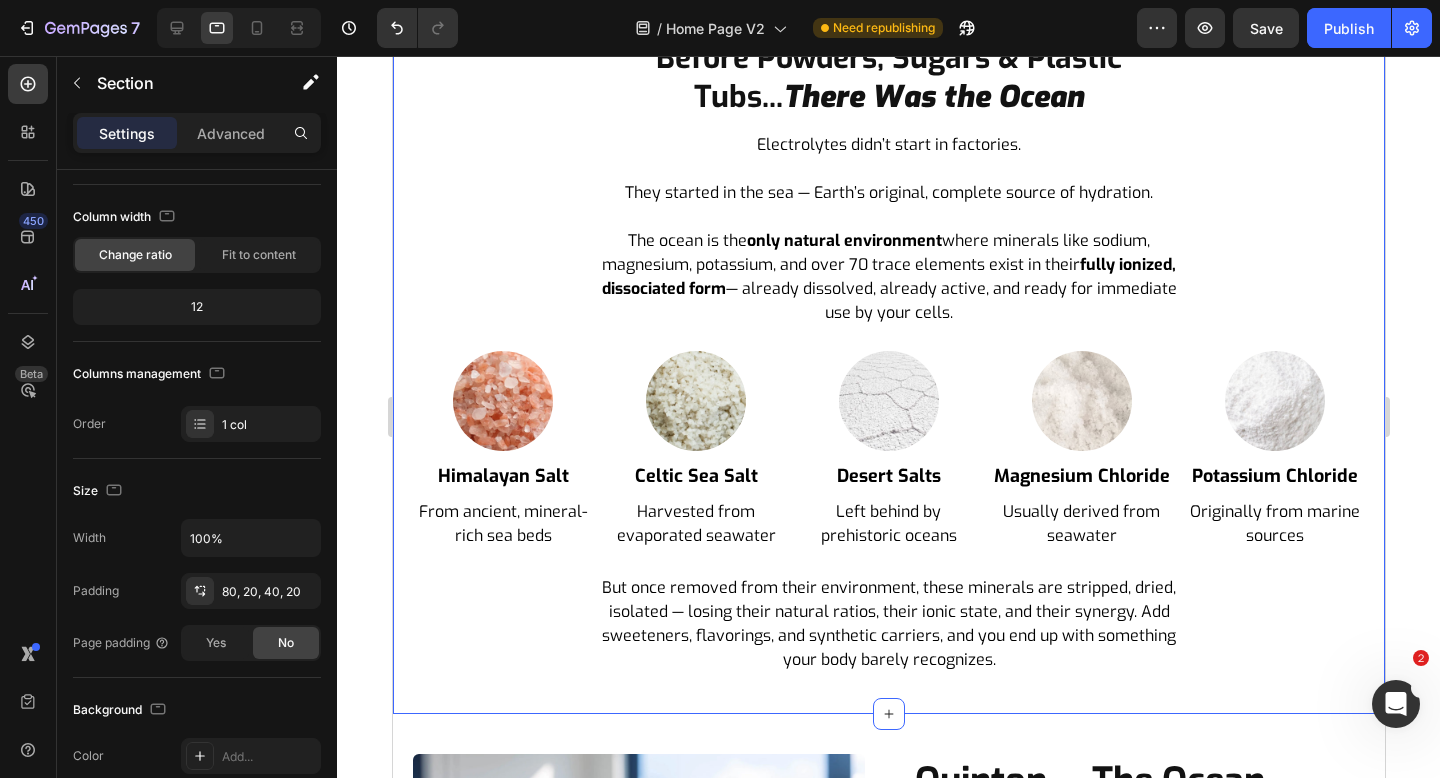 scroll, scrollTop: 0, scrollLeft: 0, axis: both 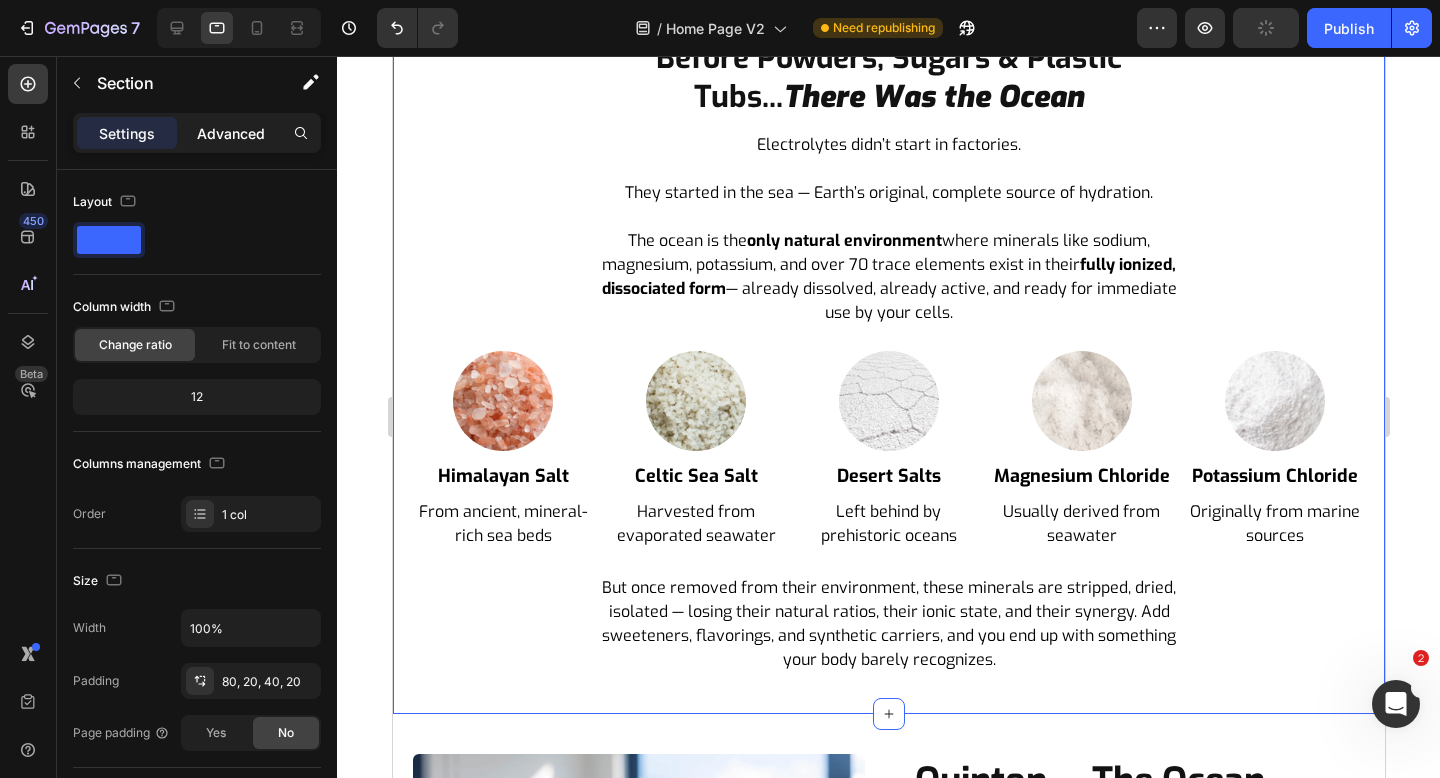 click on "Advanced" at bounding box center [231, 133] 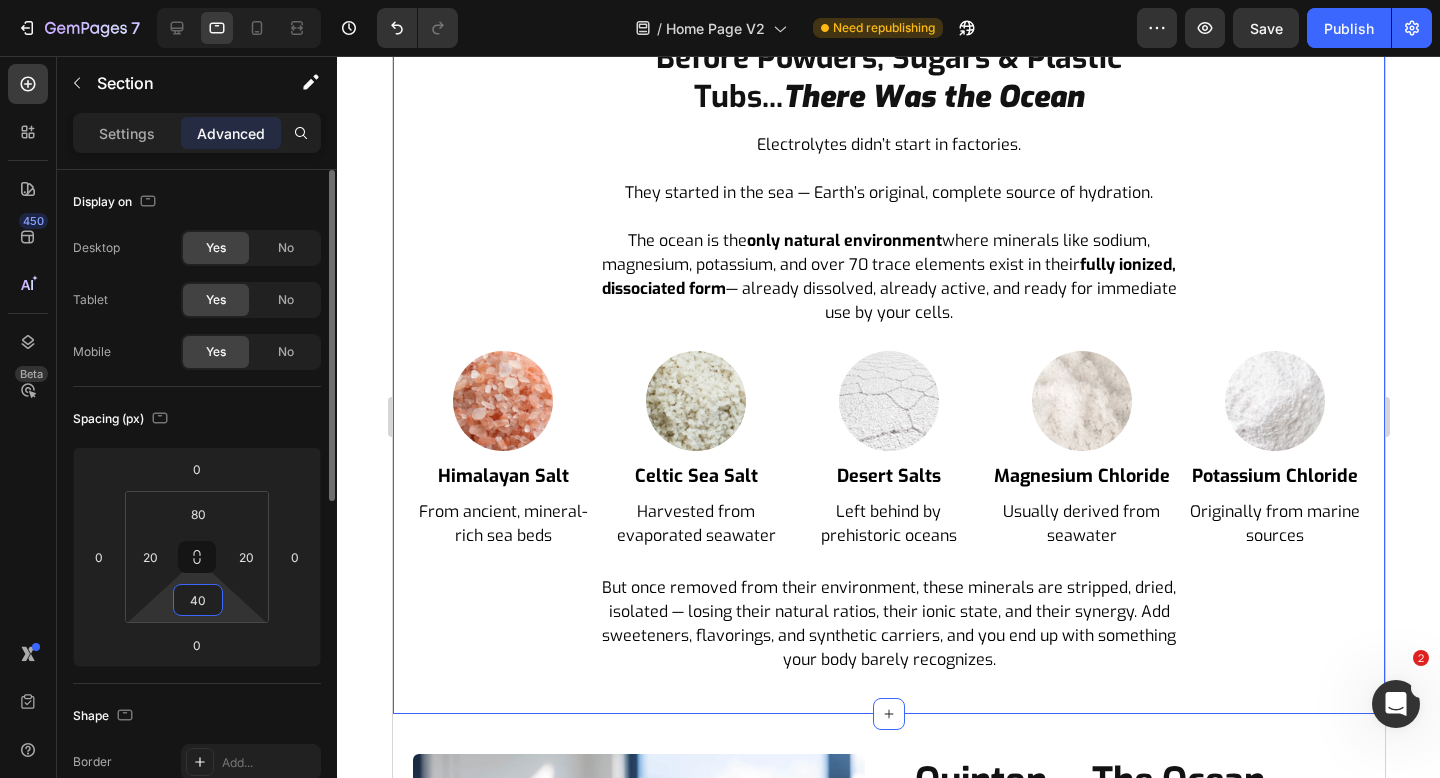 click on "40" at bounding box center [198, 600] 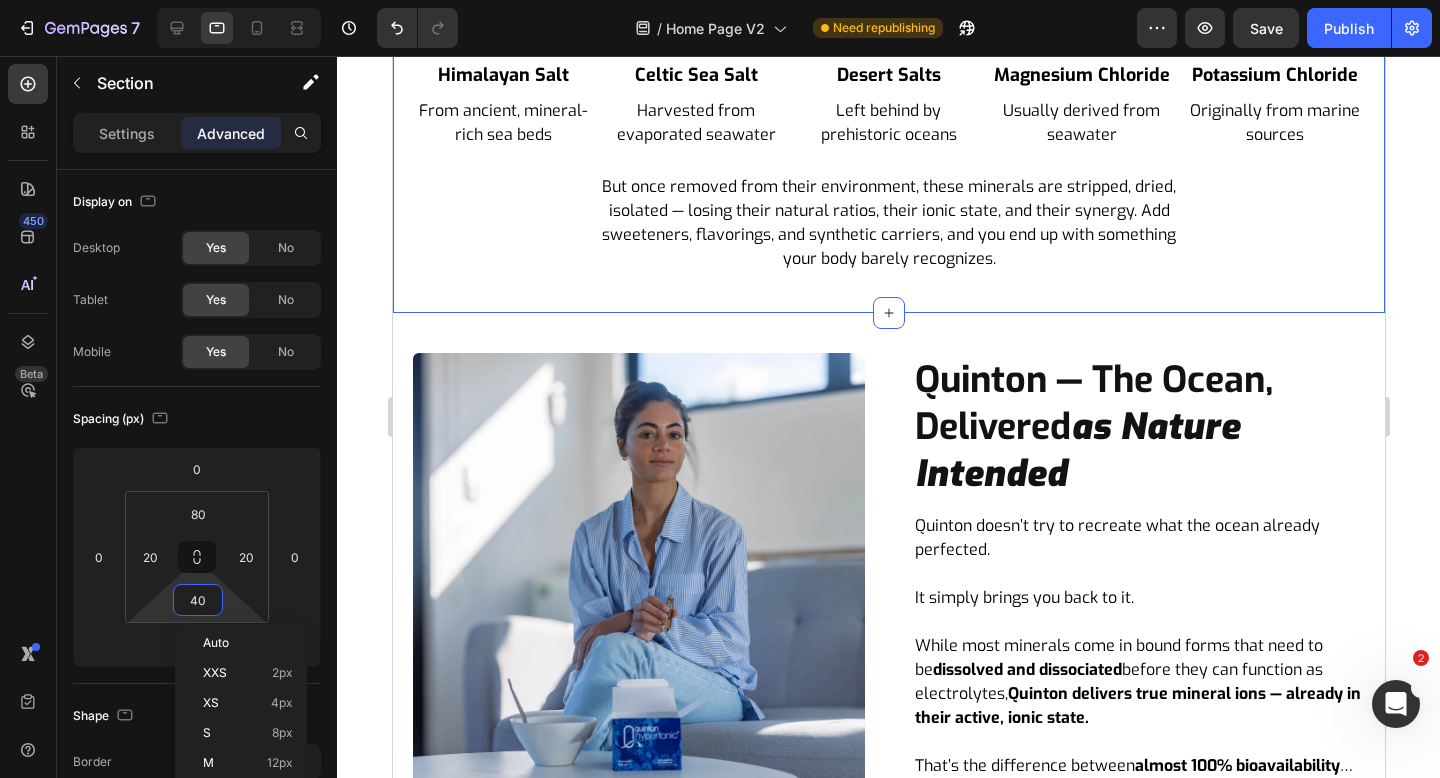 scroll, scrollTop: 1100, scrollLeft: 0, axis: vertical 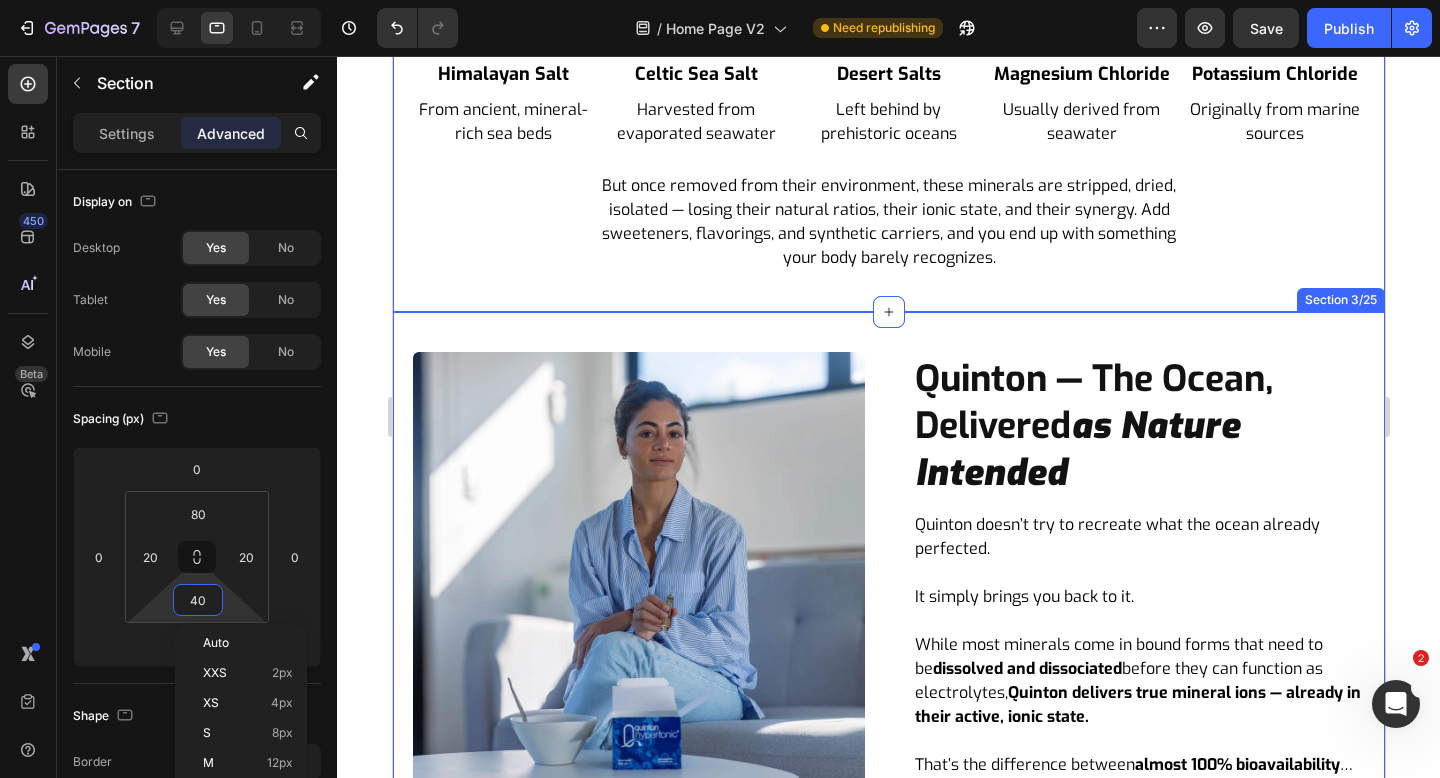 click on "Quinton — The Ocean, Delivered  as Nature Intended Heading Quinton doesn’t try to recreate what the ocean already perfected.    It simply brings you back to it.    While most minerals come in bound forms that need to be  dissolved and dissociated  before they can function as electrolytes,  Quinton delivers true mineral ions — already in their active, ionic state.     That’s the difference between  almost 100% bioavailability … and losing most of what you paid for.  Text Block Image Row Section 3/25" at bounding box center (888, 578) 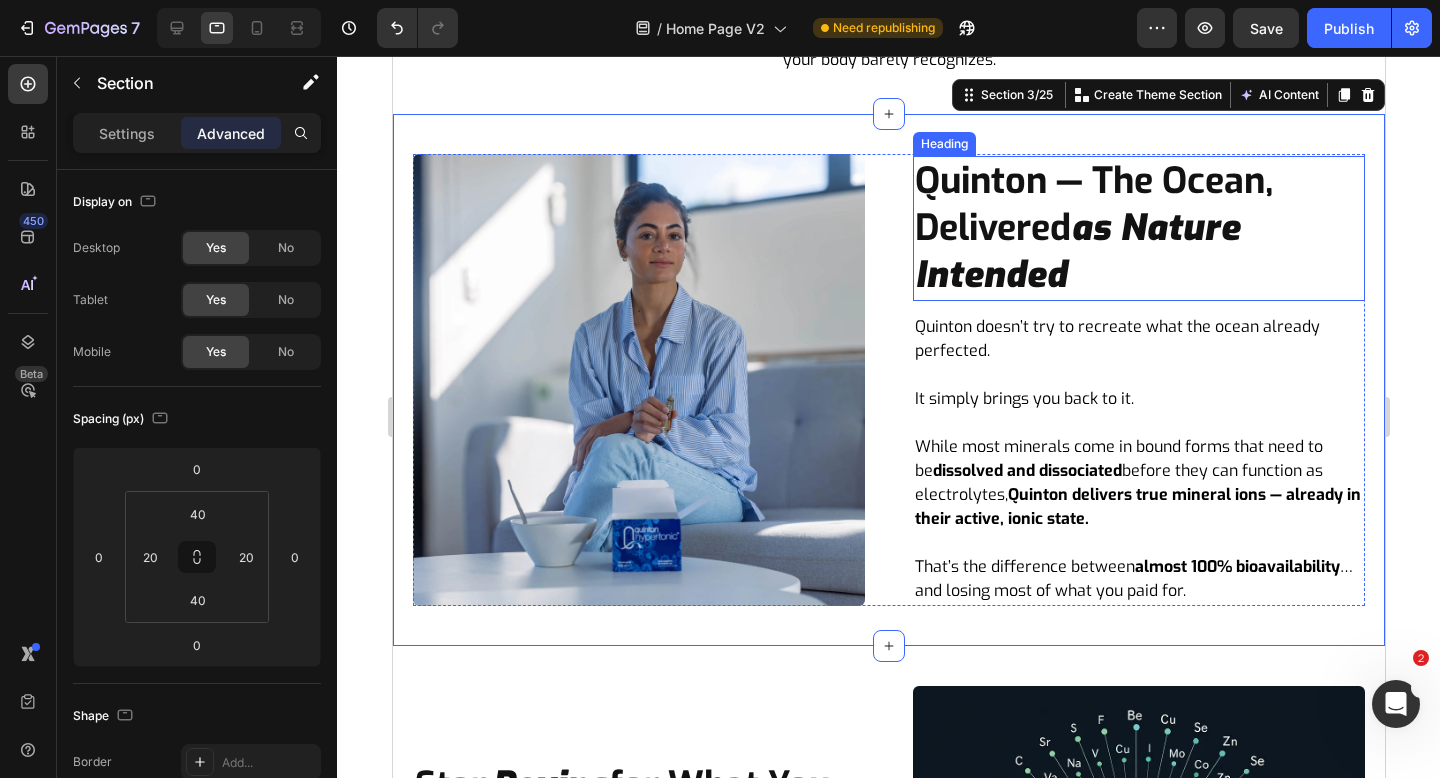 scroll, scrollTop: 1315, scrollLeft: 0, axis: vertical 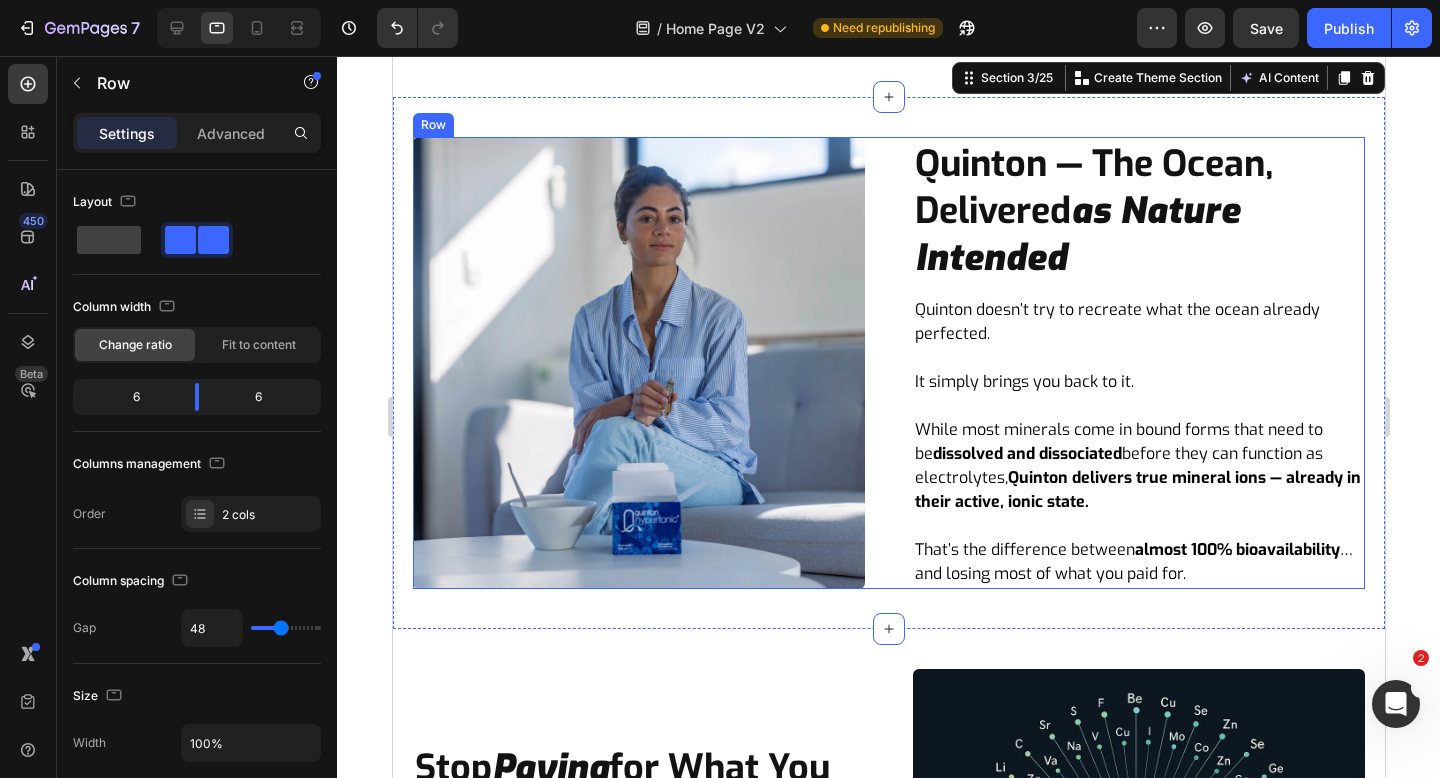 click on "Quinton — The Ocean, Delivered  as Nature Intended Heading Quinton doesn’t try to recreate what the ocean already perfected.    It simply brings you back to it.    While most minerals come in bound forms that need to be  dissolved and dissociated  before they can function as electrolytes,  Quinton delivers true mineral ions — already in their active, ionic state.     That’s the difference between  almost 100% bioavailability … and losing most of what you paid for.  Text Block Image Row" at bounding box center (888, 363) 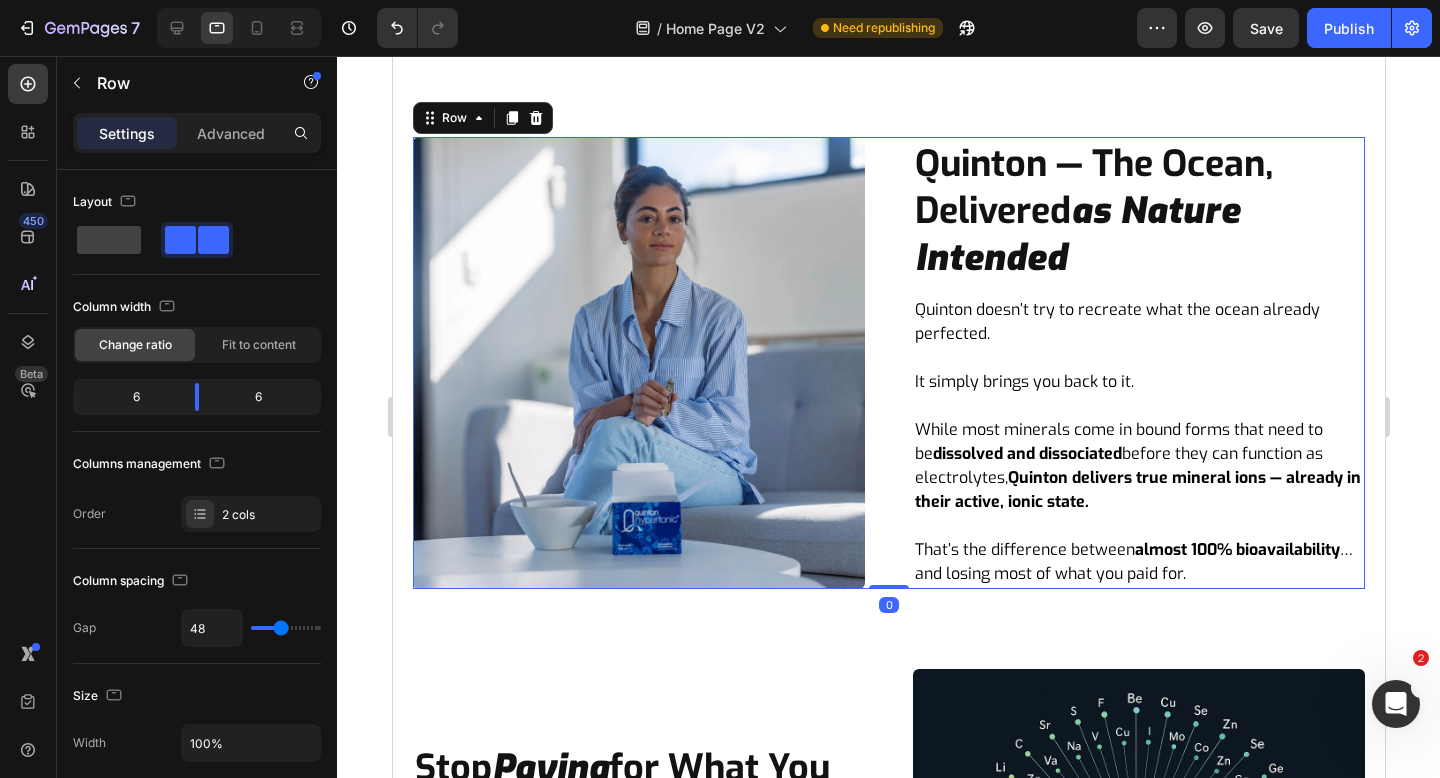 scroll, scrollTop: 1470, scrollLeft: 0, axis: vertical 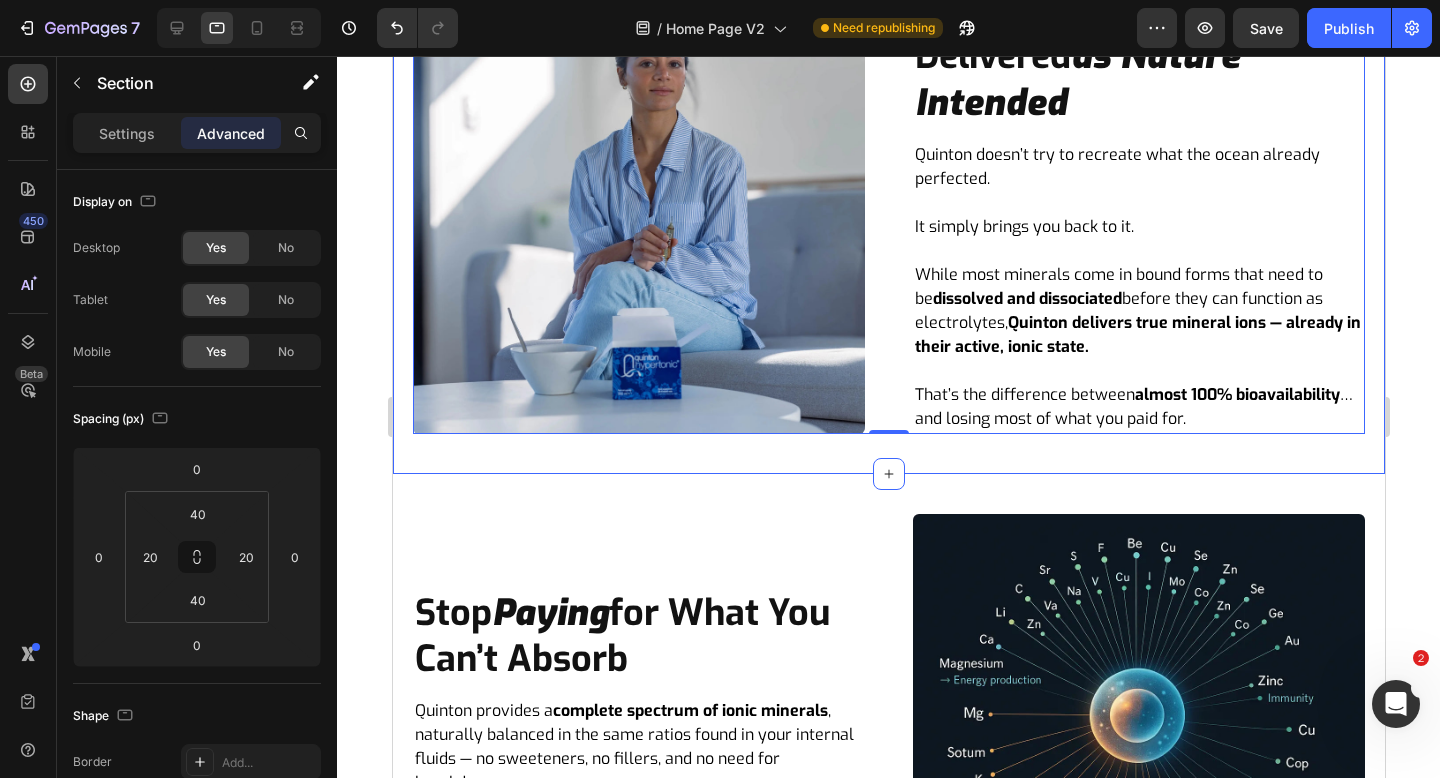 click on "Quinton — The Ocean, Delivered  as Nature Intended Heading Quinton doesn’t try to recreate what the ocean already perfected.    It simply brings you back to it.    While most minerals come in bound forms that need to be  dissolved and dissociated  before they can function as electrolytes,  Quinton delivers true mineral ions — already in their active, ionic state.     That’s the difference between  almost 100% bioavailability … and losing most of what you paid for.  Text Block Image Row   0 Section 3/25" at bounding box center [888, 208] 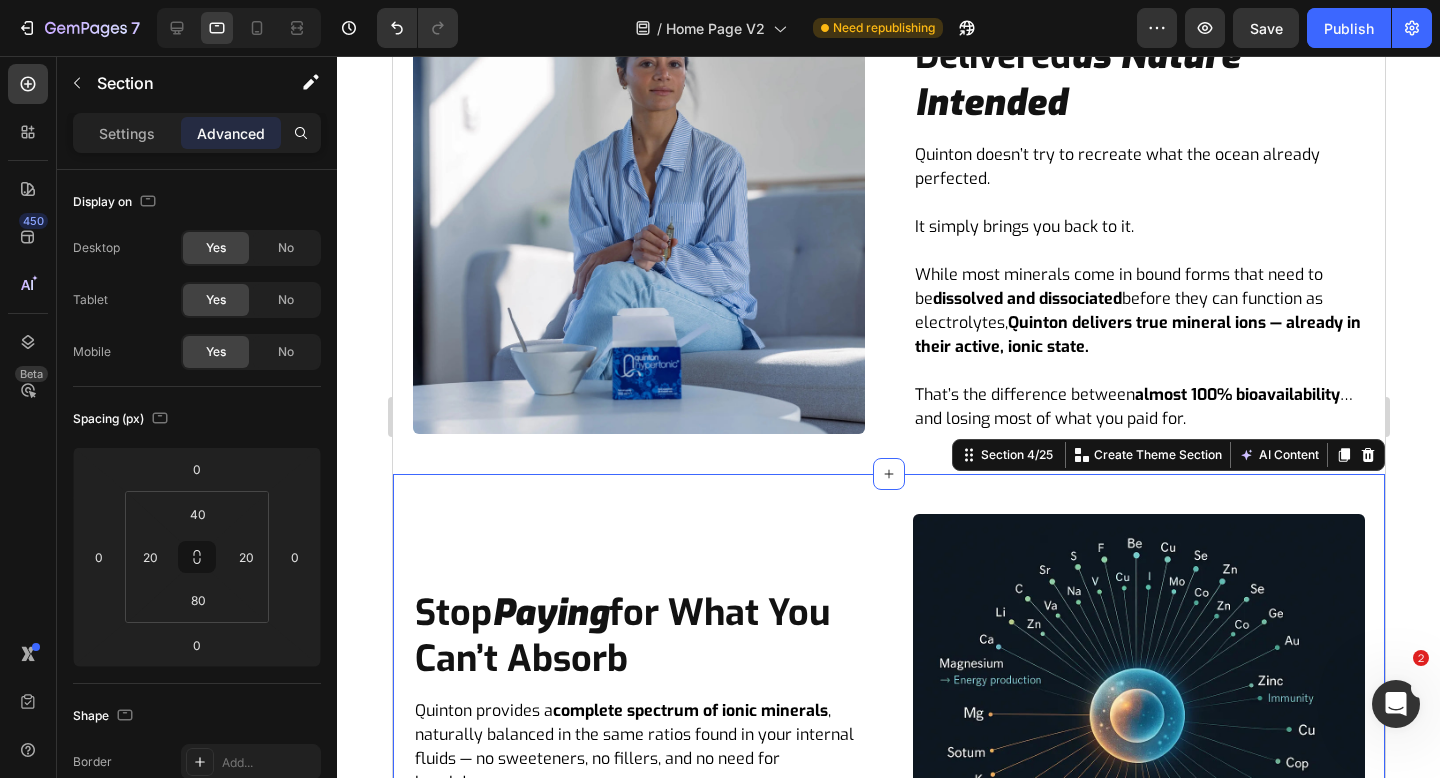 click on "Stop  Paying  for What You Can’t Absorb Heading Quinton provides a  complete spectrum of ionic minerals , naturally balanced in the same ratios found in your internal fluids — no sweeteners, no fillers, and no need for breakdown.    These aren’t minerals waiting to become electrolytes. They already are. Text Block Image Row Section 4/25   Create Theme Section AI Content Write with GemAI What would you like to describe here? Tone and Voice Persuasive Product The Ultimate 2025 Hydration Starter Pack Show more Generate" at bounding box center (888, 760) 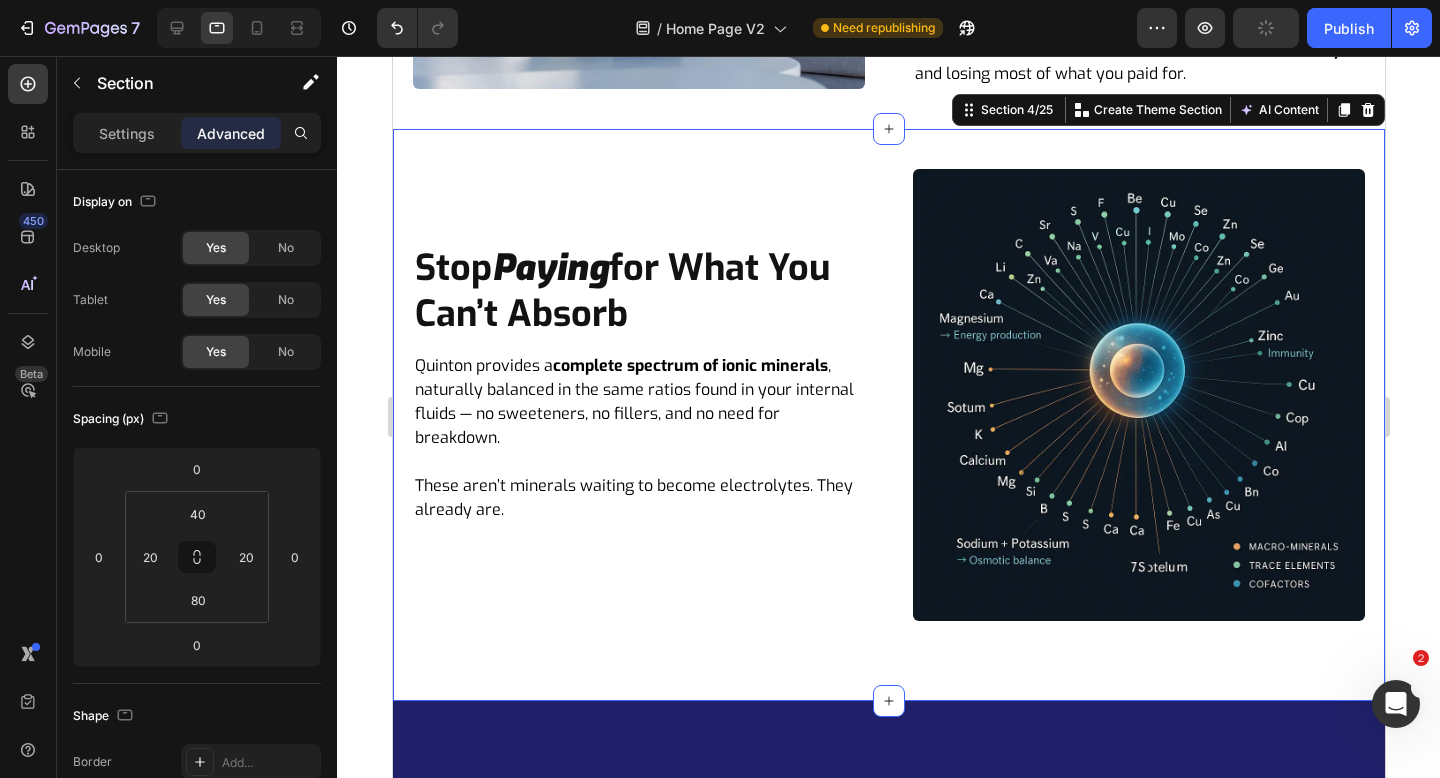 scroll, scrollTop: 1816, scrollLeft: 0, axis: vertical 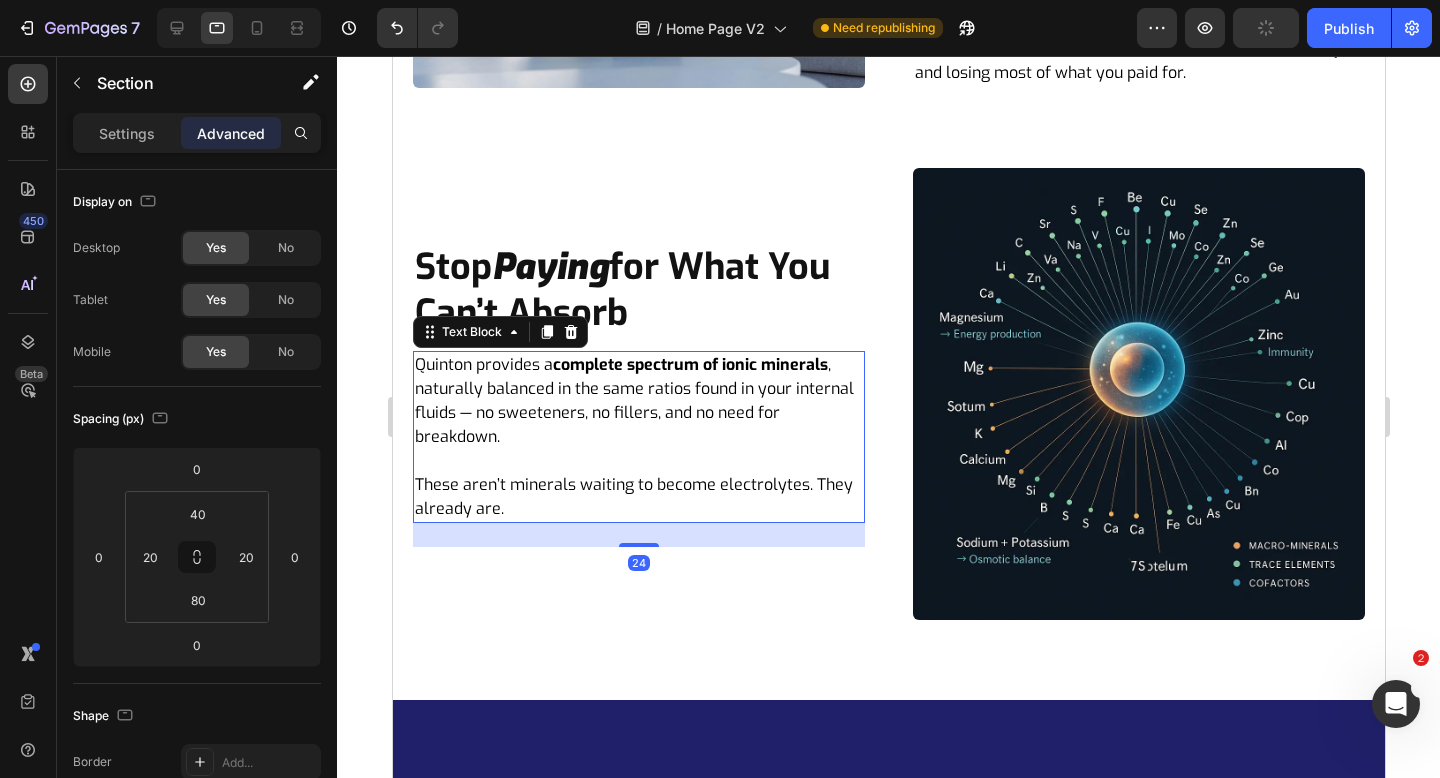 click at bounding box center (638, 461) 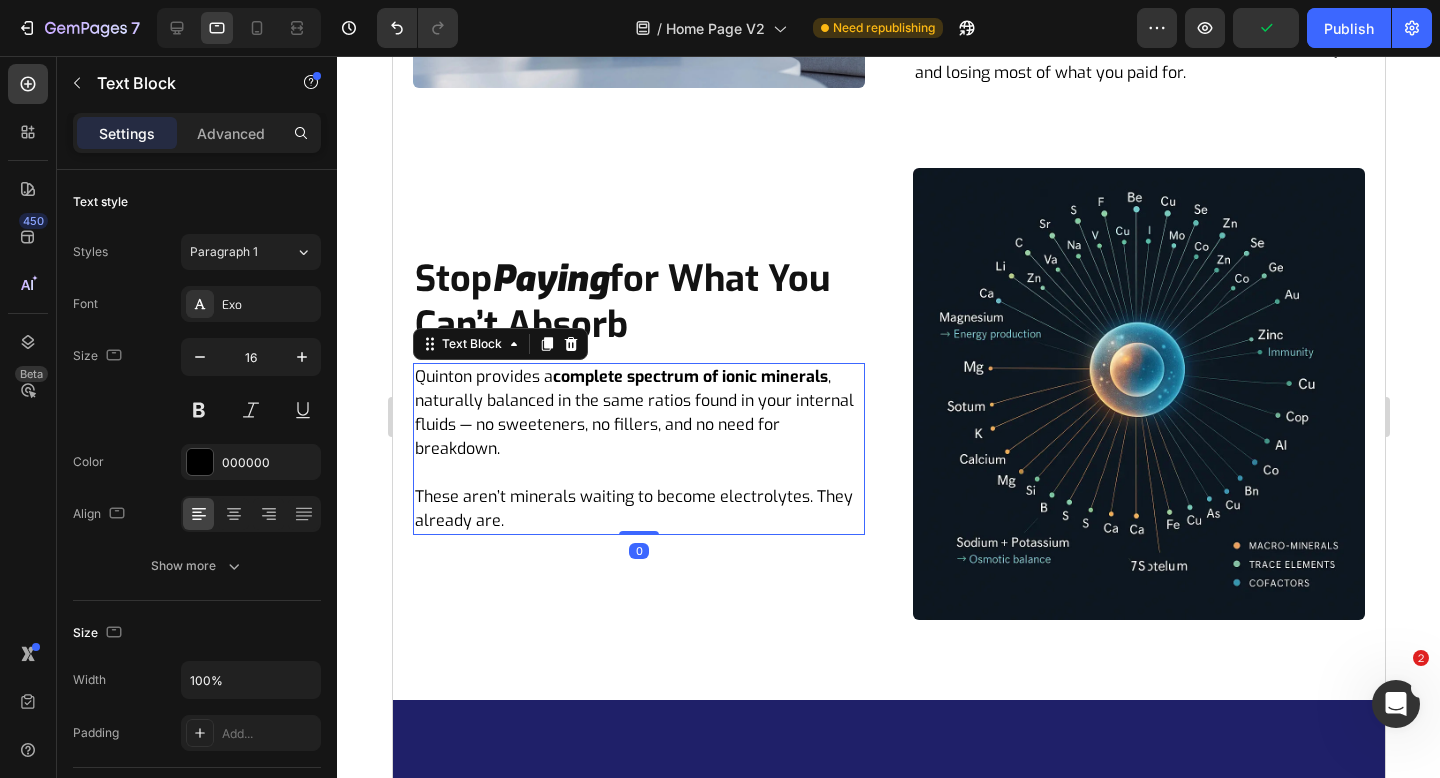 drag, startPoint x: 643, startPoint y: 544, endPoint x: 643, endPoint y: 410, distance: 134 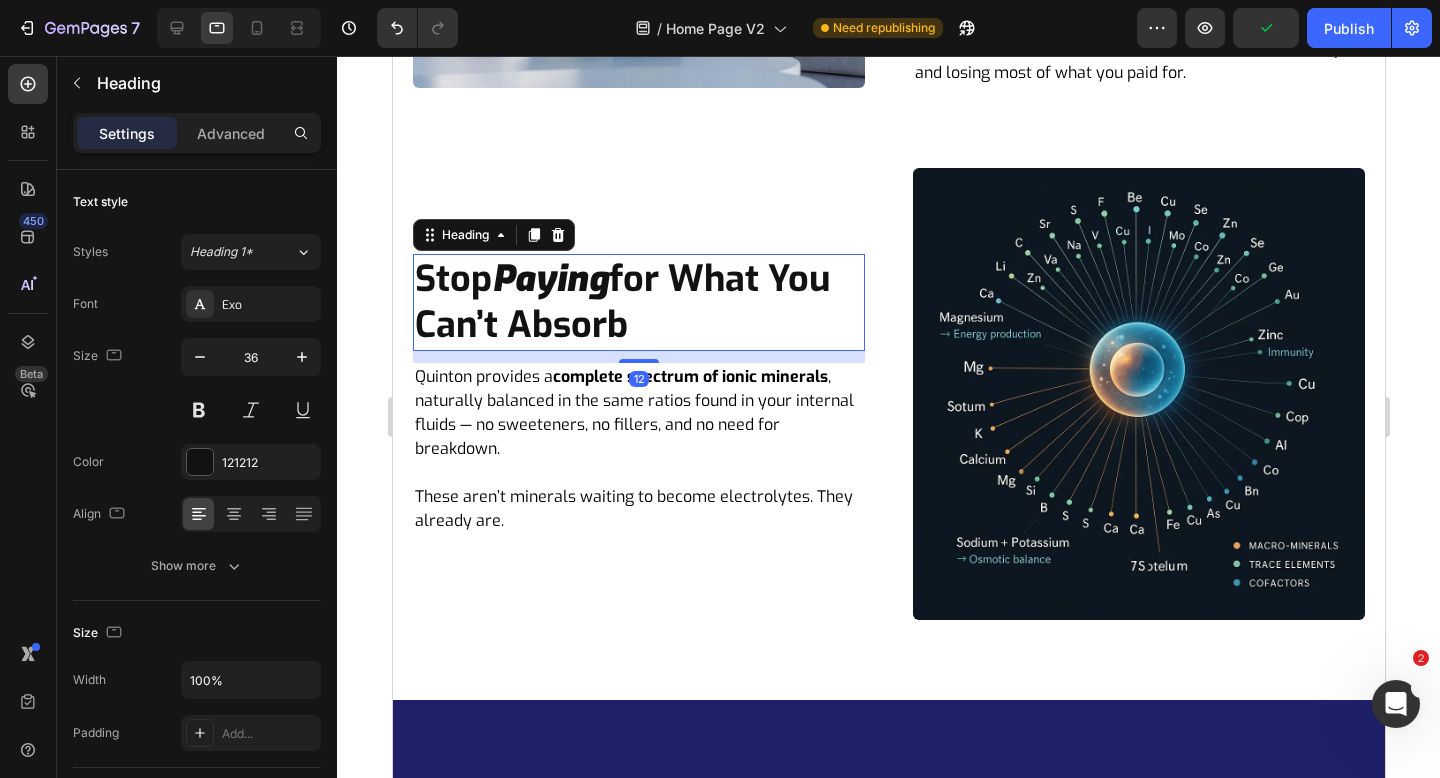 click on "for What You Can’t Absorb" at bounding box center [621, 302] 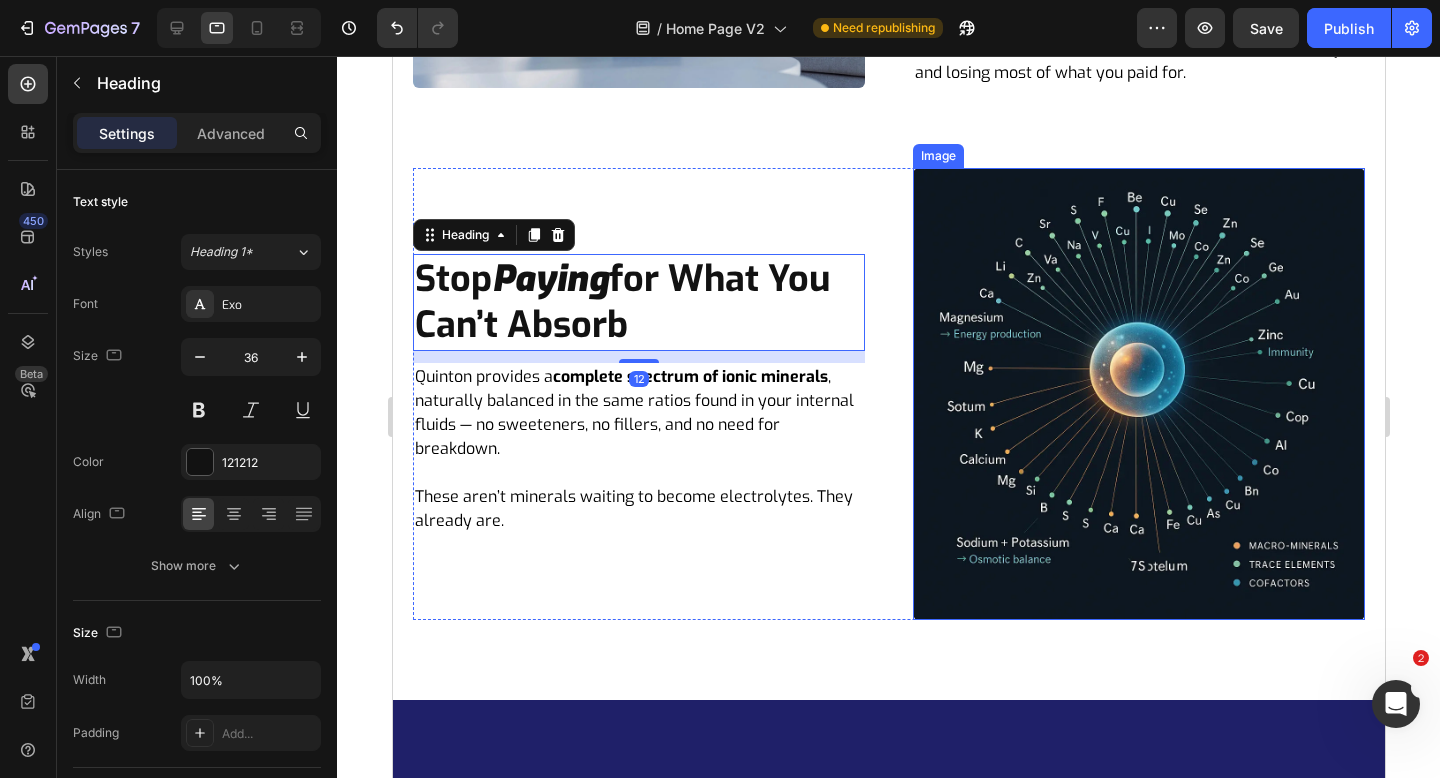 scroll, scrollTop: 1269, scrollLeft: 0, axis: vertical 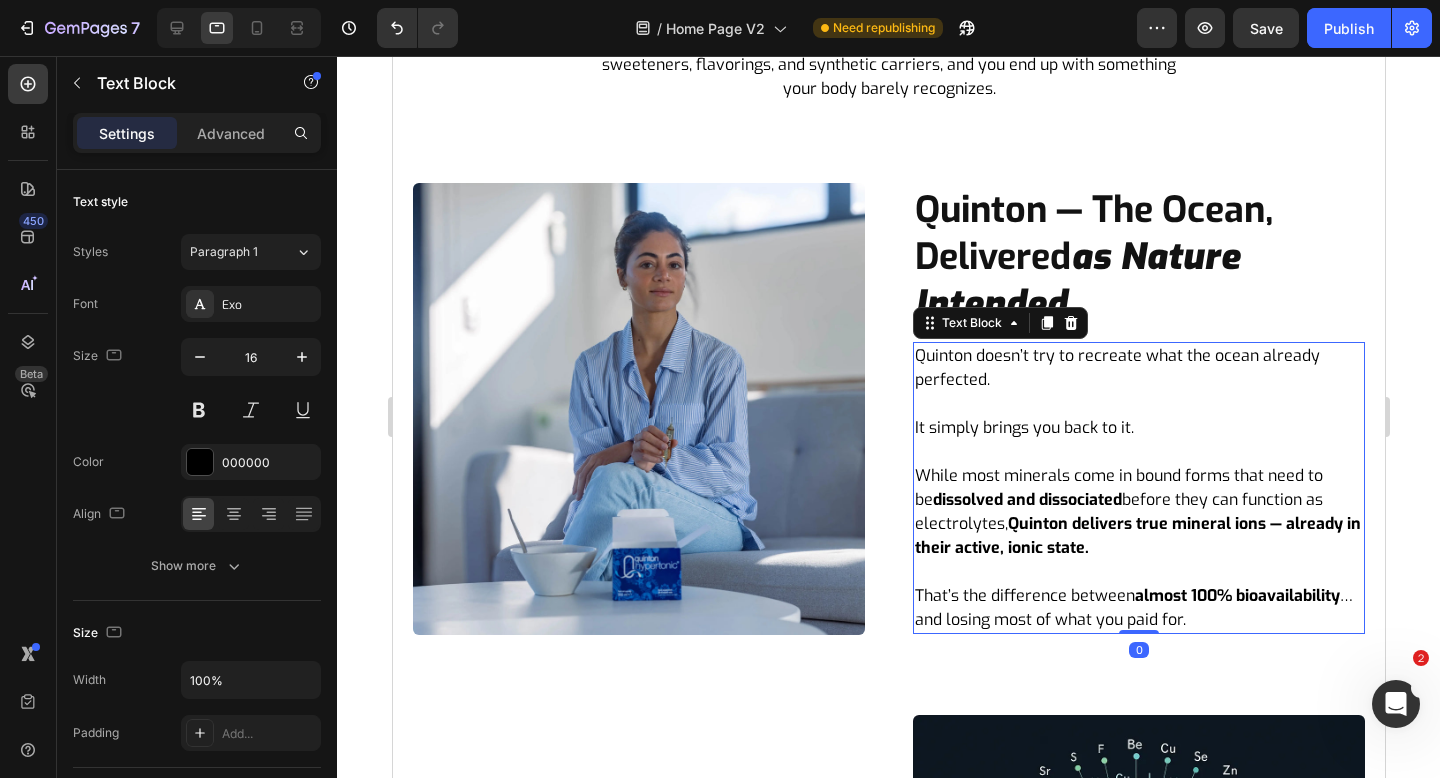 click on "It simply brings you back to it." at bounding box center [1138, 428] 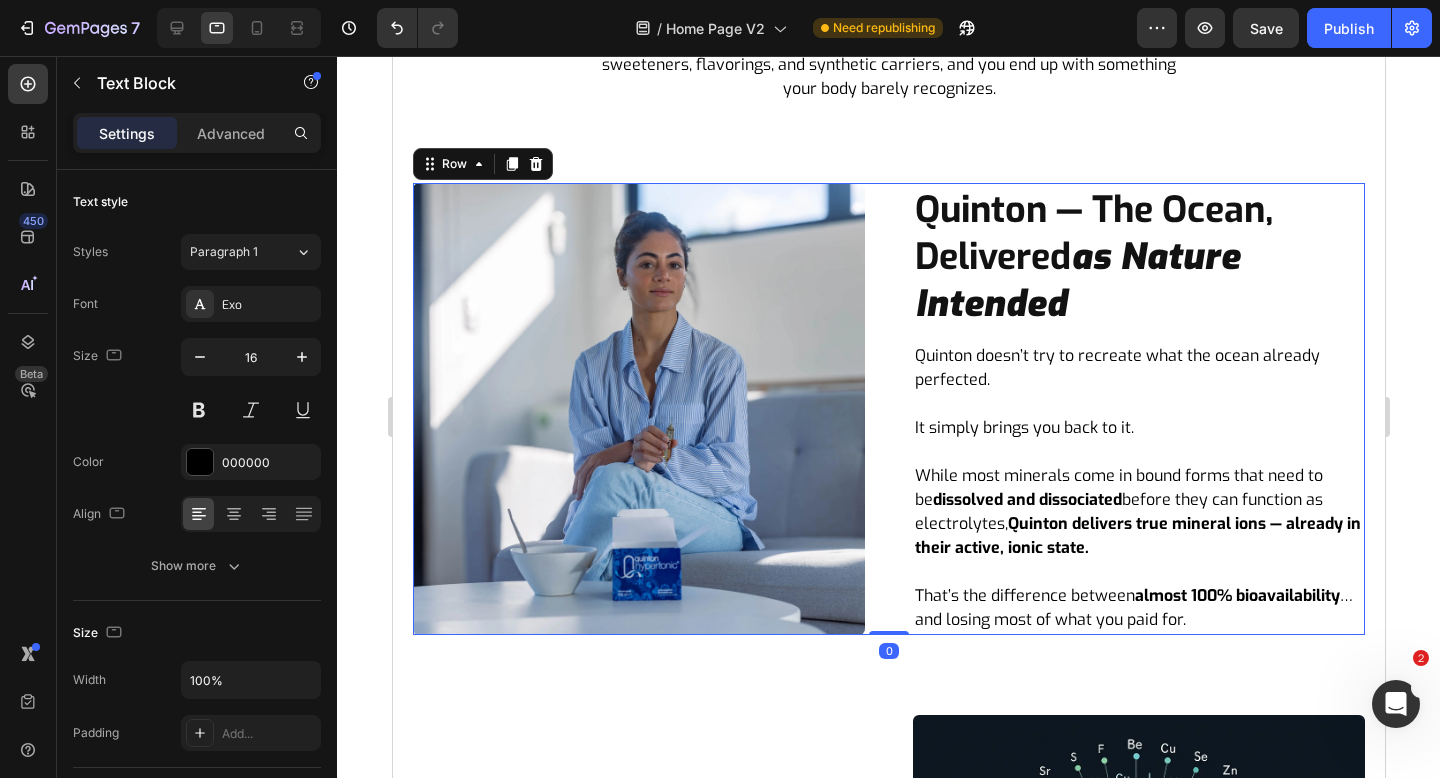 click on "Quinton — The Ocean, Delivered  as Nature Intended Heading Quinton doesn’t try to recreate what the ocean already perfected.    It simply brings you back to it.    While most minerals come in bound forms that need to be  dissolved and dissociated  before they can function as electrolytes,  Quinton delivers true mineral ions — already in their active, ionic state.     That’s the difference between  almost 100% bioavailability … and losing most of what you paid for.  Text Block Image Row   0" at bounding box center (888, 409) 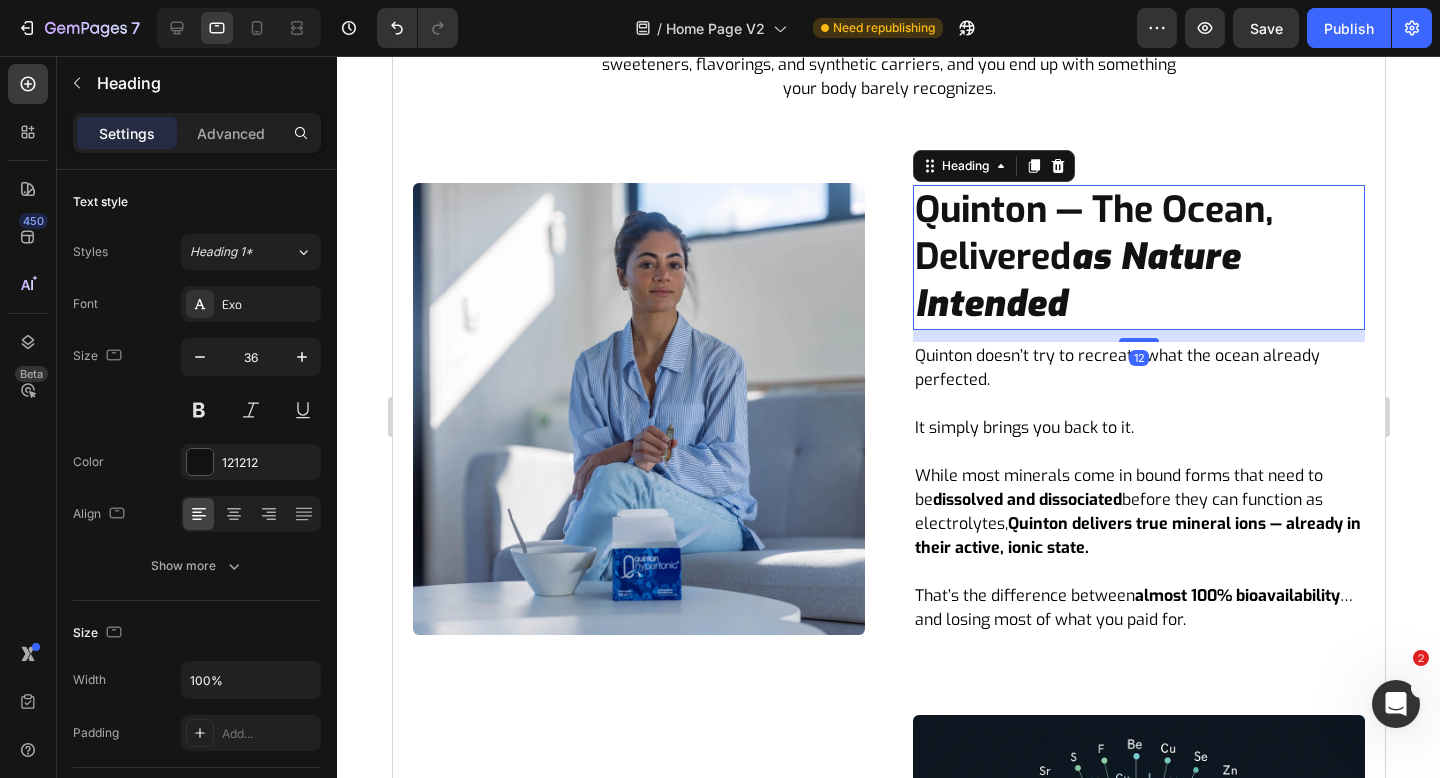 click on "Quinton — The Ocean, Delivered" at bounding box center (1093, 233) 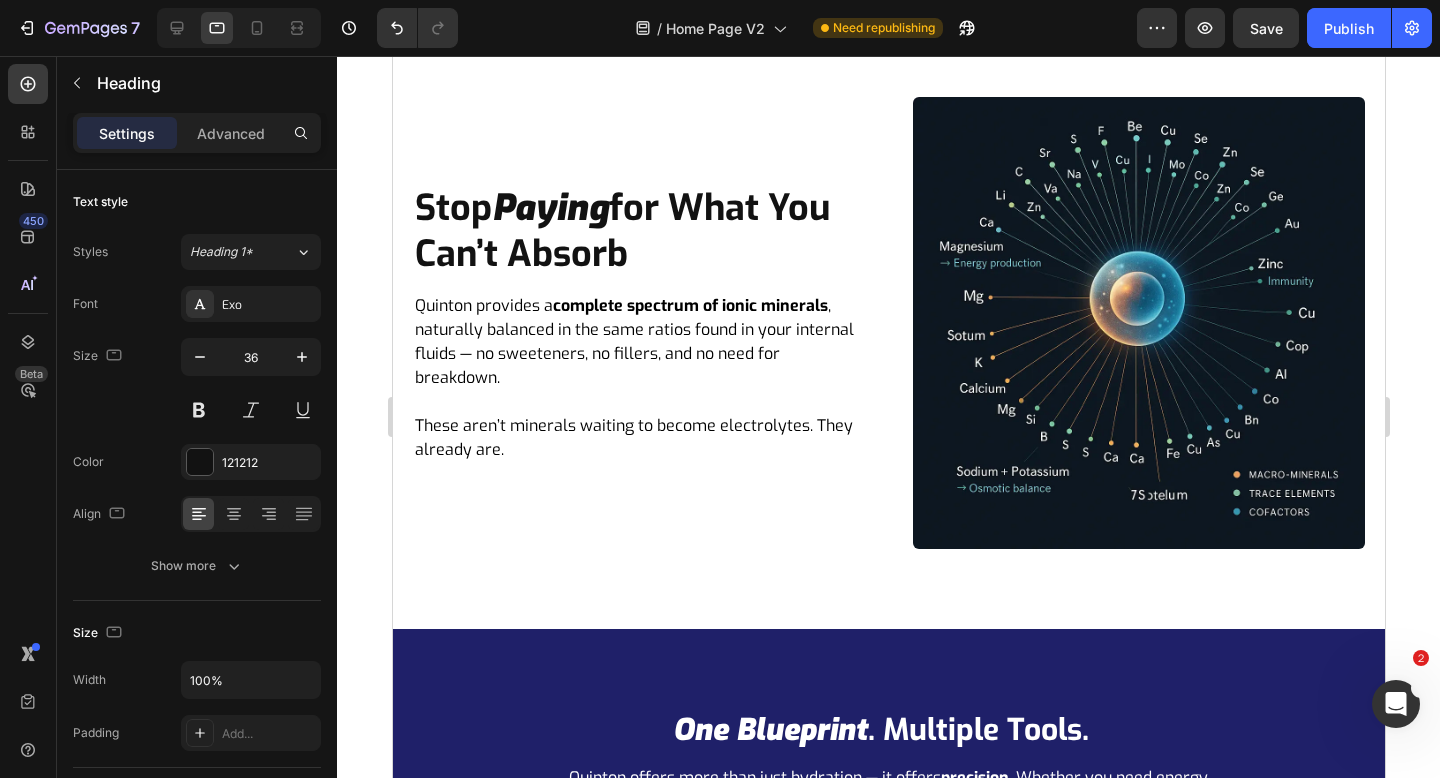 scroll, scrollTop: 2300, scrollLeft: 0, axis: vertical 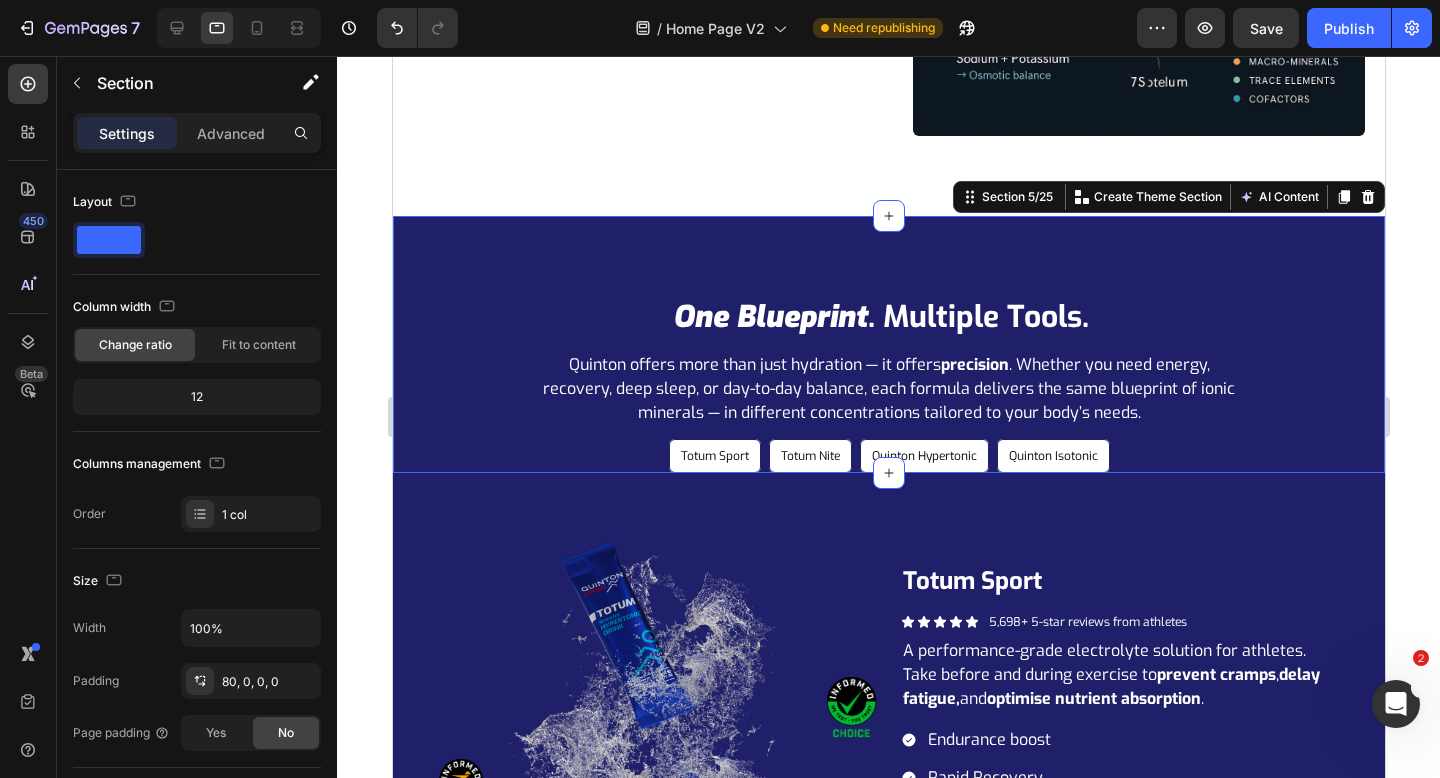 click on "one blueprint . multiple tools. Heading Quinton offers more than just hydration — it offers  precision . Whether you need energy, recovery, deep sleep, or day-to-day balance, each formula delivers the same blueprint of ionic minerals — in different concentrations tailored to your body’s needs. Text Block Totum Sport Button Totum Nite Button Quinton Hypertonic Button Quinton Isotonic Button Row Row Section 5/25   Create Theme Section AI Content Write with GemAI What would you like to describe here? Tone and Voice Persuasive Product The Ultimate 2025 Hydration Starter Pack Show more Generate" at bounding box center [888, 344] 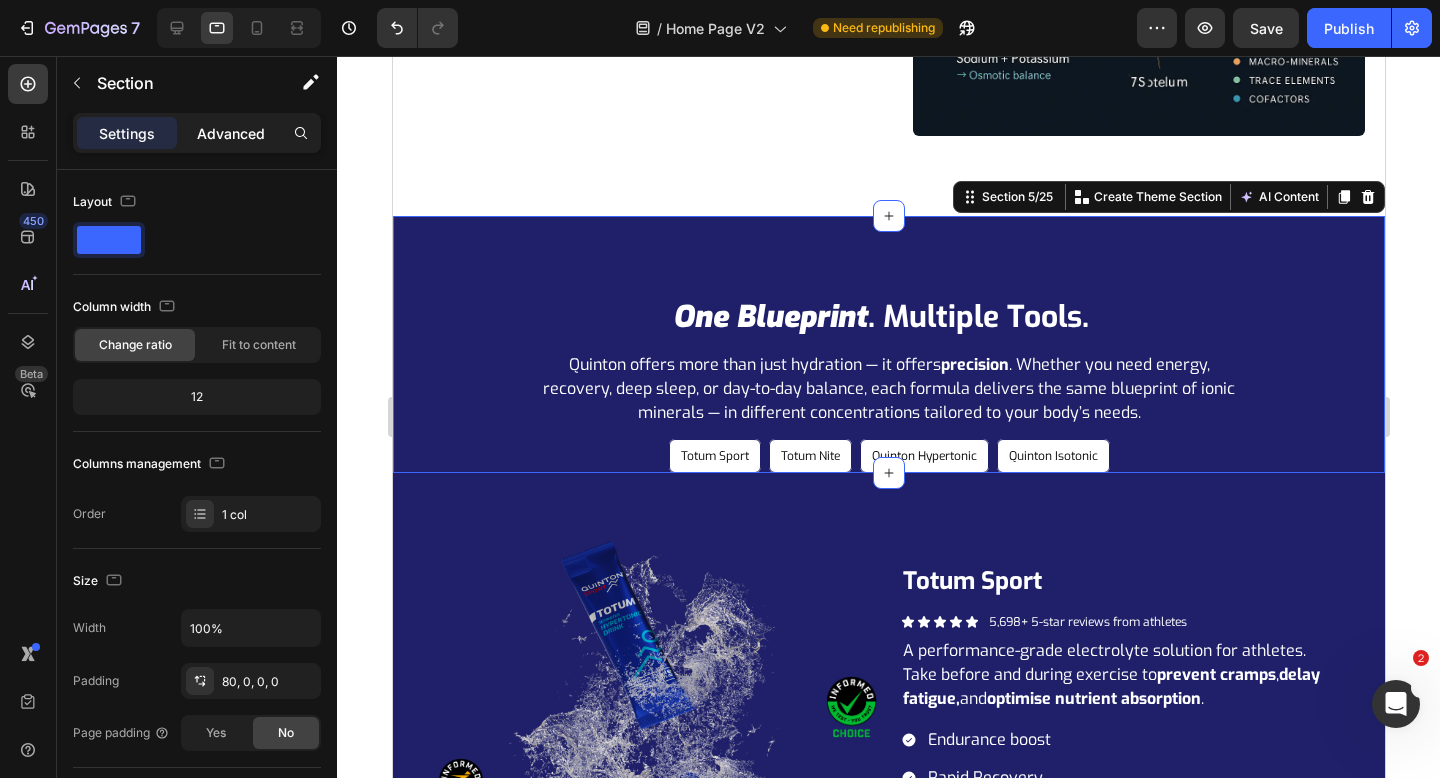 click on "Advanced" 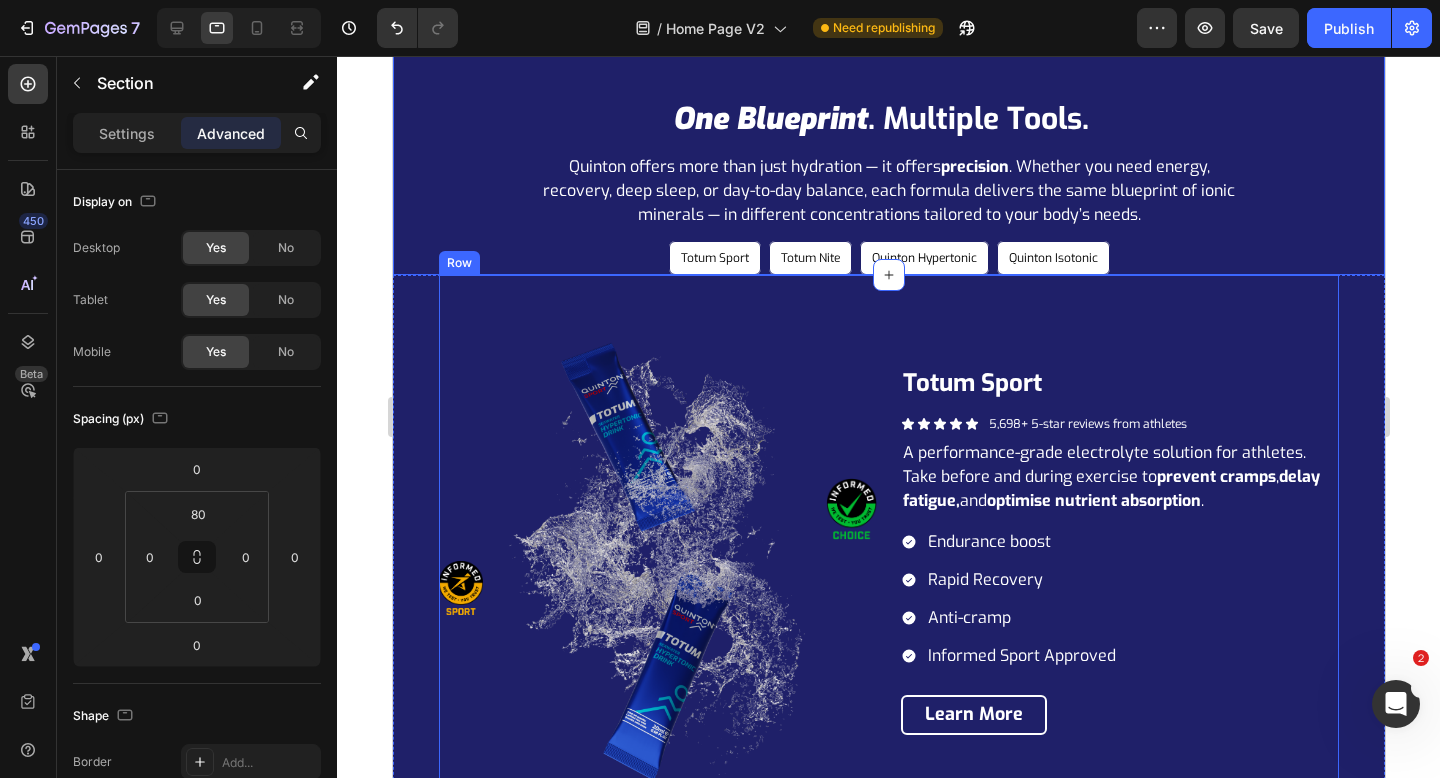 scroll, scrollTop: 2669, scrollLeft: 0, axis: vertical 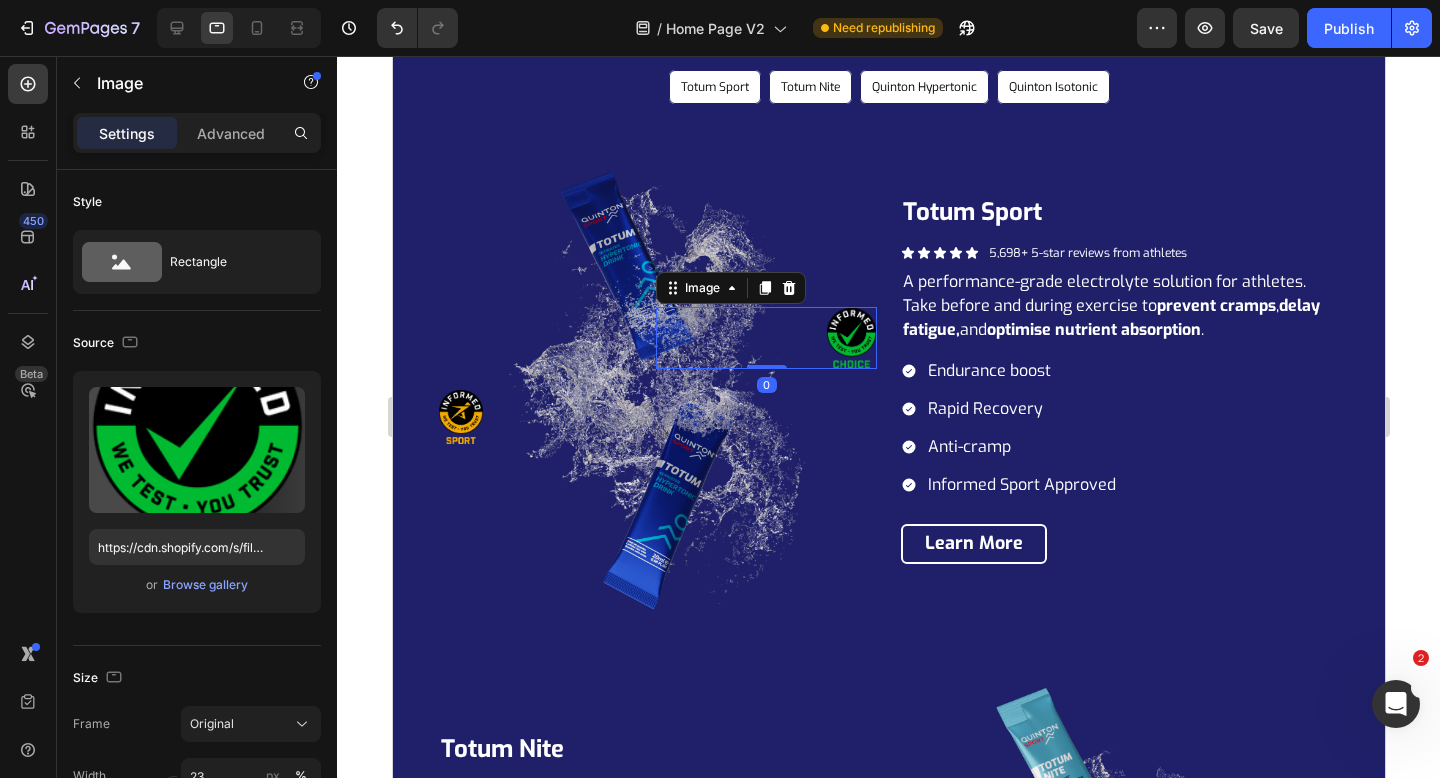 click at bounding box center [850, 338] 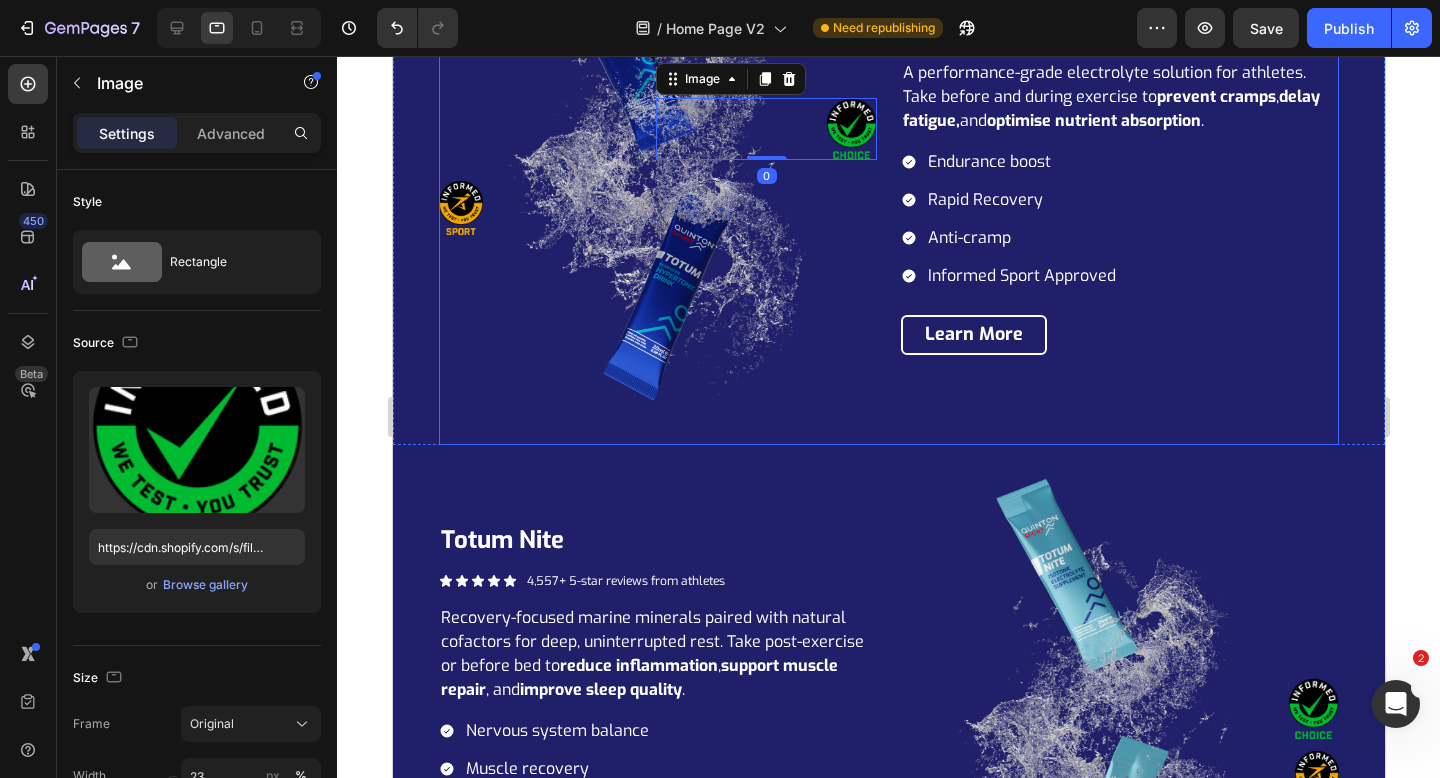 scroll, scrollTop: 3141, scrollLeft: 0, axis: vertical 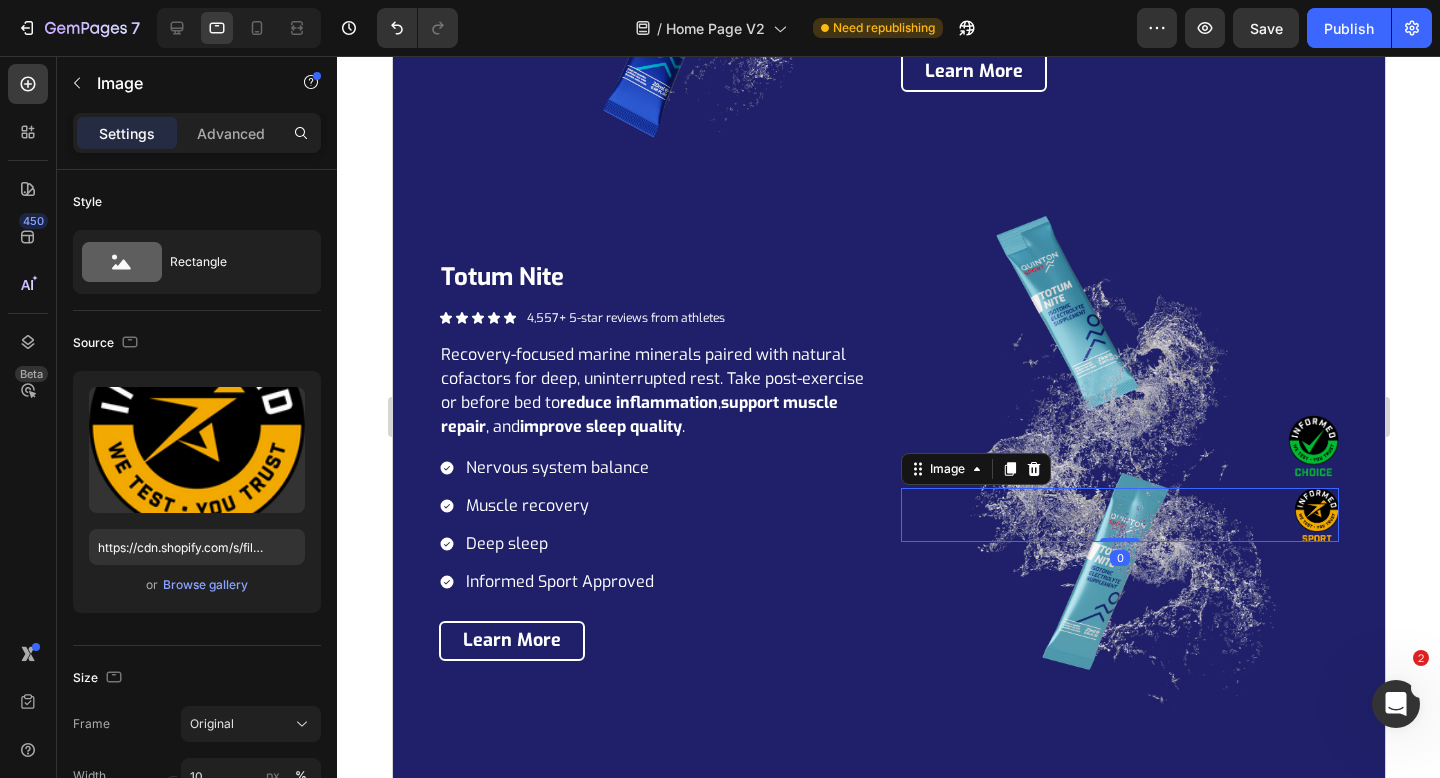 click at bounding box center [1316, 515] 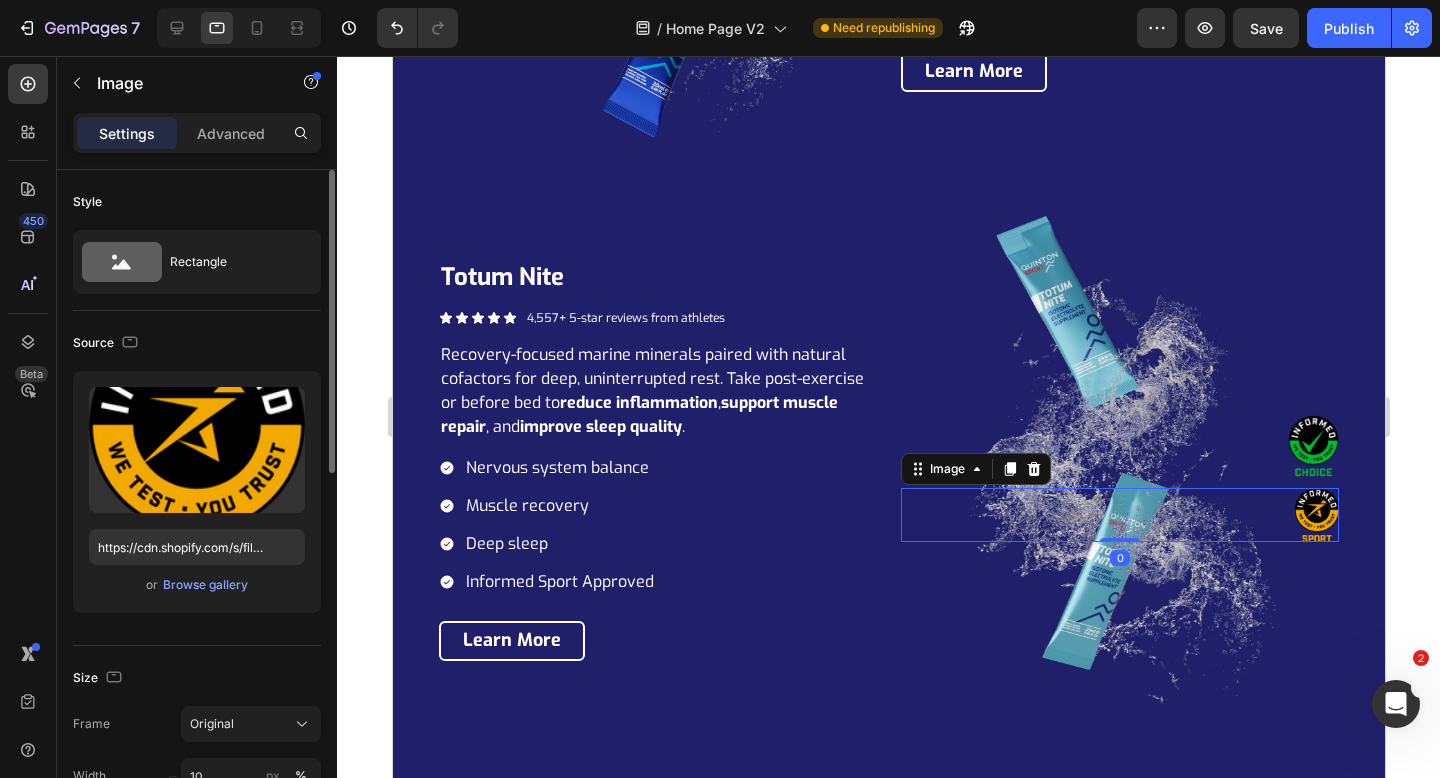 scroll, scrollTop: 387, scrollLeft: 0, axis: vertical 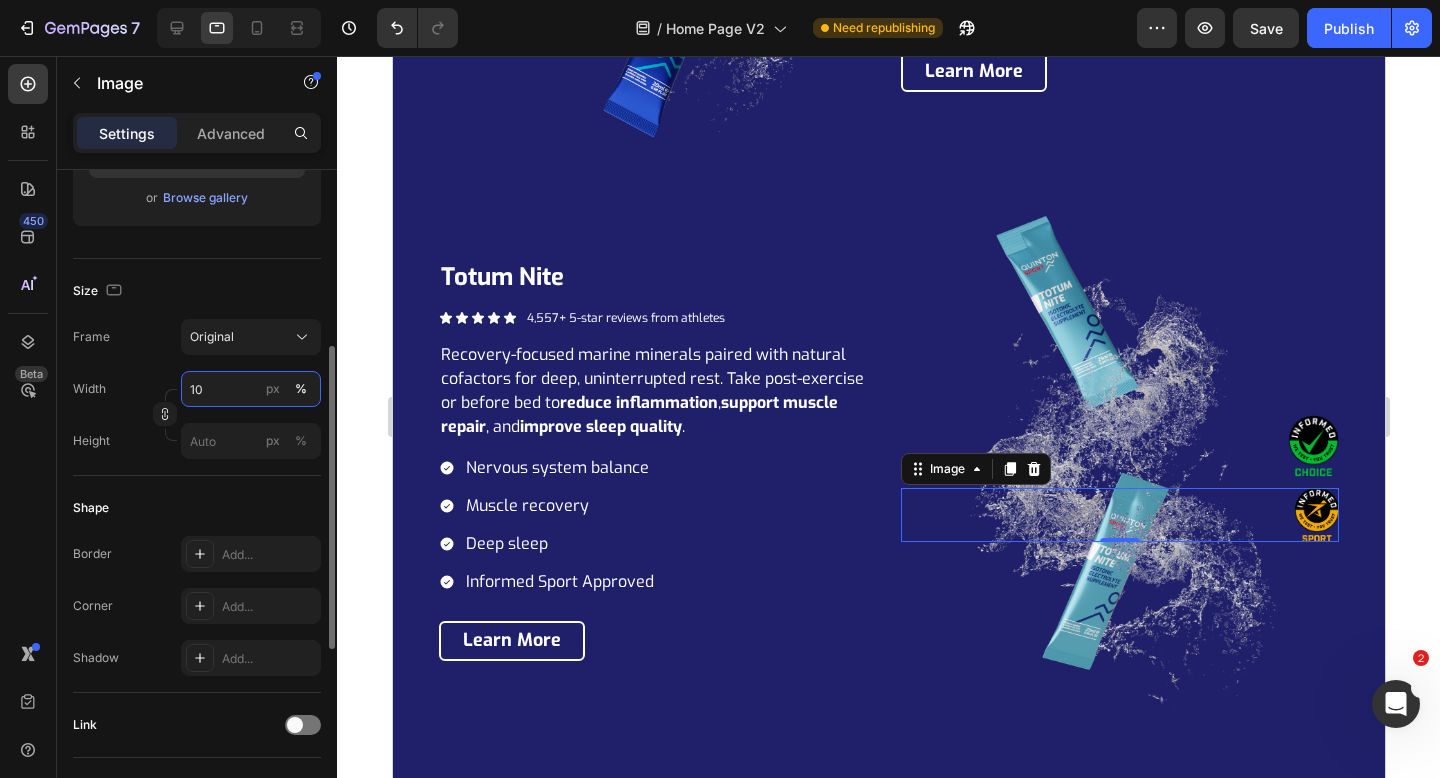 click on "10" at bounding box center [251, 389] 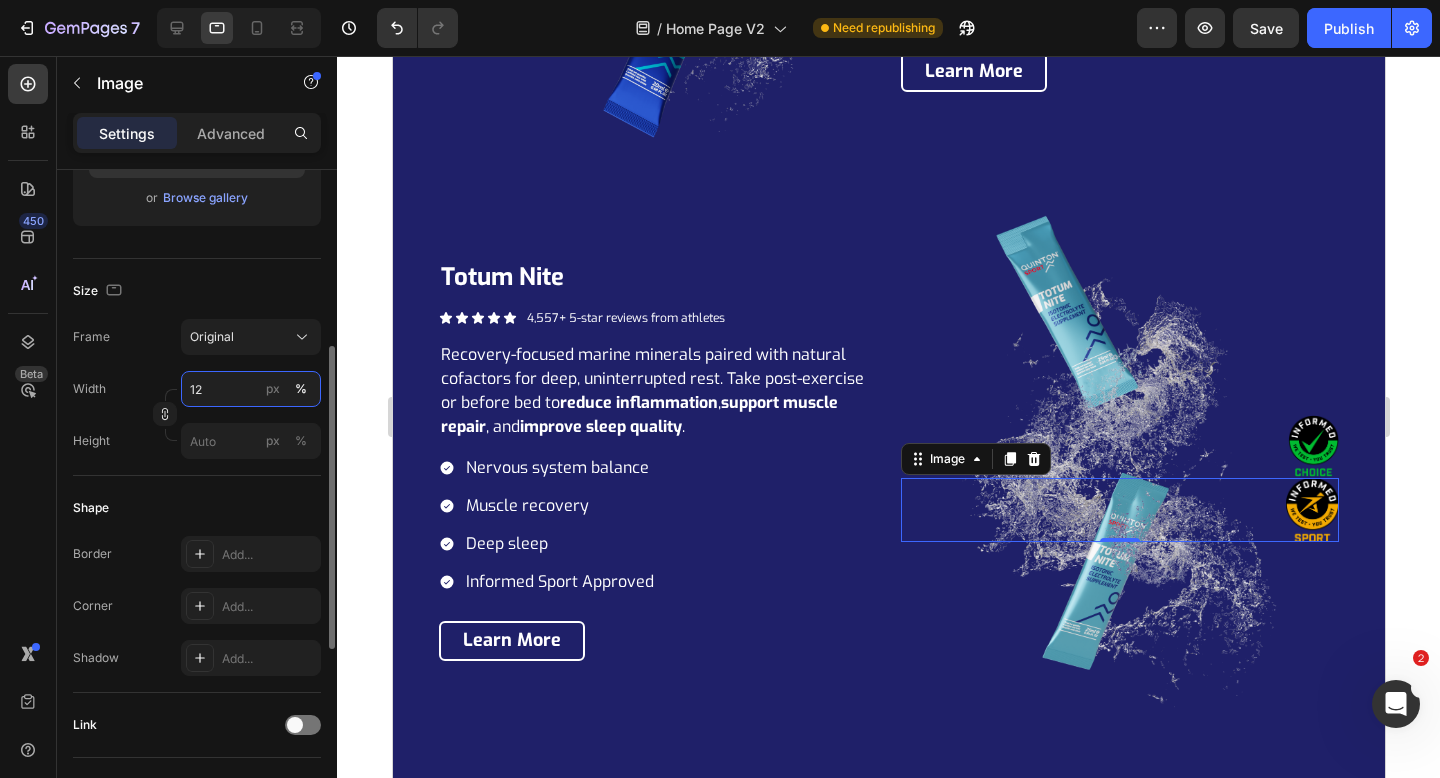 type on "11" 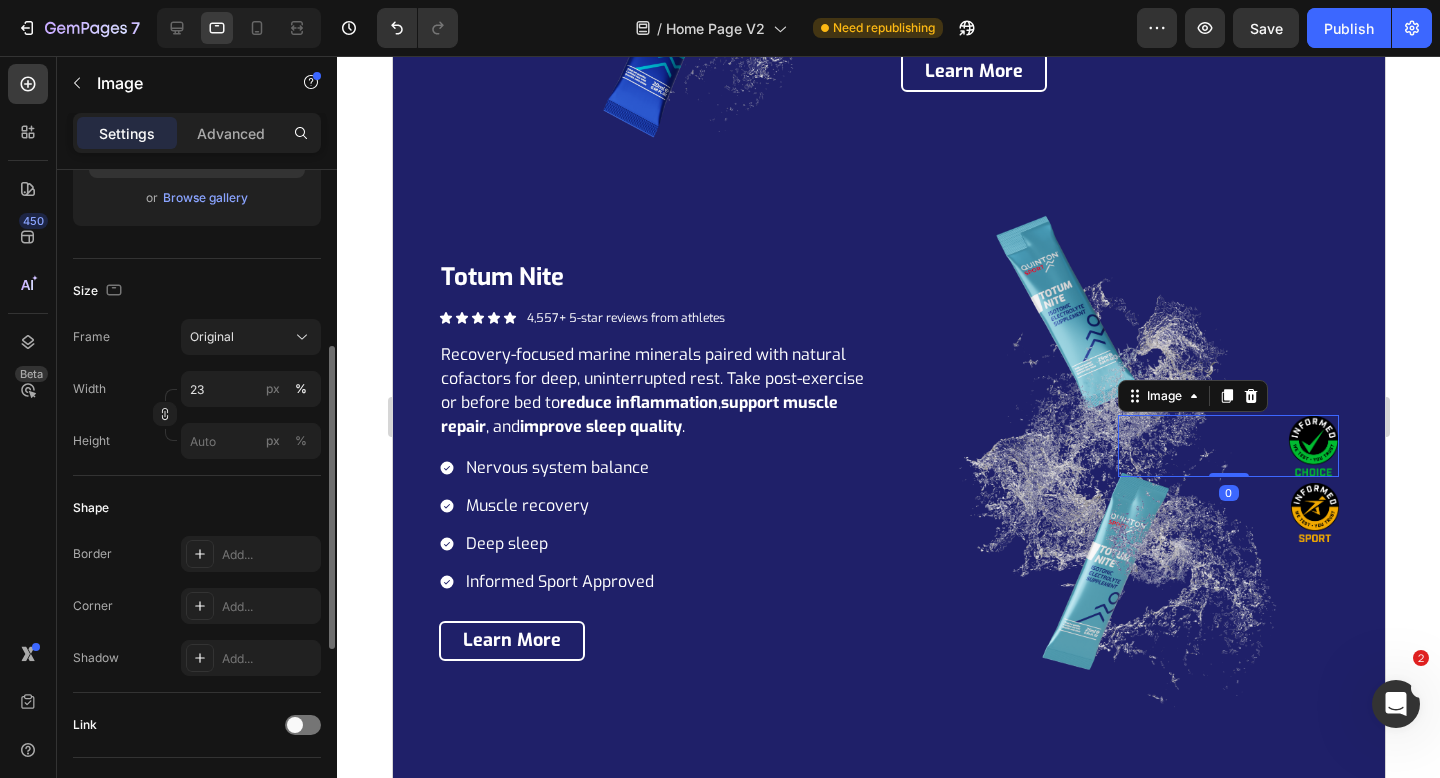 click at bounding box center [1312, 446] 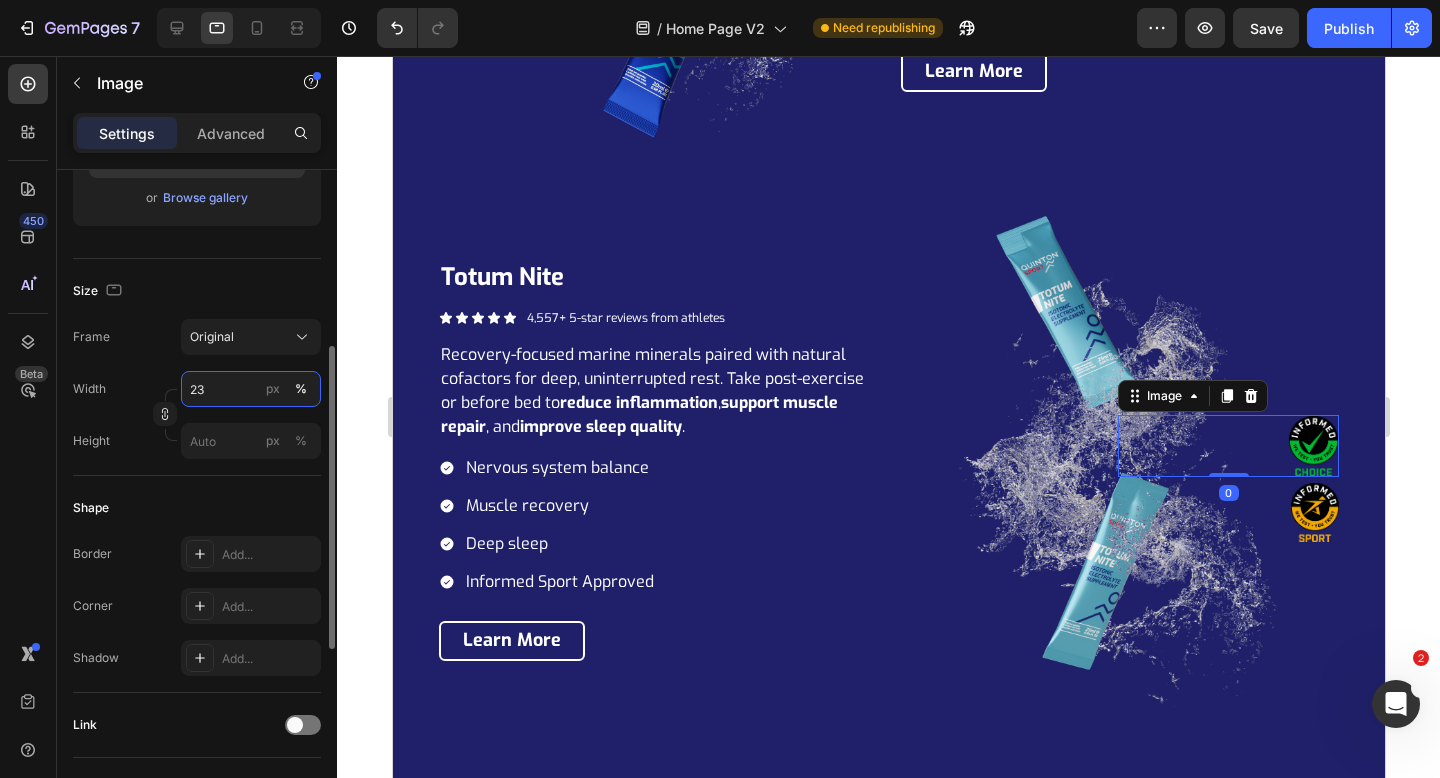 click on "23" at bounding box center (251, 389) 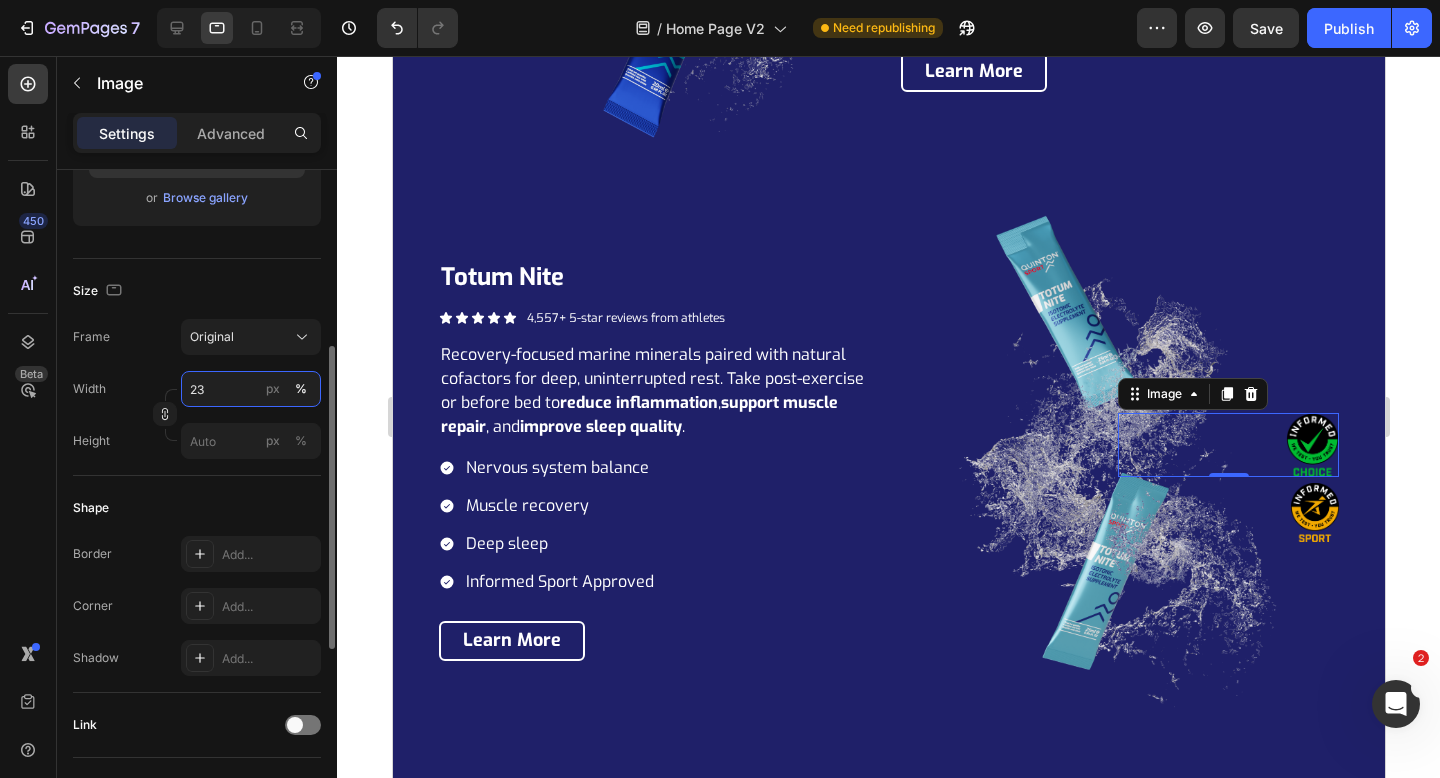 type on "22" 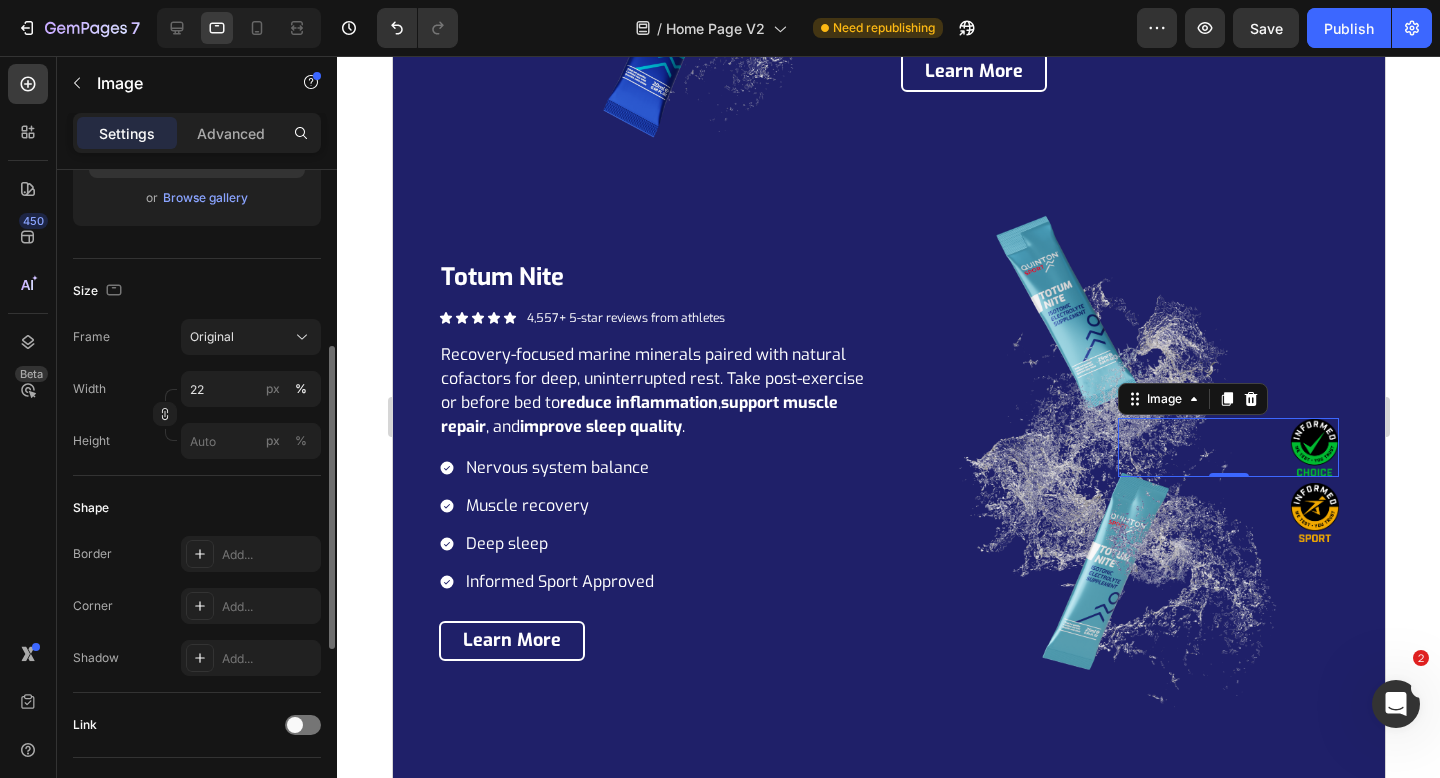 click on "Size Frame Original Width 22 px % Height px %" 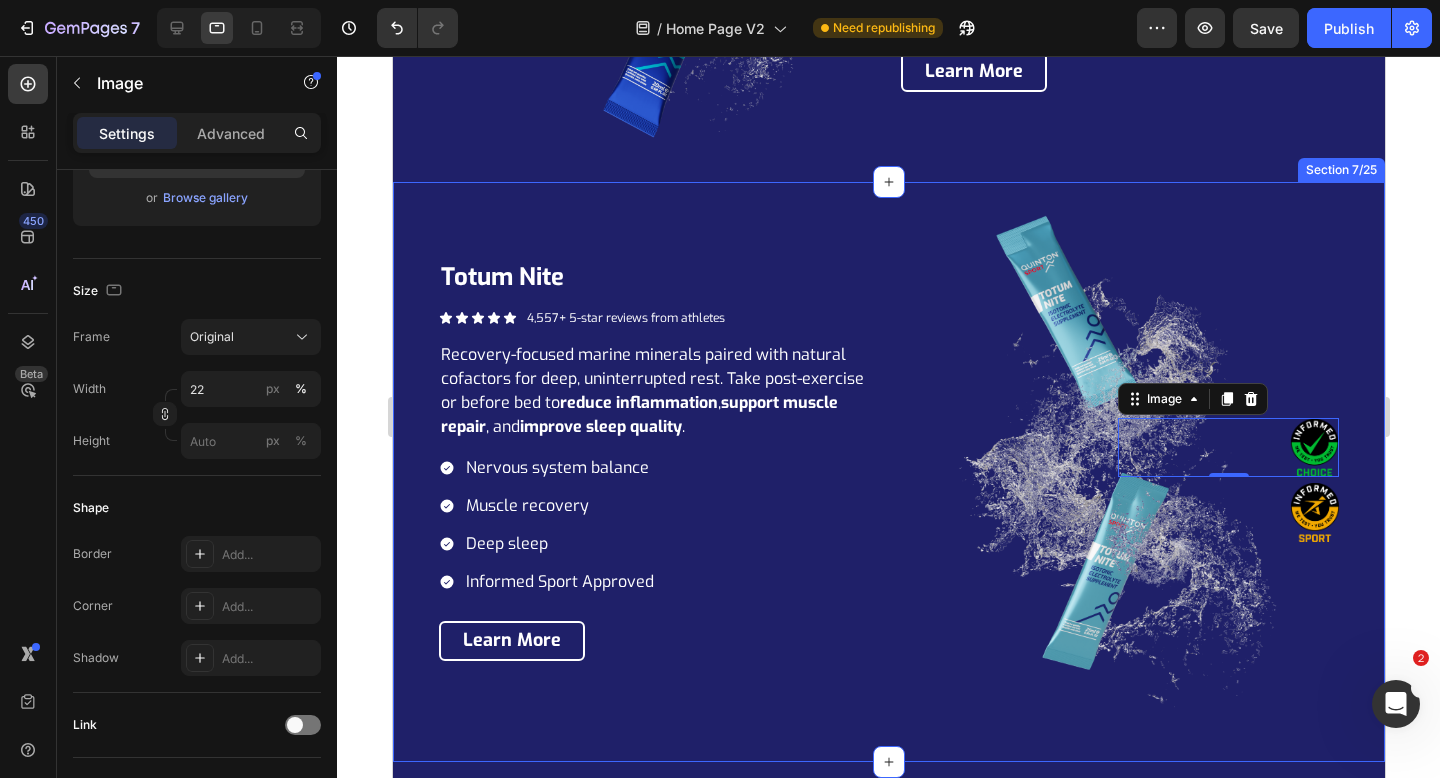 click on "totum nite Heading Icon Icon Icon Icon Icon Icon List 4,557+ 5-star reviews from athletes Text Block Row Recovery-focused marine minerals paired with natural cofactors for deep, uninterrupted rest. Take post-exercise or before bed to  reduce inflammation ,  support muscle repair , and  improve sleep quality . Text Block Nervous system balance Muscle recovery Deep sleep Informed Sport Approved Item List Row Learn More Button Row Image Image   0 Image Row" at bounding box center (888, 472) 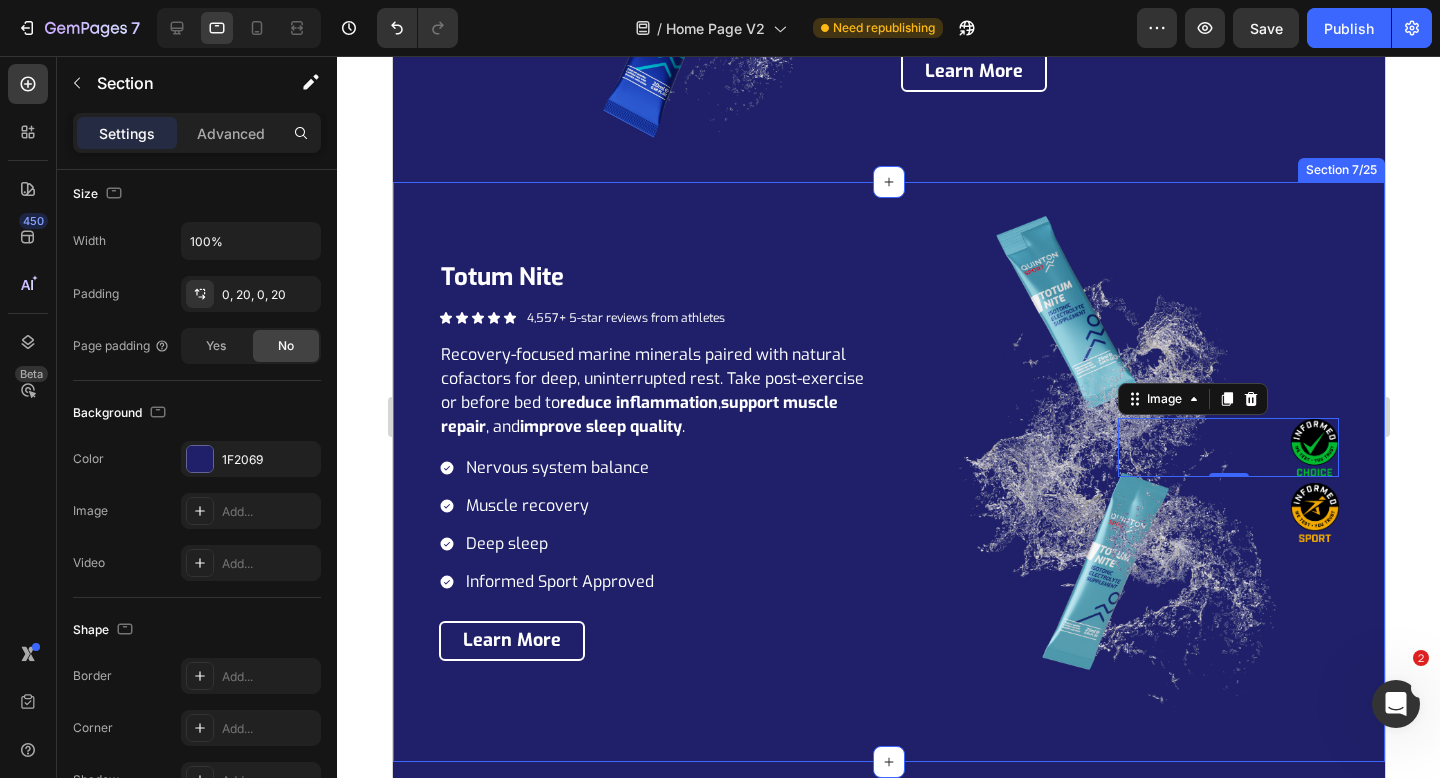 scroll, scrollTop: 0, scrollLeft: 0, axis: both 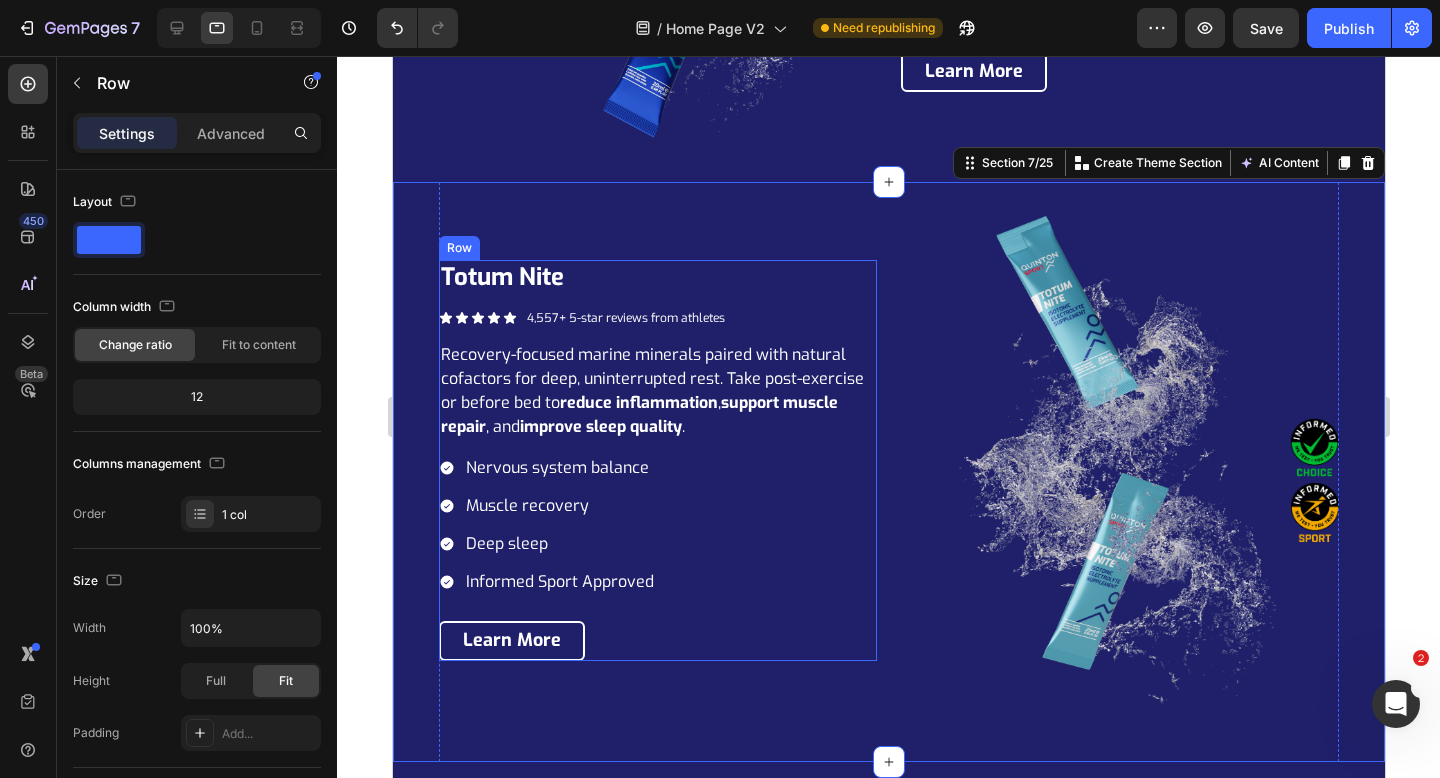 click on "totum nite Heading Icon Icon Icon Icon Icon Icon List 4,557+ 5-star reviews from athletes Text Block Row Recovery-focused marine minerals paired with natural cofactors for deep, uninterrupted rest. Take post-exercise or before bed to  reduce inflammation ,  support muscle repair , and  improve sleep quality . Text Block Nervous system balance Muscle recovery Deep sleep Informed Sport Approved Item List Row Learn More Button" at bounding box center (657, 460) 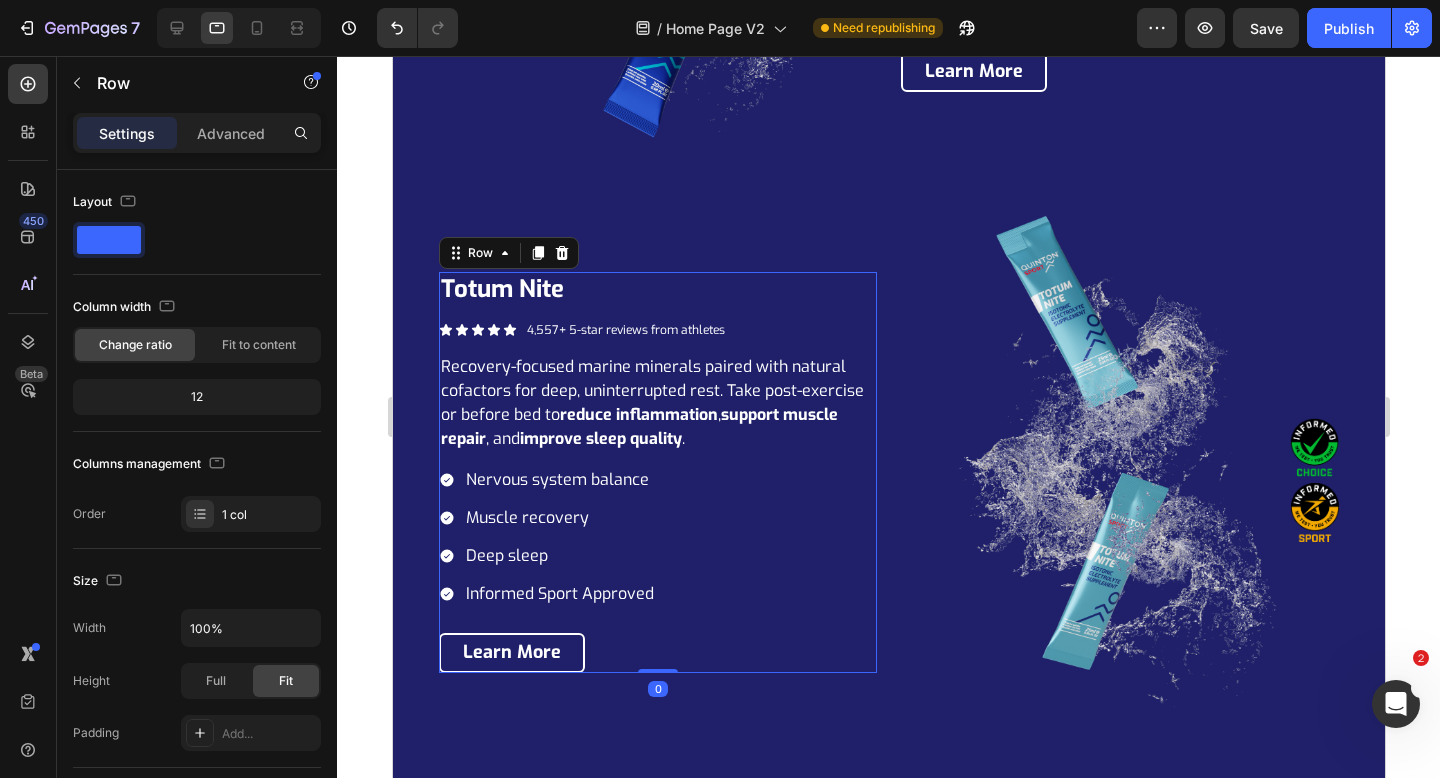 drag, startPoint x: 665, startPoint y: 683, endPoint x: 672, endPoint y: 459, distance: 224.10934 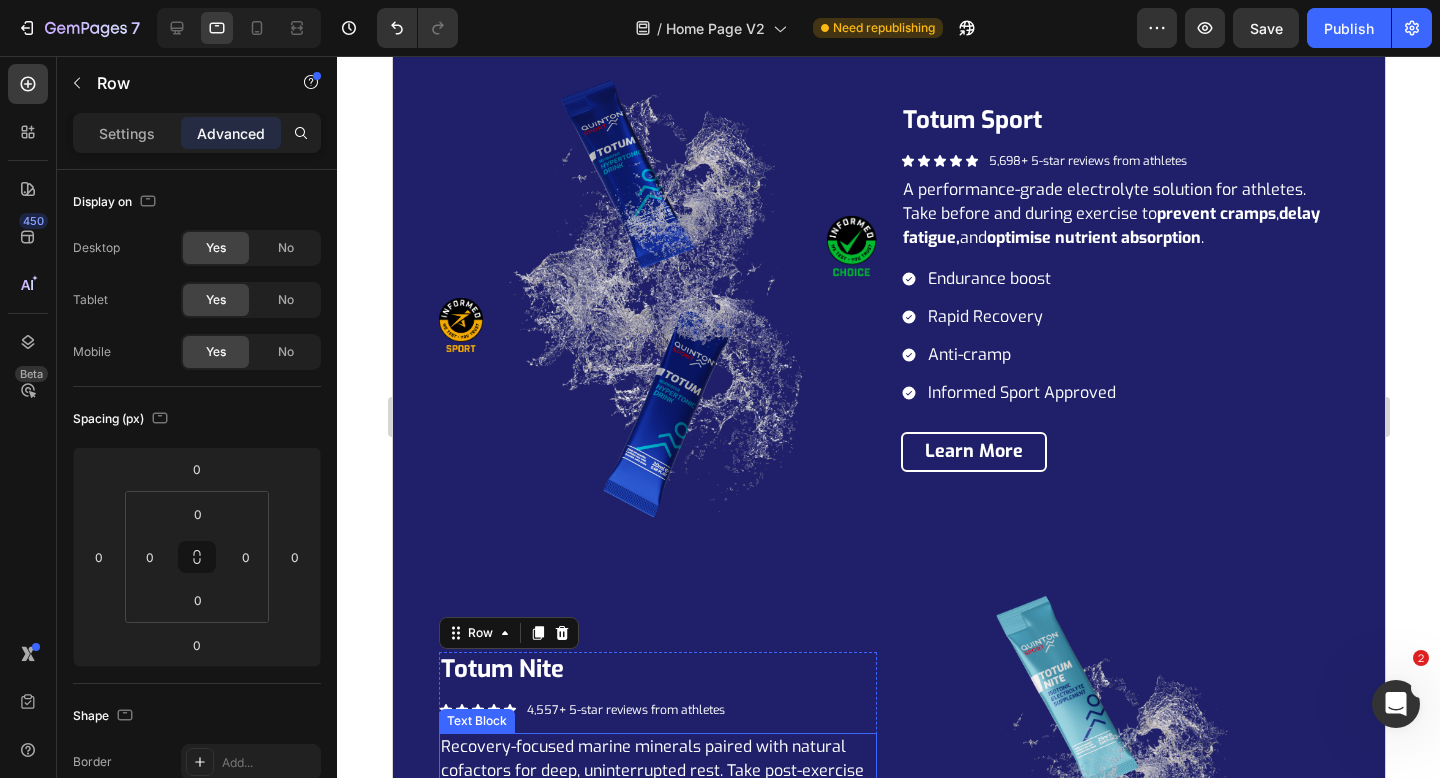 scroll, scrollTop: 2691, scrollLeft: 0, axis: vertical 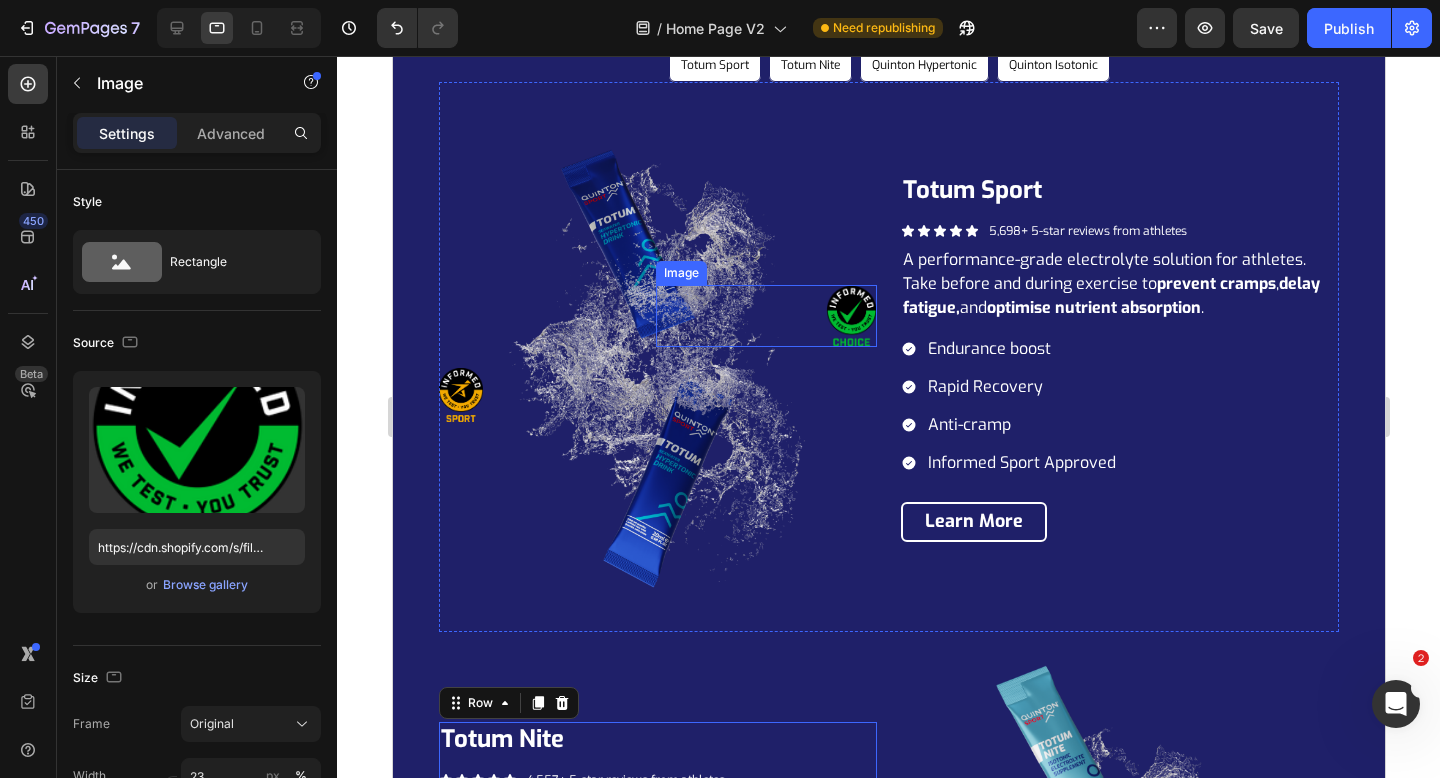 click at bounding box center [850, 316] 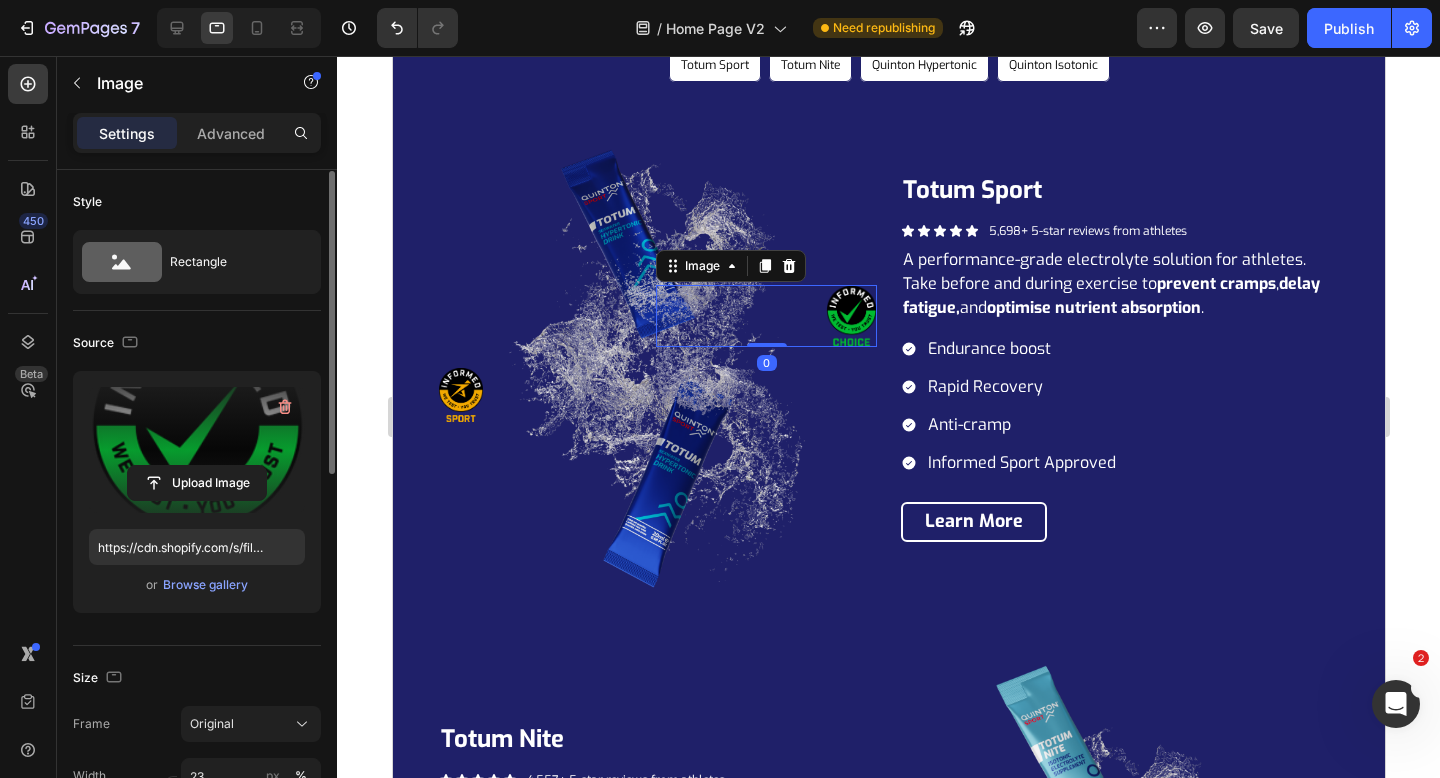 scroll, scrollTop: 793, scrollLeft: 0, axis: vertical 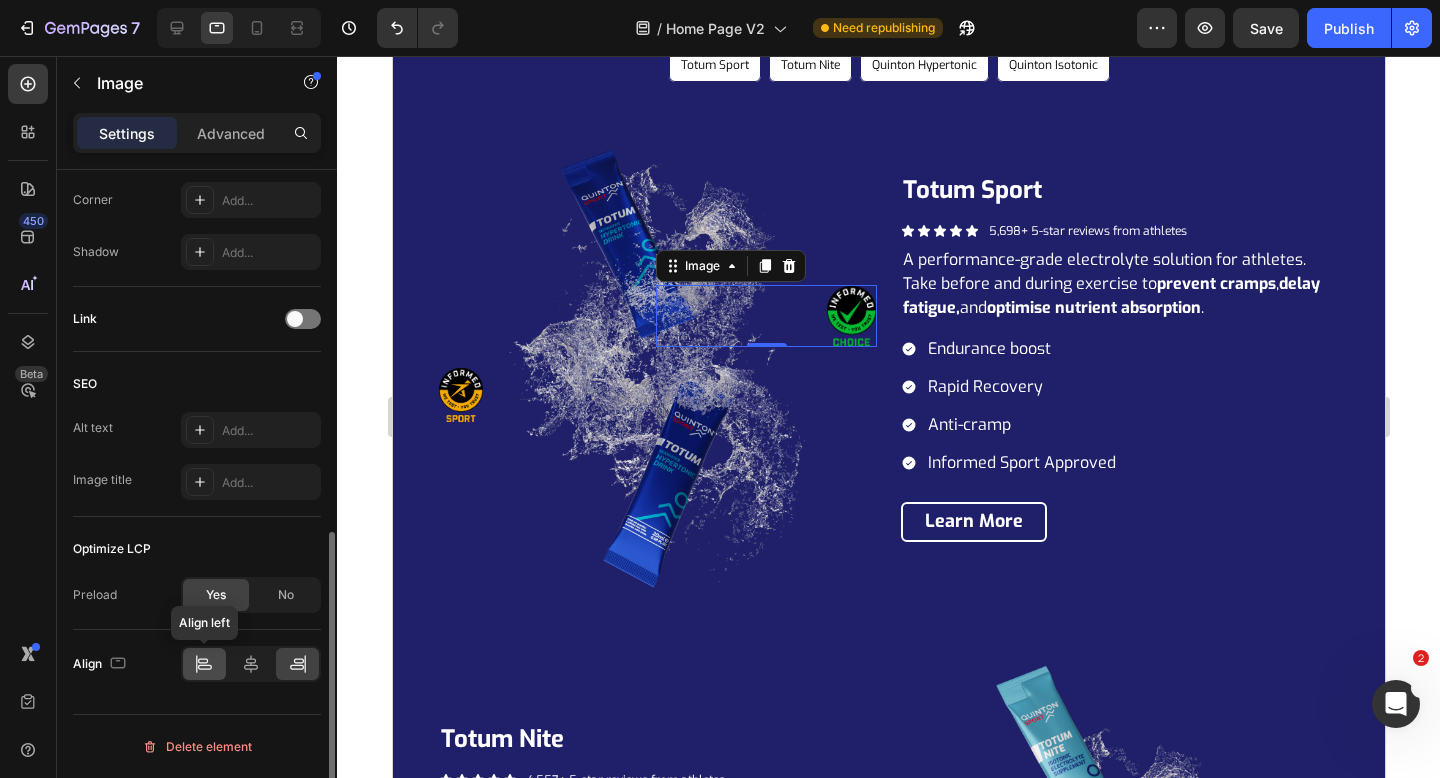 click 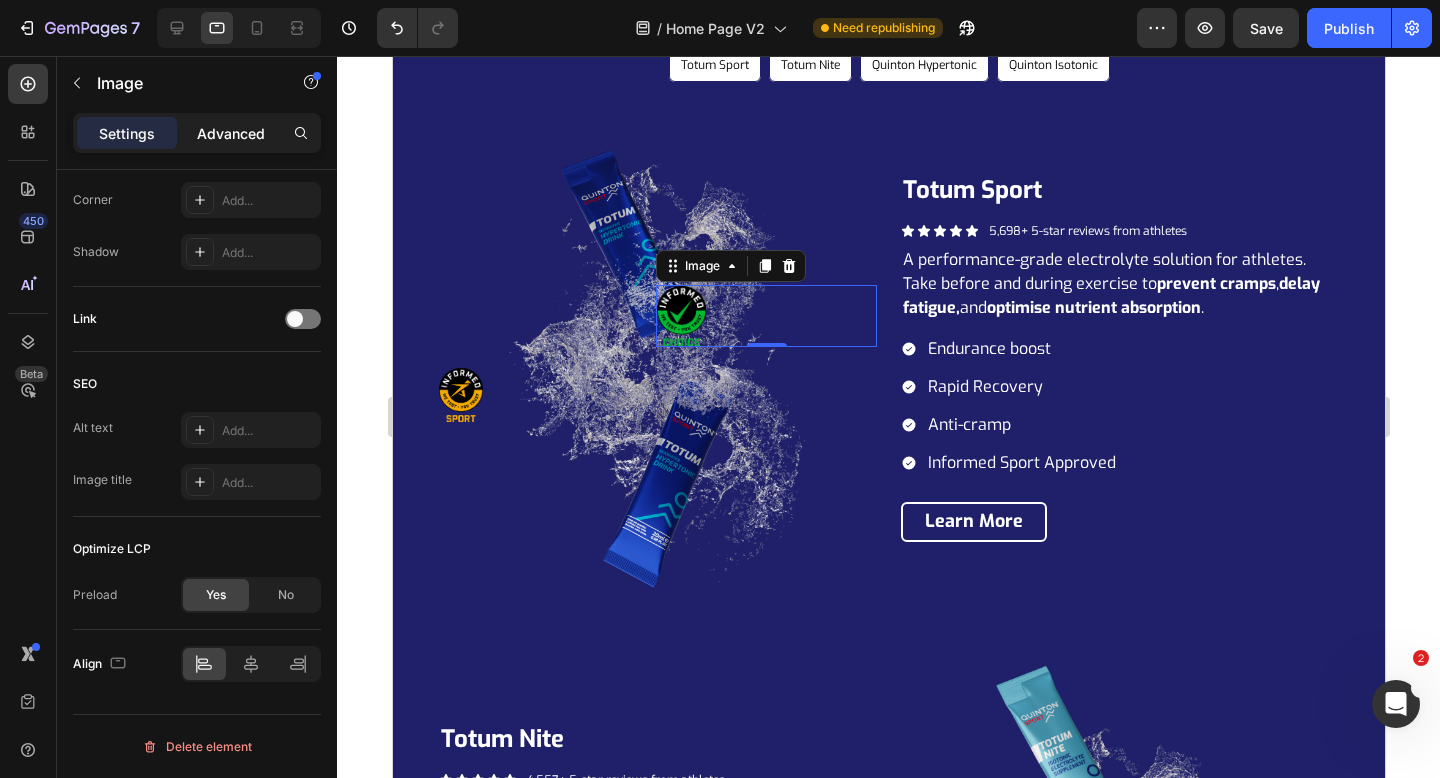 click on "Advanced" at bounding box center (231, 133) 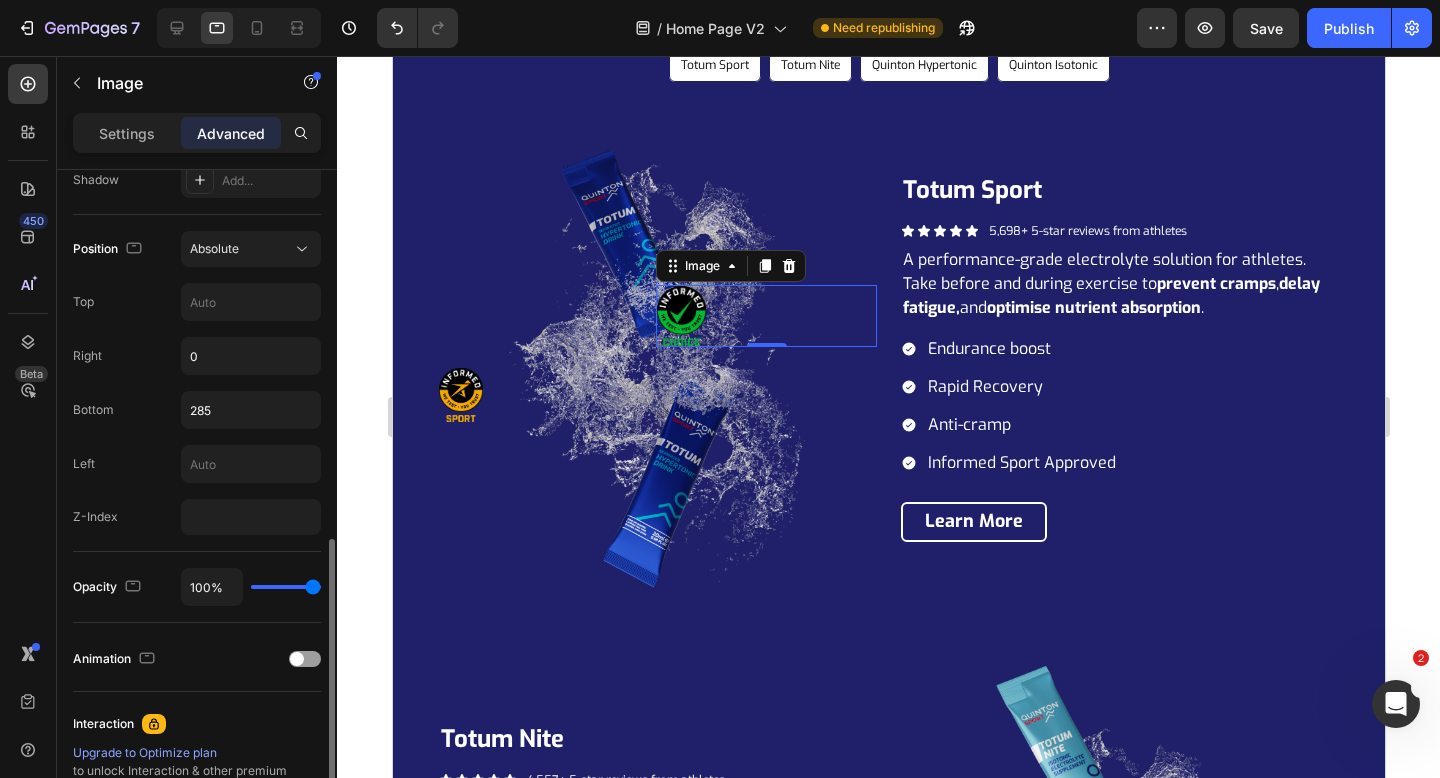 scroll, scrollTop: 682, scrollLeft: 0, axis: vertical 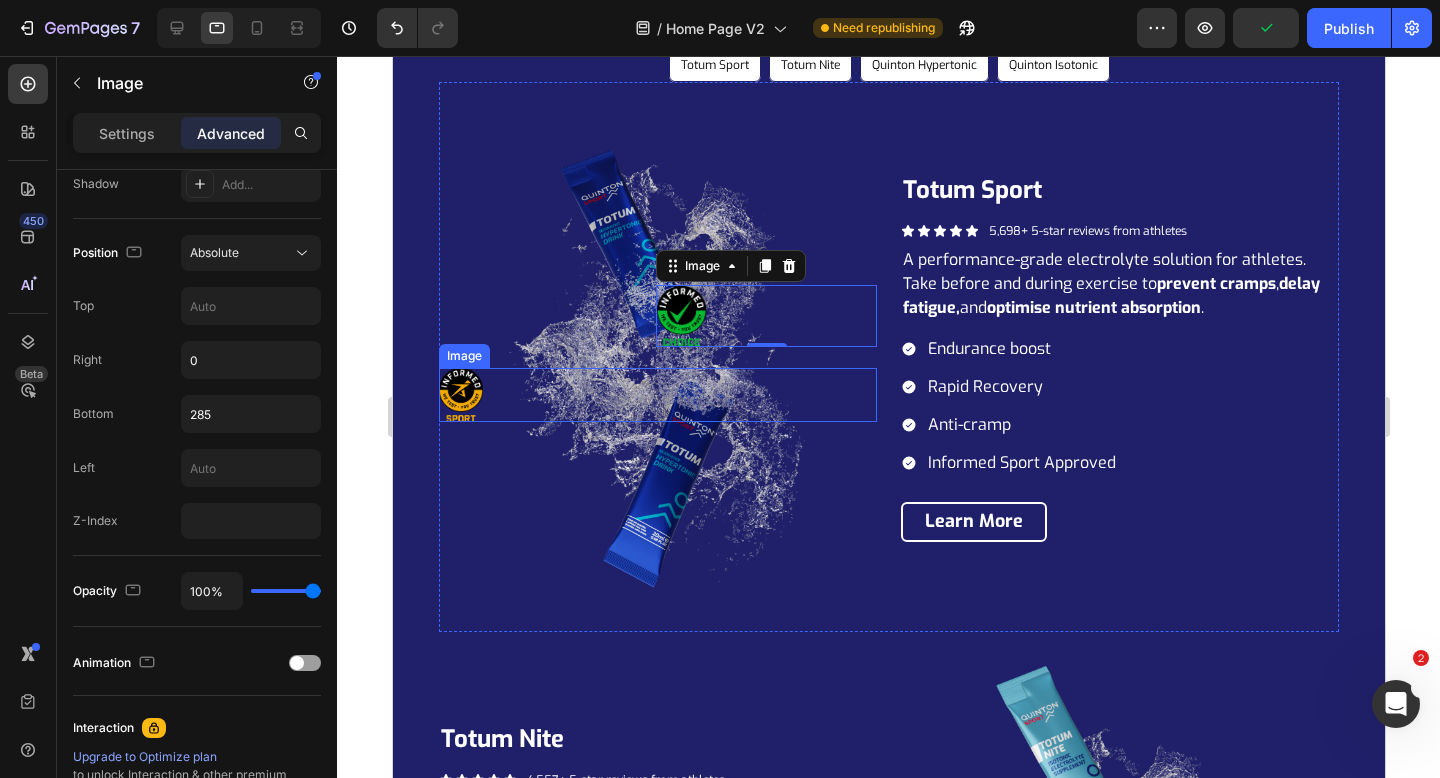 click at bounding box center (460, 395) 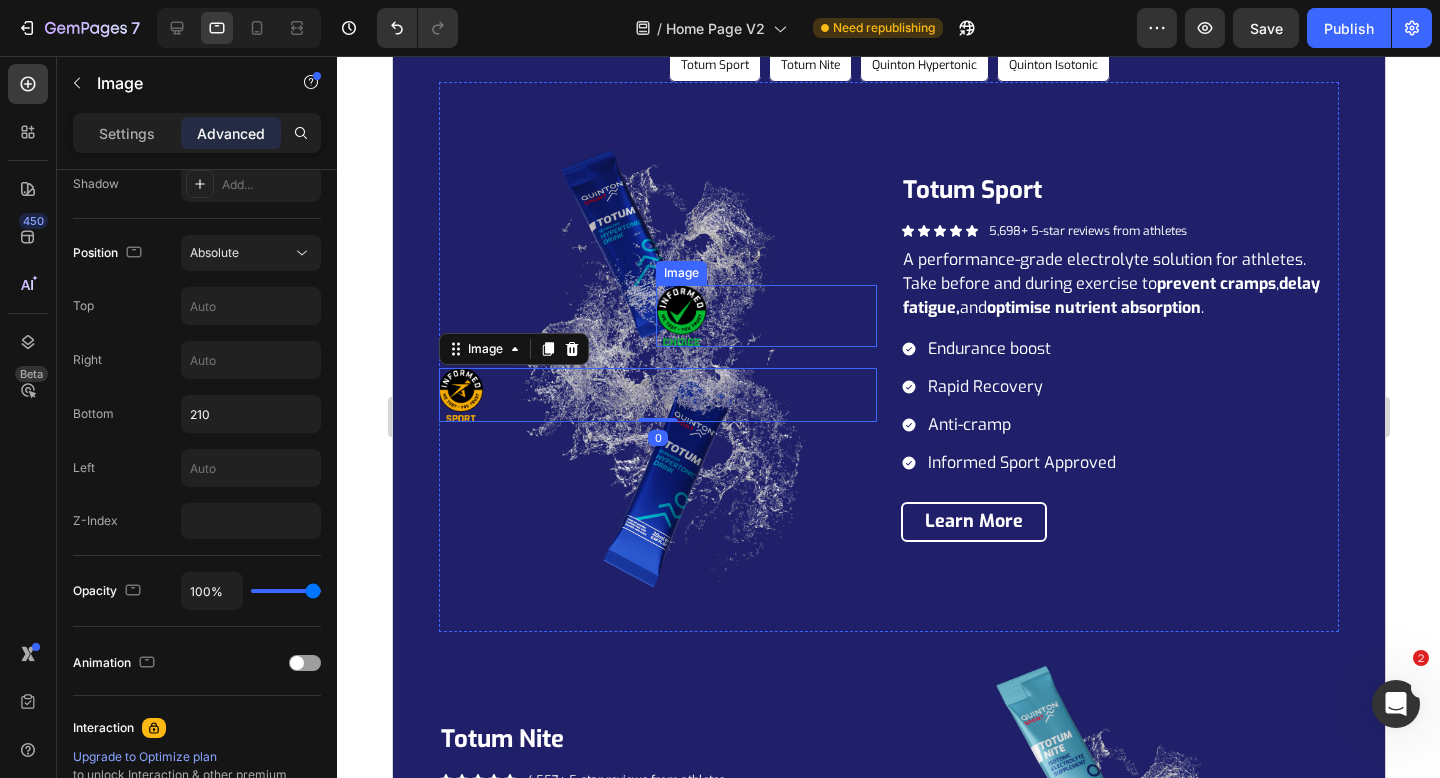 click at bounding box center (765, 316) 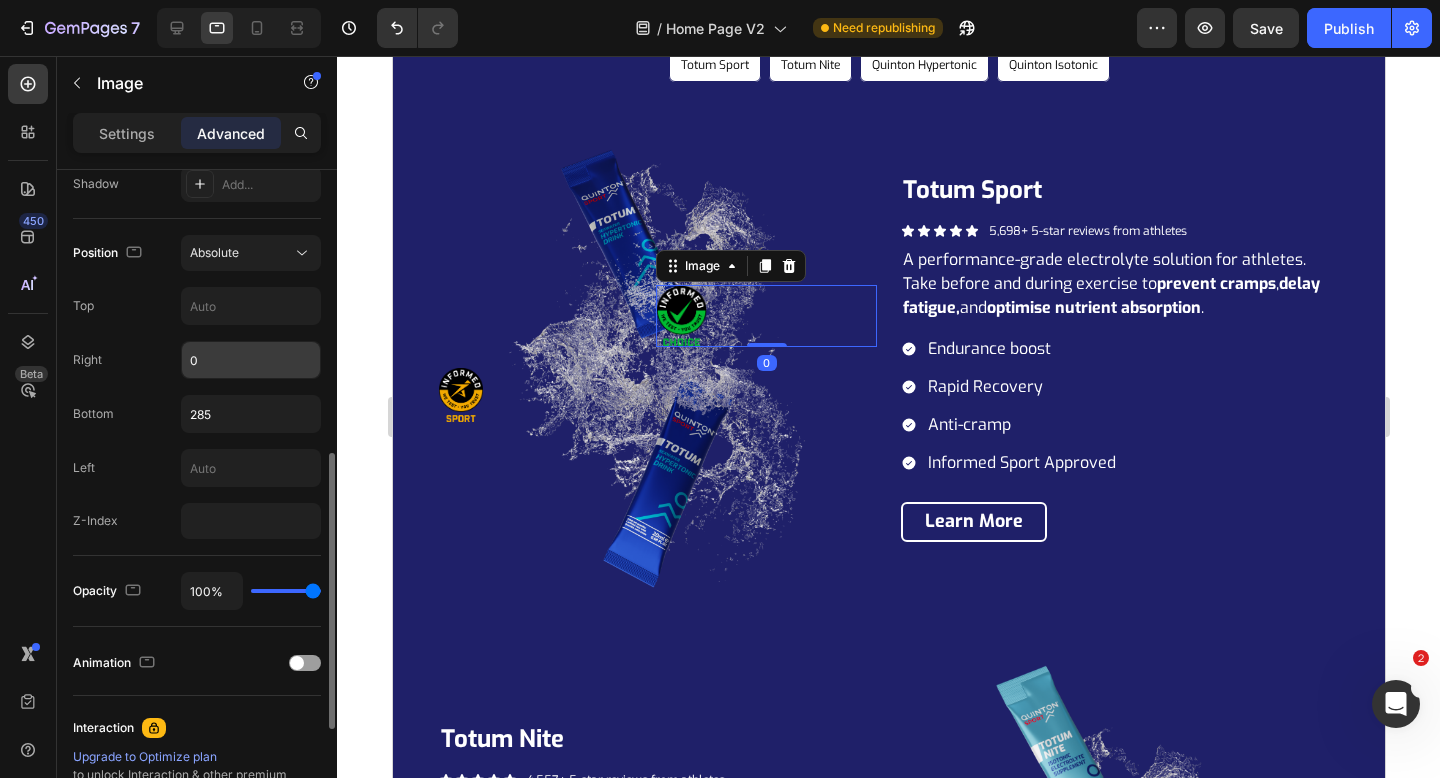 click on "0" at bounding box center [251, 360] 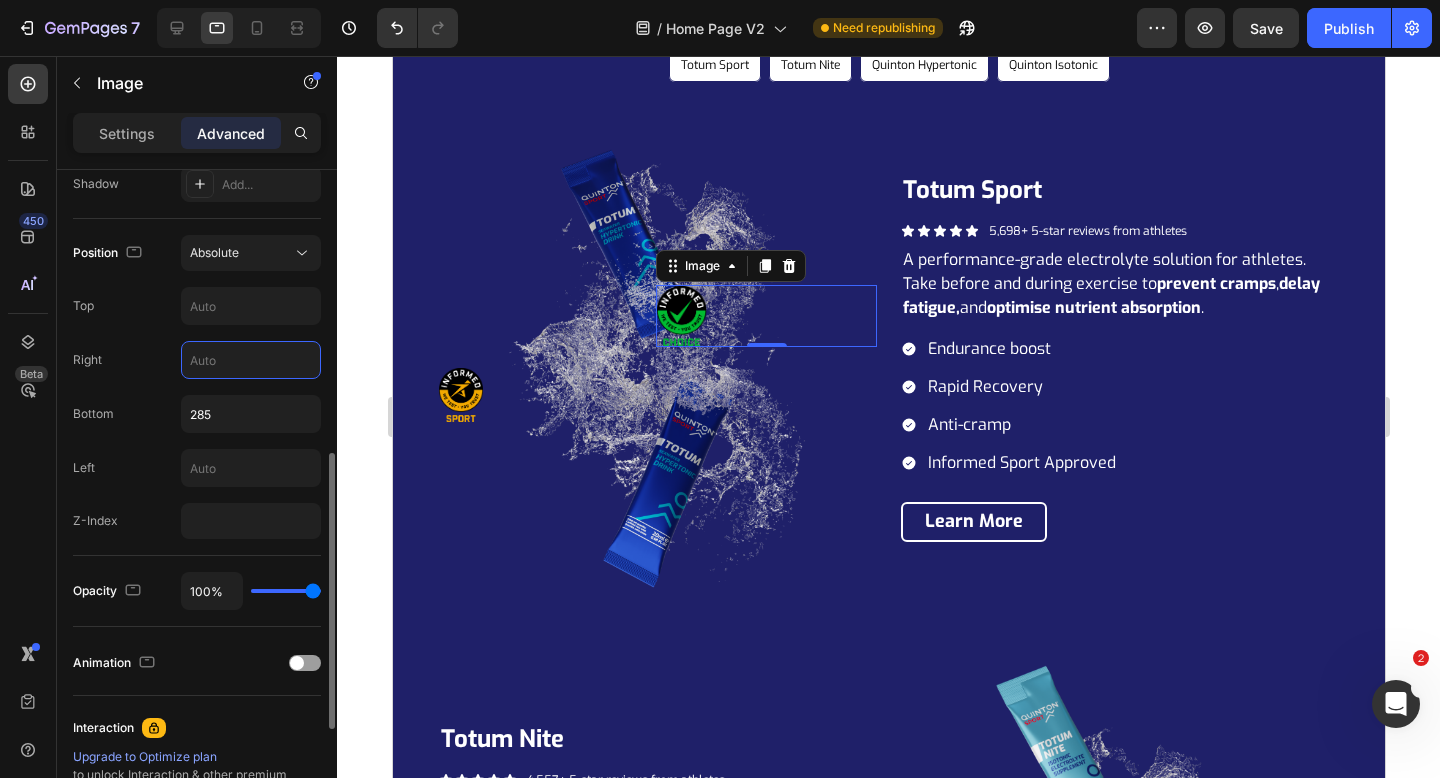 type on "0" 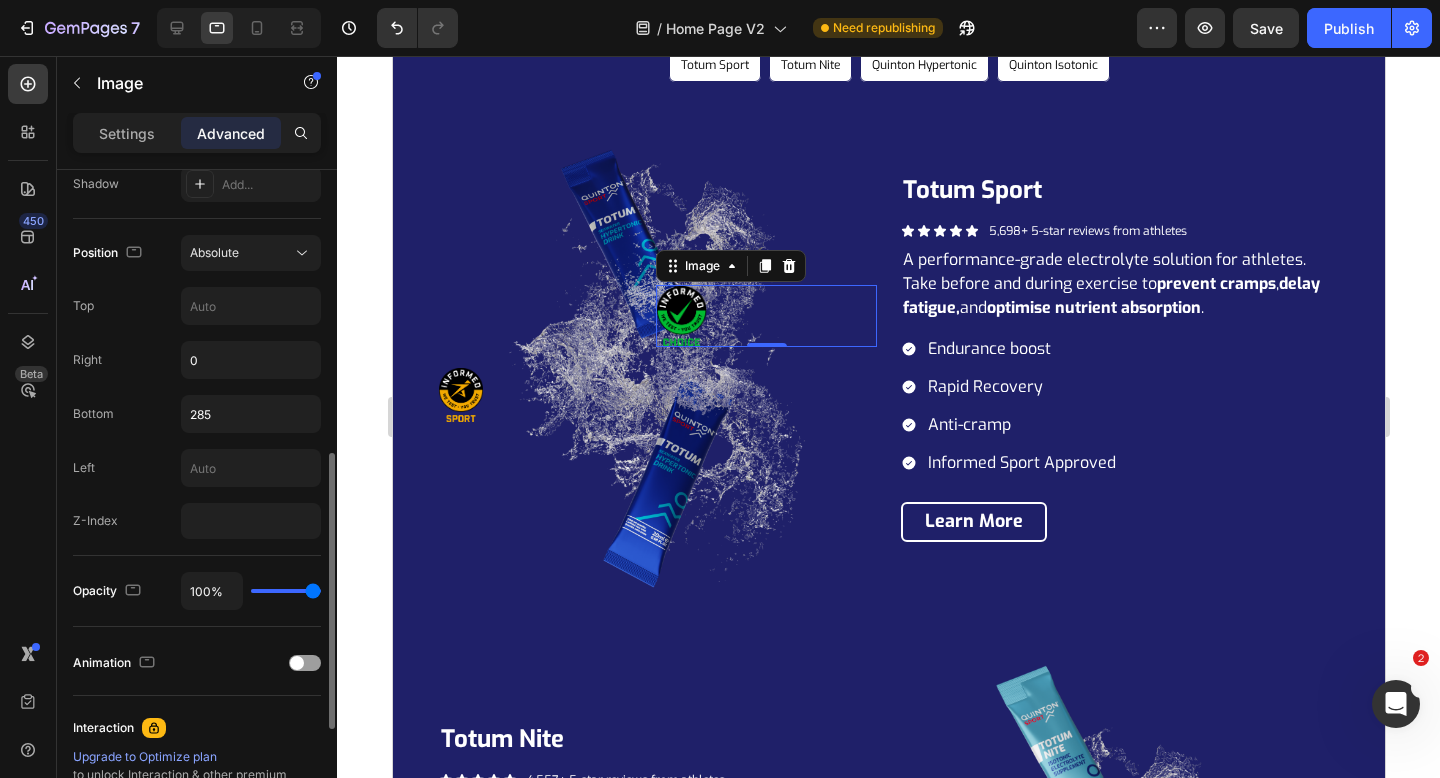 click on "Position Absolute Top Right 0 Bottom 285 Left Z-Index" at bounding box center [197, 387] 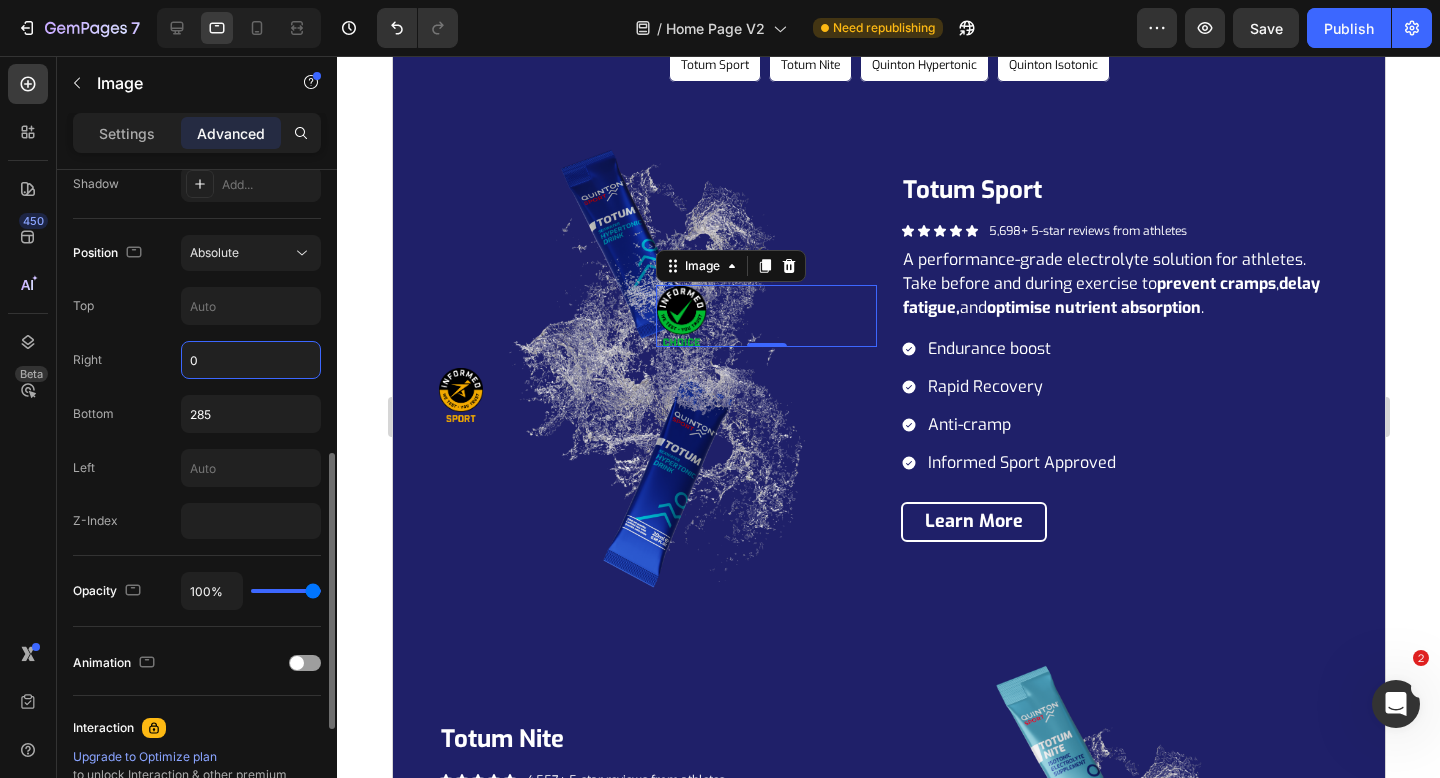click on "0" at bounding box center [251, 360] 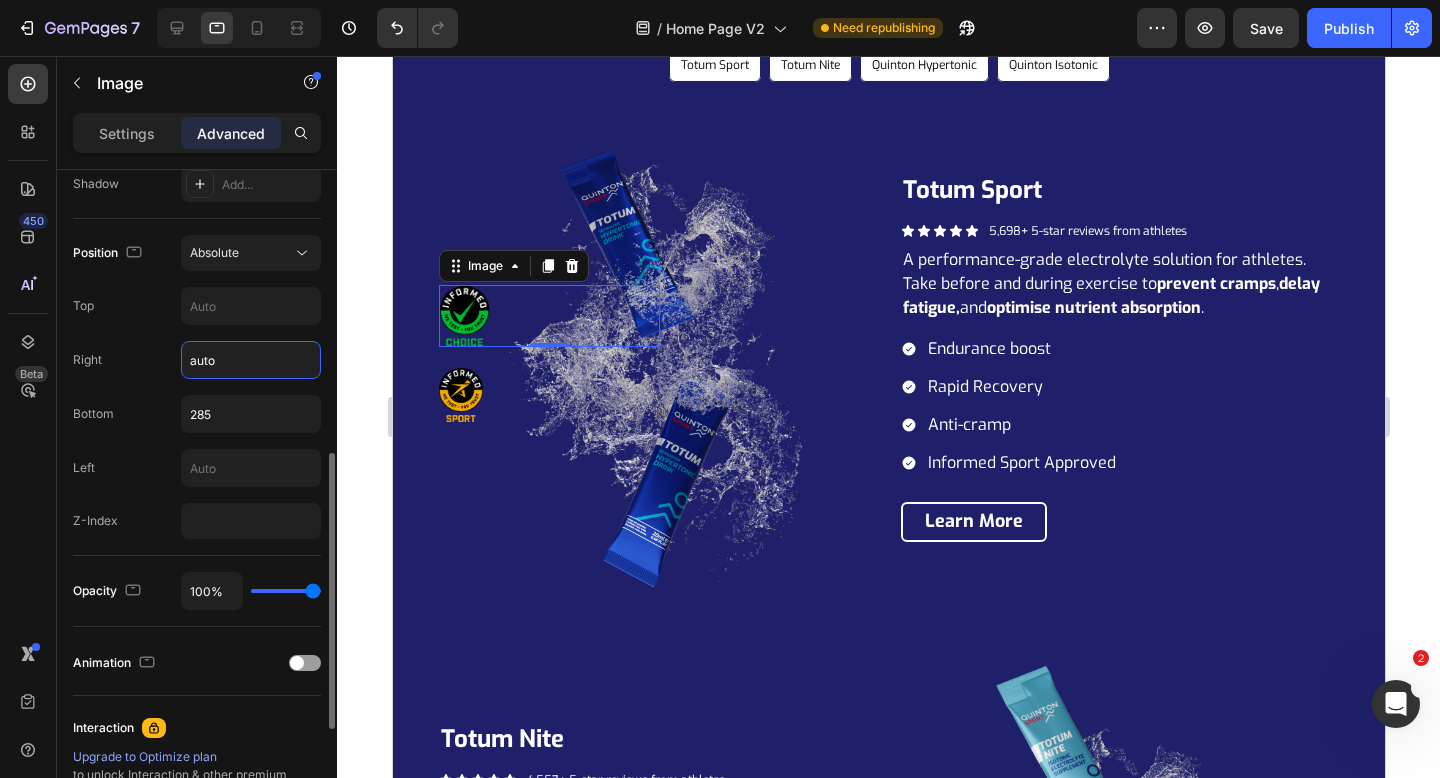 type on "Auto" 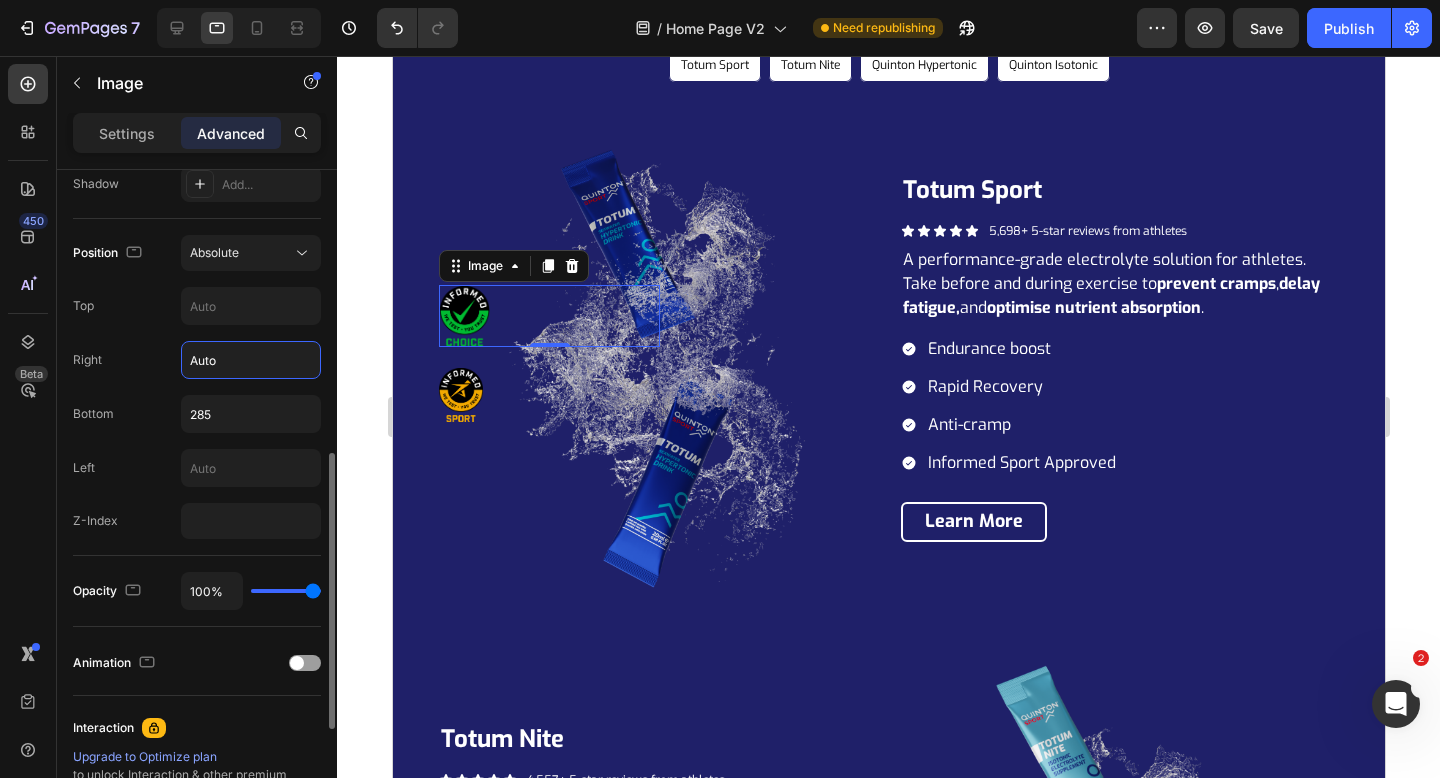 click on "Right Auto" at bounding box center [197, 360] 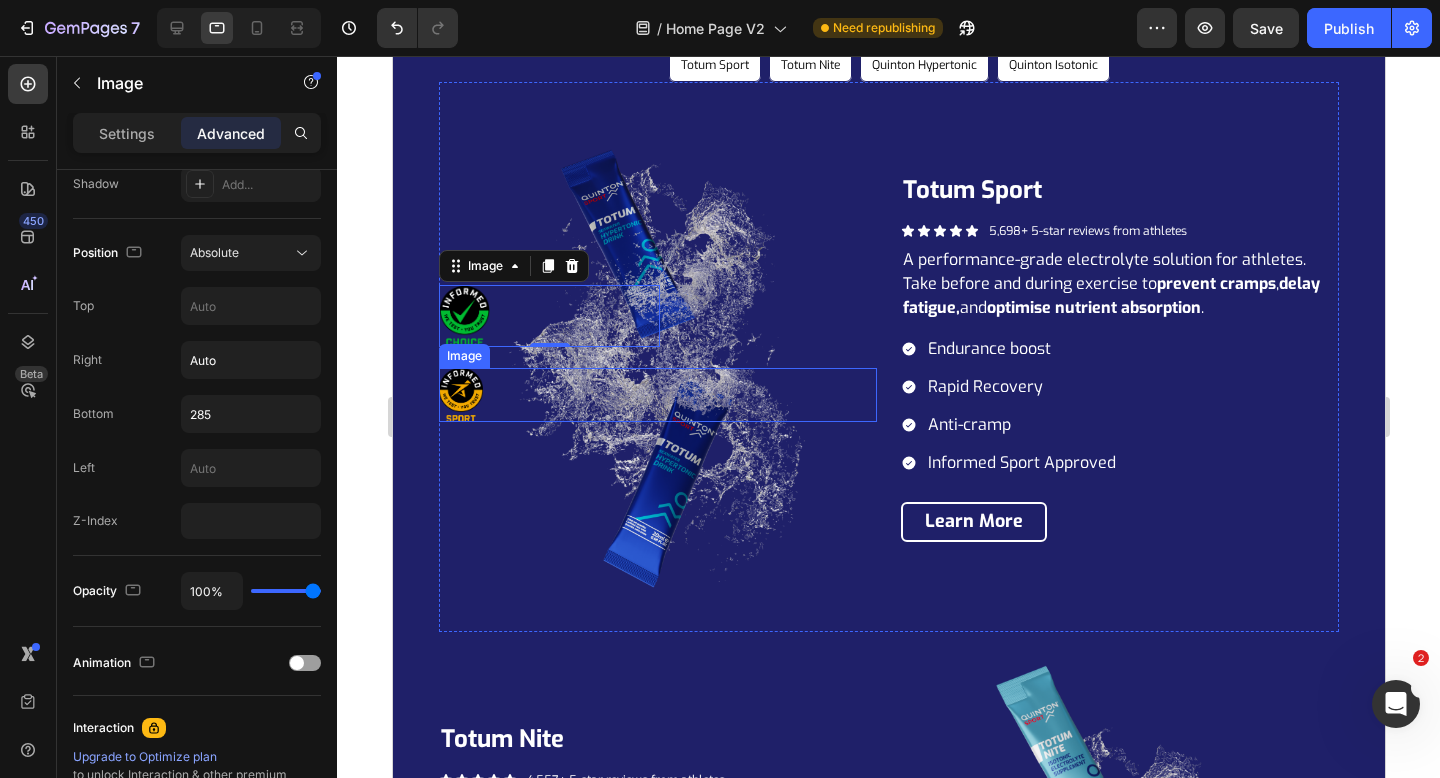 click at bounding box center (460, 395) 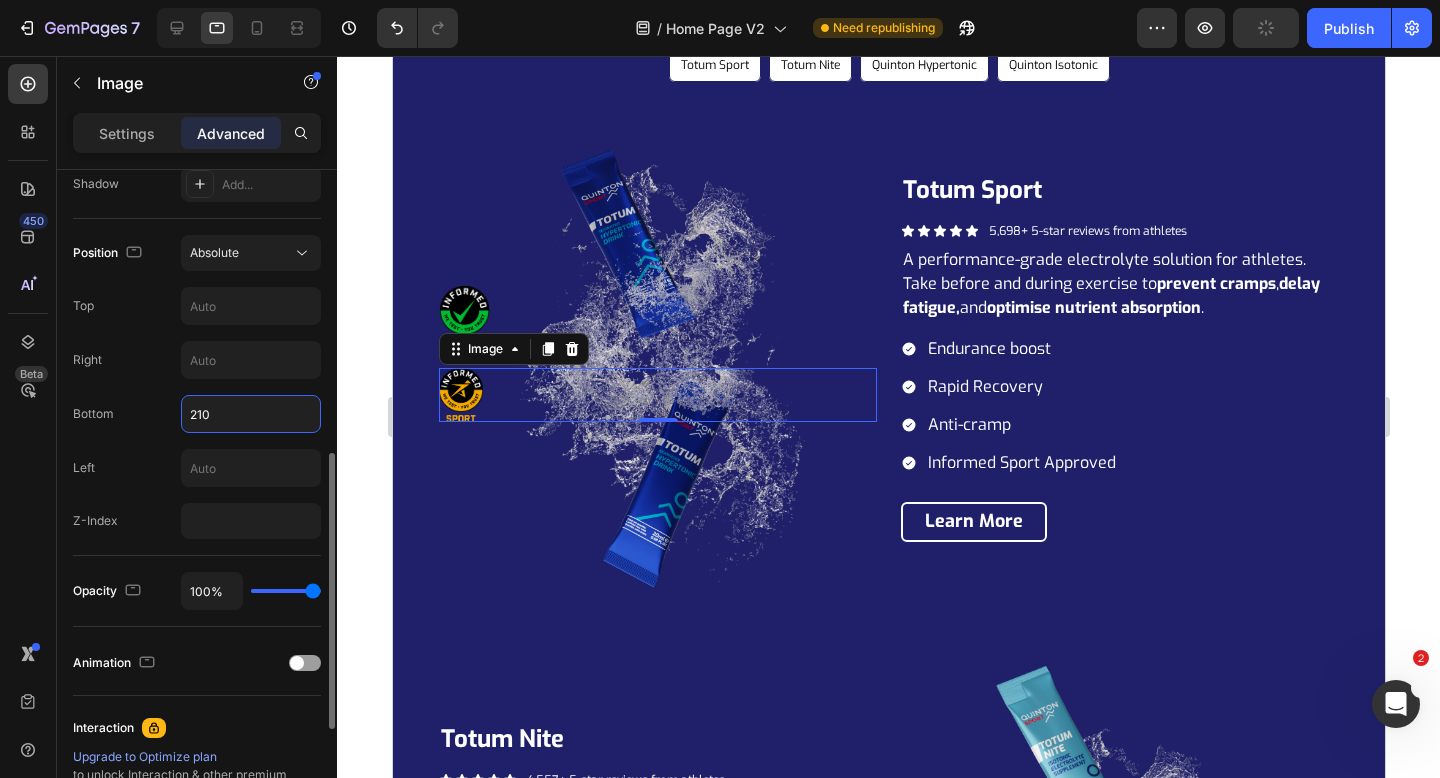 click on "210" at bounding box center [251, 414] 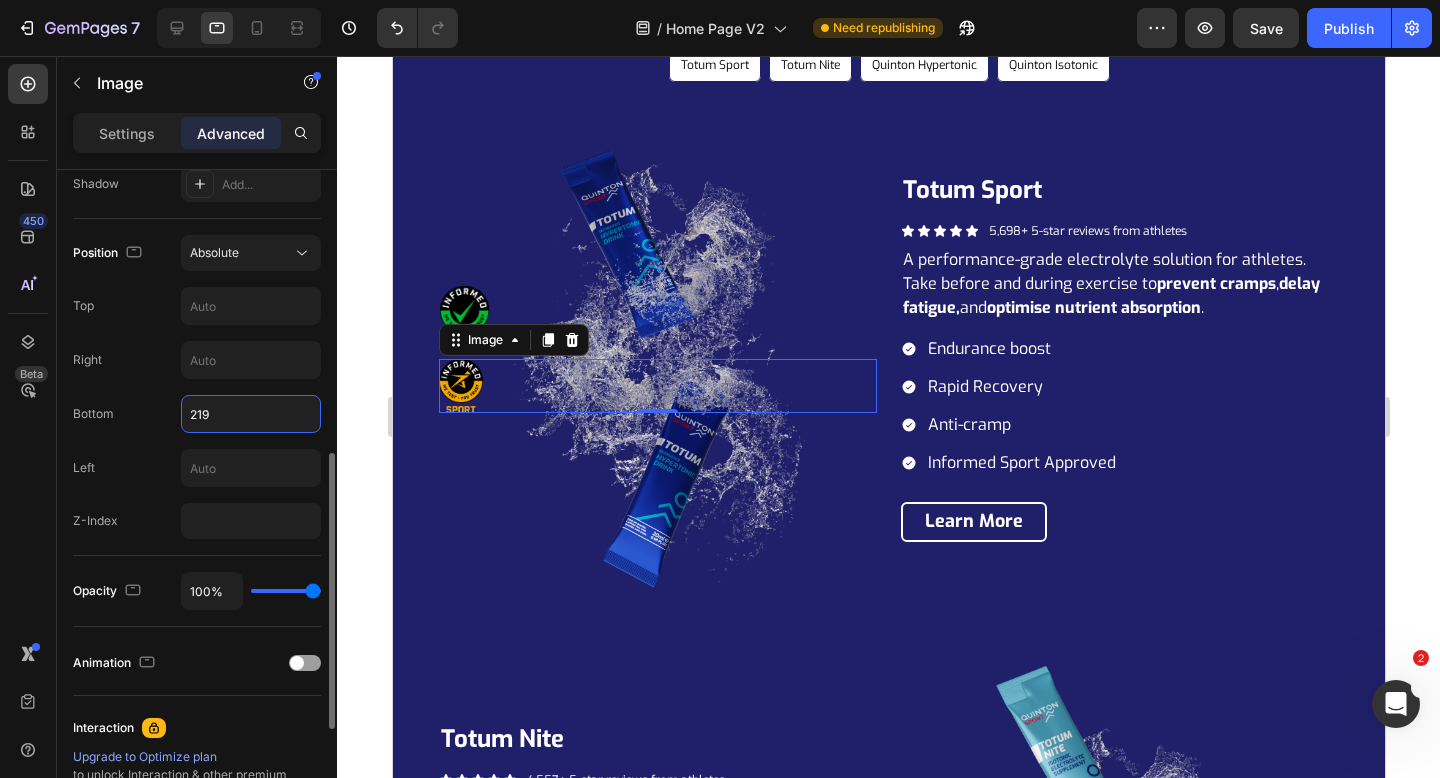 type on "220" 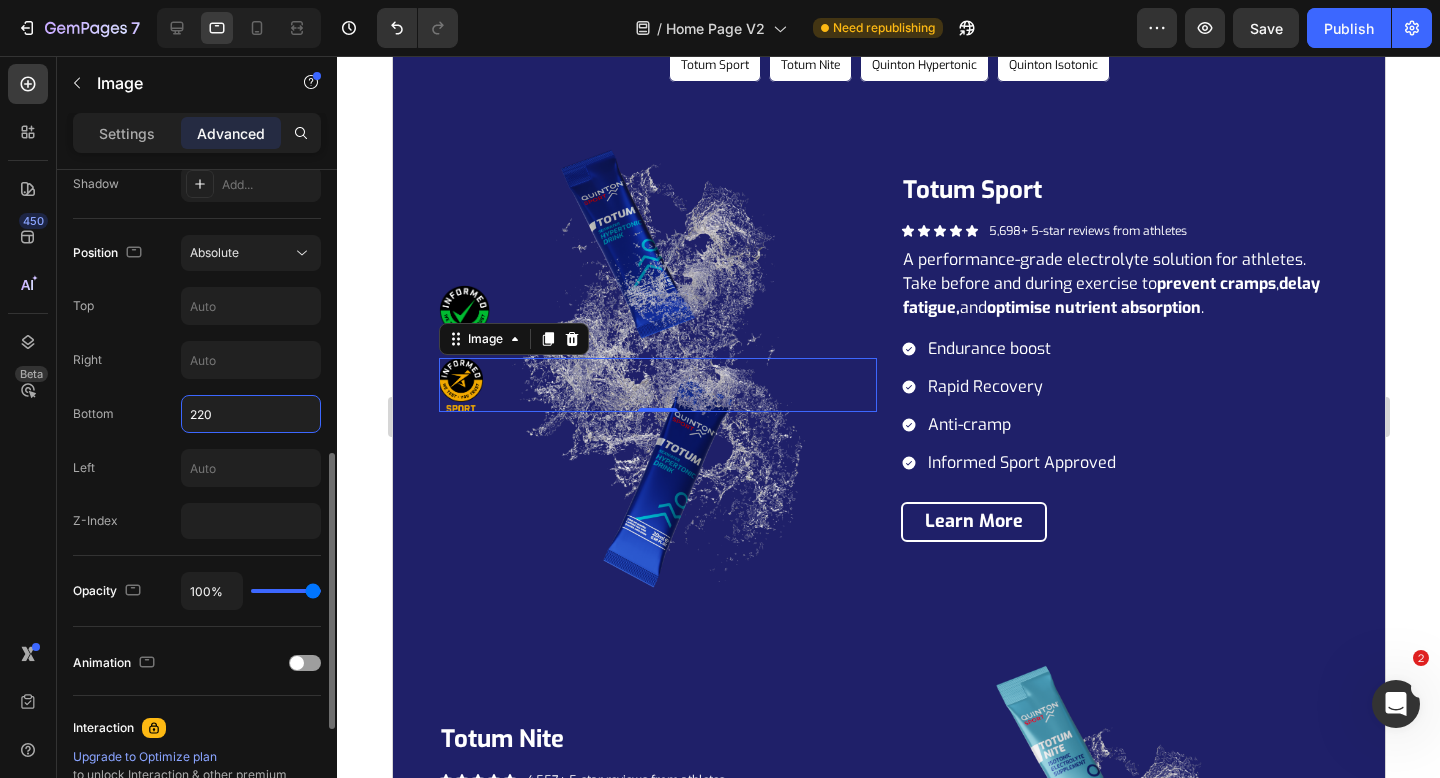 click on "Right" at bounding box center [197, 360] 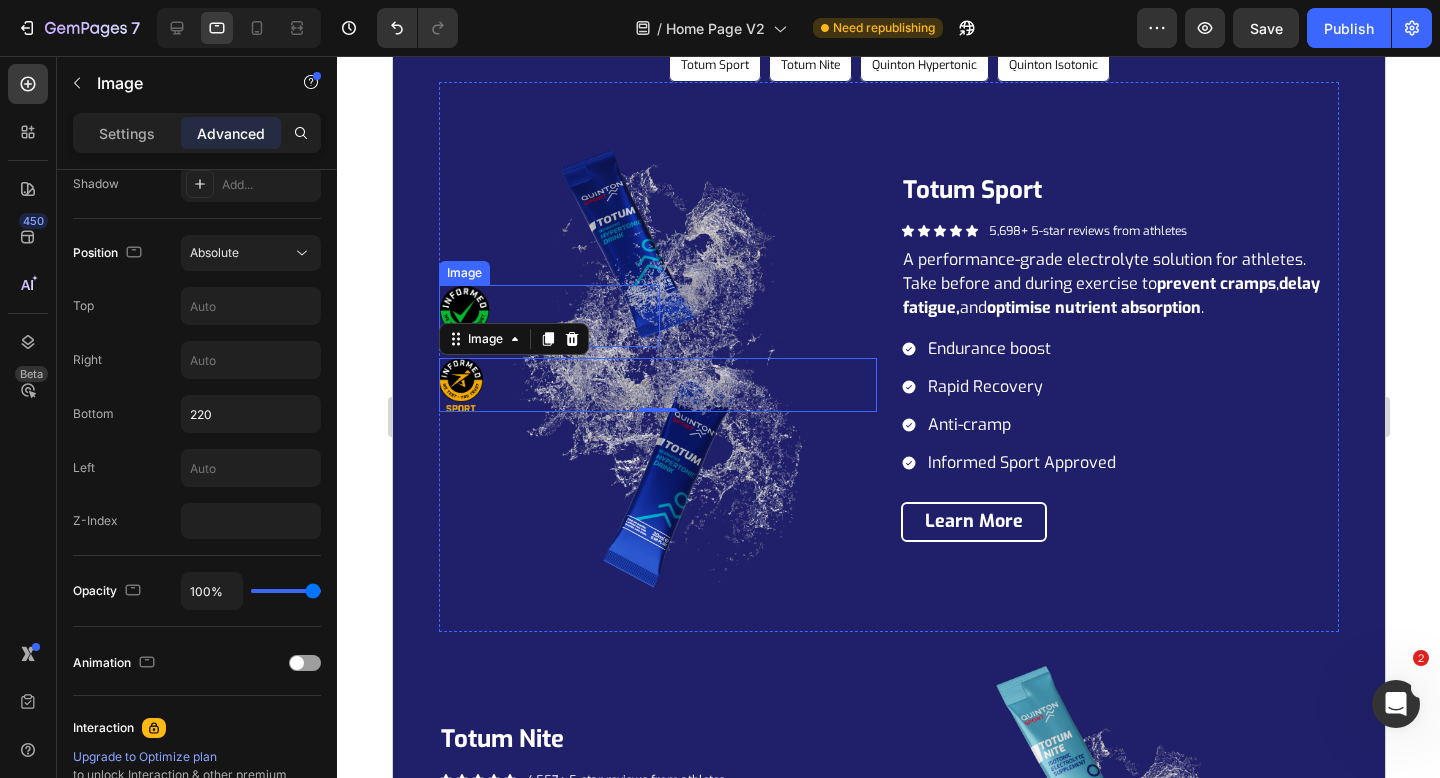 click at bounding box center [463, 316] 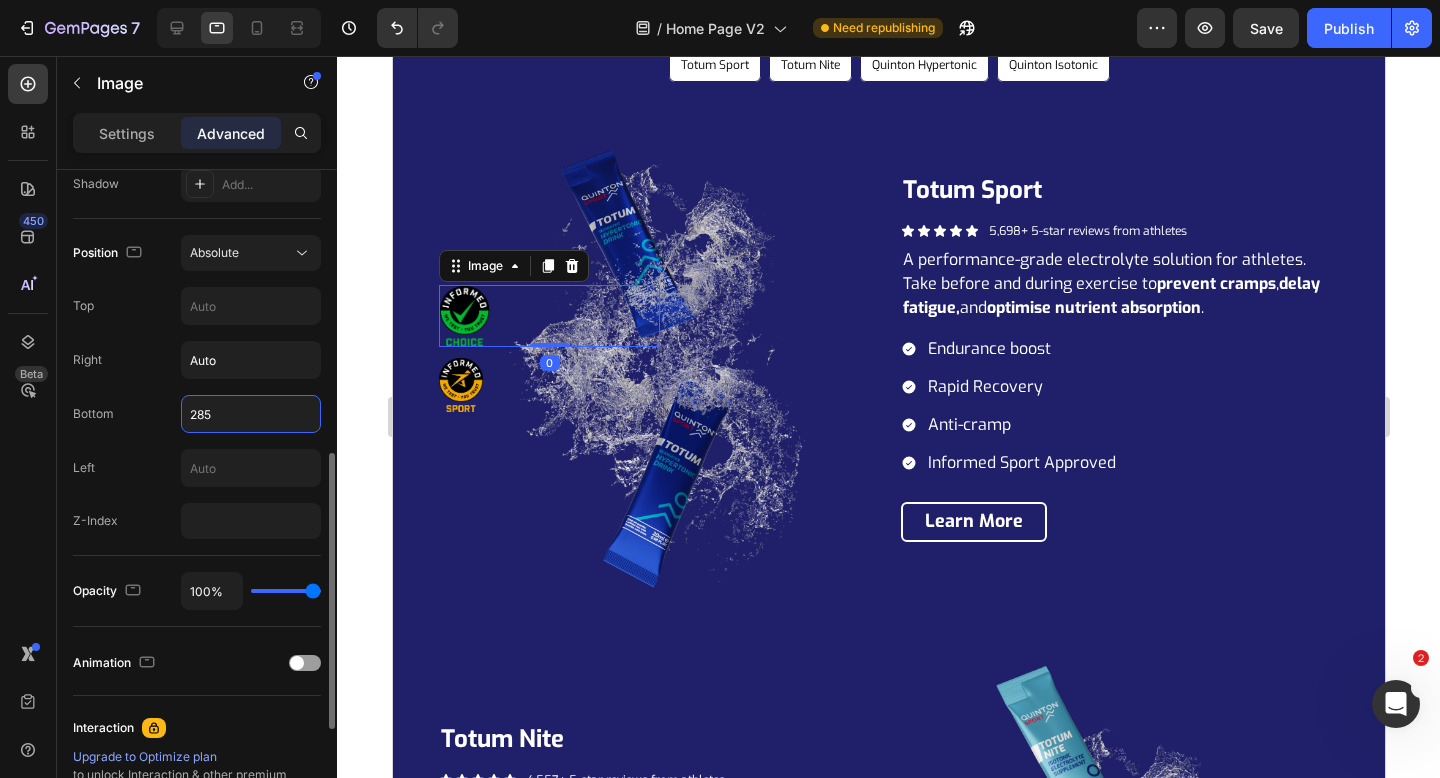 click on "285" at bounding box center [251, 414] 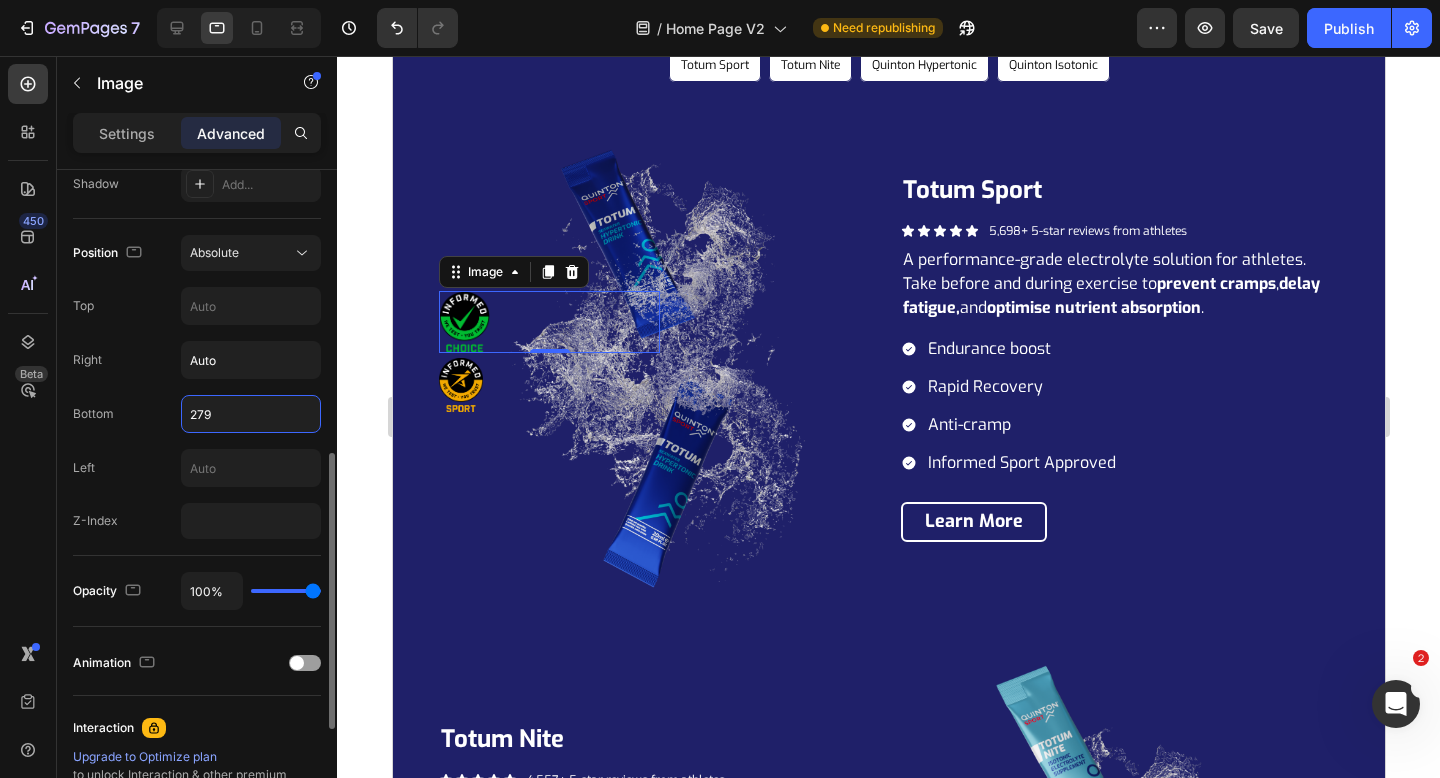 type on "280" 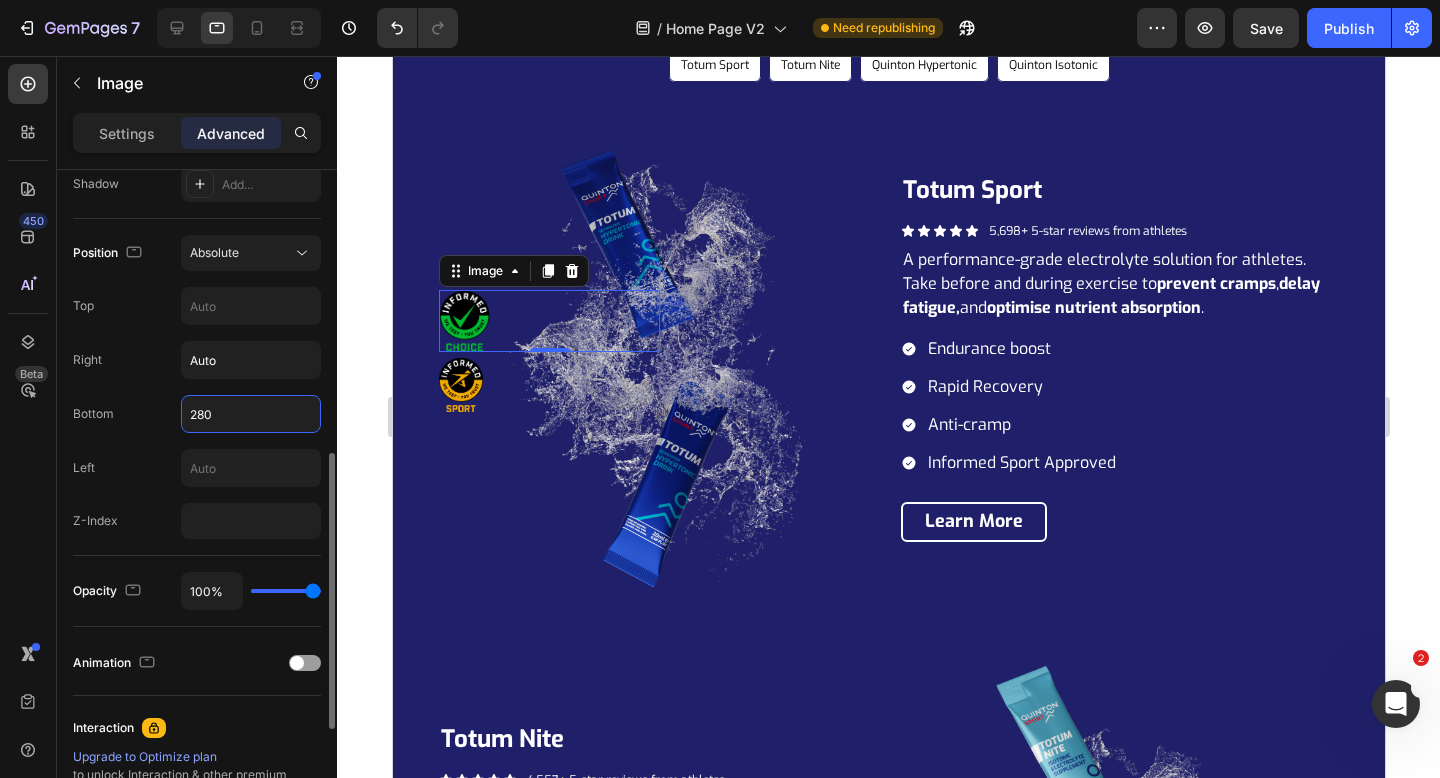 click on "Right Auto" at bounding box center (197, 360) 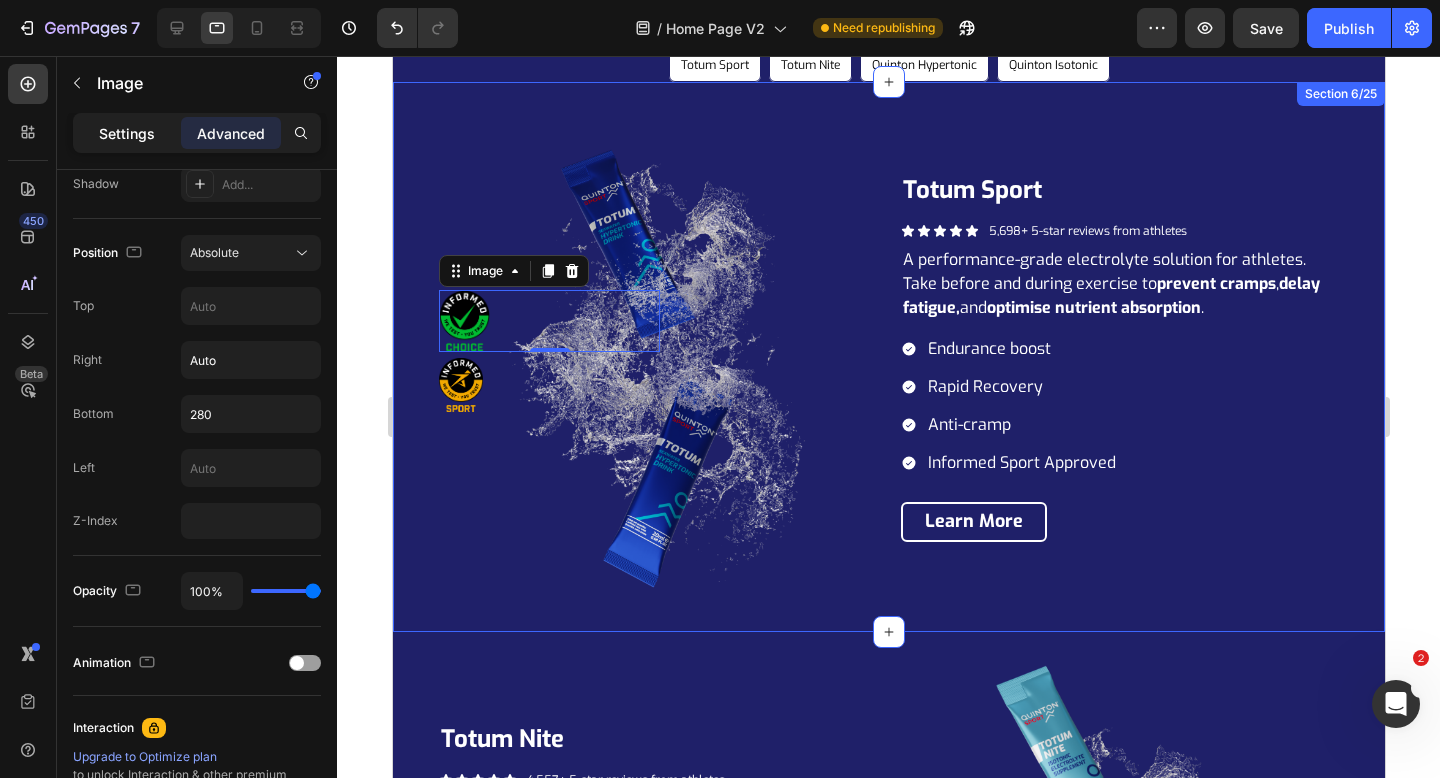 click on "Settings" at bounding box center (127, 133) 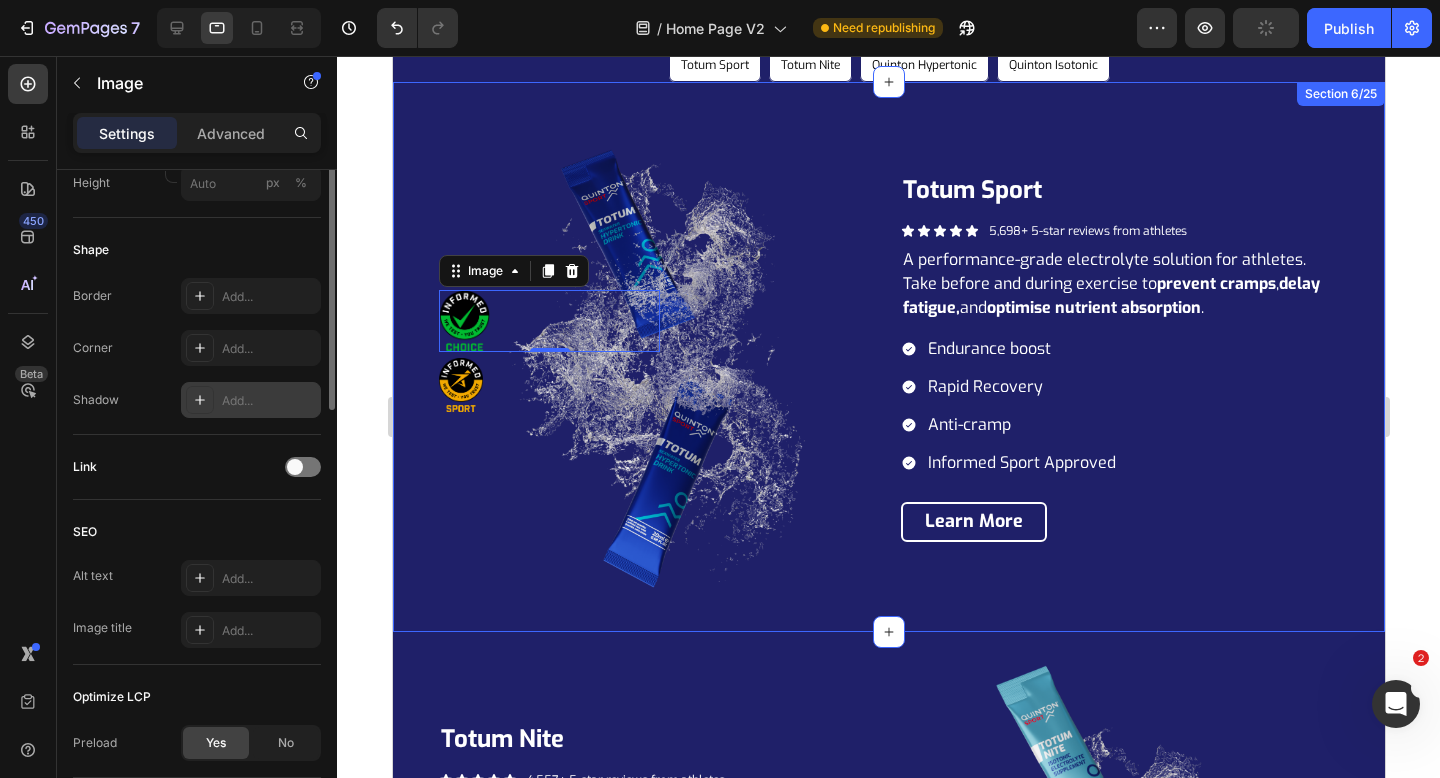 scroll, scrollTop: 386, scrollLeft: 0, axis: vertical 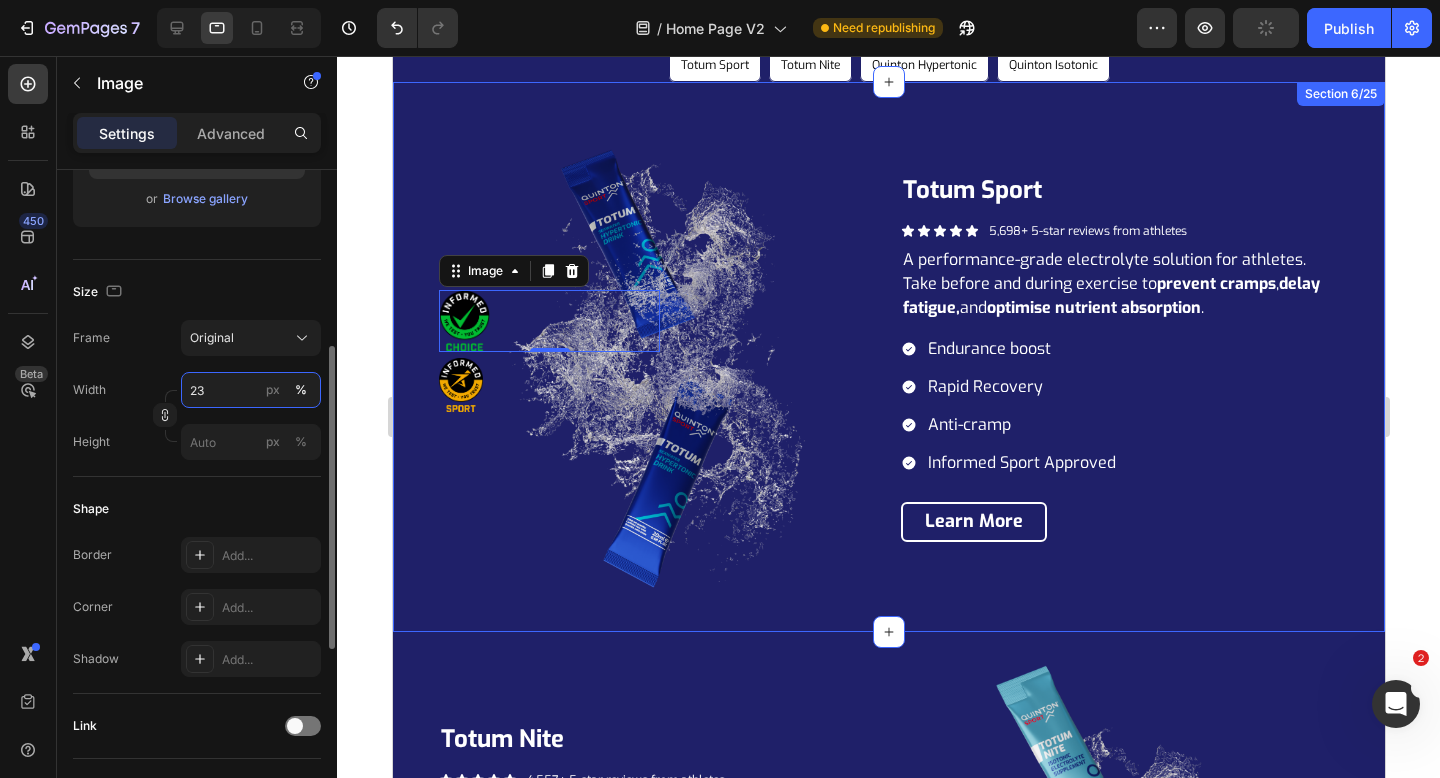 click on "23" at bounding box center (251, 390) 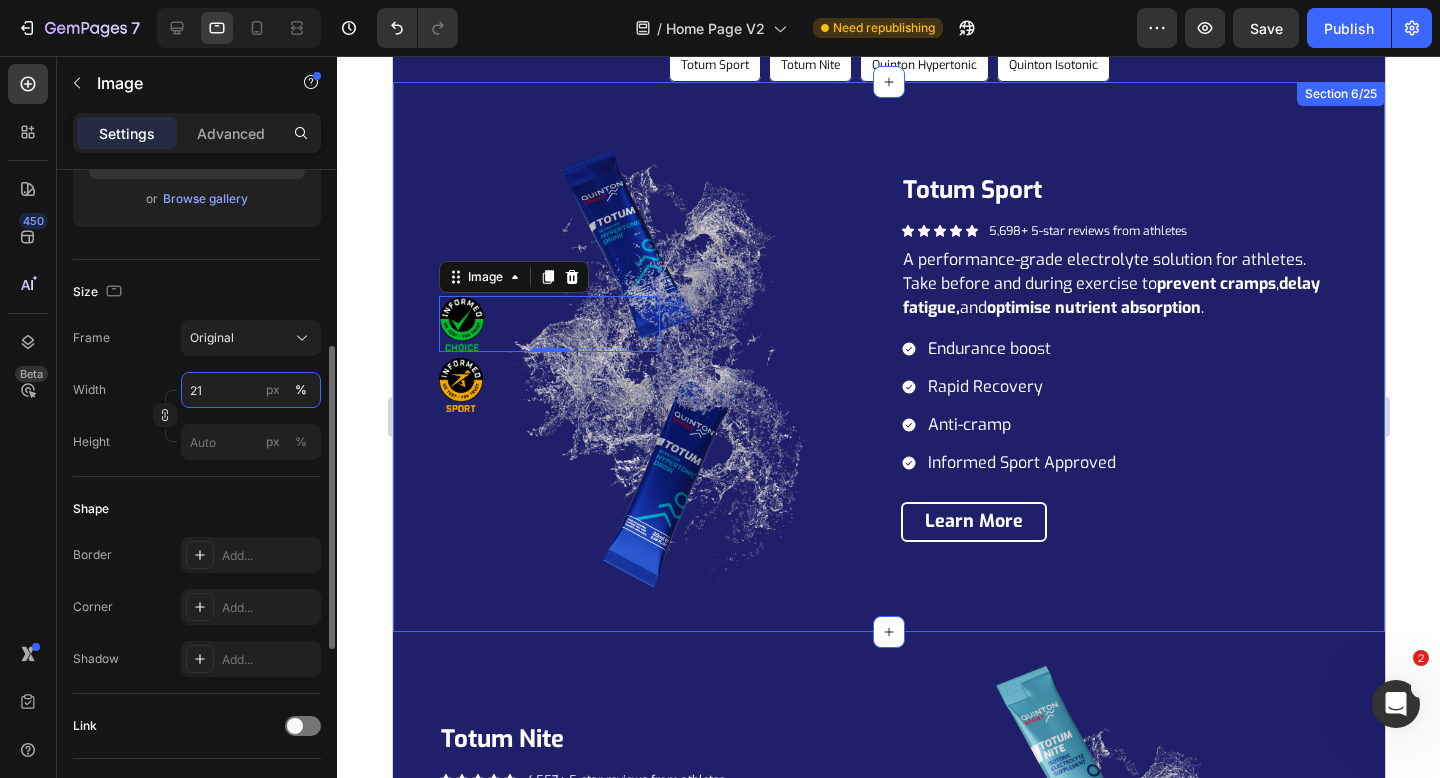 type on "20" 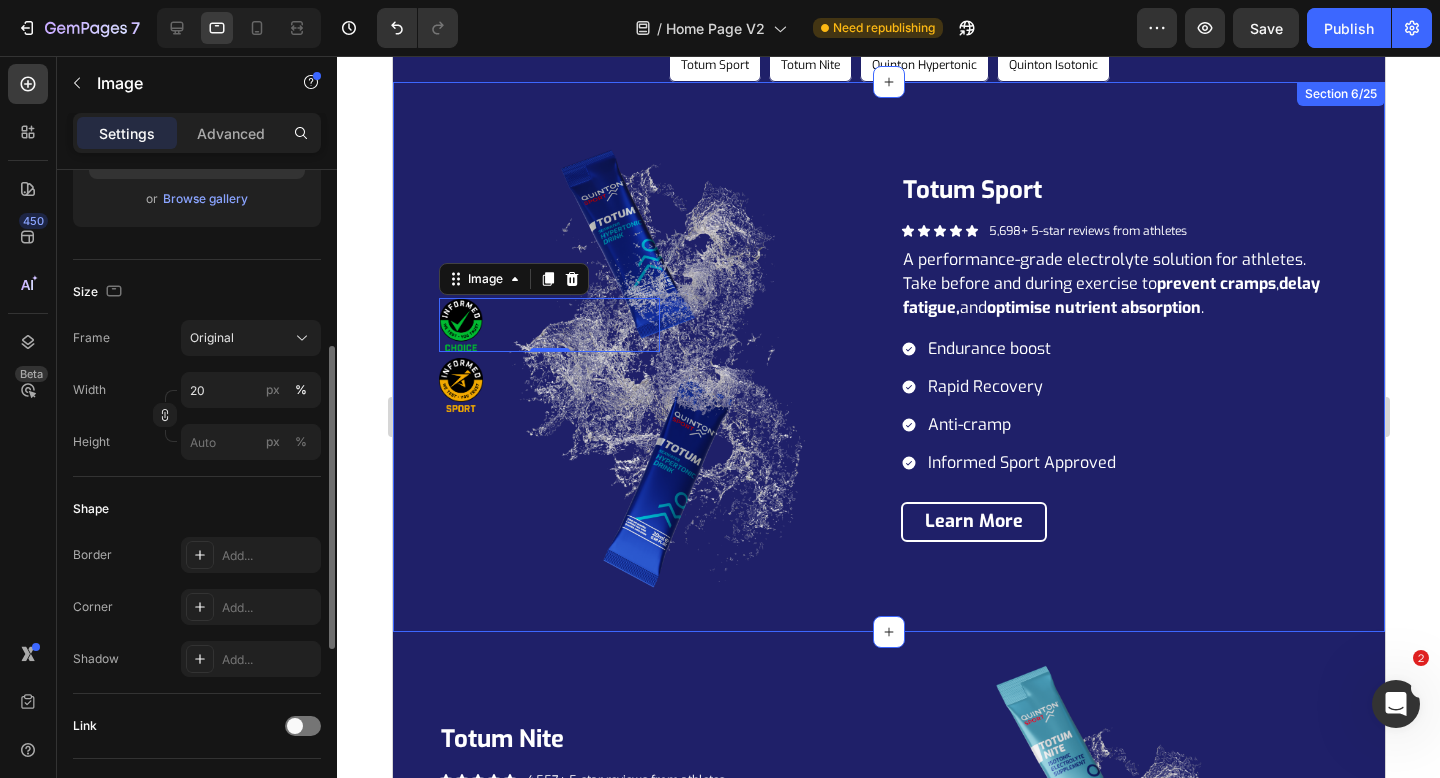click on "Frame Original Width 20 px % Height px %" 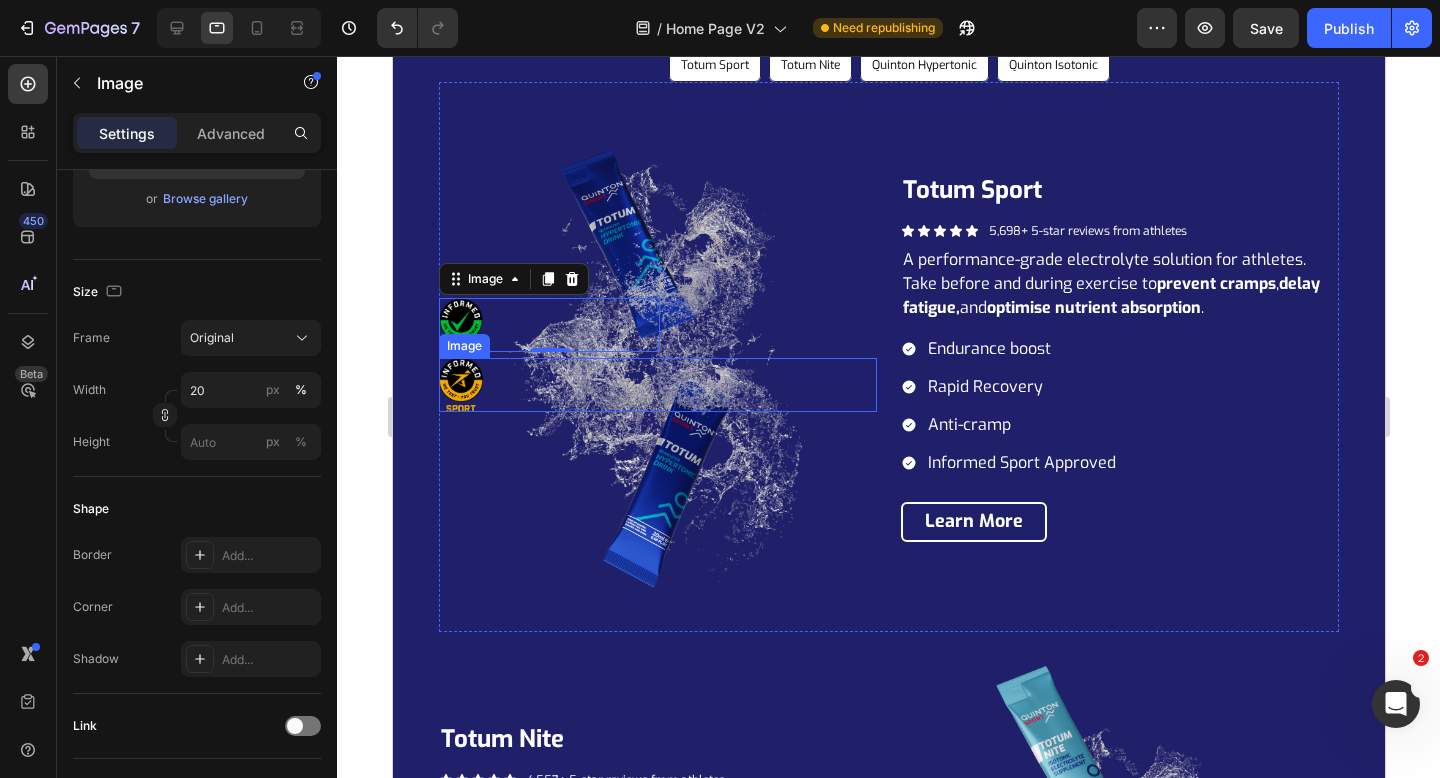 click at bounding box center [460, 385] 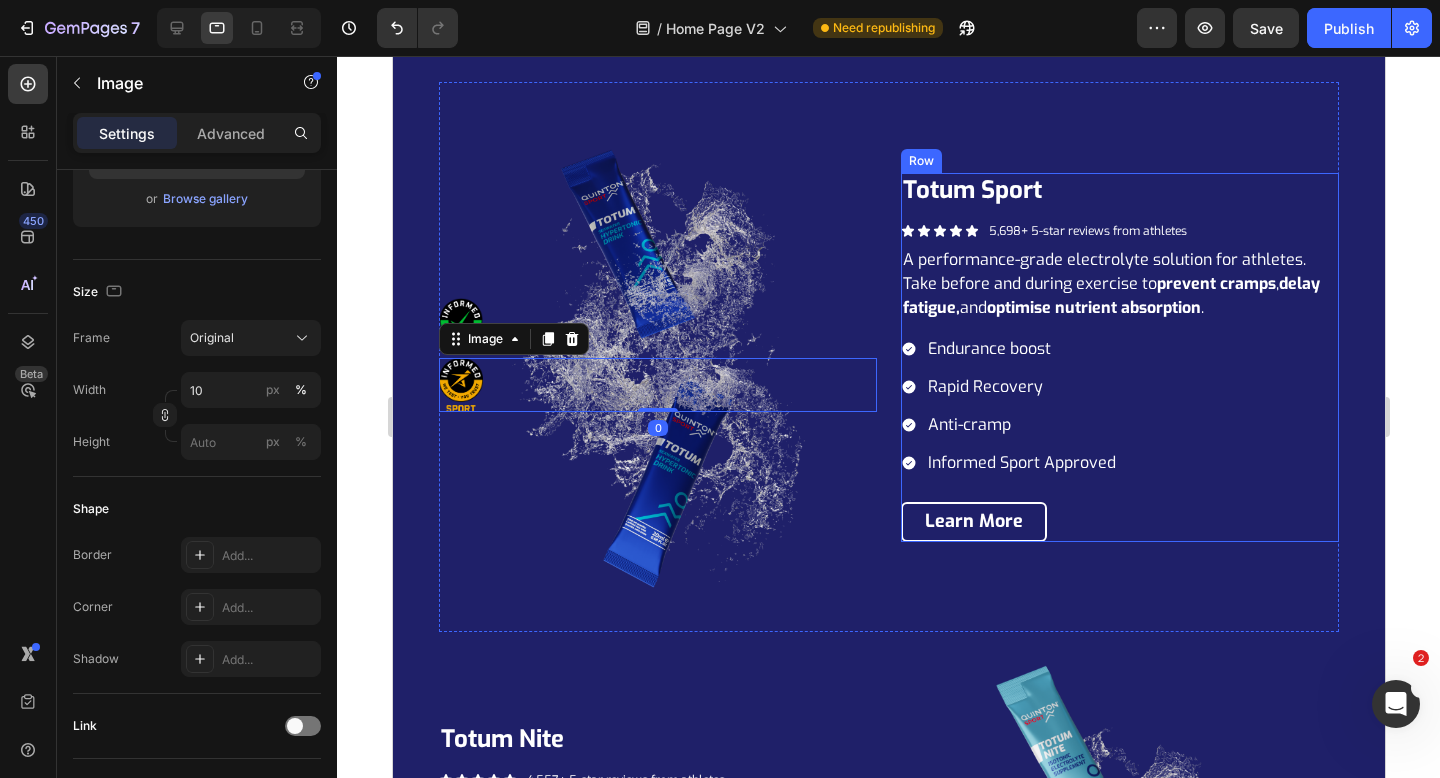 scroll, scrollTop: 3063, scrollLeft: 0, axis: vertical 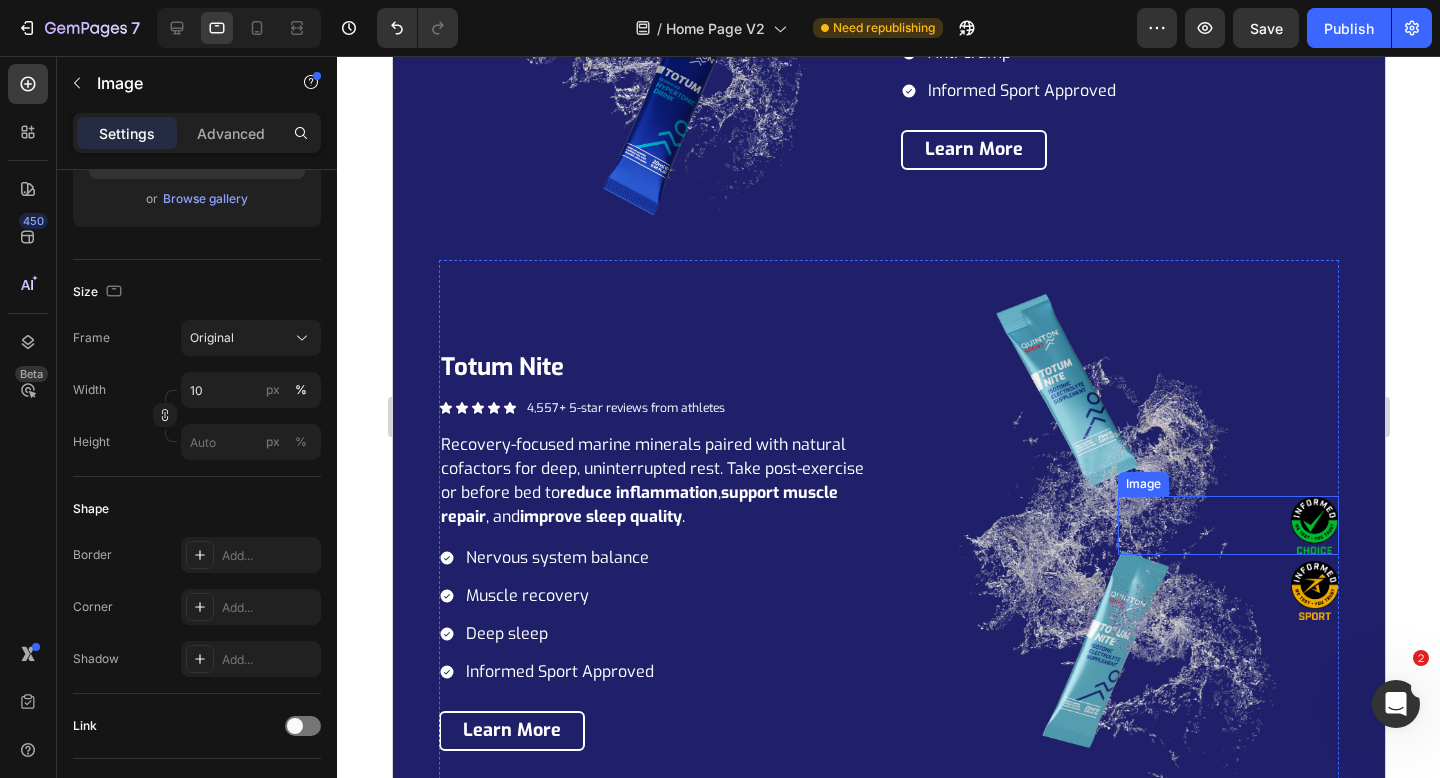 click at bounding box center (1313, 525) 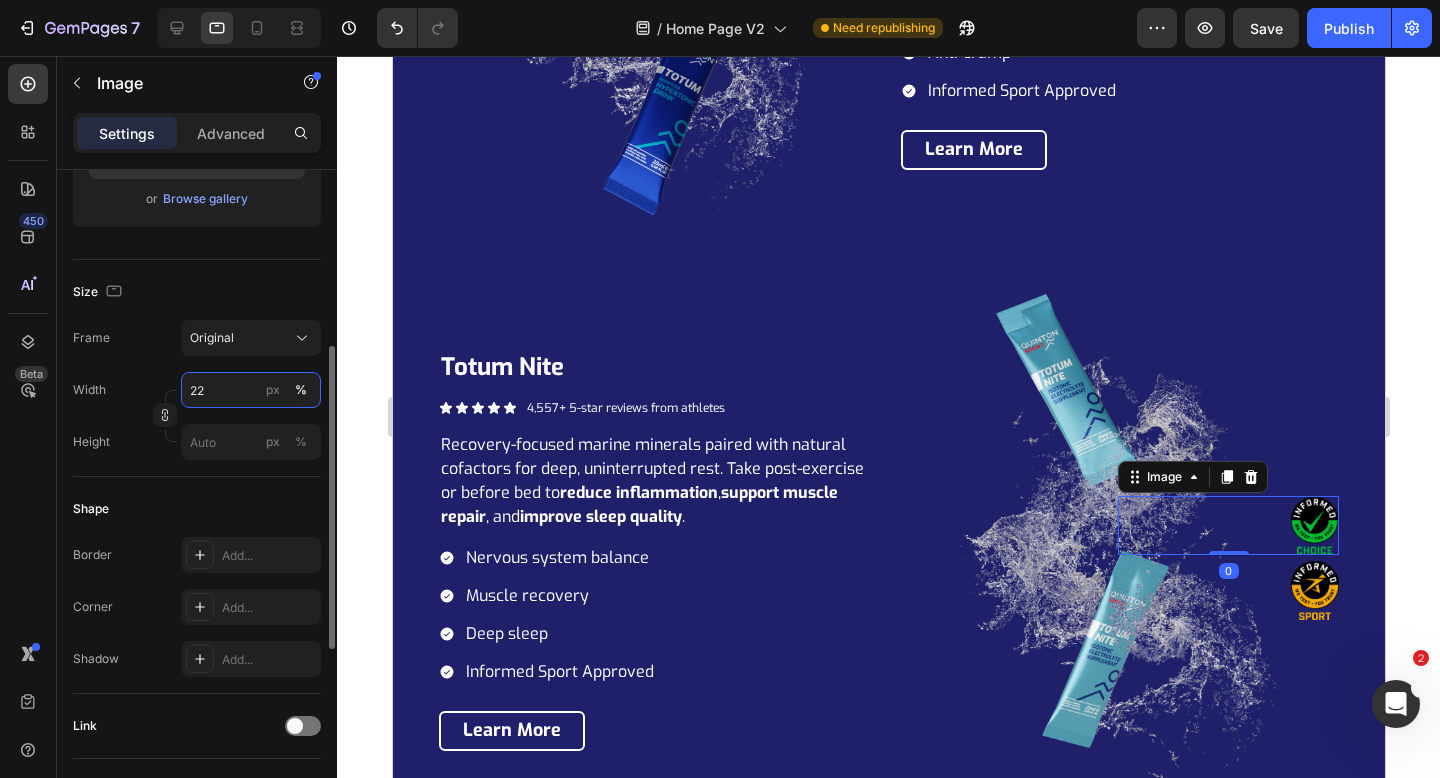 click on "22" at bounding box center (251, 390) 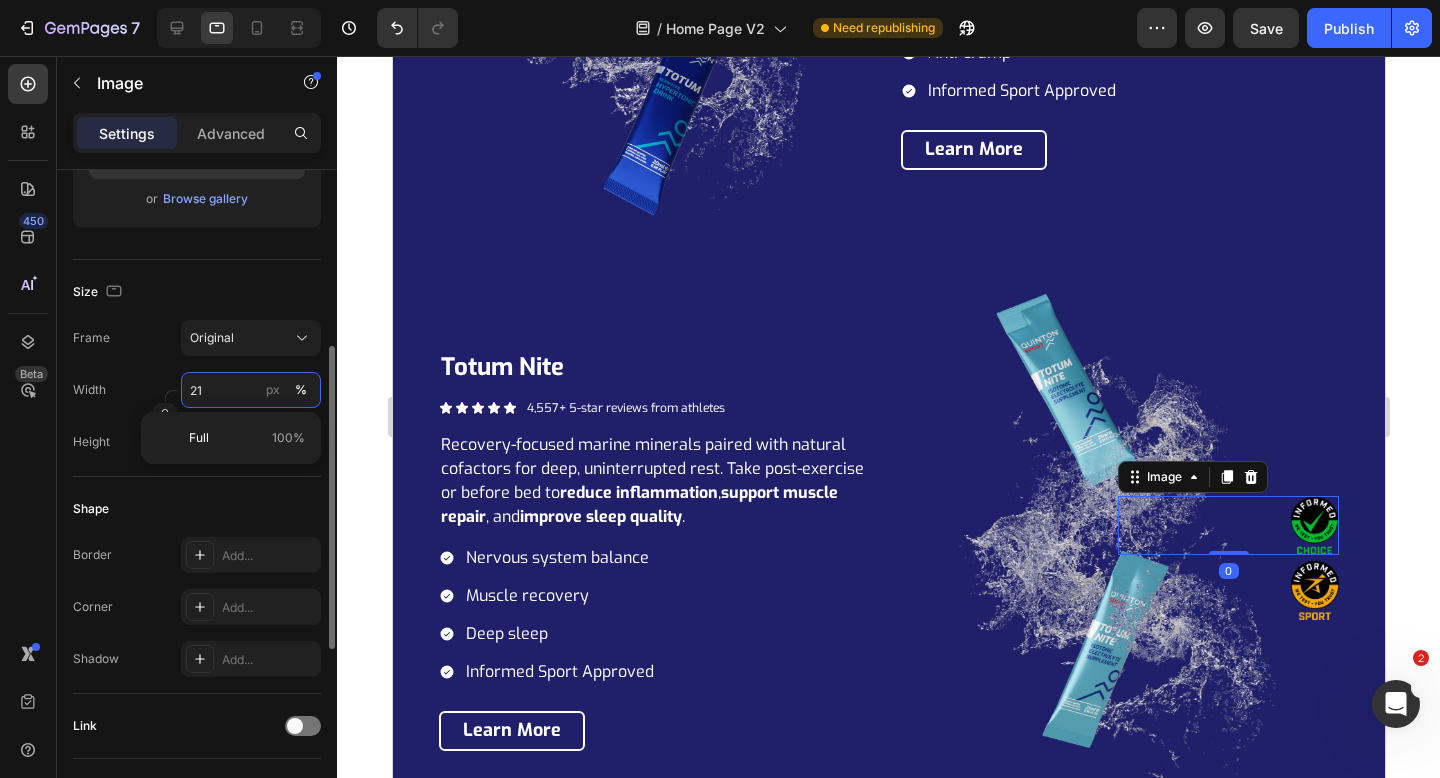 type on "20" 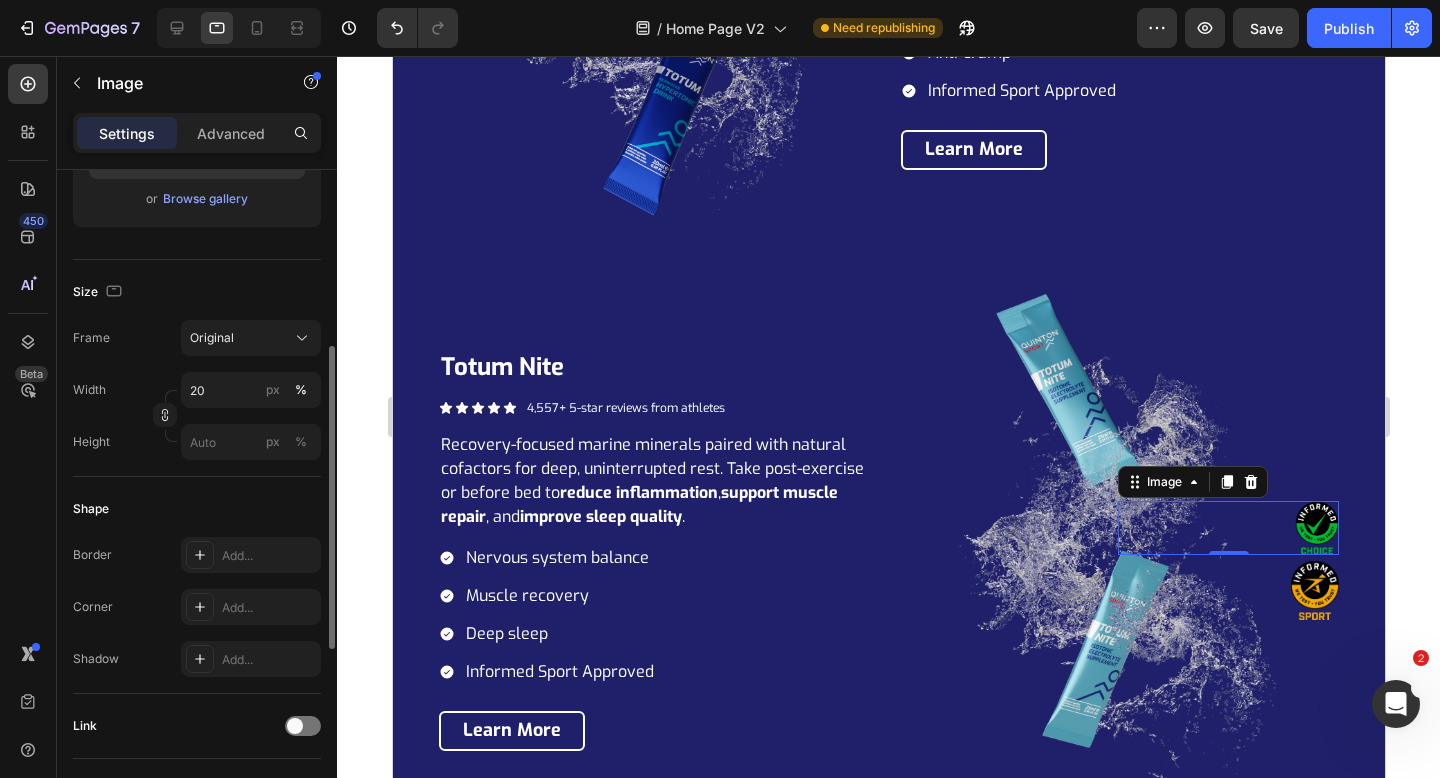 click on "Frame Original" at bounding box center (197, 338) 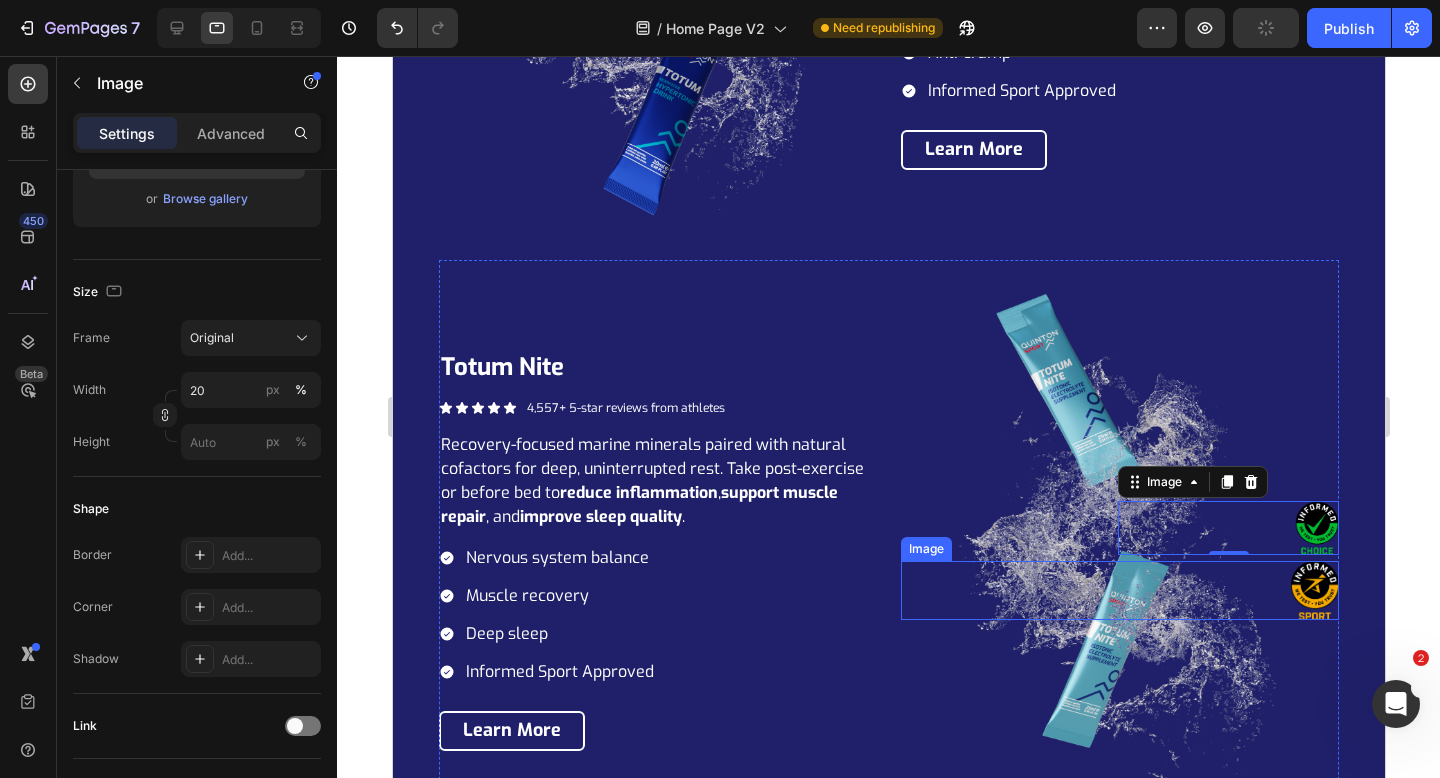 click at bounding box center [1314, 590] 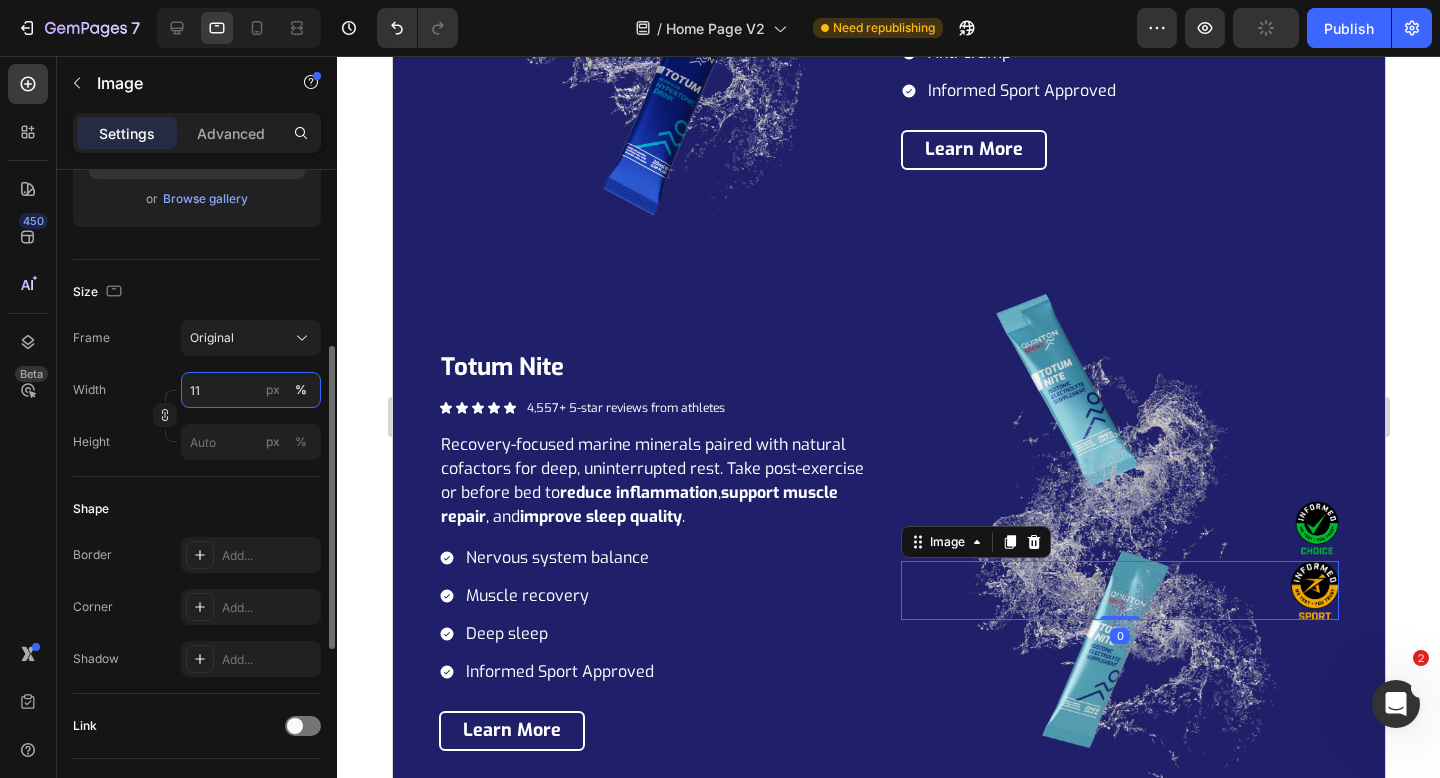 click on "11" at bounding box center [251, 390] 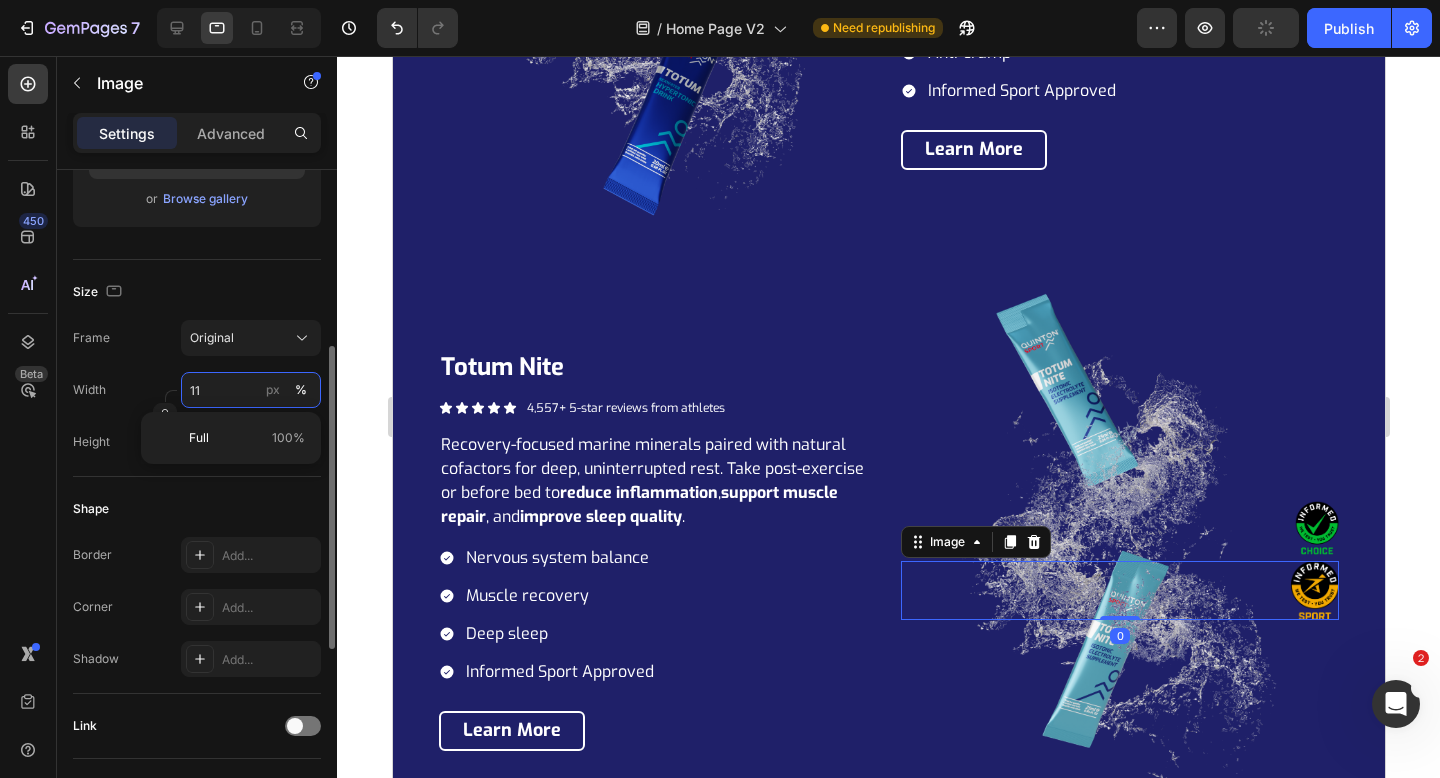 type on "10" 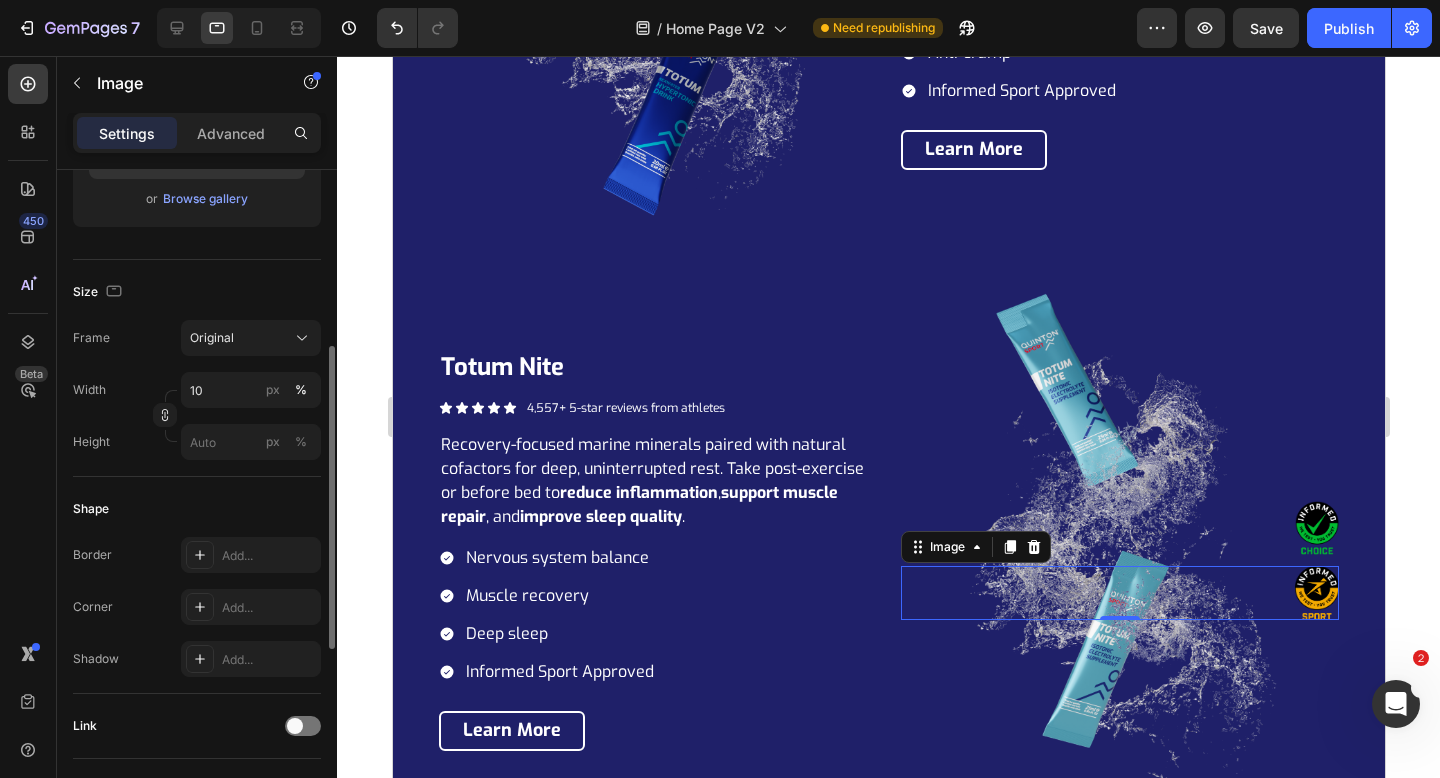click on "Frame Original Width 10 px % Height px %" 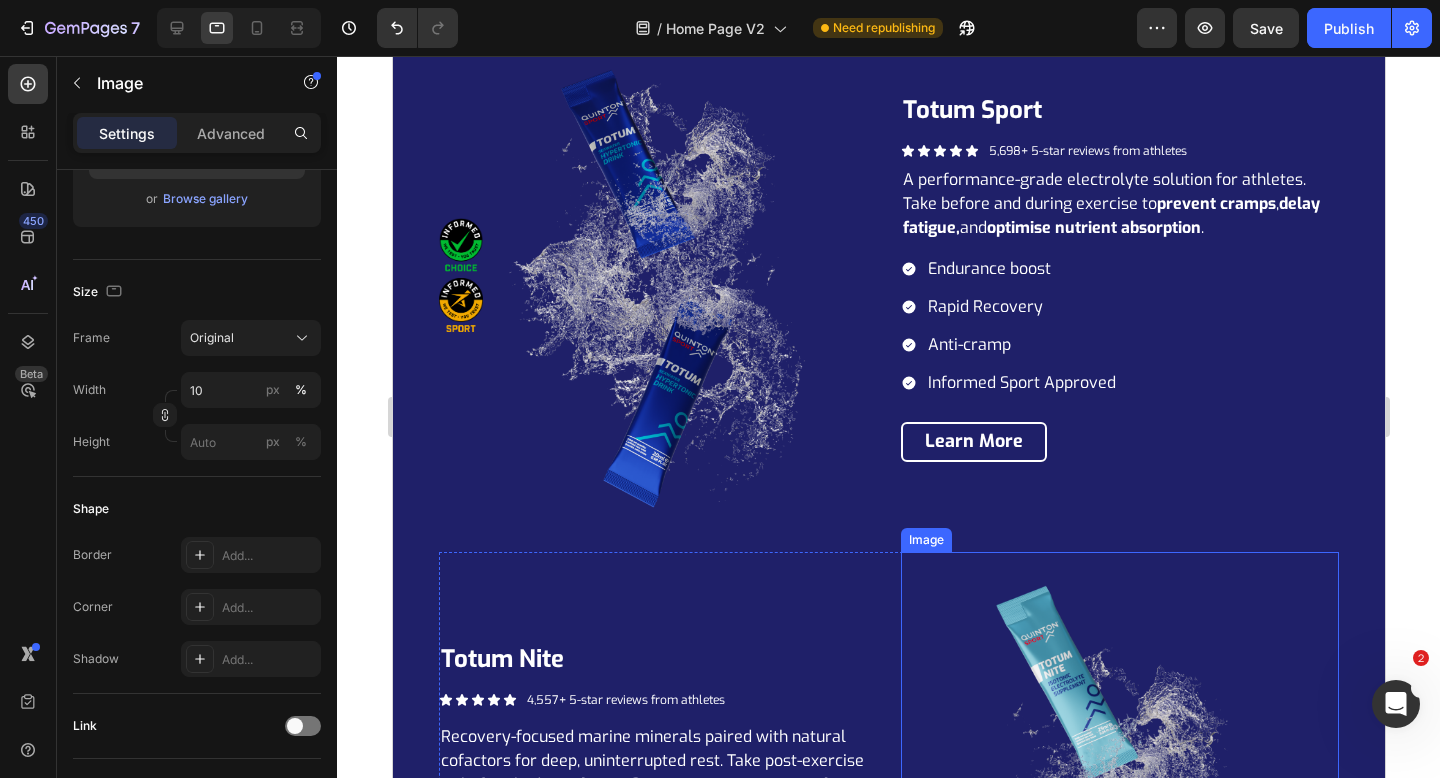 scroll, scrollTop: 3015, scrollLeft: 0, axis: vertical 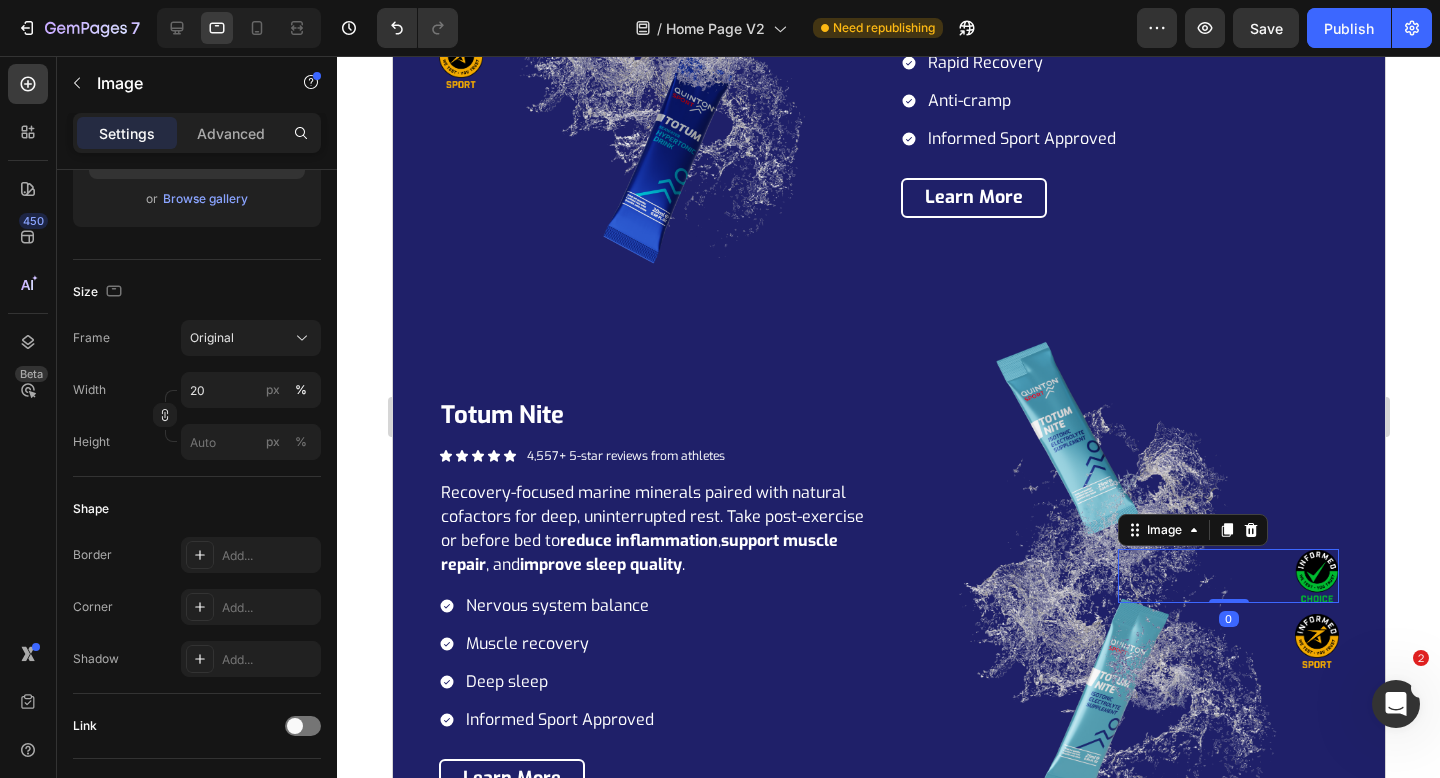 click at bounding box center [1316, 576] 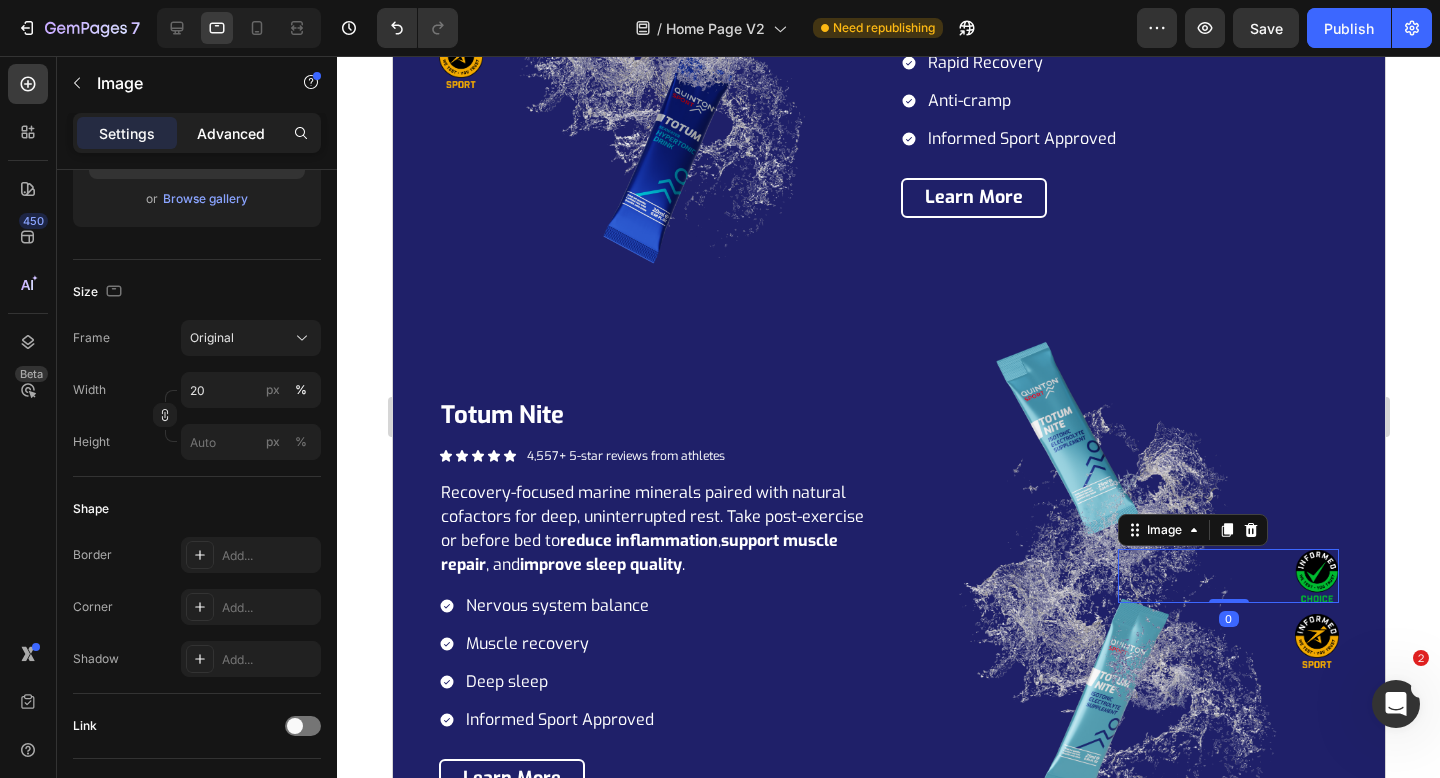 click on "Advanced" at bounding box center [231, 133] 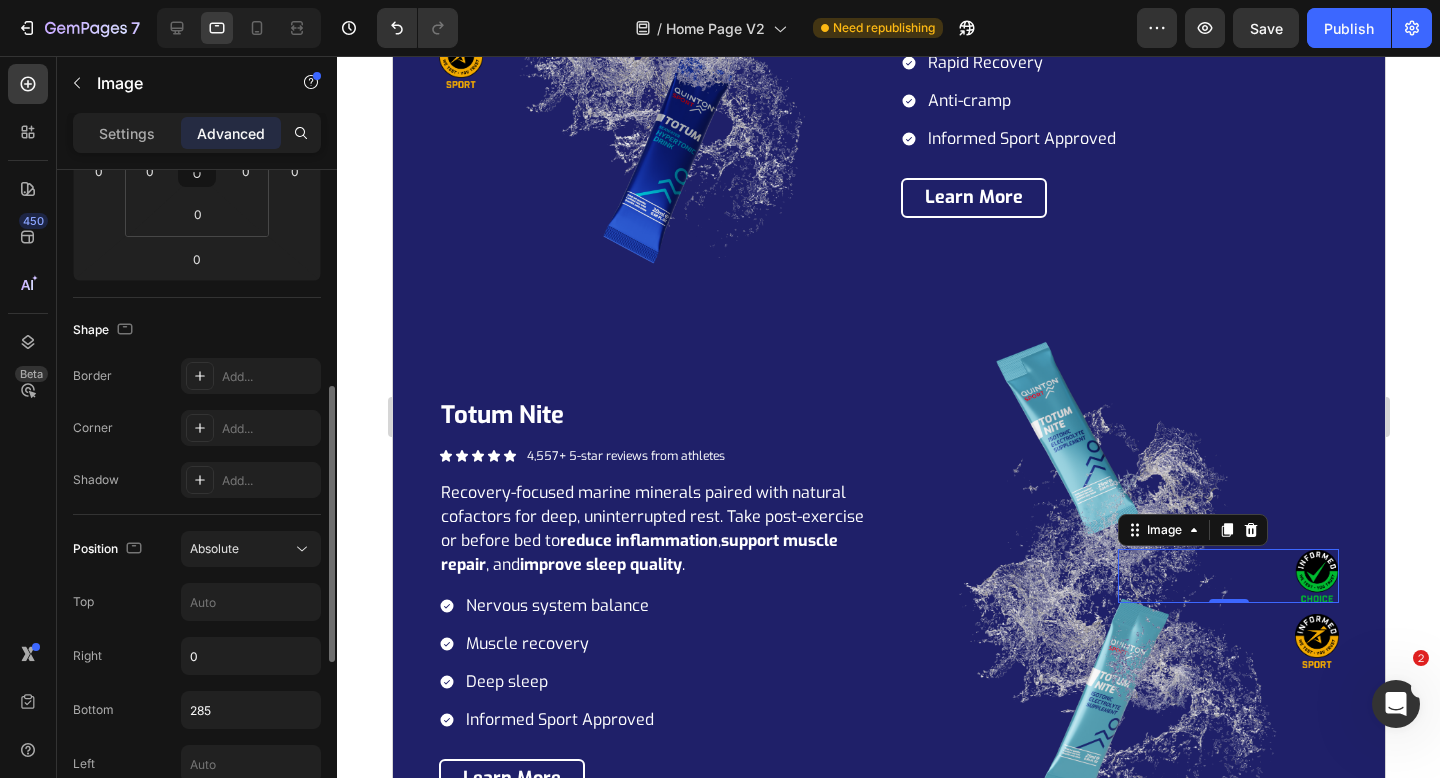 scroll, scrollTop: 614, scrollLeft: 0, axis: vertical 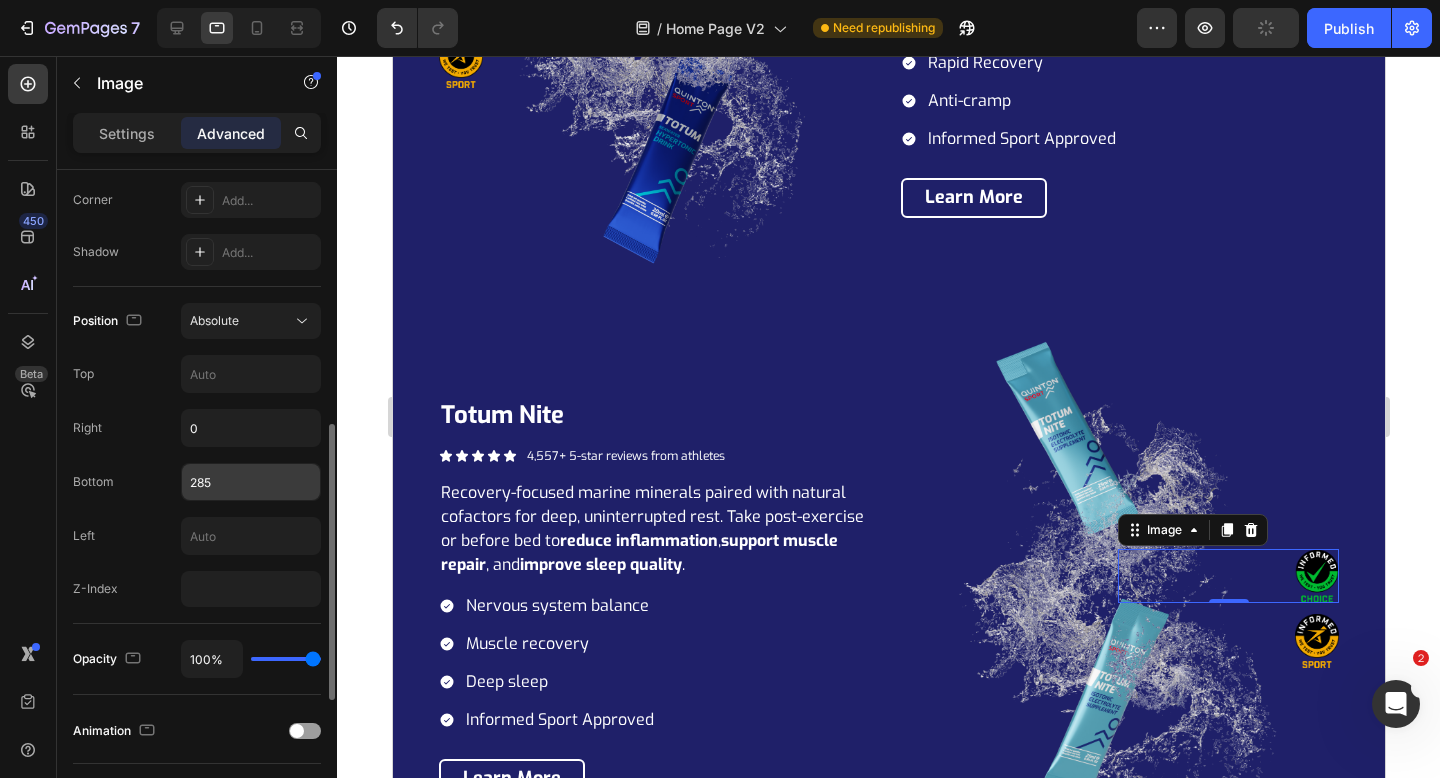 click on "285" at bounding box center [251, 482] 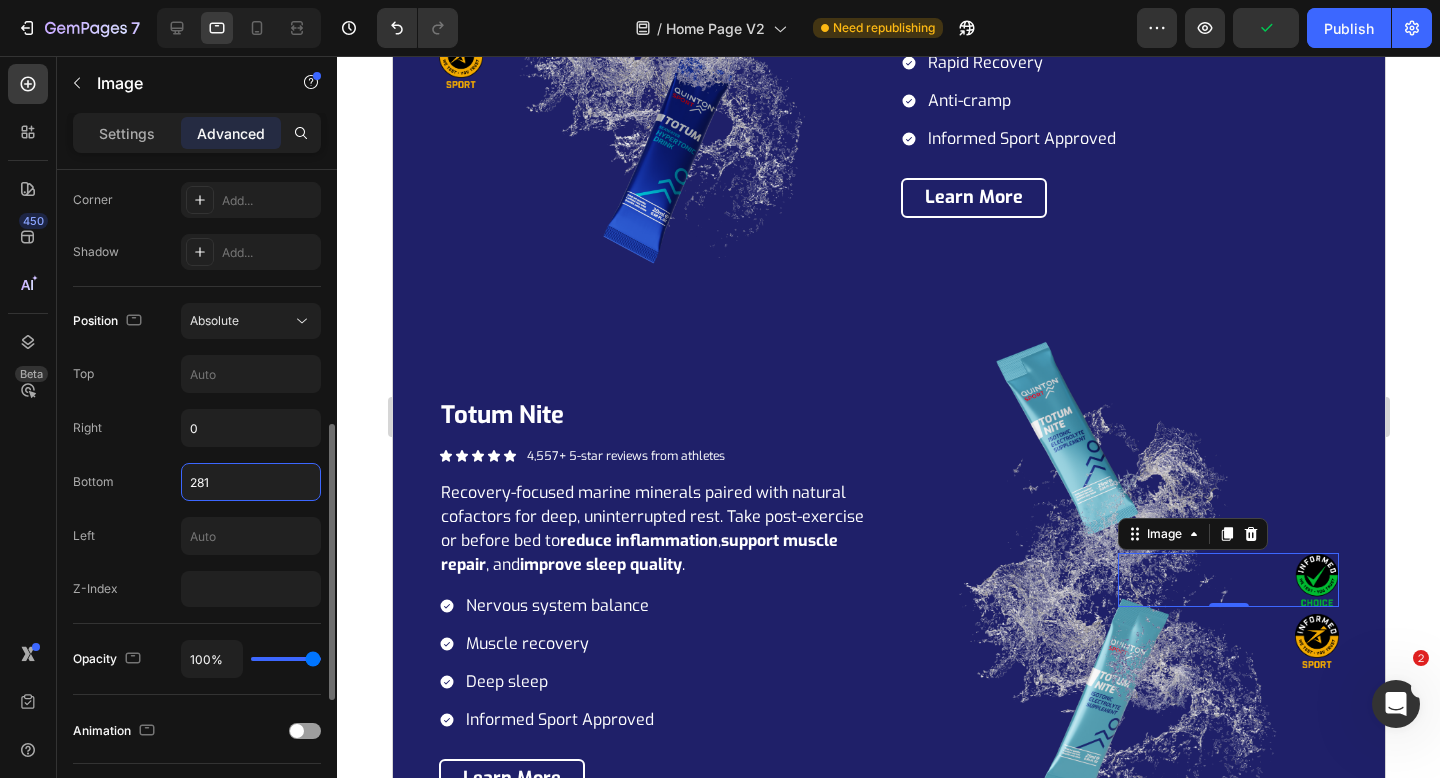 type on "280" 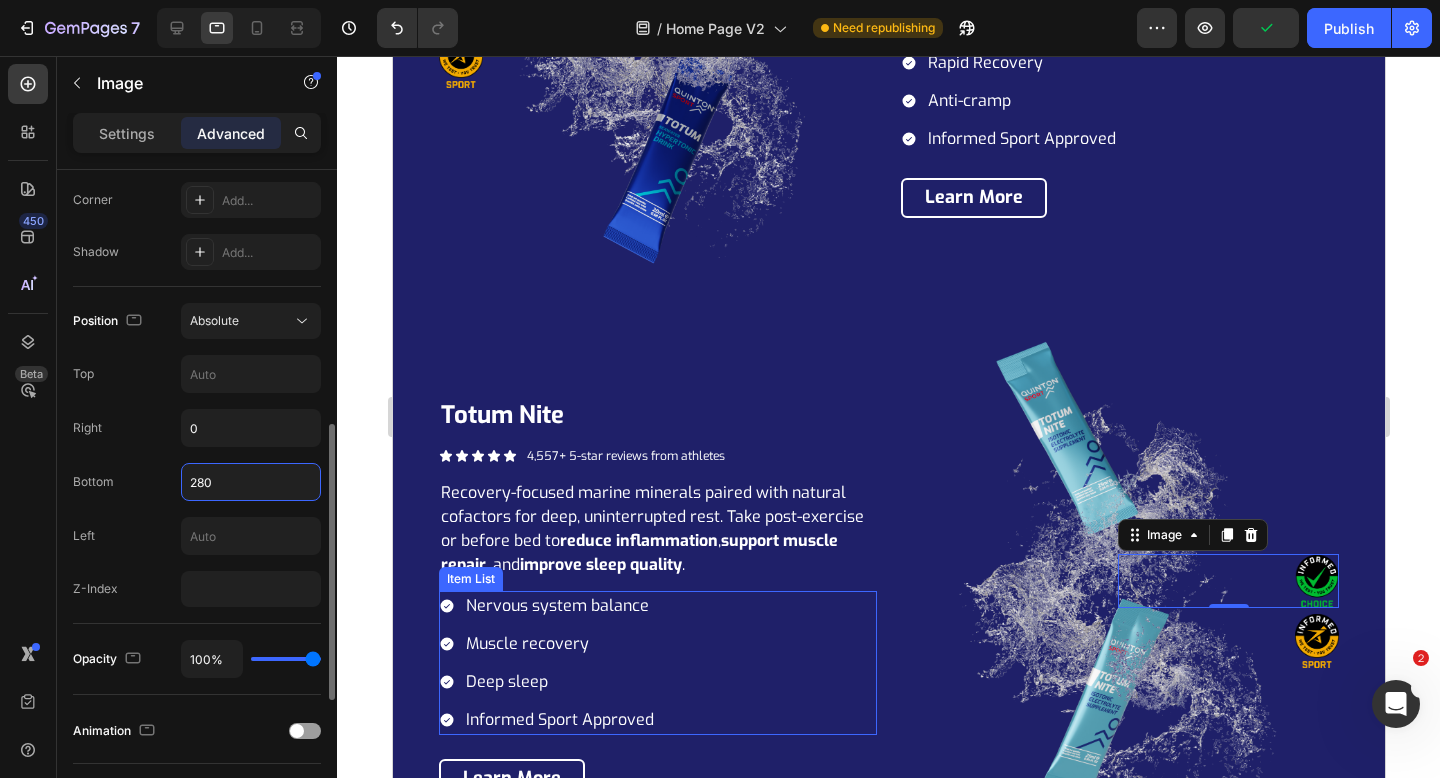 click on "Position Absolute Top Right 0 Bottom 280 Left Z-Index" at bounding box center [197, 455] 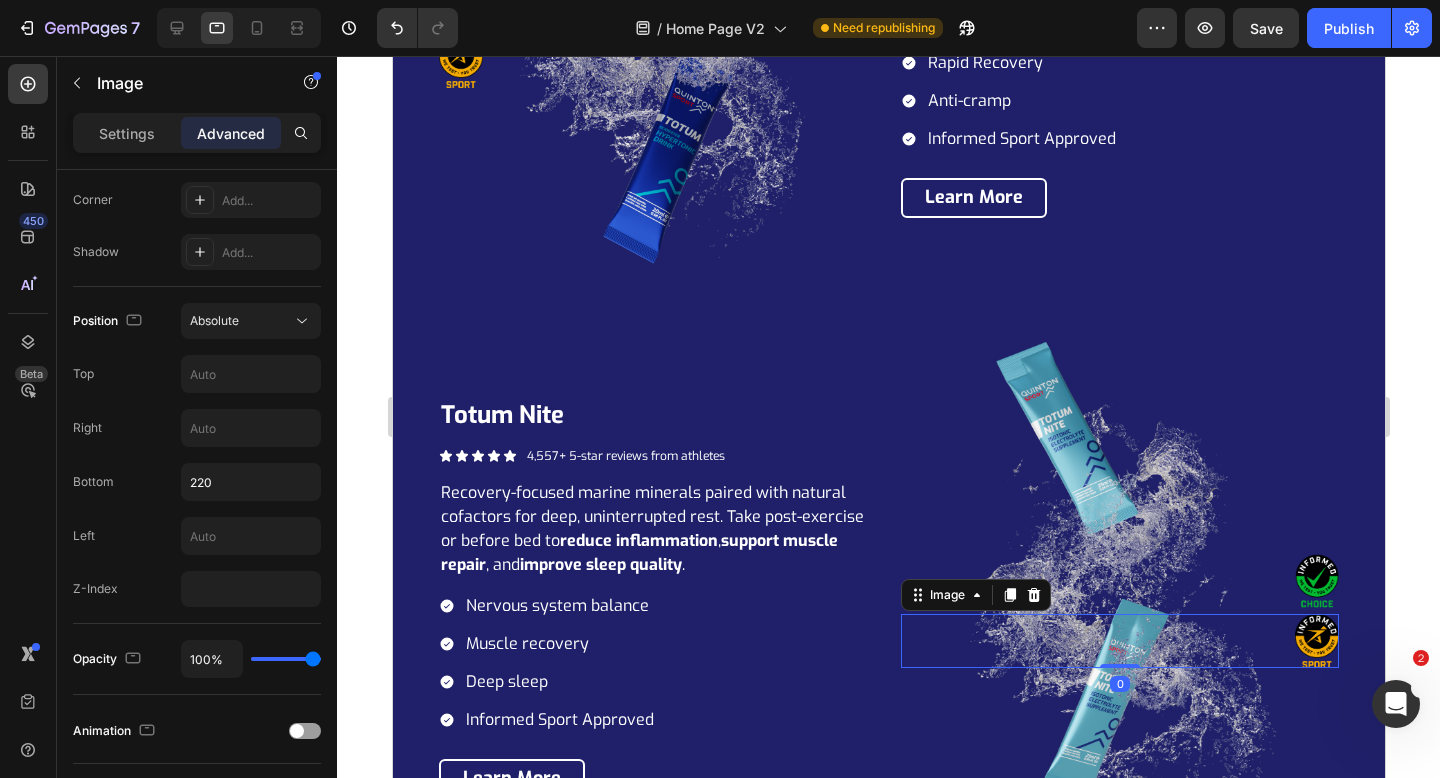 click at bounding box center (1316, 641) 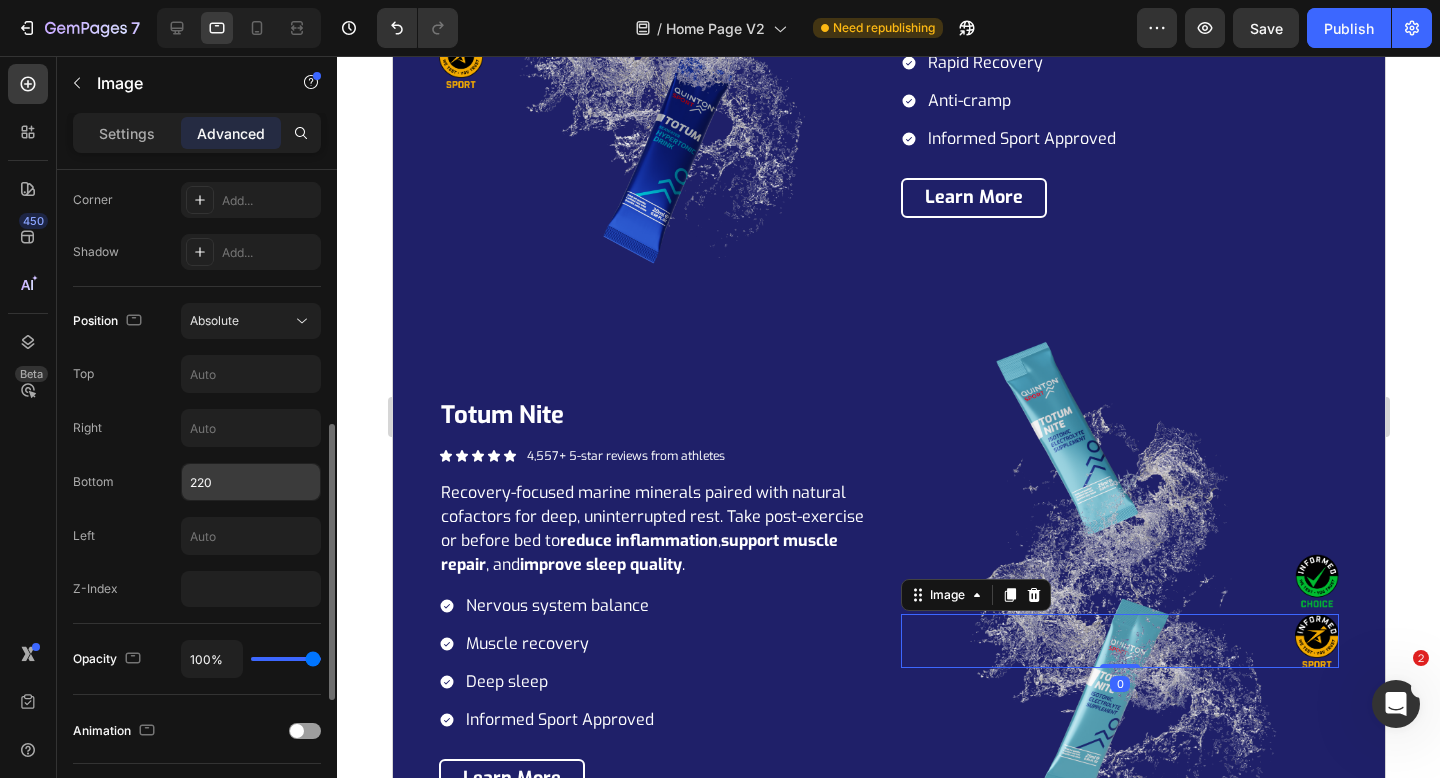 click on "220" at bounding box center [251, 482] 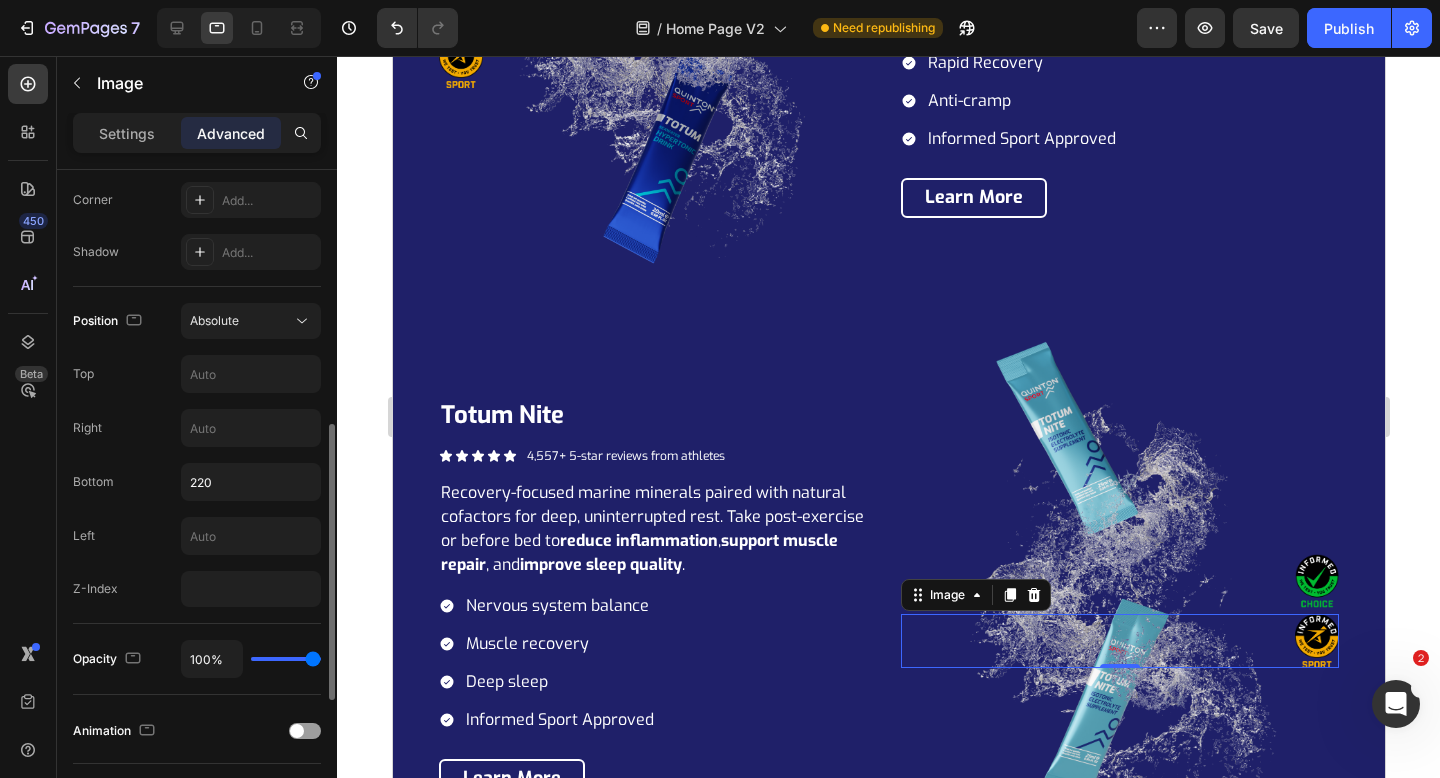 click on "Top" at bounding box center (197, 374) 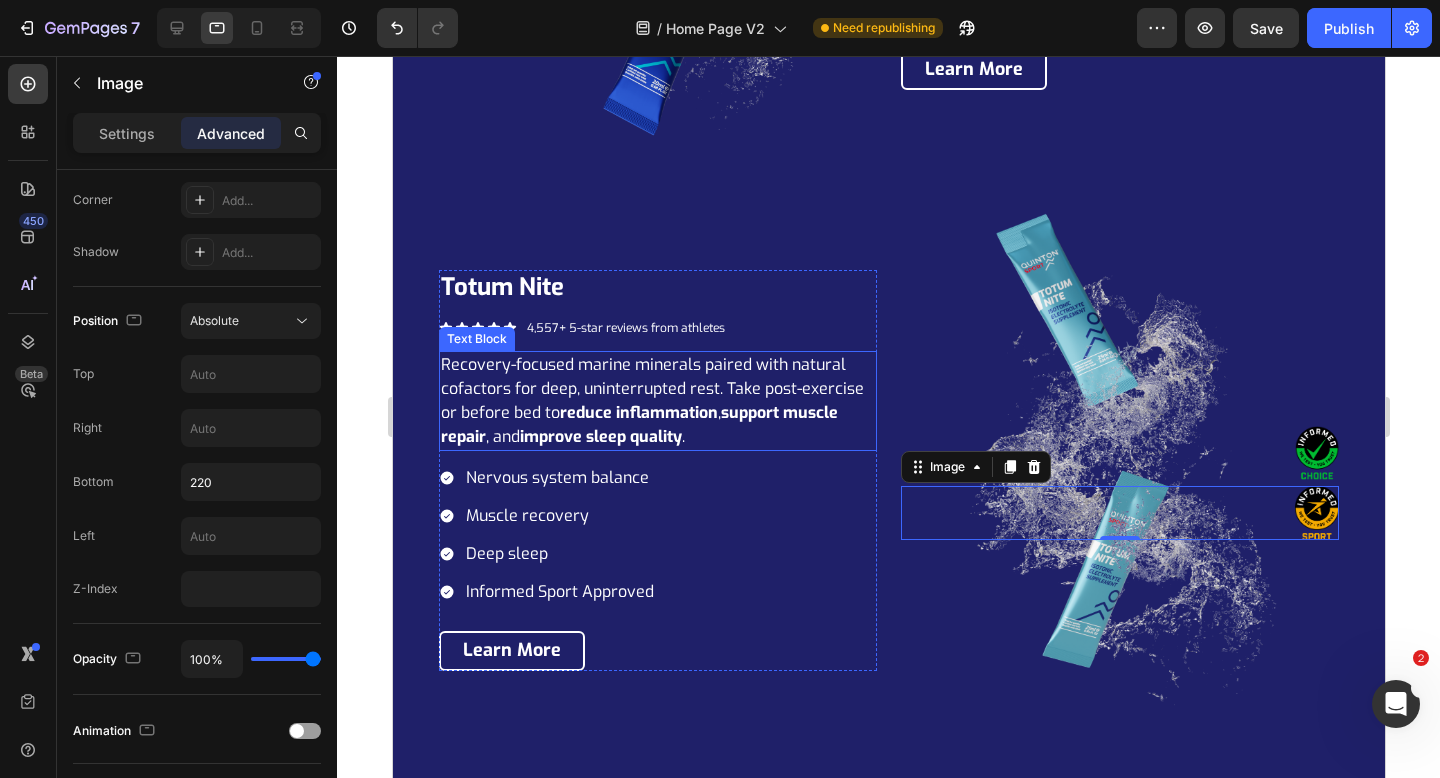 scroll, scrollTop: 3288, scrollLeft: 0, axis: vertical 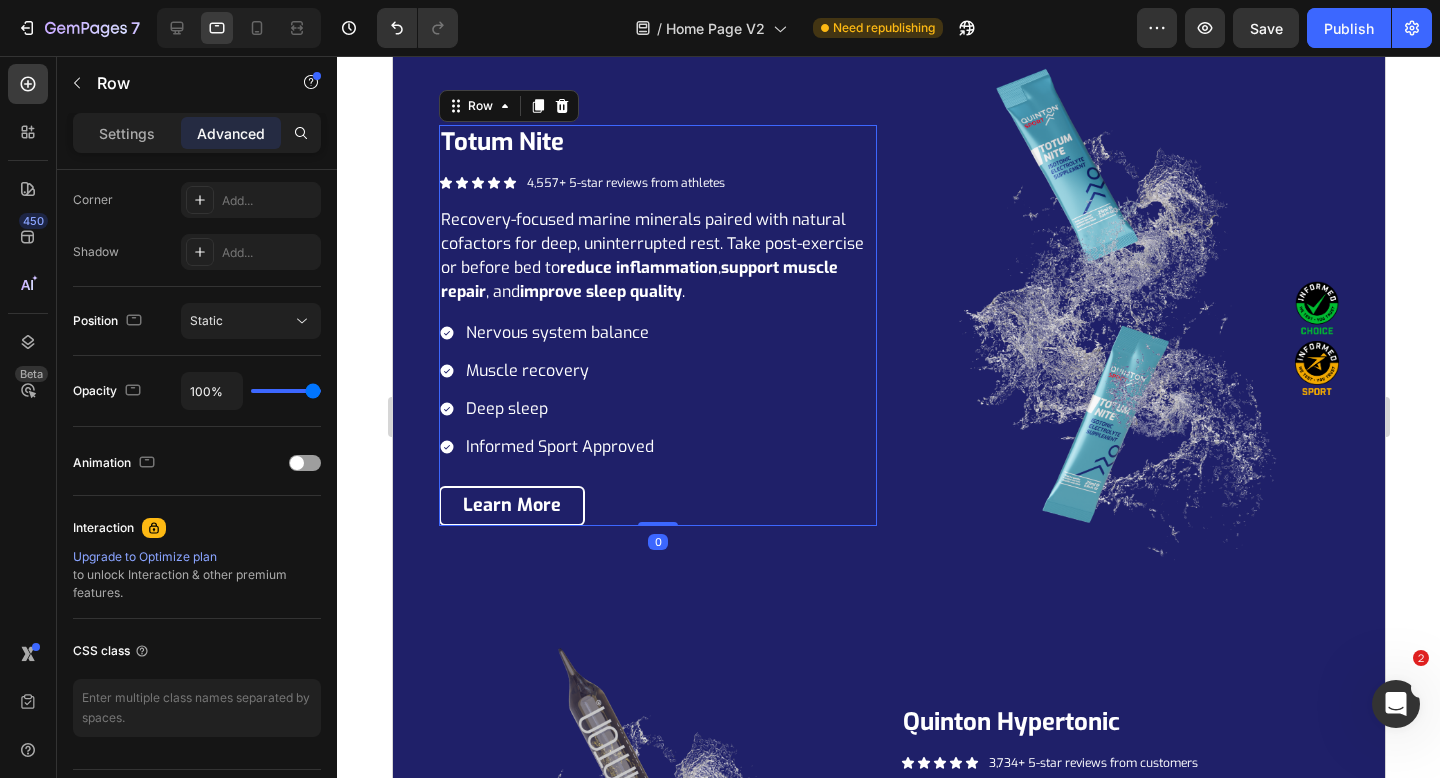 click on "totum nite Heading Icon Icon Icon Icon Icon Icon List 4,557+ 5-star reviews from athletes Text Block Row Recovery-focused marine minerals paired with natural cofactors for deep, uninterrupted rest. Take post-exercise or before bed to  reduce inflammation ,  support muscle repair , and  improve sleep quality . Text Block Nervous system balance Muscle recovery Deep sleep Informed Sport Approved Item List Row Learn More Button" at bounding box center [657, 325] 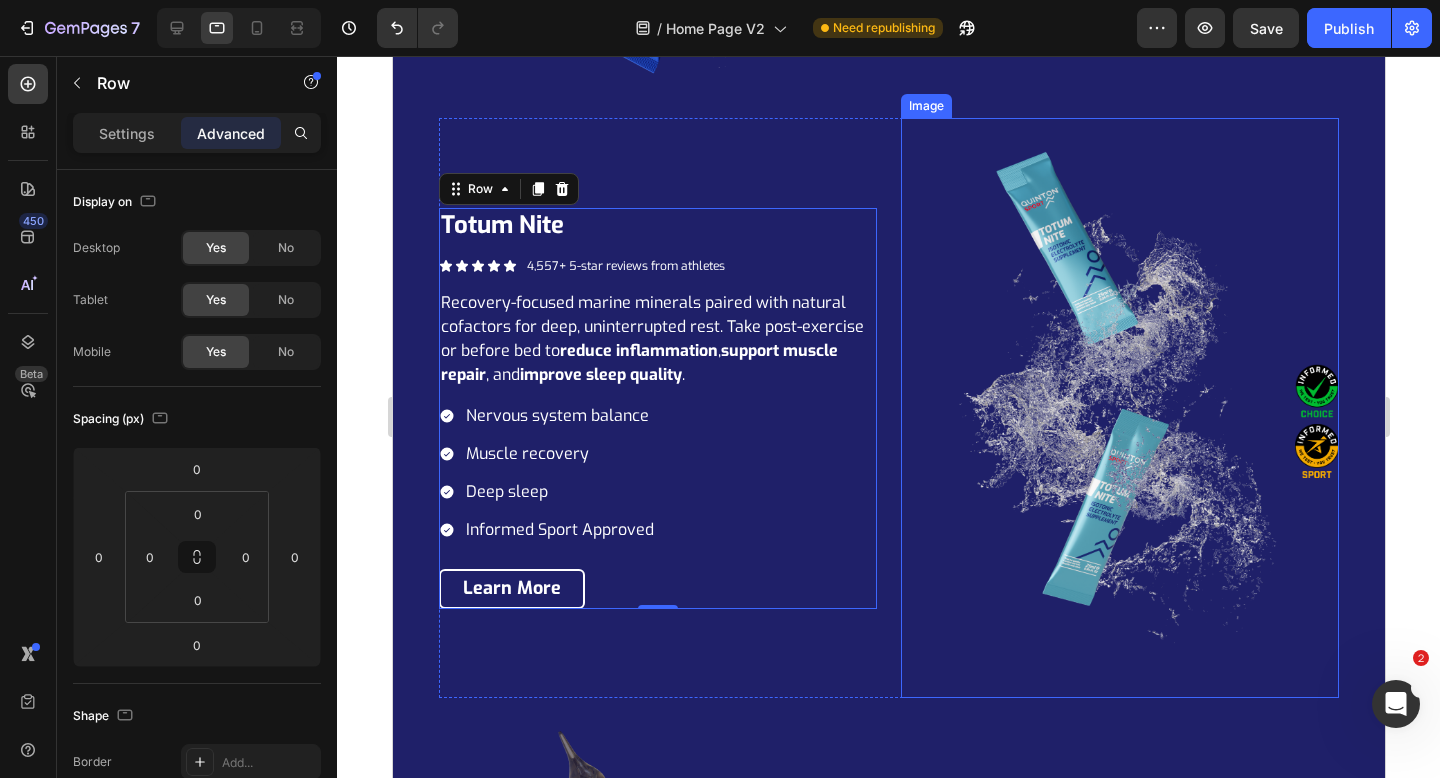 scroll, scrollTop: 3207, scrollLeft: 0, axis: vertical 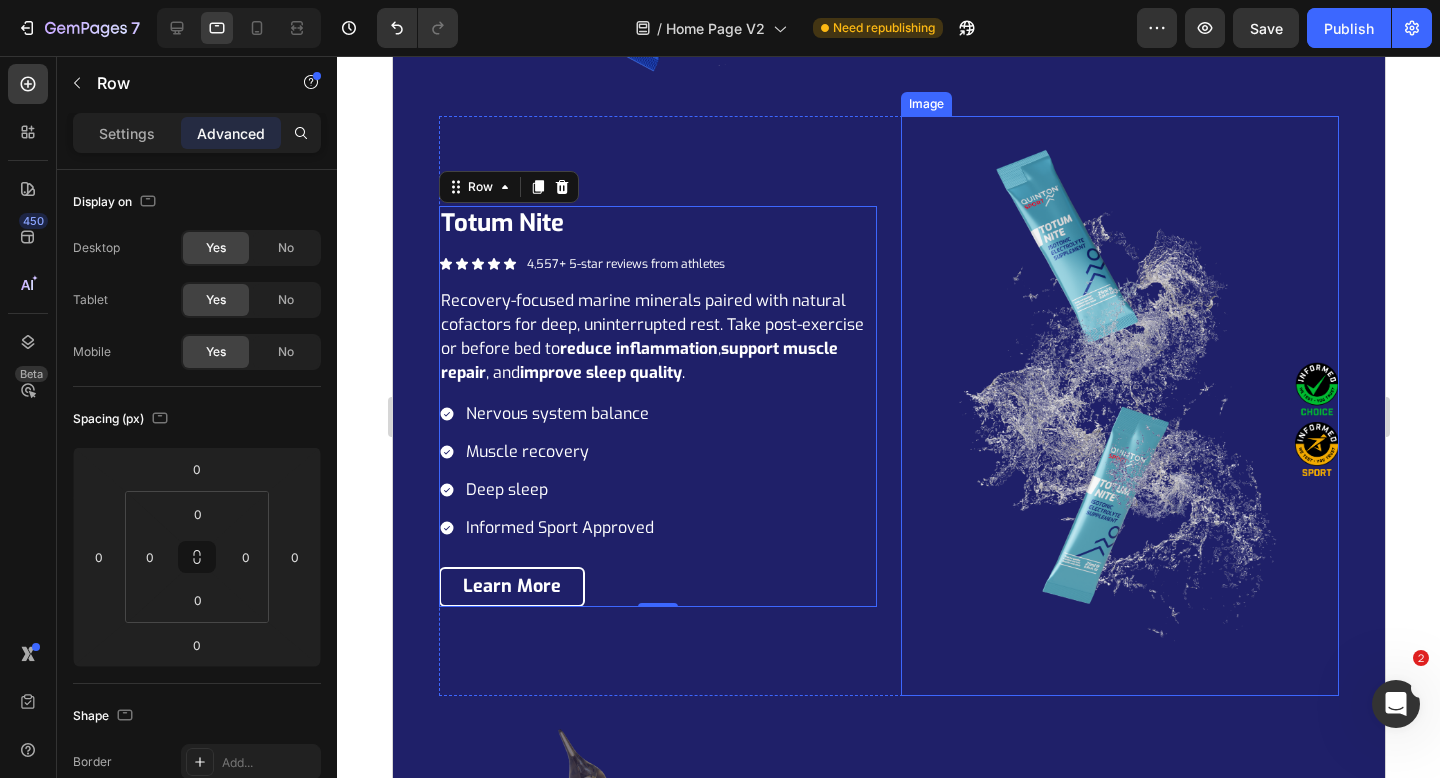 click at bounding box center (1119, 406) 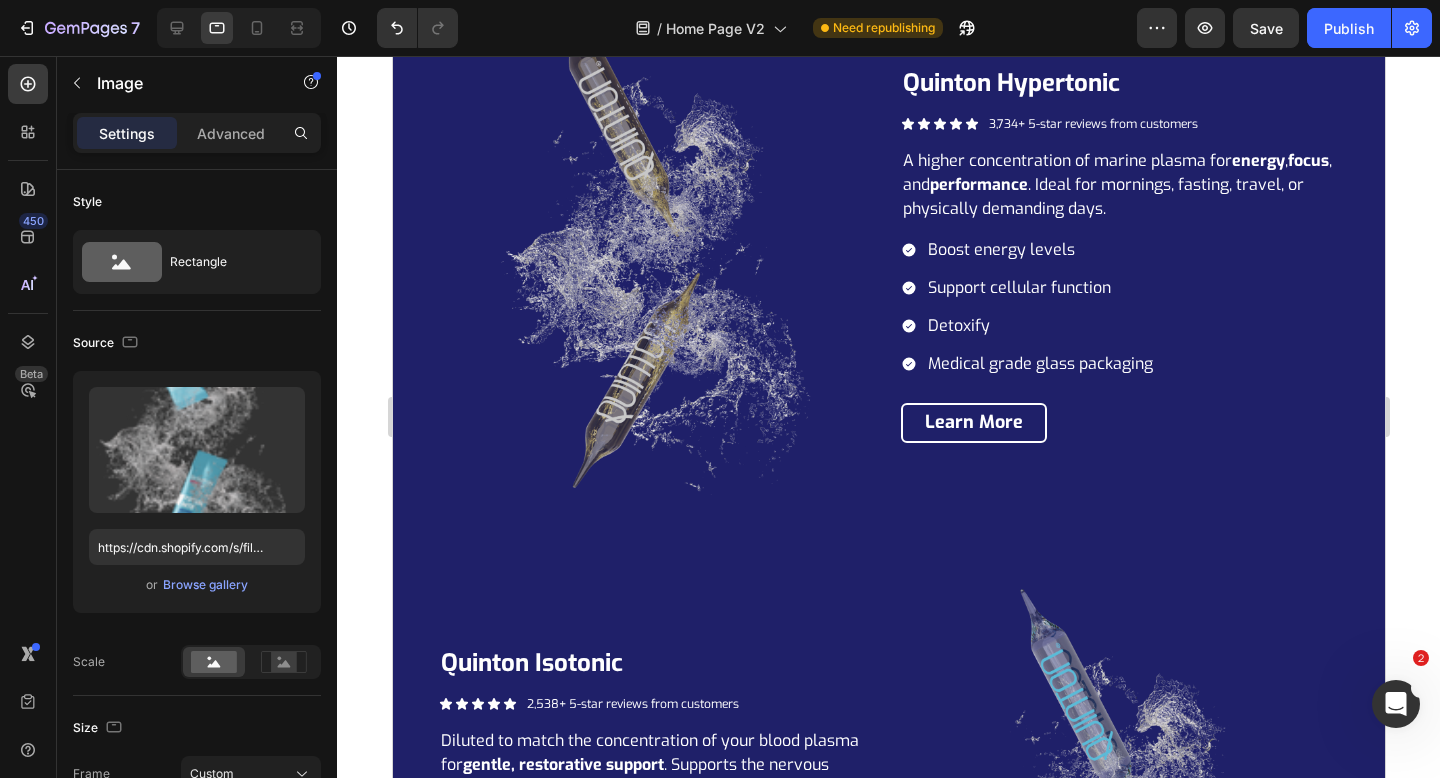 scroll, scrollTop: 3941, scrollLeft: 0, axis: vertical 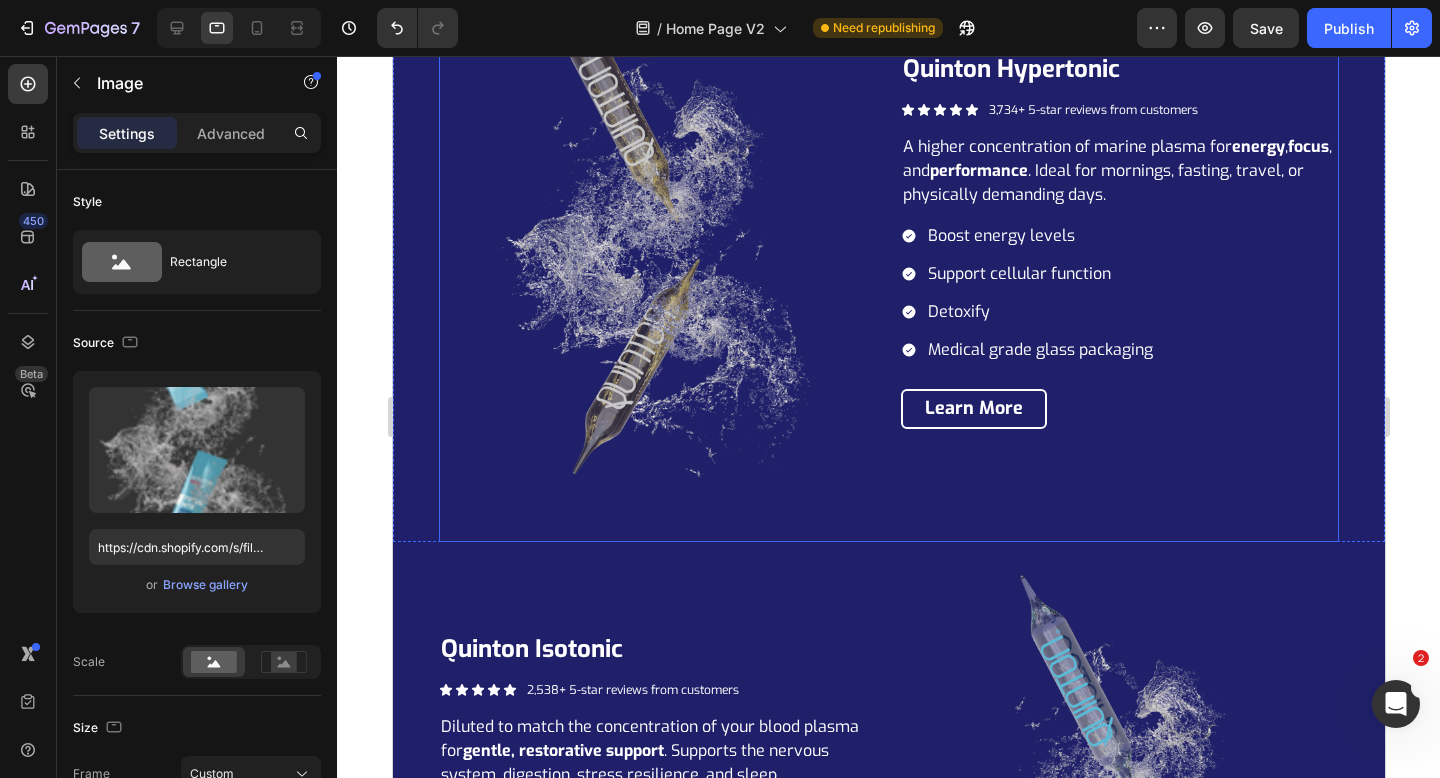 click on "quinton hypertonic Heading Icon Icon Icon Icon Icon Icon List 3,734+ 5-star reviews from customers Text Block Row A higher concentration of marine plasma for  energy ,  focus , and  performance . Ideal for mornings, fasting, travel, or physically demanding days. Text Block Boost energy levels Support cellular function Detoxify Medical grade glass packaging Item List Row Learn More Button Row" at bounding box center [1119, 252] 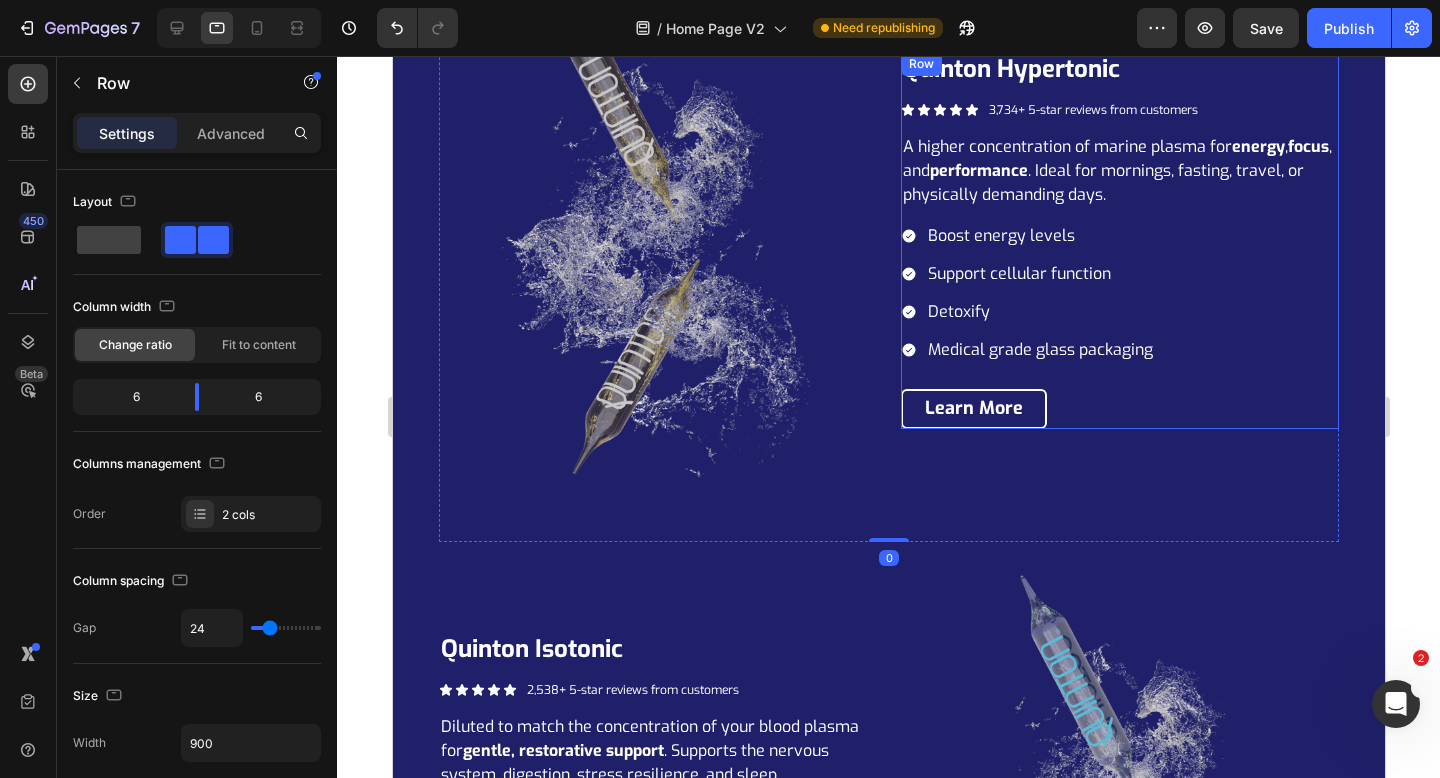 click on "quinton hypertonic Heading Icon Icon Icon Icon Icon Icon List 3,734+ 5-star reviews from customers Text Block Row A higher concentration of marine plasma for  energy ,  focus , and  performance . Ideal for mornings, fasting, travel, or physically demanding days. Text Block Boost energy levels Support cellular function Detoxify Medical grade glass packaging Item List Row Learn More Button" at bounding box center (1119, 240) 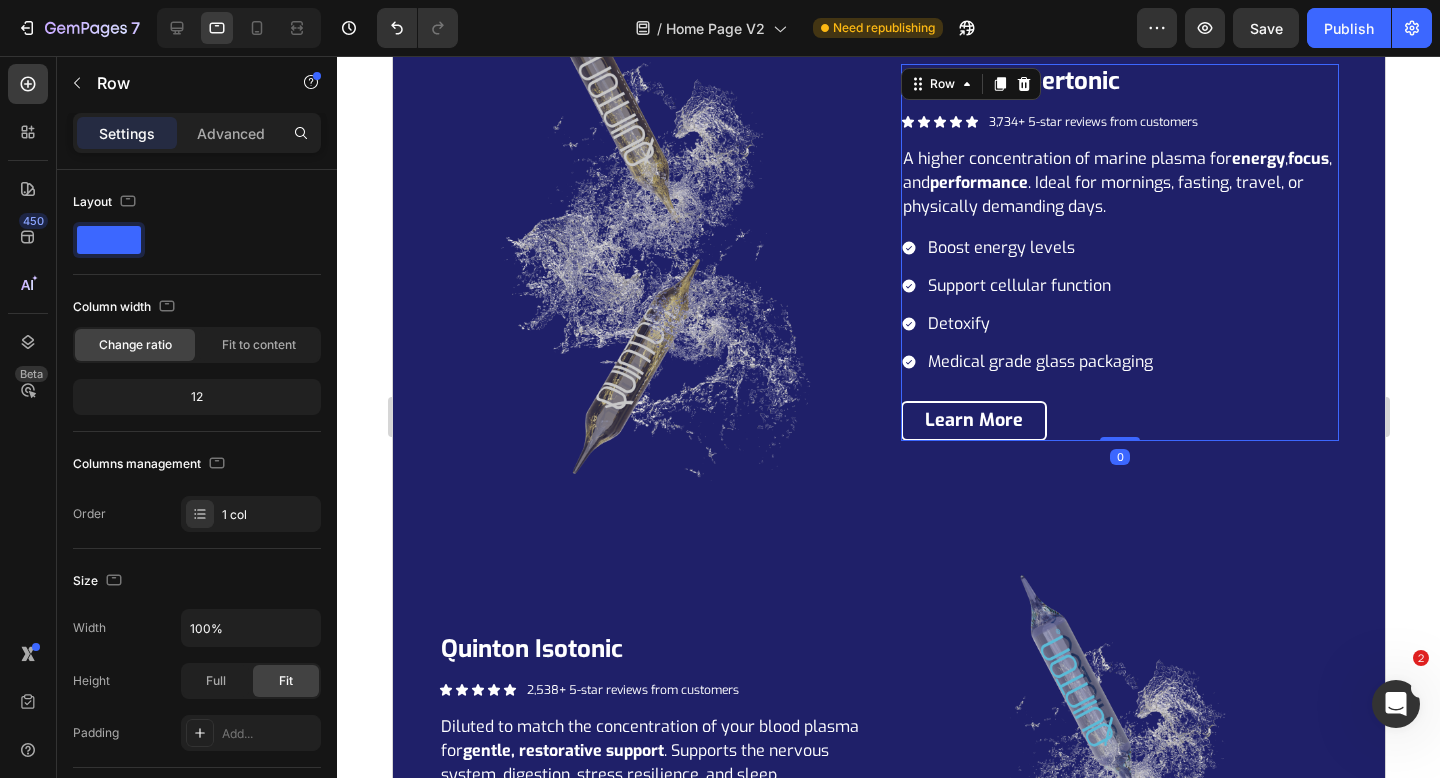 drag, startPoint x: 1132, startPoint y: 447, endPoint x: 1132, endPoint y: 360, distance: 87 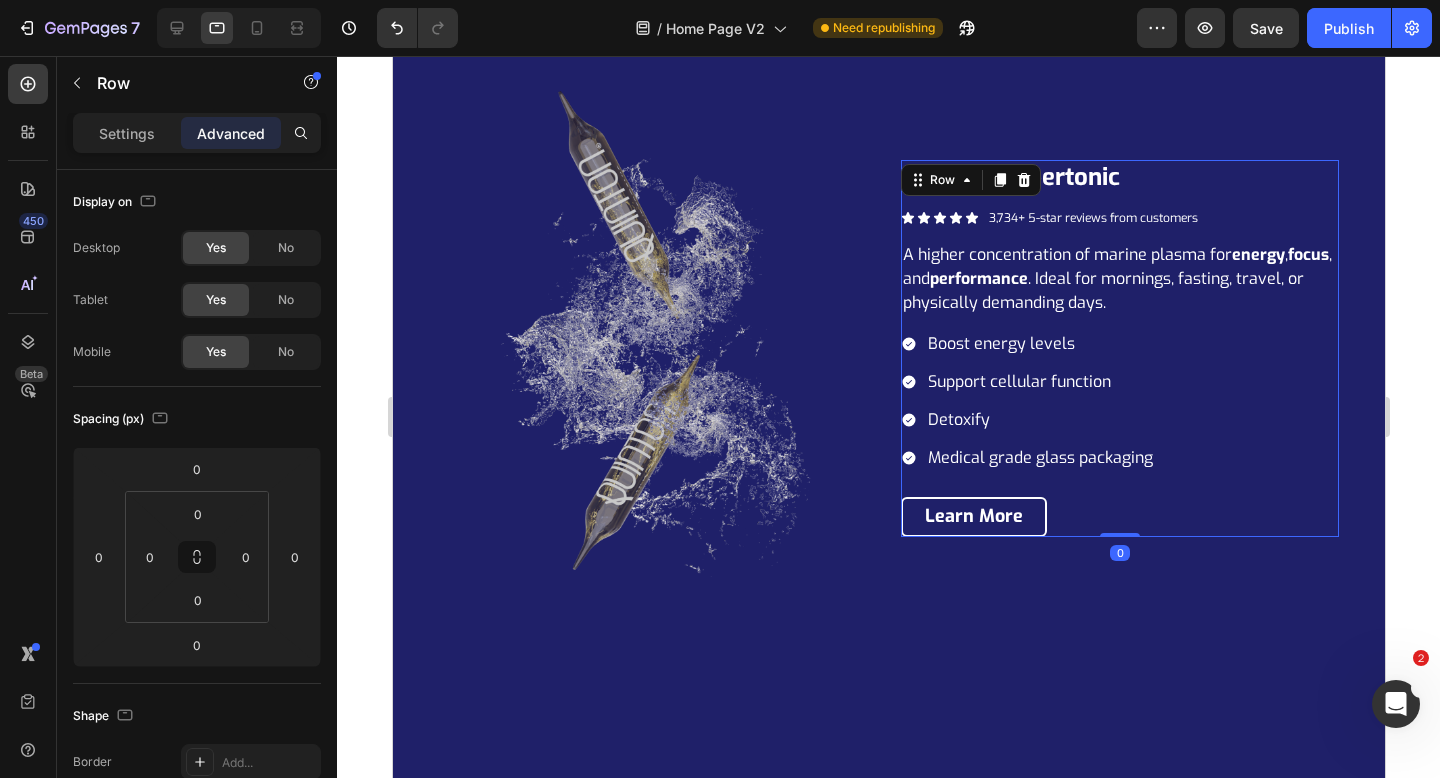 scroll, scrollTop: 3465, scrollLeft: 0, axis: vertical 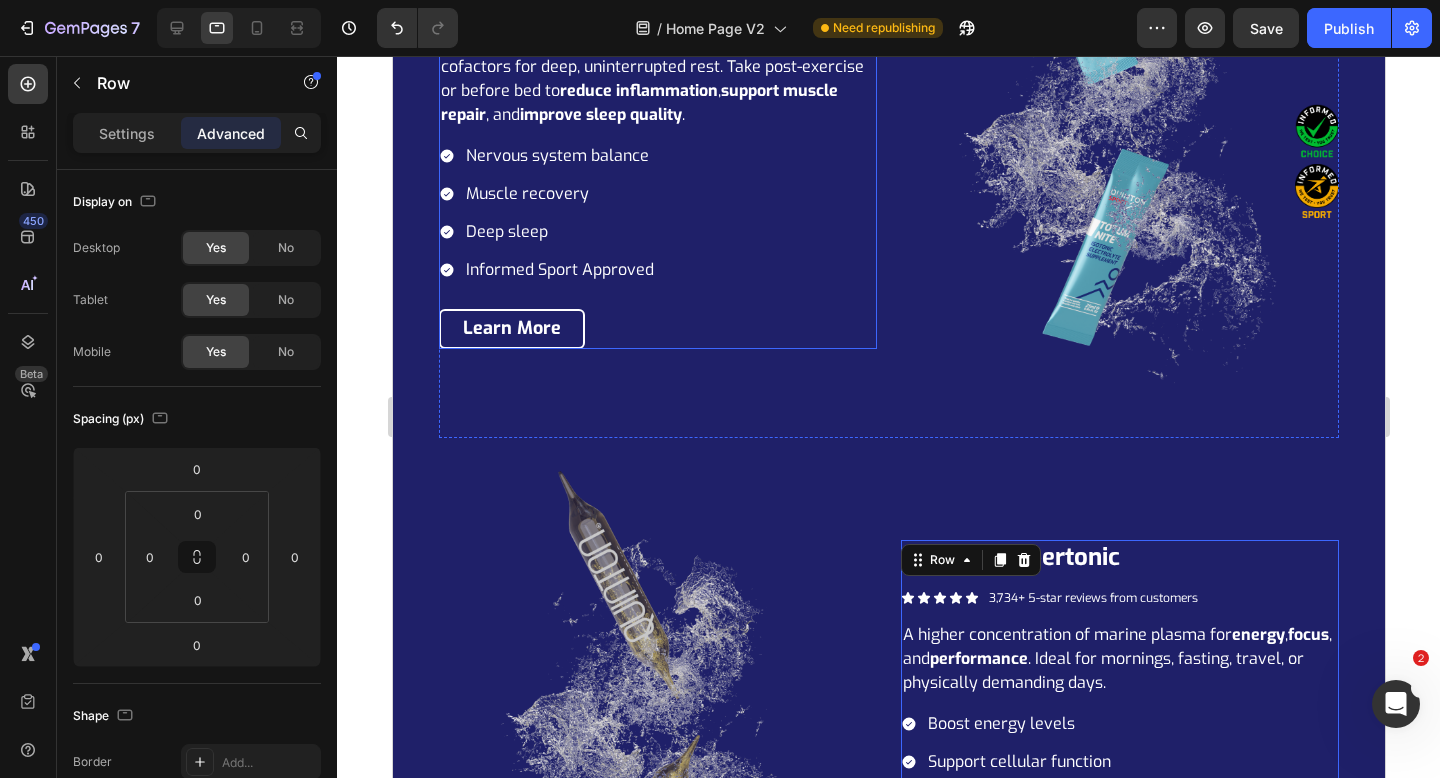 click on "totum nite Heading Icon Icon Icon Icon Icon Icon List 4,557+ 5-star reviews from athletes Text Block Row Recovery-focused marine minerals paired with natural cofactors for deep, uninterrupted rest. Take post-exercise or before bed to  reduce inflammation ,  support muscle repair , and  improve sleep quality . Text Block Nervous system balance Muscle recovery Deep sleep Informed Sport Approved Item List Row Learn More Button" at bounding box center (657, 148) 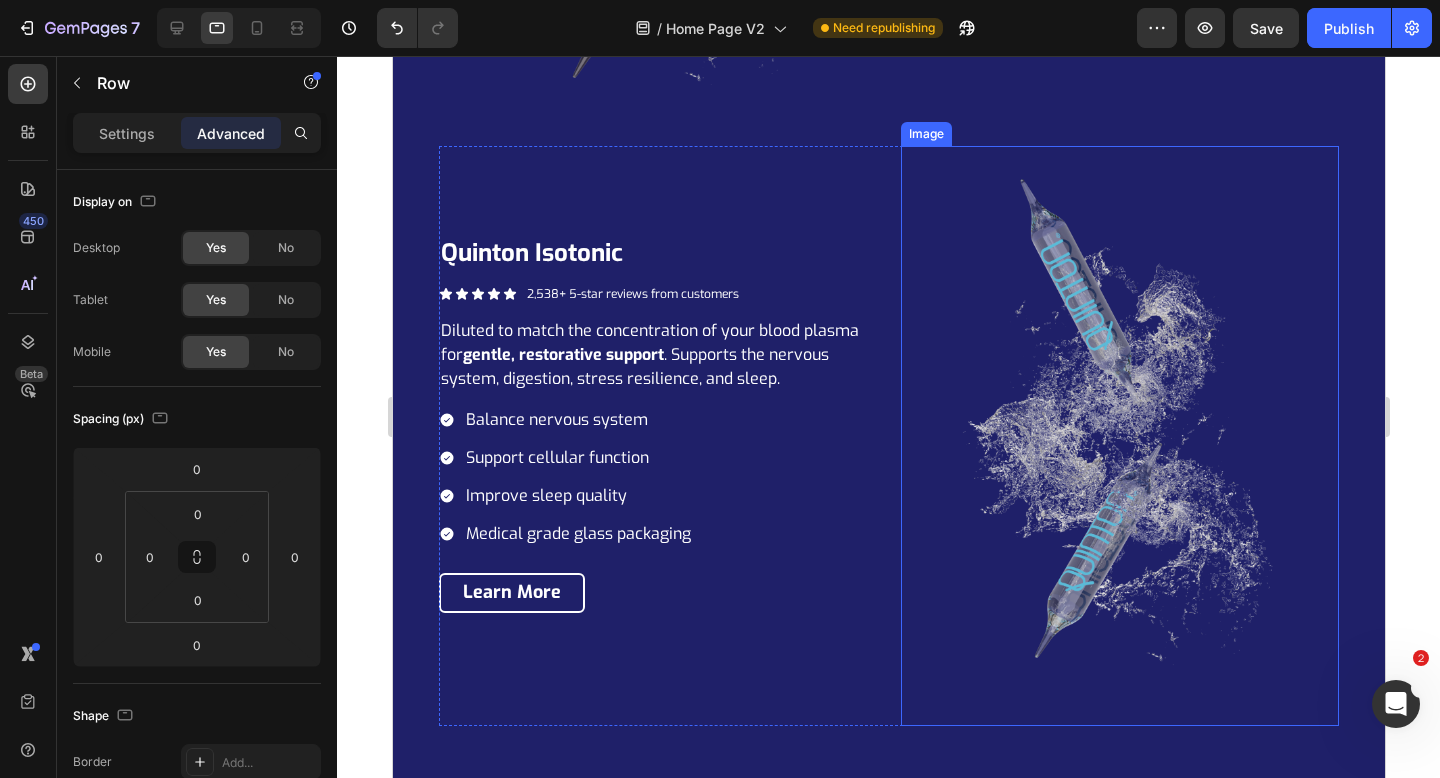 scroll, scrollTop: 4225, scrollLeft: 0, axis: vertical 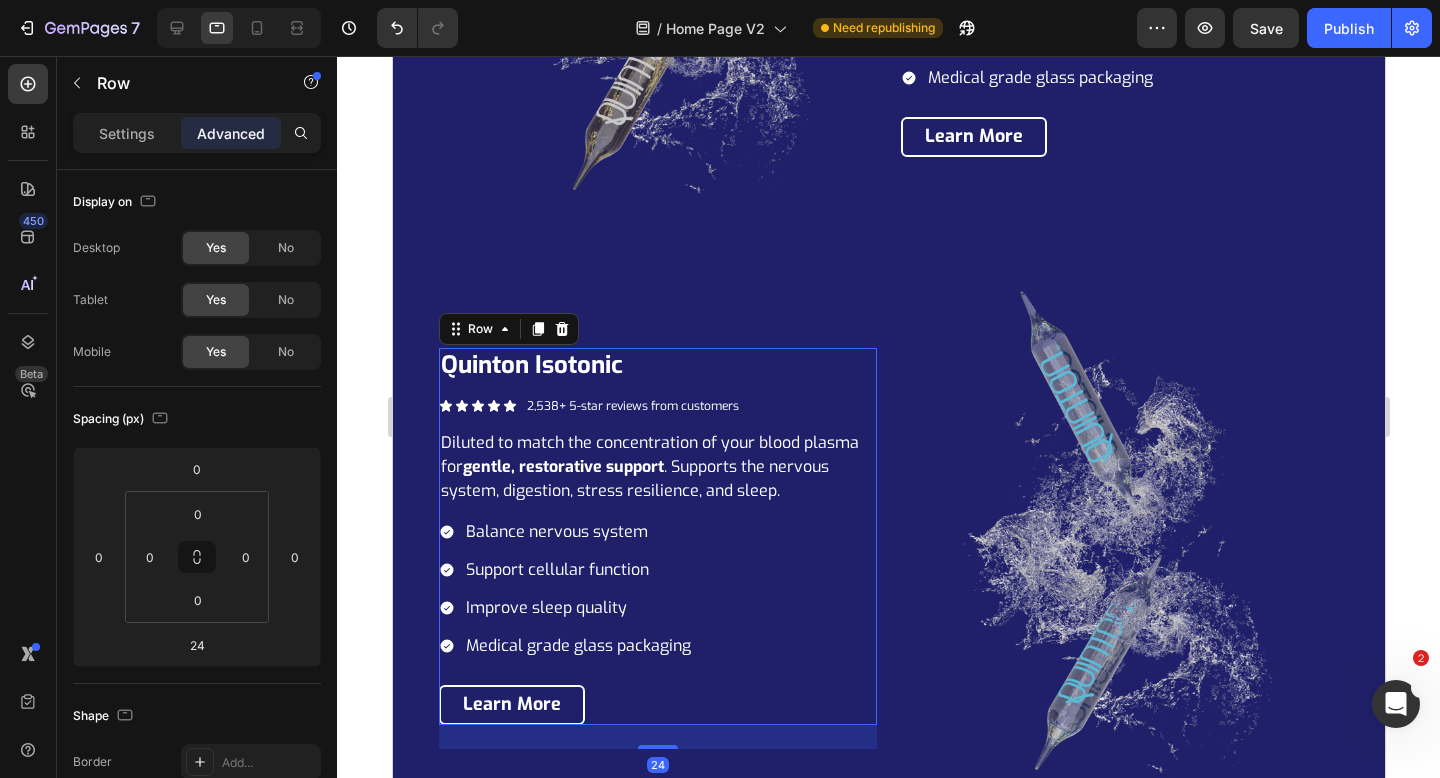 click on "quinton isotonic Heading Icon Icon Icon Icon Icon Icon List 2,538+ 5-star reviews from customers Text Block Row Diluted to match the concentration of your blood plasma for  gentle, restorative support . Supports the nervous system, digestion, stress resilience, and sleep. Text Block Balance nervous system Support cellular function Improve sleep quality Medical grade glass packaging Item List Row Learn More Button" at bounding box center (657, 536) 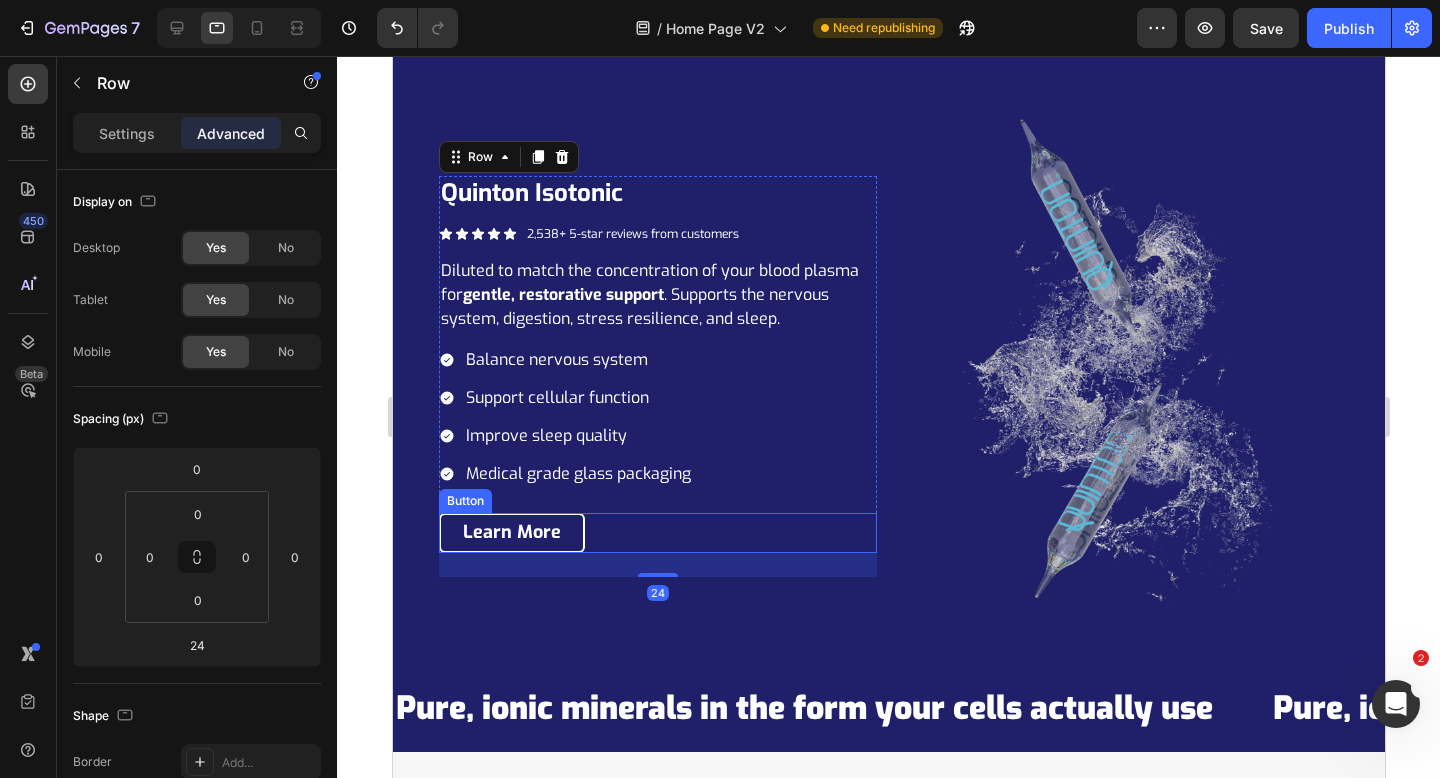 scroll, scrollTop: 4401, scrollLeft: 0, axis: vertical 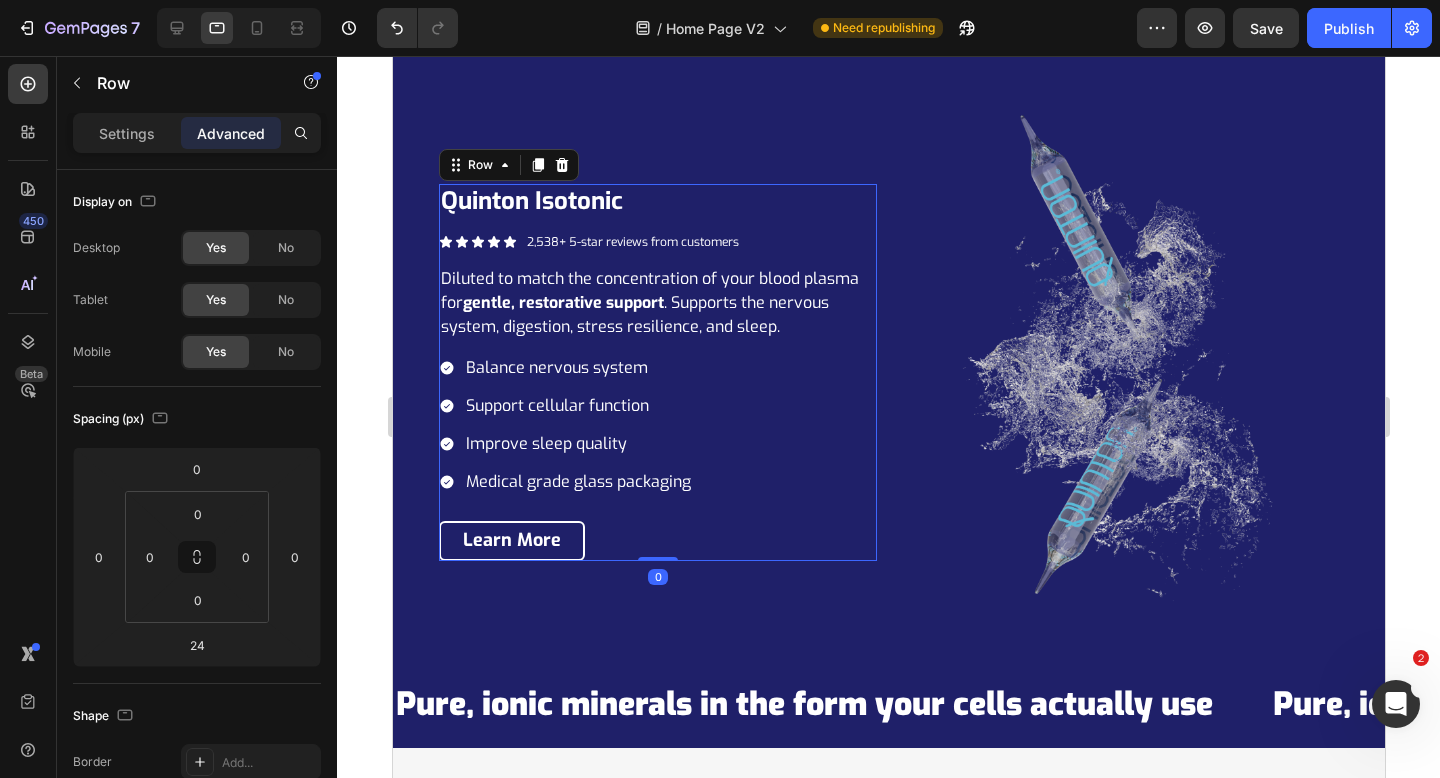 drag, startPoint x: 662, startPoint y: 569, endPoint x: 664, endPoint y: 491, distance: 78.025635 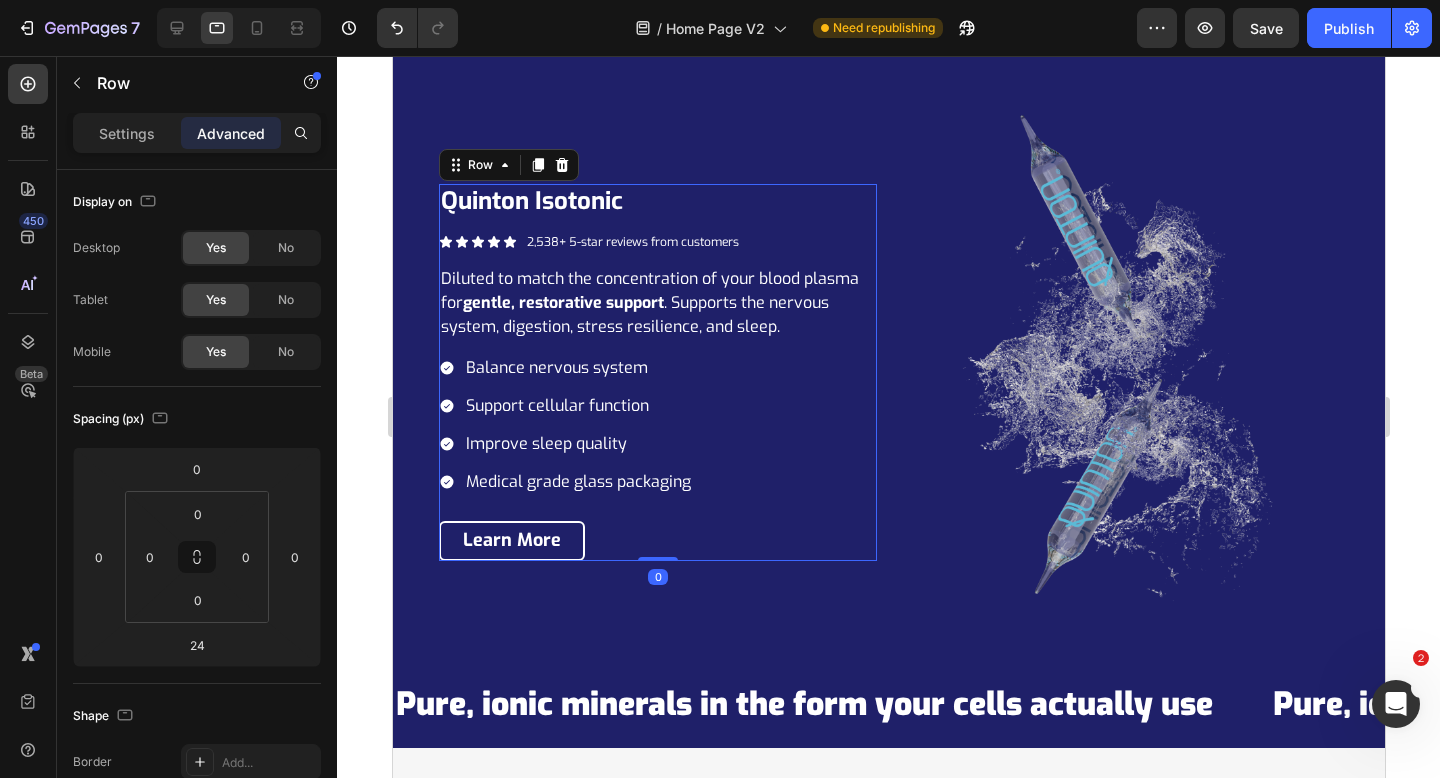 click on "quinton isotonic Heading Icon Icon Icon Icon Icon Icon List 2,538+ 5-star reviews from customers Text Block Row Diluted to match the concentration of your blood plasma for  gentle, restorative support . Supports the nervous system, digestion, stress resilience, and sleep. Text Block Balance nervous system Support cellular function Improve sleep quality Medical grade glass packaging Item List Row Learn More Button Row   0" at bounding box center [657, 372] 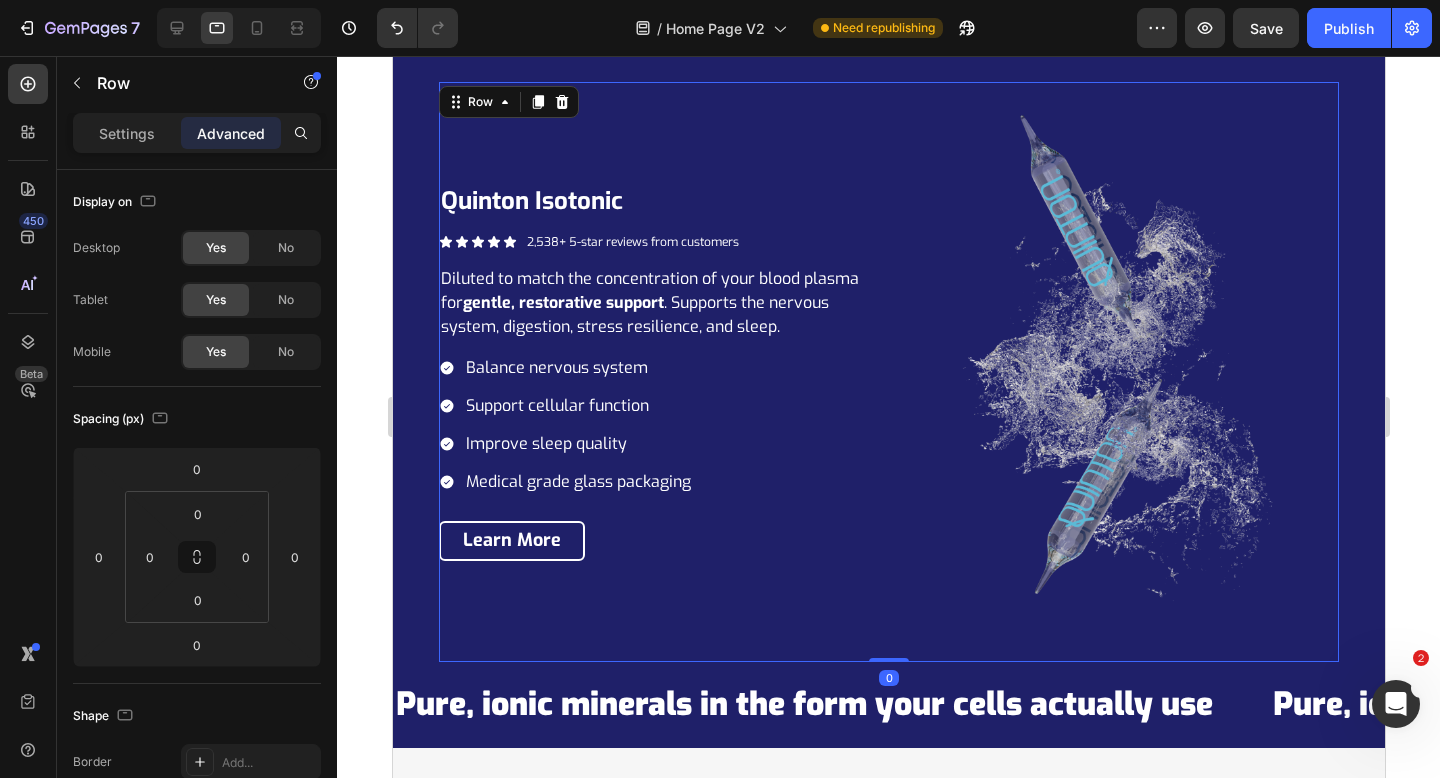 click on "quinton isotonic Heading Icon Icon Icon Icon Icon Icon List 2,538+ 5-star reviews from customers Text Block Row Diluted to match the concentration of your blood plasma for  gentle, restorative support . Supports the nervous system, digestion, stress resilience, and sleep. Text Block Balance nervous system Support cellular function Improve sleep quality Medical grade glass packaging Item List Row Learn More Button Row" at bounding box center [657, 372] 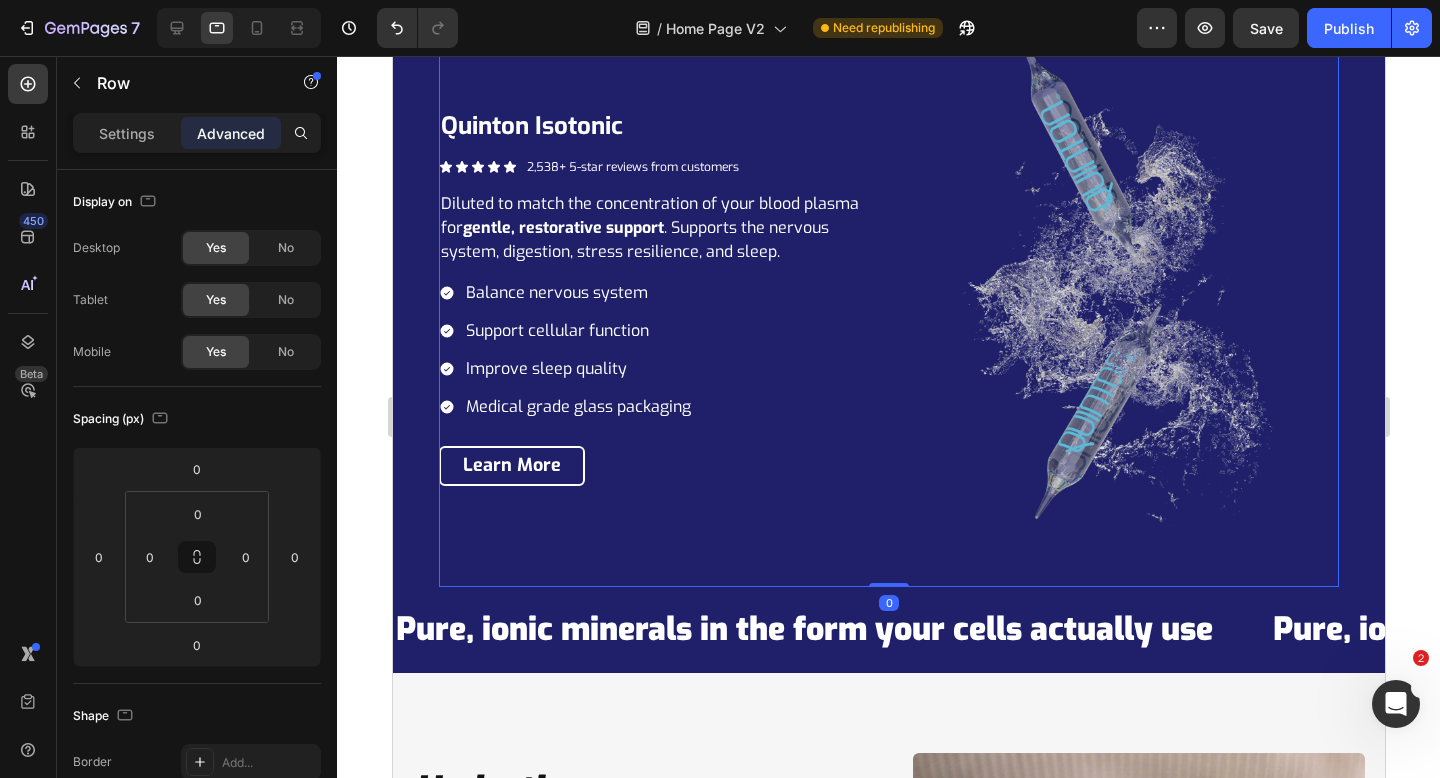 scroll, scrollTop: 4630, scrollLeft: 0, axis: vertical 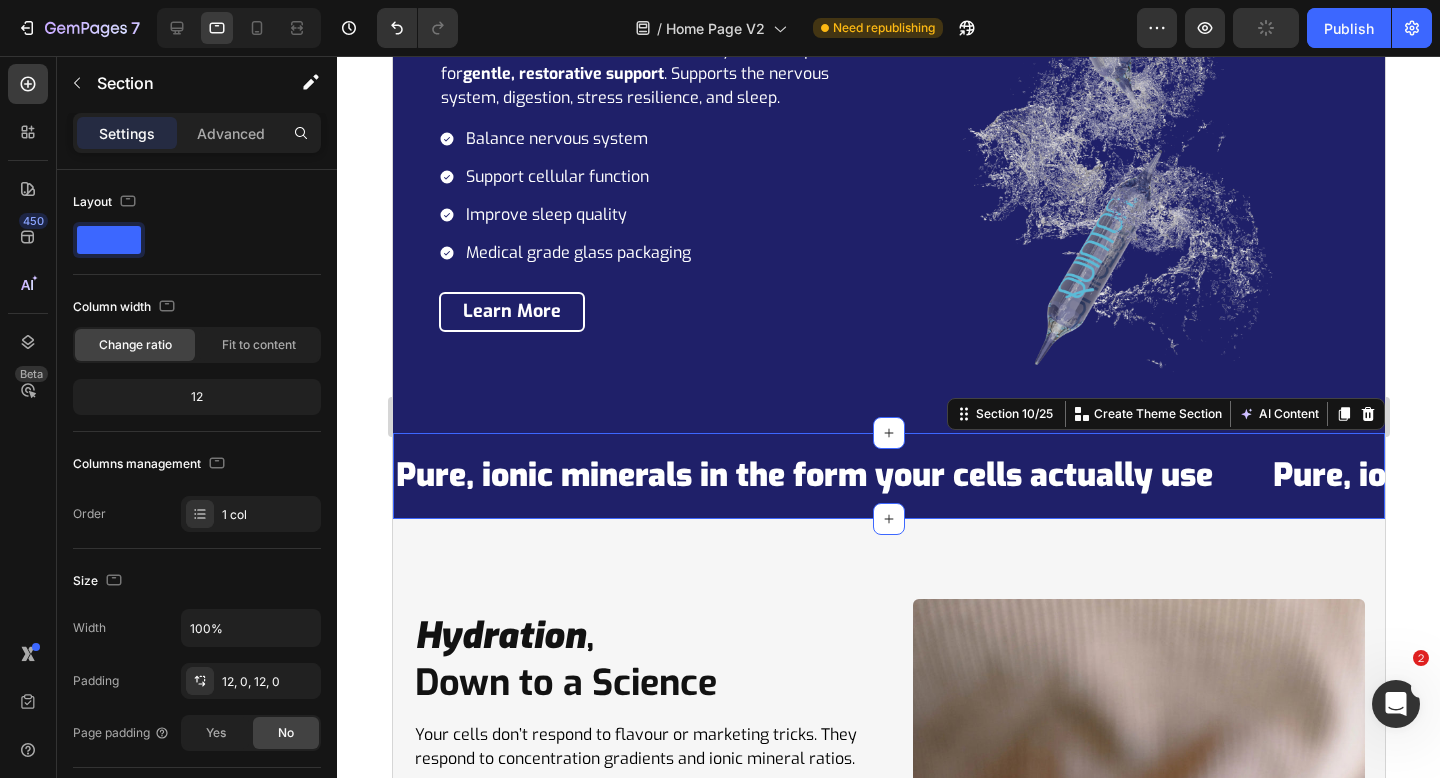 click on "Pure, ionic minerals in the form your cells actually use Text Pure, ionic minerals in the form your cells actually use Text Pure, ionic minerals in the form your cells actually use Text Pure, ionic minerals in the form your cells actually use Text Pure, ionic minerals in the form your cells actually use Text Pure, ionic minerals in the form your cells actually use Text Marquee Section 10/25   Create Theme Section AI Content Write with GemAI What would you like to describe here? Tone and Voice Persuasive Product The Ultimate 2025 Hydration Starter Pack Show more Generate" at bounding box center [888, 476] 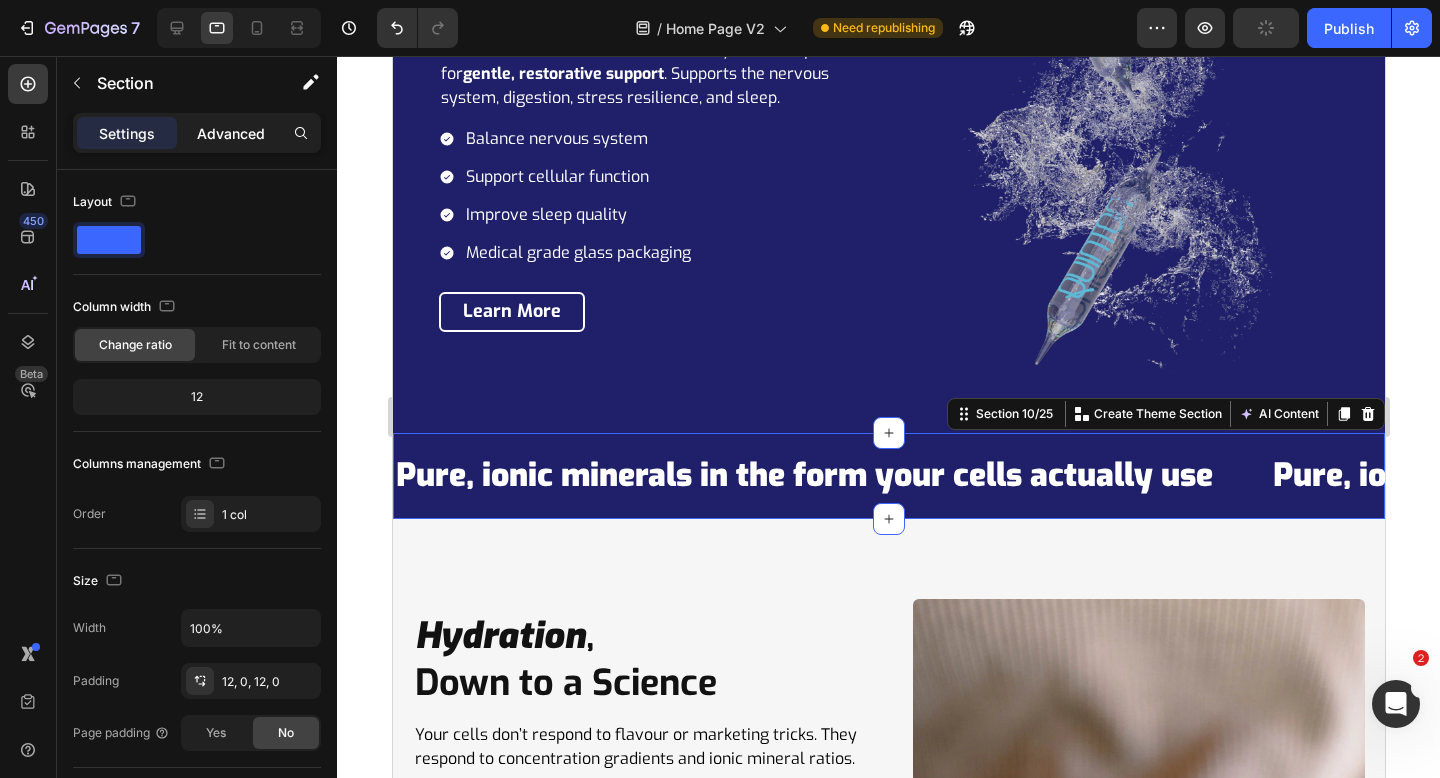 click on "Advanced" at bounding box center [231, 133] 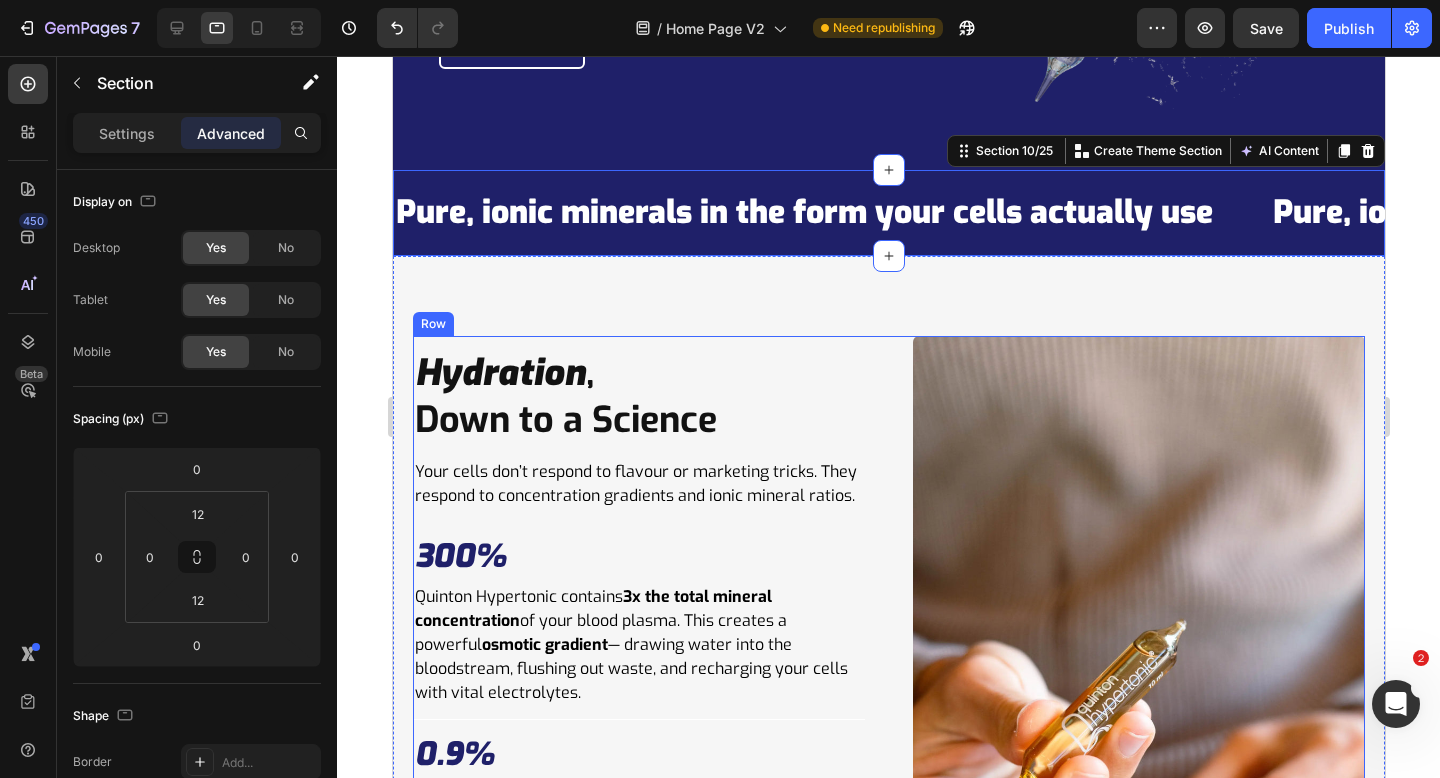 scroll, scrollTop: 4915, scrollLeft: 0, axis: vertical 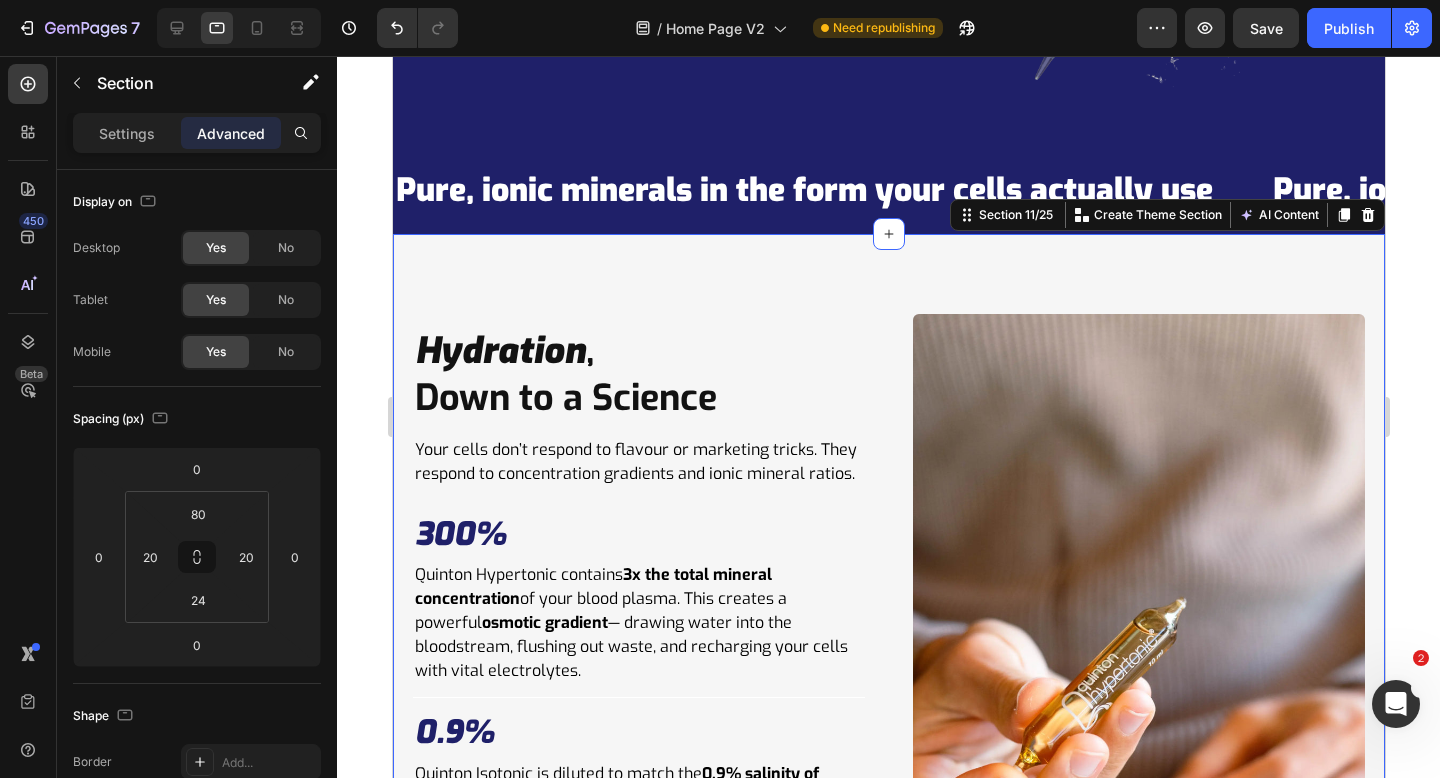 click on "Hydration ,  Down to a Science Heading Your cells don’t respond to flavour or marketing tricks. They respond to concentration gradients and ionic mineral ratios. Text Block 300% Heading Quinton Hypertonic contains  3x the total mineral concentration  of your blood plasma. This creates a powerful  osmotic gradient  — drawing water into the bloodstream, flushing out waste, and recharging your cells with vital electrolytes. Text Block Row                Title Line 0.9% Heading Quinton Isotonic is diluted to match the  0.9% salinity of blood plasma . This allows for  gentle, passive absorption , supporting nervous system regulation, cellular hydration, and mineral balance without overstimulation. Text Block Row                Title Line 78+ Heading Your cells are suspended in over  78 ionic minerals and co-factors  — not just sodium, magnesium, and potassium. Quinton delivers the  full spectrum of nutrients * your cells need to hydrate, regenerate, and function at their best. Text Block Row See Studies Row" at bounding box center (888, 696) 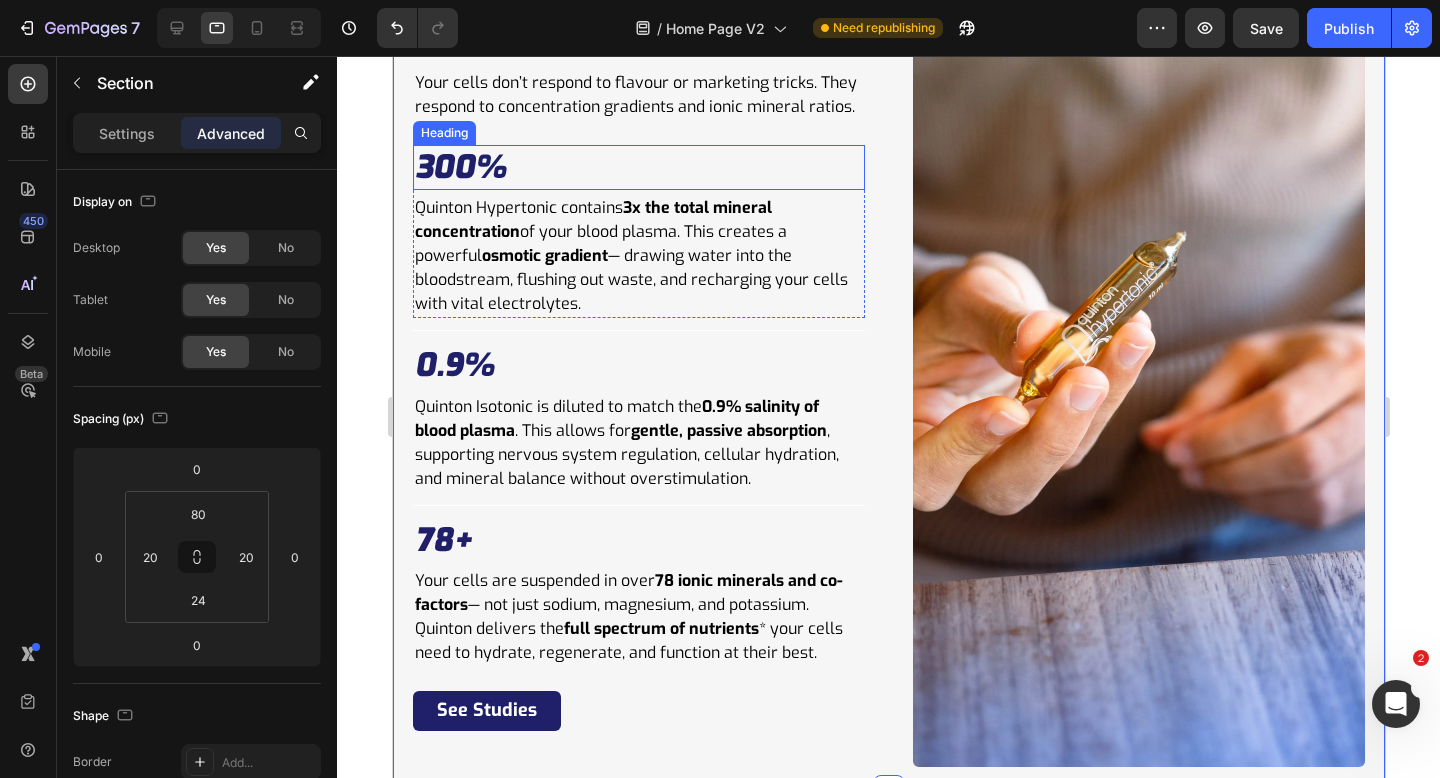 scroll, scrollTop: 5461, scrollLeft: 0, axis: vertical 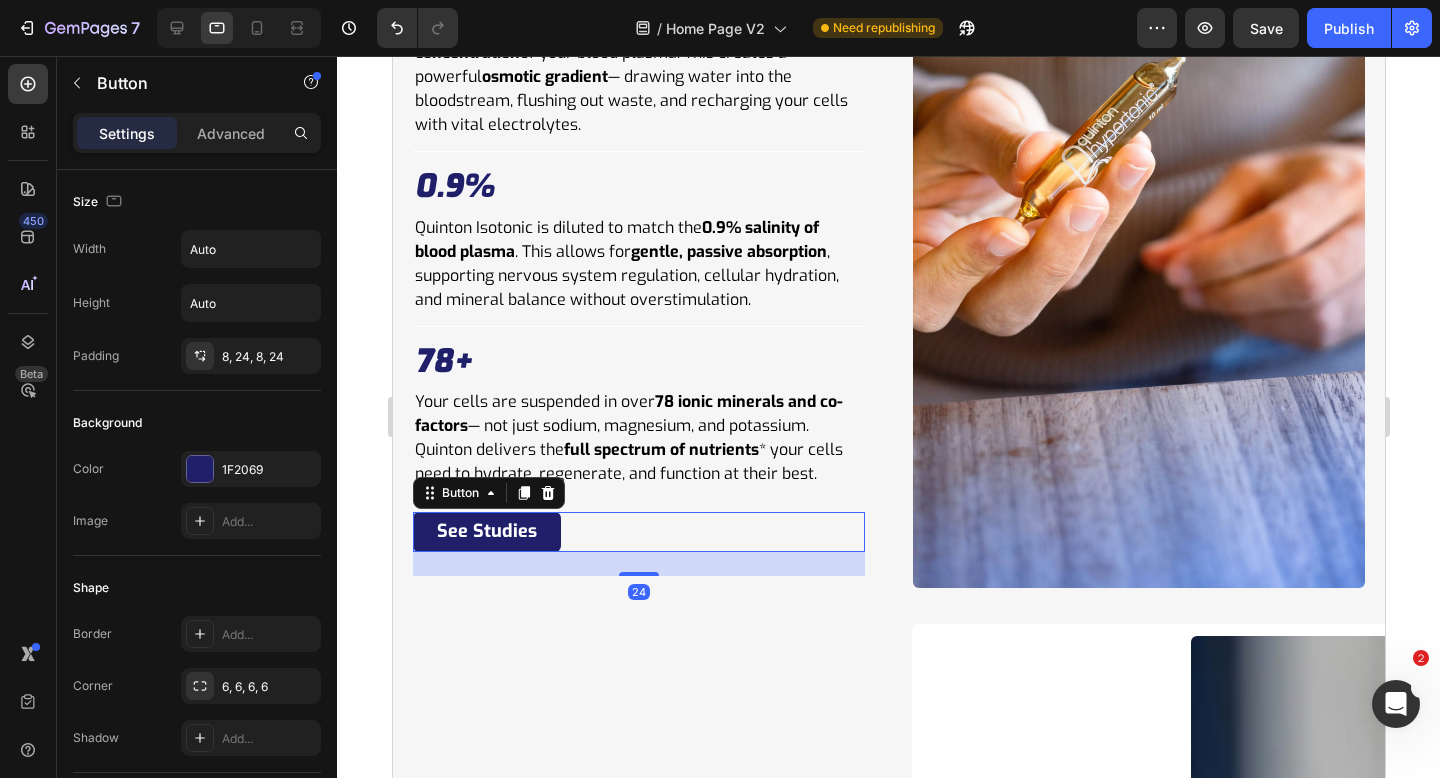 click on "See Studies Button   24" at bounding box center (638, 531) 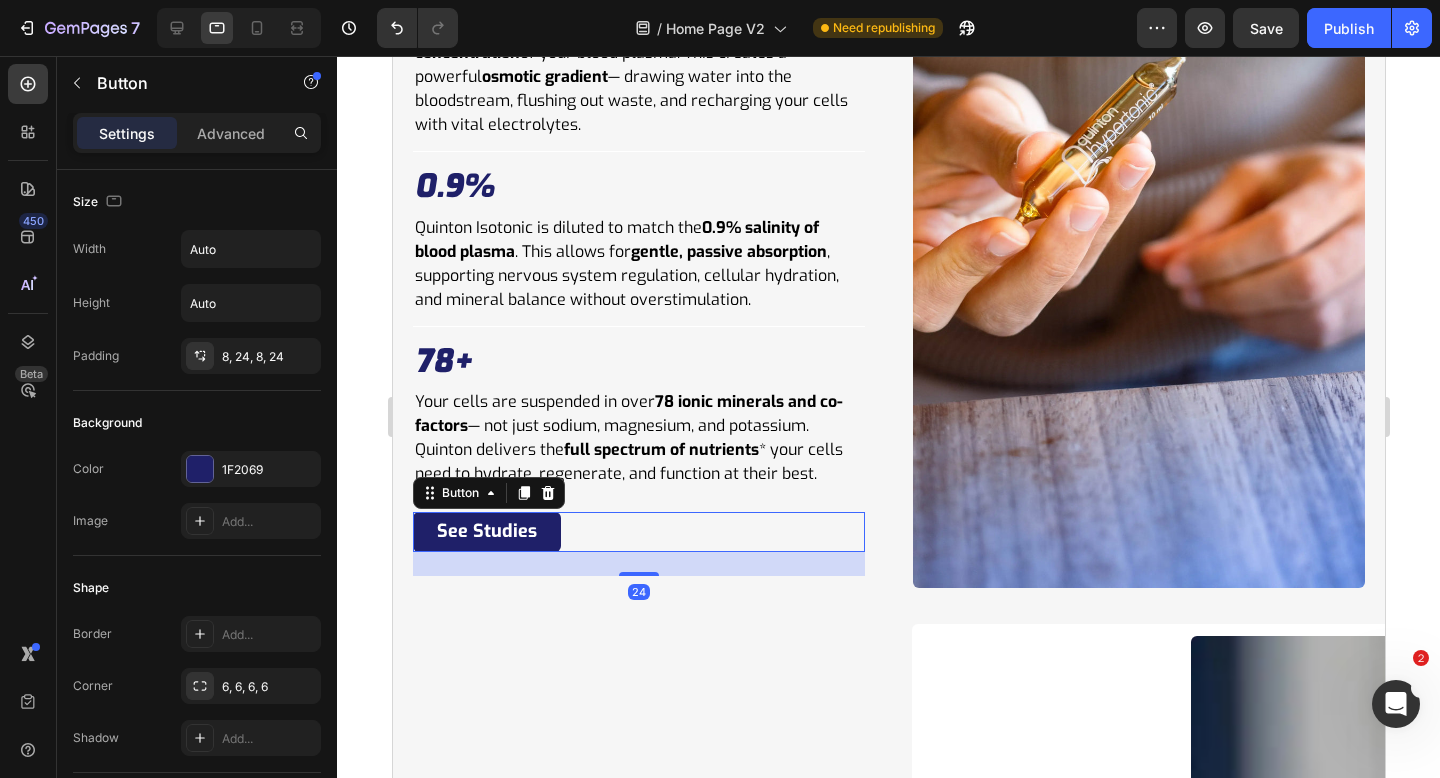 scroll, scrollTop: 5473, scrollLeft: 0, axis: vertical 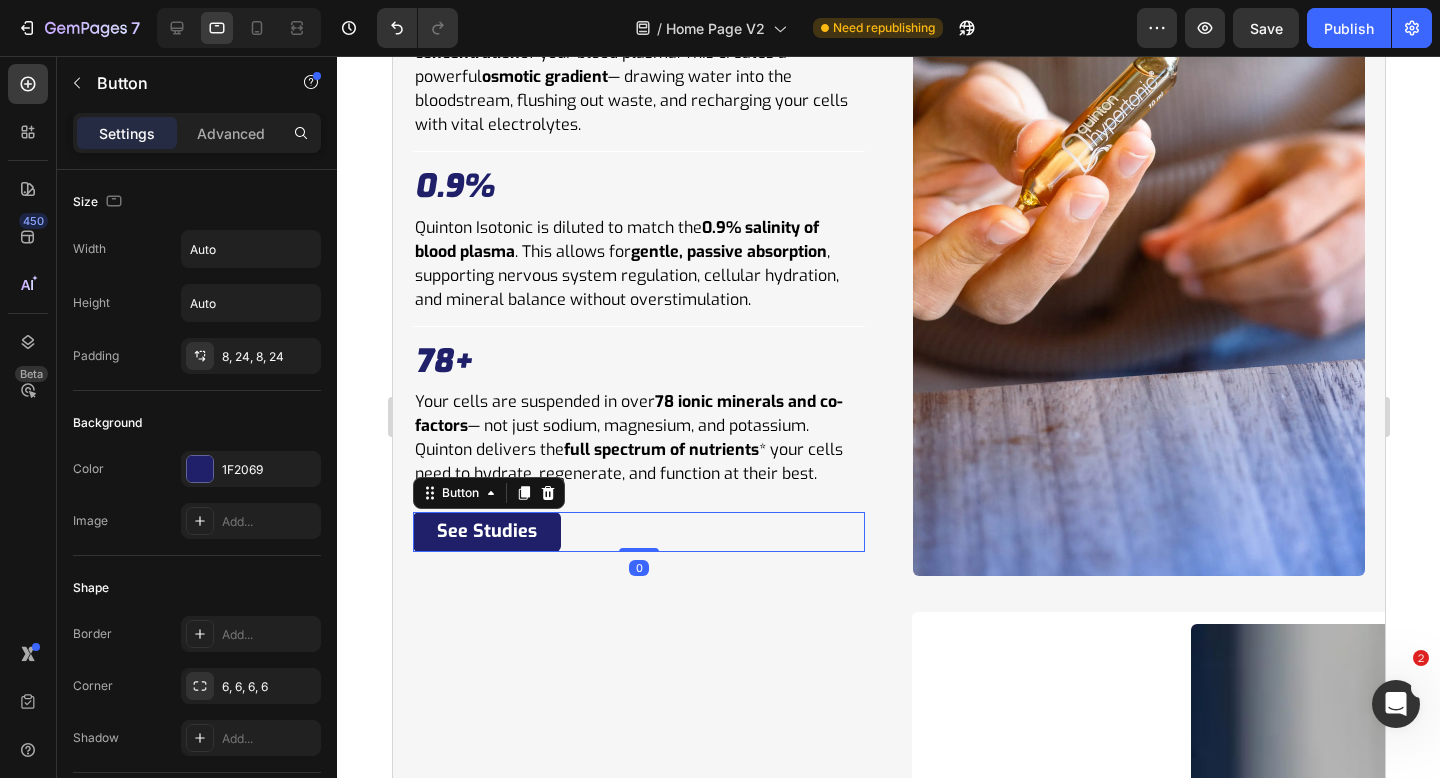 drag, startPoint x: 639, startPoint y: 573, endPoint x: 639, endPoint y: 472, distance: 101 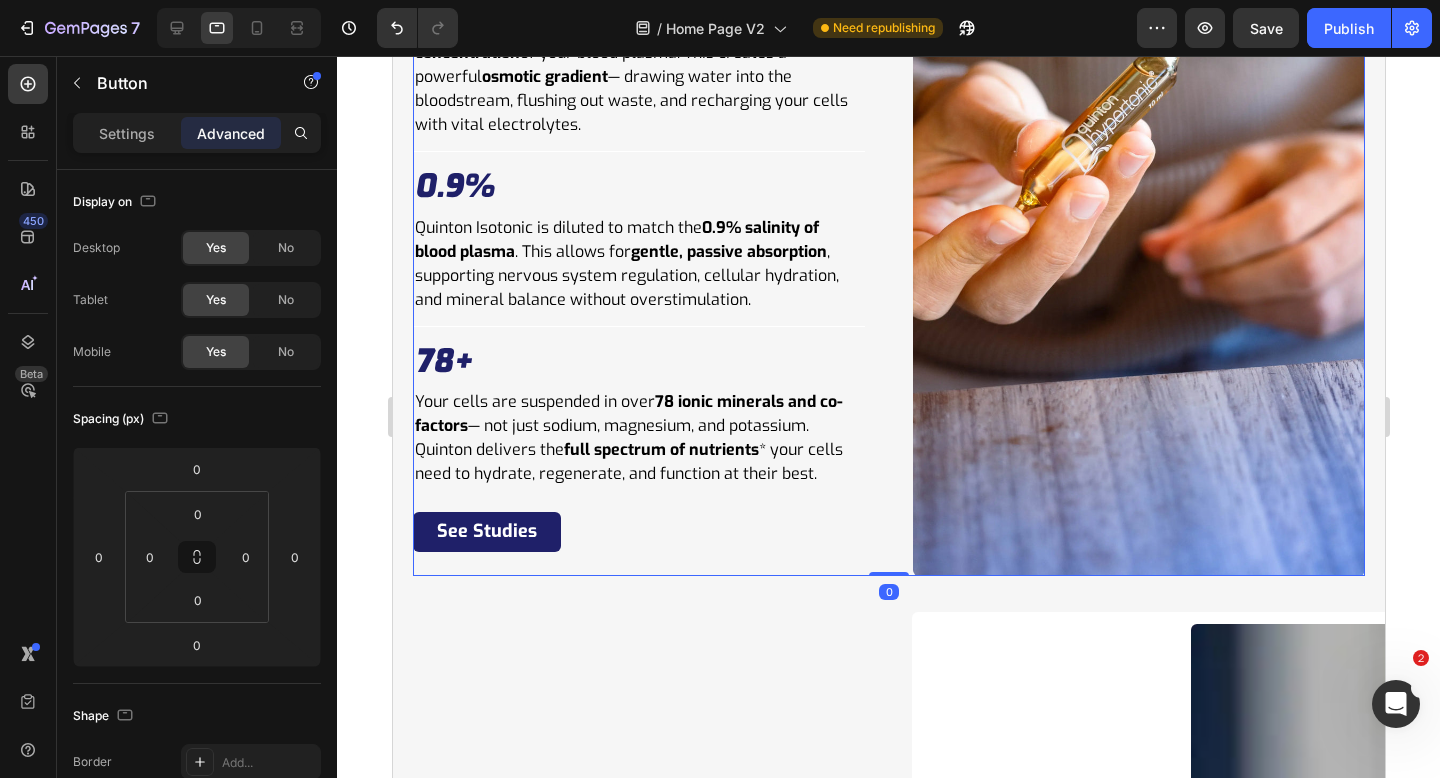 click on "Hydration ,  Down to a Science Heading Your cells don’t respond to flavour or marketing tricks. They respond to concentration gradients and ionic mineral ratios. Text Block 300% Heading Quinton Hypertonic contains  3x the total mineral concentration  of your blood plasma. This creates a powerful  osmotic gradient  — drawing water into the bloodstream, flushing out waste, and recharging your cells with vital electrolytes. Text Block Row                Title Line 0.9% Heading Quinton Isotonic is diluted to match the  0.9% salinity of blood plasma . This allows for  gentle, passive absorption , supporting nervous system regulation, cellular hydration, and mineral balance without overstimulation. Text Block Row                Title Line 78+ Heading Your cells are suspended in over  78 ionic minerals and co-factors  — not just sodium, magnesium, and potassium. Quinton delivers the  full spectrum of nutrients * your cells need to hydrate, regenerate, and function at their best. Text Block Row See Studies" at bounding box center [638, 166] 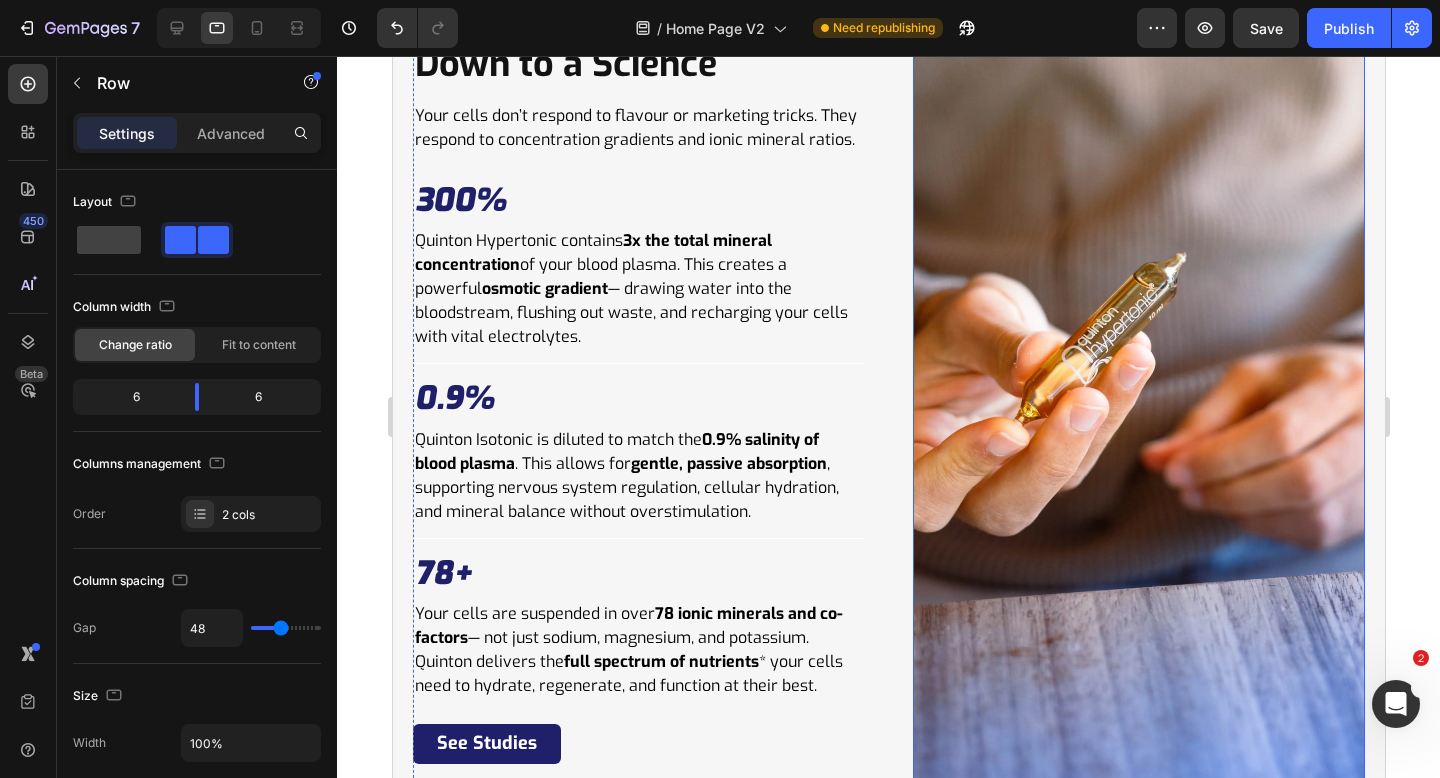 scroll, scrollTop: 5619, scrollLeft: 0, axis: vertical 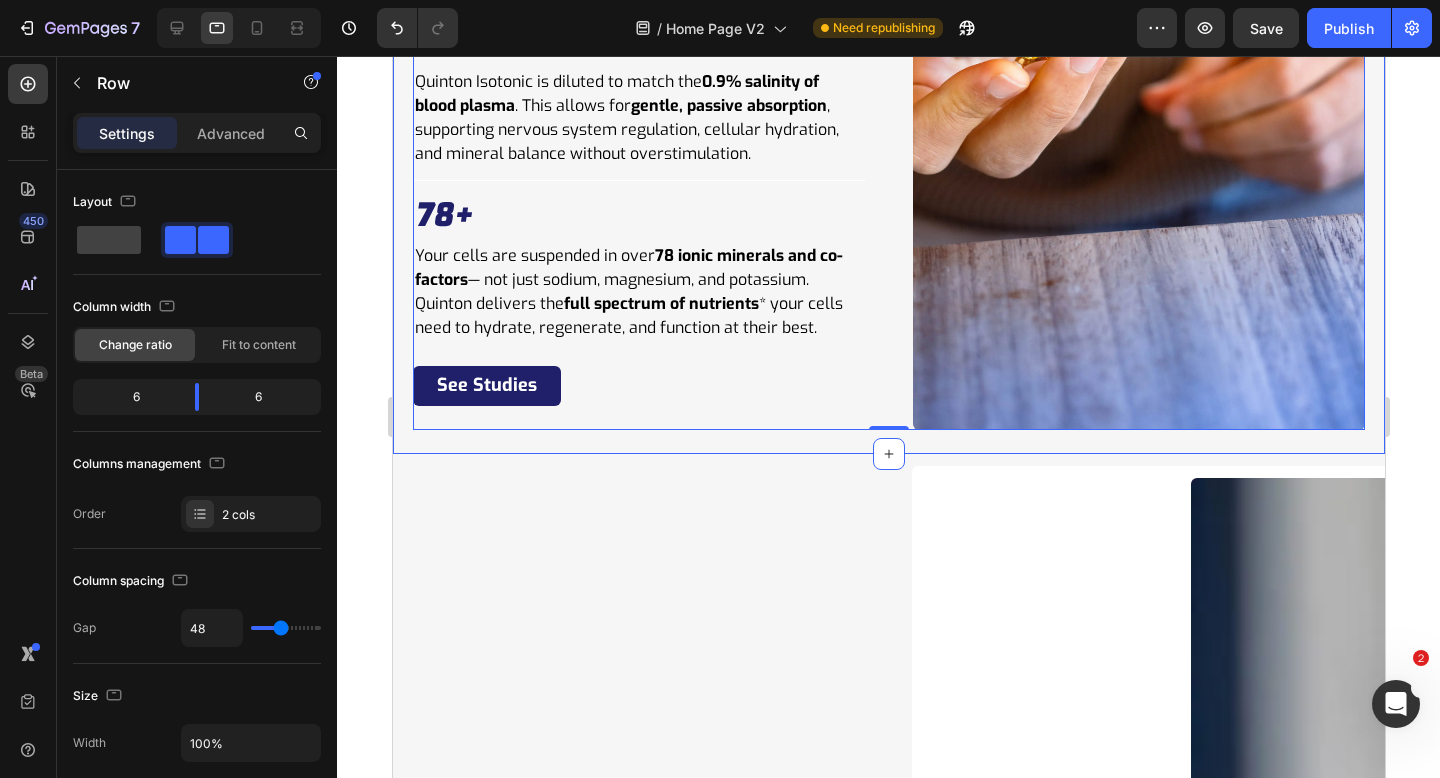 click on "Hydration ,  Down to a Science Heading Your cells don’t respond to flavour or marketing tricks. They respond to concentration gradients and ionic mineral ratios. Text Block 300% Heading Quinton Hypertonic contains  3x the total mineral concentration  of your blood plasma. This creates a powerful  osmotic gradient  — drawing water into the bloodstream, flushing out waste, and recharging your cells with vital electrolytes. Text Block Row                Title Line 0.9% Heading Quinton Isotonic is diluted to match the  0.9% salinity of blood plasma . This allows for  gentle, passive absorption , supporting nervous system regulation, cellular hydration, and mineral balance without overstimulation. Text Block Row                Title Line 78+ Heading Your cells are suspended in over  78 ionic minerals and co-factors  — not just sodium, magnesium, and potassium. Quinton delivers the  full spectrum of nutrients * your cells need to hydrate, regenerate, and function at their best. Text Block Row See Studies Row" at bounding box center (888, -8) 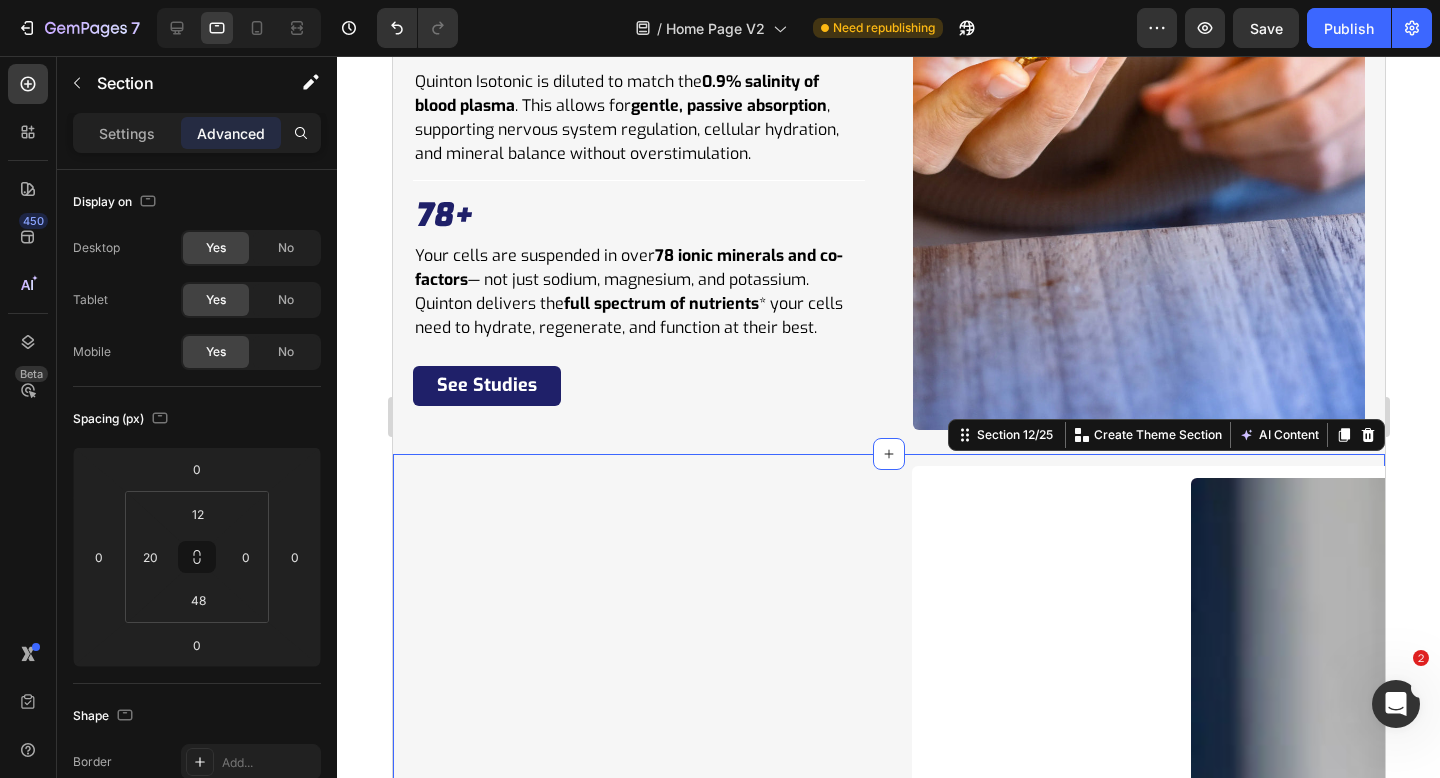 click on "Icon                Icon                Icon                Icon                Icon Icon List Hoz Recommended by 100+  doctors and dietitians Heading Dr. Niko Velasco, PHD Heading Leading Pharmaceutical Expert Heading Image Row Dr. Niko Velasco, PHD Heading Leading Pharmaceutical Expert Heading Image Row Dr. Niko Velasco, PHD Heading Leading Pharmaceutical Expert Heading Image Row Dr. Niko Velasco, PHD Heading Leading Pharmaceutical Expert Heading Image Row Dr. Niko Velasco, PHD Heading Leading Pharmaceutical Expert Heading Image Row Dr. Niko Velasco, PHD Heading Leading Pharmaceutical Expert Heading Image Row Dr. Niko Velasco, PHD Heading Leading Pharmaceutical Expert Heading Image Row Dr. Niko Velasco, PHD Heading Leading Pharmaceutical Expert Heading Image Row Dr. Niko Velasco, PHD Heading Leading Pharmaceutical Expert Heading Image Row Dr. Niko Velasco, PHD Heading Leading Pharmaceutical Expert Heading Image Row Marquee Row Section 12/25   Create Theme Section AI Content Write with GemAI" at bounding box center [888, 2276] 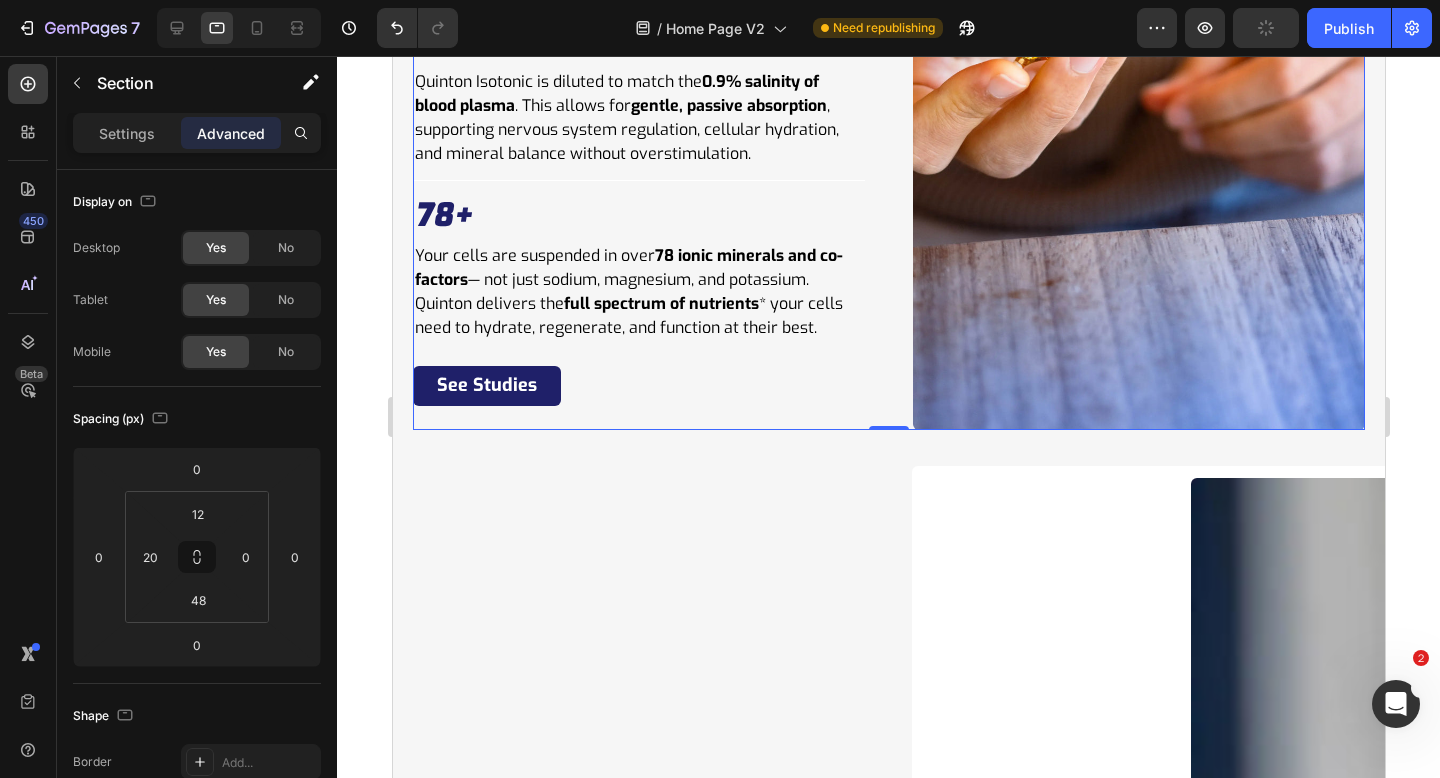 click on "Hydration ,  Down to a Science Heading Your cells don’t respond to flavour or marketing tricks. They respond to concentration gradients and ionic mineral ratios. Text Block 300% Heading Quinton Hypertonic contains  3x the total mineral concentration  of your blood plasma. This creates a powerful  osmotic gradient  — drawing water into the bloodstream, flushing out waste, and recharging your cells with vital electrolytes. Text Block Row                Title Line 0.9% Heading Quinton Isotonic is diluted to match the  0.9% salinity of blood plasma . This allows for  gentle, passive absorption , supporting nervous system regulation, cellular hydration, and mineral balance without overstimulation. Text Block Row                Title Line 78+ Heading Your cells are suspended in over  78 ionic minerals and co-factors  — not just sodium, magnesium, and potassium. Quinton delivers the  full spectrum of nutrients * your cells need to hydrate, regenerate, and function at their best. Text Block Row See Studies Row" at bounding box center [888, 20] 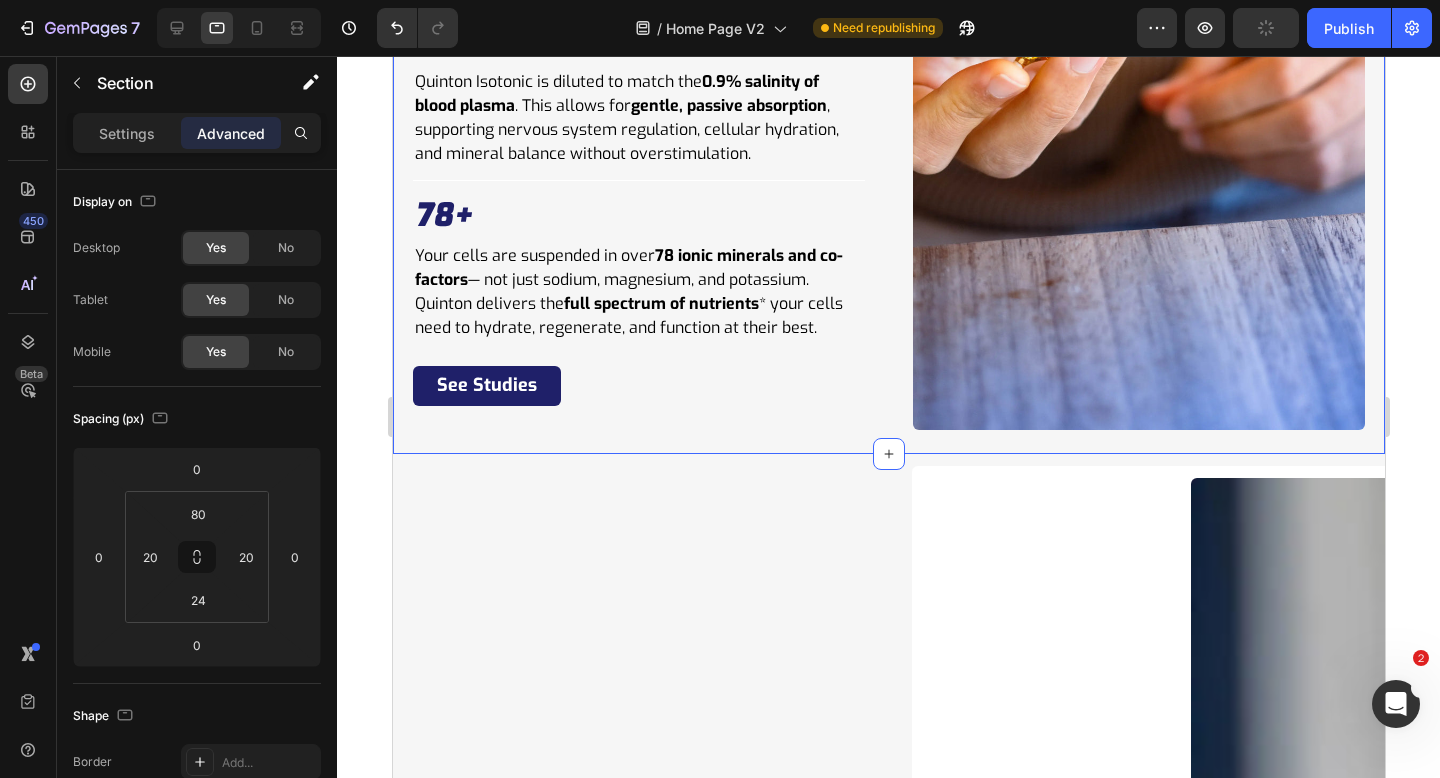 click on "Hydration ,  Down to a Science Heading Your cells don’t respond to flavour or marketing tricks. They respond to concentration gradients and ionic mineral ratios. Text Block 300% Heading Quinton Hypertonic contains  3x the total mineral concentration  of your blood plasma. This creates a powerful  osmotic gradient  — drawing water into the bloodstream, flushing out waste, and recharging your cells with vital electrolytes. Text Block Row                Title Line 0.9% Heading Quinton Isotonic is diluted to match the  0.9% salinity of blood plasma . This allows for  gentle, passive absorption , supporting nervous system regulation, cellular hydration, and mineral balance without overstimulation. Text Block Row                Title Line 78+ Heading Your cells are suspended in over  78 ionic minerals and co-factors  — not just sodium, magnesium, and potassium. Quinton delivers the  full spectrum of nutrients * your cells need to hydrate, regenerate, and function at their best. Text Block Row See Studies Row" at bounding box center [888, -8] 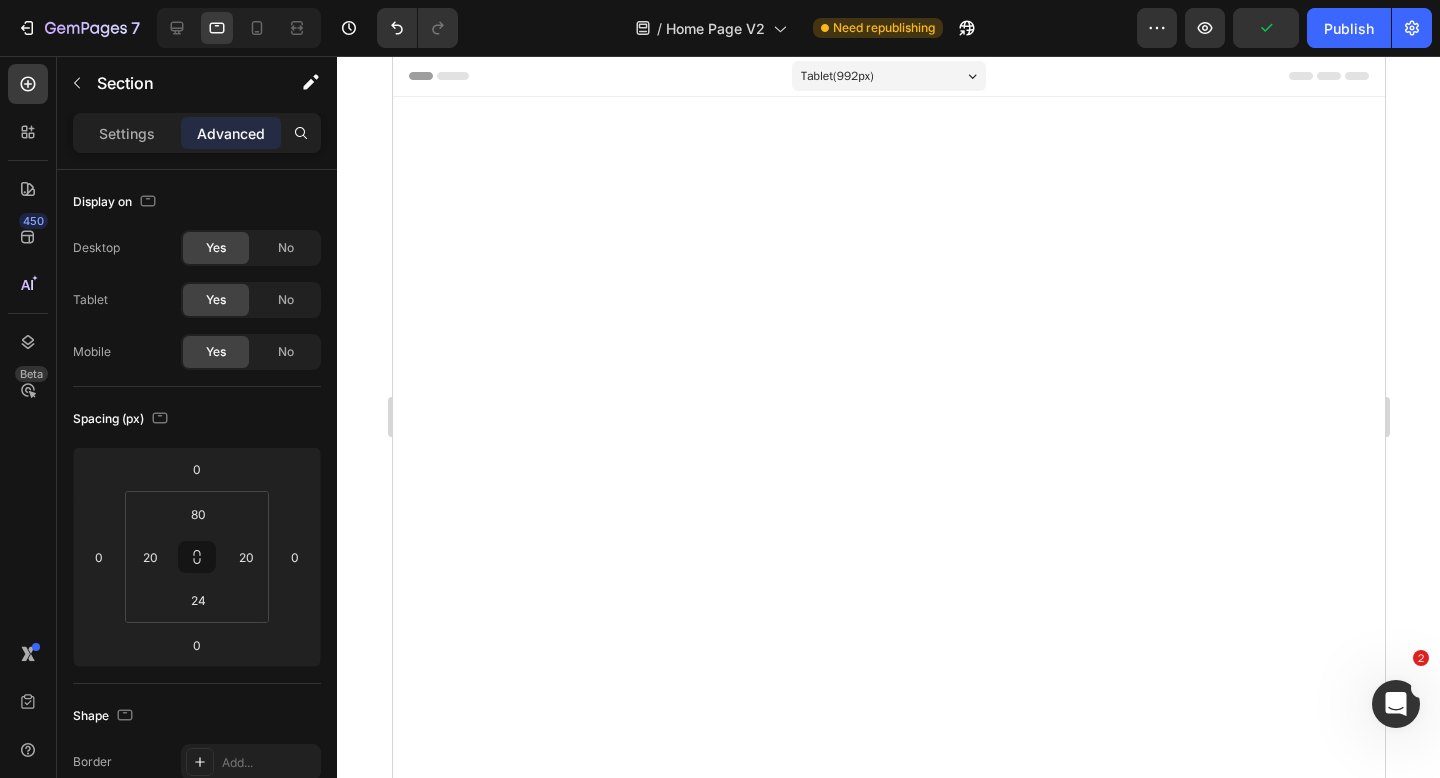 scroll, scrollTop: 5619, scrollLeft: 0, axis: vertical 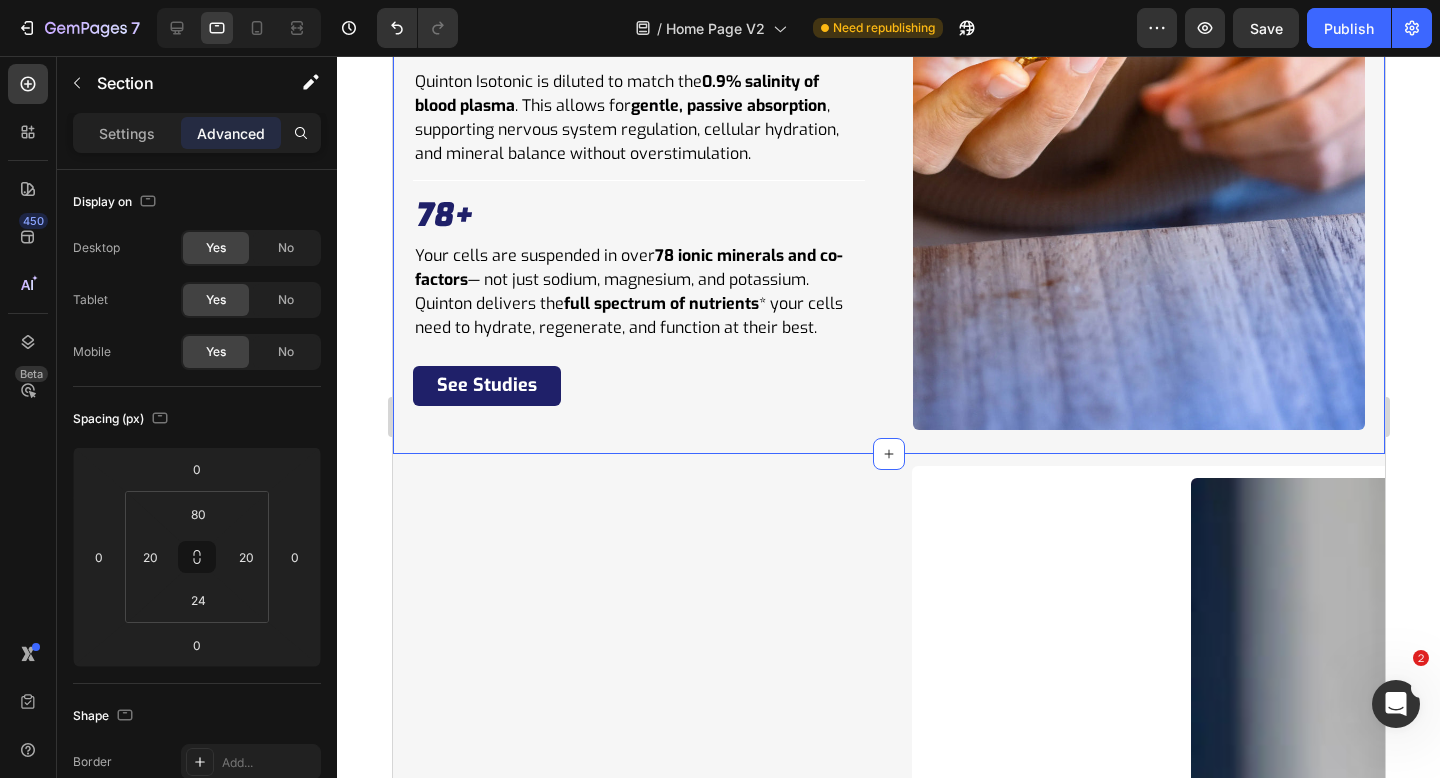 click on "Hydration ,  Down to a Science Heading Your cells don’t respond to flavour or marketing tricks. They respond to concentration gradients and ionic mineral ratios. Text Block 300% Heading Quinton Hypertonic contains  3x the total mineral concentration  of your blood plasma. This creates a powerful  osmotic gradient  — drawing water into the bloodstream, flushing out waste, and recharging your cells with vital electrolytes. Text Block Row                Title Line 0.9% Heading Quinton Isotonic is diluted to match the  0.9% salinity of blood plasma . This allows for  gentle, passive absorption , supporting nervous system regulation, cellular hydration, and mineral balance without overstimulation. Text Block Row                Title Line 78+ Heading Your cells are suspended in over  78 ionic minerals and co-factors  — not just sodium, magnesium, and potassium. Quinton delivers the  full spectrum of nutrients * your cells need to hydrate, regenerate, and function at their best. Text Block Row See Studies Row" at bounding box center [888, -8] 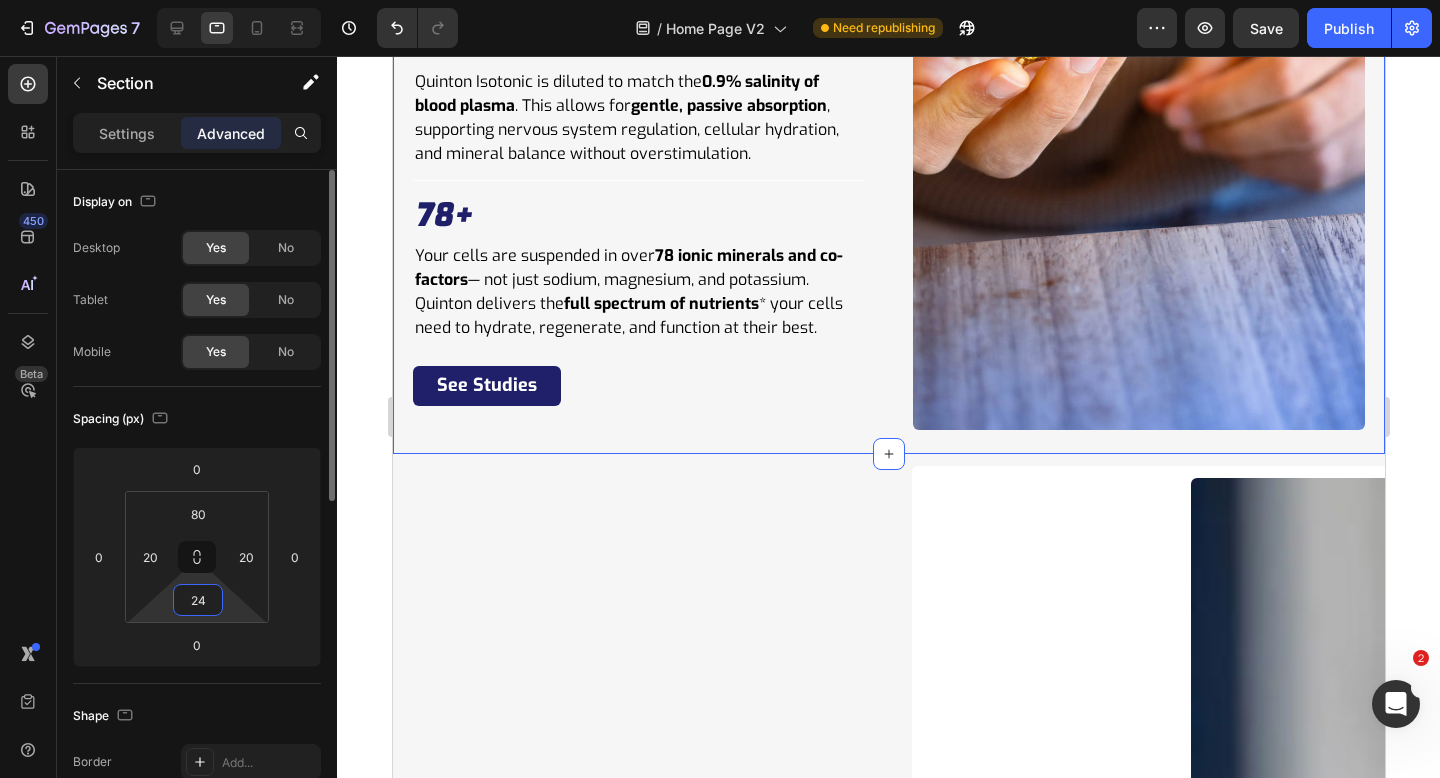 click on "24" at bounding box center [198, 600] 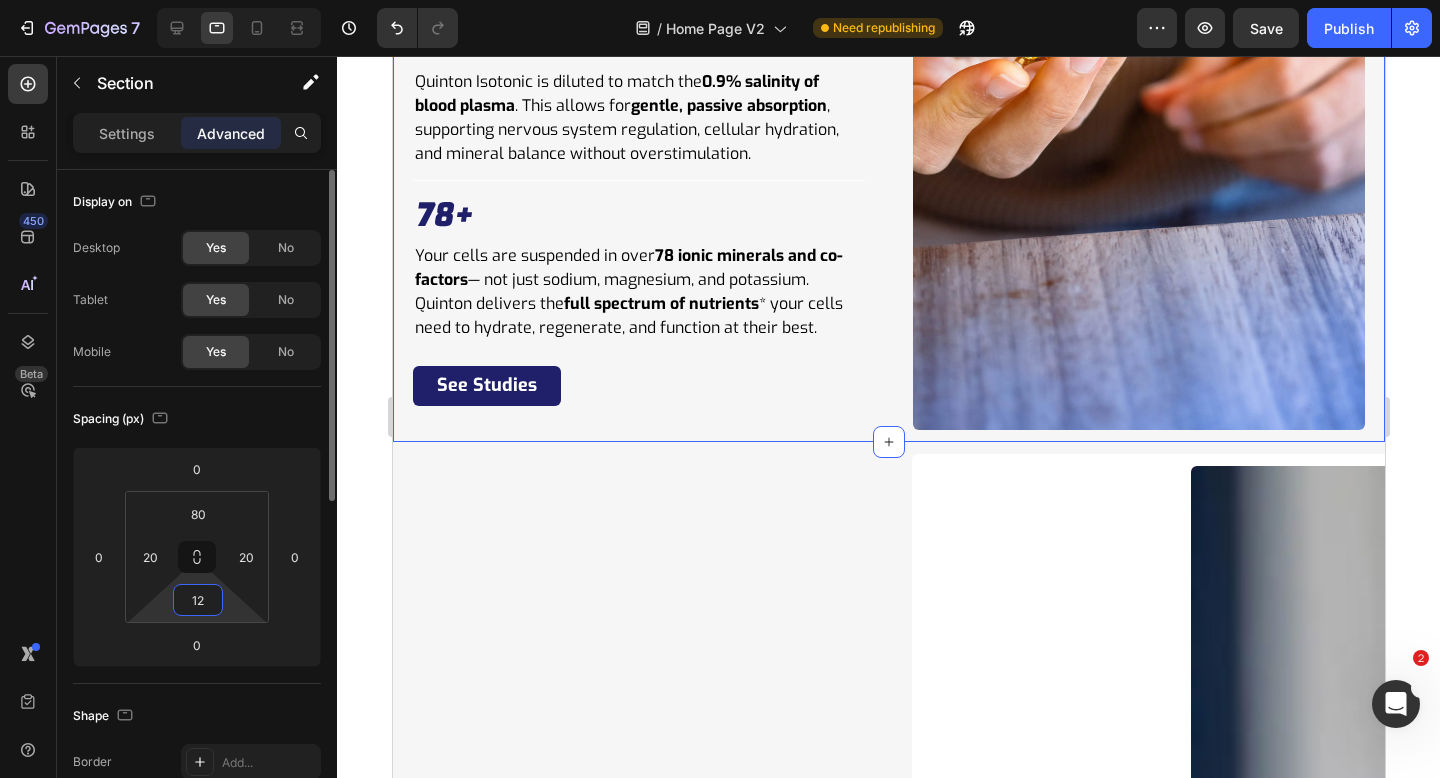 type on "12" 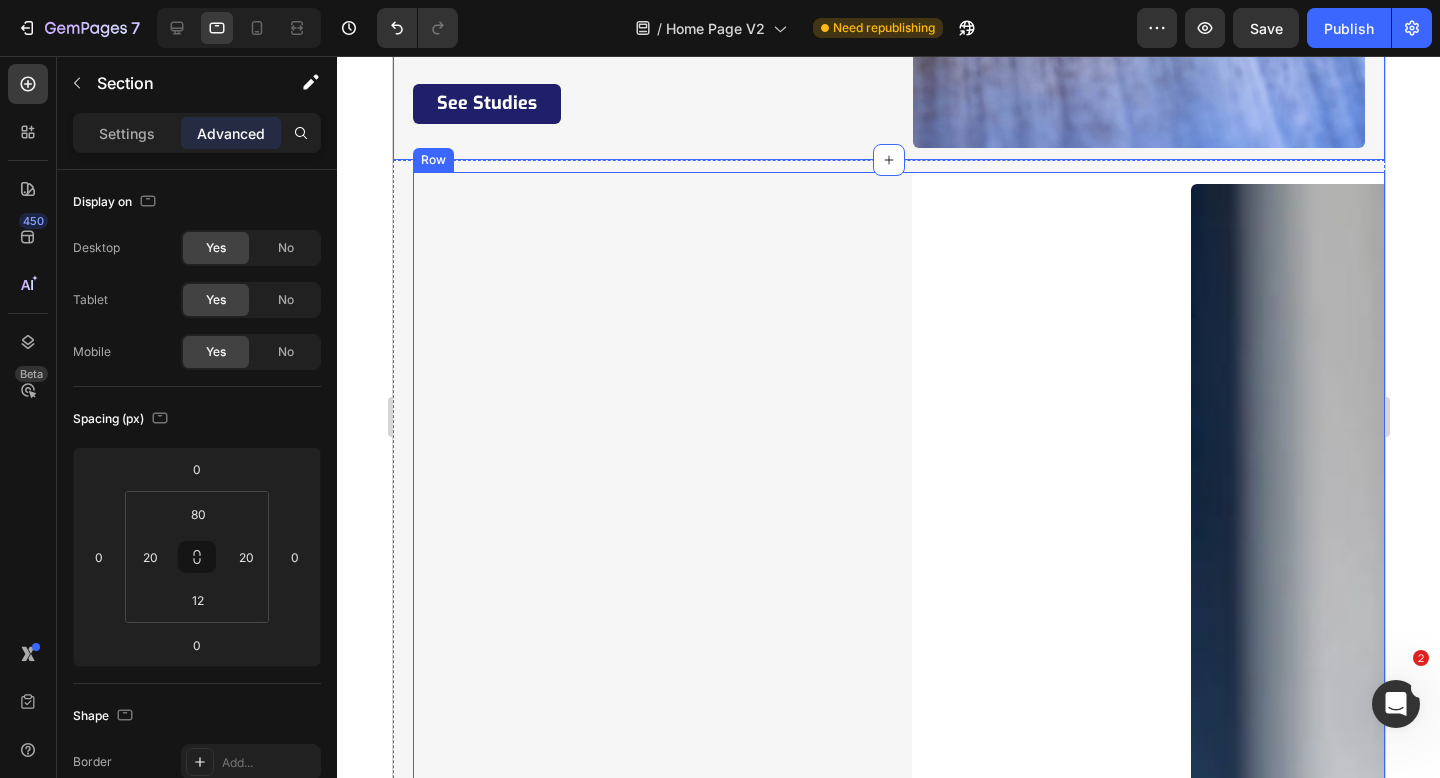 scroll, scrollTop: 6003, scrollLeft: 0, axis: vertical 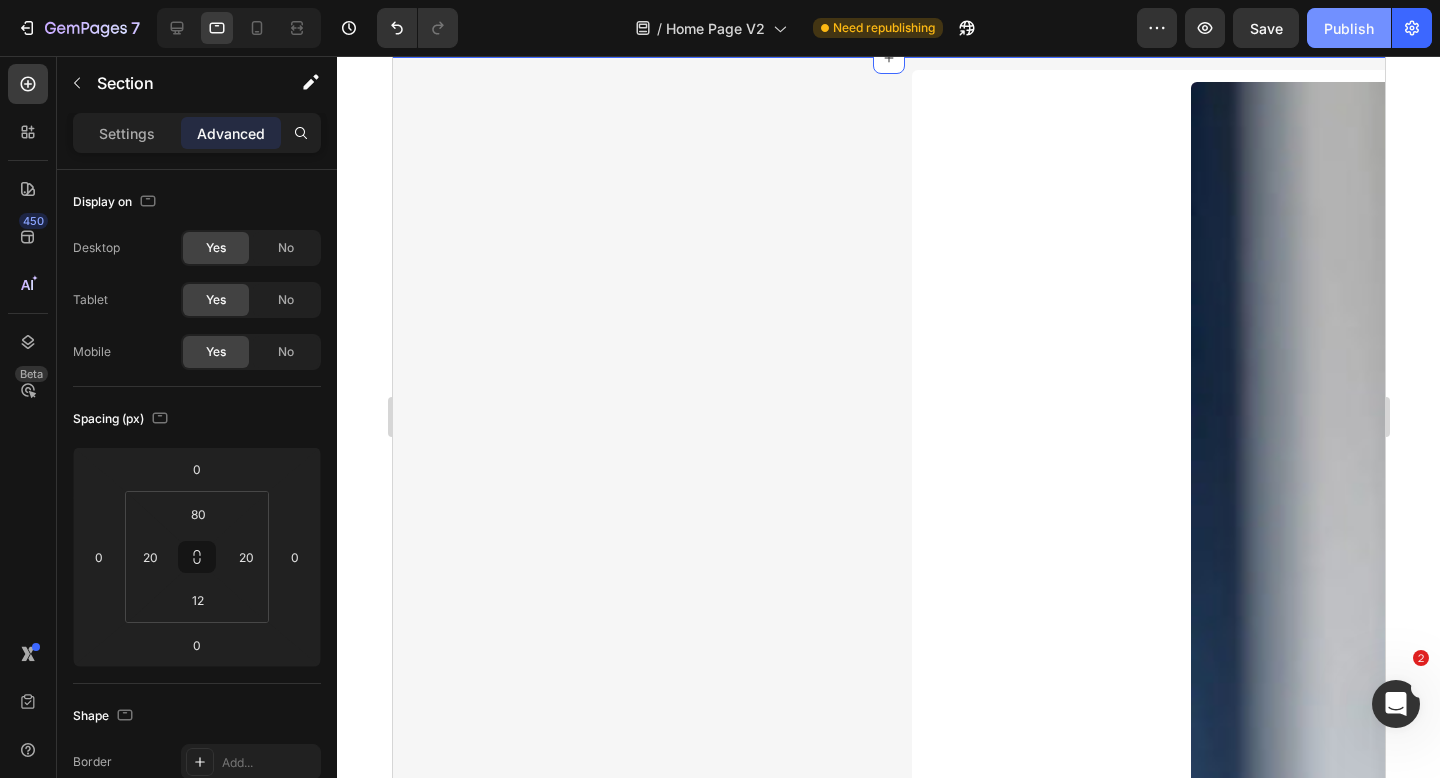 click on "Publish" at bounding box center [1349, 28] 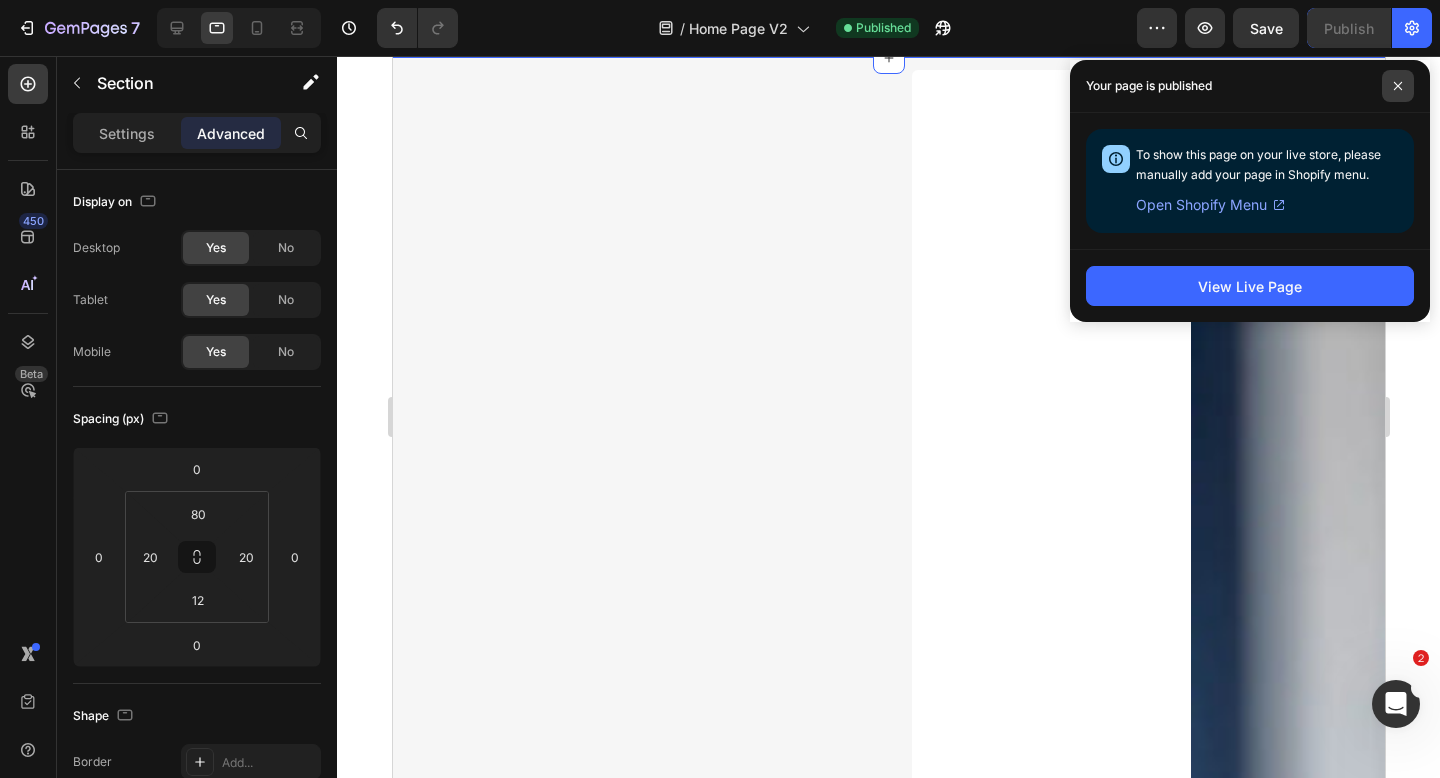 click at bounding box center [1398, 86] 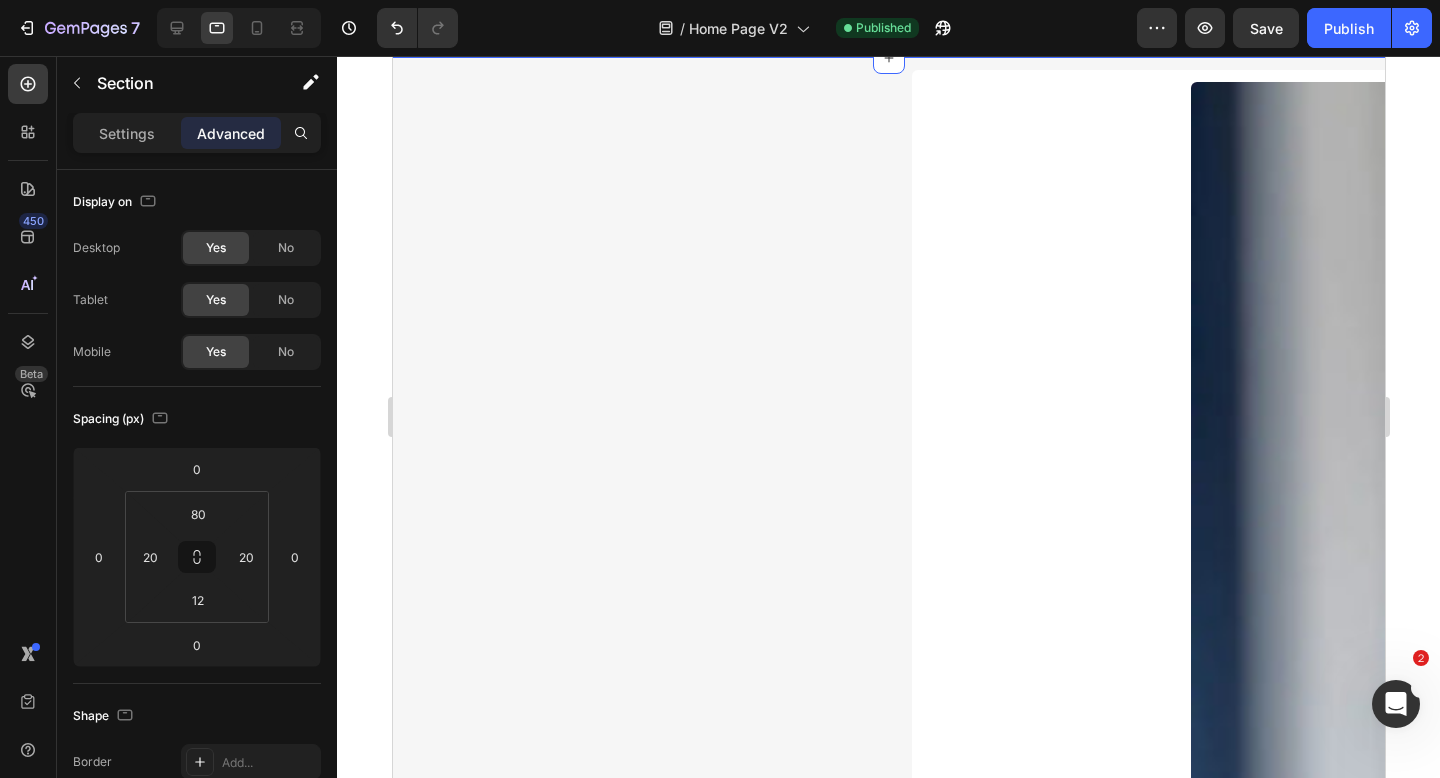 click 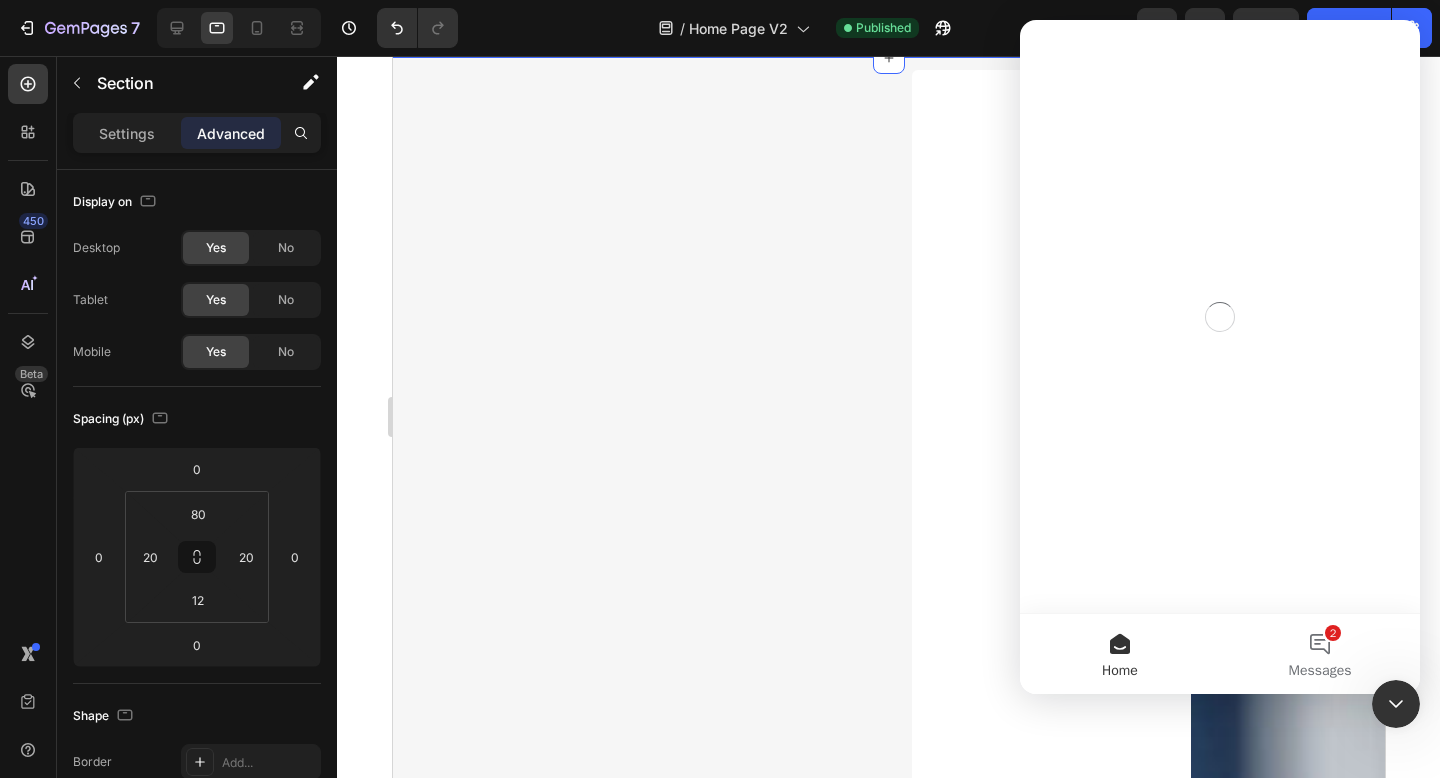 scroll, scrollTop: 0, scrollLeft: 0, axis: both 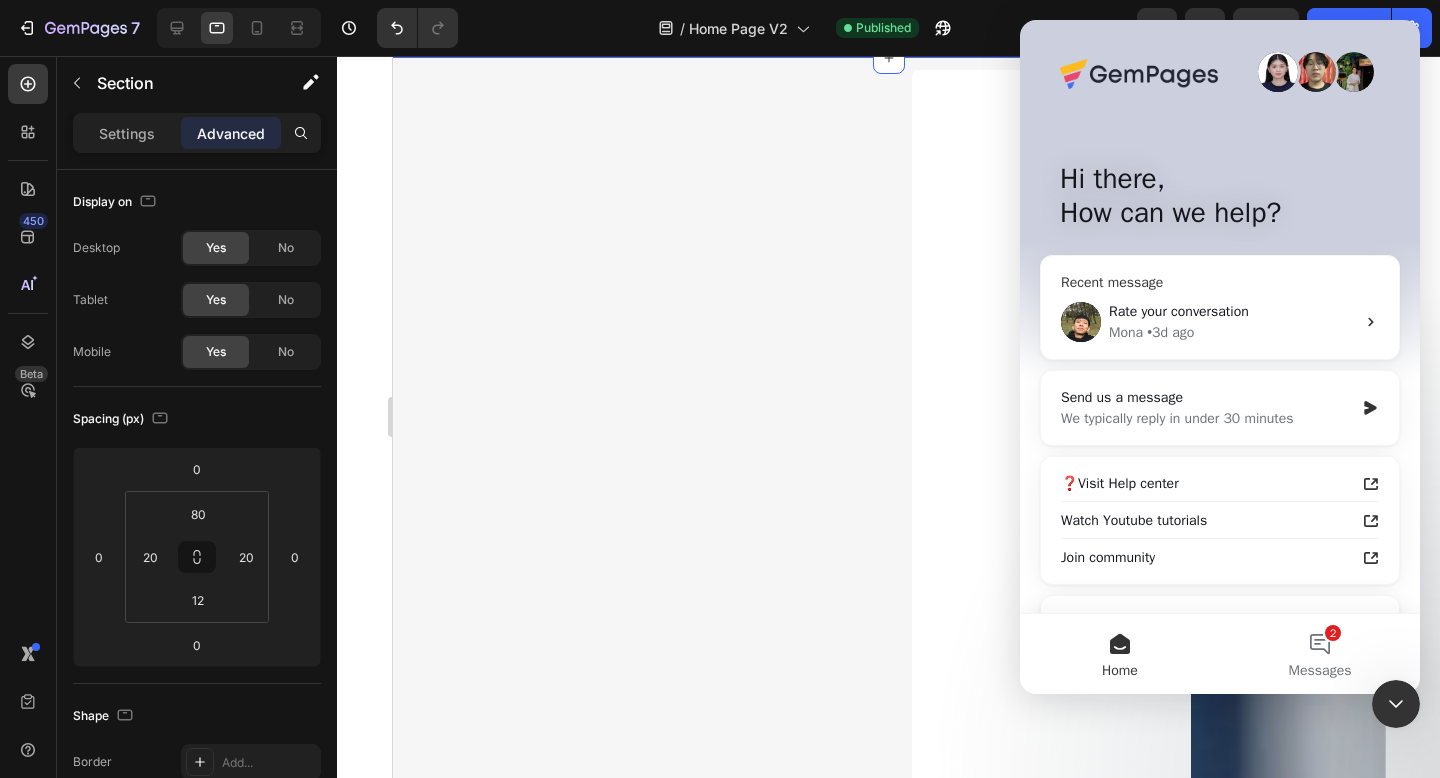 click on "Rate your conversation" at bounding box center (1179, 311) 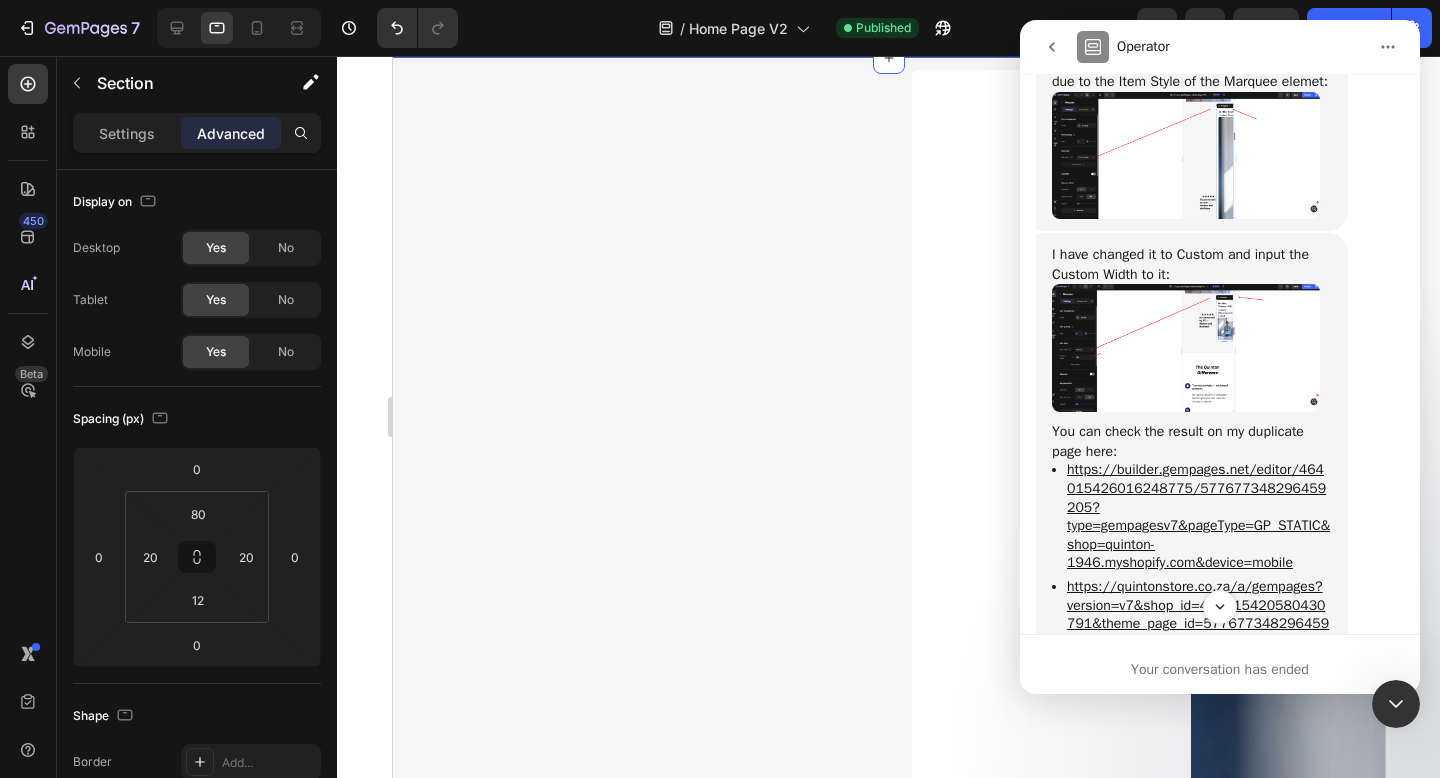 scroll, scrollTop: 1286, scrollLeft: 0, axis: vertical 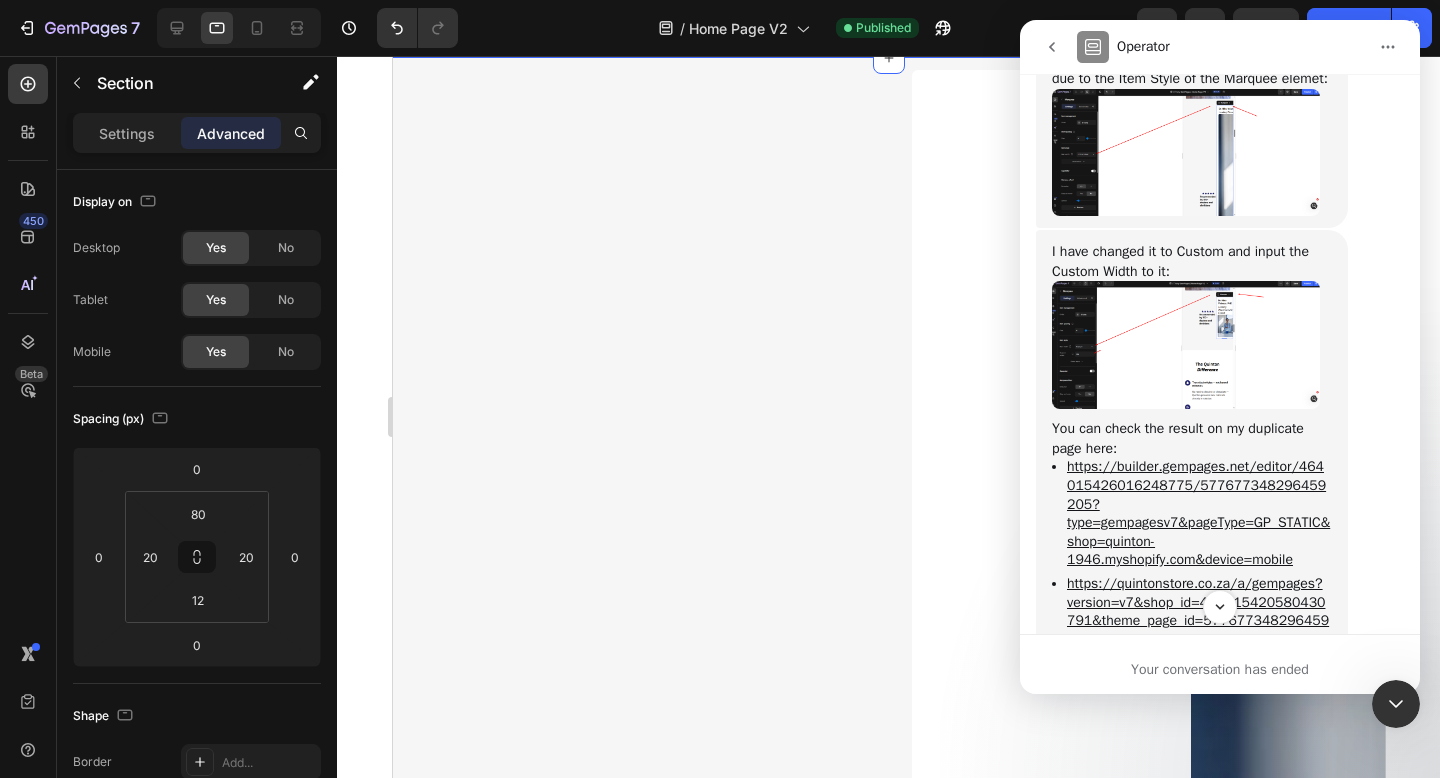 click at bounding box center [1186, 345] 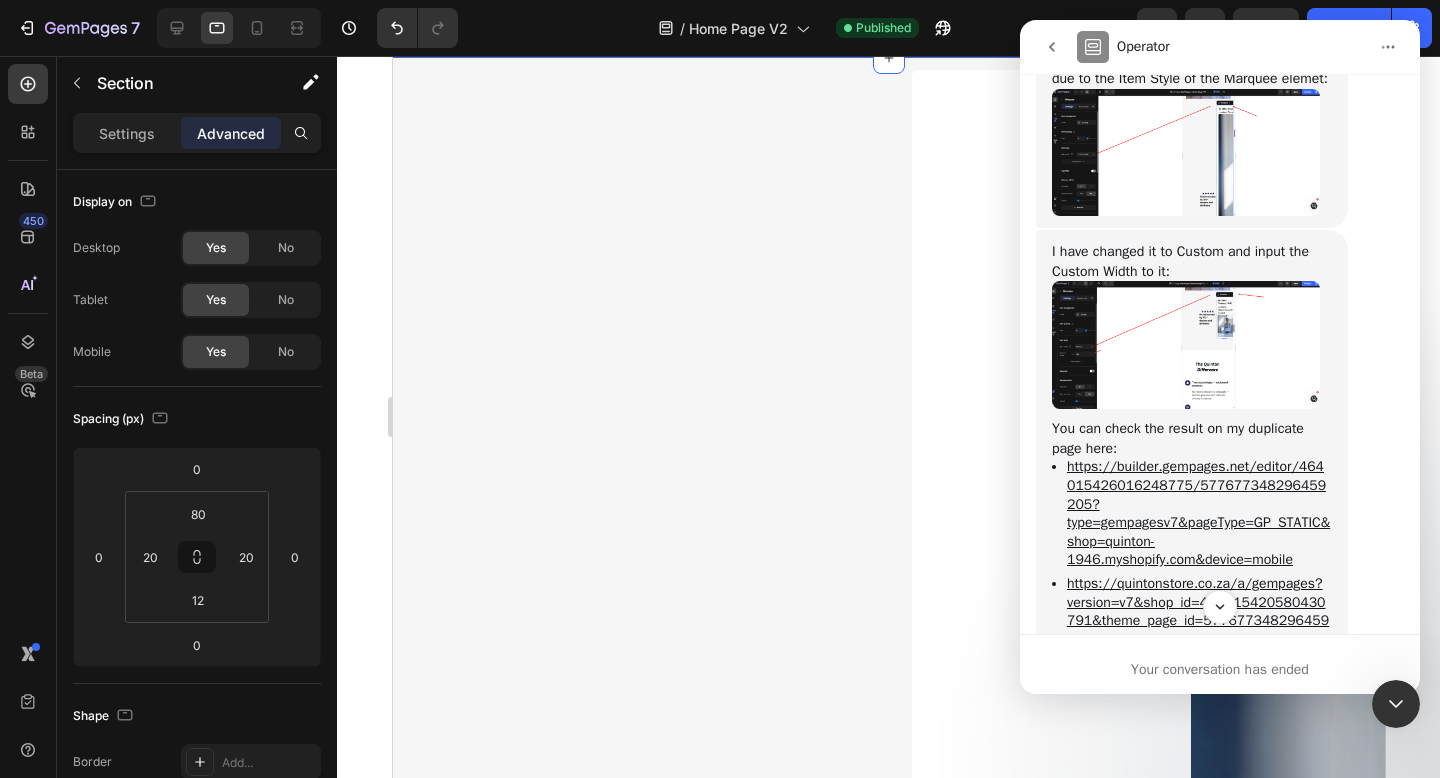 scroll, scrollTop: 0, scrollLeft: 0, axis: both 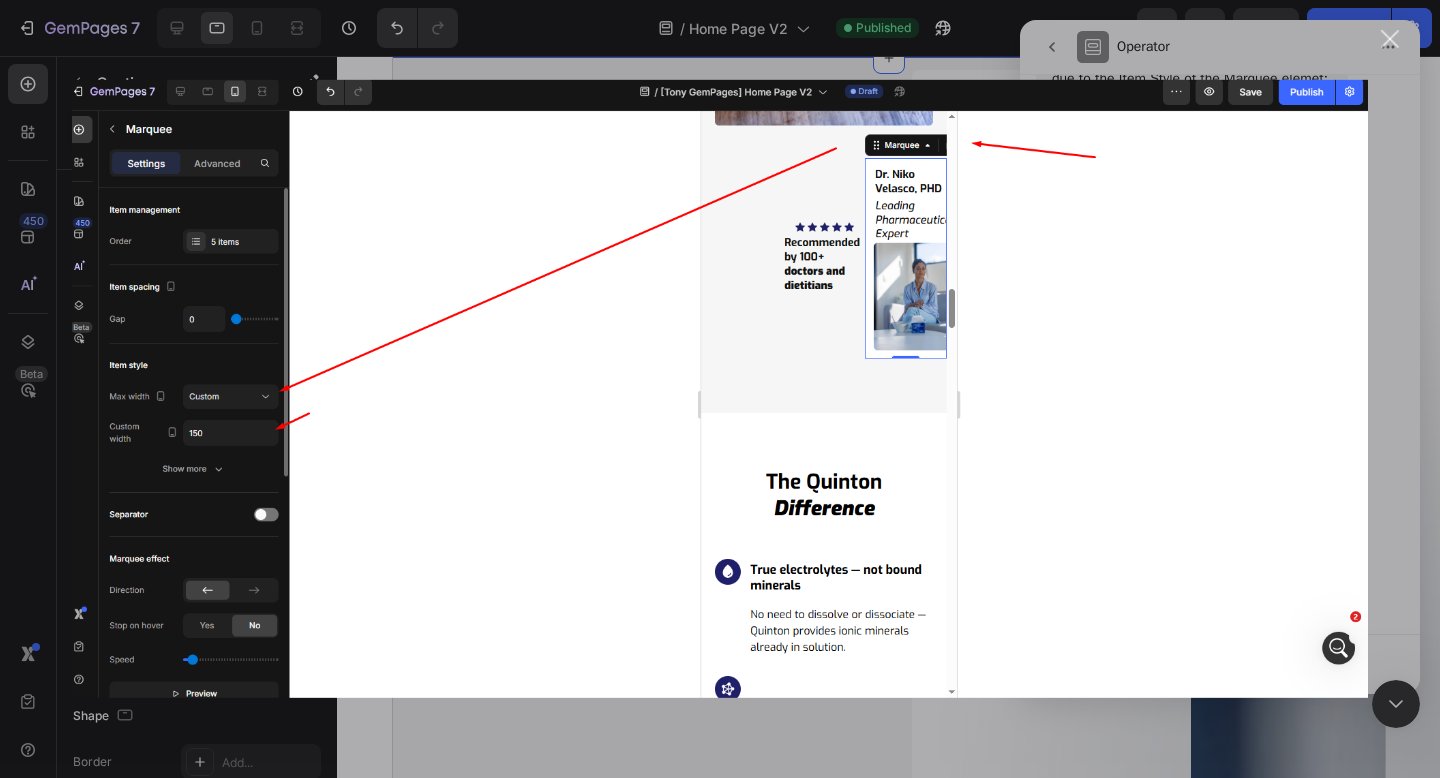 click at bounding box center [720, 389] 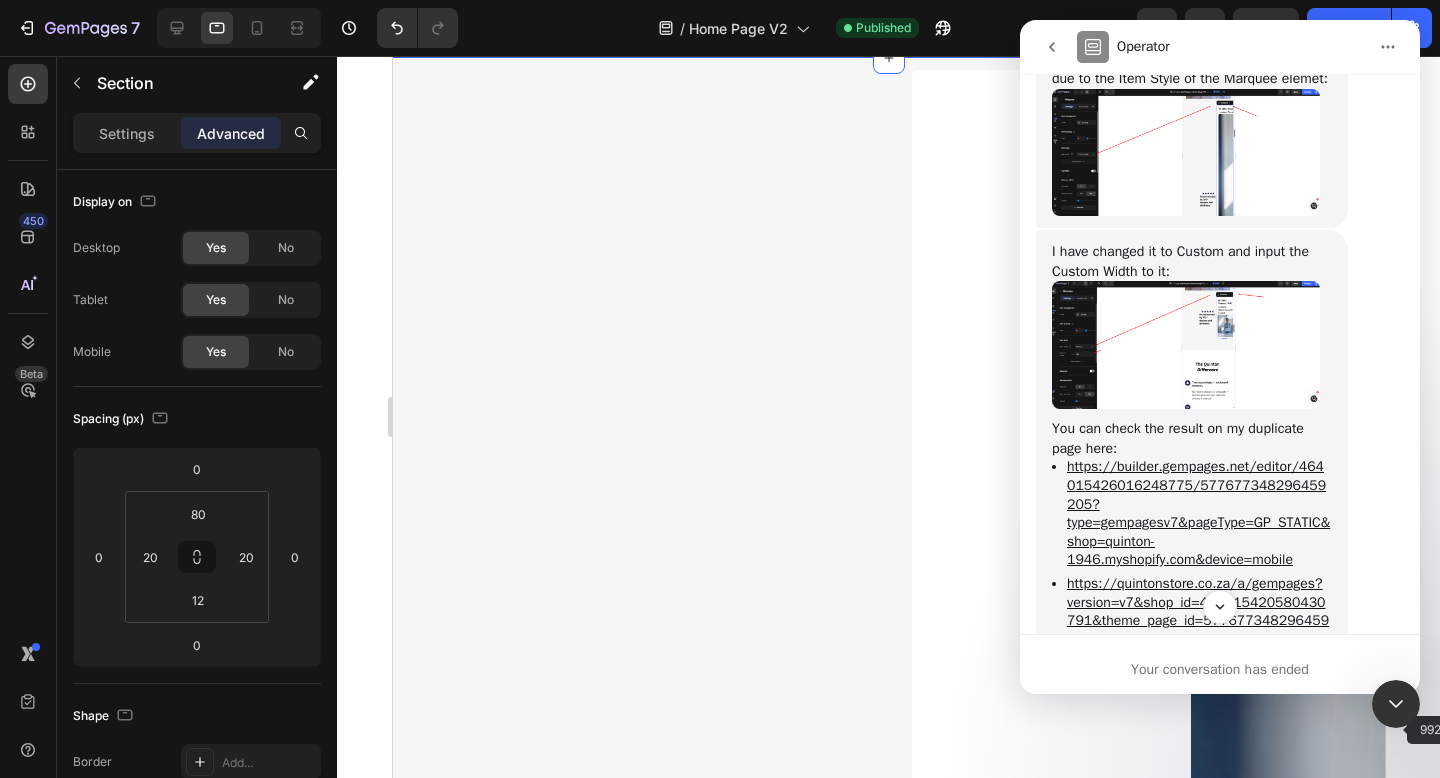 click 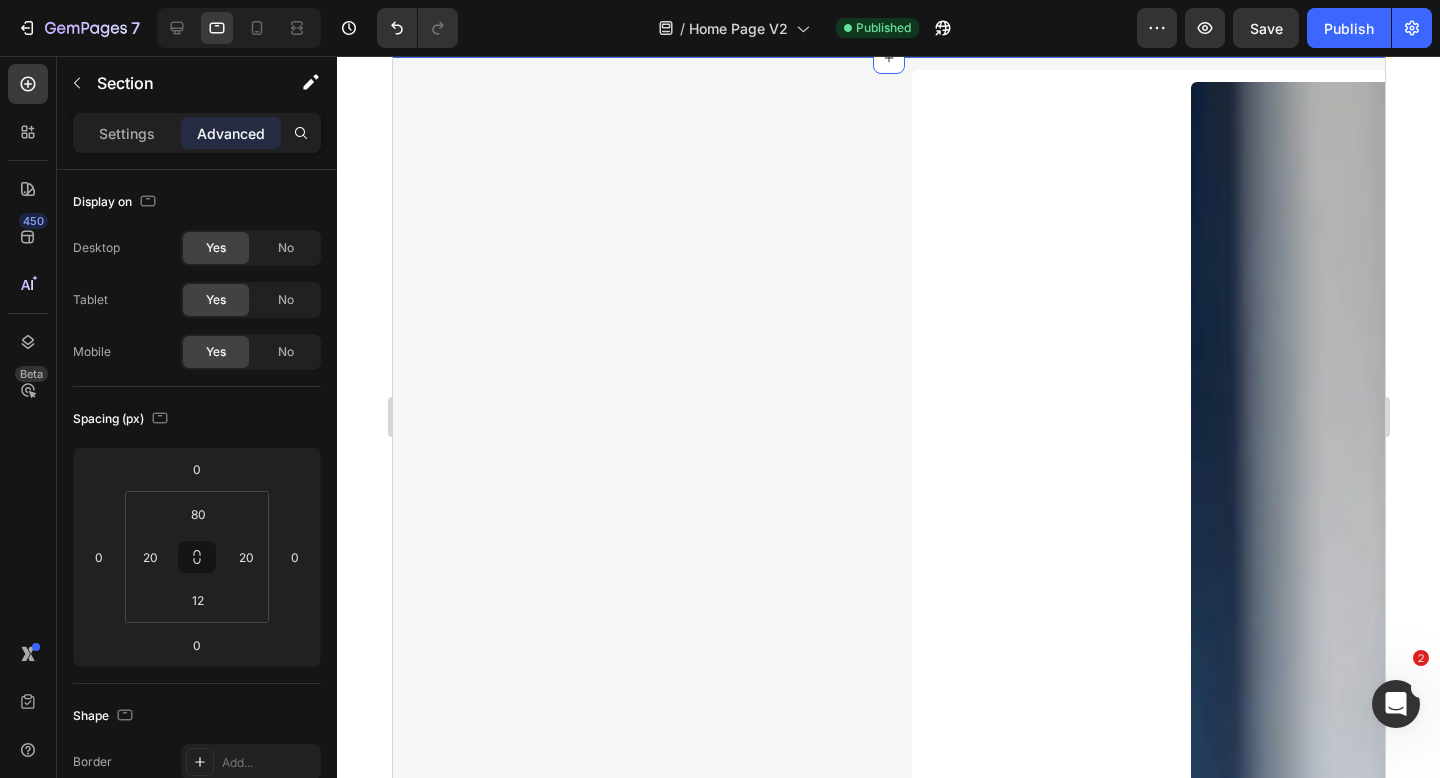 scroll, scrollTop: 0, scrollLeft: 0, axis: both 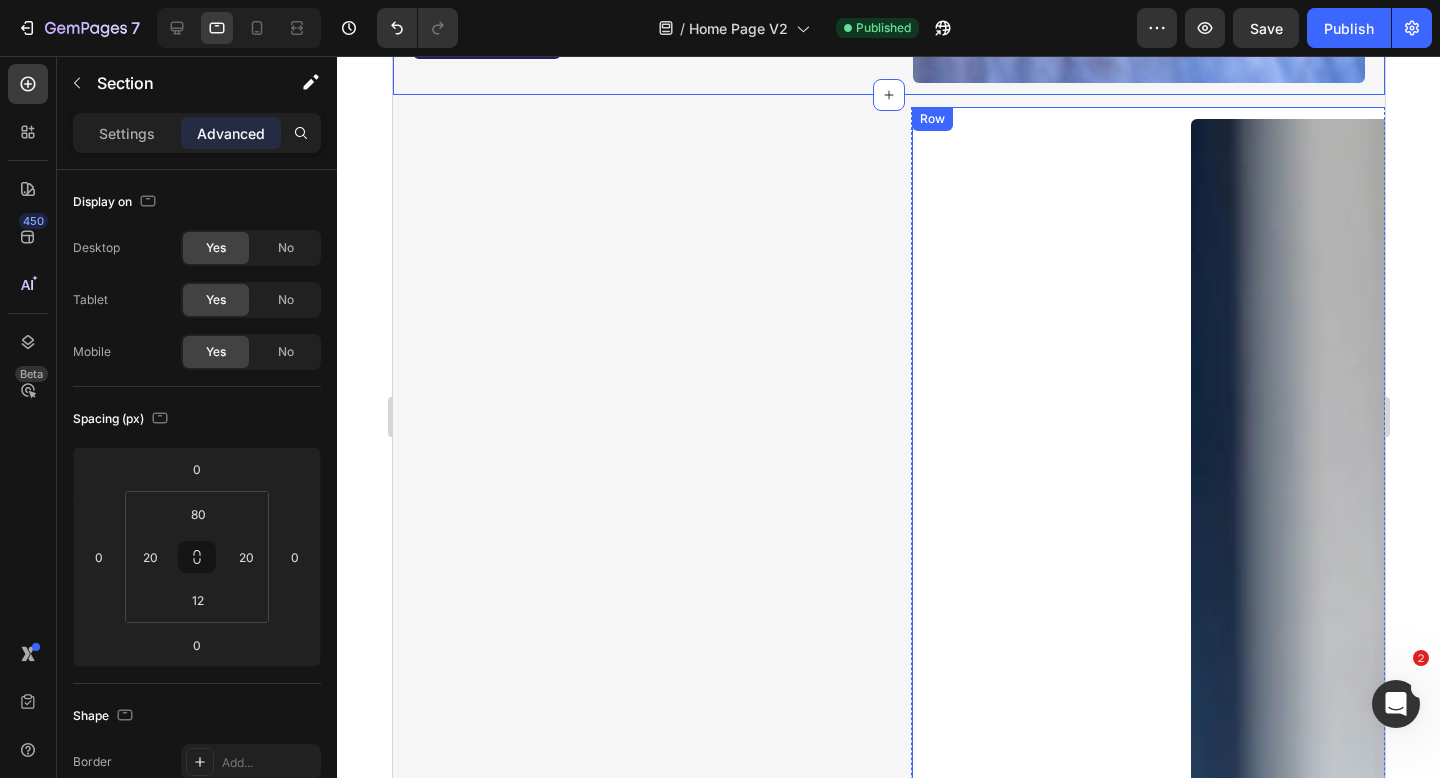 click on "Dr. Niko Velasco, PHD Heading Leading Pharmaceutical Expert Heading" at bounding box center (1052, 1899) 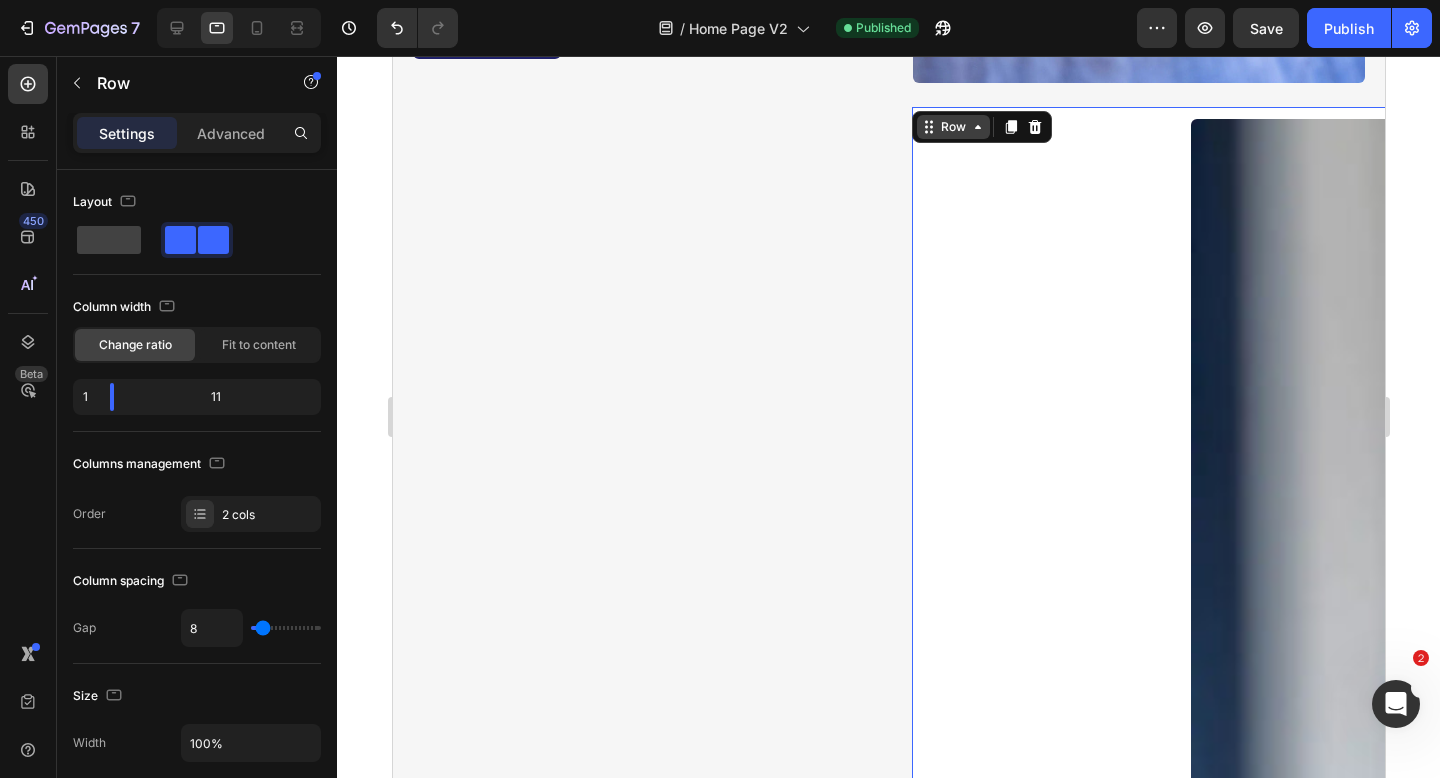 click on "Row" at bounding box center (952, 127) 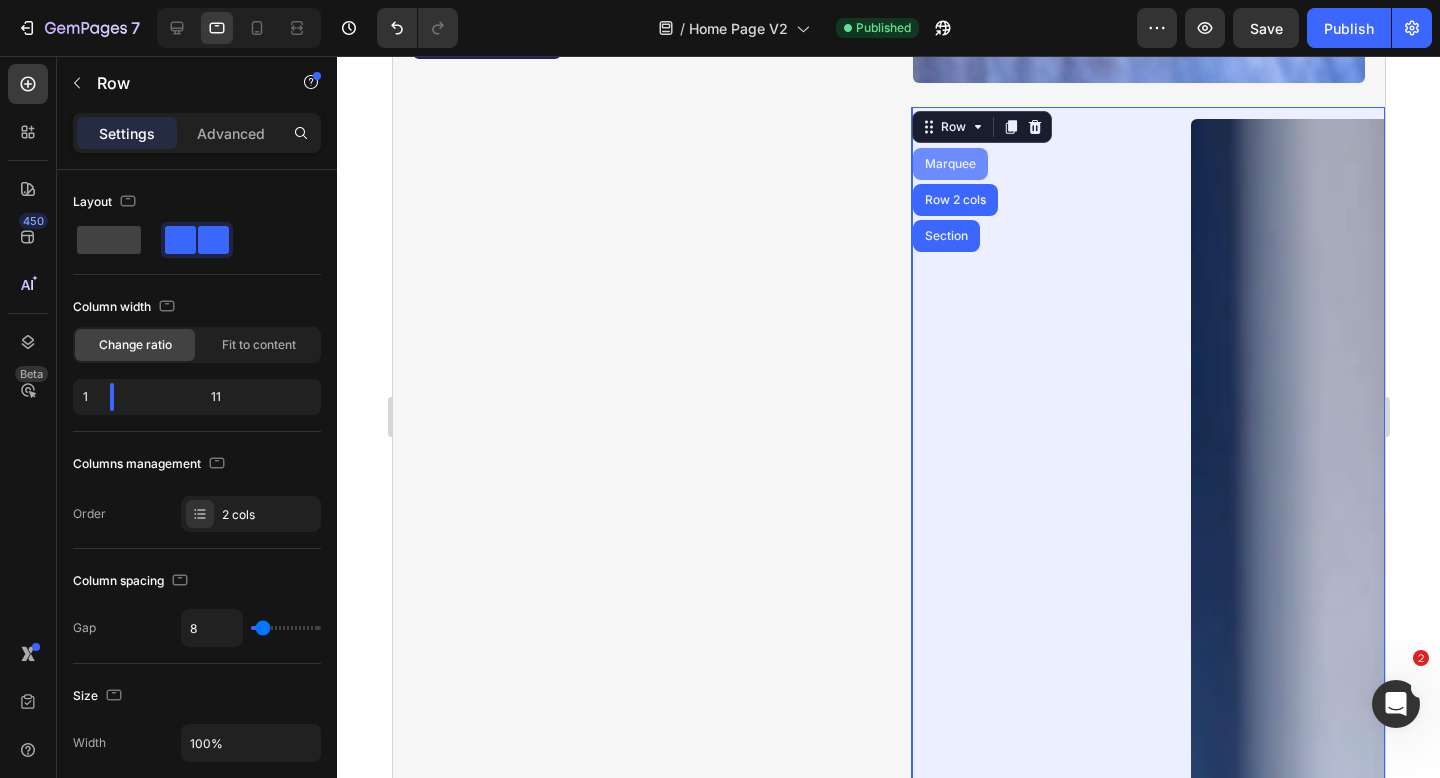 click on "Marquee" at bounding box center [949, 164] 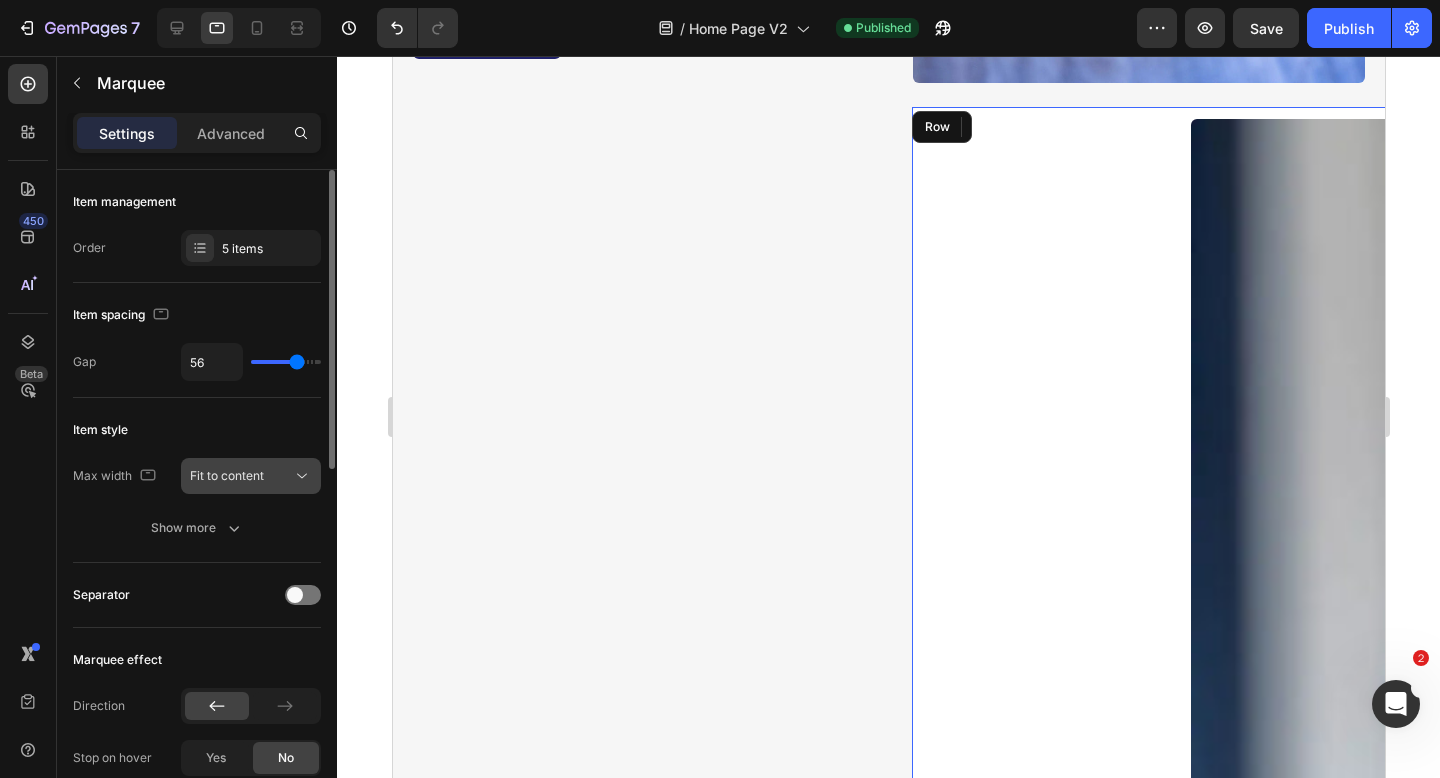 click on "Fit to content" at bounding box center [227, 476] 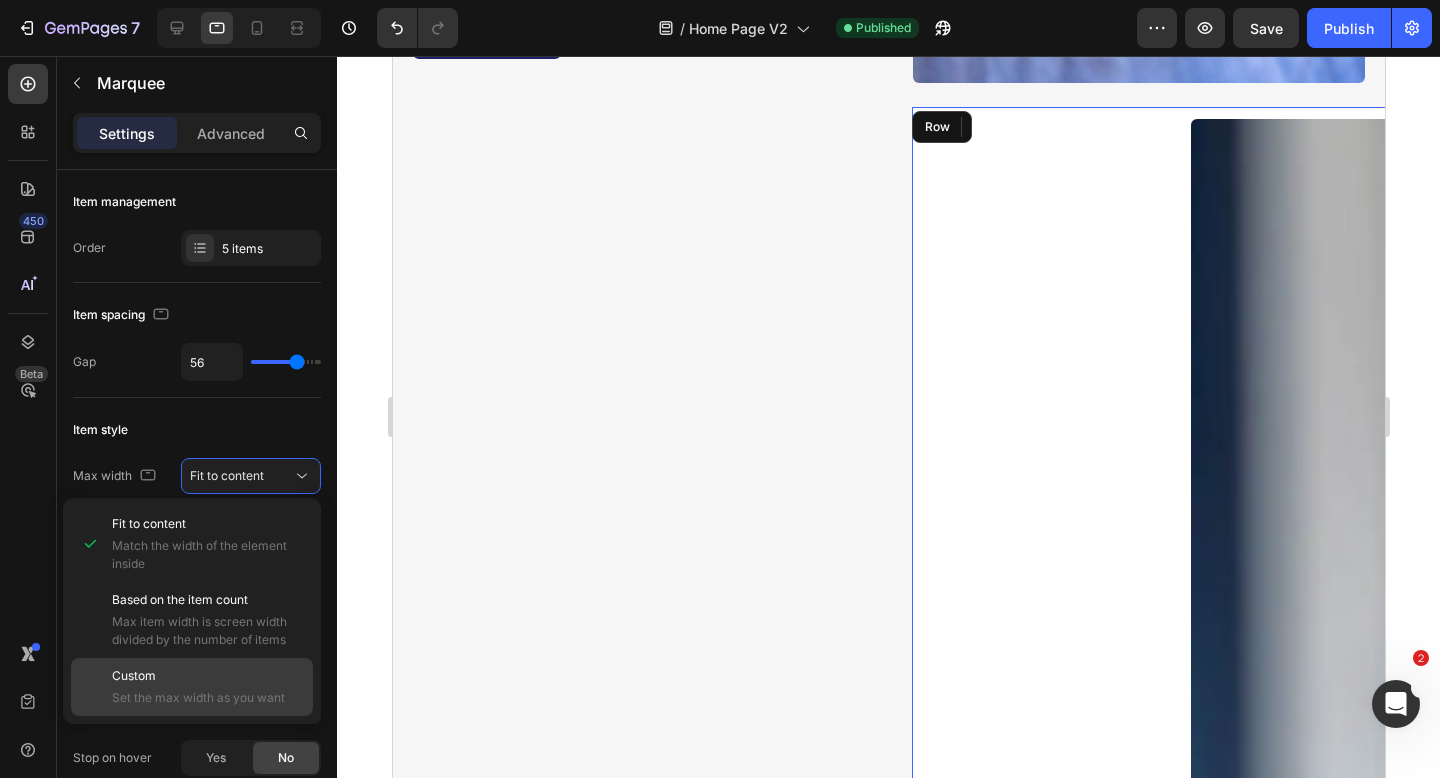 click on "Set the max width as you want" at bounding box center [208, 698] 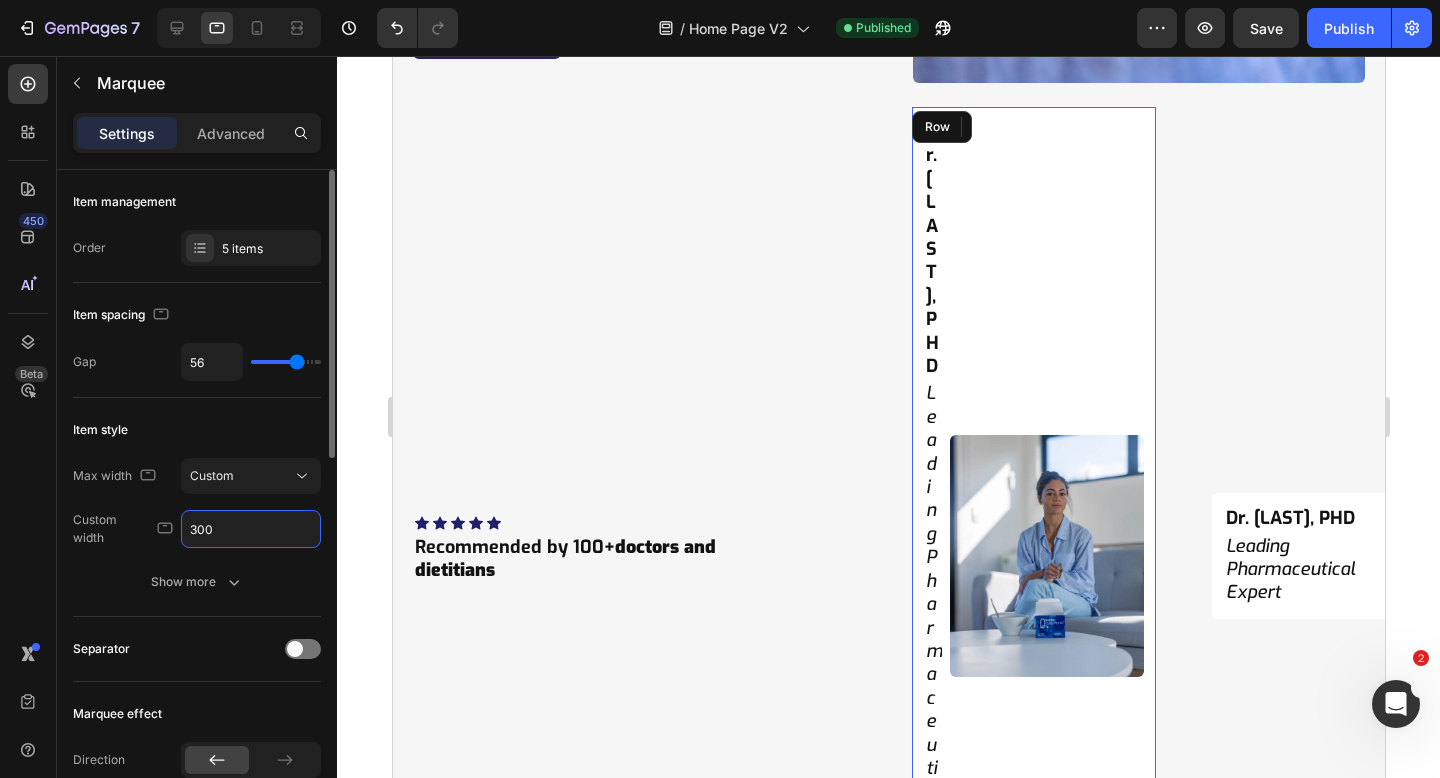 click on "300" at bounding box center (251, 529) 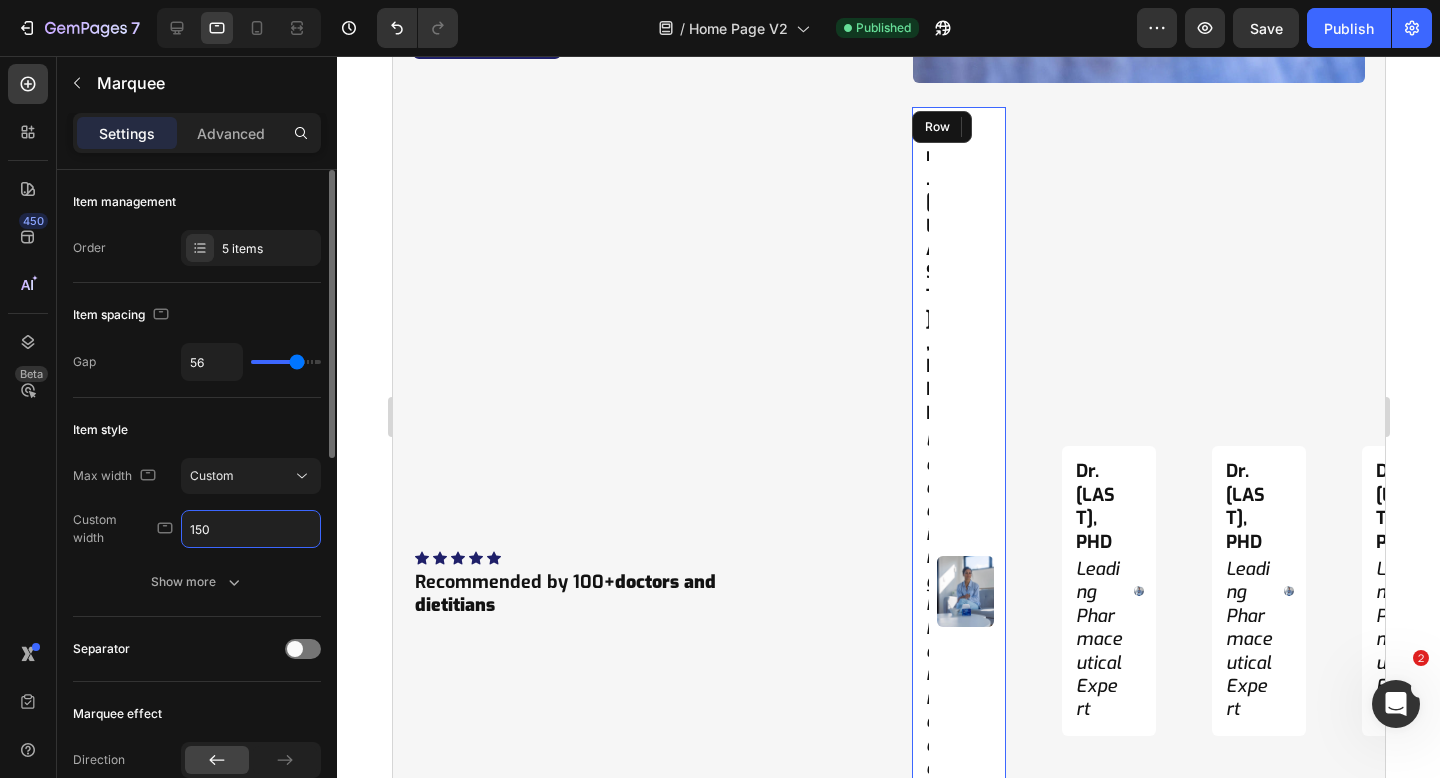 type on "150" 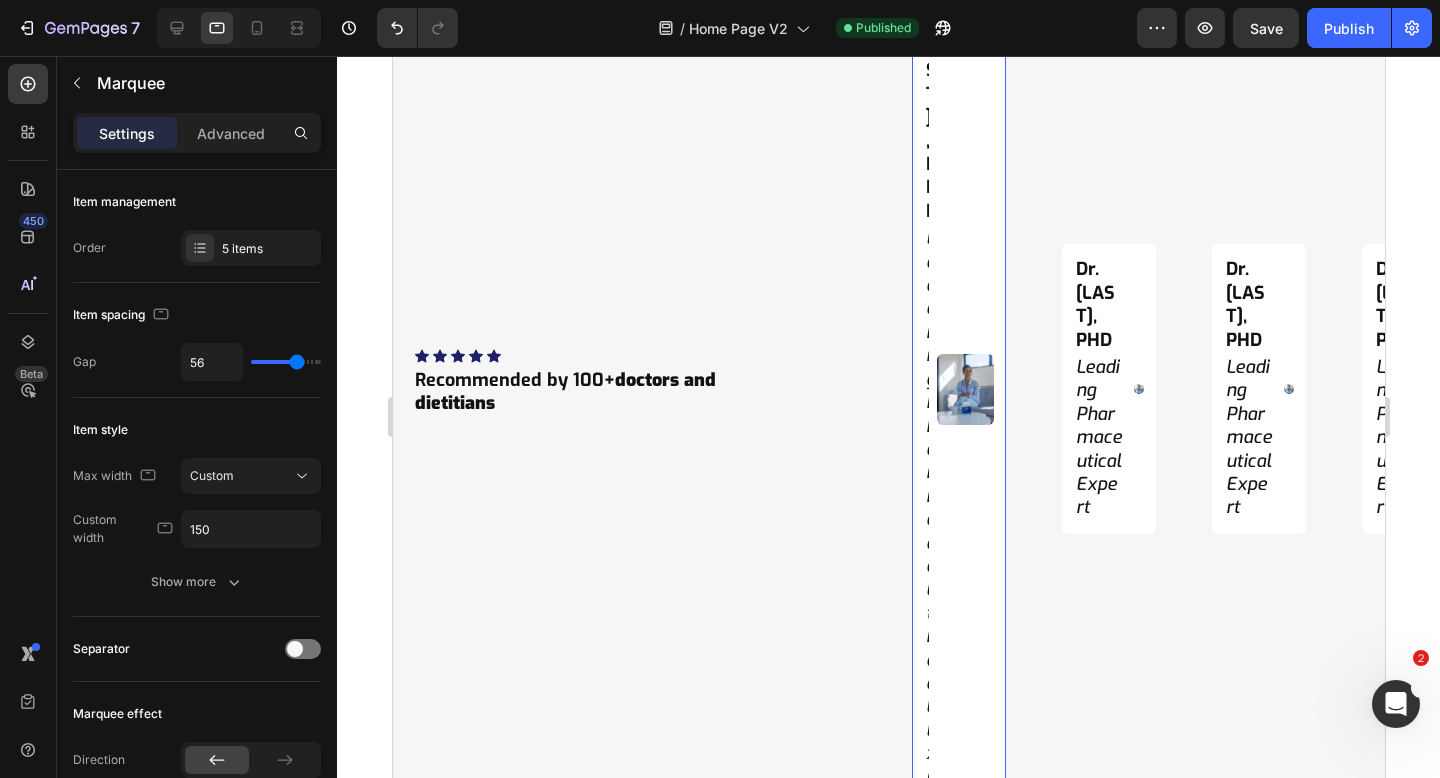 scroll, scrollTop: 6169, scrollLeft: 0, axis: vertical 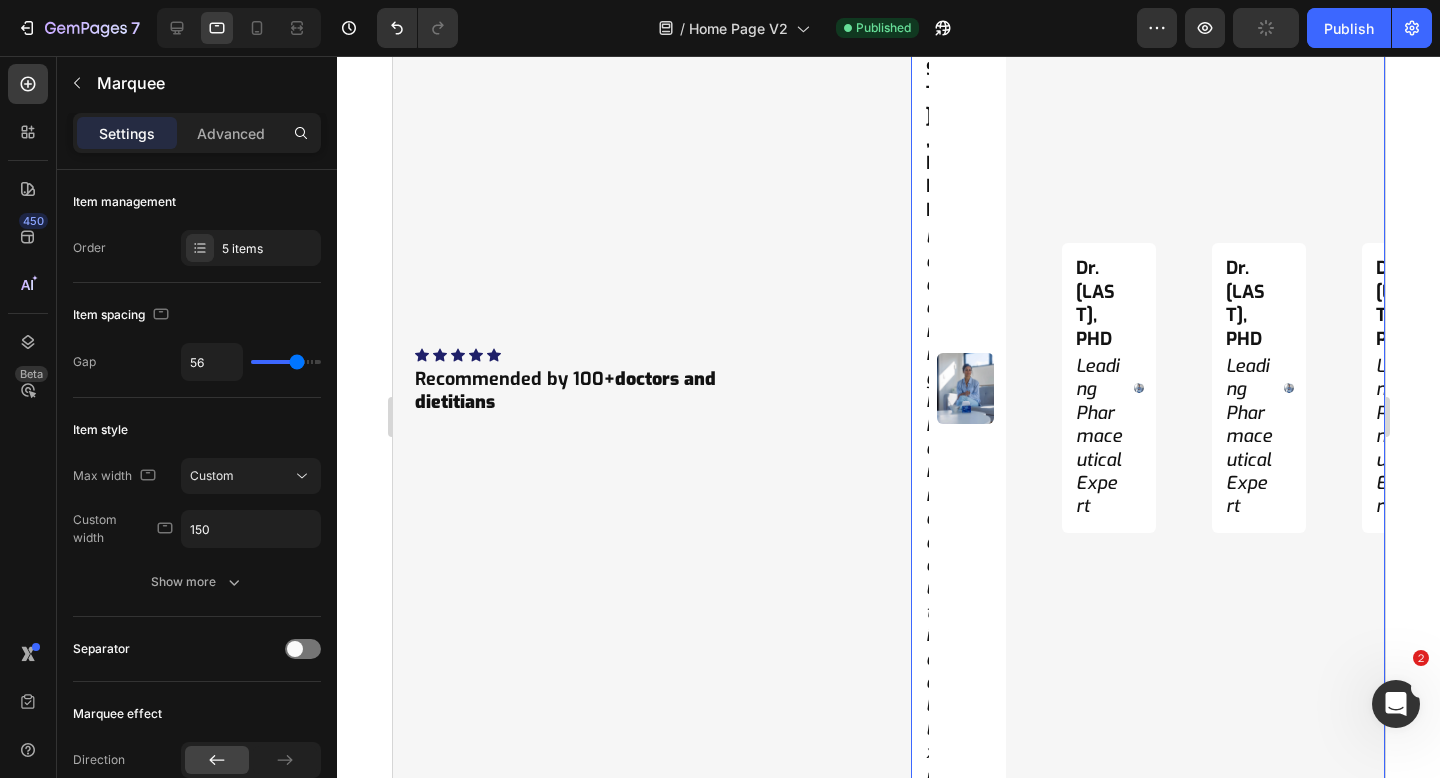 click on "Dr. Niko Velasco, PHD Heading Leading Pharmaceutical Expert Heading Image Row" at bounding box center (986, 388) 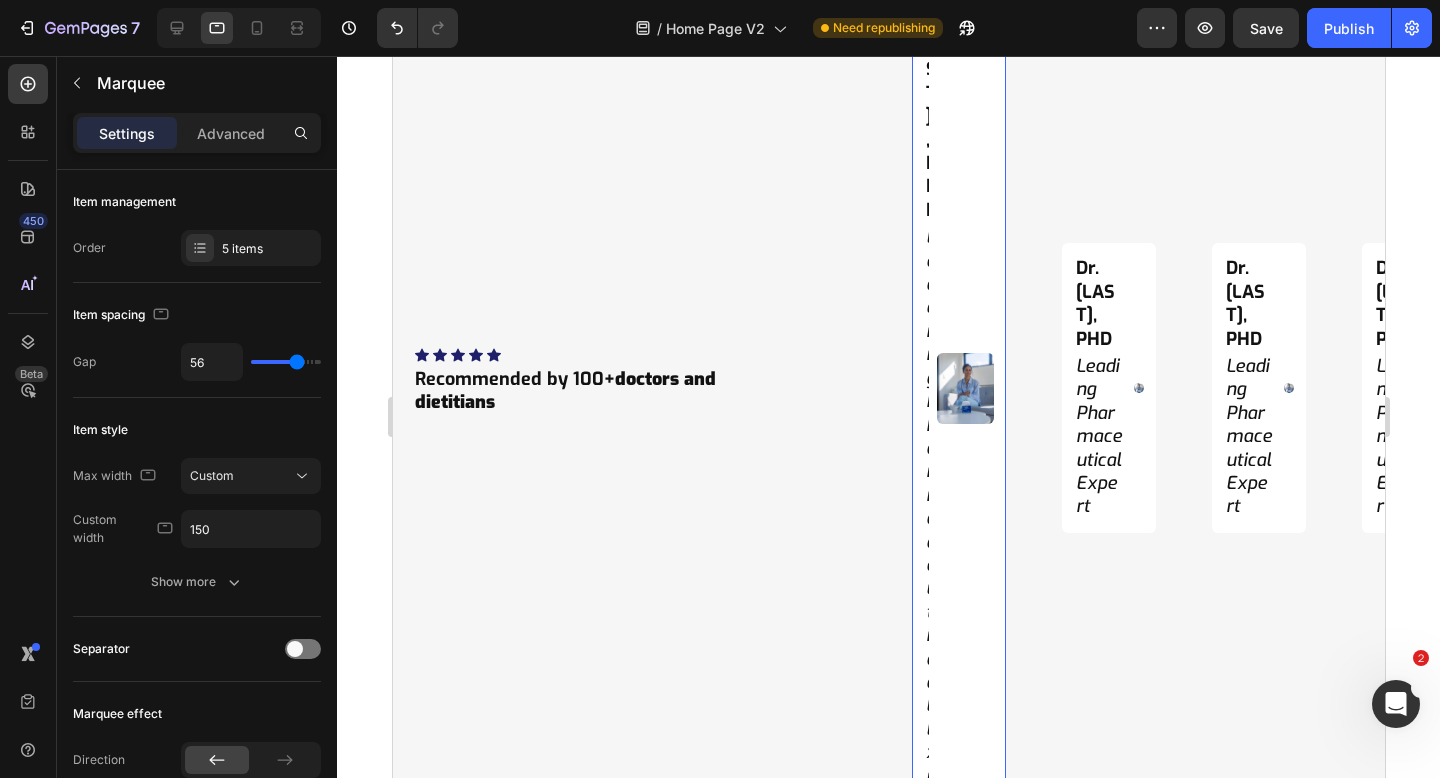 click on "Image" at bounding box center (964, 388) 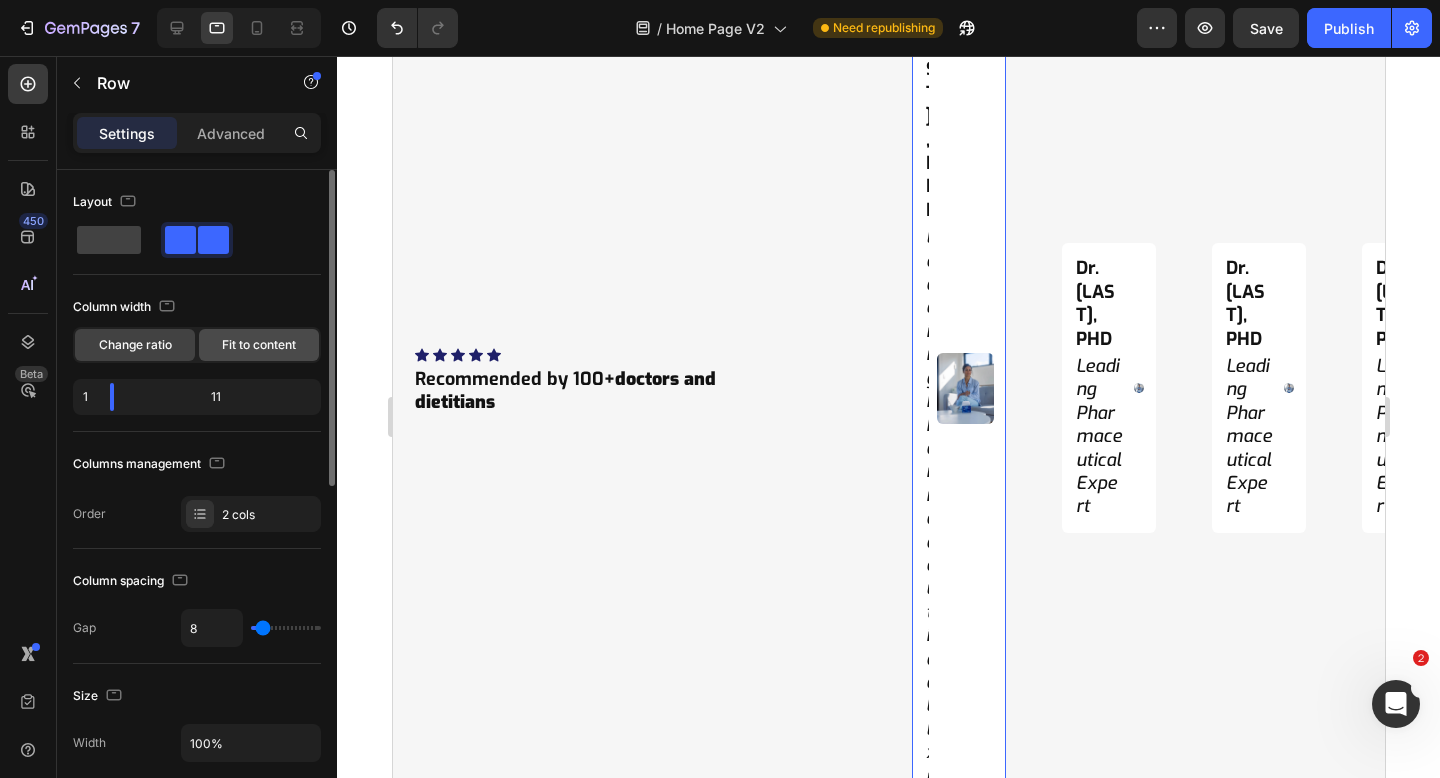 click on "Fit to content" 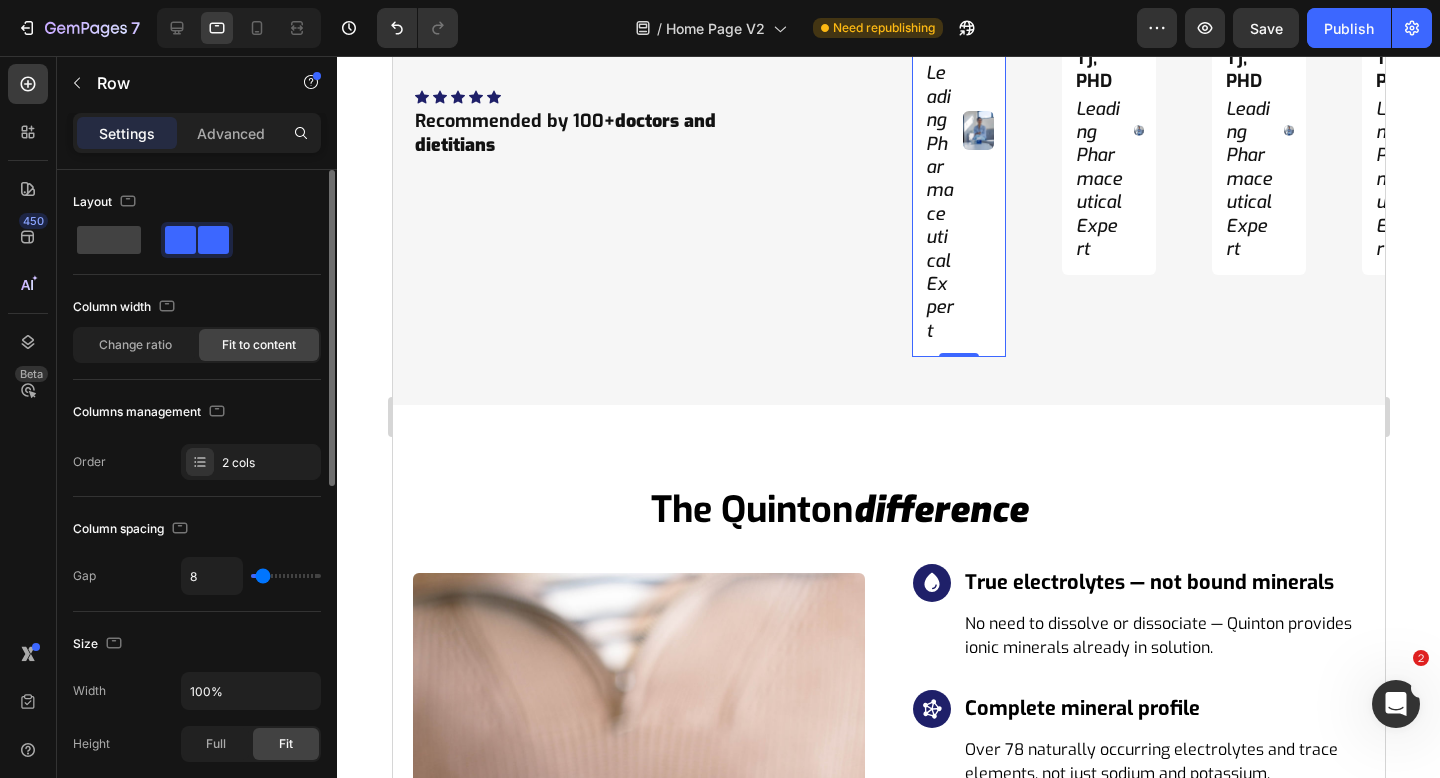 scroll, scrollTop: 5876, scrollLeft: 0, axis: vertical 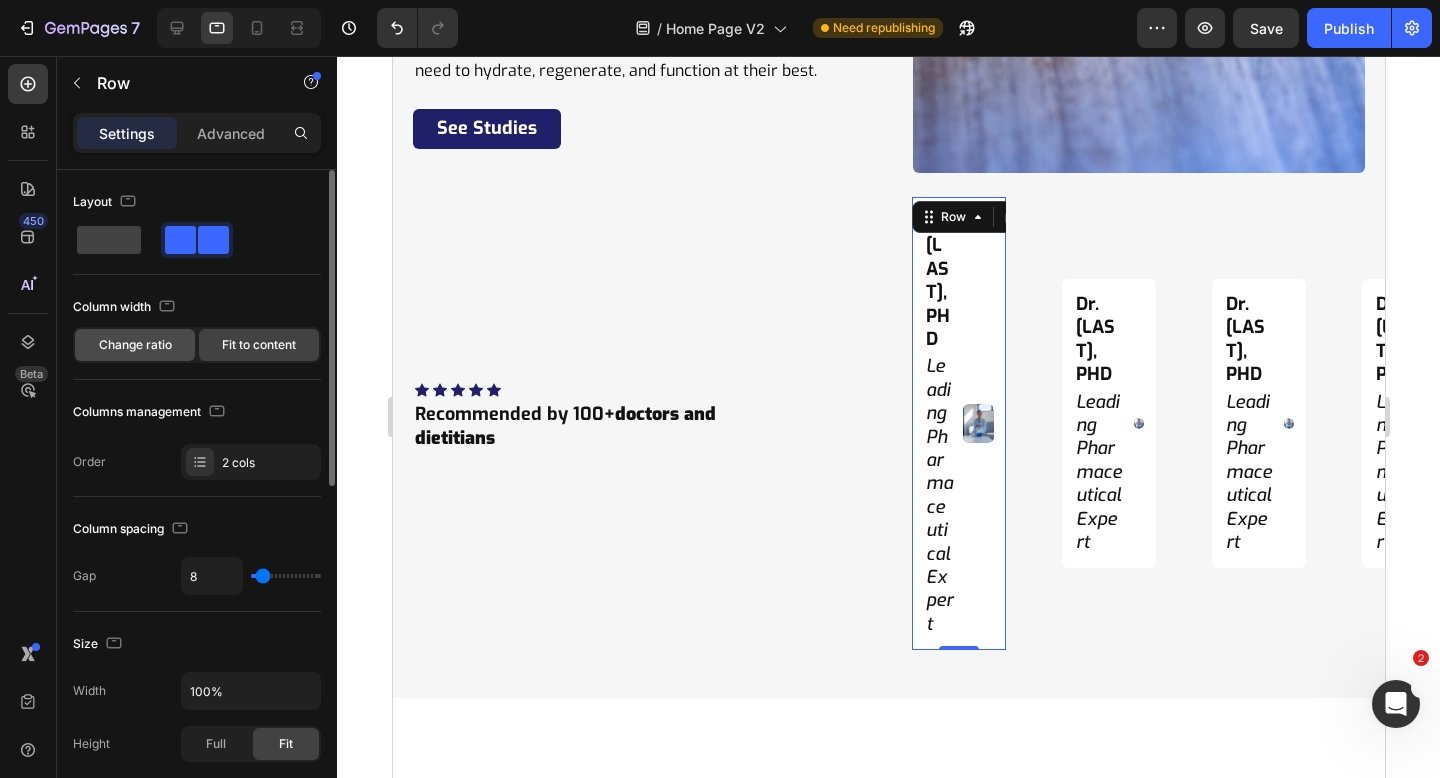 click on "Change ratio" 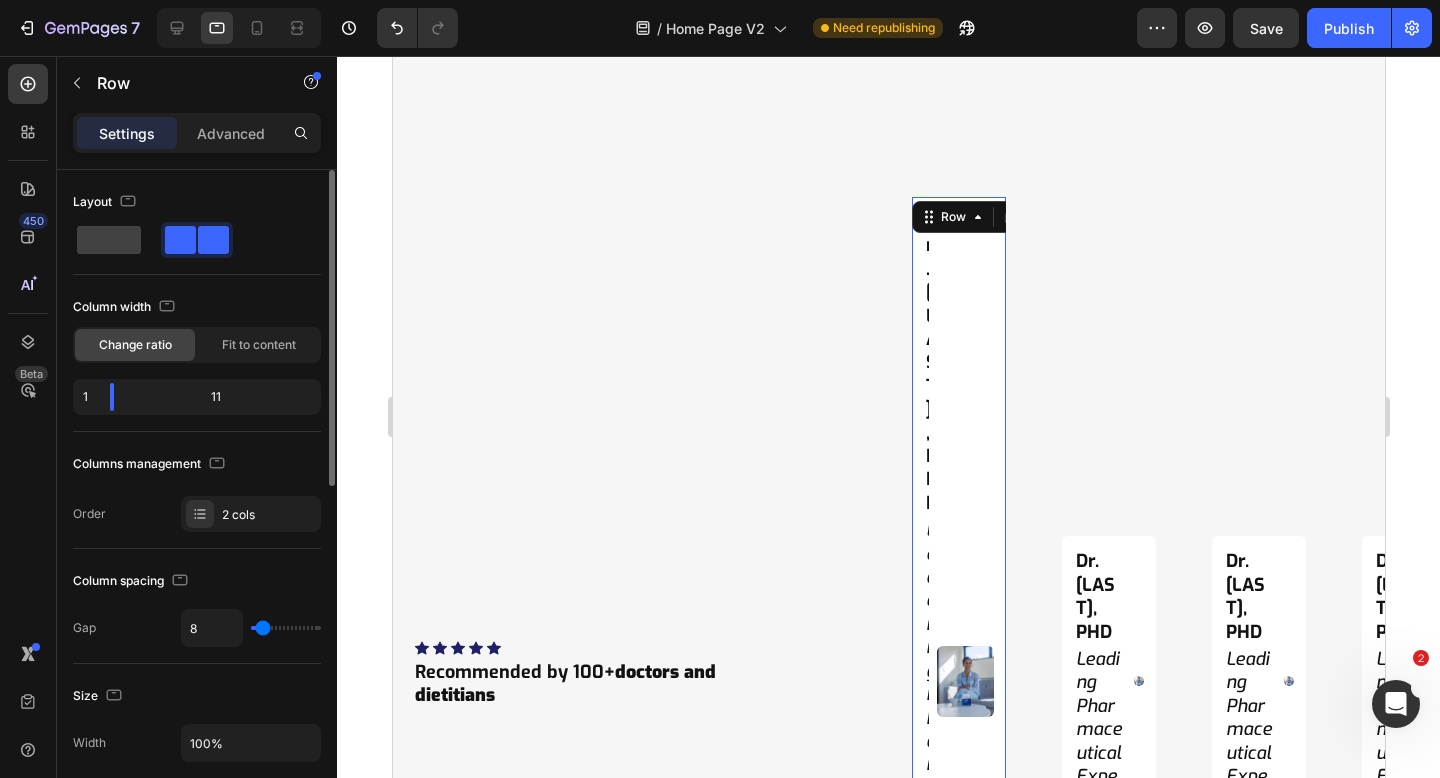 scroll, scrollTop: 6169, scrollLeft: 0, axis: vertical 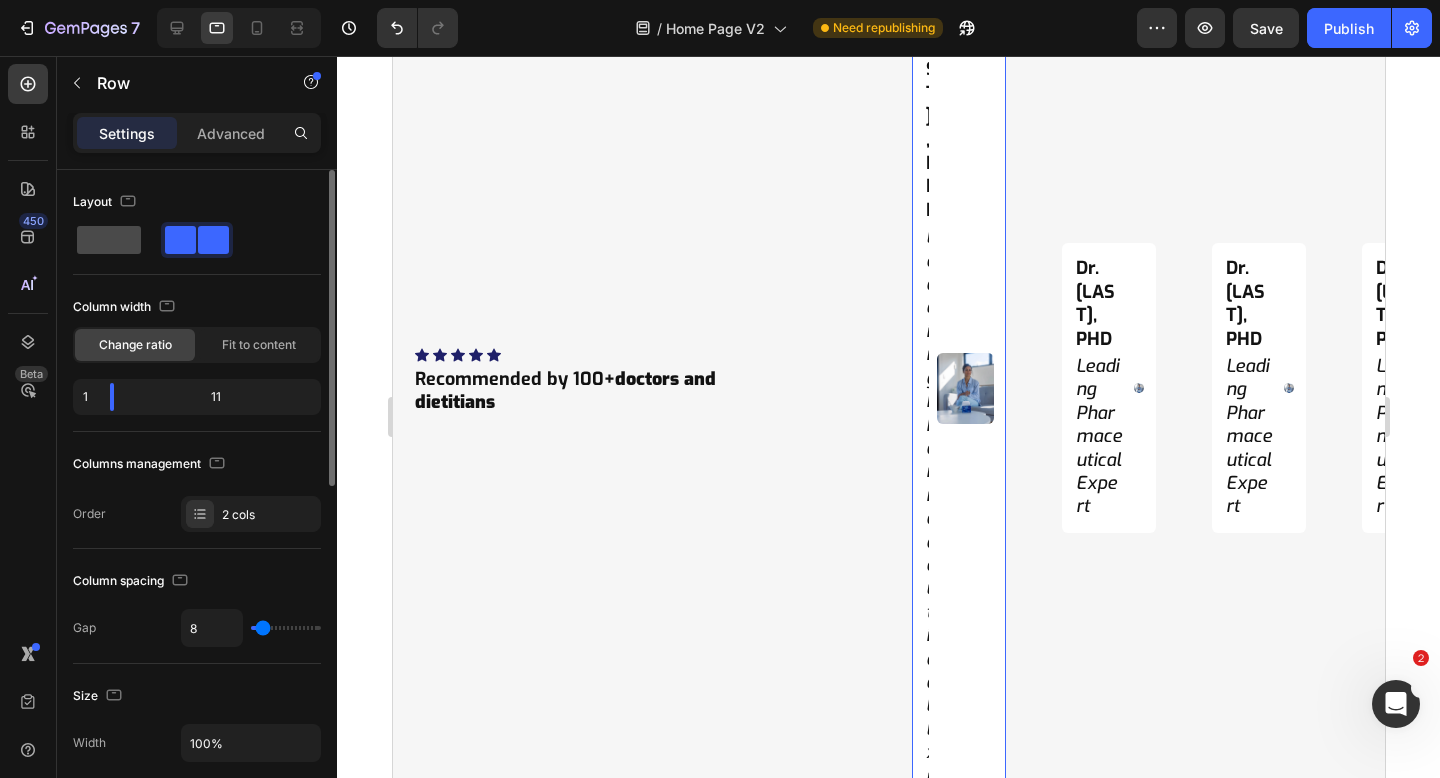 click 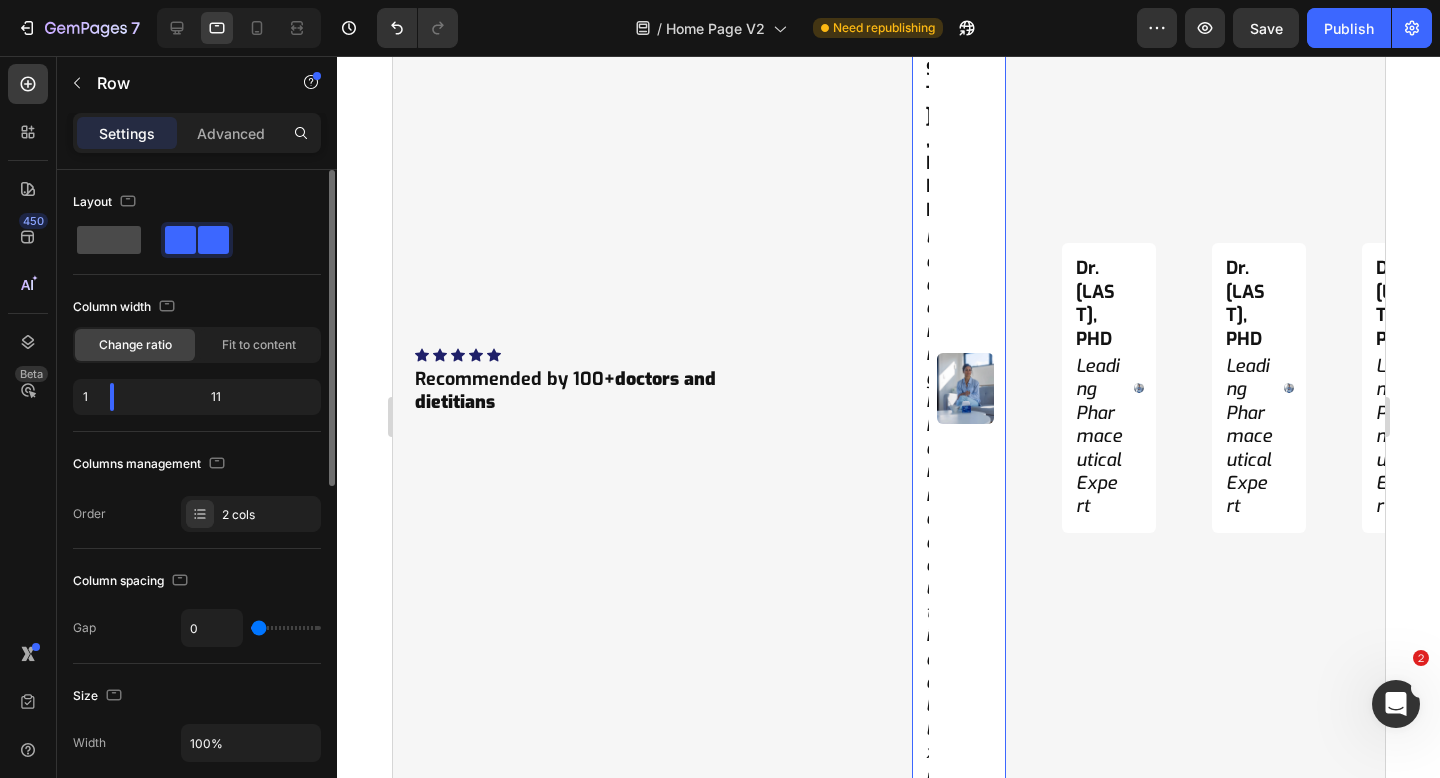 scroll, scrollTop: 5783, scrollLeft: 0, axis: vertical 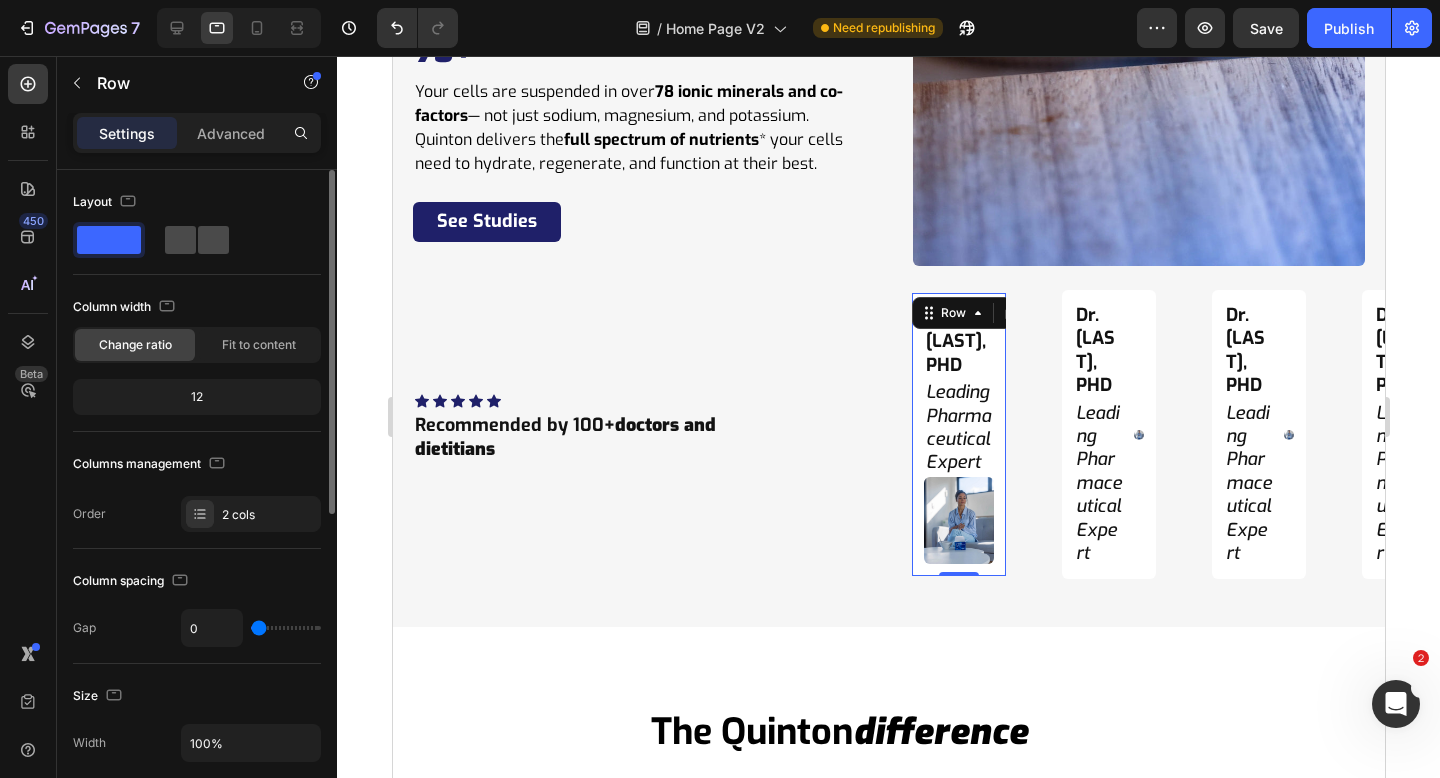 click 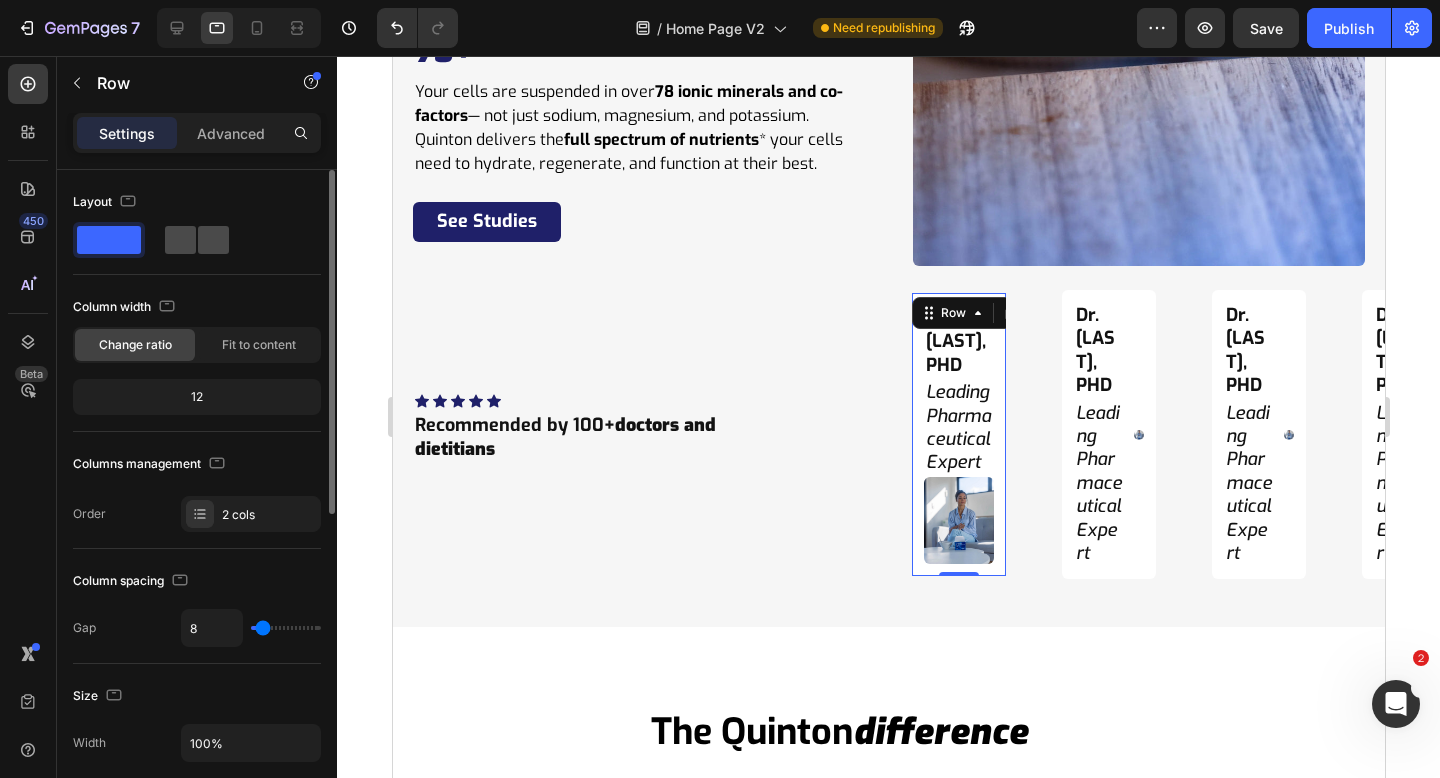 scroll, scrollTop: 5876, scrollLeft: 0, axis: vertical 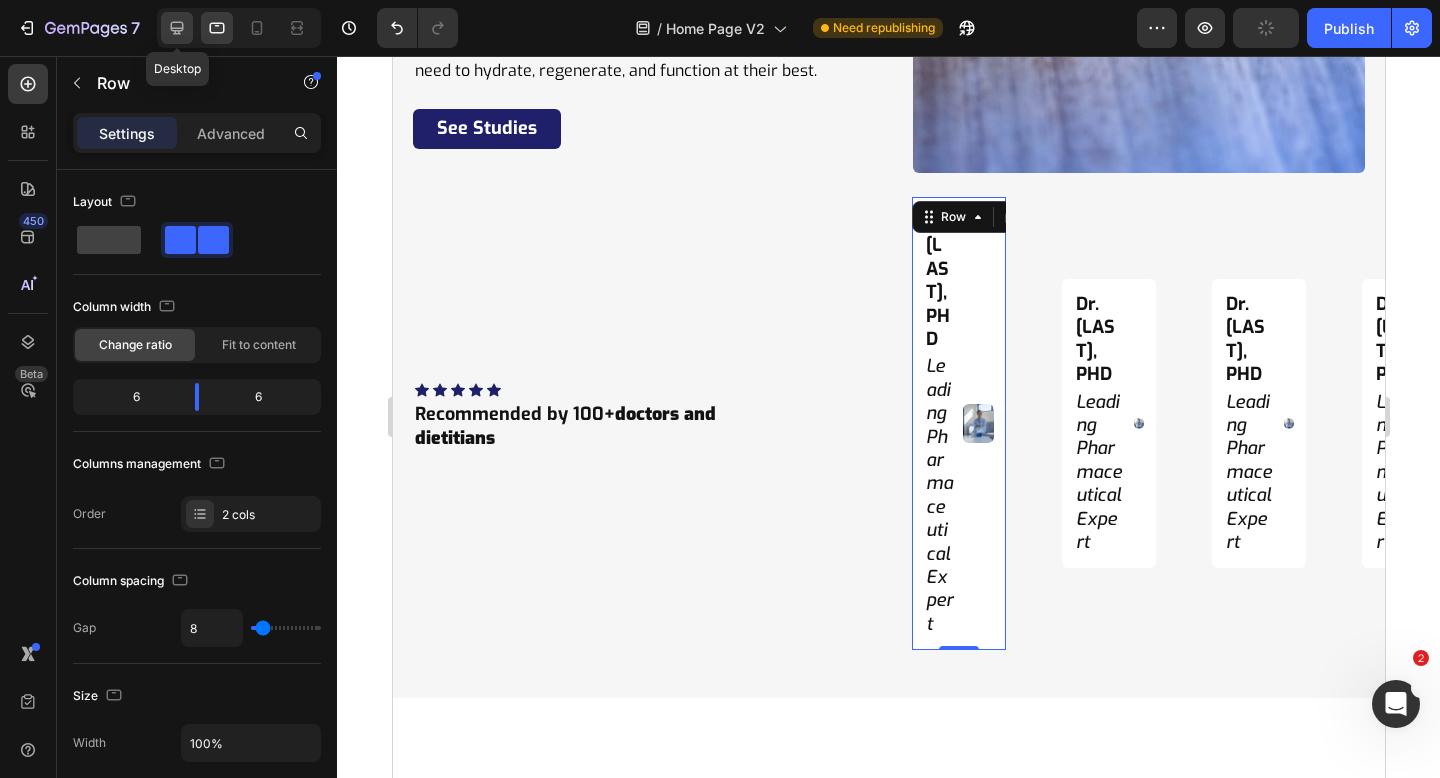 click 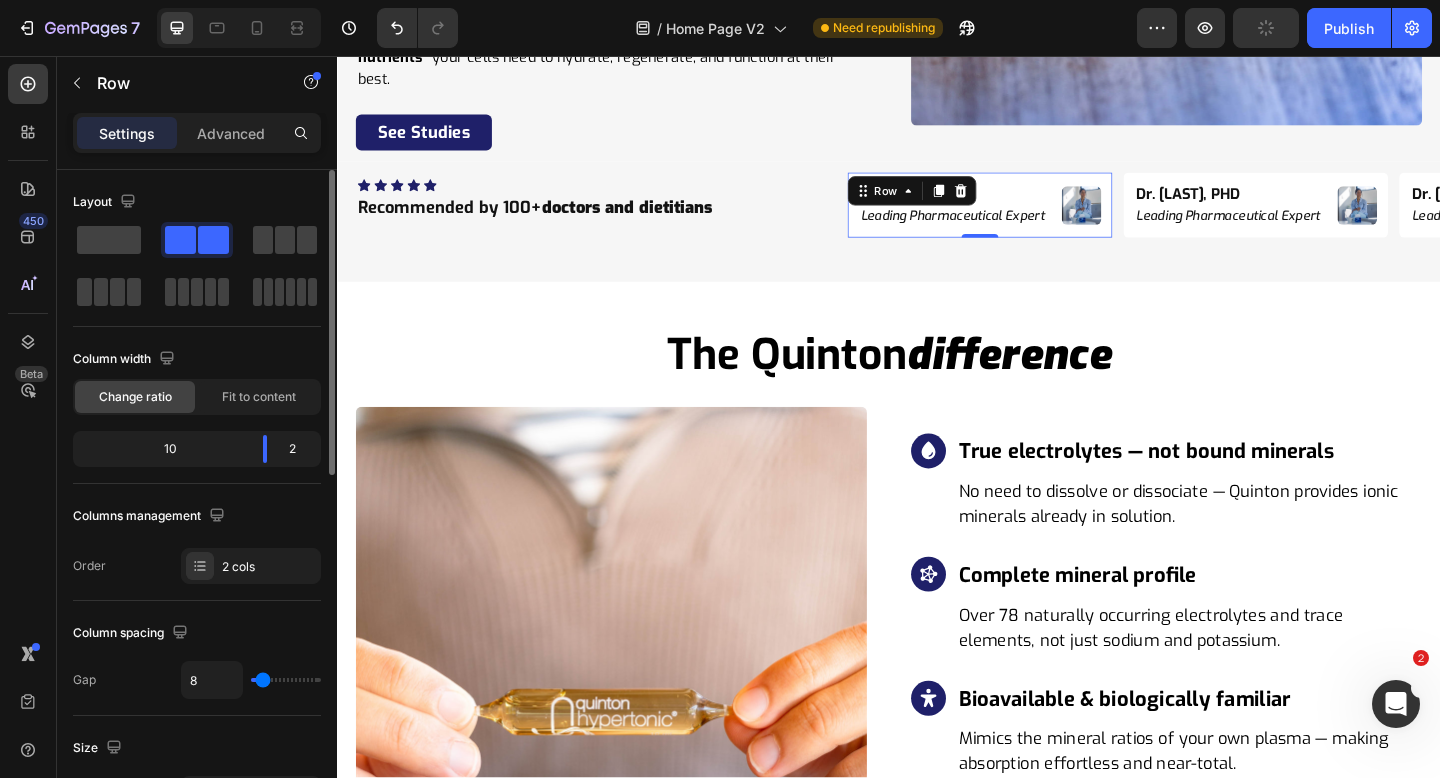scroll, scrollTop: 5842, scrollLeft: 0, axis: vertical 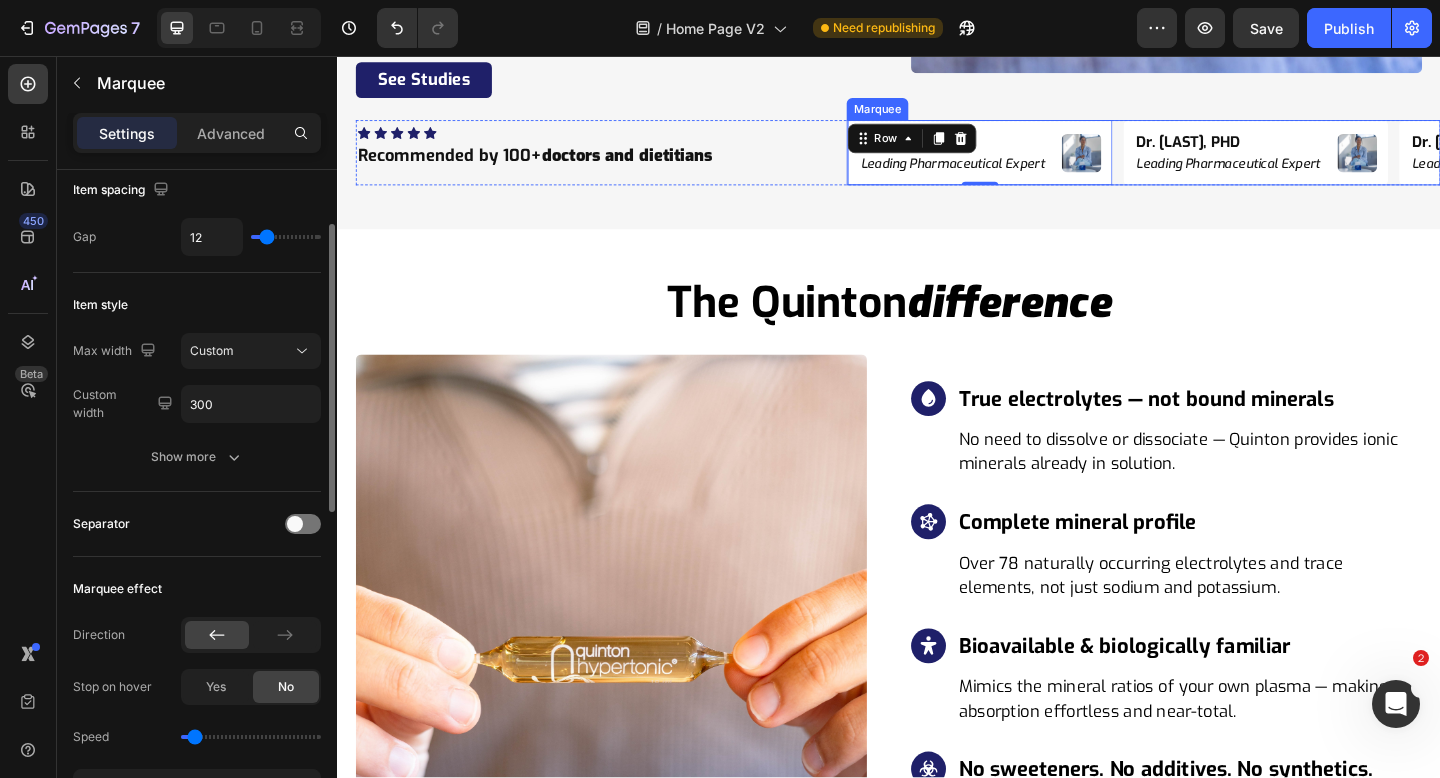 click on "Dr. Niko Velasco, PHD Heading Leading Pharmaceutical Expert Heading Image Row   0" at bounding box center (1042, 161) 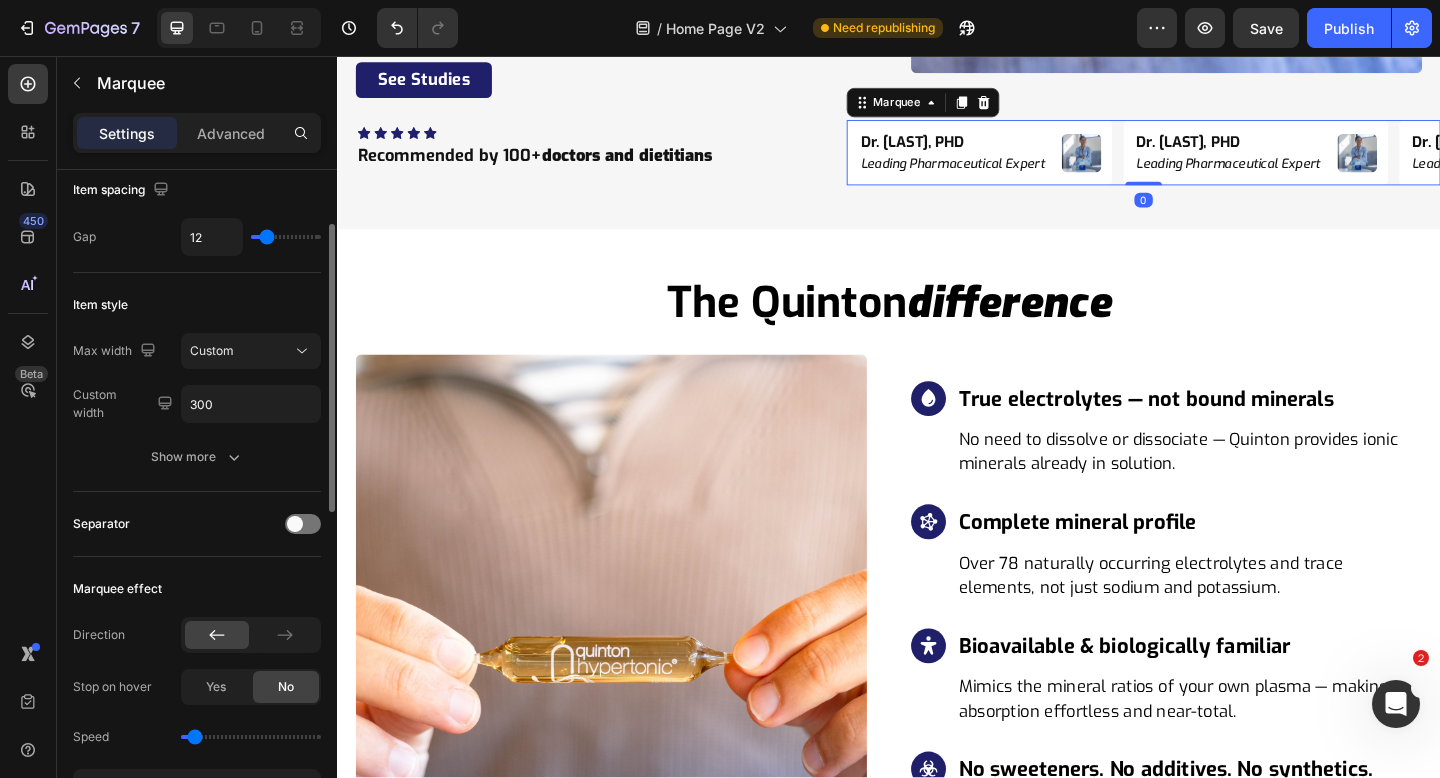 scroll, scrollTop: 0, scrollLeft: 0, axis: both 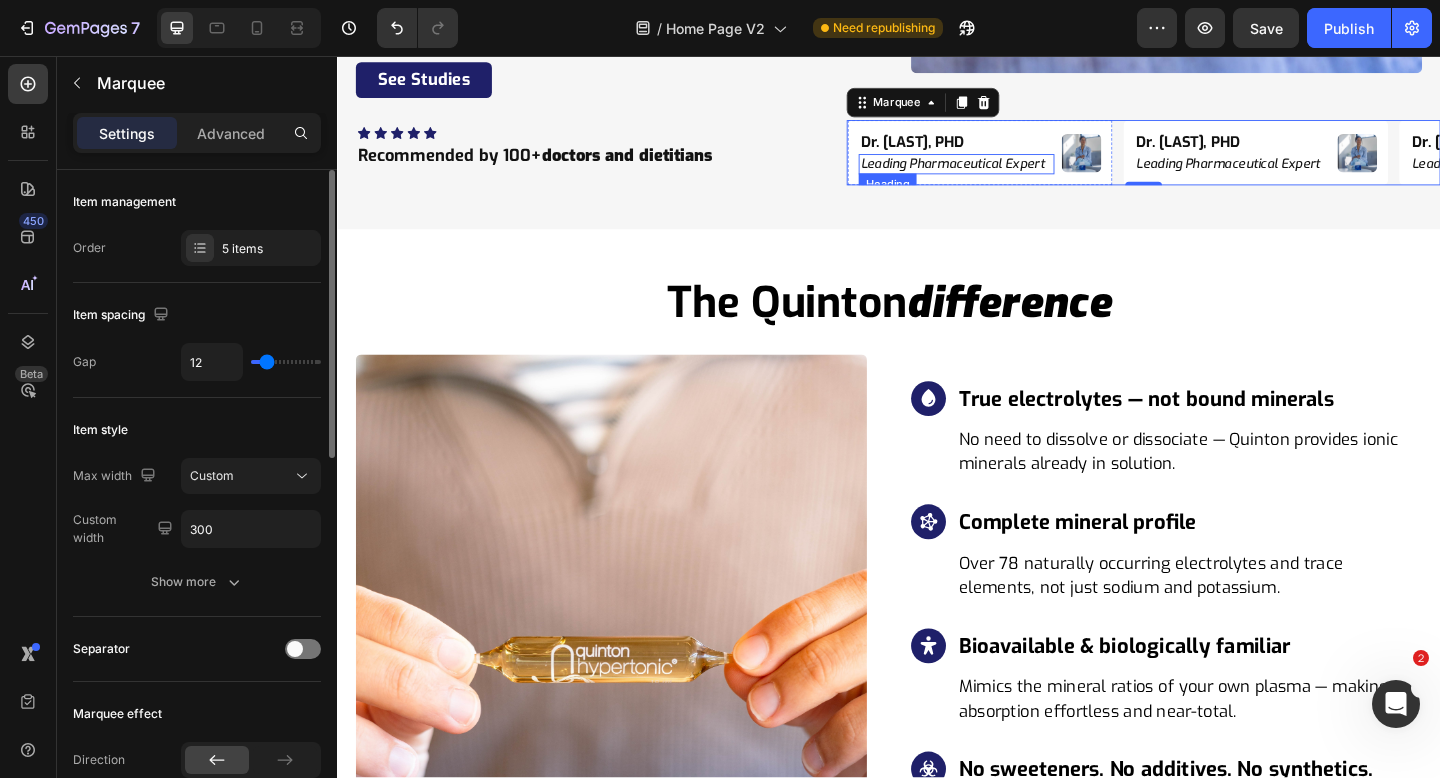 click on "Leading Pharmaceutical Expert" at bounding box center (1010, 174) 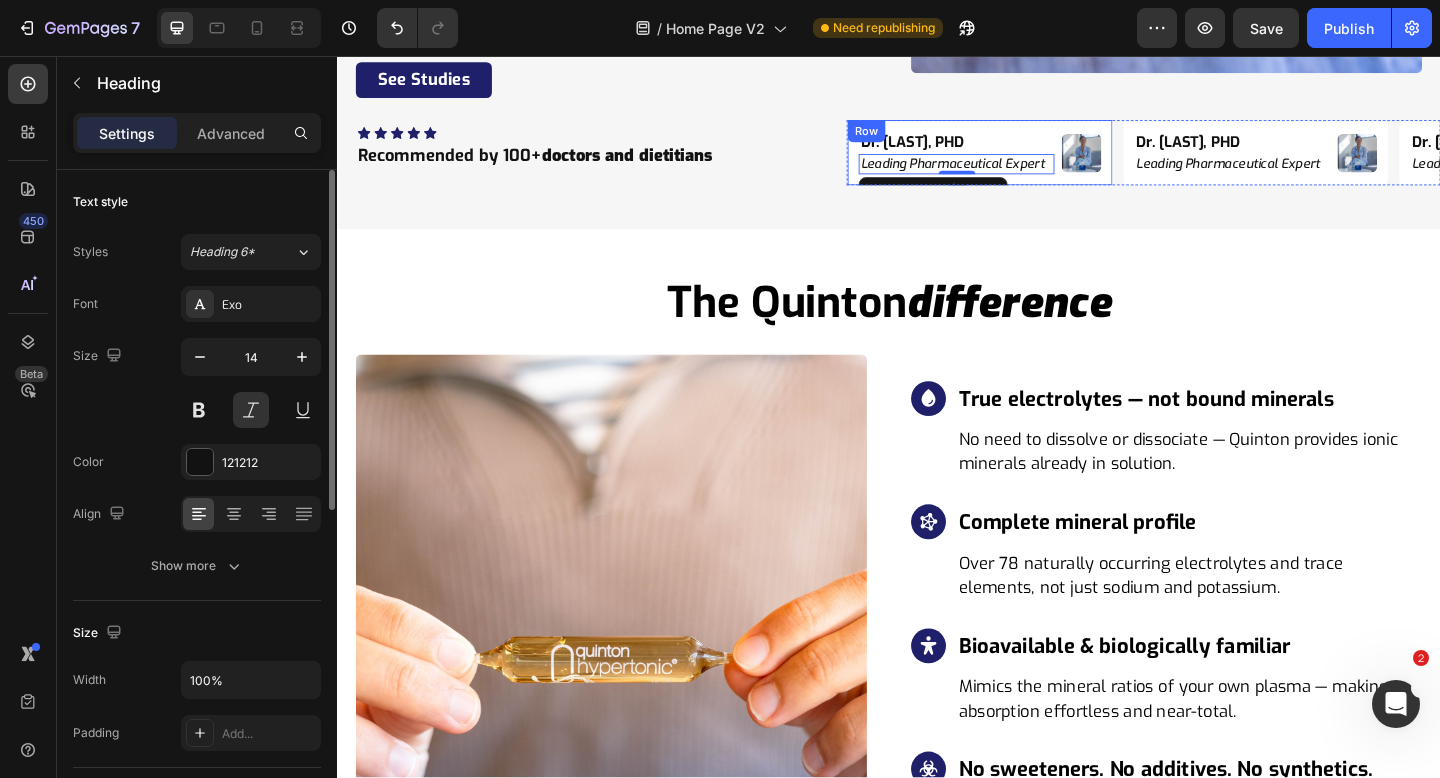 click on "Dr. Niko Velasco, PHD Heading Leading Pharmaceutical Expert Heading   0 Image Row" at bounding box center [1036, 161] 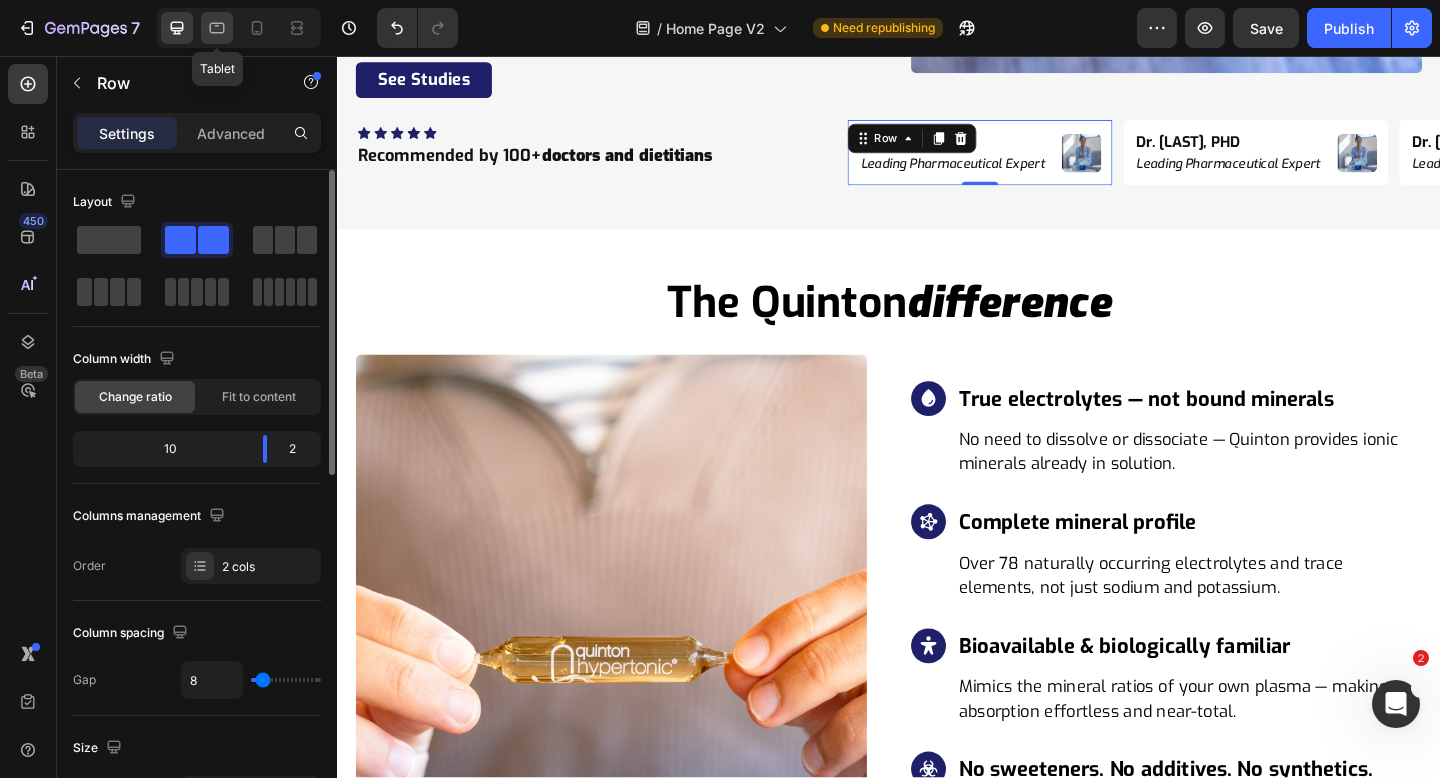 click 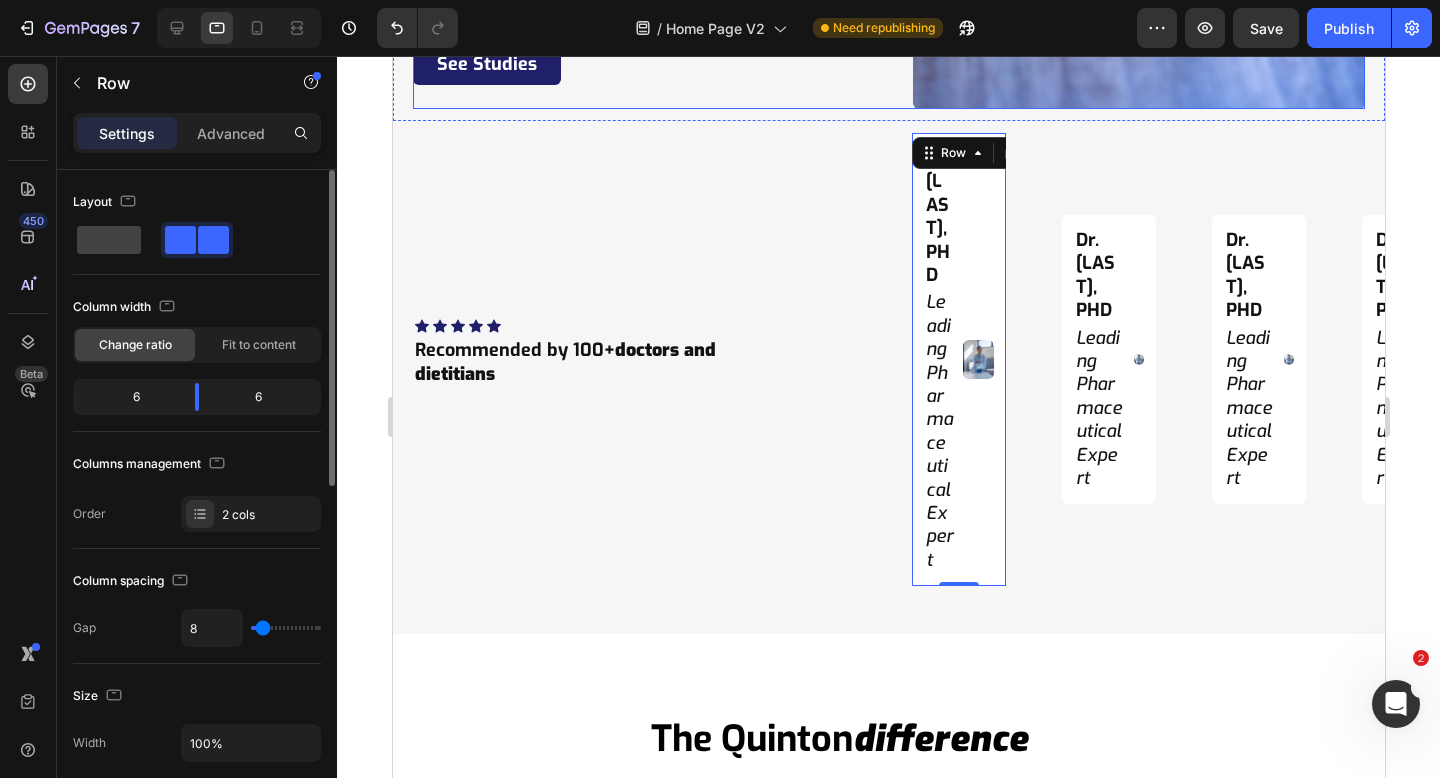 scroll, scrollTop: 5947, scrollLeft: 0, axis: vertical 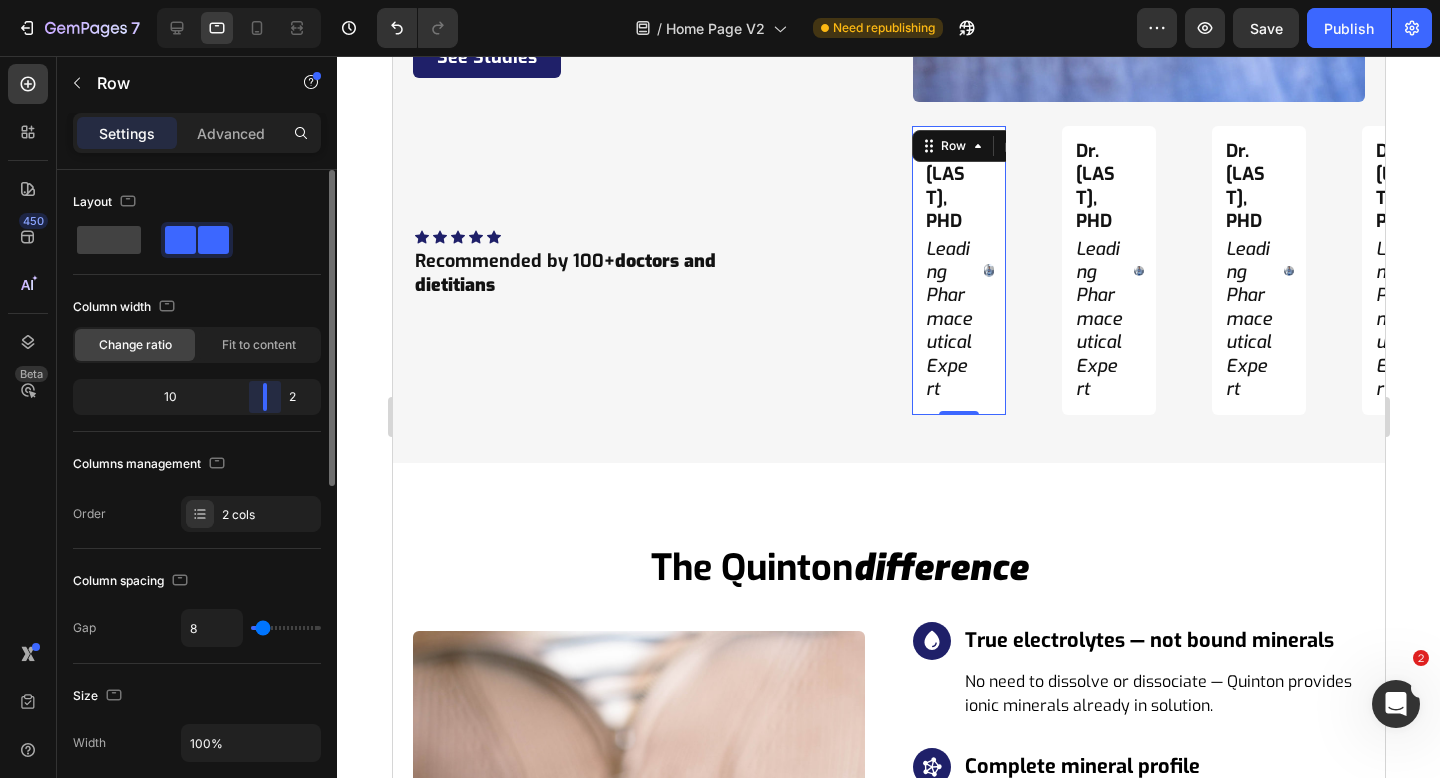 drag, startPoint x: 201, startPoint y: 385, endPoint x: 278, endPoint y: 391, distance: 77.23341 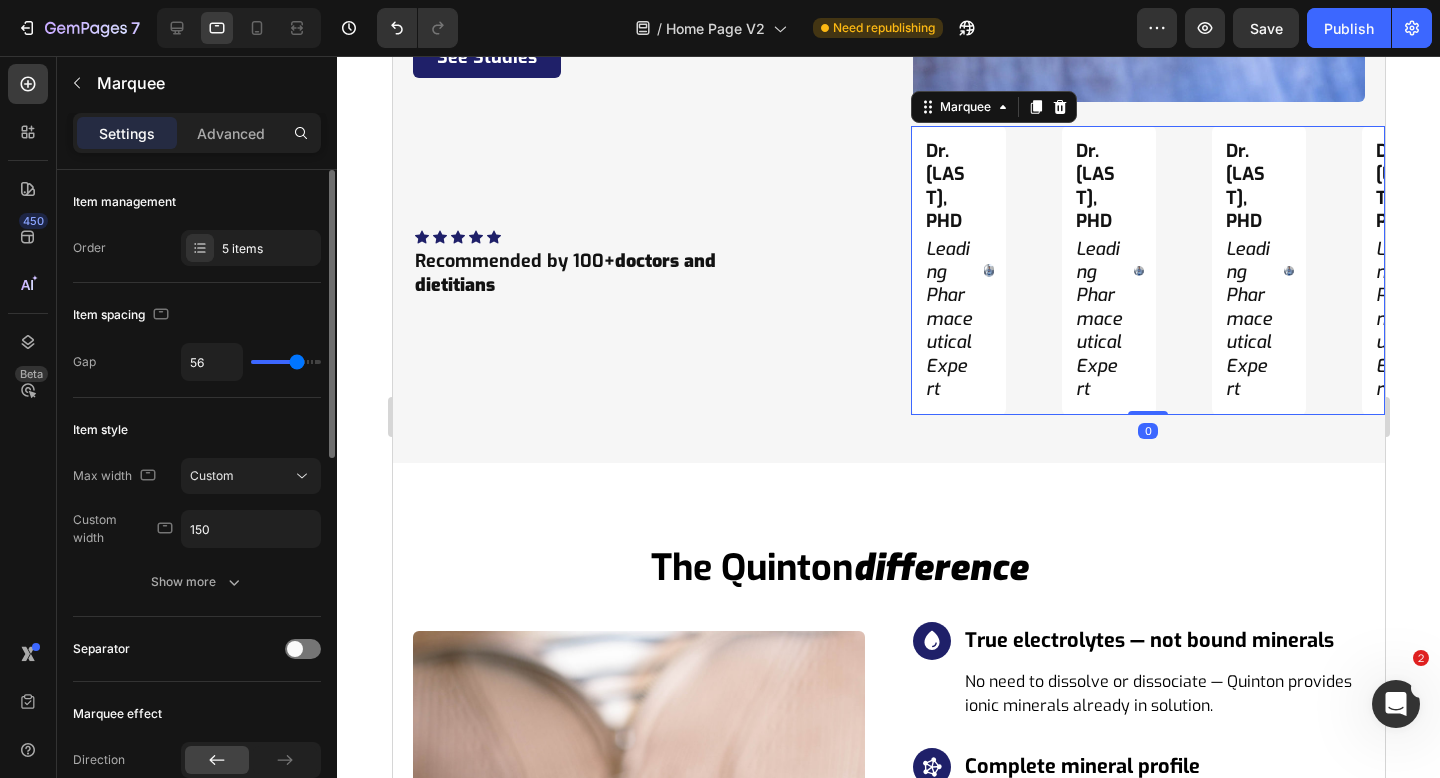 click on "Dr. Niko Velasco, PHD Heading Leading Pharmaceutical Expert Heading Image Row" at bounding box center [986, 270] 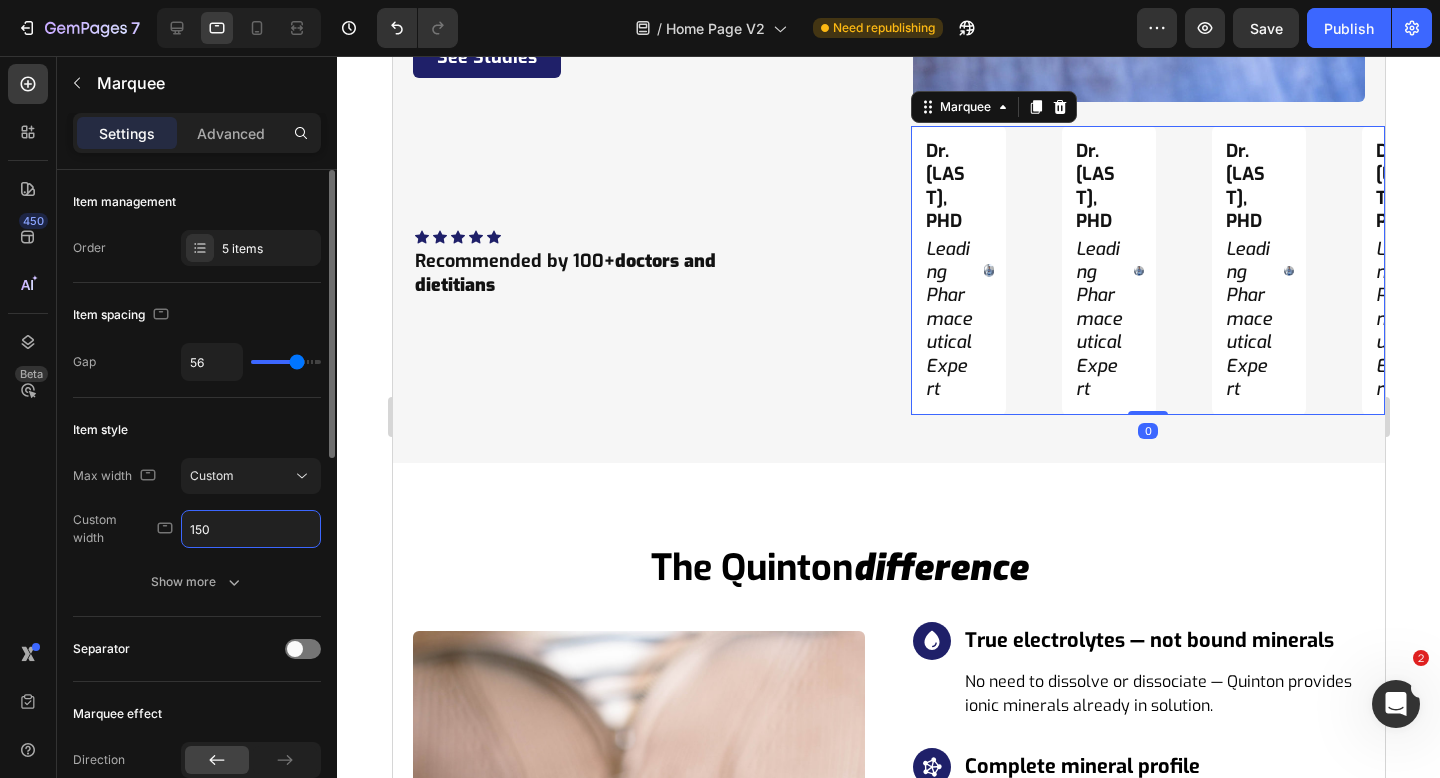 click on "150" at bounding box center [251, 529] 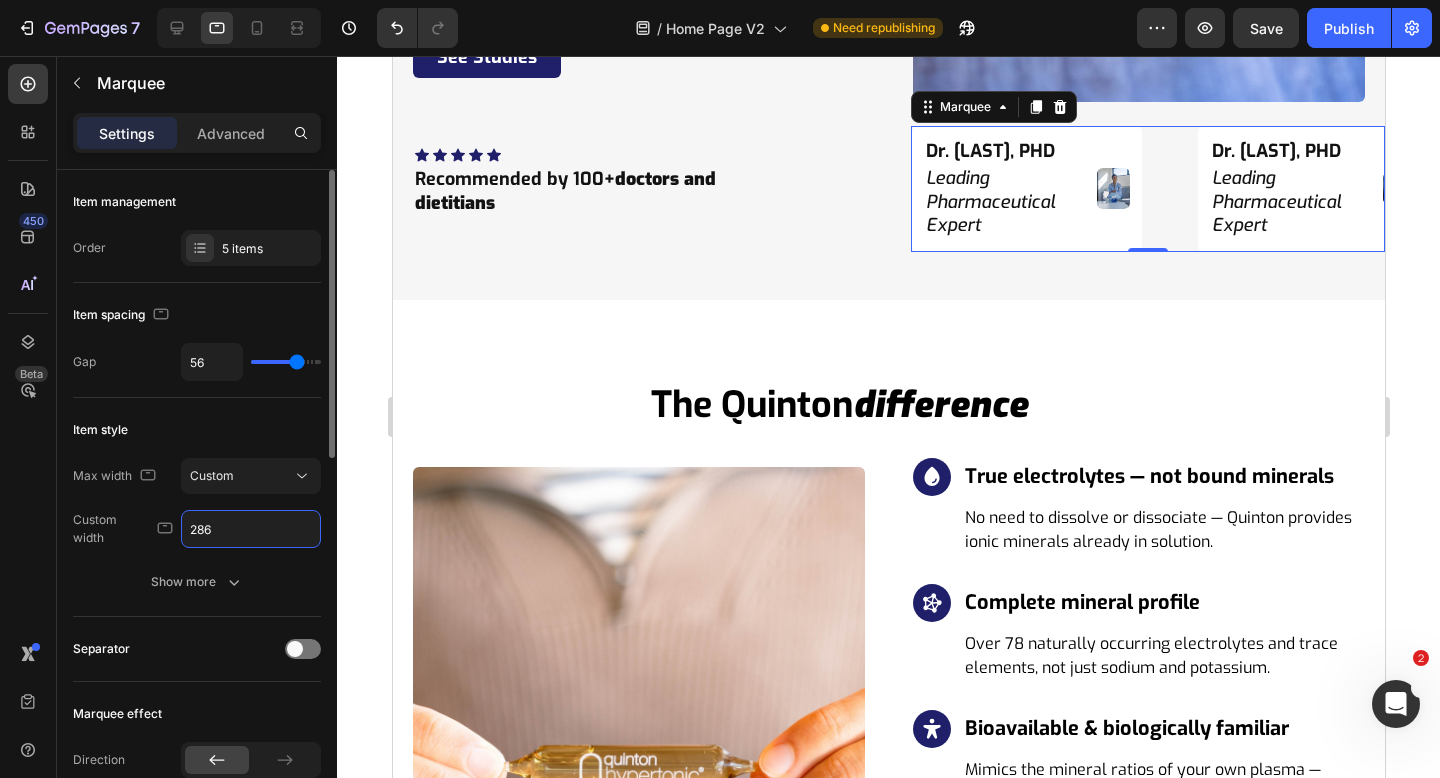 click on "286" at bounding box center [251, 529] 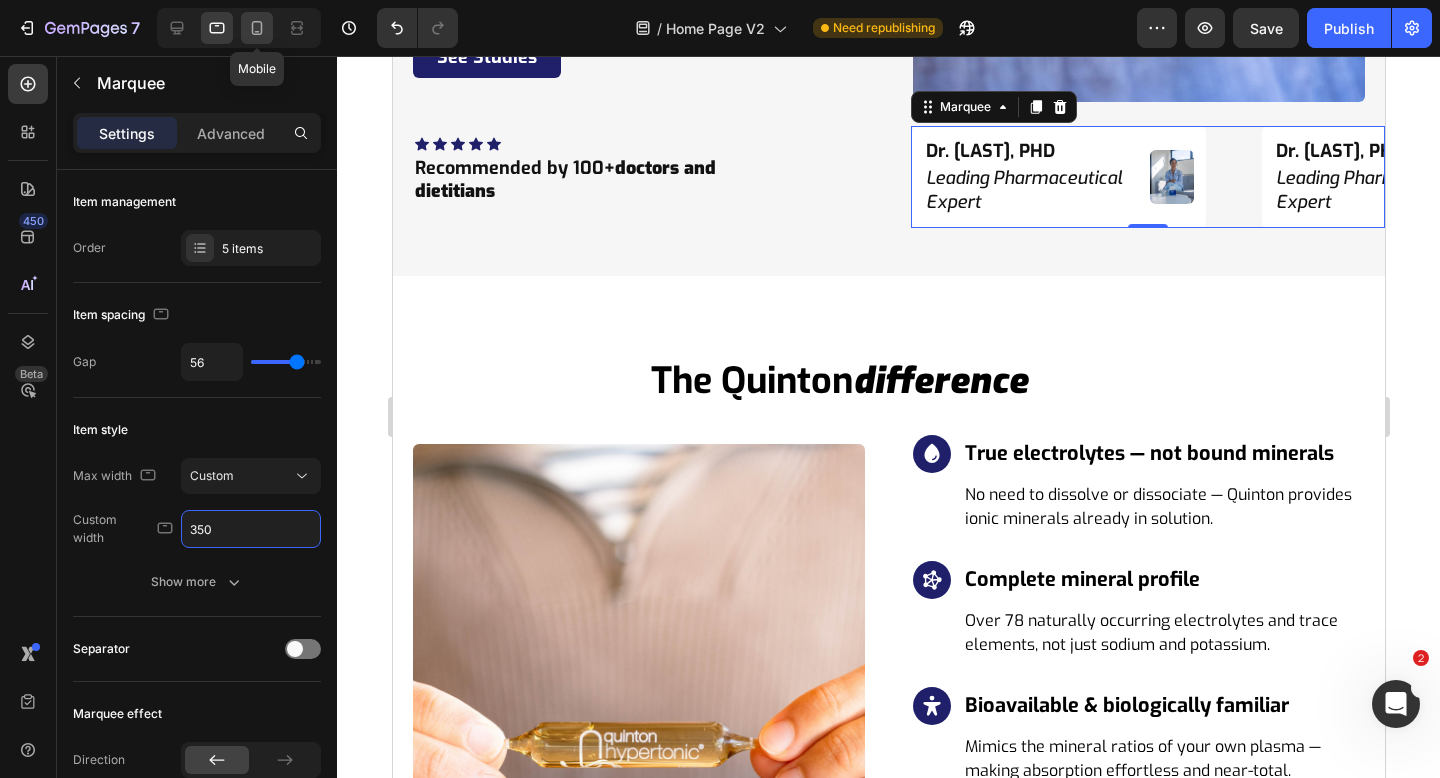 type on "350" 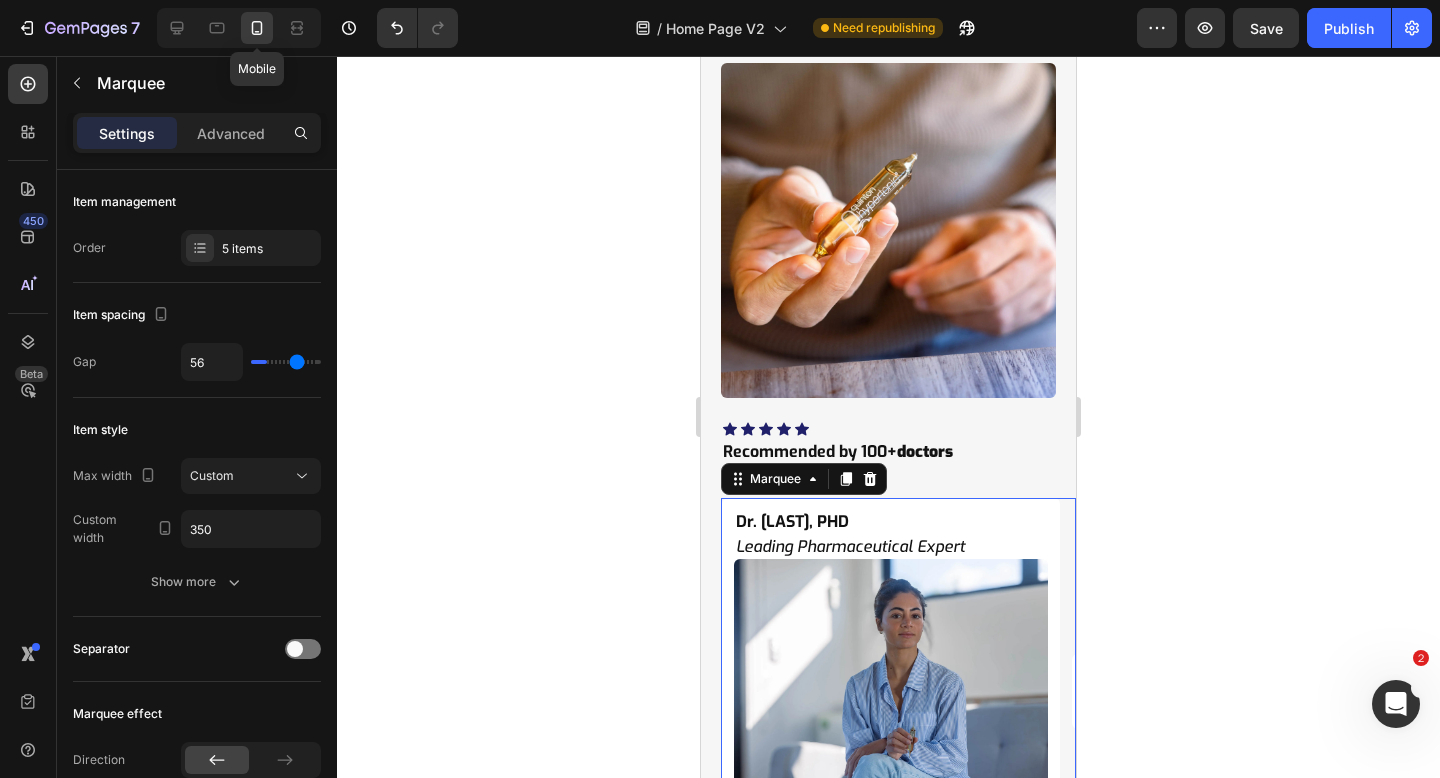 type on "12" 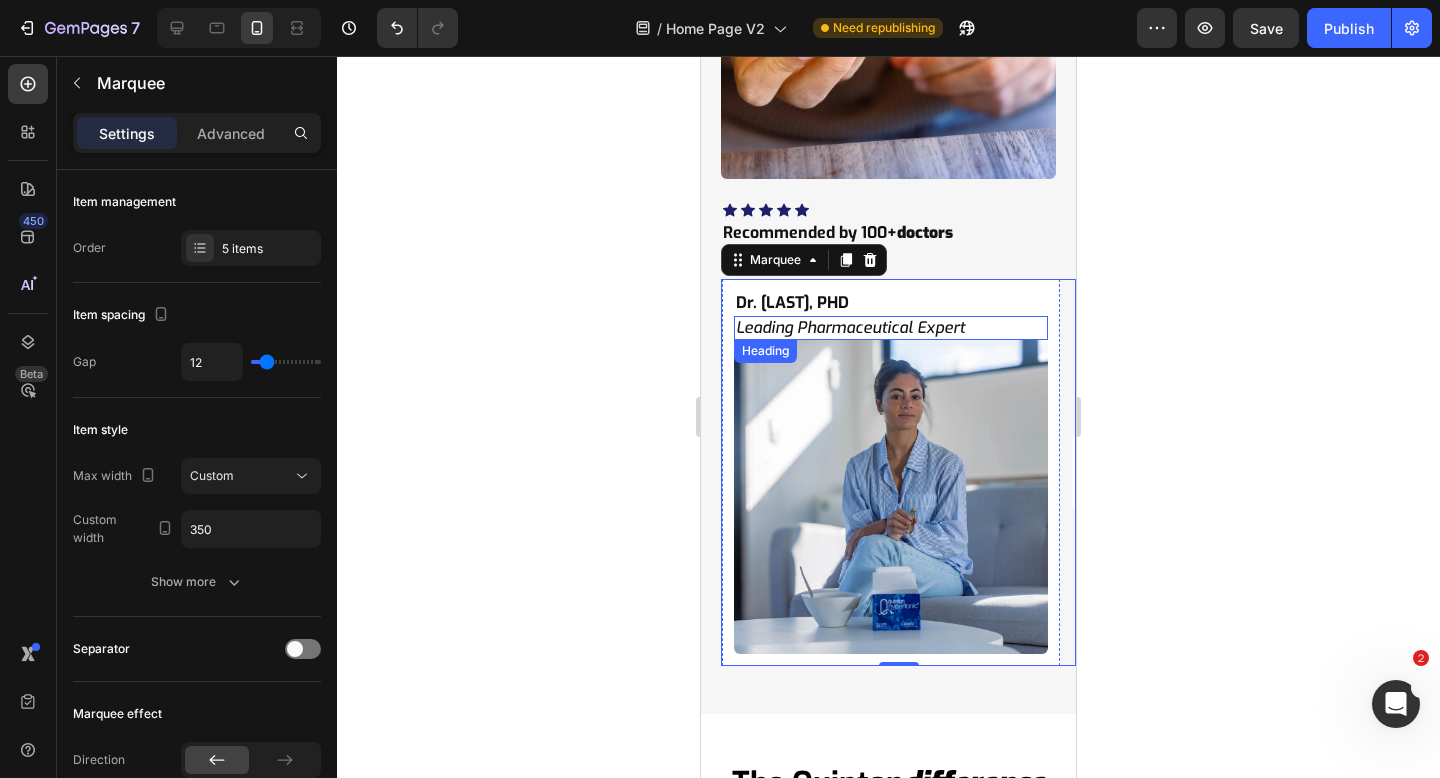 scroll, scrollTop: 6153, scrollLeft: 0, axis: vertical 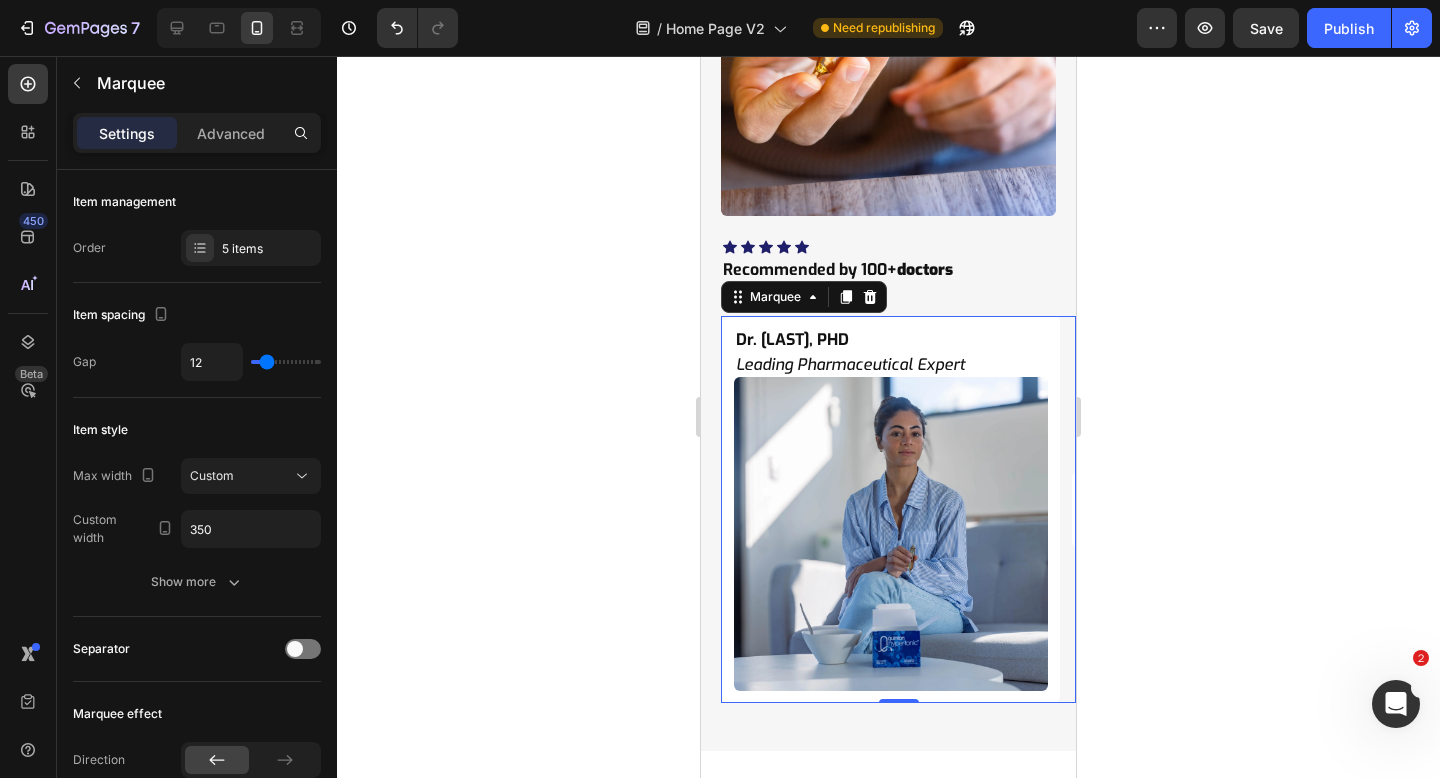 click on "Dr. Niko Velasco, PHD Heading Leading Pharmaceutical Expert Heading Image Row" at bounding box center (897, 510) 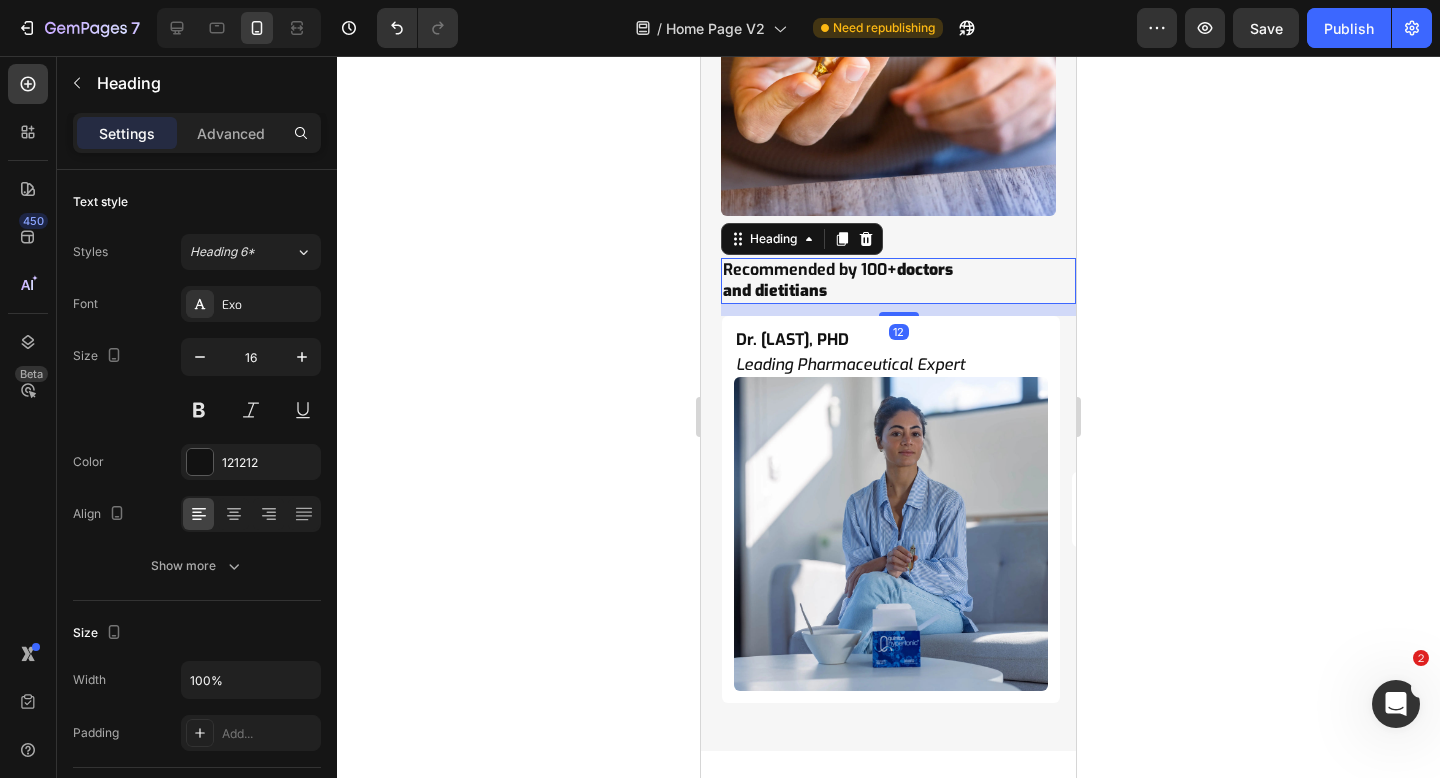 click on "Recommended by 100+  doctors and dietitians Heading   12" at bounding box center (898, 281) 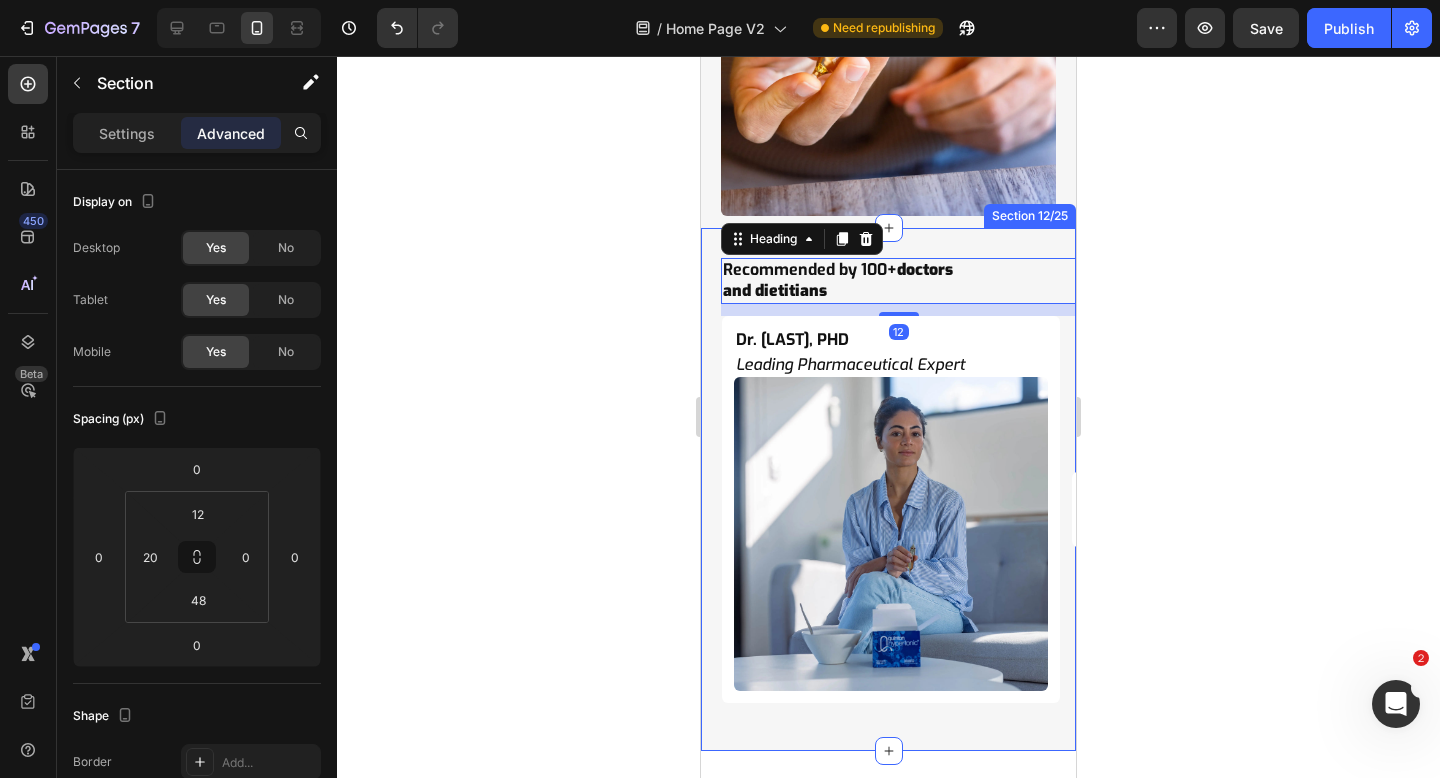 click on "Icon                Icon                Icon                Icon                Icon Icon List Hoz Recommended by 100+  doctors and dietitians Heading   12 Dr. Niko Velasco, PHD Heading Leading Pharmaceutical Expert Heading Image Row Dr. Niko Velasco, PHD Heading Leading Pharmaceutical Expert Heading Image Row Dr. Niko Velasco, PHD Heading Leading Pharmaceutical Expert Heading Image Row Dr. Niko Velasco, PHD Heading Leading Pharmaceutical Expert Heading Image Row Dr. Niko Velasco, PHD Heading Leading Pharmaceutical Expert Heading Image Row Dr. Niko Velasco, PHD Heading Leading Pharmaceutical Expert Heading Image Row Dr. Niko Velasco, PHD Heading Leading Pharmaceutical Expert Heading Image Row Dr. Niko Velasco, PHD Heading Leading Pharmaceutical Expert Heading Image Row Dr. Niko Velasco, PHD Heading Leading Pharmaceutical Expert Heading Image Row Dr. Niko Velasco, PHD Heading Leading Pharmaceutical Expert Heading Image Row Marquee Row Section 12/25" at bounding box center [888, 489] 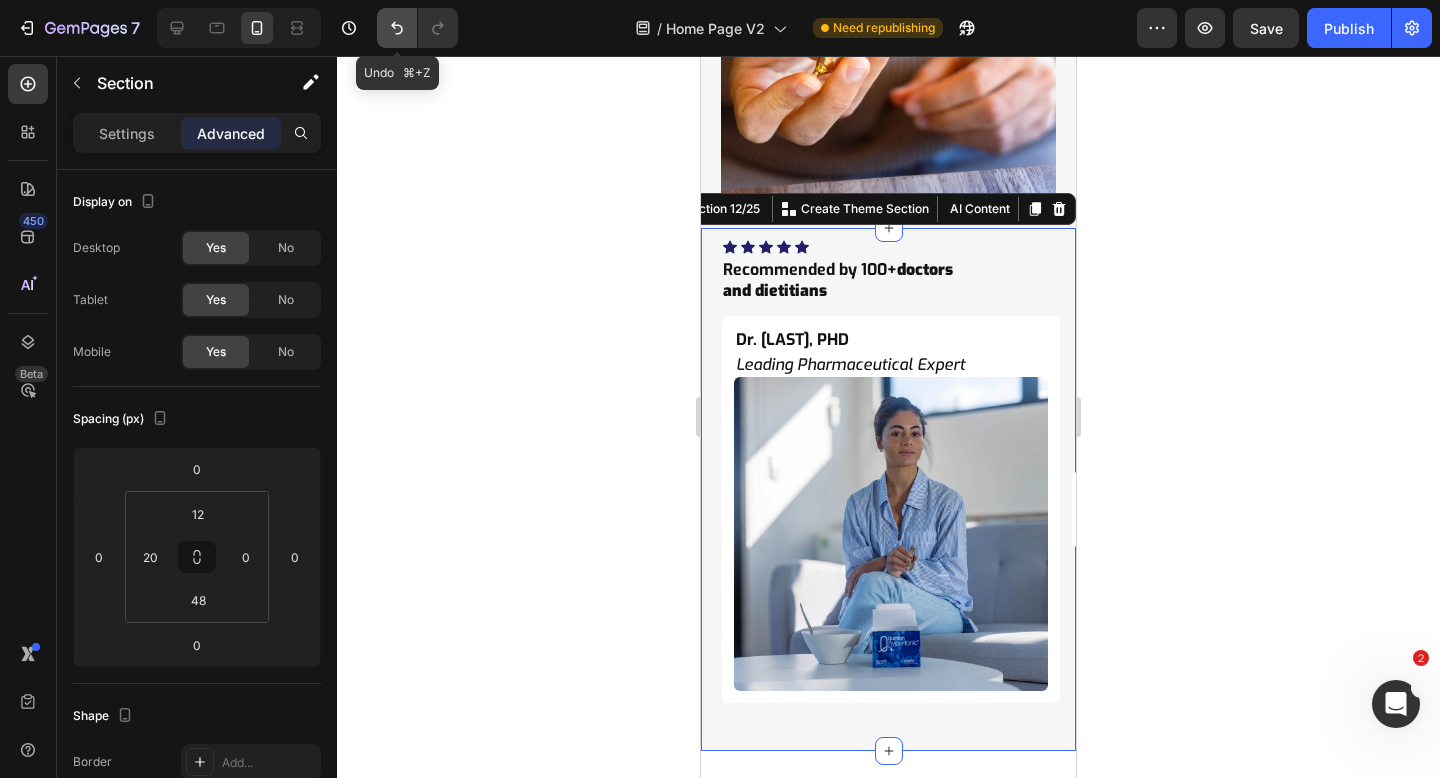click 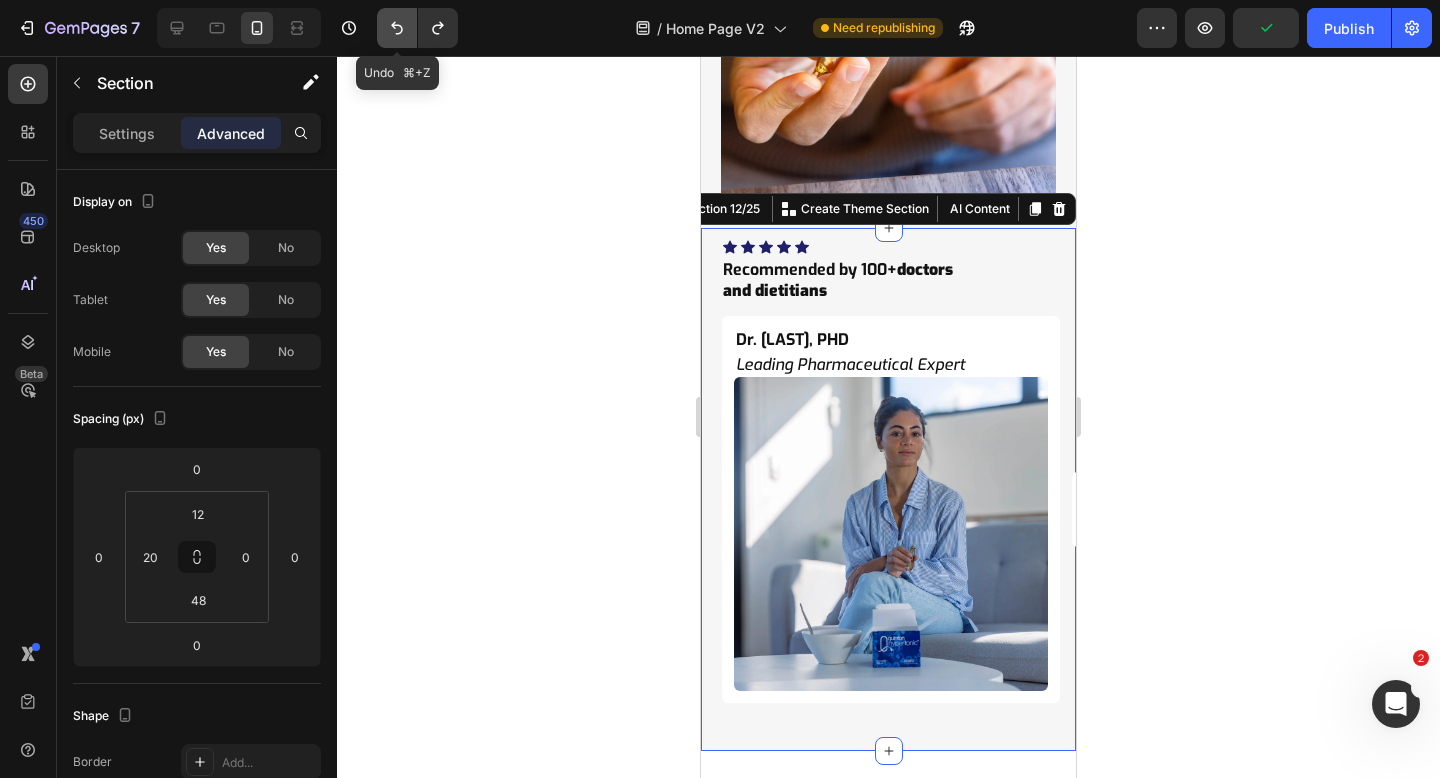 click 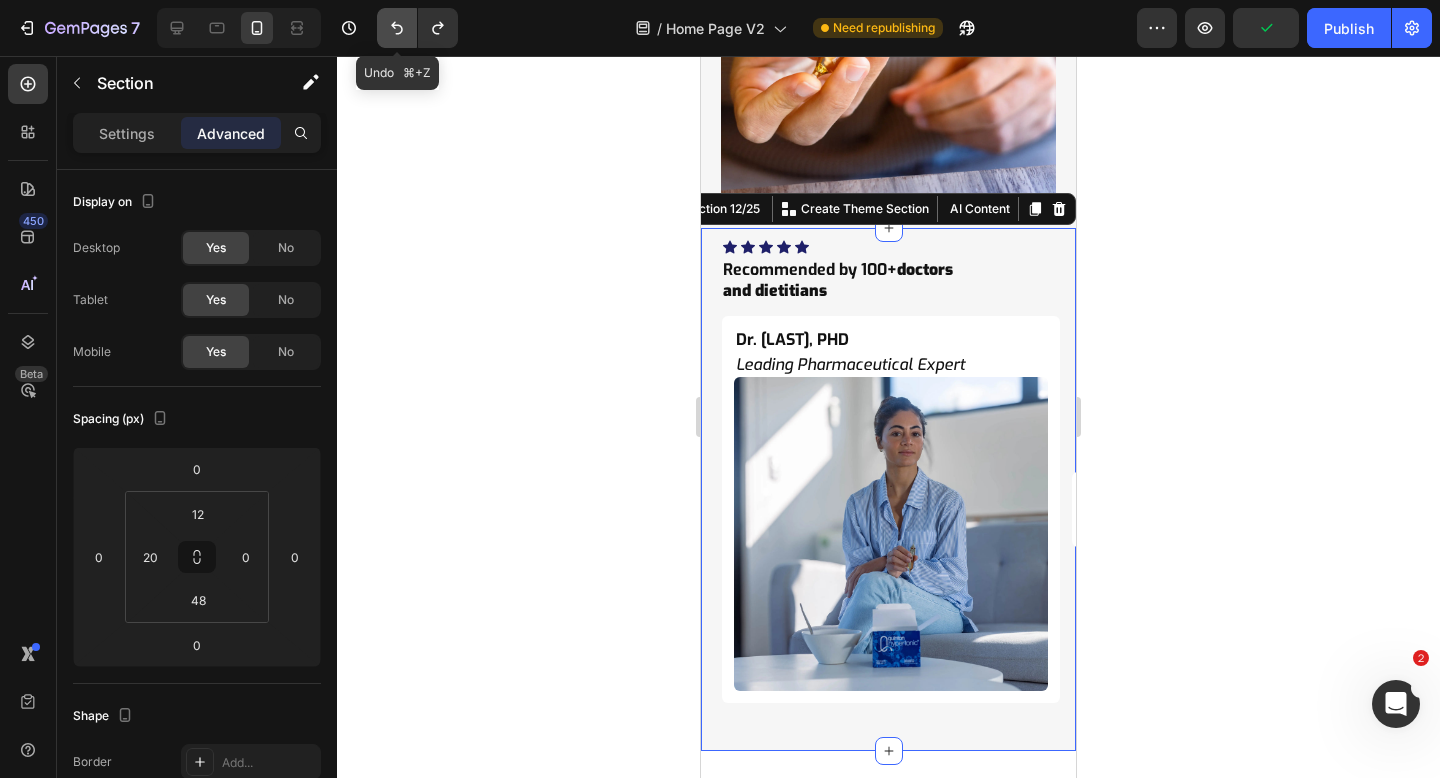 click 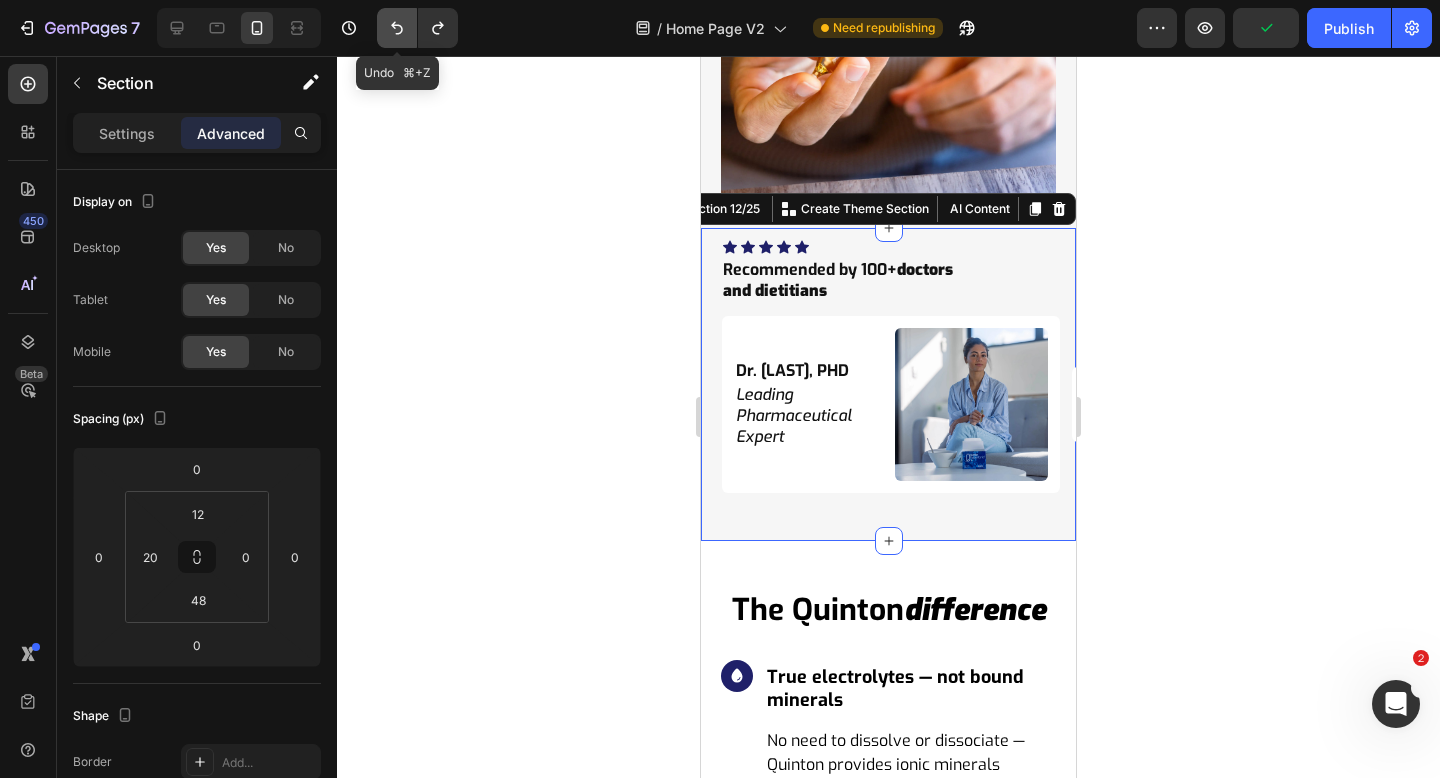 click 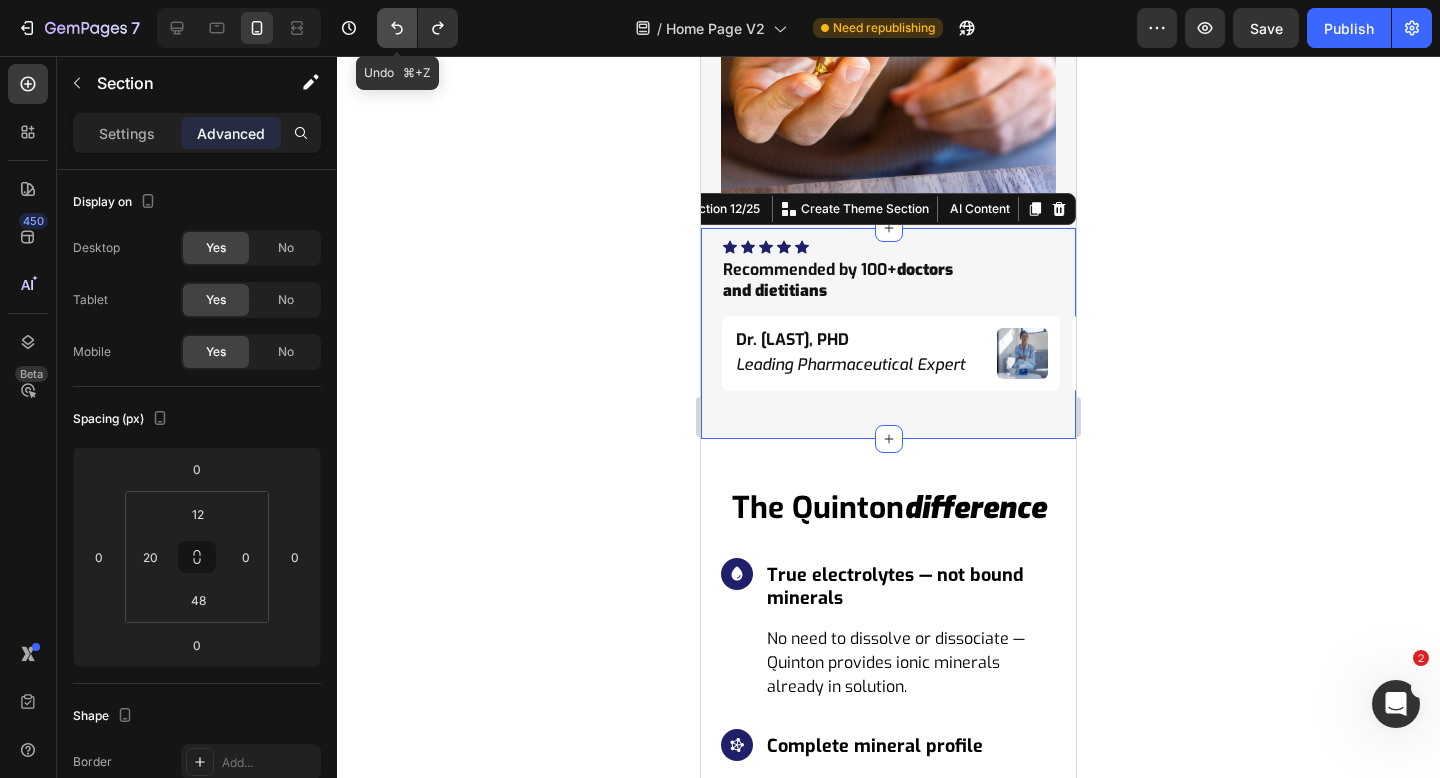 click 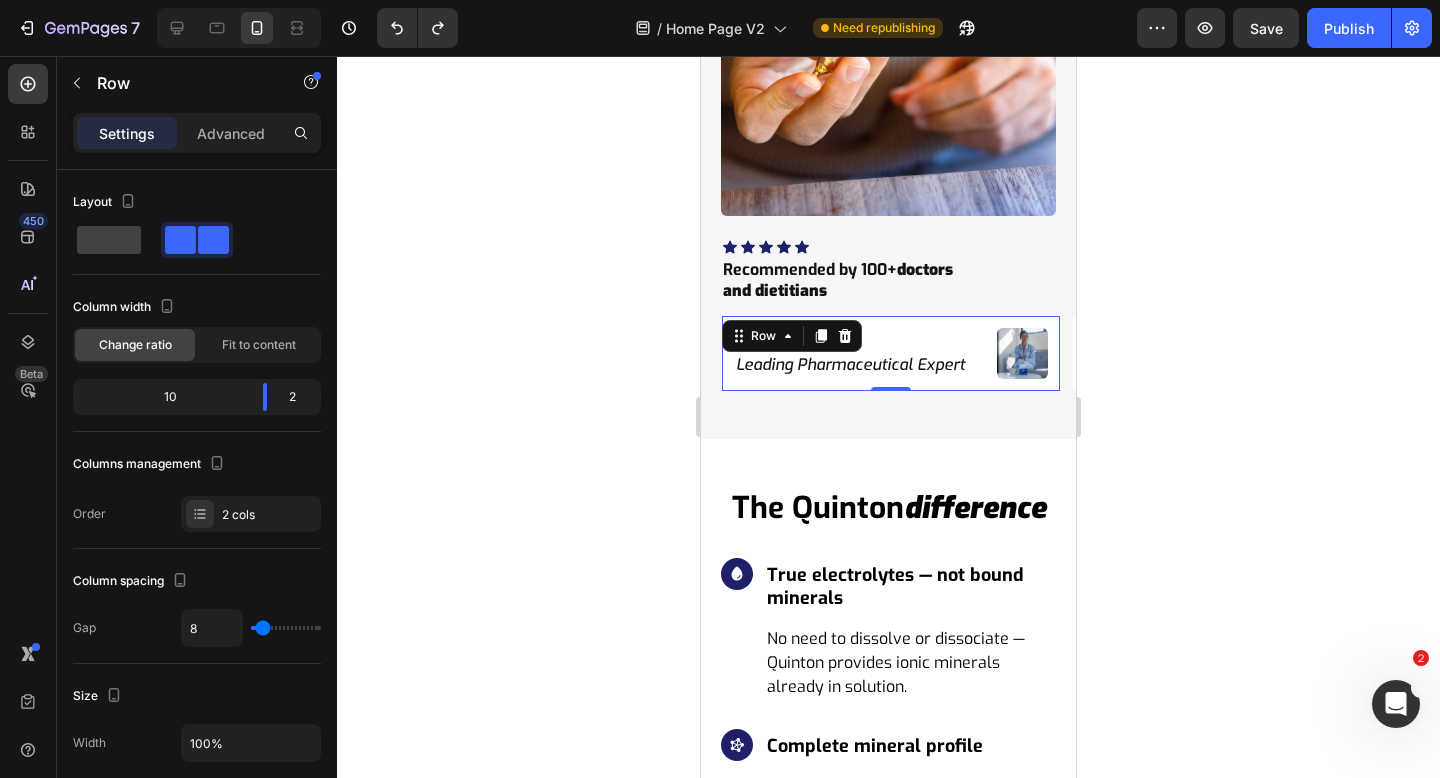 click on "Dr. Niko Velasco, PHD Heading Leading Pharmaceutical Expert Heading Image Row   0" at bounding box center [891, 353] 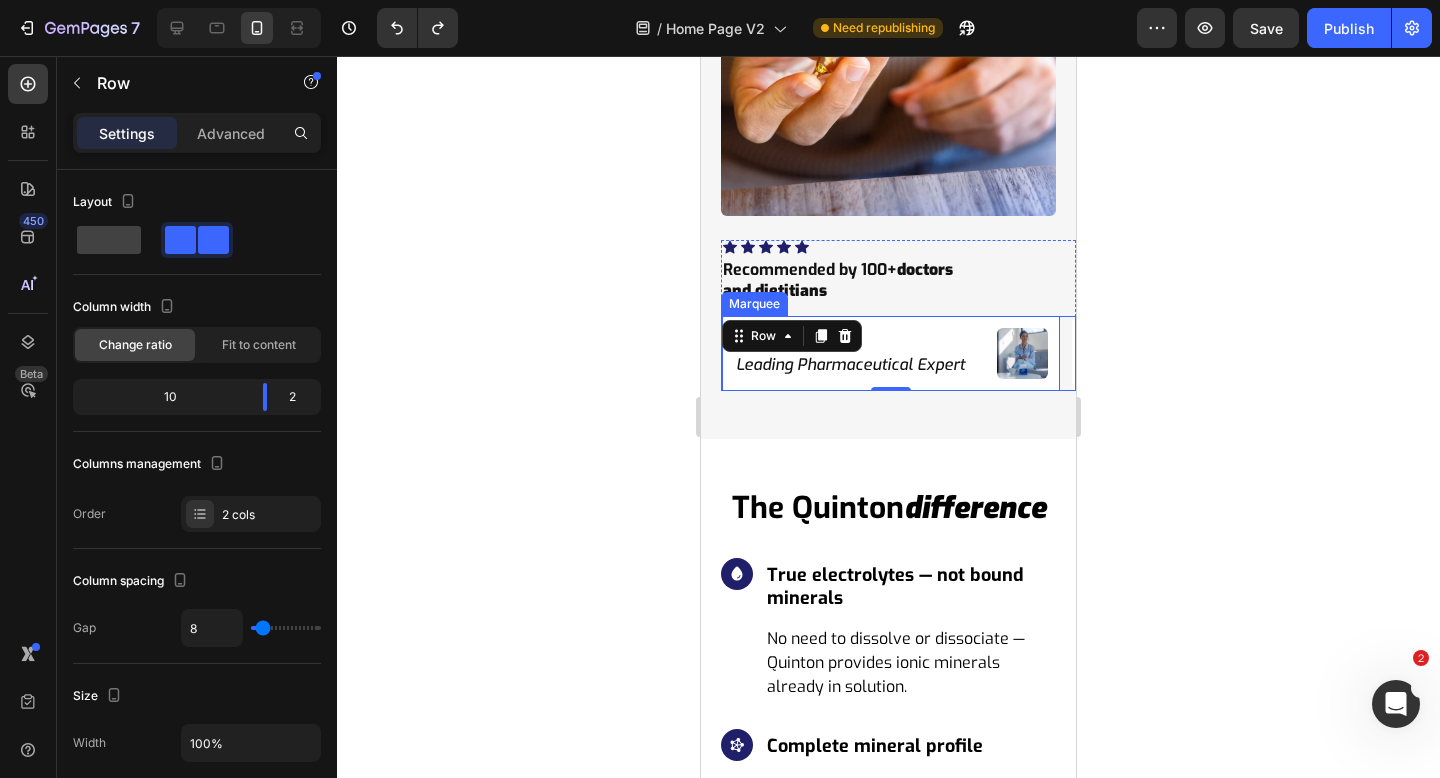 click on "Dr. Niko Velasco, PHD Heading Leading Pharmaceutical Expert Heading Image Row   0" at bounding box center (897, 353) 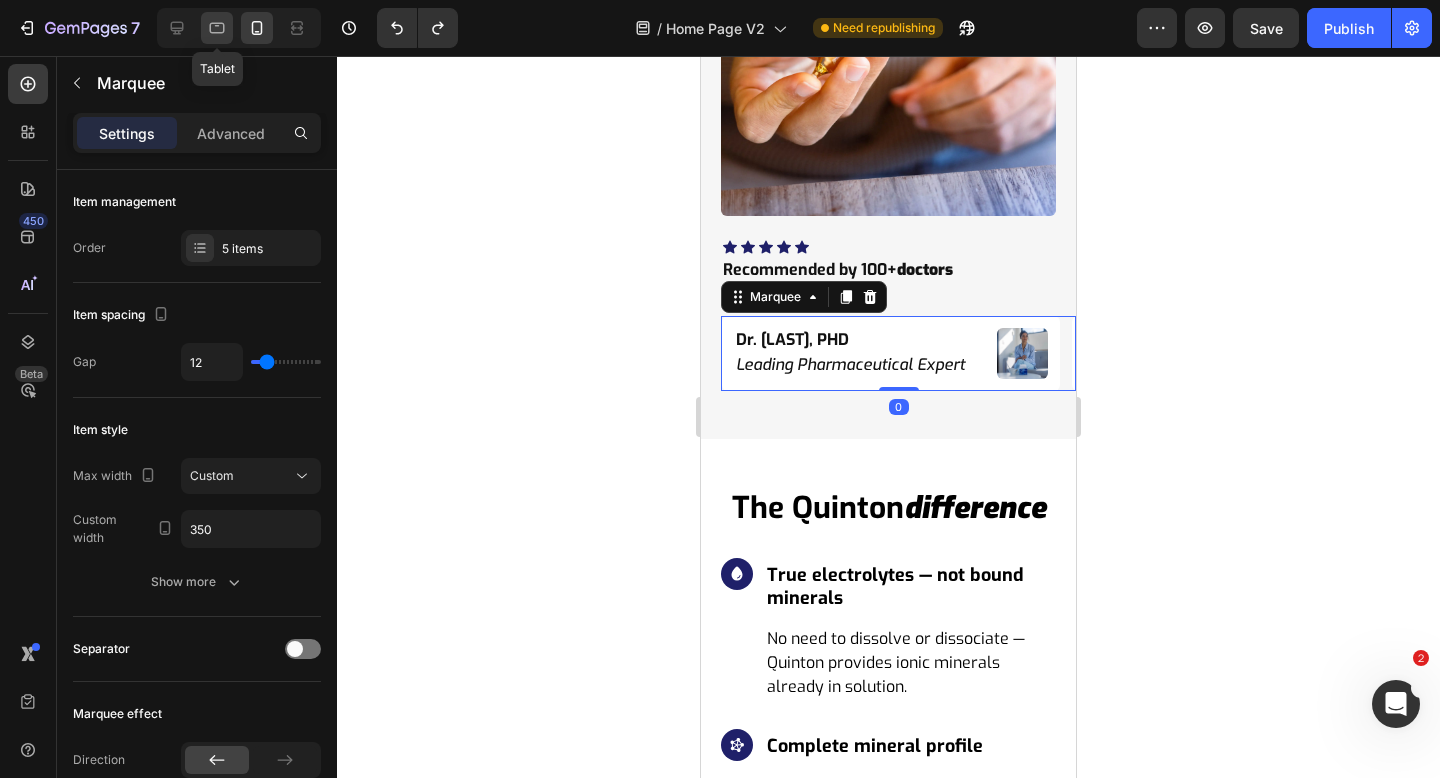 click 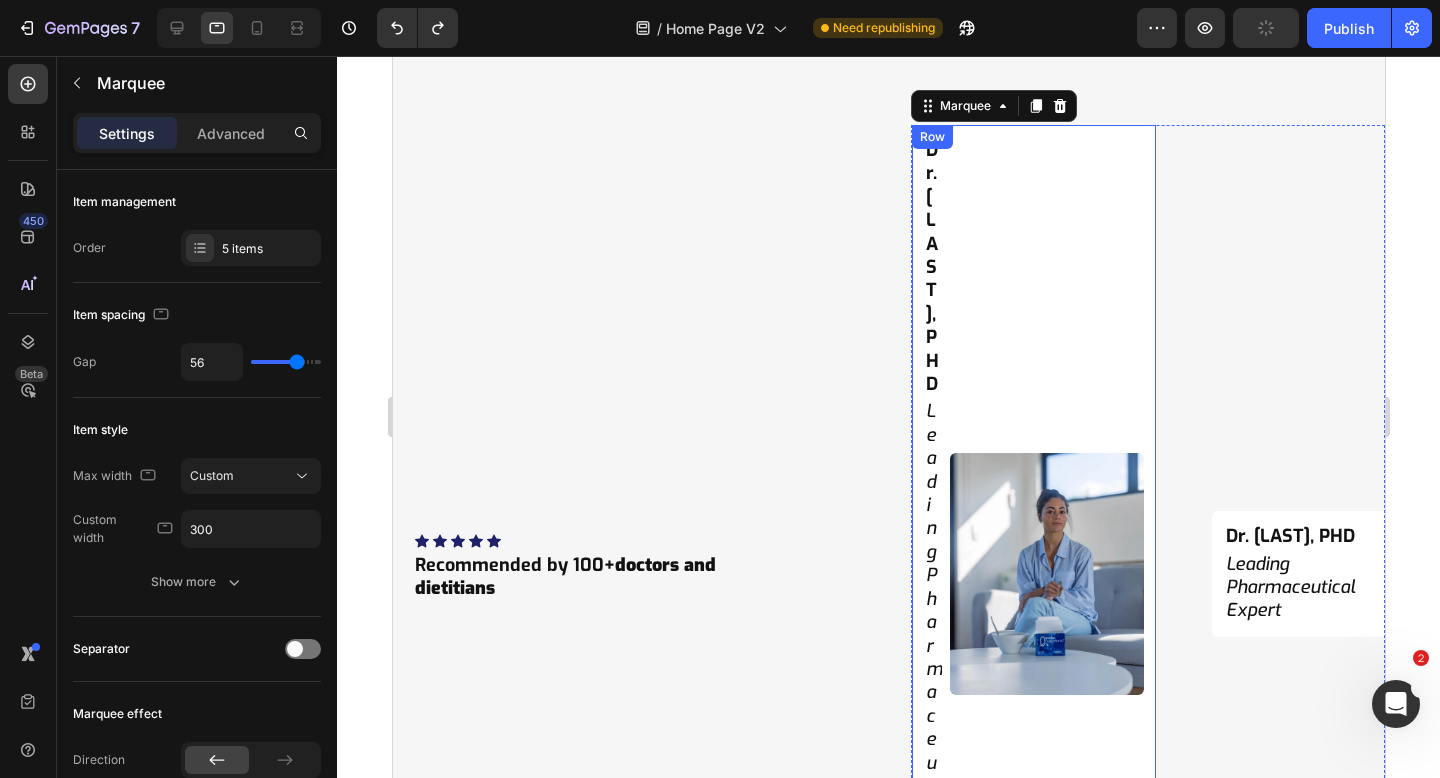 scroll, scrollTop: 5947, scrollLeft: 0, axis: vertical 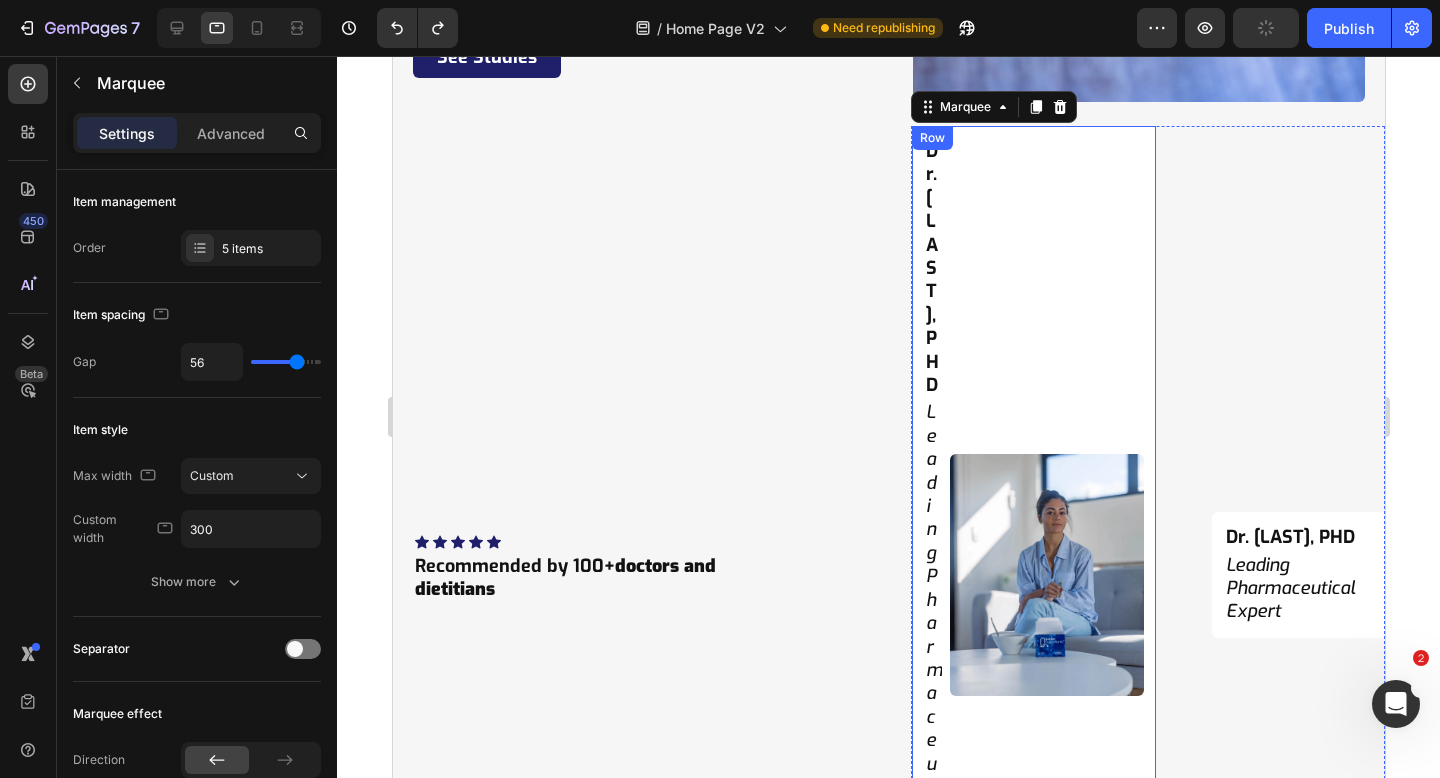 click on "Image" at bounding box center (1046, 575) 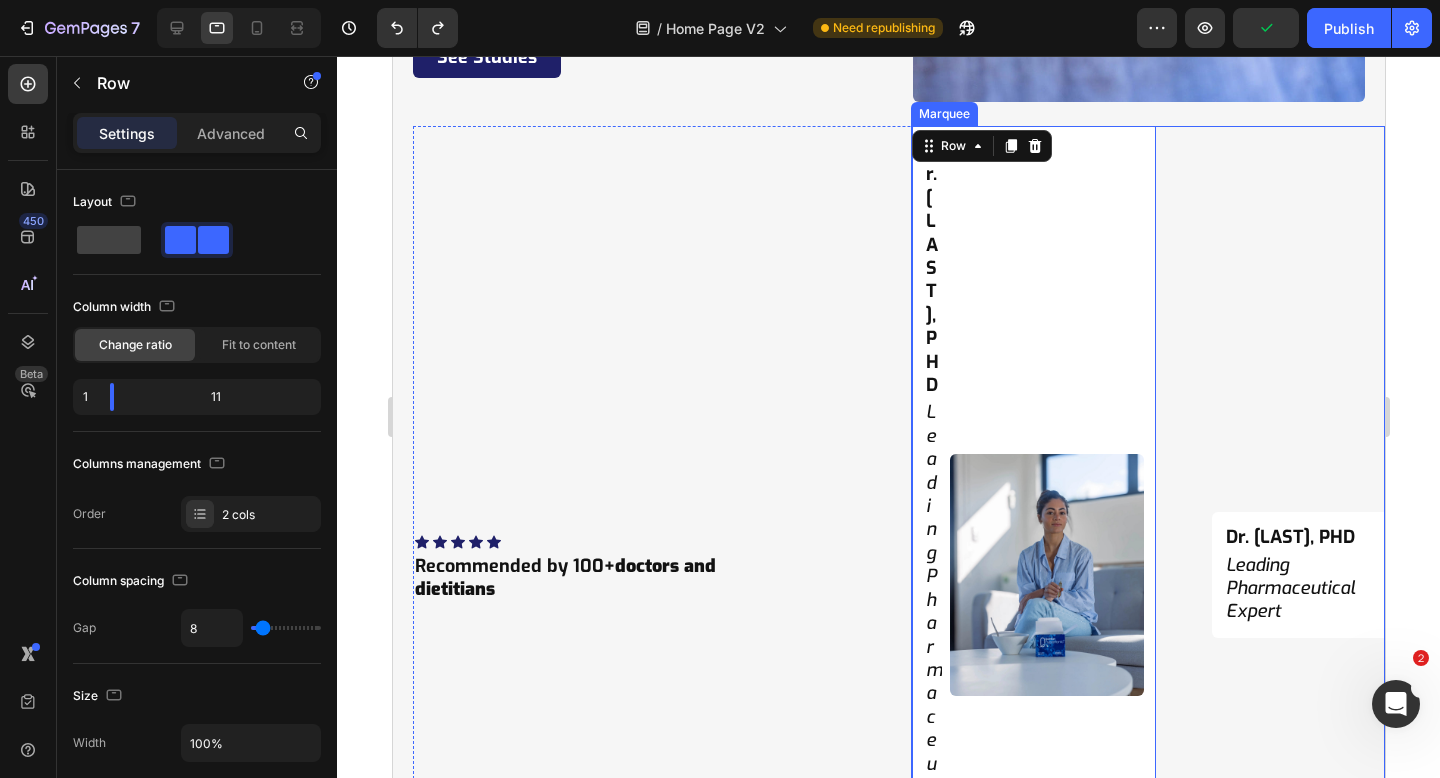 click on "Dr. Niko Velasco, PHD Heading Leading Pharmaceutical Expert Heading Image Row   0" at bounding box center (1061, 575) 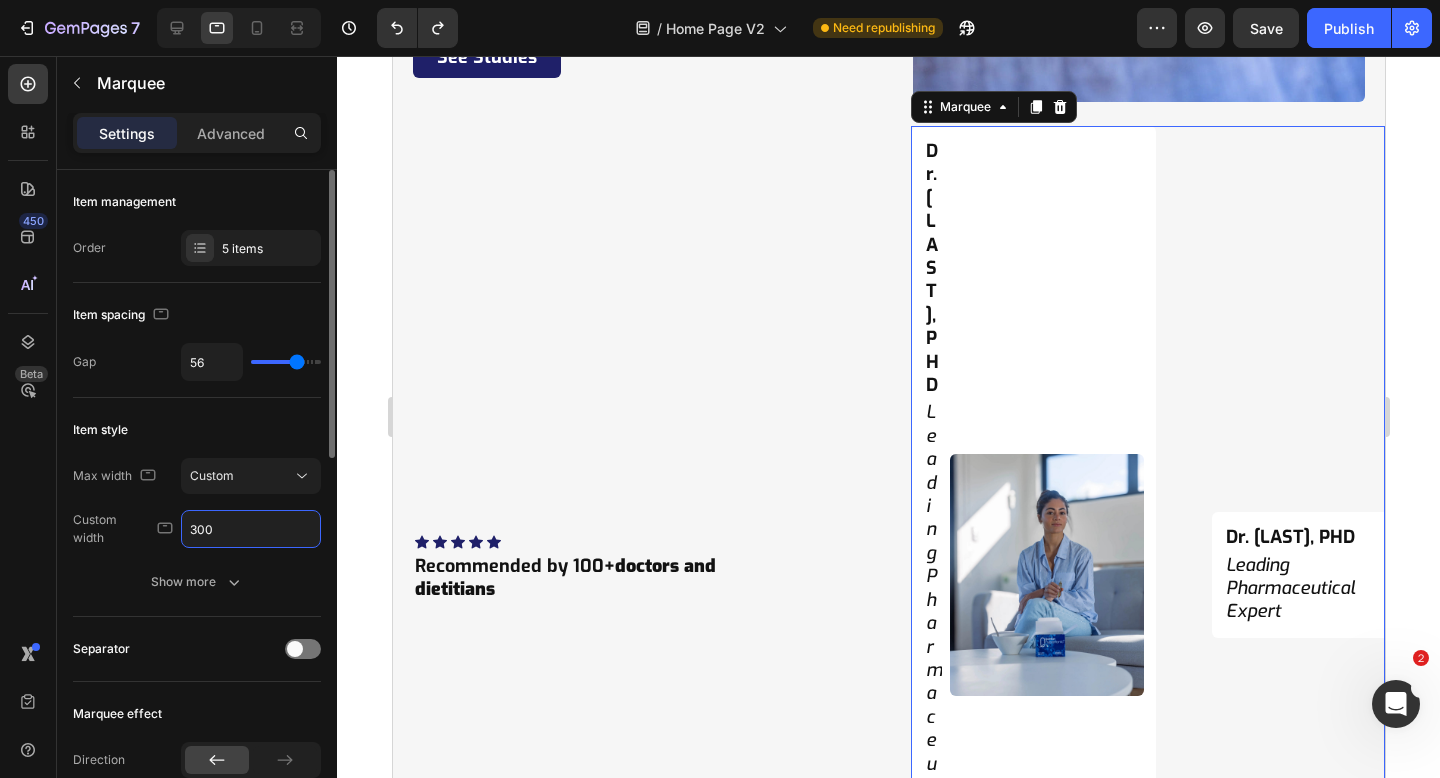click on "300" at bounding box center [251, 529] 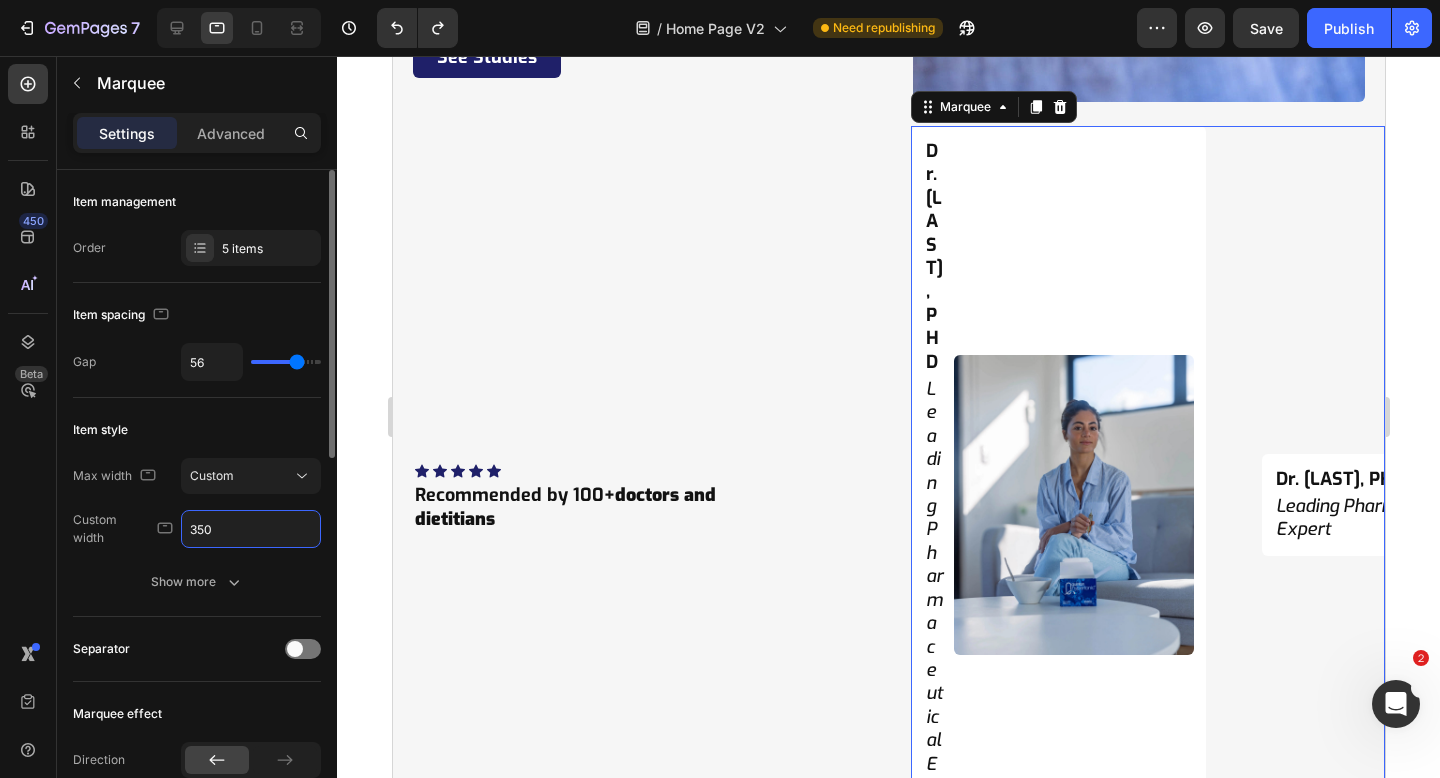 type on "350" 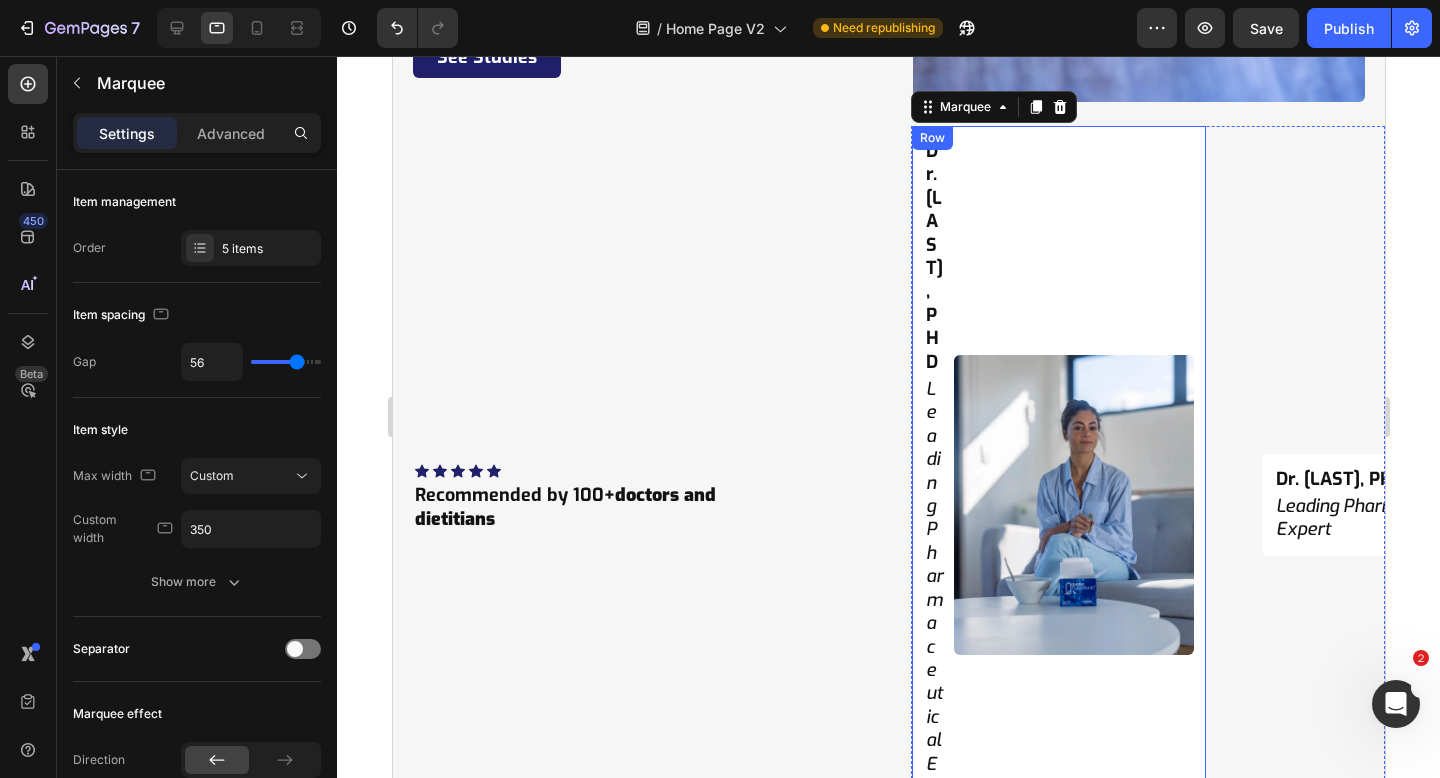 click on "Dr. Niko Velasco, PHD Heading Leading Pharmaceutical Expert Heading Image Row" at bounding box center [1058, 505] 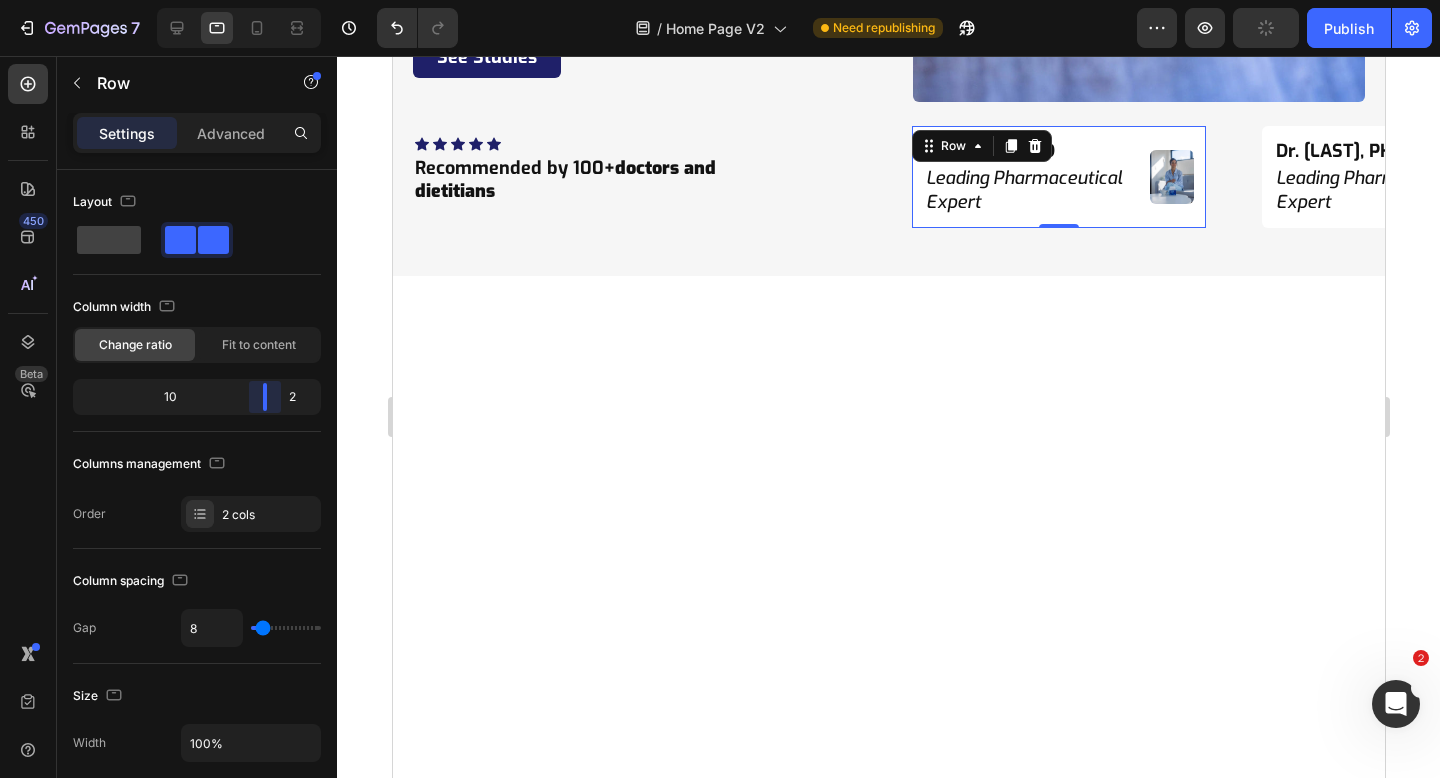 drag, startPoint x: 107, startPoint y: 401, endPoint x: 282, endPoint y: 403, distance: 175.01143 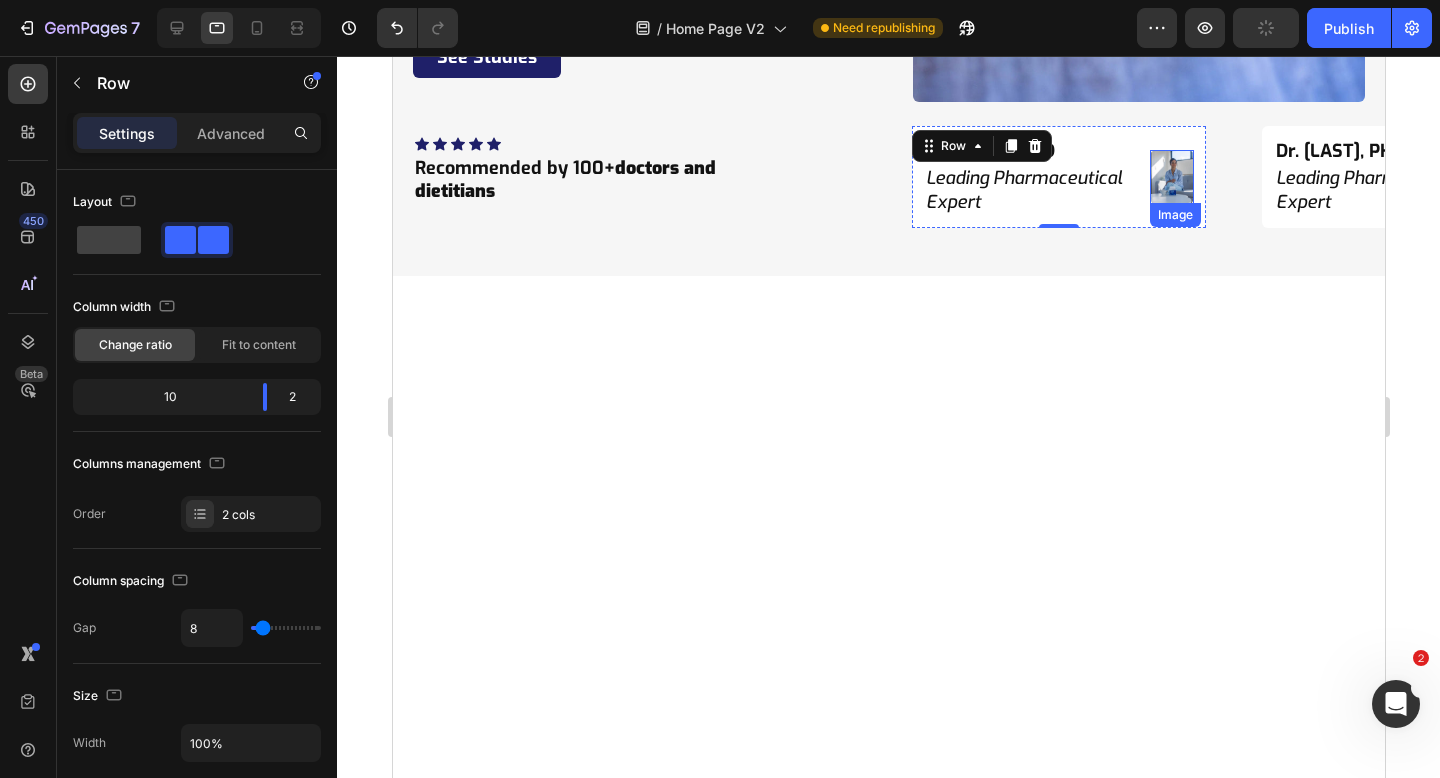 click at bounding box center (1171, 177) 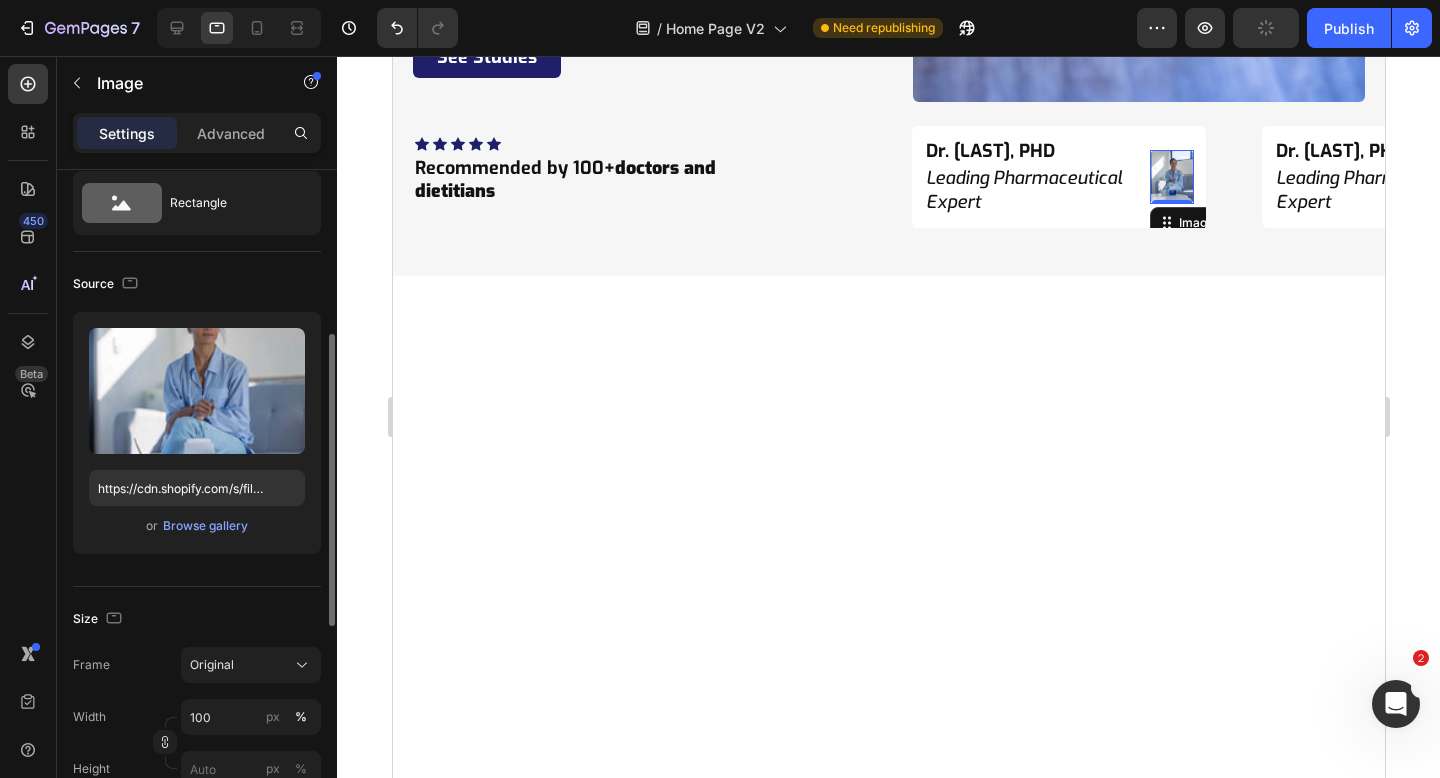 scroll, scrollTop: 155, scrollLeft: 0, axis: vertical 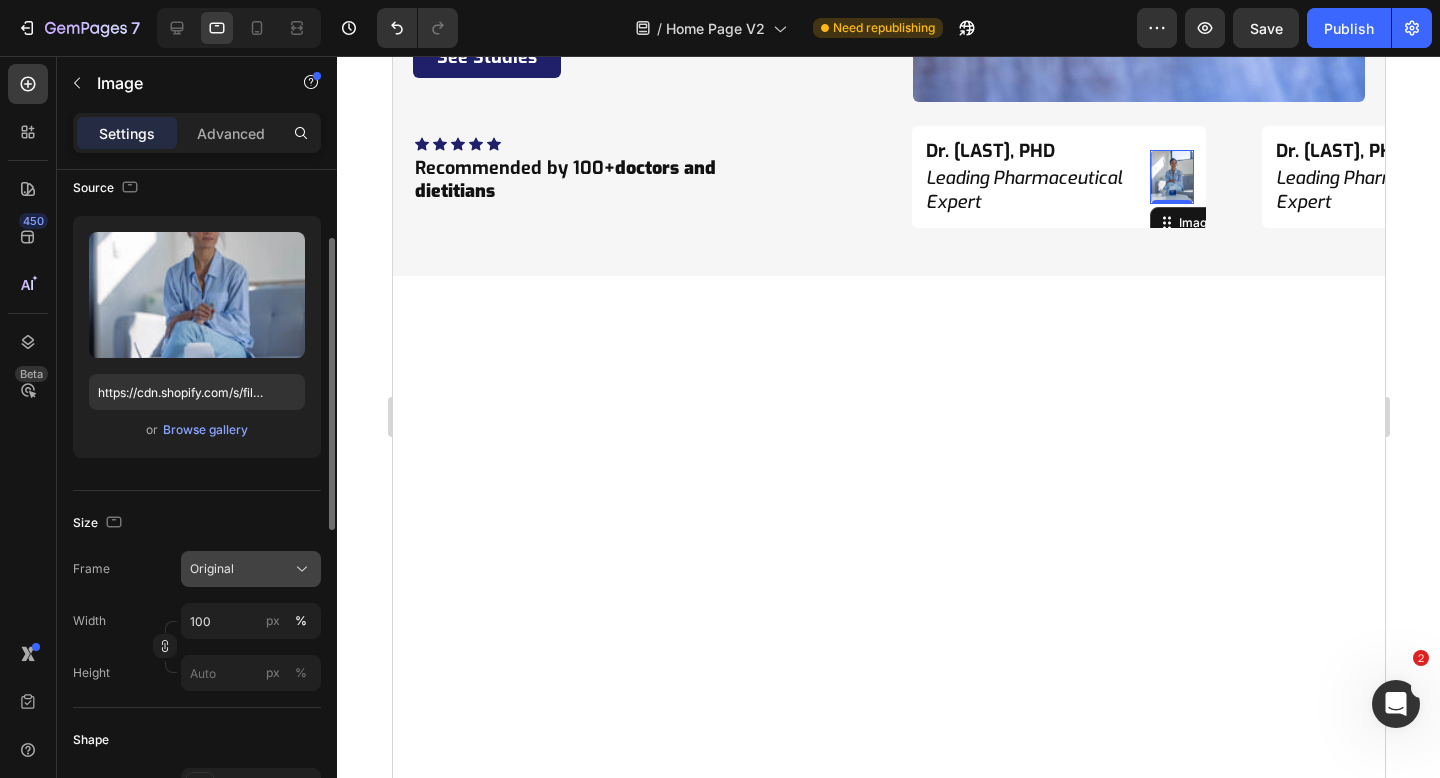 click on "Original" at bounding box center (251, 569) 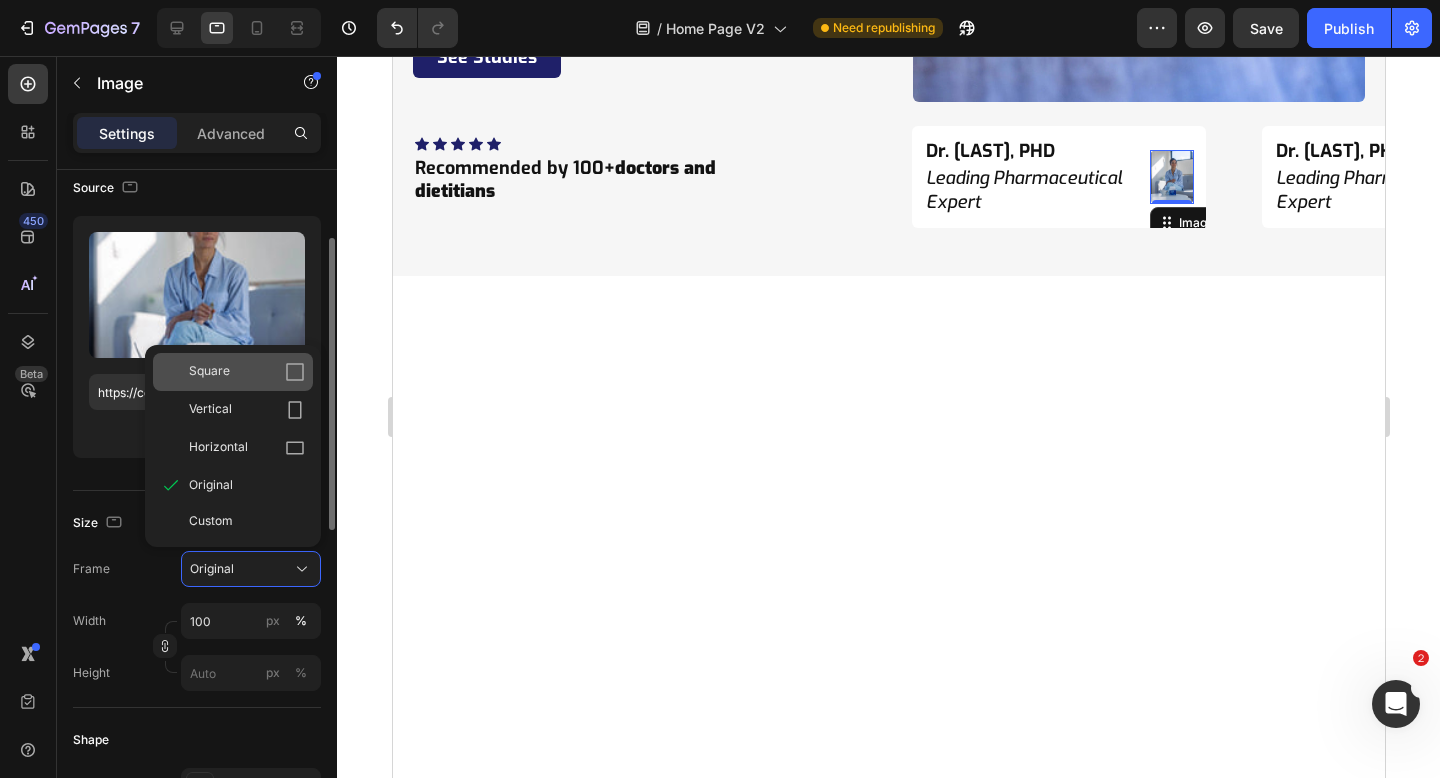 click on "Square" at bounding box center (247, 372) 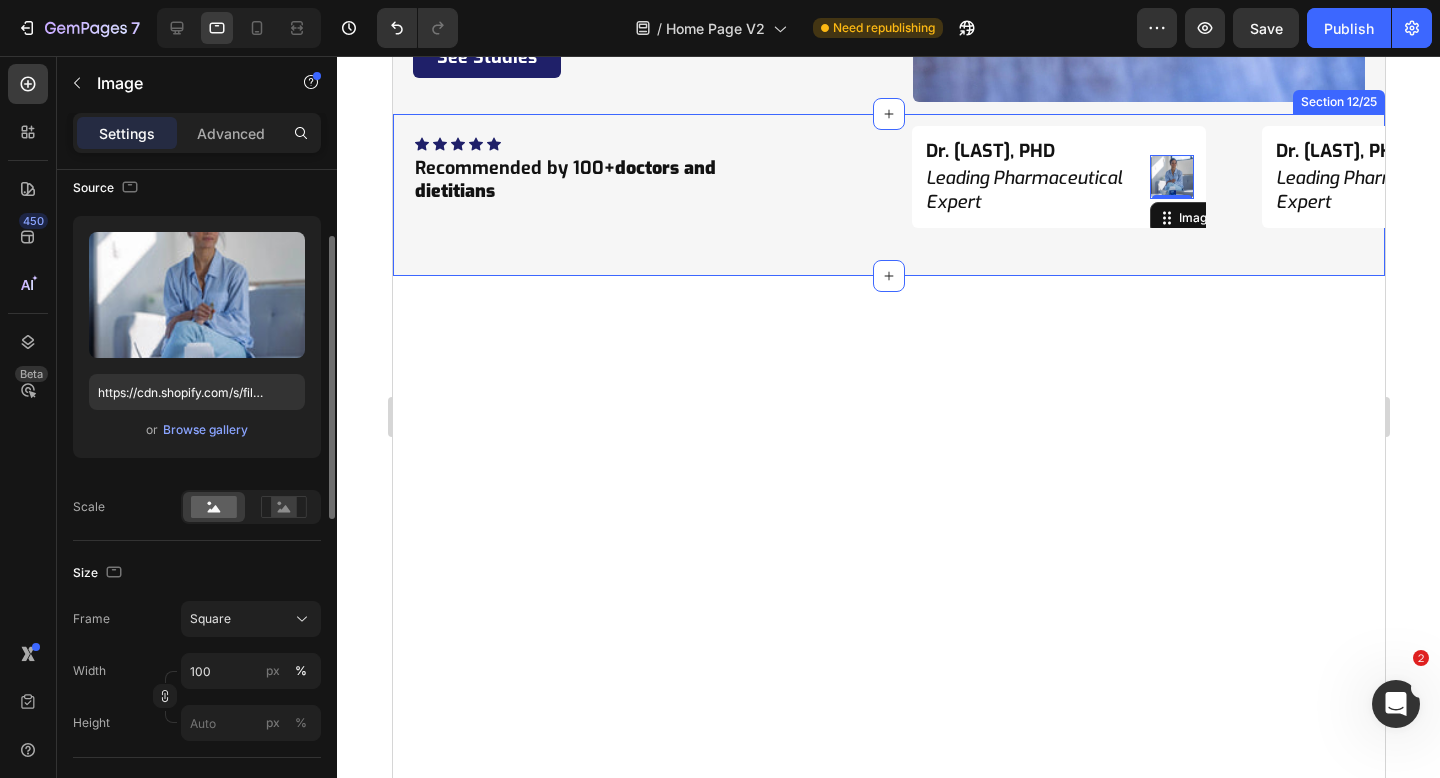 click on "Icon                Icon                Icon                Icon                Icon Icon List Hoz Recommended by 100+  doctors and dietitians Heading Dr. Niko Velasco, PHD Heading Leading Pharmaceutical Expert Heading Image   0 Row Dr. Niko Velasco, PHD Heading Leading Pharmaceutical Expert Heading Image Row Dr. Niko Velasco, PHD Heading Leading Pharmaceutical Expert Heading Image Row Dr. Niko Velasco, PHD Heading Leading Pharmaceutical Expert Heading Image Row Dr. Niko Velasco, PHD Heading Leading Pharmaceutical Expert Heading Image Row Dr. Niko Velasco, PHD Heading Leading Pharmaceutical Expert Heading Image   0 Row Dr. Niko Velasco, PHD Heading Leading Pharmaceutical Expert Heading Image Row Dr. Niko Velasco, PHD Heading Leading Pharmaceutical Expert Heading Image Row Dr. Niko Velasco, PHD Heading Leading Pharmaceutical Expert Heading Image Row Dr. Niko Velasco, PHD Heading Leading Pharmaceutical Expert Heading Image Row Marquee Row Section 12/25" at bounding box center (888, 195) 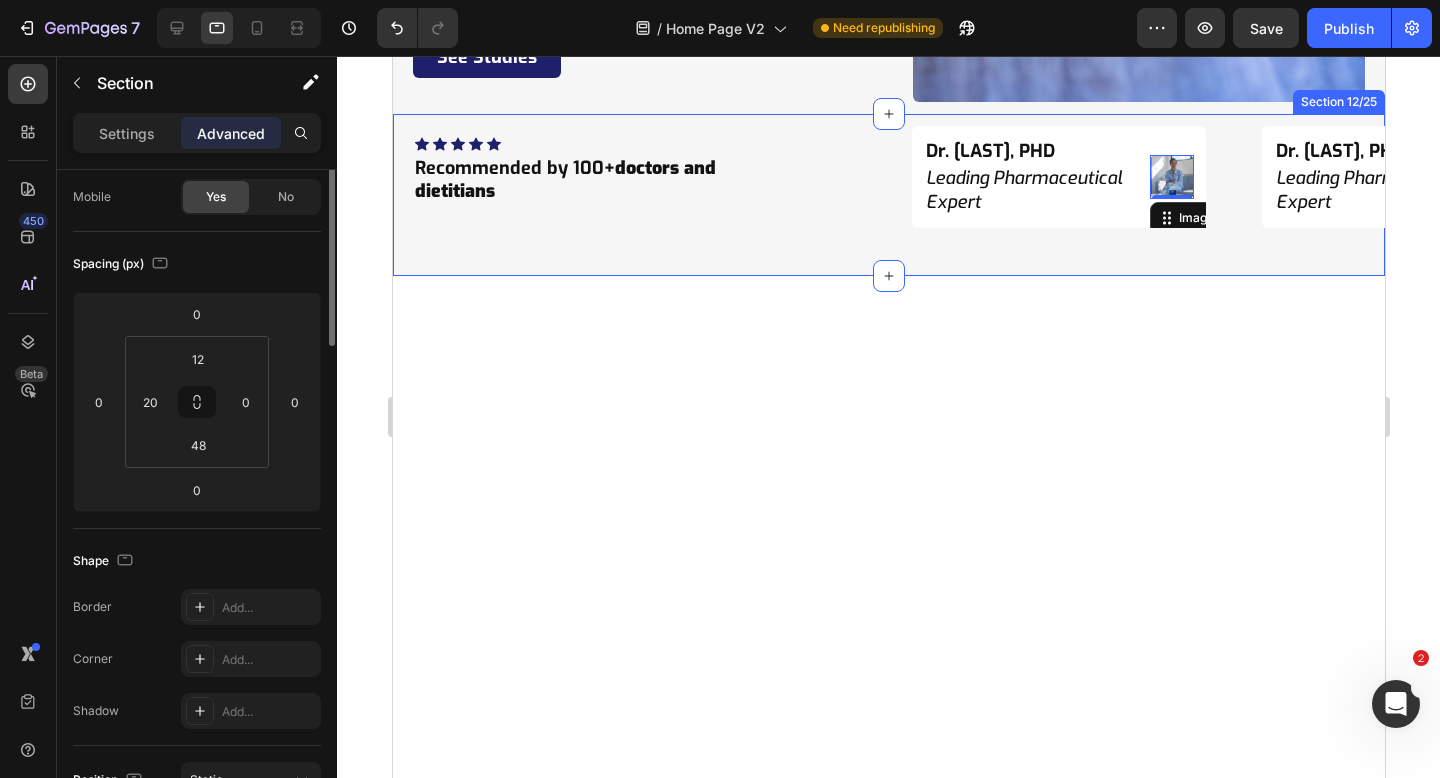 scroll, scrollTop: 0, scrollLeft: 0, axis: both 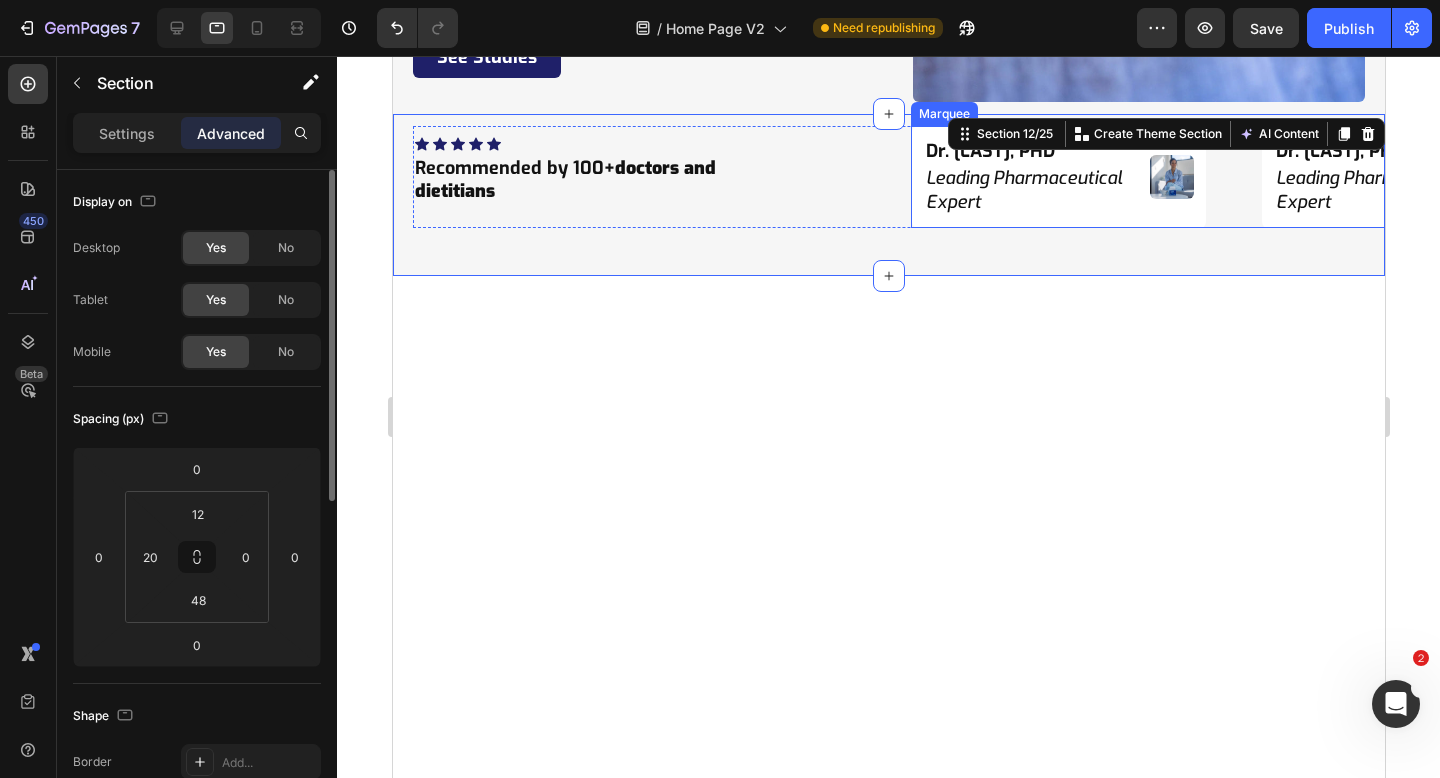 click on "Dr. Niko Velasco, PHD Heading Leading Pharmaceutical Expert Heading Image Row" at bounding box center (1086, 177) 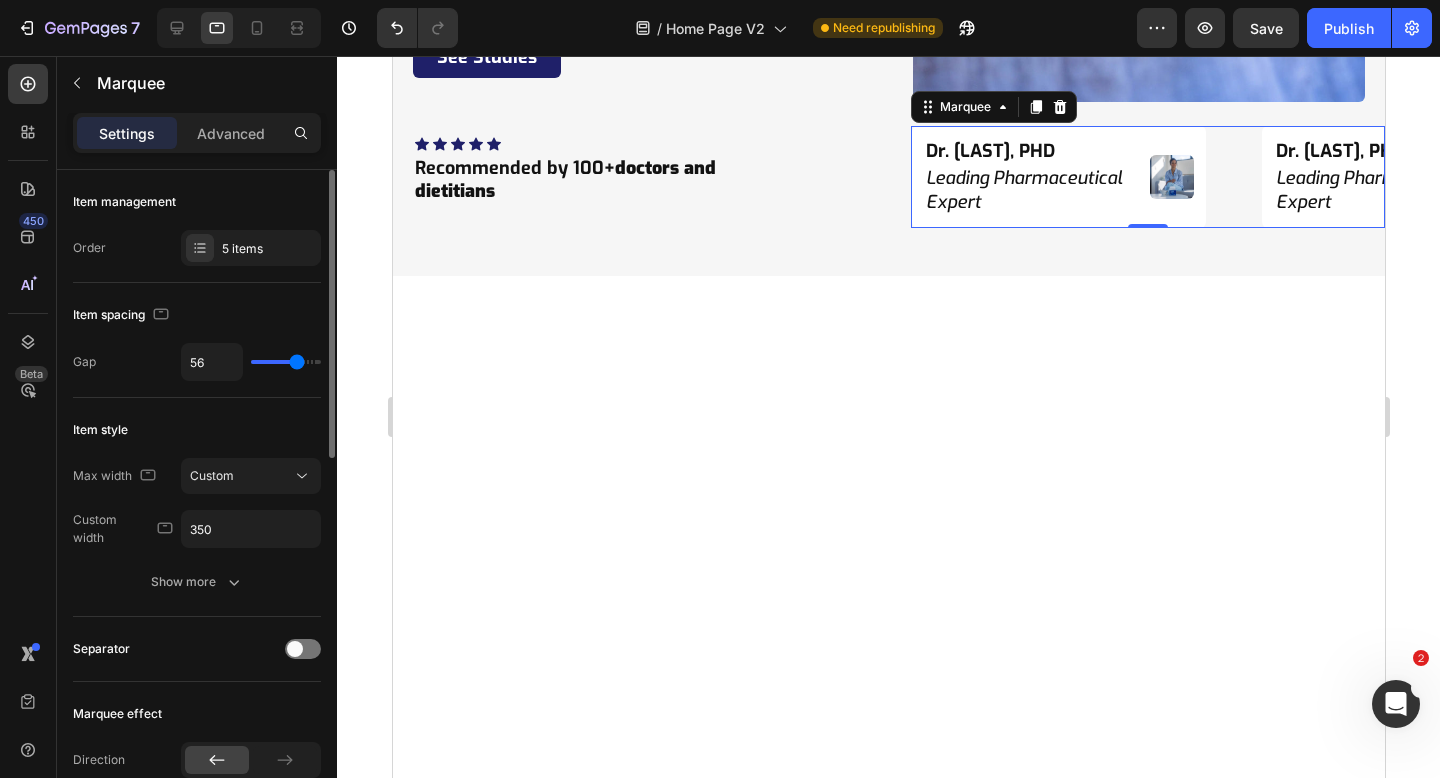 click on "Dr. Niko Velasco, PHD Heading Leading Pharmaceutical Expert Heading Image Row" at bounding box center (1086, 177) 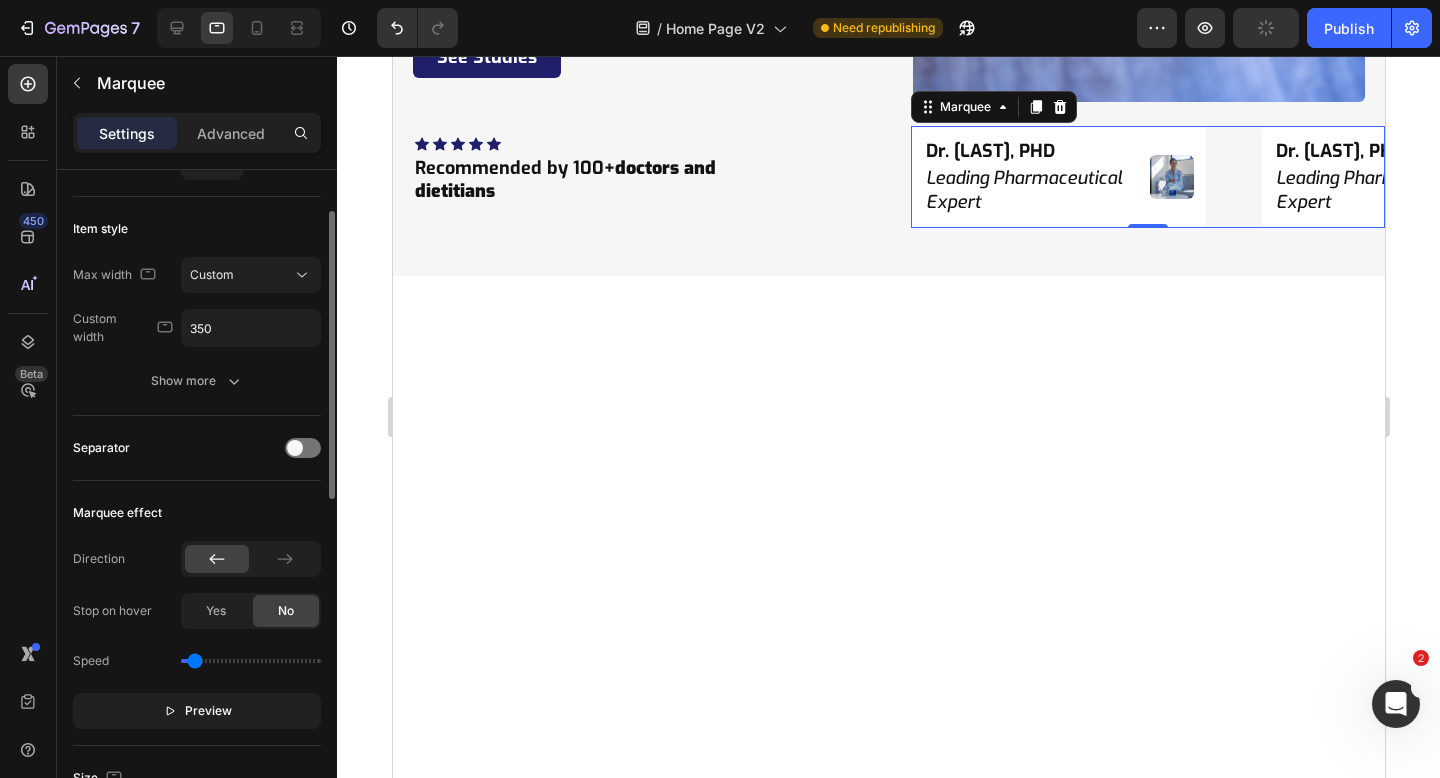 scroll, scrollTop: 0, scrollLeft: 0, axis: both 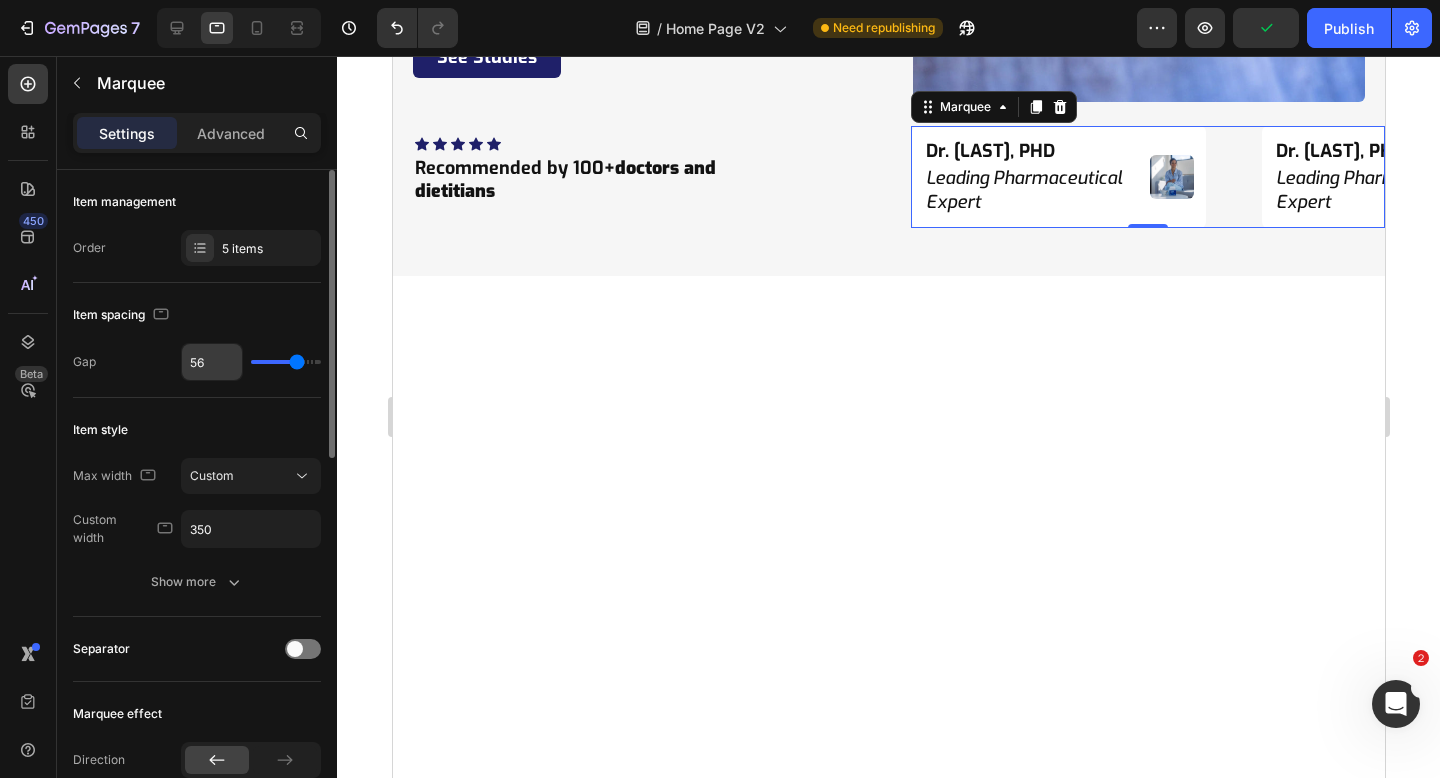 click on "56" at bounding box center [212, 362] 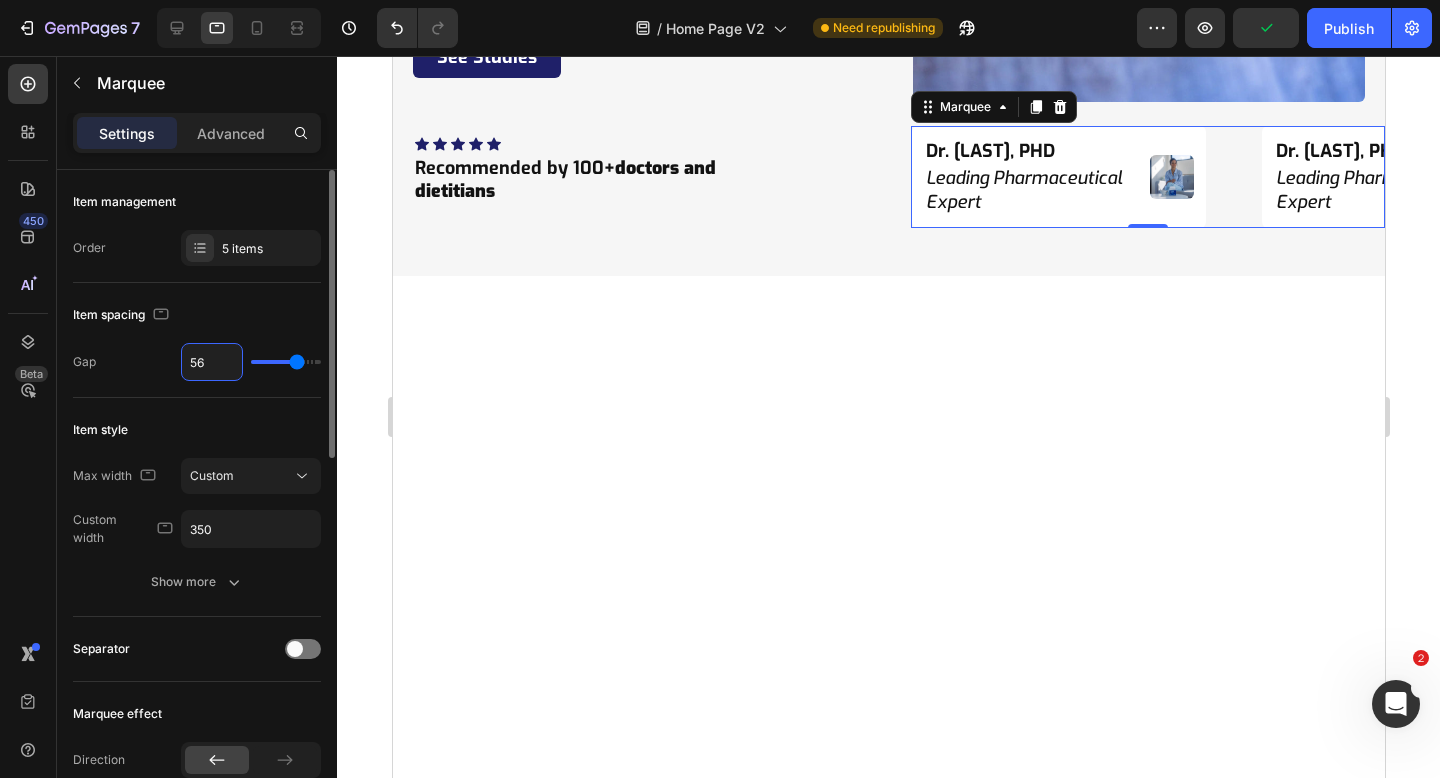 type on "1" 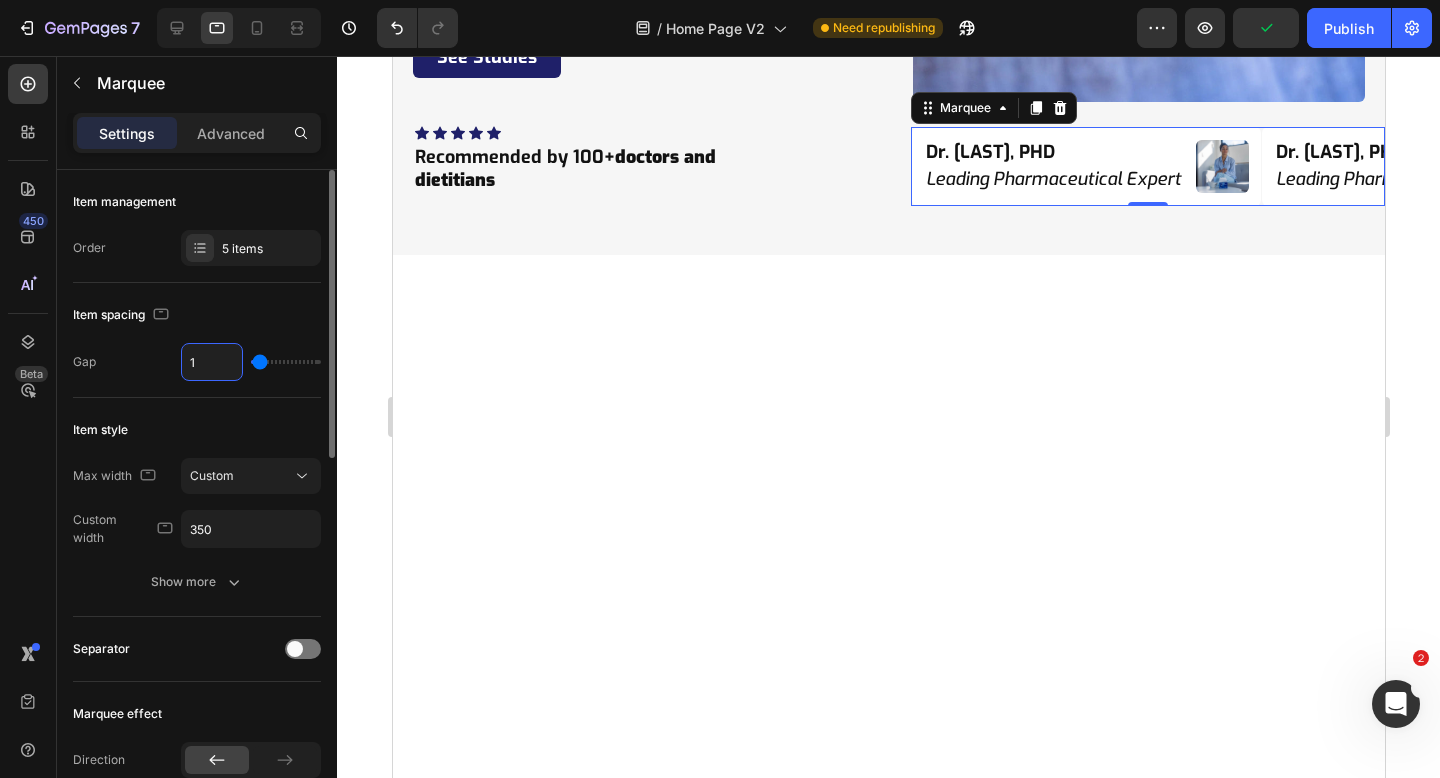 type on "12" 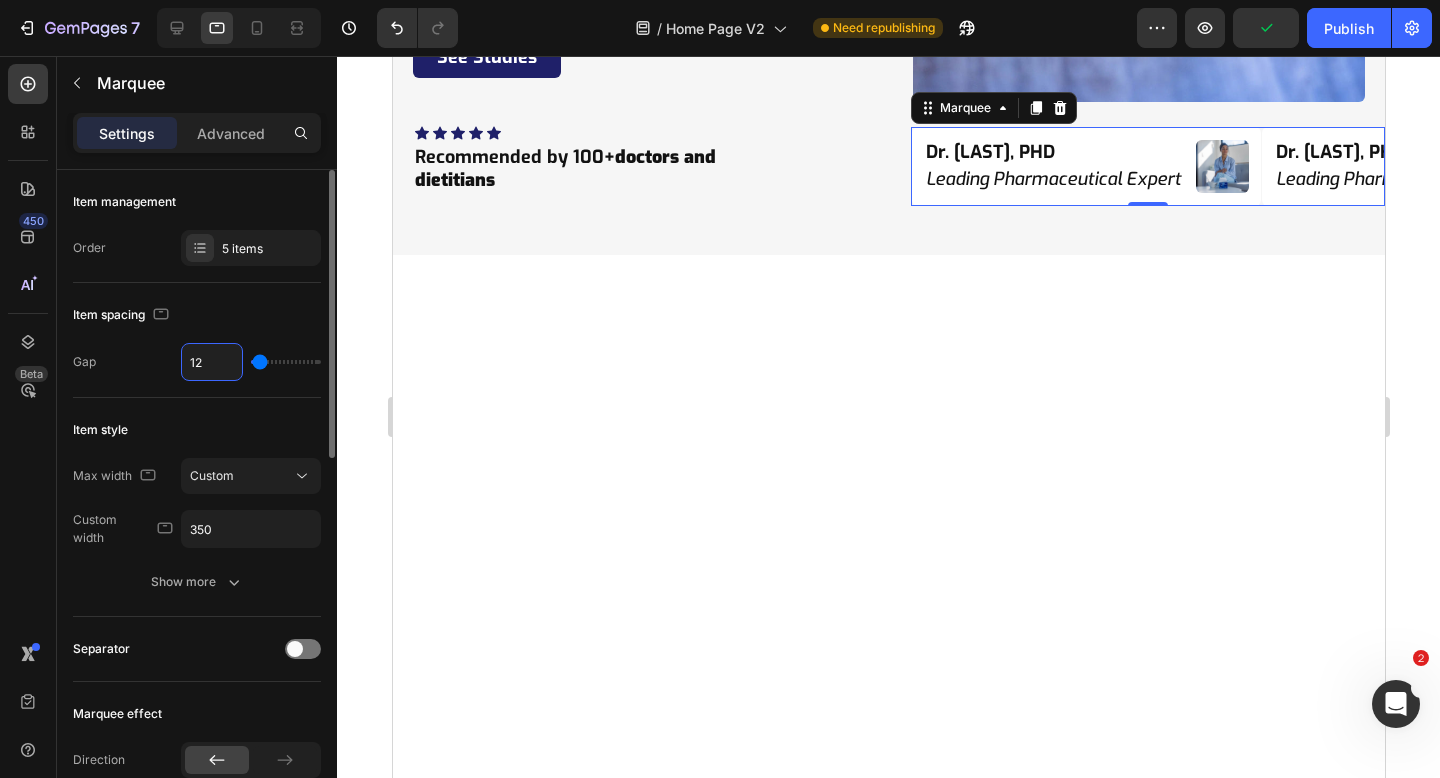 type on "12" 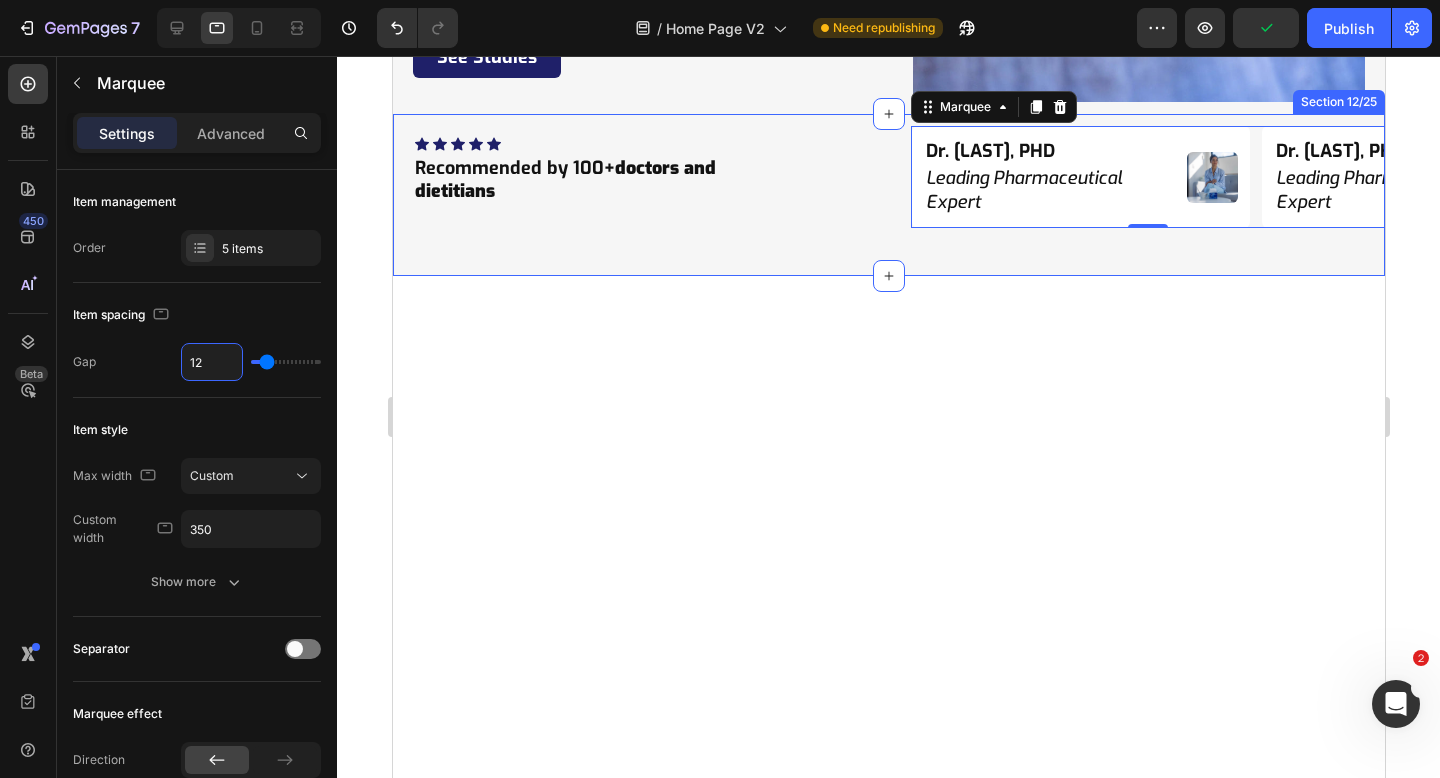 click on "Icon                Icon                Icon                Icon                Icon Icon List Hoz Recommended by 100+  doctors and dietitians Heading Dr. Niko Velasco, PHD Heading Leading Pharmaceutical Expert Heading Image Row Dr. Niko Velasco, PHD Heading Leading Pharmaceutical Expert Heading Image Row Dr. Niko Velasco, PHD Heading Leading Pharmaceutical Expert Heading Image Row Dr. Niko Velasco, PHD Heading Leading Pharmaceutical Expert Heading Image Row Dr. Niko Velasco, PHD Heading Leading Pharmaceutical Expert Heading Image Row Dr. Niko Velasco, PHD Heading Leading Pharmaceutical Expert Heading Image Row Dr. Niko Velasco, PHD Heading Leading Pharmaceutical Expert Heading Image Row Dr. Niko Velasco, PHD Heading Leading Pharmaceutical Expert Heading Image Row Dr. Niko Velasco, PHD Heading Leading Pharmaceutical Expert Heading Image Row Dr. Niko Velasco, PHD Heading Leading Pharmaceutical Expert Heading Image Row Marquee   0 Row Section 12/25" at bounding box center (888, 195) 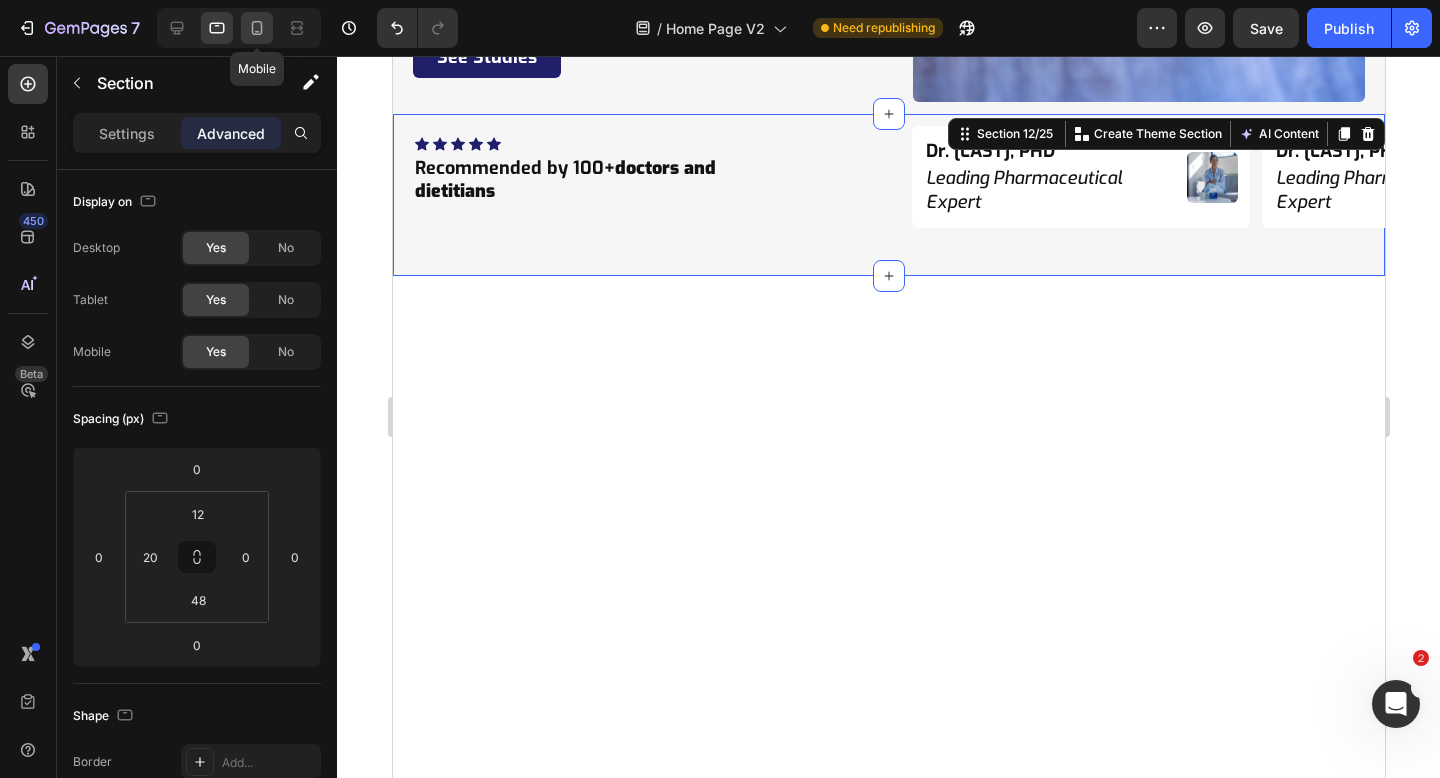 click 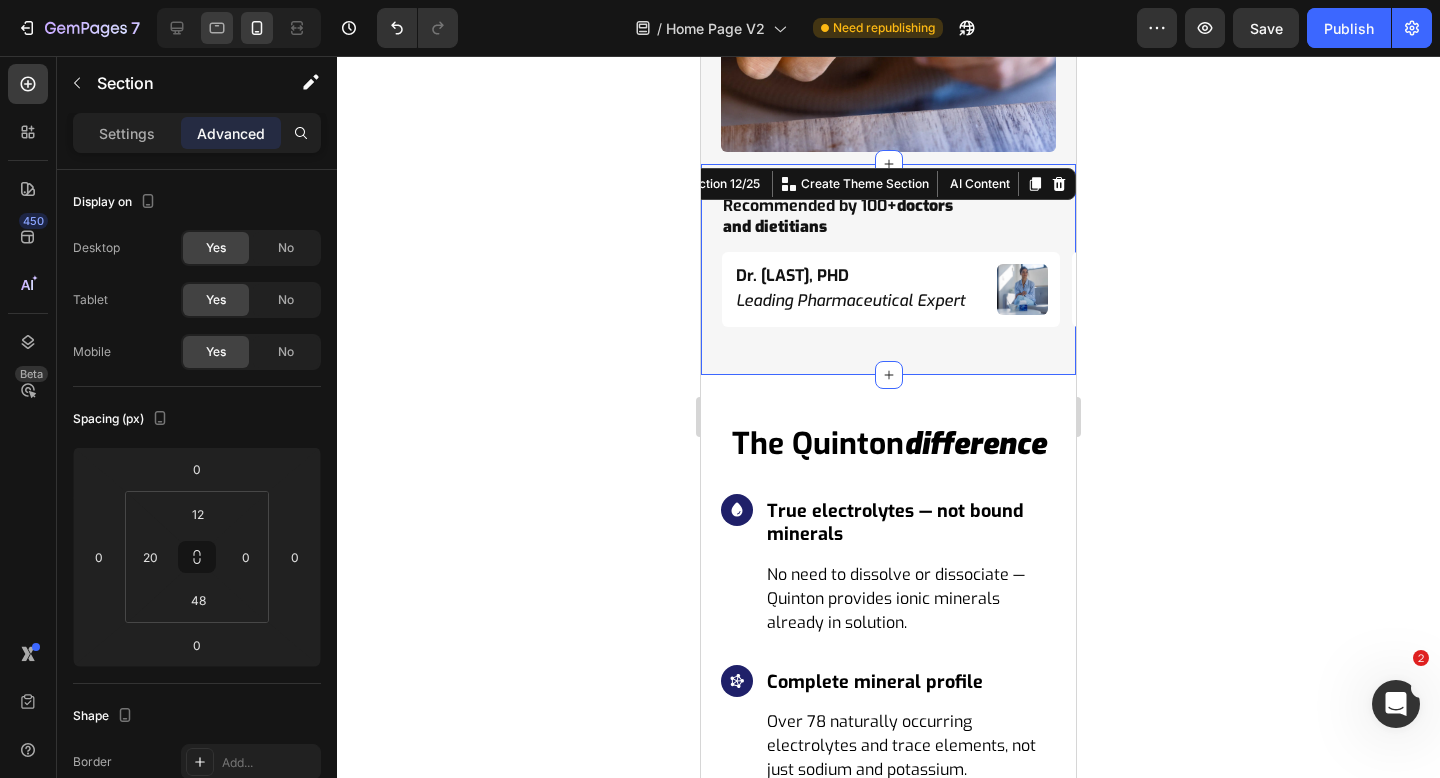 scroll, scrollTop: 6255, scrollLeft: 0, axis: vertical 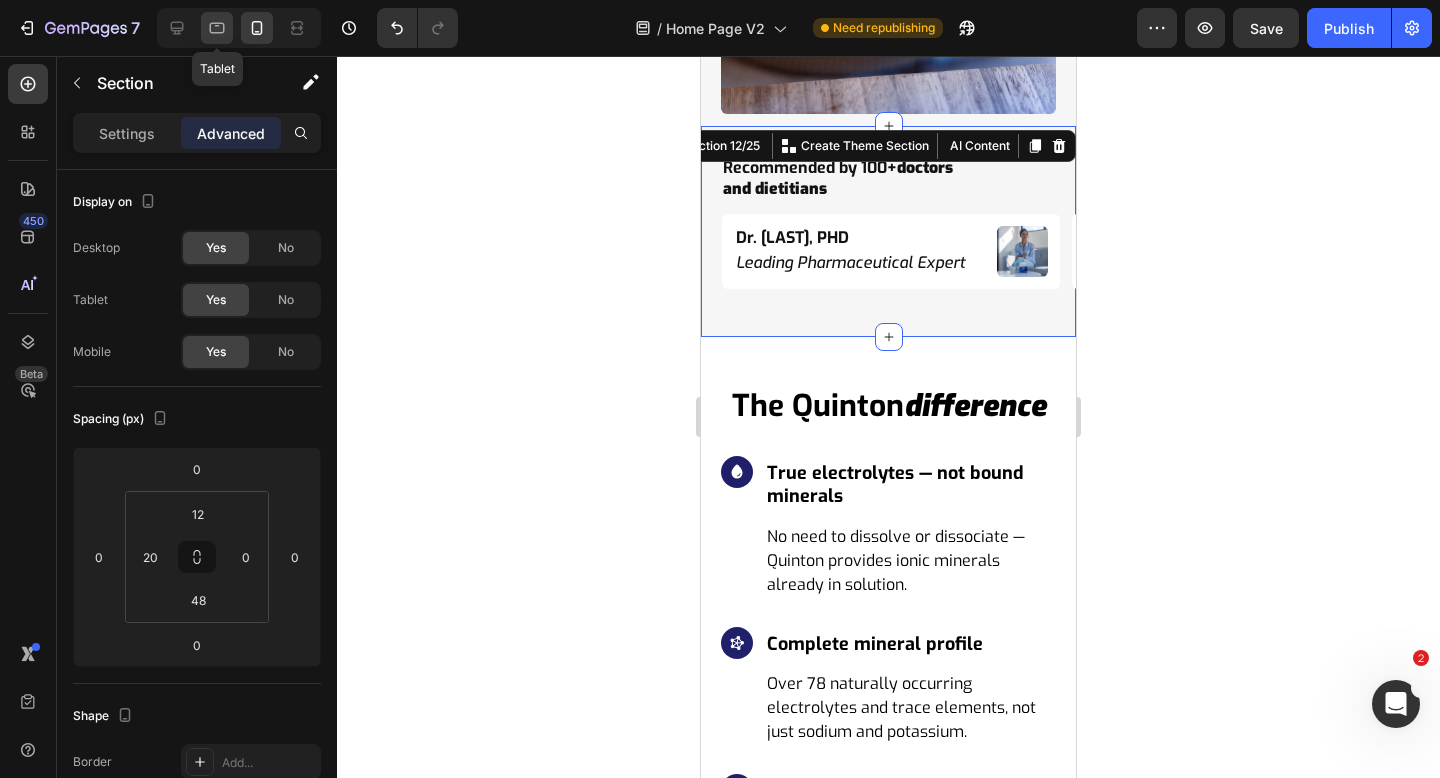click 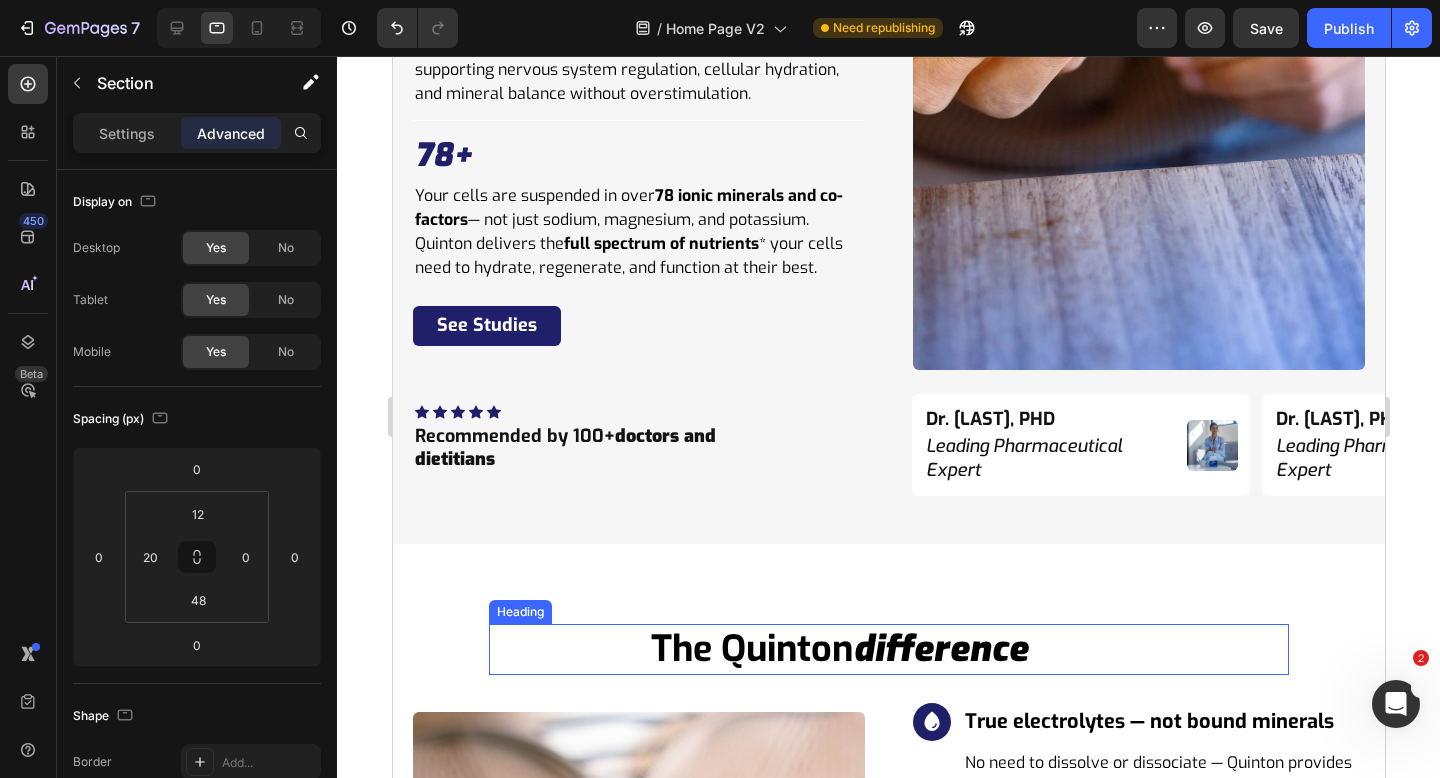 scroll, scrollTop: 5597, scrollLeft: 0, axis: vertical 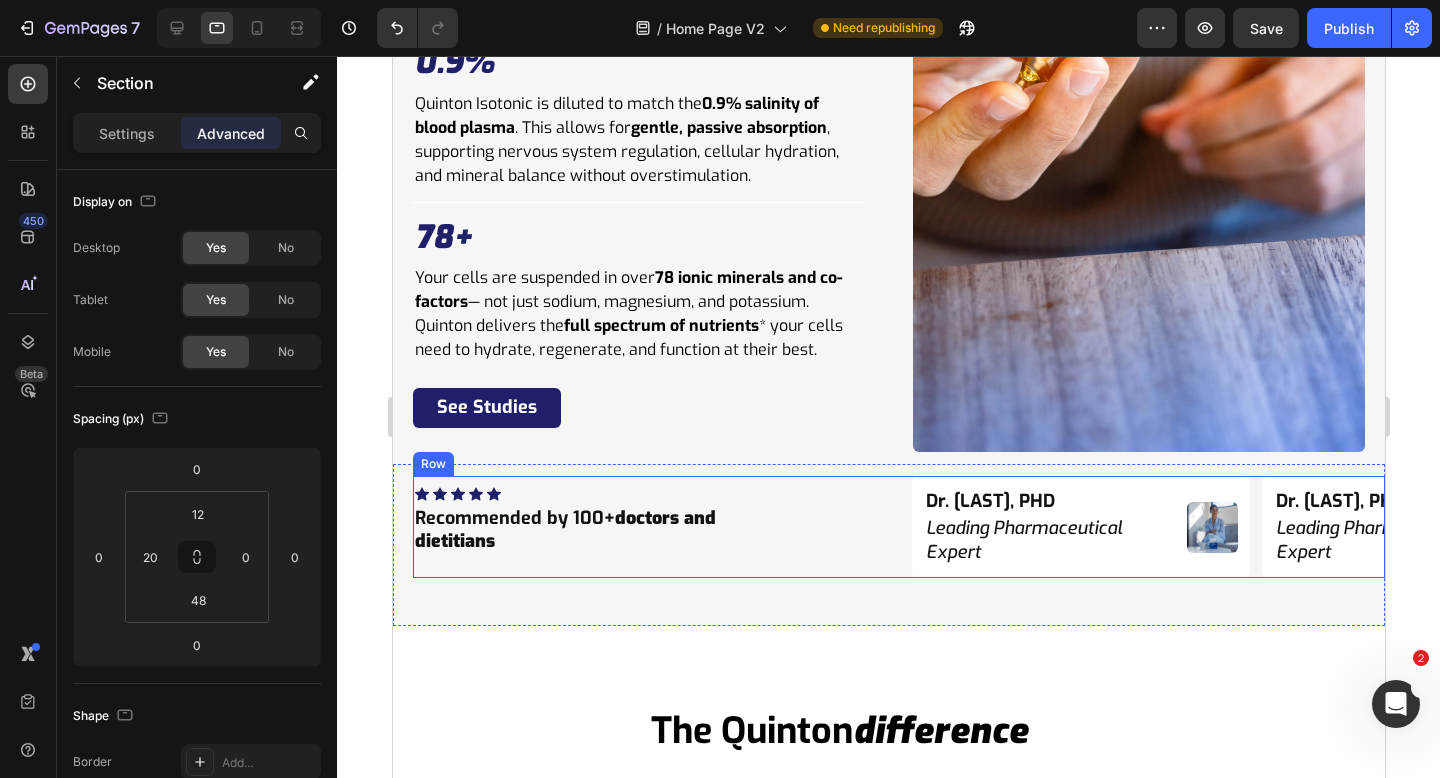 click on "Icon                Icon                Icon                Icon                Icon Icon List Hoz Recommended by 100+  doctors and dietitians Heading Dr. Niko Velasco, PHD Heading Leading Pharmaceutical Expert Heading Image Row Dr. Niko Velasco, PHD Heading Leading Pharmaceutical Expert Heading Image Row Dr. Niko Velasco, PHD Heading Leading Pharmaceutical Expert Heading Image Row Dr. Niko Velasco, PHD Heading Leading Pharmaceutical Expert Heading Image Row Dr. Niko Velasco, PHD Heading Leading Pharmaceutical Expert Heading Image Row Dr. Niko Velasco, PHD Heading Leading Pharmaceutical Expert Heading Image Row Dr. Niko Velasco, PHD Heading Leading Pharmaceutical Expert Heading Image Row Dr. Niko Velasco, PHD Heading Leading Pharmaceutical Expert Heading Image Row Dr. Niko Velasco, PHD Heading Leading Pharmaceutical Expert Heading Image Row Dr. Niko Velasco, PHD Heading Leading Pharmaceutical Expert Heading Image Row Marquee Row" at bounding box center [898, 527] 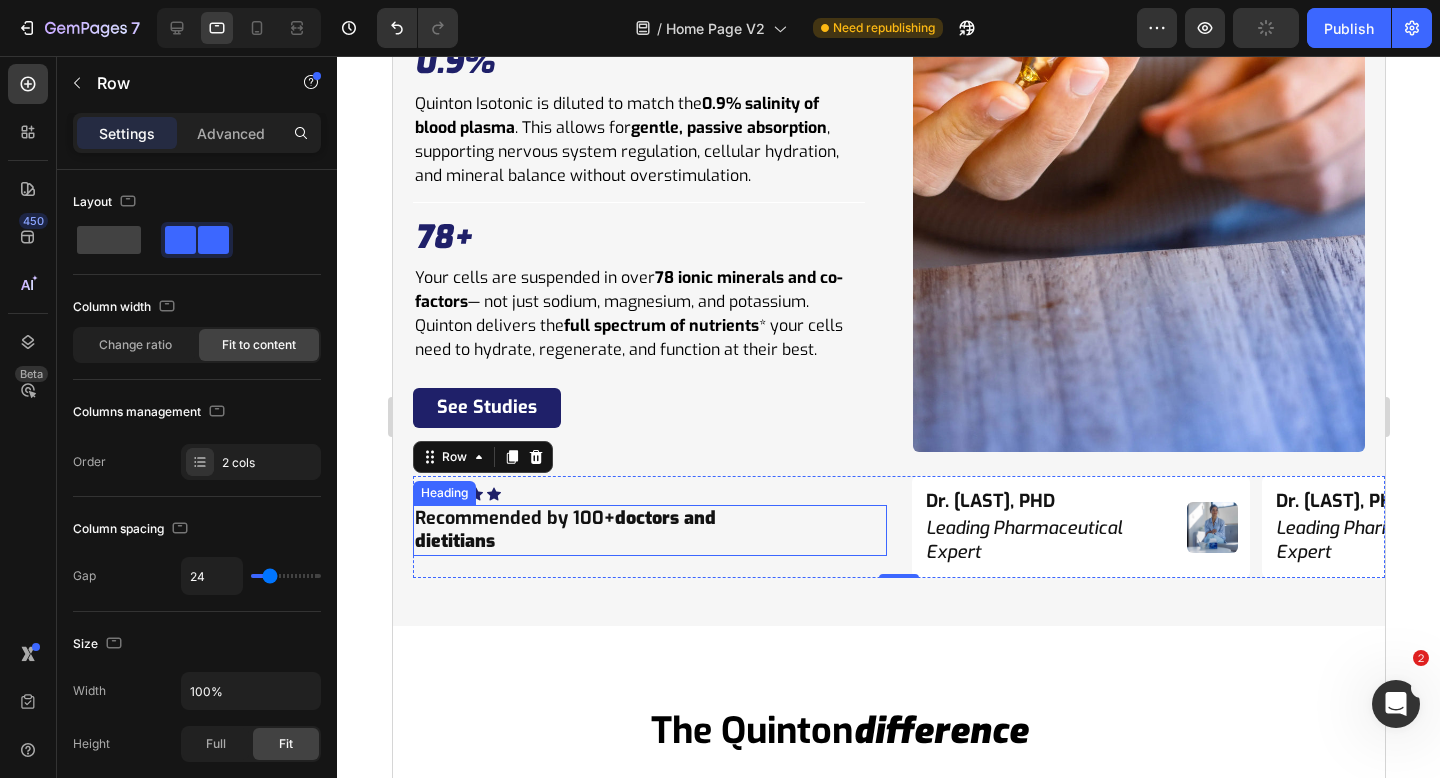 click on "Recommended by 100+  doctors and dietitians" at bounding box center (589, 530) 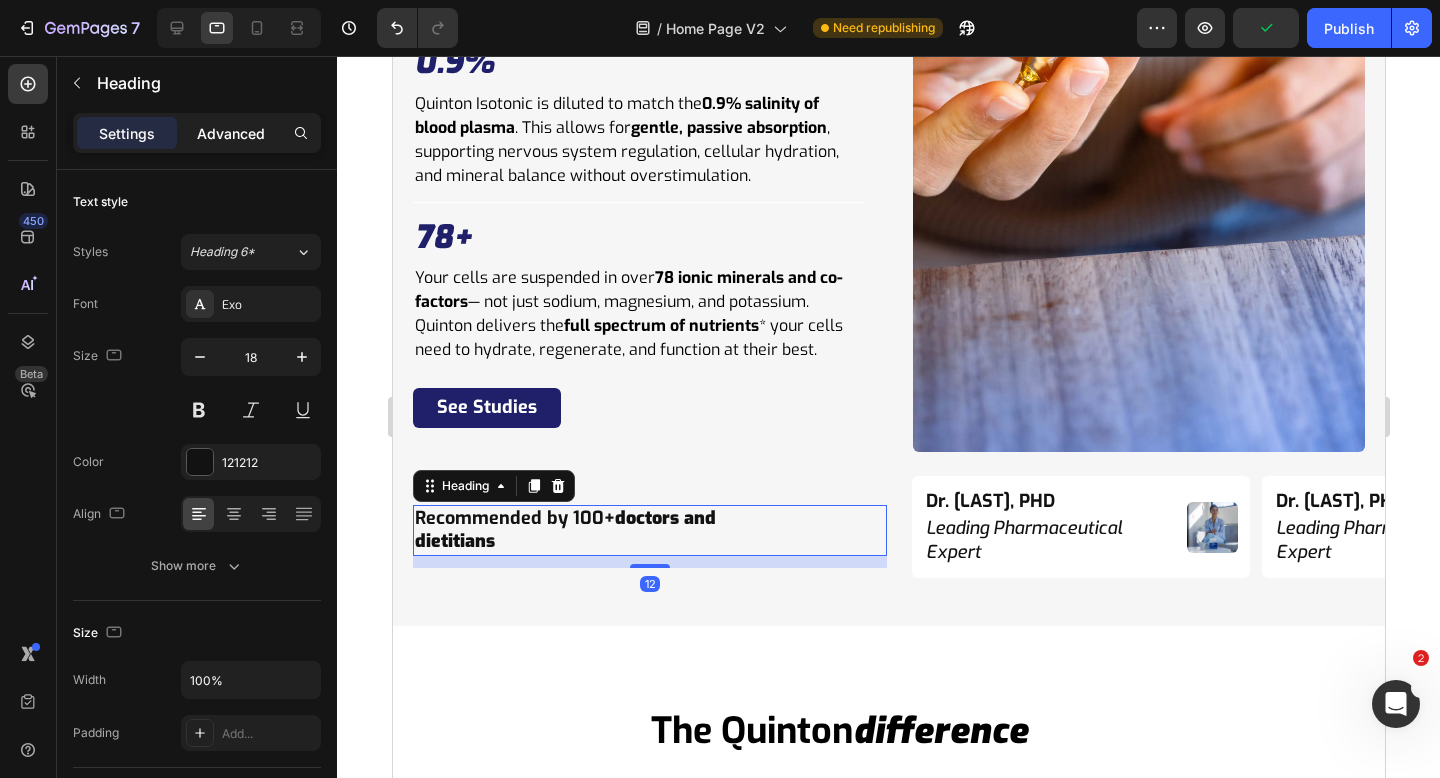 click on "Advanced" at bounding box center (231, 133) 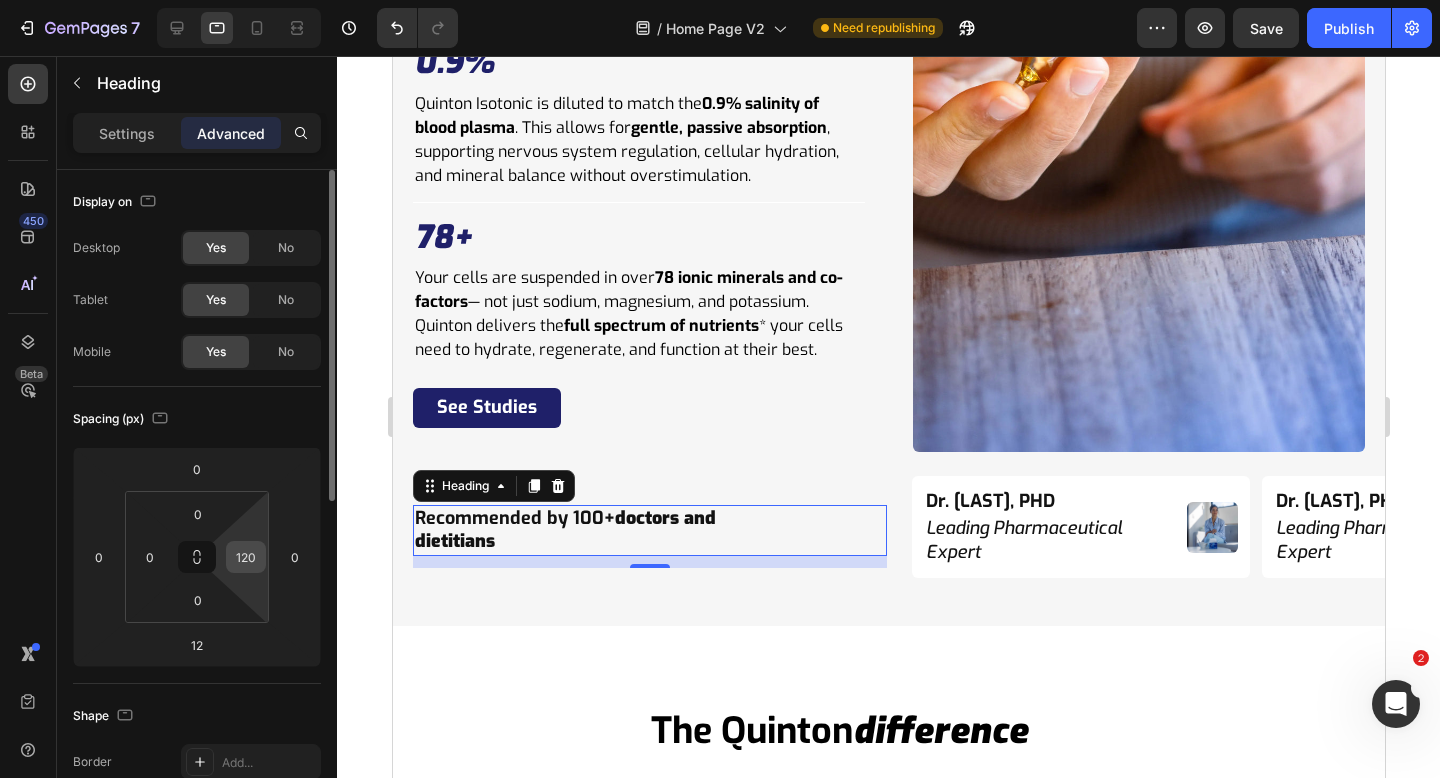 click on "120" at bounding box center [246, 557] 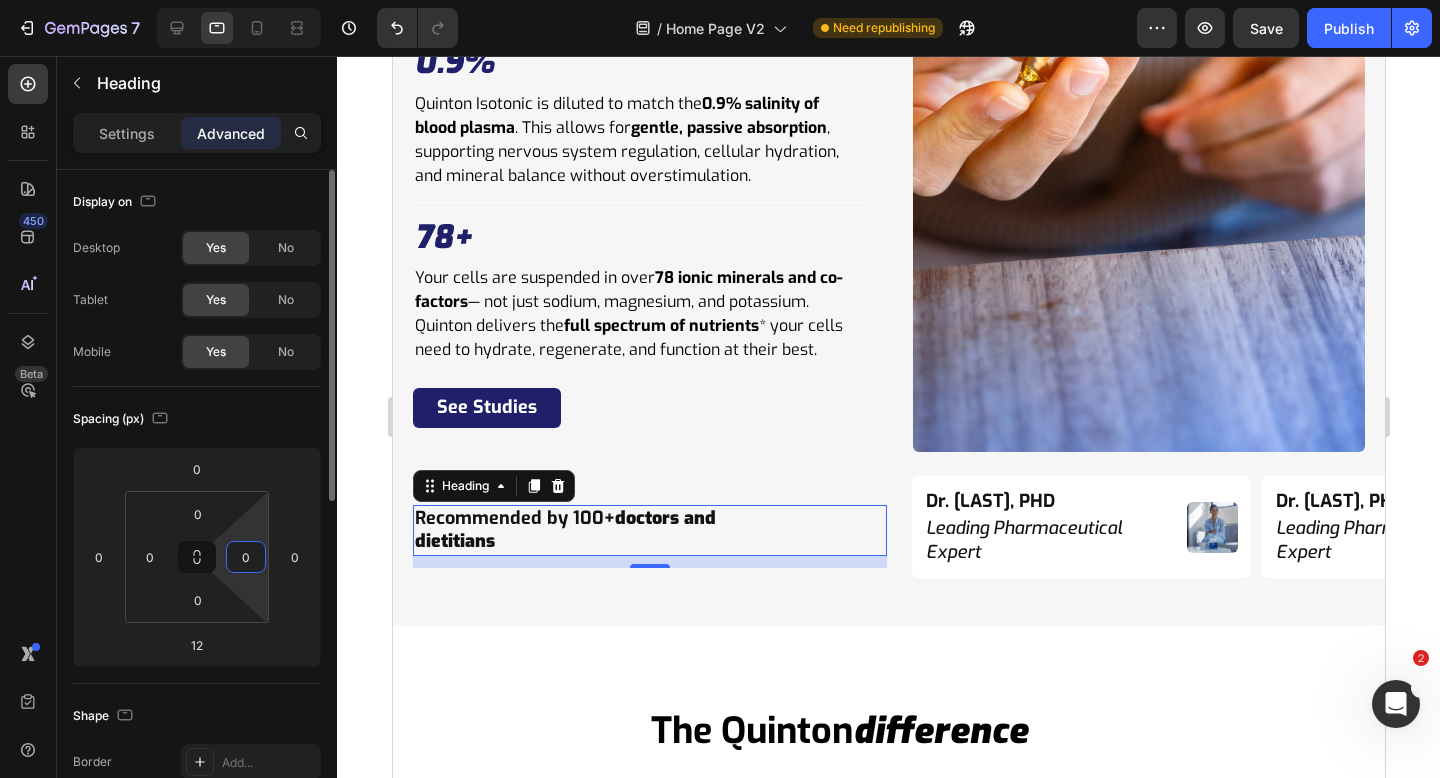 type on "0" 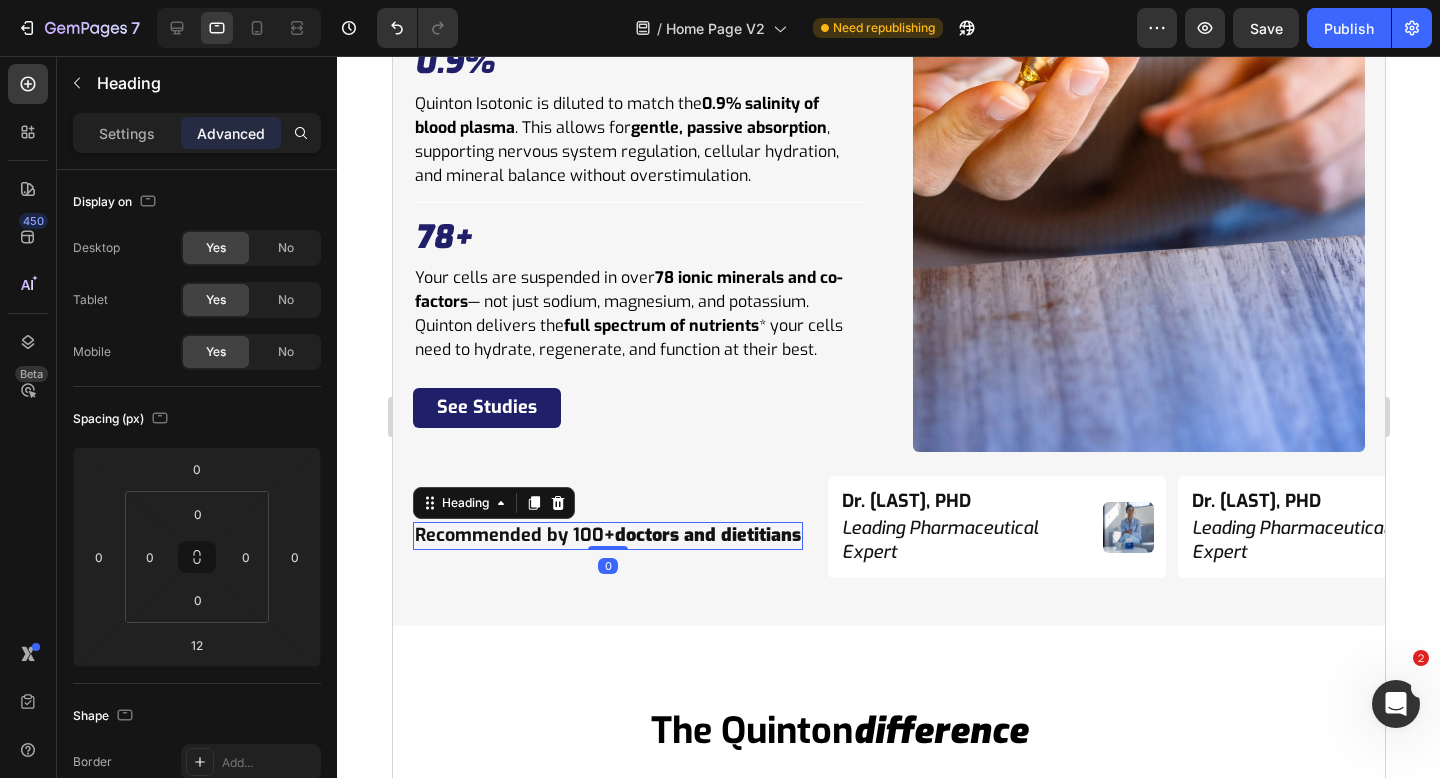 drag, startPoint x: 609, startPoint y: 552, endPoint x: 609, endPoint y: 523, distance: 29 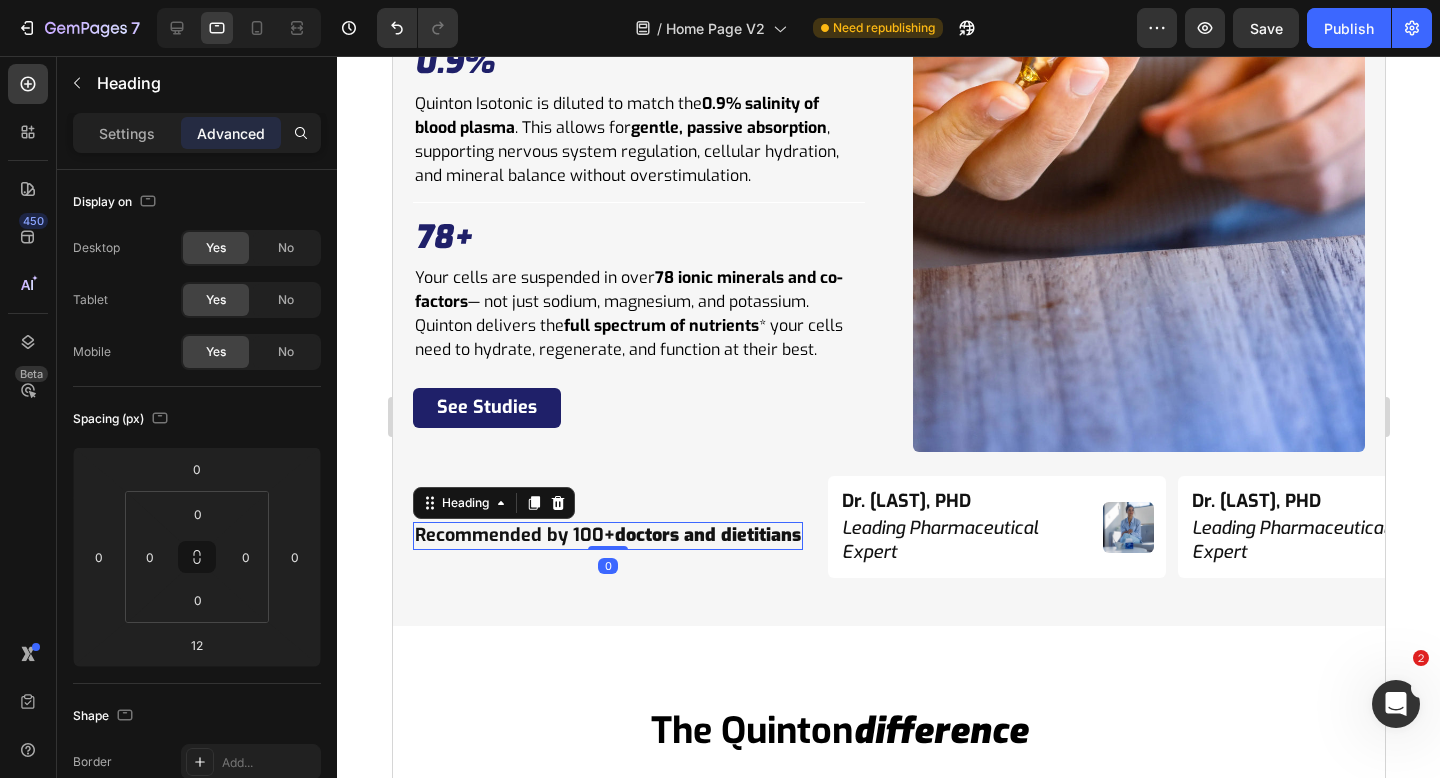 click on "Recommended by 100+  doctors and dietitians Heading   0" at bounding box center (607, 535) 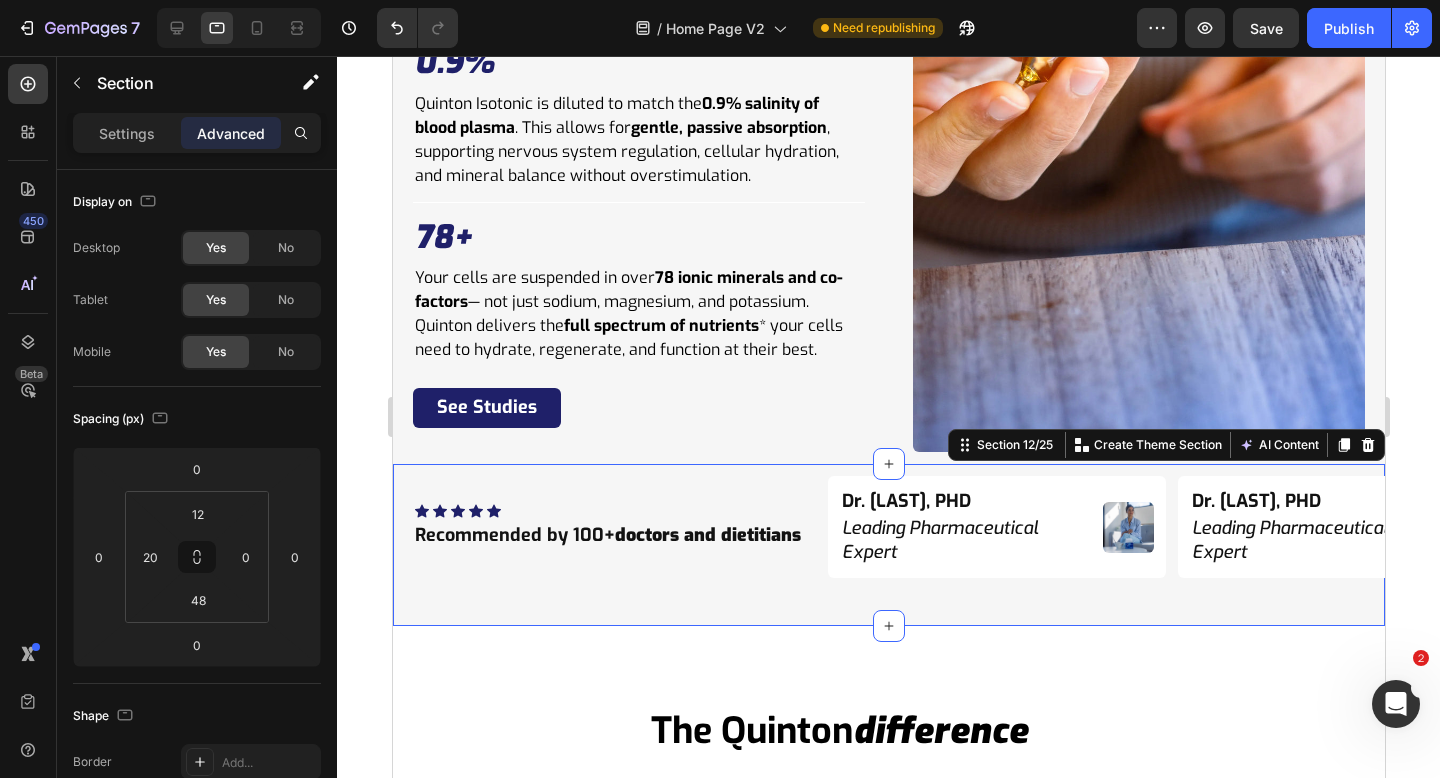 click on "Icon                Icon                Icon                Icon                Icon Icon List Hoz Recommended by 100+  doctors and dietitians Heading Dr. Niko Velasco, PHD Heading Leading Pharmaceutical Expert Heading Image Row Dr. Niko Velasco, PHD Heading Leading Pharmaceutical Expert Heading Image Row Dr. Niko Velasco, PHD Heading Leading Pharmaceutical Expert Heading Image Row Dr. Niko Velasco, PHD Heading Leading Pharmaceutical Expert Heading Image Row Dr. Niko Velasco, PHD Heading Leading Pharmaceutical Expert Heading Image Row Dr. Niko Velasco, PHD Heading Leading Pharmaceutical Expert Heading Image Row Dr. Niko Velasco, PHD Heading Leading Pharmaceutical Expert Heading Image Row Dr. Niko Velasco, PHD Heading Leading Pharmaceutical Expert Heading Image Row Dr. Niko Velasco, PHD Heading Leading Pharmaceutical Expert Heading Image Row Dr. Niko Velasco, PHD Heading Leading Pharmaceutical Expert Heading Image Row Marquee Row Section 12/25   Create Theme Section AI Content Write with GemAI" at bounding box center (888, 545) 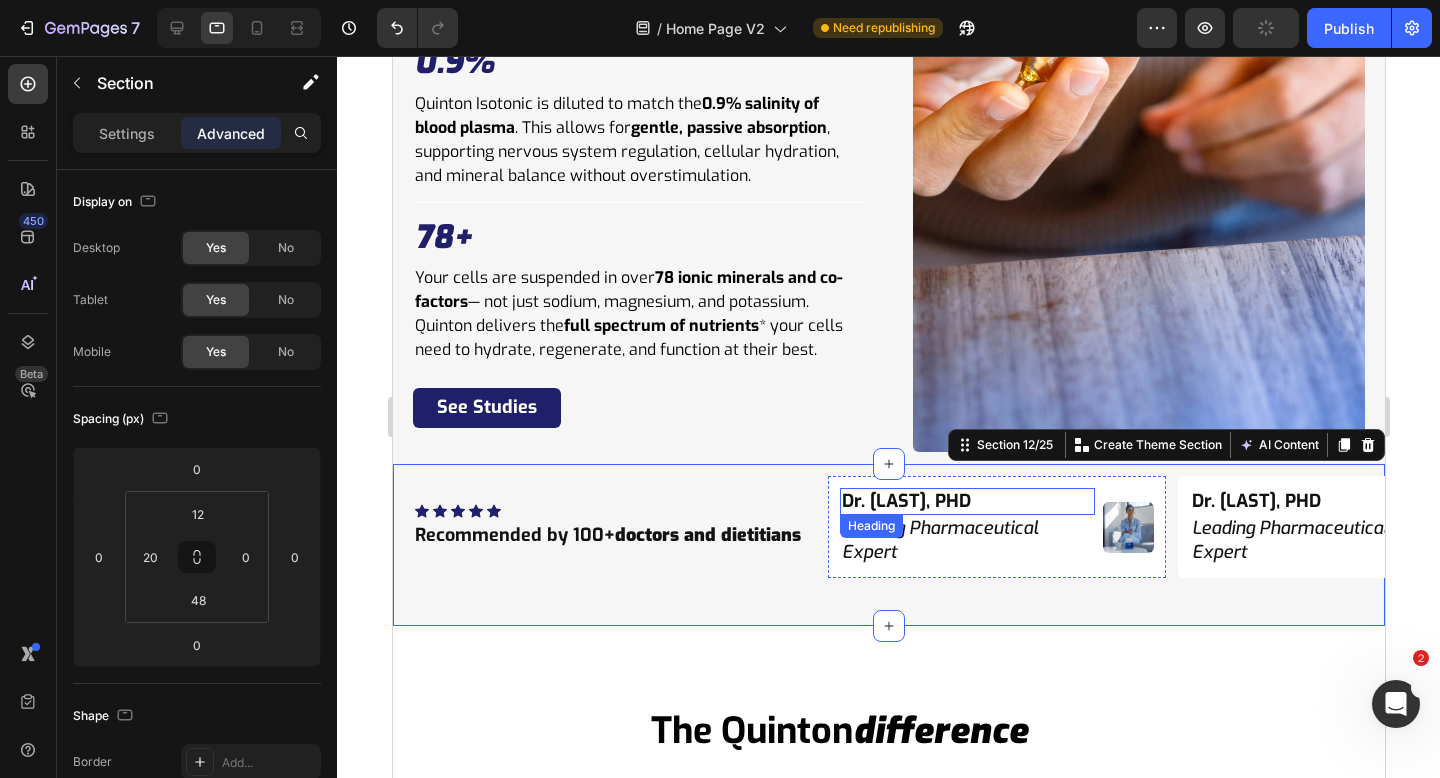 click on "[TITLE] [FIRST] [LAST], [DEGREE]" at bounding box center (966, 501) 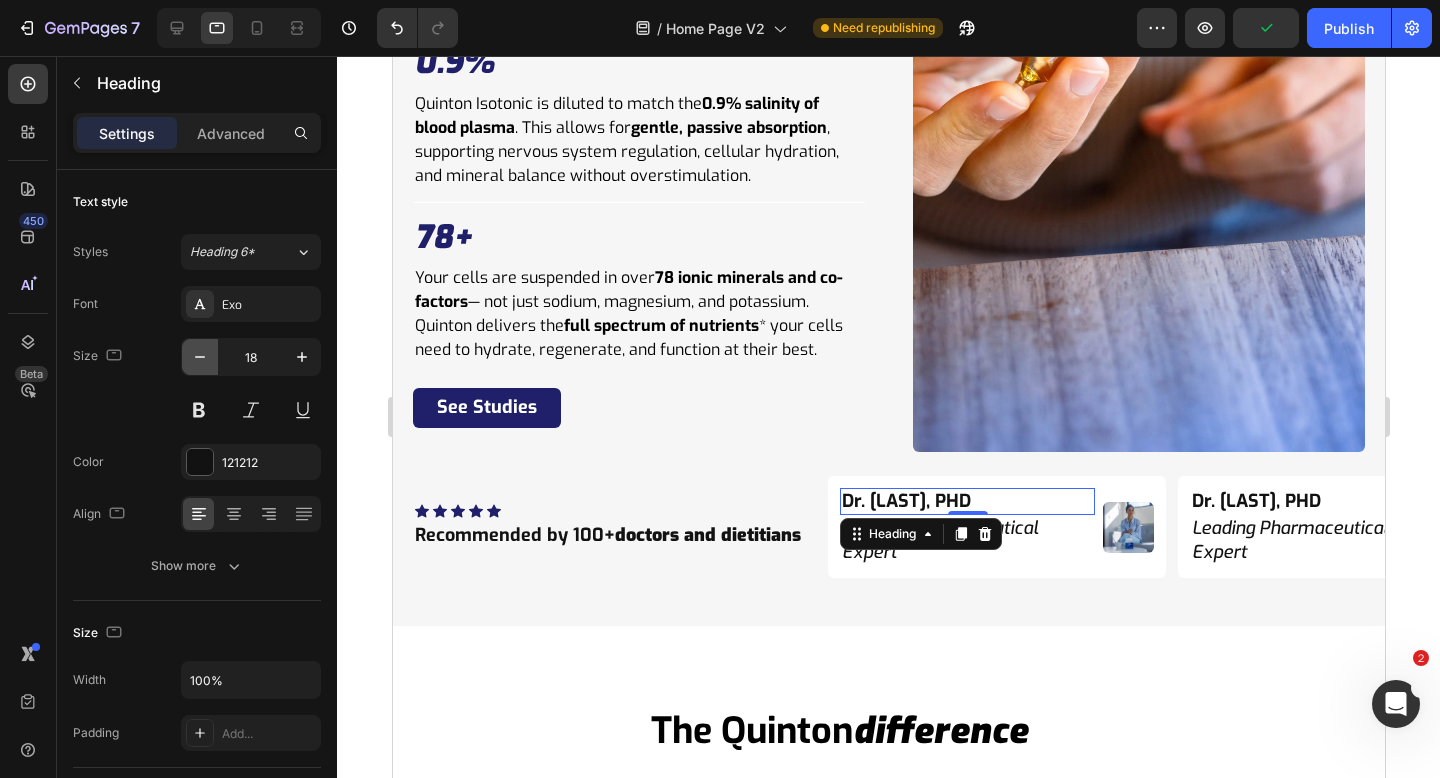 click at bounding box center (200, 357) 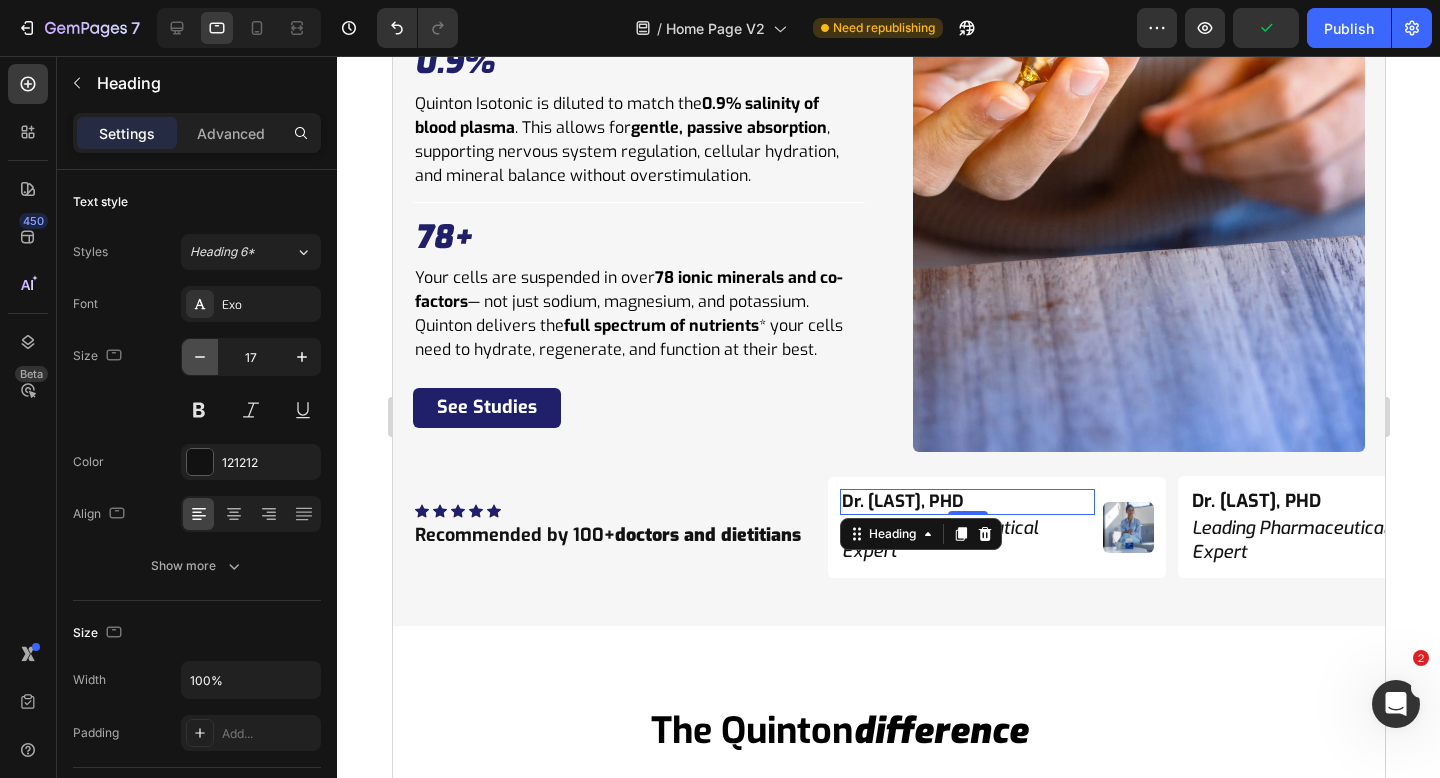 click at bounding box center [200, 357] 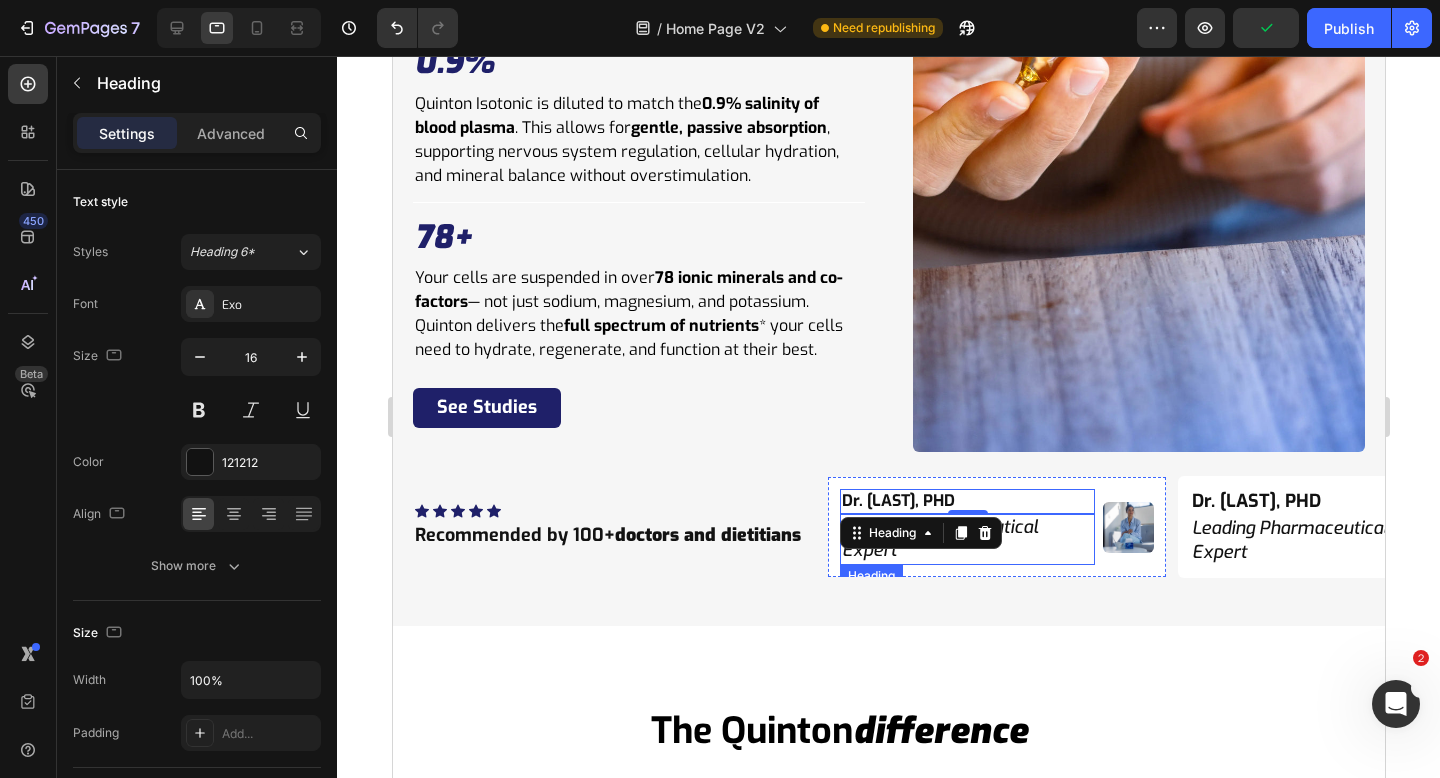 click on "Leading Pharmaceutical Expert" at bounding box center (966, 539) 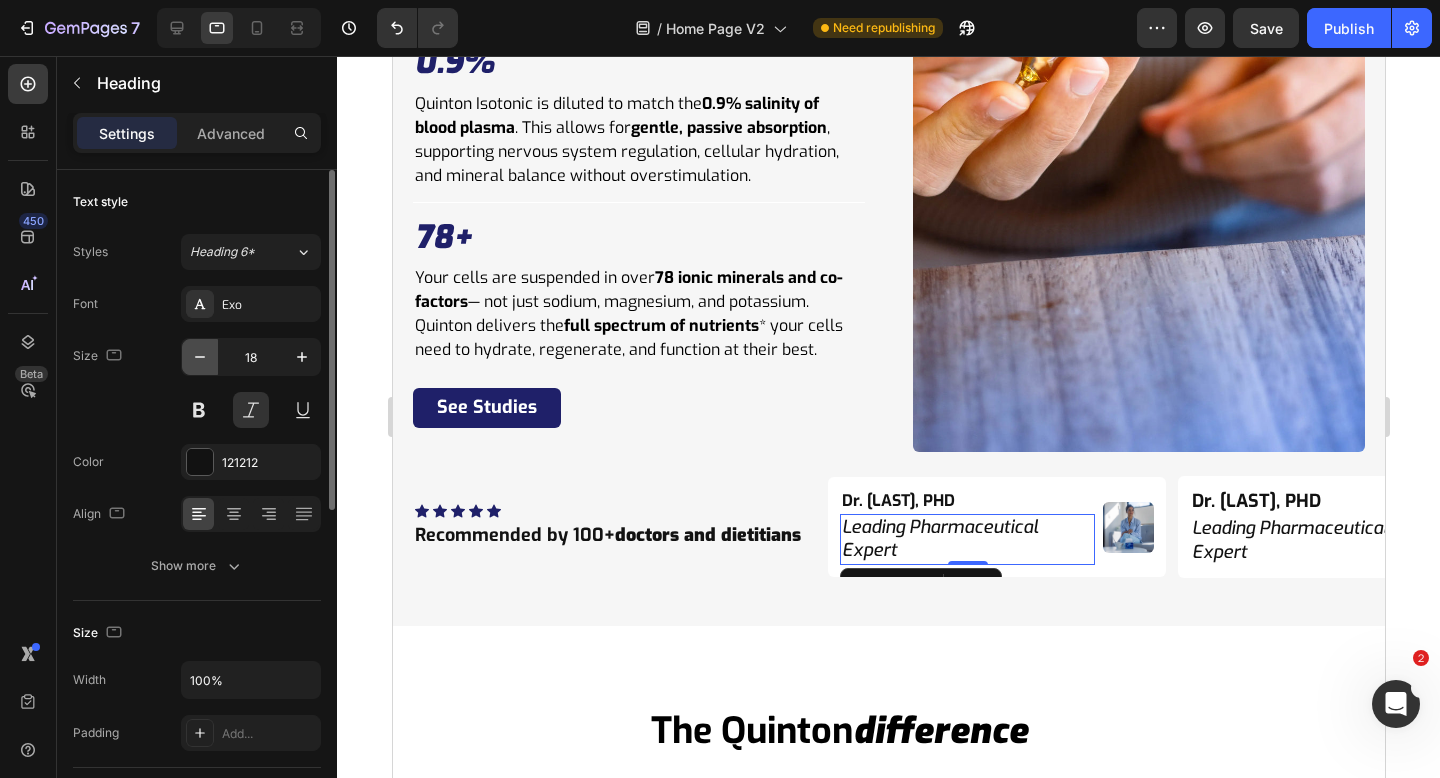 click 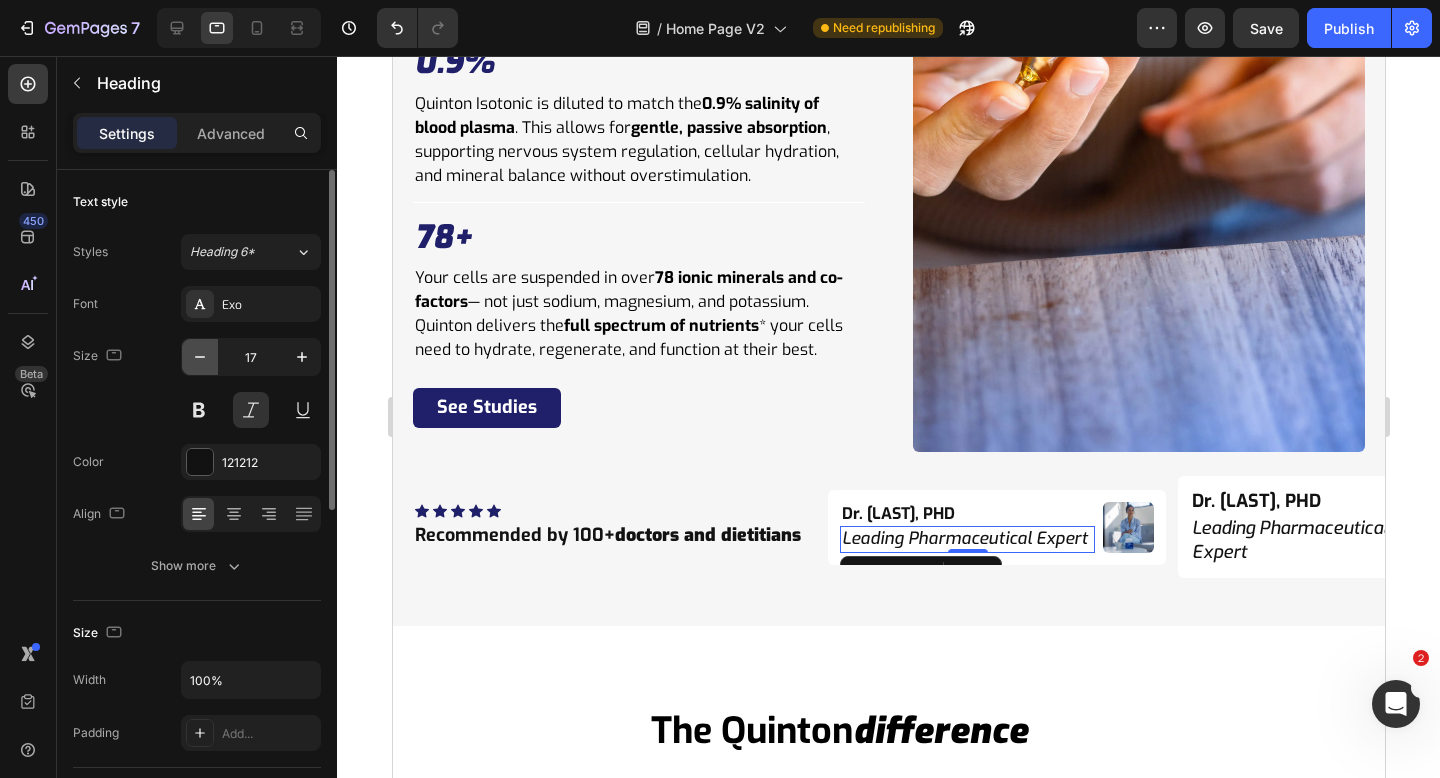 click 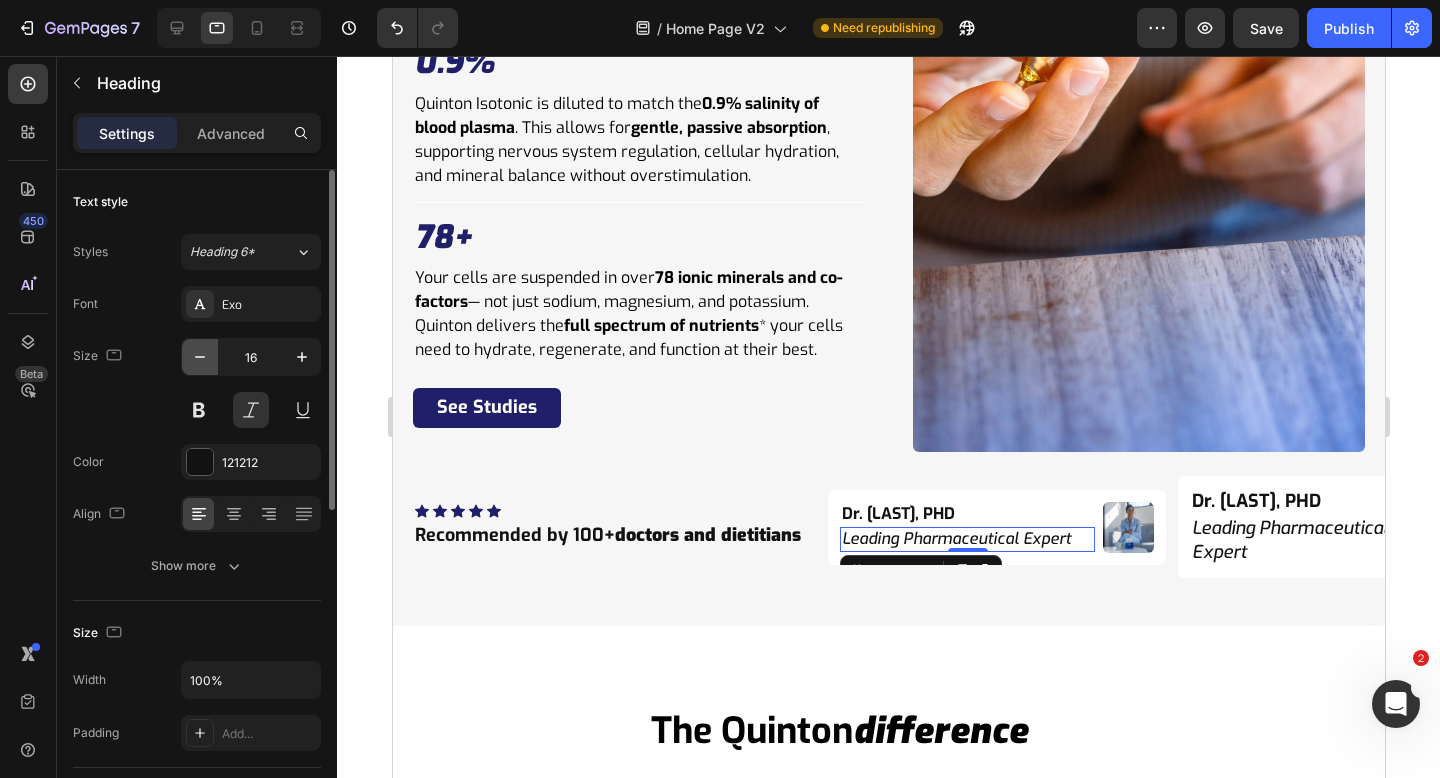 click 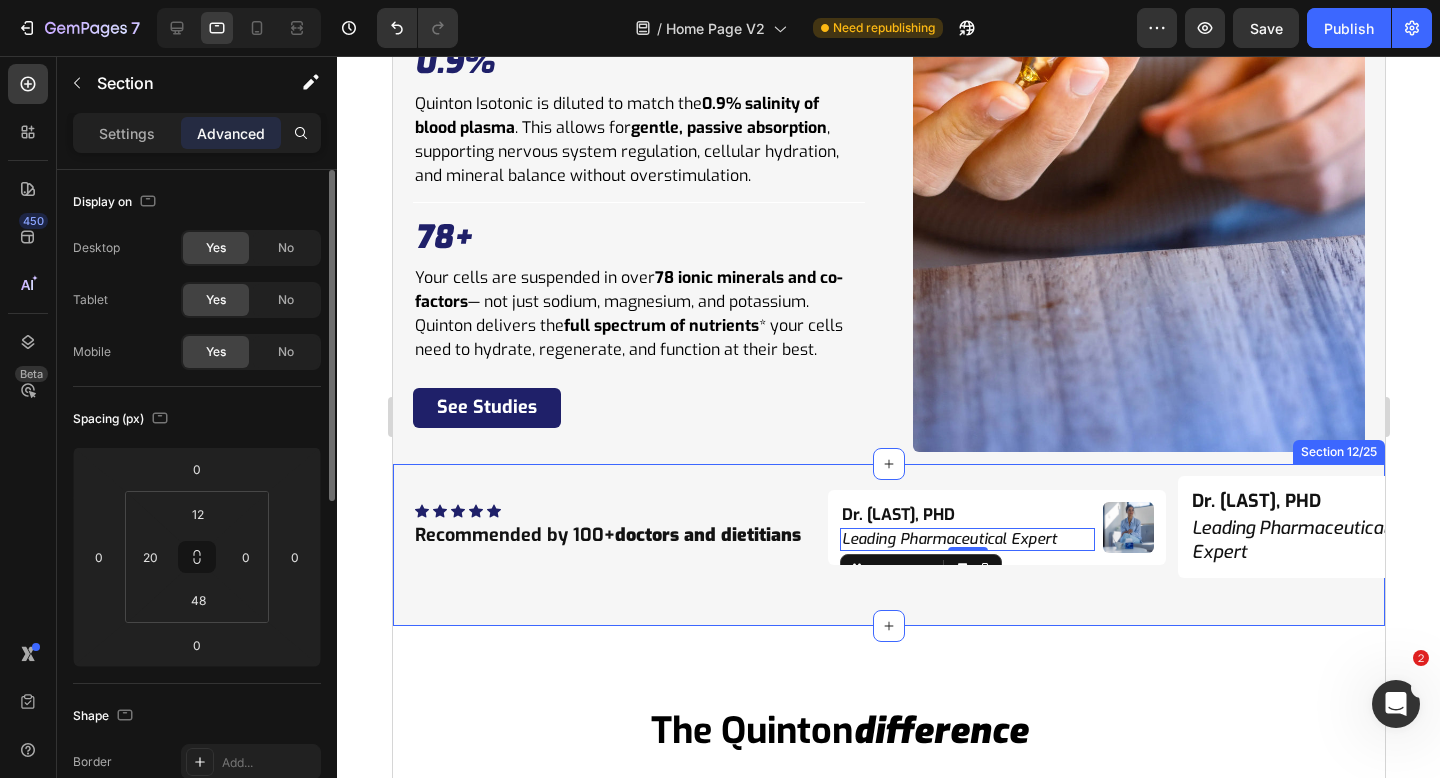 click on "Icon                Icon                Icon                Icon                Icon Icon List Hoz Recommended by 100+  doctors and dietitians Heading Dr. Niko Velasco, PHD Heading Leading Pharmaceutical Expert Heading   0 Image Row Dr. Niko Velasco, PHD Heading Leading Pharmaceutical Expert Heading Image Row Dr. Niko Velasco, PHD Heading Leading Pharmaceutical Expert Heading Image Row Dr. Niko Velasco, PHD Heading Leading Pharmaceutical Expert Heading Image Row Dr. Niko Velasco, PHD Heading Leading Pharmaceutical Expert Heading Image Row Dr. Niko Velasco, PHD Heading Leading Pharmaceutical Expert Heading   0 Image Row Dr. Niko Velasco, PHD Heading Leading Pharmaceutical Expert Heading Image Row Dr. Niko Velasco, PHD Heading Leading Pharmaceutical Expert Heading Image Row Dr. Niko Velasco, PHD Heading Leading Pharmaceutical Expert Heading Image Row Dr. Niko Velasco, PHD Heading Leading Pharmaceutical Expert Heading Image Row Marquee Row Section 12/25" at bounding box center [888, 545] 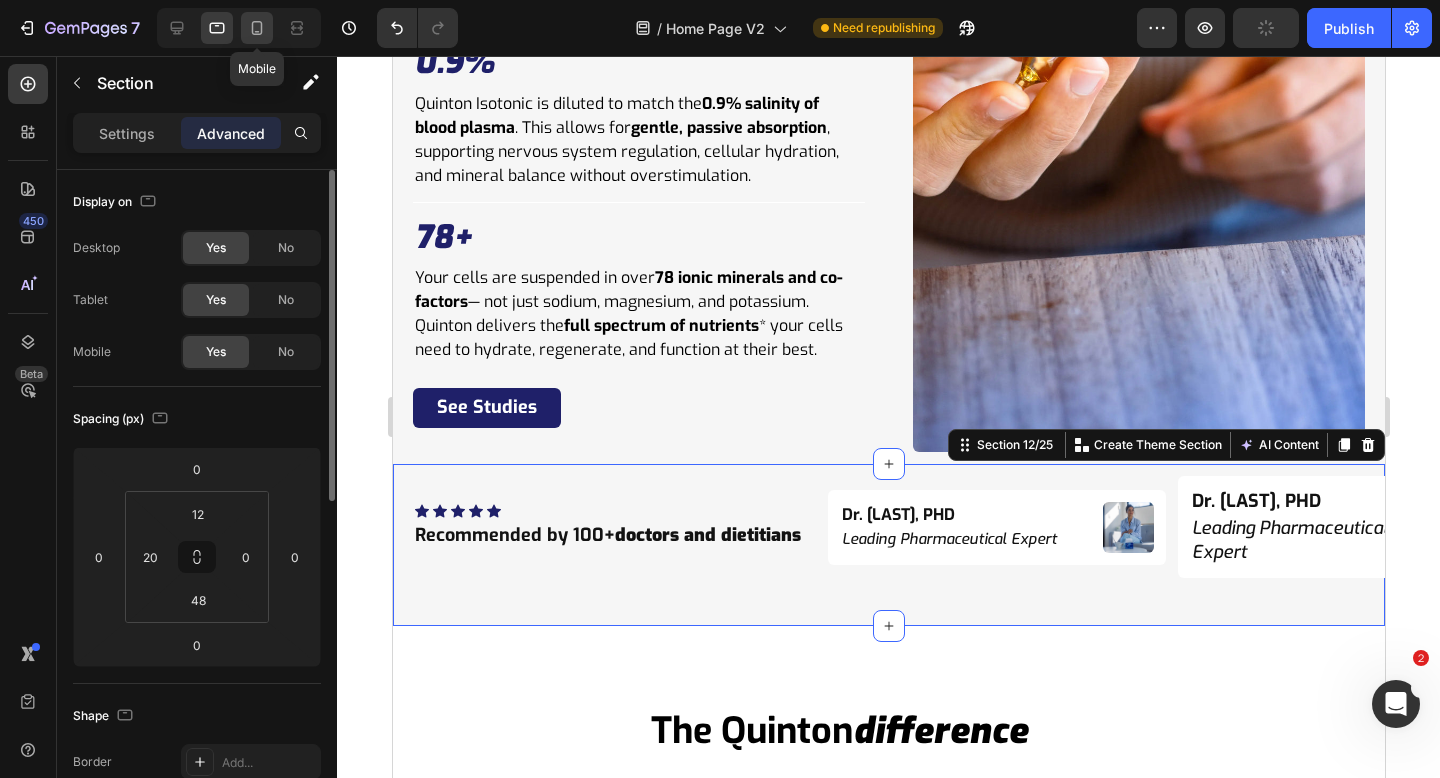 click 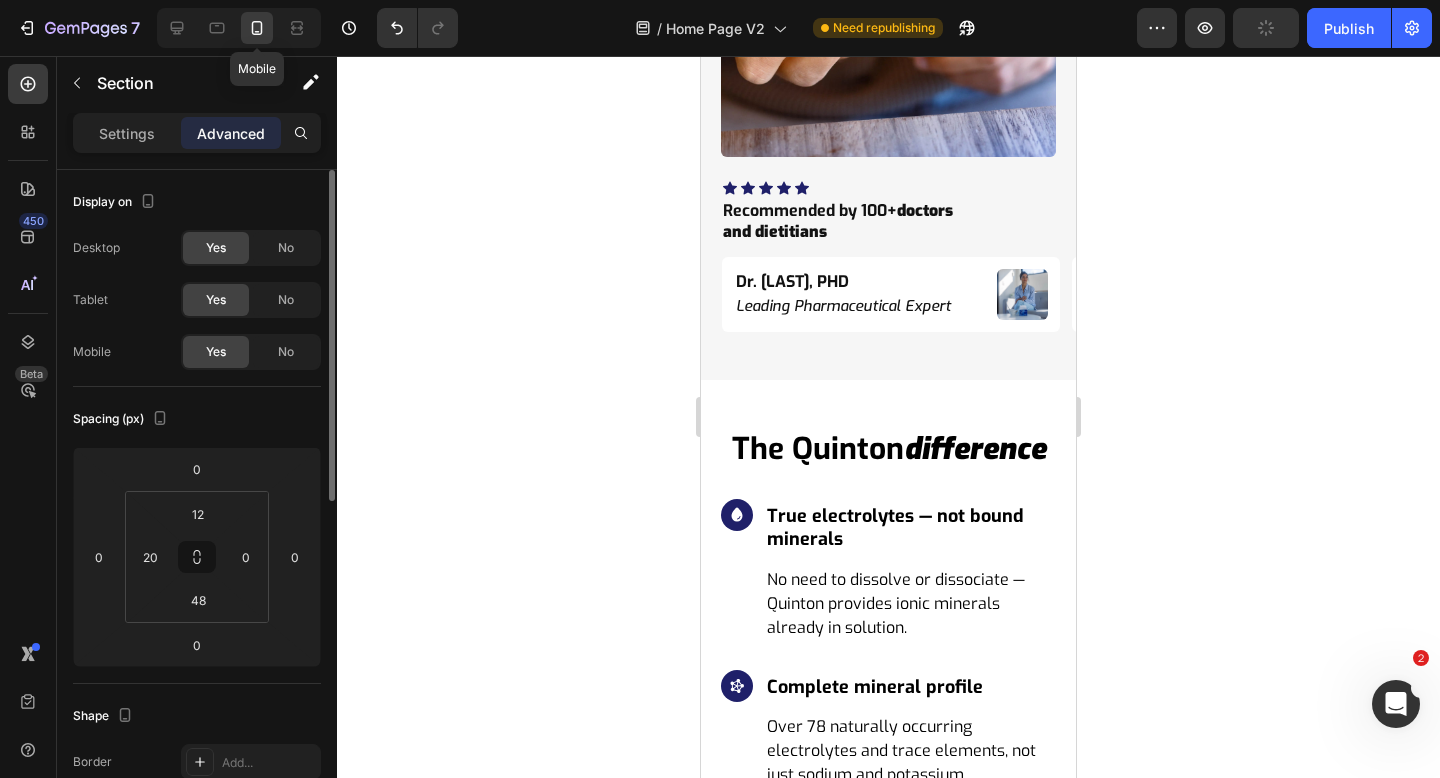 scroll, scrollTop: 6255, scrollLeft: 0, axis: vertical 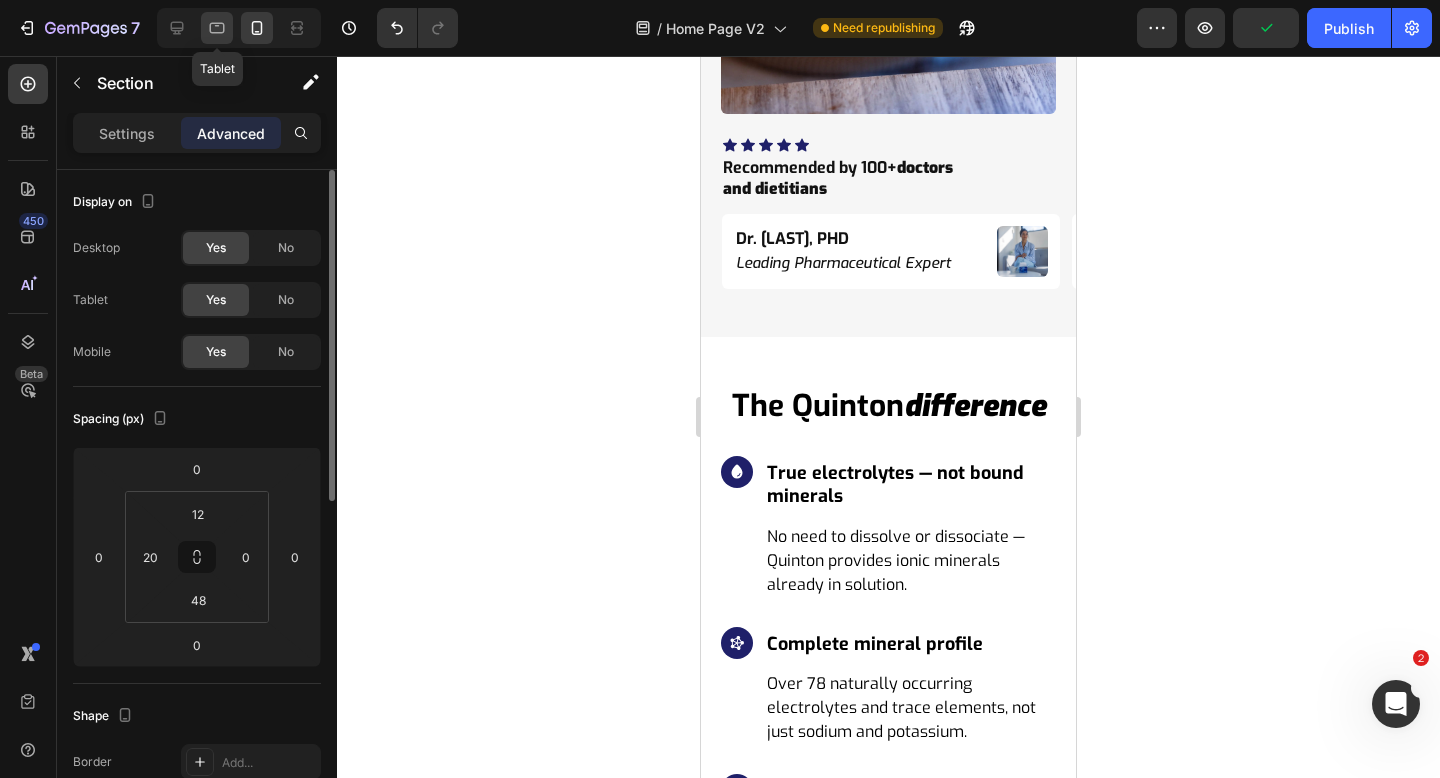 click 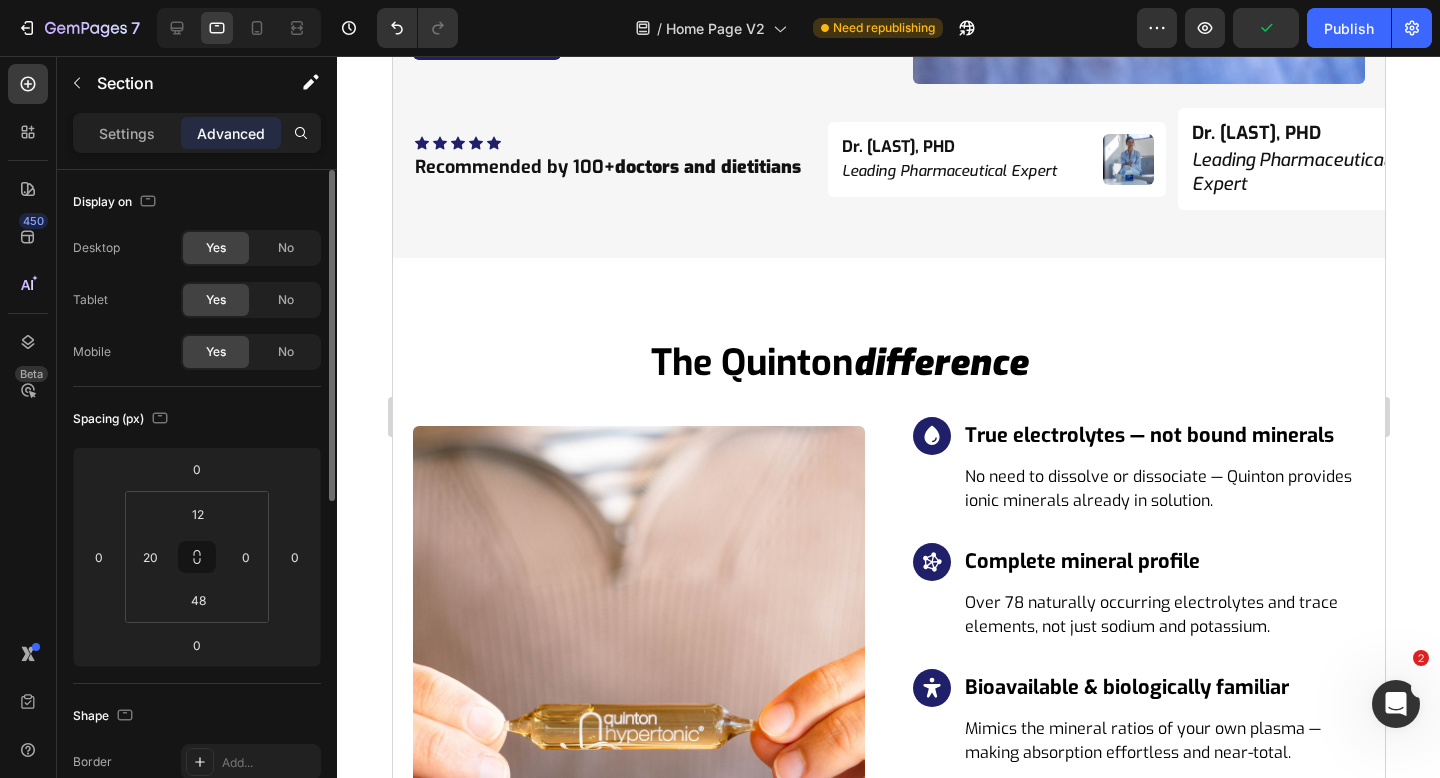 scroll, scrollTop: 5935, scrollLeft: 0, axis: vertical 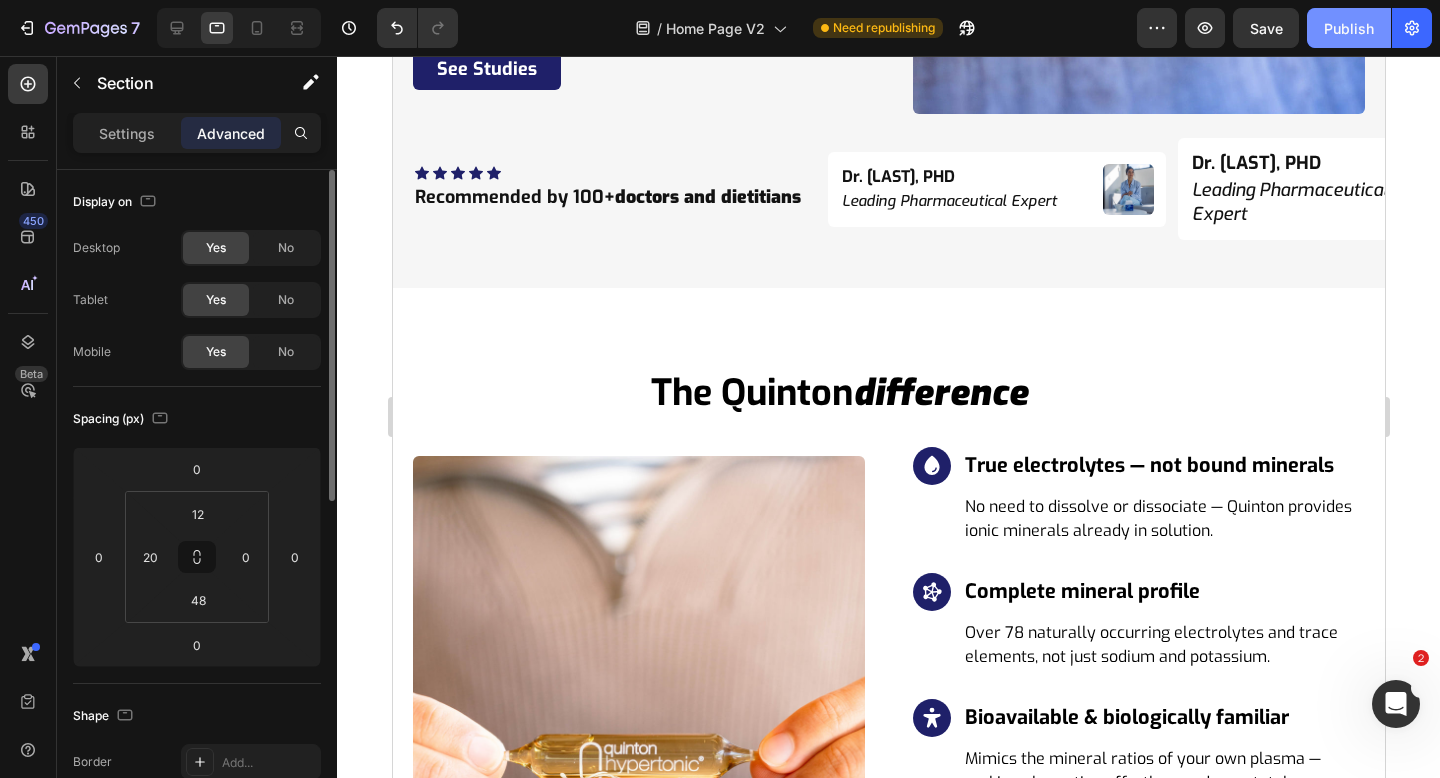 click on "Publish" at bounding box center [1349, 28] 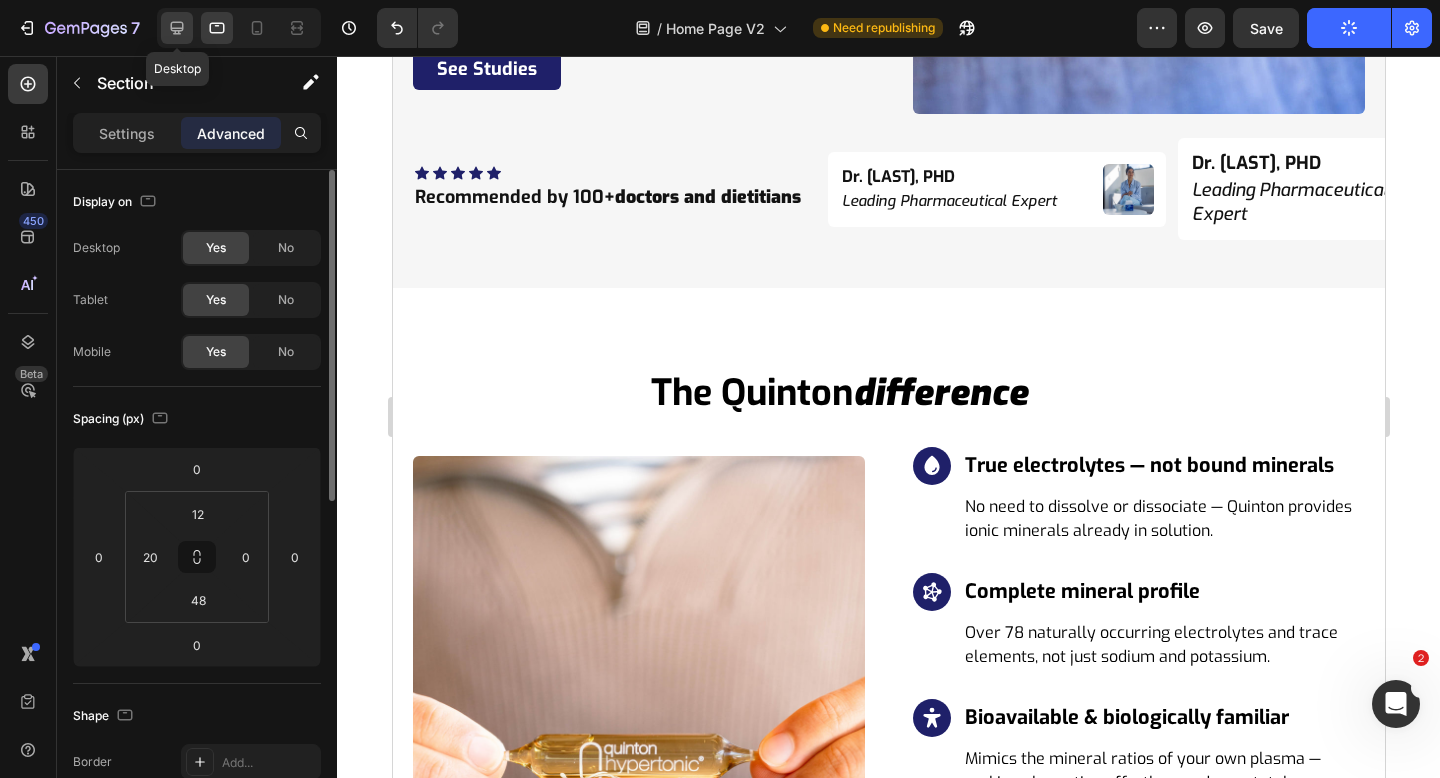click 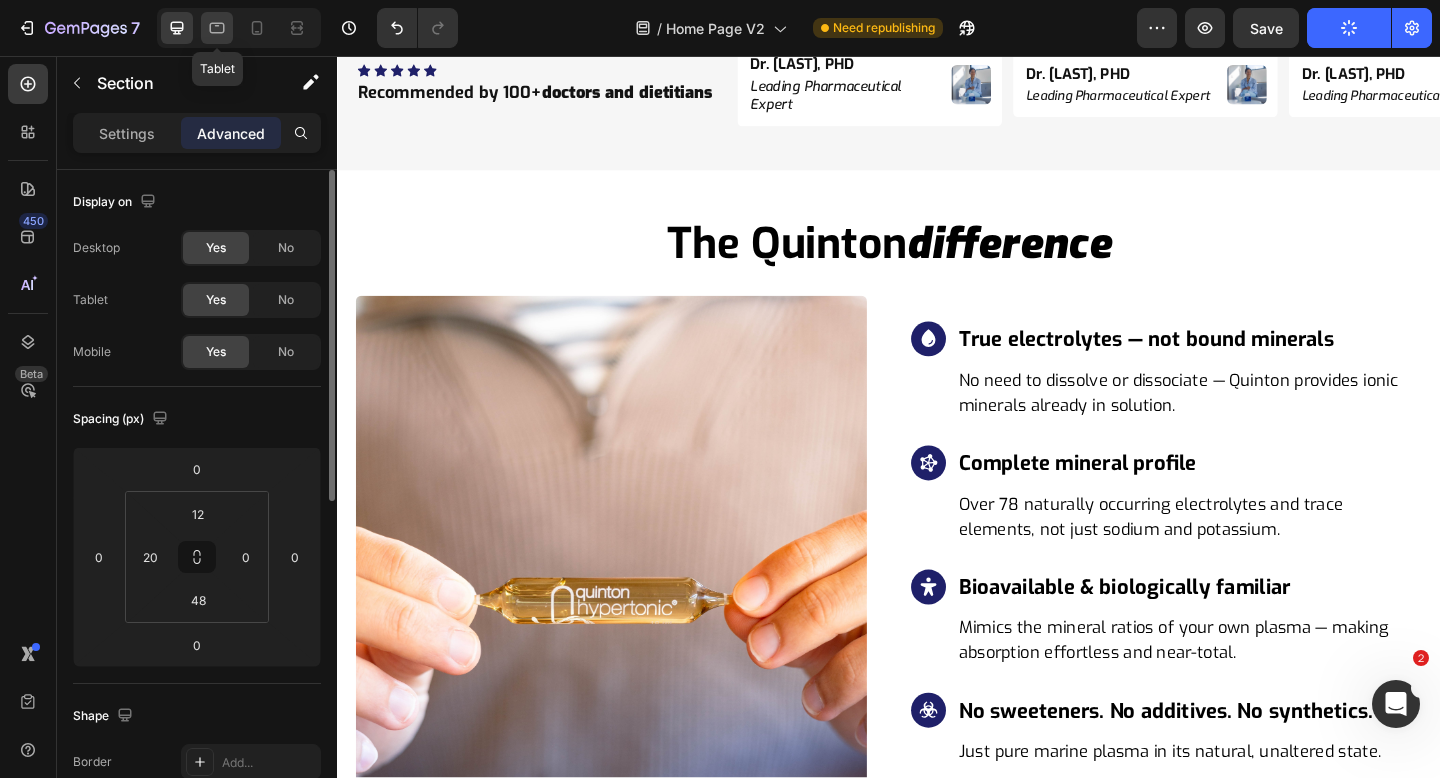 scroll, scrollTop: 5830, scrollLeft: 0, axis: vertical 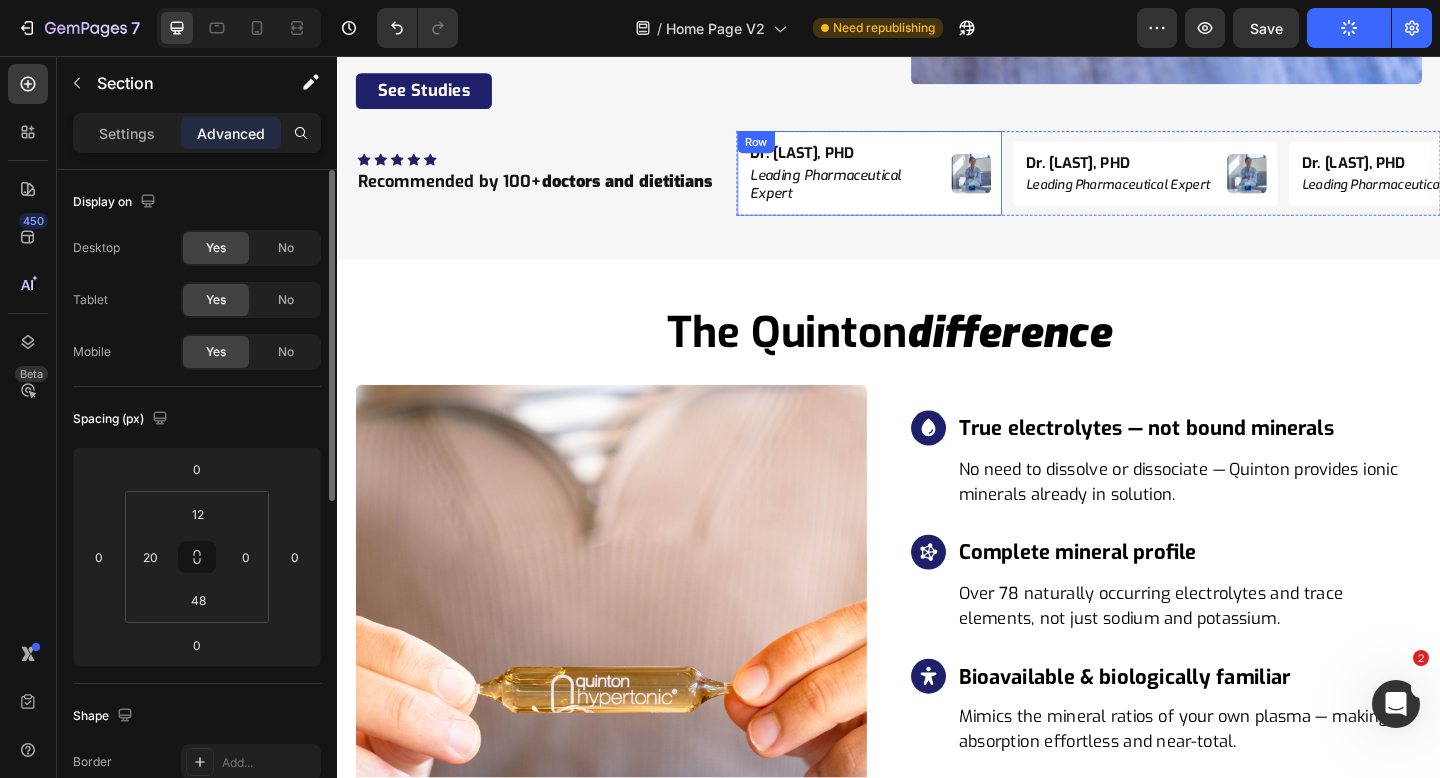 click on "Dr. Niko Velasco, PHD Heading Leading Pharmaceutical Expert Heading Image Row" at bounding box center (916, 184) 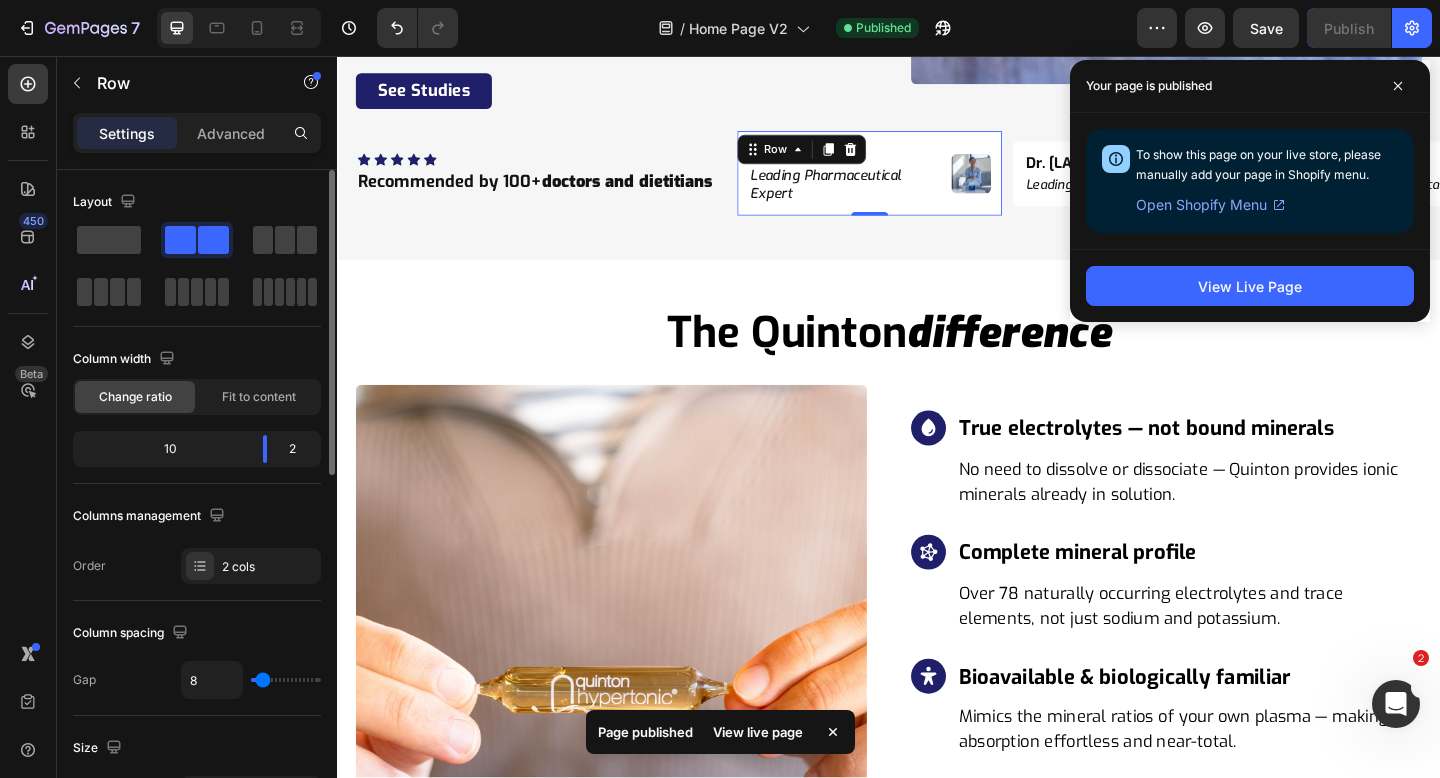 click on "Dr. Niko Velasco, PHD Heading Leading Pharmaceutical Expert Heading Image Row   0" at bounding box center [916, 184] 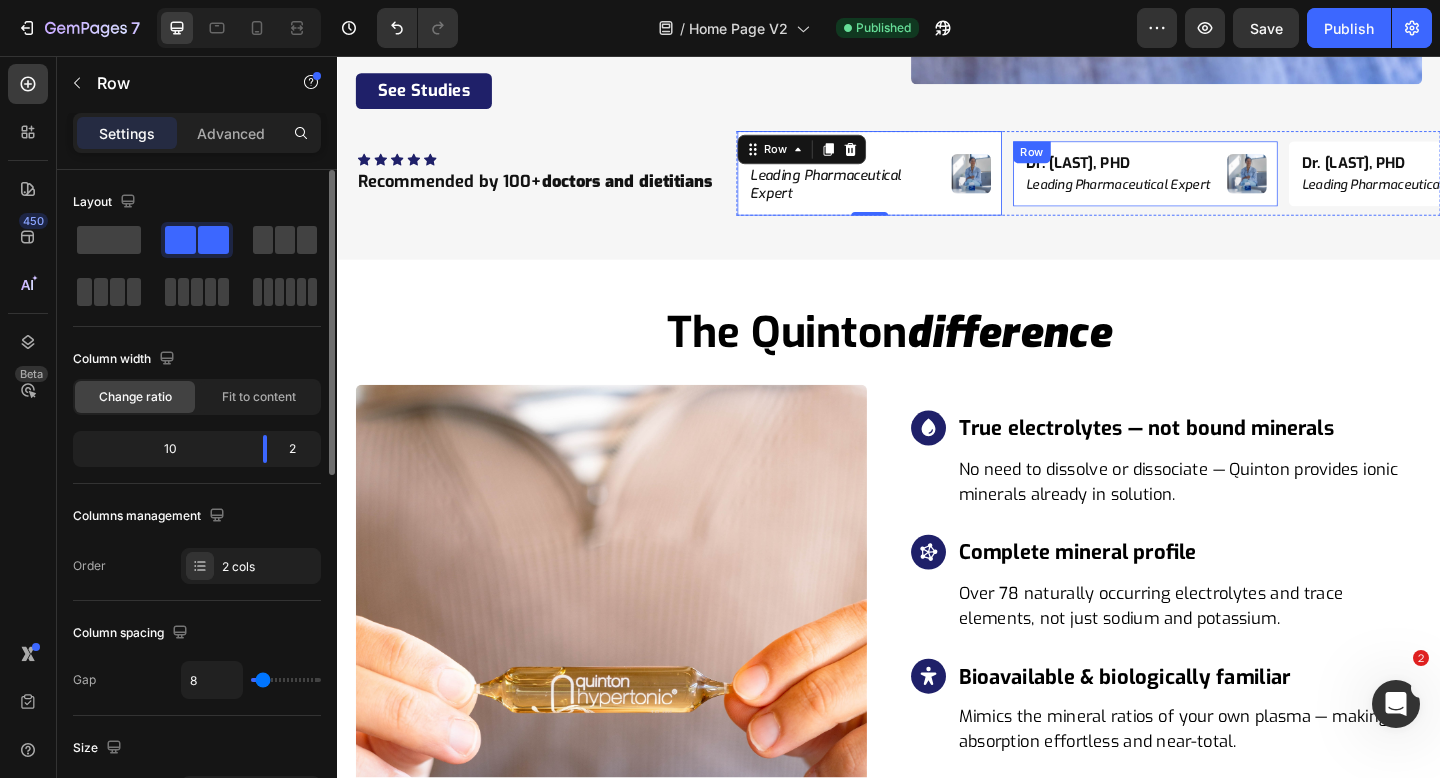 click on "Dr. Niko Velasco, PHD Heading Leading Pharmaceutical Expert Heading Image Row" at bounding box center (1216, 184) 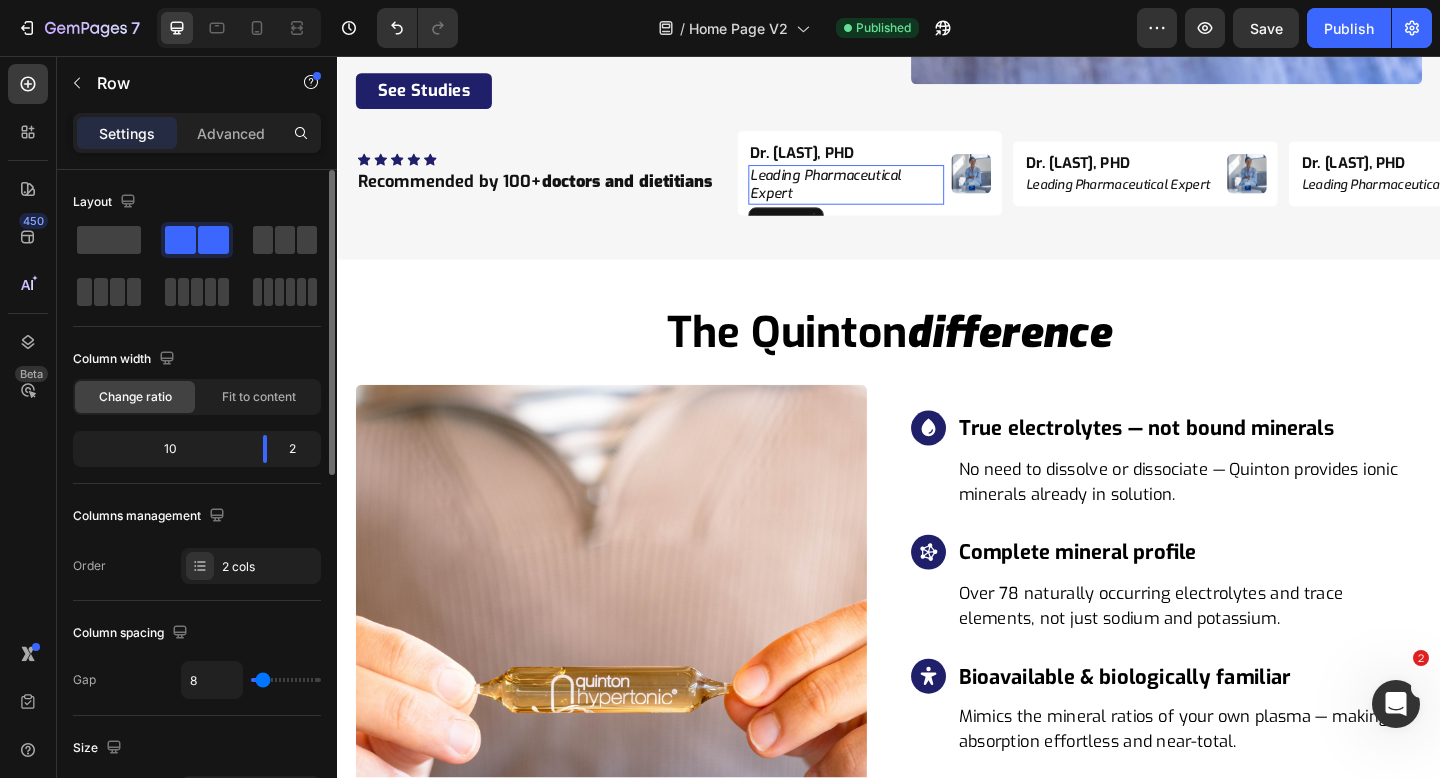 click on "Leading Pharmaceutical Expert" at bounding box center [890, 196] 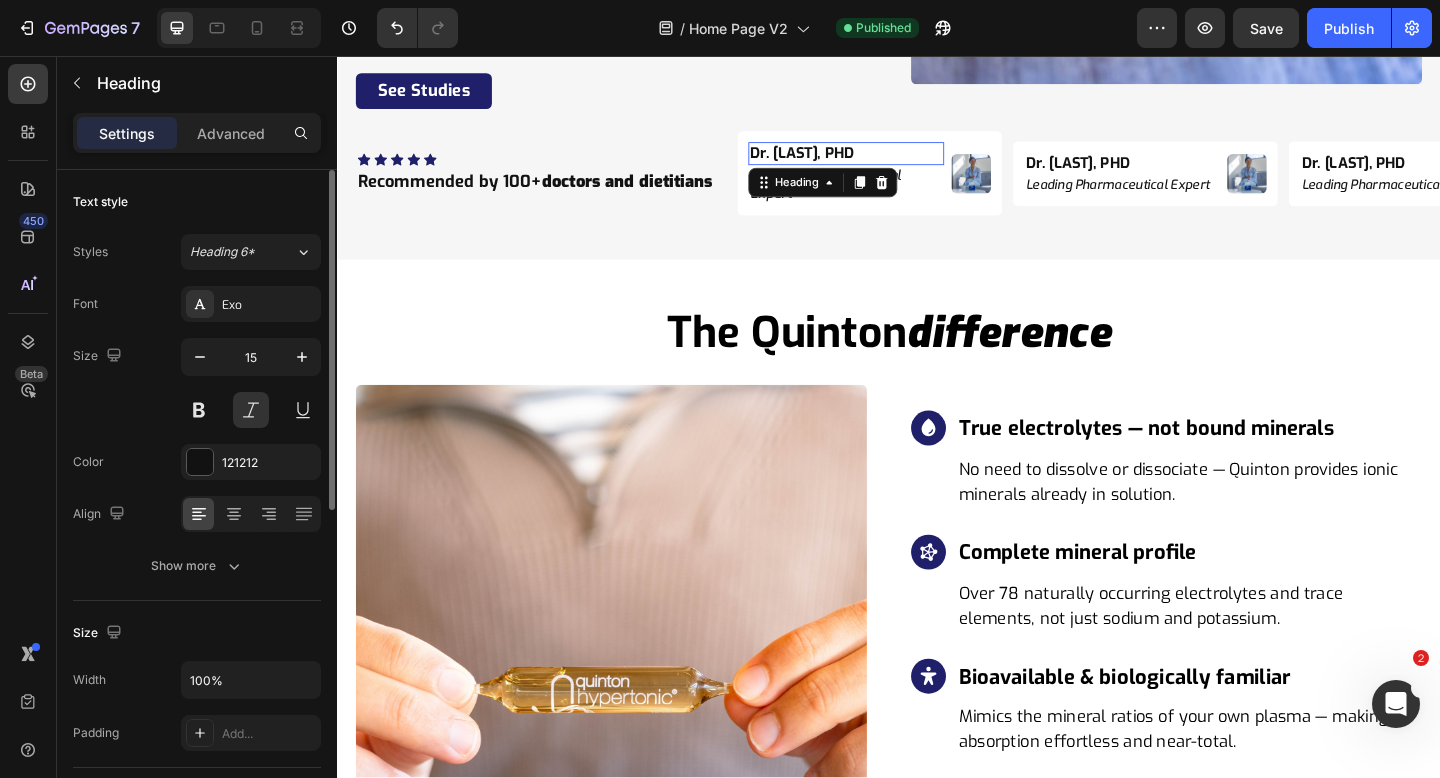 click on "[TITLE] [PERSON], [DEGREE]" at bounding box center (890, 162) 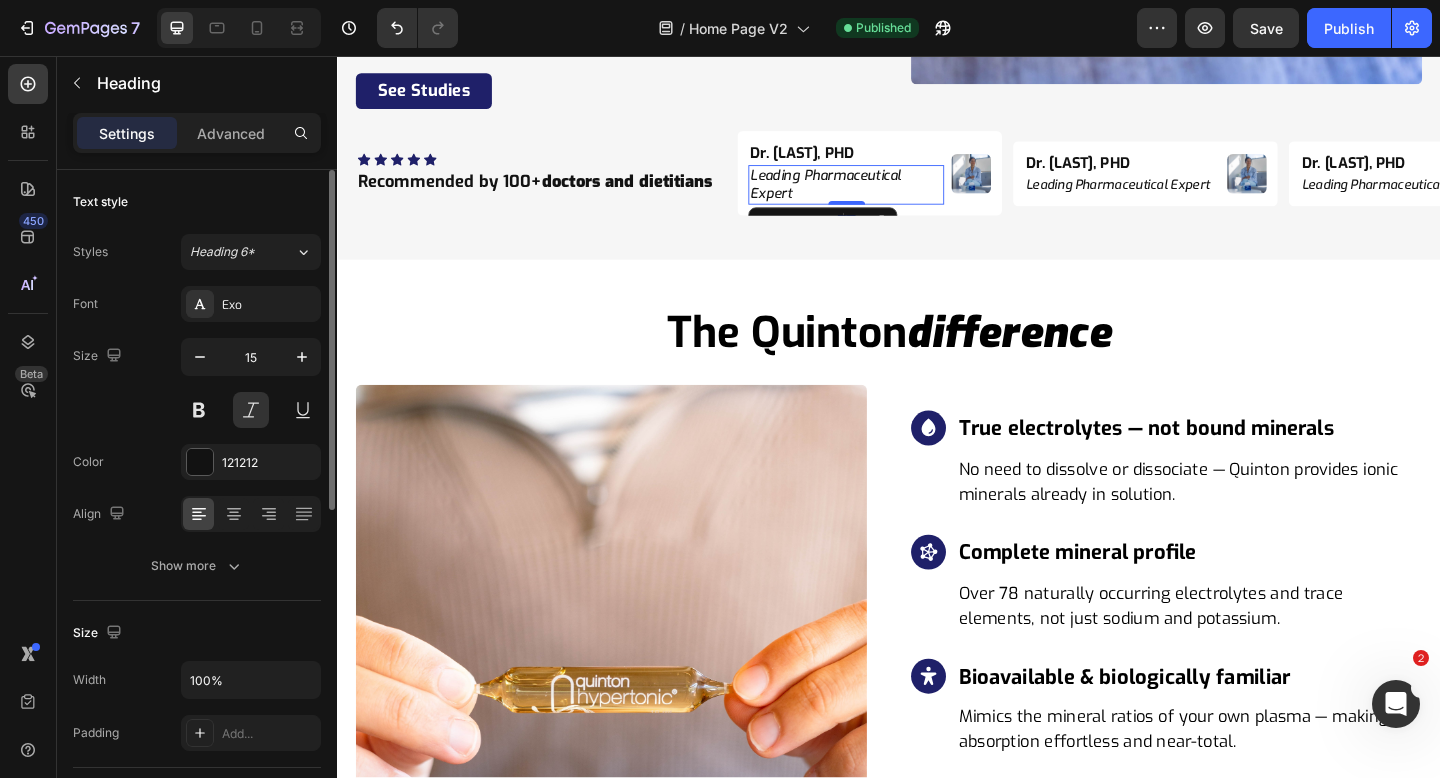 click on "Leading Pharmaceutical Expert" at bounding box center [890, 196] 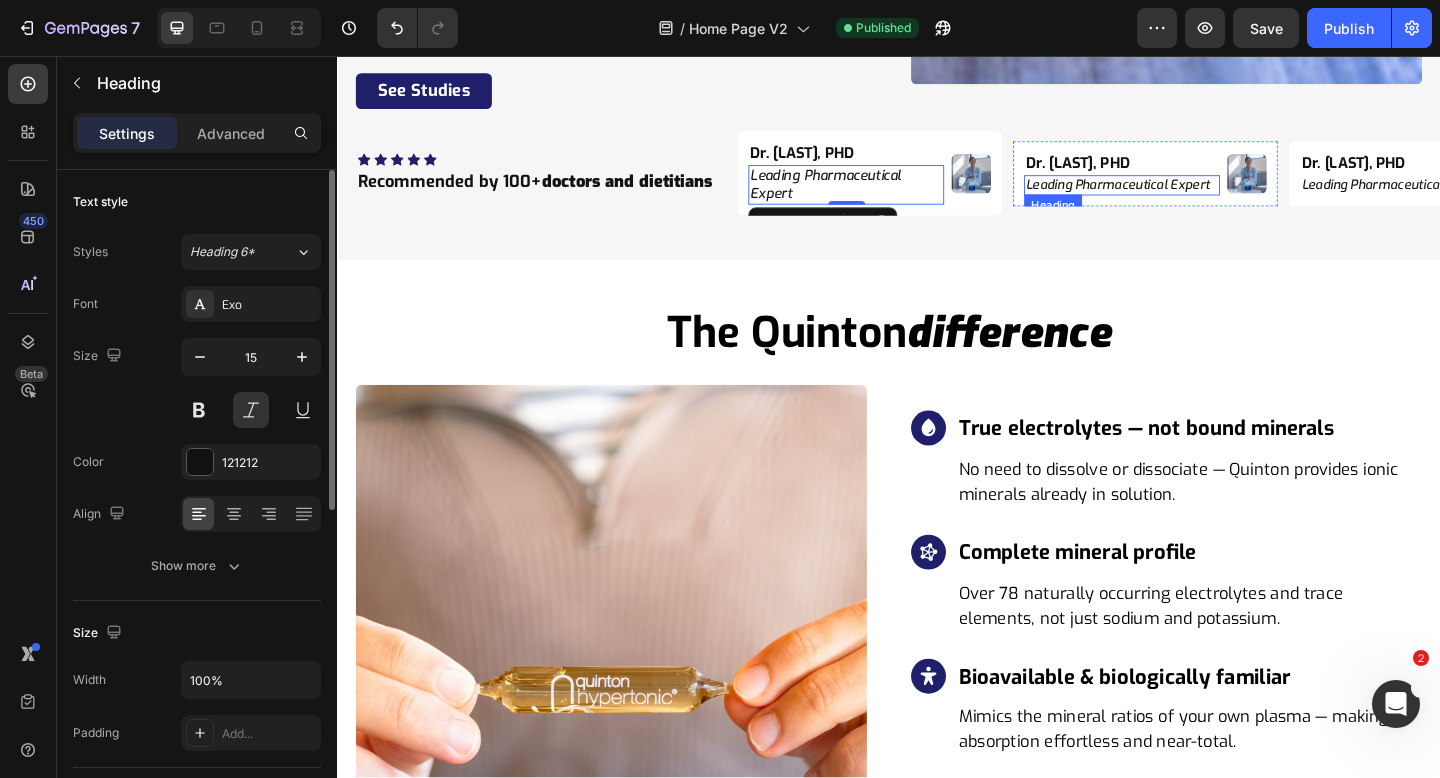 click on "Leading Pharmaceutical Expert" at bounding box center [1190, 197] 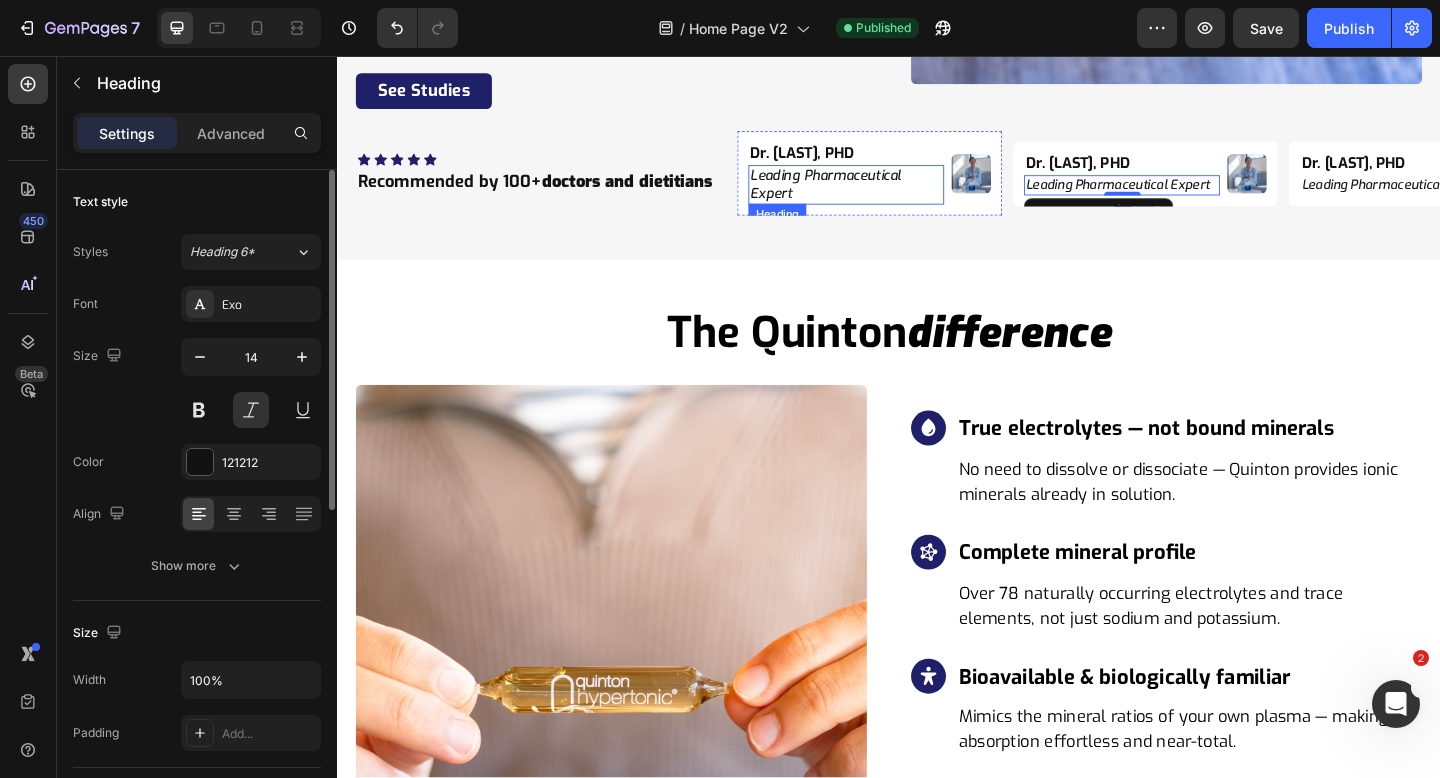 click on "Leading Pharmaceutical Expert" at bounding box center (890, 196) 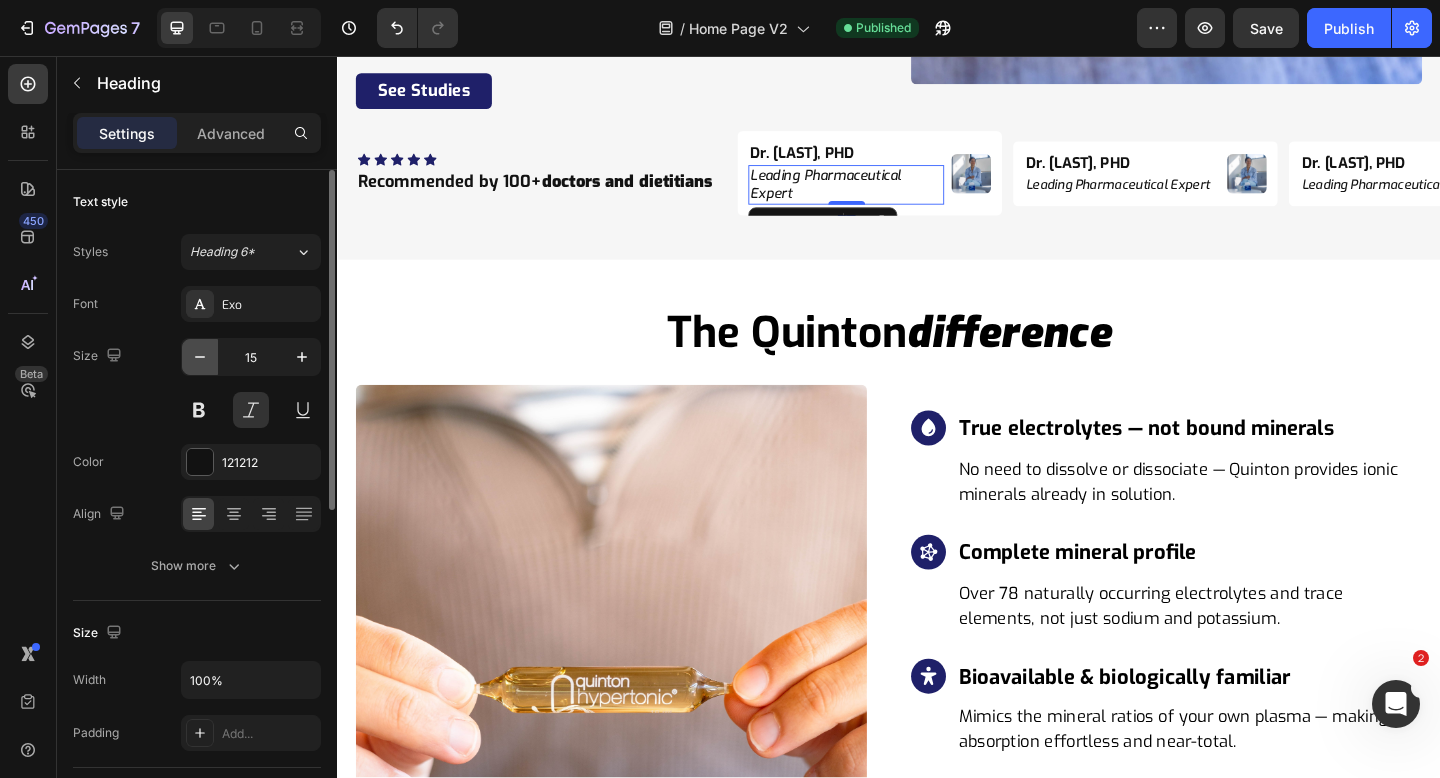 click 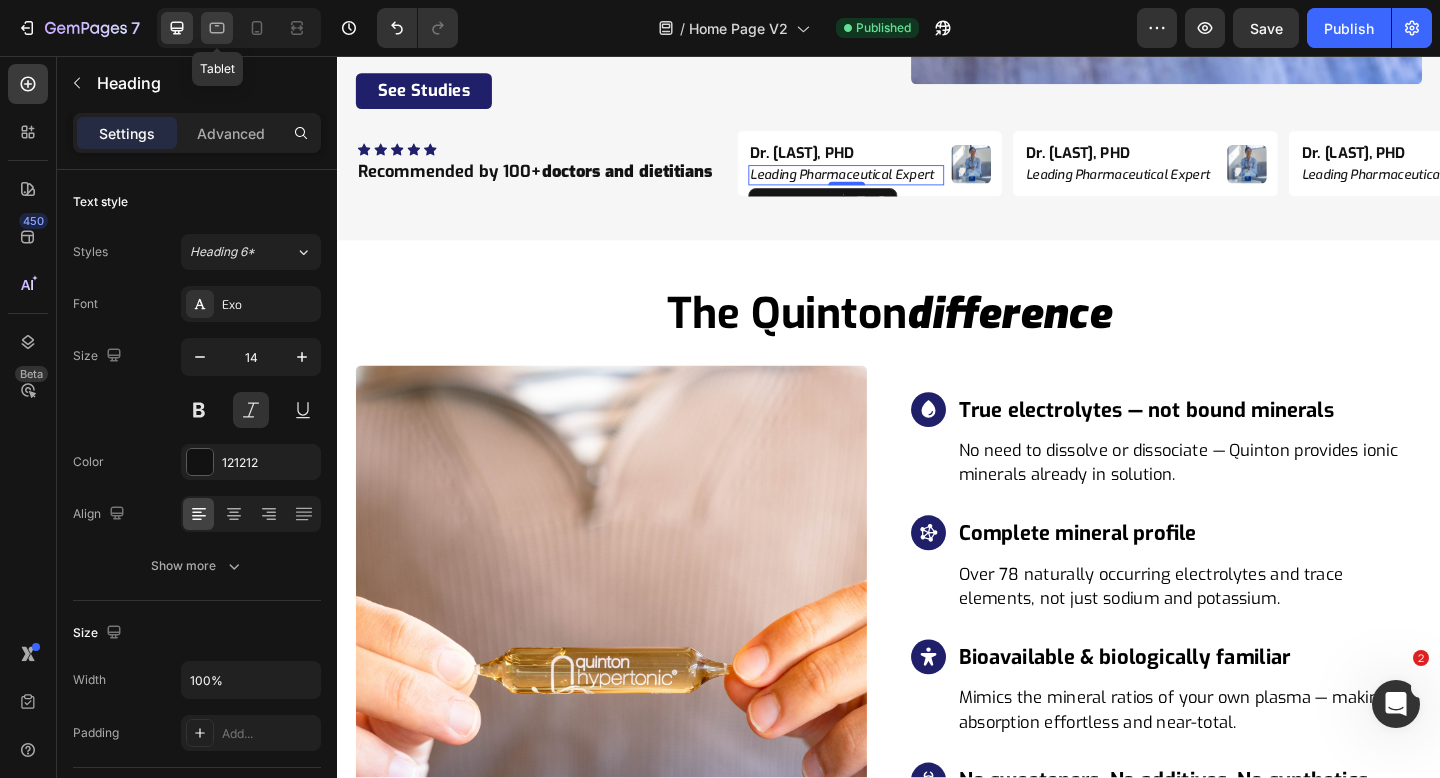 click 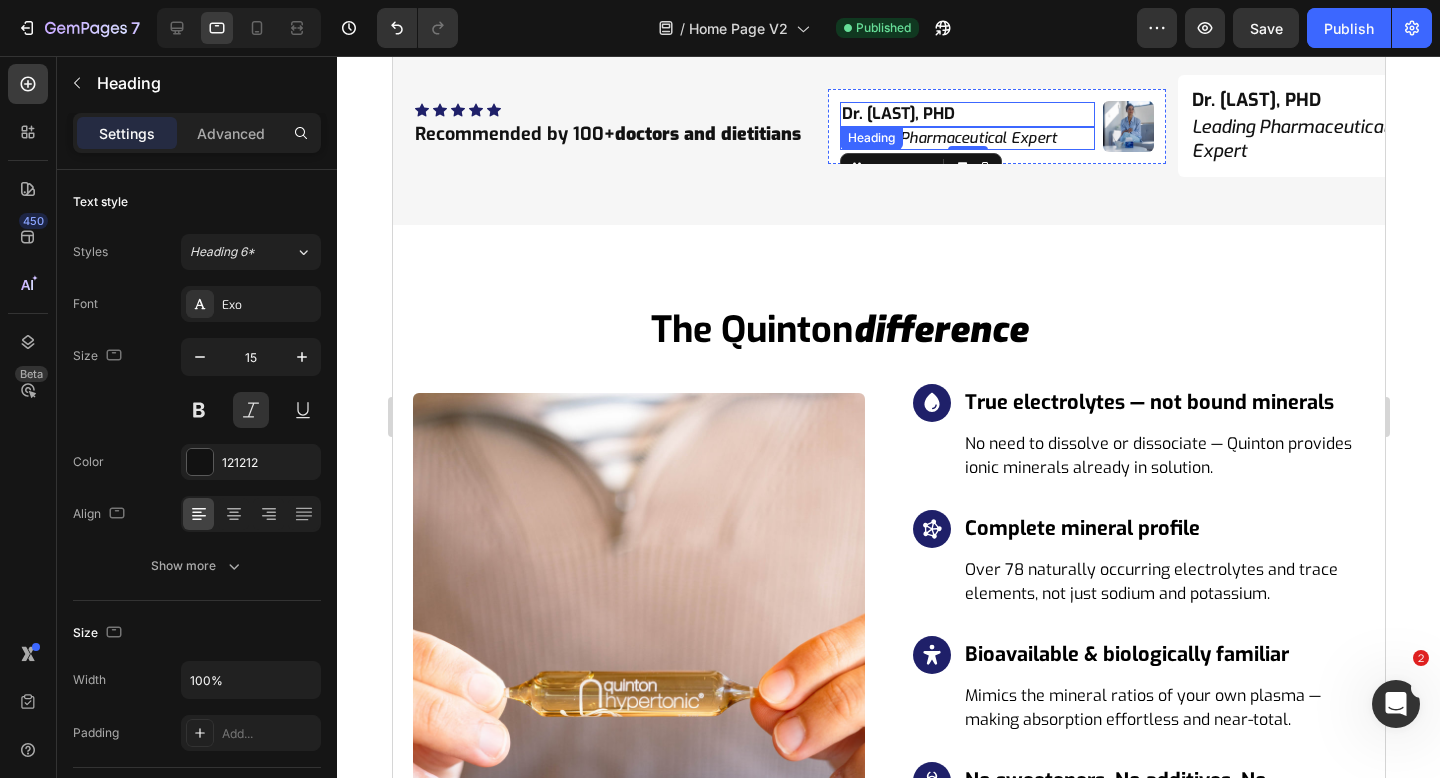 scroll, scrollTop: 5853, scrollLeft: 0, axis: vertical 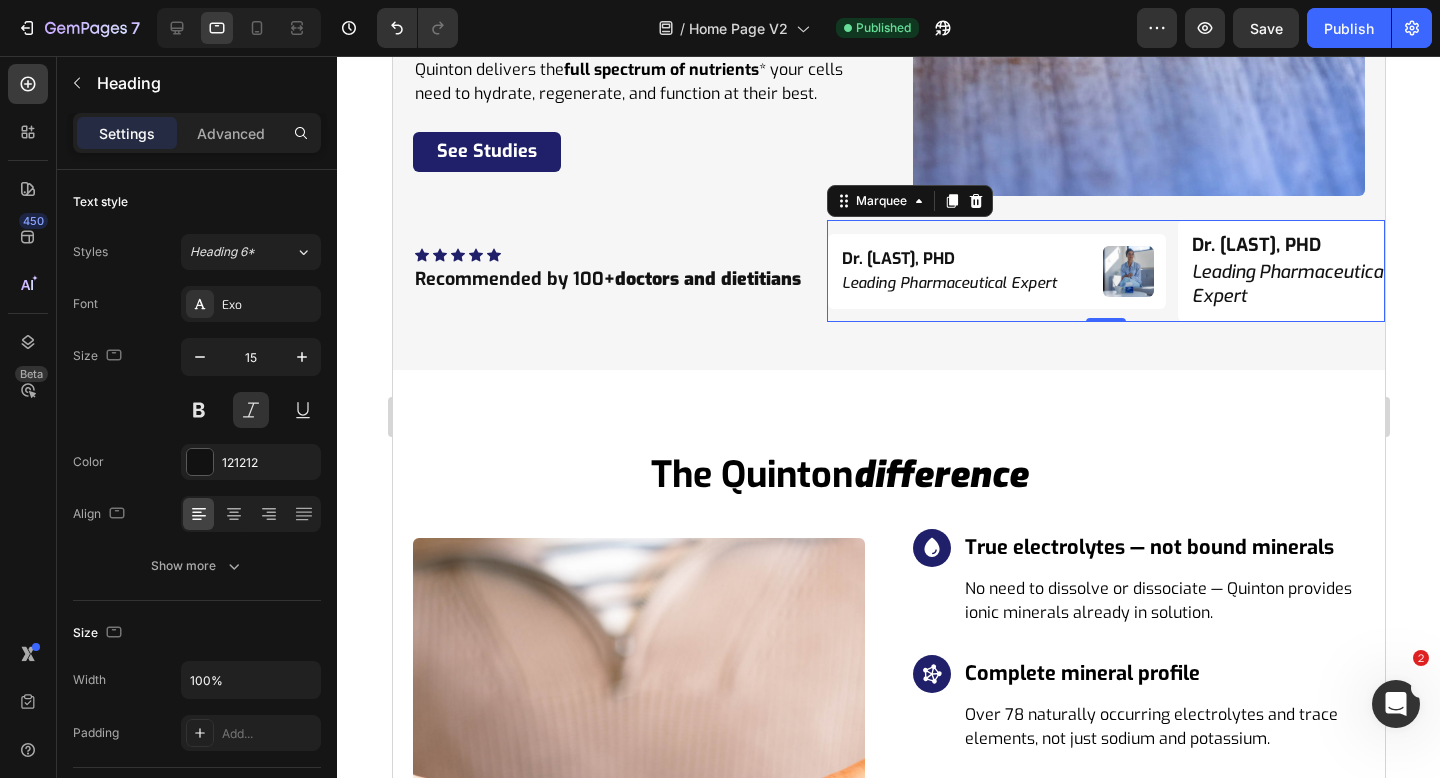 click on "Dr. Niko Velasco, PHD Heading Leading Pharmaceutical Expert Heading Image Row Dr. Niko Velasco, PHD Heading Leading Pharmaceutical Expert Heading Image Row Dr. Niko Velasco, PHD Heading Leading Pharmaceutical Expert Heading Image Row Dr. Niko Velasco, PHD Heading Leading Pharmaceutical Expert Heading Image Row Dr. Niko Velasco, PHD Heading Leading Pharmaceutical Expert Heading Image Row Dr. Niko Velasco, PHD Heading Leading Pharmaceutical Expert Heading Image Row Dr. Niko Velasco, PHD Heading Leading Pharmaceutical Expert Heading Image Row Dr. Niko Velasco, PHD Heading Leading Pharmaceutical Expert Heading Image Row Dr. Niko Velasco, PHD Heading Leading Pharmaceutical Expert Heading Image Row Dr. Niko Velasco, PHD Heading Leading Pharmaceutical Expert Heading Image Row Marquee   0" at bounding box center (1105, 271) 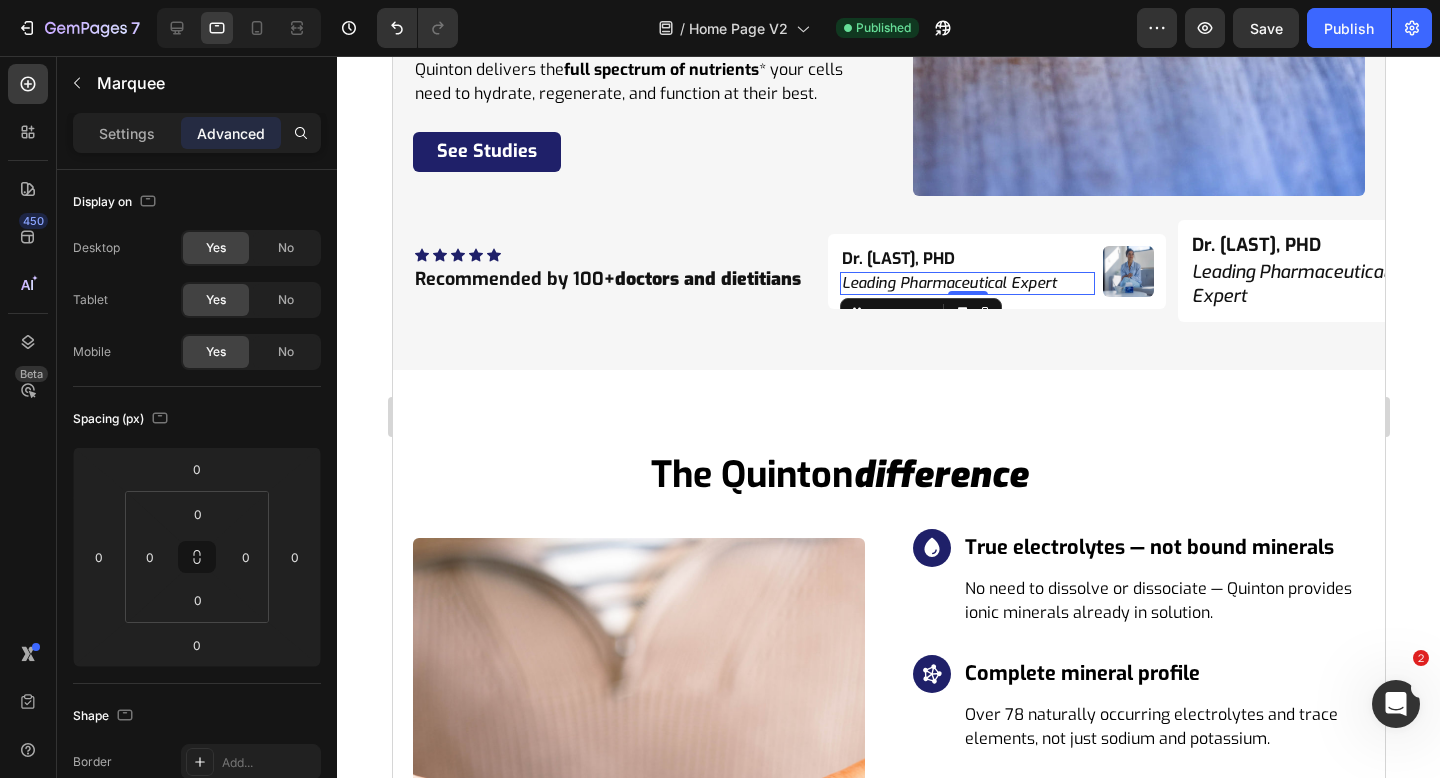 click on "Leading Pharmaceutical Expert" at bounding box center [966, 284] 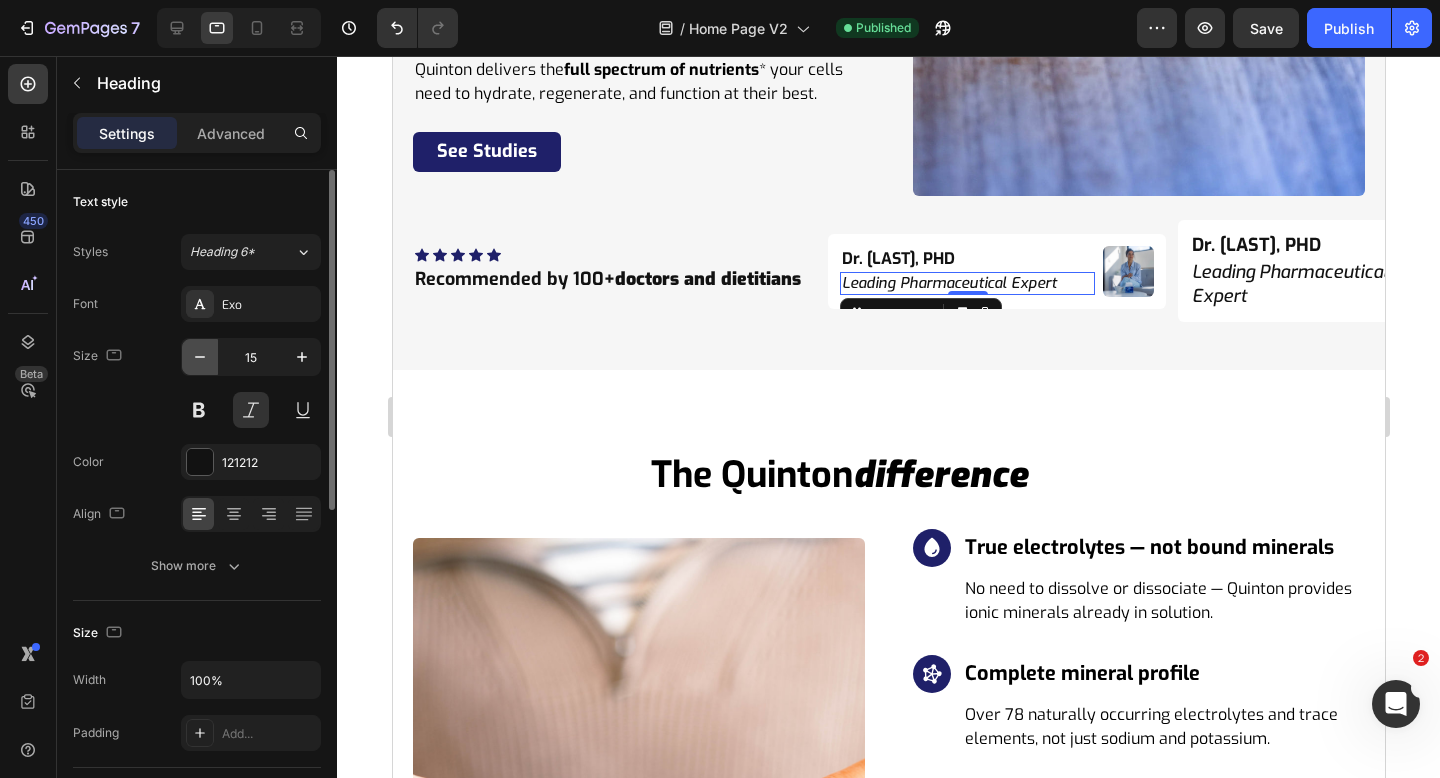 click 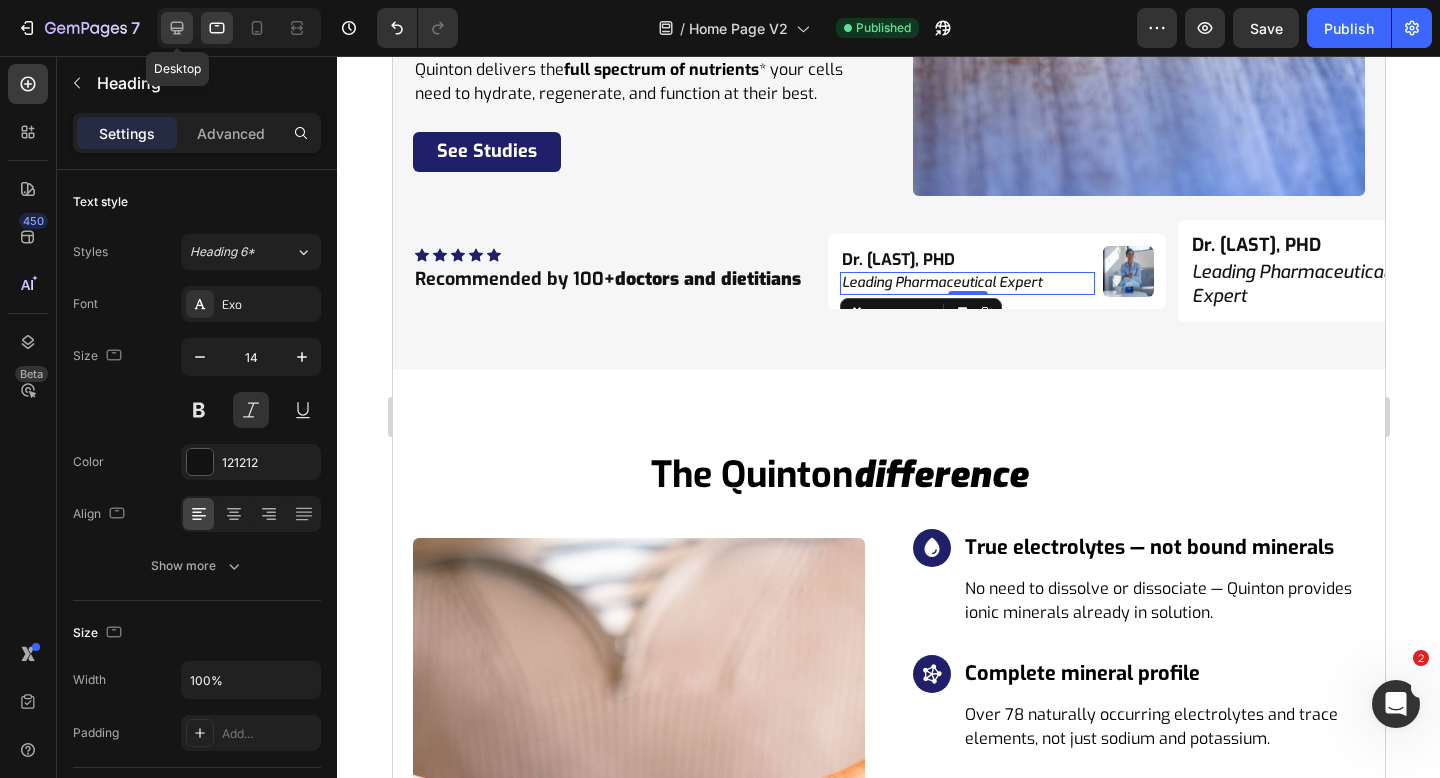 click 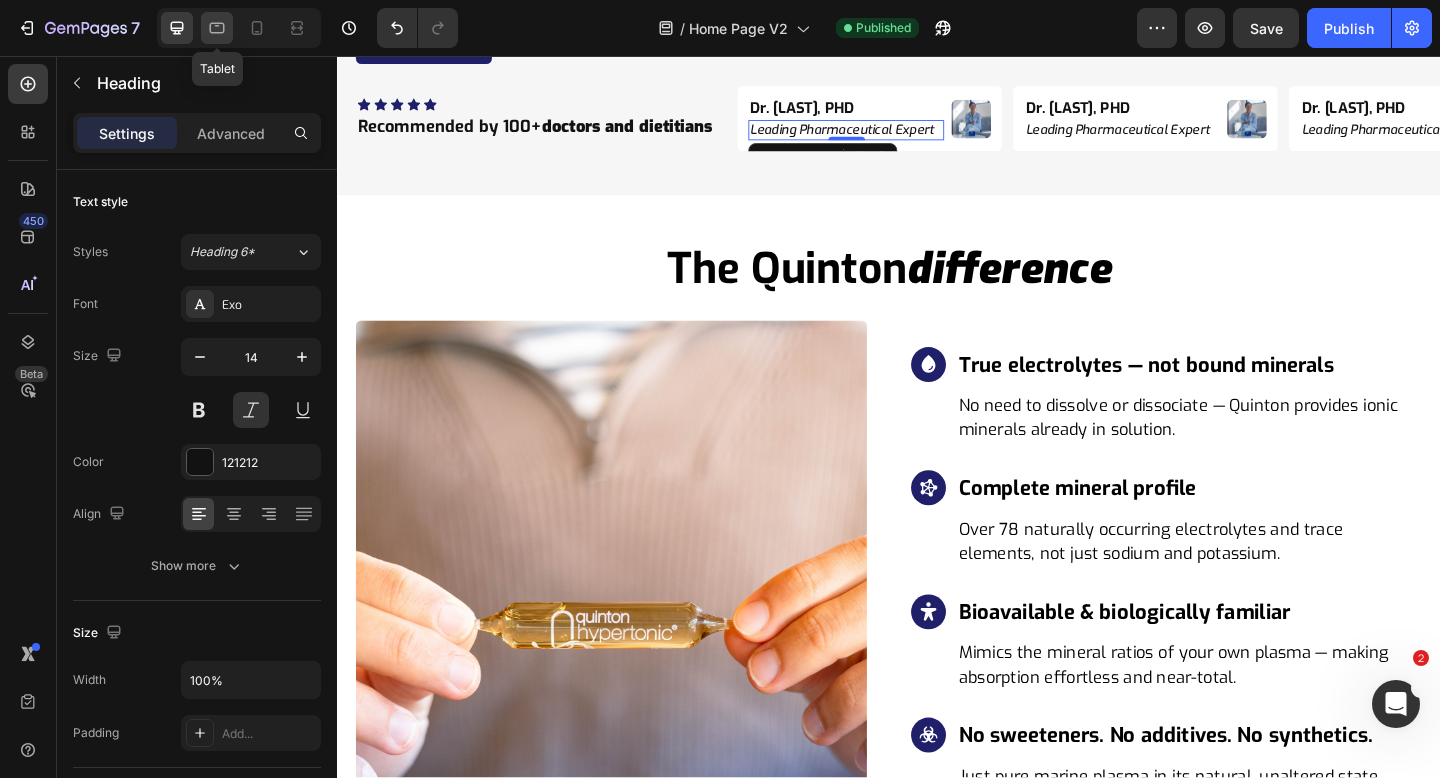 click 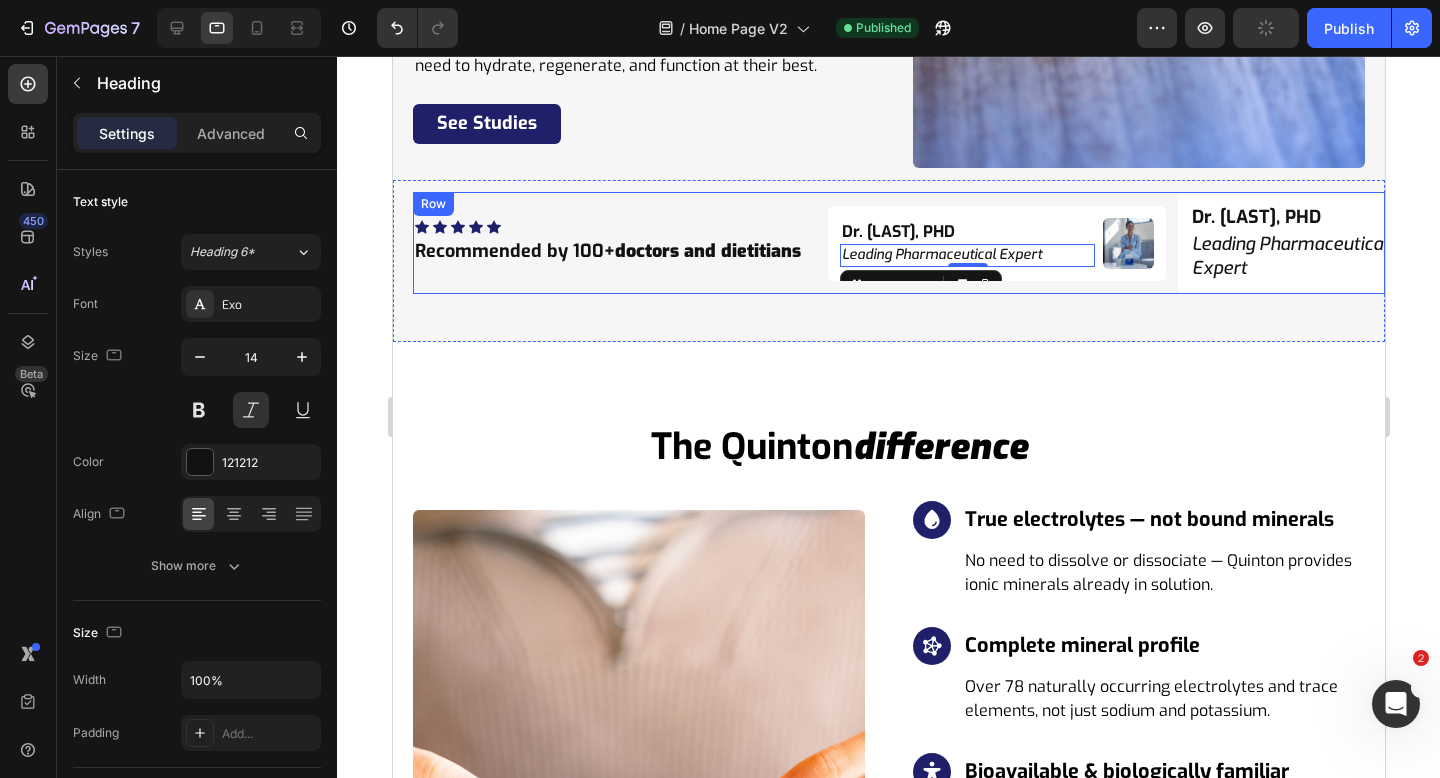 scroll, scrollTop: 5803, scrollLeft: 0, axis: vertical 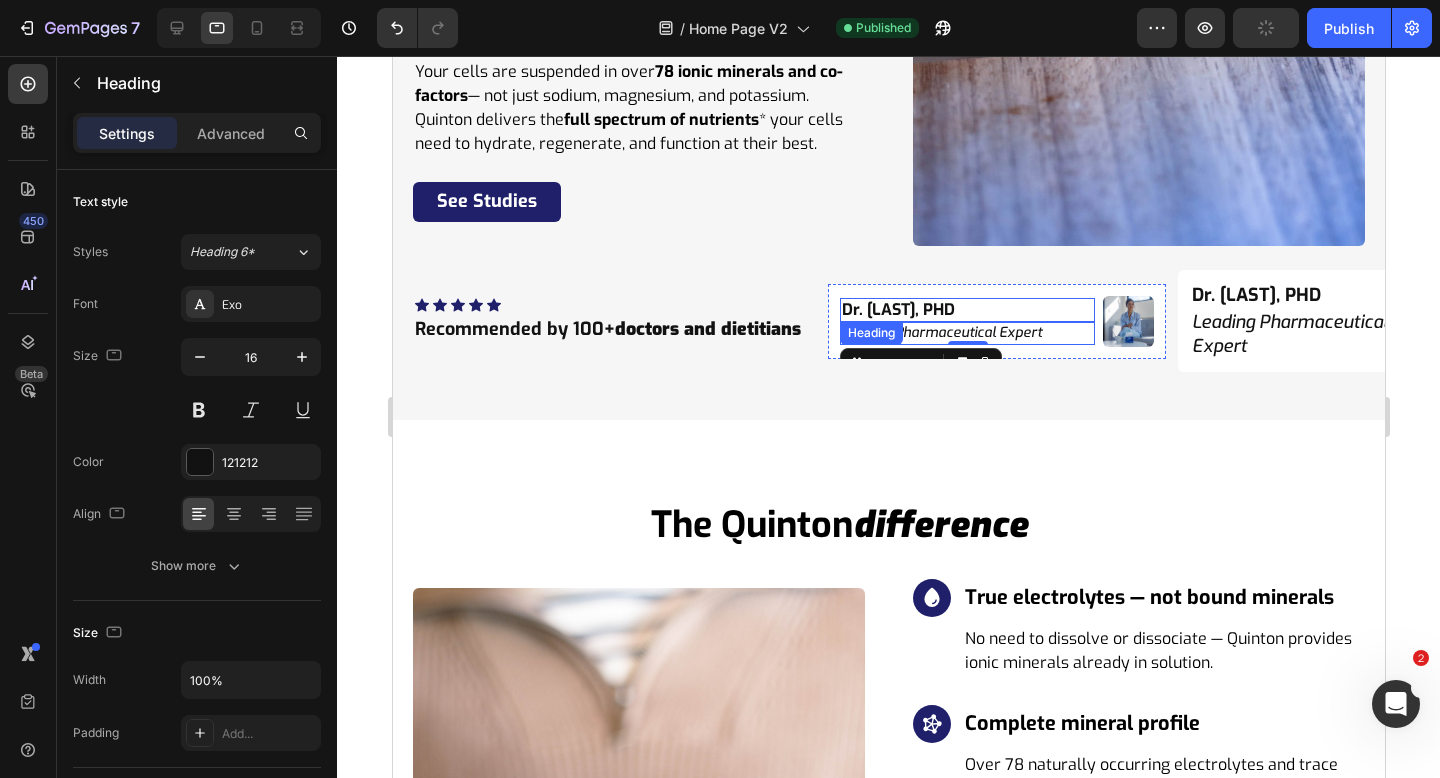 click on "[TITLE] [PERSON], [DEGREE]" at bounding box center [966, 310] 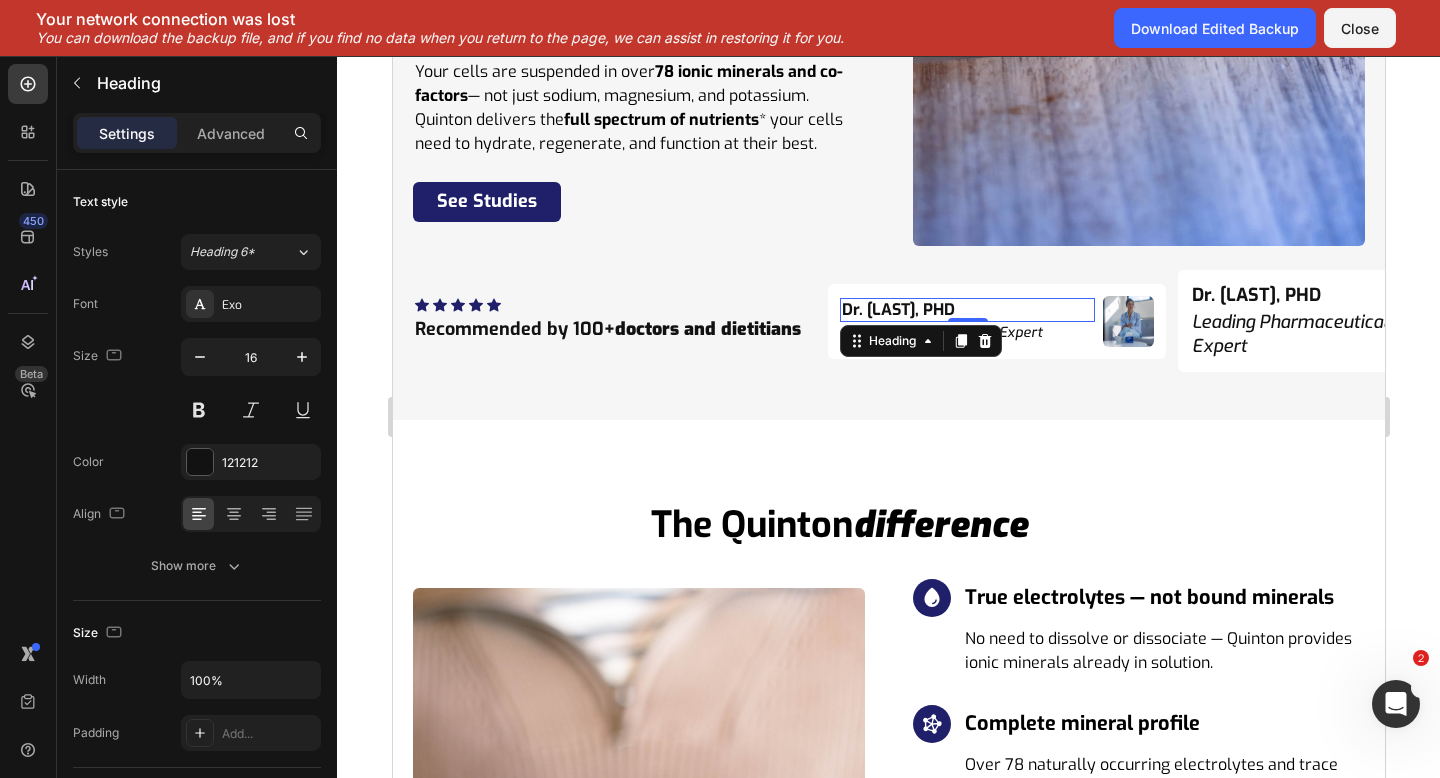 scroll, scrollTop: 0, scrollLeft: 0, axis: both 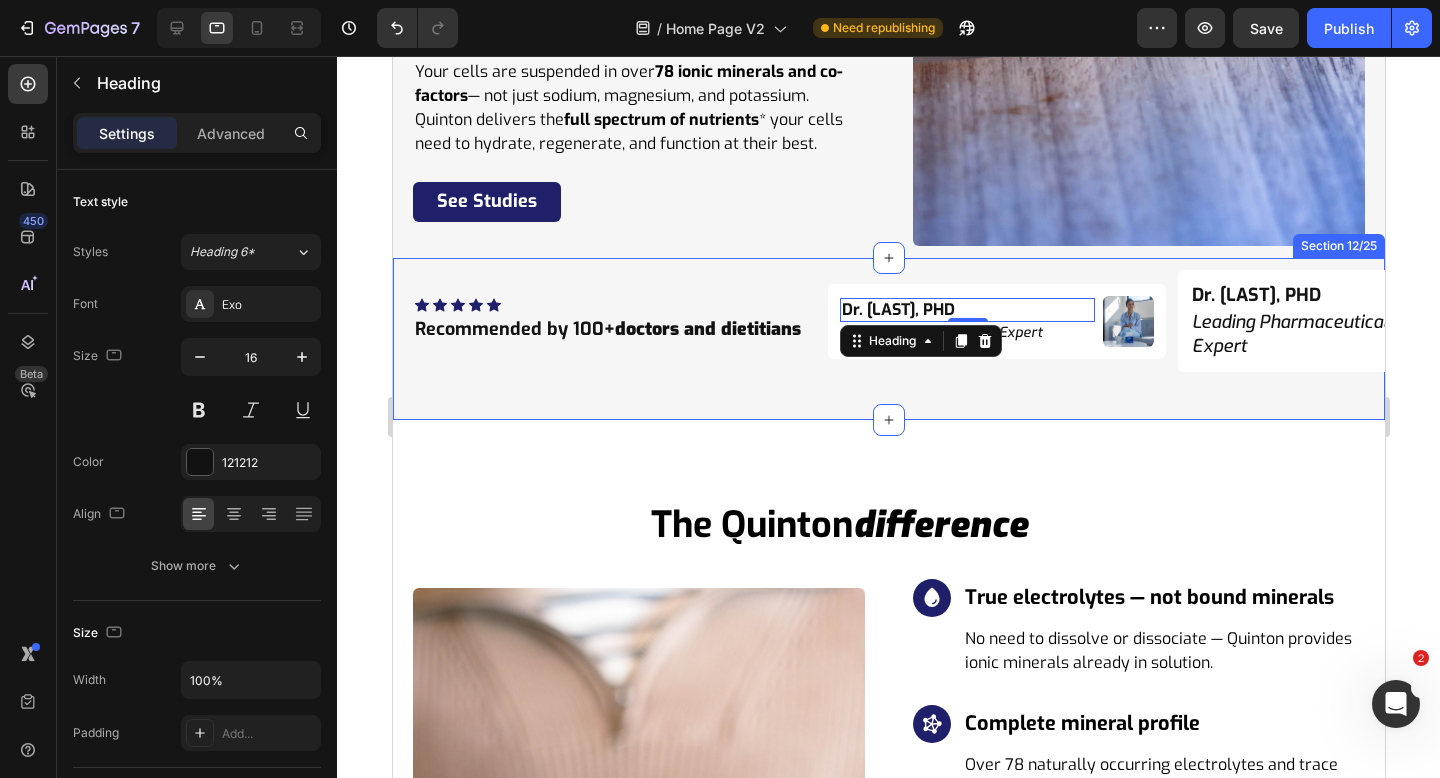 click on "Icon                Icon                Icon                Icon                Icon Icon List Hoz Recommended by 100+  doctors and dietitians Heading Dr. Niko Velasco, PHD Heading   0 Leading Pharmaceutical Expert Heading Image Row Dr. Niko Velasco, PHD Heading Leading Pharmaceutical Expert Heading Image Row Dr. Niko Velasco, PHD Heading Leading Pharmaceutical Expert Heading Image Row Dr. Niko Velasco, PHD Heading Leading Pharmaceutical Expert Heading Image Row Dr. Niko Velasco, PHD Heading Leading Pharmaceutical Expert Heading Image Row Dr. Niko Velasco, PHD Heading   0 Leading Pharmaceutical Expert Heading Image Row Dr. Niko Velasco, PHD Heading Leading Pharmaceutical Expert Heading Image Row Dr. Niko Velasco, PHD Heading Leading Pharmaceutical Expert Heading Image Row Dr. Niko Velasco, PHD Heading Leading Pharmaceutical Expert Heading Image Row Dr. Niko Velasco, PHD Heading Leading Pharmaceutical Expert Heading Image Row Marquee Row Section 12/25" at bounding box center [888, 339] 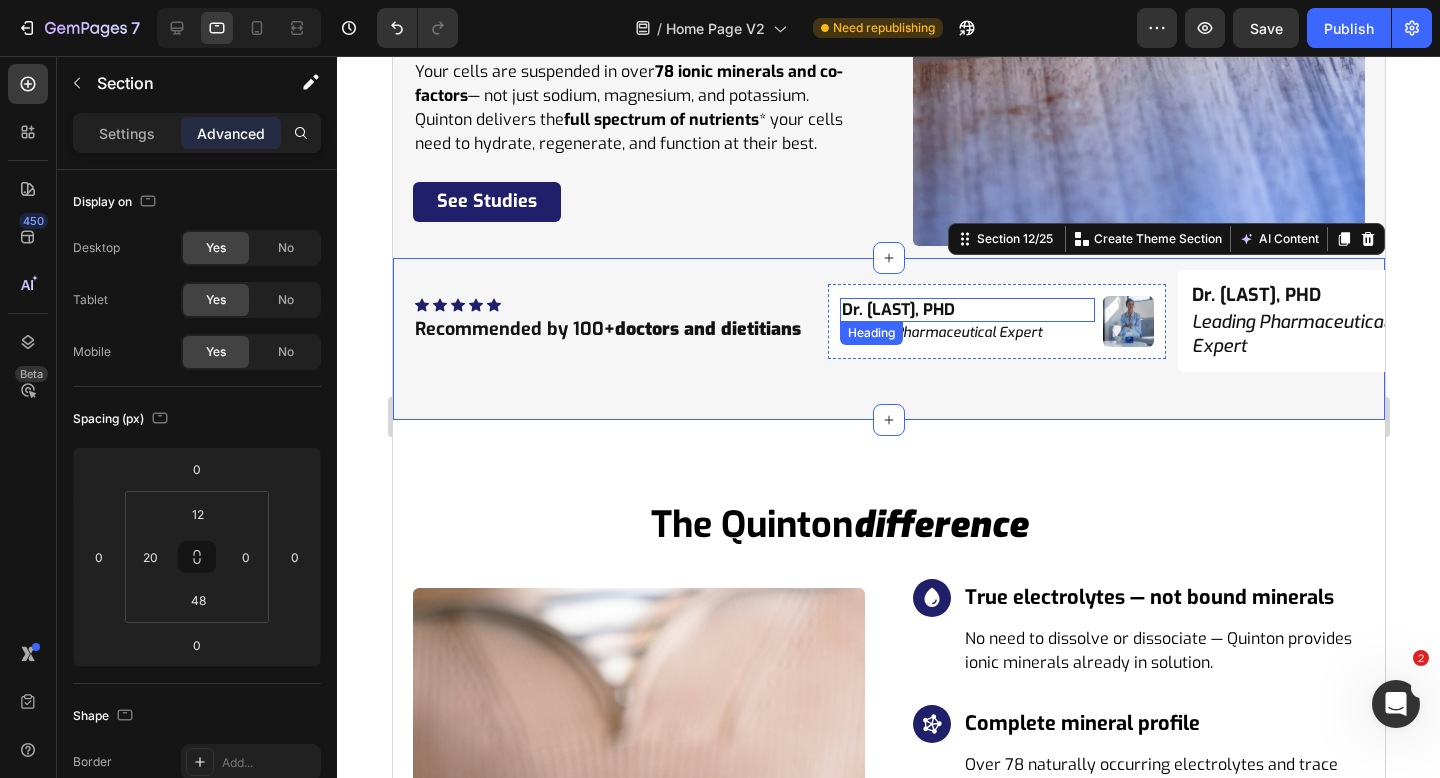 click on "[TITLE] [PERSON], [DEGREE]" at bounding box center [966, 310] 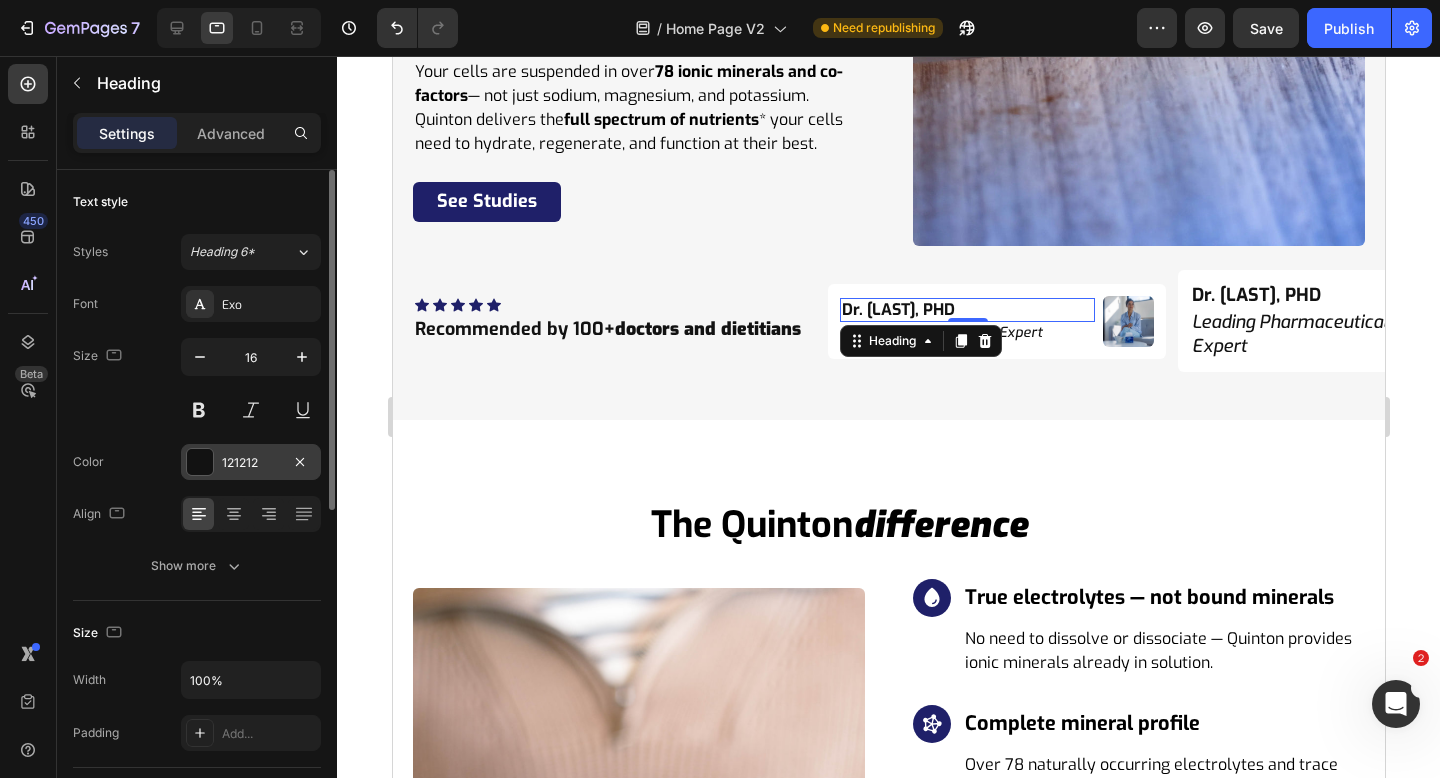 click at bounding box center [200, 462] 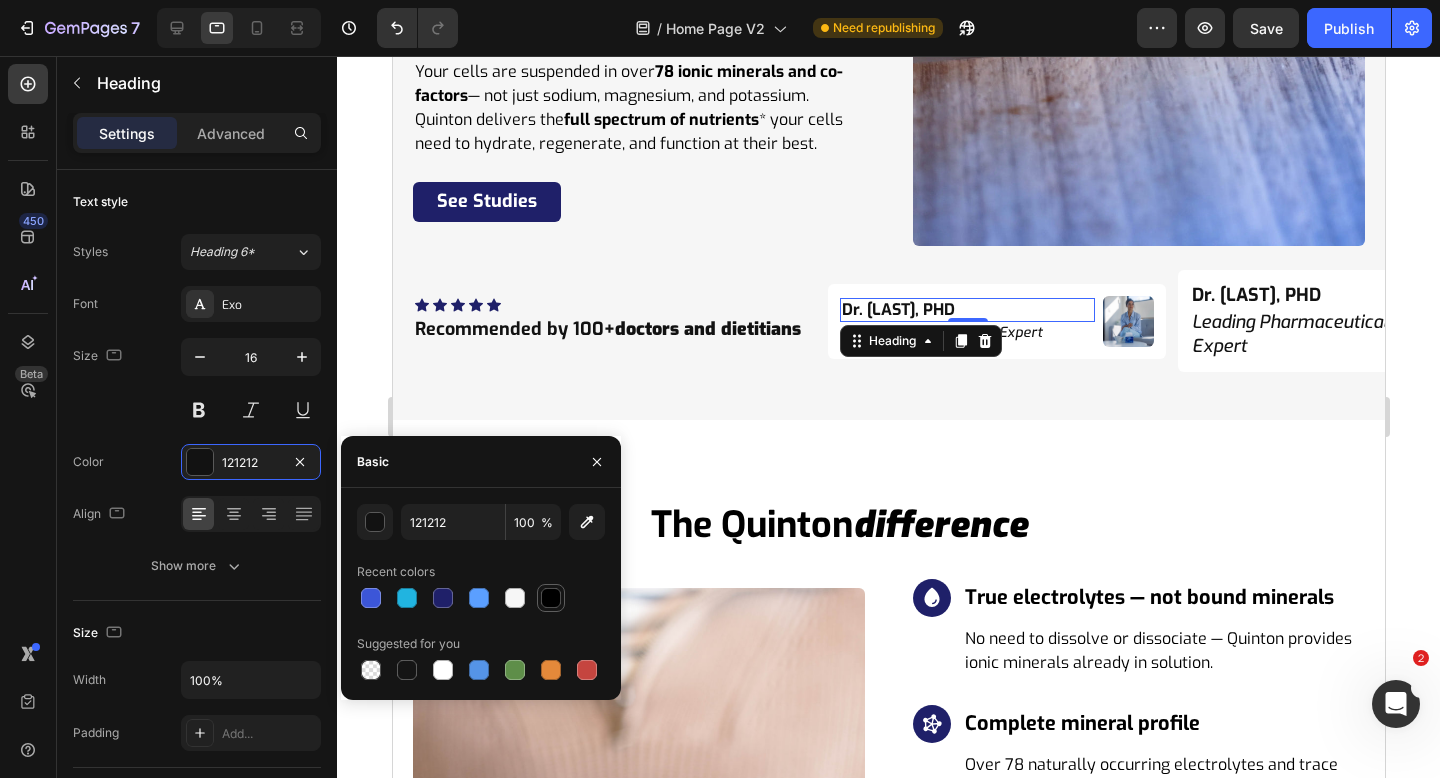 click at bounding box center (551, 598) 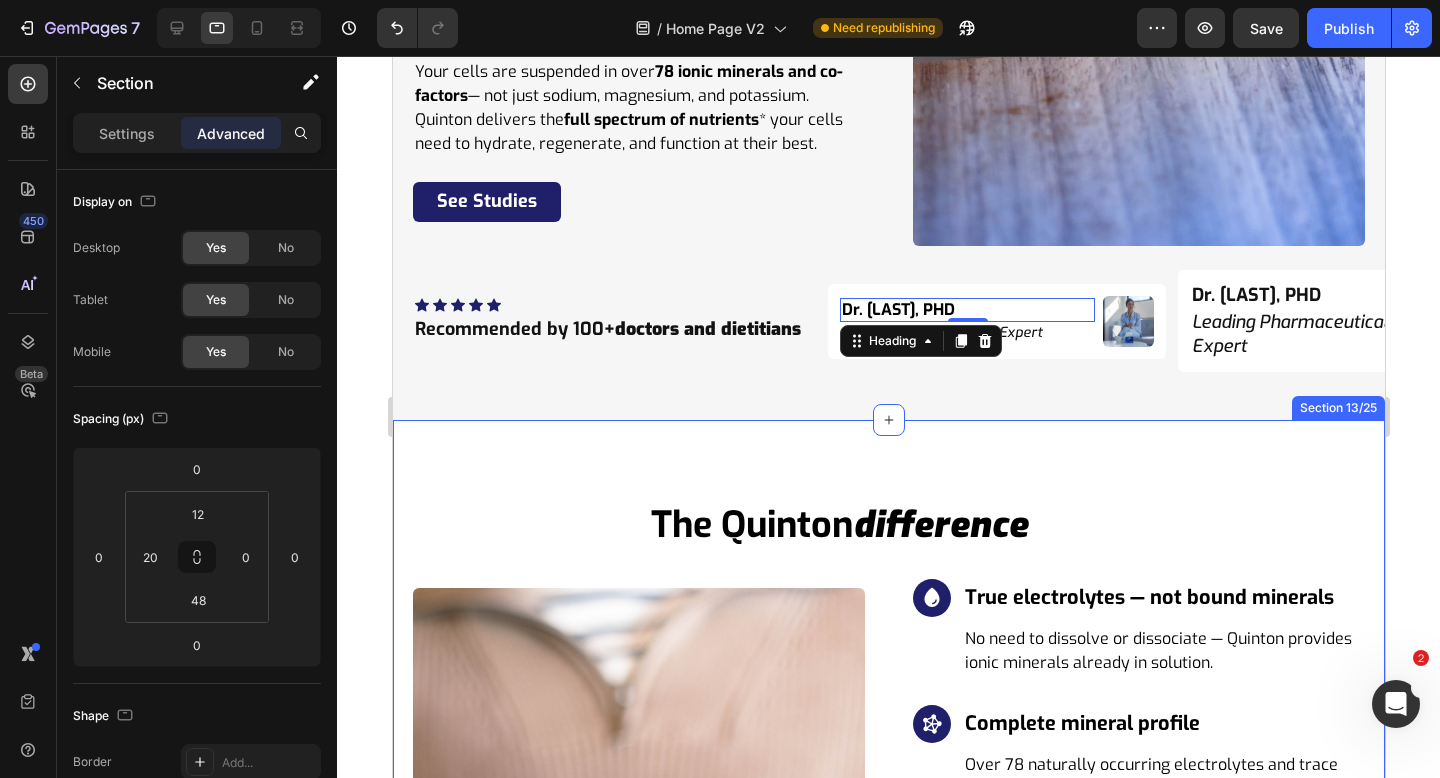 click on "Icon                Icon                Icon                Icon                Icon Icon List Hoz Recommended by 100+  doctors and dietitians Heading Dr. Niko Velasco, PHD Heading   0 Leading Pharmaceutical Expert Heading Image Row Dr. Niko Velasco, PHD Heading Leading Pharmaceutical Expert Heading Image Row Dr. Niko Velasco, PHD Heading Leading Pharmaceutical Expert Heading Image Row Dr. Niko Velasco, PHD Heading Leading Pharmaceutical Expert Heading Image Row Dr. Niko Velasco, PHD Heading Leading Pharmaceutical Expert Heading Image Row Dr. Niko Velasco, PHD Heading   0 Leading Pharmaceutical Expert Heading Image Row Dr. Niko Velasco, PHD Heading Leading Pharmaceutical Expert Heading Image Row Dr. Niko Velasco, PHD Heading Leading Pharmaceutical Expert Heading Image Row Dr. Niko Velasco, PHD Heading Leading Pharmaceutical Expert Heading Image Row Dr. Niko Velasco, PHD Heading Leading Pharmaceutical Expert Heading Image Row Marquee Row Section 12/25" at bounding box center (888, 339) 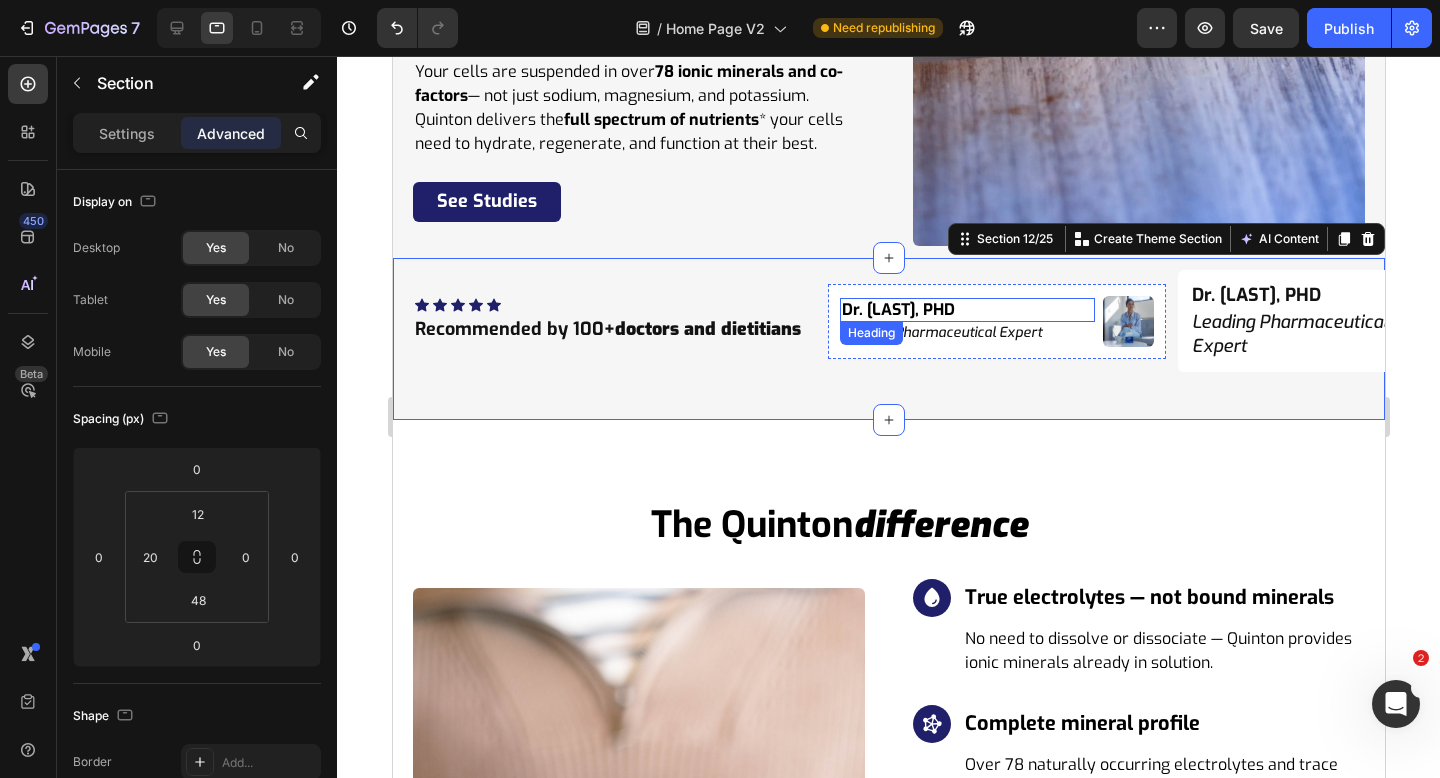 click on "[TITLE] [PERSON], [DEGREE]" at bounding box center (966, 310) 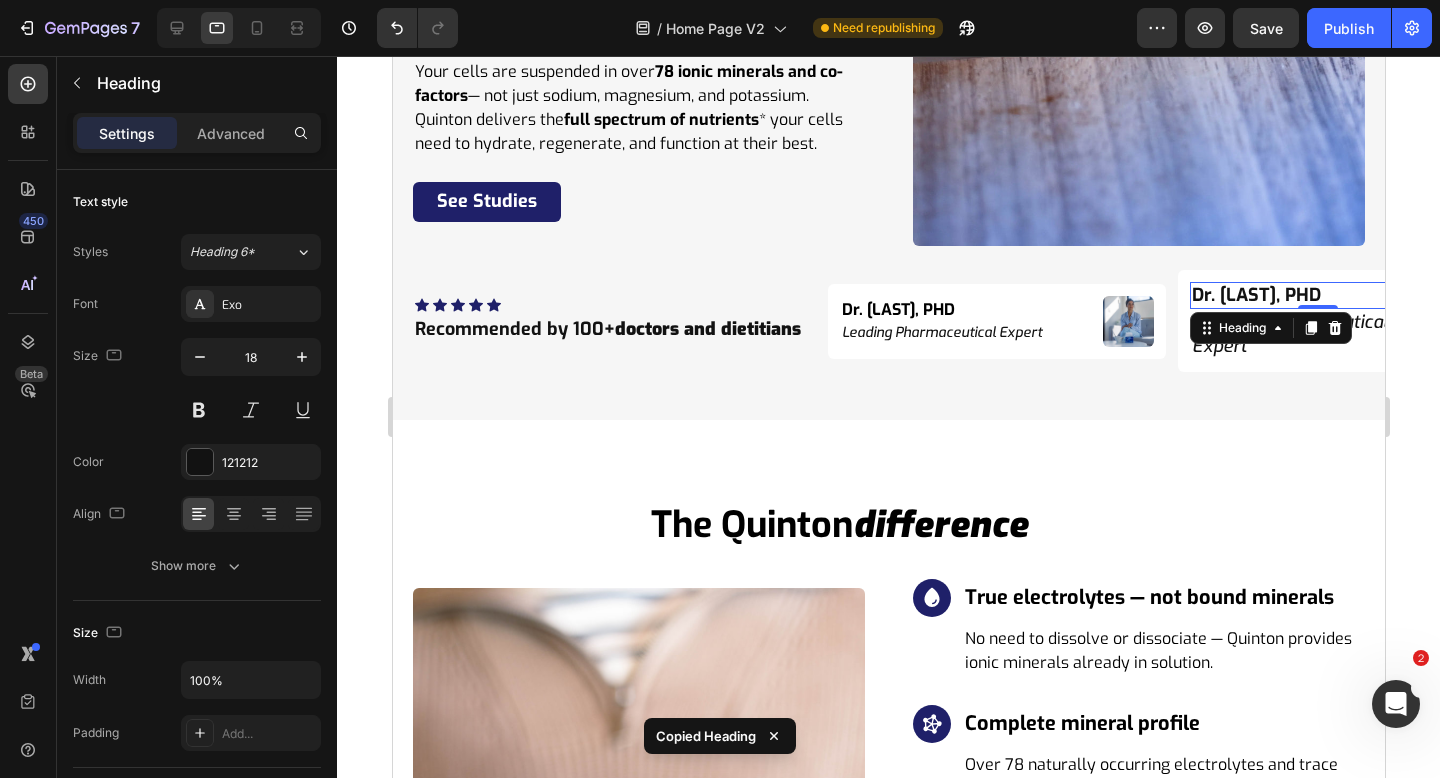 click on "[TITLE] [PERSON], [DEGREE]" at bounding box center (1316, 295) 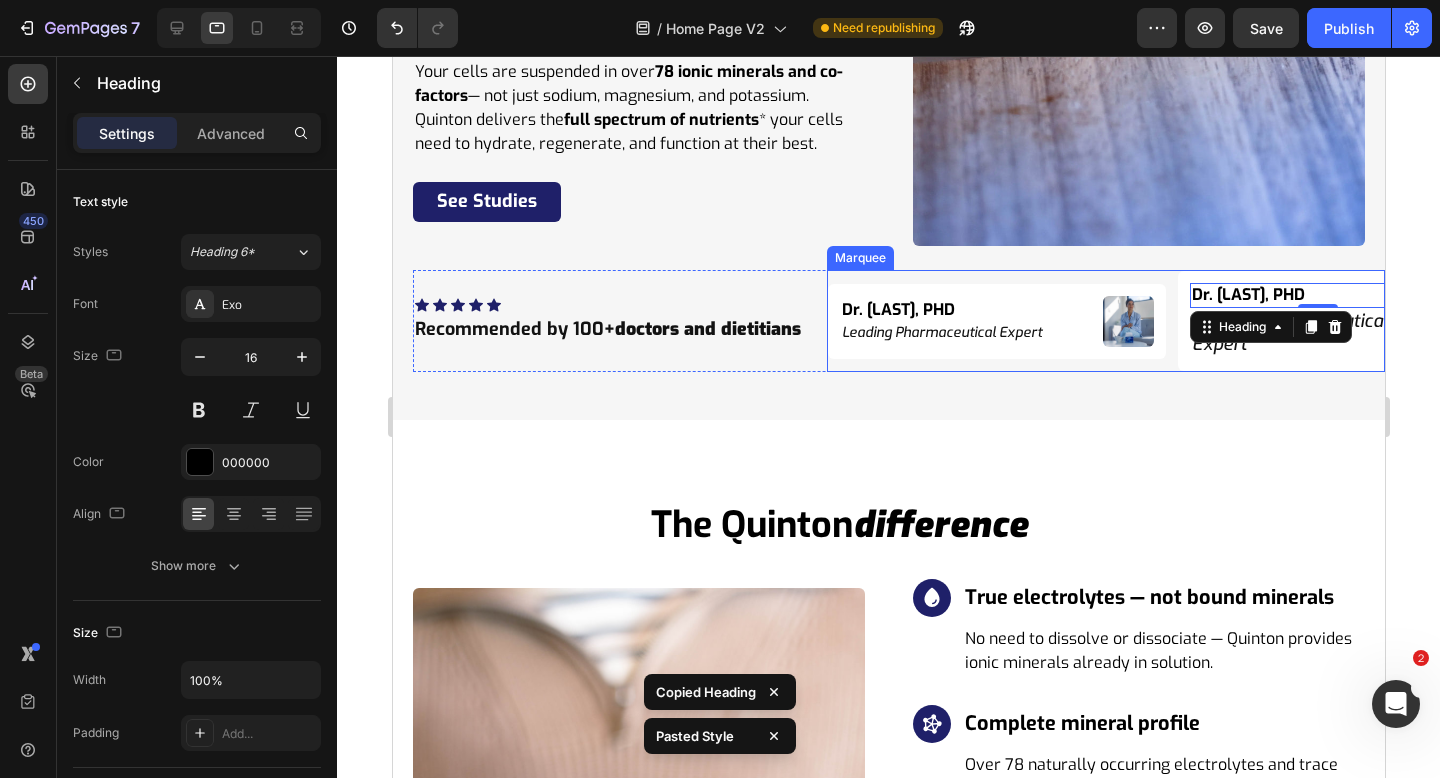 click on "Dr. Niko Velasco, PHD Heading Leading Pharmaceutical Expert Heading Image Row Dr. Niko Velasco, PHD Heading   0 Leading Pharmaceutical Expert Heading Image Row Dr. Niko Velasco, PHD Heading Leading Pharmaceutical Expert Heading Image Row Dr. Niko Velasco, PHD Heading Leading Pharmaceutical Expert Heading Image Row Dr. Niko Velasco, PHD Heading Leading Pharmaceutical Expert Heading Image Row" at bounding box center (1702, 321) 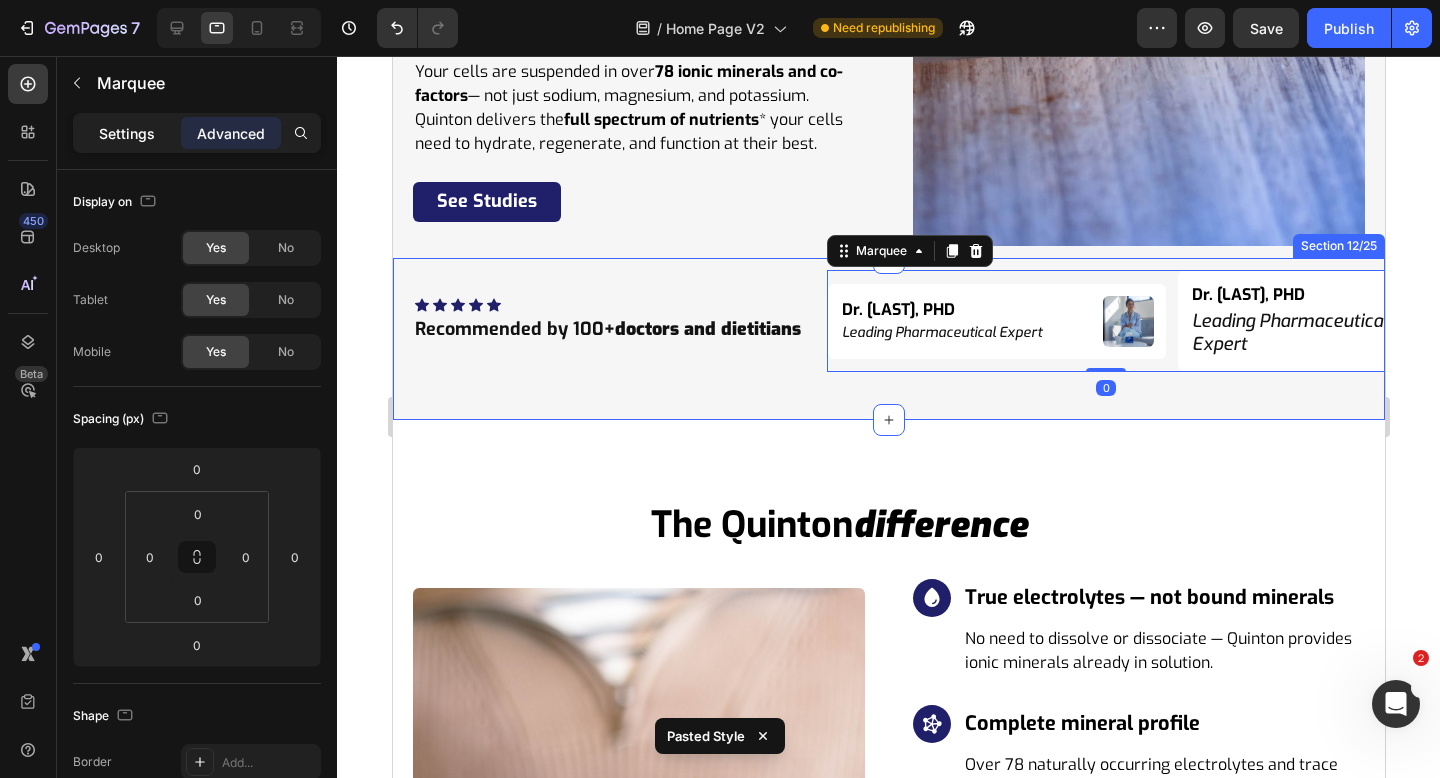 click on "Settings" at bounding box center [127, 133] 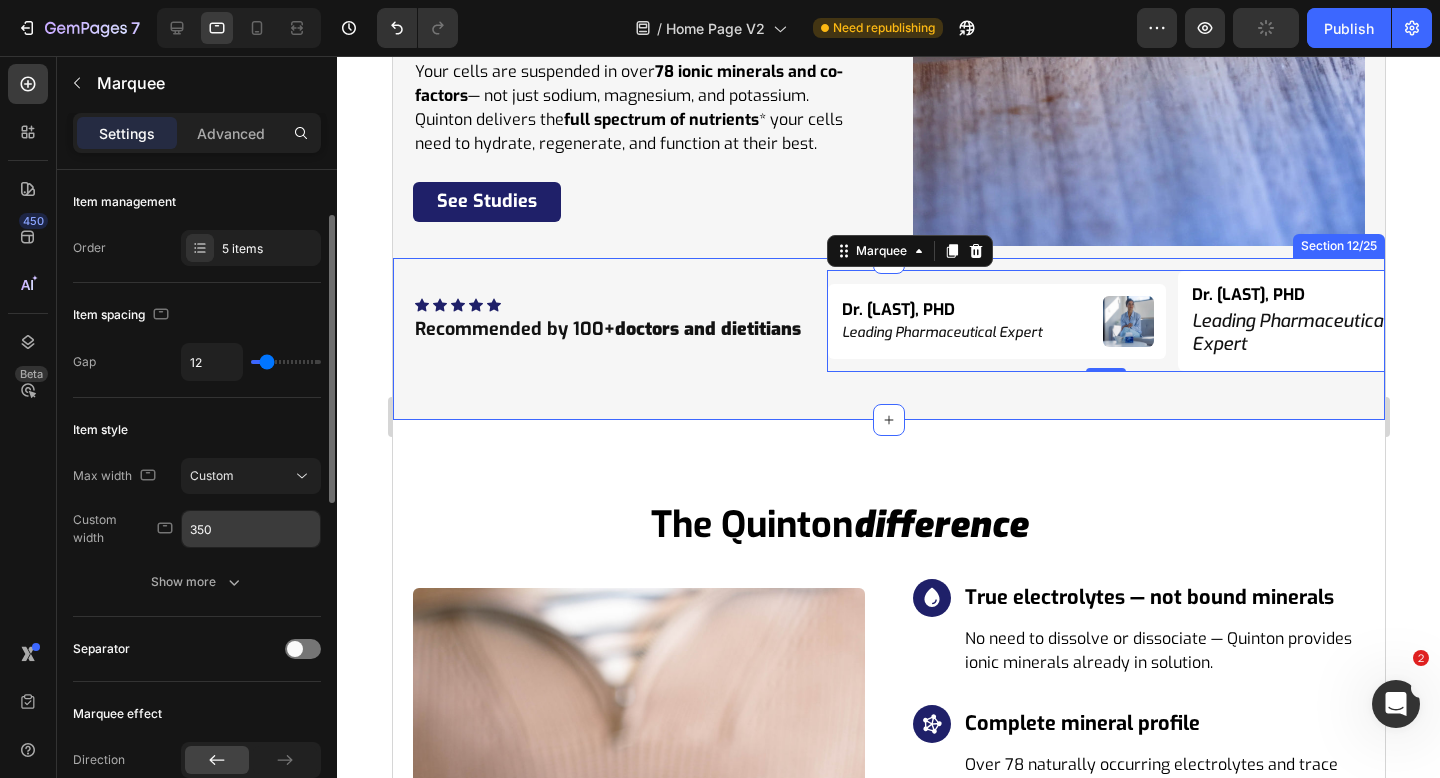 scroll, scrollTop: 292, scrollLeft: 0, axis: vertical 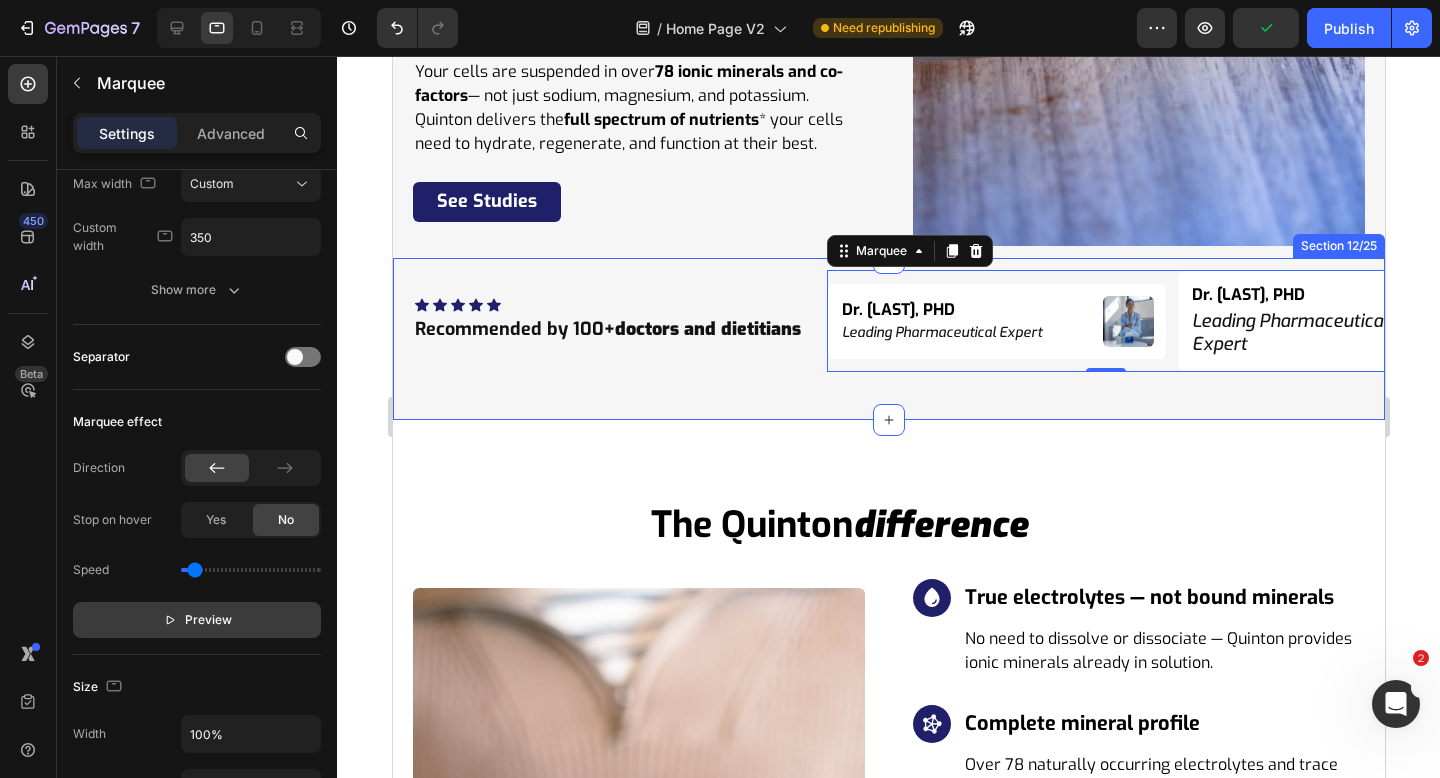 click on "Preview" at bounding box center [197, 620] 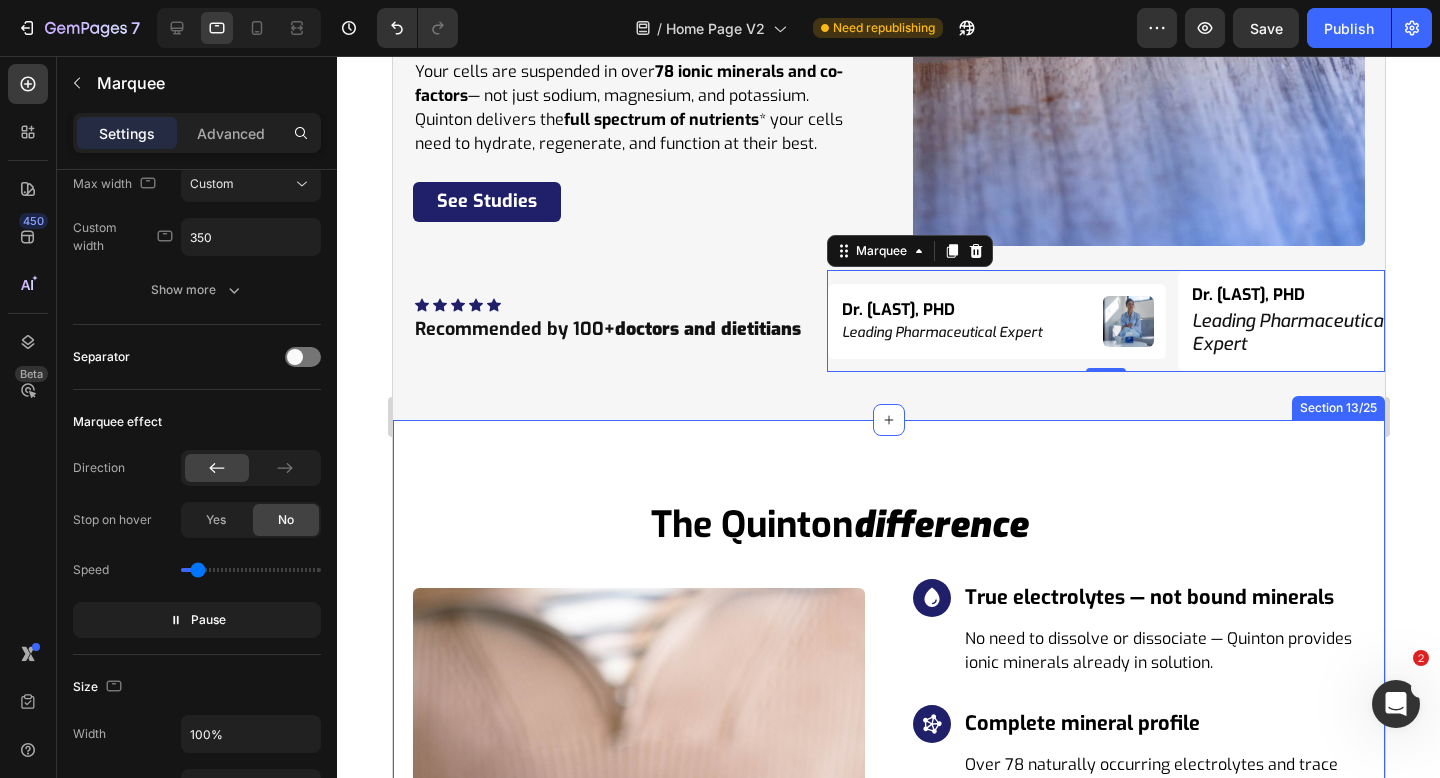 type on "0.2" 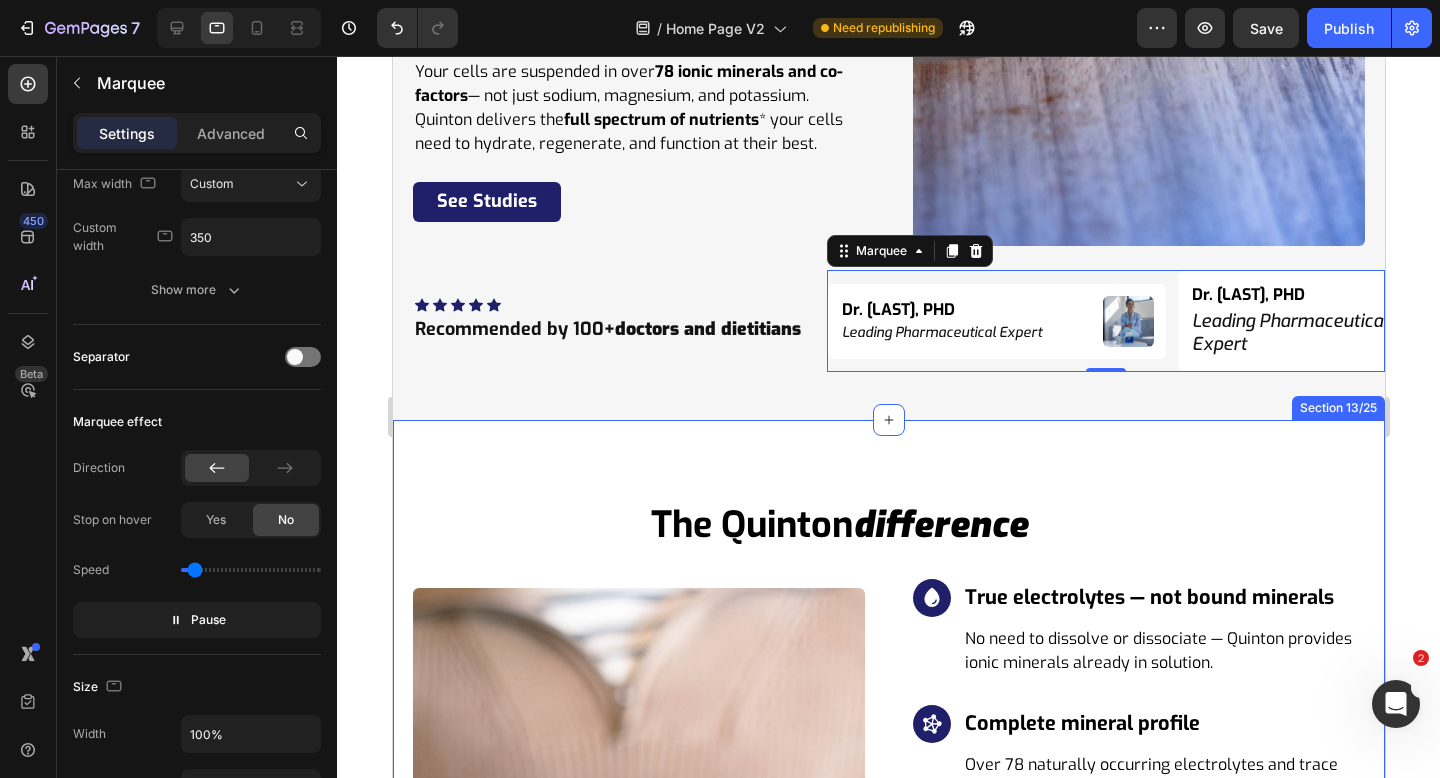 click at bounding box center [251, 570] 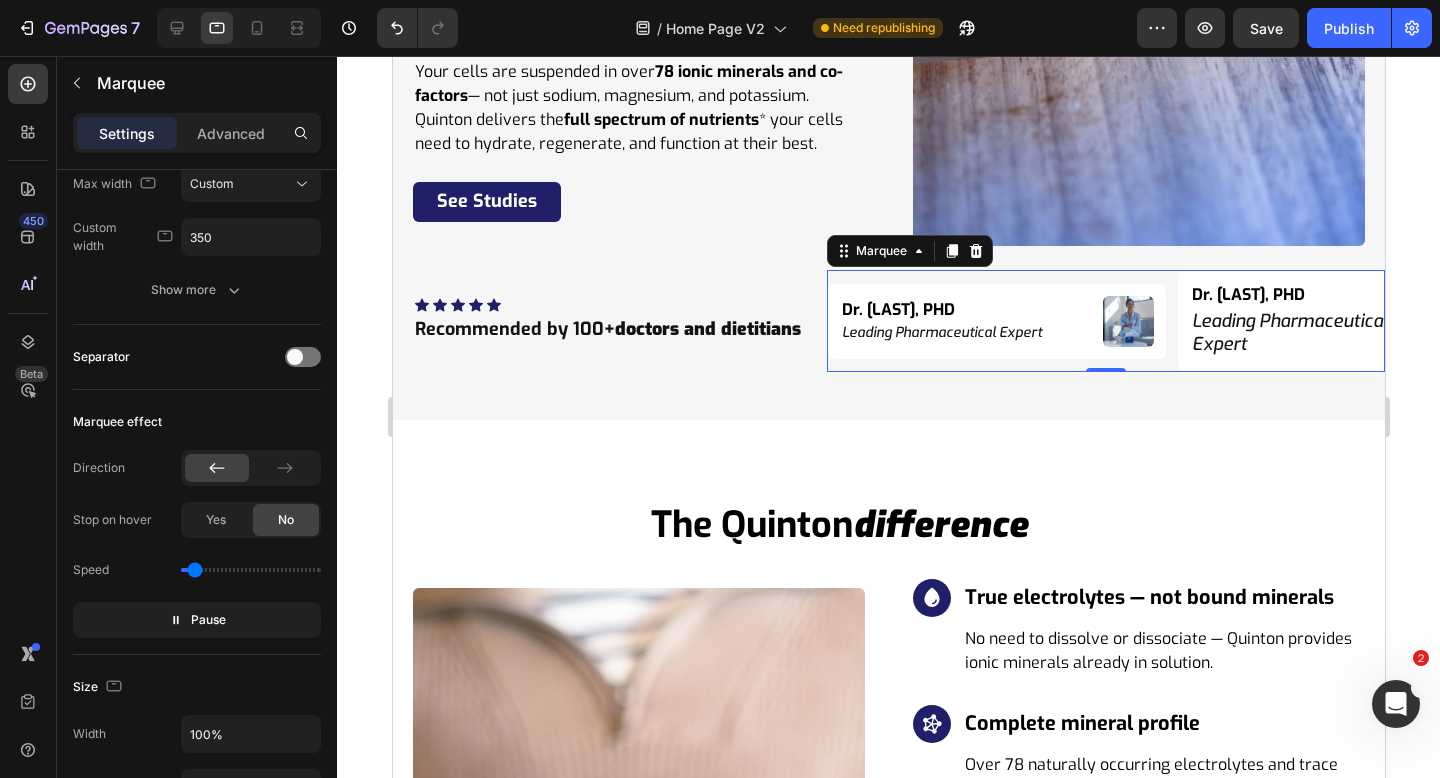 click on "[TITLE] [PERSON], [DEGREE]" at bounding box center (1663, 295) 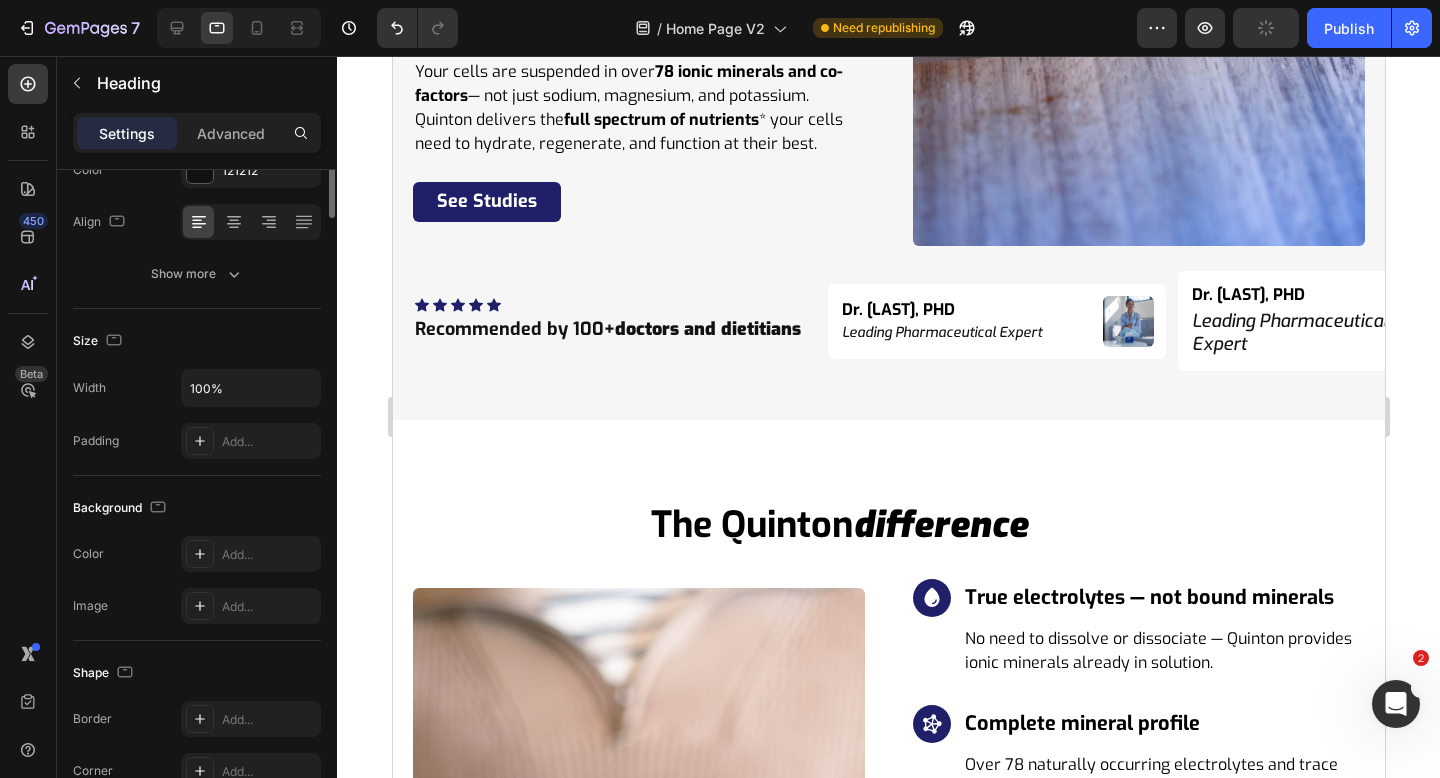 scroll, scrollTop: 0, scrollLeft: 0, axis: both 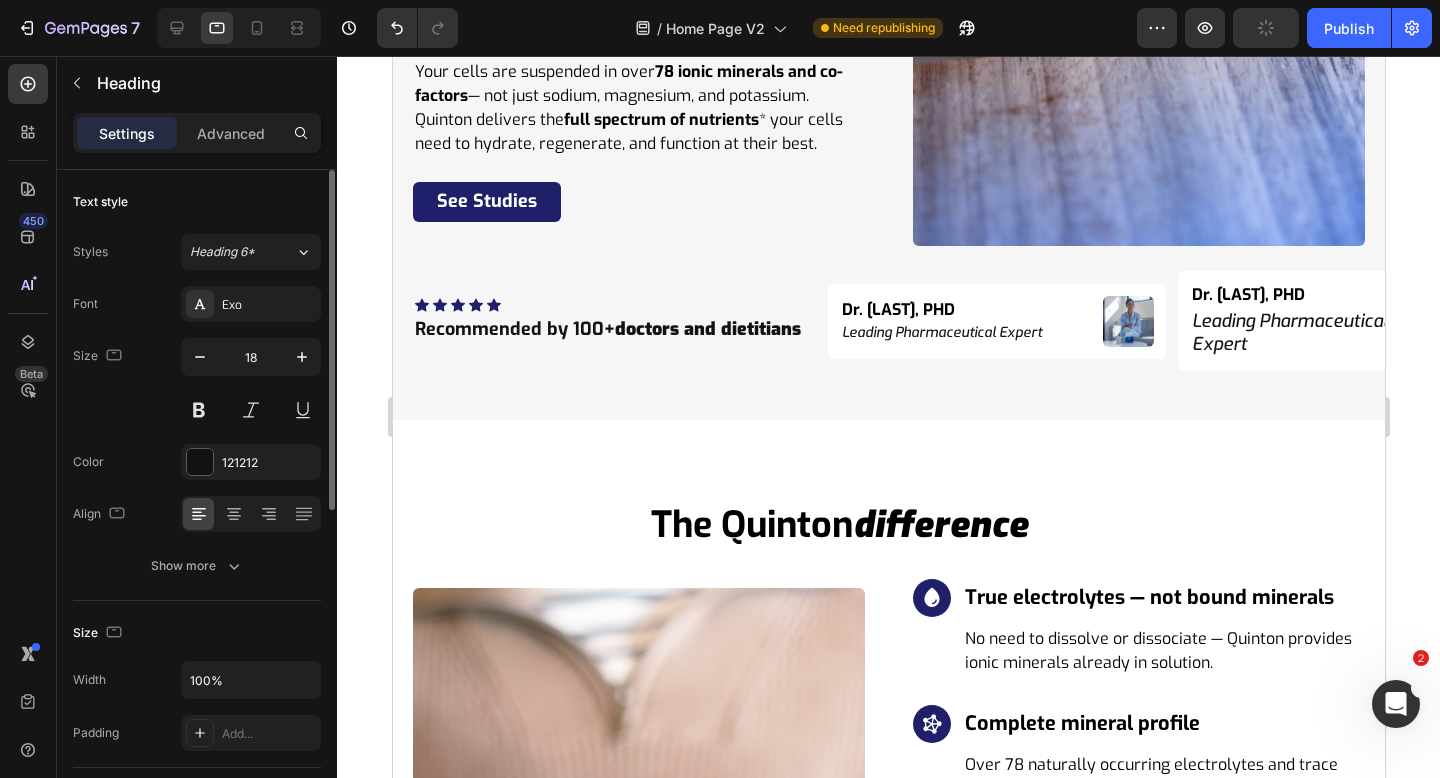 type on "16" 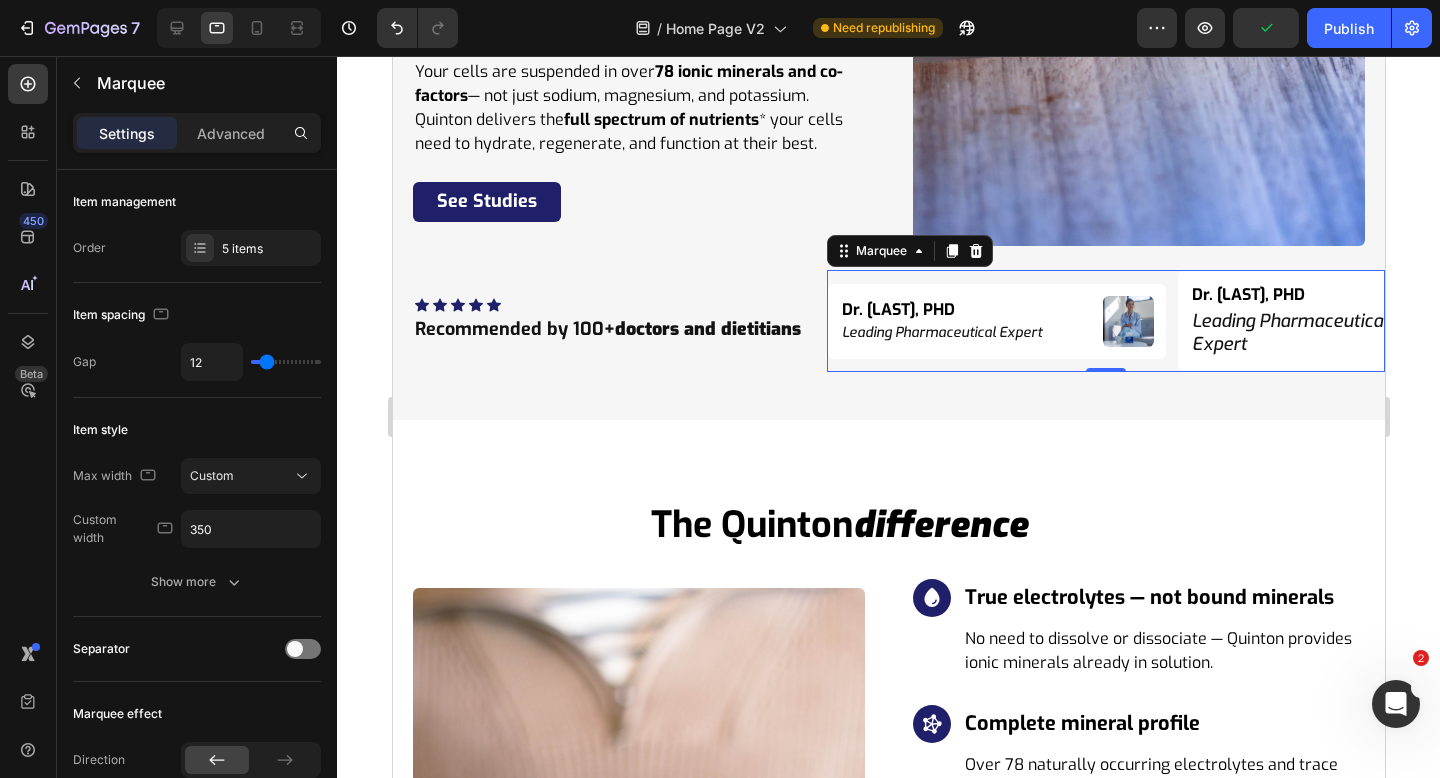 click on "Dr. Niko Velasco, PHD Heading Leading Pharmaceutical Expert Heading Image Row Dr. Niko Velasco, PHD Heading Leading Pharmaceutical Expert Heading Image Row Dr. Niko Velasco, PHD Heading Leading Pharmaceutical Expert Heading Image Row Dr. Niko Velasco, PHD Heading Leading Pharmaceutical Expert Heading Image Row Dr. Niko Velasco, PHD Heading Leading Pharmaceutical Expert Heading Image Row" at bounding box center (1700, 321) 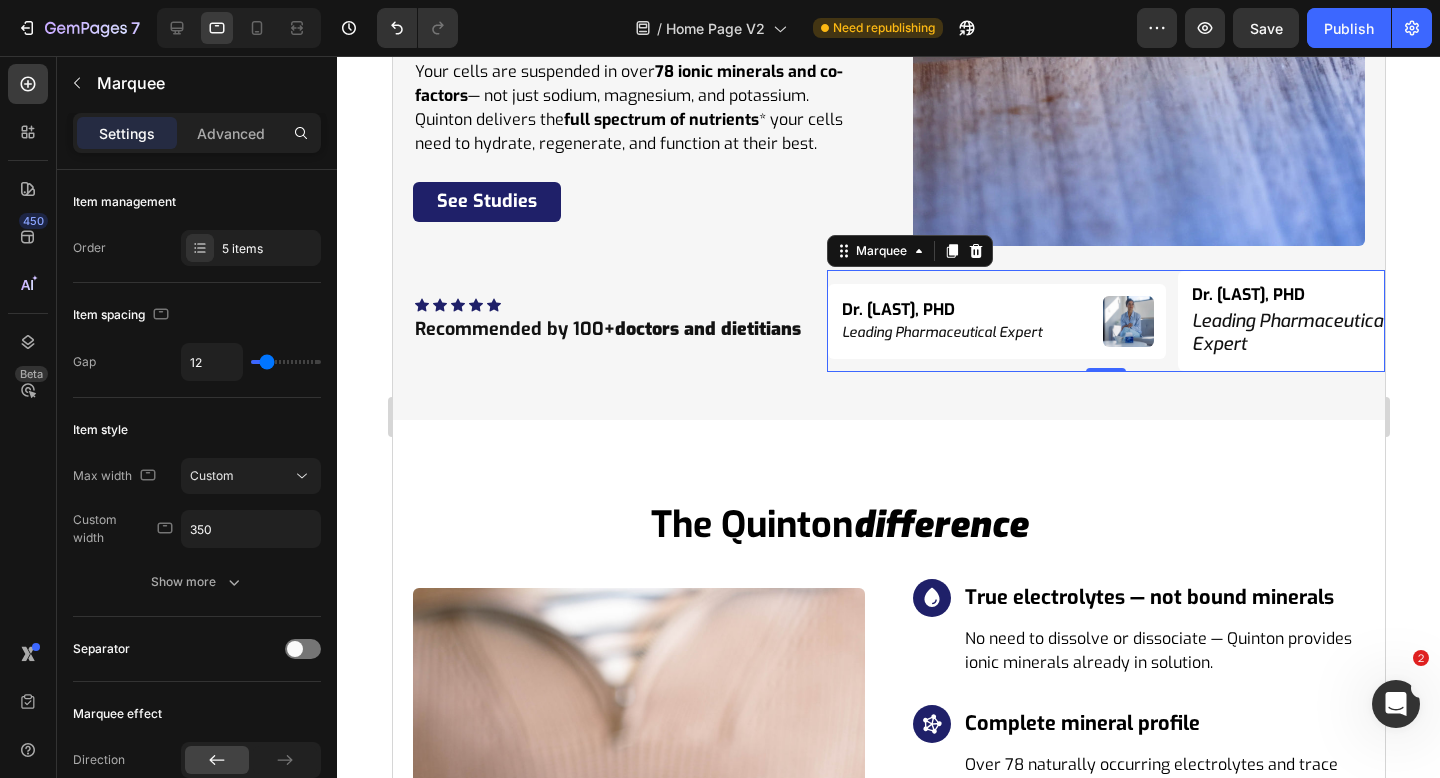 click on "[TITLE] [PERSON], [DEGREE]" at bounding box center [2009, 295] 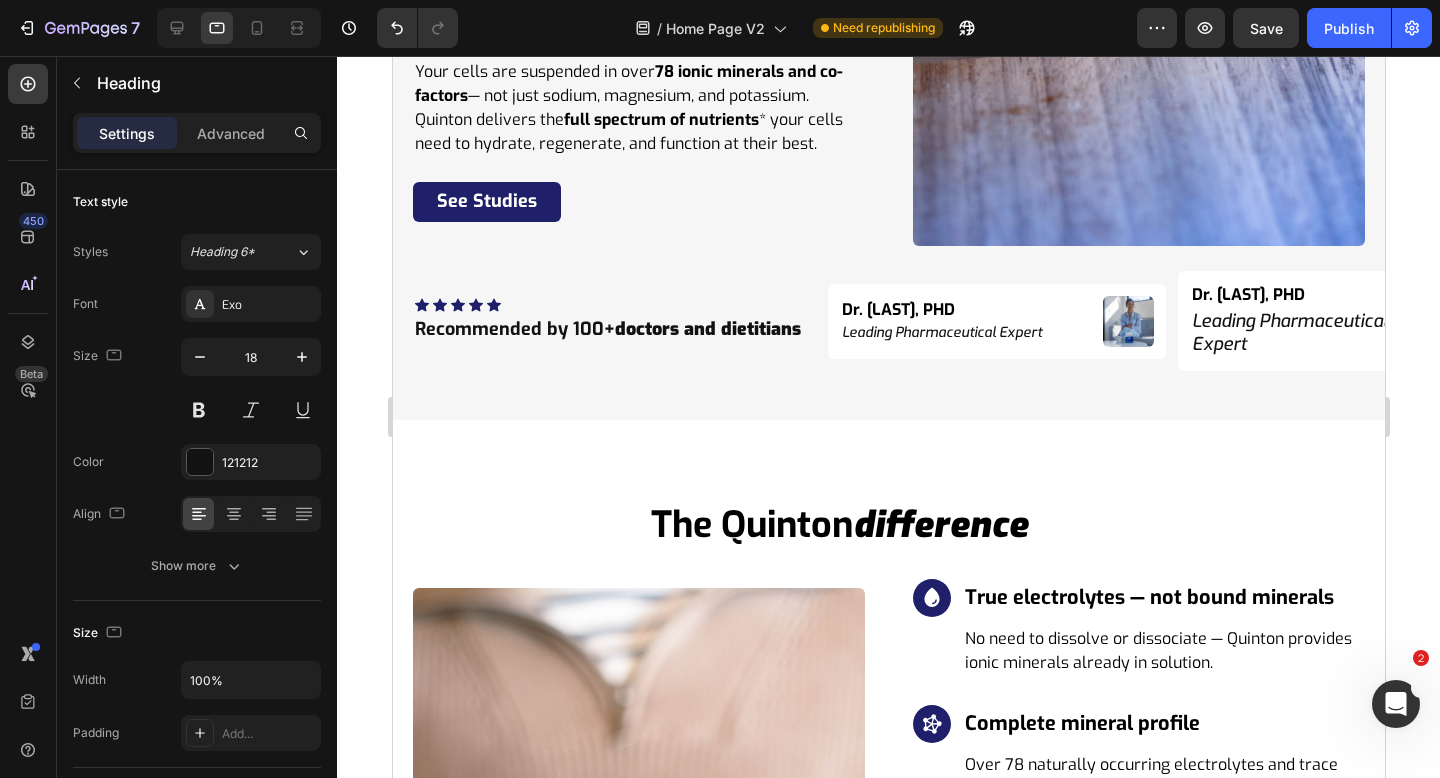 type on "16" 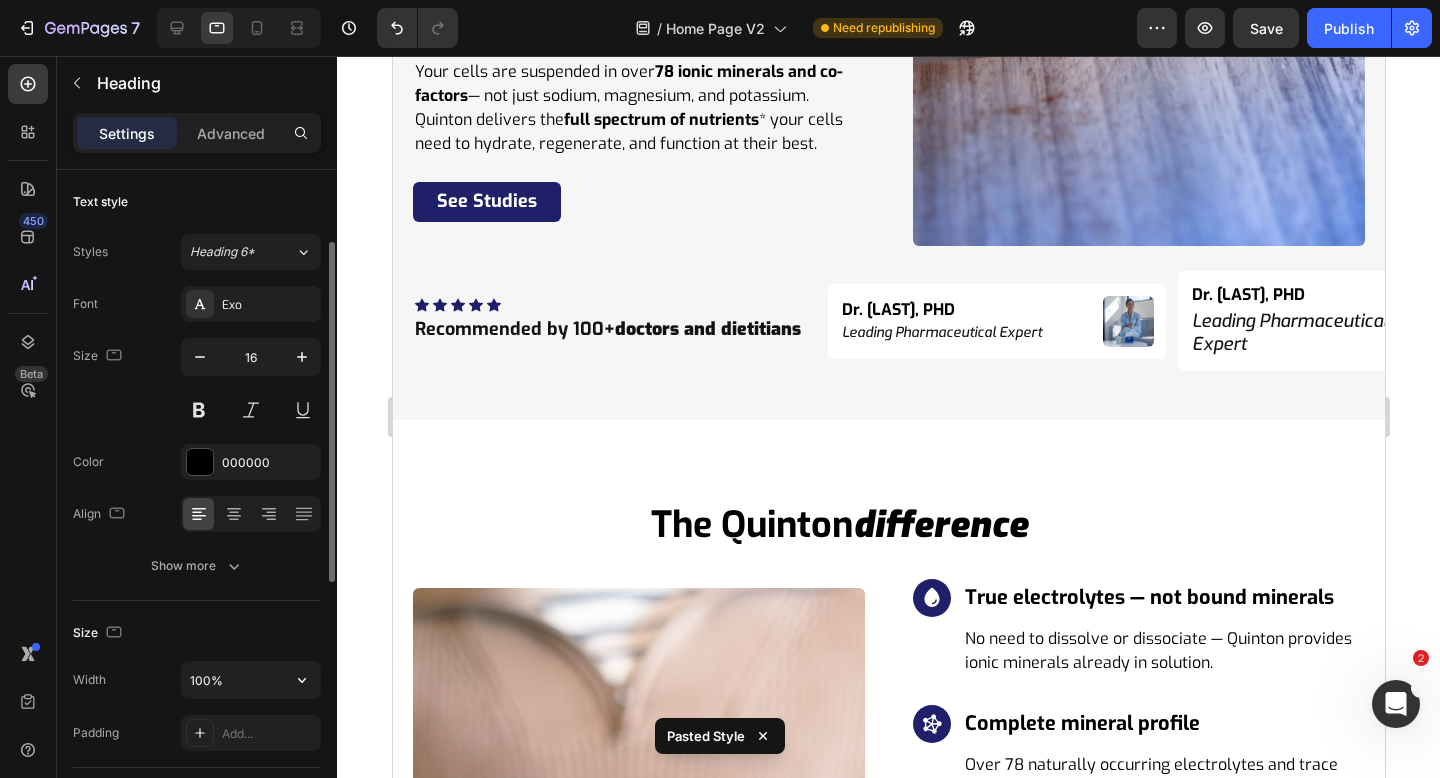 scroll, scrollTop: 460, scrollLeft: 0, axis: vertical 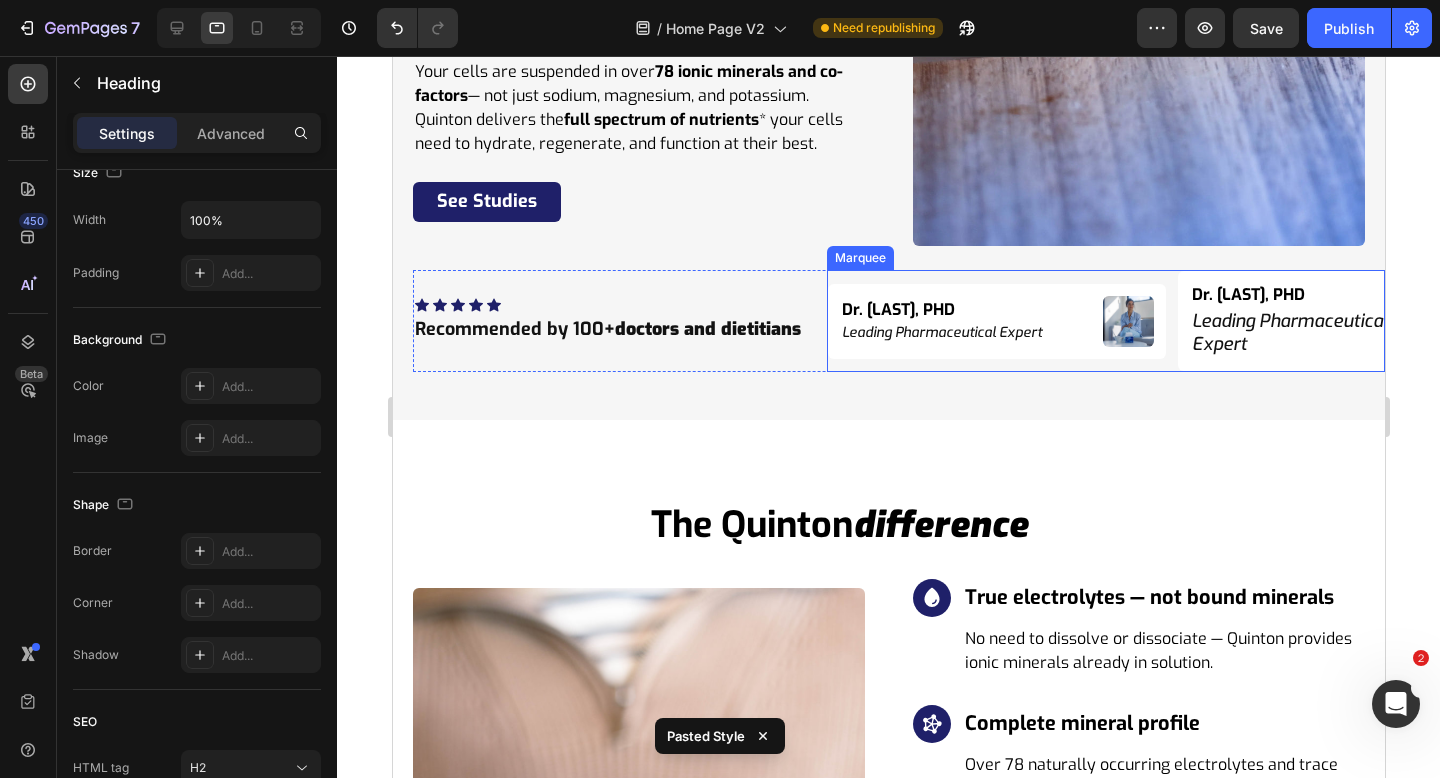 click on "Dr. Niko Velasco, PHD Heading Leading Pharmaceutical Expert Heading Image Row" at bounding box center (1701, 321) 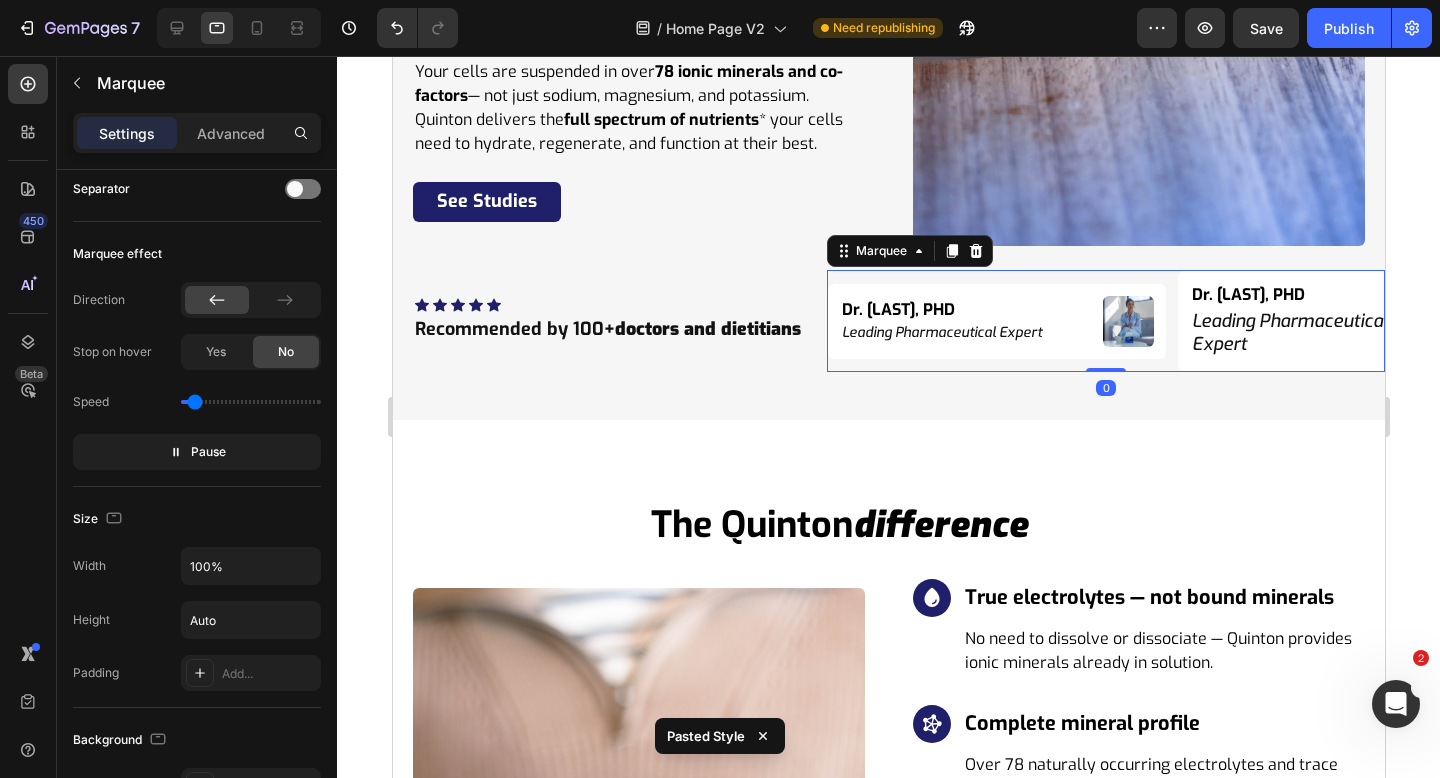 scroll, scrollTop: 0, scrollLeft: 0, axis: both 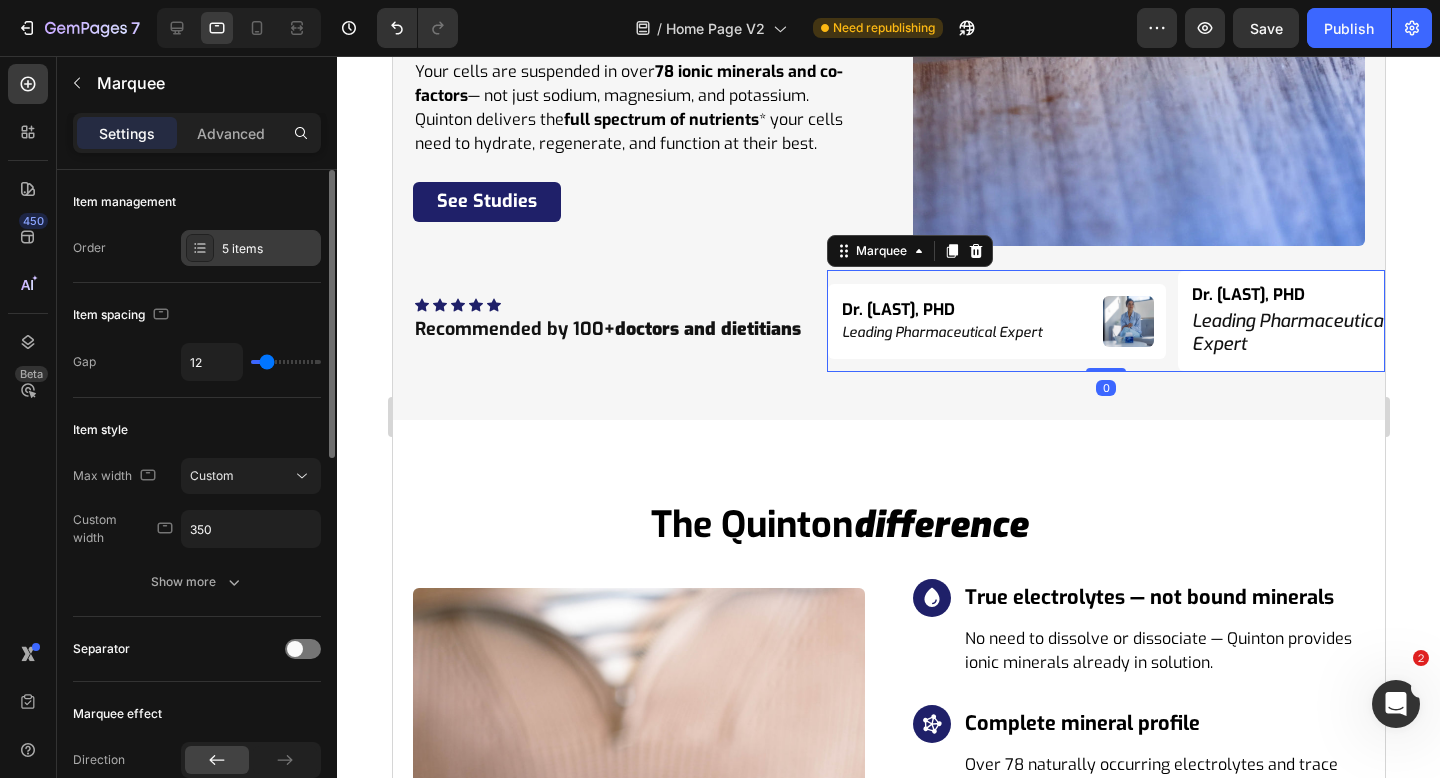 click on "5 items" at bounding box center (269, 249) 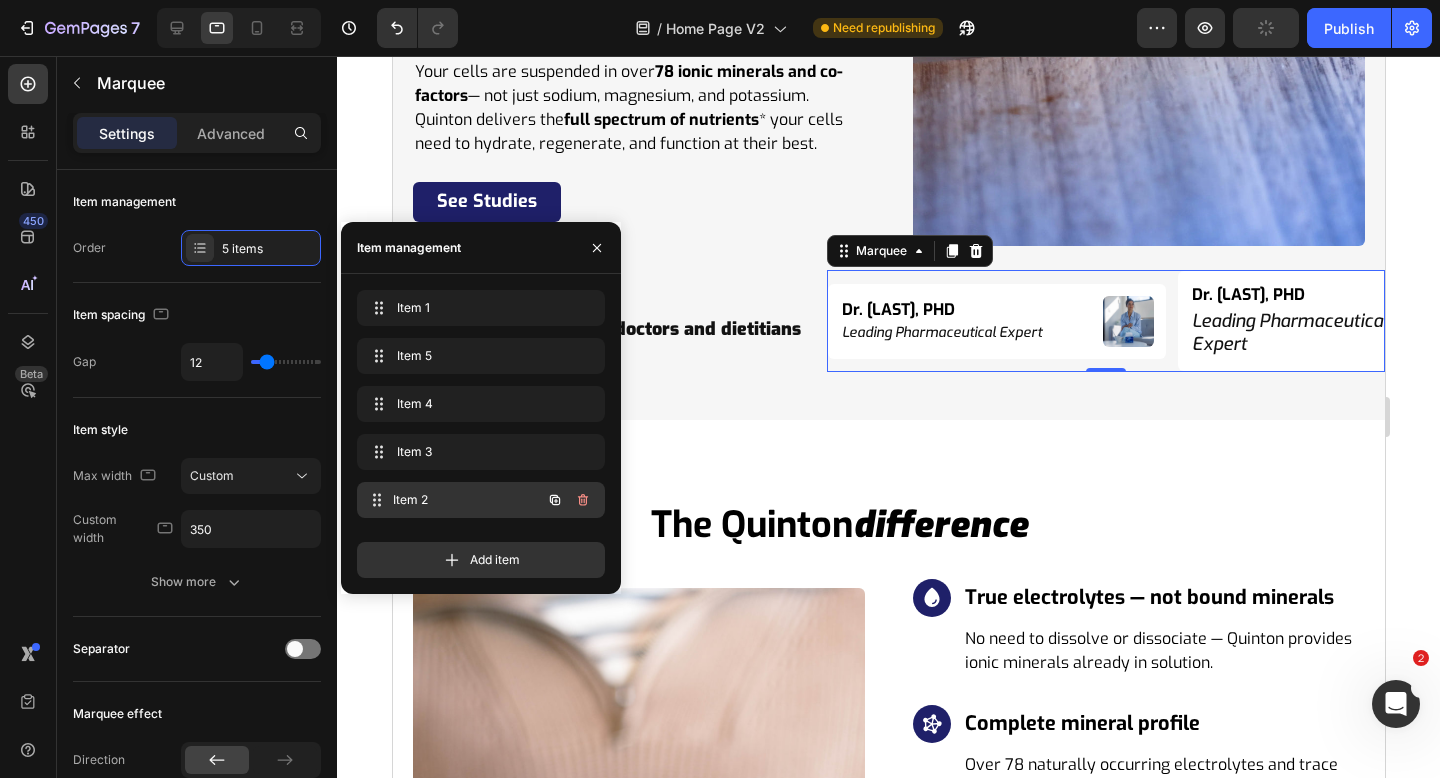 click on "Item 2" at bounding box center (467, 500) 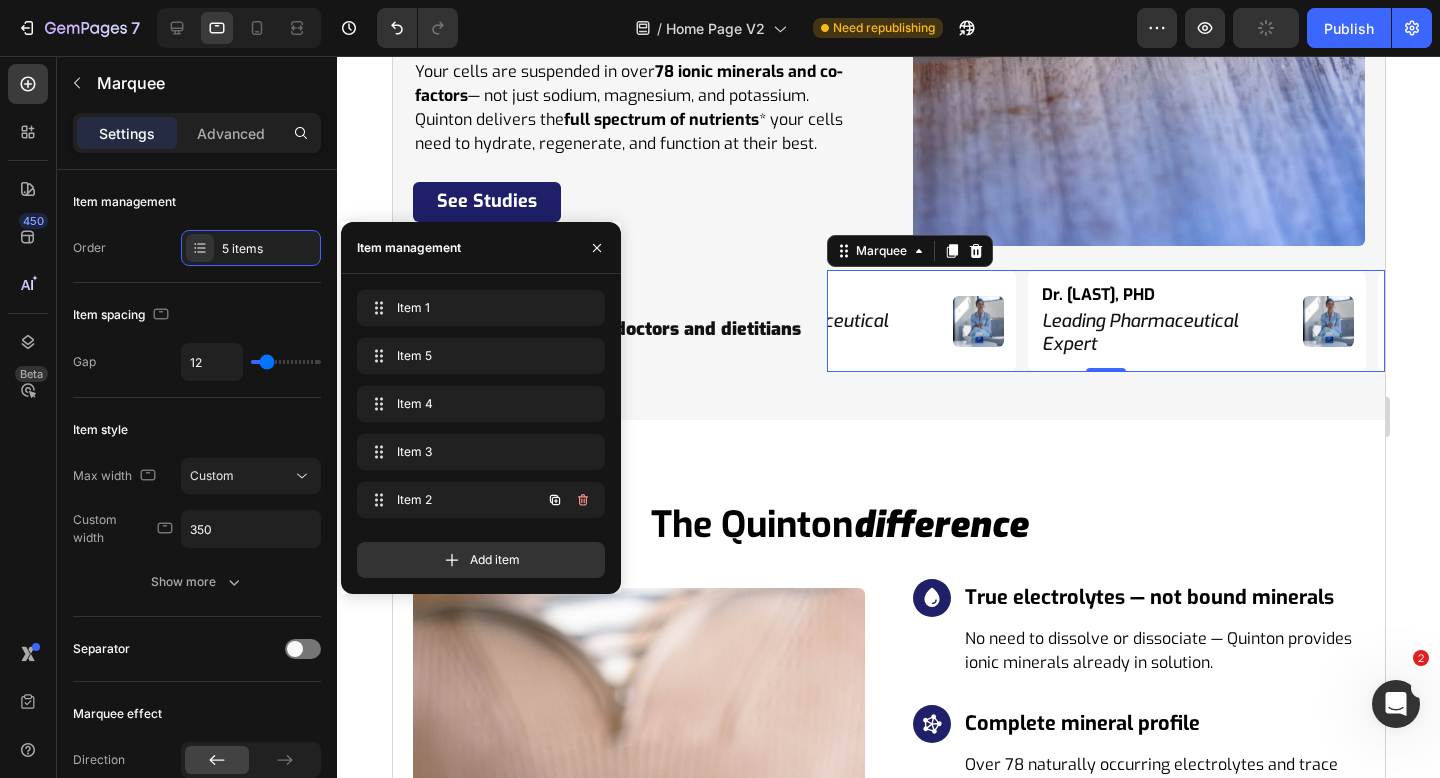 scroll, scrollTop: 0, scrollLeft: 517, axis: horizontal 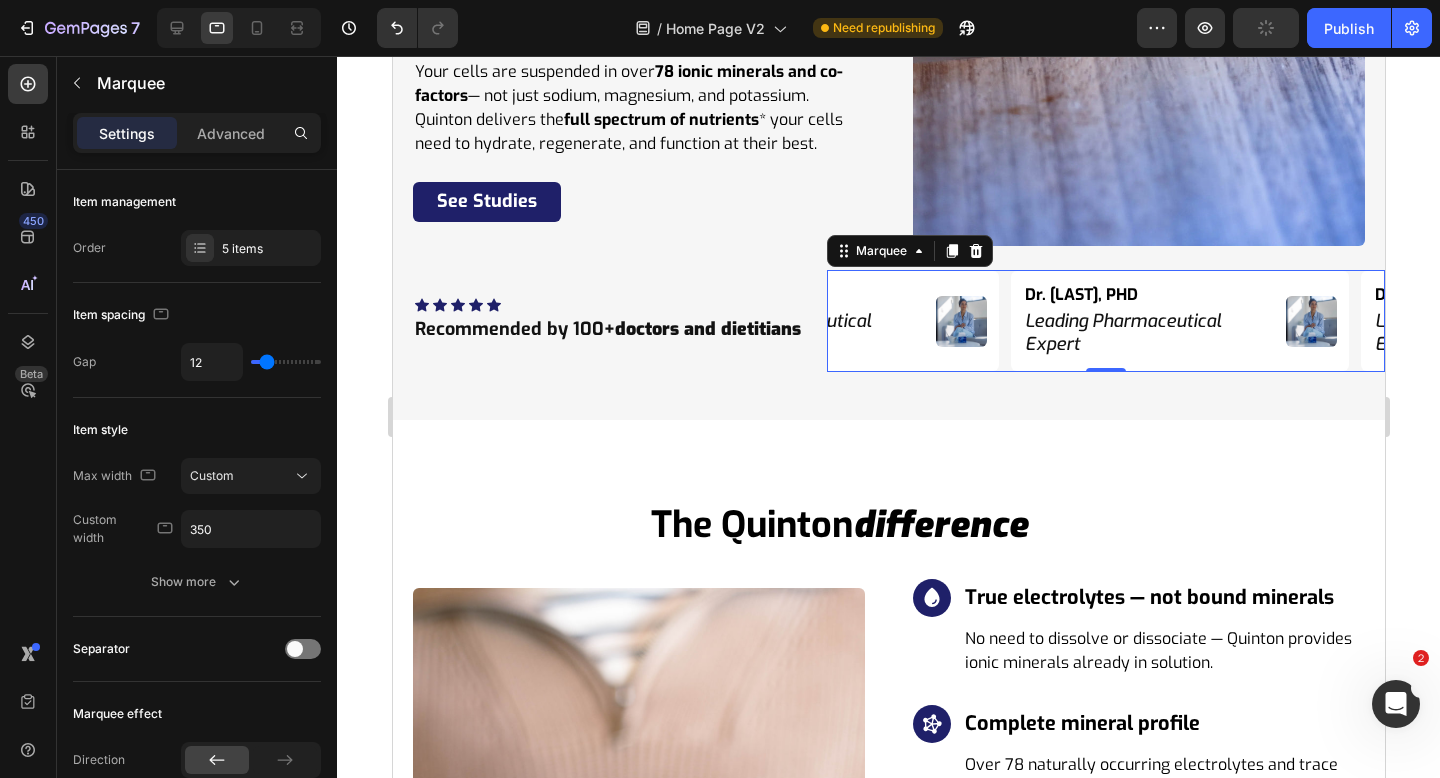 click at bounding box center [1878, 321] 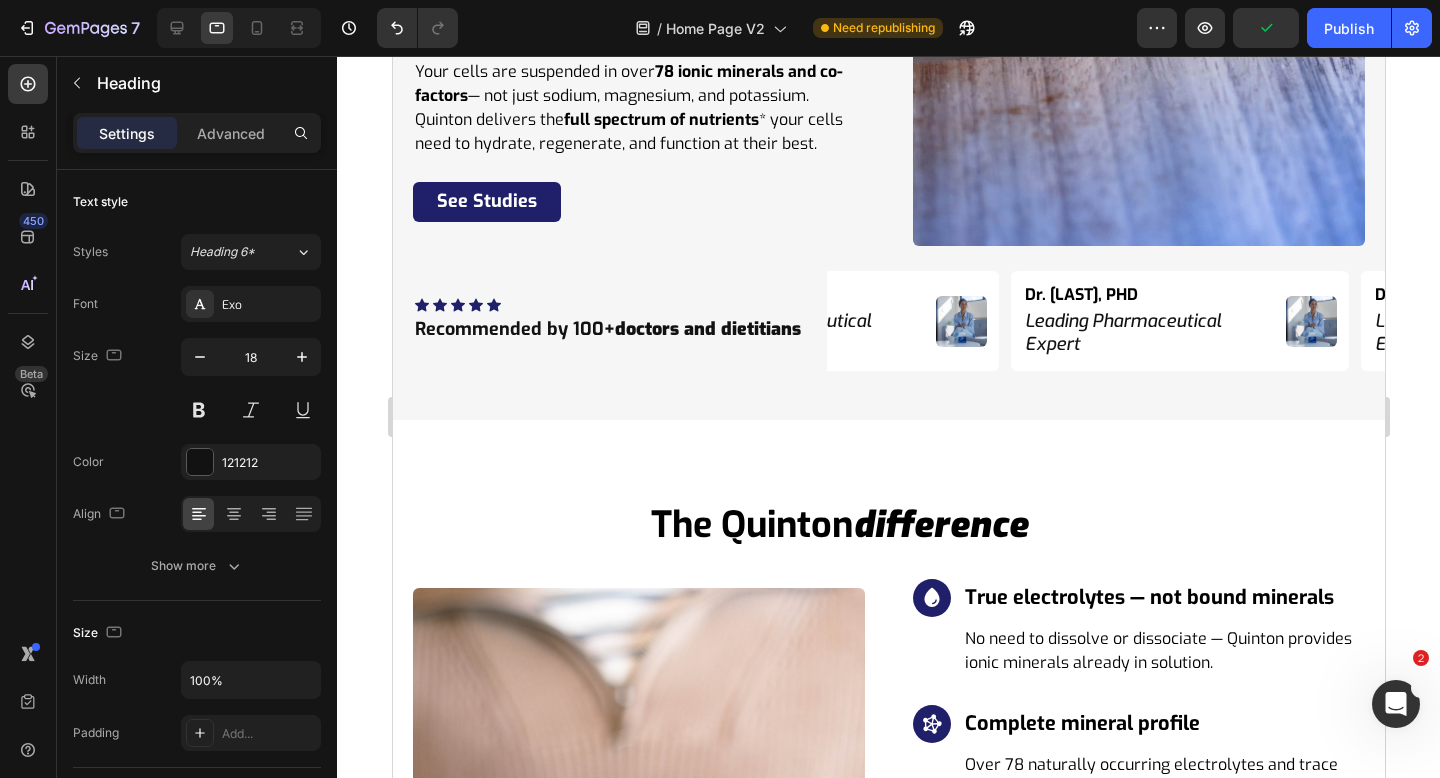type on "16" 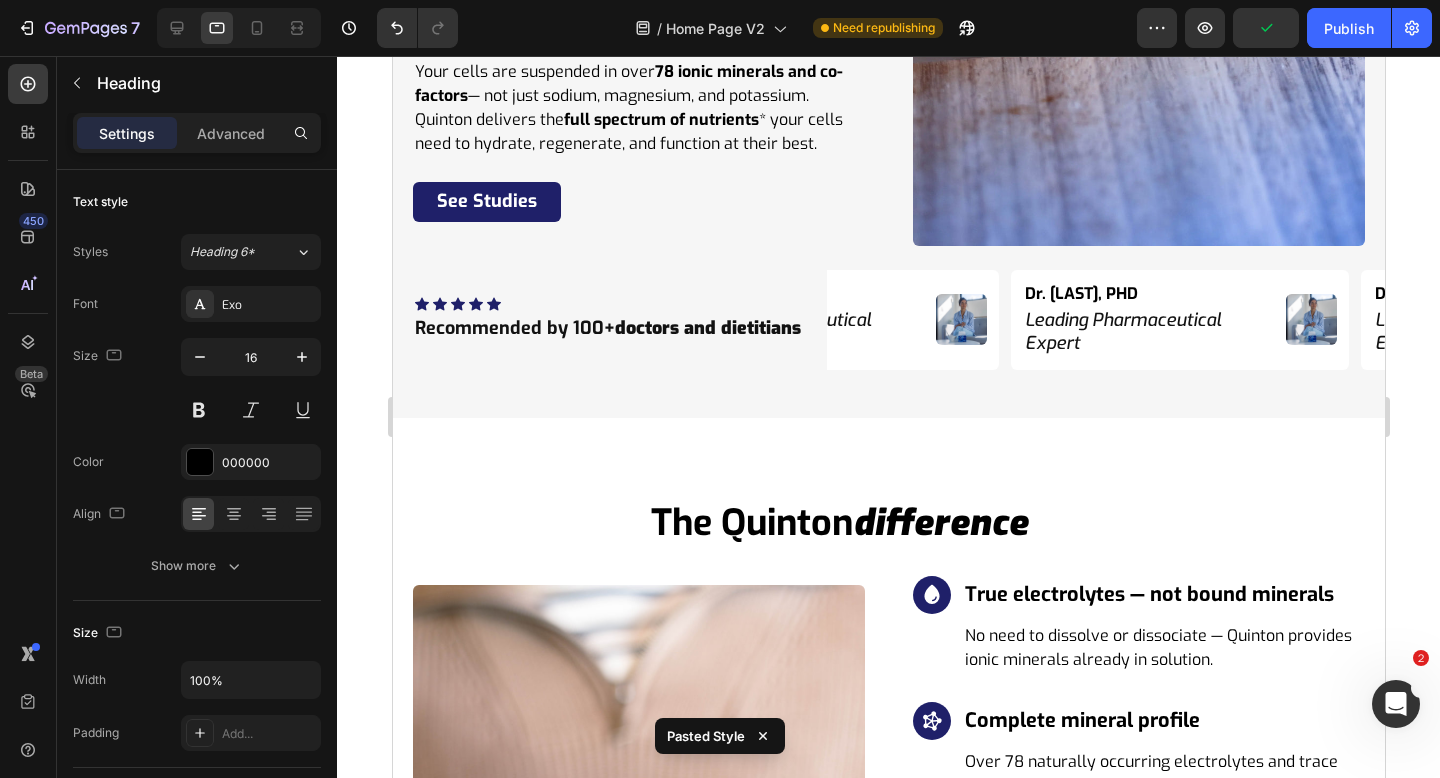 click on "Leading Pharmaceutical Expert" at bounding box center (434, 332) 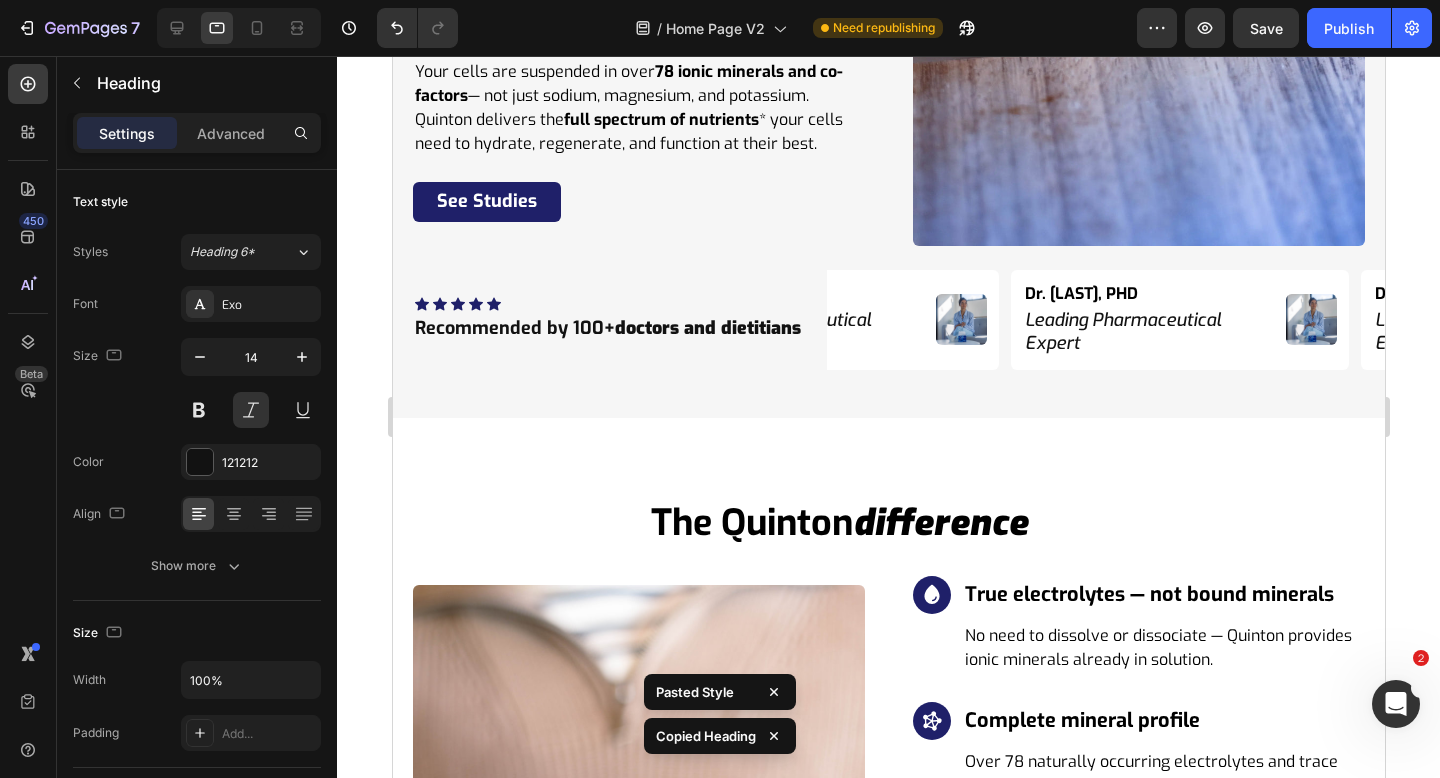click on "Leading Pharmaceutical Expert" at bounding box center [1843, 332] 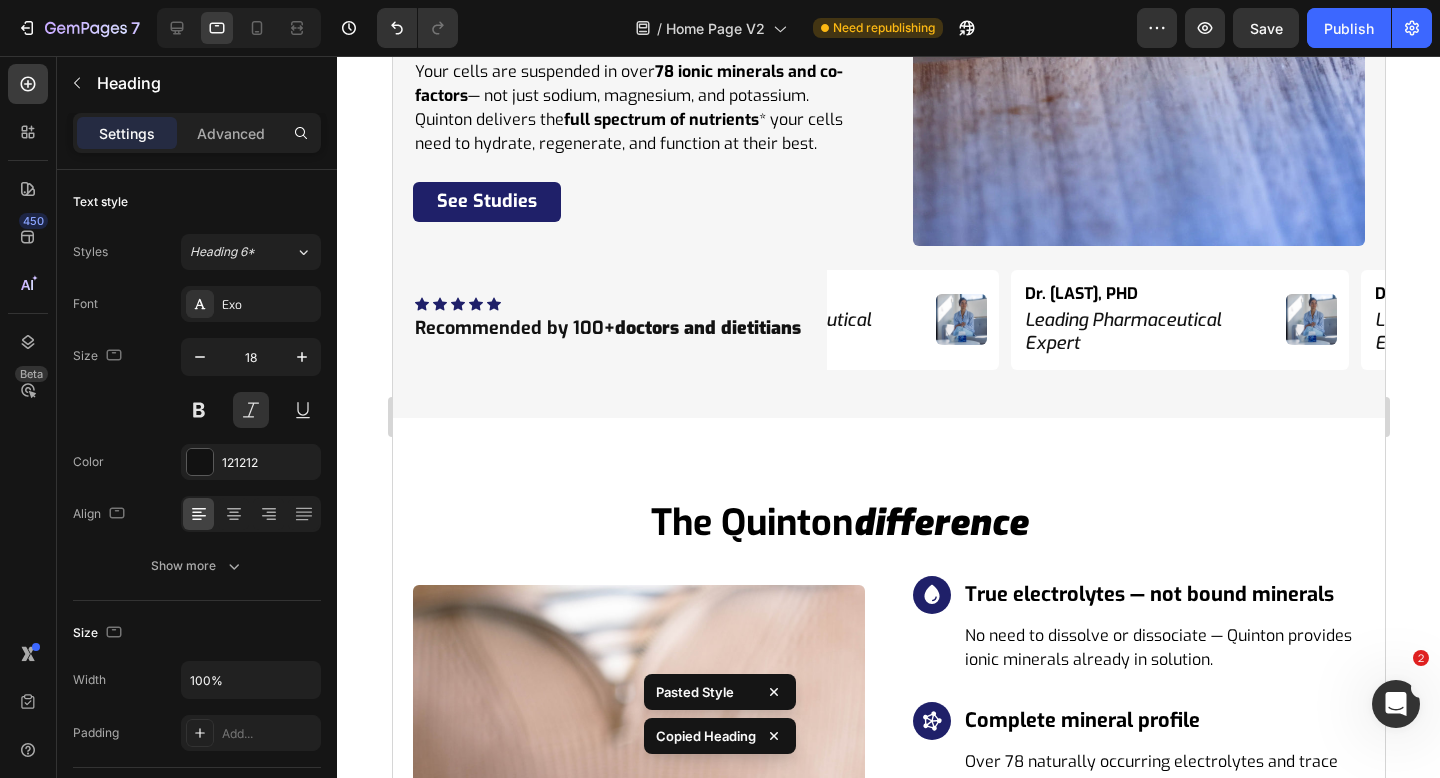 type on "14" 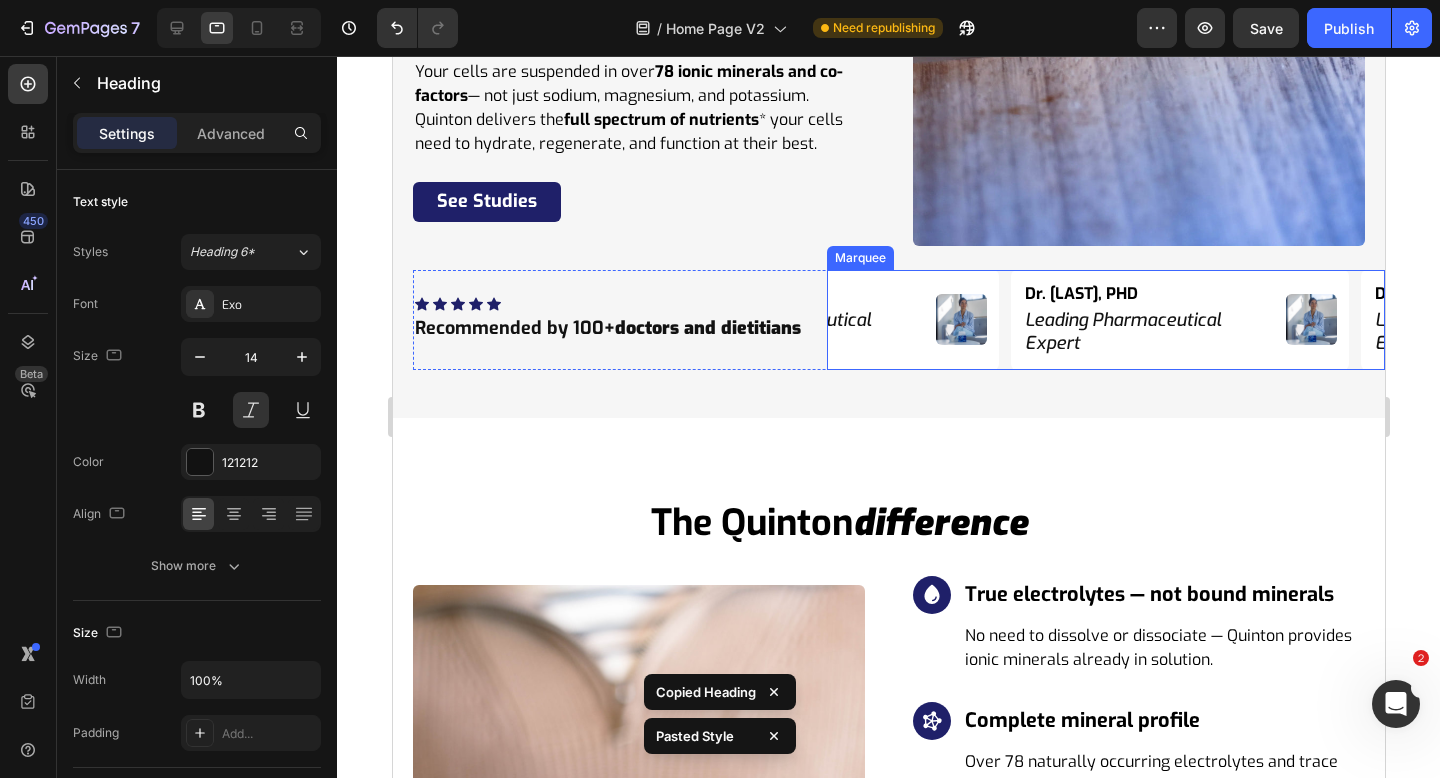 click on "Dr. Niko Velasco, PHD Heading Leading Pharmaceutical Expert Heading   0 Image Row" at bounding box center [1883, 319] 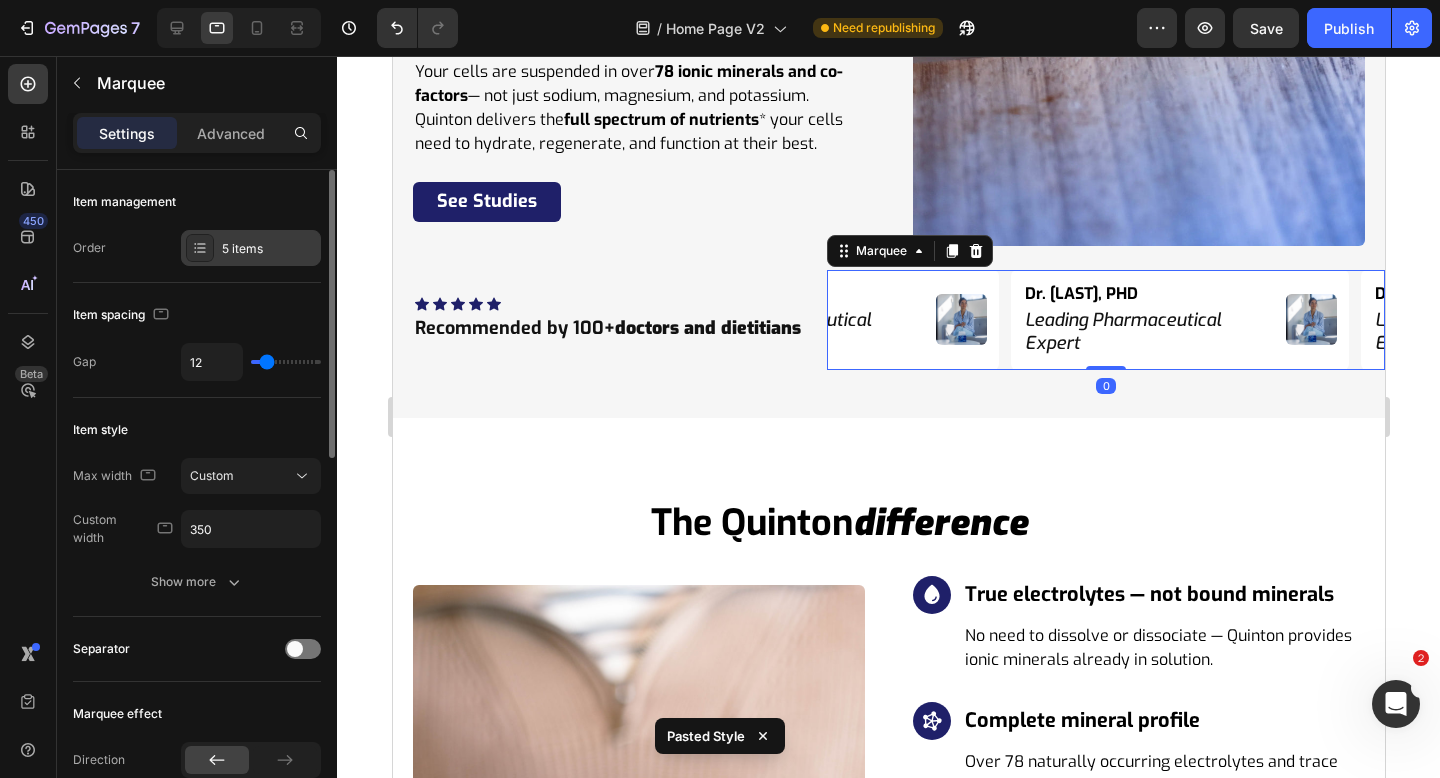 click on "5 items" at bounding box center [269, 249] 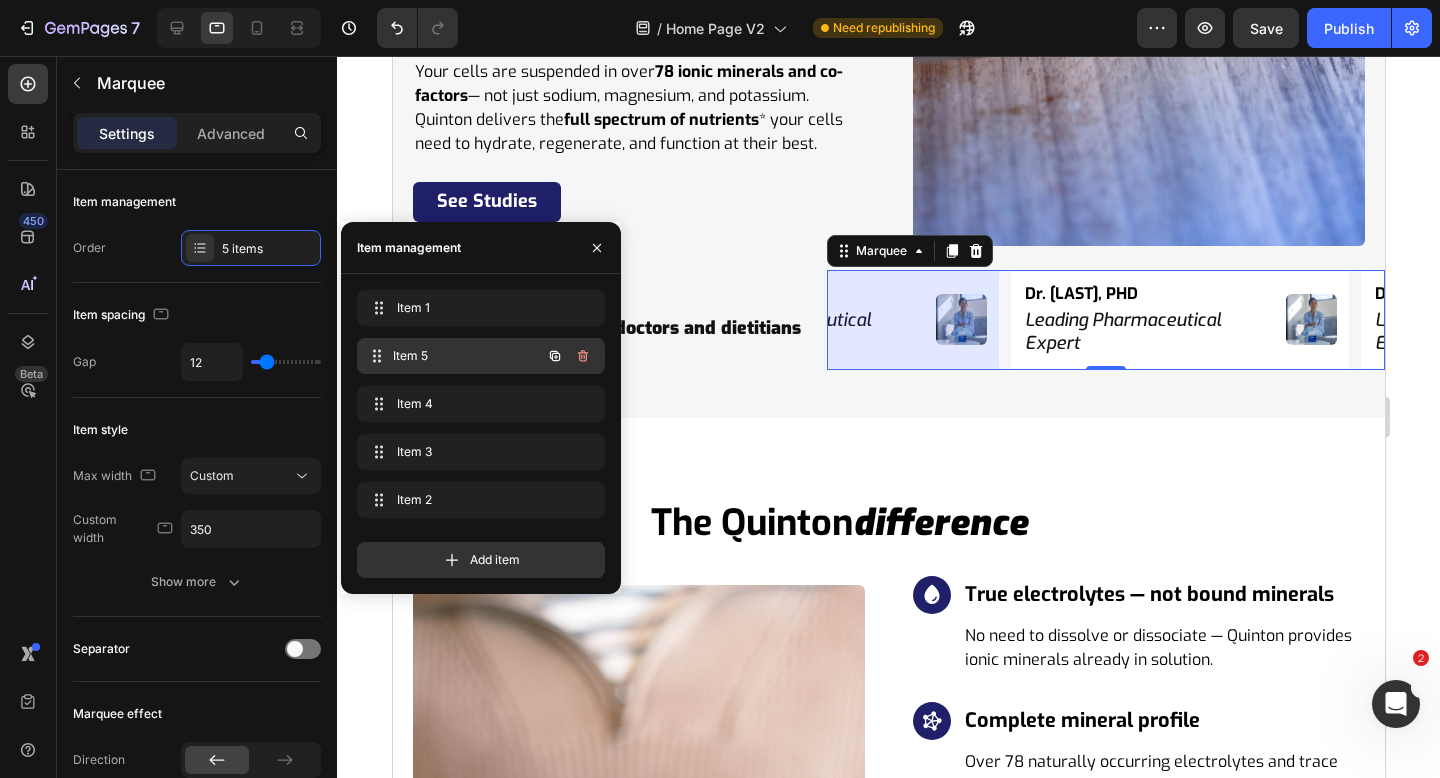 click on "Item 5" at bounding box center (467, 356) 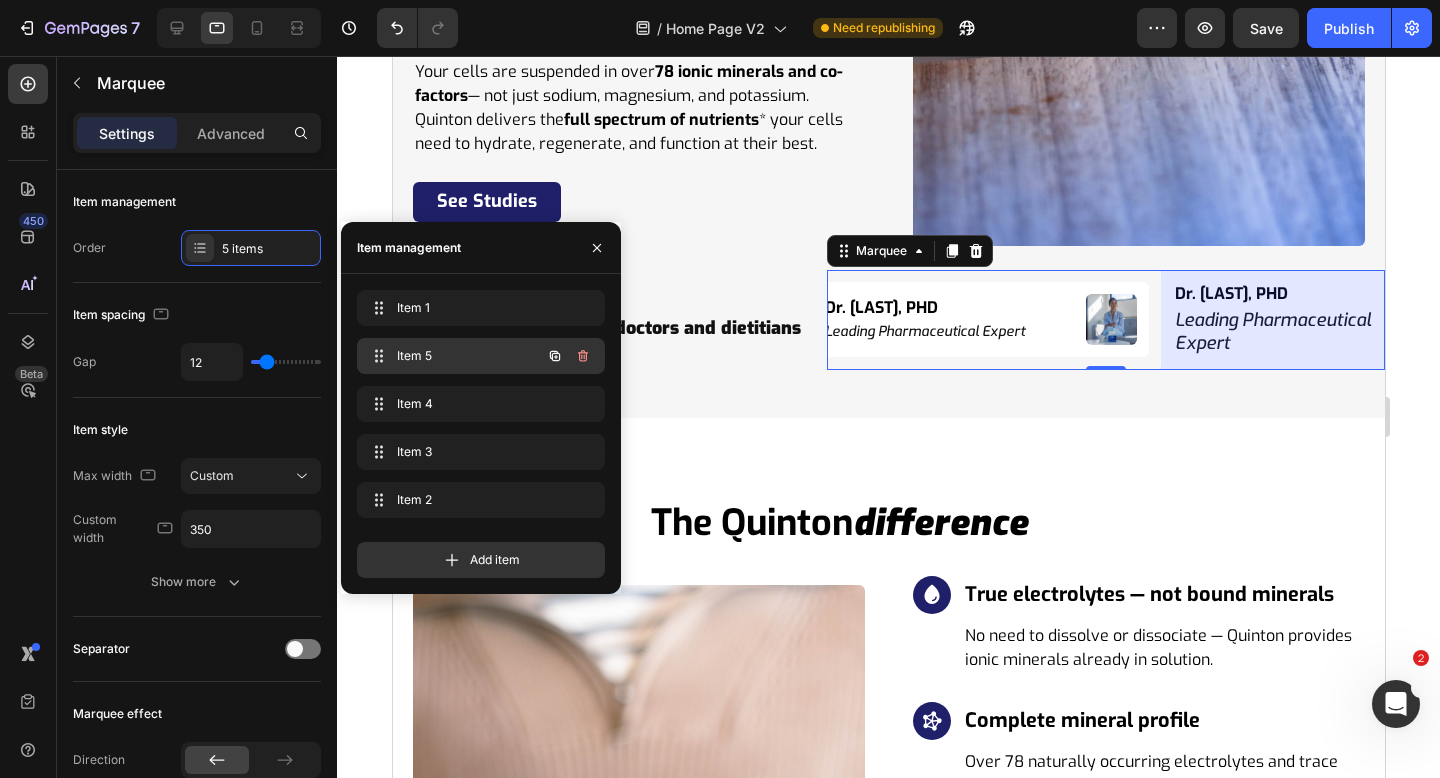scroll, scrollTop: 0, scrollLeft: 0, axis: both 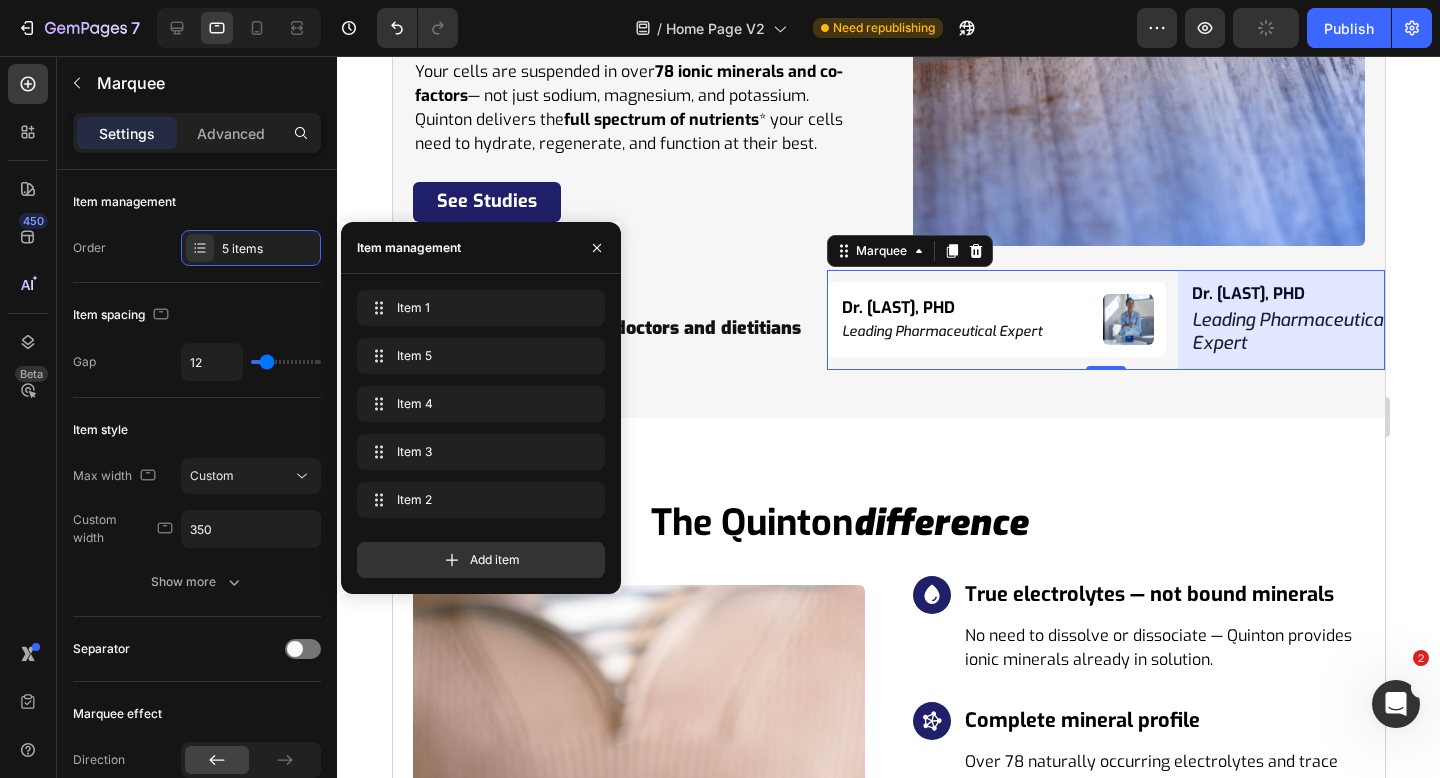 click on "Leading Pharmaceutical Expert" at bounding box center [2012, 332] 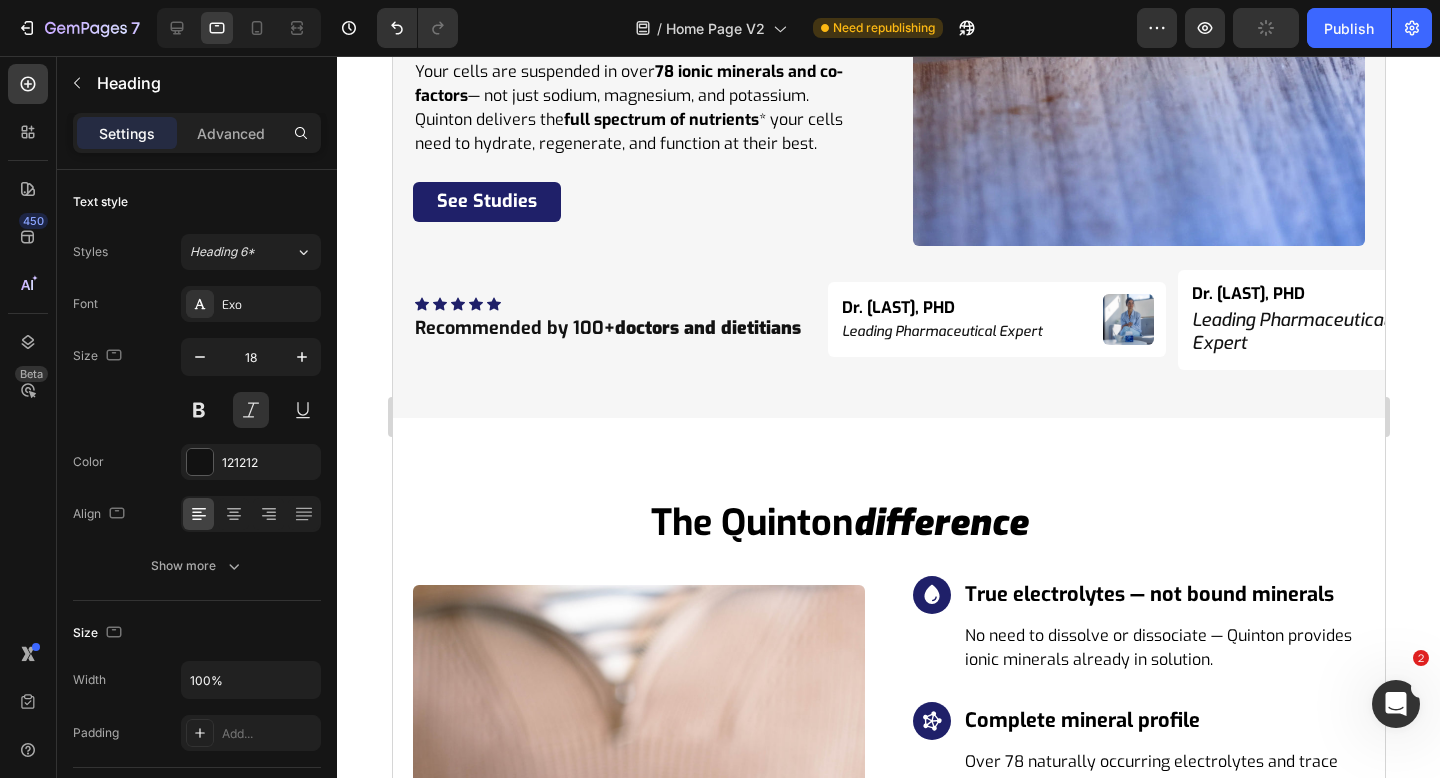 type on "14" 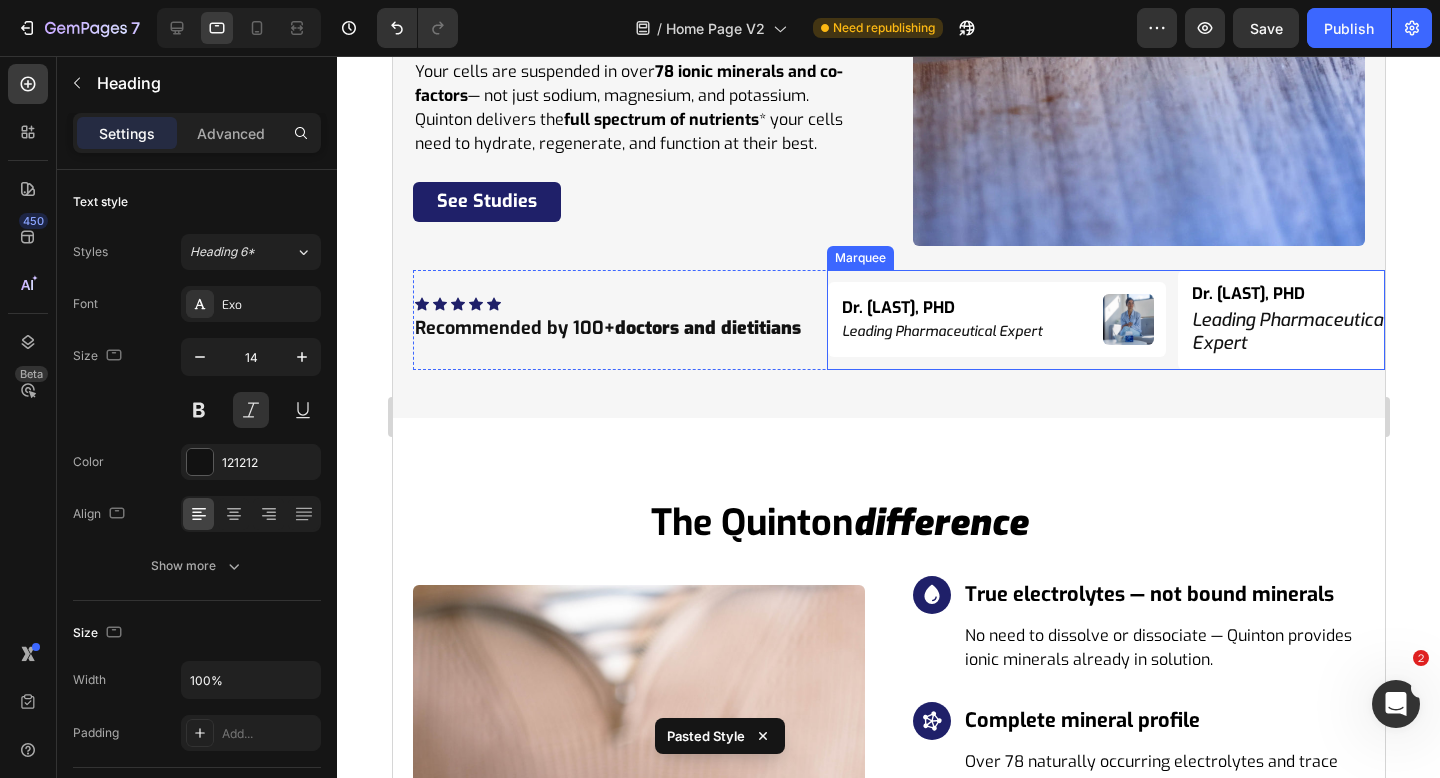click on "Dr. Niko Velasco, PHD Heading Leading Pharmaceutical Expert Heading Image Row Dr. Niko Velasco, PHD Heading Leading Pharmaceutical Expert Heading Image Row Dr. Niko Velasco, PHD Heading Leading Pharmaceutical Expert Heading Image Row Dr. Niko Velasco, PHD Heading Leading Pharmaceutical Expert Heading   0 Image Row Dr. Niko Velasco, PHD Heading Leading Pharmaceutical Expert Heading Image Row" at bounding box center (1702, 320) 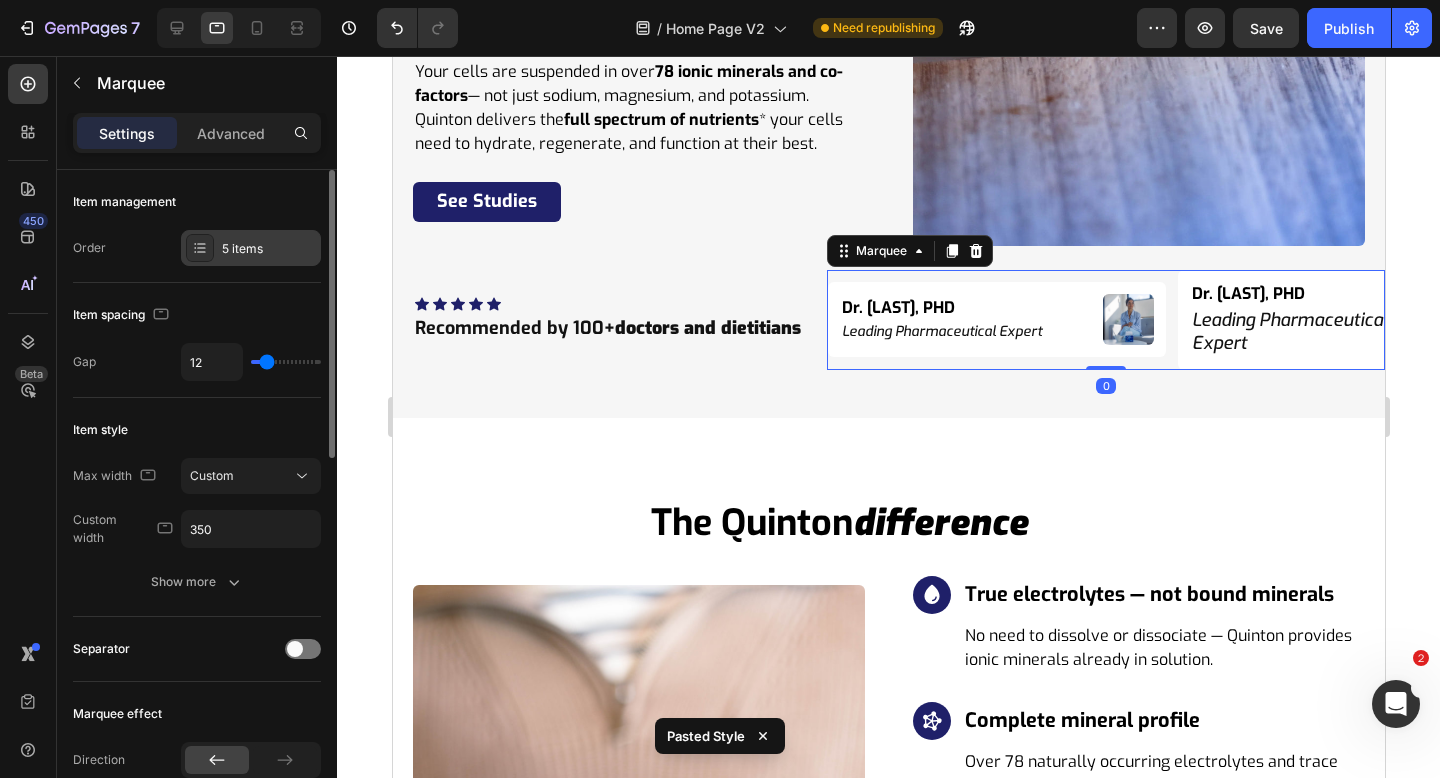 click on "5 items" at bounding box center (269, 249) 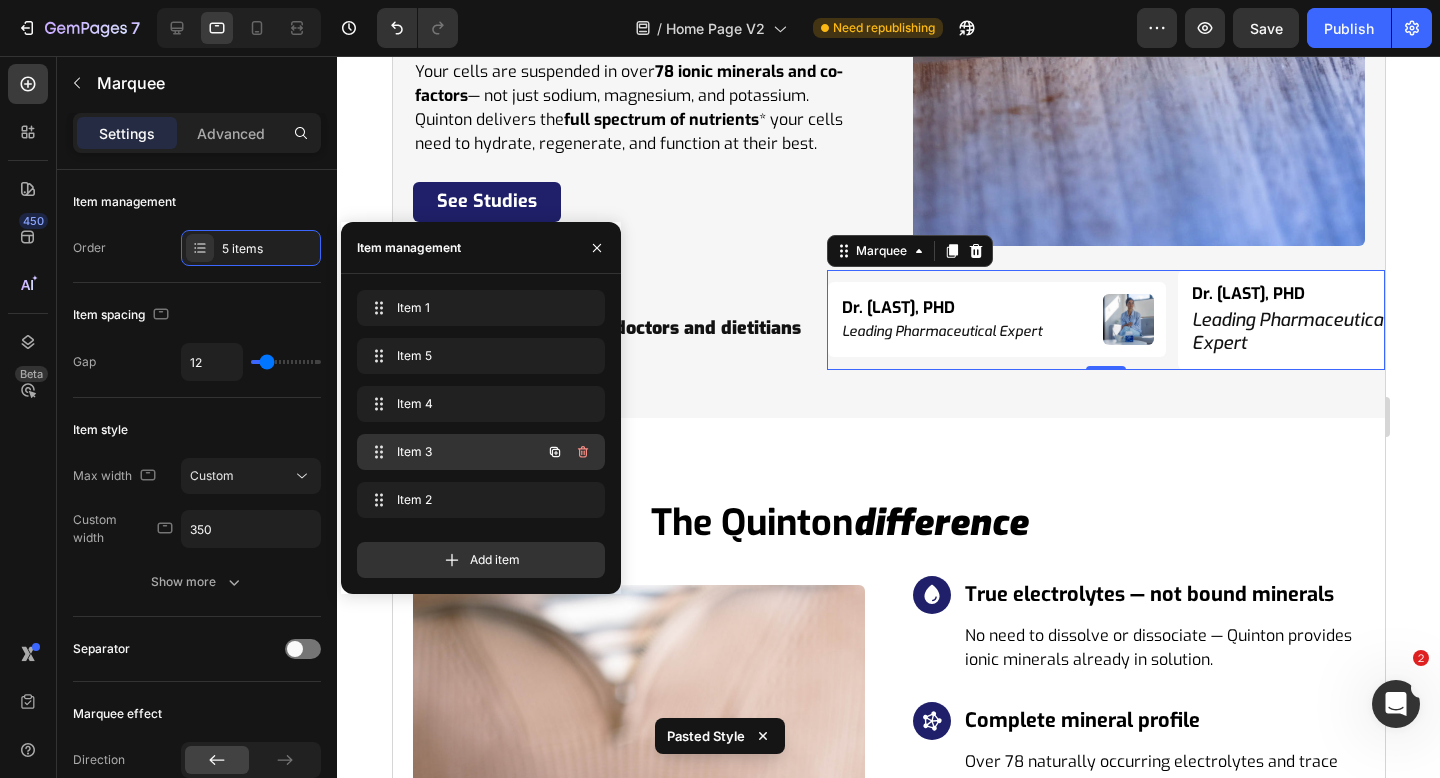 click on "Item 3" at bounding box center [453, 452] 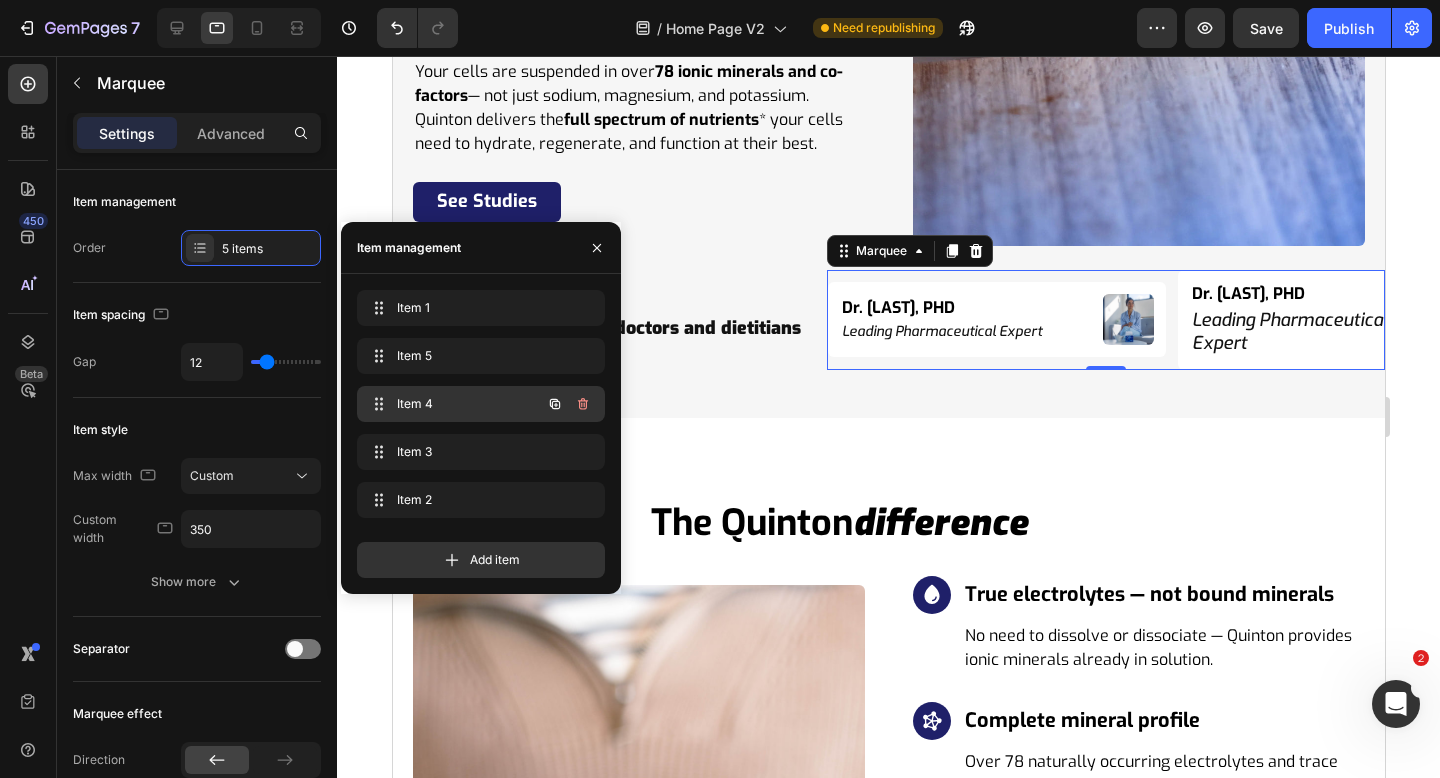 click on "Item 4" at bounding box center [453, 404] 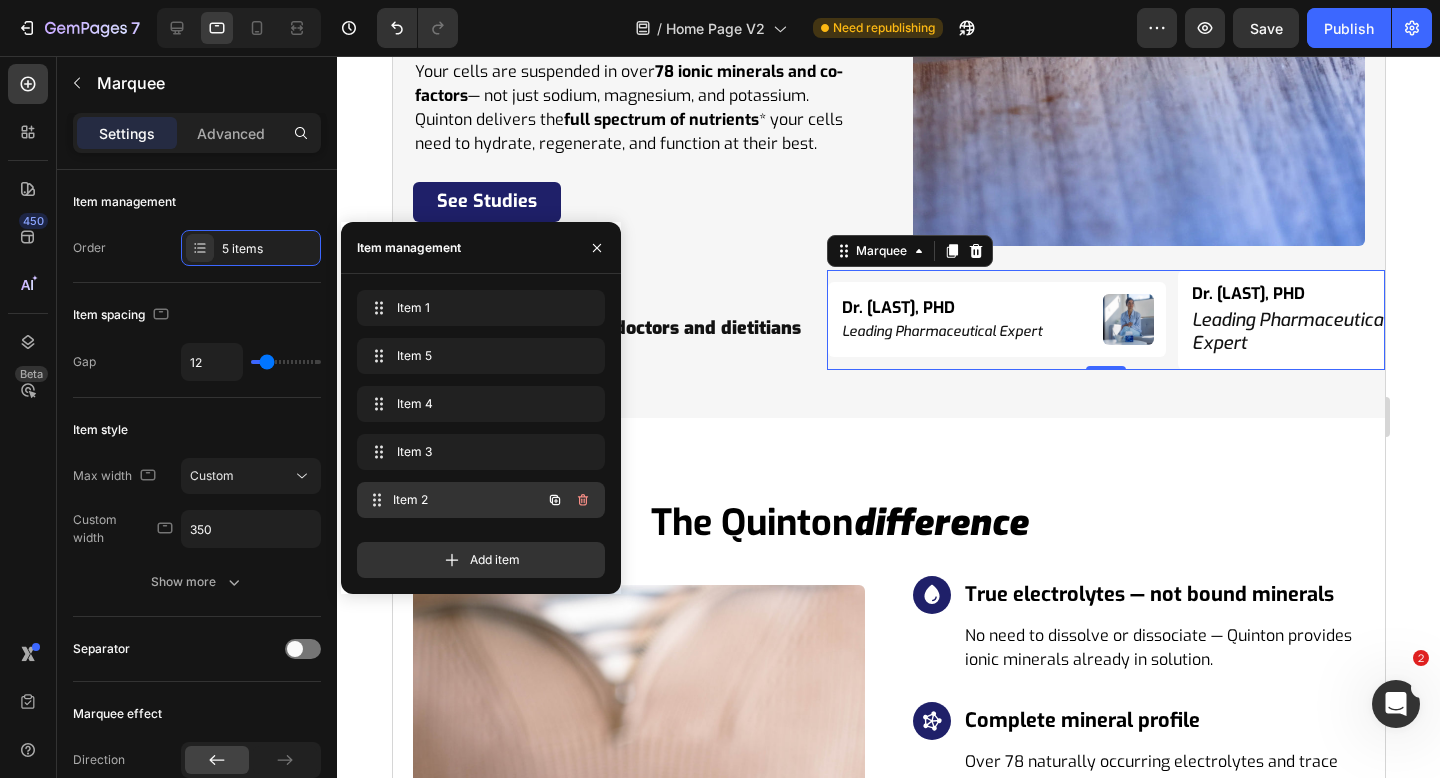 click on "Item 2" at bounding box center (467, 500) 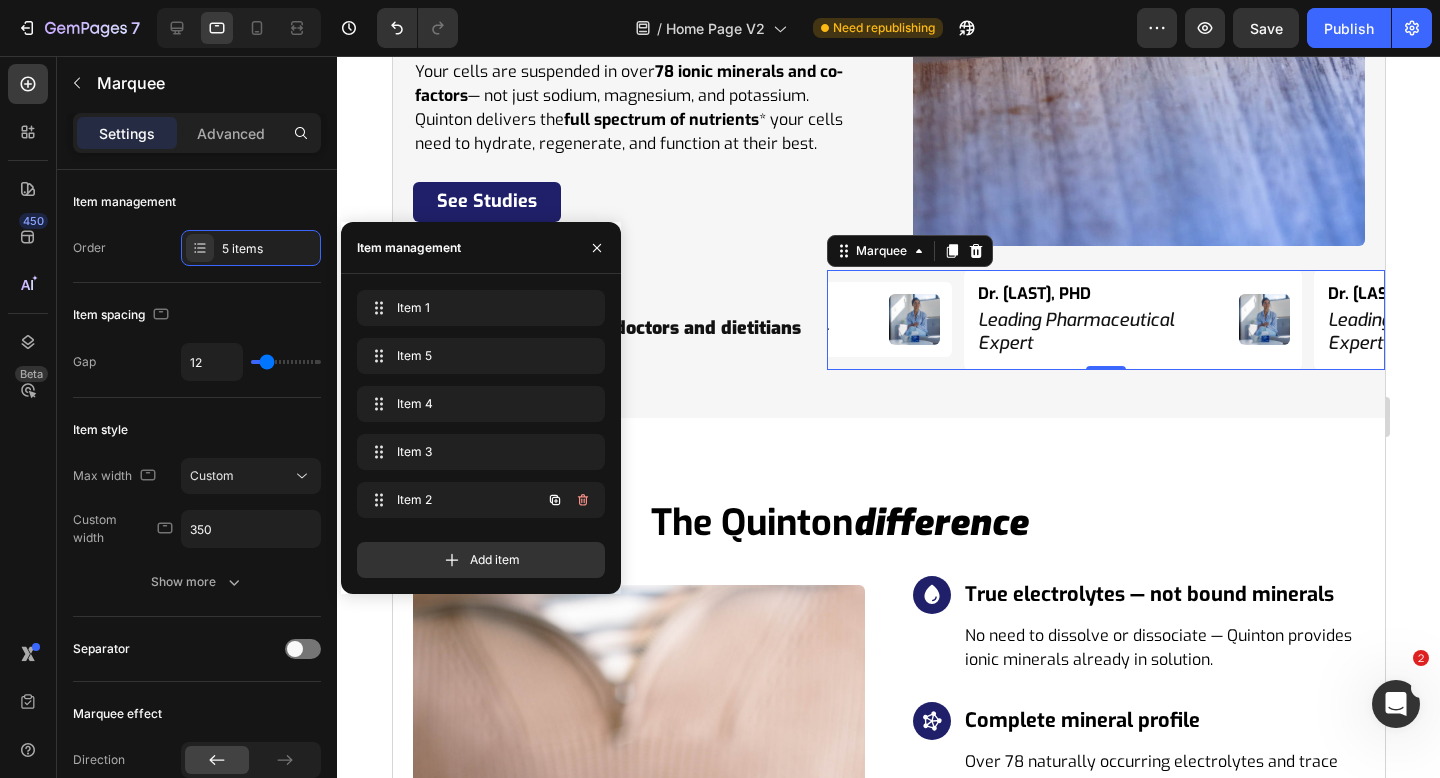 scroll, scrollTop: 0, scrollLeft: 214, axis: horizontal 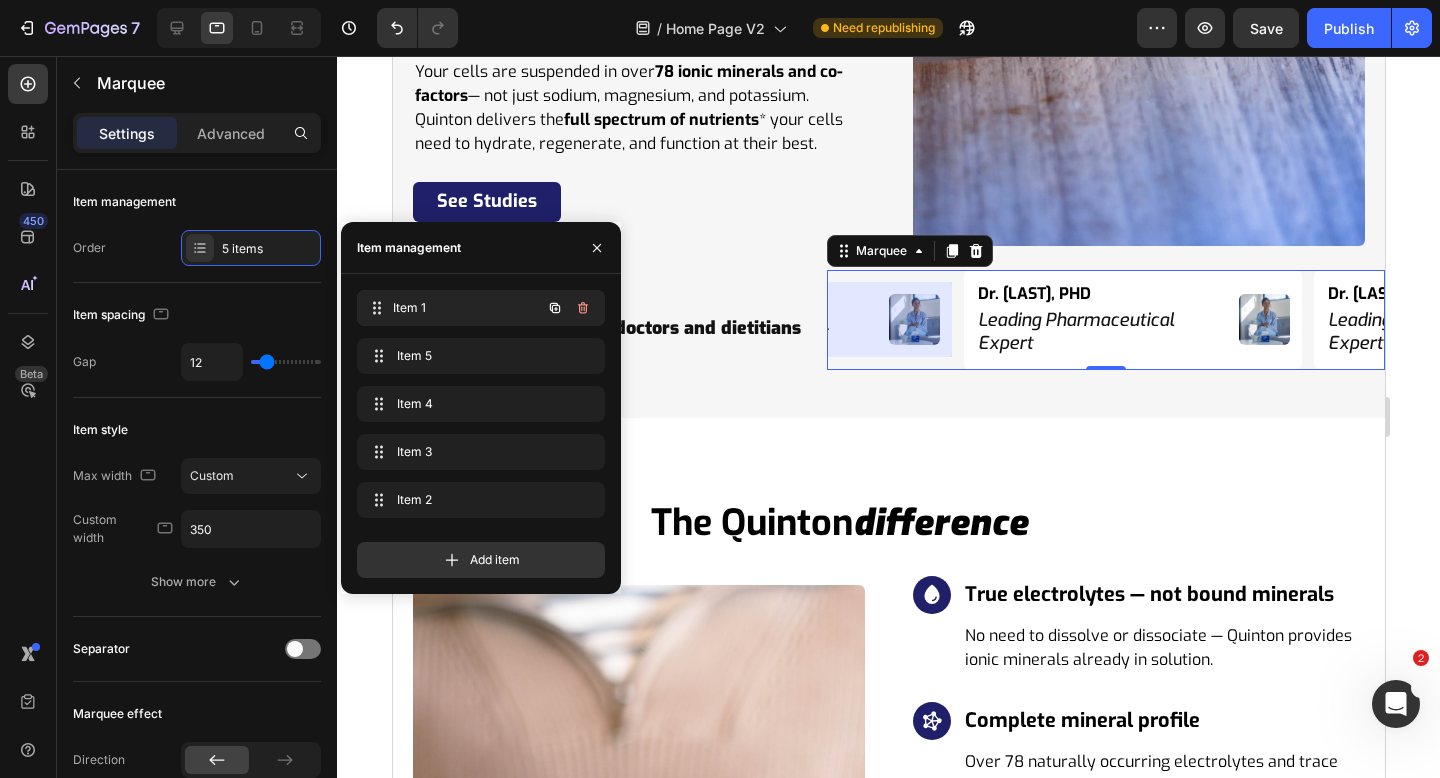 click on "Item 1" at bounding box center [467, 308] 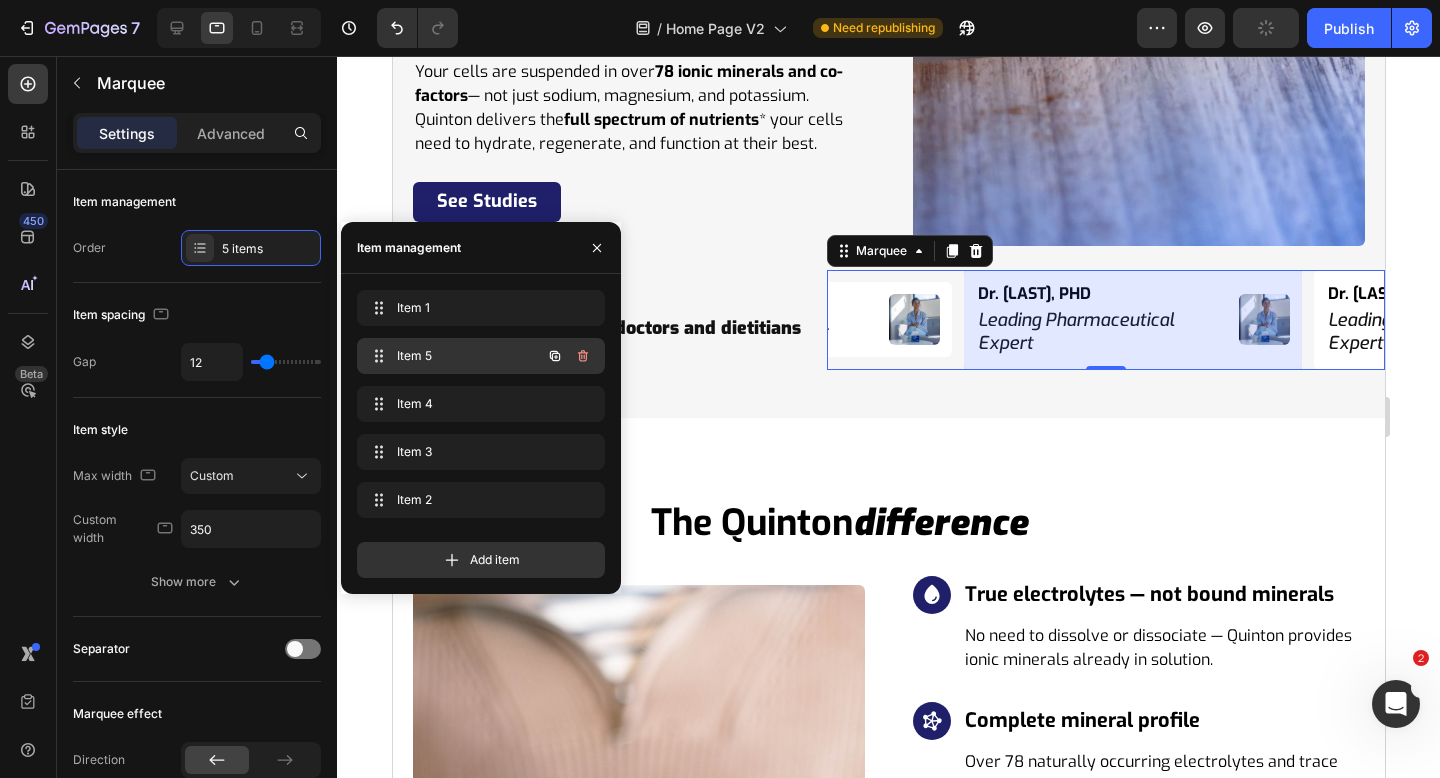 click on "Item 5" at bounding box center [453, 356] 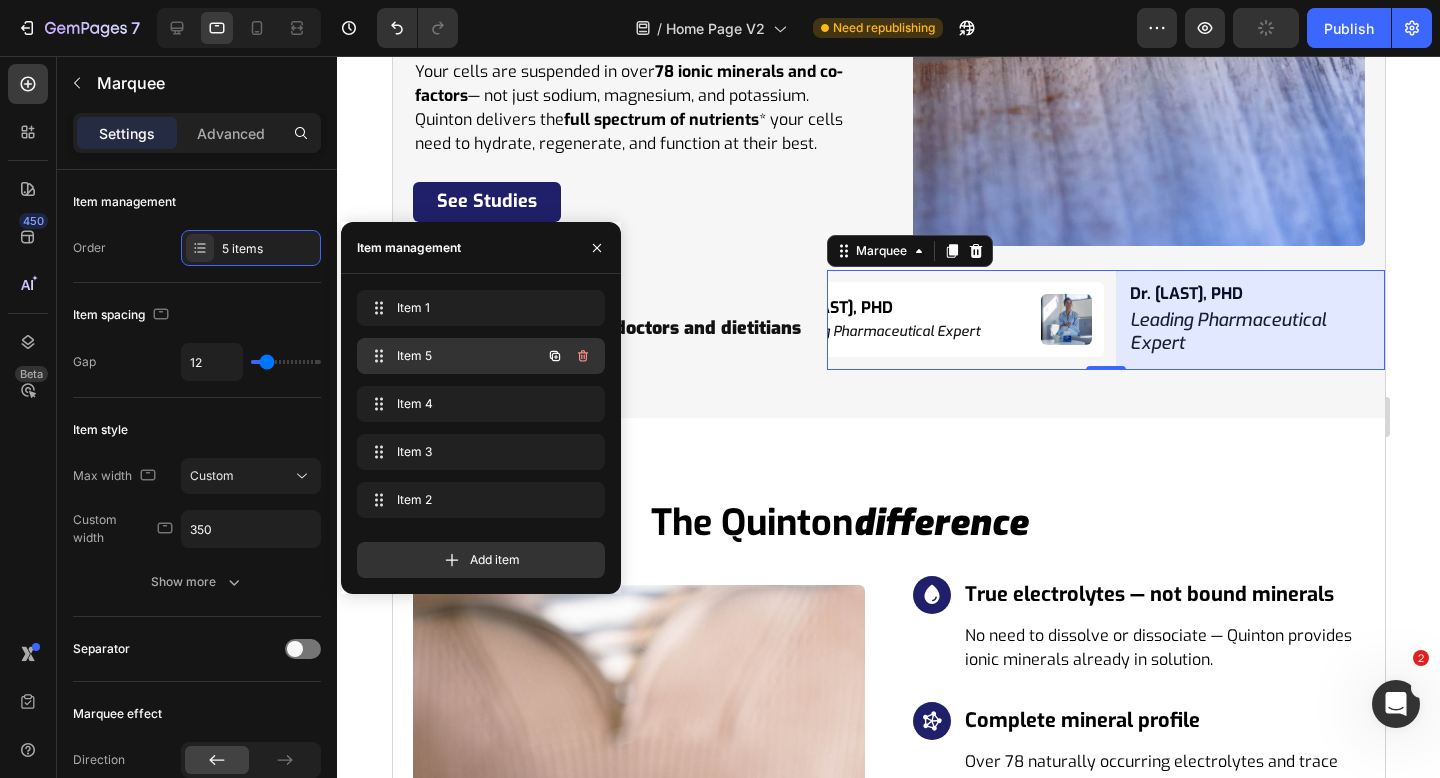 scroll, scrollTop: 0, scrollLeft: 0, axis: both 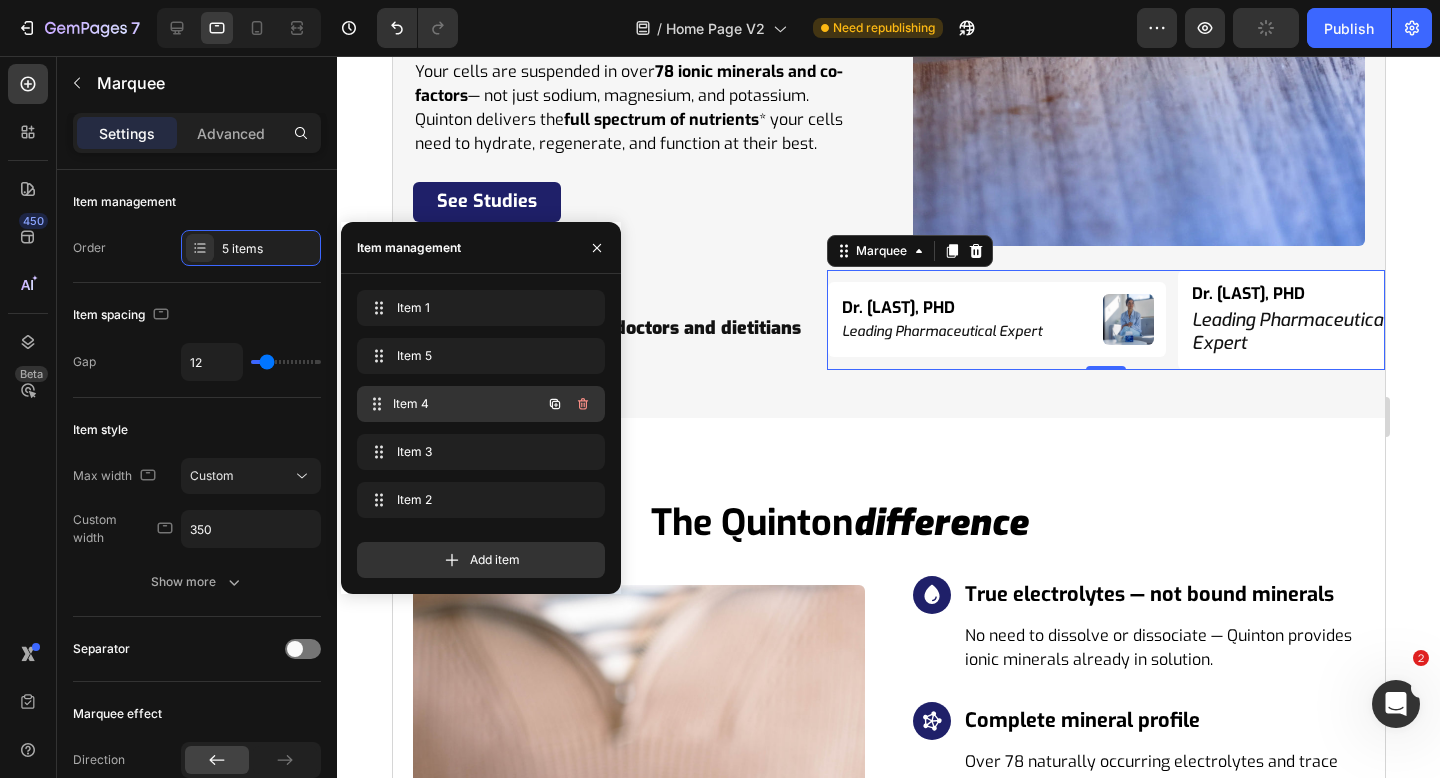 click on "Item 4" at bounding box center (467, 404) 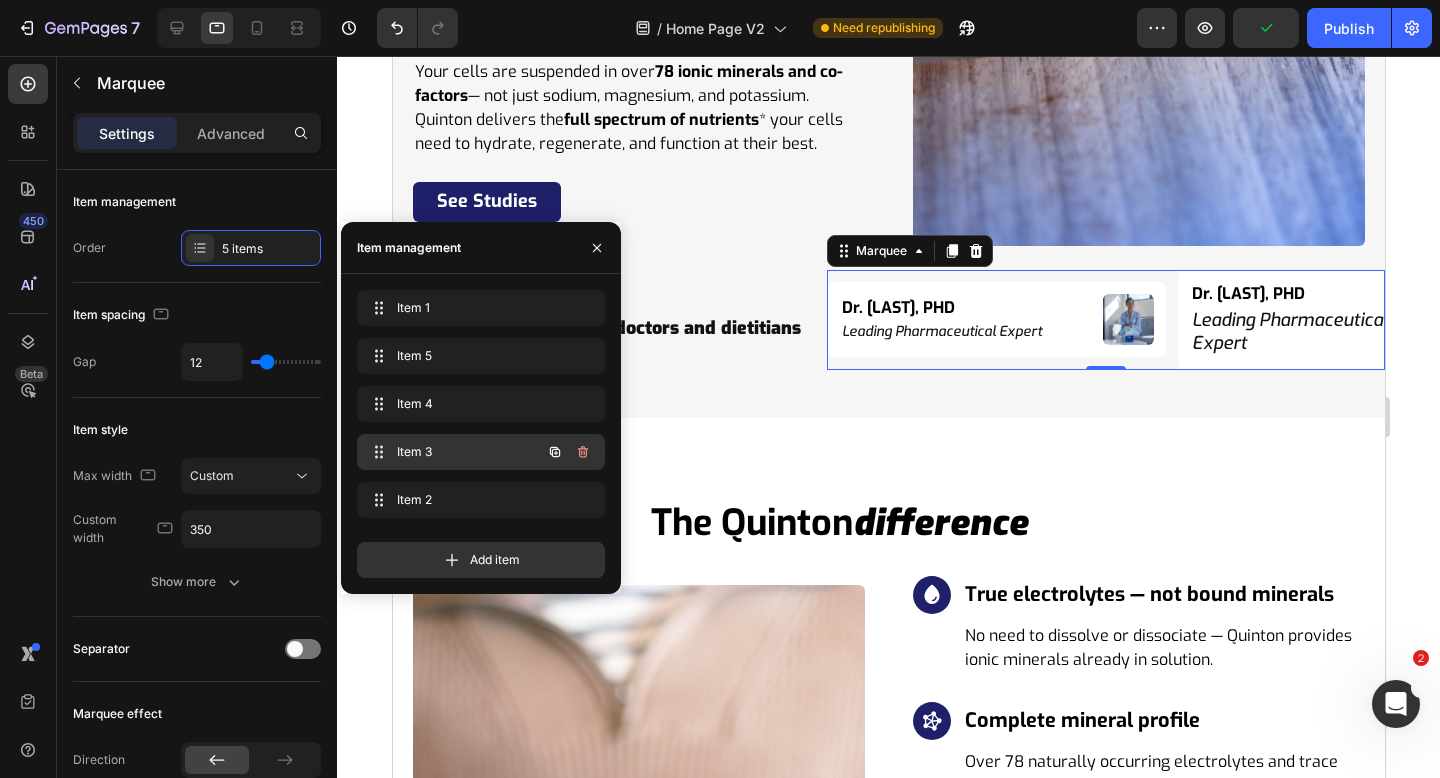 click on "Item 3" at bounding box center (453, 452) 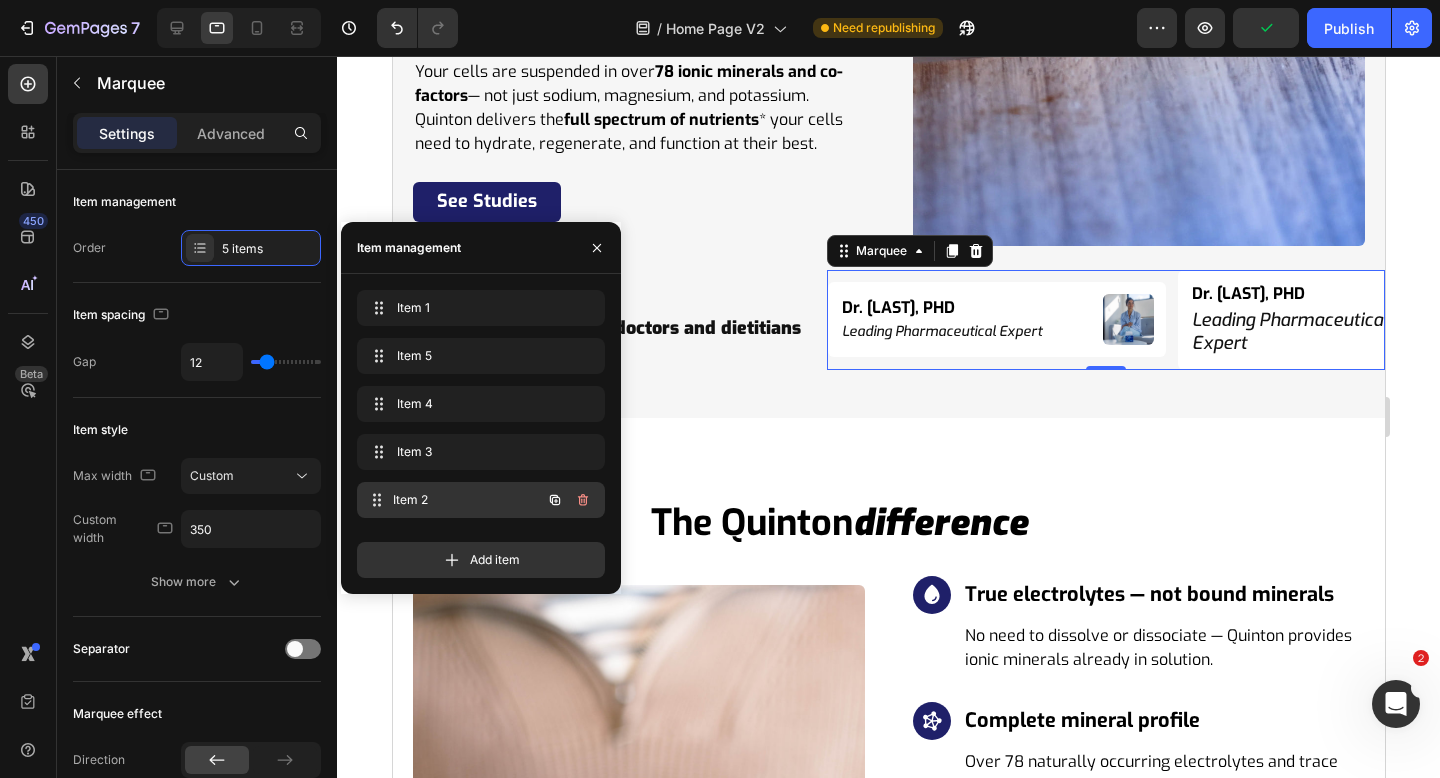 click on "Item 2" at bounding box center [467, 500] 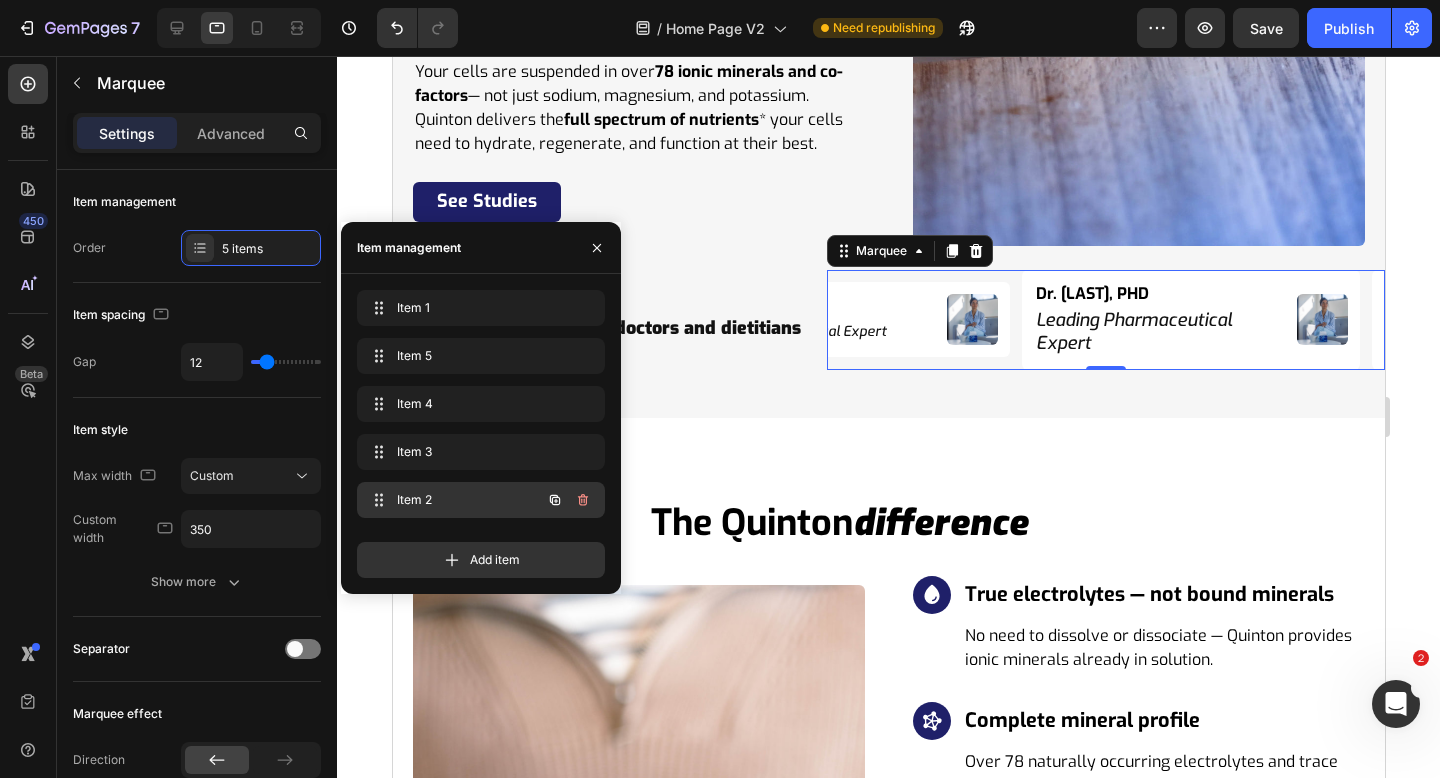 scroll, scrollTop: 0, scrollLeft: 184, axis: horizontal 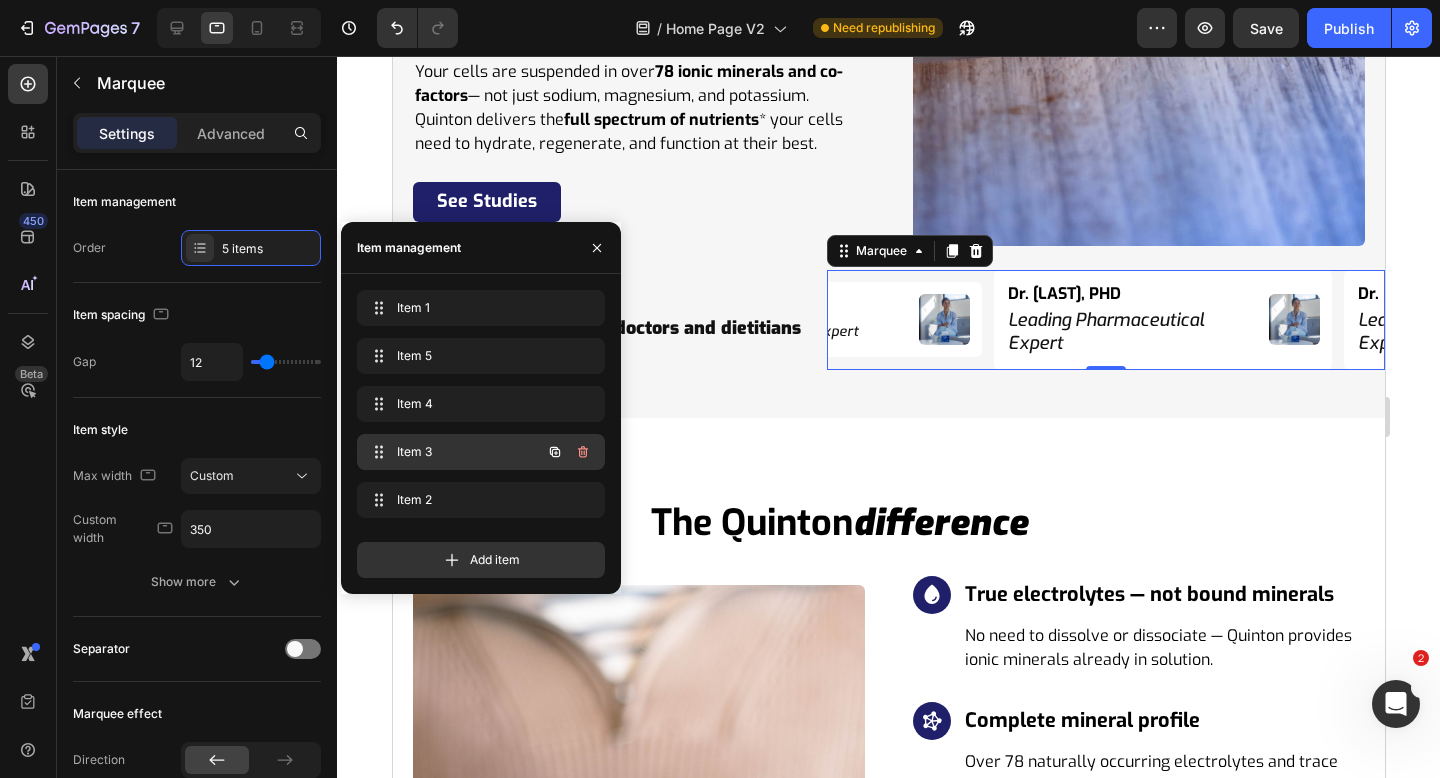 click on "Item 3" at bounding box center [453, 452] 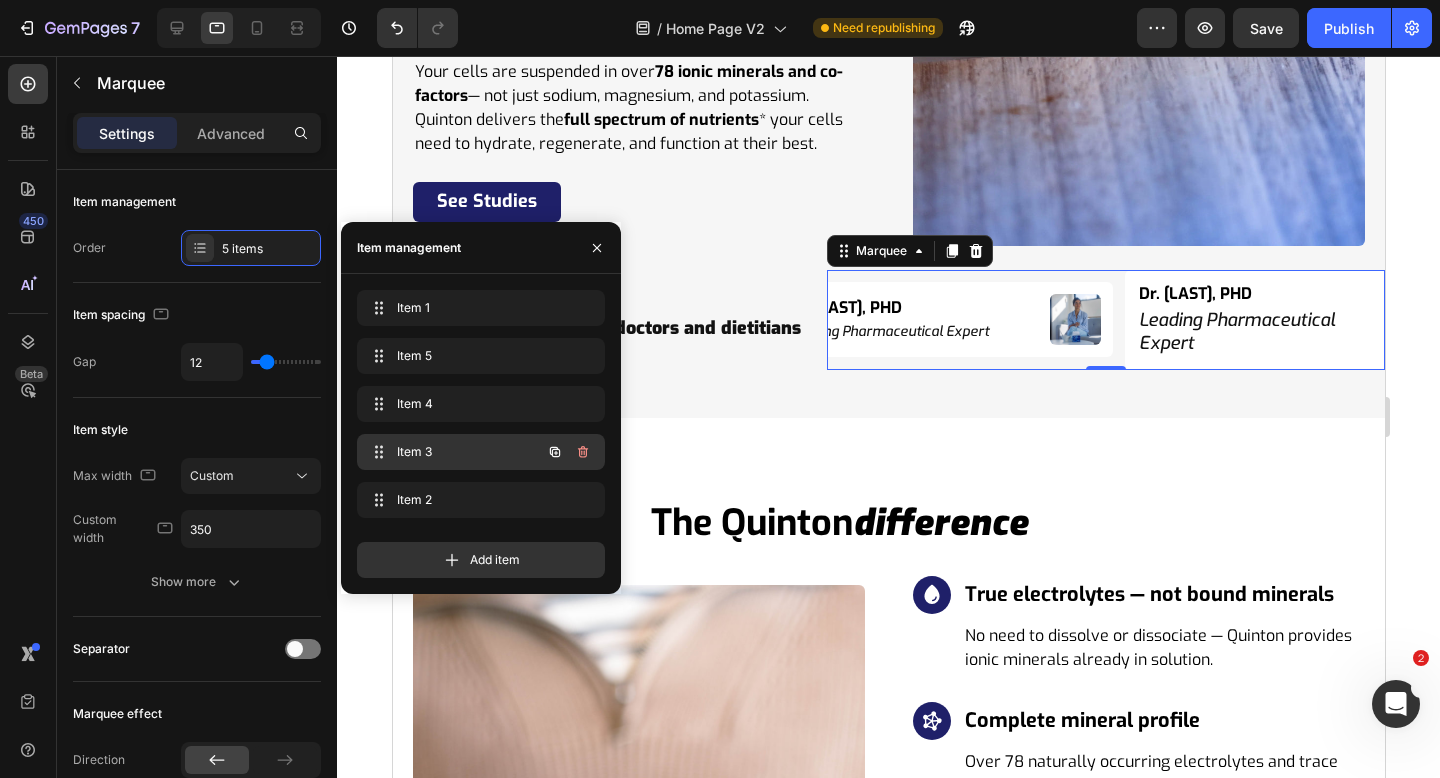 scroll, scrollTop: 0, scrollLeft: 0, axis: both 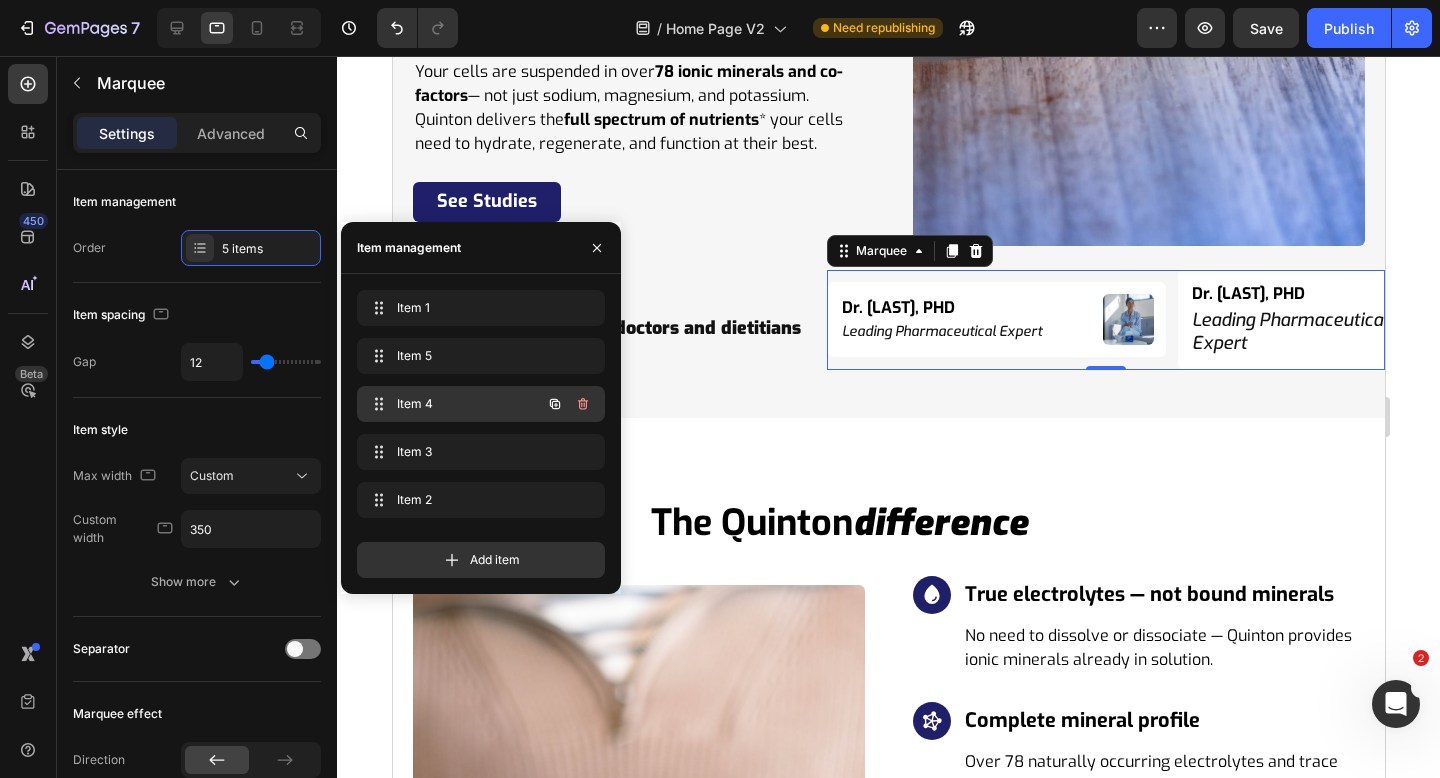 click on "Item 4" at bounding box center [453, 404] 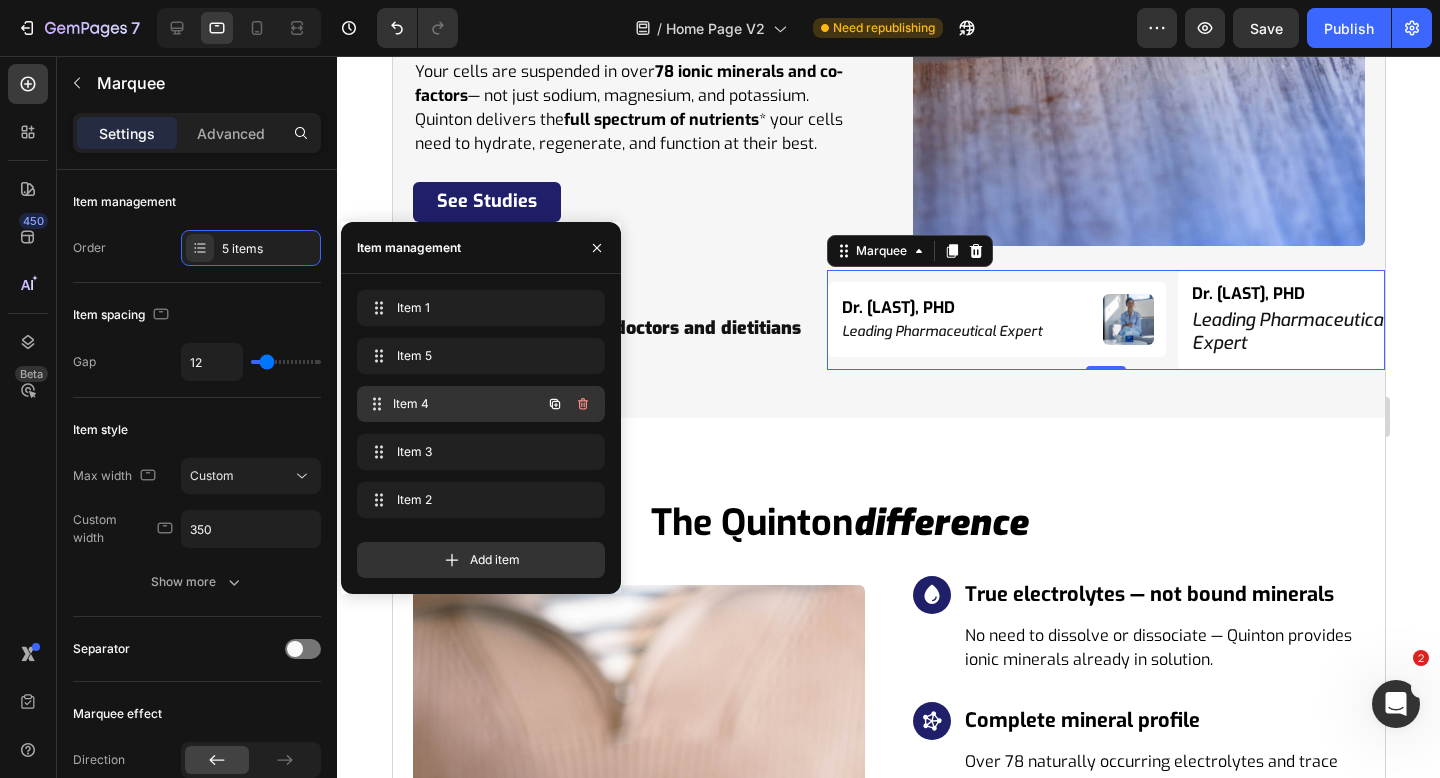 click on "Item 4" at bounding box center (467, 404) 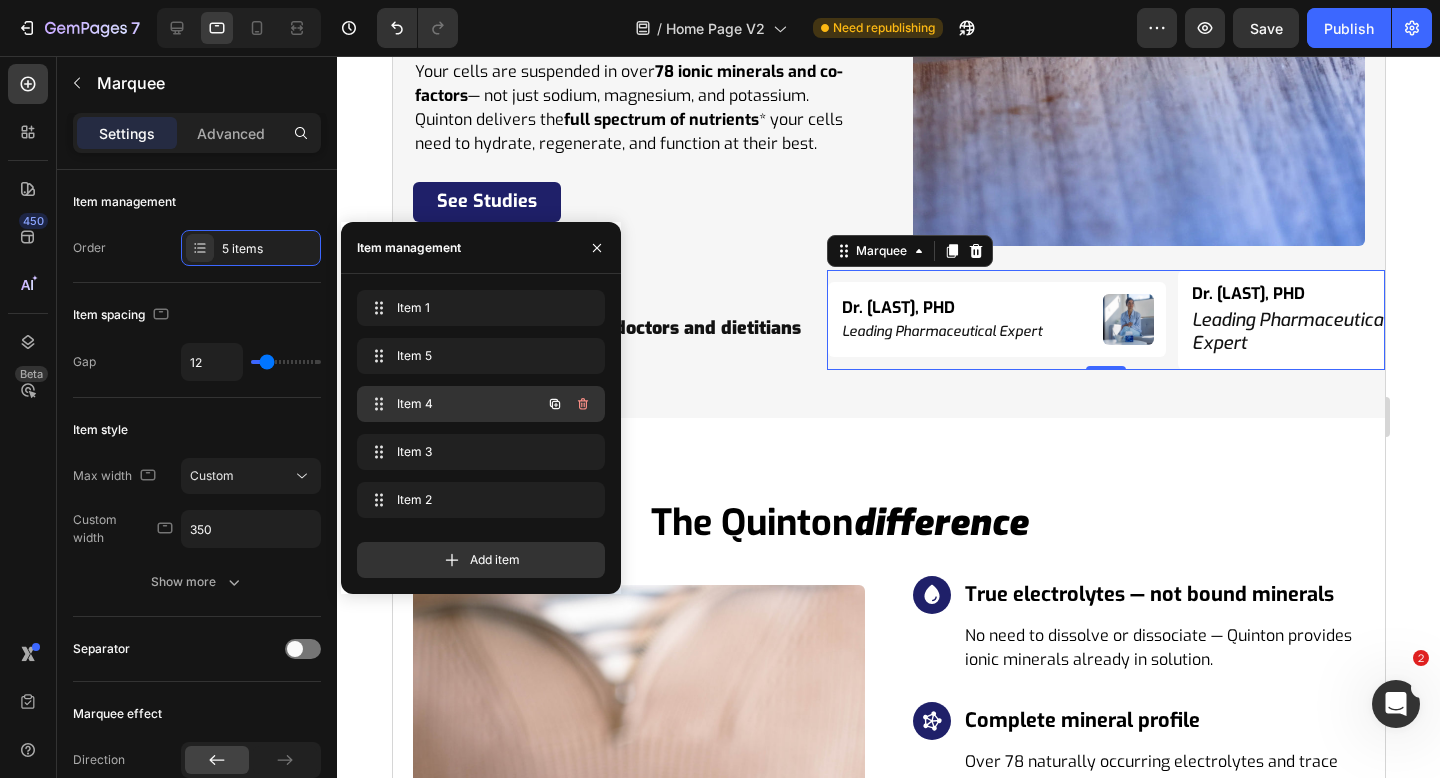 click on "Item 4" at bounding box center [453, 404] 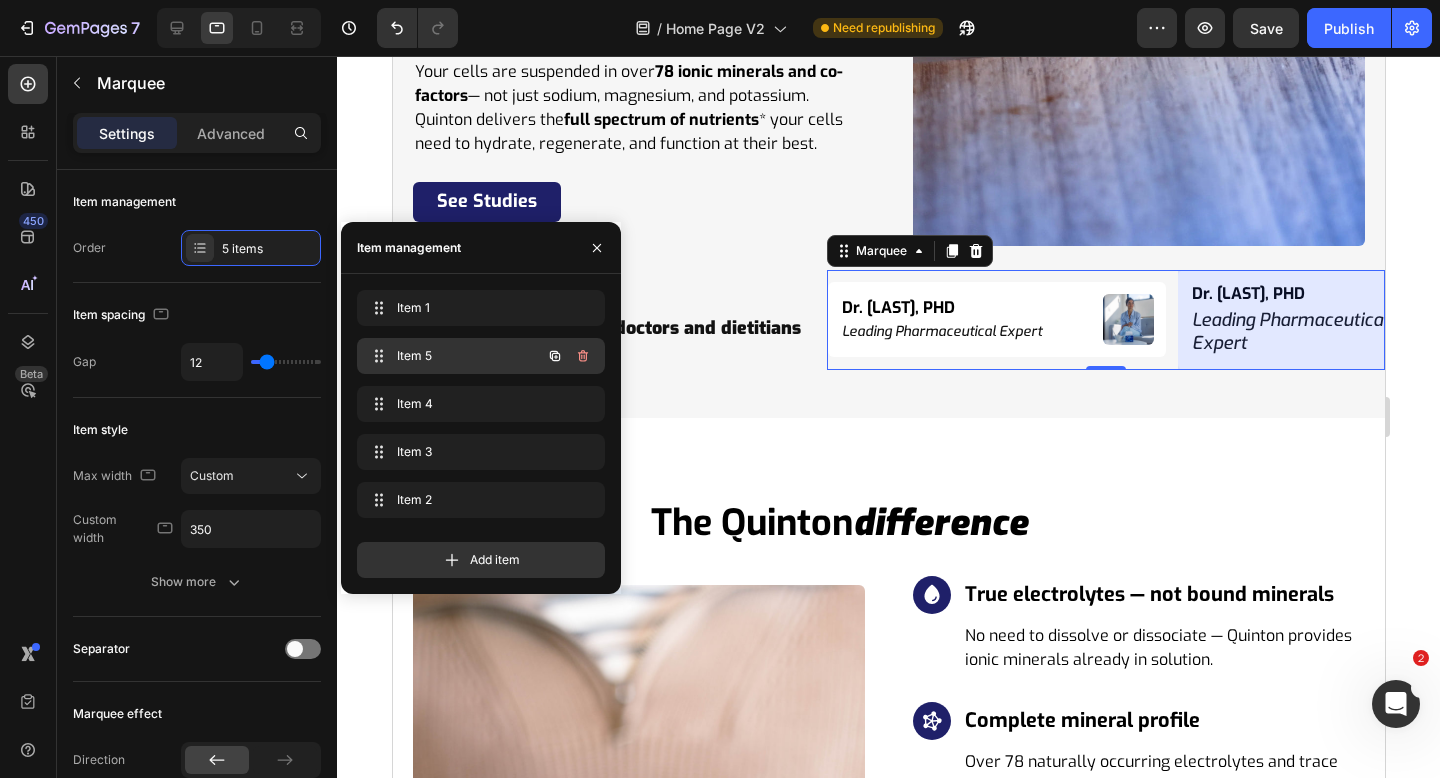 click on "Item 5" at bounding box center (453, 356) 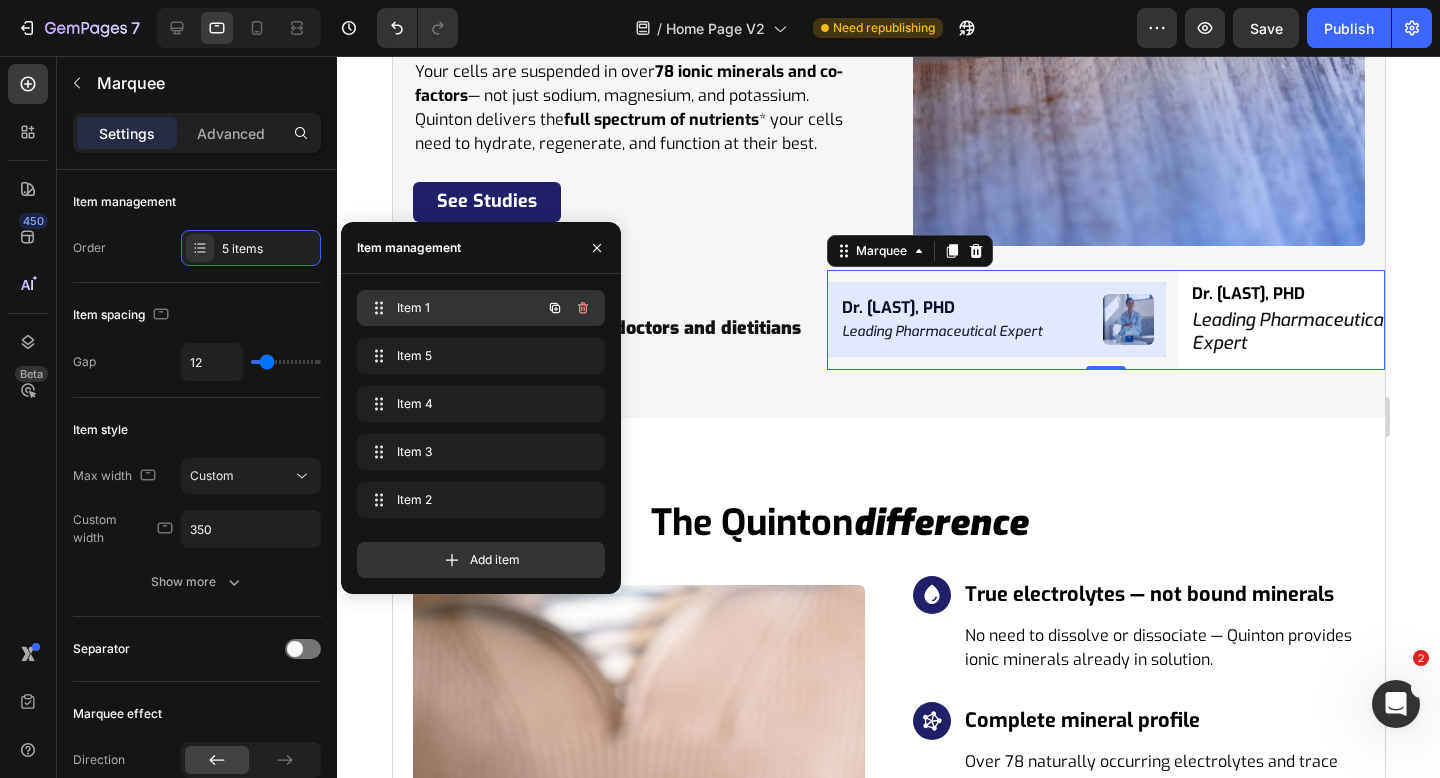 click on "Item 1 Item 1" at bounding box center [481, 308] 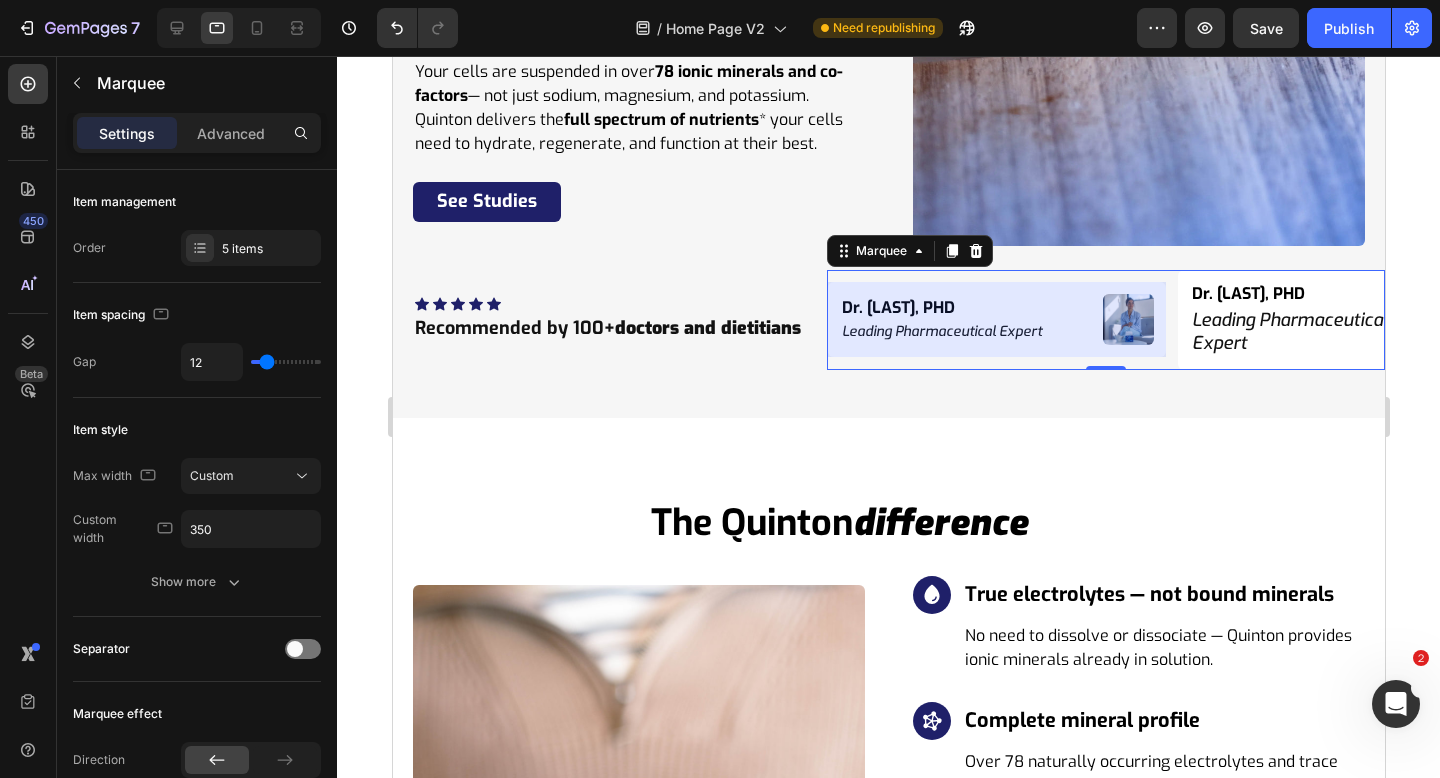 click on "Dr. Niko Velasco, PHD Heading Leading Pharmaceutical Expert Heading Image Row Dr. Niko Velasco, PHD Heading Leading Pharmaceutical Expert Heading Image Row Dr. Niko Velasco, PHD Heading Leading Pharmaceutical Expert Heading Image Row Dr. Niko Velasco, PHD Heading Leading Pharmaceutical Expert Heading Image Row Dr. Niko Velasco, PHD Heading Leading Pharmaceutical Expert Heading Image Row" at bounding box center [1698, 320] 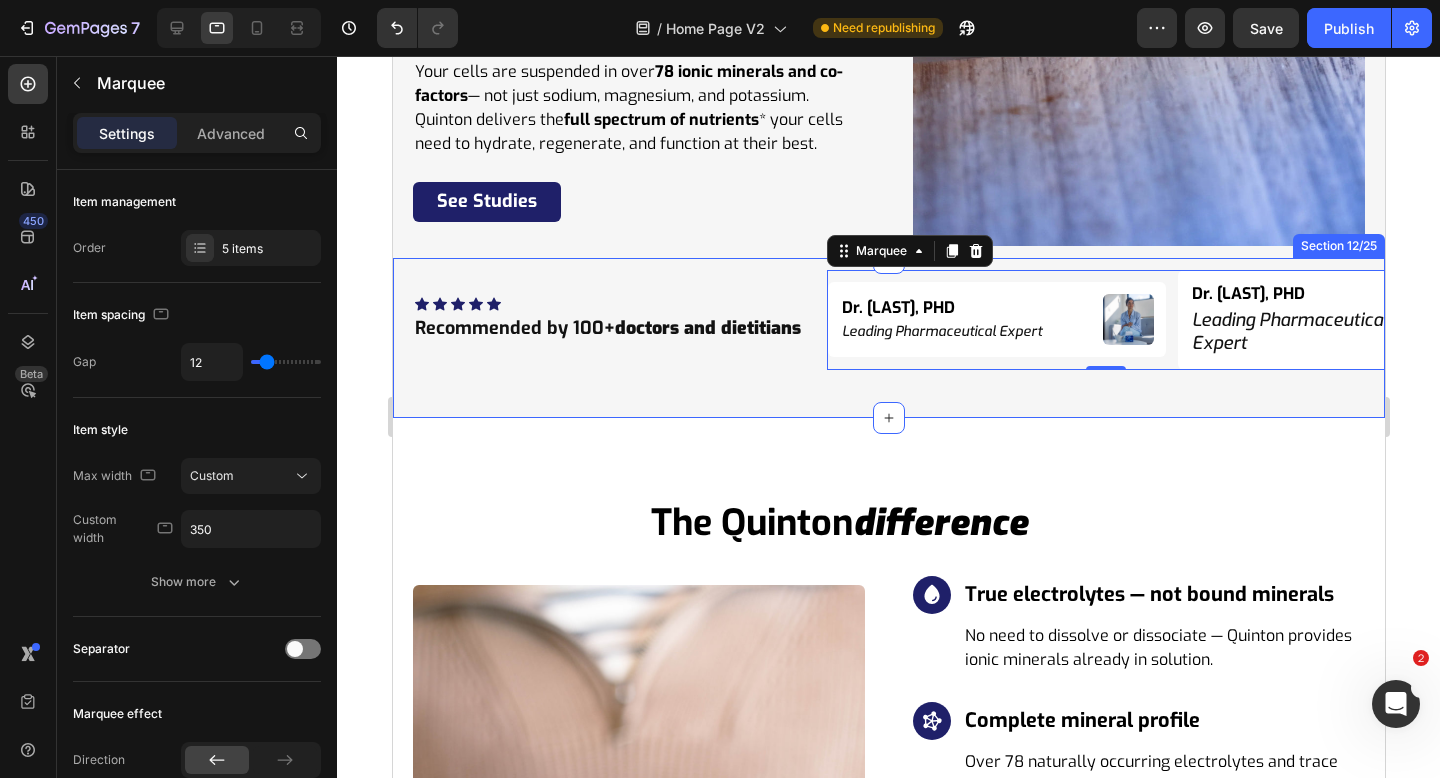 click on "Icon                Icon                Icon                Icon                Icon Icon List Hoz Recommended by 100+  doctors and dietitians Heading Dr. Niko Velasco, PHD Heading Leading Pharmaceutical Expert Heading Image Row Dr. Niko Velasco, PHD Heading Leading Pharmaceutical Expert Heading Image Row Dr. Niko Velasco, PHD Heading Leading Pharmaceutical Expert Heading Image Row Dr. Niko Velasco, PHD Heading Leading Pharmaceutical Expert Heading Image Row Dr. Niko Velasco, PHD Heading Leading Pharmaceutical Expert Heading Image Row Dr. Niko Velasco, PHD Heading Leading Pharmaceutical Expert Heading Image Row Dr. Niko Velasco, PHD Heading Leading Pharmaceutical Expert Heading Image Row Dr. Niko Velasco, PHD Heading Leading Pharmaceutical Expert Heading Image Row Dr. Niko Velasco, PHD Heading Leading Pharmaceutical Expert Heading Image Row Dr. Niko Velasco, PHD Heading Leading Pharmaceutical Expert Heading Image Row Marquee   0 Row Section 12/25" at bounding box center [888, 338] 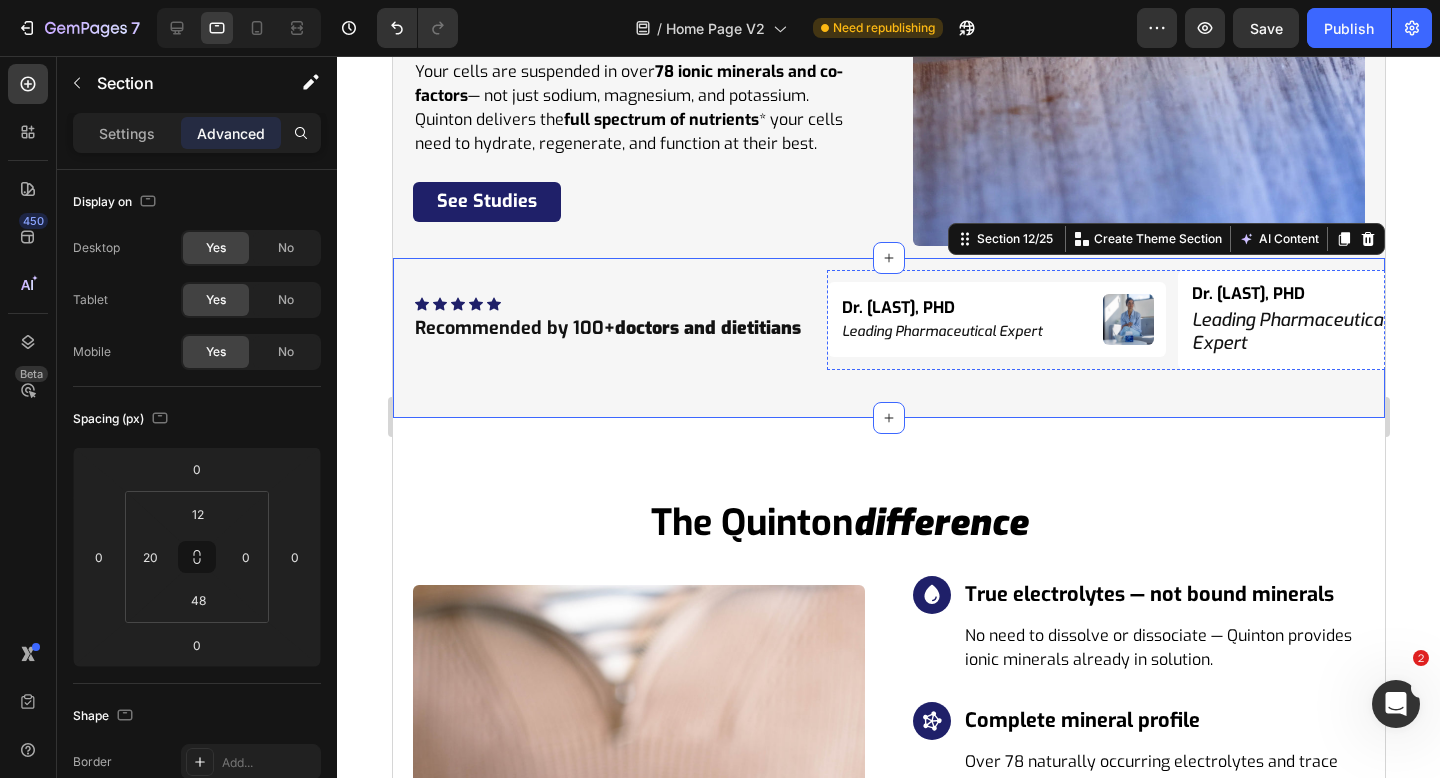 click on "Dr. Niko Velasco, PHD Heading Leading Pharmaceutical Expert Heading Image Row" at bounding box center (2392, 319) 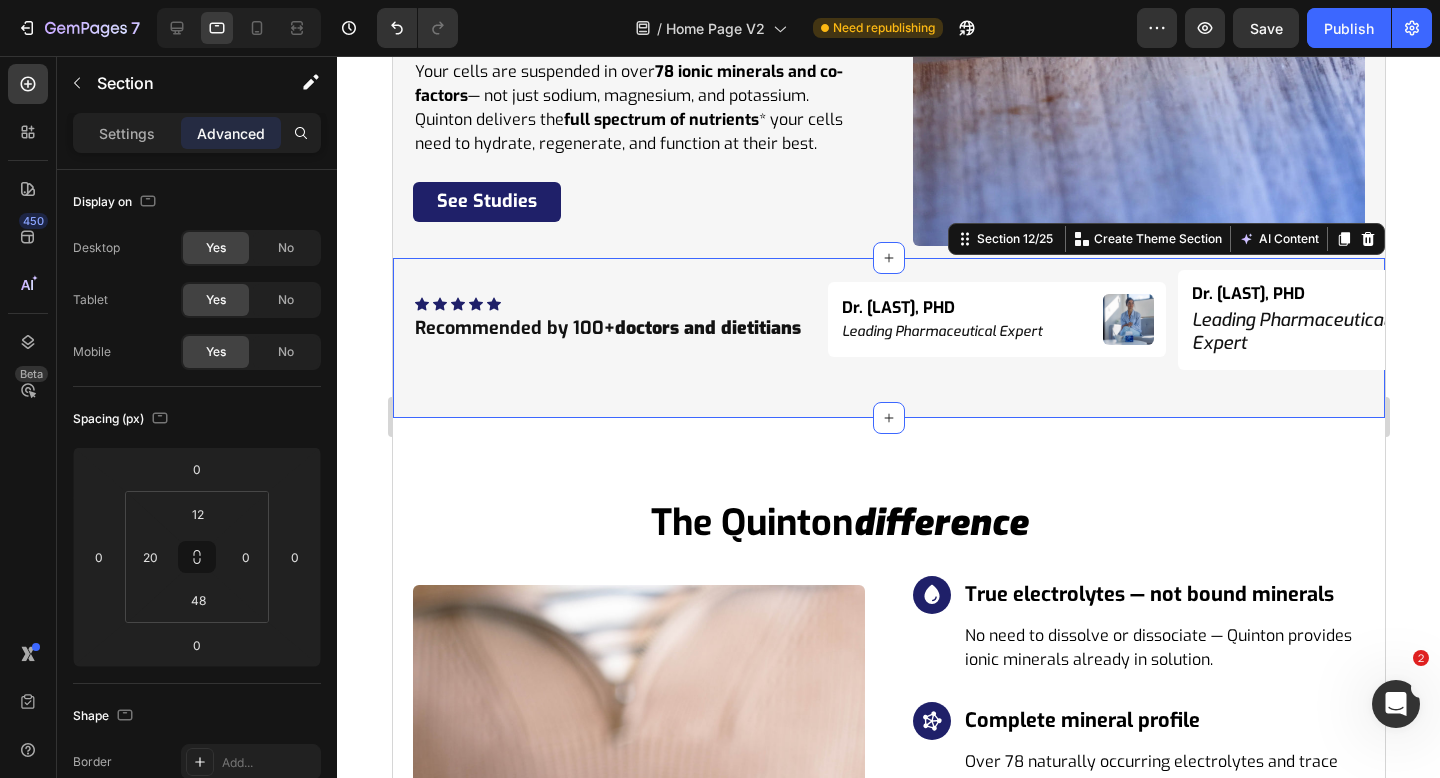 click on "Icon                Icon                Icon                Icon                Icon Icon List Hoz Recommended by 100+  doctors and dietitians Heading Dr. Niko Velasco, PHD Heading Leading Pharmaceutical Expert Heading Image Row Dr. Niko Velasco, PHD Heading Leading Pharmaceutical Expert Heading Image Row Dr. Niko Velasco, PHD Heading Leading Pharmaceutical Expert Heading Image Row Dr. Niko Velasco, PHD Heading Leading Pharmaceutical Expert Heading Image Row Dr. Niko Velasco, PHD Heading Leading Pharmaceutical Expert Heading Image Row Dr. Niko Velasco, PHD Heading Leading Pharmaceutical Expert Heading Image Row Dr. Niko Velasco, PHD Heading Leading Pharmaceutical Expert Heading Image Row Dr. Niko Velasco, PHD Heading Leading Pharmaceutical Expert Heading Image Row Dr. Niko Velasco, PHD Heading Leading Pharmaceutical Expert Heading Image Row Dr. Niko Velasco, PHD Heading Leading Pharmaceutical Expert Heading Image Row Marquee Row Section 12/25   Create Theme Section AI Content Write with GemAI" at bounding box center (888, 338) 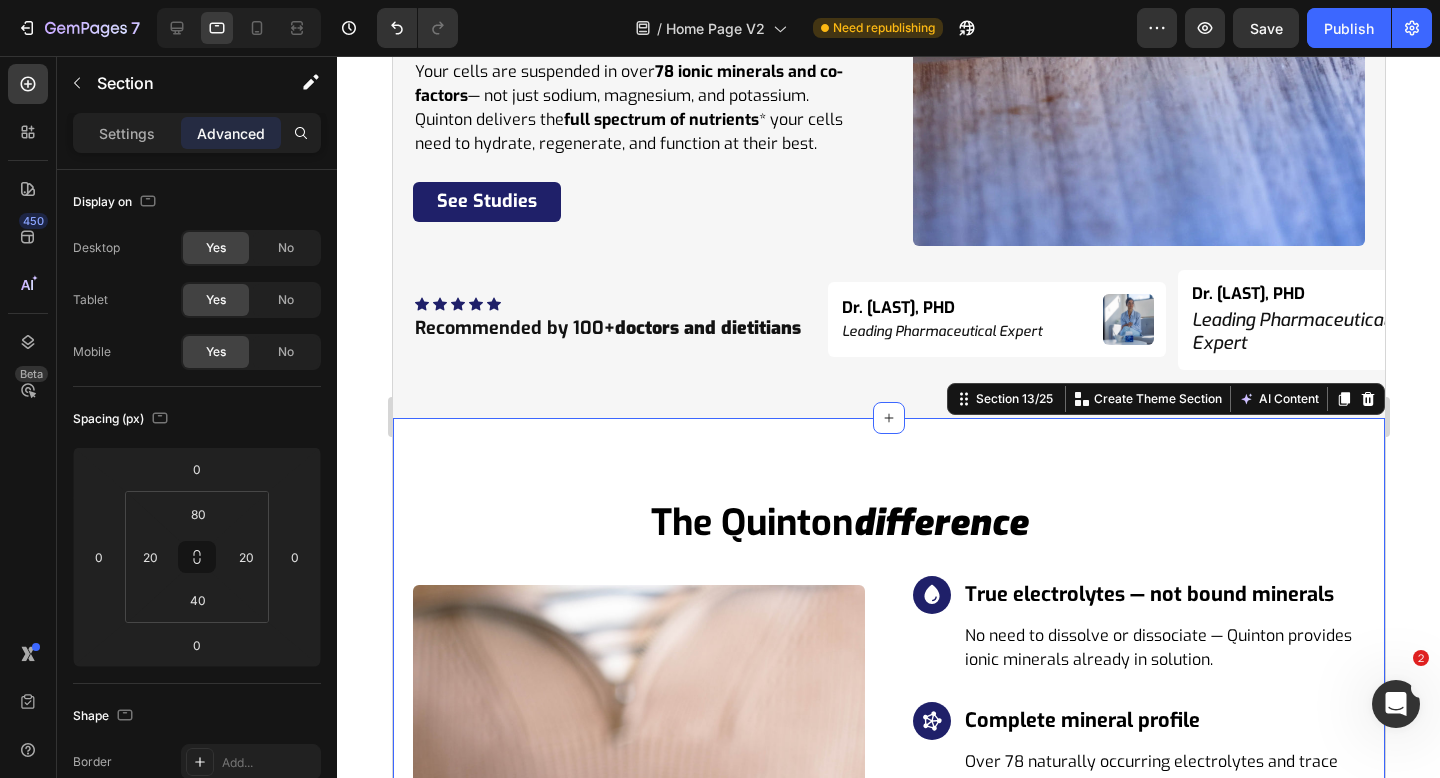 click on "the quinton  difference Heading Row Image
Icon True electrolytes — not bound minerals Heading No need to dissolve or dissociate — Quinton provides ionic minerals already in solution. Text block Row
Icon Complete mineral profile Heading Over 78 naturally occurring electrolytes and trace elements, not just sodium and potassium. Text block Row
Icon Bioavailable & biologically familiar Heading Mimics the mineral ratios of your own plasma — making absorption effortless and near-total. Text block Row
Icon No sweeteners. No additives. No synthetics. Heading Just pure marine plasma in its natural, unaltered state. Text block Row
Icon Backed by over 100 years of use Heading Used clinically and nutritionally across generations to restore mineral balance at the cellular level. Text block Row Row Section 13/25   Create Theme Section AI Content Write with GemAI What would you like to describe here? Tone and Voice Persuasive Product" at bounding box center (888, 843) 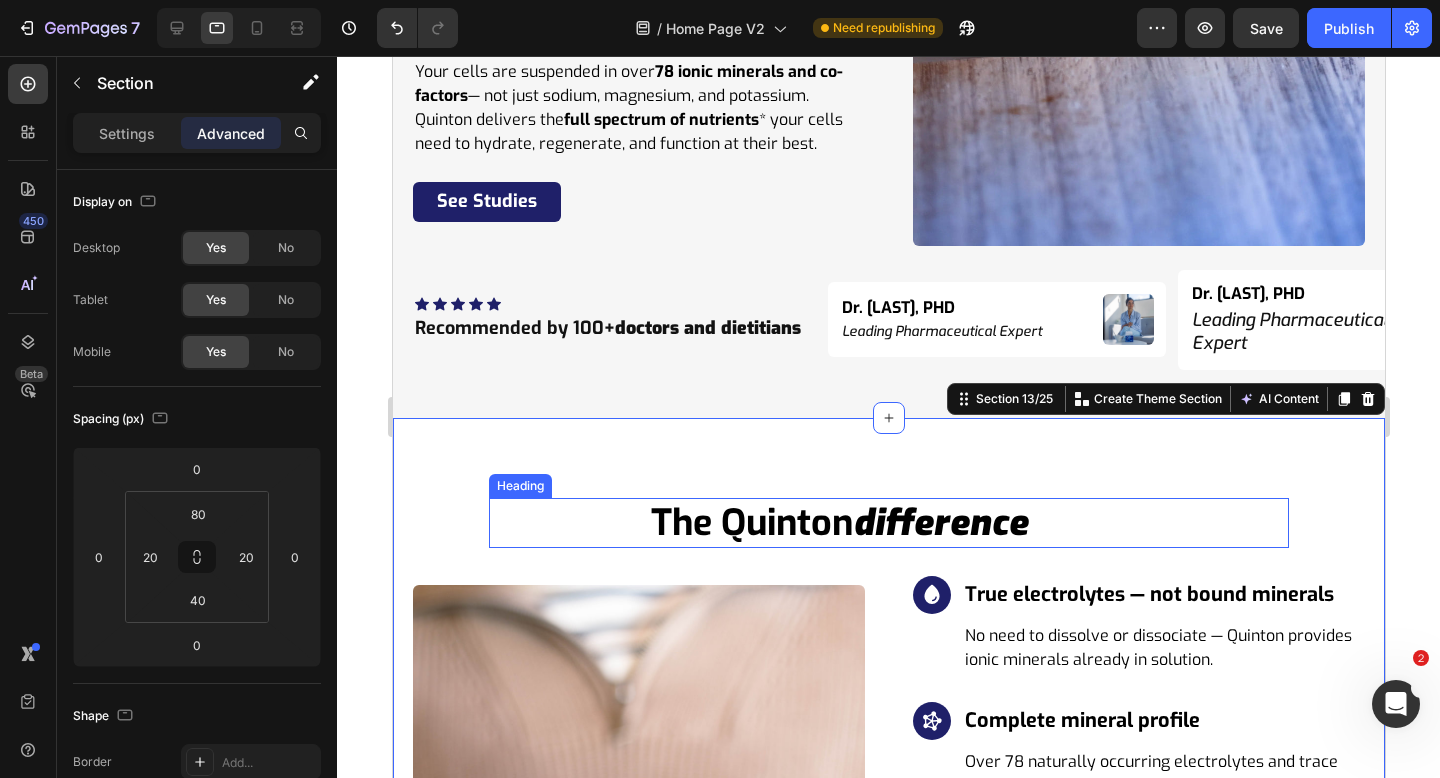 click on "difference" at bounding box center (939, 523) 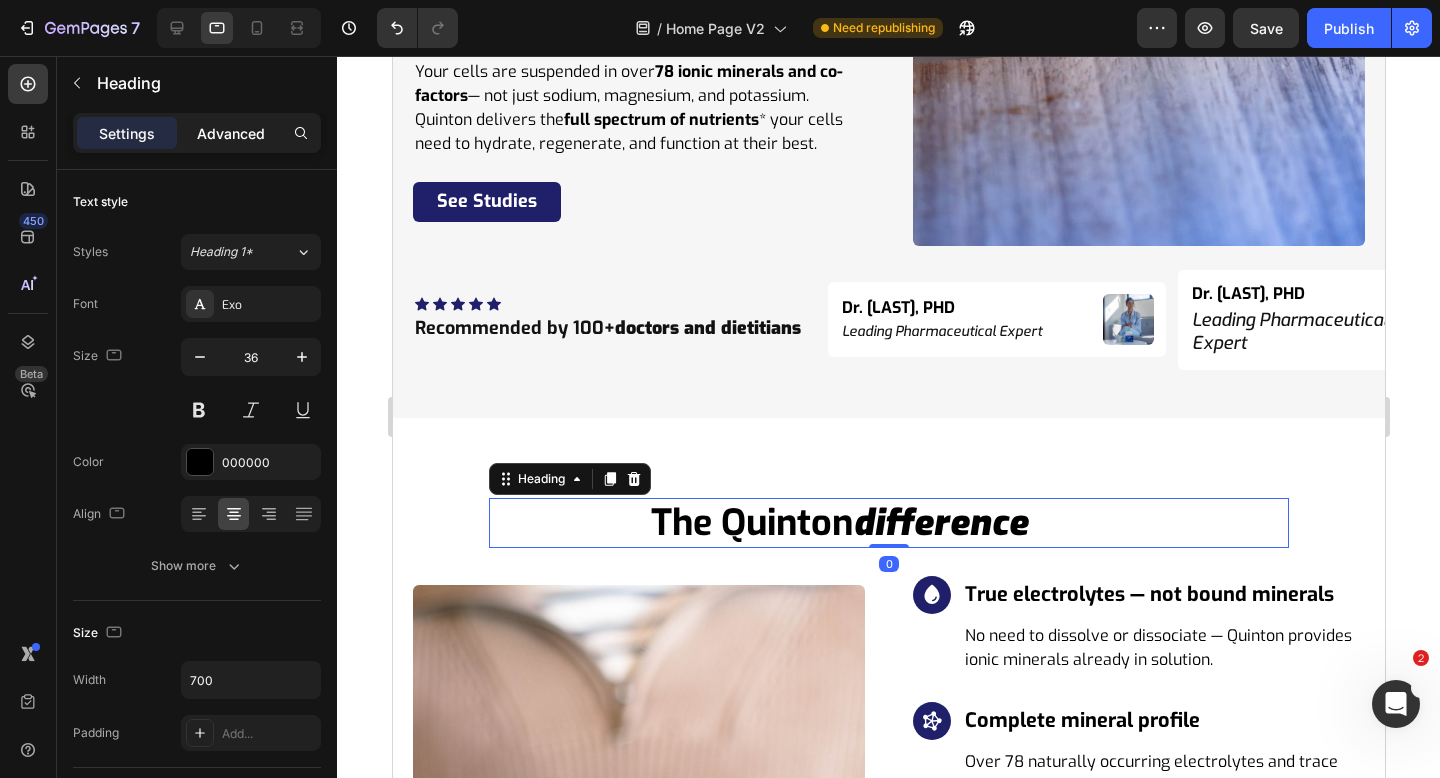click on "Advanced" at bounding box center [231, 133] 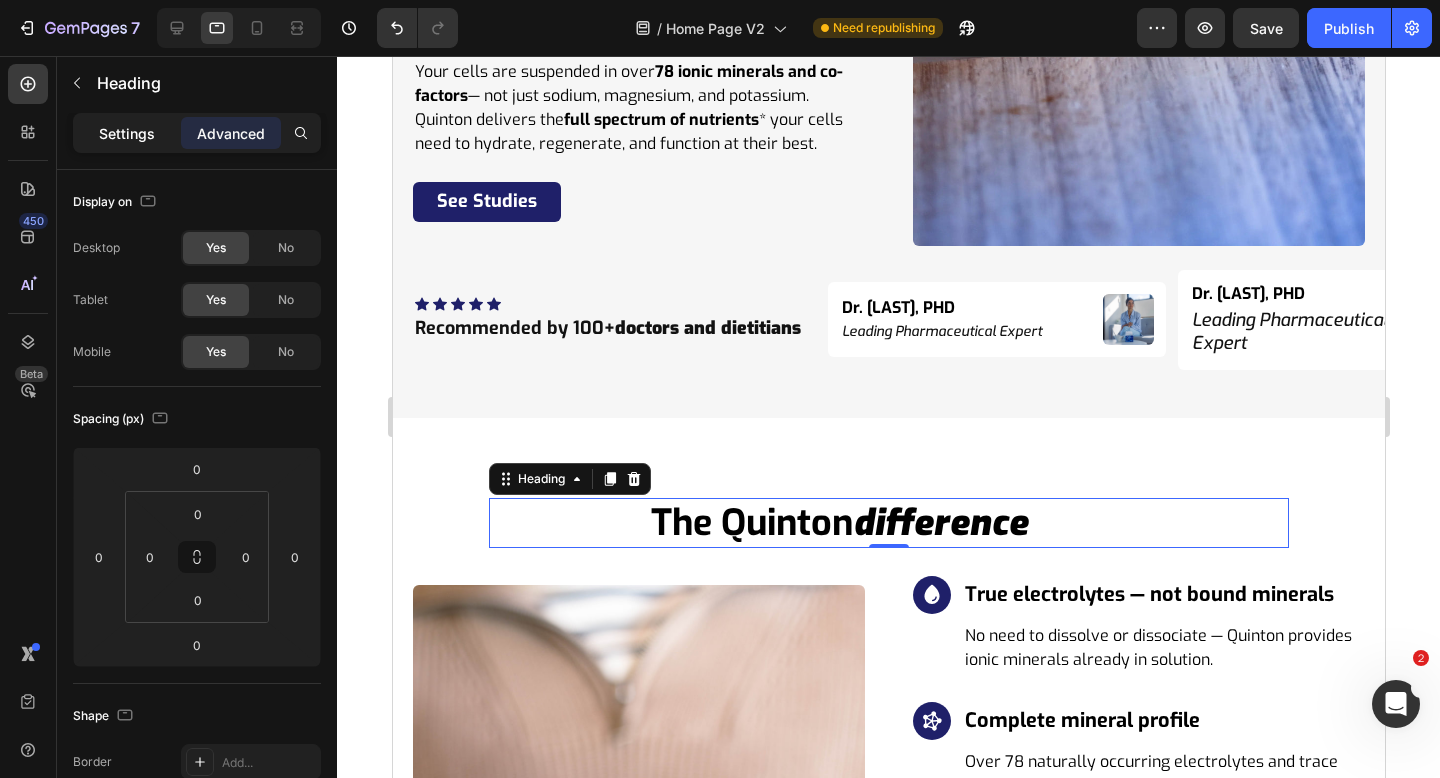 click on "Settings" at bounding box center (127, 133) 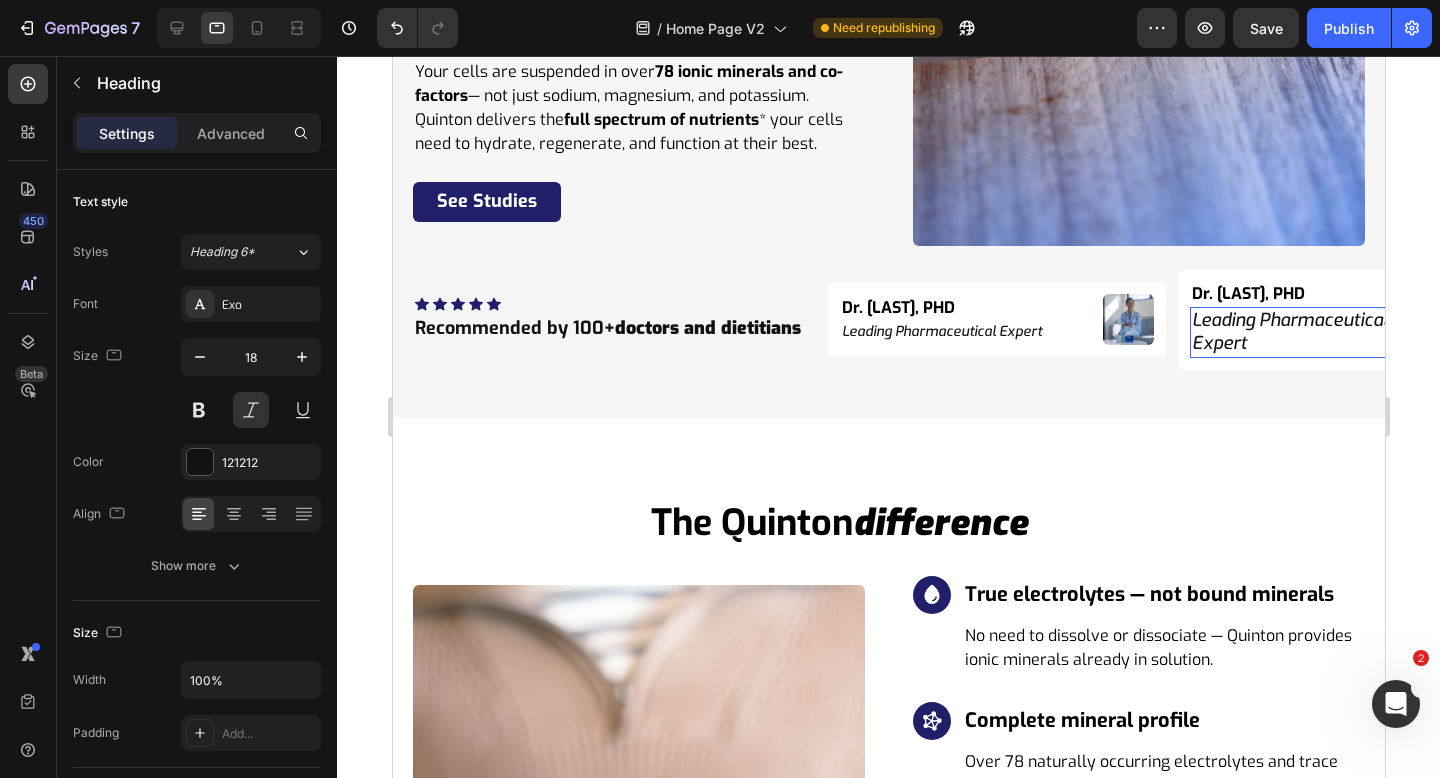 click on "Leading Pharmaceutical Expert" at bounding box center (1315, 332) 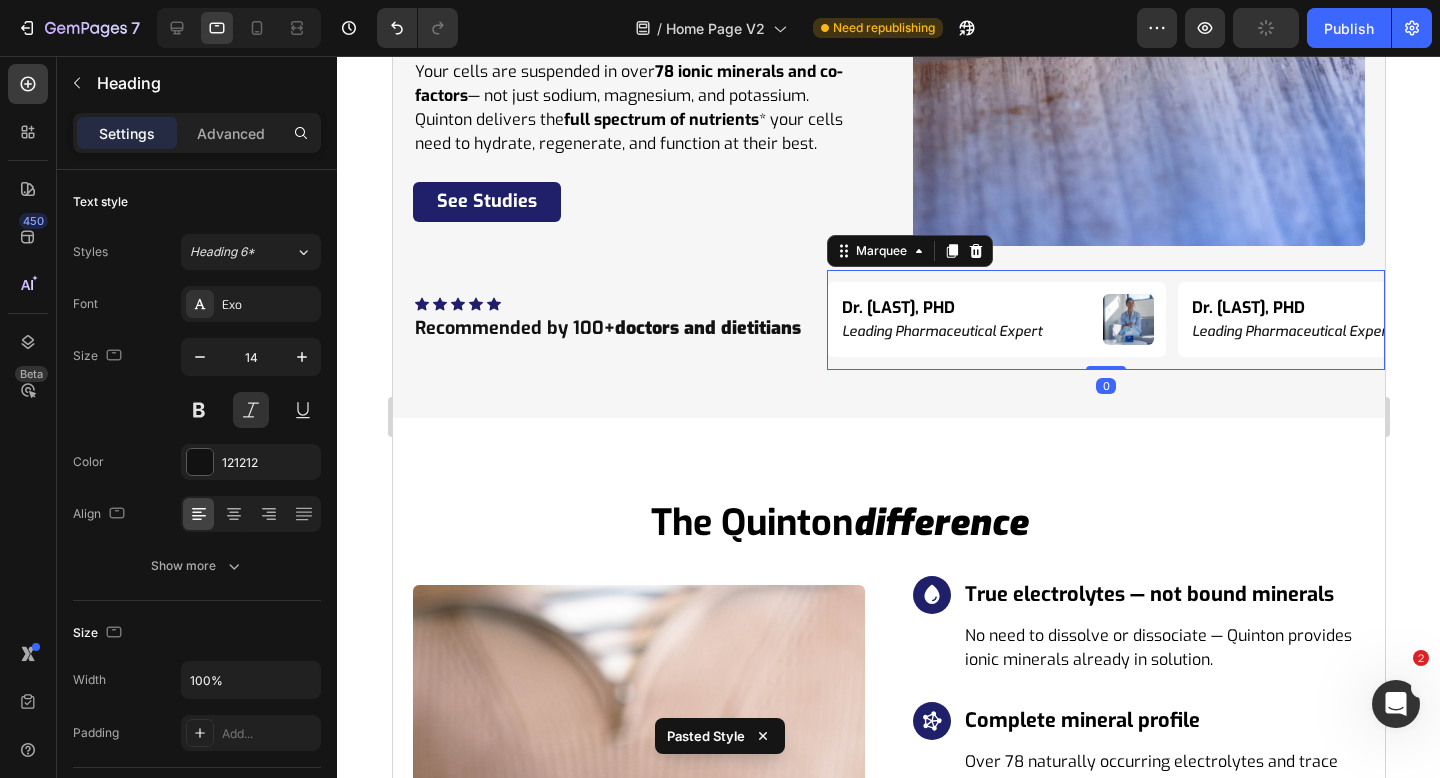click on "Dr. Niko Velasco, PHD Heading Leading Pharmaceutical Expert Heading Image Row Dr. Niko Velasco, PHD Heading Leading Pharmaceutical Expert Heading Image Row Dr. Niko Velasco, PHD Heading Leading Pharmaceutical Expert Heading Image Row Dr. Niko Velasco, PHD Heading Leading Pharmaceutical Expert Heading Image Row Dr. Niko Velasco, PHD Heading Leading Pharmaceutical Expert Heading Image Row" at bounding box center [3451, 320] 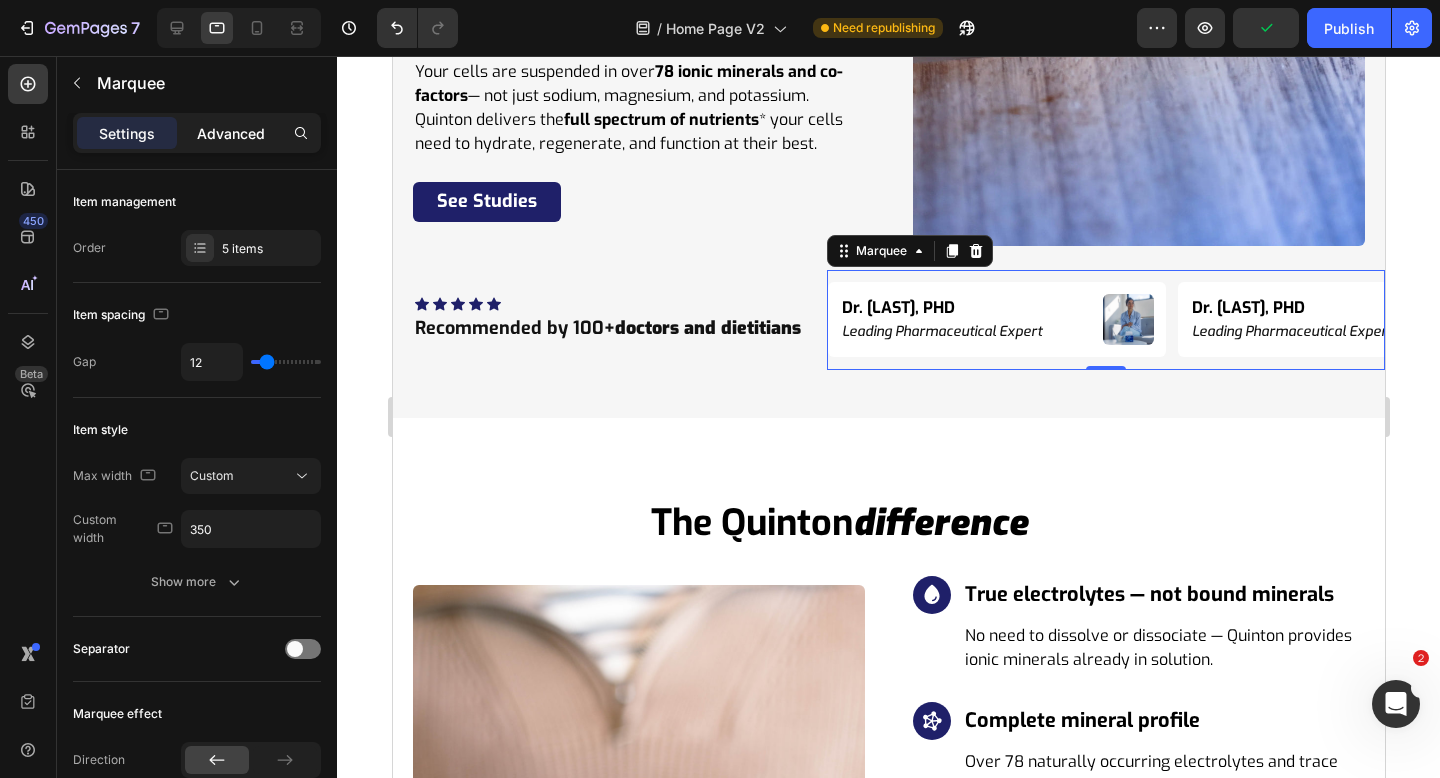 click on "Advanced" at bounding box center [231, 133] 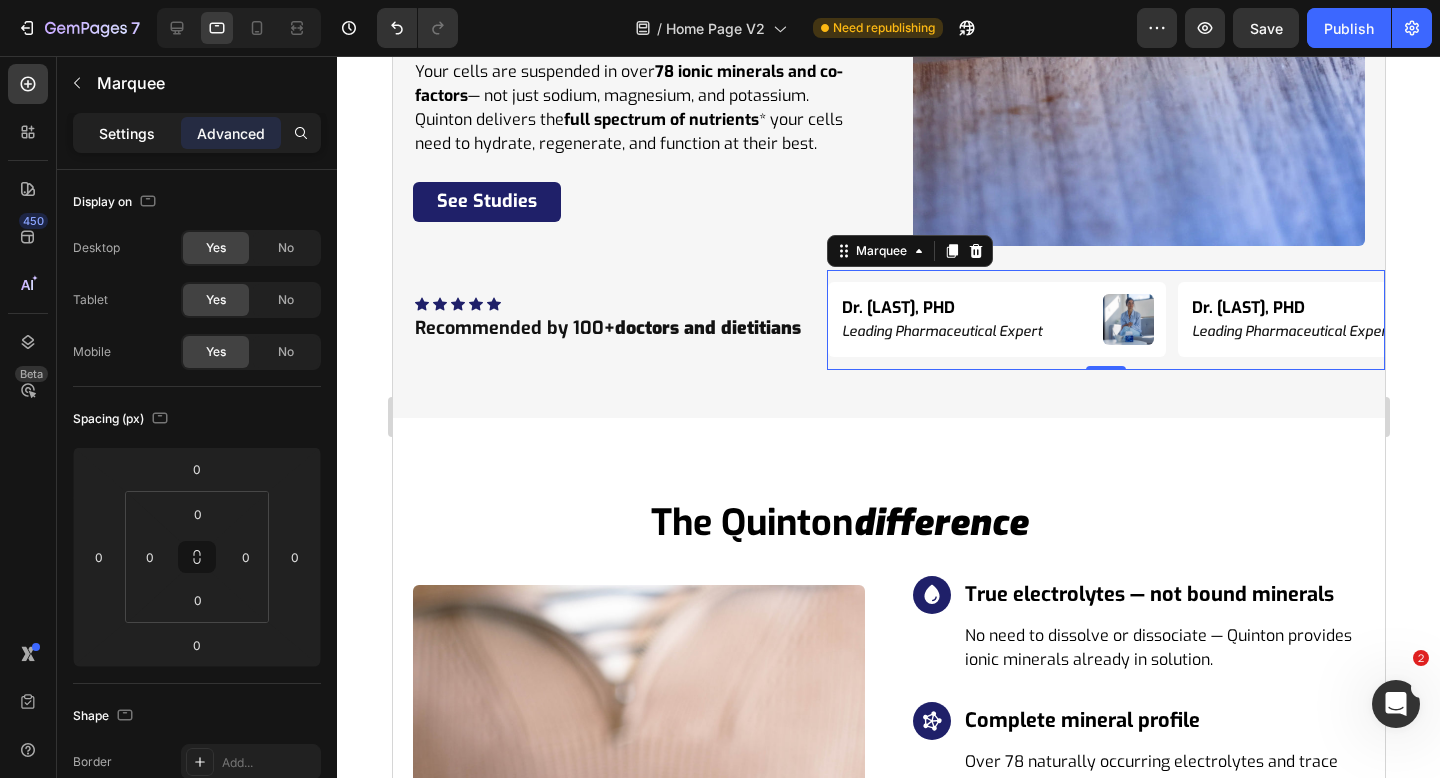 click on "Settings" at bounding box center [127, 133] 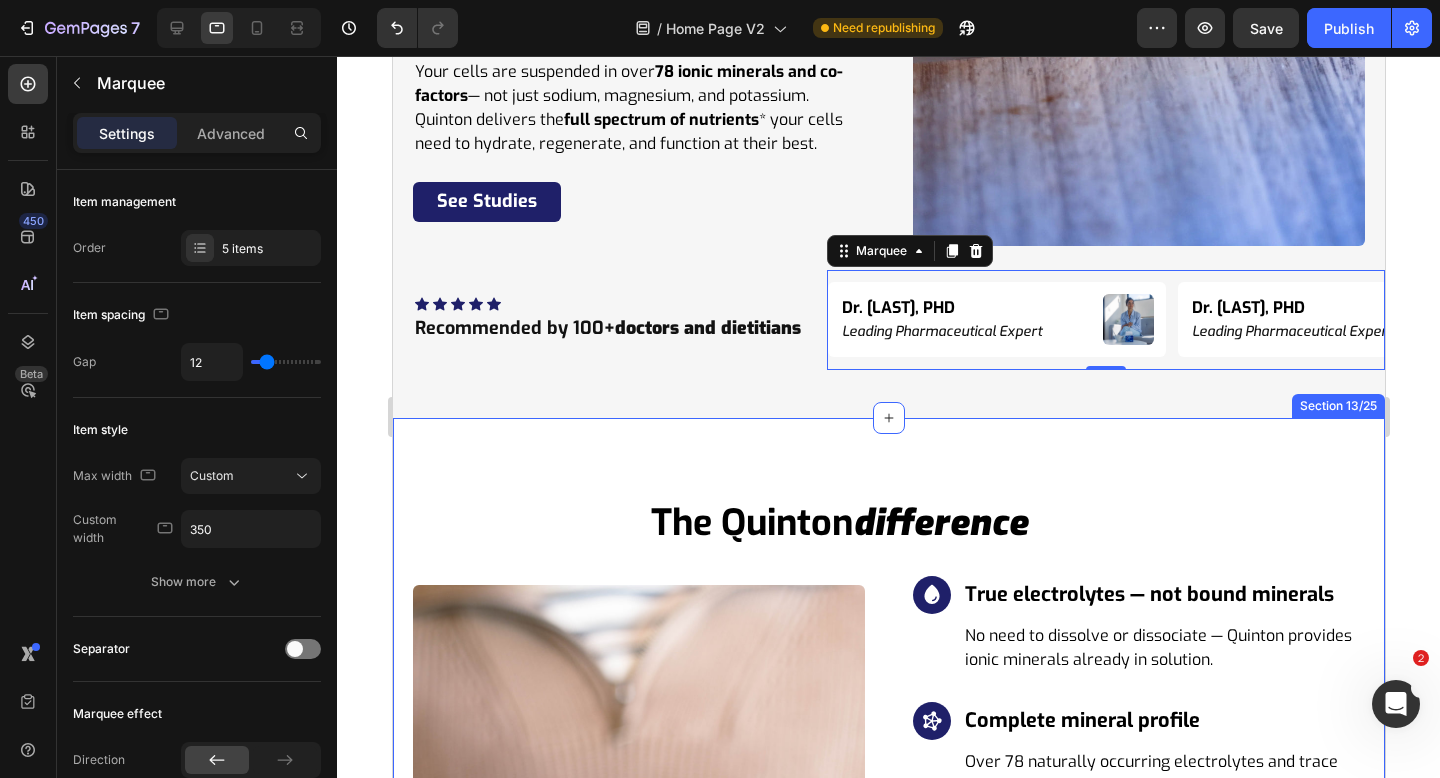 scroll, scrollTop: 5886, scrollLeft: 0, axis: vertical 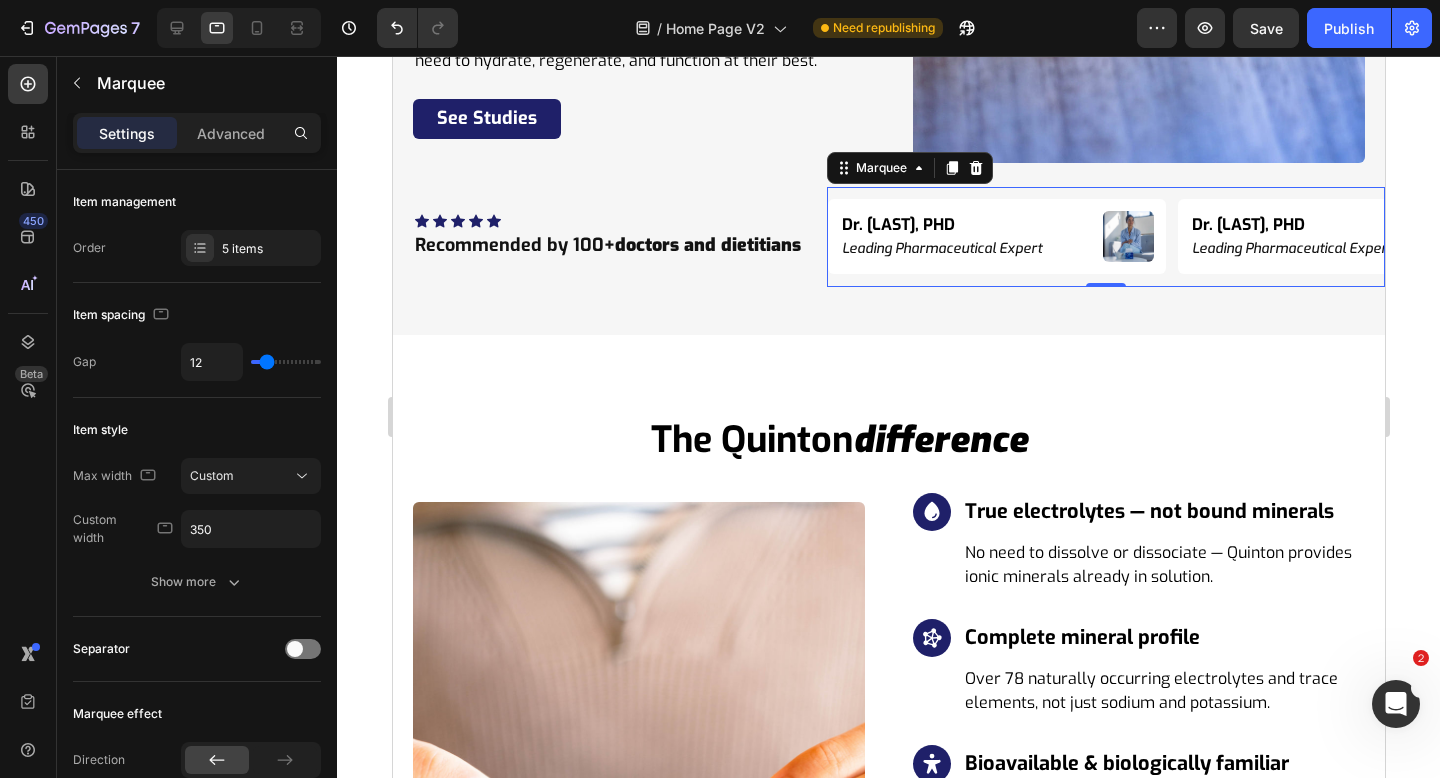 click on "Leading Pharmaceutical Expert" at bounding box center [1661, 249] 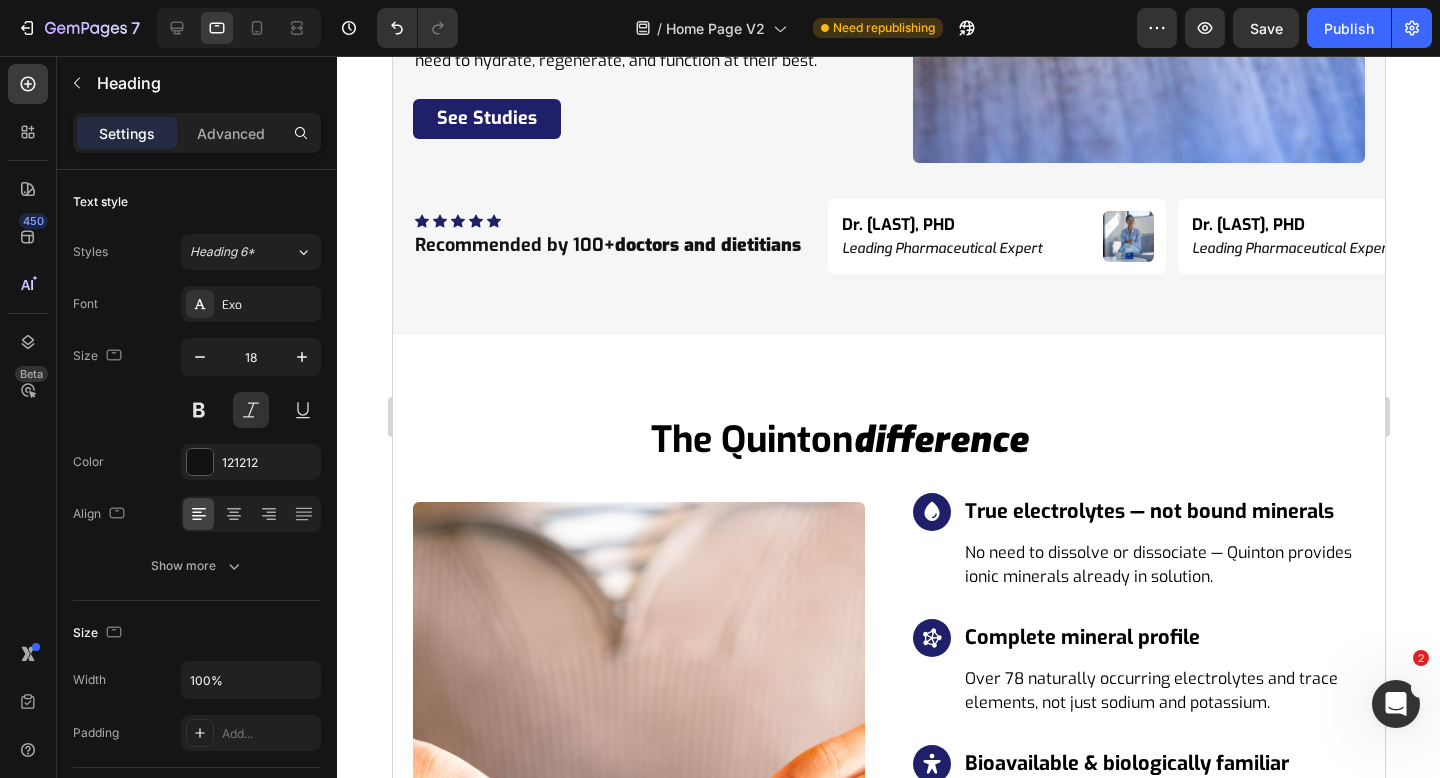 type on "14" 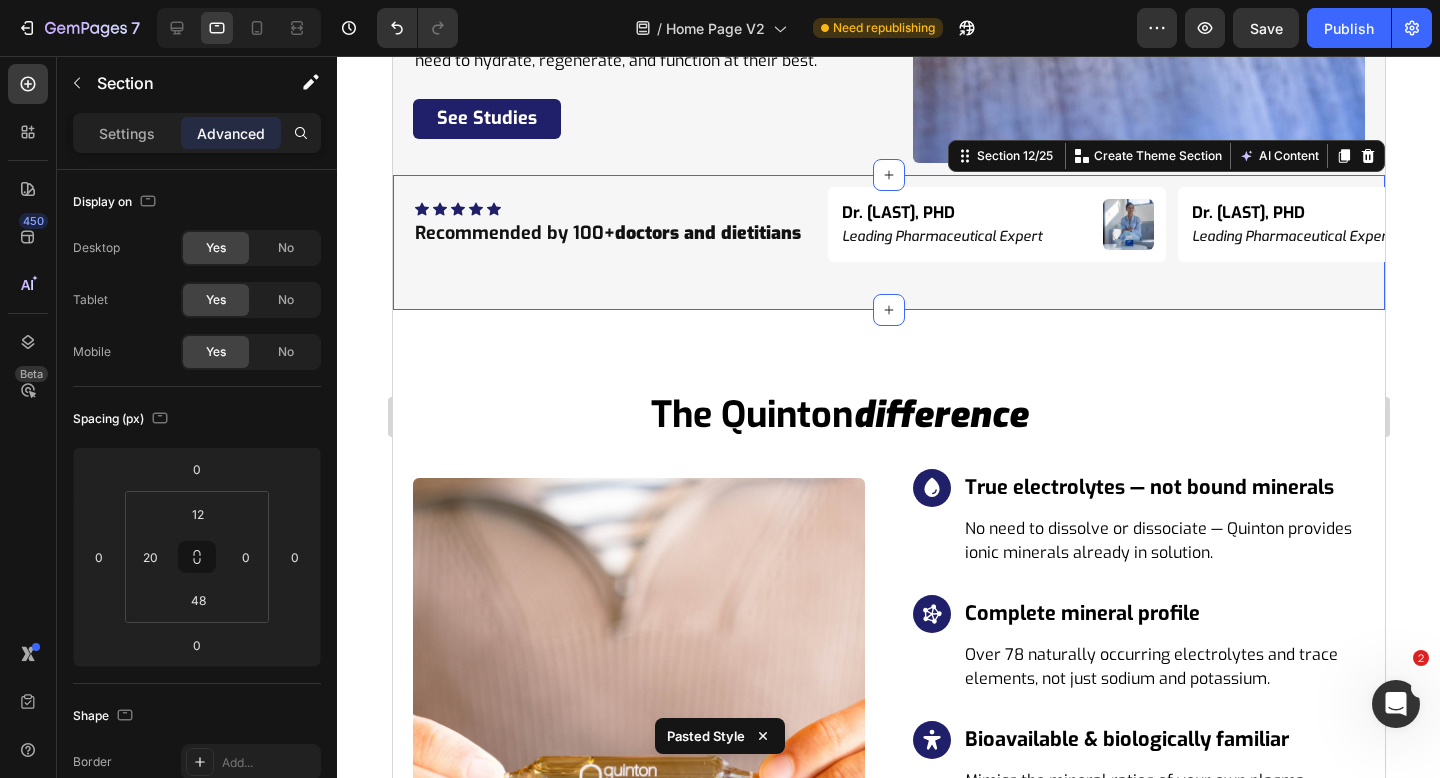 click on "Icon                Icon                Icon                Icon                Icon Icon List Hoz Recommended by 100+  doctors and dietitians Heading Dr. Niko Velasco, PHD Heading Leading Pharmaceutical Expert Heading Image Row Dr. Niko Velasco, PHD Heading Leading Pharmaceutical Expert Heading Image Row Dr. Niko Velasco, PHD Heading Leading Pharmaceutical Expert Heading Image Row Dr. Niko Velasco, PHD Heading Leading Pharmaceutical Expert Heading Image Row Dr. Niko Velasco, PHD Heading Leading Pharmaceutical Expert Heading Image Row Dr. Niko Velasco, PHD Heading Leading Pharmaceutical Expert Heading Image Row Dr. Niko Velasco, PHD Heading Leading Pharmaceutical Expert Heading Image Row Dr. Niko Velasco, PHD Heading Leading Pharmaceutical Expert Heading Image Row Dr. Niko Velasco, PHD Heading Leading Pharmaceutical Expert Heading Image Row Dr. Niko Velasco, PHD Heading Leading Pharmaceutical Expert Heading Image Row Marquee Row Section 12/25   Create Theme Section AI Content Write with GemAI" at bounding box center (888, 242) 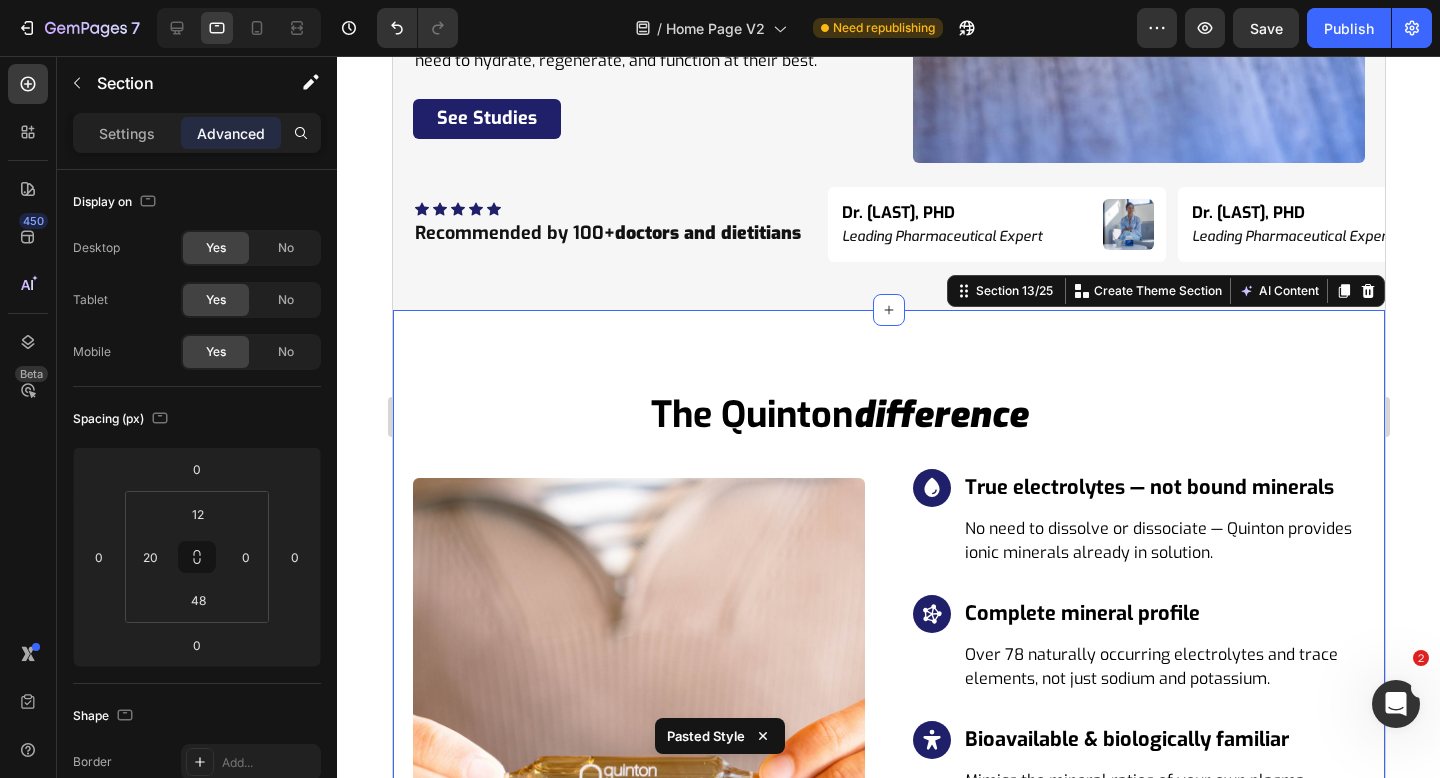 click on "the quinton  difference Heading Row Image
Icon True electrolytes — not bound minerals Heading No need to dissolve or dissociate — Quinton provides ionic minerals already in solution. Text block Row
Icon Complete mineral profile Heading Over 78 naturally occurring electrolytes and trace elements, not just sodium and potassium. Text block Row
Icon Bioavailable & biologically familiar Heading Mimics the mineral ratios of your own plasma — making absorption effortless and near-total. Text block Row
Icon No sweeteners. No additives. No synthetics. Heading Just pure marine plasma in its natural, unaltered state. Text block Row
Icon Backed by over 100 years of use Heading Used clinically and nutritionally across generations to restore mineral balance at the cellular level. Text block Row Row Section 13/25   Create Theme Section AI Content Write with GemAI What would you like to describe here? Tone and Voice Persuasive Product" at bounding box center (888, 735) 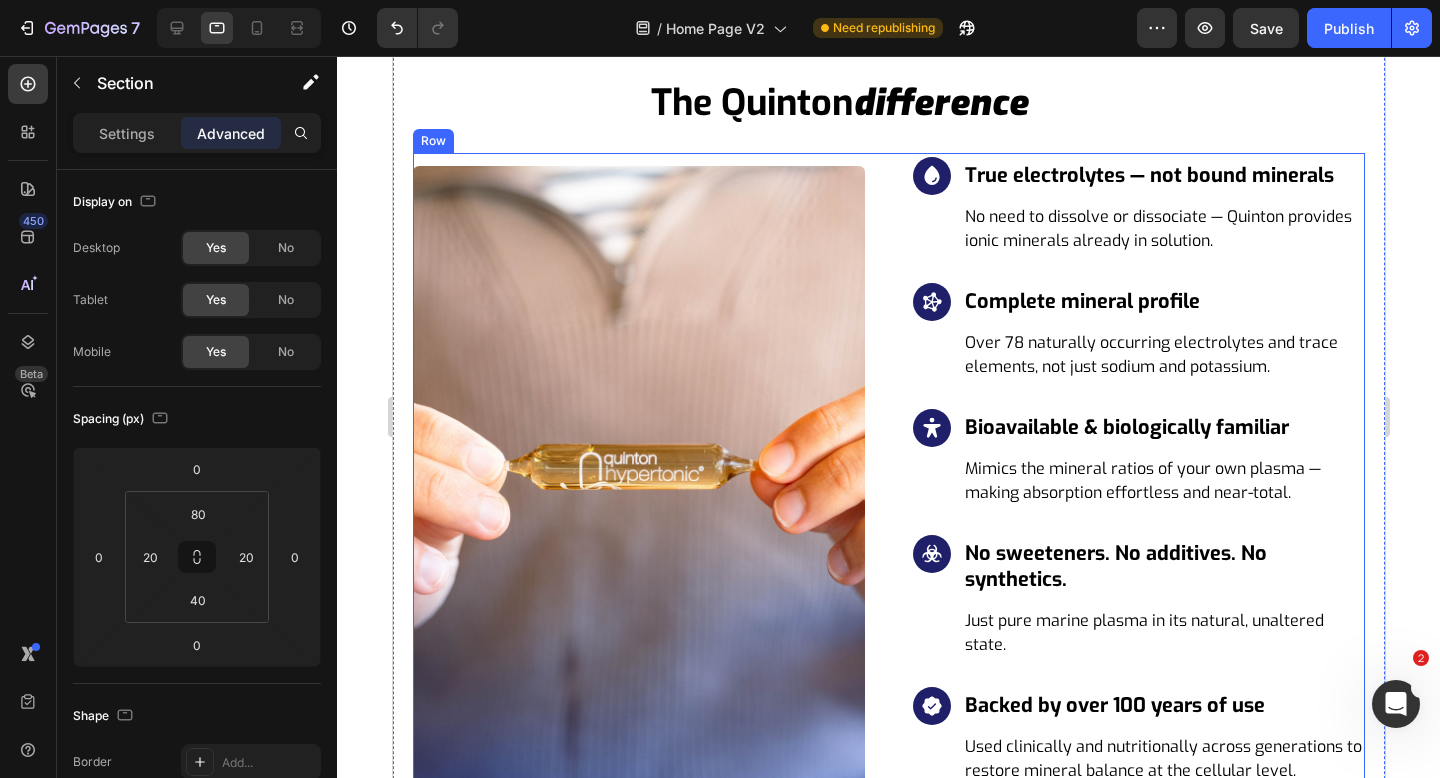 scroll, scrollTop: 6244, scrollLeft: 0, axis: vertical 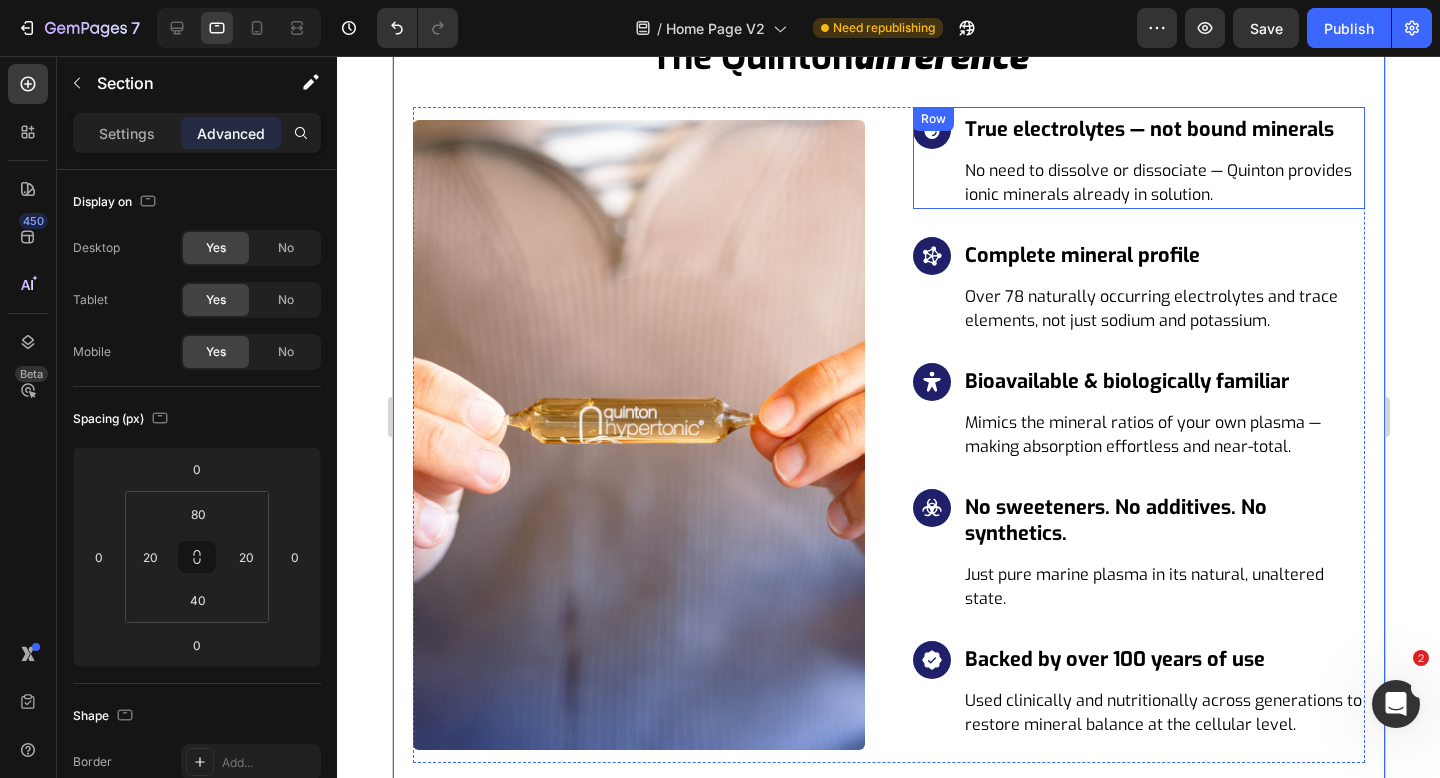 click on "Icon" at bounding box center (931, 158) 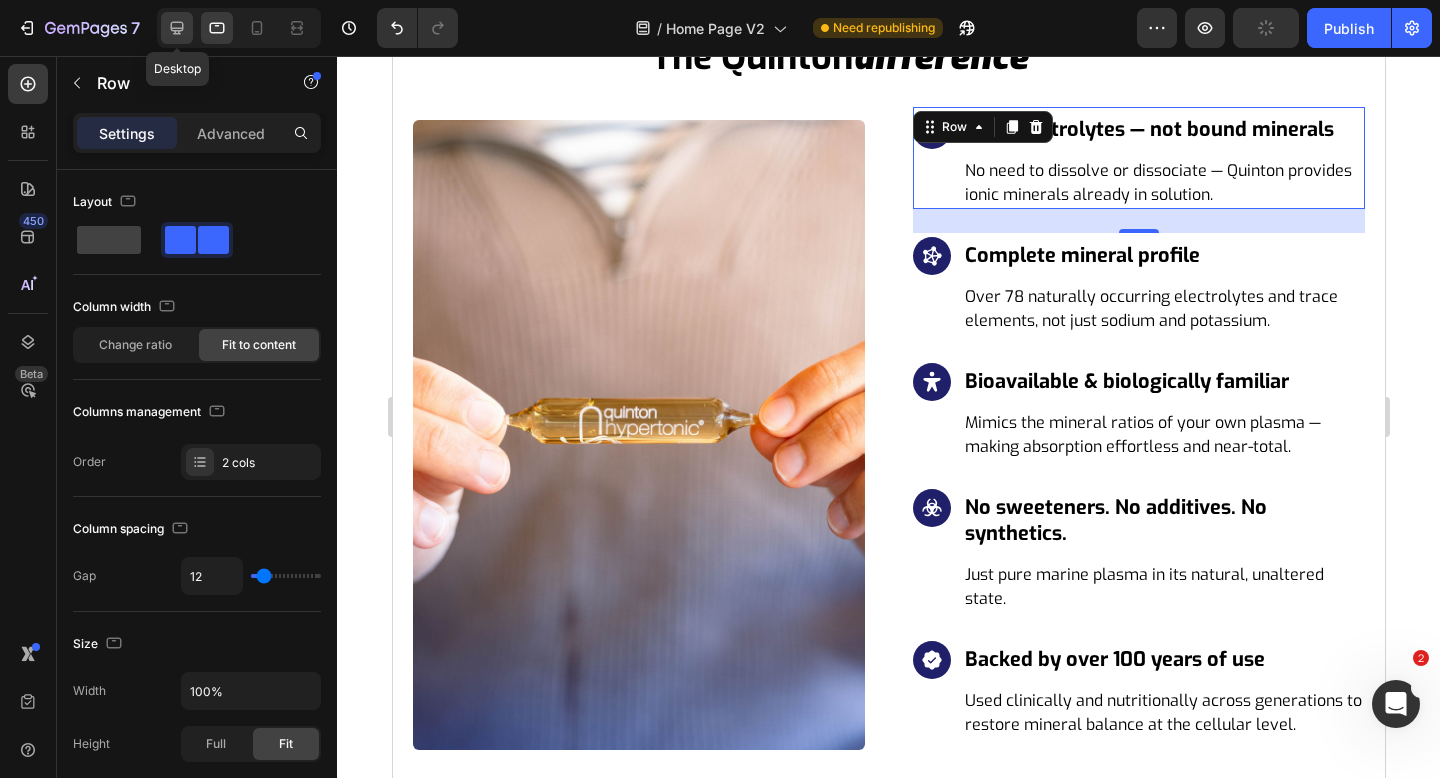 click 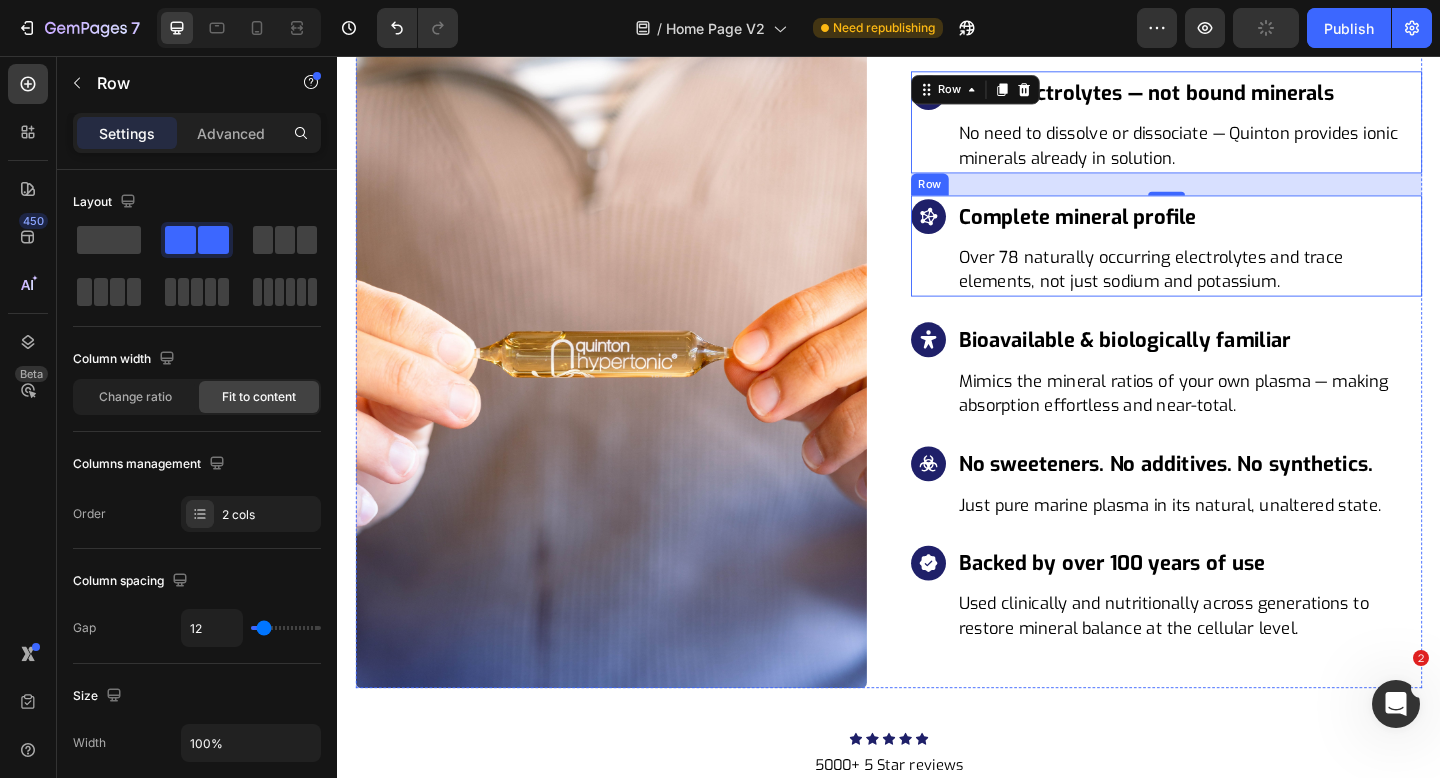 scroll, scrollTop: 6150, scrollLeft: 0, axis: vertical 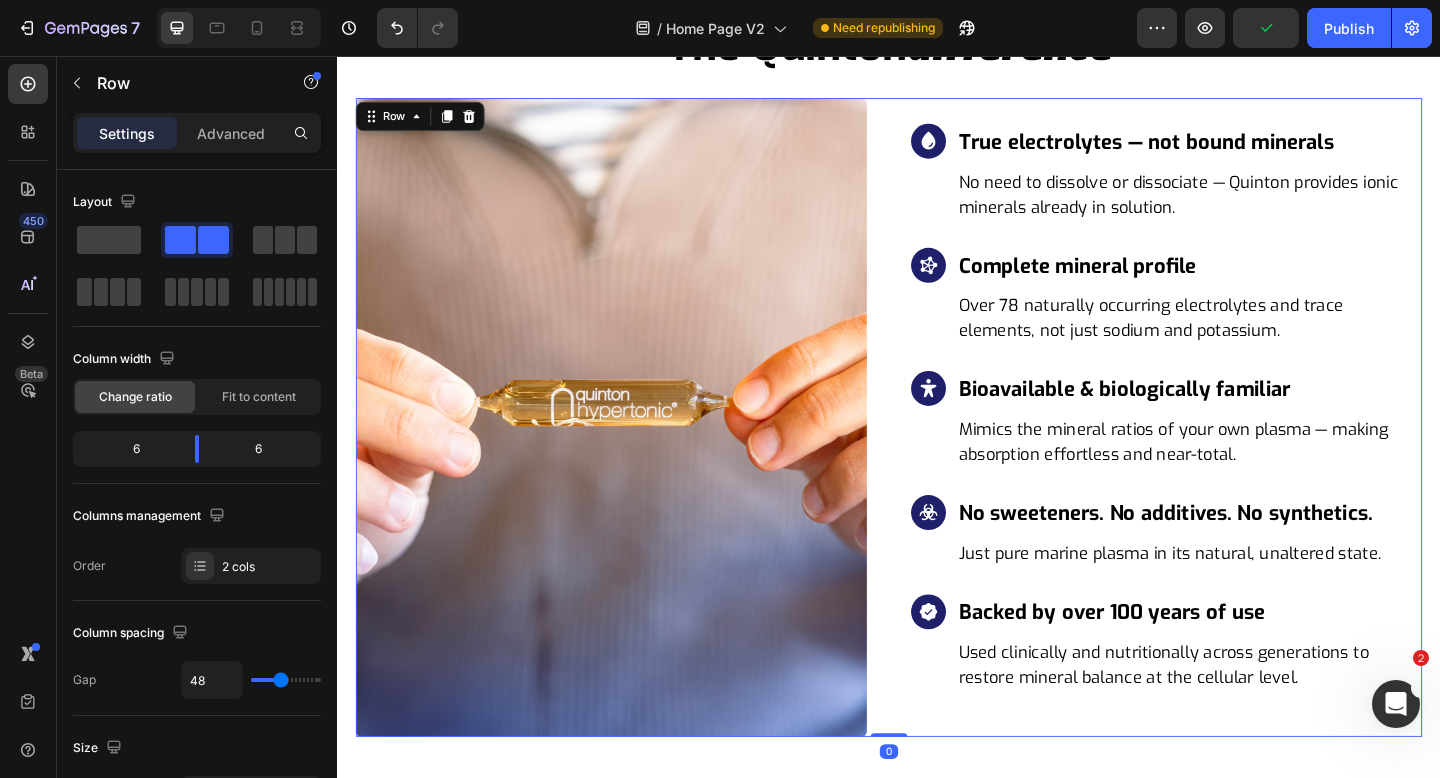 click on "Image
Icon True electrolytes — not bound minerals Heading No need to dissolve or dissociate — Quinton provides ionic minerals already in solution. Text block Row
Icon Complete mineral profile Heading Over 78 naturally occurring electrolytes and trace elements, not just sodium and potassium. Text block Row
Icon Bioavailable & biologically familiar Heading Mimics the mineral ratios of your own plasma — making absorption effortless and near-total. Text block Row
Icon No sweeteners. No additives. No synthetics. Heading Just pure marine plasma in its natural, unaltered state. Text block Row
Icon Backed by over 100 years of use Heading Used clinically and nutritionally across generations to restore mineral balance at the cellular level. Text block Row Row   0" at bounding box center (937, 449) 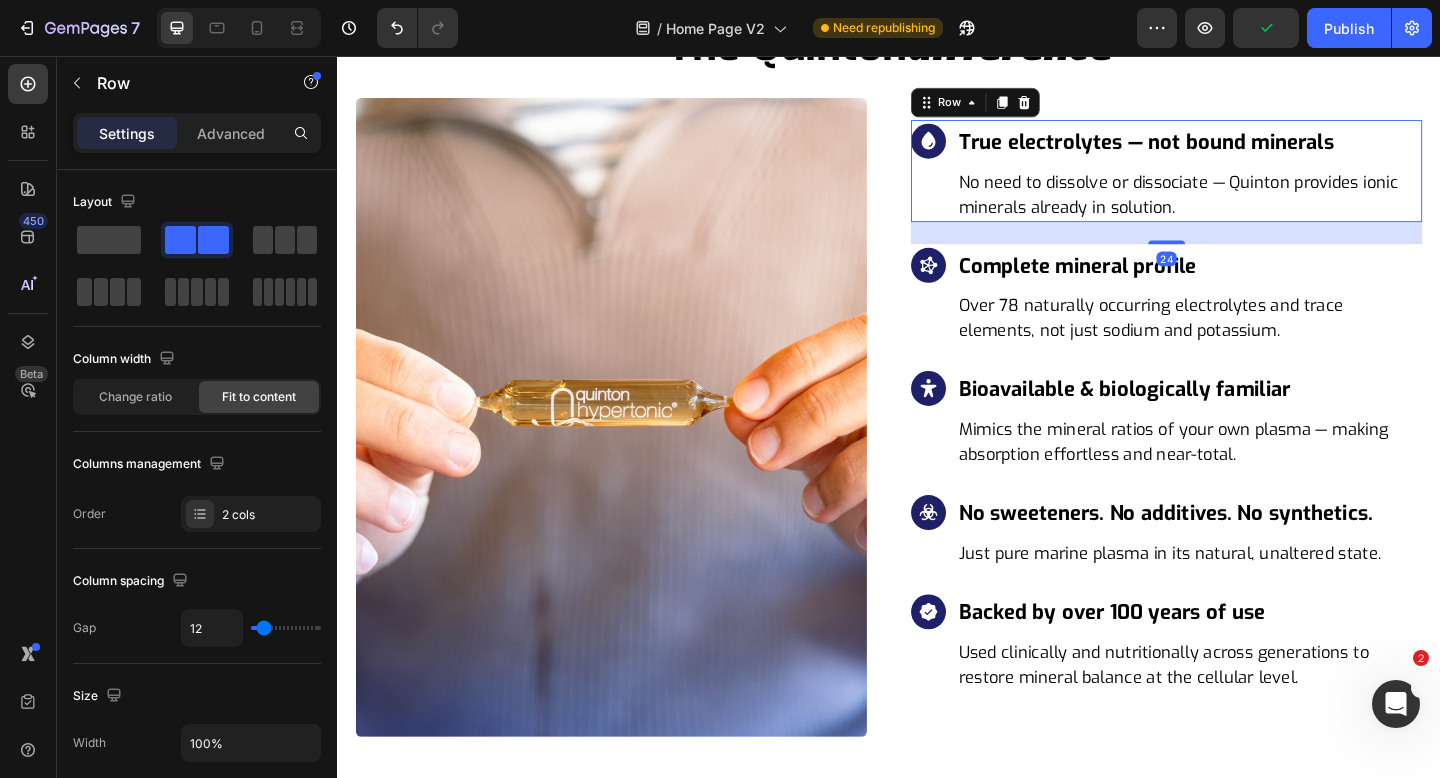 click on "Icon True electrolytes — not bound minerals Heading No need to dissolve or dissociate — Quinton provides ionic minerals already in solution. Text block Row   24" at bounding box center (1239, 181) 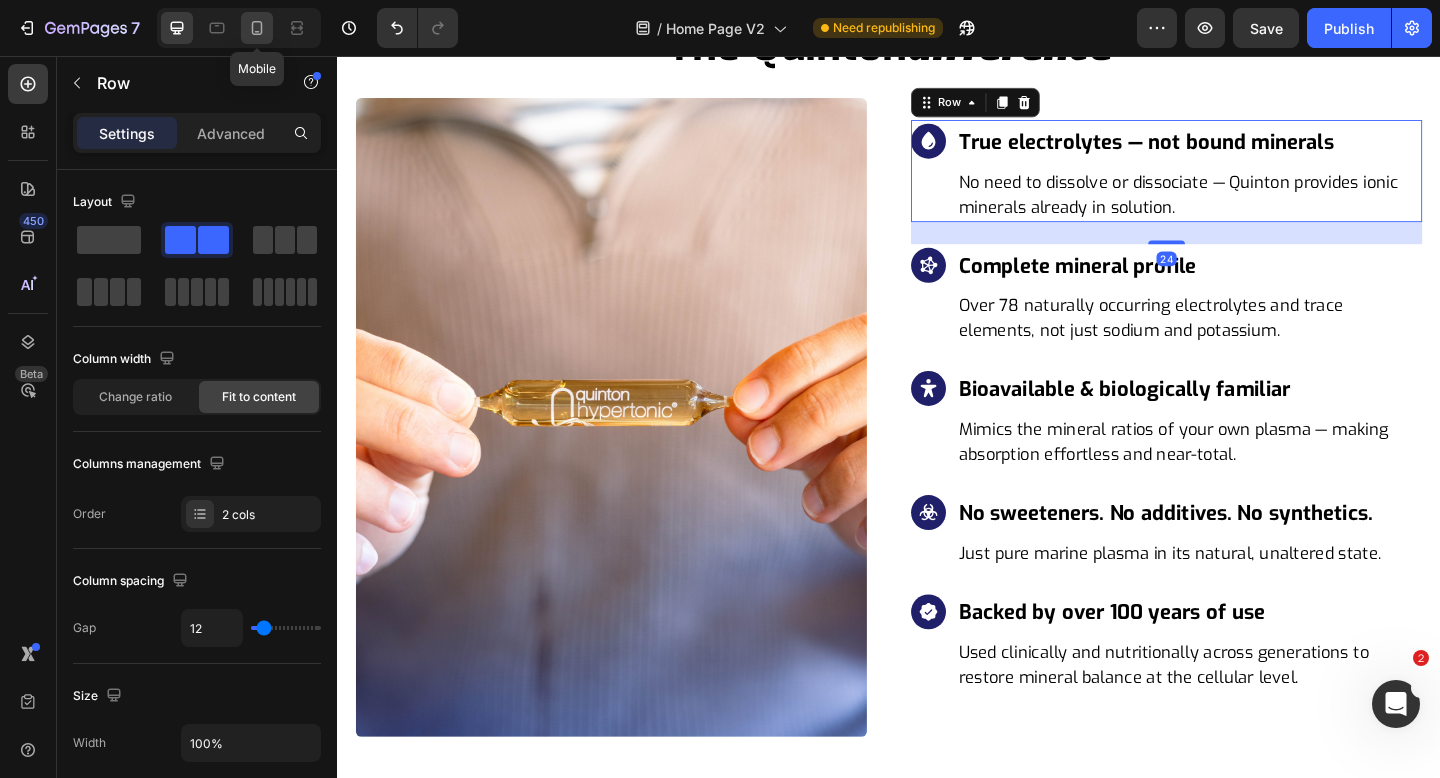 click 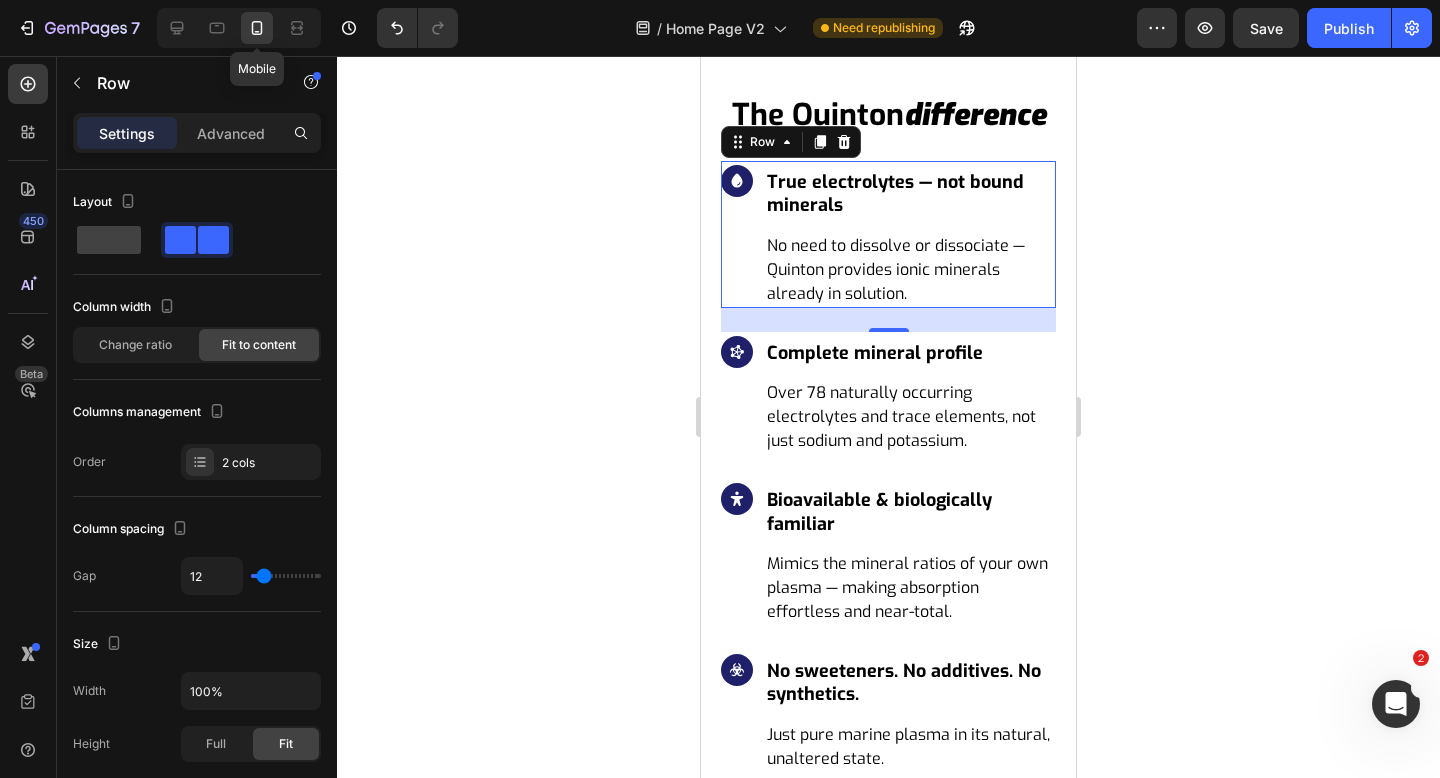 scroll, scrollTop: 6185, scrollLeft: 0, axis: vertical 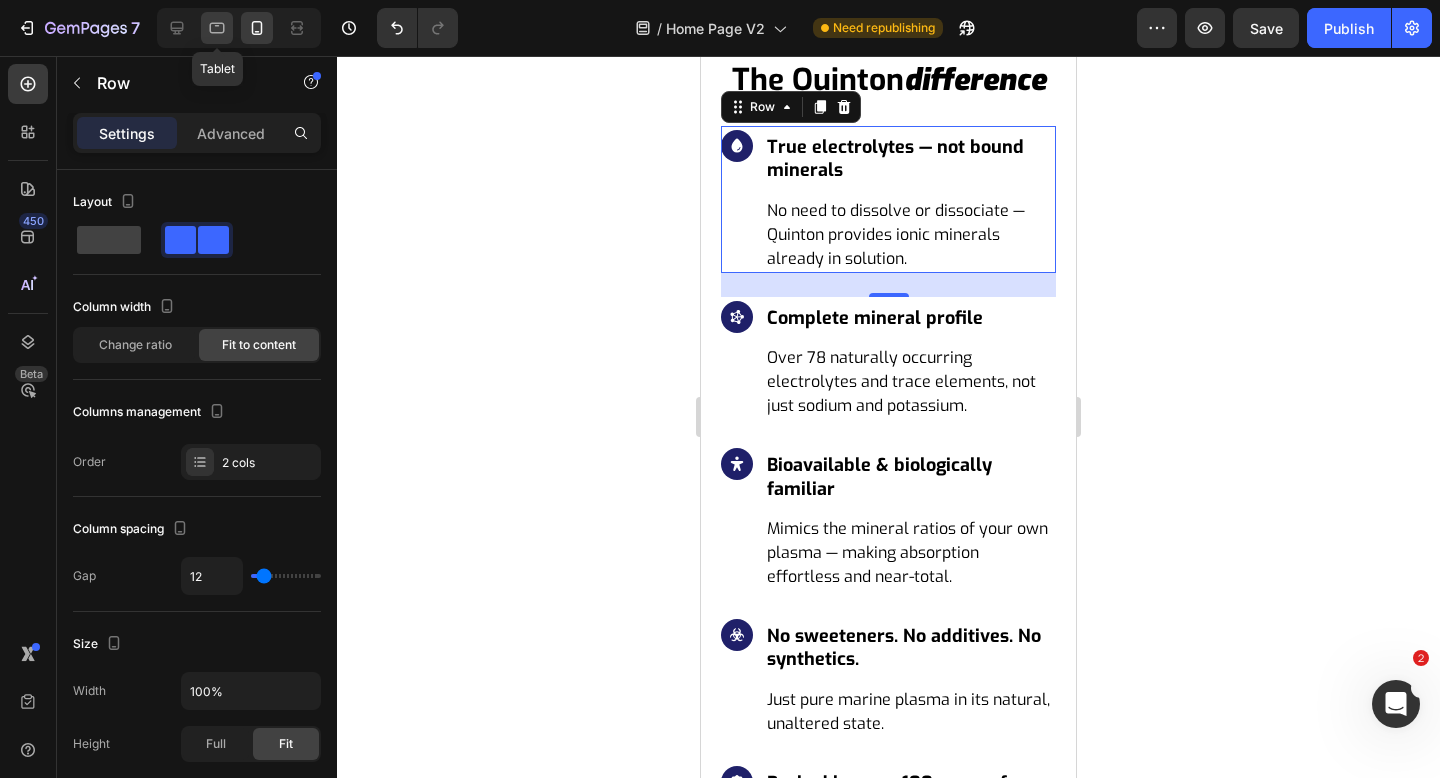 click 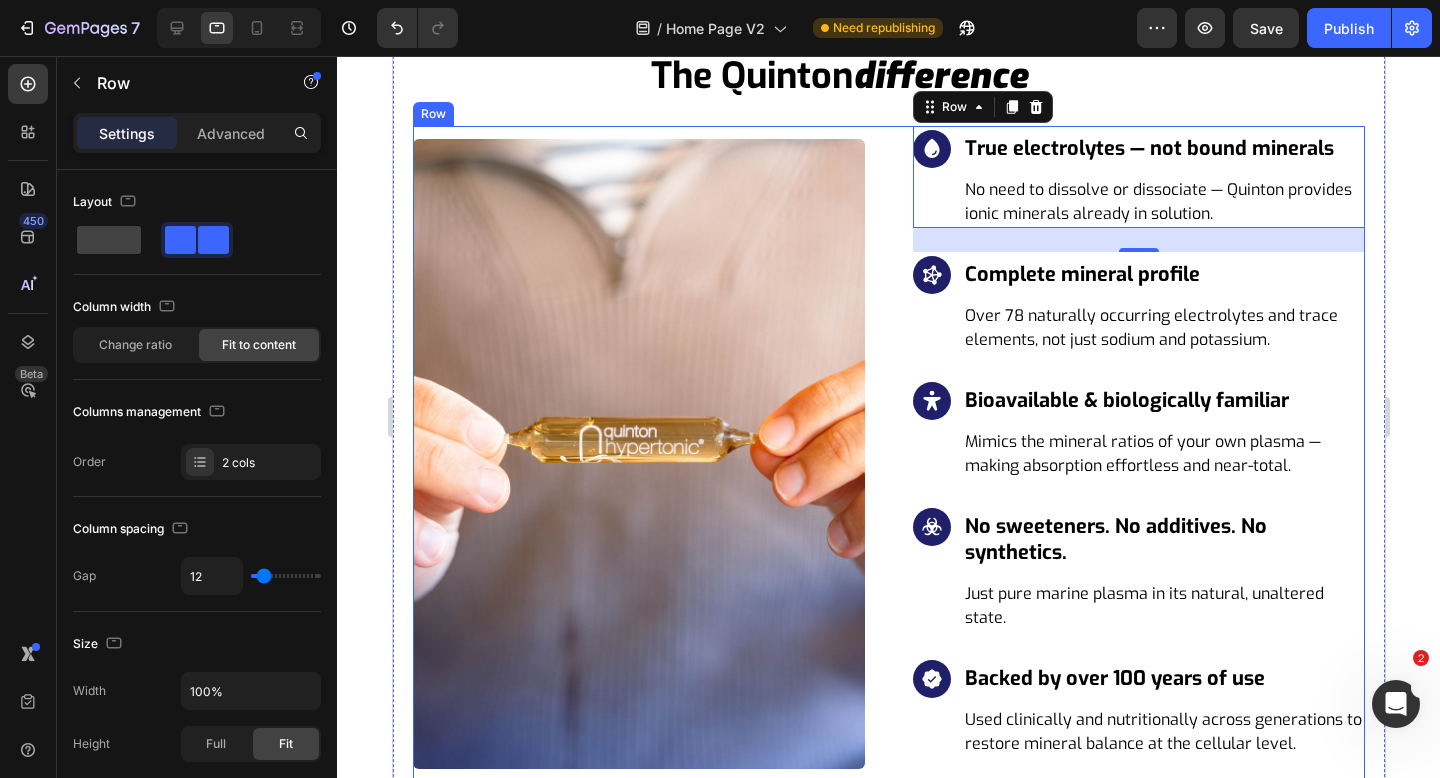 scroll, scrollTop: 6343, scrollLeft: 0, axis: vertical 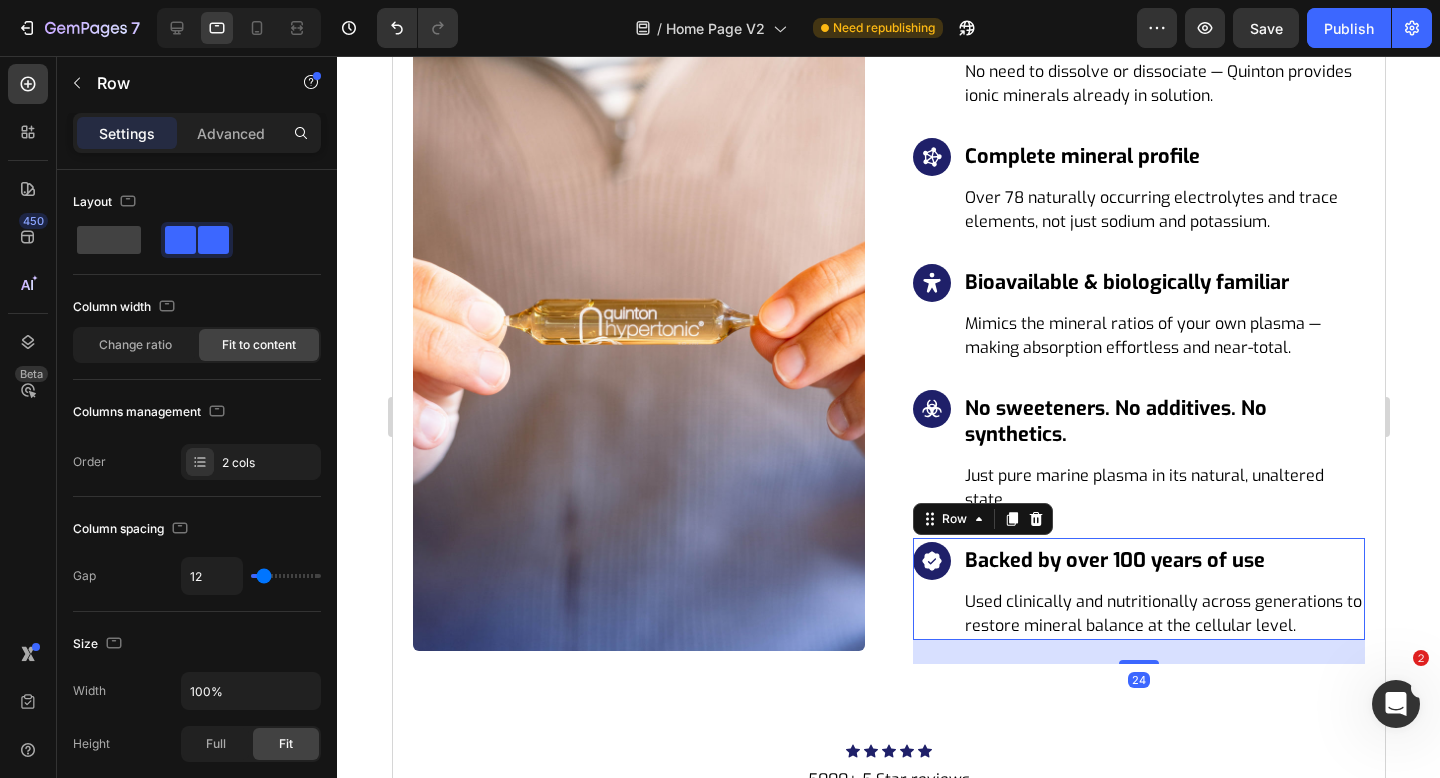 click on "Icon" at bounding box center [931, 589] 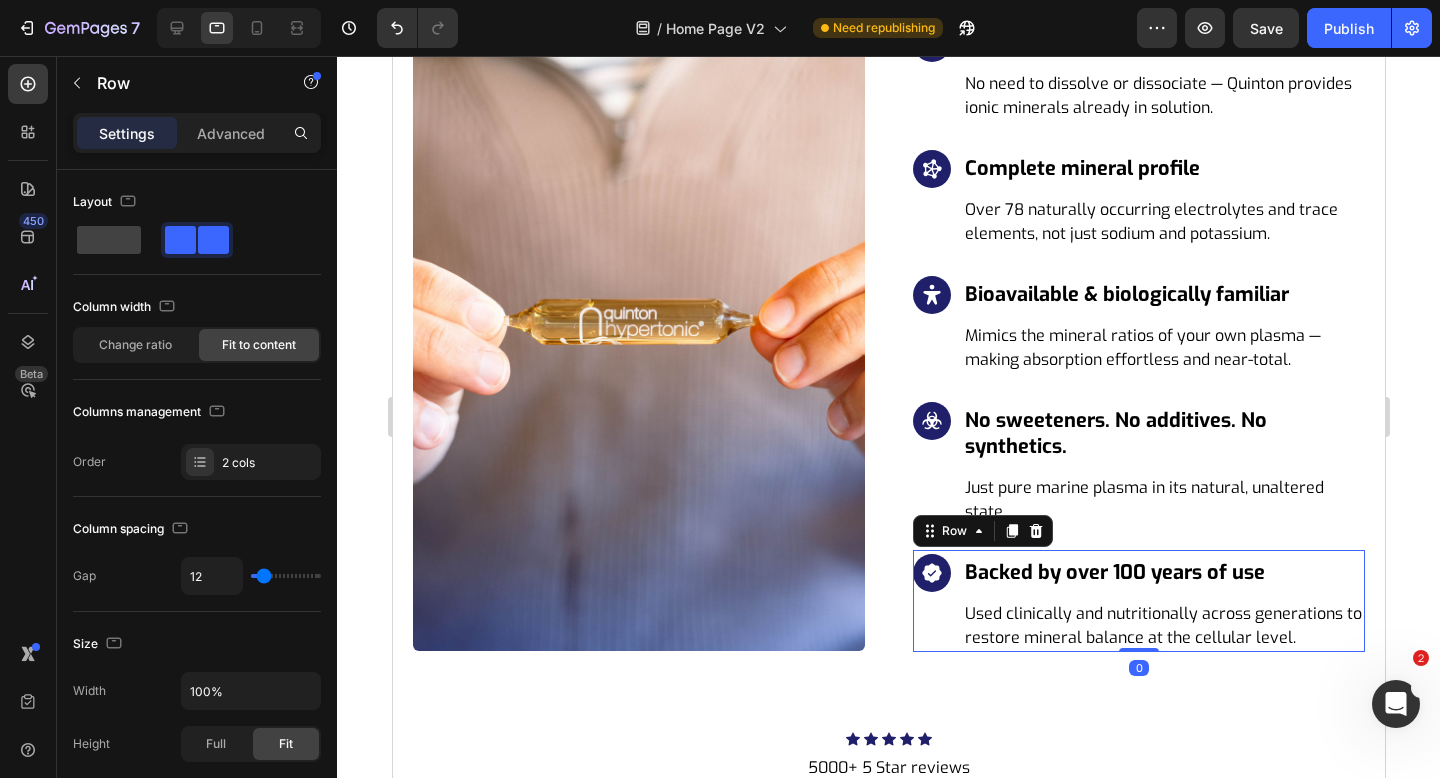 drag, startPoint x: 1148, startPoint y: 661, endPoint x: 1149, endPoint y: 400, distance: 261.00192 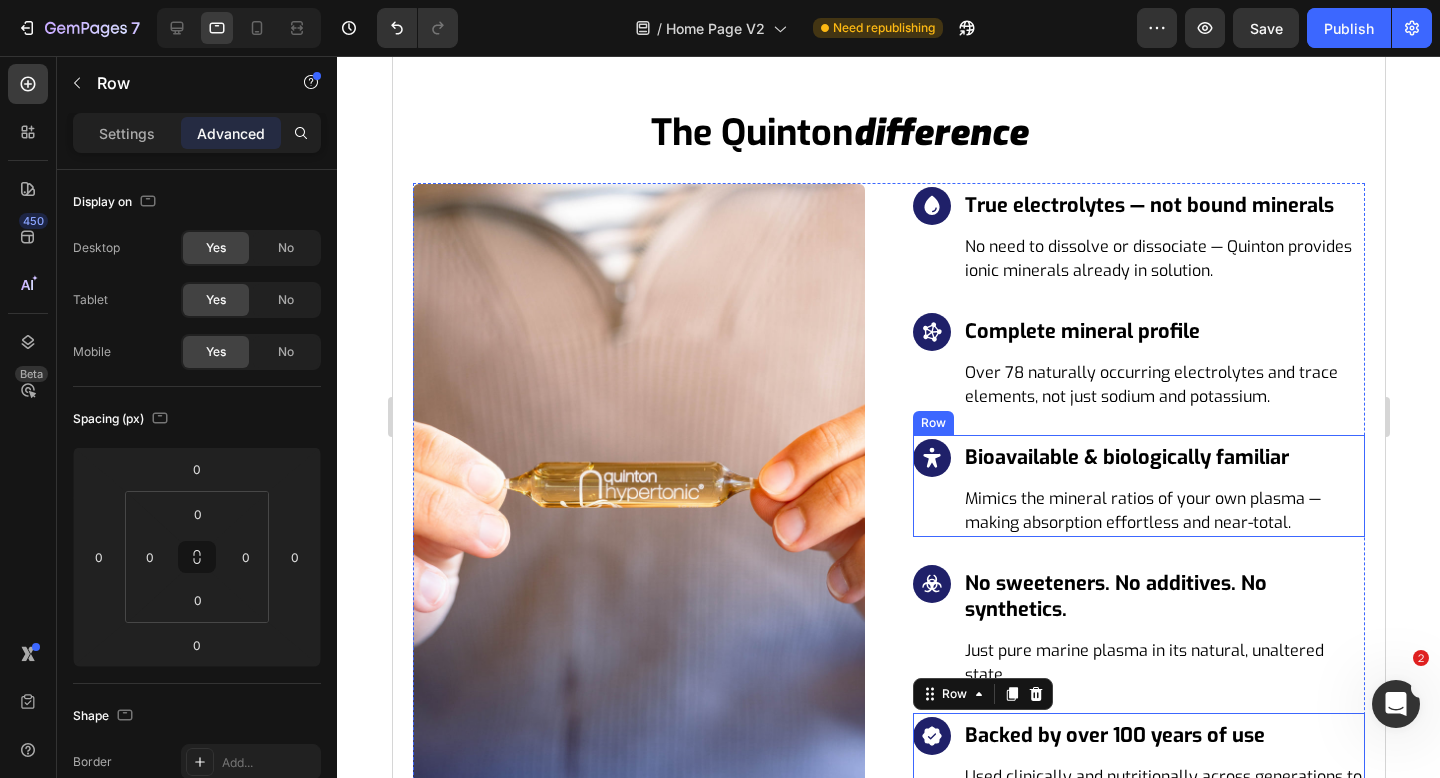 scroll, scrollTop: 6164, scrollLeft: 0, axis: vertical 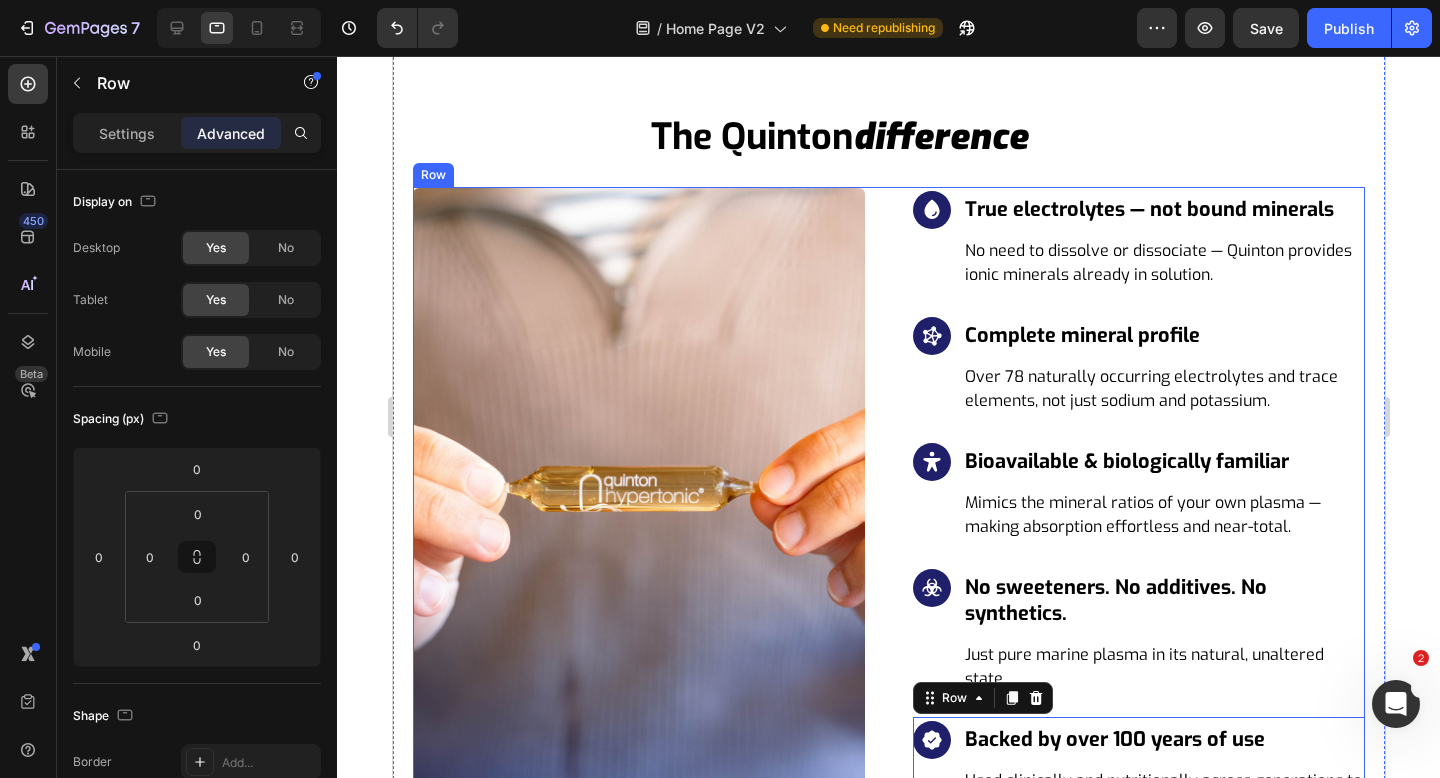 click on "Image
Icon True electrolytes — not bound minerals Heading No need to dissolve or dissociate — Quinton provides ionic minerals already in solution. Text block Row
Icon Complete mineral profile Heading Over 78 naturally occurring electrolytes and trace elements, not just sodium and potassium. Text block Row
Icon Bioavailable & biologically familiar Heading Mimics the mineral ratios of your own plasma — making absorption effortless and near-total. Text block Row
Icon No sweeteners. No additives. No synthetics. Heading Just pure marine plasma in its natural, unaltered state. Text block Row
Icon Backed by over 100 years of use Heading Used clinically and nutritionally across generations to restore mineral balance at the cellular level. Text block Row   0 Row" at bounding box center [888, 503] 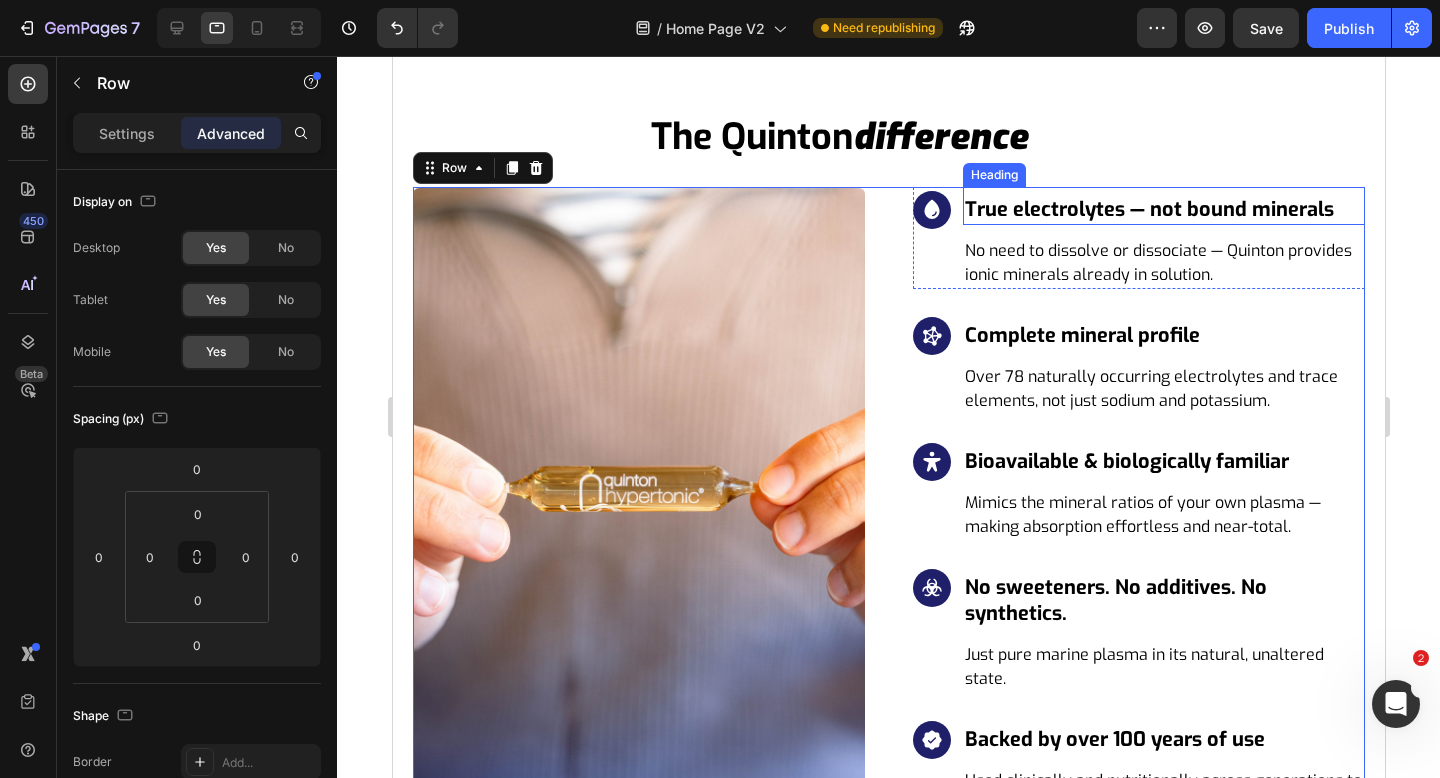 click on "True electrolytes — not bound minerals" at bounding box center [1163, 210] 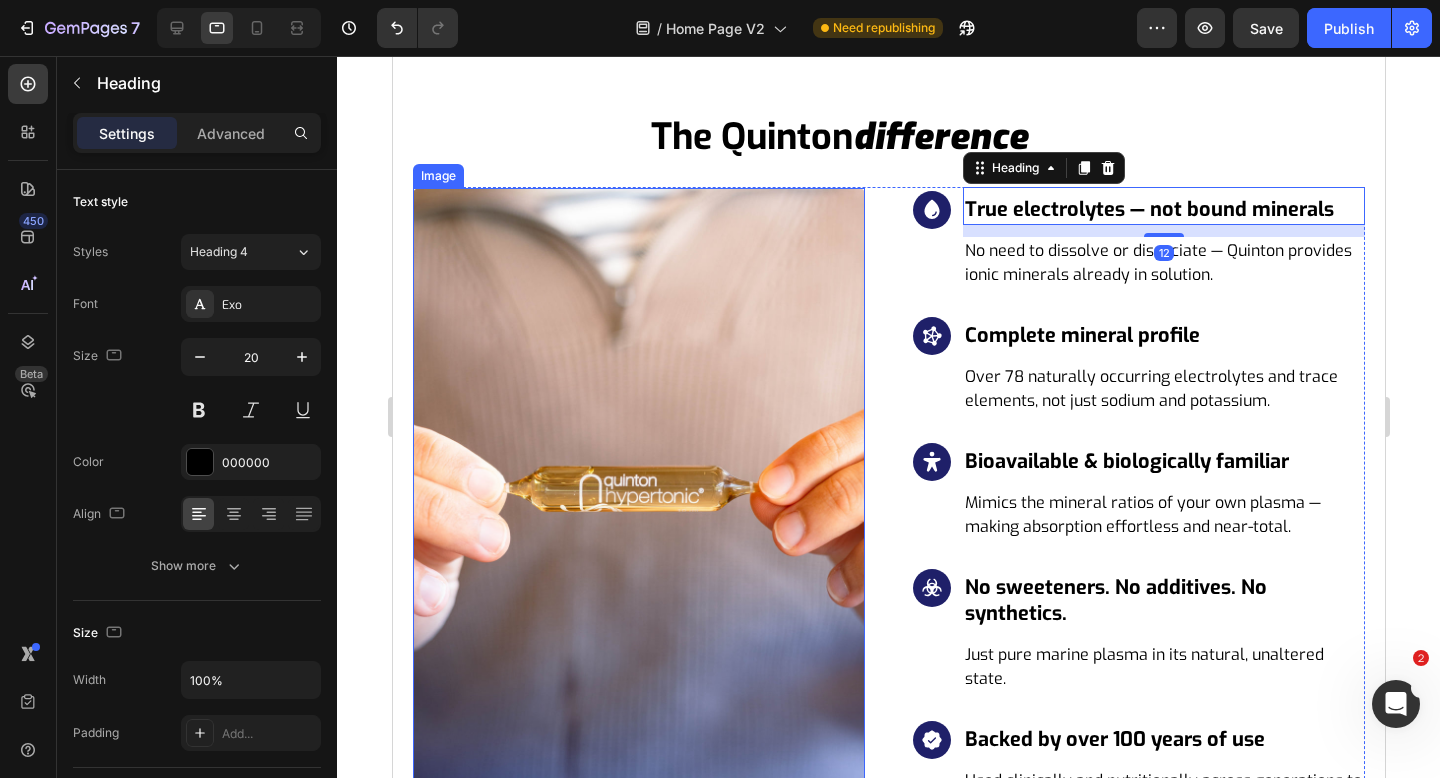 click at bounding box center [638, 503] 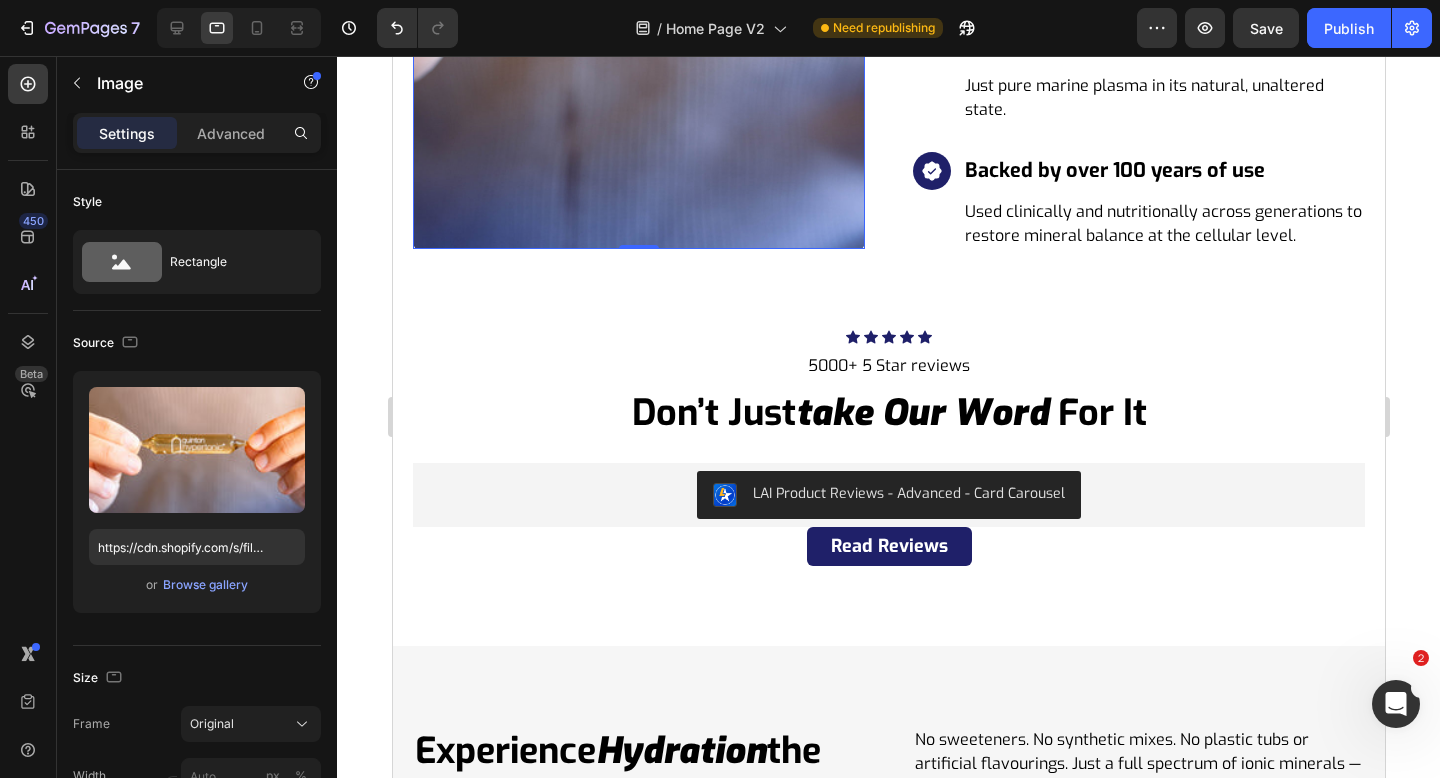 scroll, scrollTop: 6780, scrollLeft: 0, axis: vertical 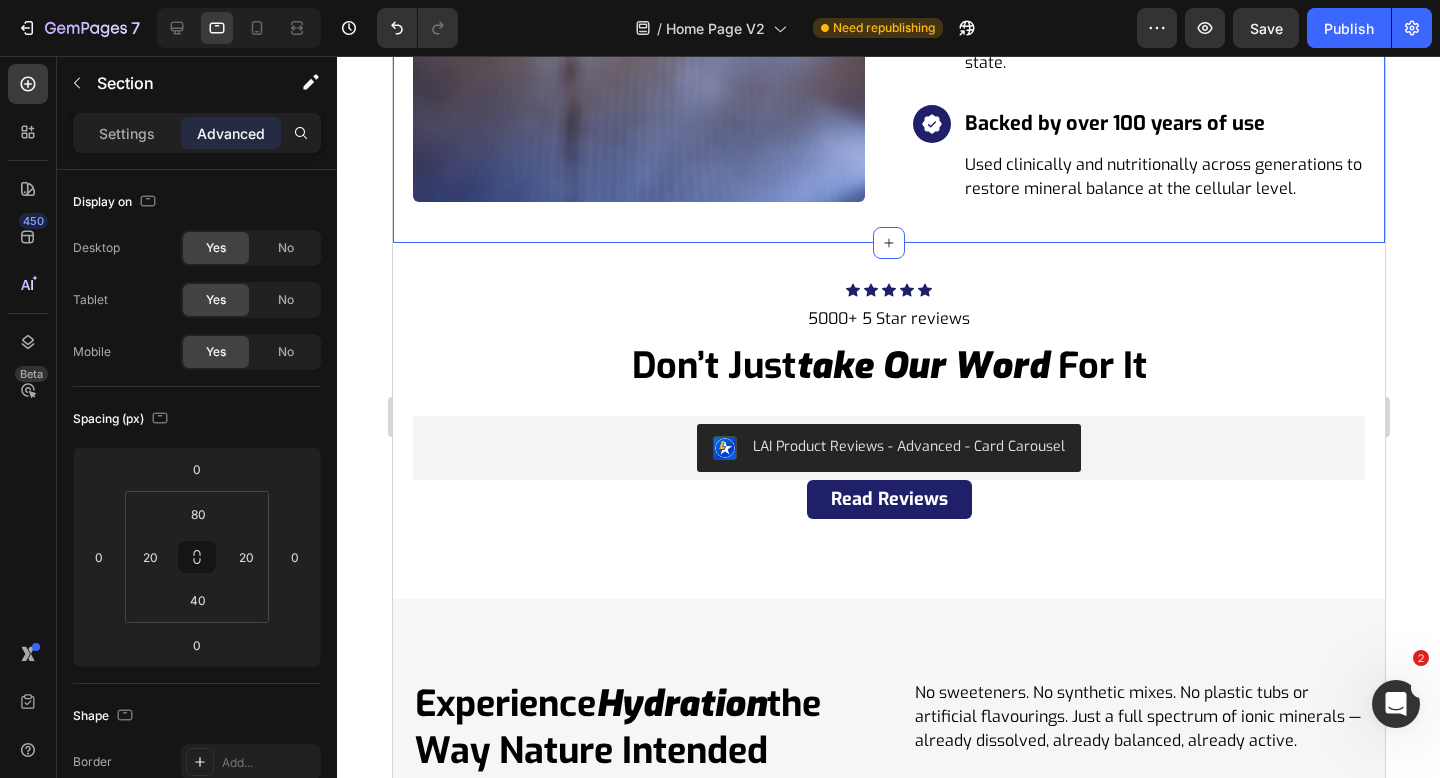 click on "the quinton  difference Heading Row Image
Icon True electrolytes — not bound minerals Heading No need to dissolve or dissociate — Quinton provides ionic minerals already in solution. Text block Row
Icon Complete mineral profile Heading Over 78 naturally occurring electrolytes and trace elements, not just sodium and potassium. Text block Row
Icon Bioavailable & biologically familiar Heading Mimics the mineral ratios of your own plasma — making absorption effortless and near-total. Text block Row
Icon No sweeteners. No additives. No synthetics. Heading Just pure marine plasma in its natural, unaltered state. Text block Row
Icon Backed by over 100 years of use Heading Used clinically and nutritionally across generations to restore mineral balance at the cellular level. Text block Row Row Section 13/25   Create Theme Section AI Content Write with GemAI What would you like to describe here? Tone and Voice Persuasive Product" at bounding box center [888, -171] 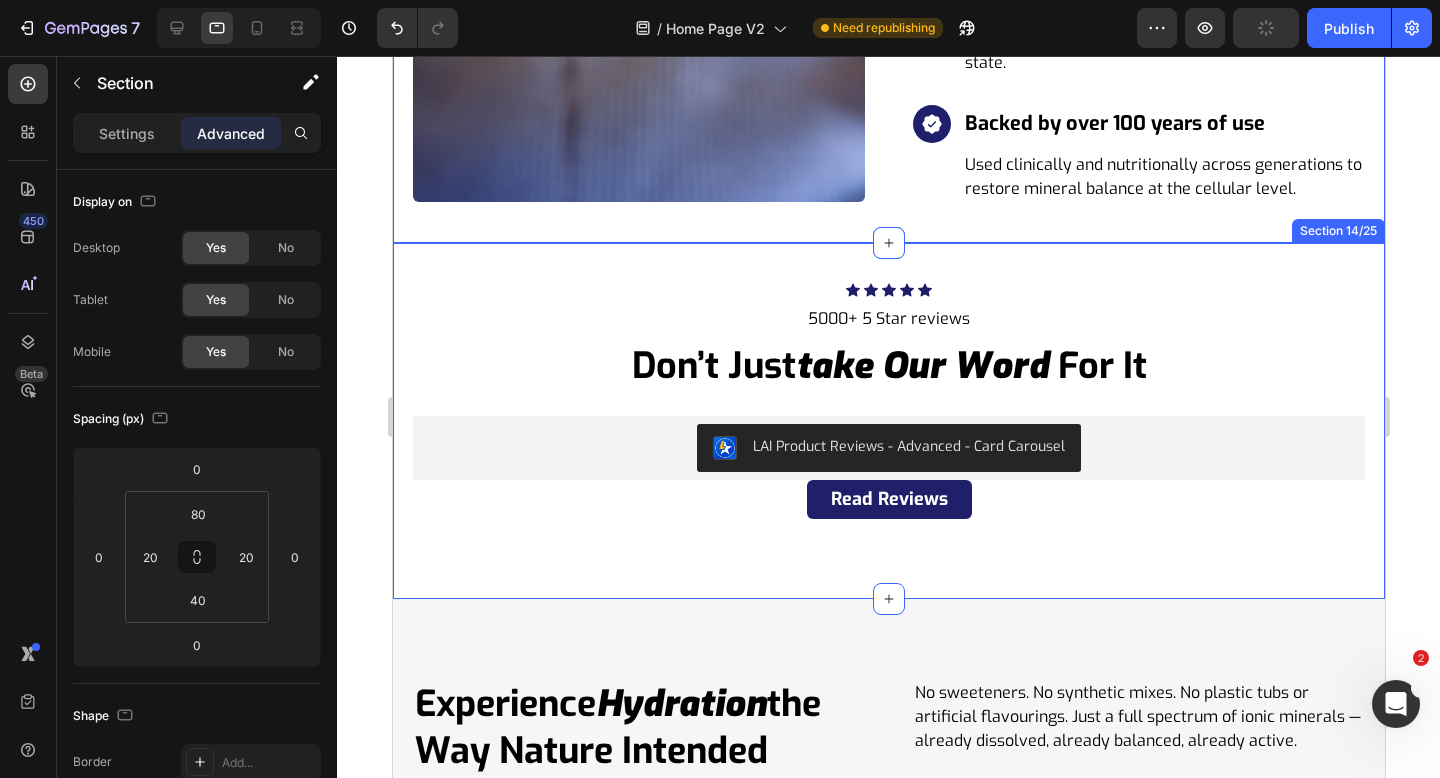 click on "Icon                Icon                Icon                Icon                Icon Icon List Hoz 5000+ 5 Star reviews Text block don’t just  take our word   for it Heading Row LAI Product Reviews - Advanced - Card Carousel LAI Product Reviews Row Read Reviews Button Section 14/25" at bounding box center (888, 421) 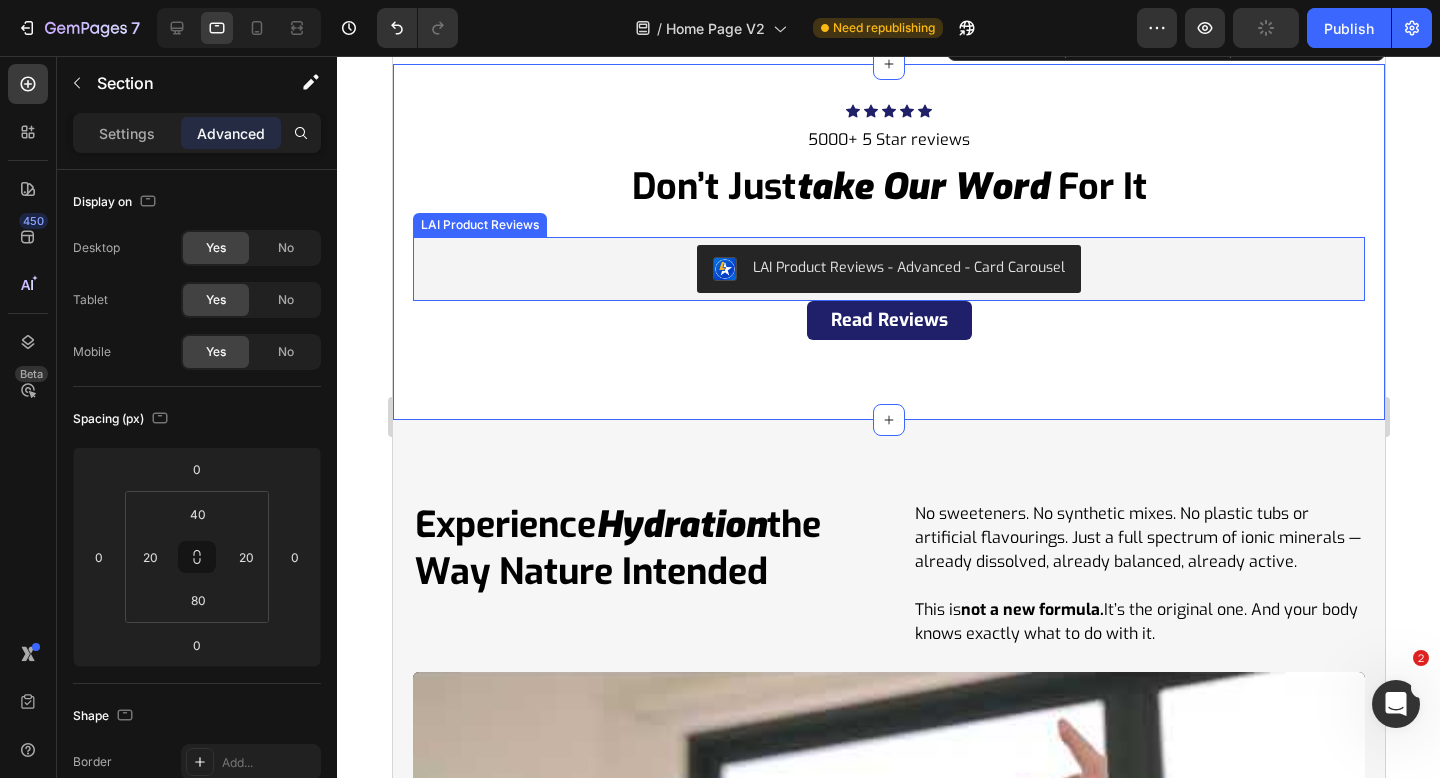 scroll, scrollTop: 7145, scrollLeft: 0, axis: vertical 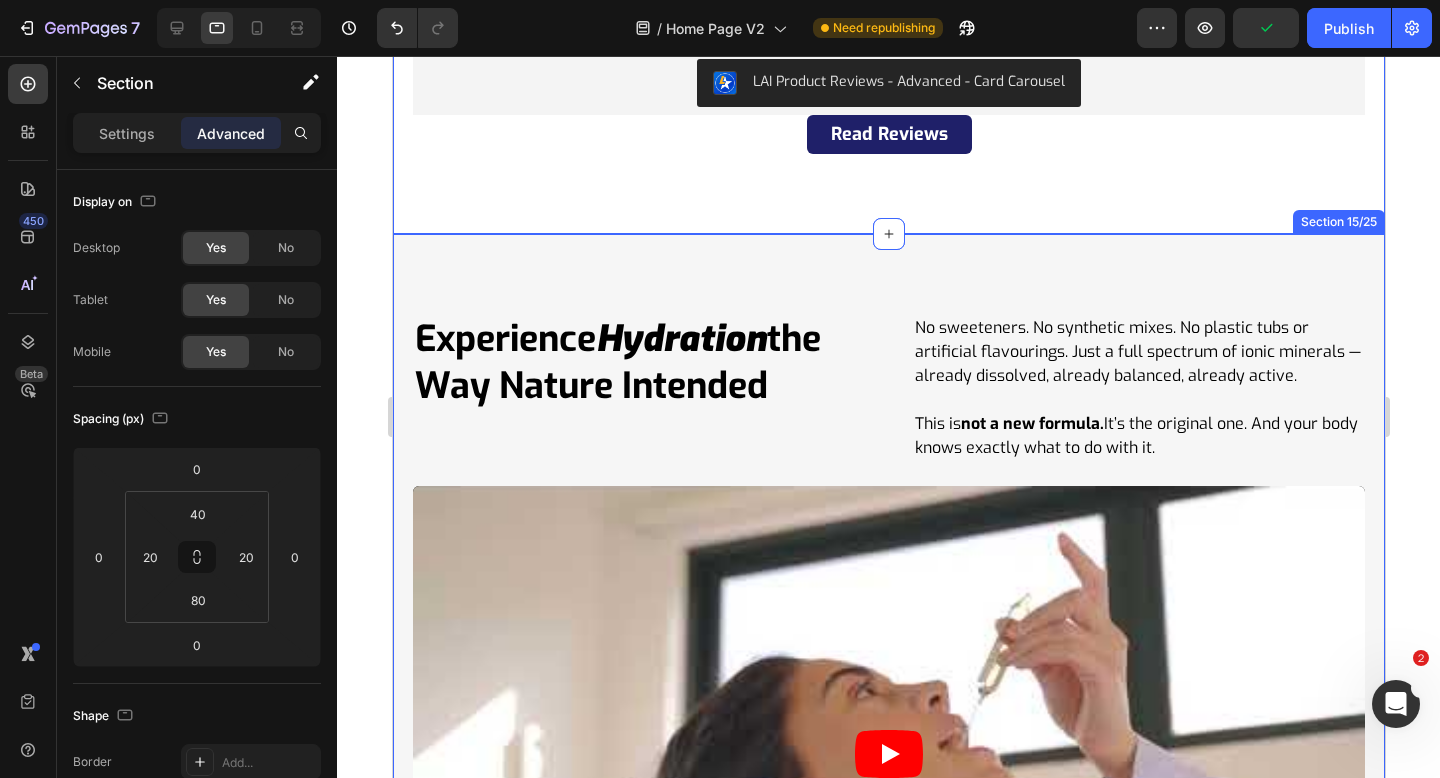 click on "Experience  Hydration  the Way Nature Intended Heading No sweeteners. No synthetic mixes. No plastic tubs or artificial flavourings. Just a full spectrum of ionic minerals — already dissolved, already balanced, already active.    This is  not a new formula.  It’s the original one. And your body knows exactly what to do with it. Text Block Row Video Row Section 15/25" at bounding box center [888, 668] 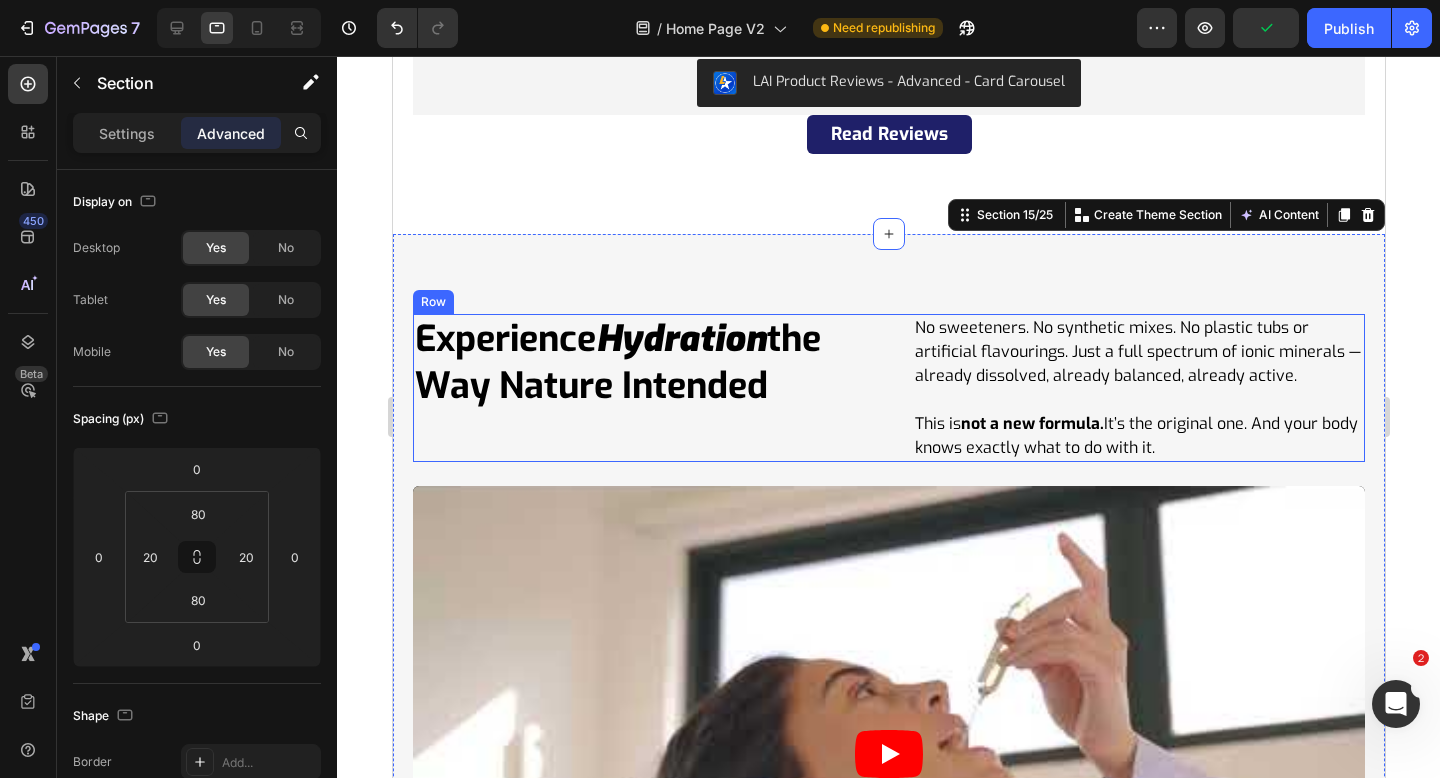scroll, scrollTop: 7190, scrollLeft: 0, axis: vertical 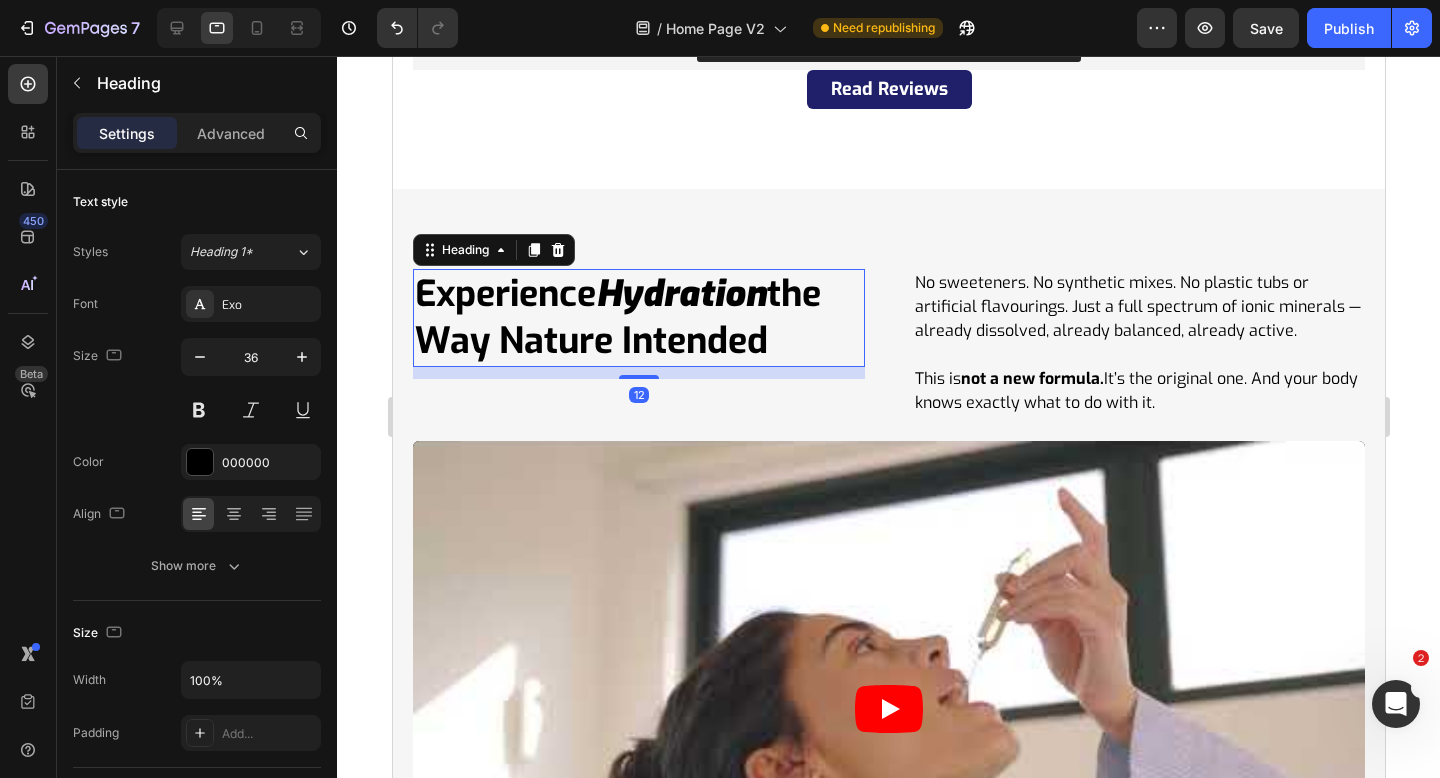 click on "the Way Nature Intended" at bounding box center [617, 317] 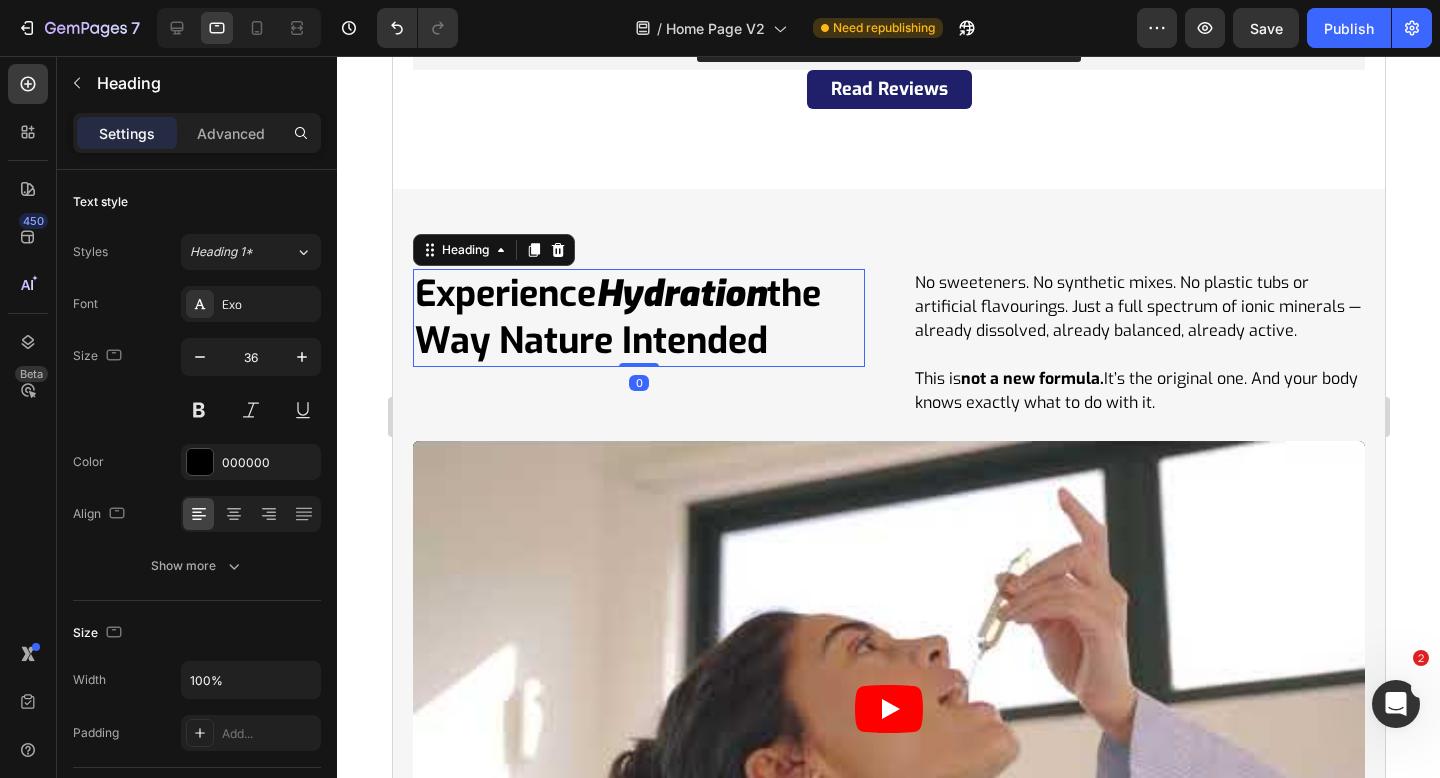 drag, startPoint x: 632, startPoint y: 376, endPoint x: 656, endPoint y: 316, distance: 64.62198 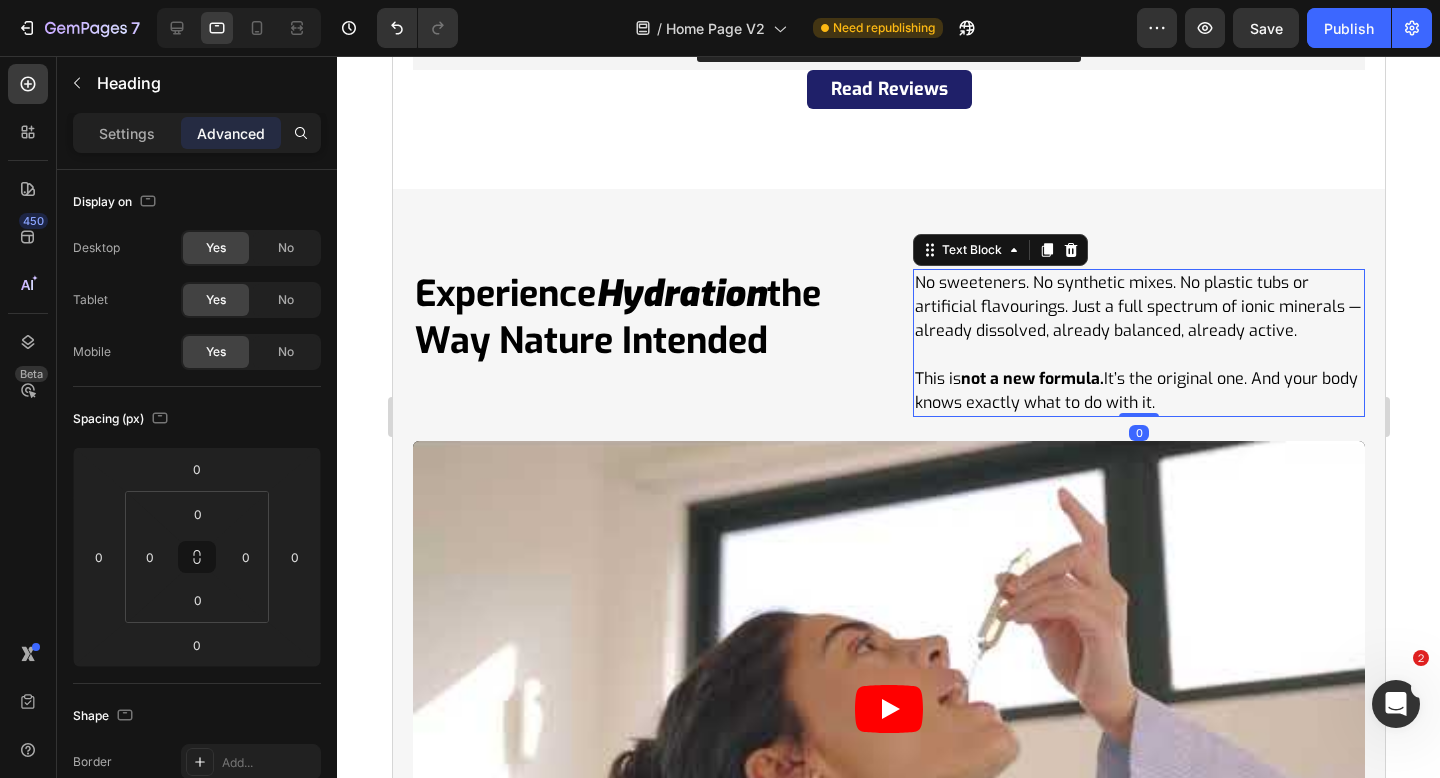 click at bounding box center (1138, 355) 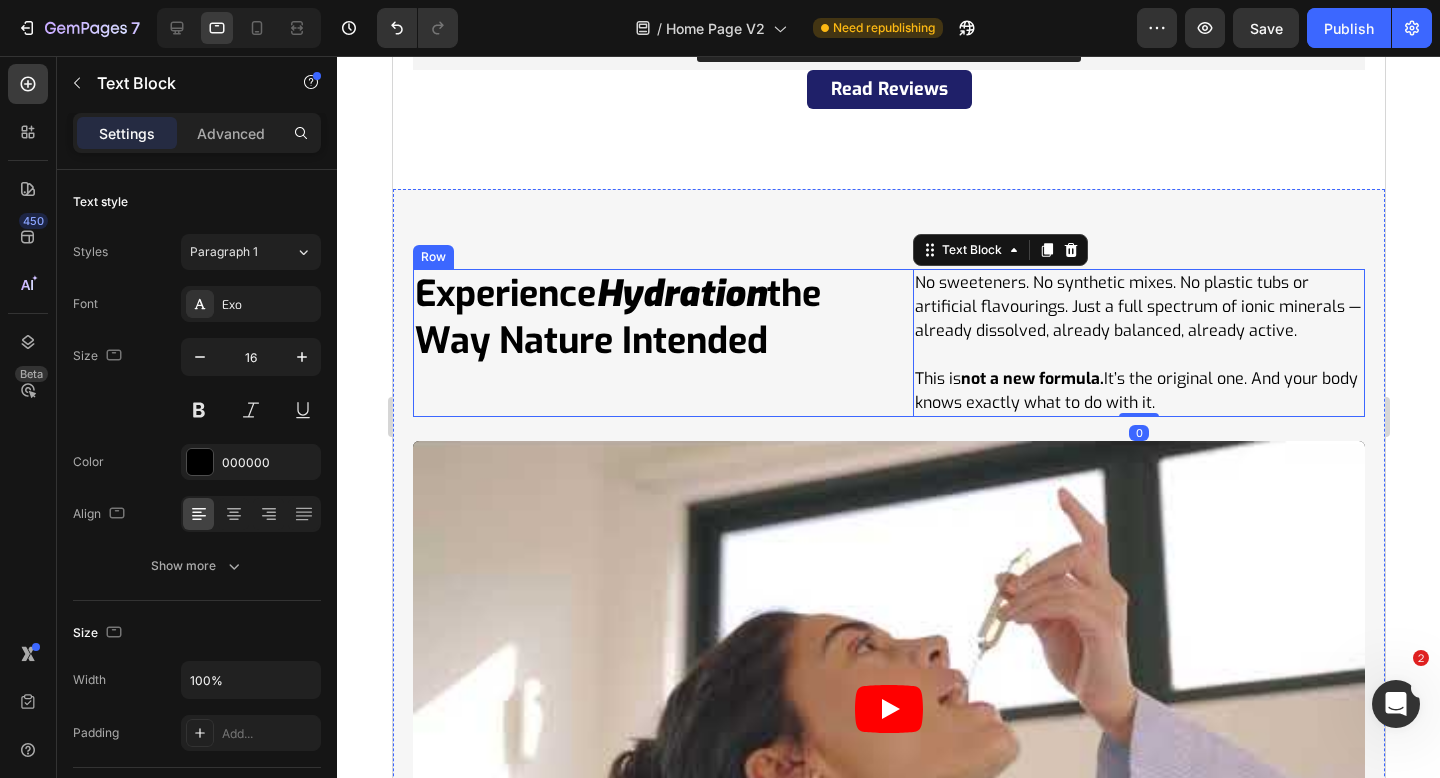 click on "Experience  Hydration  the Way Nature Intended Heading No sweeteners. No synthetic mixes. No plastic tubs or artificial flavourings. Just a full spectrum of ionic minerals — already dissolved, already balanced, already active.    This is  not a new formula.  It’s the original one. And your body knows exactly what to do with it. Text Block   0 Row" at bounding box center [888, 343] 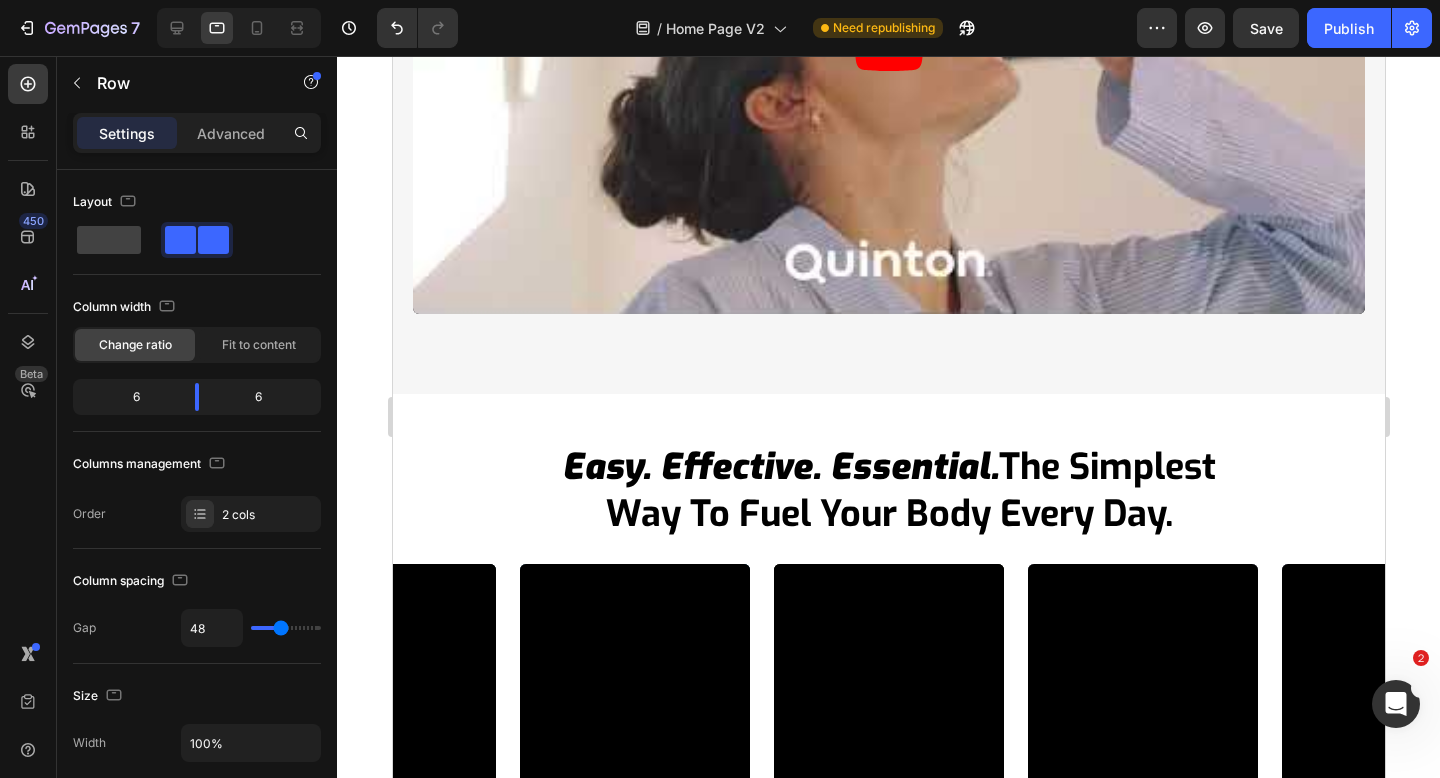 scroll, scrollTop: 8073, scrollLeft: 0, axis: vertical 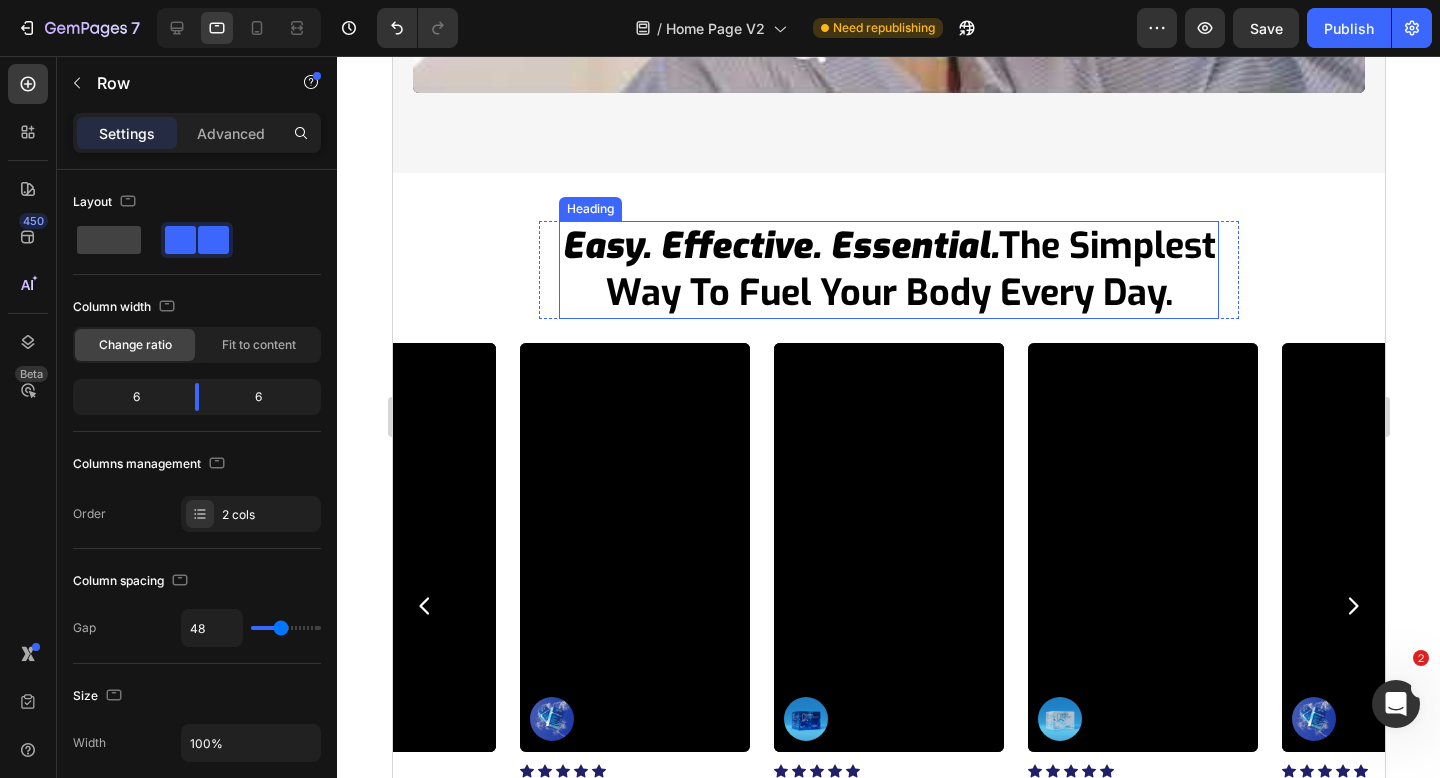 click on "the simplest way to fuel your body every day." at bounding box center (910, 269) 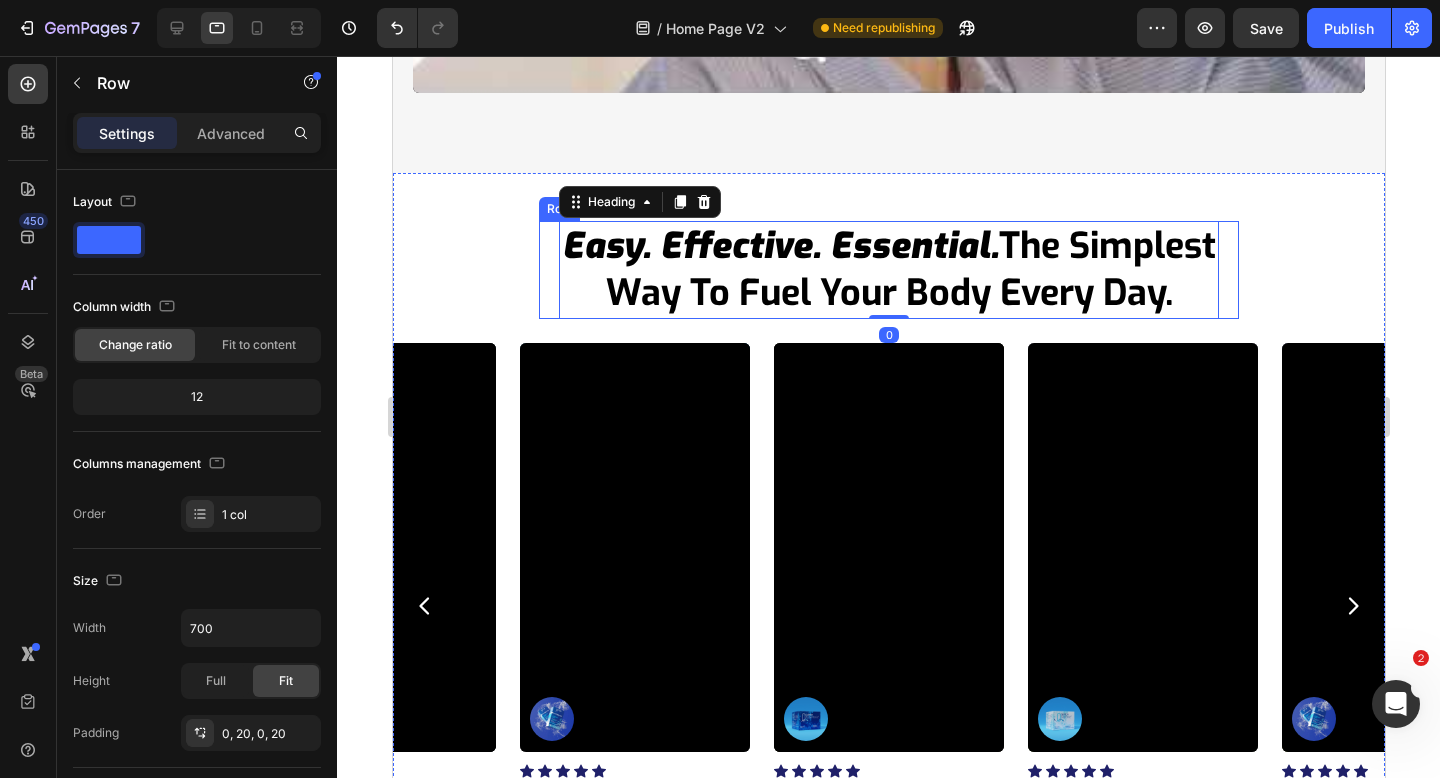 click on "easy. effective. essential.  the simplest way to fuel your body every day. Heading   0 Row" at bounding box center (888, 270) 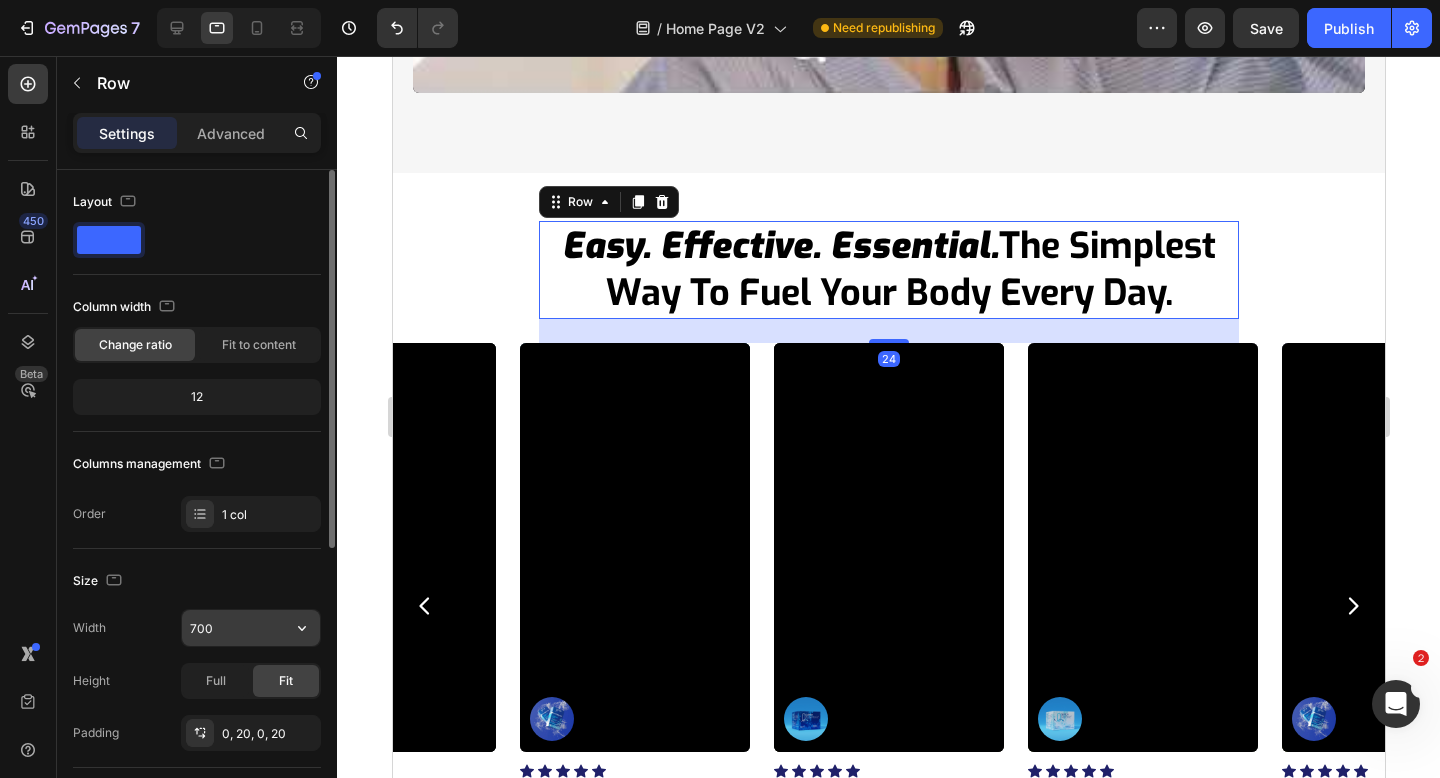 click on "700" at bounding box center (251, 628) 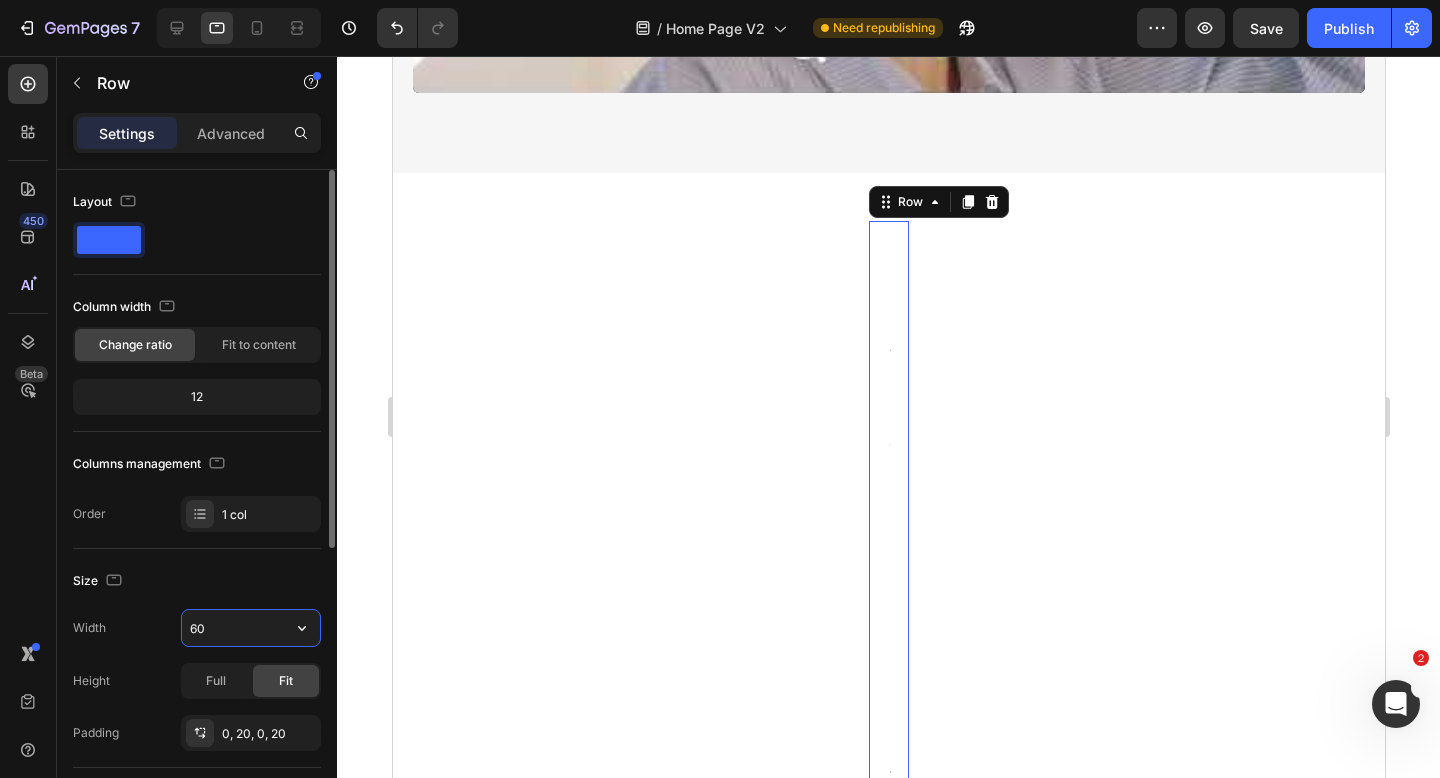 type on "600" 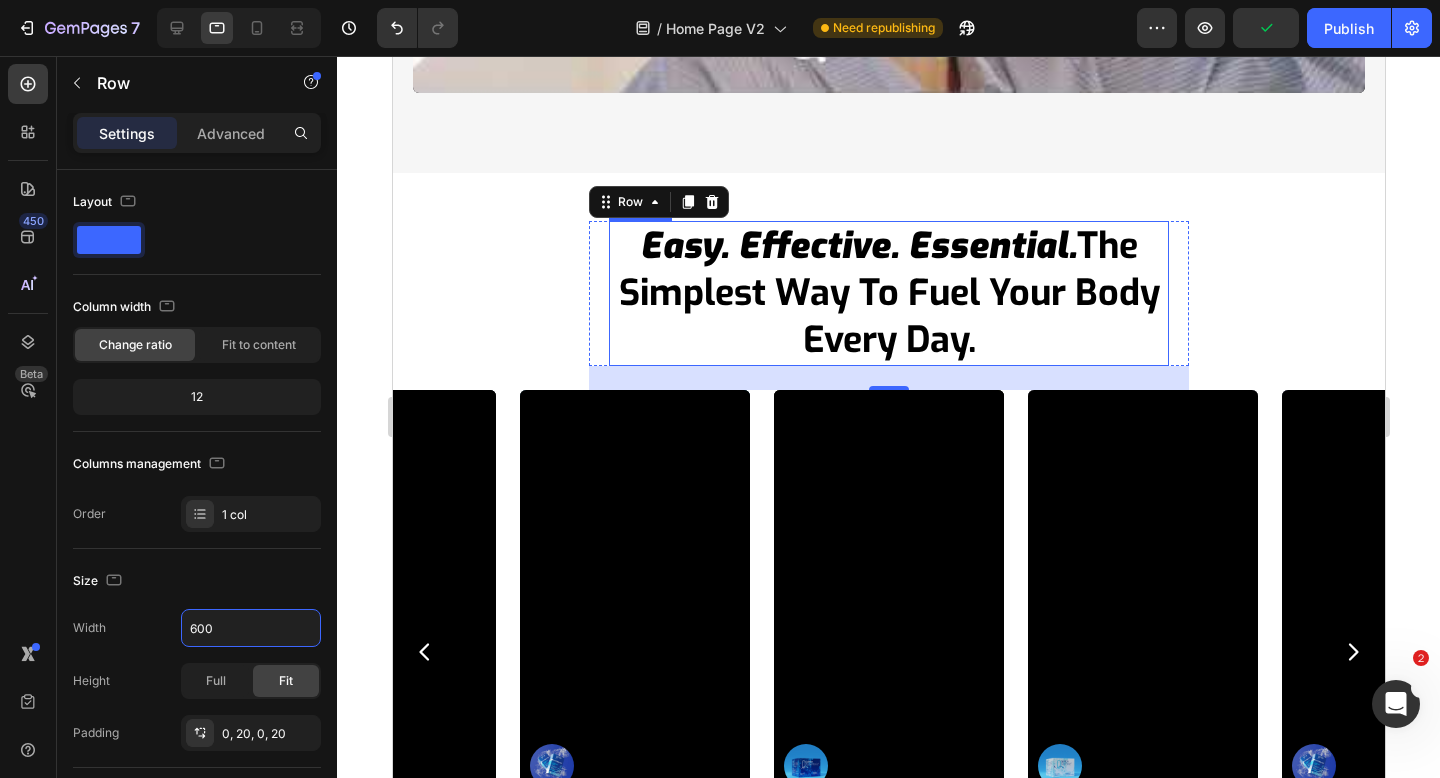 click on "the simplest way to fuel your body every day." at bounding box center [888, 293] 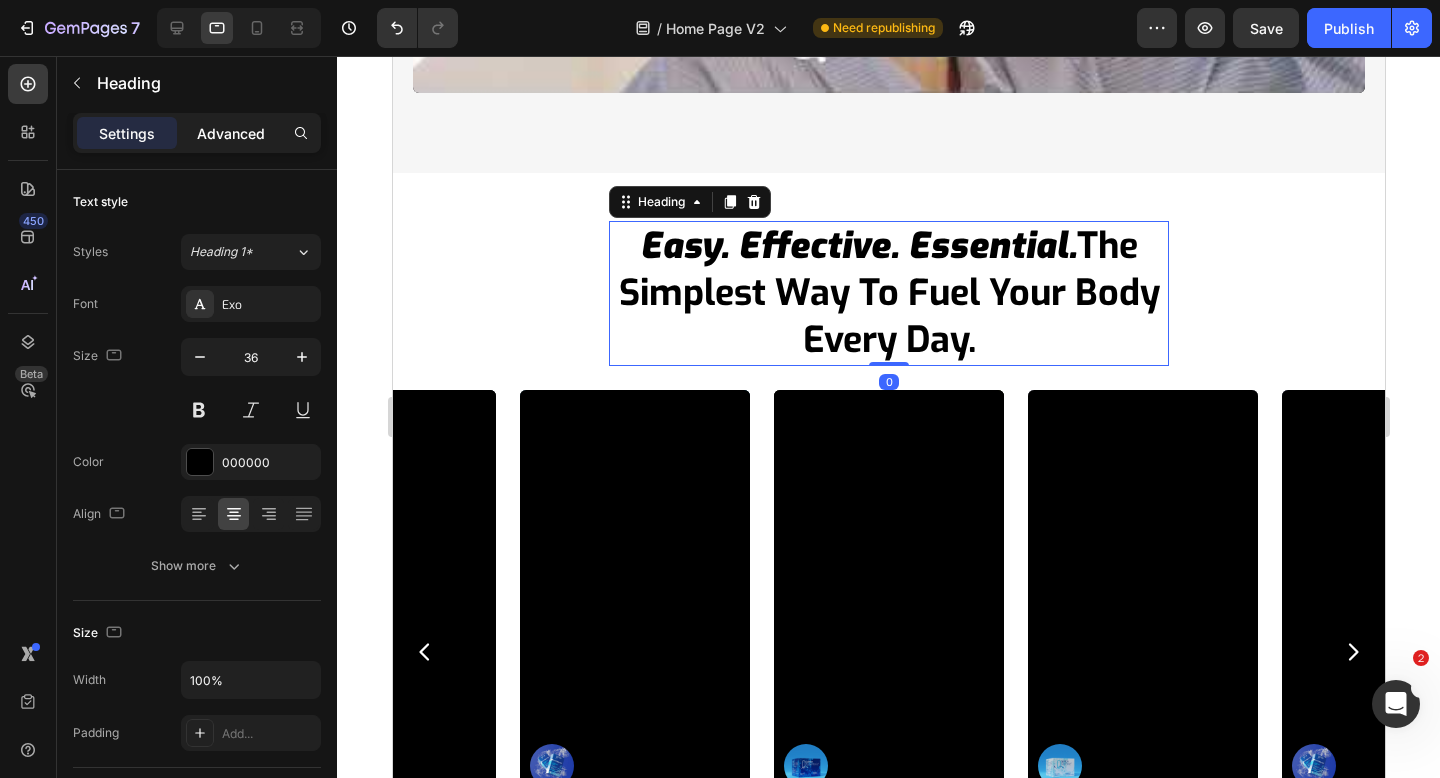 click on "Advanced" at bounding box center (231, 133) 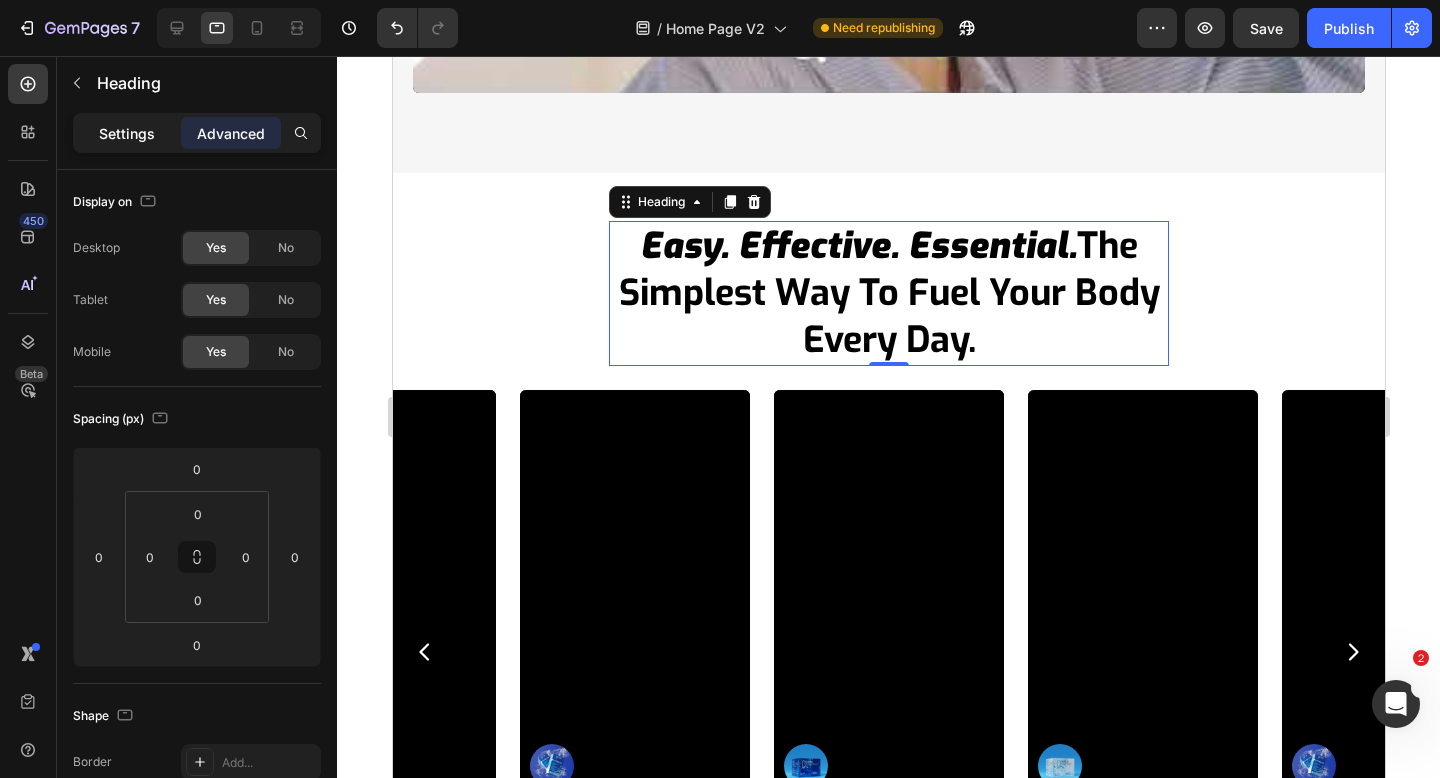 click on "Settings" 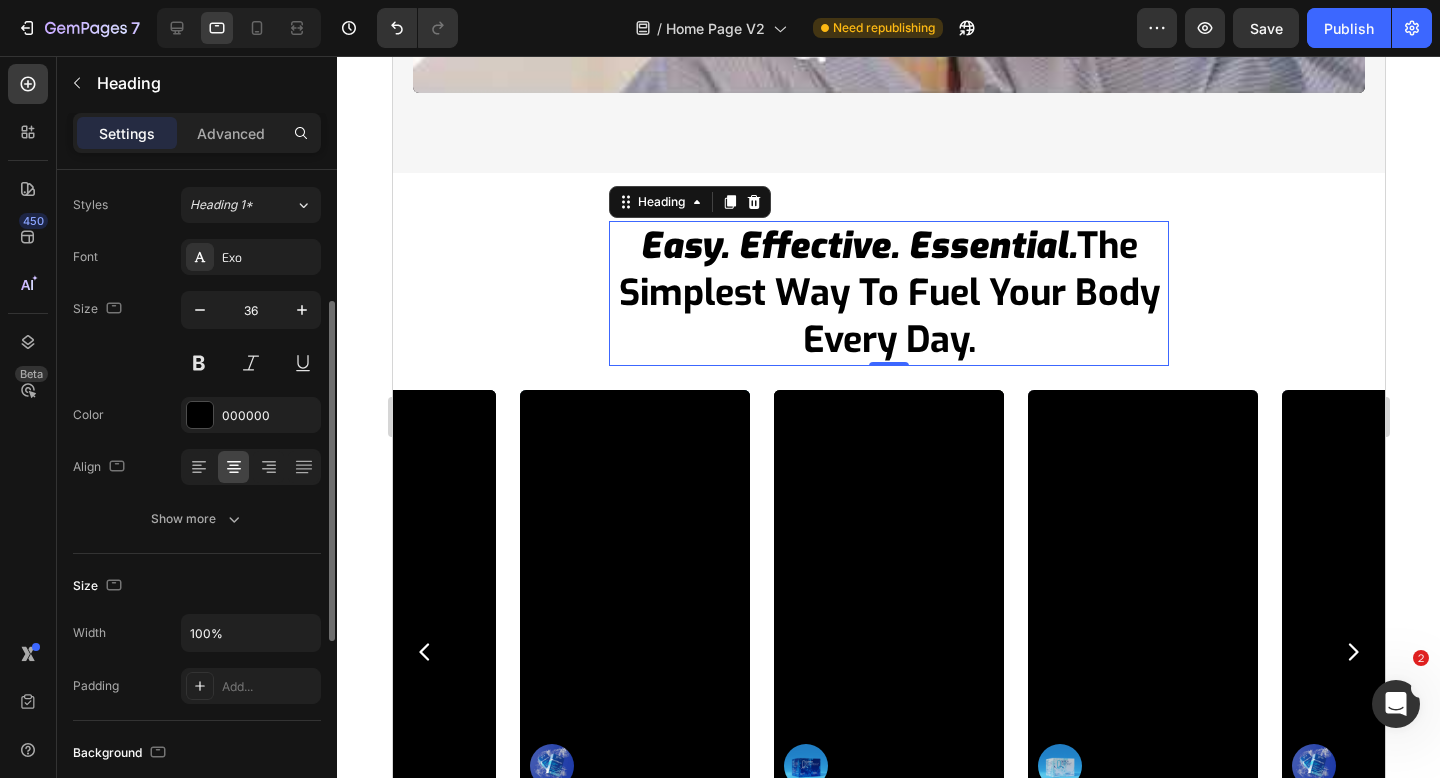 scroll, scrollTop: 0, scrollLeft: 0, axis: both 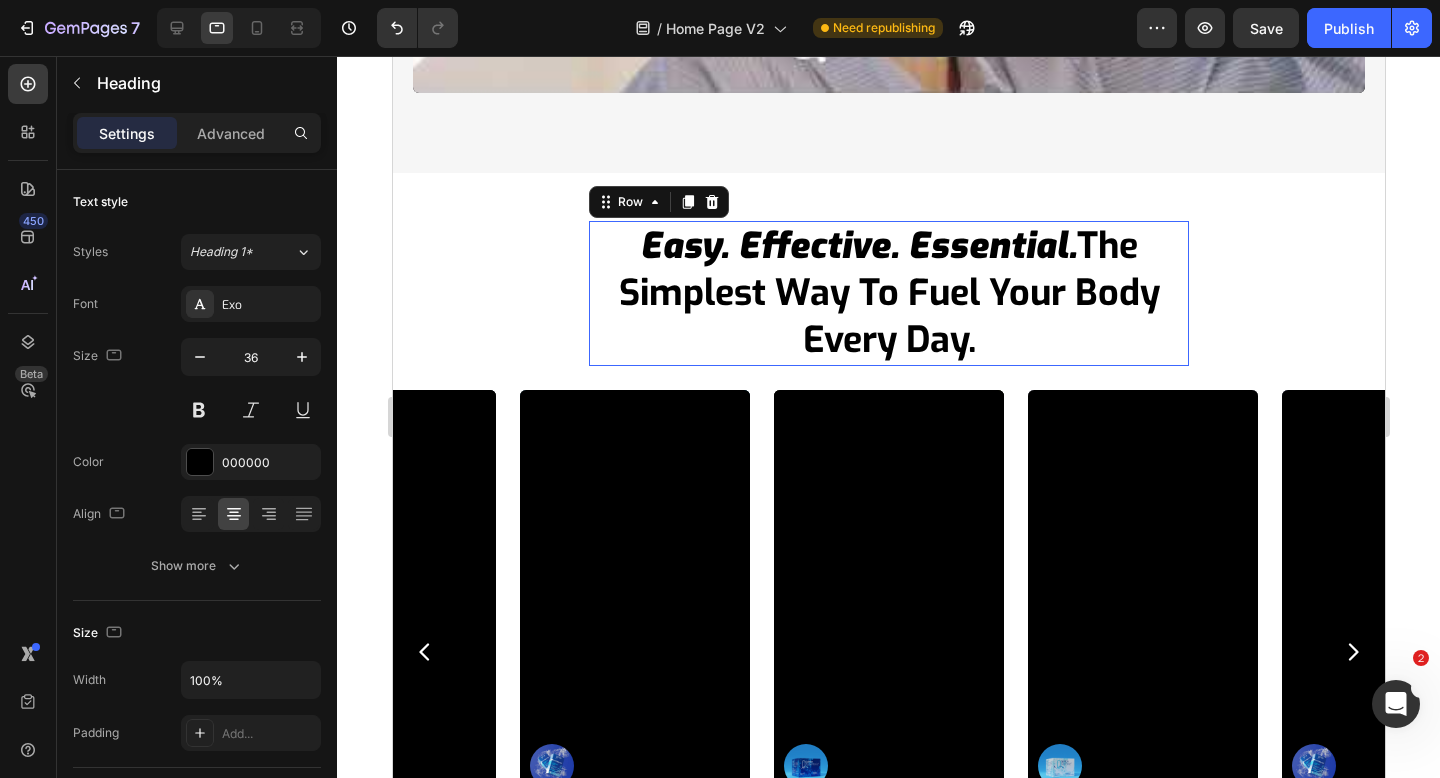 drag, startPoint x: 601, startPoint y: 297, endPoint x: 655, endPoint y: 205, distance: 106.677086 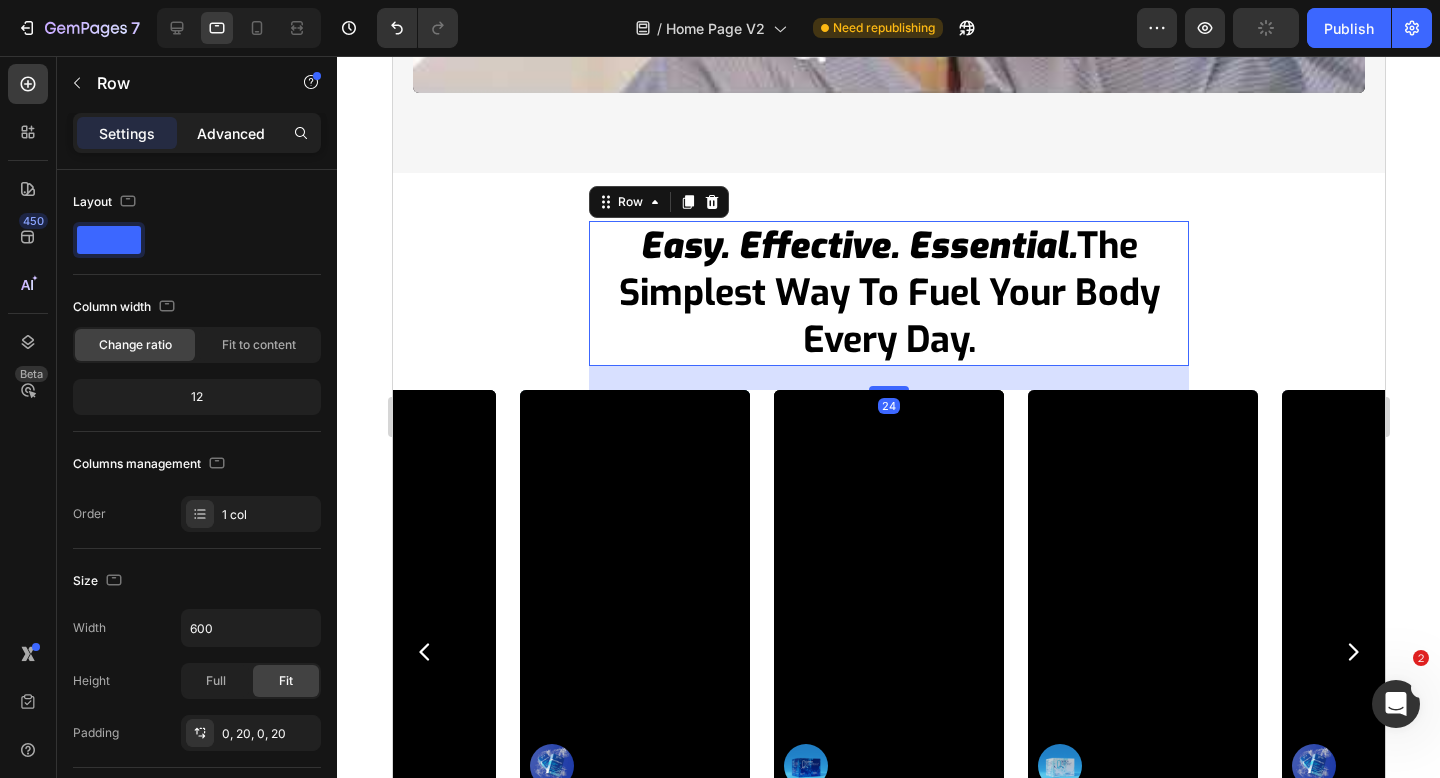 click on "Advanced" at bounding box center [231, 133] 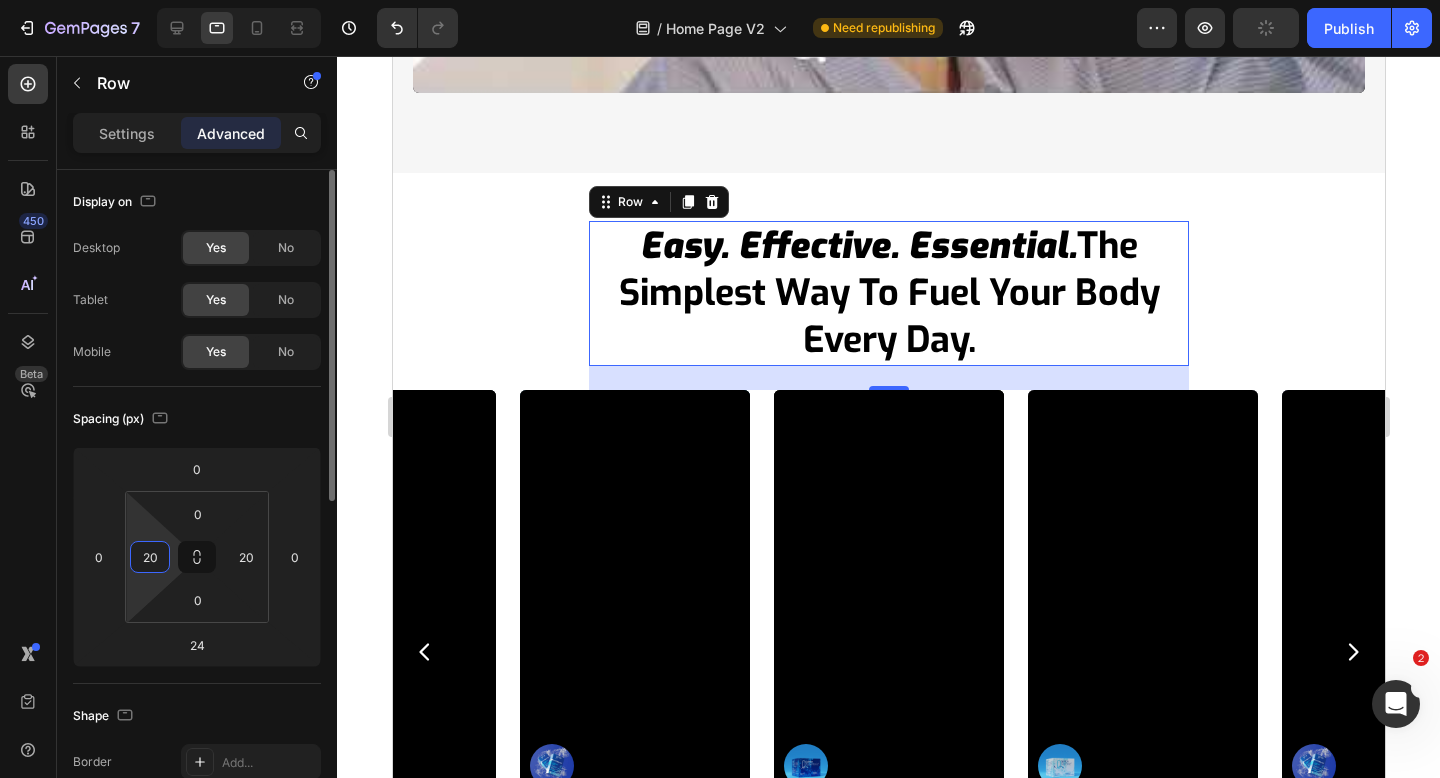 click on "20" at bounding box center [150, 557] 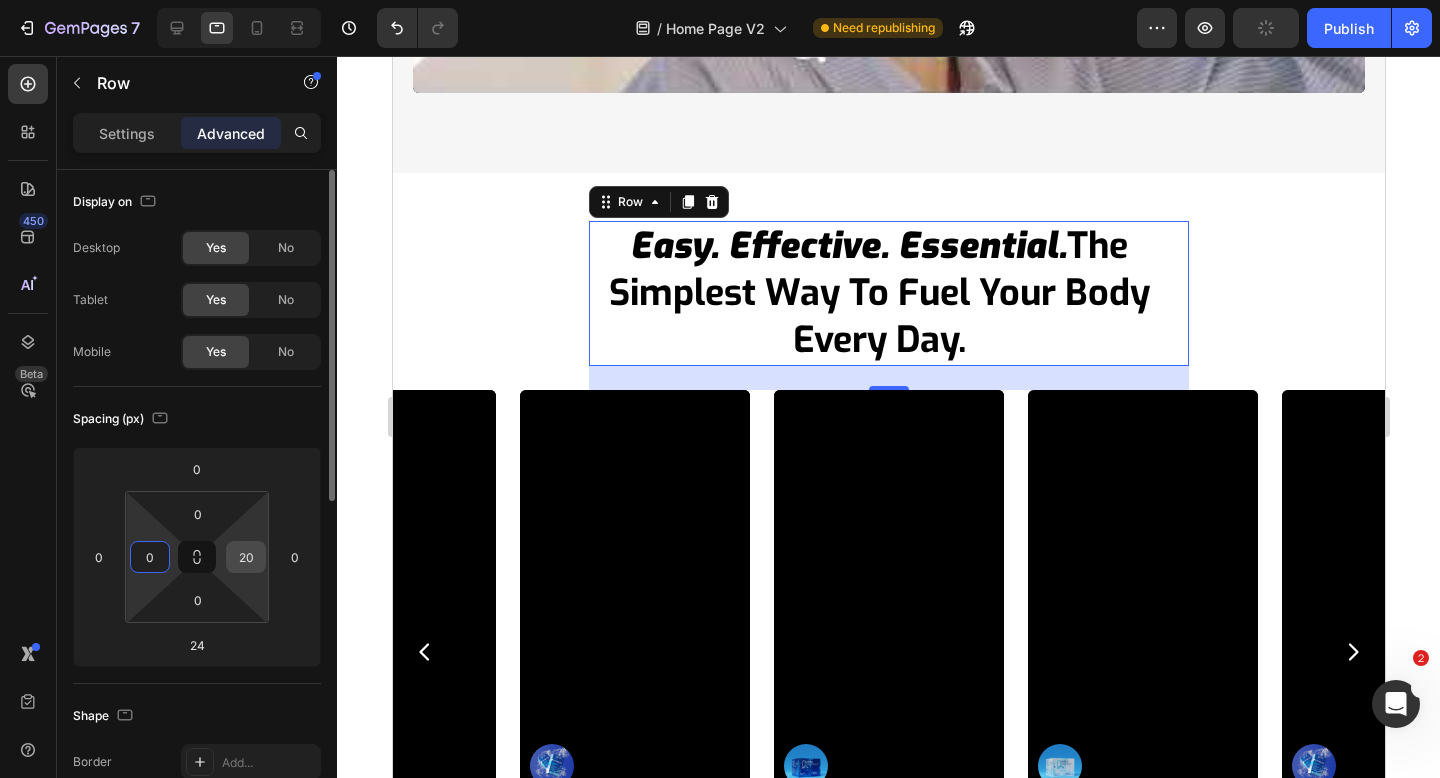 type on "0" 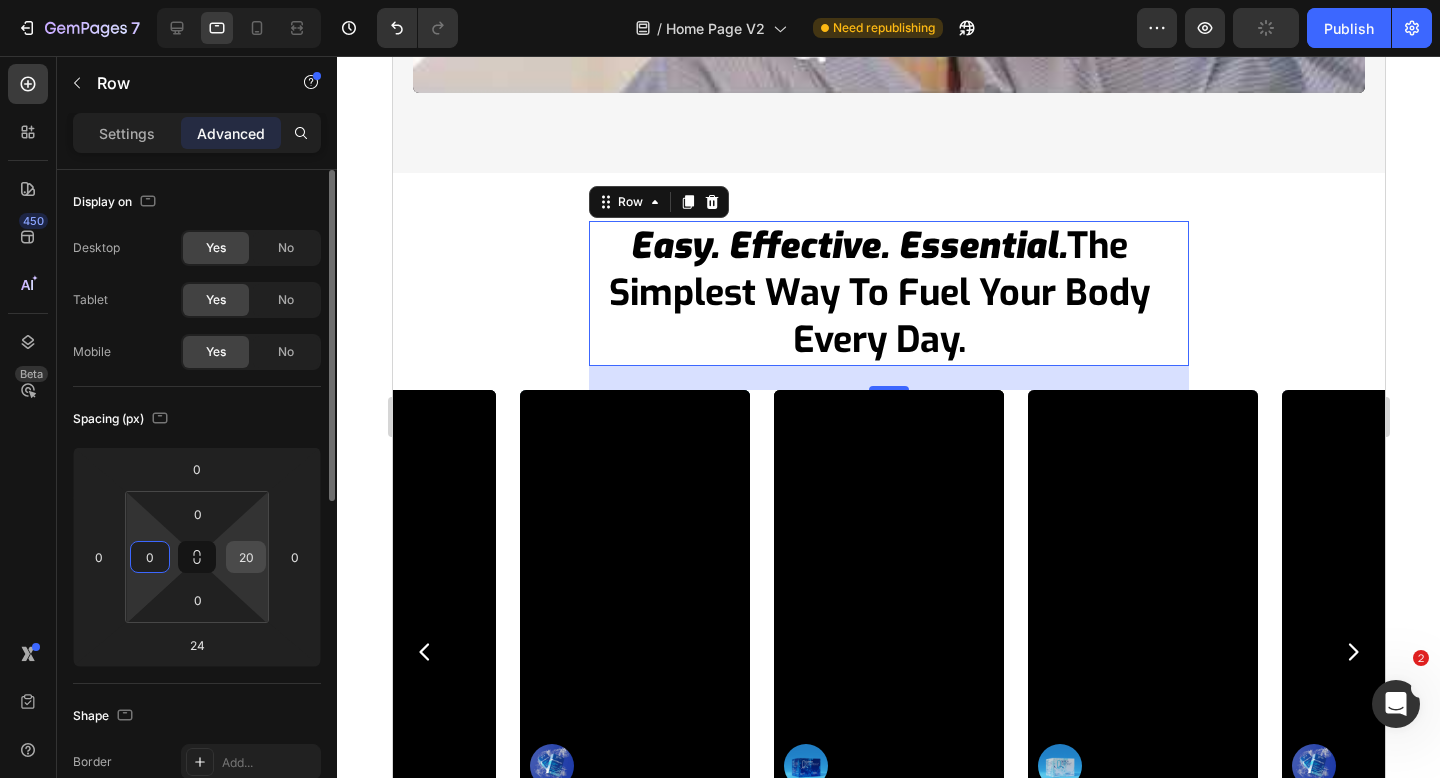 click on "20" at bounding box center (246, 557) 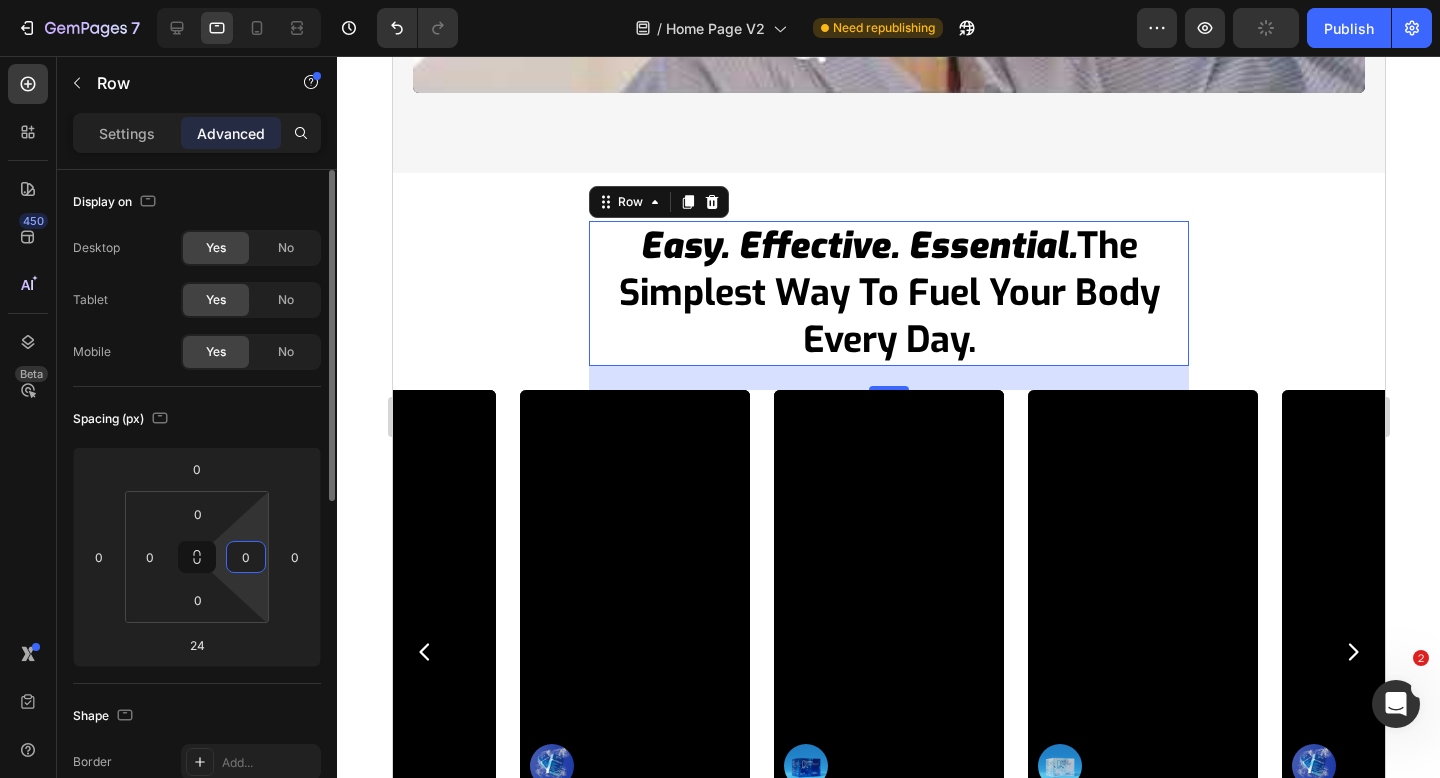 type on "0" 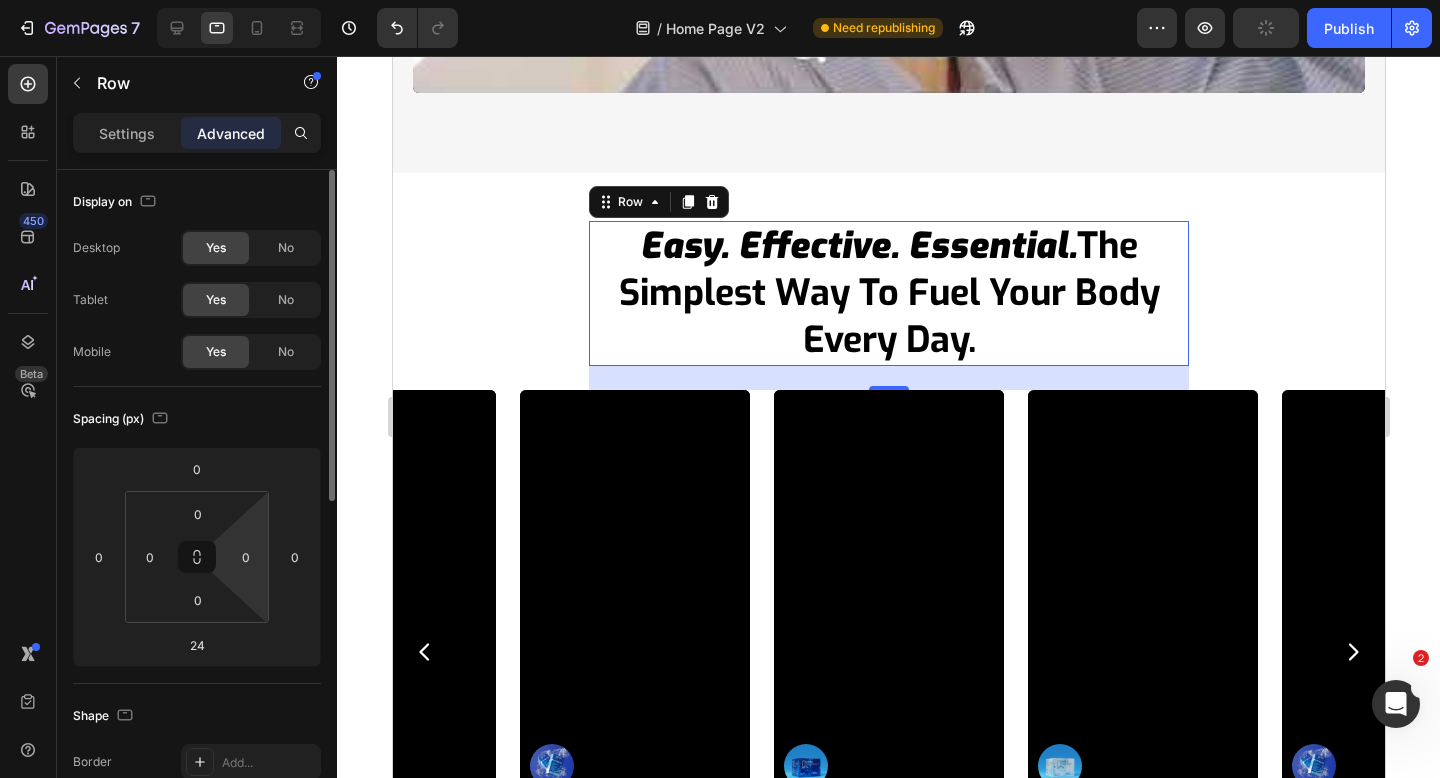 click on "Spacing (px)" at bounding box center [197, 419] 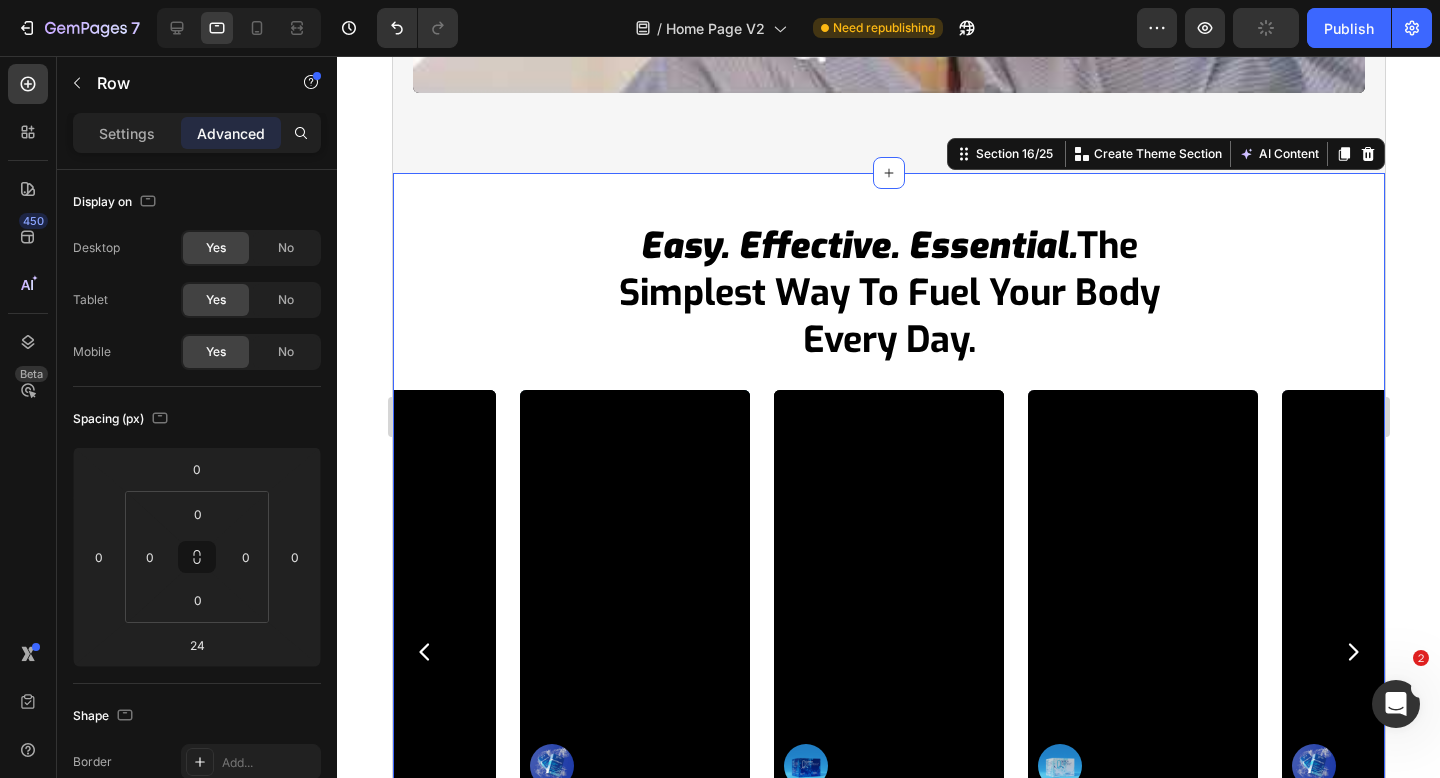 click on "easy. effective. essential.  the simplest way to fuel your body every day. Heading Row
Video Image                Icon                Icon                Icon                Icon                Icon Icon List Hoz "Can't do any long run without it very convenient to take with me while running." Text Block Shop Bundles  👉 Button Row Video Image                Icon                Icon                Icon                Icon                Icon Icon List Hoz "Can't do any long run without it very convenient to take with me while running." Text Block Shop Sport  👉 Button Row Video Image                Icon                Icon                Icon                Icon                Icon Icon List Hoz "Can't do any long run without it very convenient to take with me while running." Text Block Shop Wellness  👉 Button Row Video Image                Icon                Icon                Icon                Icon                Icon Icon List Hoz Text Block Shop Bundles  👉 Button Row Video" at bounding box center (888, 567) 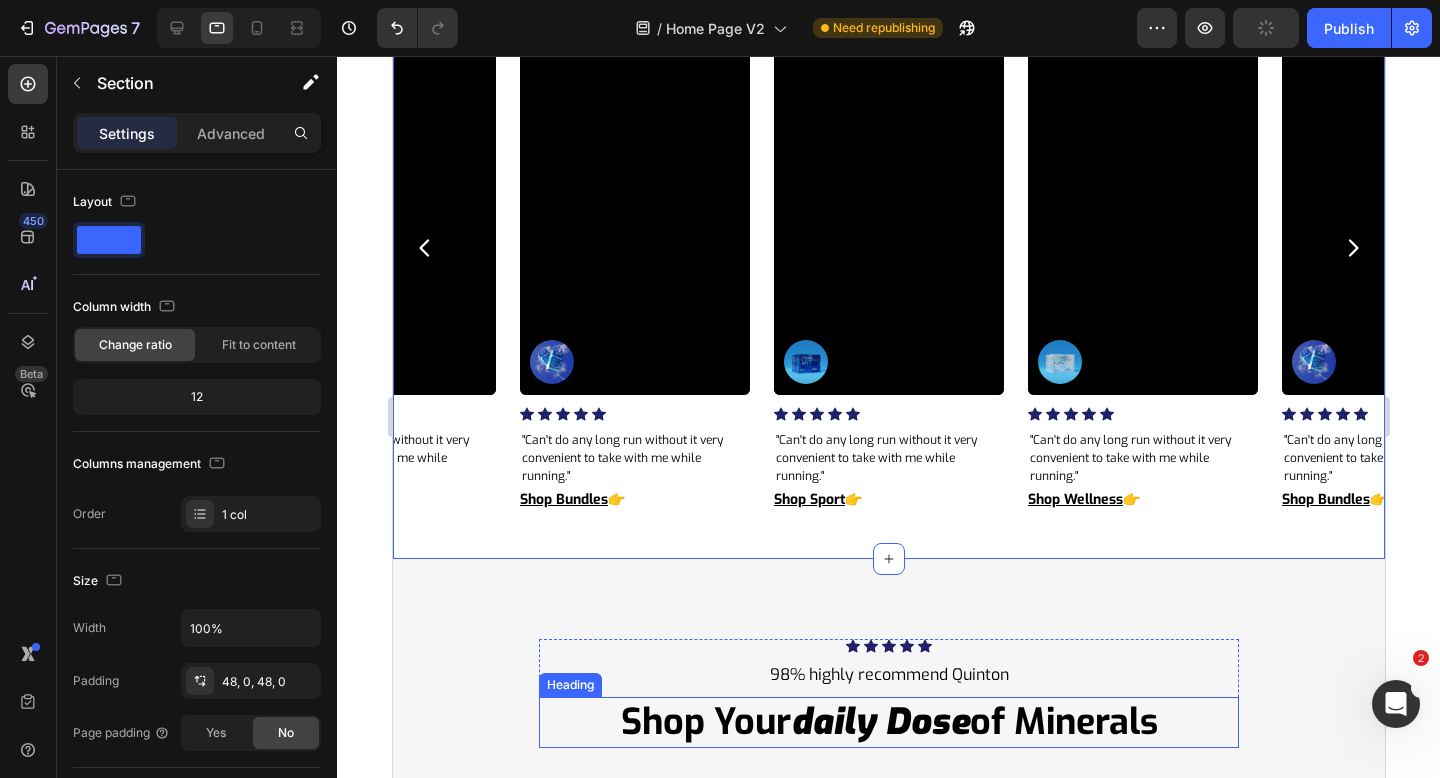 scroll, scrollTop: 8658, scrollLeft: 0, axis: vertical 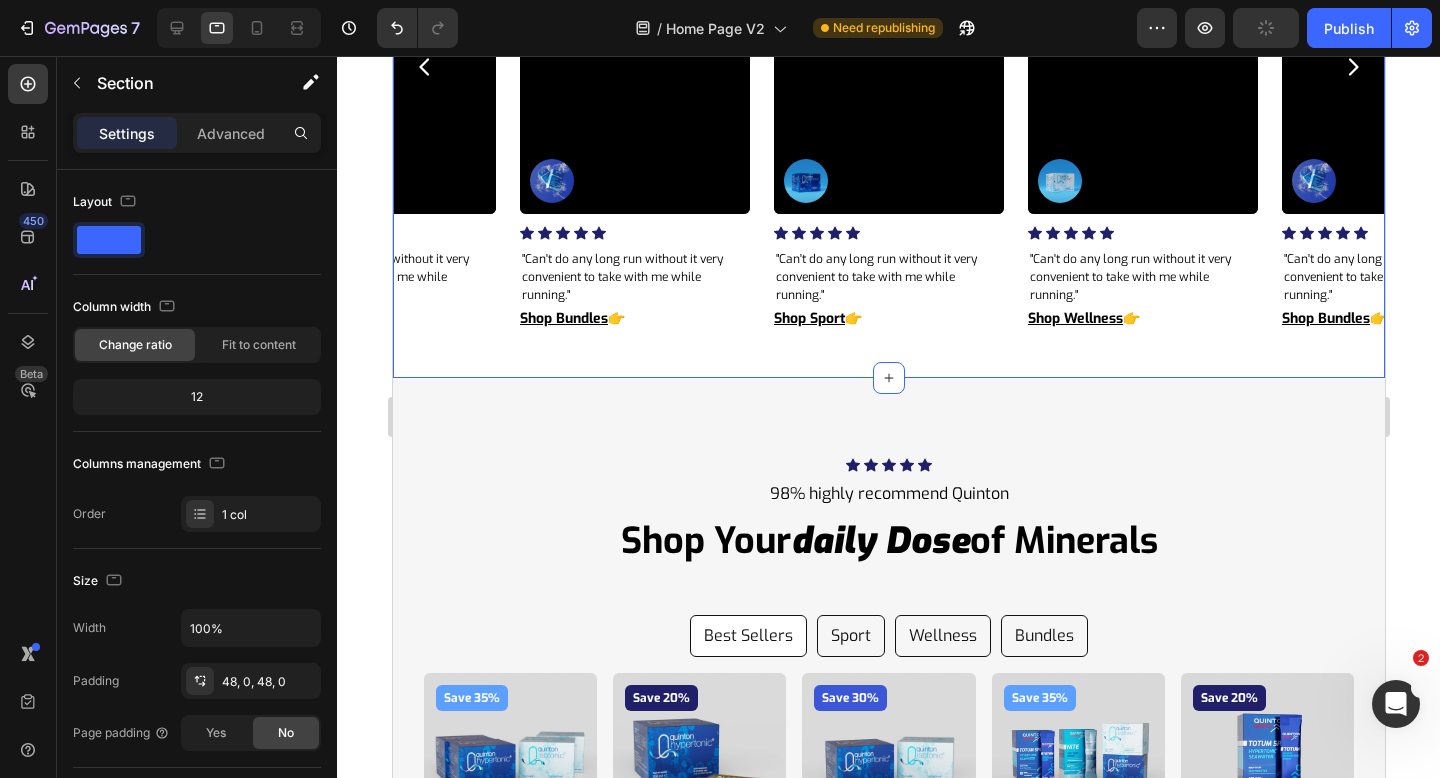 click on "easy. effective. essential.  the simplest way to fuel your body every day. Heading Row
Video Image                Icon                Icon                Icon                Icon                Icon Icon List Hoz "Can't do any long run without it very convenient to take with me while running." Text Block Shop Bundles  👉 Button Row Video Image                Icon                Icon                Icon                Icon                Icon Icon List Hoz "Can't do any long run without it very convenient to take with me while running." Text Block Shop Sport  👉 Button Row Video Image                Icon                Icon                Icon                Icon                Icon Icon List Hoz "Can't do any long run without it very convenient to take with me while running." Text Block Shop Wellness  👉 Button Row Video Image                Icon                Icon                Icon                Icon                Icon Icon List Hoz Text Block Shop Bundles  👉 Button Row Video" at bounding box center (888, -18) 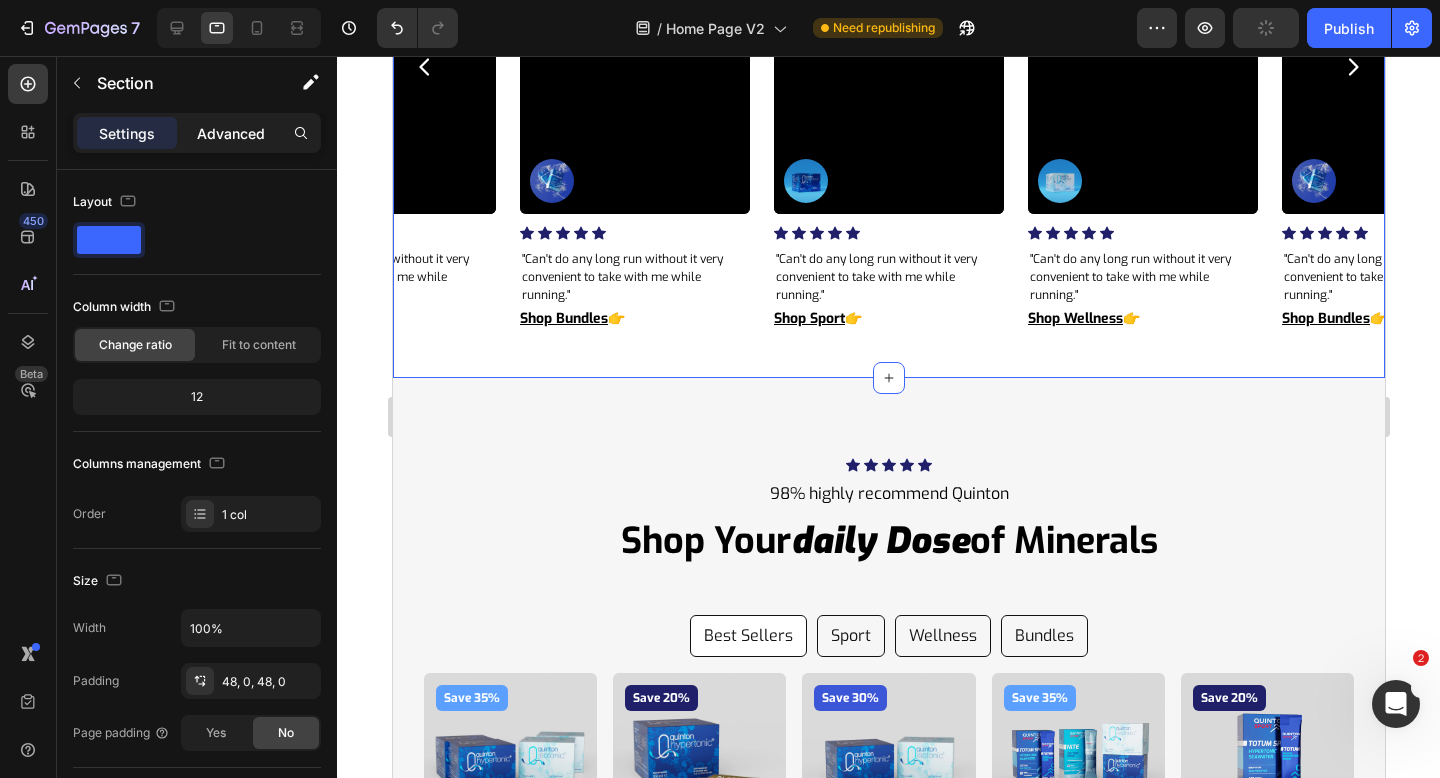 click on "Advanced" 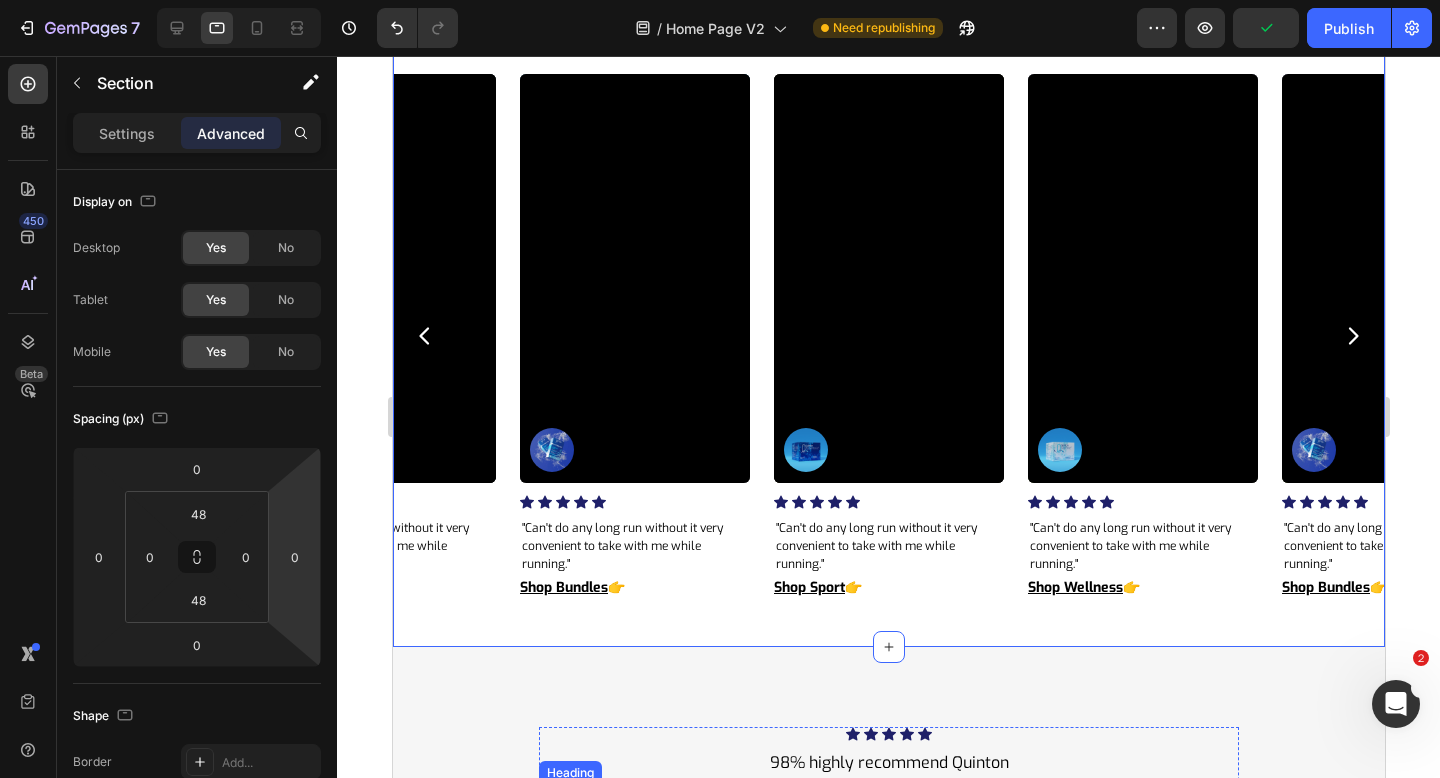 scroll, scrollTop: 8014, scrollLeft: 0, axis: vertical 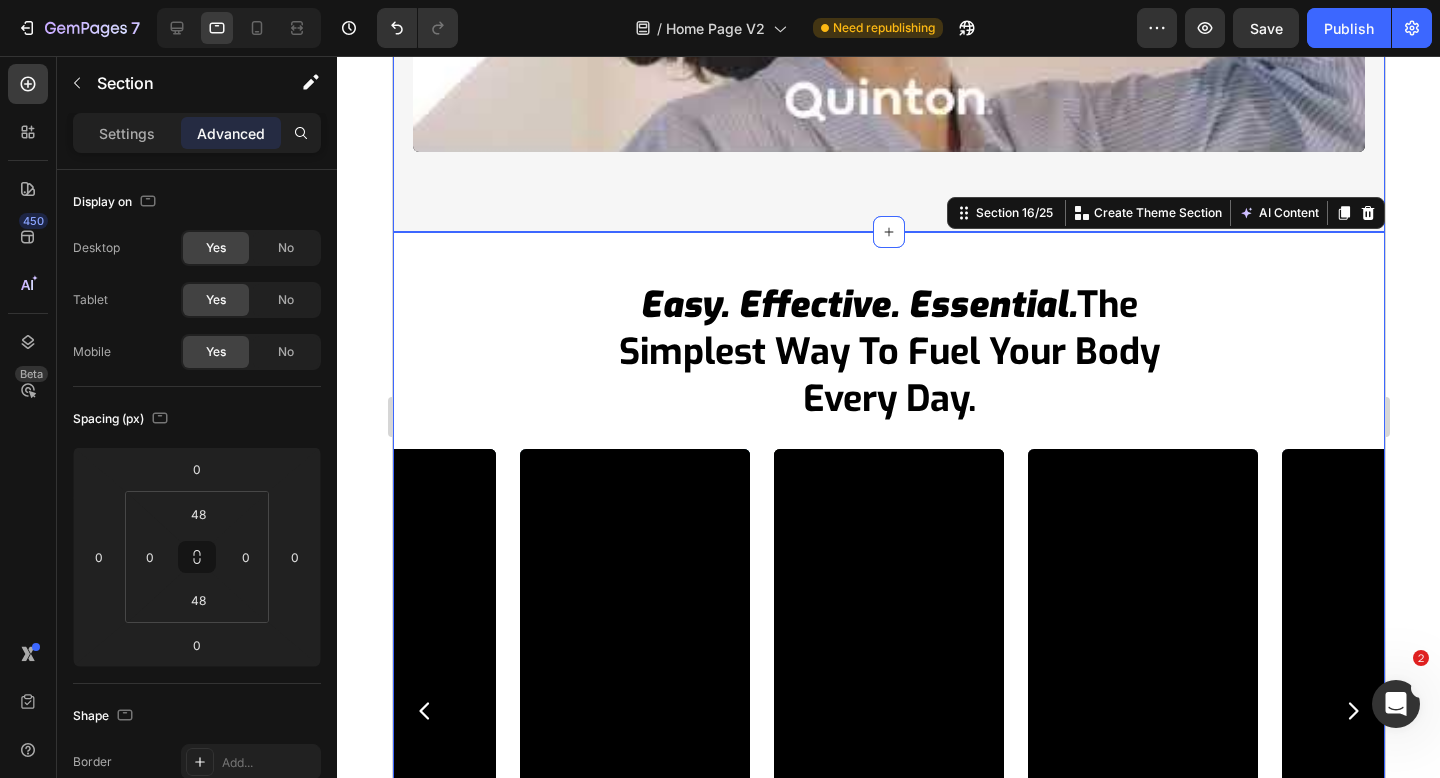 click on "Experience  Hydration  the Way Nature Intended Heading No sweeteners. No synthetic mixes. No plastic tubs or artificial flavourings. Just a full spectrum of ionic minerals — already dissolved, already balanced, already active.    This is  not a new formula.  It’s the original one. And your body knows exactly what to do with it. Text Block Row Video Row Section 15/25" at bounding box center [888, -201] 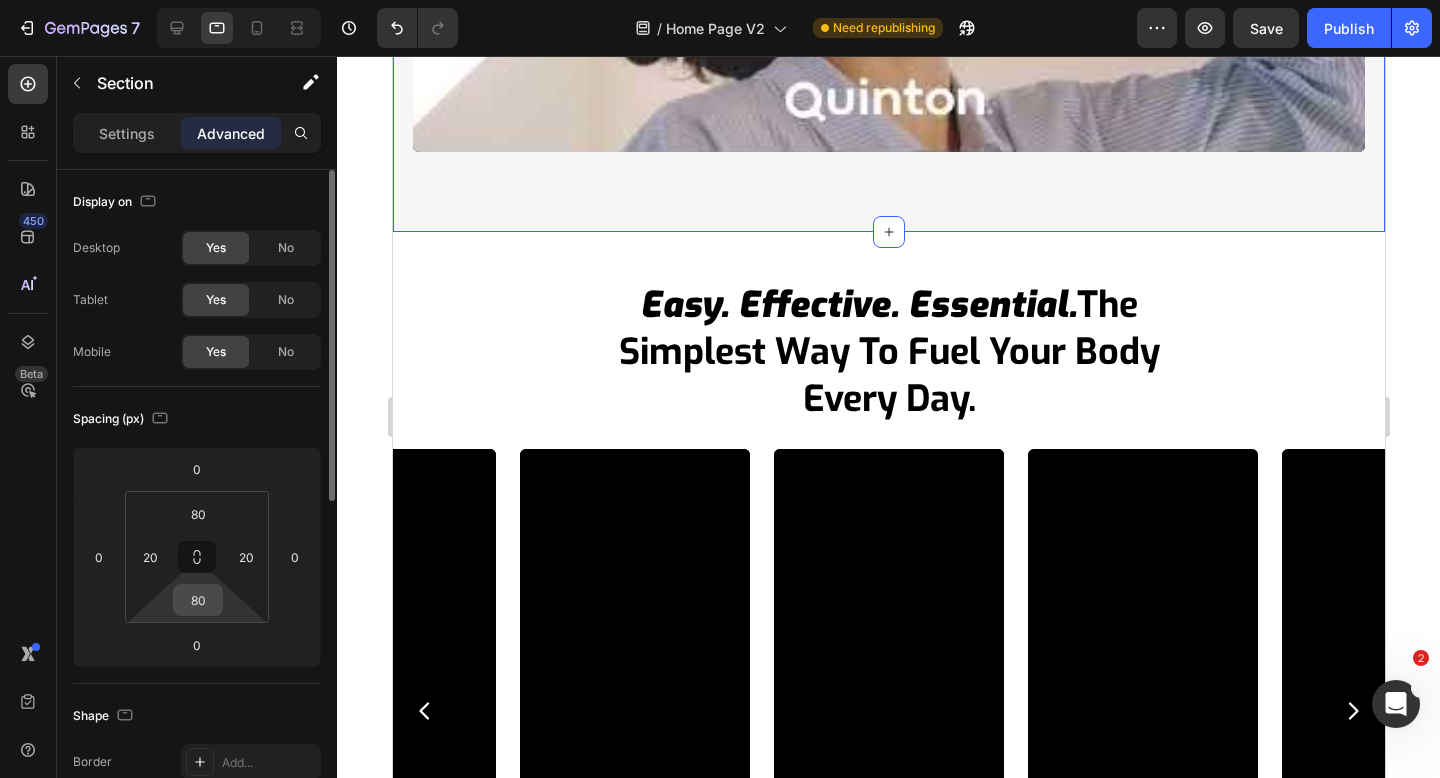 click on "80" at bounding box center (198, 600) 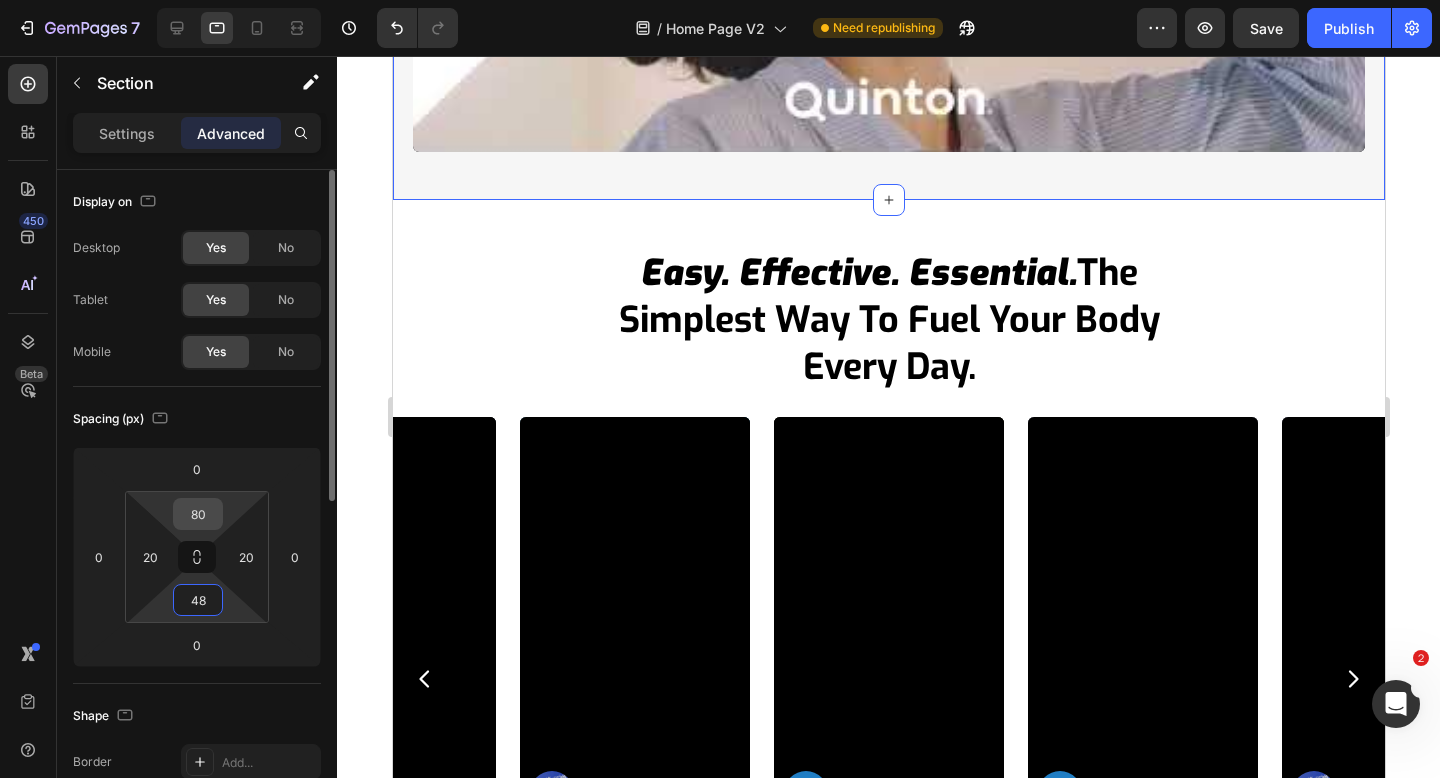 type on "48" 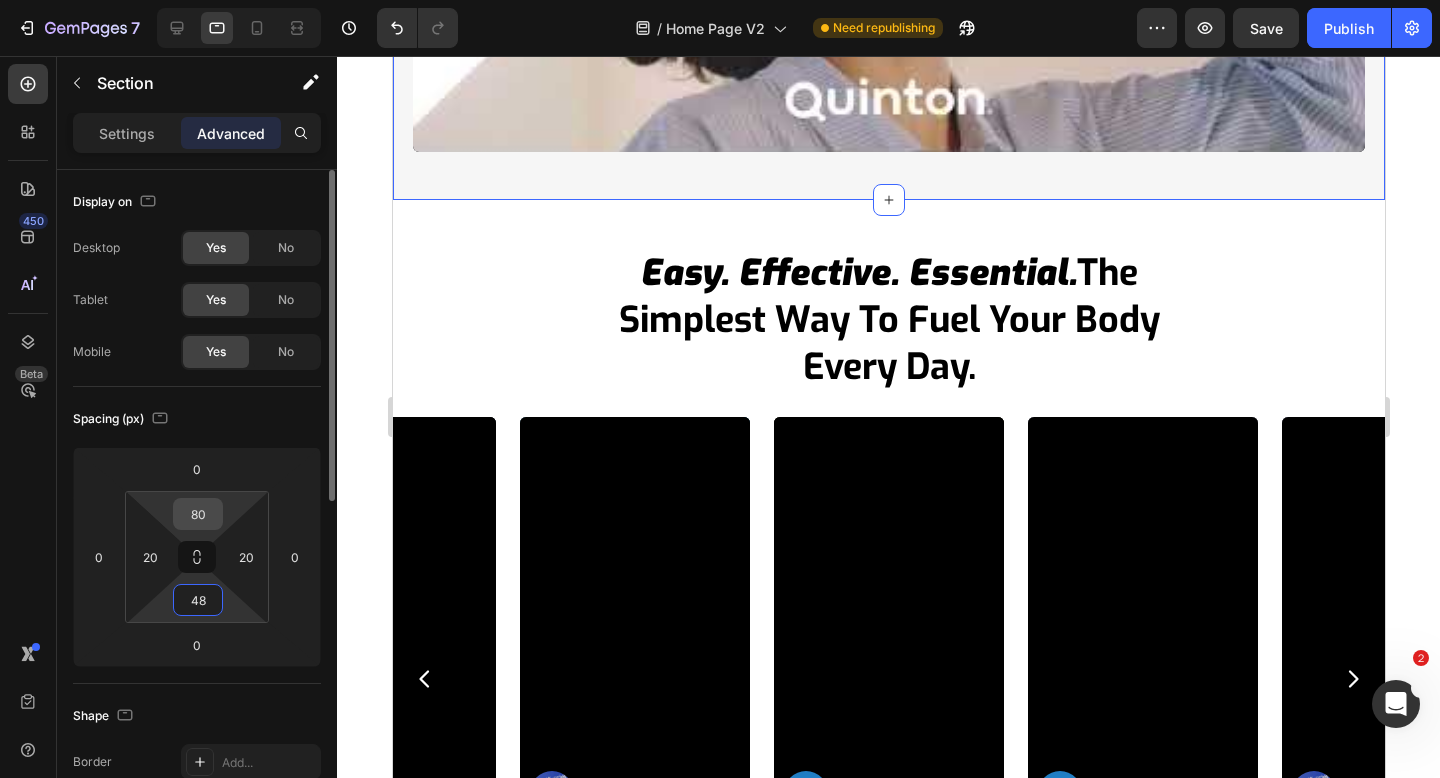 click on "80" at bounding box center (198, 514) 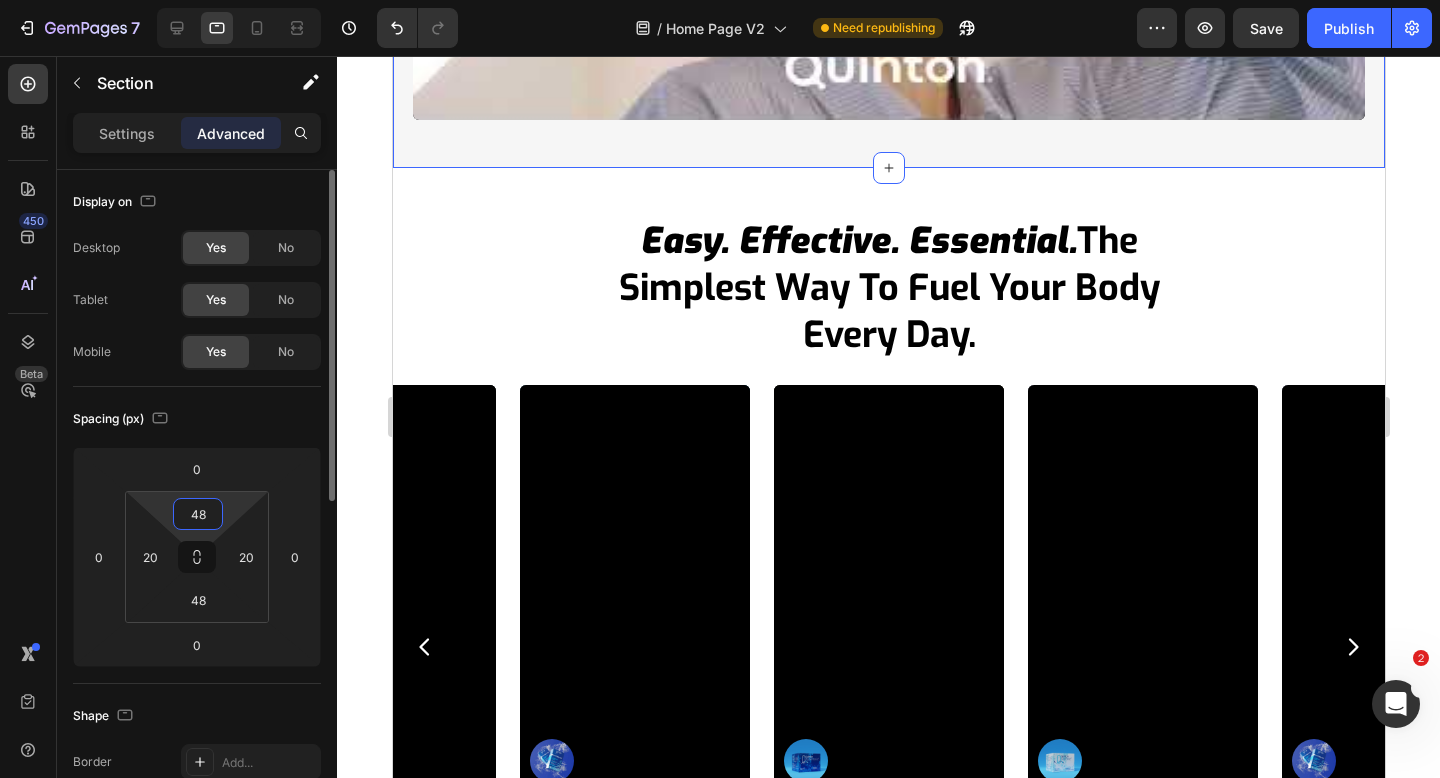 type on "48" 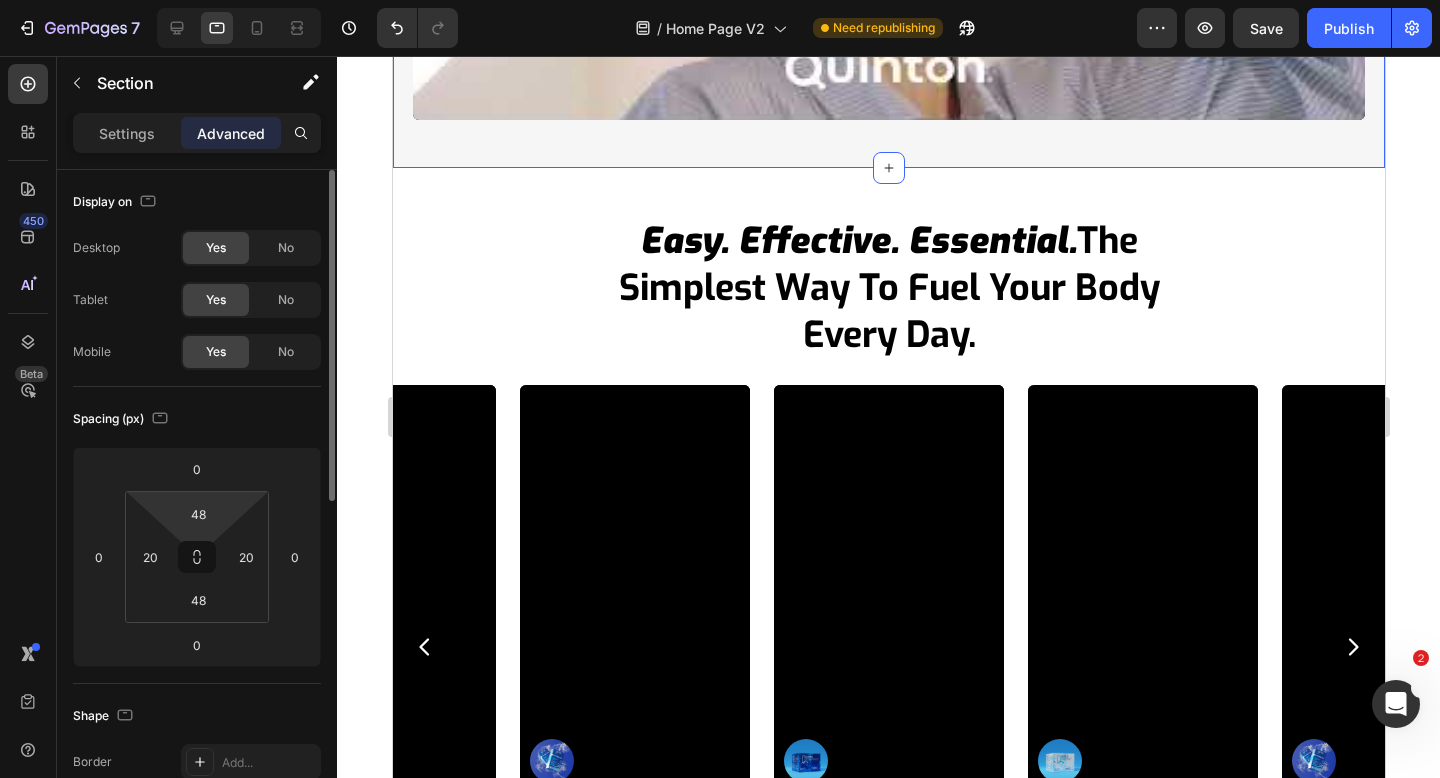click on "Spacing (px)" at bounding box center [197, 419] 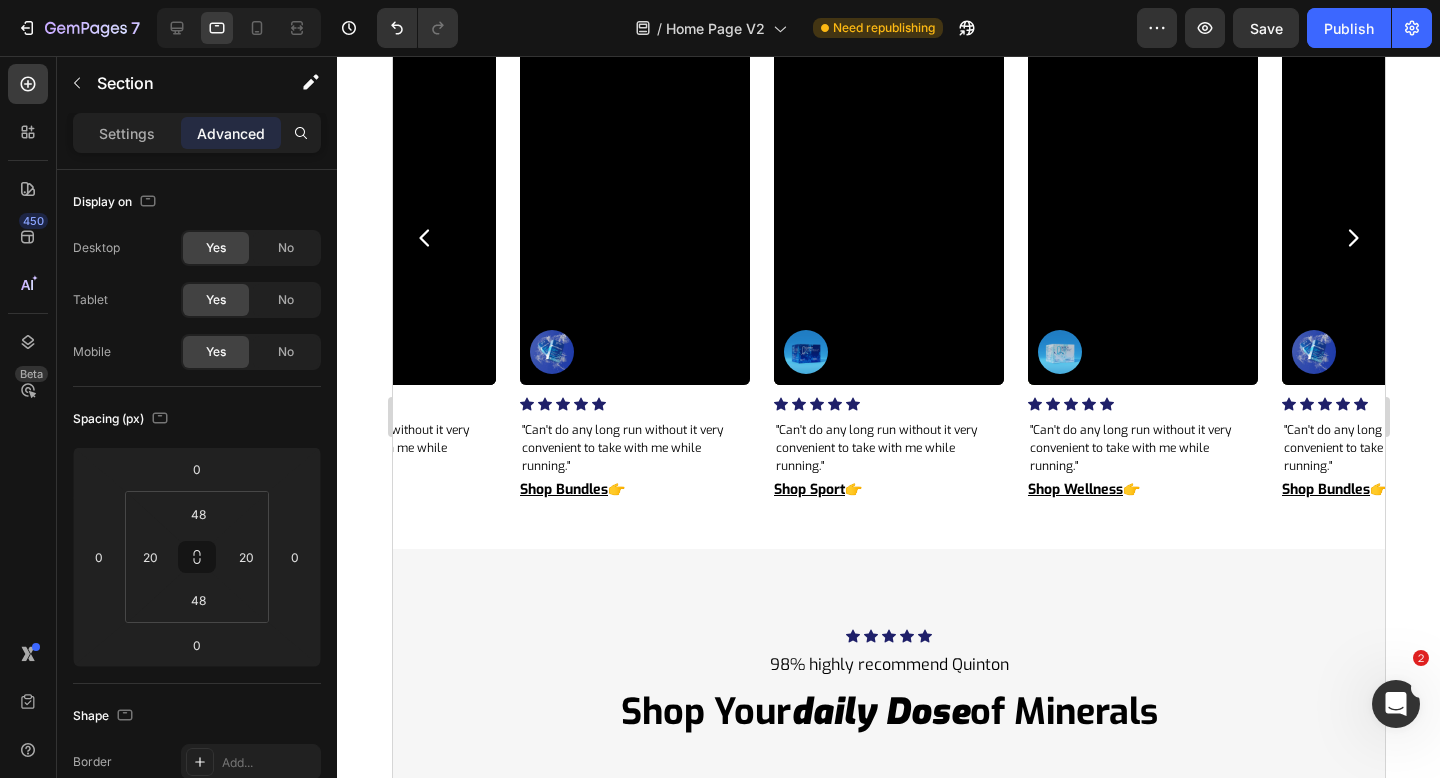 scroll, scrollTop: 8745, scrollLeft: 0, axis: vertical 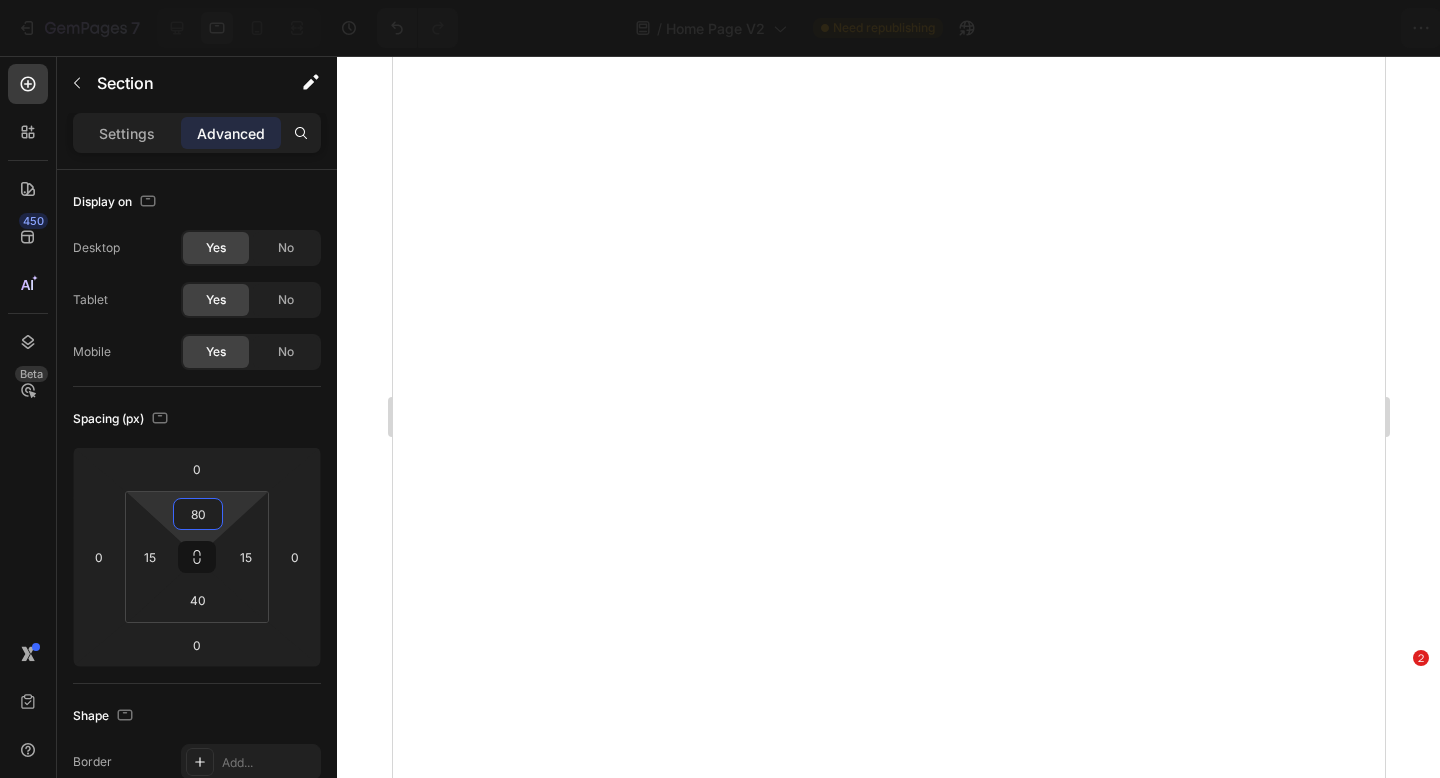 click on "80" at bounding box center (198, 514) 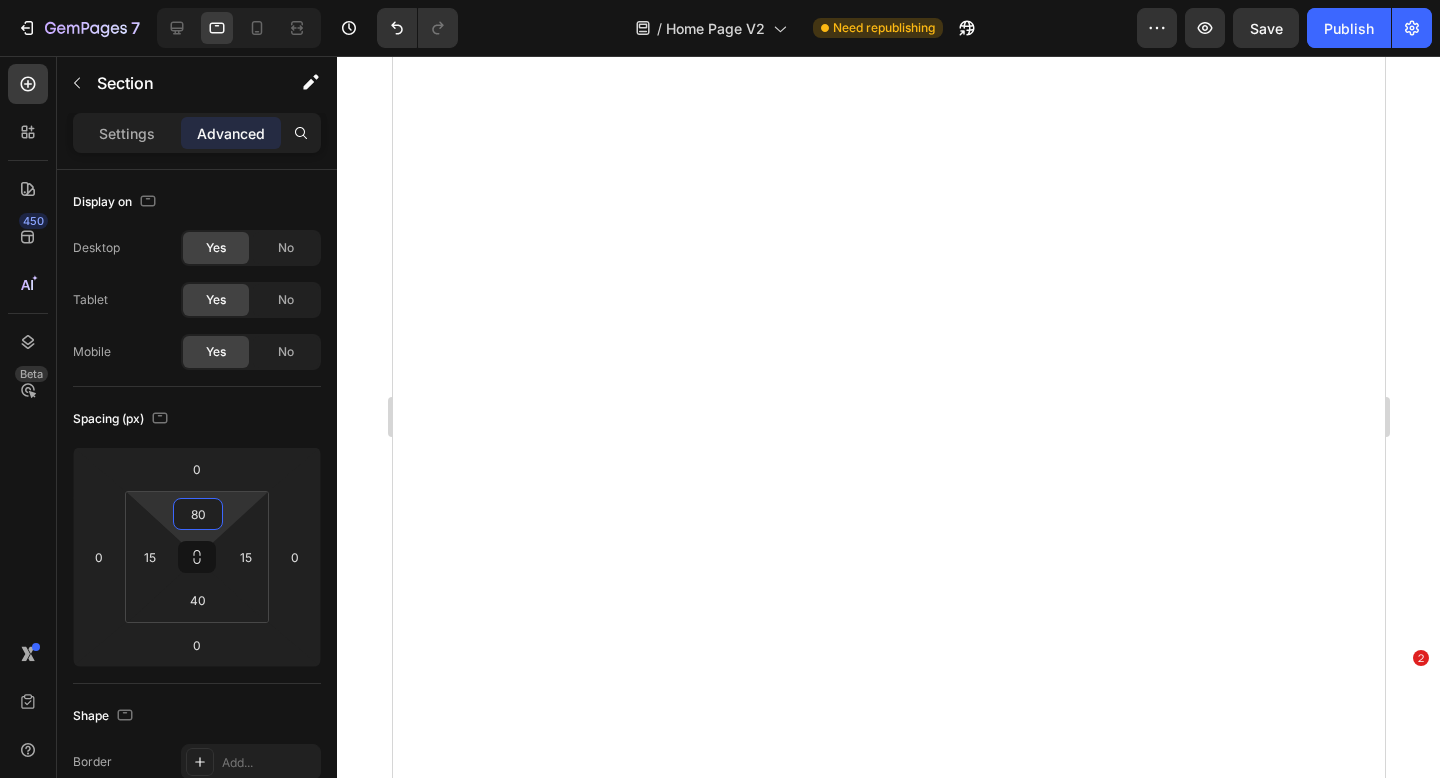 scroll, scrollTop: 0, scrollLeft: 0, axis: both 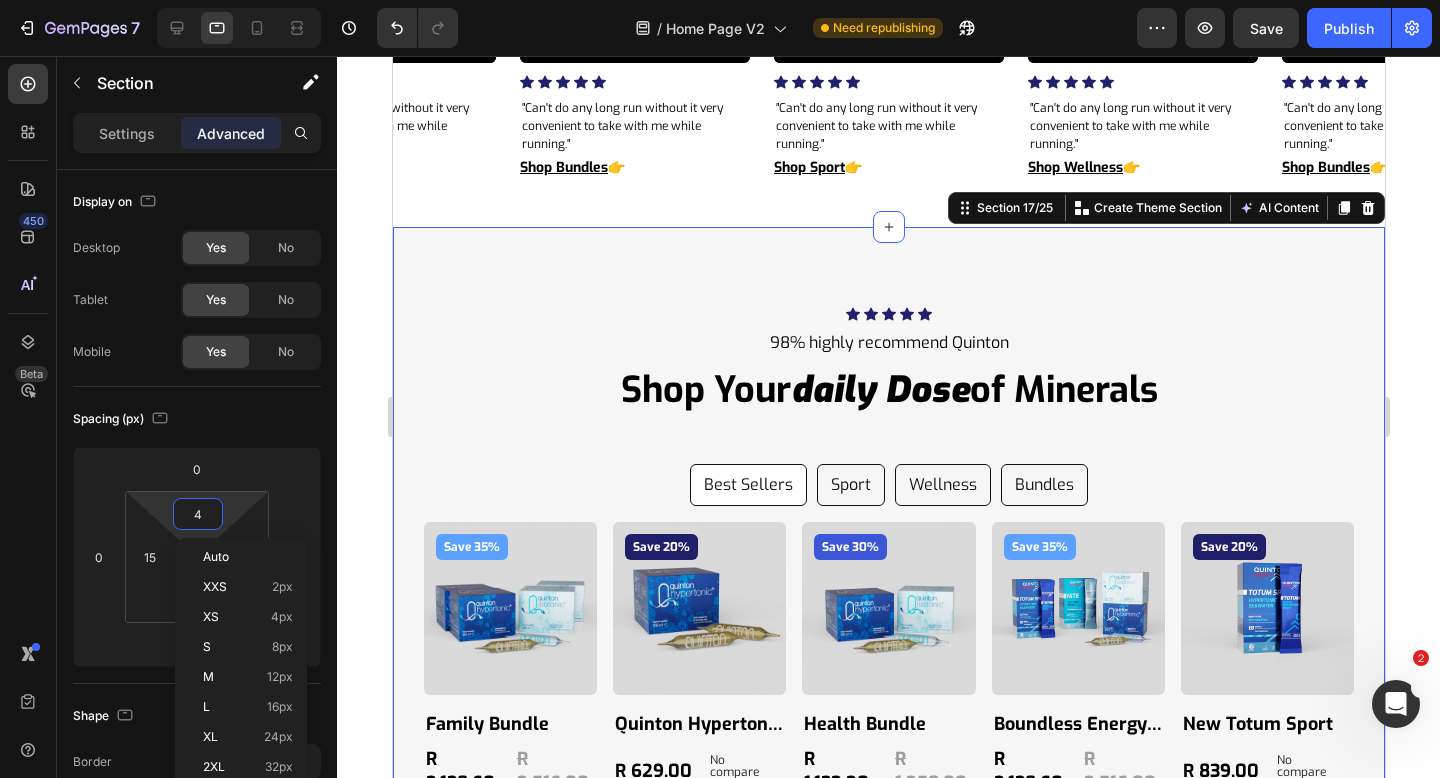 type on "48" 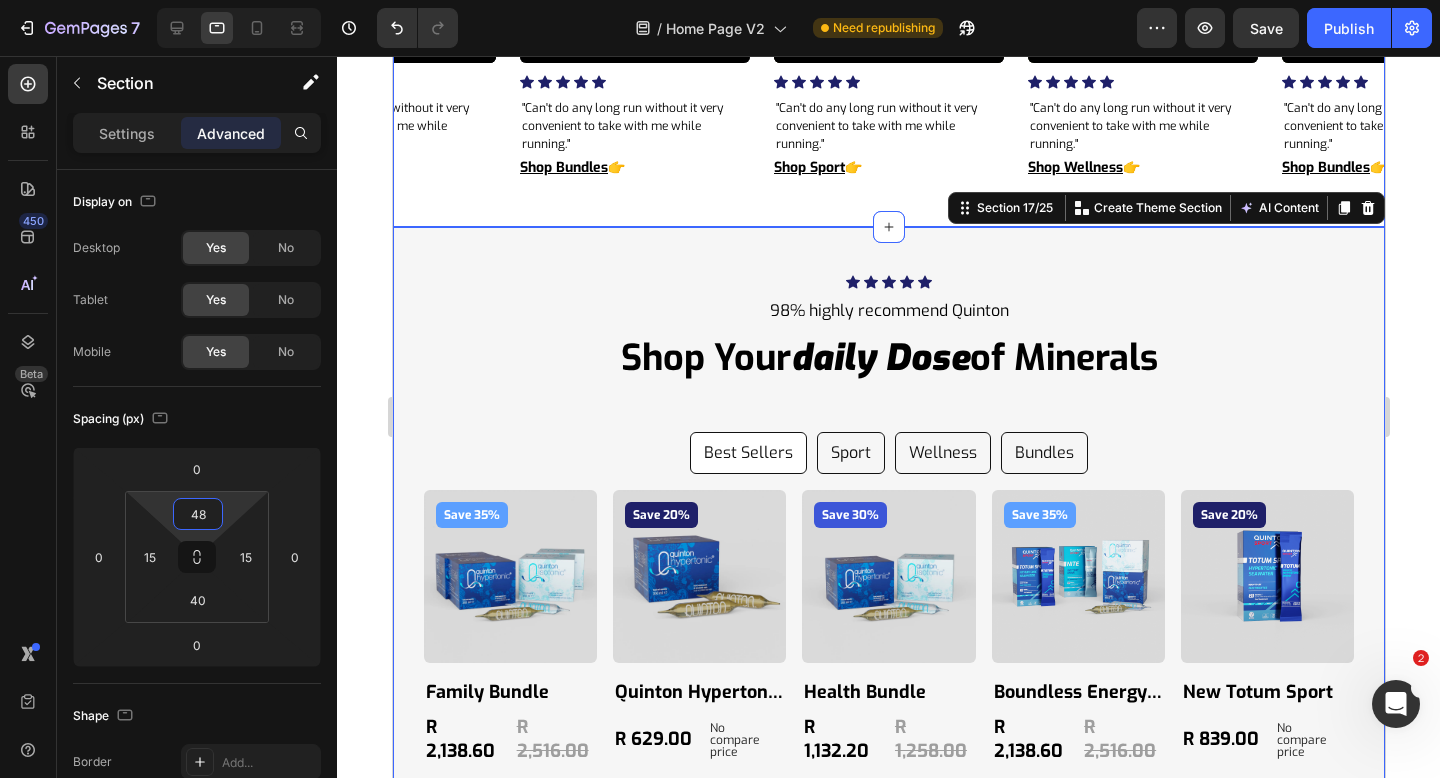 click on "easy. effective. essential.  the simplest way to fuel your body every day. Heading Row
Video Image                Icon                Icon                Icon                Icon                Icon Icon List Hoz "Can't do any long run without it very convenient to take with me while running." Text Block Shop Bundles  👉 Button Row Video Image                Icon                Icon                Icon                Icon                Icon Icon List Hoz "Can't do any long run without it very convenient to take with me while running." Text Block Shop Sport  👉 Button Row Video Image                Icon                Icon                Icon                Icon                Icon Icon List Hoz "Can't do any long run without it very convenient to take with me while running." Text Block Shop Wellness  👉 Button Row Video Image                Icon                Icon                Icon                Icon                Icon Icon List Hoz Text Block Shop Bundles  👉 Button Row Video" at bounding box center (888, -169) 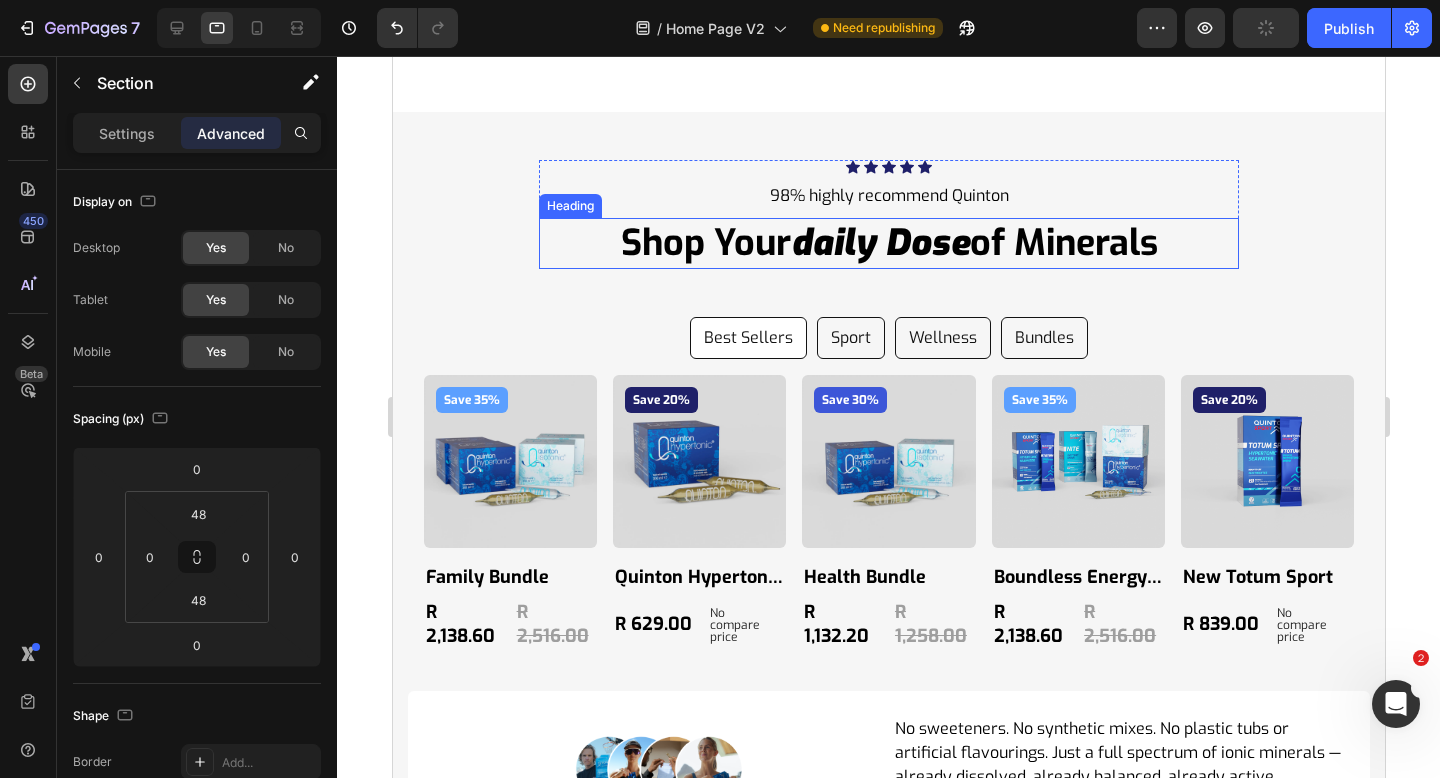 scroll, scrollTop: 9006, scrollLeft: 0, axis: vertical 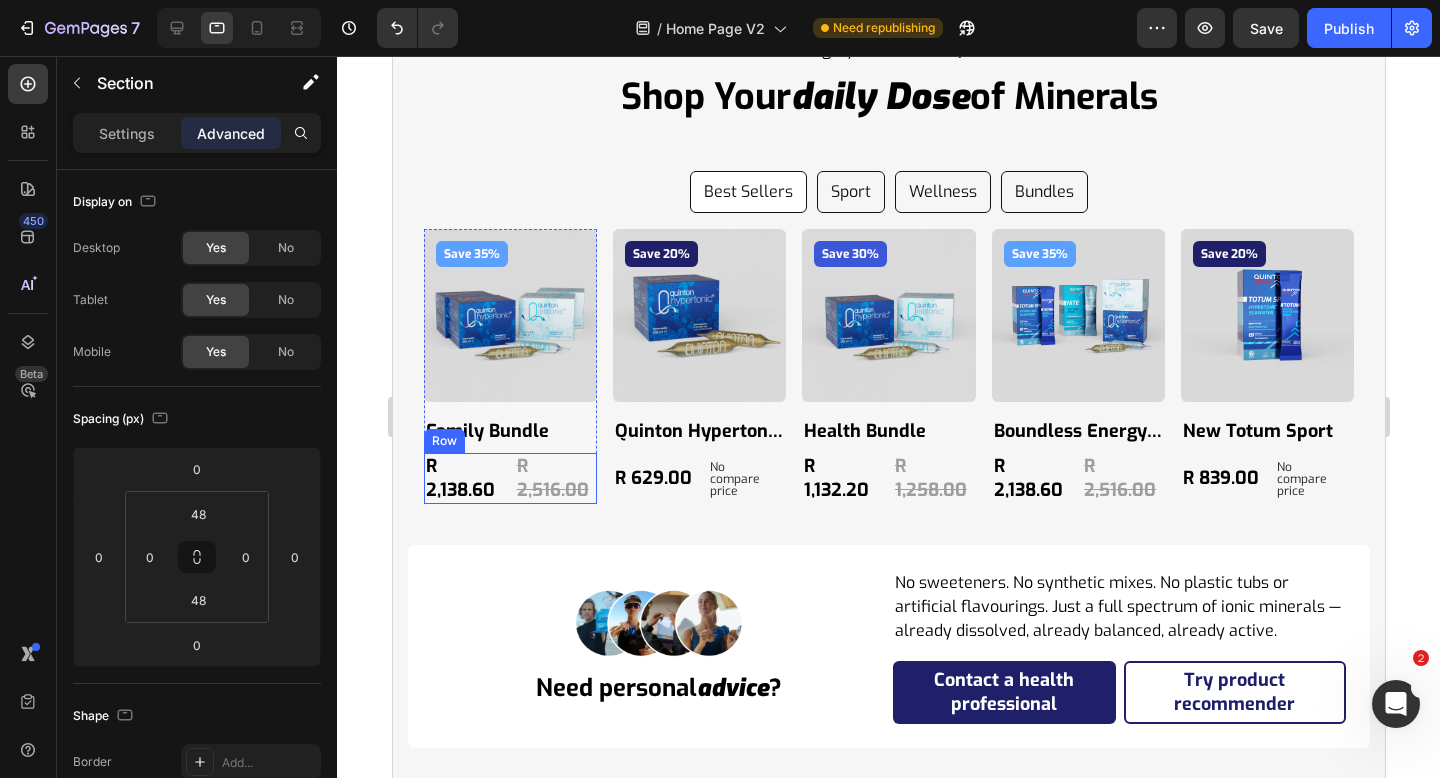 click on "R 2,138.60 Product Price Product Price R 2,516.00 Product Price Product Price Row" at bounding box center (509, 478) 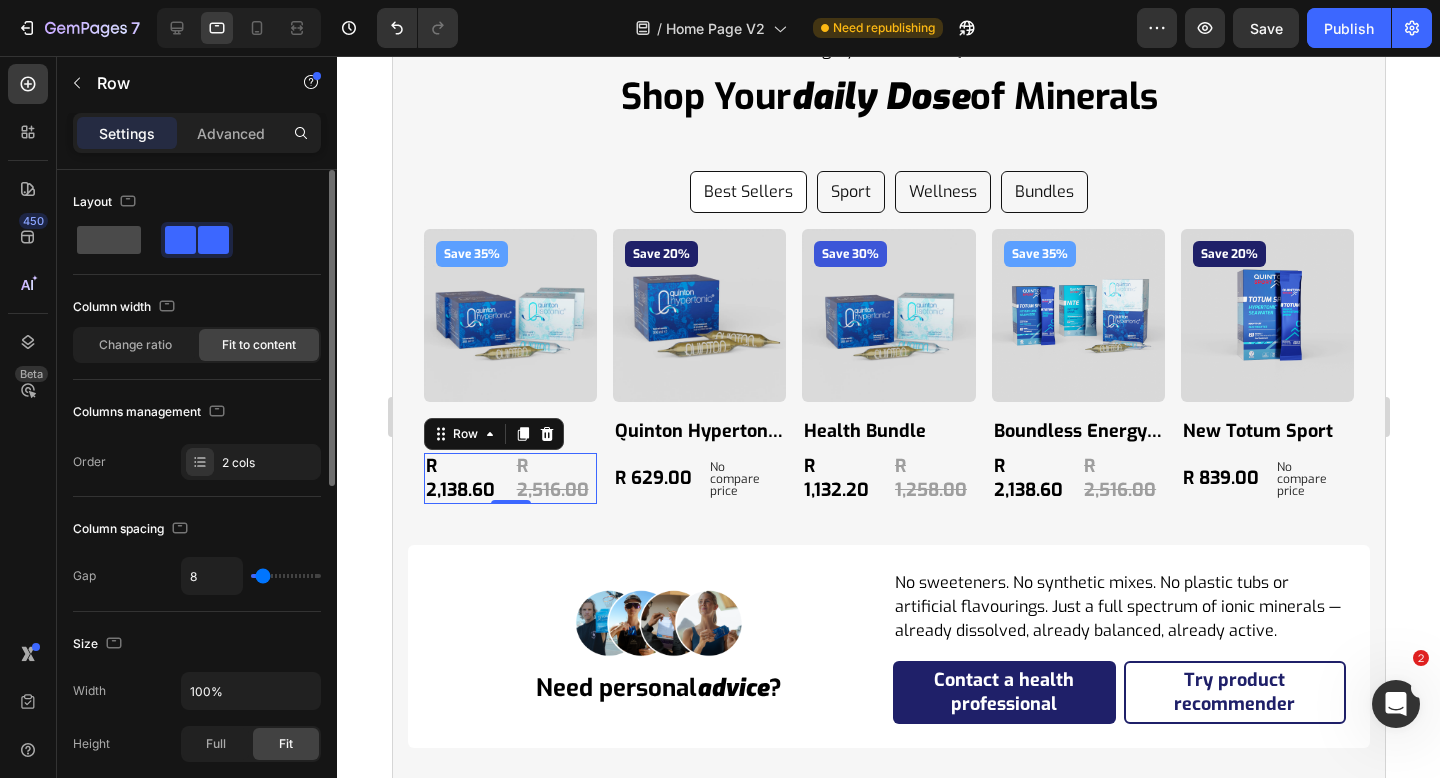 click 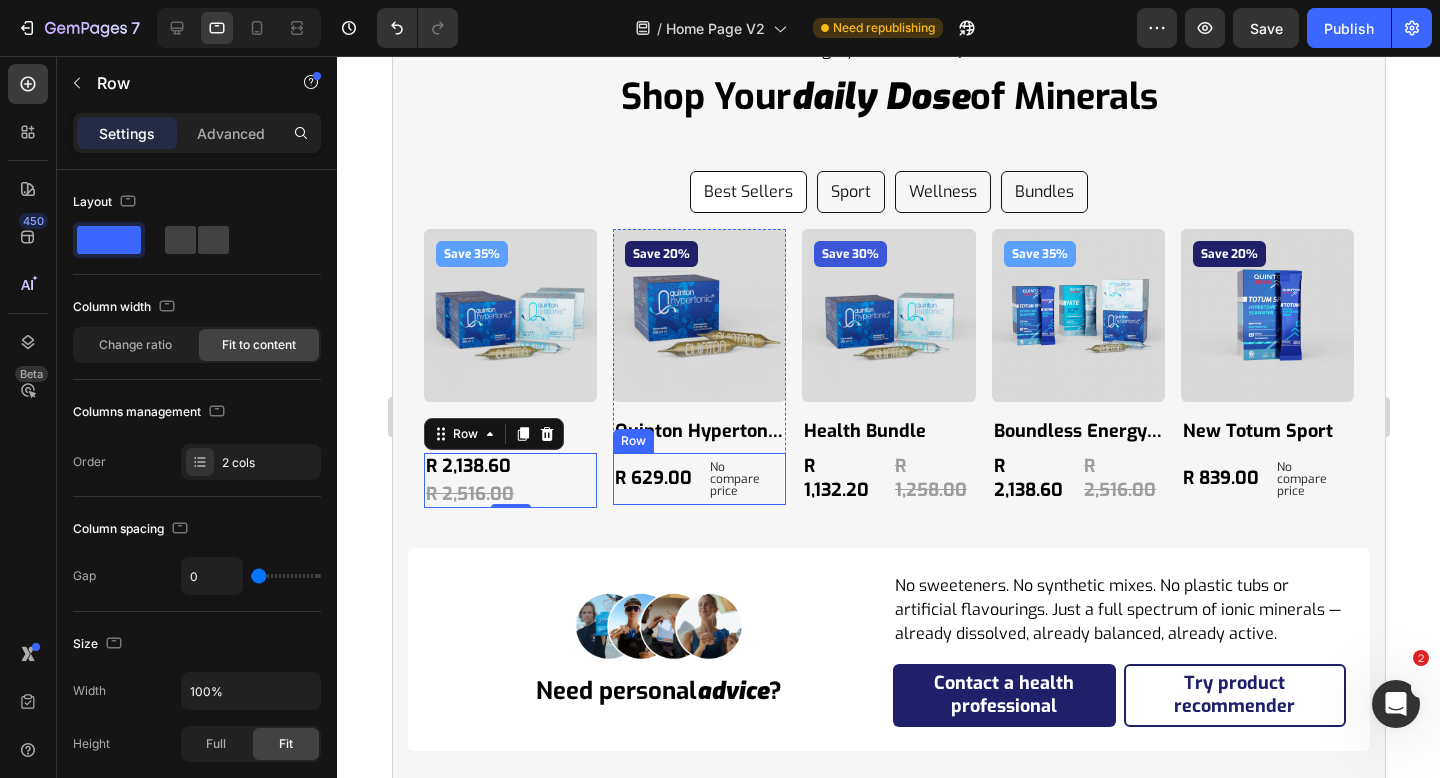 click on "R 629.00 Product Price Product Price No compare price Product Price Row" at bounding box center (698, 479) 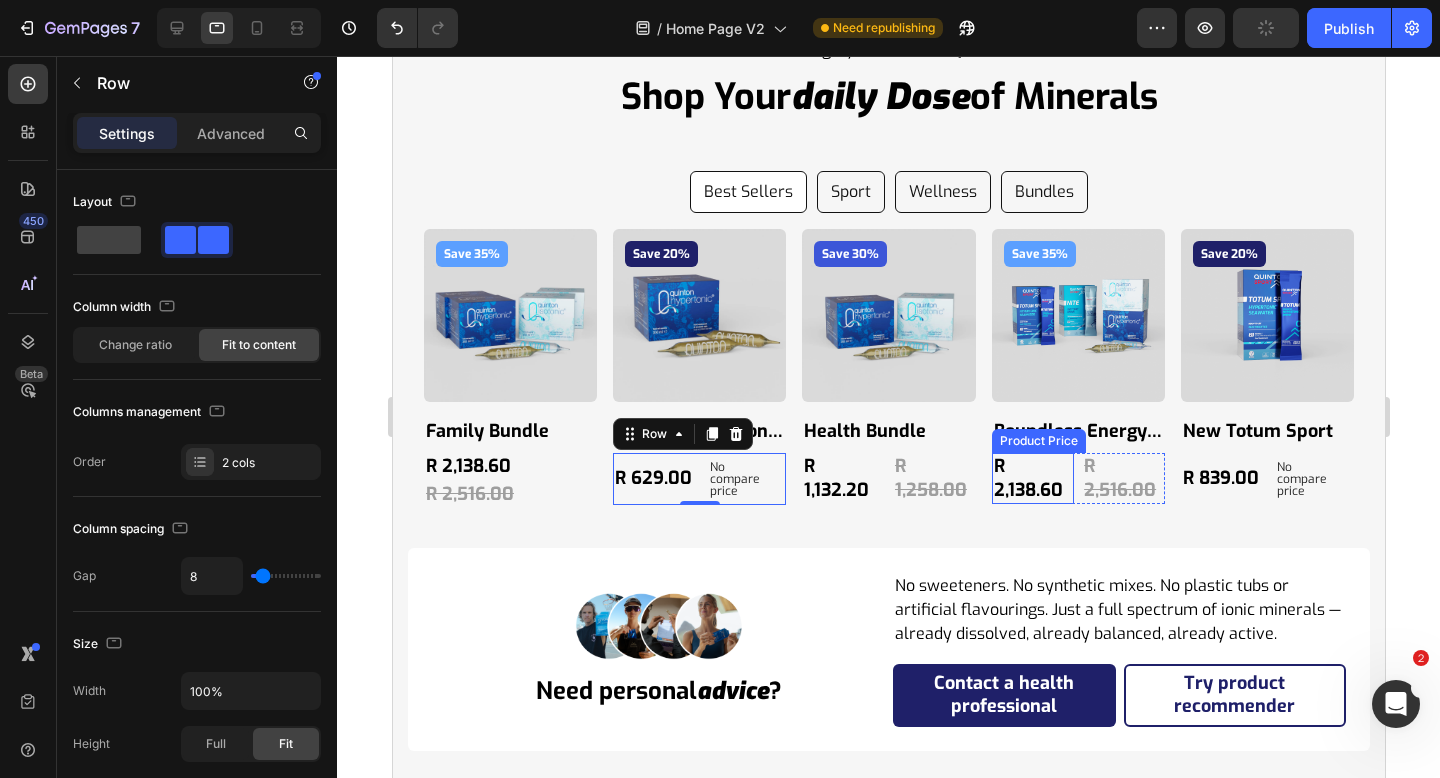 click on "R 2,138.60" at bounding box center (1032, 478) 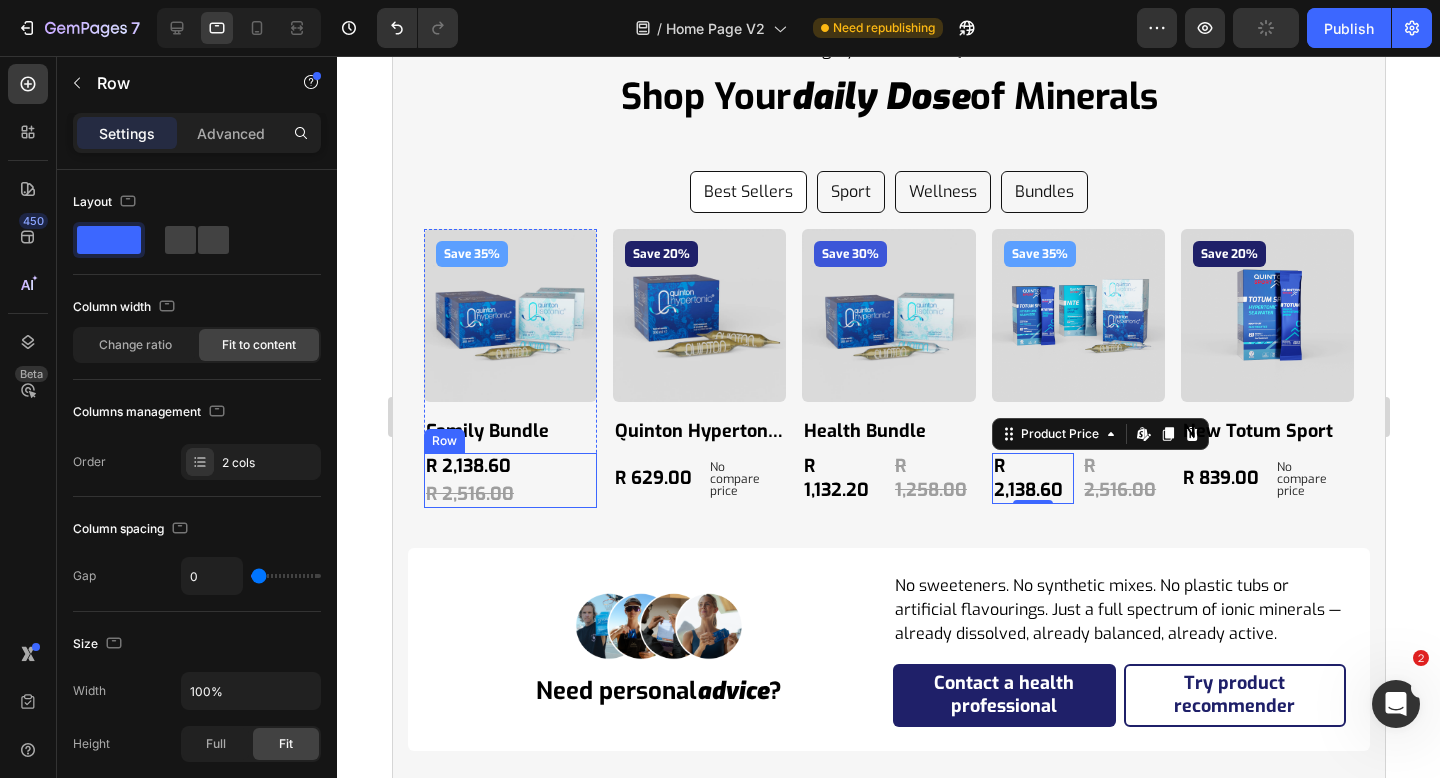 click on "R 2,138.60 Product Price Product Price R 2,516.00 Product Price Product Price Row" at bounding box center [509, 480] 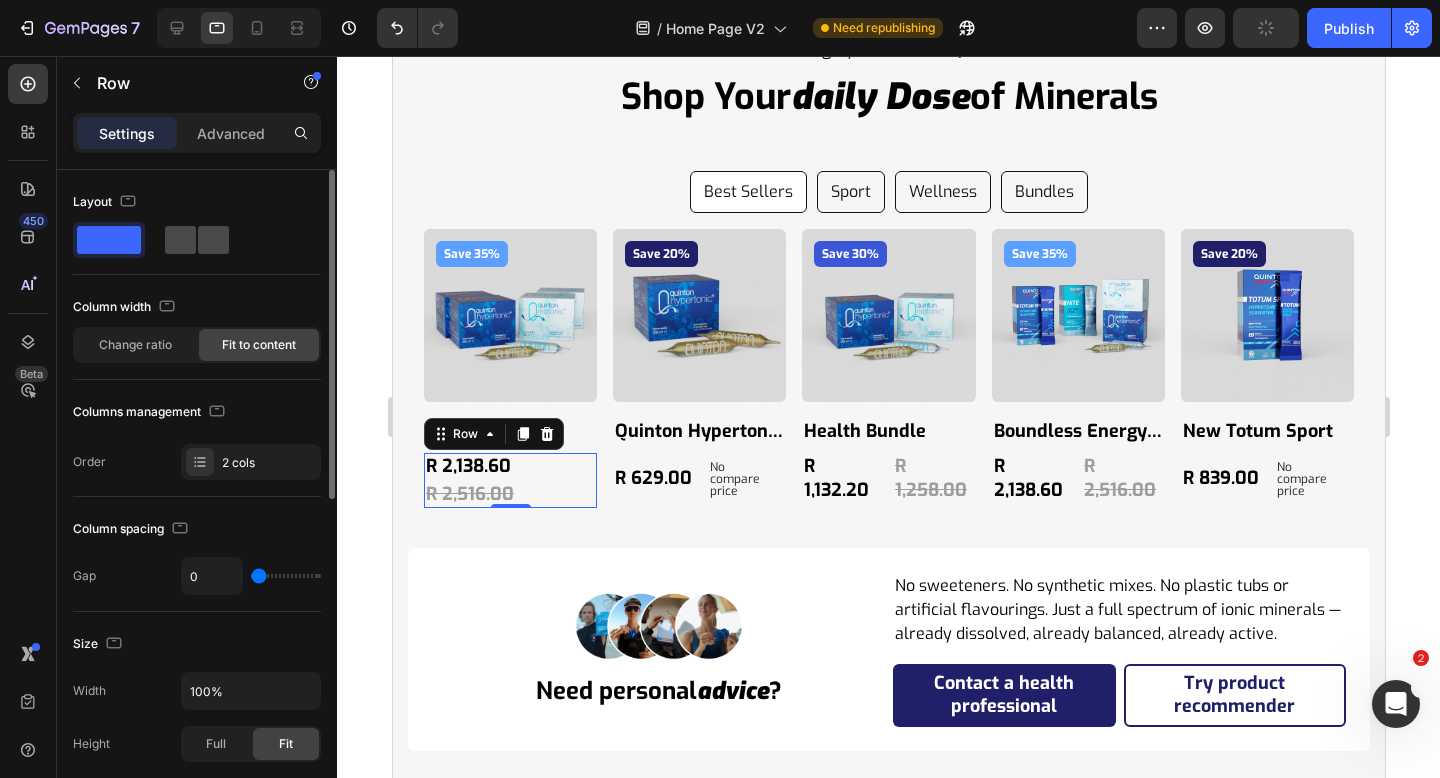click at bounding box center (197, 240) 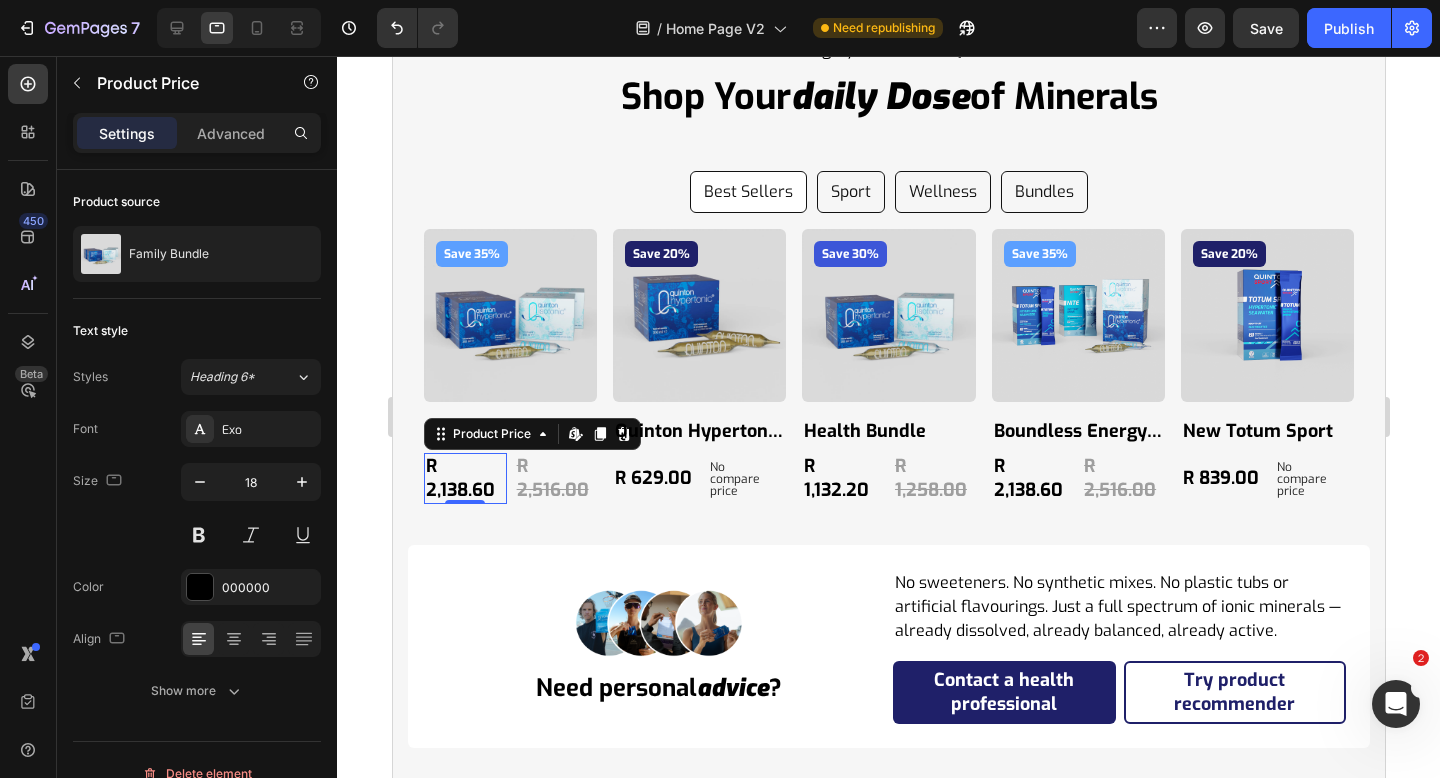 click on "R 2,138.60" at bounding box center (464, 478) 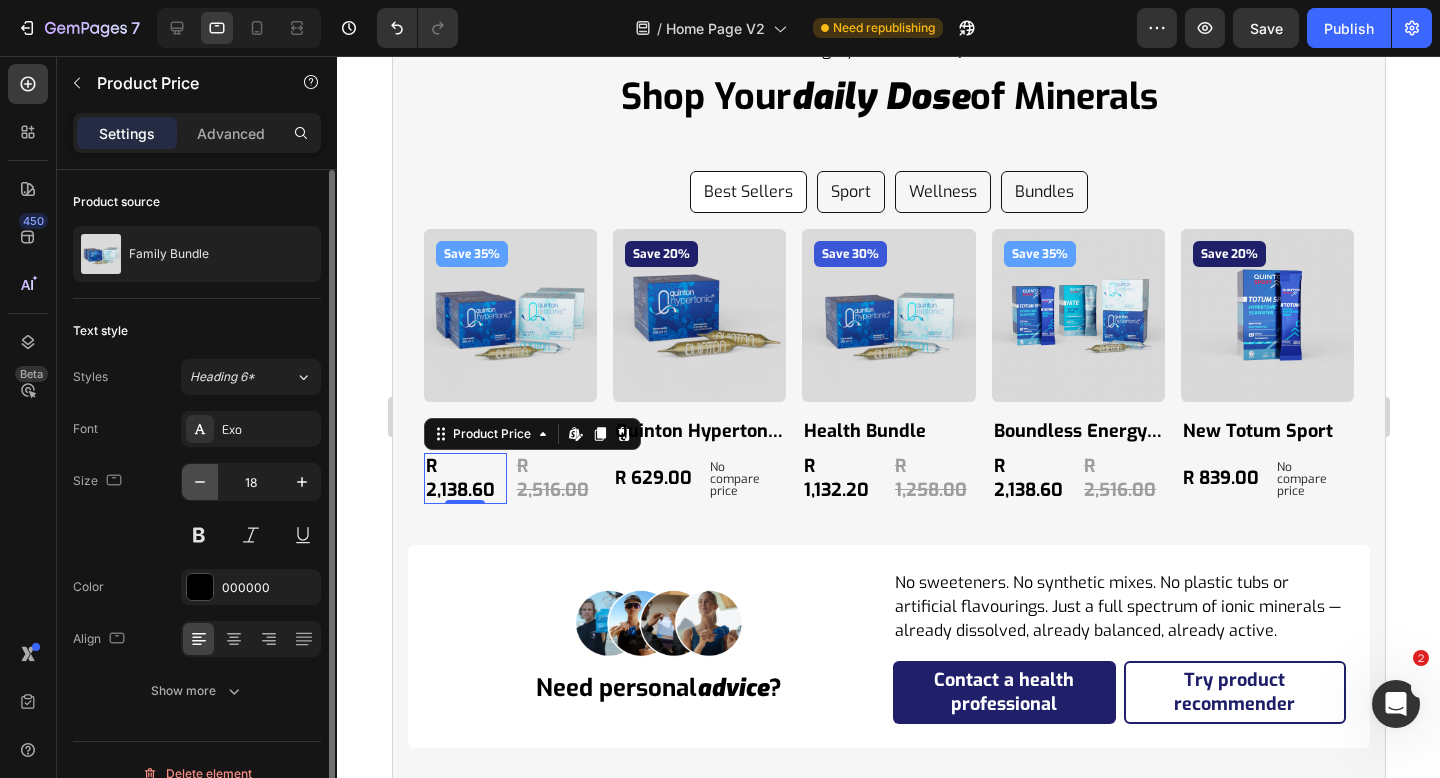click 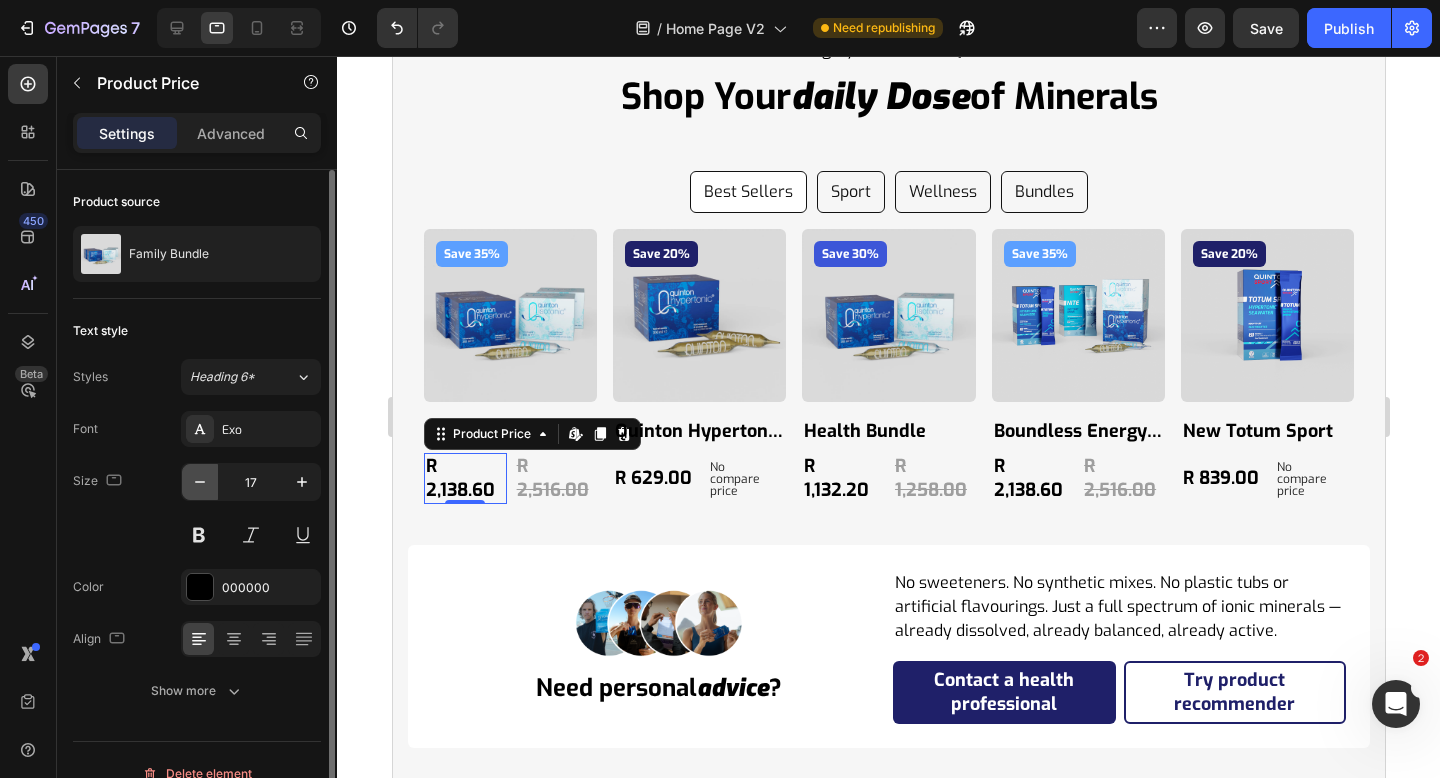 click 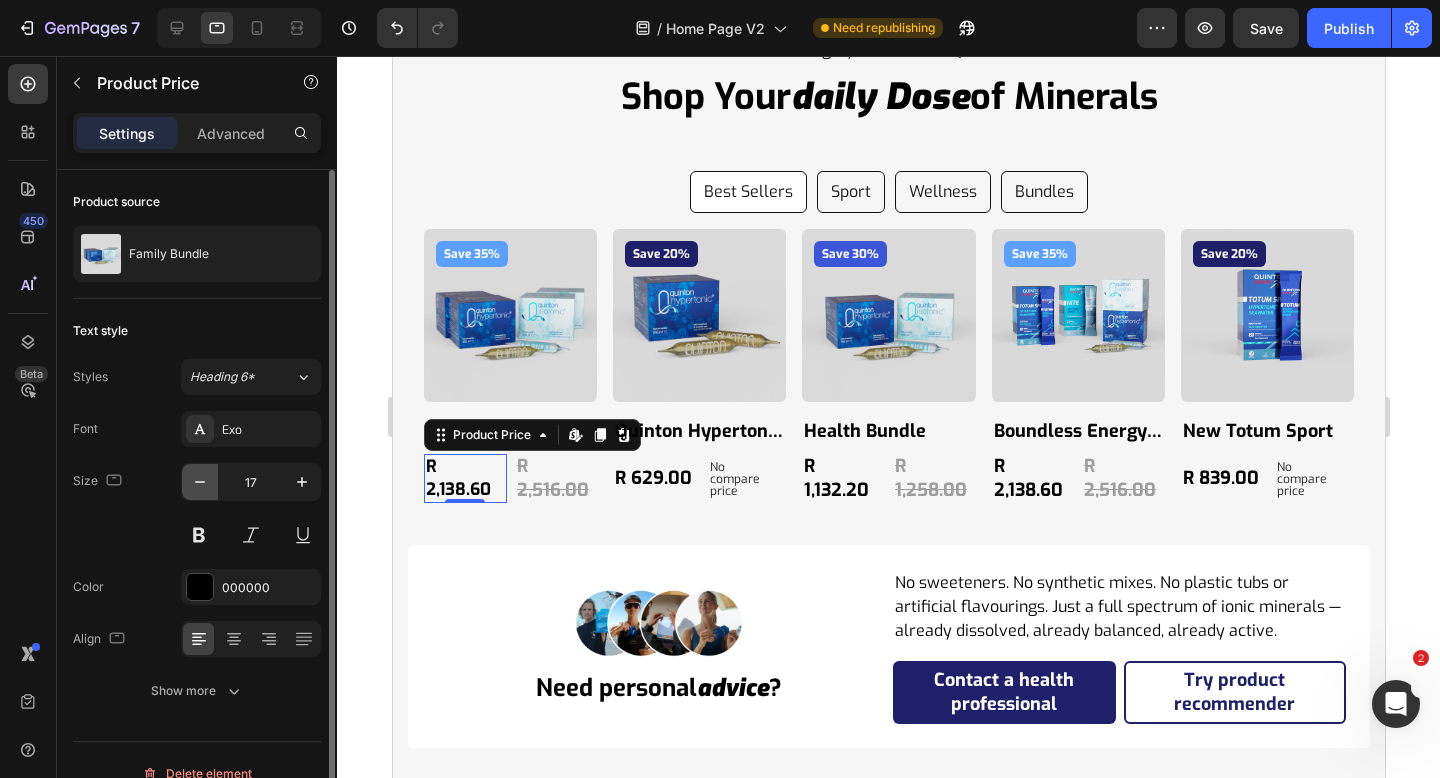type on "16" 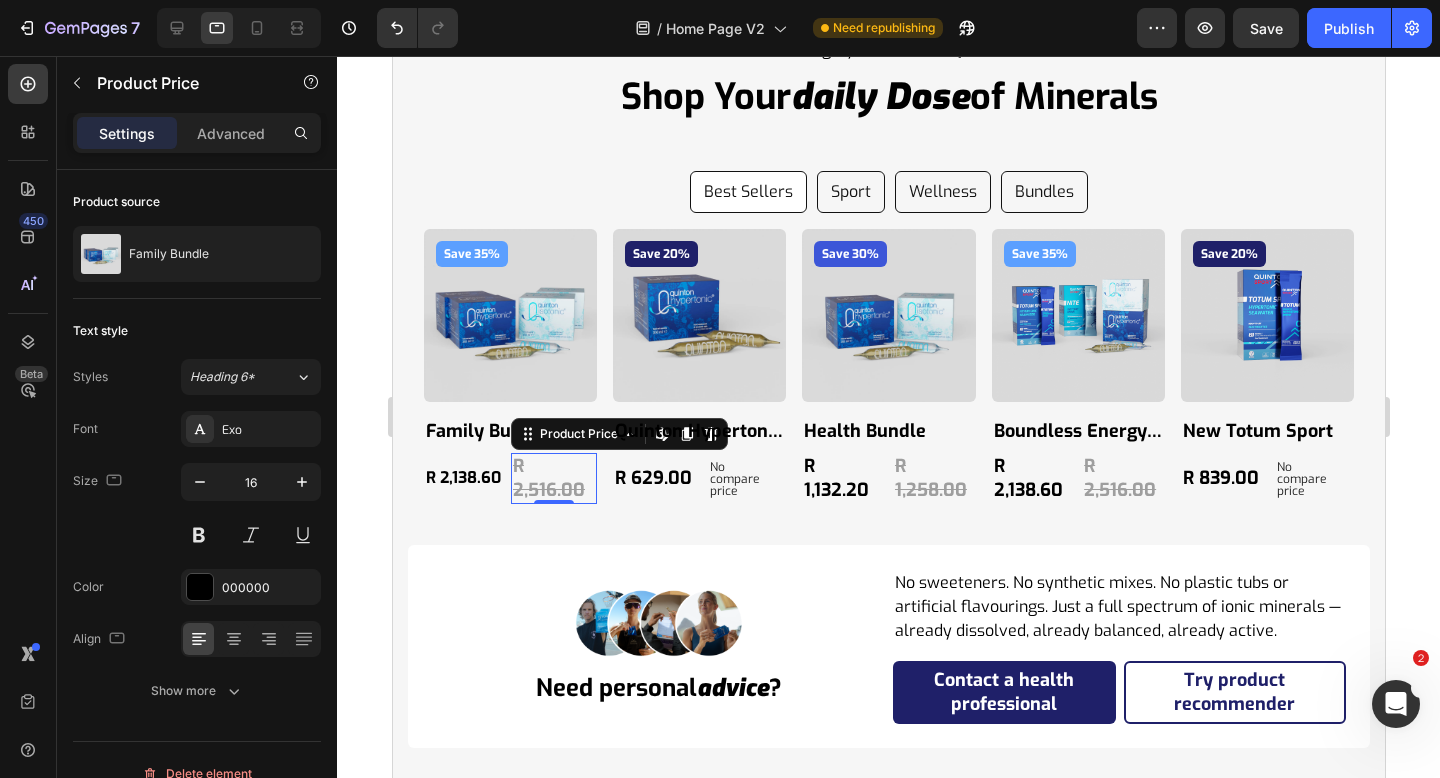 click on "R 2,516.00" at bounding box center (553, 478) 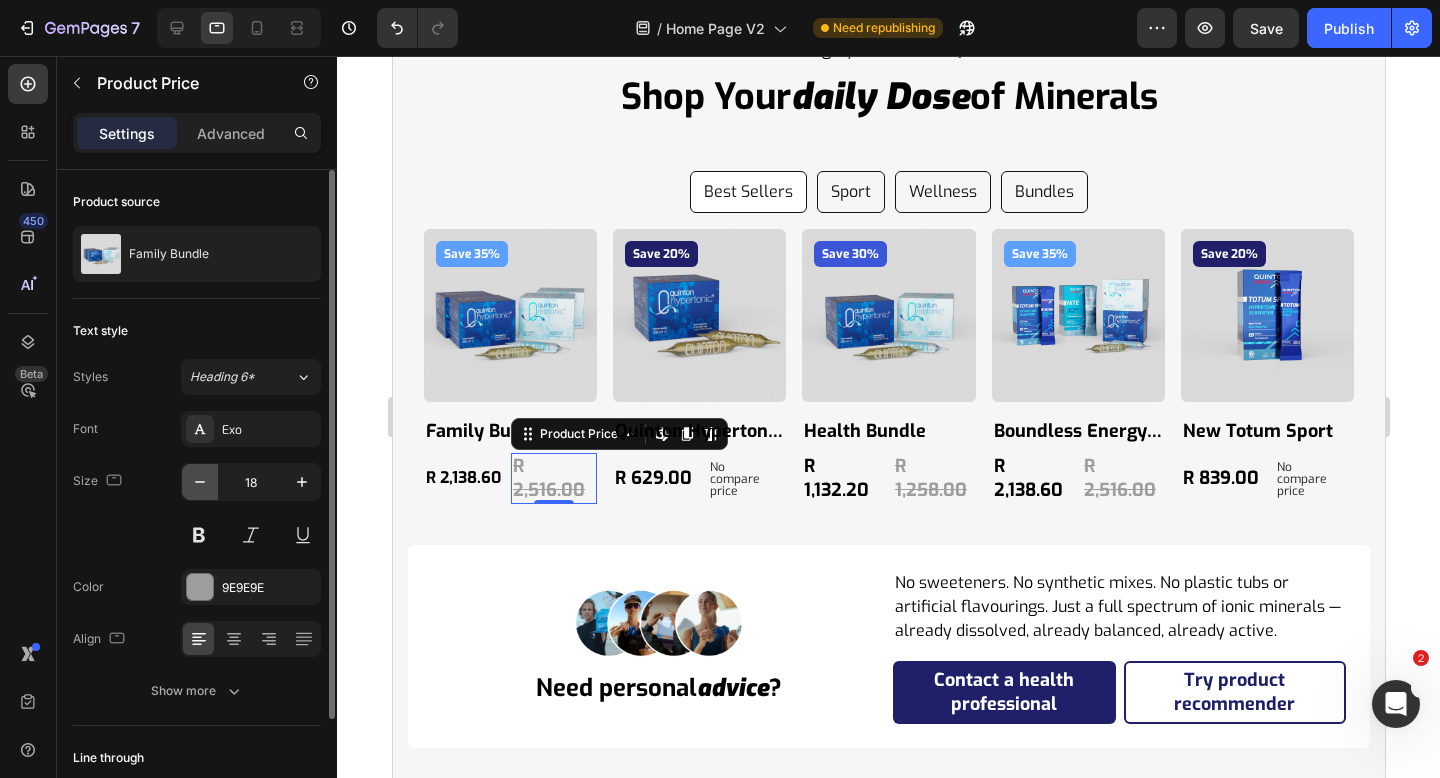 click 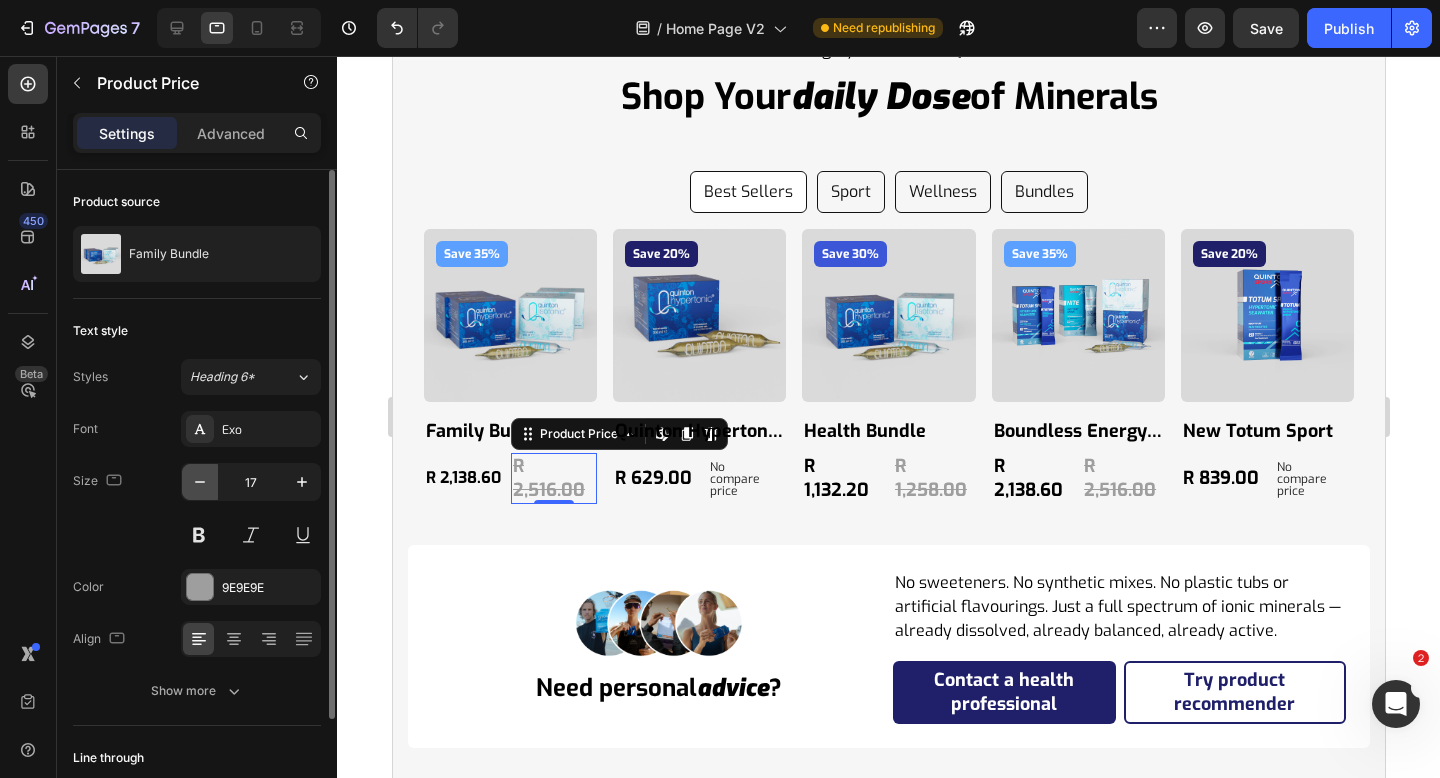 click 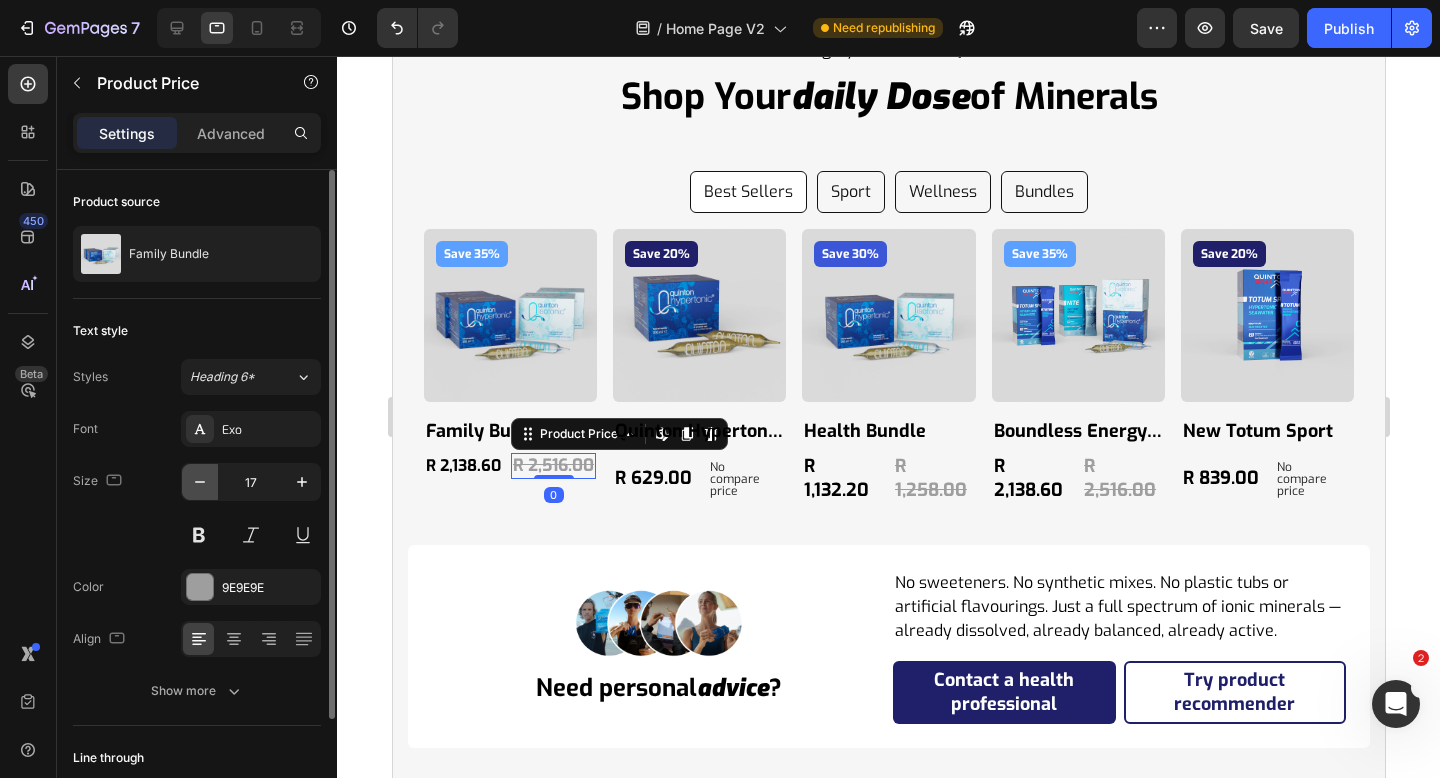 type on "16" 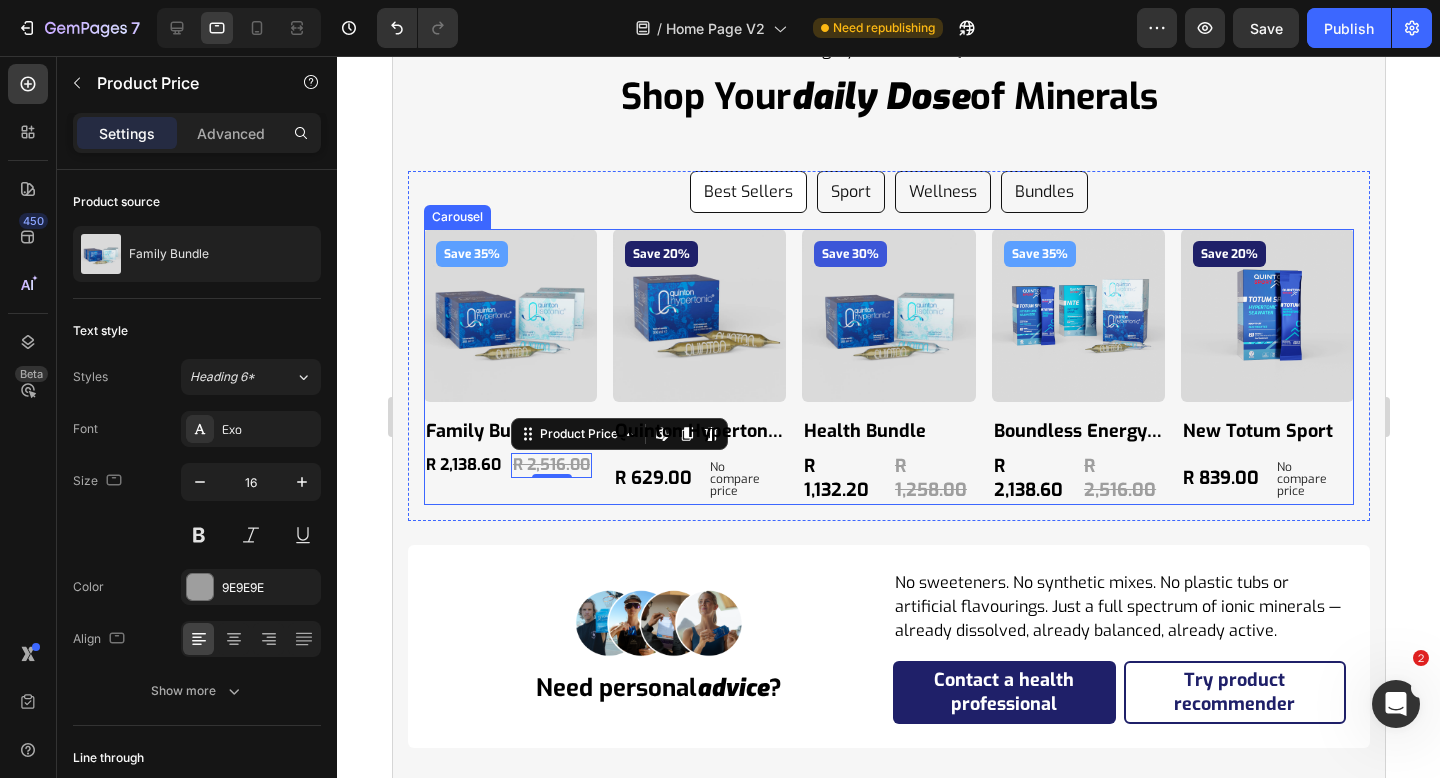 click on "Save 35% Product Badge Product Images family bundle Product Title R 2,138.60 Product Price Product Price R 2,516.00 Product Price   Edit content in Shopify 0 Product Price   Edit content in Shopify 0 Row Product Save 20% Product Badge Product Images quinton hypertonic ampoules Product Title R 629.00 Product Price Product Price No compare price Product Price Row Product Save 30% Product Badge Product Images health bundle Product Title R 1,132.20 Product Price Product Price R 1,258.00 Product Price Product Price Row Product Save 35% Product Badge Product Images boundless energy bundle Product Title R 2,138.60 Product Price Product Price R 2,516.00 Product Price Product Price Row Product Save 20% Product Badge Product Images new totum sport Product Title R 839.00 Product Price Product Price No compare price Product Price Row Product" at bounding box center [888, 367] 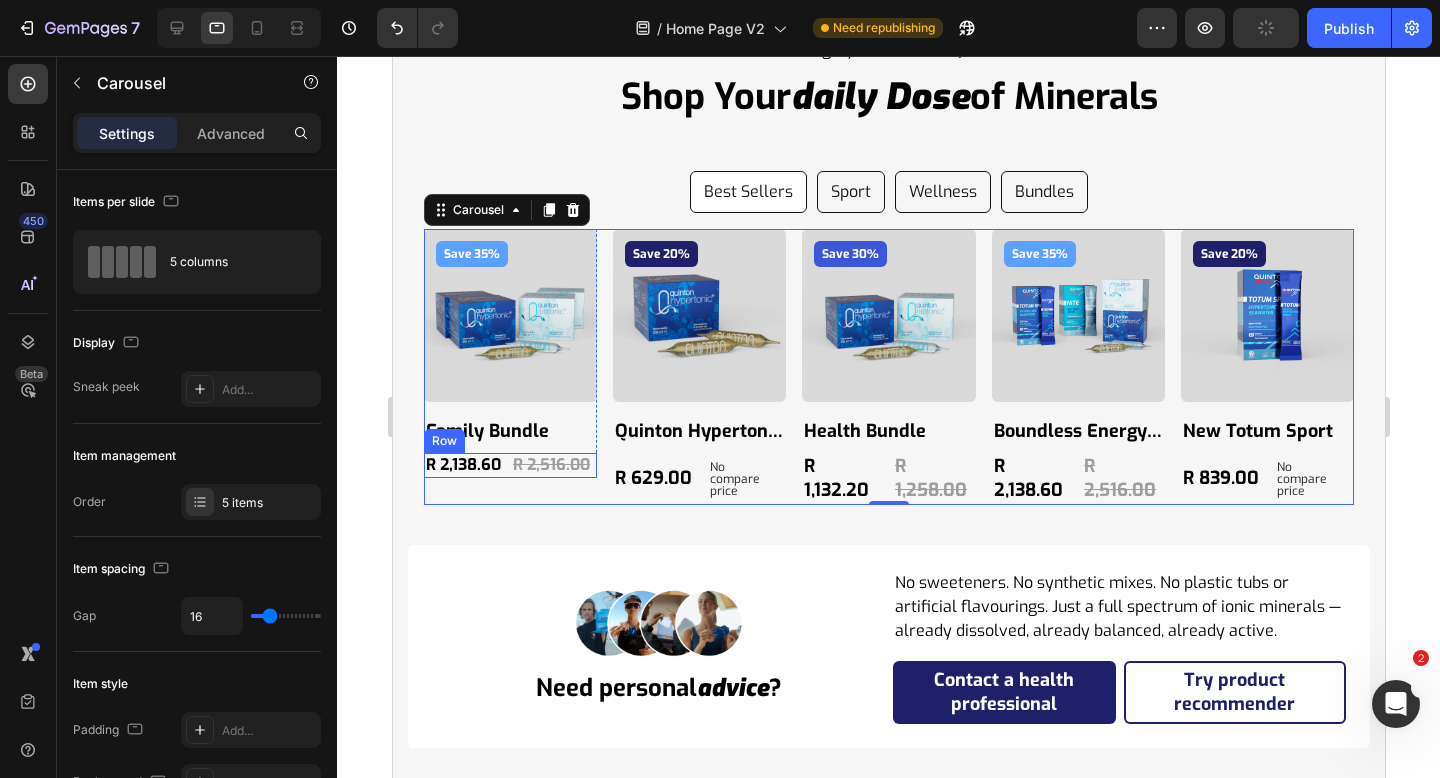 click on "R 2,138.60 Product Price Product Price R 2,516.00 Product Price Product Price Row" at bounding box center [509, 465] 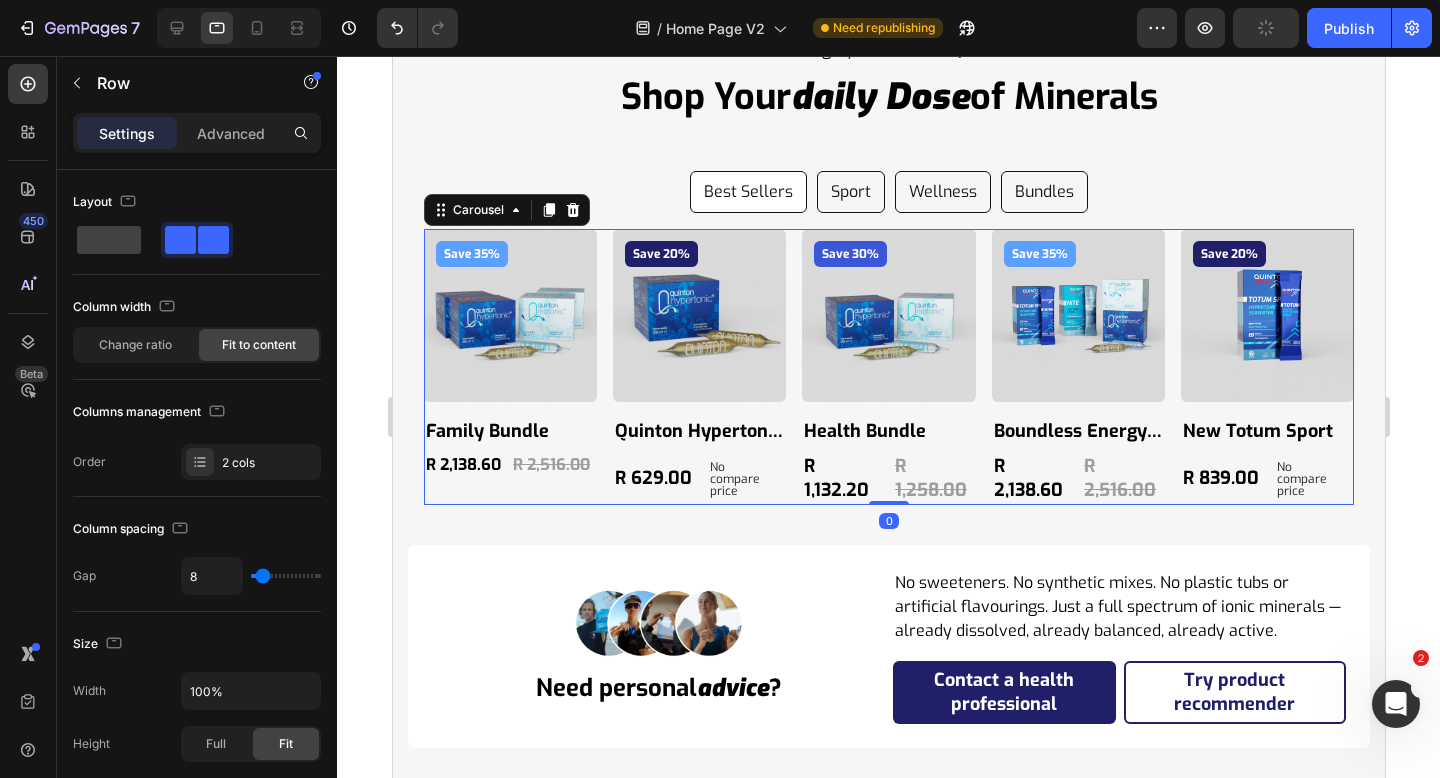 click on "Save 35% Product Badge Product Images family bundle Product Title R 2,138.60 Product Price Product Price R 2,516.00 Product Price Product Price Row Product" at bounding box center [509, 367] 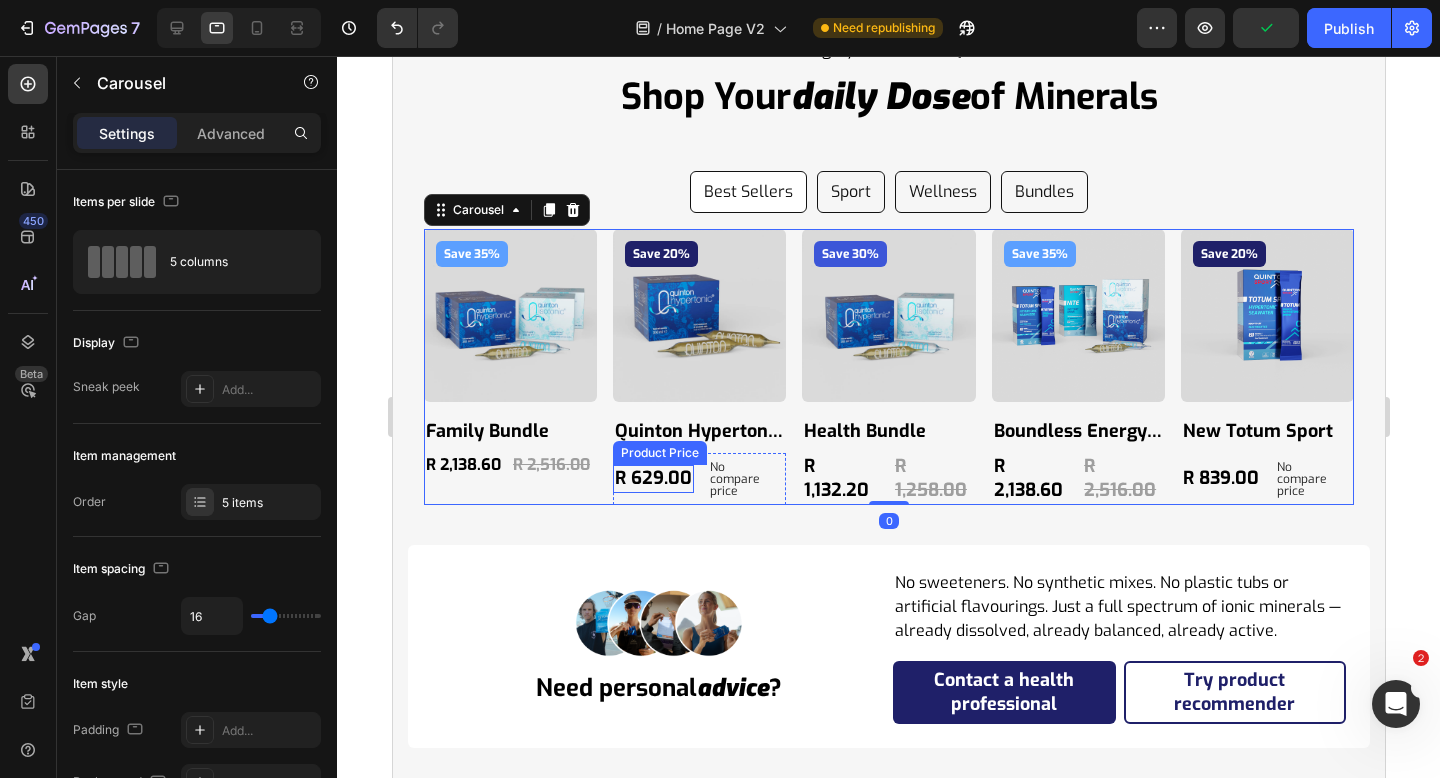 click on "R 629.00" at bounding box center (652, 478) 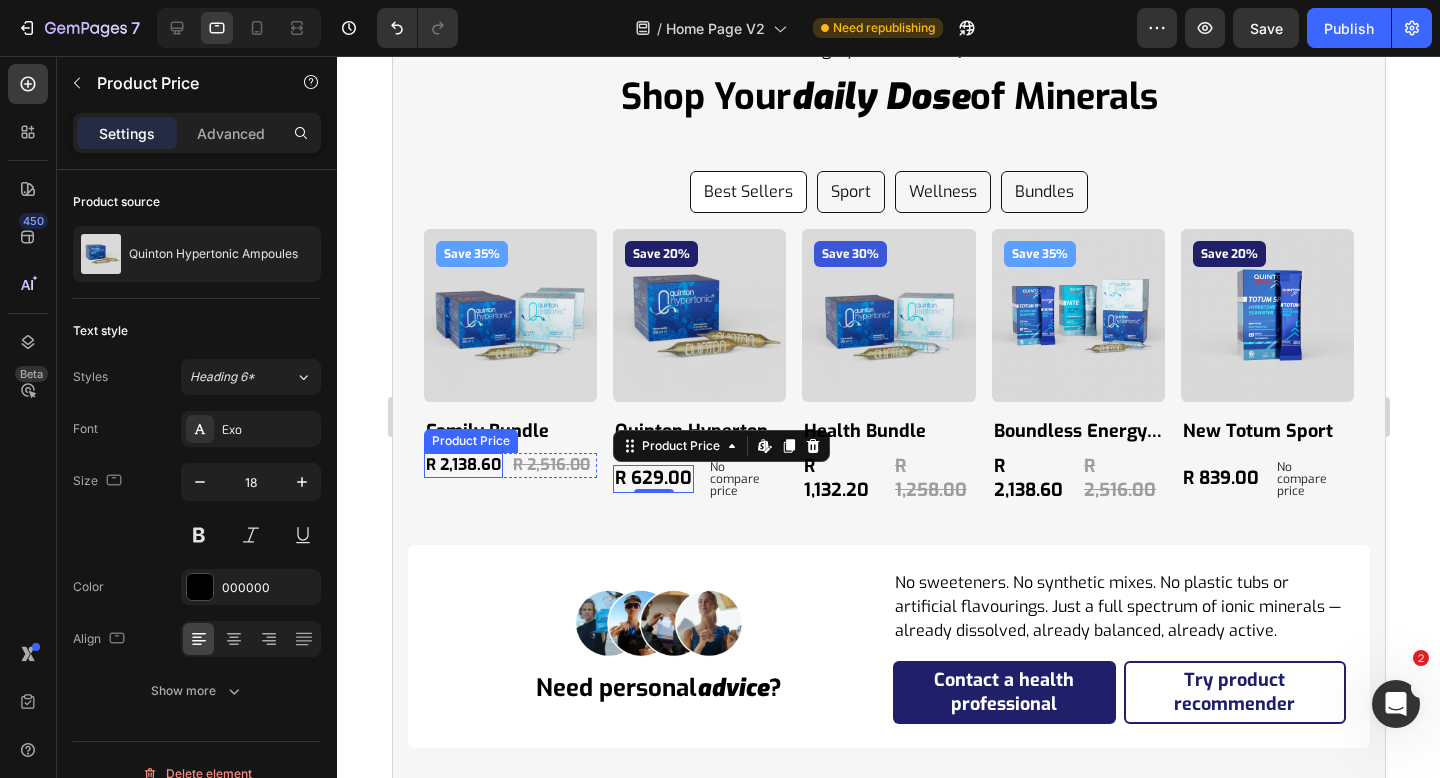 click on "R 2,138.60" at bounding box center [462, 465] 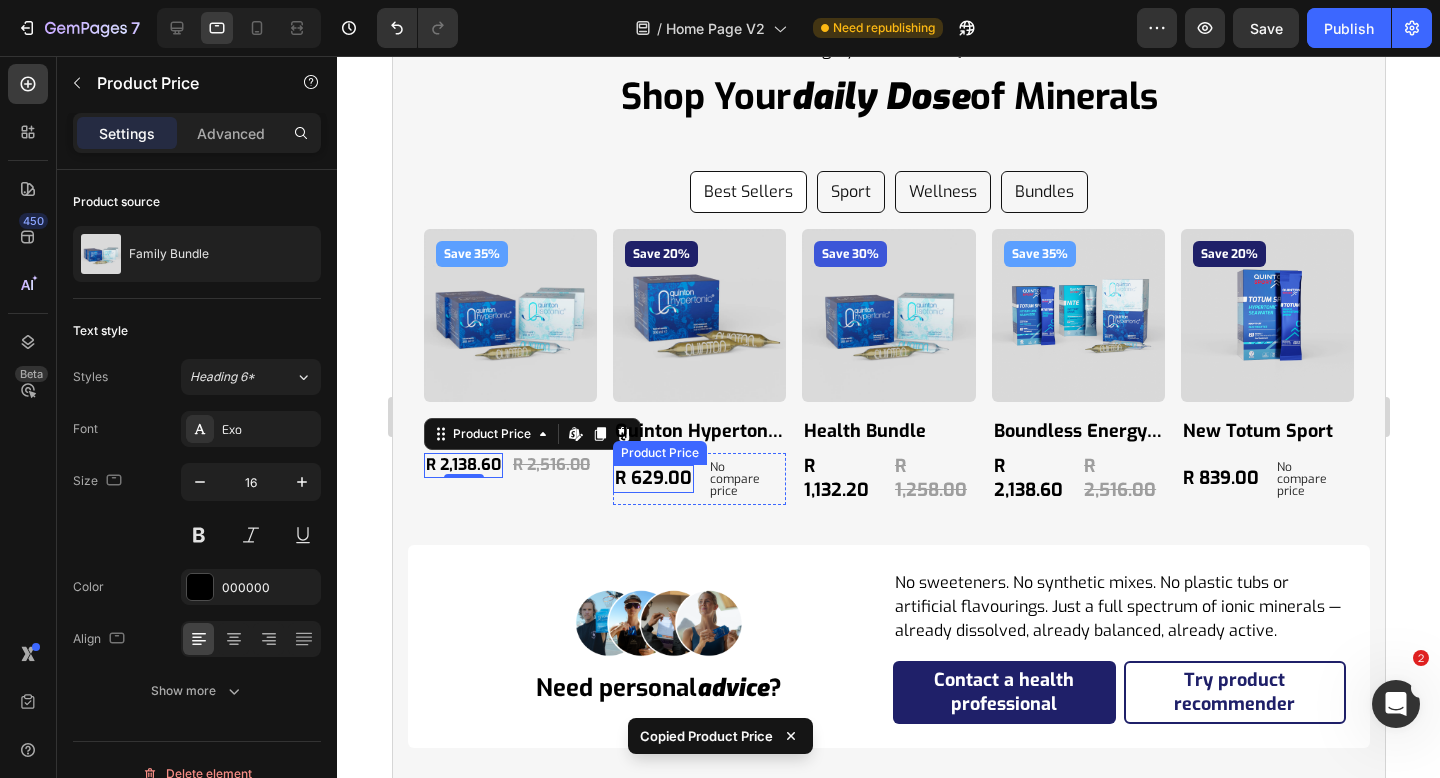 click on "R 629.00" at bounding box center (652, 478) 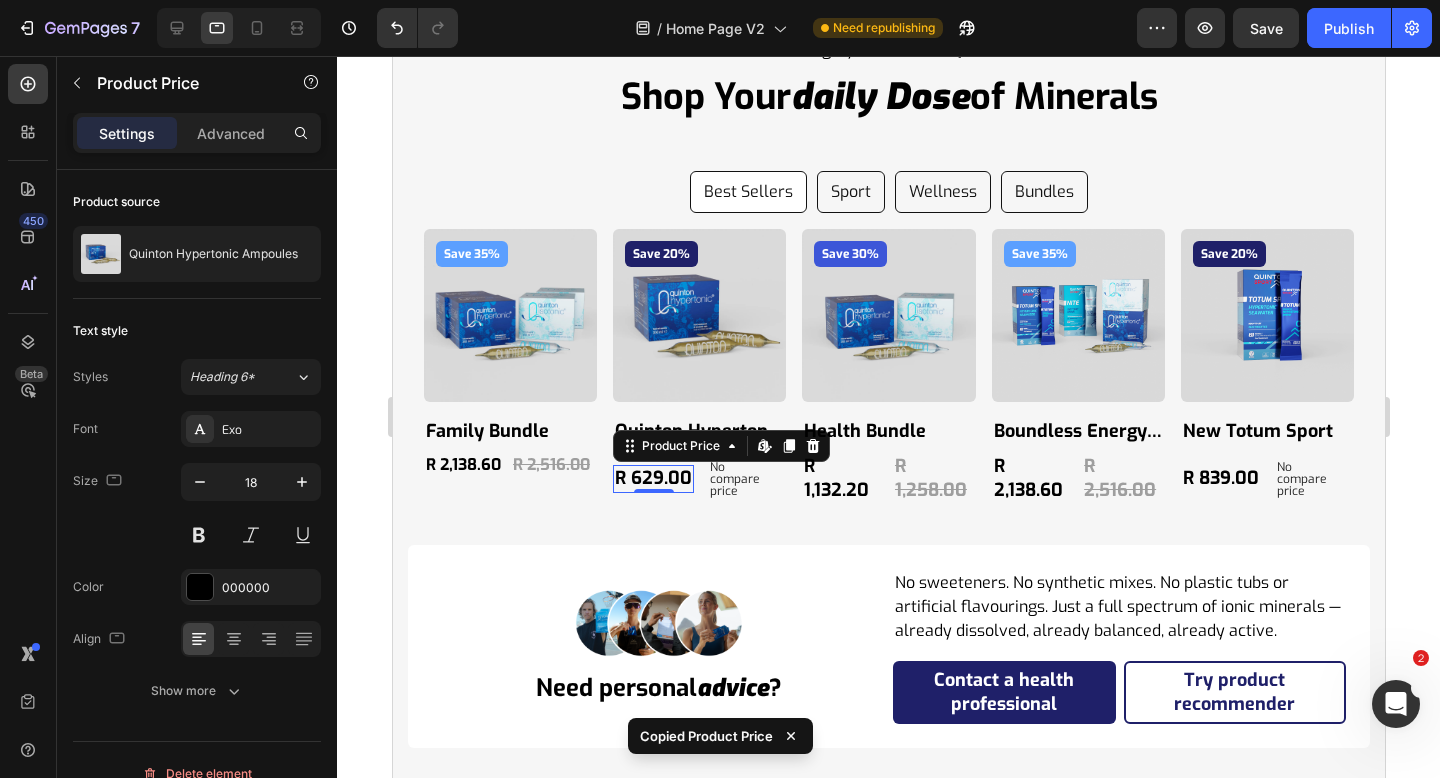 type on "16" 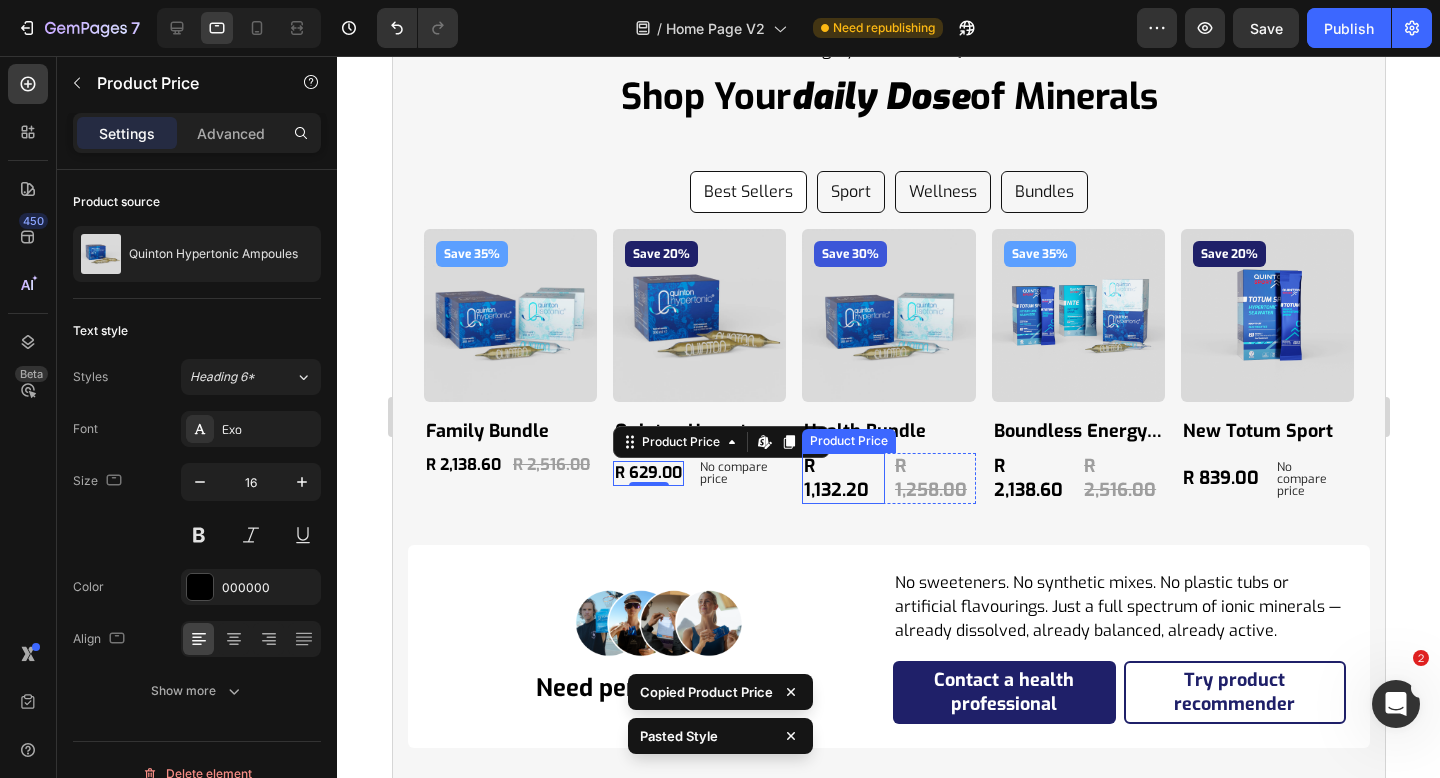 click on "R 1,132.20" at bounding box center (842, 478) 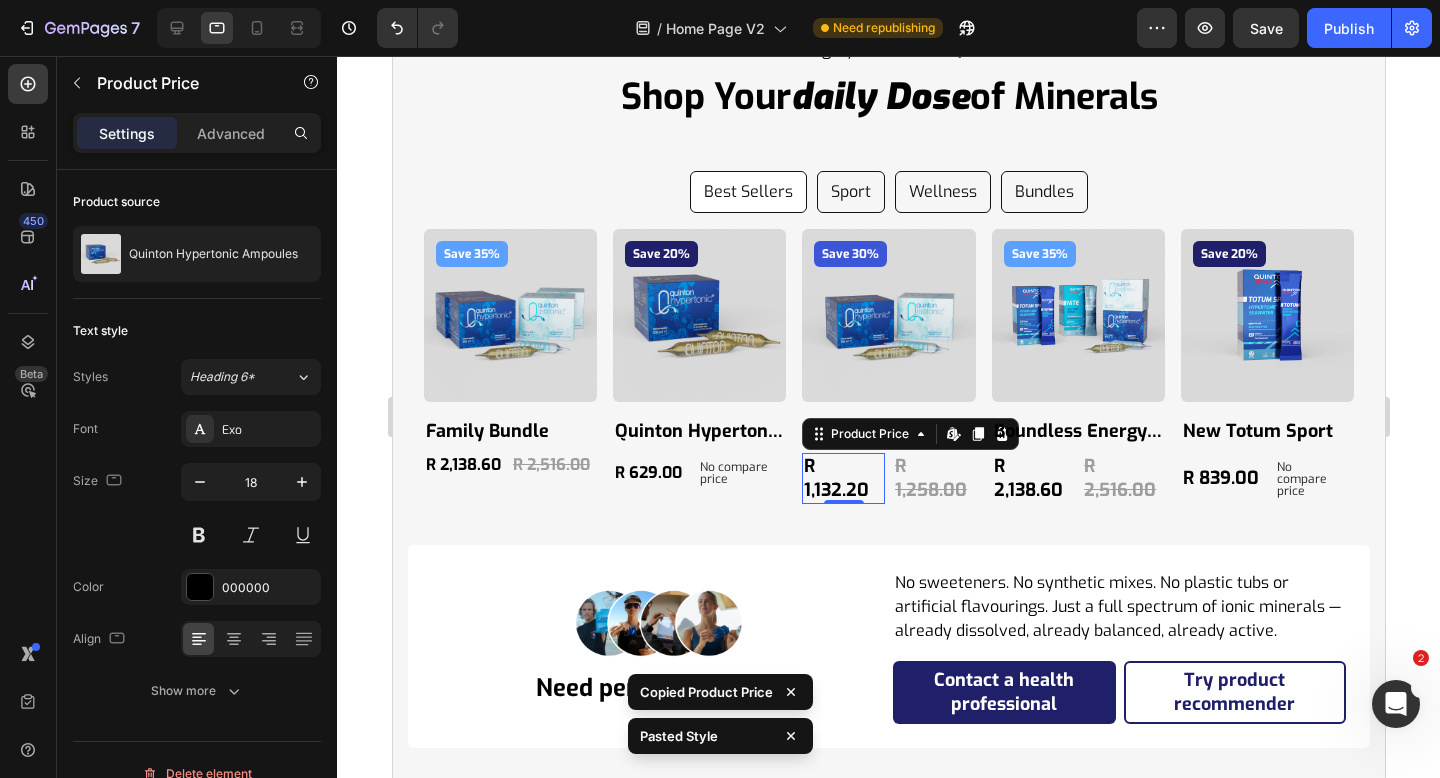 type on "16" 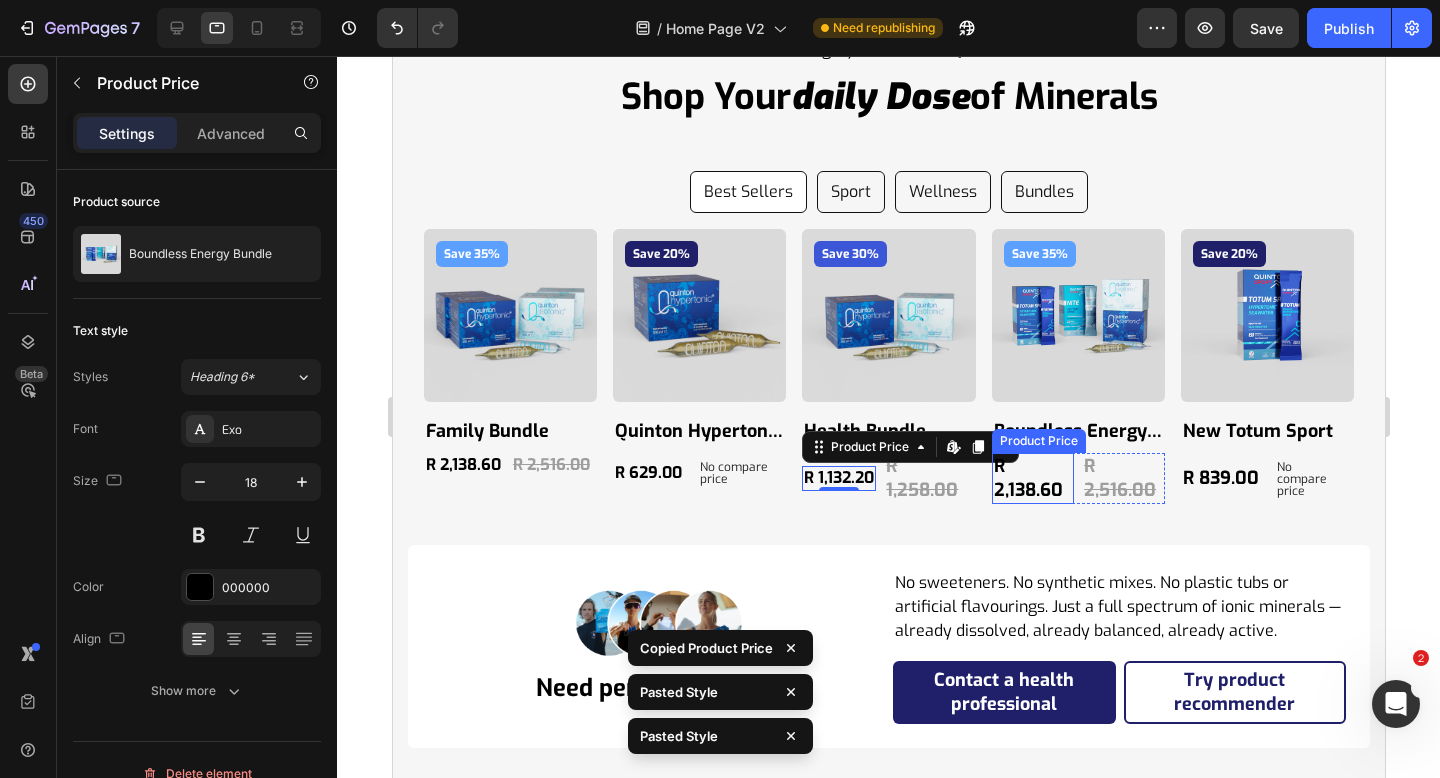 click on "R 2,138.60" at bounding box center (1032, 478) 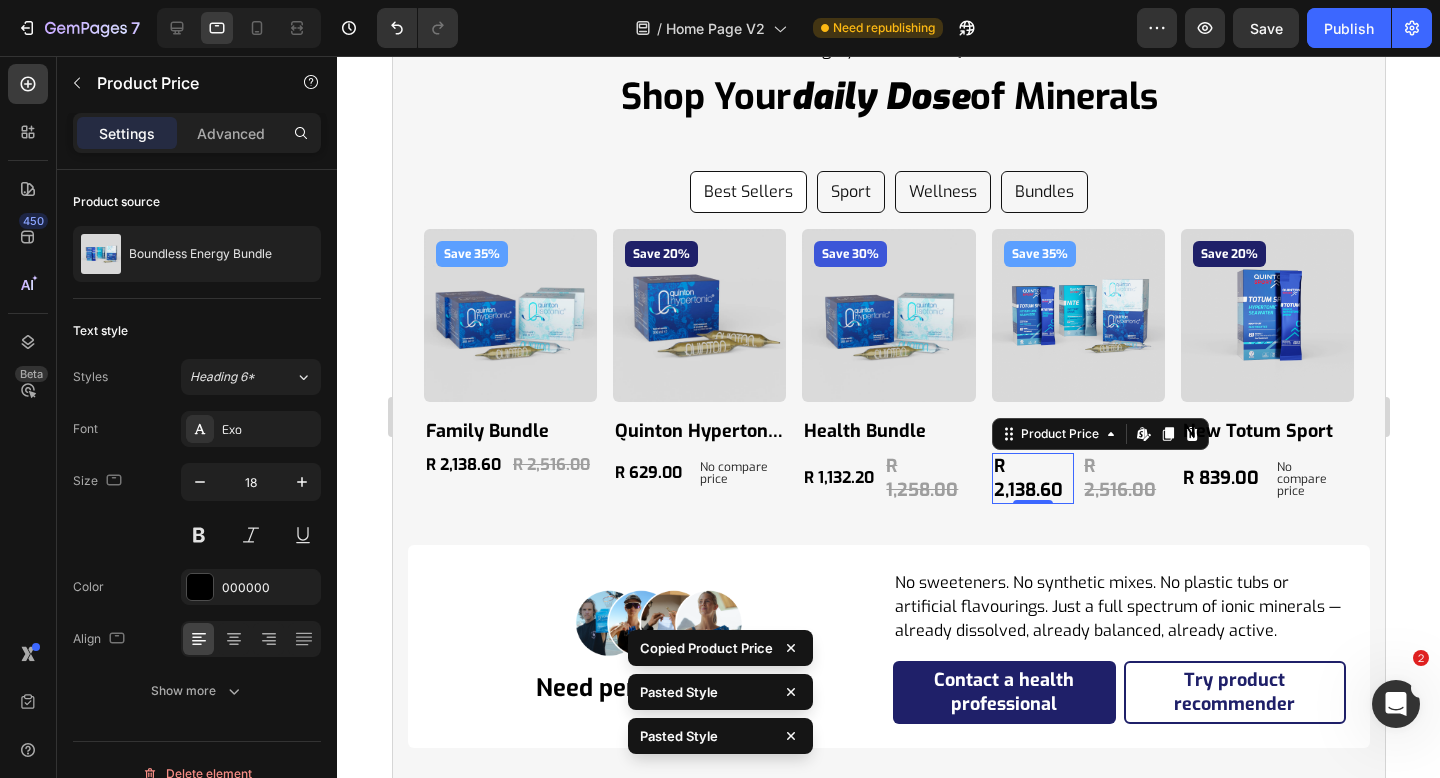 type on "16" 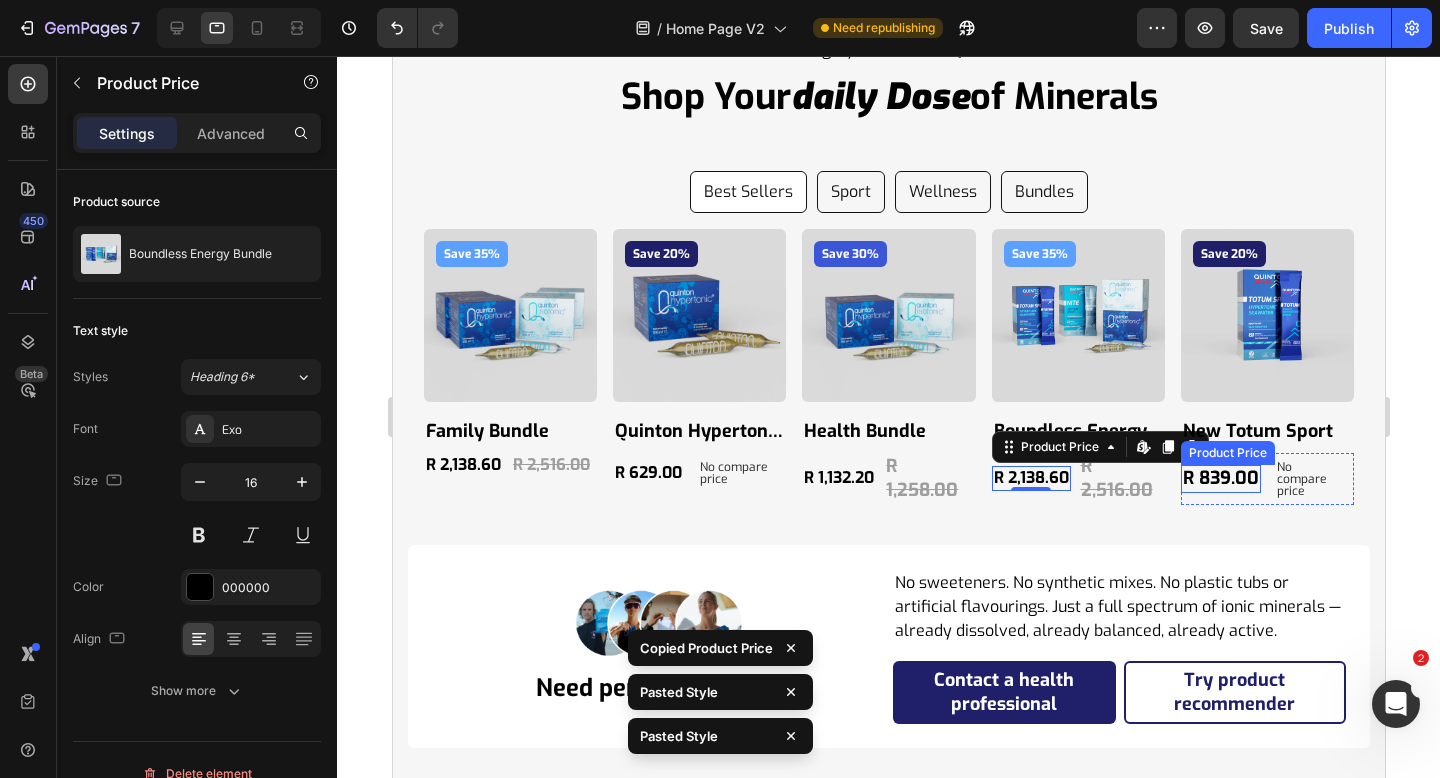 click on "R 839.00" at bounding box center (1220, 478) 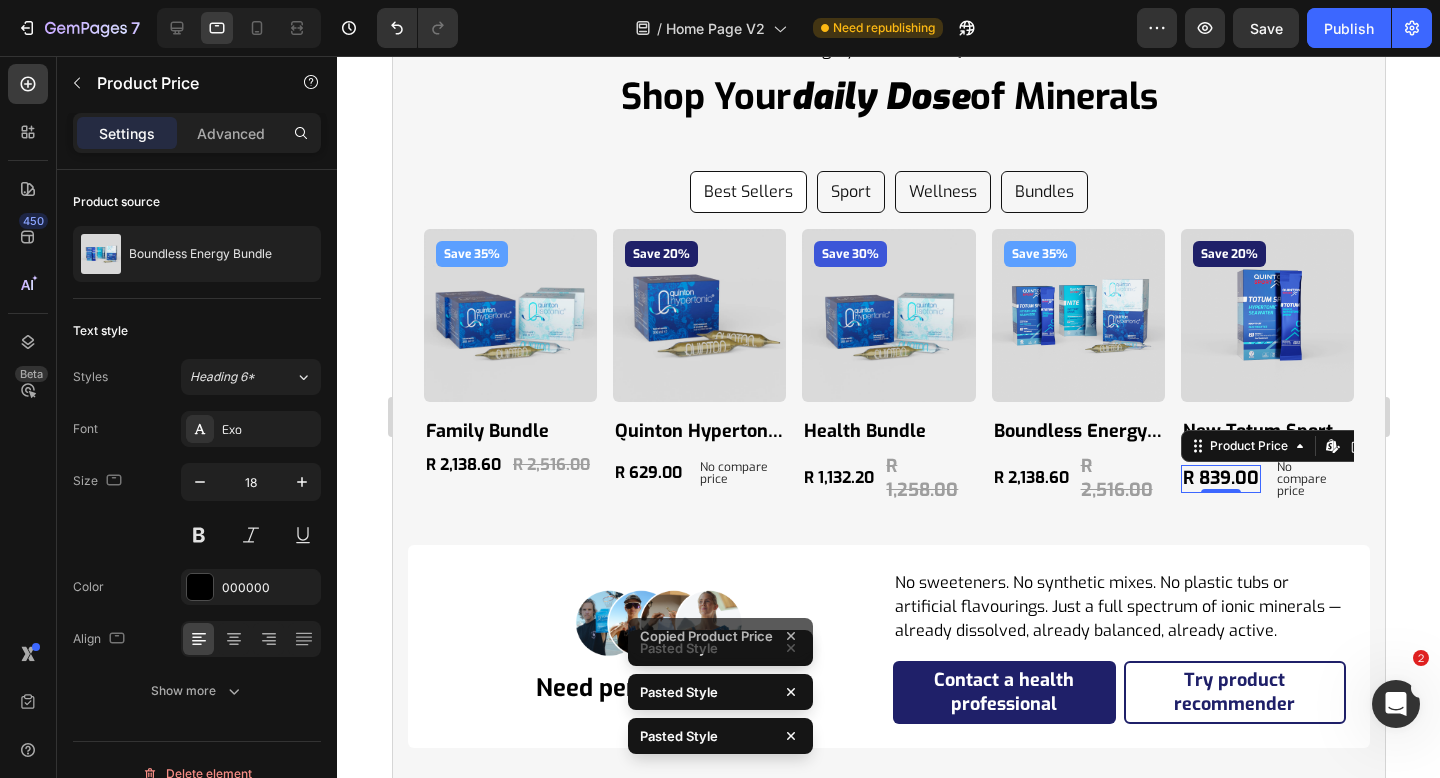 type on "16" 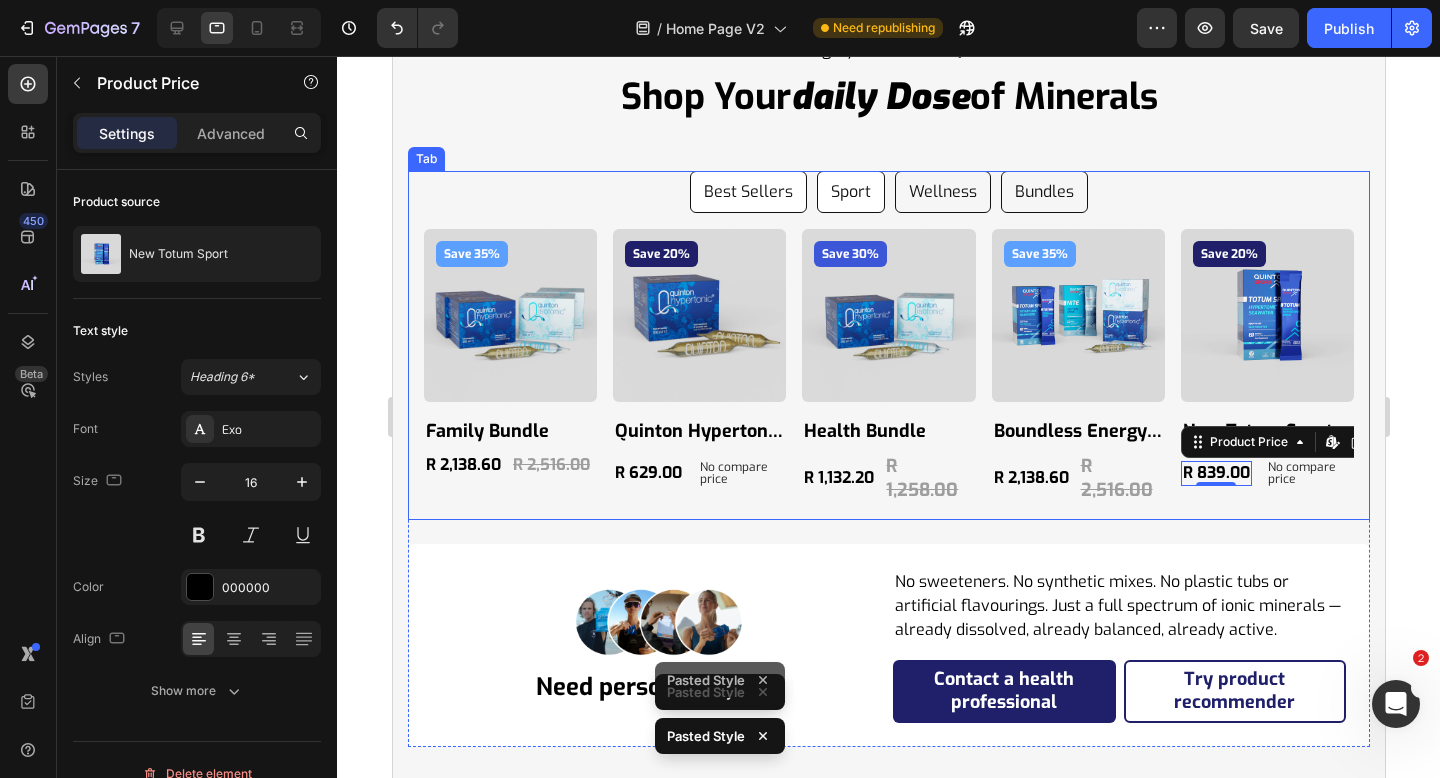 click on "Sport" at bounding box center (850, 192) 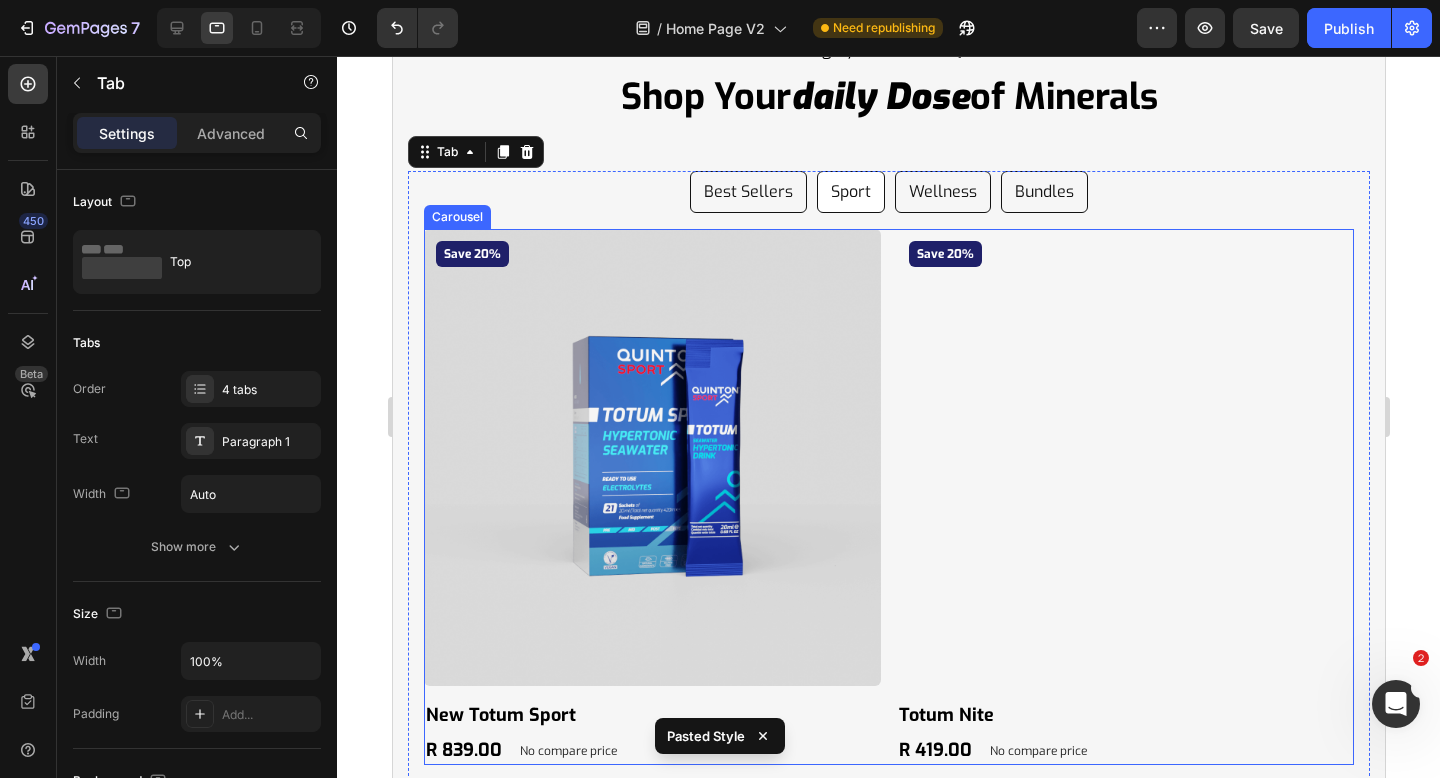 click on "Save 20% Product Badge Product Images new totum sport Product Title R 839.00 Product Price Product Price No compare price Product Price Row Product Save 20% Product Badge Product Images totum nite Product Title R 419.00 Product Price Product Price No compare price Product Price Row Product Save 30% Product Badge Product Images race week bundle Product Title R 1,132.20 Product Price Product Price R 1,258.00 Product Price Product Price Row Product Save 35% Product Badge Product Images hydration booster bundle Product Title R 1,426.30 Product Price Product Price R 1,678.00 Product Price Product Price Row Product Save 35% Product Badge Product Images performance bundle Product Title R 2,138.60 Product Price Product Price R 2,516.00 Product Price Product Price Row Product" at bounding box center (888, 497) 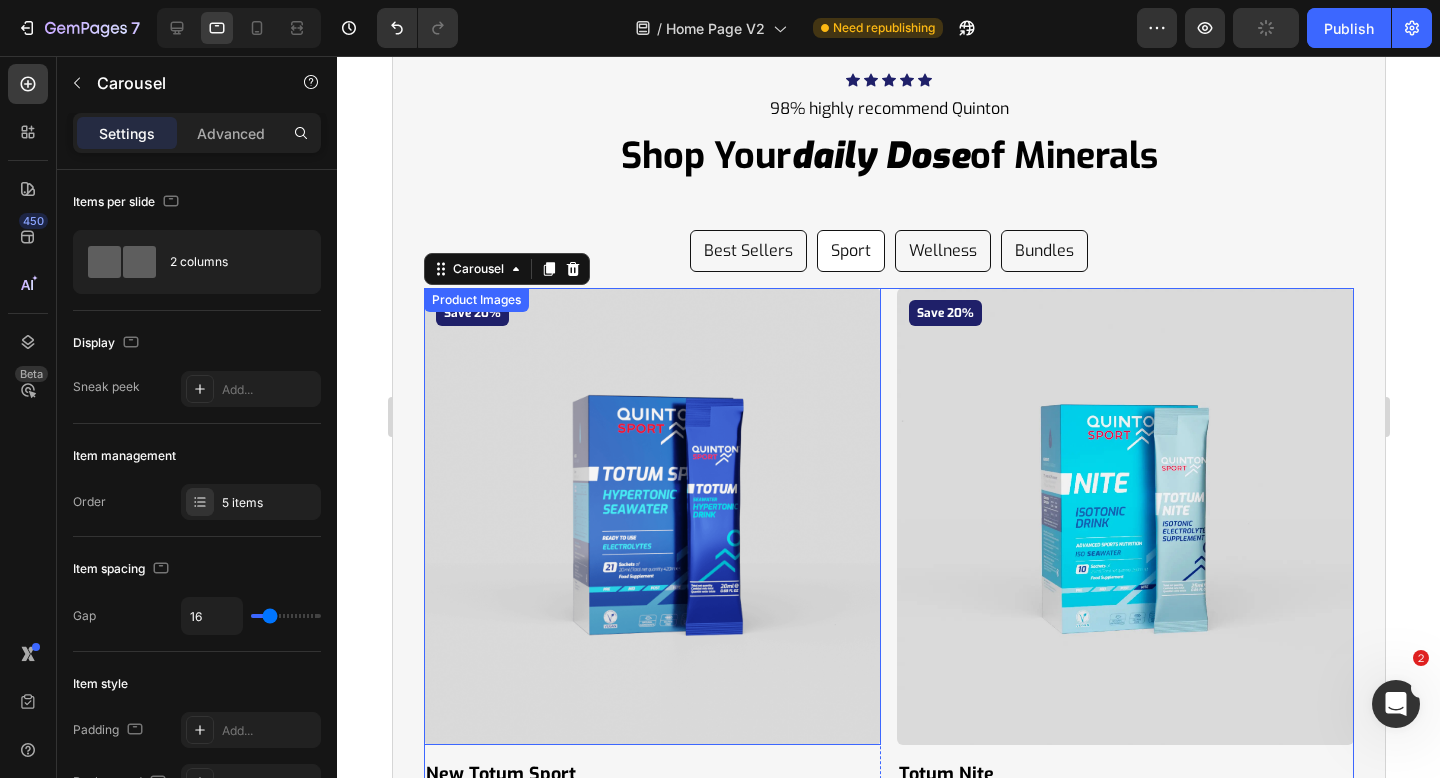scroll, scrollTop: 8814, scrollLeft: 0, axis: vertical 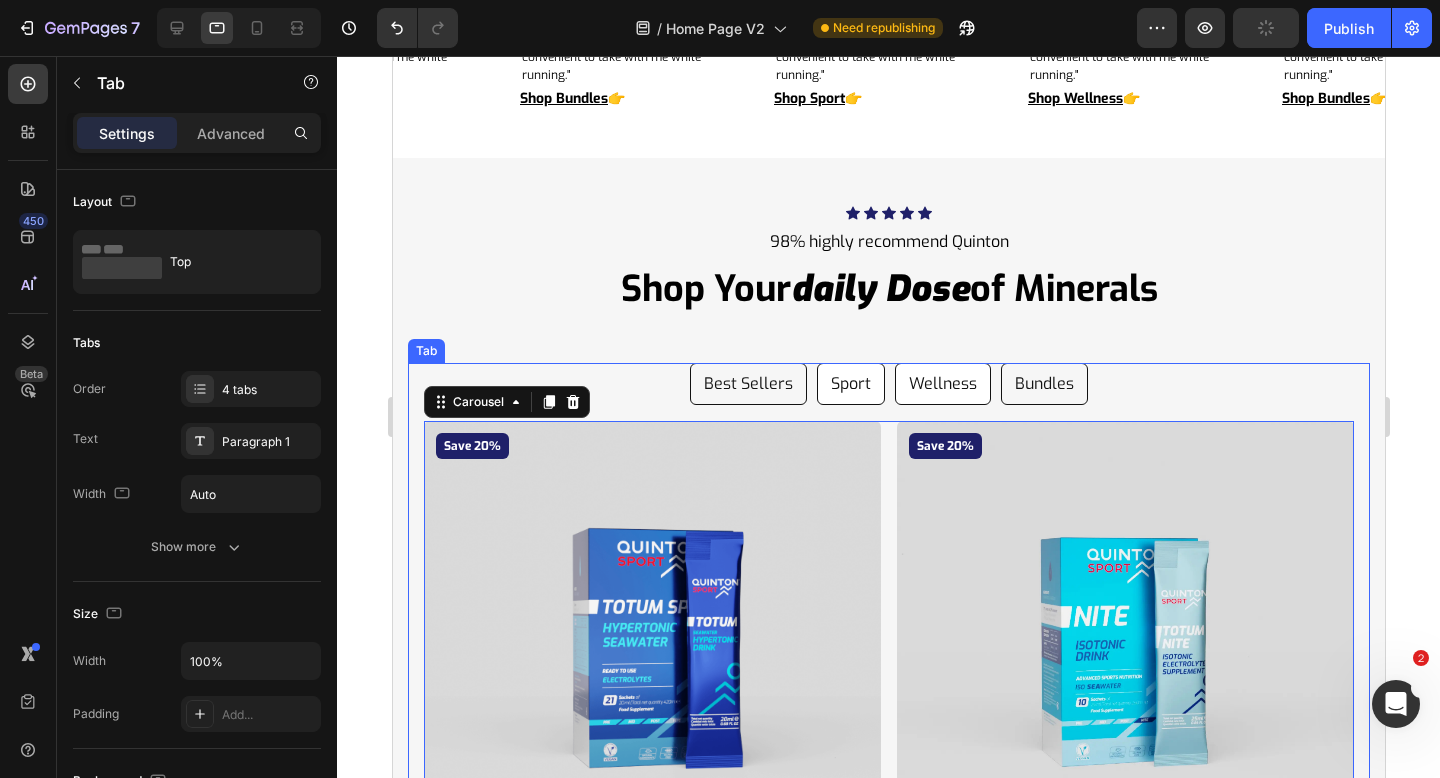 click on "Wellness" at bounding box center [942, 384] 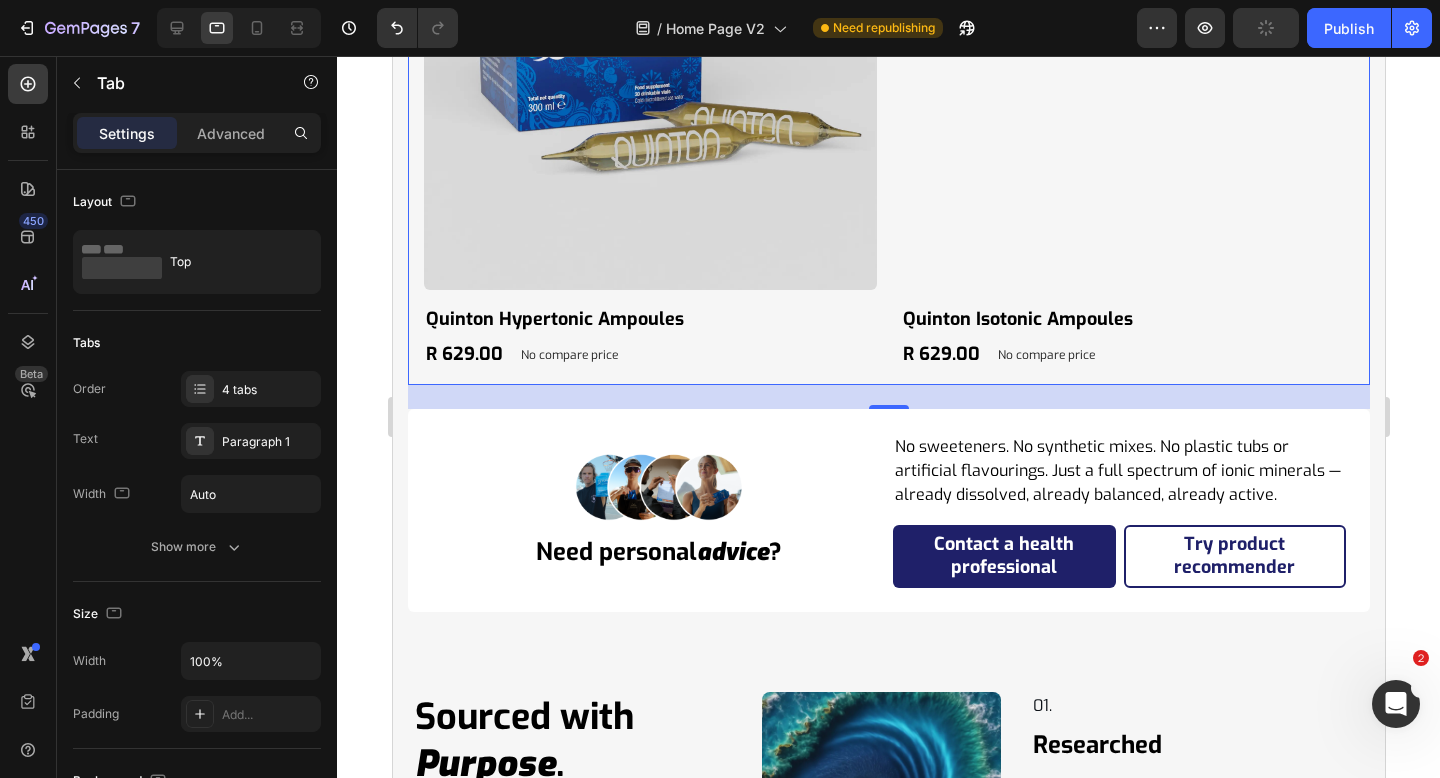 scroll, scrollTop: 8976, scrollLeft: 0, axis: vertical 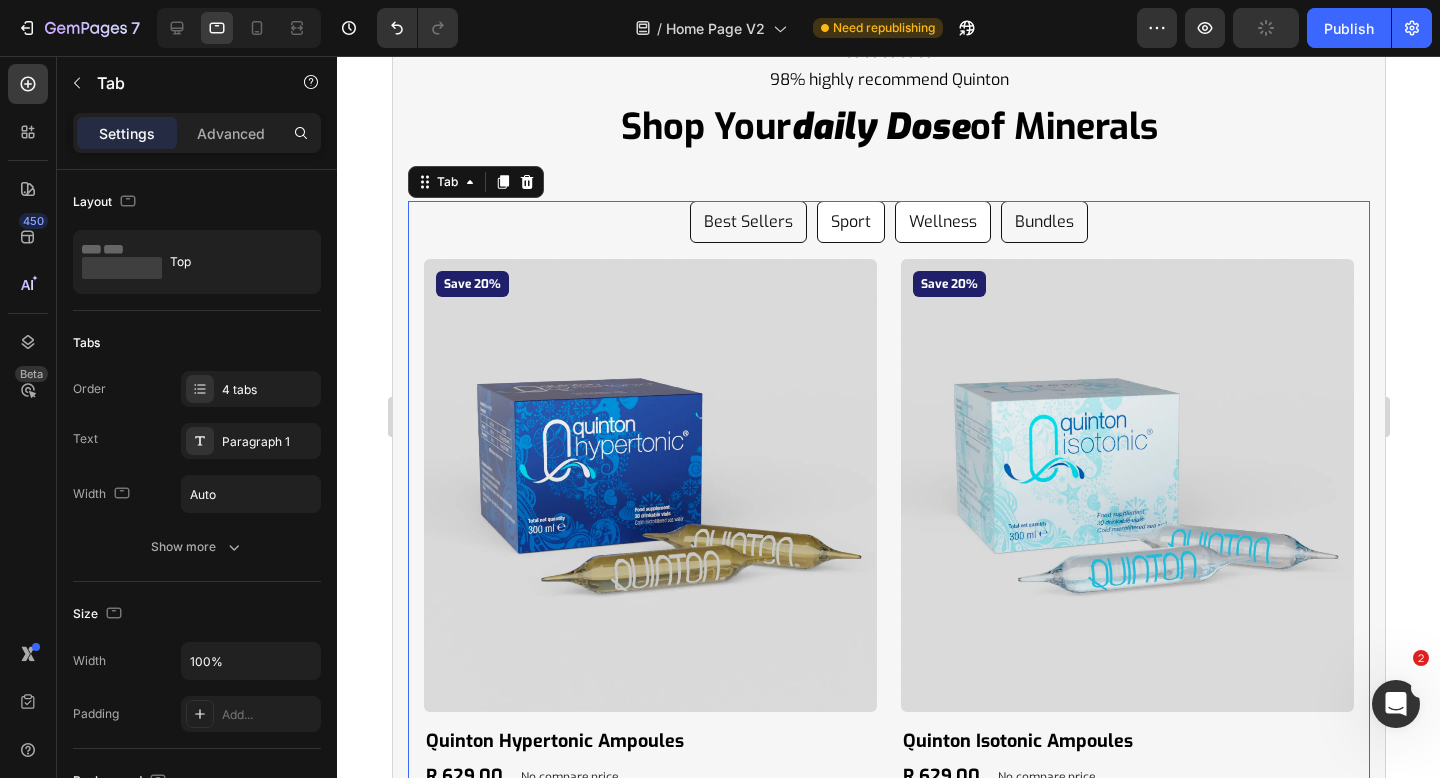 click on "Sport" at bounding box center (850, 222) 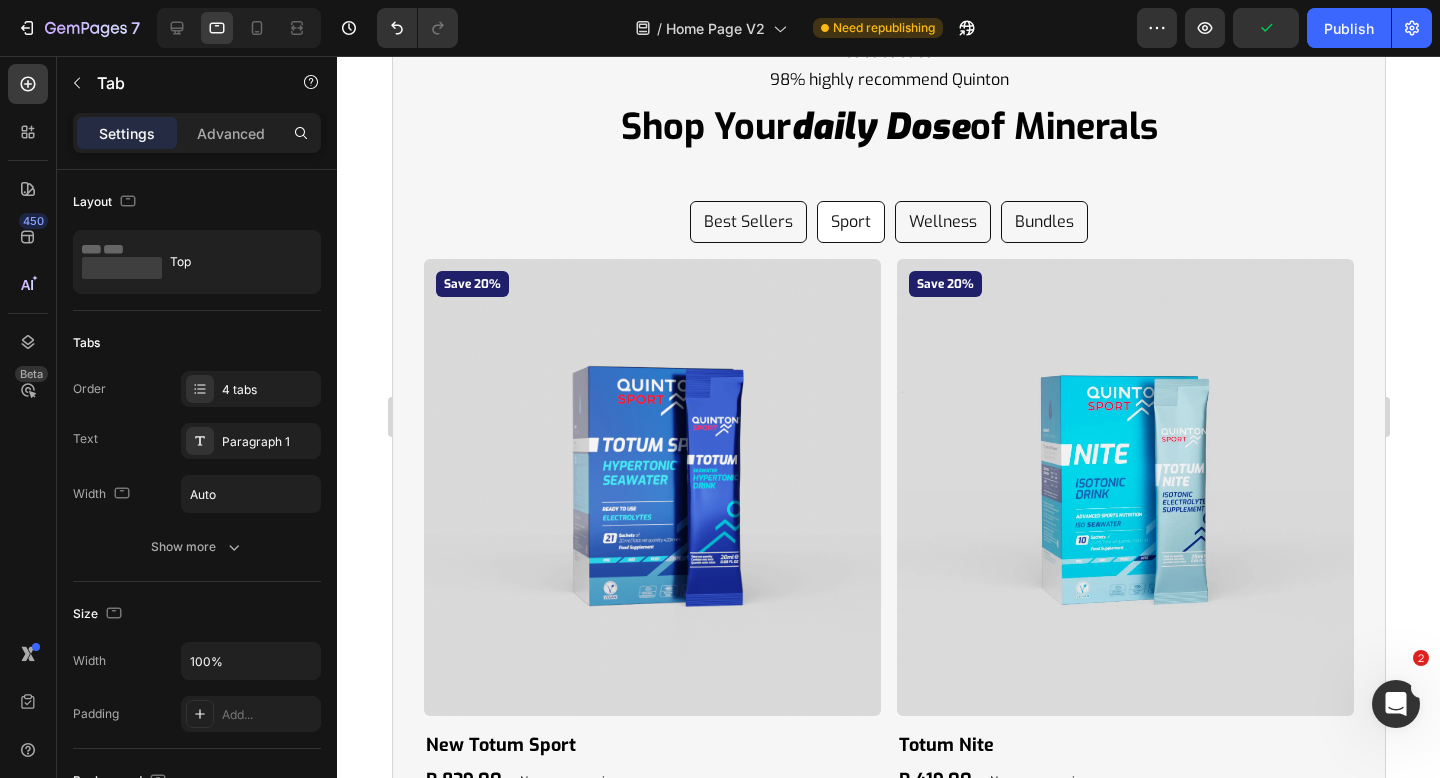 click on "Save 35% Product Badge Product Images family bundle Product Title R 2,138.60 Product Price Product Price R 2,516.00 Product Price Product Price Row Product Save 20% Product Badge Product Images quinton hypertonic ampoules Product Title R 629.00 Product Price Product Price No compare price Product Price Row Product Save 30% Product Badge Product Images health bundle Product Title R 1,132.20 Product Price Product Price R 1,258.00 Product Price Product Price Row Product Save 35% Product Badge Product Images boundless energy bundle Product Title R 2,138.60 Product Price Product Price R 2,516.00 Product Price Product Price Row Product Save 20% Product Badge Product Images new totum sport Product Title R 839.00 Product Price Product Price No compare price Product Price Row Product Save 20% Product Badge Product Images new totum sport Product Title R 839.00 Product Price Product Price No compare price Product Price Row Product Save 20% Product Badge Product Images totum nite Product Title R 419.00 Row Row" at bounding box center (888, 527) 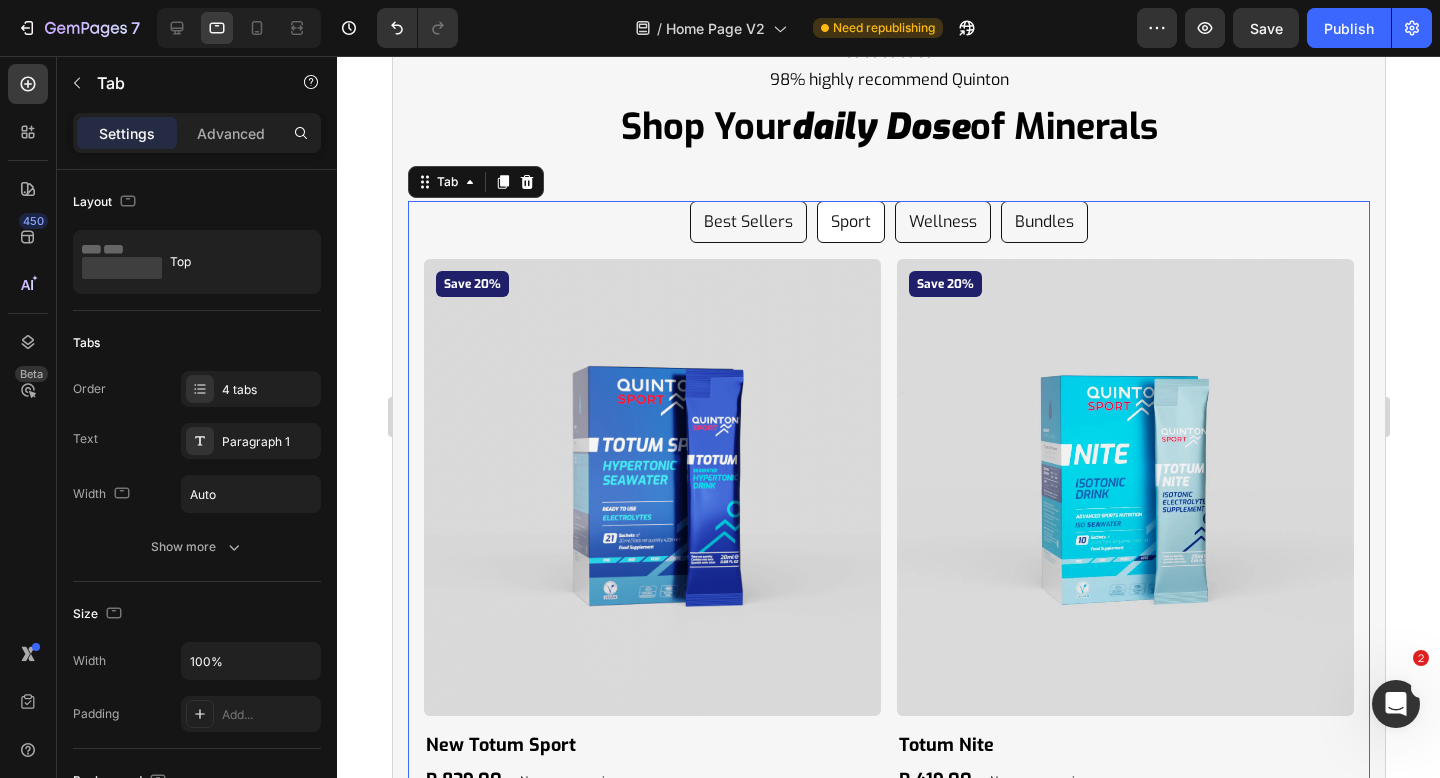 click on "Sport" at bounding box center [850, 222] 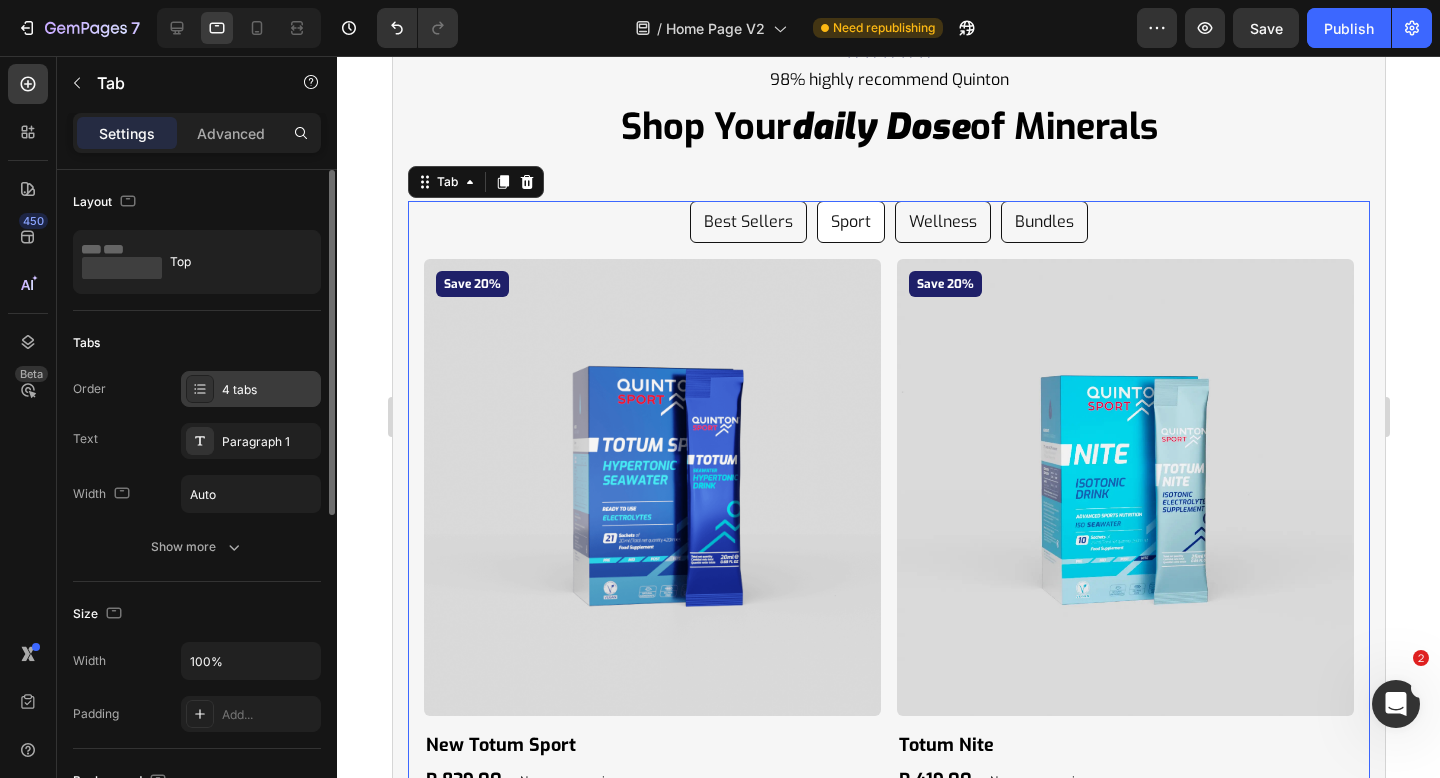click on "4 tabs" at bounding box center (251, 389) 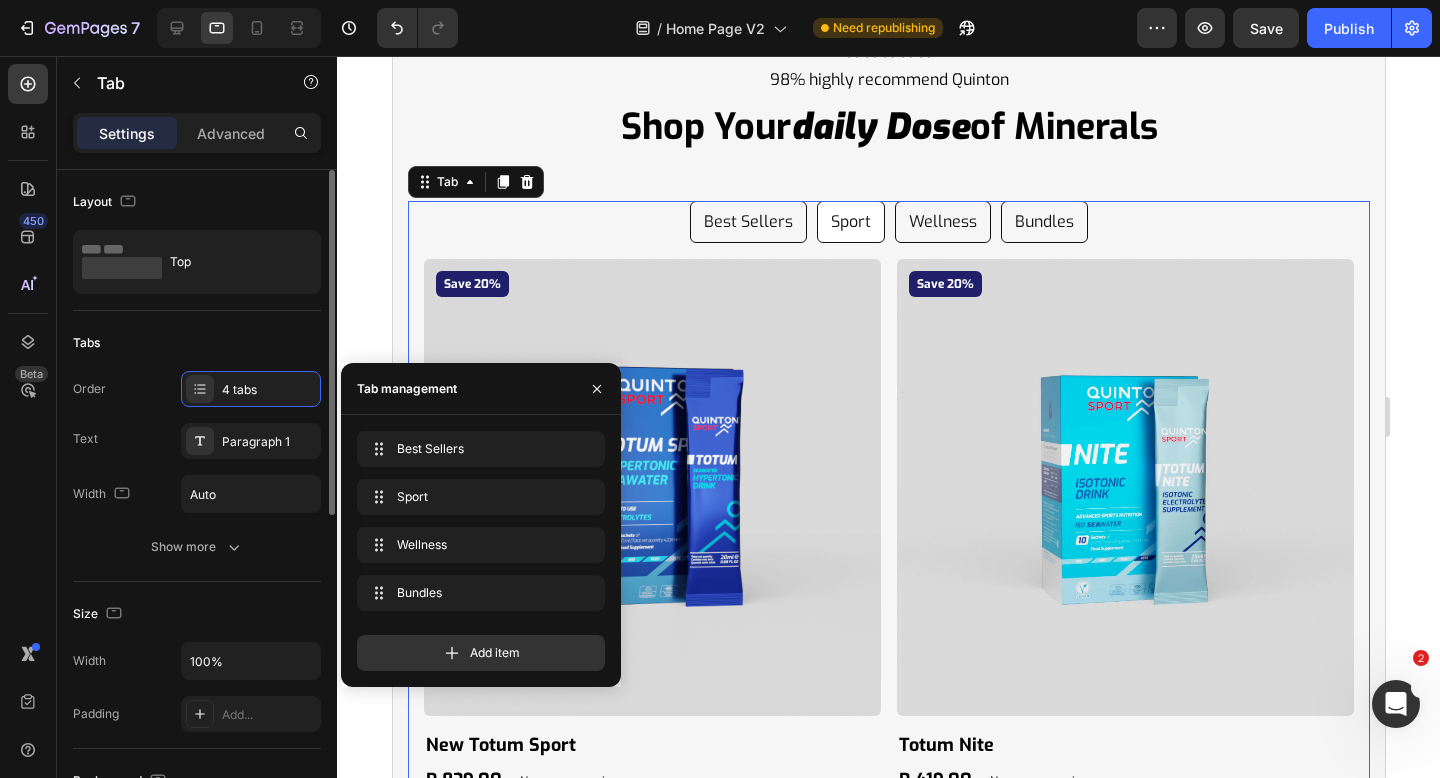 click on "Tabs" at bounding box center [197, 343] 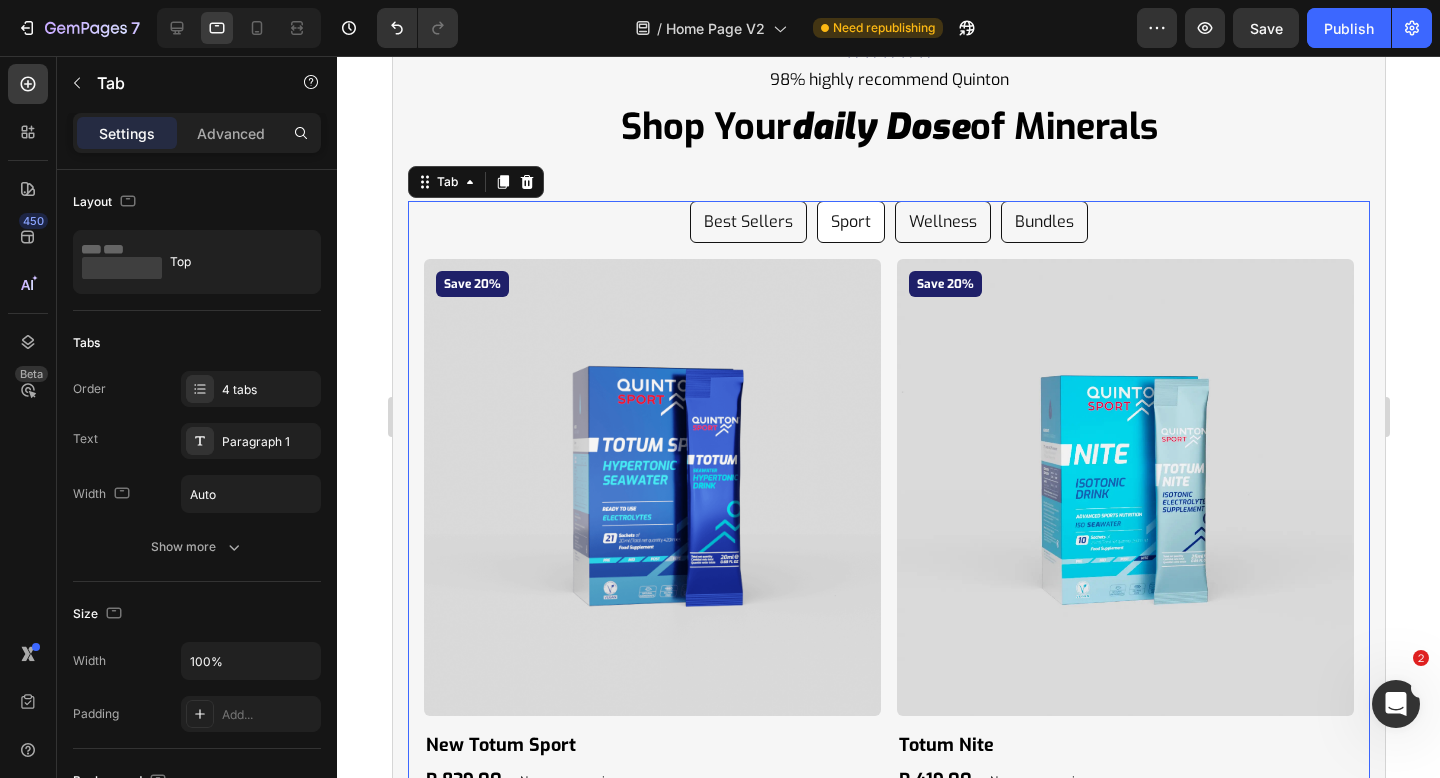 click on "Save 35% Product Badge Product Images family bundle Product Title R 2,138.60 Product Price Product Price R 2,516.00 Product Price Product Price Row Product Save 20% Product Badge Product Images quinton hypertonic ampoules Product Title R 629.00 Product Price Product Price No compare price Product Price Row Product Save 30% Product Badge Product Images health bundle Product Title R 1,132.20 Product Price Product Price R 1,258.00 Product Price Product Price Row Product Save 35% Product Badge Product Images boundless energy bundle Product Title R 2,138.60 Product Price Product Price R 2,516.00 Product Price Product Price Row Product Save 20% Product Badge Product Images new totum sport Product Title R 839.00 Product Price Product Price No compare price Product Price Row Product Save 20% Product Badge Product Images new totum sport Product Title R 839.00 Product Price Product Price No compare price Product Price Row Product Save 20% Product Badge Product Images totum nite Product Title R 419.00 Row Row" at bounding box center (888, 527) 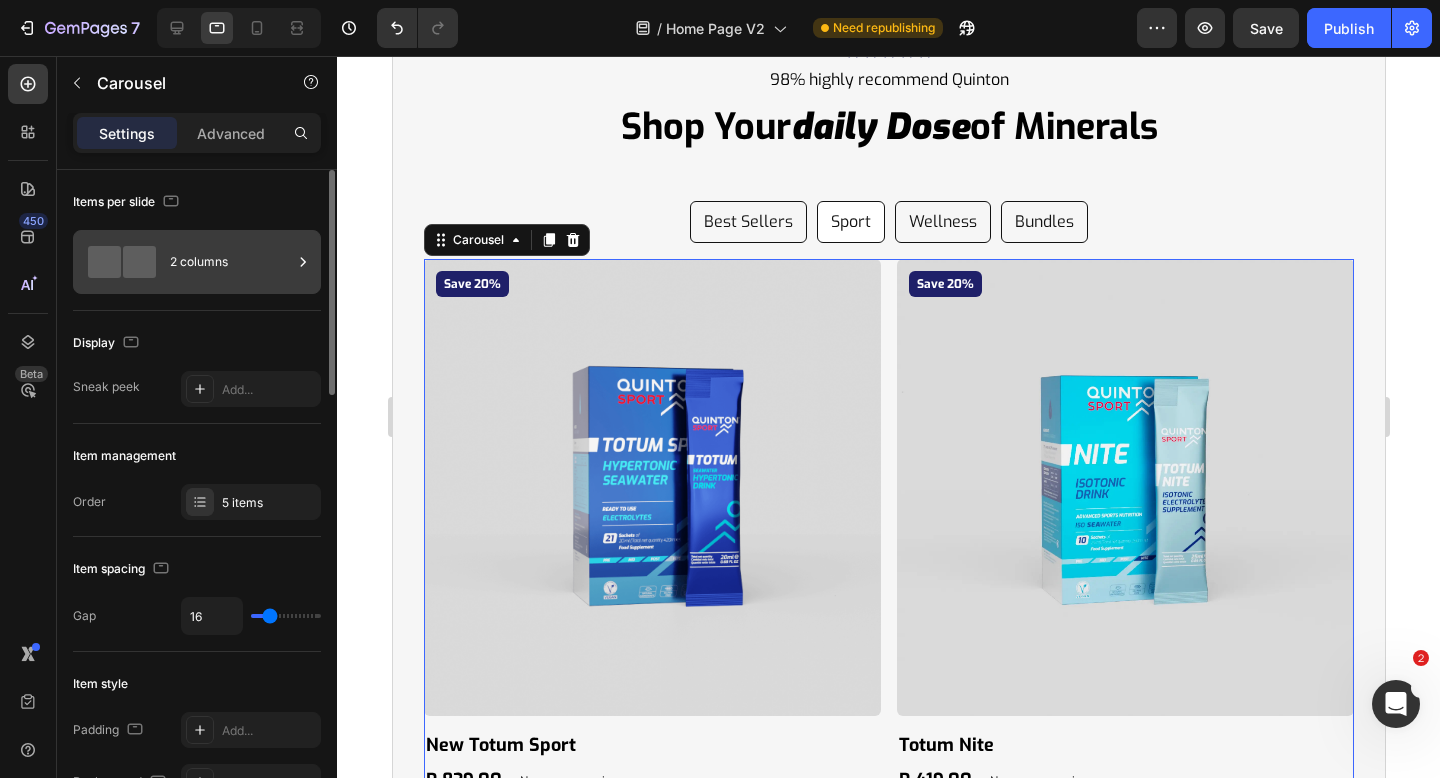 click on "2 columns" at bounding box center [231, 262] 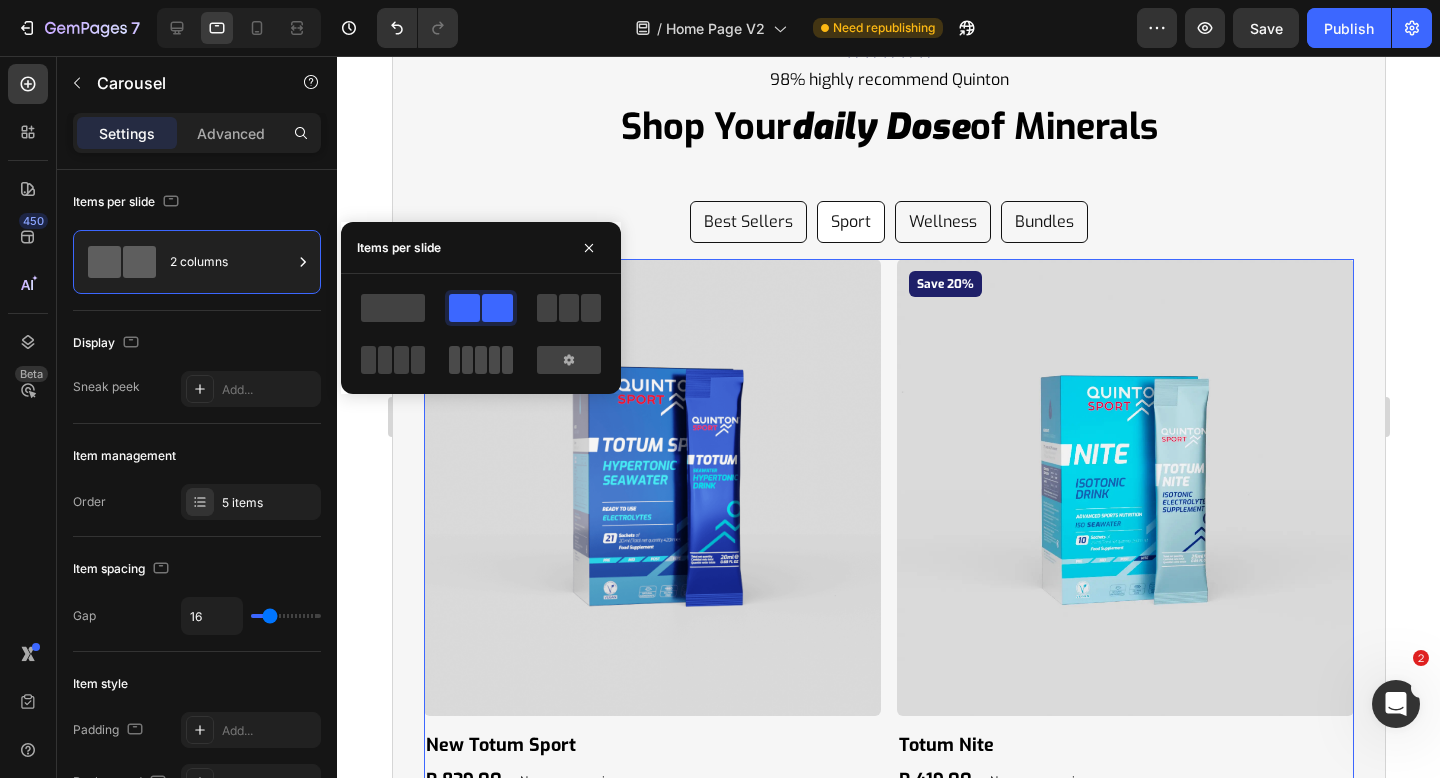 click 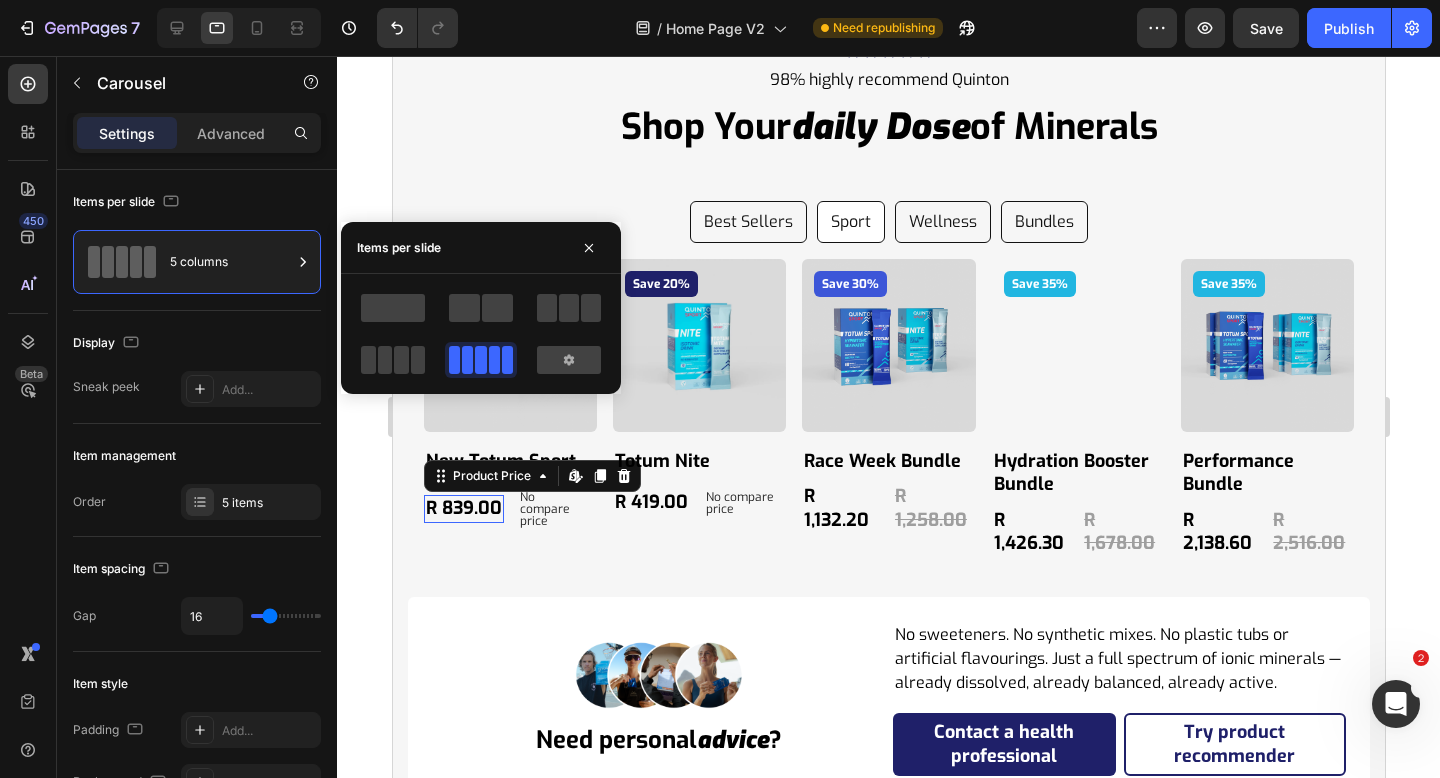click on "R 839.00" at bounding box center [463, 508] 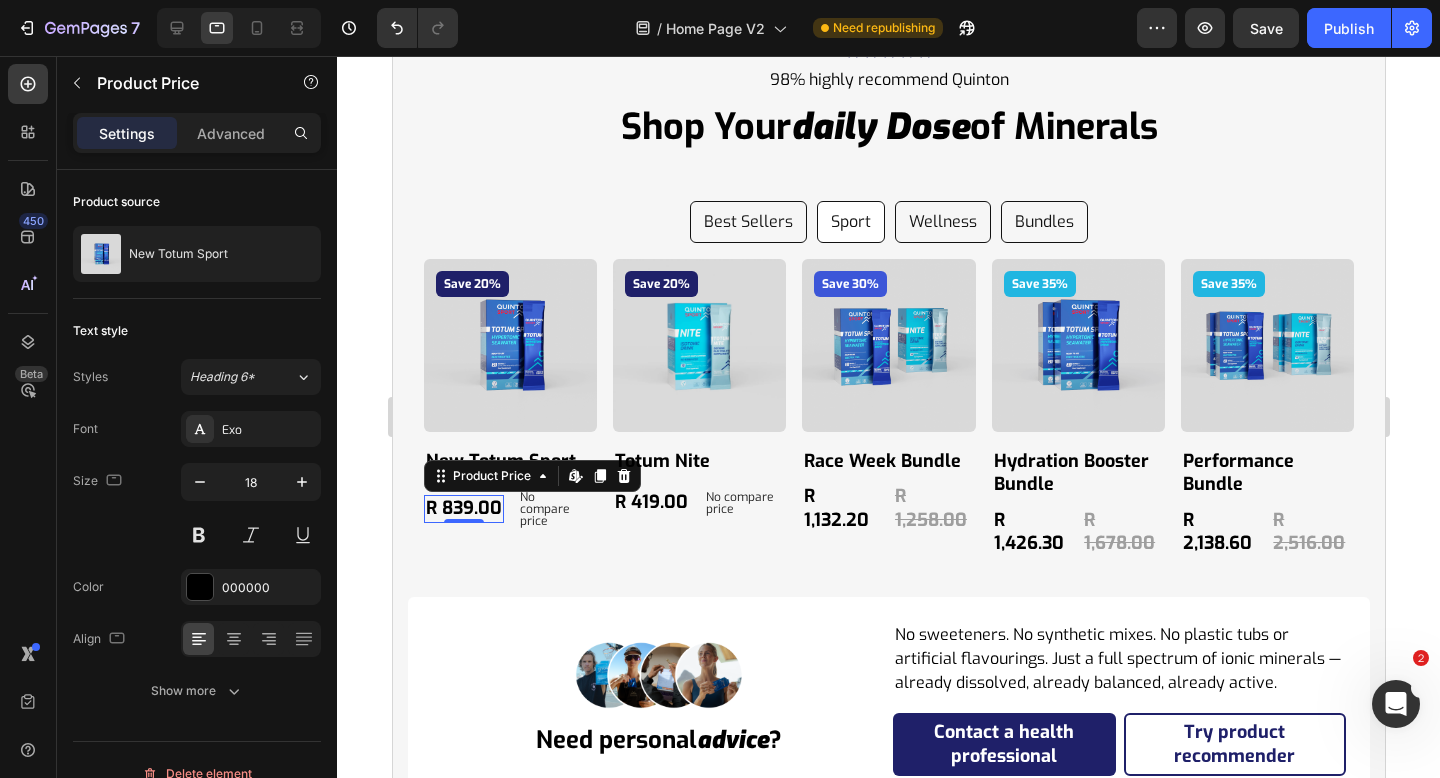 type on "16" 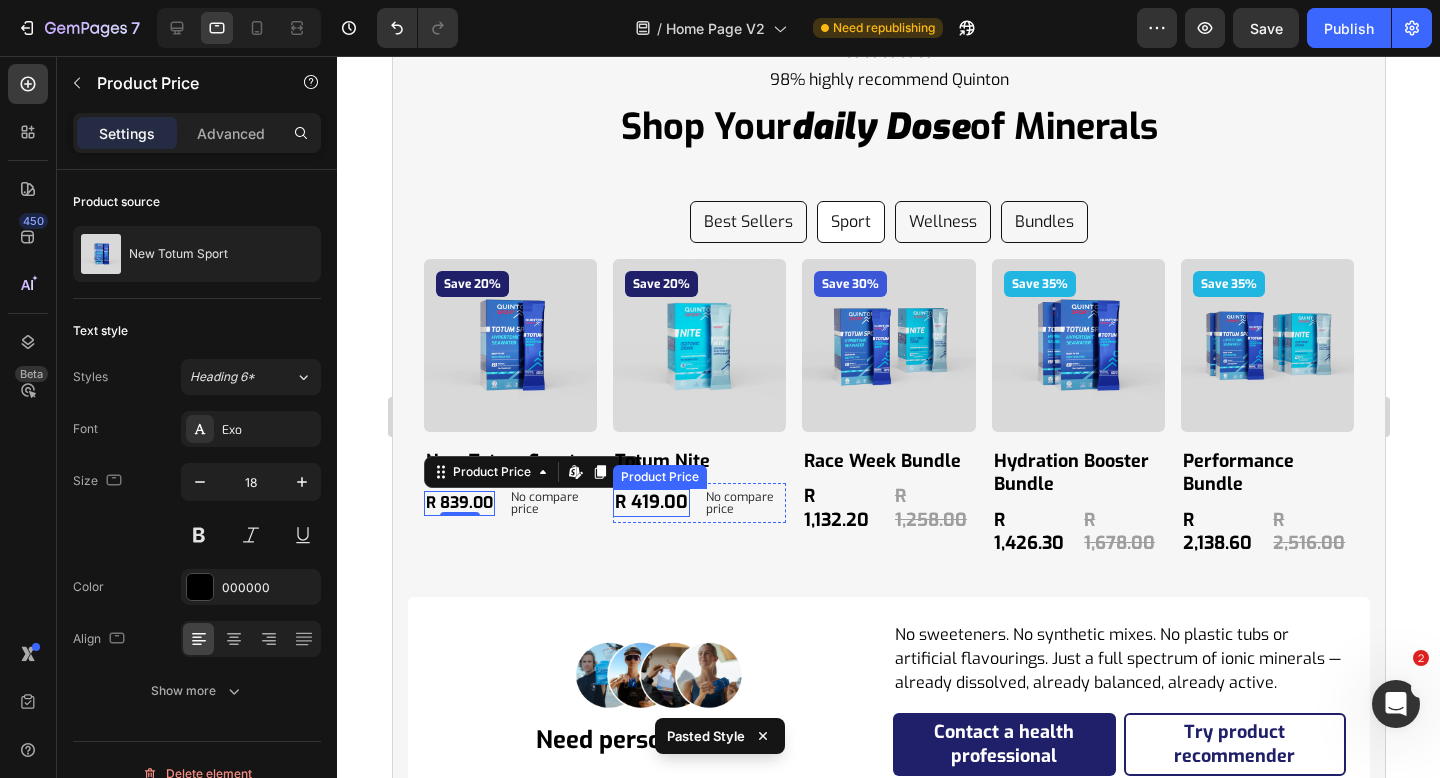 click on "R 419.00" at bounding box center (650, 502) 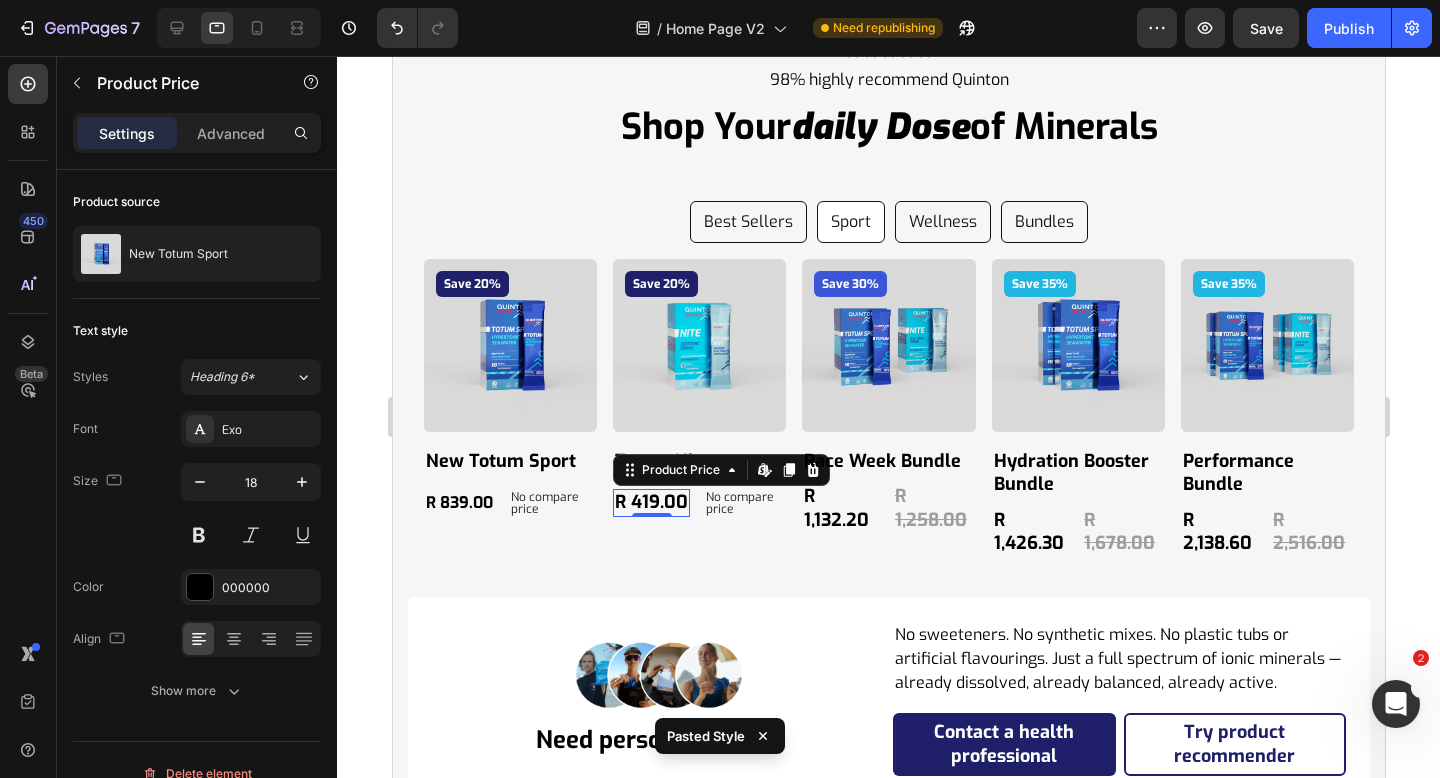 type on "16" 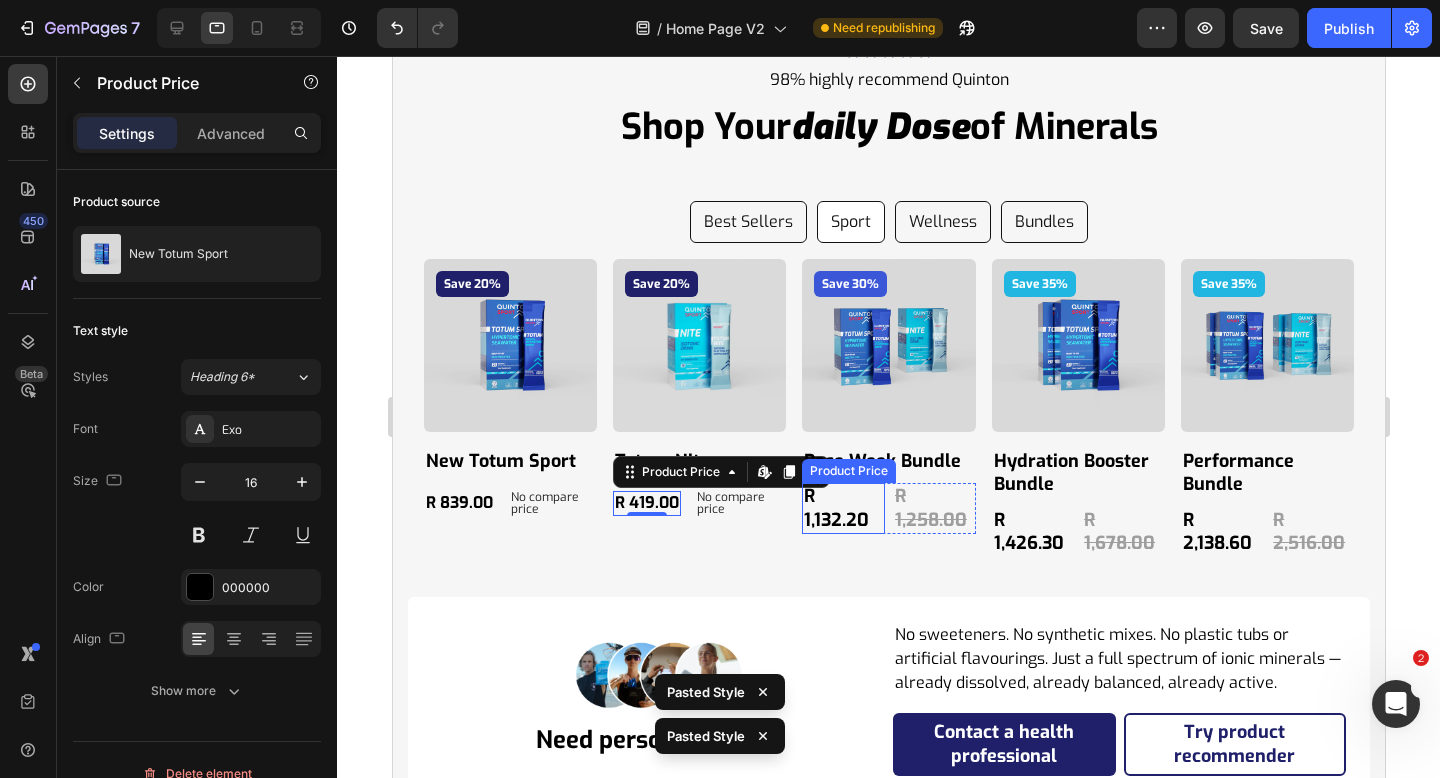 click on "R 1,132.20" at bounding box center [842, 508] 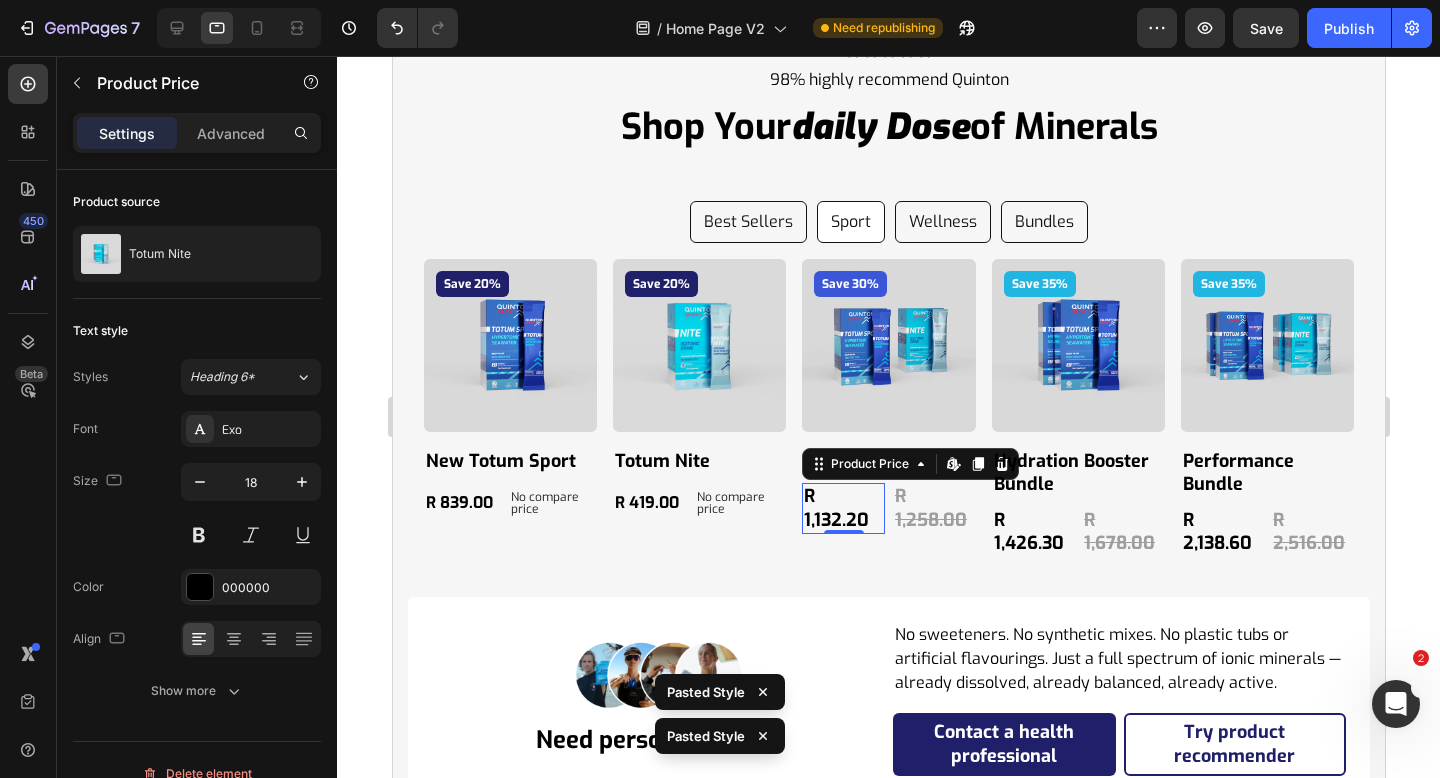 type on "16" 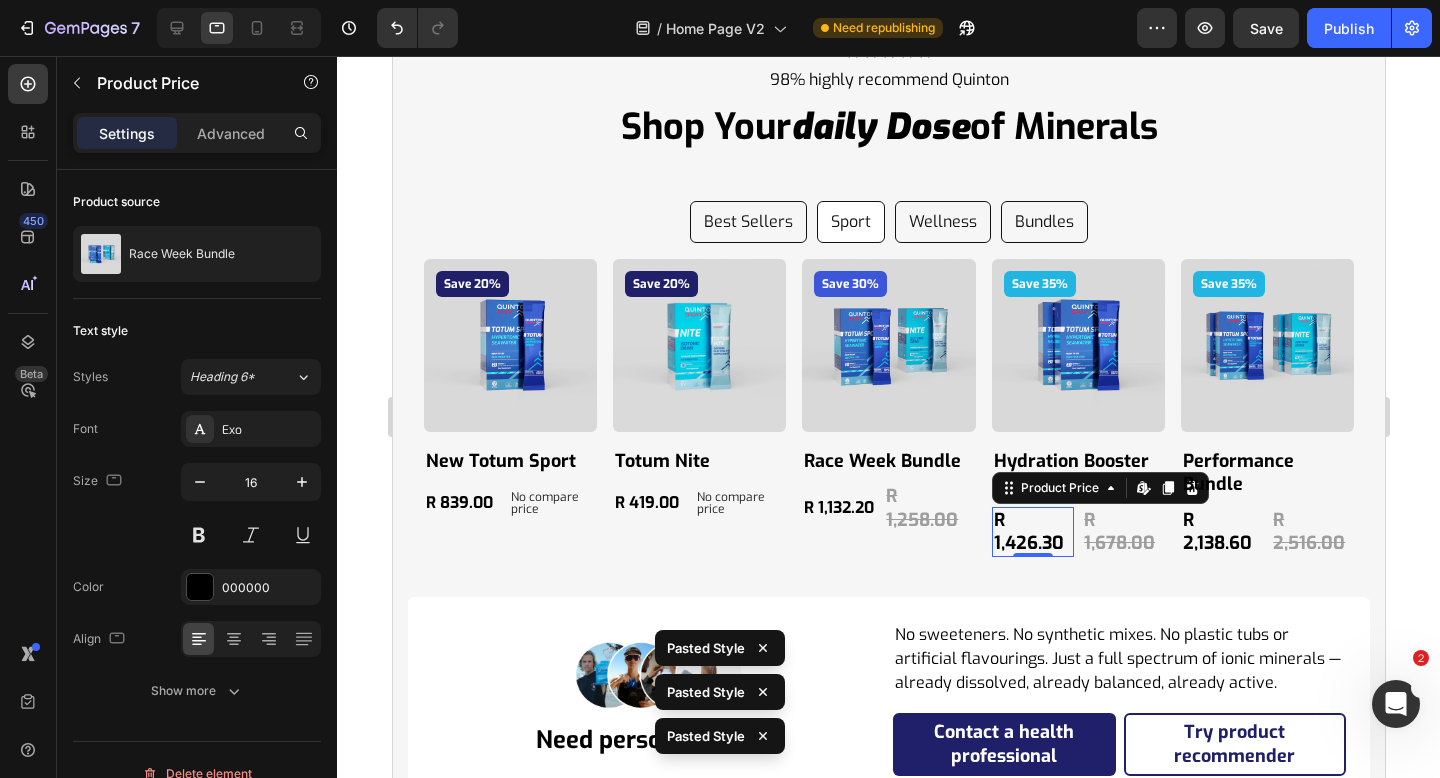 click on "R 1,426.30" at bounding box center [1032, 532] 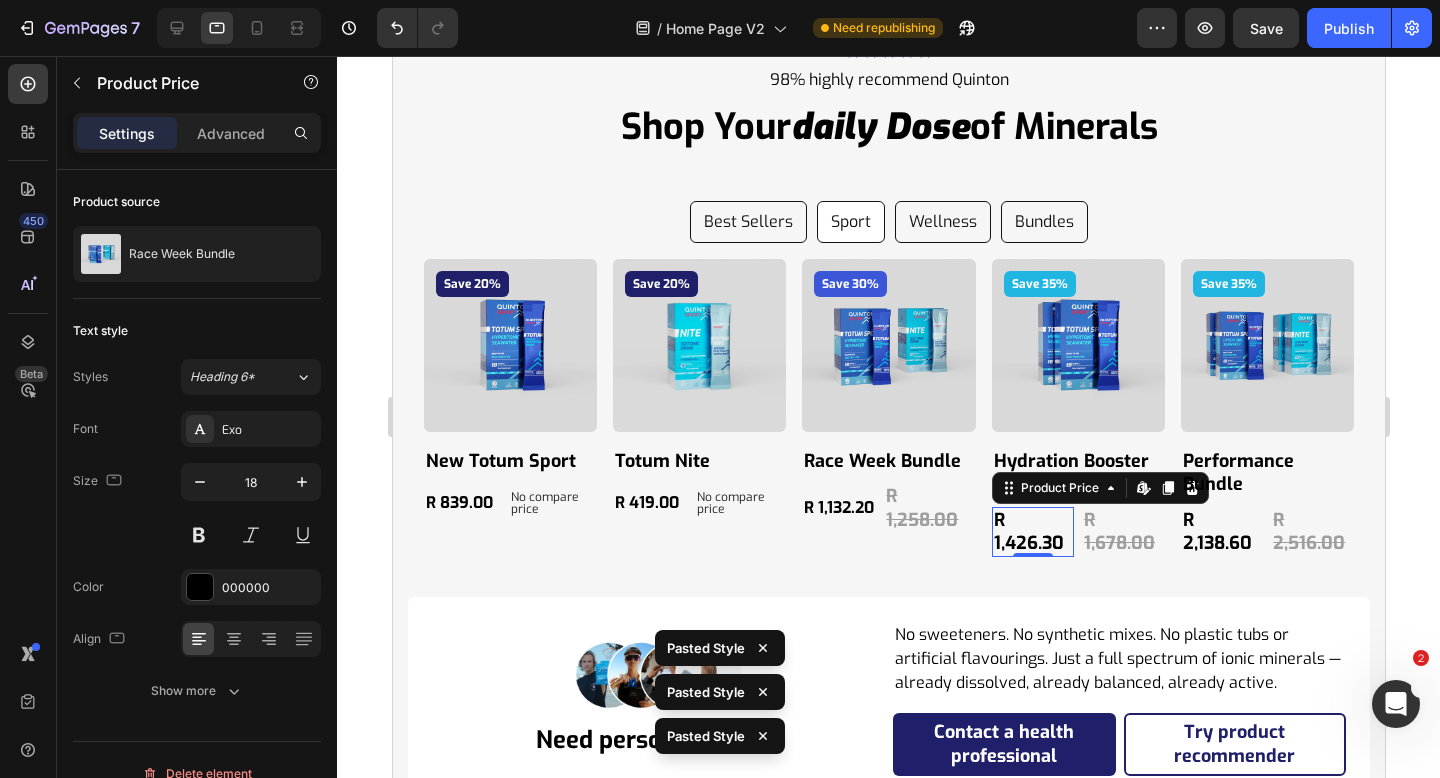 type on "16" 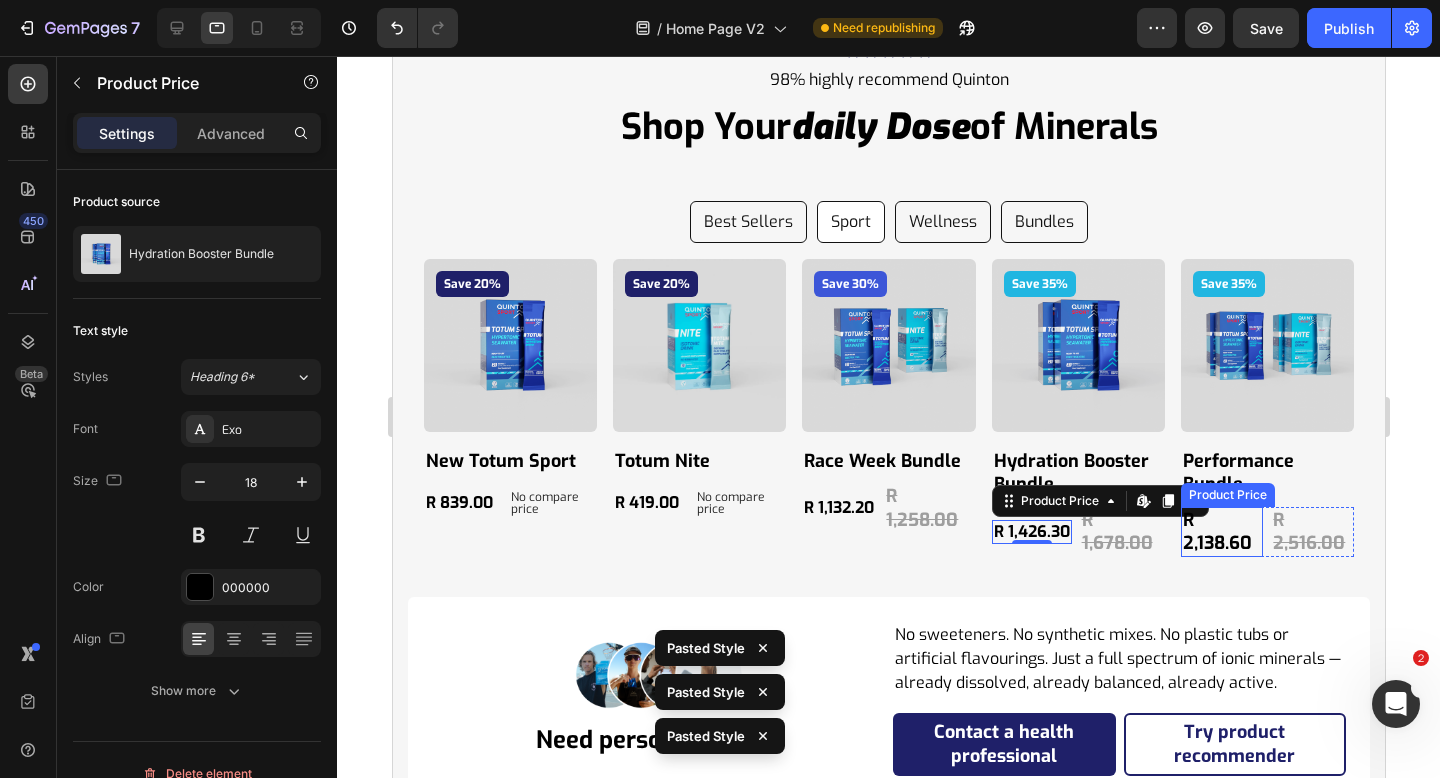 click on "R 2,138.60" at bounding box center (1221, 532) 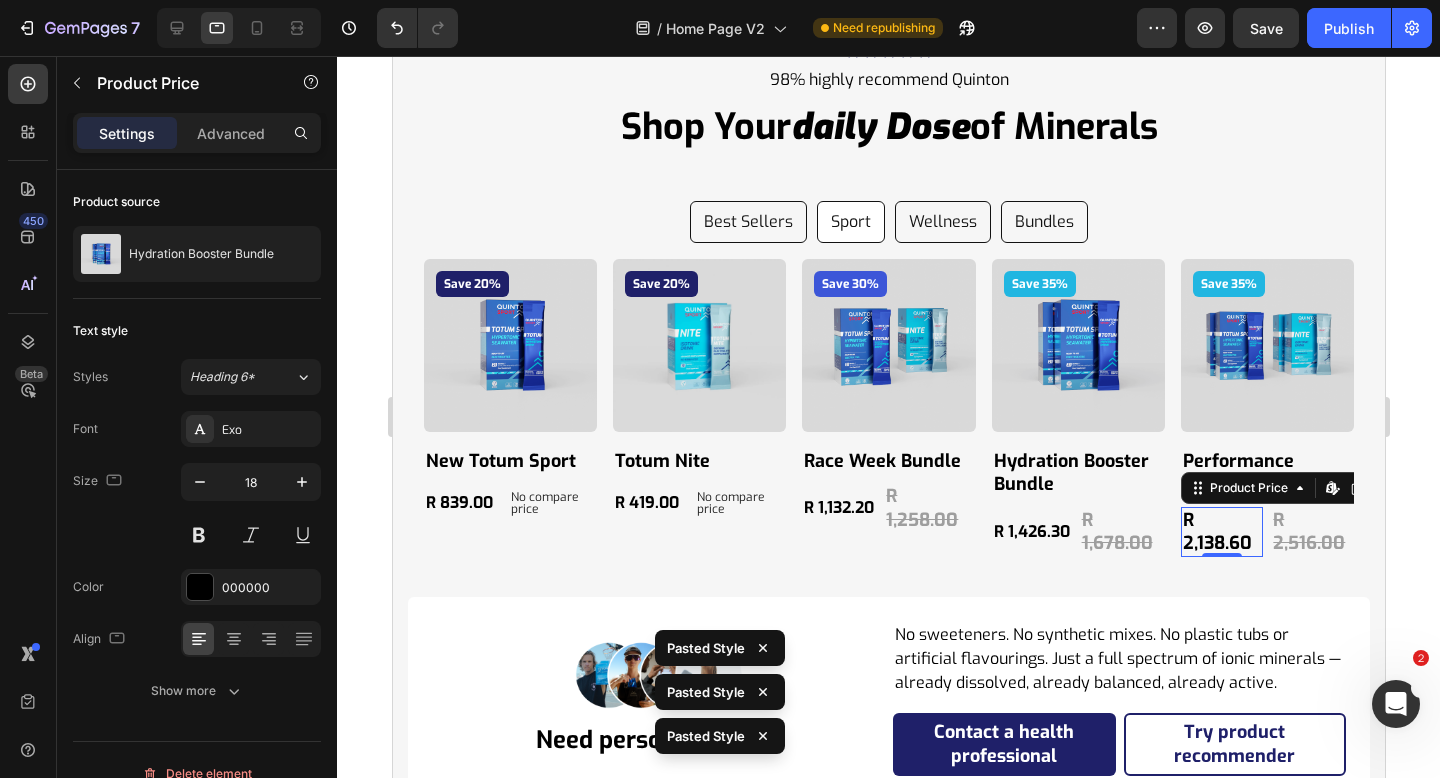 type on "16" 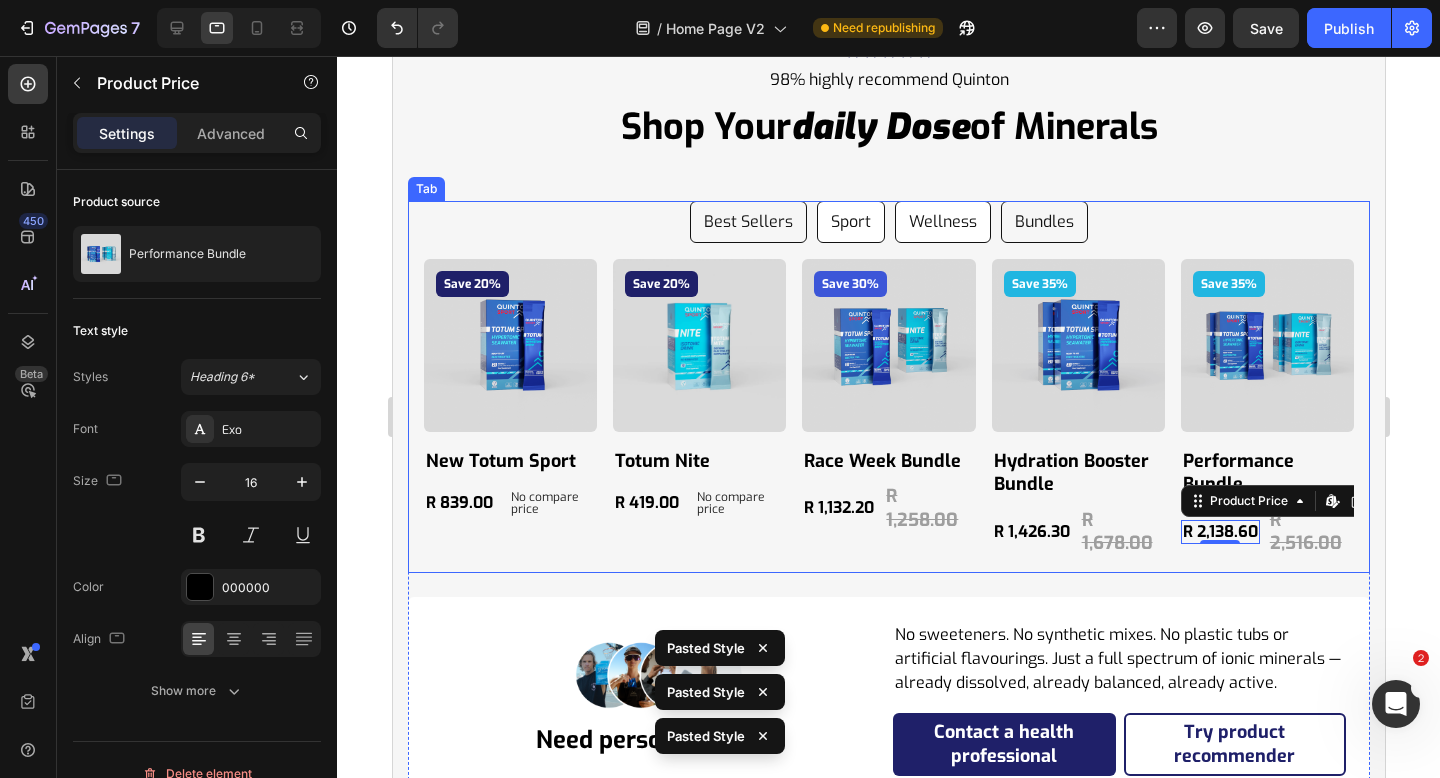 click on "Wellness" at bounding box center (942, 222) 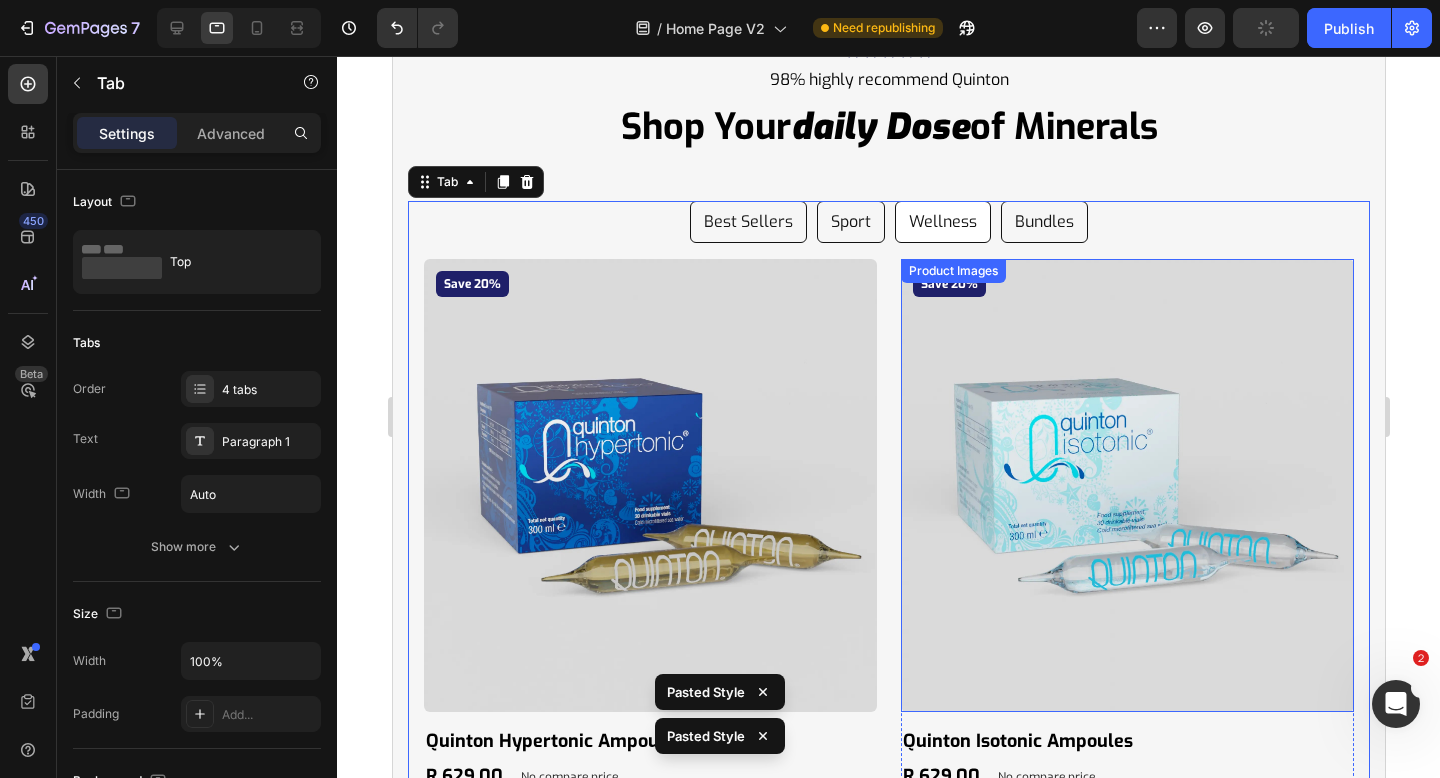click on "Save 20% Product Badge Product Images quinton hypertonic ampoules Product Title R 629.00 Product Price Product Price No compare price Product Price Row Product Save 20% Product Badge Product Images quinton isotonic ampoules Product Title R 629.00 Product Price Product Price No compare price Product Price Row Product Save 30% Product Badge Product Images health bundle Product Title R 1,132.20 Product Price Product Price R 1,258.00 Product Price Product Price Row Product Save 35% Product Badge Product Images boundless energy bundle Product Title R 2,138.60 Product Price Product Price R 2,516.00 Product Price Product Price Row Product Save 30% Product Badge Product Images women's wellness duo Product Title R 1,132.20 Product Price Product Price R 1,258.00 Product Price Product Price Row Product" at bounding box center (888, 525) 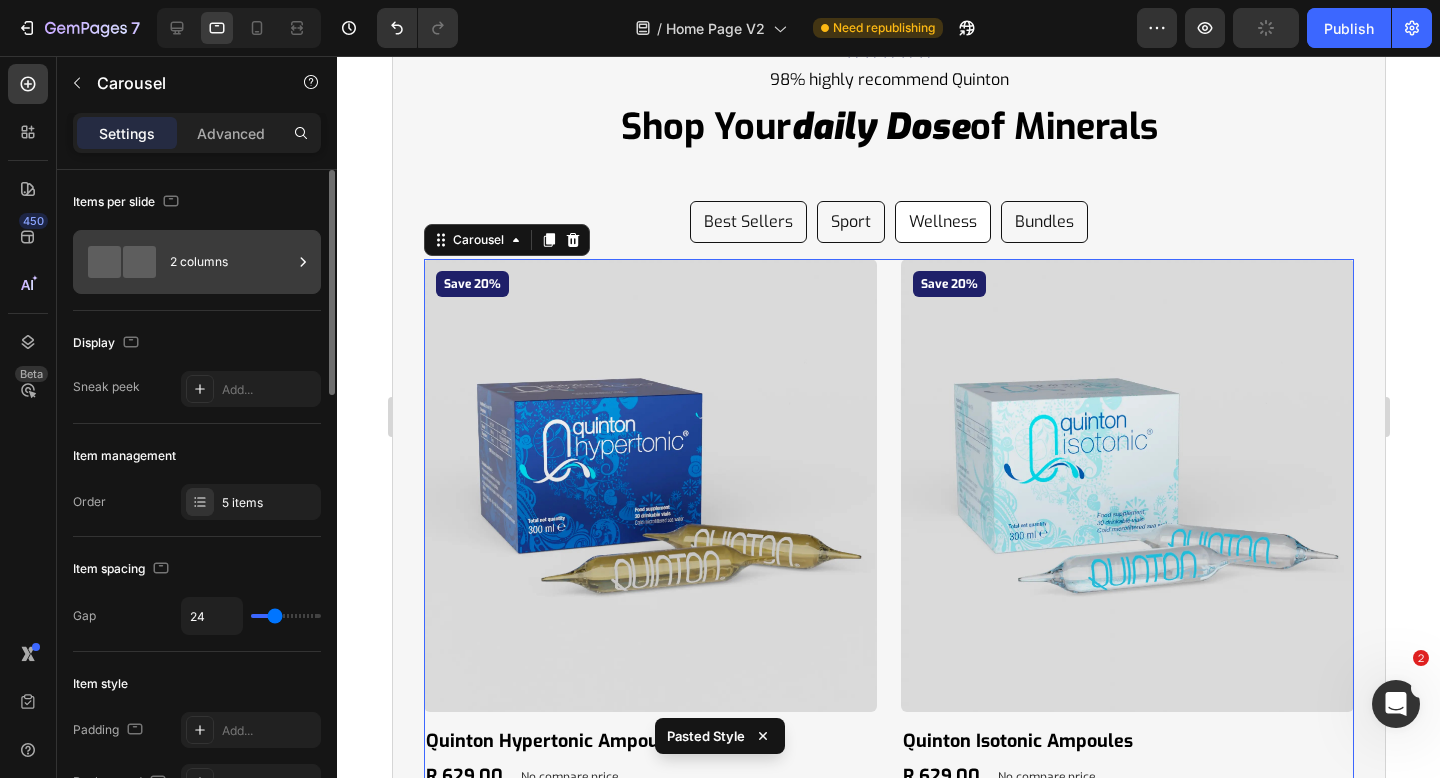 click on "2 columns" at bounding box center [231, 262] 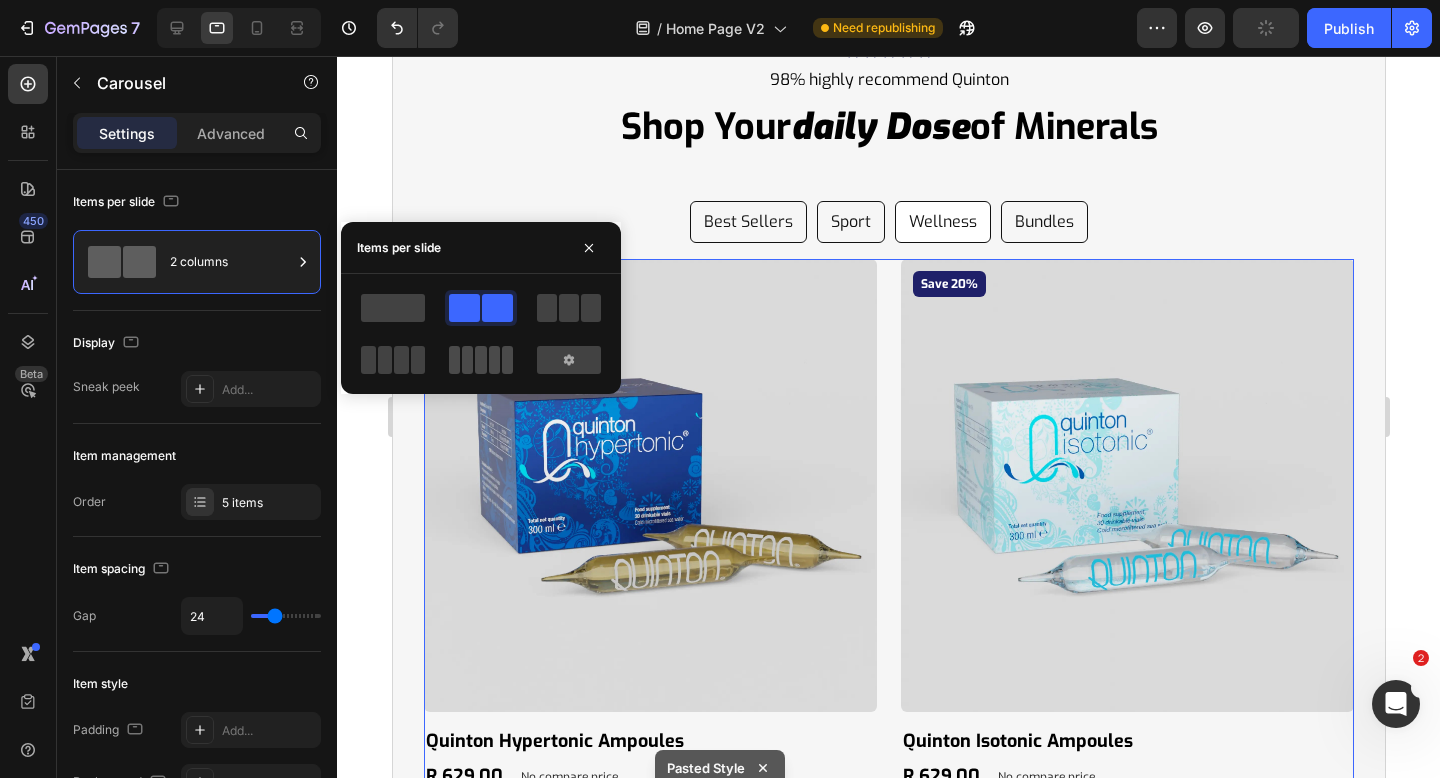 drag, startPoint x: 450, startPoint y: 347, endPoint x: 421, endPoint y: 531, distance: 186.2713 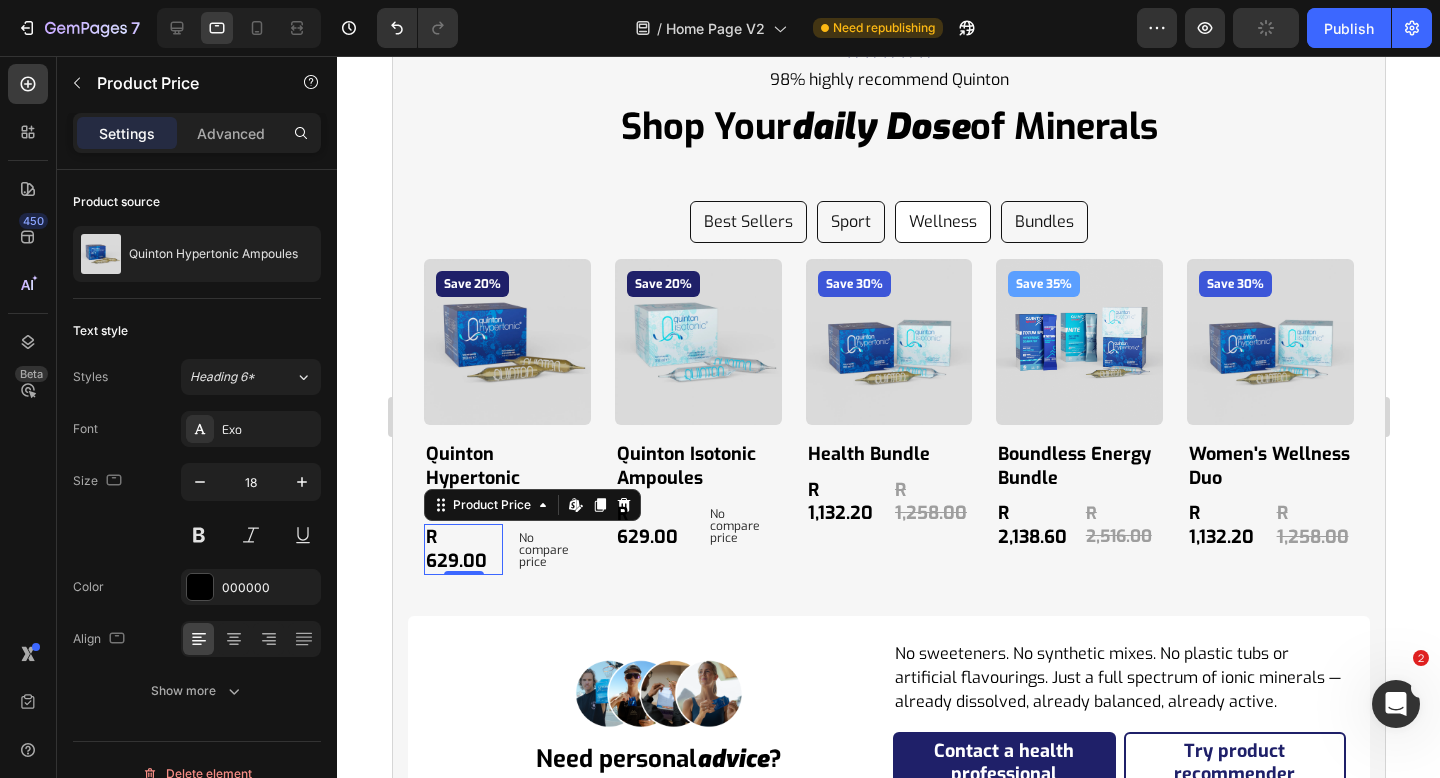 click on "R 629.00" at bounding box center (462, 549) 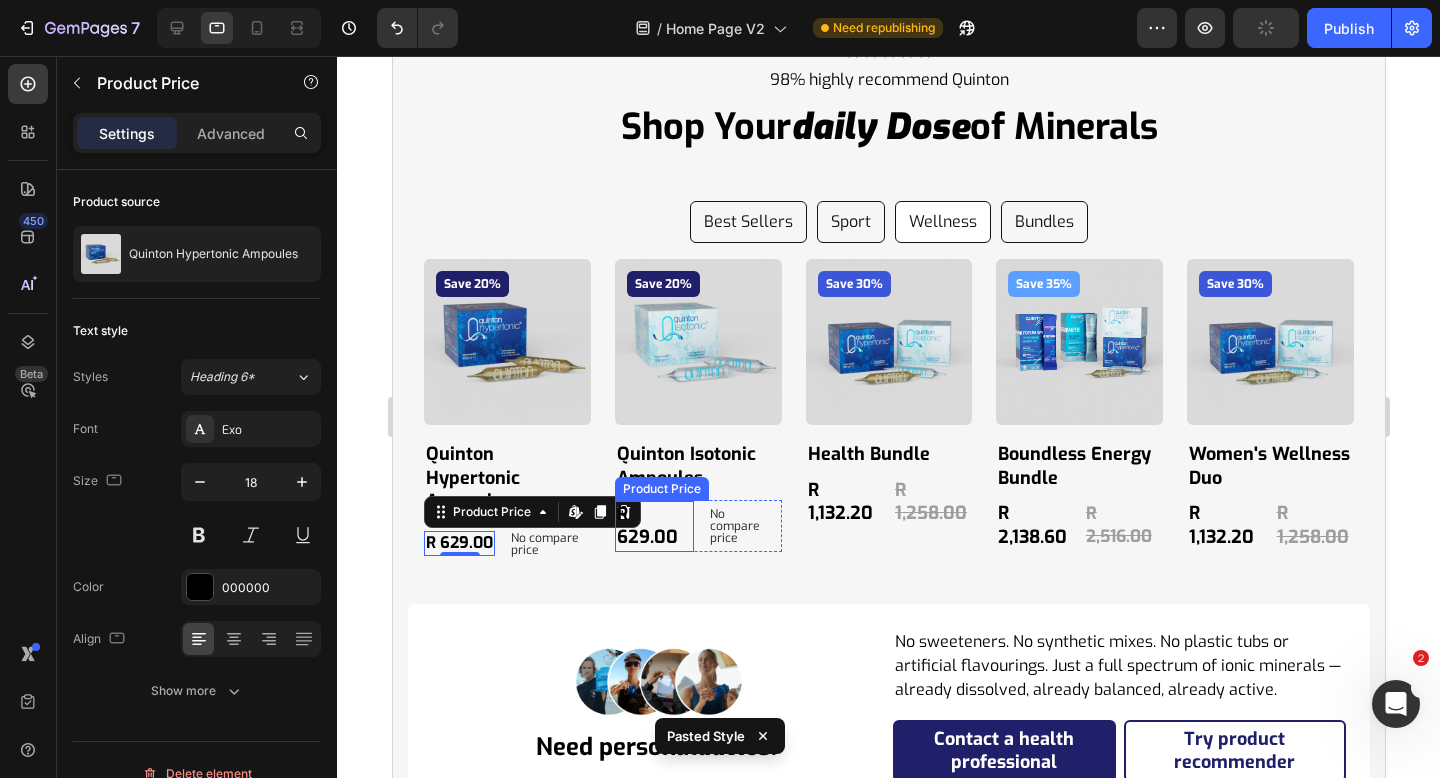 click on "R 629.00" at bounding box center (653, 526) 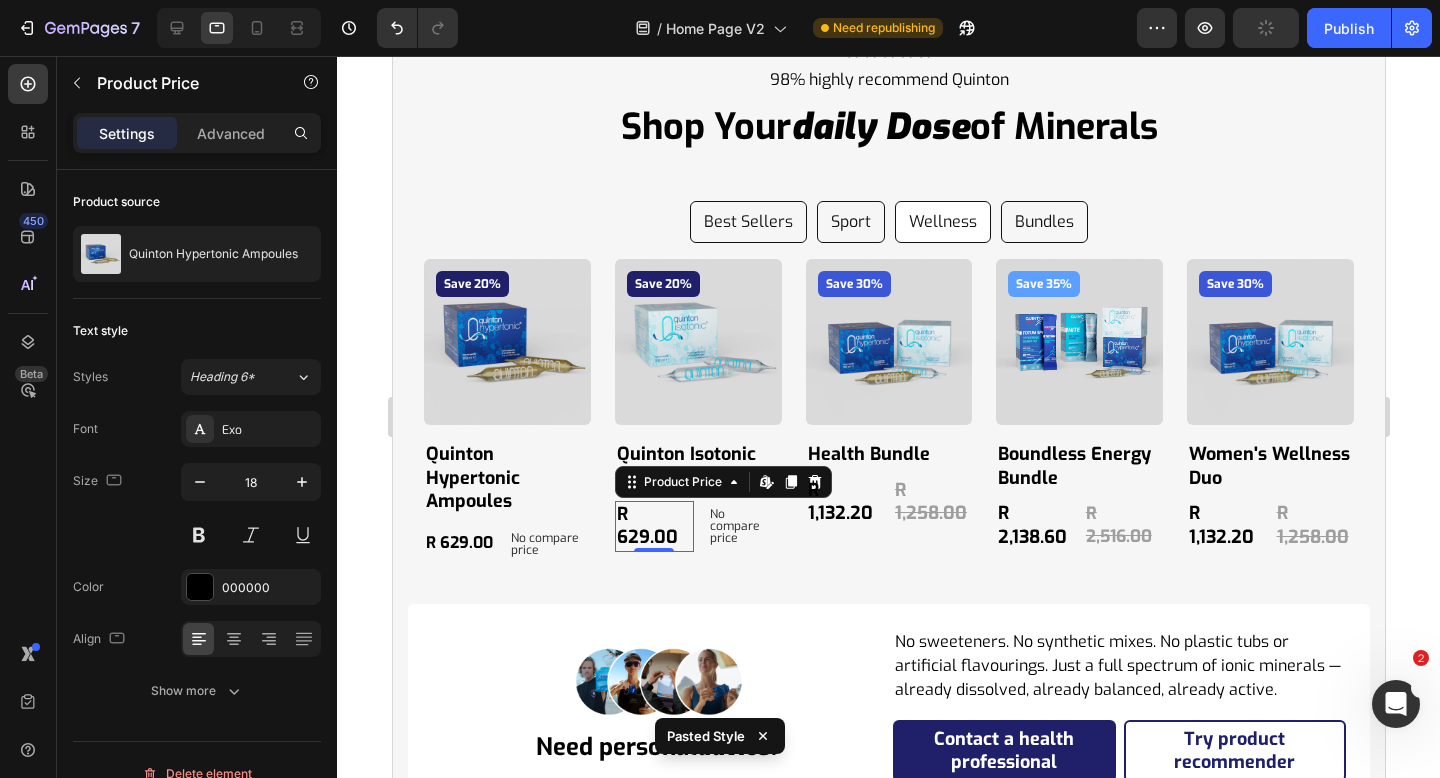 type on "16" 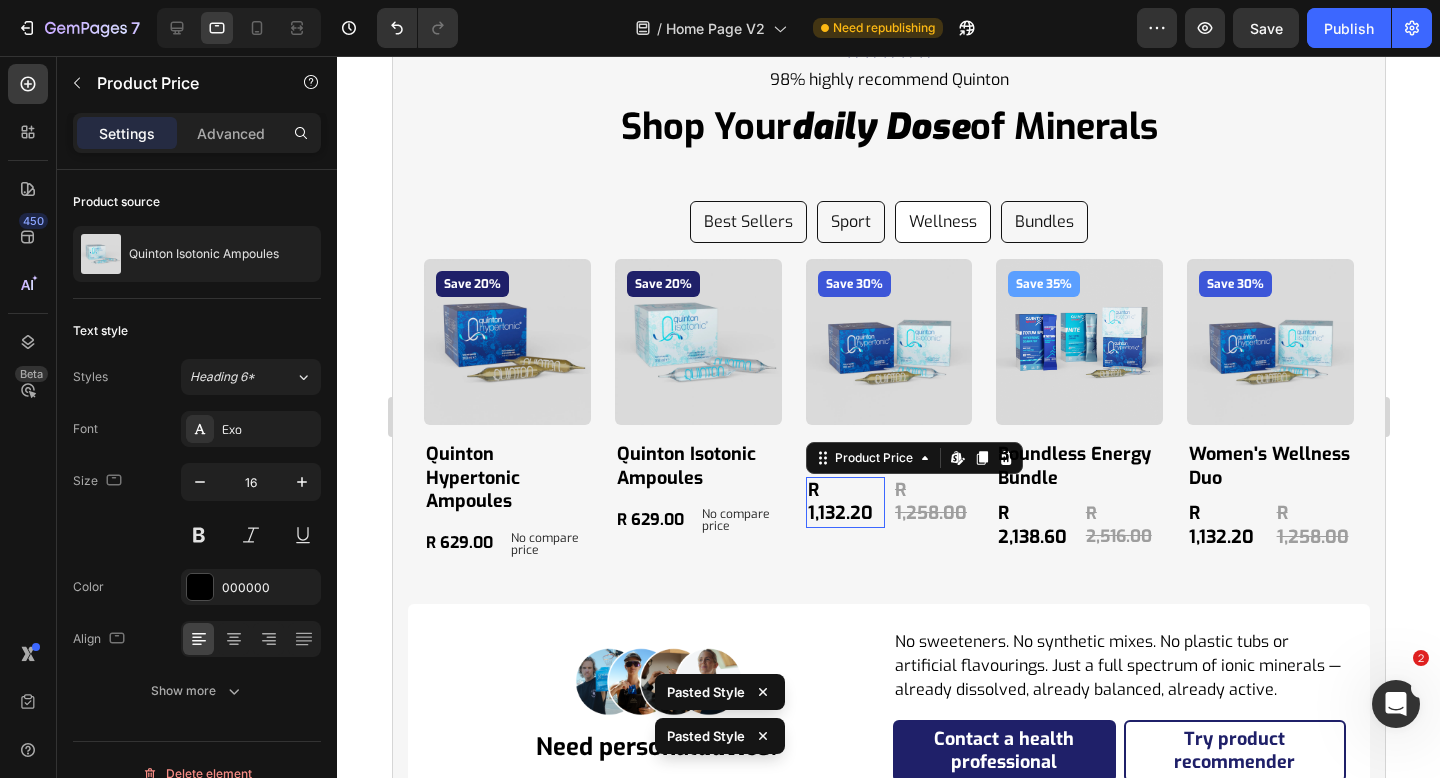 click on "R 1,132.20" at bounding box center [844, 502] 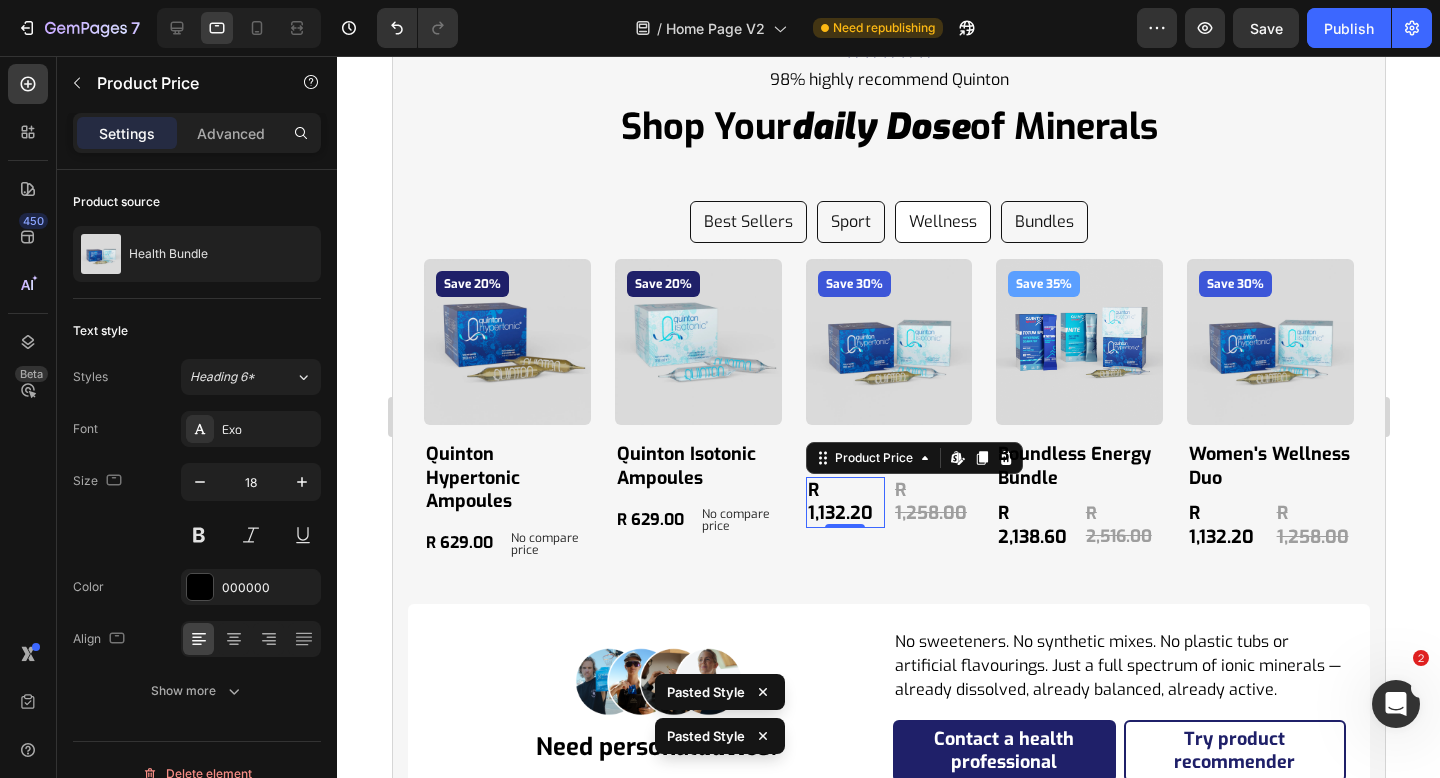 type on "16" 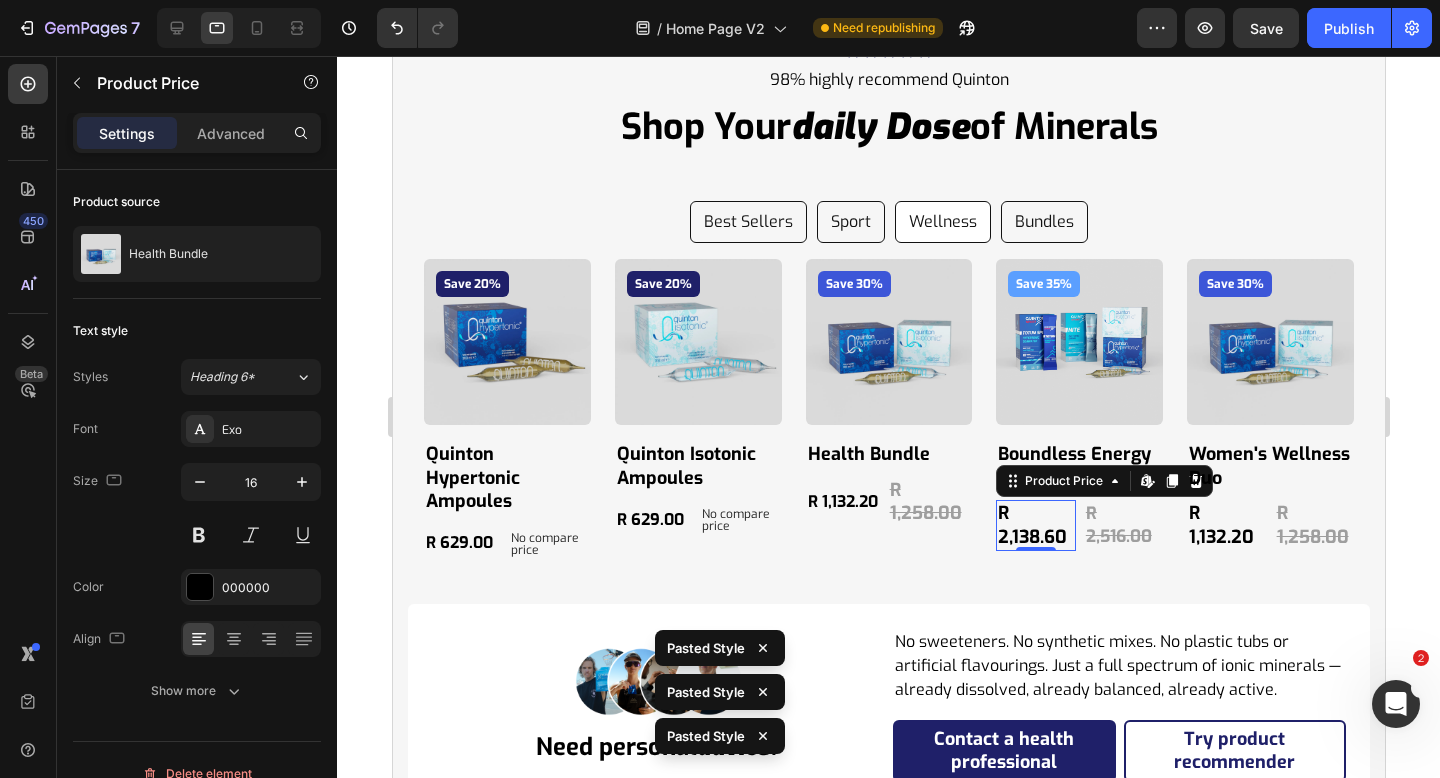 click on "R 2,138.60" at bounding box center (1034, 525) 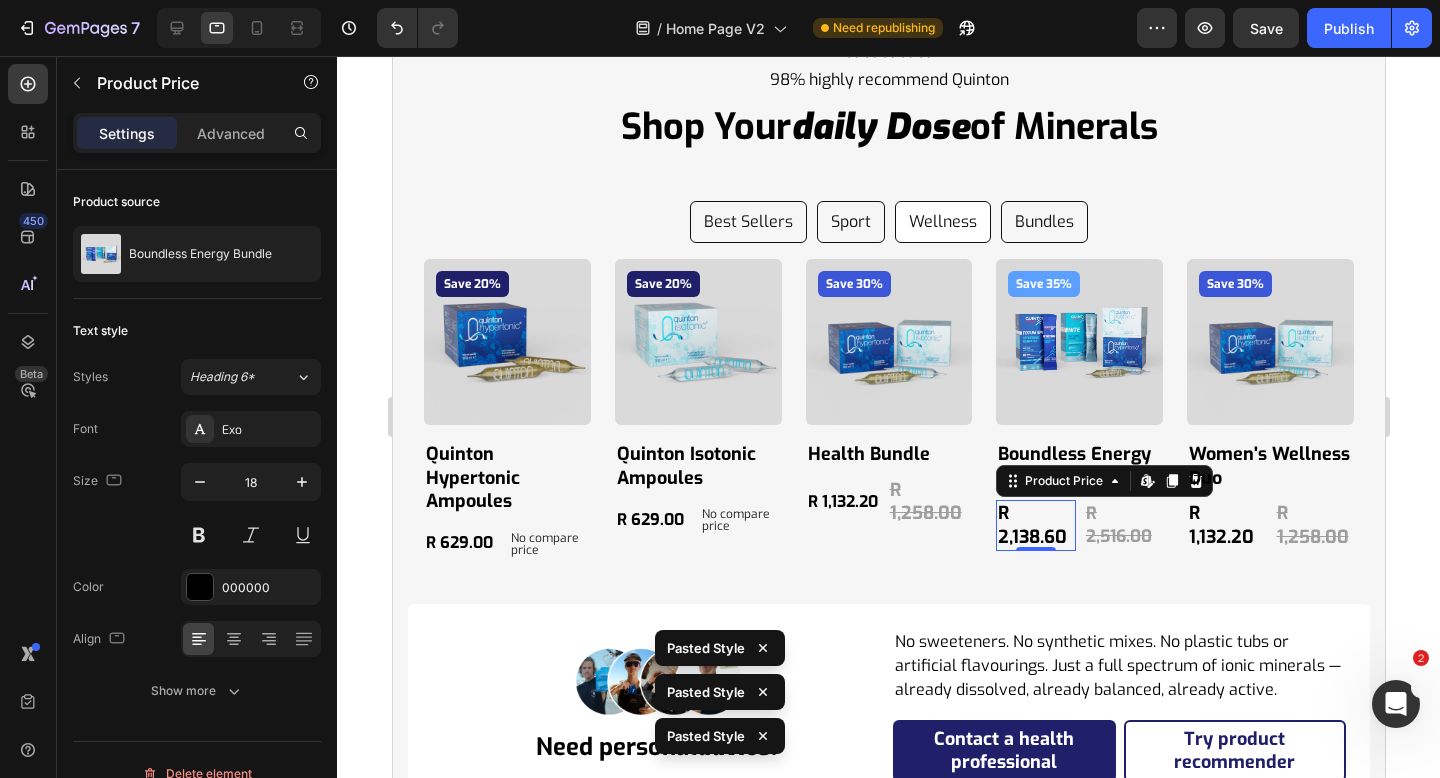 type on "16" 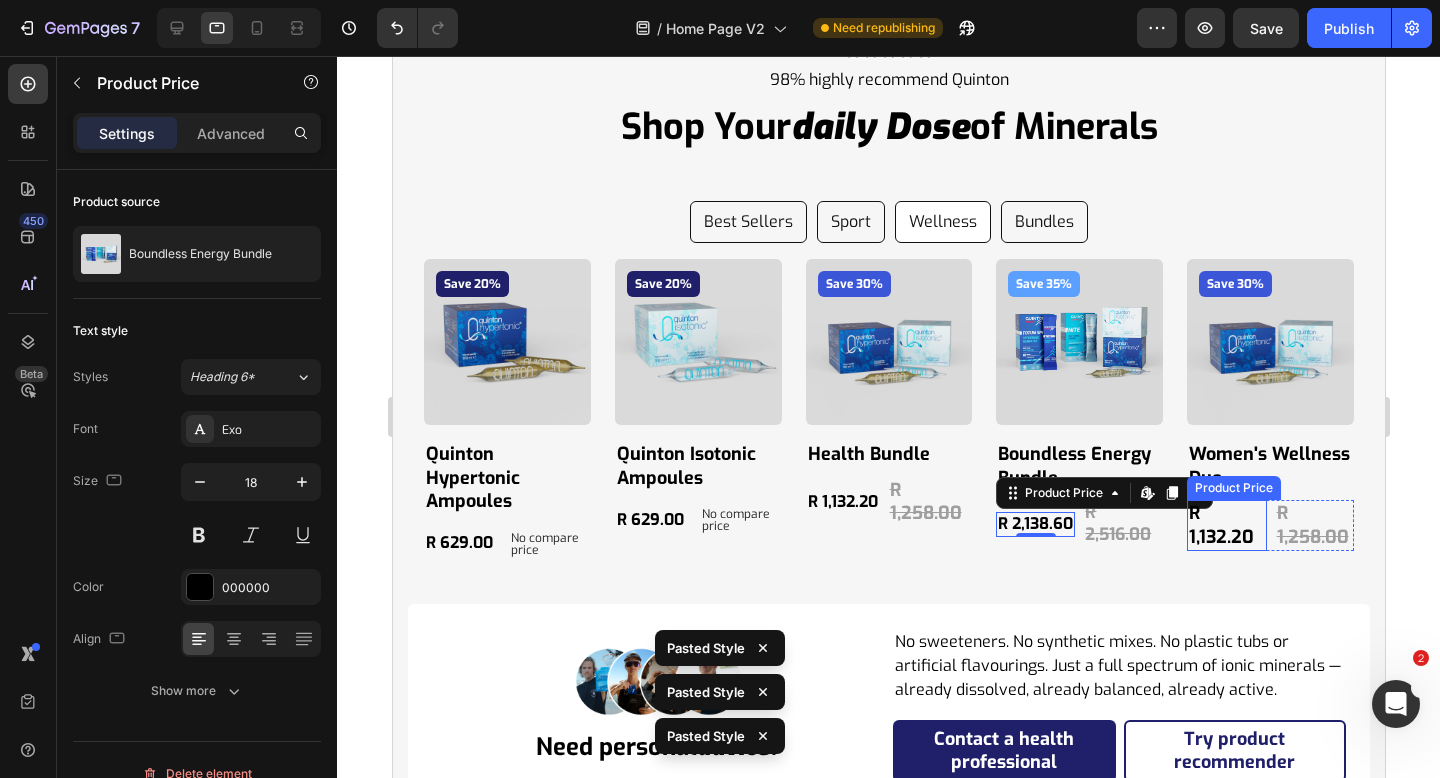 click on "R 1,132.20" at bounding box center [1225, 525] 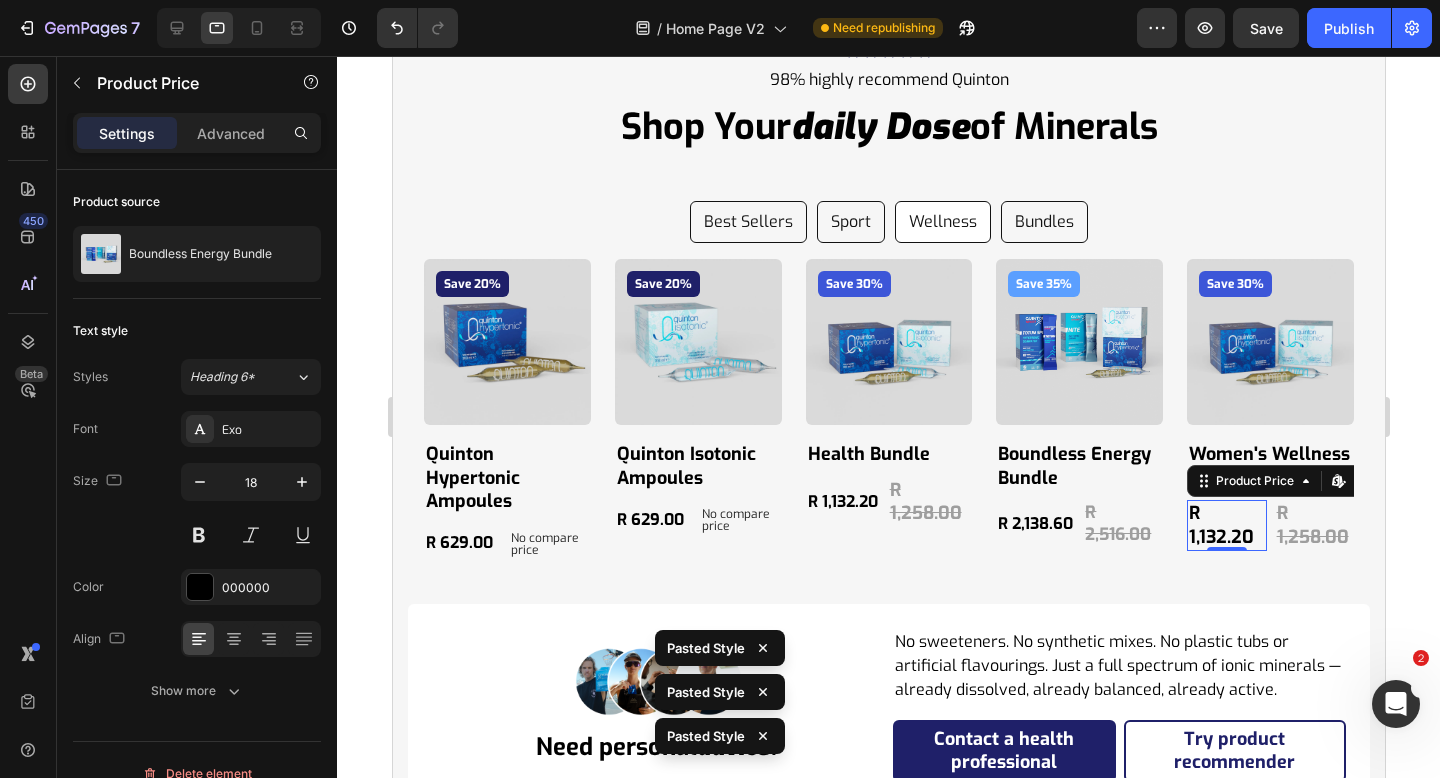 type on "16" 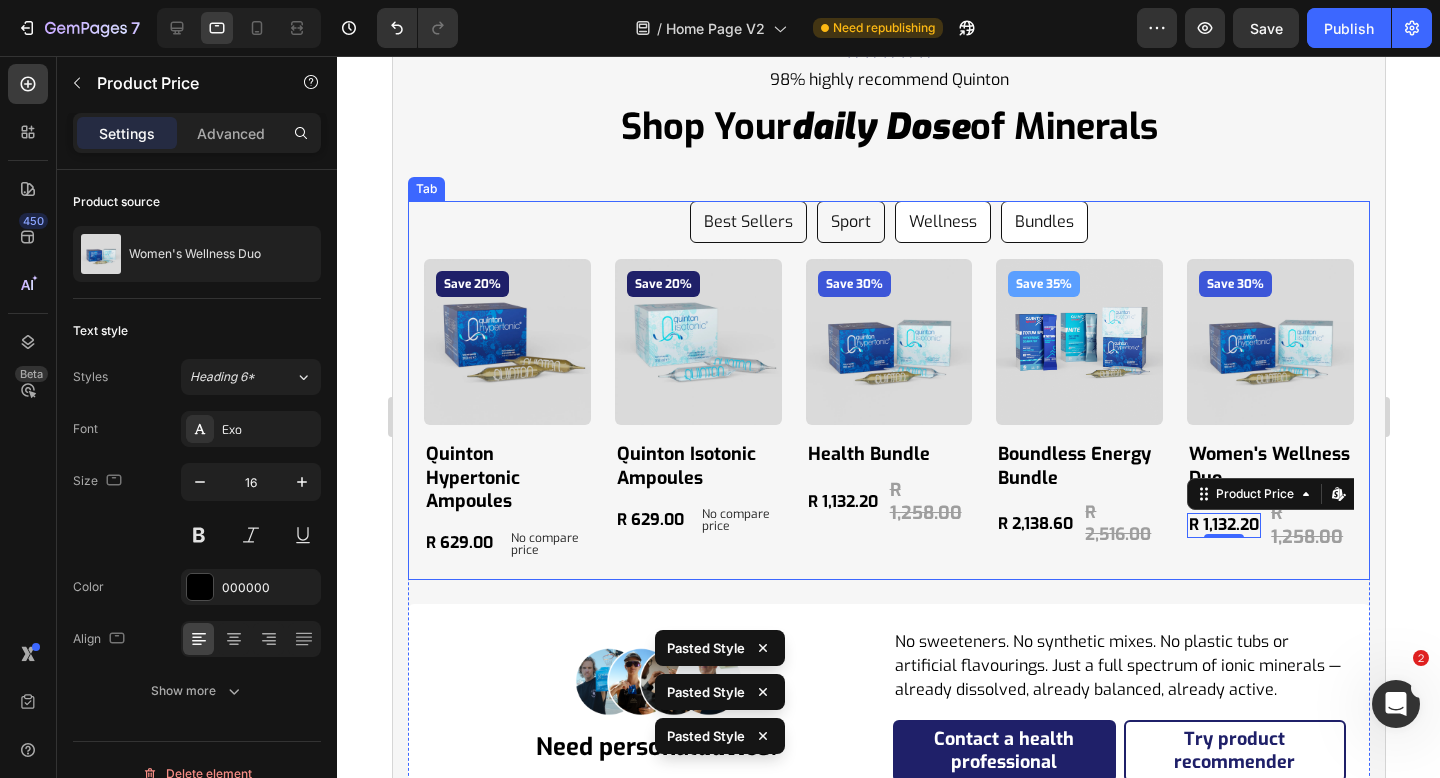 click on "Bundles" at bounding box center (1043, 222) 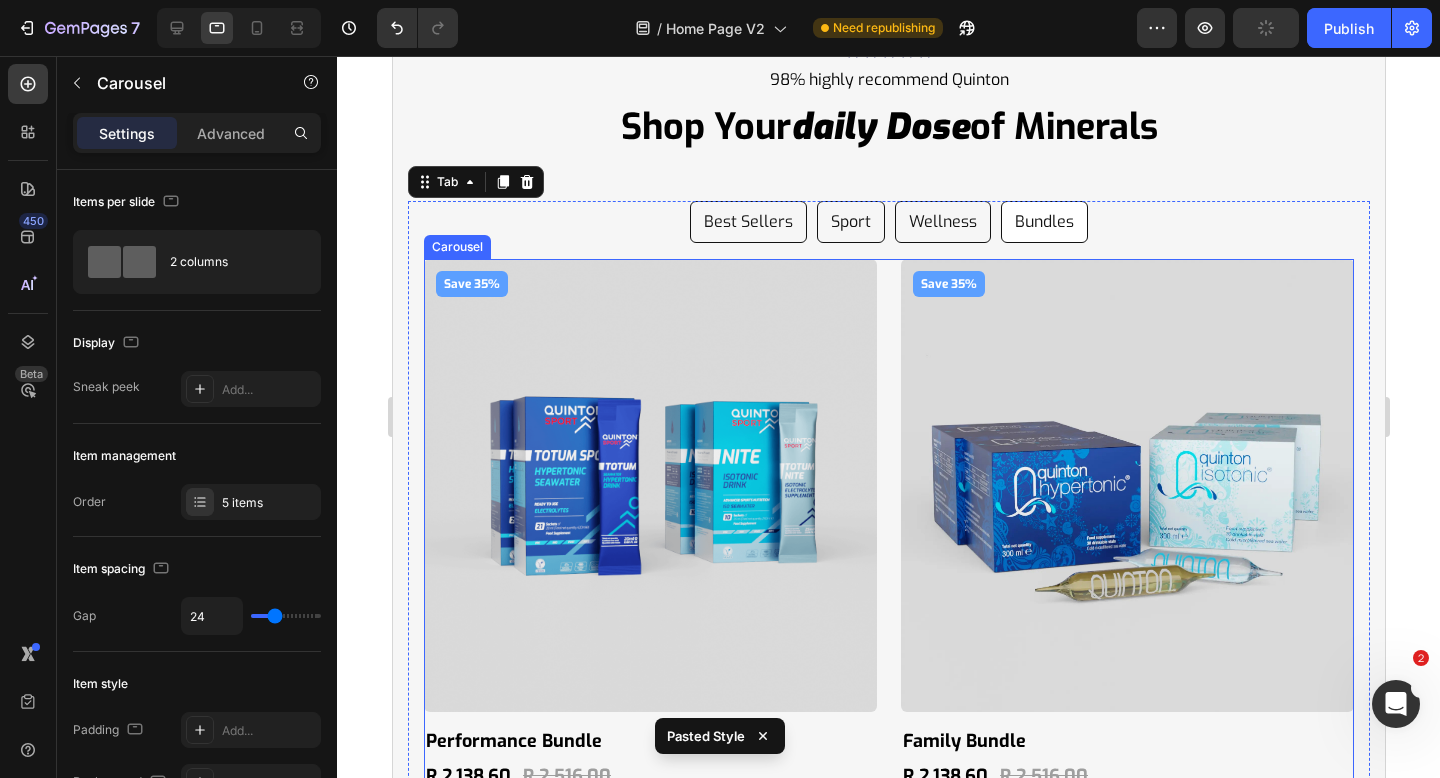 click on "Save 35% Product Badge Product Images performance bundle Product Title R 2,138.60 Product Price Product Price R 2,516.00 Product Price Product Price Row Product Save 35% Product Badge Product Images family bundle Product Title R 2,138.60 Product Price Product Price R 2,516.00 Product Price Product Price Row Product Save 30% Product Badge Product Images health bundle Product Title R 1,132.20 Product Price Product Price R 1,258.00 Product Price Product Price Row Product Save 40% Product Badge Product Images boundless energy family bundle Product Title R 4,025.60 Product Price Product Price R 5,032.00 Product Price Product Price Row Product Save 35% Product Badge Product Images hydration booster bundle Product Title R 1,426.30 Product Price Product Price R 1,678.00 Product Price Product Price Row Product" at bounding box center (888, 525) 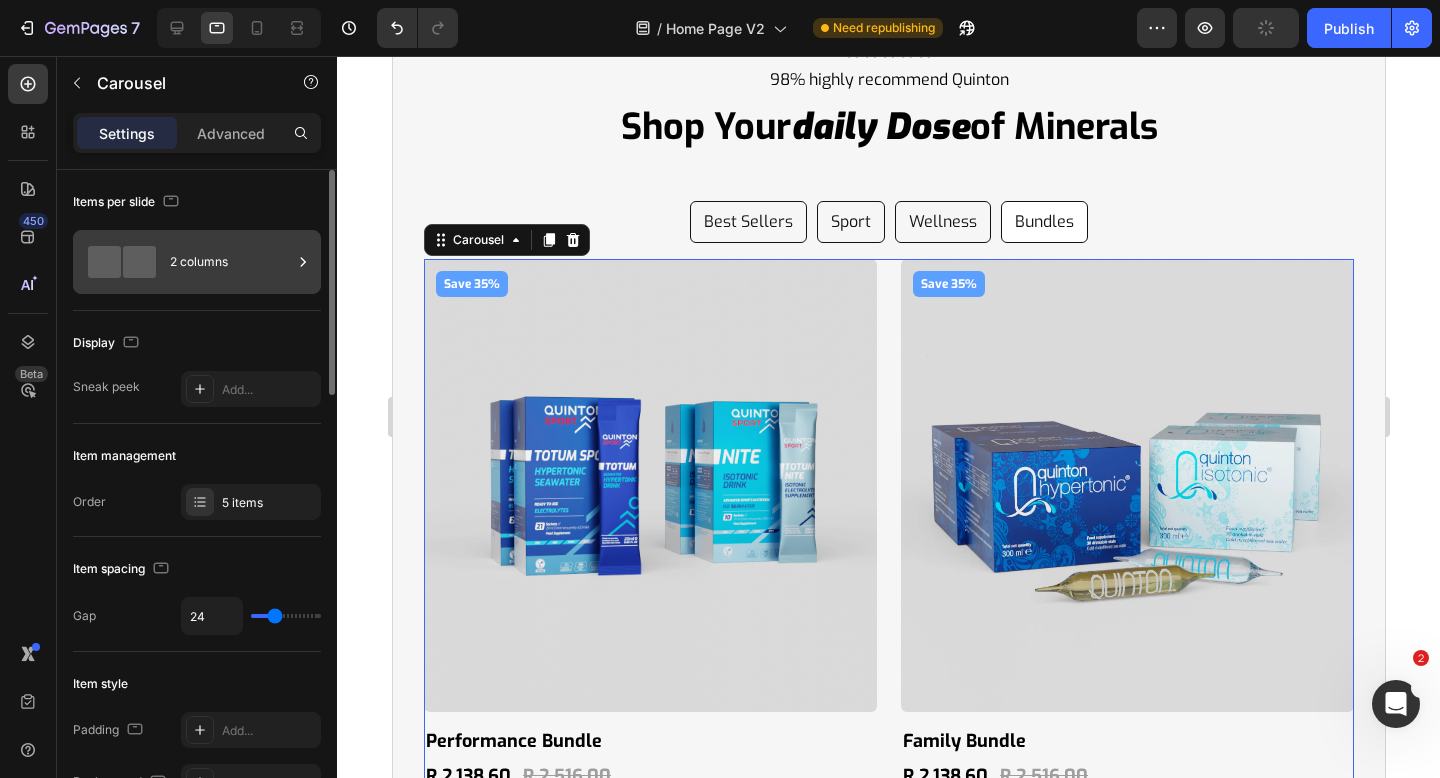 click on "2 columns" at bounding box center [231, 262] 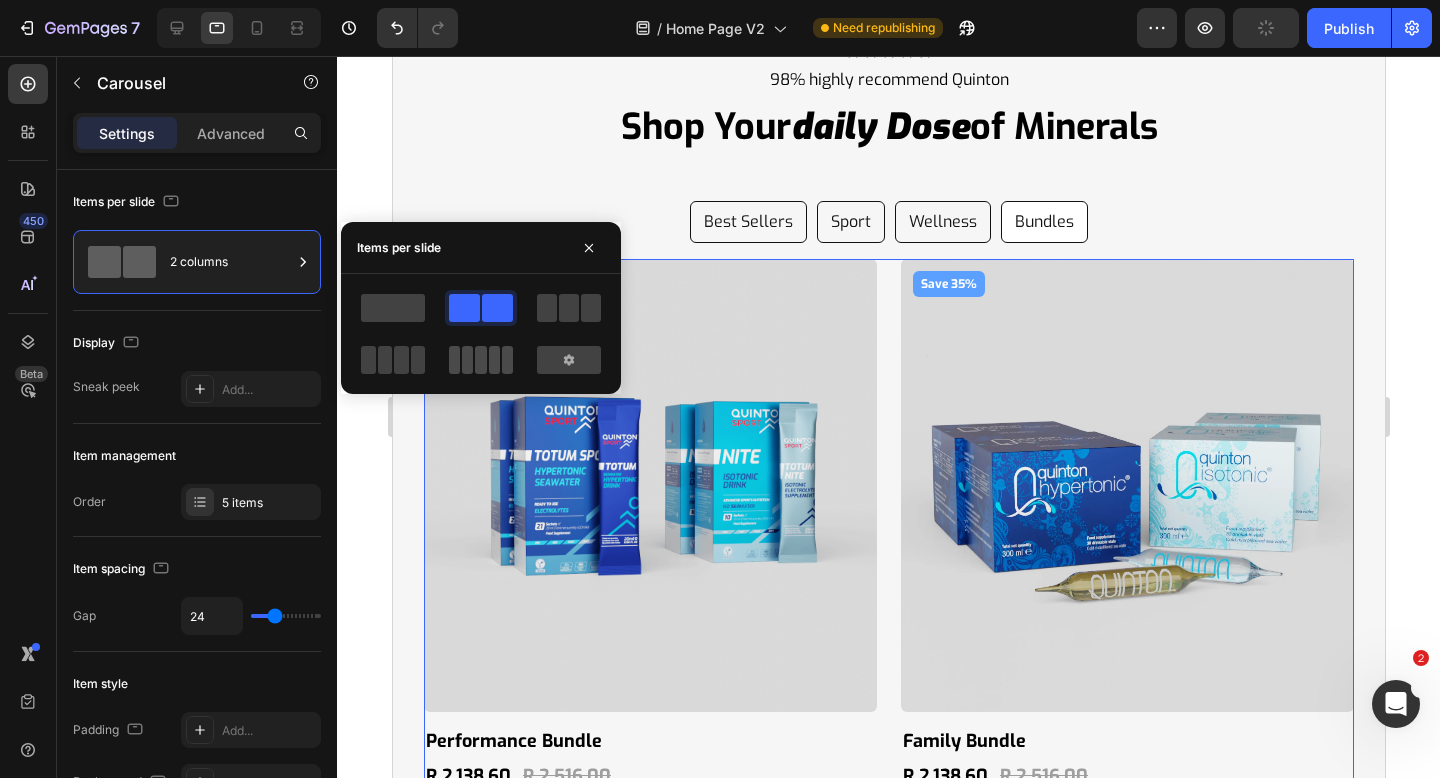 drag, startPoint x: 493, startPoint y: 360, endPoint x: 217, endPoint y: 475, distance: 299 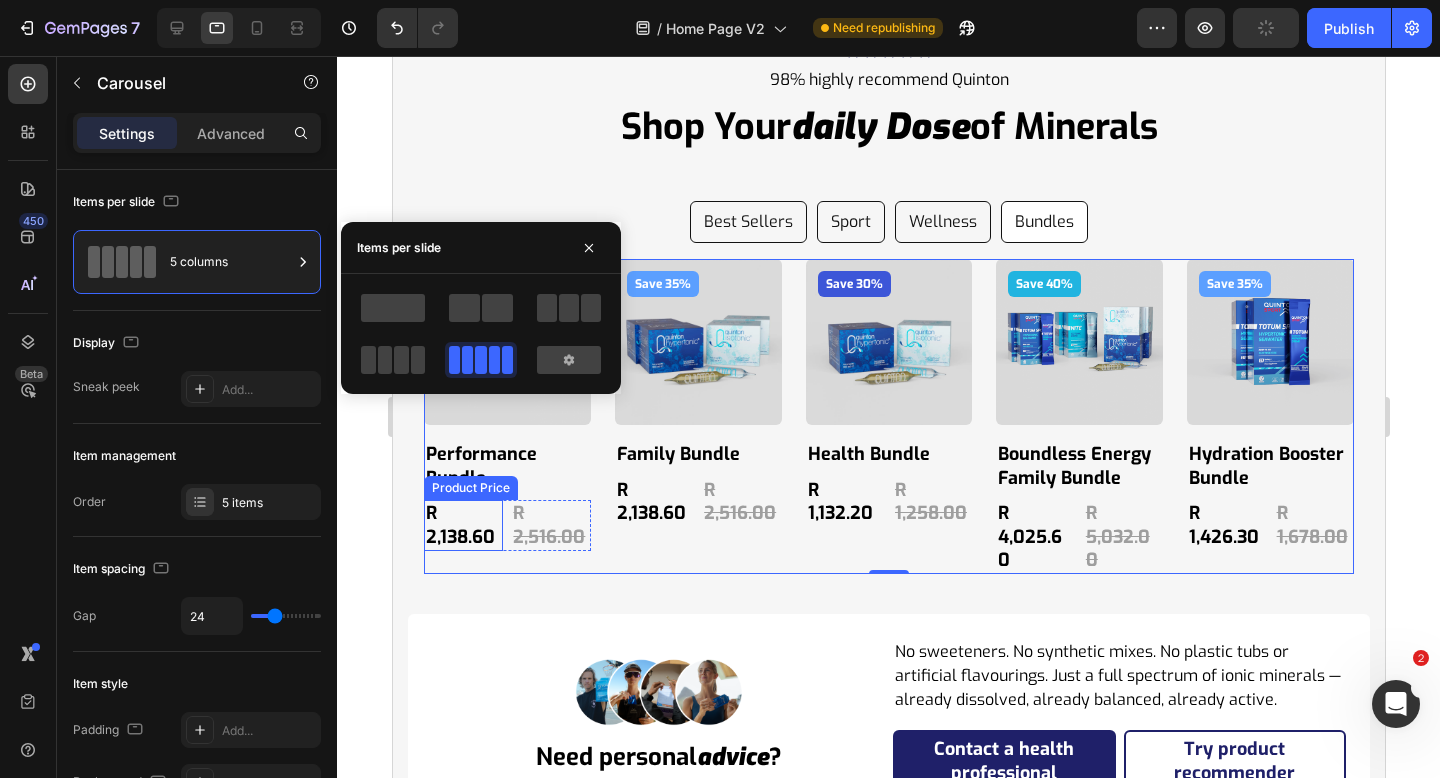 click on "R 2,138.60" at bounding box center [462, 525] 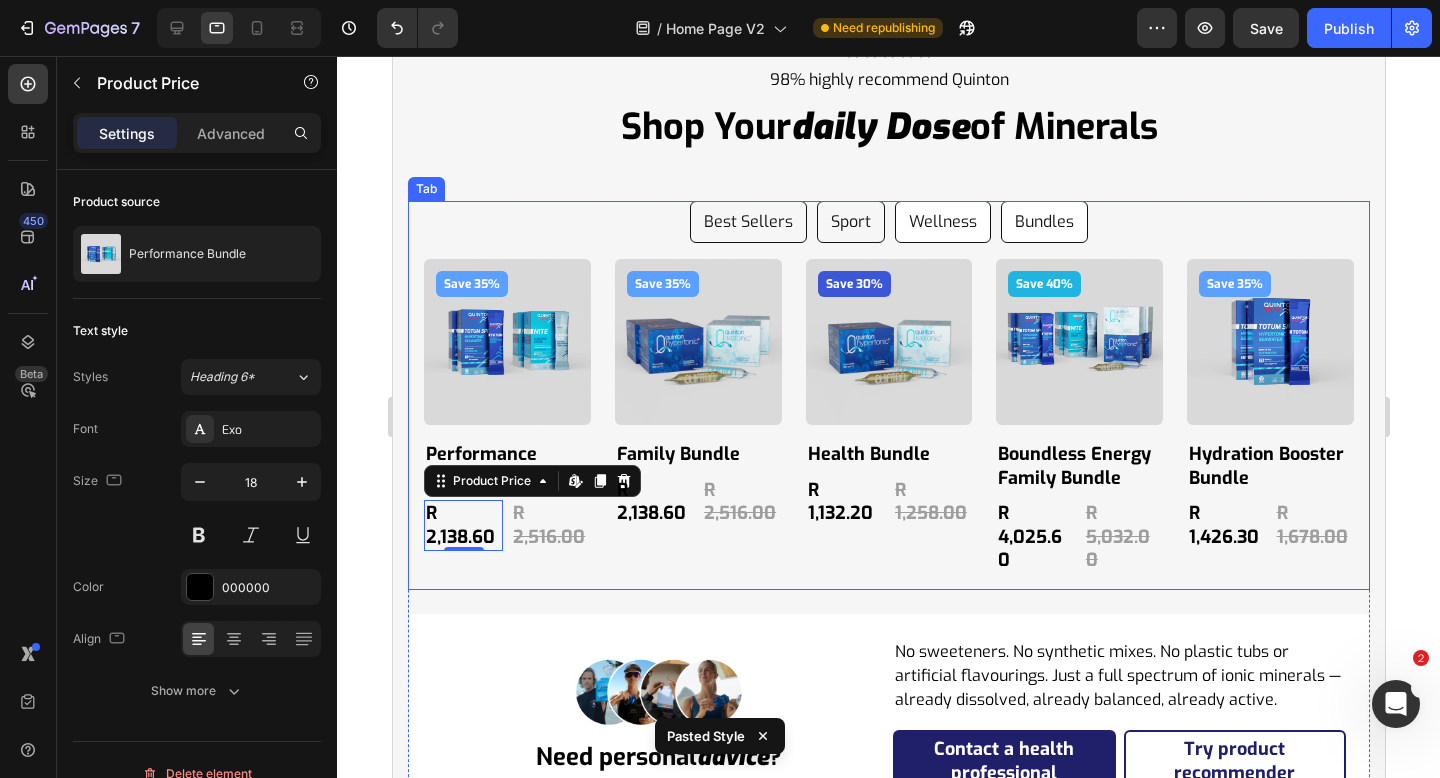 click on "Wellness" at bounding box center [942, 222] 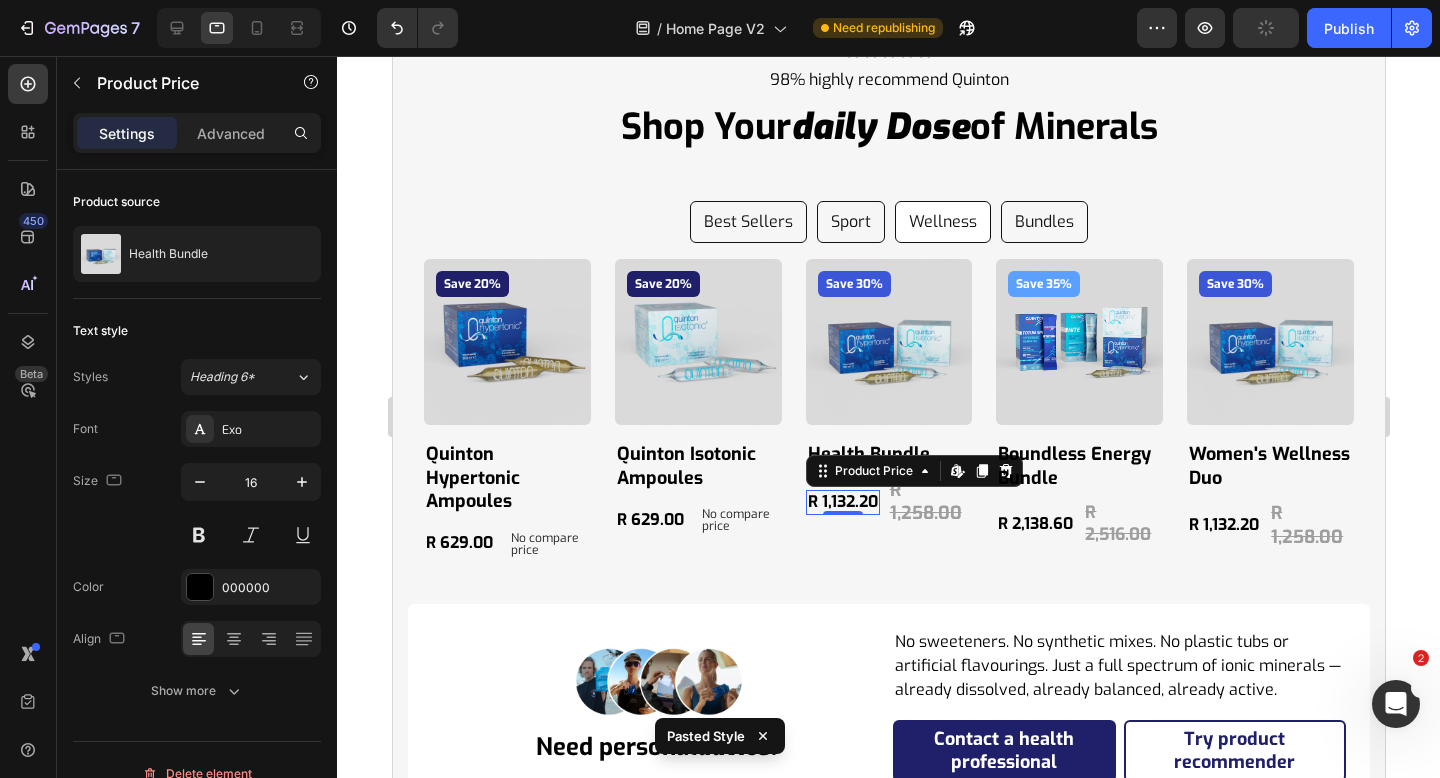 click on "R 1,132.20" at bounding box center (842, 502) 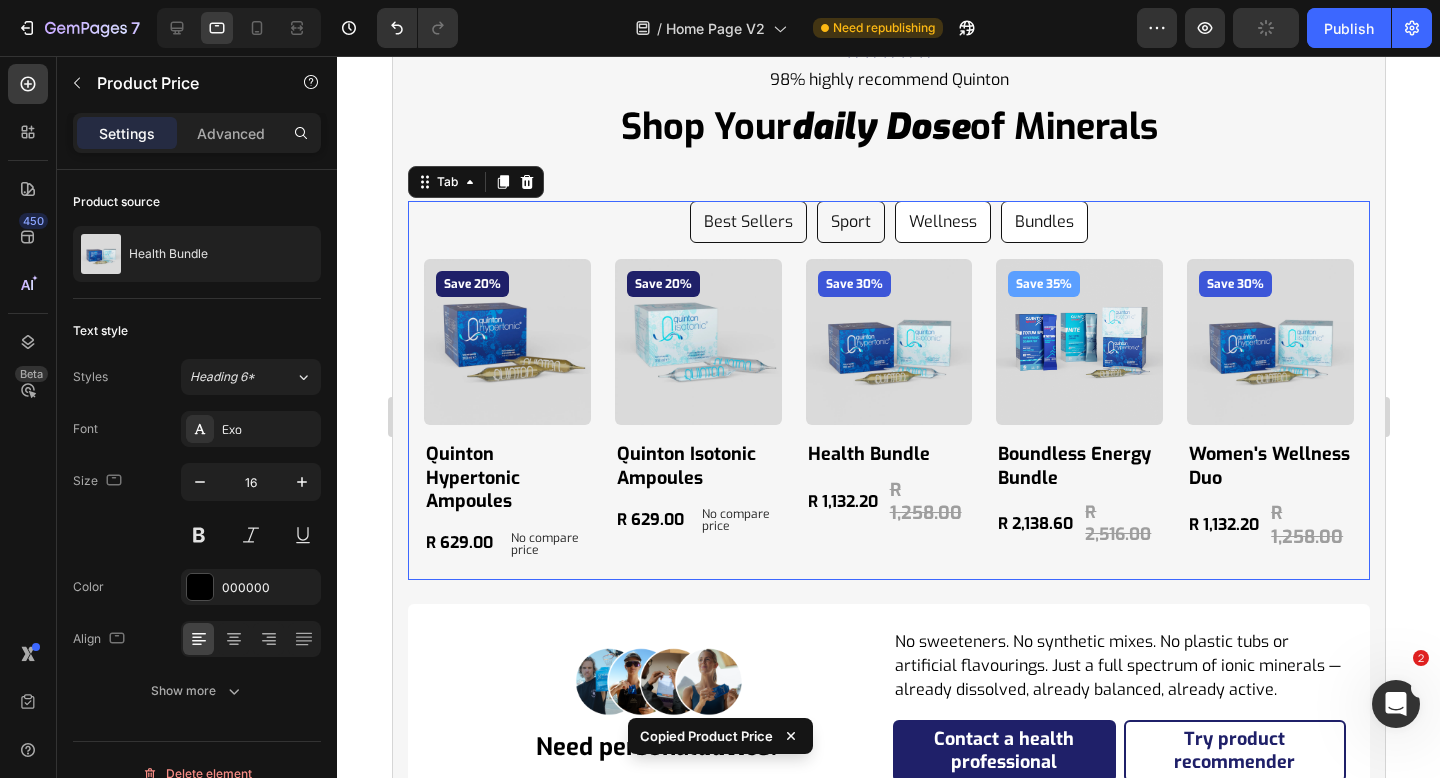 click on "Bundles" at bounding box center (1043, 222) 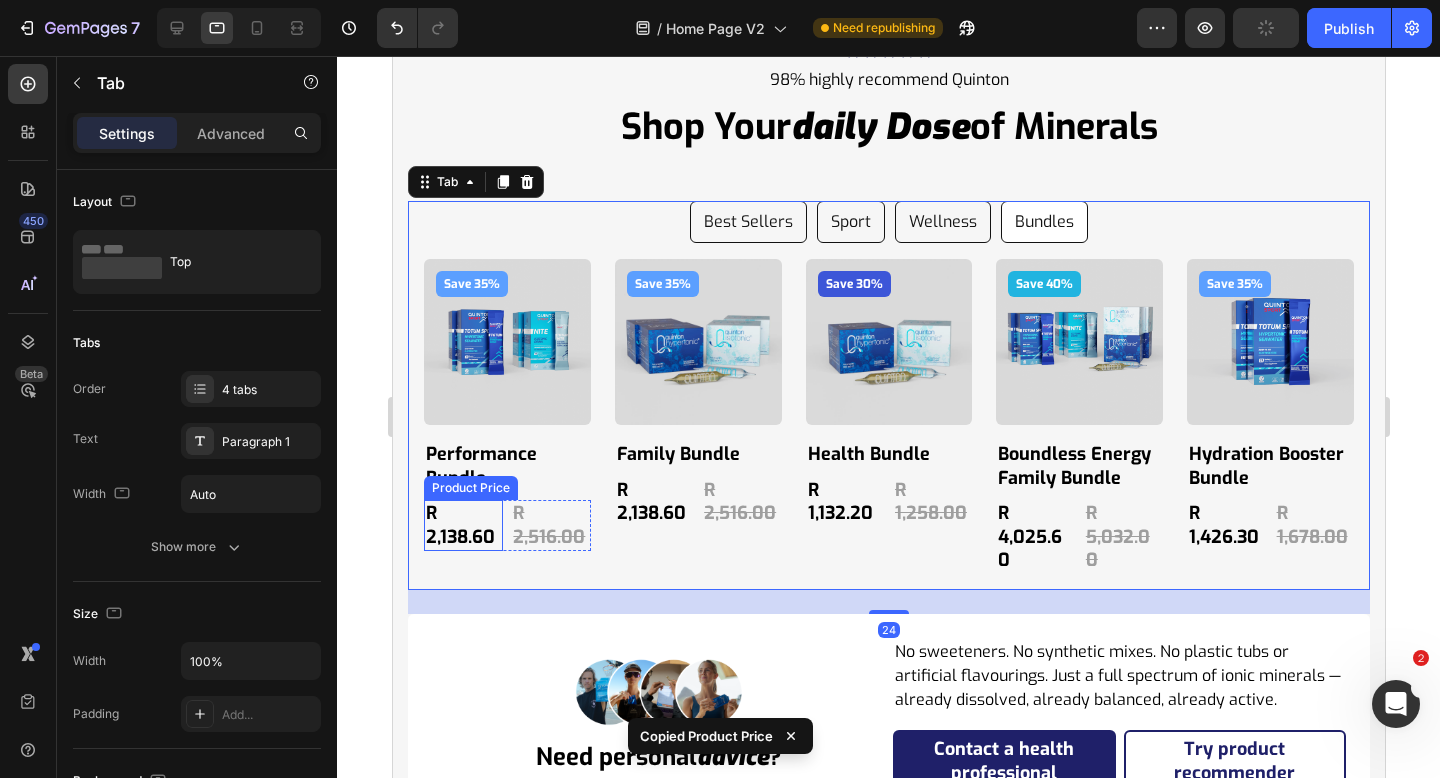 click on "R 2,138.60" at bounding box center [462, 525] 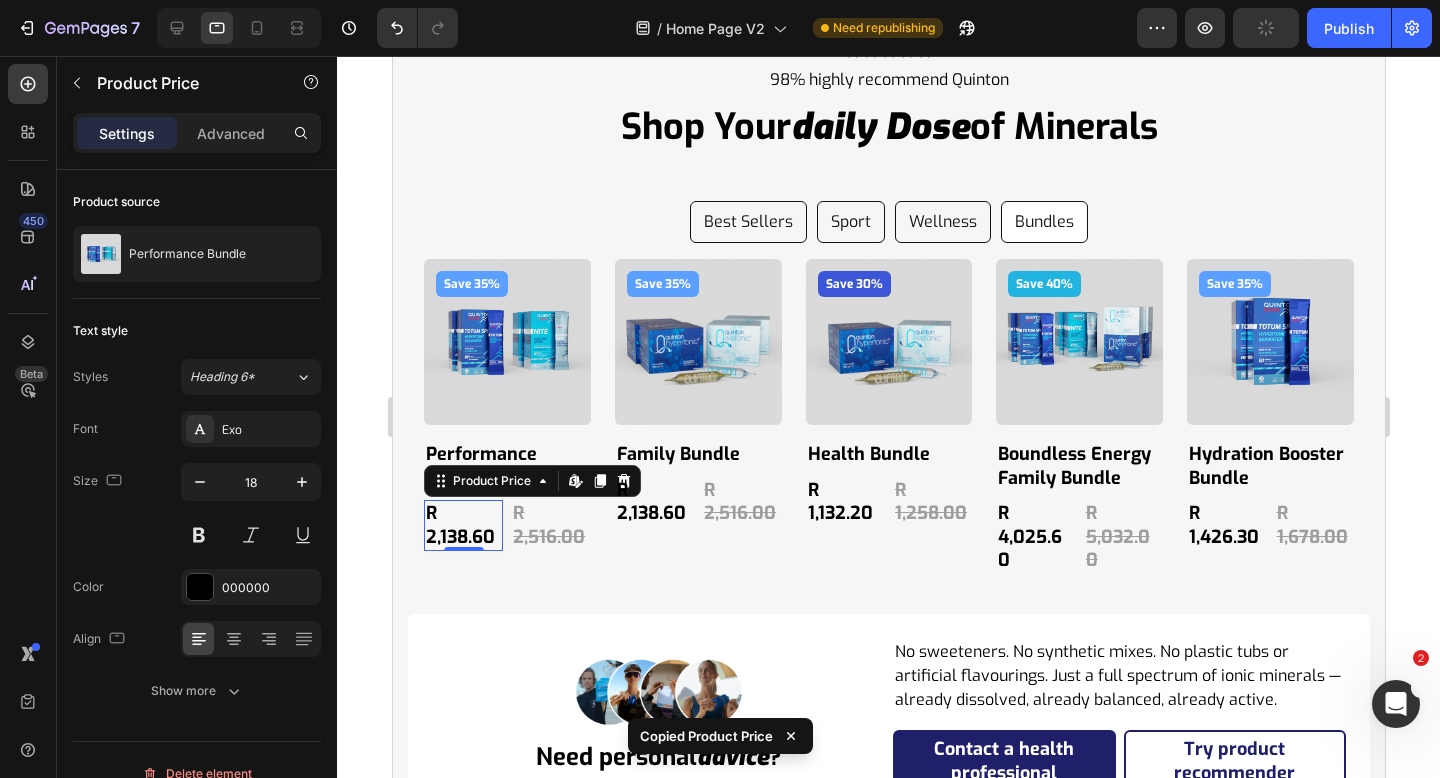 type on "16" 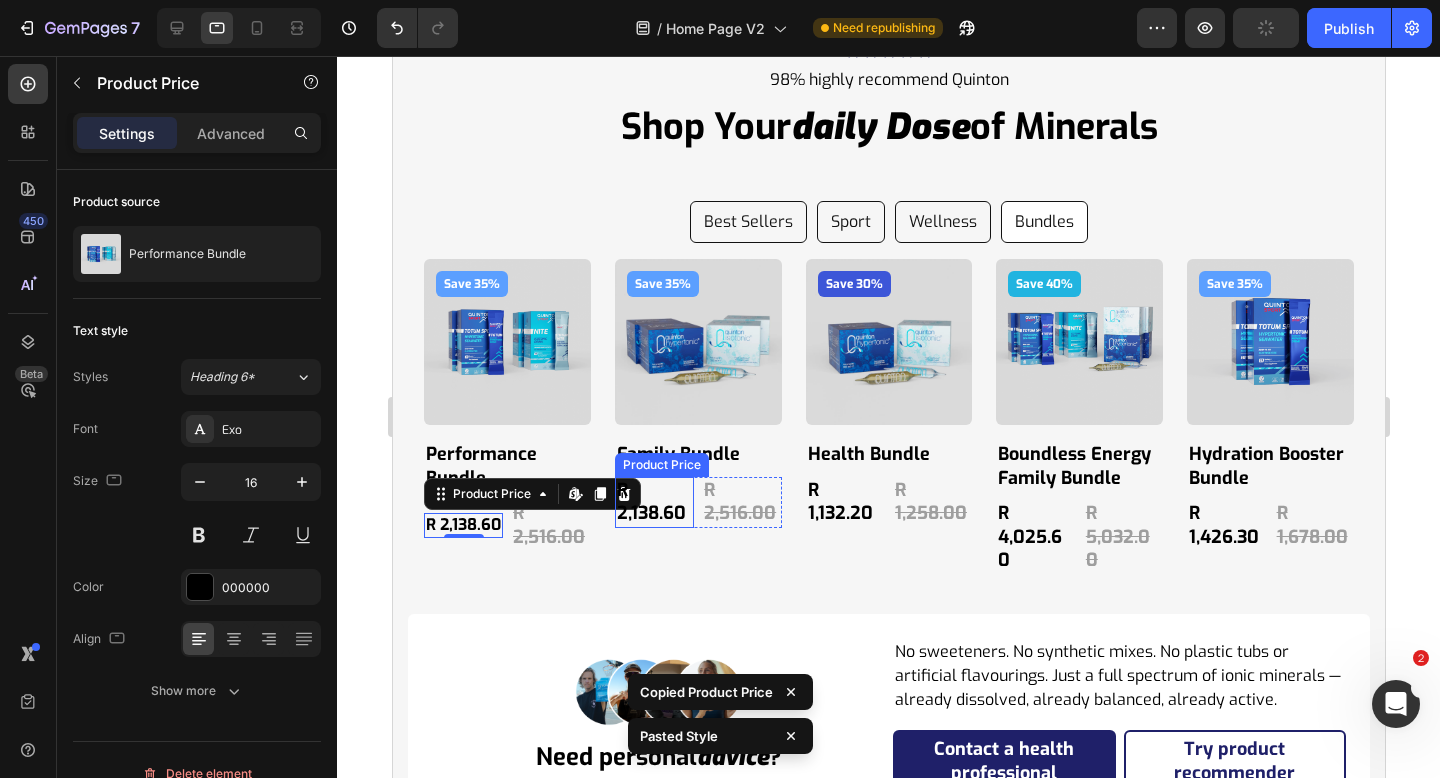 click on "R 2,138.60" at bounding box center (653, 502) 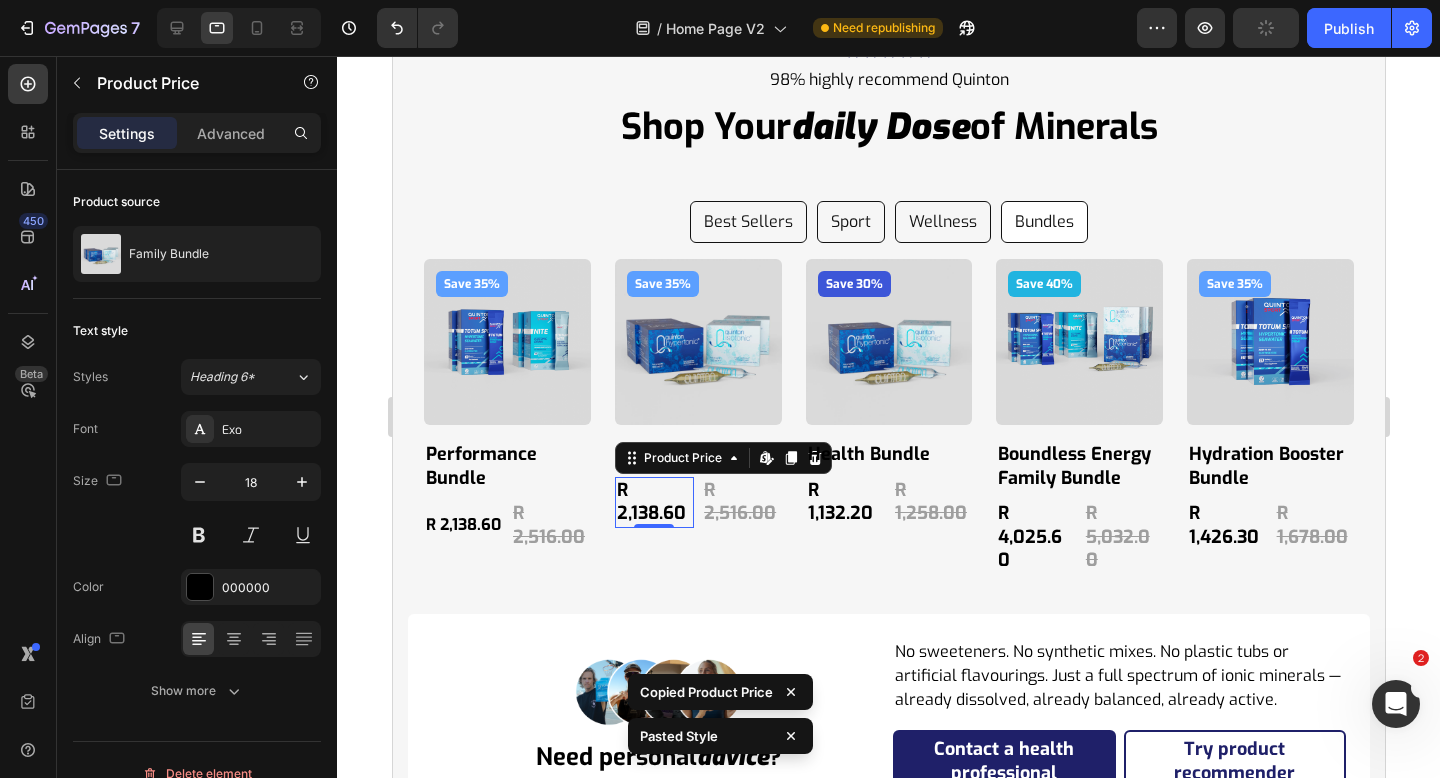 type on "16" 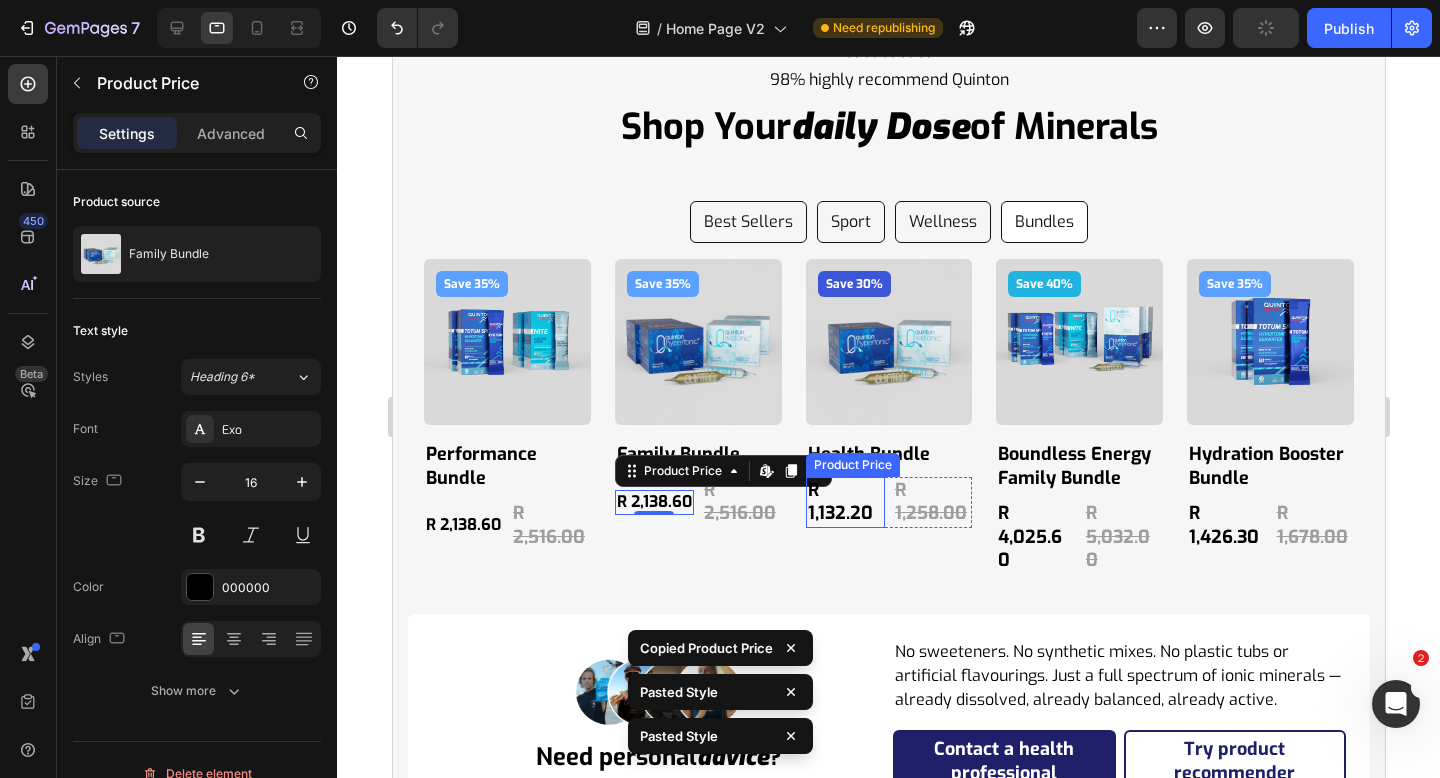 click on "R 1,132.20" at bounding box center (844, 502) 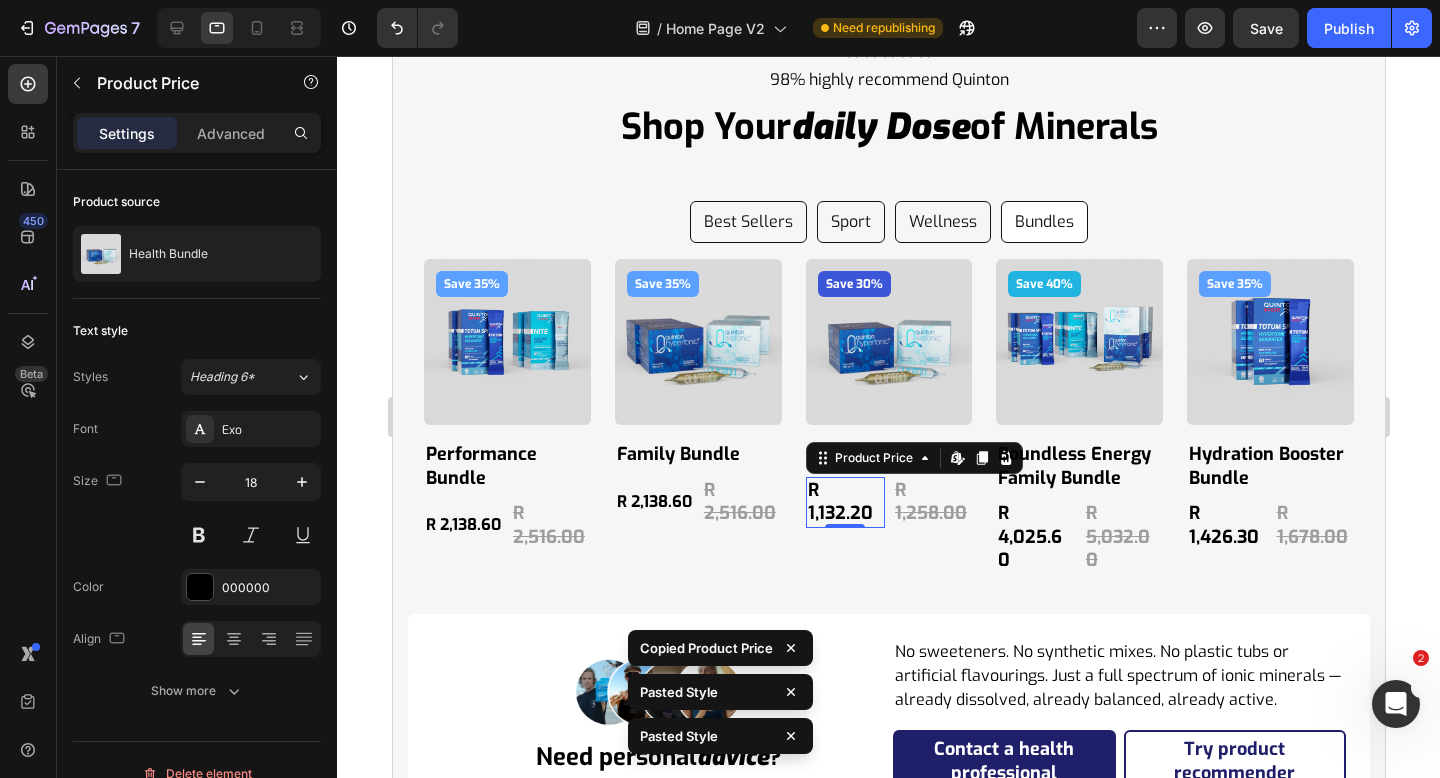 type on "16" 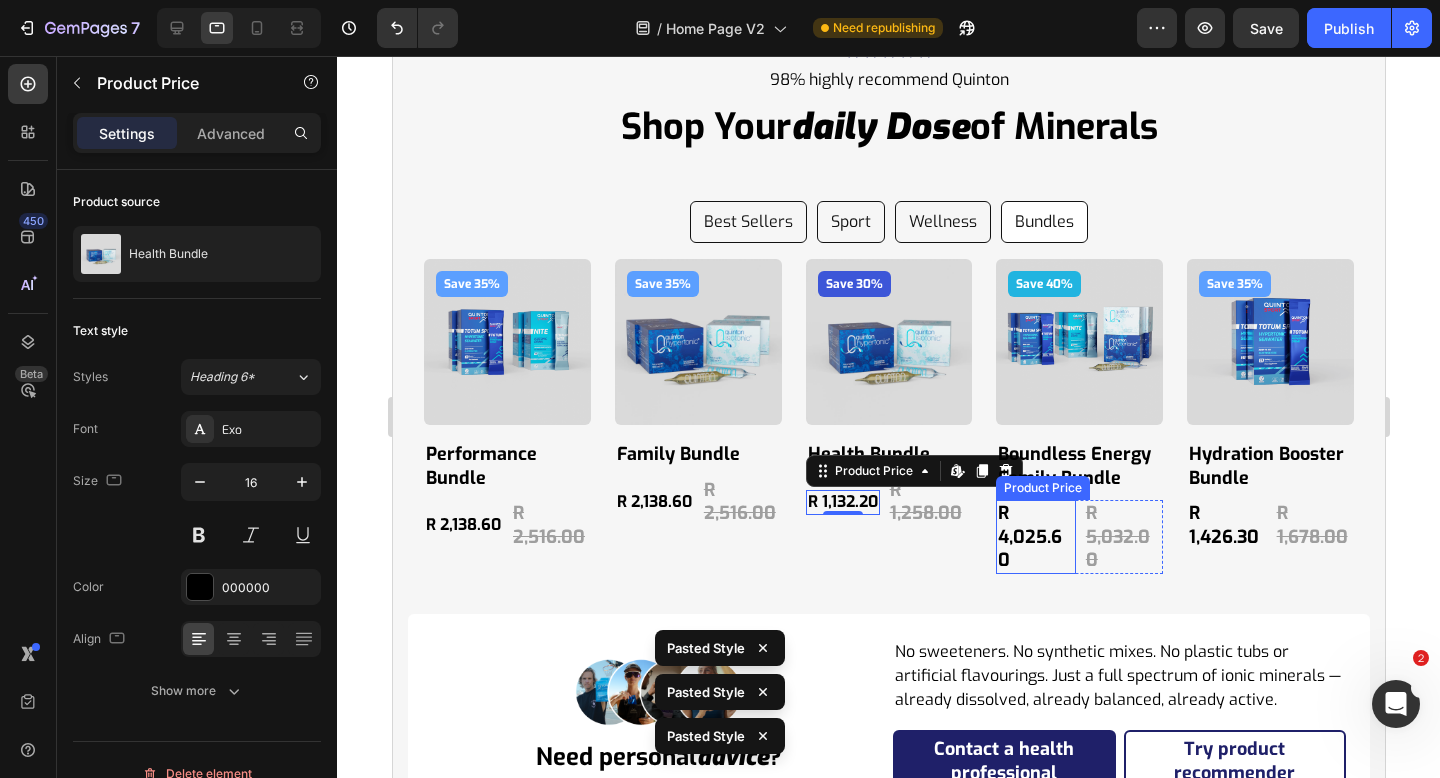 click on "R 4,025.60" at bounding box center (1034, 537) 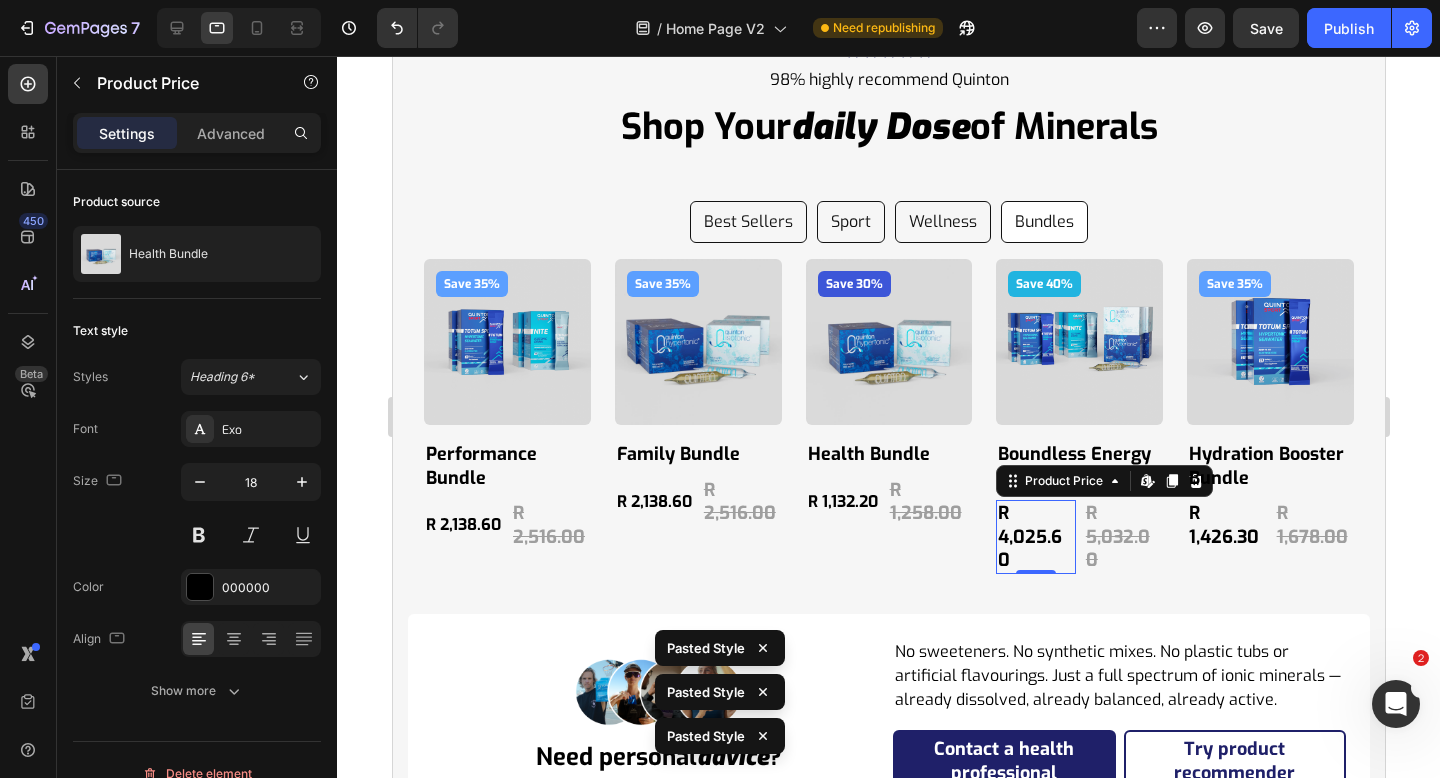 type on "16" 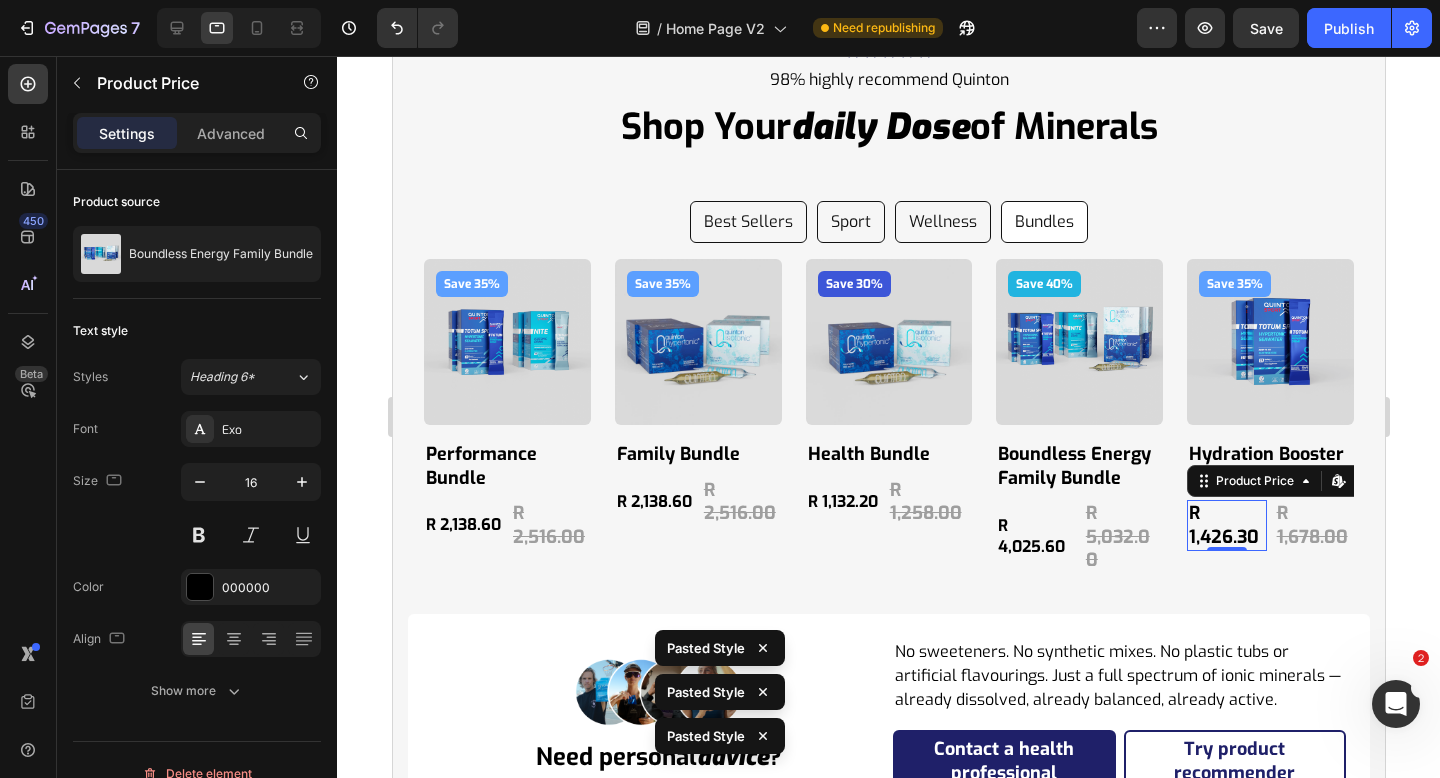click on "R 1,426.30" at bounding box center [1225, 525] 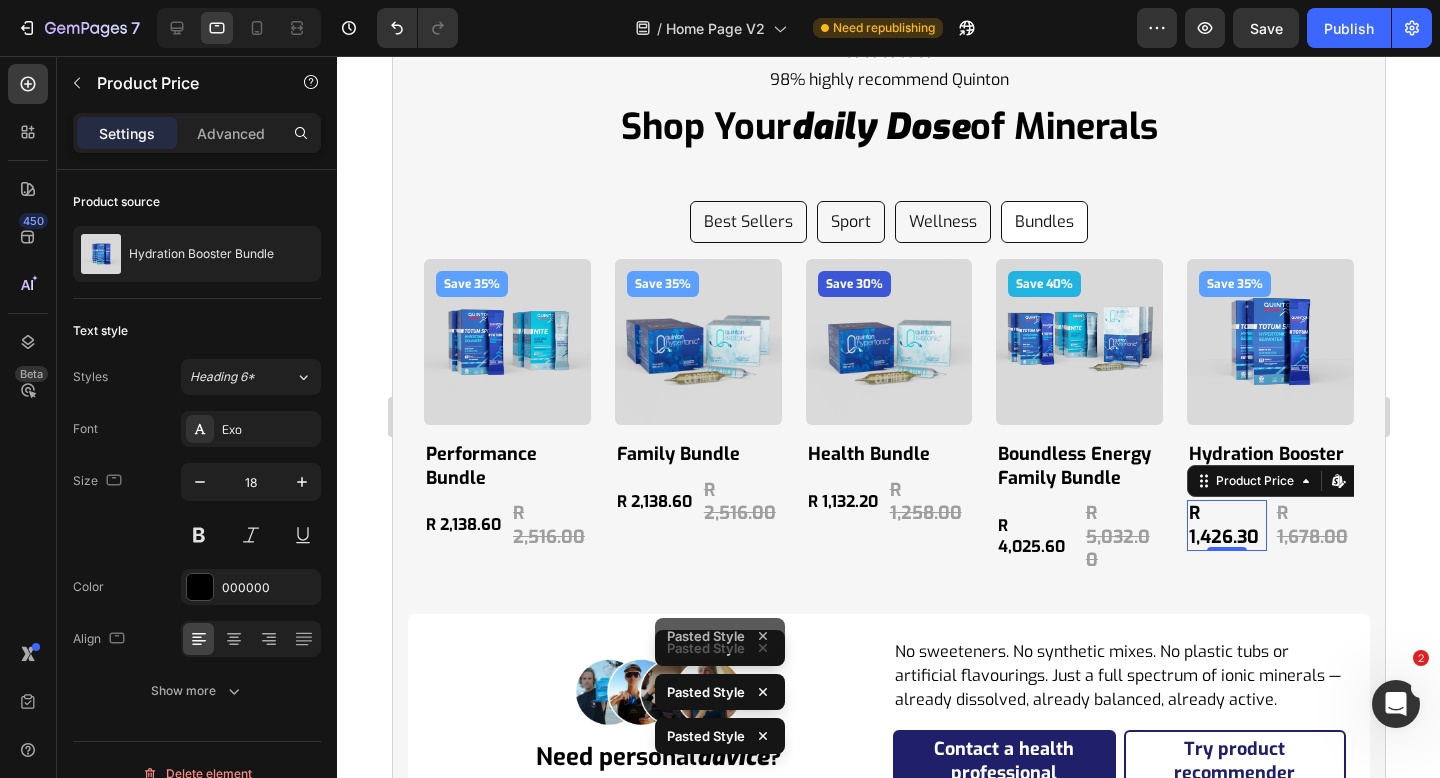 type on "16" 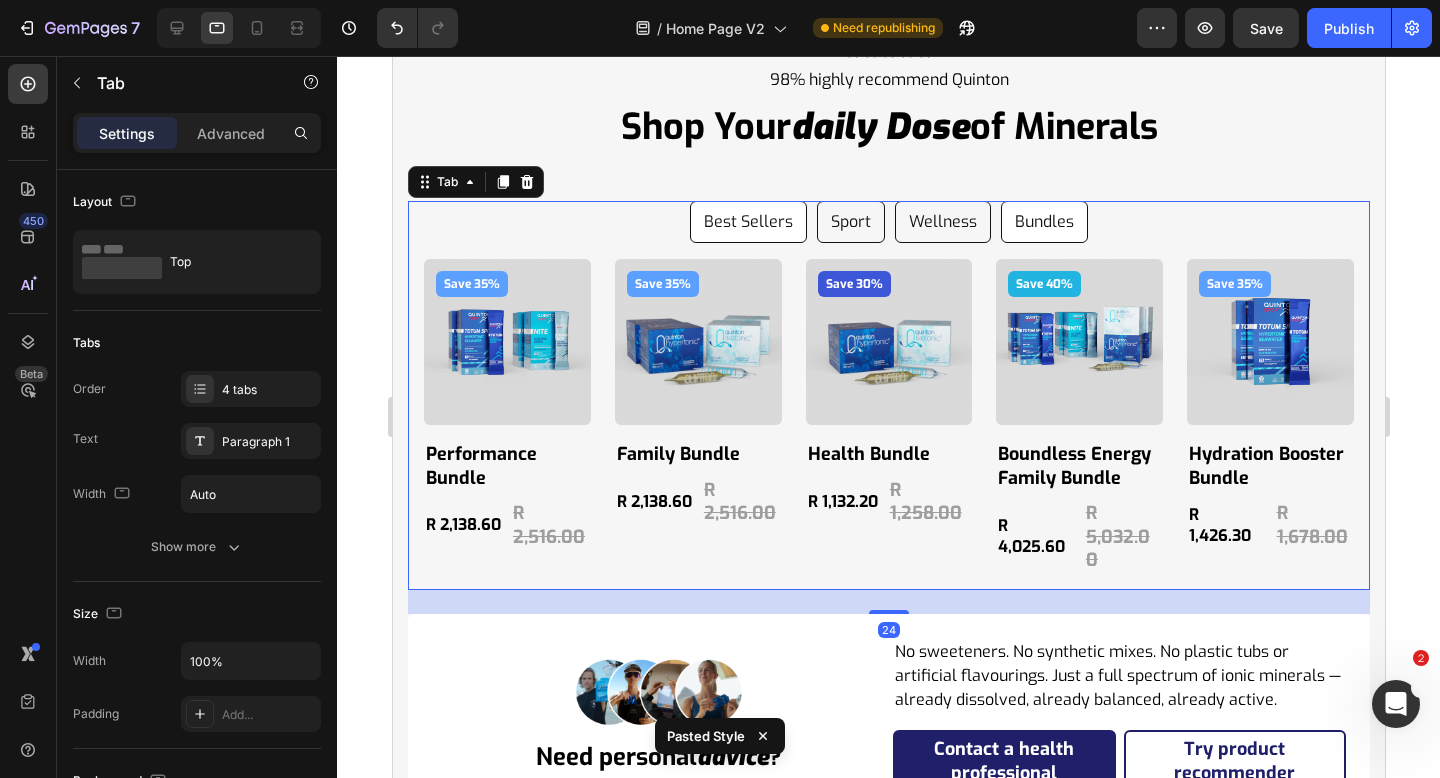 click on "Best Sellers" at bounding box center (747, 222) 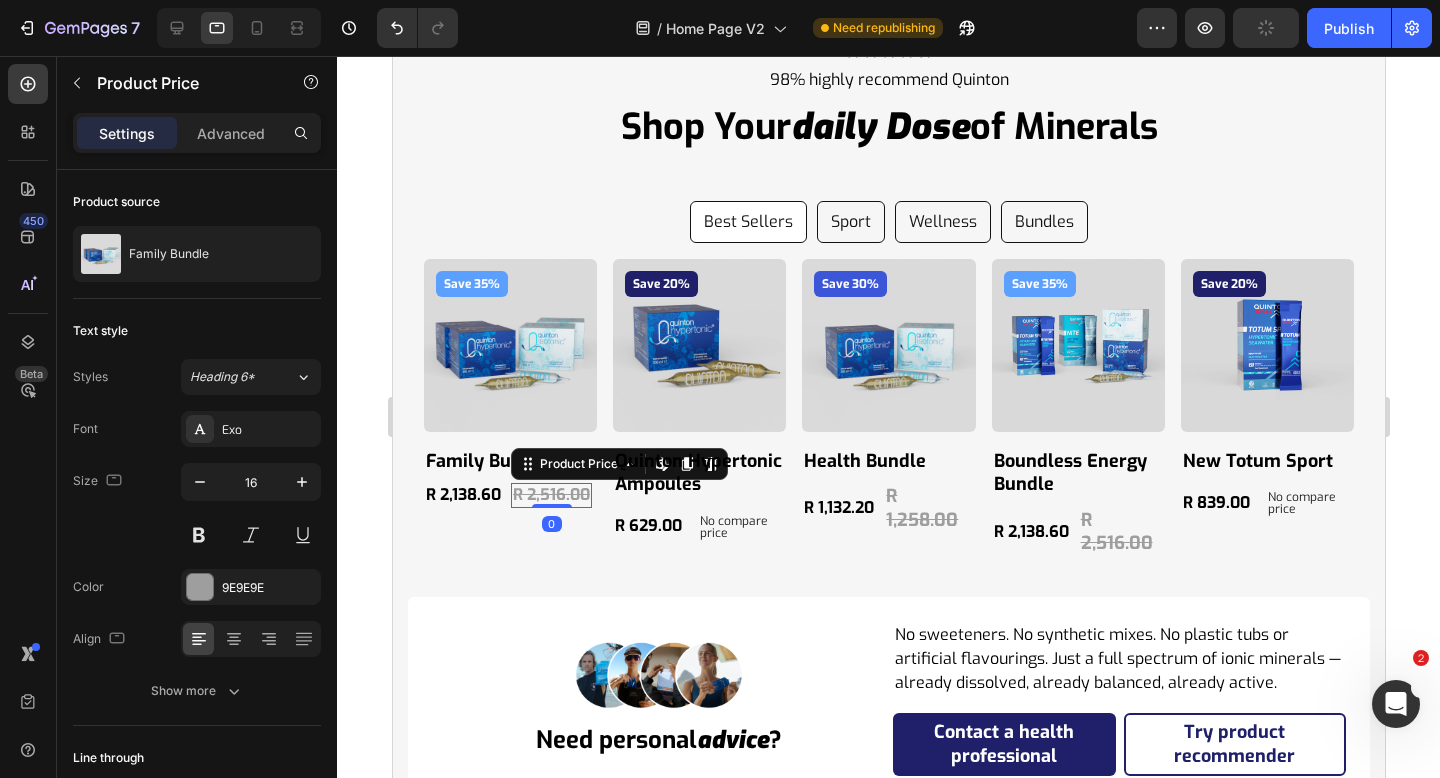 click on "R 2,516.00" at bounding box center (550, 495) 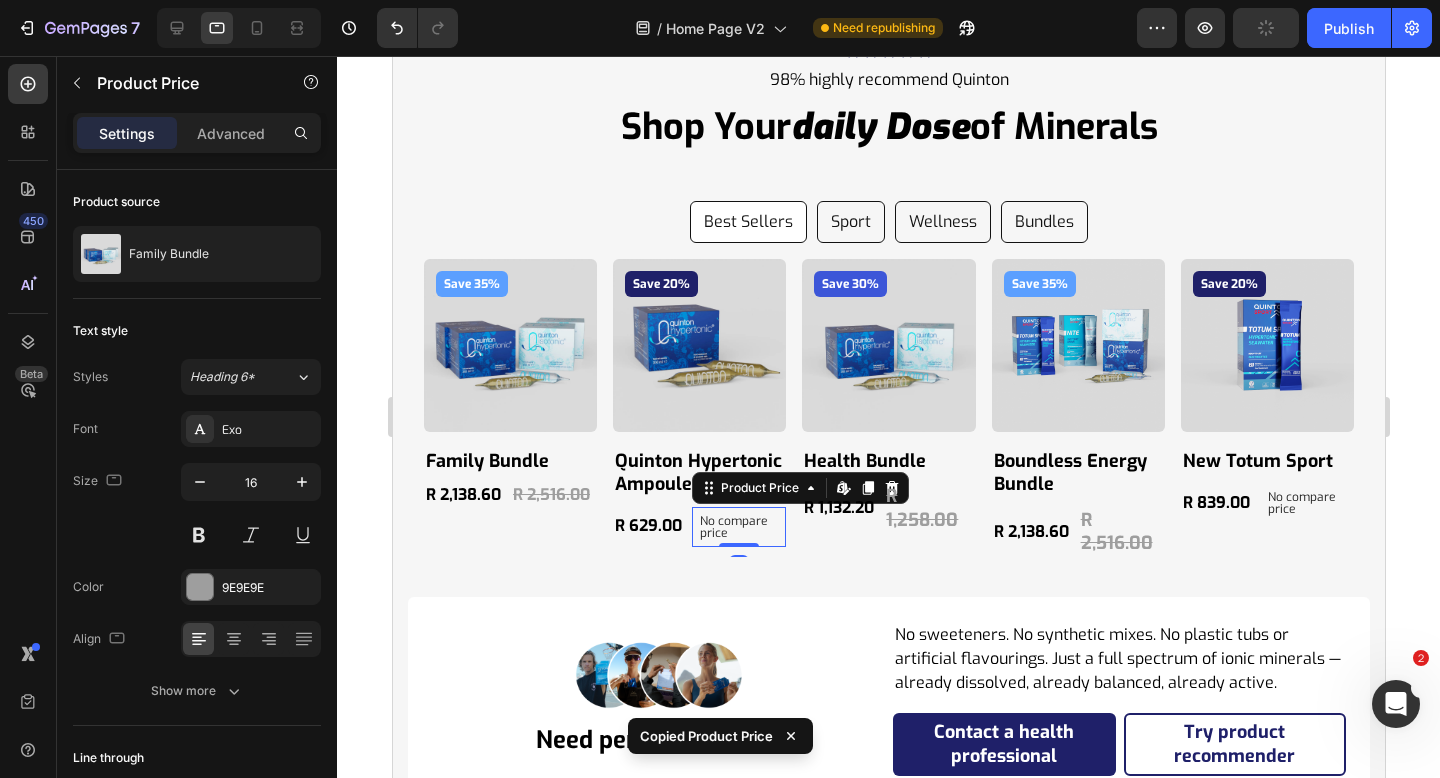 click on "No compare price" at bounding box center [738, 527] 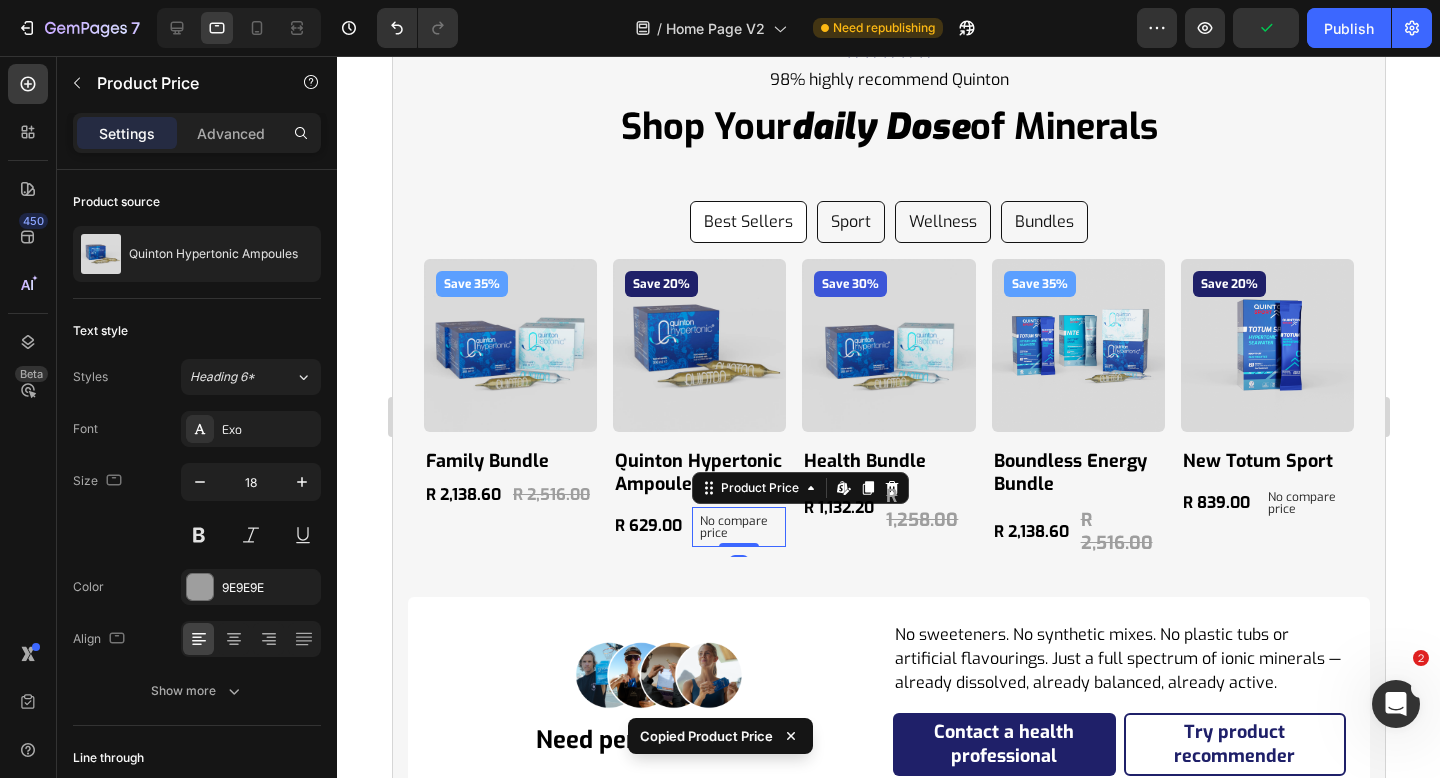 type on "16" 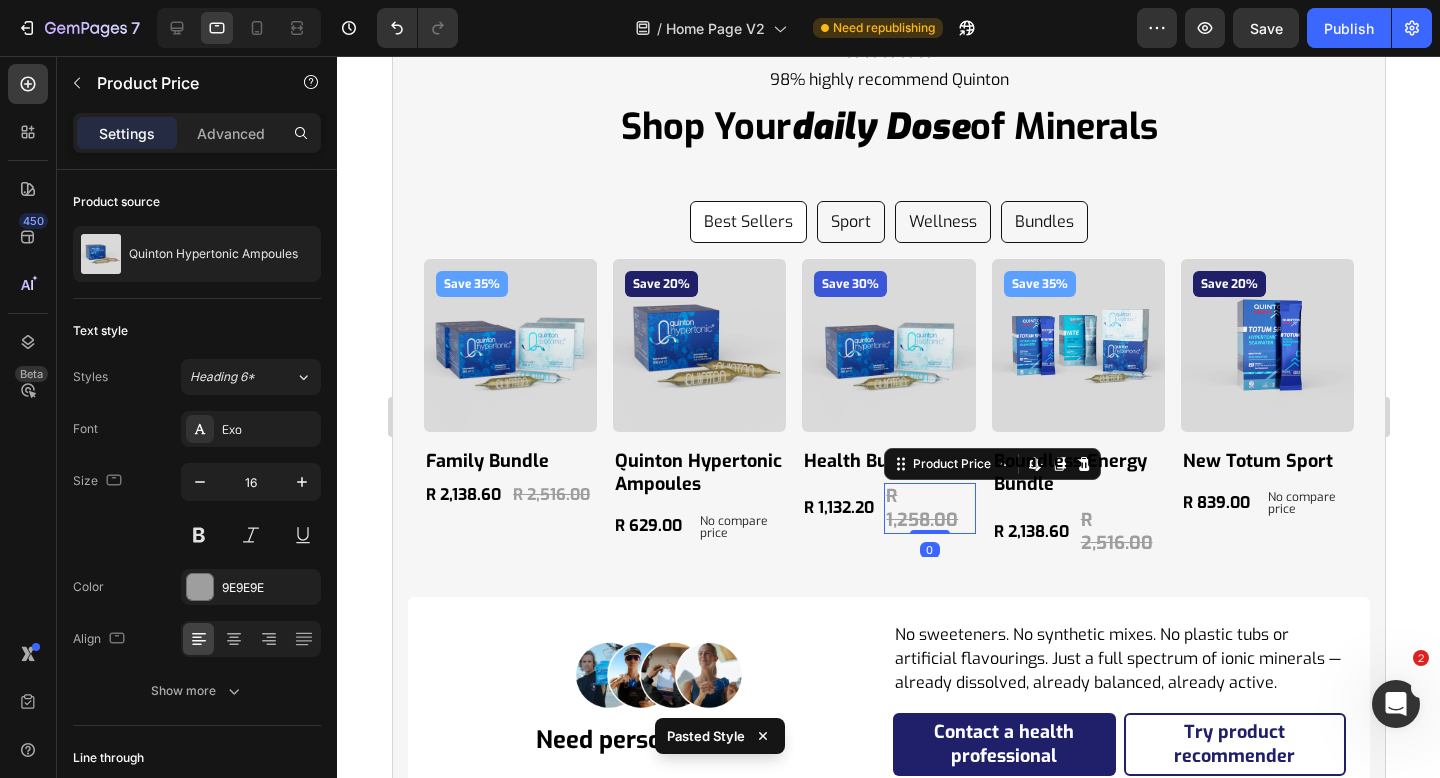 click on "R 1,258.00" at bounding box center (928, 508) 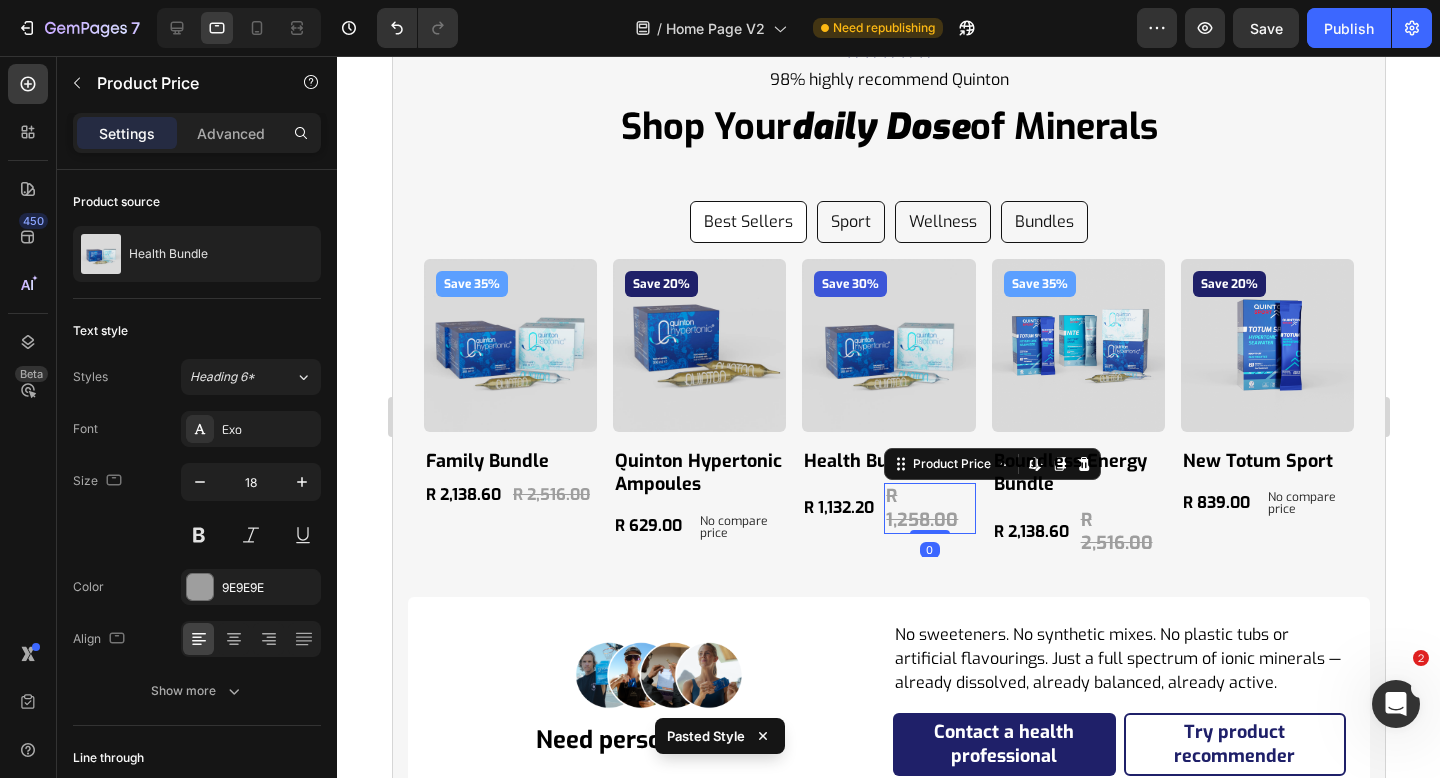 type on "16" 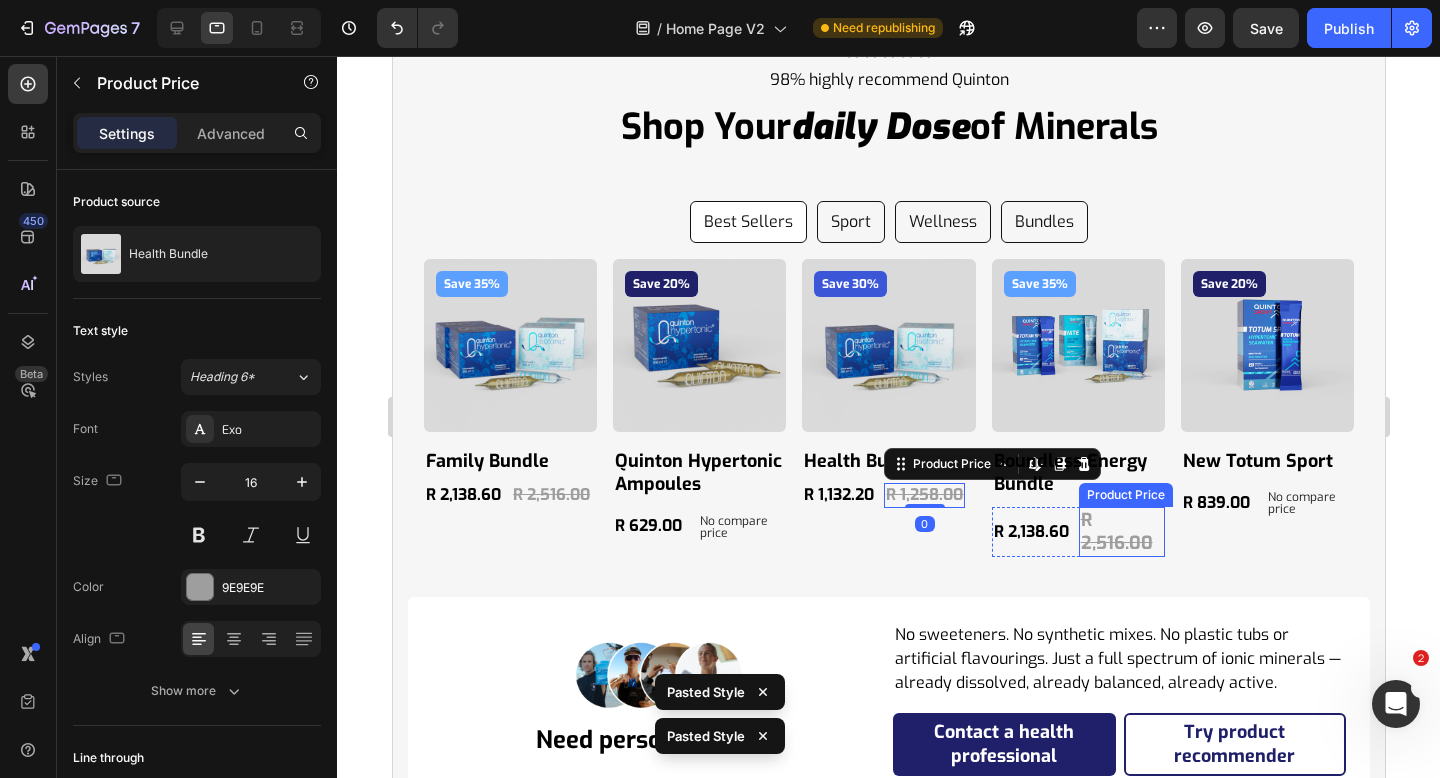 click on "R 2,516.00" at bounding box center (1121, 532) 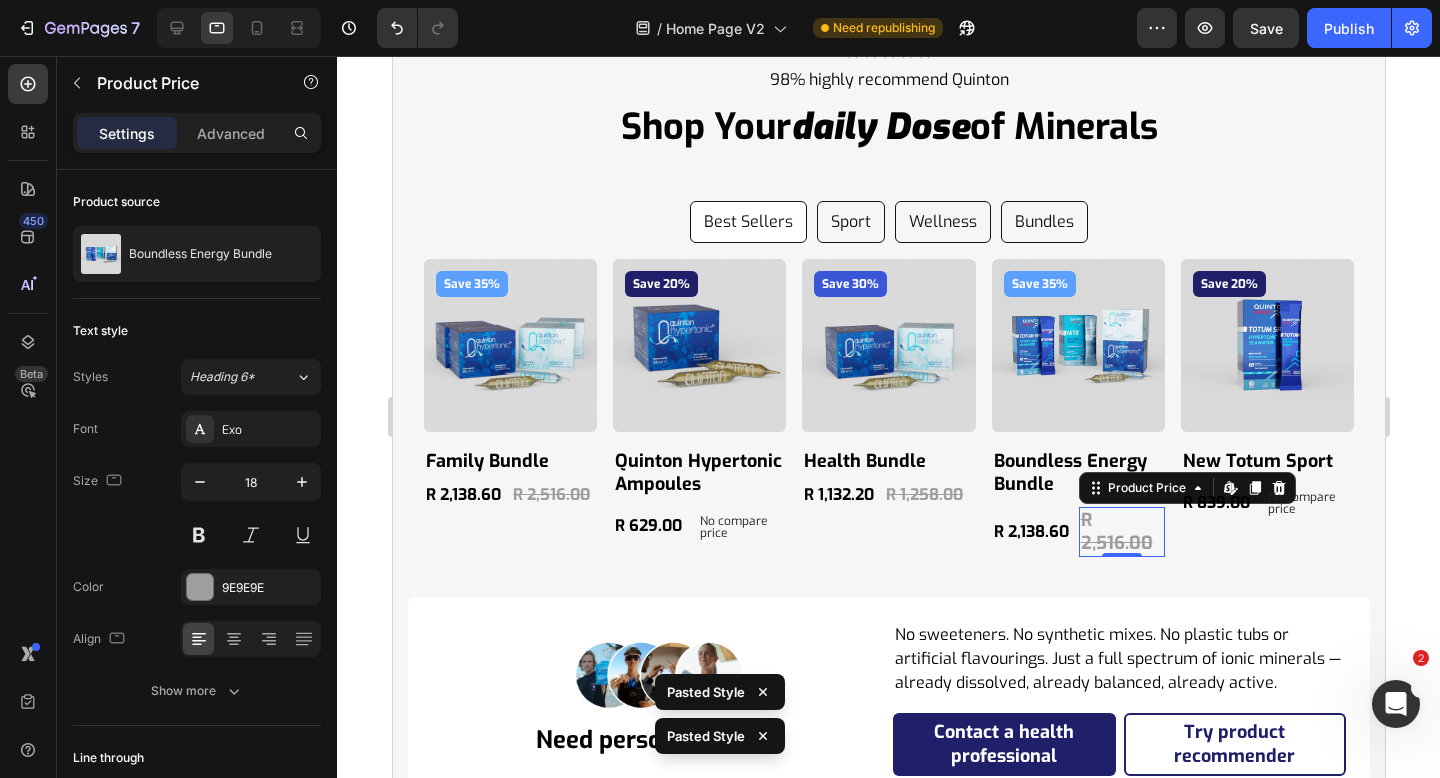 type on "16" 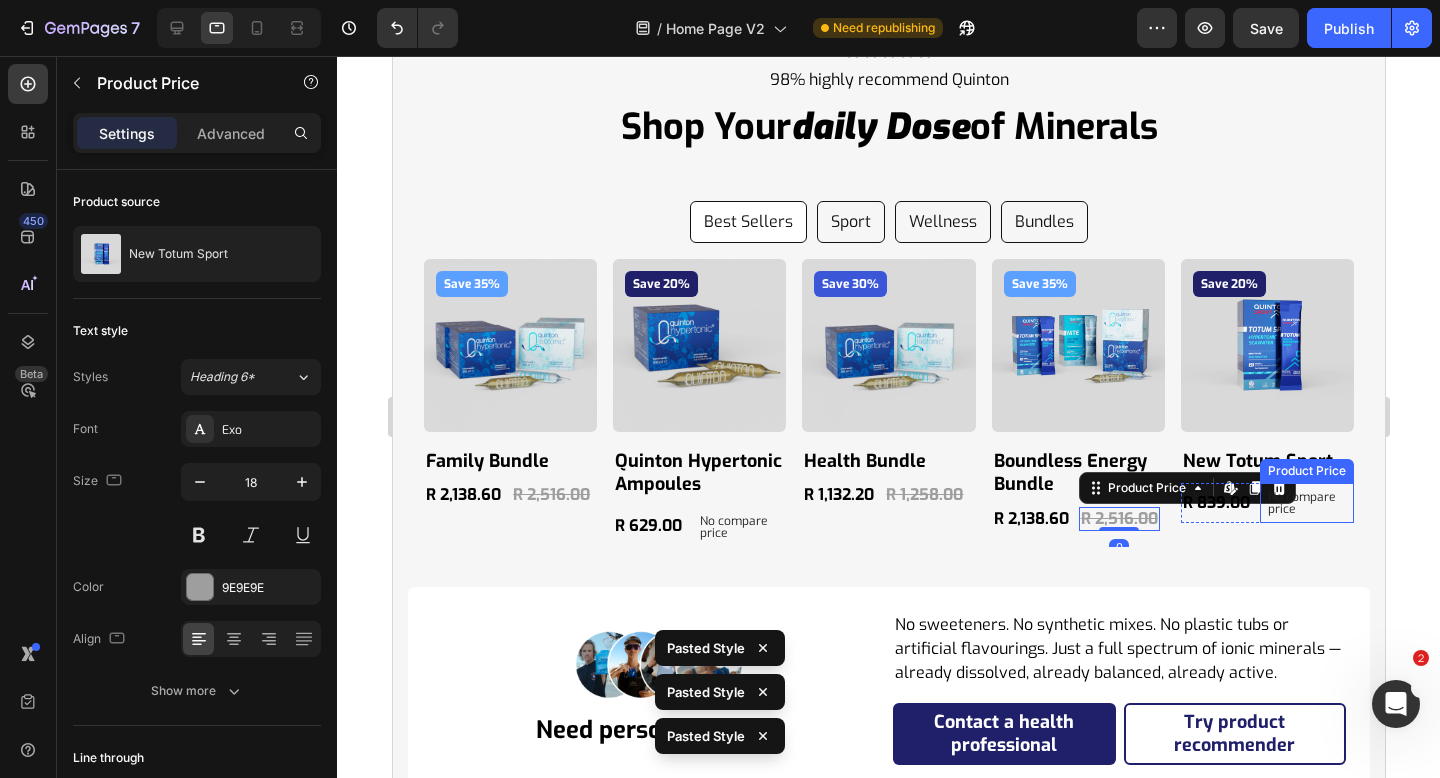 click on "No compare price" at bounding box center (1306, 503) 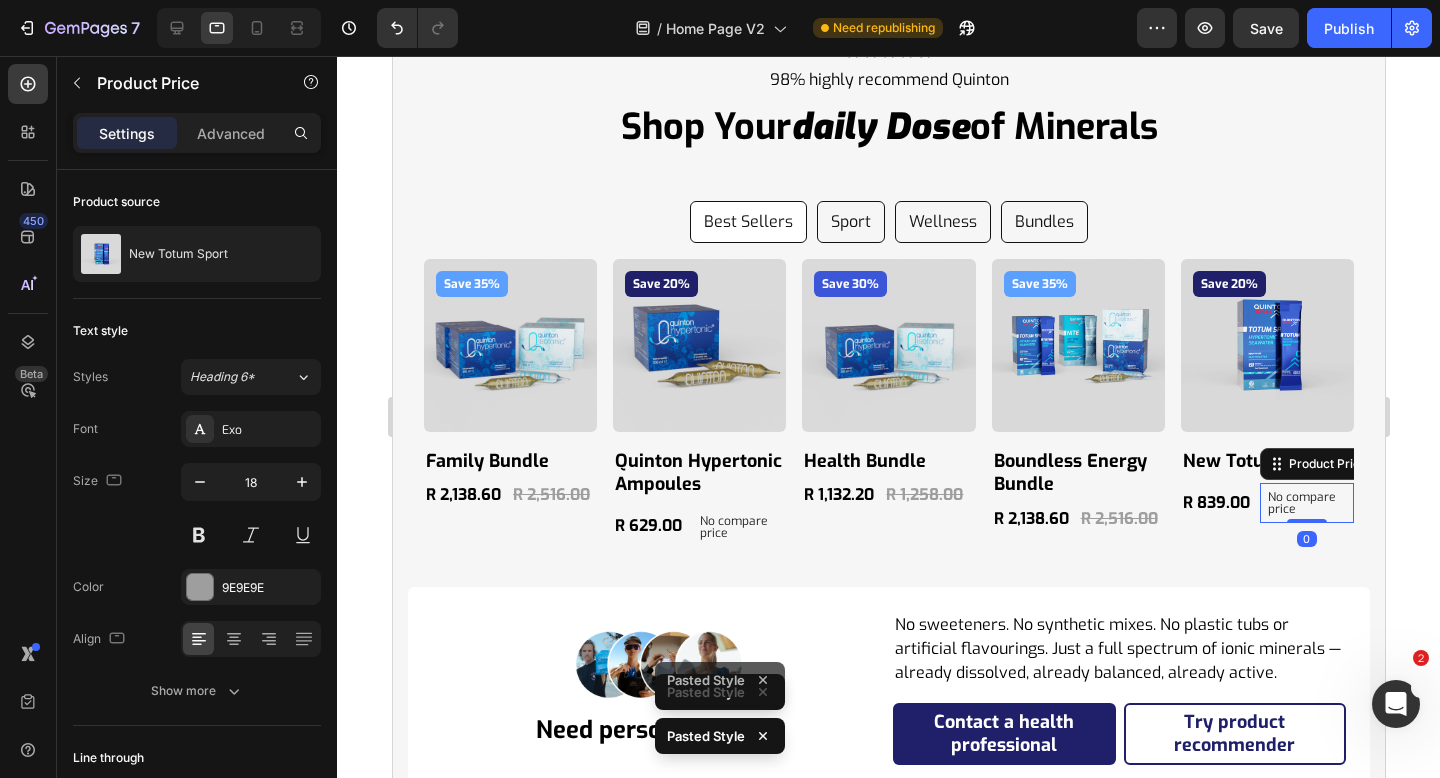type on "16" 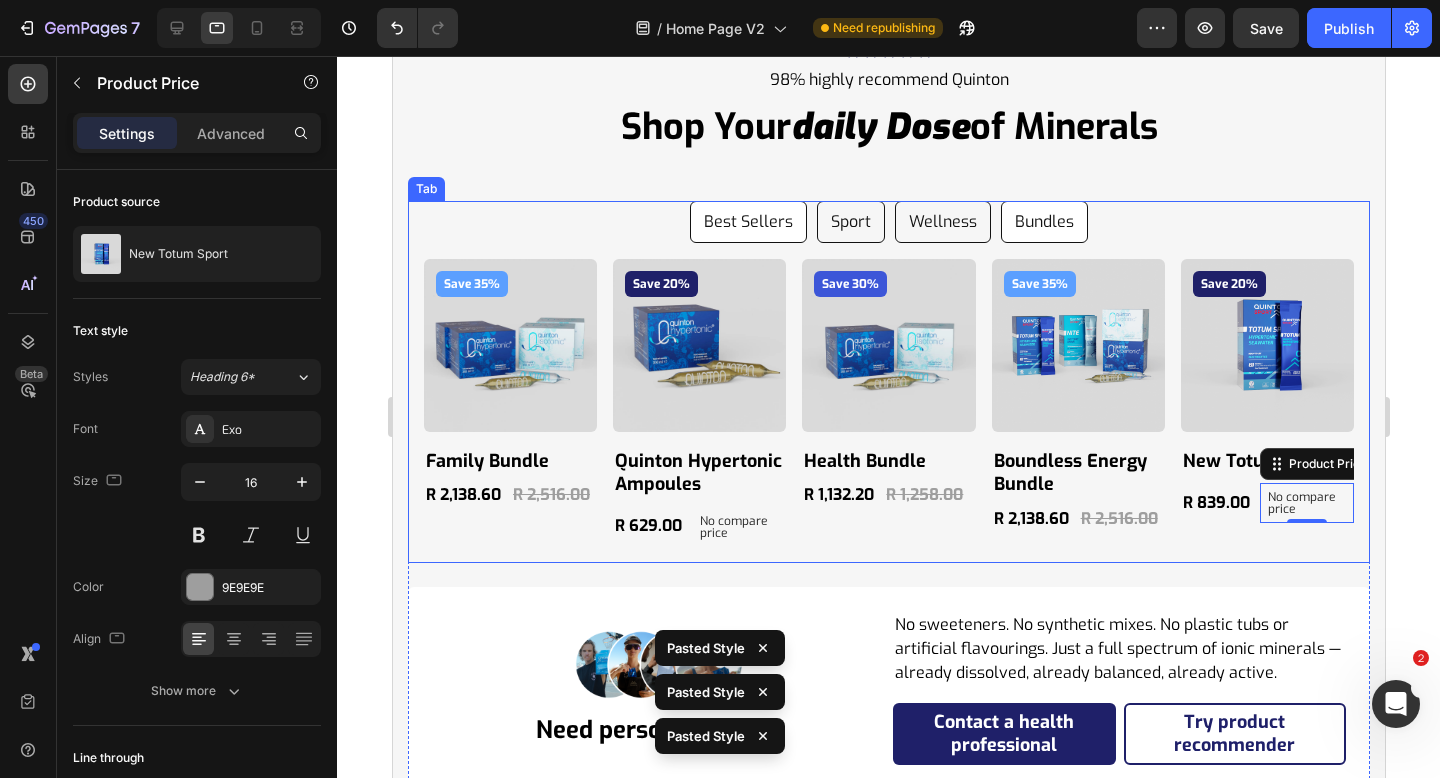 click on "Bundles" at bounding box center [1043, 222] 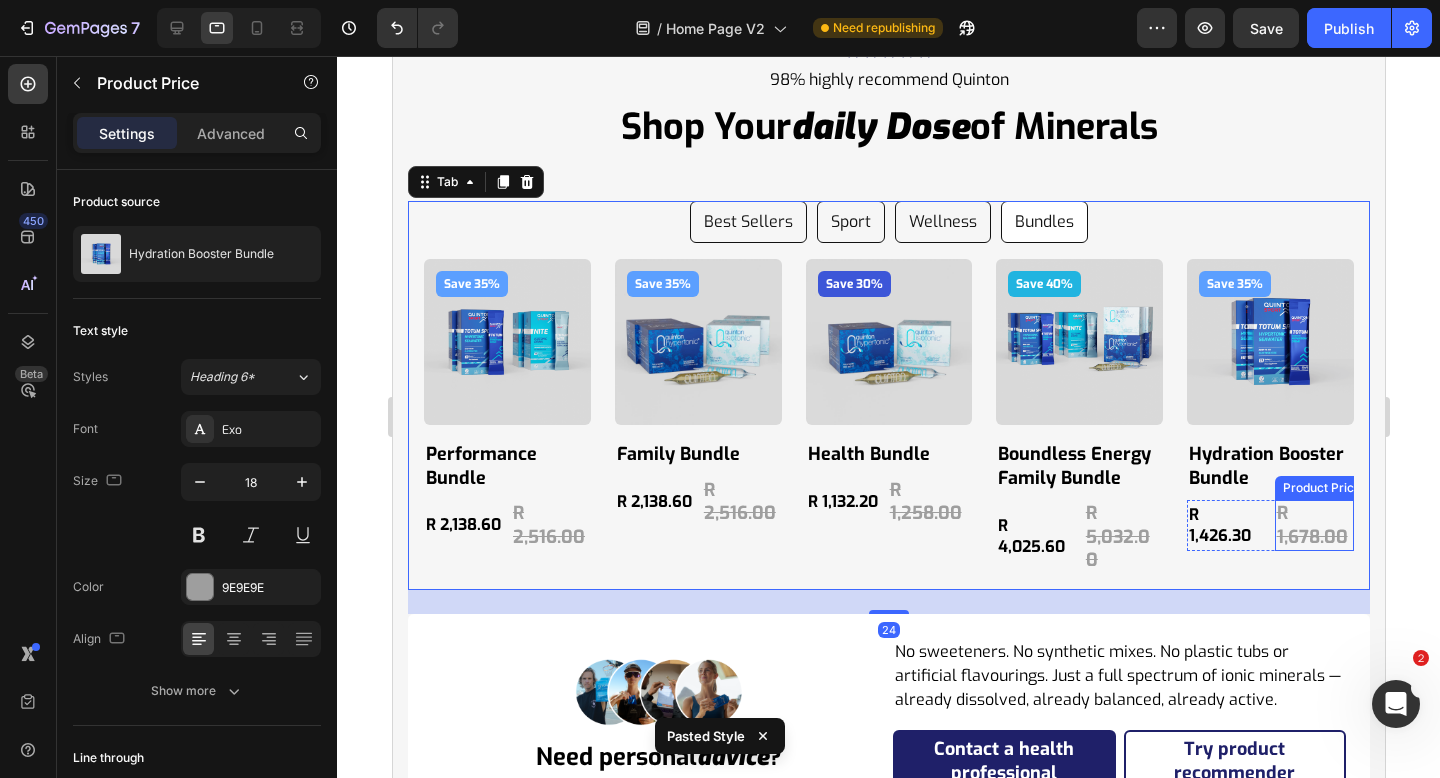 click on "R 1,678.00" at bounding box center [1313, 525] 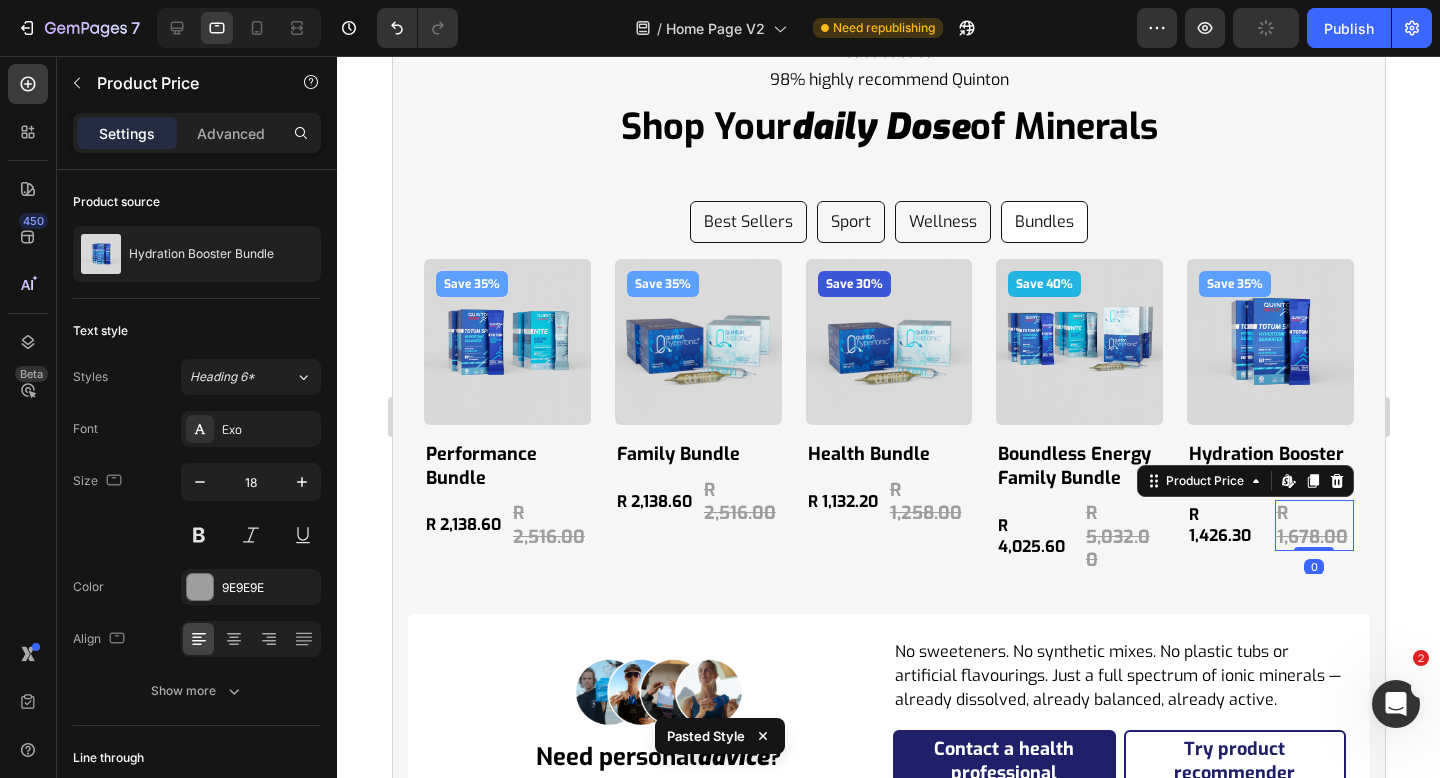 type on "16" 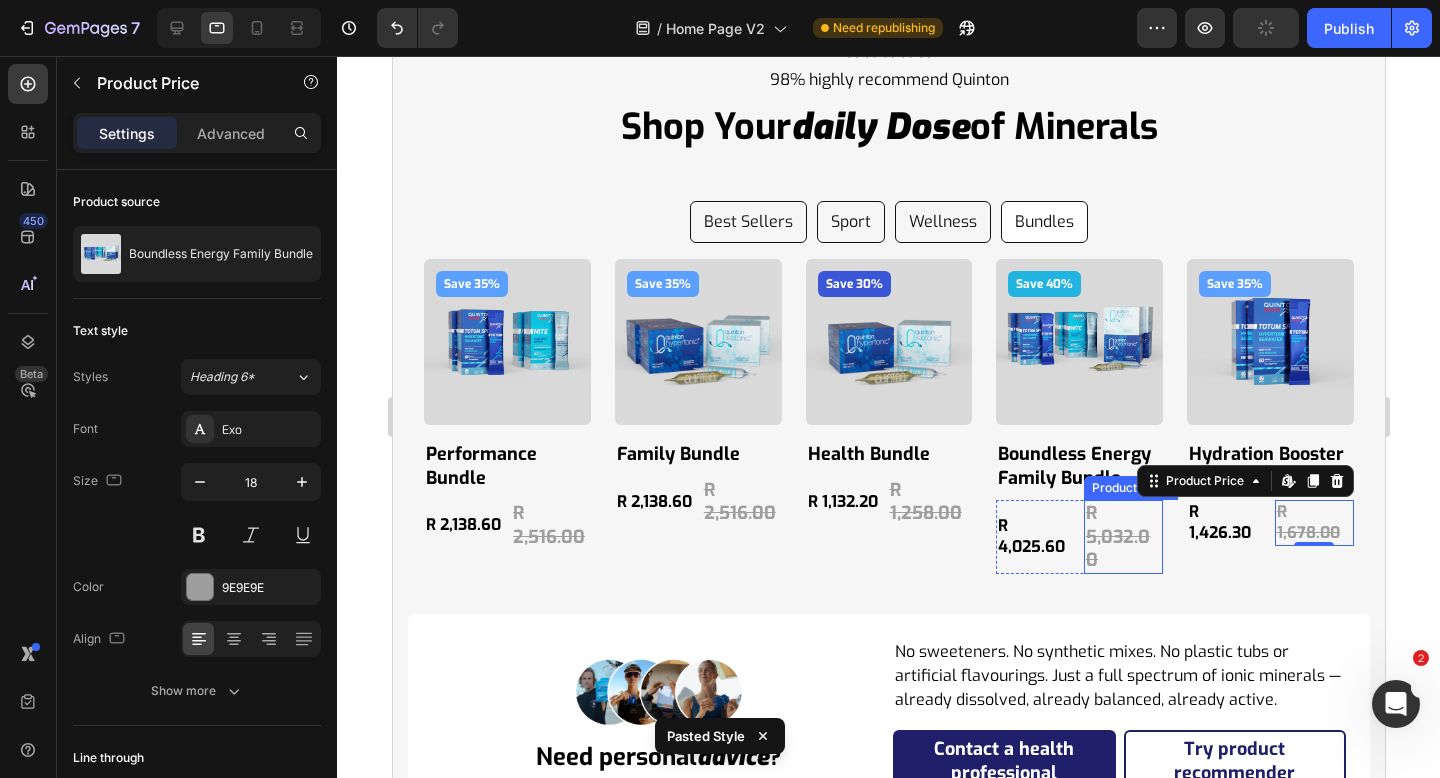 click on "R 5,032.00" at bounding box center [1122, 537] 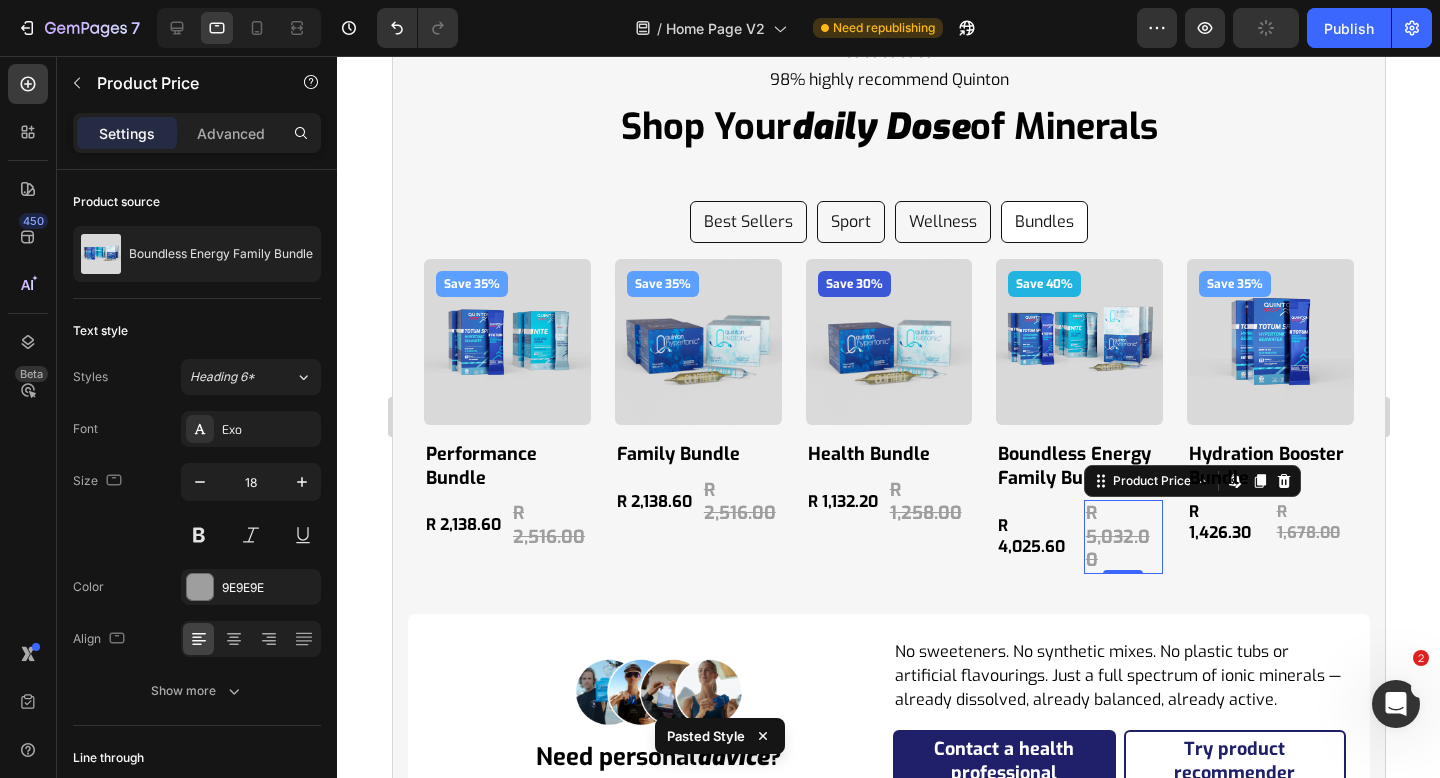 type on "16" 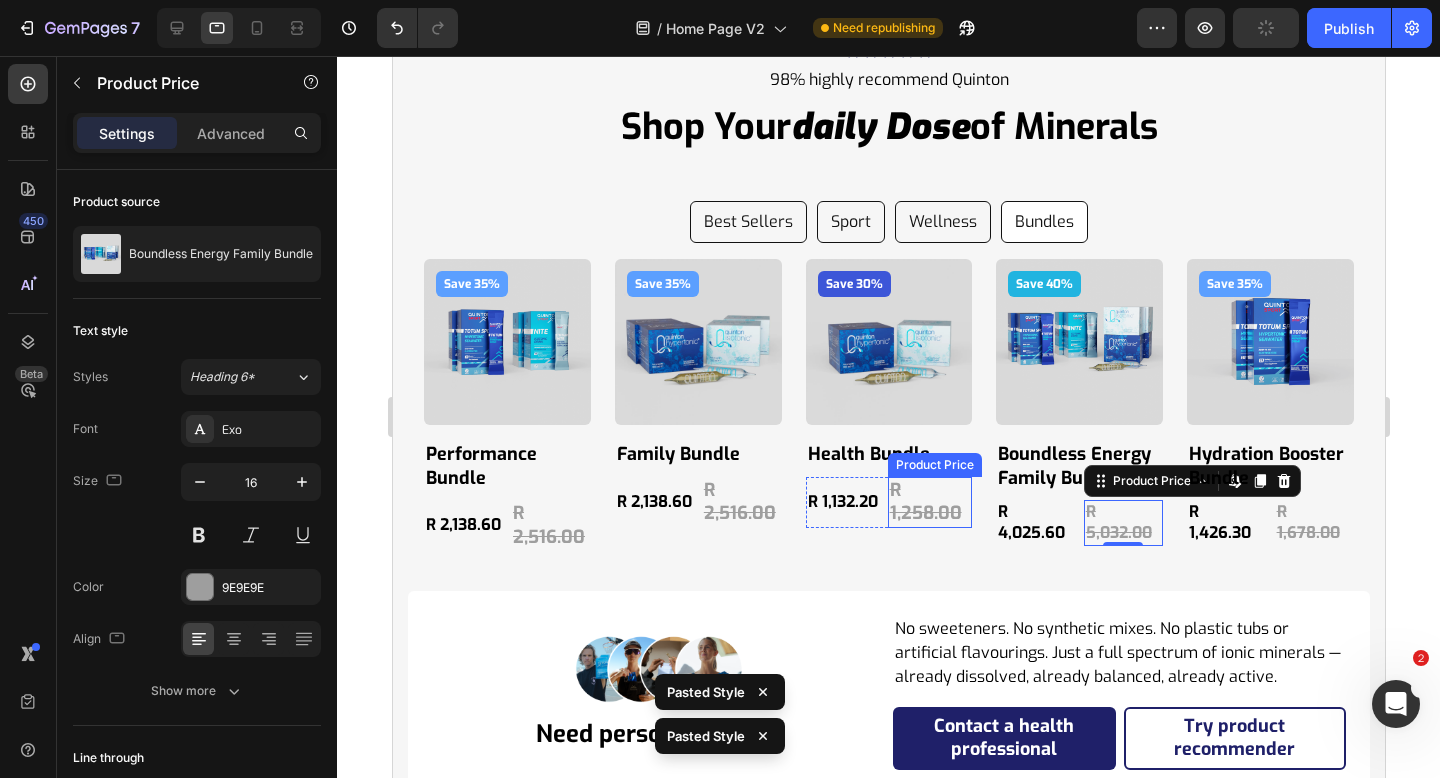 click on "R 1,258.00" at bounding box center [929, 502] 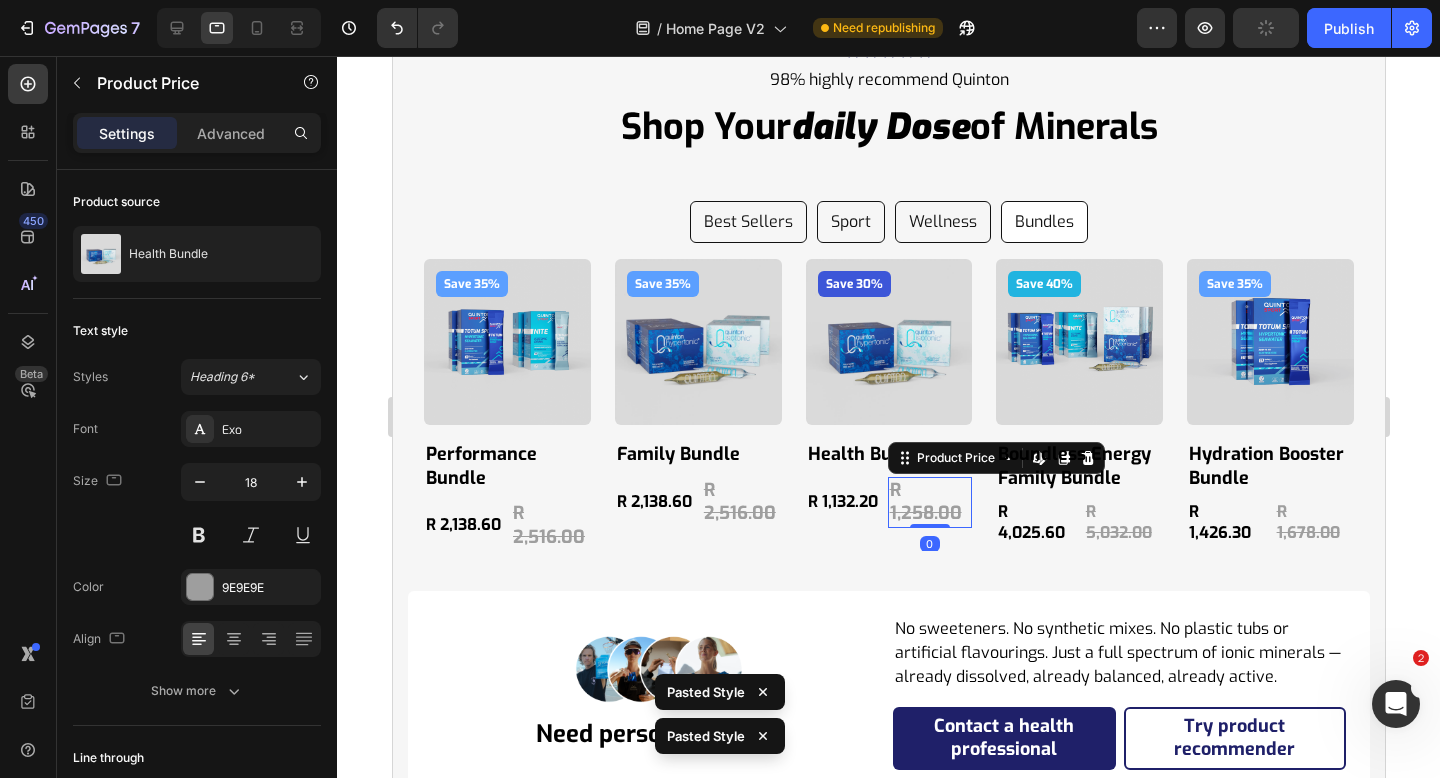 type on "16" 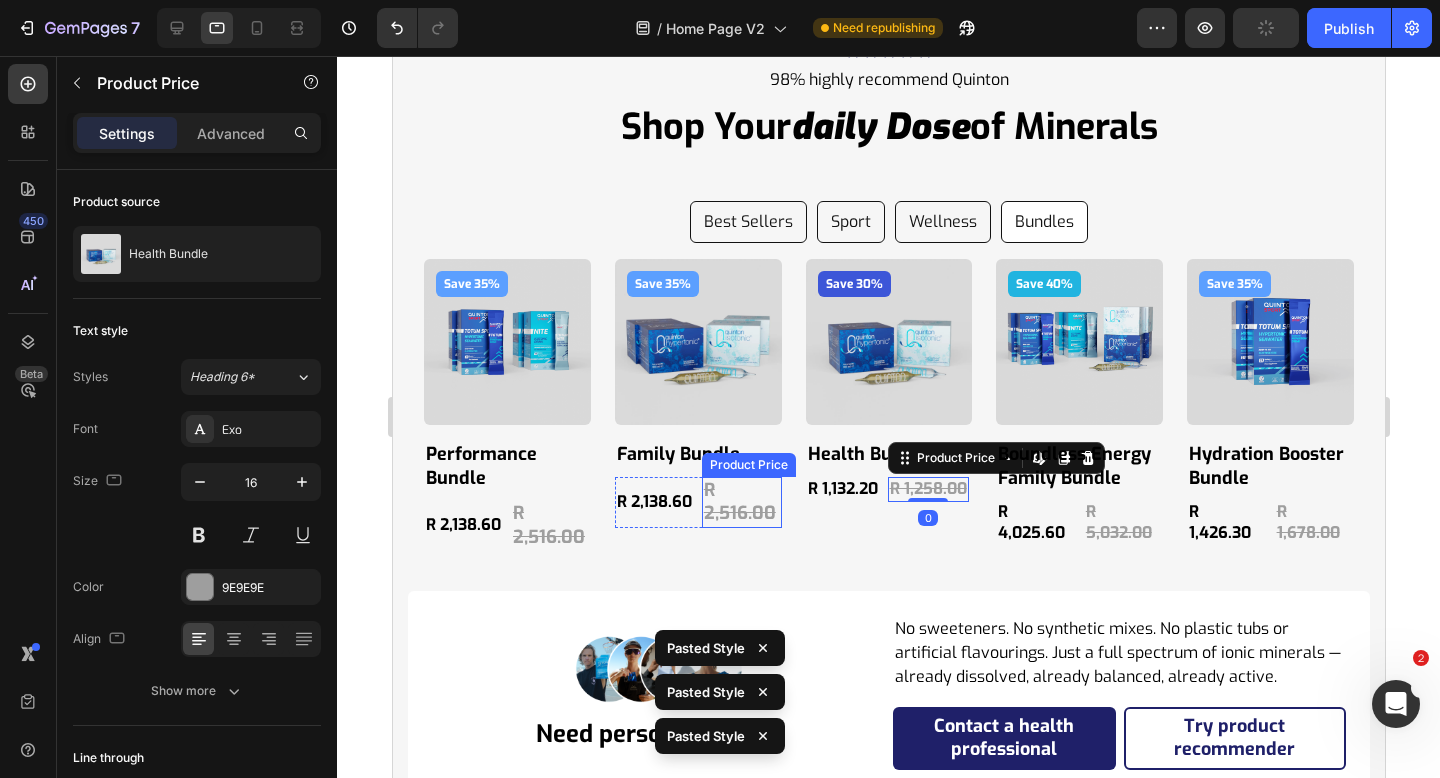 click on "R 2,516.00" at bounding box center (741, 502) 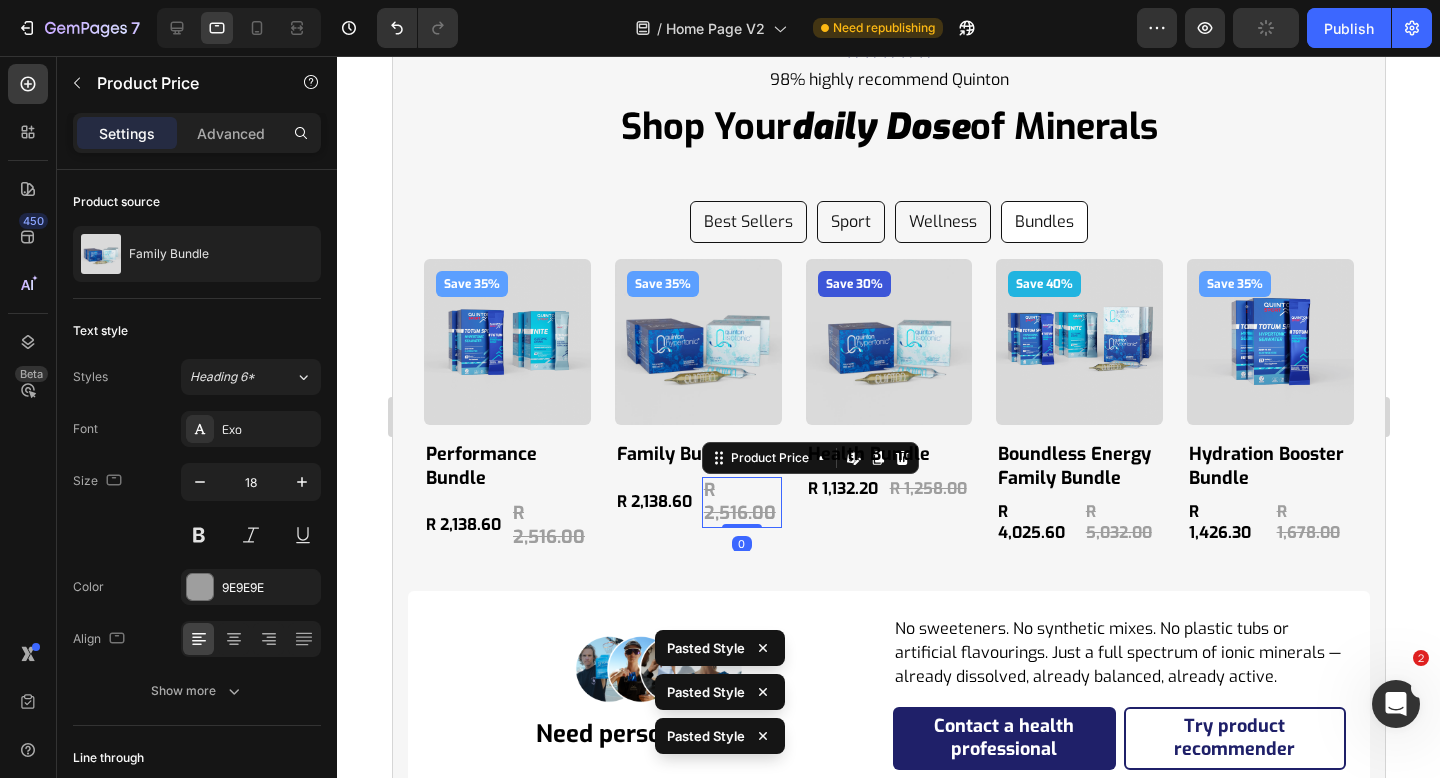 type on "16" 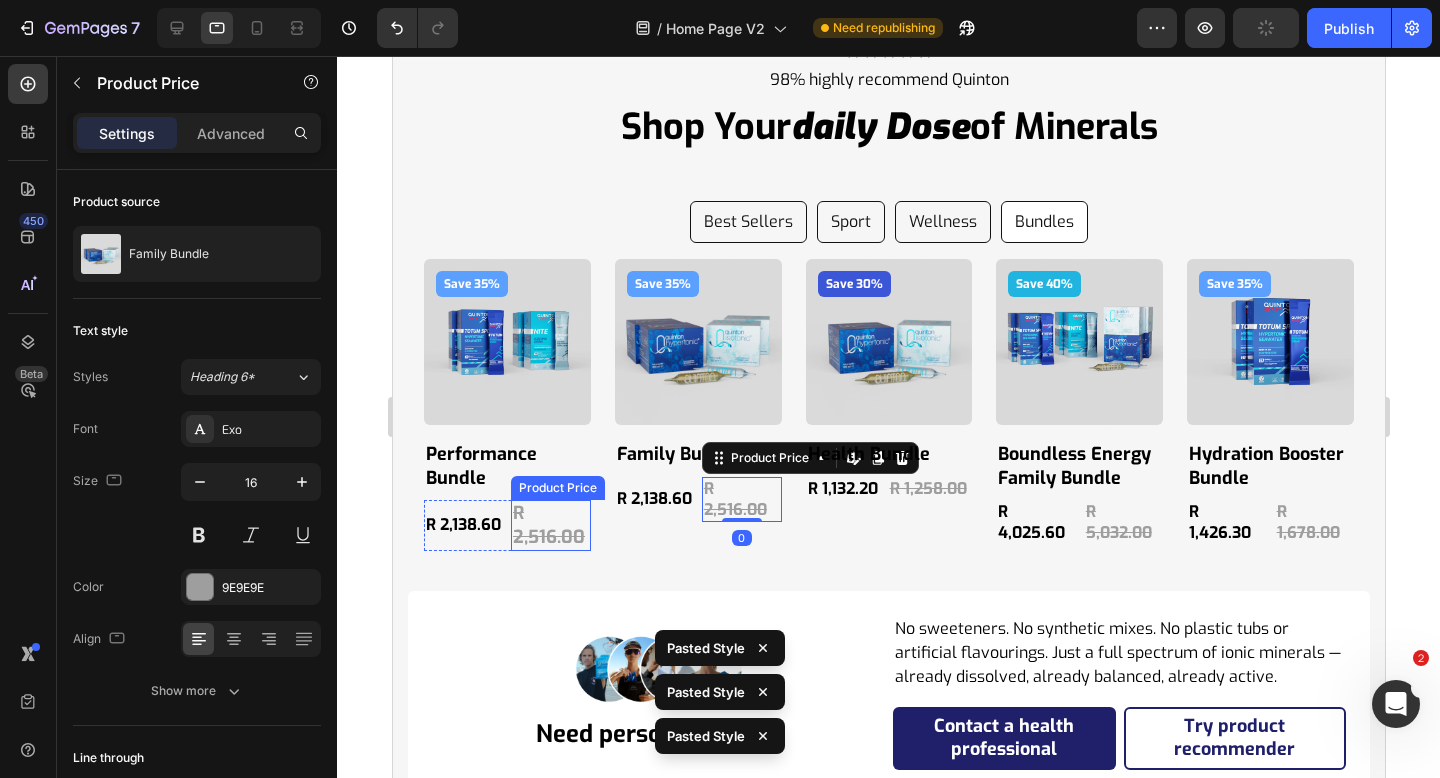 click on "R 2,516.00" at bounding box center (550, 525) 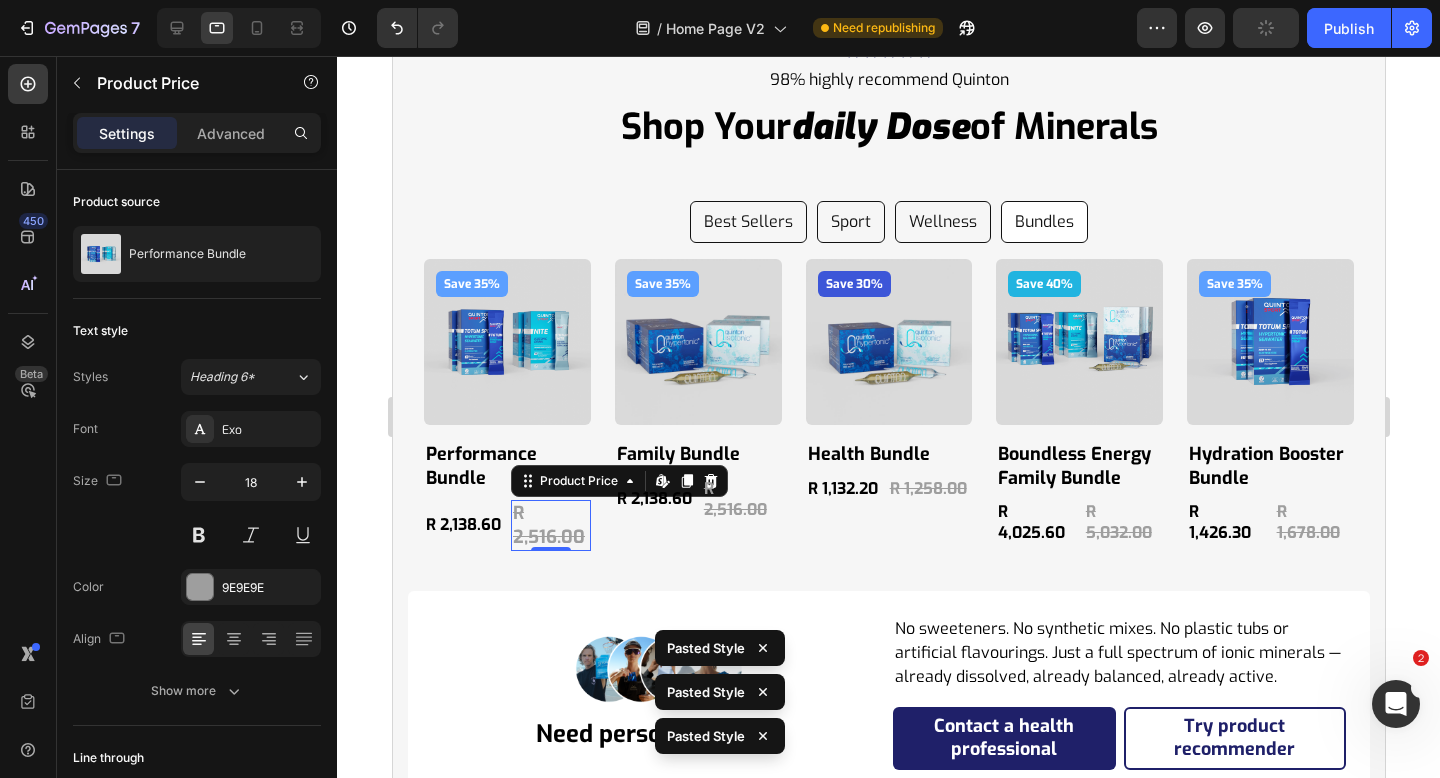 type on "16" 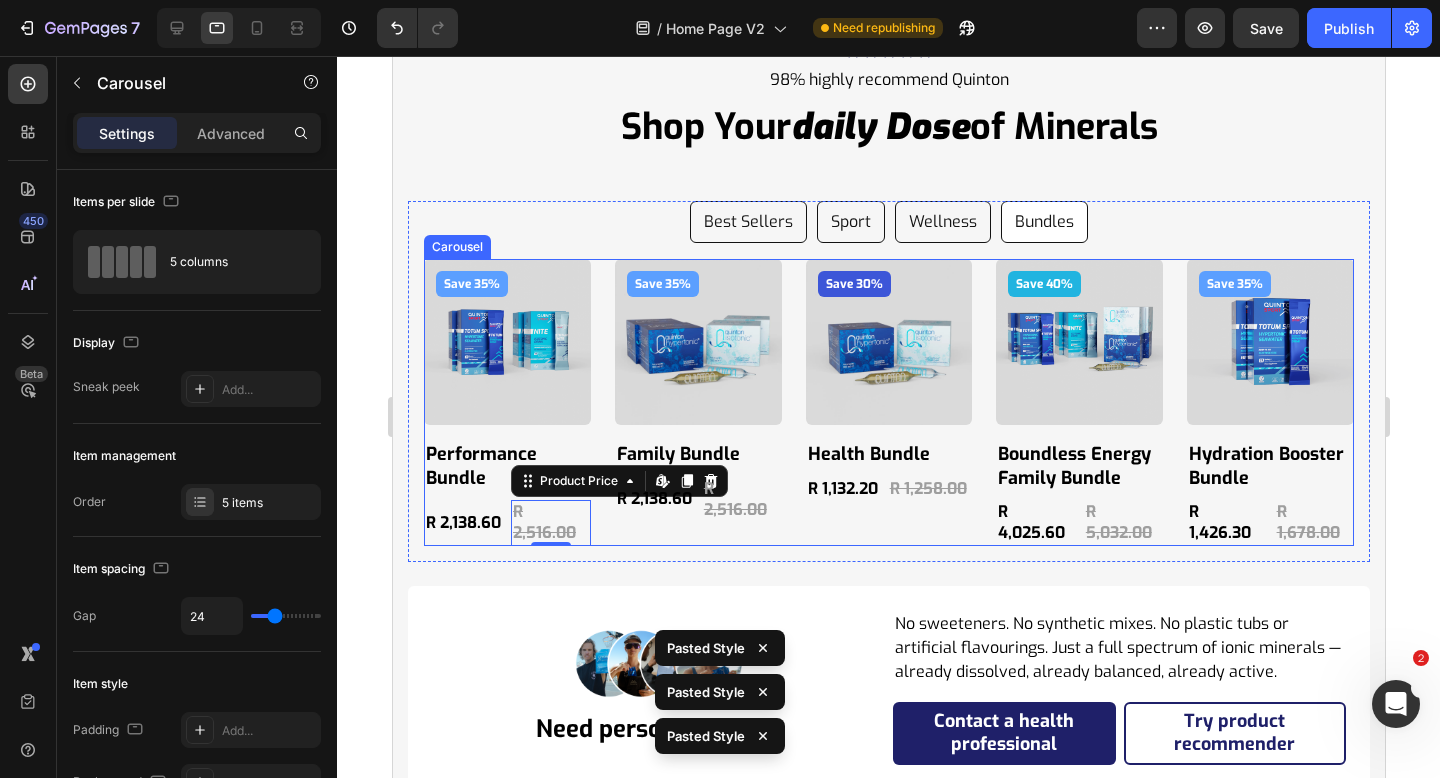 click on "Save 30% Product Badge Product Images health bundle Product Title R 1,132.20 Product Price Product Price R 1,258.00 Product Price Product Price Row Product" at bounding box center [888, 402] 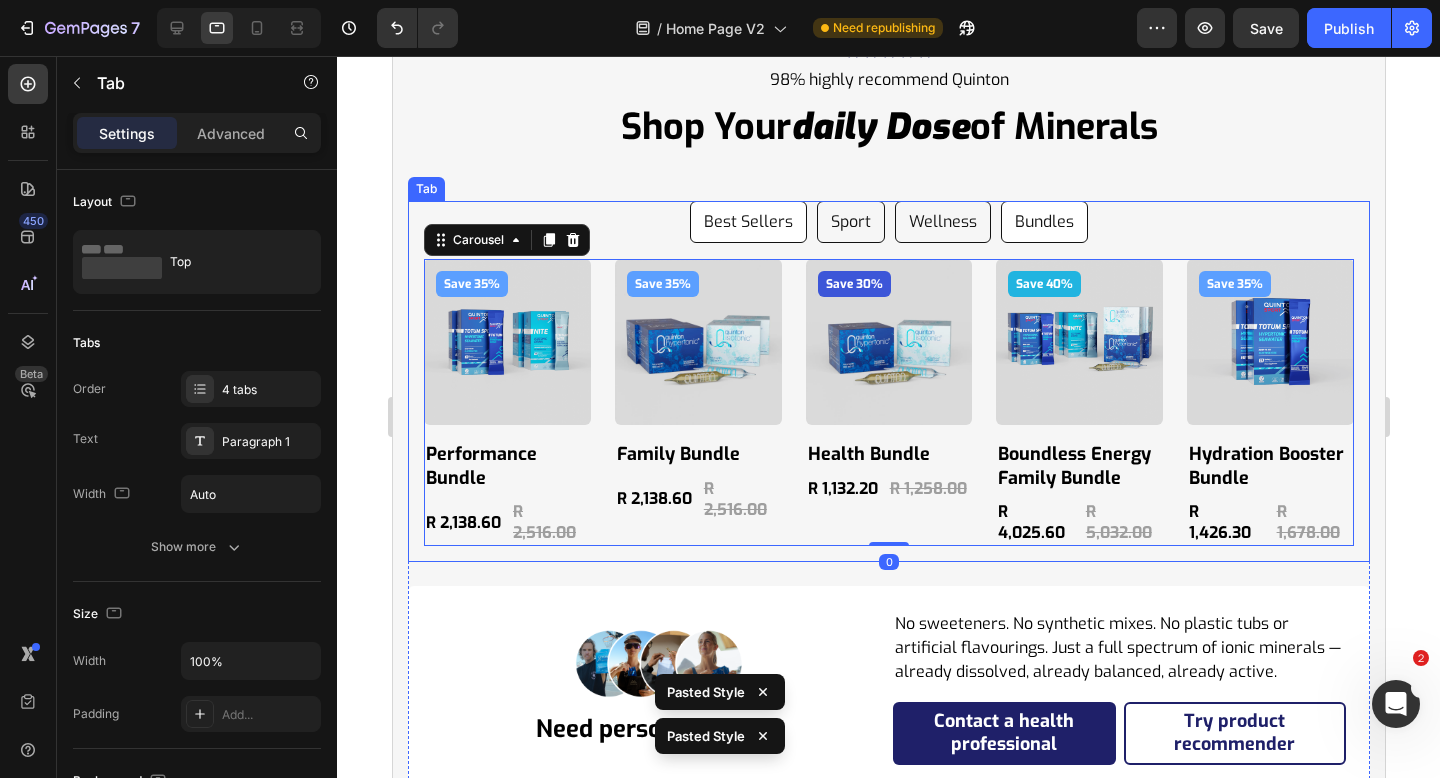 click on "Best Sellers" at bounding box center [747, 222] 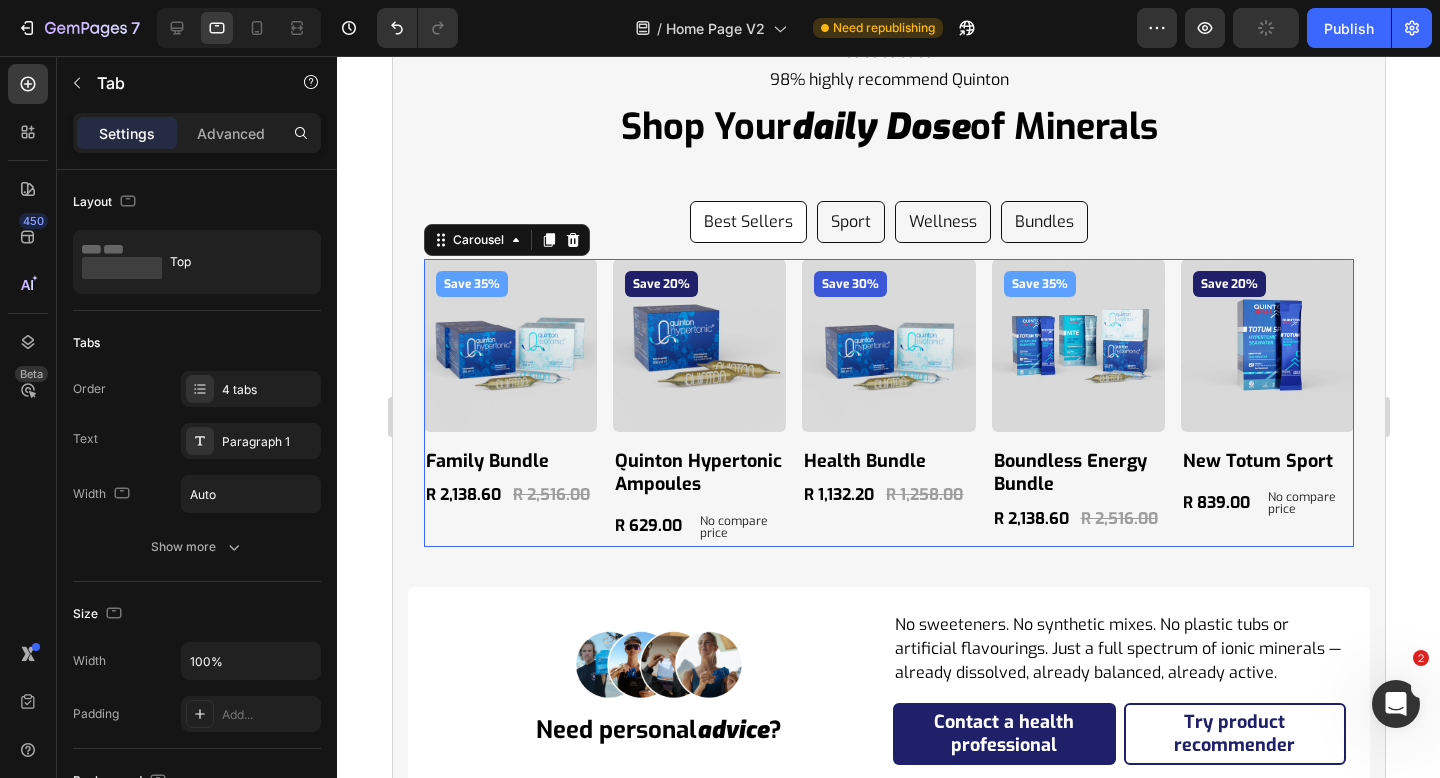click on "Save 35% Product Badge Product Images family bundle Product Title R 2,138.60 Product Price Product Price R 2,516.00 Product Price Product Price Row Product Save 20% Product Badge Product Images quinton hypertonic ampoules Product Title R 629.00 Product Price Product Price No compare price Product Price Row Product Save 30% Product Badge Product Images health bundle Product Title R 1,132.20 Product Price Product Price R 1,258.00 Product Price Product Price Row Product Save 35% Product Badge Product Images boundless energy bundle Product Title R 2,138.60 Product Price Product Price R 2,516.00 Product Price Product Price Row Product Save 20% Product Badge Product Images new totum sport Product Title R 839.00 Product Price Product Price No compare price Product Price Row Product" at bounding box center (888, 403) 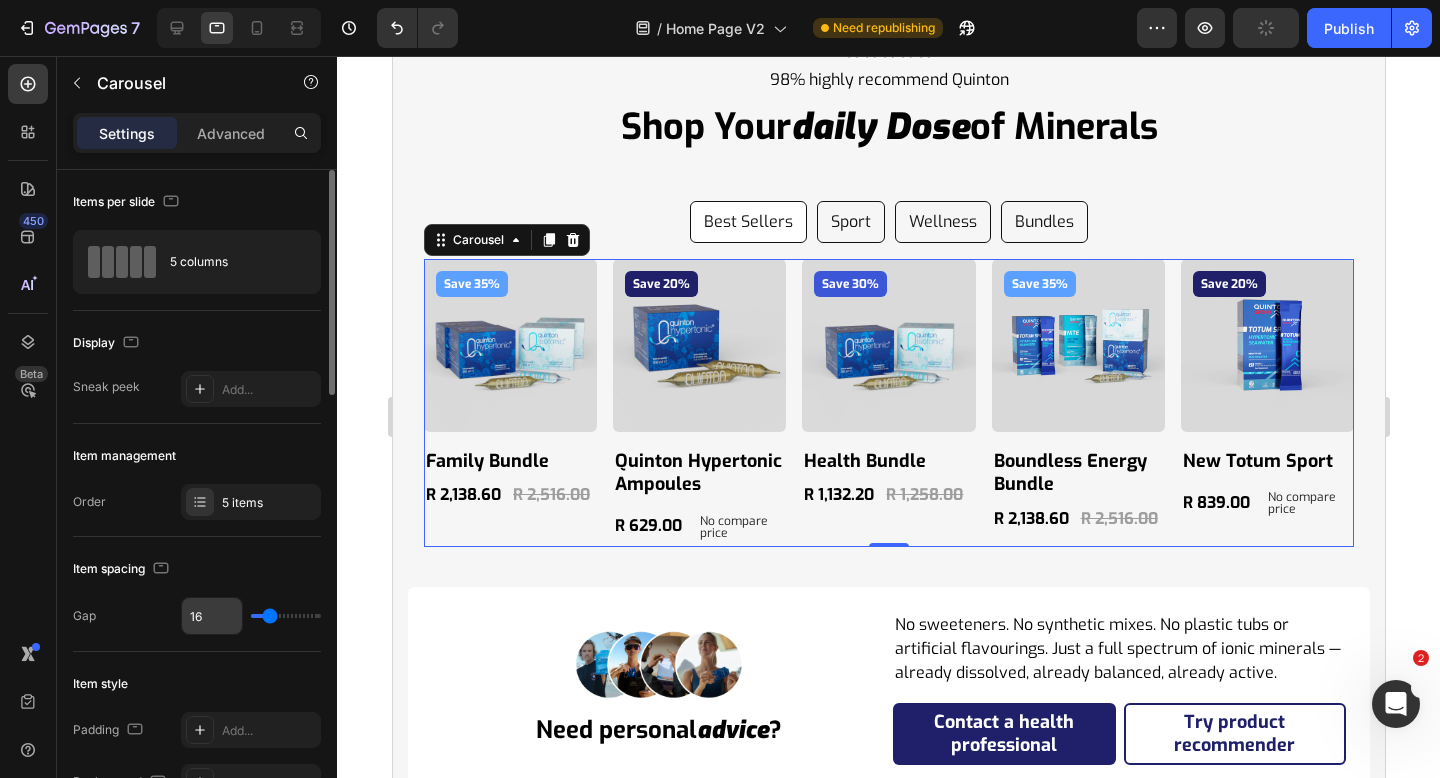 click on "16" at bounding box center (212, 616) 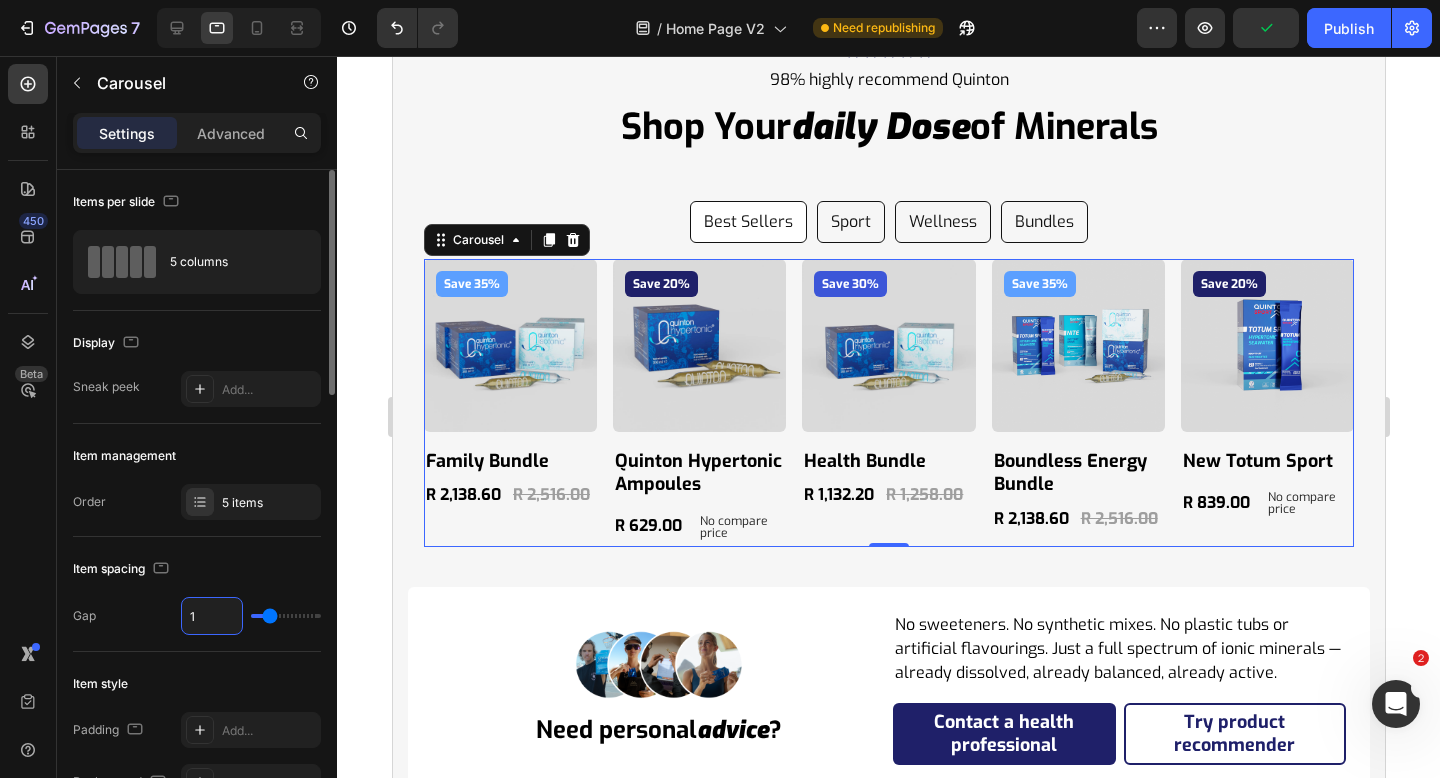 type on "12" 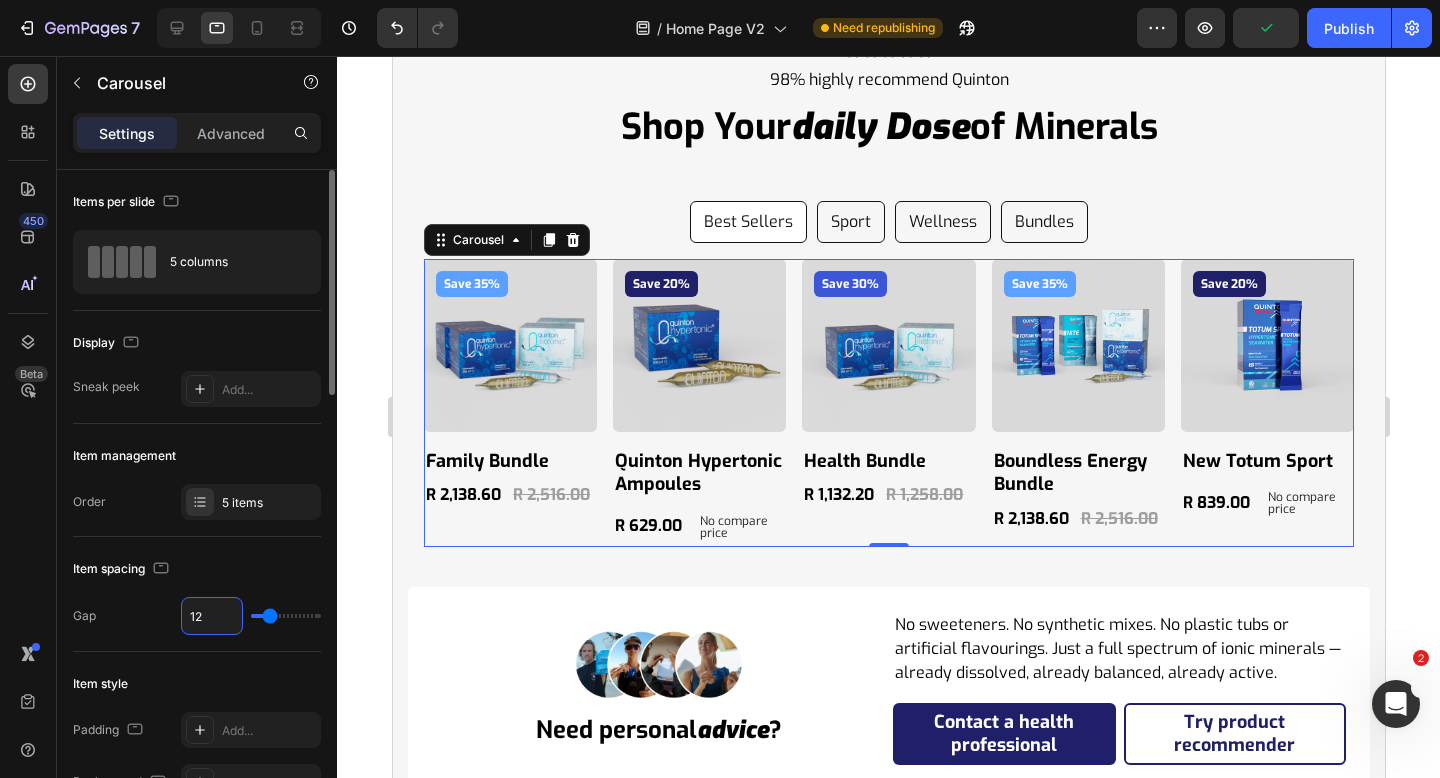 type on "12" 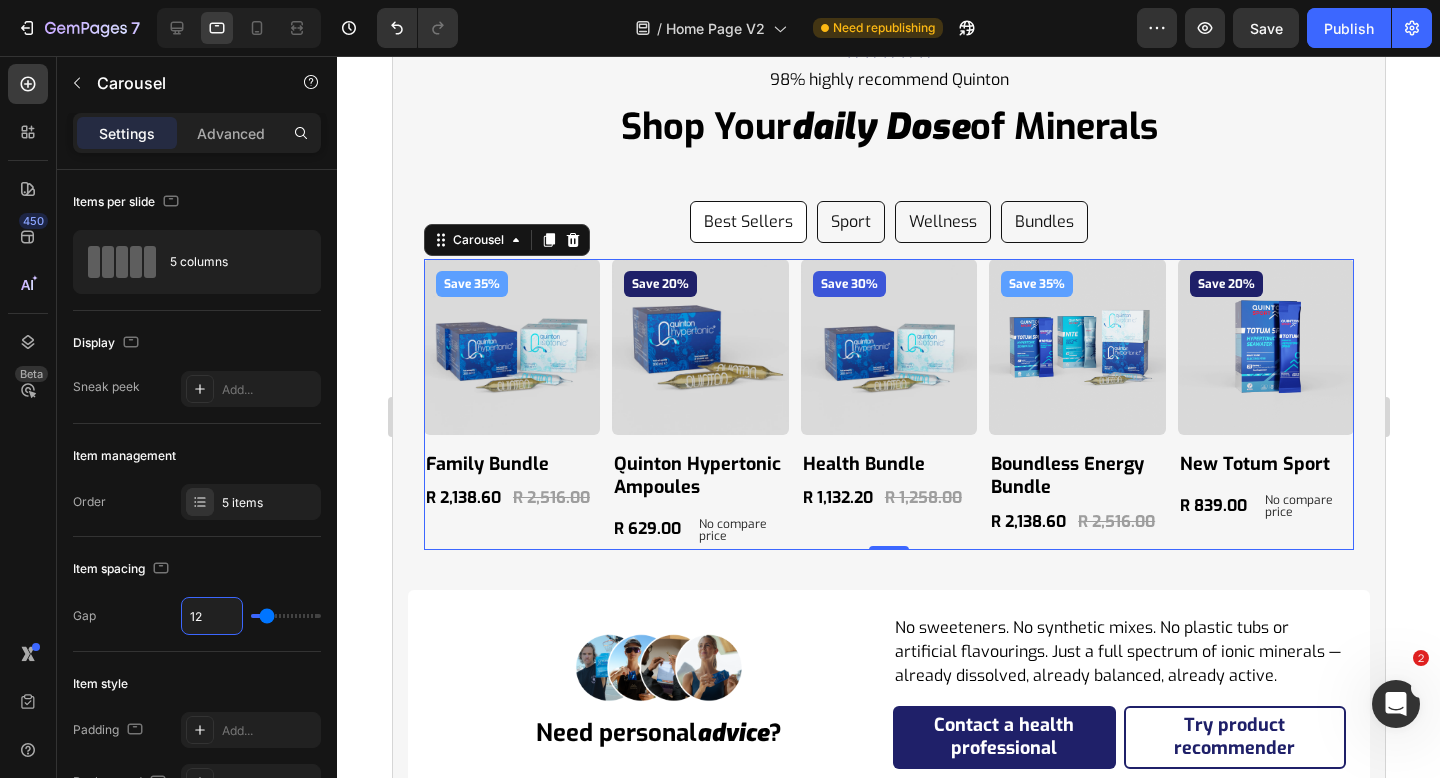 type on "12" 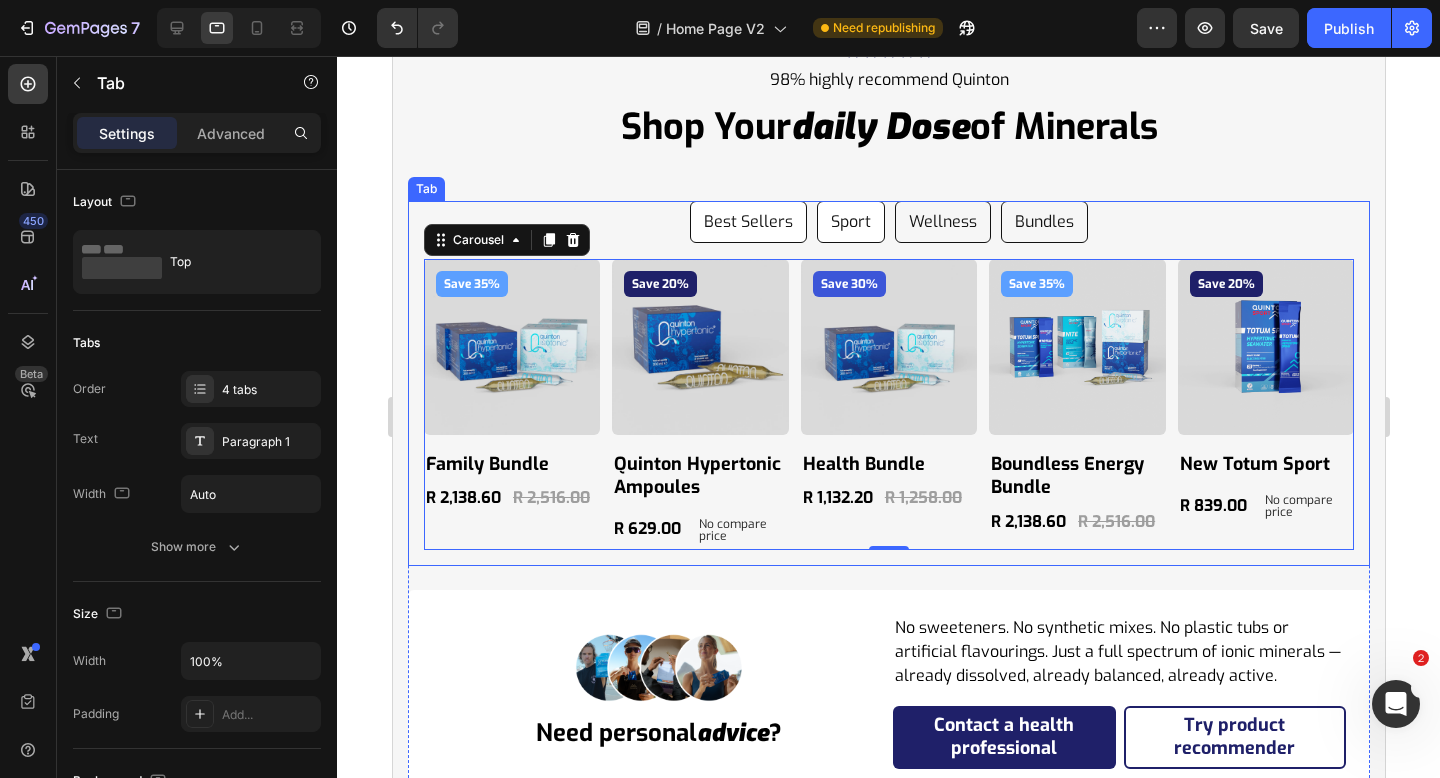 click on "Sport" at bounding box center (850, 222) 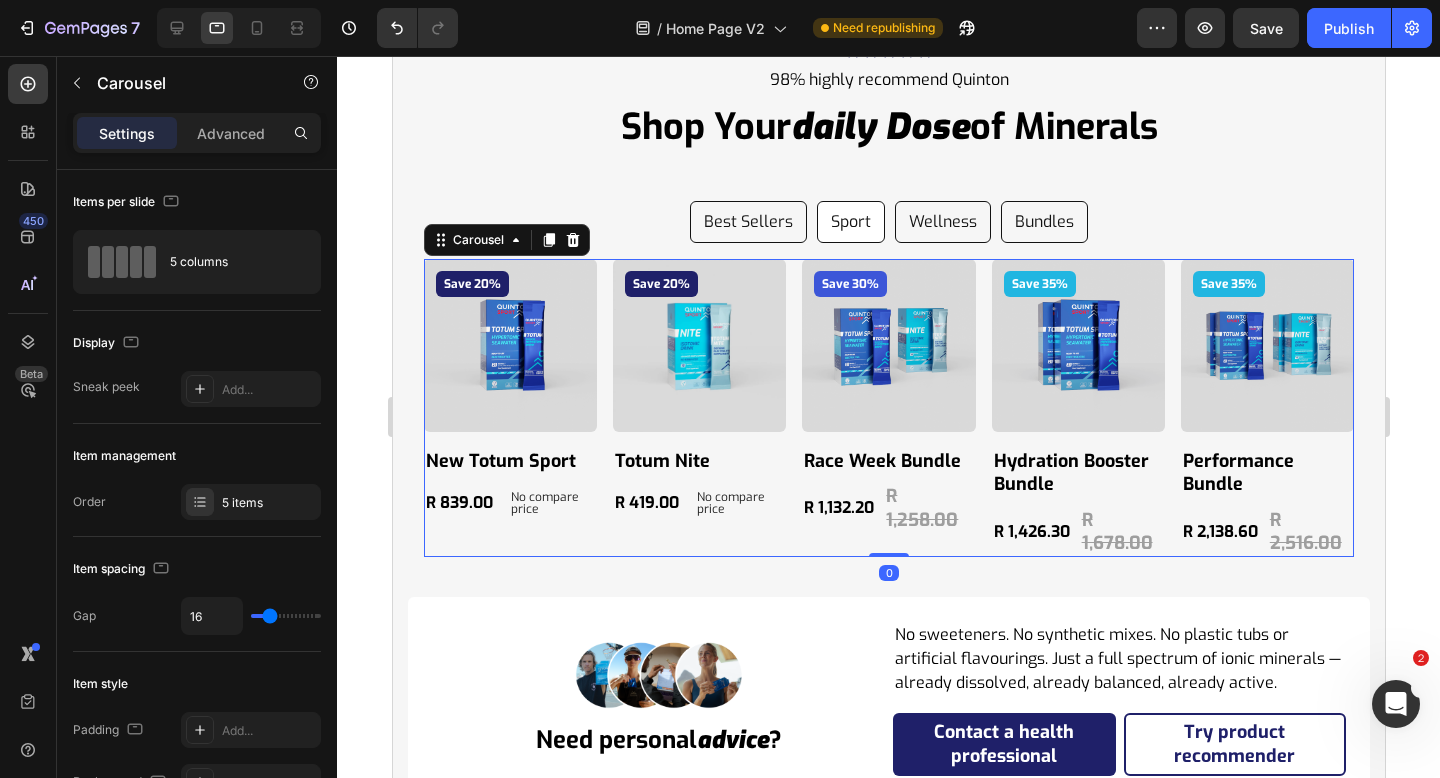 click on "Save 20% Product Badge Product Images new totum sport Product Title R 839.00 Product Price Product Price No compare price Product Price Row Product Save 20% Product Badge Product Images totum nite Product Title R 419.00 Product Price Product Price No compare price Product Price Row Product Save 30% Product Badge Product Images race week bundle Product Title R 1,132.20 Product Price Product Price R 1,258.00 Product Price Product Price Row Product Save 35% Product Badge Product Images hydration booster bundle Product Title R 1,426.30 Product Price Product Price R 1,678.00 Product Price Product Price Row Product Save 35% Product Badge Product Images performance bundle Product Title R 2,138.60 Product Price Product Price R 2,516.00 Product Price Product Price Row Product" at bounding box center [888, 408] 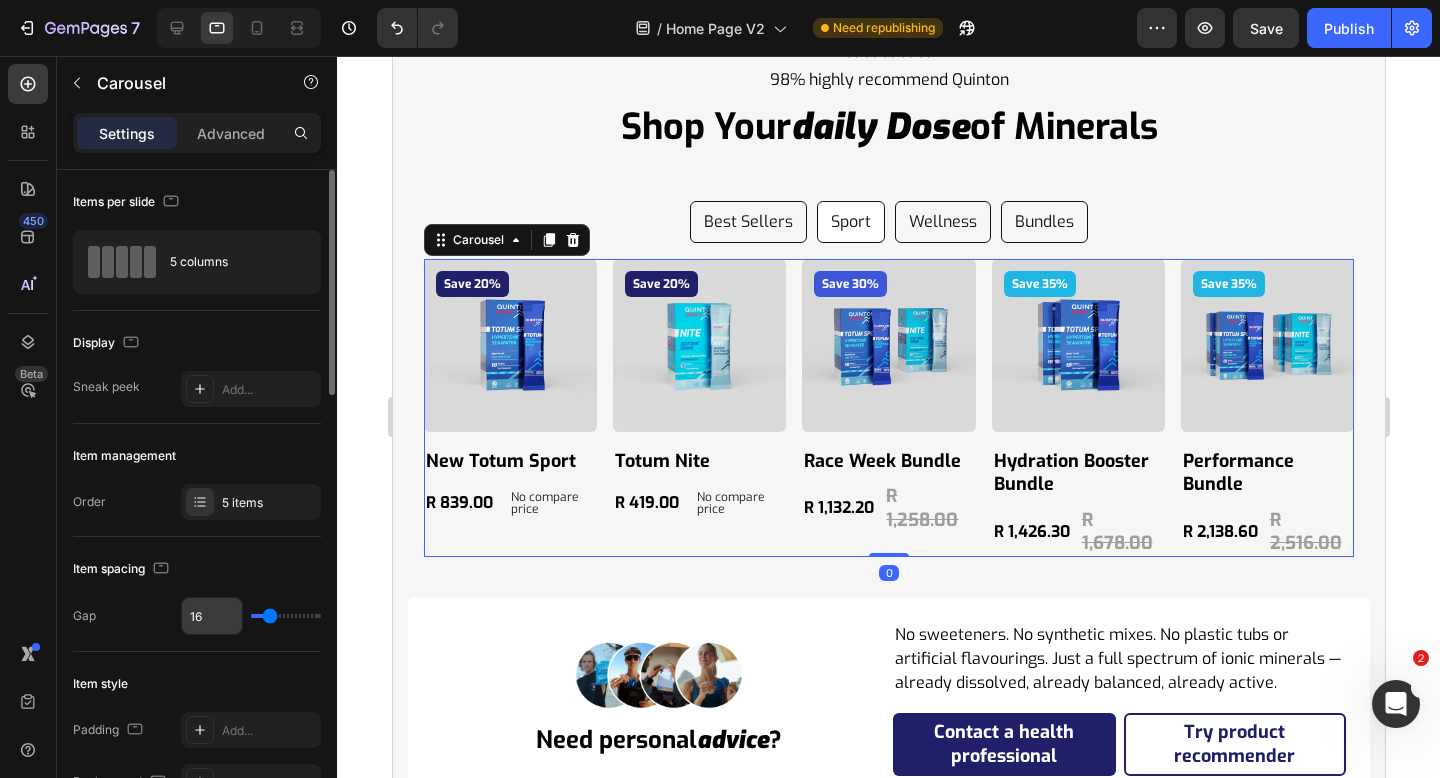 click on "16" at bounding box center (212, 616) 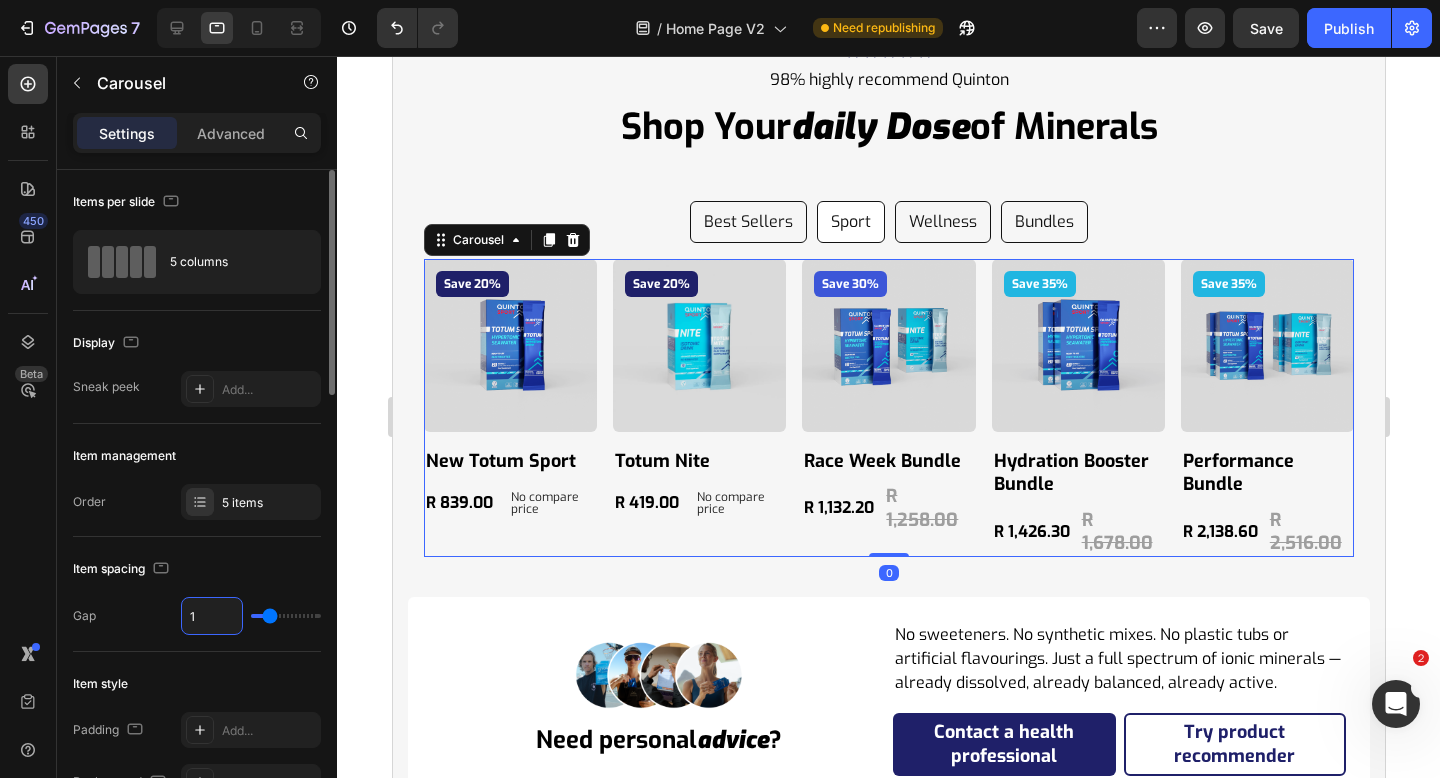 type on "12" 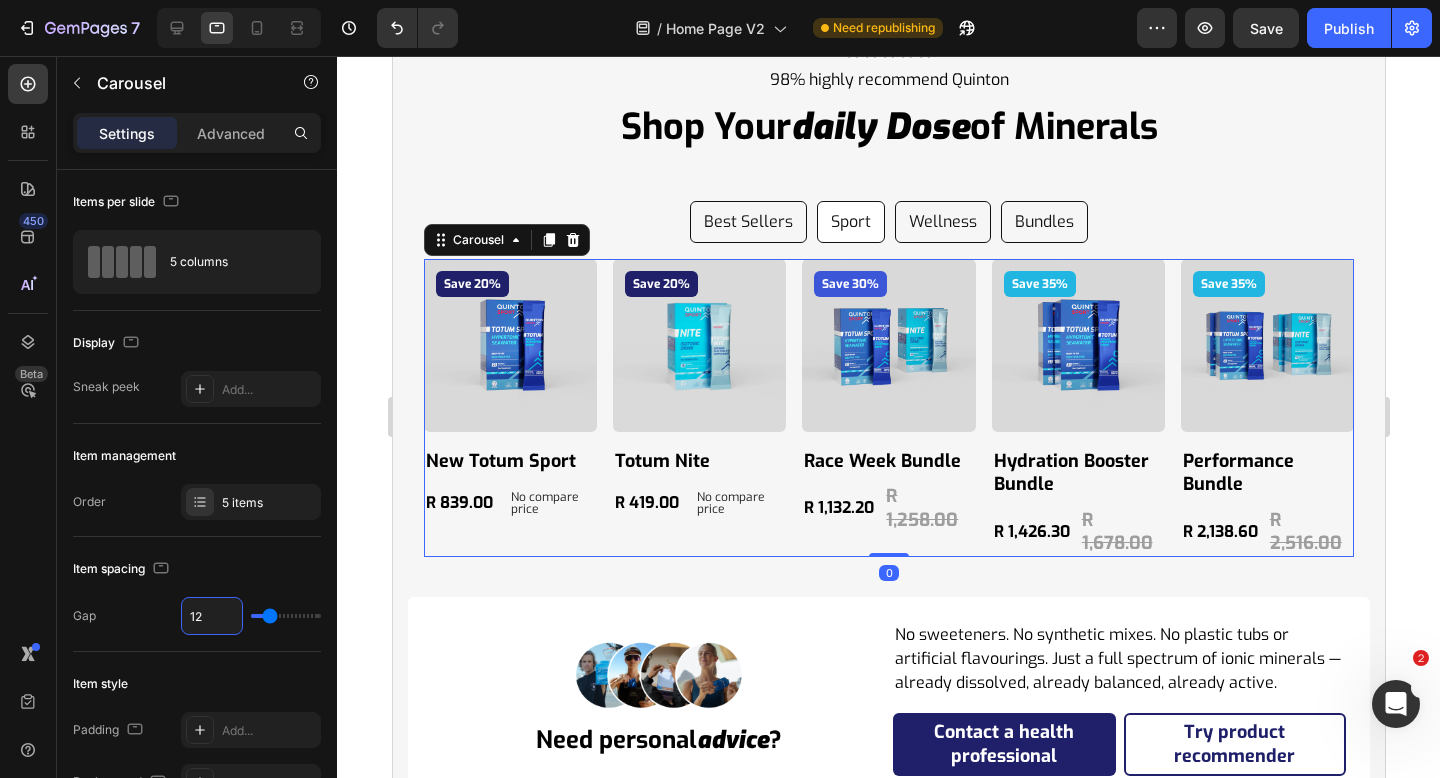 type on "12" 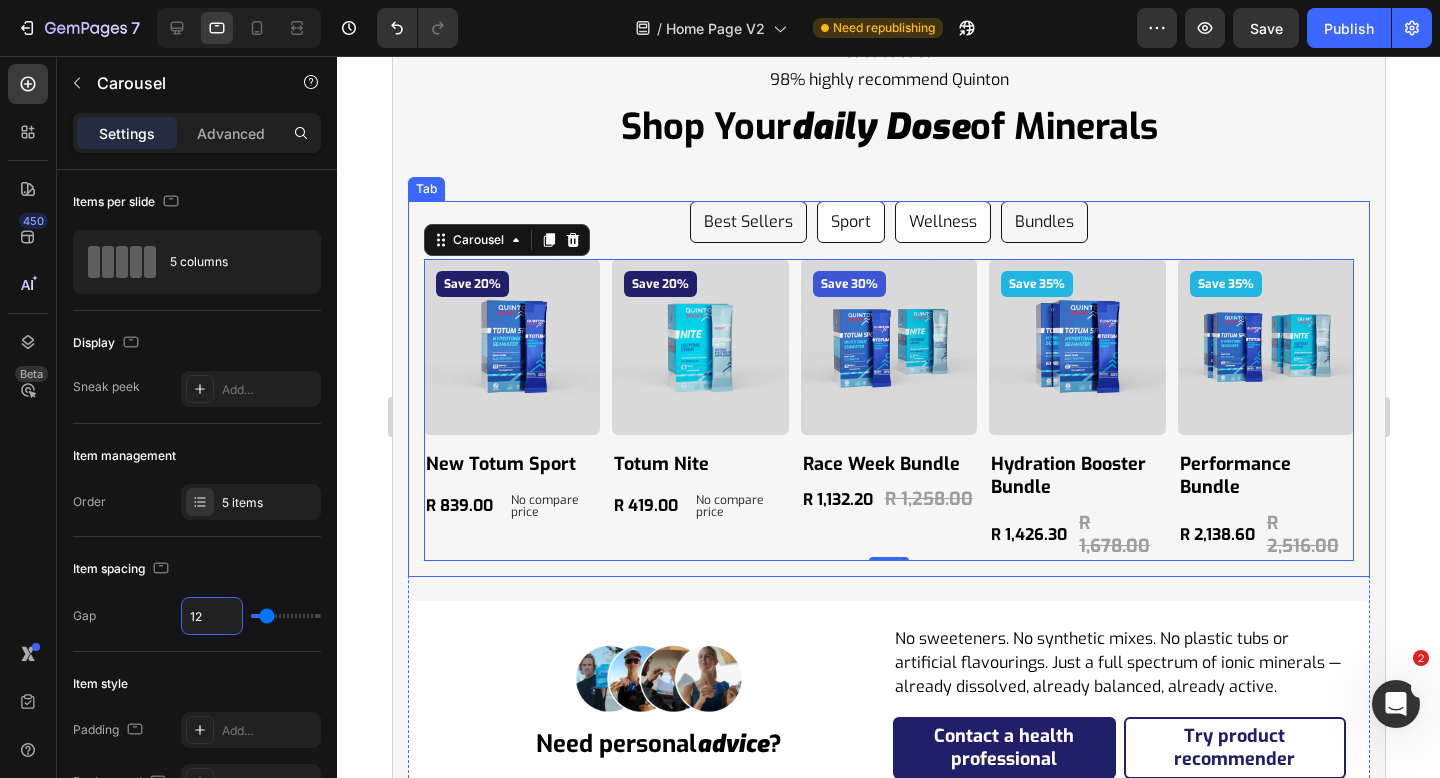 click on "Wellness" at bounding box center [942, 222] 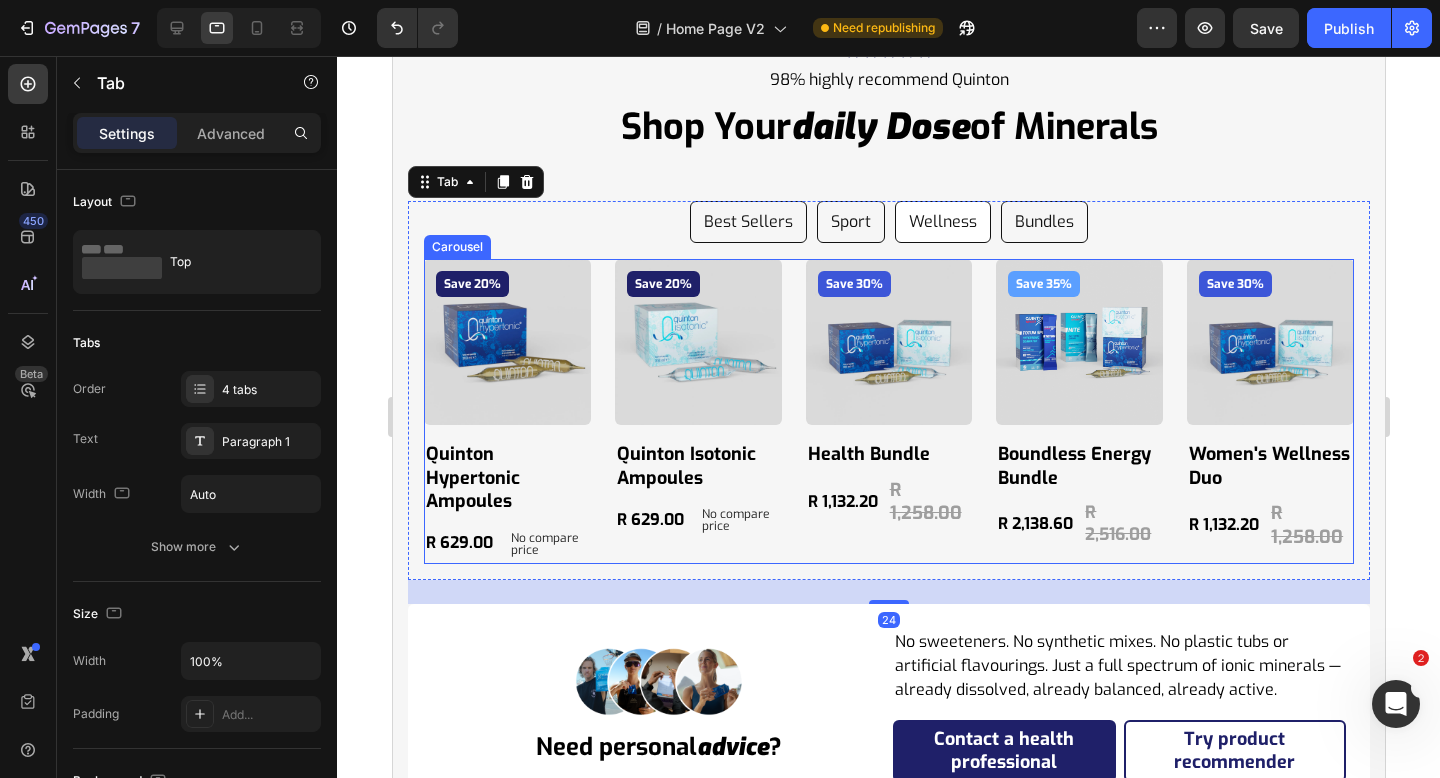 click on "Save 20% Product Badge Product Images quinton hypertonic ampoules Product Title R 629.00 Product Price Product Price No compare price Product Price Row Product Save 20% Product Badge Product Images quinton isotonic ampoules Product Title R 629.00 Product Price Product Price No compare price Product Price Row Product Save 30% Product Badge Product Images health bundle Product Title R 1,132.20 Product Price Product Price R 1,258.00 Product Price Product Price Row Product Save 35% Product Badge Product Images boundless energy bundle Product Title R 2,138.60 Product Price Product Price R 2,516.00 Product Price Product Price Row Product Save 30% Product Badge Product Images women's wellness duo Product Title R 1,132.20 Product Price Product Price R 1,258.00 Product Price Product Price Row Product" at bounding box center [888, 411] 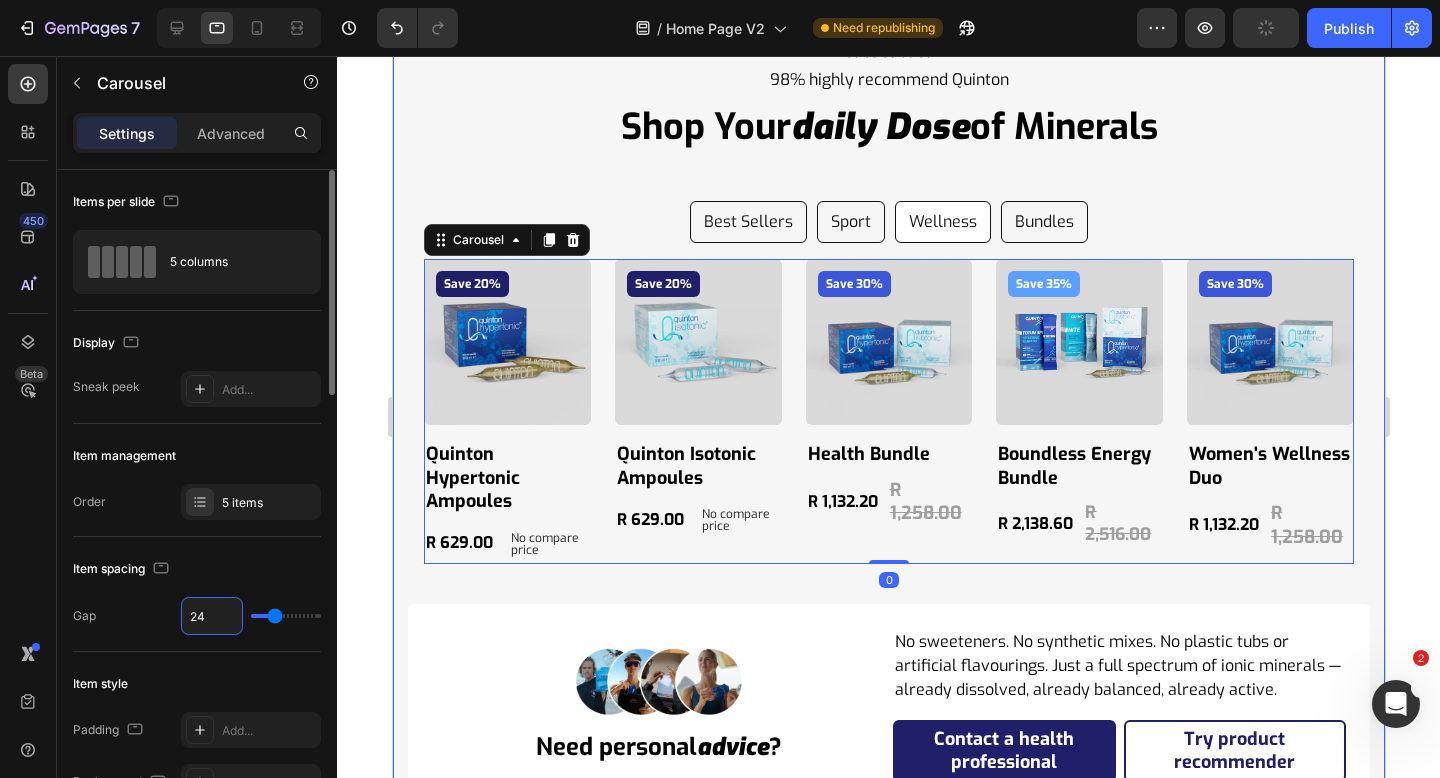 drag, startPoint x: 225, startPoint y: 617, endPoint x: 453, endPoint y: 188, distance: 485.82404 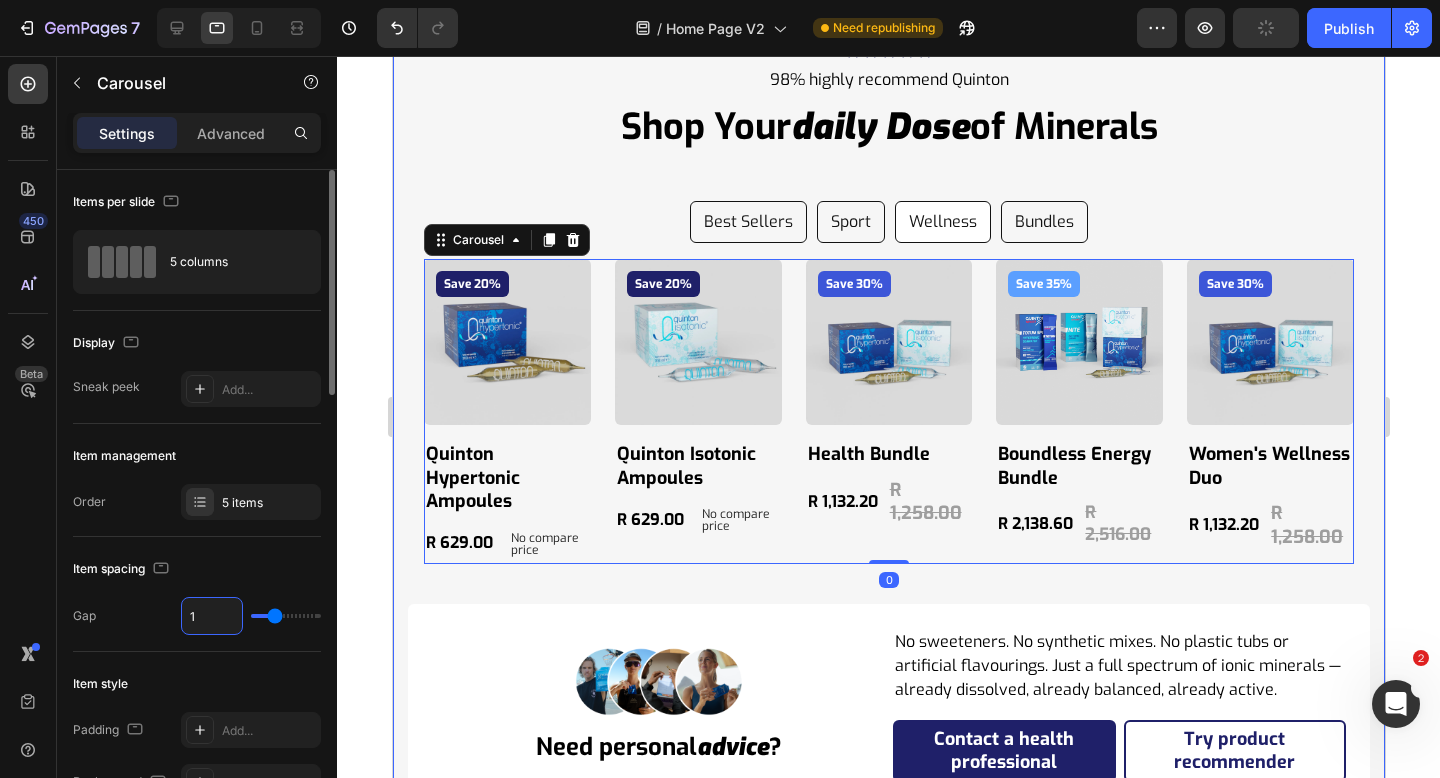 type on "12" 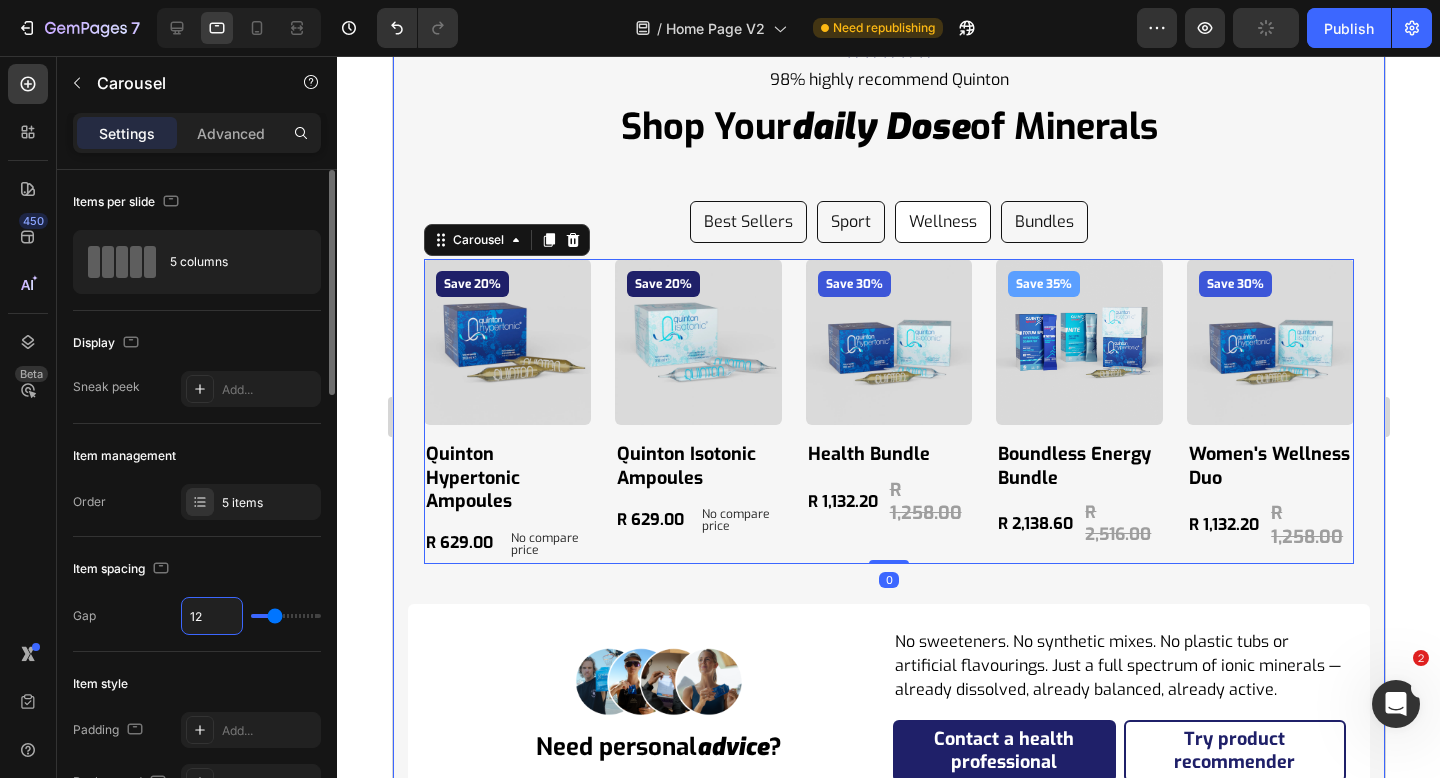 type on "12" 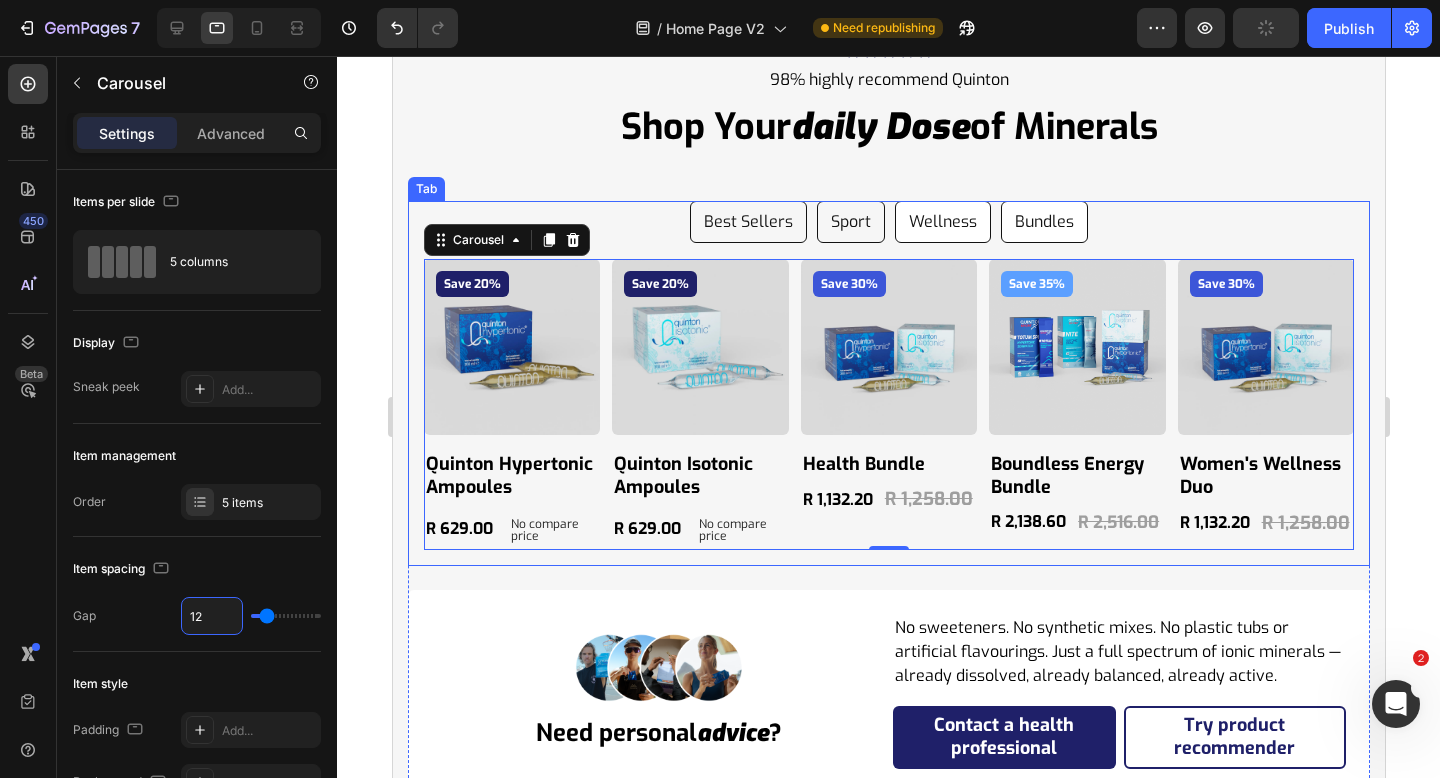 click on "Bundles" at bounding box center [1043, 222] 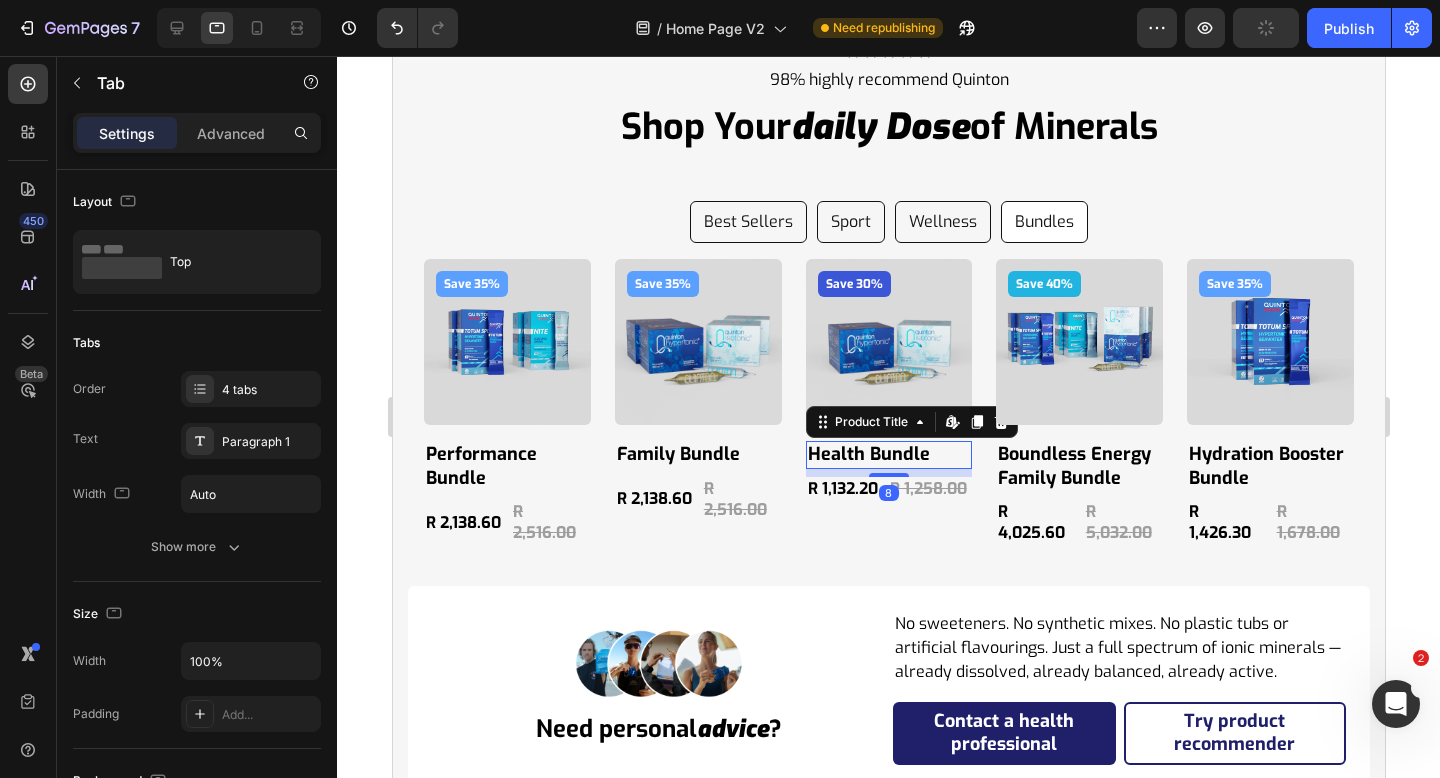 click on "health bundle" at bounding box center (888, 454) 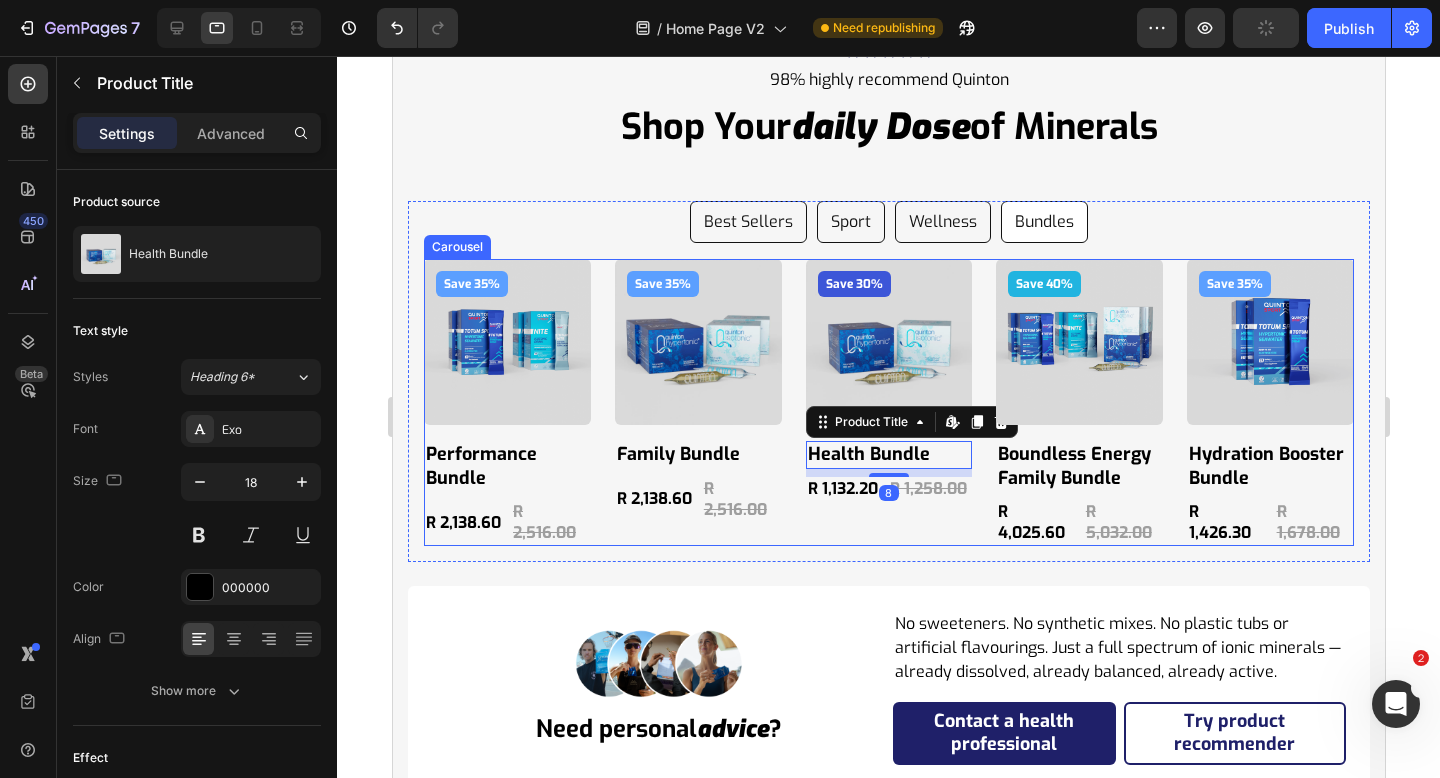 click on "Save 35% Product Badge Product Images performance bundle Product Title R 2,138.60 Product Price Product Price R 2,516.00 Product Price Product Price Row Product Save 35% Product Badge Product Images family bundle Product Title R 2,138.60 Product Price Product Price R 2,516.00 Product Price Product Price Row Product Save 30% Product Badge Product Images health bundle Product Title   Edit content in Shopify 8 R 1,132.20 Product Price Product Price R 1,258.00 Product Price Product Price Row Product Save 40% Product Badge Product Images boundless energy family bundle Product Title R 4,025.60 Product Price Product Price R 5,032.00 Product Price Product Price Row Product Save 35% Product Badge Product Images hydration booster bundle Product Title R 1,426.30 Product Price Product Price R 1,678.00 Product Price Product Price Row Product" at bounding box center [888, 402] 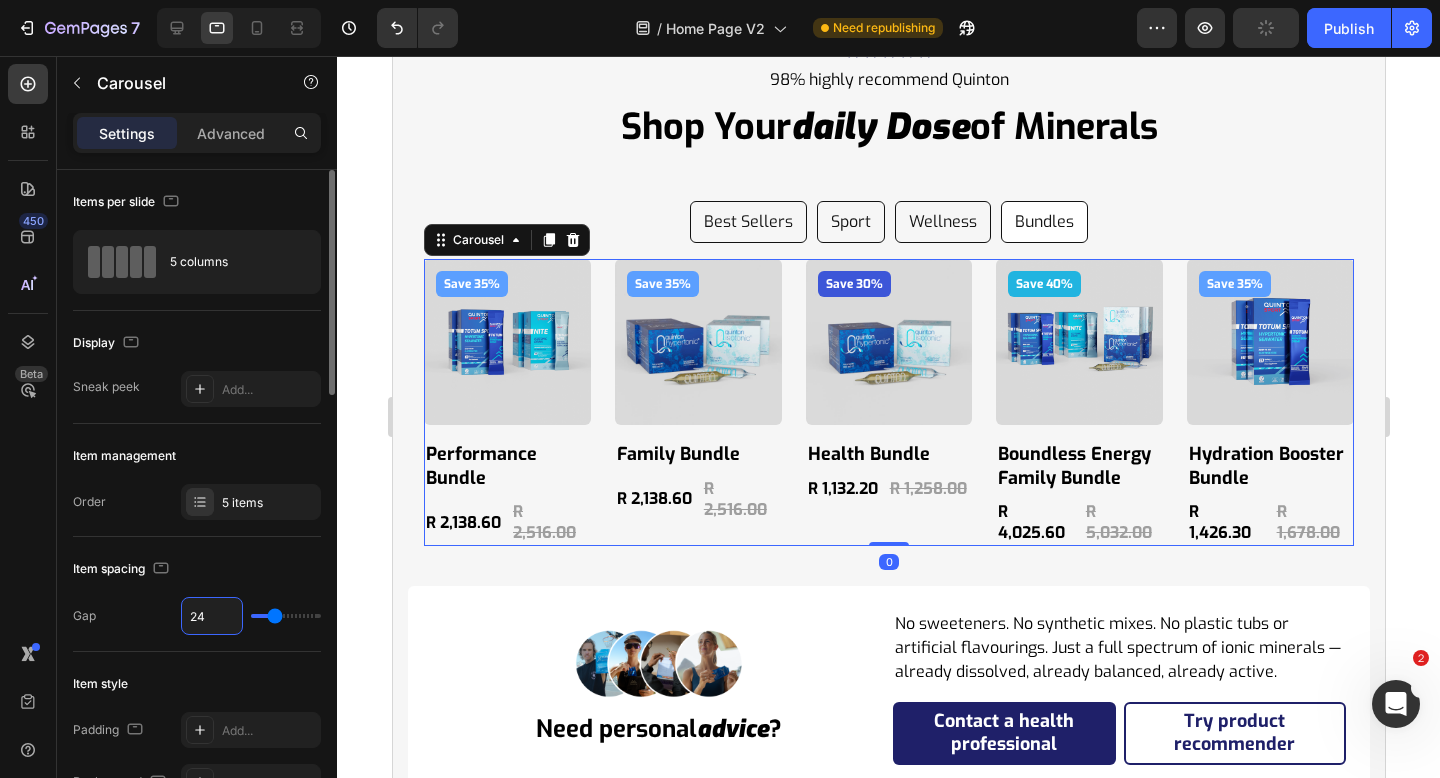 click on "24" at bounding box center [212, 616] 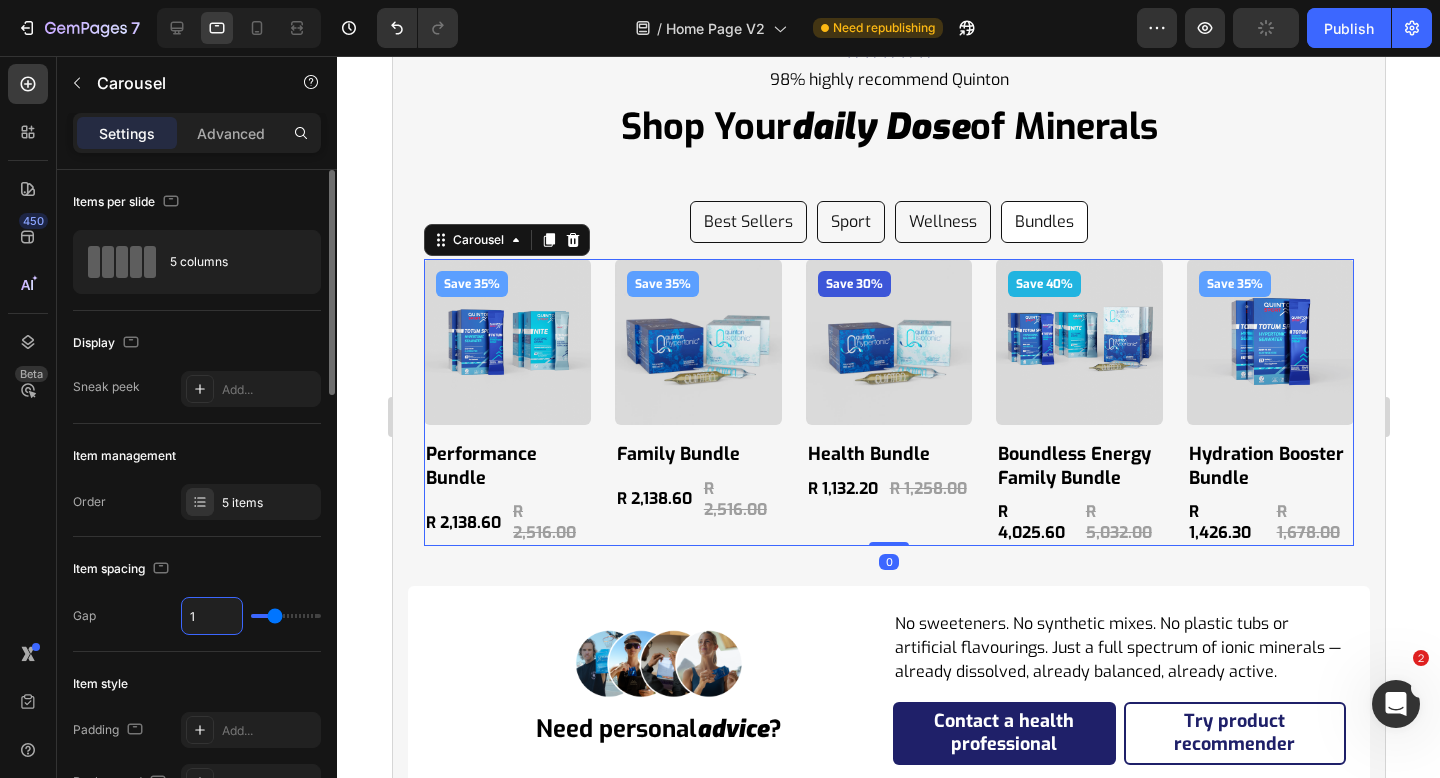 type on "12" 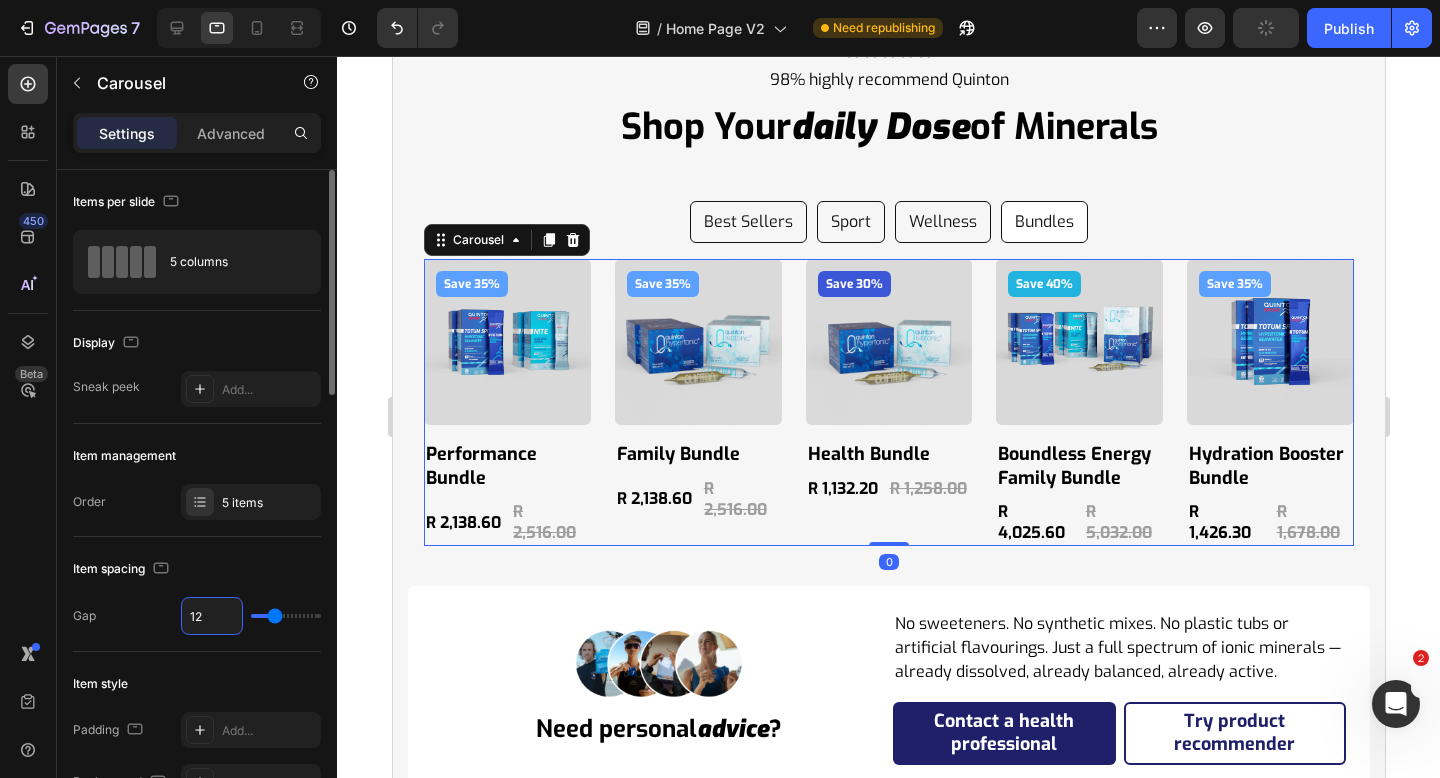 type on "12" 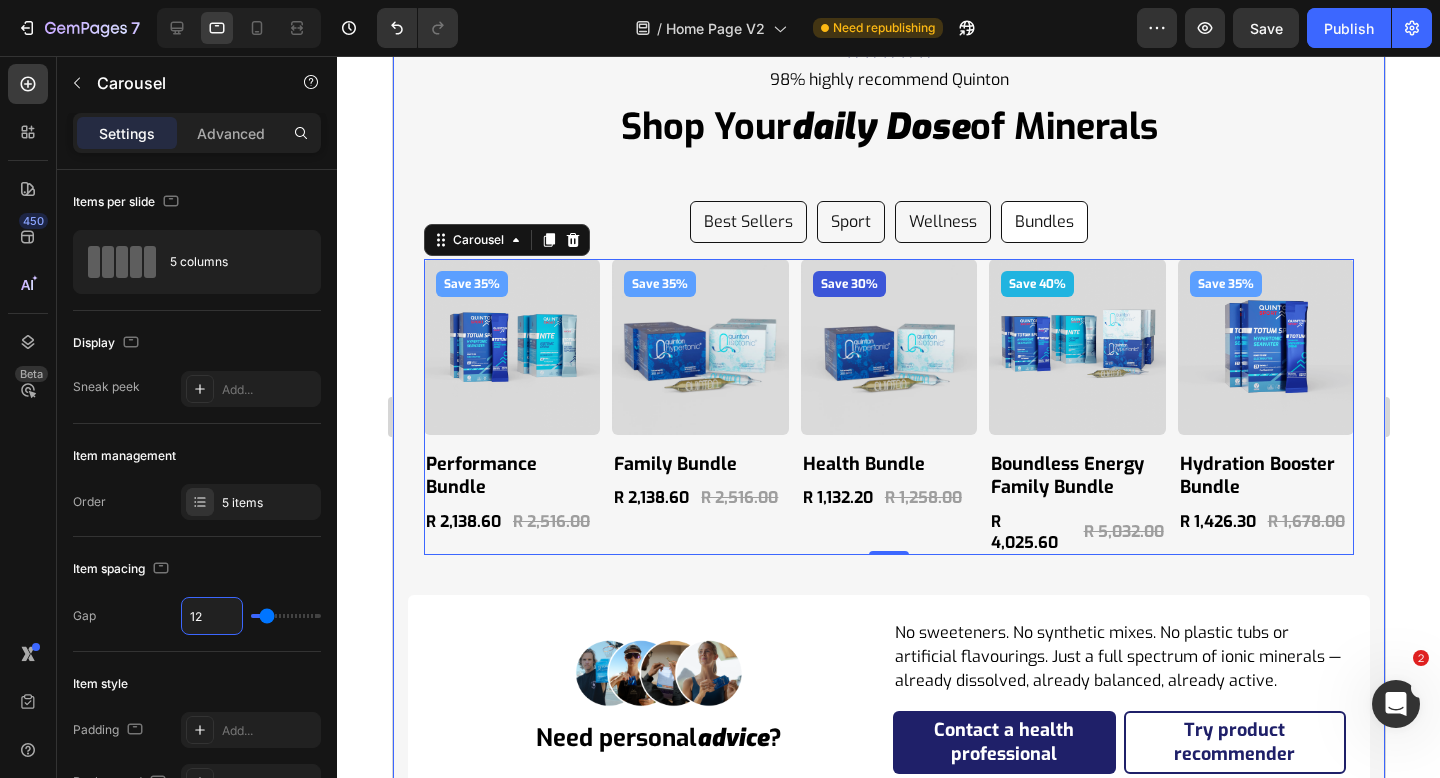 type on "12" 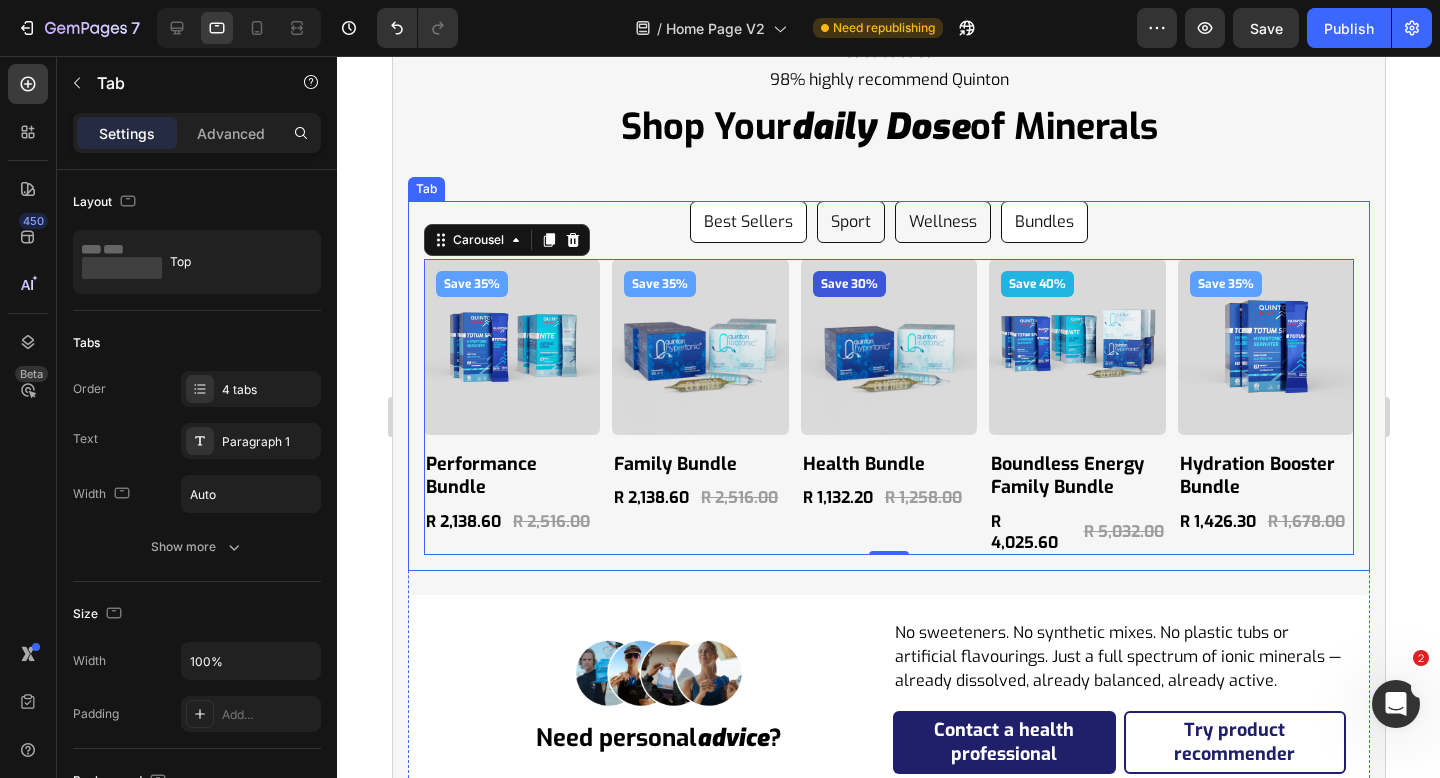 click on "Best Sellers" at bounding box center (747, 222) 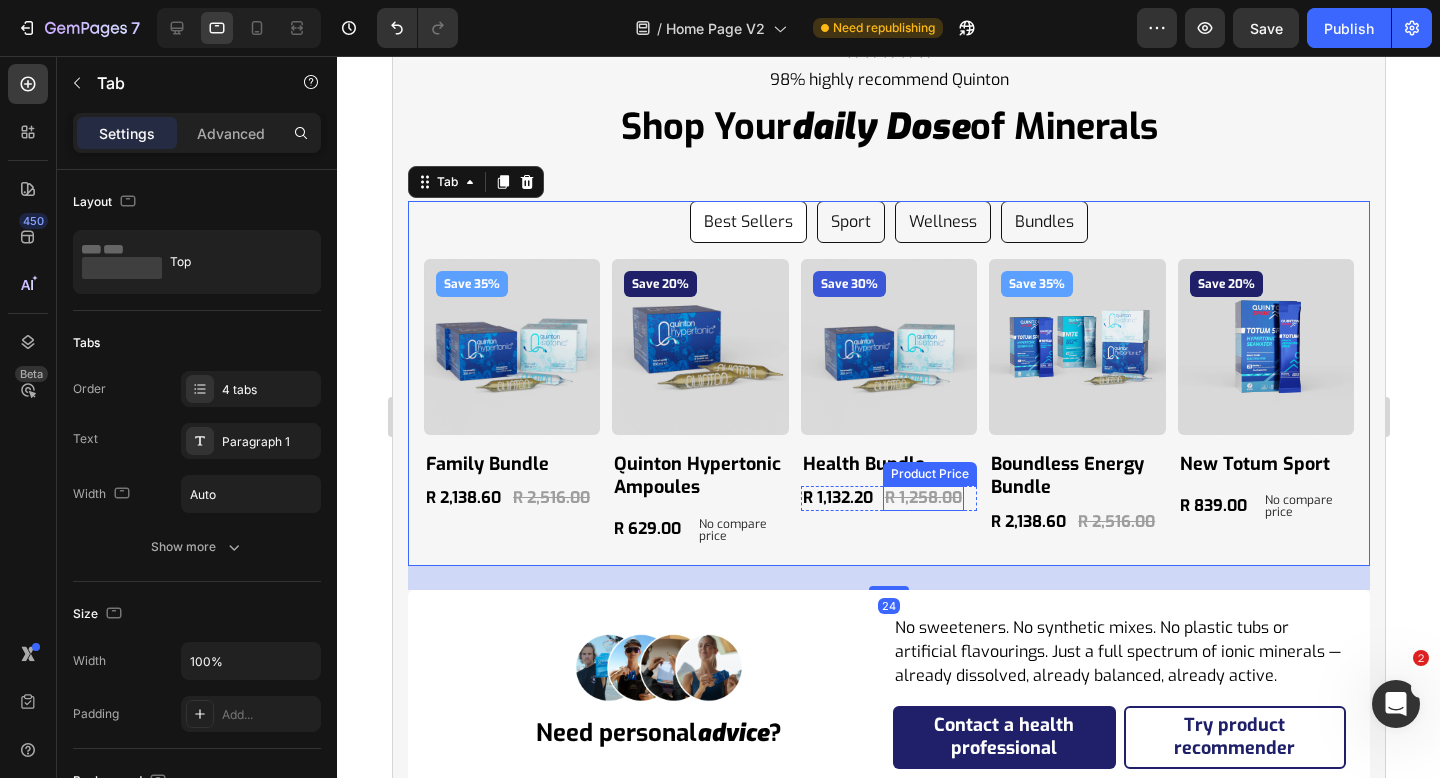 click on "R 1,258.00" at bounding box center (922, 498) 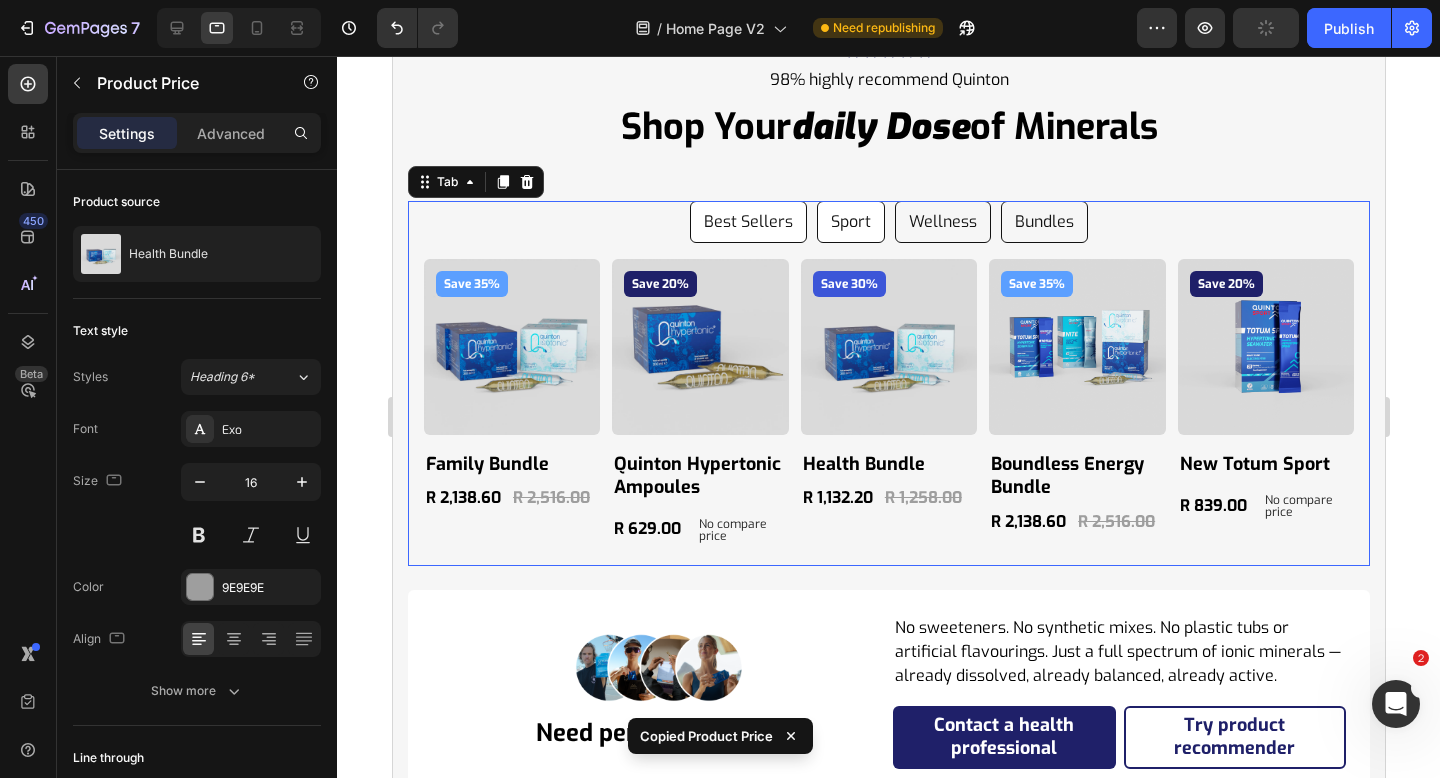 click on "Sport" at bounding box center (850, 222) 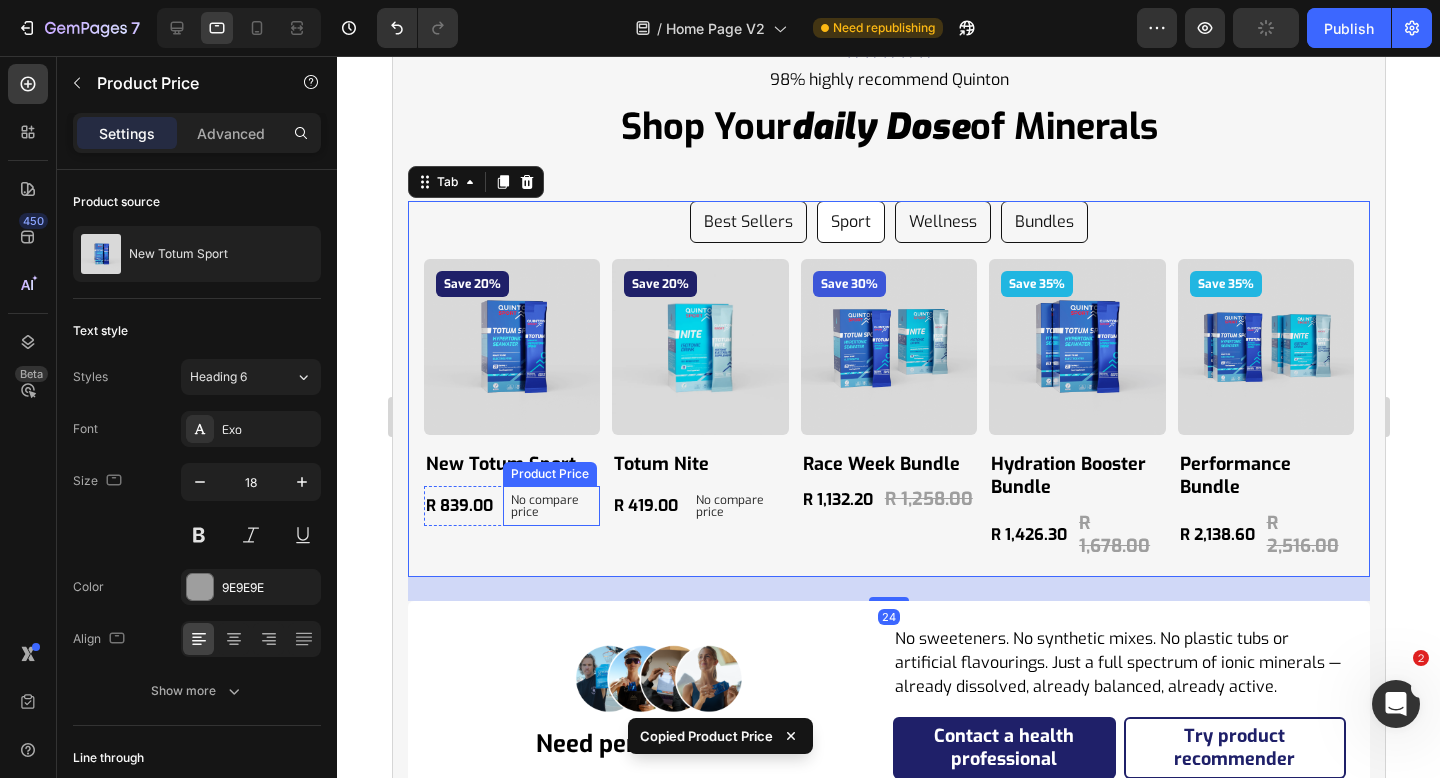 click on "No compare price" at bounding box center (550, 506) 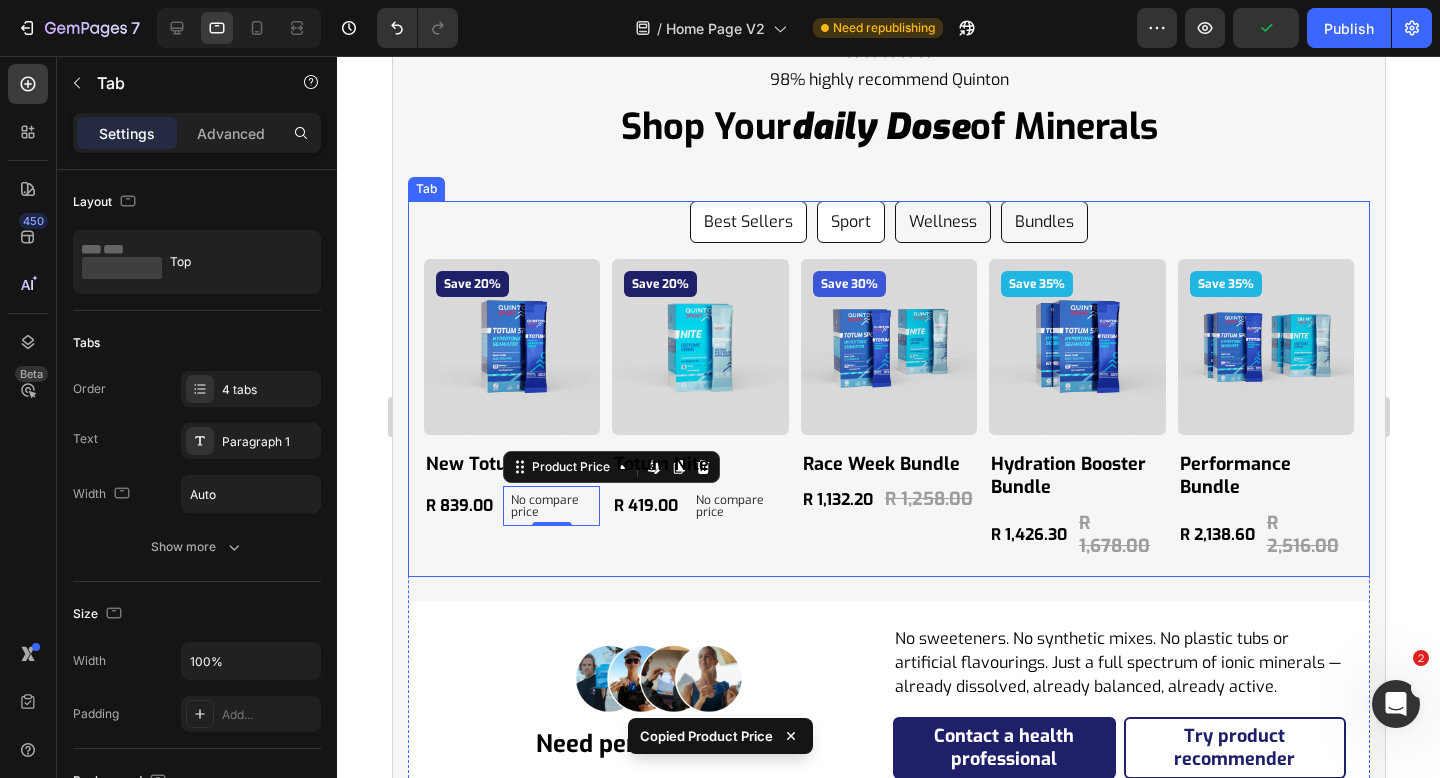 click on "Best Sellers" at bounding box center (747, 222) 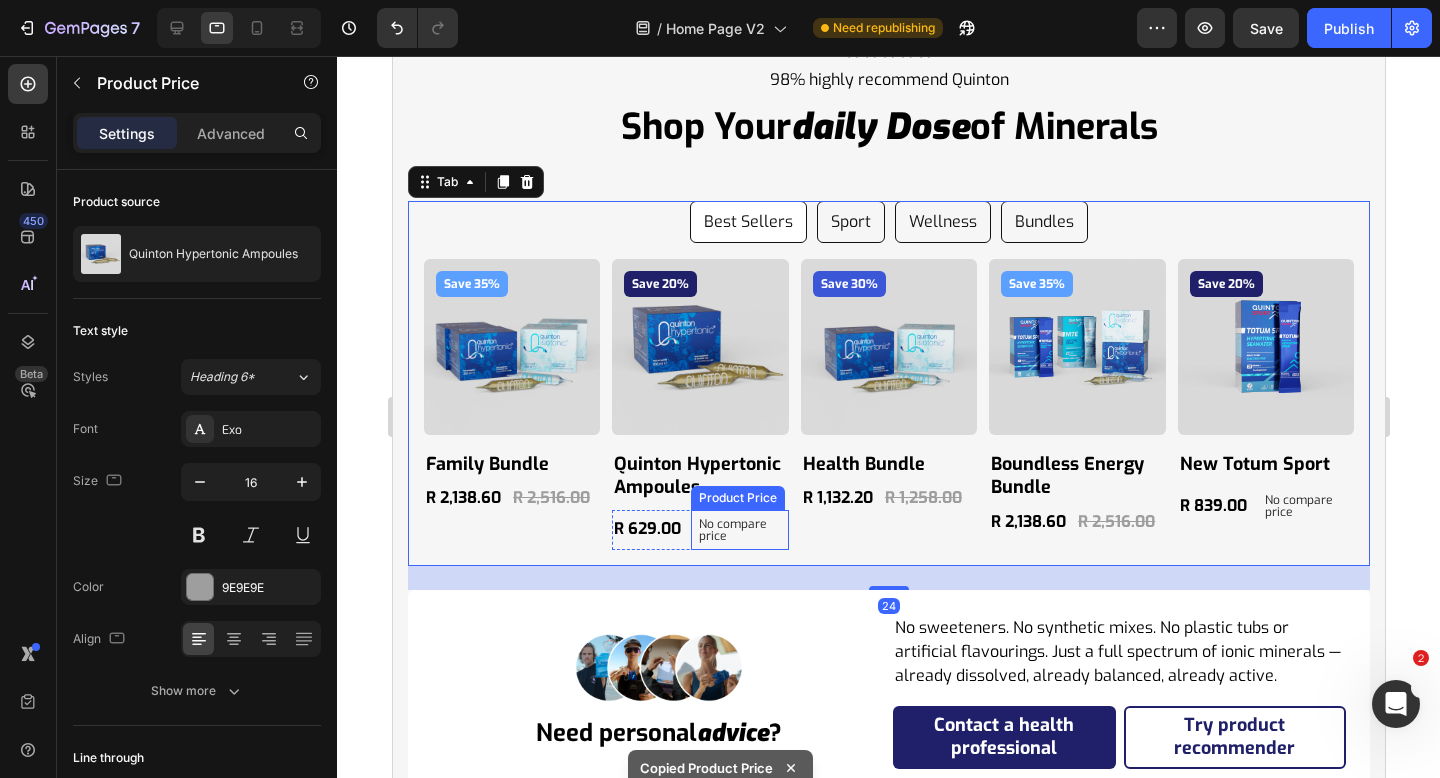 click on "No compare price" at bounding box center (738, 530) 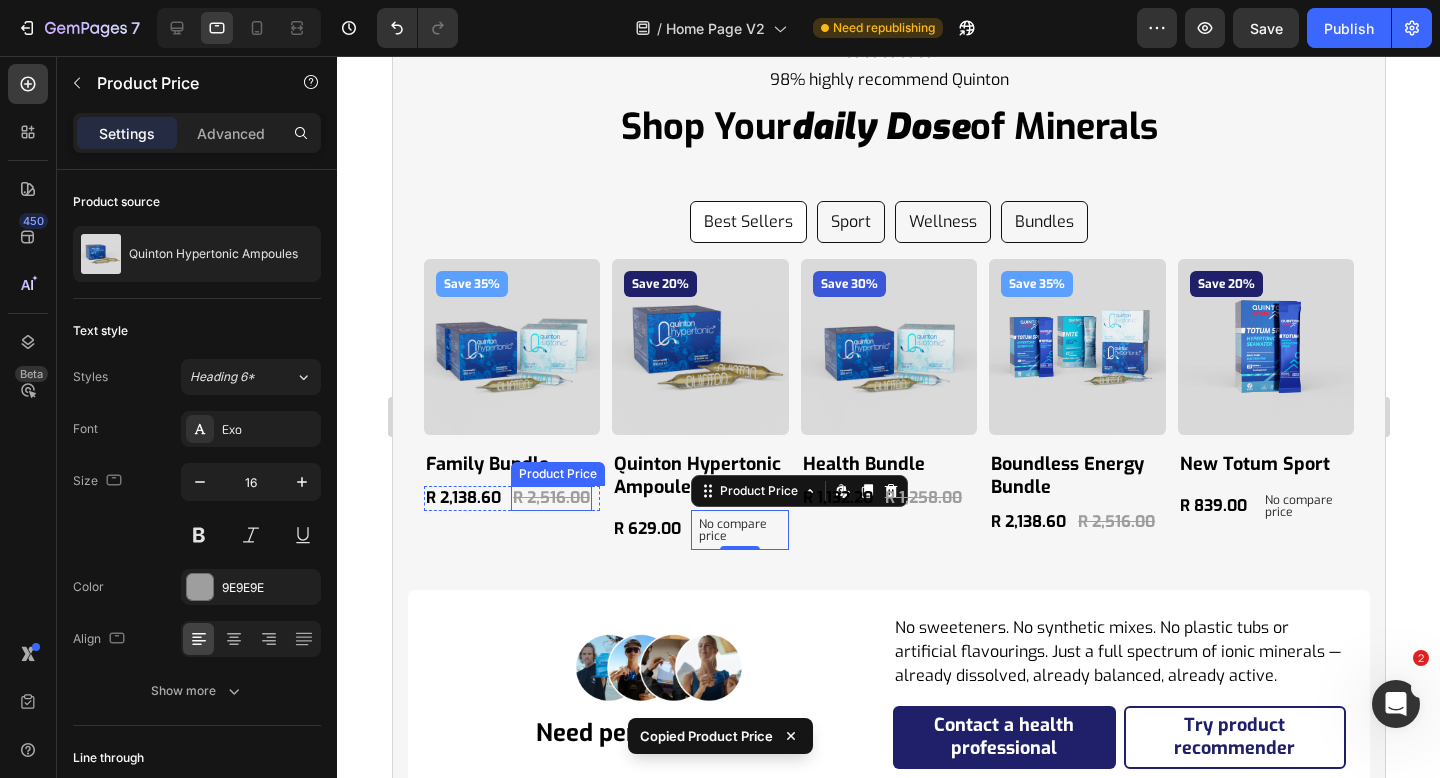 click on "R 2,516.00" at bounding box center (550, 498) 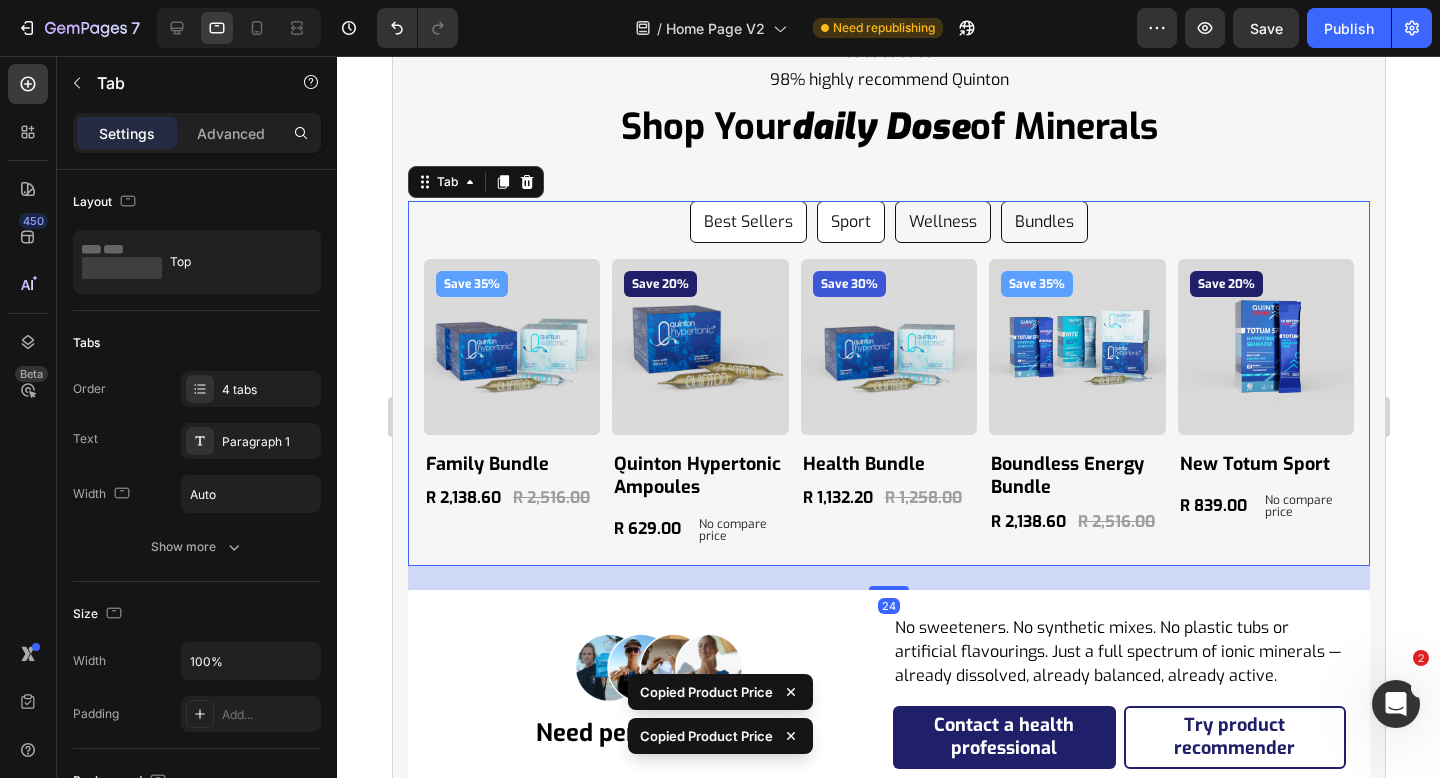click on "Sport" at bounding box center (850, 222) 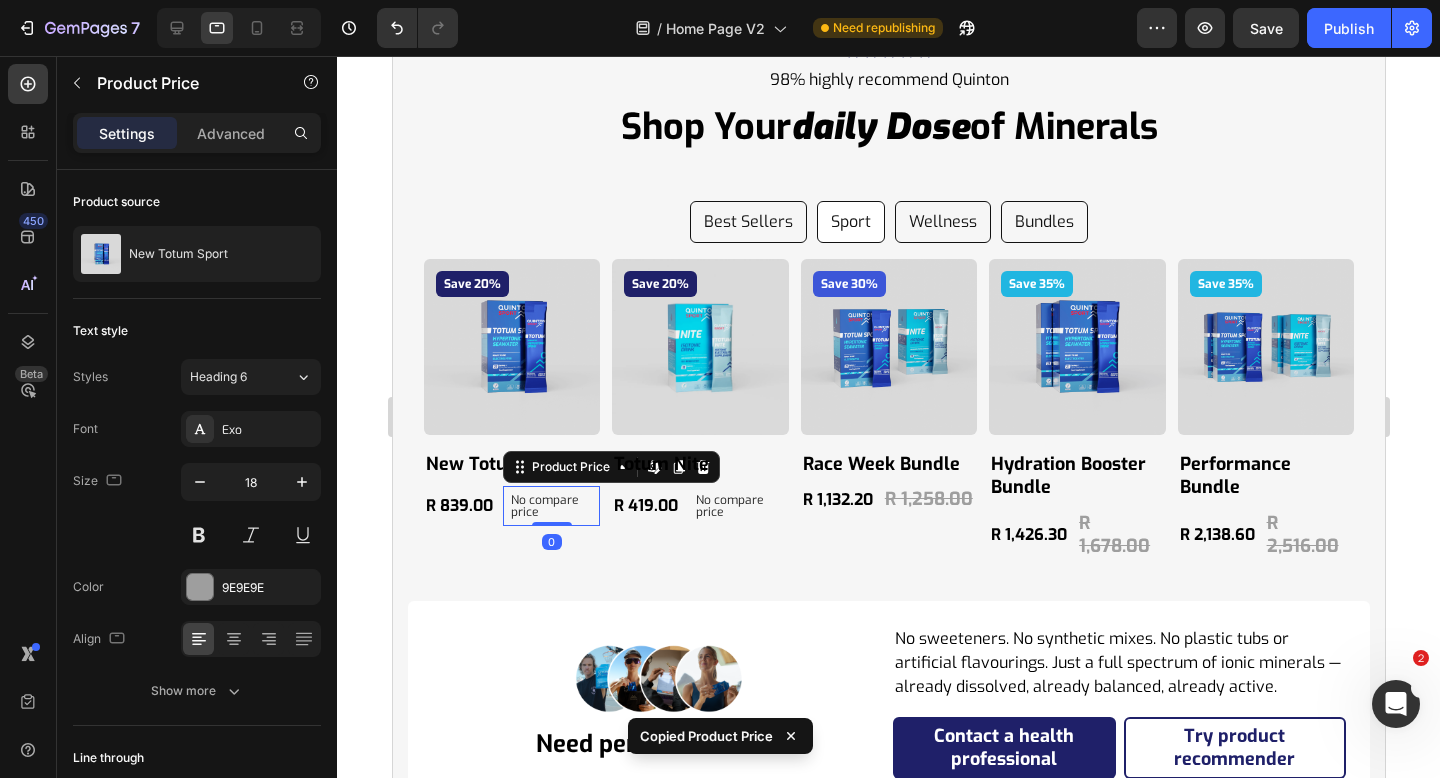 click on "No compare price" at bounding box center (550, 506) 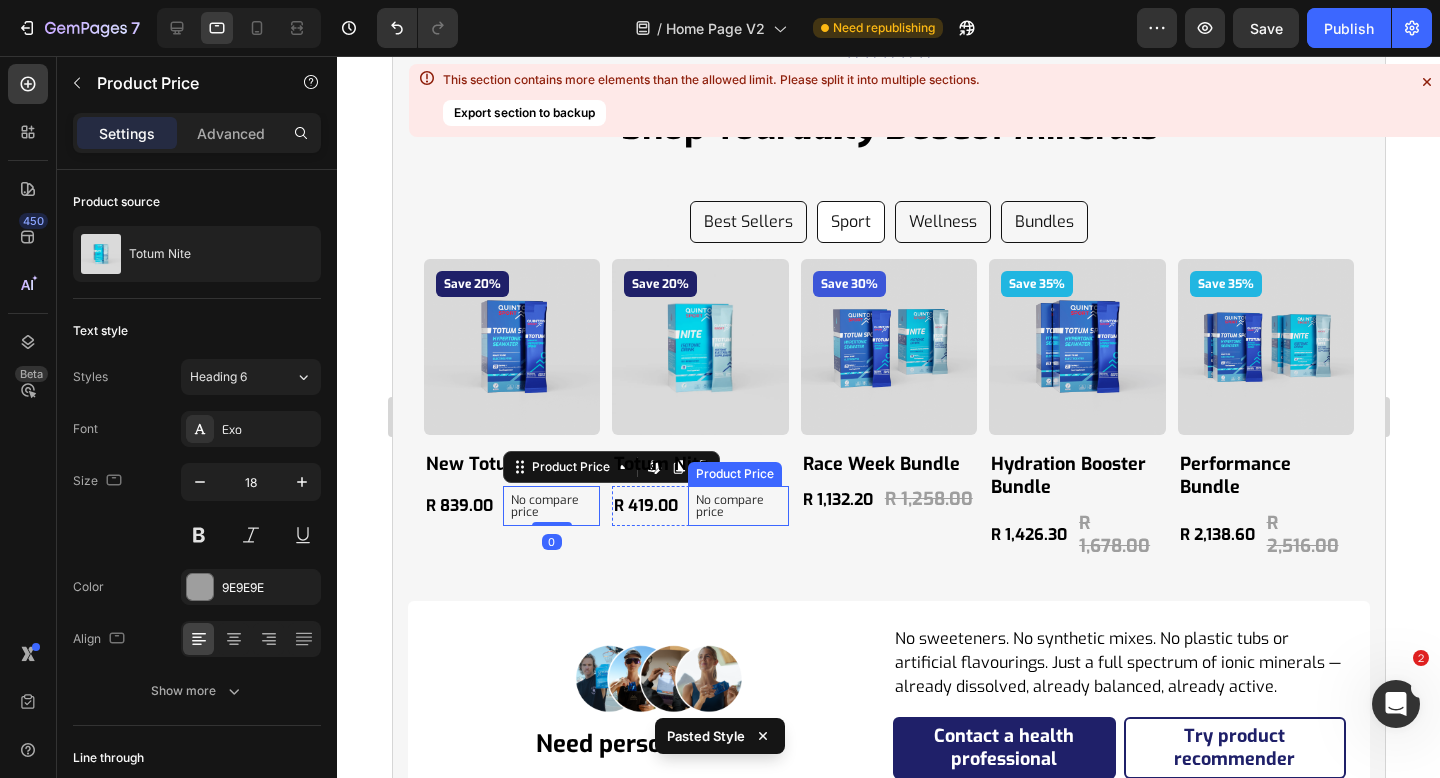 click on "No compare price" at bounding box center [737, 506] 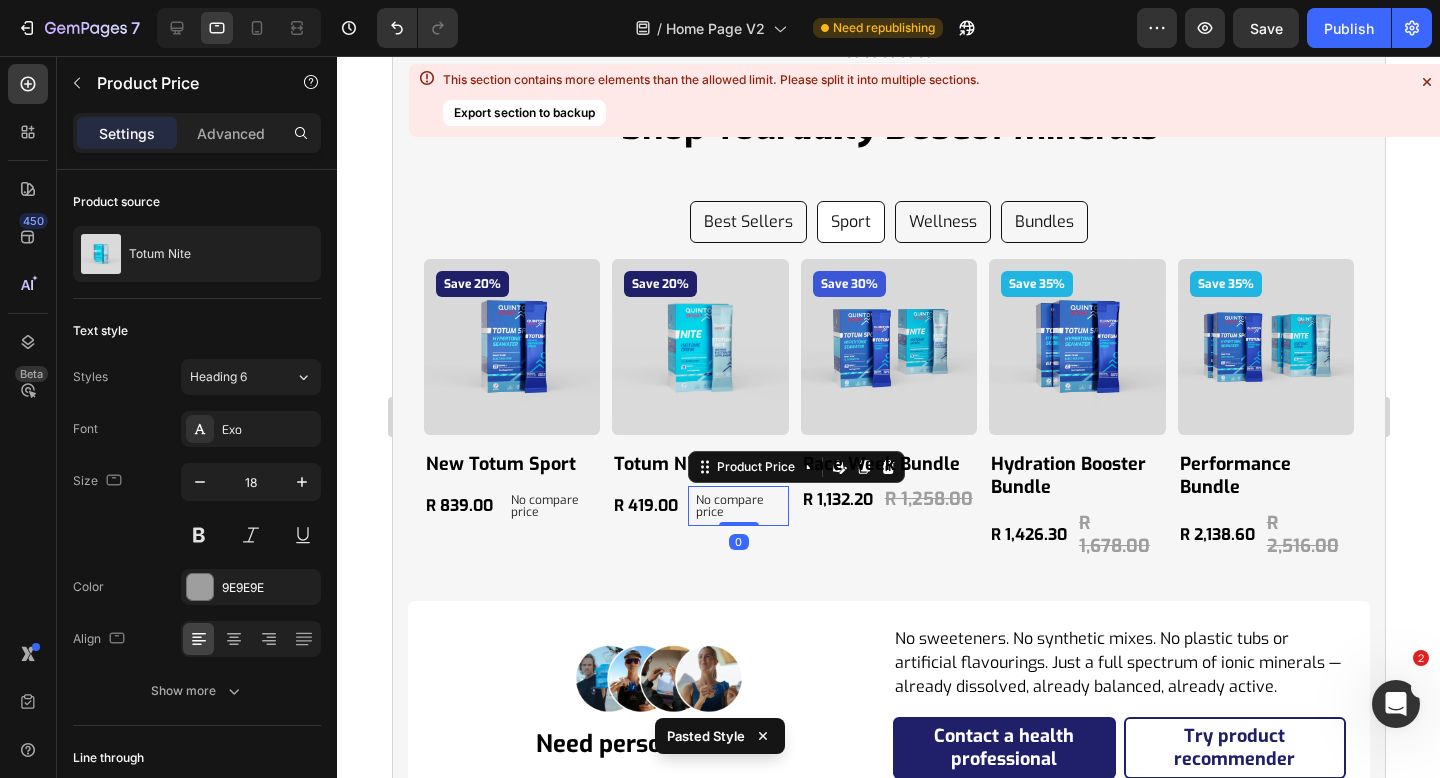type on "16" 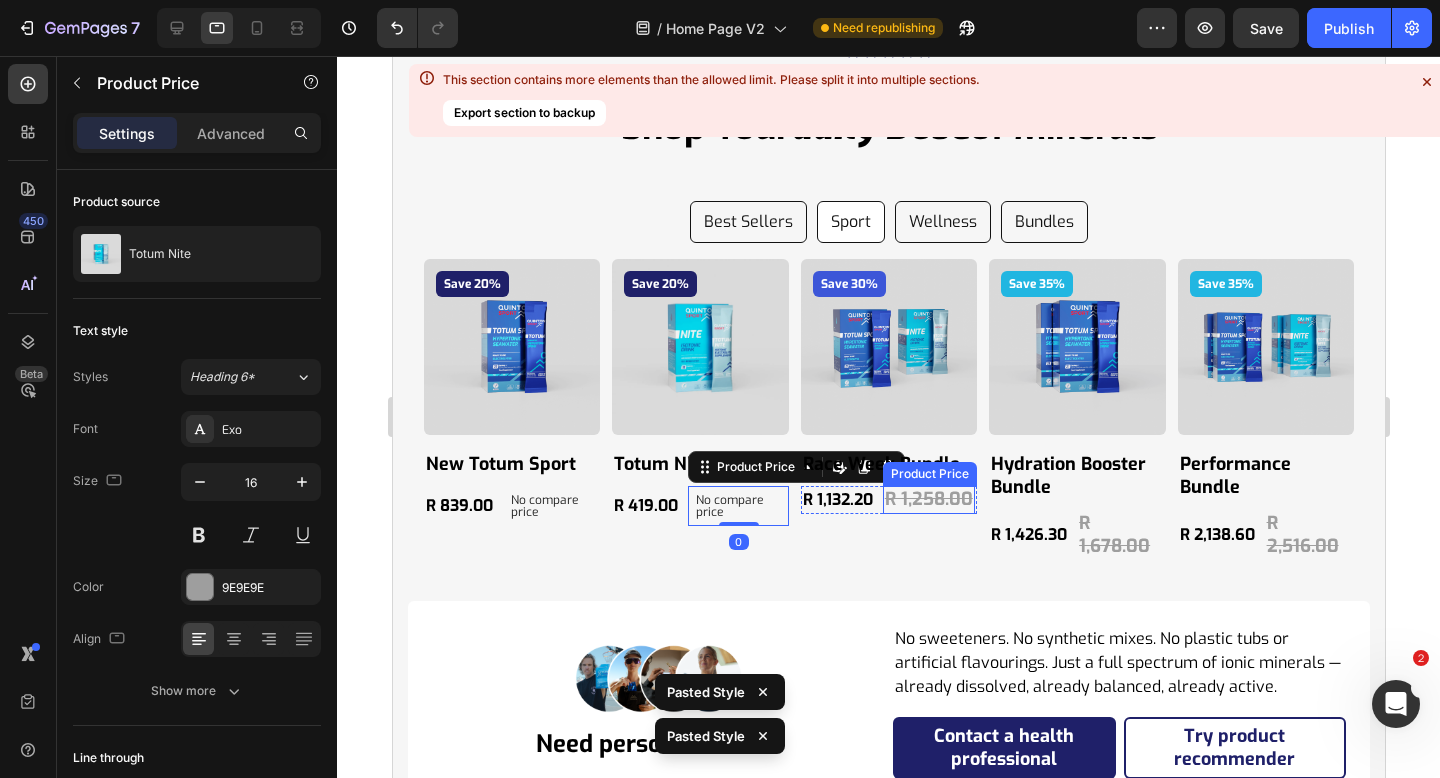 click on "R 1,258.00" at bounding box center (928, 499) 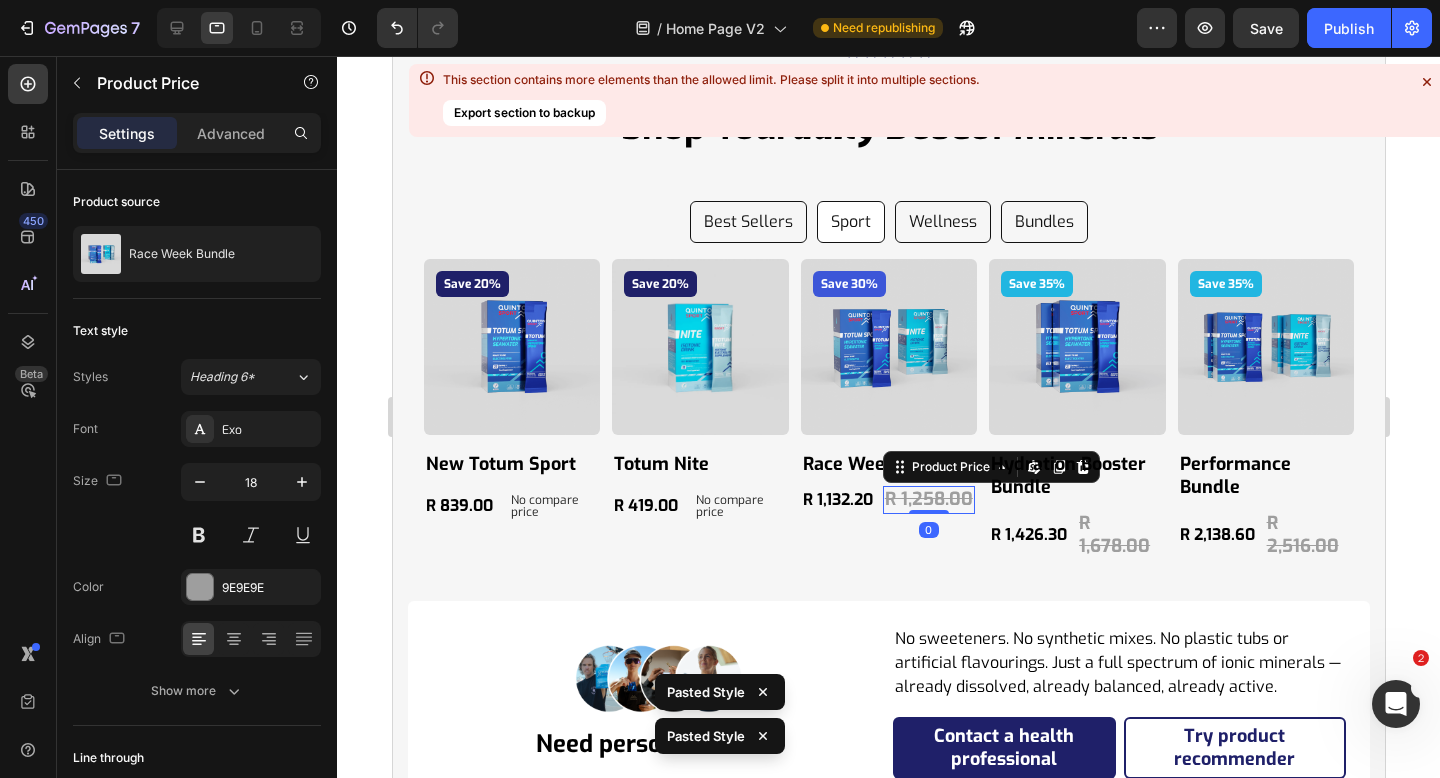 type on "16" 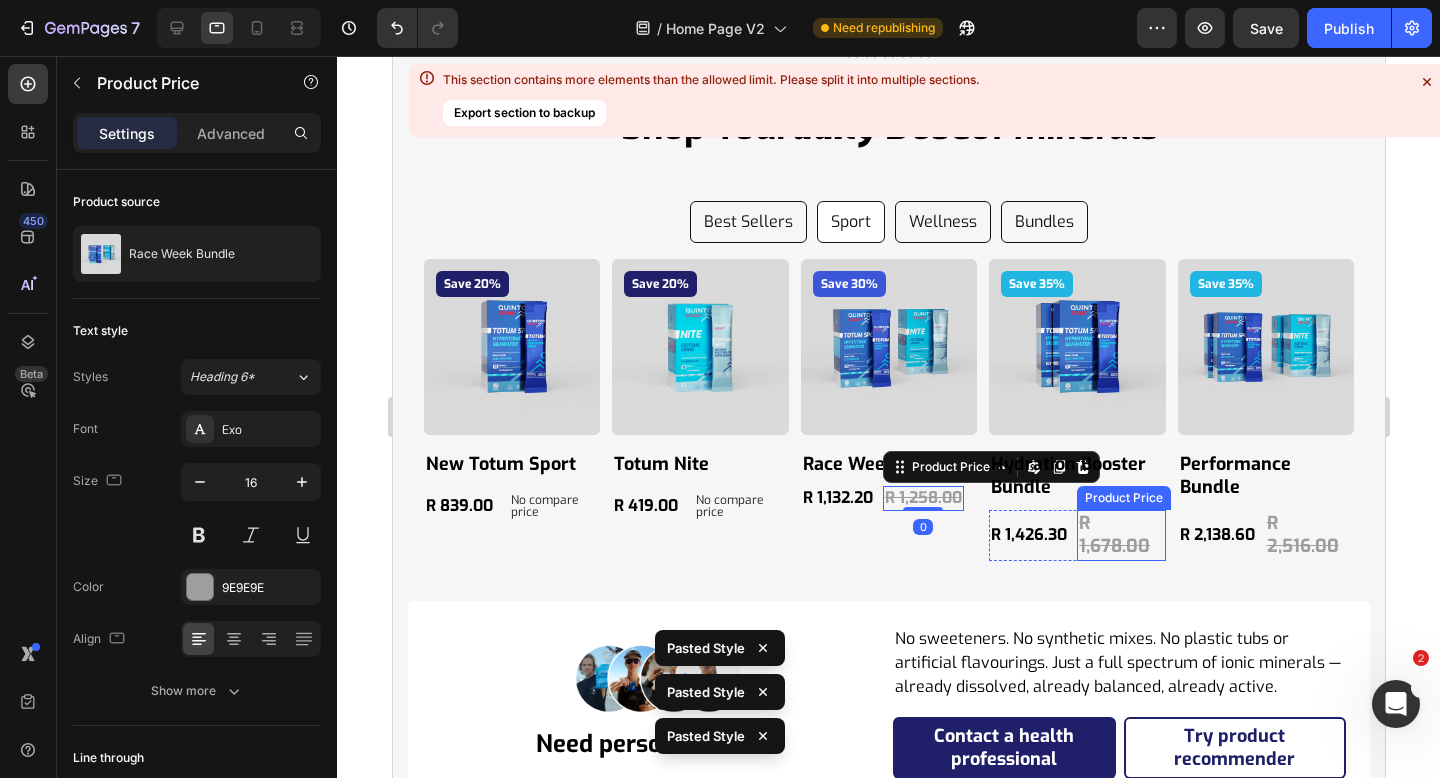 click on "R 1,678.00" at bounding box center [1120, 535] 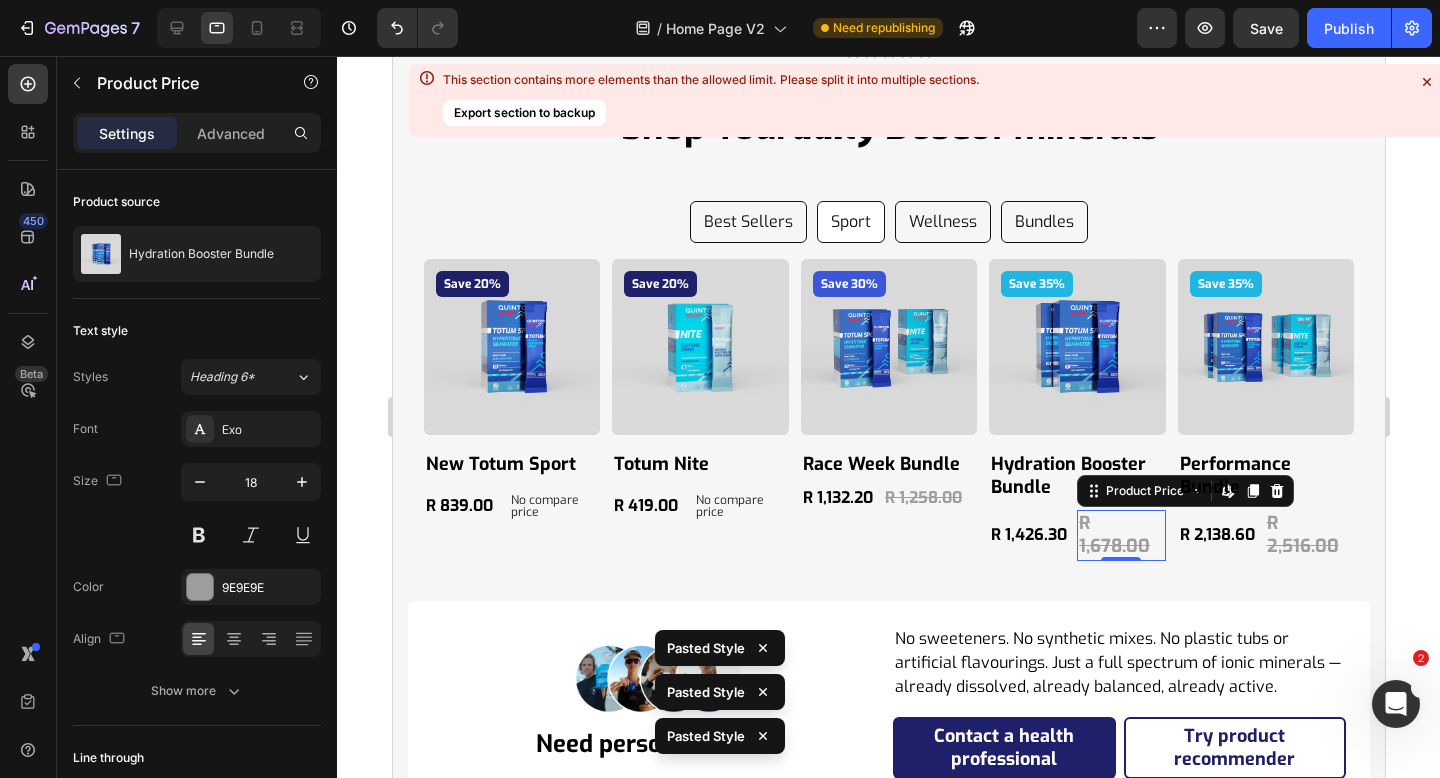 type on "16" 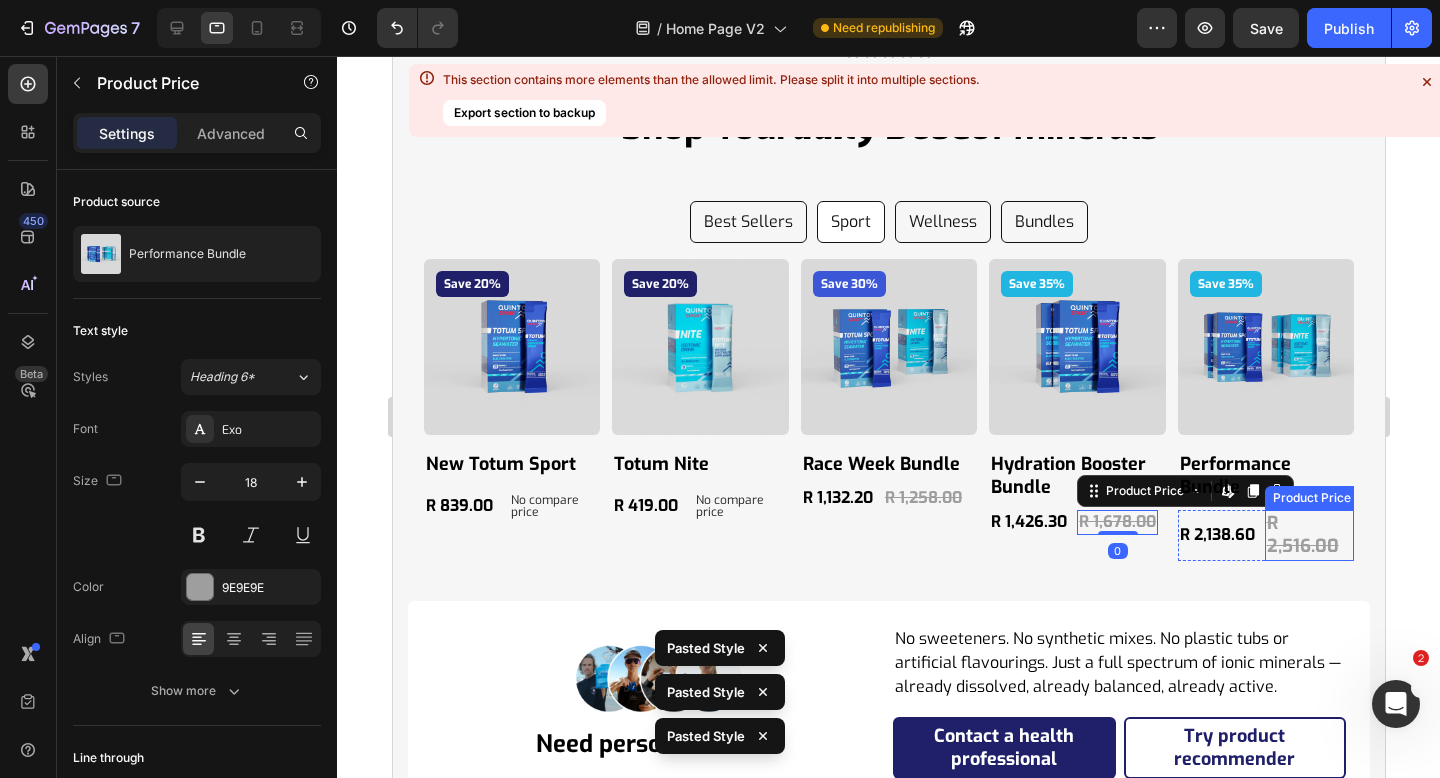 click on "R 2,516.00" at bounding box center [1308, 535] 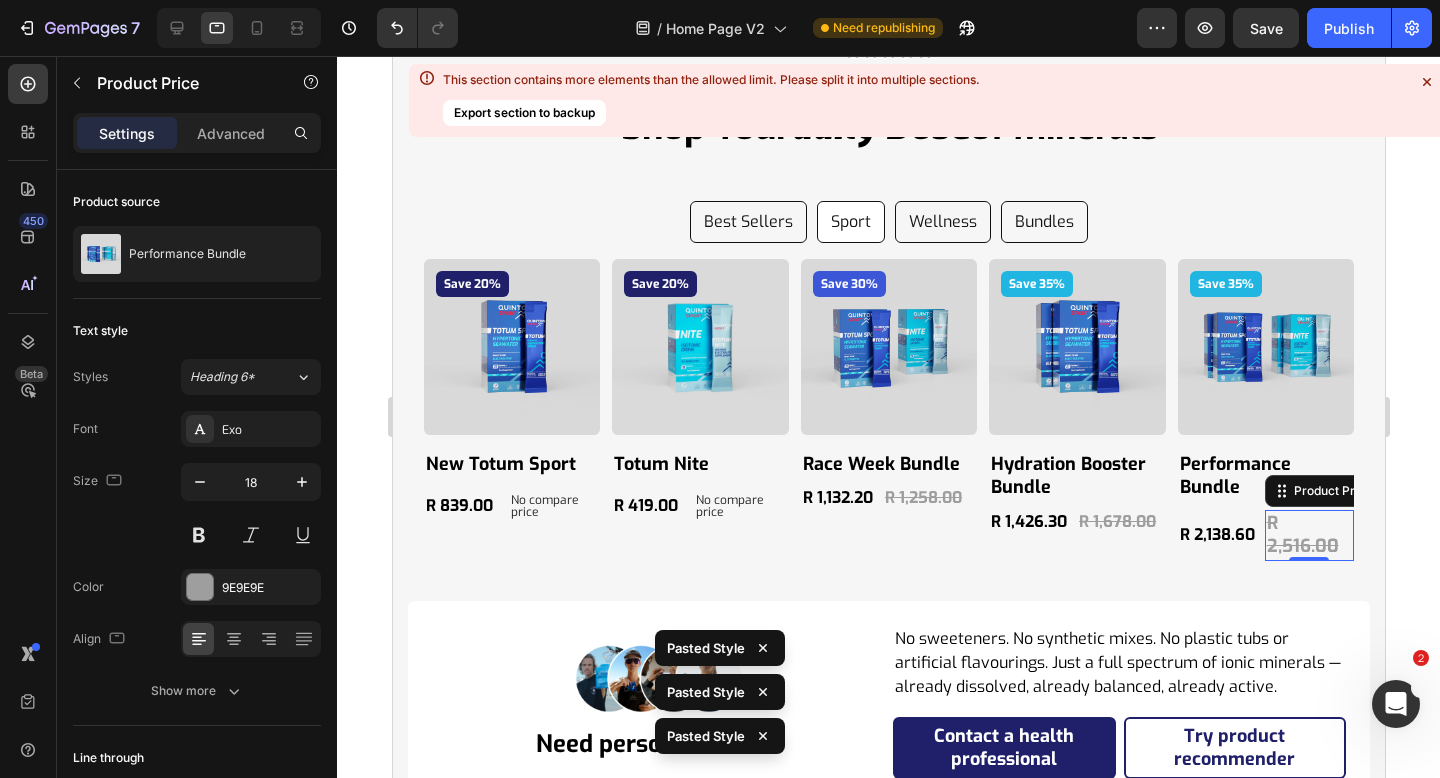 type on "16" 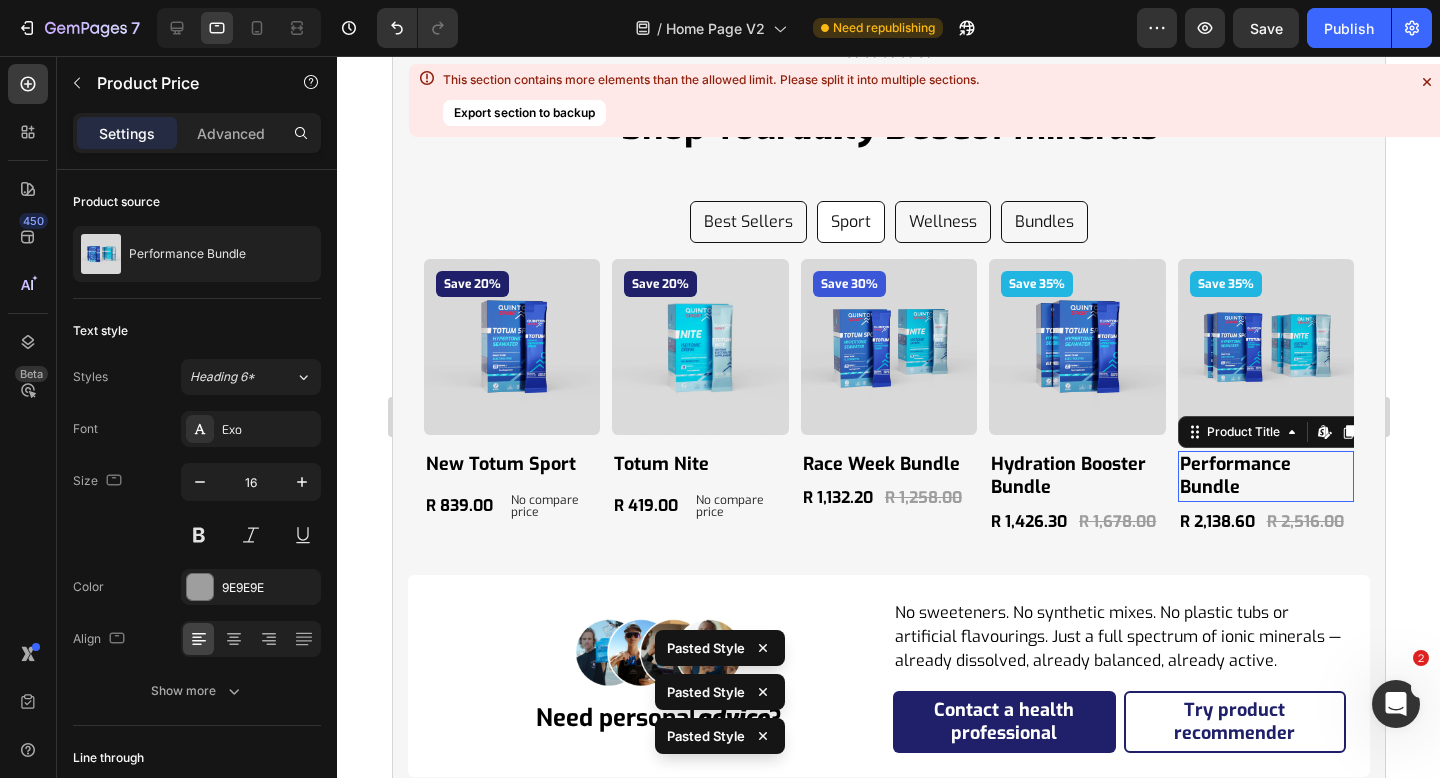 click on "performance bundle" at bounding box center [1265, 476] 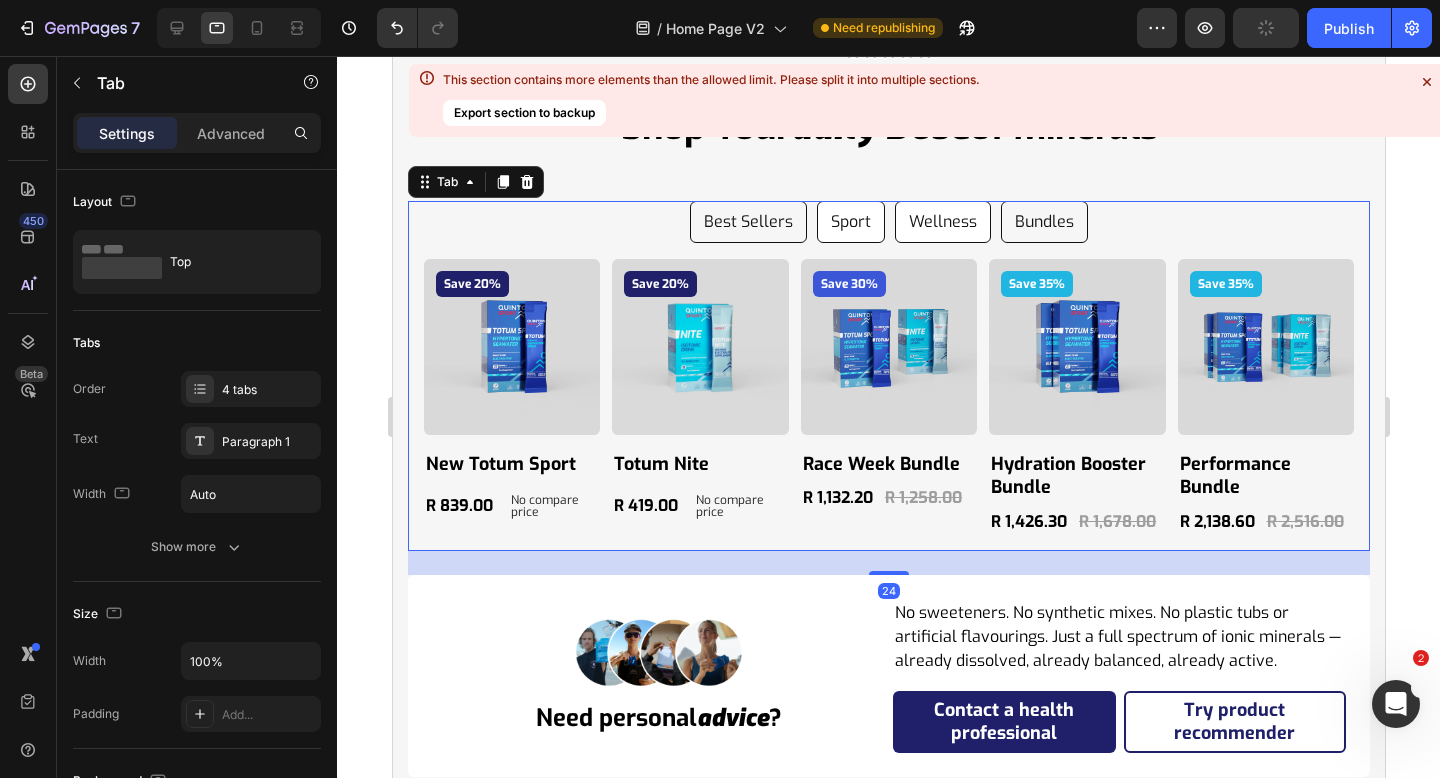 click on "Wellness" at bounding box center [942, 222] 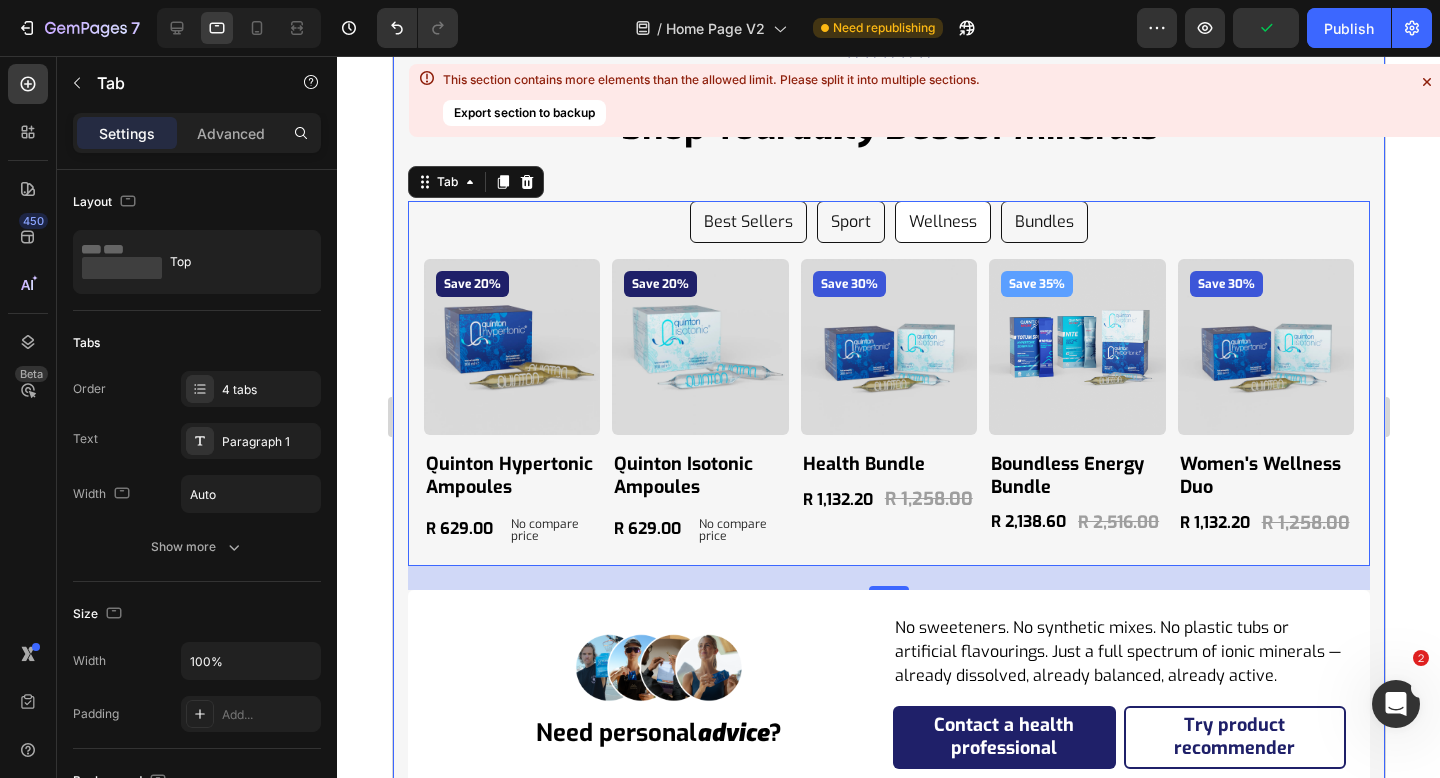 click 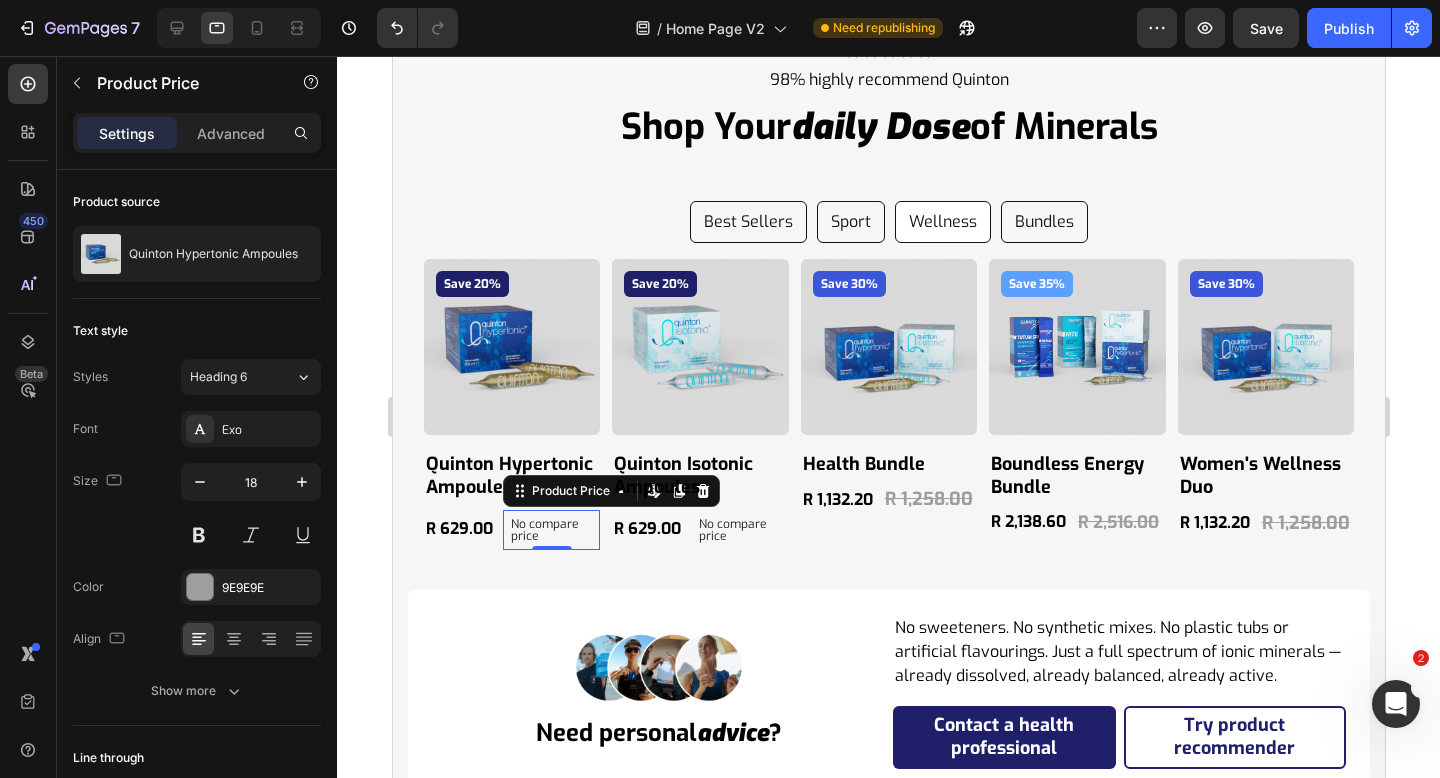 click on "No compare price" at bounding box center [550, 530] 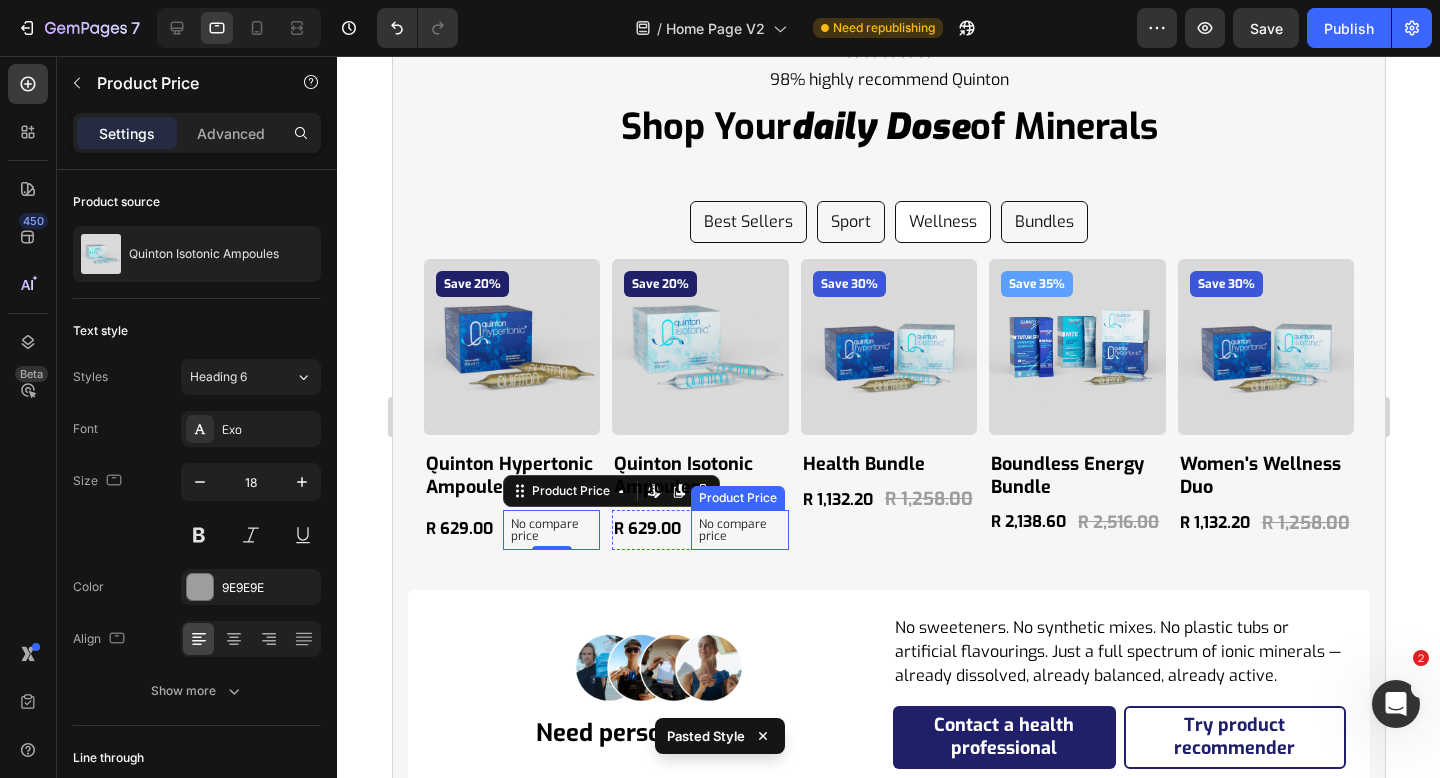 click on "No compare price" at bounding box center [738, 530] 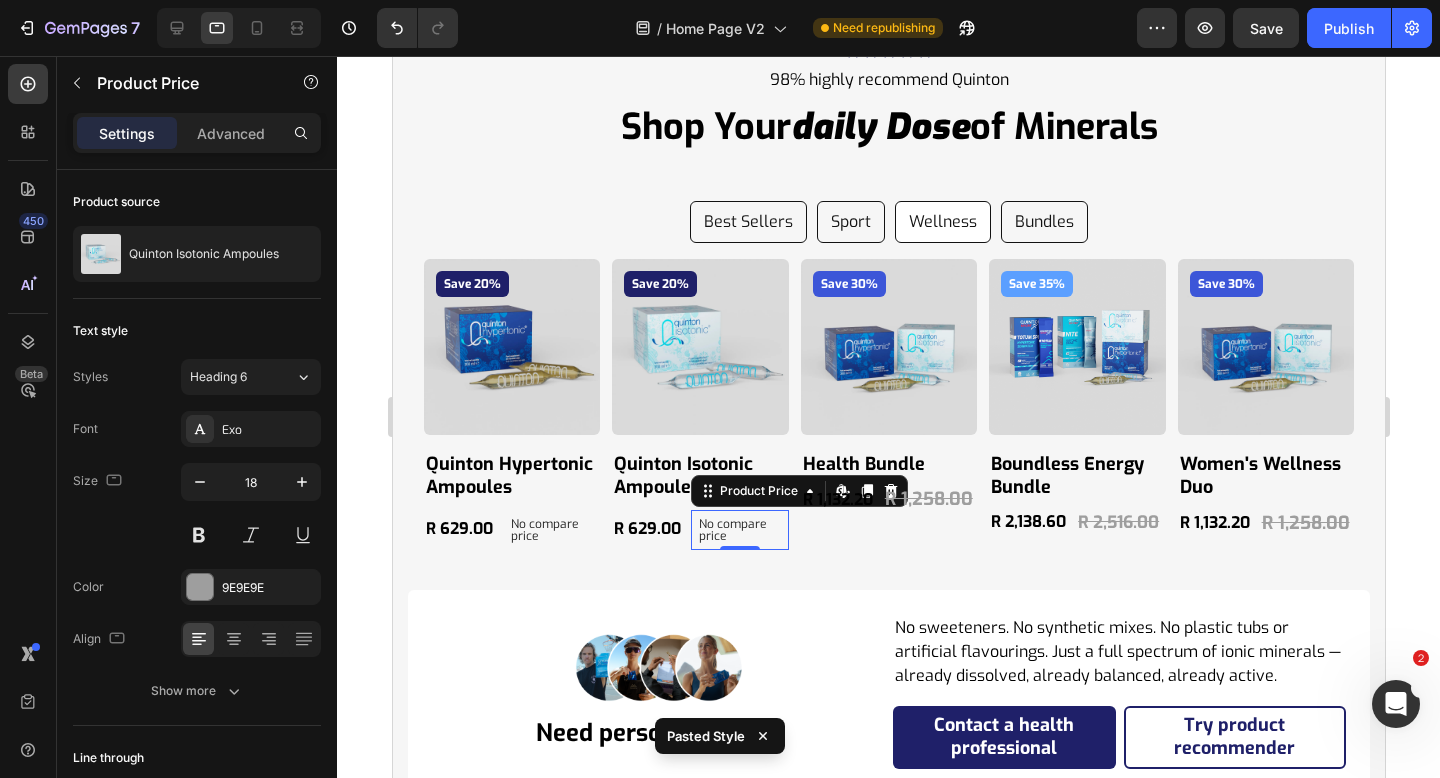 type on "16" 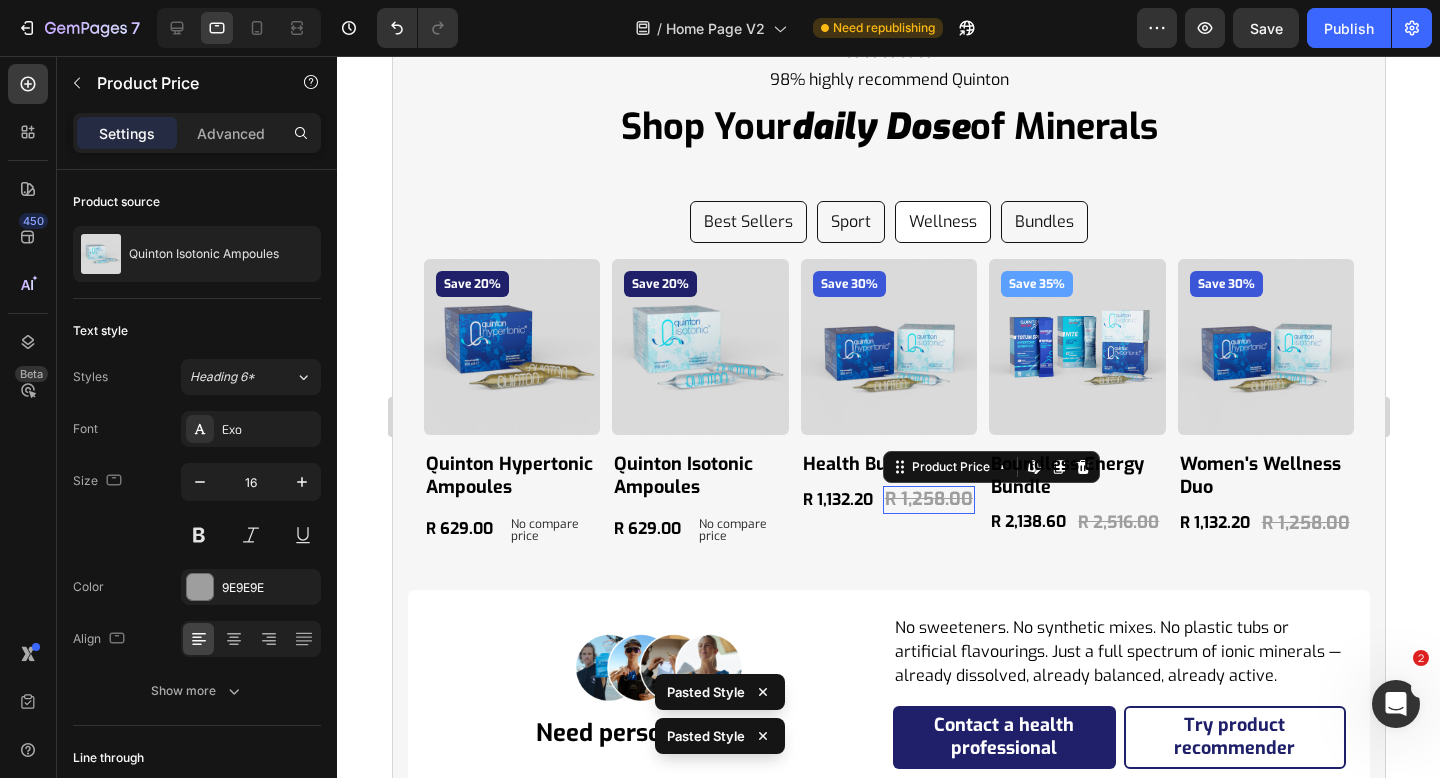 click on "R 1,258.00" at bounding box center (928, 499) 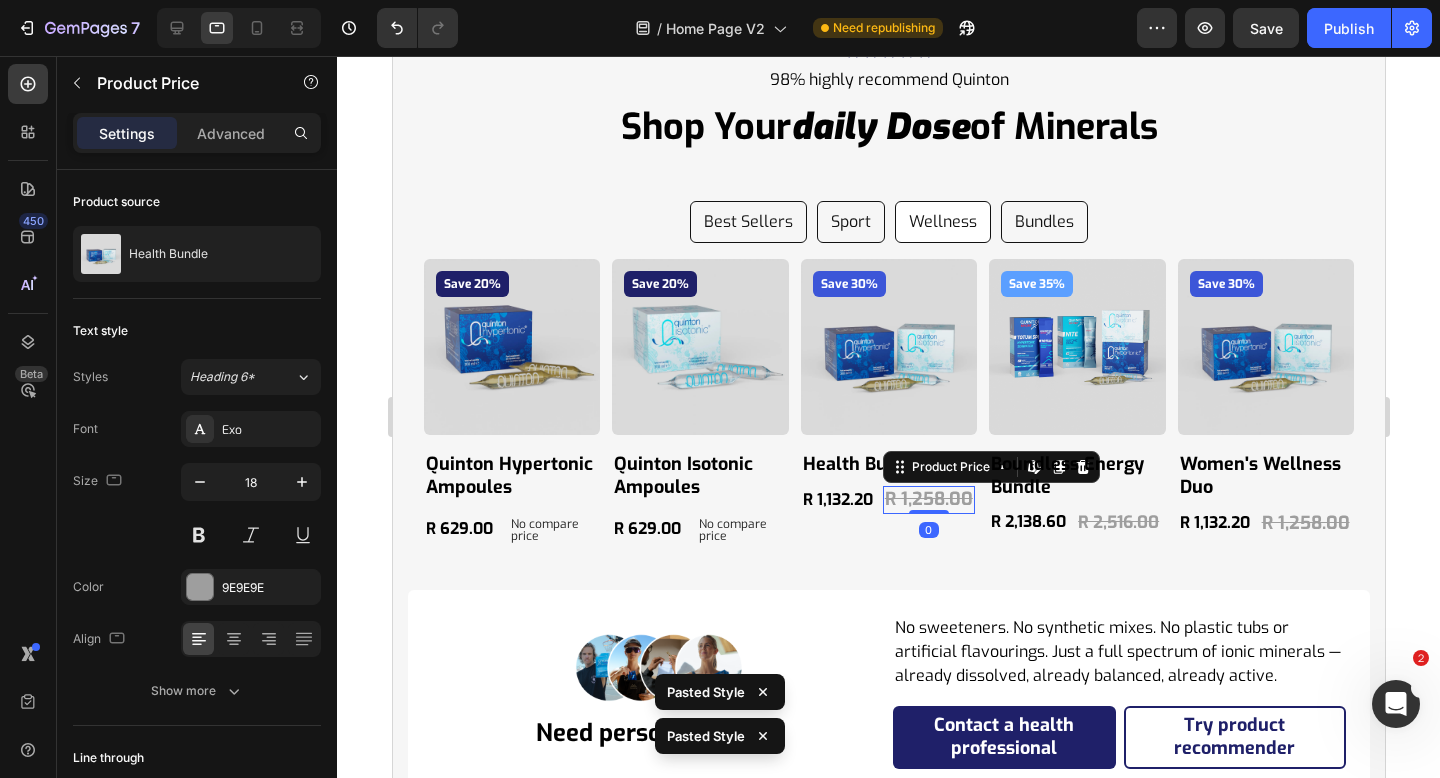 type on "16" 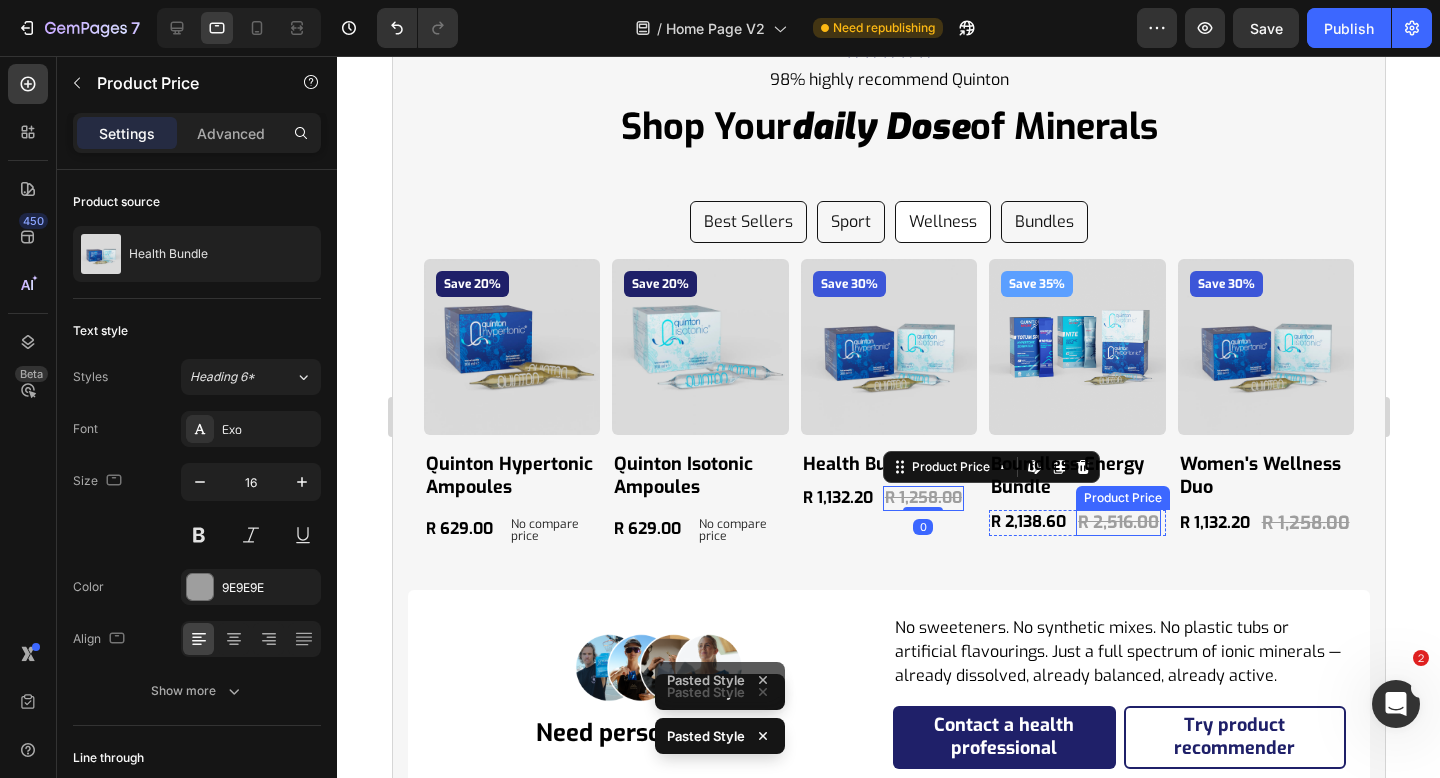 click on "R 2,516.00" at bounding box center (1117, 523) 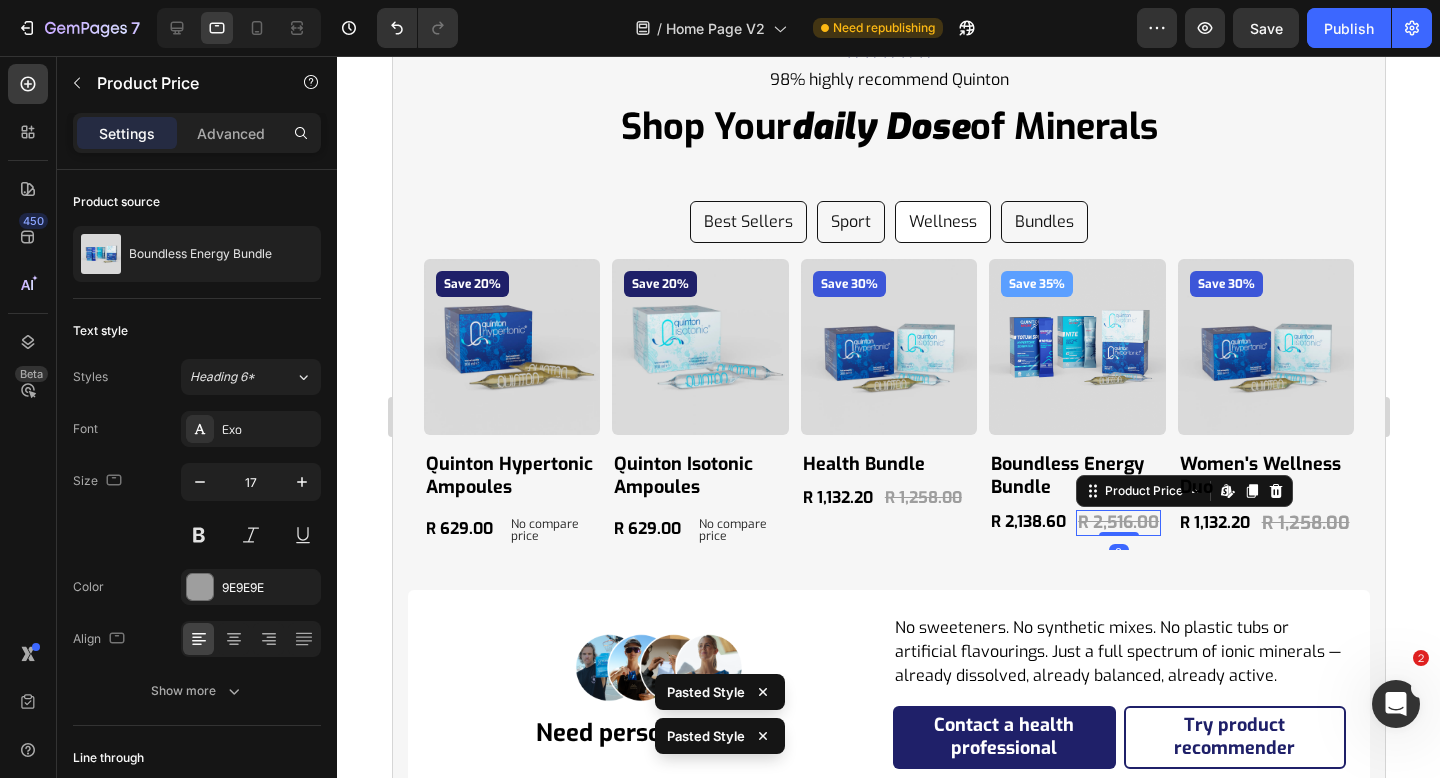 type on "16" 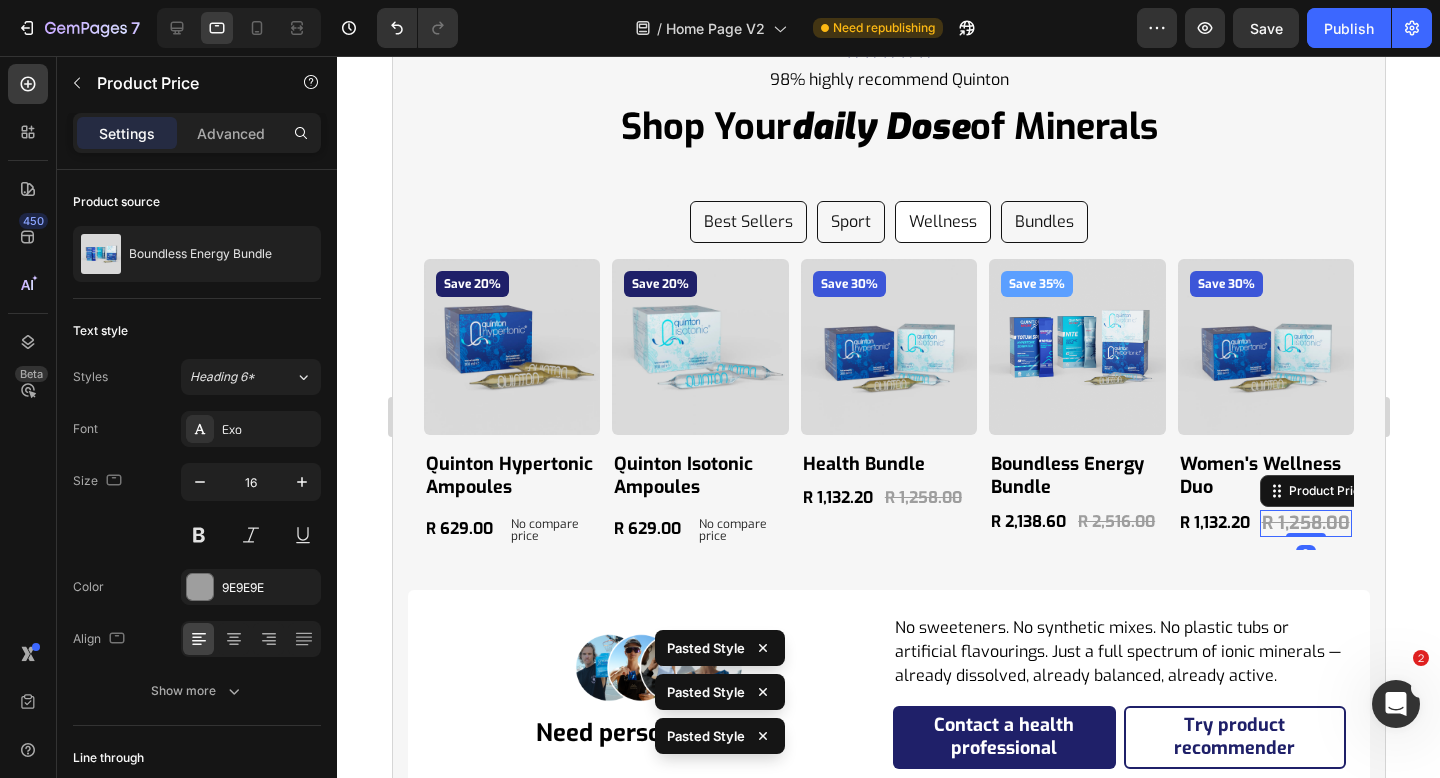 click on "R 1,258.00" at bounding box center (1305, 523) 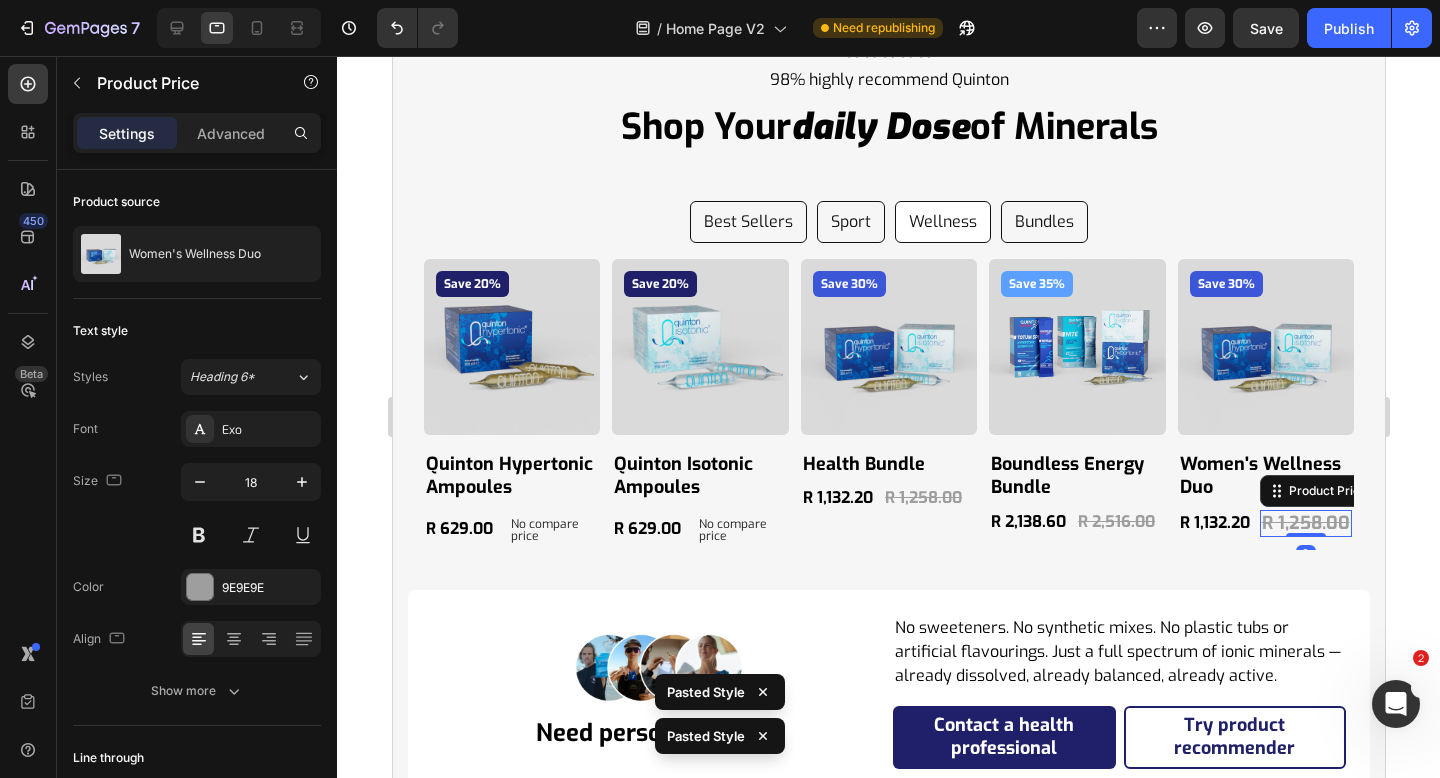 type on "16" 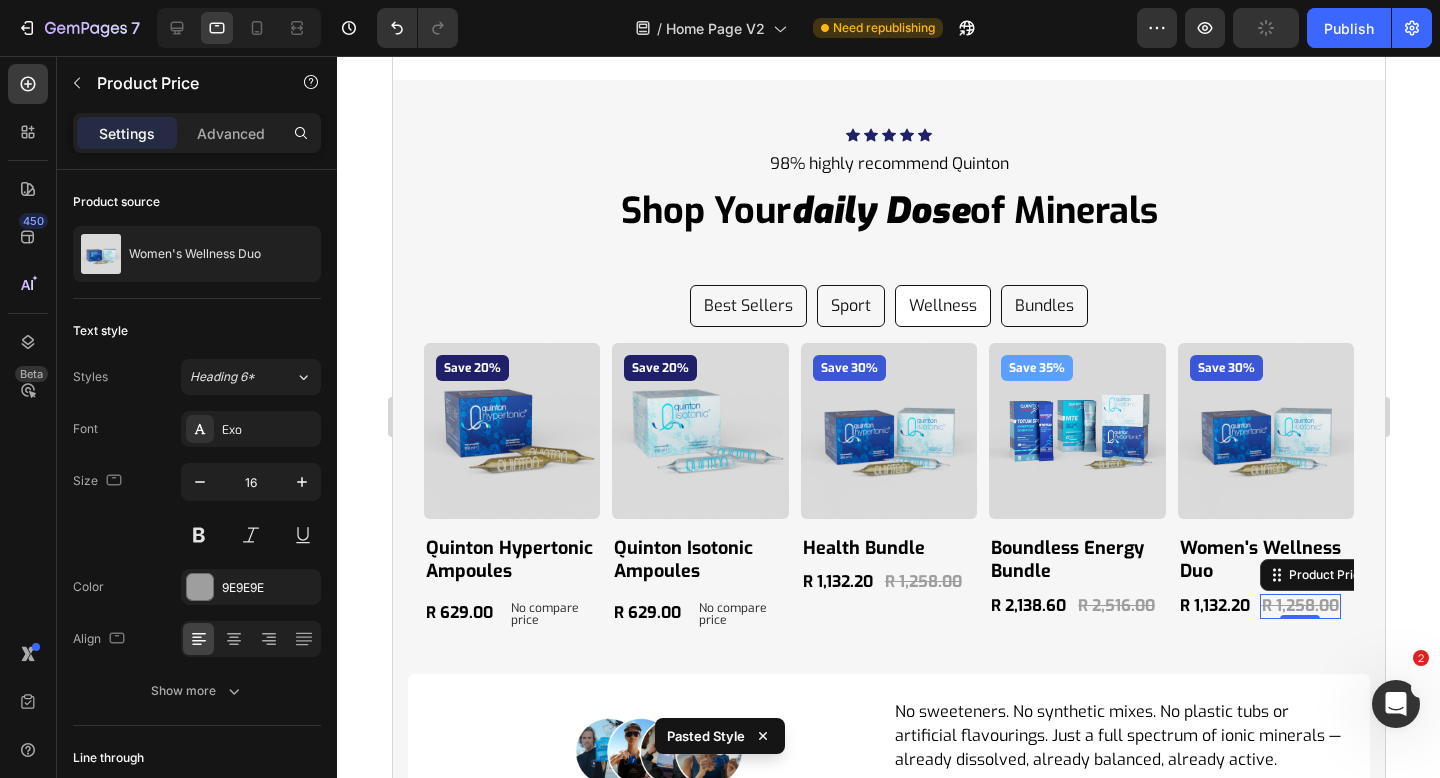 scroll, scrollTop: 8813, scrollLeft: 0, axis: vertical 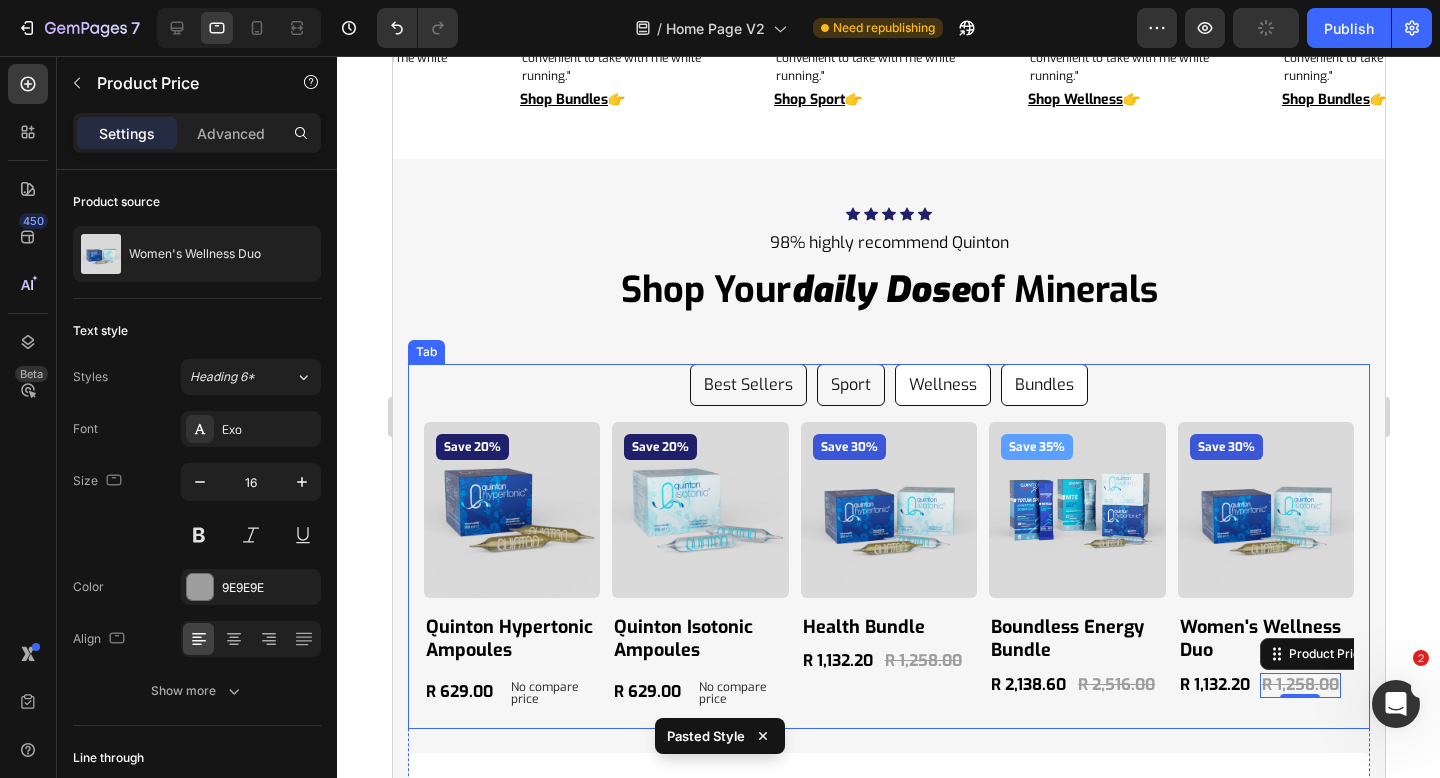 click on "Bundles" at bounding box center [1043, 385] 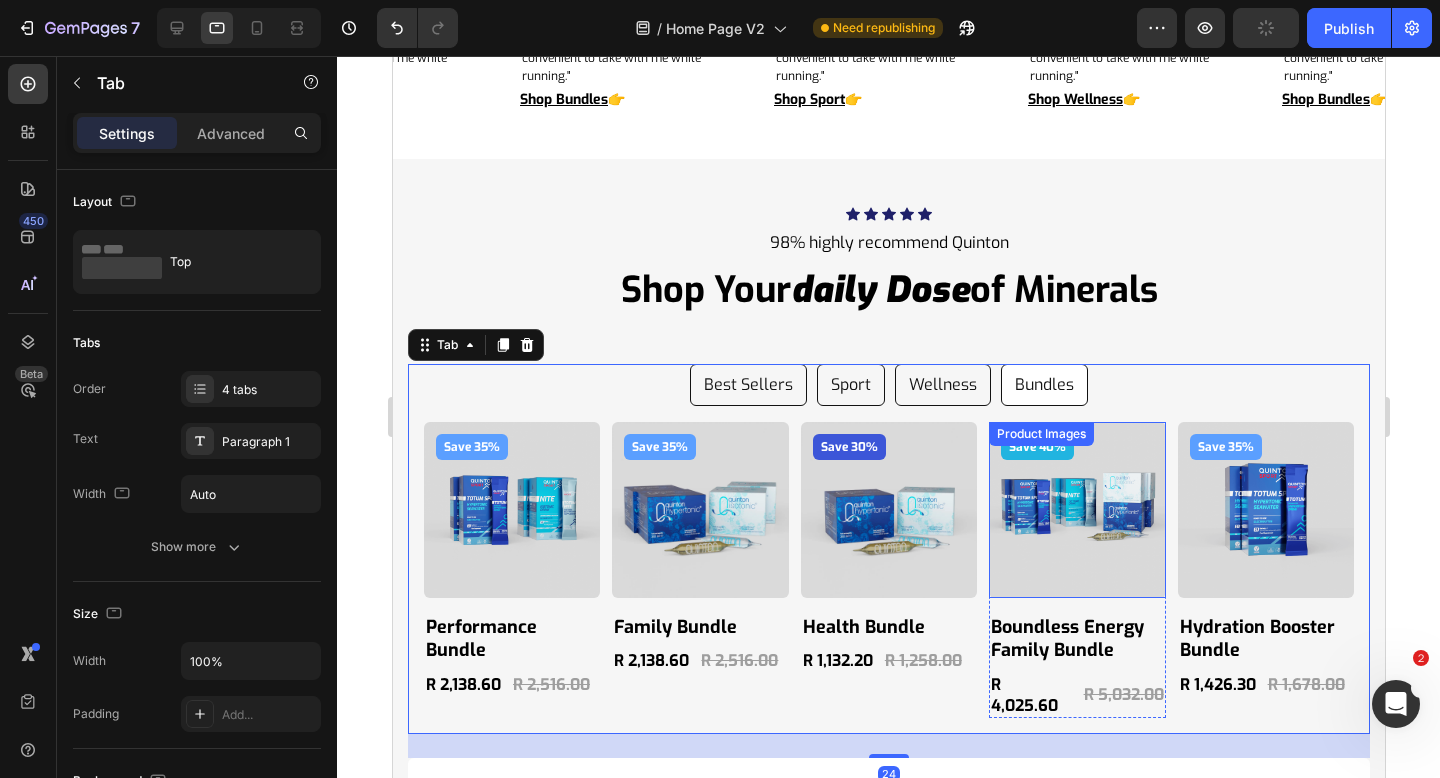 scroll, scrollTop: 8908, scrollLeft: 0, axis: vertical 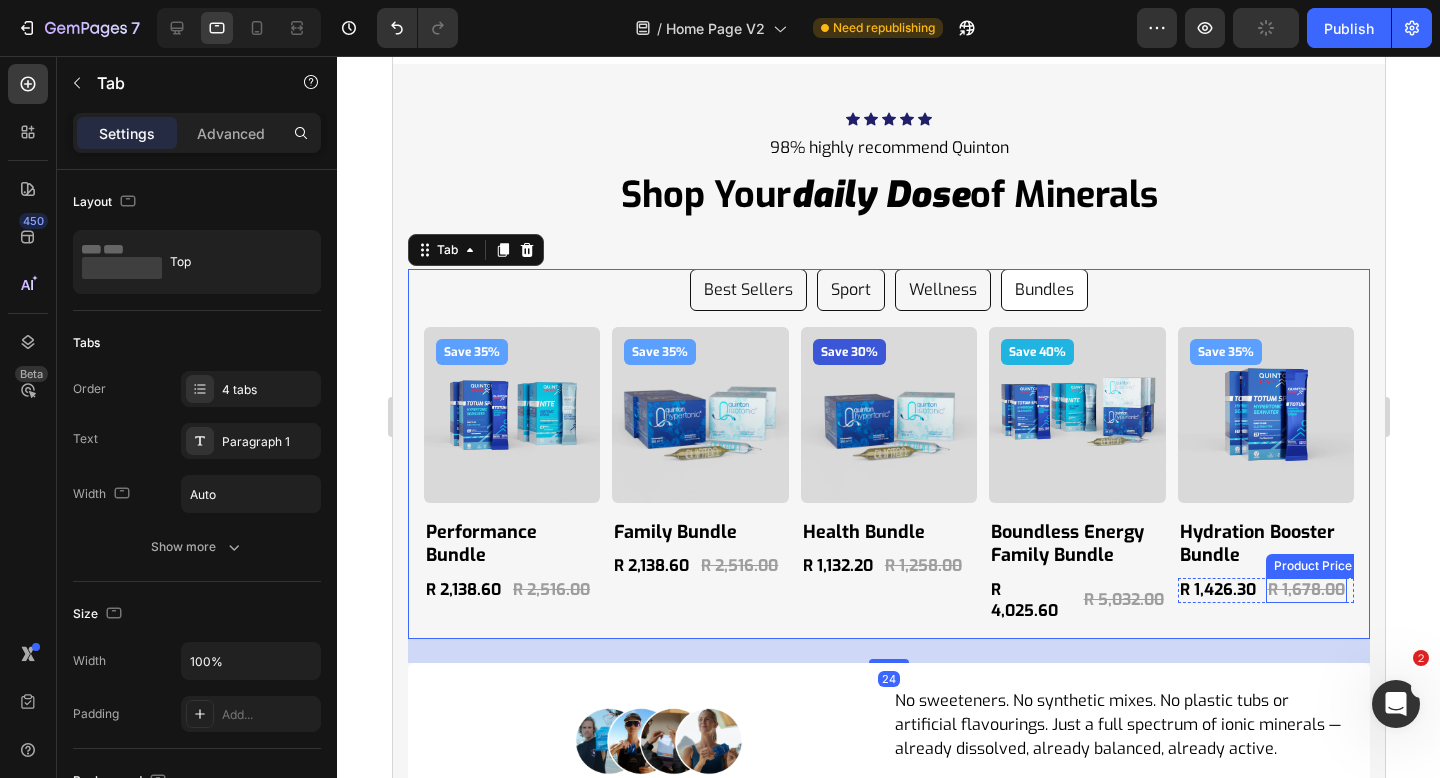 click on "R 1,678.00" at bounding box center [1305, 590] 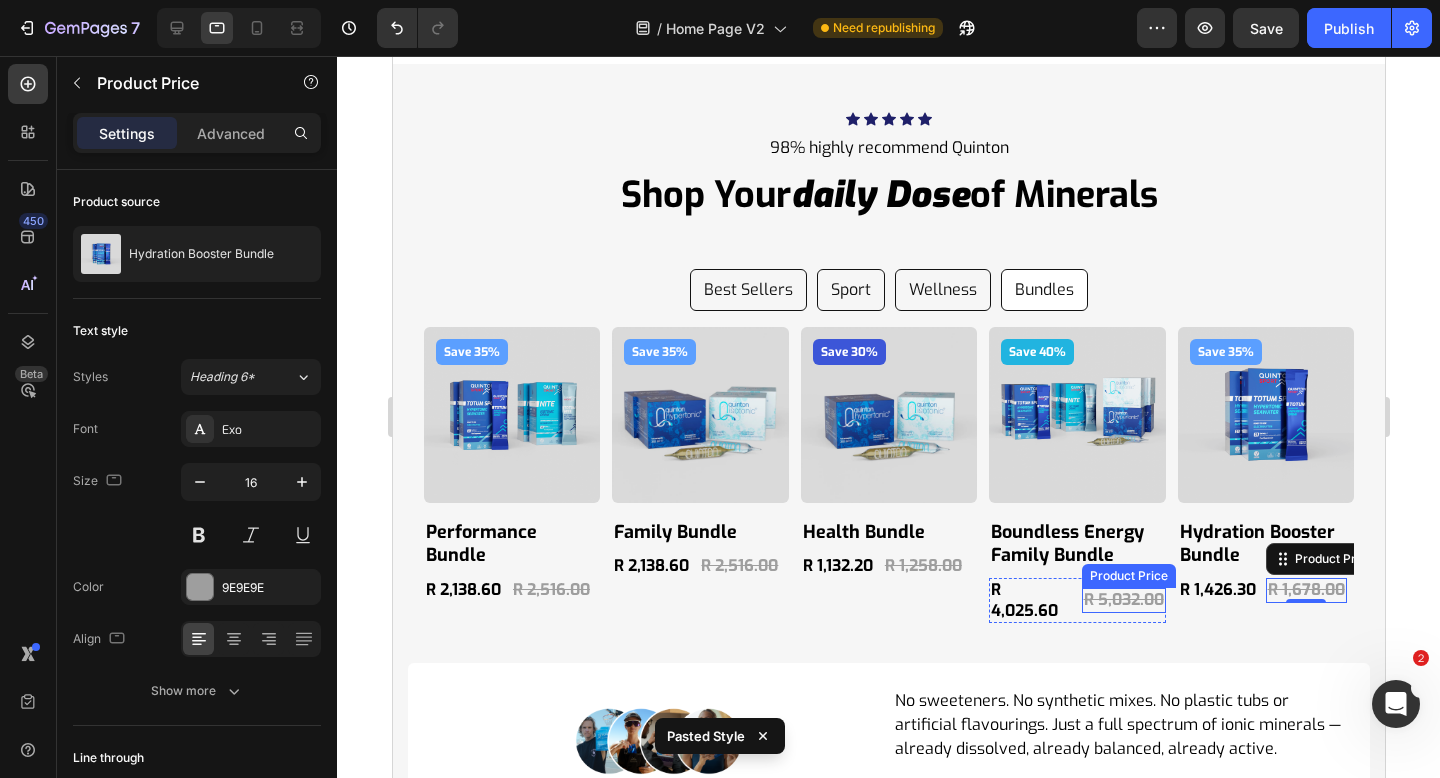 click on "R 5,032.00" at bounding box center (1123, 600) 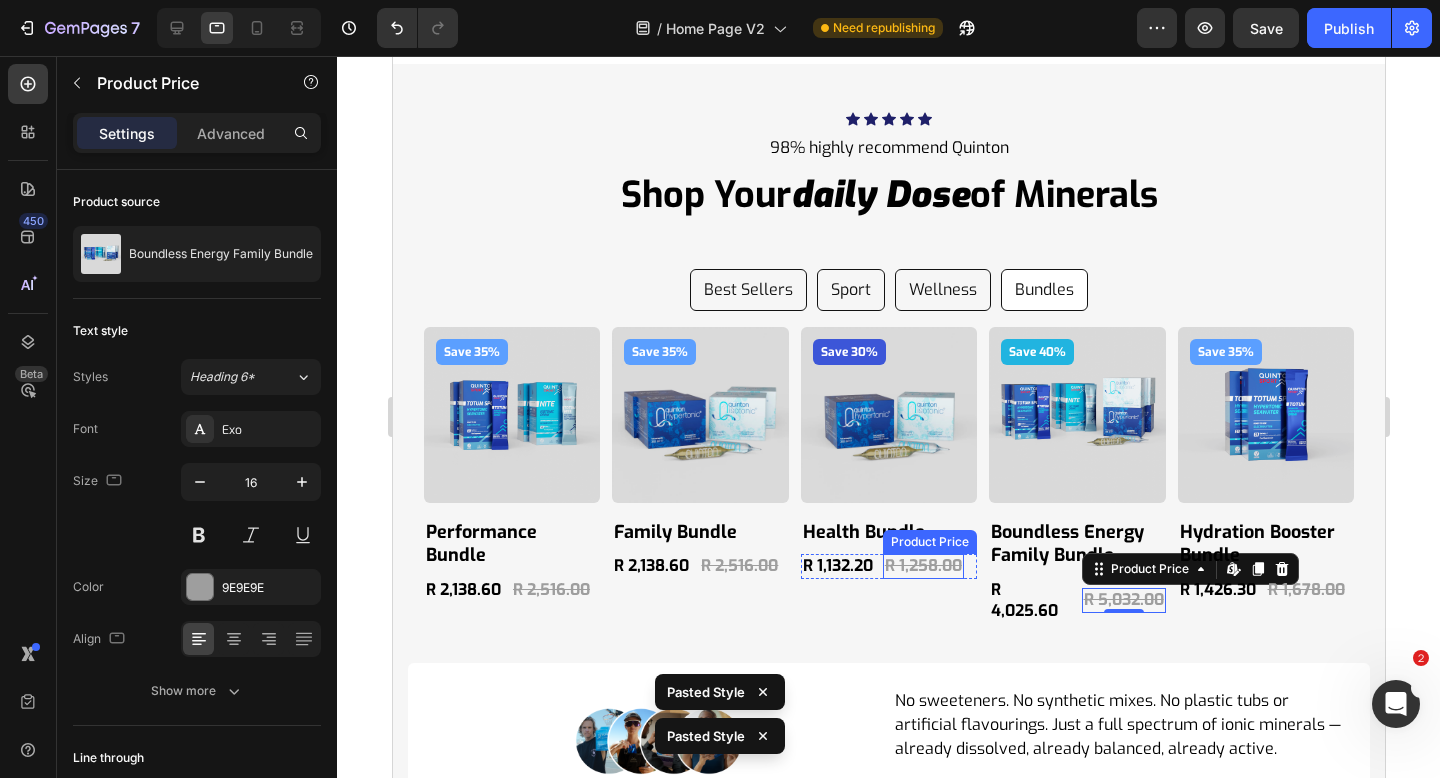 click on "R 1,258.00" at bounding box center (922, 566) 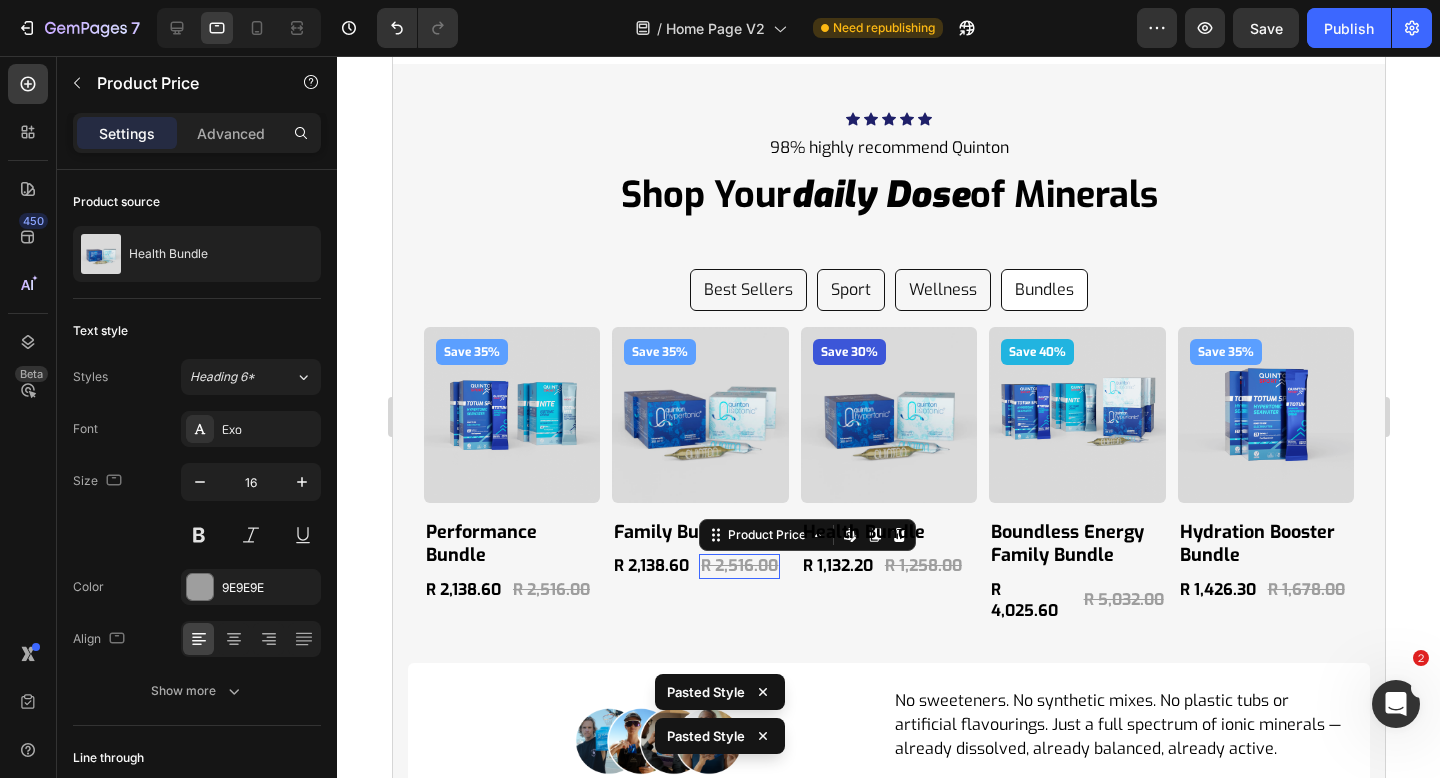 click on "R 2,516.00" at bounding box center [738, 566] 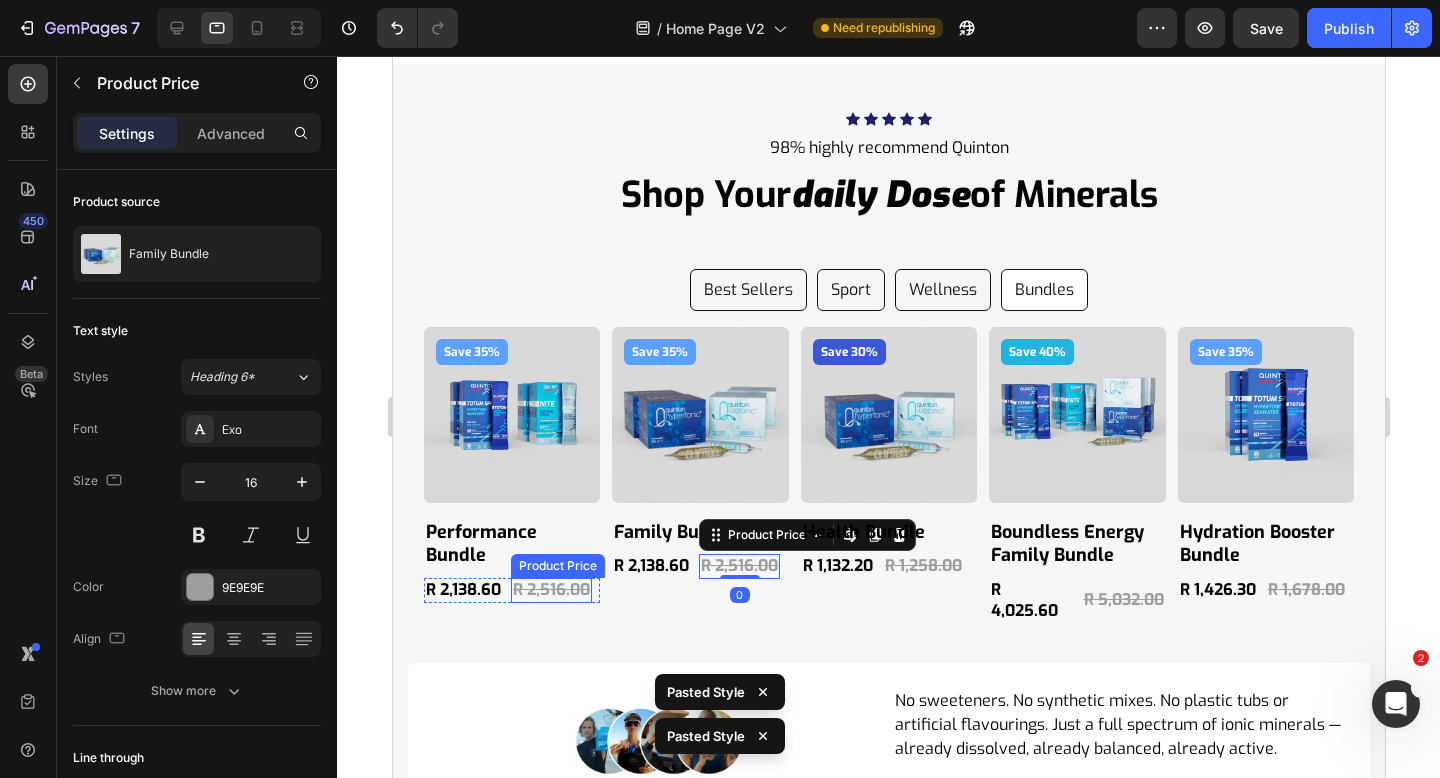 click on "R 2,516.00" at bounding box center [550, 590] 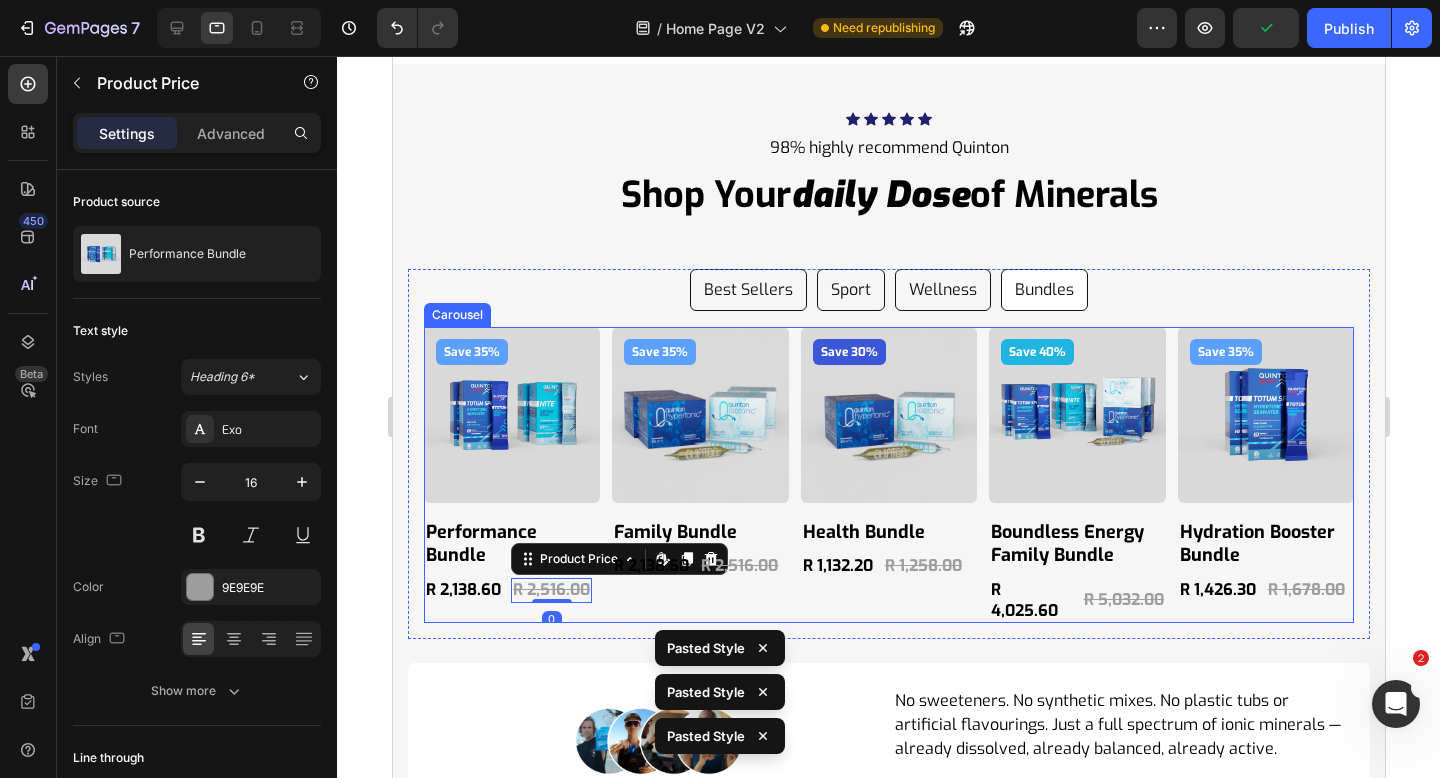 click on "Save 30% Product Badge Product Images health bundle Product Title R 1,132.20 Product Price Product Price R 1,258.00 Product Price Product Price Row Product" at bounding box center [888, 475] 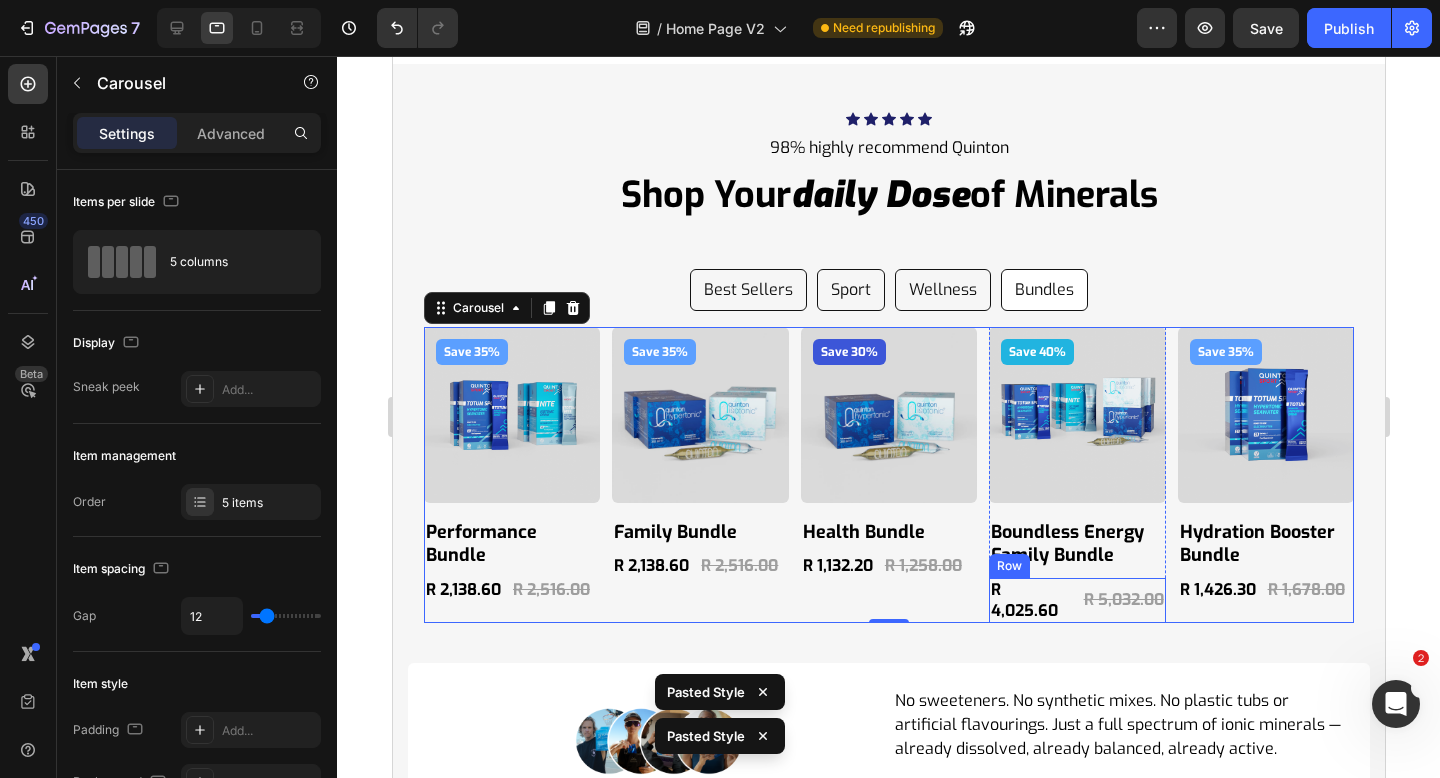 click on "R 4,025.60 Product Price Product Price R 5,032.00 Product Price Product Price Row" at bounding box center [1076, 601] 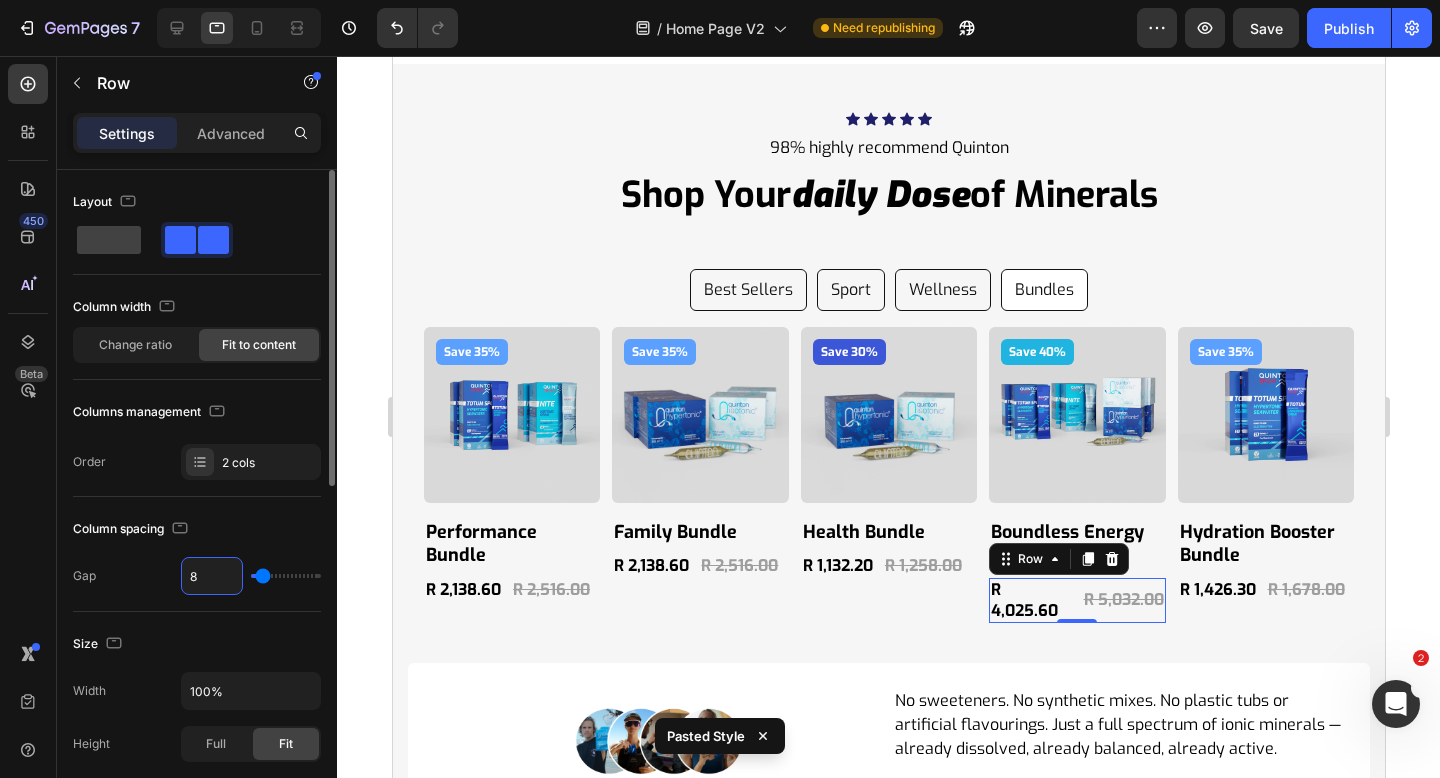 click on "8" at bounding box center (212, 576) 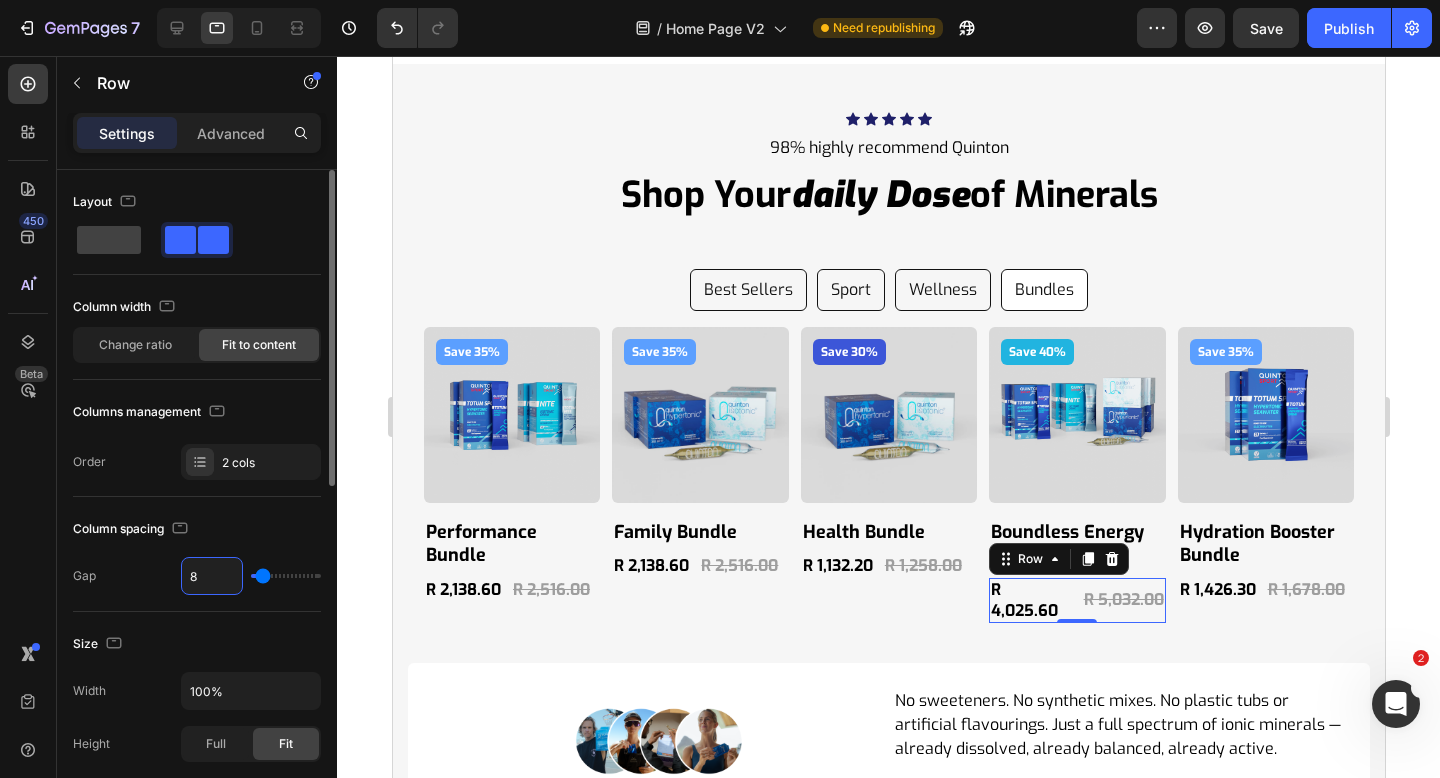 type on "7" 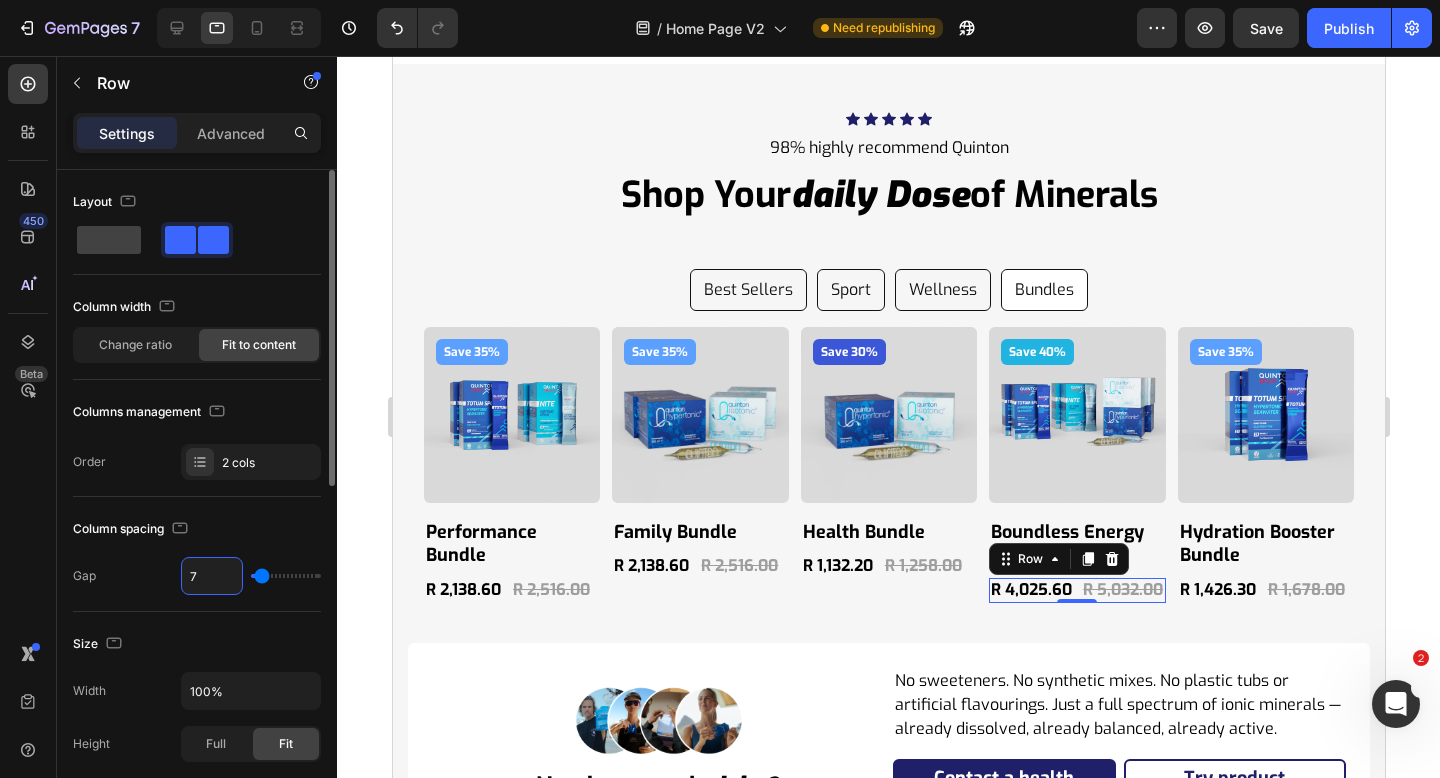 type on "6" 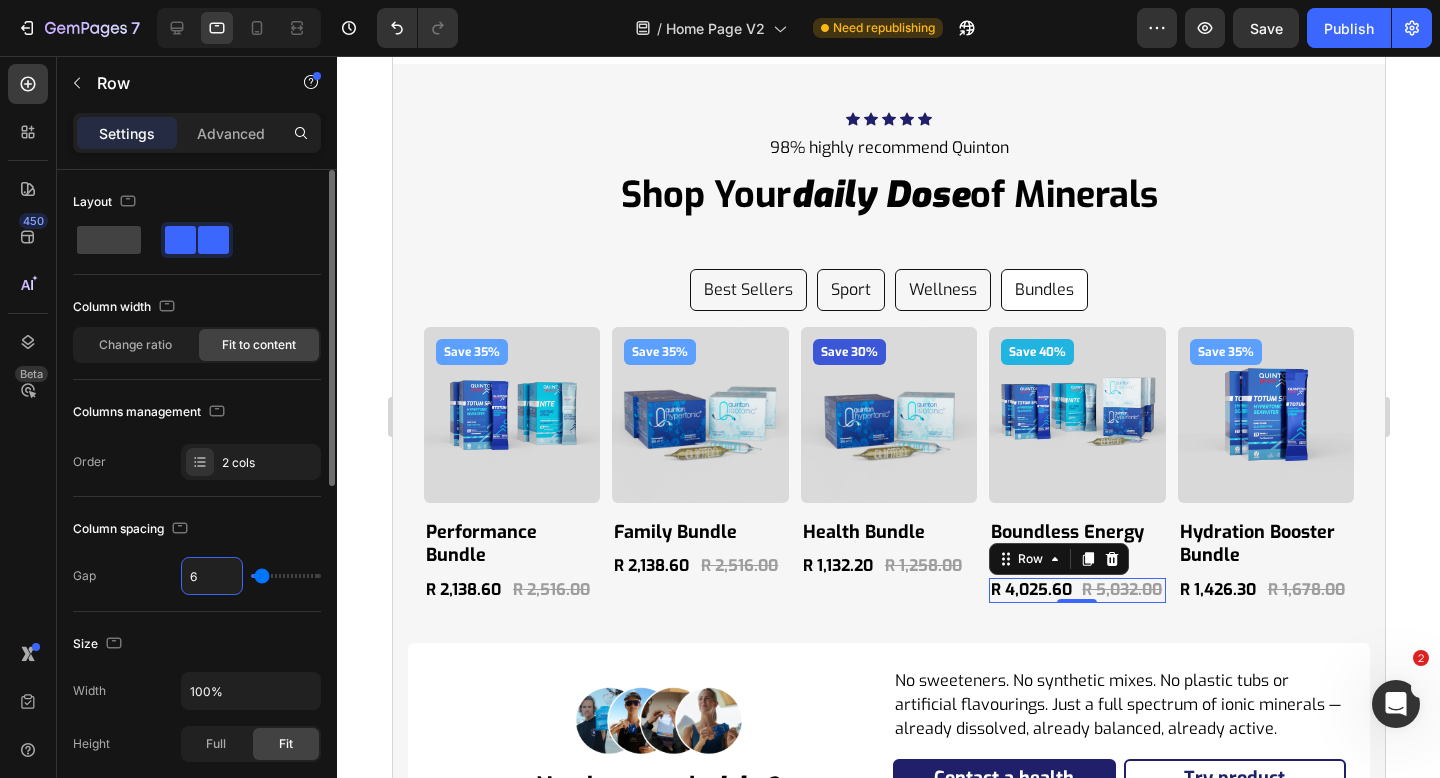 type on "5" 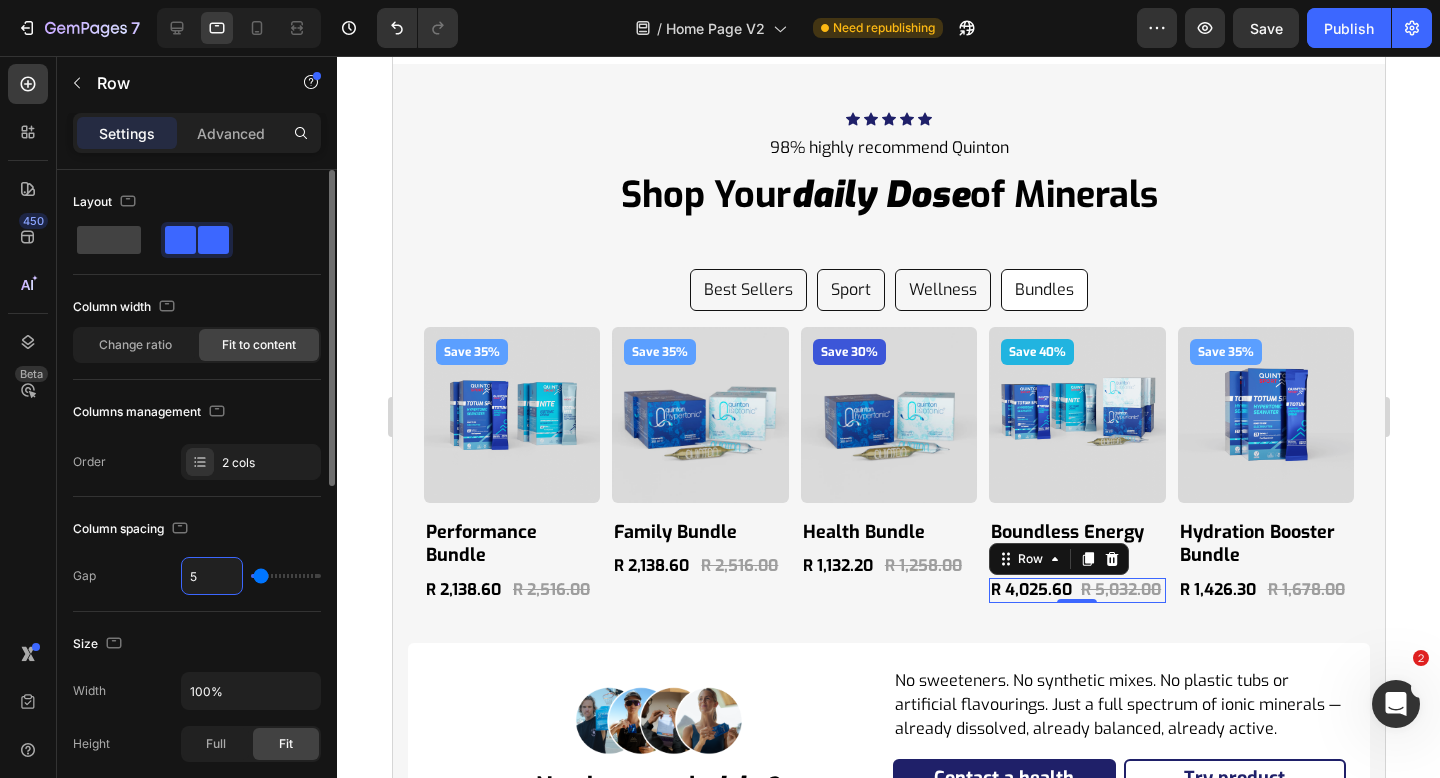 type on "4" 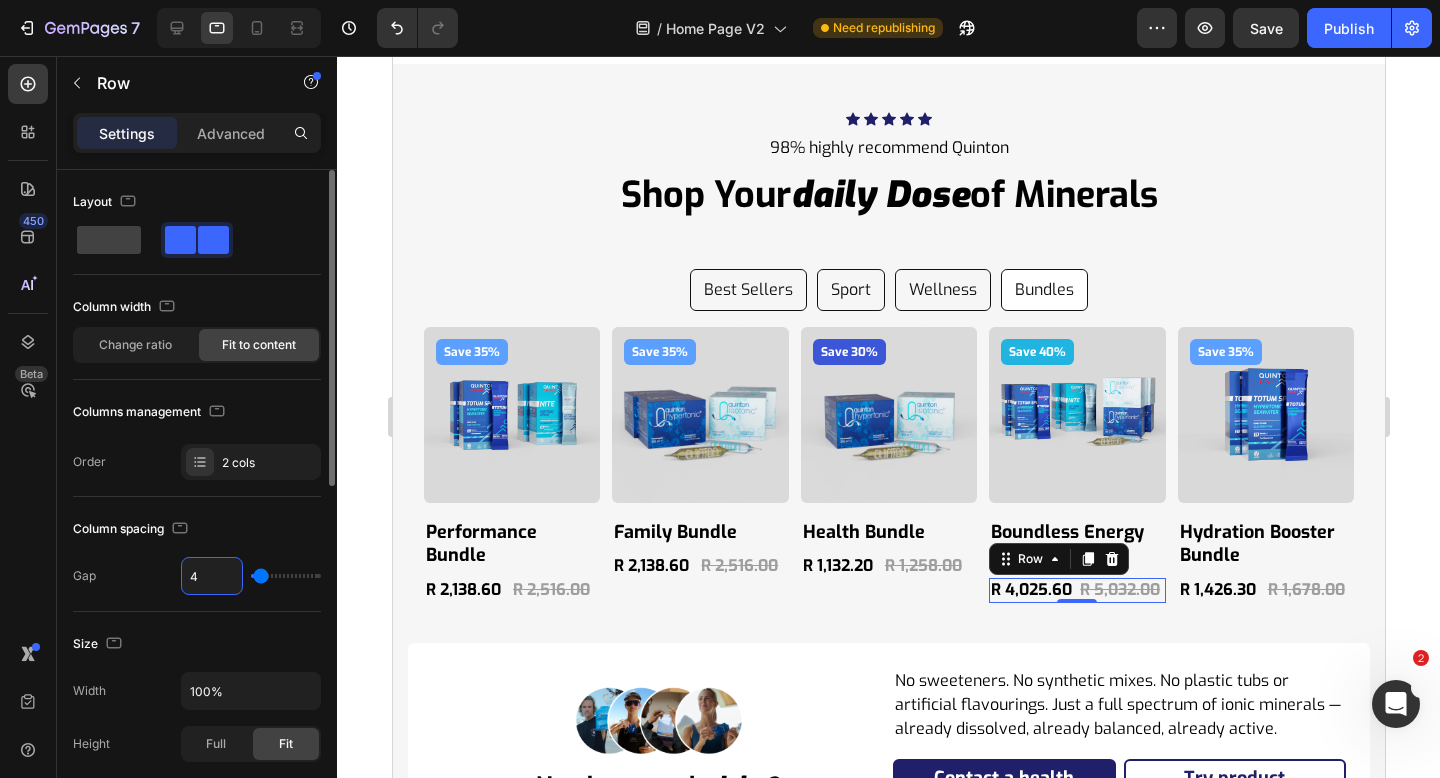 click on "Column spacing" at bounding box center (197, 529) 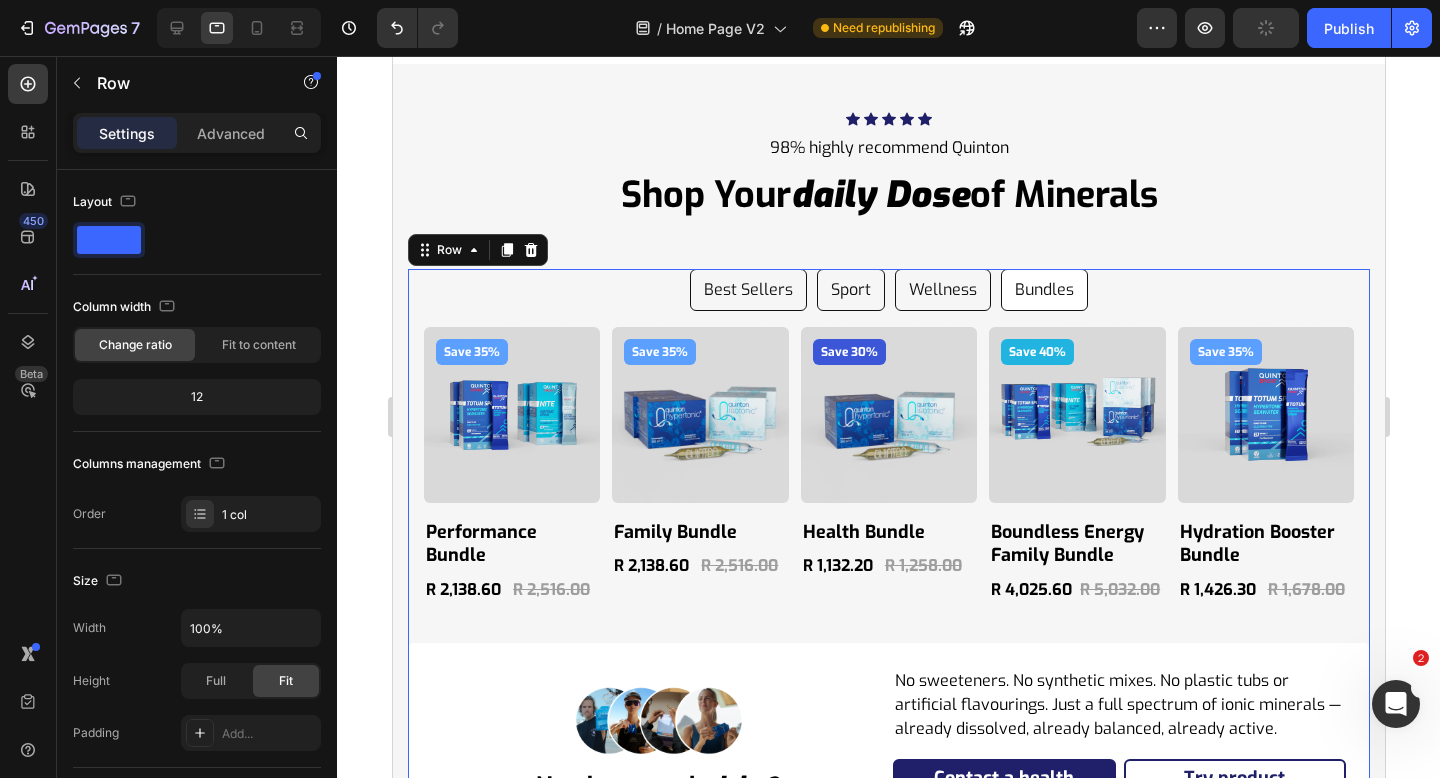 click on "Best Sellers Sport Wellness Bundles Save 35% Product Badge Product Images family bundle Product Title R 2,138.60 Product Price Product Price R 2,516.00 Product Price Product Price Row Product Save 20% Product Badge Product Images quinton hypertonic ampoules Product Title R 629.00 Product Price Product Price No compare price Product Price Row Product Save 30% Product Badge Product Images health bundle Product Title R 1,132.20 Product Price Product Price R 1,258.00 Product Price Product Price Row Product Save 35% Product Badge Product Images boundless energy bundle Product Title R 2,138.60 Product Price Product Price R 2,516.00 Product Price Product Price Row Product Save 20% Product Badge Product Images new totum sport Product Title R 839.00 Product Price Product Price No compare price Product Price Row Product Carousel Save 20% Product Badge Product Images new totum sport Product Title R 839.00 Product Price Product Price No compare price Product Price Row Product Save 20% Product Badge Product Images Row Row" at bounding box center (888, 557) 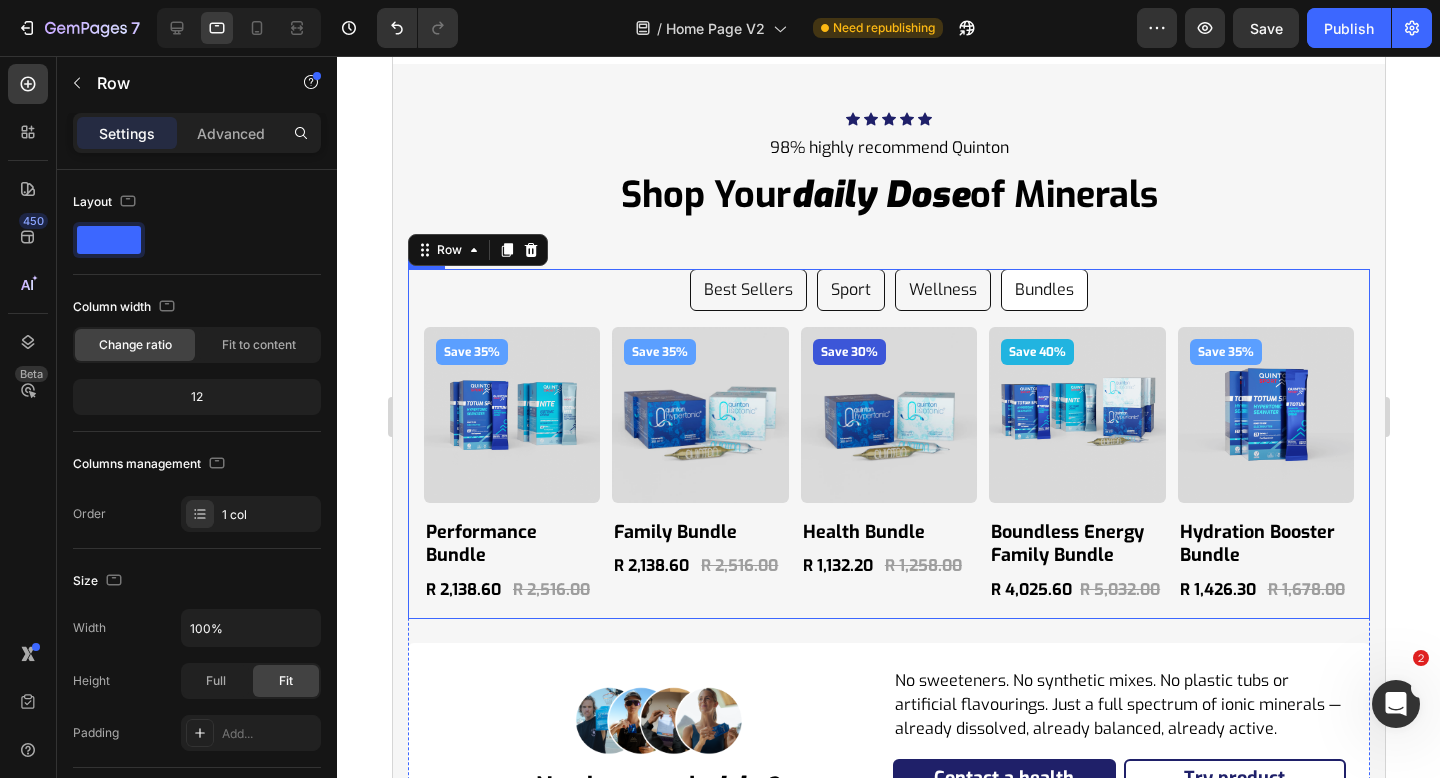 click on "Best Sellers" at bounding box center [747, 290] 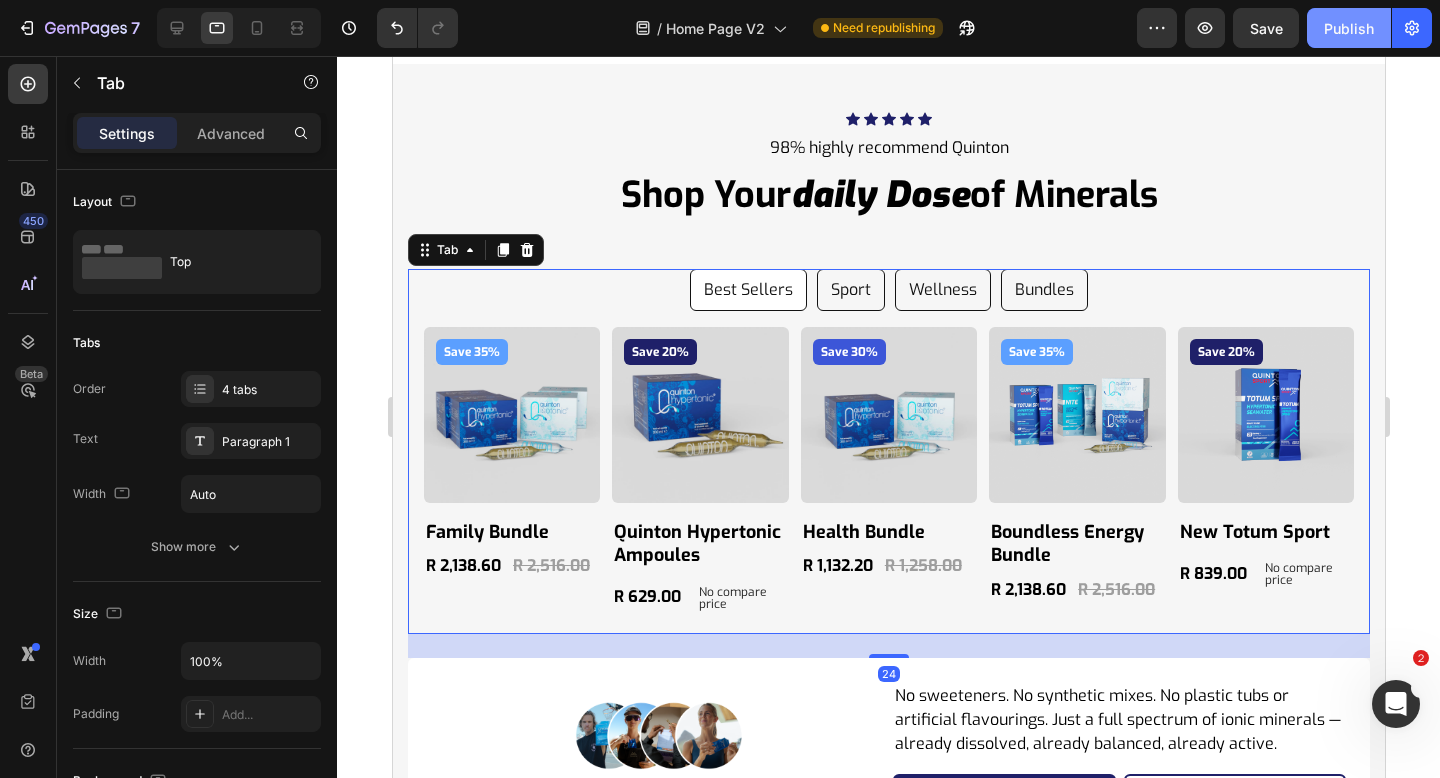 click on "Publish" 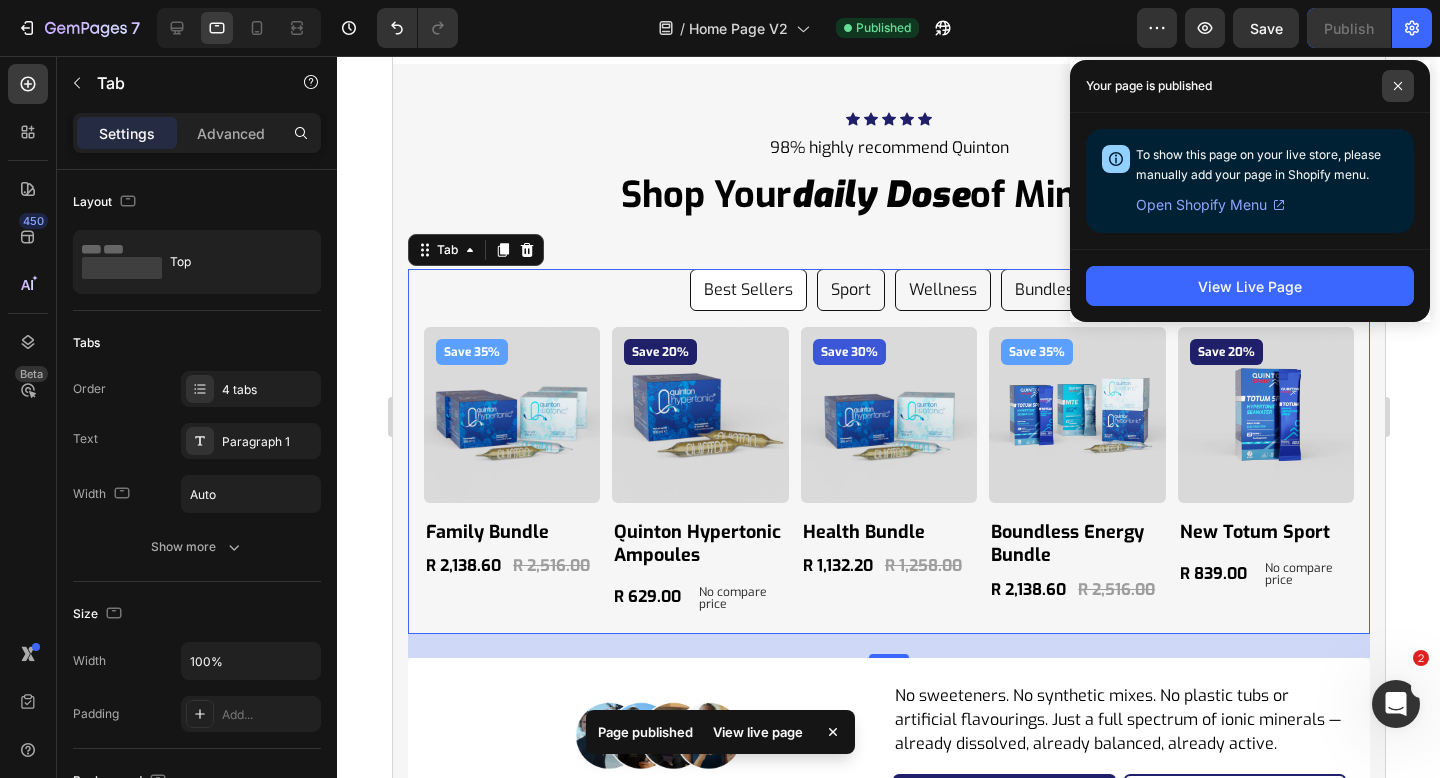 click at bounding box center [1398, 86] 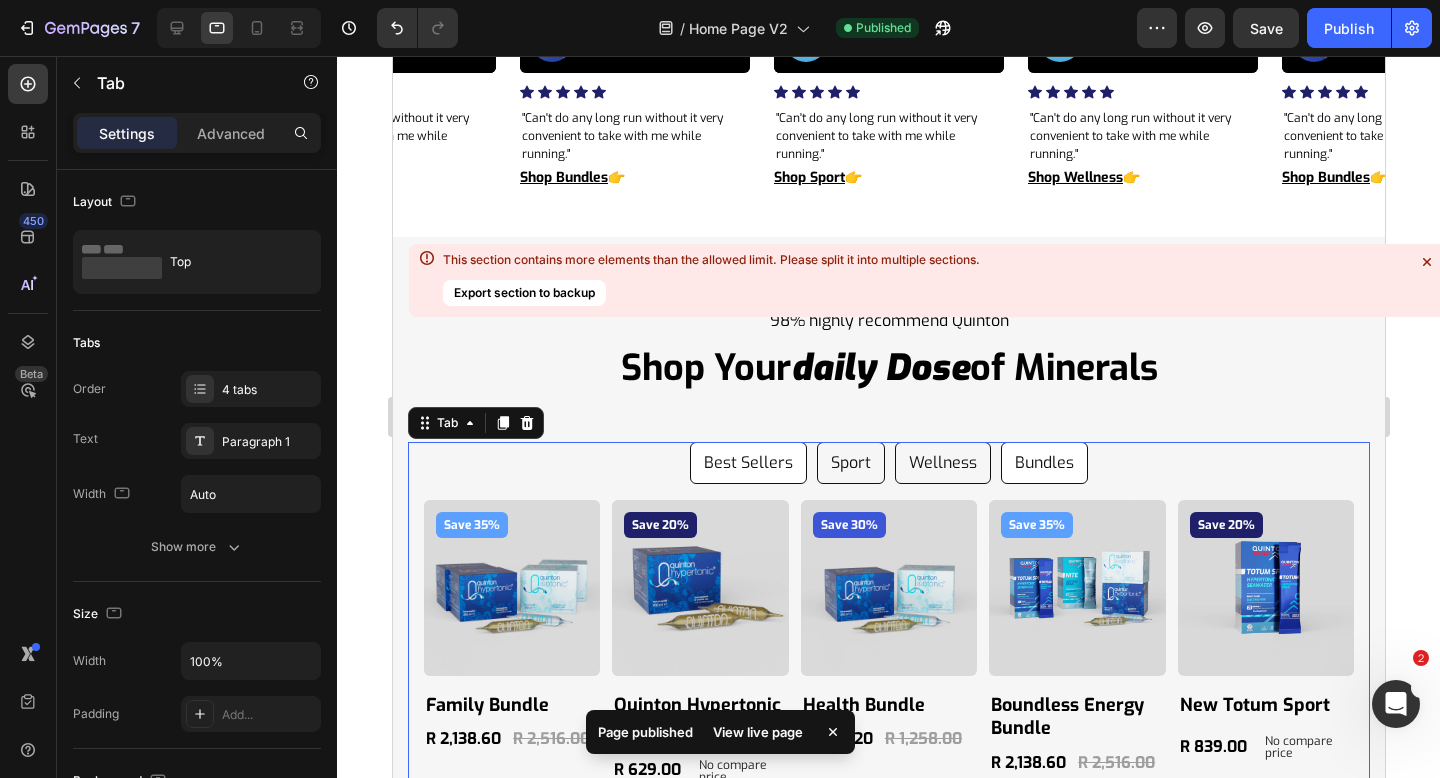 scroll, scrollTop: 8734, scrollLeft: 0, axis: vertical 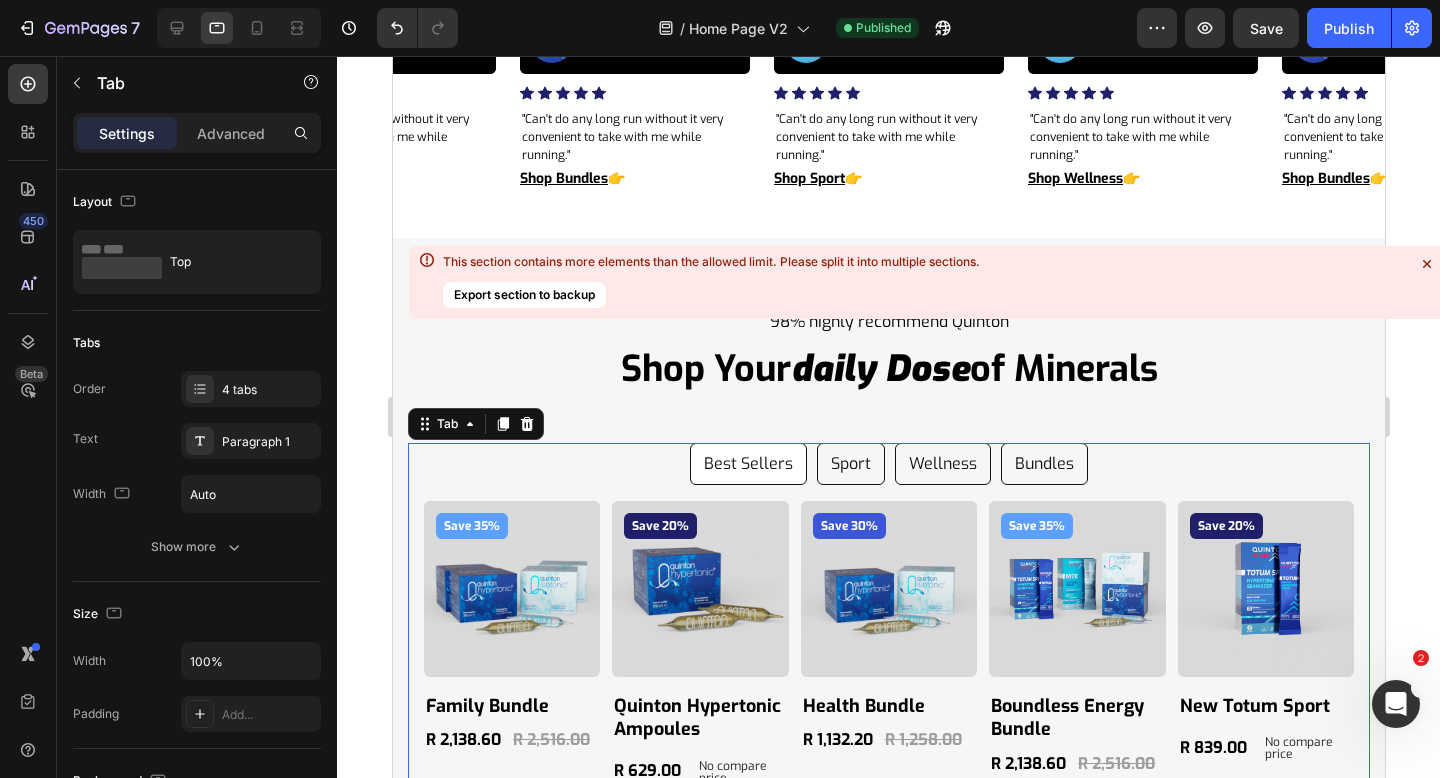 click 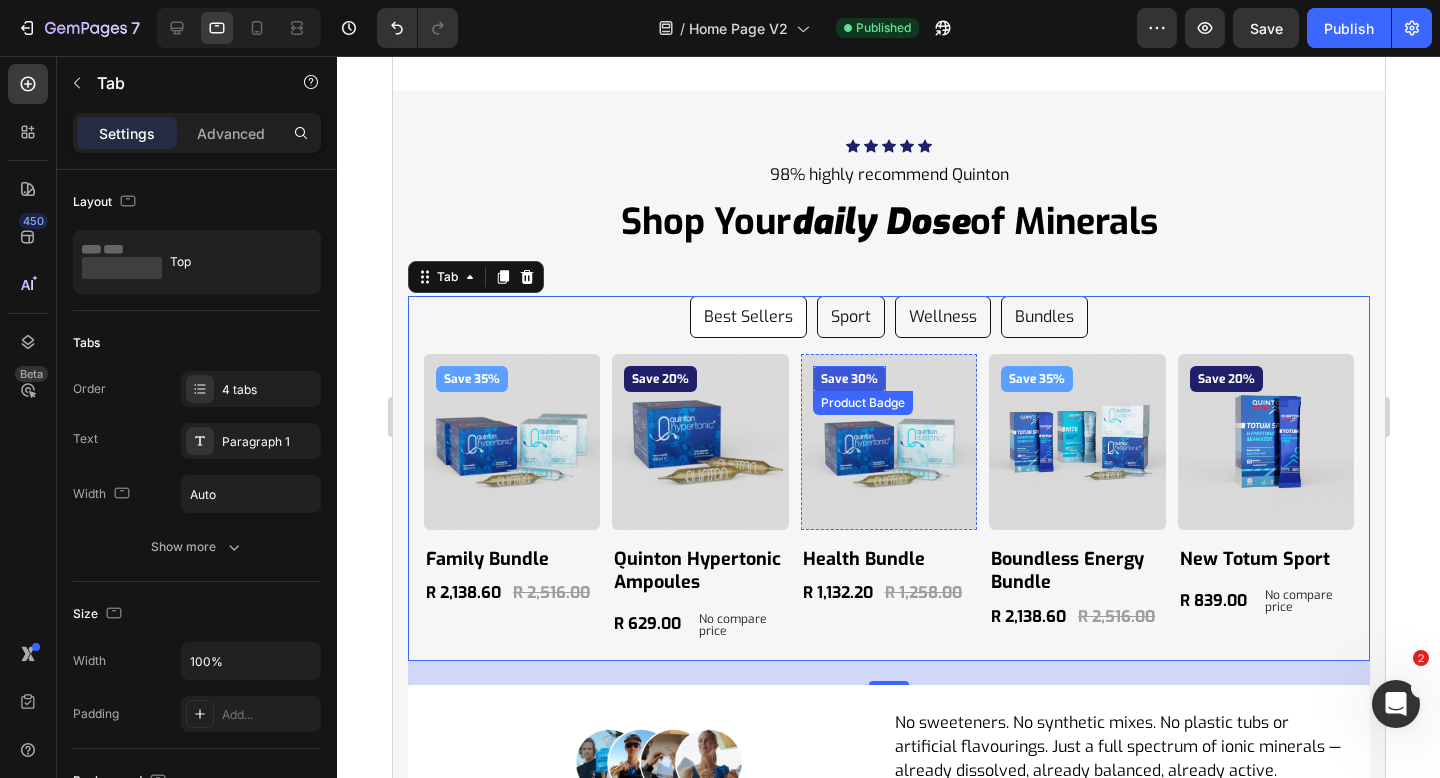 scroll, scrollTop: 8989, scrollLeft: 0, axis: vertical 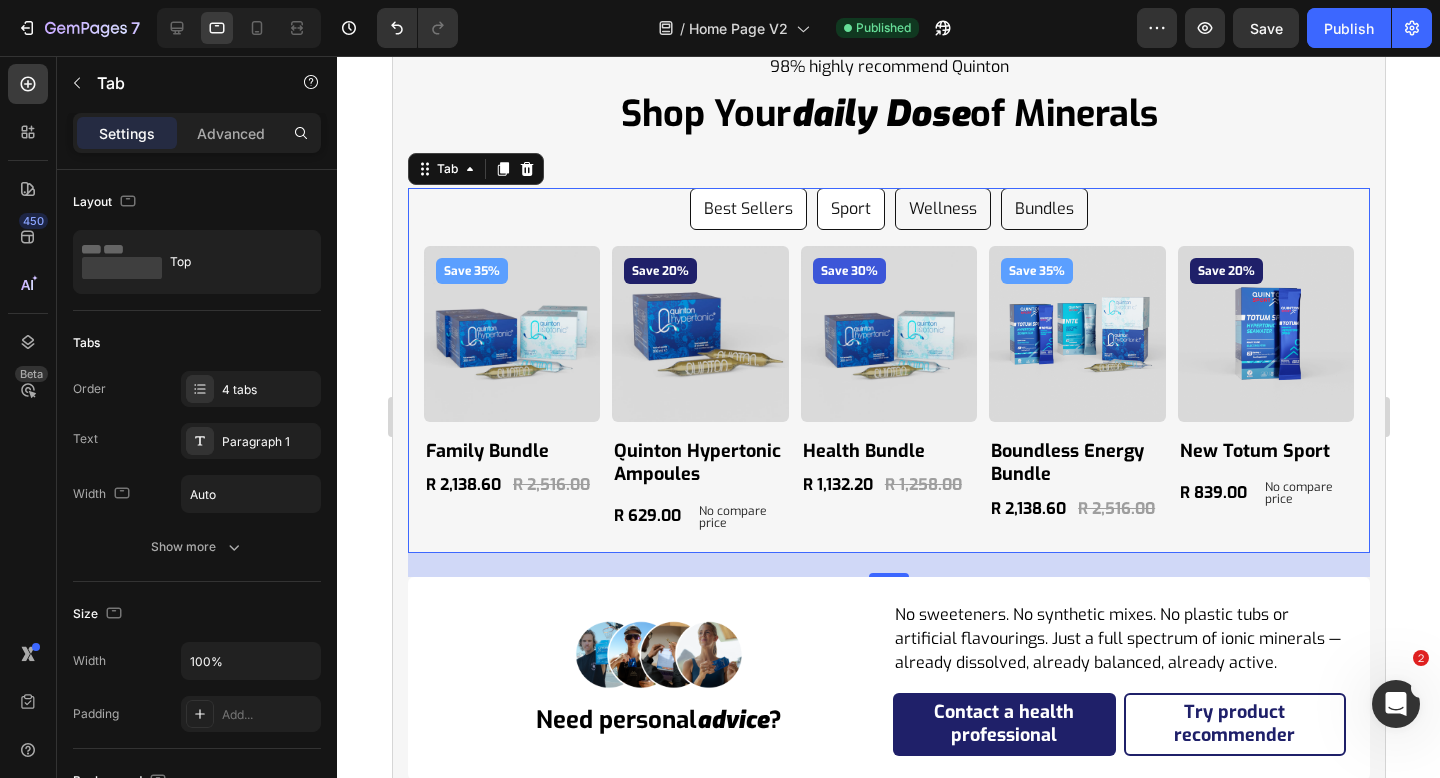 click on "Sport" at bounding box center (850, 209) 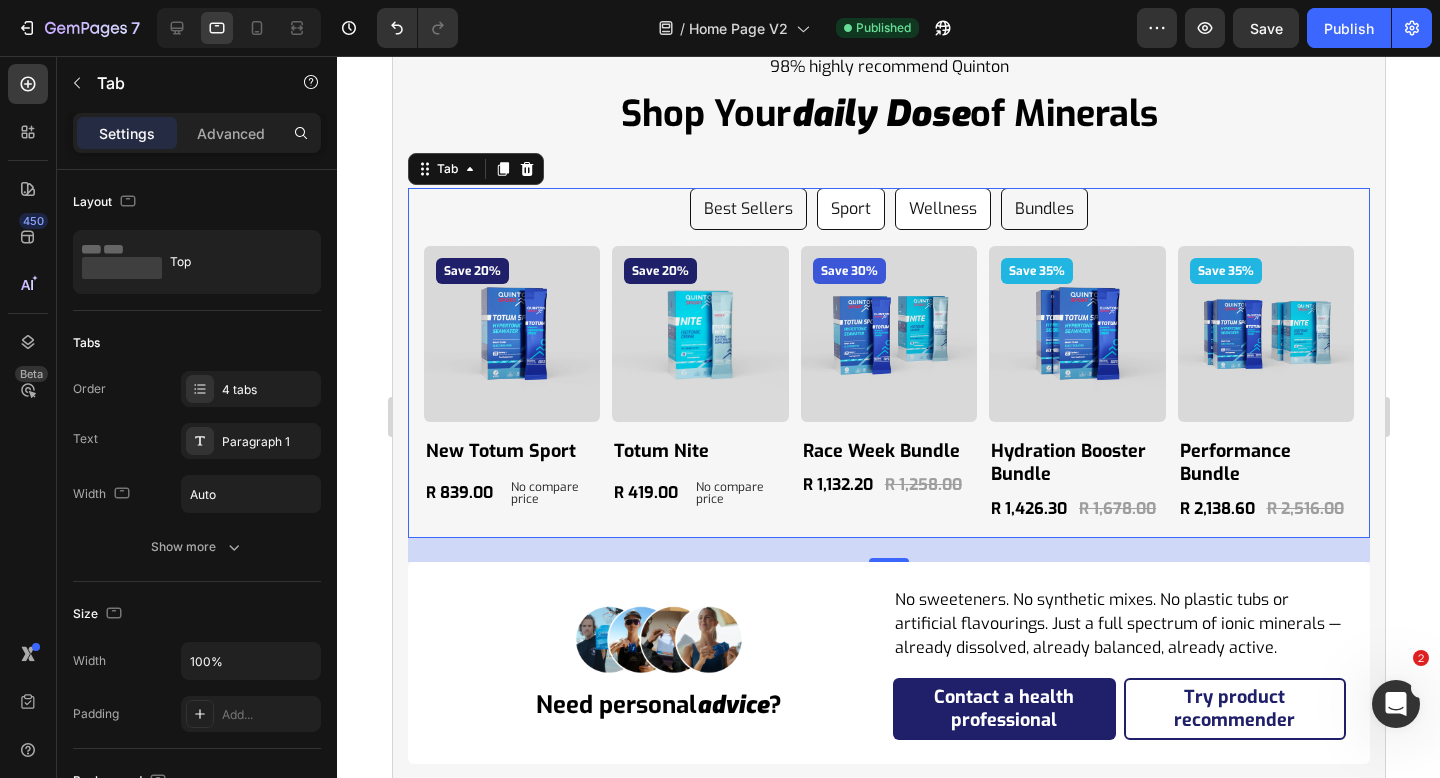 click on "Wellness" at bounding box center [942, 209] 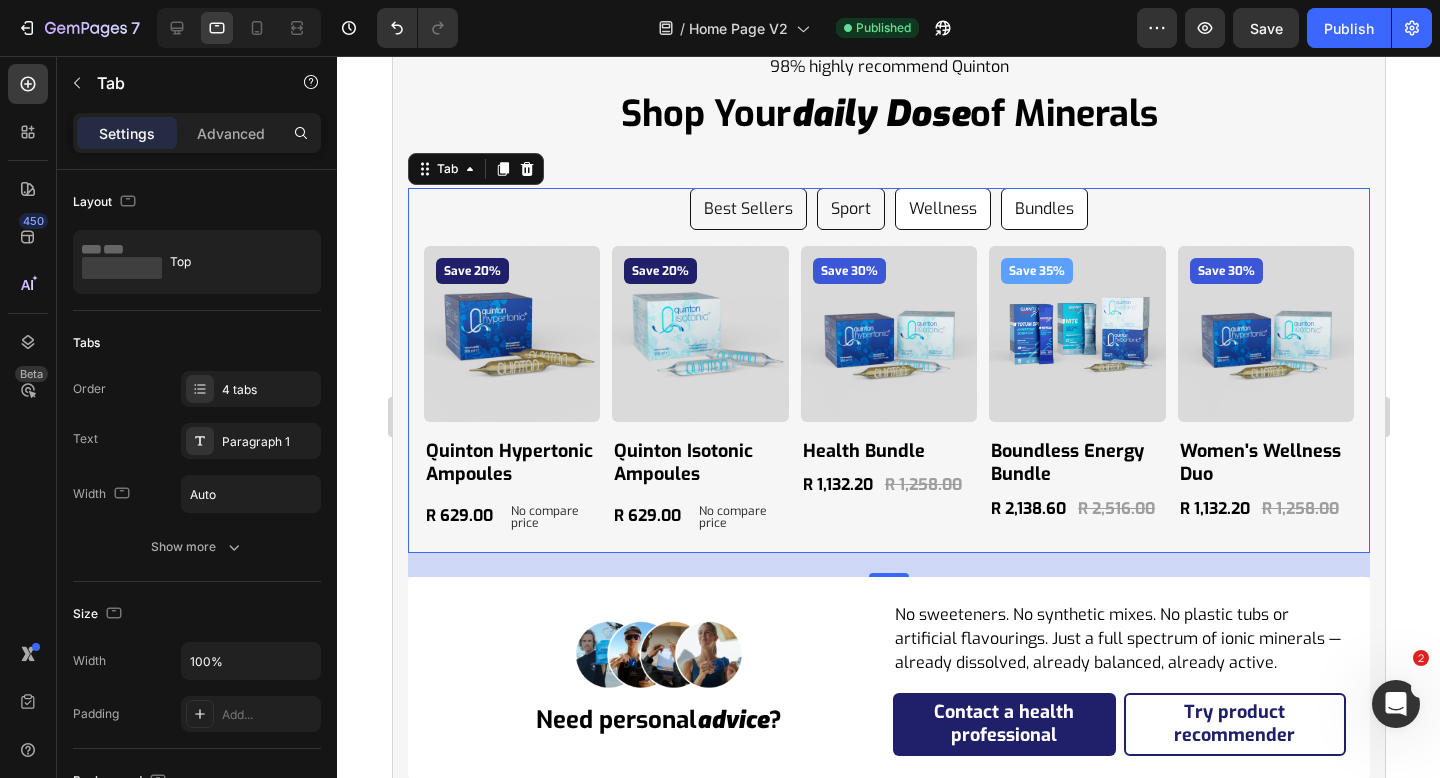 click on "Bundles" at bounding box center (1043, 209) 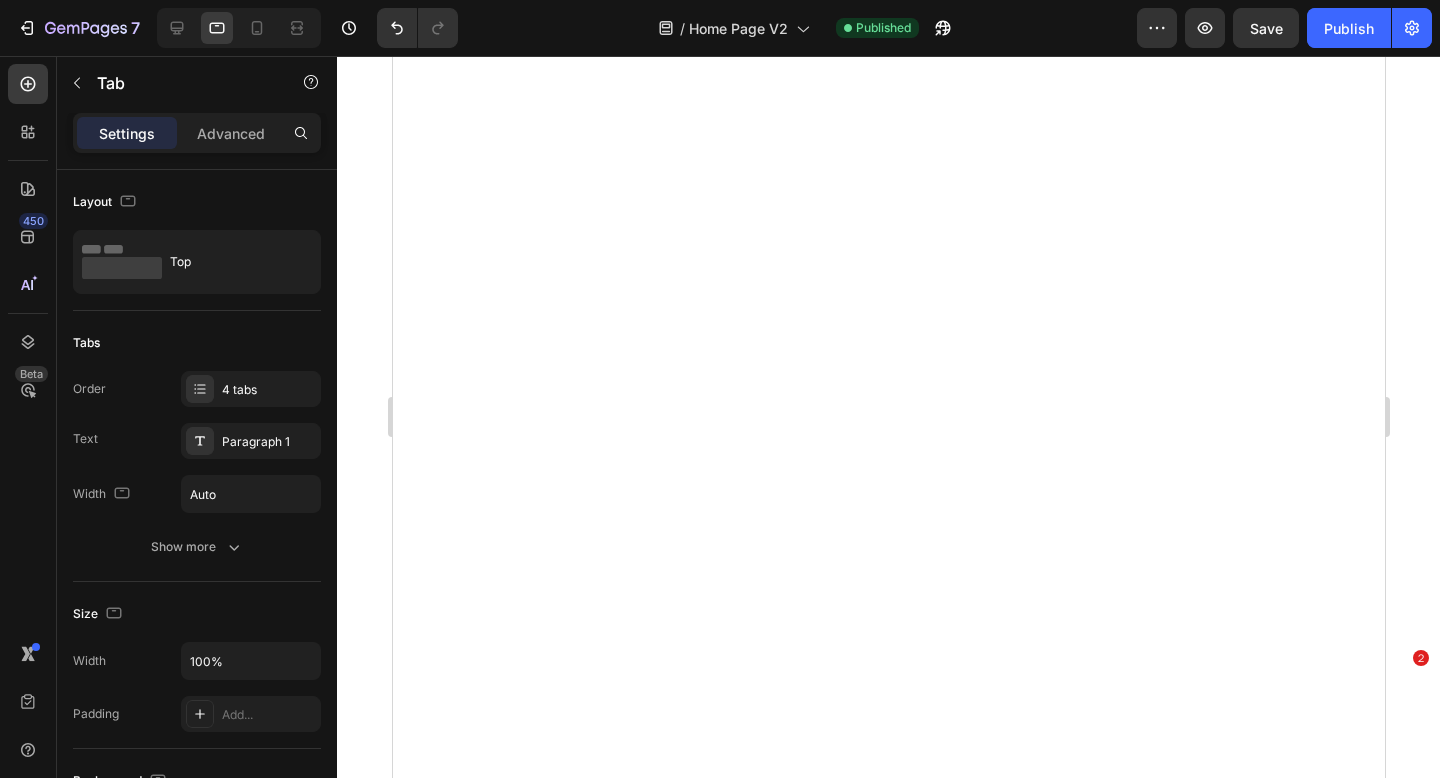 scroll, scrollTop: 0, scrollLeft: 0, axis: both 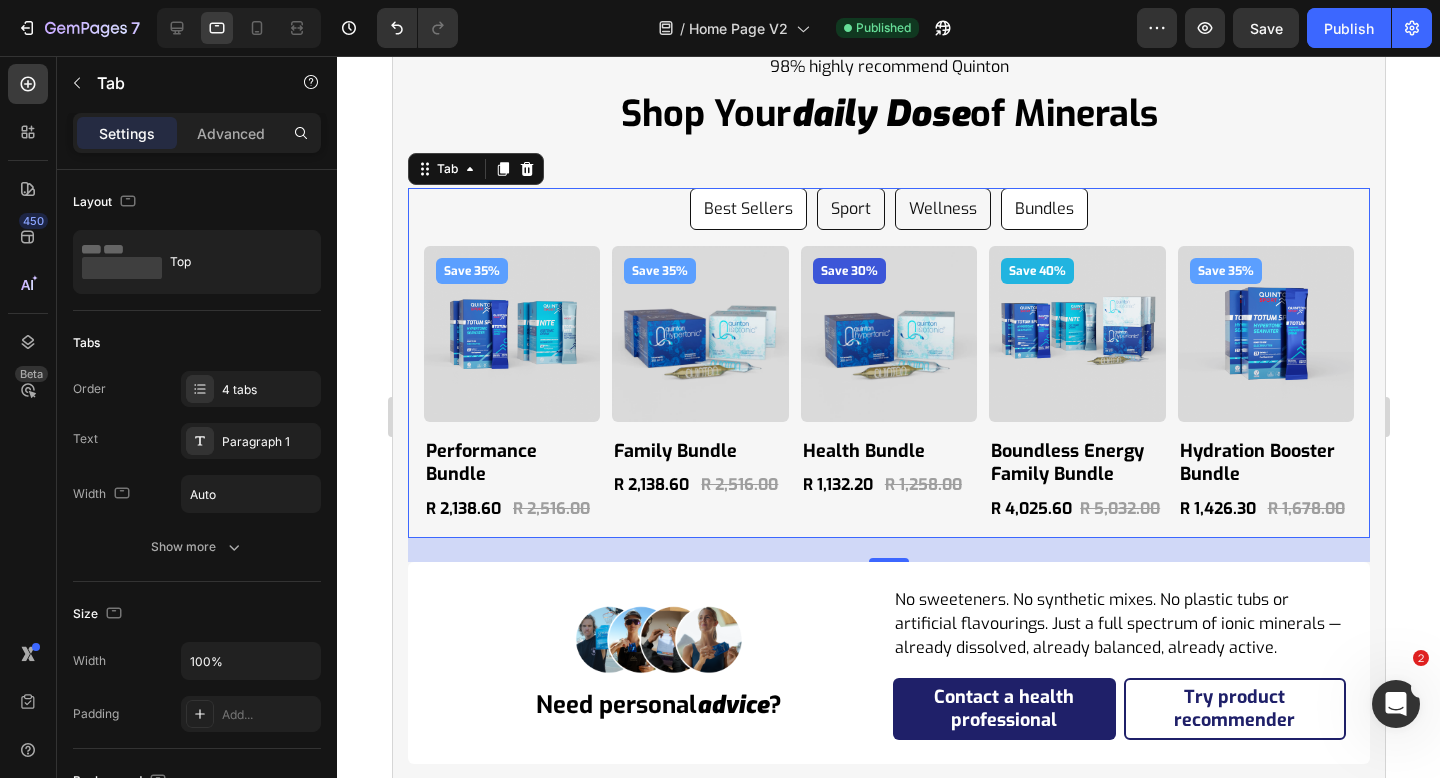 click on "Best Sellers" at bounding box center (747, 209) 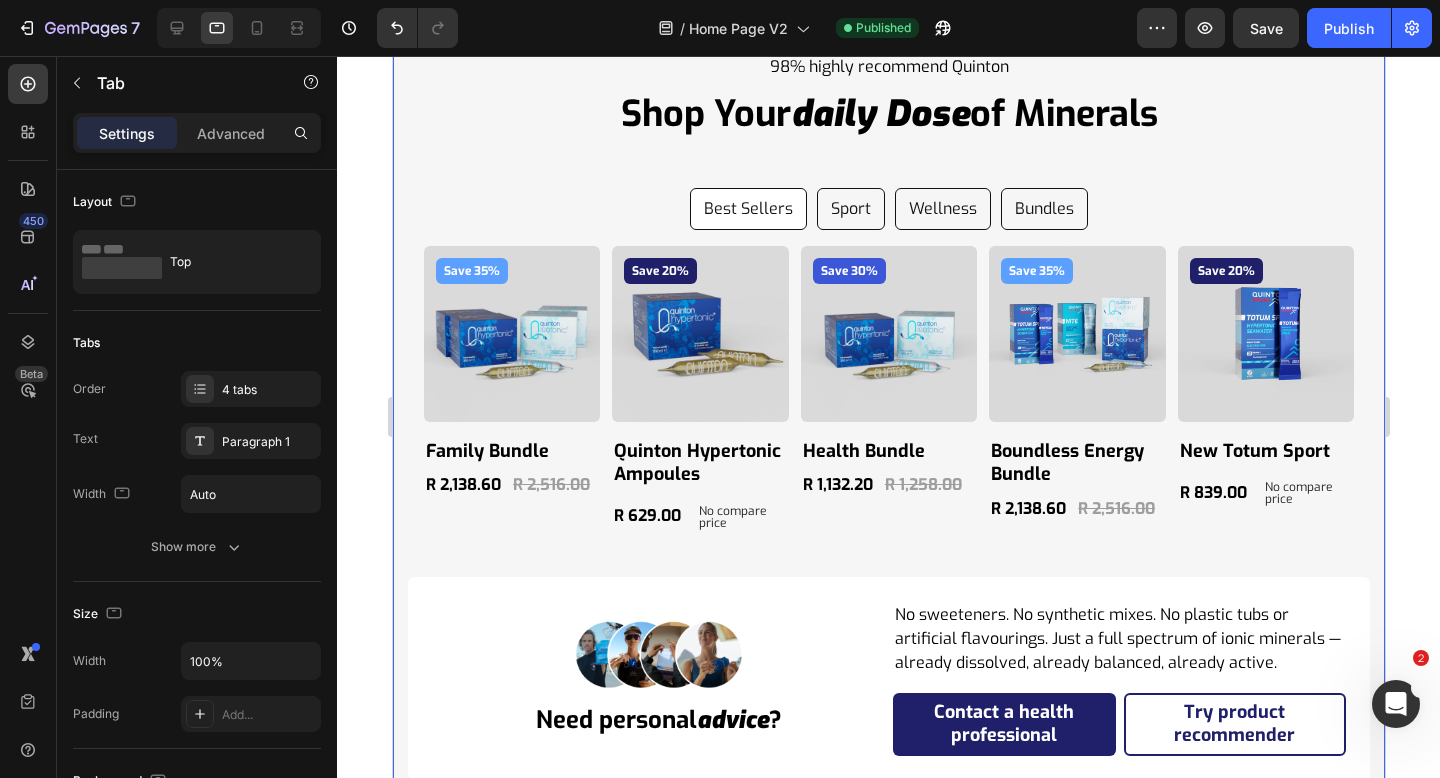 click on "Icon Icon Icon Icon Icon Icon List Hoz 98% highly recommend Quinton Text block shop your daily dose of minerals Heading Row Best Sellers Sport Wellness Bundles Save 35% Product Badge Product Images family bundle Product Title R 2,138.60 Product Price Product Price R 2,516.00 Product Price Product Price Row Product Save 20% Product Badge Product Images quinton hypertonic ampoules Product Title R 629.00 Product Price Product Price No compare price Product Price Row Product Save 30% Product Badge Product Images health bundle Product Title R 1,132.20 Product Price Product Price R 1,258.00 Product Price Product Price Row Product Save 35% Product Badge Product Images boundless energy bundle Product Title R 2,138.60 Product Price Product Price R 2,516.00 Product Price Product Price Row Product Save 20% Product Badge Product Images new totum sport Product Title R 839.00 Product Price Product Price No compare price Product Price Row Product ?" at bounding box center [888, 401] 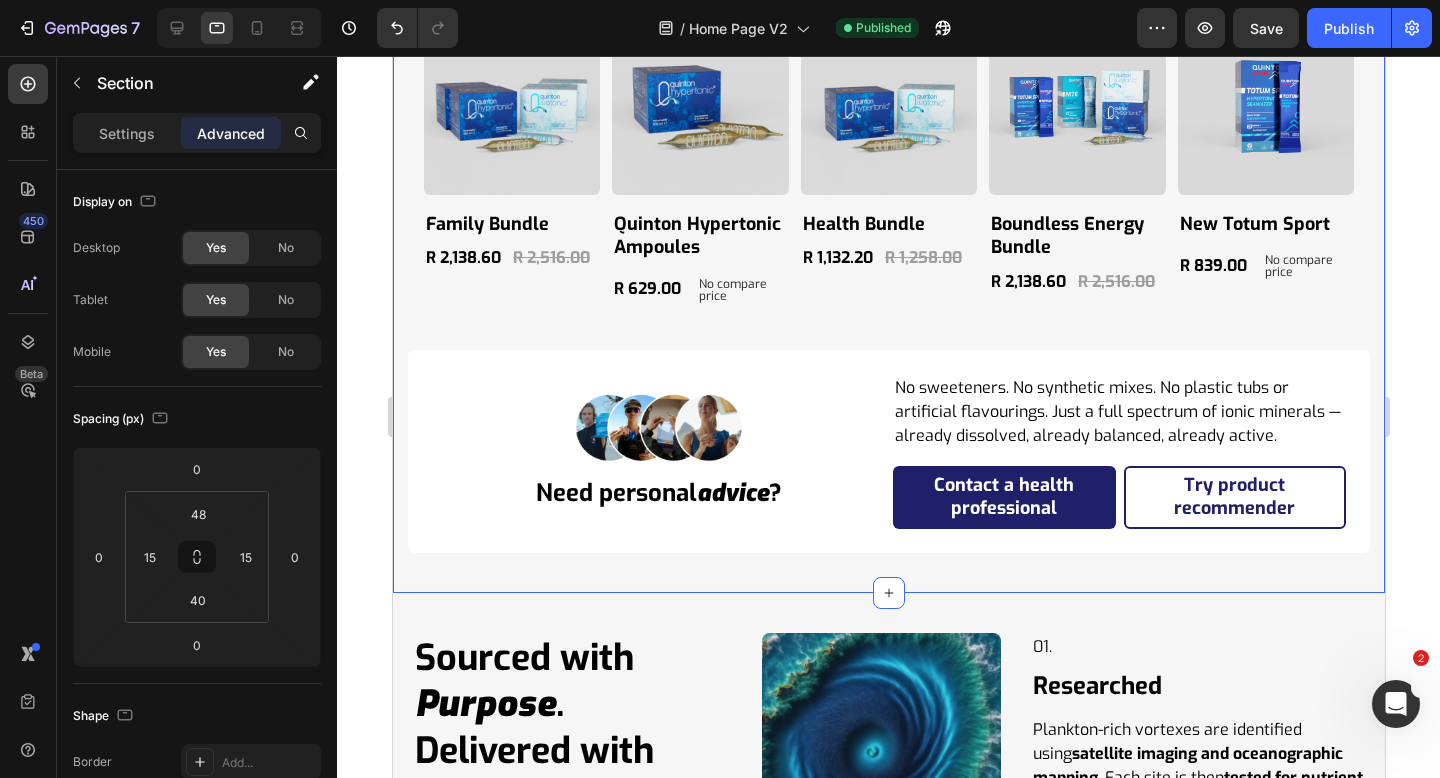 scroll, scrollTop: 9395, scrollLeft: 0, axis: vertical 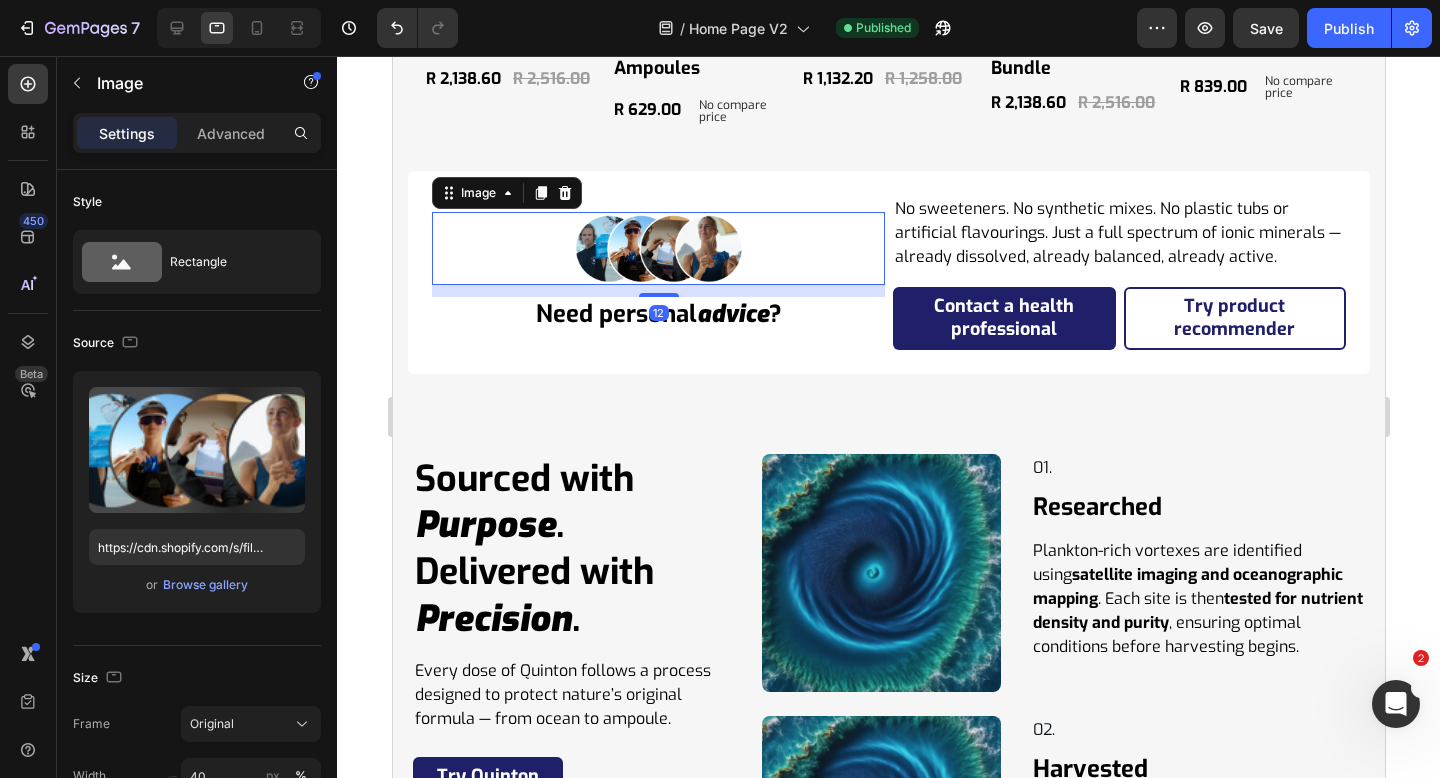 click at bounding box center (657, 248) 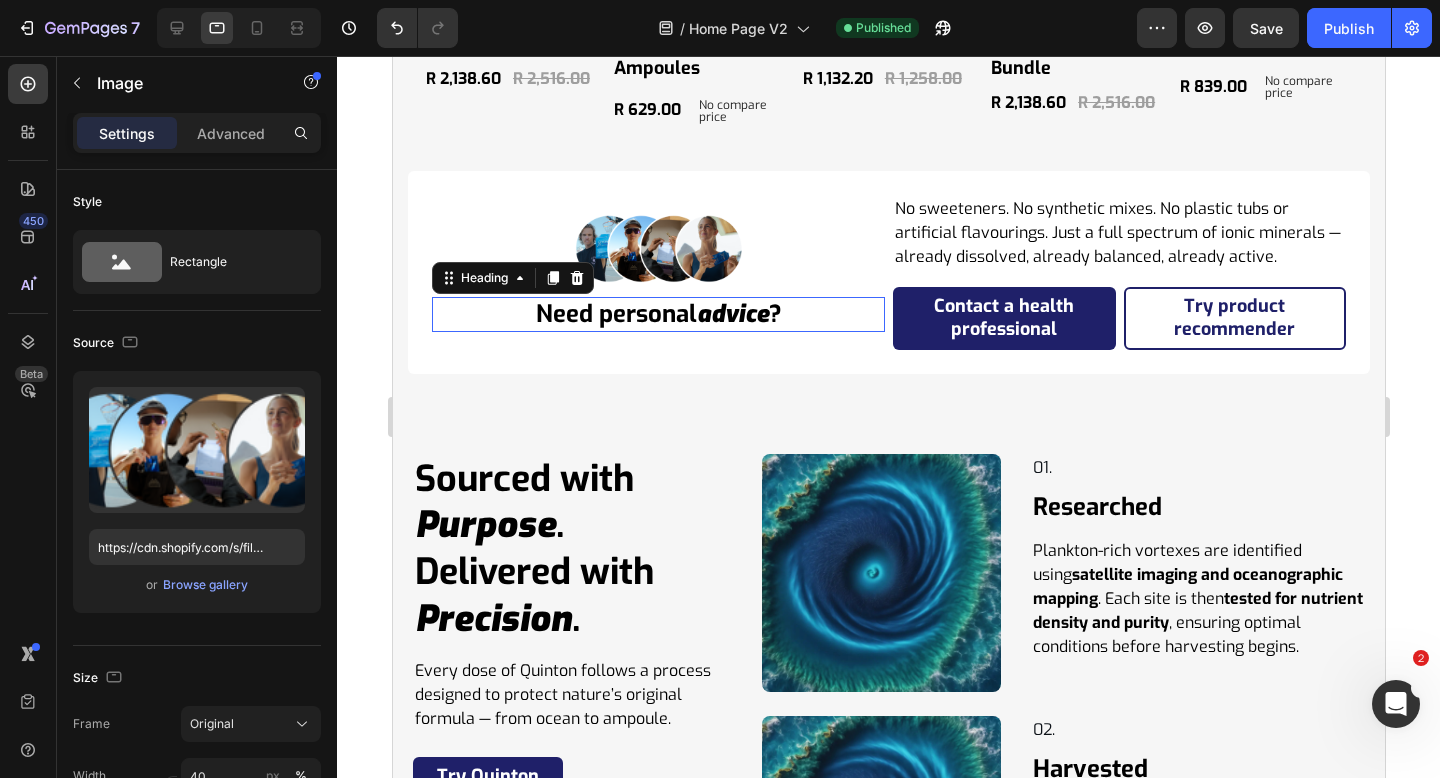 click on "advice" at bounding box center (732, 314) 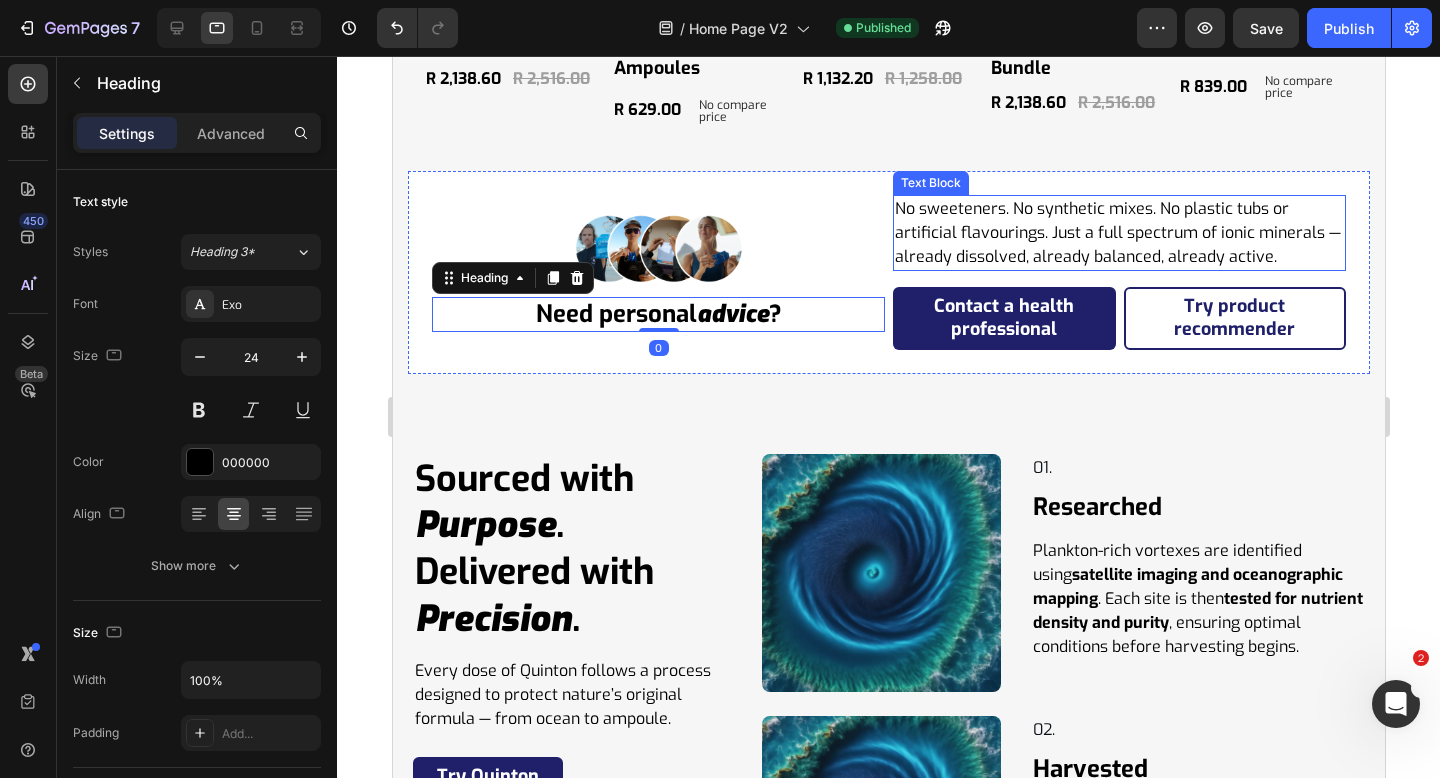 click on "No sweeteners. No synthetic mixes. No plastic tubs or artificial flavourings. Just a full spectrum of ionic minerals — already dissolved, already balanced, already active." at bounding box center [1118, 233] 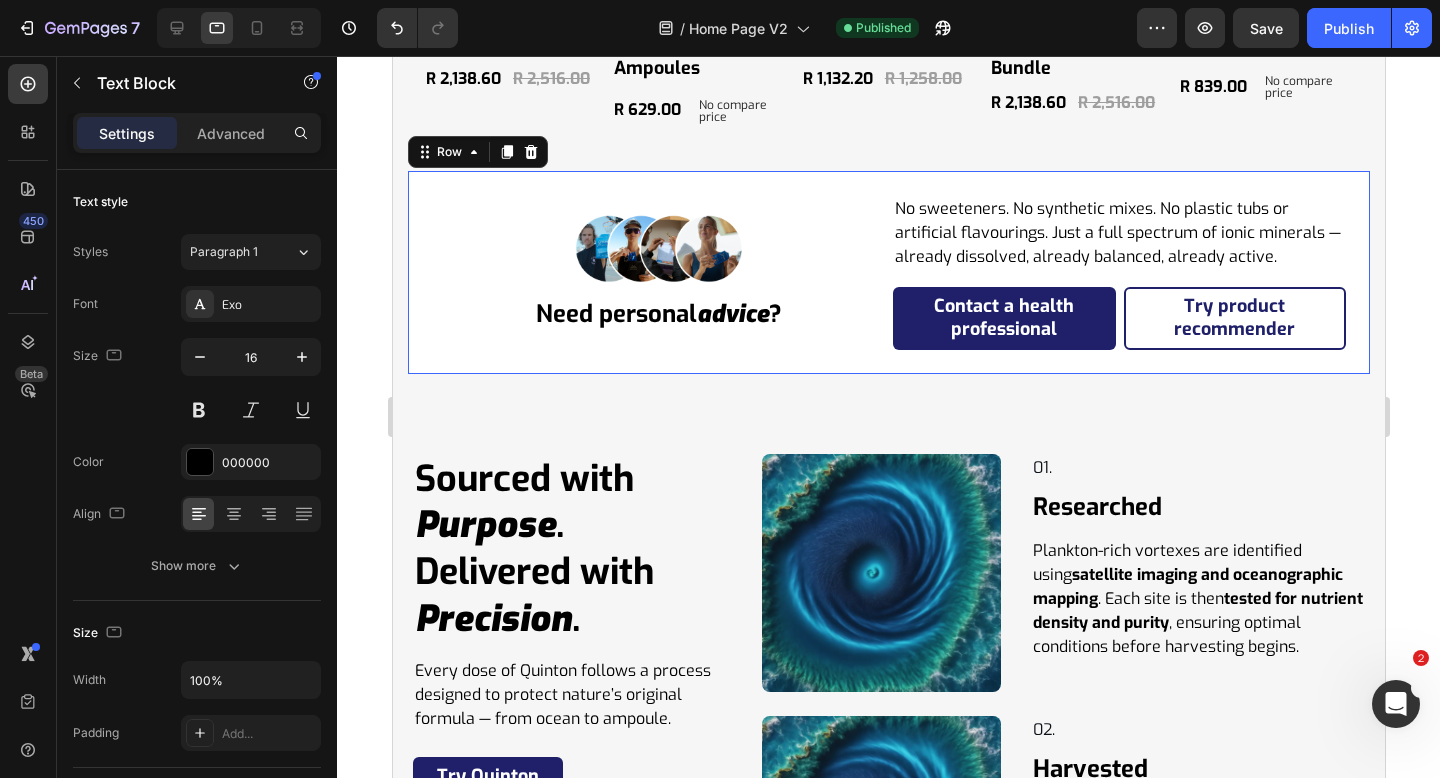 click on "Image Need personal advice ? Heading No sweeteners. No synthetic mixes. No plastic tubs or artificial flavourings. Just a full spectrum of ionic minerals — already dissolved, already balanced, already active. Text Block Contact a health professional Button Try product recommender Button Row Row 0" at bounding box center [888, 272] 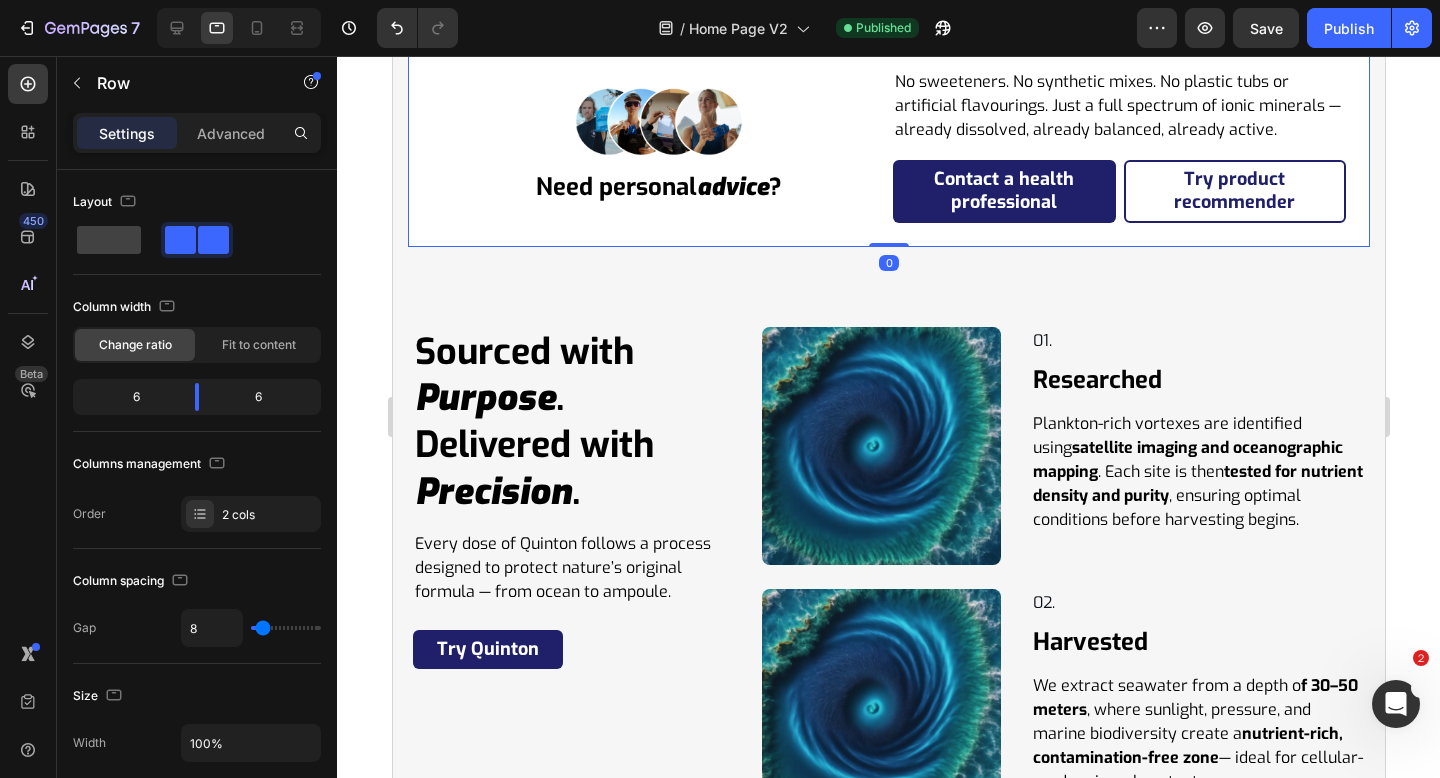 scroll, scrollTop: 9588, scrollLeft: 0, axis: vertical 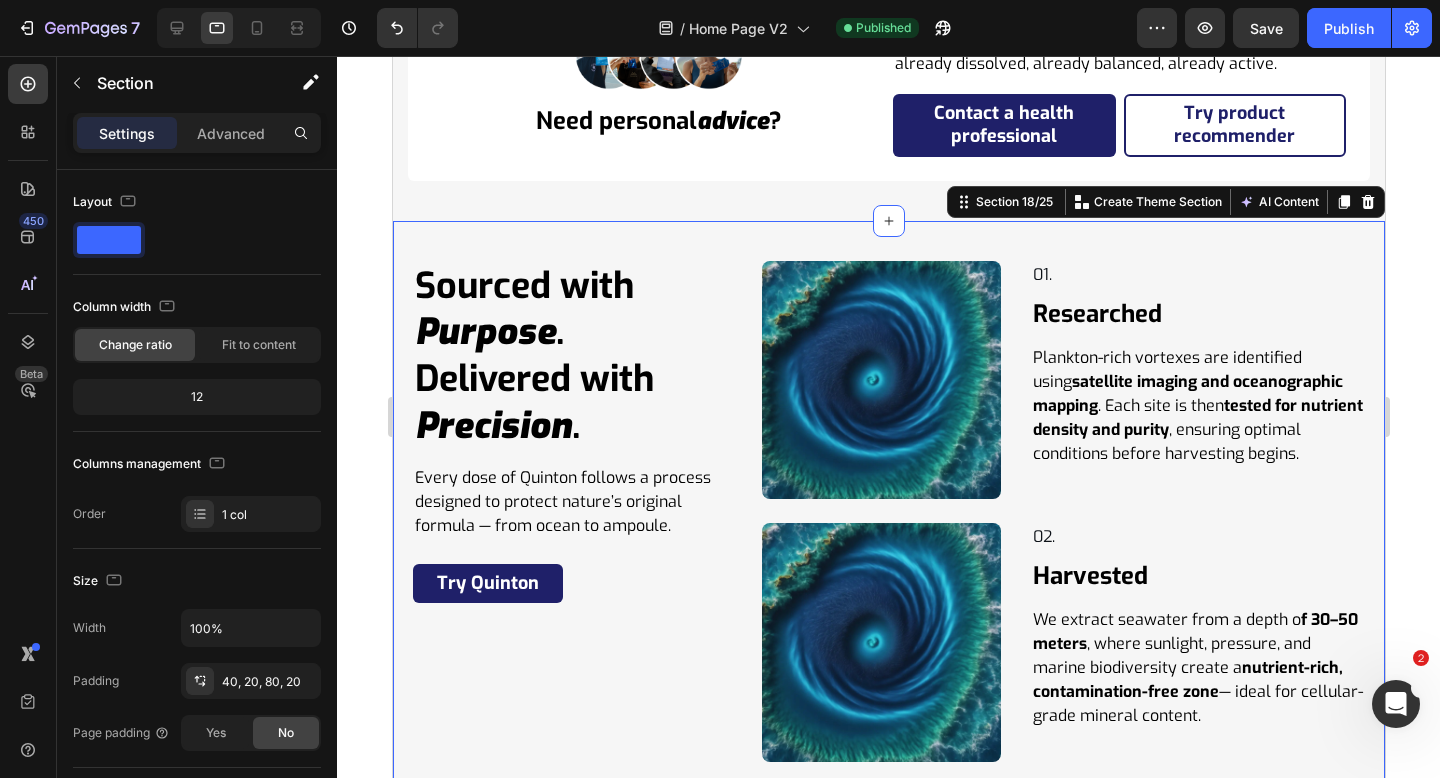 click on "Sourced with Purpose . Delivered with Precision . Heading Every dose of Quinton follows a process designed to protect nature’s original formula — from ocean to ampoule. Text Block Try Quinton Button Row Image 01. Text Block Row Researched Heading Plankton-rich vortexes are identified using satellite imaging and oceanographic mapping . Each site is then tested for nutrient density and purity , ensuring optimal conditions before harvesting begins. Text Block Row Row Image 02. Text Block Row Harvested Heading We extract seawater from a depth o f 30–50 meters , where sunlight, pressure, and marine biodiversity create a nutrient-rich, contamination-free zone — ideal for cellular-grade mineral content. Text Block Row Row Image 03. Text Block Row Filtered Heading The collected seawater undergoes cold microfiltration , preserving the structure and ionic integrity of all 78+ minerals while removing all contaminants , including microplastics and pathogens. Text Block Row Row Image 04. Row" at bounding box center (888, 929) 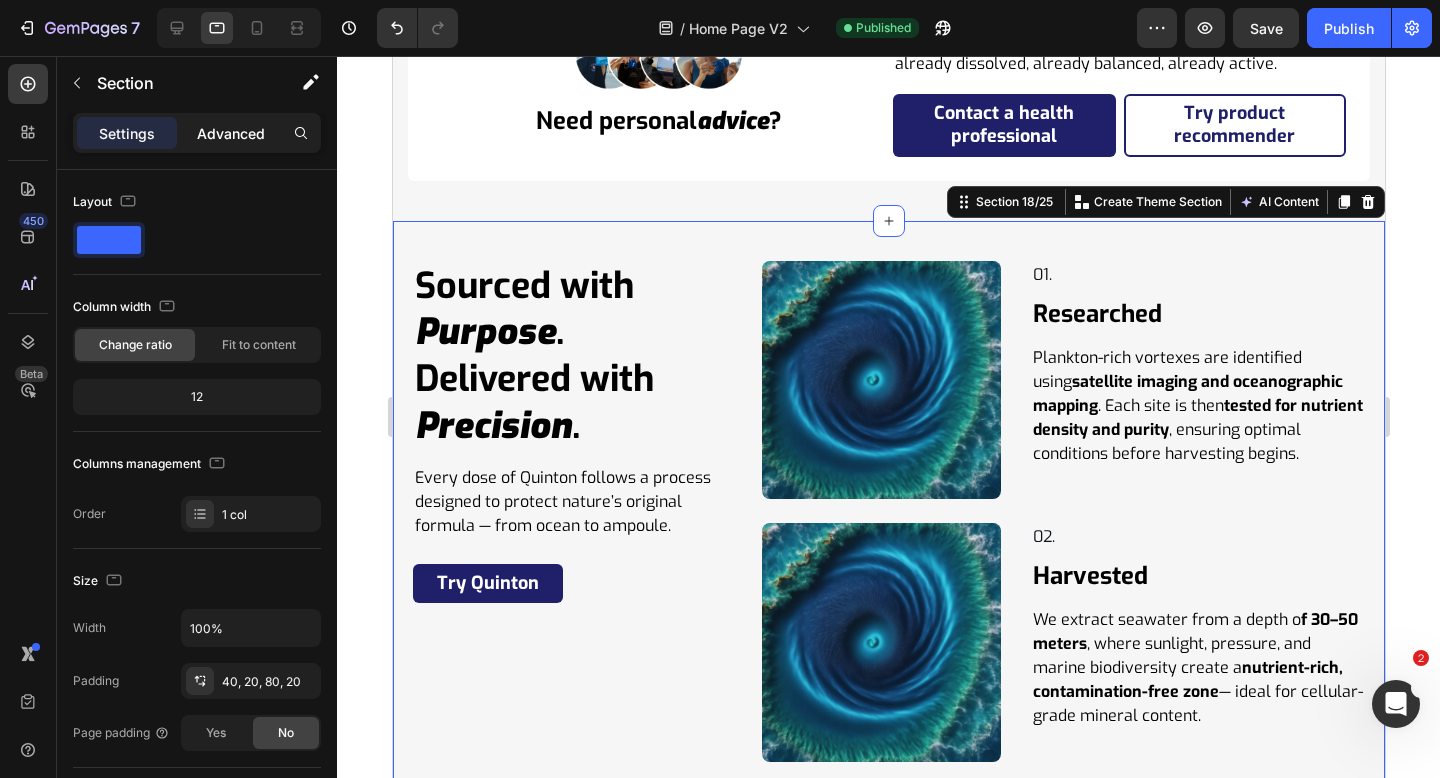click on "Advanced" at bounding box center (231, 133) 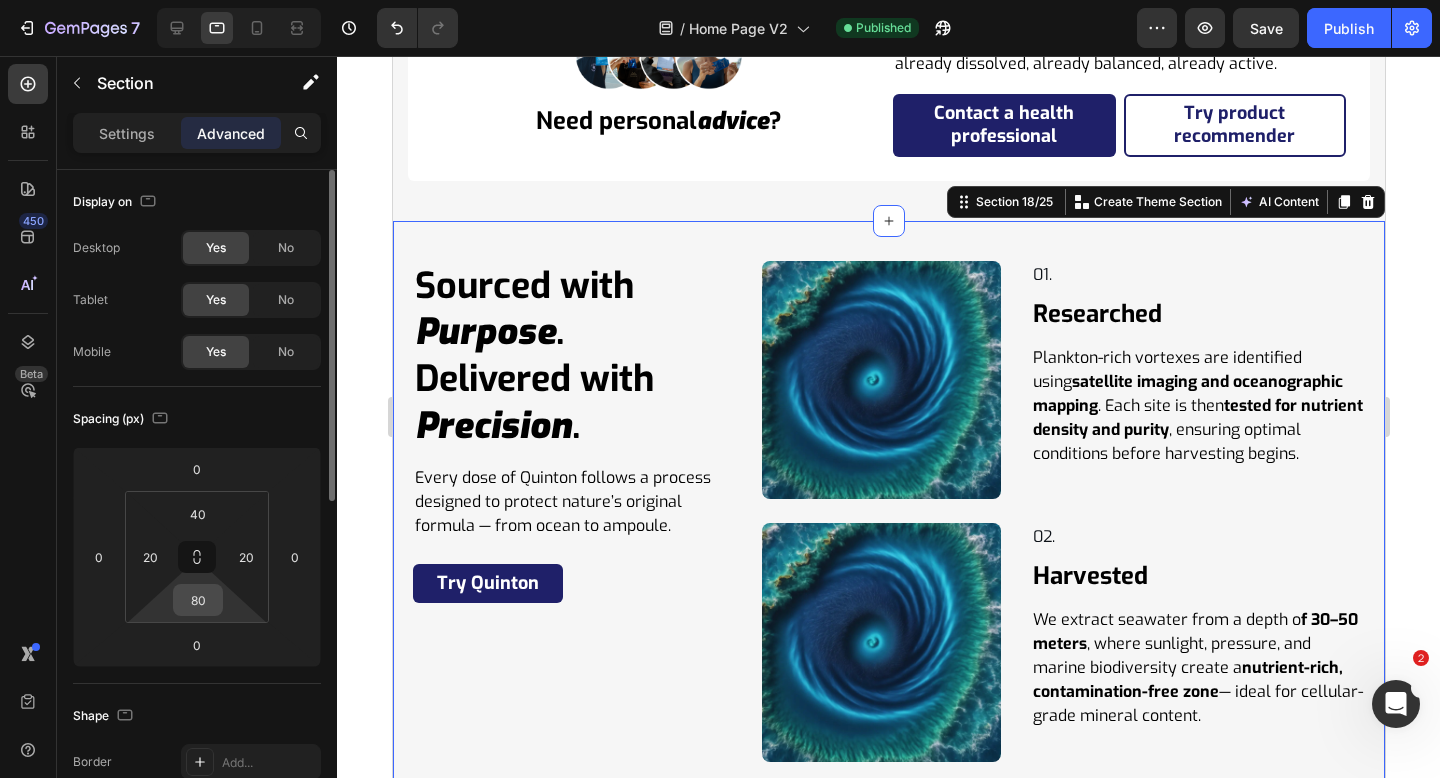 click on "80" at bounding box center (198, 600) 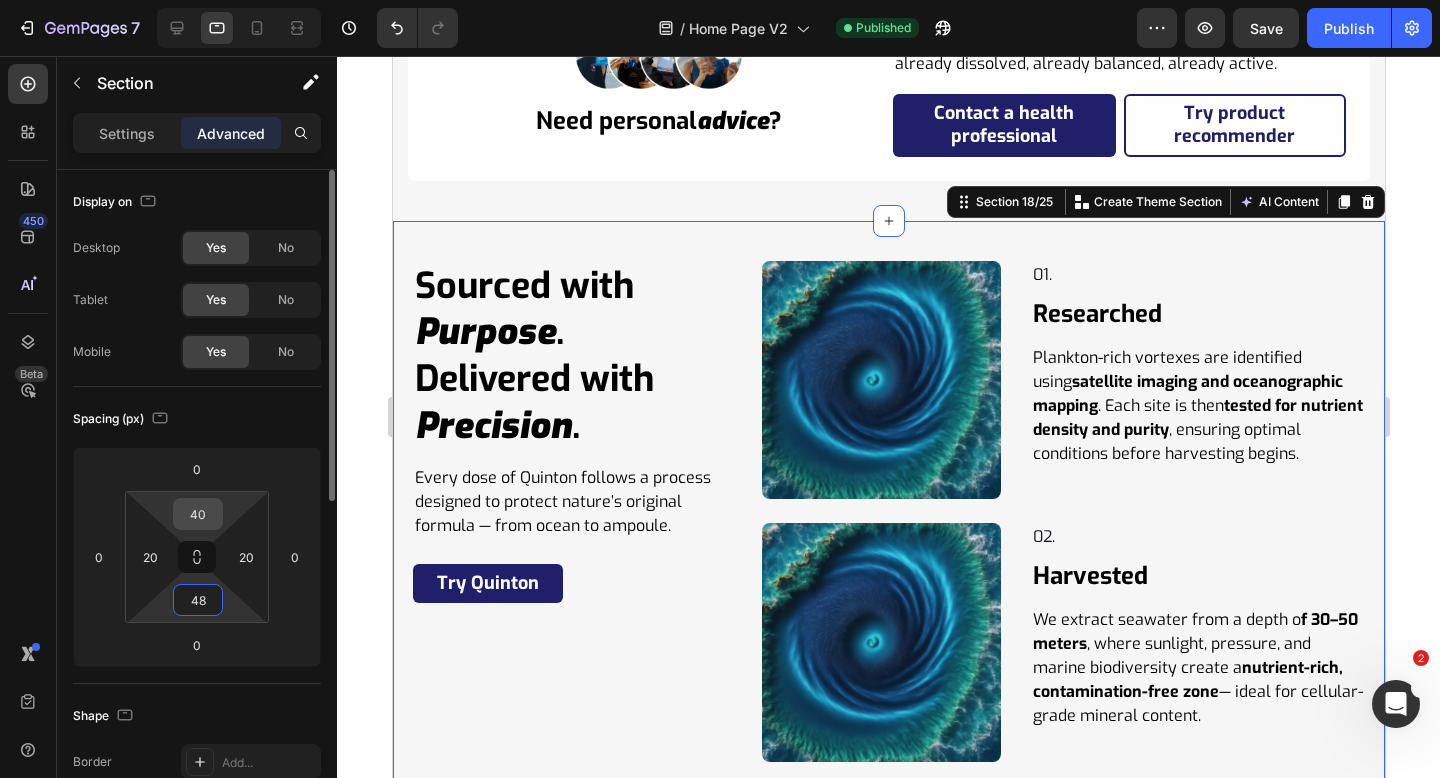 type on "48" 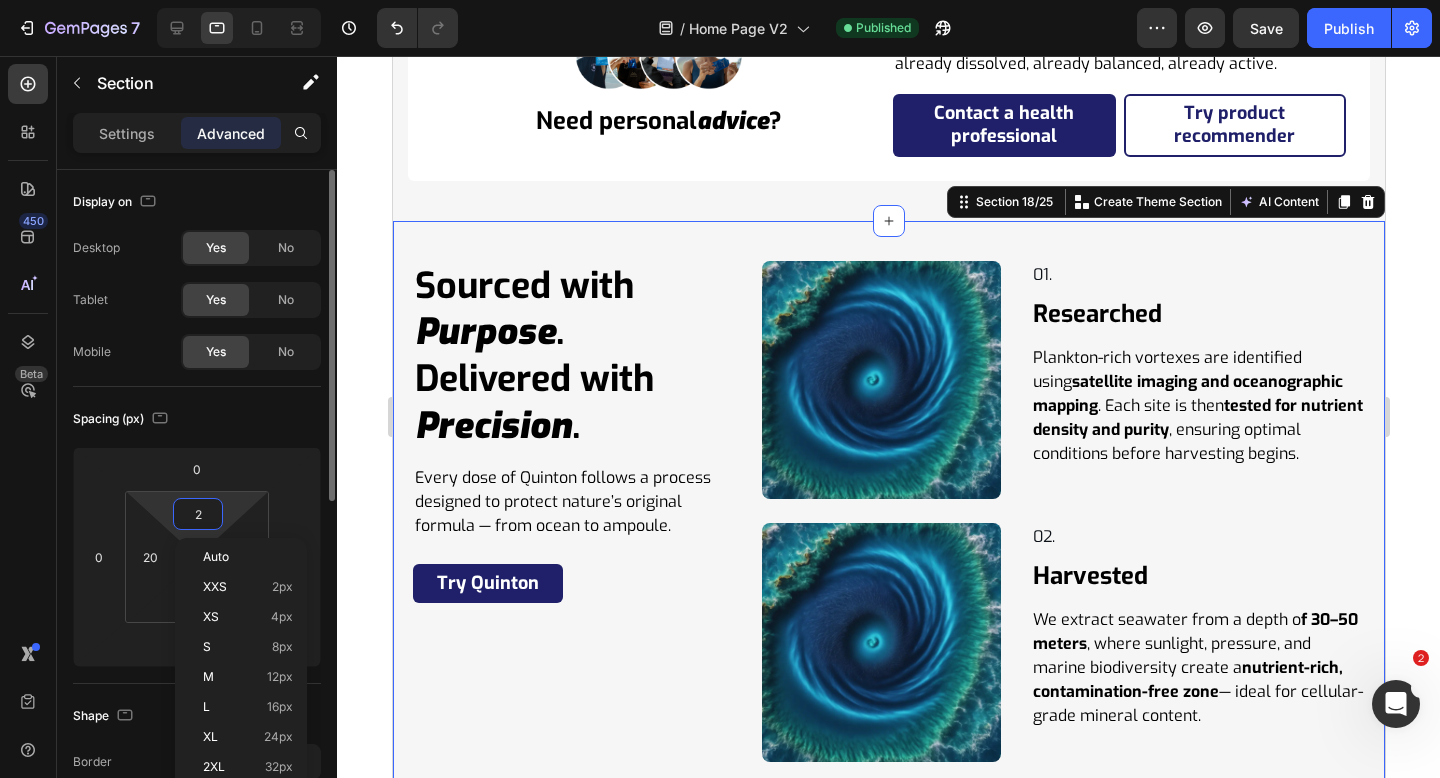 type on "24" 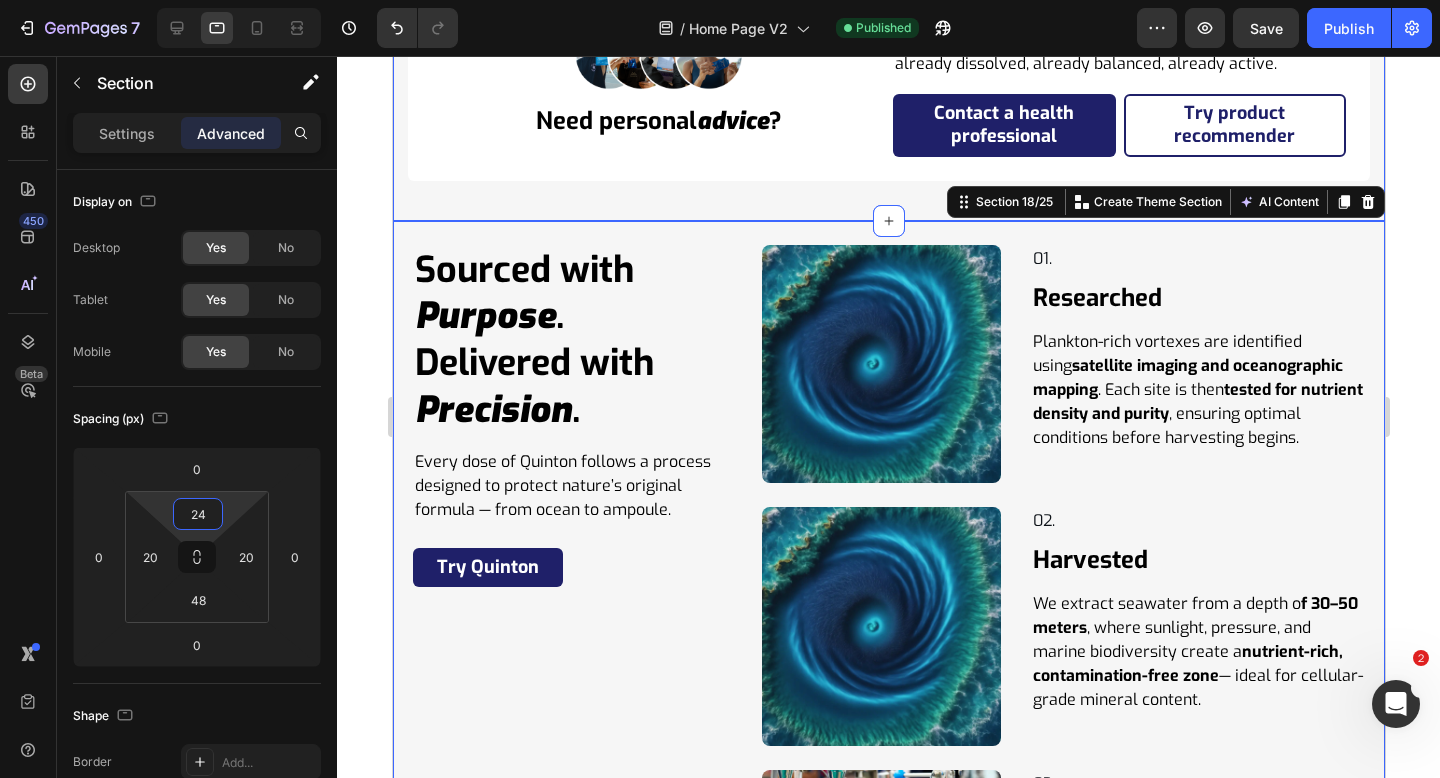 click on "Icon Icon Icon Icon Icon Icon List Hoz 98% highly recommend Quinton Text block shop your daily dose of minerals Heading Row Best Sellers Sport Wellness Bundles Save 35% Product Badge Product Images family bundle Product Title R 2,138.60 Product Price Product Price R 2,516.00 Product Price Product Price Row Product Save 20% Product Badge Product Images quinton hypertonic ampoules Product Title R 629.00 Product Price Product Price No compare price Product Price Row Product Save 30% Product Badge Product Images health bundle Product Title R 1,132.20 Product Price Product Price R 1,258.00 Product Price Product Price Row Product Save 35% Product Badge Product Images boundless energy bundle Product Title R 2,138.60 Product Price Product Price R 2,516.00 Product Price Product Price Row Product Save 20% Product Badge Product Images new totum sport Product Title R 839.00 Product Price Product Price No compare price Product Price Row Product ?" at bounding box center [888, -198] 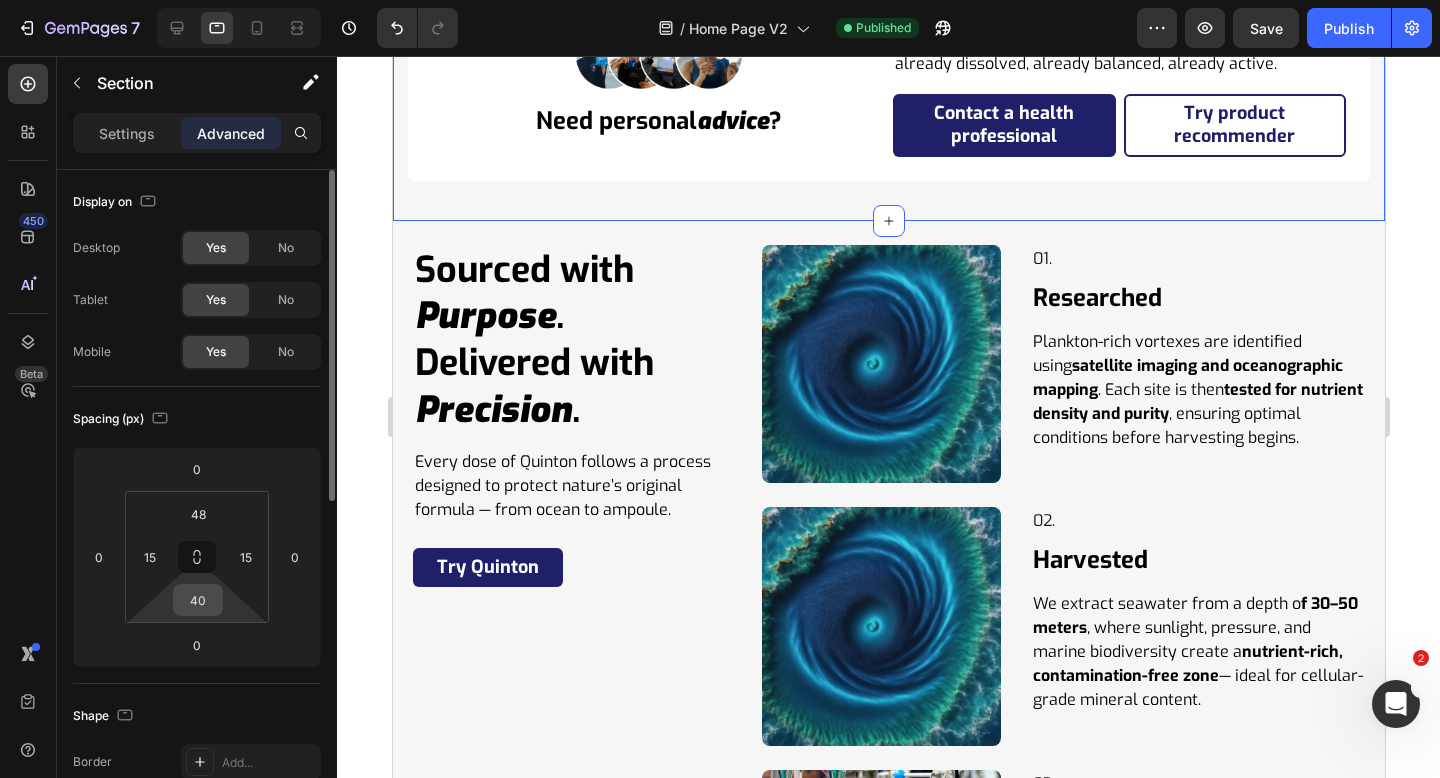 click on "40" at bounding box center (198, 600) 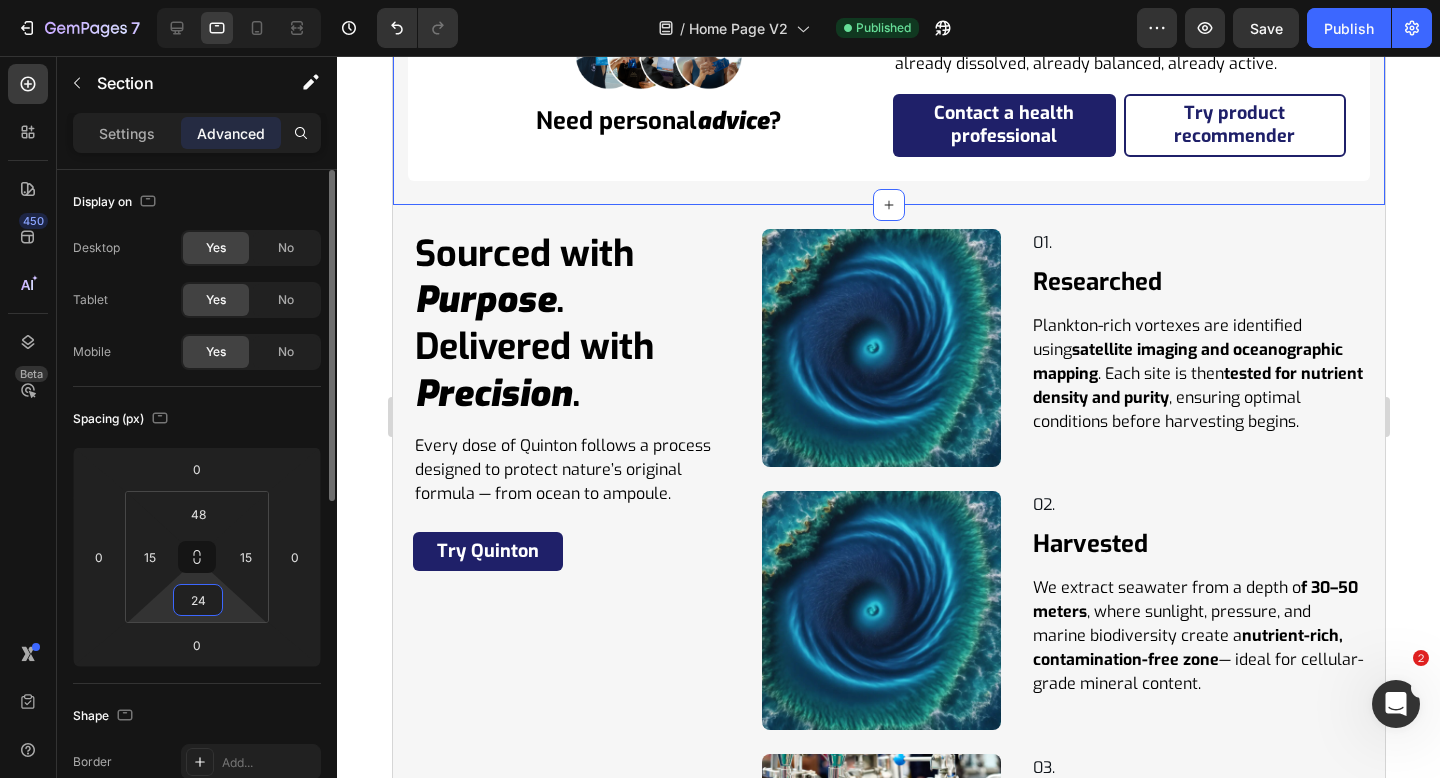 type on "24" 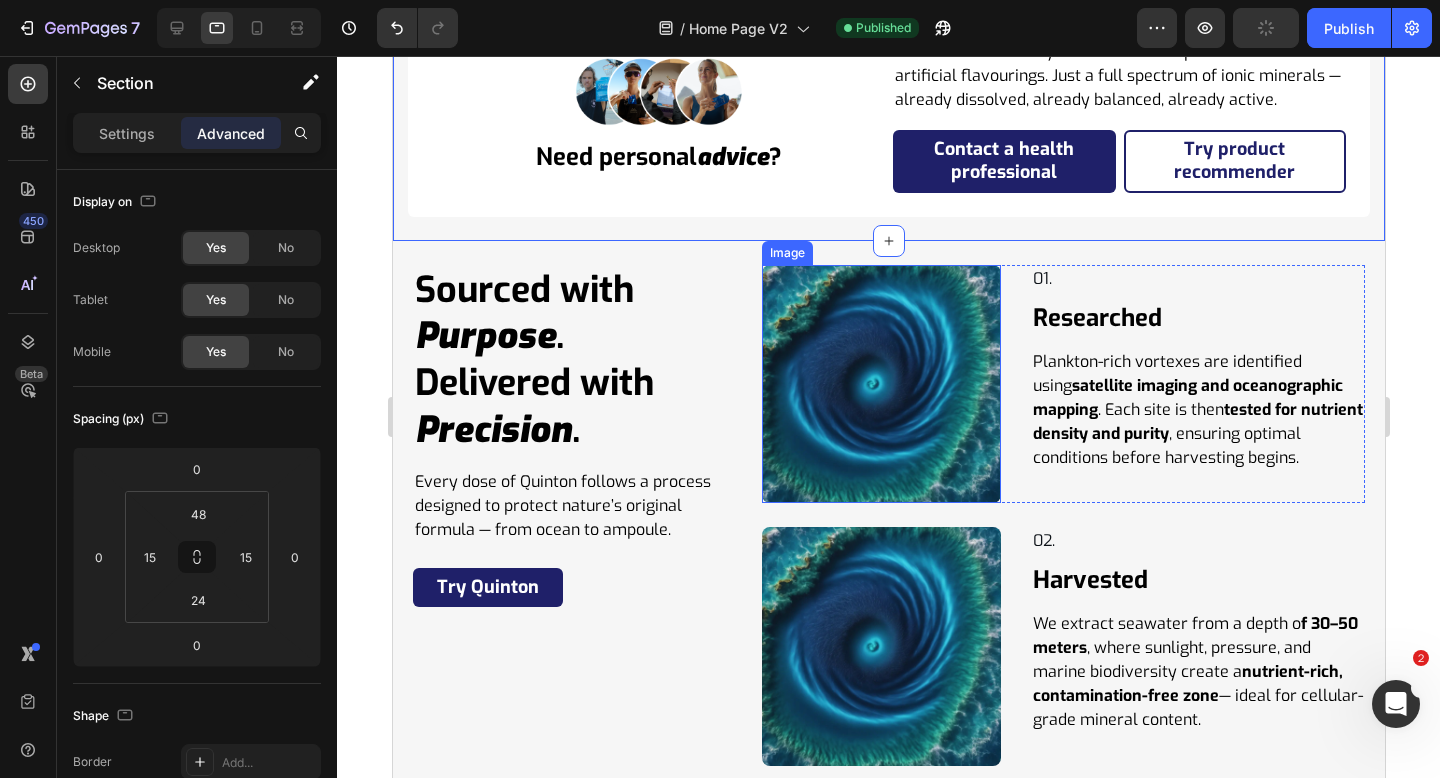 scroll, scrollTop: 9674, scrollLeft: 0, axis: vertical 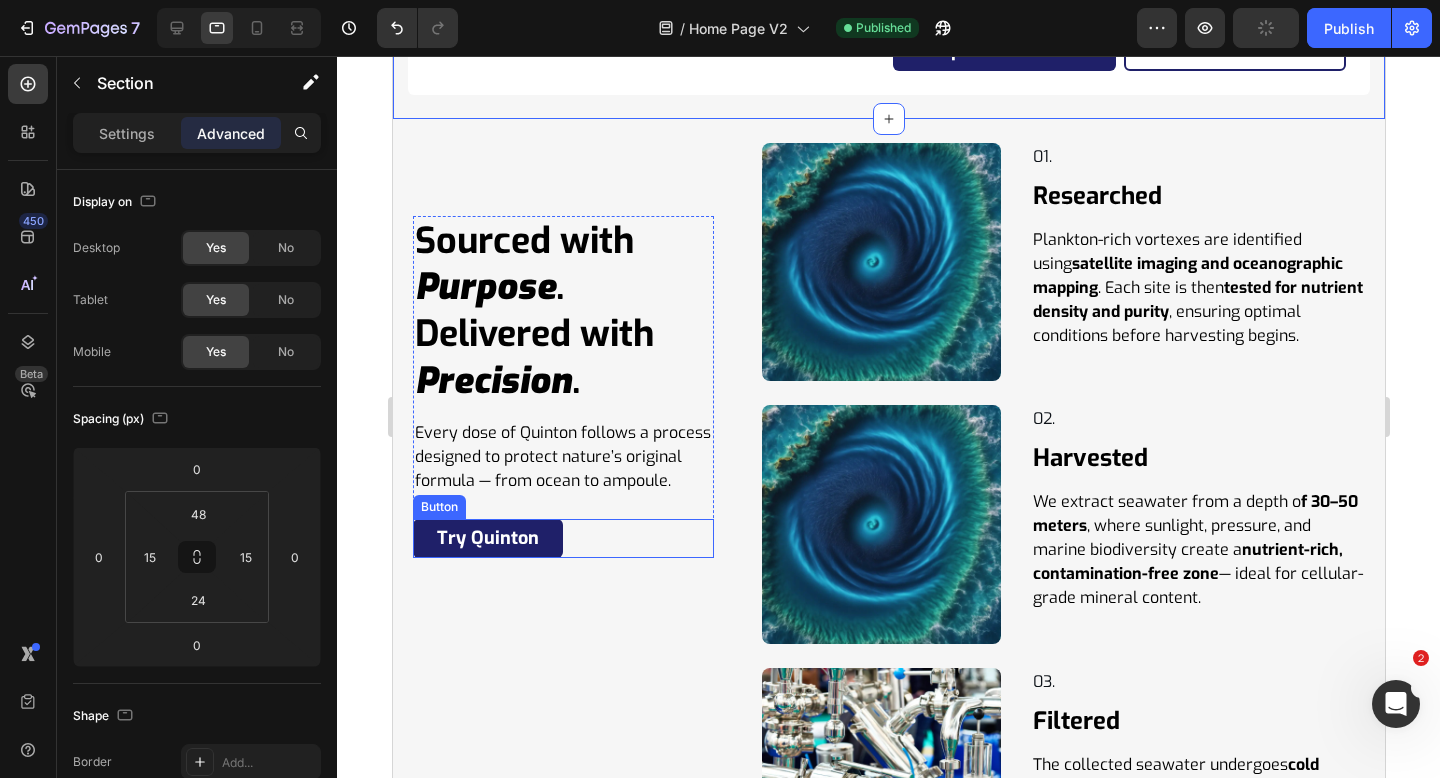 click on "Try Quinton Button" at bounding box center [562, 538] 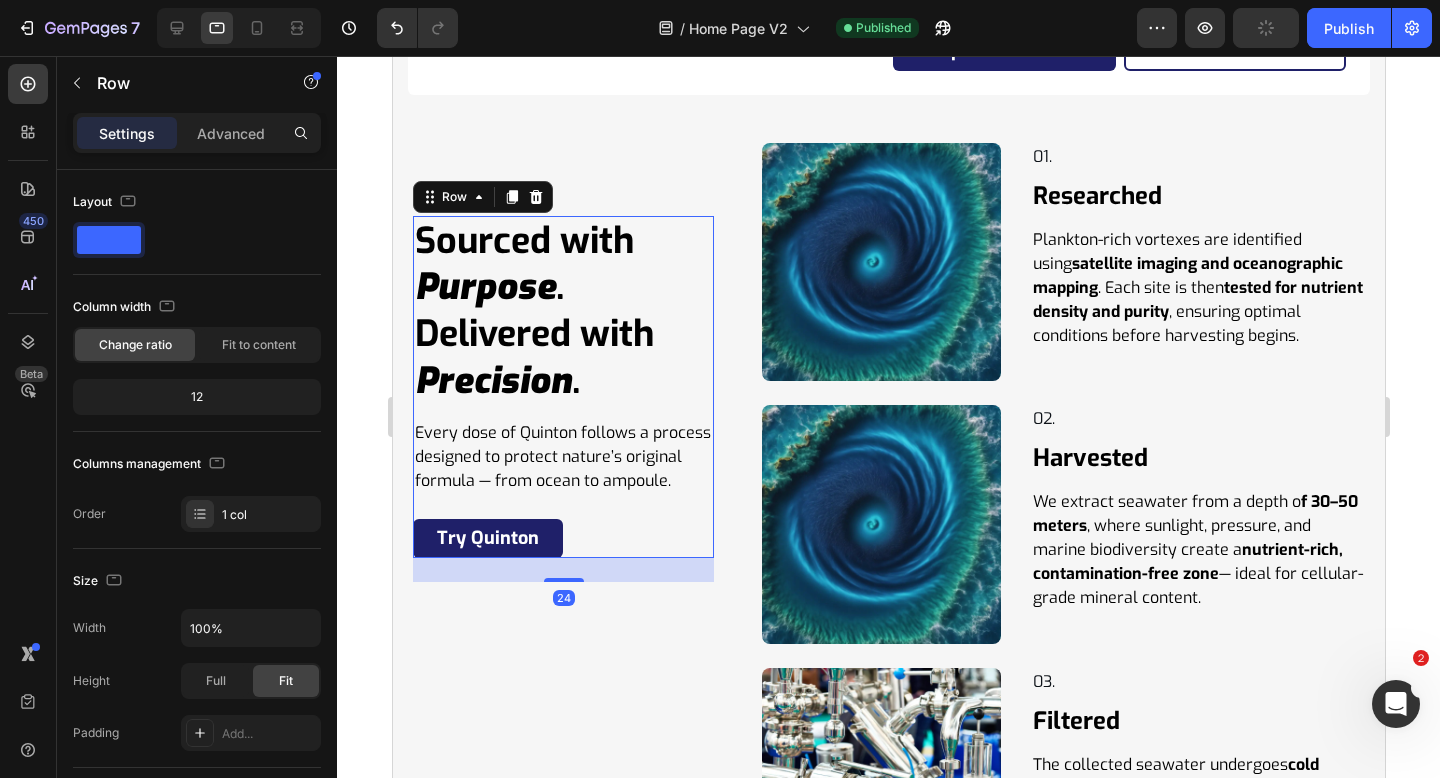 click on "Sourced with   Purpose .   Delivered with   Precision . Heading Every dose of Quinton follows a process designed to protect nature’s original formula — from ocean to ampoule. Text Block Try Quinton Button" at bounding box center (562, 387) 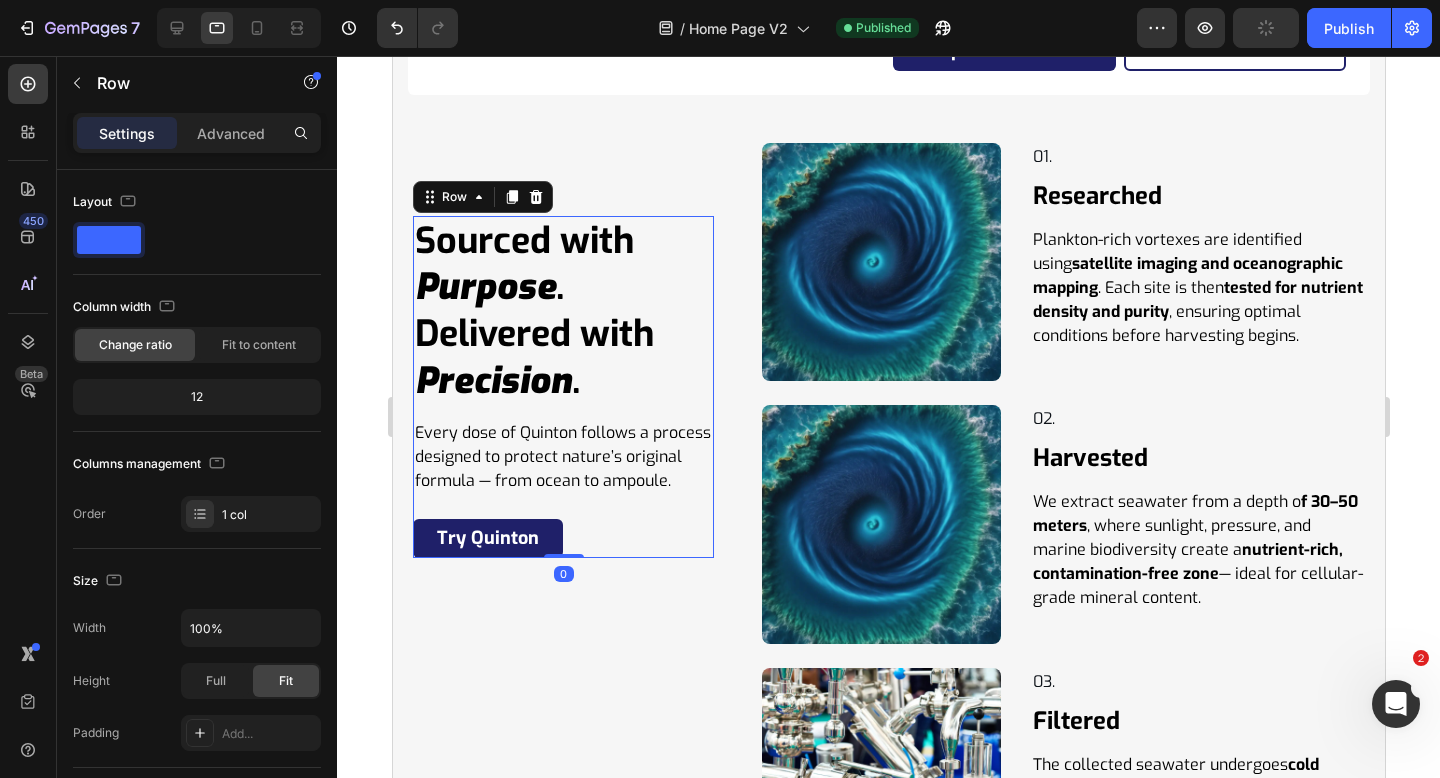 drag, startPoint x: 565, startPoint y: 578, endPoint x: 588, endPoint y: 489, distance: 91.92388 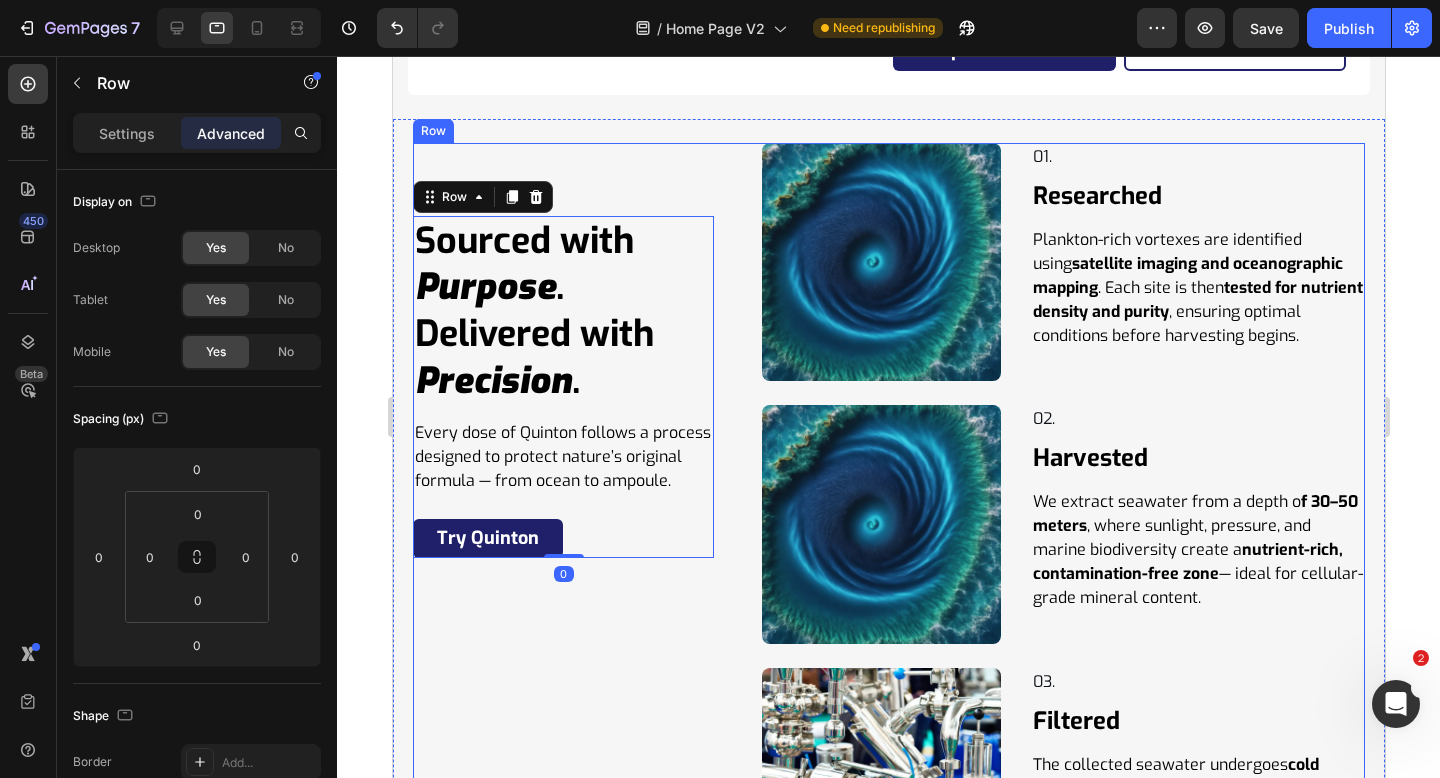 click on "Sourced with   Purpose .   Delivered with   Precision . Heading Every dose of Quinton follows a process designed to protect nature’s original formula — from ocean to ampoule. Text Block Try Quinton Button Row   0 Image 01. Text Block Row Researched Heading Plankton-rich vortexes are identified using  satellite imaging and oceanographic mapping . Each site is then  tested for nutrient density and purity , ensuring optimal conditions before harvesting begins. Text Block Row Row Image 02. Text Block Row Harvested Heading We extract seawater from a depth o f 30–50 meters , where sunlight, pressure, and marine biodiversity create a  nutrient-rich, contamination-free zone  — ideal for cellular-grade mineral content. Text Block Row Row Image 03. Text Block Row Filtered Heading The collected seawater undergoes  cold microfiltration , preserving the structure and  ionic integrity  of all 78+ minerals while  removing all contaminants , including microplastics and pathogens. Text Block Row Row Image 04." at bounding box center [888, 791] 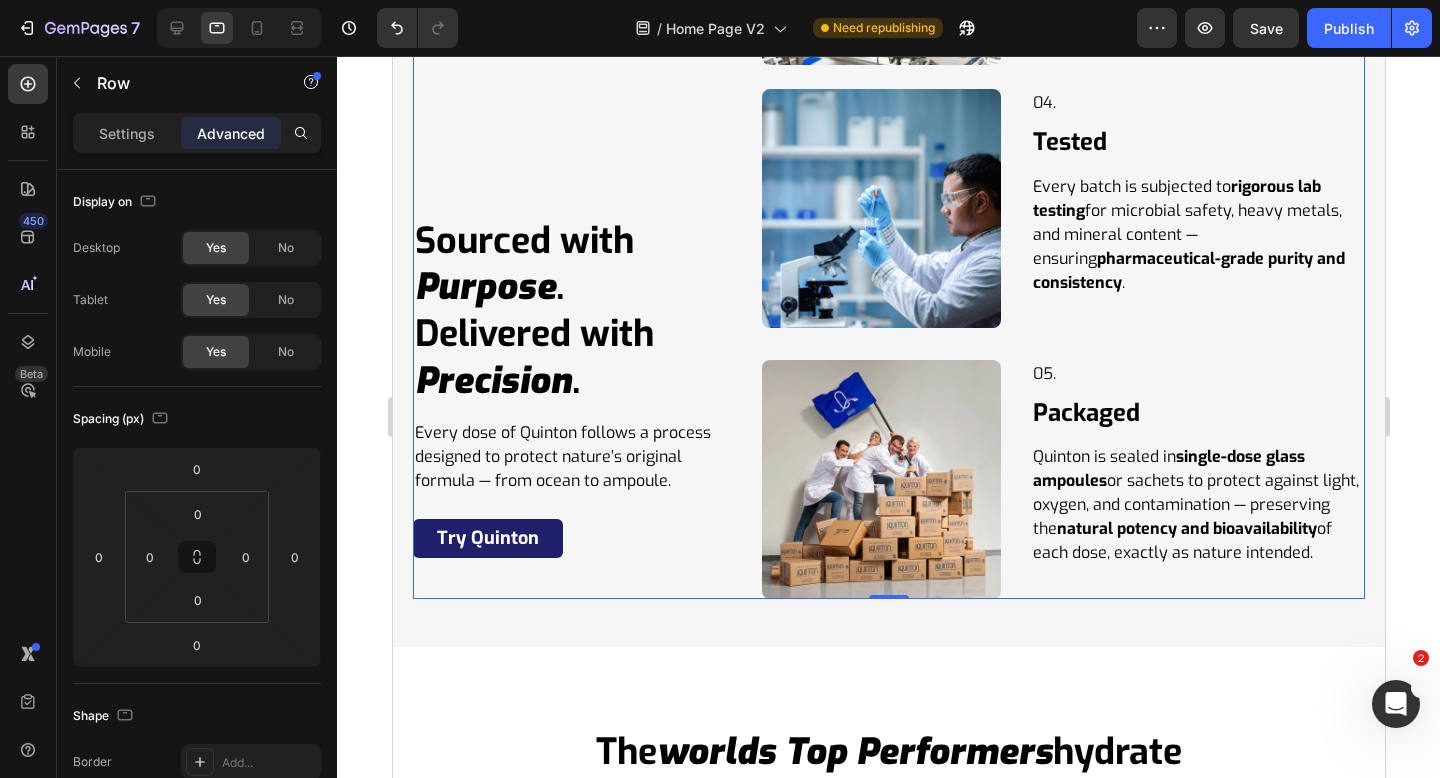 scroll, scrollTop: 10770, scrollLeft: 0, axis: vertical 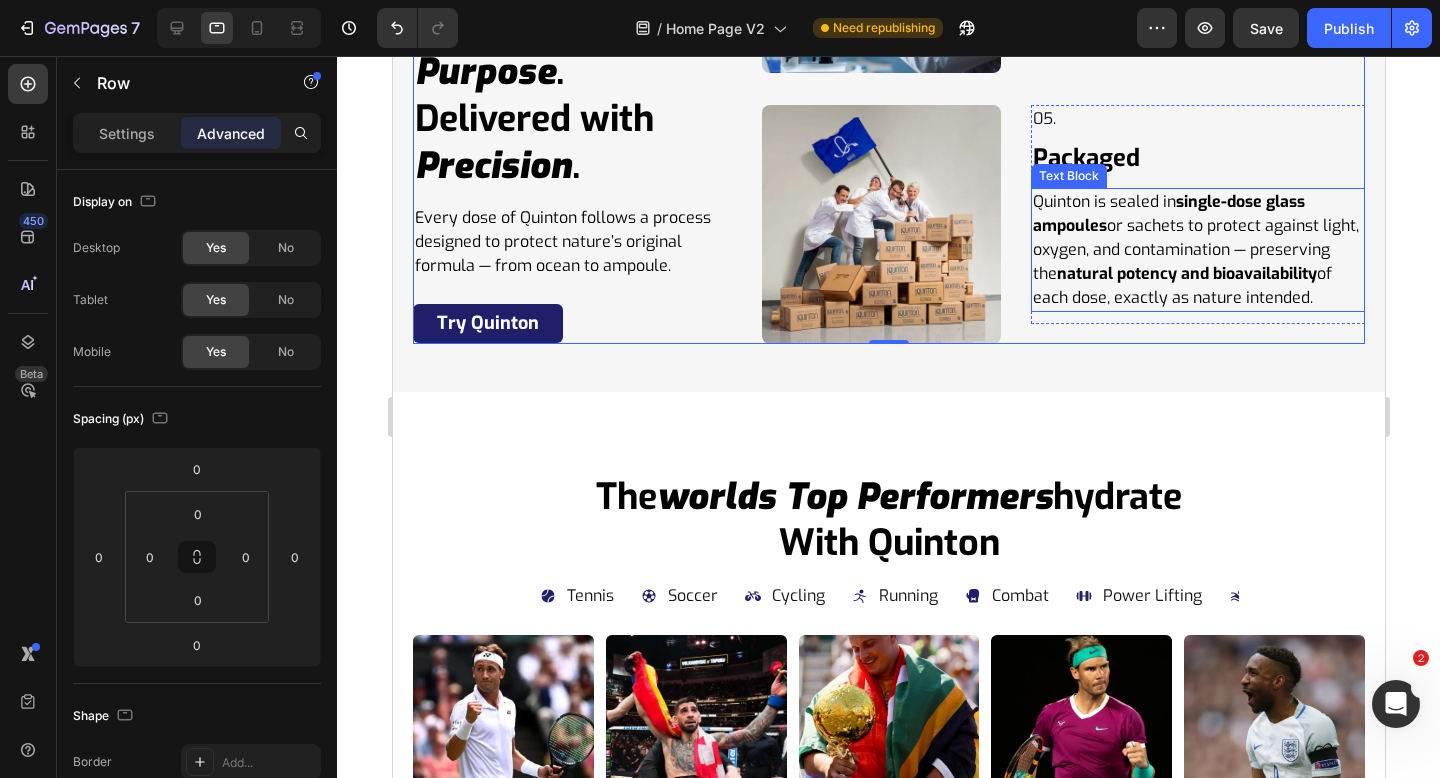 click on "Quinton is sealed in single-dose glass ampoules or sachets to protect against light, oxygen, and contamination — preserving the natural potency and bioavailability of each dose, exactly as nature intended." at bounding box center [1197, 250] 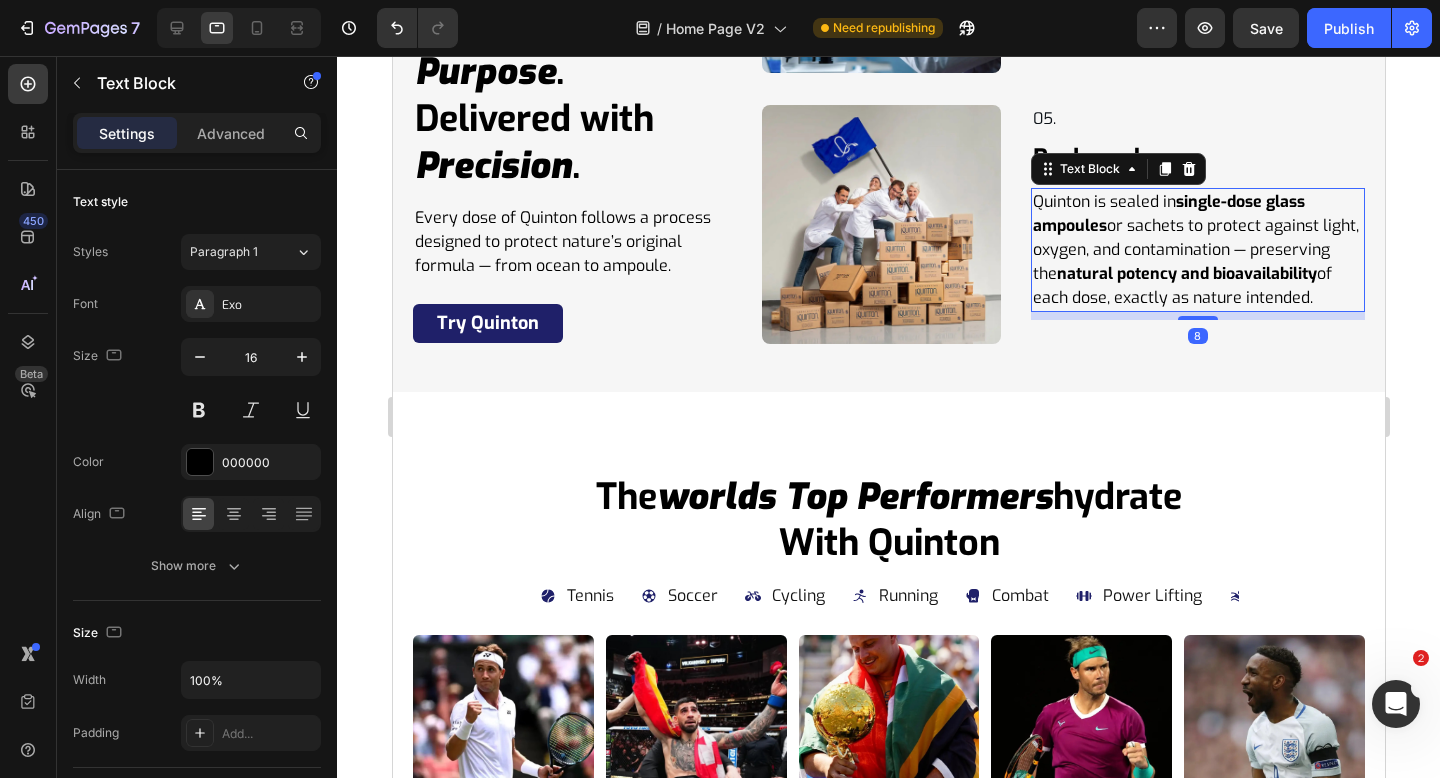 drag, startPoint x: 1198, startPoint y: 321, endPoint x: 1195, endPoint y: 260, distance: 61.073727 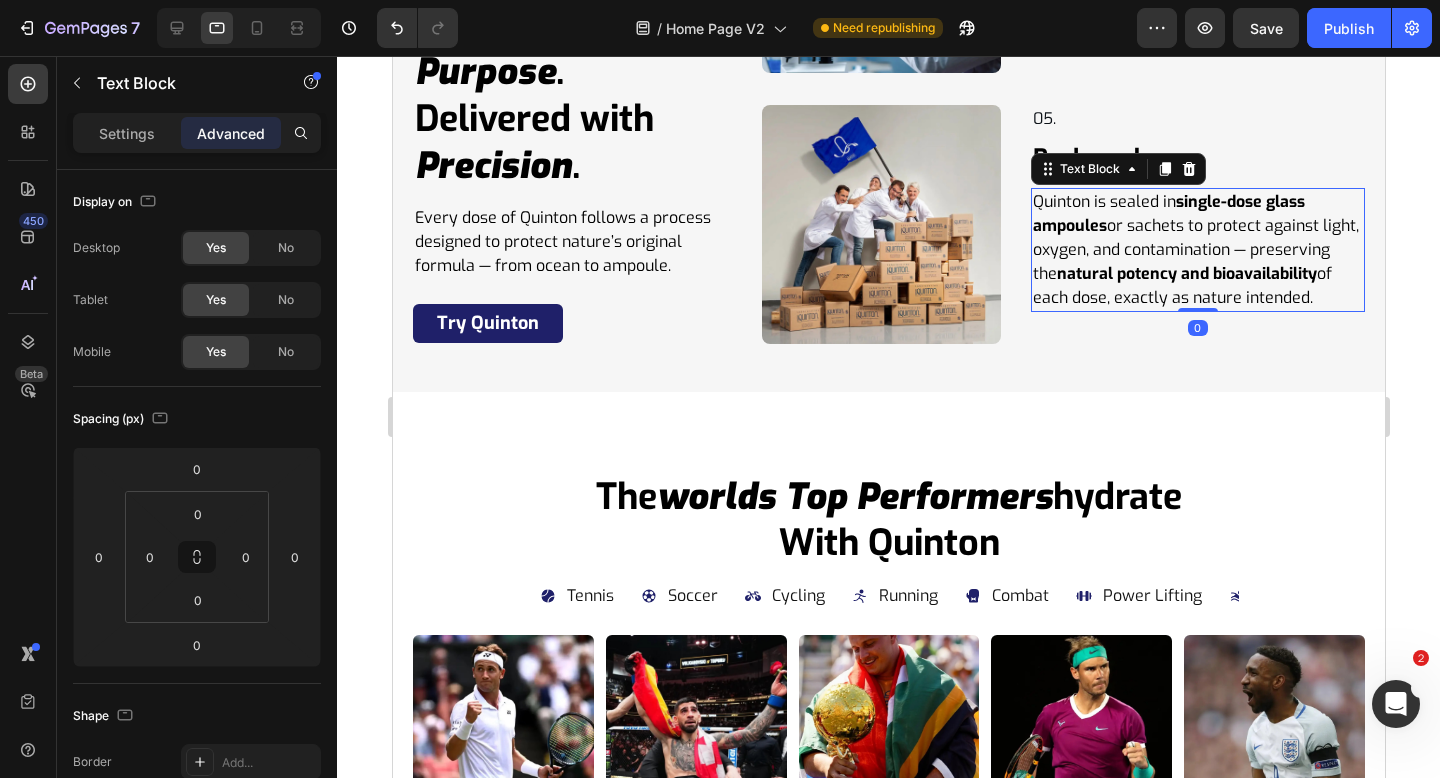 scroll, scrollTop: 10547, scrollLeft: 0, axis: vertical 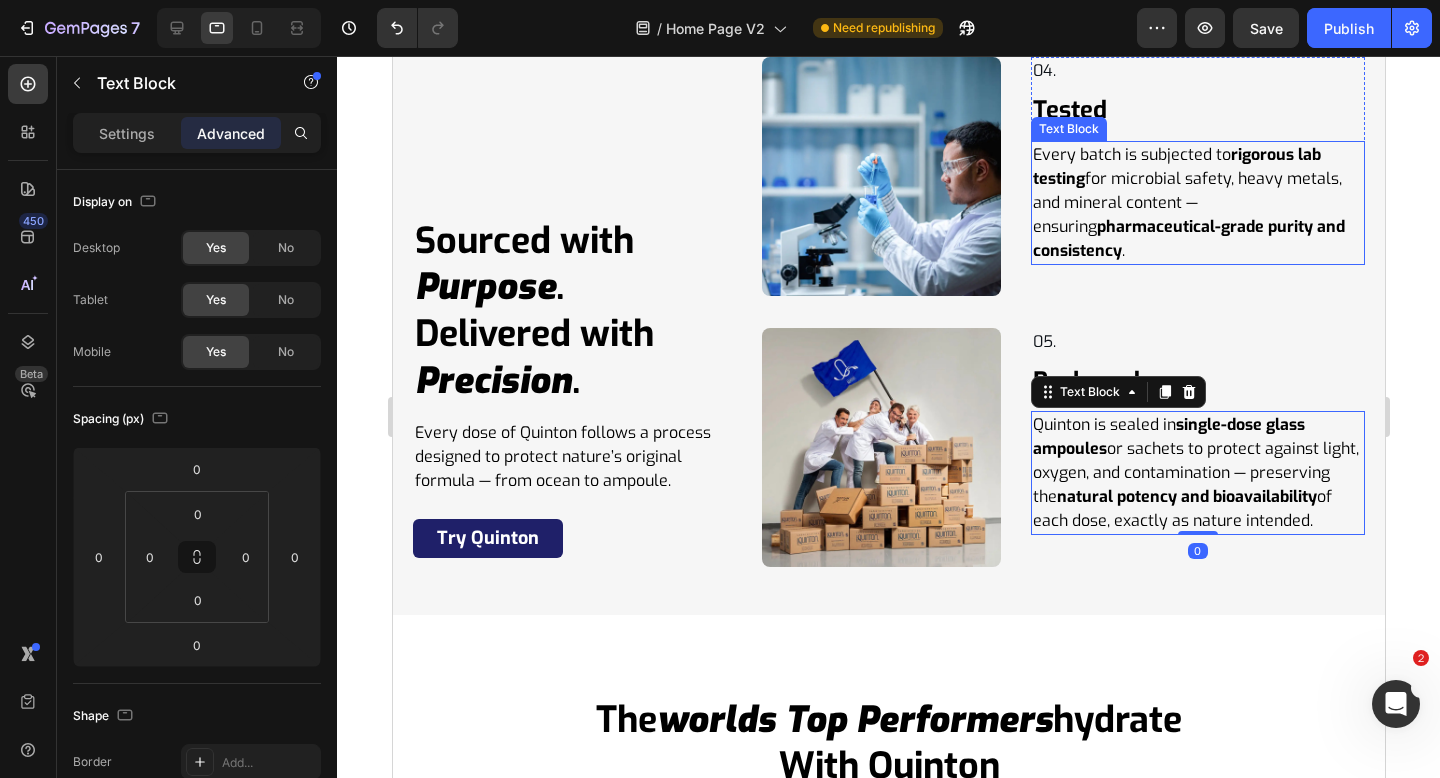 click on "Every batch is subjected to rigorous lab testing for microbial safety, heavy metals, and mineral content — ensuring pharmaceutical-grade purity and consistency ." at bounding box center [1197, 203] 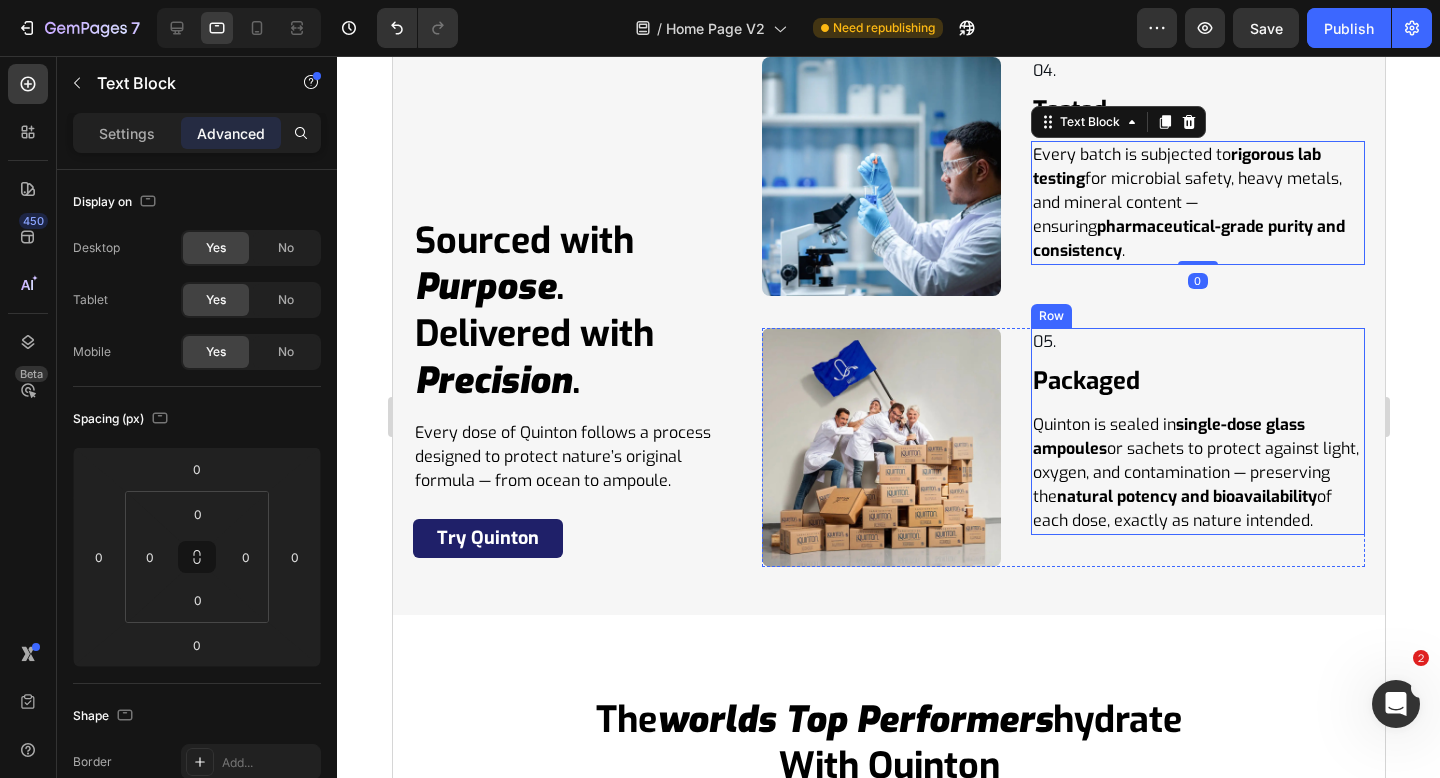 click on "05. Text Block Row Packaged Heading Quinton is sealed in single-dose glass ampoules or sachets to protect against light, oxygen, and contamination — preserving the natural potency and bioavailability of each dose, exactly as nature intended. Text Block" at bounding box center (1197, 431) 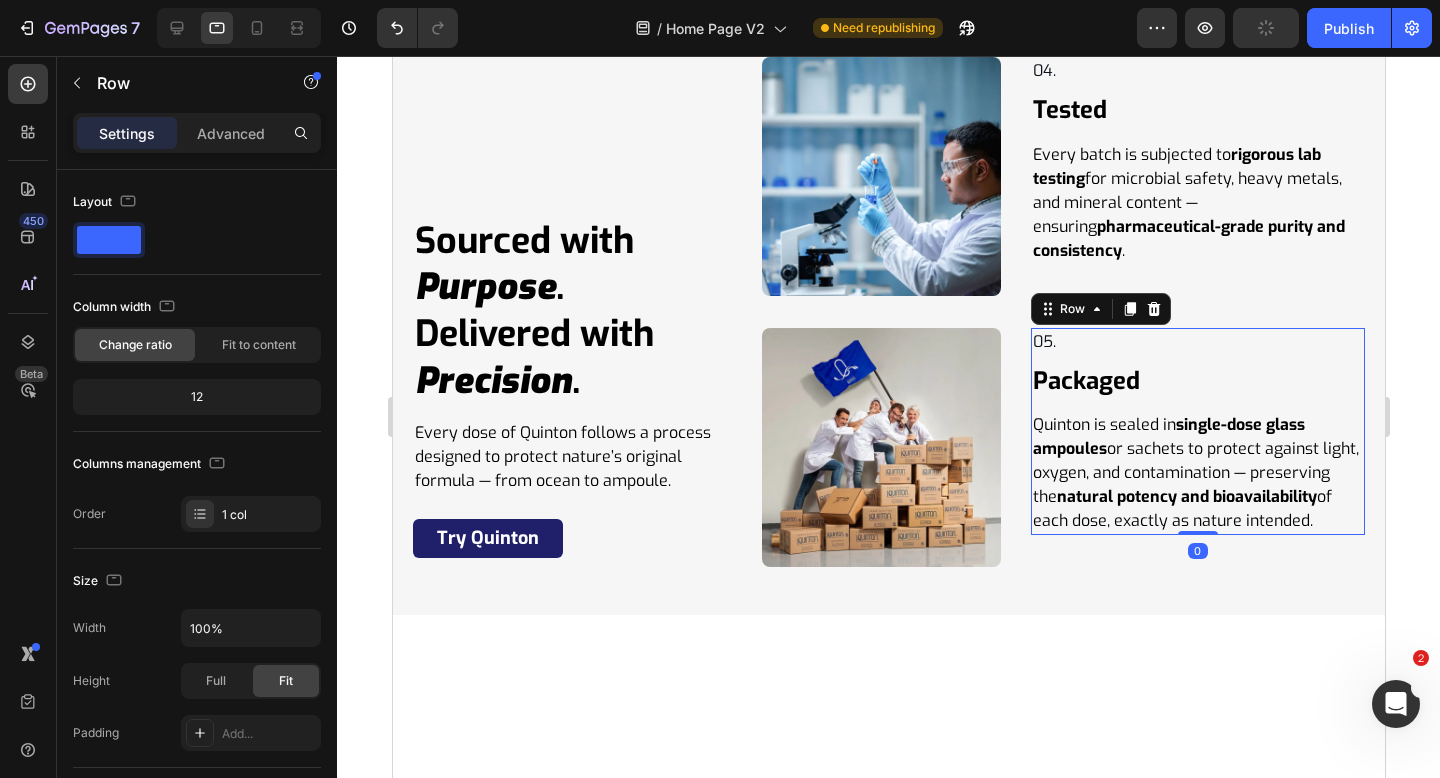 scroll, scrollTop: 10193, scrollLeft: 0, axis: vertical 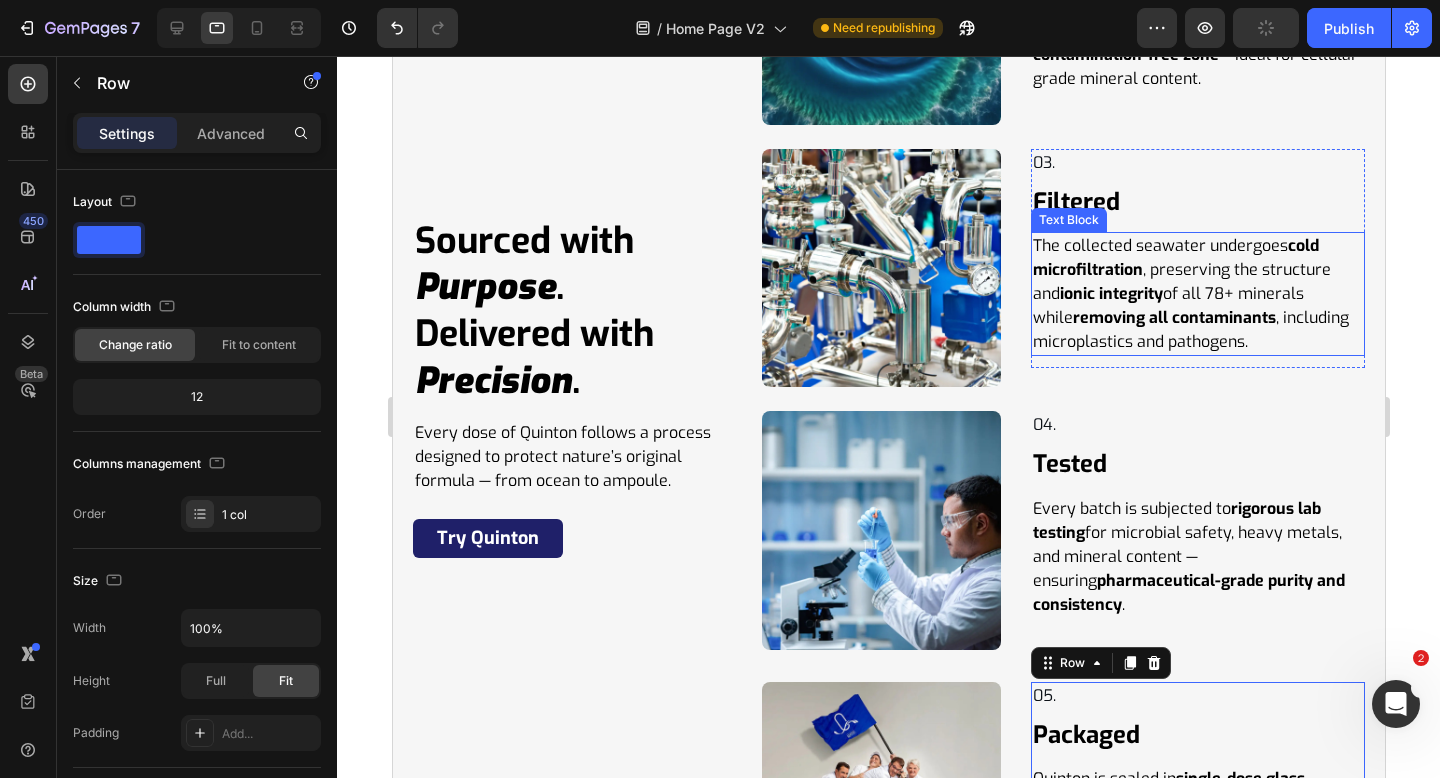 click on "removing all contaminants" at bounding box center [1173, 317] 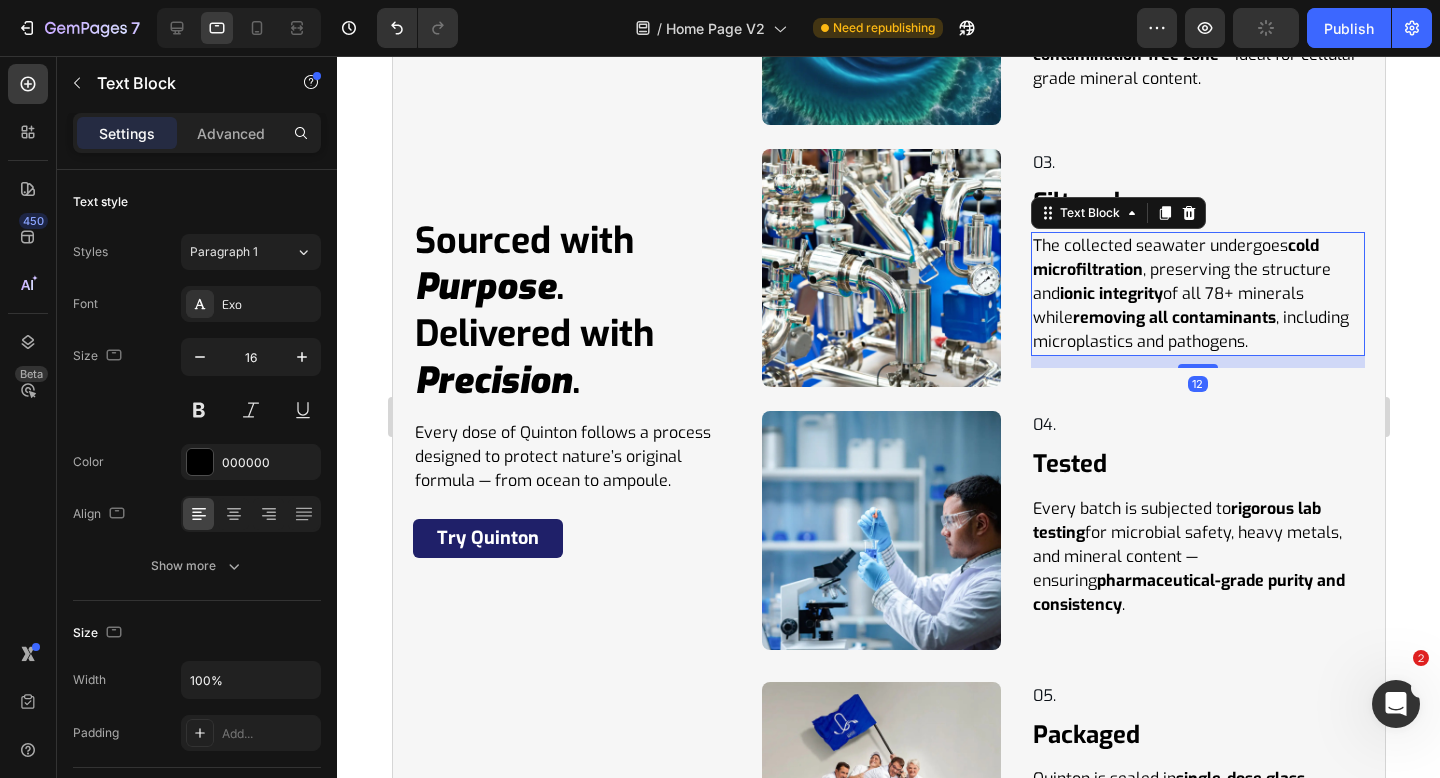 drag, startPoint x: 1197, startPoint y: 364, endPoint x: 1197, endPoint y: 327, distance: 37 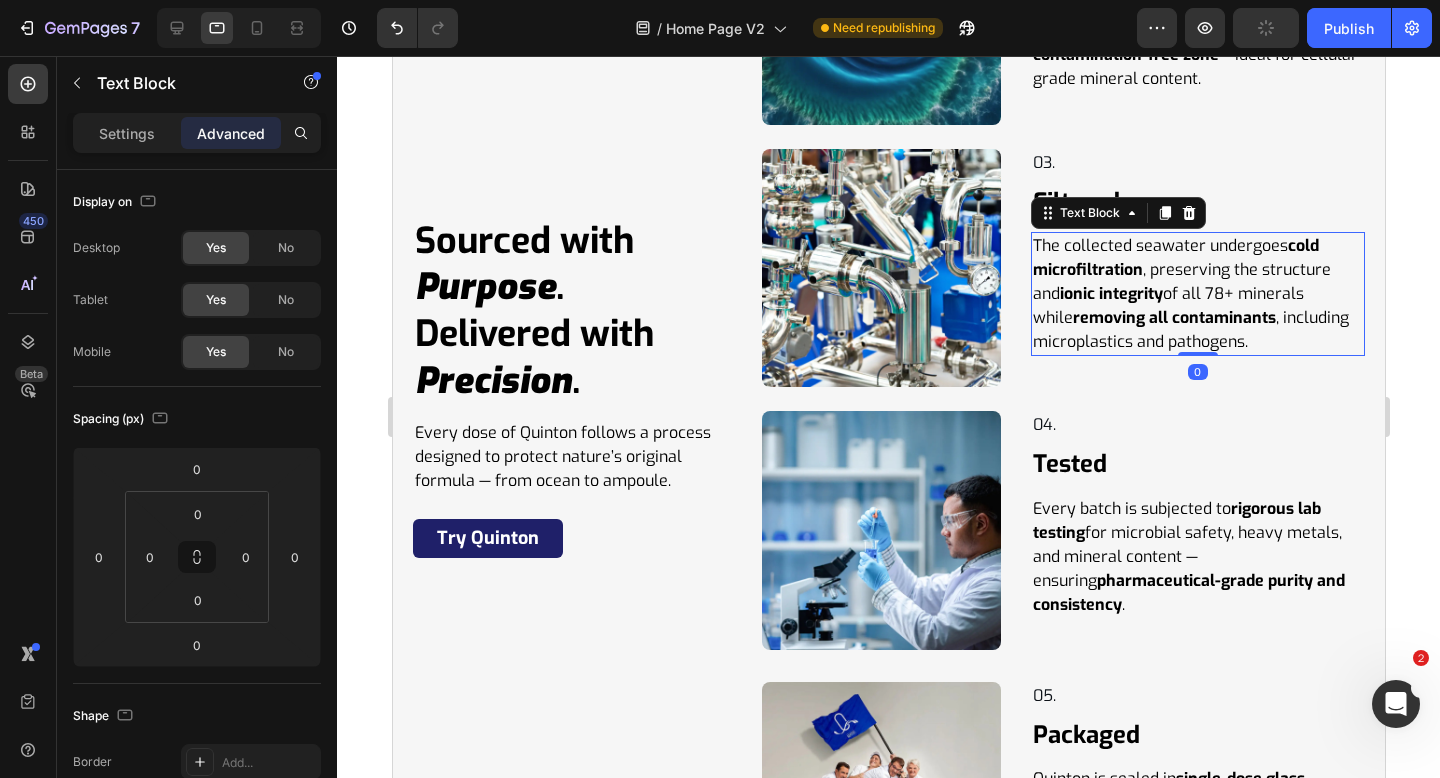 scroll, scrollTop: 9926, scrollLeft: 0, axis: vertical 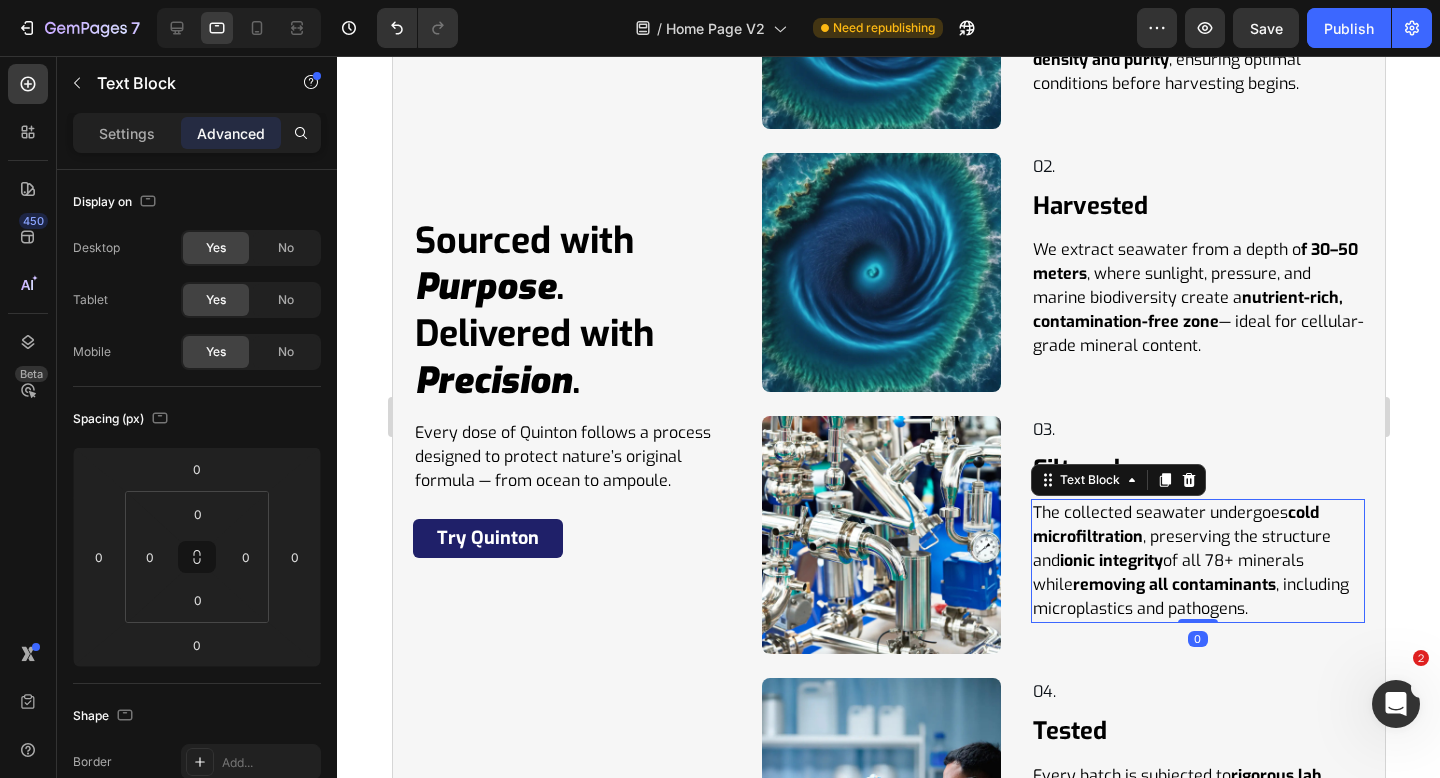 click on "nutrient-rich, contamination-free zone" at bounding box center [1187, 309] 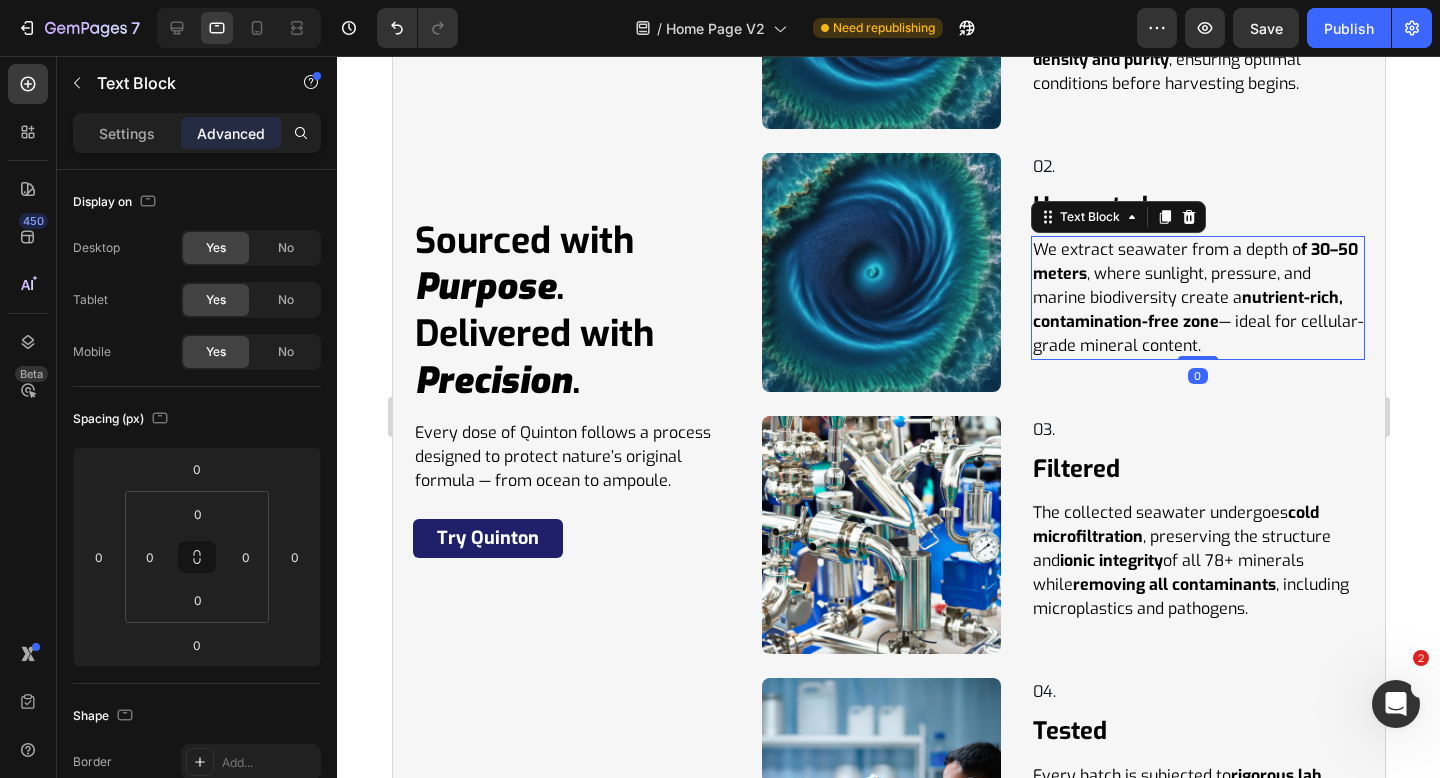 scroll, scrollTop: 9764, scrollLeft: 0, axis: vertical 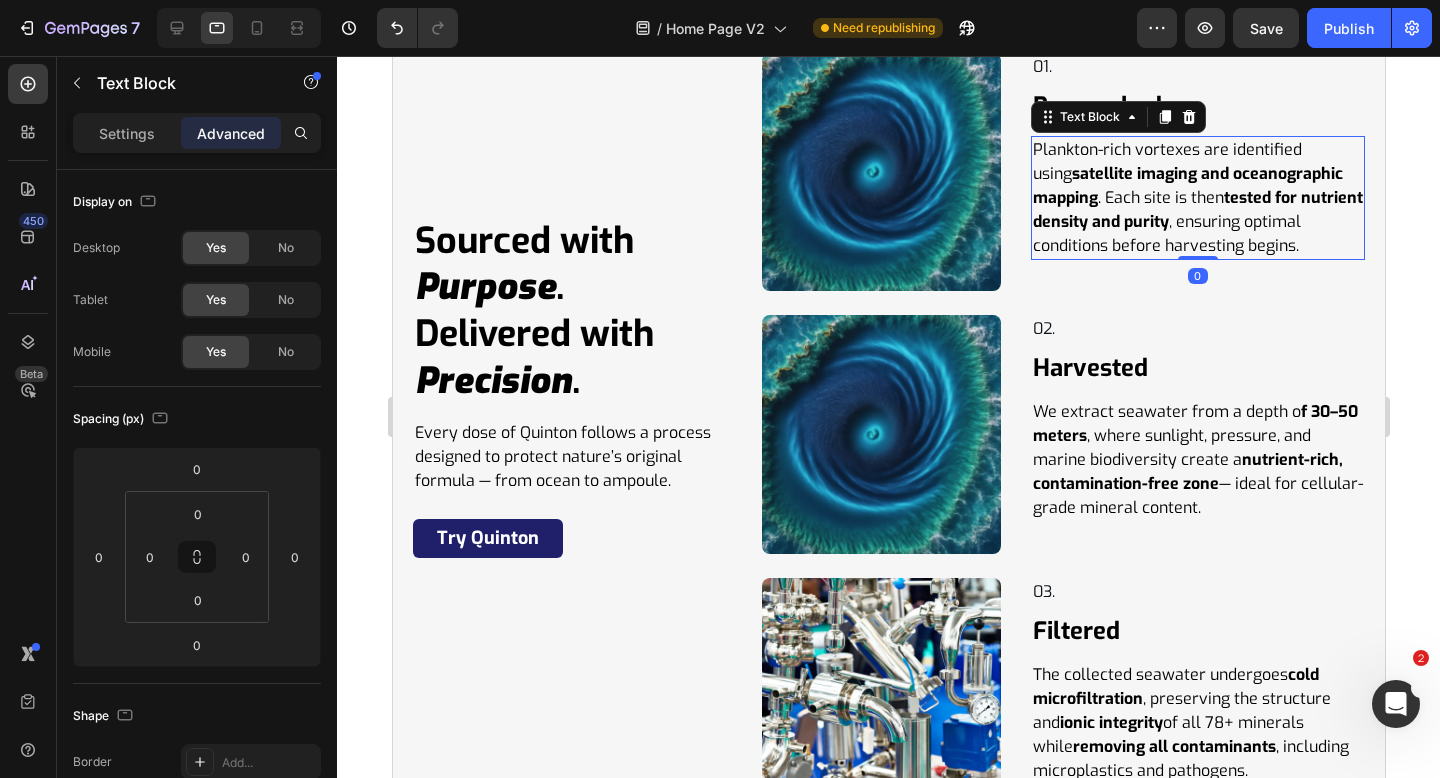 click on "Plankton-rich vortexes are identified using  satellite imaging and oceanographic mapping . Each site is then  tested for nutrient density and purity , ensuring optimal conditions before harvesting begins." at bounding box center [1197, 198] 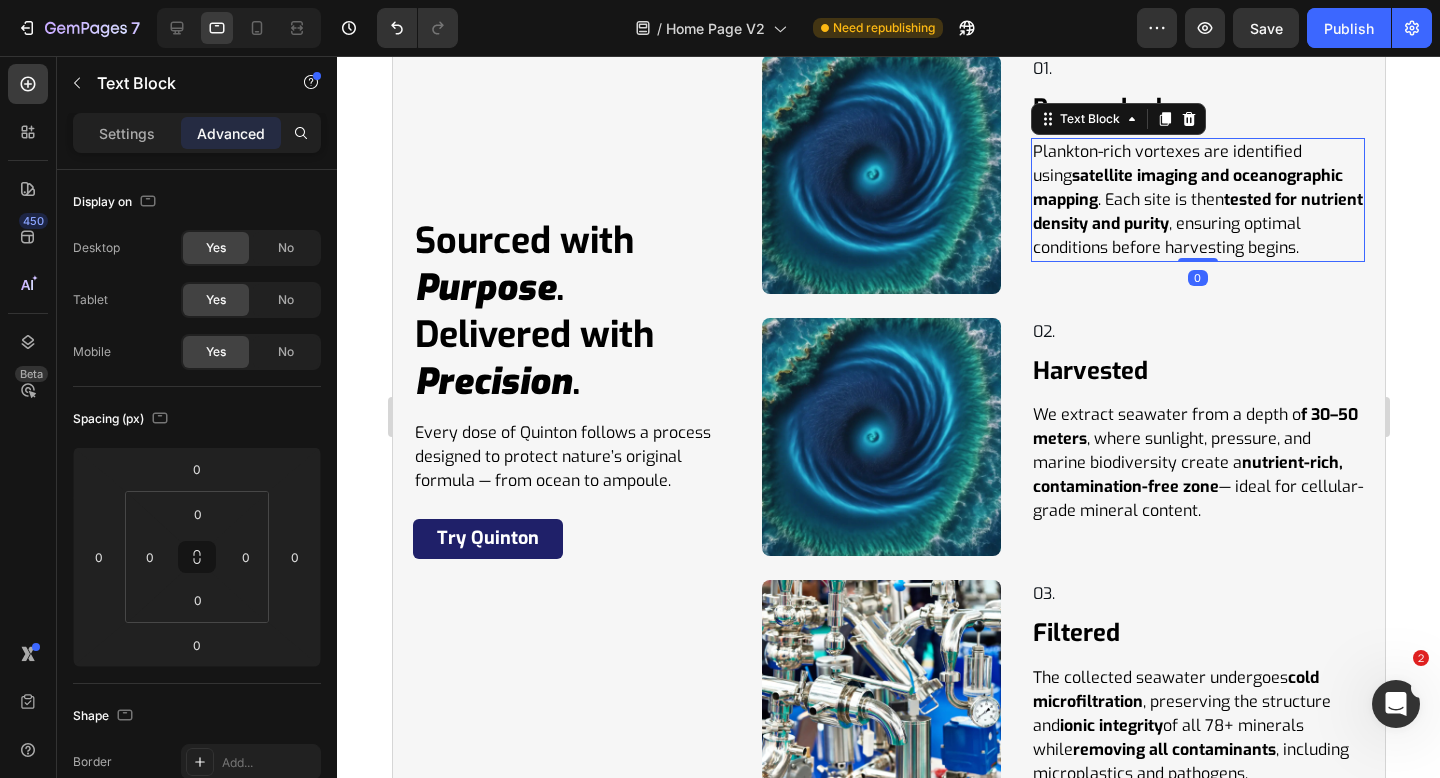 scroll, scrollTop: 9511, scrollLeft: 0, axis: vertical 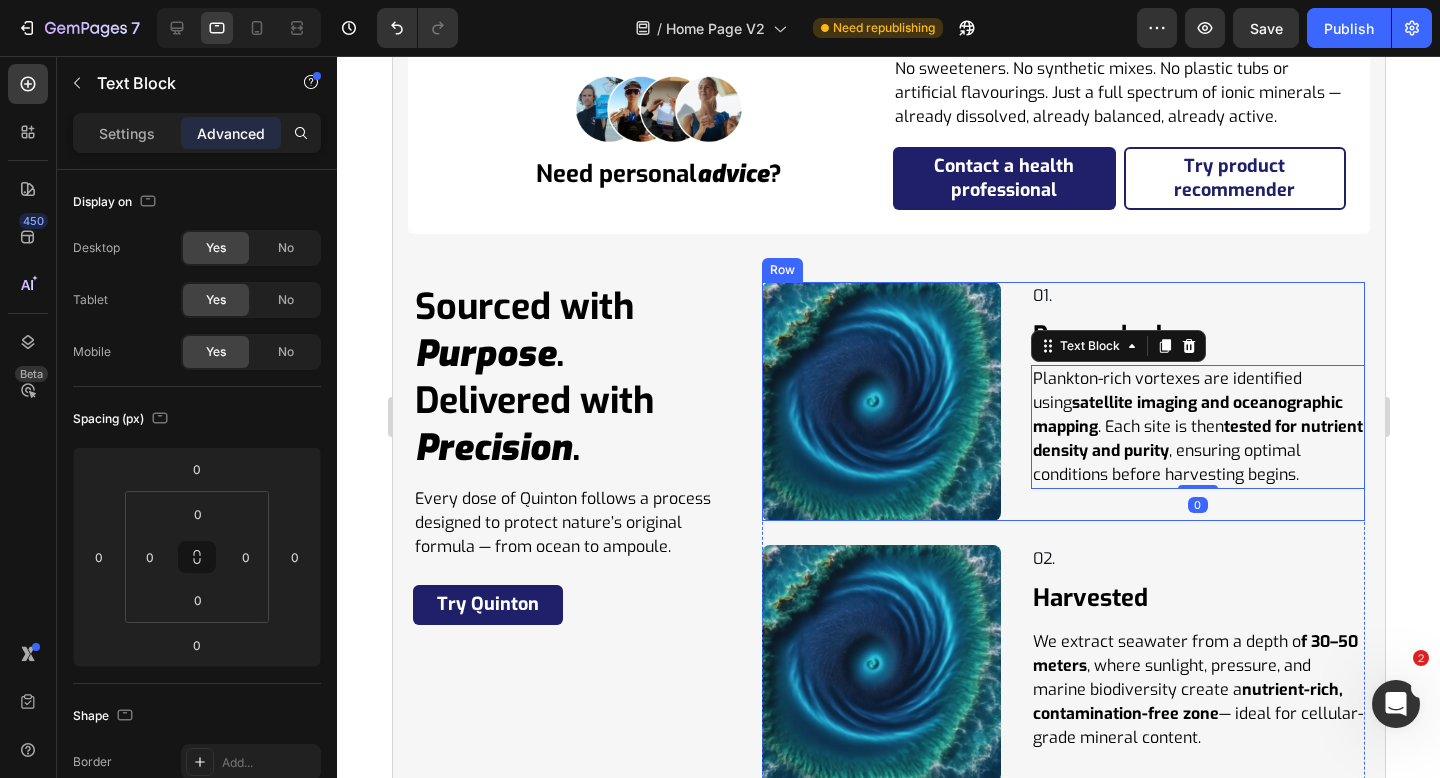 click on "Image 01. Text Block Row Researched Heading Plankton-rich vortexes are identified using  satellite imaging and oceanographic mapping . Each site is then  tested for nutrient density and purity , ensuring optimal conditions before harvesting begins. Text Block   0 Row Row" at bounding box center [1062, 401] 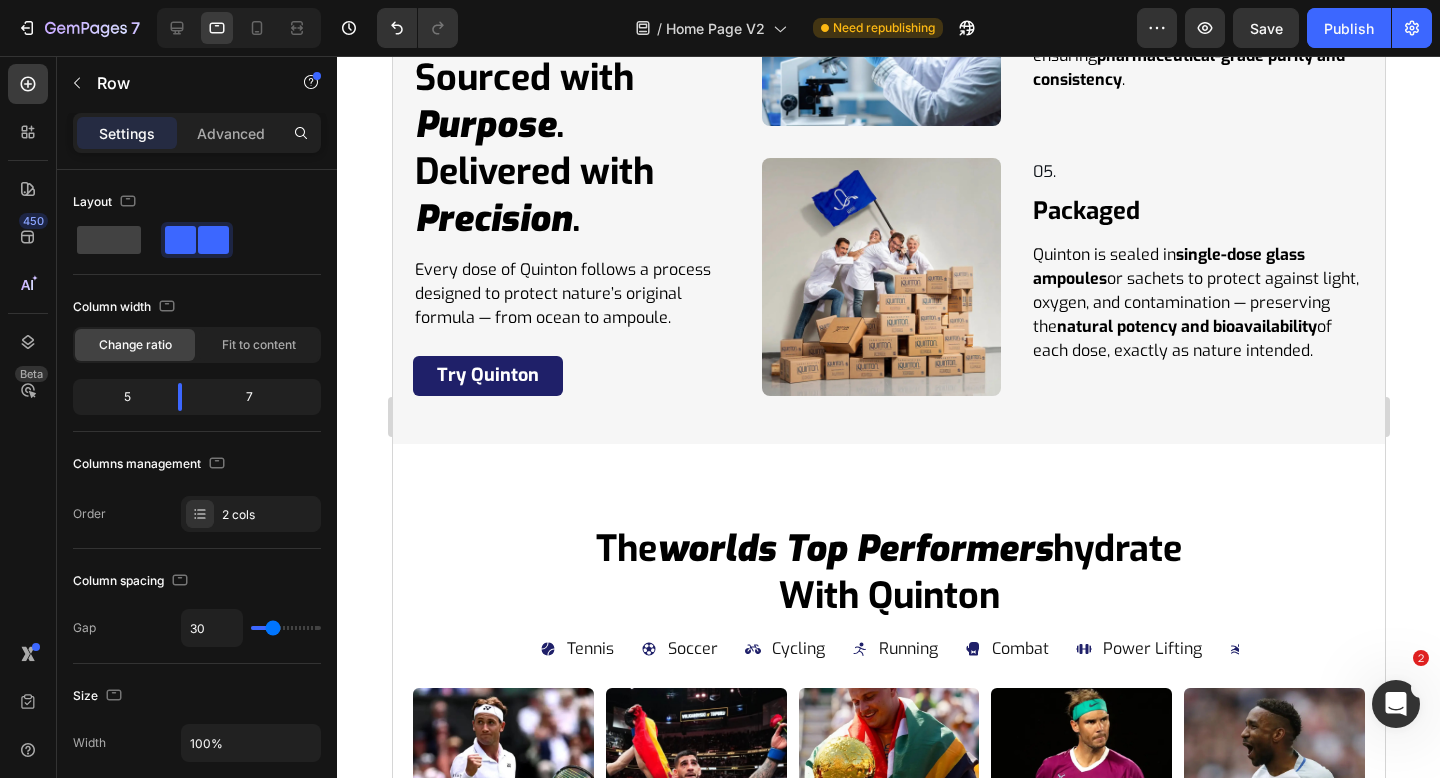 scroll, scrollTop: 10567, scrollLeft: 0, axis: vertical 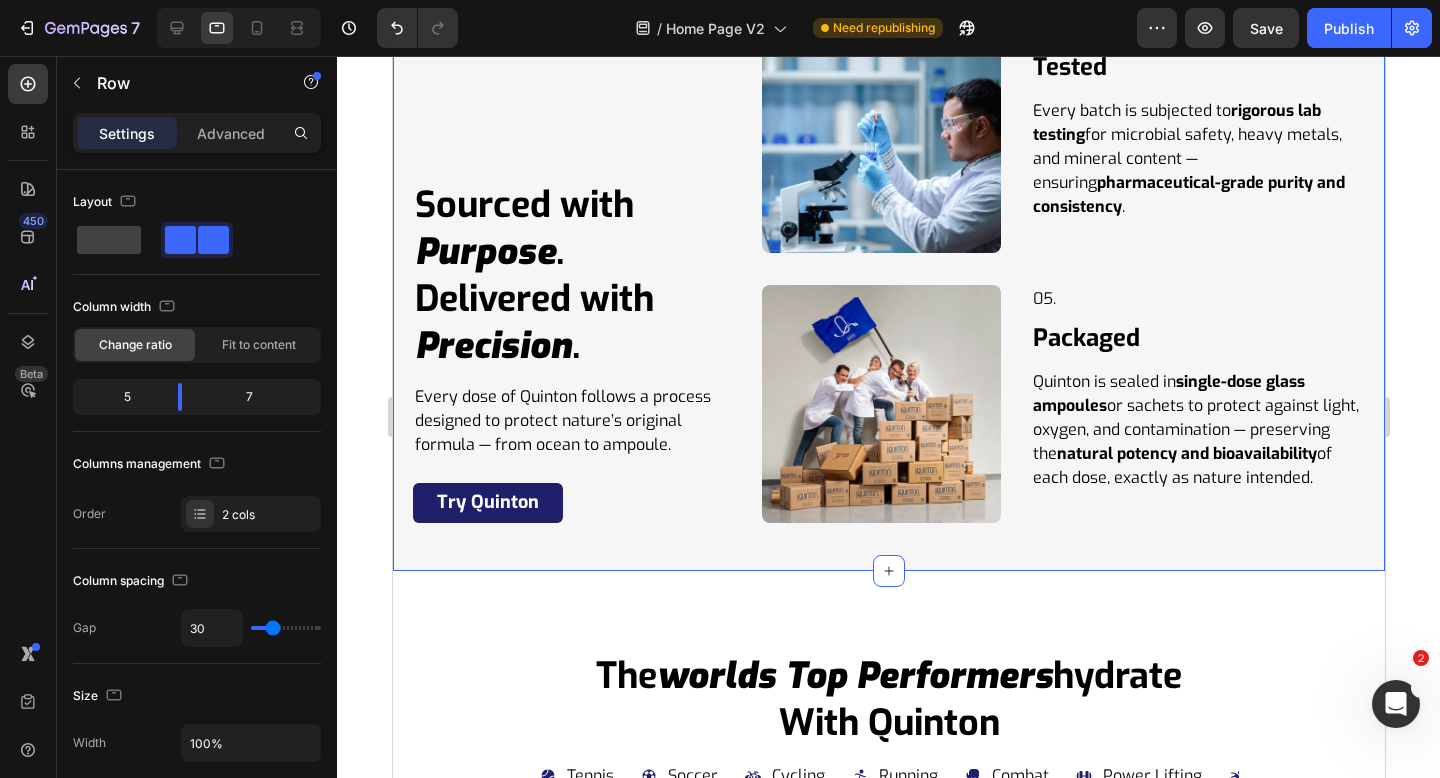 click on "Sourced with Purpose . Delivered with Precision . Heading Every dose of Quinton follows a process designed to protect nature’s original formula — from ocean to ampoule. Text Block Try Quinton Button Row Image 01. Text Block Row Researched Heading Plankton-rich vortexes are identified using satellite imaging and oceanographic mapping . Each site is then tested for nutrient density and purity , ensuring optimal conditions before harvesting begins. Text Block Row Row Image 02. Text Block Row Harvested Heading We extract seawater from a depth o f 30–50 meters , where sunlight, pressure, and marine biodiversity create a nutrient-rich, contamination-free zone — ideal for cellular-grade mineral content. Text Block Row Row Image 03. Text Block Row Filtered Heading The collected seawater undergoes cold microfiltration , preserving the structure and ionic integrity of all 78+ minerals while removing all contaminants , including microplastics and pathogens. Text Block Row Row Image 04. Row" at bounding box center [888, -114] 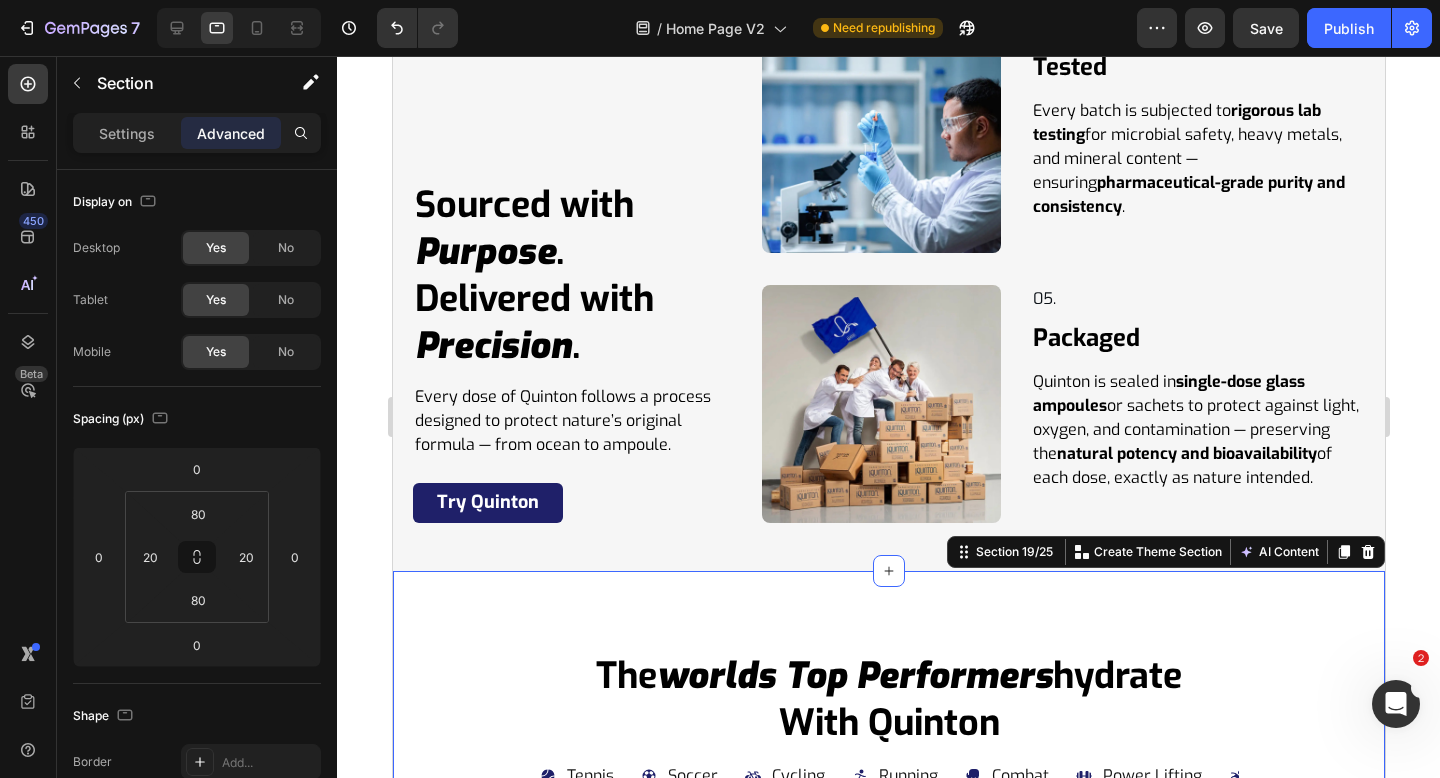 click on "the  worlds top performers  hydrate with quinton Heading
Tennis Item List
Soccer Item list
Cycling Item List
Running Item List
Combat Item List
Power Lifting Item List
Swimming Item List
Tennis Item List
Soccer Item List
Cycling Item List
Running Item List
Combat Item List
Power Lifting Item List
Swimming Item List Marquee Row Image [NAME] Heading Worlds Strongest Man 2025 Text Block Row Image [NAME] Heading Former Pro Footballer Text Block Row Image [NAME] Heading Professional Tennis Player Text Block Row Image [NAME] Heading 2X UFC World Champion Text Block Row Image [NAME] Heading Professional Tennis Player Text Block Row Image [NAME] Heading Worlds Strongest Man 2025 Text Block Row Image [NAME] Heading Former Pro Footballer Text Block Row Image" at bounding box center [888, 1084] 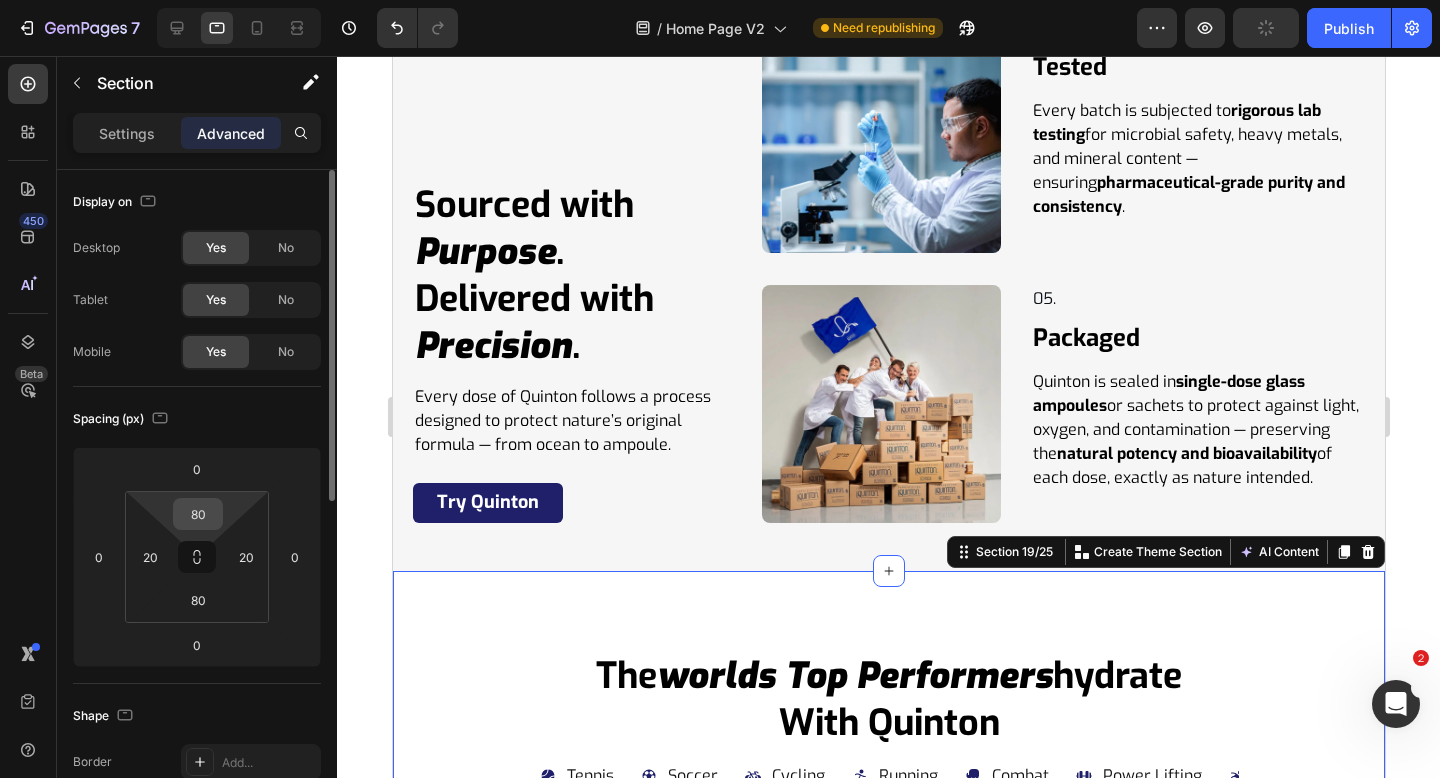 click on "80" at bounding box center [198, 514] 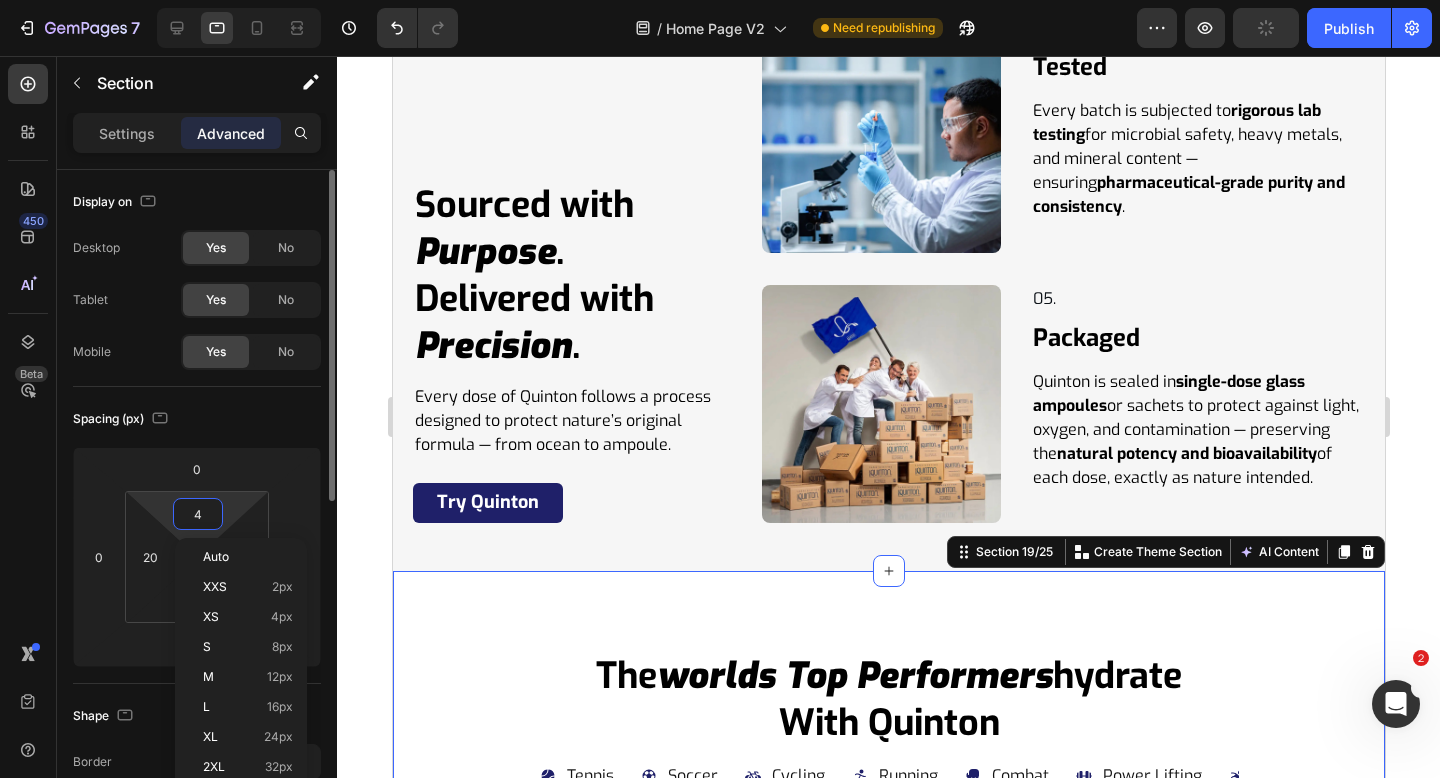 type on "48" 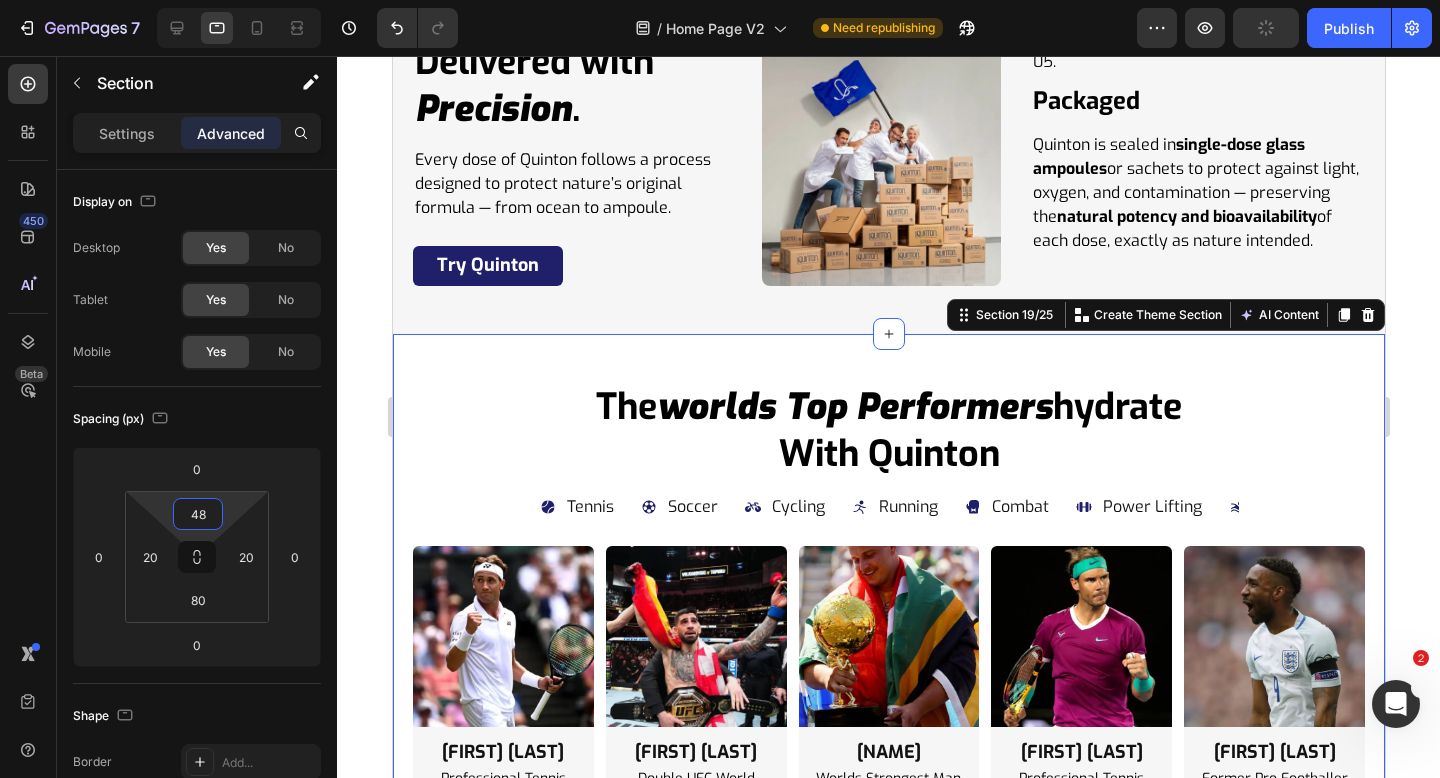 scroll, scrollTop: 10818, scrollLeft: 0, axis: vertical 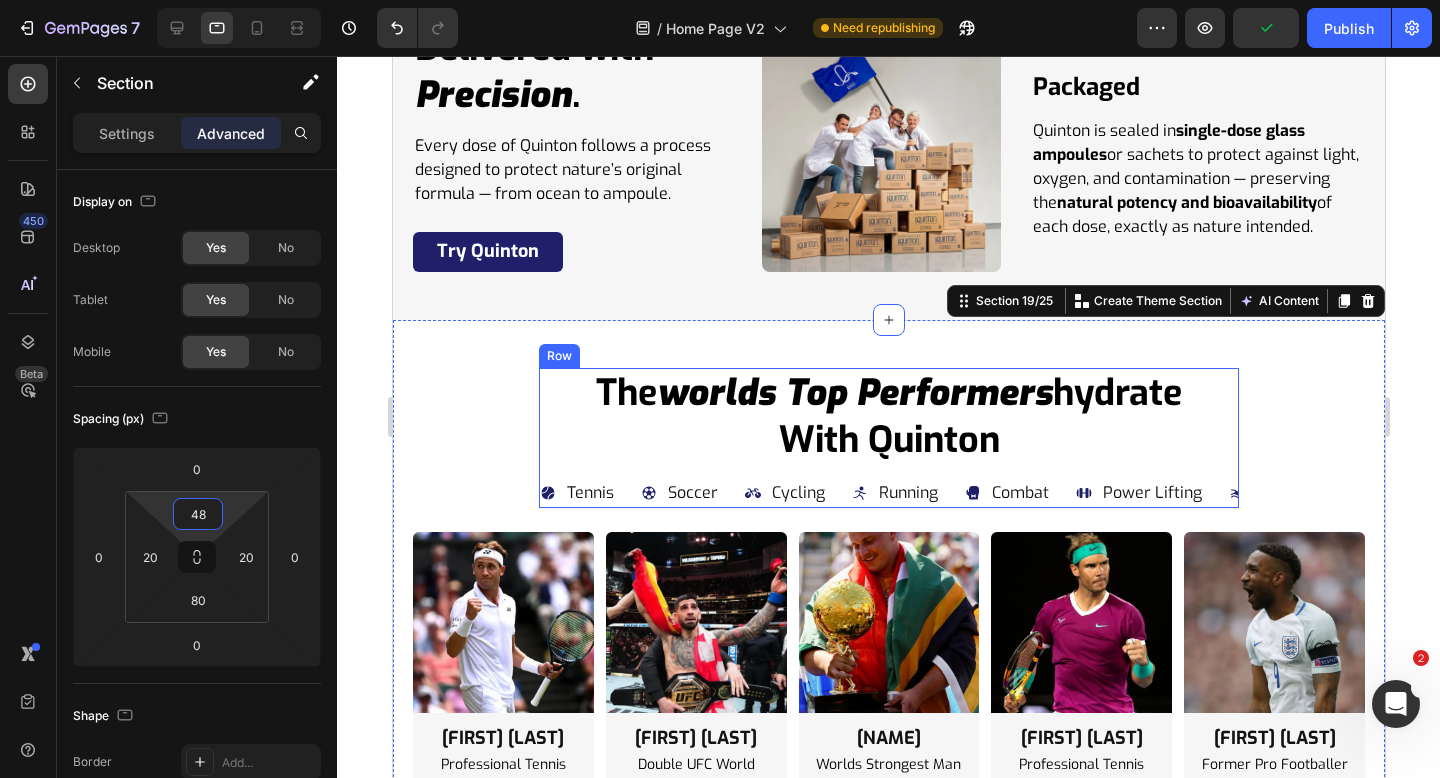 click on "the worlds top performers hydrate with quinton Heading Tennis Item List Soccer Item List Cycling Item List Running Item List Combat Item List Power Lifting Item List Swimming Item List Tennis Item List Soccer Item List Cycling Item List Running Item List Combat Item List Power Lifting Item List Swimming Item List Marquee" at bounding box center [888, 438] 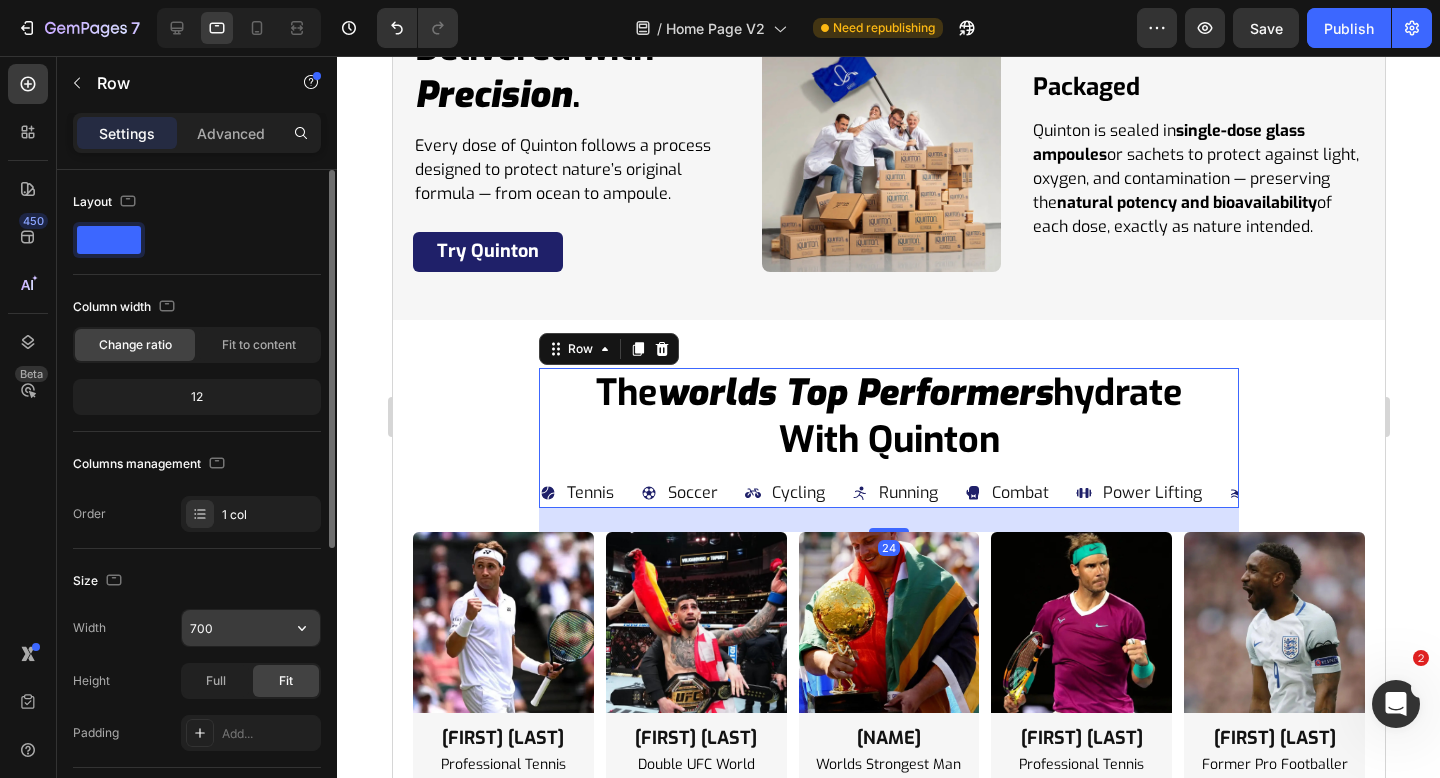 click on "700" at bounding box center [251, 628] 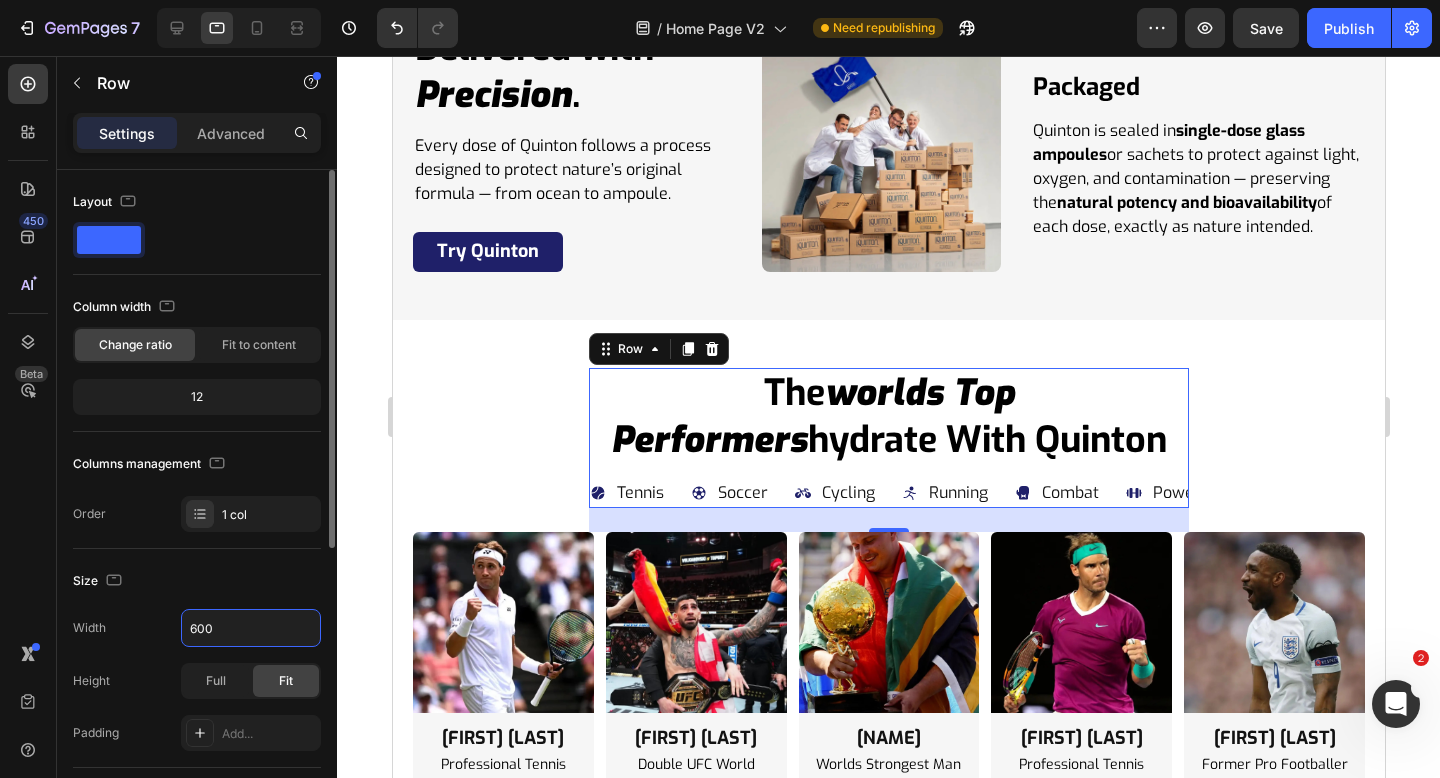 type on "600" 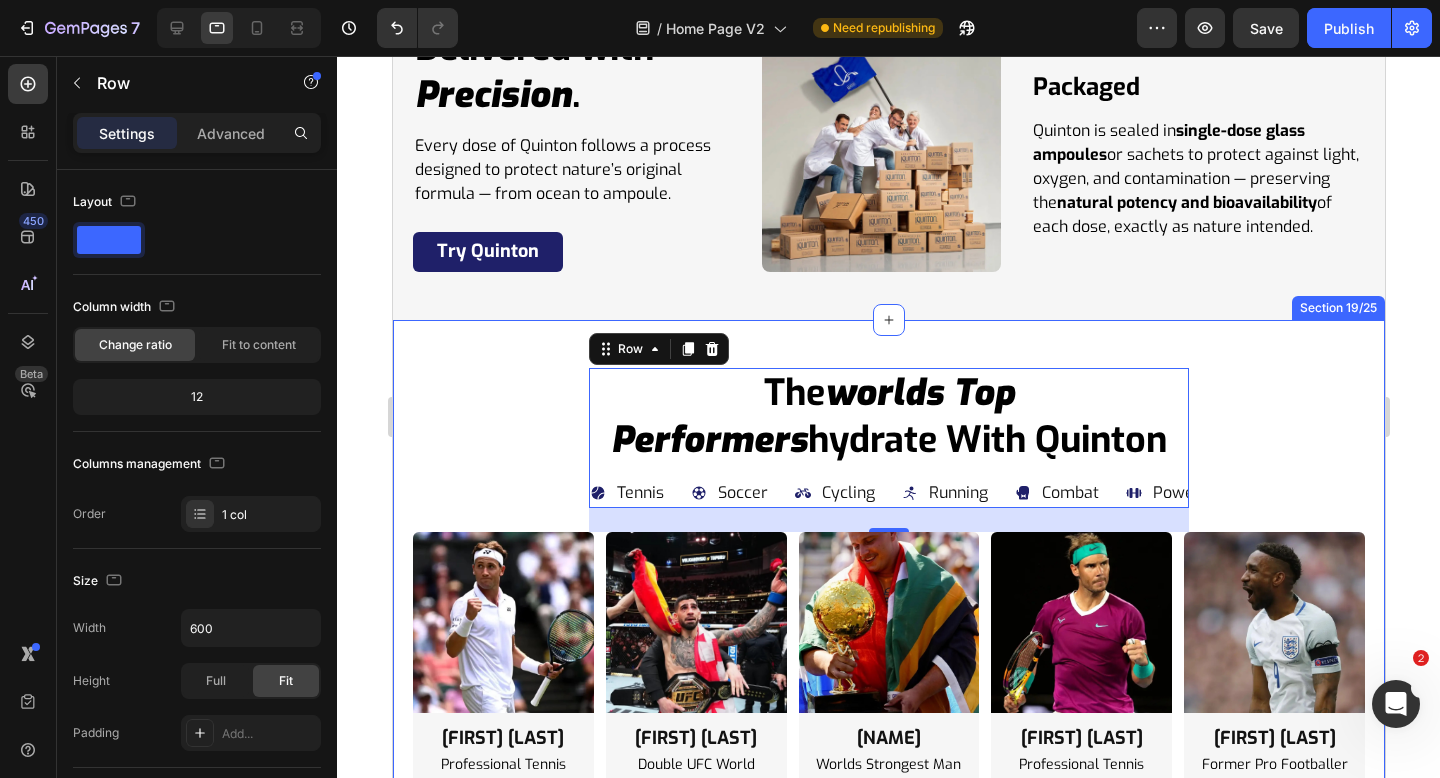 click on "the worlds top performers hydrate with quinton Heading Tennis Item List Soccer Item List Cycling Item List Running Item List Combat Item List Power Lifting Item List Swimming Item List Tennis Item List Soccer Item List Cycling Item List Running Item List Combat Item List Power Lifting Item List Swimming Item List Marquee Row 24 Image ryno nel Heading Worlds Strongest Man 2025 Text Block Row Image jermaine defoe Heading Former Pro Footballer Text Block Row Image rafa nadal Heading Professional Tennis Player Text Block Row Image ilia topuria Heading 2X UFC World Champion Text Block Row Image casper ruud Heading Professional Tennis Player Text Block Row Image ryno nel Heading Worlds Strongest Man 2025 Text Block Row Image jermaine defoe Heading Former Pro Footballer Text Block Row Image" at bounding box center (888, 801) 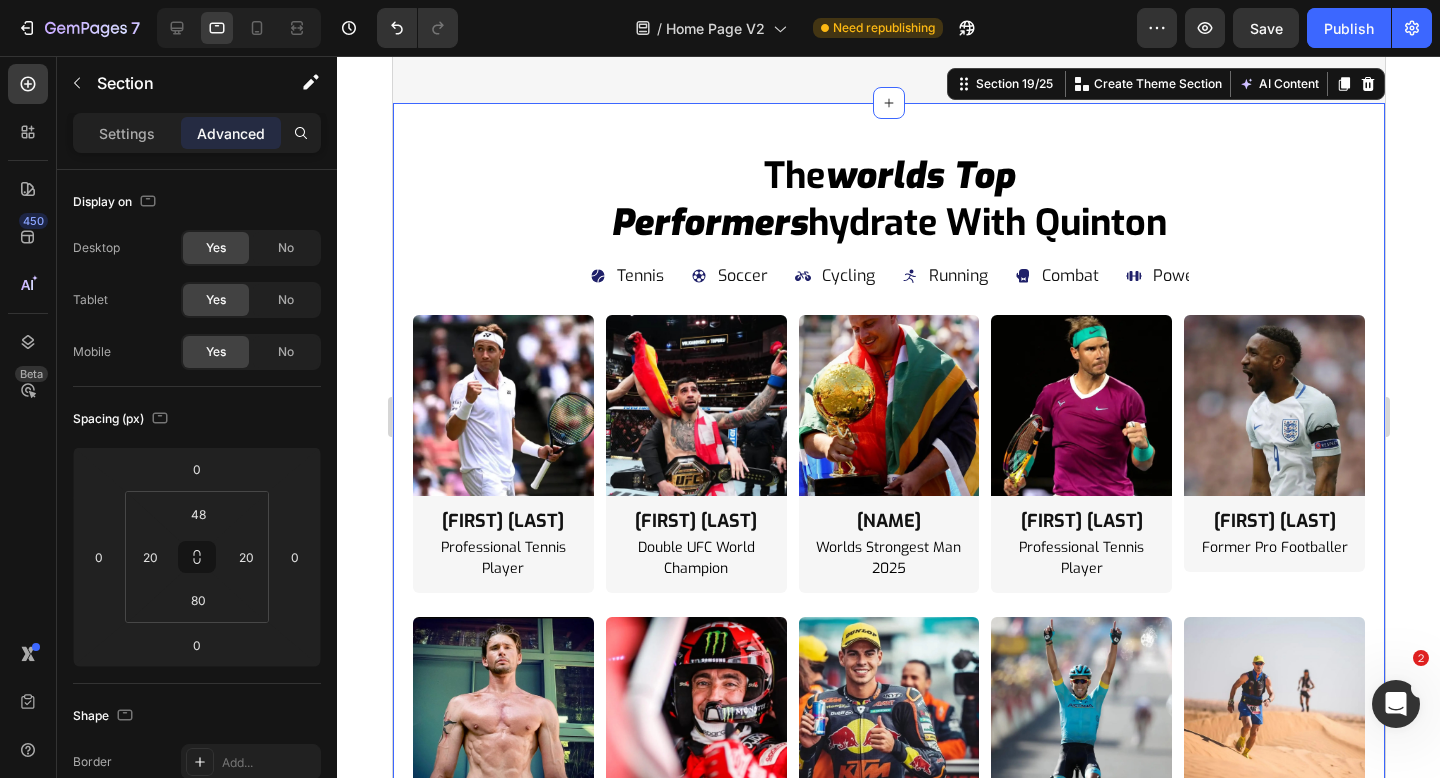 scroll, scrollTop: 11098, scrollLeft: 0, axis: vertical 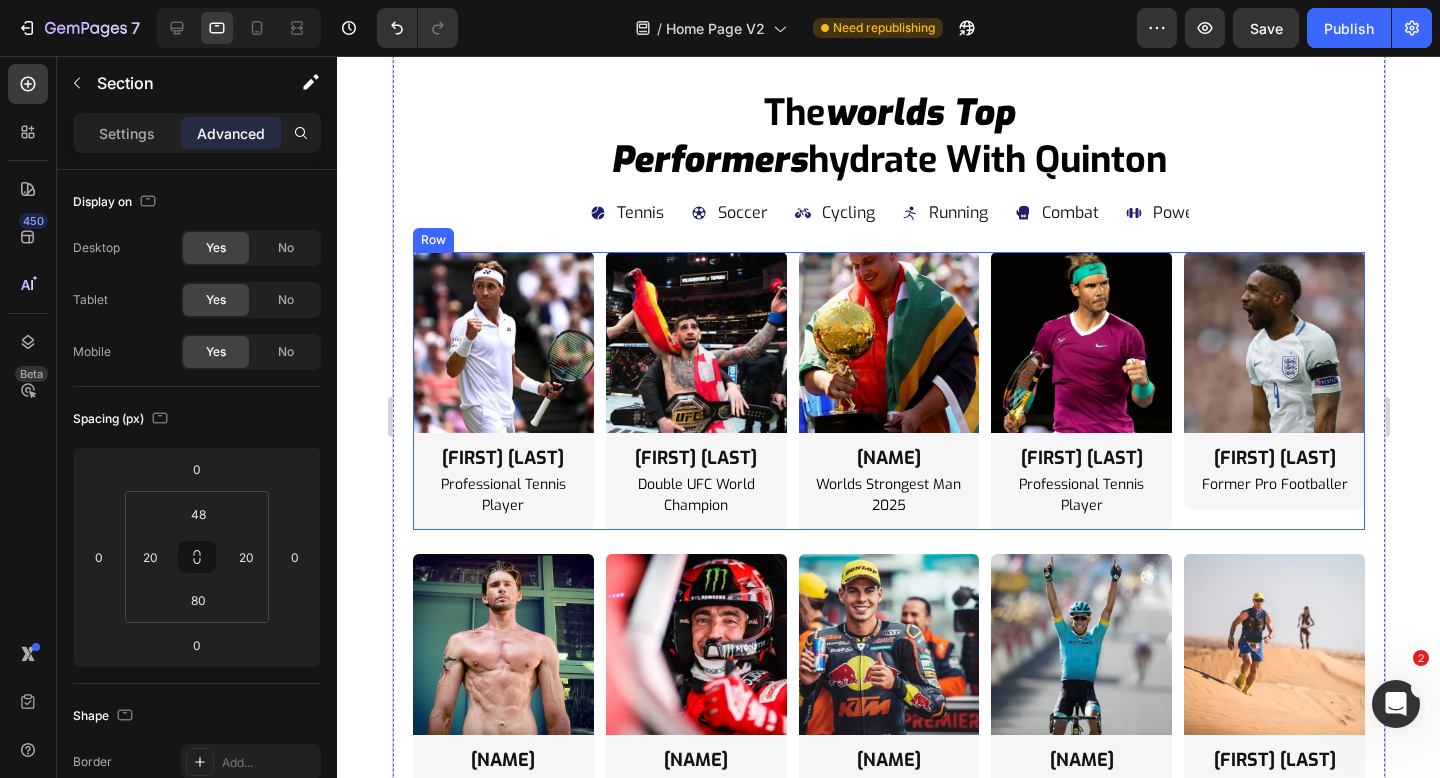 click on "Image casper ruud Heading Professional Tennis Player Text Block Row Image ryno nel Heading Worlds Strongest Man 2025 Text Block Row Image ilia topuria Heading Double UFC World Champion Text Block Row Image rafa nadal Heading Professional Tennis Player Text Block Row Image jermaine defoe Heading Former Pro Footballer Text Block Row Row" at bounding box center (888, 391) 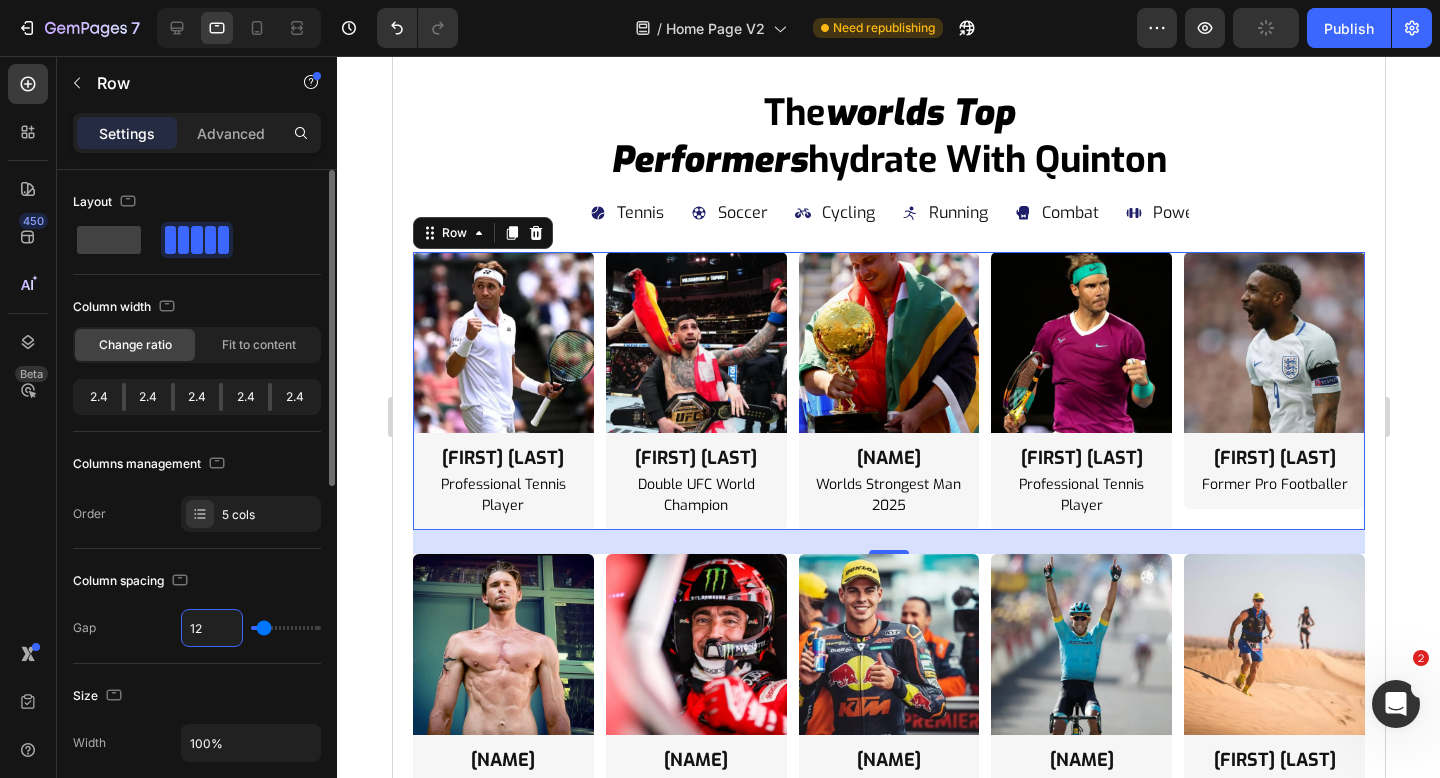 click on "12" at bounding box center (212, 628) 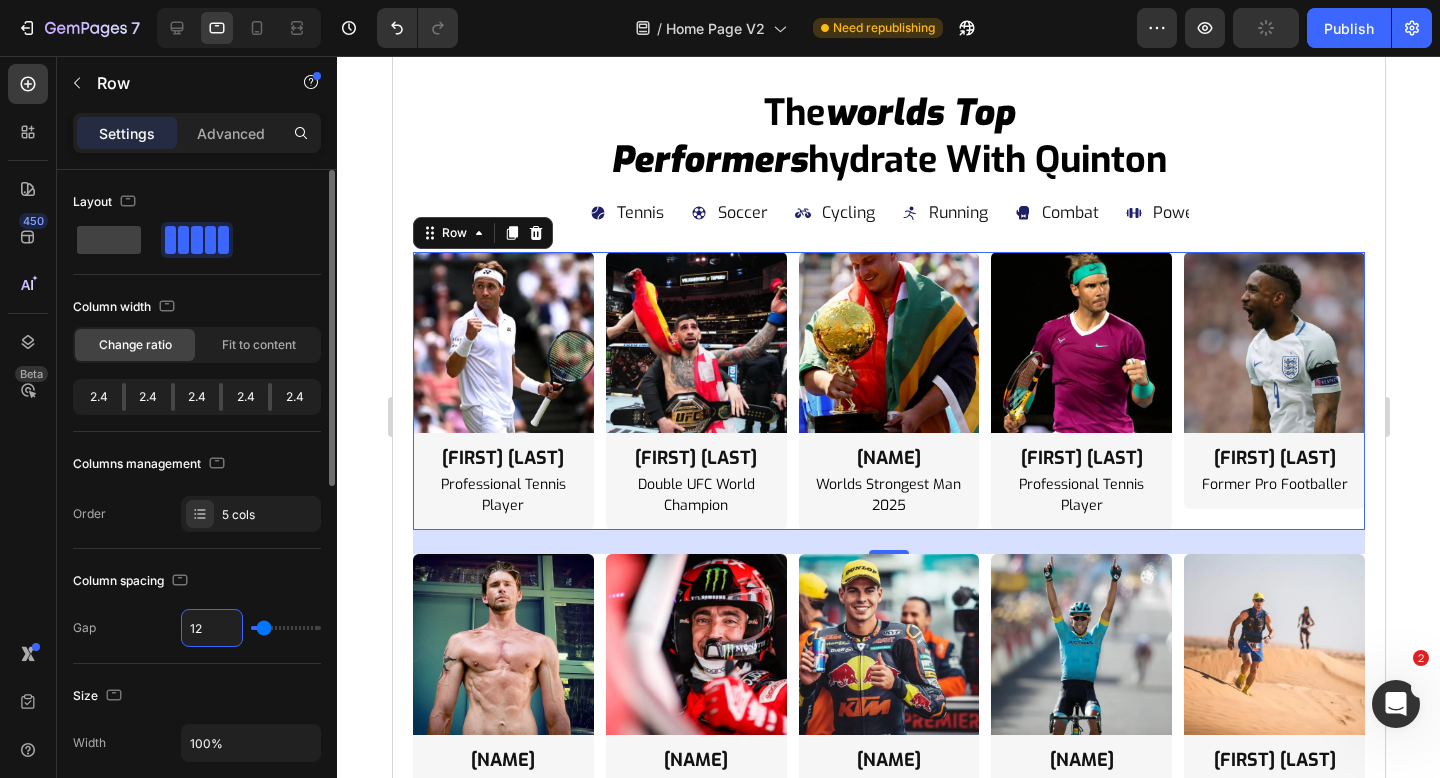 type on "2" 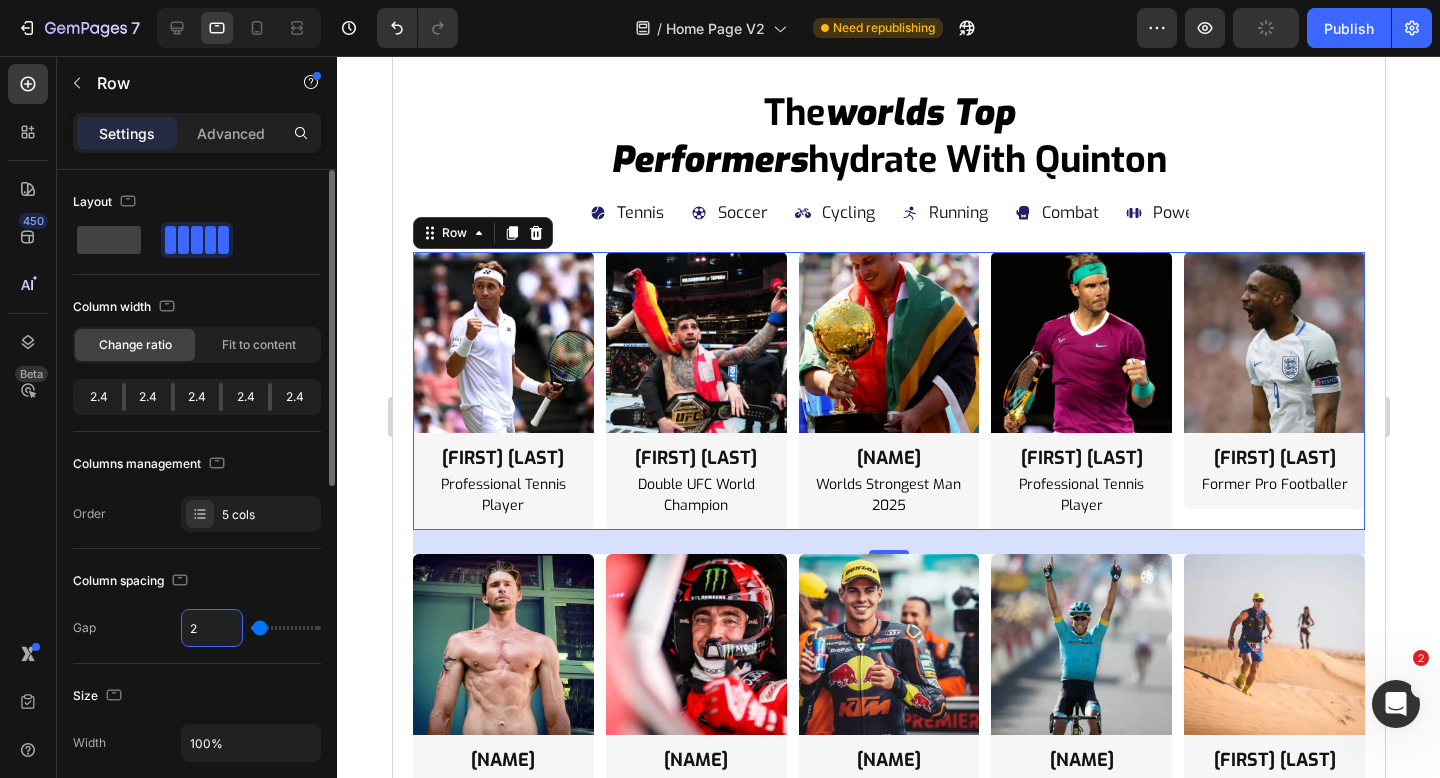 type on "24" 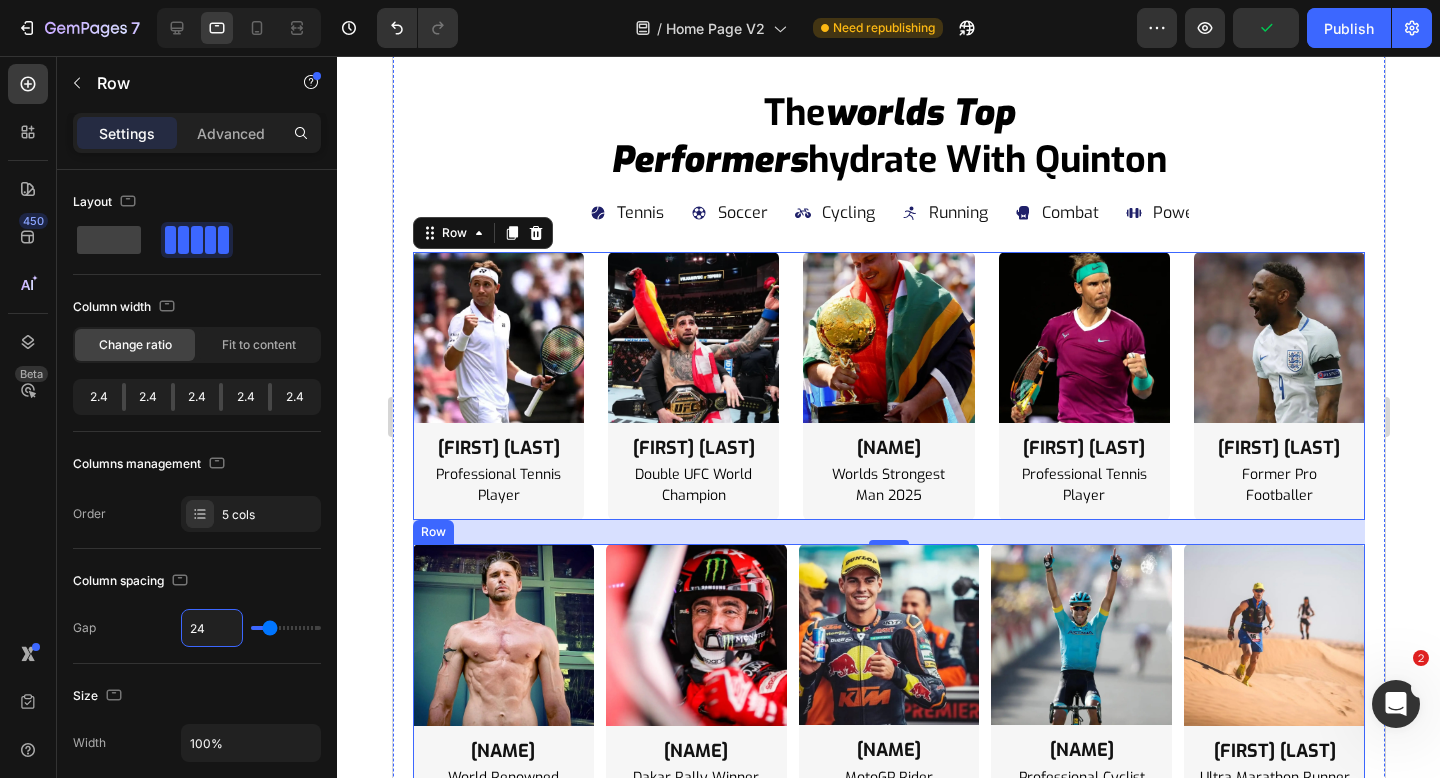 click on "Image [NAME] Heading World Renowned Biohacker Text Block Row Image [NAME] Heading Dakar Rally Winner Text Block Row Image [NAME] Heading MotoGP Rider Text Block Row Image [NAME] Heading Professional Cyclist Text Block Row Image [NAME] Heading Ultra Marathon Runner Text Block Row Row" at bounding box center [888, 683] 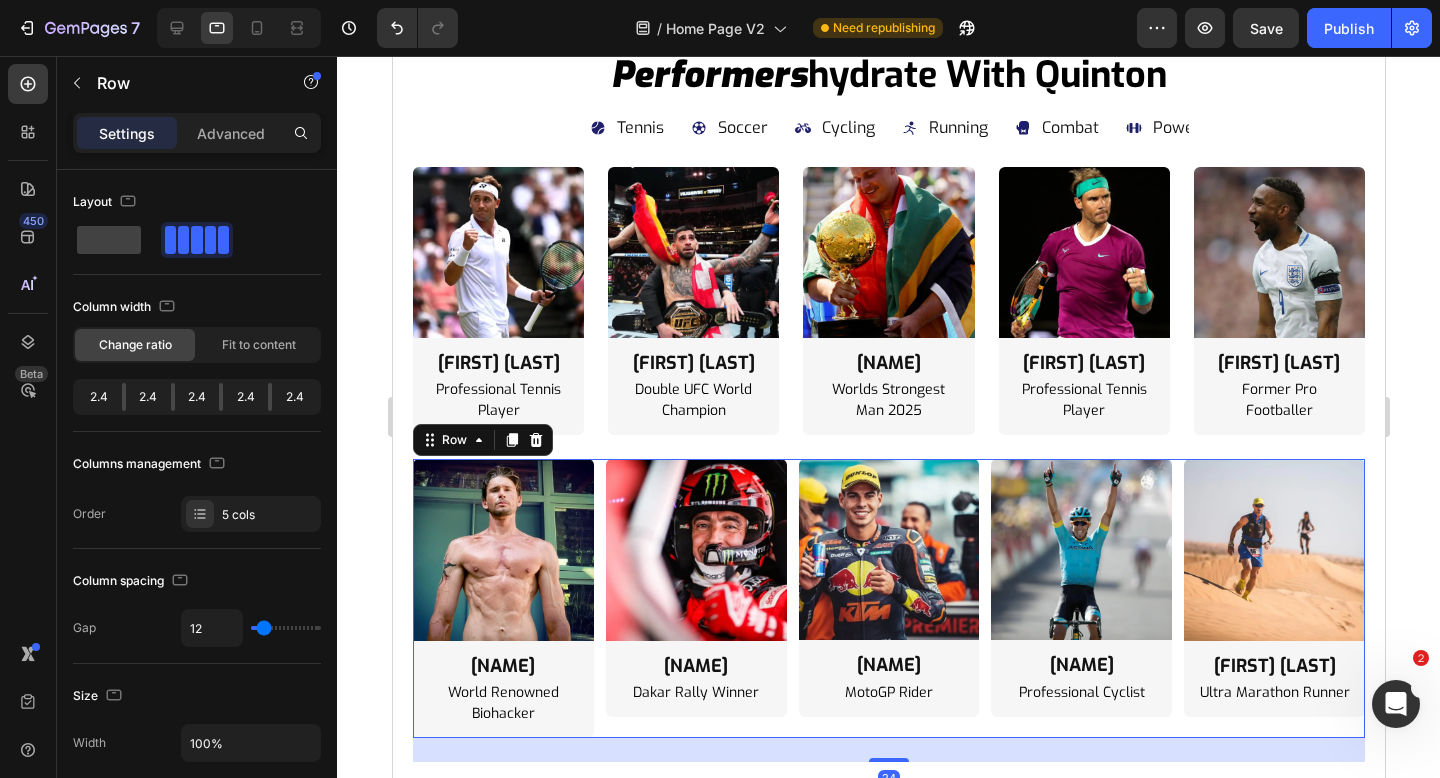 scroll, scrollTop: 11225, scrollLeft: 0, axis: vertical 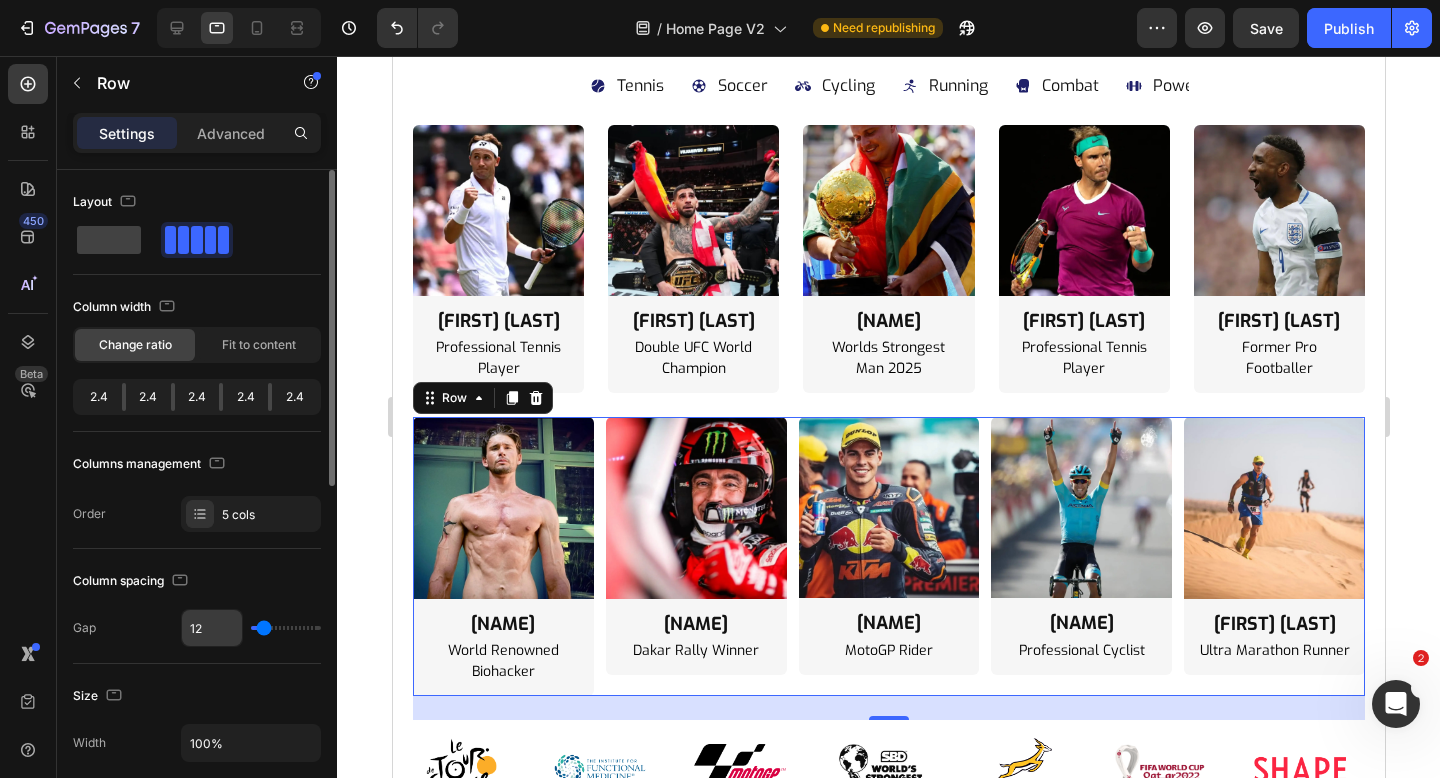 click on "12" at bounding box center (212, 628) 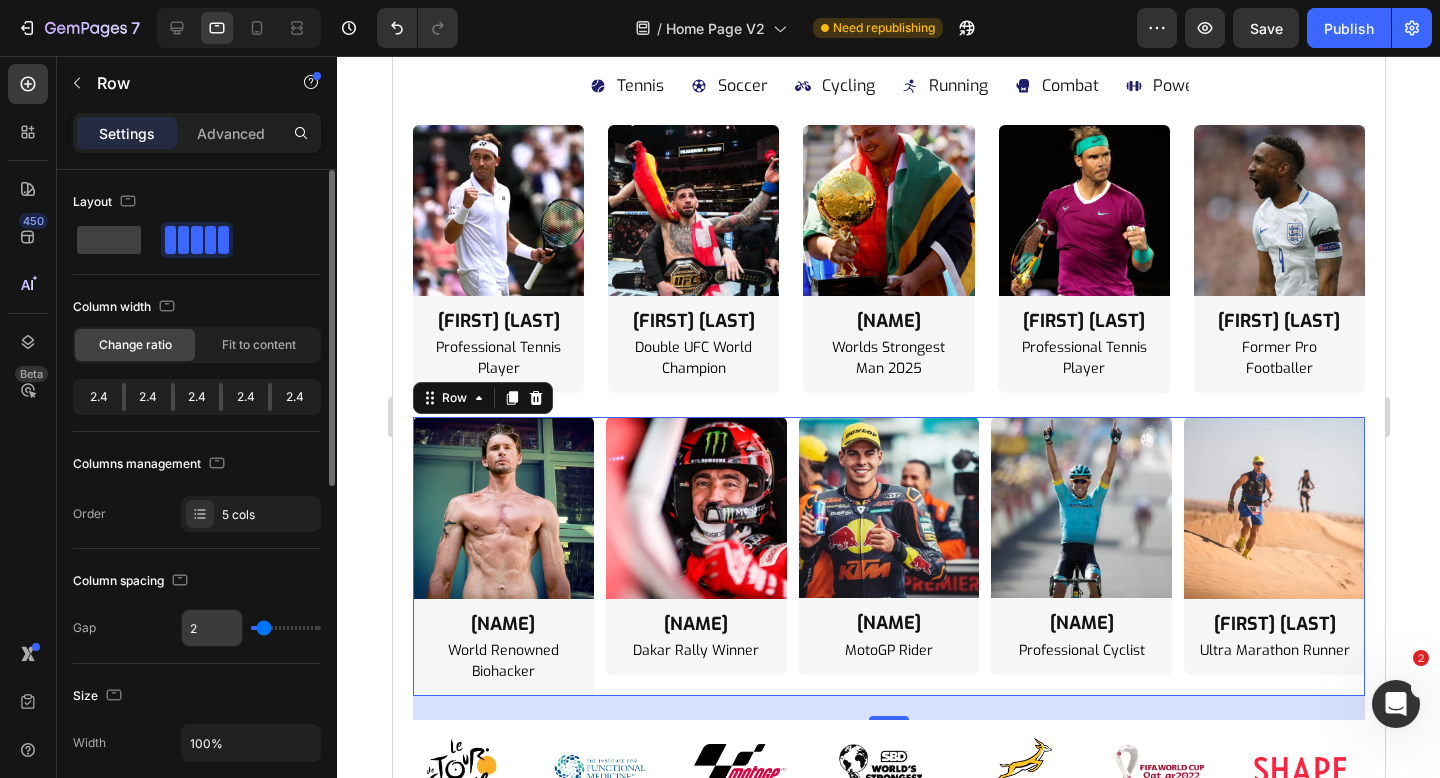 type on "24" 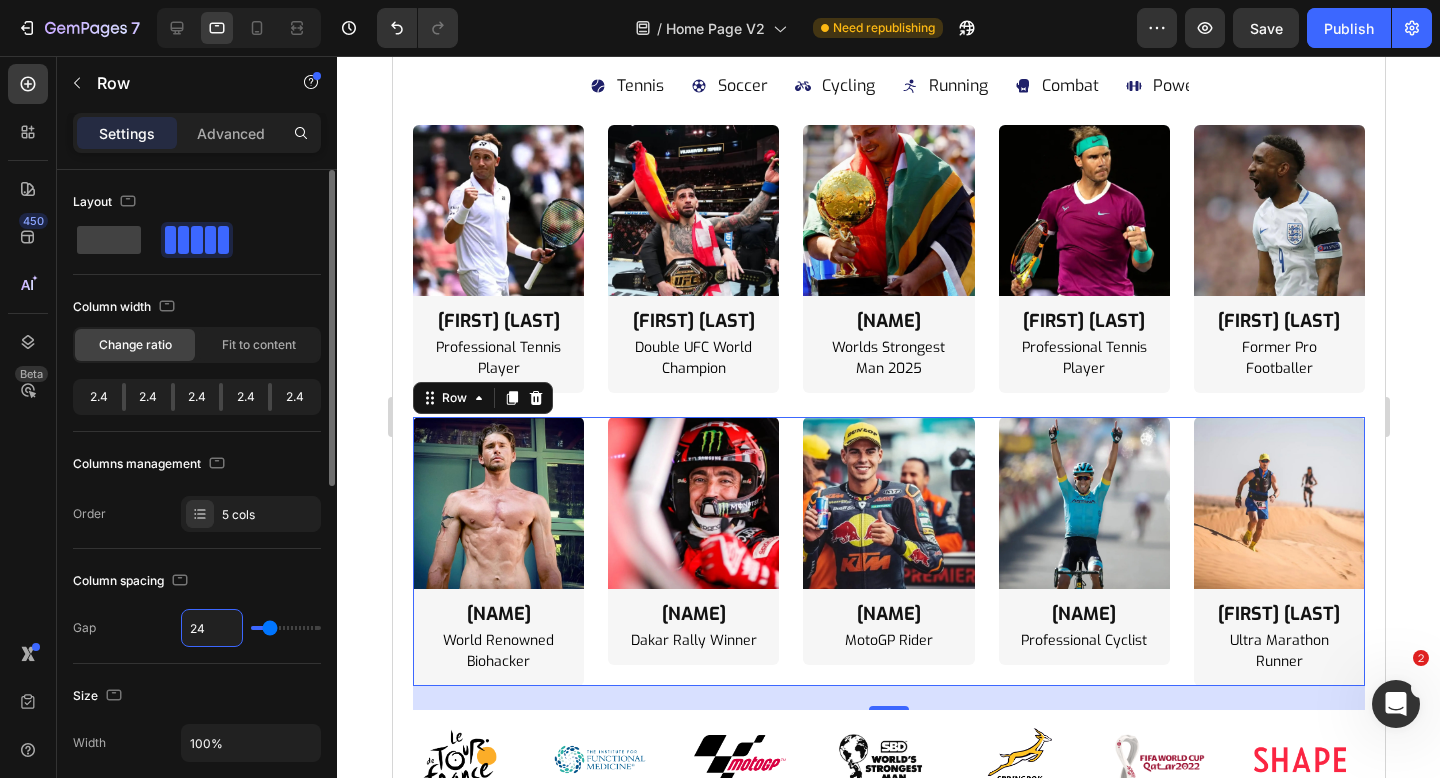type on "24" 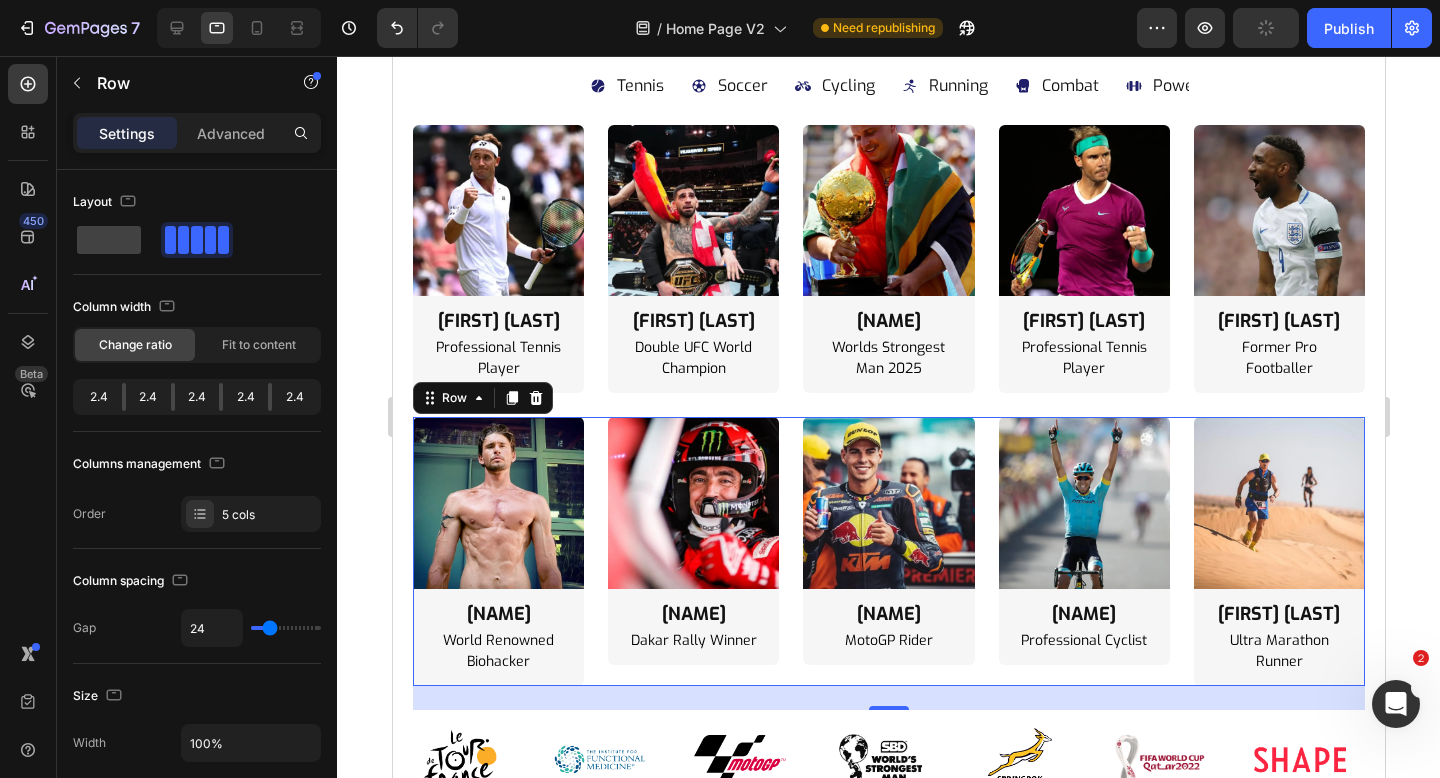 click on "Image [NAME] Heading World Renowned Biohacker Text Block Row Image [NAME] Heading Dakar Rally Winner Text Block Row Image [NAME] Heading MotoGP Rider Text Block Row Image [NAME] Heading Professional Cyclist Text Block Row Image [NAME] Heading Ultra Marathon Runner Text Block Row Row   24" at bounding box center [888, 551] 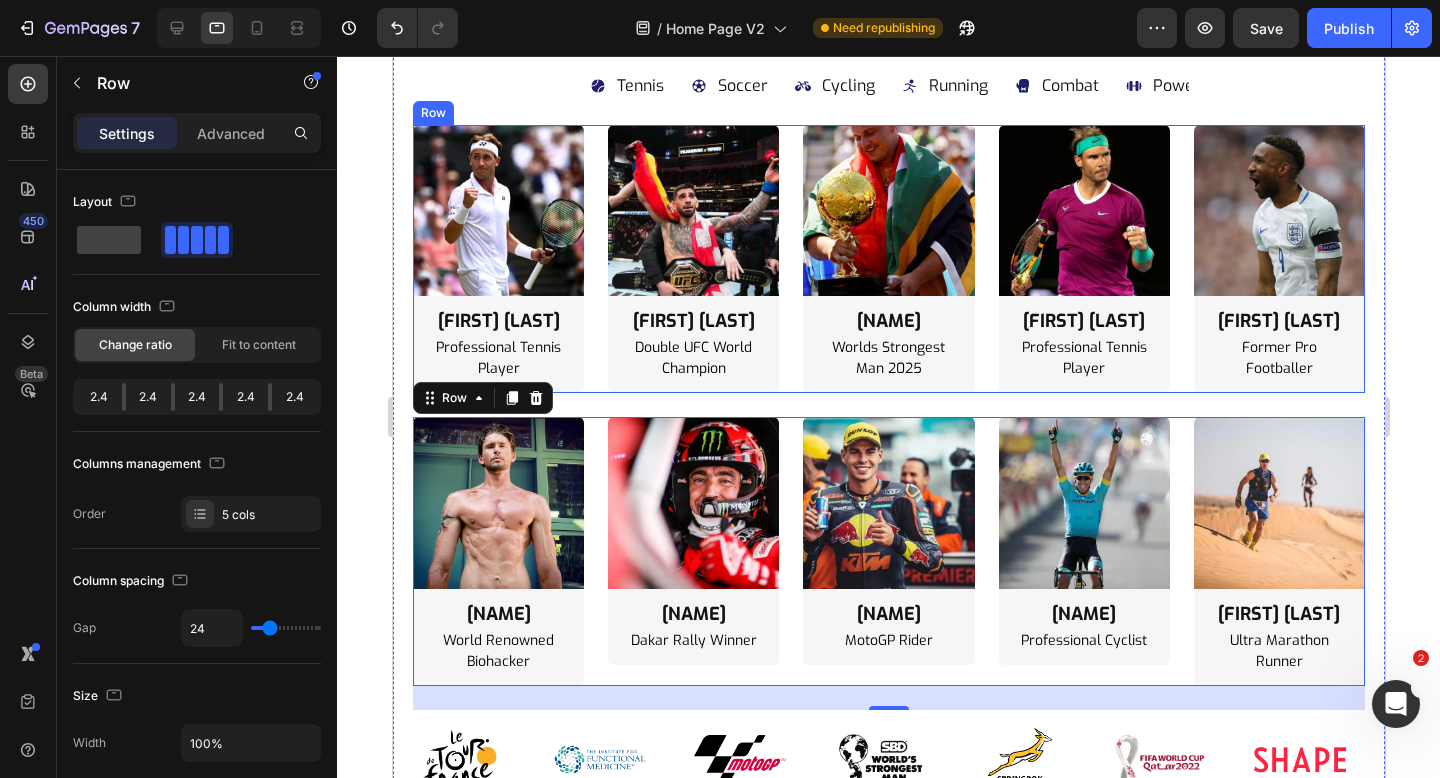 click on "Image casper ruud Heading Professional Tennis Player Text Block Row Image ryno nel Heading Worlds Strongest Man 2025 Text Block Row Image ilia topuria Heading Double UFC World Champion Text Block Row Image rafa nadal Heading Professional Tennis Player Text Block Row Image jermaine defoe Heading Former Pro Footballer Text Block Row Row" at bounding box center [888, 259] 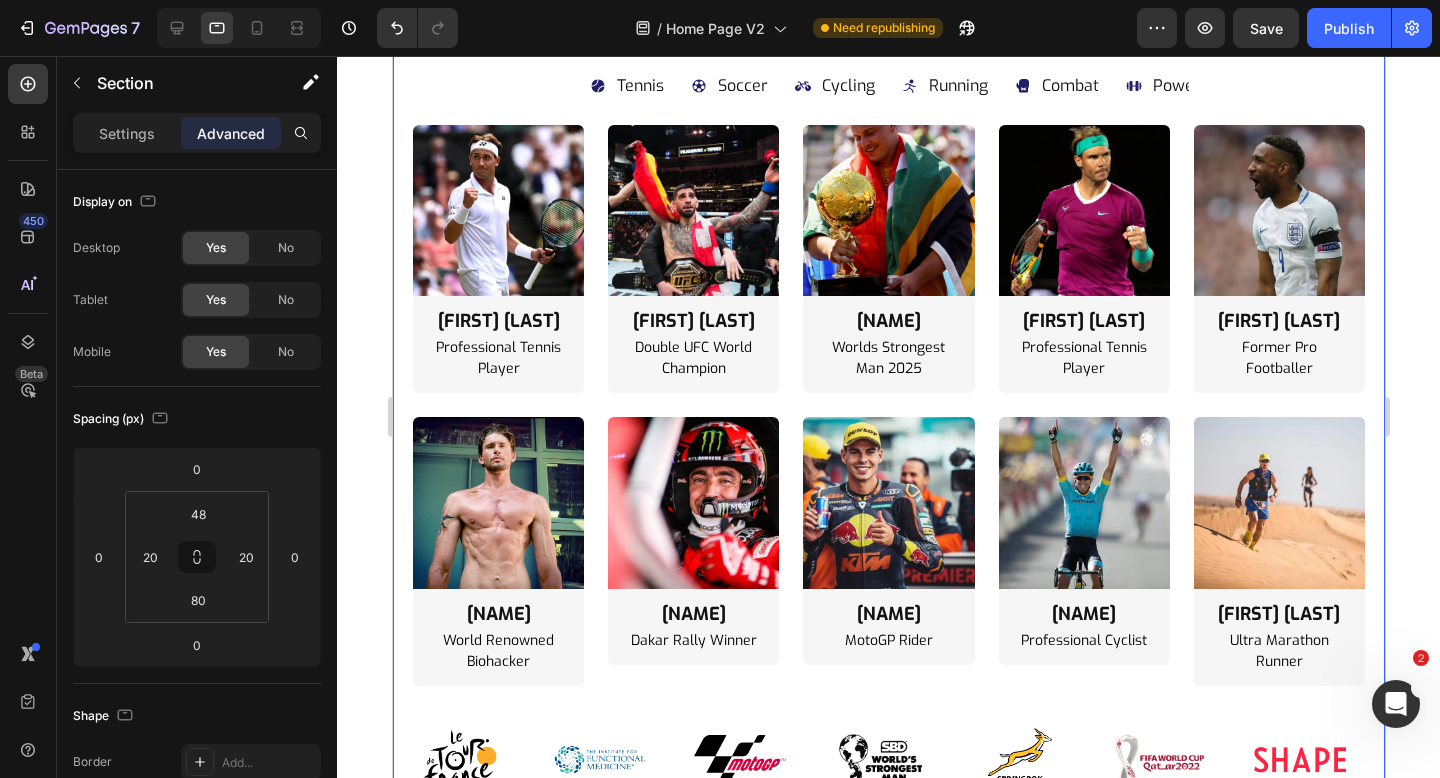 click on "the  worlds top performers  hydrate with quinton Heading
Tennis Item List
Soccer Item list
Cycling Item List
Running Item List
Combat Item List
Power Lifting Item List
Swimming Item List
Tennis Item List
Soccer Item List
Cycling Item List
Running Item List
Combat Item List
Power Lifting Item List
Swimming Item List Marquee Row Image [NAME] Heading Worlds Strongest Man 2025 Text Block Row Image [NAME] Heading Former Pro Footballer Text Block Row Image [NAME] Heading Professional Tennis Player Text Block Row Image [NAME] Heading 2X UFC World Champion Text Block Row Image [NAME] Heading Professional Tennis Player Text Block Row Image [NAME] Heading Worlds Strongest Man 2025 Text Block Row Image [NAME] Heading Former Pro Footballer Text Block Row Image" at bounding box center (888, 401) 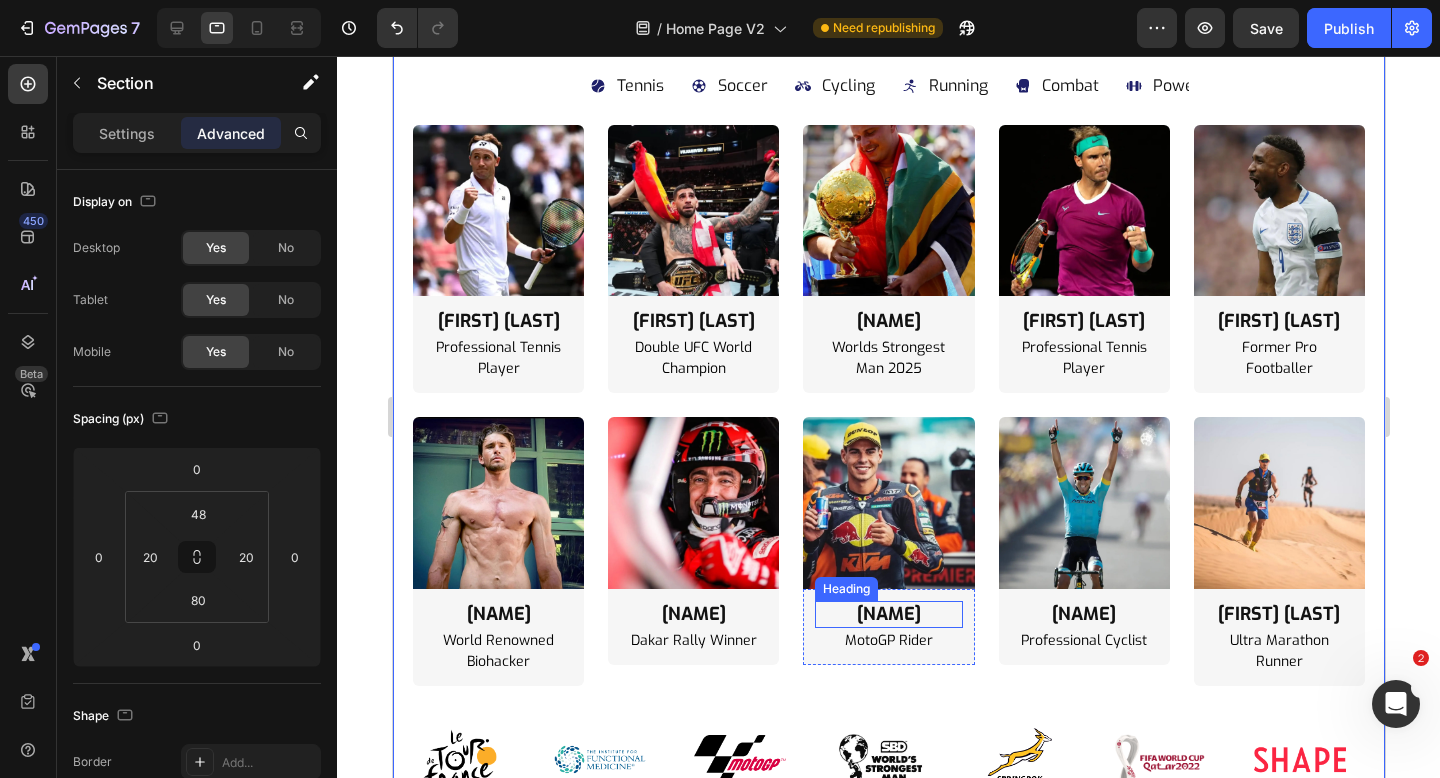 click on "[NAME]" at bounding box center (887, 614) 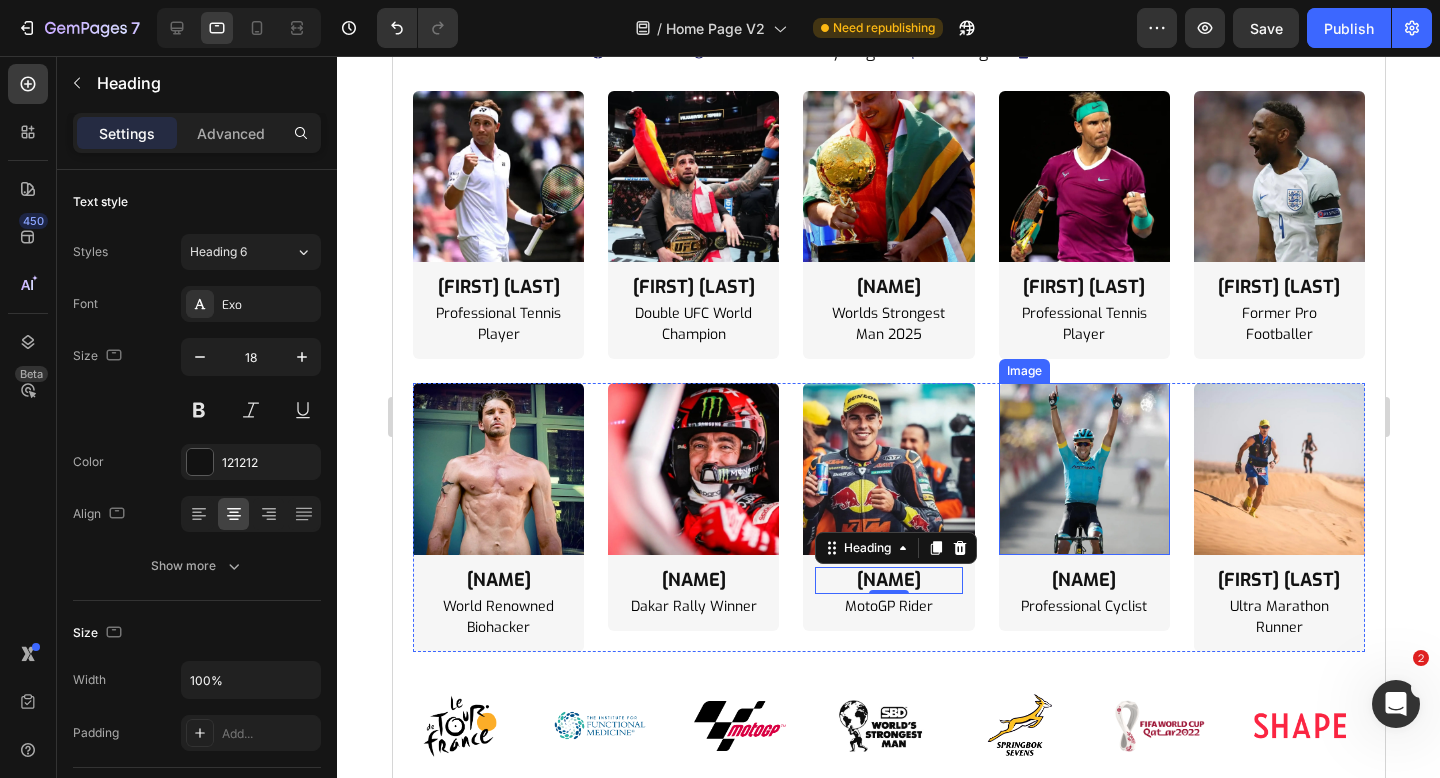 scroll, scrollTop: 11574, scrollLeft: 0, axis: vertical 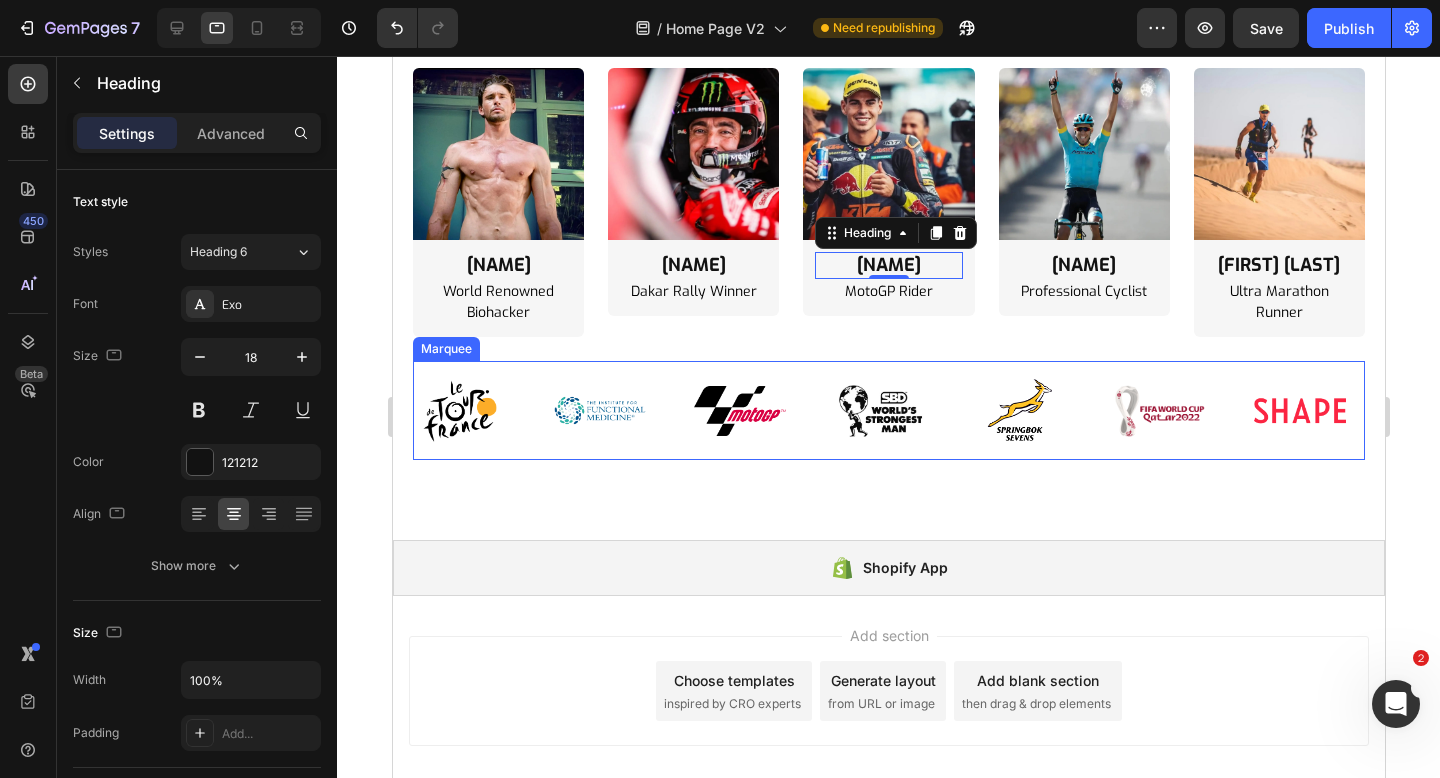 click on "Image Image Image Image Image Image Image Image Image Image Image" at bounding box center (1183, 410) 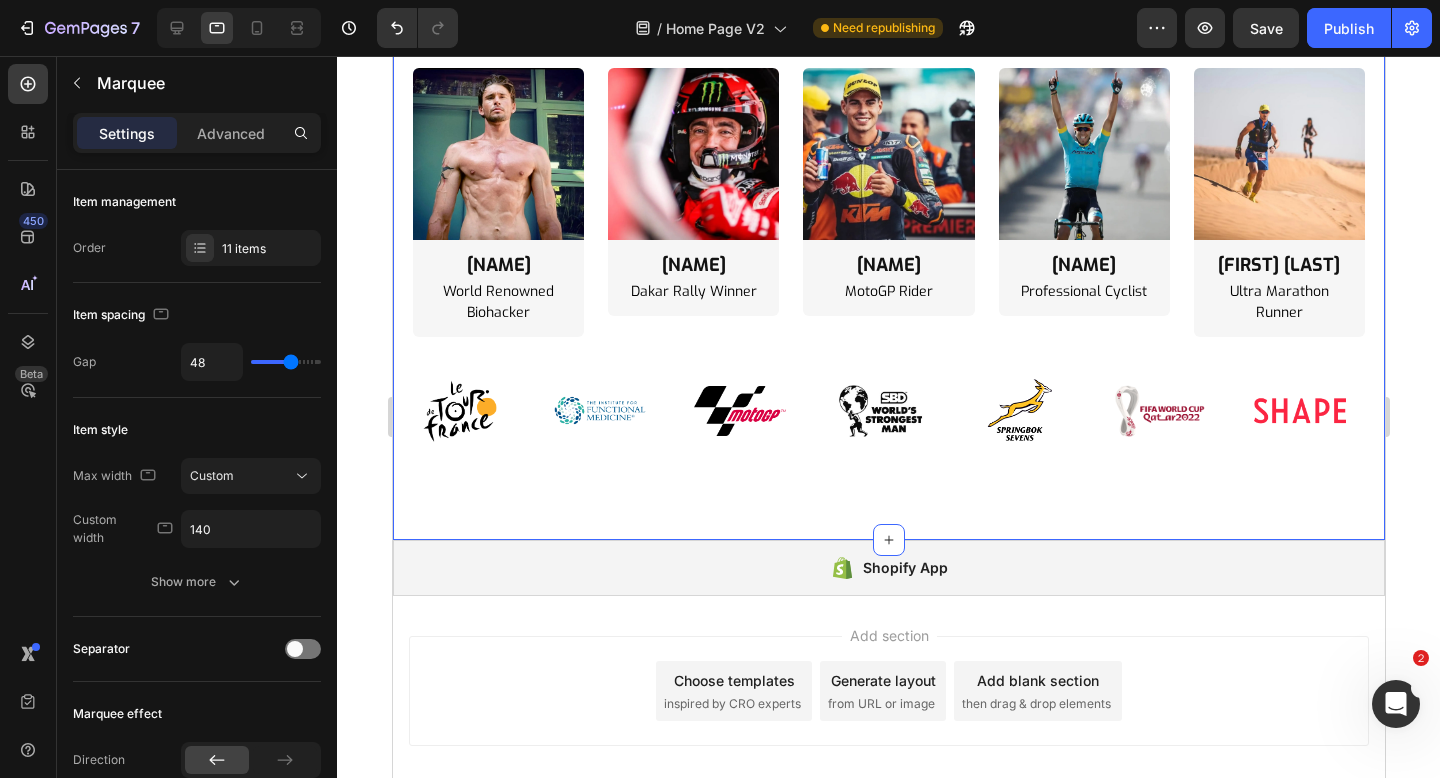 click on "the  worlds top performers  hydrate with quinton Heading
Tennis Item List
Soccer Item list
Cycling Item List
Running Item List
Combat Item List
Power Lifting Item List
Swimming Item List
Tennis Item List
Soccer Item List
Cycling Item List
Running Item List
Combat Item List
Power Lifting Item List
Swimming Item List Marquee Row Image [NAME] Heading Worlds Strongest Man 2025 Text Block Row Image [NAME] Heading Former Pro Footballer Text Block Row Image [NAME] Heading Professional Tennis Player Text Block Row Image [NAME] Heading 2X UFC World Champion Text Block Row Image [NAME] Heading Professional Tennis Player Text Block Row Image [NAME] Heading Worlds Strongest Man 2025 Text Block Row Image [NAME] Heading Former Pro Footballer Text Block Row Image" at bounding box center (888, 52) 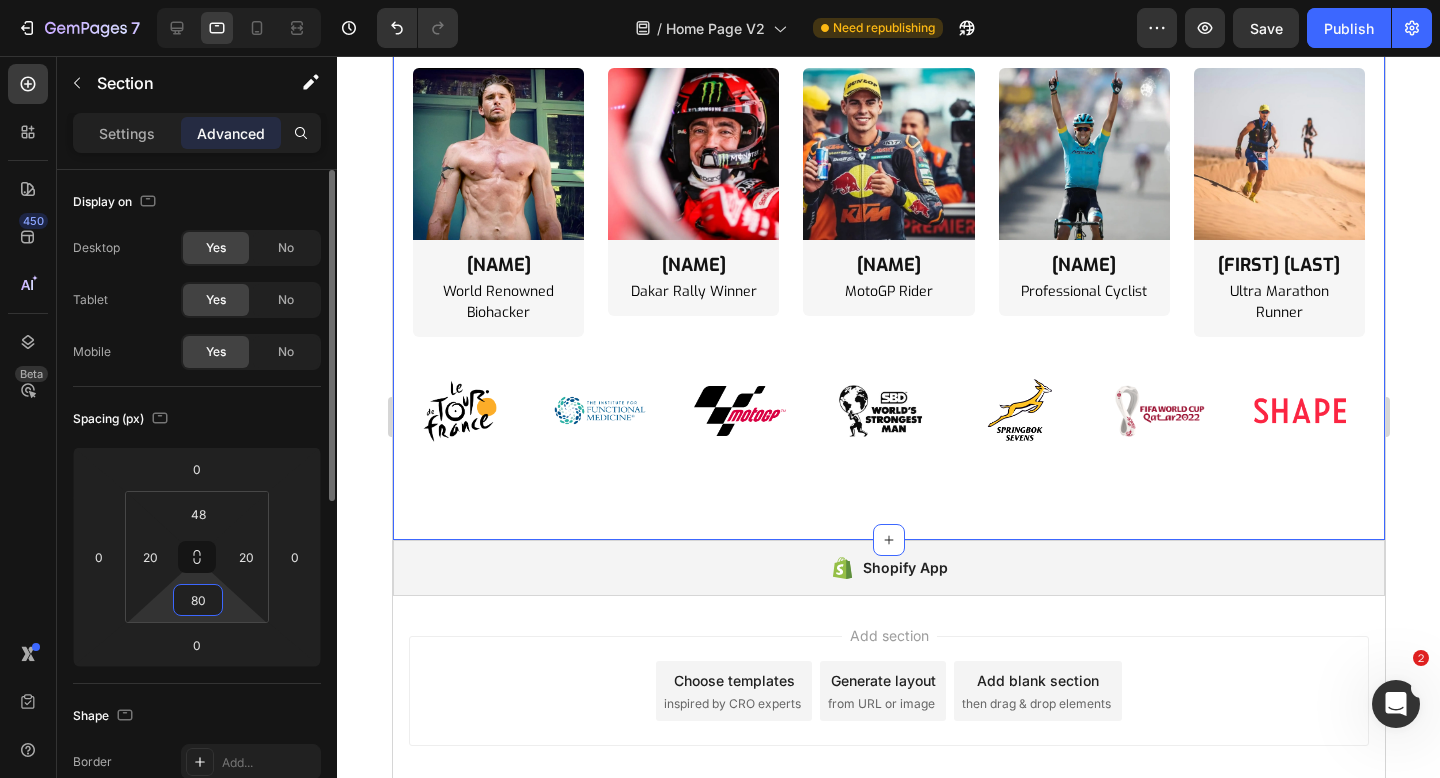 click on "80" at bounding box center (198, 600) 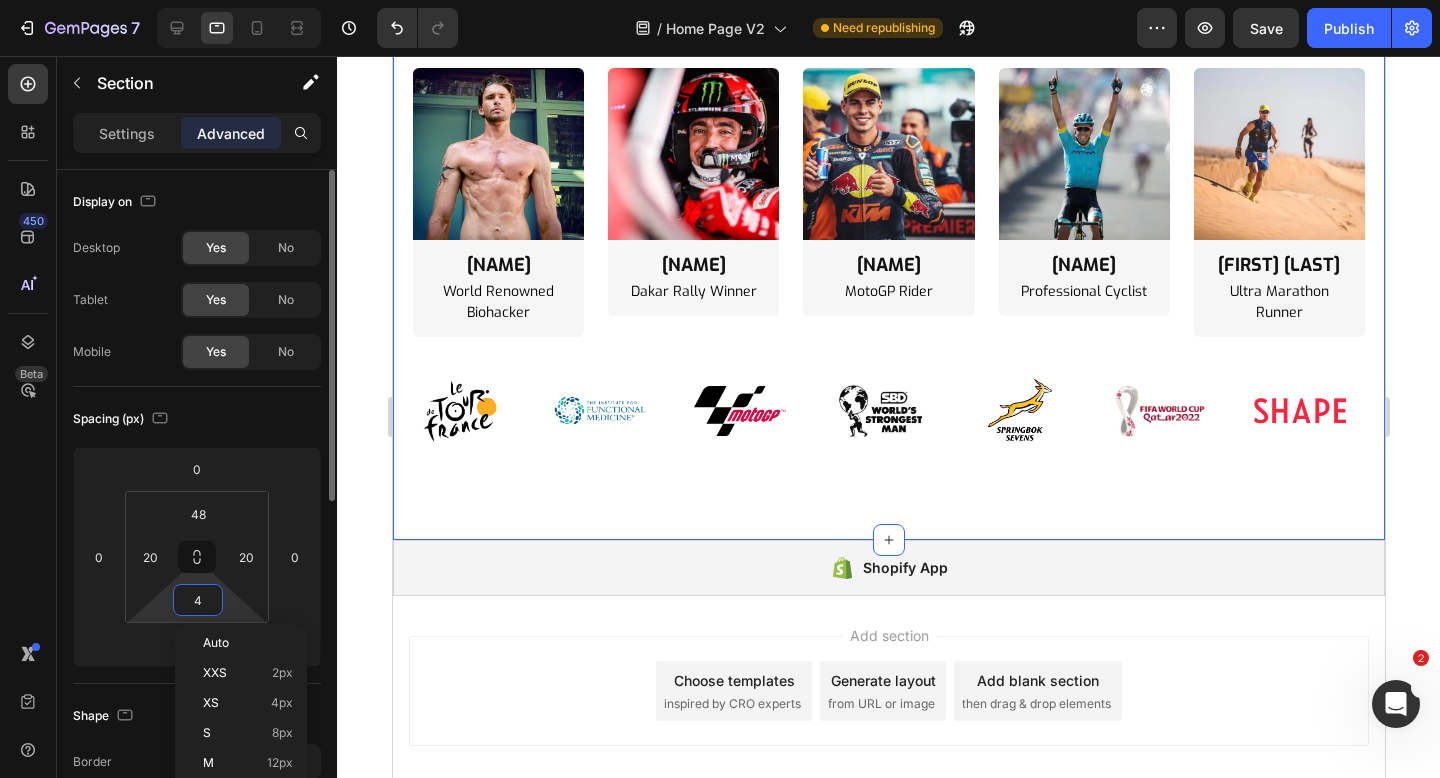 type on "48" 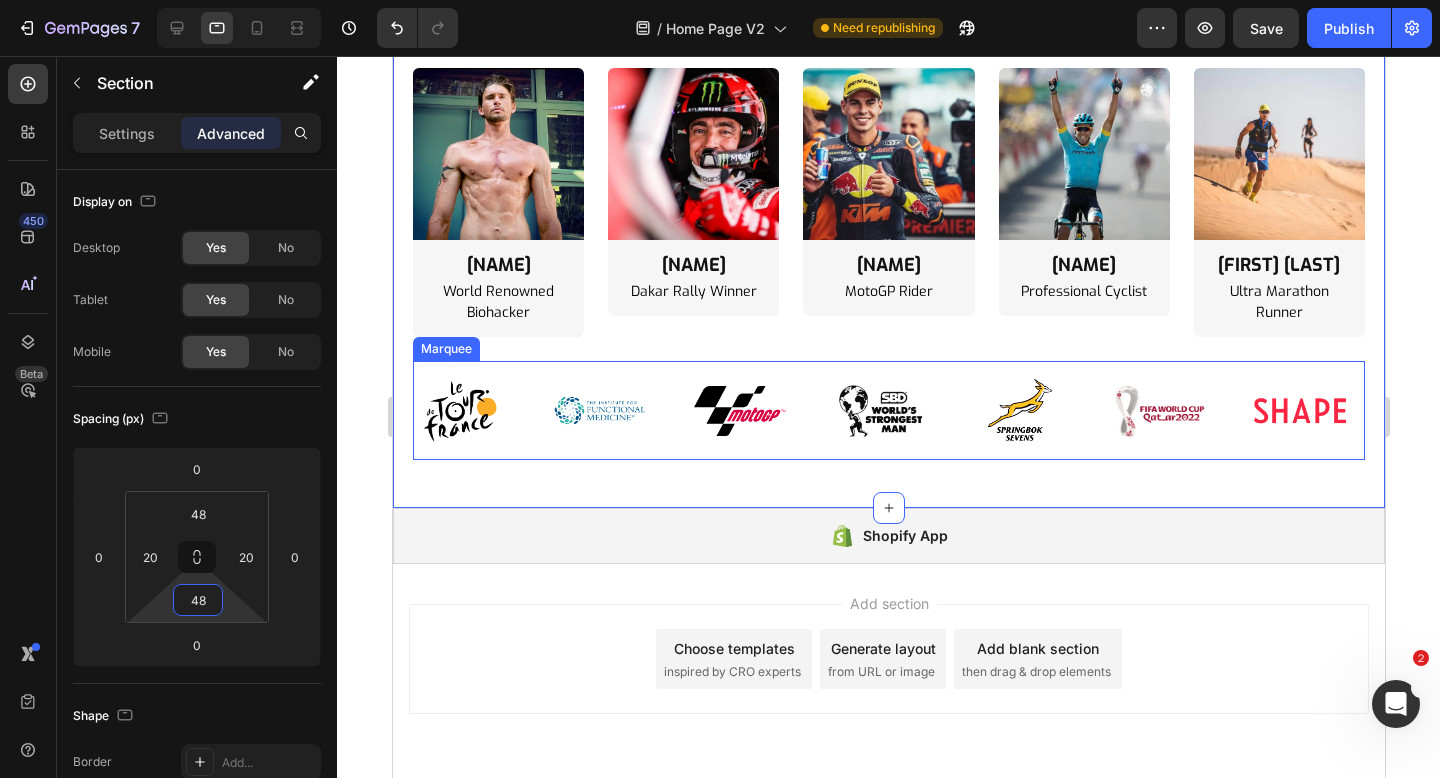 click on "Image" at bounding box center (903, 411) 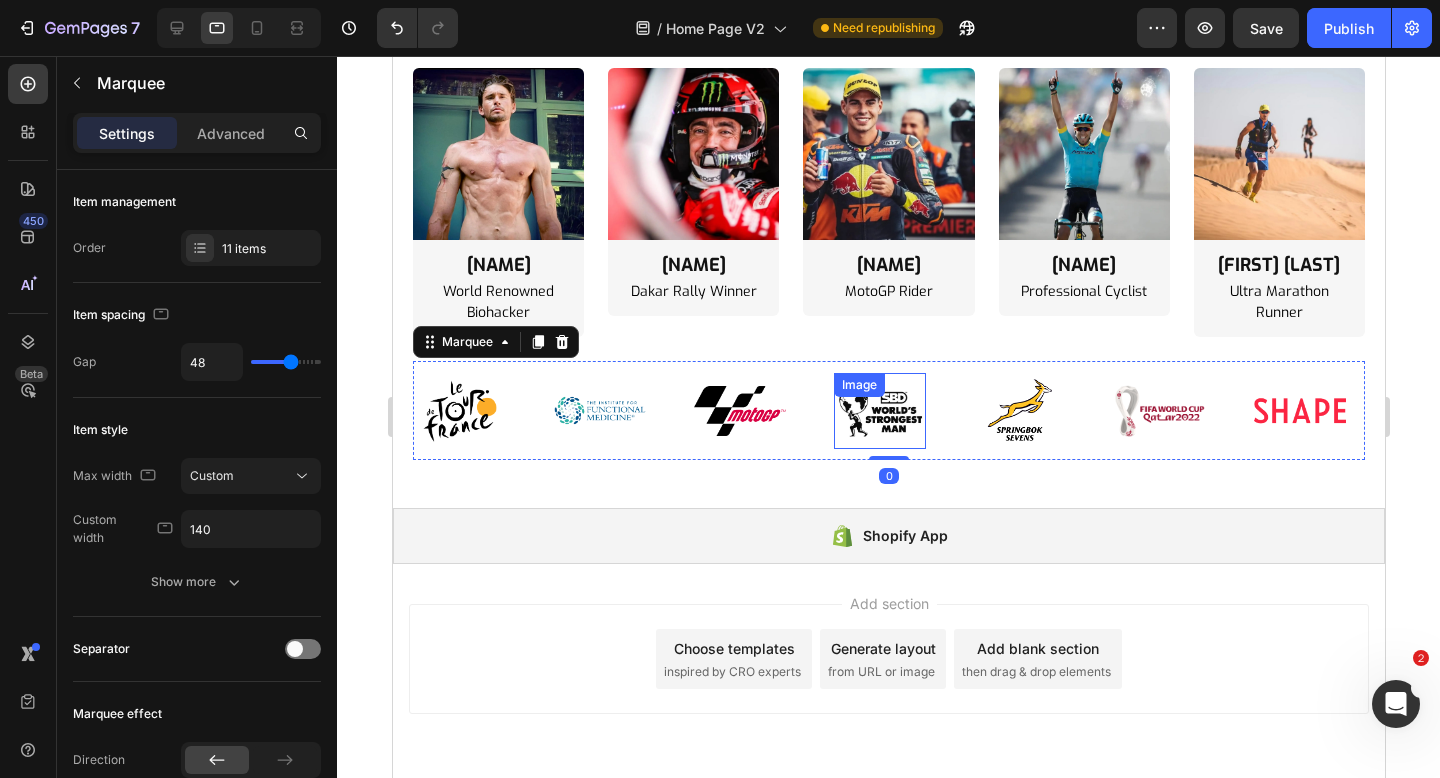 click at bounding box center [879, 411] 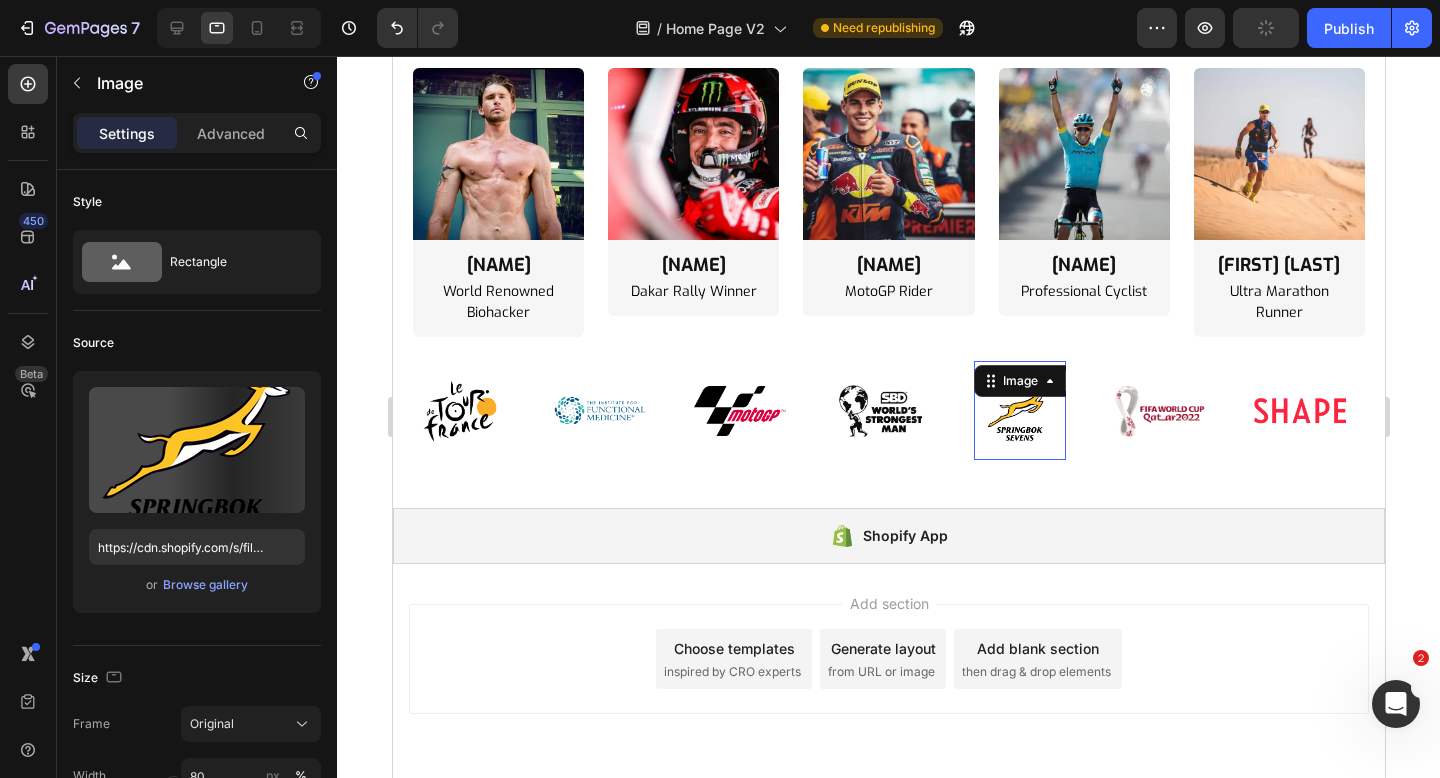 click at bounding box center [1019, 410] 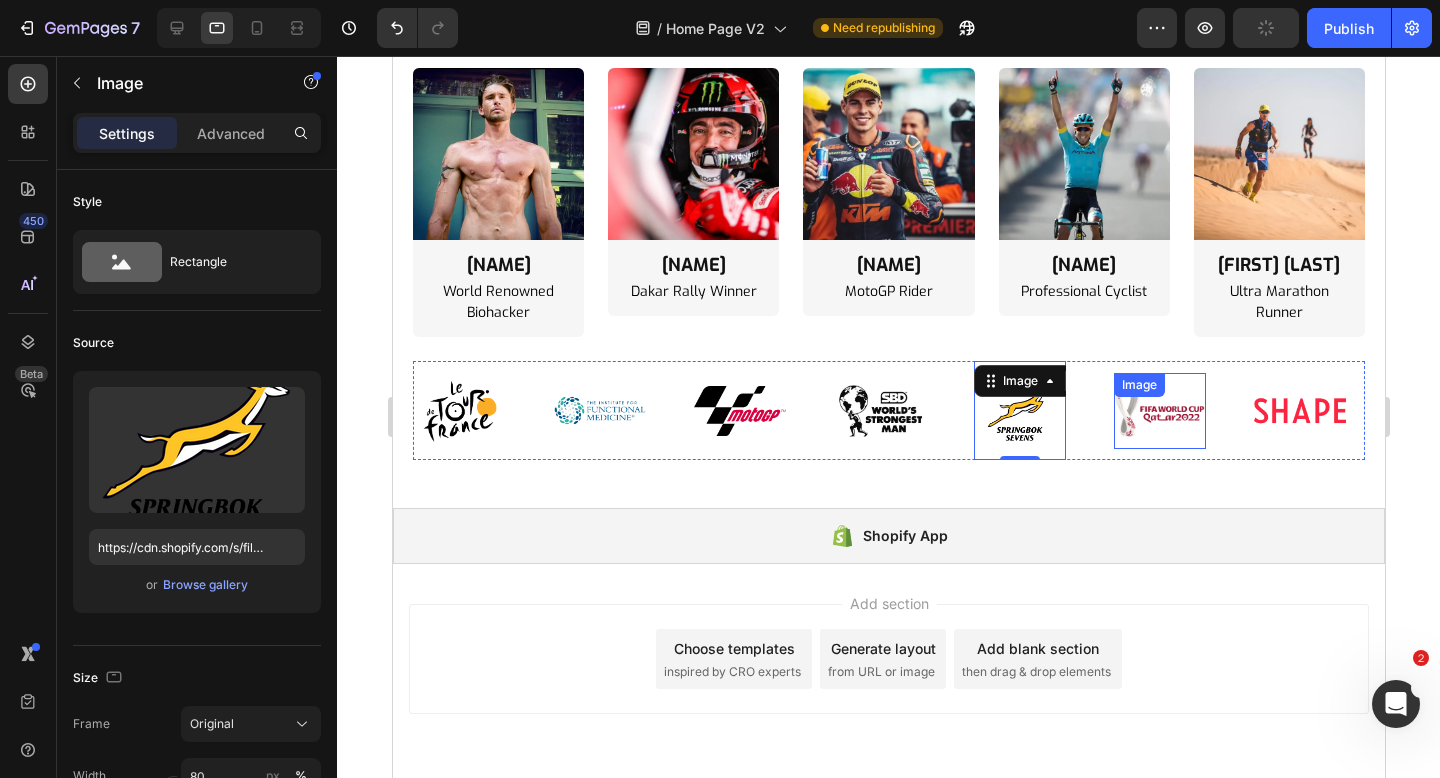 click at bounding box center [1159, 411] 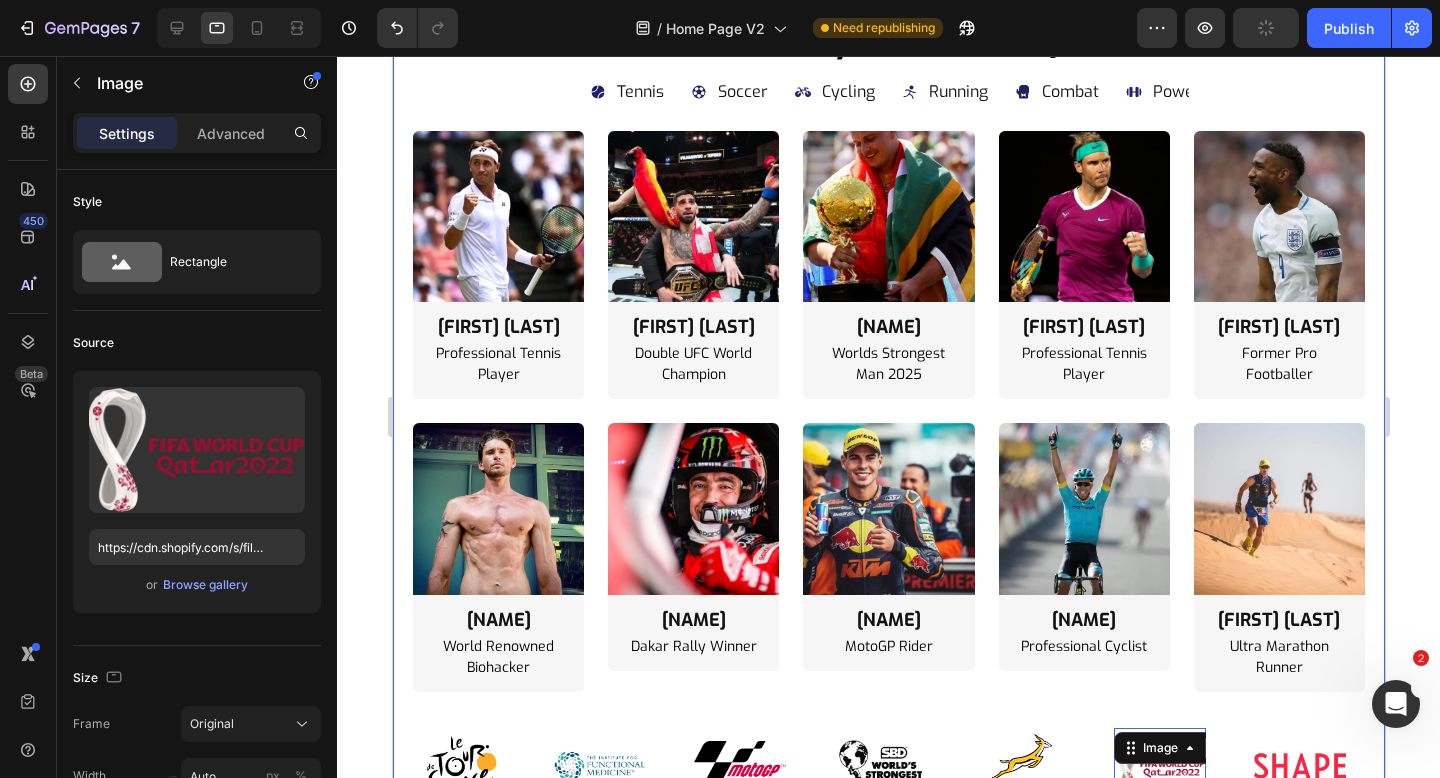 scroll, scrollTop: 11181, scrollLeft: 0, axis: vertical 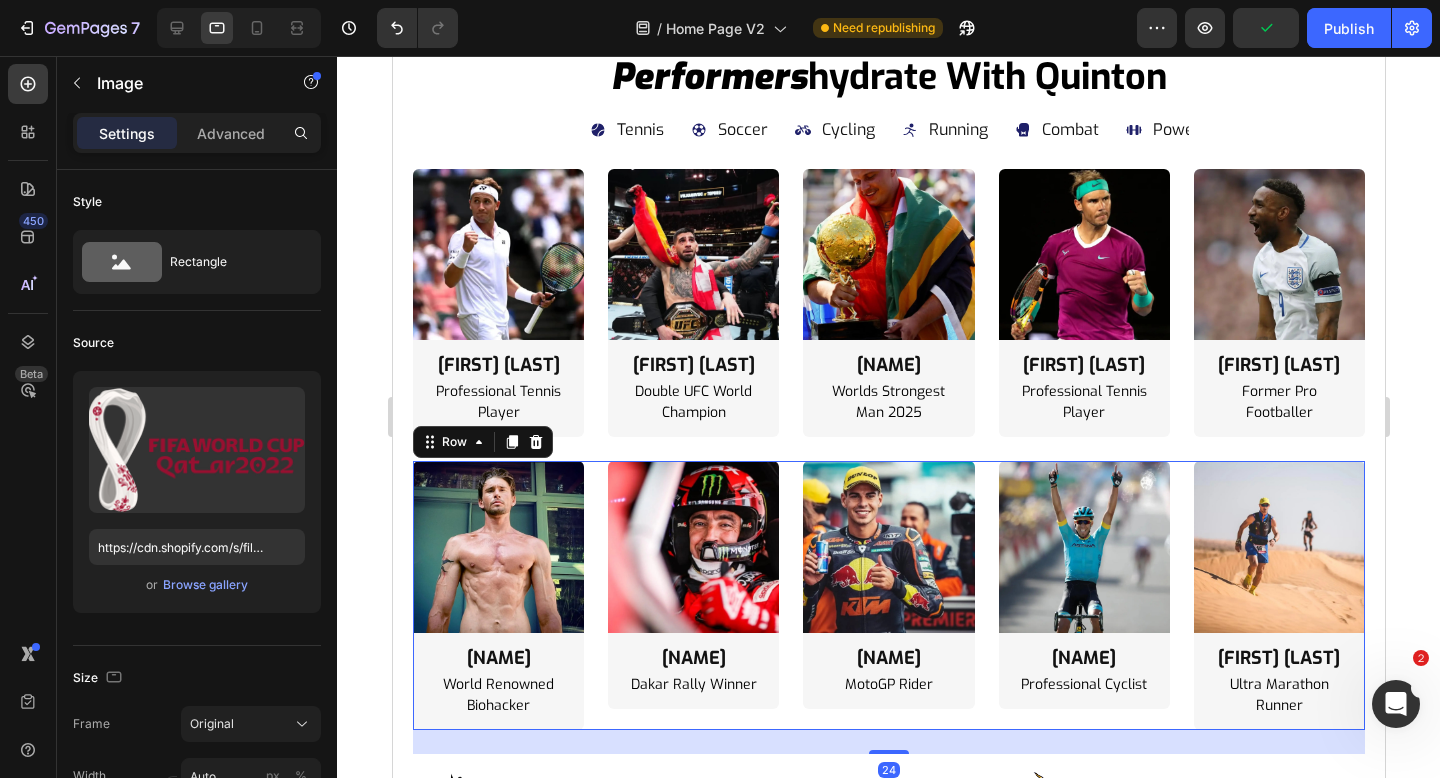 click on "Image [NAME] Heading World Renowned Biohacker Text Block Row Image [NAME] Heading Dakar Rally Winner Text Block Row Image [NAME] Heading MotoGP Rider Text Block Row Image [NAME] Heading Professional Cyclist Text Block Row Image [NAME] Heading Ultra Marathon Runner Text Block Row Row   24" at bounding box center (888, 595) 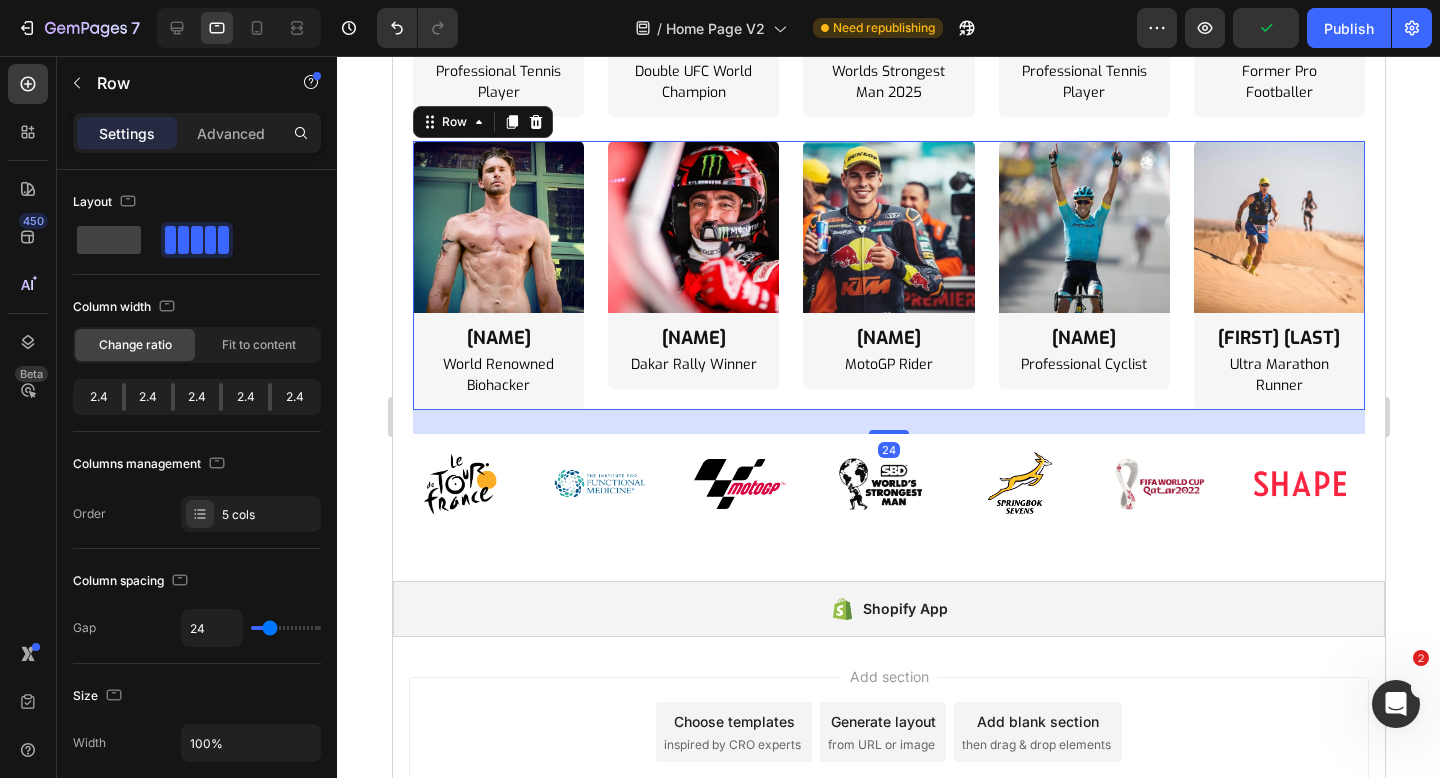 scroll, scrollTop: 11525, scrollLeft: 0, axis: vertical 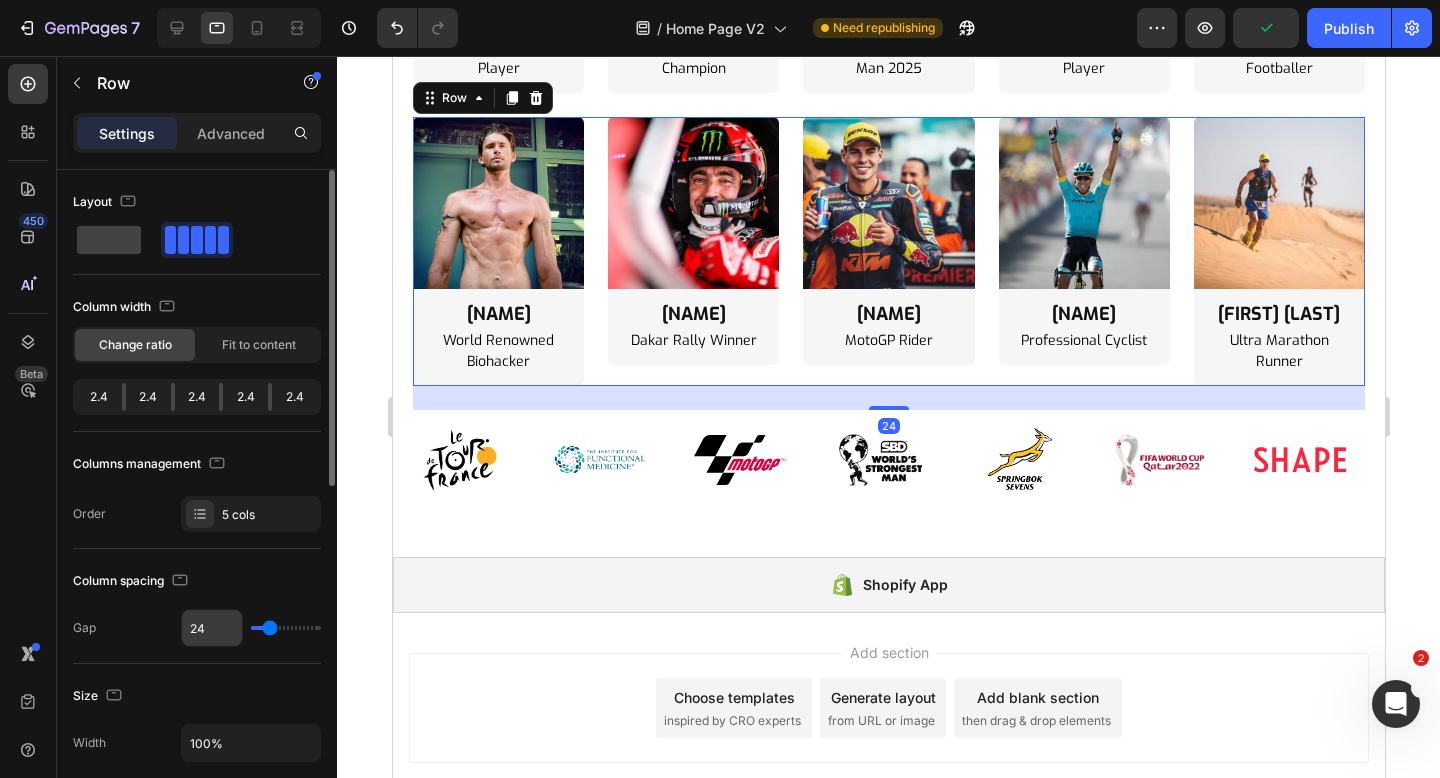 click on "24" at bounding box center (212, 628) 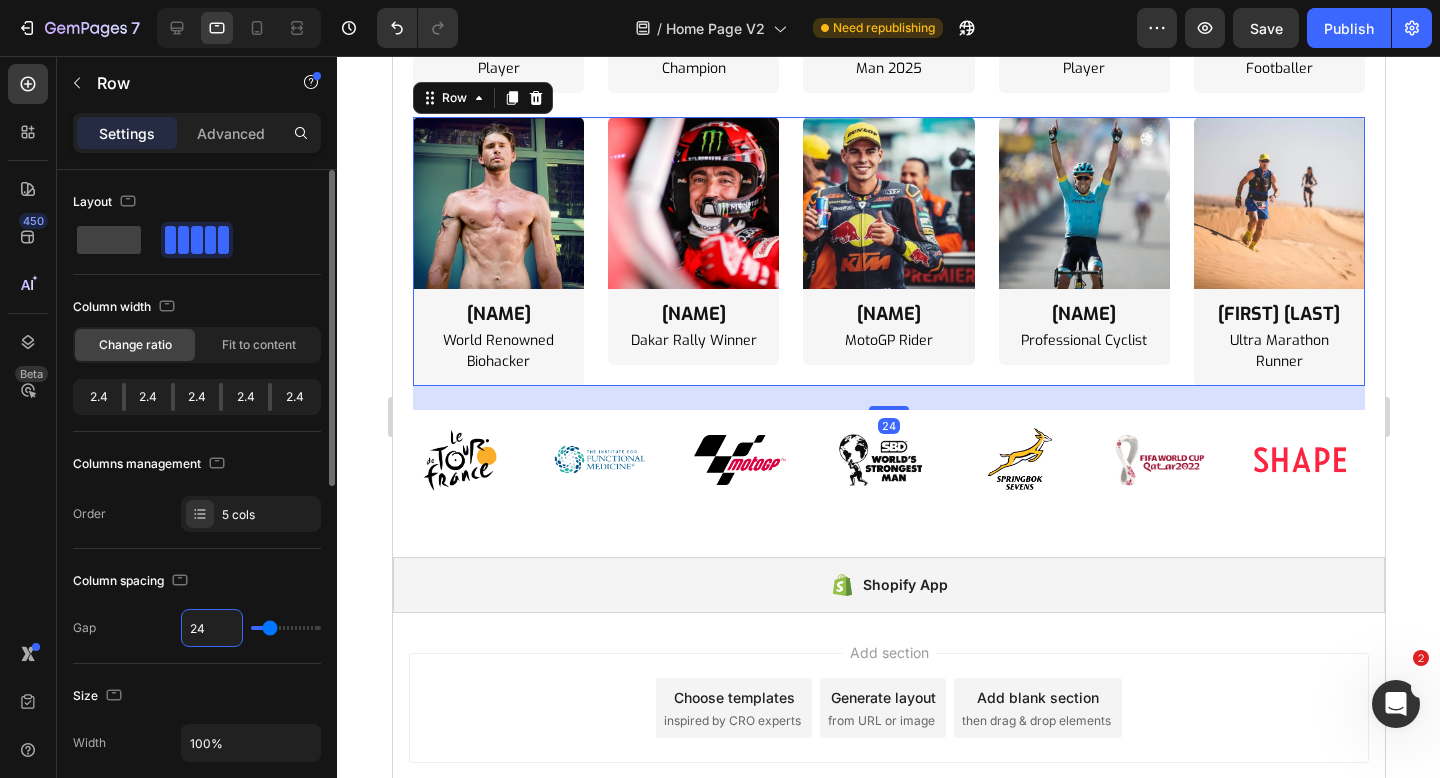 type on "1" 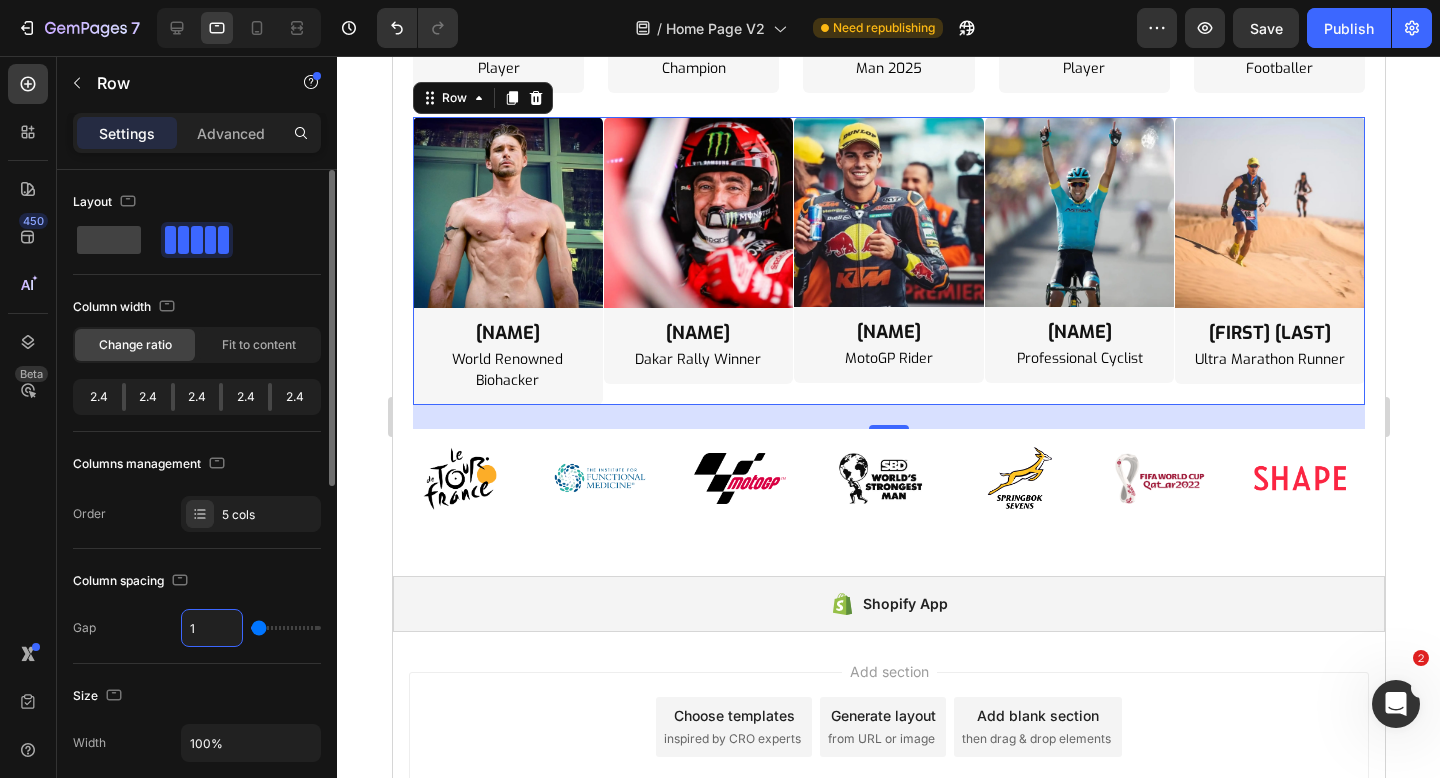 type on "12" 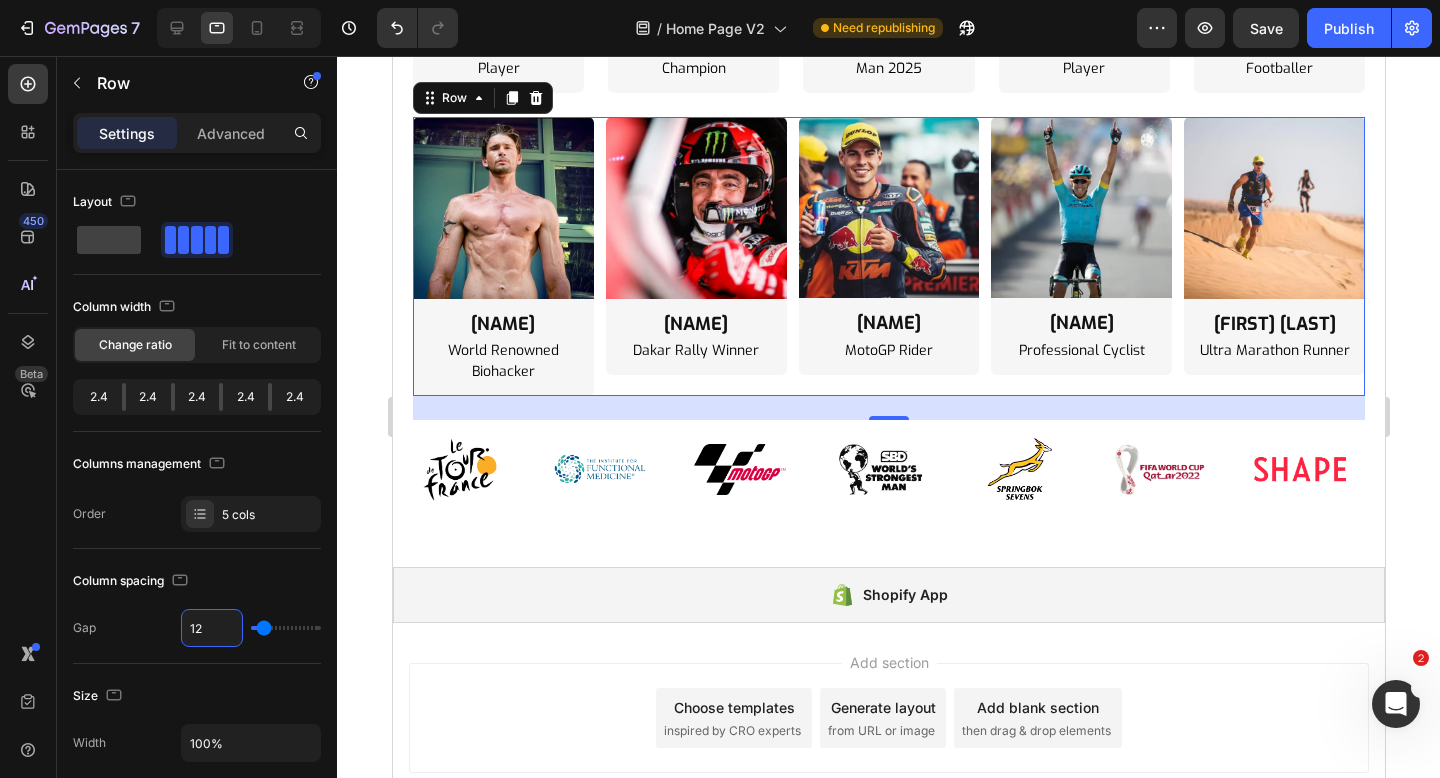 scroll, scrollTop: 11368, scrollLeft: 0, axis: vertical 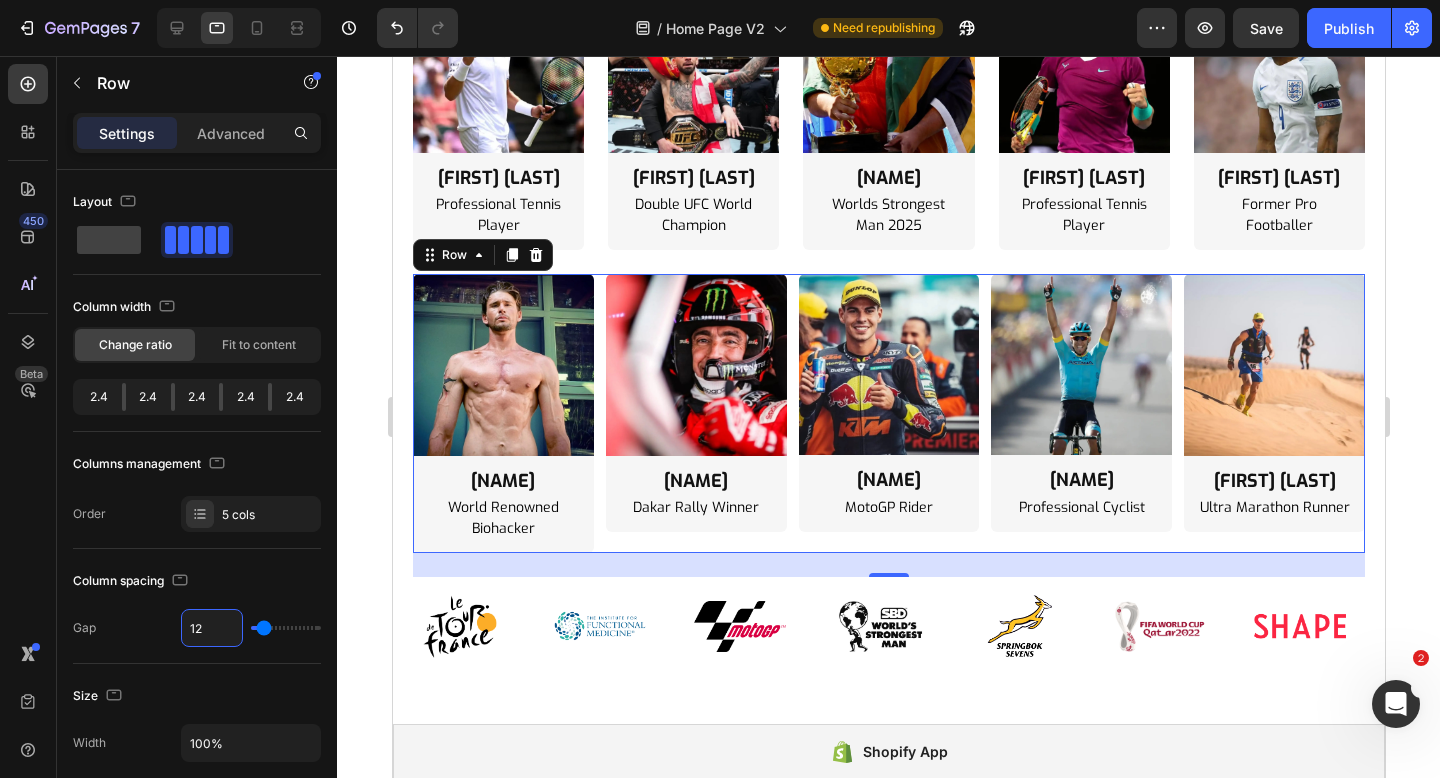 type on "1" 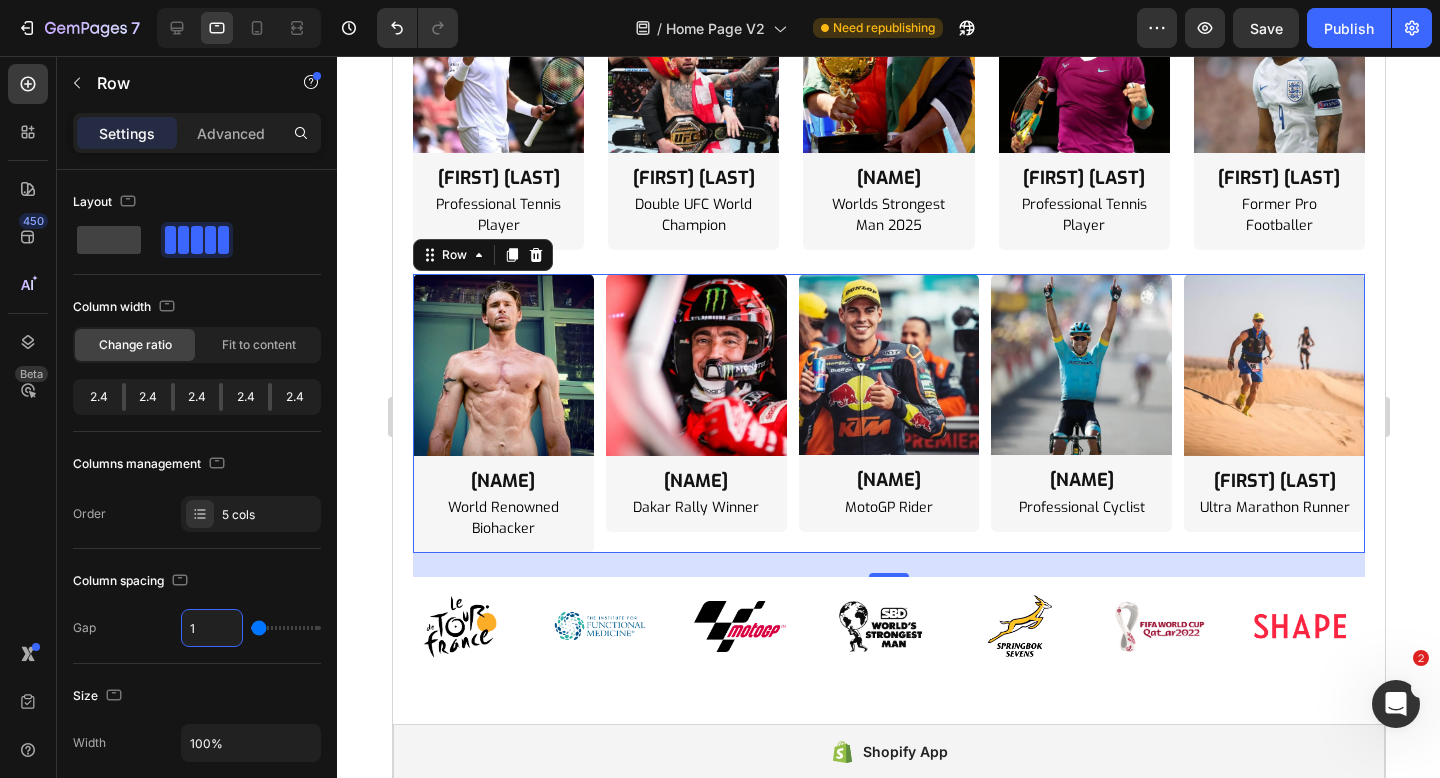 type 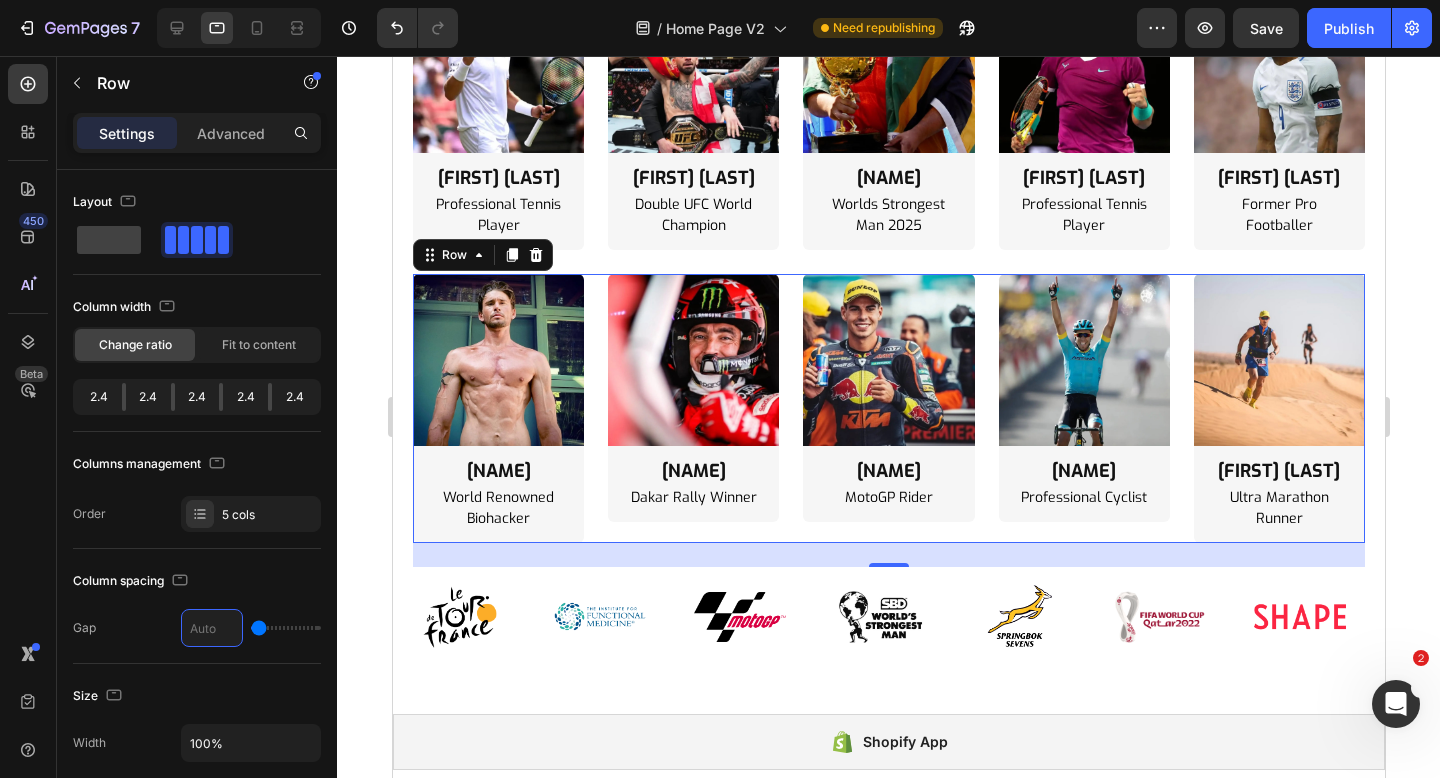 type on "2" 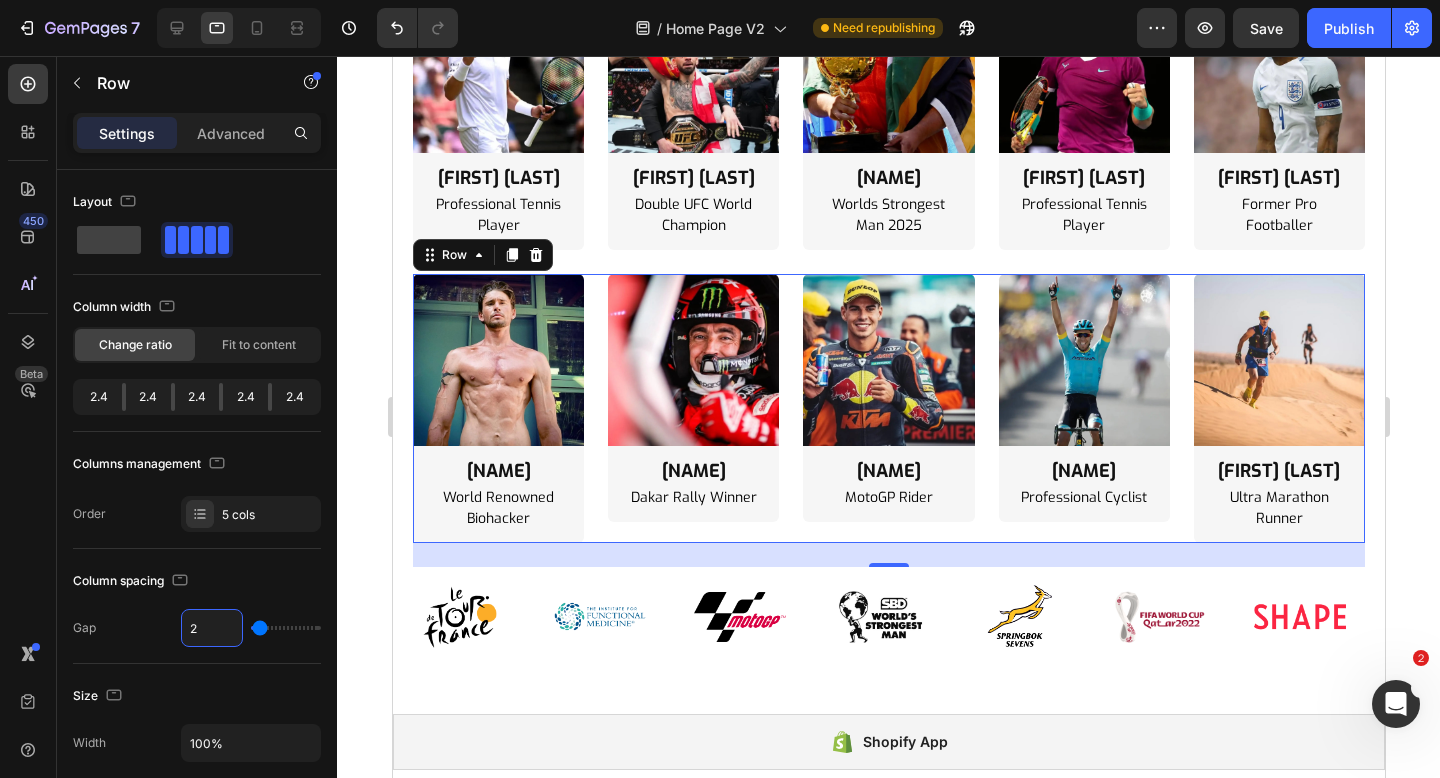 type on "24" 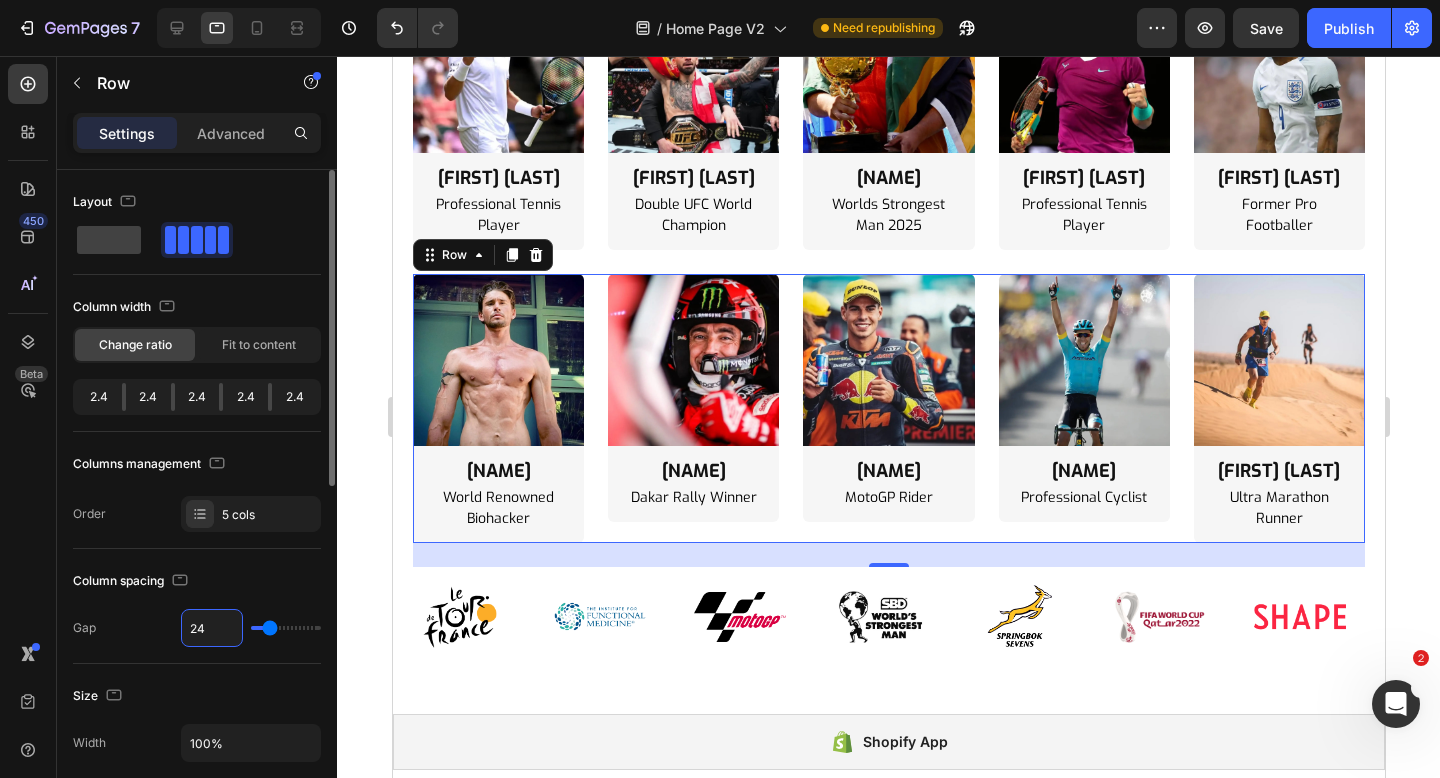 click on "Column spacing" at bounding box center [197, 581] 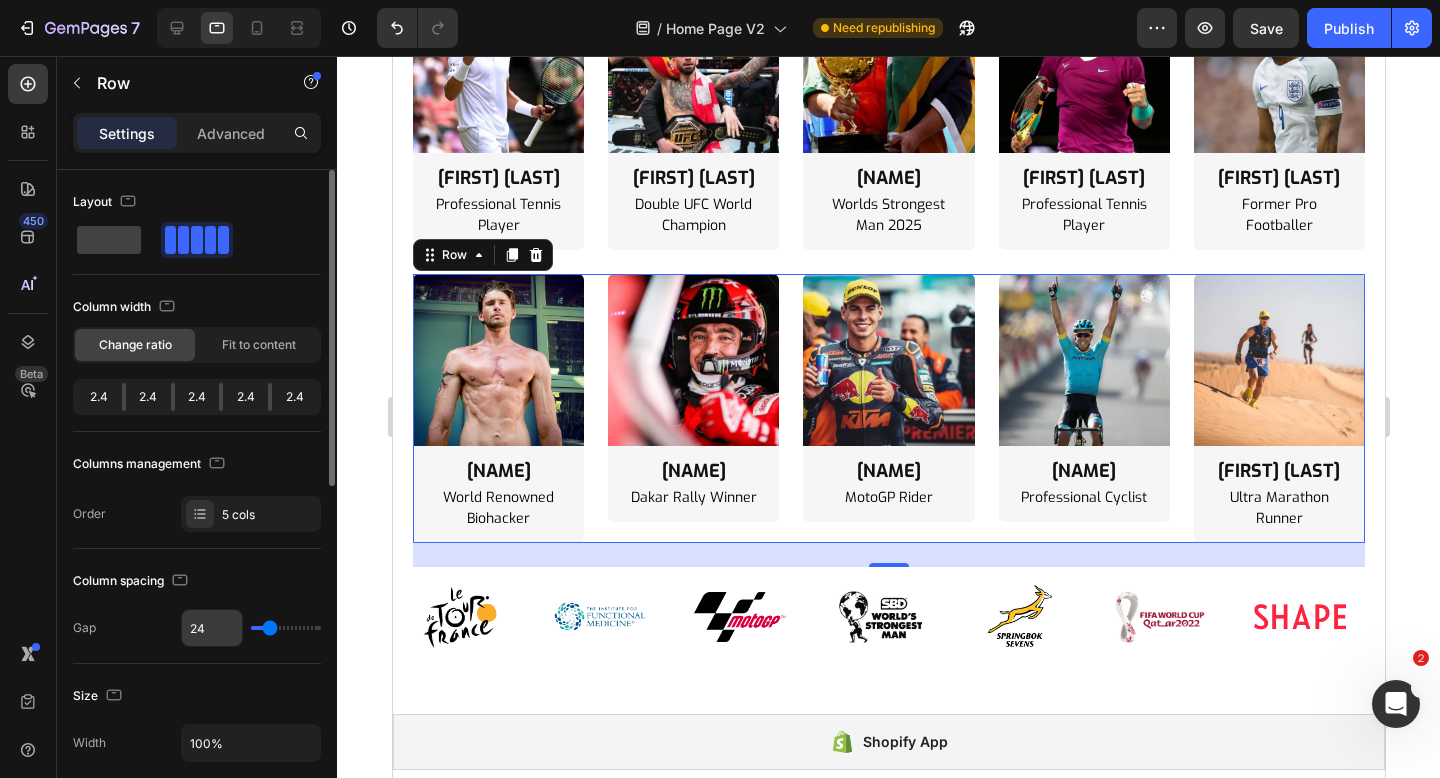 click on "24" at bounding box center (212, 628) 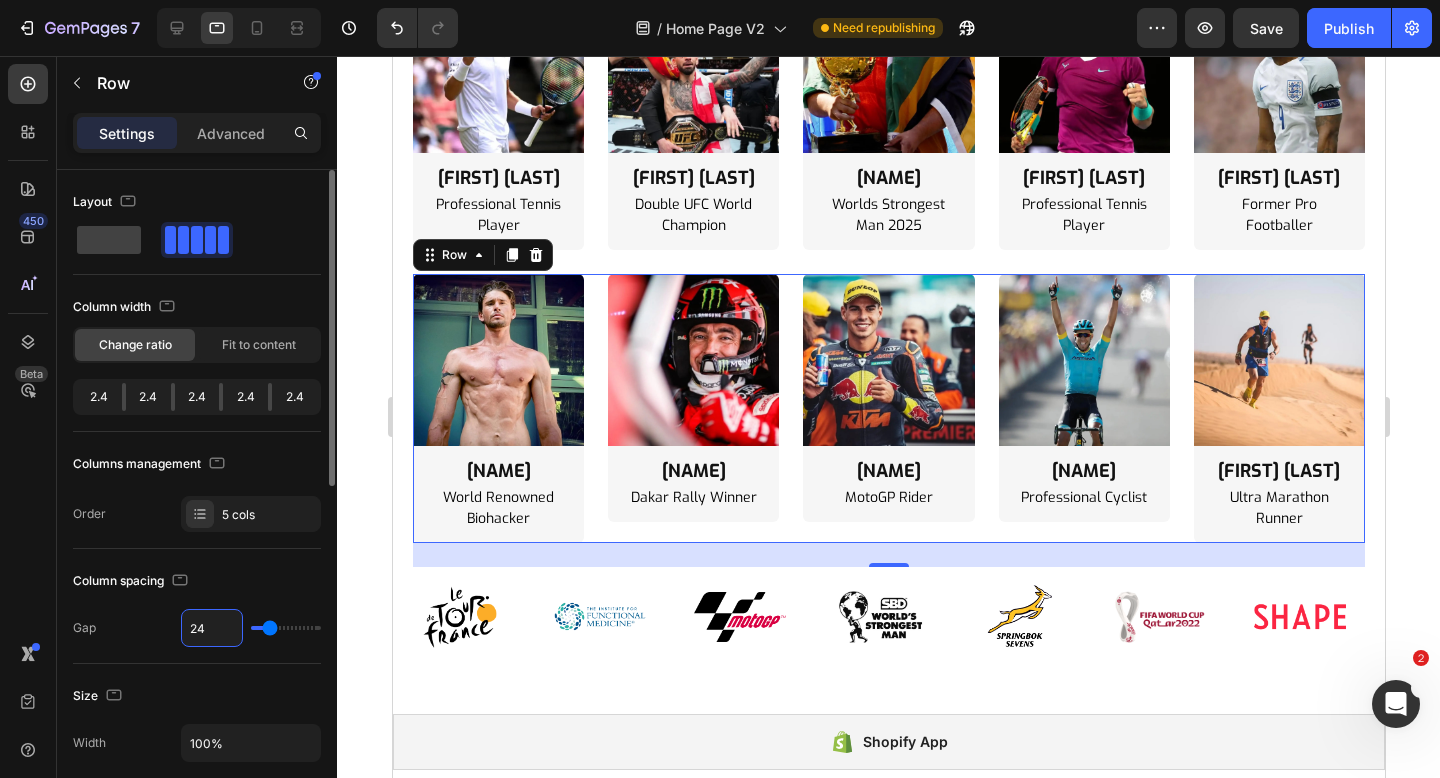click on "24" at bounding box center [212, 628] 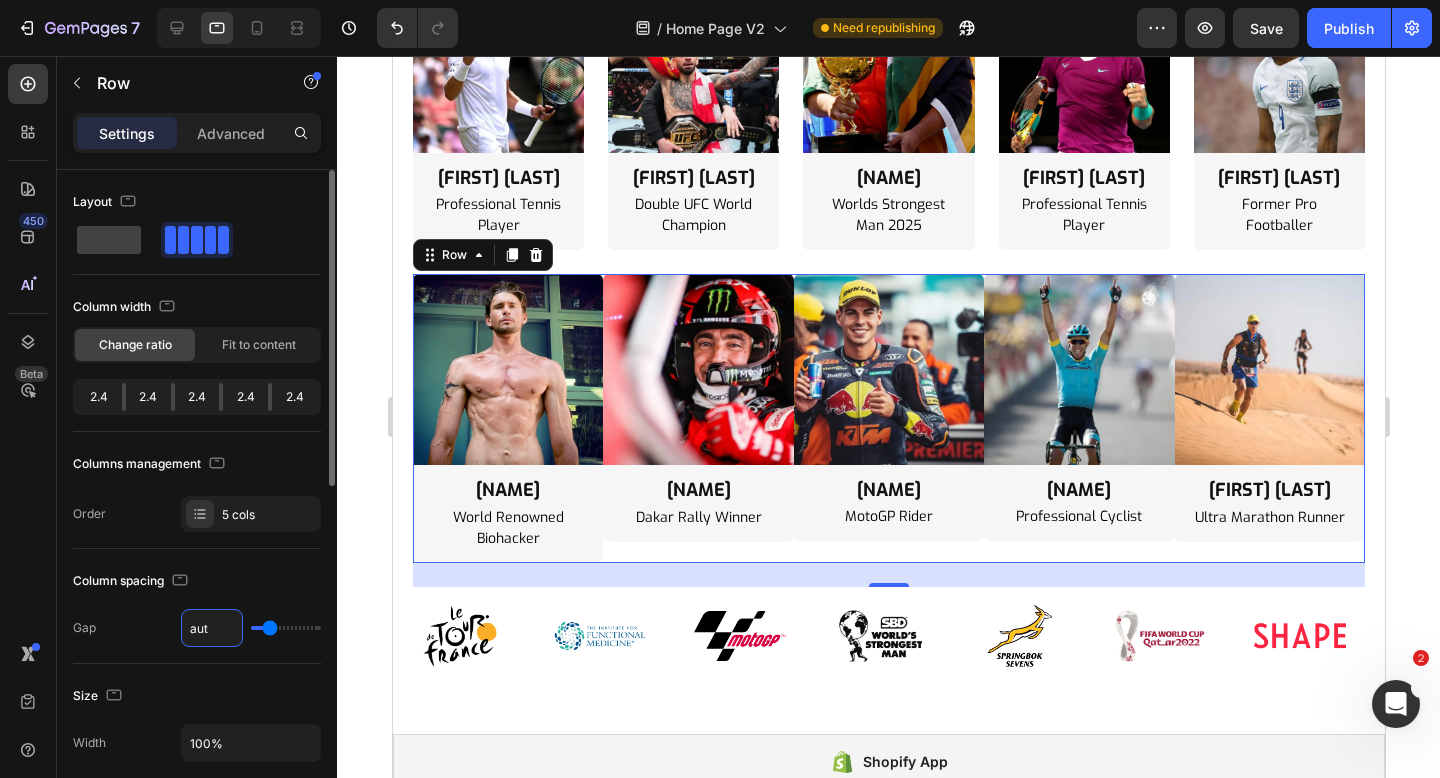 type on "auto" 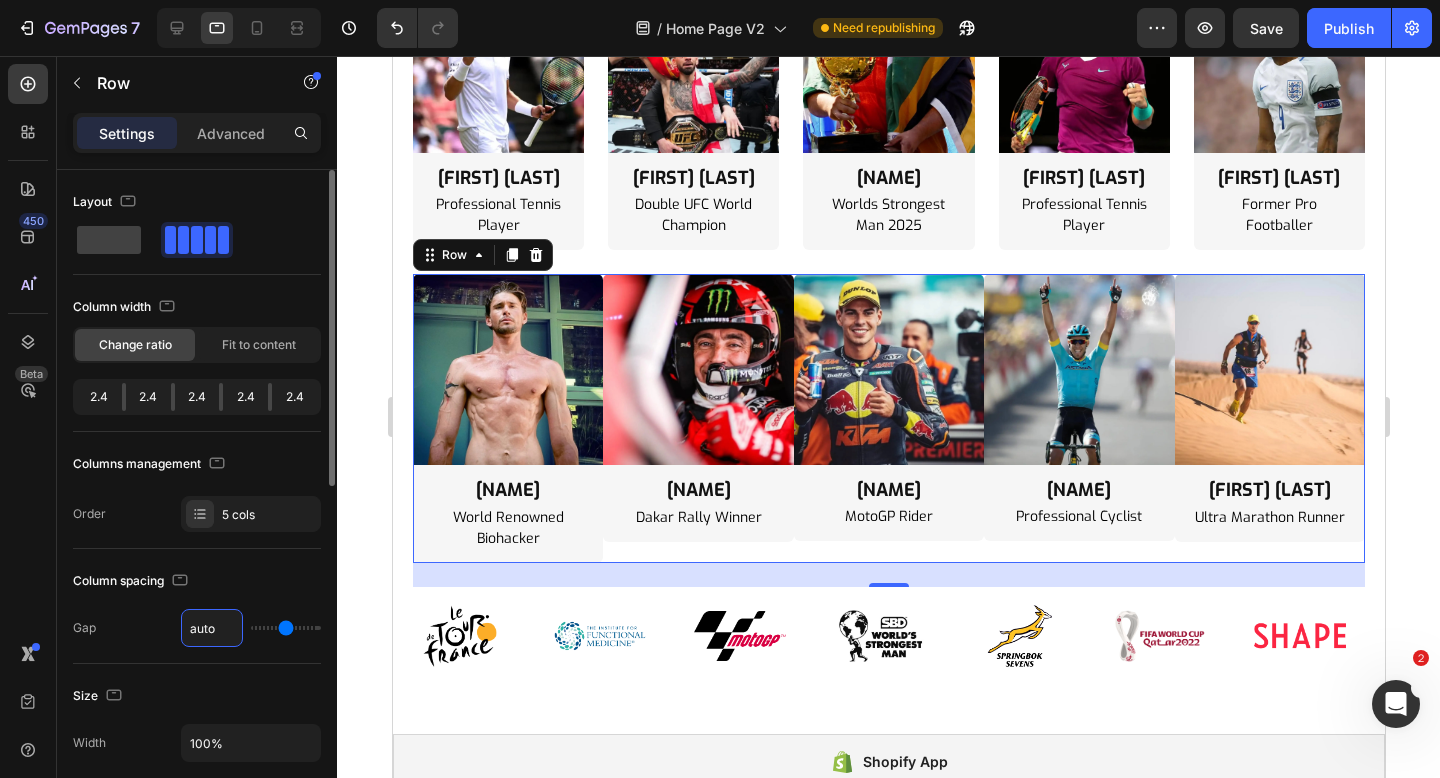 type on "0" 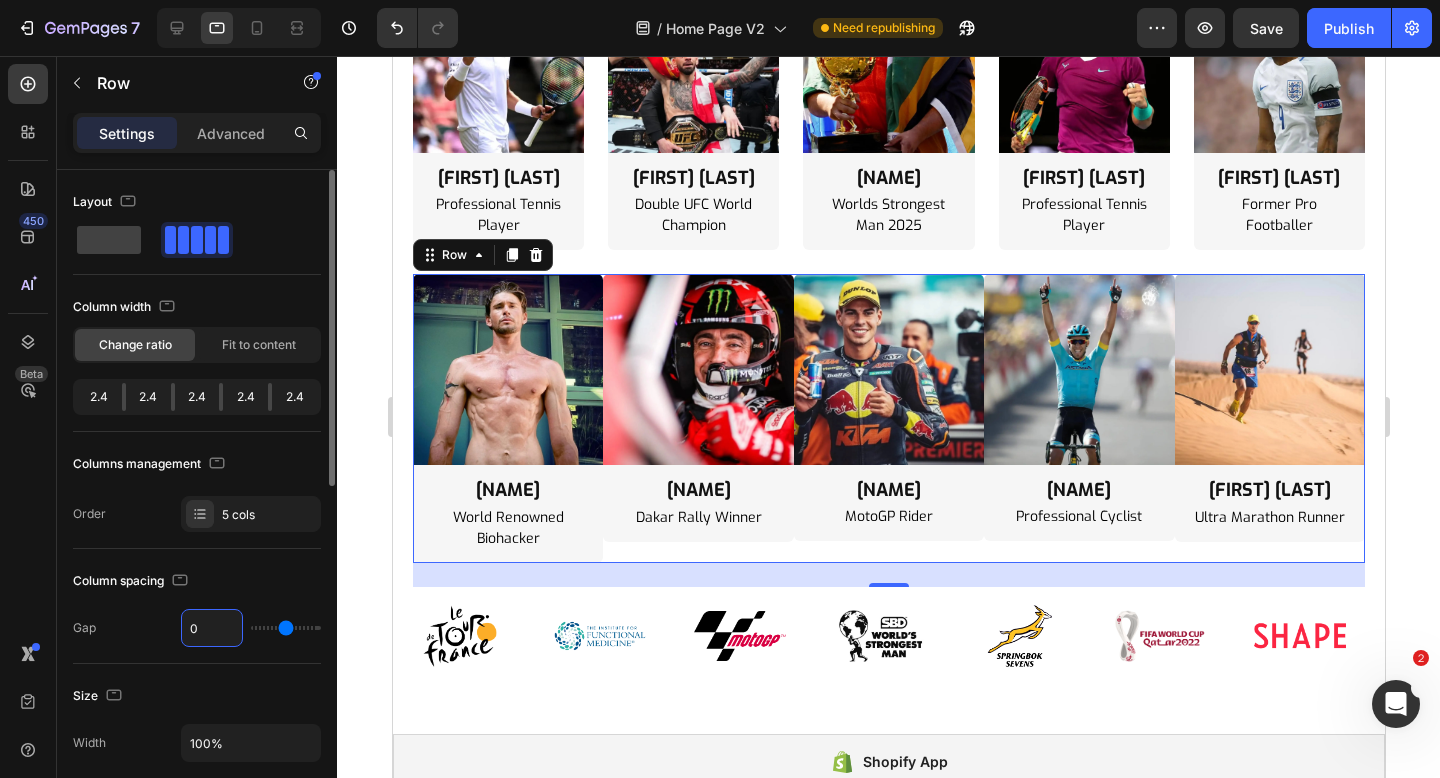 type on "0" 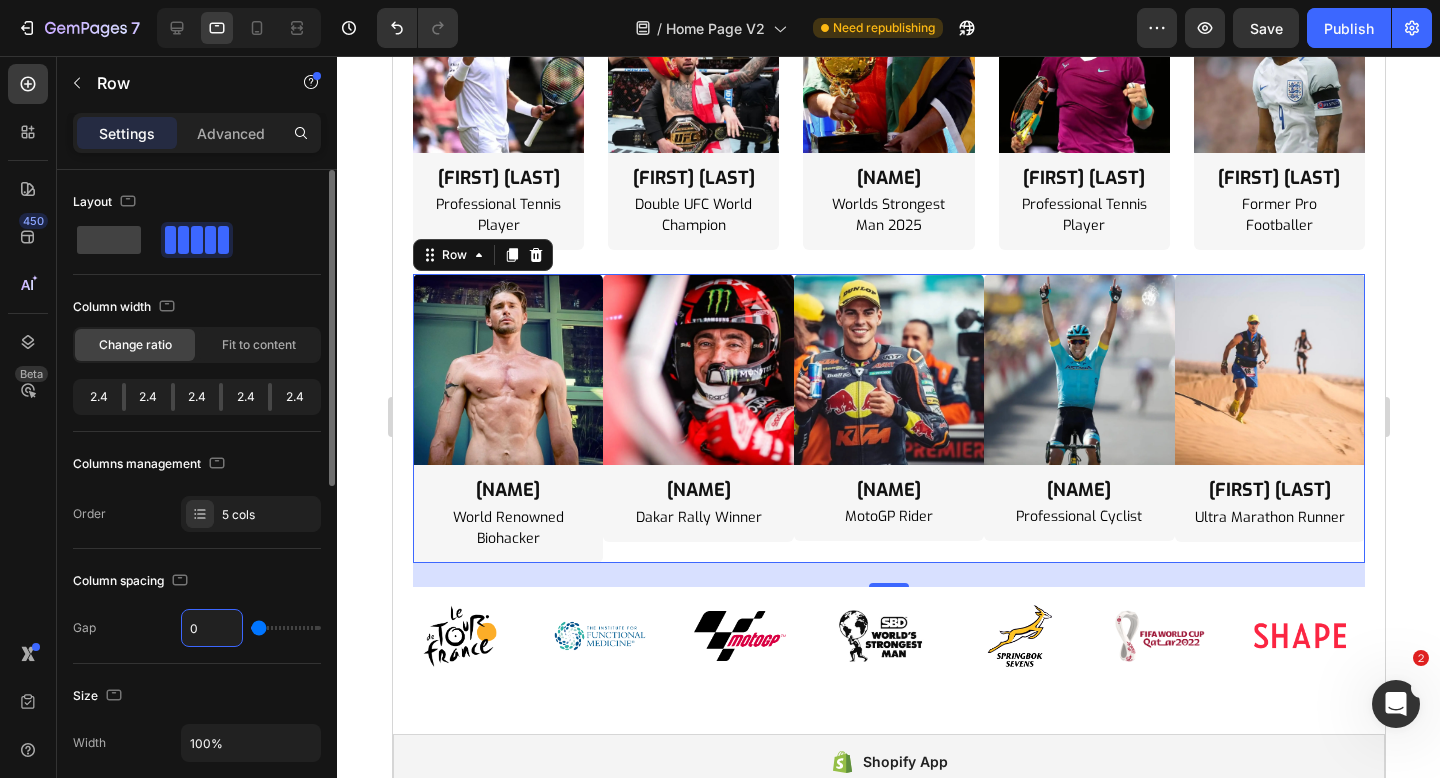 click on "Column spacing" at bounding box center (197, 581) 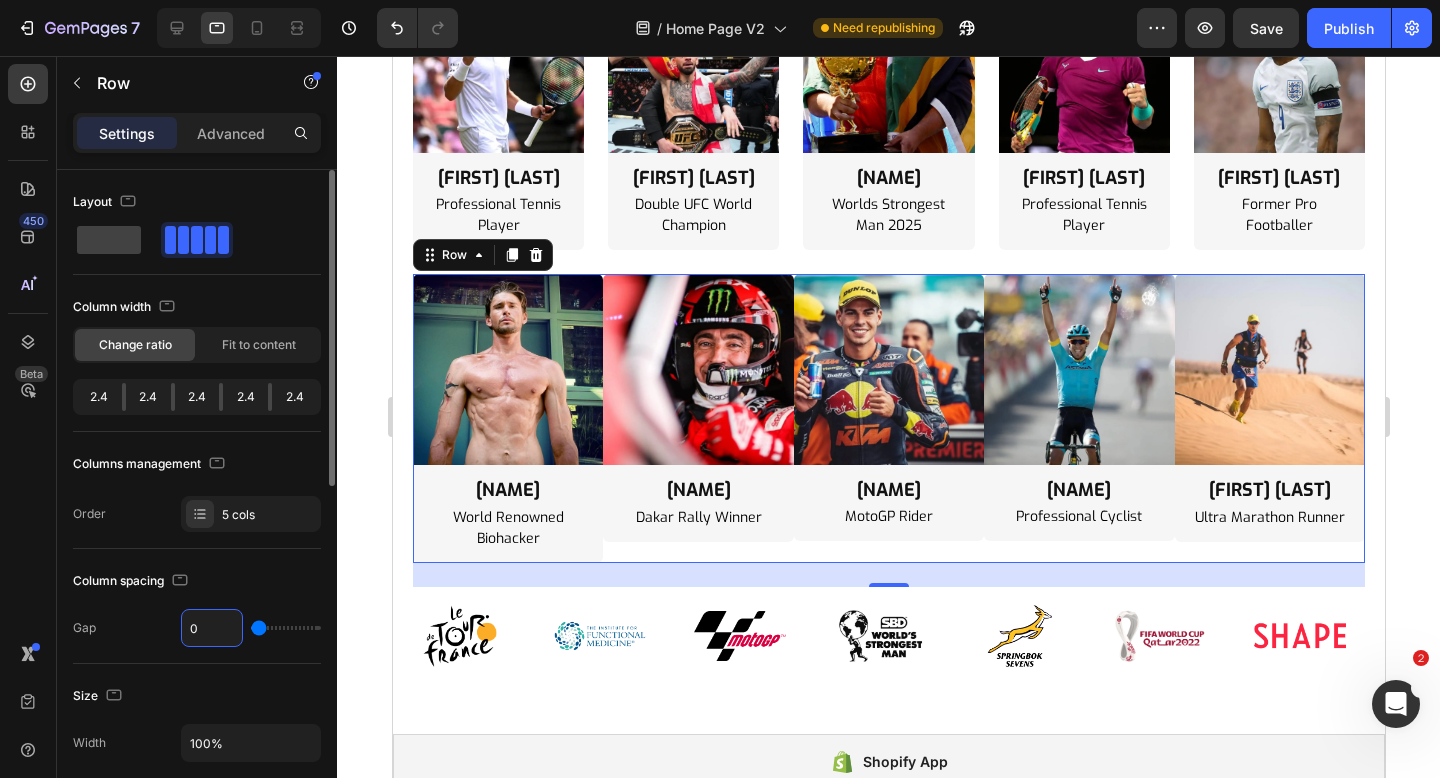 click on "0" at bounding box center (212, 628) 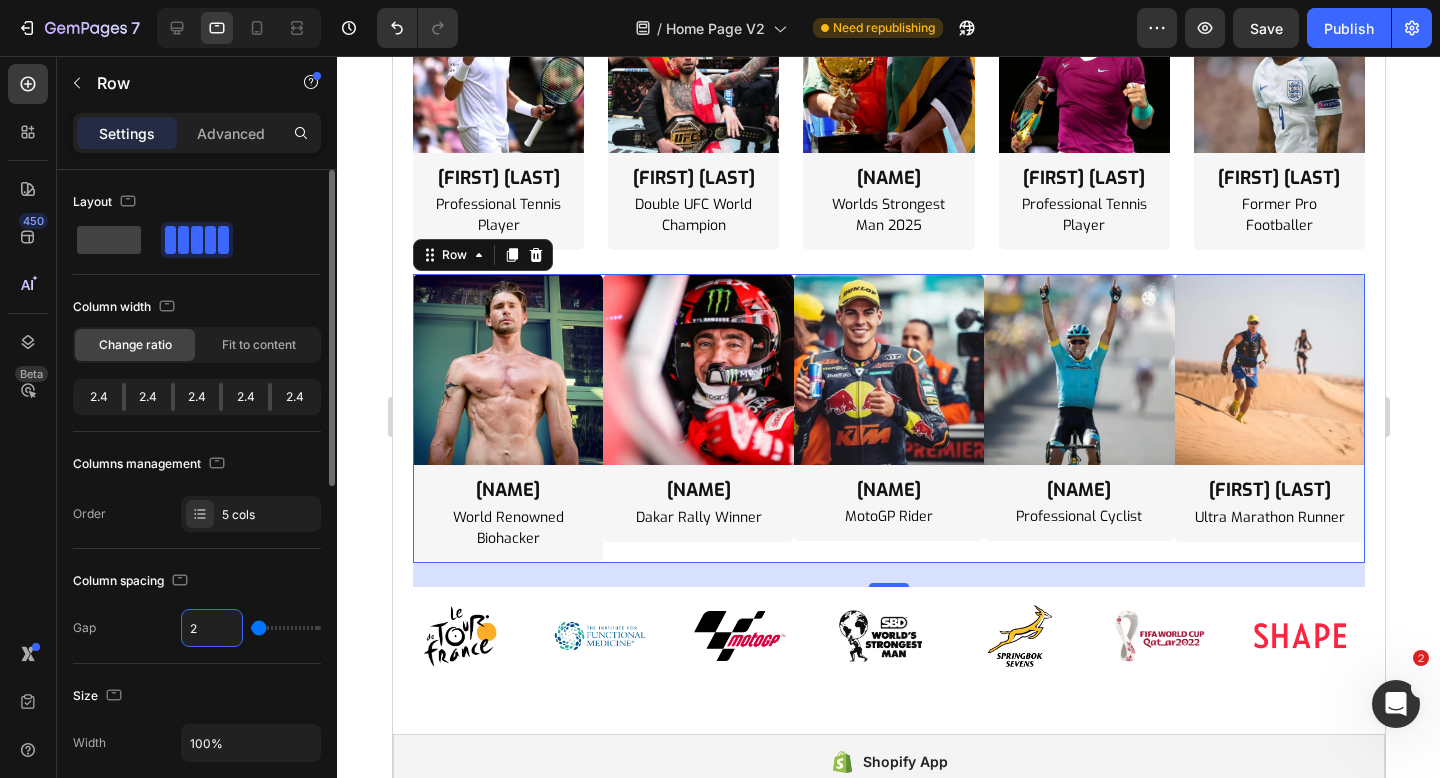 type on "24" 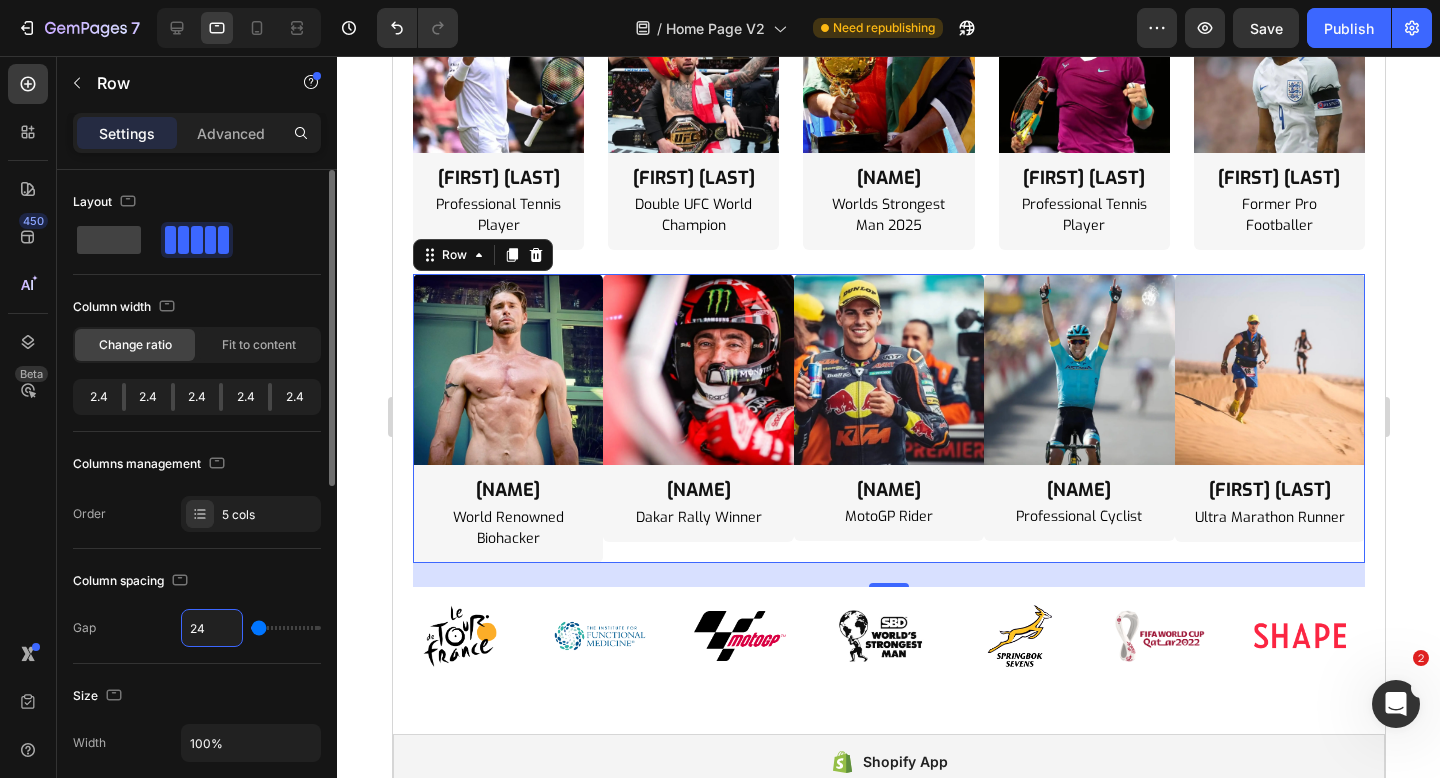 type on "24" 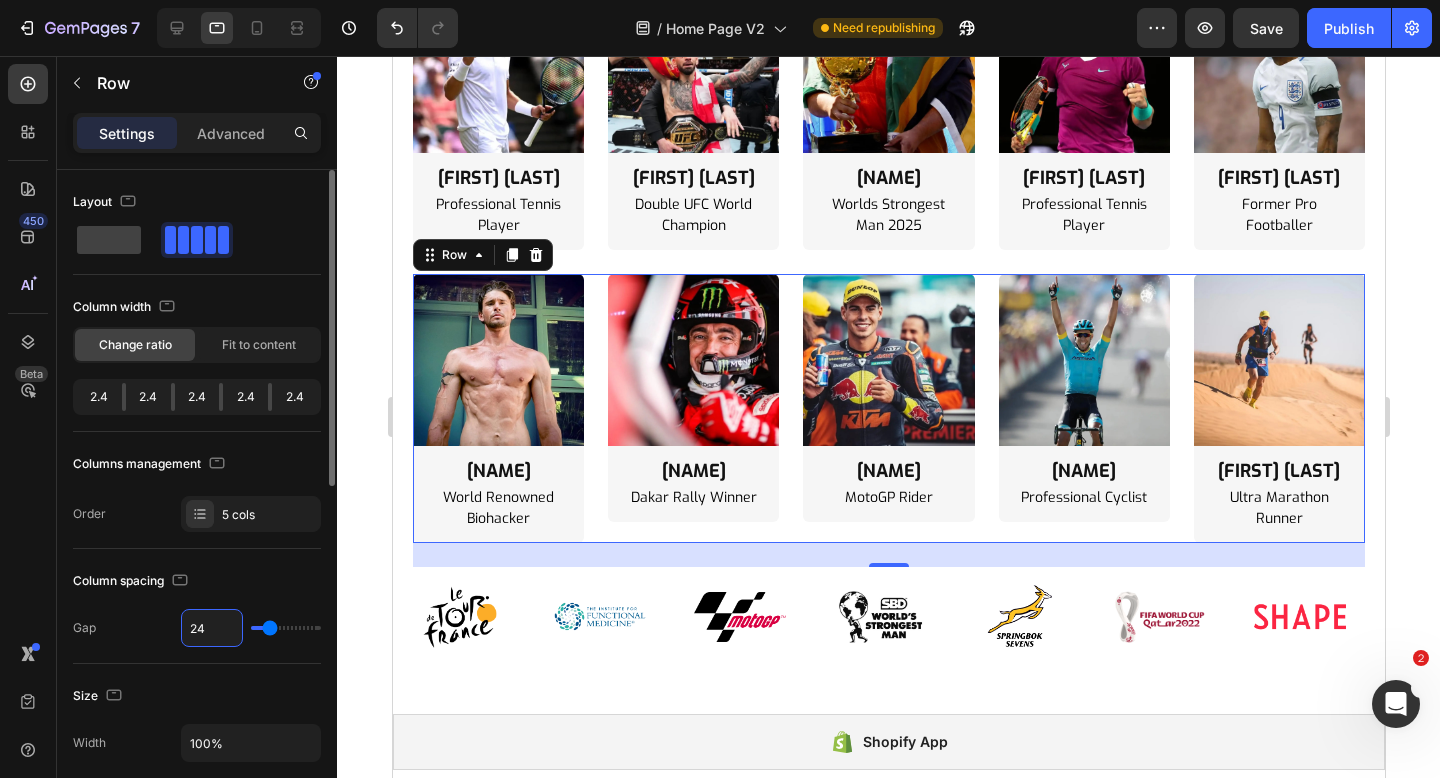 type on "24" 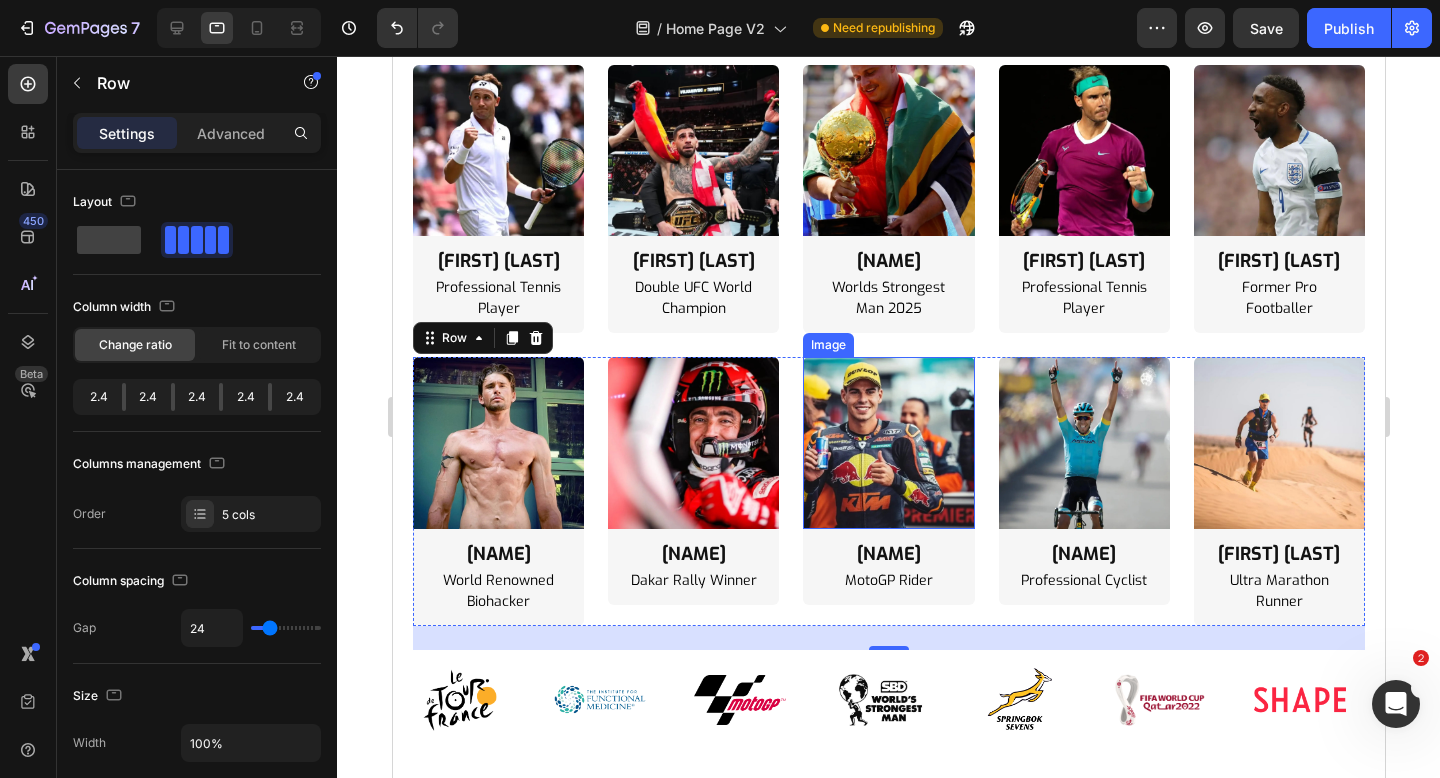 scroll, scrollTop: 11089, scrollLeft: 0, axis: vertical 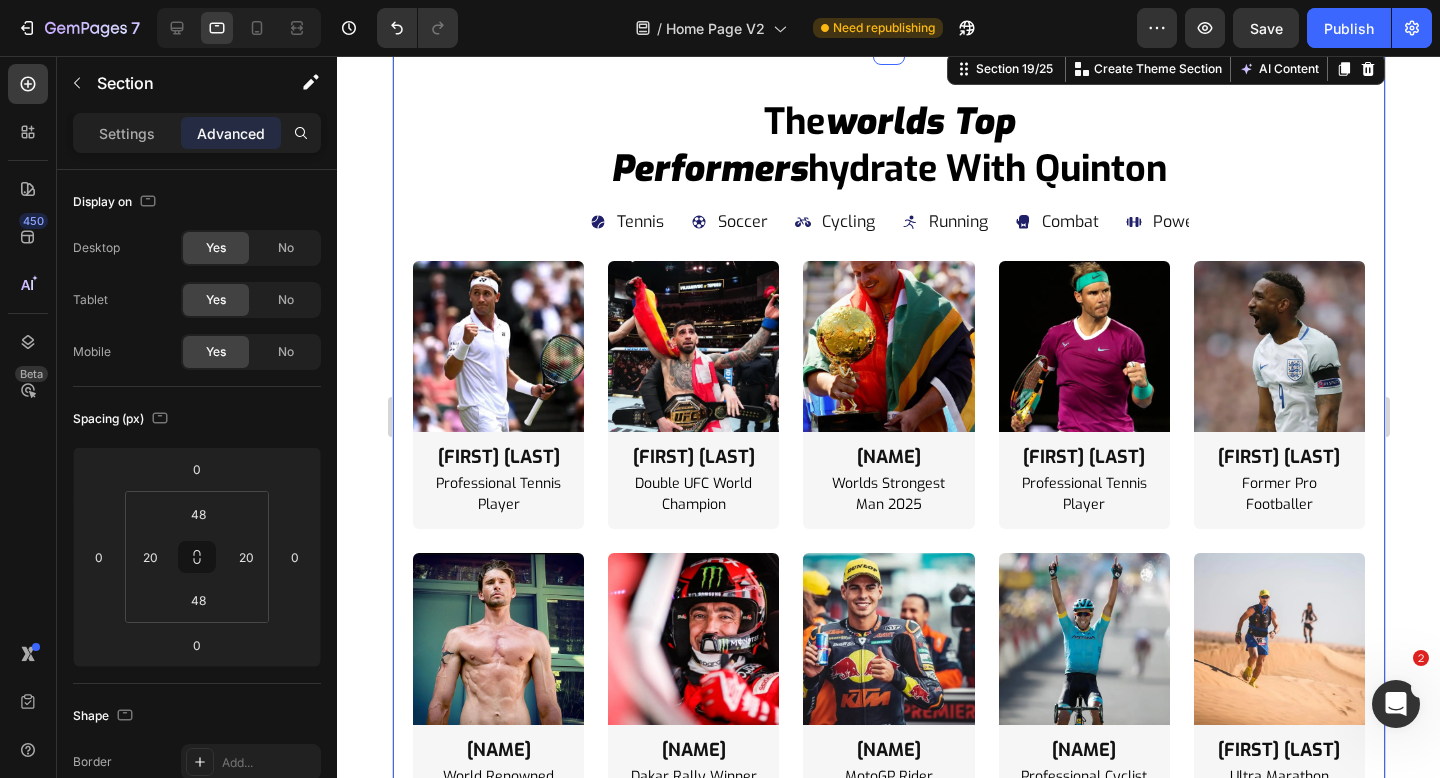click on "the  worlds top performers  hydrate with quinton Heading
Tennis Item List
Soccer Item list
Cycling Item List
Running Item List
Combat Item List
Power Lifting Item List
Swimming Item List
Tennis Item List
Soccer Item List
Cycling Item List
Running Item List
Combat Item List
Power Lifting Item List
Swimming Item List Marquee Row Image [NAME] Heading Worlds Strongest Man 2025 Text Block Row Image [NAME] Heading Former Pro Footballer Text Block Row Image [NAME] Heading Professional Tennis Player Text Block Row Image [NAME] Heading 2X UFC World Champion Text Block Row Image [NAME] Heading Professional Tennis Player Text Block Row Image [NAME] Heading Worlds Strongest Man 2025 Text Block Row Image [NAME] Heading Former Pro Footballer Text Block Row Image" at bounding box center (888, 521) 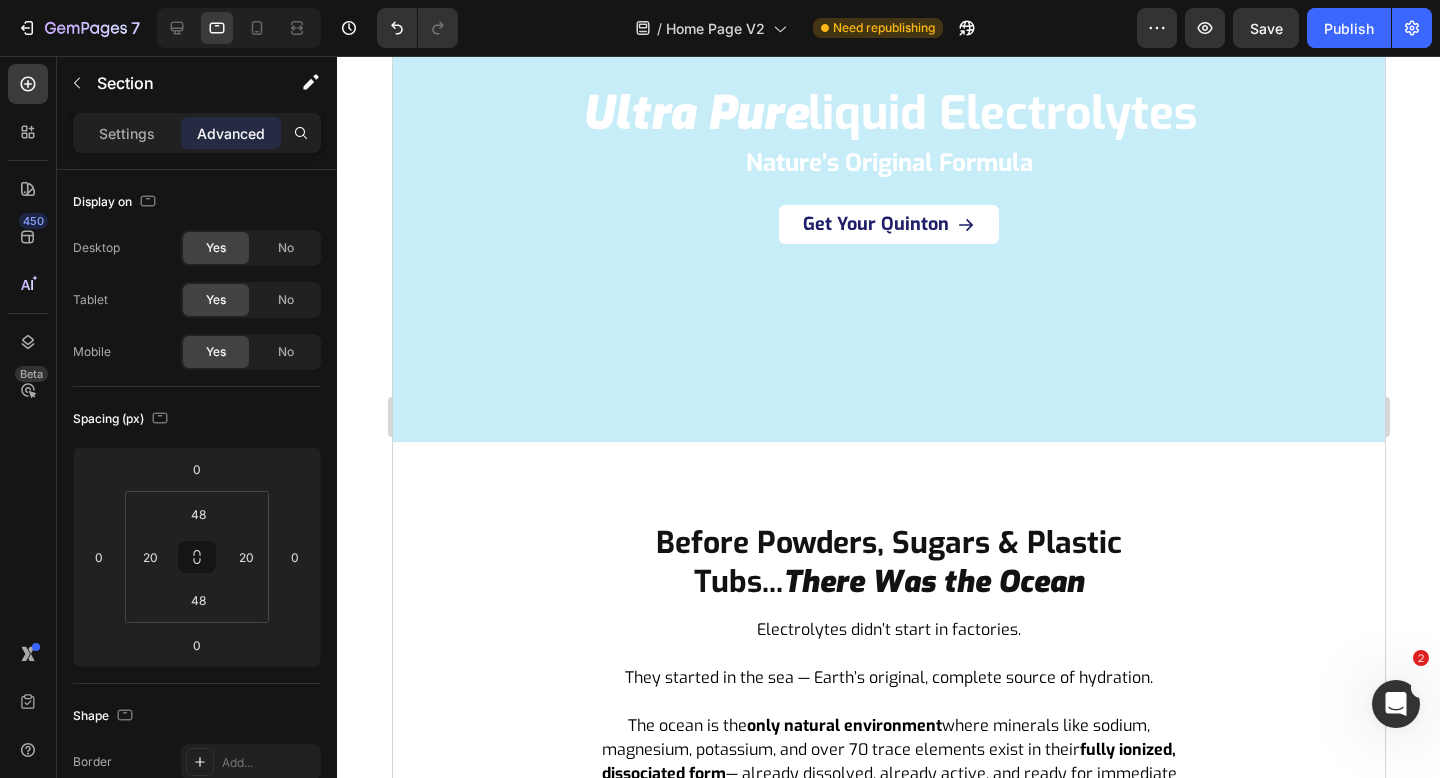 scroll, scrollTop: 489, scrollLeft: 0, axis: vertical 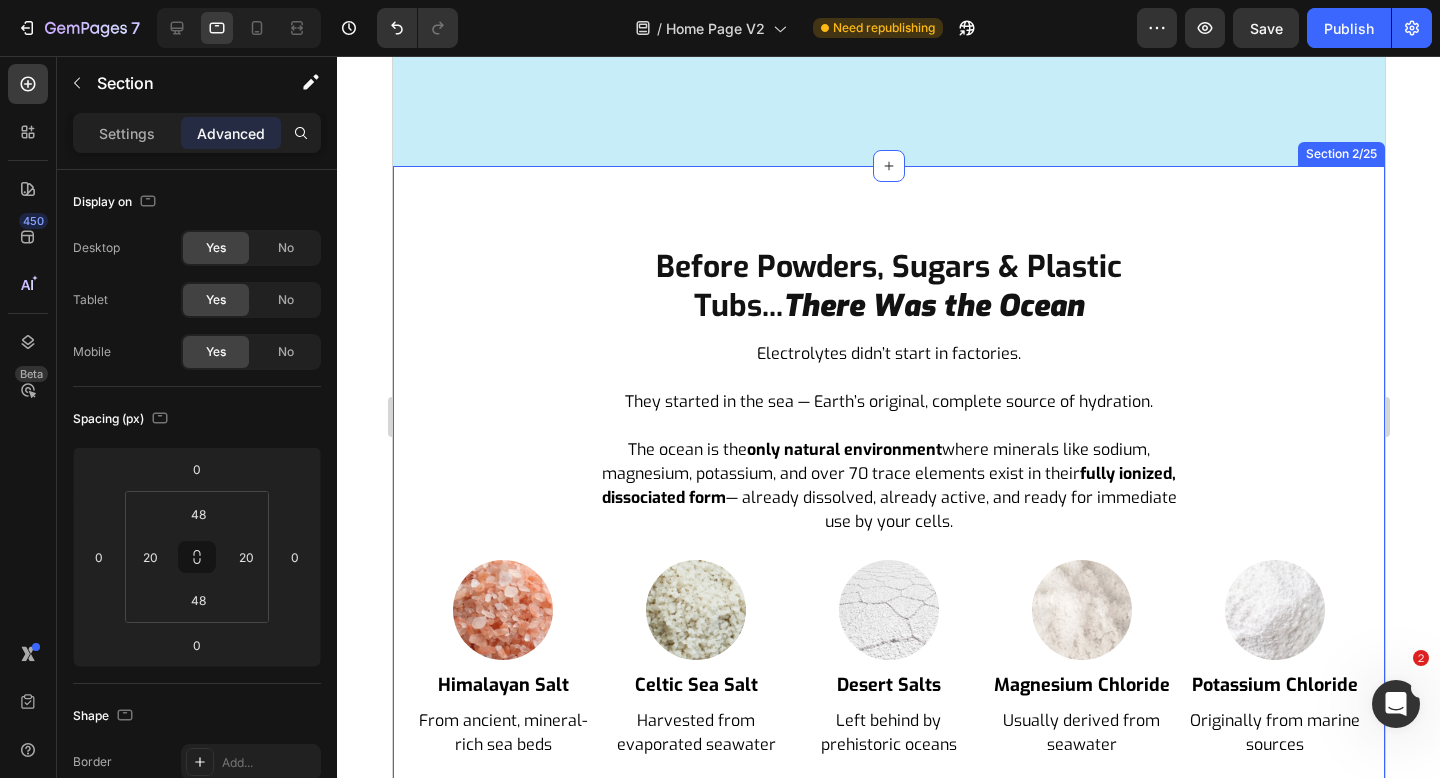 click on "Before Powders, Sugars & Plastic Tubs...  There Was the Ocean Heading Electrolytes didn’t start in factories.    They started in the sea — Earth’s original, complete source of hydration.    The ocean is the  only natural environment  where minerals like sodium, magnesium, potassium, and over 70 trace elements exist in their  fully ionized, dissociated form  — already dissolved, already active, and ready for immediate use by your cells.   Text Block
Image himalayan  salt Heading from ancient, mineral-rich sea beds Text Block Image celtic  sea salt Heading harvested from evaporated seawater Text Block Image desert  salts Heading left behind by prehistoric oceans Text Block Image magnesium chloride Heading often derived from seawater Text Block Image potassium chloride Heading originally from marine sources Text Block
Carousel Row Image himalayan salt Heading From ancient, mineral-rich sea beds Text Block Image celtic sea salt Heading Text Block Image Heading" at bounding box center (888, 544) 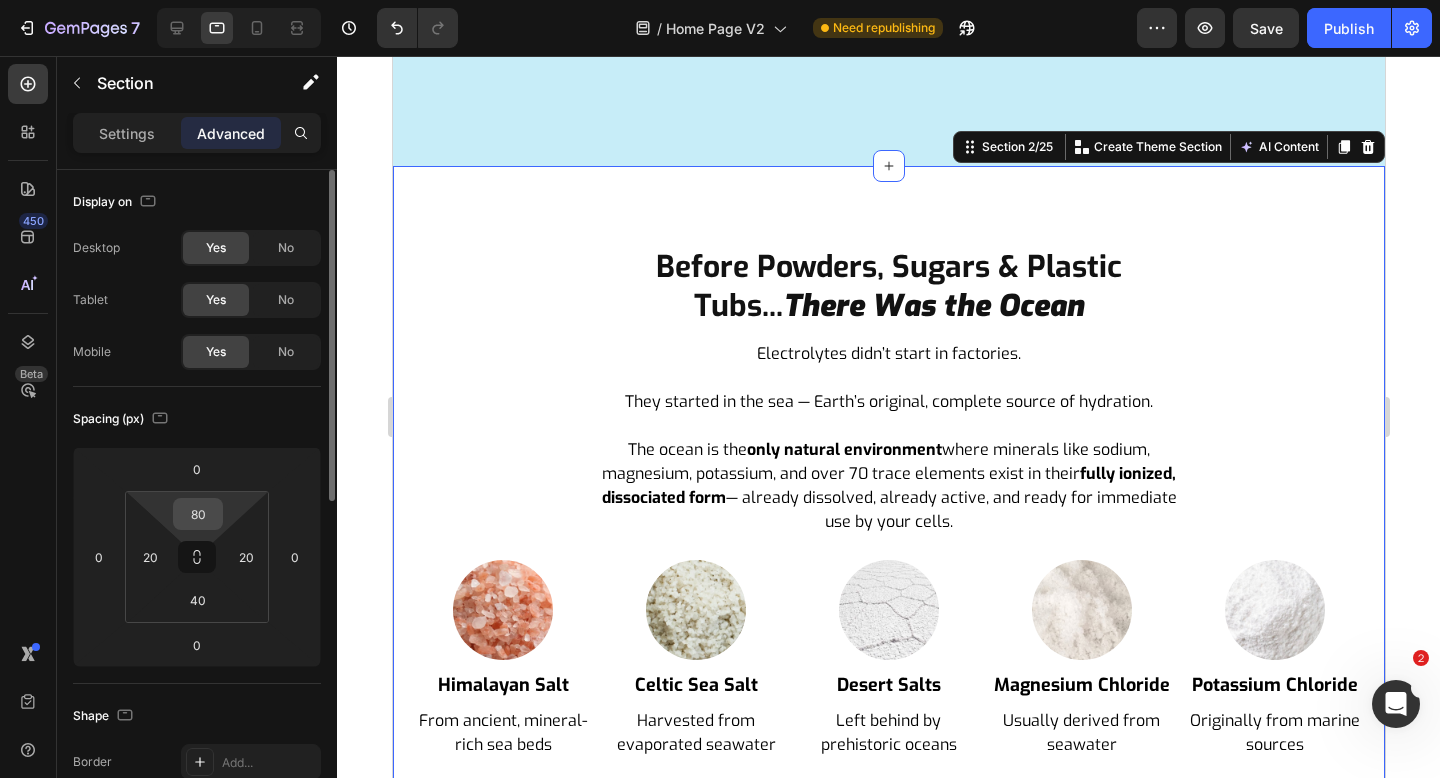 click on "80" at bounding box center [198, 514] 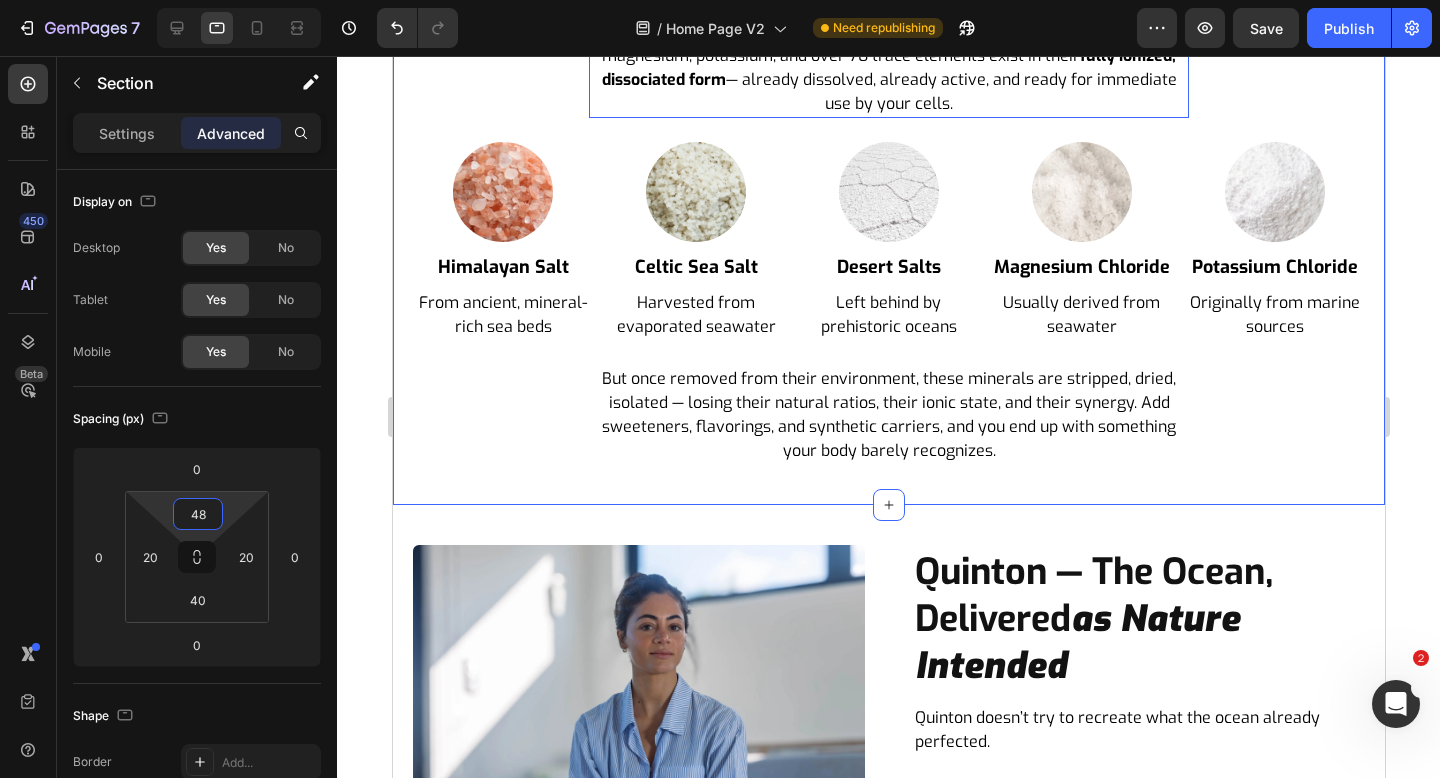 scroll, scrollTop: 908, scrollLeft: 0, axis: vertical 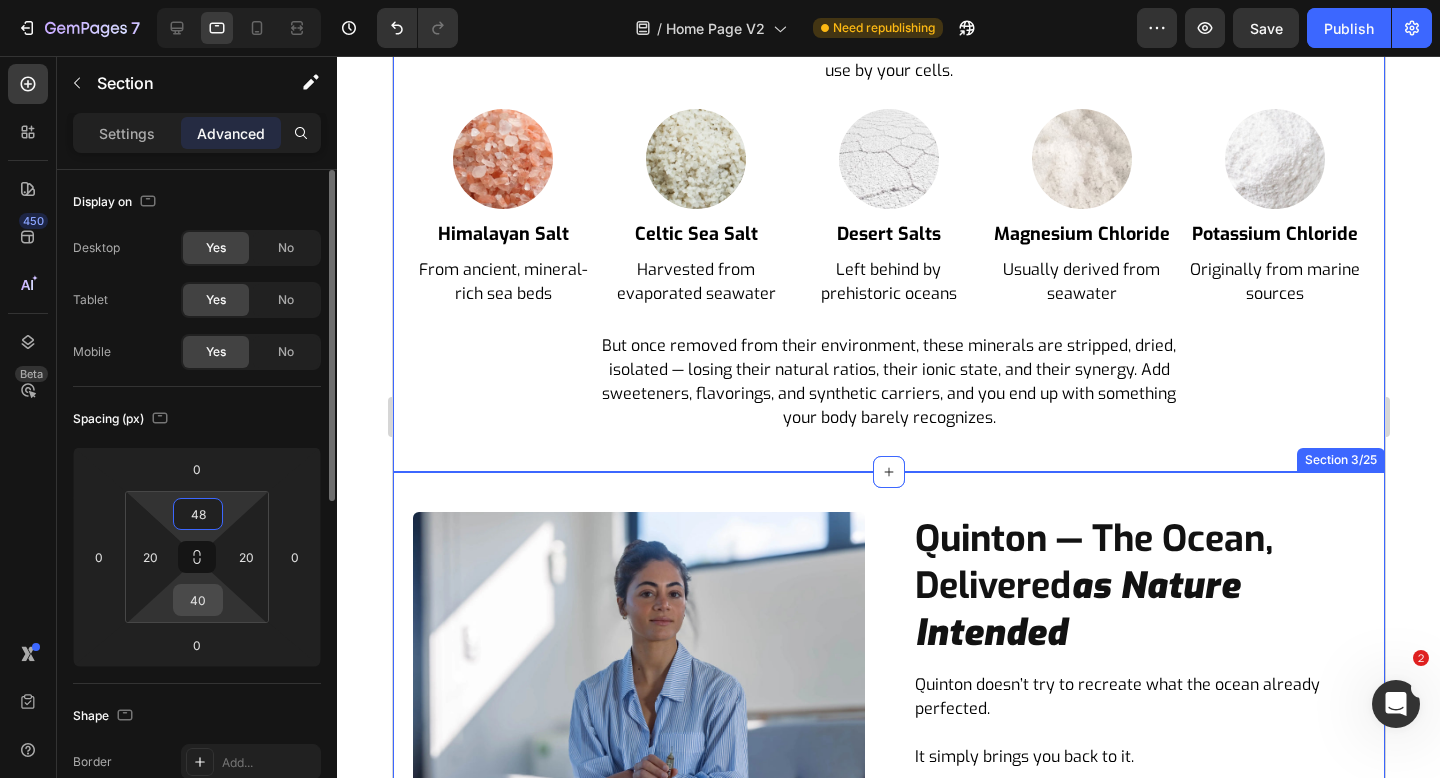 type on "48" 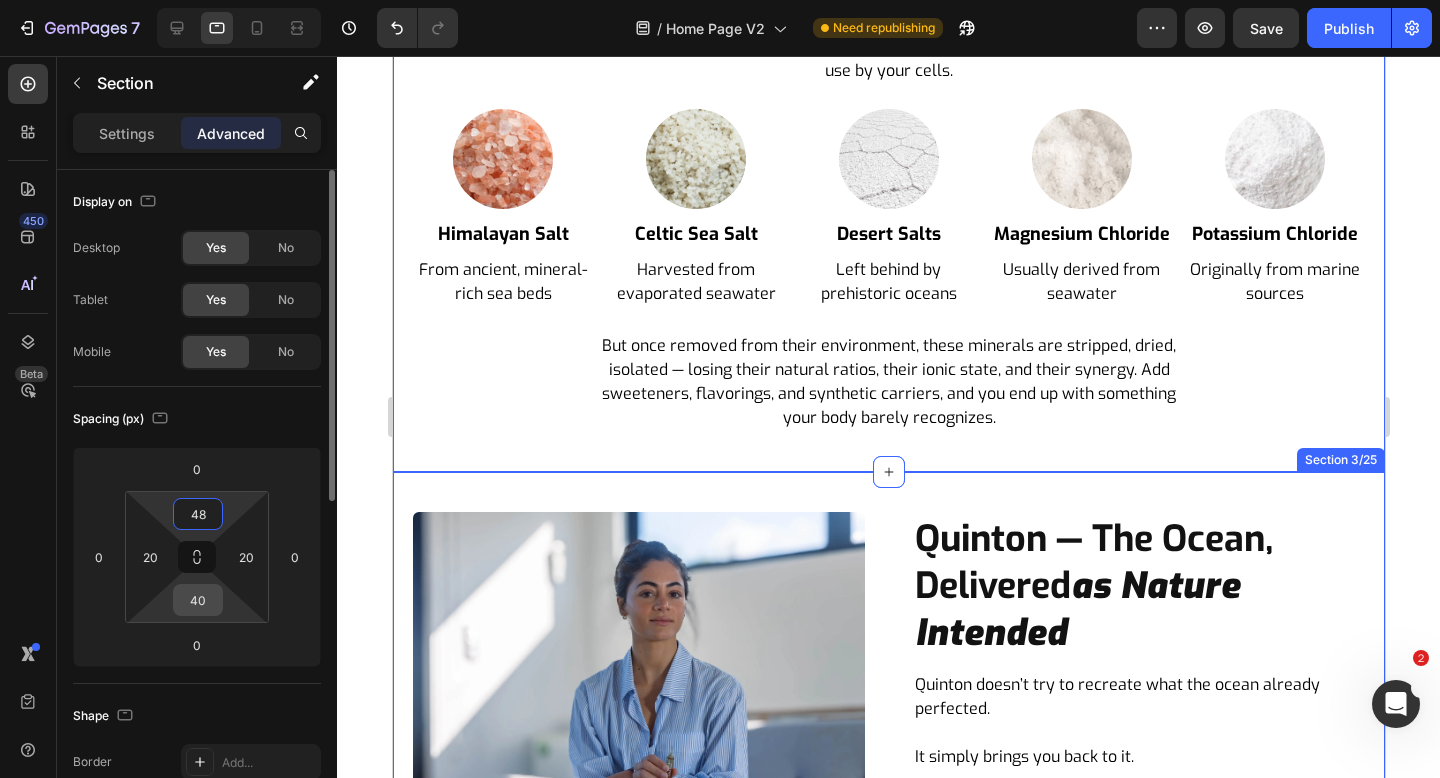 click on "40" at bounding box center (198, 600) 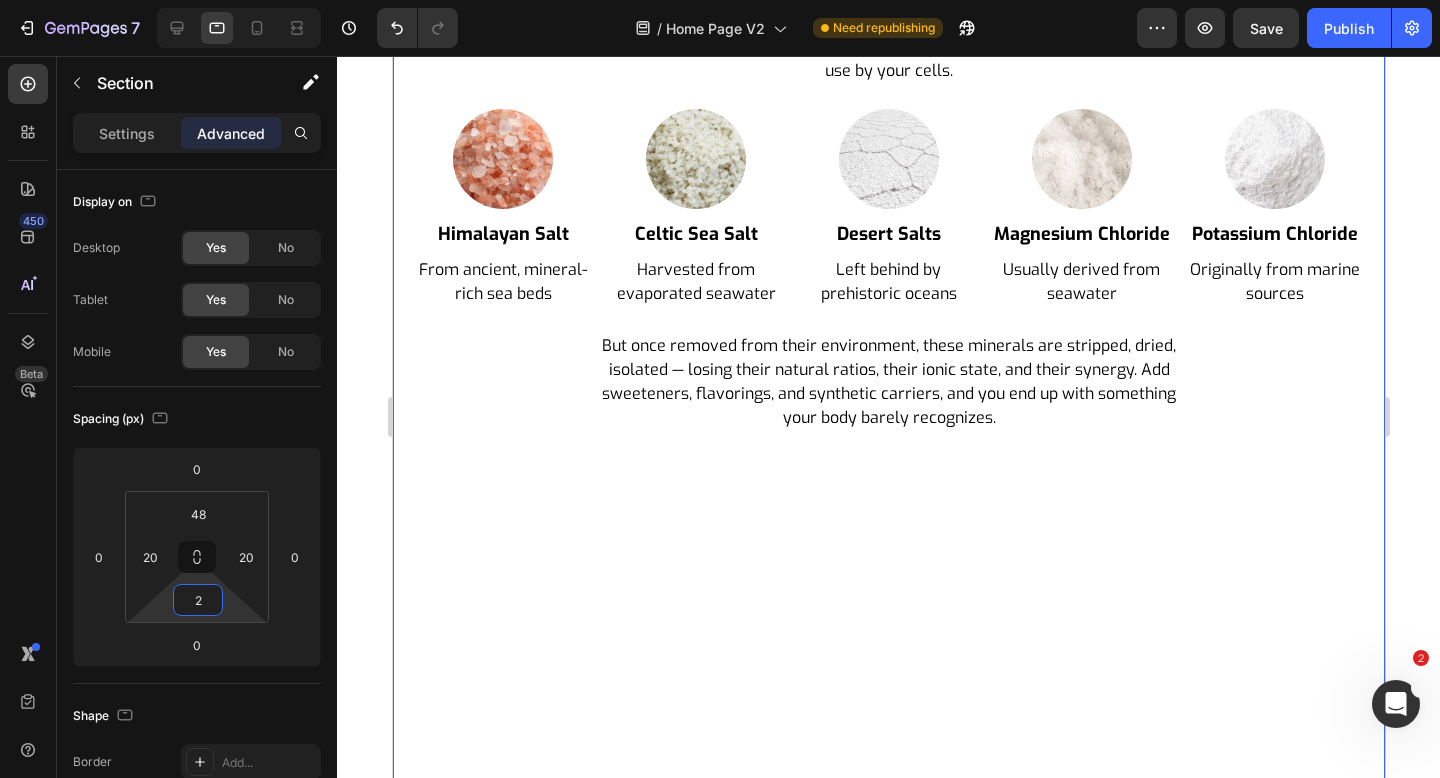 type on "24" 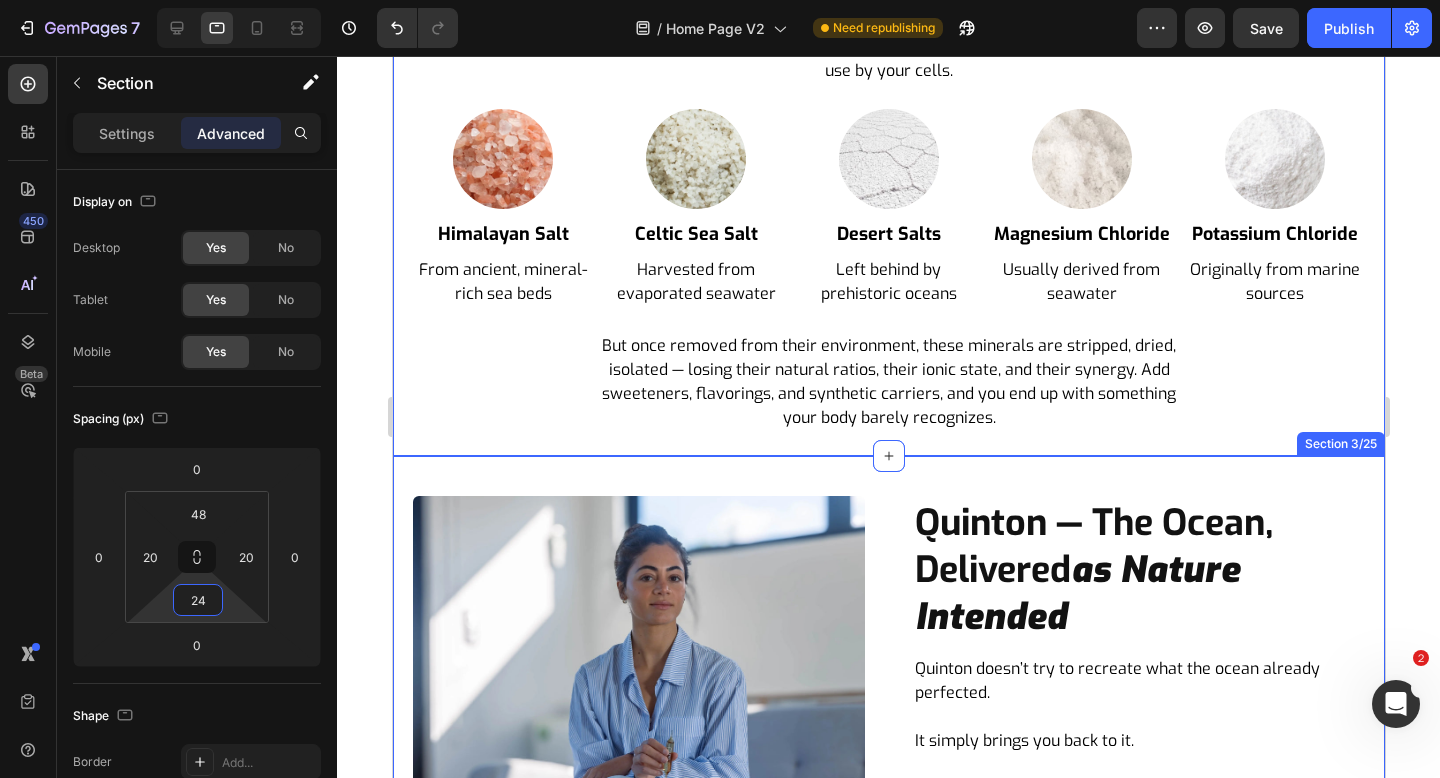 click on "Quinton — The Ocean, Delivered  as Nature Intended Heading Quinton doesn’t try to recreate what the ocean already perfected.    It simply brings you back to it.    While most minerals come in bound forms that need to be  dissolved and dissociated  before they can function as electrolytes,  Quinton delivers true mineral ions — already in their active, ionic state.     That’s the difference between  almost 100% bioavailability … and losing most of what you paid for.  Text Block Image Row Section 3/25" at bounding box center (888, 722) 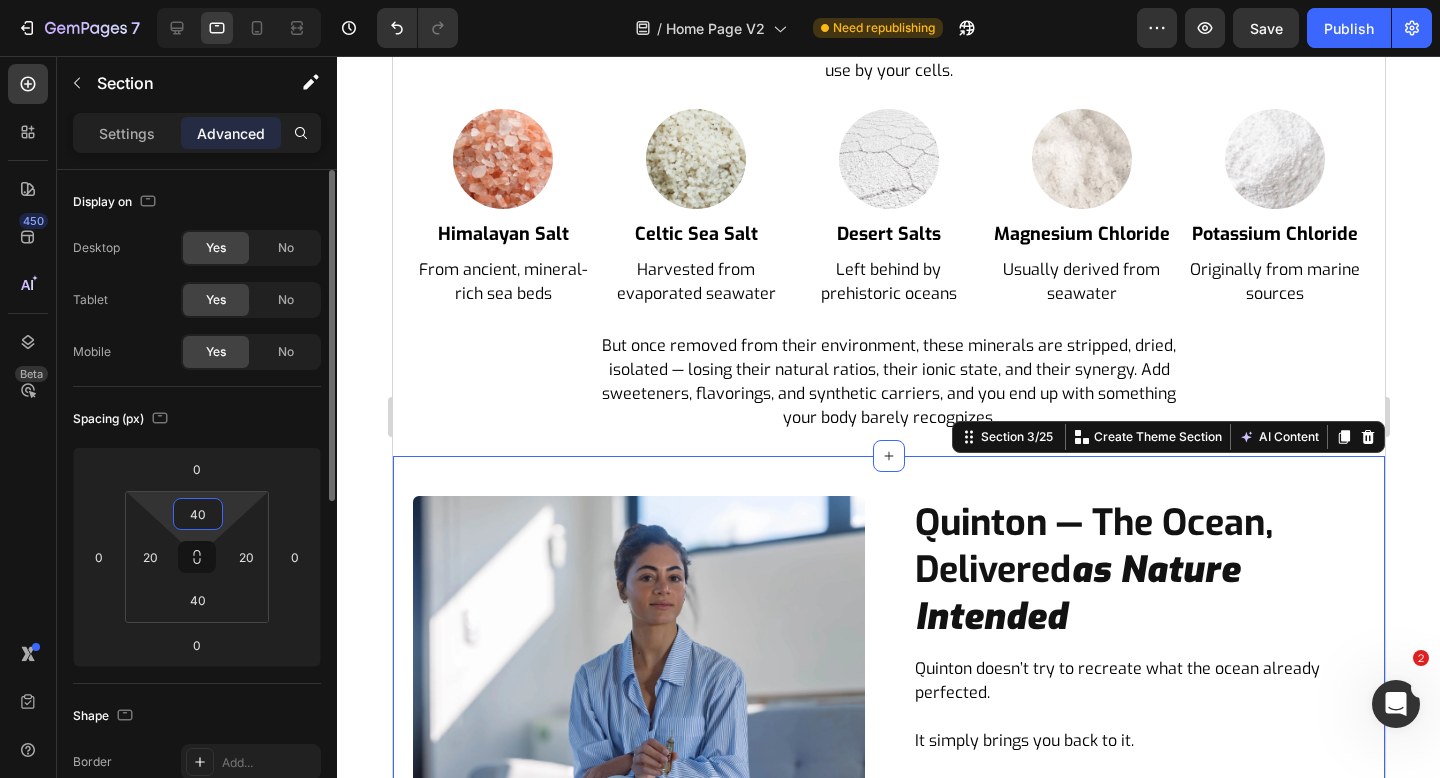 click on "40" at bounding box center [198, 514] 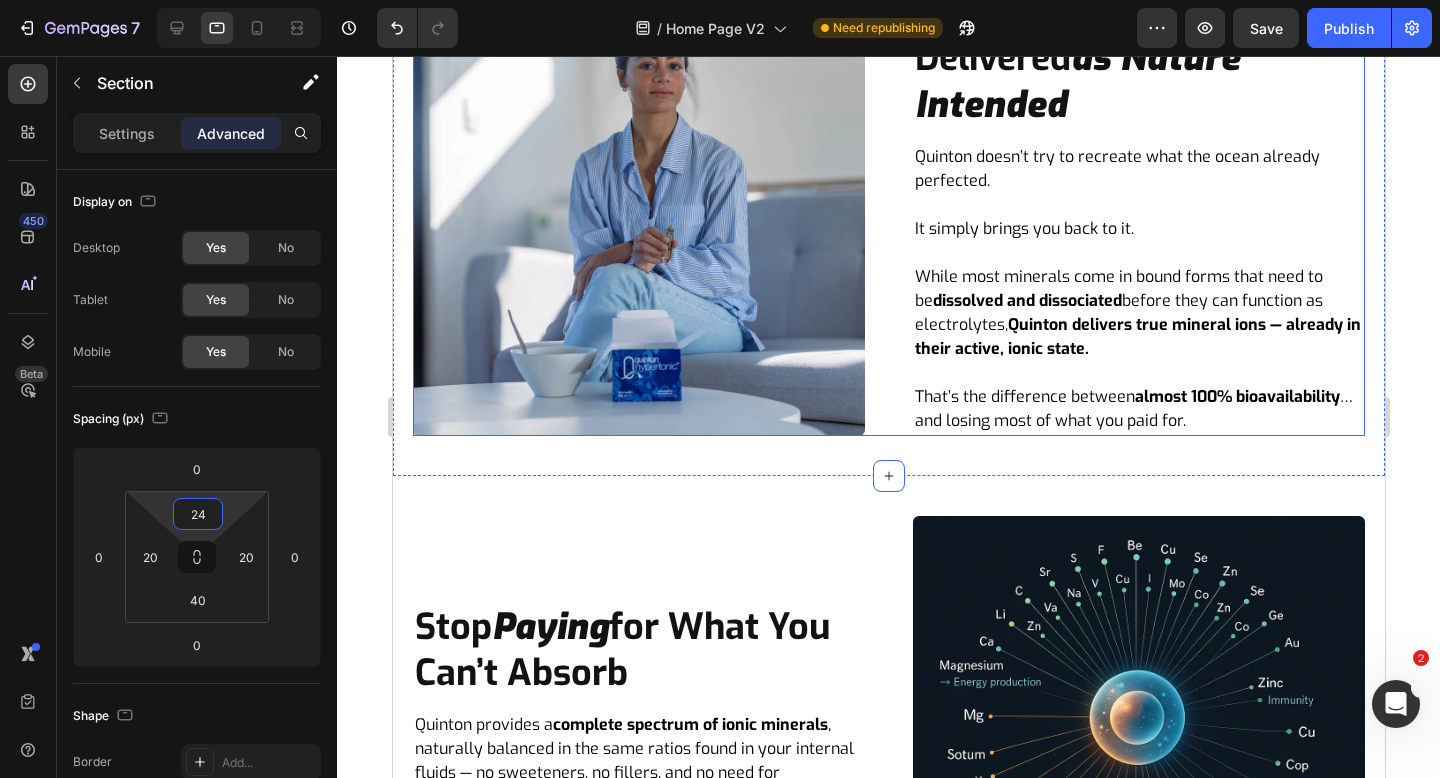 scroll, scrollTop: 1431, scrollLeft: 0, axis: vertical 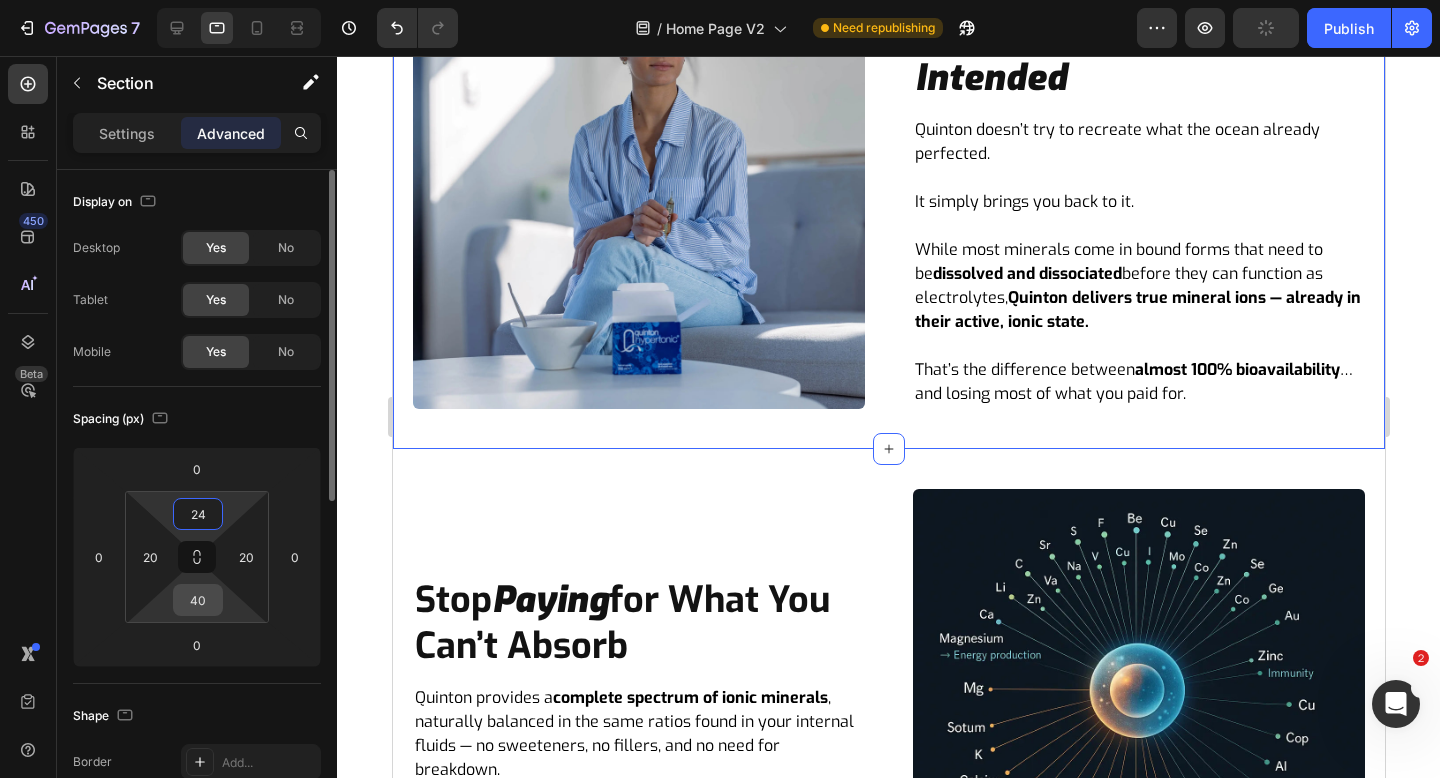 type on "24" 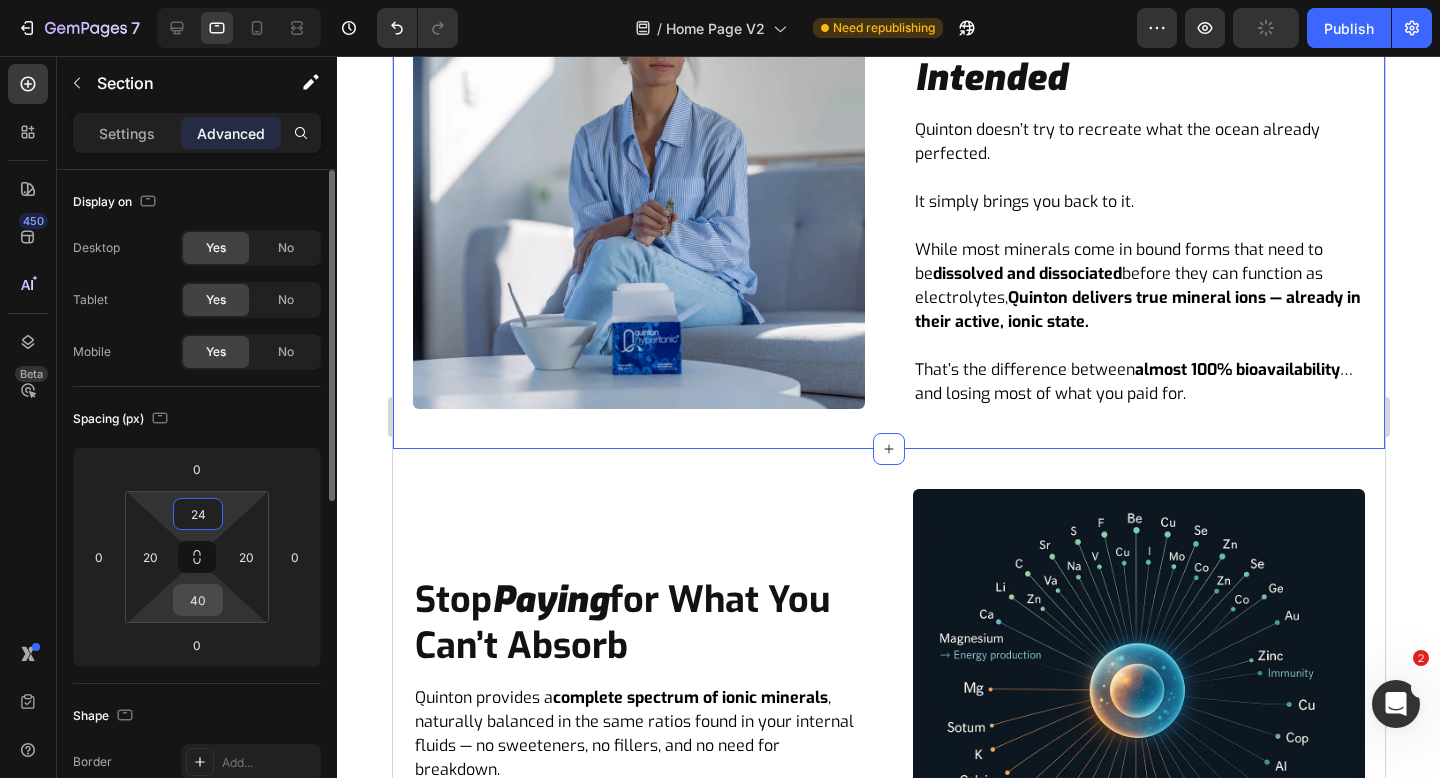 click on "40" at bounding box center (198, 600) 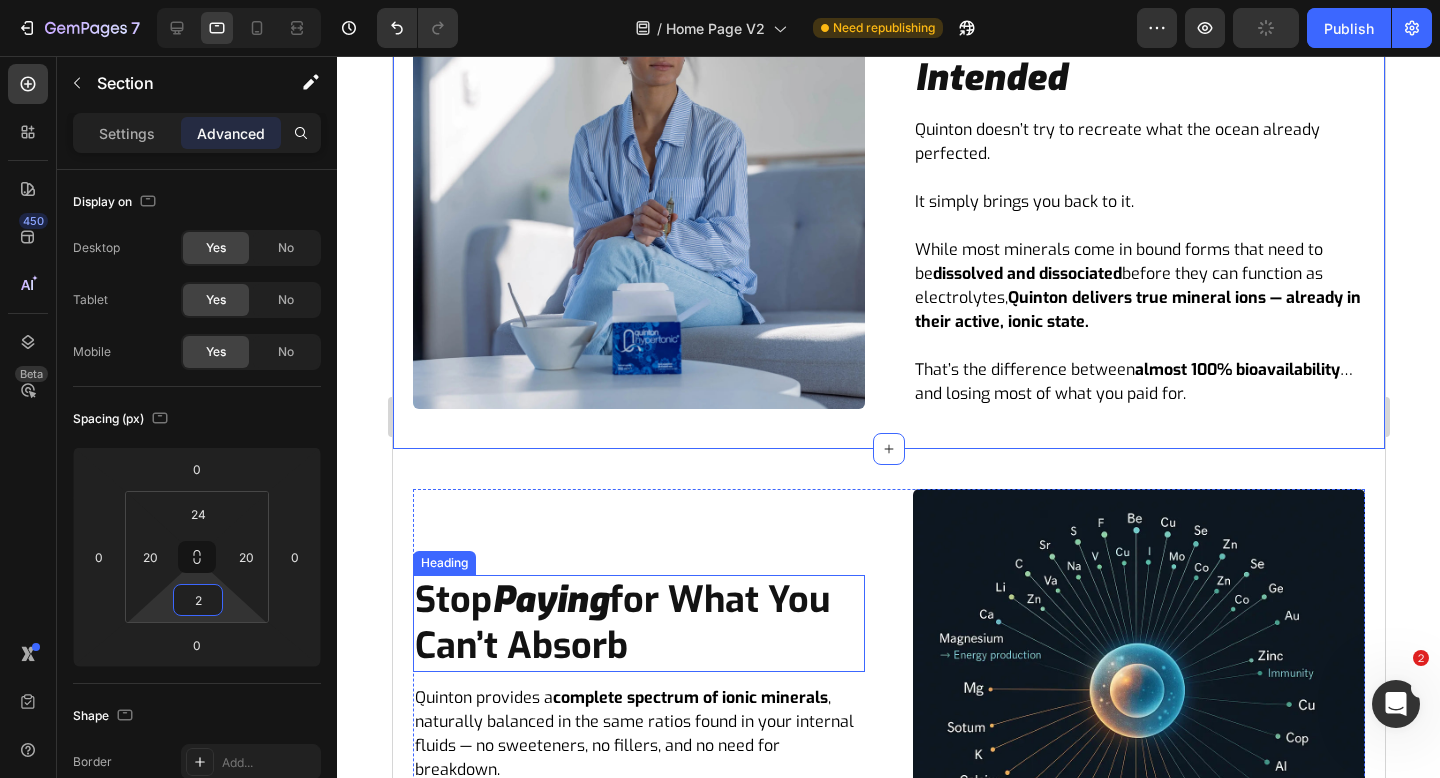 type on "24" 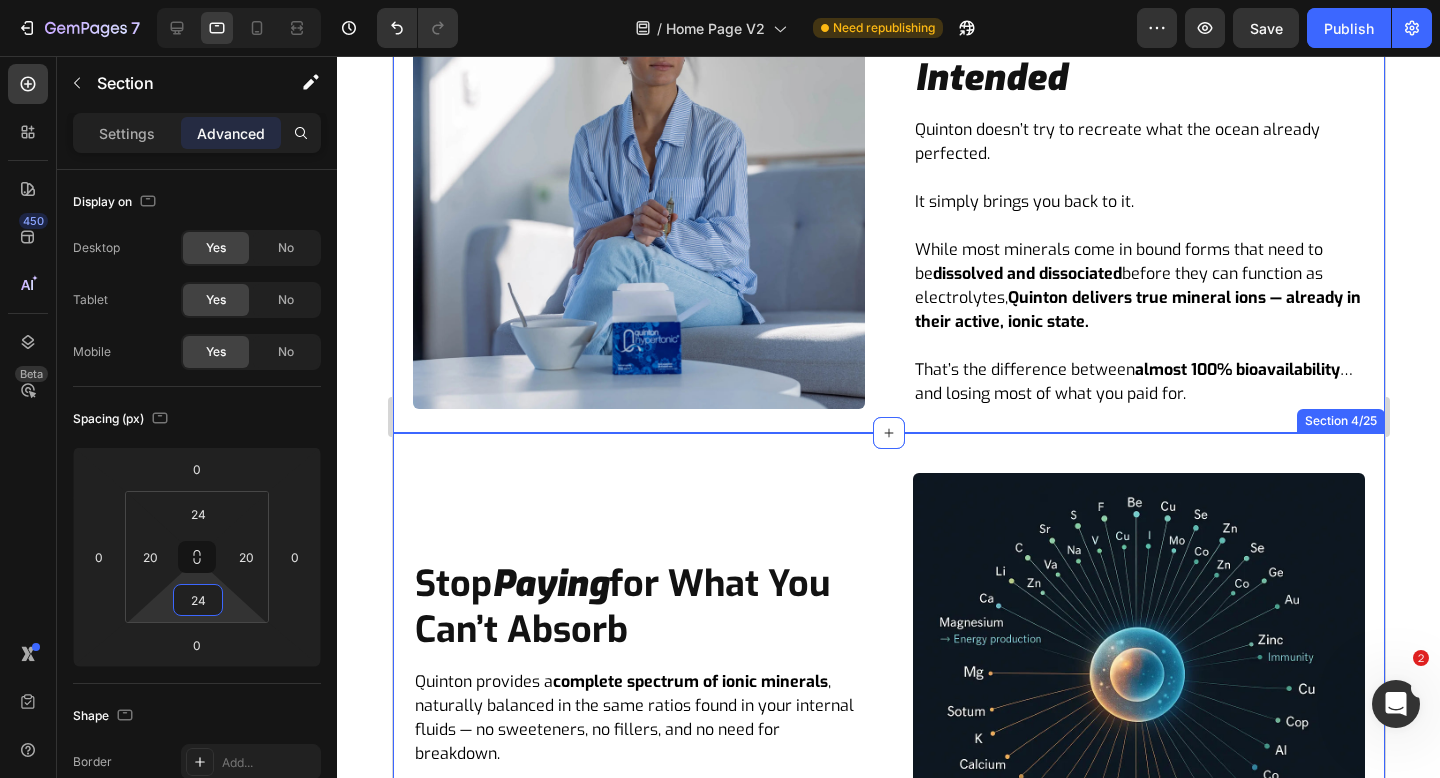 click on "Stop  Paying  for What You Can’t Absorb Heading Quinton provides a  complete spectrum of ionic minerals , naturally balanced in the same ratios found in your internal fluids — no sweeteners, no fillers, and no need for breakdown.    These aren’t minerals waiting to become electrolytes. They already are. Text Block Image Row Section 4/25" at bounding box center (888, 719) 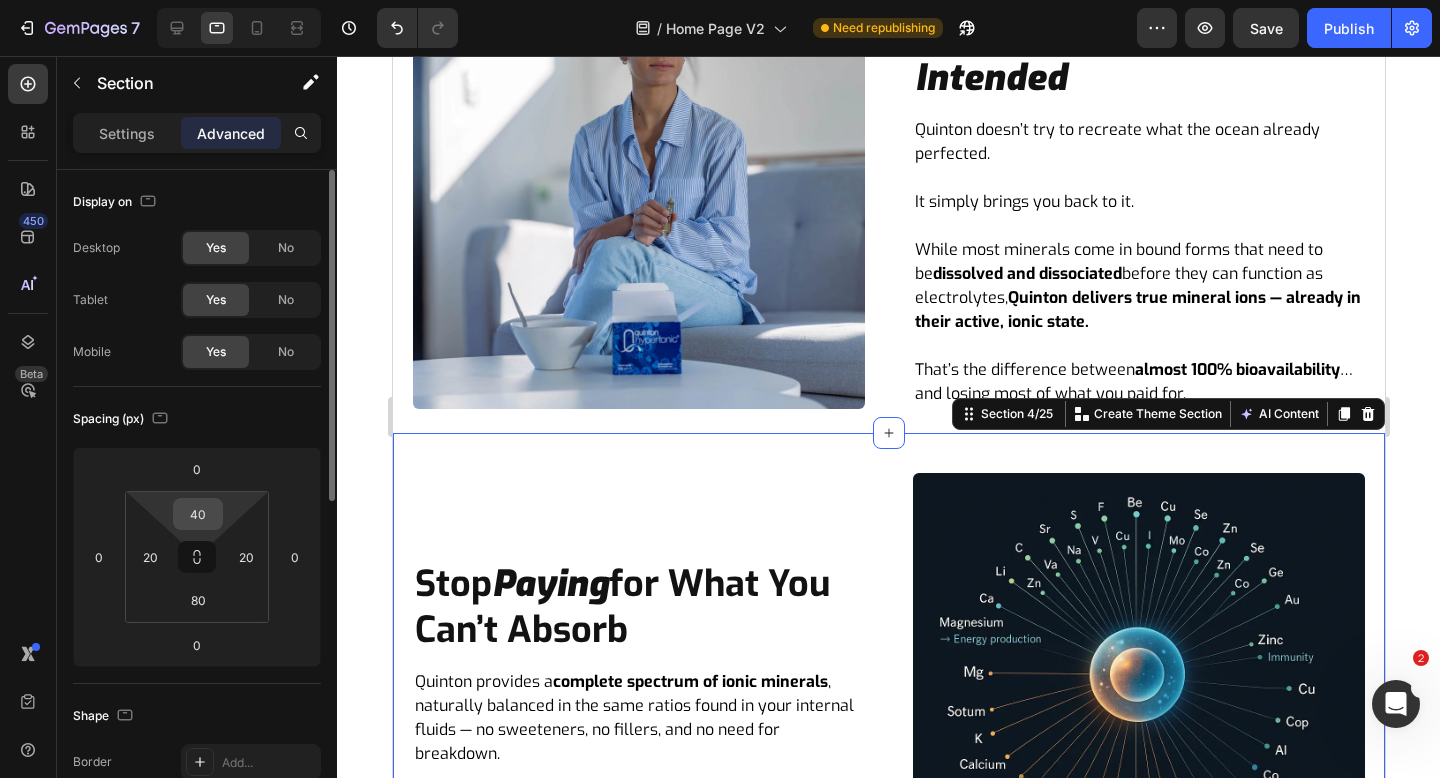 click on "40" at bounding box center [198, 514] 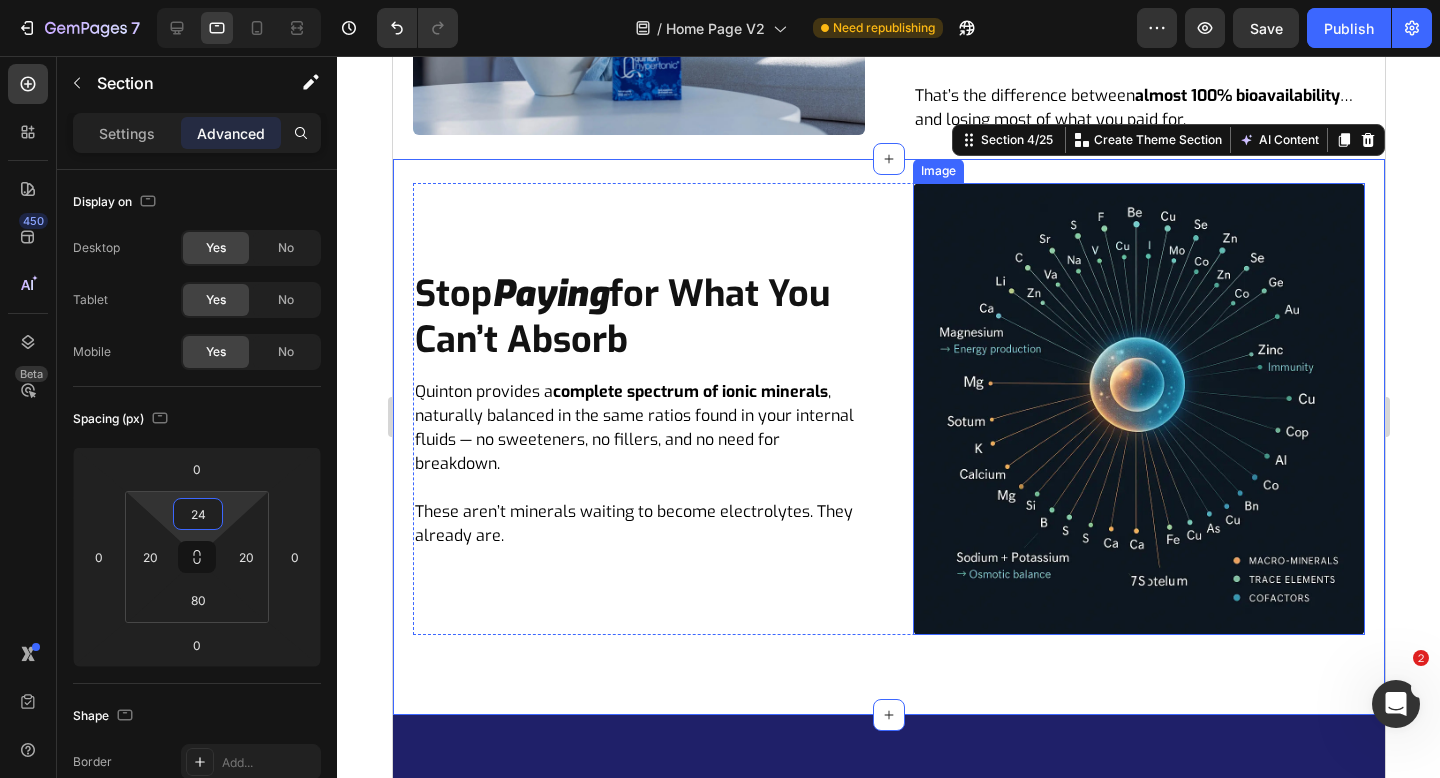 scroll, scrollTop: 1736, scrollLeft: 0, axis: vertical 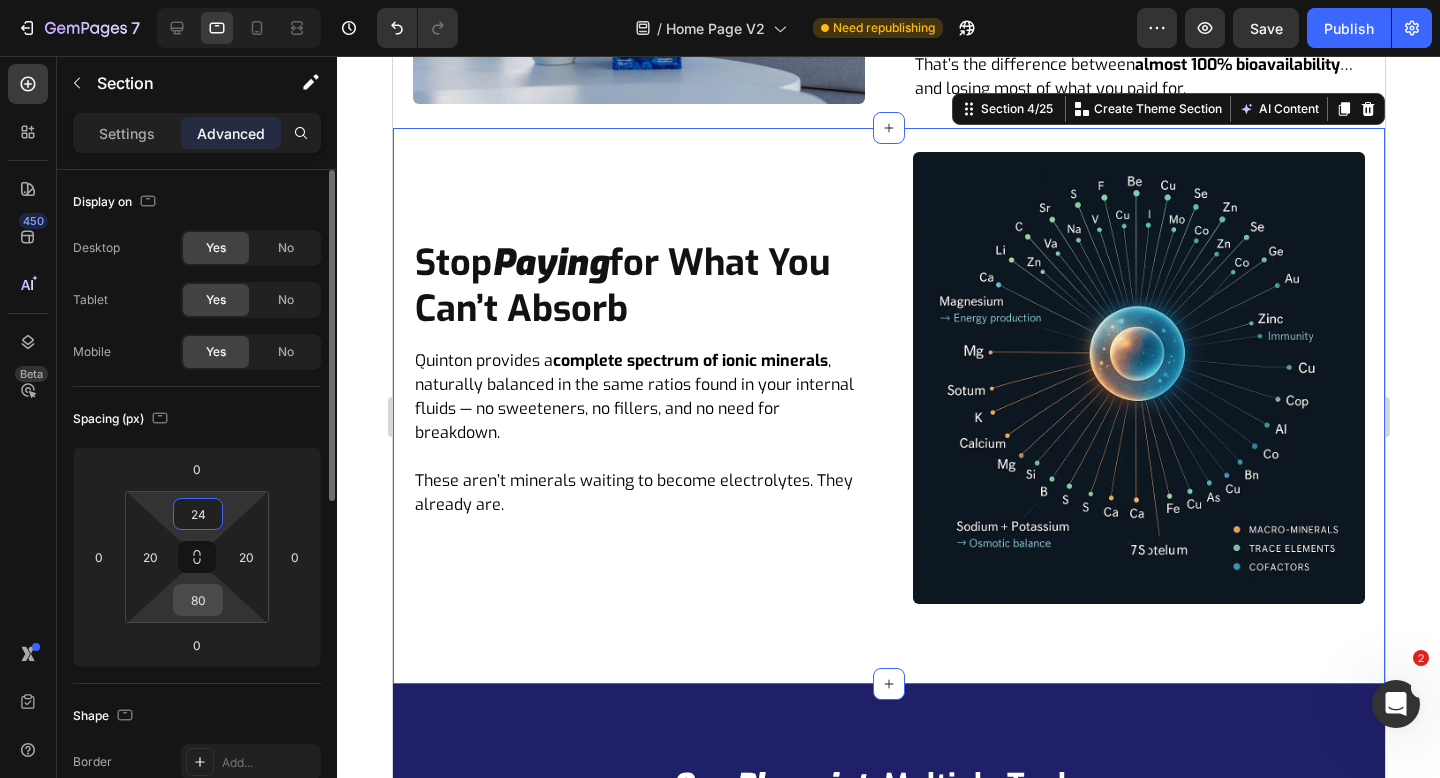 type on "24" 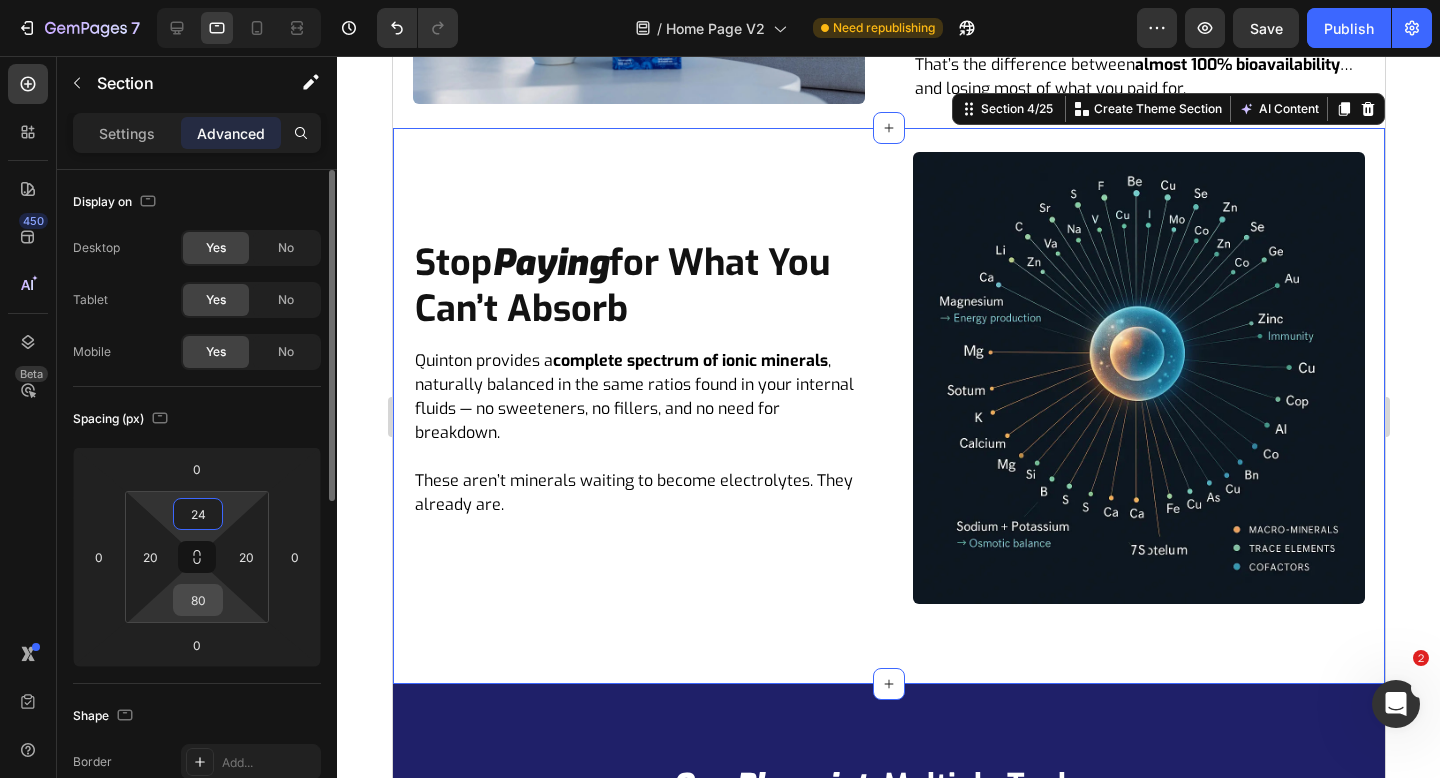 click on "80" at bounding box center [198, 600] 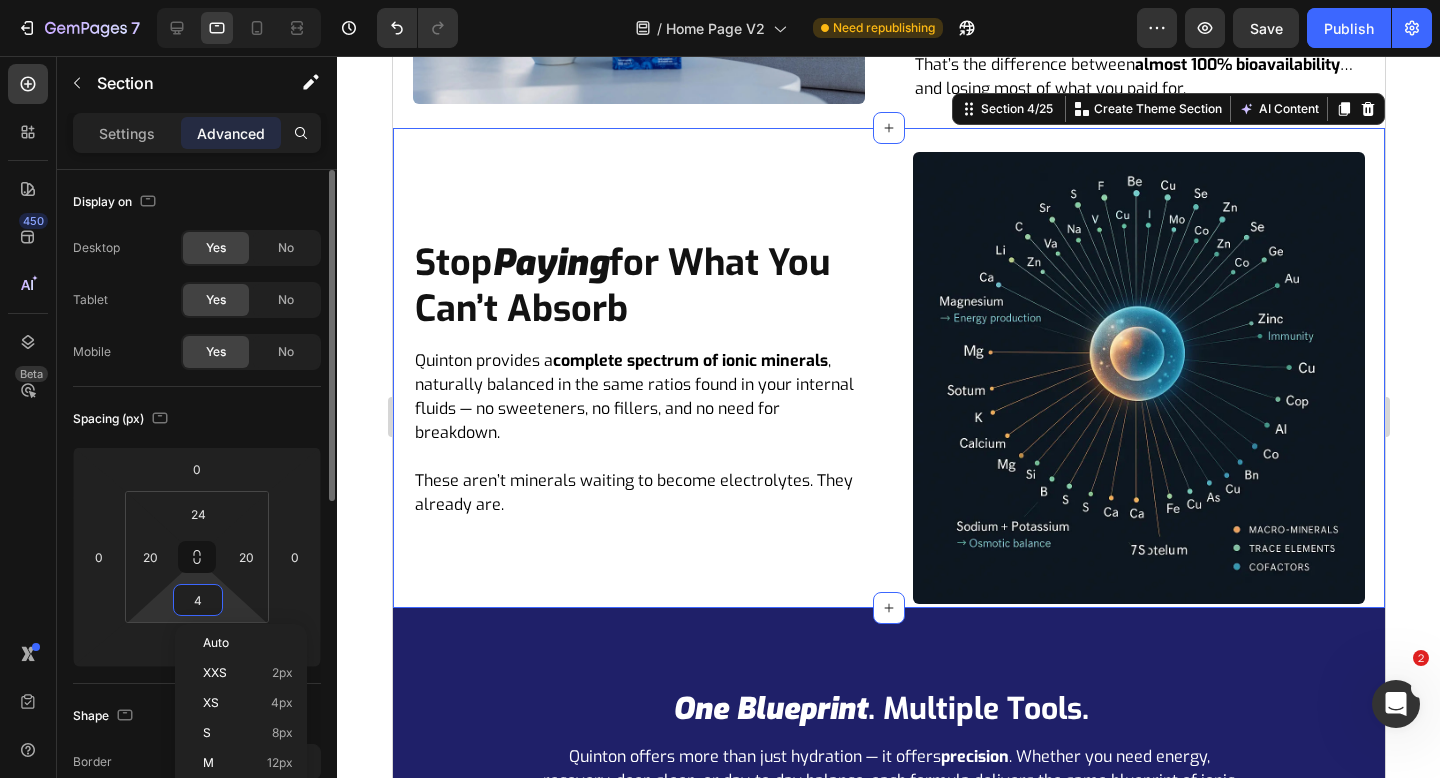 type on "48" 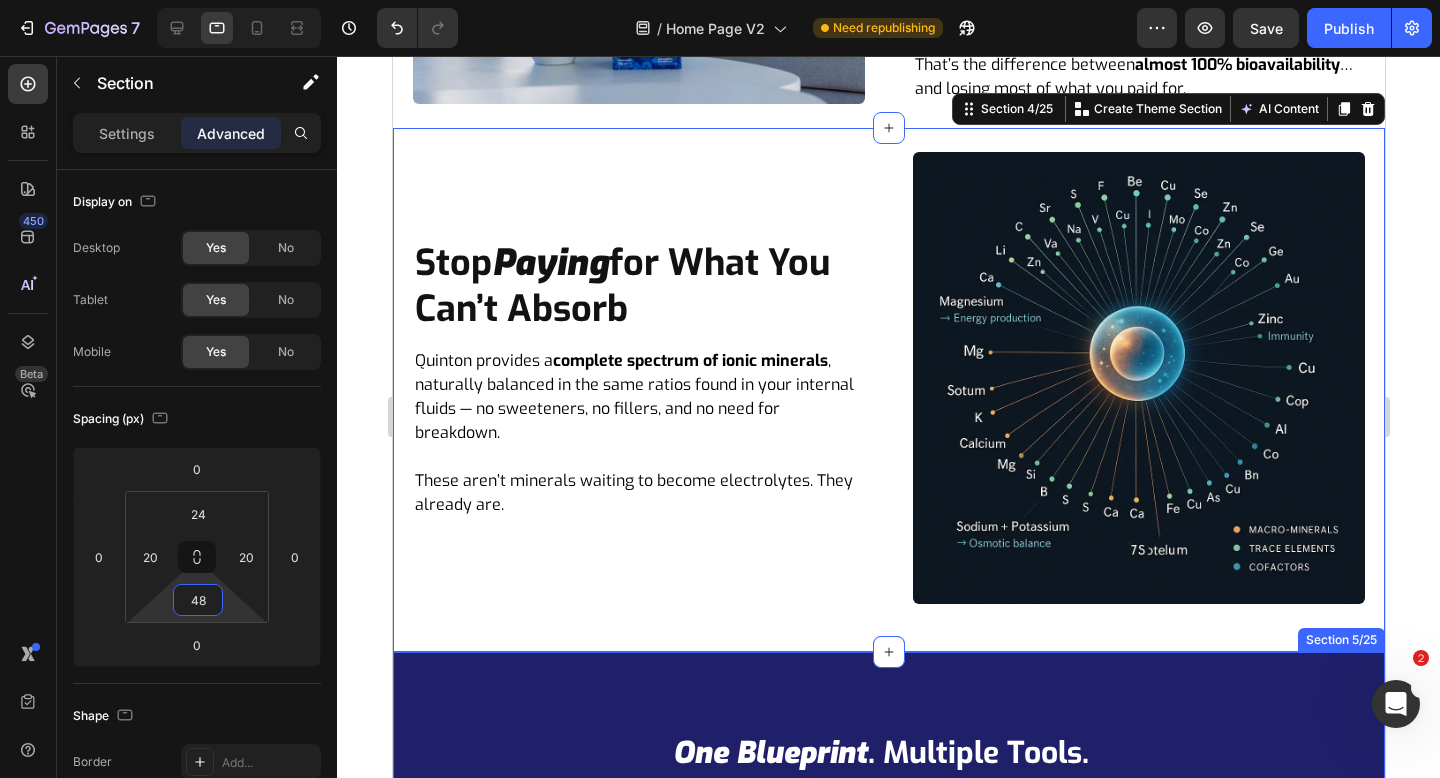 click on "one blueprint . multiple tools. Heading Quinton offers more than just hydration — it offers precision . Whether you need energy, recovery, deep sleep, or day-to-day balance, each formula delivers the same blueprint of ionic minerals — in different concentrations tailored to your body’s needs. Text Block Totum Sport Button Totum Nite Button Quinton Hypertonic Button Quinton Isotonic Button Row Row Section 5/25" at bounding box center [888, 780] 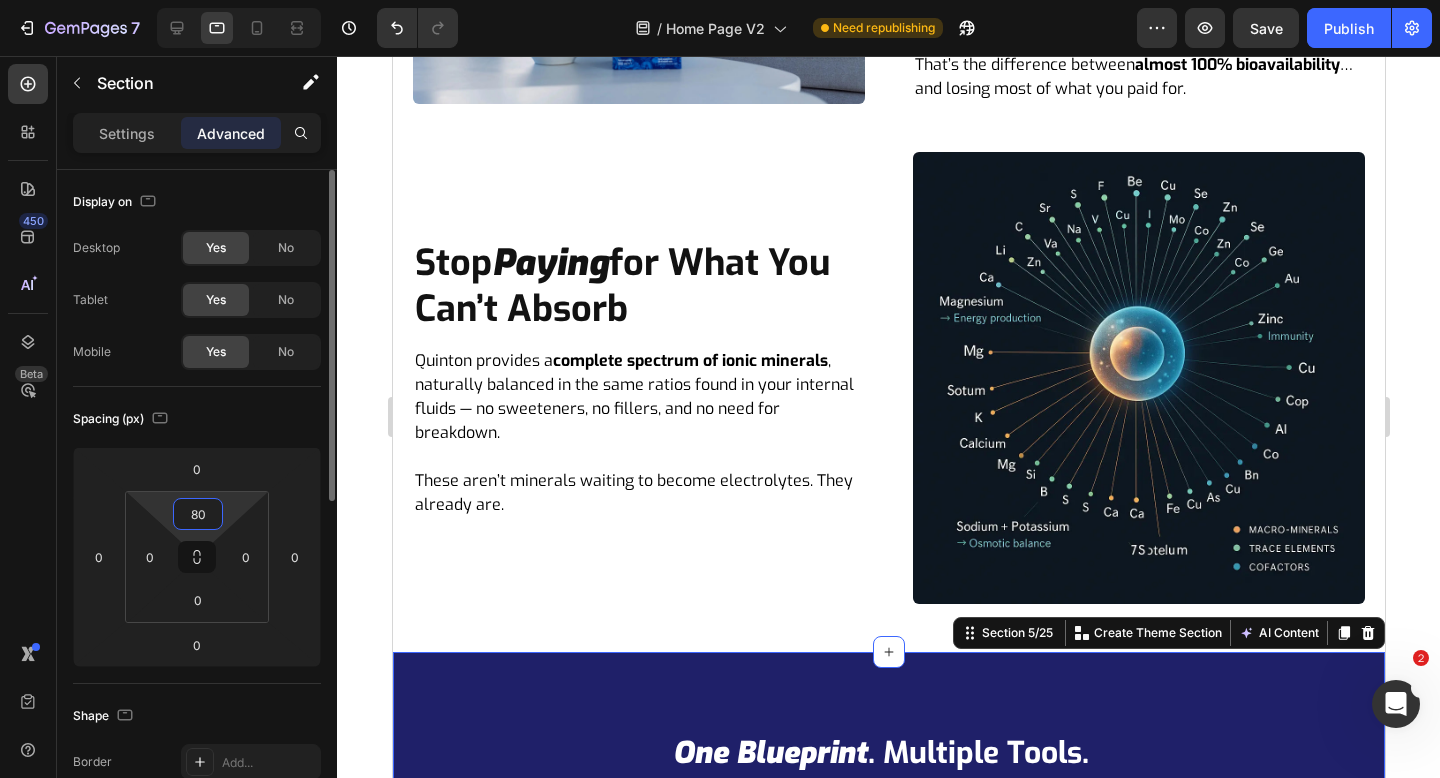 click on "80" at bounding box center [198, 514] 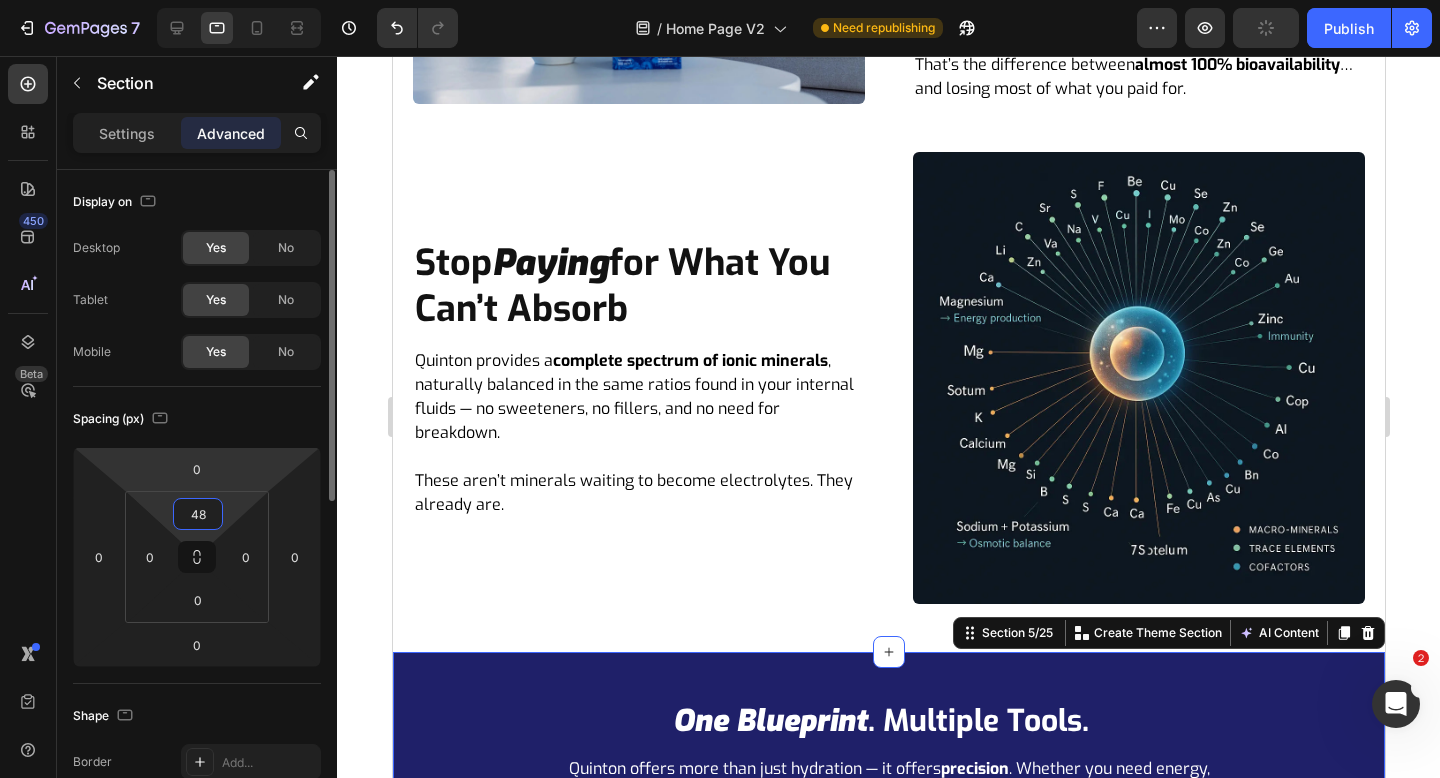 type on "48" 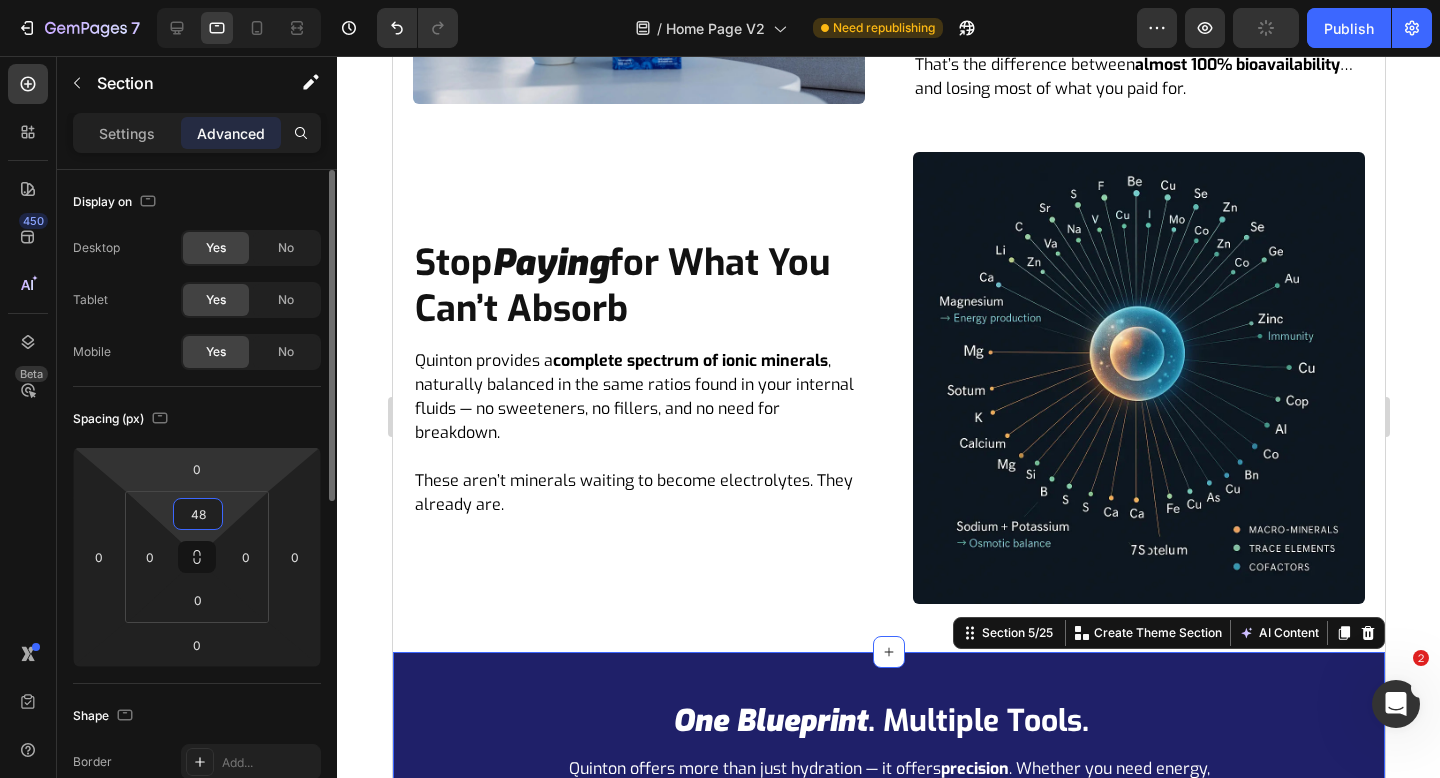 click on "7 Version history / Home Page V2 Need republishing Preview Publish 450 Beta Sections(18) Elements(83) Section Element Hero Section Product Detail Brands Trusted Badges Guarantee Product Breakdown How to use Testimonials Compare Bundle FAQs Social Proof Brand Story Product List Collection Blog List Contact Sticky Add to Cart Custom Footer Browse Library 450 Layout Row Row Row Row Text Heading Text Block Button Button Button Media Image Image" at bounding box center [720, 0] 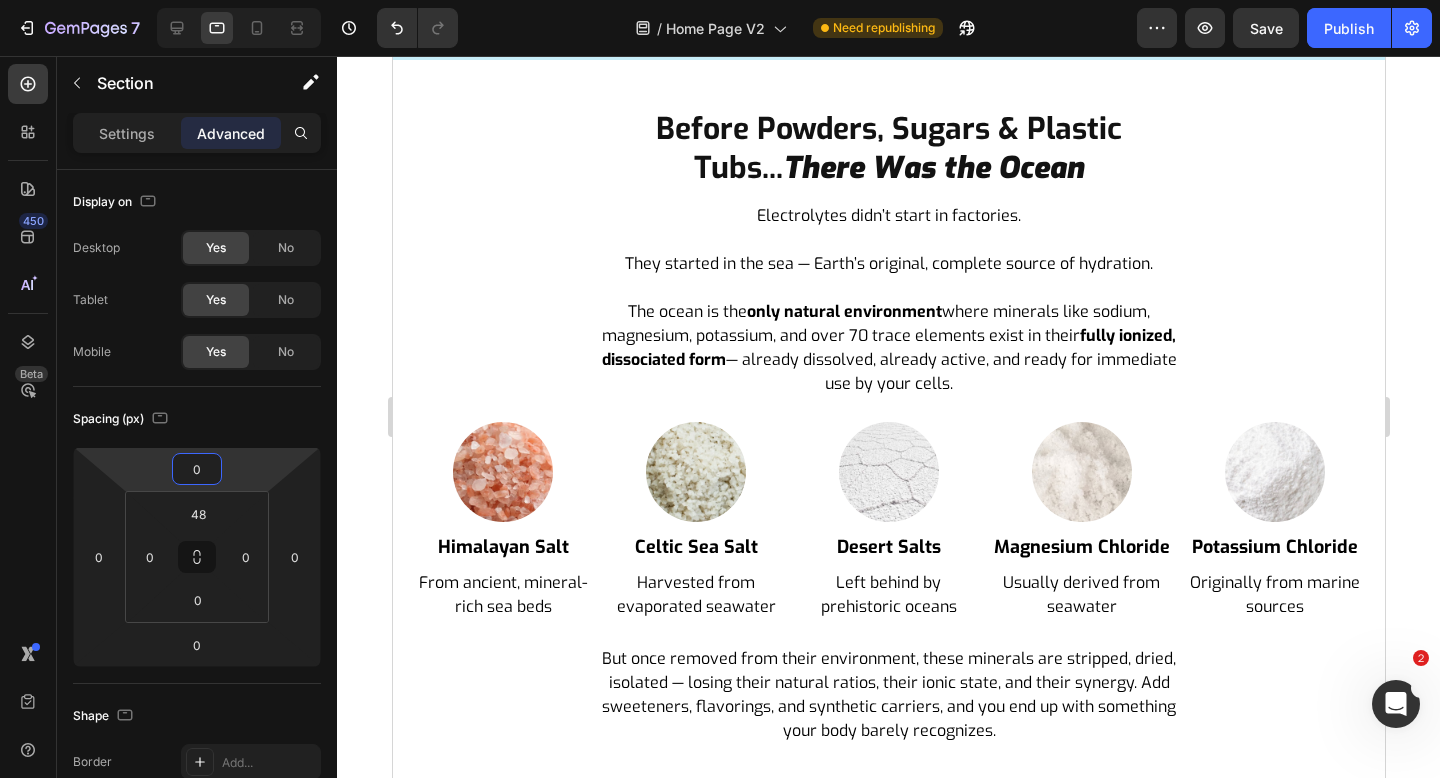 scroll, scrollTop: 578, scrollLeft: 0, axis: vertical 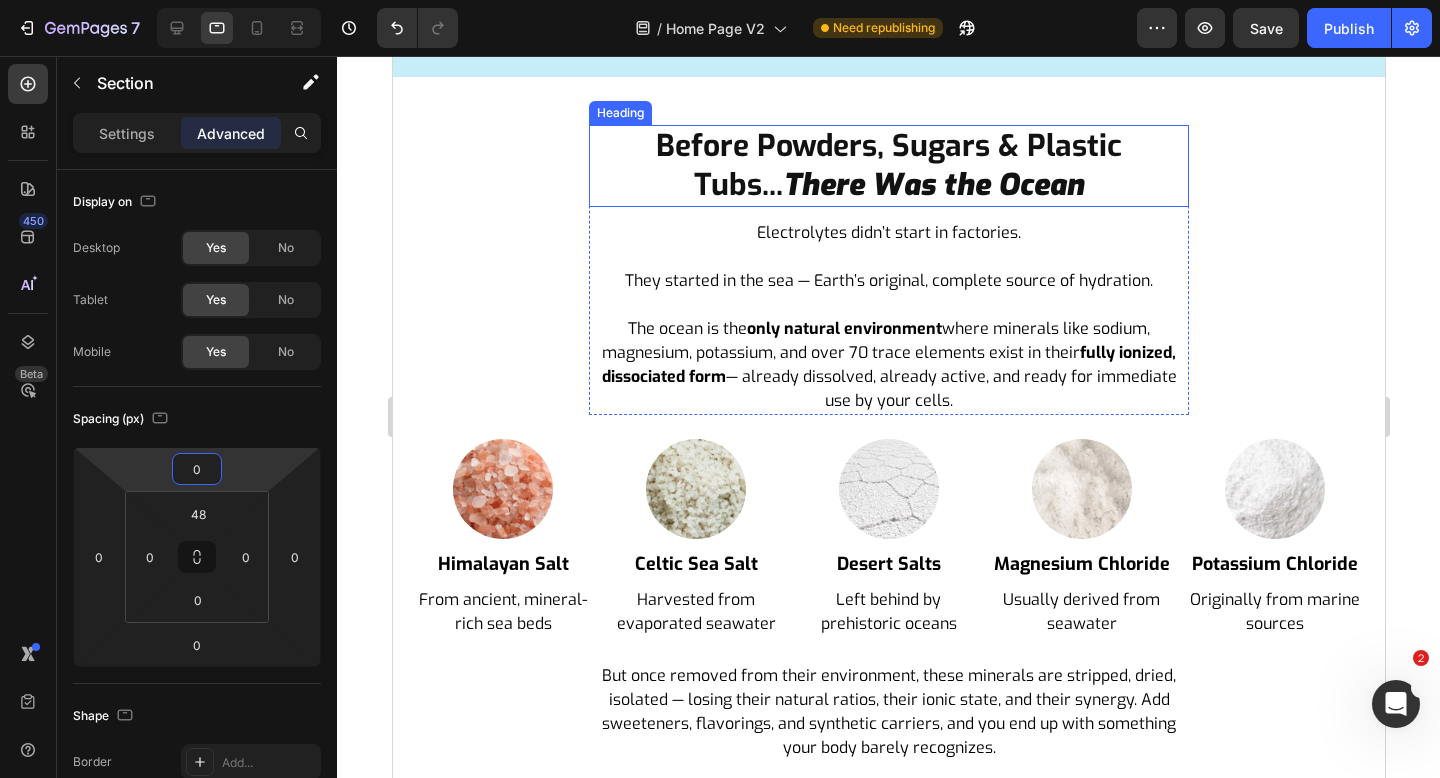 click on "There Was the Ocean" at bounding box center [932, 185] 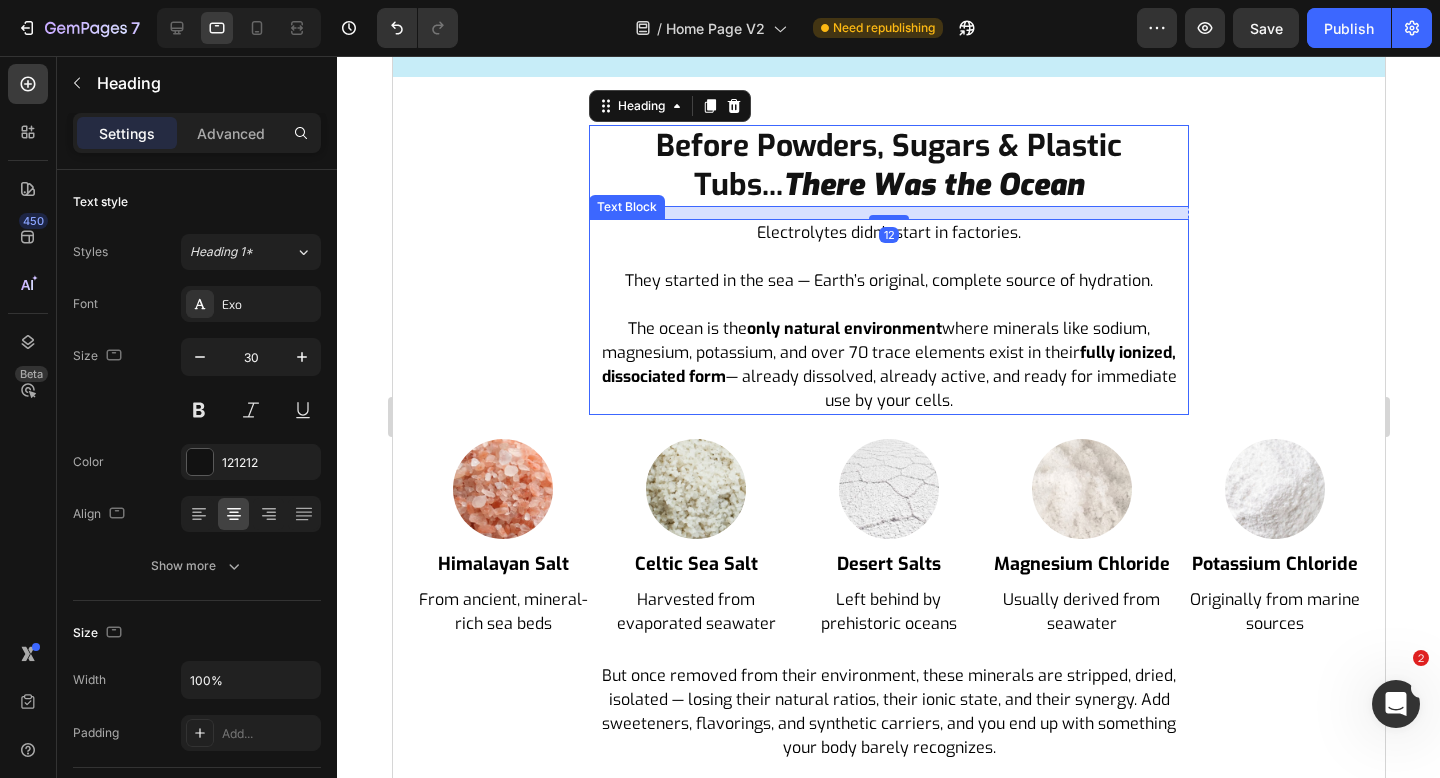 scroll, scrollTop: 1064, scrollLeft: 0, axis: vertical 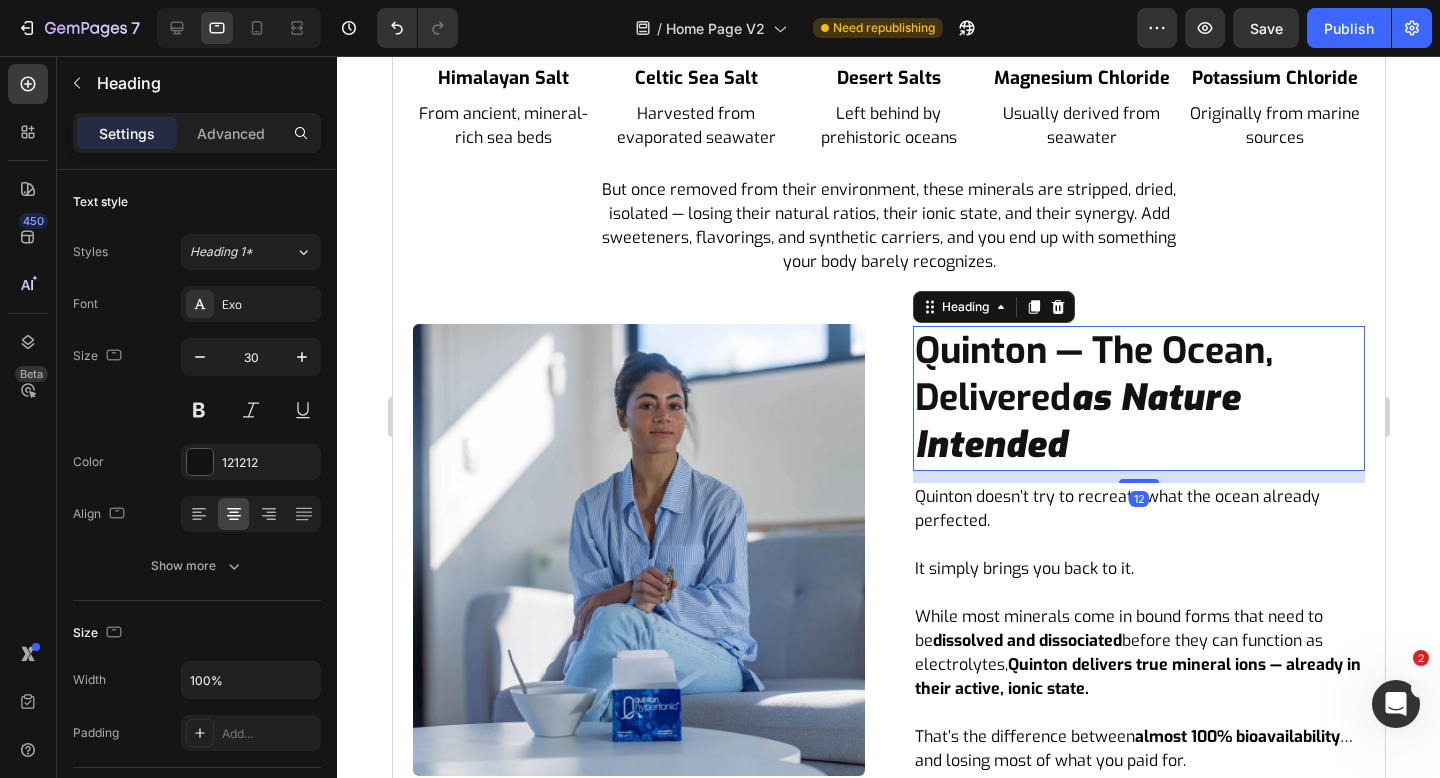 click on "Quinton — The Ocean, Delivered" at bounding box center [1093, 374] 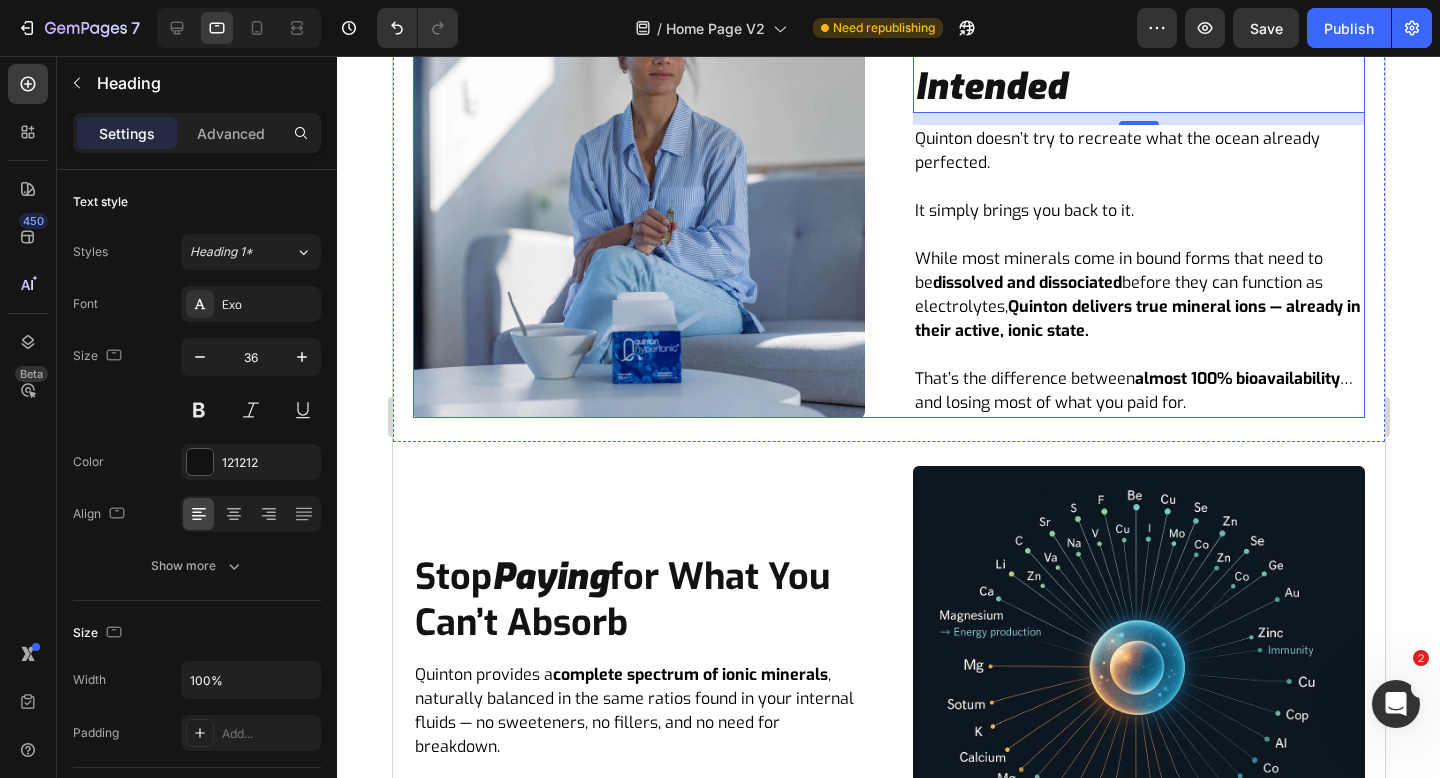 scroll, scrollTop: 1188, scrollLeft: 0, axis: vertical 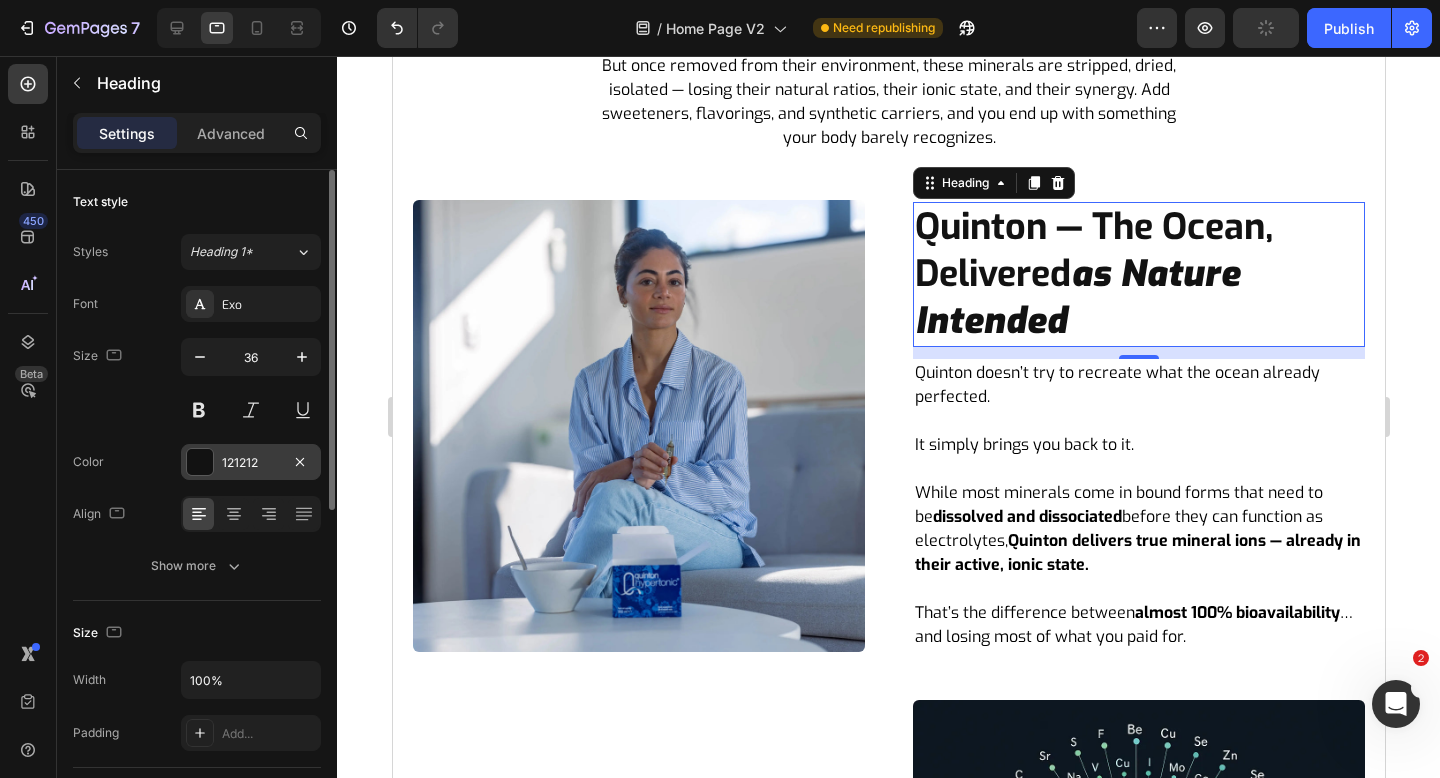 click at bounding box center (200, 462) 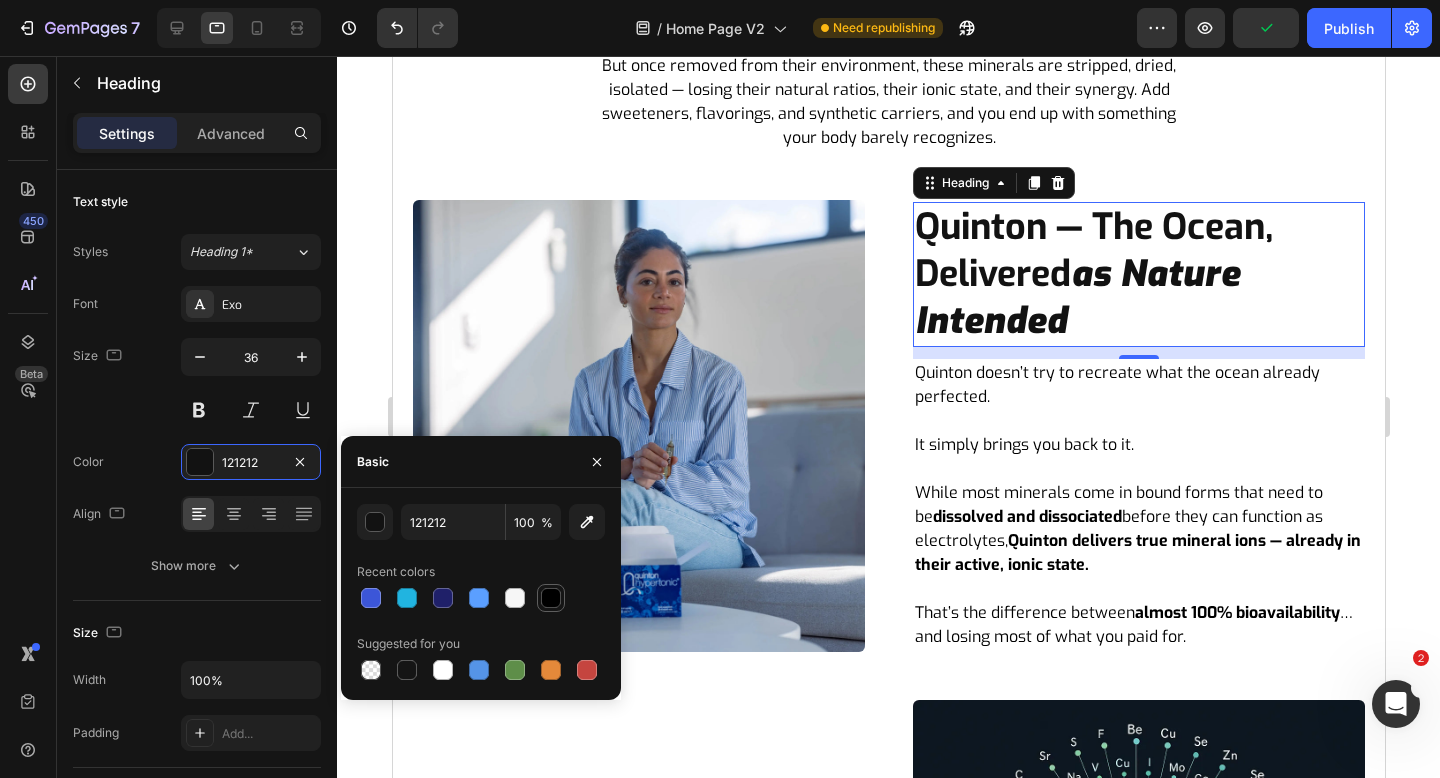 click at bounding box center (551, 598) 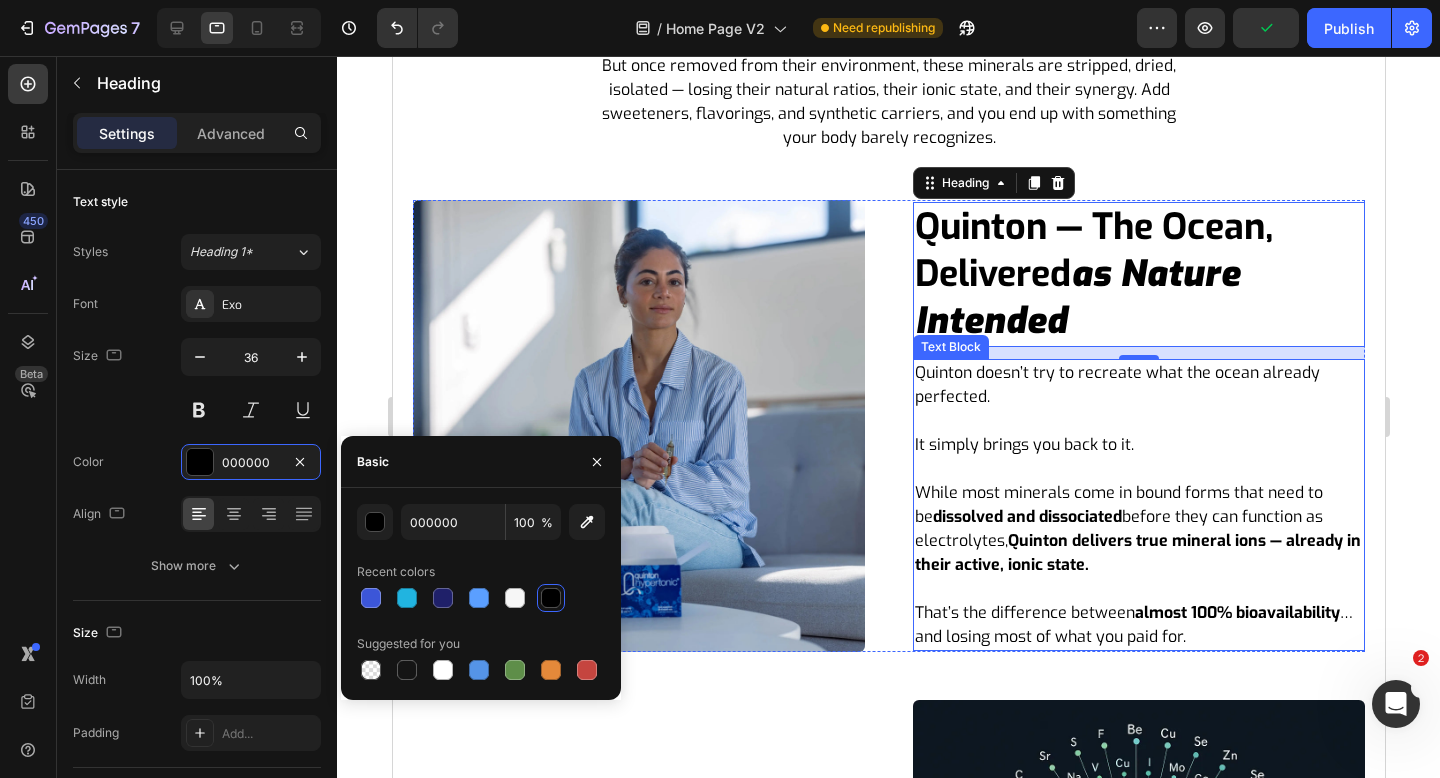 scroll, scrollTop: 1599, scrollLeft: 0, axis: vertical 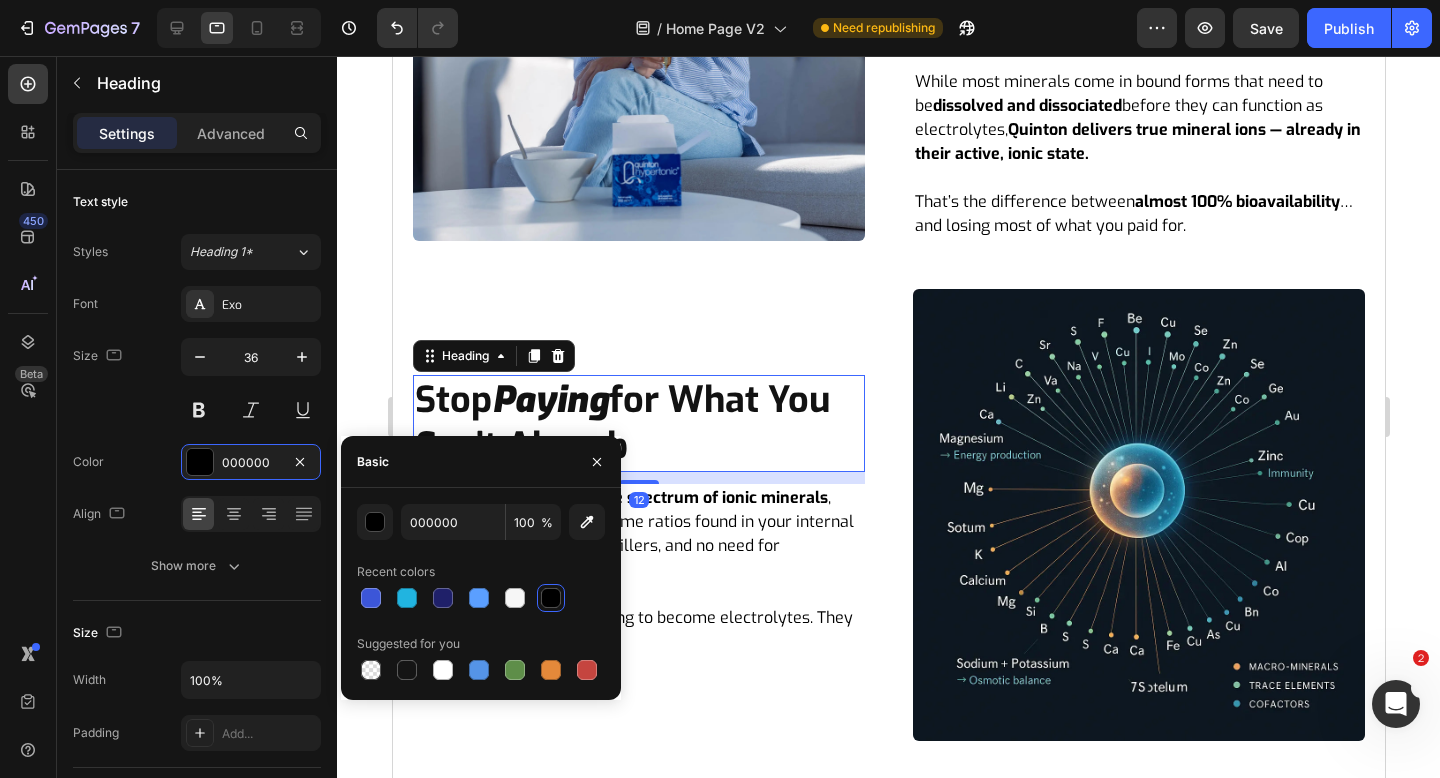 click on "for What You Can’t Absorb" at bounding box center [621, 423] 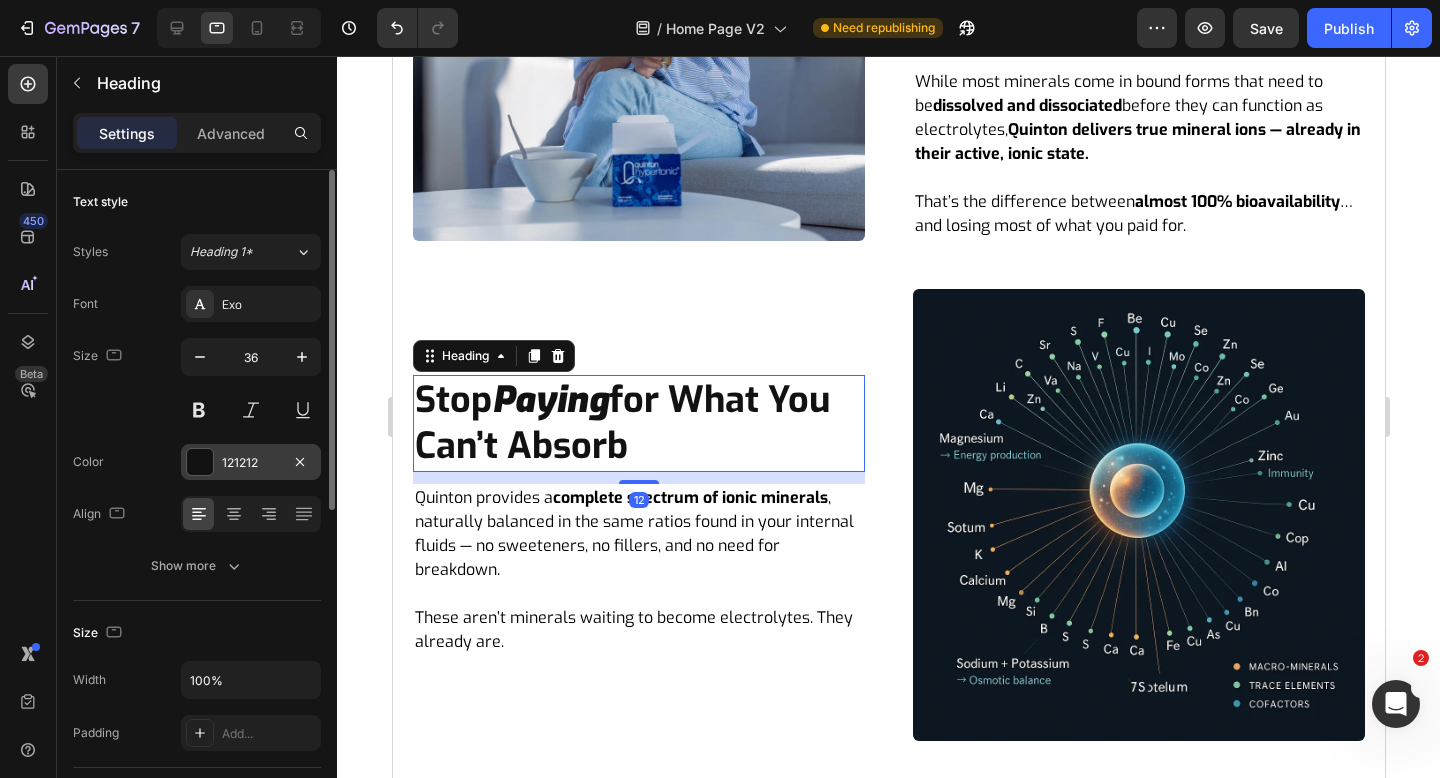 click at bounding box center (200, 462) 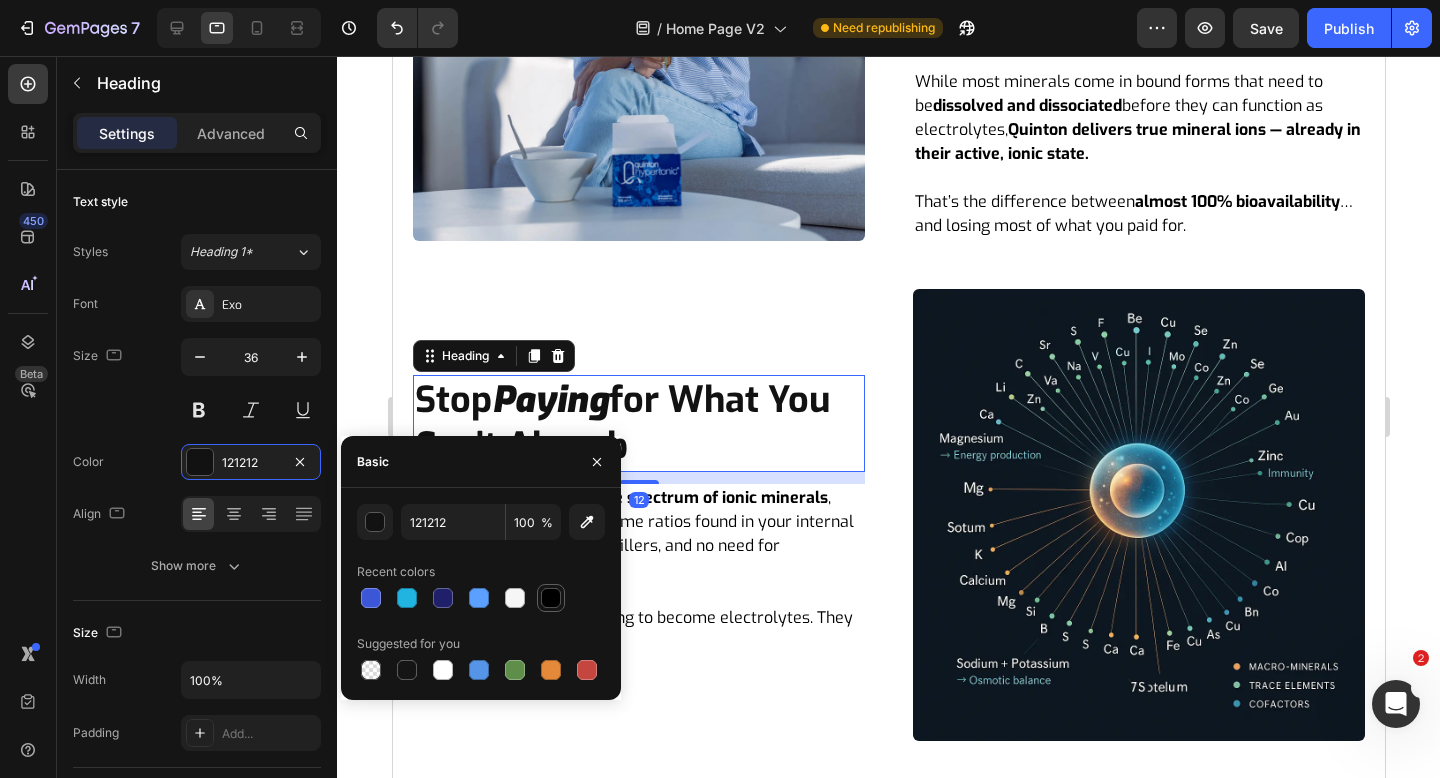 click at bounding box center (551, 598) 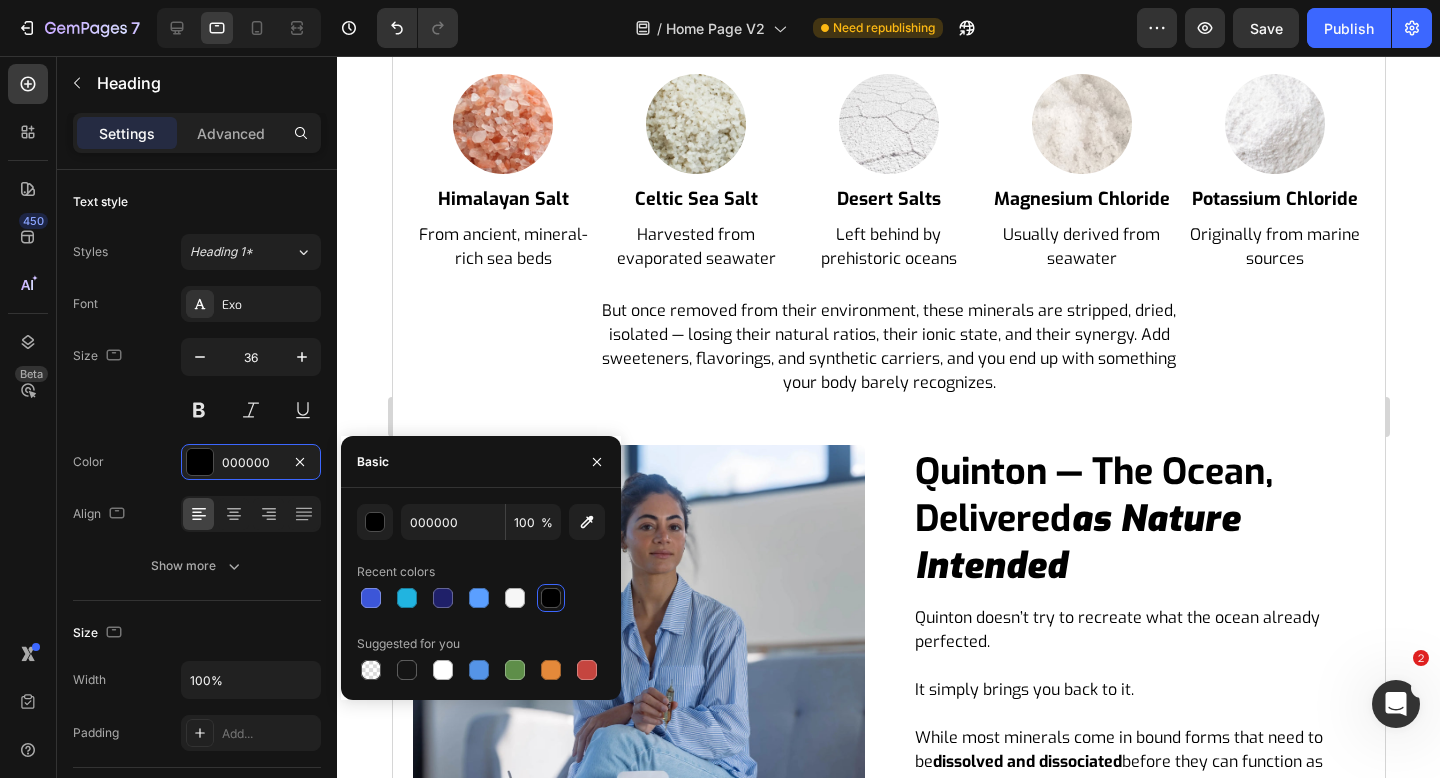 scroll, scrollTop: 396, scrollLeft: 0, axis: vertical 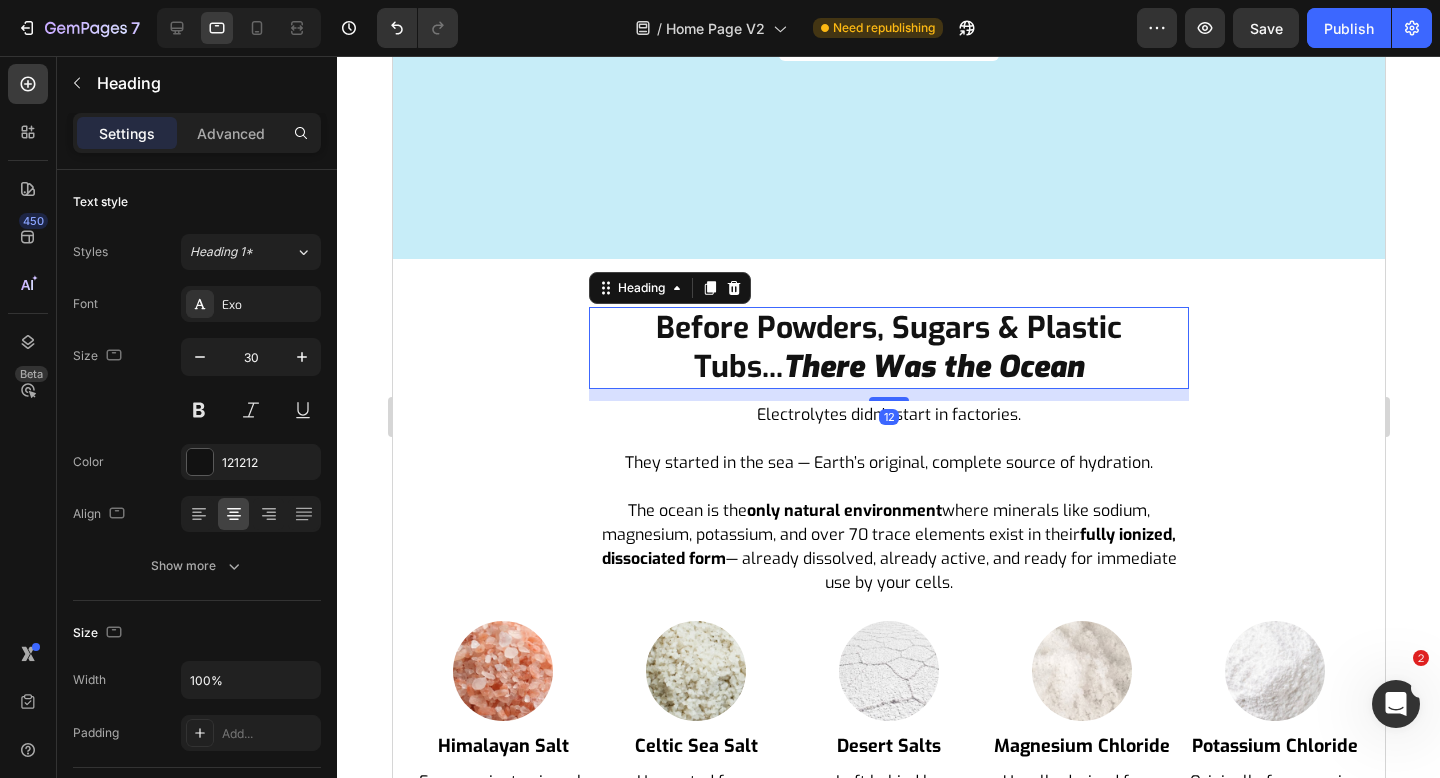 click on "There Was the Ocean" at bounding box center [932, 367] 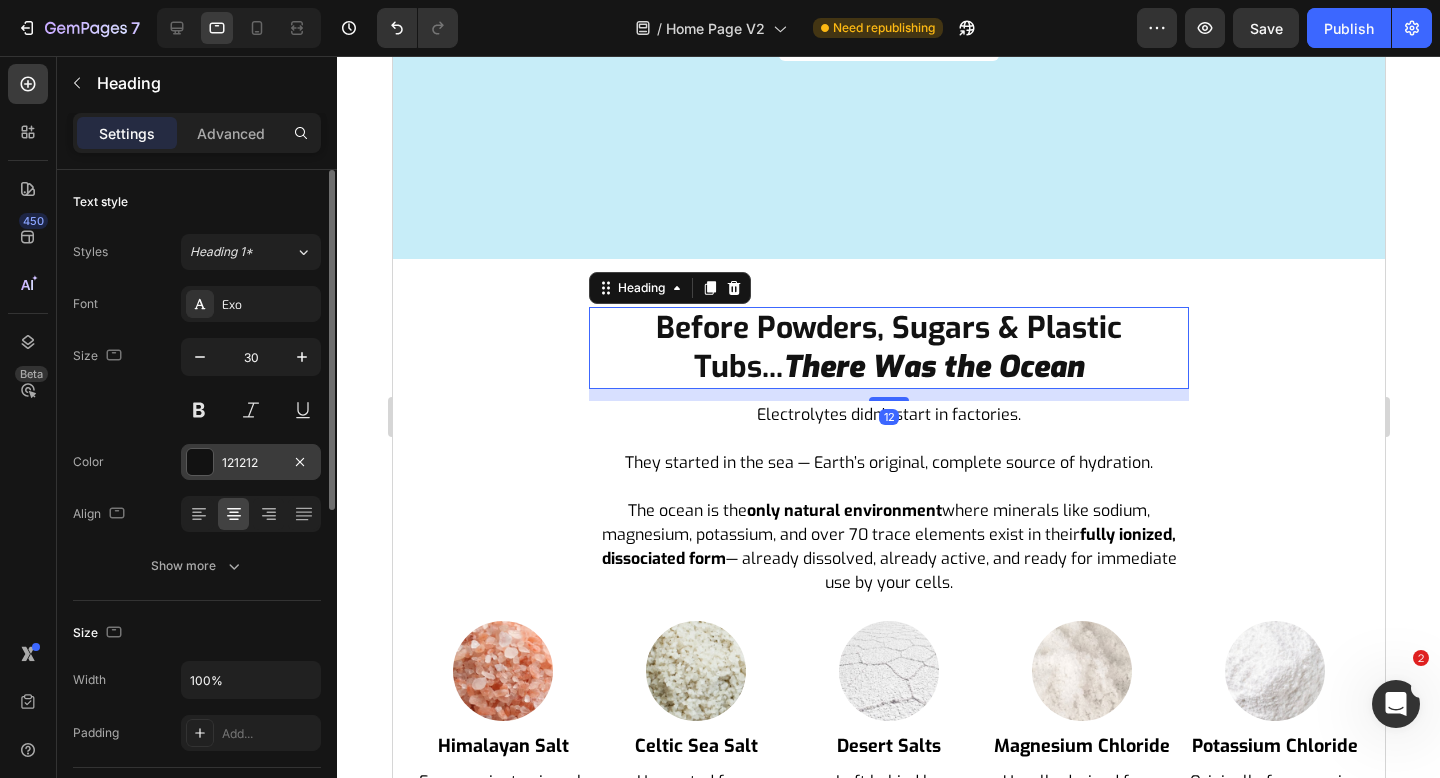 click at bounding box center [200, 462] 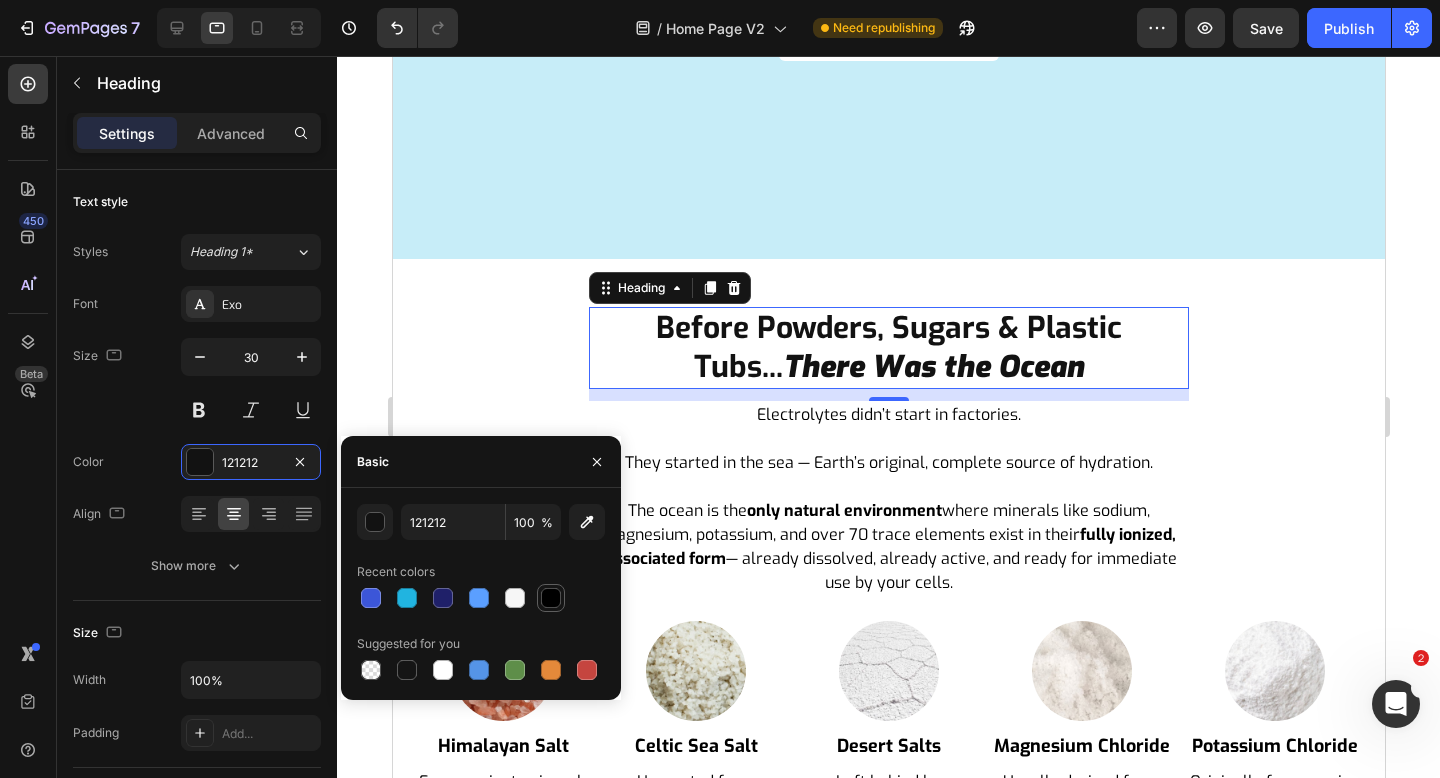 click at bounding box center [551, 598] 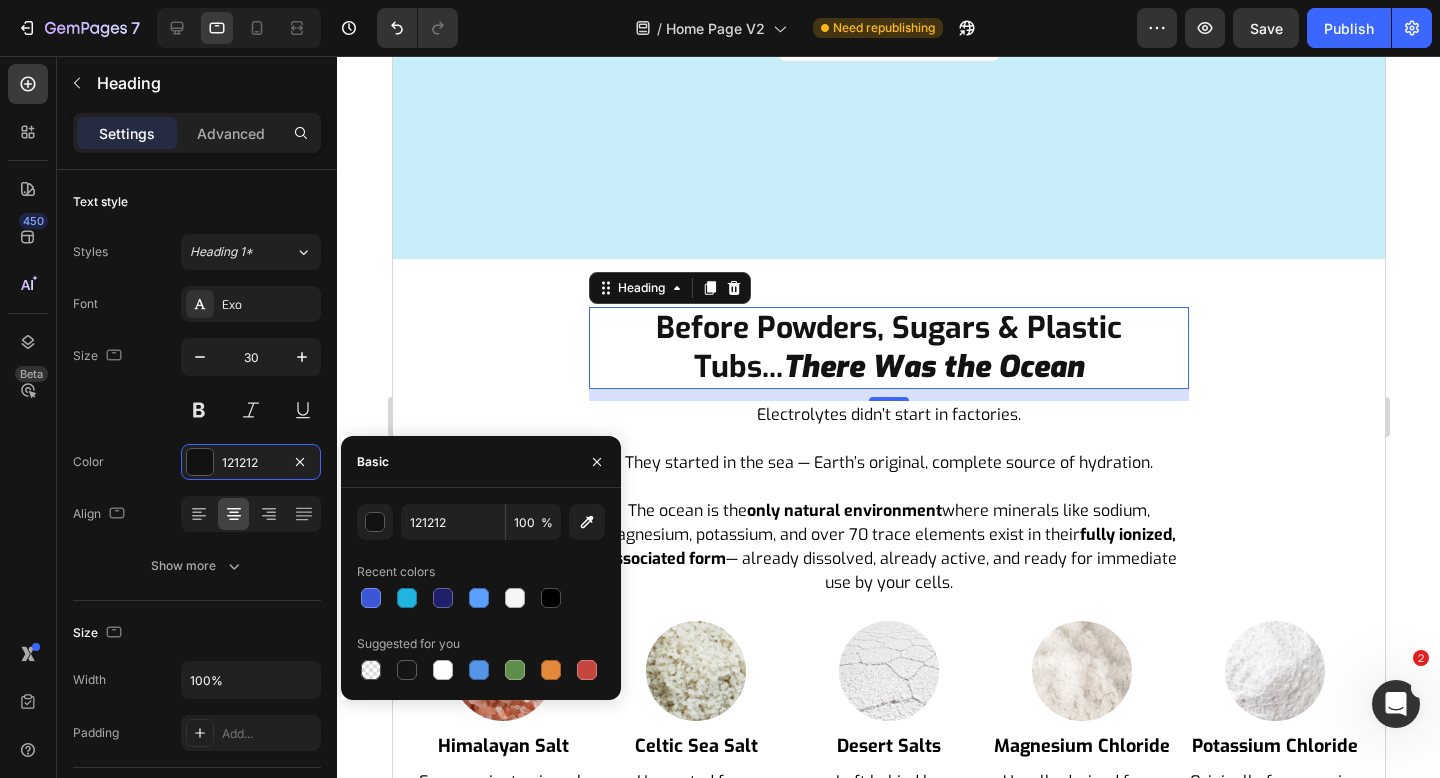 type on "000000" 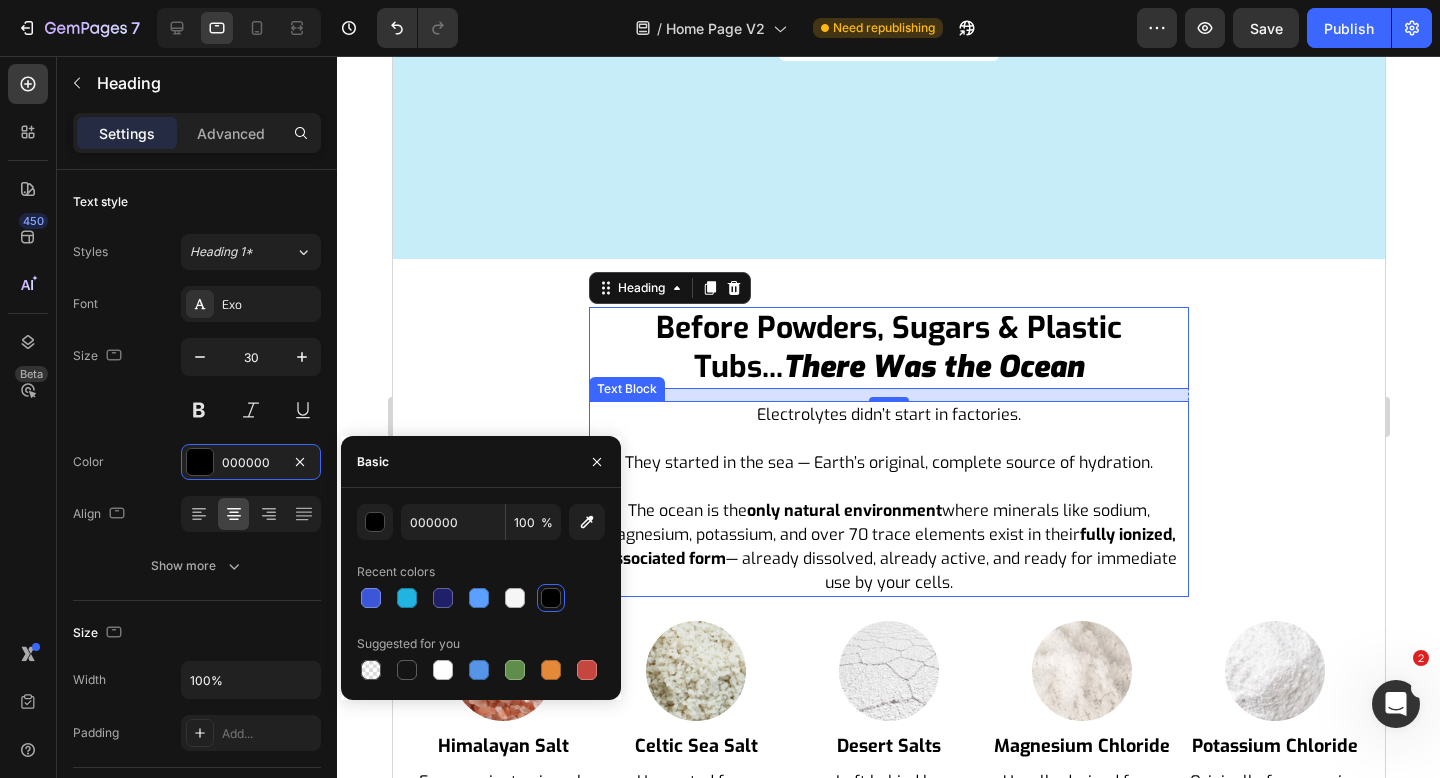 scroll, scrollTop: 933, scrollLeft: 0, axis: vertical 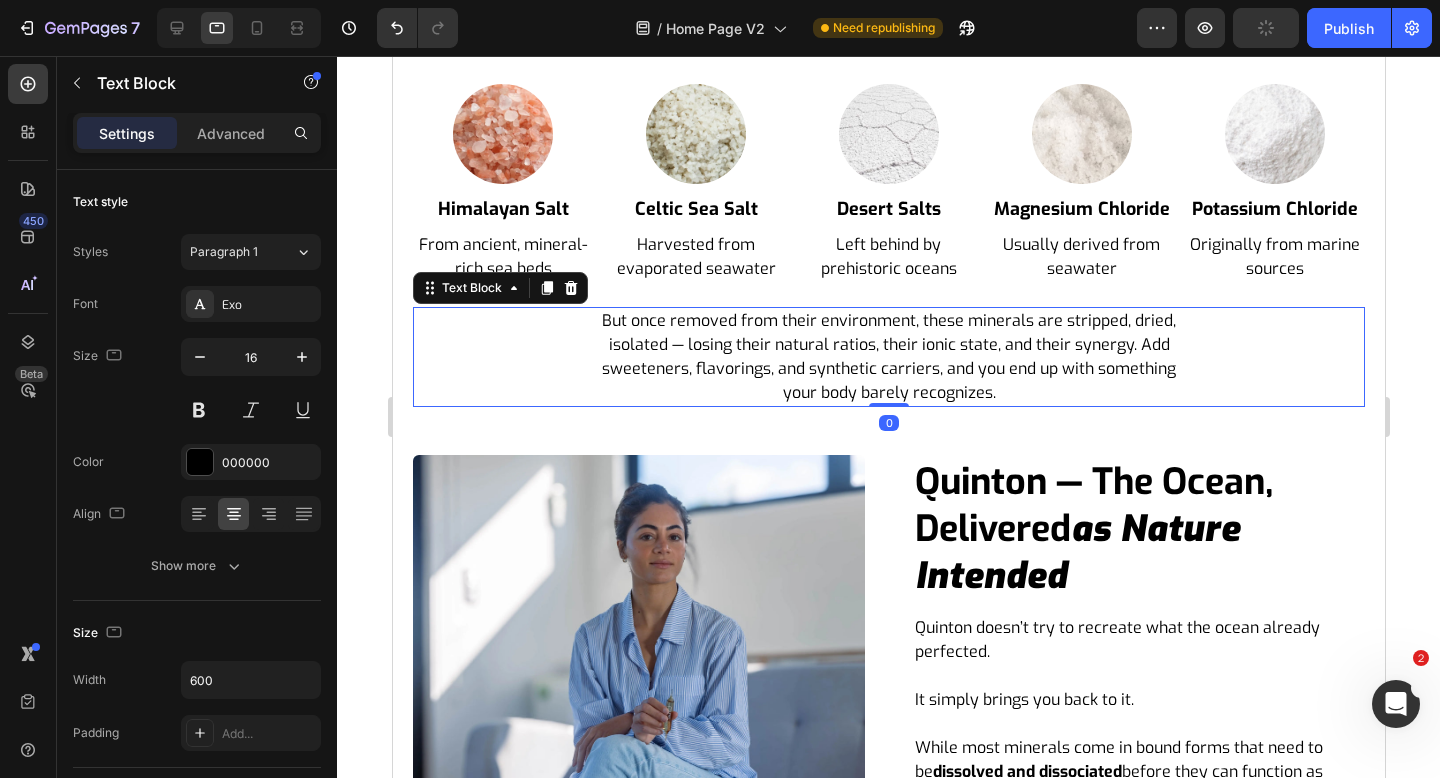 click on "But once removed from their environment, these minerals are stripped, dried, isolated — losing their natural ratios, their ionic state, and their synergy. Add sweeteners, flavorings, and synthetic carriers, and you end up with something your body barely recognizes." at bounding box center [888, 357] 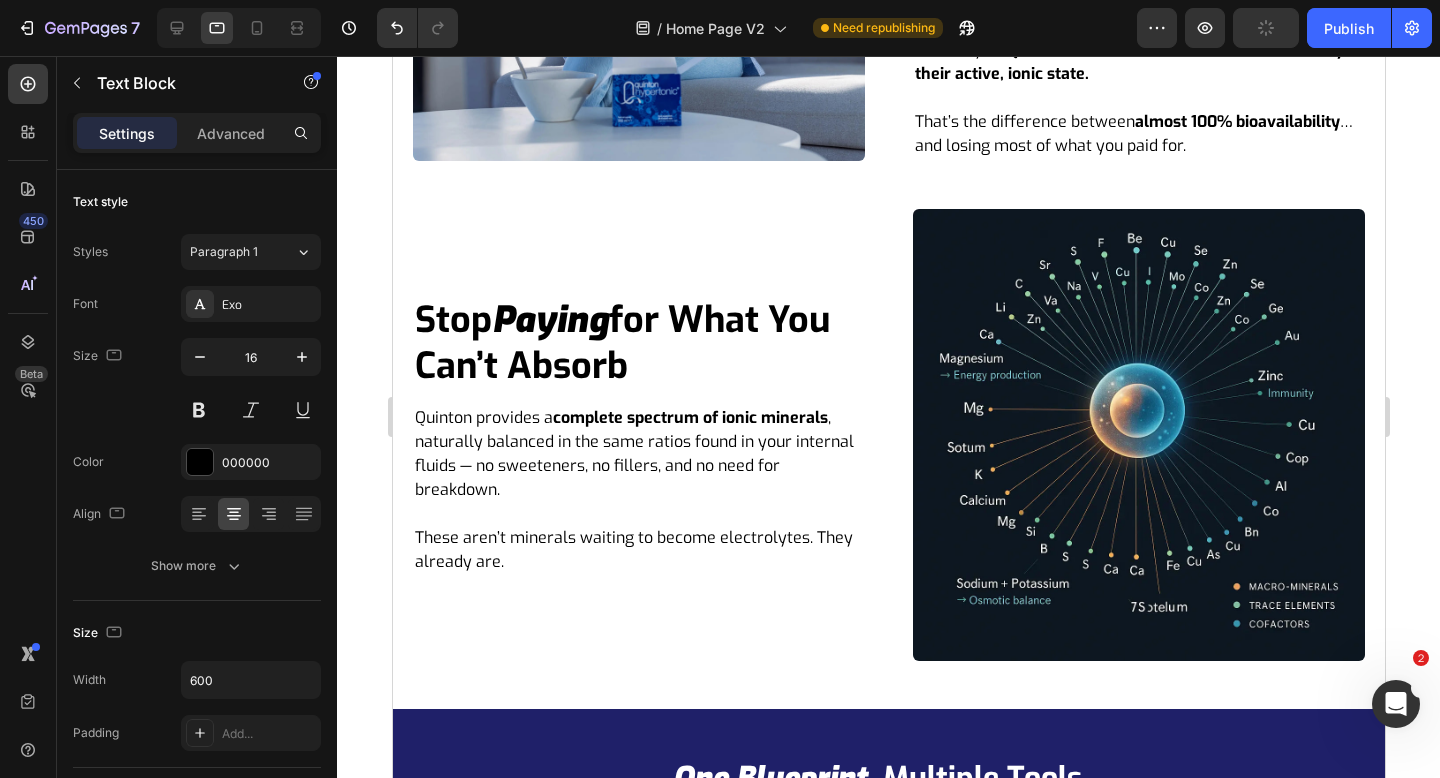 scroll, scrollTop: 1930, scrollLeft: 0, axis: vertical 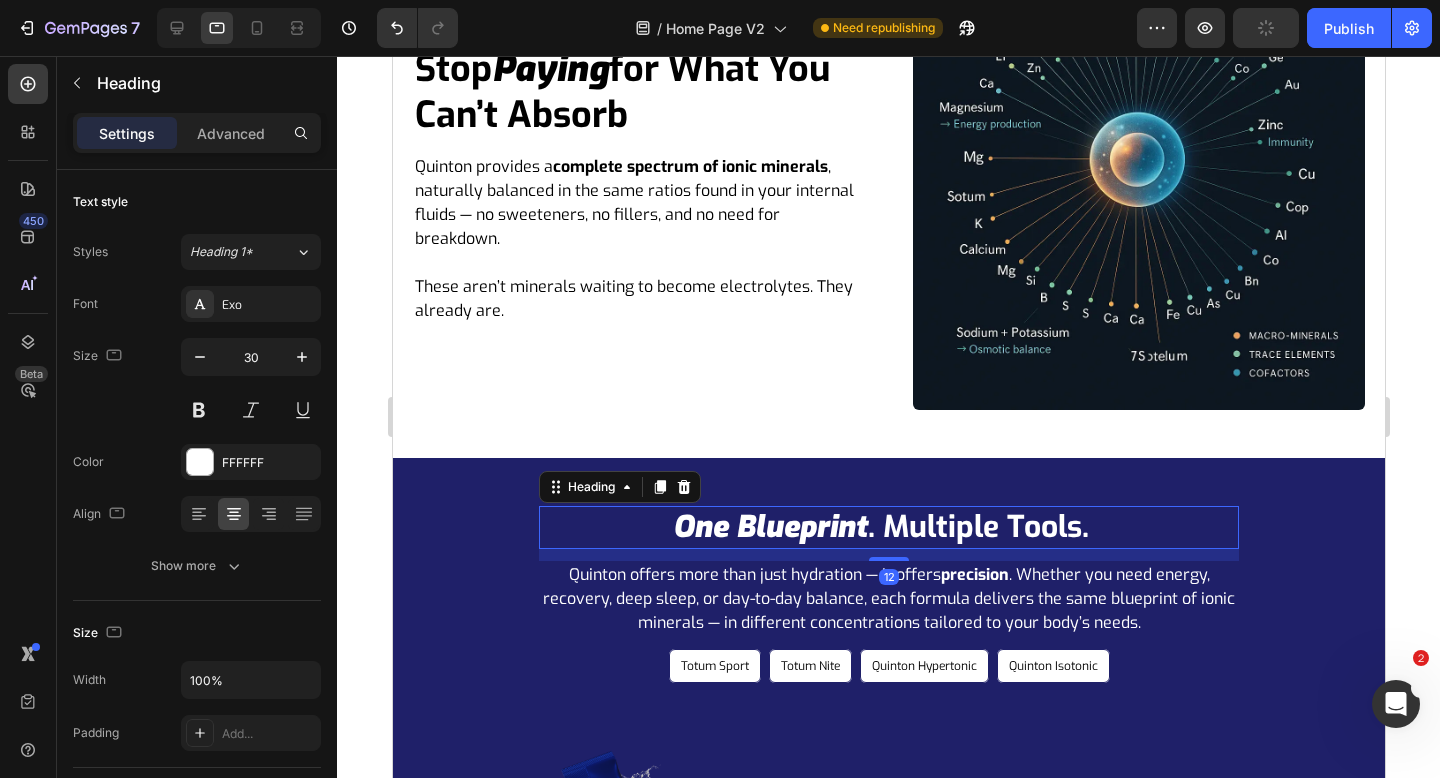click on ". multiple tools." at bounding box center (977, 527) 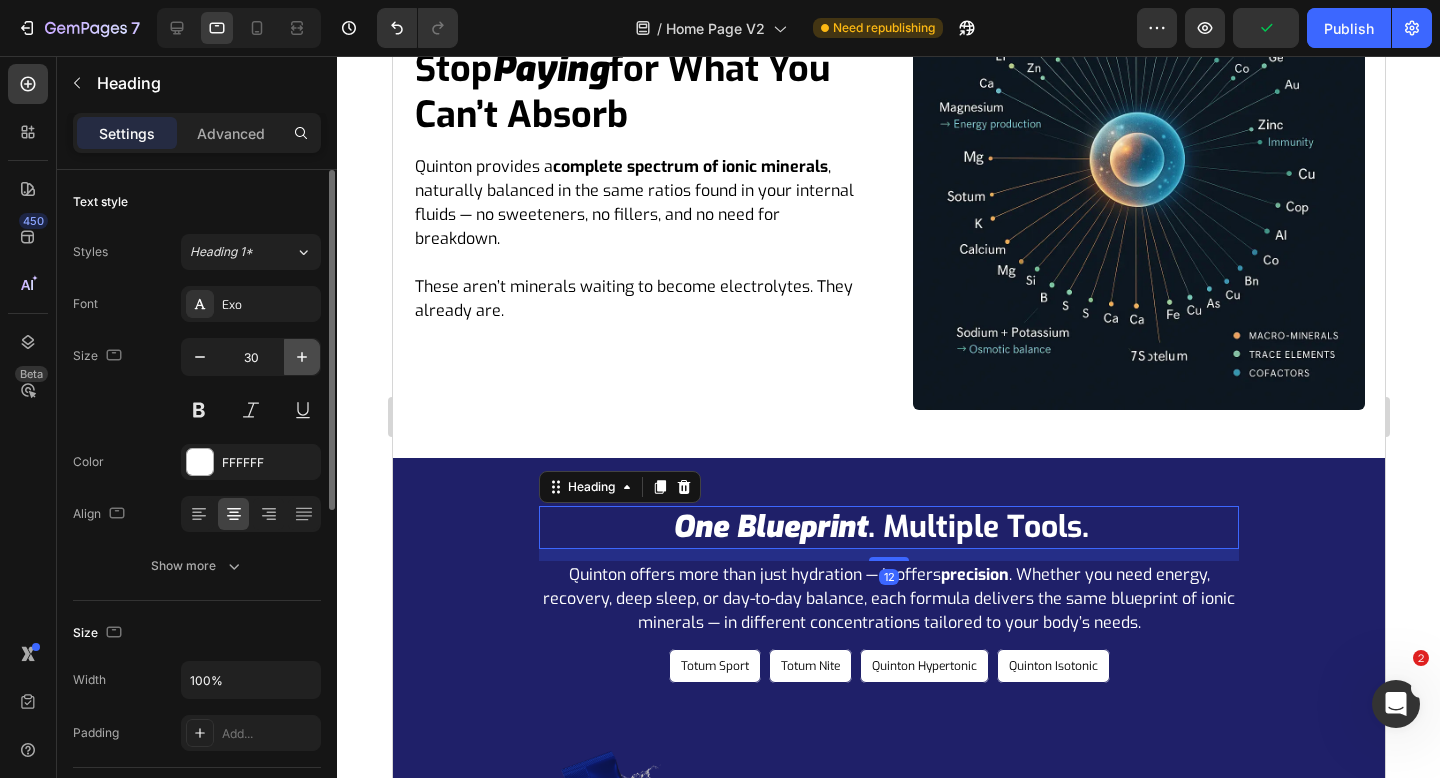 click 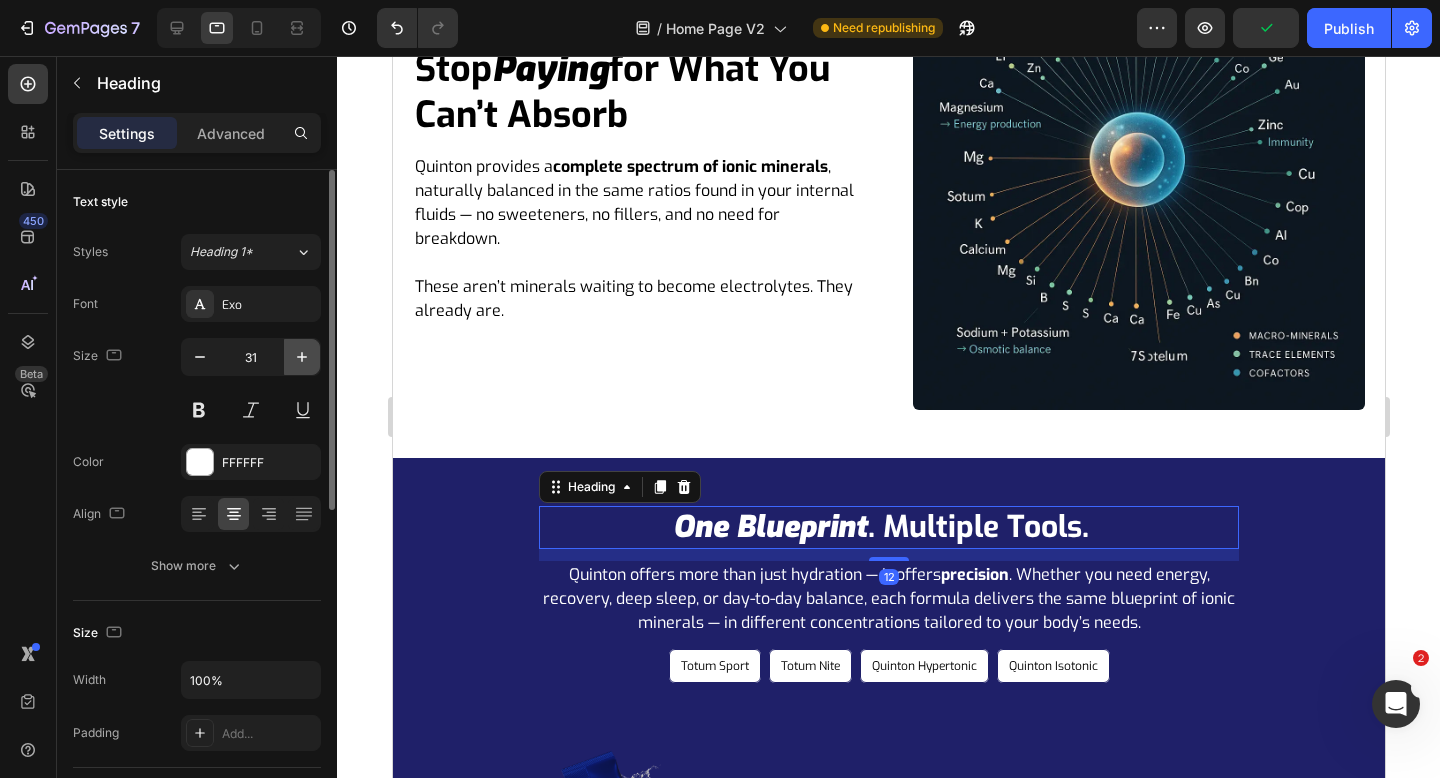 click 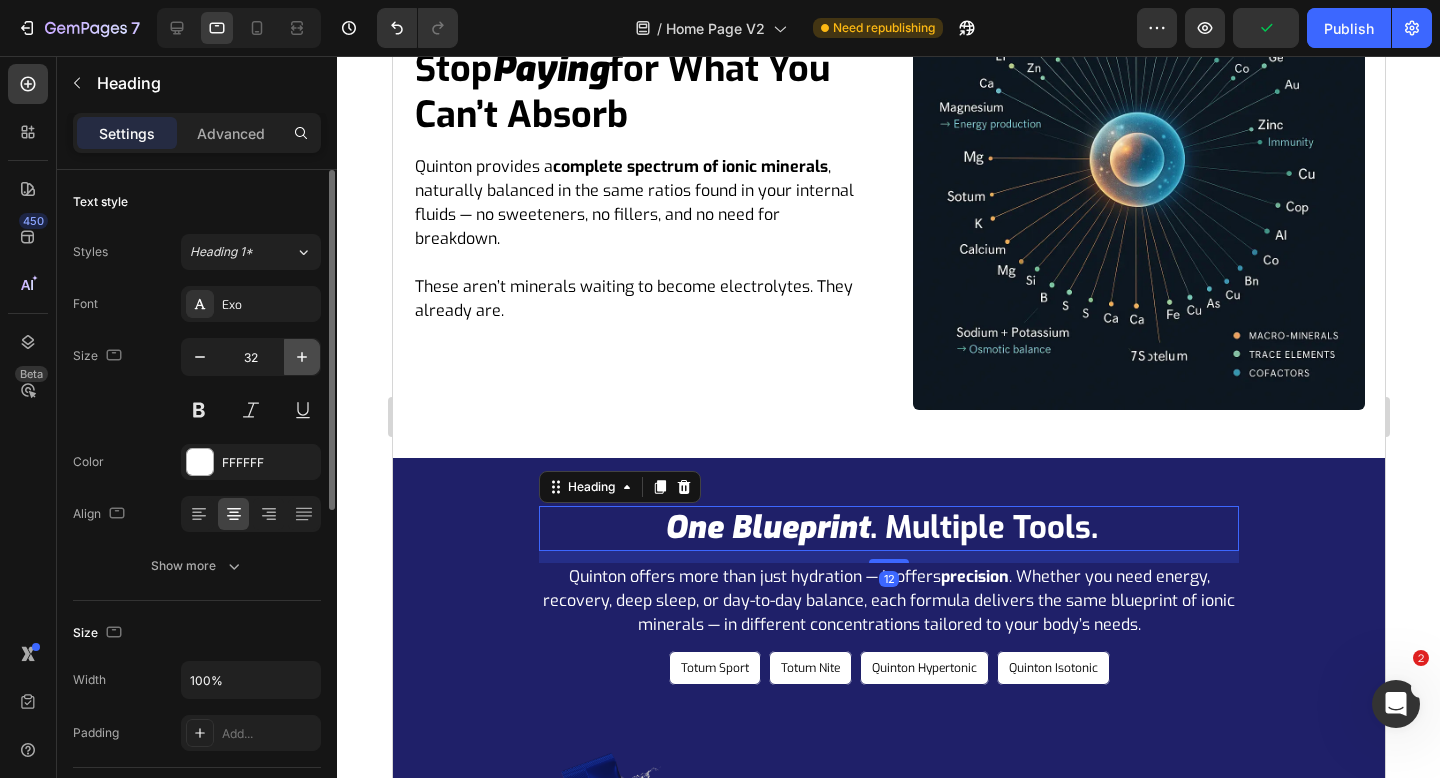 click 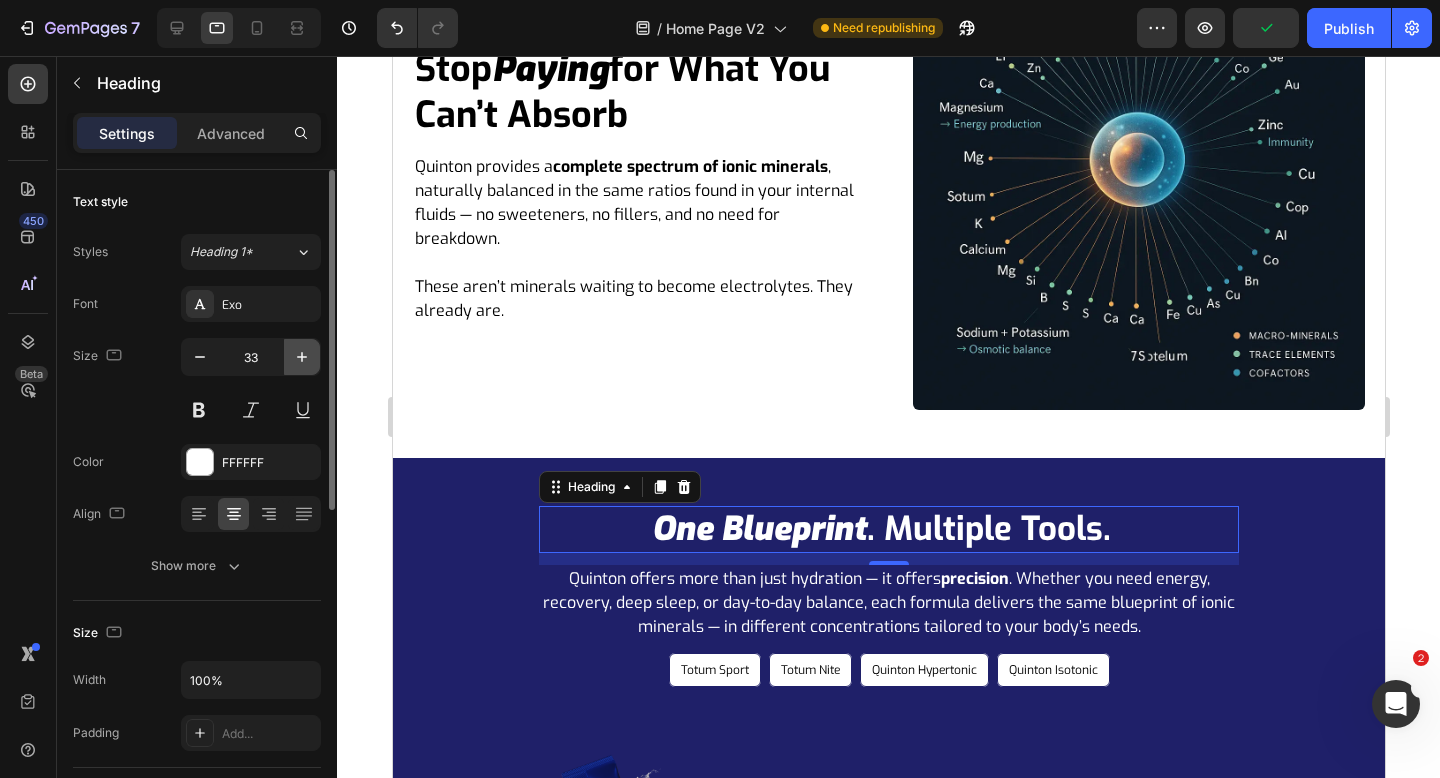 click 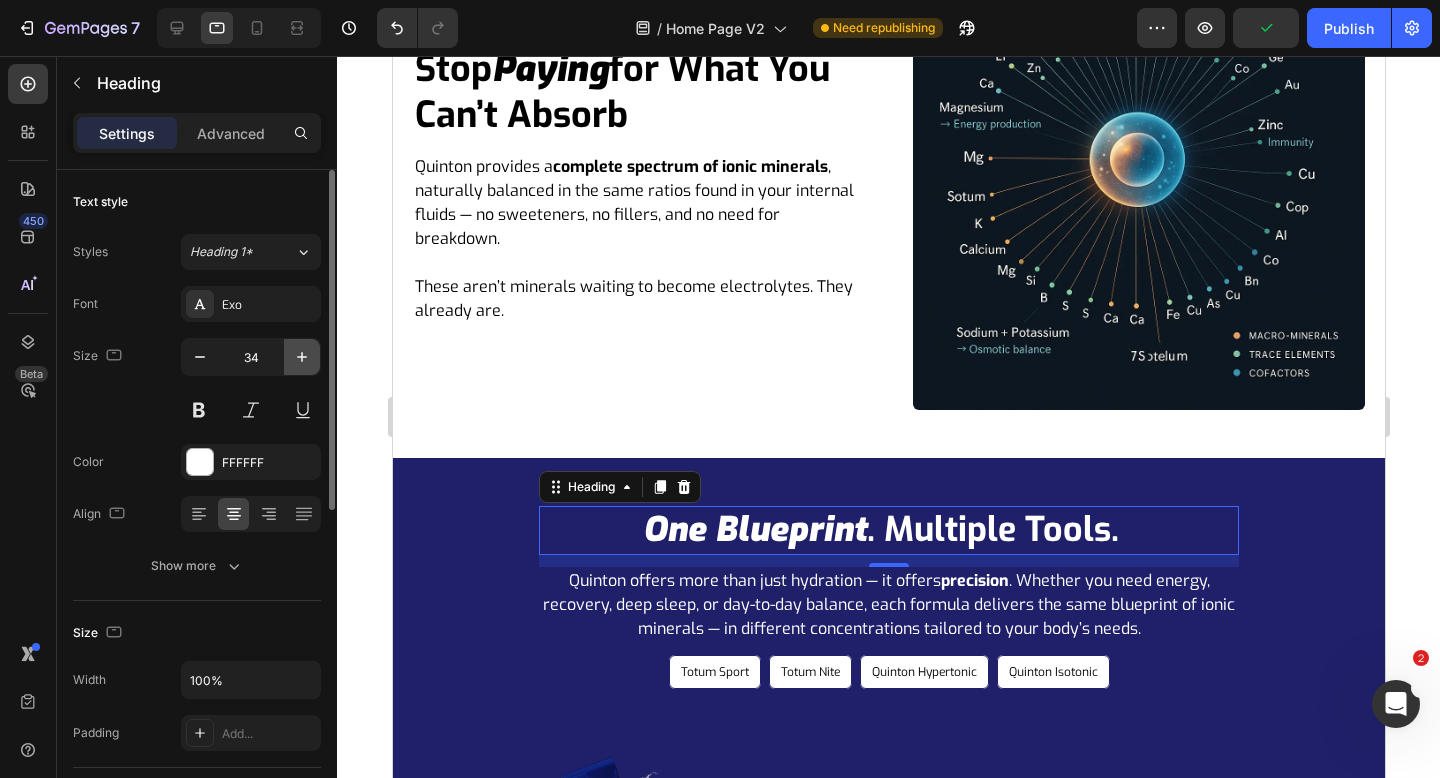 click 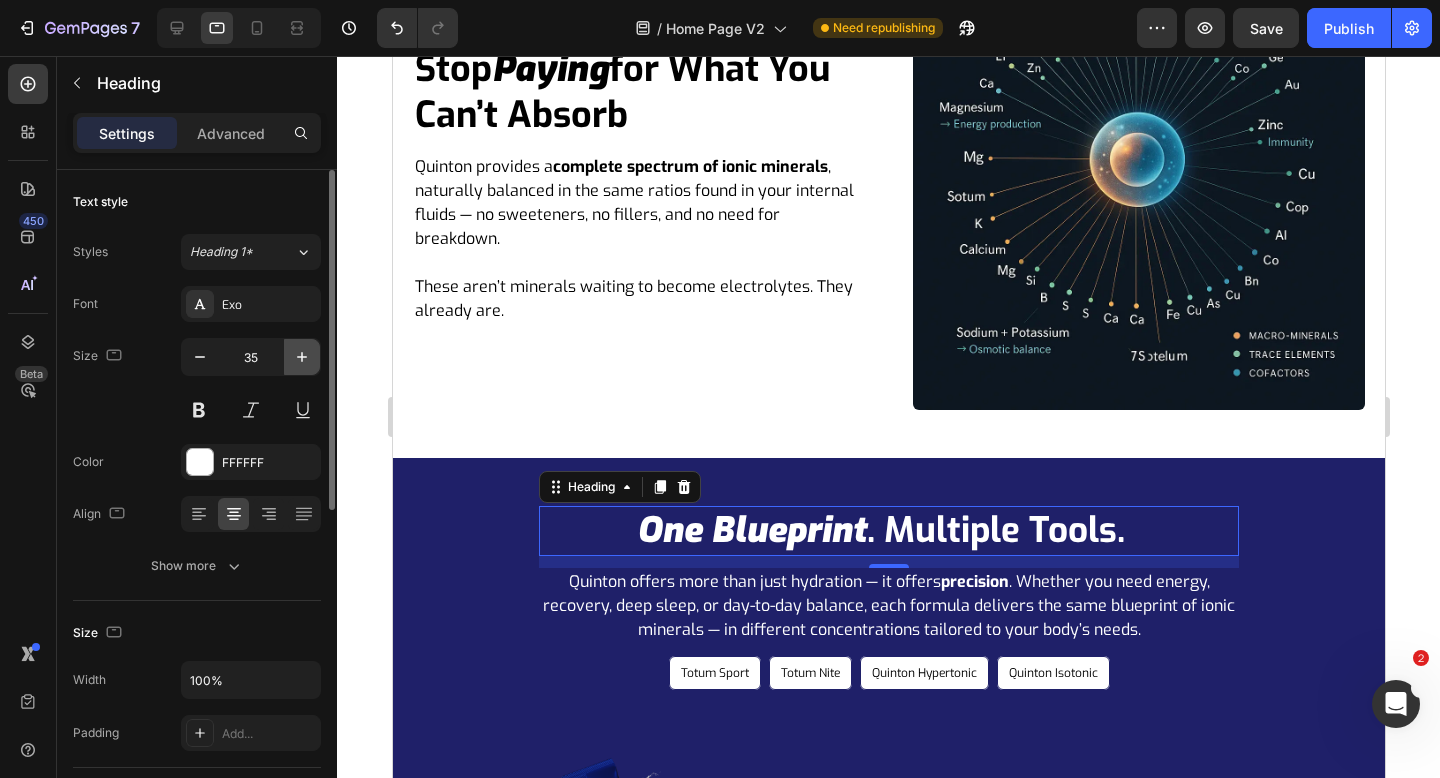 click 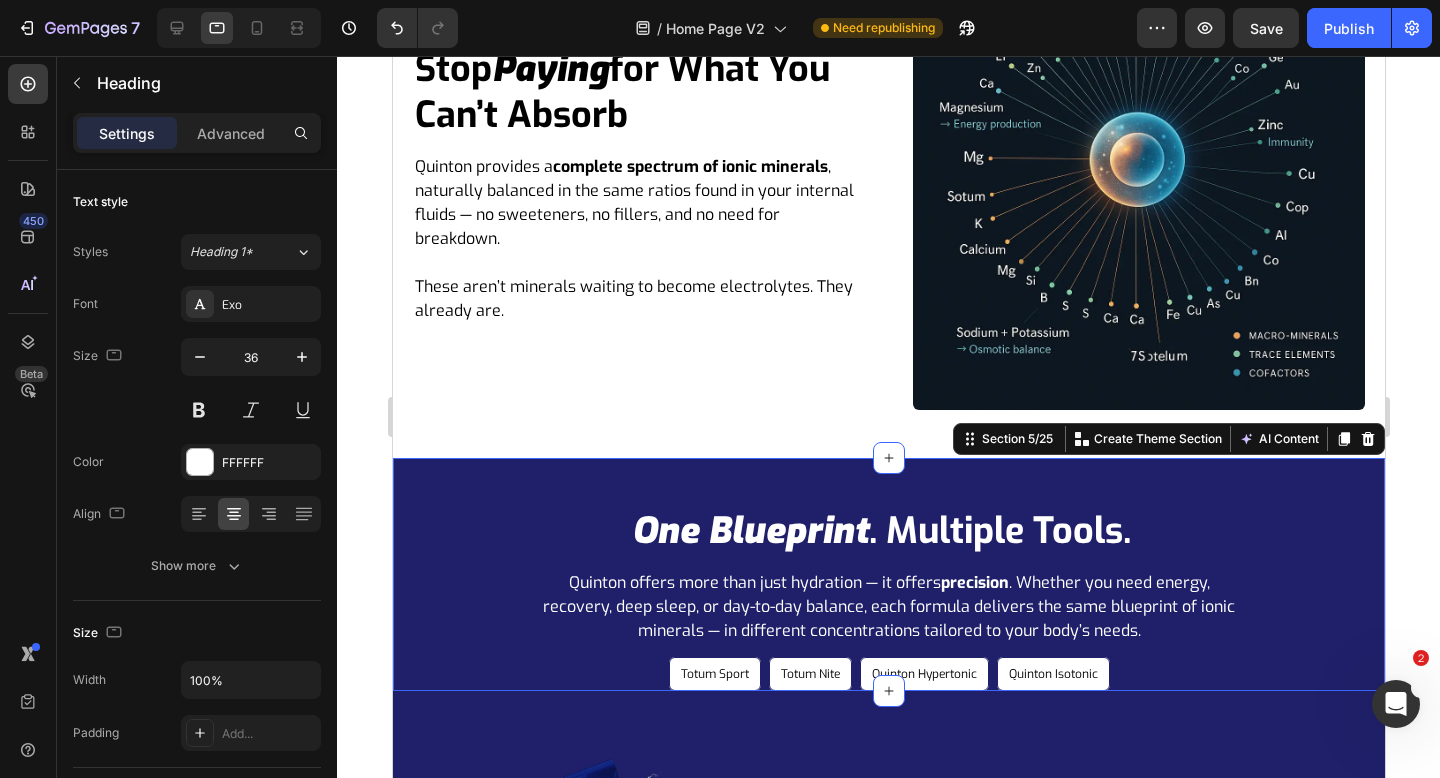 click on "one blueprint . multiple tools. Heading Quinton offers more than just hydration — it offers precision . Whether you need energy, recovery, deep sleep, or day-to-day balance, each formula delivers the same blueprint of ionic minerals — in different concentrations tailored to your body’s needs. Text Block Totum Sport Button Totum Nite Button Quinton Hypertonic Button Quinton Isotonic Button Row Row" at bounding box center [888, 598] 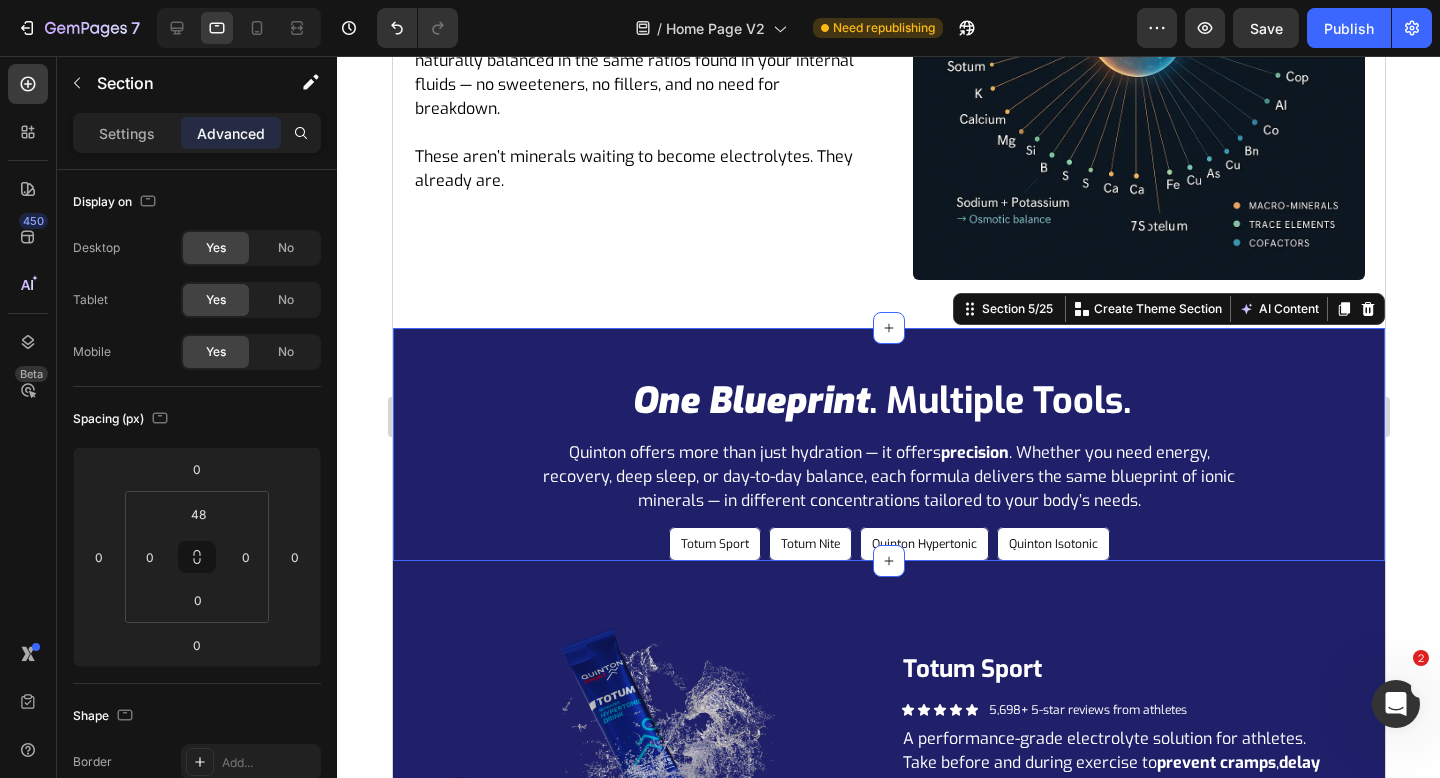 scroll, scrollTop: 2152, scrollLeft: 0, axis: vertical 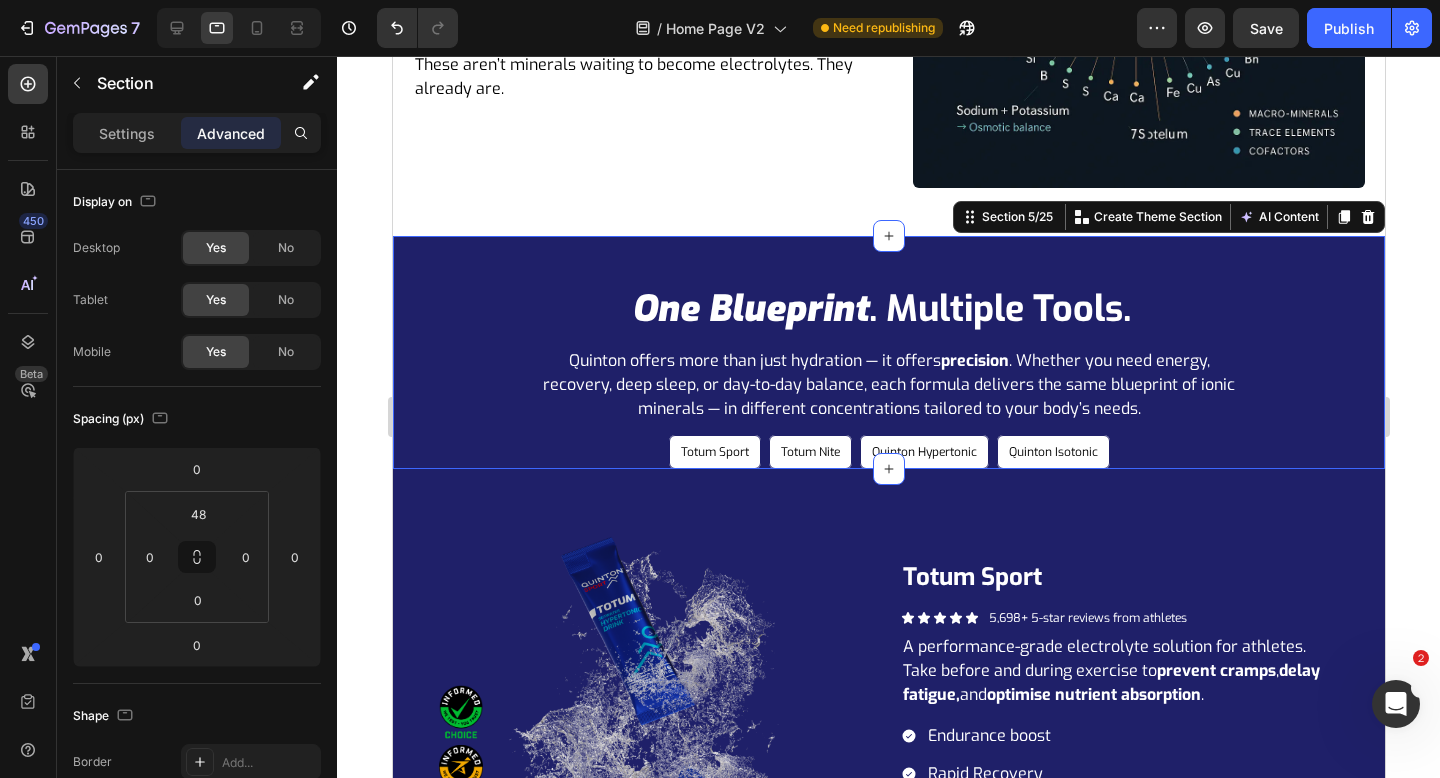 click on "one blueprint . multiple tools. Heading Quinton offers more than just hydration — it offers precision . Whether you need energy, recovery, deep sleep, or day-to-day balance, each formula delivers the same blueprint of ionic minerals — in different concentrations tailored to your body’s needs. Text Block Totum Sport Button Totum Nite Button Quinton Hypertonic Button Quinton Isotonic Button Row Row" at bounding box center (888, 376) 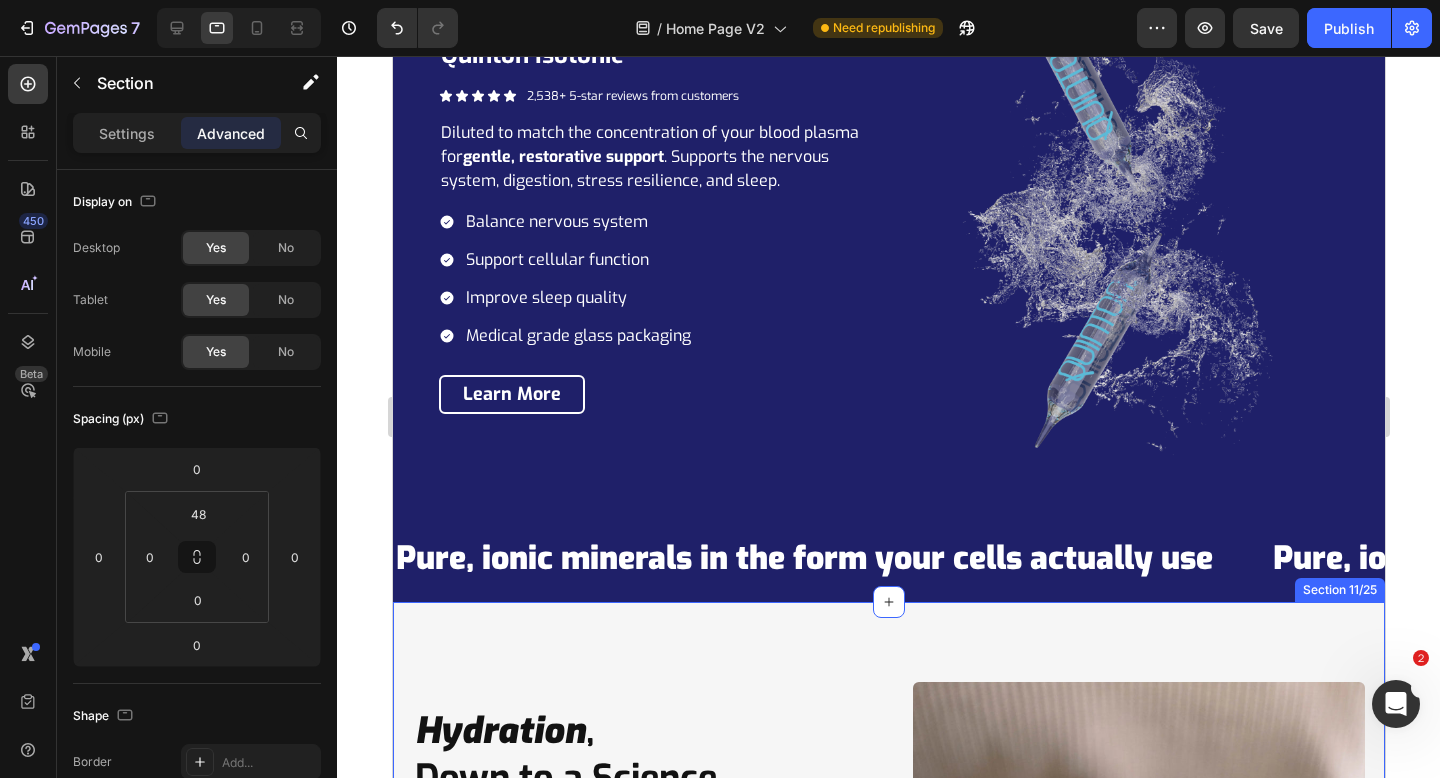 scroll, scrollTop: 4399, scrollLeft: 0, axis: vertical 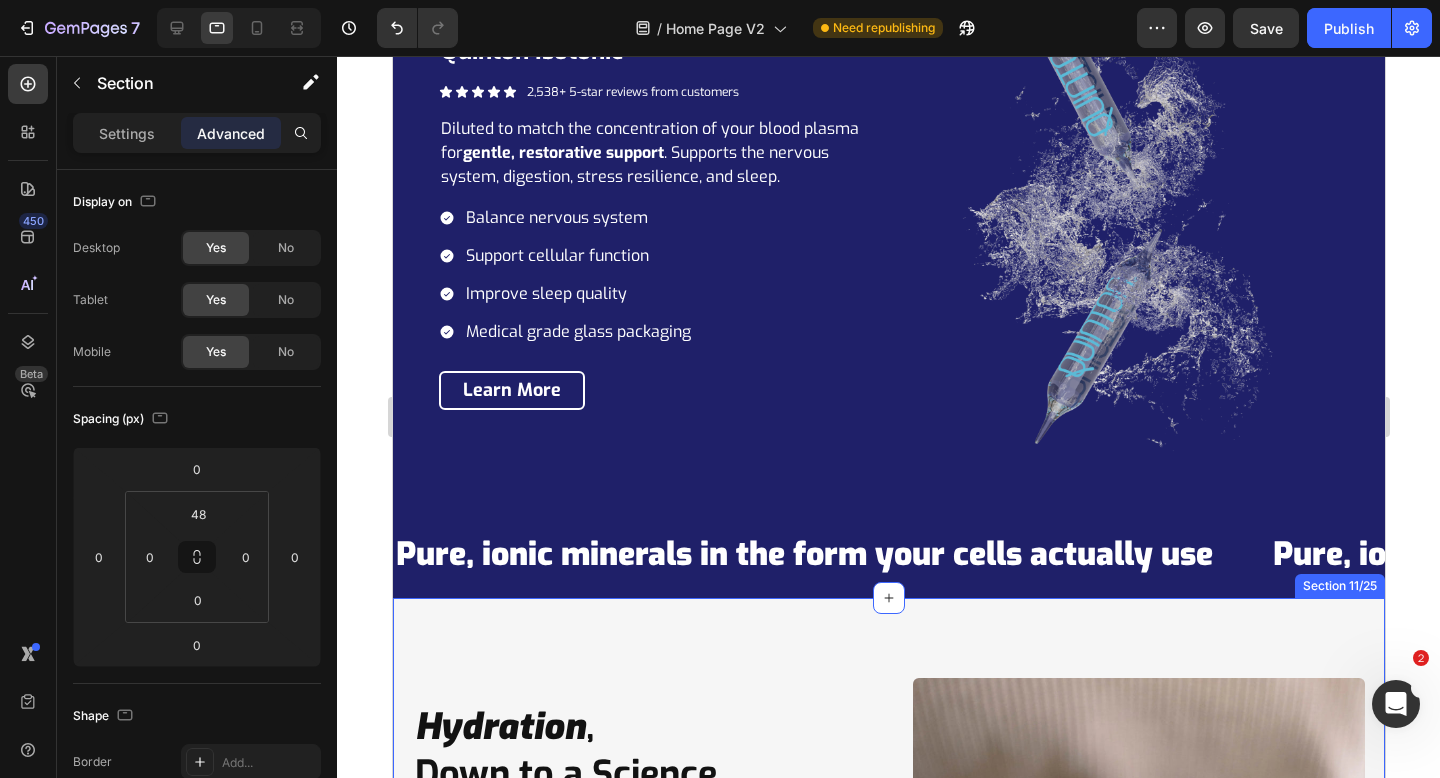 click on "Hydration ,  Down to a Science Heading Your cells don’t respond to flavour or marketing tricks. They respond to concentration gradients and ionic mineral ratios. Text Block 300% Heading Quinton Hypertonic contains  3x the total mineral concentration  of your blood plasma. This creates a powerful  osmotic gradient  — drawing water into the bloodstream, flushing out waste, and recharging your cells with vital electrolytes. Text Block Row                Title Line 0.9% Heading Quinton Isotonic is diluted to match the  0.9% salinity of blood plasma . This allows for  gentle, passive absorption , supporting nervous system regulation, cellular hydration, and mineral balance without overstimulation. Text Block Row                Title Line 78+ Heading Your cells are suspended in over  78 ionic minerals and co-factors  — not just sodium, magnesium, and potassium. Quinton delivers the  full spectrum of nutrients * your cells need to hydrate, regenerate, and function at their best. Text Block Row See Studies Row" at bounding box center [888, 1054] 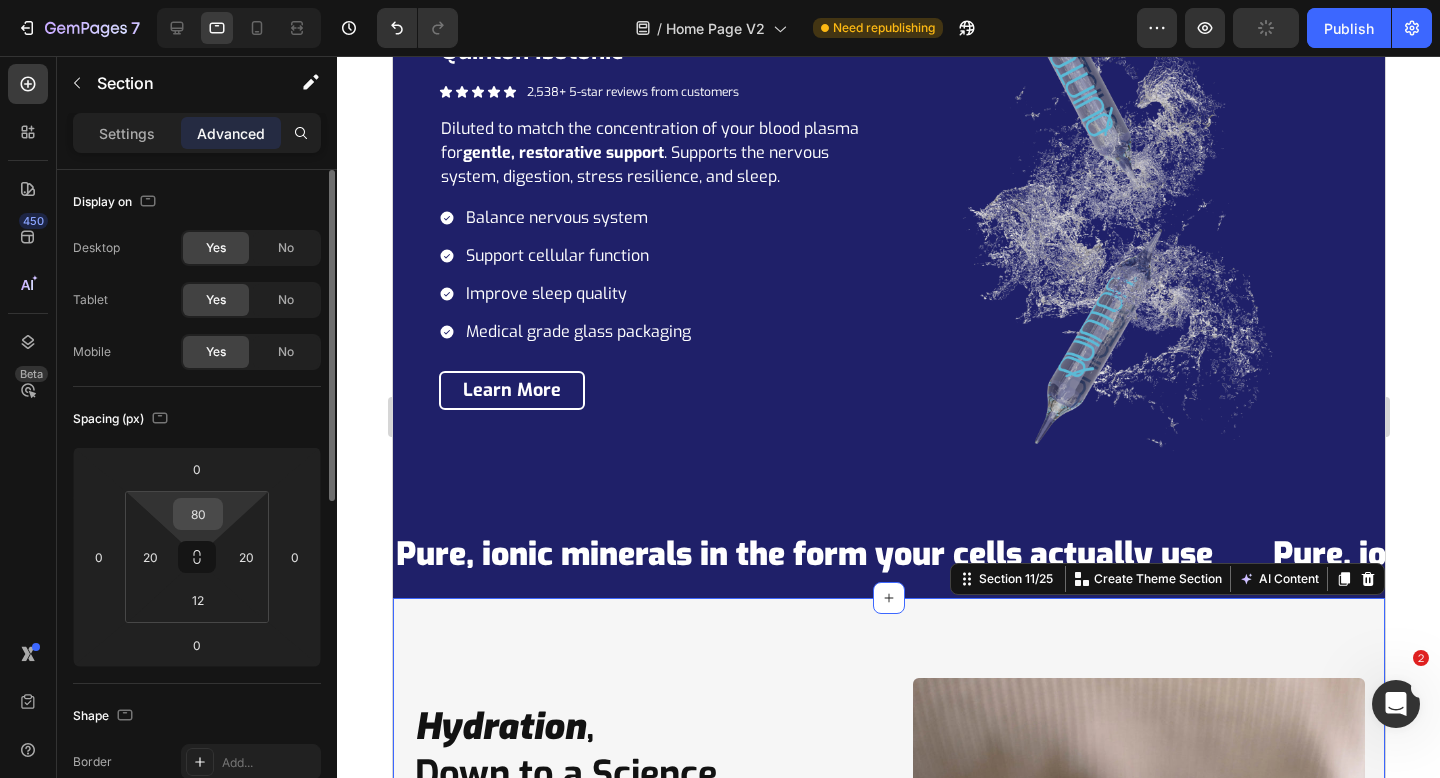 click on "80" at bounding box center [198, 514] 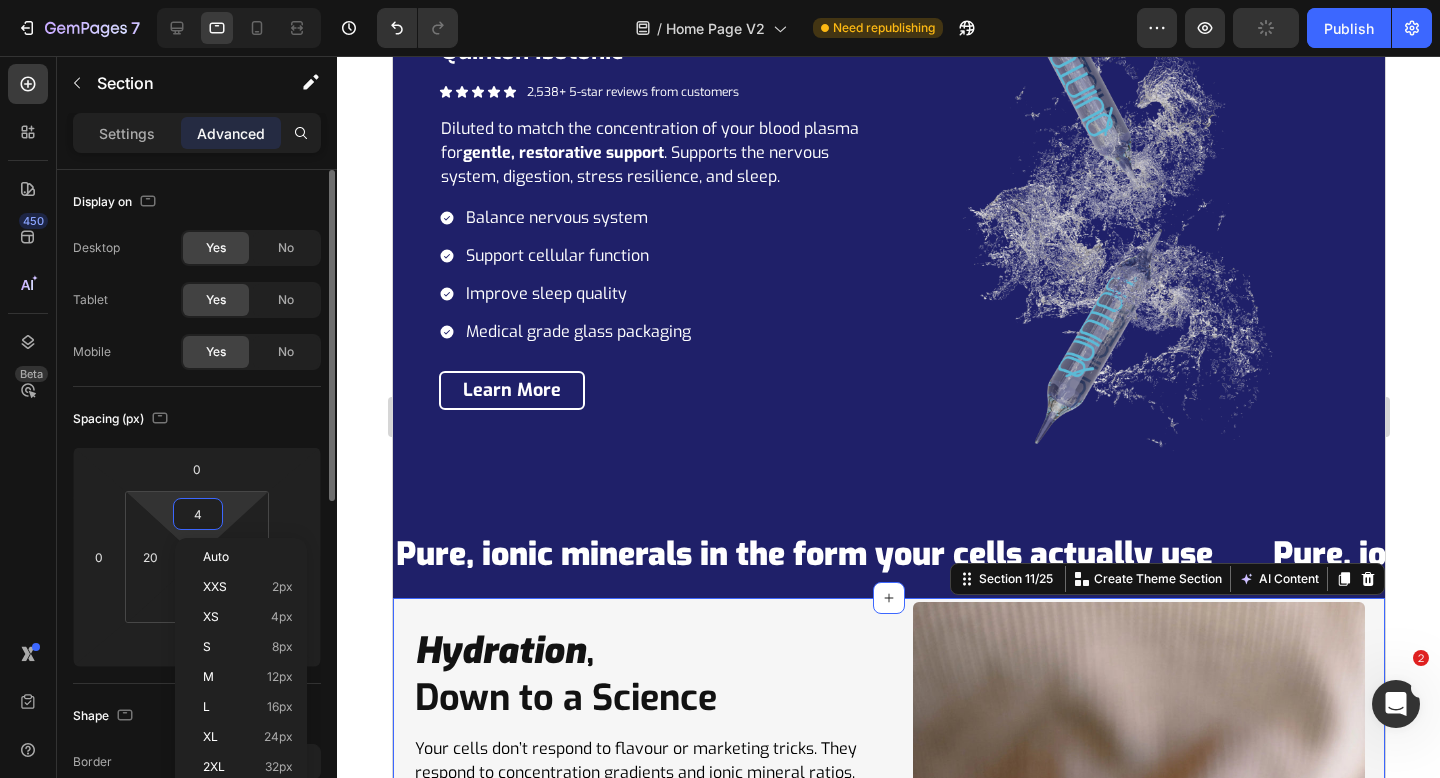 type on "48" 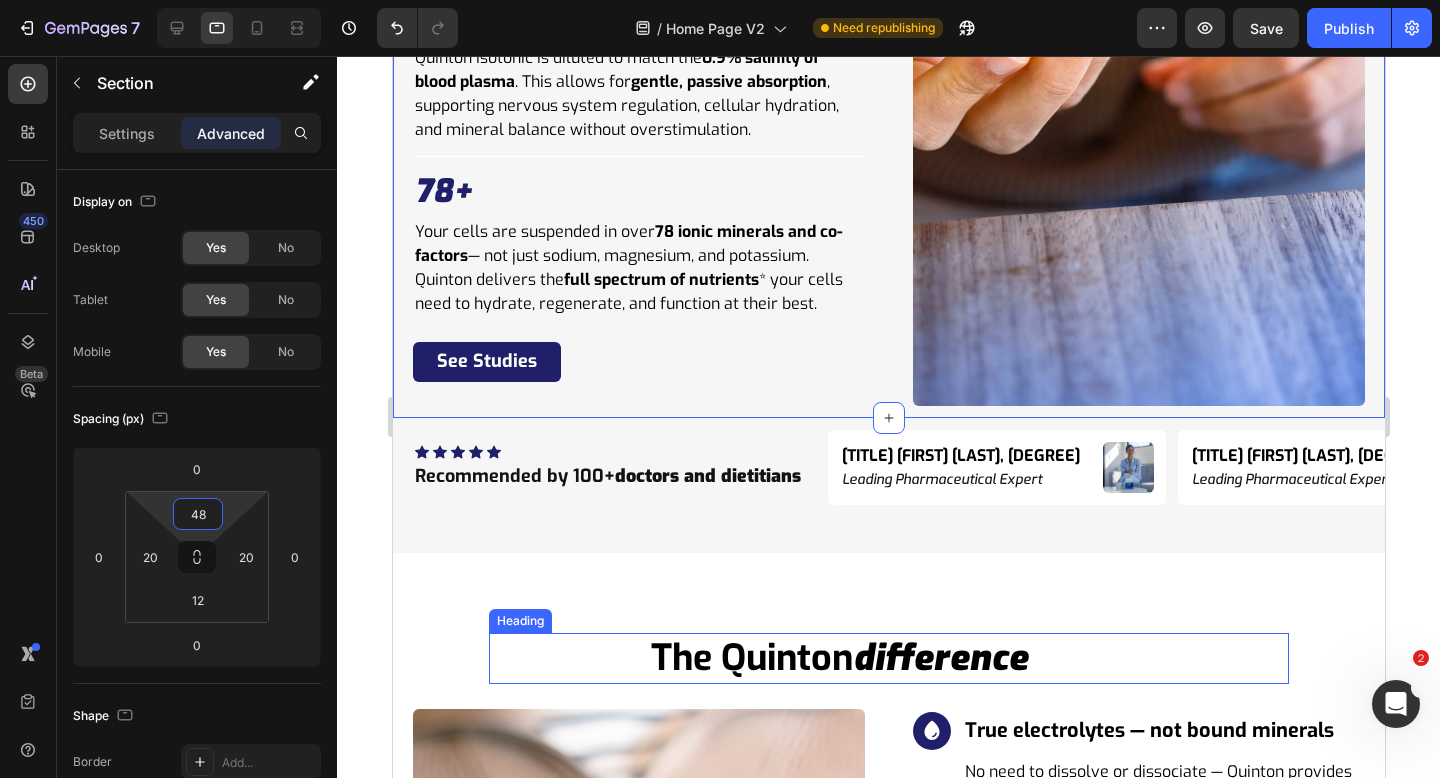 scroll, scrollTop: 5578, scrollLeft: 0, axis: vertical 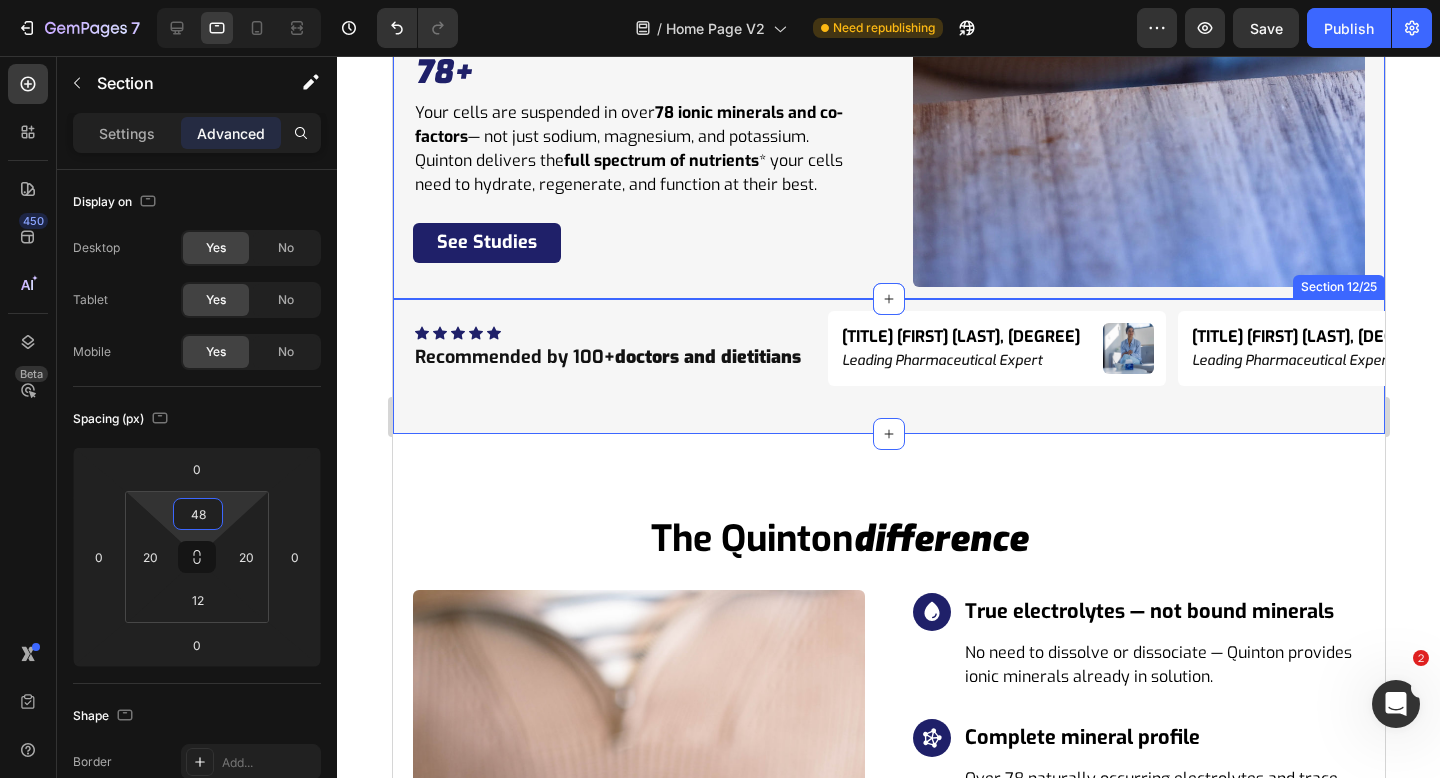 click on "Icon Icon Icon Icon Icon Icon List Hoz Recommended by 100+ doctors and dietitians Heading Dr. Niko Velasco, PHD Heading Leading Pharmaceutical Expert Heading Image Row Dr. Niko Velasco, PHD Heading Leading Pharmaceutical Expert Heading Image Row Dr. Niko Velasco, PHD Heading Leading Pharmaceutical Expert Heading Image Row Dr. Niko Velasco, PHD Heading Leading Pharmaceutical Expert Heading Image Row Dr. Niko Velasco, PHD Heading Leading Pharmaceutical Expert Heading Image Row Dr. Niko Velasco, PHD Heading Leading Pharmaceutical Expert Heading Image Row Dr. Niko Velasco, PHD Heading Leading Pharmaceutical Expert Heading Image Row Dr. Niko Velasco, PHD Heading Leading Pharmaceutical Expert Heading Image Row Dr. Niko Velasco, PHD Heading Leading Pharmaceutical Expert Heading Image Row Dr. Niko Velasco, PHD Heading Leading Pharmaceutical Expert Heading Image Row Marquee Row Section 12/25" at bounding box center [888, 366] 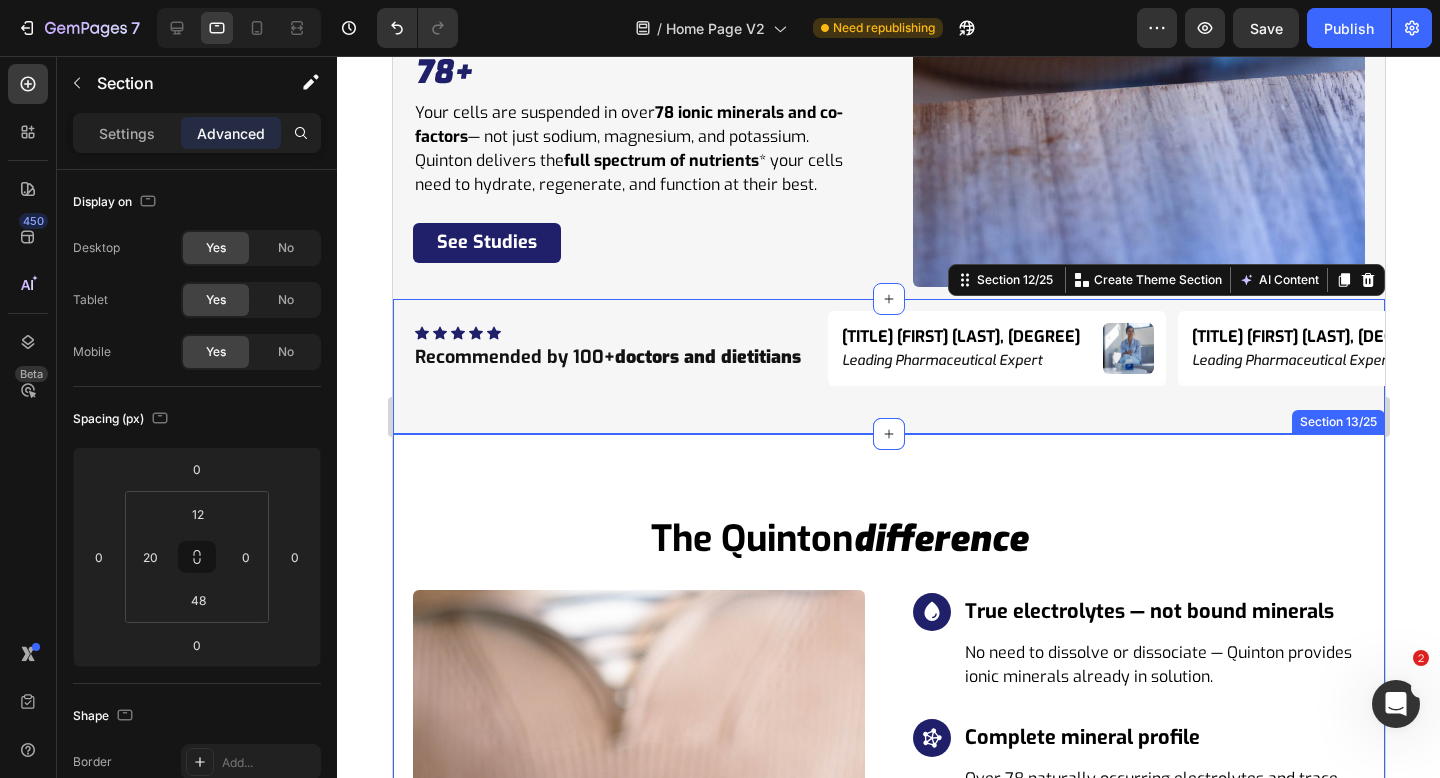 click on "the quinton difference Heading Row Image Icon True electrolytes — not bound minerals Heading No need to dissolve or dissociate — Quinton provides ionic minerals already in solution. Text block Row Icon Complete mineral profile Heading Over 78 naturally occurring electrolytes and trace elements, not just sodium and potassium. Text block Row Icon Bioavailable & biologically familiar Heading Mimics the mineral ratios of your own plasma — making absorption effortless and near-total. Text block Row Icon No sweeteners. No additives. No synthetics. Heading Just pure marine plasma in its natural, unaltered state. Text block Row Icon Backed by over 100 years of use Heading Used clinically and nutritionally across generations to restore mineral balance at the cellular level. Text block Row Row Section 13/25" at bounding box center [888, 847] 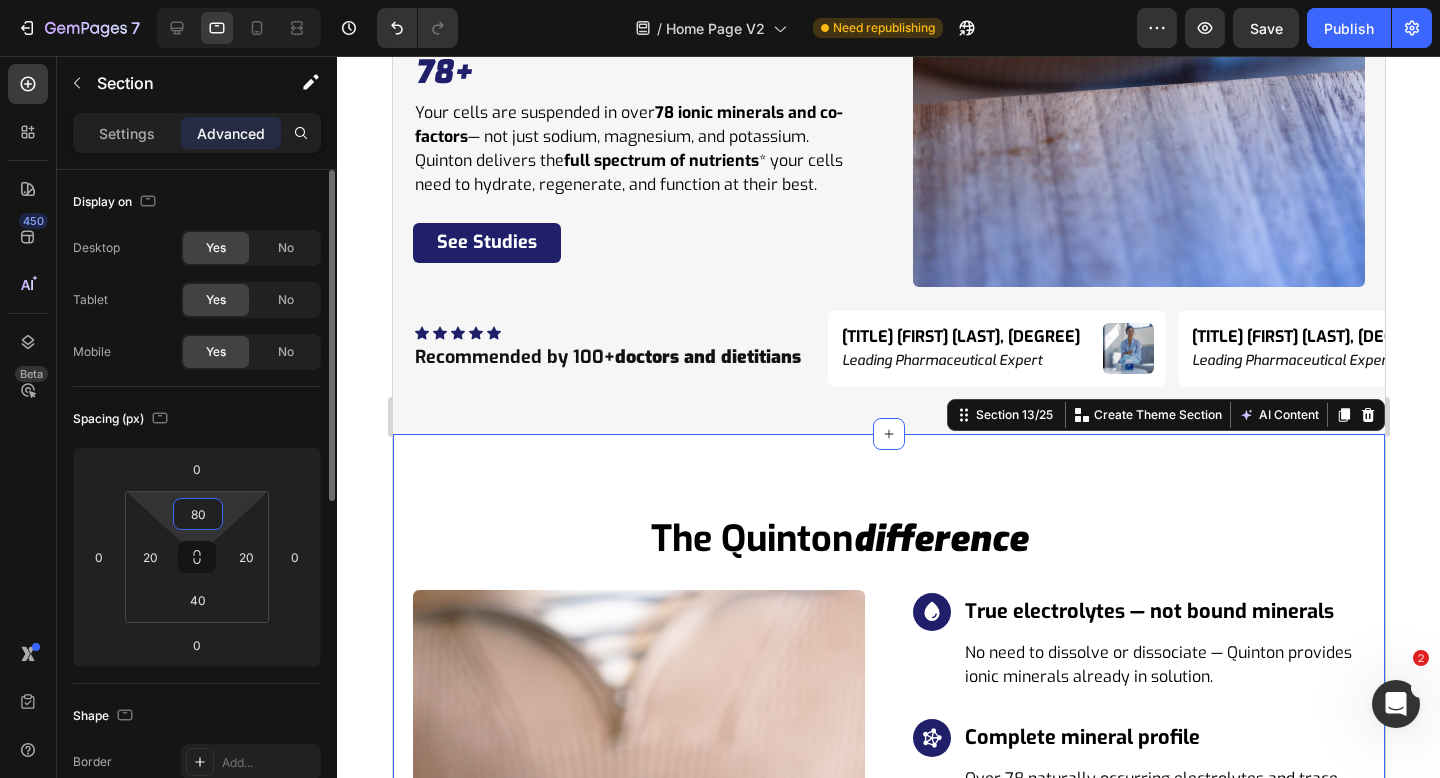 click on "80" at bounding box center (198, 514) 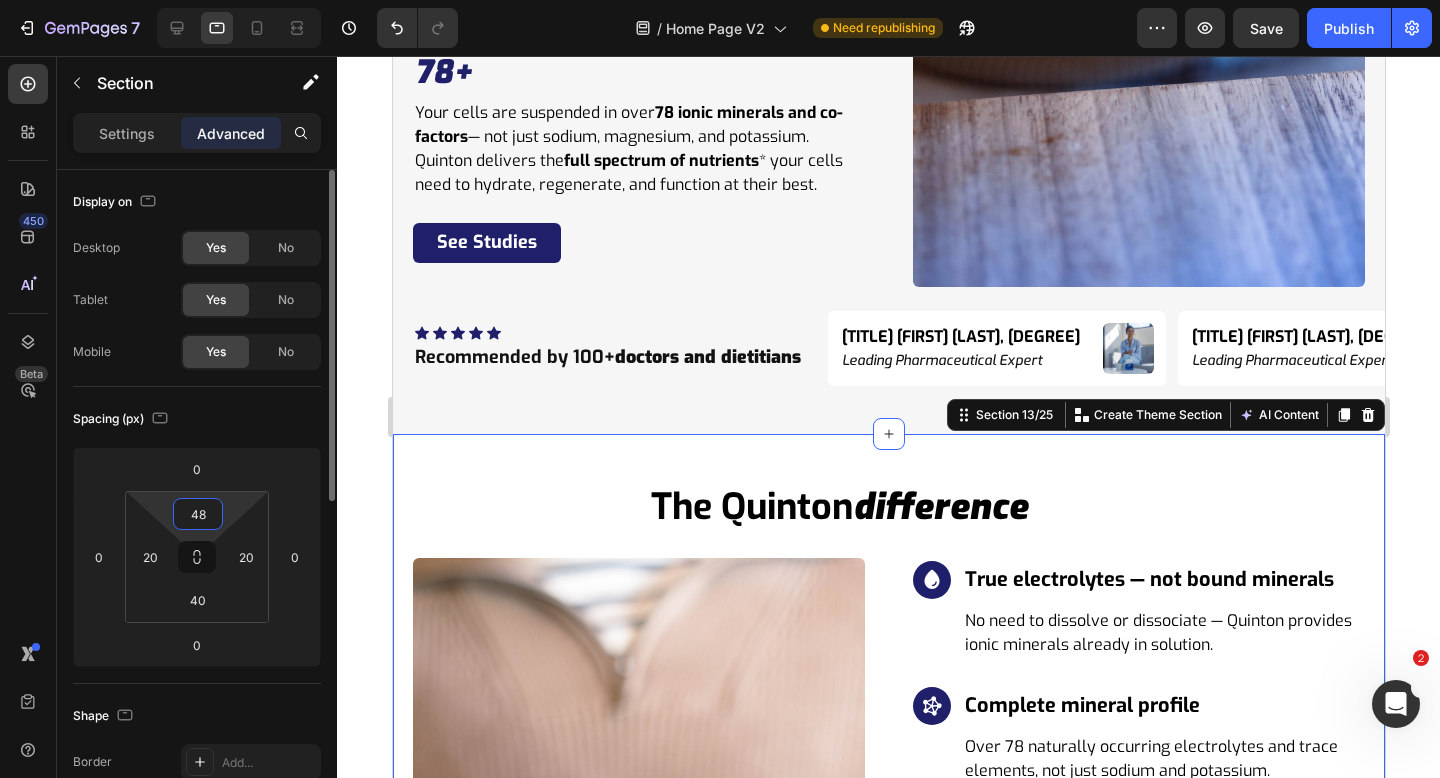 type on "48" 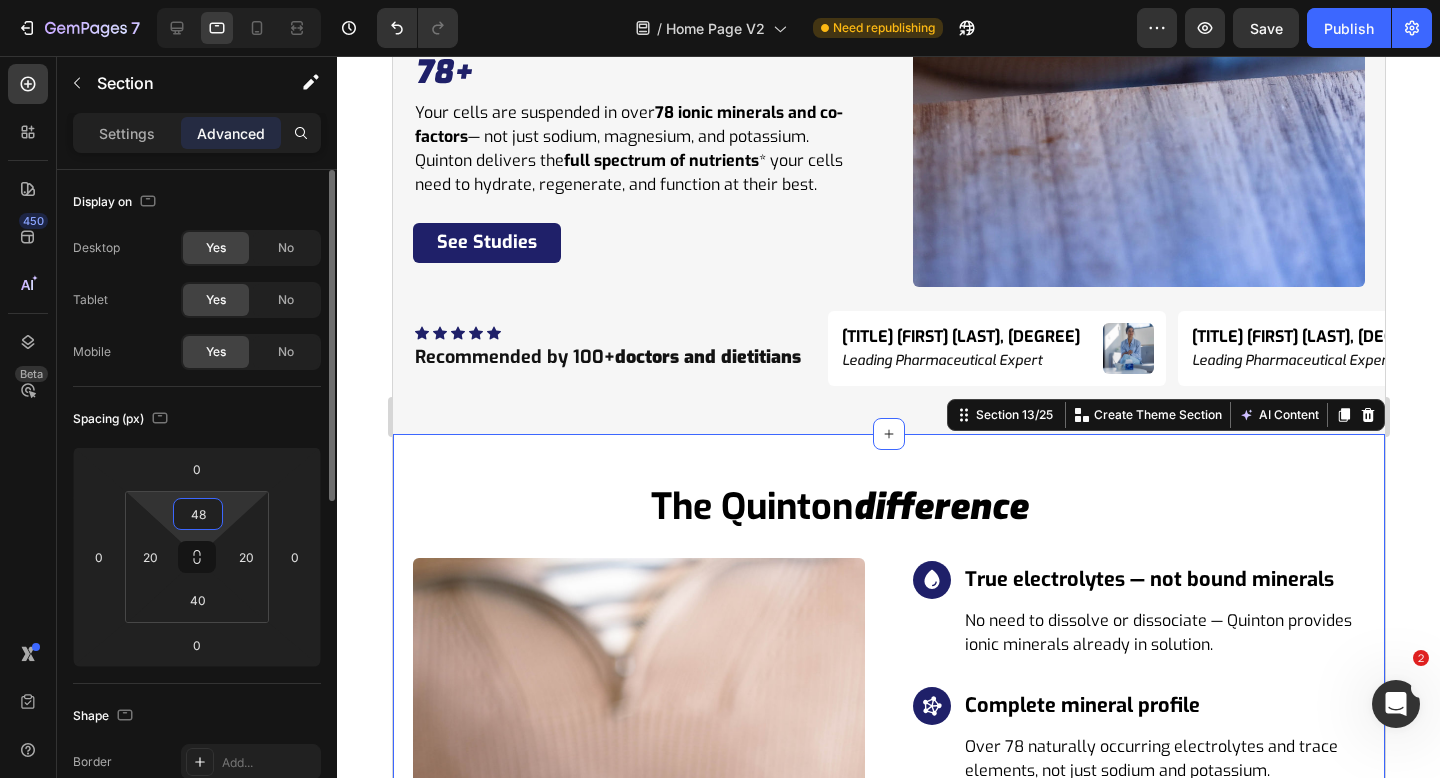 click on "Spacing (px)" at bounding box center (197, 419) 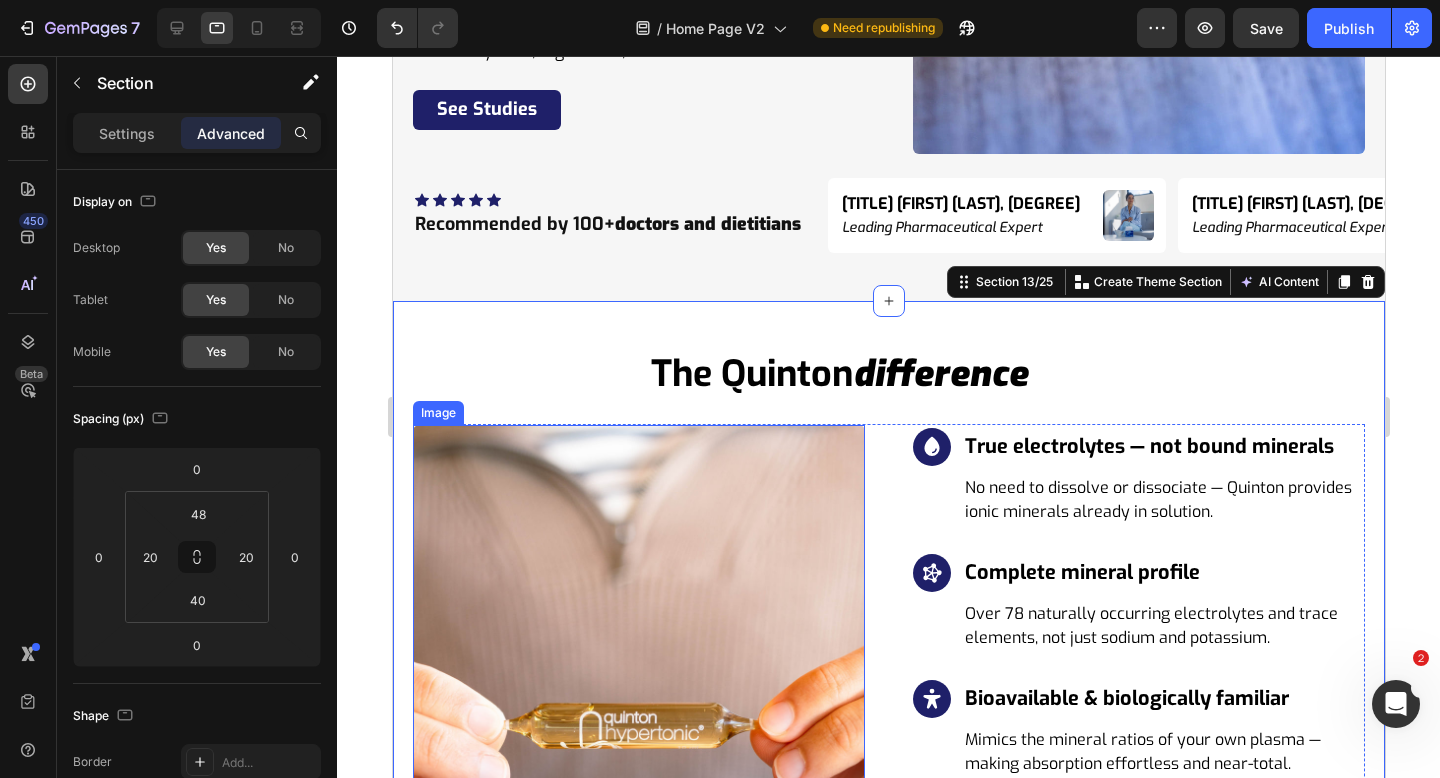 scroll, scrollTop: 5866, scrollLeft: 0, axis: vertical 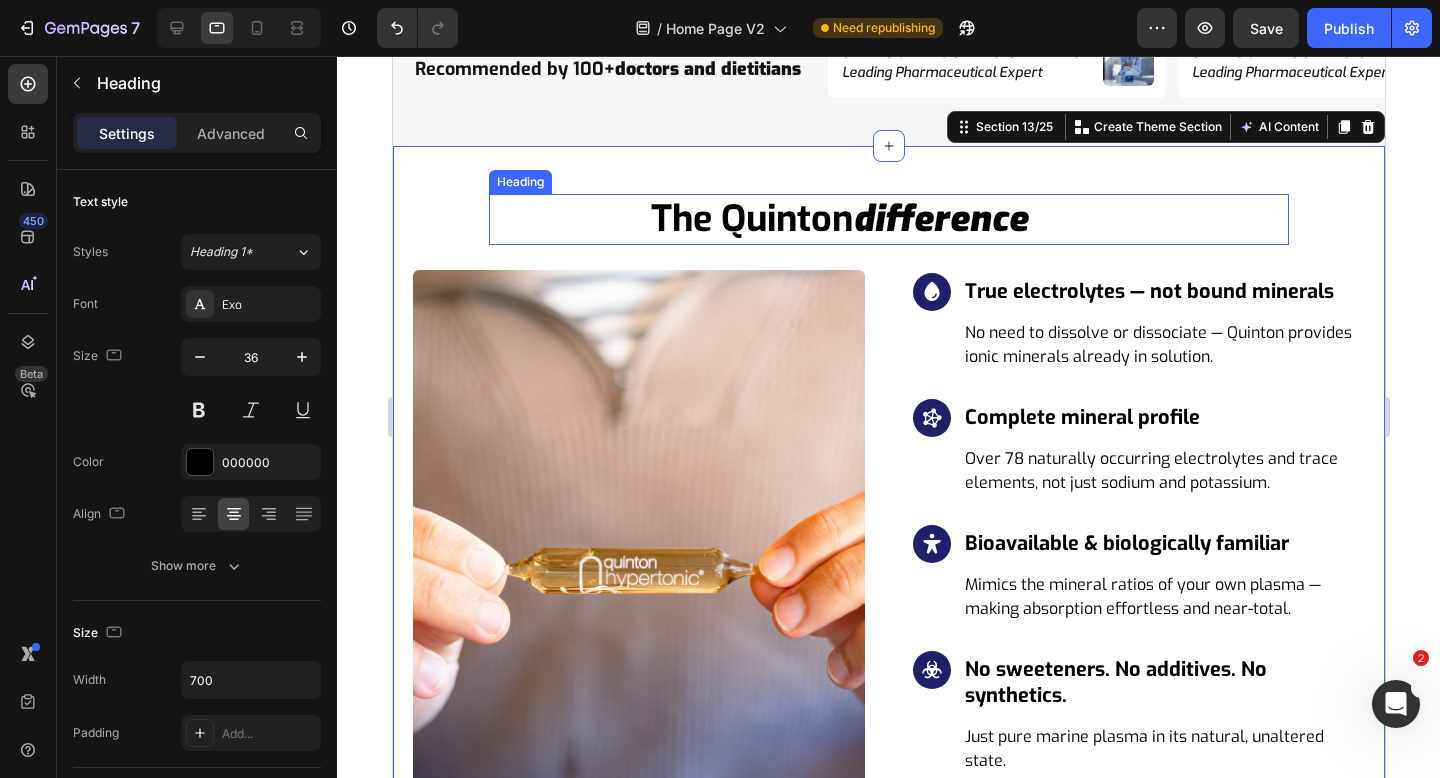 click on "difference" at bounding box center (939, 219) 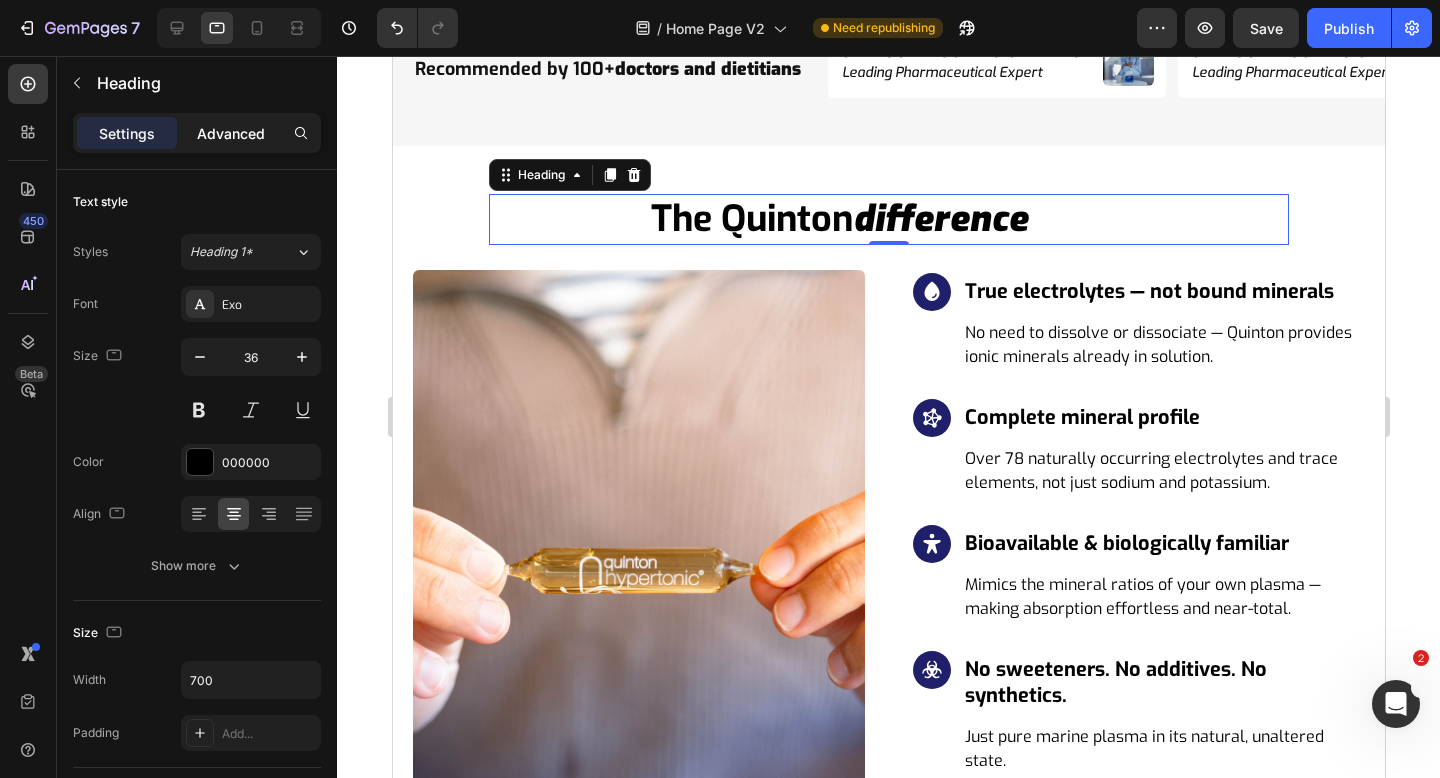 click on "Advanced" at bounding box center [231, 133] 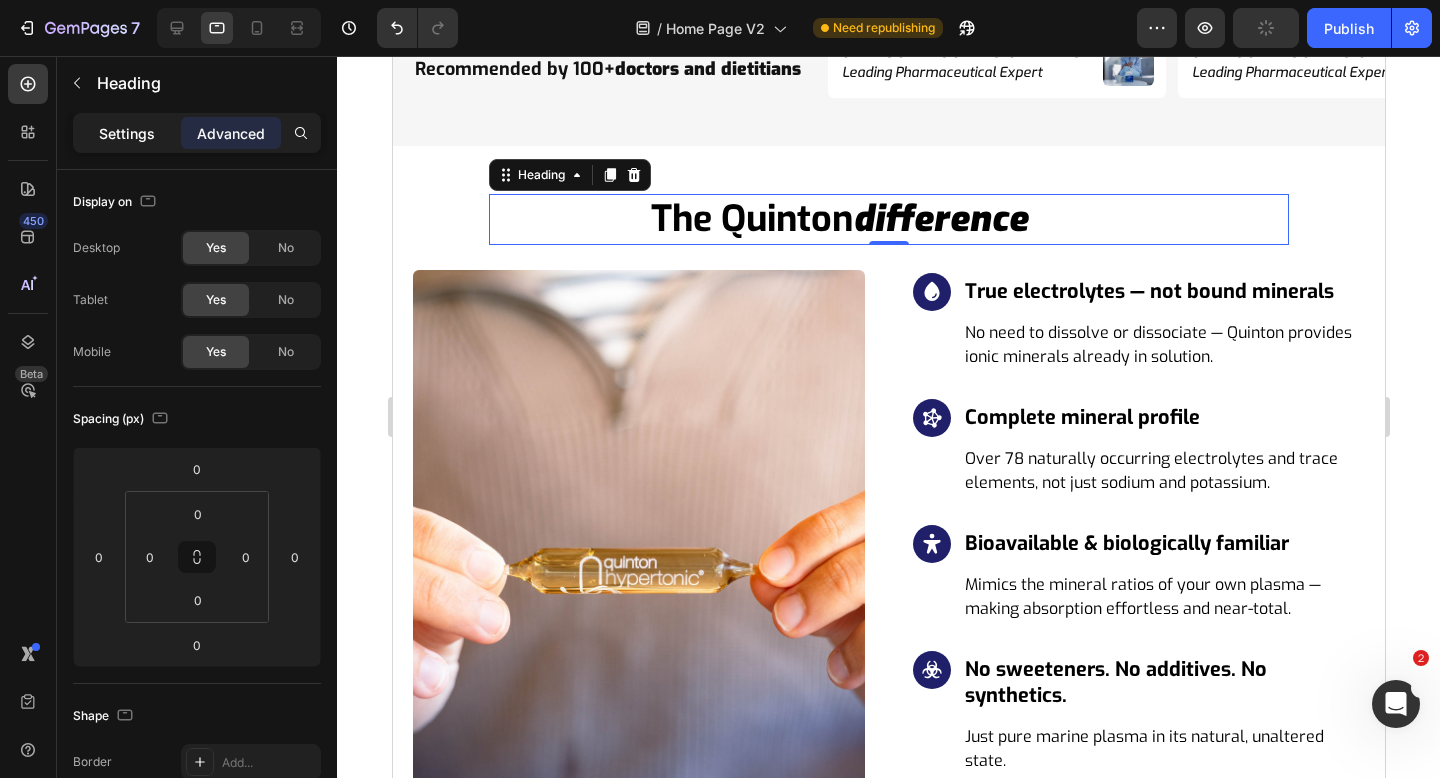 click on "Settings" at bounding box center (127, 133) 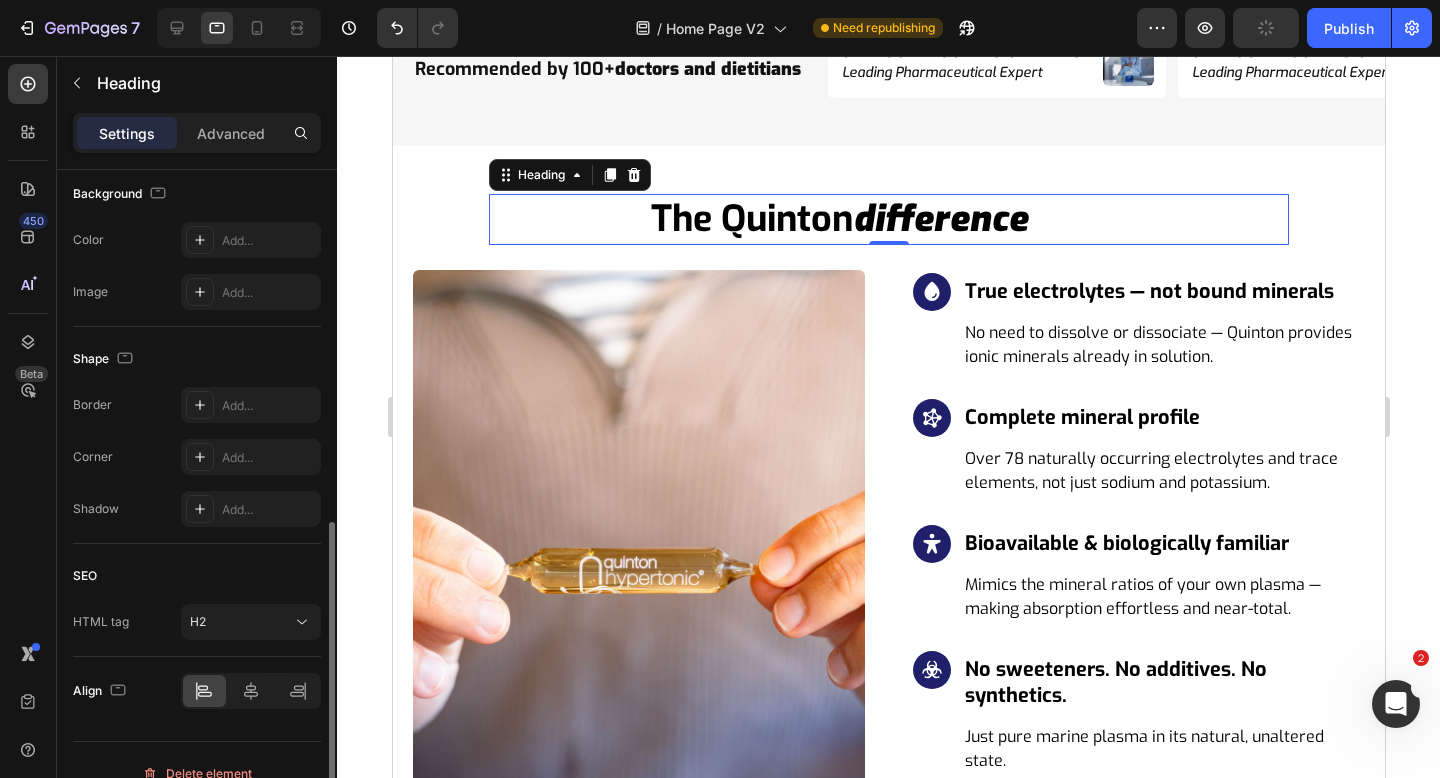 scroll, scrollTop: 633, scrollLeft: 0, axis: vertical 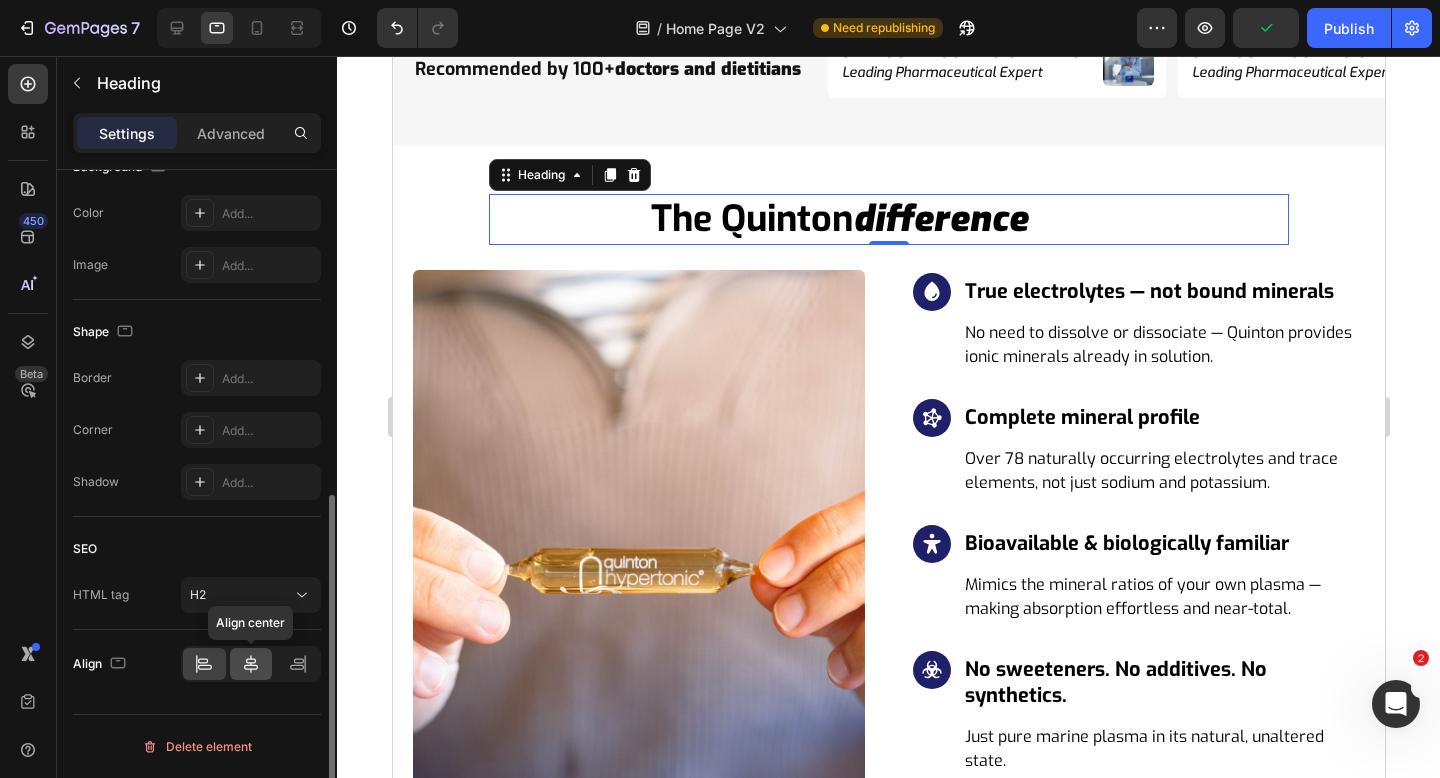 click 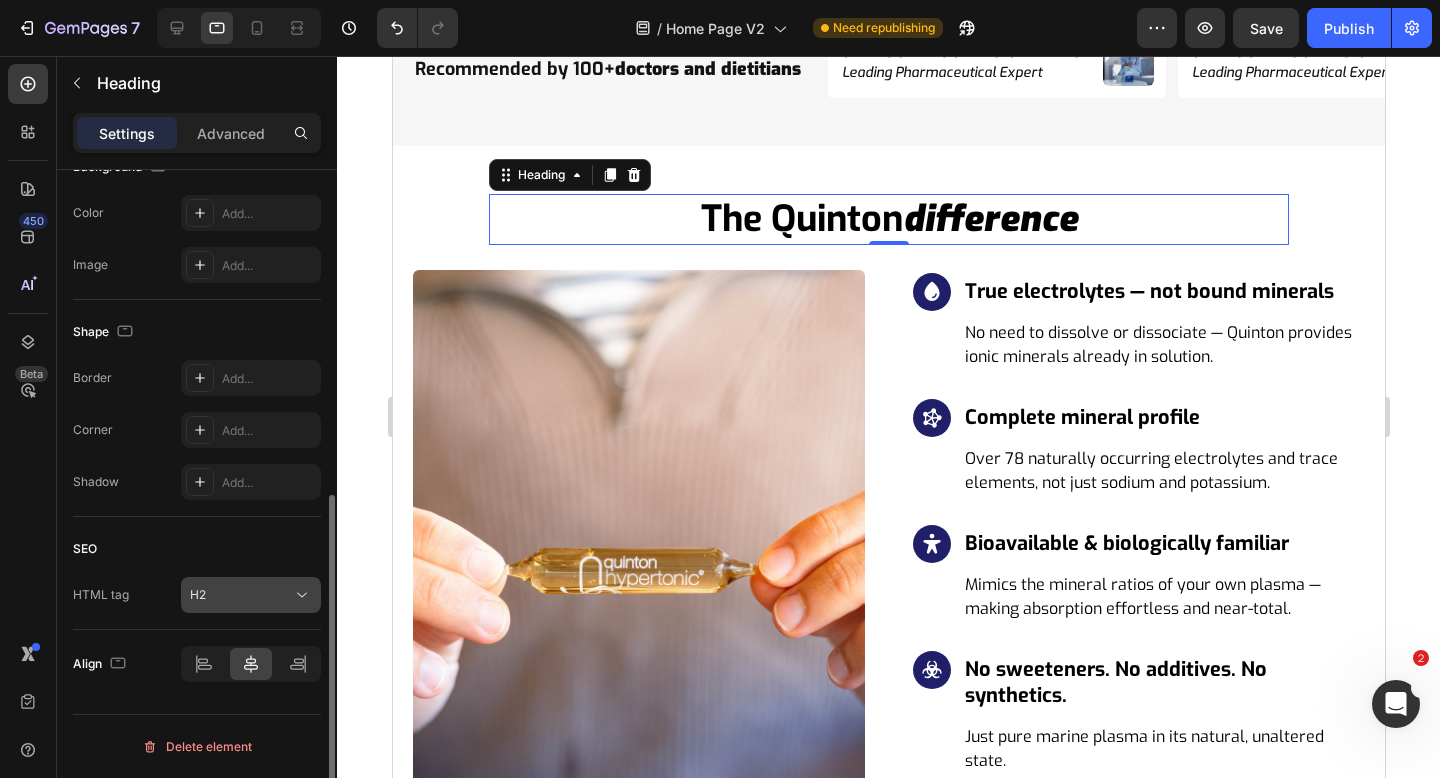 click on "H2" 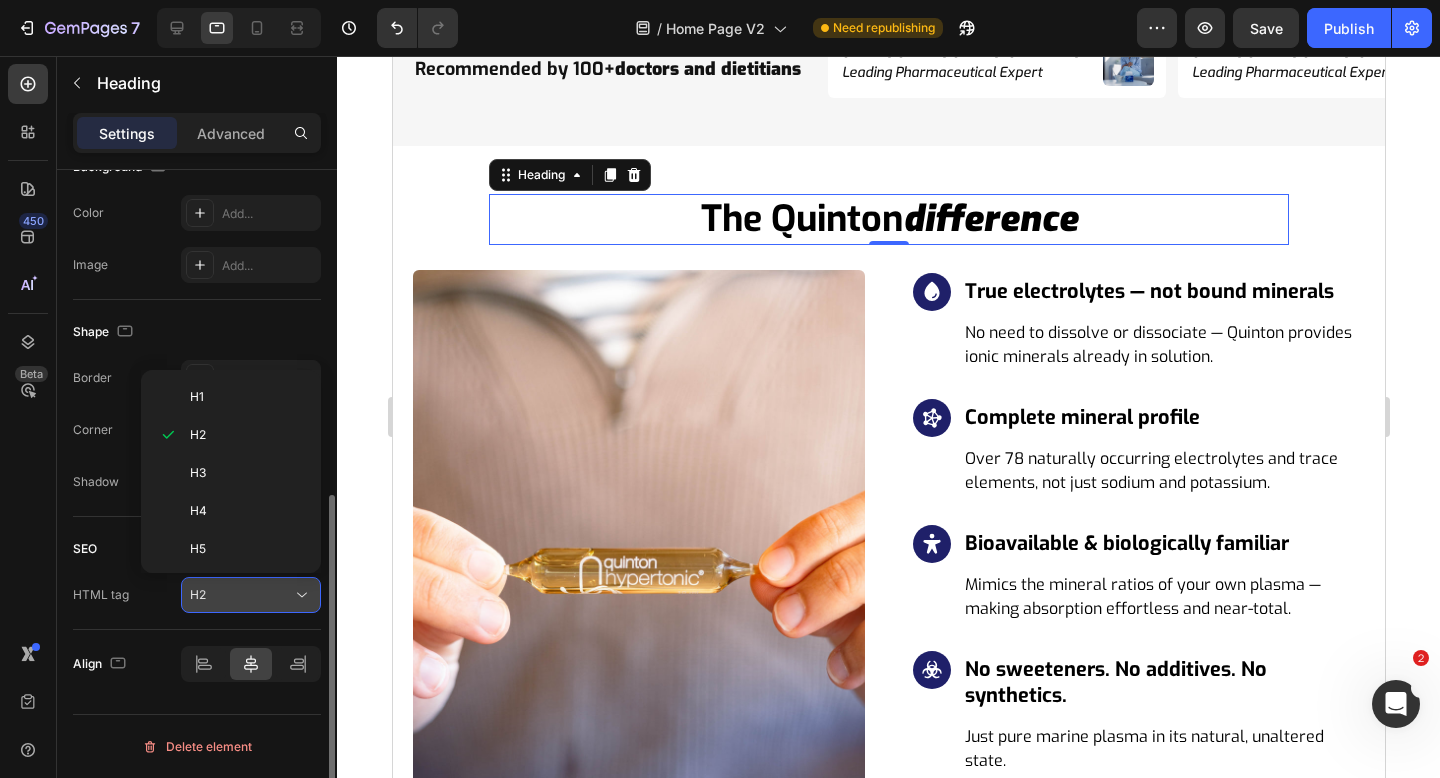 click on "H2" 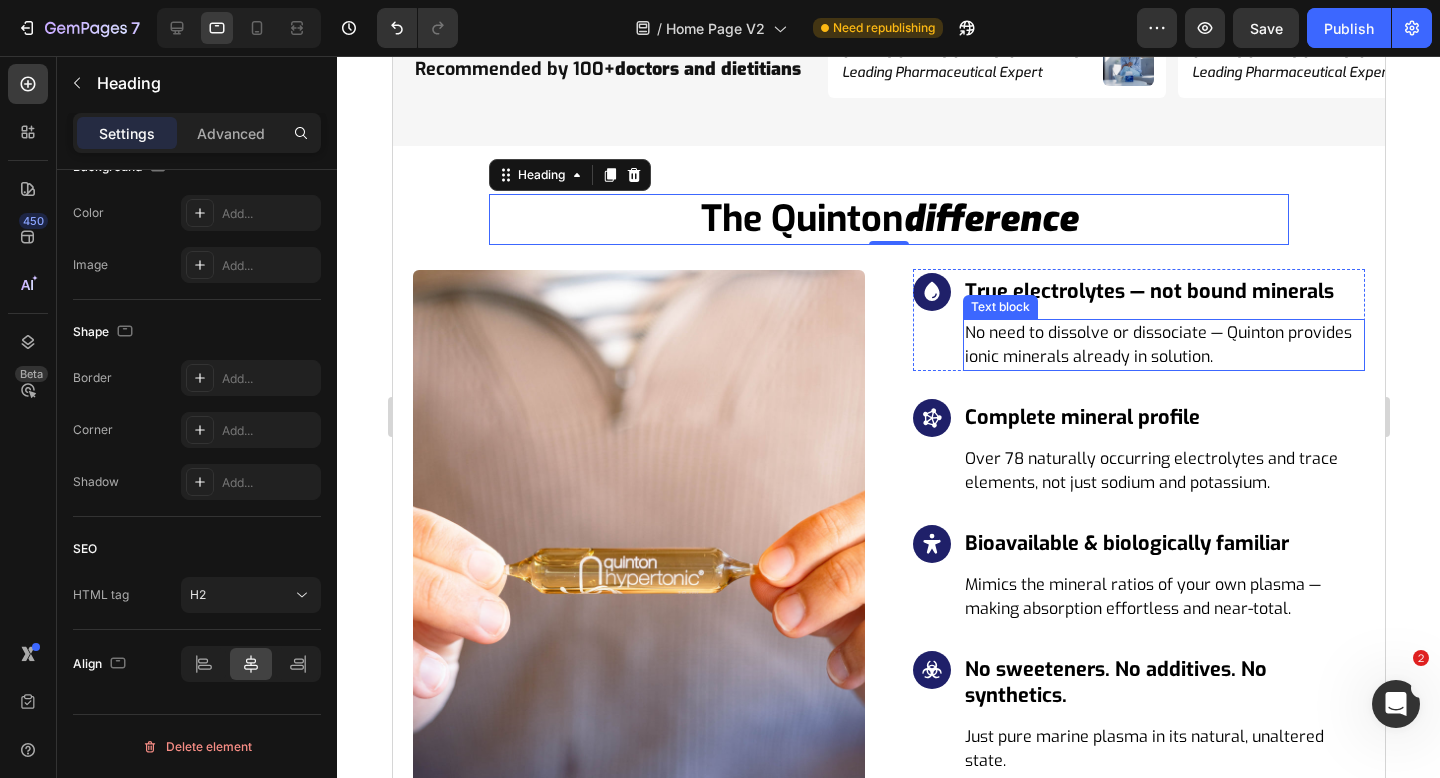 scroll, scrollTop: 5676, scrollLeft: 0, axis: vertical 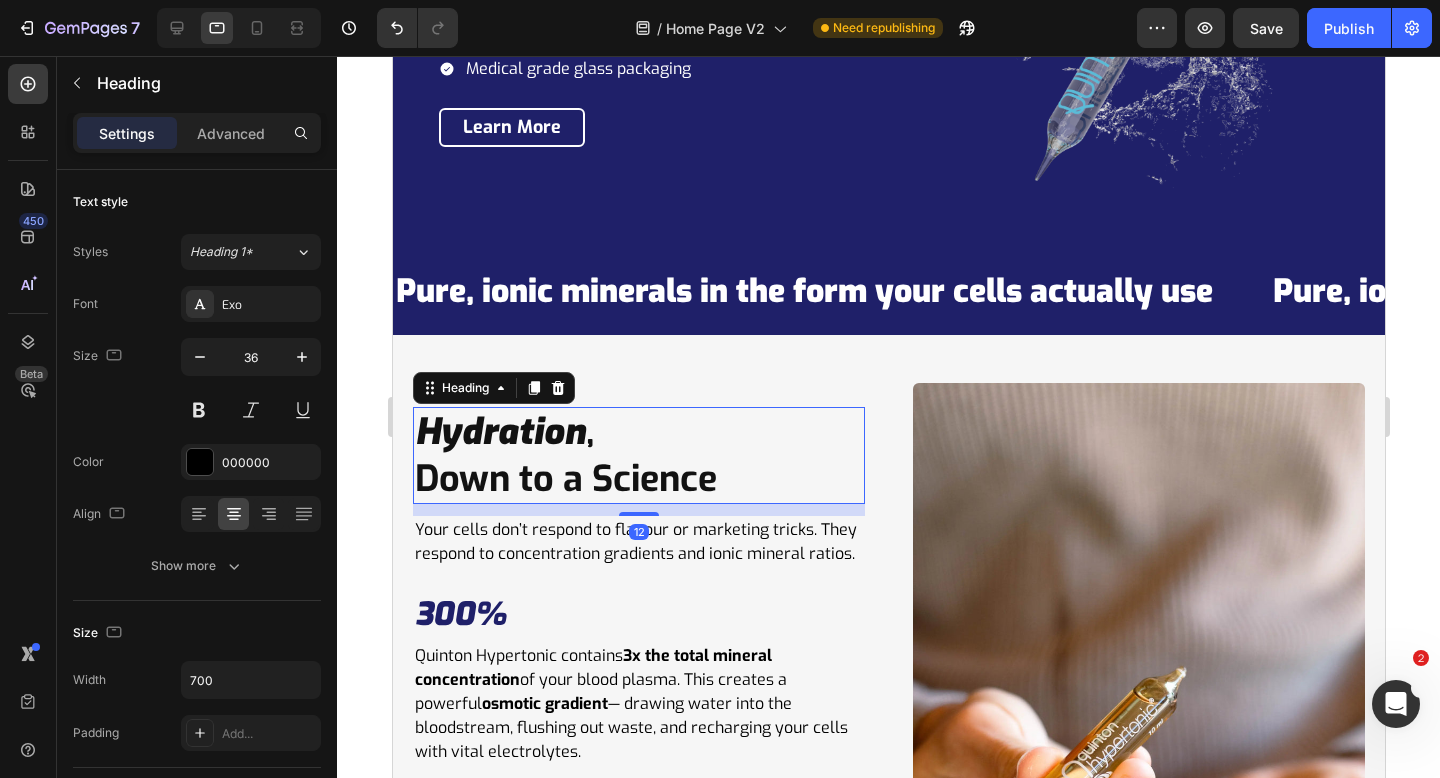 click on "Down to a Science" at bounding box center (565, 479) 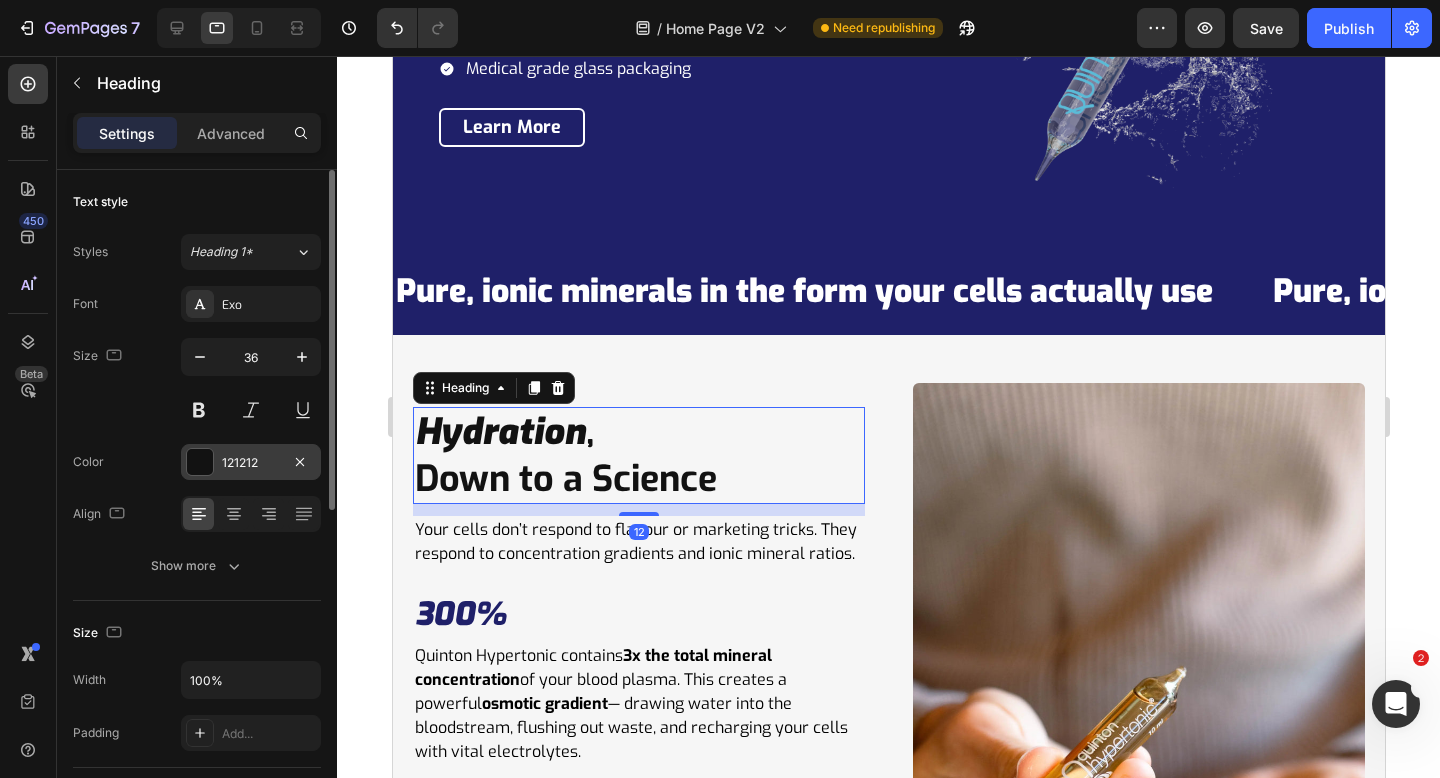 click at bounding box center [200, 462] 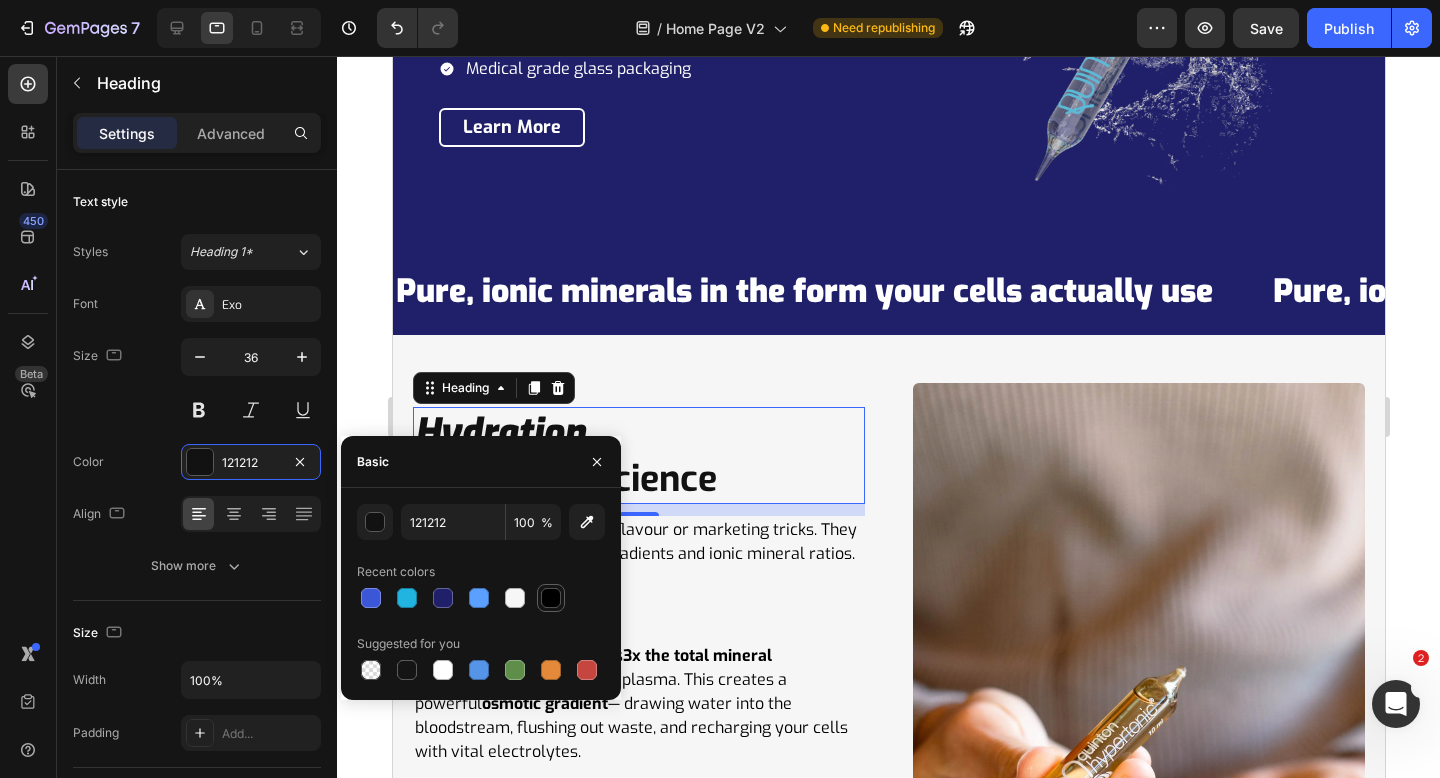 click at bounding box center (551, 598) 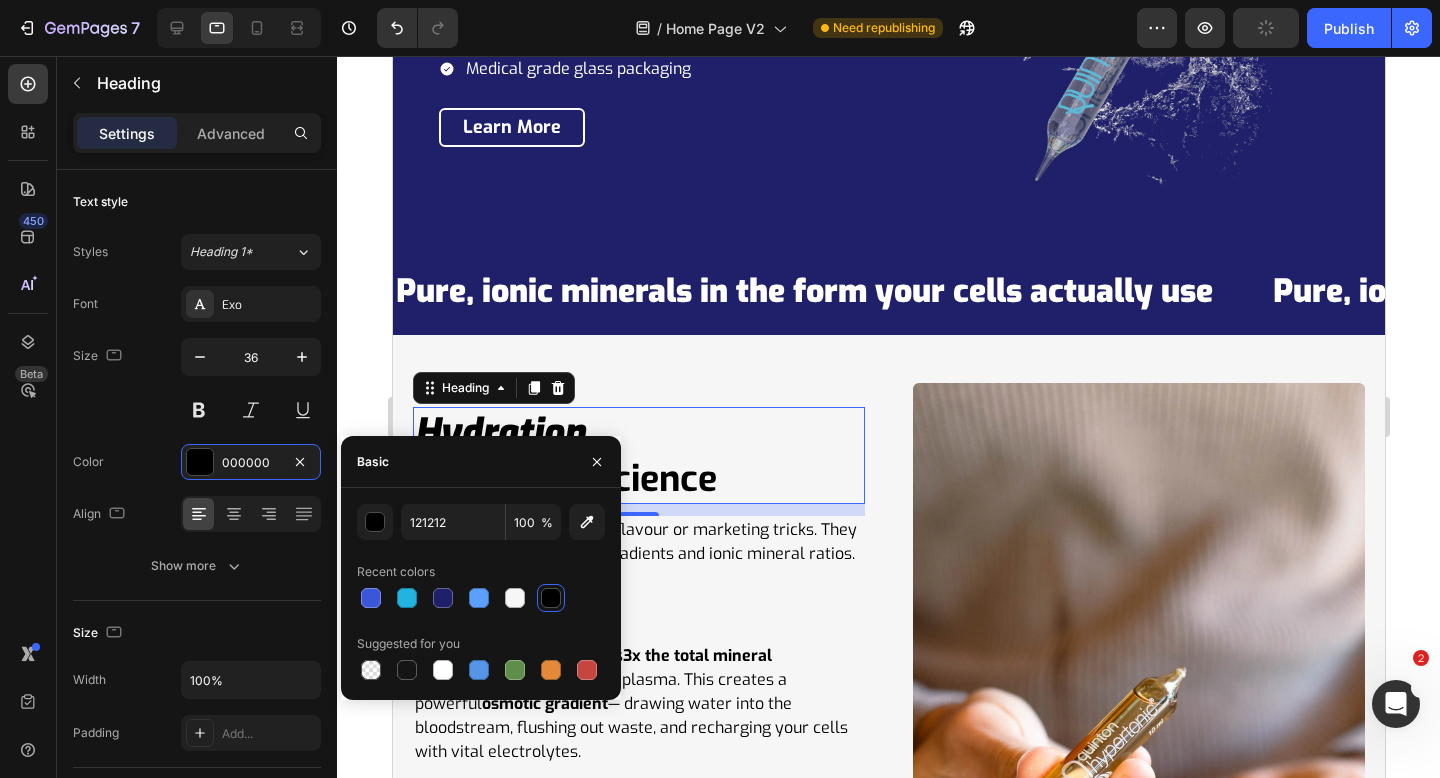 type on "000000" 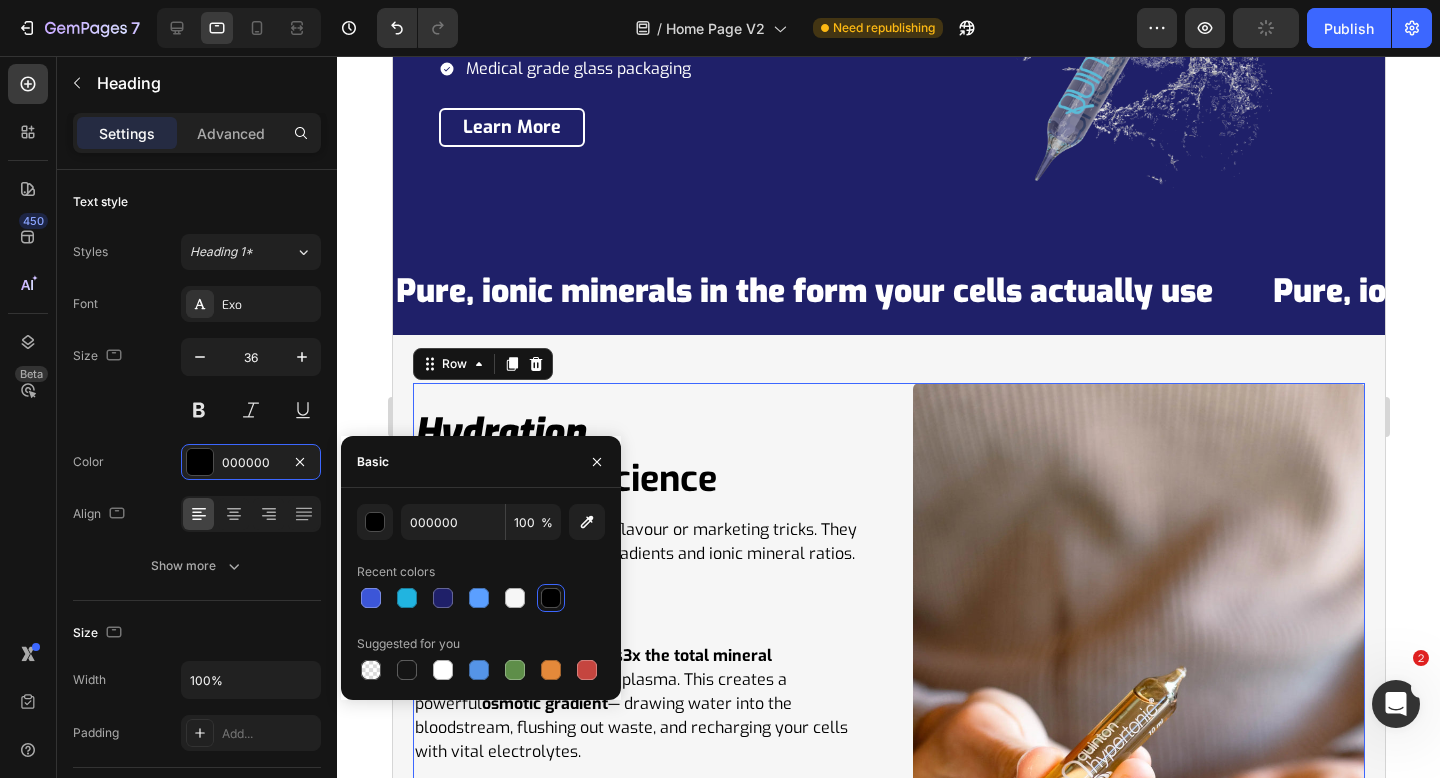 click on "Hydration ,  Down to a Science Heading Your cells don’t respond to flavour or marketing tricks. They respond to concentration gradients and ionic mineral ratios. Text Block 300% Heading Quinton Hypertonic contains  3x the total mineral concentration  of your blood plasma. This creates a powerful  osmotic gradient  — drawing water into the bloodstream, flushing out waste, and recharging your cells with vital electrolytes. Text Block Row                Title Line 0.9% Heading Quinton Isotonic is diluted to match the  0.9% salinity of blood plasma . This allows for  gentle, passive absorption , supporting nervous system regulation, cellular hydration, and mineral balance without overstimulation. Text Block Row                Title Line 78+ Heading Your cells are suspended in over  78 ionic minerals and co-factors  — not just sodium, magnesium, and potassium. Quinton delivers the  full spectrum of nutrients * your cells need to hydrate, regenerate, and function at their best. Text Block Row See Studies Row" at bounding box center [888, 793] 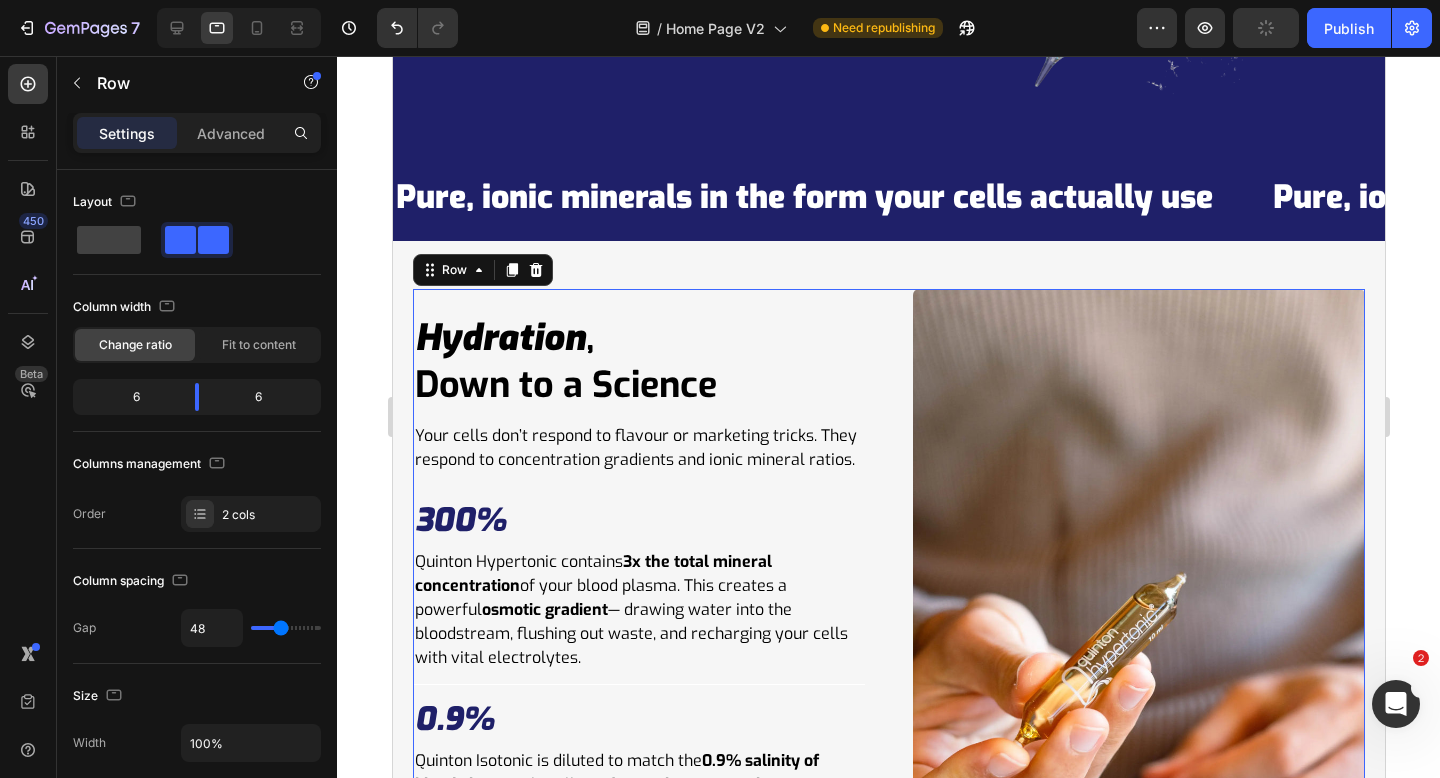 scroll, scrollTop: 4767, scrollLeft: 0, axis: vertical 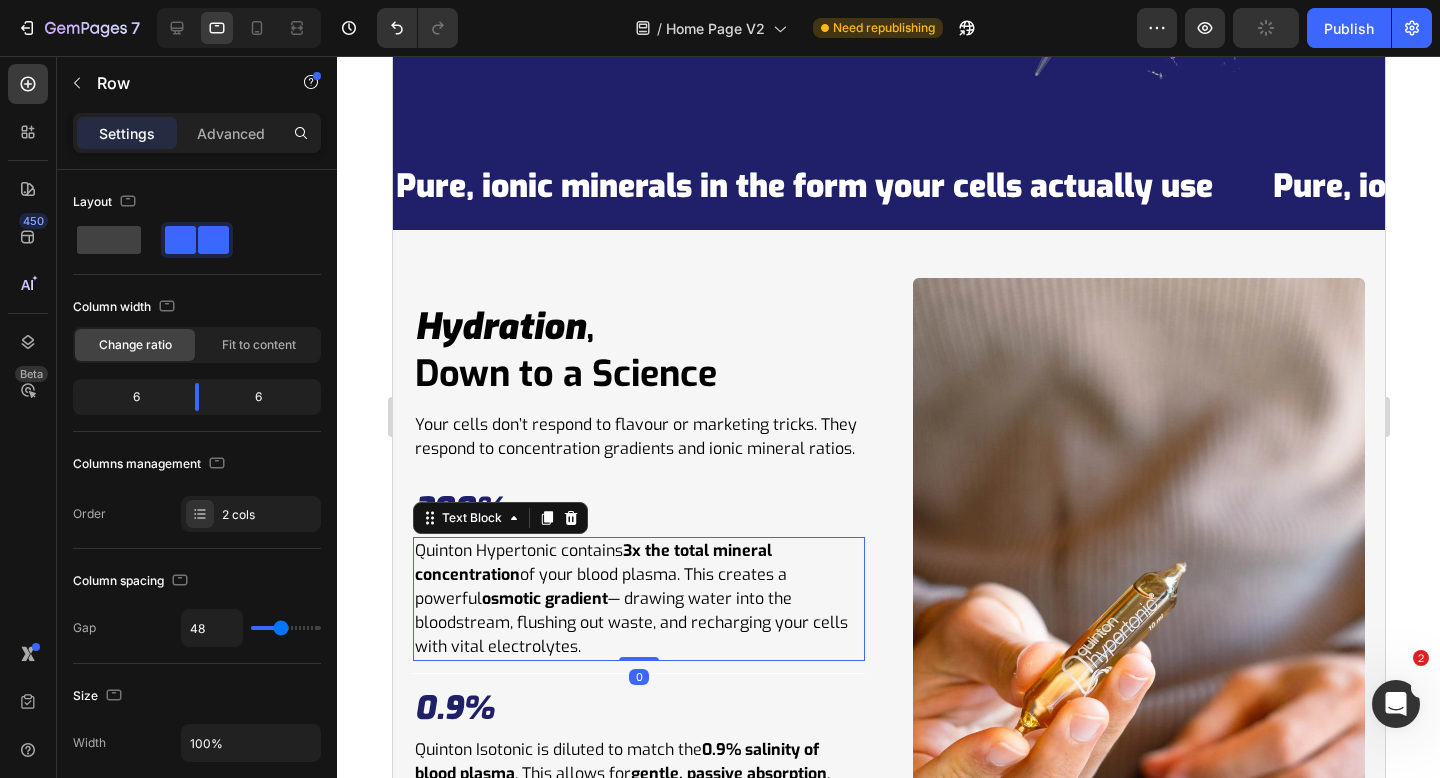 click on "Quinton Hypertonic contains  3x the total mineral concentration  of your blood plasma. This creates a powerful  osmotic gradient  — drawing water into the bloodstream, flushing out waste, and recharging your cells with vital electrolytes." at bounding box center [638, 599] 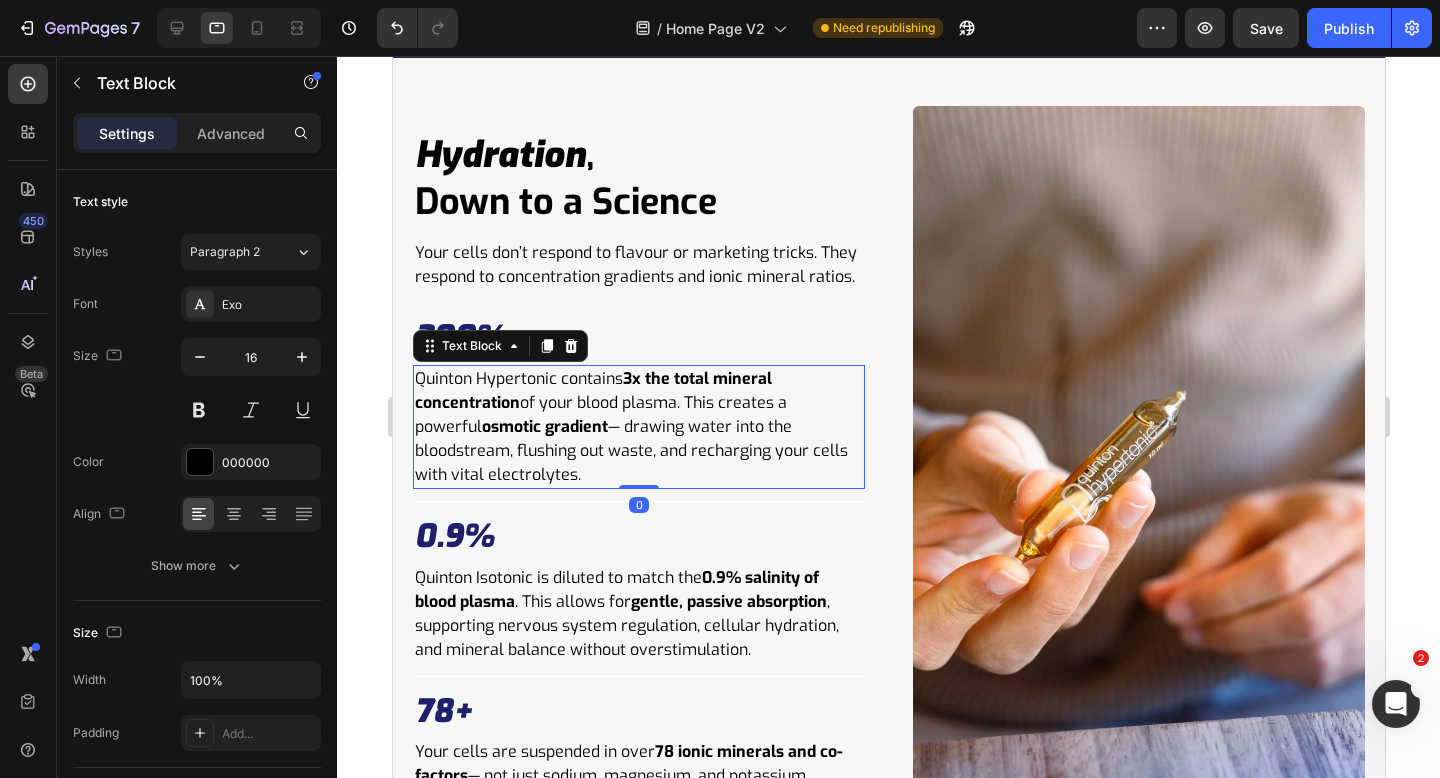 scroll, scrollTop: 5401, scrollLeft: 0, axis: vertical 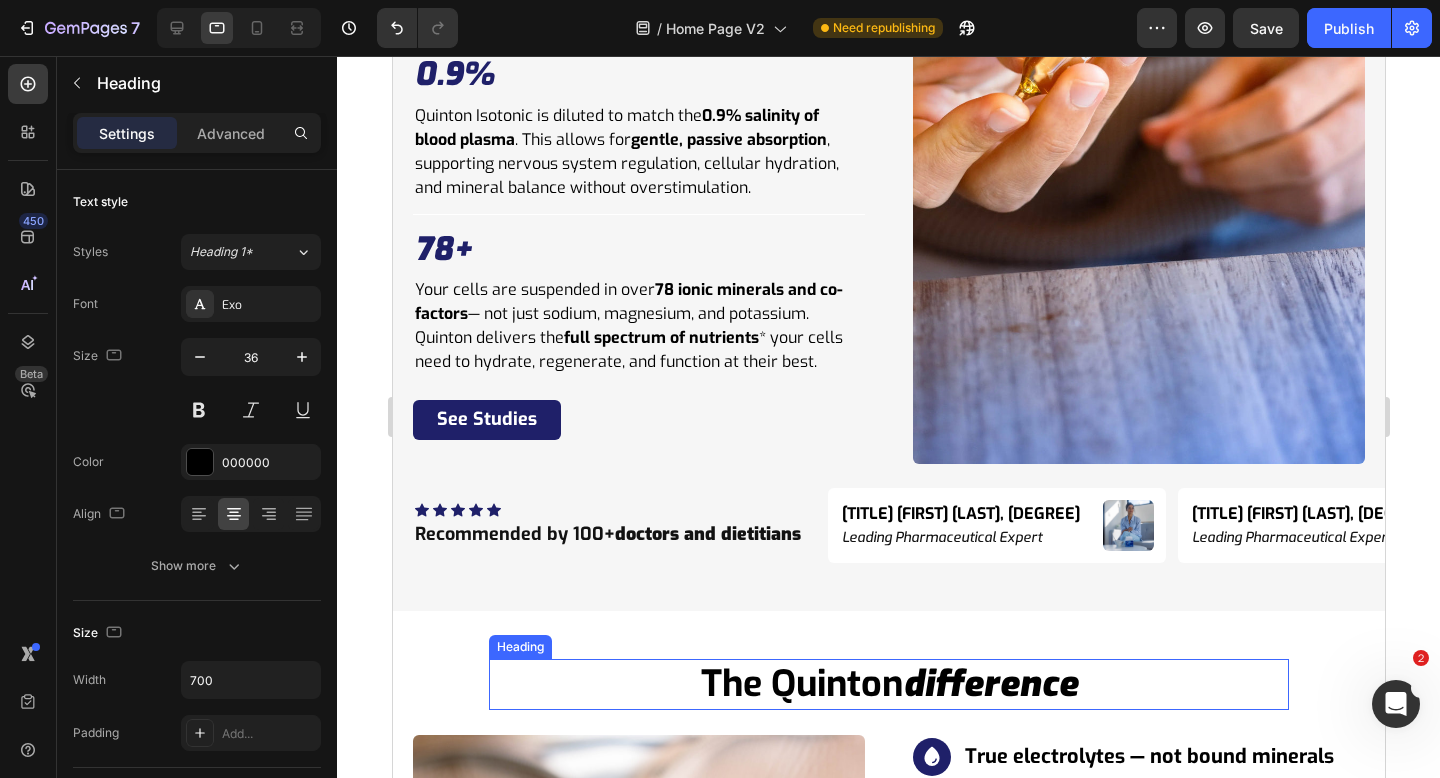 click on "the quinton" at bounding box center [801, 684] 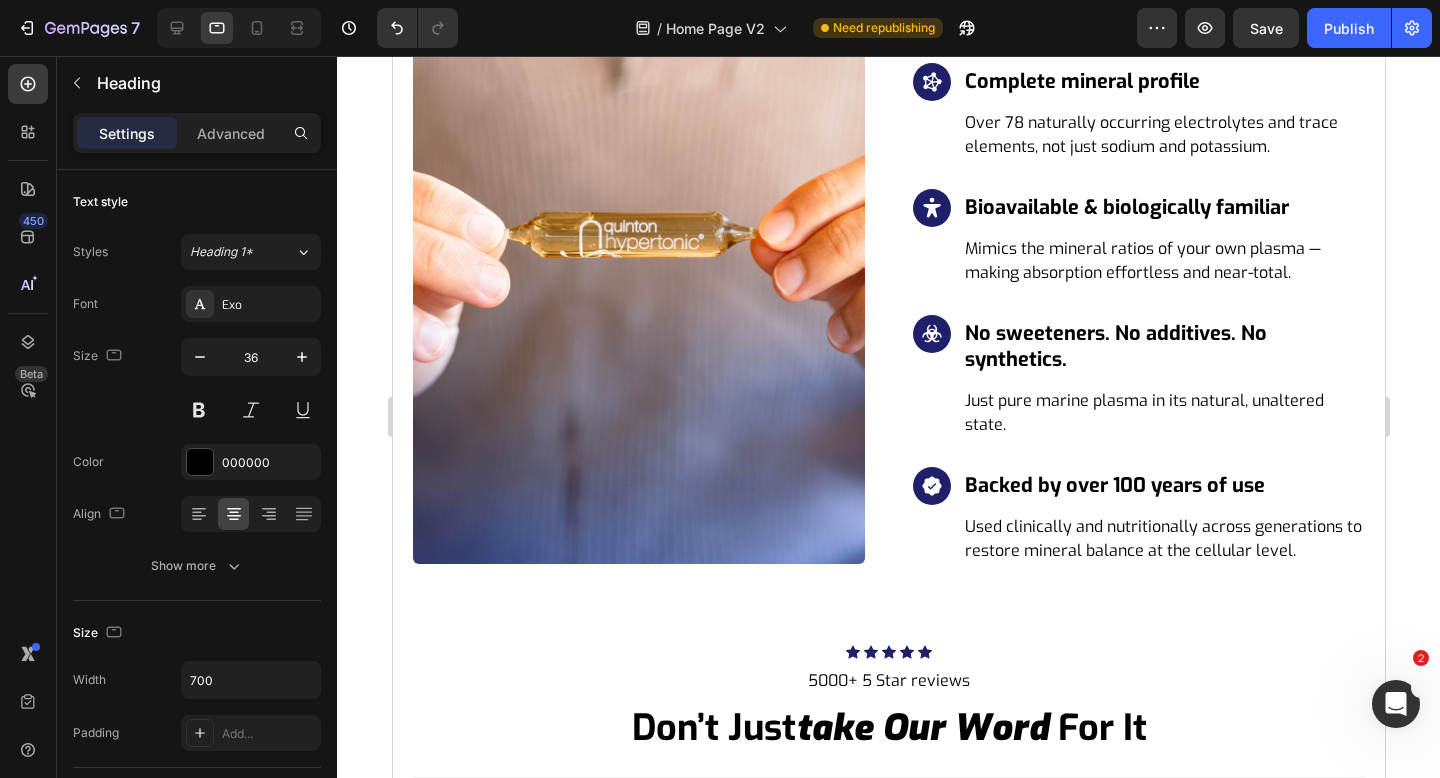 scroll, scrollTop: 6305, scrollLeft: 0, axis: vertical 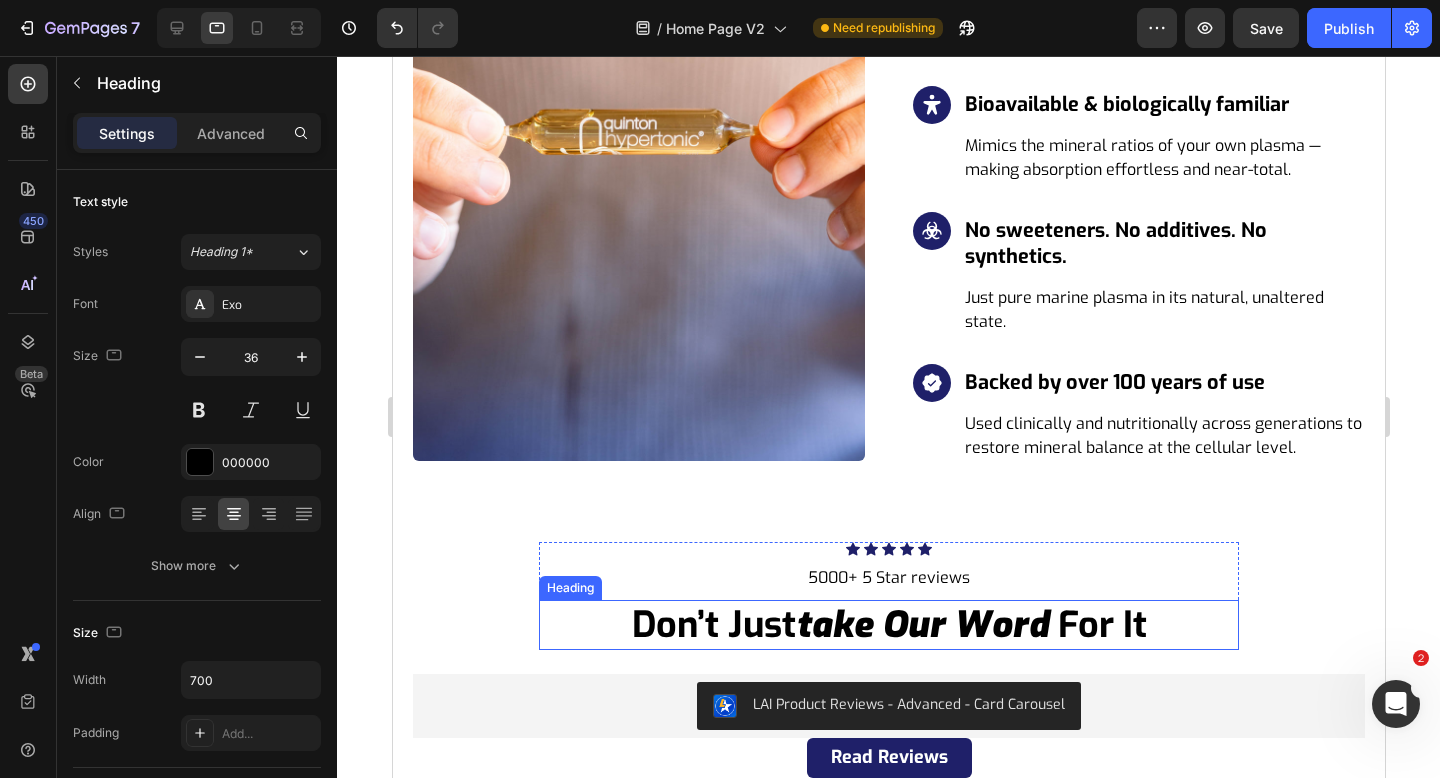 click on "take our word" at bounding box center [926, 625] 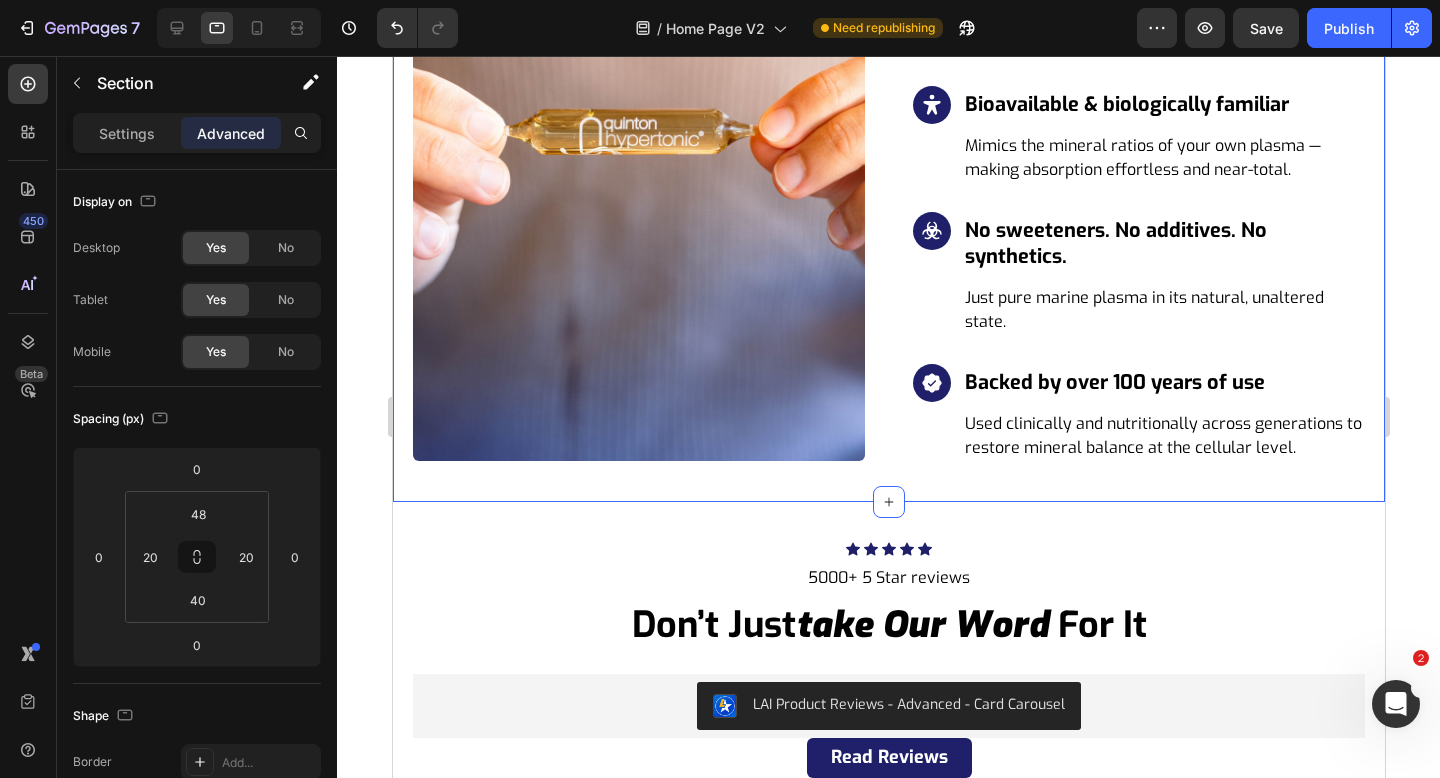 click on "the quinton  difference Heading Row Image
Icon True electrolytes — not bound minerals Heading No need to dissolve or dissociate — Quinton provides ionic minerals already in solution. Text block Row
Icon Complete mineral profile Heading Over 78 naturally occurring electrolytes and trace elements, not just sodium and potassium. Text block Row
Icon Bioavailable & biologically familiar Heading Mimics the mineral ratios of your own plasma — making absorption effortless and near-total. Text block Row
Icon No sweeteners. No additives. No synthetics. Heading Just pure marine plasma in its natural, unaltered state. Text block Row
Icon Backed by over 100 years of use Heading Used clinically and nutritionally across generations to restore mineral balance at the cellular level. Text block Row Row Section 13/25   Create Theme Section AI Content Write with GemAI What would you like to describe here? Tone and Voice Persuasive Product" at bounding box center [888, 104] 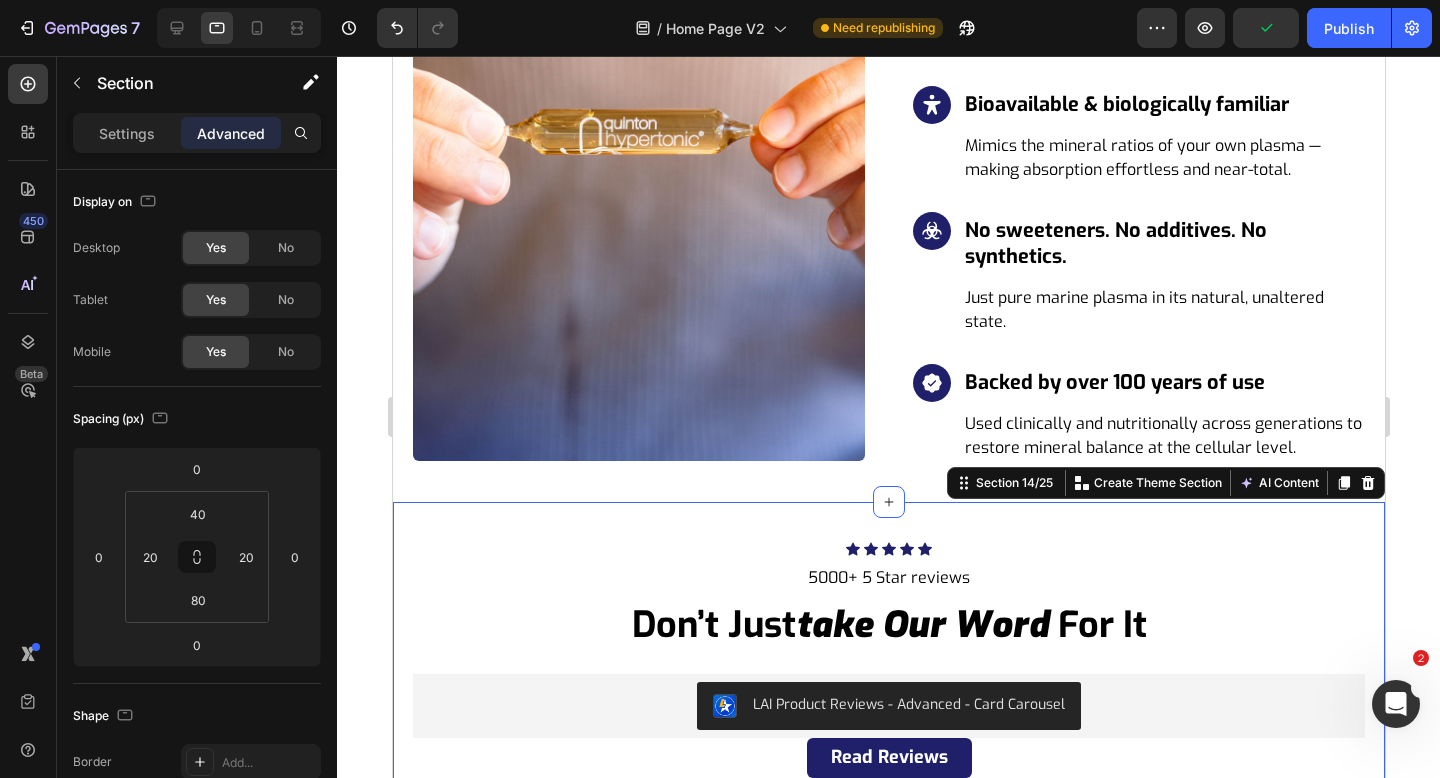 click on "Icon Icon Icon Icon Icon Icon List Hoz 5000+ 5 Star reviews Text block don’t just take our word for it Heading Row LAI Product Reviews - Advanced - Card Carousel LAI Product Reviews Row Read Reviews Button Section 14/25 Create Theme Section AI Content Write with GemAI What would you like to describe here? Tone and Voice Persuasive Product The Ultimate 2025 Hydration Starter Pack Show more Generate" at bounding box center [888, 680] 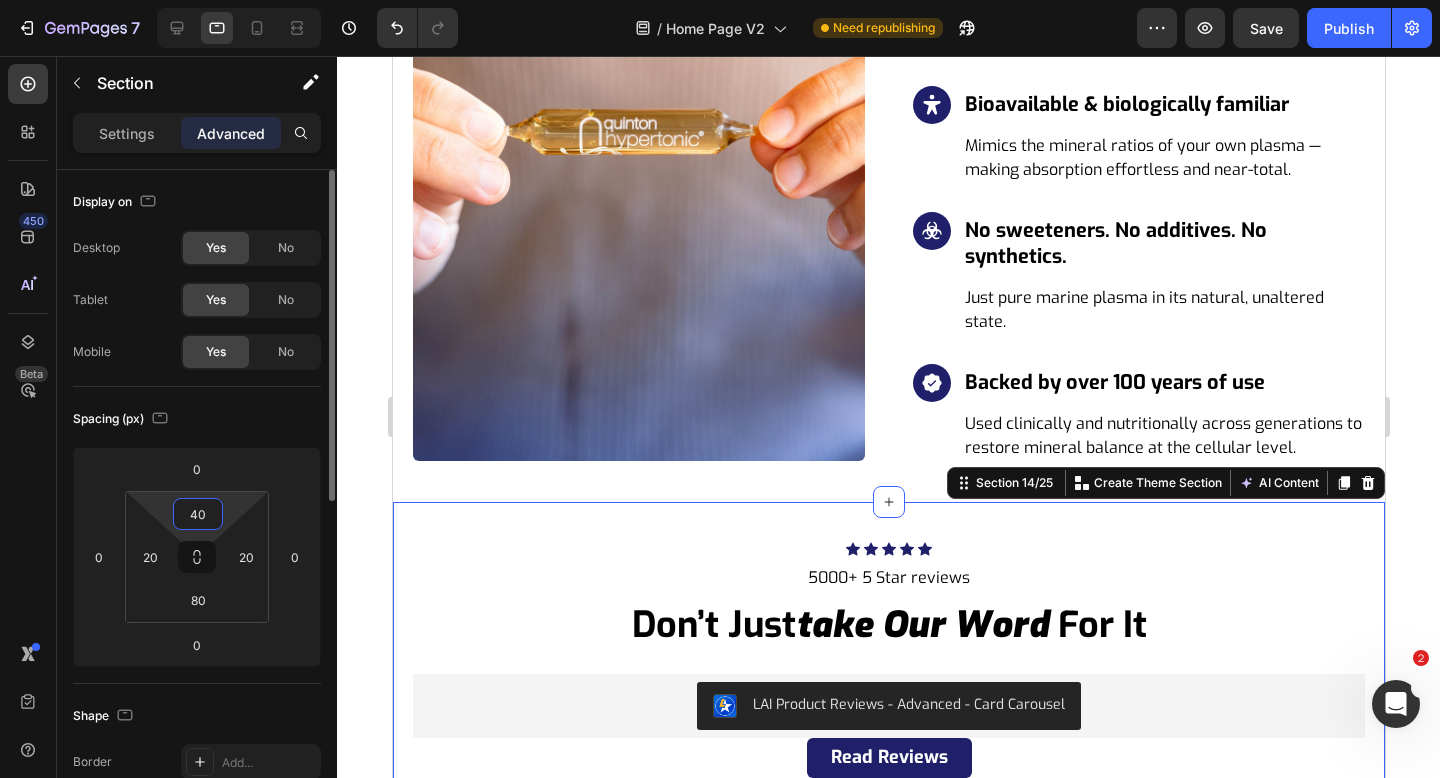click on "40" at bounding box center [198, 514] 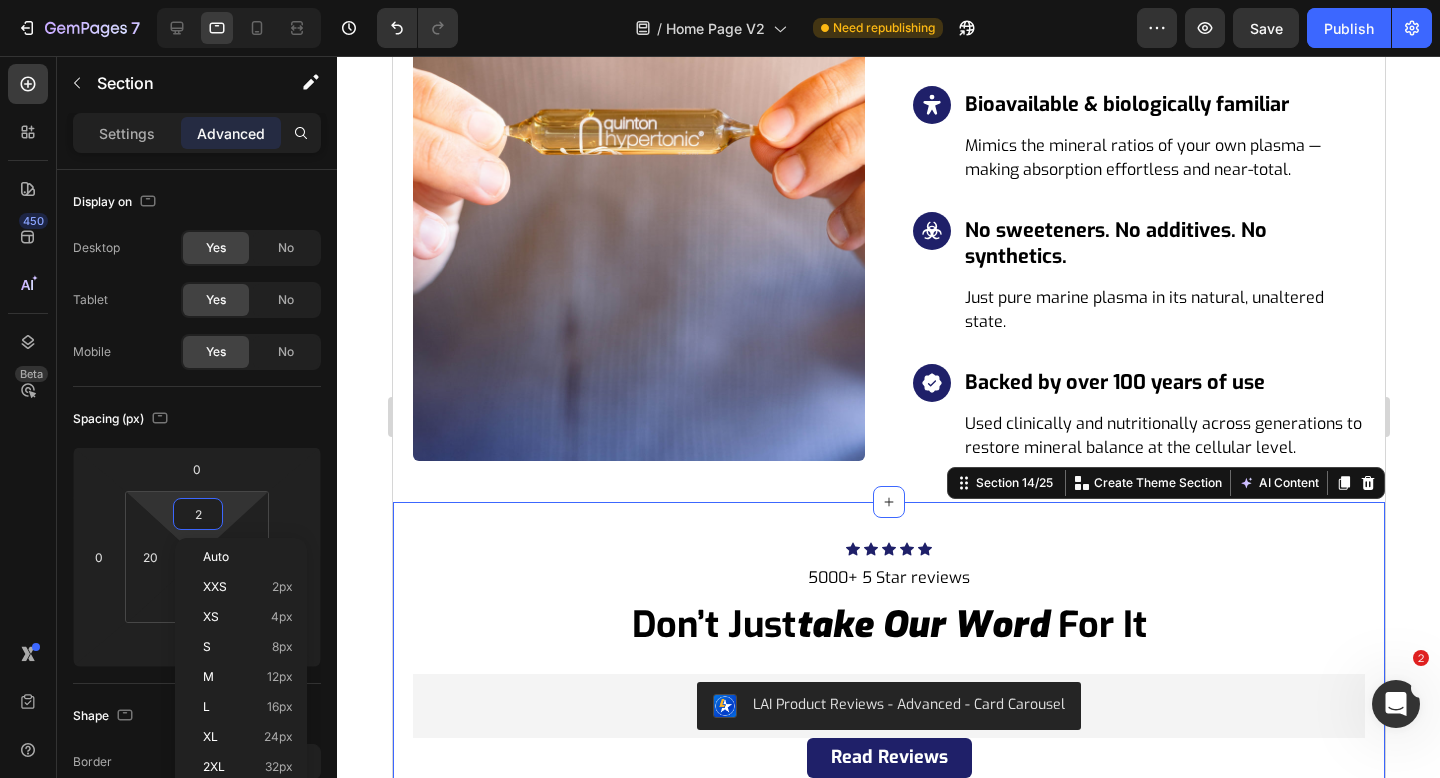 type on "24" 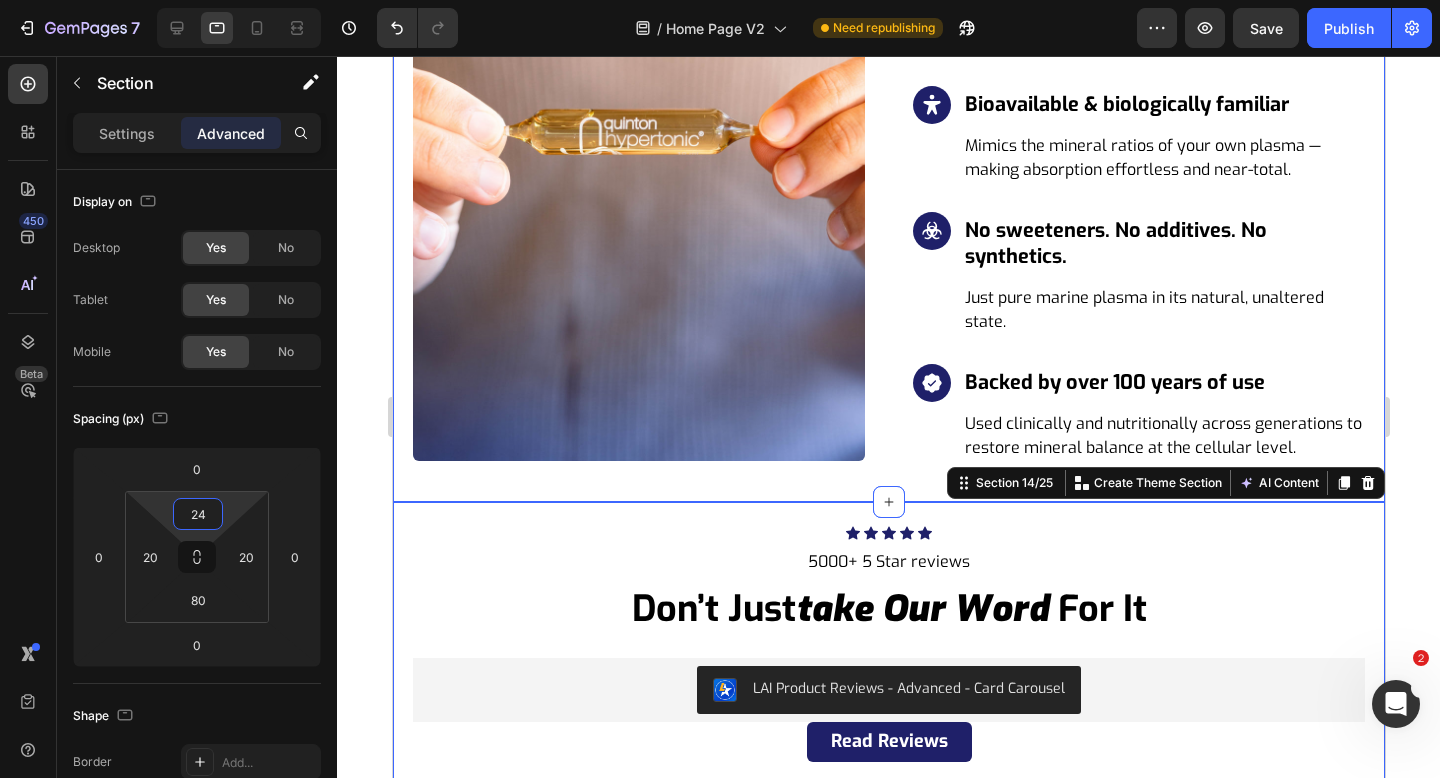 click on "the quinton difference Heading Row Image Icon True electrolytes — not bound minerals Heading No need to dissolve or dissociate — Quinton provides ionic minerals already in solution. Text block Row Icon Complete mineral profile Heading Over 78 naturally occurring electrolytes and trace elements, not just sodium and potassium. Text block Row Icon Bioavailable & biologically familiar Heading Mimics the mineral ratios of your own plasma — making absorption effortless and near-total. Text block Row Icon No sweeteners. No additives. No synthetics. Heading Just pure marine plasma in its natural, unaltered state. Text block Row Icon Backed by over 100 years of use Heading Used clinically and nutritionally across generations to restore mineral balance at the cellular level. Text block Row Row Section 13/25" at bounding box center (888, 104) 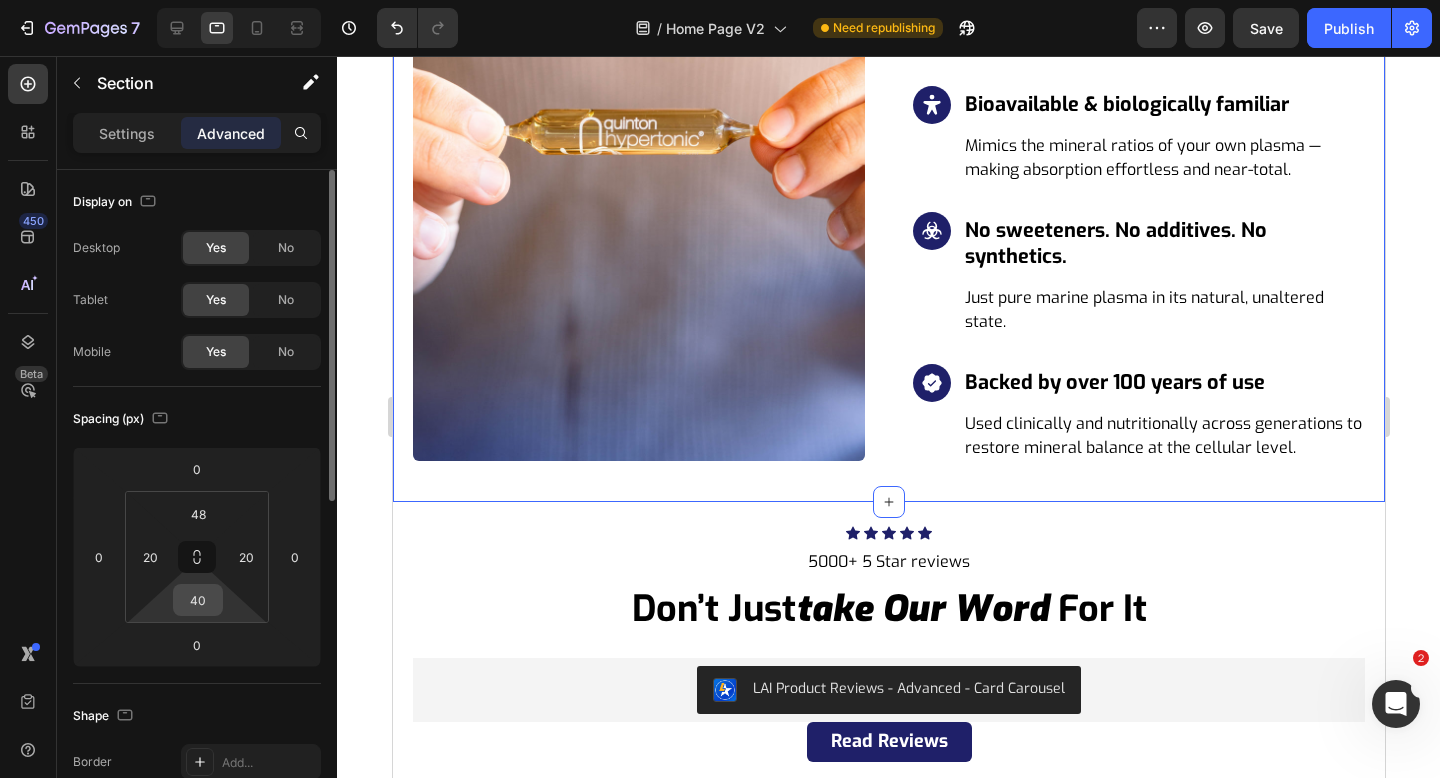 click on "40" at bounding box center (198, 600) 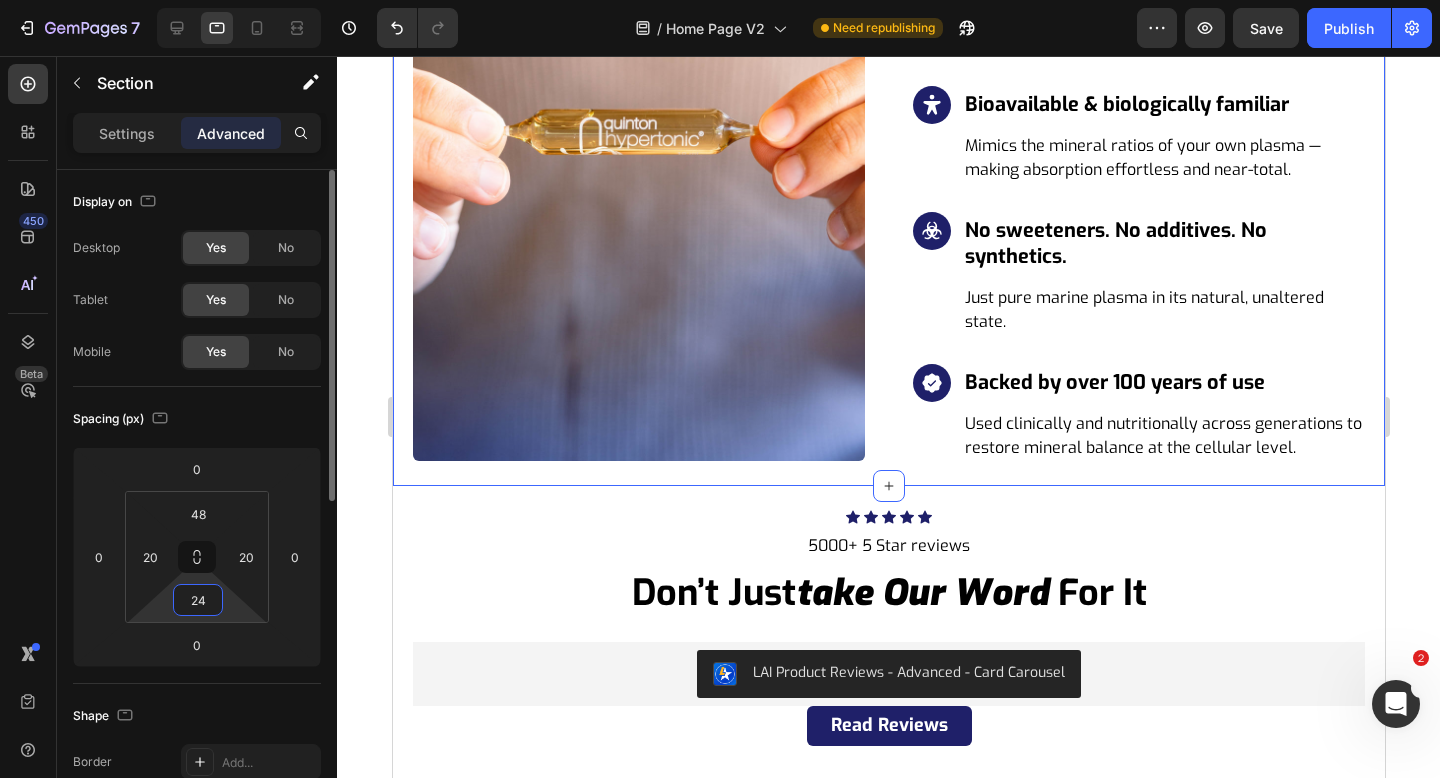 click on "24" at bounding box center [198, 600] 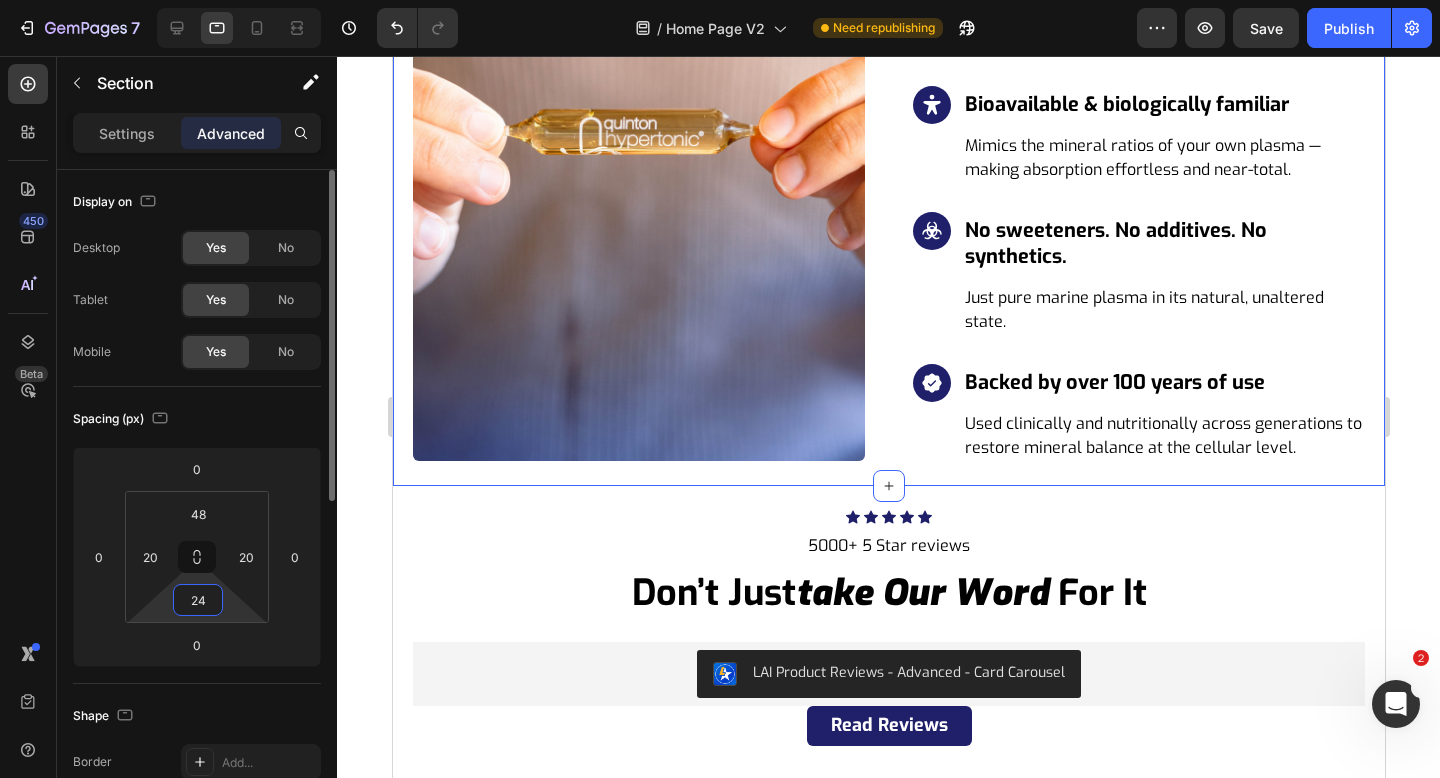 click on "24" at bounding box center [198, 600] 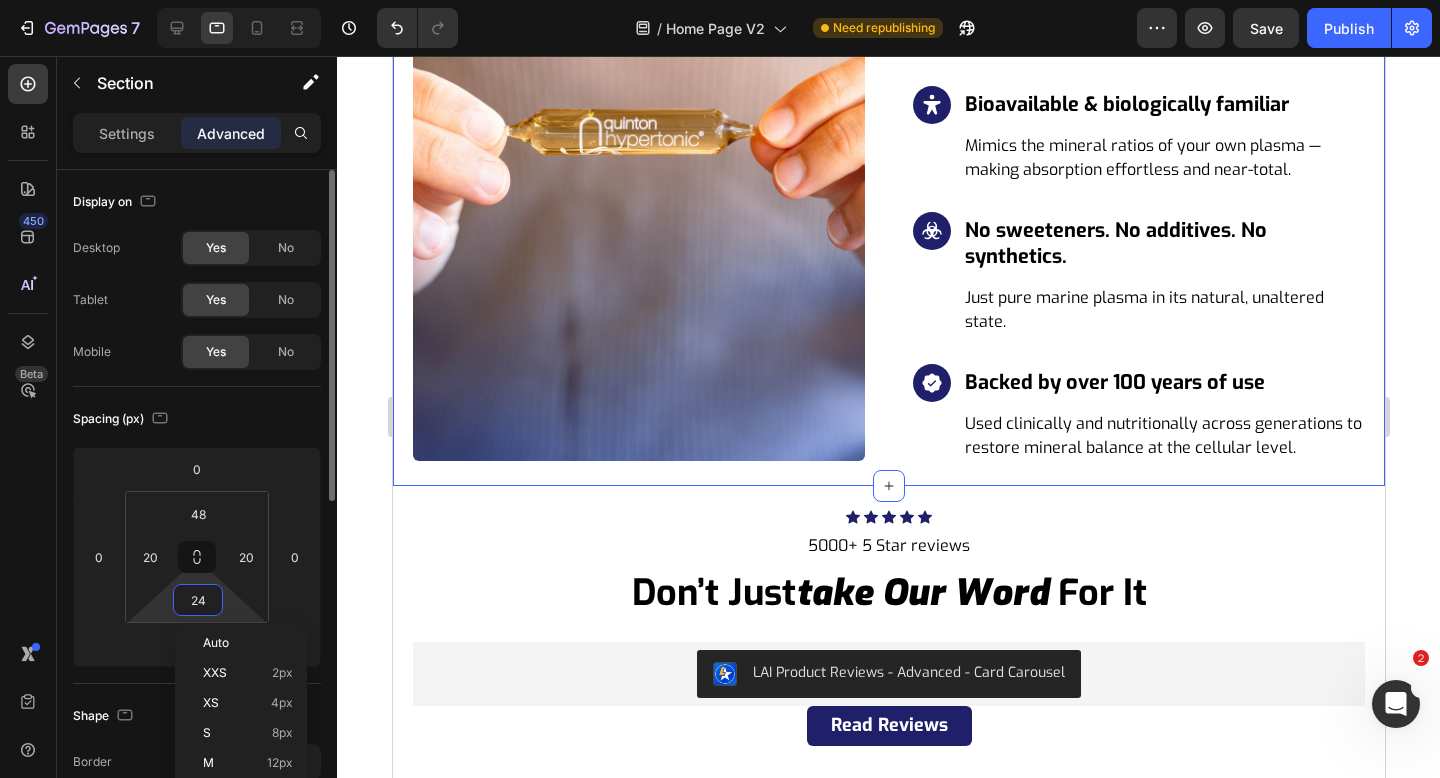 click on "24" at bounding box center (198, 600) 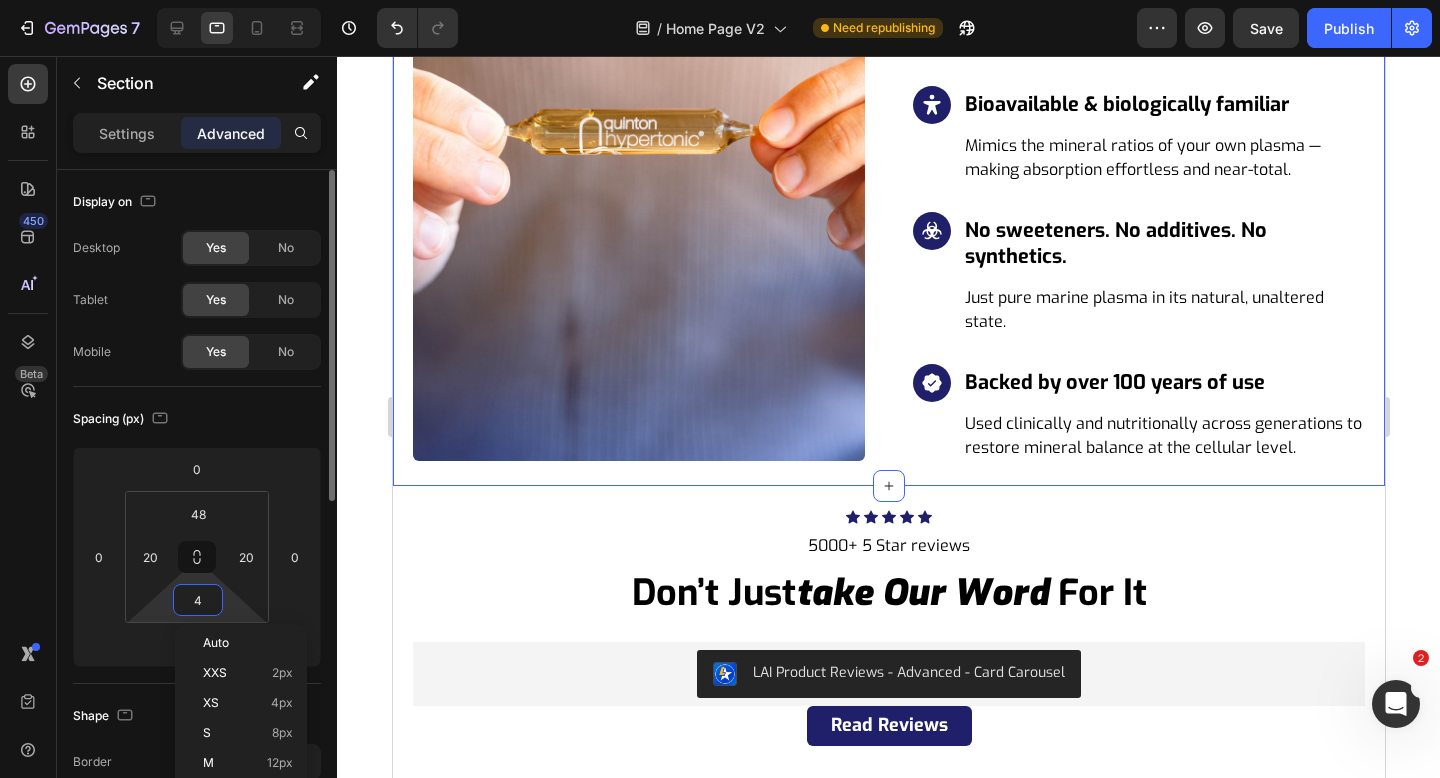 type on "48" 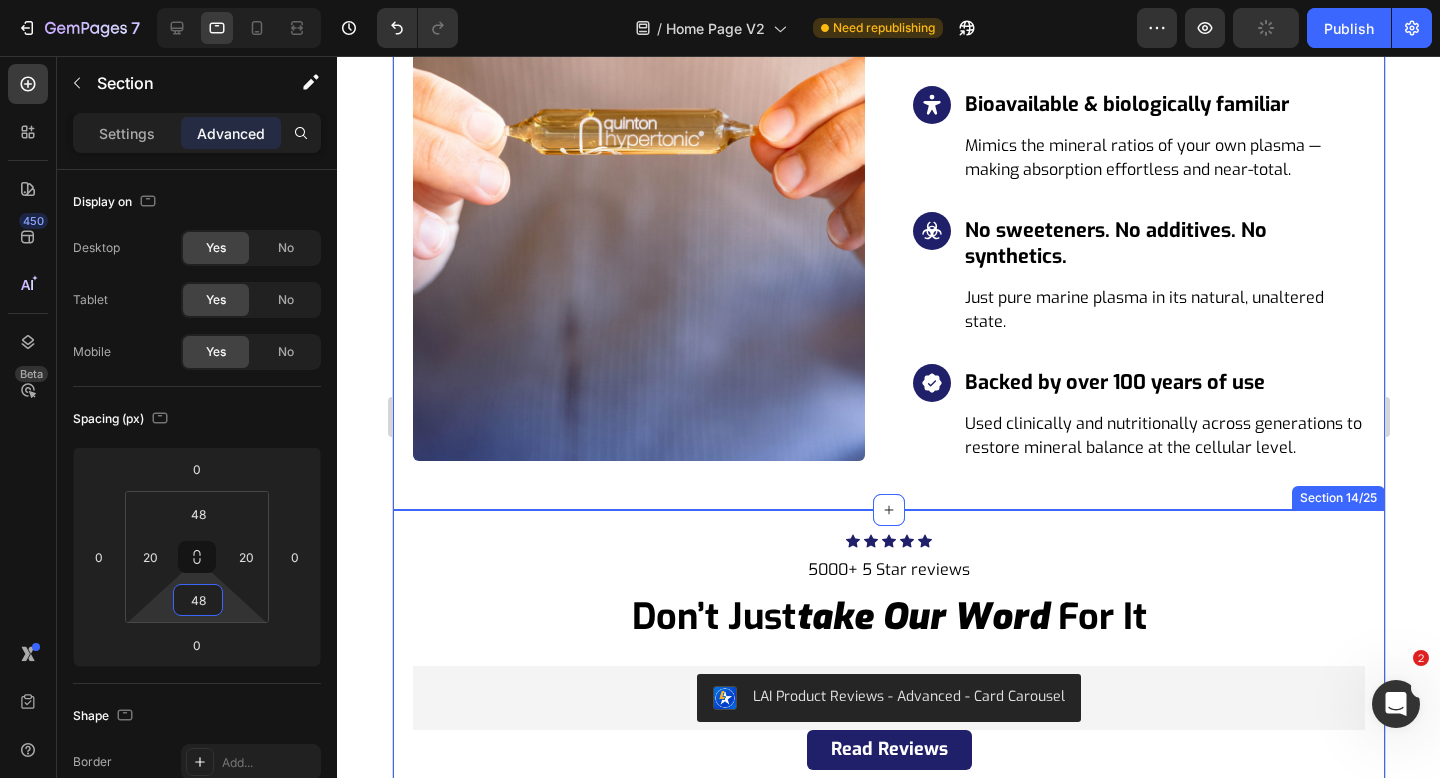click on "Icon Icon Icon Icon Icon Icon List Hoz 5000+ 5 Star reviews Text block don’t just take our word for it Heading Row LAI Product Reviews - Advanced - Card Carousel LAI Product Reviews Row Read Reviews Button Section 14/25" at bounding box center [888, 680] 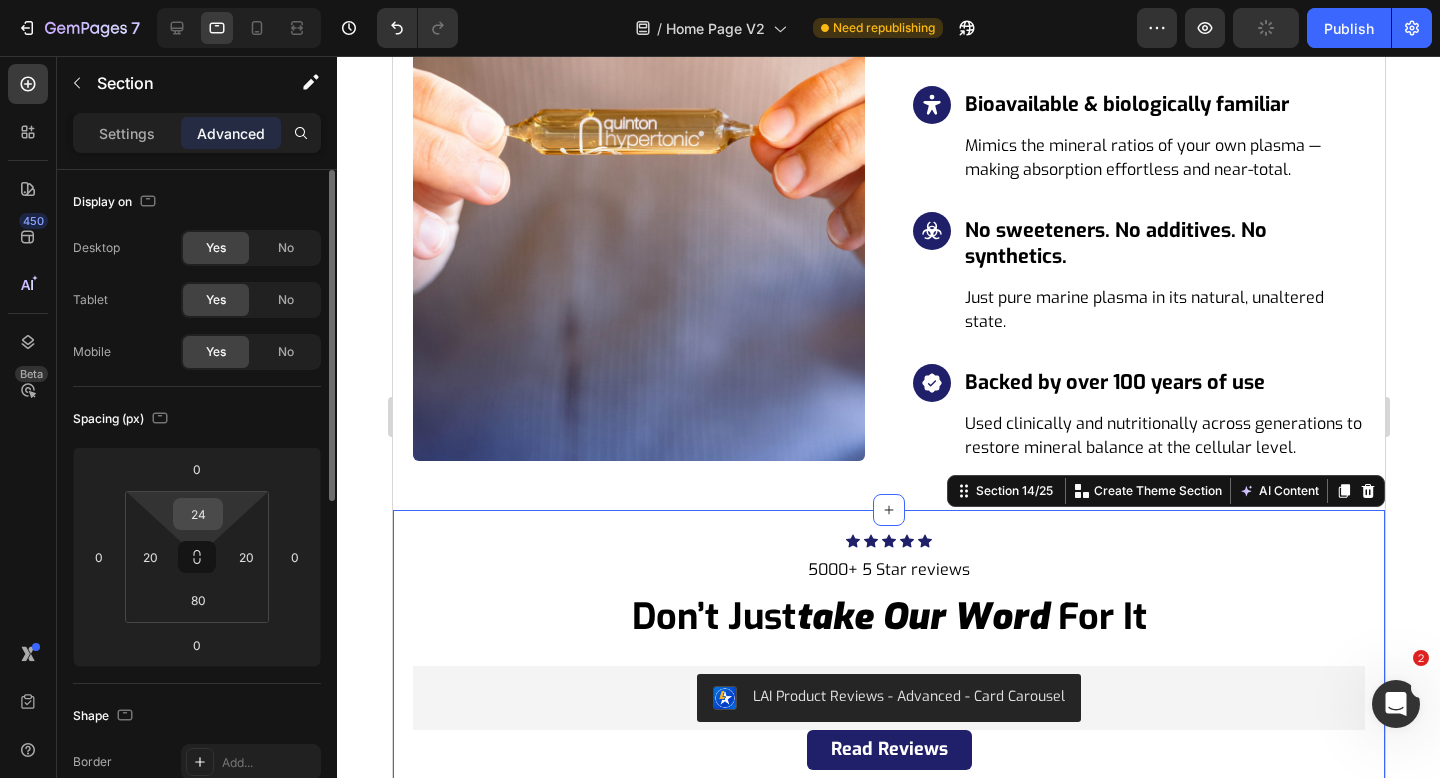 click on "24" at bounding box center [198, 514] 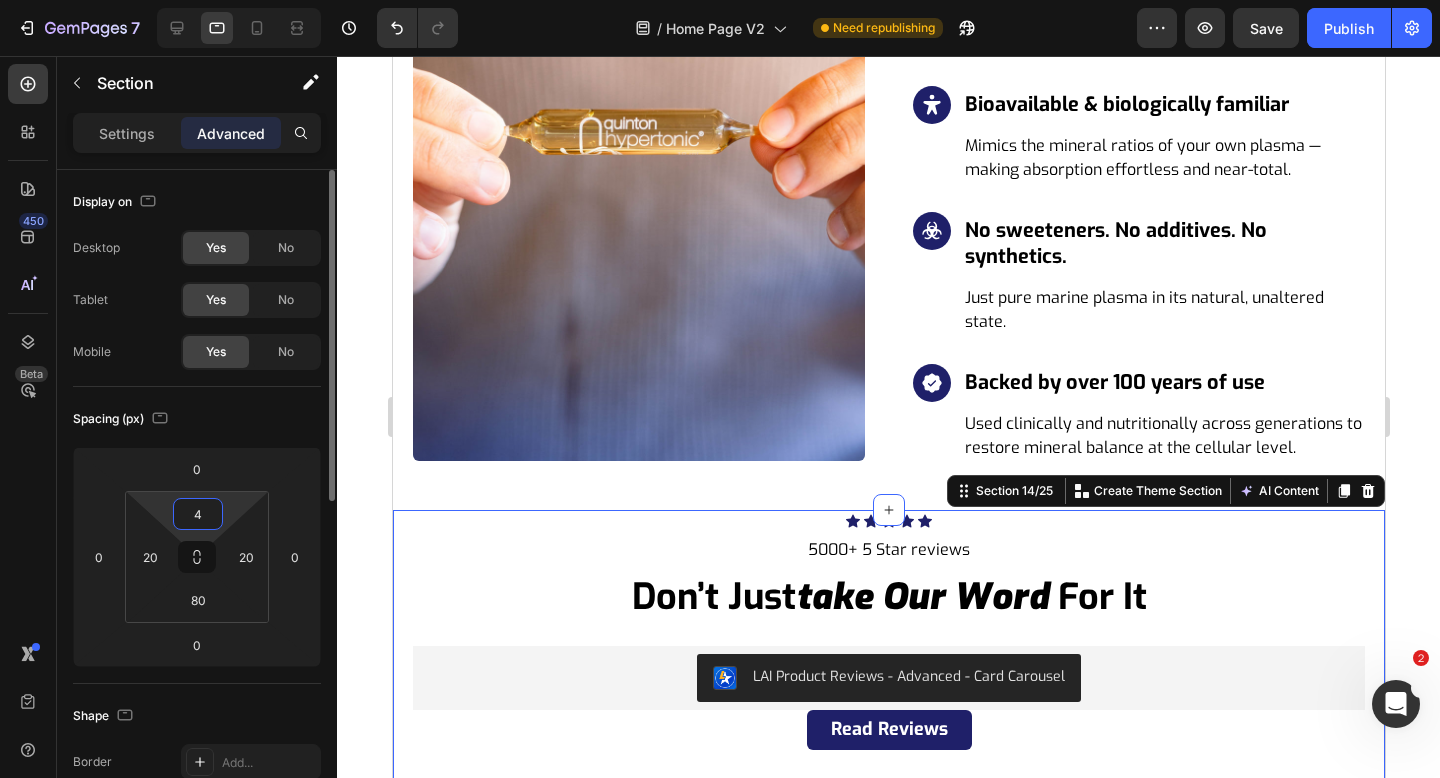 type on "48" 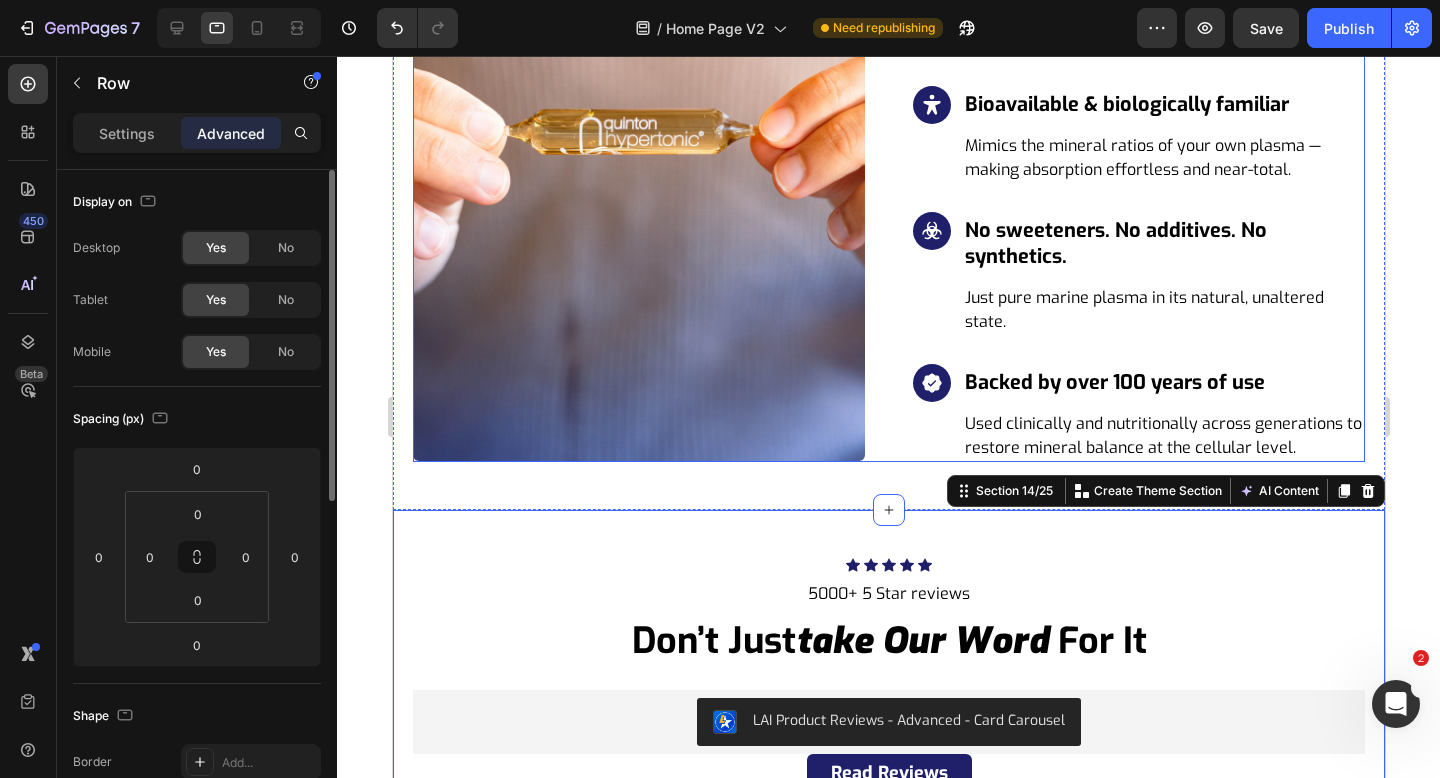 click on "Image Icon True electrolytes — not bound minerals Heading No need to dissolve or dissociate — Quinton provides ionic minerals already in solution. Text block Row Icon Complete mineral profile Heading Over 78 naturally occurring electrolytes and trace elements, not just sodium and potassium. Text block Row Icon Bioavailable & biologically familiar Heading Mimics the mineral ratios of your own plasma — making absorption effortless and near-total. Text block Row Icon No sweeteners. No additives. No synthetics. Heading Just pure marine plasma in its natural, unaltered state. Text block Row Icon Backed by over 100 years of use Heading Used clinically and nutritionally across generations to restore mineral balance at the cellular level. Text block Row Row" at bounding box center [888, 146] 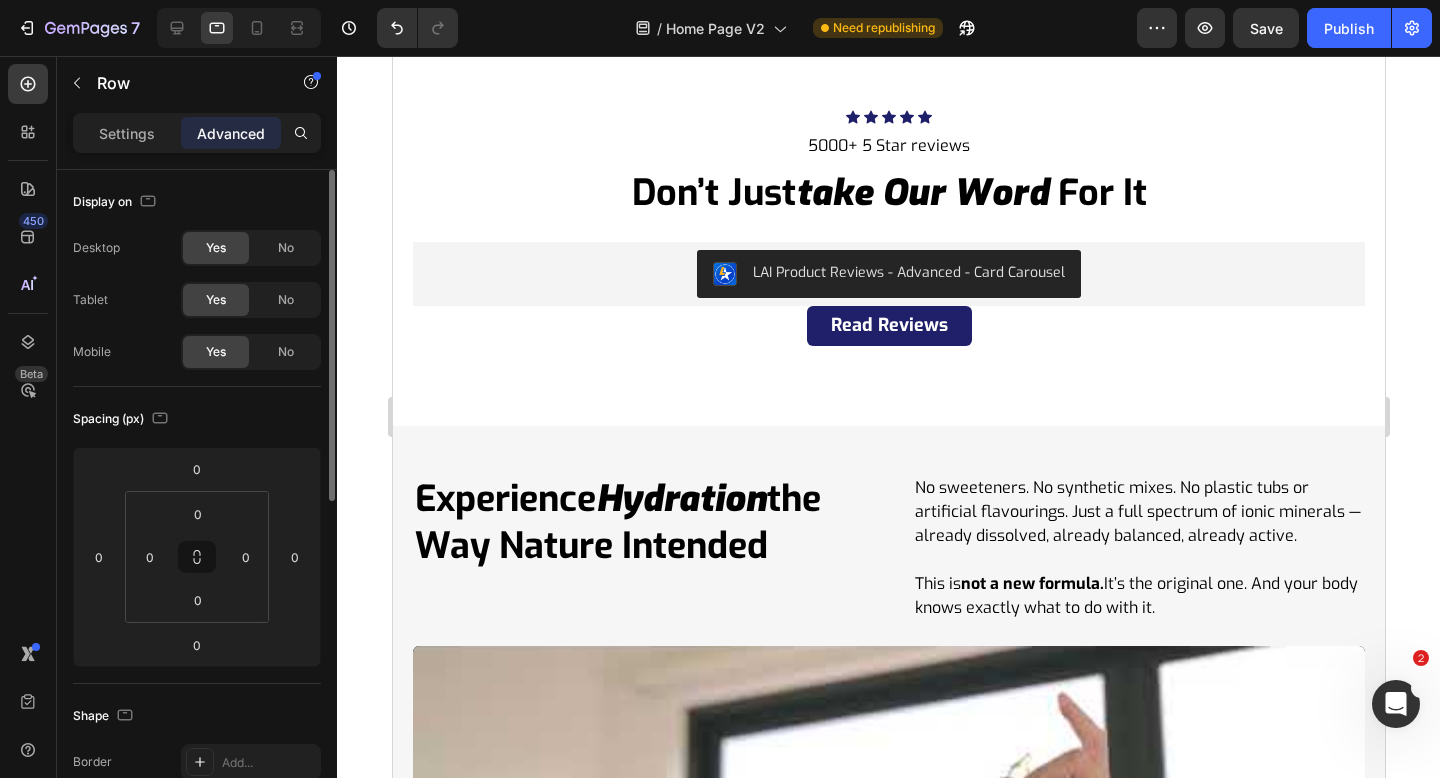 scroll, scrollTop: 6988, scrollLeft: 0, axis: vertical 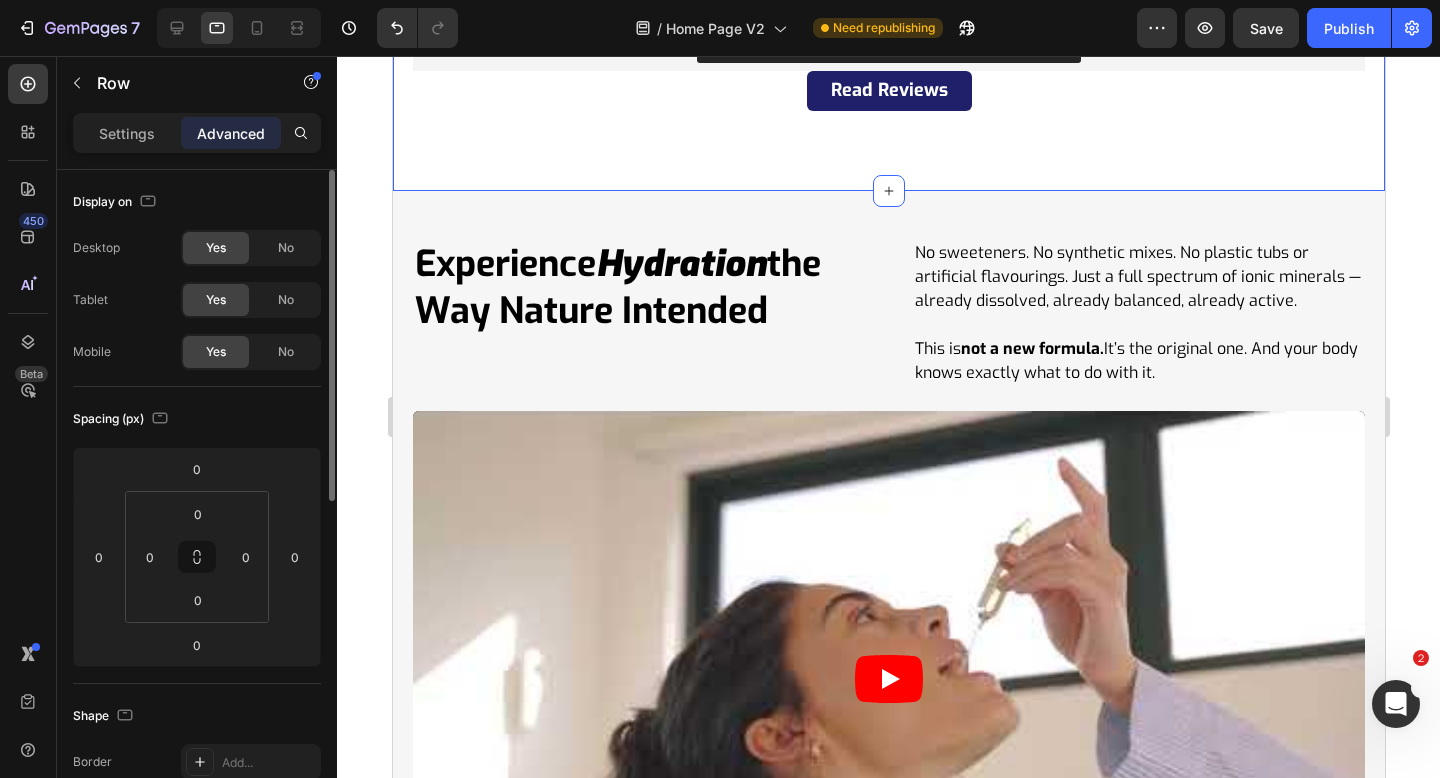 click on "Icon Icon Icon Icon Icon Icon List Hoz 5000+ 5 Star reviews Text block don’t just take our word for it Heading Row LAI Product Reviews - Advanced - Card Carousel LAI Product Reviews Row Read Reviews Button Section 14/25" at bounding box center (888, 9) 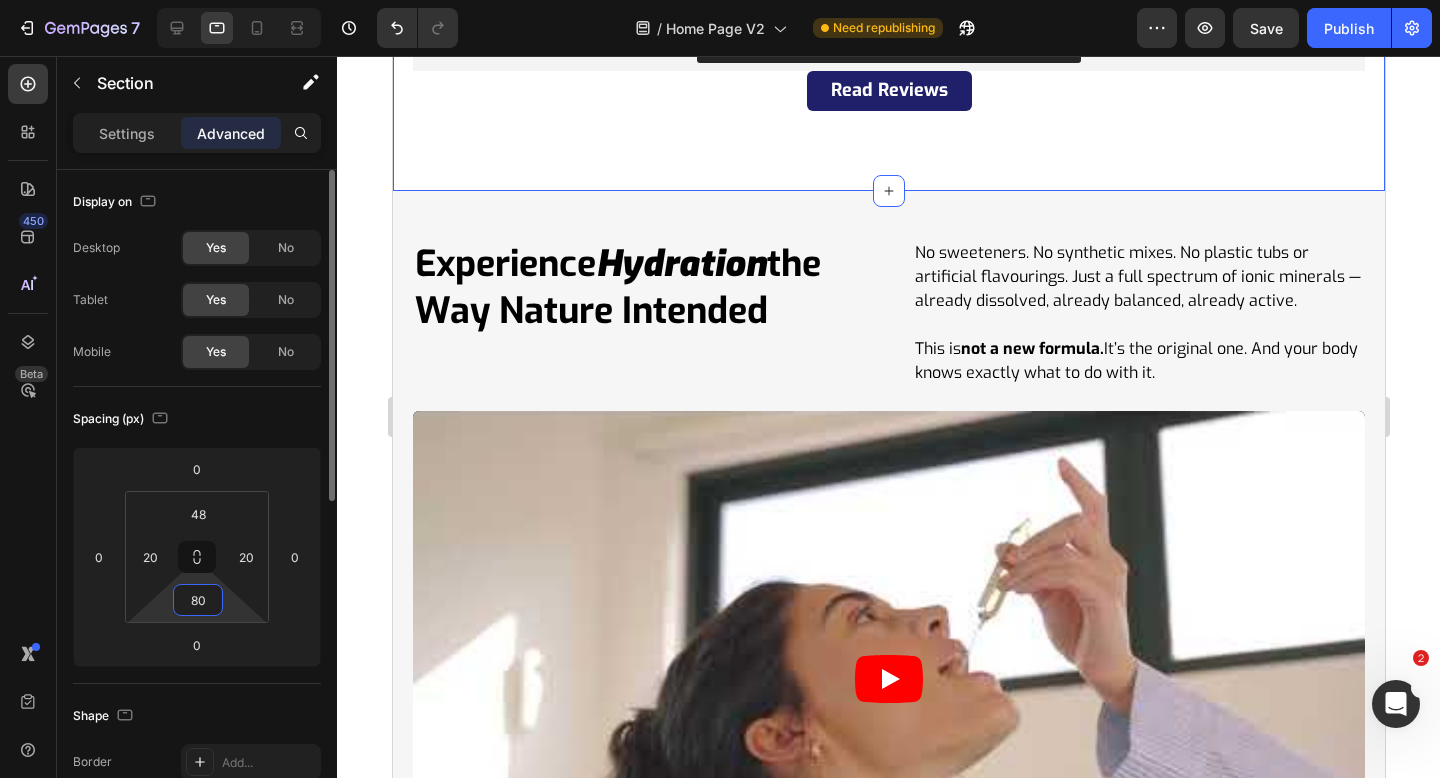 click on "80" at bounding box center (198, 600) 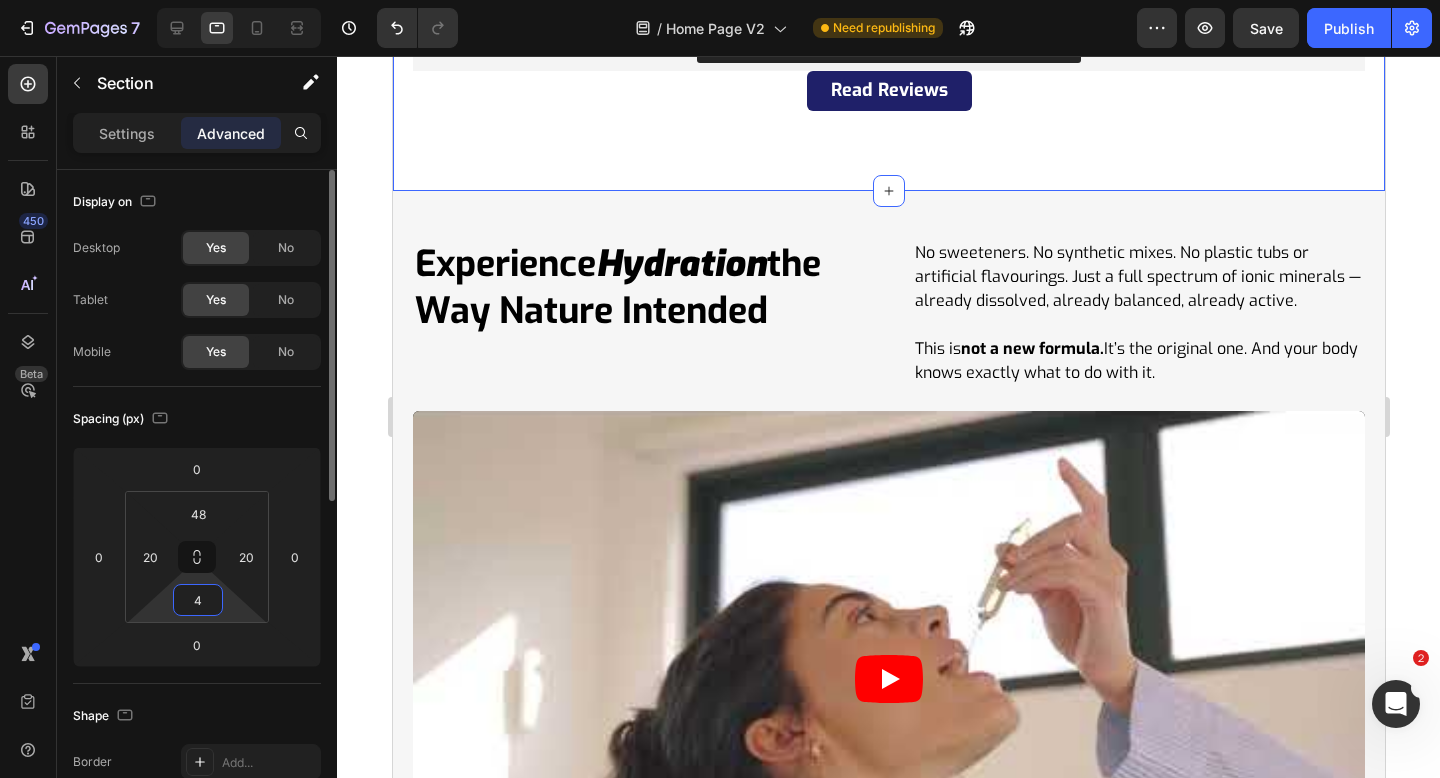 type on "48" 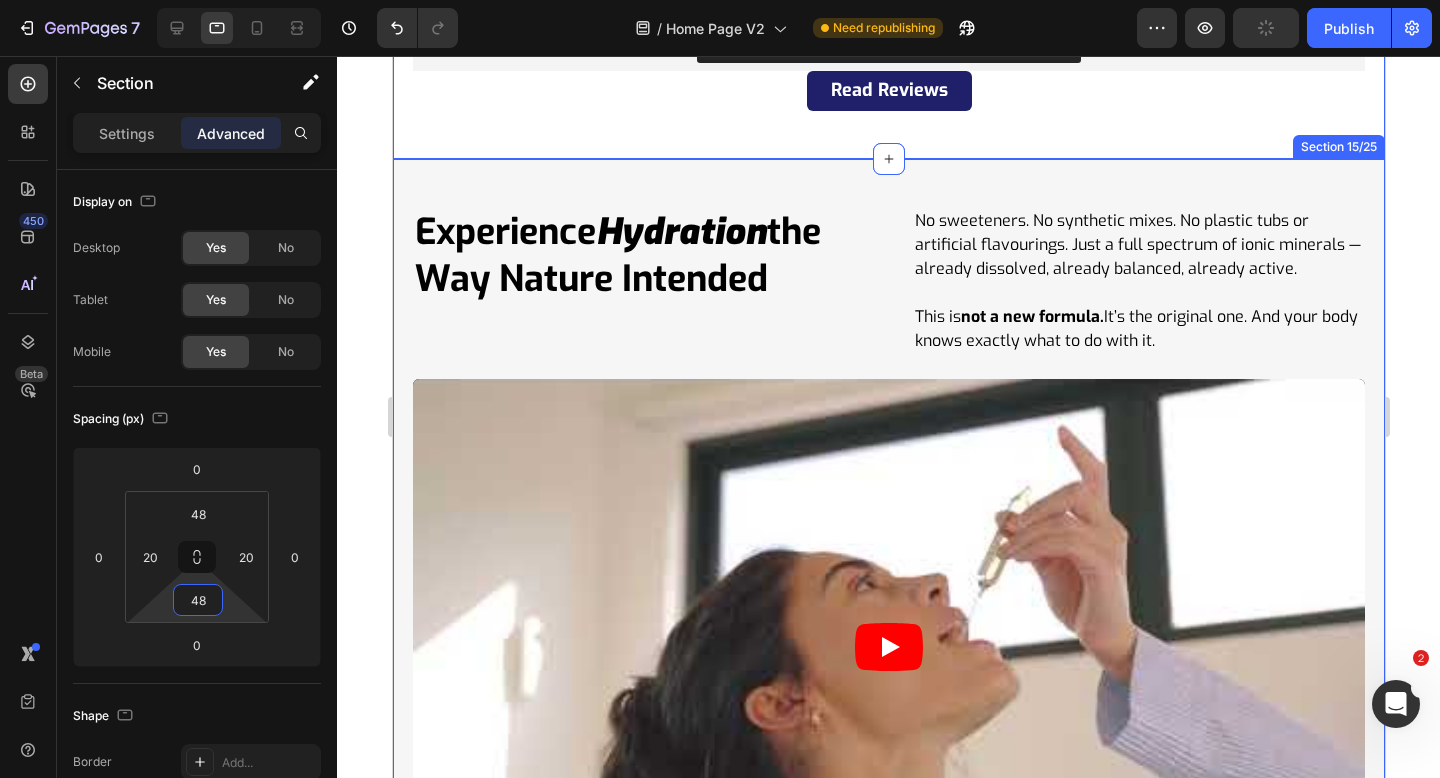 click on "Experience  Hydration  the Way Nature Intended Heading No sweeteners. No synthetic mixes. No plastic tubs or artificial flavourings. Just a full spectrum of ionic minerals — already dissolved, already balanced, already active.    This is  not a new formula.  It’s the original one. And your body knows exactly what to do with it. Text Block Row Video Row Section 15/25" at bounding box center (888, 561) 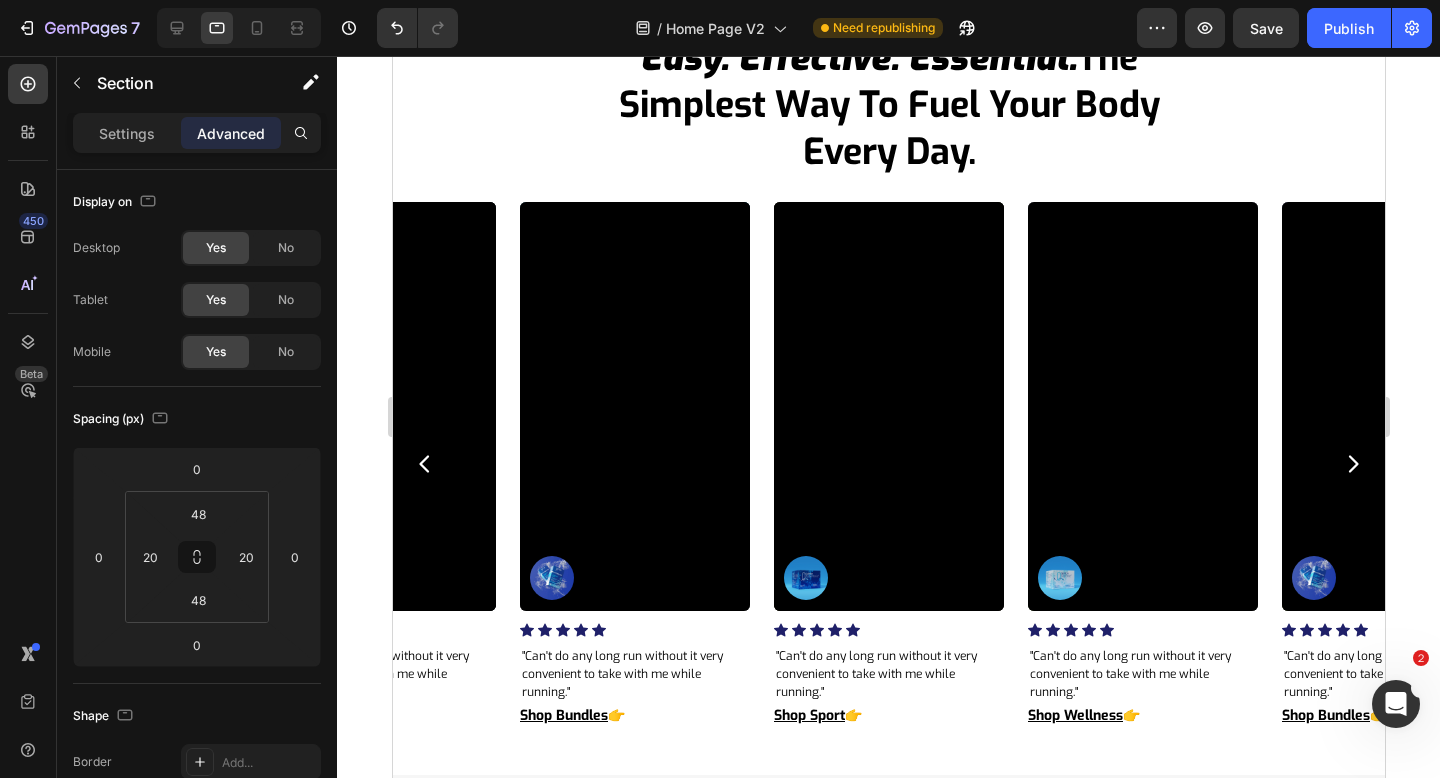 scroll, scrollTop: 7846, scrollLeft: 0, axis: vertical 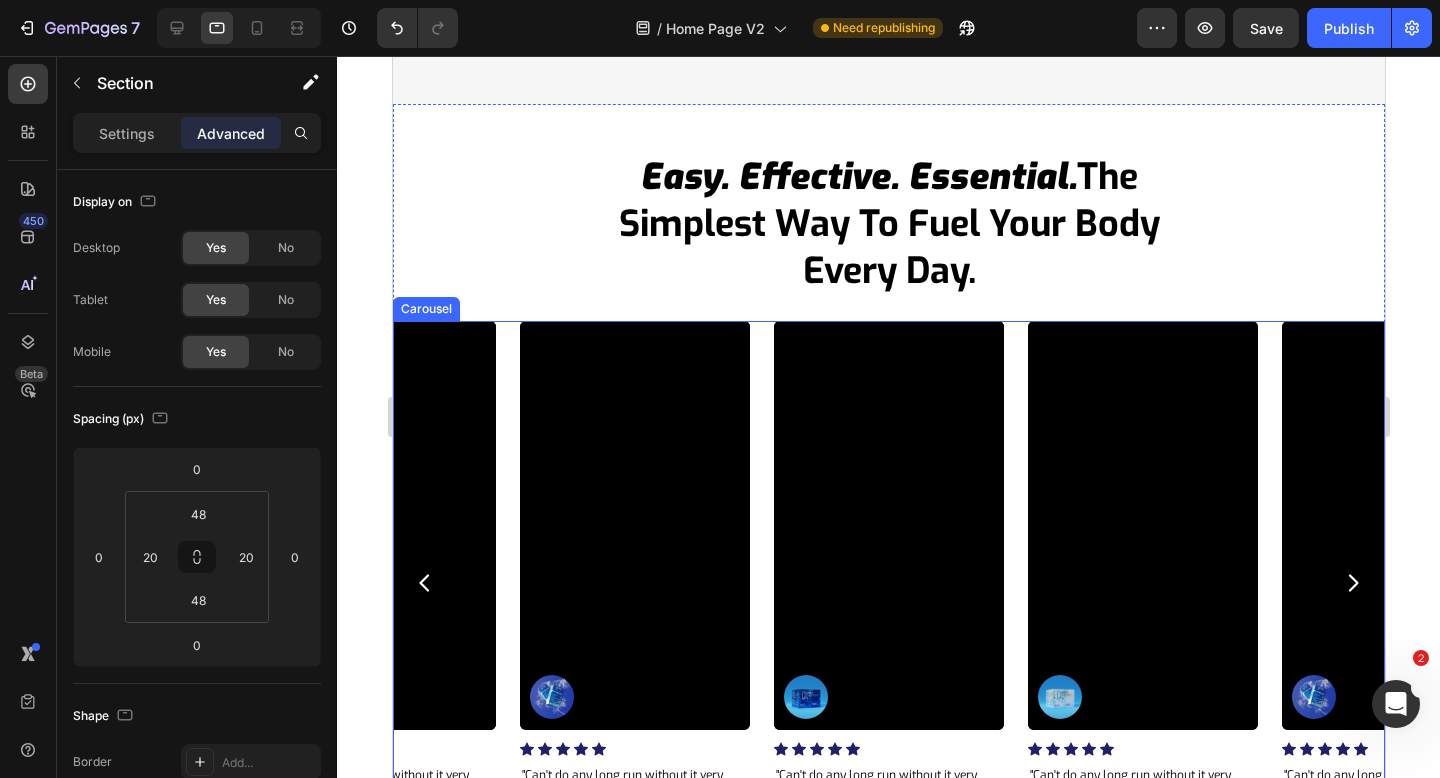 click on "Video Image                Icon                Icon                Icon                Icon                Icon Icon List Hoz "Can't do any long run without it very convenient to take with me while running." Text Block Shop Bundles  👉 Button Row Video Image                Icon                Icon                Icon                Icon                Icon Icon List Hoz "Can't do any long run without it very convenient to take with me while running." Text Block Shop Sport  👉 Button Row Video Image                Icon                Icon                Icon                Icon                Icon Icon List Hoz "Can't do any long run without it very convenient to take with me while running." Text Block Shop Wellness  👉 Button Row Video Image                Icon                Icon                Icon                Icon                Icon Icon List Hoz "Can't do any long run without it very convenient to take with me while running." Text Block Shop Bundles  👉 Button Row Video Image" at bounding box center [888, 583] 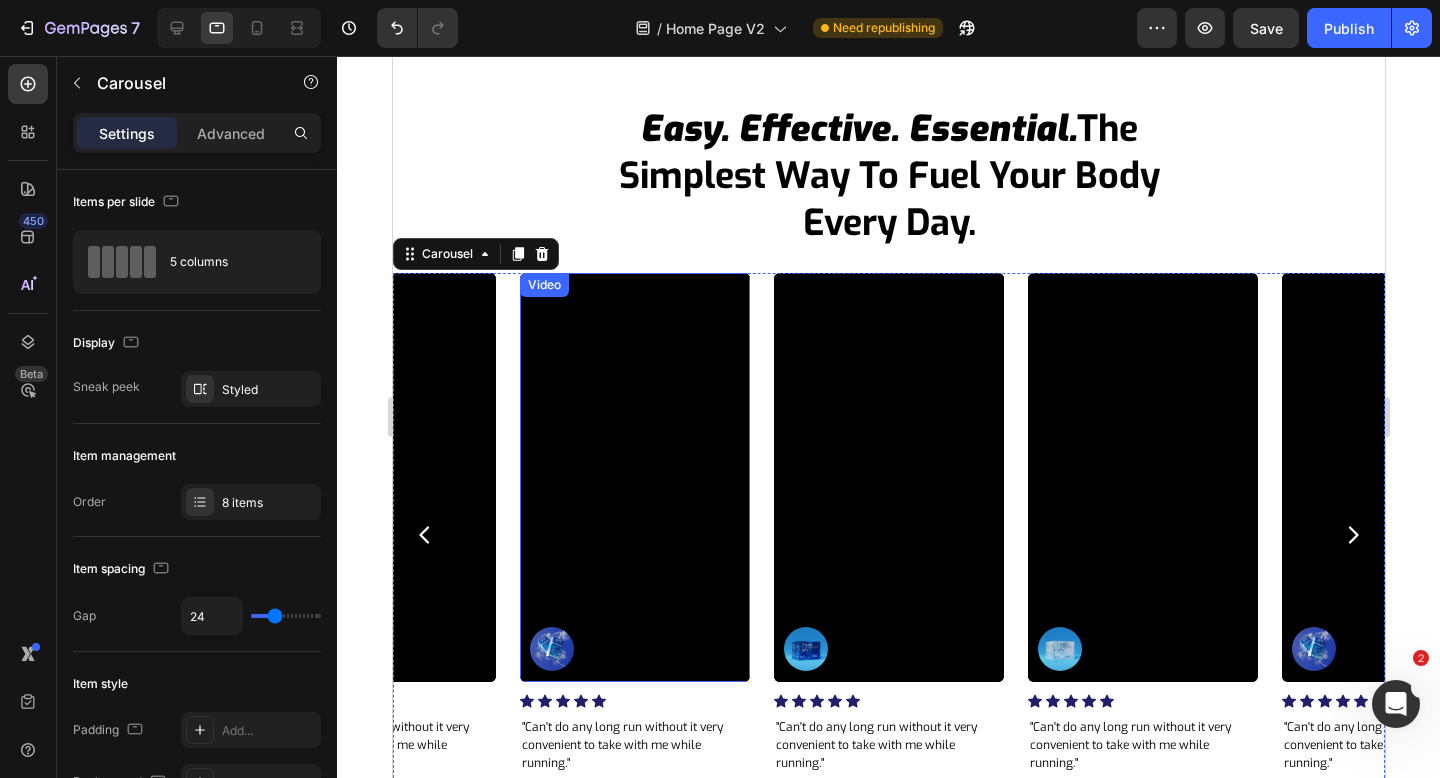 scroll, scrollTop: 8065, scrollLeft: 0, axis: vertical 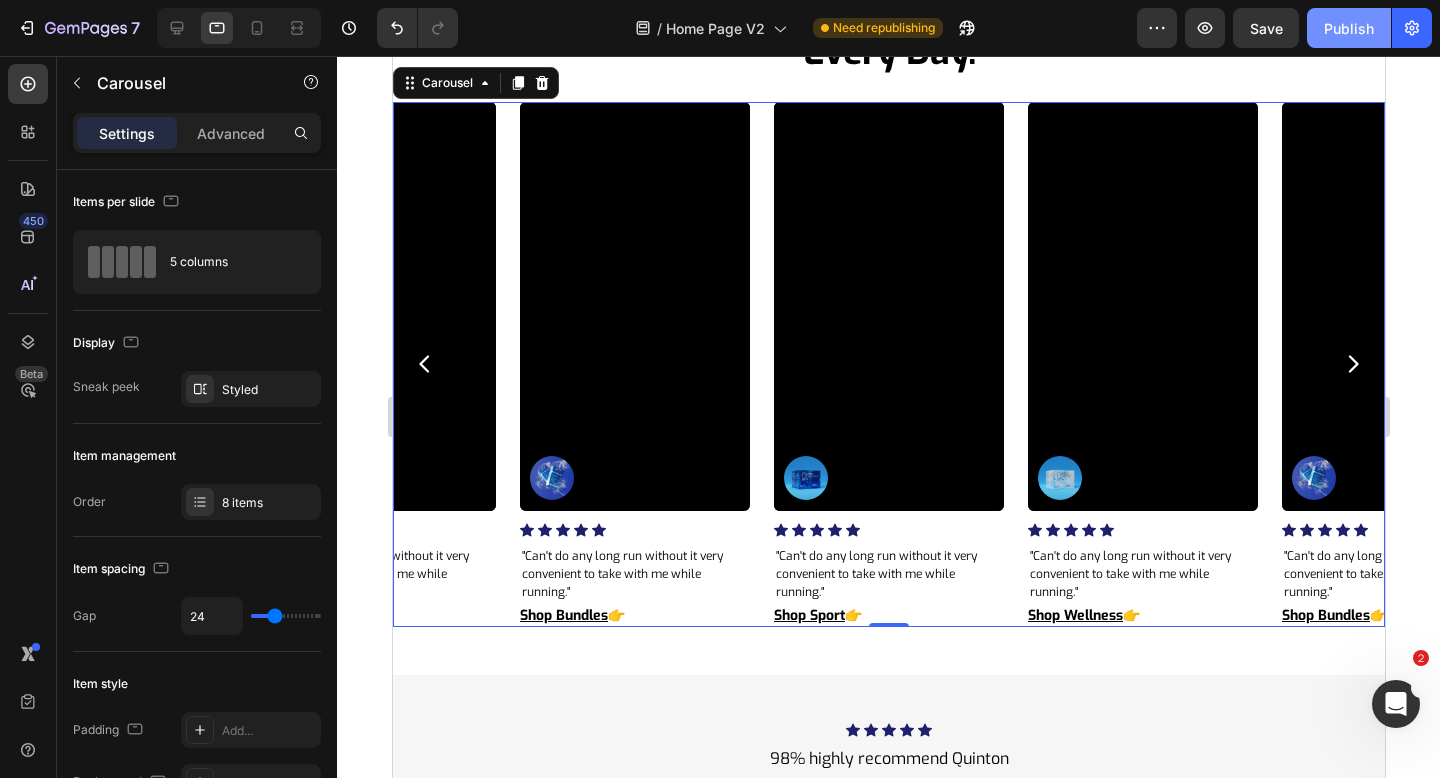 click on "Publish" at bounding box center [1349, 28] 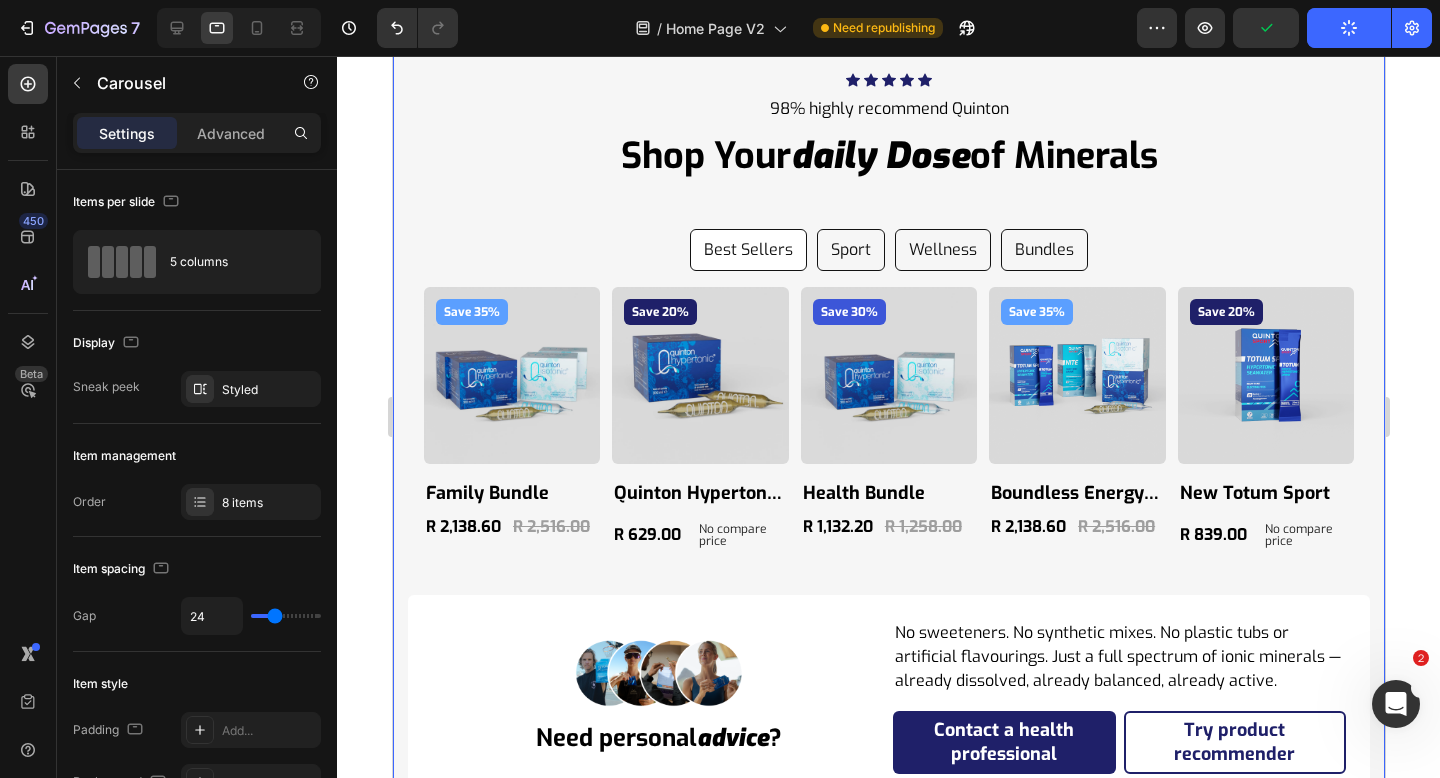 scroll, scrollTop: 8725, scrollLeft: 0, axis: vertical 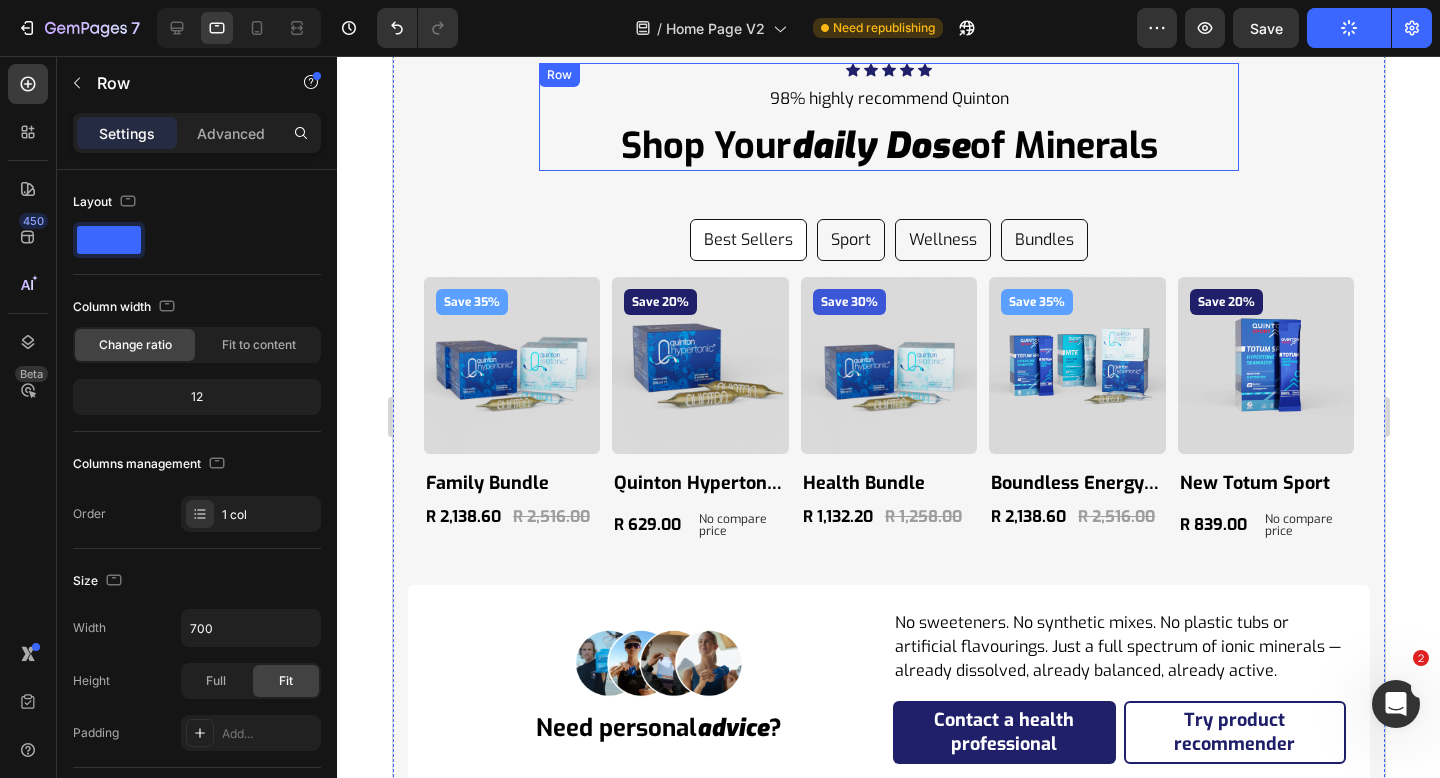 click on "Icon                Icon                Icon                Icon                Icon Icon List Hoz 98% highly recommend Quinton Text block shop your  daily dose  of minerals Heading" at bounding box center [888, 117] 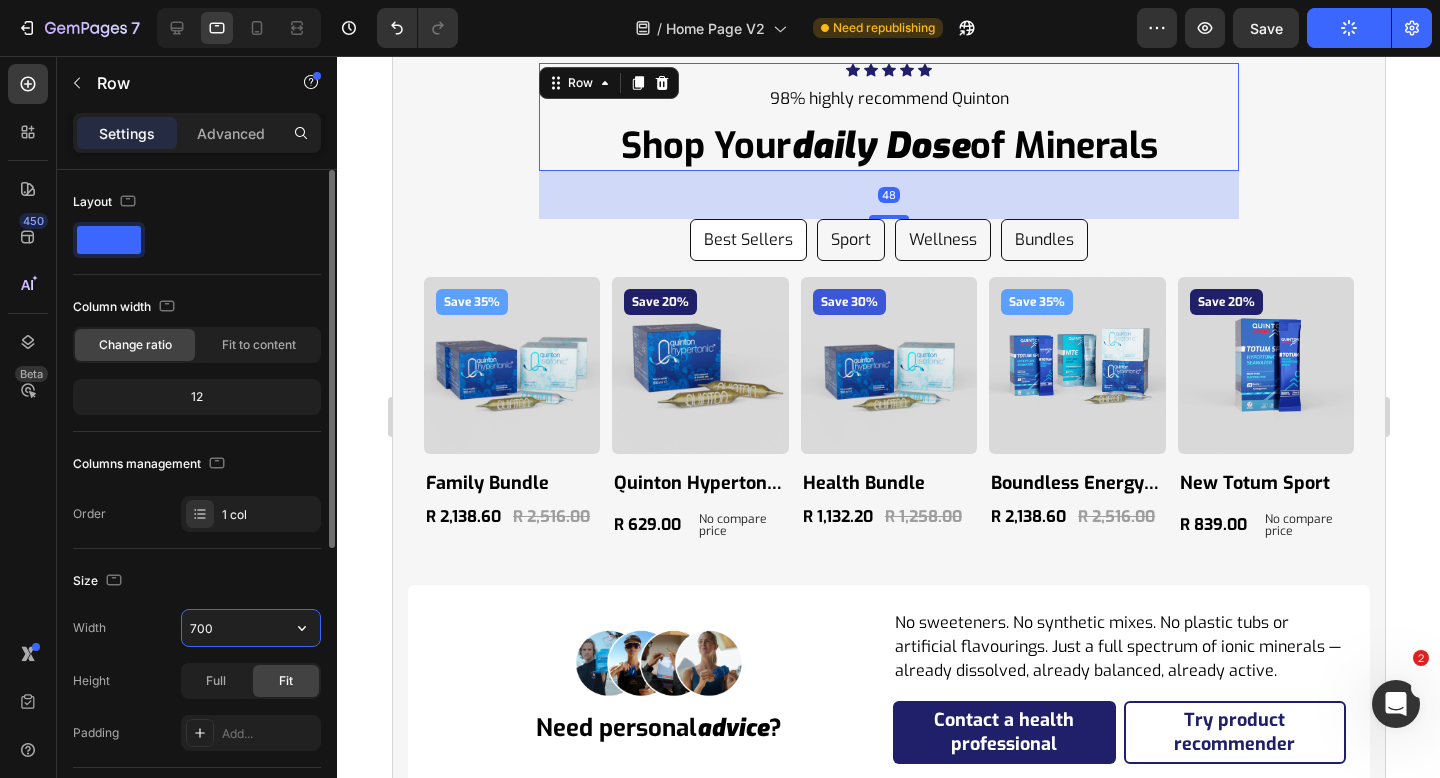 click on "700" at bounding box center [251, 628] 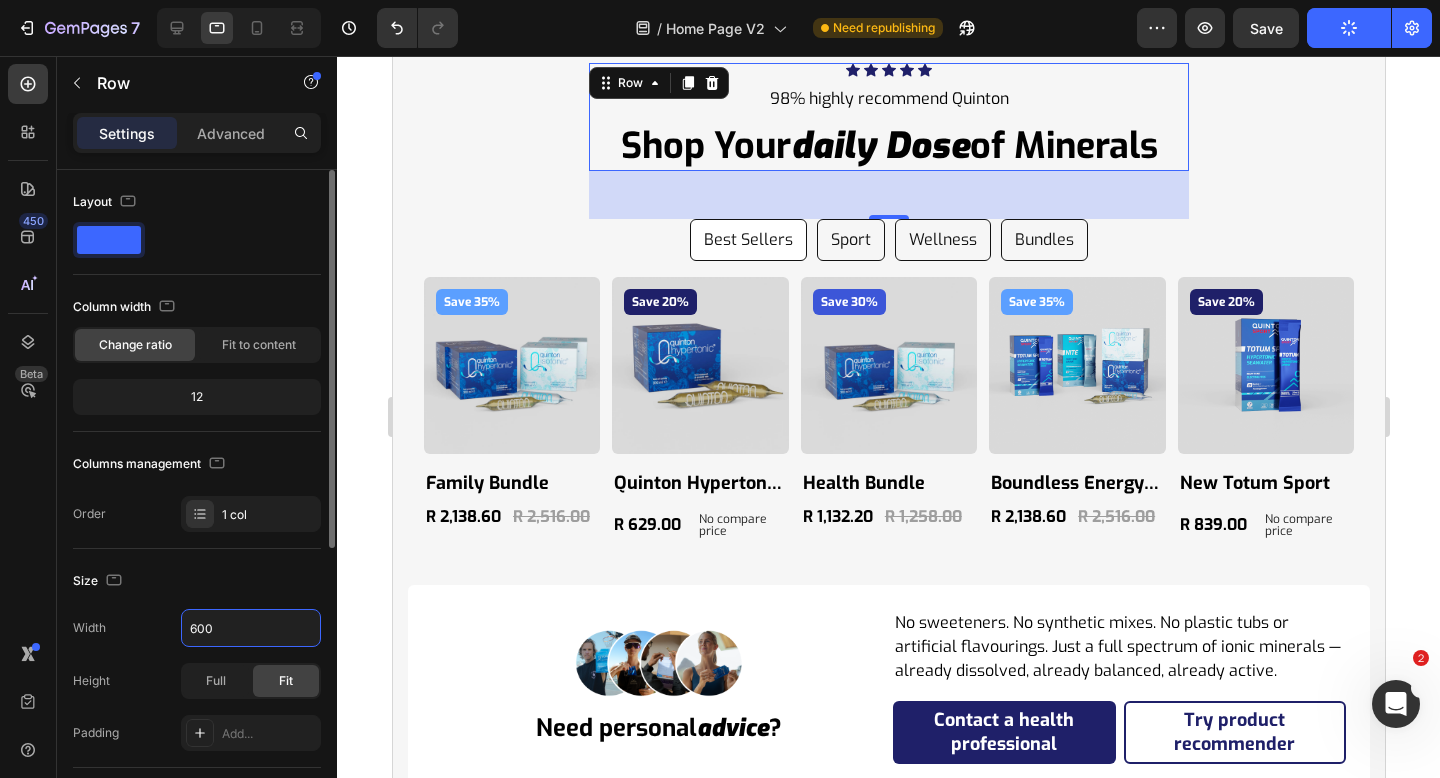 type on "600" 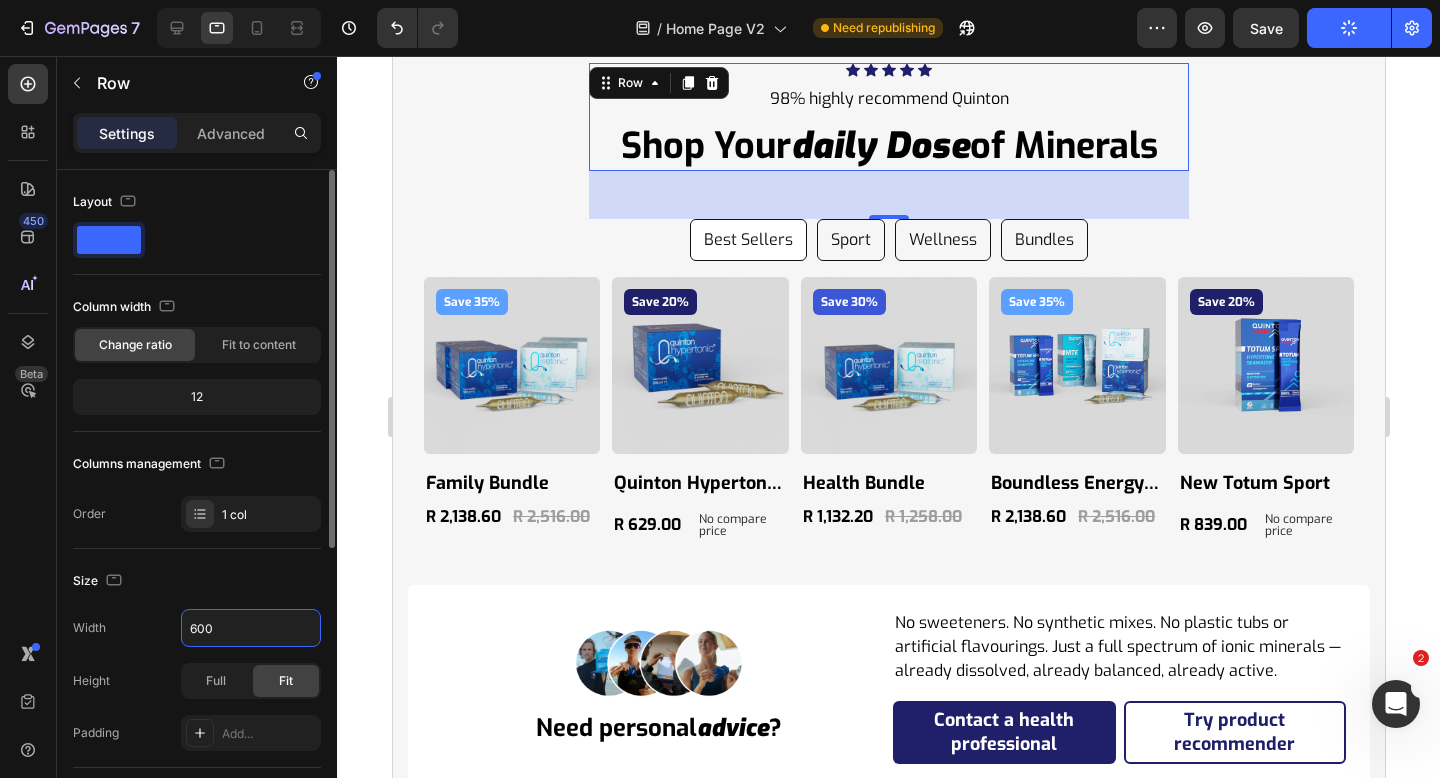click on "Size" at bounding box center (197, 581) 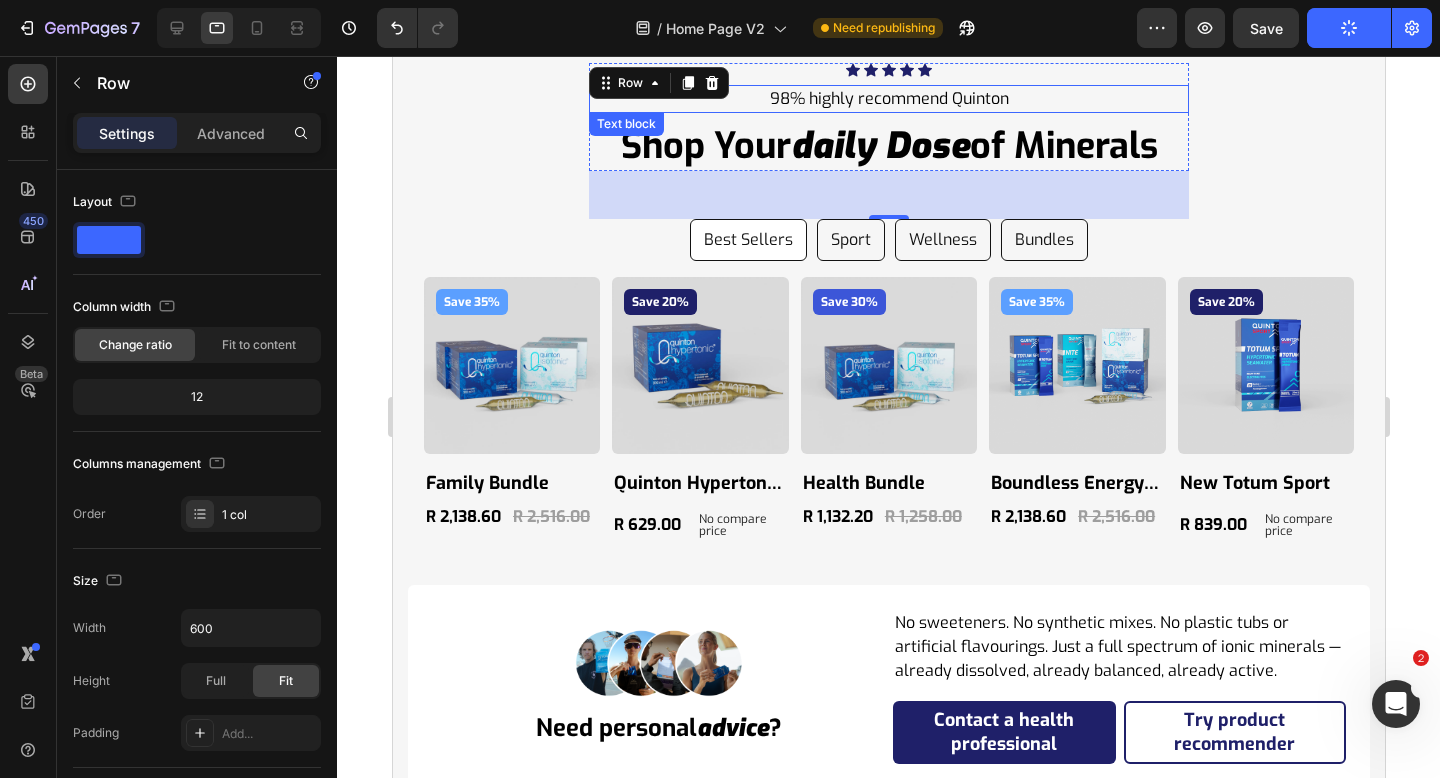 click on "98% highly recommend Quinton" at bounding box center (888, 99) 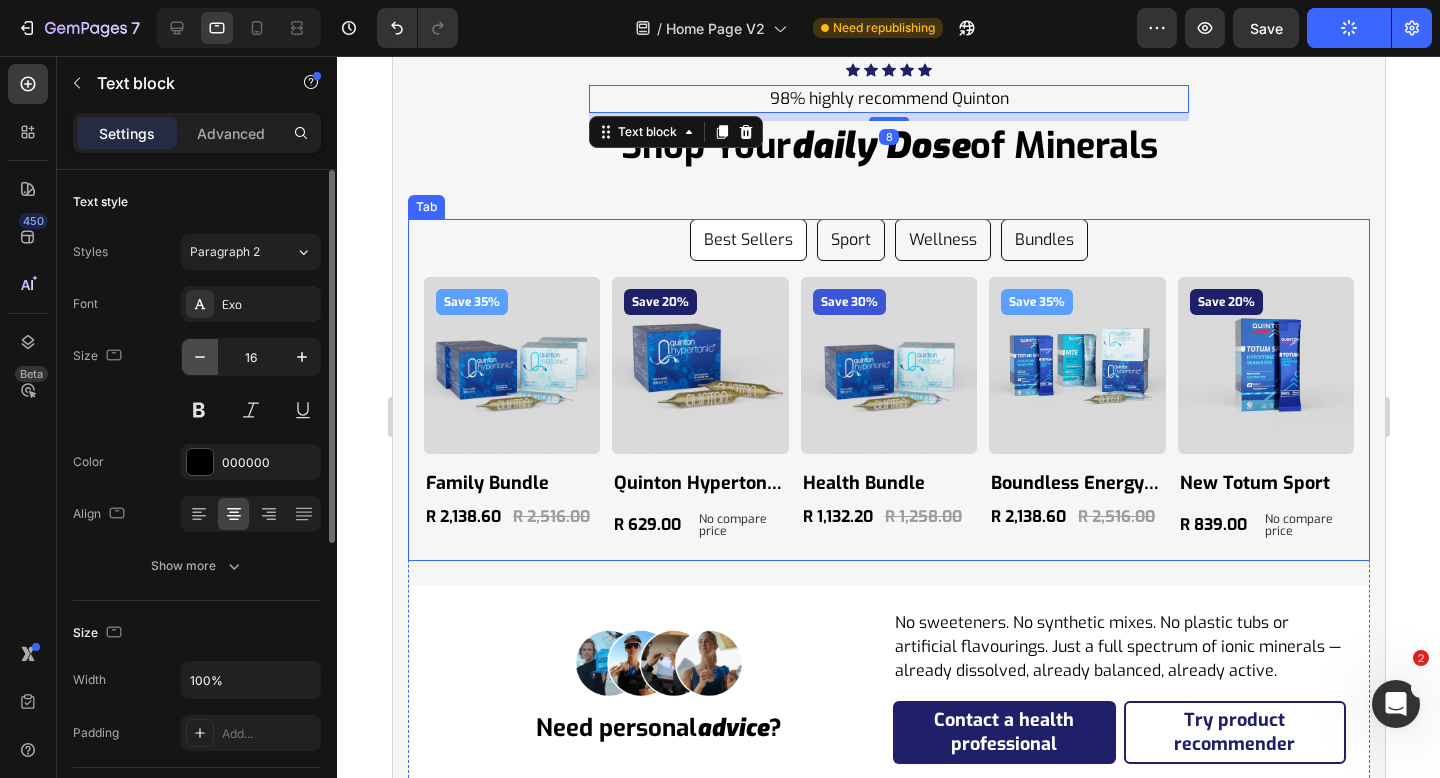 click 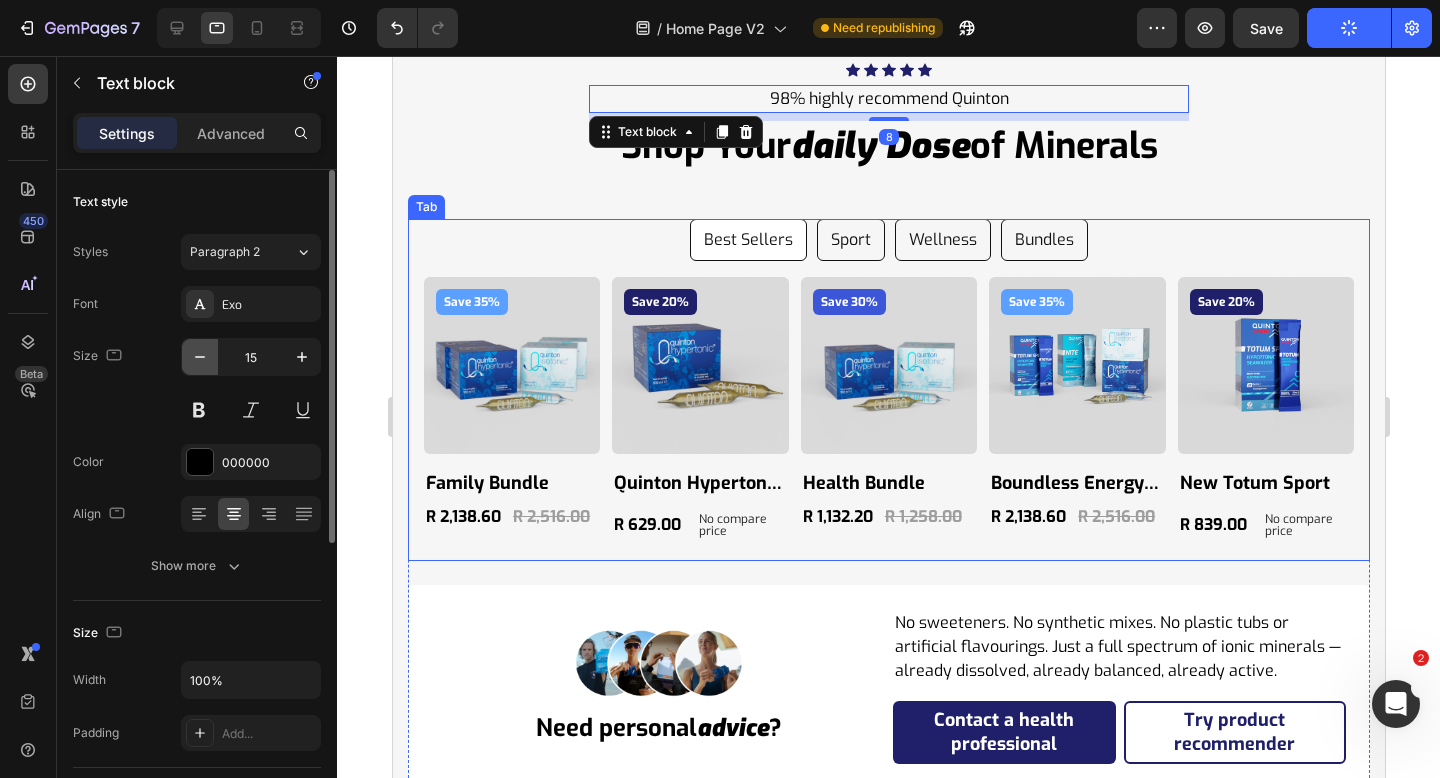 click 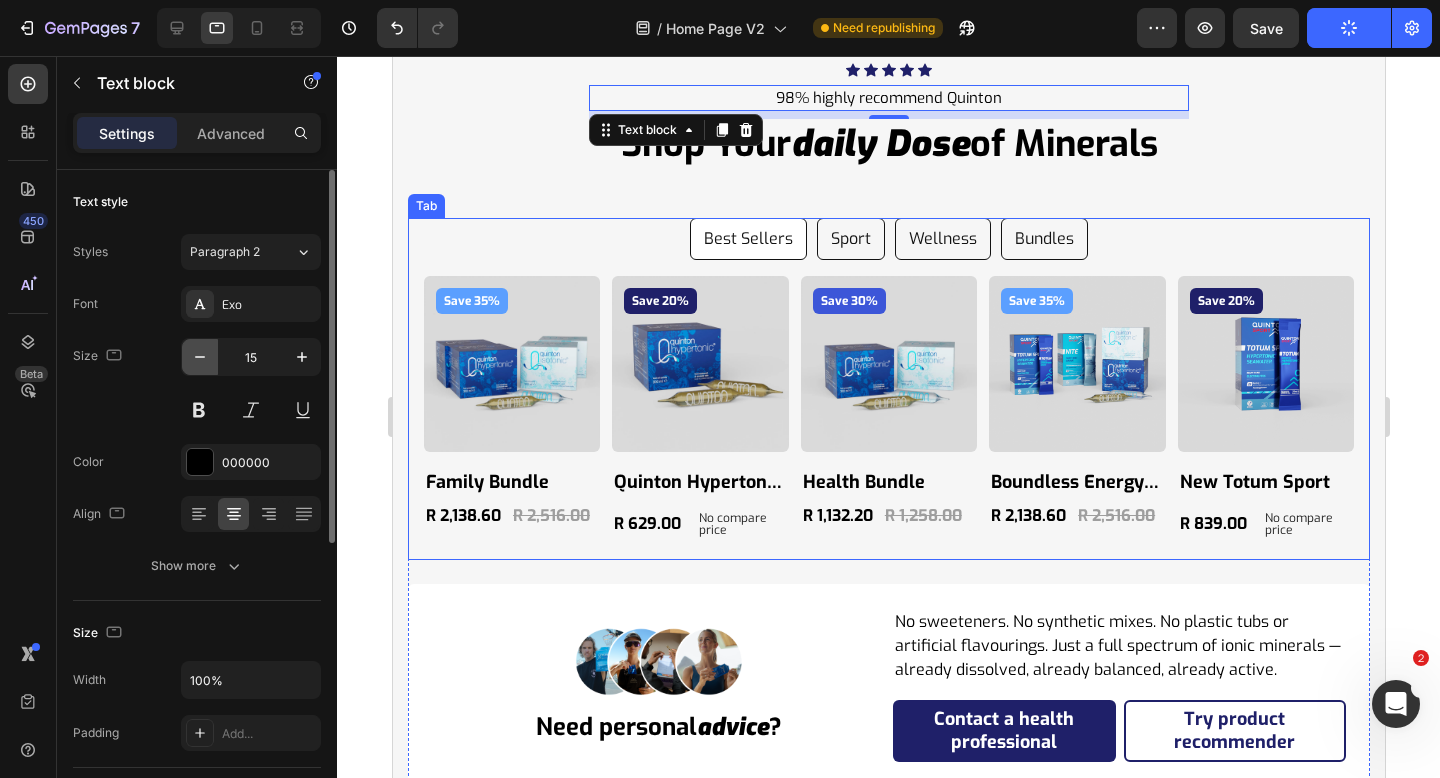 type on "14" 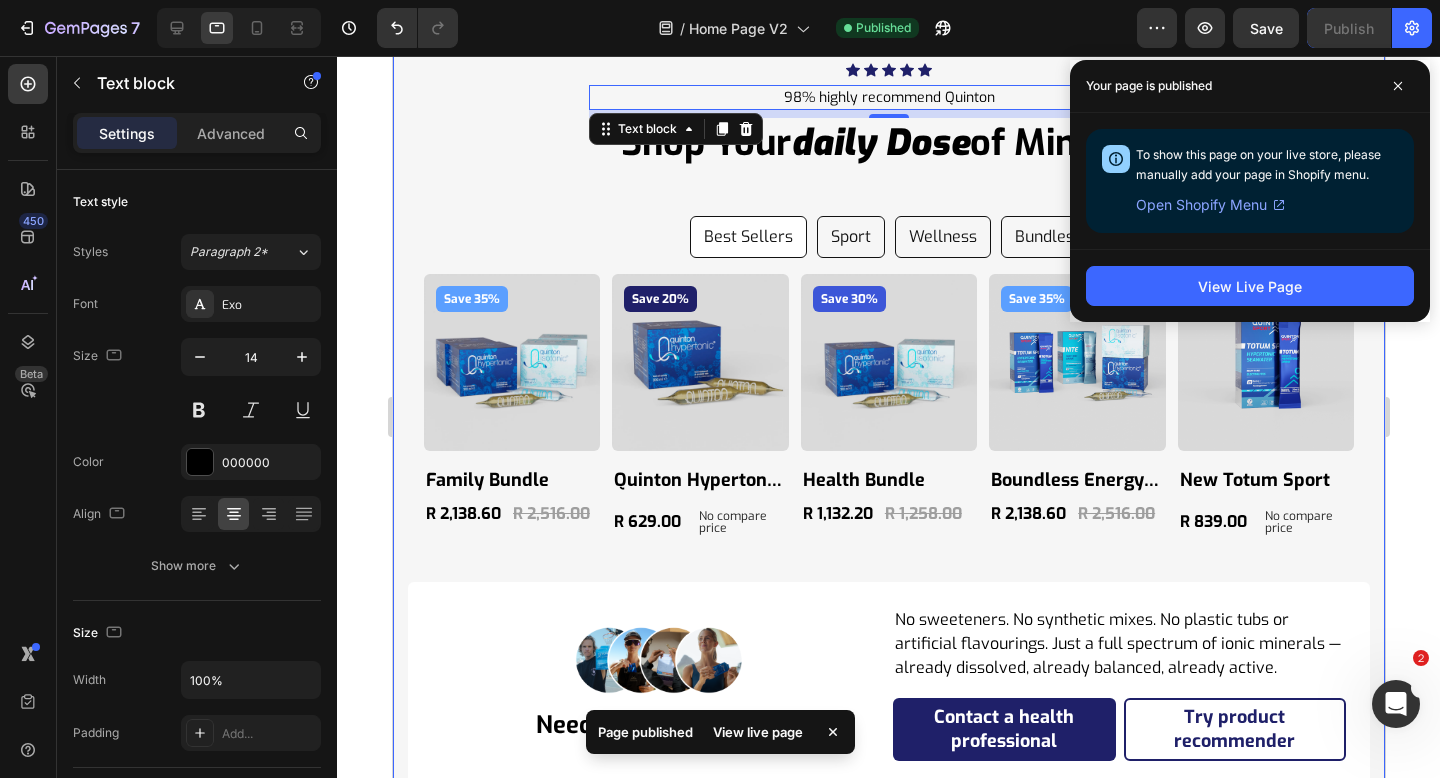 click on "Icon Icon Icon Icon Icon Icon List Hoz 98% highly recommend Quinton Text block 8 shop your daily dose of minerals Heading Row Best Sellers Sport Wellness Bundles Save 35% Product Badge Product Images family bundle Product Title R 2,138.60 Product Price Product Price R 2,516.00 Product Price Product Price Row Product Save 20% Product Badge Product Images quinton hypertonic ampoules Product Title R 629.00 Product Price Product Price No compare price Product Price Row Product Save 30% Product Badge Product Images health bundle Product Title R 1,132.20 Product Price Product Price R 1,258.00 Product Price Product Price Row Product Save 35% Product Badge Product Images boundless energy bundle Product Title R 2,138.60 Product Price Product Price R 2,516.00 Product Price Product Price Row Product Save 20% Product Badge Product Images new totum sport Product Title R 839.00 Product Price Product Price No compare price Product Price Row Row ?" at bounding box center (888, 424) 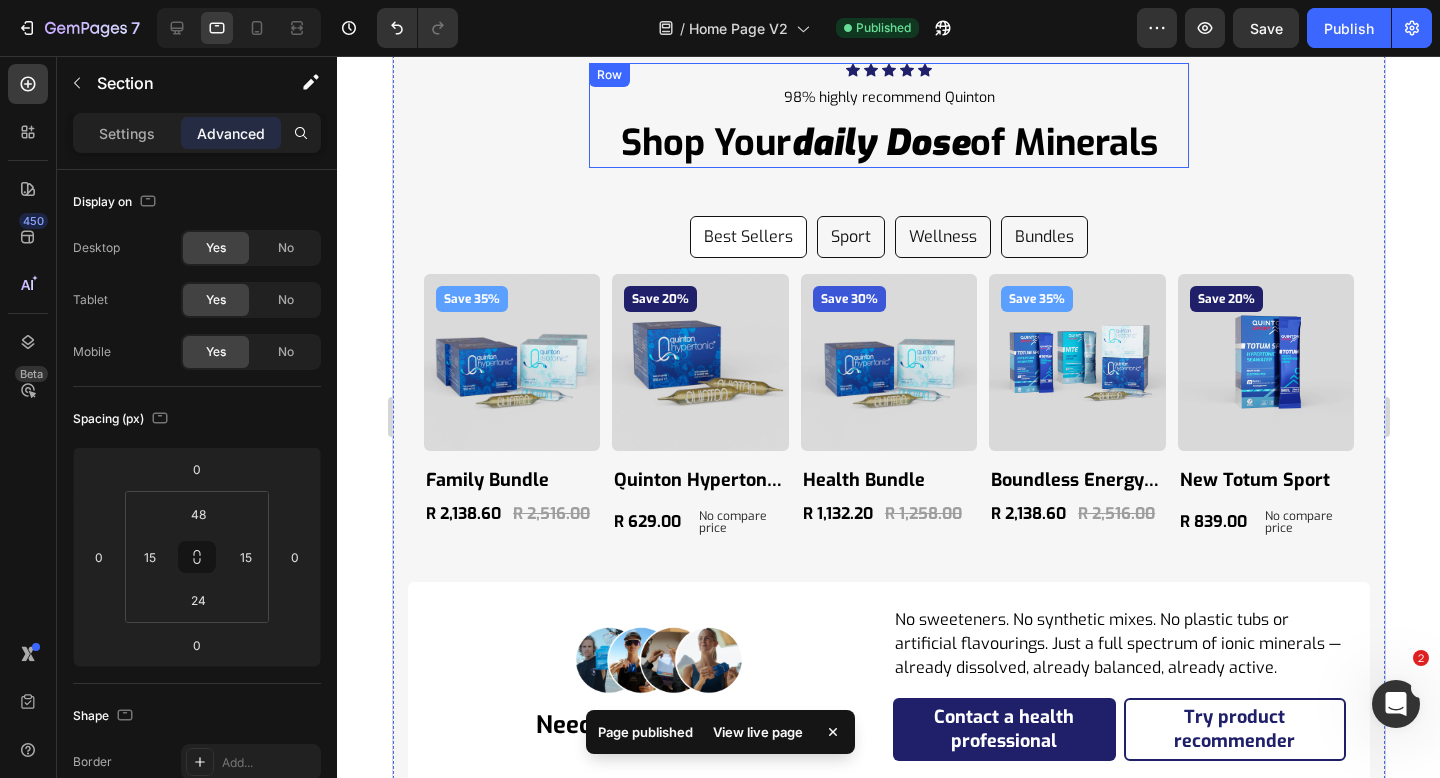 click on "Icon                Icon                Icon                Icon                Icon Icon List Hoz 98% highly recommend Quinton Text block shop your  daily dose  of minerals Heading" at bounding box center [888, 116] 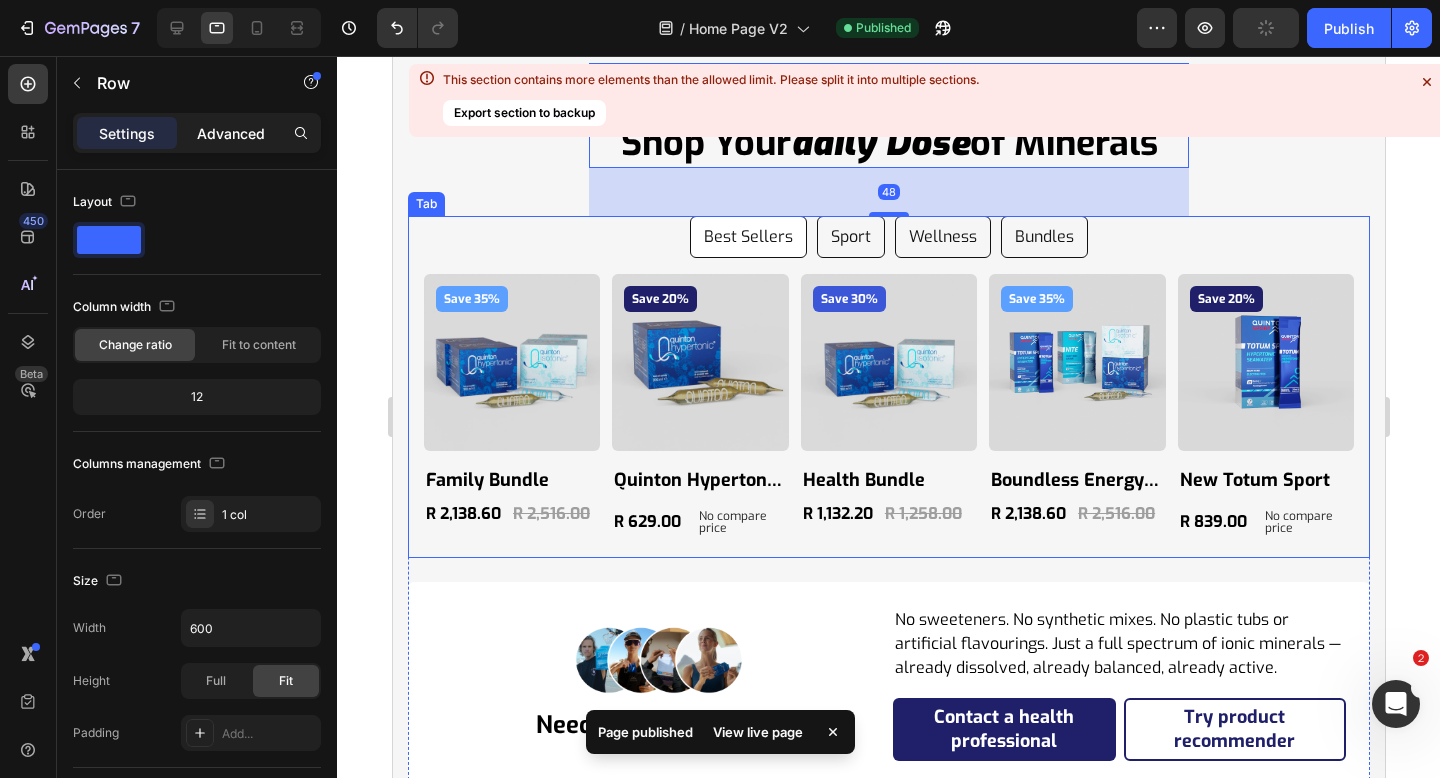 click on "Advanced" at bounding box center (231, 133) 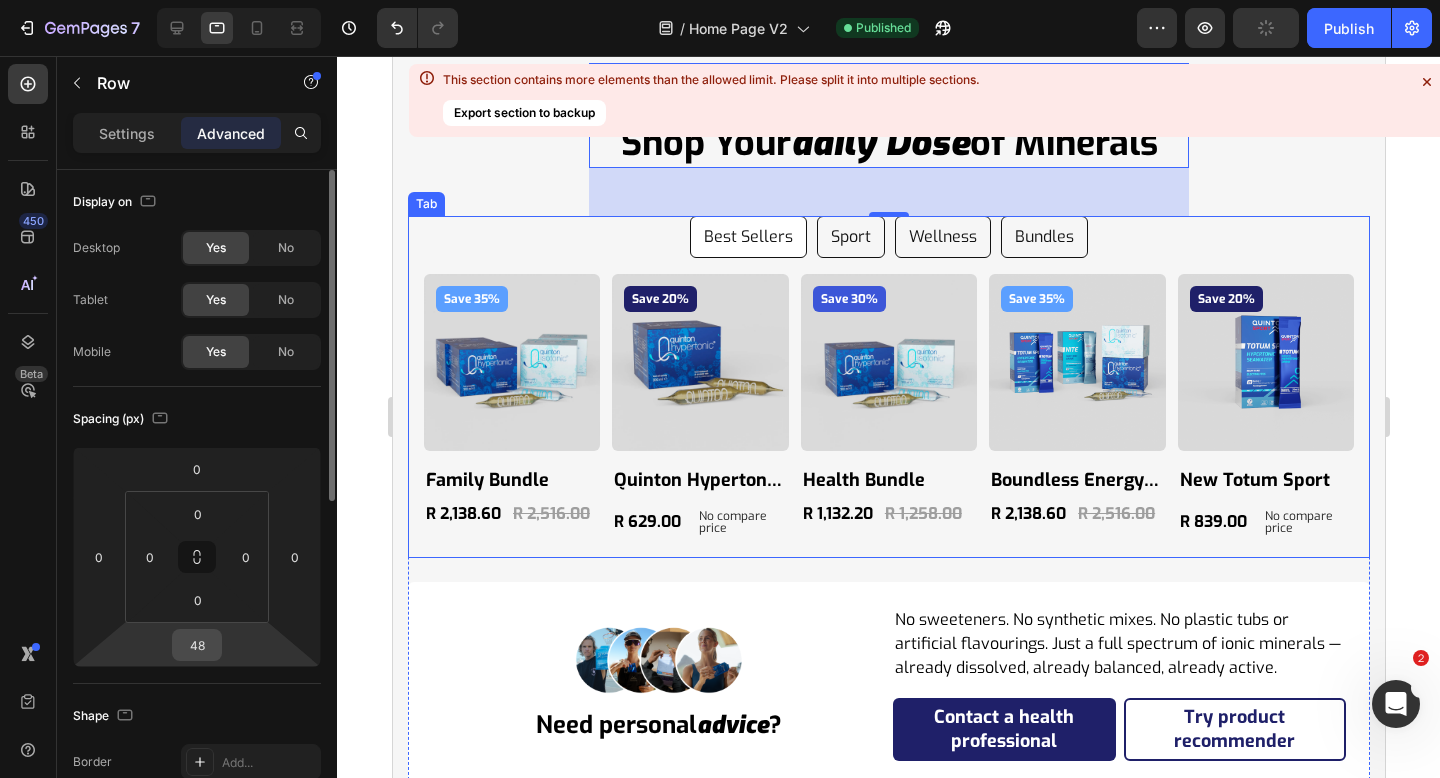 click on "48" at bounding box center (197, 645) 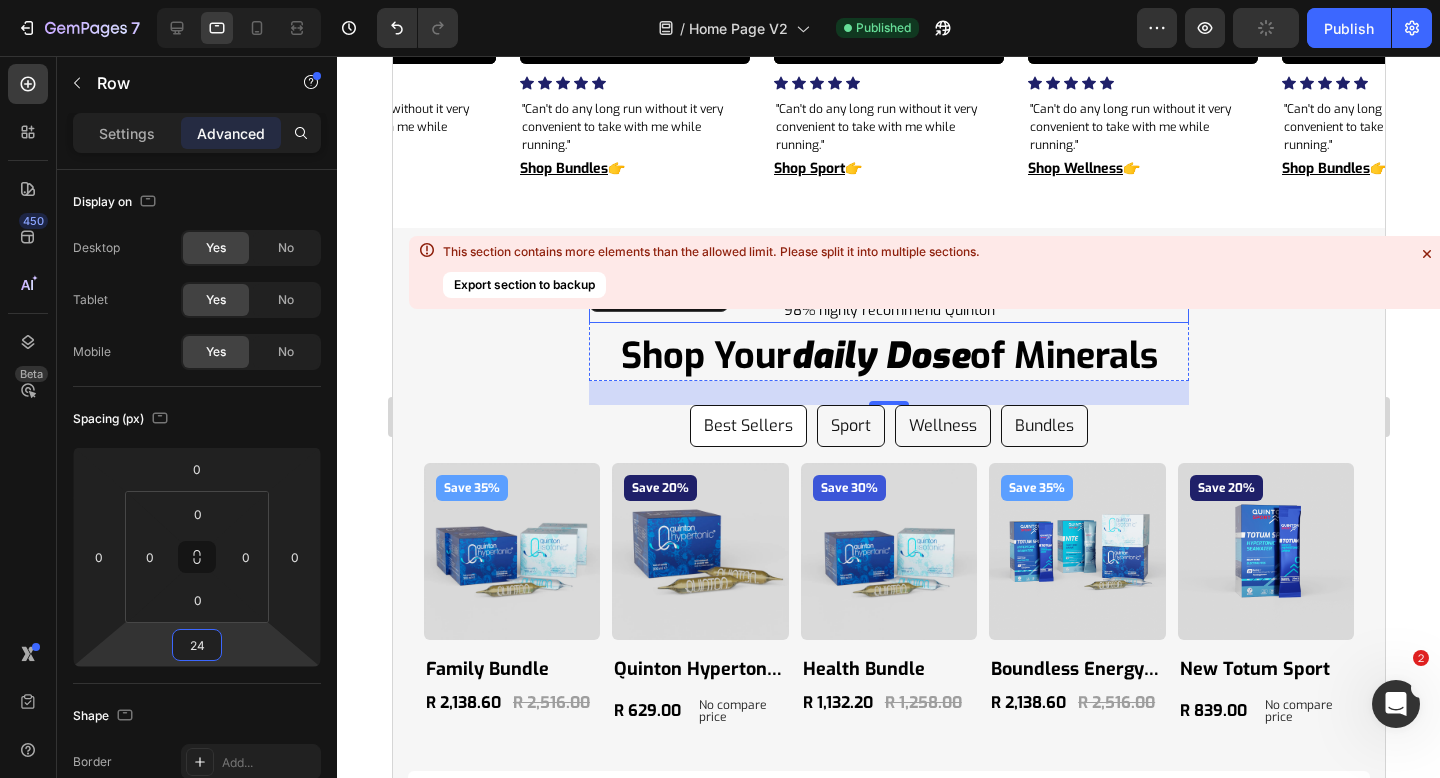 scroll, scrollTop: 8473, scrollLeft: 0, axis: vertical 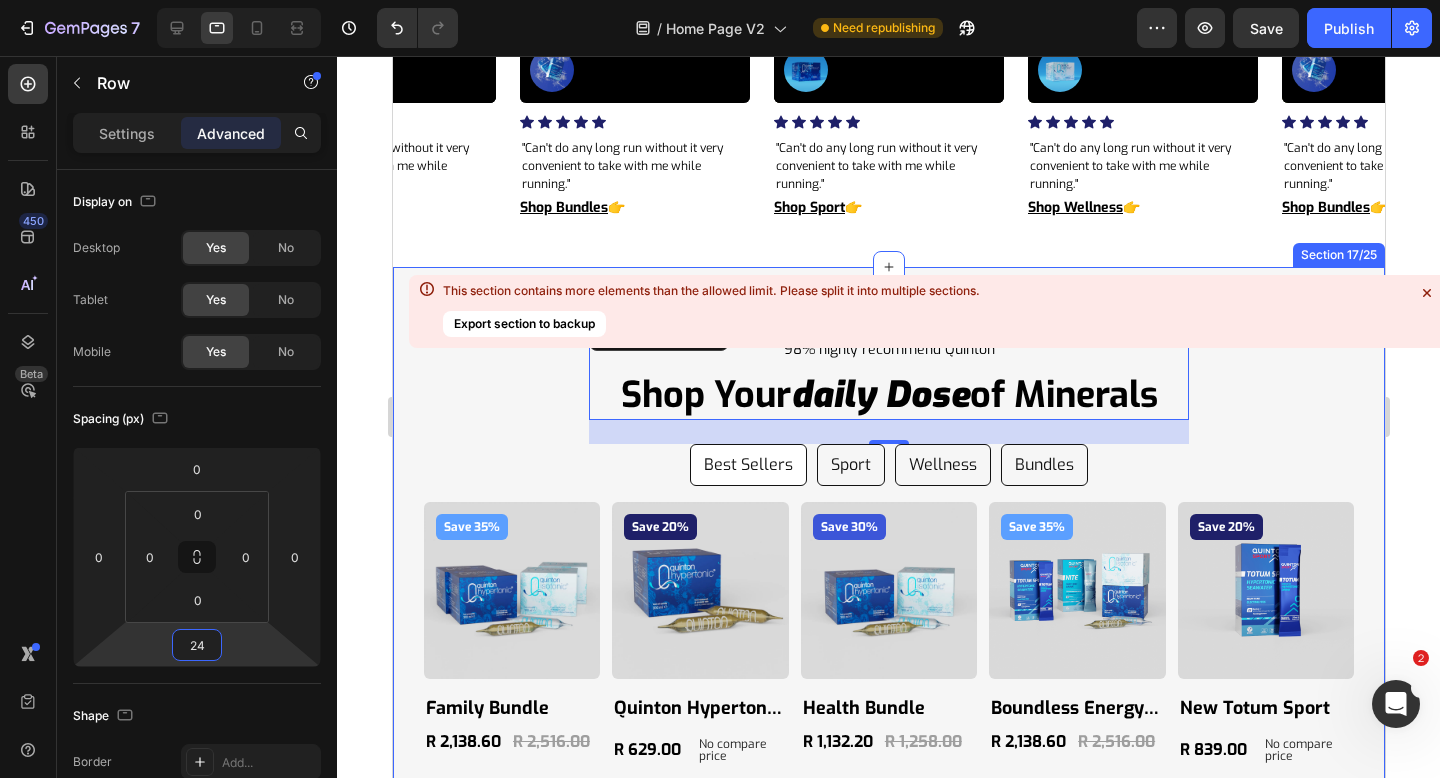 type on "24" 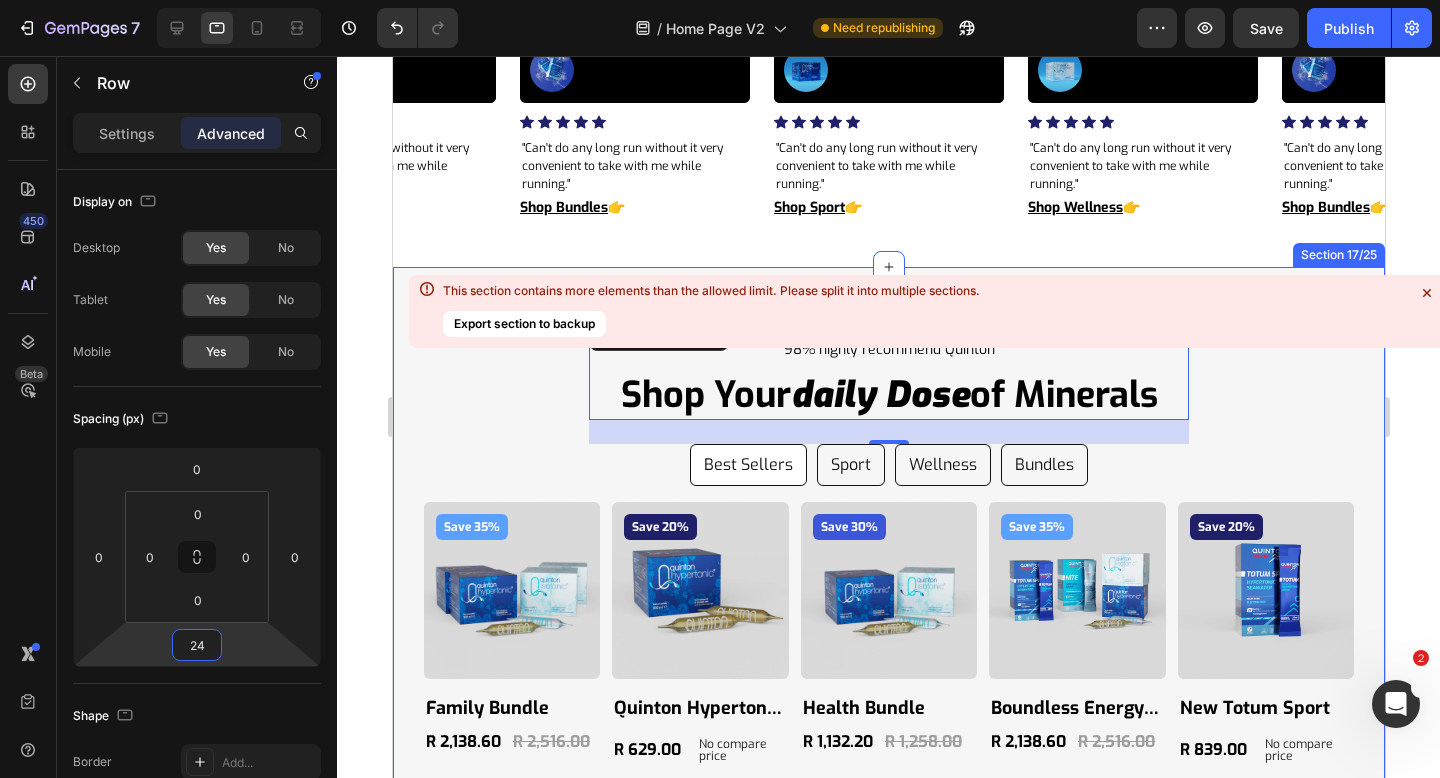 click 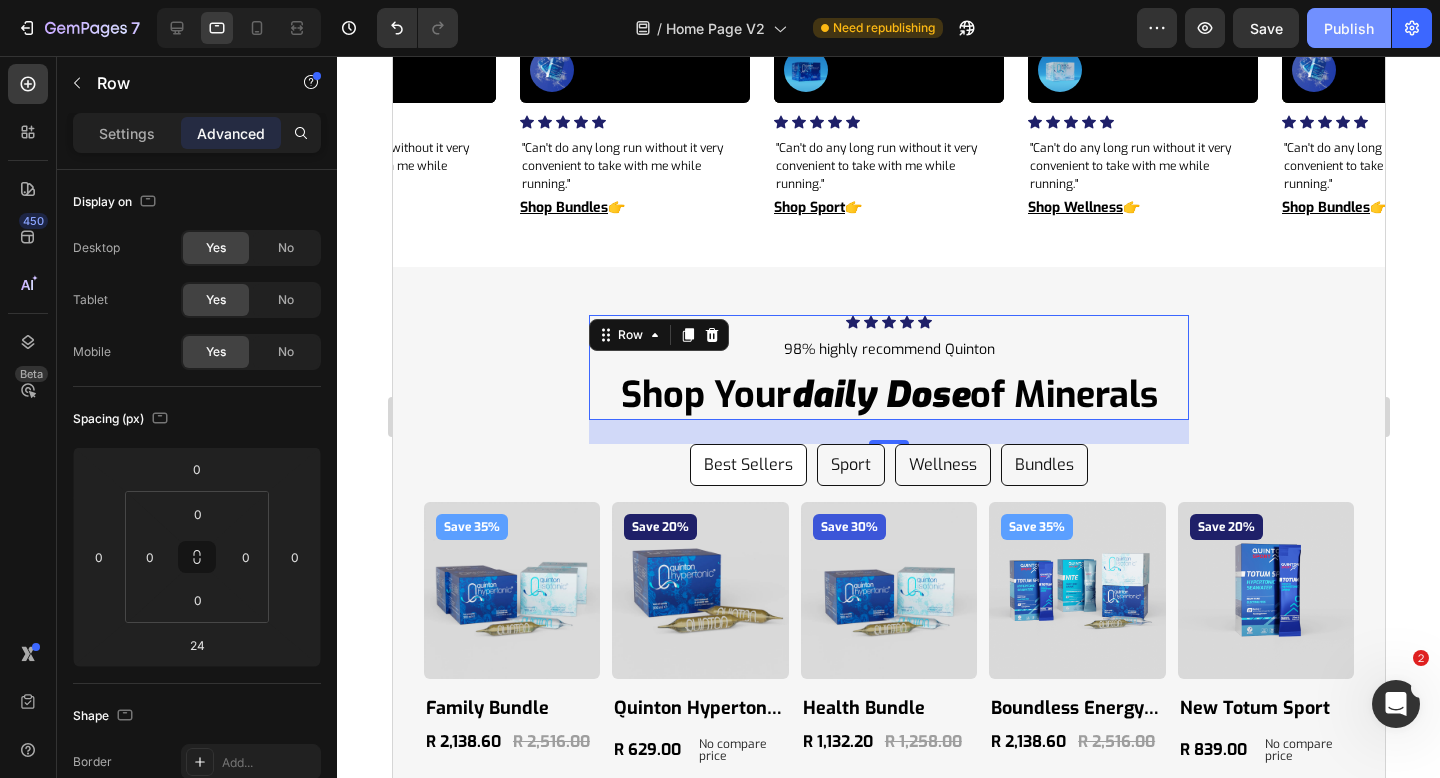 click on "Publish" at bounding box center (1349, 28) 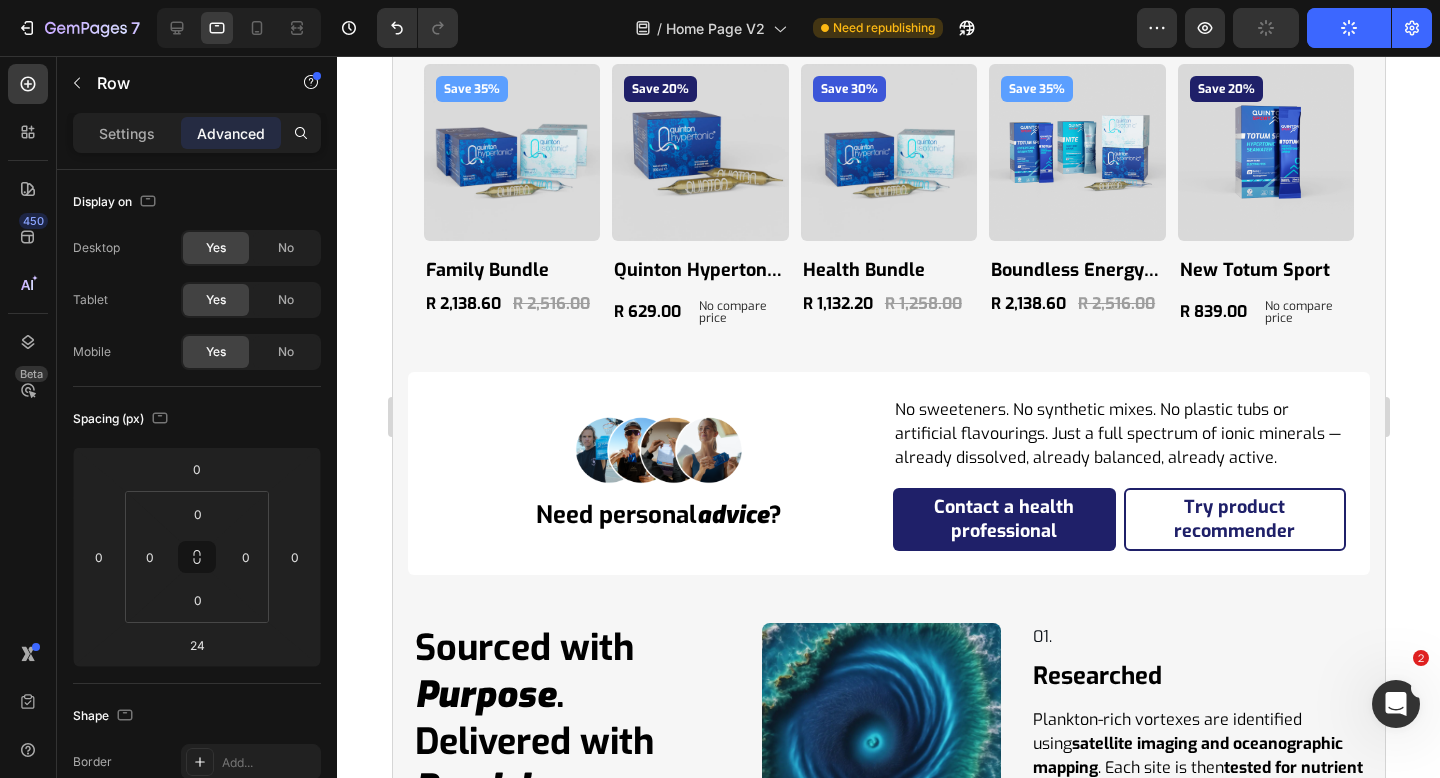 scroll, scrollTop: 8637, scrollLeft: 0, axis: vertical 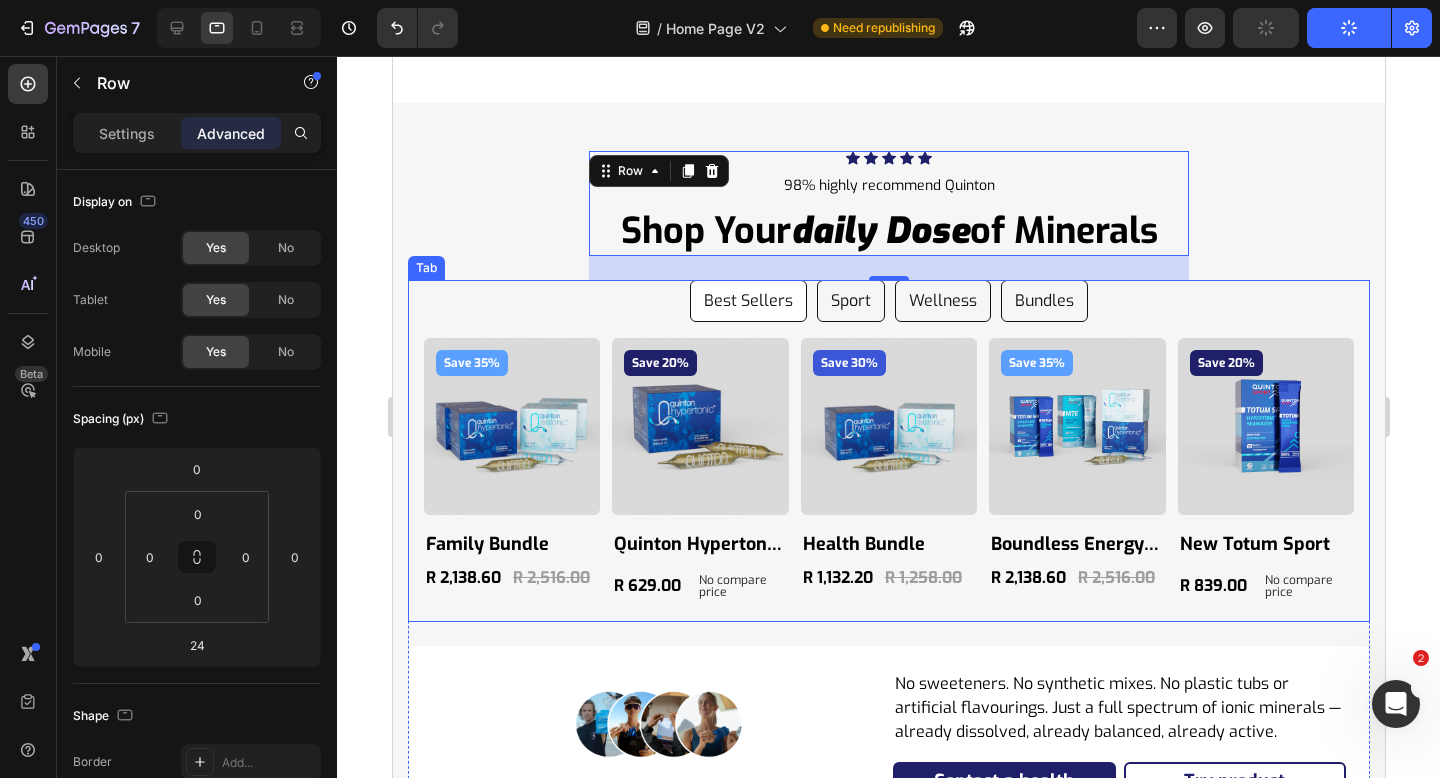 click on "Icon Icon Icon Icon Icon Icon List Hoz 98% highly recommend Quinton Text block shop your daily dose of minerals Heading Row 24 Best Sellers Sport Wellness Bundles Save 35% Product Badge Product Images family bundle Product Title R 2,138.60 Product Price Product Price R 2,516.00 Product Price Product Price Row Product Save 20% Product Badge Product Images quinton hypertonic ampoules Product Title R 629.00 Product Price Product Price No compare price Product Price Row Product Save 30% Product Badge Product Images health bundle Product Title R 1,132.20 Product Price Product Price R 1,258.00 Product Price Product Price Row Product Save 35% Product Badge Product Images boundless energy bundle Product Title R 2,138.60 Product Price Product Price R 2,516.00 Product Price Product Price Row Product Save 20% Product Badge Product Images new totum sport Product Title R 839.00 Product Price Product Price No compare price Product Price Row Row" at bounding box center (888, 500) 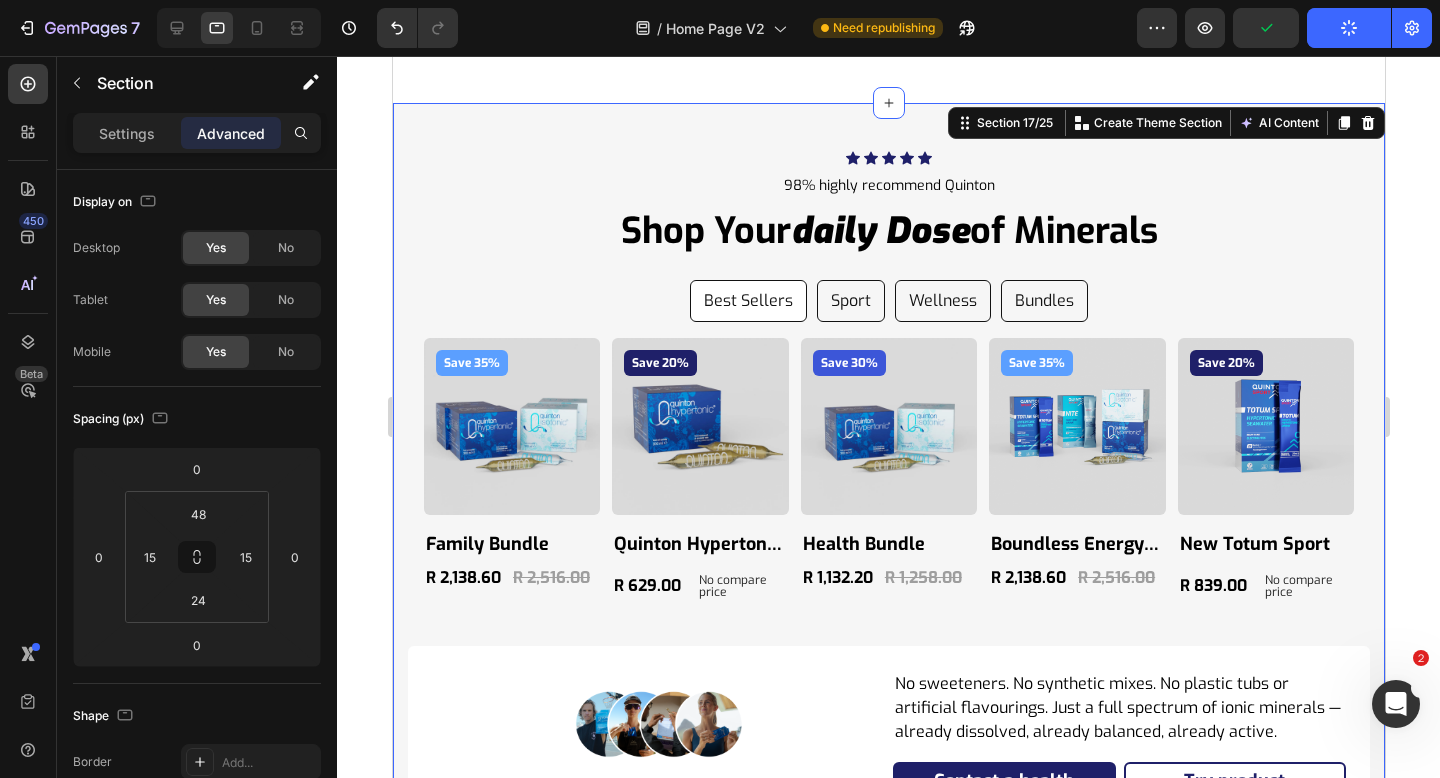 scroll, scrollTop: 8929, scrollLeft: 0, axis: vertical 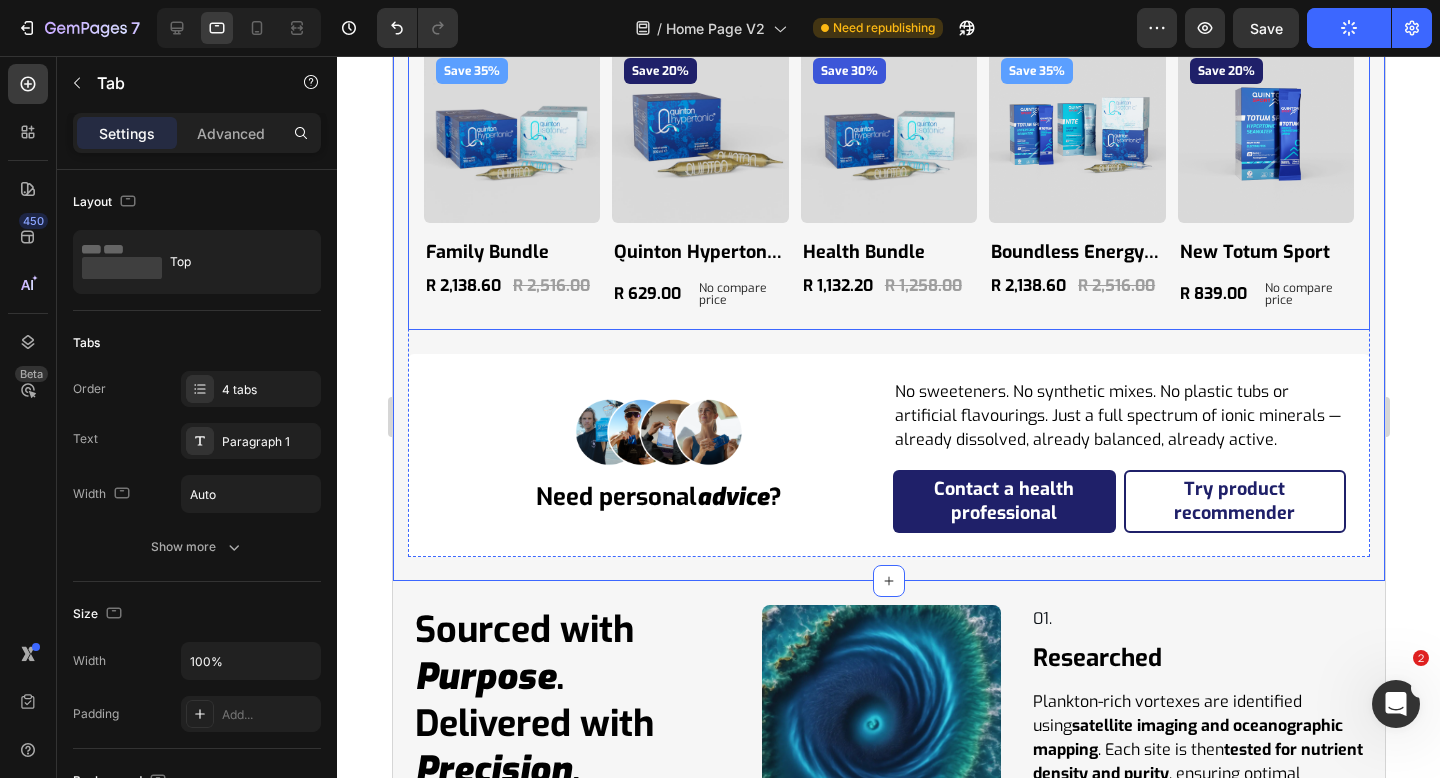 click on "Save 35% Product Badge Product Images family bundle Product Title R 2,138.60 Product Price Product Price R 2,516.00 Product Price Product Price Row Product Save 20% Product Badge Product Images quinton hypertonic ampoules Product Title R 629.00 Product Price Product Price No compare price Product Price Row Product Save 30% Product Badge Product Images health bundle Product Title R 1,132.20 Product Price Product Price R 1,258.00 Product Price Product Price Row Product Save 35% Product Badge Product Images boundless energy bundle Product Title R 2,138.60 Product Price Product Price R 2,516.00 Product Price Product Price Row Product Save 20% Product Badge Product Images new totum sport Product Title R 839.00 Product Price Product Price No compare price Product Price Row Product Save 20% Product Badge Product Images new totum sport Product Title R 839.00 Product Price Product Price No compare price Product Price Row Product Save 20% Product Badge Product Images totum nite Product Title R 419.00 Row Row" at bounding box center [888, 180] 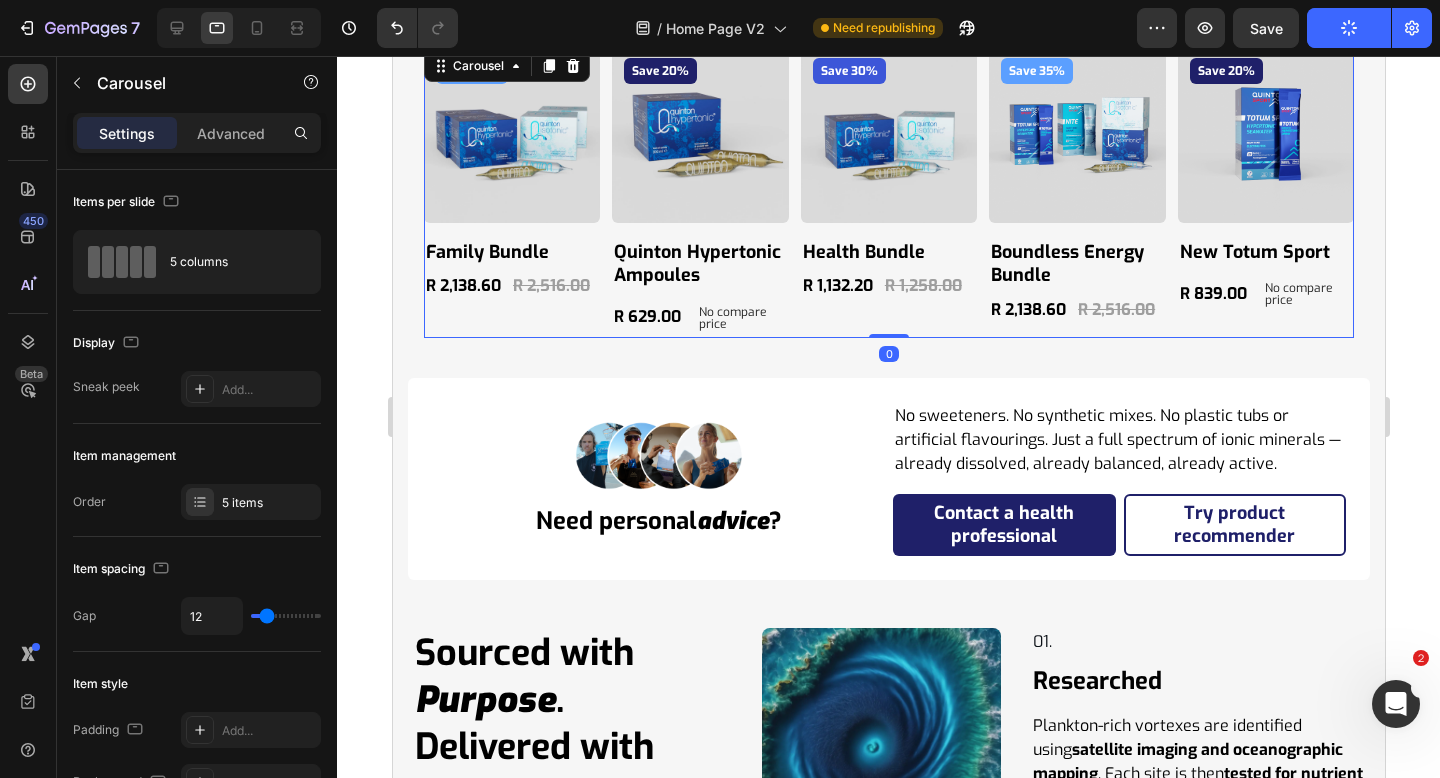 click on "Save 35% Product Badge Product Images family bundle Product Title R 2,138.60 Product Price Product Price R 2,516.00 Product Price Product Price Row Product Save 20% Product Badge Product Images quinton hypertonic ampoules Product Title R 629.00 Product Price Product Price No compare price Product Price Row Product Save 30% Product Badge Product Images health bundle Product Title R 1,132.20 Product Price Product Price R 1,258.00 Product Price Product Price Row Product Save 35% Product Badge Product Images boundless energy bundle Product Title R 2,138.60 Product Price Product Price R 2,516.00 Product Price Product Price Row Product Save 20% Product Badge Product Images new totum sport Product Title R 839.00 Product Price Product Price No compare price Product Price Row Product" at bounding box center (888, 191) 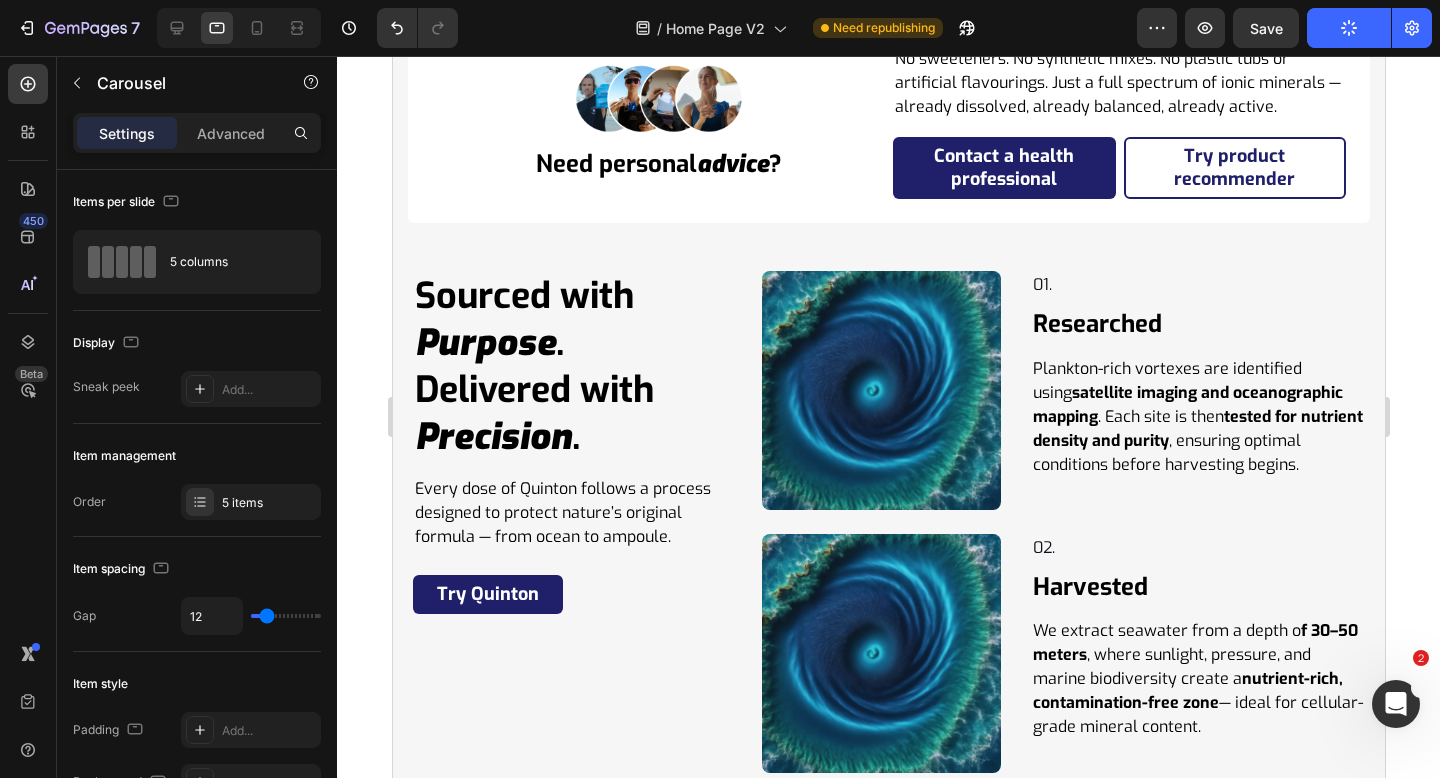 scroll, scrollTop: 9343, scrollLeft: 0, axis: vertical 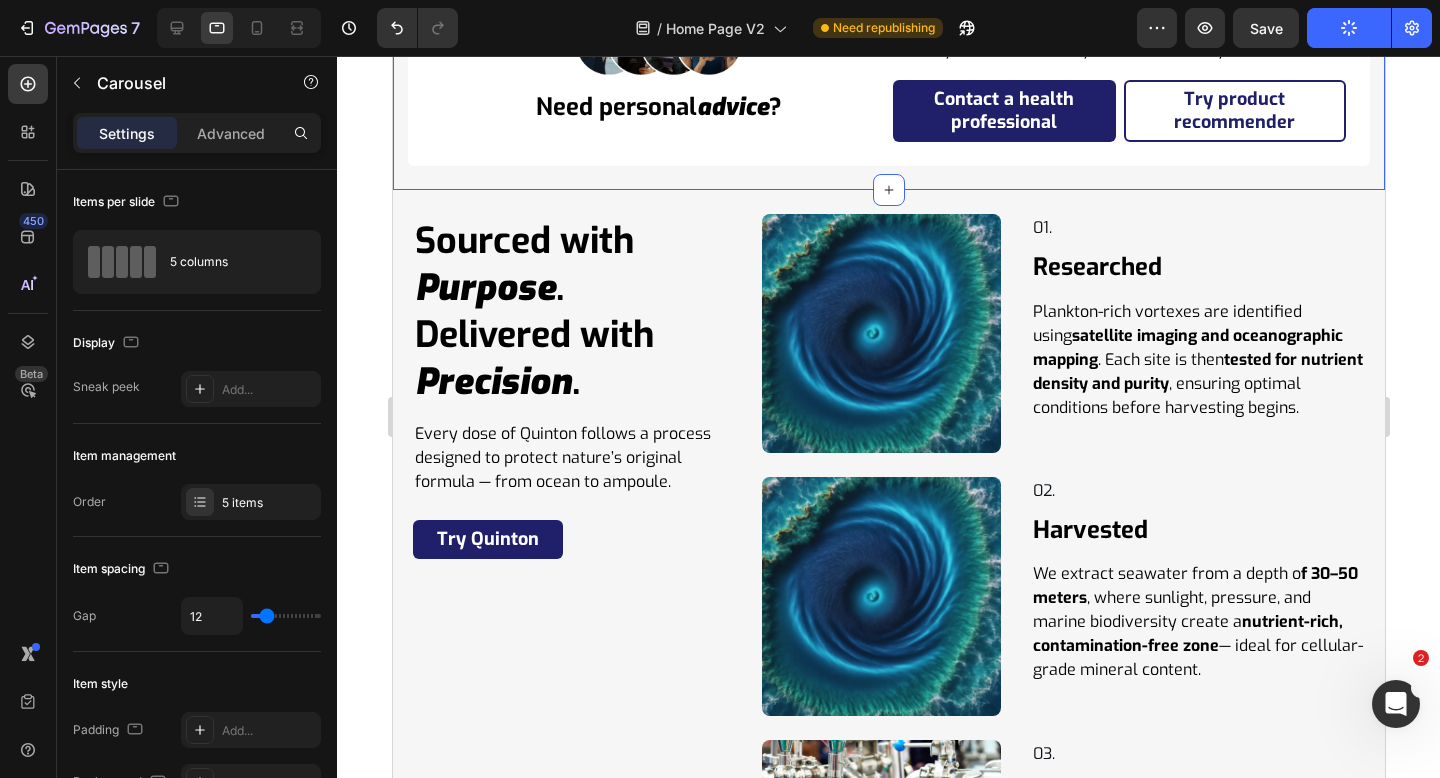 click on "Icon Icon Icon Icon Icon Icon List Hoz 98% highly recommend Quinton Text block shop your daily dose of minerals Heading Row Best Sellers Sport Wellness Bundles Save 35% Product Badge Product Images family bundle Product Title R 2,138.60 Product Price Product Price R 2,516.00 Product Price Product Price Row Product Save 20% Product Badge Product Images quinton hypertonic ampoules Product Title R 629.00 Product Price Product Price No compare price Product Price Row Product Save 30% Product Badge Product Images health bundle Product Title R 1,132.20 Product Price Product Price R 1,258.00 Product Price Product Price Row Product Save 35% Product Badge Product Images boundless energy bundle Product Title R 2,138.60 Product Price Product Price R 2,516.00 Product Price Product Price Row Product Save 20% Product Badge Product Images new totum sport Product Title R 839.00 Product Price Product Price No compare price Product Price Row Product" at bounding box center (888, -206) 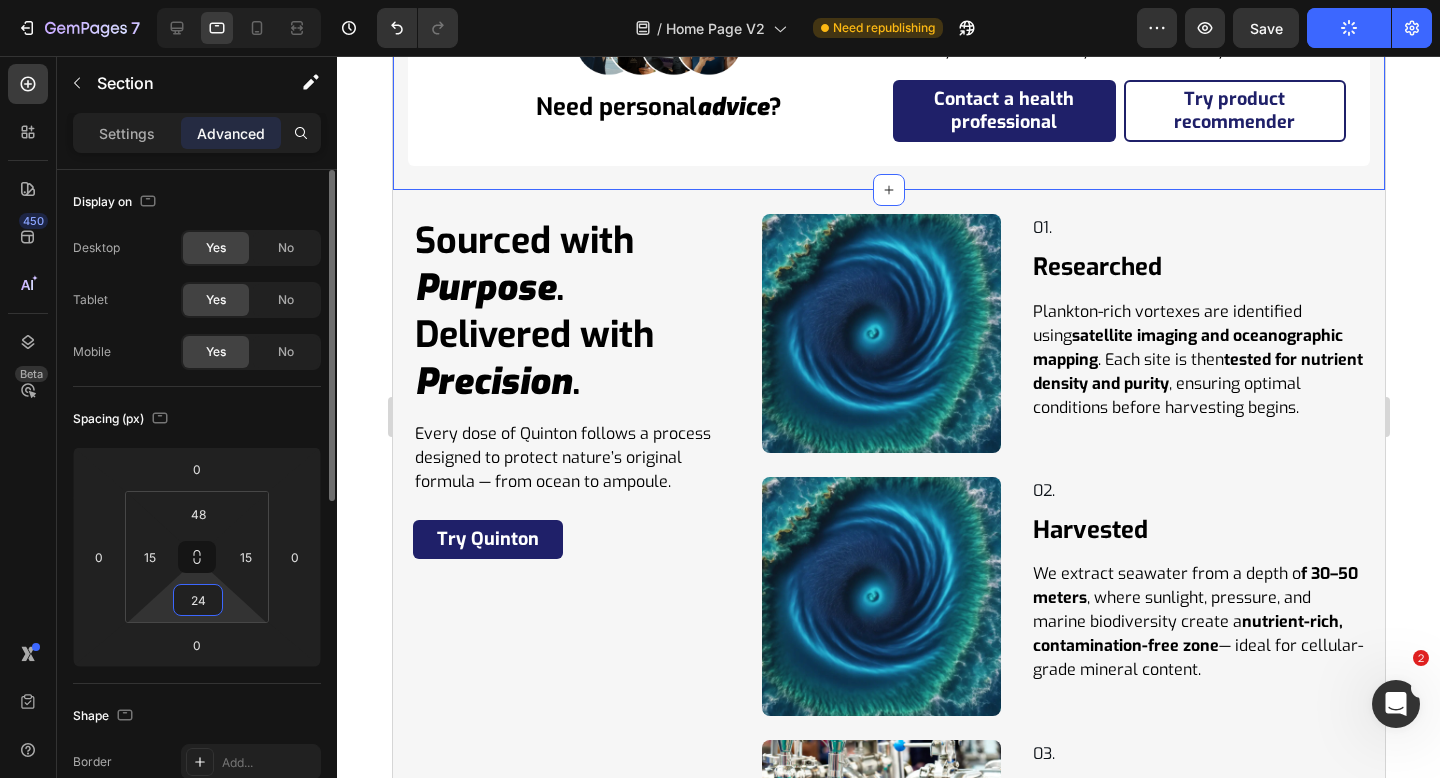 click on "24" at bounding box center [198, 600] 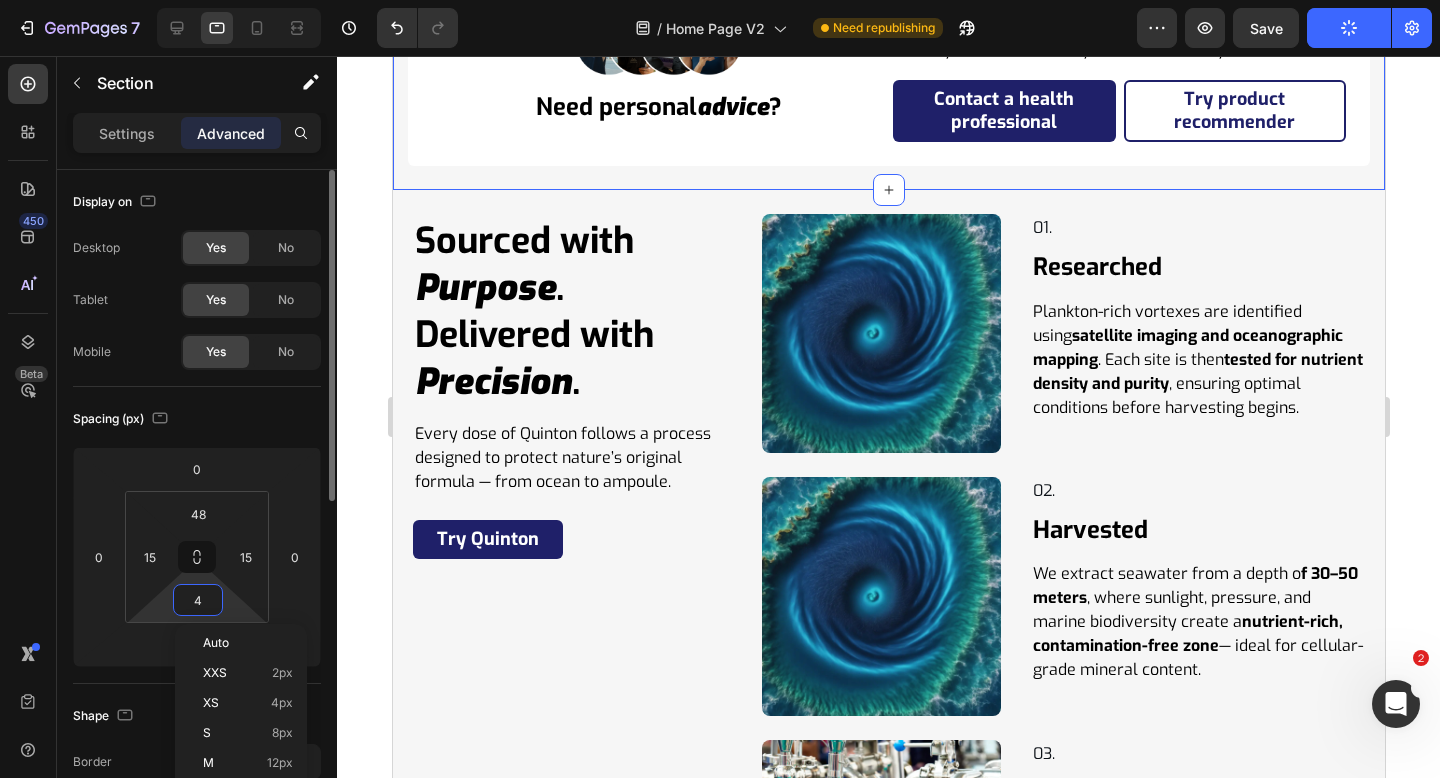 type on "48" 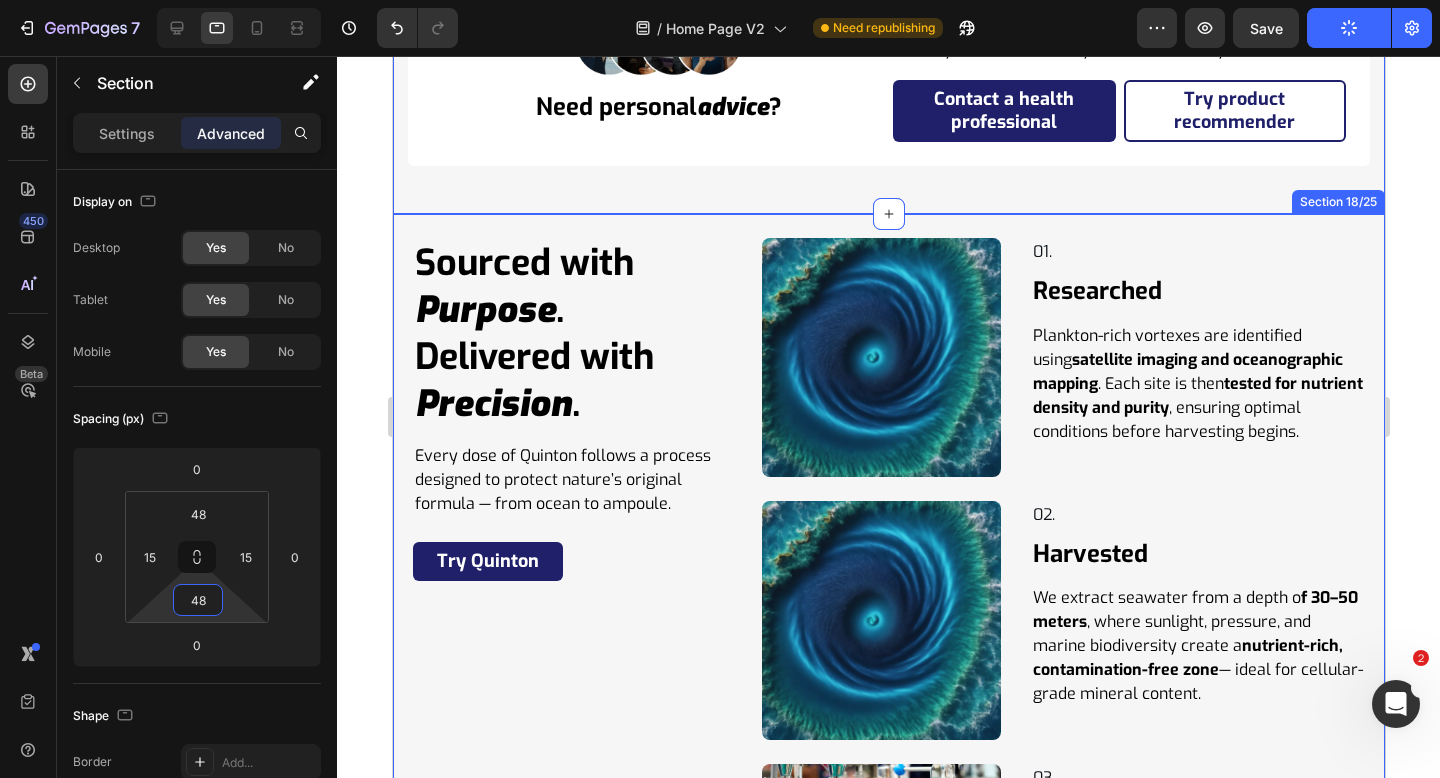 click on "Sourced with   Purpose .   Delivered with   Precision . Heading Every dose of Quinton follows a process designed to protect nature’s original formula — from ocean to ampoule. Text Block Try Quinton Button Row Image 01. Text Block Row Researched Heading Plankton-rich vortexes are identified using  satellite imaging and oceanographic mapping . Each site is then  tested for nutrient density and purity , ensuring optimal conditions before harvesting begins. Text Block Row Row Image 02. Text Block Row Harvested Heading We extract seawater from a depth o f 30–50 meters , where sunlight, pressure, and marine biodiversity create a  nutrient-rich, contamination-free zone  — ideal for cellular-grade mineral content. Text Block Row Row Image 03. Text Block Row Filtered Heading The collected seawater undergoes  cold microfiltration , preserving the structure and  ionic integrity  of all 78+ minerals while  removing all contaminants , including microplastics and pathogens. Text Block Row Row Image 04. Row" at bounding box center (888, 898) 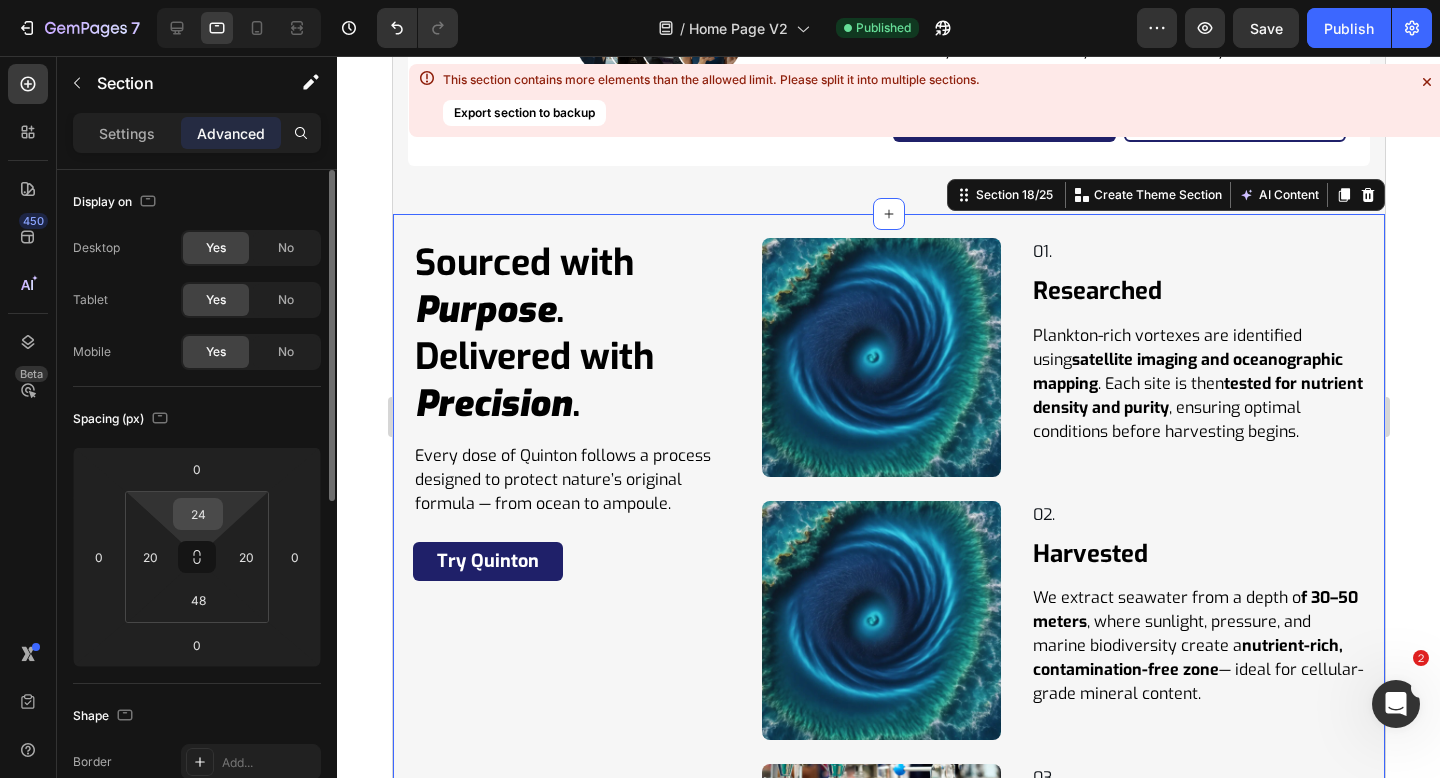 click on "24" at bounding box center [198, 514] 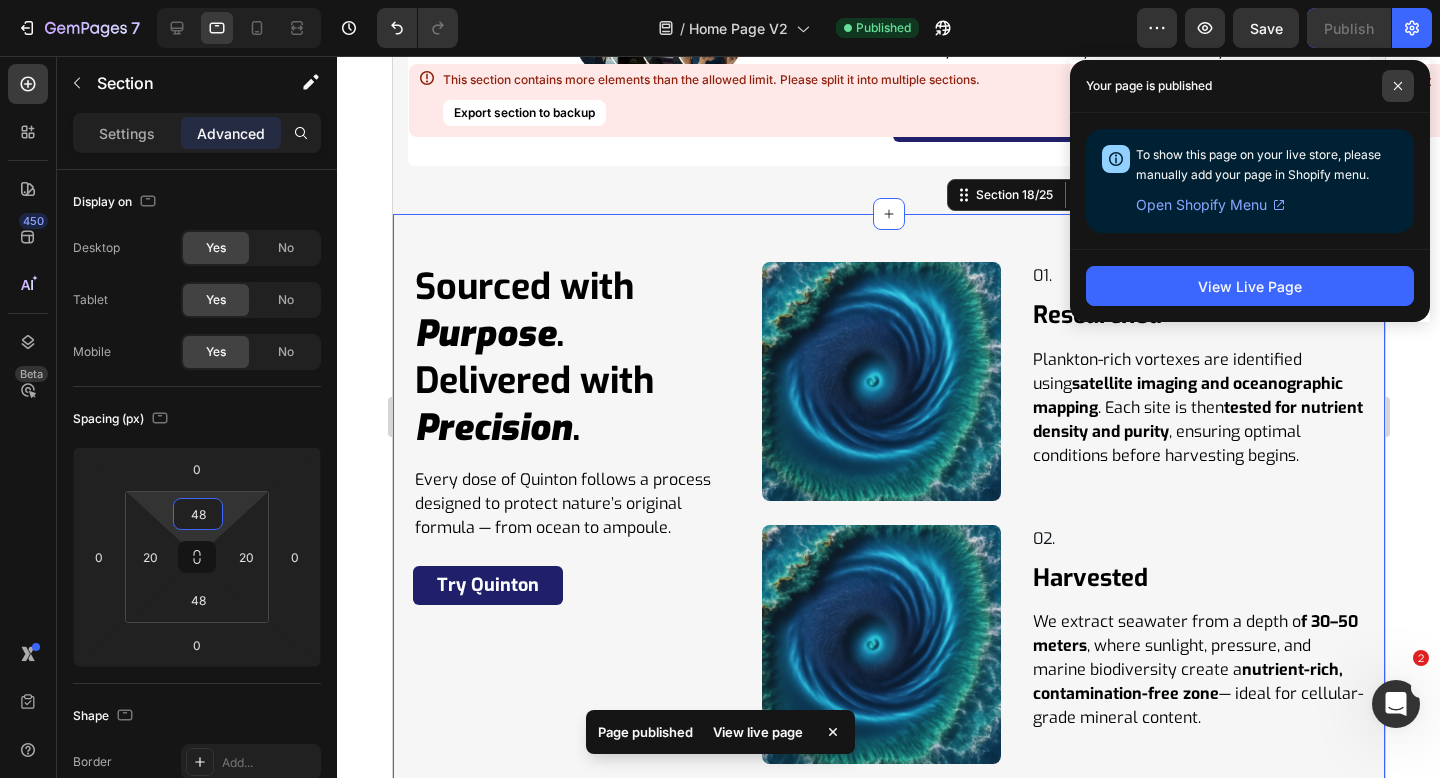 click 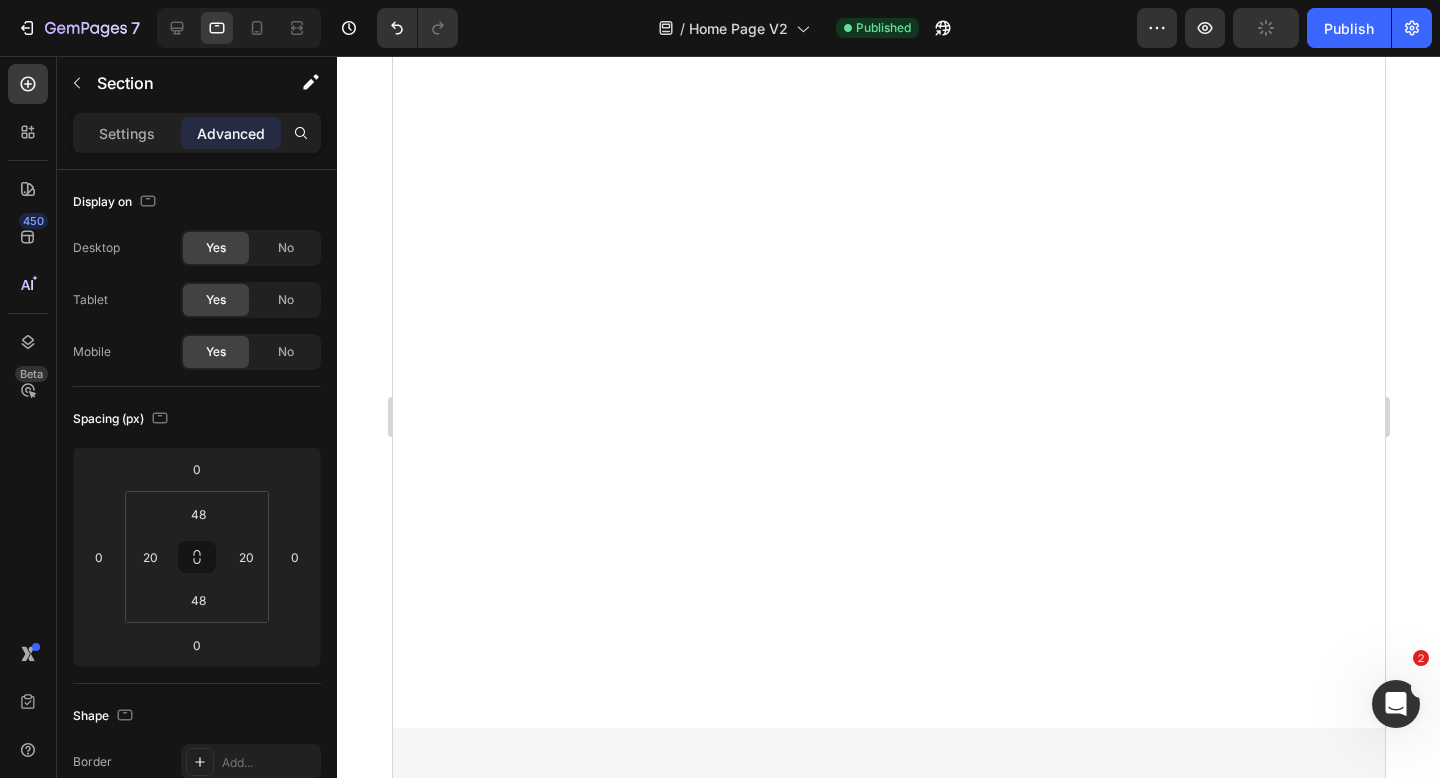scroll, scrollTop: 2116, scrollLeft: 0, axis: vertical 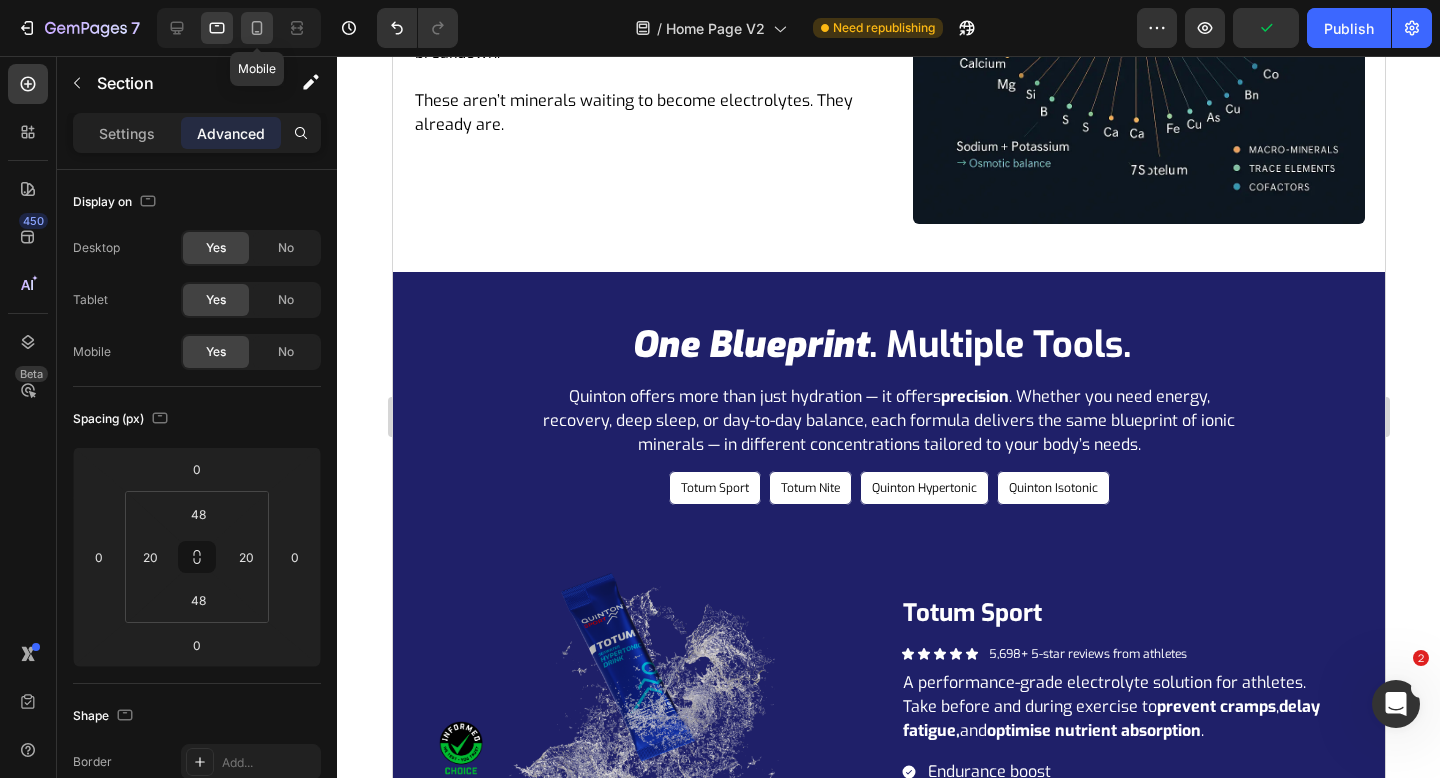 click 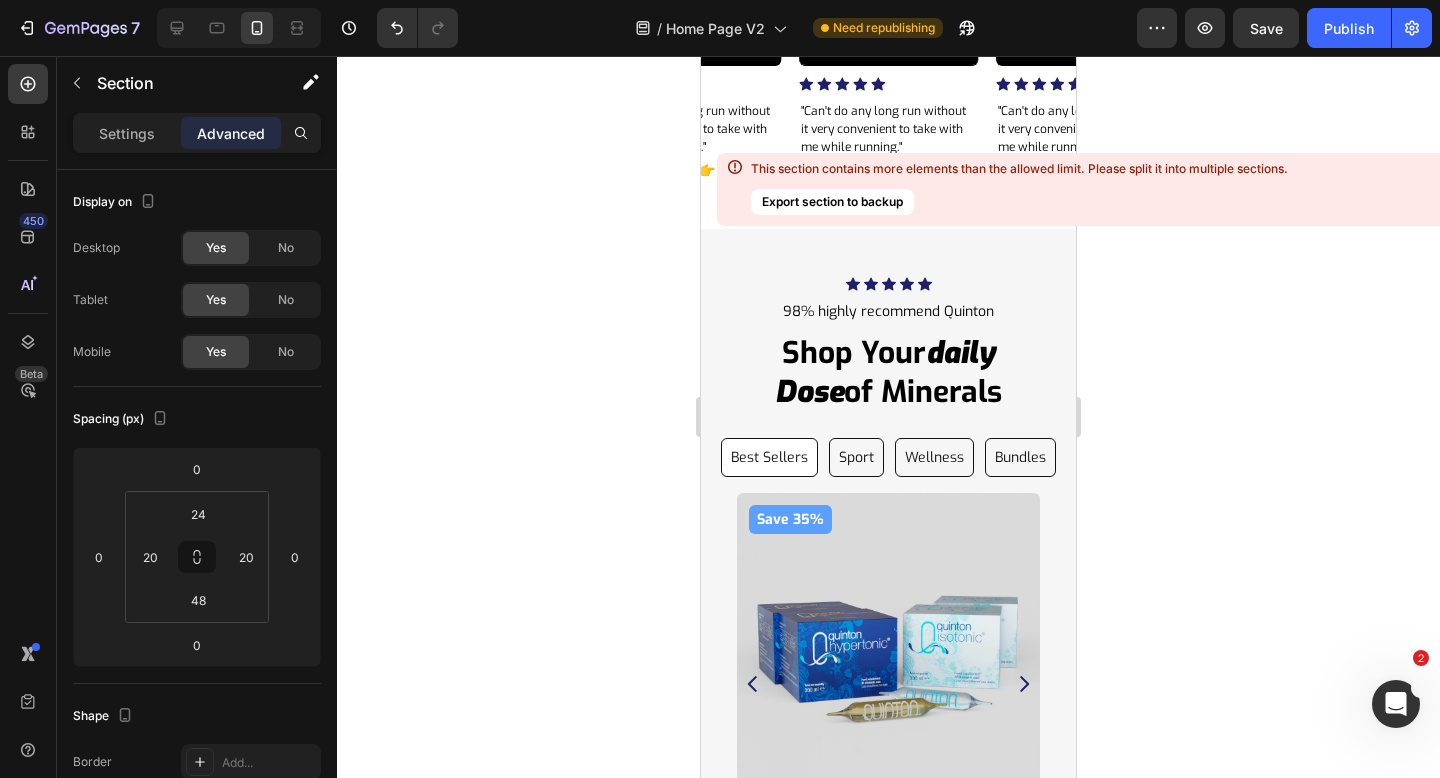 scroll, scrollTop: 10705, scrollLeft: 0, axis: vertical 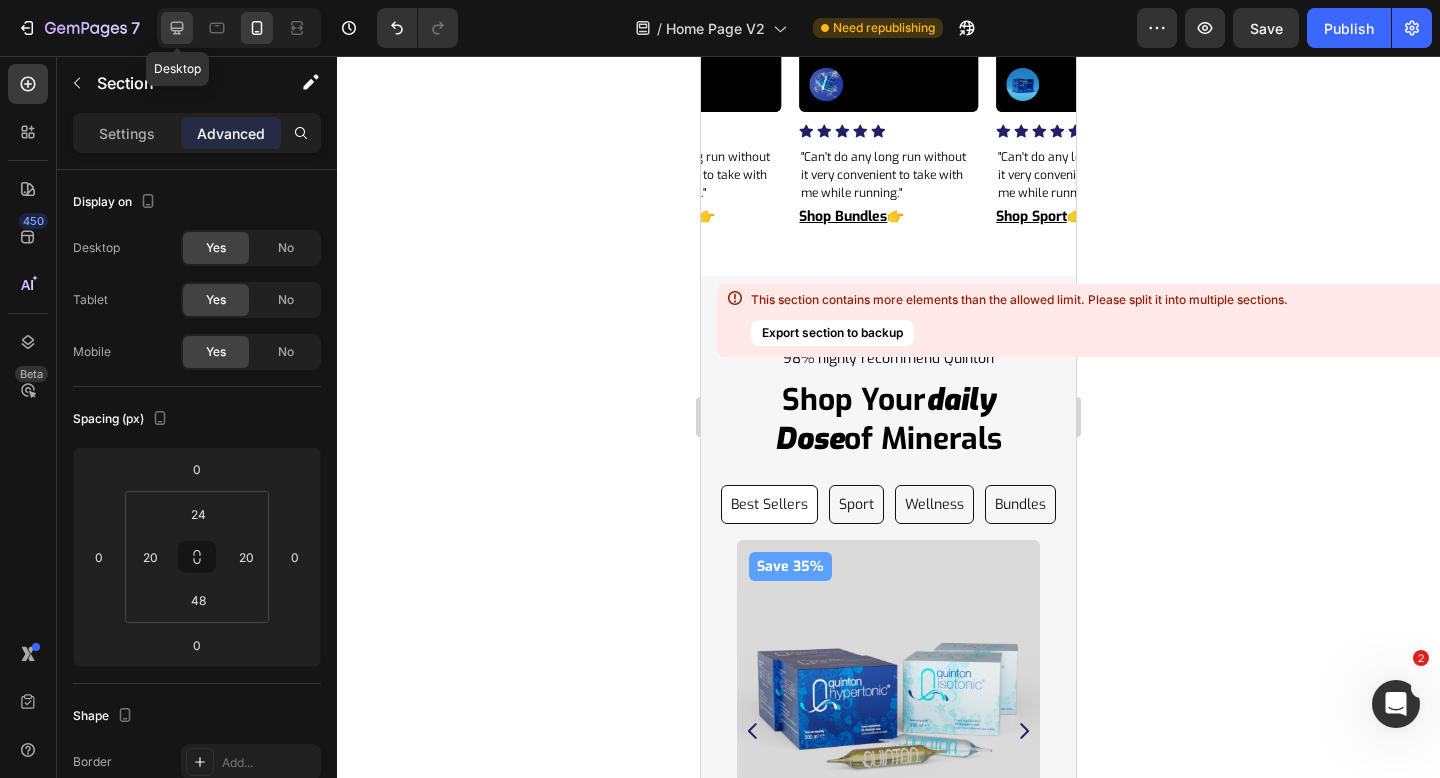 click 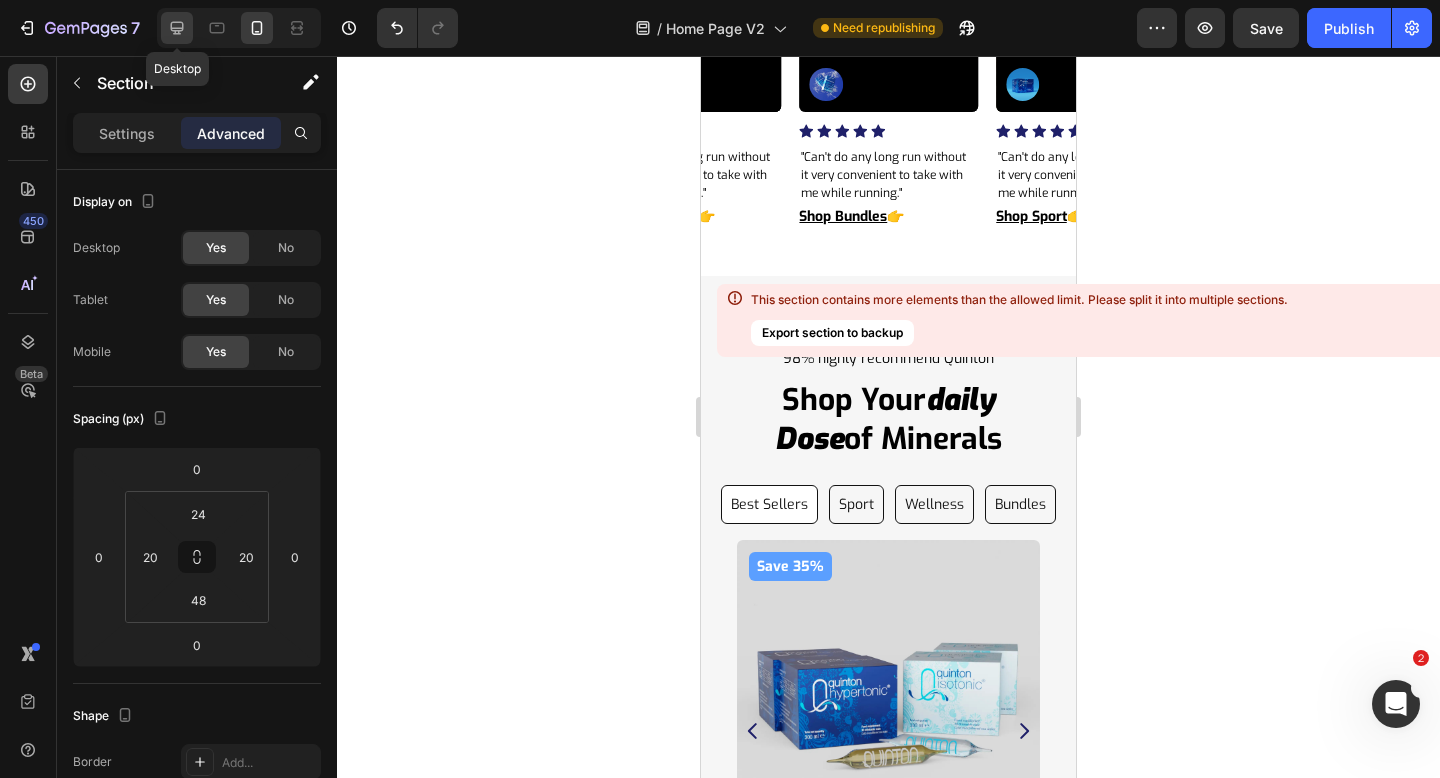 type on "48" 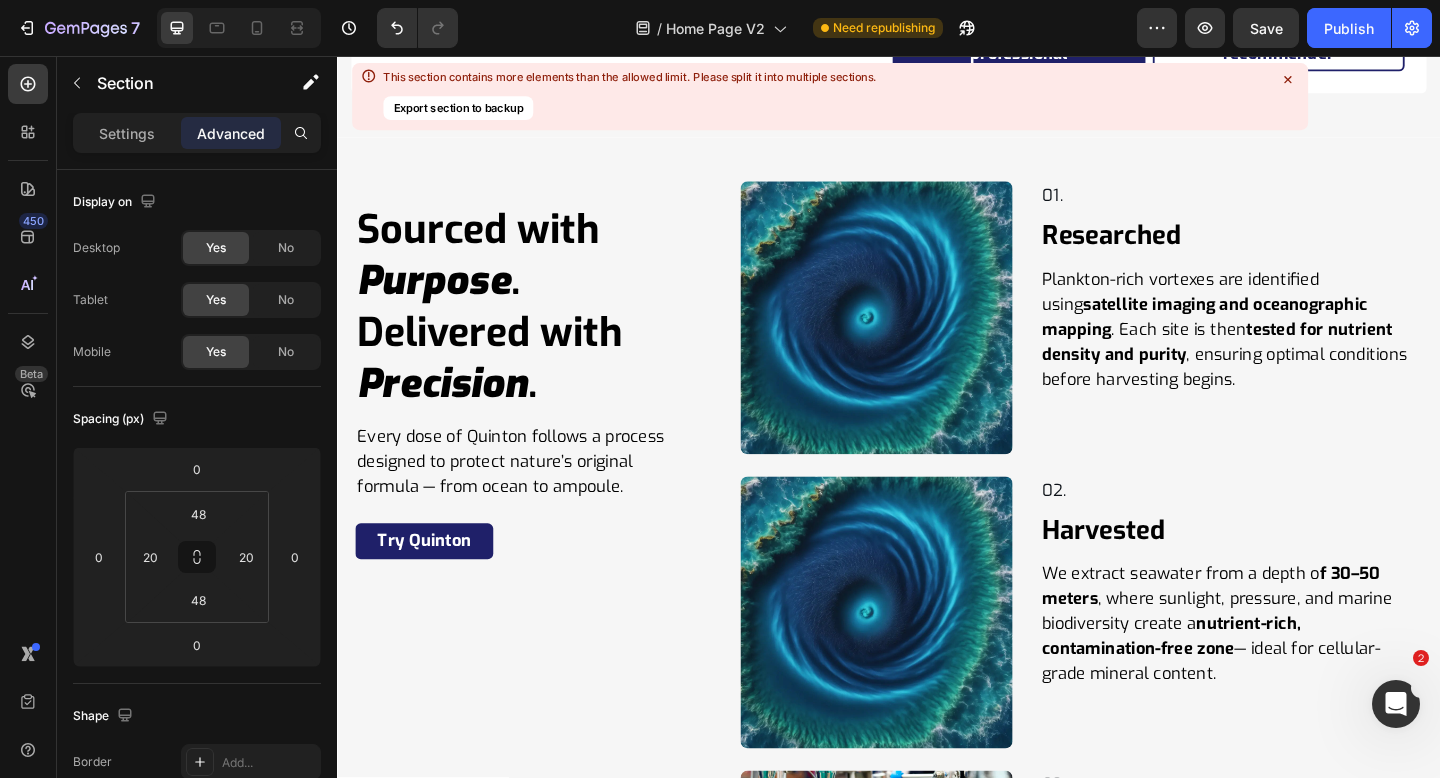 scroll, scrollTop: 11630, scrollLeft: 0, axis: vertical 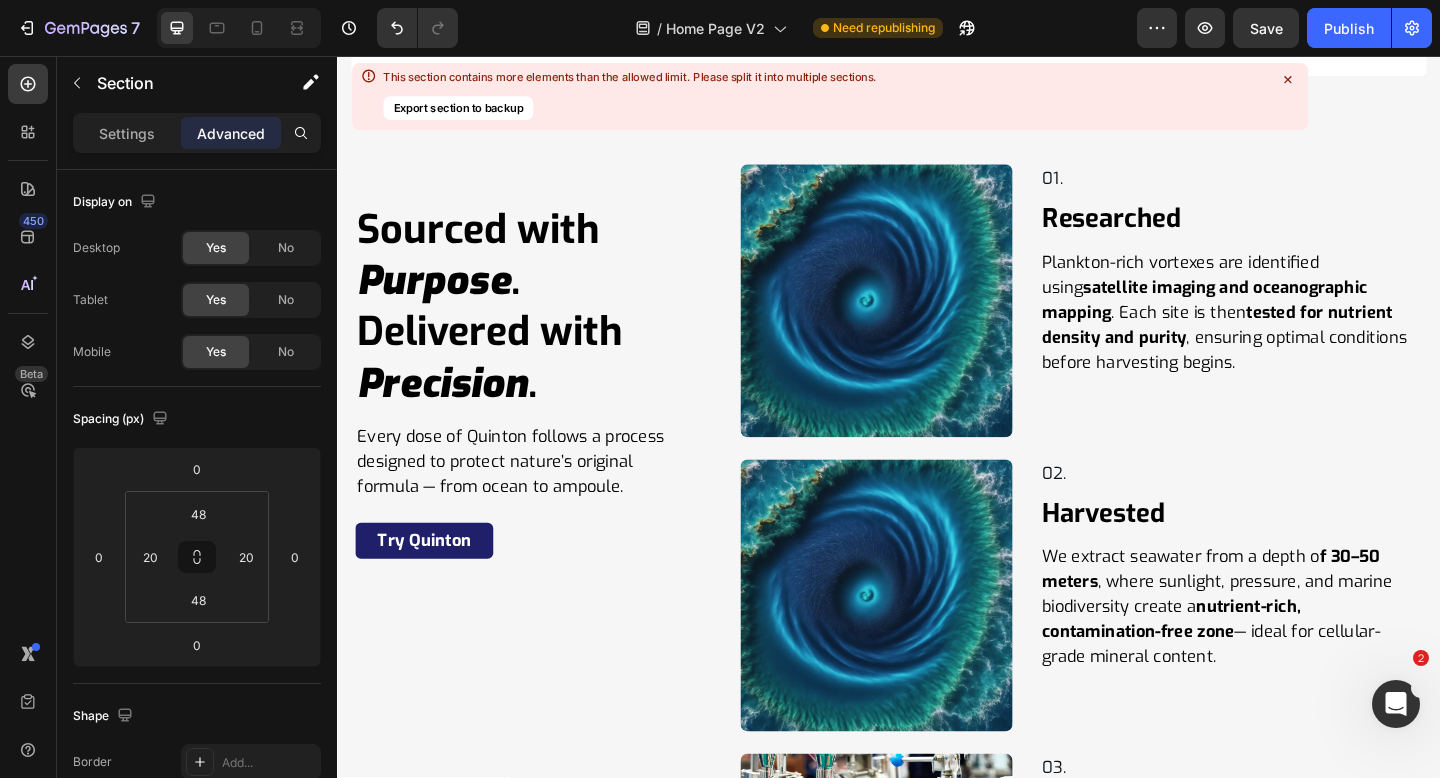 click 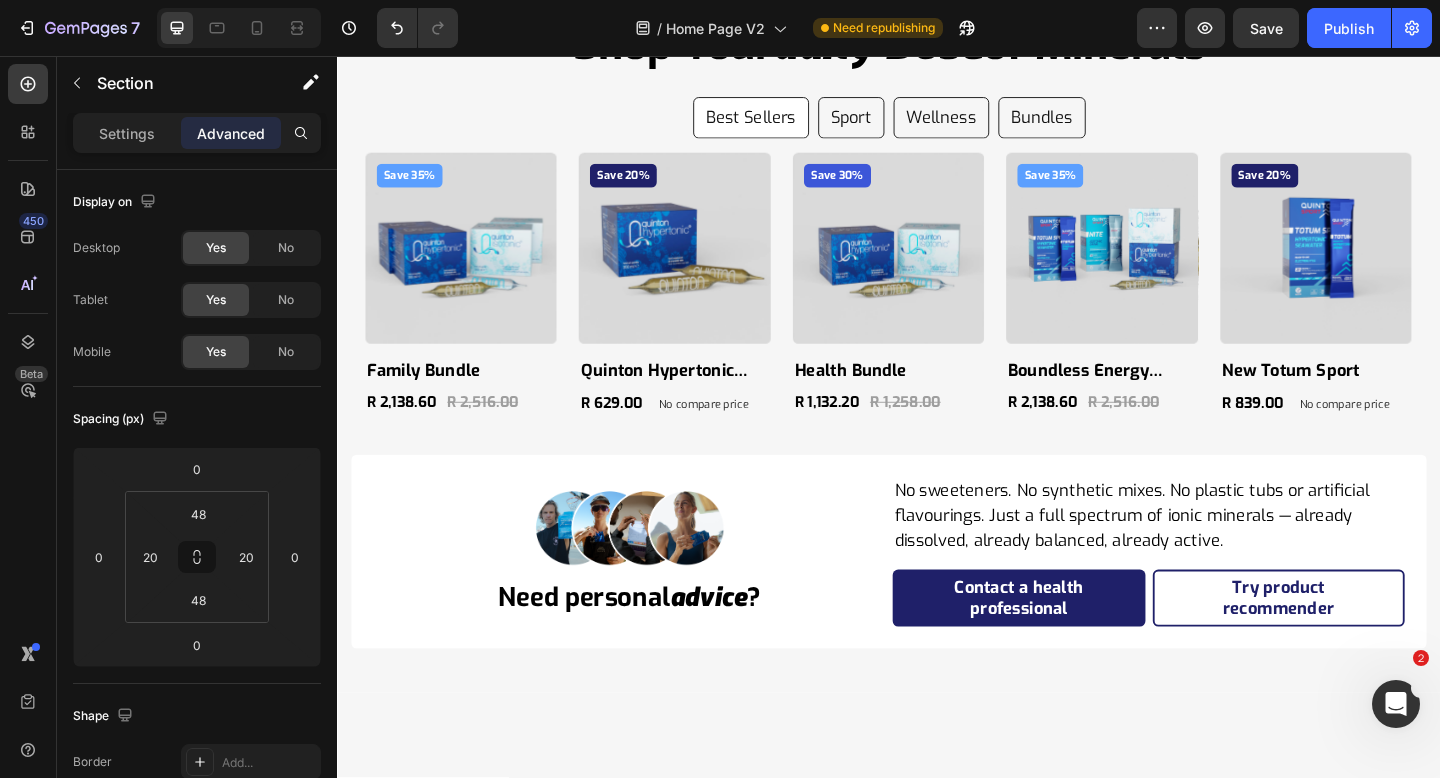 scroll, scrollTop: 10748, scrollLeft: 0, axis: vertical 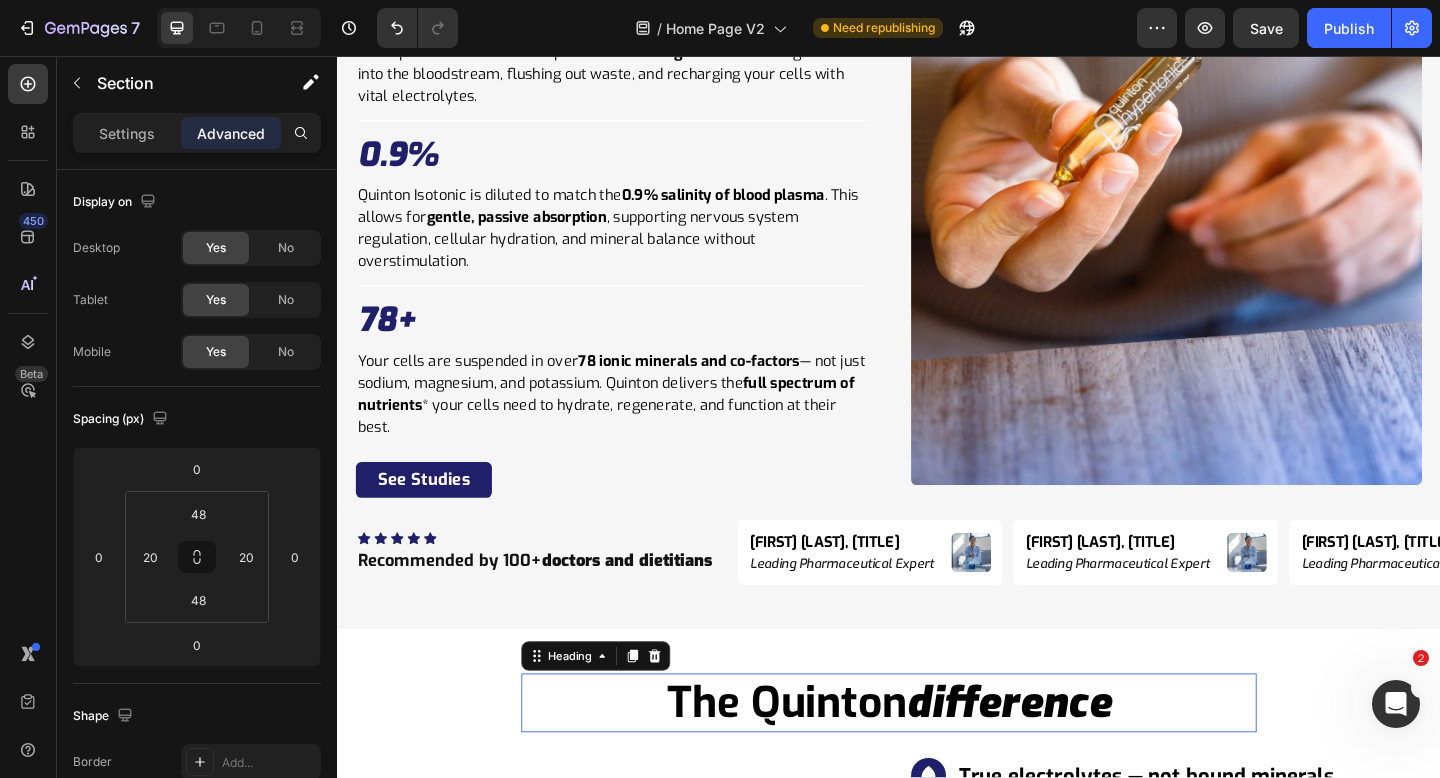 click on "difference" at bounding box center [1067, 759] 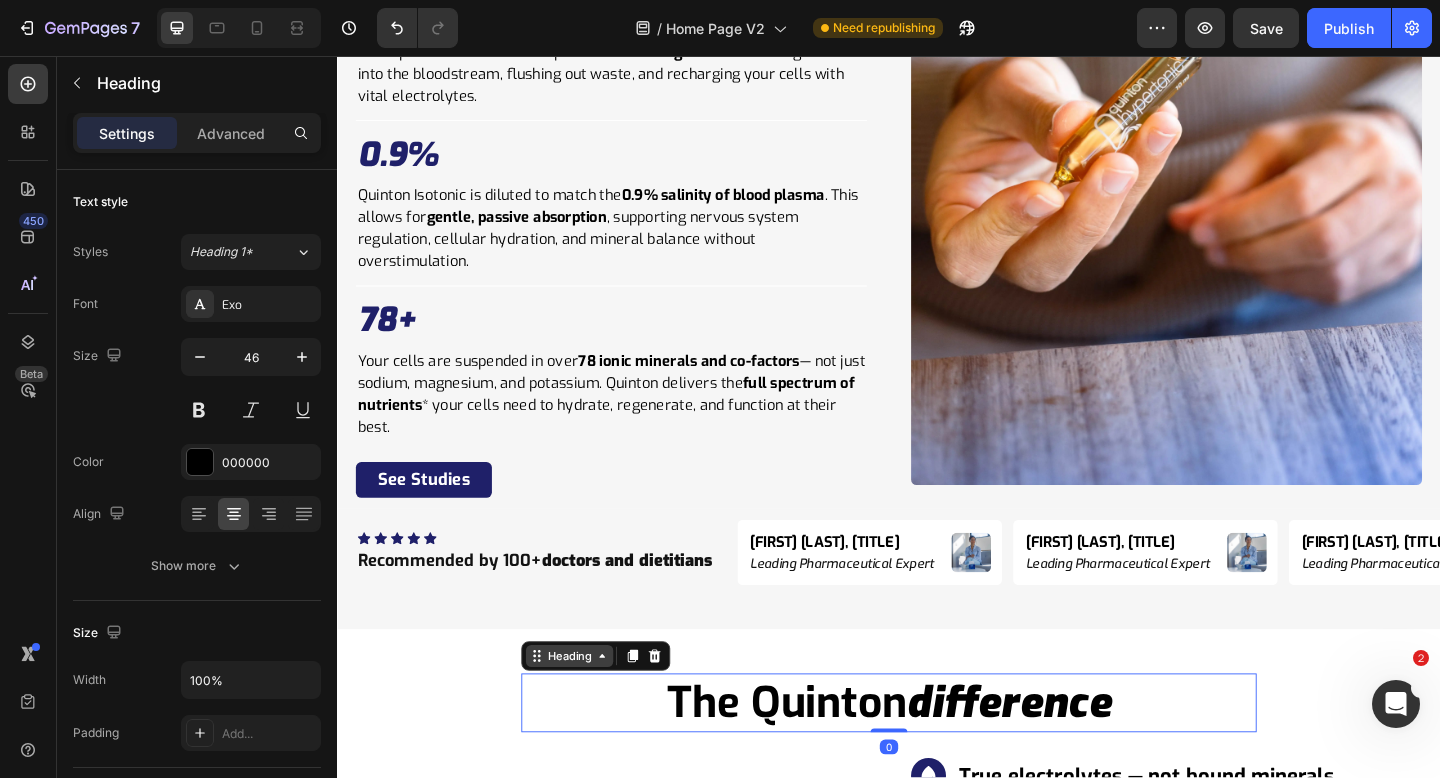 click on "Heading" at bounding box center [589, 709] 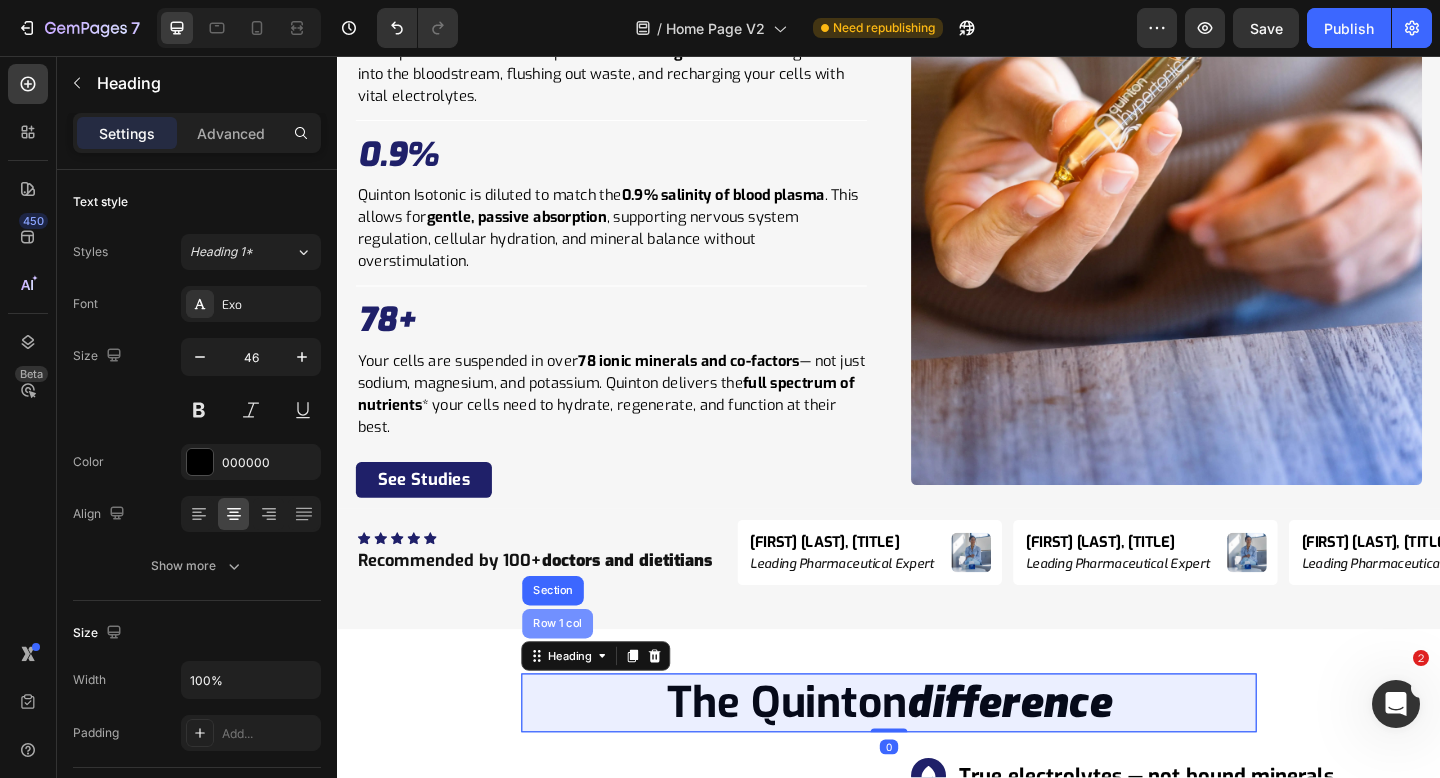 click on "Row 1 col" at bounding box center [576, 674] 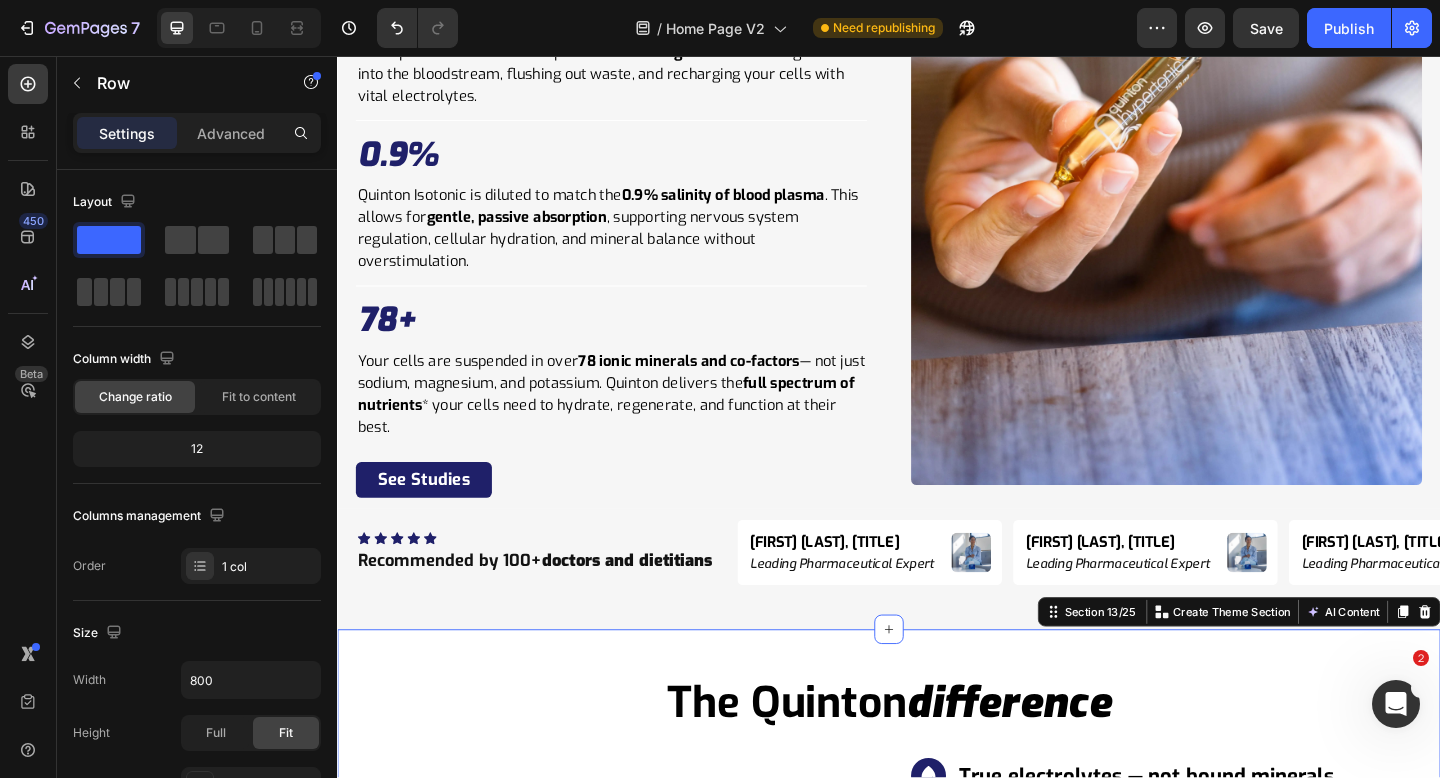 click on "the quinton  difference Heading Row Image
Icon True electrolytes — not bound minerals Heading No need to dissolve or dissociate — Quinton provides ionic minerals already in solution. Text block Row
Icon Complete mineral profile Heading Over 78 naturally occurring electrolytes and trace elements, not just sodium and potassium. Text block Row
Icon Bioavailable & biologically familiar Heading Mimics the mineral ratios of your own plasma — making absorption effortless and near-total. Text block Row
Icon No sweeteners. No additives. No synthetics. Heading Just pure marine plasma in its natural, unaltered state. Text block Row
Icon Backed by over 100 years of use Heading Used clinically and nutritionally across generations to restore mineral balance at the cellular level. Text block Row Row Section 13/25   Create Theme Section AI Content Write with GemAI What would you like to describe here? Tone and Voice Persuasive Product" at bounding box center (937, 1083) 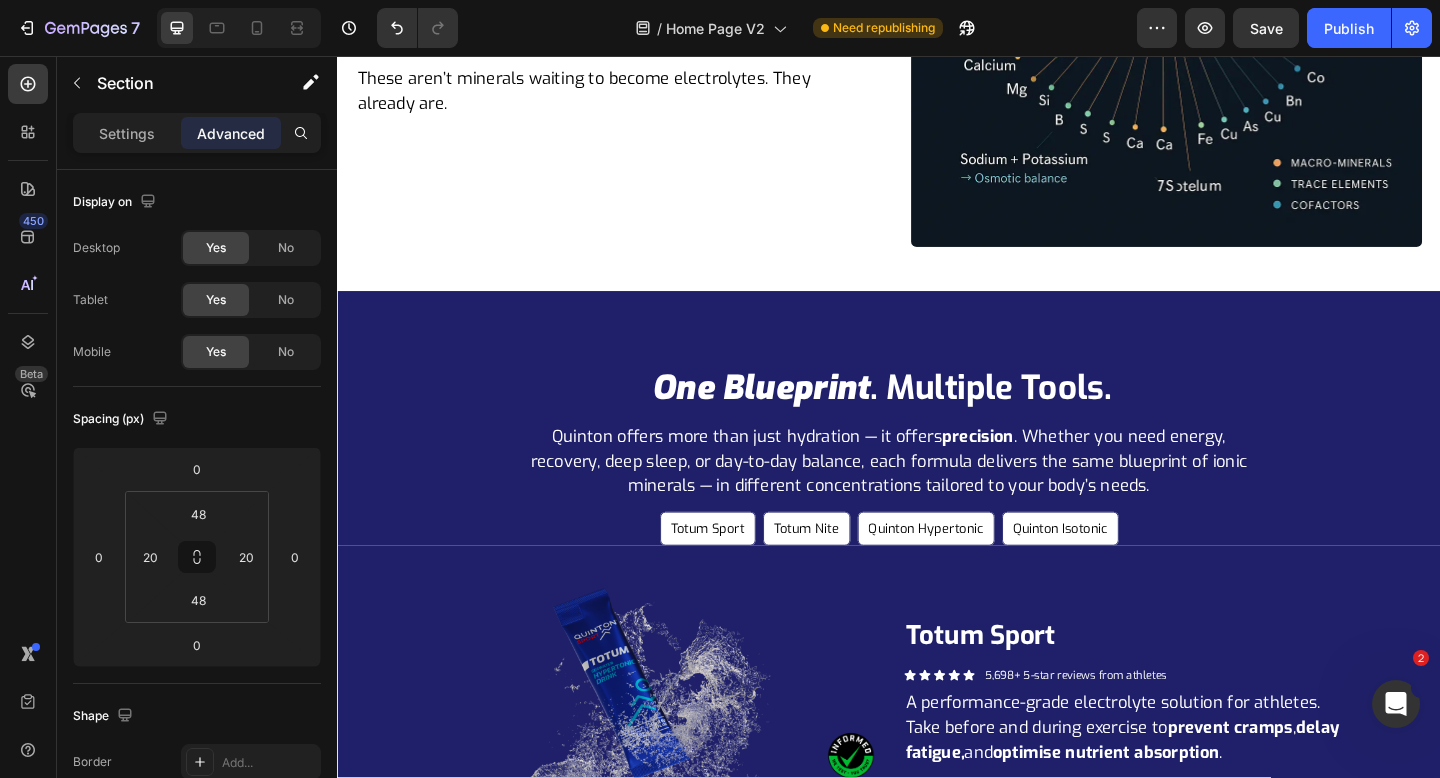 scroll, scrollTop: 2135, scrollLeft: 0, axis: vertical 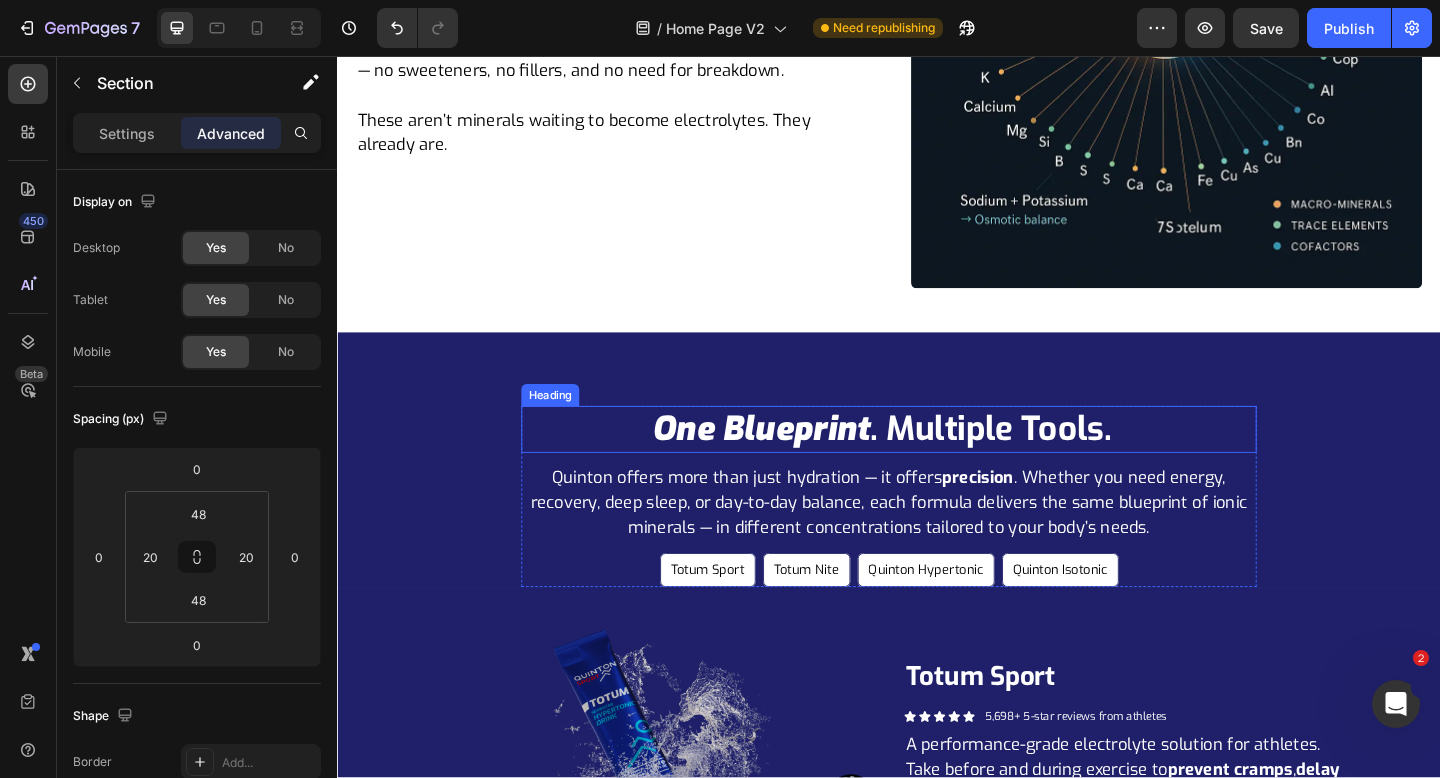 click on ". multiple tools." at bounding box center [1048, 462] 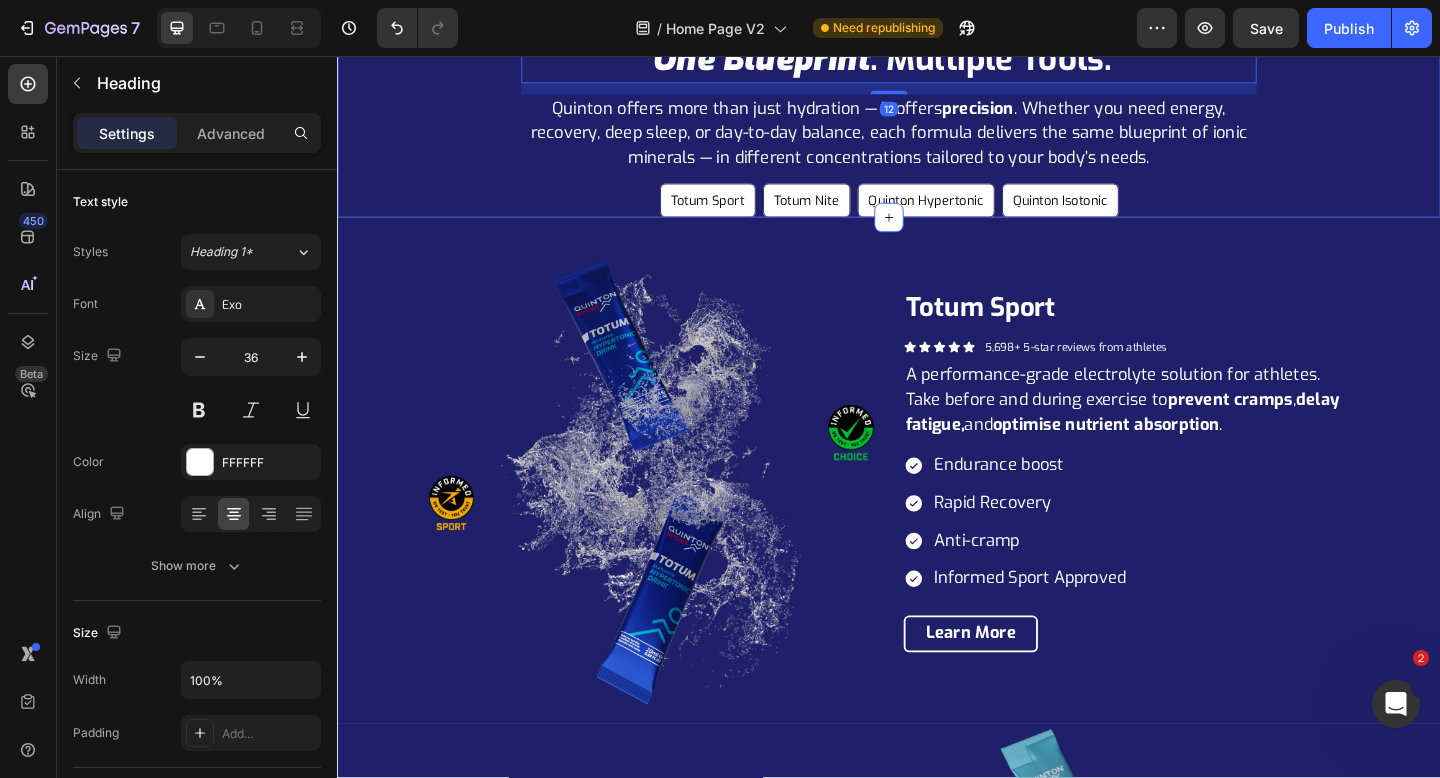 scroll, scrollTop: 1472, scrollLeft: 0, axis: vertical 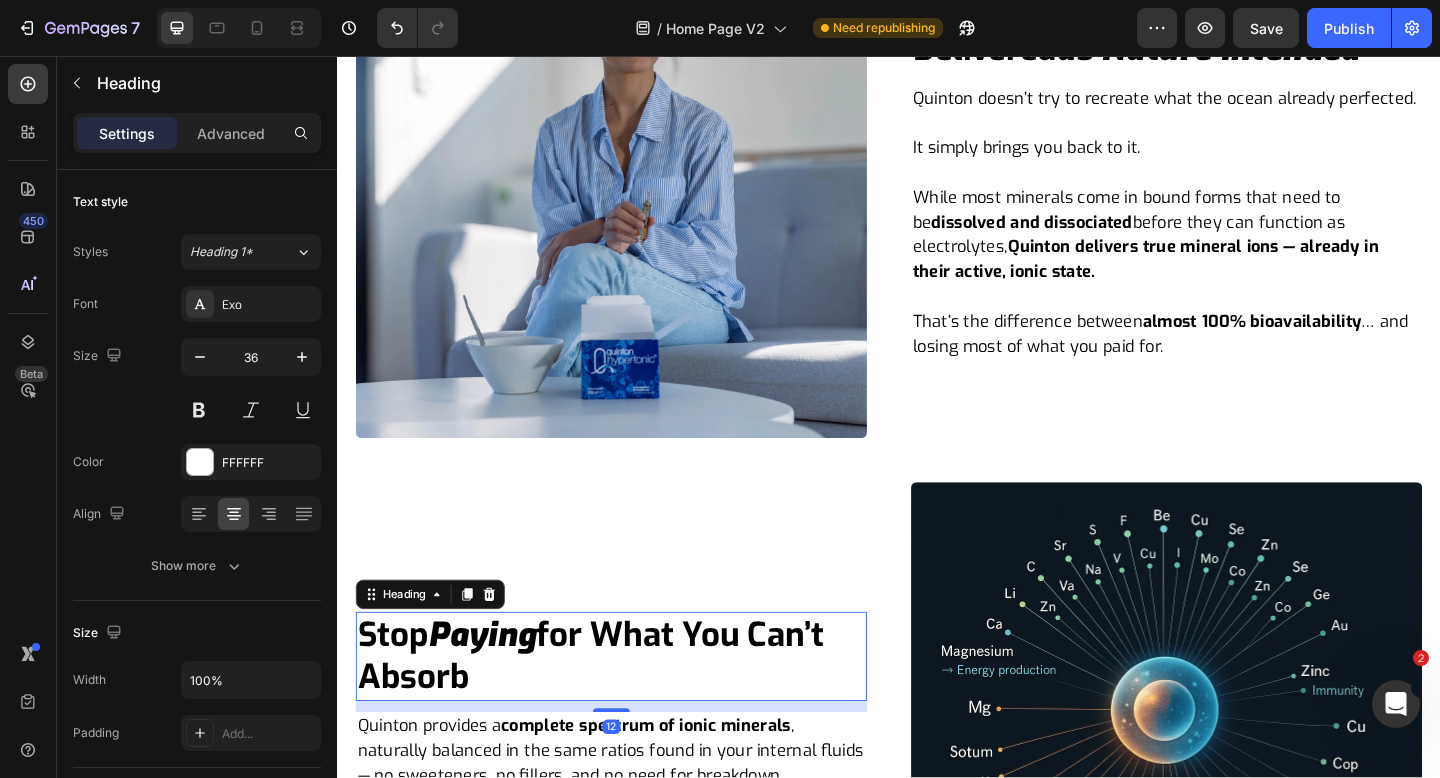 click on "Paying" at bounding box center [494, 686] 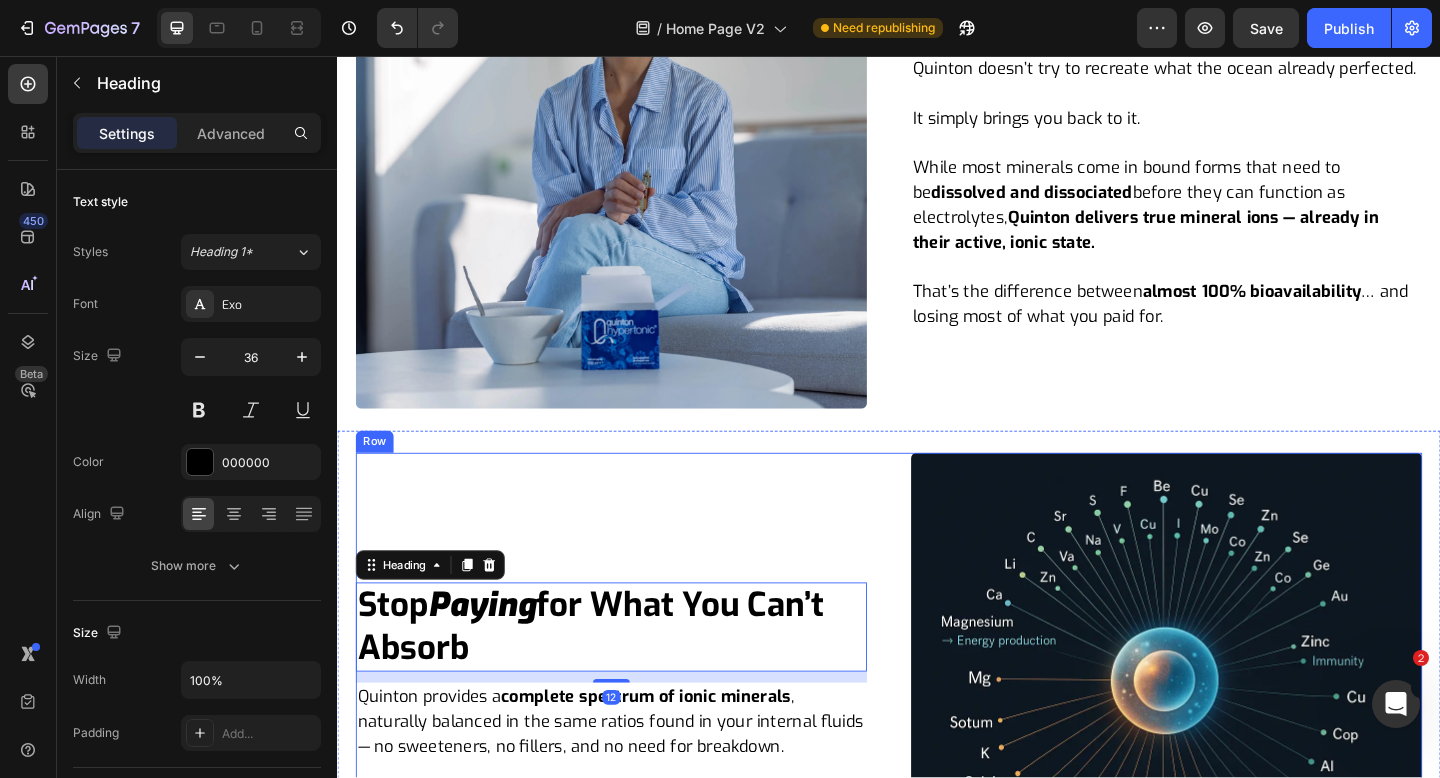 scroll, scrollTop: 1369, scrollLeft: 0, axis: vertical 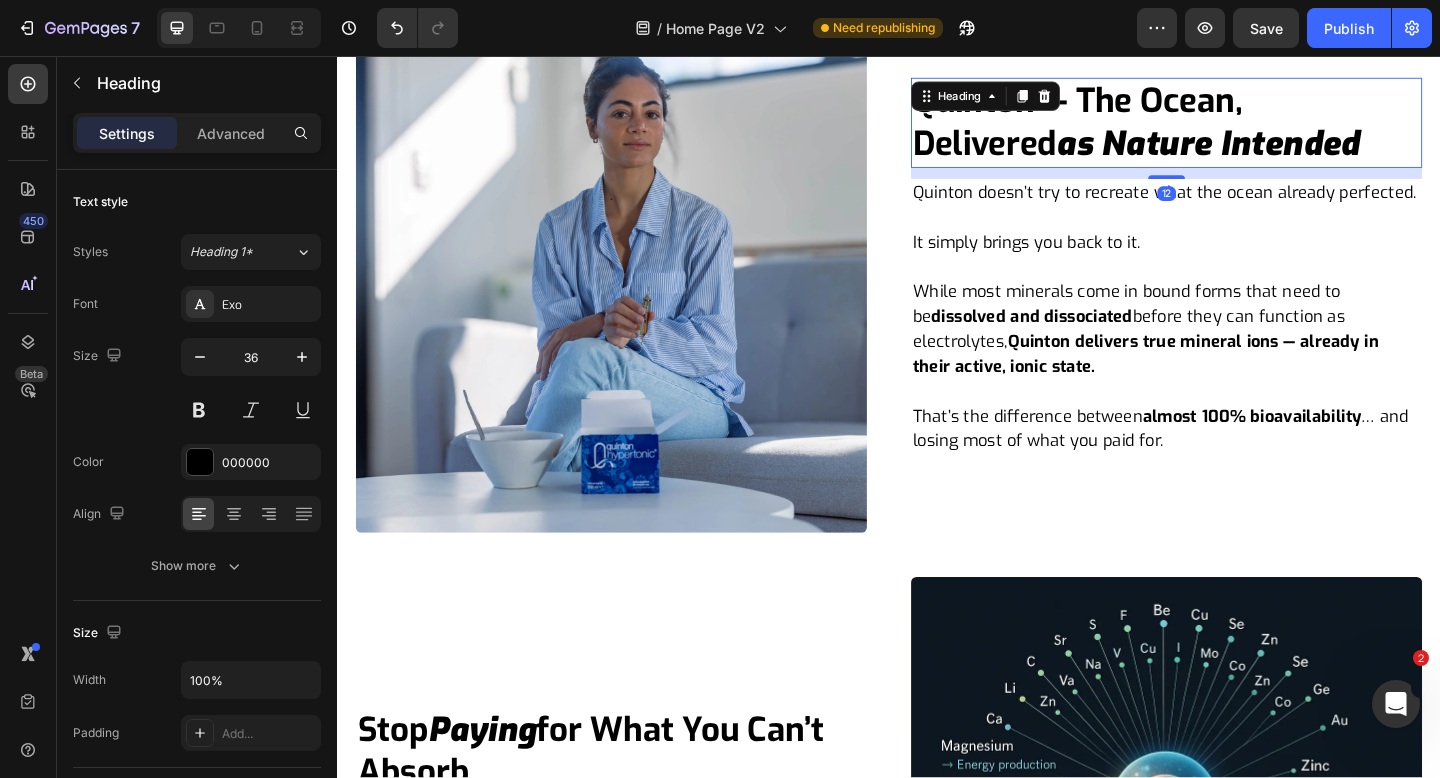 click on "as Nature Intended" at bounding box center (1284, 152) 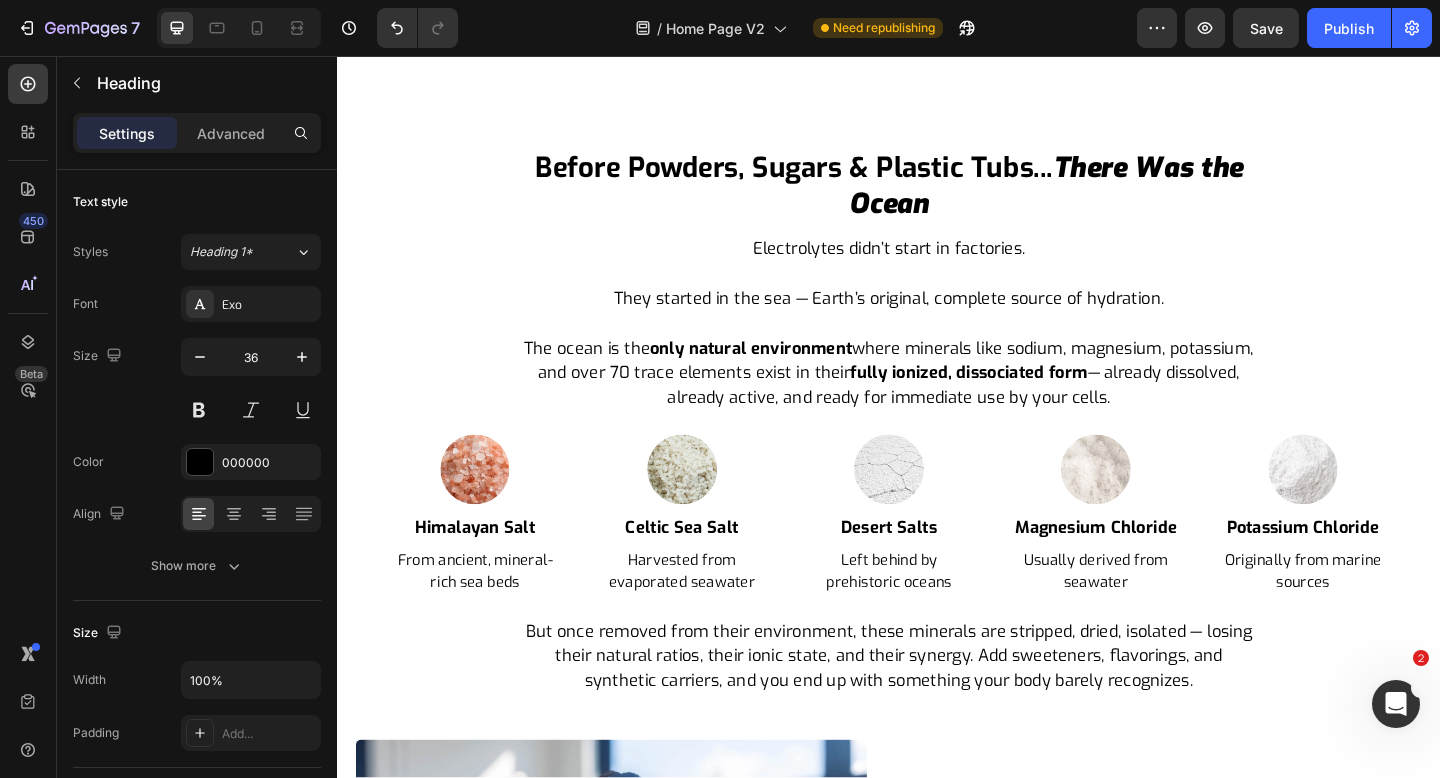scroll, scrollTop: 484, scrollLeft: 0, axis: vertical 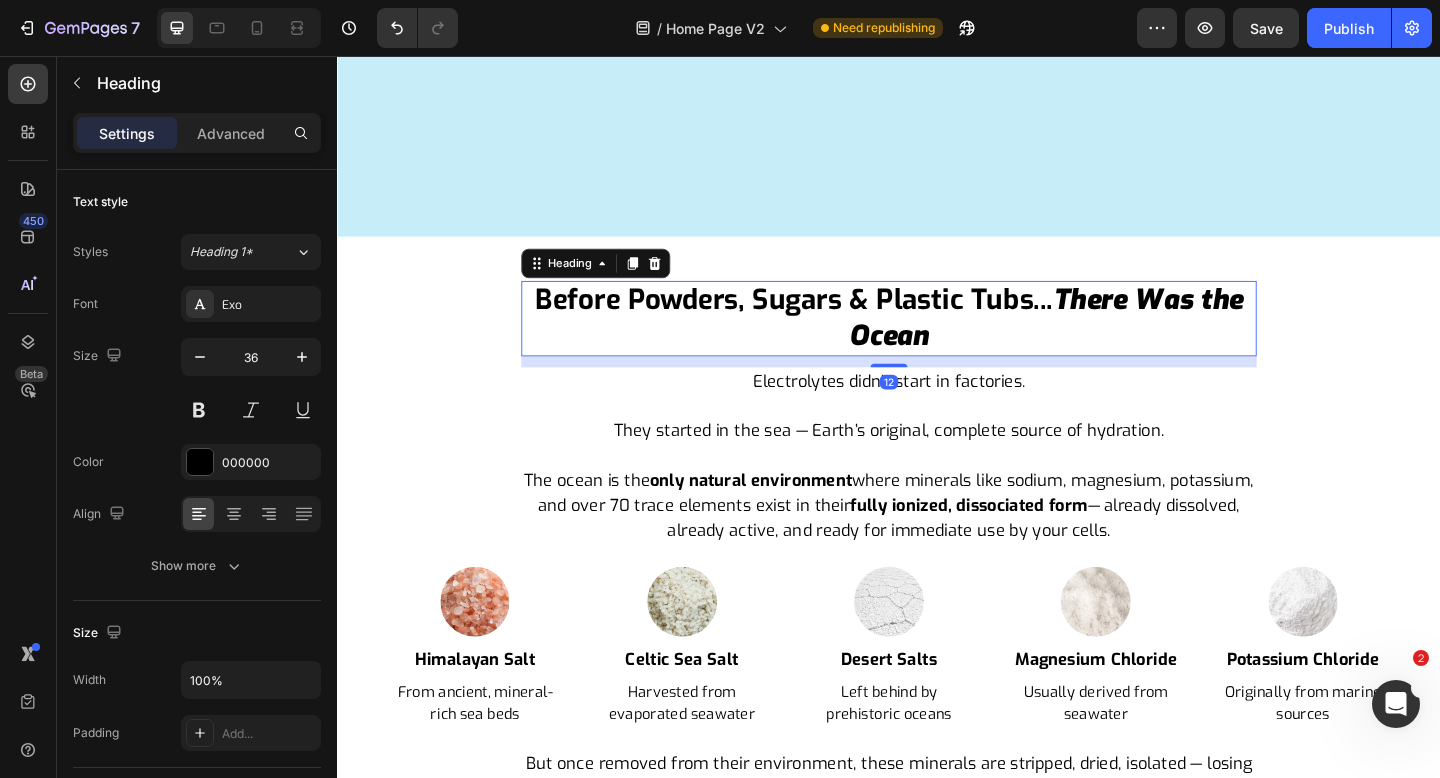 click on "Before Powders, Sugars & Plastic Tubs..." at bounding box center (833, 322) 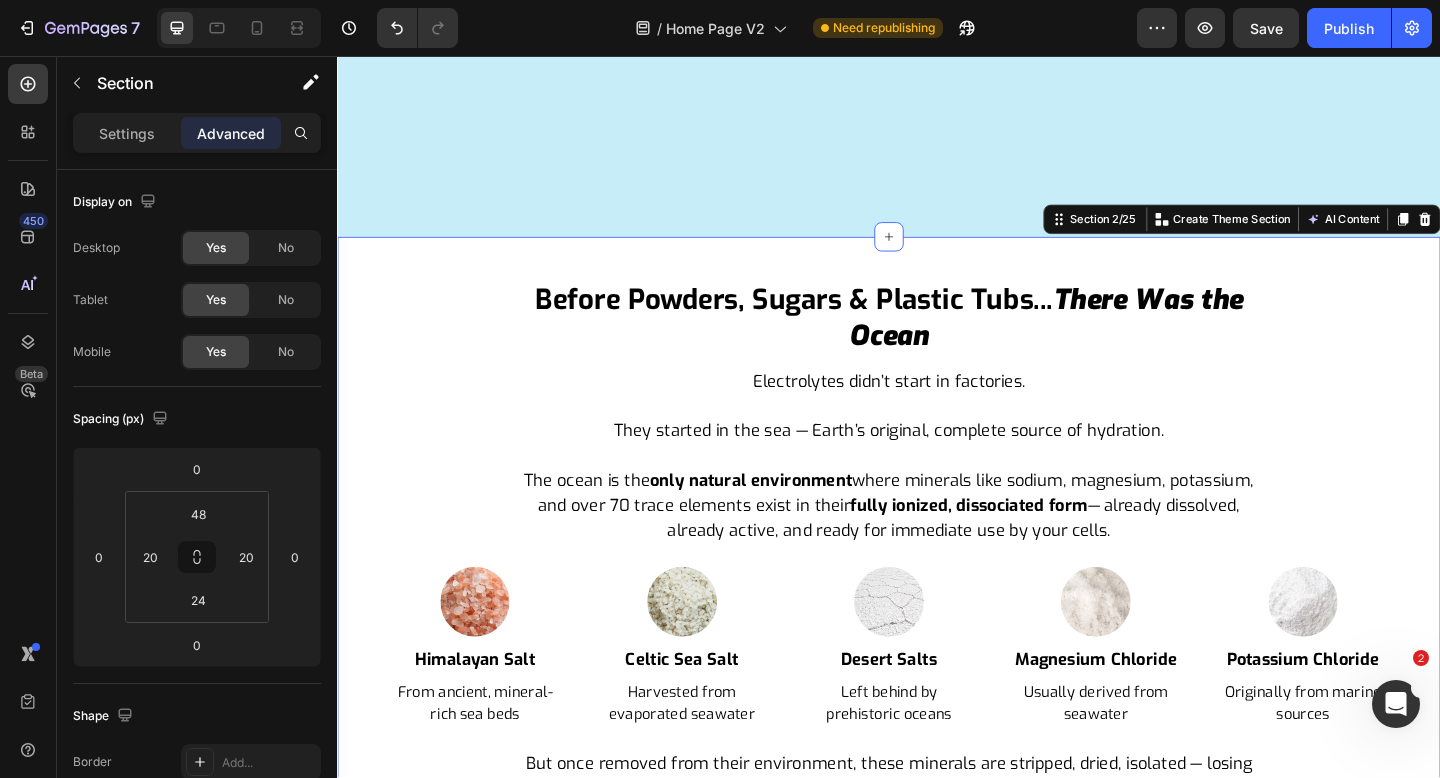 click on "Before Powders, Sugars & Plastic Tubs...  There Was the Ocean Heading Electrolytes didn’t start in factories.    They started in the sea — Earth’s original, complete source of hydration.    The ocean is the  only natural environment  where minerals like sodium, magnesium, potassium, and over 70 trace elements exist in their  fully ionized, dissociated form  — already dissolved, already active, and ready for immediate use by your cells.   Text Block
Image himalayan  salt Heading from ancient, mineral-rich sea beds Text Block Image celtic  sea salt Heading harvested from evaporated seawater Text Block Image desert  salts Heading left behind by prehistoric oceans Text Block Image magnesium chloride Heading often derived from seawater Text Block Image potassium chloride Heading originally from marine sources Text Block
Carousel Row Image himalayan salt Heading From ancient, mineral-rich sea beds Text Block Image celtic sea salt Heading Text Block Image Heading" at bounding box center (937, 598) 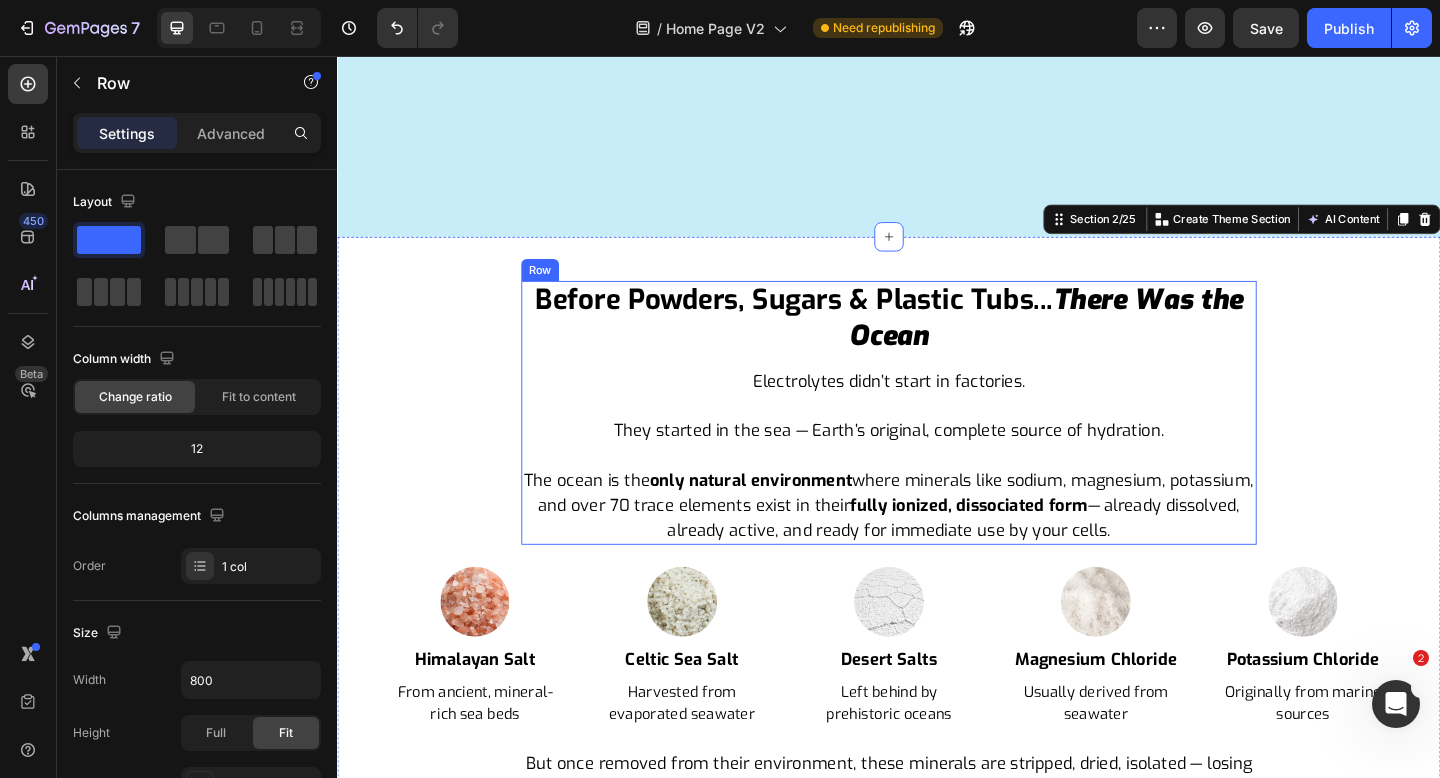 click on "Before Powders, Sugars & Plastic Tubs...  There Was the Ocean Heading Electrolytes didn’t start in factories.    They started in the sea — Earth’s original, complete source of hydration.    The ocean is the  only natural environment  where minerals like sodium, magnesium, potassium, and over 70 trace elements exist in their  fully ionized, dissociated form  — already dissolved, already active, and ready for immediate use by your cells.   Text Block
Image himalayan  salt Heading from ancient, mineral-rich sea beds Text Block Image celtic  sea salt Heading harvested from evaporated seawater Text Block Image desert  salts Heading left behind by prehistoric oceans Text Block Image magnesium chloride Heading often derived from seawater Text Block Image potassium chloride Heading originally from marine sources Text Block
Carousel" at bounding box center [937, 444] 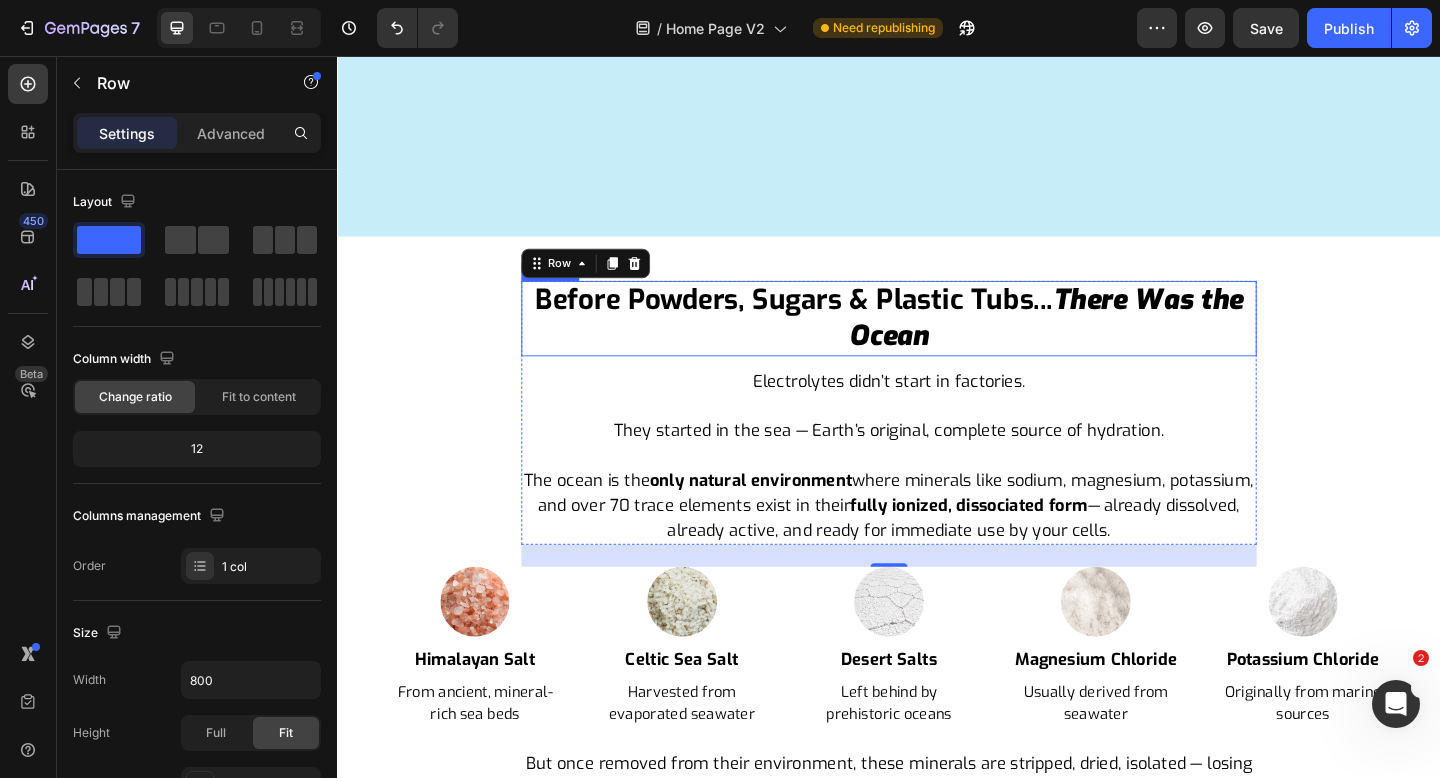 click on "Before Powders, Sugars & Plastic Tubs..." at bounding box center [833, 322] 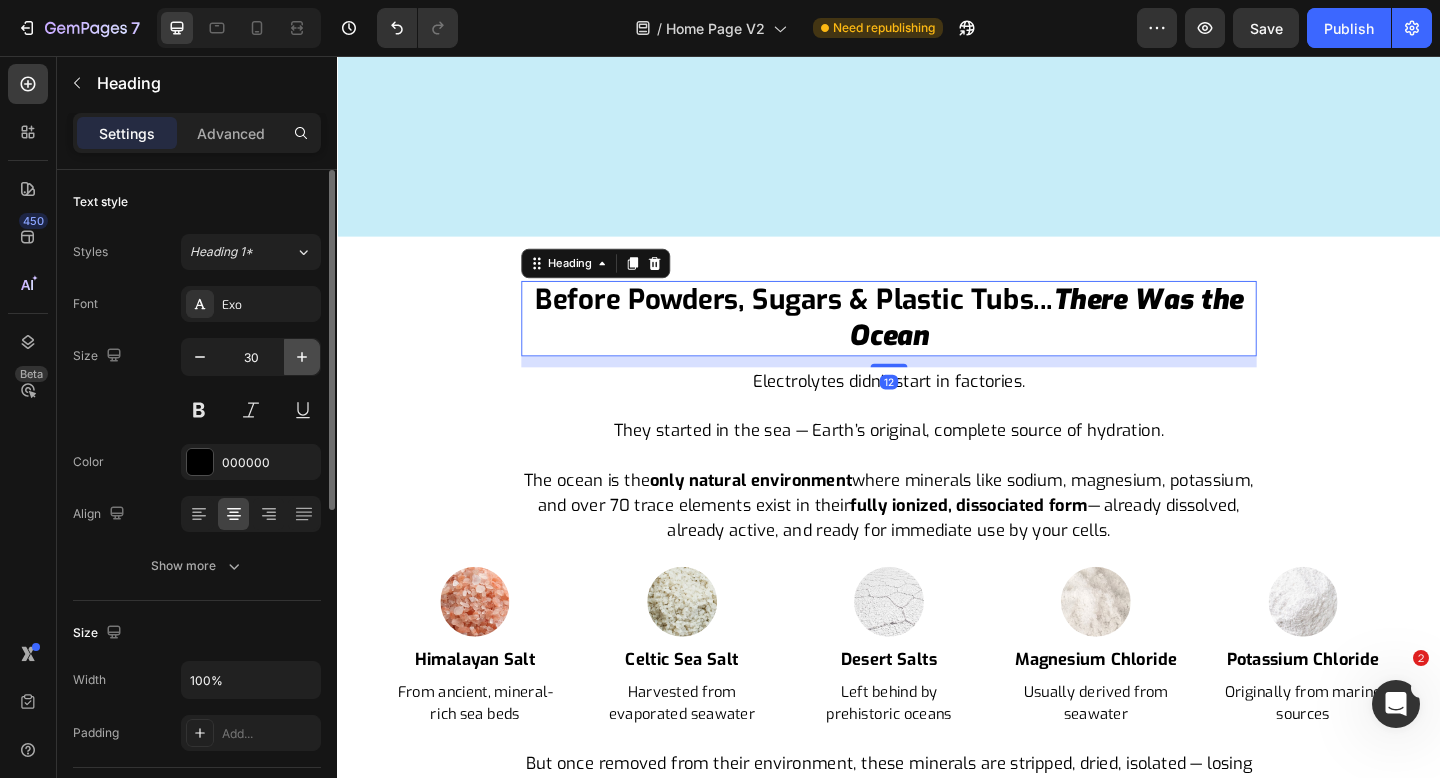 click 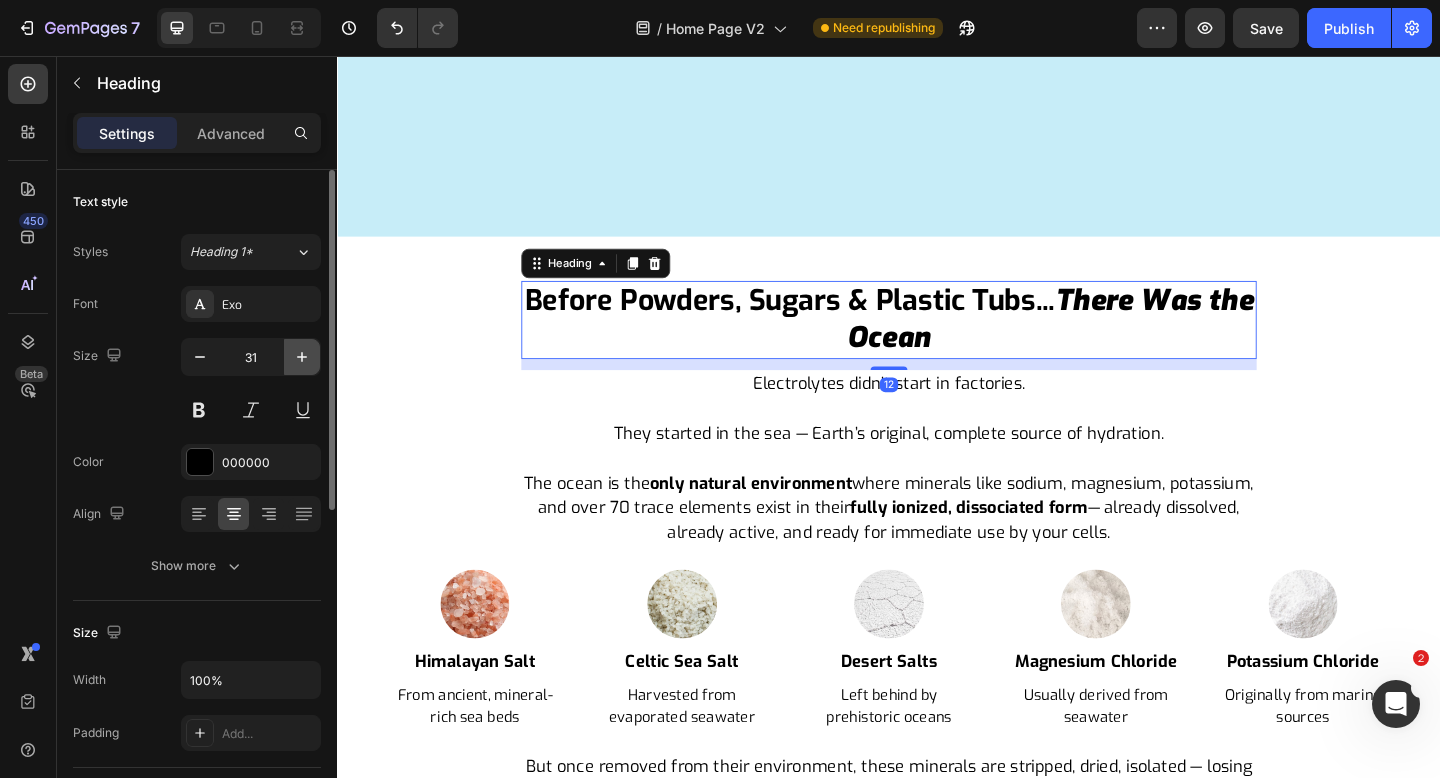 click 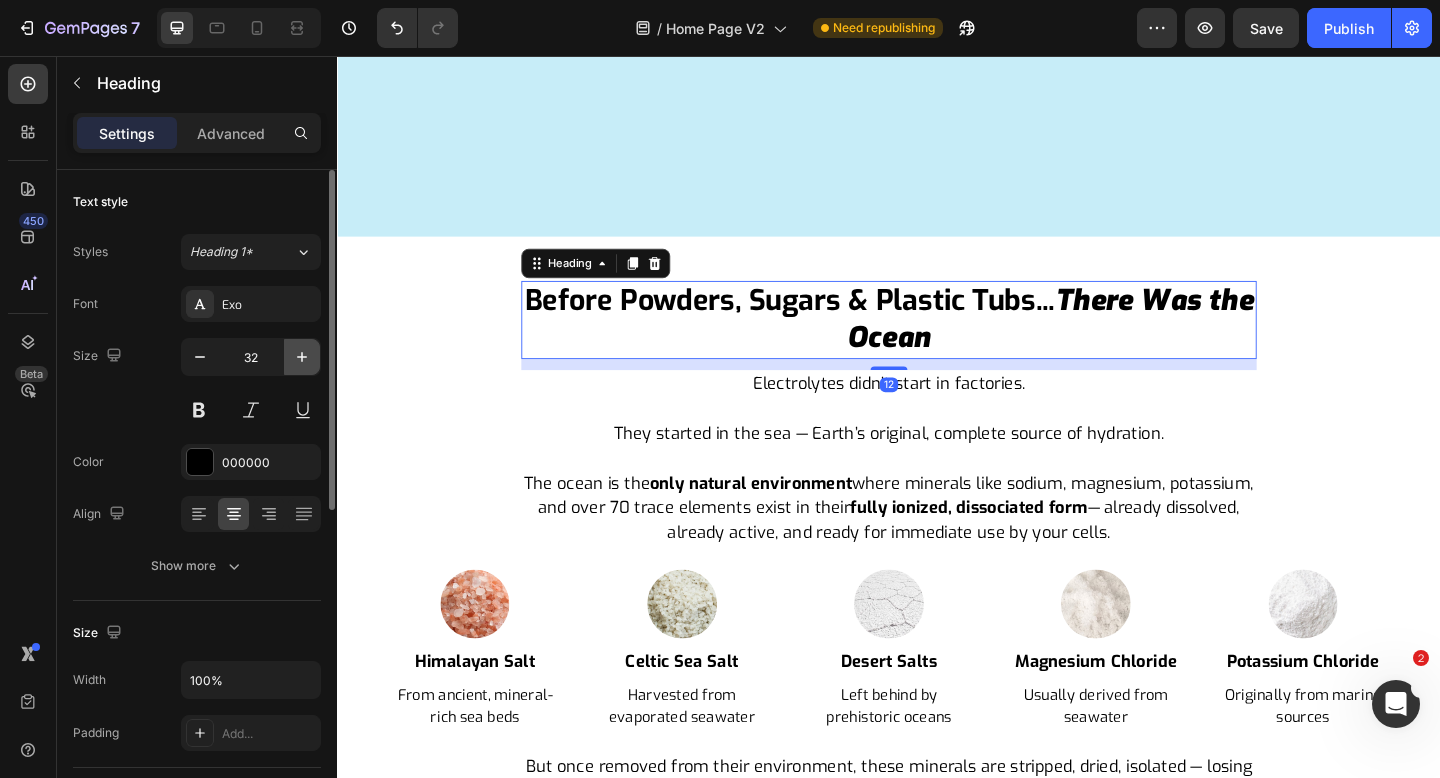 click 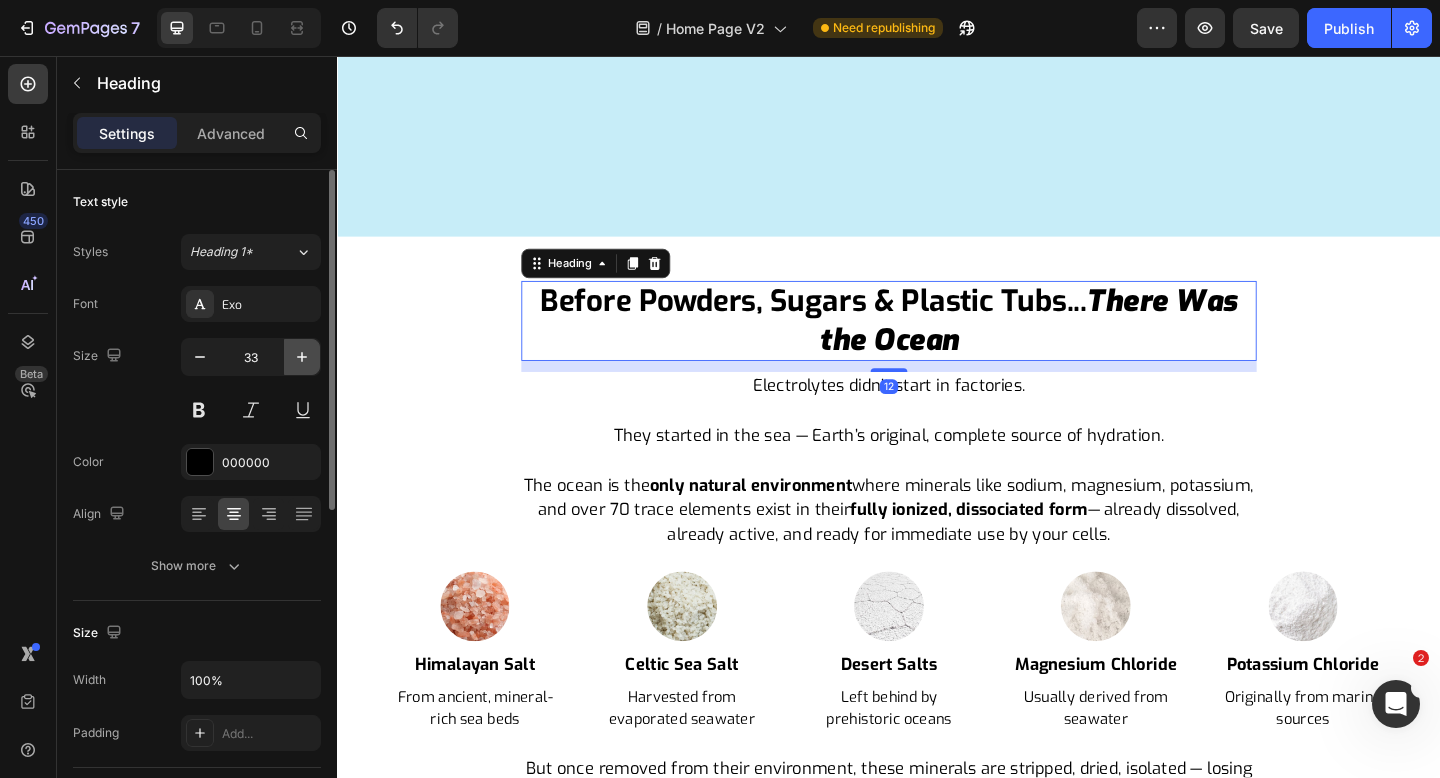 click 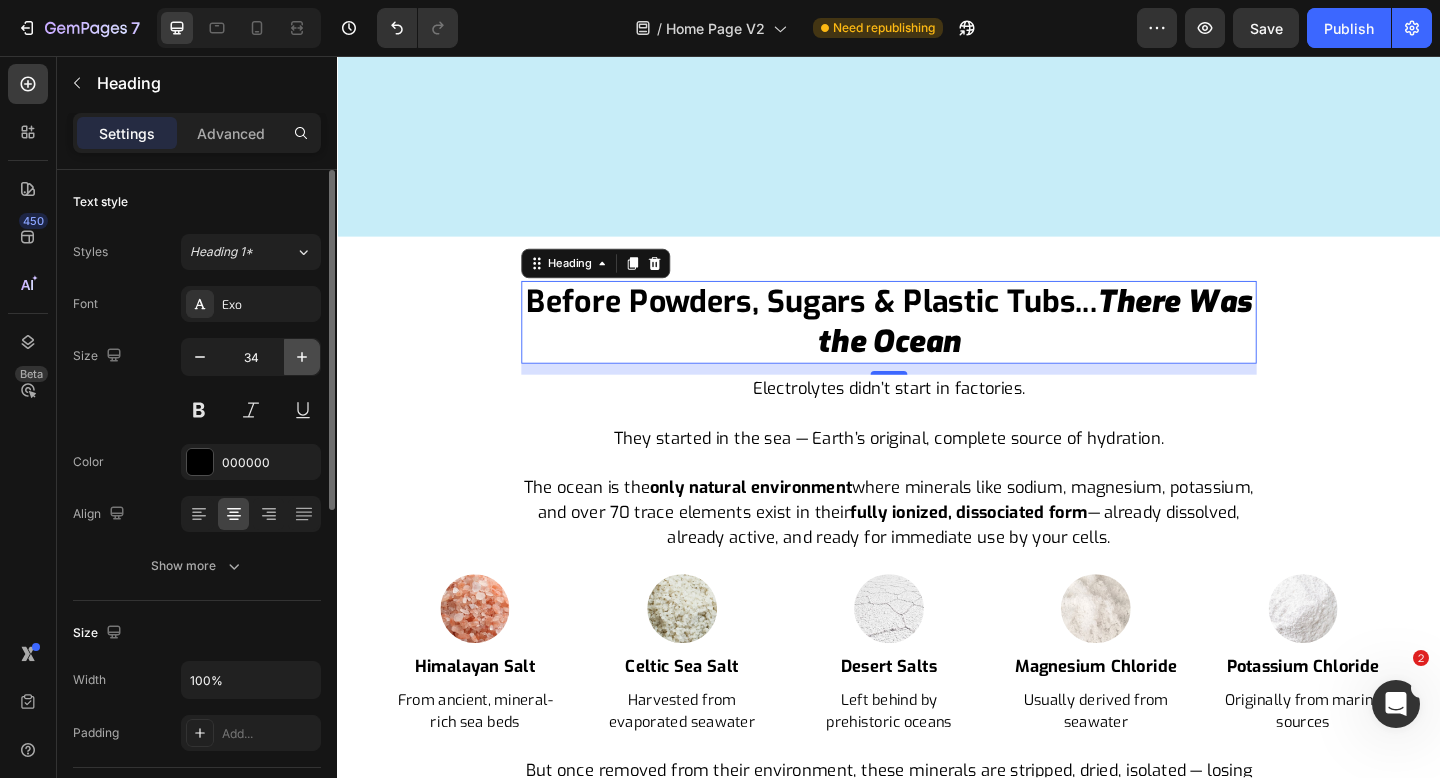 click 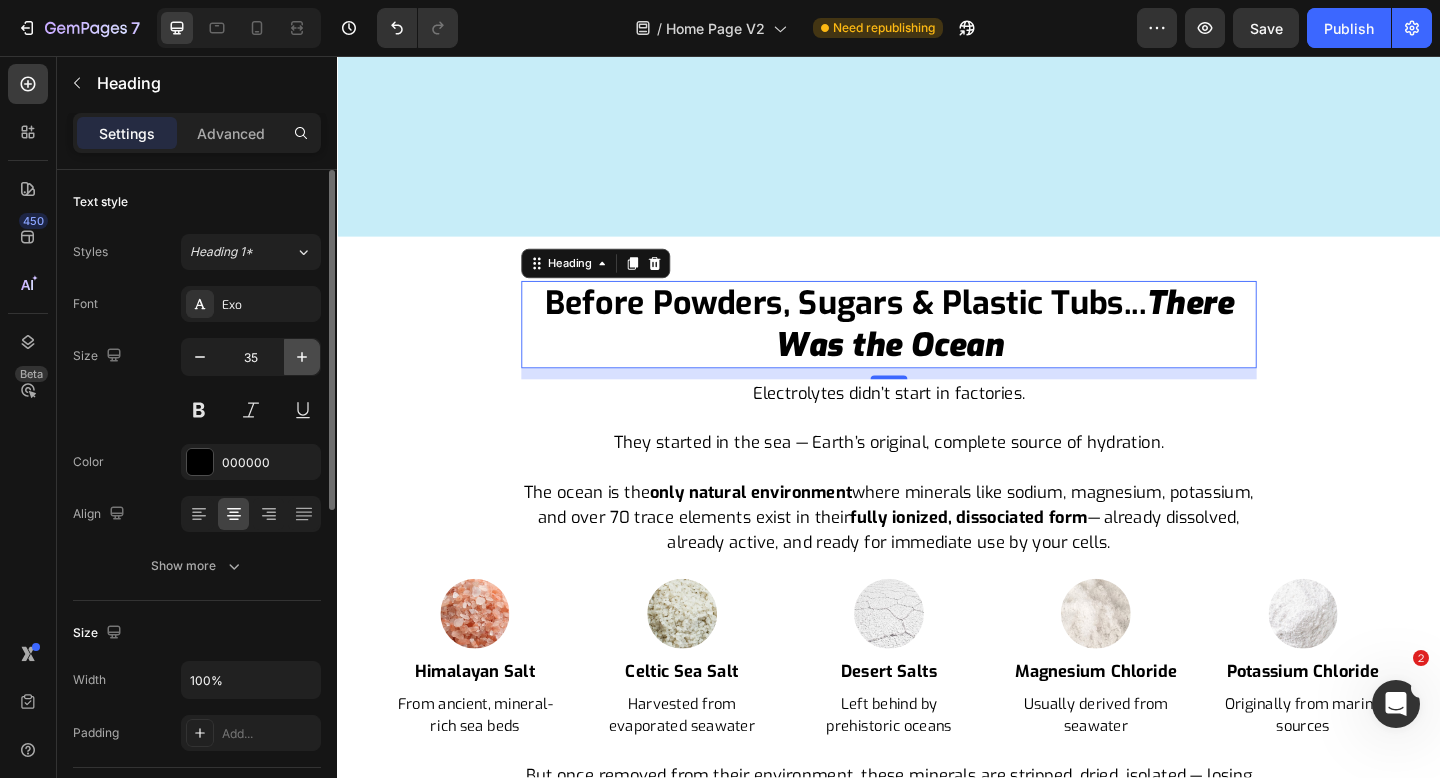 click 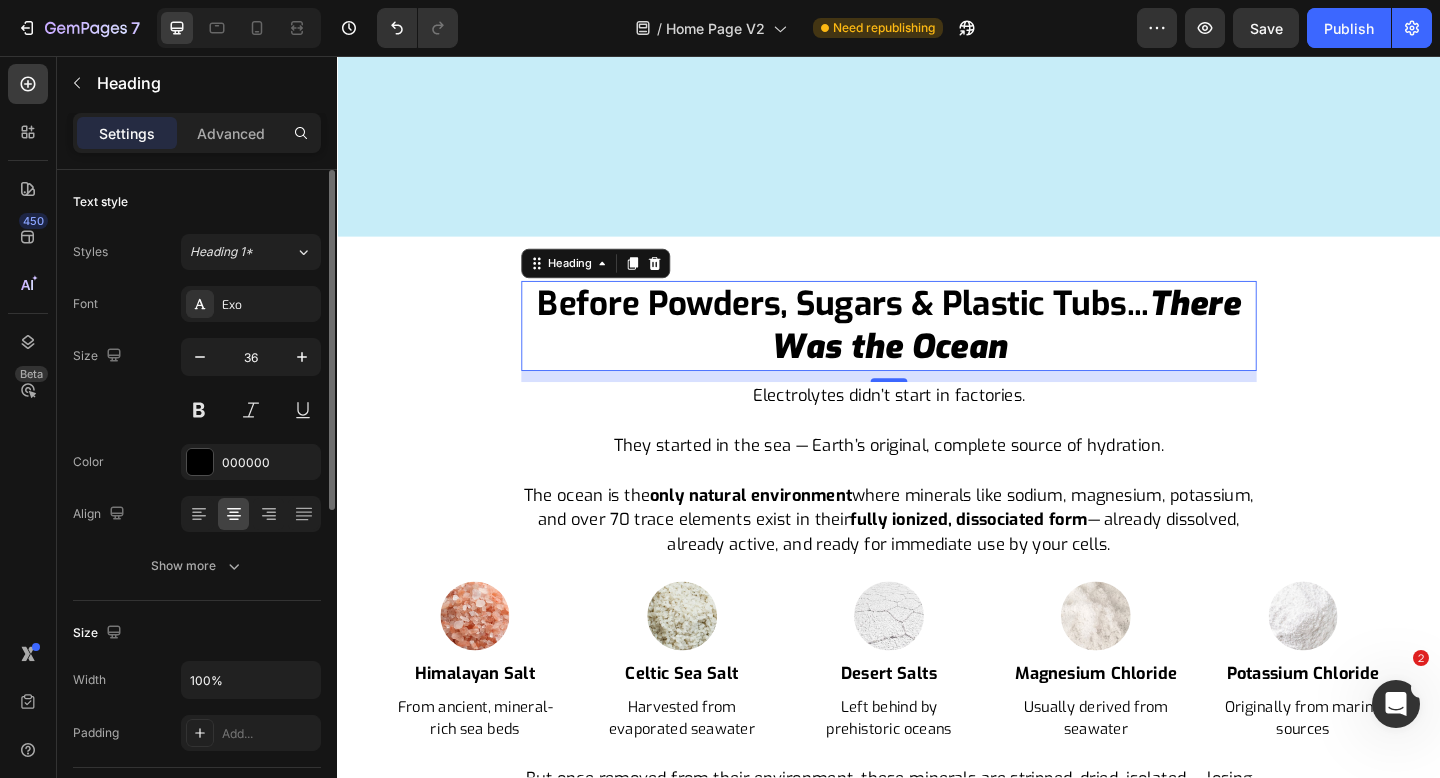 click on "Size 36" at bounding box center (197, 383) 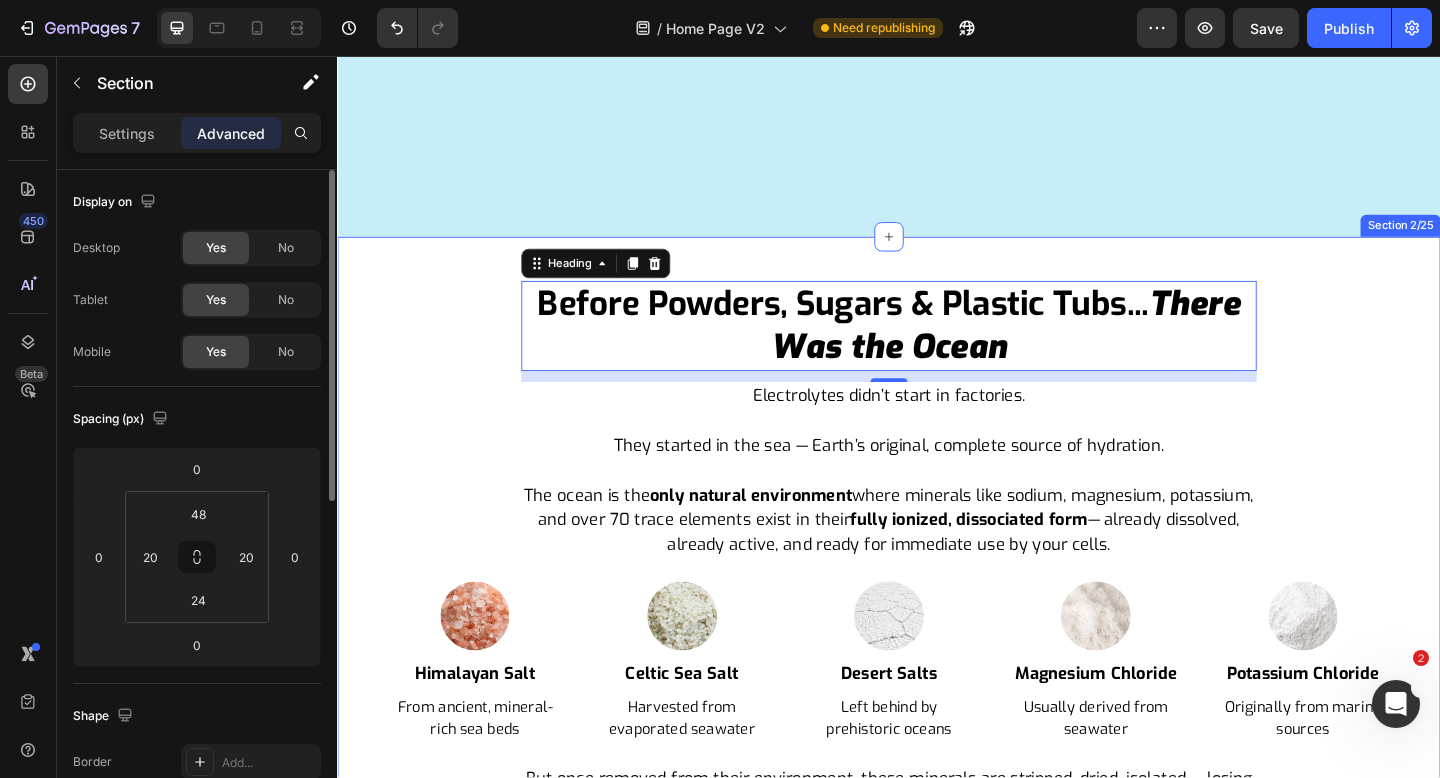 click on "Before Powders, Sugars & Plastic Tubs...  There Was the Ocean Heading   12 Electrolytes didn’t start in factories.    They started in the sea — Earth’s original, complete source of hydration.    The ocean is the  only natural environment  where minerals like sodium, magnesium, potassium, and over 70 trace elements exist in their  fully ionized, dissociated form  — already dissolved, already active, and ready for immediate use by your cells.   Text Block
Image himalayan  salt Heading from ancient, mineral-rich sea beds Text Block Image celtic  sea salt Heading harvested from evaporated seawater Text Block Image desert  salts Heading left behind by prehistoric oceans Text Block Image magnesium chloride Heading often derived from seawater Text Block Image potassium chloride Heading originally from marine sources Text Block
Carousel Row Image himalayan salt Heading From ancient, mineral-rich sea beds Text Block Image celtic sea salt Heading Text Block Image Row" at bounding box center [937, 606] 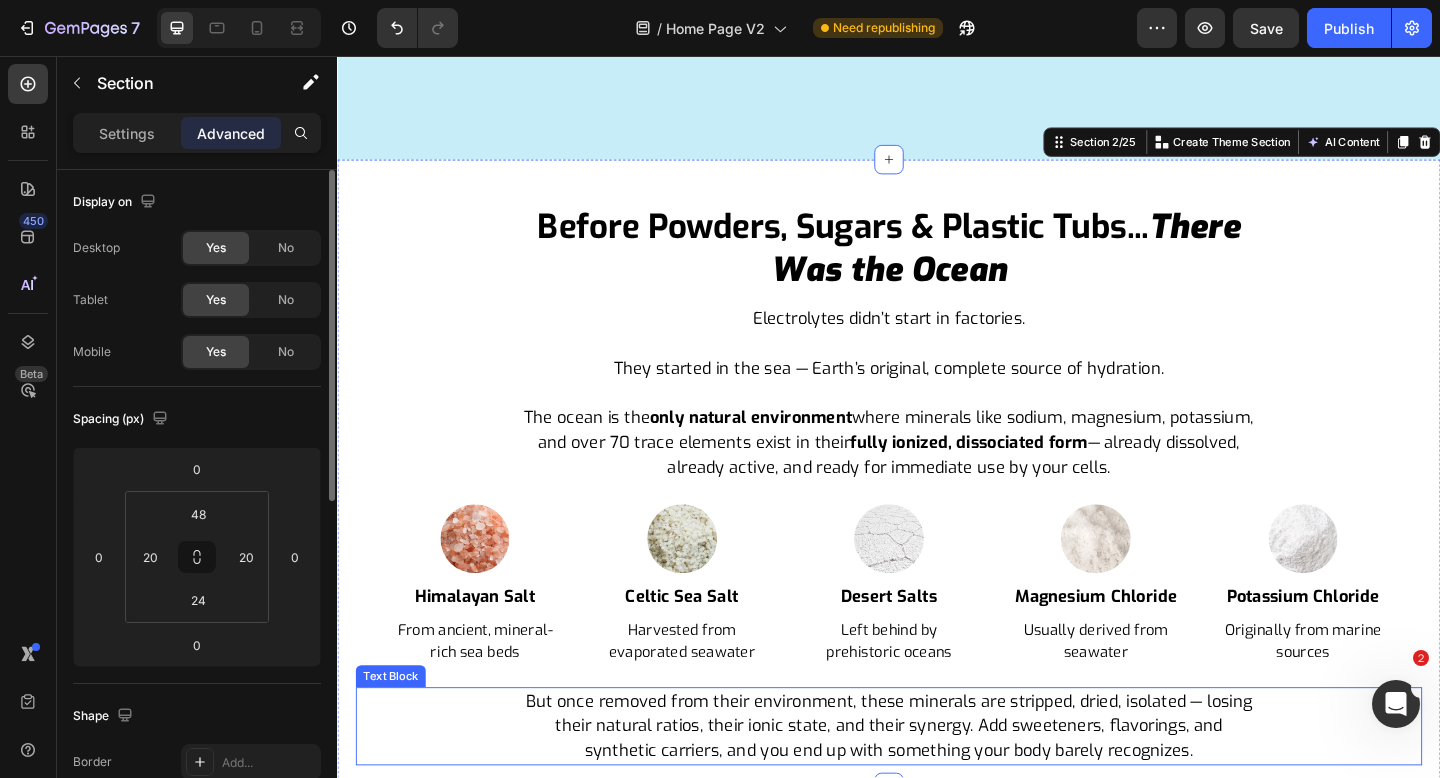 scroll, scrollTop: 500, scrollLeft: 0, axis: vertical 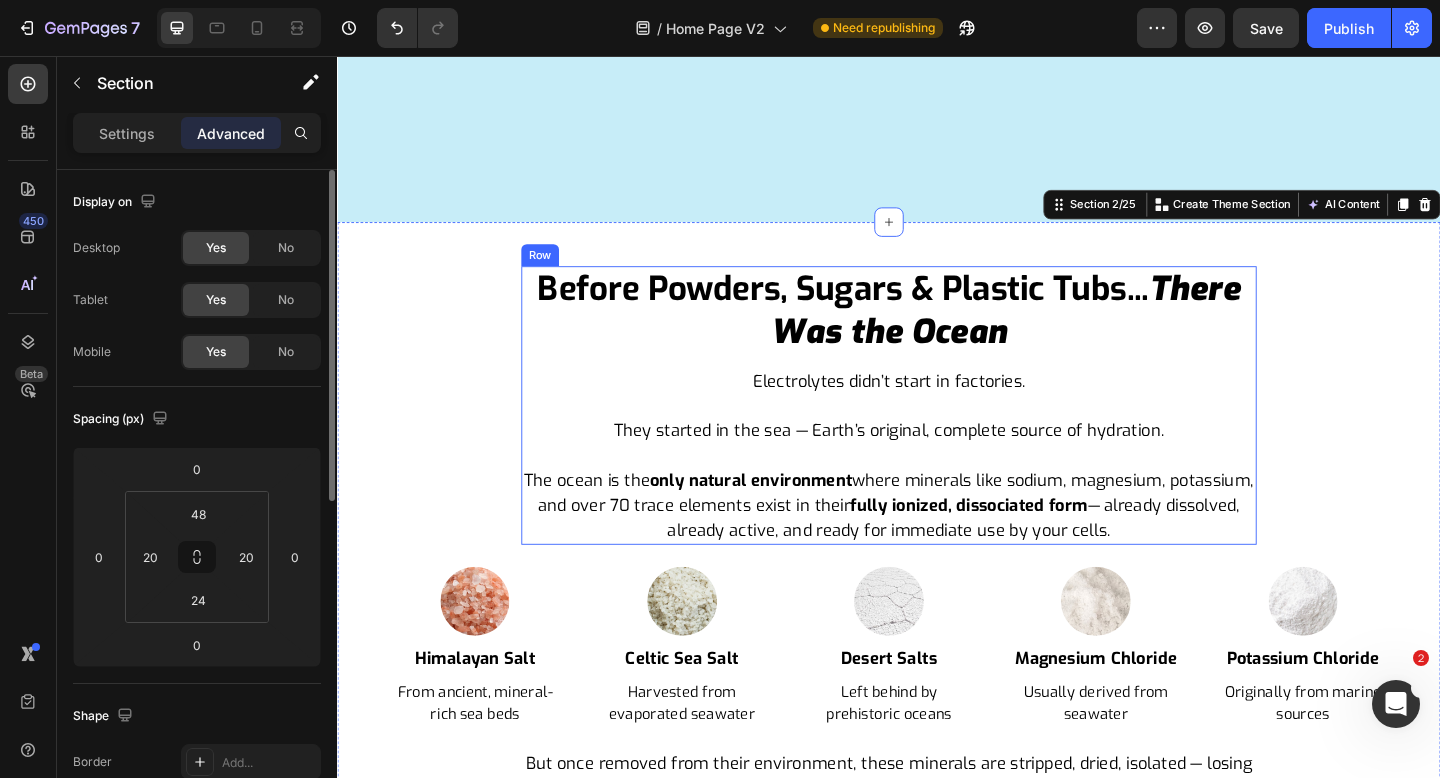 click on "Before Powders, Sugars & Plastic Tubs...  There Was the Ocean Heading Electrolytes didn’t start in factories.    They started in the sea — Earth’s original, complete source of hydration.    The ocean is the  only natural environment  where minerals like sodium, magnesium, potassium, and over 70 trace elements exist in their  fully ionized, dissociated form  — already dissolved, already active, and ready for immediate use by your cells.   Text Block
Image himalayan  salt Heading from ancient, mineral-rich sea beds Text Block Image celtic  sea salt Heading harvested from evaporated seawater Text Block Image desert  salts Heading left behind by prehistoric oceans Text Block Image magnesium chloride Heading often derived from seawater Text Block Image potassium chloride Heading originally from marine sources Text Block
Carousel" at bounding box center (937, 436) 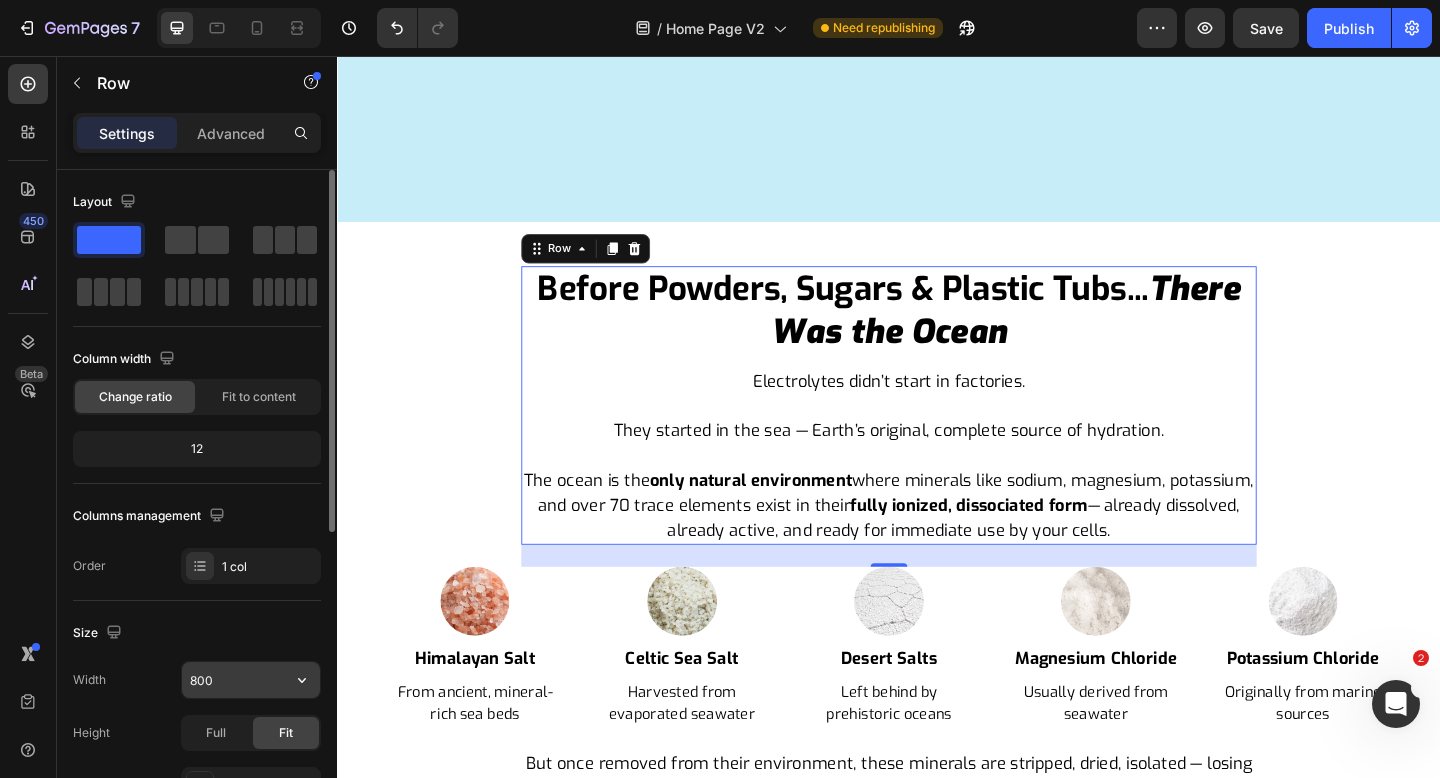 click on "800" at bounding box center [251, 680] 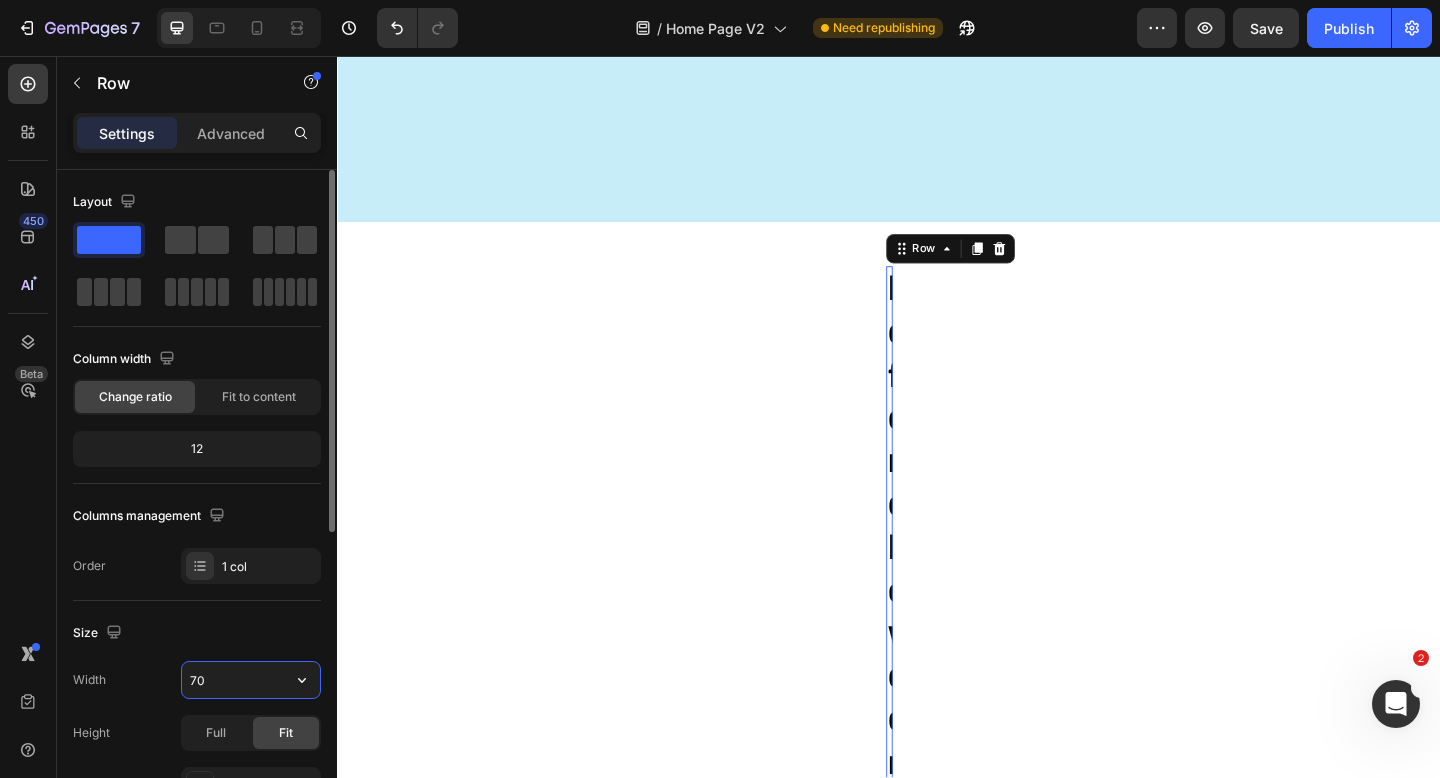 type on "700" 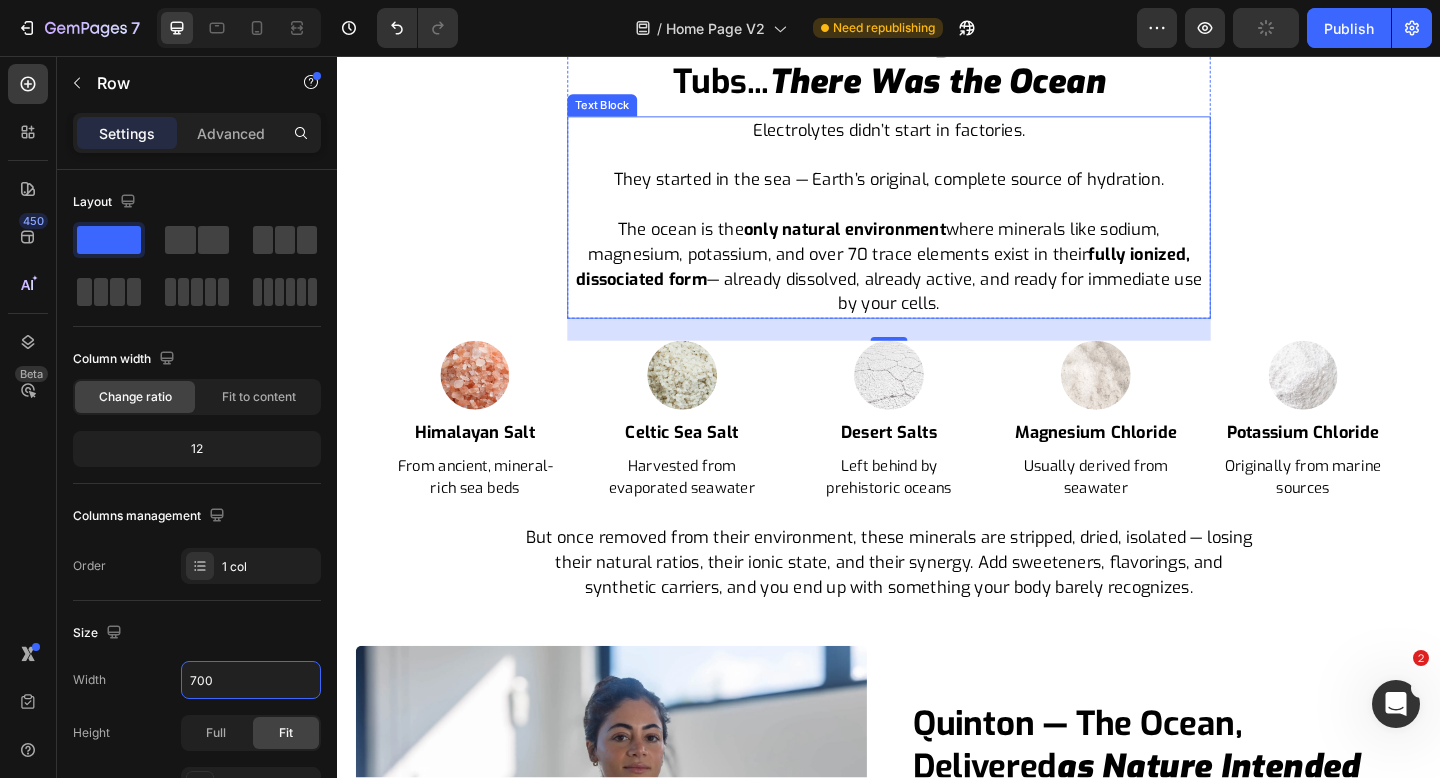 scroll, scrollTop: 942, scrollLeft: 0, axis: vertical 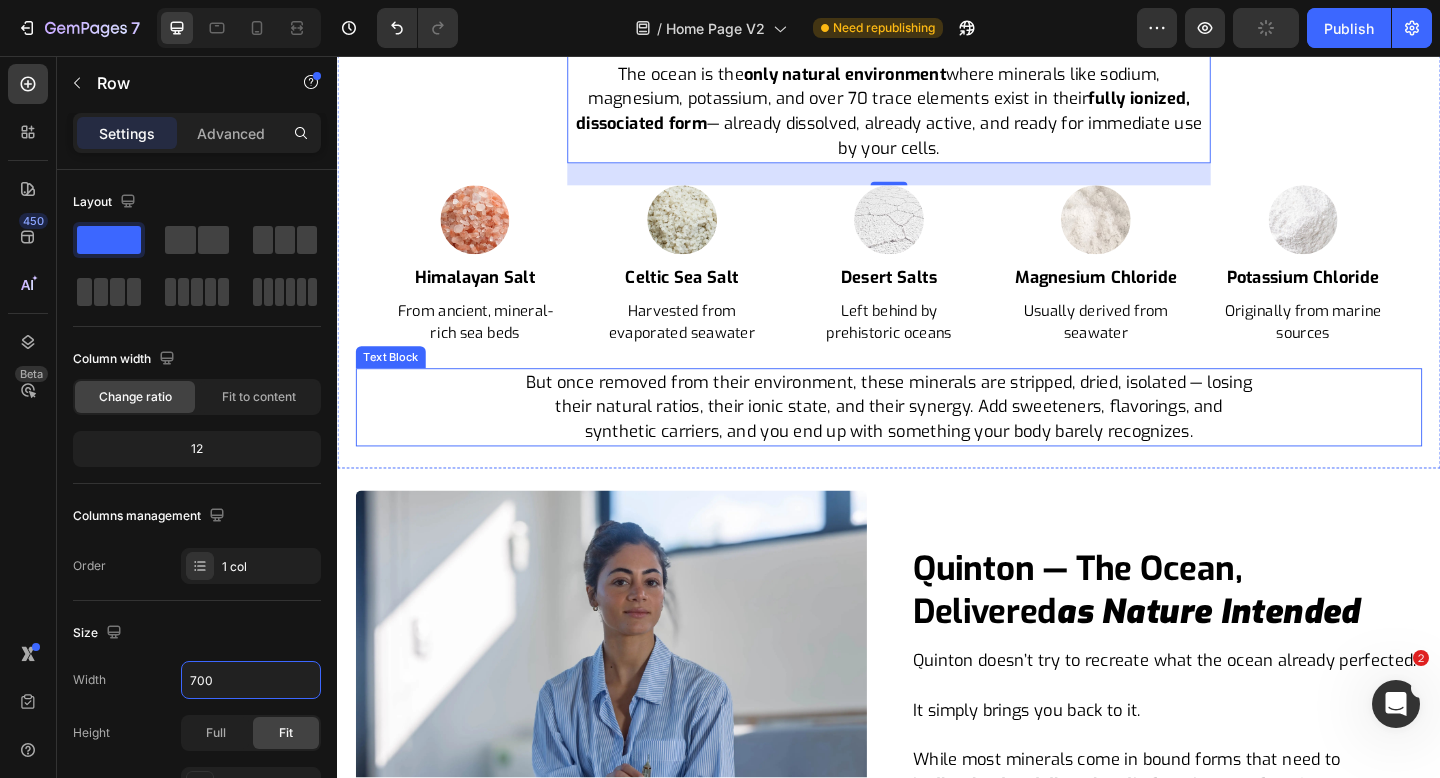 click on "But once removed from their environment, these minerals are stripped, dried, isolated — losing their natural ratios, their ionic state, and their synergy. Add sweeteners, flavorings, and synthetic carriers, and you end up with something your body barely recognizes." at bounding box center [937, 438] 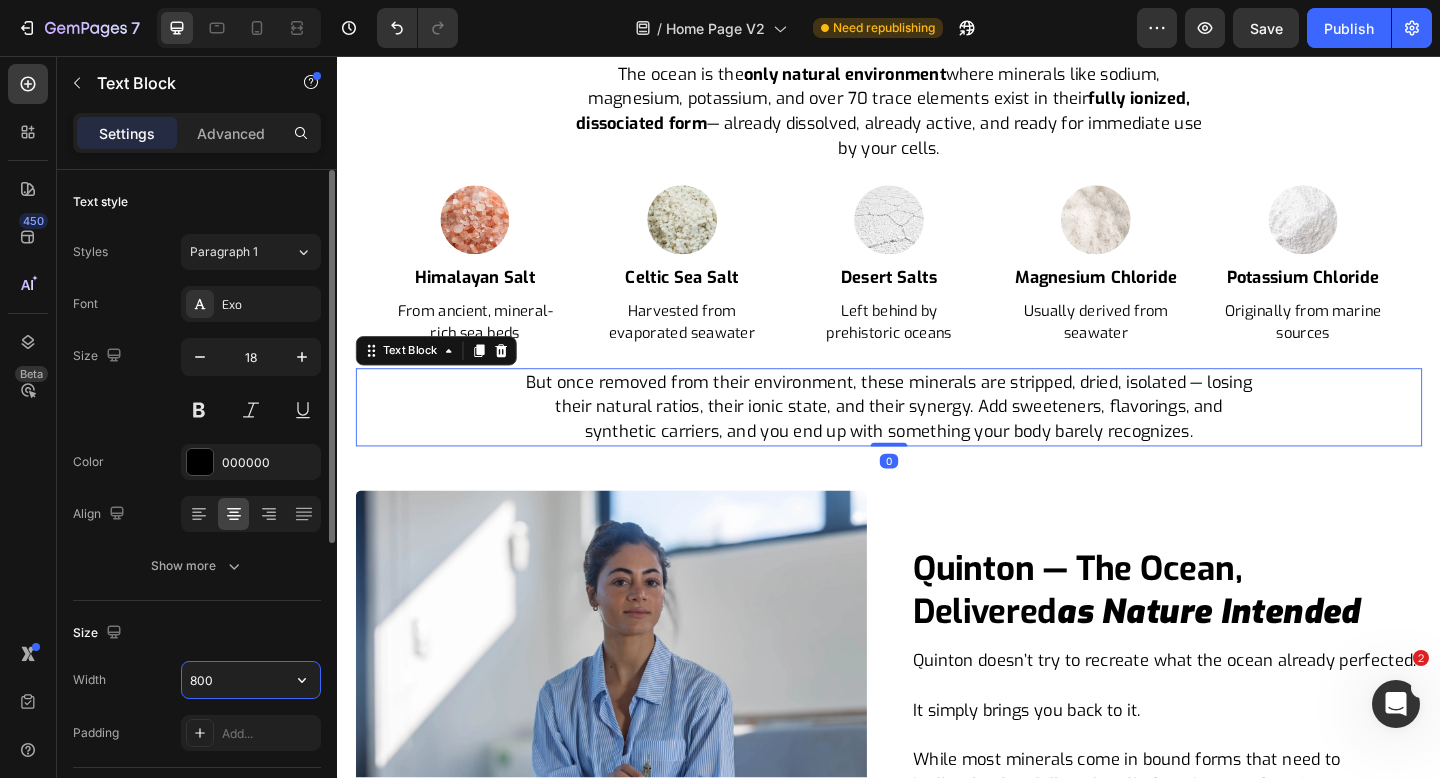 click on "800" at bounding box center [251, 680] 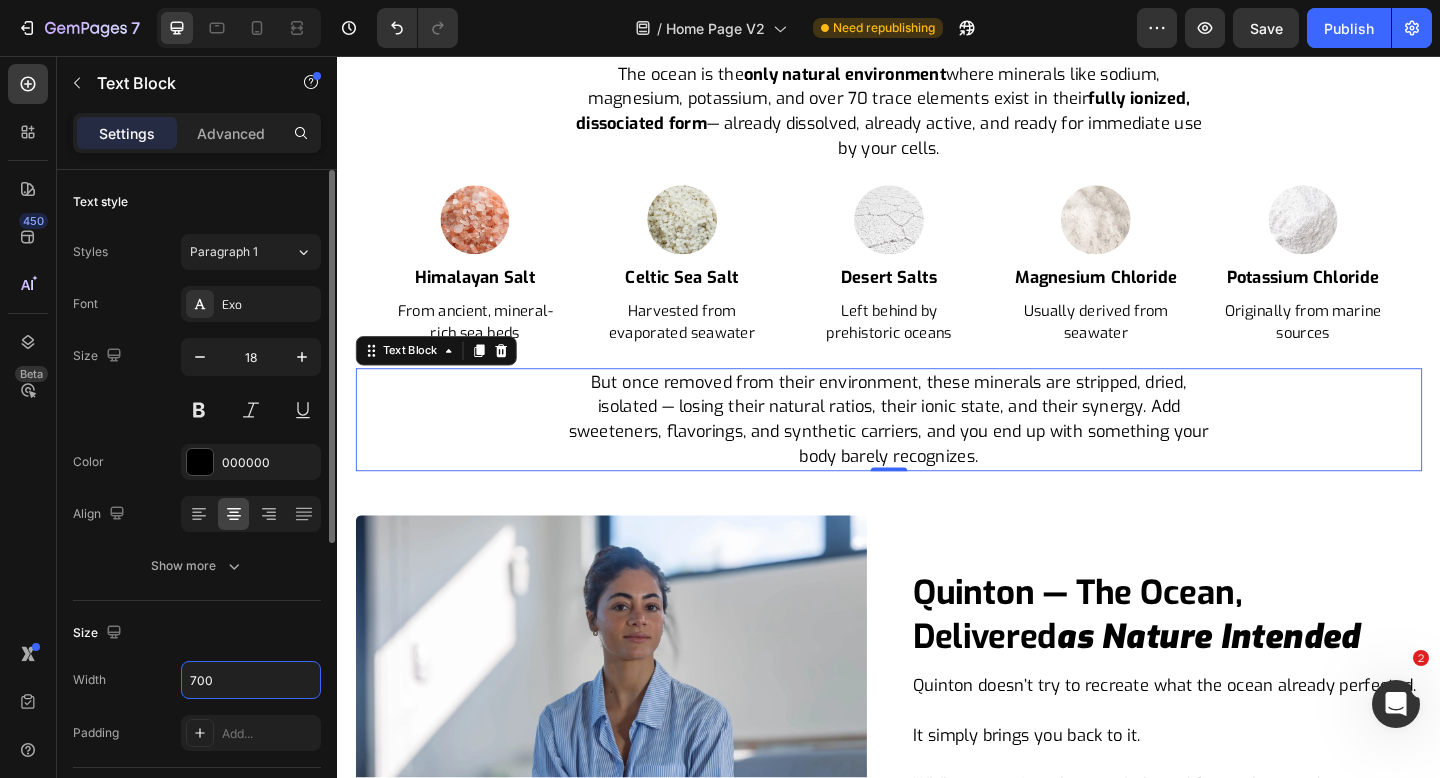 type on "700" 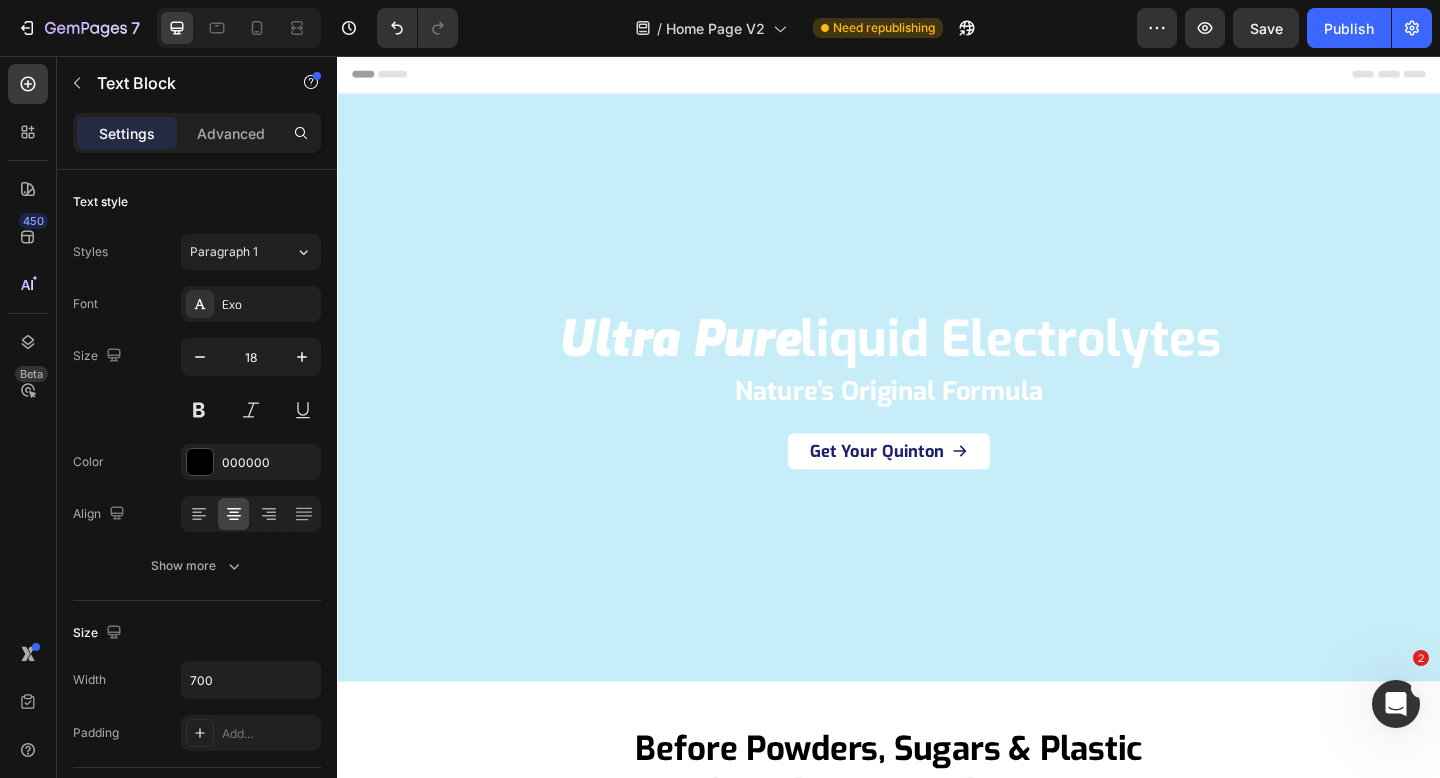 scroll, scrollTop: 497, scrollLeft: 0, axis: vertical 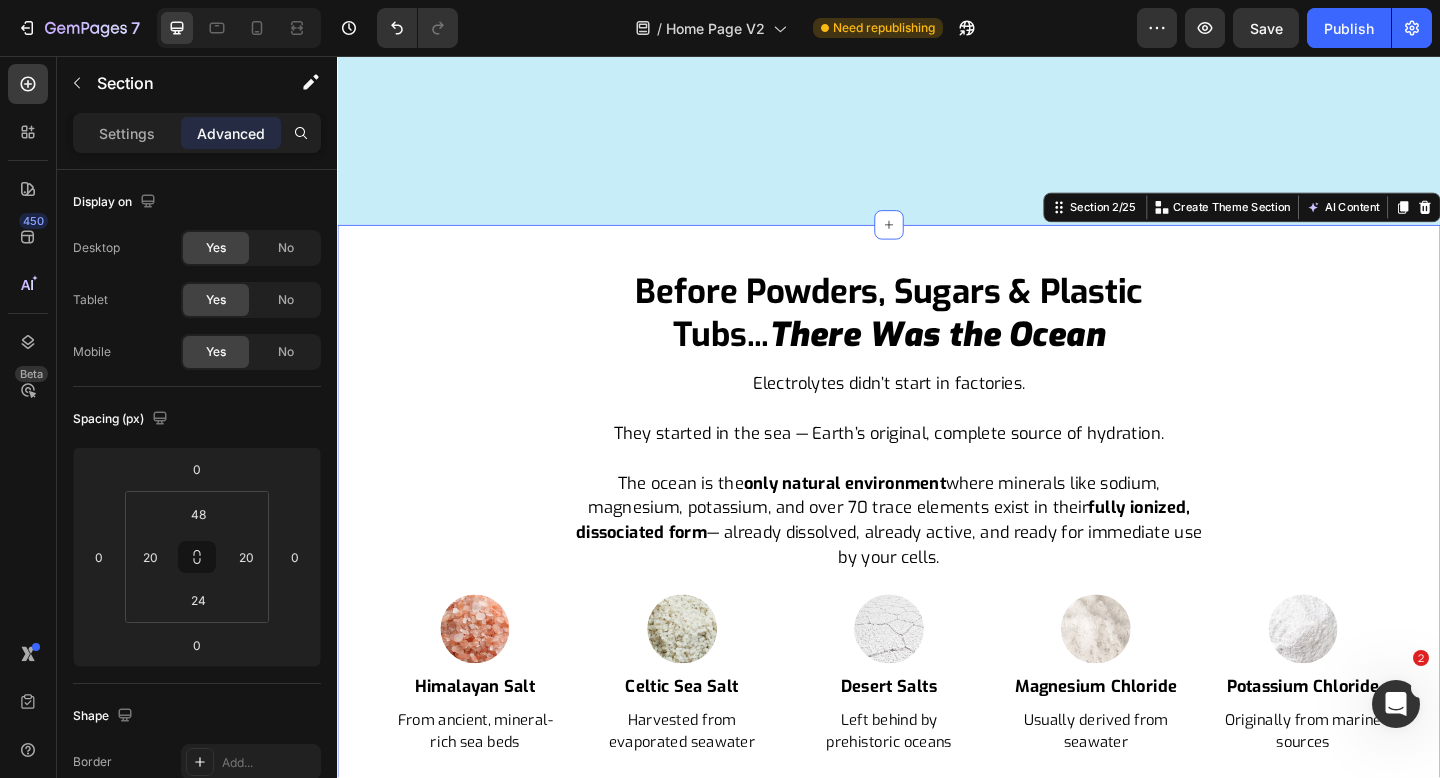click on "Before Powders, Sugars & Plastic Tubs...  There Was the Ocean Heading Electrolytes didn’t start in factories.    They started in the sea — Earth’s original, complete source of hydration.    The ocean is the  only natural environment  where minerals like sodium, magnesium, potassium, and over 70 trace elements exist in their  fully ionized, dissociated form  — already dissolved, already active, and ready for immediate use by your cells.   Text Block
Image himalayan  salt Heading from ancient, mineral-rich sea beds Text Block Image celtic  sea salt Heading harvested from evaporated seawater Text Block Image desert  salts Heading left behind by prehistoric oceans Text Block Image magnesium chloride Heading often derived from seawater Text Block Image potassium chloride Heading originally from marine sources Text Block
Carousel Row Image himalayan salt Heading From ancient, mineral-rich sea beds Text Block Image celtic sea salt Heading Text Block Image Heading" at bounding box center [937, 608] 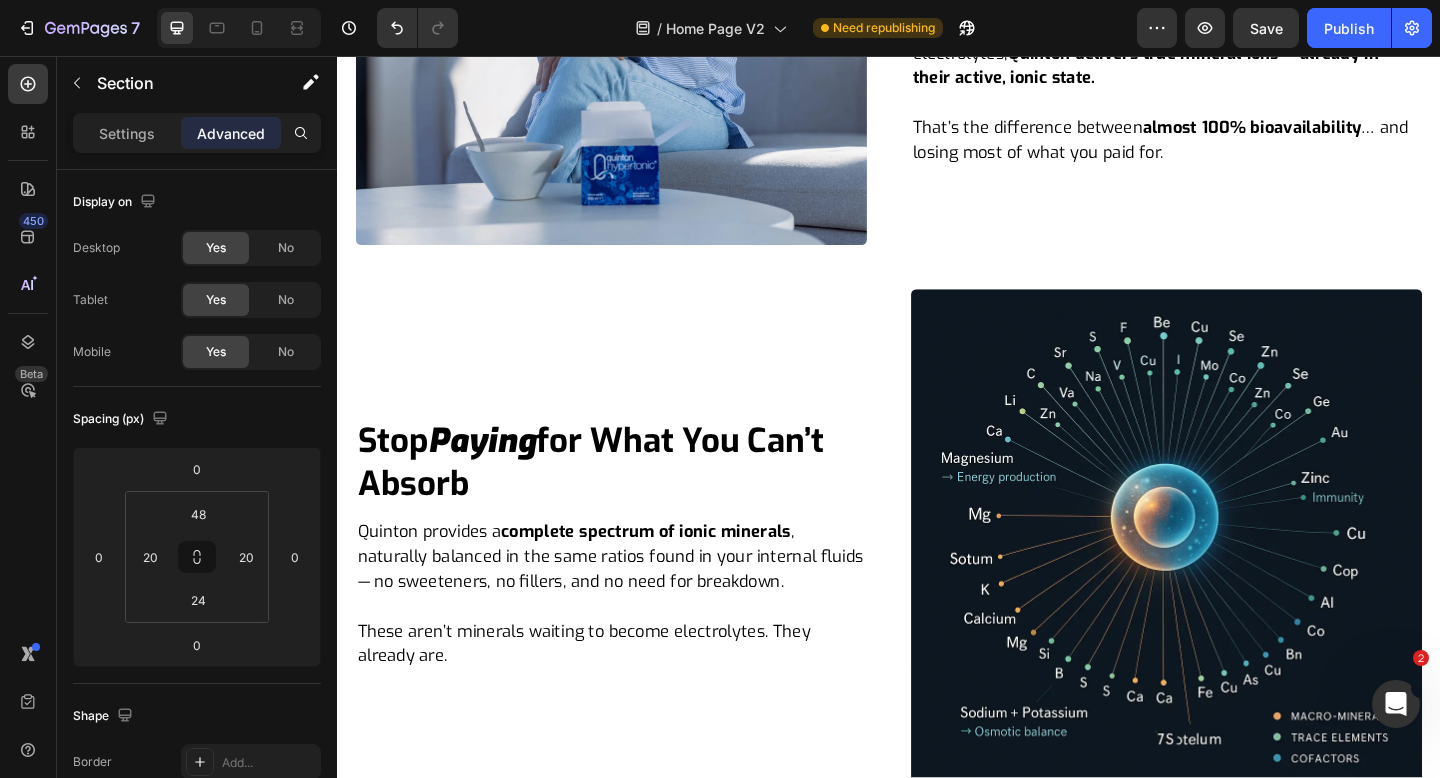 scroll, scrollTop: 2406, scrollLeft: 0, axis: vertical 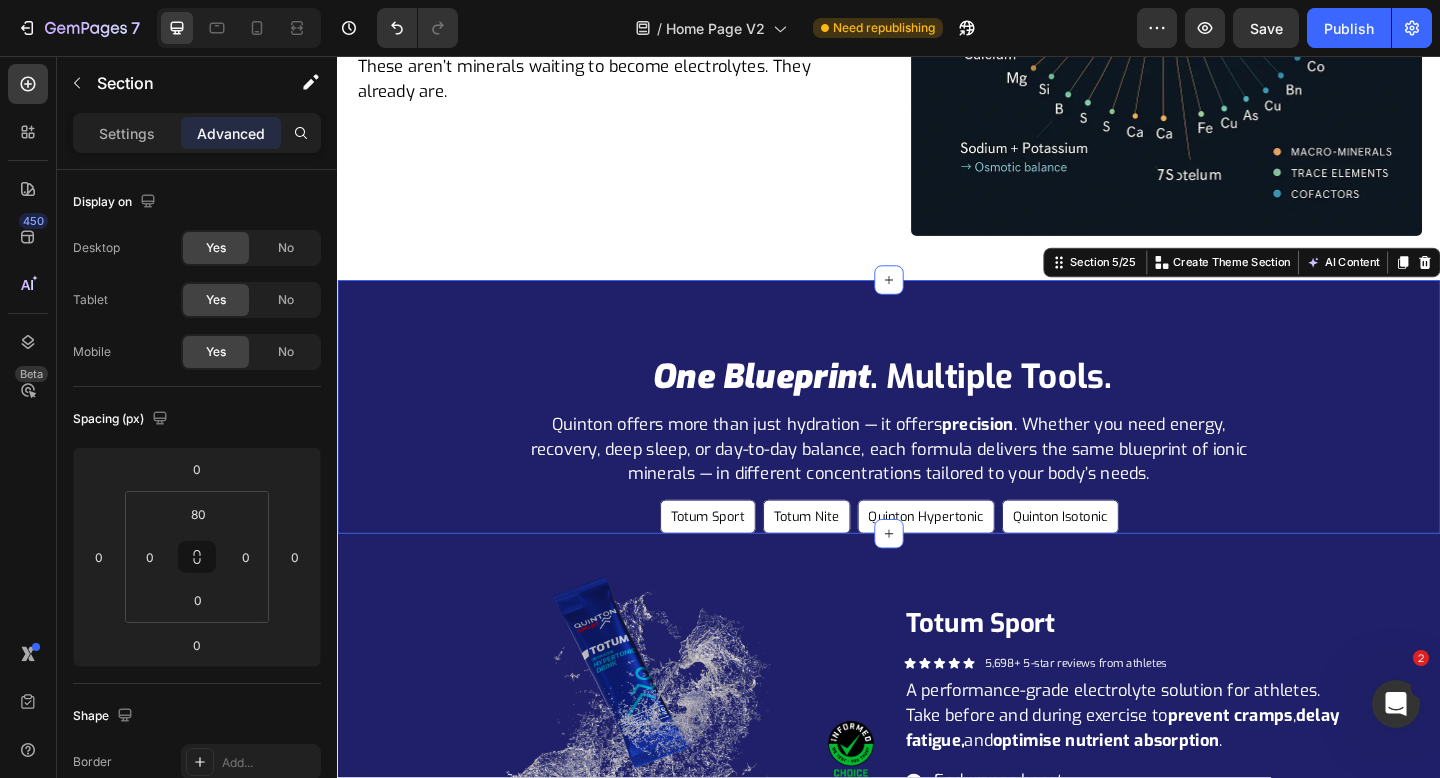 click on "one blueprint . multiple tools. Heading Quinton offers more than just hydration — it offers  precision . Whether you need energy, recovery, deep sleep, or day-to-day balance, each formula delivers the same blueprint of ionic minerals — in different concentrations tailored to your body’s needs. Text Block Totum Sport Button Totum Nite Button Quinton Hypertonic Button Quinton Isotonic Button Row Row Section 5/25   Create Theme Section AI Content Write with GemAI What would you like to describe here? Tone and Voice Persuasive Product The Ultimate 2025 Hydration Starter Pack Show more Generate" at bounding box center (937, 438) 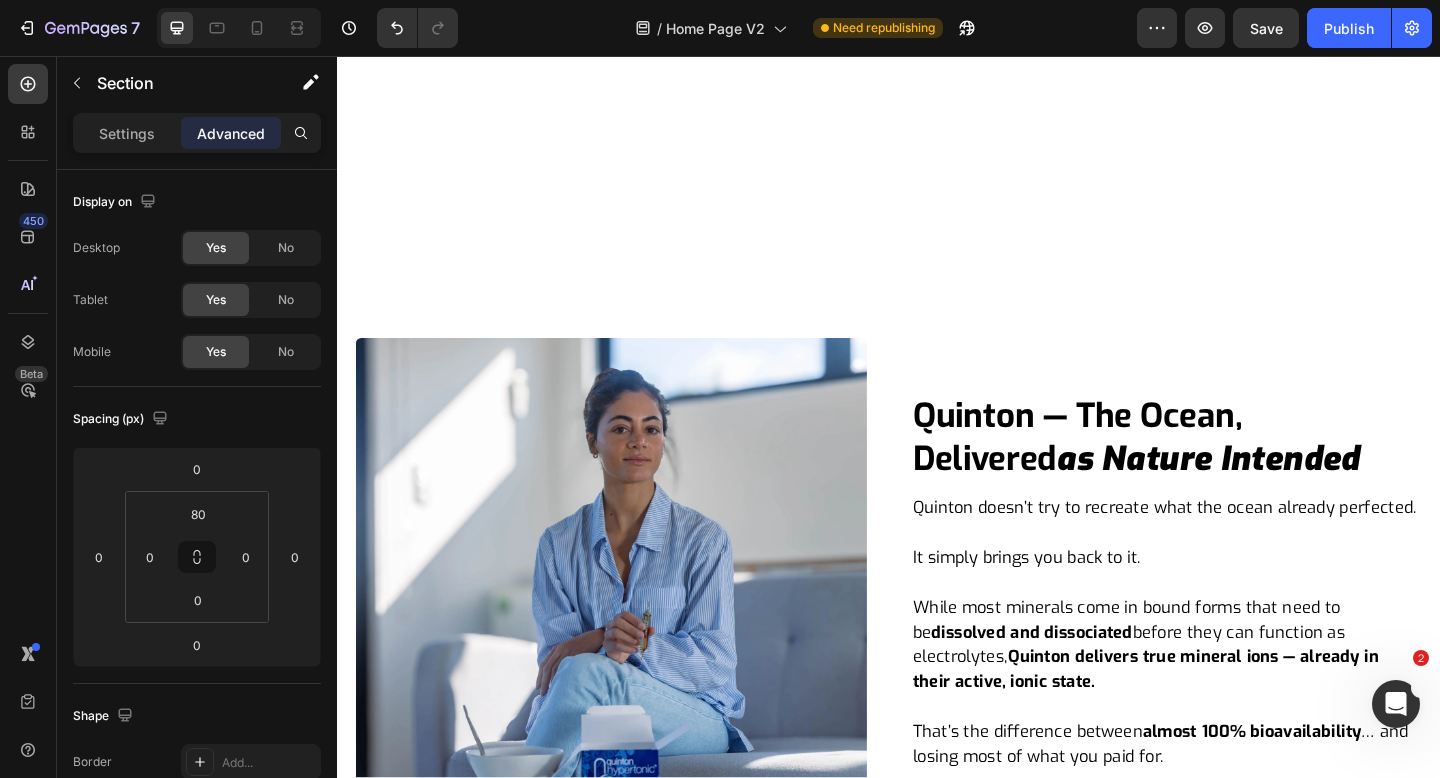 scroll, scrollTop: 558, scrollLeft: 0, axis: vertical 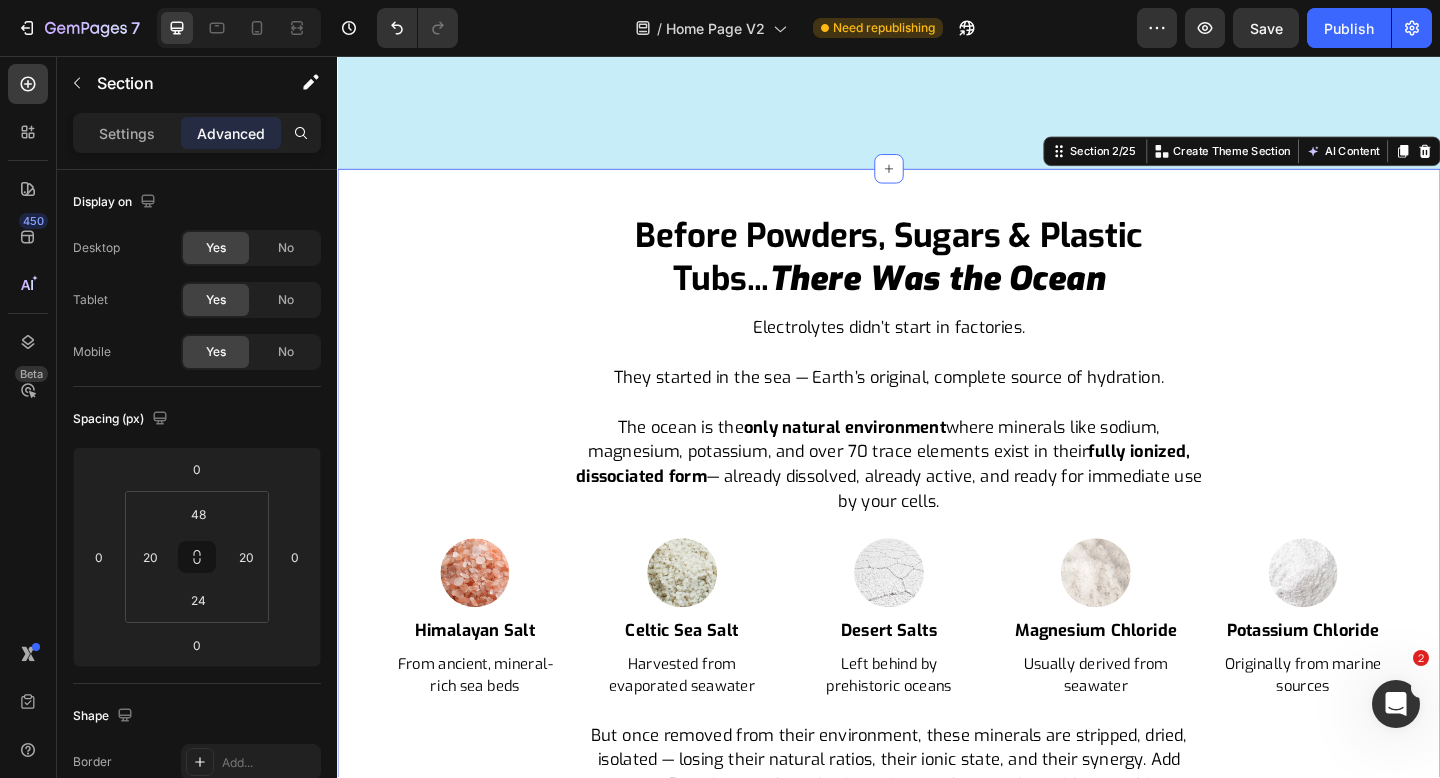 click on "Before Powders, Sugars & Plastic Tubs...  There Was the Ocean Heading Electrolytes didn’t start in factories.    They started in the sea — Earth’s original, complete source of hydration.    The ocean is the  only natural environment  where minerals like sodium, magnesium, potassium, and over 70 trace elements exist in their  fully ionized, dissociated form  — already dissolved, already active, and ready for immediate use by your cells.   Text Block
Image himalayan  salt Heading from ancient, mineral-rich sea beds Text Block Image celtic  sea salt Heading harvested from evaporated seawater Text Block Image desert  salts Heading left behind by prehistoric oceans Text Block Image magnesium chloride Heading often derived from seawater Text Block Image potassium chloride Heading originally from marine sources Text Block
Carousel Row Image himalayan salt Heading From ancient, mineral-rich sea beds Text Block Image celtic sea salt Heading Text Block Image Heading" at bounding box center (937, 547) 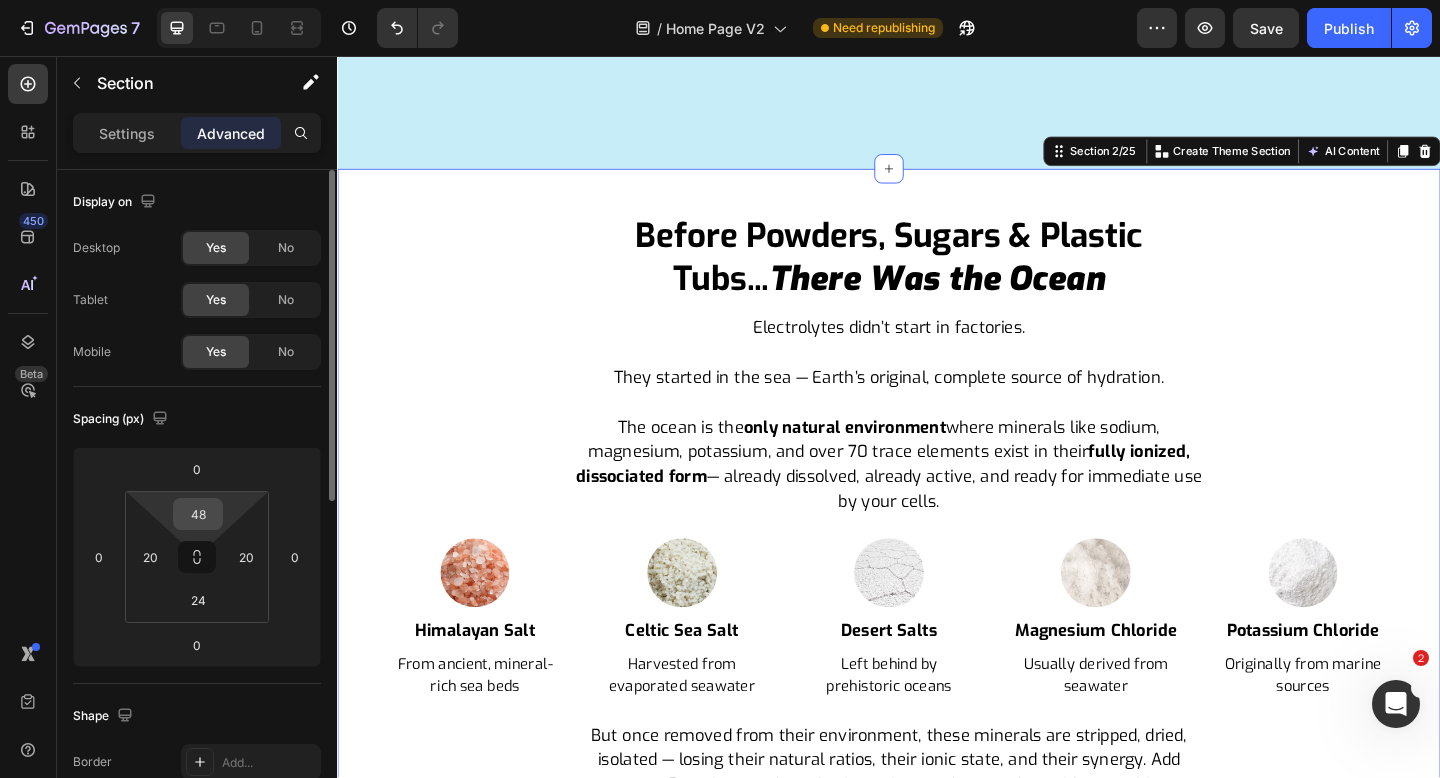 click on "48" at bounding box center [198, 514] 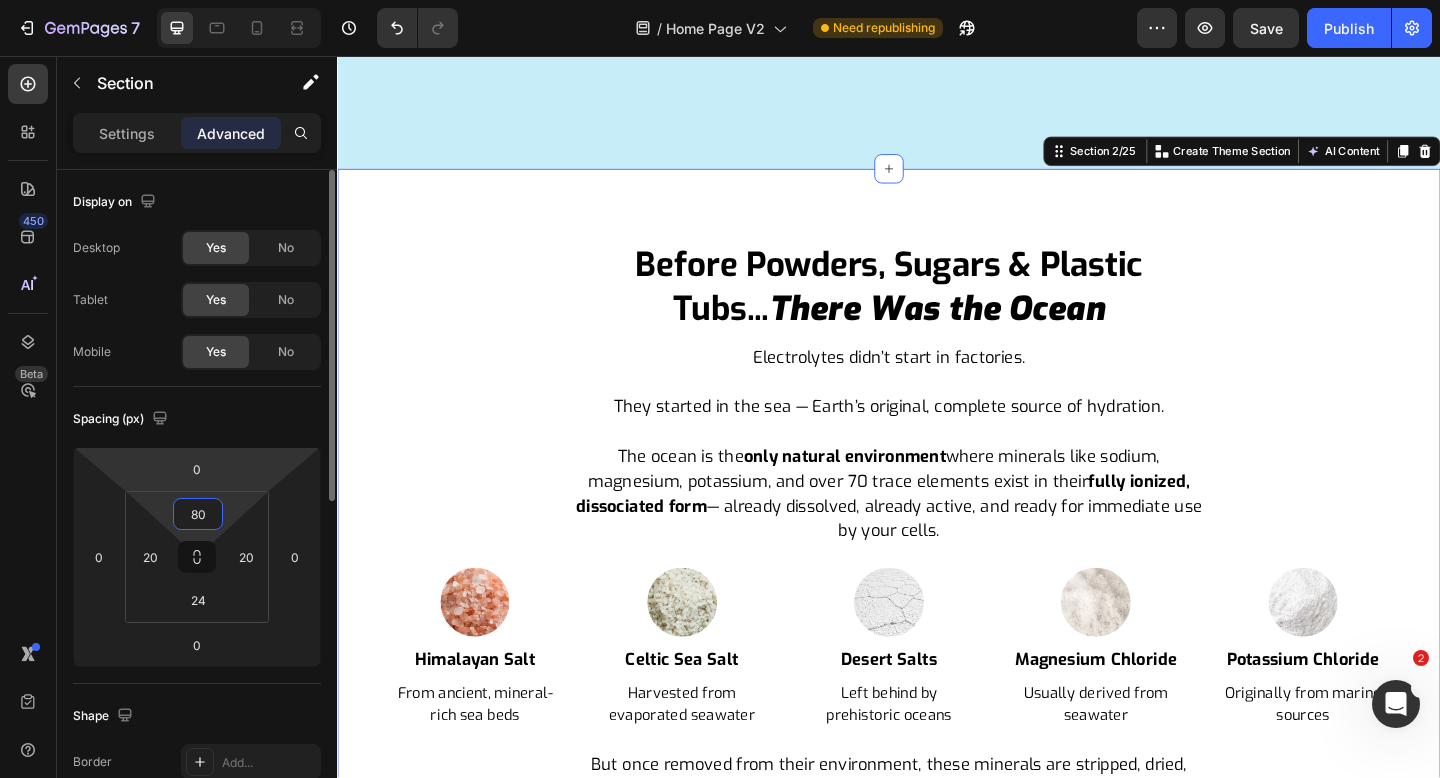 type on "80" 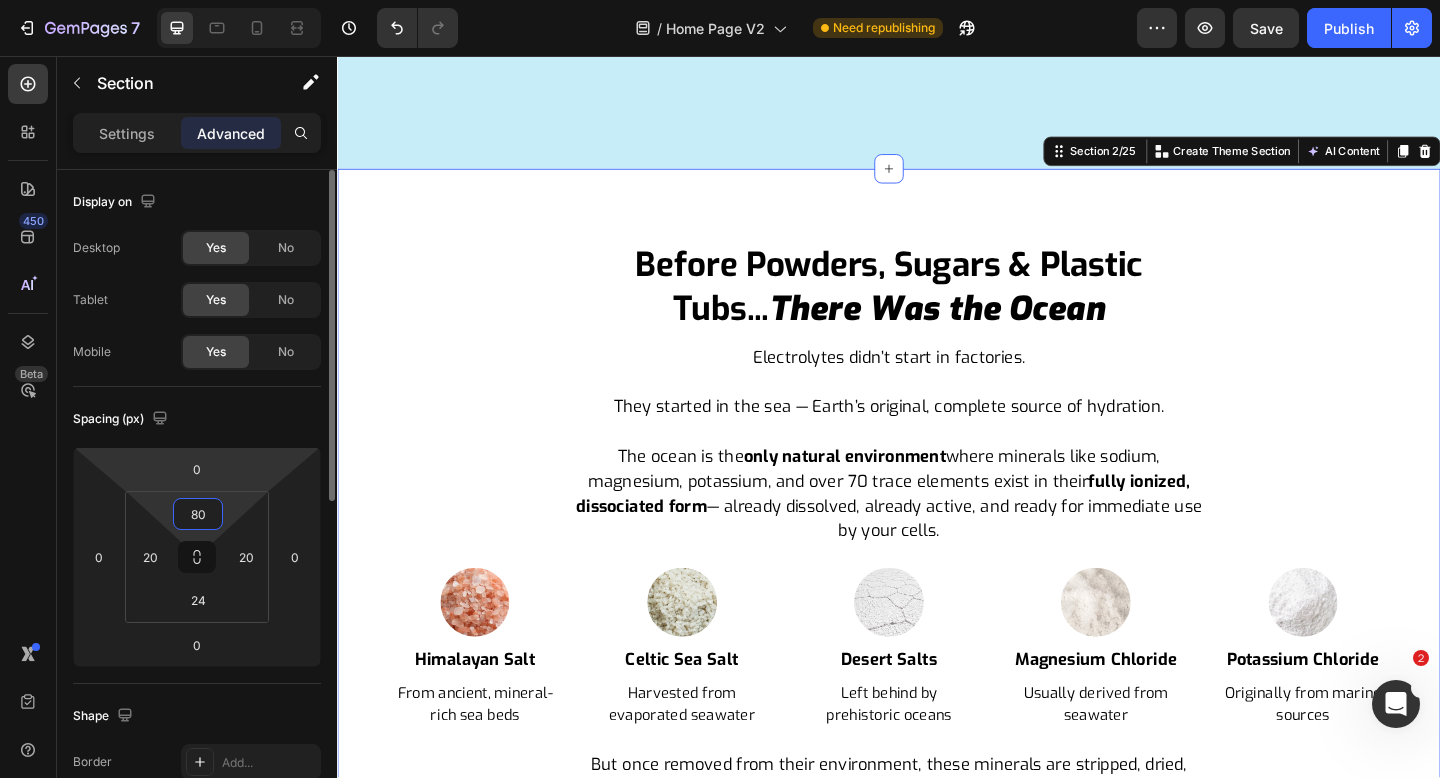 click on "Spacing (px)" at bounding box center (197, 419) 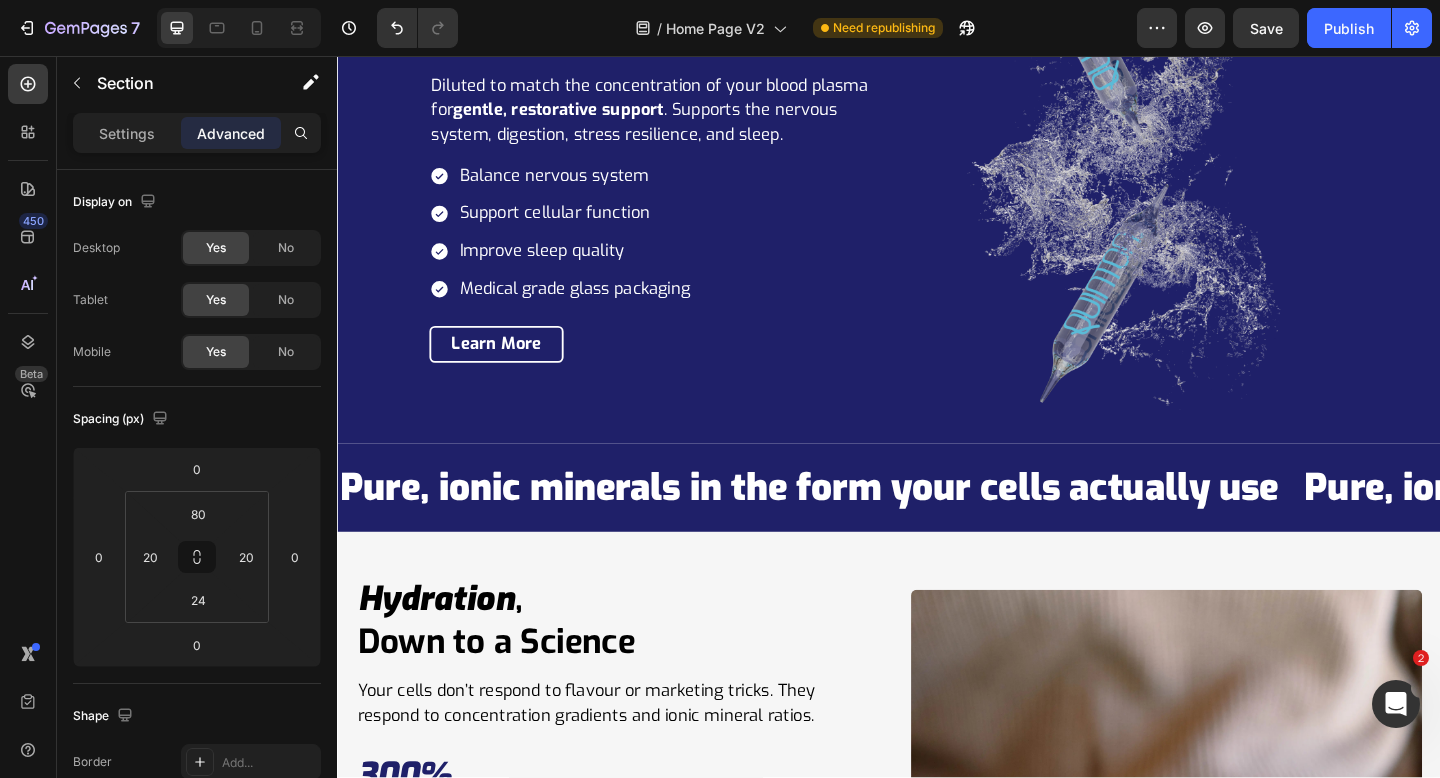 scroll, scrollTop: 5122, scrollLeft: 0, axis: vertical 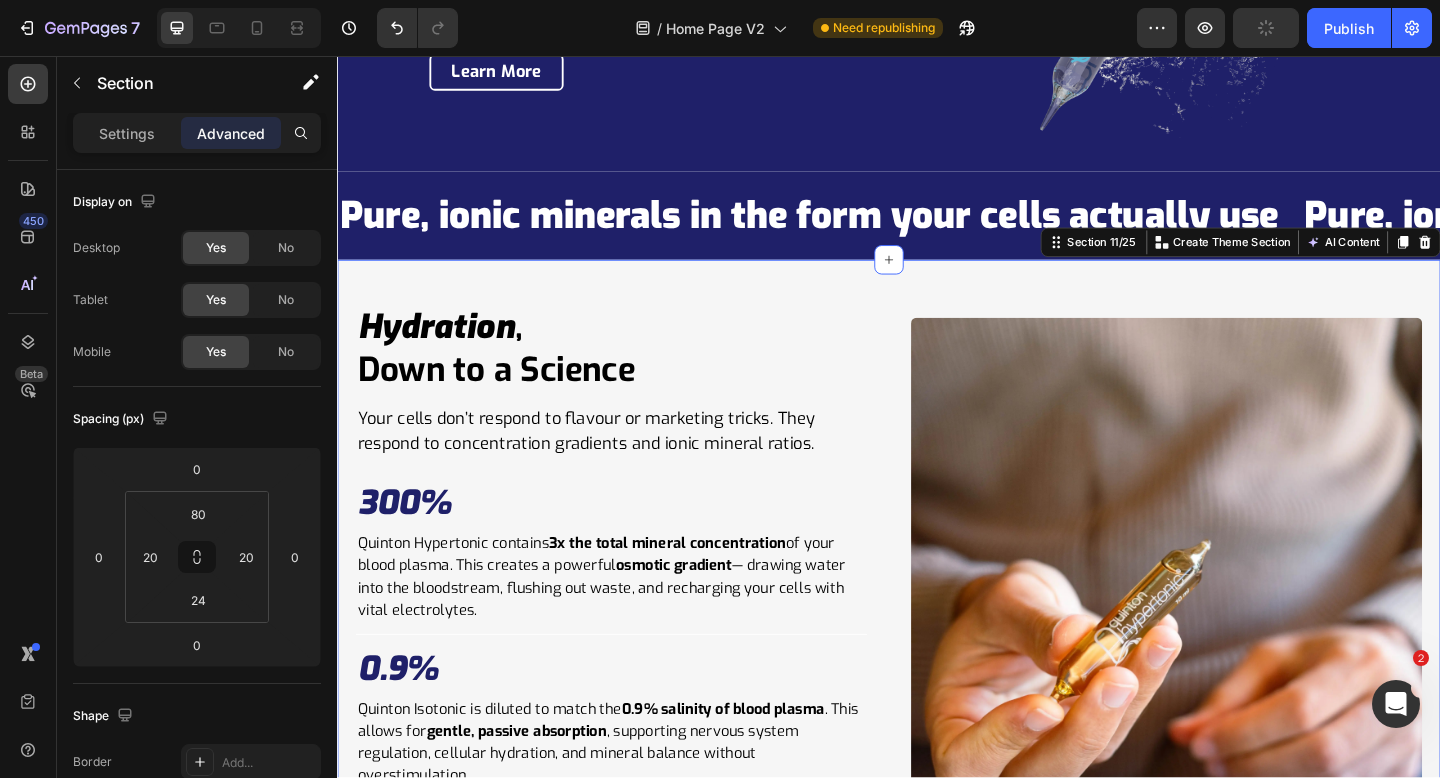 click on "Hydration ,  Down to a Science Heading Your cells don’t respond to flavour or marketing tricks. They respond to concentration gradients and ionic mineral ratios. Text Block 300% Heading Quinton Hypertonic contains  3x the total mineral concentration  of your blood plasma. This creates a powerful  osmotic gradient  — drawing water into the bloodstream, flushing out waste, and recharging your cells with vital electrolytes. Text Block Row                Title Line 0.9% Heading Quinton Isotonic is diluted to match the  0.9% salinity of blood plasma . This allows for  gentle, passive absorption , supporting nervous system regulation, cellular hydration, and mineral balance without overstimulation. Text Block Row                Title Line 78+ Heading Your cells are suspended in over  78 ionic minerals and co-factors  — not just sodium, magnesium, and potassium. Quinton delivers the  full spectrum of nutrients * your cells need to hydrate, regenerate, and function at their best. Text Block Row See Studies Row" at bounding box center (937, 692) 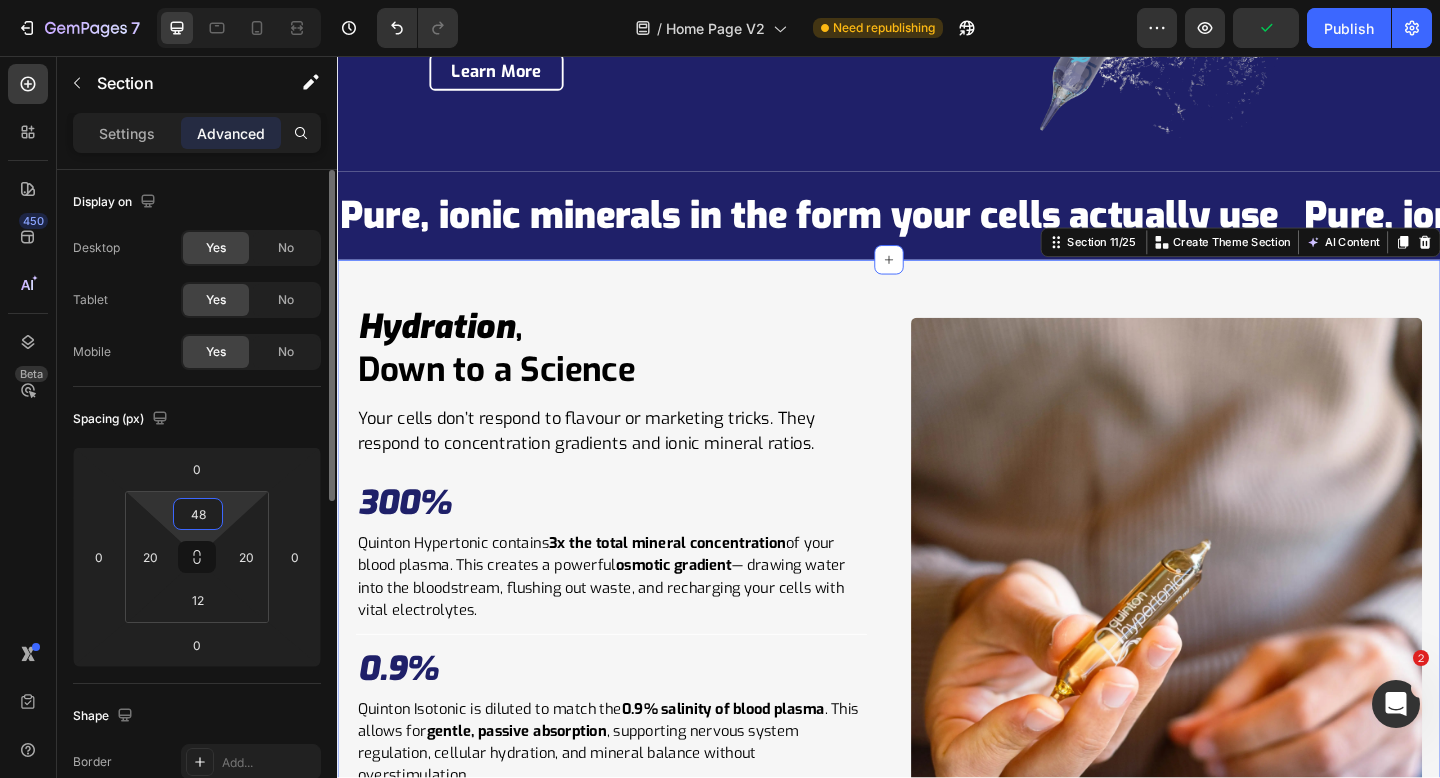 click on "48" at bounding box center [198, 514] 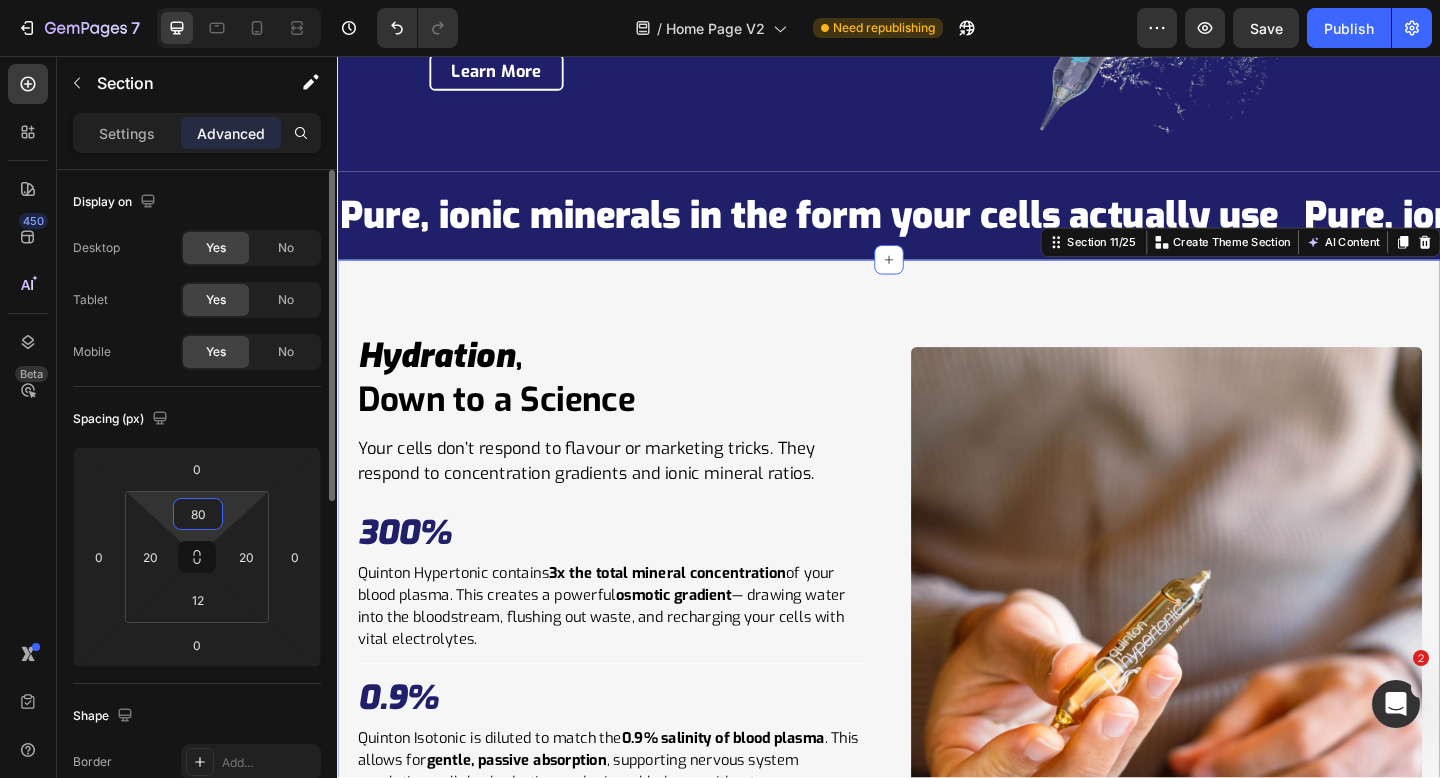 type on "80" 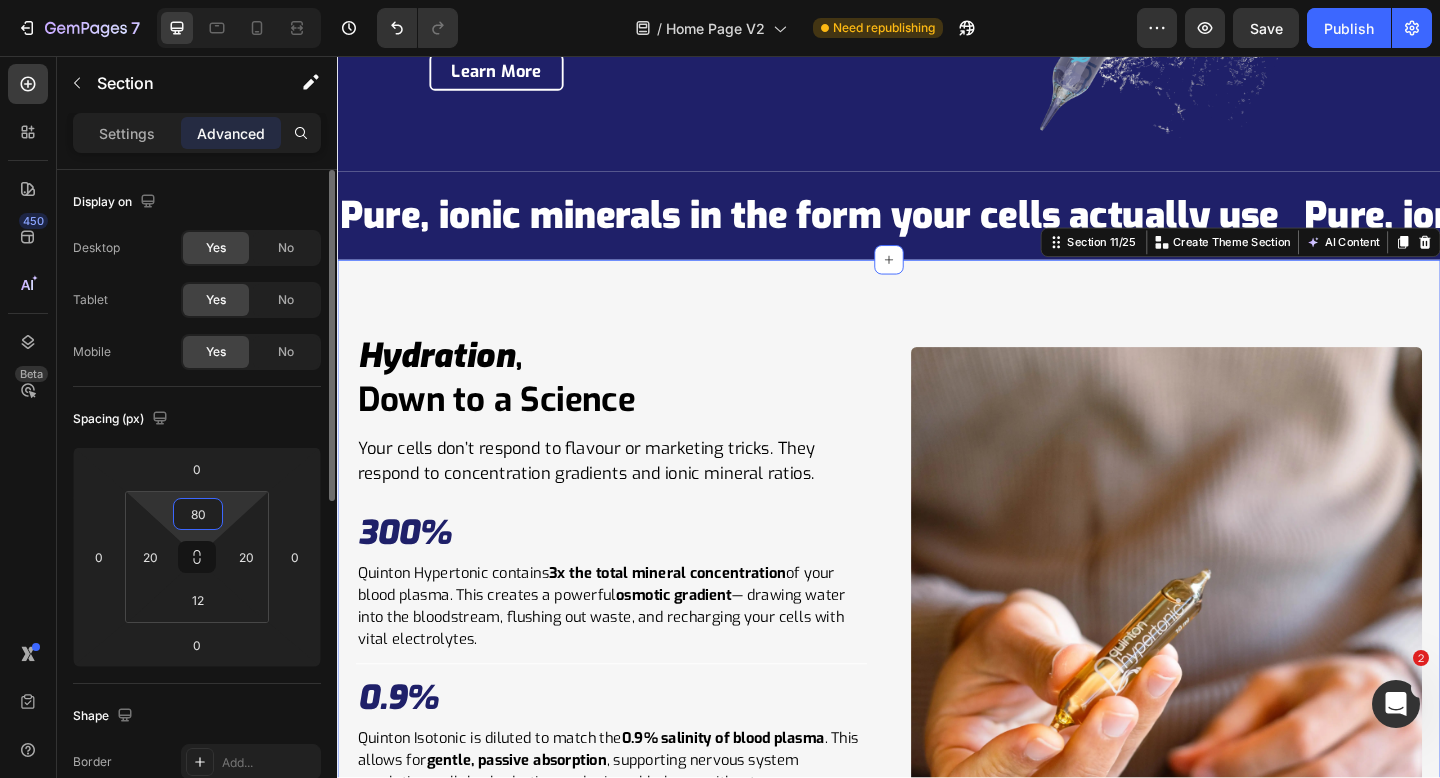 click on "Spacing (px) 0 0 0 0 80 20 12 20" 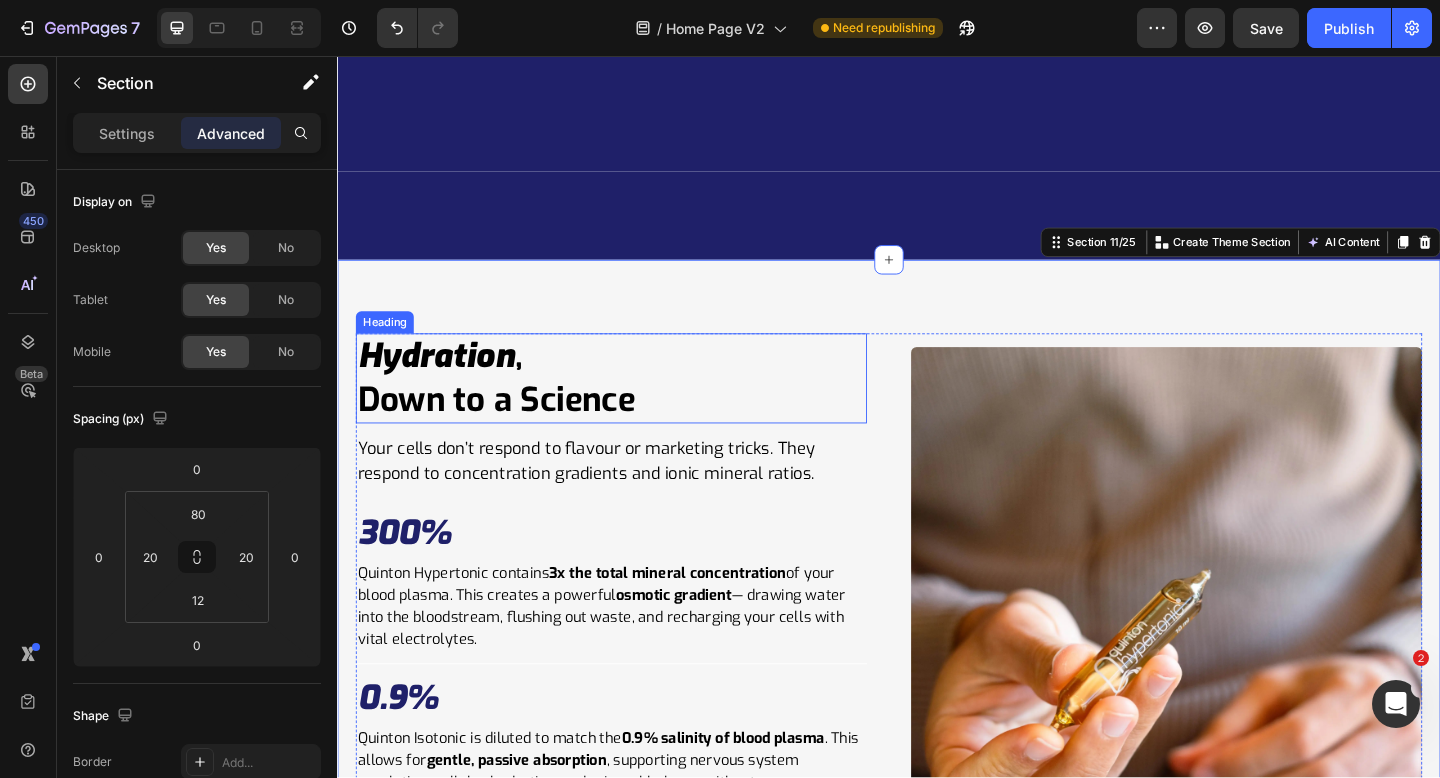 scroll, scrollTop: 5707, scrollLeft: 0, axis: vertical 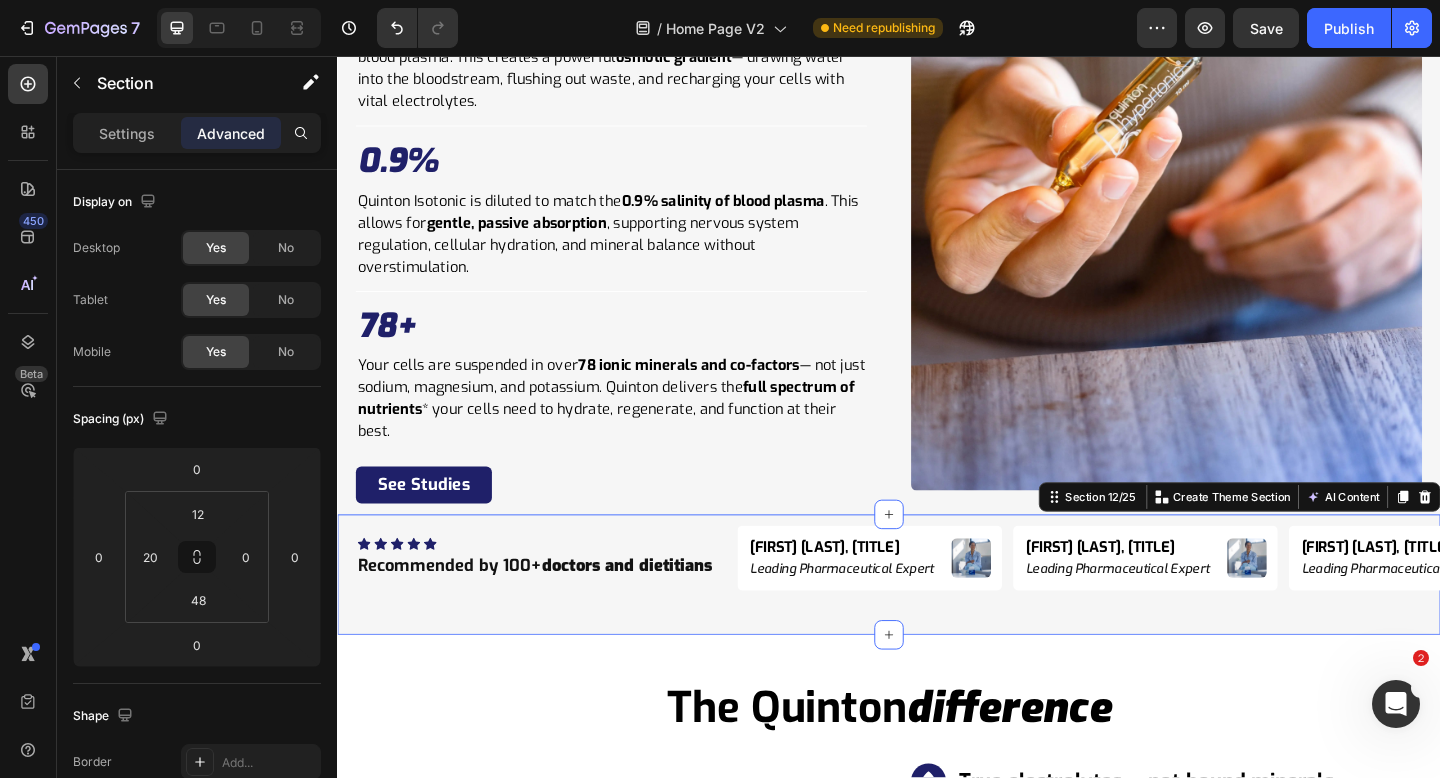 click on "Icon                Icon                Icon                Icon                Icon Icon List Hoz Recommended by 100+  doctors and dietitians Heading Dr. Niko Velasco, PHD Heading Leading Pharmaceutical Expert Heading Image Row Dr. Niko Velasco, PHD Heading Leading Pharmaceutical Expert Heading Image Row Dr. Niko Velasco, PHD Heading Leading Pharmaceutical Expert Heading Image Row Dr. Niko Velasco, PHD Heading Leading Pharmaceutical Expert Heading Image Row Dr. Niko Velasco, PHD Heading Leading Pharmaceutical Expert Heading Image Row Dr. Niko Velasco, PHD Heading Leading Pharmaceutical Expert Heading Image Row Dr. Niko Velasco, PHD Heading Leading Pharmaceutical Expert Heading Image Row Dr. Niko Velasco, PHD Heading Leading Pharmaceutical Expert Heading Image Row Dr. Niko Velasco, PHD Heading Leading Pharmaceutical Expert Heading Image Row Dr. Niko Velasco, PHD Heading Leading Pharmaceutical Expert Heading Image Row Marquee Row Section 12/25   Create Theme Section AI Content Write with GemAI" at bounding box center [937, 620] 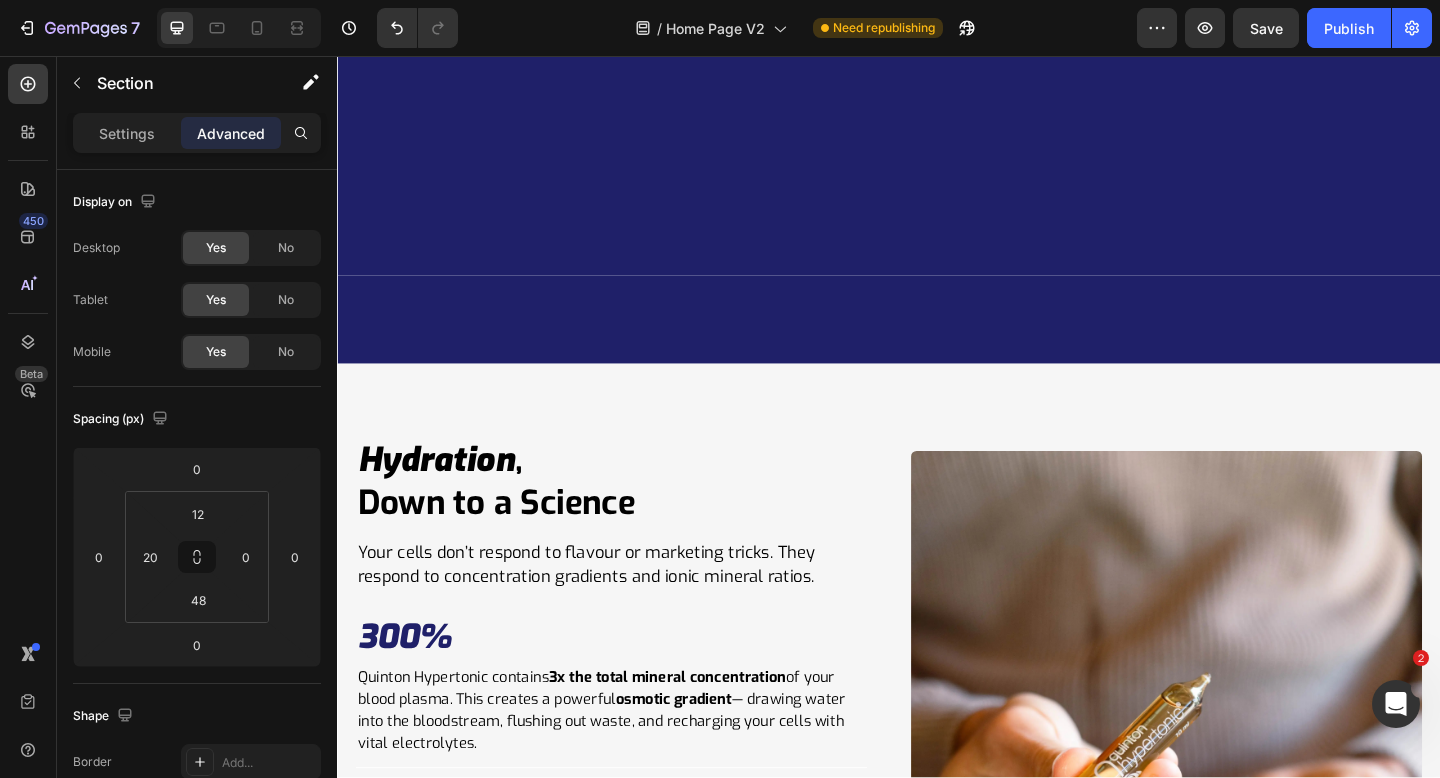 scroll, scrollTop: 4921, scrollLeft: 0, axis: vertical 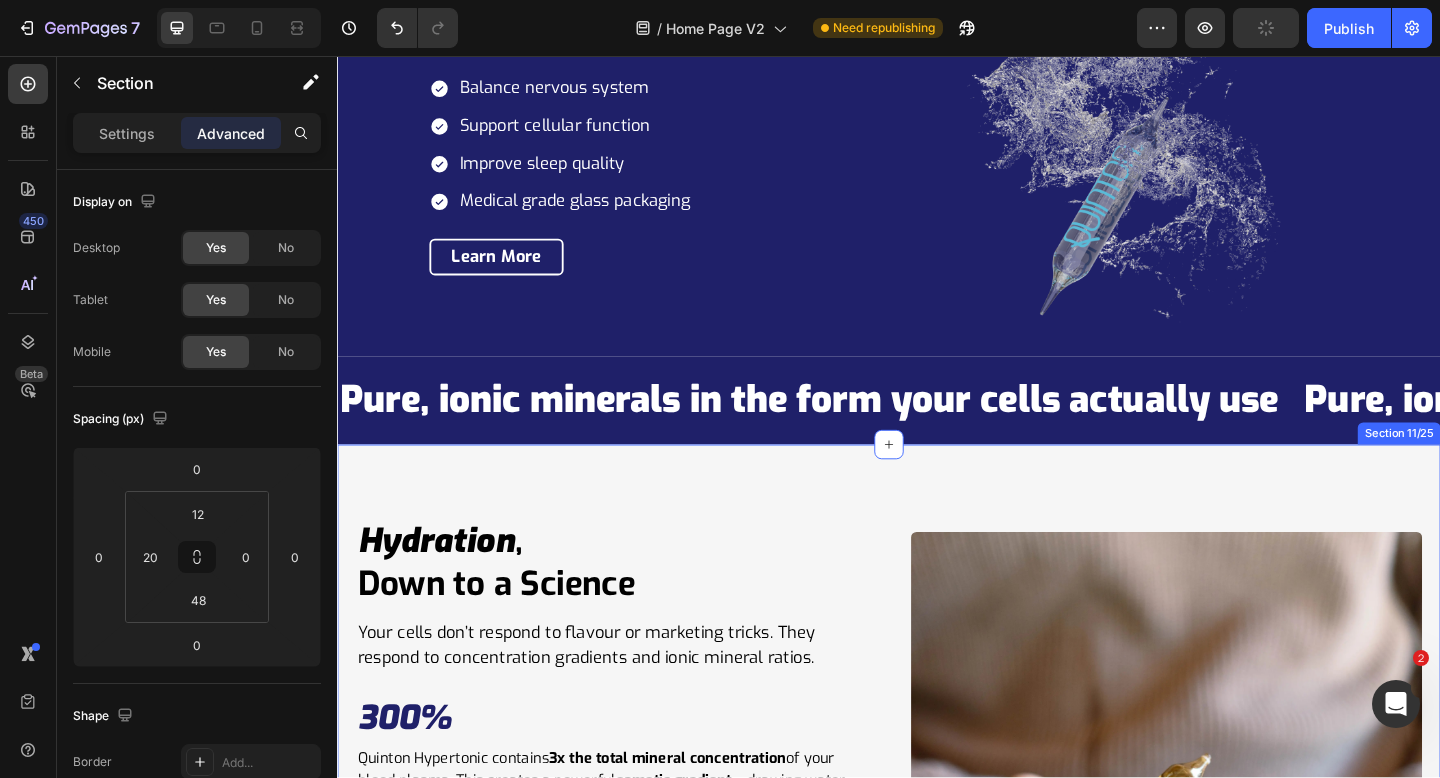 click on "Hydration ,  Down to a Science Heading Your cells don’t respond to flavour or marketing tricks. They respond to concentration gradients and ionic mineral ratios. Text Block 300% Heading Quinton Hypertonic contains  3x the total mineral concentration  of your blood plasma. This creates a powerful  osmotic gradient  — drawing water into the bloodstream, flushing out waste, and recharging your cells with vital electrolytes. Text Block Row                Title Line 0.9% Heading Quinton Isotonic is diluted to match the  0.9% salinity of blood plasma . This allows for  gentle, passive absorption , supporting nervous system regulation, cellular hydration, and mineral balance without overstimulation. Text Block Row                Title Line 78+ Heading Your cells are suspended in over  78 ionic minerals and co-factors  — not just sodium, magnesium, and potassium. Quinton delivers the  full spectrum of nutrients * your cells need to hydrate, regenerate, and function at their best. Text Block Row See Studies Row" at bounding box center [937, 909] 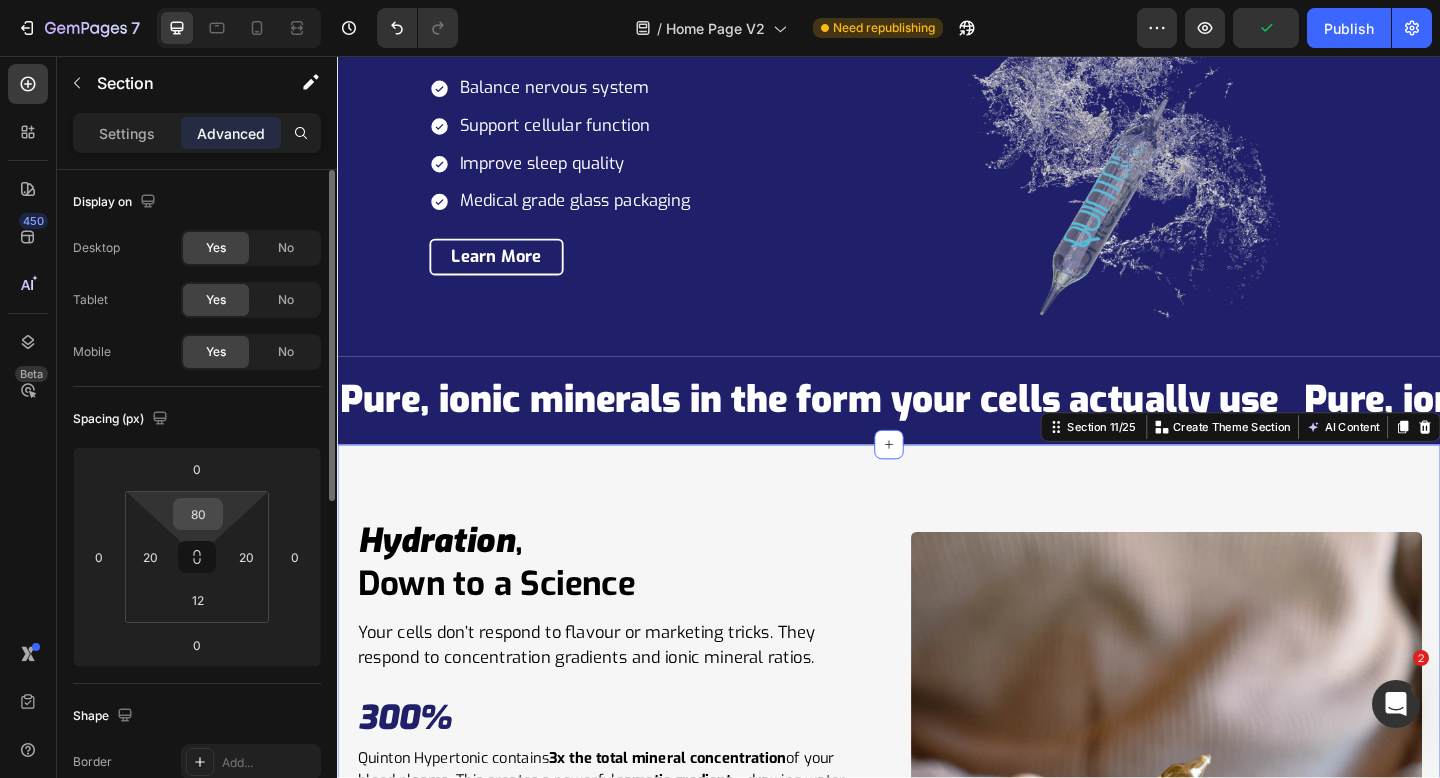 click on "80" at bounding box center (198, 514) 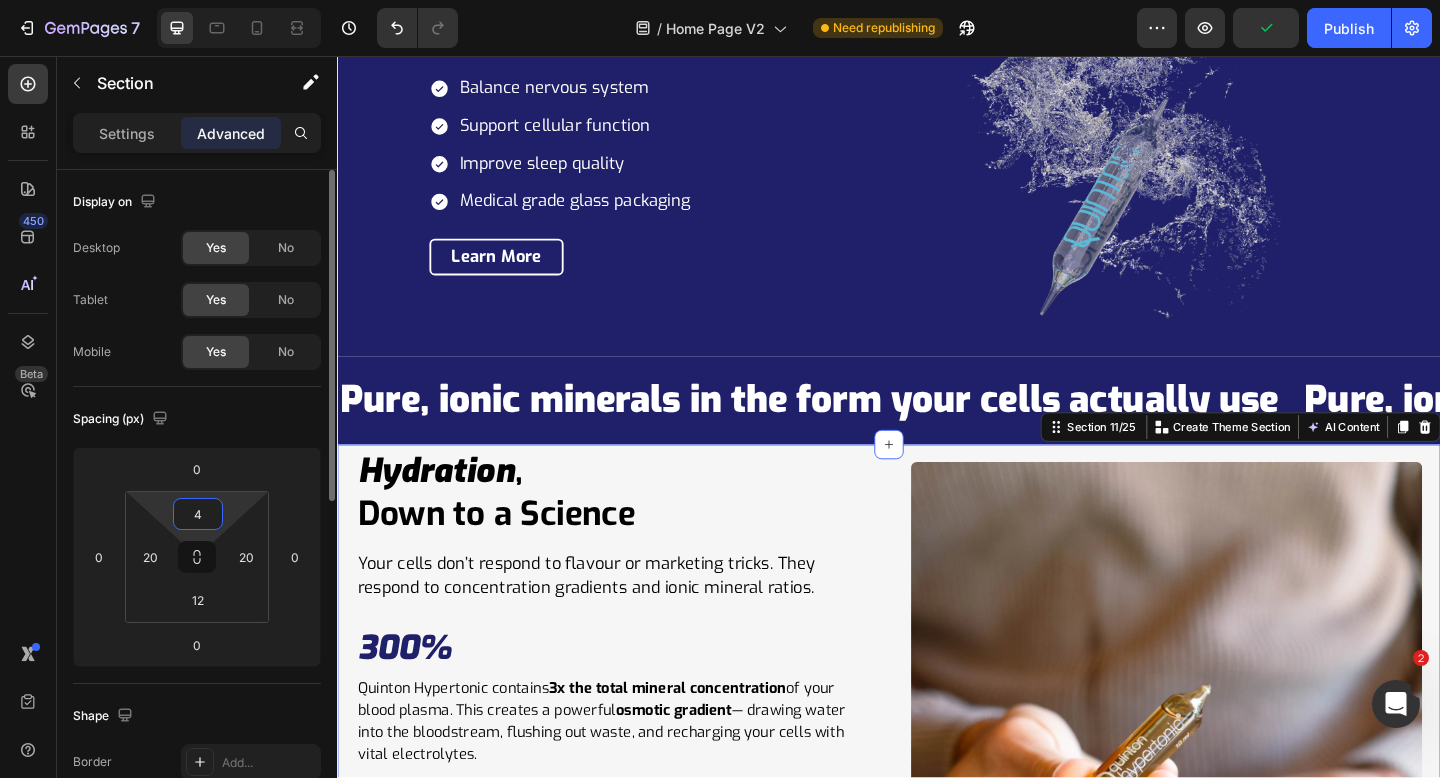 type on "48" 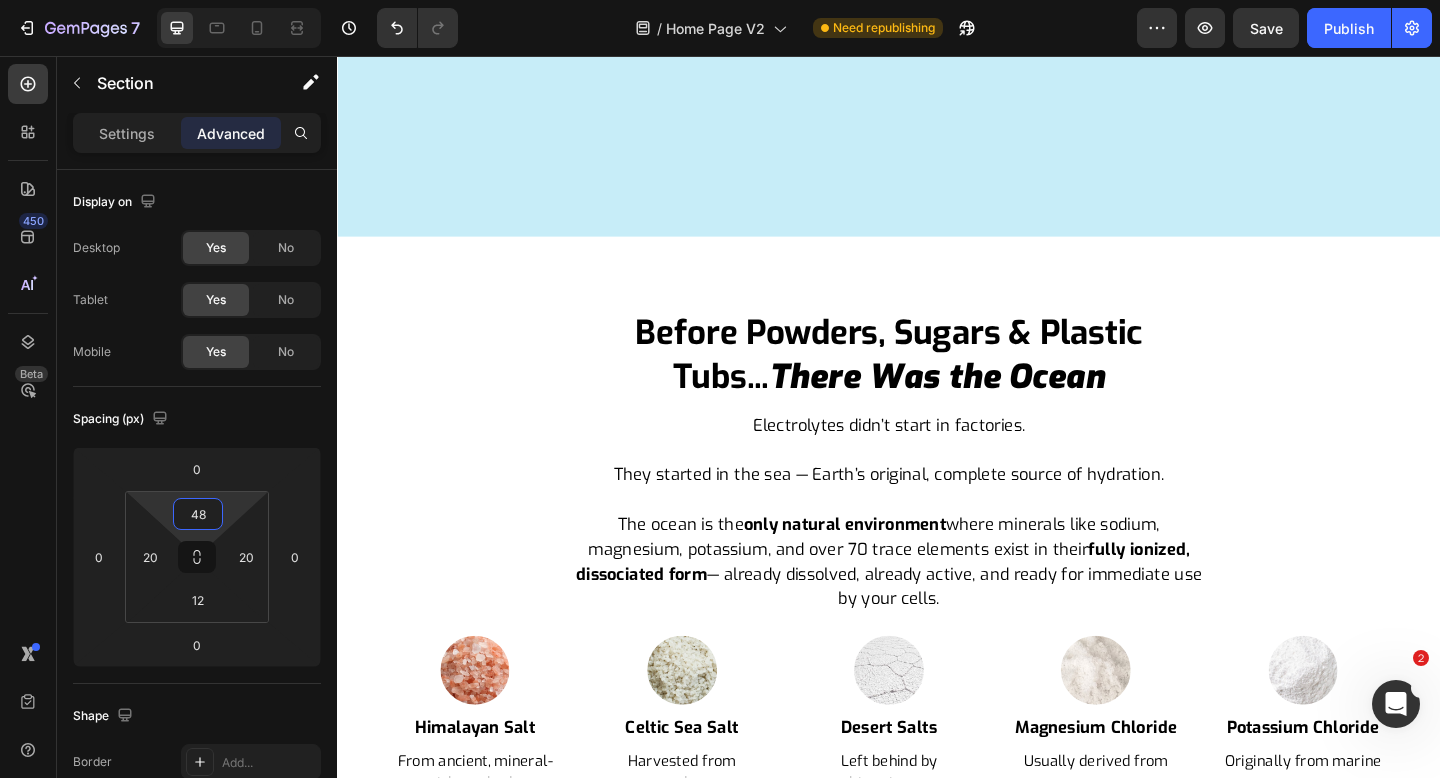 scroll, scrollTop: 0, scrollLeft: 0, axis: both 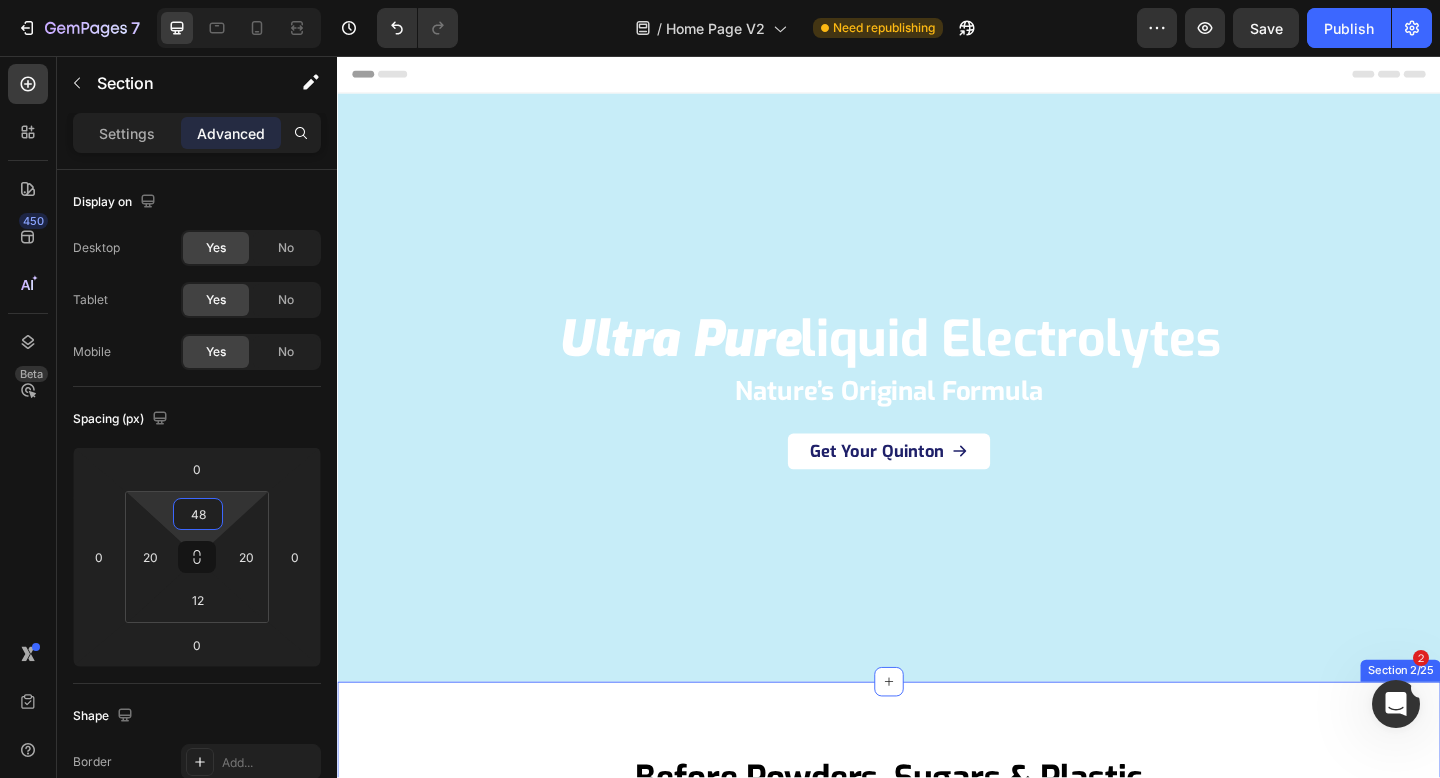 click on "Before Powders, Sugars & Plastic Tubs...  There Was the Ocean Heading Electrolytes didn’t start in factories.    They started in the sea — Earth’s original, complete source of hydration.    The ocean is the  only natural environment  where minerals like sodium, magnesium, potassium, and over 70 trace elements exist in their  fully ionized, dissociated form  — already dissolved, already active, and ready for immediate use by your cells.   Text Block
Image himalayan  salt Heading from ancient, mineral-rich sea beds Text Block Image celtic  sea salt Heading harvested from evaporated seawater Text Block Image desert  salts Heading left behind by prehistoric oceans Text Block Image magnesium chloride Heading often derived from seawater Text Block Image potassium chloride Heading originally from marine sources Text Block
Carousel Row Image himalayan salt Heading From ancient, mineral-rich sea beds Text Block Image celtic sea salt Heading Text Block Image Heading" at bounding box center (937, 1121) 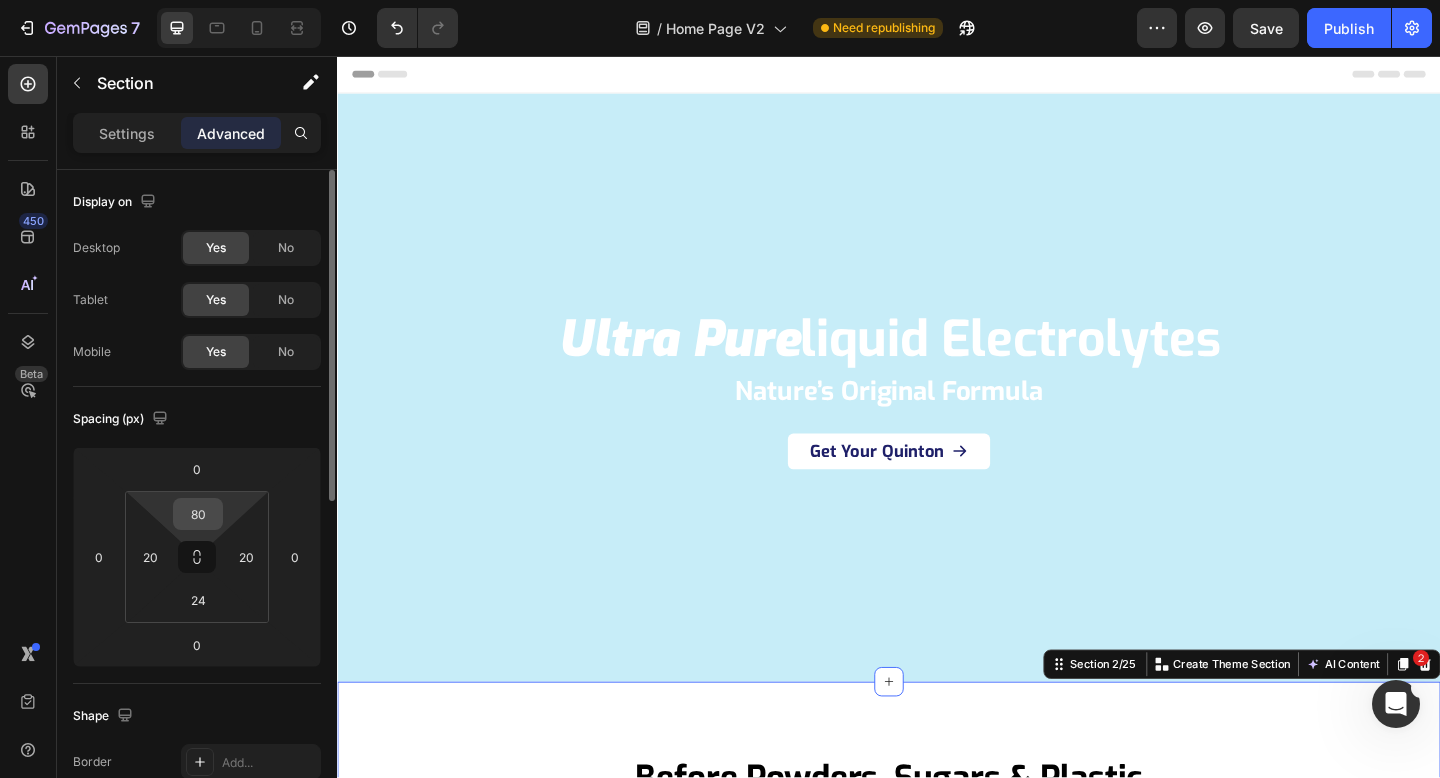 click on "80" at bounding box center [198, 514] 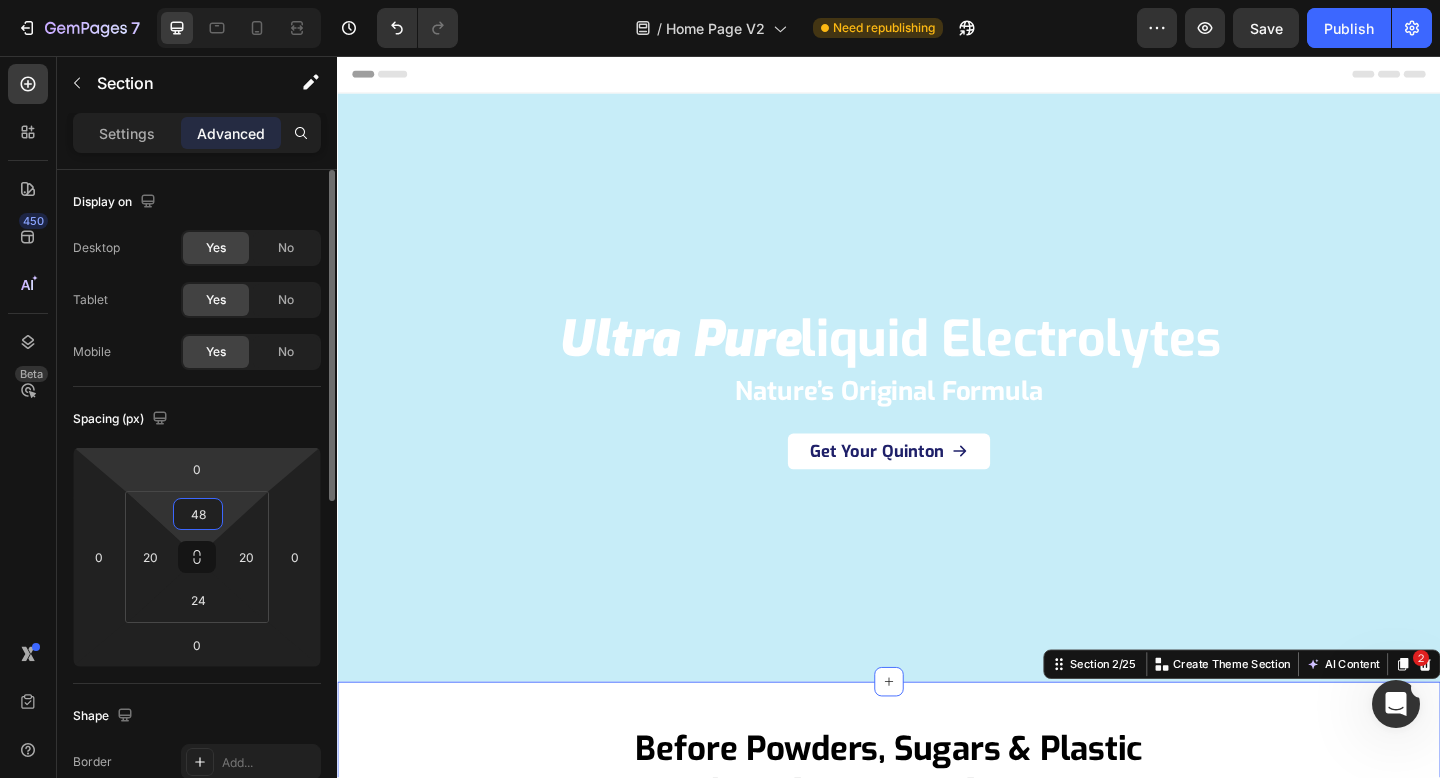 type on "48" 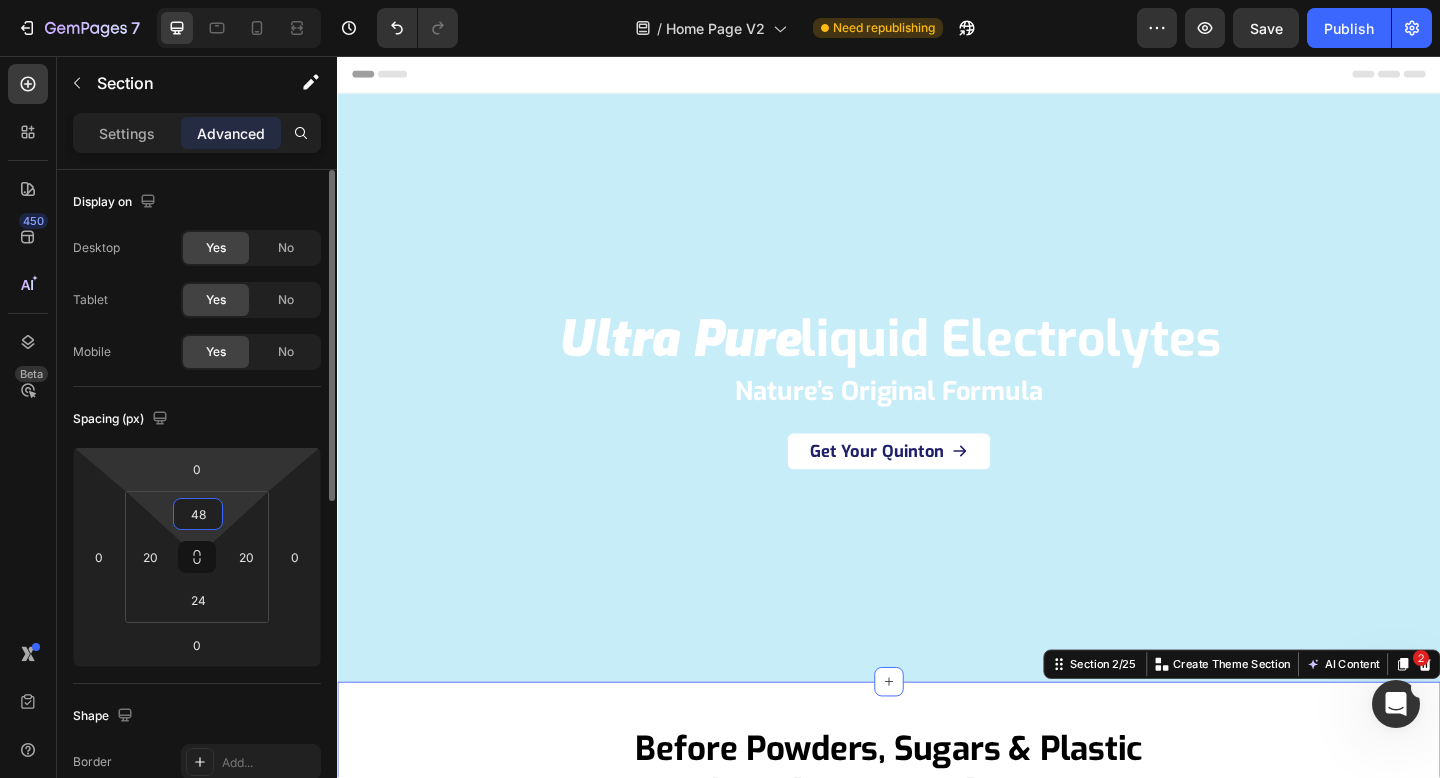 click on "Spacing (px) 0 0 0 0 48 20 24 20" 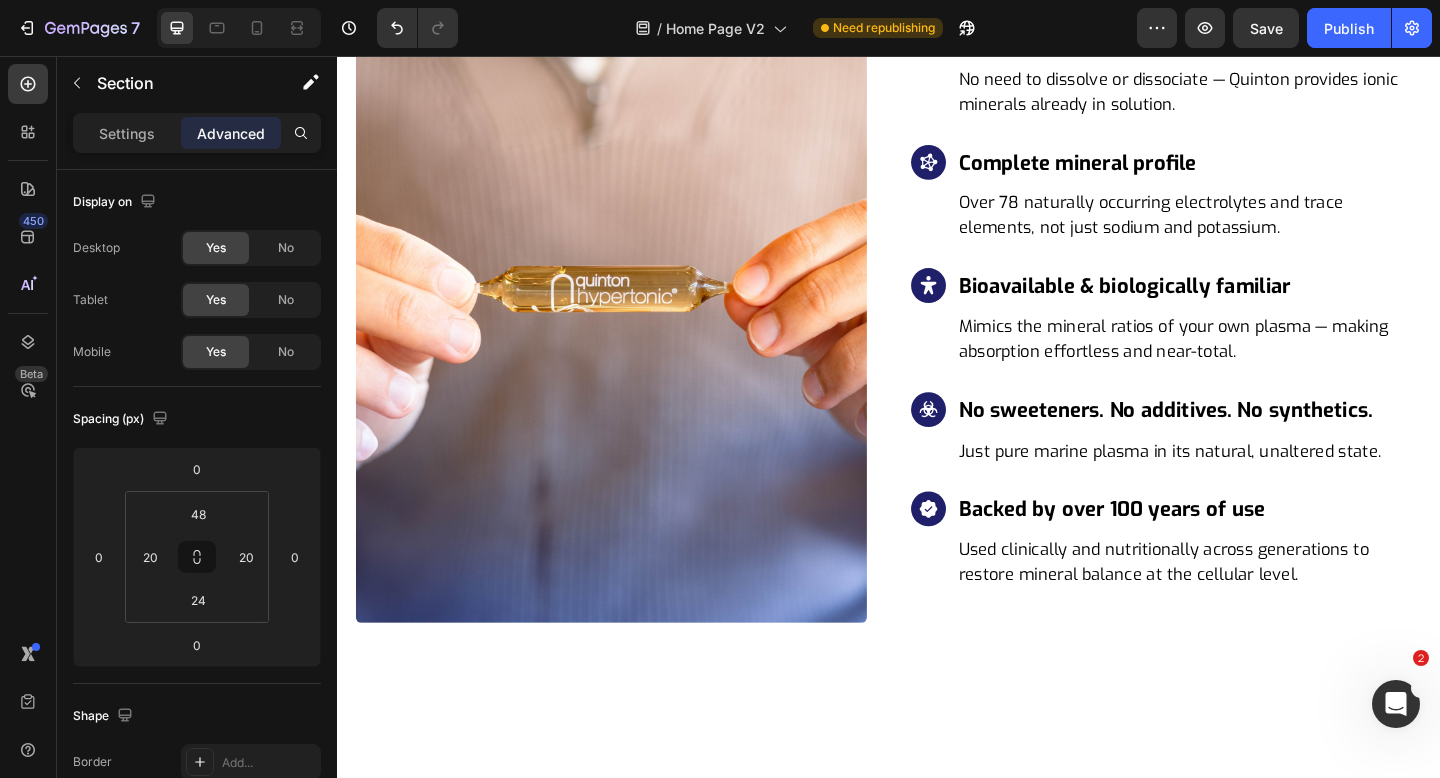 scroll, scrollTop: 5644, scrollLeft: 0, axis: vertical 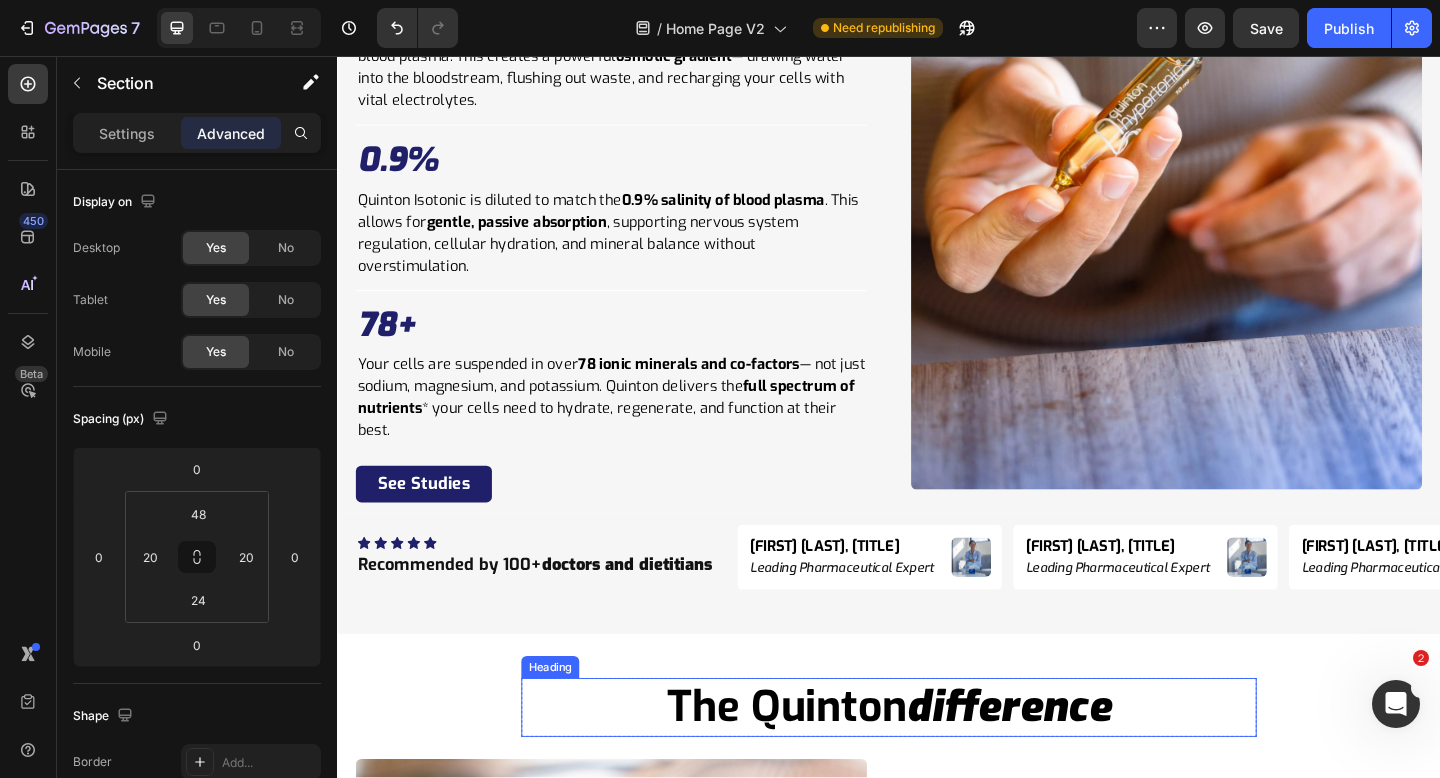 click on "difference" at bounding box center (1067, 764) 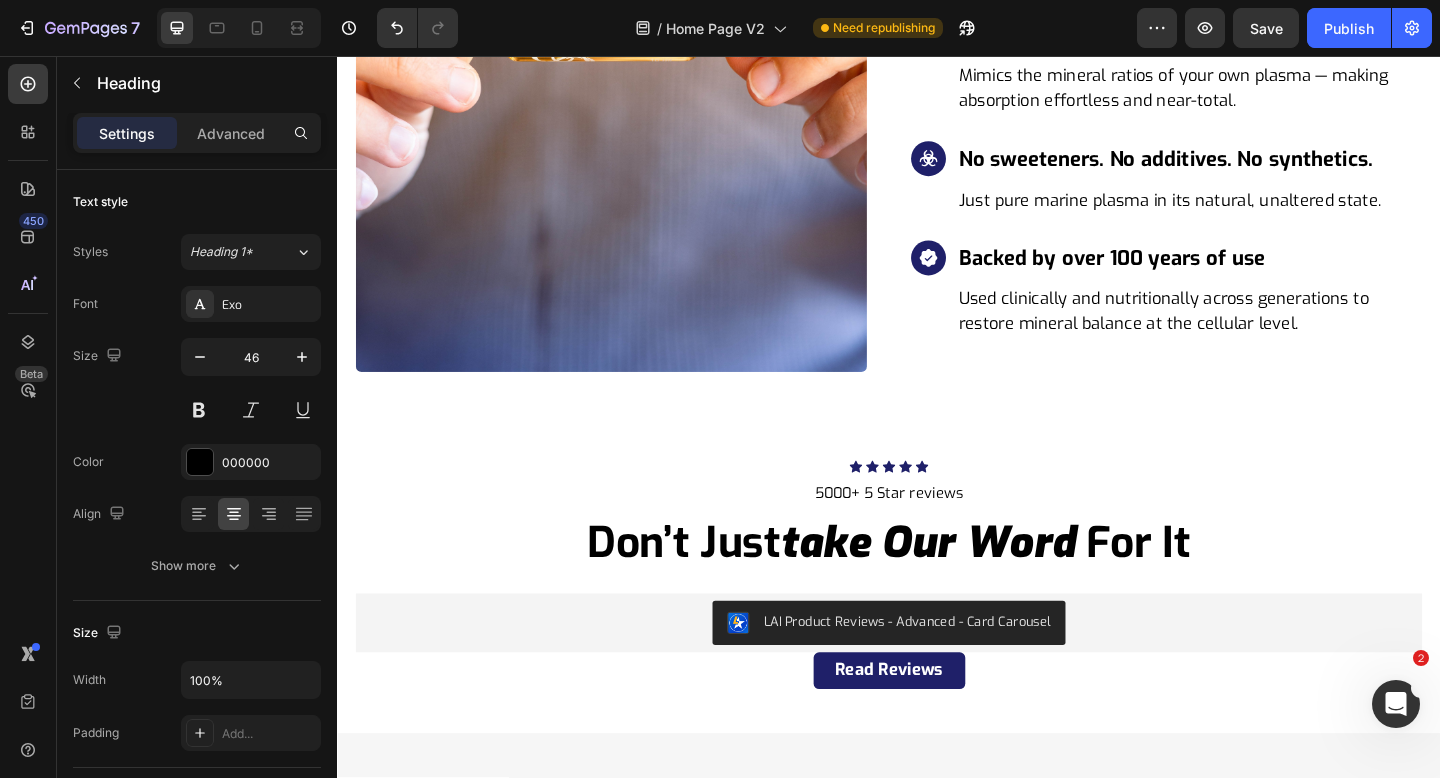 scroll, scrollTop: 6838, scrollLeft: 0, axis: vertical 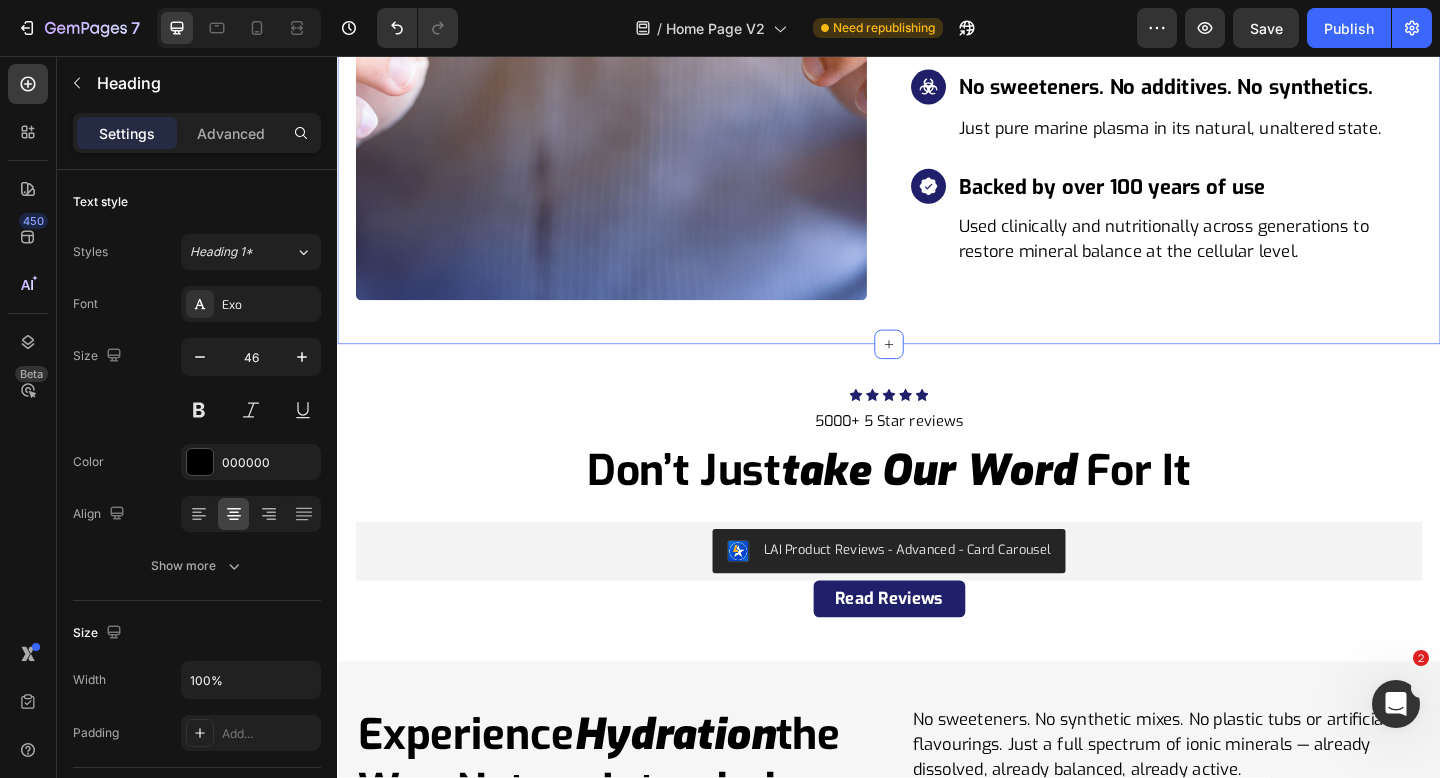 click on "the quinton  difference Heading   0 Row Image
Icon True electrolytes — not bound minerals Heading No need to dissolve or dissociate — Quinton provides ionic minerals already in solution. Text block Row
Icon Complete mineral profile Heading Over 78 naturally occurring electrolytes and trace elements, not just sodium and potassium. Text block Row
Icon Bioavailable & biologically familiar Heading Mimics the mineral ratios of your own plasma — making absorption effortless and near-total. Text block Row
Icon No sweeteners. No additives. No synthetics. Heading Just pure marine plasma in its natural, unaltered state. Text block Row
Icon Backed by over 100 years of use Heading Used clinically and nutritionally across generations to restore mineral balance at the cellular level. Text block Row Row Section 13/25" at bounding box center [937, -70] 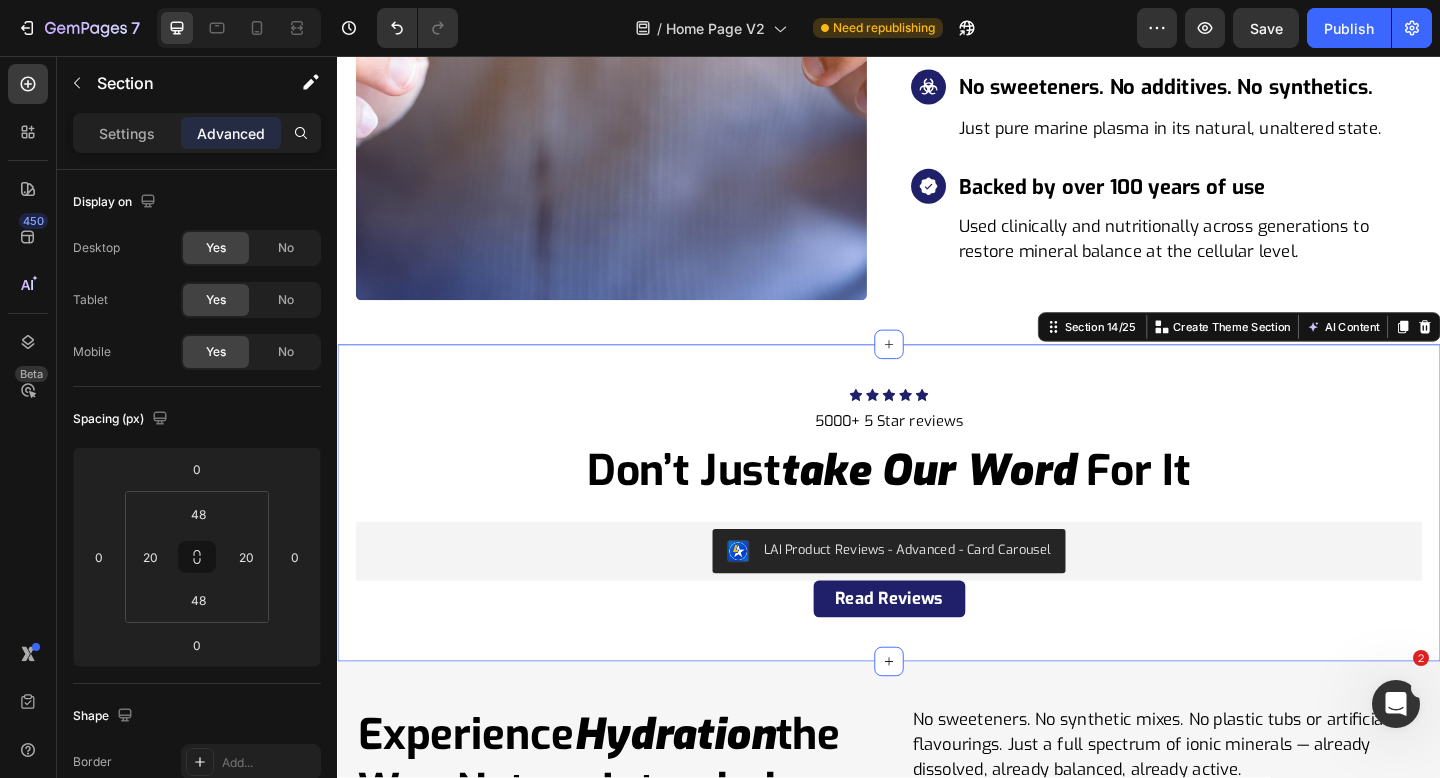 click on "Icon                Icon                Icon                Icon                Icon Icon List Hoz 5000+ 5 Star reviews Text block don’t just  take our word   for it Heading Row LAI Product Reviews - Advanced - Card Carousel LAI Product Reviews Row Read Reviews Button Section 14/25   Create Theme Section AI Content Write with GemAI What would you like to describe here? Tone and Voice Persuasive Product The Ultimate 2025 Hydration Starter Pack Show more Generate" at bounding box center [937, 542] 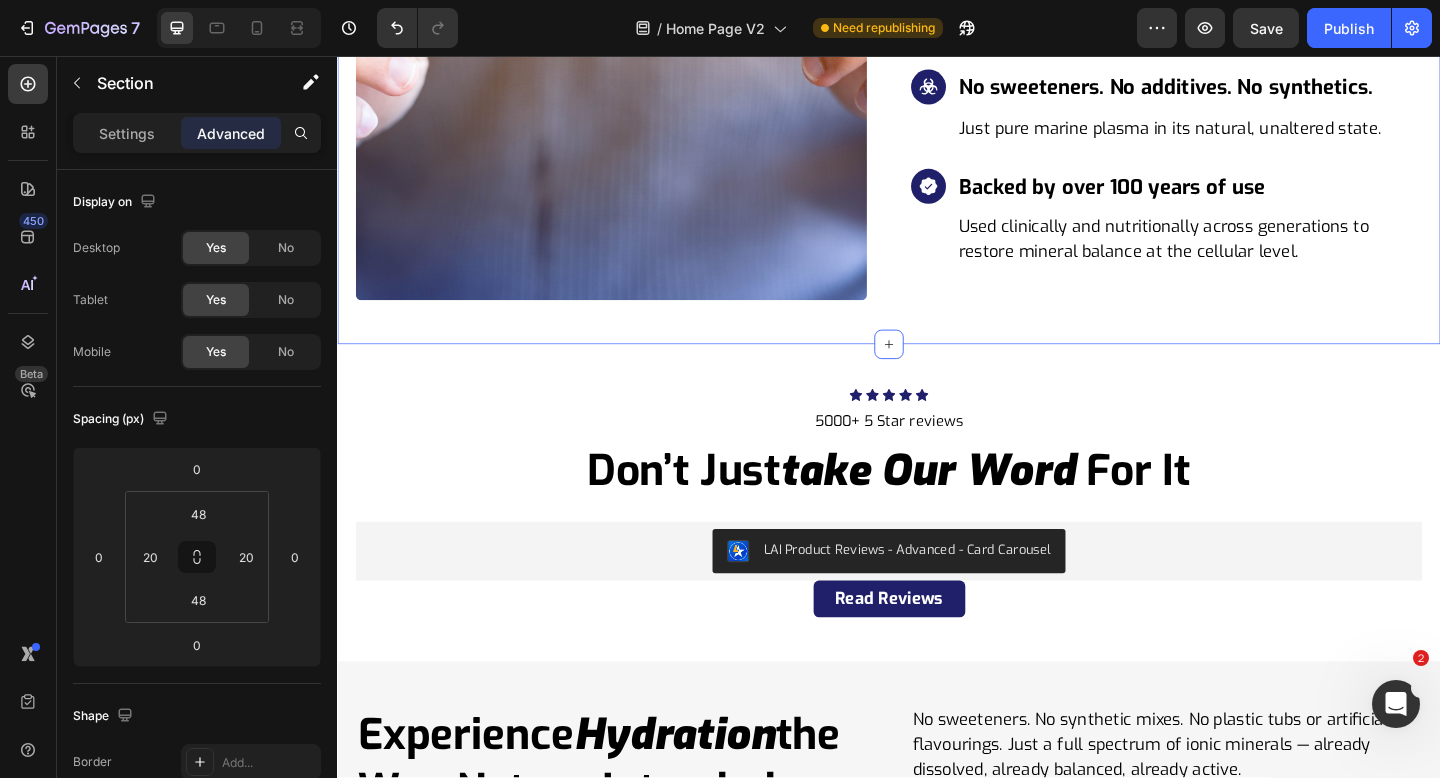 click on "the quinton  difference Heading Row Image
Icon True electrolytes — not bound minerals Heading No need to dissolve or dissociate — Quinton provides ionic minerals already in solution. Text block Row
Icon Complete mineral profile Heading Over 78 naturally occurring electrolytes and trace elements, not just sodium and potassium. Text block Row
Icon Bioavailable & biologically familiar Heading Mimics the mineral ratios of your own plasma — making absorption effortless and near-total. Text block Row
Icon No sweeteners. No additives. No synthetics. Heading Just pure marine plasma in its natural, unaltered state. Text block Row
Icon Backed by over 100 years of use Heading Used clinically and nutritionally across generations to restore mineral balance at the cellular level. Text block Row Row Section 13/25   Create Theme Section AI Content Write with GemAI What would you like to describe here? Tone and Voice Persuasive Product" at bounding box center (937, -70) 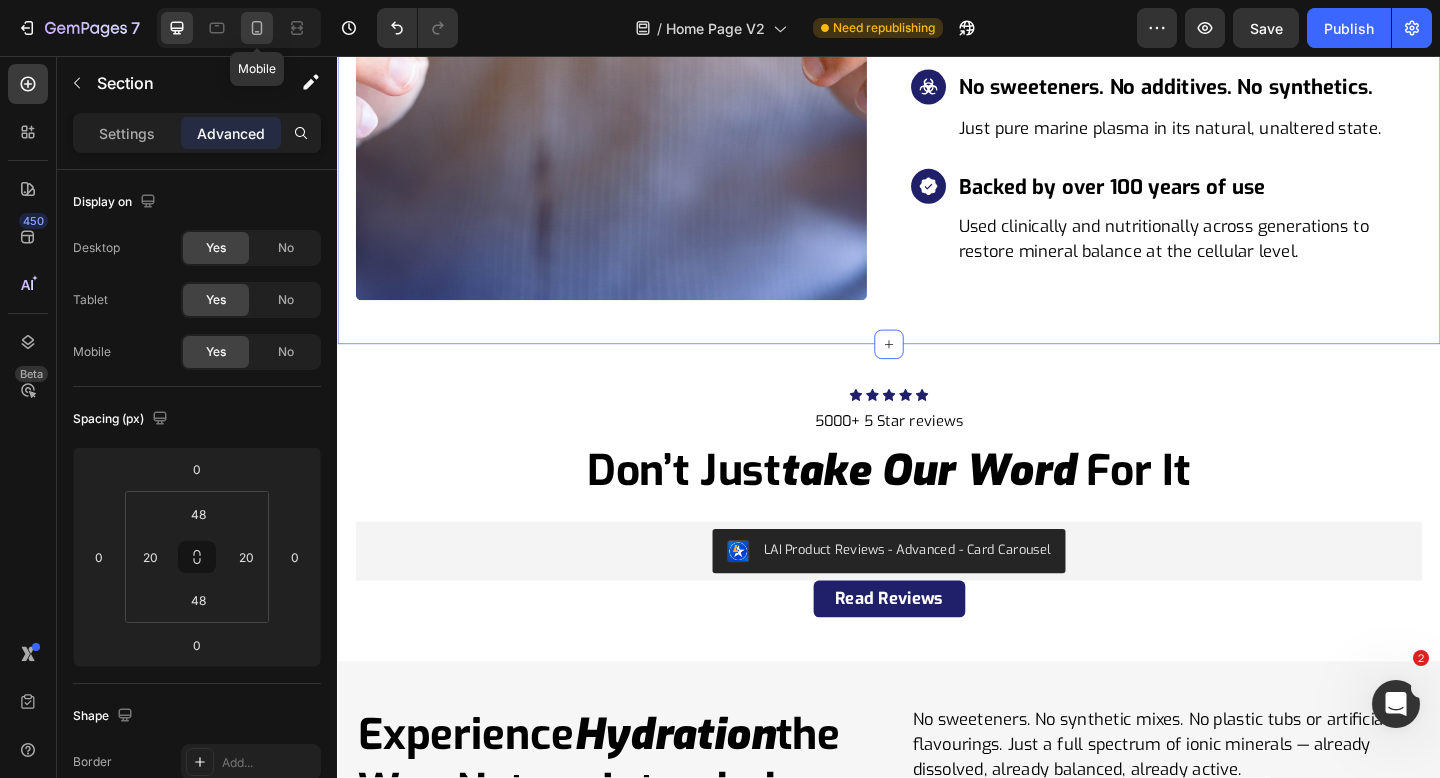 click 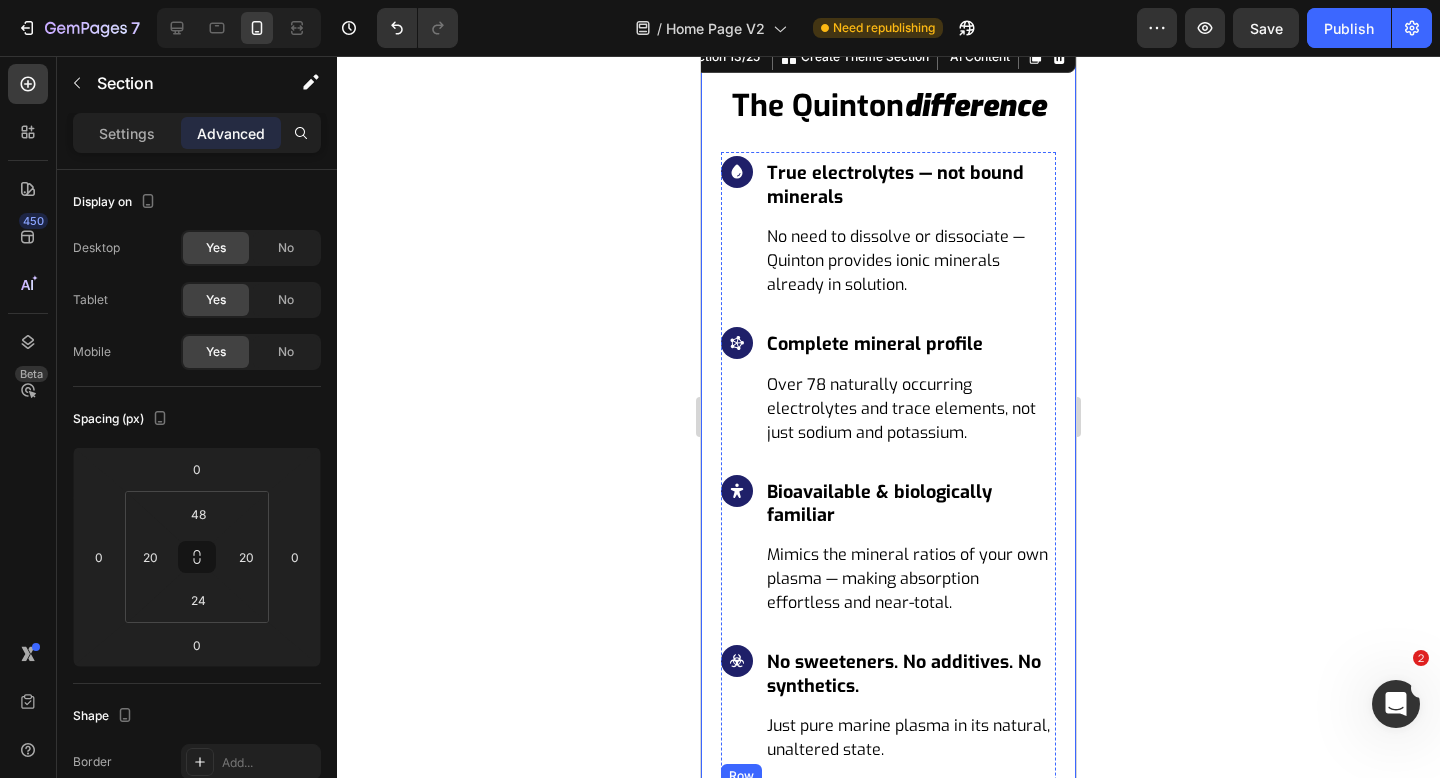 scroll, scrollTop: 6363, scrollLeft: 0, axis: vertical 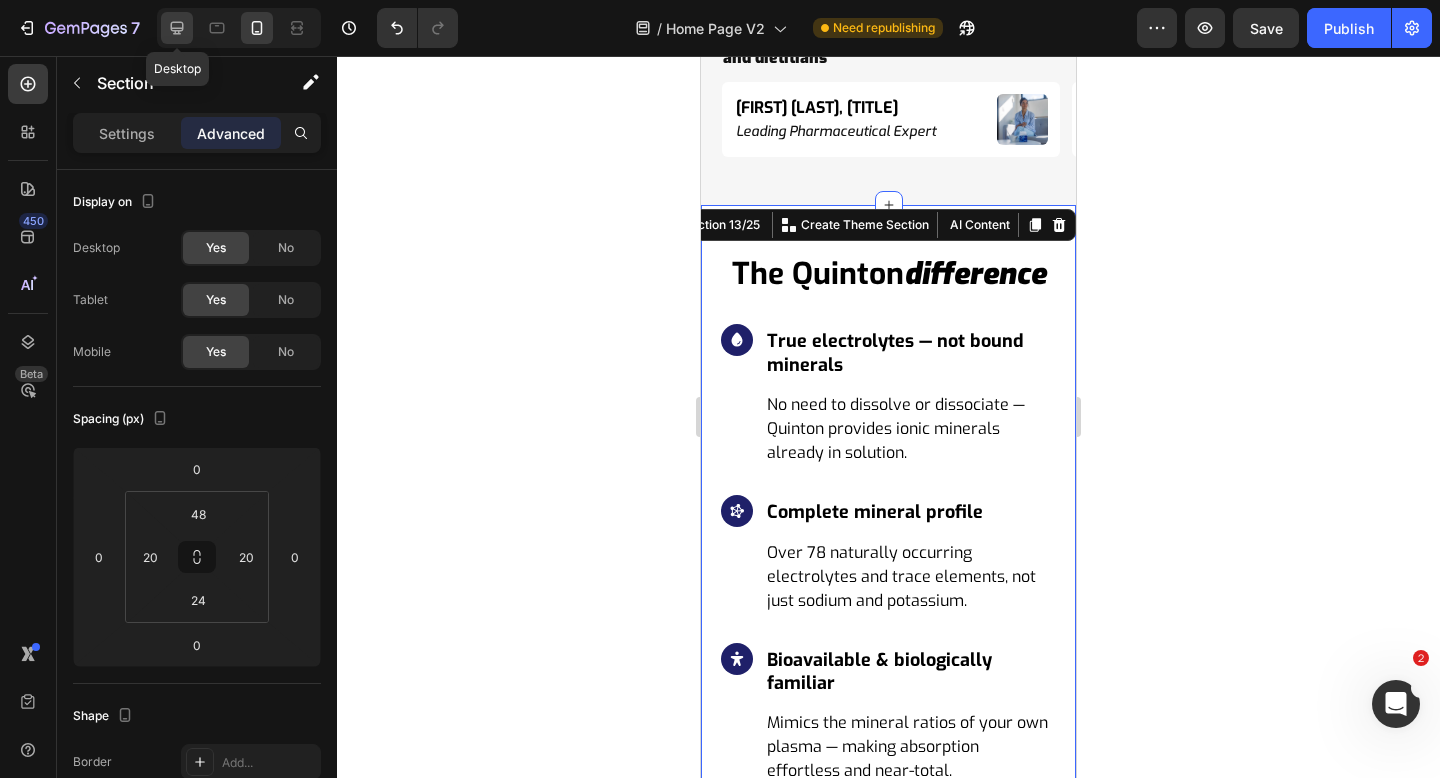 click 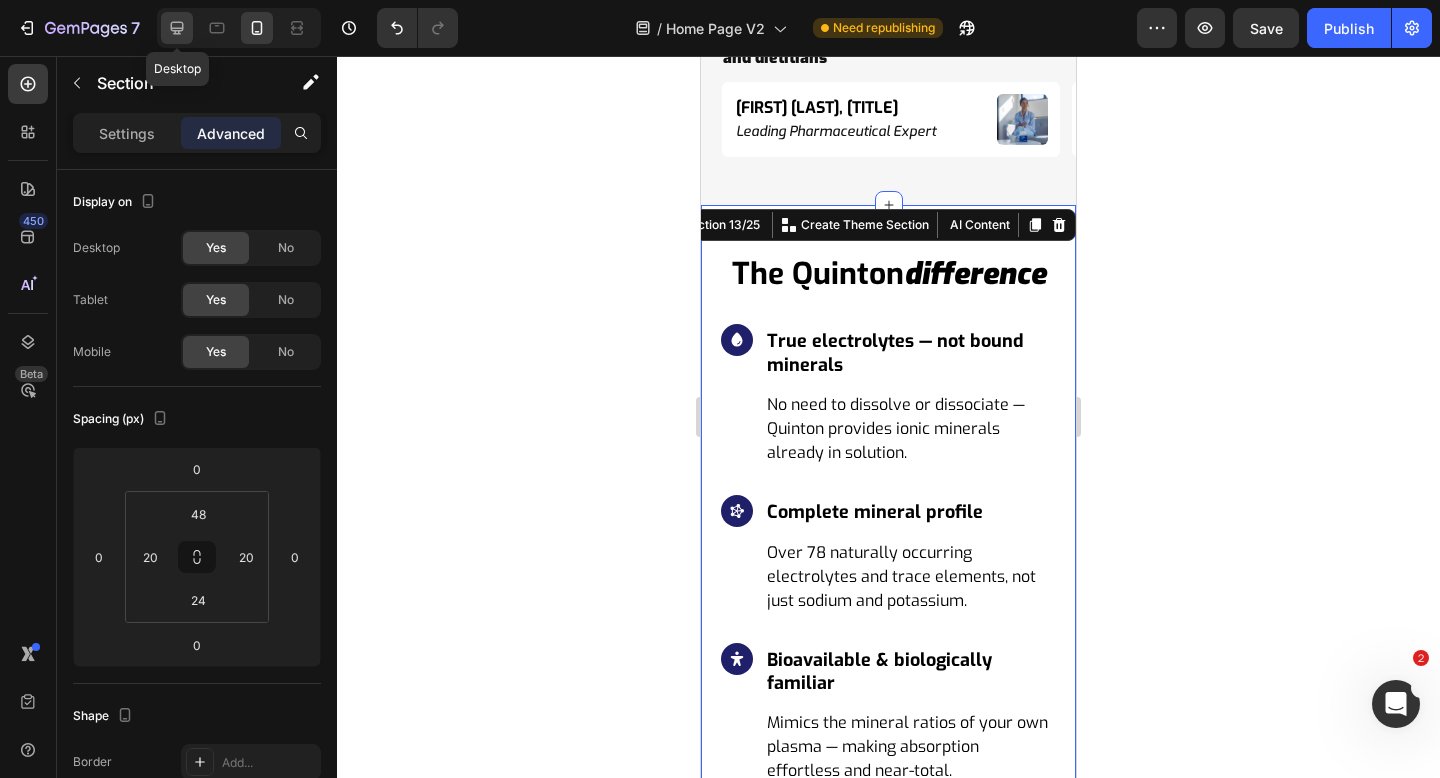 type on "48" 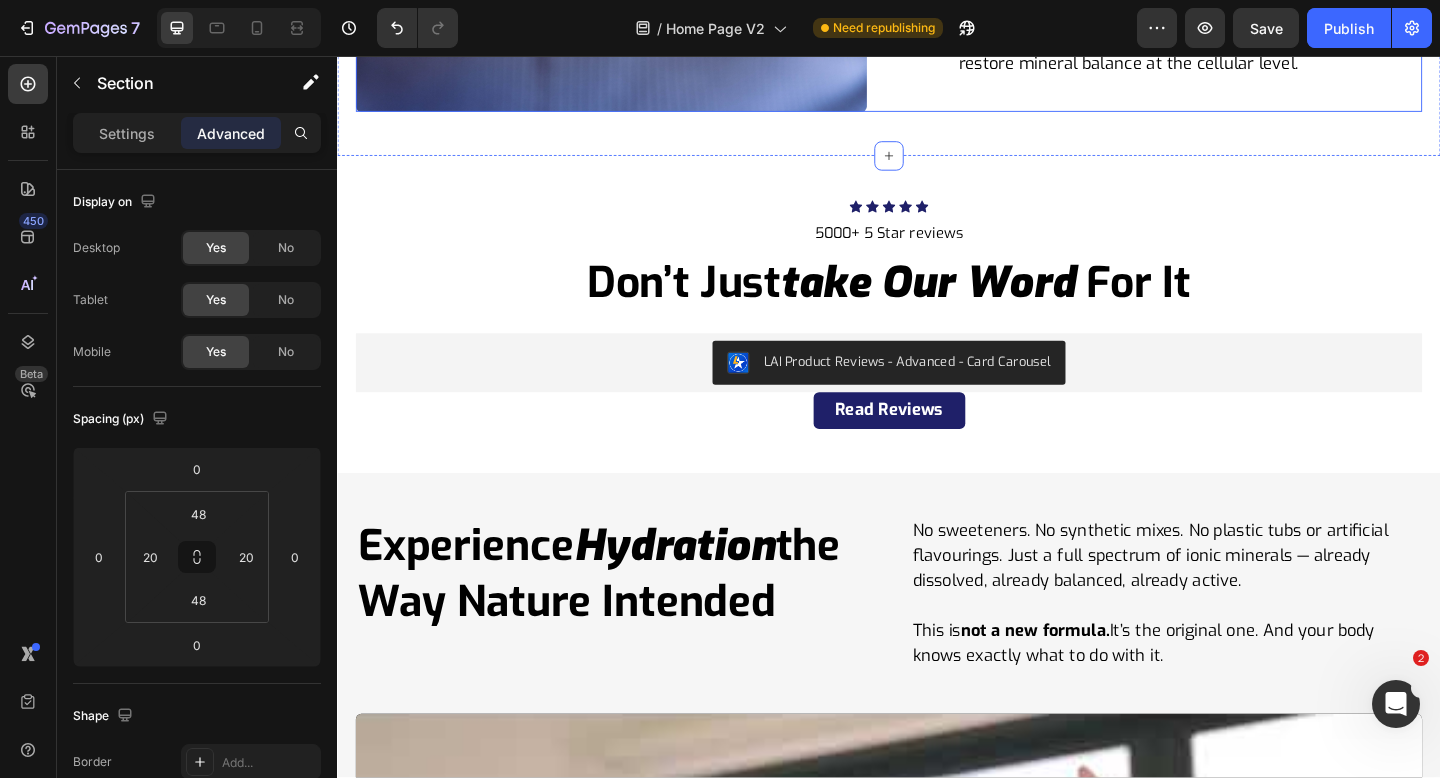 scroll, scrollTop: 7128, scrollLeft: 0, axis: vertical 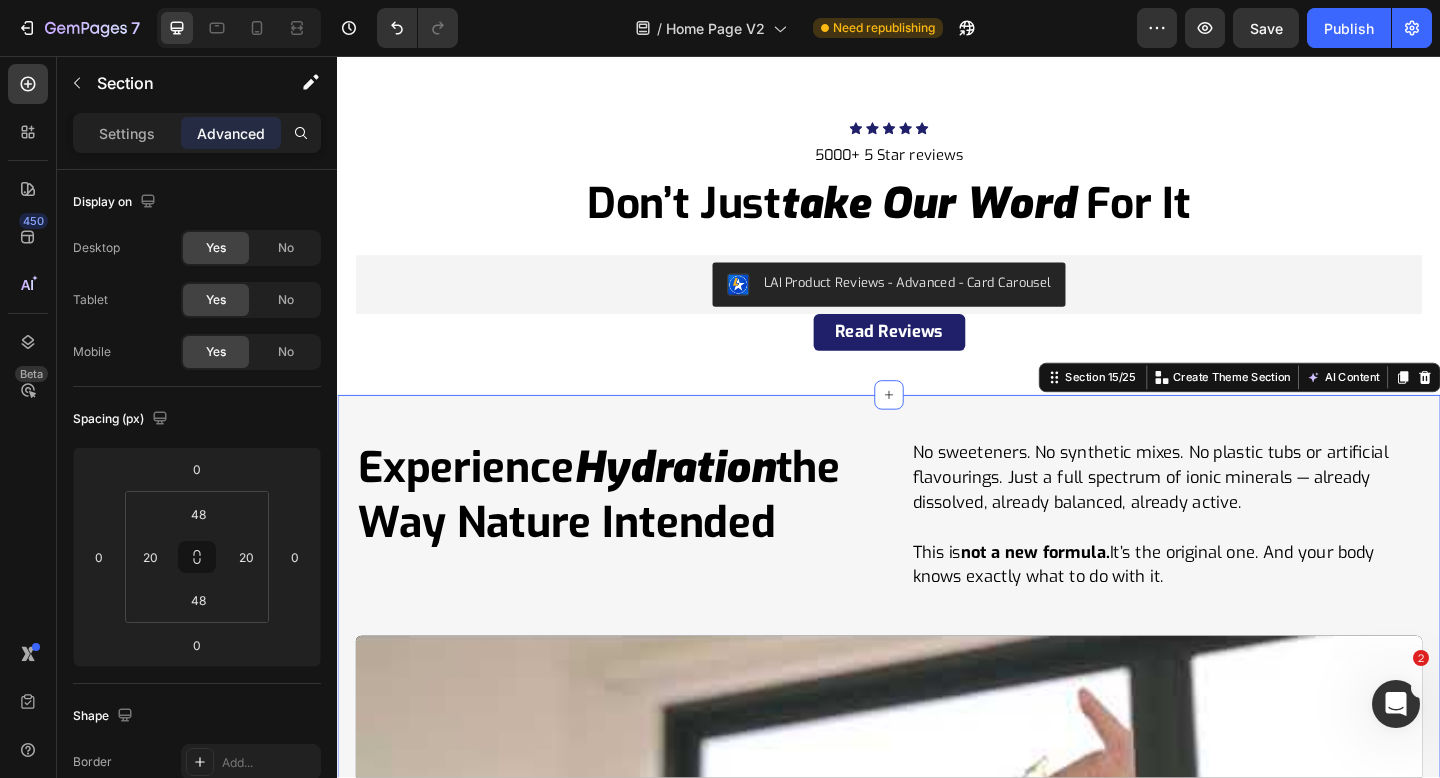 click on "Experience  Hydration  the Way Nature Intended Heading No sweeteners. No synthetic mixes. No plastic tubs or artificial flavourings. Just a full spectrum of ionic minerals — already dissolved, already balanced, already active.    This is  not a new formula.  It’s the original one. And your body knows exactly what to do with it. Text Block Row Video Row Section 15/25   Create Theme Section AI Content Write with GemAI What would you like to describe here? Tone and Voice Persuasive Product The Ultimate 2025 Hydration Starter Pack Show more Generate" at bounding box center (937, 906) 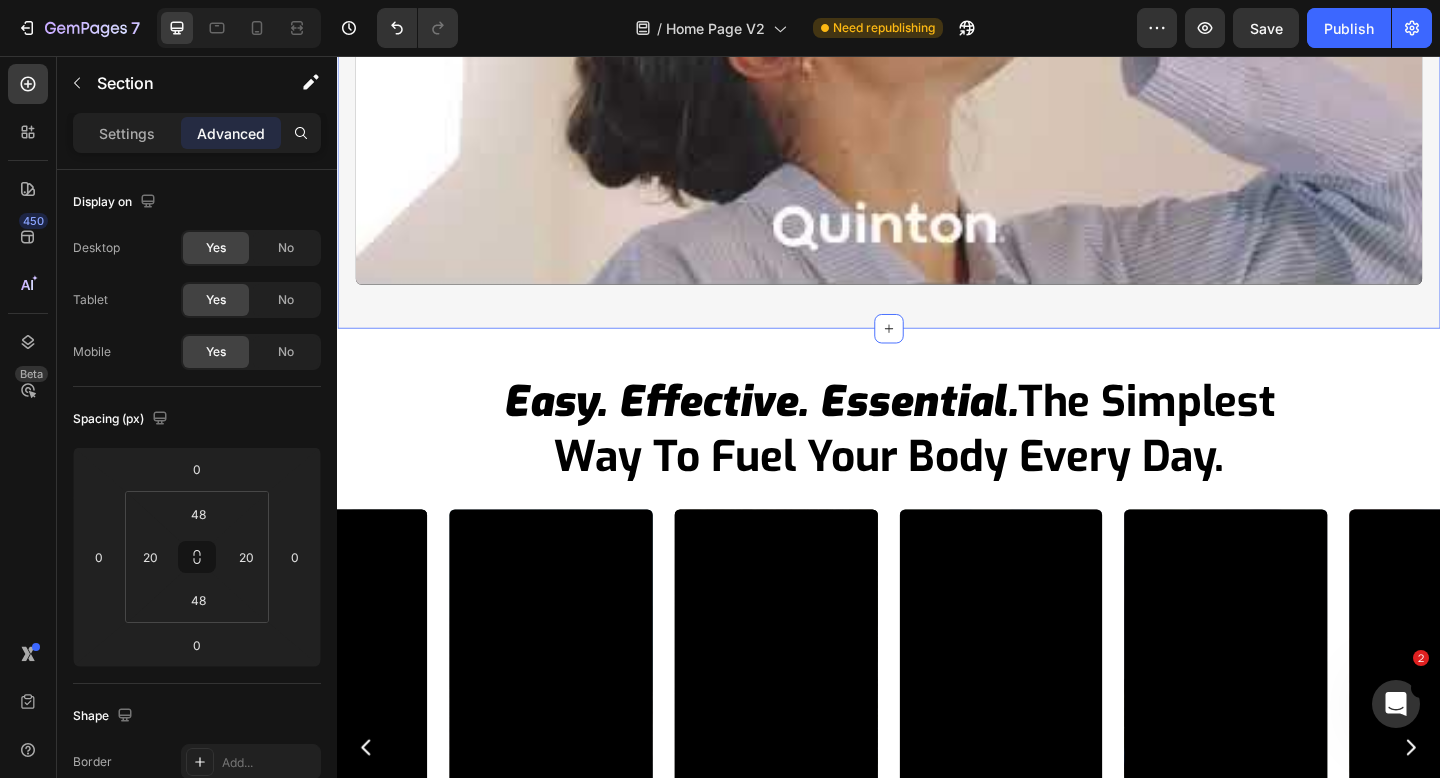 scroll, scrollTop: 8174, scrollLeft: 0, axis: vertical 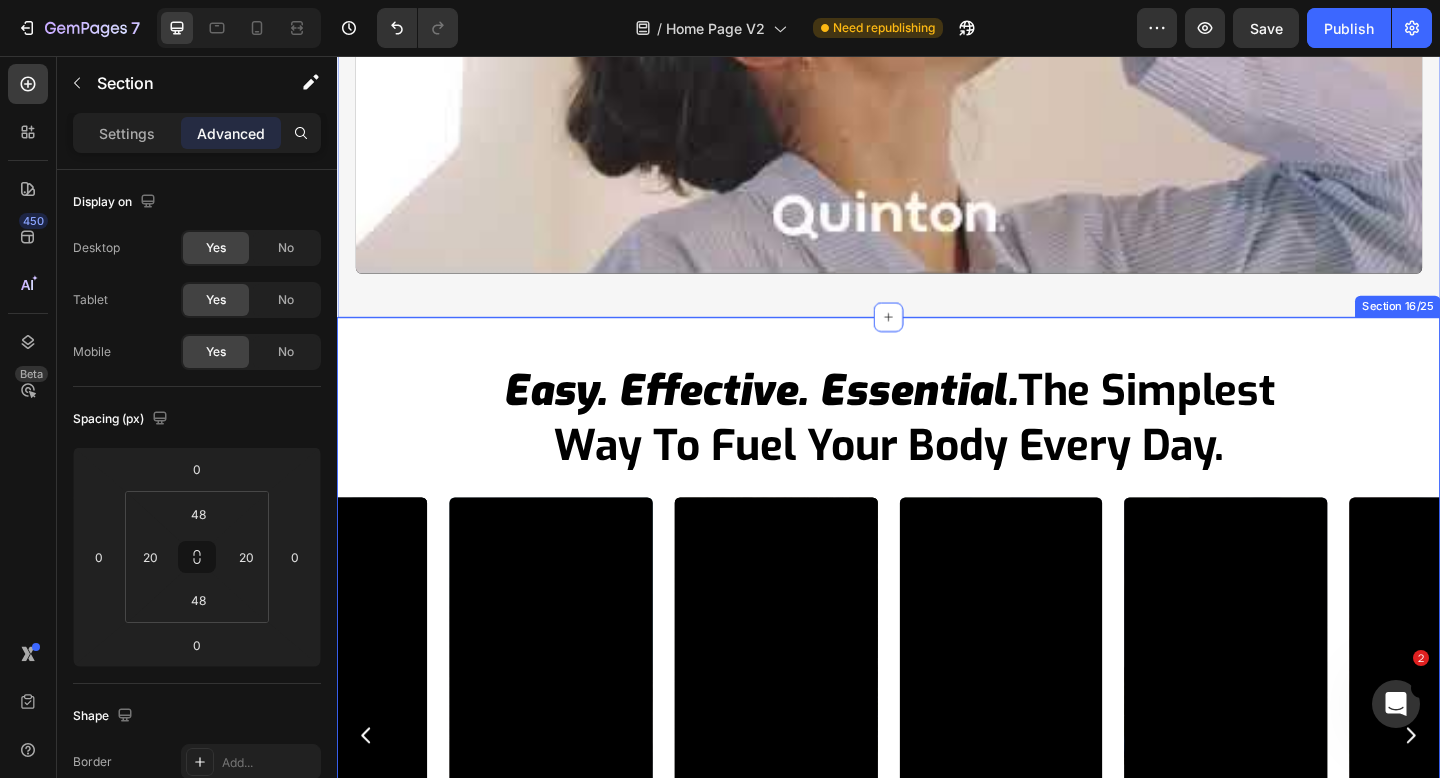 click on "easy. effective. essential.  the simplest way to fuel your body every day. Heading Row
Video Image                Icon                Icon                Icon                Icon                Icon Icon List Hoz "Can't do any long run without it very convenient to take with me while running." Text Block Shop Bundles  👉 Button Row Video Image                Icon                Icon                Icon                Icon                Icon Icon List Hoz "Can't do any long run without it very convenient to take with me while running." Text Block Shop Sport  👉 Button Row Video Image                Icon                Icon                Icon                Icon                Icon Icon List Hoz "Can't do any long run without it very convenient to take with me while running." Text Block Shop Wellness  👉 Button Row Video Image                Icon                Icon                Icon                Icon                Icon Icon List Hoz Text Block Shop Bundles  👉 Button Row Video" at bounding box center [937, 721] 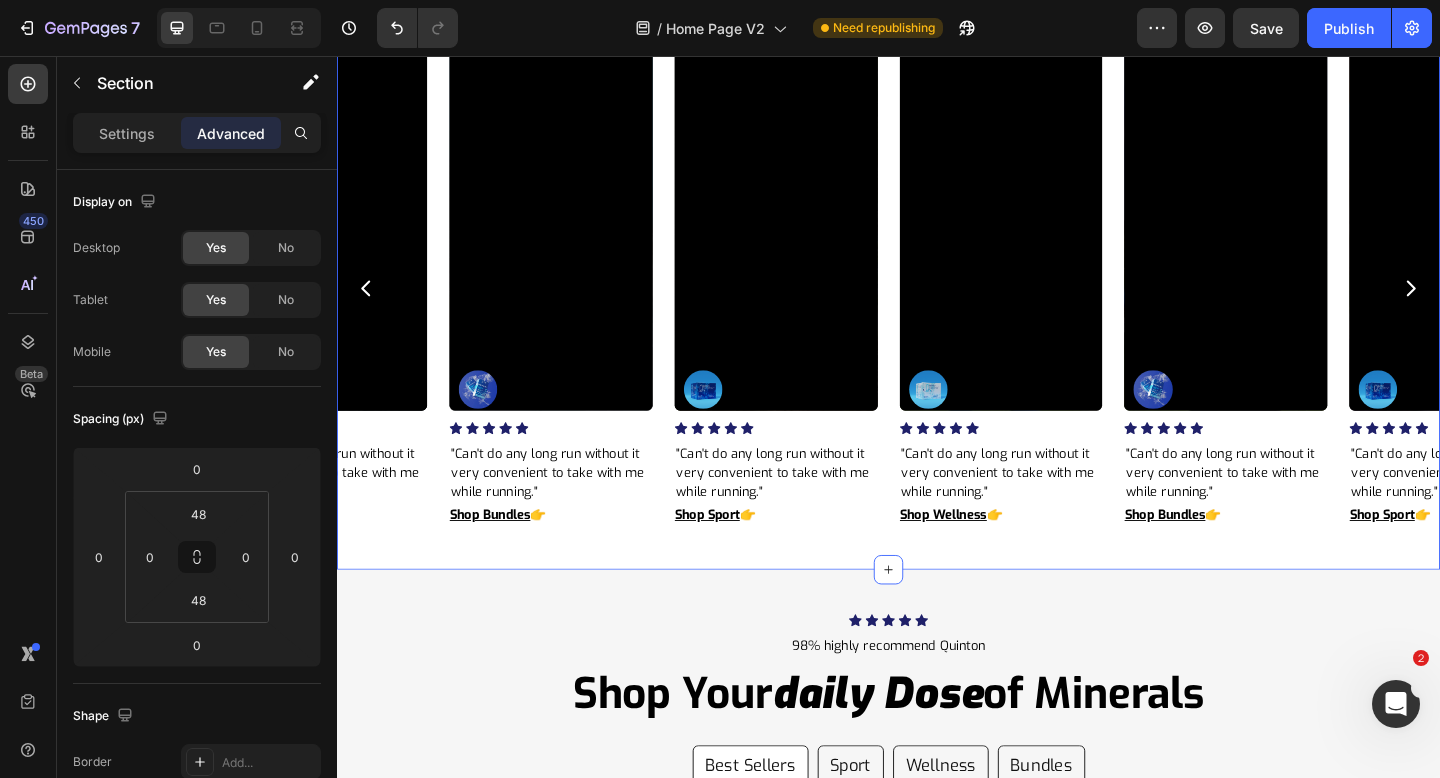 scroll, scrollTop: 8997, scrollLeft: 0, axis: vertical 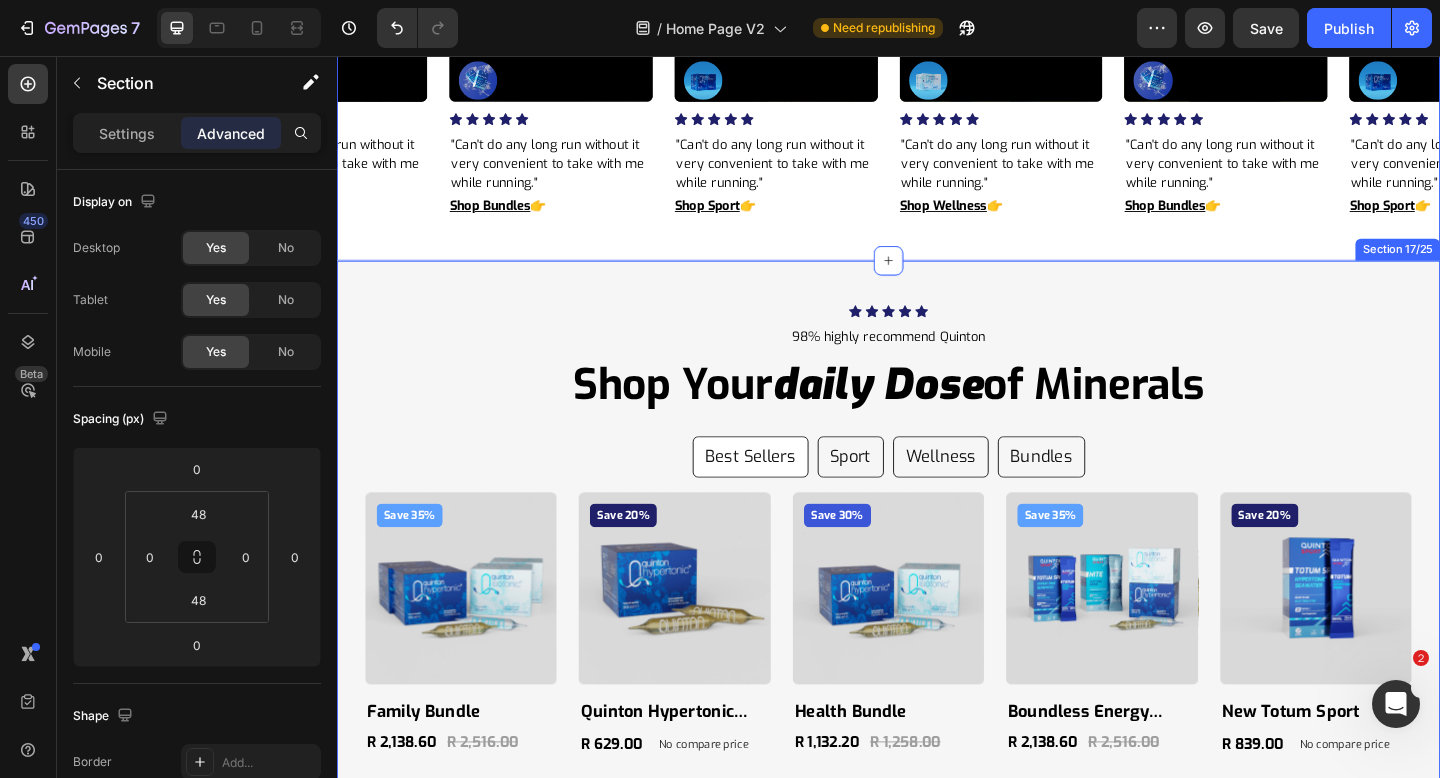 click on "Icon                Icon                Icon                Icon                Icon Icon List Hoz 98% highly recommend Quinton Text block shop your  daily dose  of minerals Heading Row Best Sellers Sport Wellness Bundles Save 35% Product Badge Product Images family bundle Product Title R 2,138.60 Product Price Product Price R 2,516.00 Product Price Product Price Row Product Save 20% Product Badge Product Images quinton hypertonic ampoules Product Title R 629.00 Product Price Product Price No compare price Product Price Row Product Save 30% Product Badge Product Images health bundle Product Title R 1,132.20 Product Price Product Price R 1,258.00 Product Price Product Price Row Product Save 35% Product Badge Product Images boundless energy bundle Product Title R 2,138.60 Product Price Product Price R 2,516.00 Product Price Product Price Row Product Save 20% Product Badge Product Images new totum sport Product Title R 839.00 Product Price Product Price No compare price Product Price Row Product ?" at bounding box center [937, 698] 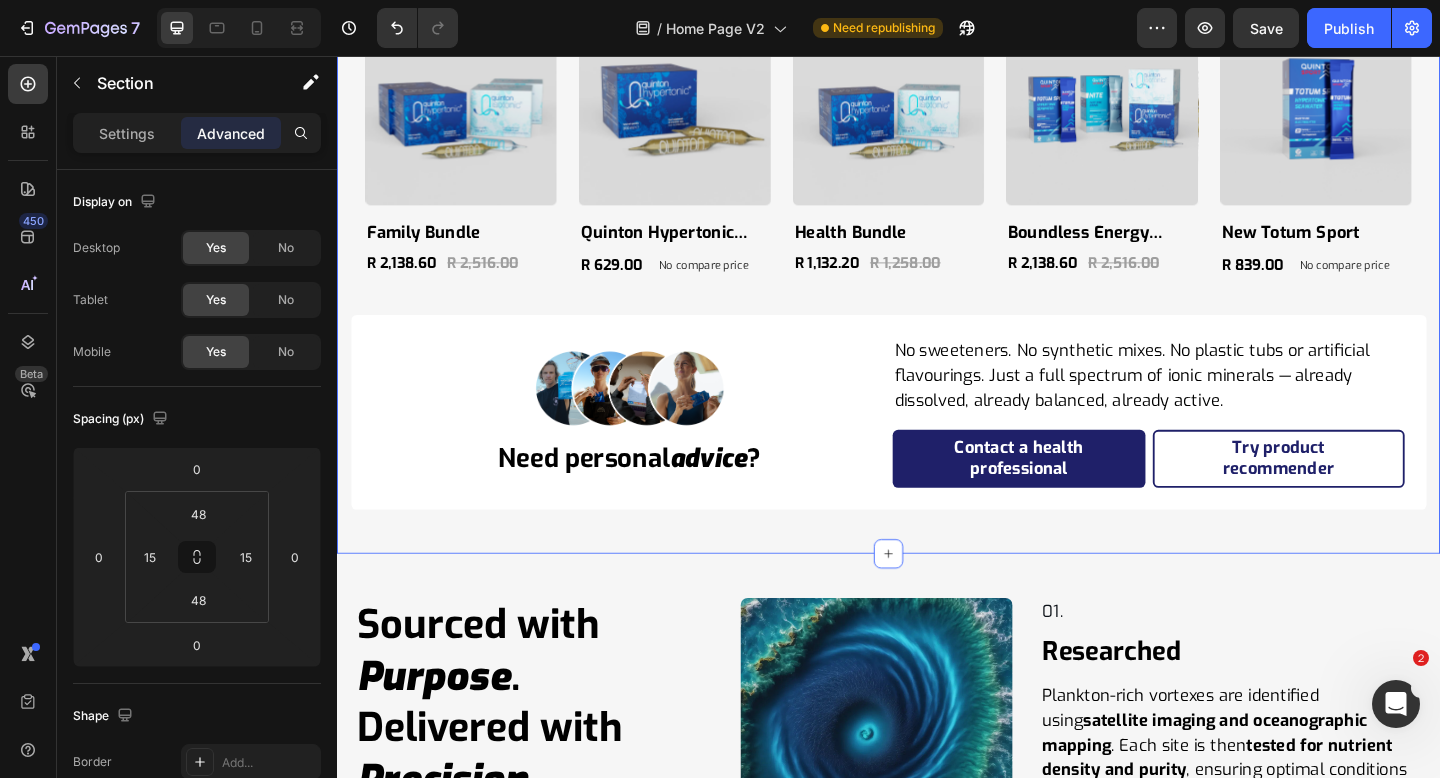 scroll, scrollTop: 9578, scrollLeft: 0, axis: vertical 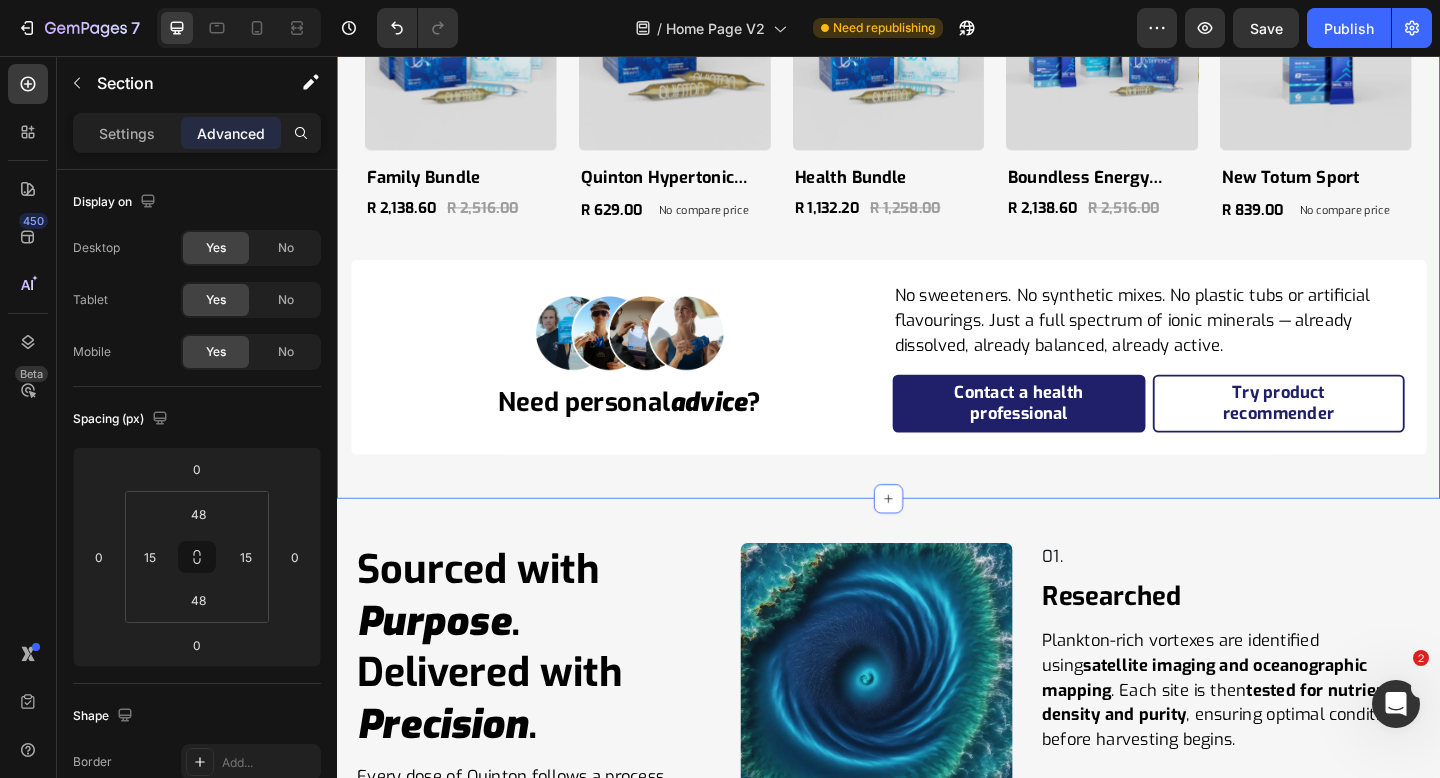 click on "Icon                Icon                Icon                Icon                Icon Icon List Hoz 98% highly recommend Quinton Text block shop your  daily dose  of minerals Heading Row Best Sellers Sport Wellness Bundles Save 35% Product Badge Product Images family bundle Product Title R 2,138.60 Product Price Product Price R 2,516.00 Product Price Product Price Row Product Save 20% Product Badge Product Images quinton hypertonic ampoules Product Title R 629.00 Product Price Product Price No compare price Product Price Row Product Save 30% Product Badge Product Images health bundle Product Title R 1,132.20 Product Price Product Price R 1,258.00 Product Price Product Price Row Product Save 35% Product Badge Product Images boundless energy bundle Product Title R 2,138.60 Product Price Product Price R 2,516.00 Product Price Product Price Row Product Save 20% Product Badge Product Images new totum sport Product Title R 839.00 Product Price Product Price No compare price Product Price Row Product ?" at bounding box center [937, 117] 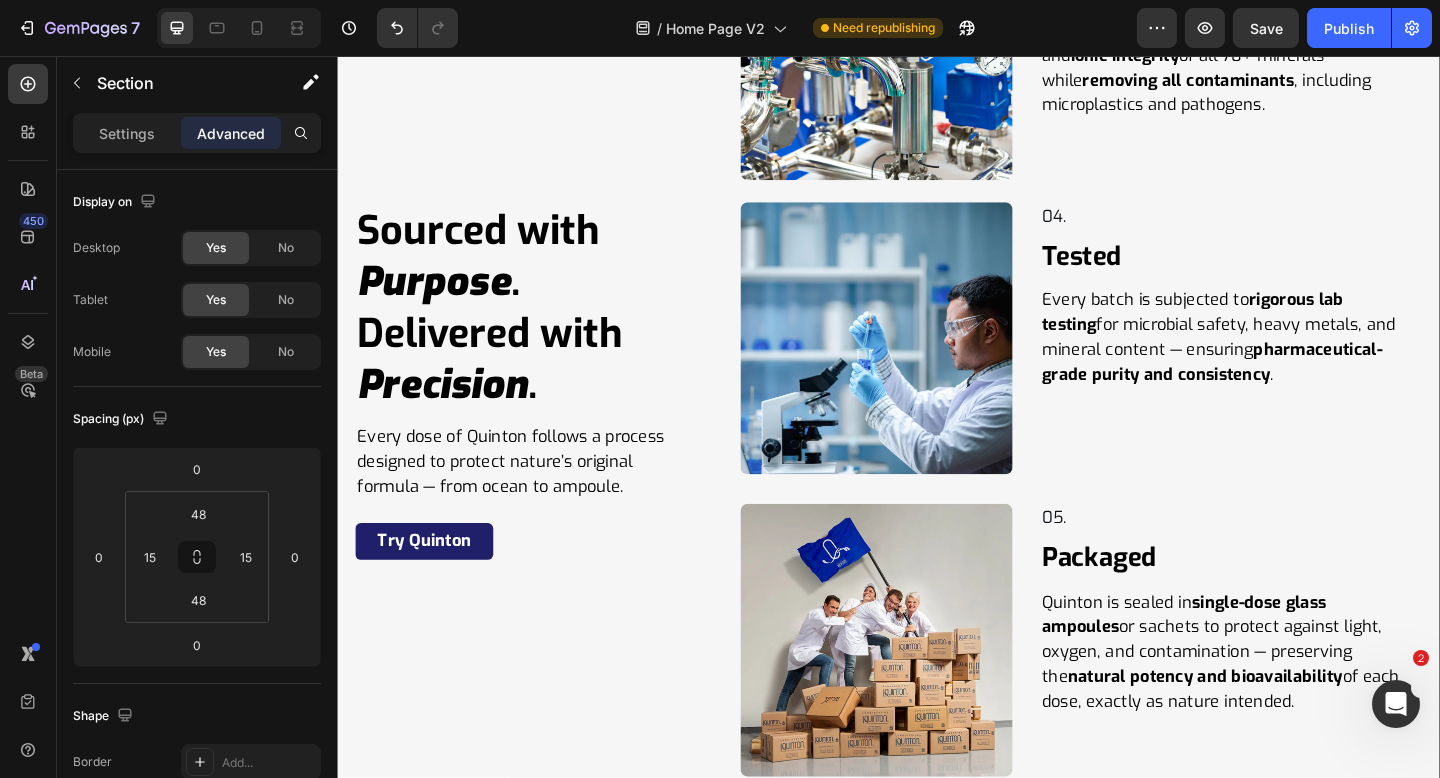 scroll, scrollTop: 11438, scrollLeft: 0, axis: vertical 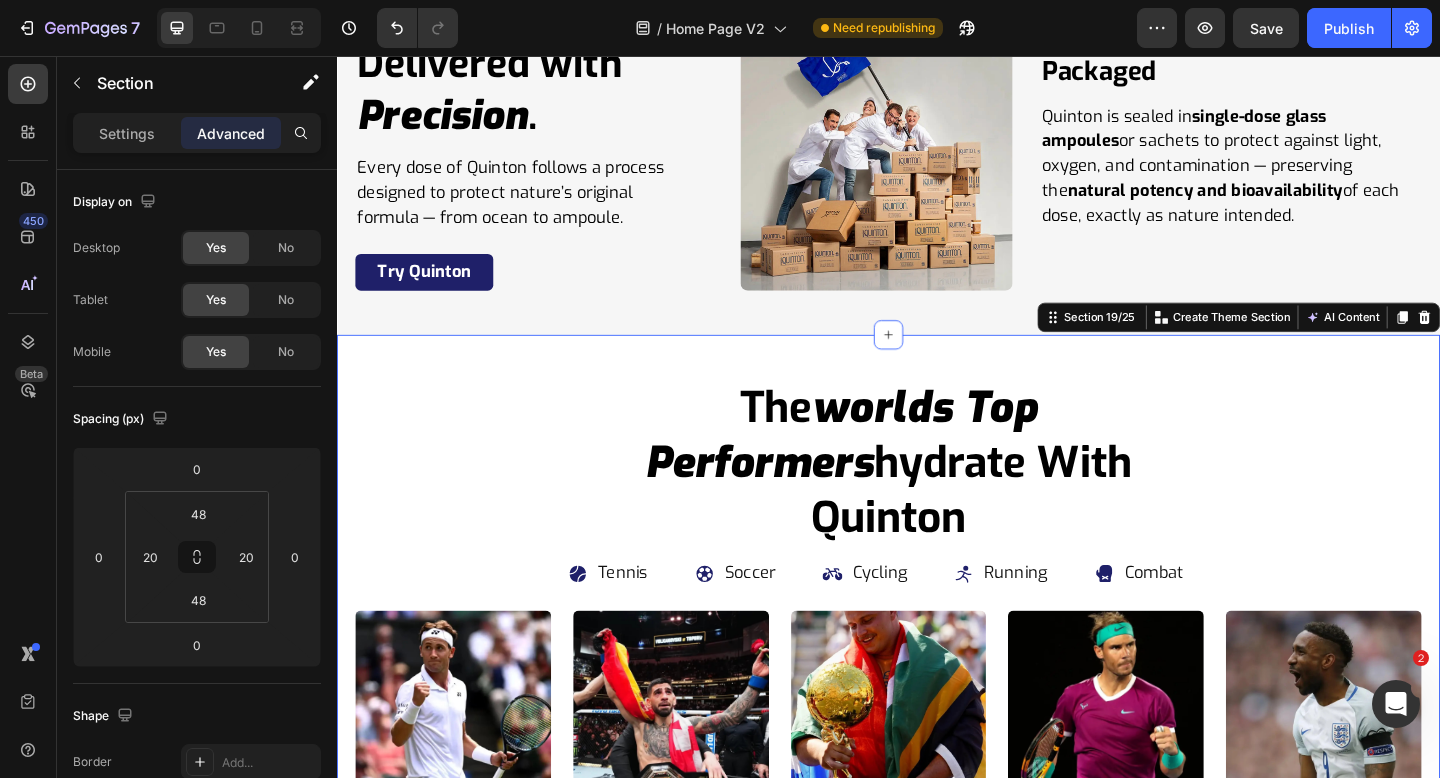 click on "the  worlds top performers  hydrate with quinton Heading
Tennis Item List
Soccer Item List
Cycling Item List
Running Item List
Combat Item List
Power Lifting Item List
Swimming Item List
Tennis Item List
Soccer Item List
Cycling Item List
Running Item List
Combat Item List
Power Lifting Item List
Swimming Item List Marquee Row Image ryno nel Heading Worlds Strongest Man 2025 Text Block Row Image jermaine defoe Heading Former Pro Footballer Text Block Row Image rafa nadal Heading Professional Tennis Player Text Block Row Image ilia topuria Heading 2X UFC World Champion Text Block Row Image casper ruud Heading Professional Tennis Player Text Block Row Image ryno nel Heading Worlds Strongest Man 2025 Text Block Row Image jermaine defoe Heading Former Pro Footballer Text Block Row Image Row" at bounding box center [937, 914] 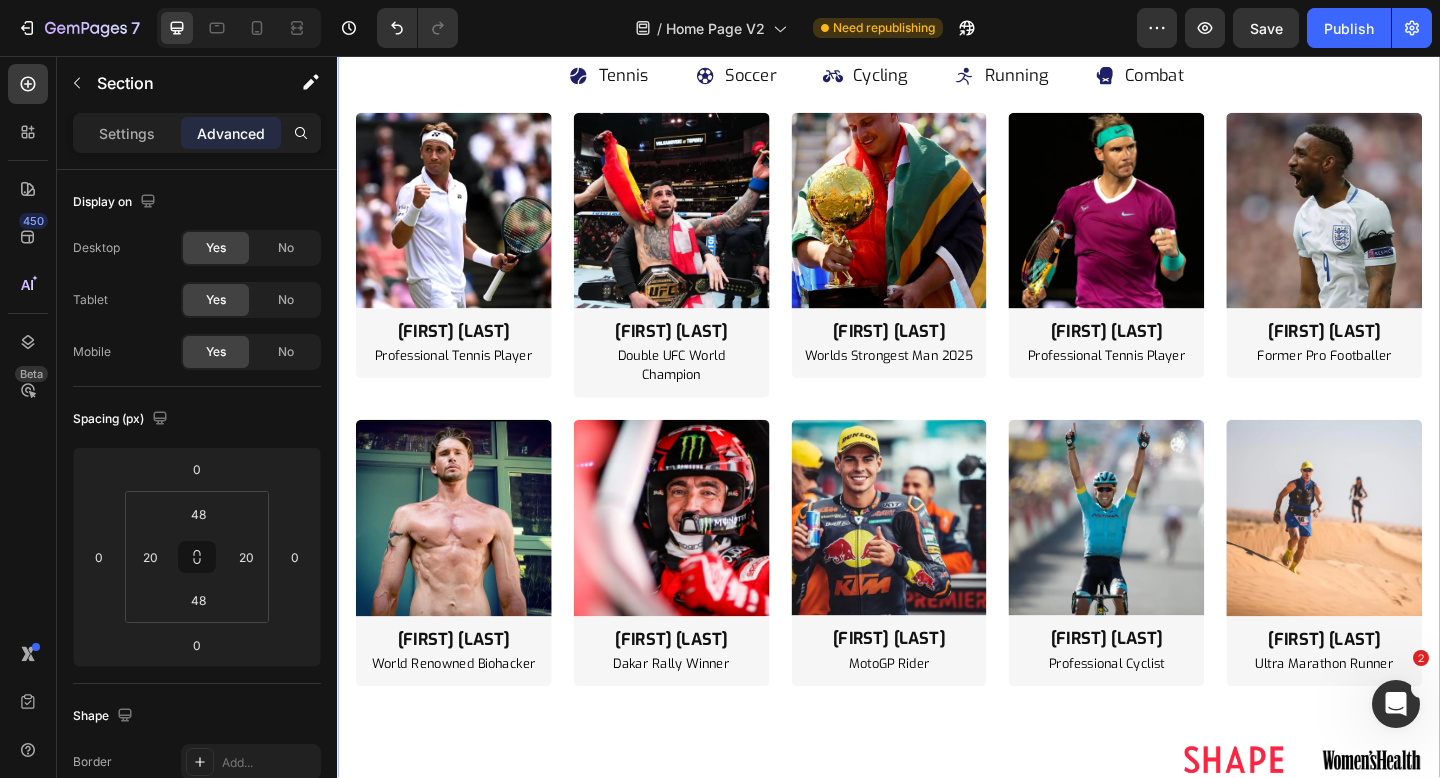 scroll, scrollTop: 12349, scrollLeft: 0, axis: vertical 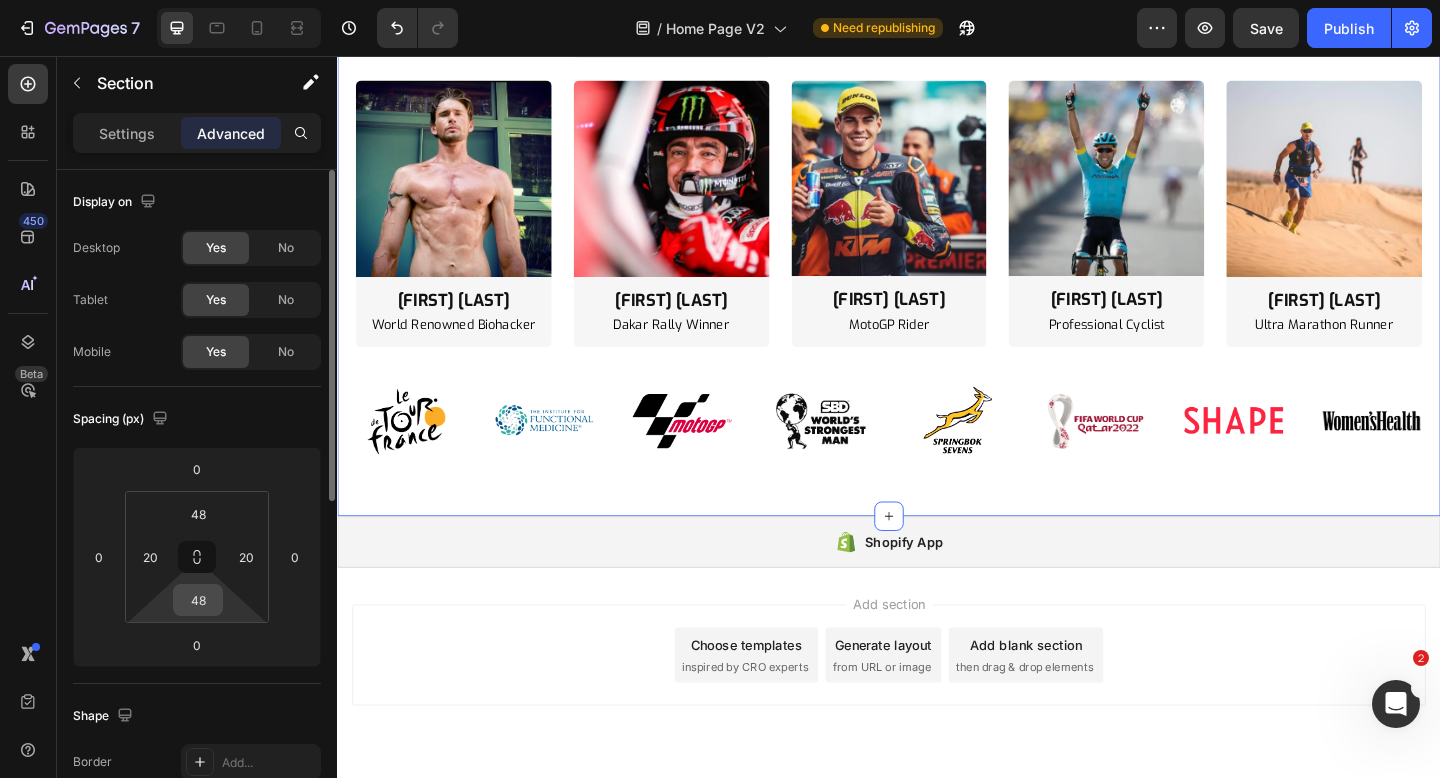 click on "48" at bounding box center [198, 600] 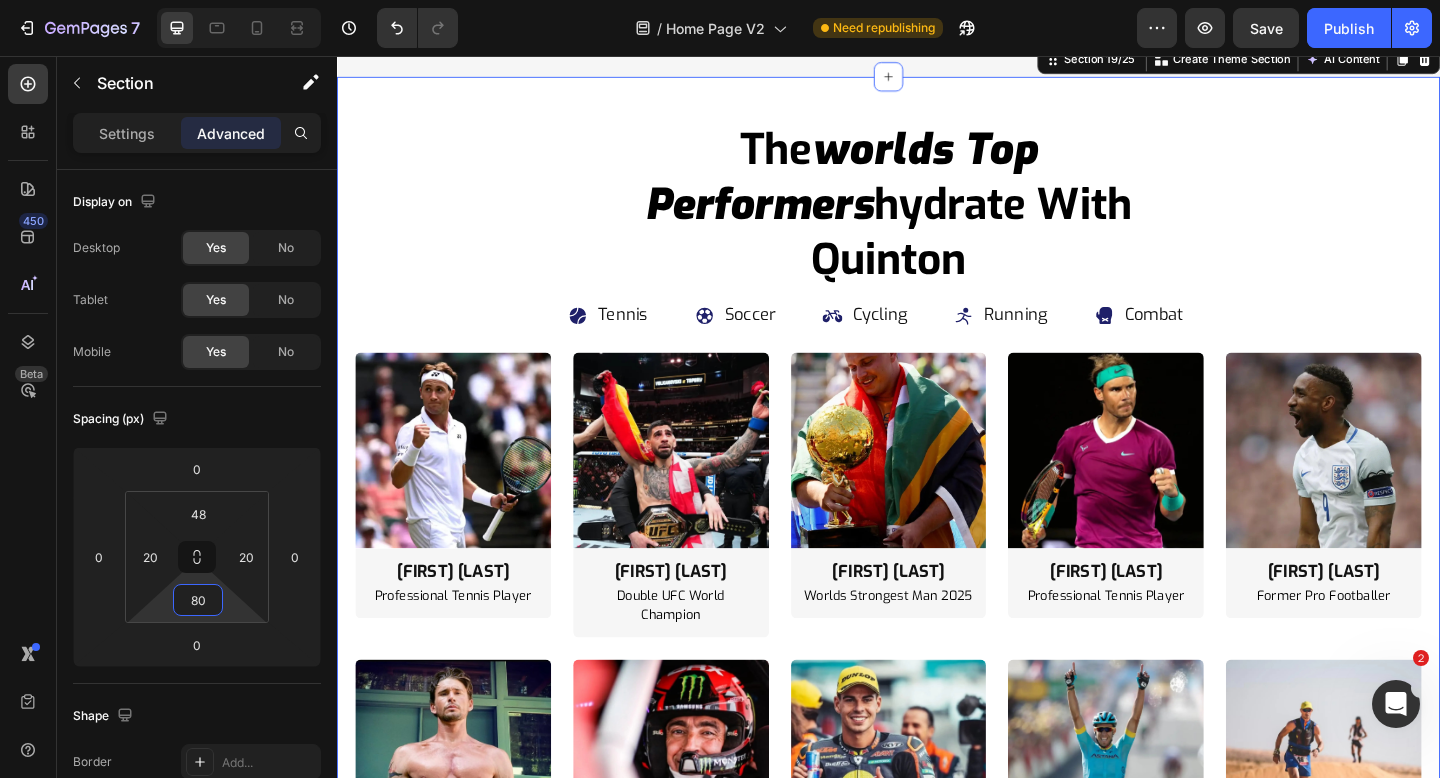 scroll, scrollTop: 11636, scrollLeft: 0, axis: vertical 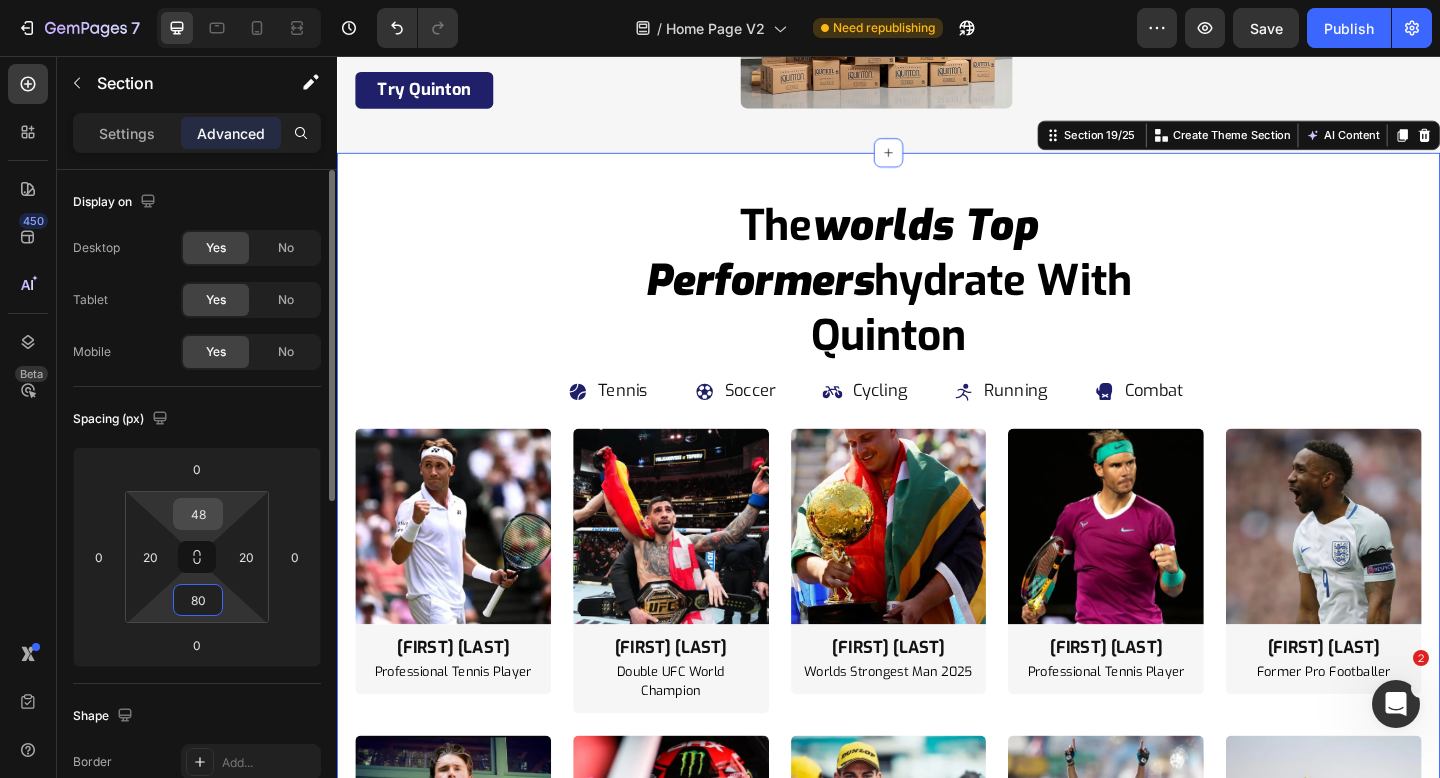 type on "80" 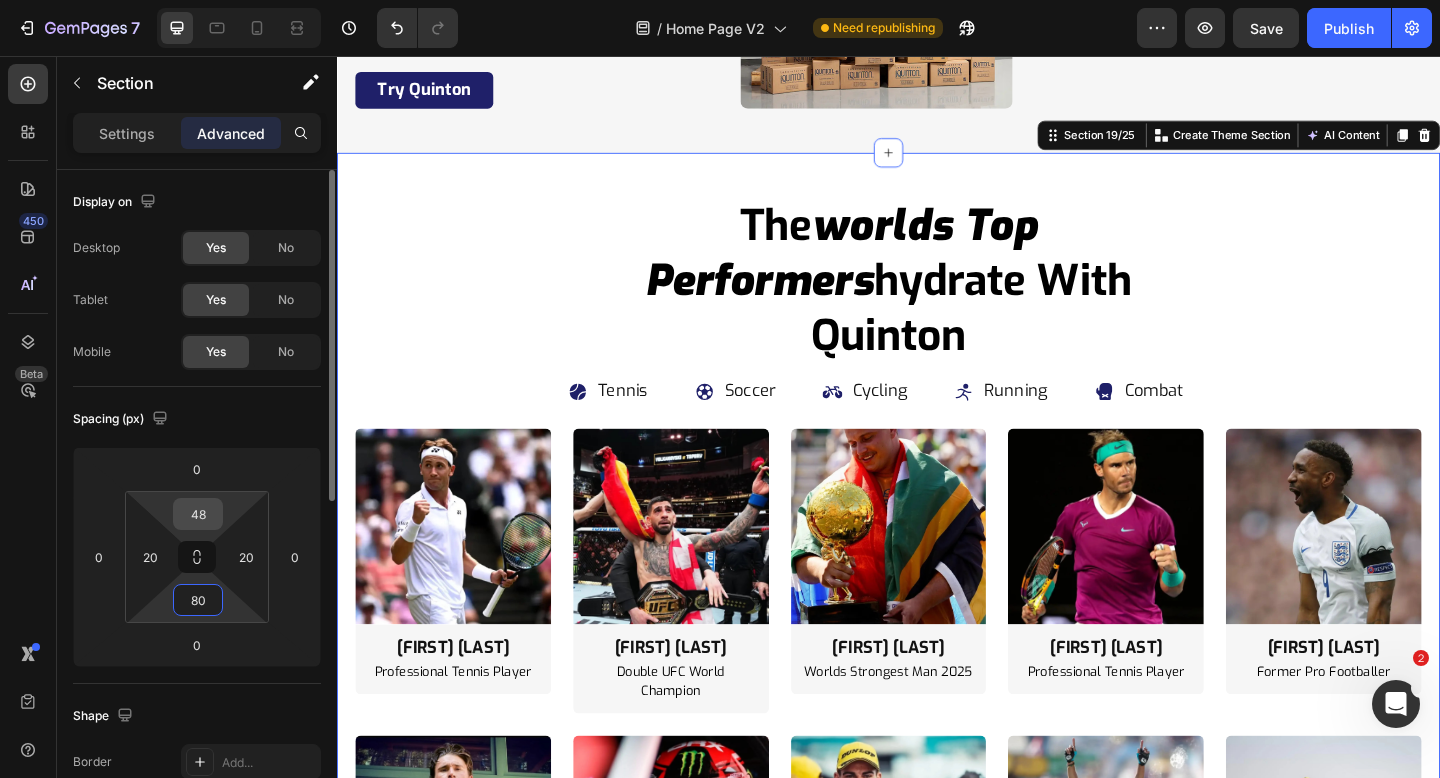 click on "48" at bounding box center [198, 514] 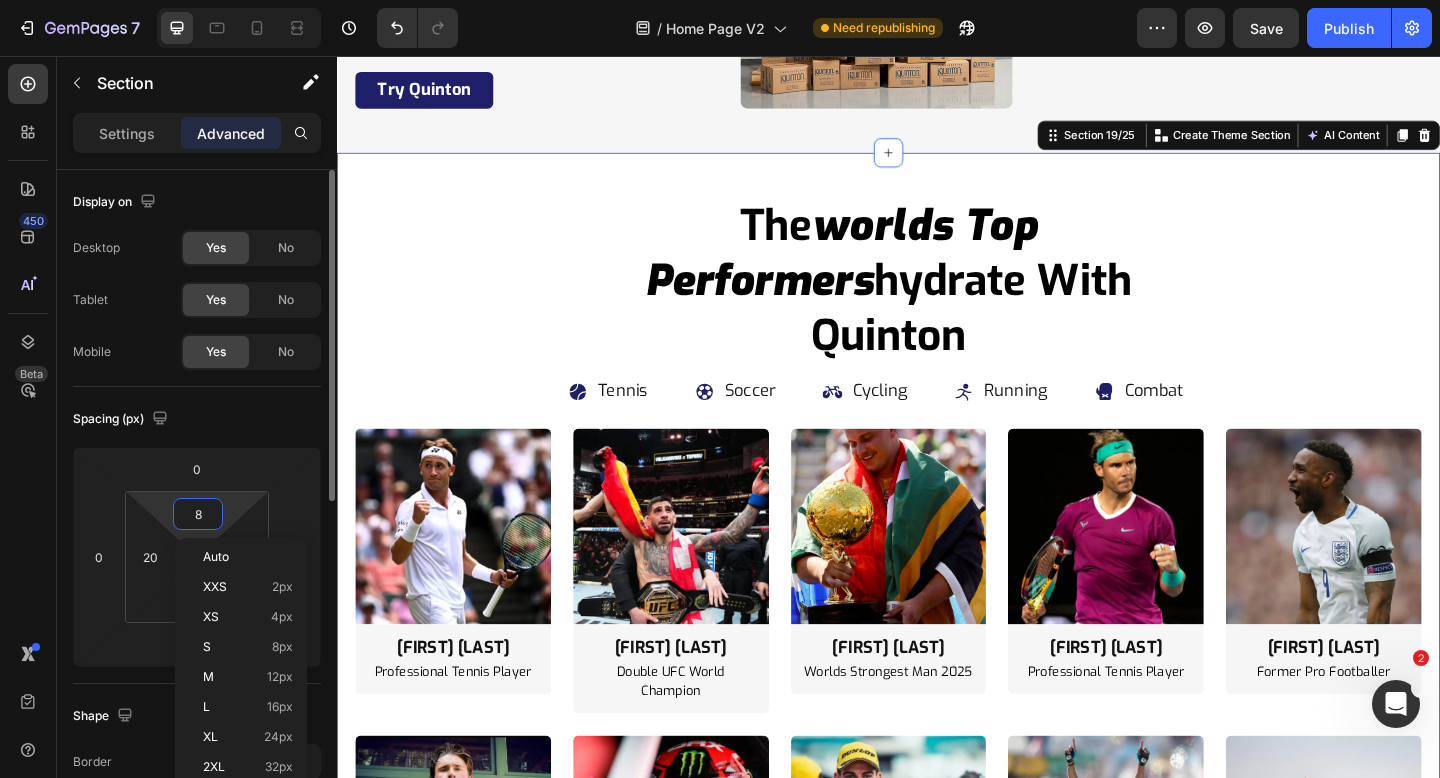 type on "80" 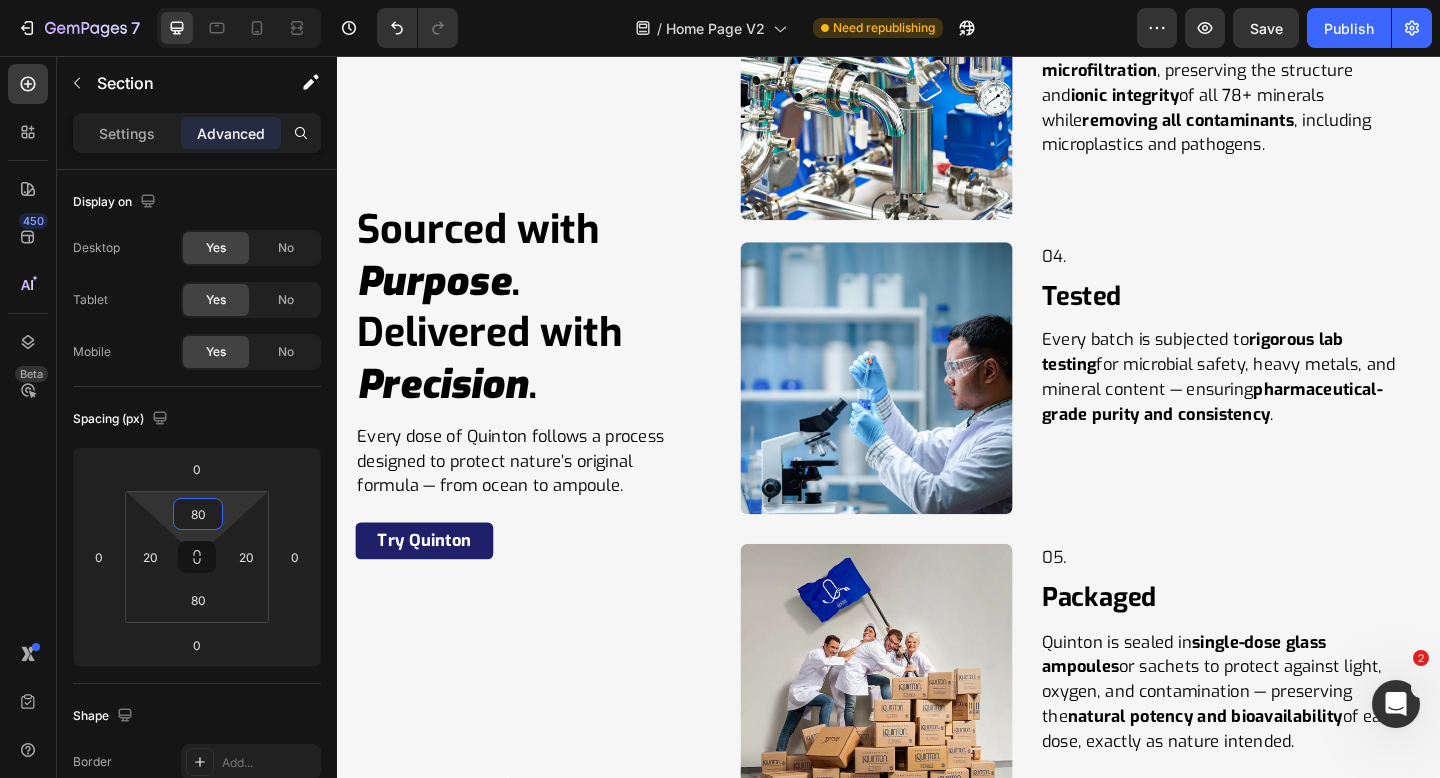 scroll, scrollTop: 11254, scrollLeft: 0, axis: vertical 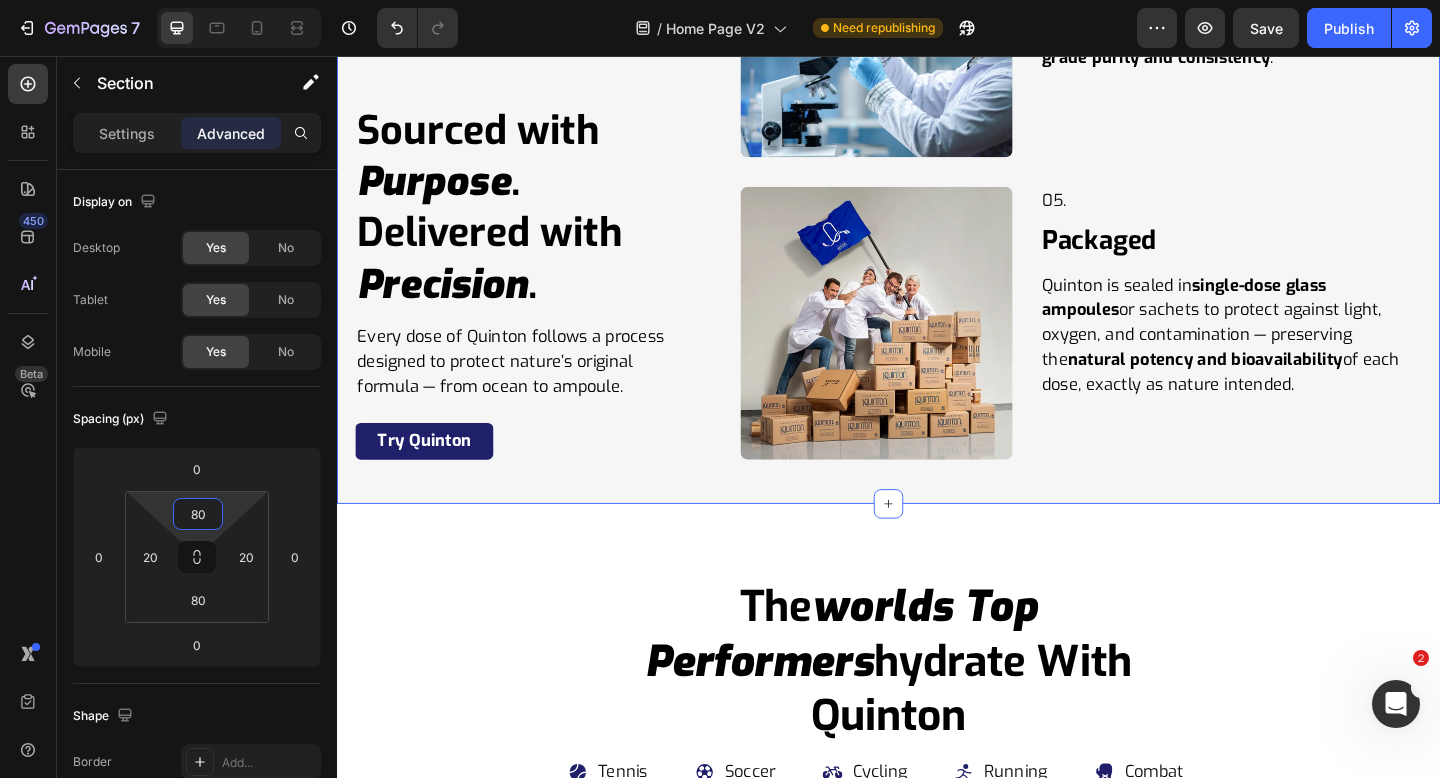 click on "Sourced with   Purpose .   Delivered with   Precision . Heading Every dose of Quinton follows a process designed to protect nature’s original formula — from ocean to ampoule. Text Block Try Quinton Button Row Image 01. Text Block Row Researched Heading Plankton-rich vortexes are identified using  satellite imaging and oceanographic mapping . Each site is then  tested for nutrient density and purity , ensuring optimal conditions before harvesting begins. Text Block Row Row Image 02. Text Block Row Harvested Heading We extract seawater from a depth o f 30–50 meters , where sunlight, pressure, and marine biodiversity create a  nutrient-rich, contamination-free zone  — ideal for cellular-grade mineral content. Text Block Row Row Image 03. Text Block Row Filtered Heading The collected seawater undergoes  cold microfiltration , preserving the structure and  ionic integrity  of all 78+ minerals while  removing all contaminants , including microplastics and pathogens. Text Block Row Row Image 04. Row" at bounding box center [937, -297] 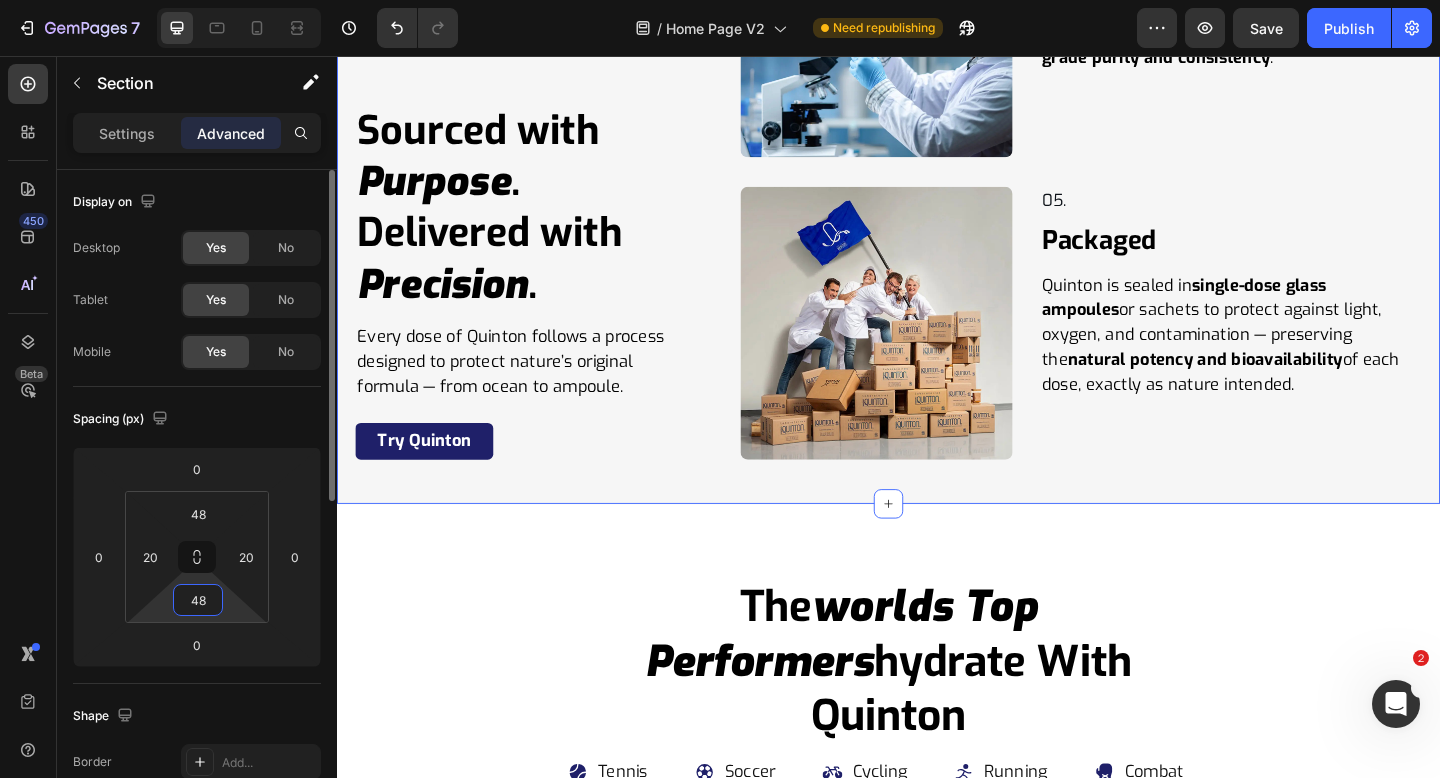 click on "48" at bounding box center [198, 600] 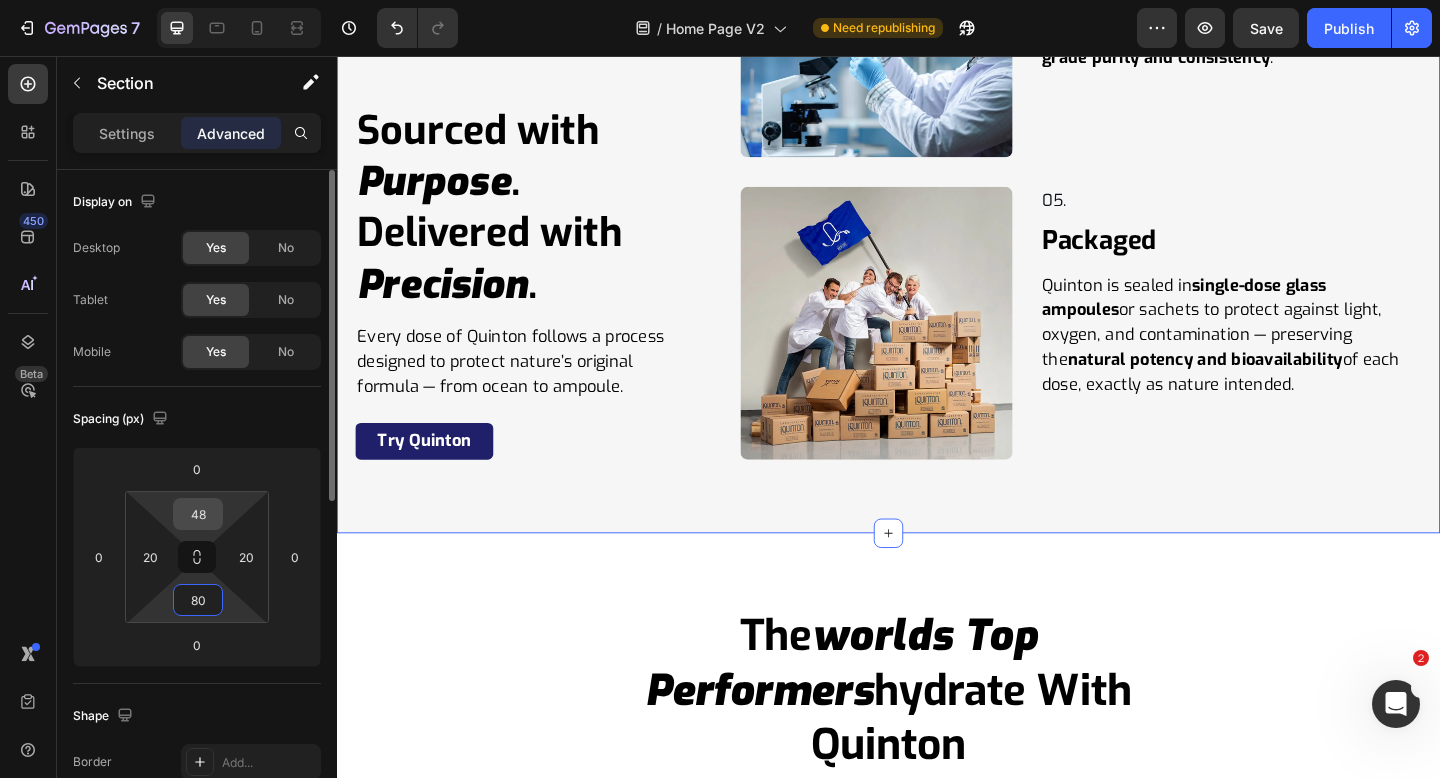 type on "80" 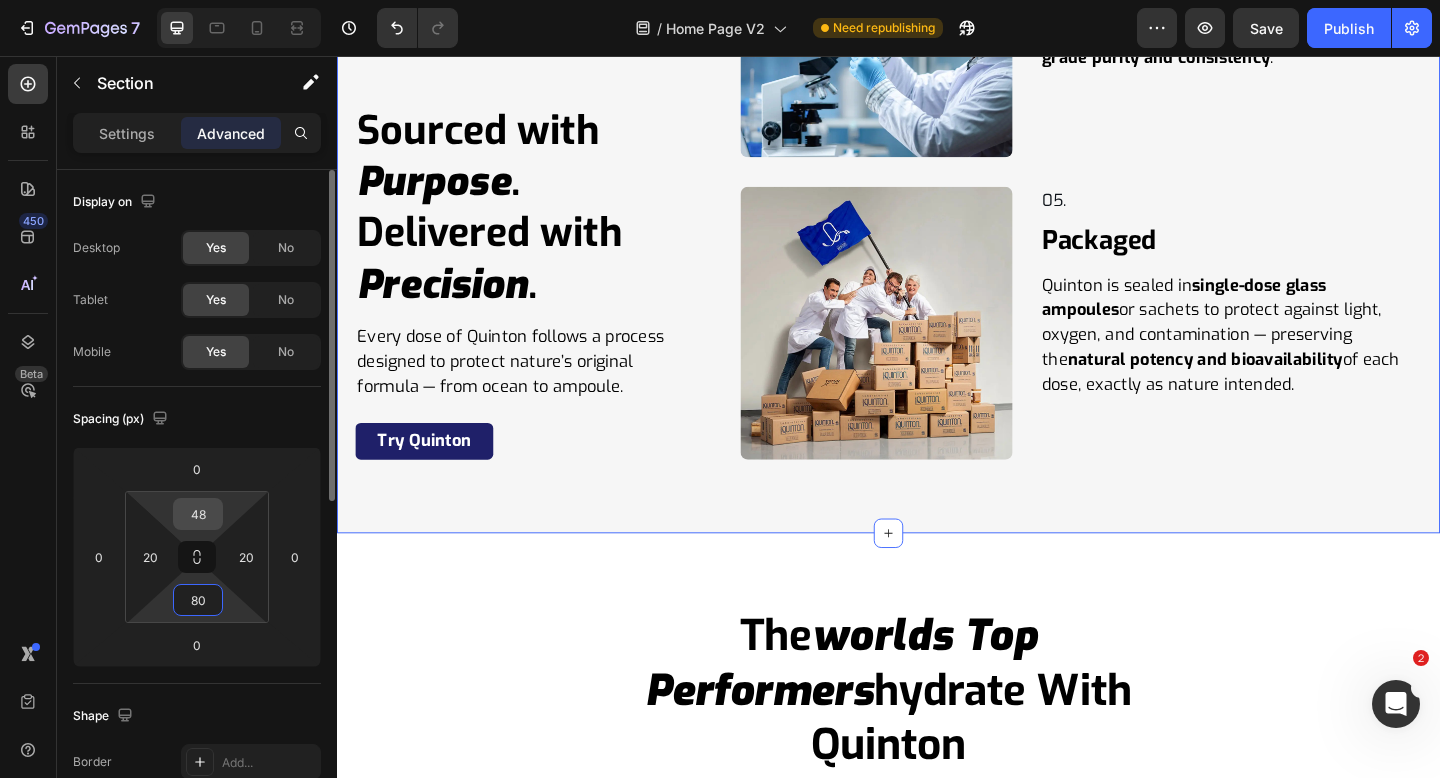 click on "48" at bounding box center (198, 514) 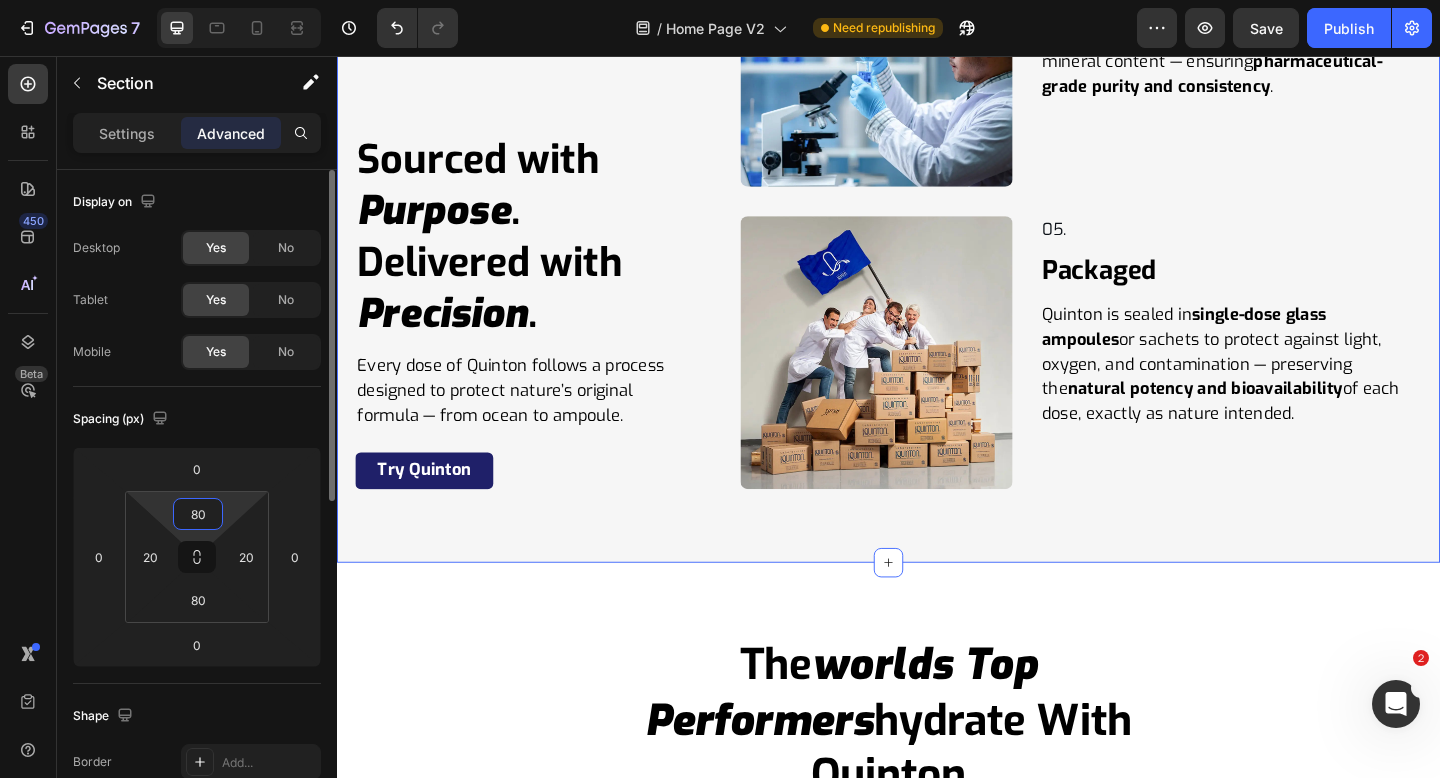 click on "Spacing (px)" at bounding box center [197, 419] 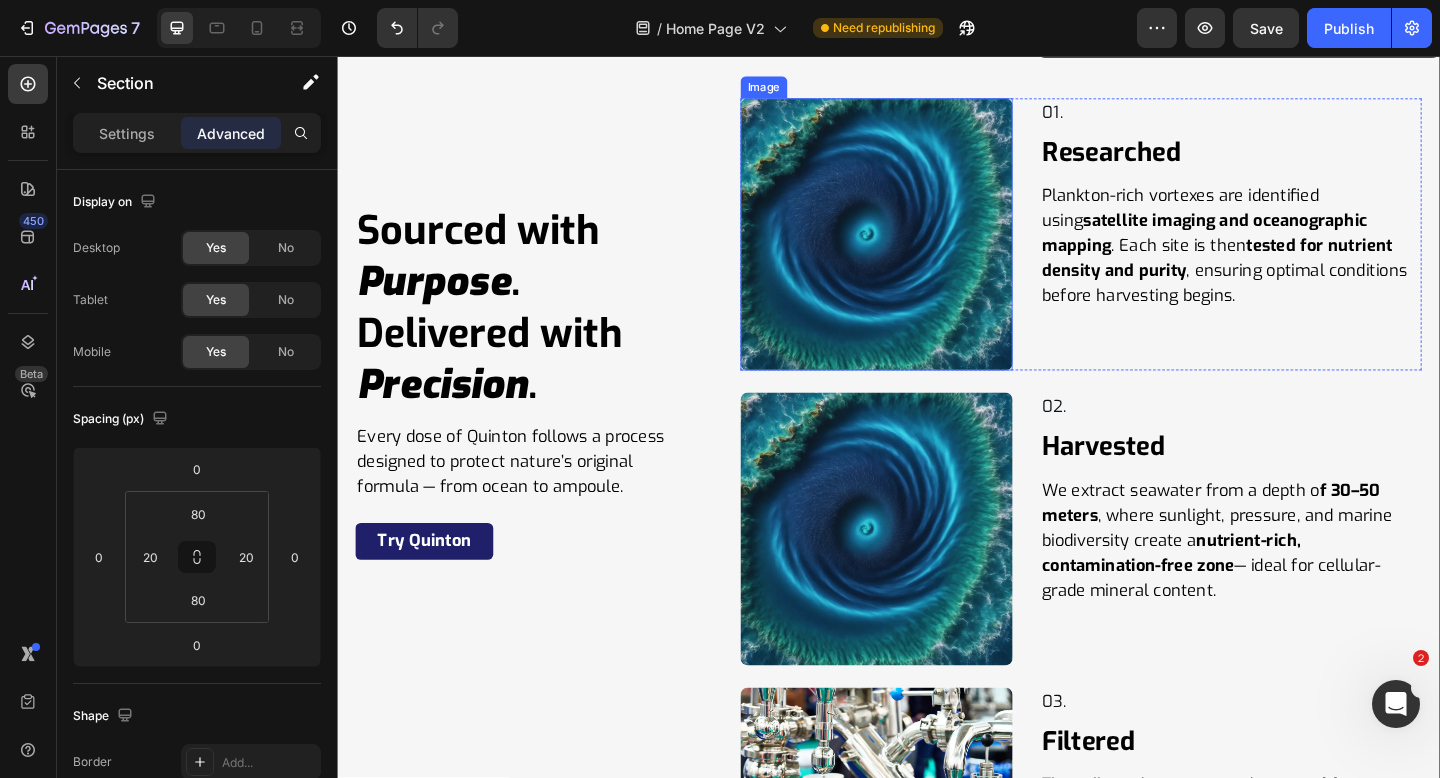 scroll, scrollTop: 9762, scrollLeft: 0, axis: vertical 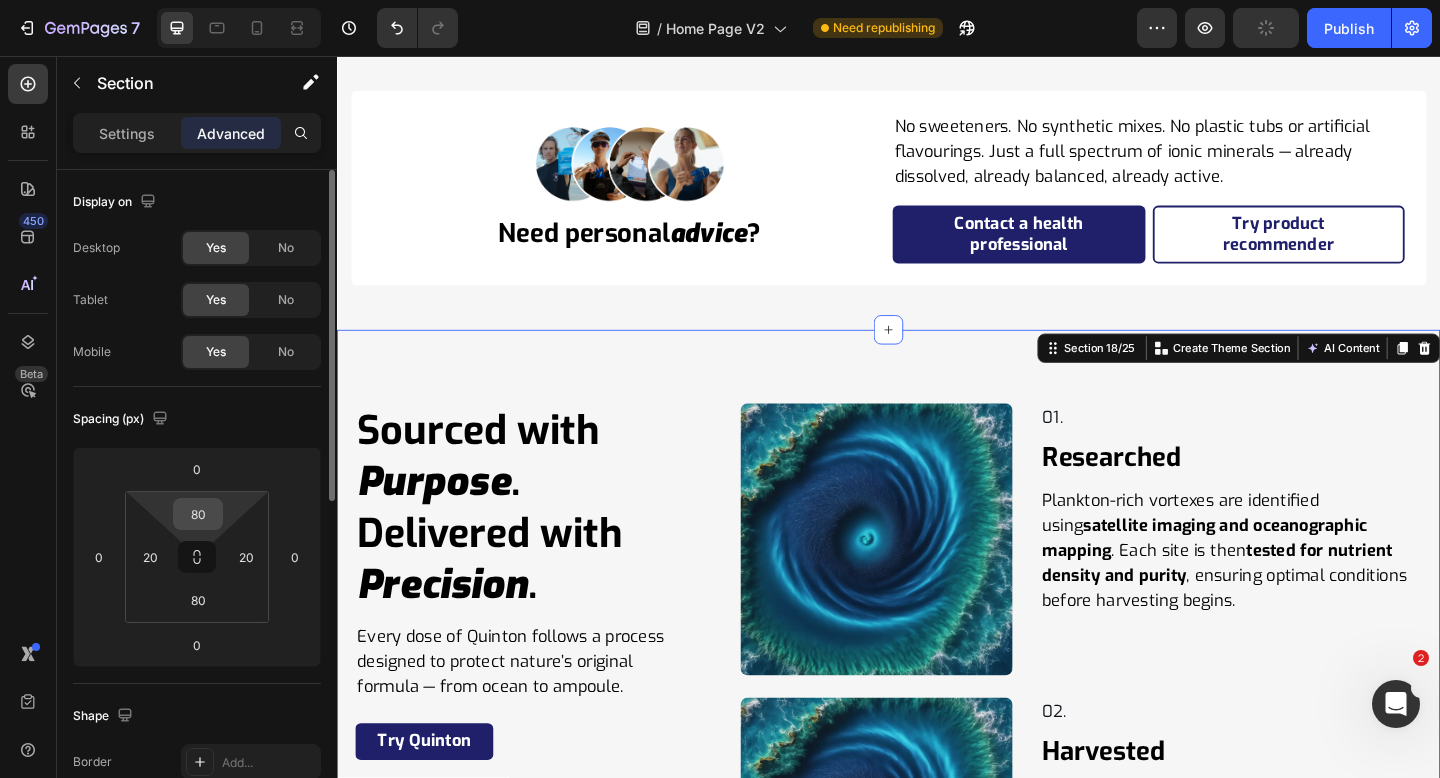 click on "80" at bounding box center (198, 514) 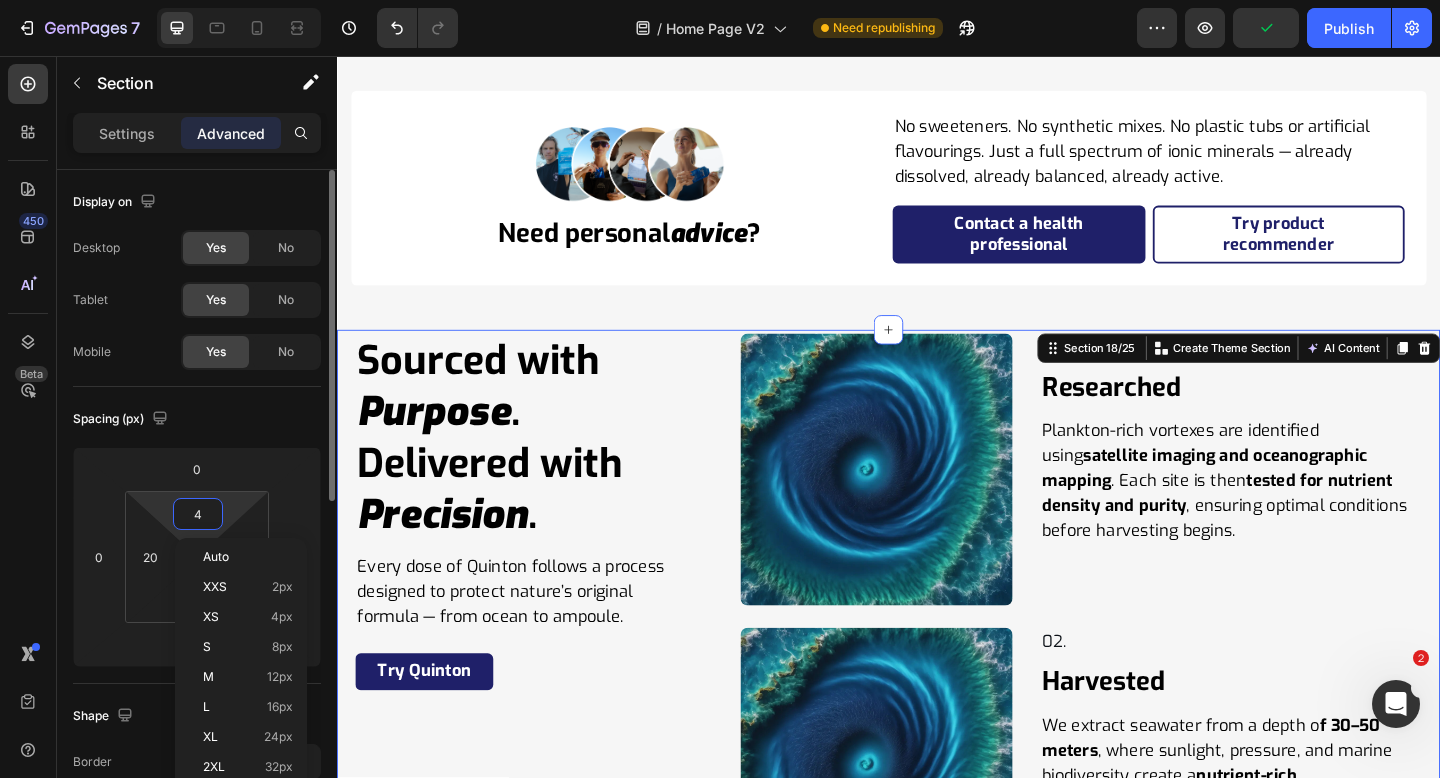 type on "48" 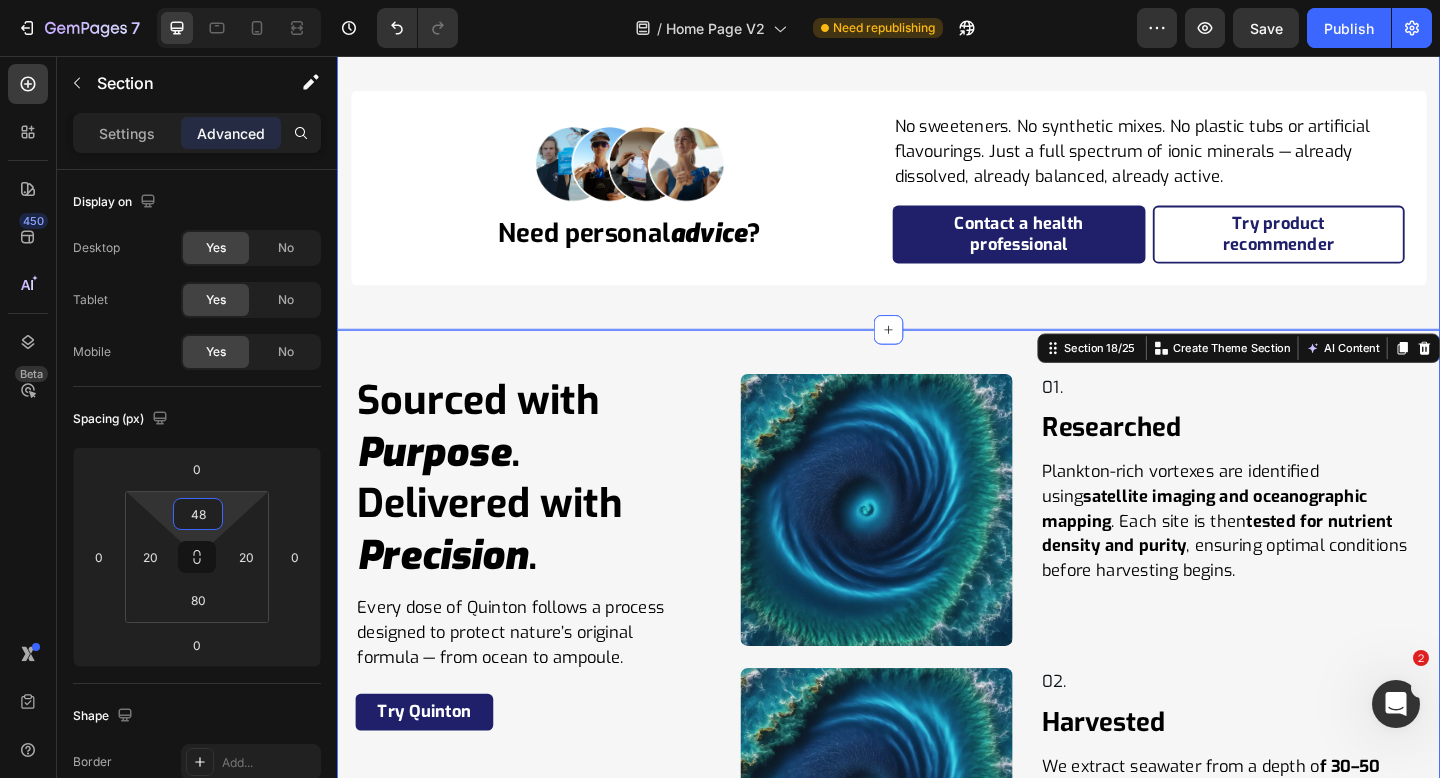 click on "Icon                Icon                Icon                Icon                Icon Icon List Hoz 98% highly recommend Quinton Text block shop your  daily dose  of minerals Heading Row Best Sellers Sport Wellness Bundles Save 35% Product Badge Product Images family bundle Product Title R 2,138.60 Product Price Product Price R 2,516.00 Product Price Product Price Row Product Save 20% Product Badge Product Images quinton hypertonic ampoules Product Title R 629.00 Product Price Product Price No compare price Product Price Row Product Save 30% Product Badge Product Images health bundle Product Title R 1,132.20 Product Price Product Price R 1,258.00 Product Price Product Price Row Product Save 35% Product Badge Product Images boundless energy bundle Product Title R 2,138.60 Product Price Product Price R 2,516.00 Product Price Product Price Row Product Save 20% Product Badge Product Images new totum sport Product Title R 839.00 Product Price Product Price No compare price Product Price Row Product ?" at bounding box center (937, -67) 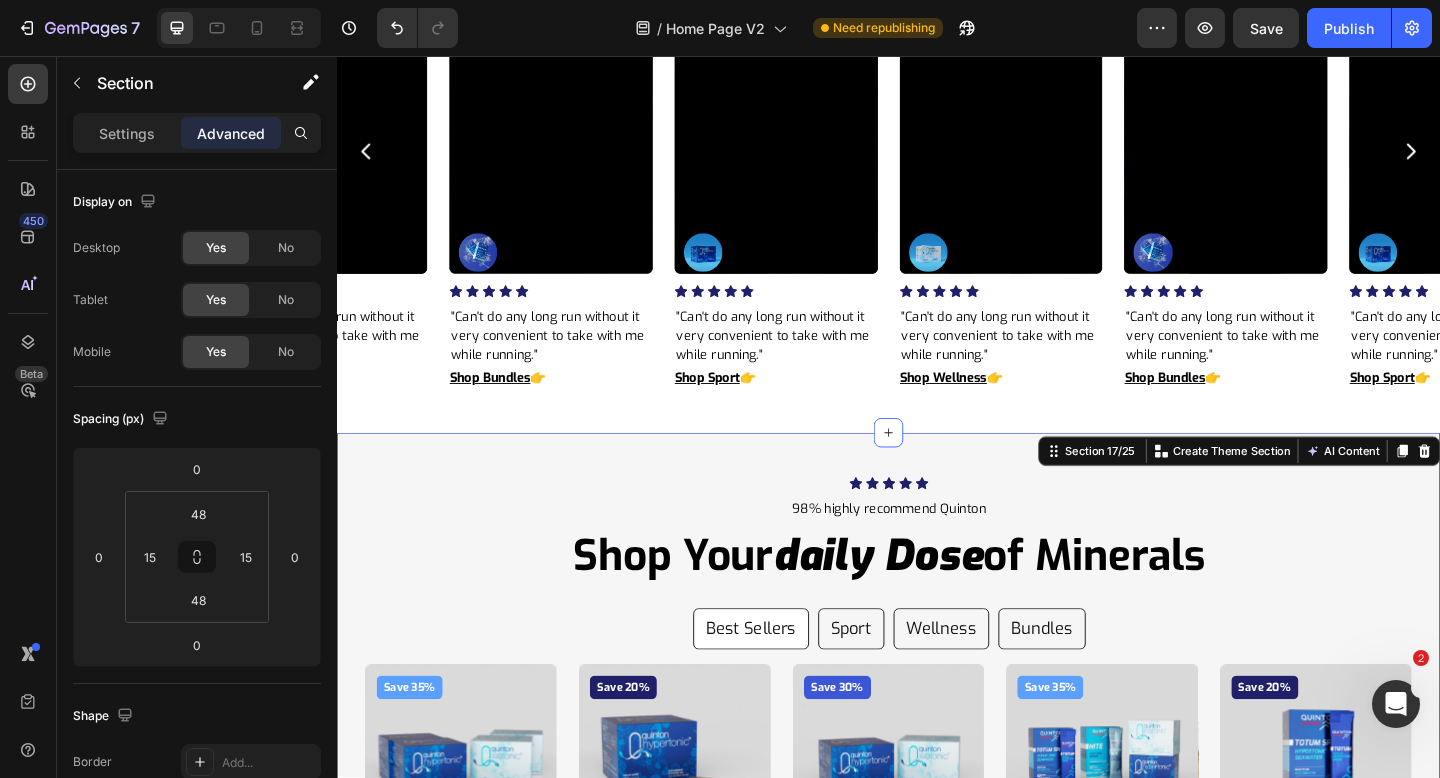 scroll, scrollTop: 8800, scrollLeft: 0, axis: vertical 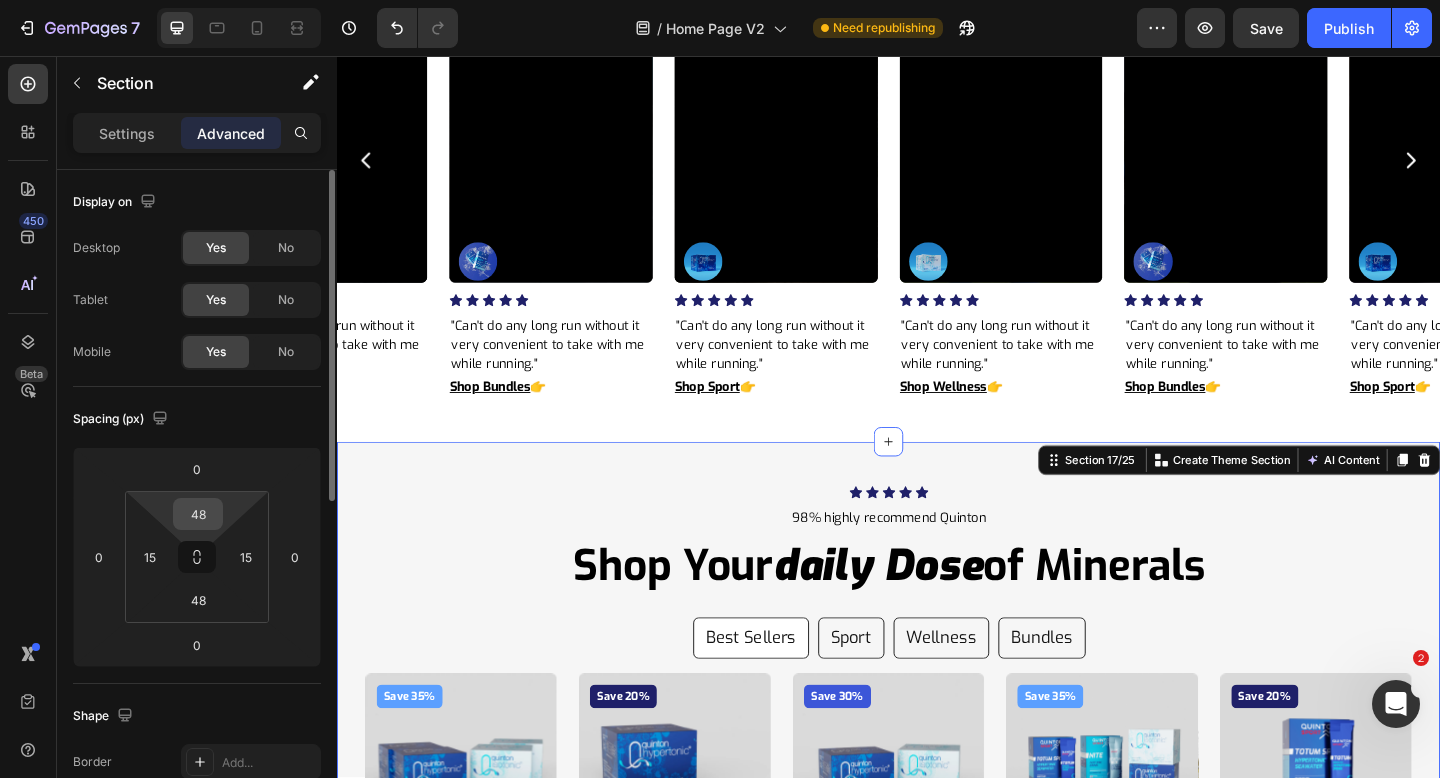 click on "48" at bounding box center (198, 514) 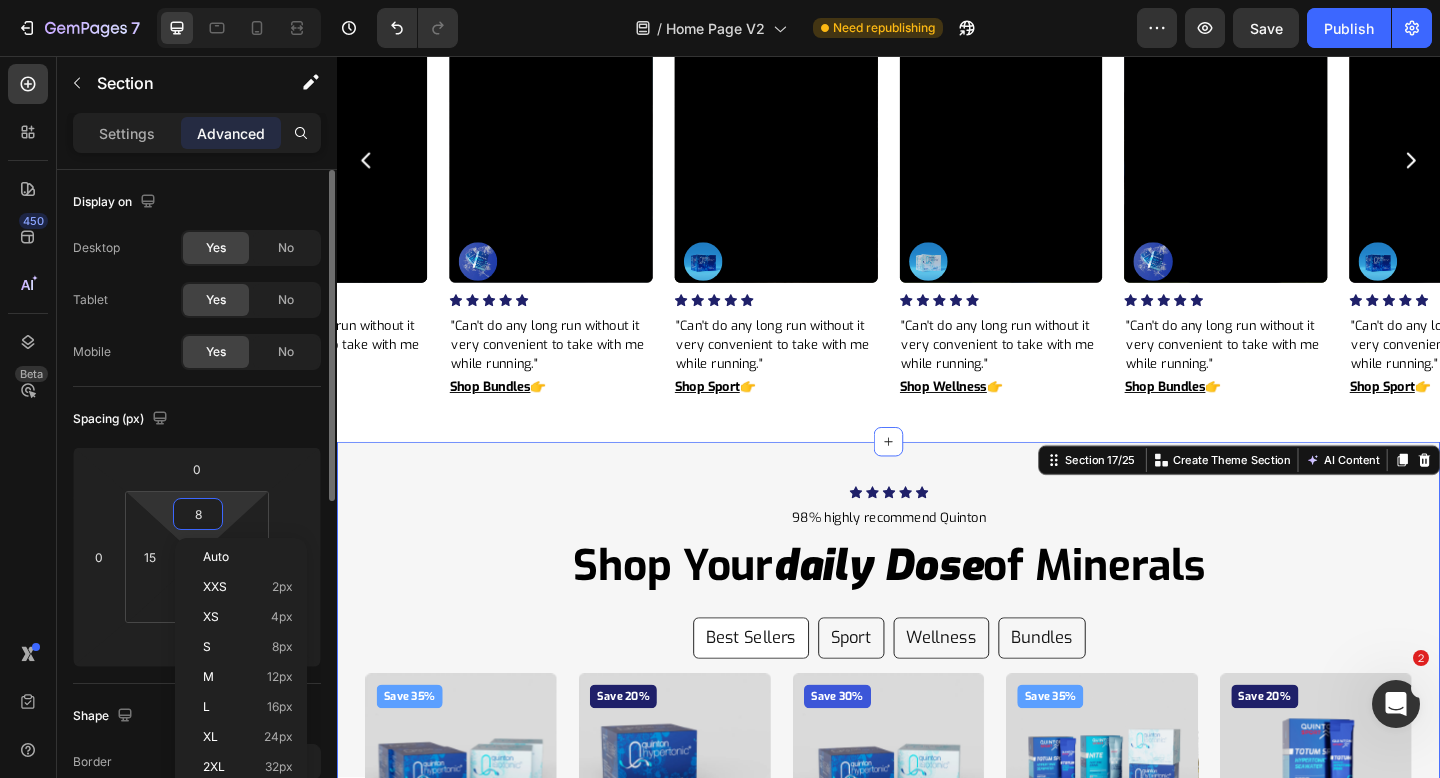 type on "80" 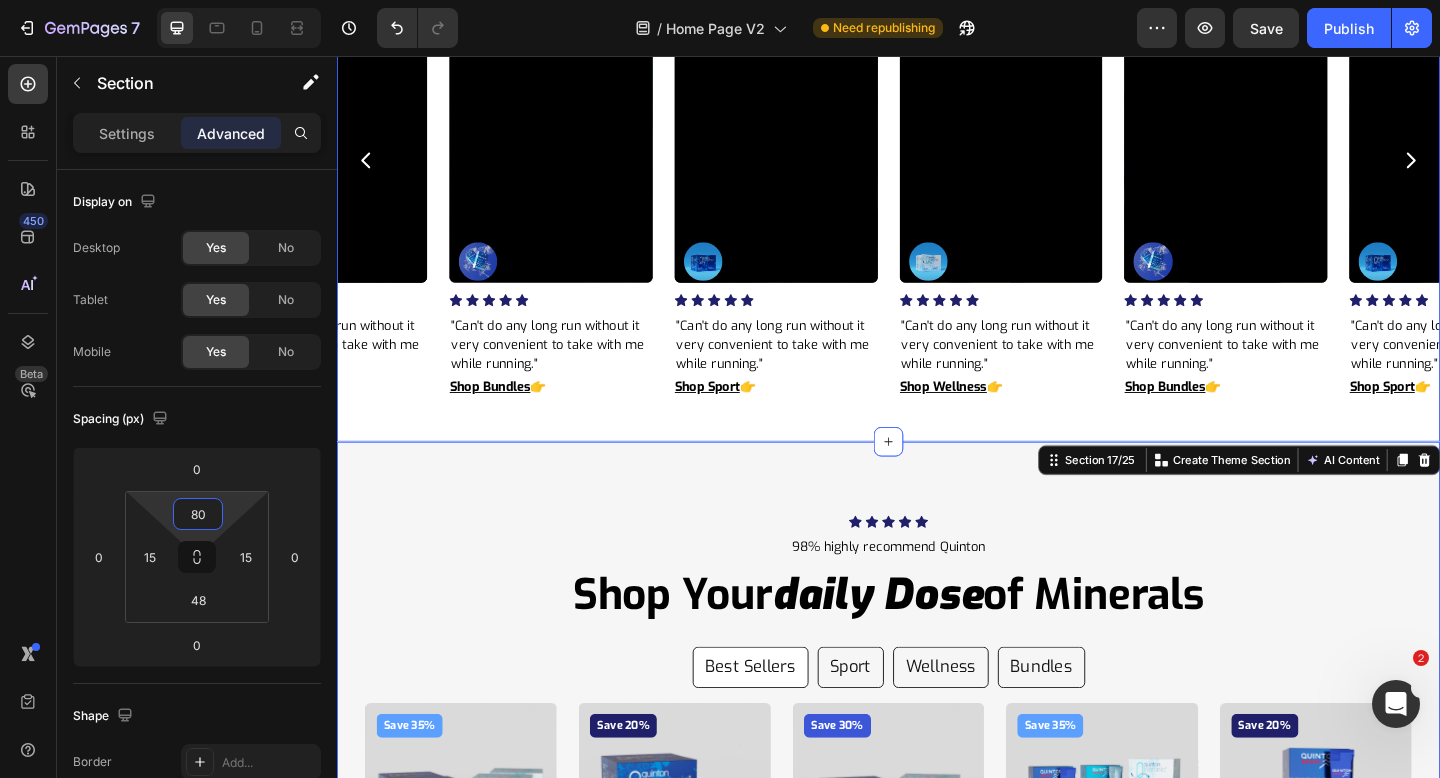drag, startPoint x: 707, startPoint y: 453, endPoint x: 568, endPoint y: 510, distance: 150.23315 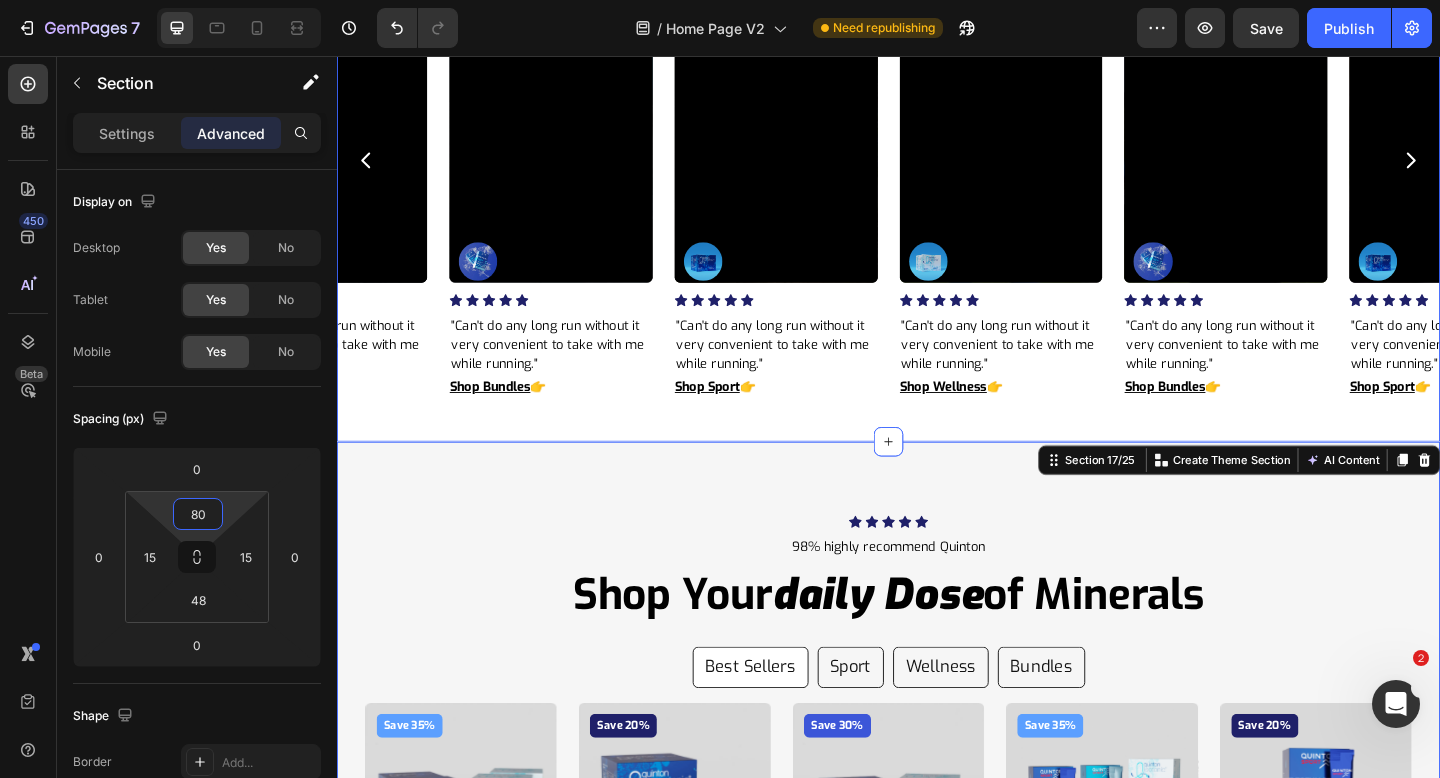 click on "easy. effective. essential.  the simplest way to fuel your body every day. Heading Row
Video Image                Icon                Icon                Icon                Icon                Icon Icon List Hoz "Can't do any long run without it very convenient to take with me while running." Text Block Shop Bundles  👉 Button Row Video Image                Icon                Icon                Icon                Icon                Icon Icon List Hoz "Can't do any long run without it very convenient to take with me while running." Text Block Shop Sport  👉 Button Row Video Image                Icon                Icon                Icon                Icon                Icon Icon List Hoz "Can't do any long run without it very convenient to take with me while running." Text Block Shop Wellness  👉 Button Row Video Image                Icon                Icon                Icon                Icon                Icon Icon List Hoz Text Block Shop Bundles  👉 Button Row Video" at bounding box center [937, 95] 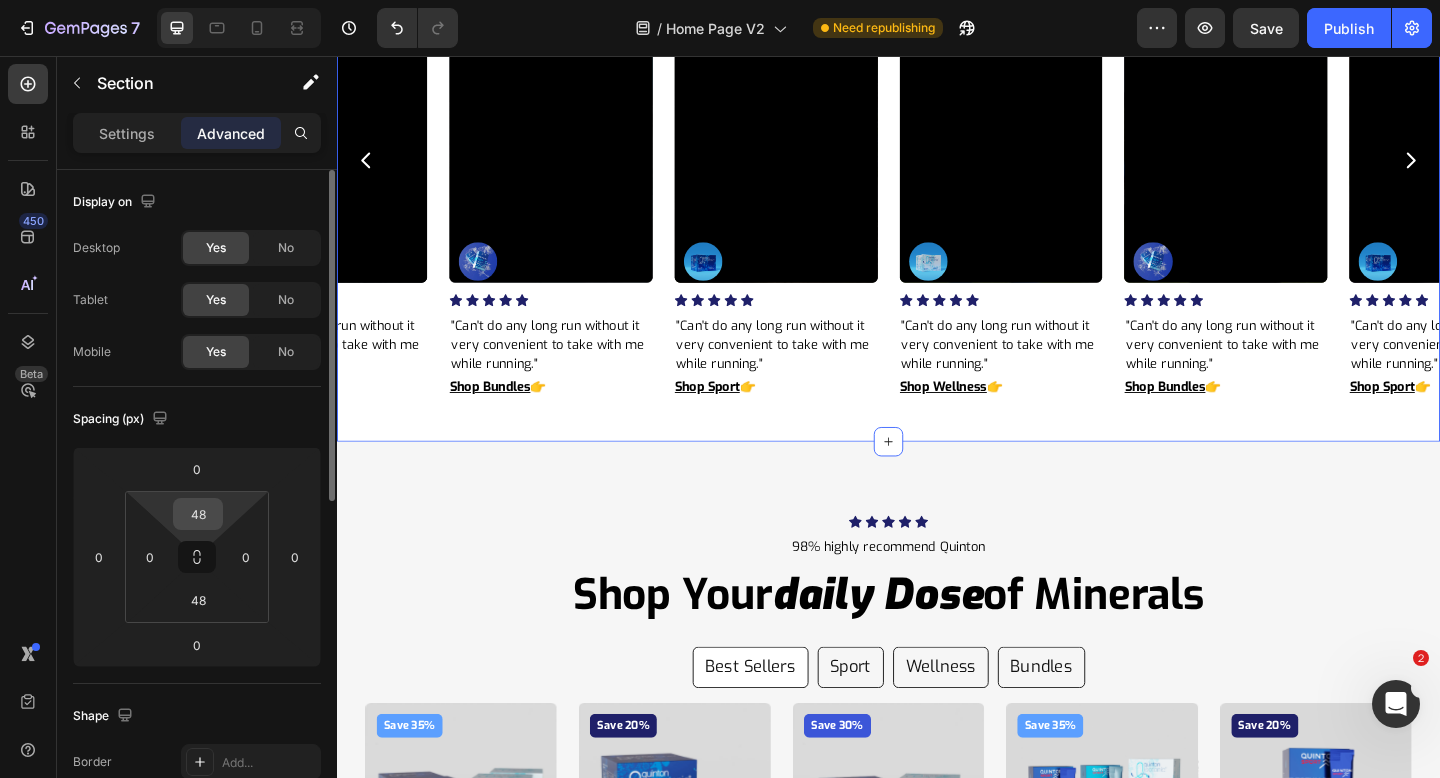 click on "48" at bounding box center (198, 514) 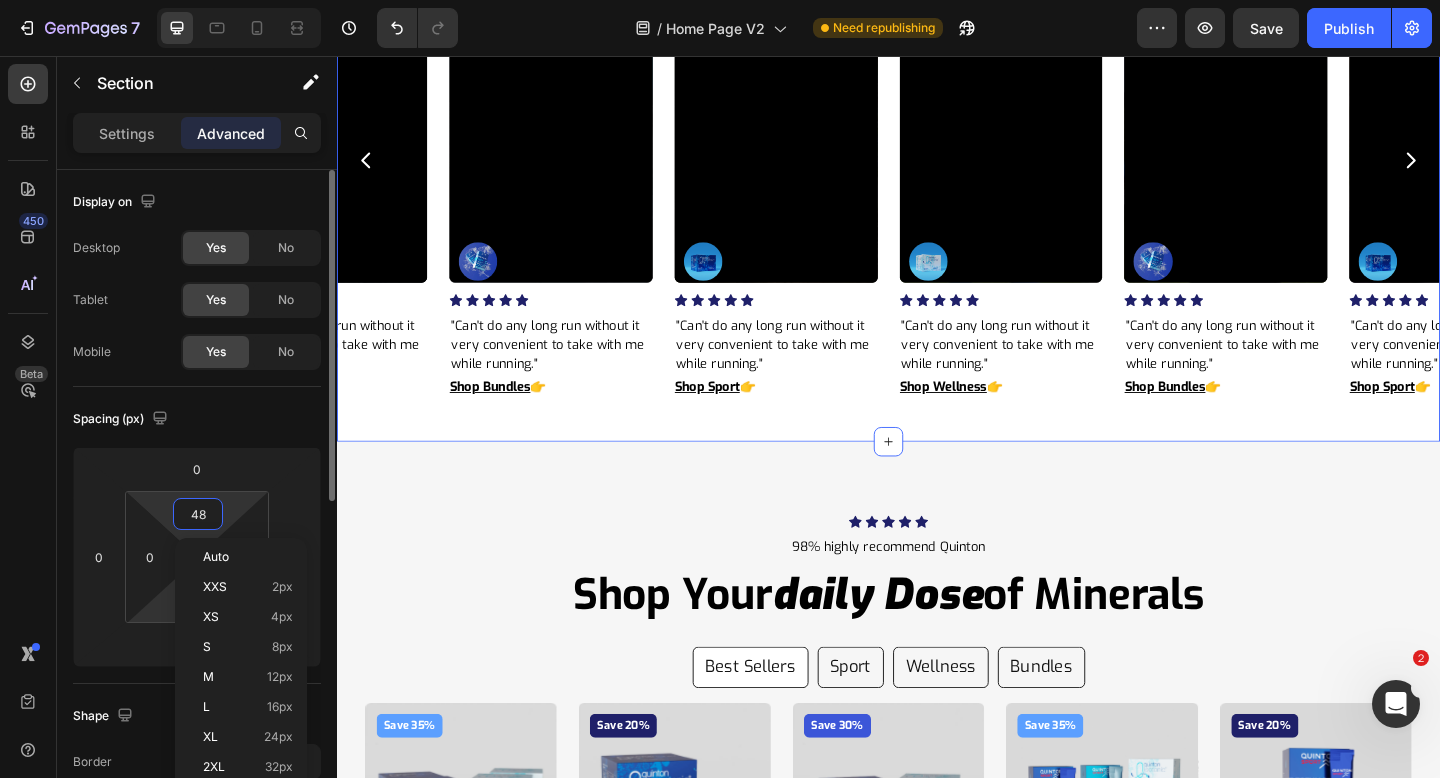 click on "7  Version history  /  Home Page V2 Need republishing Preview  Save   Publish  450 Beta Sections(18) Elements(83) Section Element Hero Section Product Detail Brands Trusted Badges Guarantee Product Breakdown How to use Testimonials Compare Bundle FAQs Social Proof Brand Story Product List Collection Blog List Contact Sticky Add to Cart Custom Footer Browse Library 450 Layout
Row
Row
Row
Row Text
Heading
Text Block Button
Button
Button Media
Image
Image" at bounding box center [720, 0] 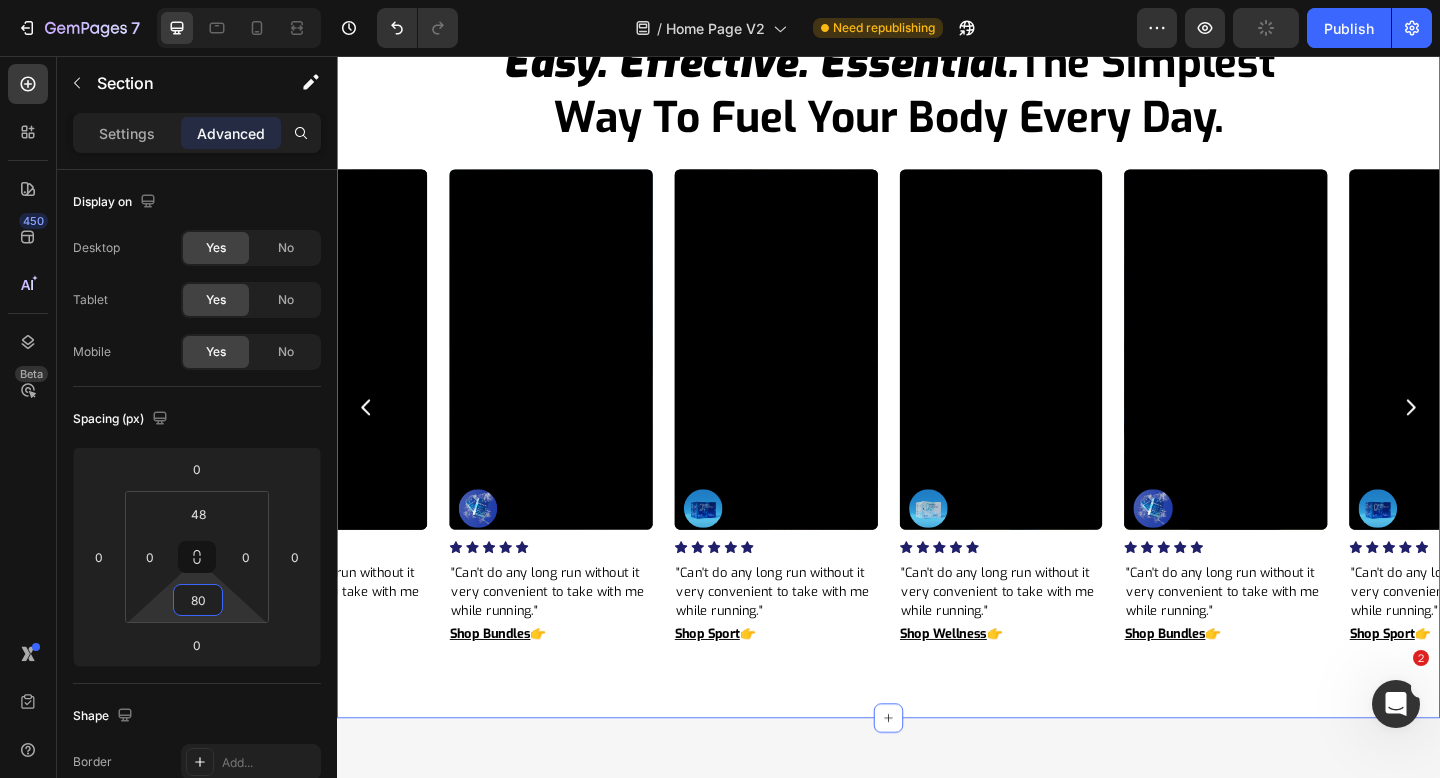 scroll, scrollTop: 8349, scrollLeft: 0, axis: vertical 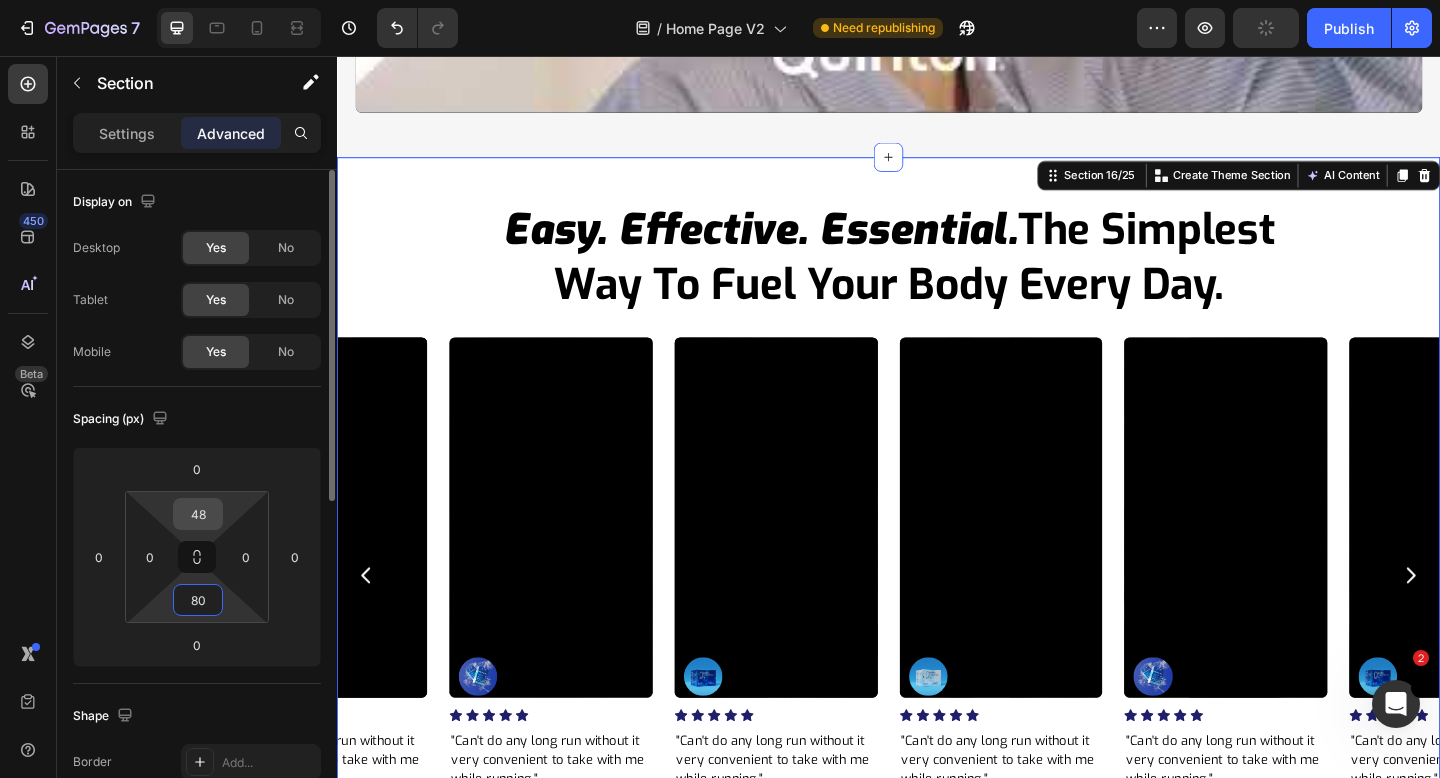 type on "80" 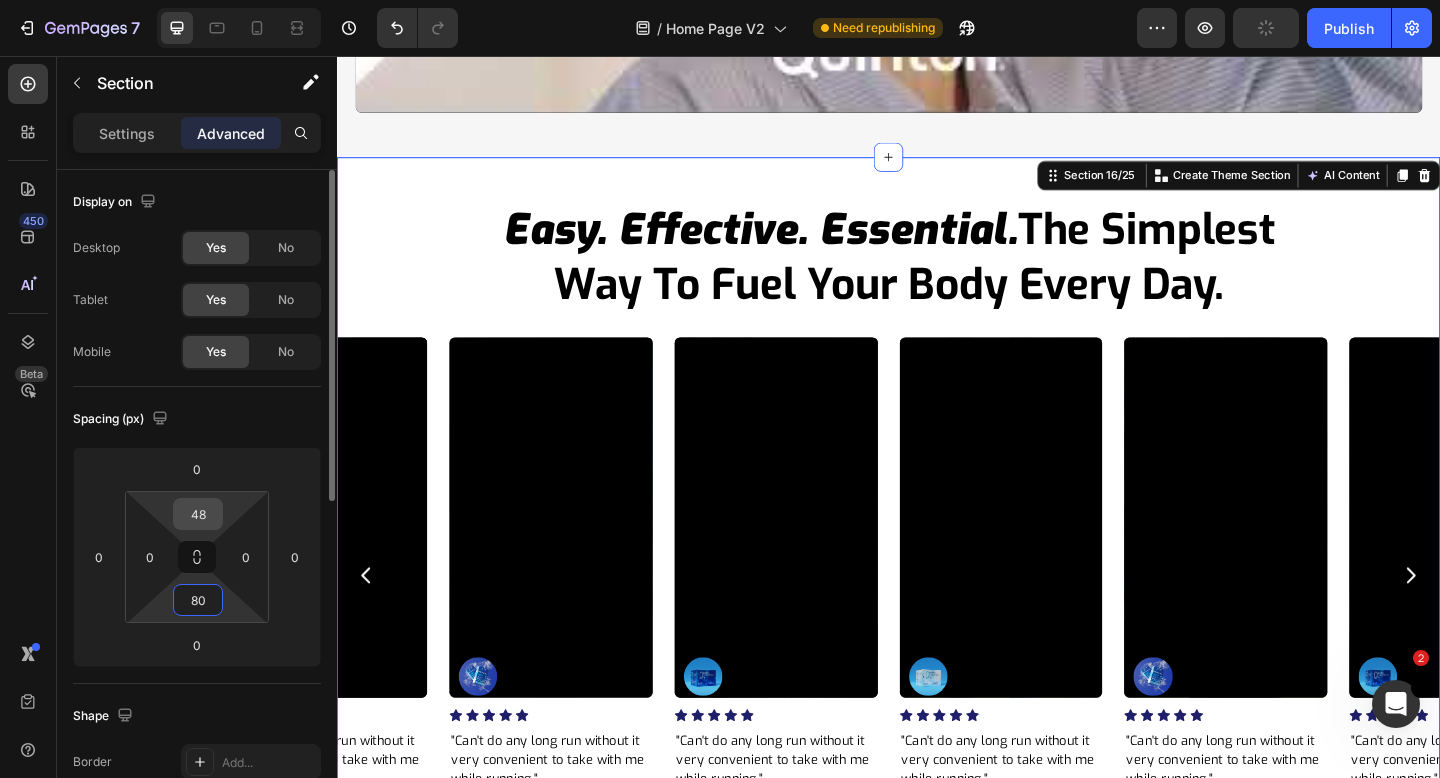 click on "48" at bounding box center (198, 514) 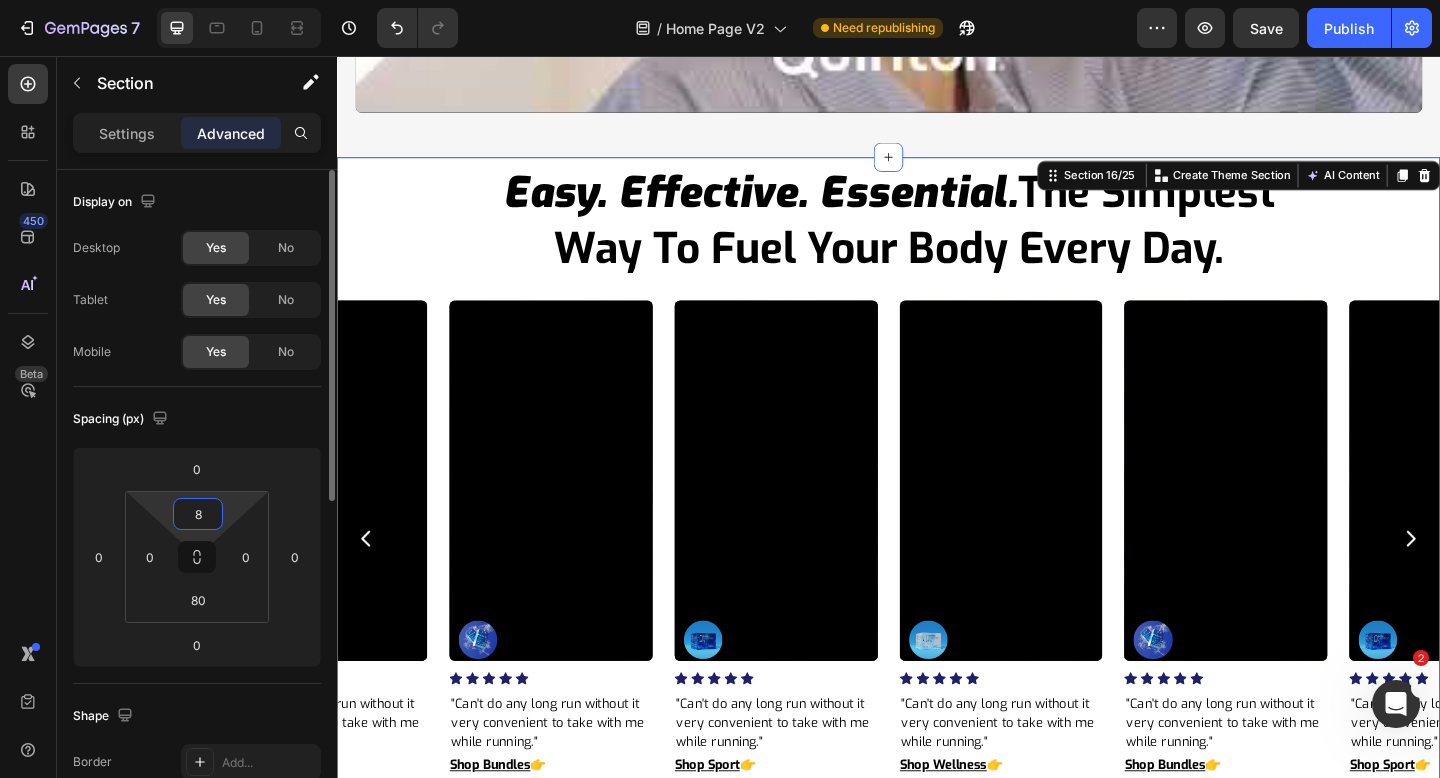 type on "80" 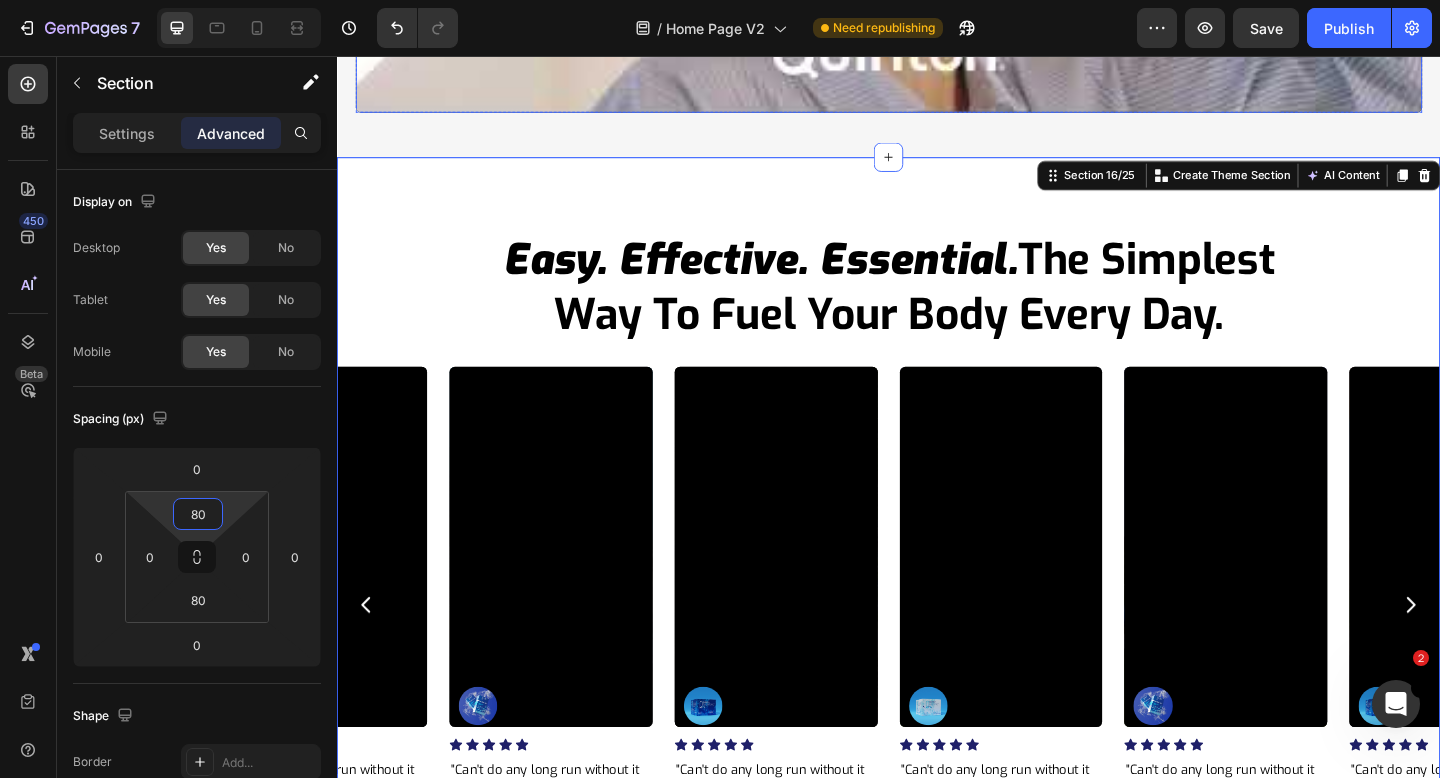 click on "Experience  Hydration  the Way Nature Intended Heading No sweeteners. No synthetic mixes. No plastic tubs or artificial flavourings. Just a full spectrum of ionic minerals — already dissolved, already balanced, already active.    This is  not a new formula.  It’s the original one. And your body knows exactly what to do with it. Text Block Row Video Row Section 15/25" at bounding box center (937, -315) 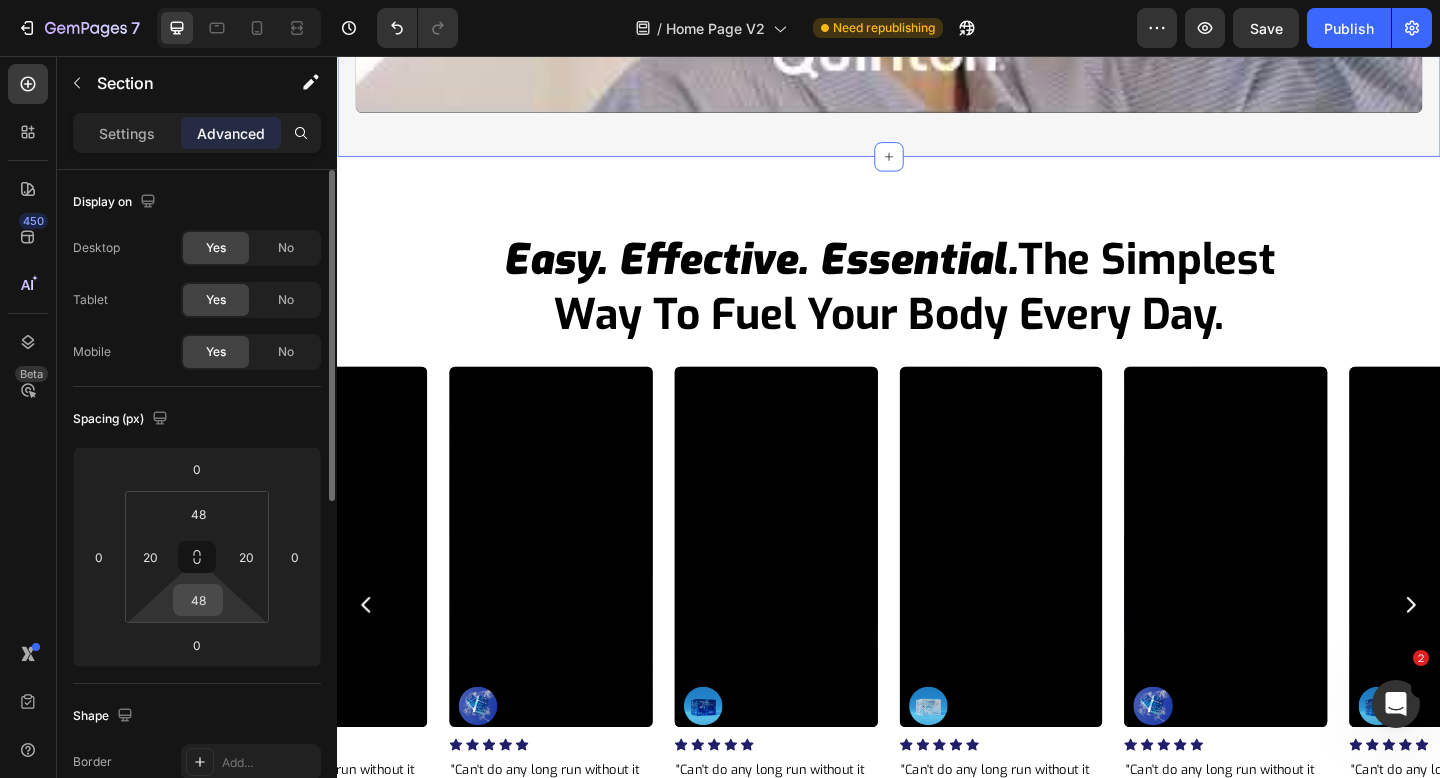 click on "48" at bounding box center [198, 600] 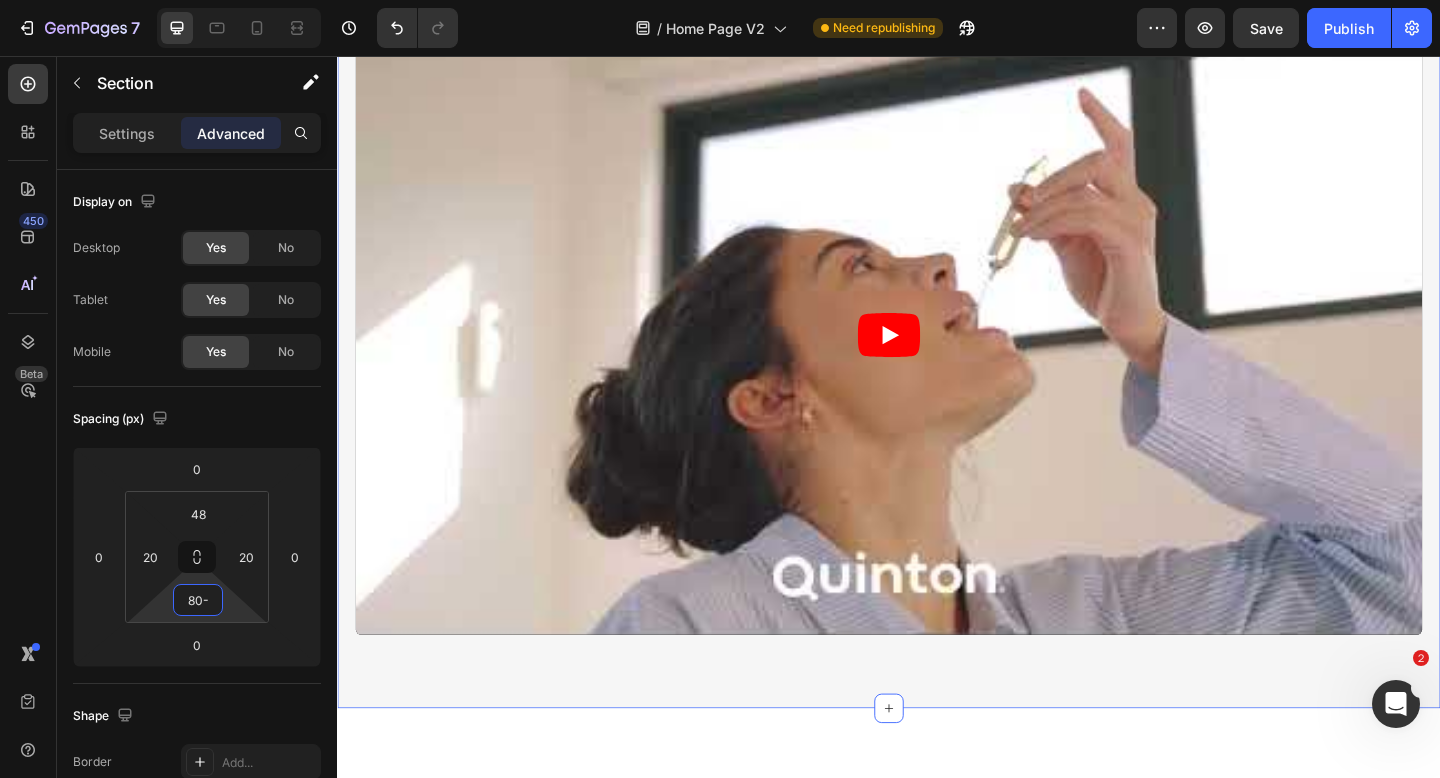 scroll, scrollTop: 7288, scrollLeft: 0, axis: vertical 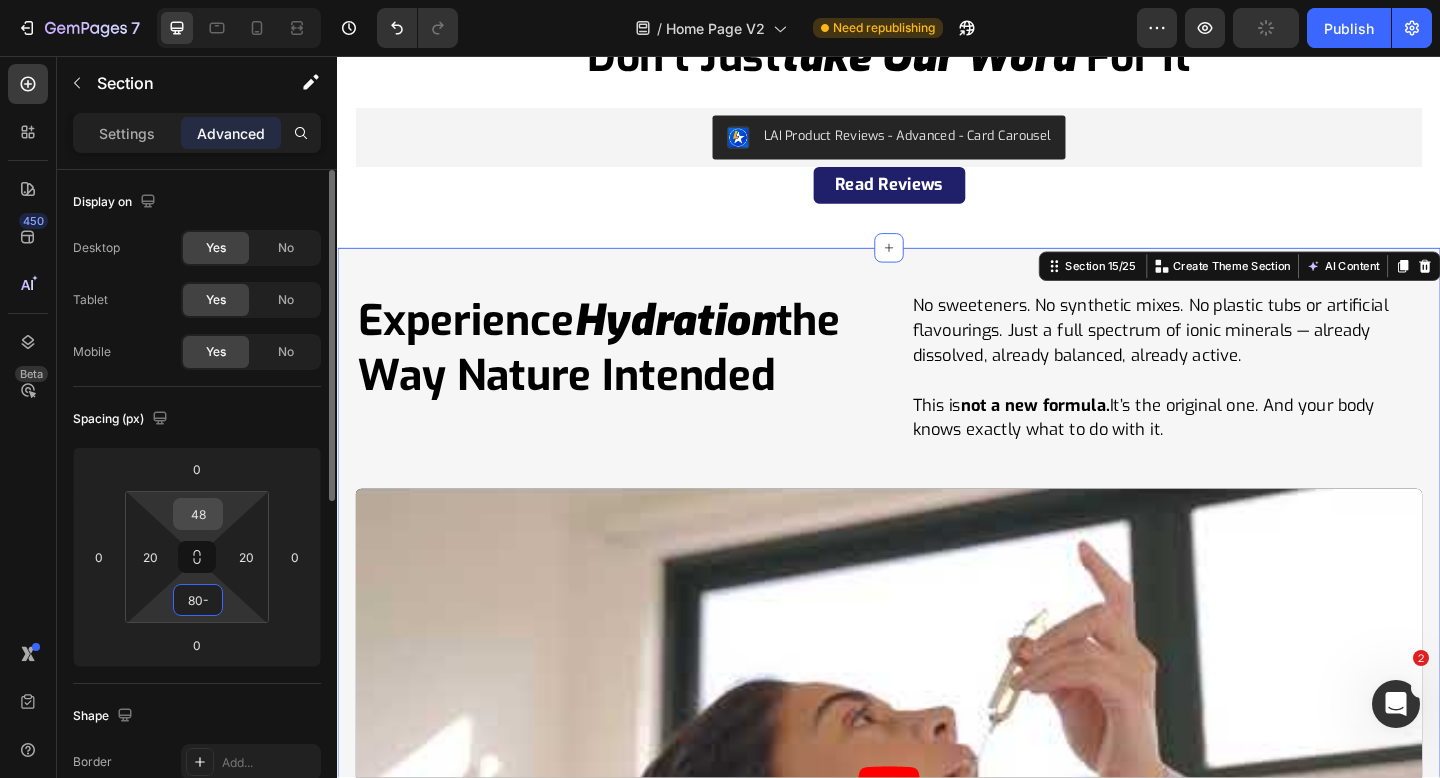 type on "80" 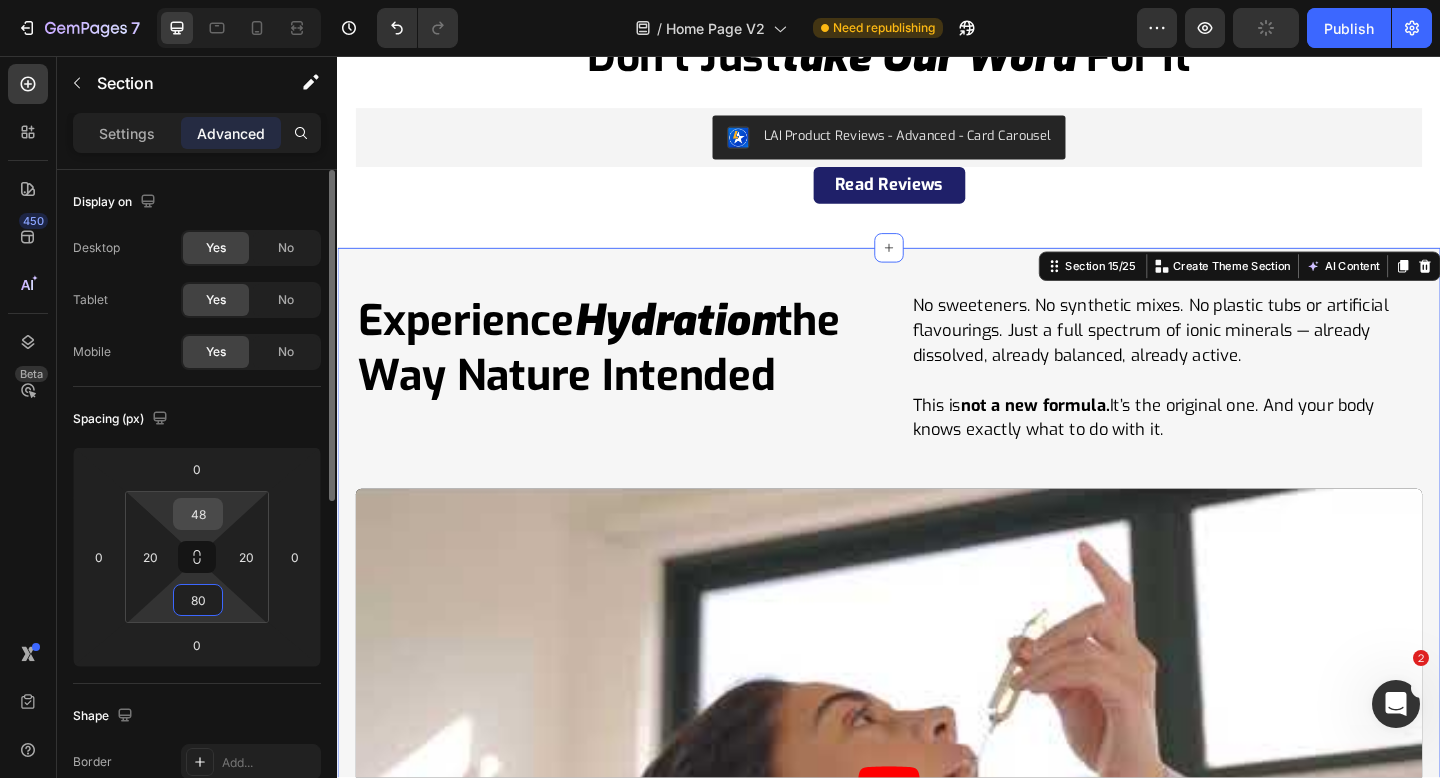 click on "48" at bounding box center [198, 514] 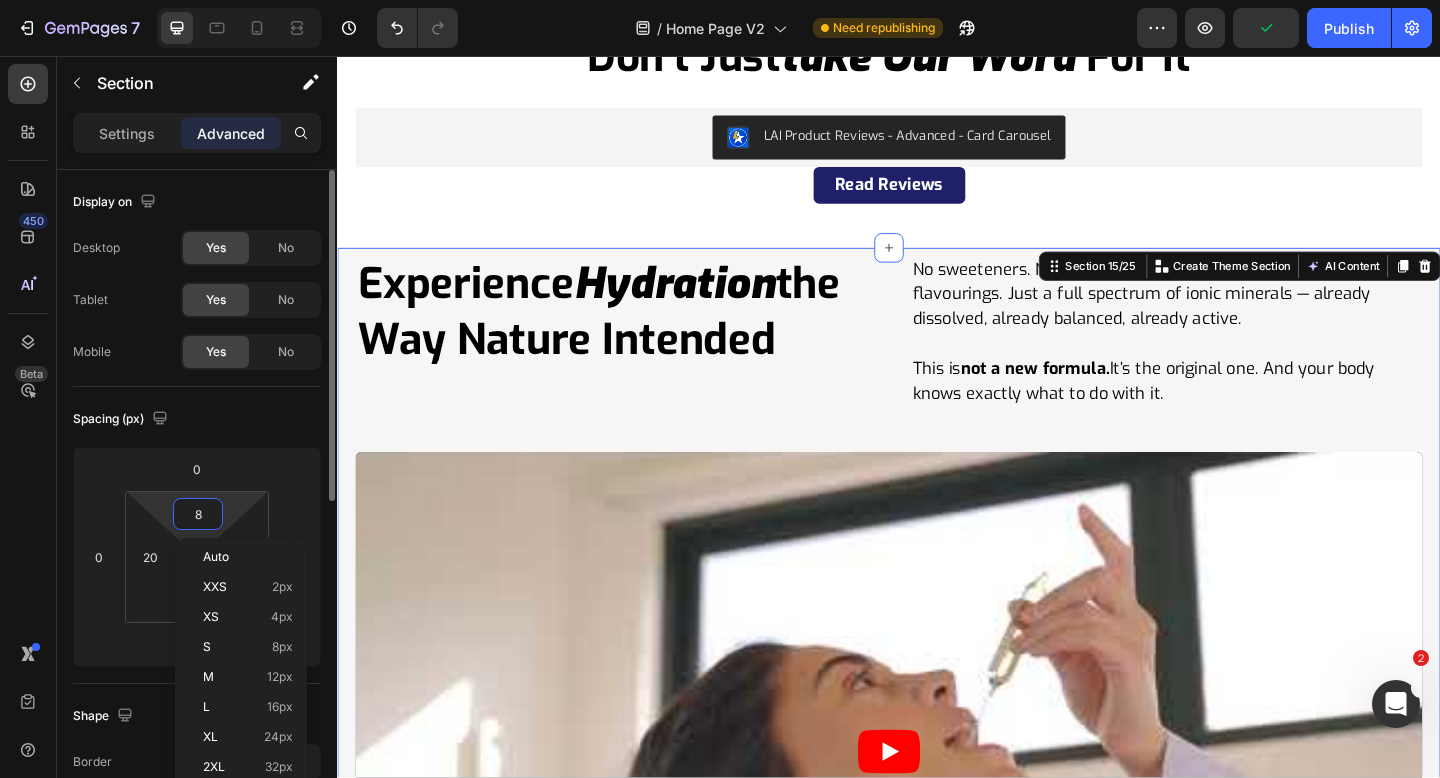 type on "80" 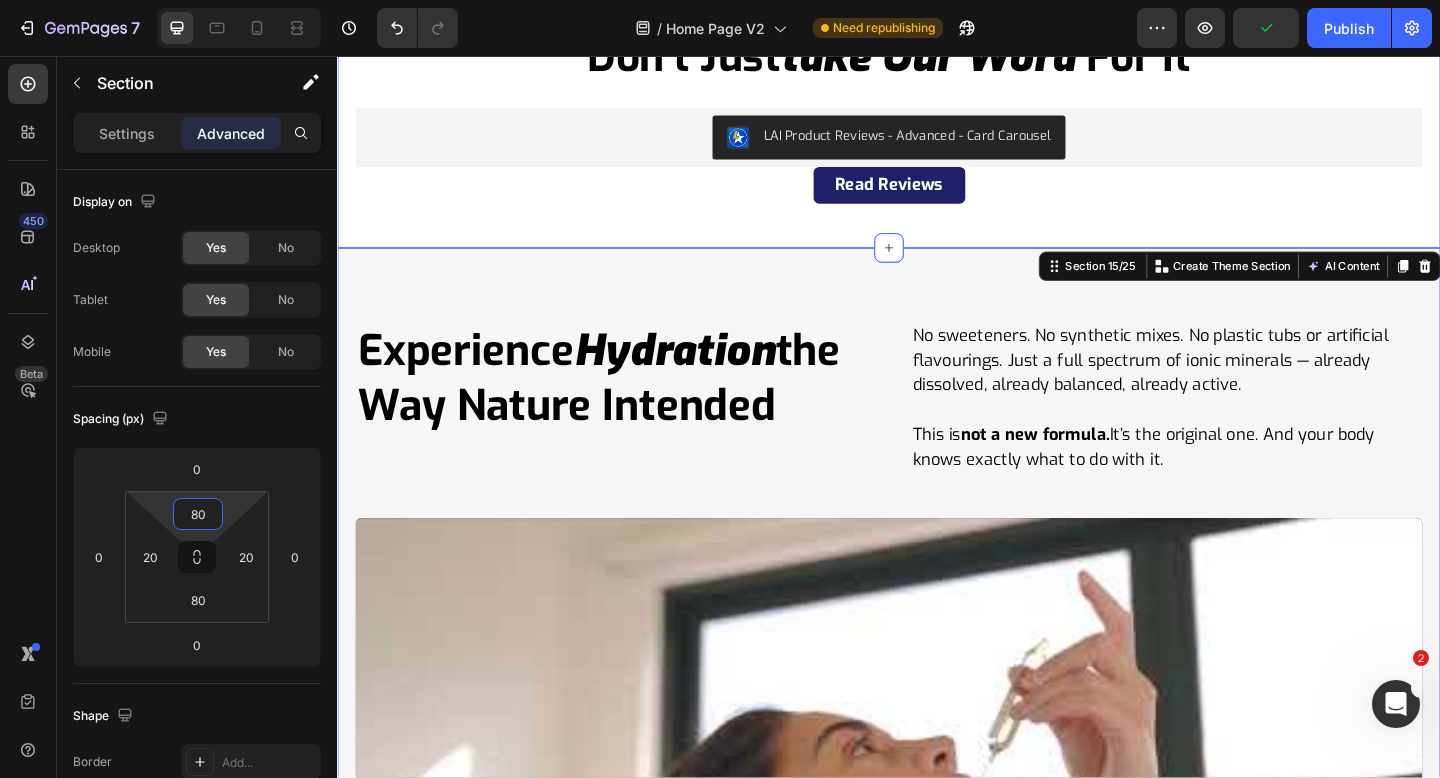 click on "Icon                Icon                Icon                Icon                Icon Icon List Hoz 5000+ 5 Star reviews Text block don’t just  take our word   for it Heading Row LAI Product Reviews - Advanced - Card Carousel LAI Product Reviews Row Read Reviews Button Section 14/25" at bounding box center [937, 92] 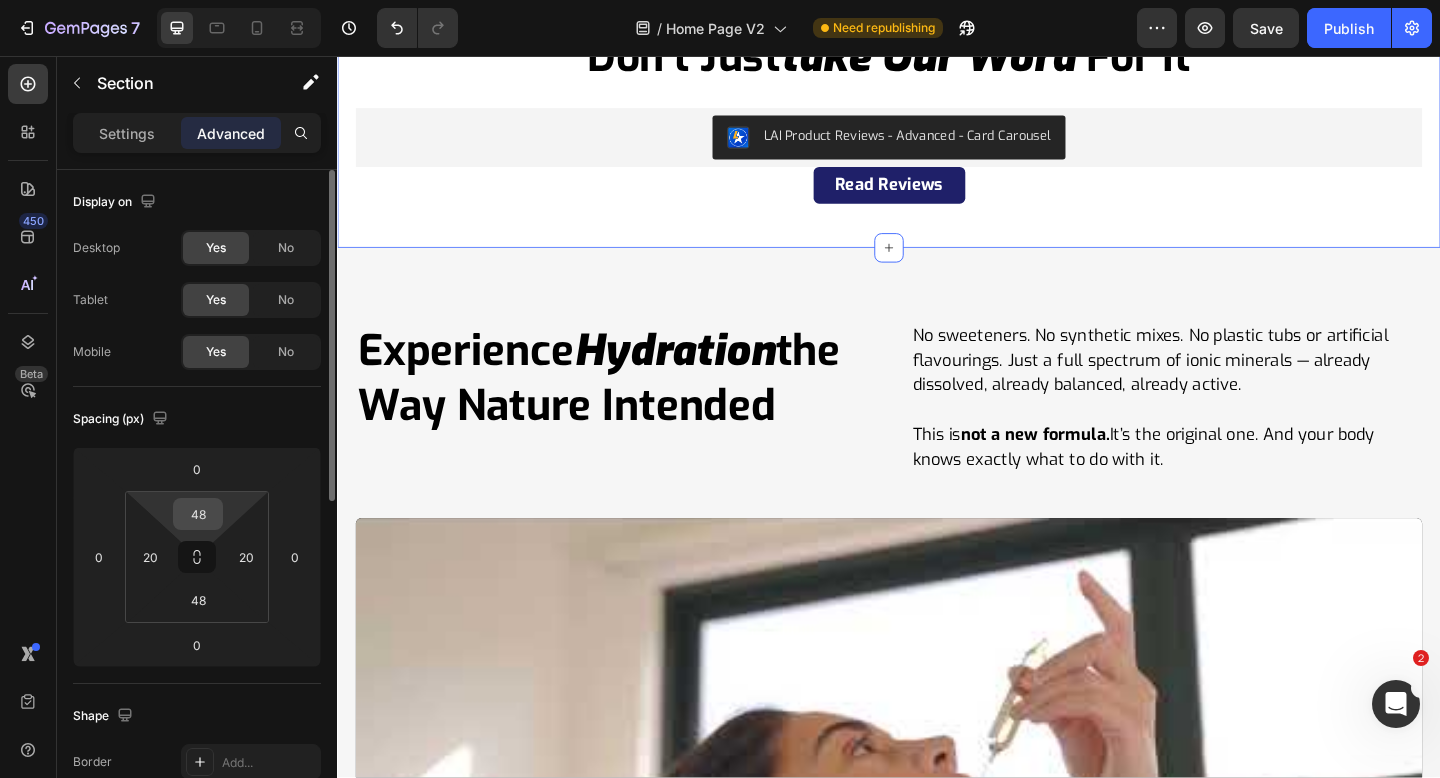 click on "48" at bounding box center [198, 514] 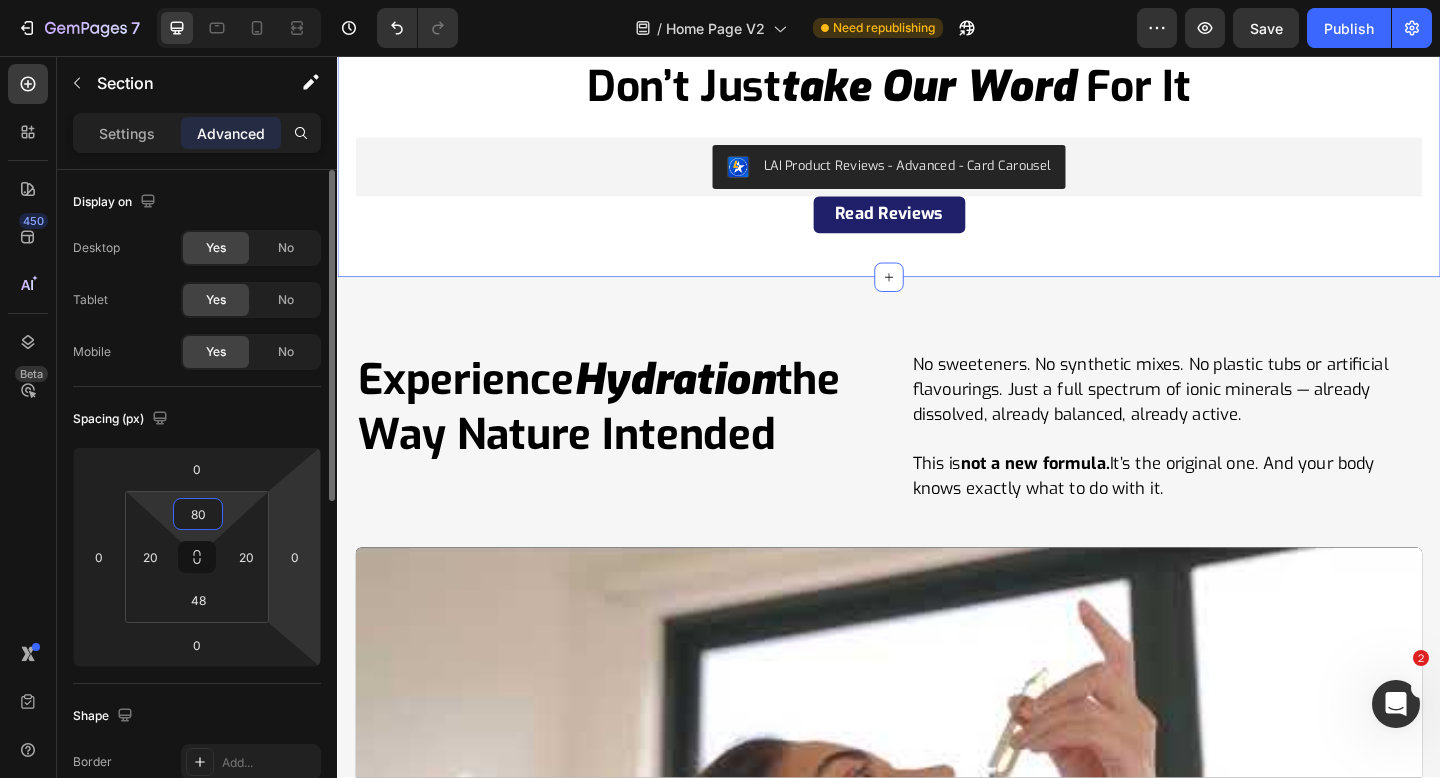 type on "80" 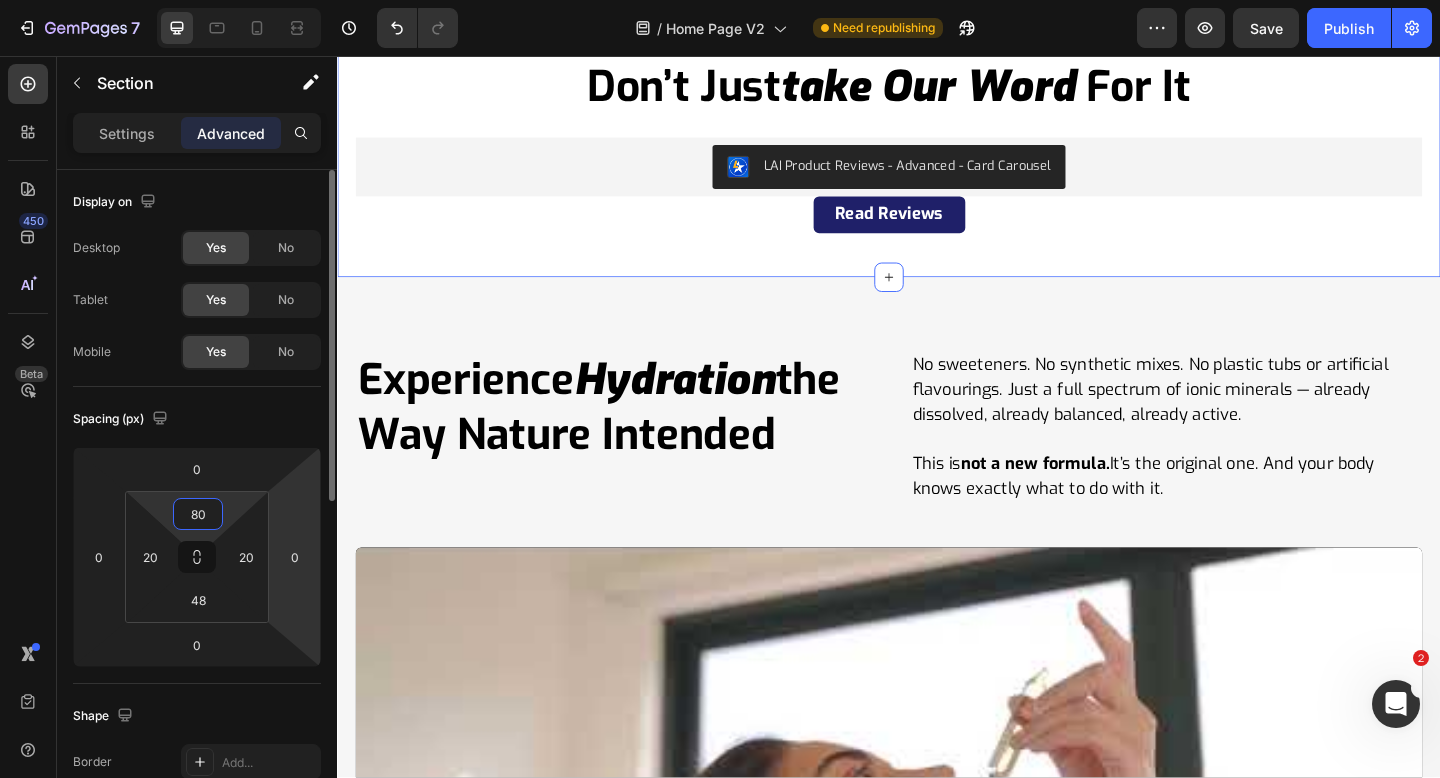drag, startPoint x: 318, startPoint y: 588, endPoint x: 303, endPoint y: 588, distance: 15 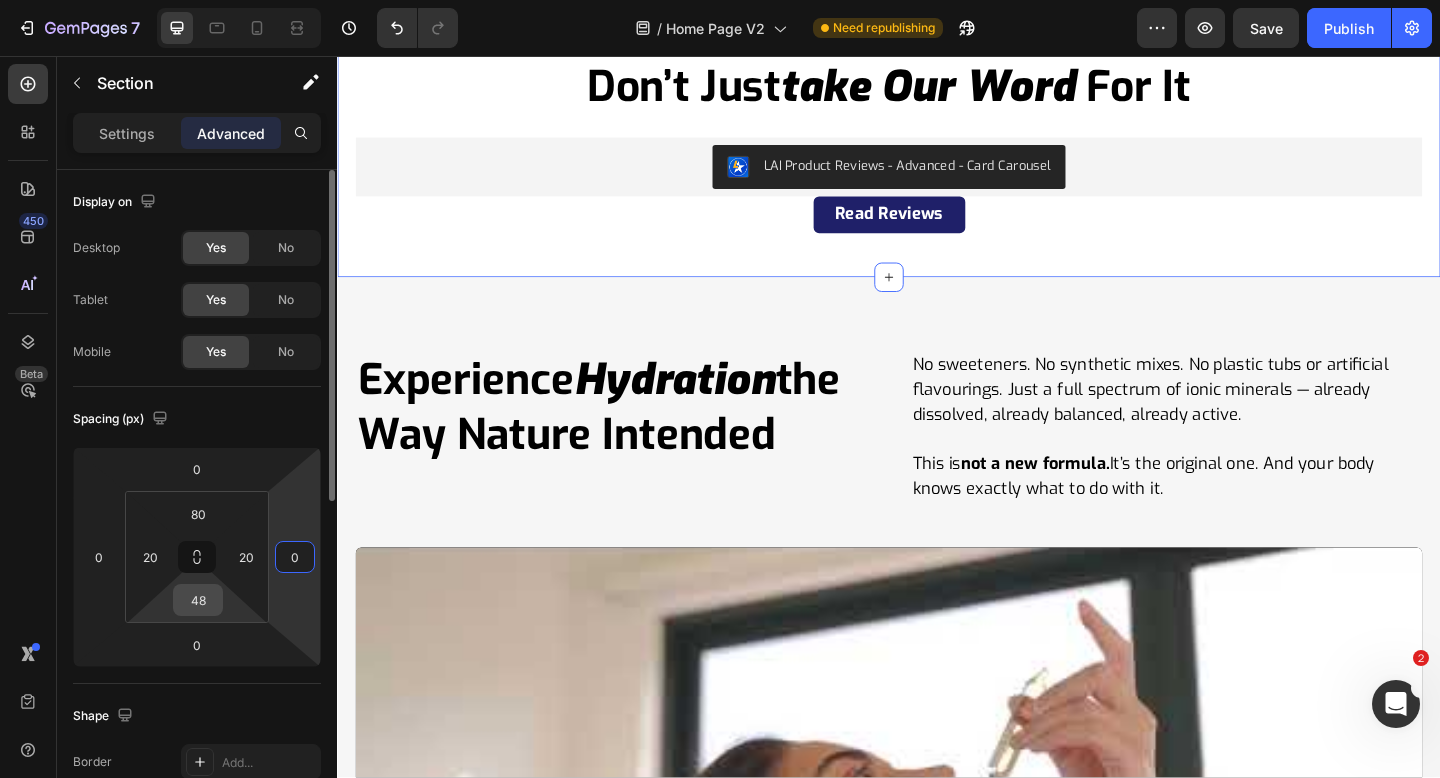 click on "48" at bounding box center (198, 600) 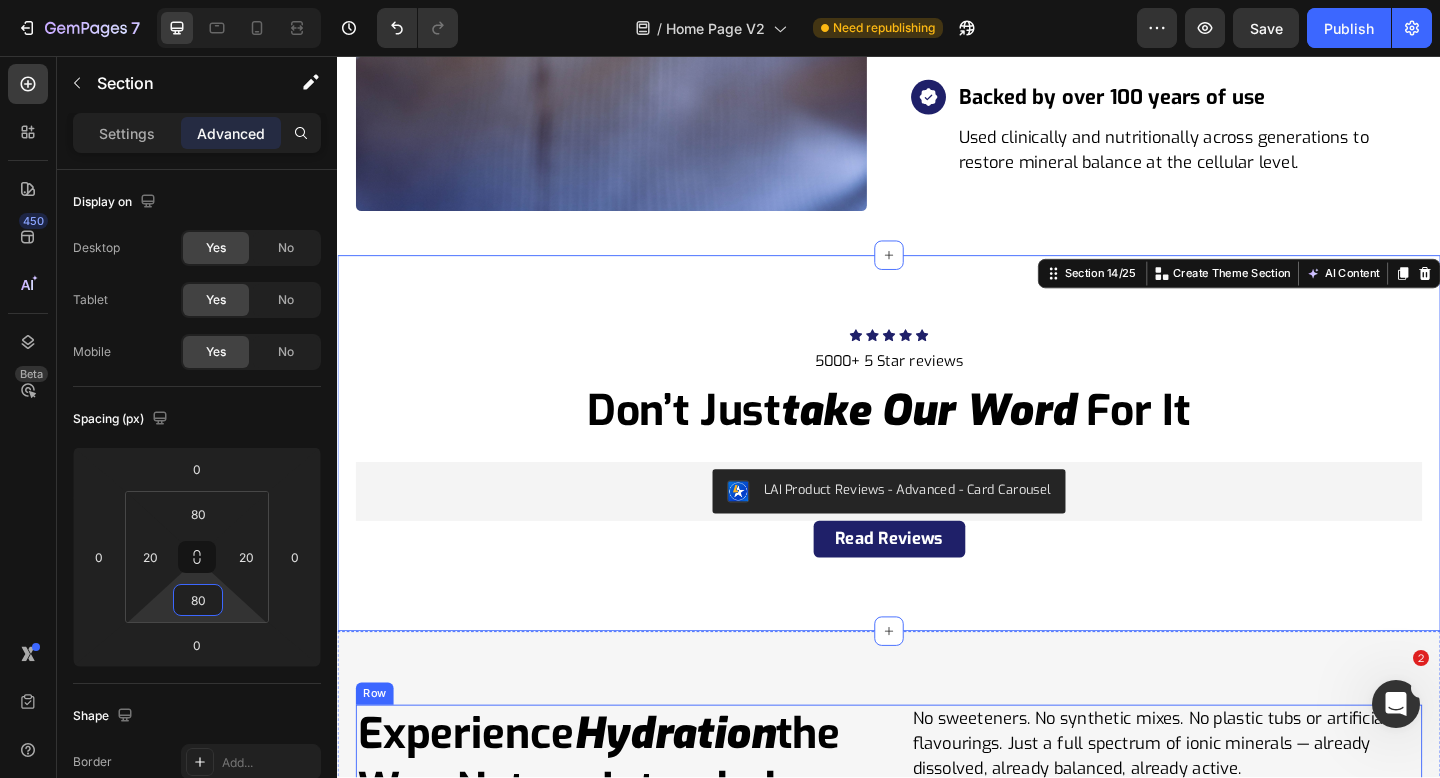 scroll, scrollTop: 6886, scrollLeft: 0, axis: vertical 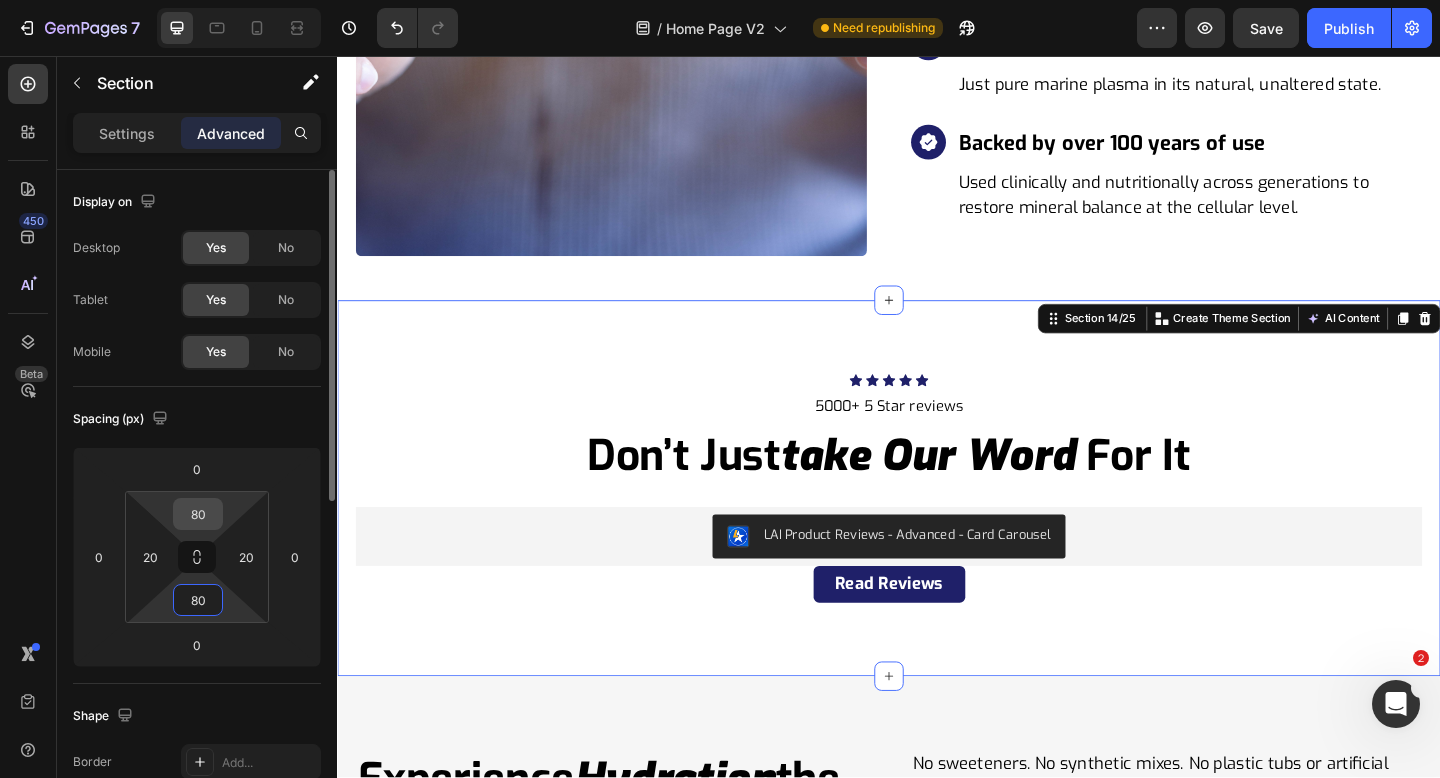 type on "80" 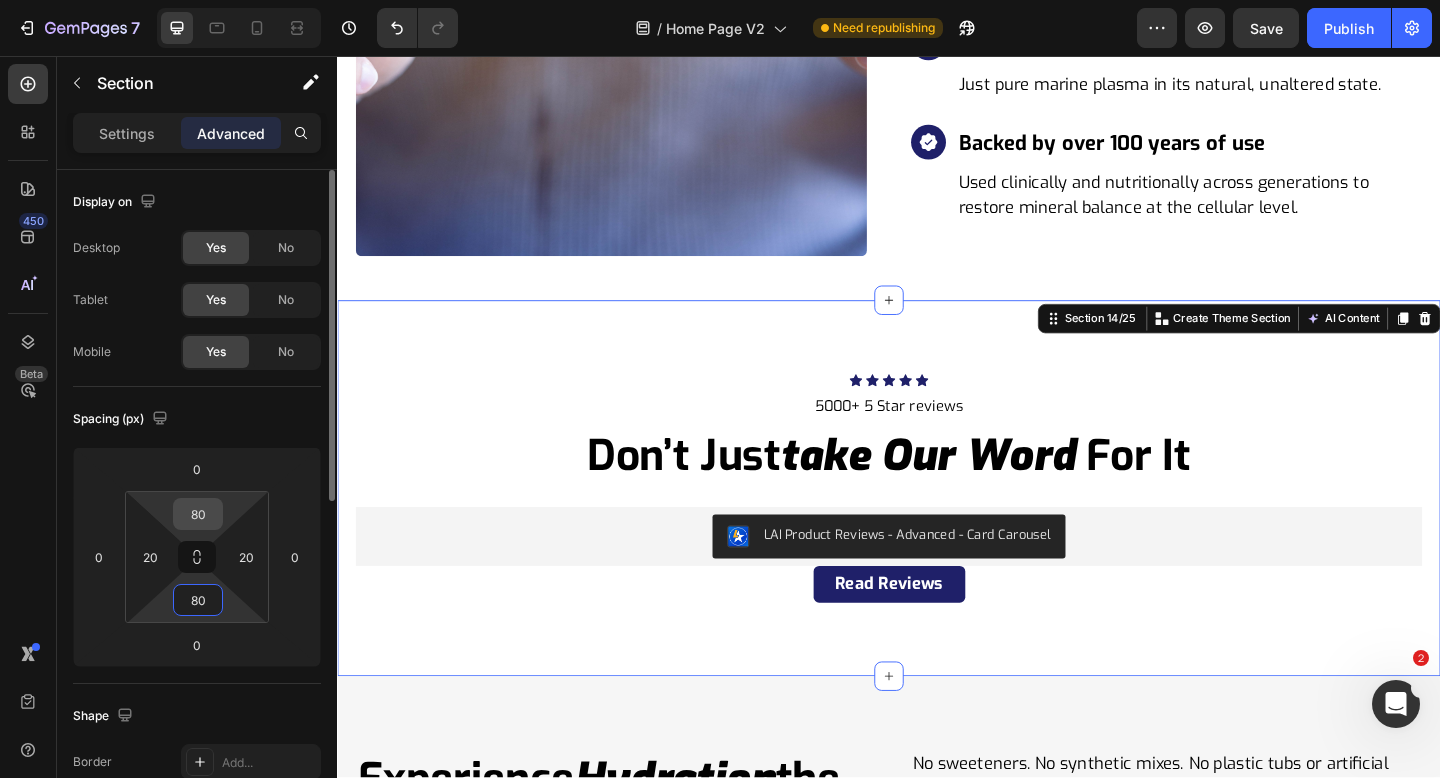 click on "80" at bounding box center (198, 514) 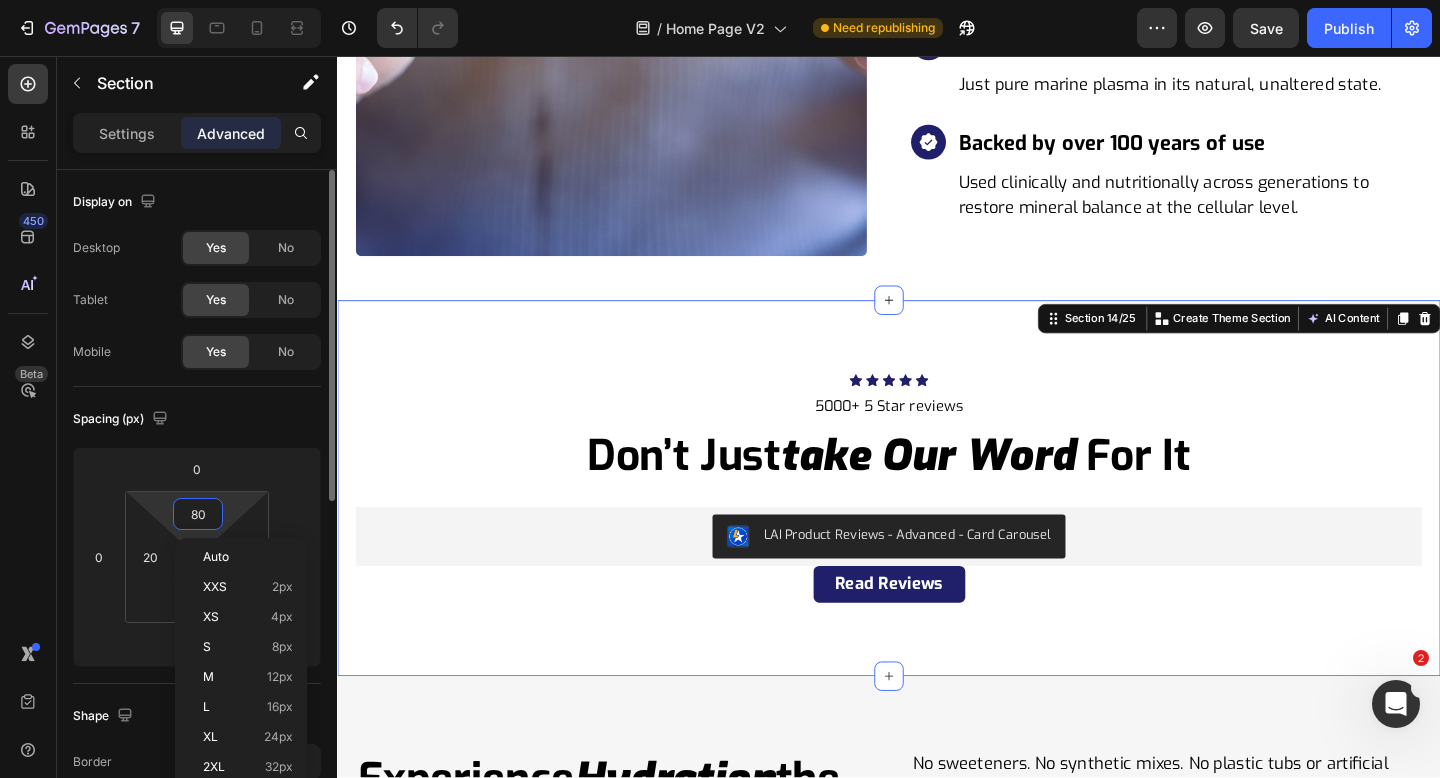 click on "80" at bounding box center [198, 514] 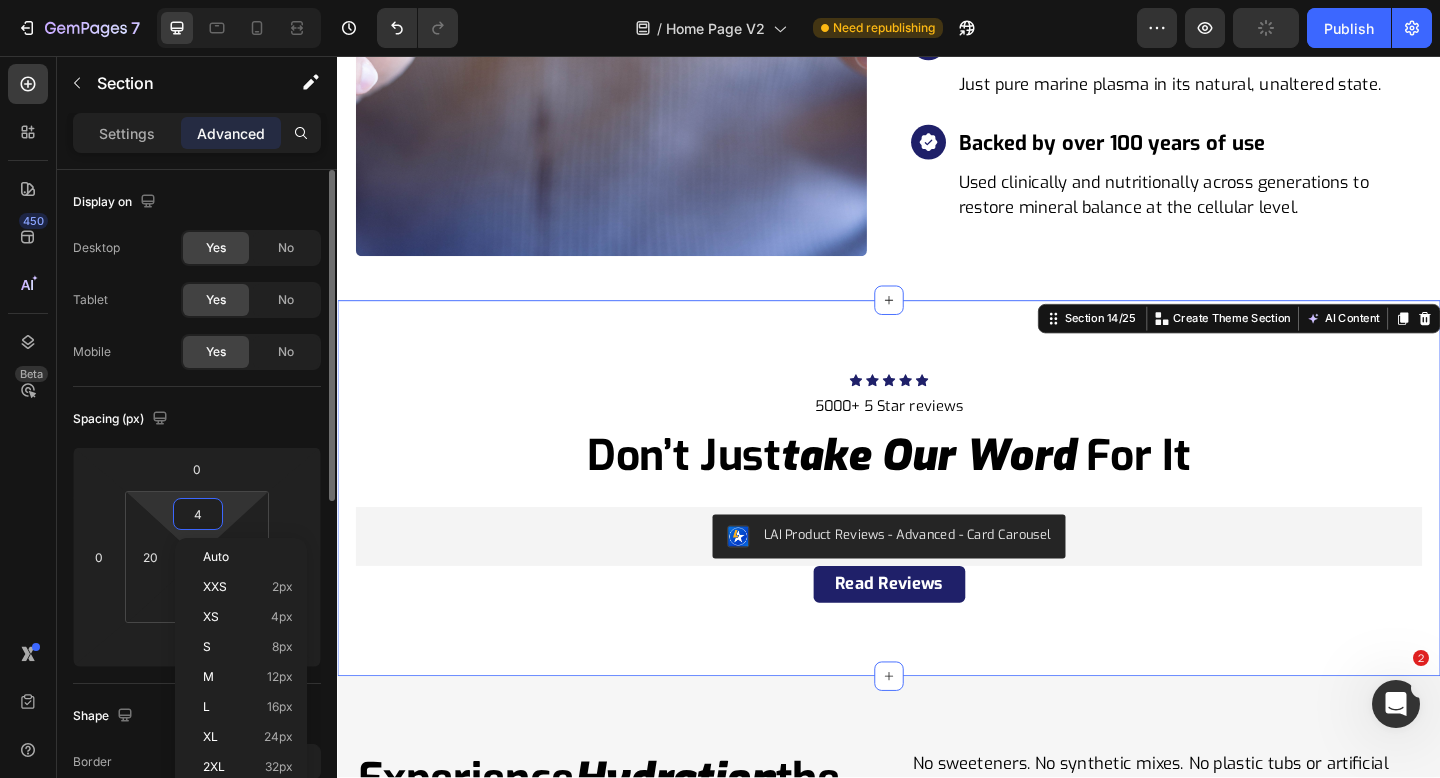 type on "48" 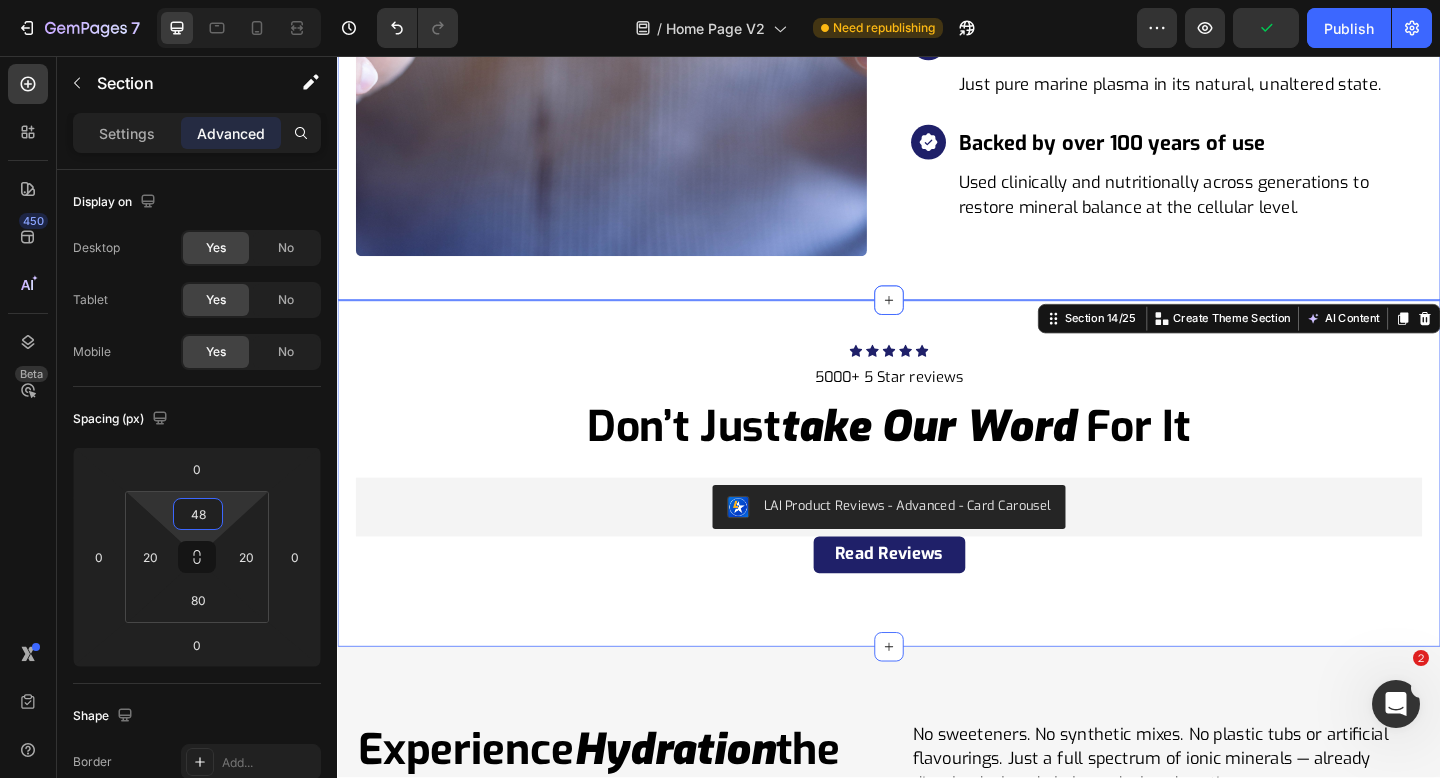 click on "the quinton  difference Heading Row Image
Icon True electrolytes — not bound minerals Heading No need to dissolve or dissociate — Quinton provides ionic minerals already in solution. Text block Row
Icon Complete mineral profile Heading Over 78 naturally occurring electrolytes and trace elements, not just sodium and potassium. Text block Row
Icon Bioavailable & biologically familiar Heading Mimics the mineral ratios of your own plasma — making absorption effortless and near-total. Text block Row
Icon No sweeteners. No additives. No synthetics. Heading Just pure marine plasma in its natural, unaltered state. Text block Row
Icon Backed by over 100 years of use Heading Used clinically and nutritionally across generations to restore mineral balance at the cellular level. Text block Row Row Section 13/25" at bounding box center [937, -118] 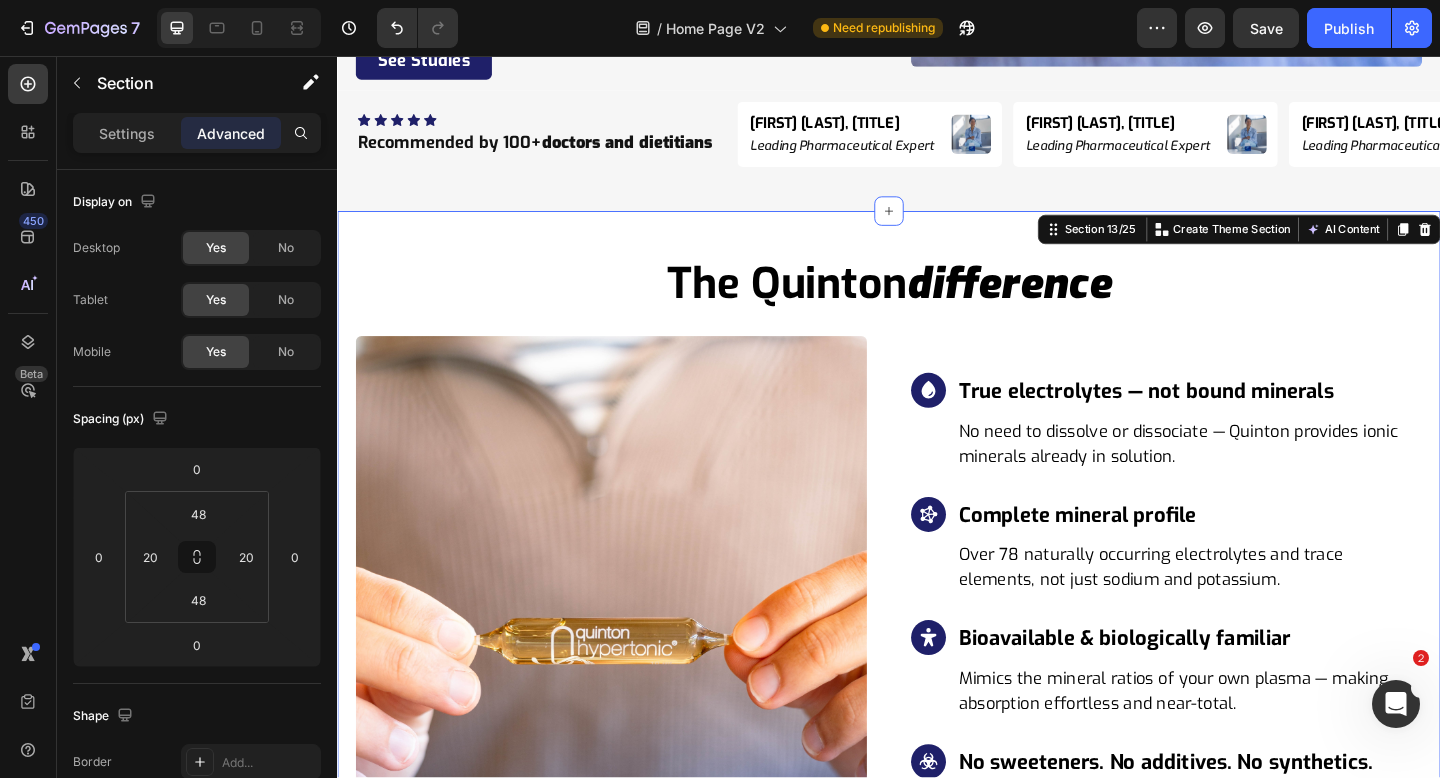 scroll, scrollTop: 6017, scrollLeft: 0, axis: vertical 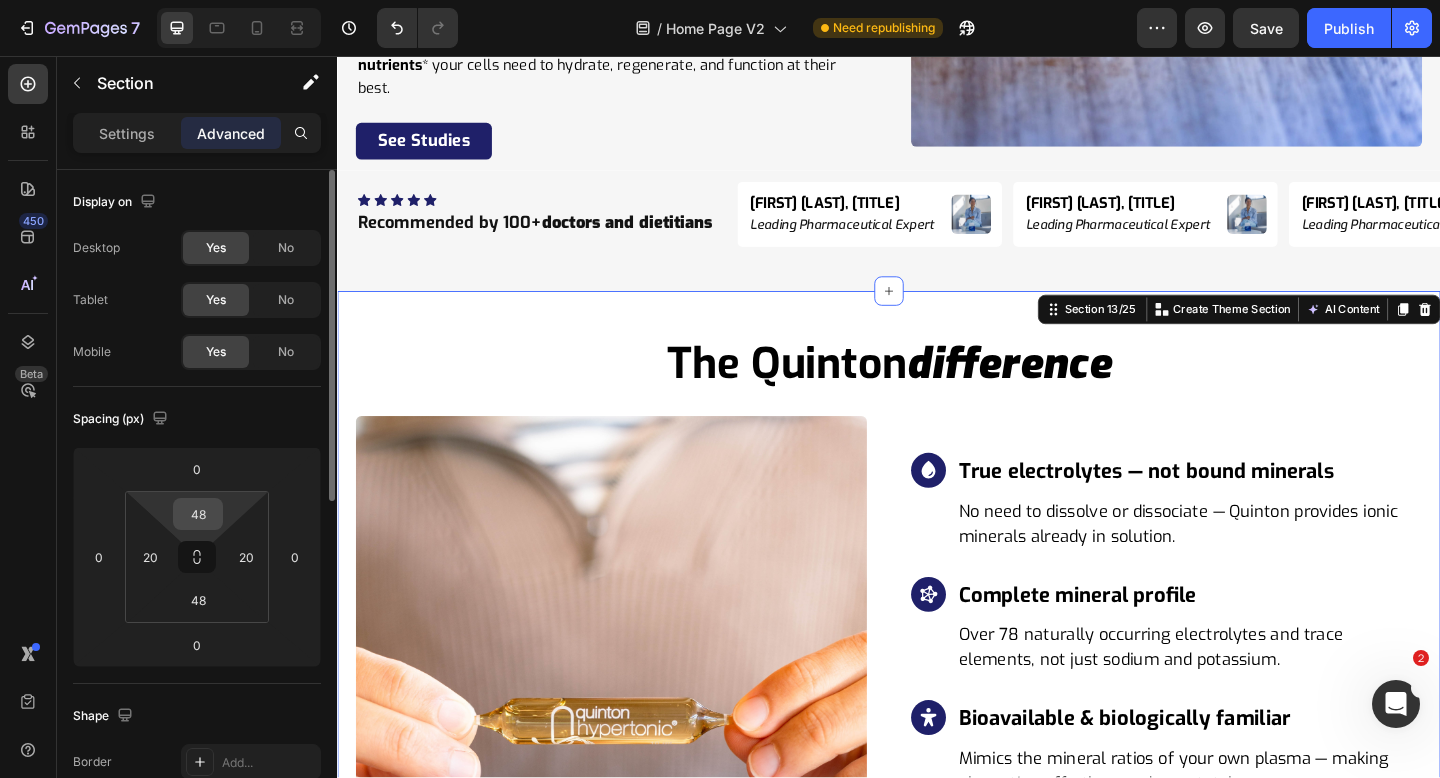 click on "48" at bounding box center [198, 514] 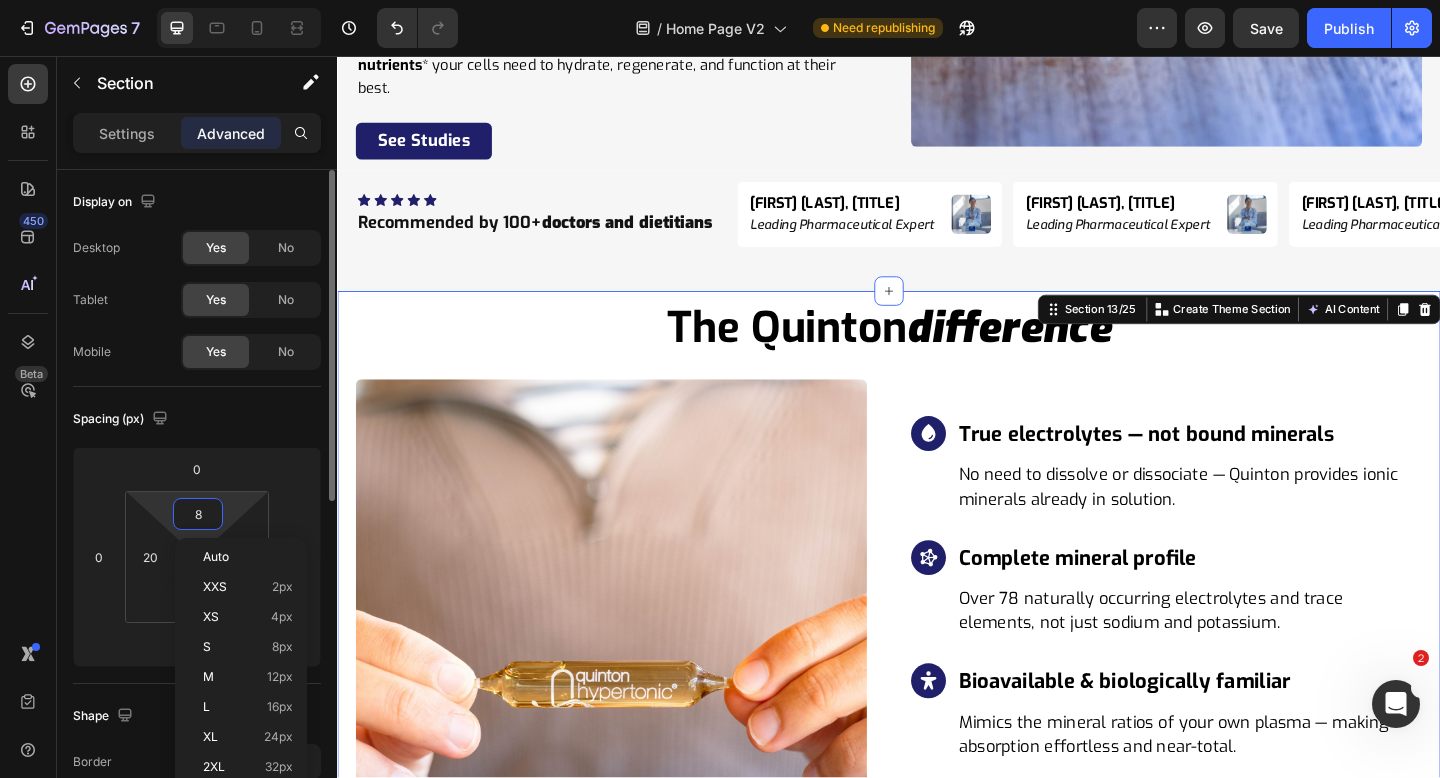 type on "80" 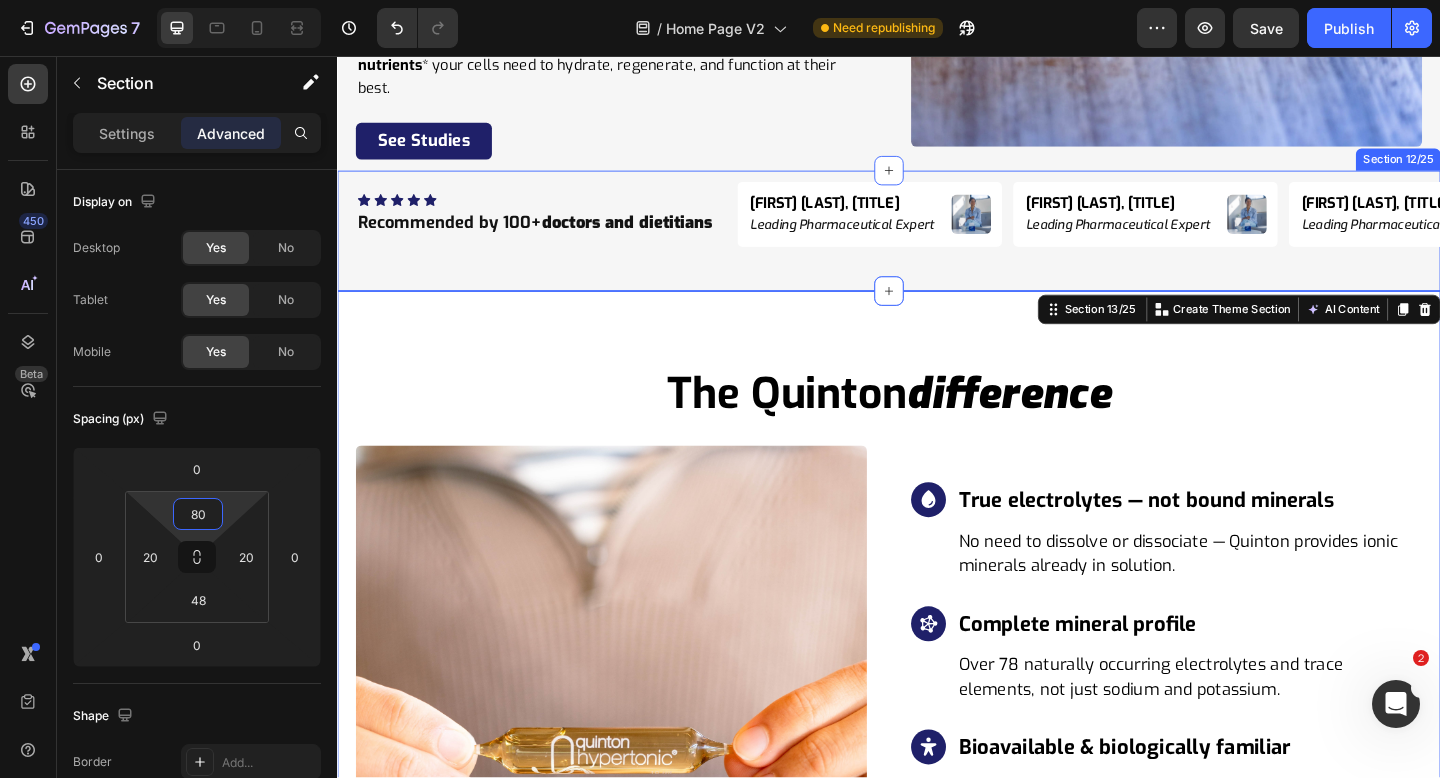 click on "Icon                Icon                Icon                Icon                Icon Icon List Hoz Recommended by 100+  doctors and dietitians Heading Dr. Niko Velasco, PHD Heading Leading Pharmaceutical Expert Heading Image Row Dr. Niko Velasco, PHD Heading Leading Pharmaceutical Expert Heading Image Row Dr. Niko Velasco, PHD Heading Leading Pharmaceutical Expert Heading Image Row Dr. Niko Velasco, PHD Heading Leading Pharmaceutical Expert Heading Image Row Dr. Niko Velasco, PHD Heading Leading Pharmaceutical Expert Heading Image Row Dr. Niko Velasco, PHD Heading Leading Pharmaceutical Expert Heading Image Row Dr. Niko Velasco, PHD Heading Leading Pharmaceutical Expert Heading Image Row Dr. Niko Velasco, PHD Heading Leading Pharmaceutical Expert Heading Image Row Dr. Niko Velasco, PHD Heading Leading Pharmaceutical Expert Heading Image Row Dr. Niko Velasco, PHD Heading Leading Pharmaceutical Expert Heading Image Row Marquee Row Section 12/25" at bounding box center [937, 246] 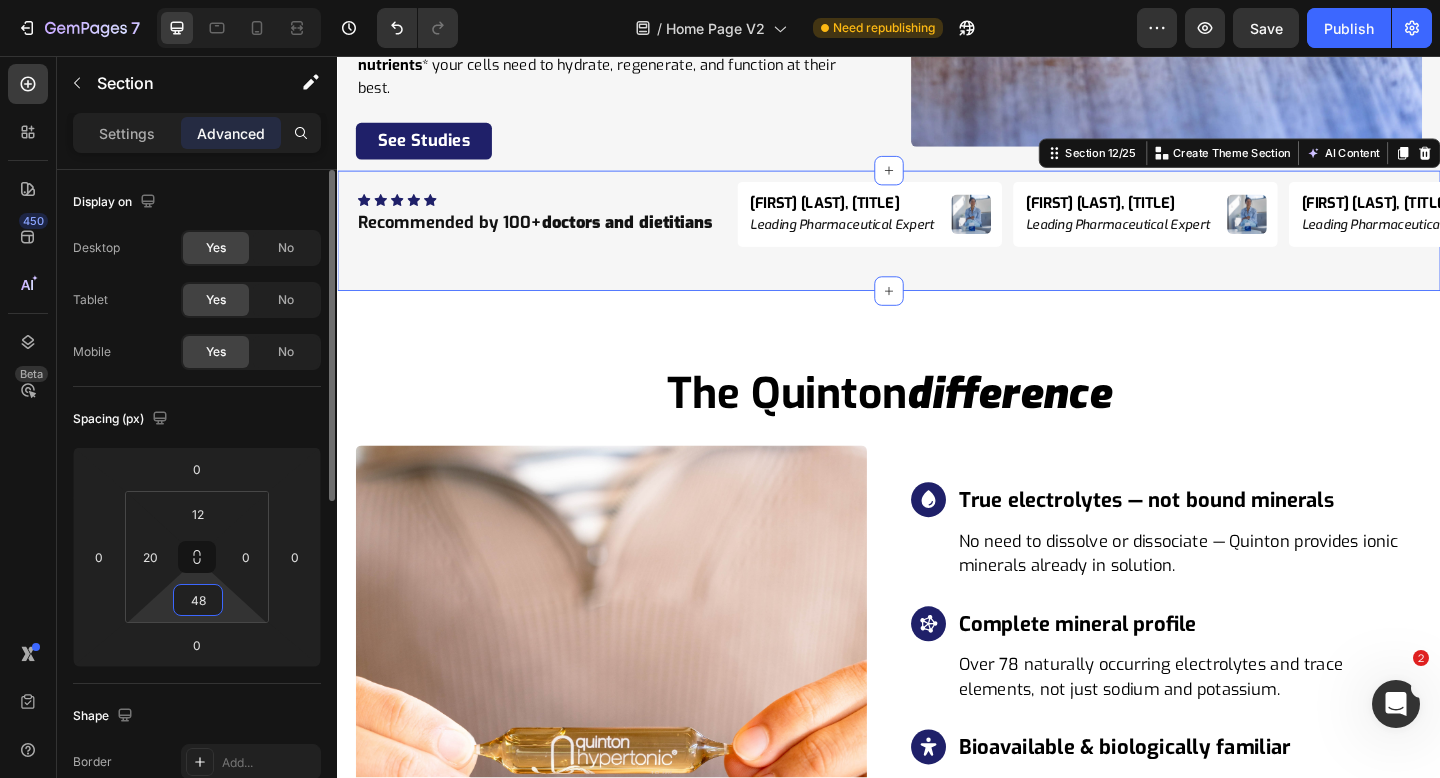 click on "48" at bounding box center (198, 600) 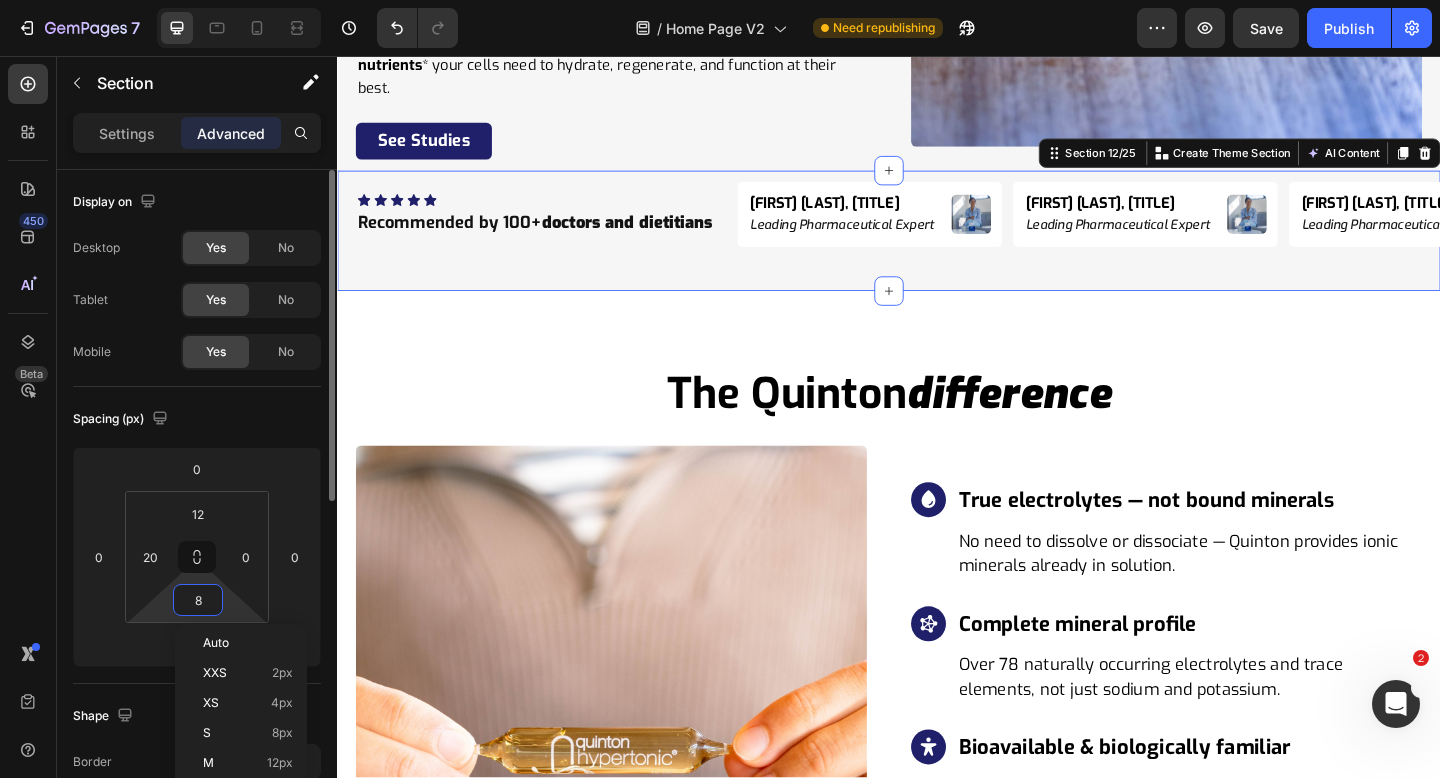 type on "80" 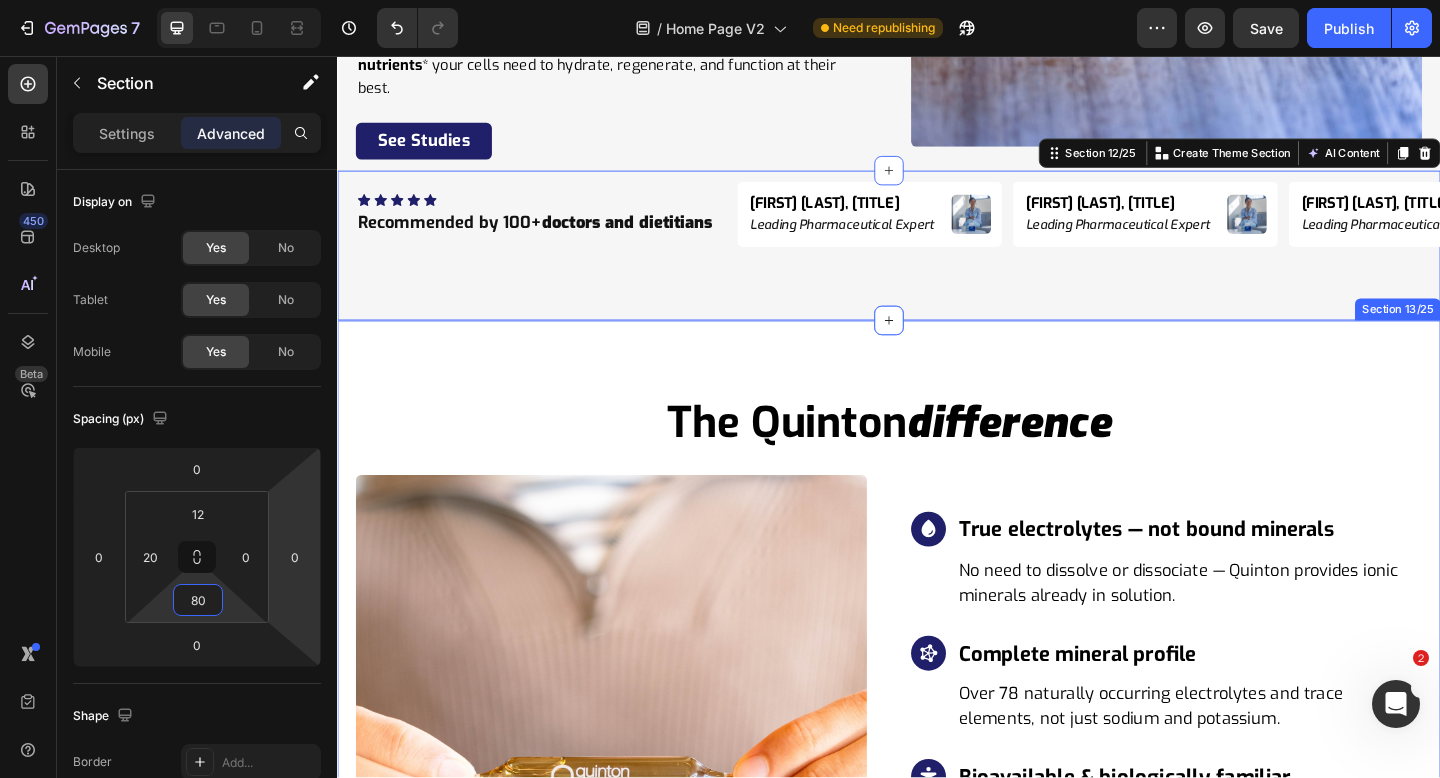 click on "the quinton  difference Heading Row Image
Icon True electrolytes — not bound minerals Heading No need to dissolve or dissociate — Quinton provides ionic minerals already in solution. Text block Row
Icon Complete mineral profile Heading Over 78 naturally occurring electrolytes and trace elements, not just sodium and potassium. Text block Row
Icon Bioavailable & biologically familiar Heading Mimics the mineral ratios of your own plasma — making absorption effortless and near-total. Text block Row
Icon No sweeteners. No additives. No synthetics. Heading Just pure marine plasma in its natural, unaltered state. Text block Row
Icon Backed by over 100 years of use Heading Used clinically and nutritionally across generations to restore mineral balance at the cellular level. Text block Row Row Section 13/25" at bounding box center (937, 799) 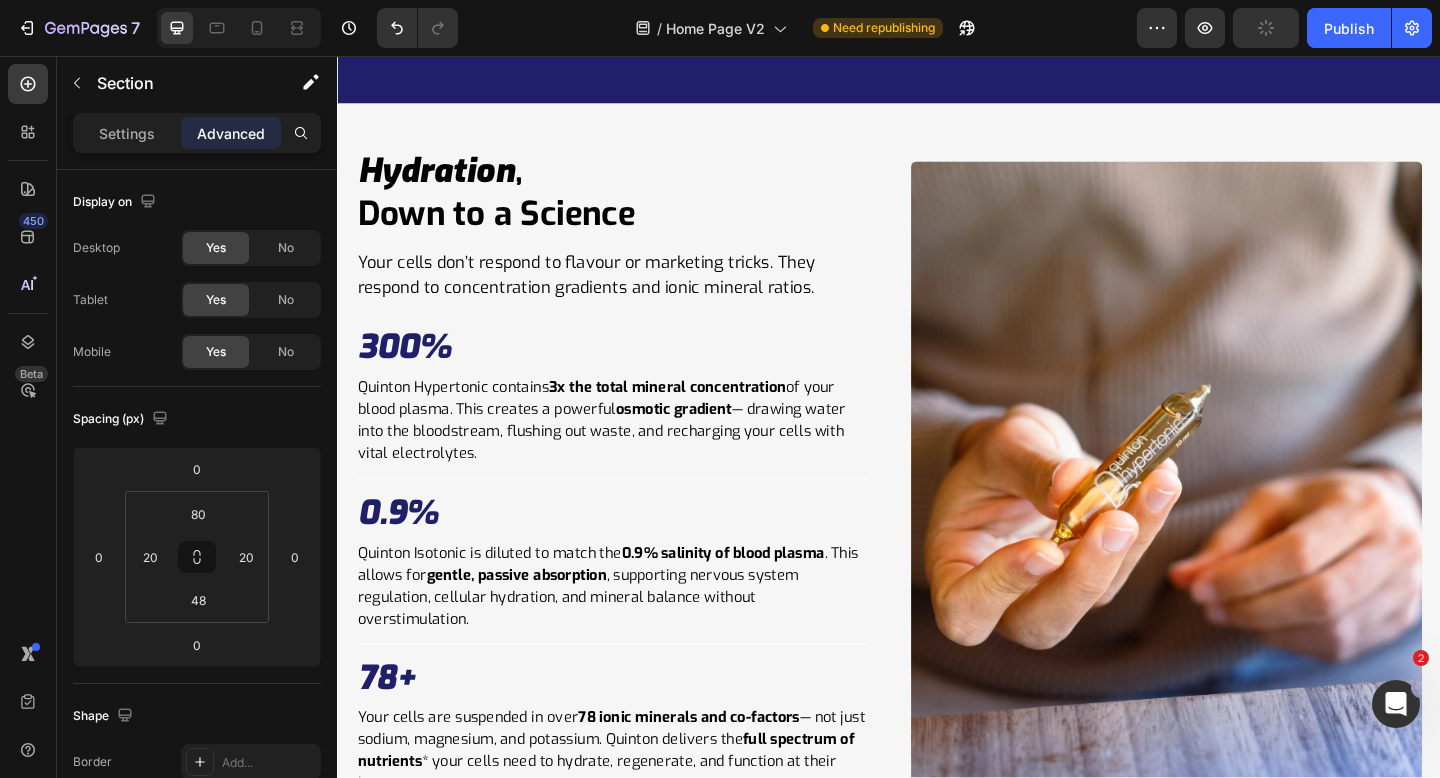 scroll, scrollTop: 5010, scrollLeft: 0, axis: vertical 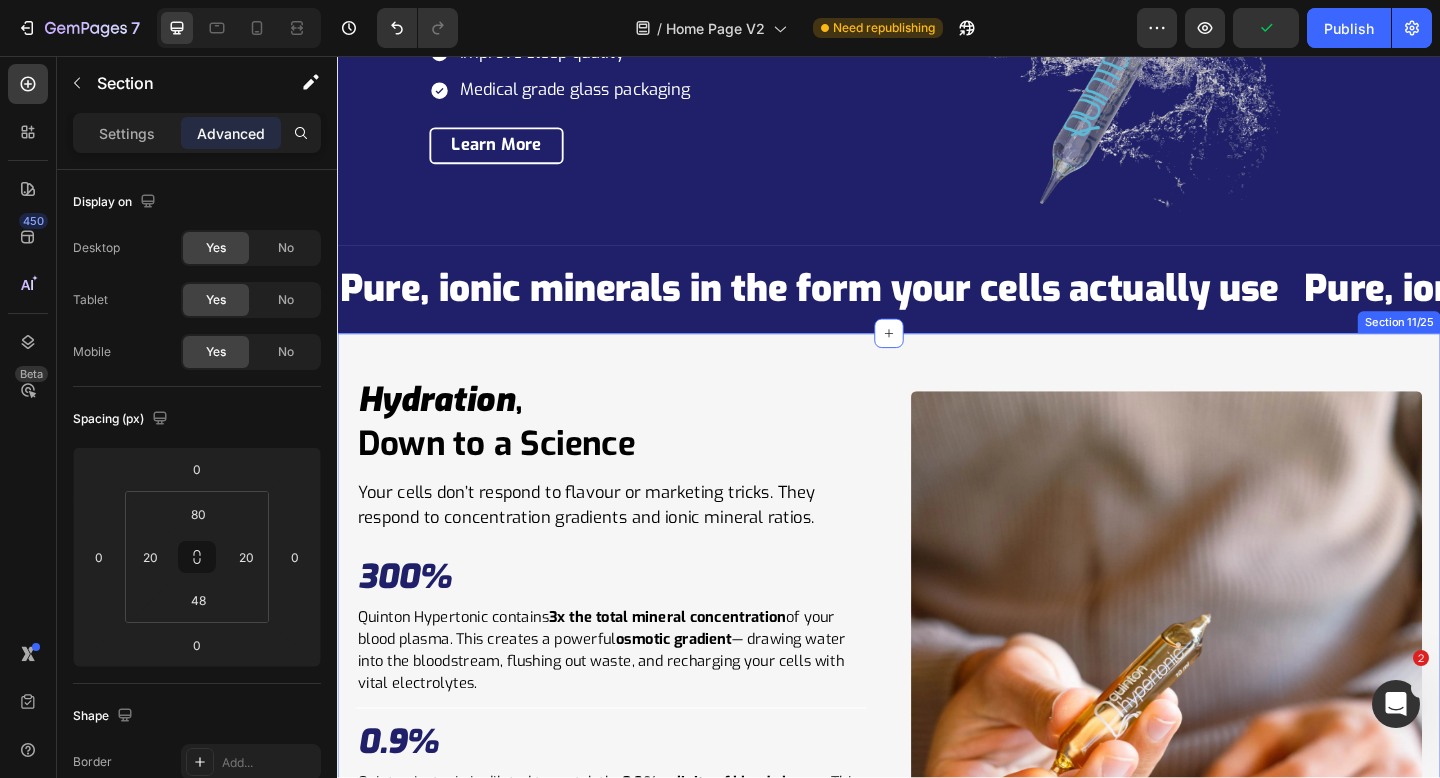 click on "Hydration ,  Down to a Science Heading Your cells don’t respond to flavour or marketing tricks. They respond to concentration gradients and ionic mineral ratios. Text Block 300% Heading Quinton Hypertonic contains  3x the total mineral concentration  of your blood plasma. This creates a powerful  osmotic gradient  — drawing water into the bloodstream, flushing out waste, and recharging your cells with vital electrolytes. Text Block Row                Title Line 0.9% Heading Quinton Isotonic is diluted to match the  0.9% salinity of blood plasma . This allows for  gentle, passive absorption , supporting nervous system regulation, cellular hydration, and mineral balance without overstimulation. Text Block Row                Title Line 78+ Heading Your cells are suspended in over  78 ionic minerals and co-factors  — not just sodium, magnesium, and potassium. Quinton delivers the  full spectrum of nutrients * your cells need to hydrate, regenerate, and function at their best. Text Block Row See Studies Row" at bounding box center [937, 772] 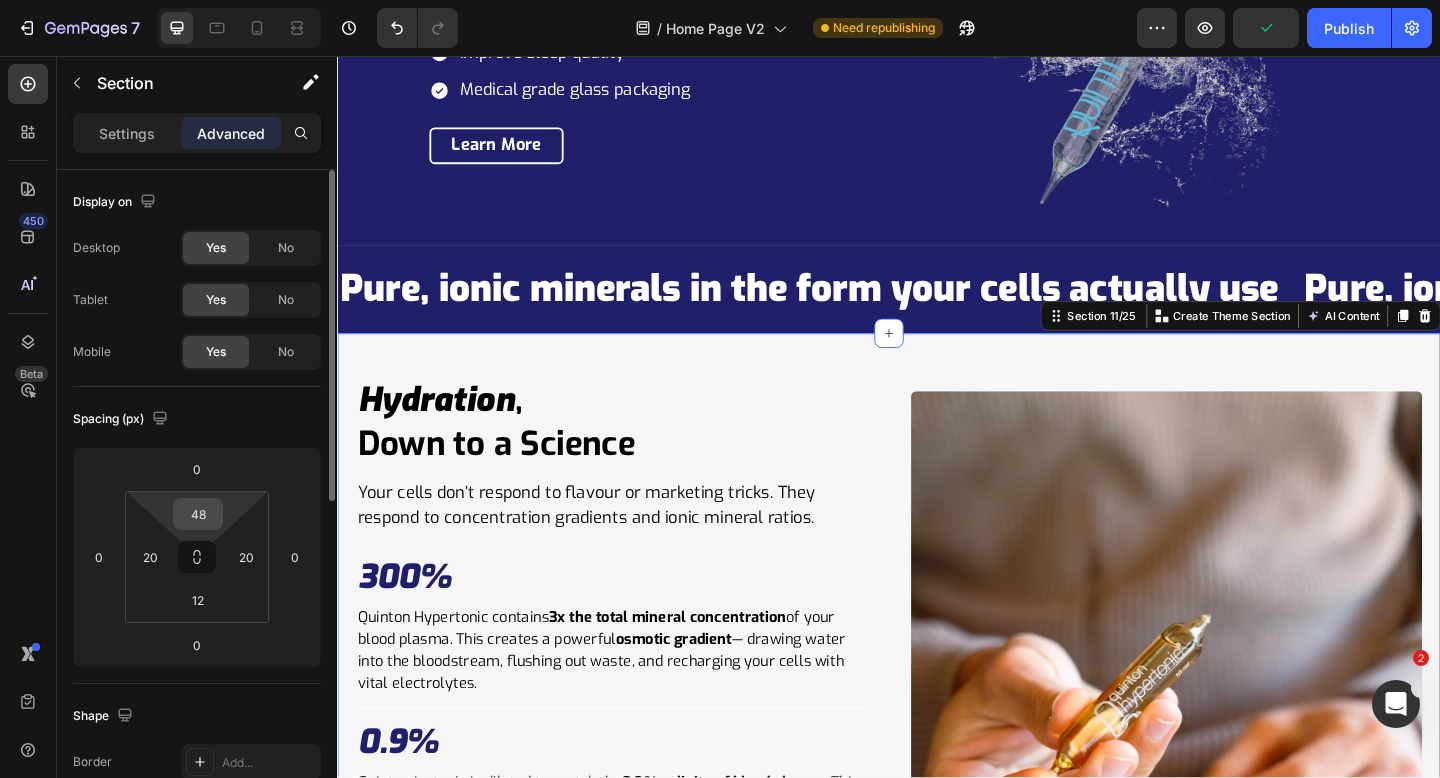 click on "48" at bounding box center (198, 514) 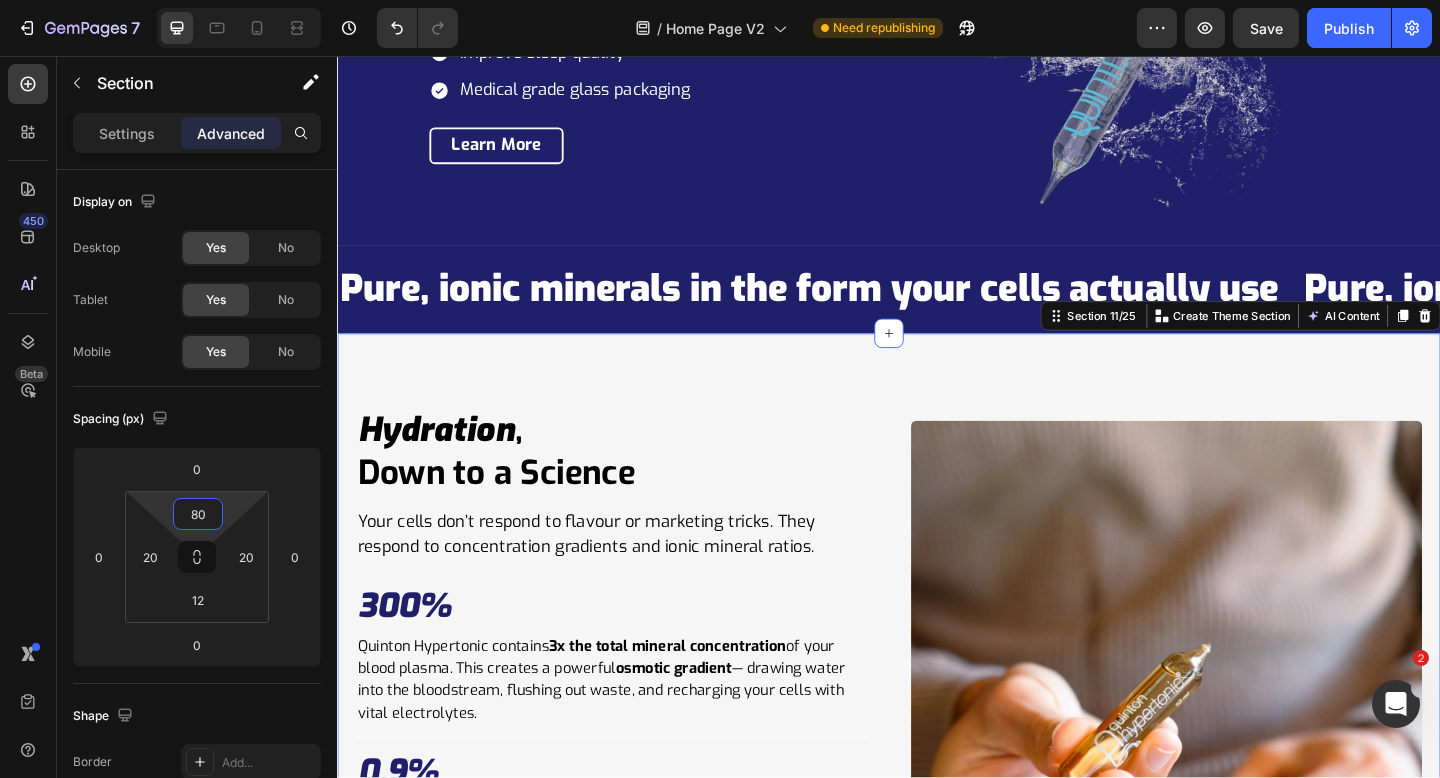 type on "80" 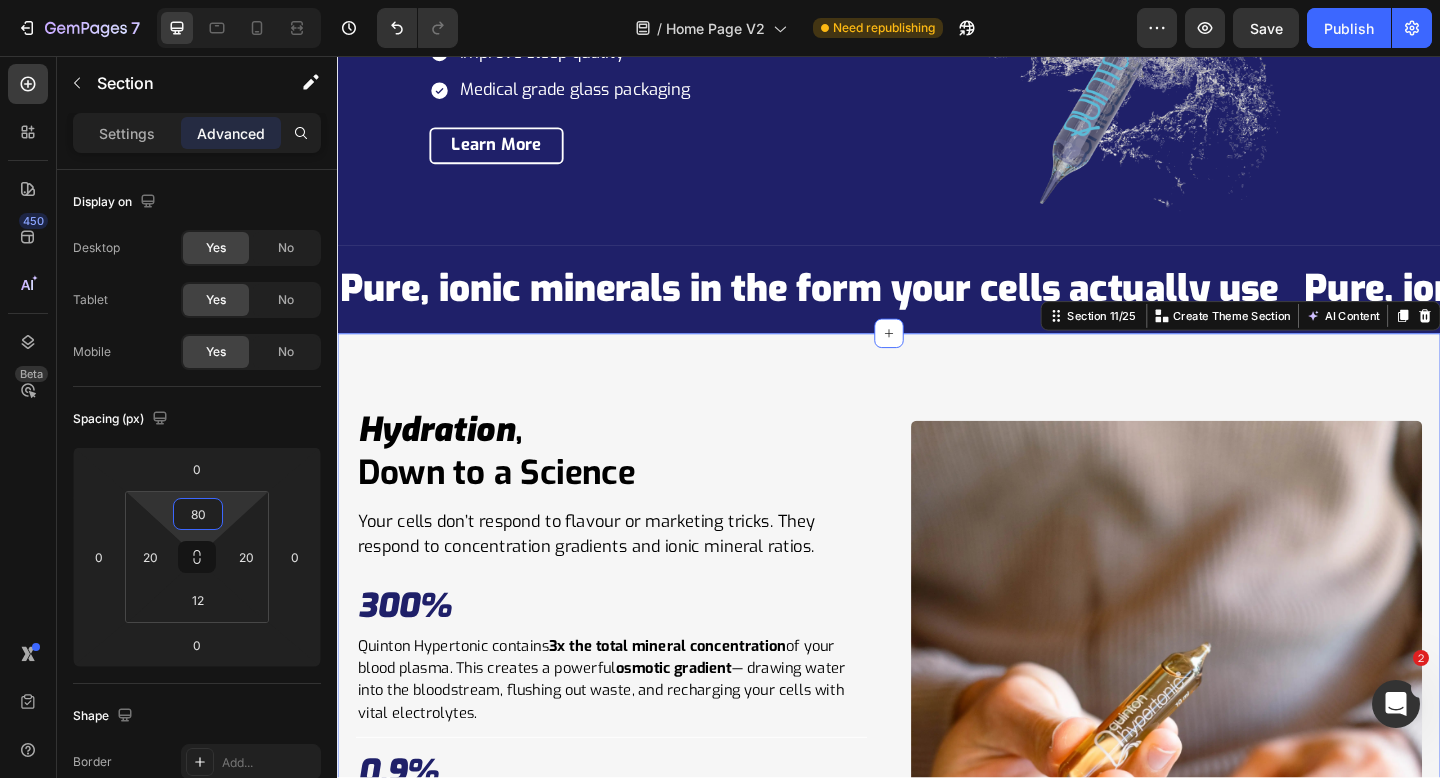 click on "Hydration ,  Down to a Science Heading Your cells don’t respond to flavour or marketing tricks. They respond to concentration gradients and ionic mineral ratios. Text Block 300% Heading Quinton Hypertonic contains  3x the total mineral concentration  of your blood plasma. This creates a powerful  osmotic gradient  — drawing water into the bloodstream, flushing out waste, and recharging your cells with vital electrolytes. Text Block Row                Title Line 0.9% Heading Quinton Isotonic is diluted to match the  0.9% salinity of blood plasma . This allows for  gentle, passive absorption , supporting nervous system regulation, cellular hydration, and mineral balance without overstimulation. Text Block Row                Title Line 78+ Heading Your cells are suspended in over  78 ionic minerals and co-factors  — not just sodium, magnesium, and potassium. Quinton delivers the  full spectrum of nutrients * your cells need to hydrate, regenerate, and function at their best. Text Block Row See Studies Row" at bounding box center [937, 788] 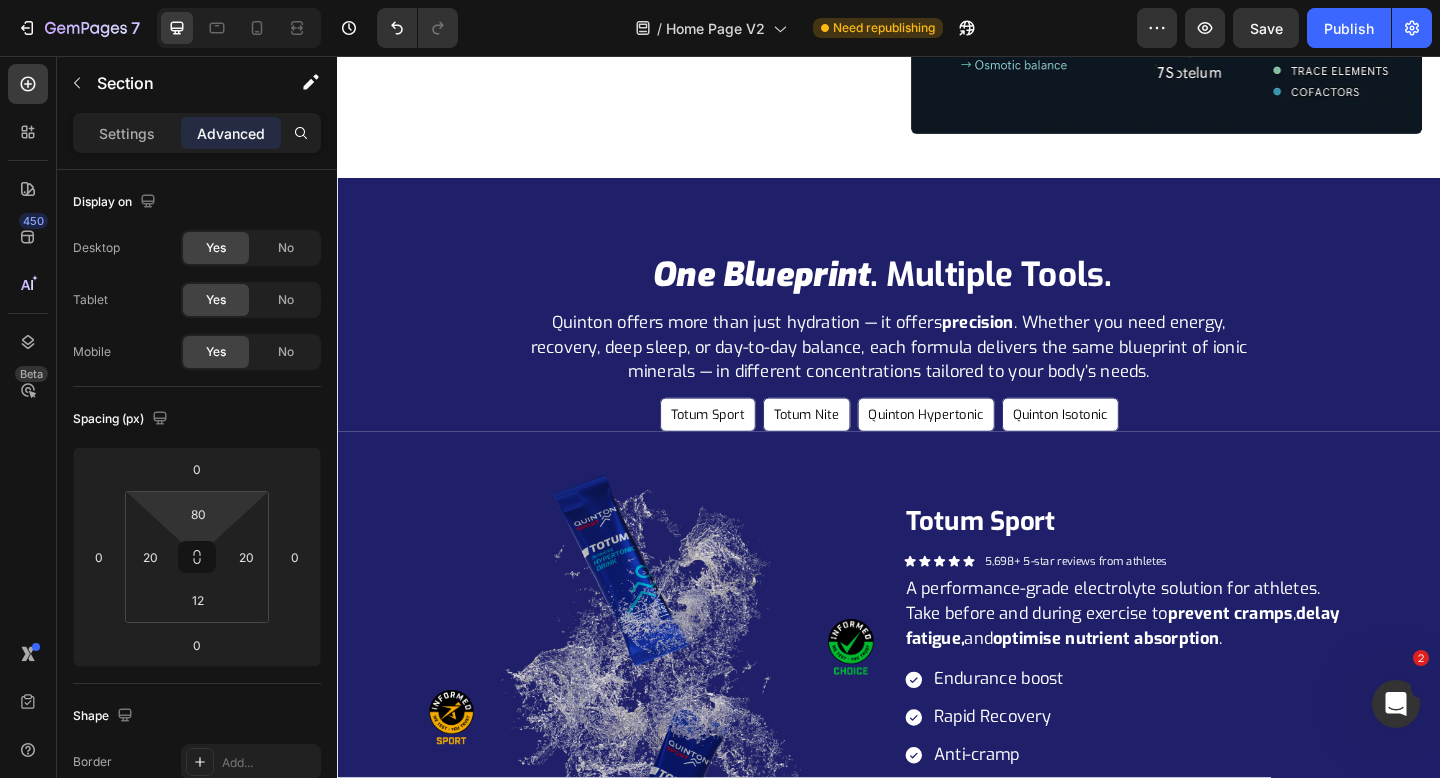 scroll, scrollTop: 2487, scrollLeft: 0, axis: vertical 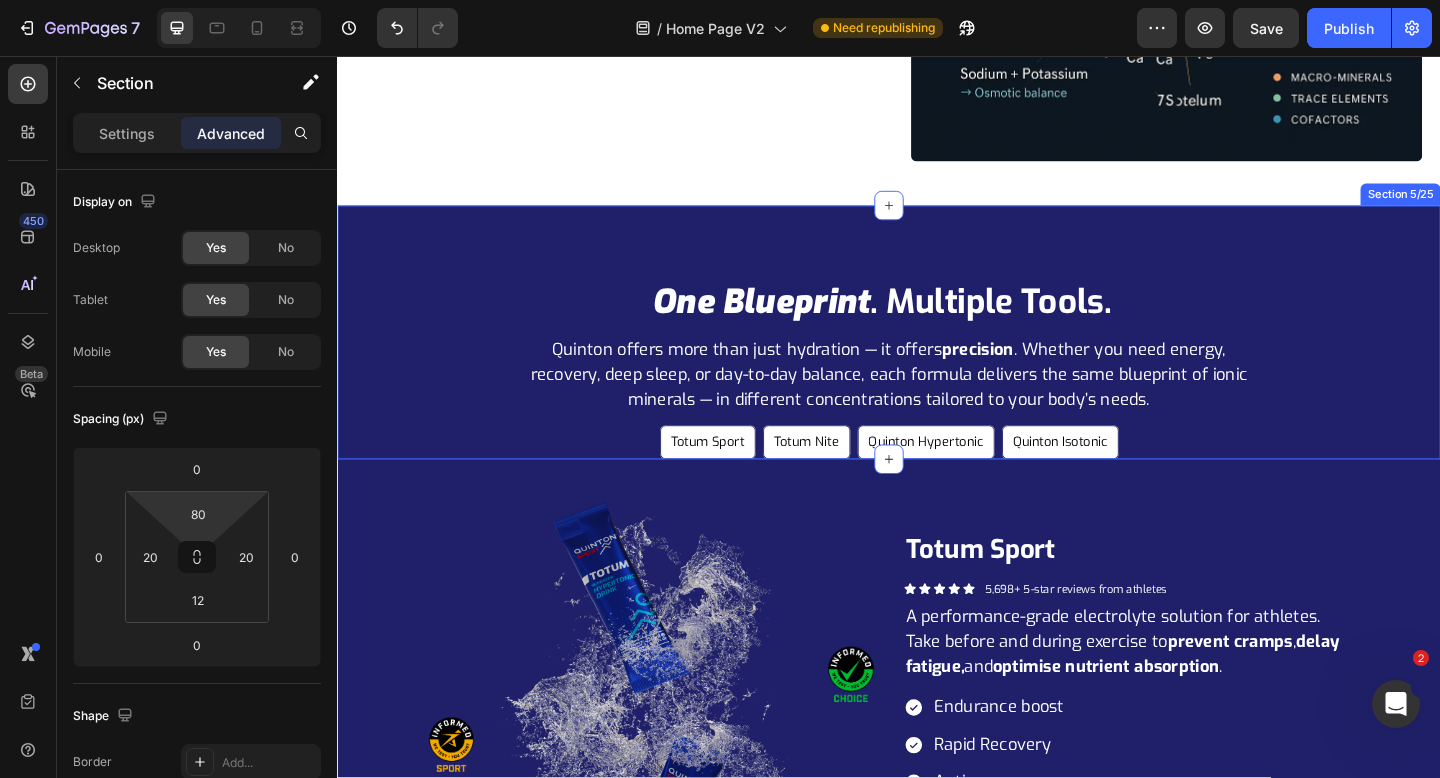 click on "one blueprint . multiple tools. Heading Quinton offers more than just hydration — it offers  precision . Whether you need energy, recovery, deep sleep, or day-to-day balance, each formula delivers the same blueprint of ionic minerals — in different concentrations tailored to your body’s needs. Text Block Totum Sport Button Totum Nite Button Quinton Hypertonic Button Quinton Isotonic Button Row Row Section 5/25" at bounding box center (937, 357) 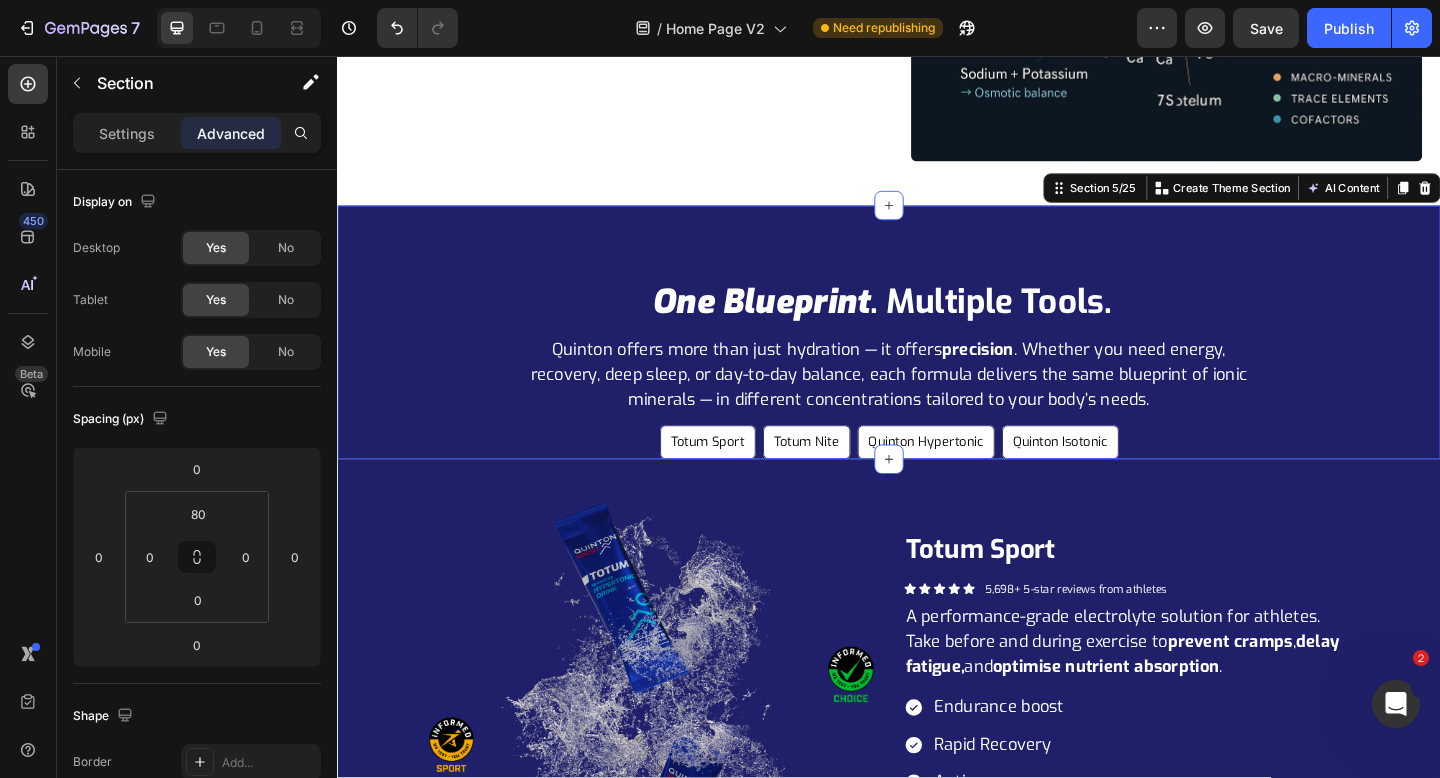 scroll, scrollTop: 2186, scrollLeft: 0, axis: vertical 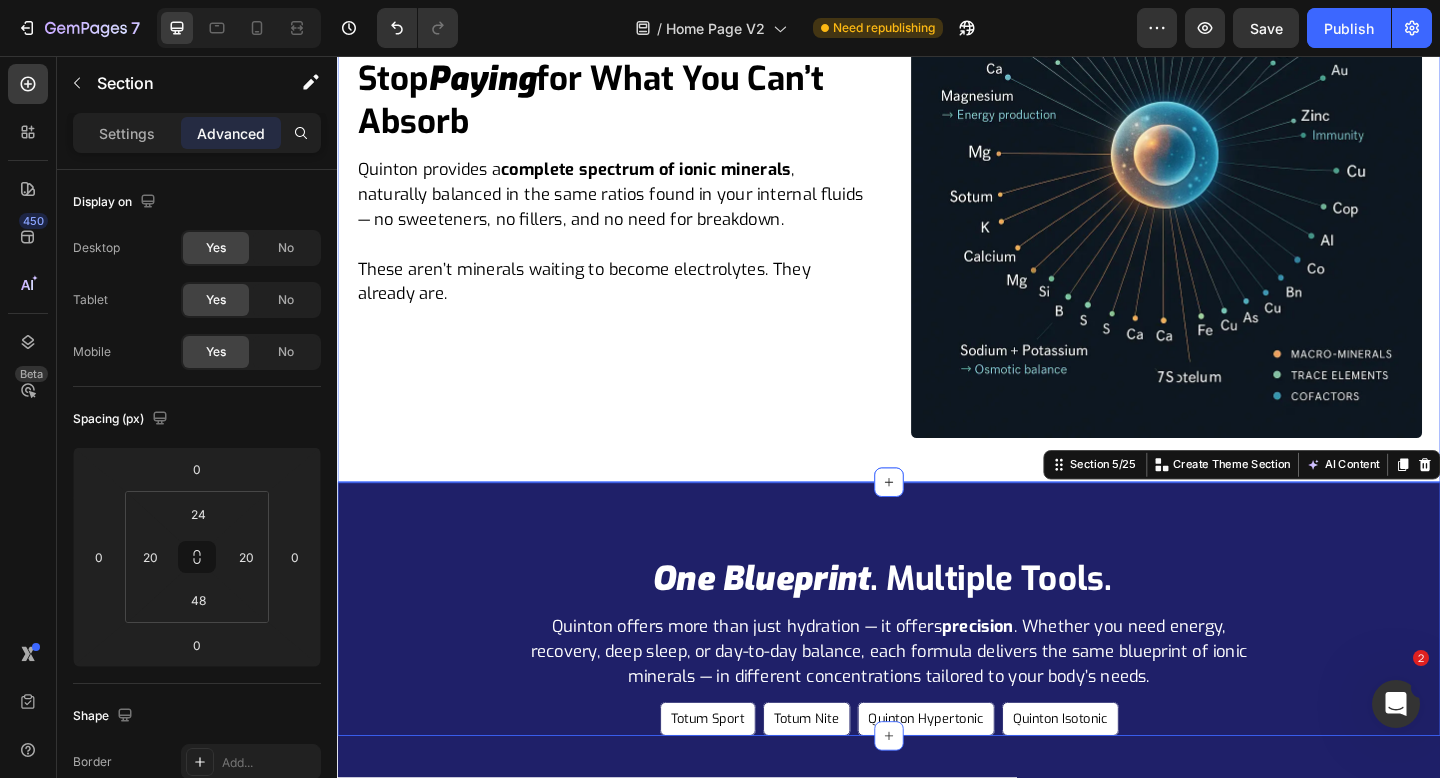 click on "Stop  Paying  for What You Can’t Absorb Heading Quinton provides a  complete spectrum of ionic minerals , naturally balanced in the same ratios found in your internal fluids — no sweeteners, no fillers, and no need for breakdown.    These aren’t minerals waiting to become electrolytes. They already are. Text Block Image Row Section 4/25" at bounding box center [937, 206] 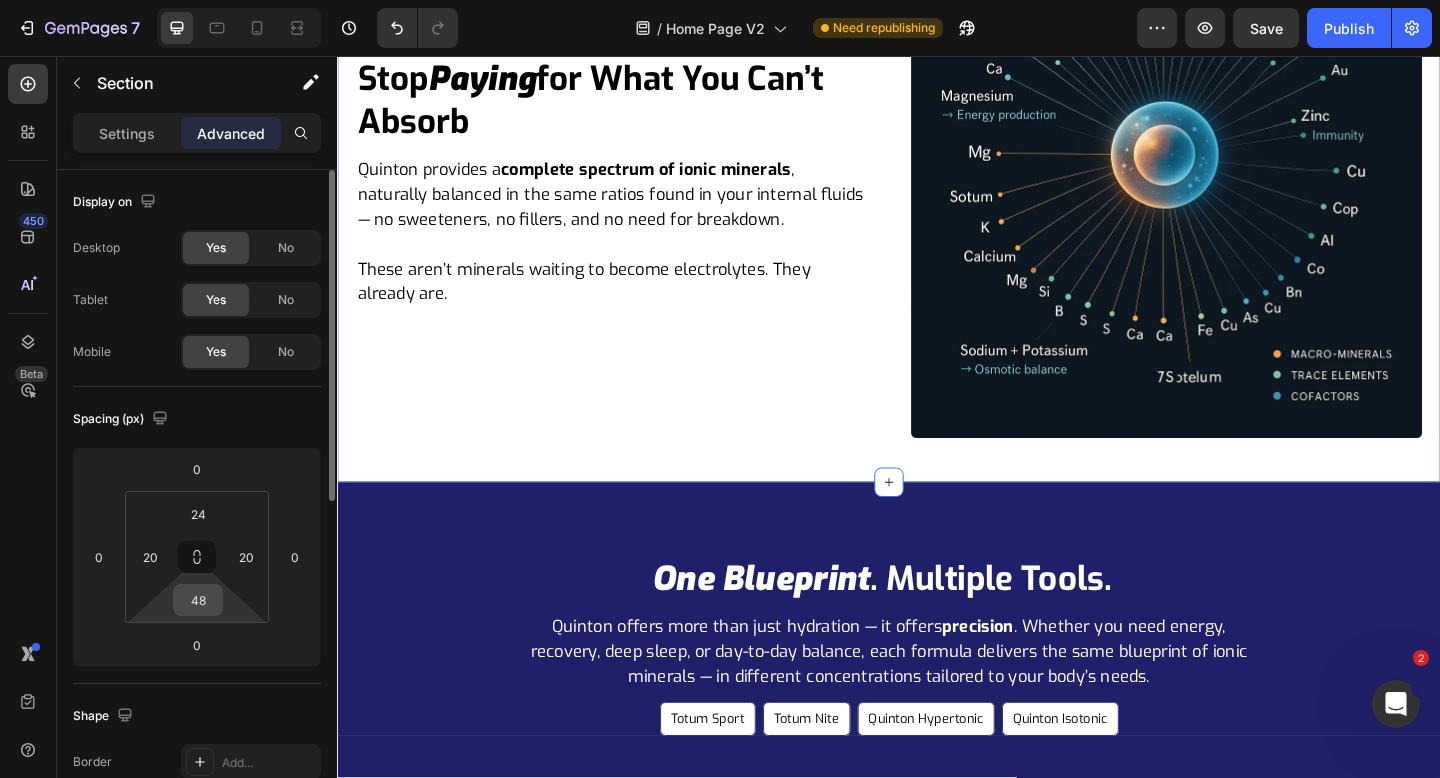 click on "48" at bounding box center [198, 600] 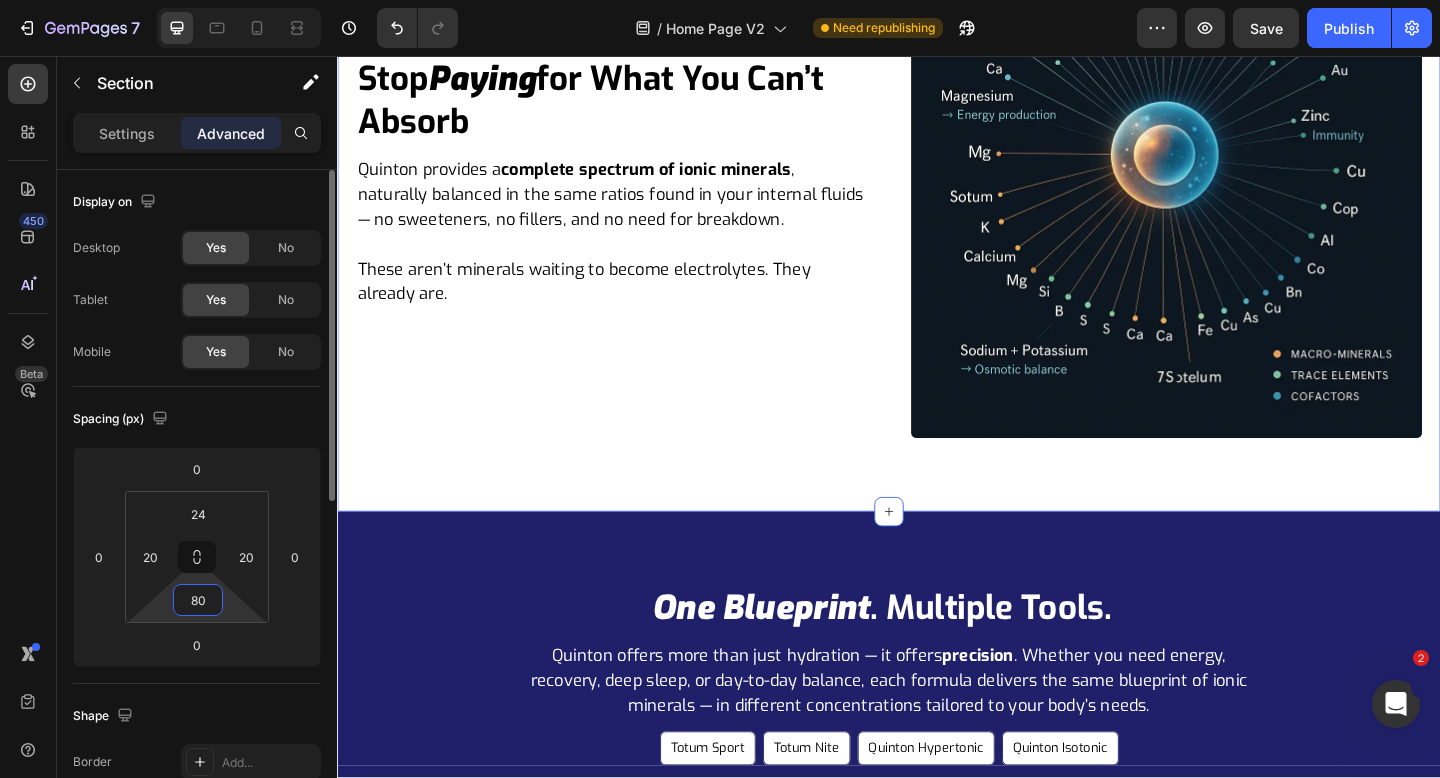 type on "80" 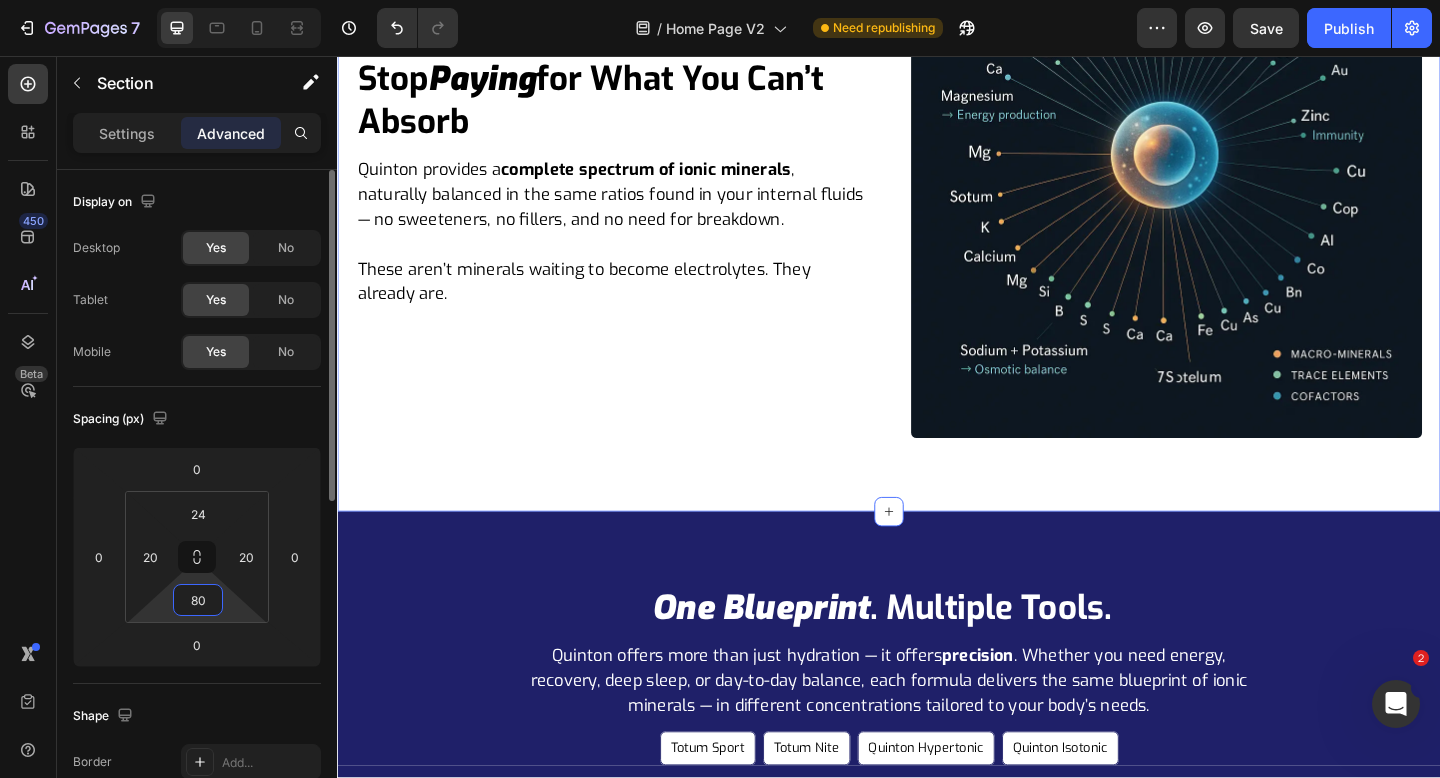 click on "Spacing (px) 0 0 0 0 24 20 80 20" 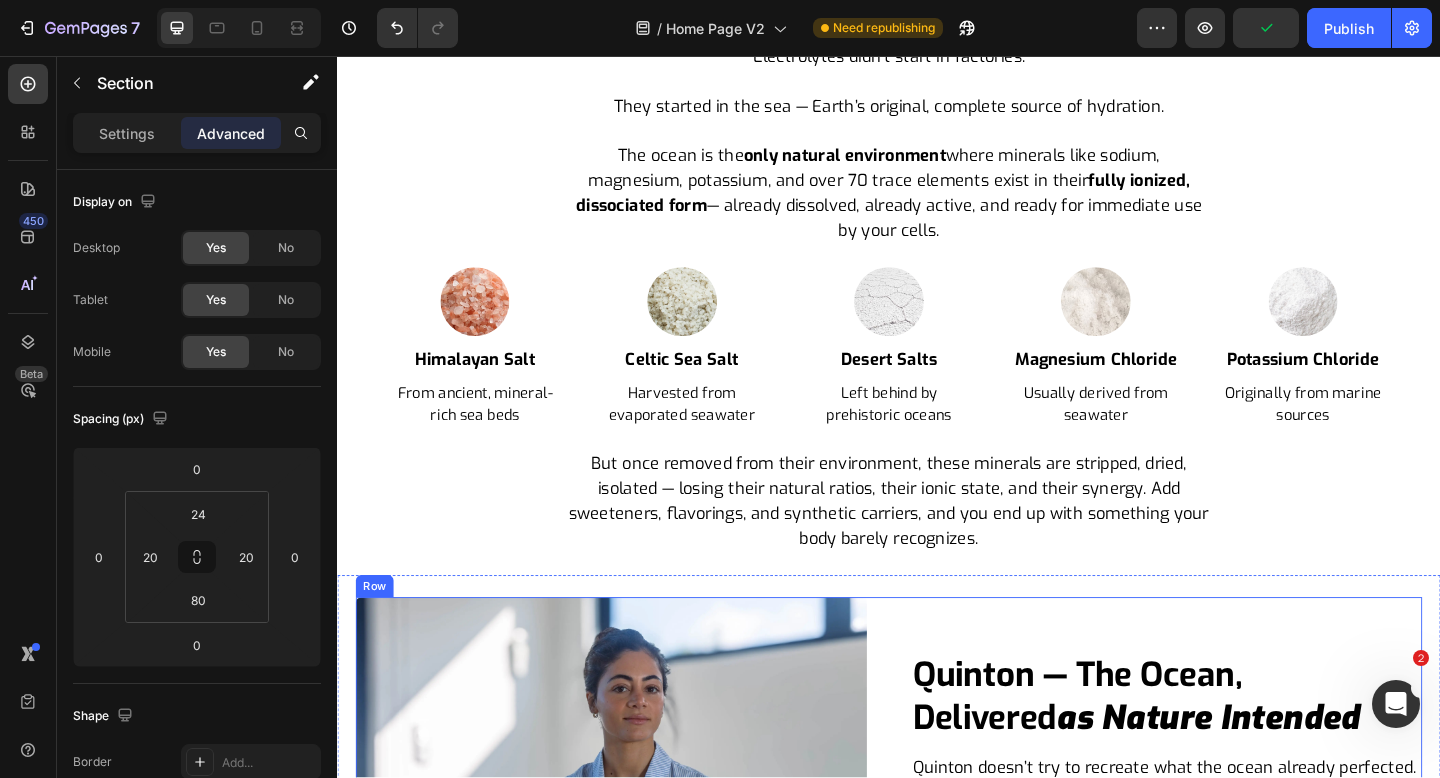 scroll, scrollTop: 600, scrollLeft: 0, axis: vertical 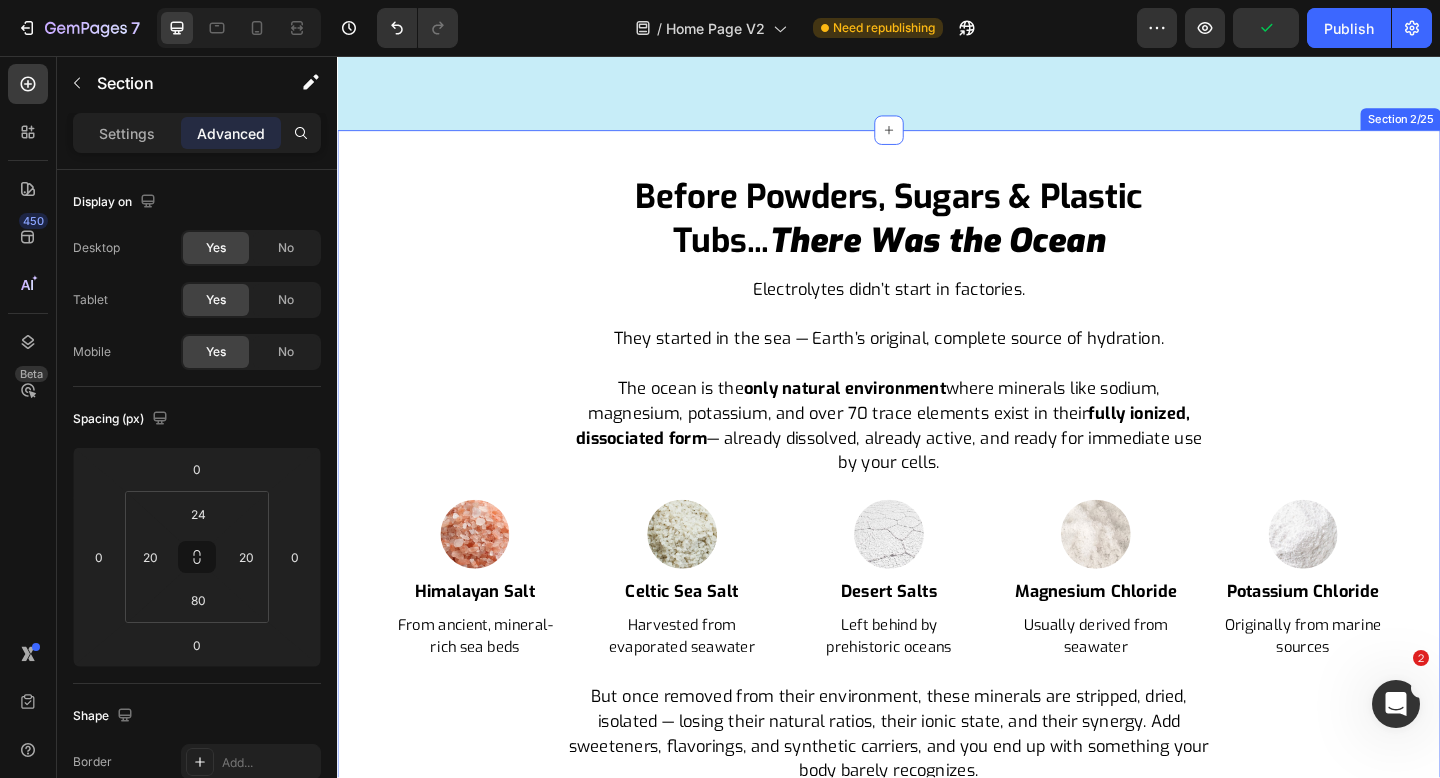 click on "Before Powders, Sugars & Plastic Tubs...  There Was the Ocean Heading Electrolytes didn’t start in factories.    They started in the sea — Earth’s original, complete source of hydration.    The ocean is the  only natural environment  where minerals like sodium, magnesium, potassium, and over 70 trace elements exist in their  fully ionized, dissociated form  — already dissolved, already active, and ready for immediate use by your cells.   Text Block
Image himalayan  salt Heading from ancient, mineral-rich sea beds Text Block Image celtic  sea salt Heading harvested from evaporated seawater Text Block Image desert  salts Heading left behind by prehistoric oceans Text Block Image magnesium chloride Heading often derived from seawater Text Block Image potassium chloride Heading originally from marine sources Text Block
Carousel Row Image himalayan salt Heading From ancient, mineral-rich sea beds Text Block Image celtic sea salt Heading Text Block Image Heading" at bounding box center (937, 505) 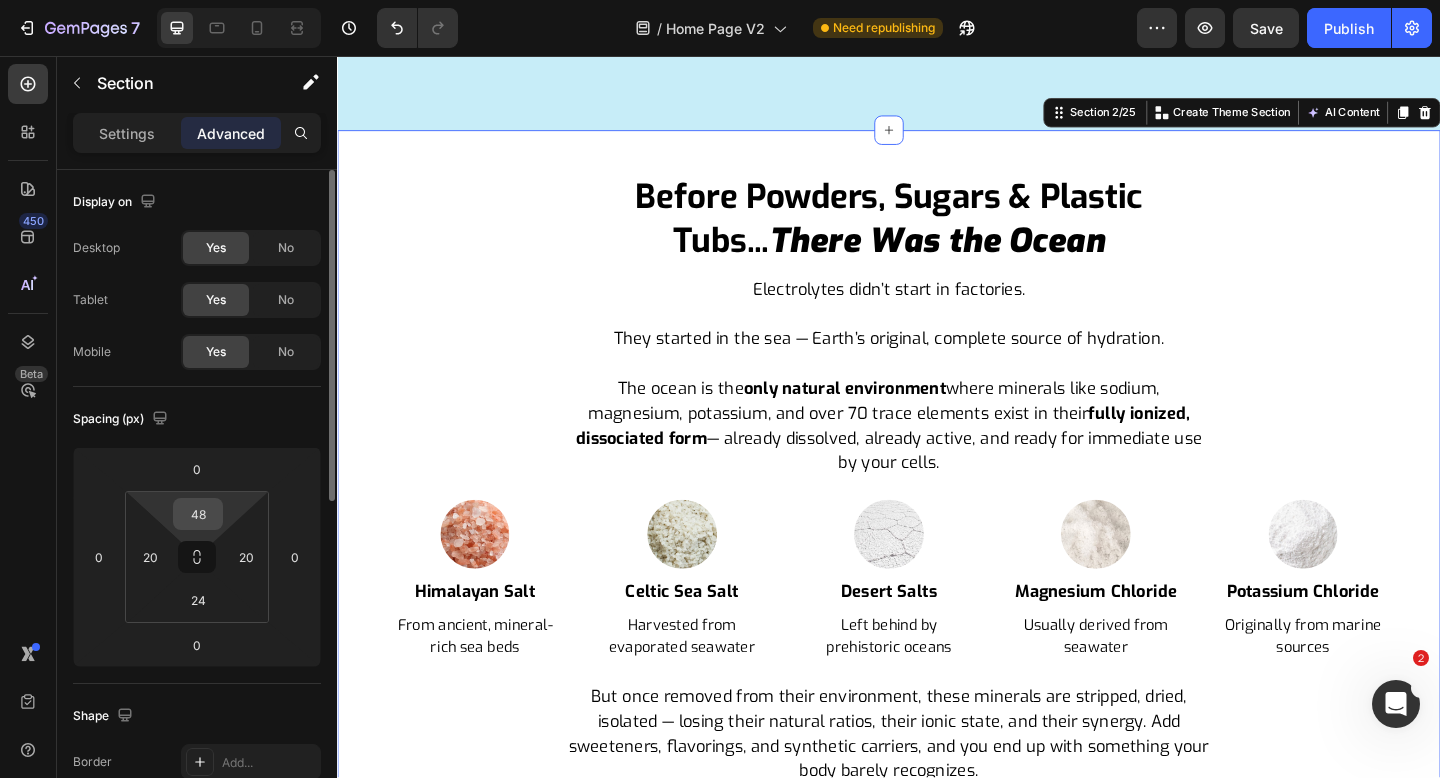 click on "48" at bounding box center (198, 514) 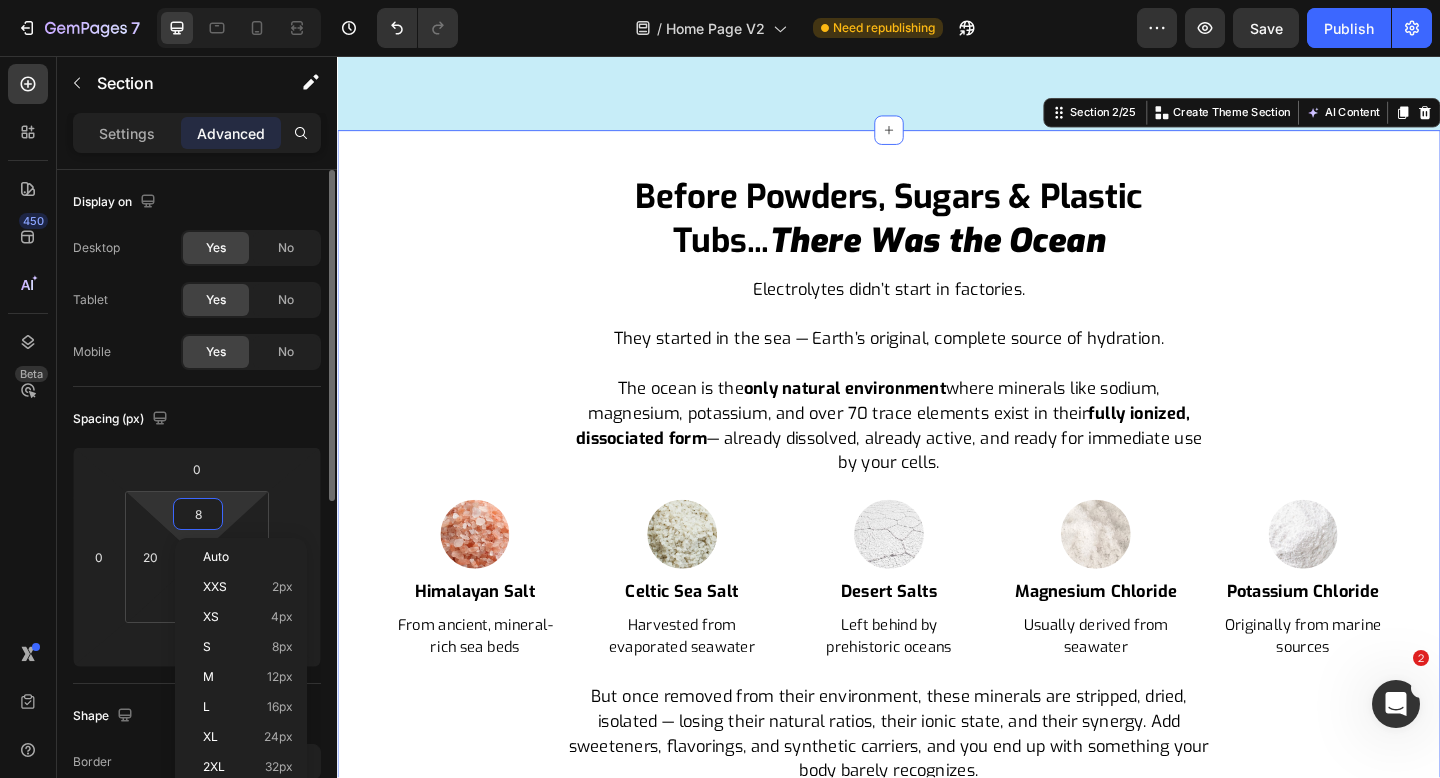 type on "80" 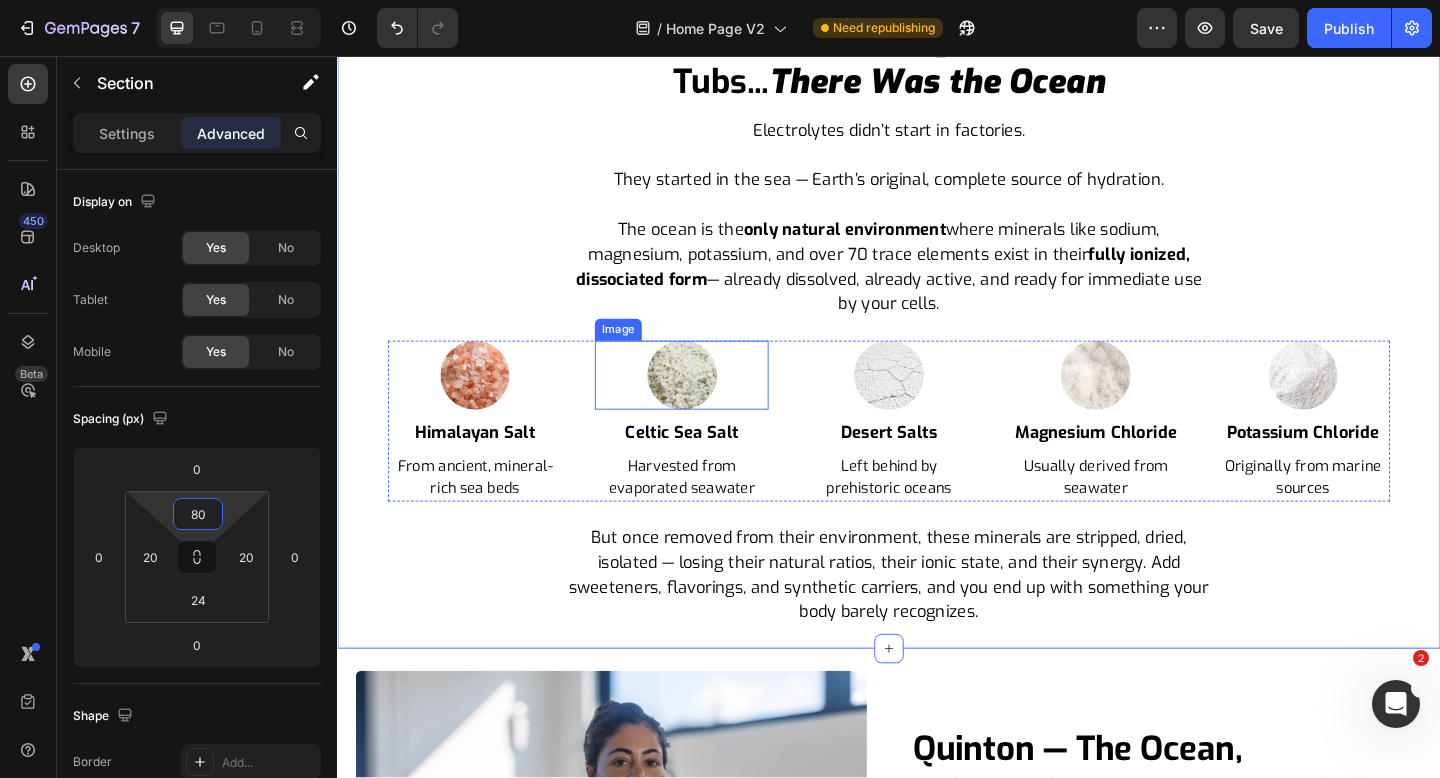 scroll, scrollTop: 1197, scrollLeft: 0, axis: vertical 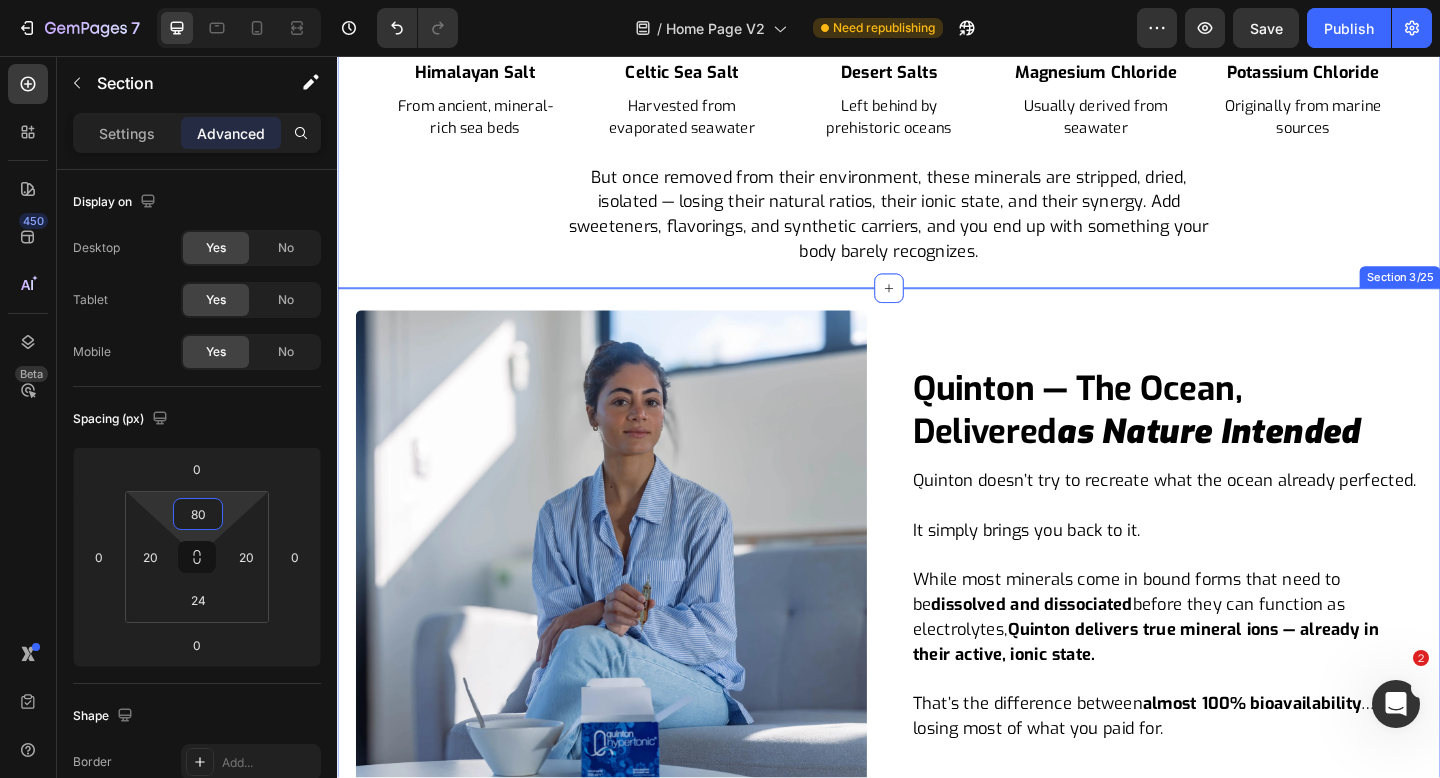 click on "Quinton — The Ocean, Delivered  as Nature Intended Heading Quinton doesn’t try to recreate what the ocean already perfected.    It simply brings you back to it.    While most minerals come in bound forms that need to be  dissolved and dissociated  before they can function as electrolytes,  Quinton delivers true mineral ions — already in their active, ionic state.     That’s the difference between  almost 100% bioavailability … and losing most of what you paid for.  Text Block Image Row Section 3/25" at bounding box center (937, 611) 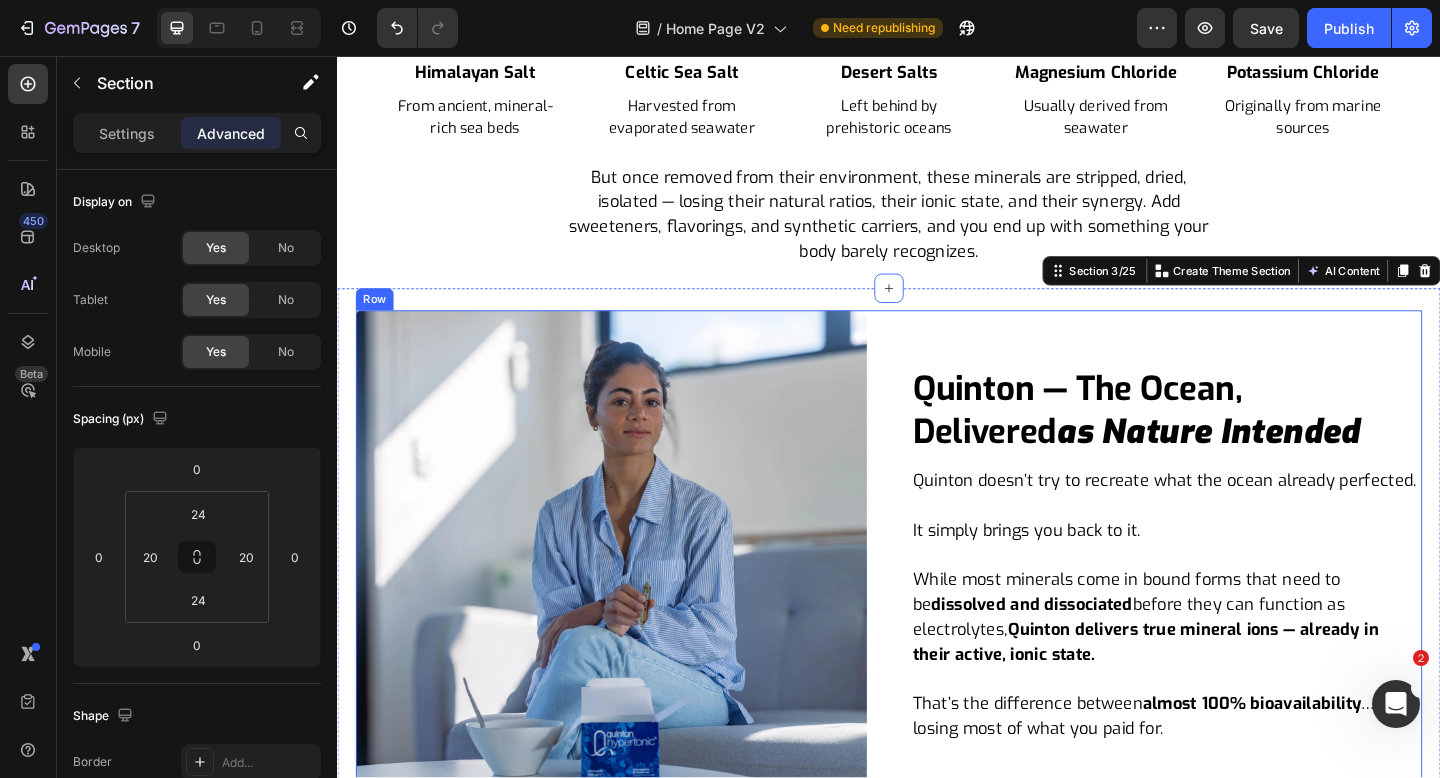 scroll, scrollTop: 988, scrollLeft: 0, axis: vertical 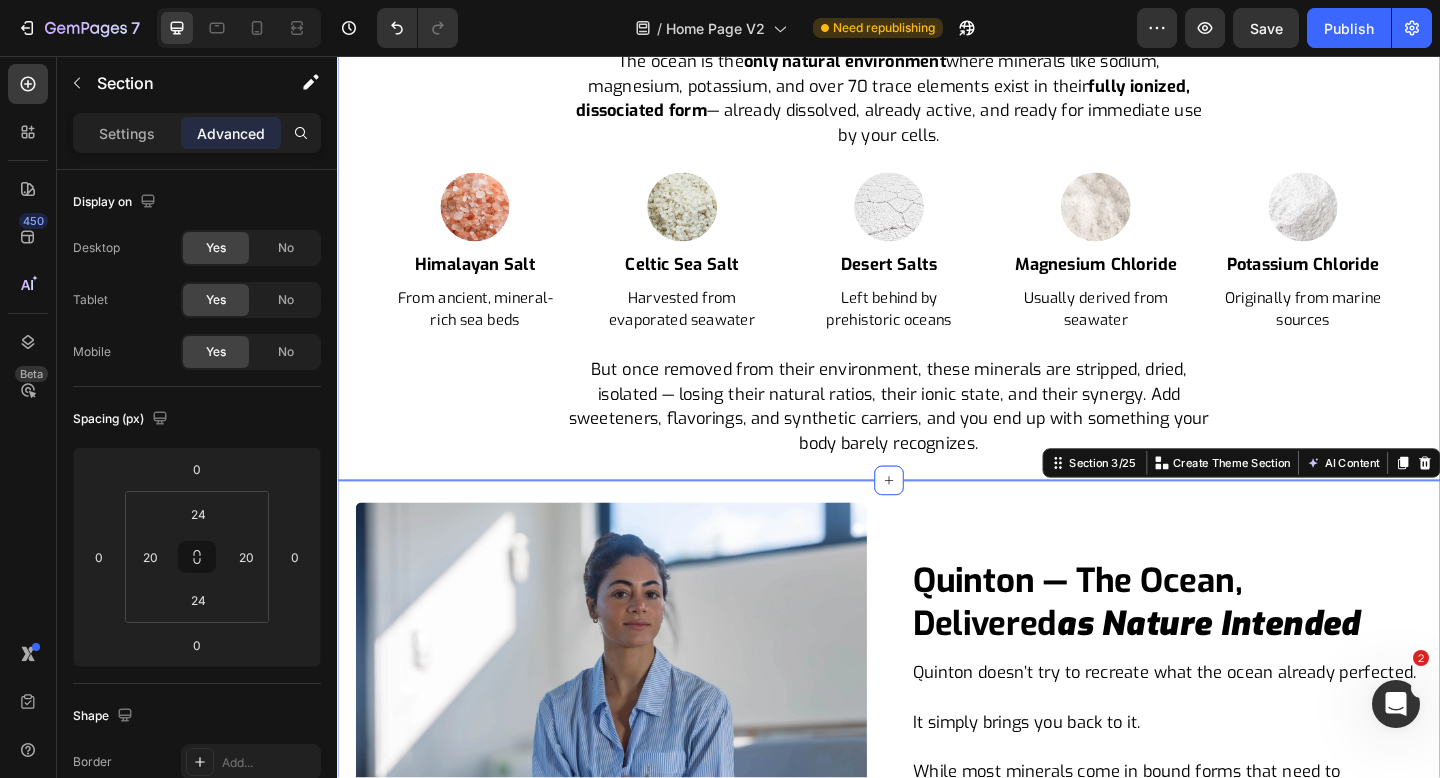 click on "Before Powders, Sugars & Plastic Tubs...  There Was the Ocean Heading Electrolytes didn’t start in factories.    They started in the sea — Earth’s original, complete source of hydration.    The ocean is the  only natural environment  where minerals like sodium, magnesium, potassium, and over 70 trace elements exist in their  fully ionized, dissociated form  — already dissolved, already active, and ready for immediate use by your cells.   Text Block
Image himalayan  salt Heading from ancient, mineral-rich sea beds Text Block Image celtic  sea salt Heading harvested from evaporated seawater Text Block Image desert  salts Heading left behind by prehistoric oceans Text Block Image magnesium chloride Heading often derived from seawater Text Block Image potassium chloride Heading originally from marine sources Text Block
Carousel Row Image himalayan salt Heading From ancient, mineral-rich sea beds Text Block Image celtic sea salt Heading Text Block Image Heading" at bounding box center (937, 133) 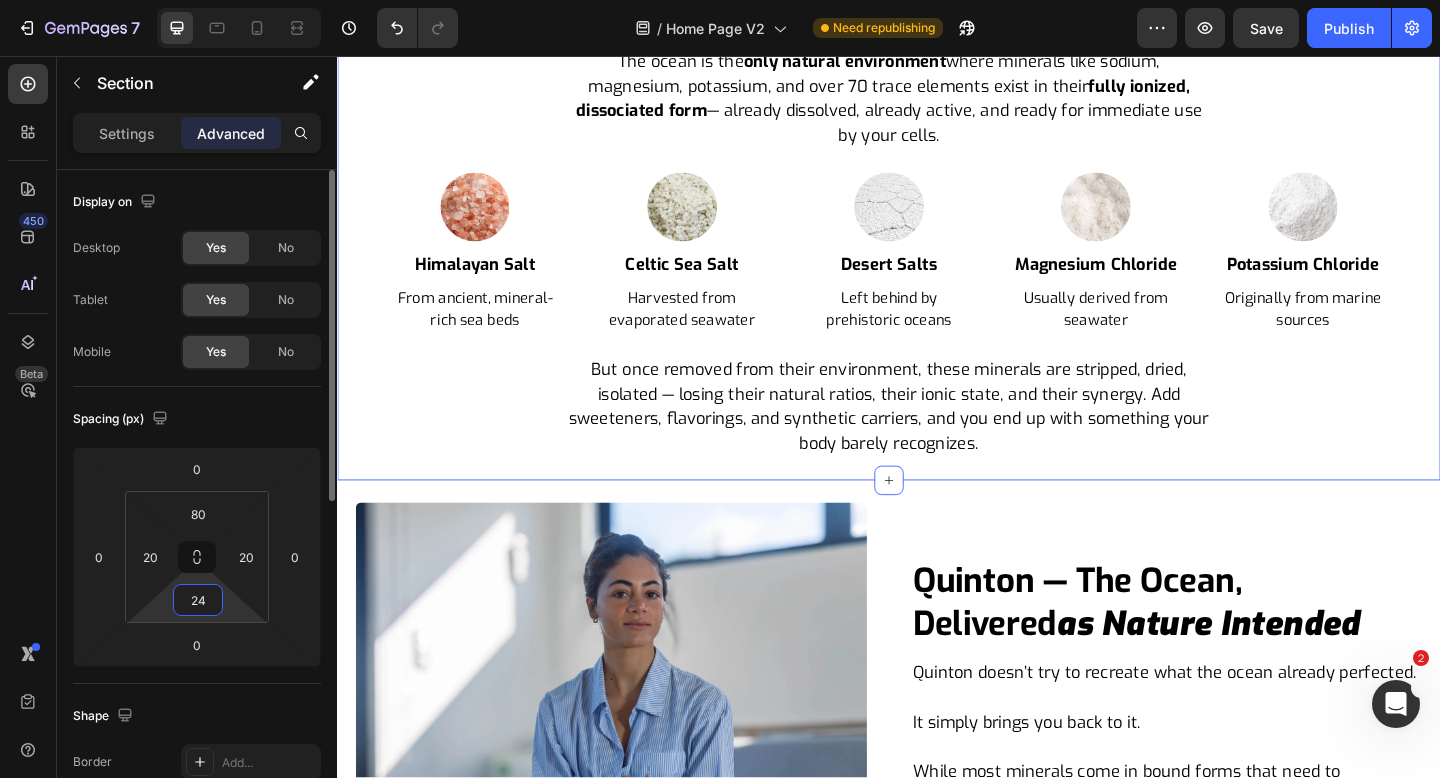 click on "24" at bounding box center (198, 600) 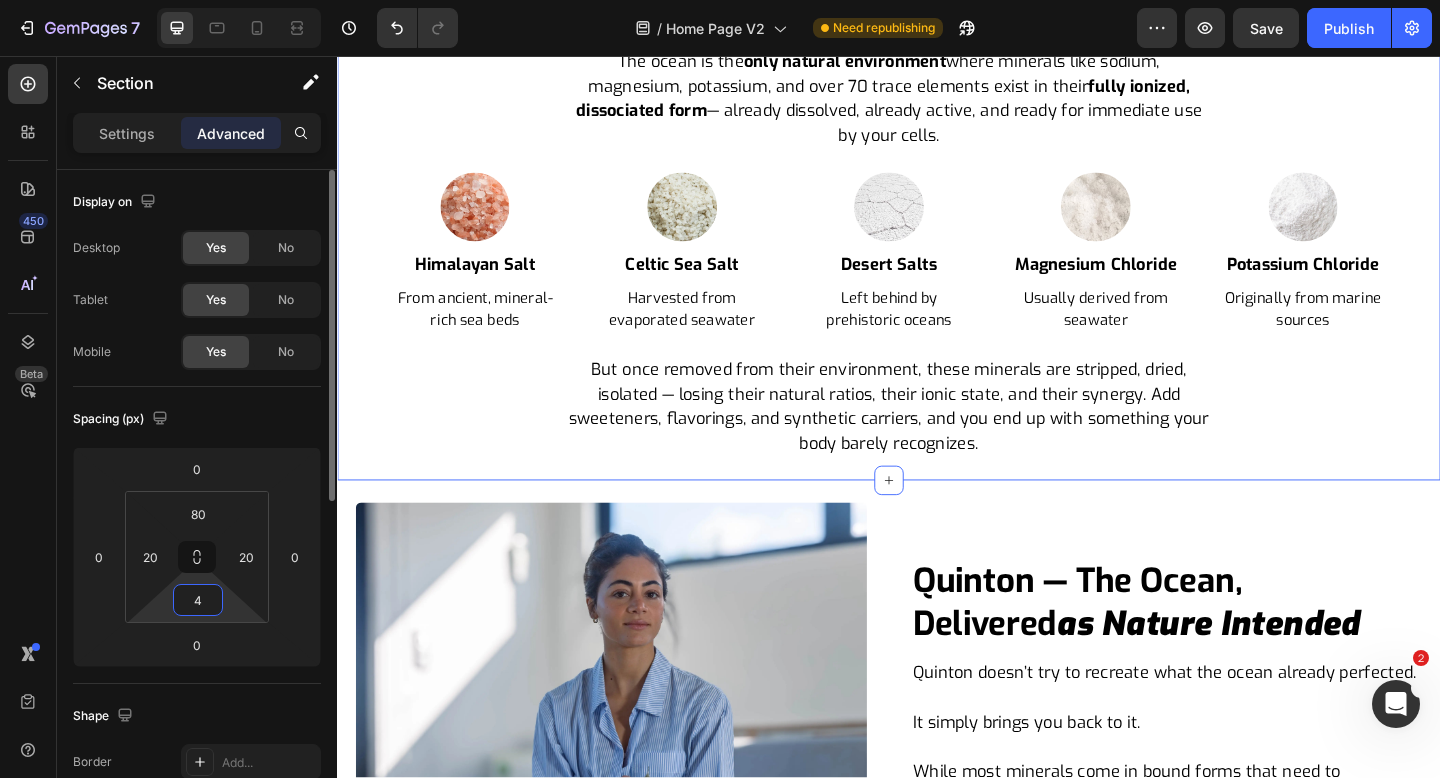 type on "48" 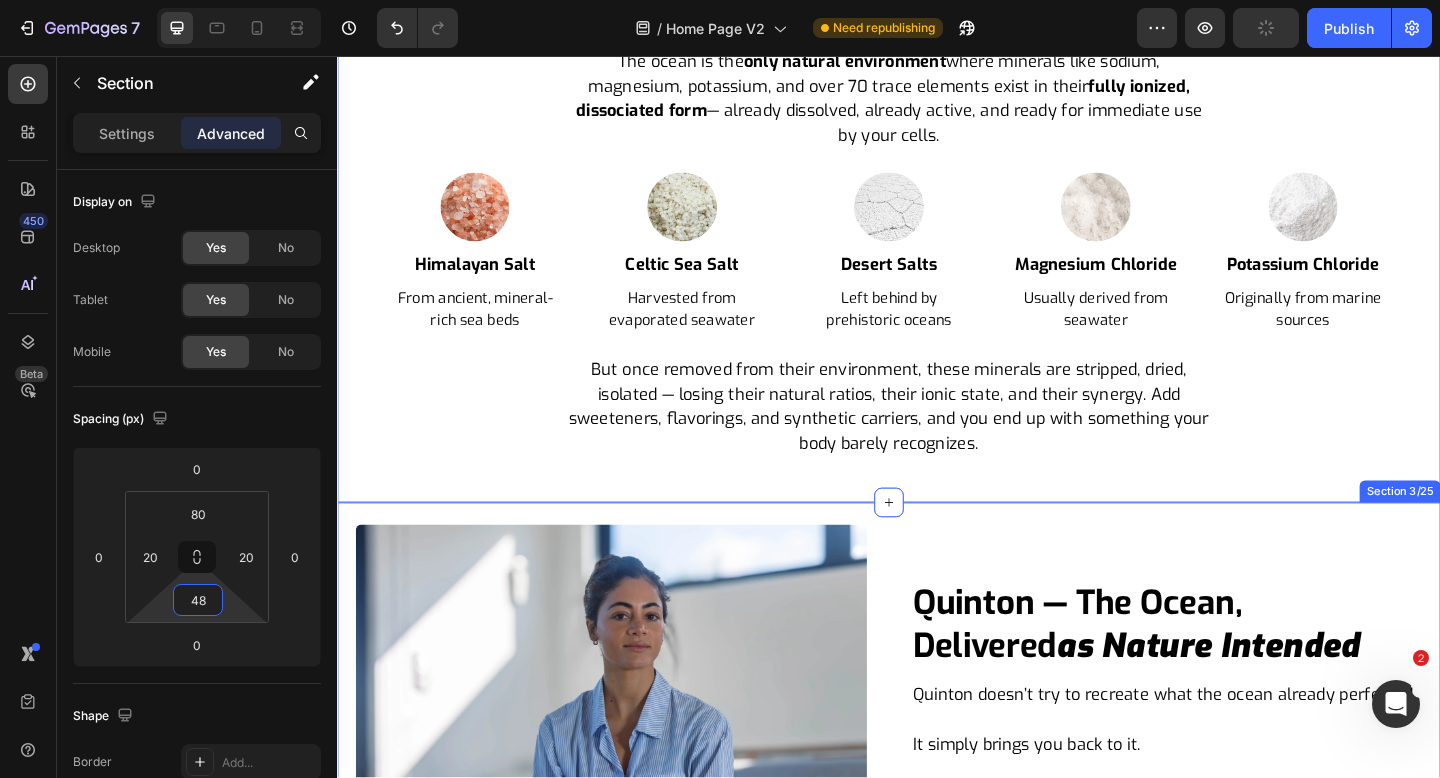 click on "Quinton — The Ocean, Delivered  as Nature Intended Heading Quinton doesn’t try to recreate what the ocean already perfected.    It simply brings you back to it.    While most minerals come in bound forms that need to be  dissolved and dissociated  before they can function as electrolytes,  Quinton delivers true mineral ions — already in their active, ionic state.     That’s the difference between  almost 100% bioavailability … and losing most of what you paid for.  Text Block Image Row Section 3/25" at bounding box center [937, 844] 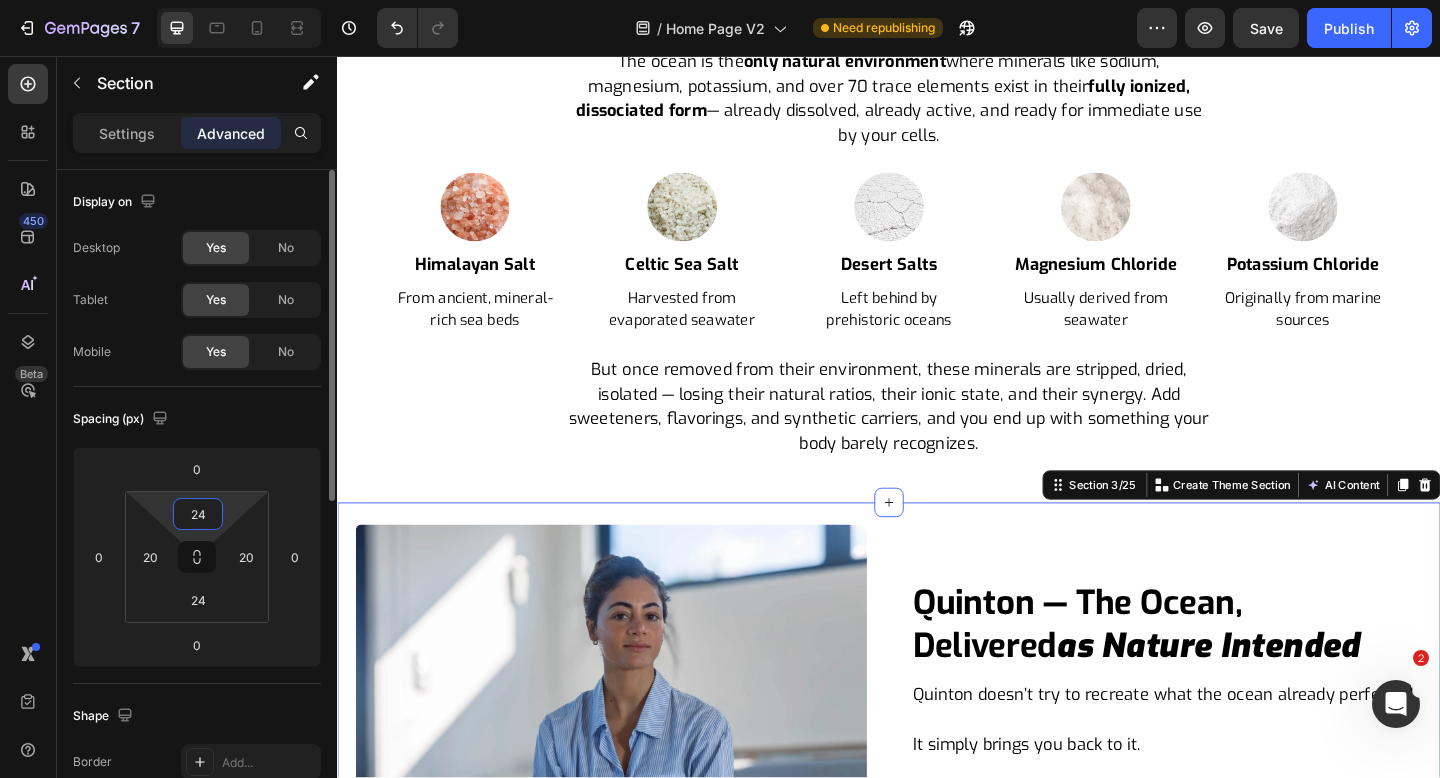 click on "24" at bounding box center (198, 514) 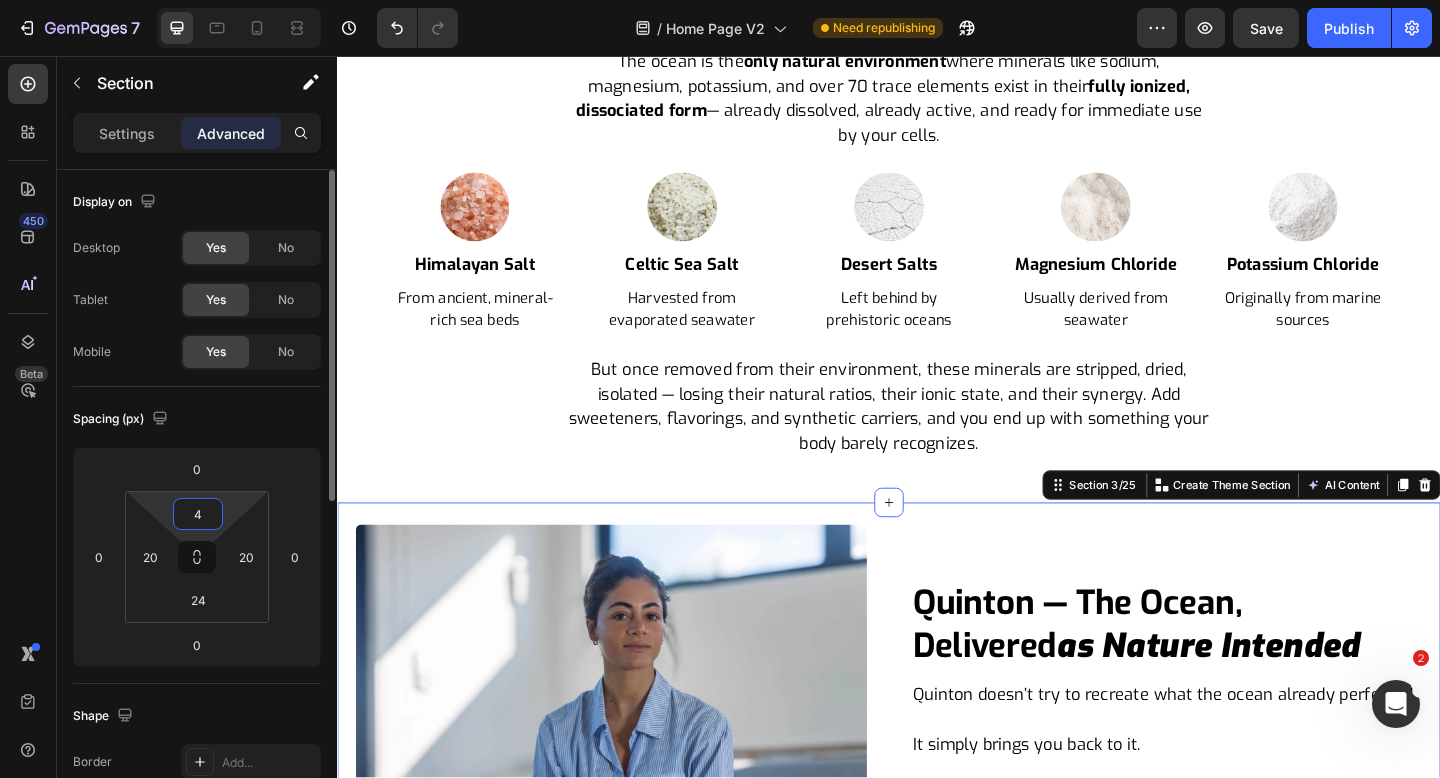 type on "48" 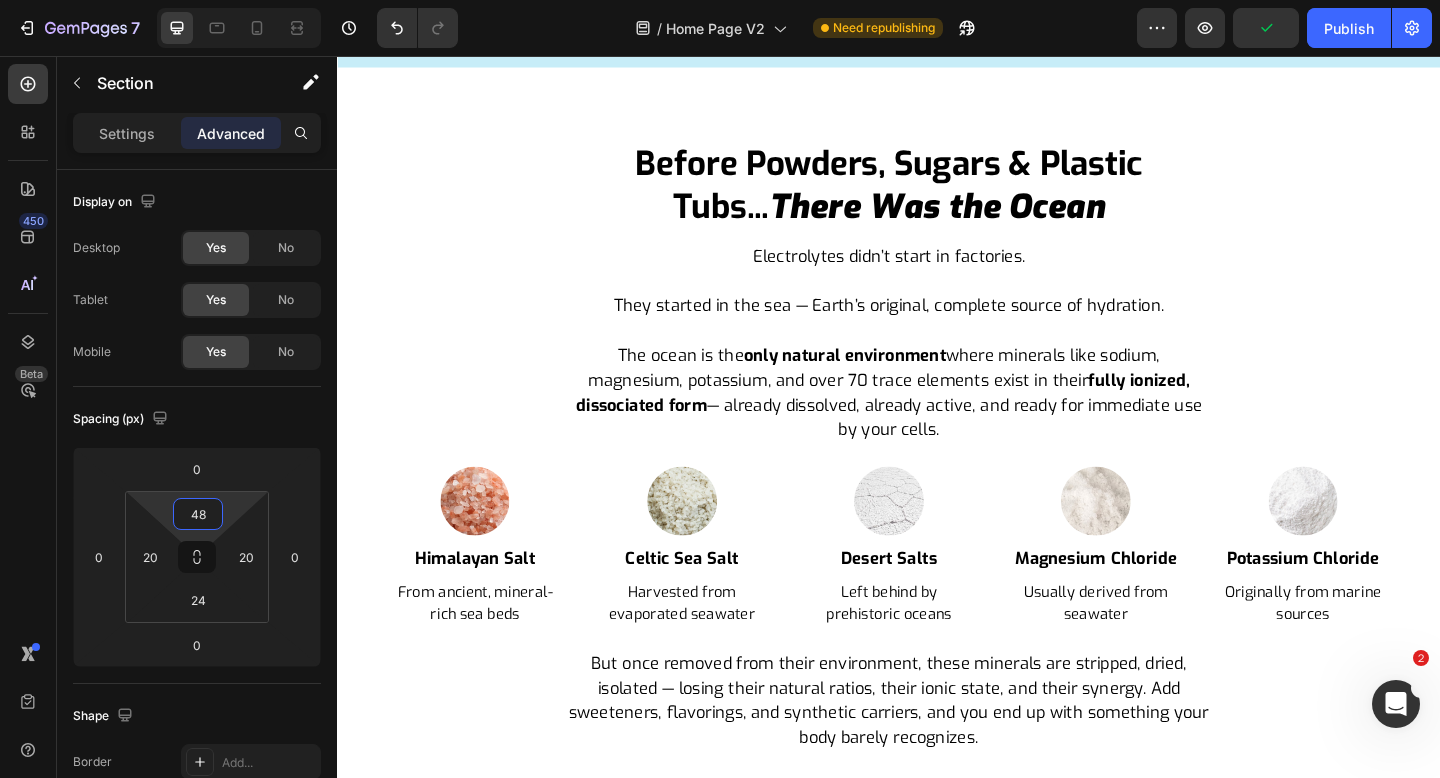 scroll, scrollTop: 486, scrollLeft: 0, axis: vertical 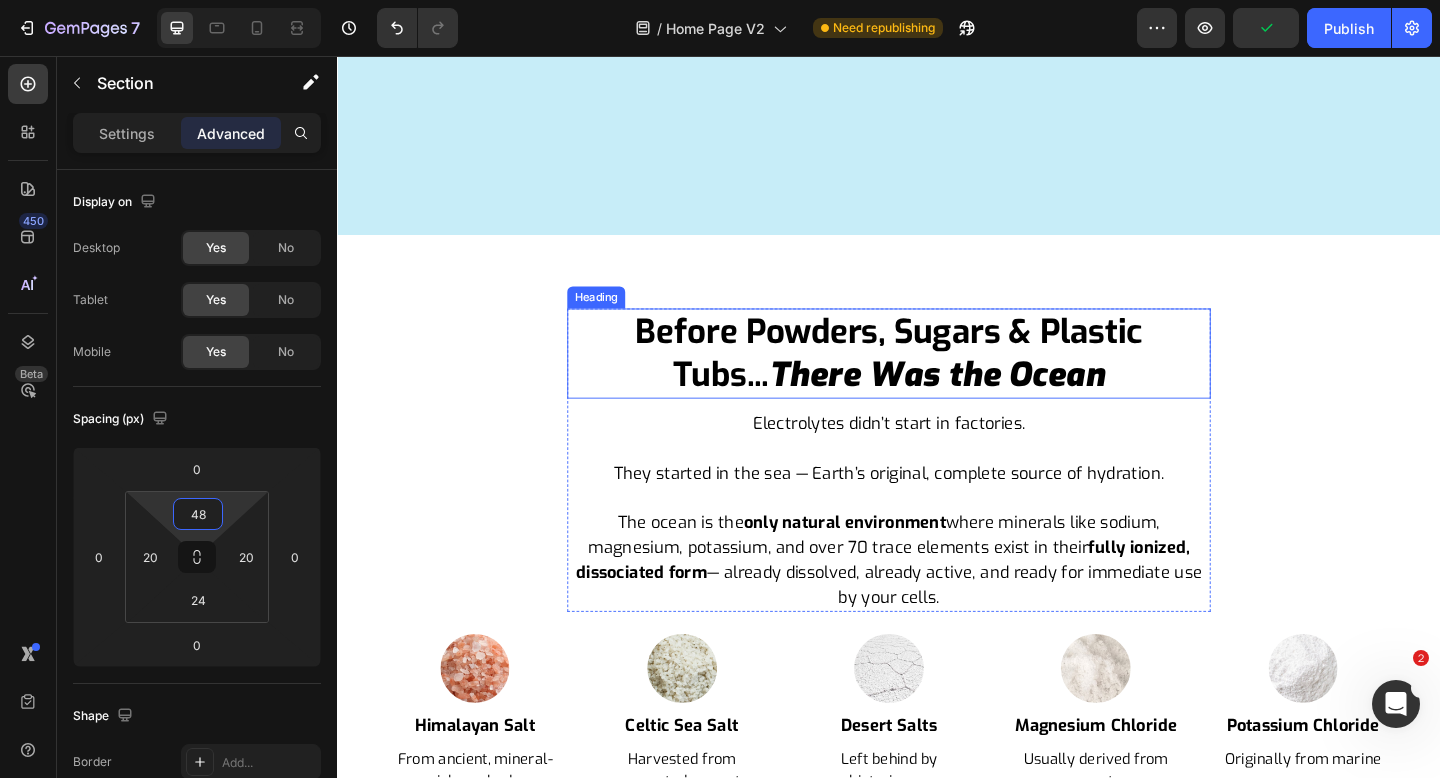 click on "Before Powders, Sugars & Plastic Tubs..." at bounding box center (937, 379) 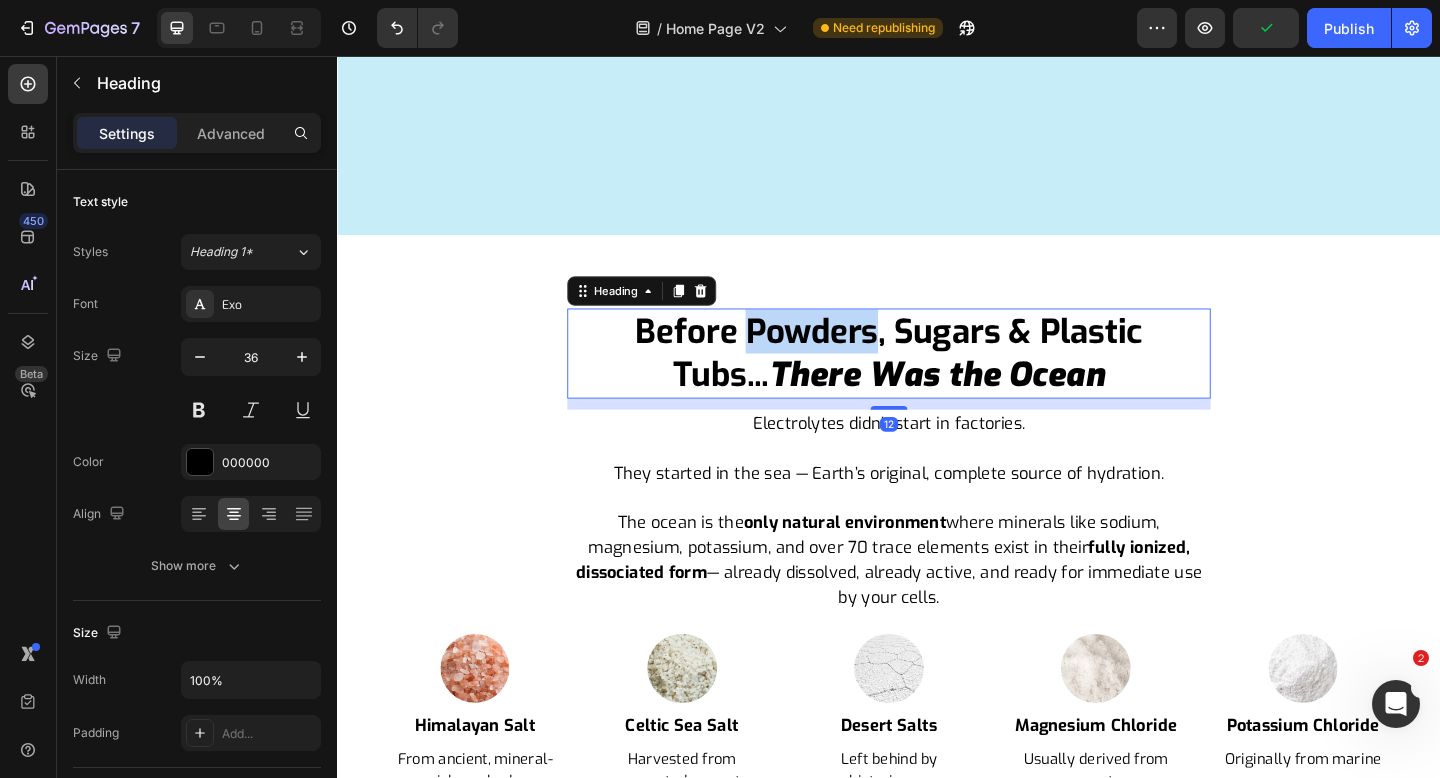 click on "Before Powders, Sugars & Plastic Tubs..." at bounding box center [937, 379] 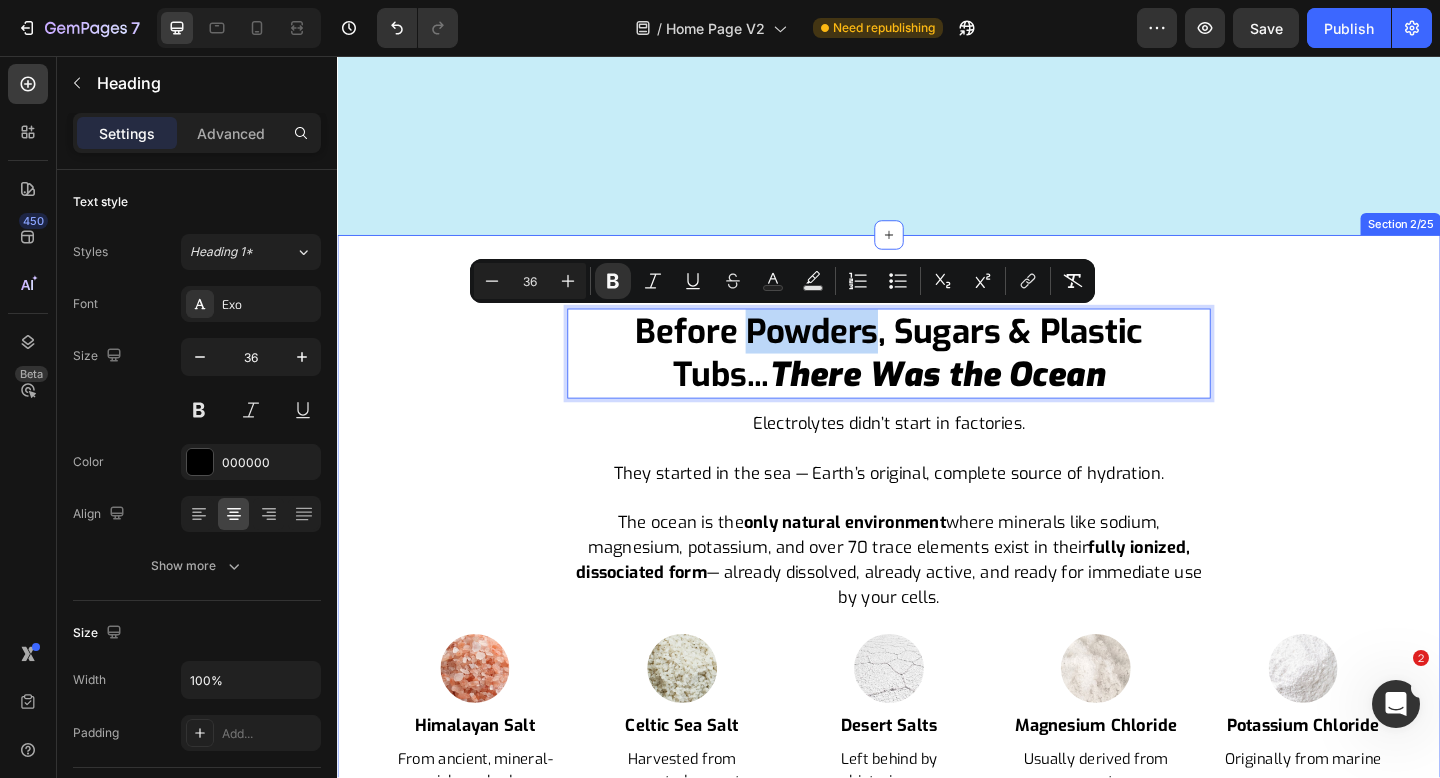 click on "Before Powders, Sugars & Plastic Tubs...  There Was the Ocean Heading   12 Electrolytes didn’t start in factories.    They started in the sea — Earth’s original, complete source of hydration.    The ocean is the  only natural environment  where minerals like sodium, magnesium, potassium, and over 70 trace elements exist in their  fully ionized, dissociated form  — already dissolved, already active, and ready for immediate use by your cells.   Text Block
Image himalayan  salt Heading from ancient, mineral-rich sea beds Text Block Image celtic  sea salt Heading harvested from evaporated seawater Text Block Image desert  salts Heading left behind by prehistoric oceans Text Block Image magnesium chloride Heading often derived from seawater Text Block Image potassium chloride Heading originally from marine sources Text Block
Carousel Row Image himalayan salt Heading From ancient, mineral-rich sea beds Text Block Image celtic sea salt Heading Text Block Image Row" at bounding box center (937, 663) 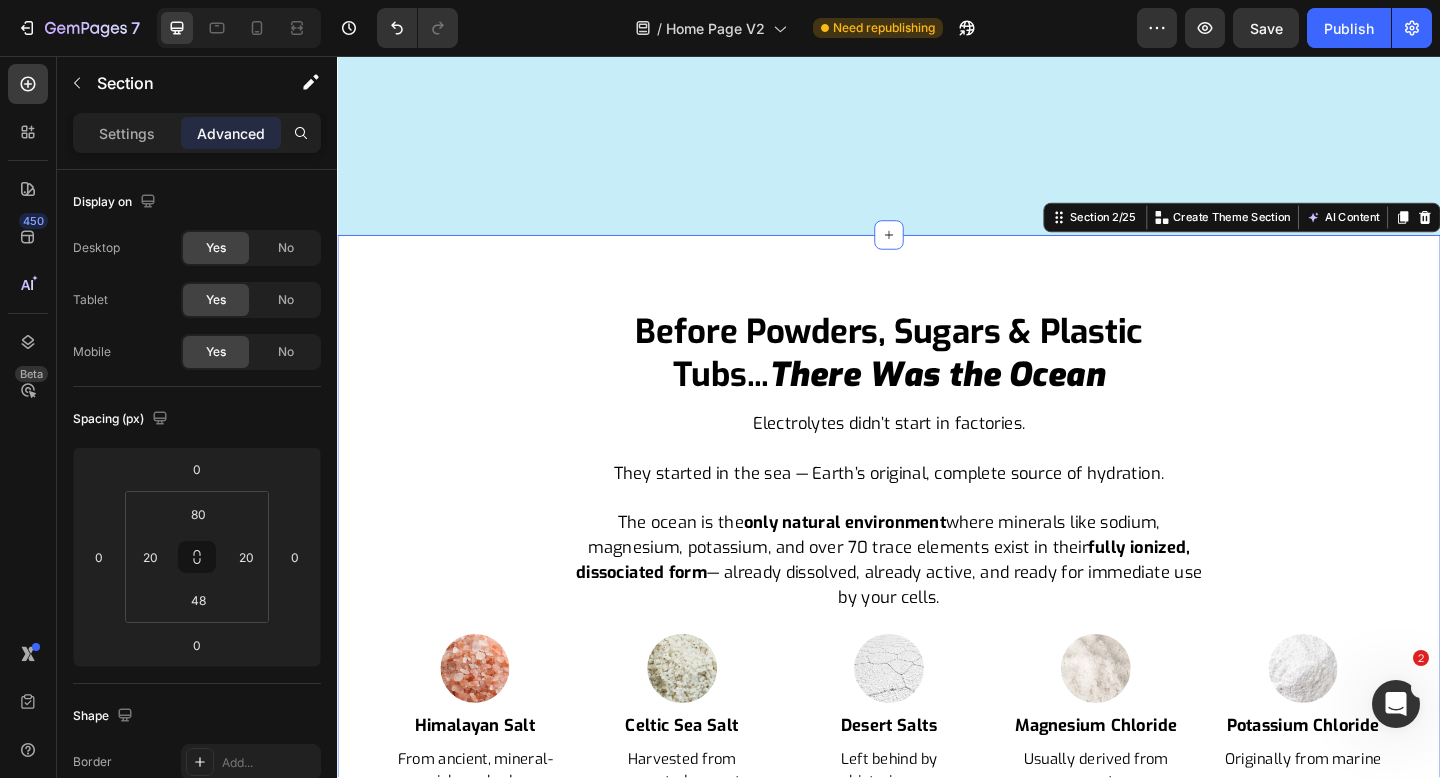 scroll, scrollTop: 1380, scrollLeft: 0, axis: vertical 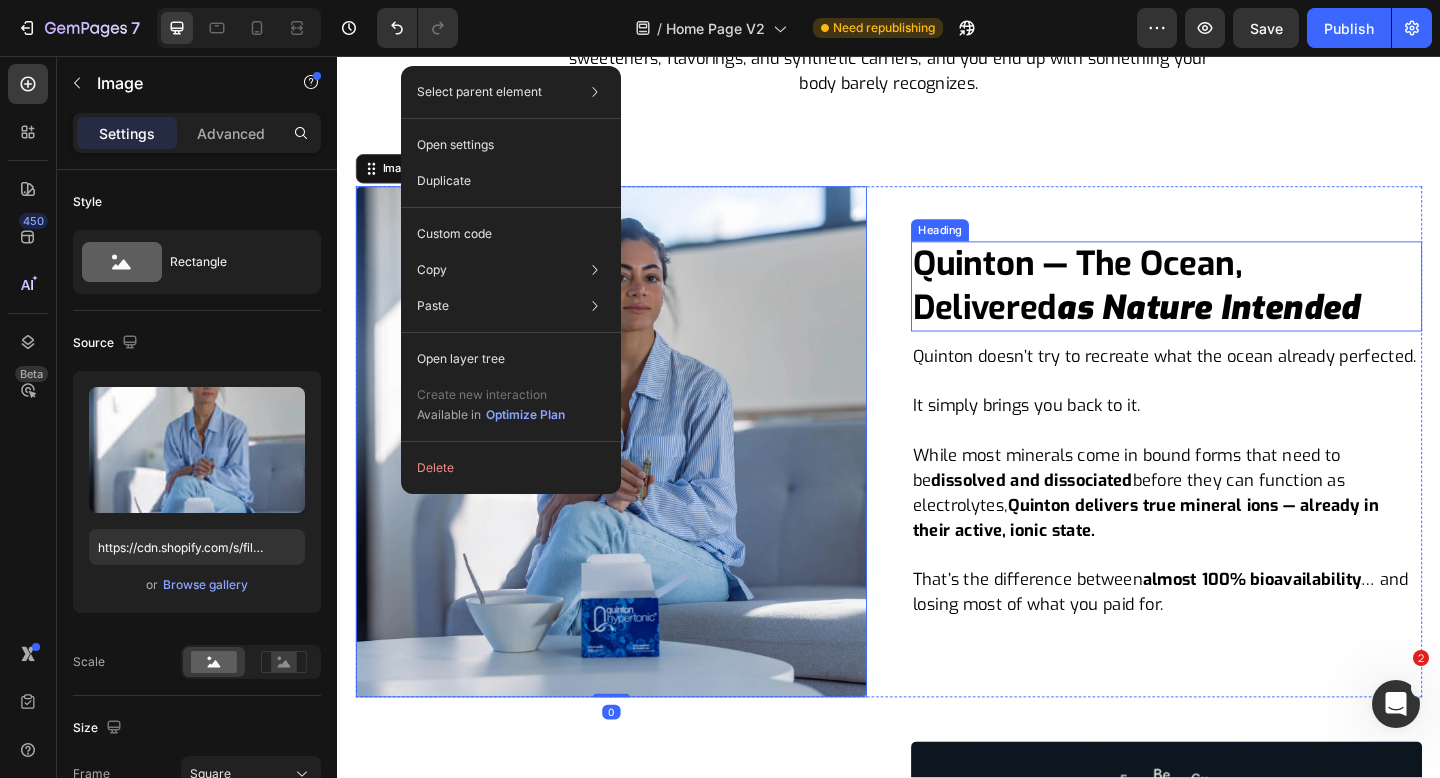 click on "as Nature Intended" at bounding box center (1284, 330) 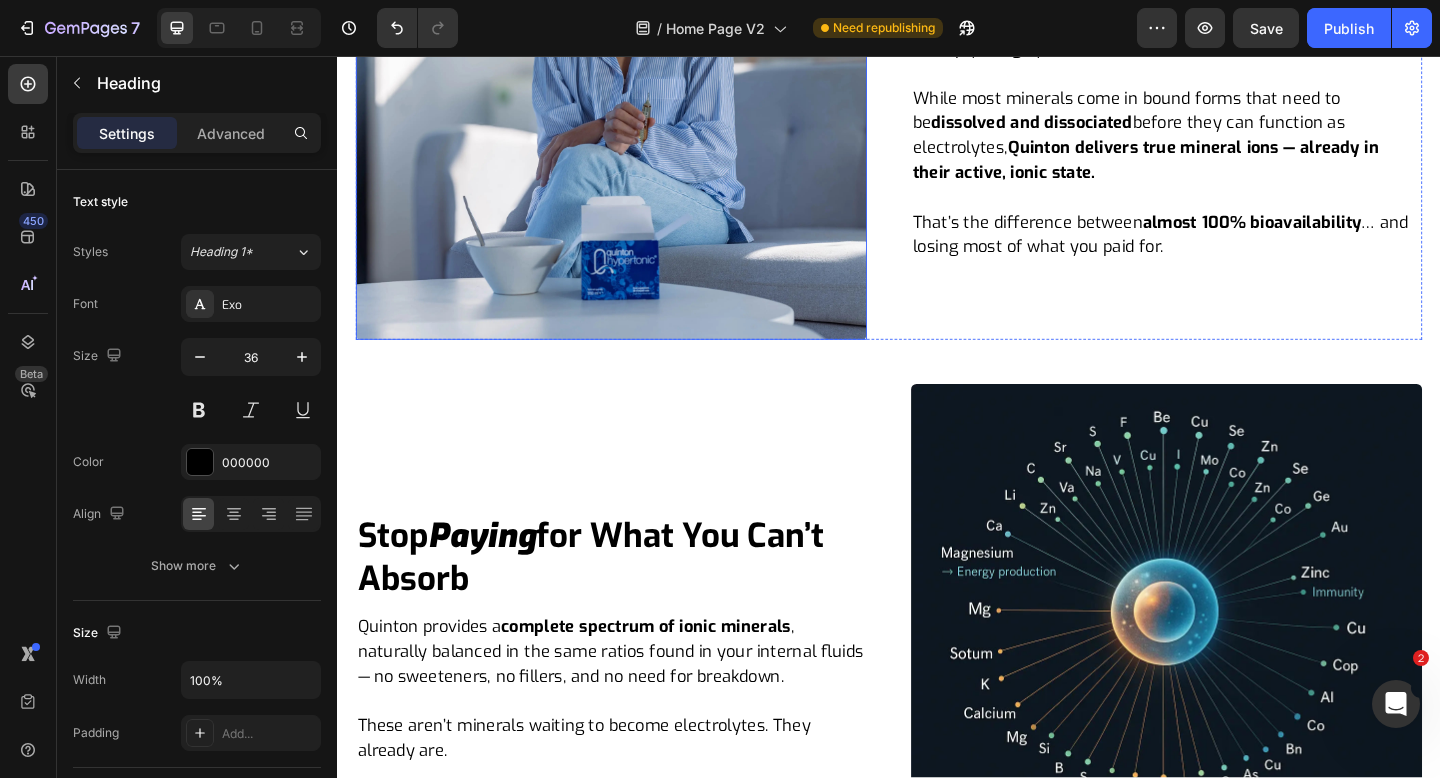 scroll, scrollTop: 1958, scrollLeft: 0, axis: vertical 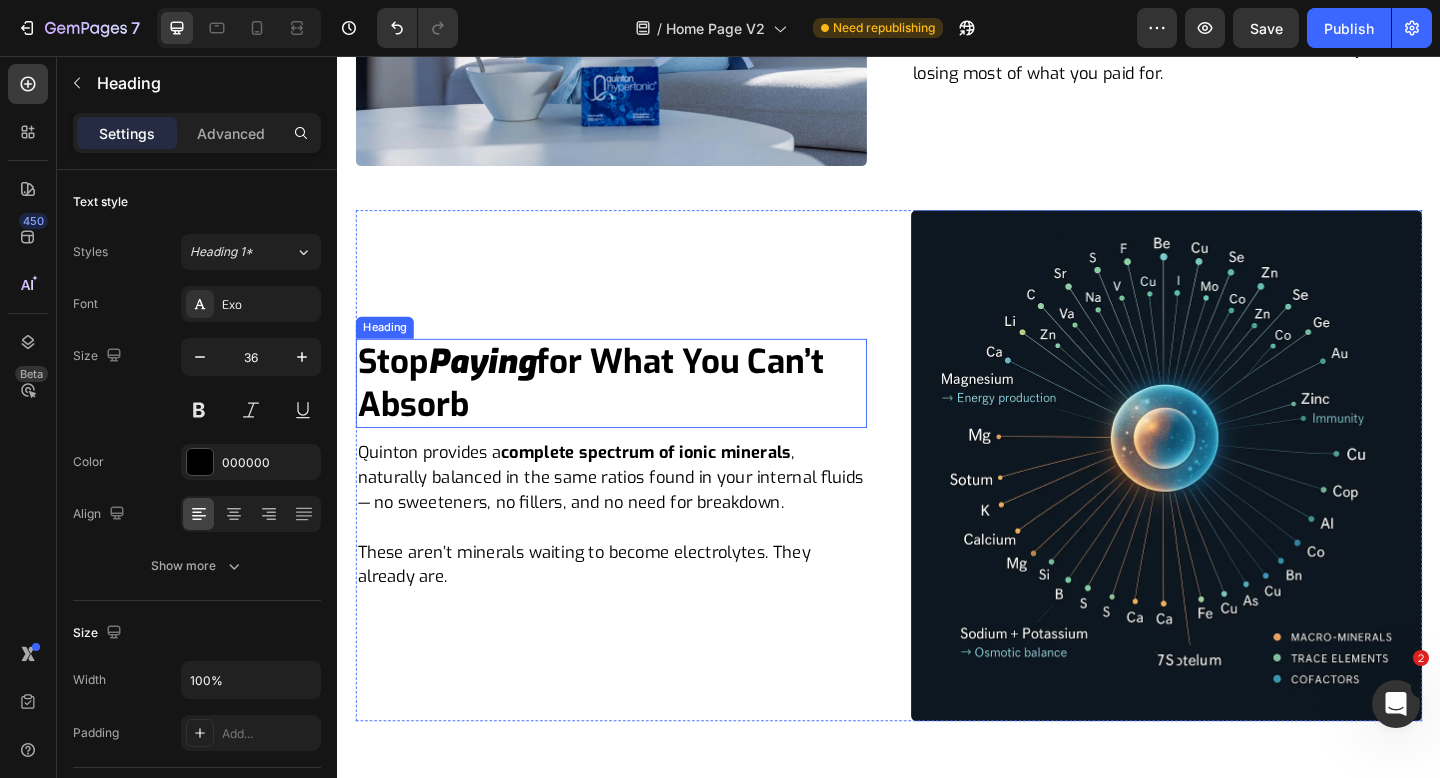 click on "Paying" at bounding box center (494, 389) 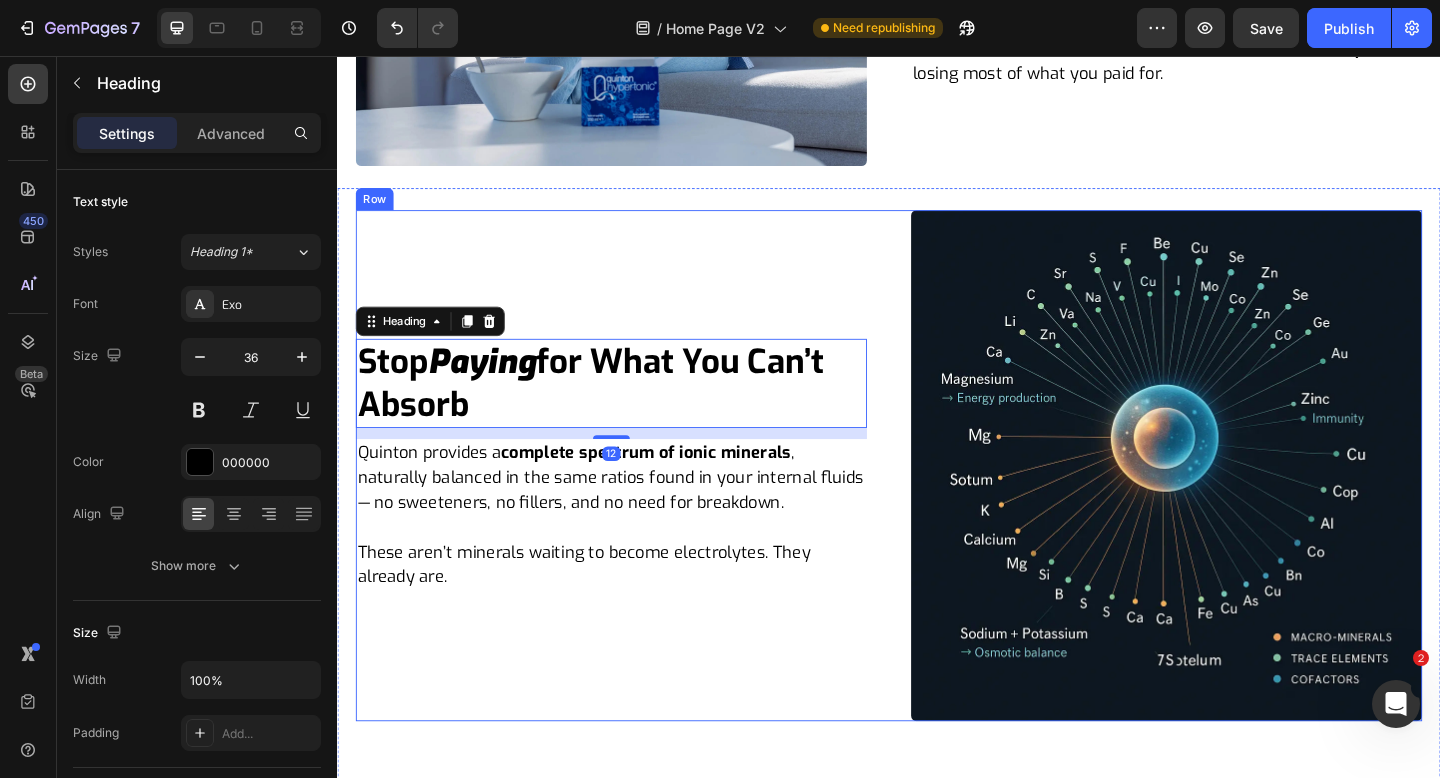 click on "Stop  Paying  for What You Can’t Absorb Heading   12 Quinton provides a  complete spectrum of ionic minerals , naturally balanced in the same ratios found in your internal fluids — no sweeteners, no fillers, and no need for breakdown.    These aren’t minerals waiting to become electrolytes. They already are. Text Block Image Row" at bounding box center (937, 502) 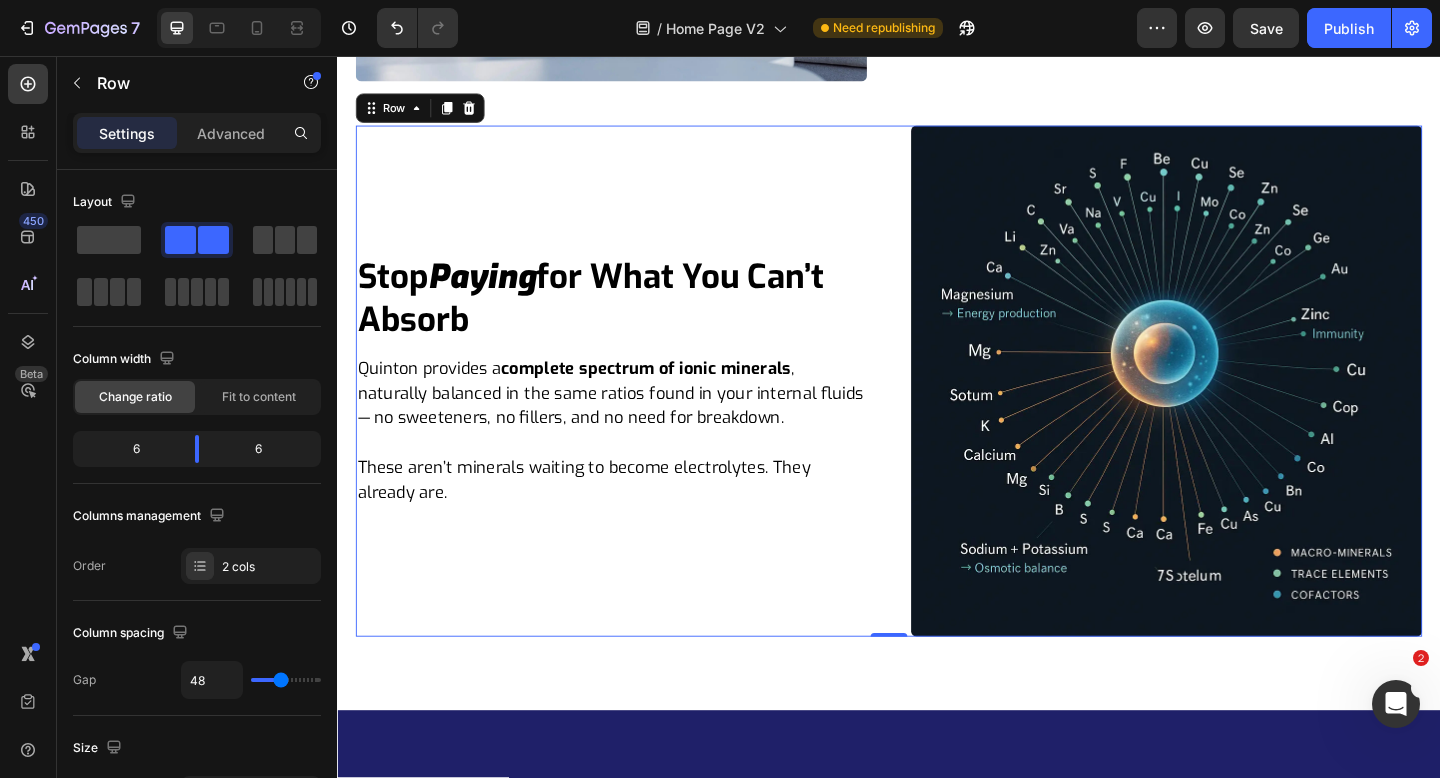 scroll, scrollTop: 1918, scrollLeft: 0, axis: vertical 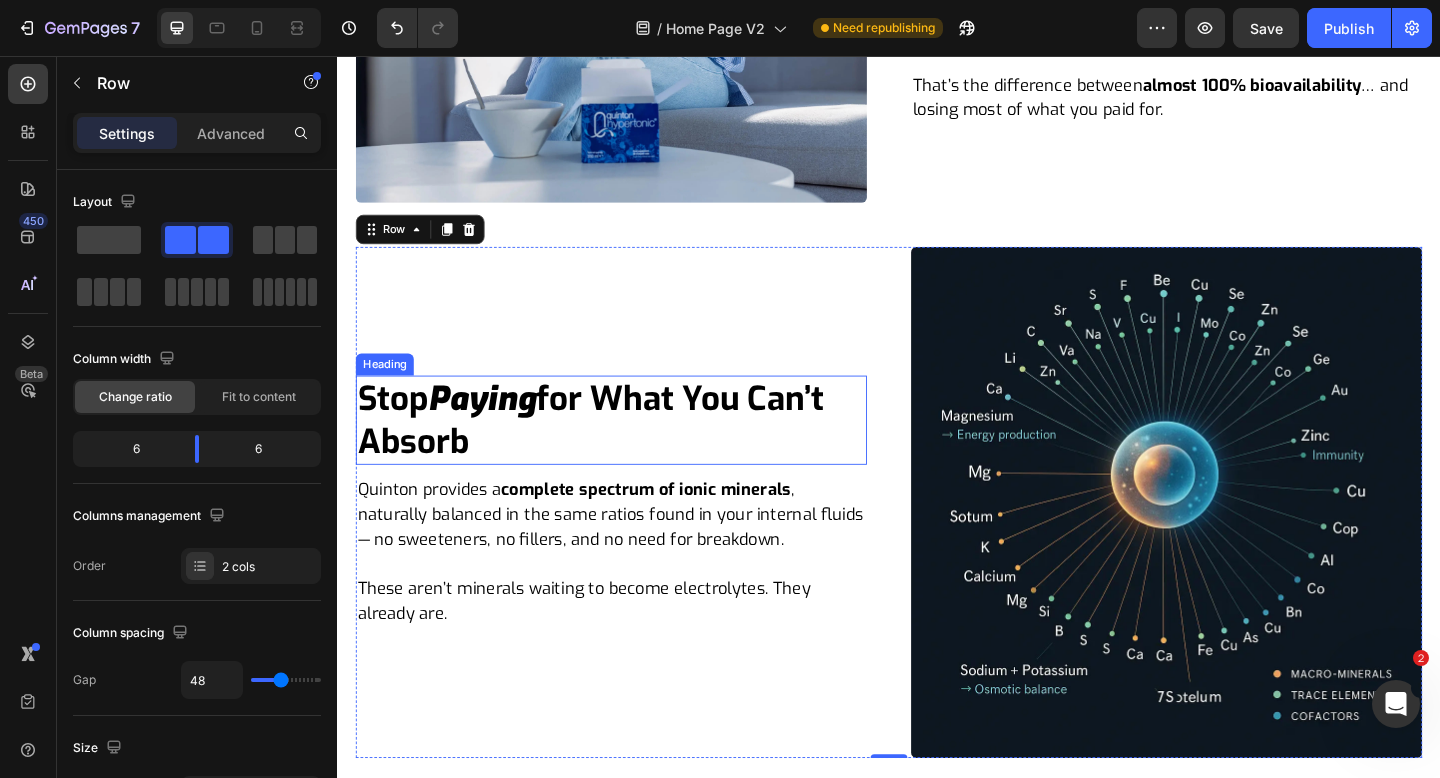 click on "Stop  Paying  for What You Can’t Absorb" at bounding box center [635, 453] 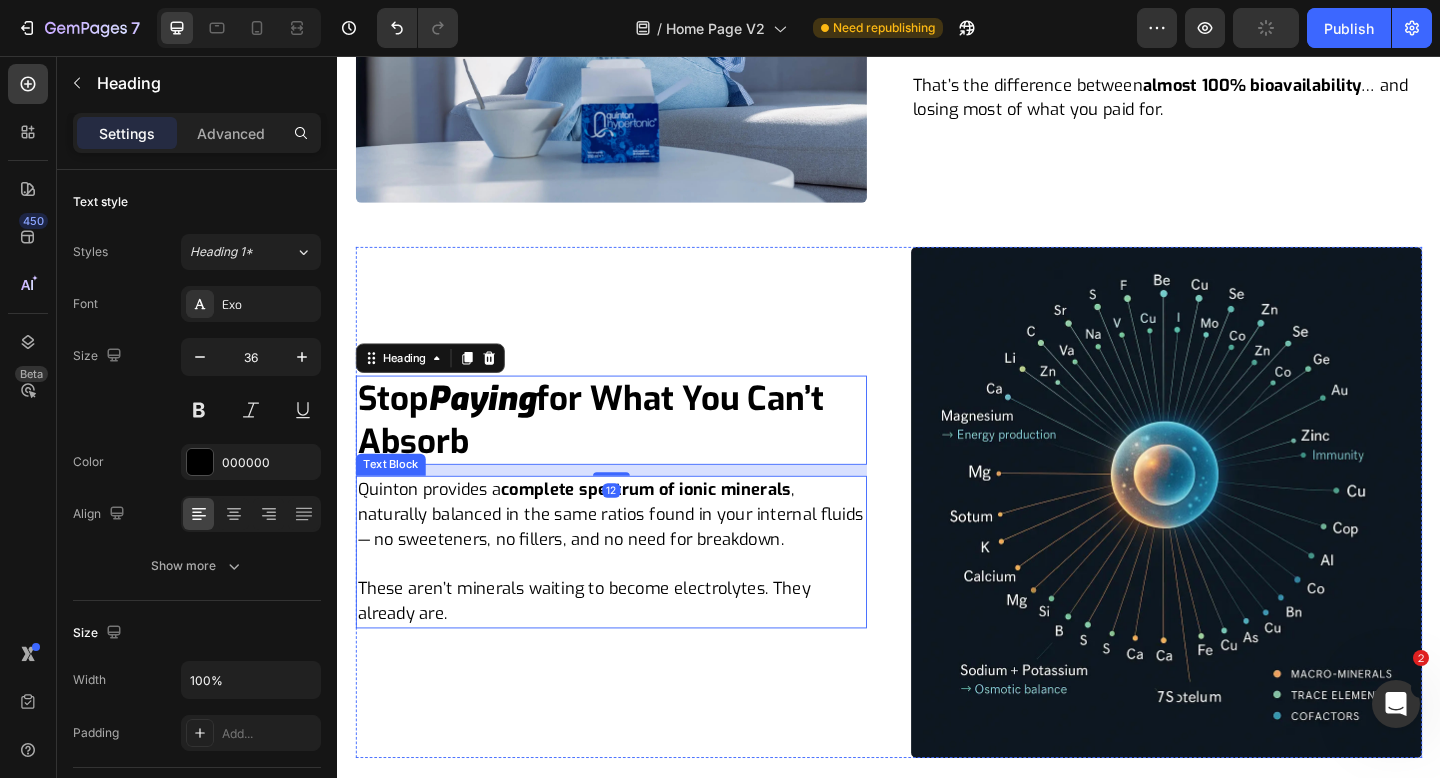 click on "Quinton provides a  complete spectrum of ionic minerals , naturally balanced in the same ratios found in your internal fluids — no sweeteners, no fillers, and no need for breakdown." at bounding box center (635, 555) 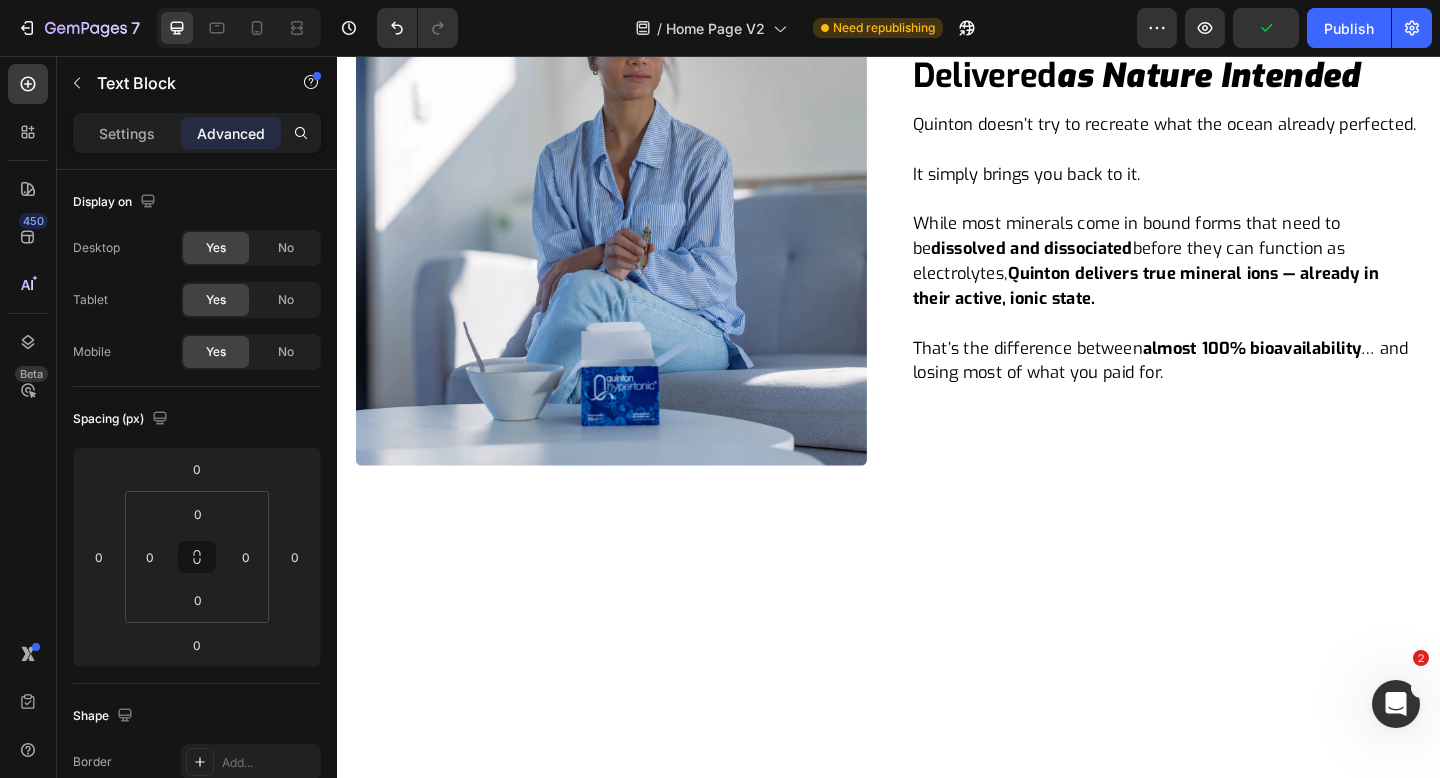 scroll, scrollTop: 988, scrollLeft: 0, axis: vertical 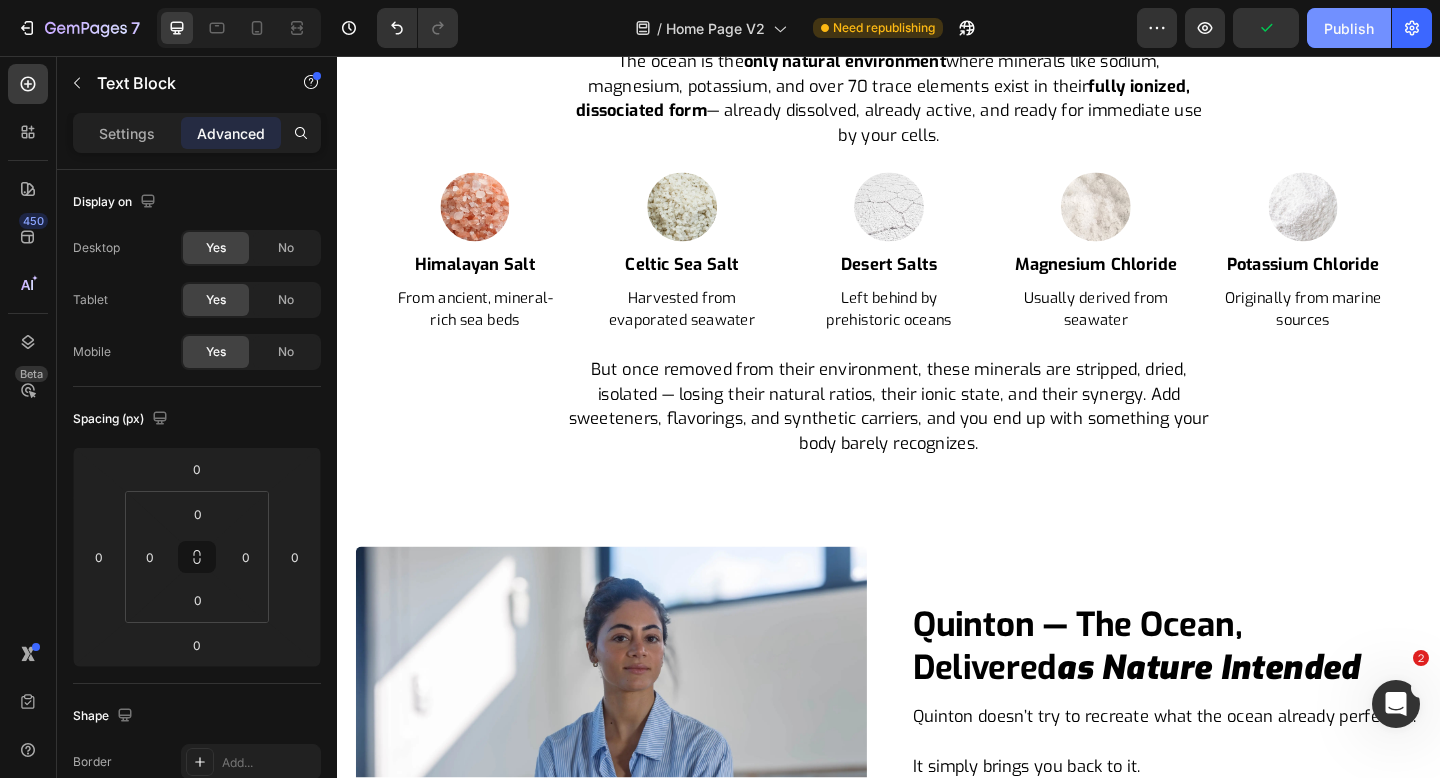 click on "Publish" at bounding box center (1349, 28) 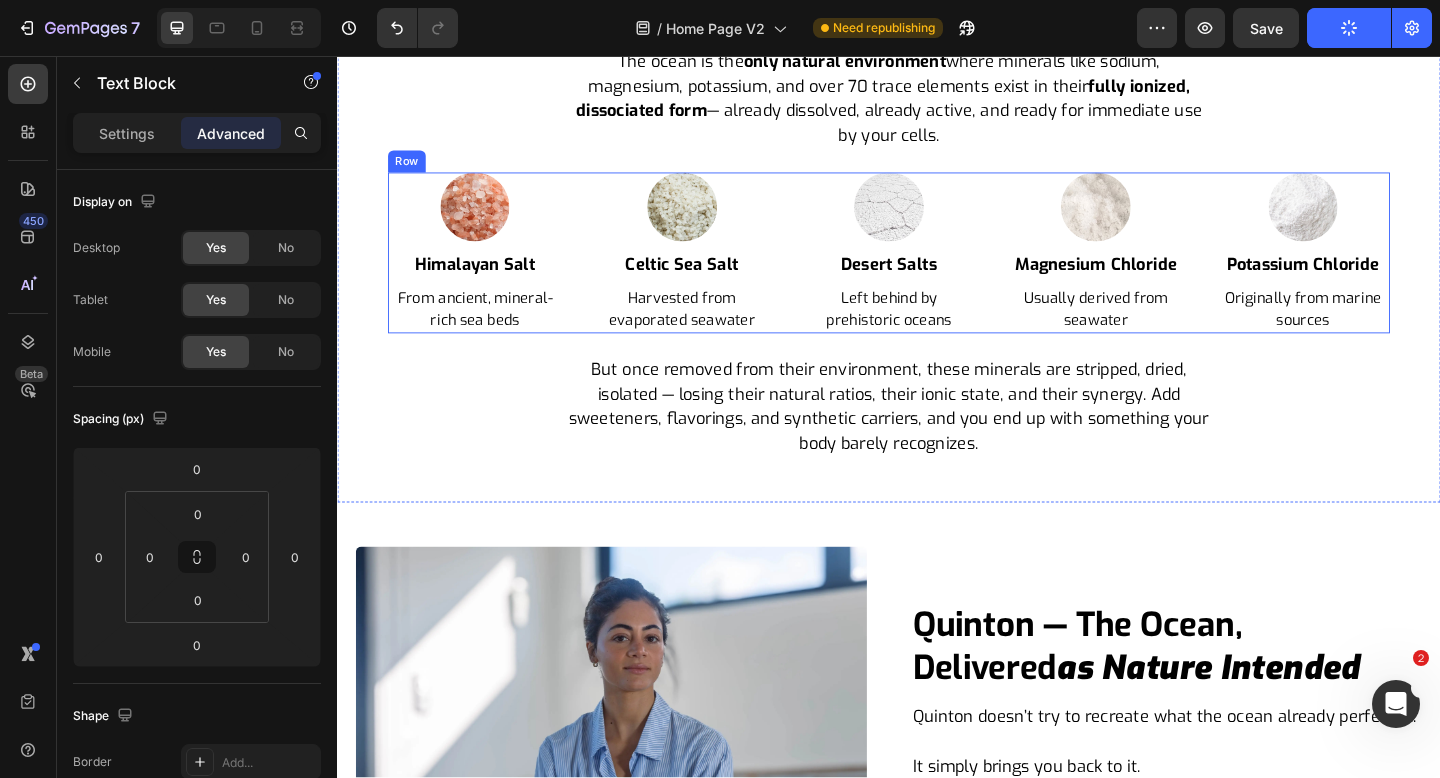 click on "Image himalayan salt Heading From ancient, mineral-rich sea beds Text Block Image celtic sea salt Heading Harvested from evaporated seawater Text Block Image desert salts Heading Left behind by prehistoric oceans Text Block Image magnesium chloride Heading Usually derived from seawater Text Block Image potassium chloride Heading Originally from marine sources Text Block Row" at bounding box center [937, 270] 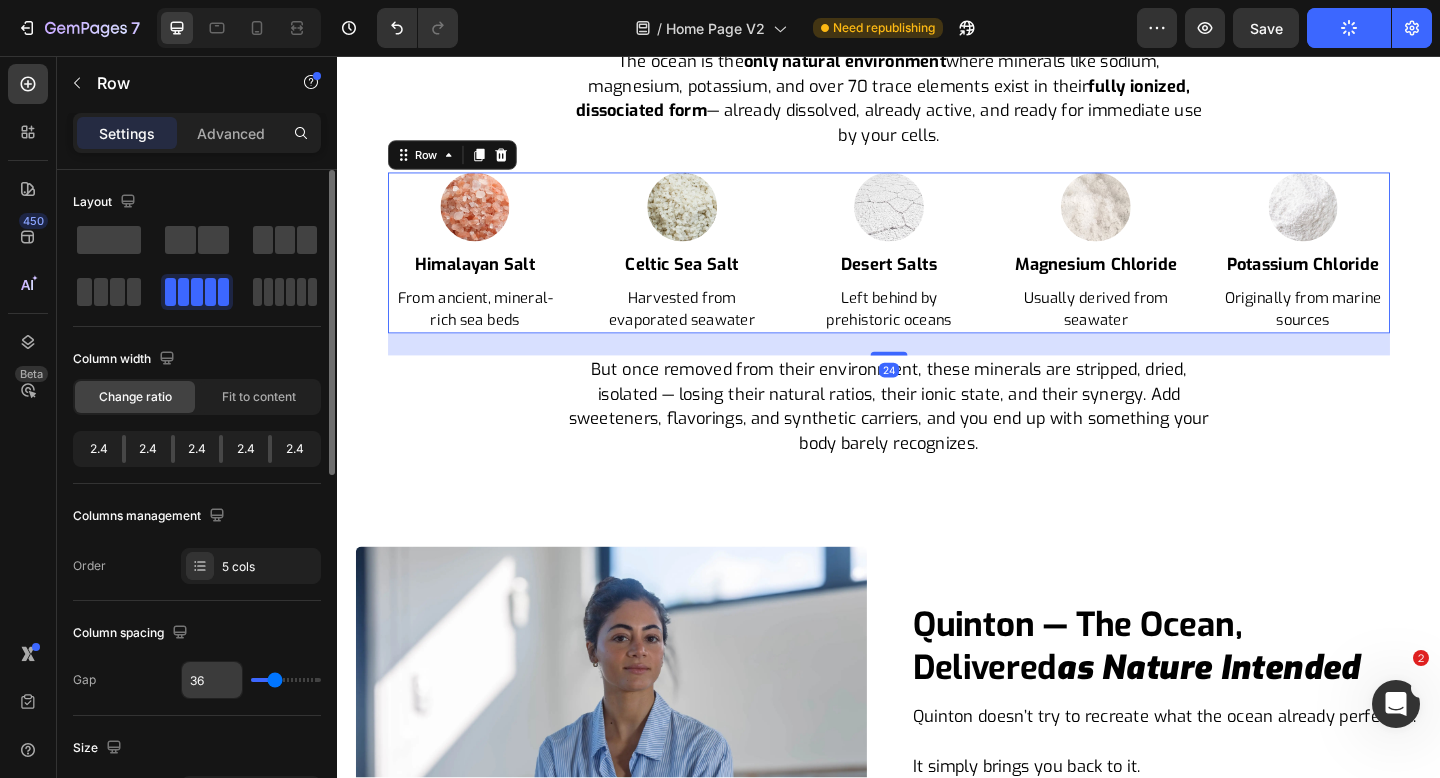 click on "36" at bounding box center (212, 680) 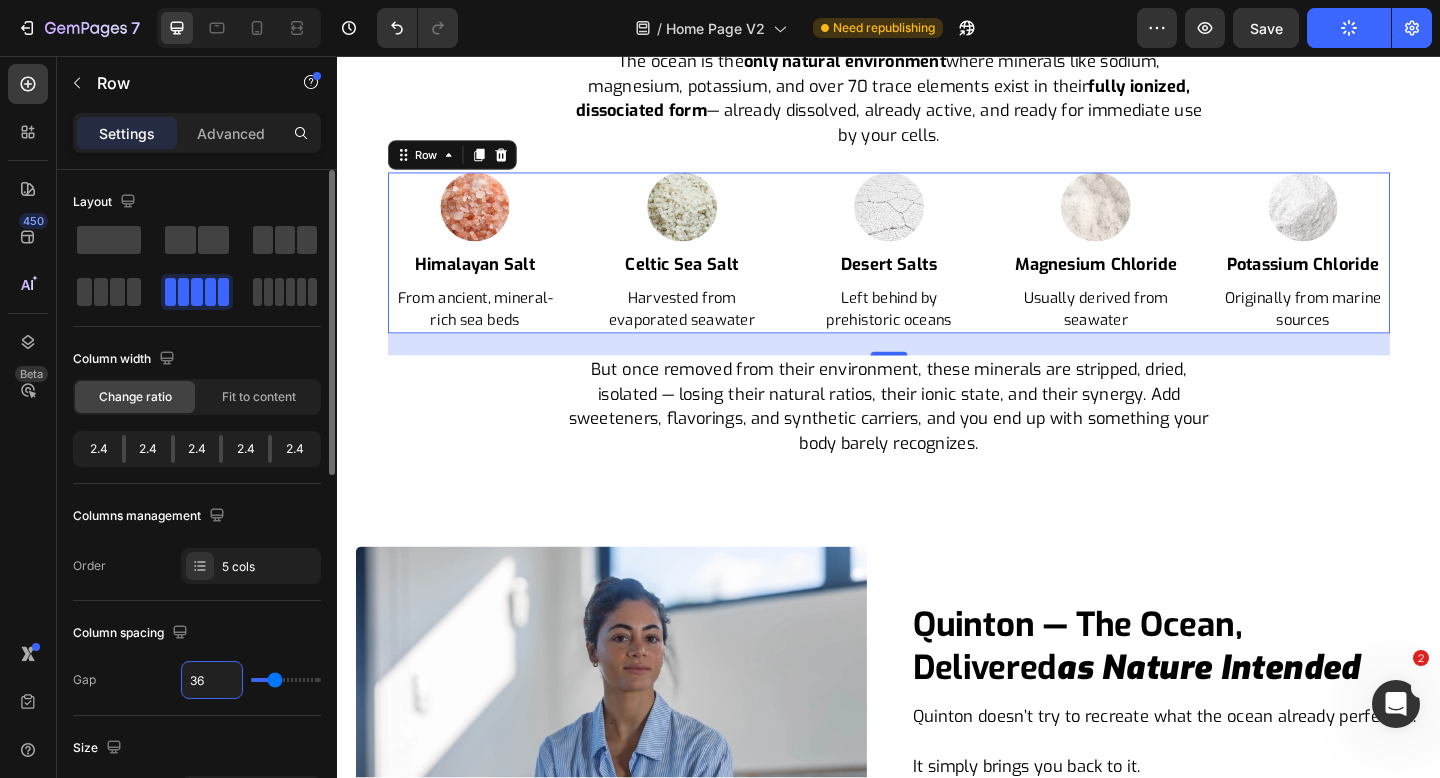 type on "2" 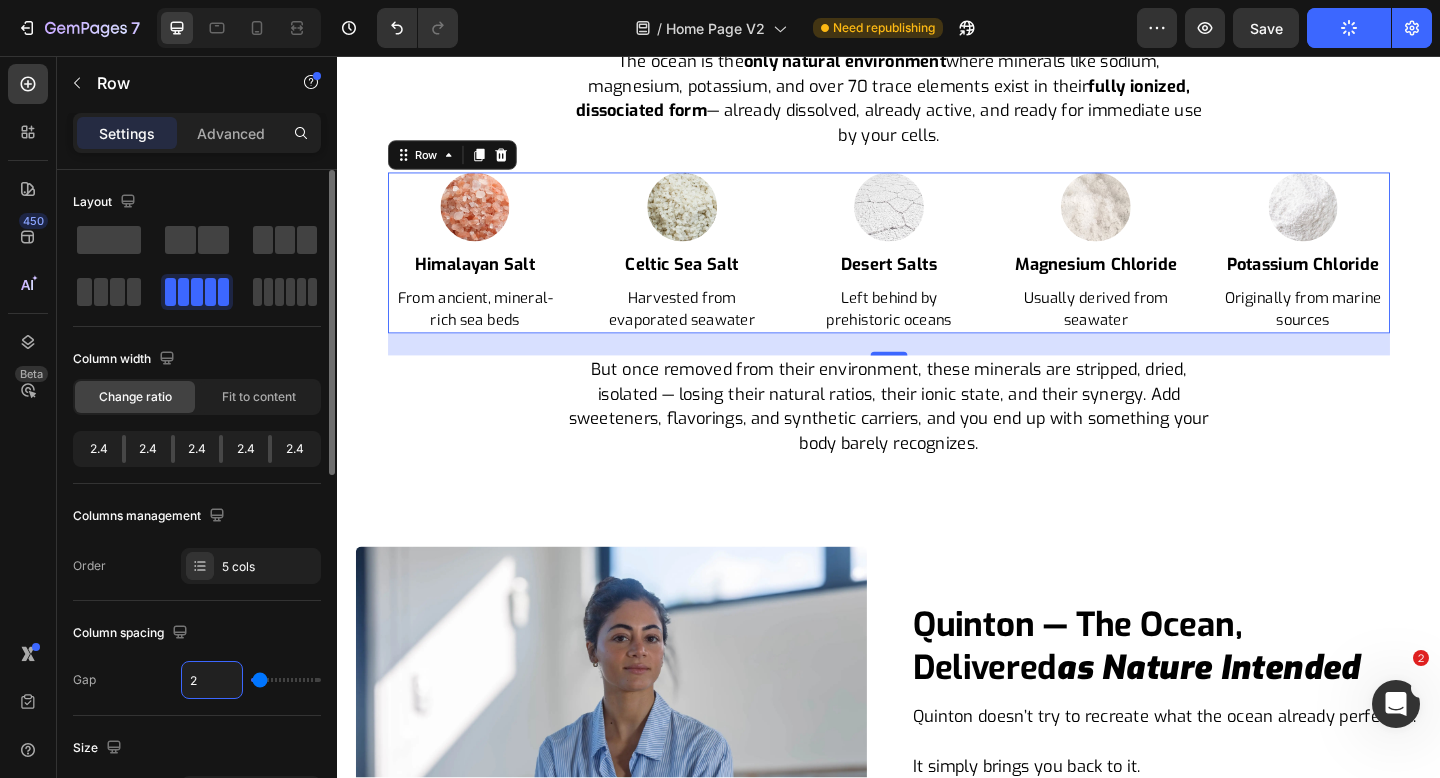 type on "24" 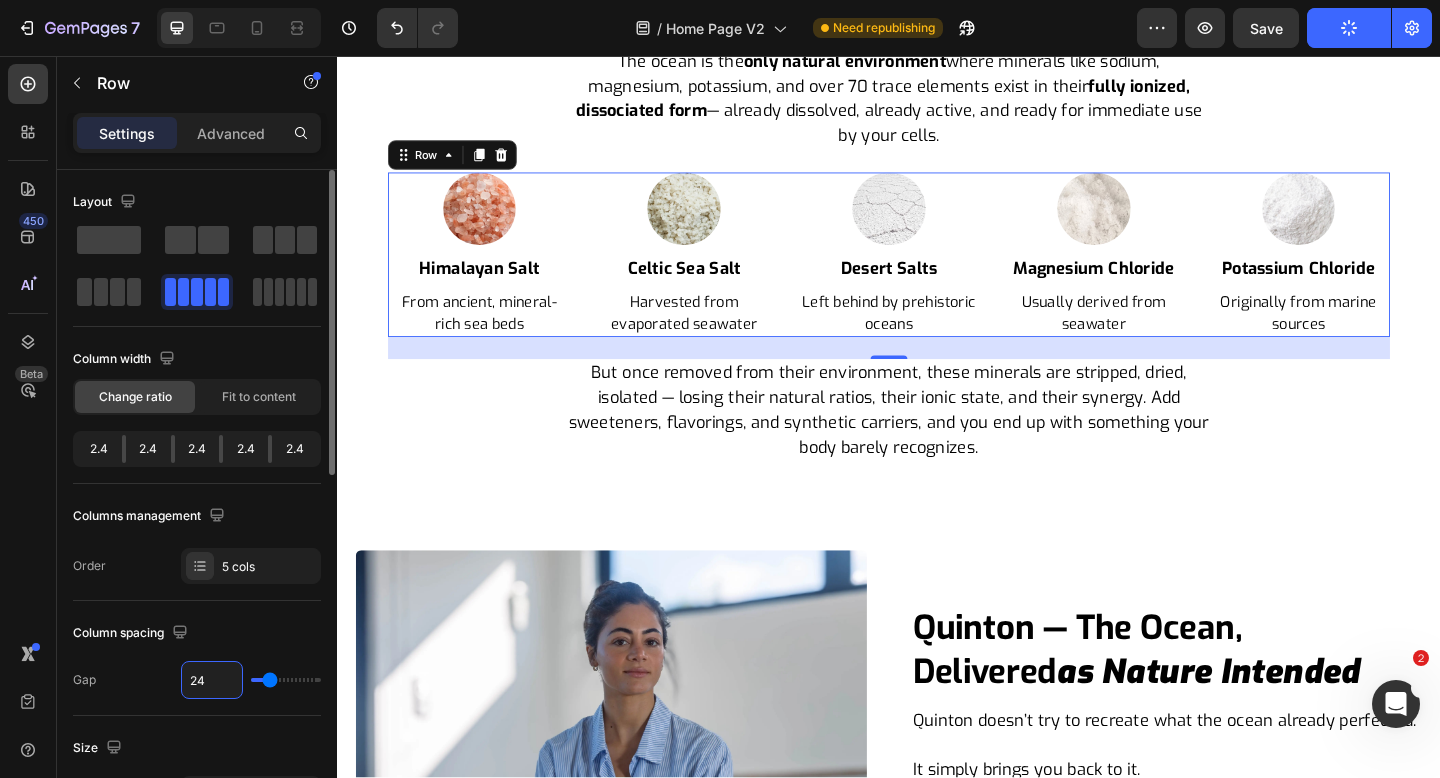 type on "24" 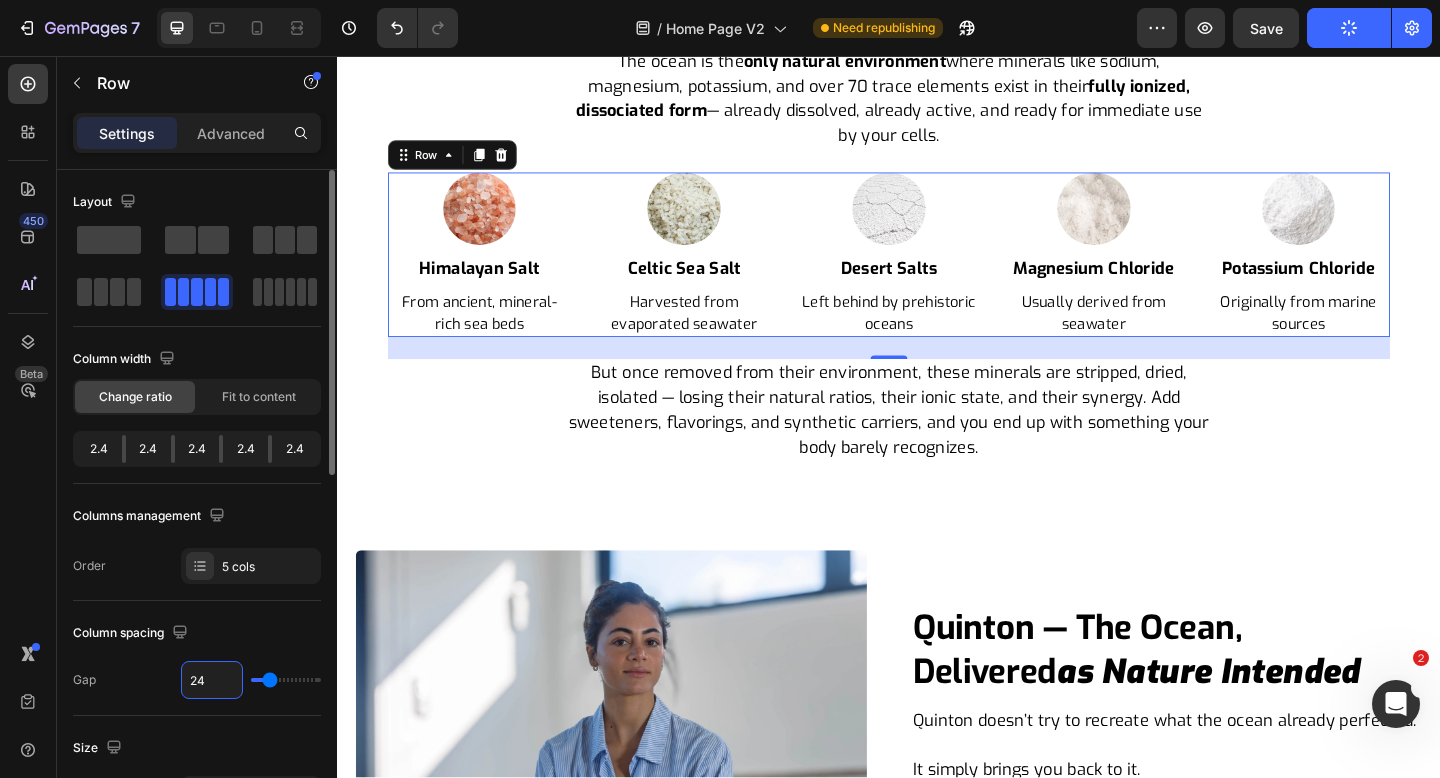click on "Column spacing Gap 24" 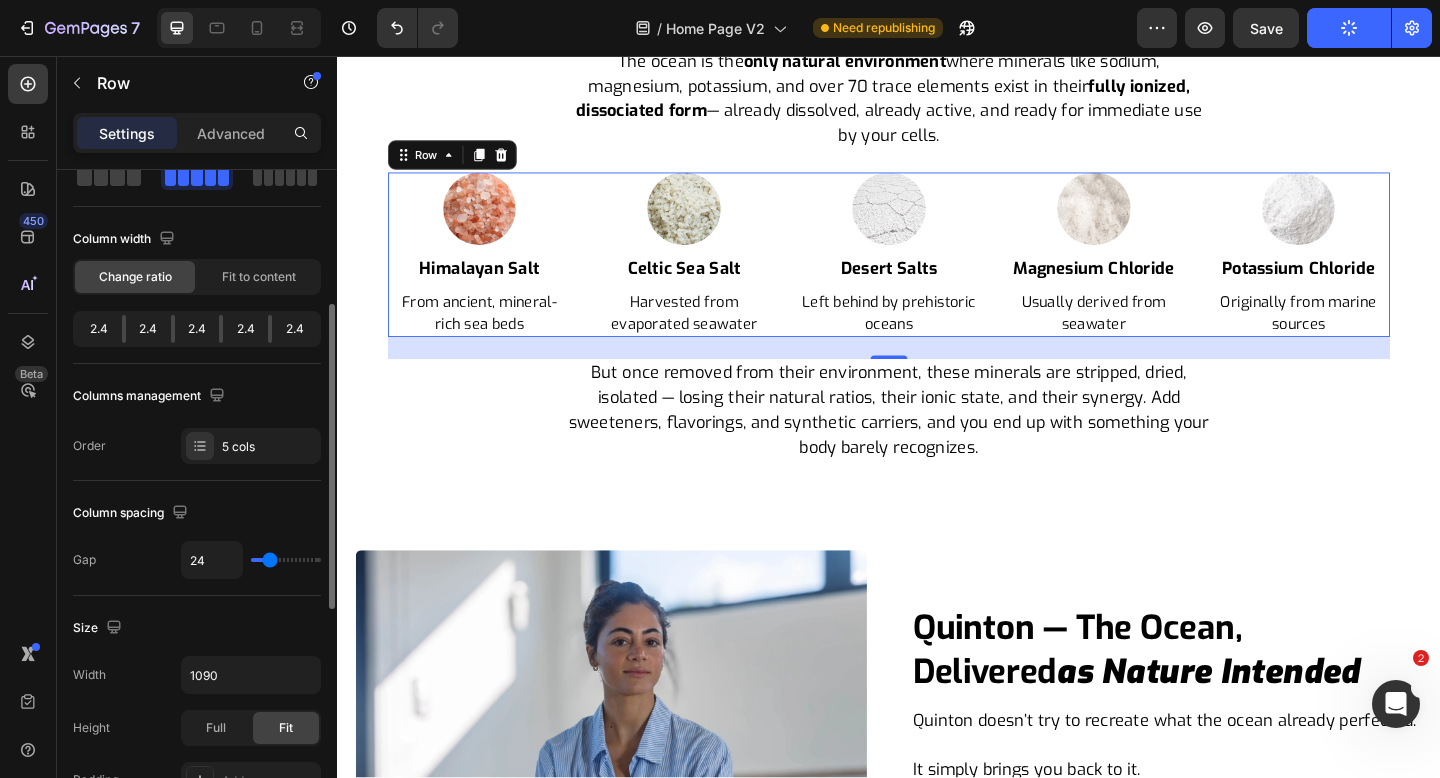 scroll, scrollTop: 205, scrollLeft: 0, axis: vertical 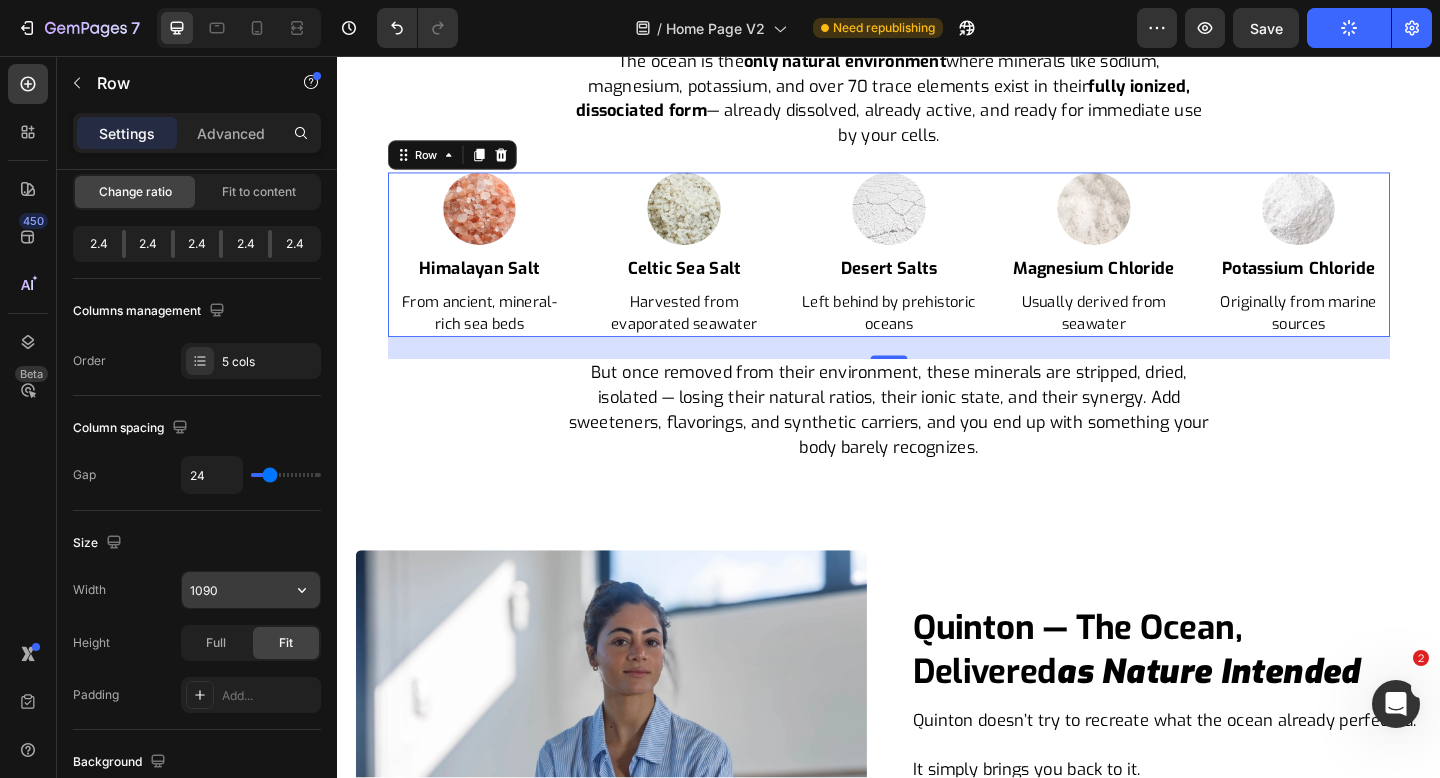 click on "1090" at bounding box center (251, 590) 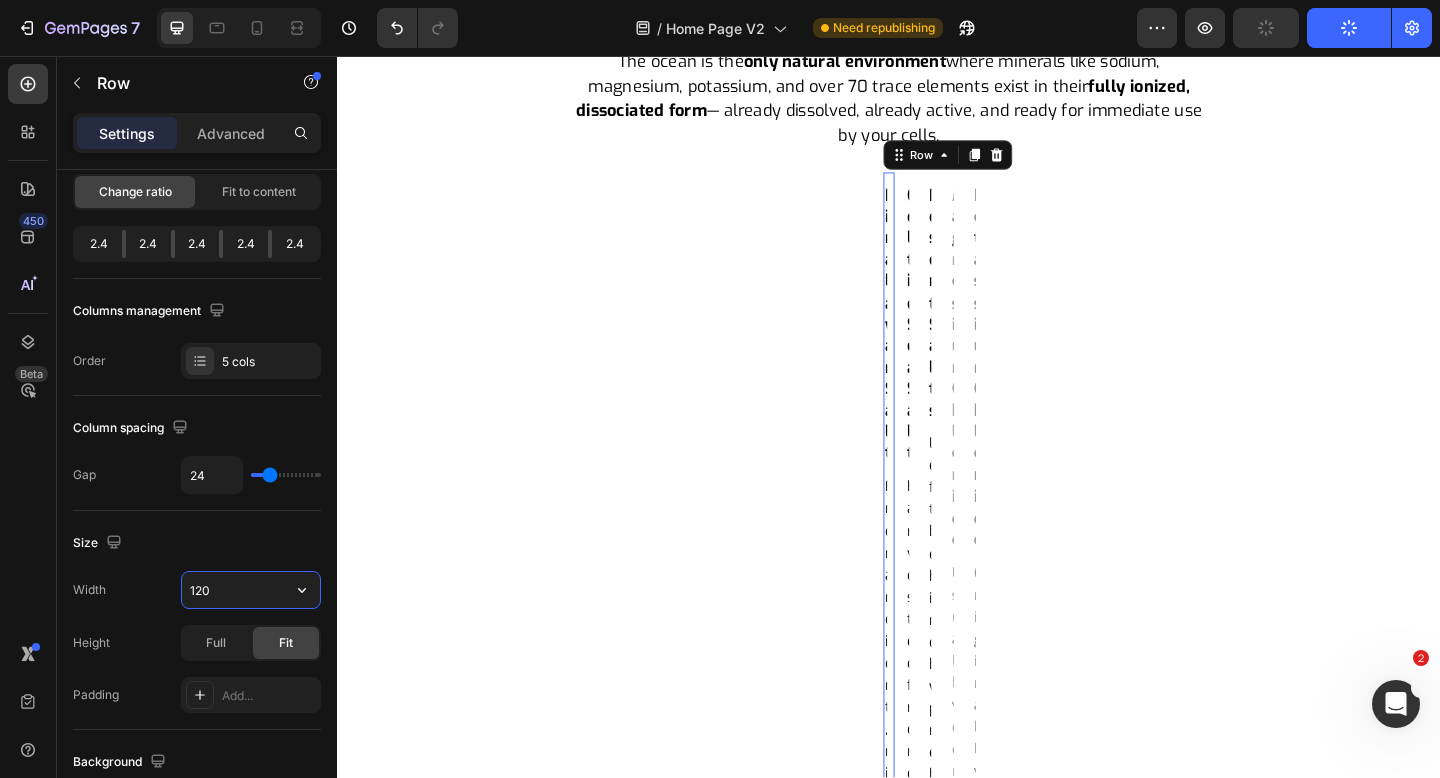 type on "1200" 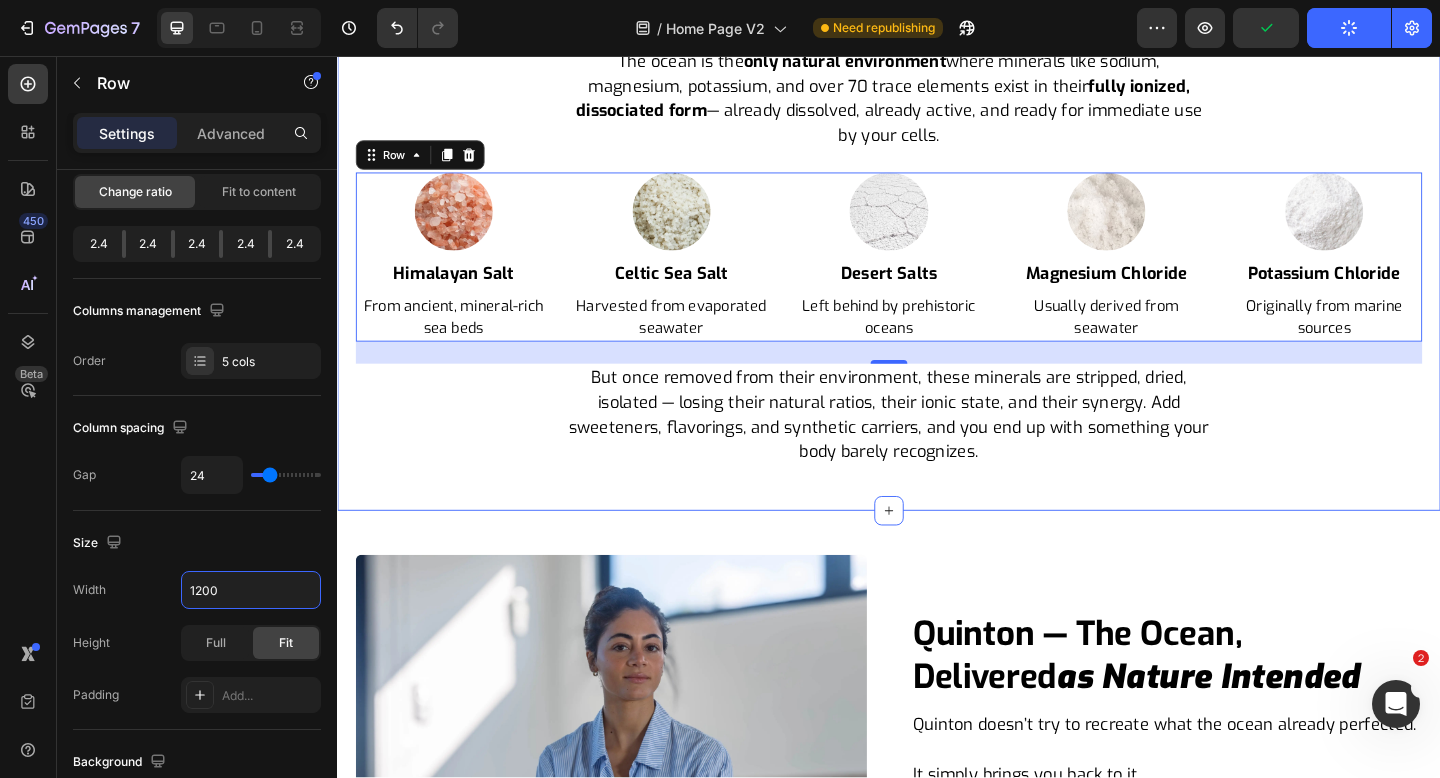 click on "Before Powders, Sugars & Plastic Tubs...  There Was the Ocean Heading Electrolytes didn’t start in factories.    They started in the sea — Earth’s original, complete source of hydration.    The ocean is the  only natural environment  where minerals like sodium, magnesium, potassium, and over 70 trace elements exist in their  fully ionized, dissociated form  — already dissolved, already active, and ready for immediate use by your cells.   Text Block
Image himalayan  salt Heading from ancient, mineral-rich sea beds Text Block Image celtic  sea salt Heading harvested from evaporated seawater Text Block Image desert  salts Heading left behind by prehistoric oceans Text Block Image magnesium chloride Heading often derived from seawater Text Block Image potassium chloride Heading originally from marine sources Text Block
Carousel Row Image himalayan salt Heading From ancient, mineral-rich sea beds Text Block Image celtic sea salt Heading Text Block Image Heading" at bounding box center (937, 150) 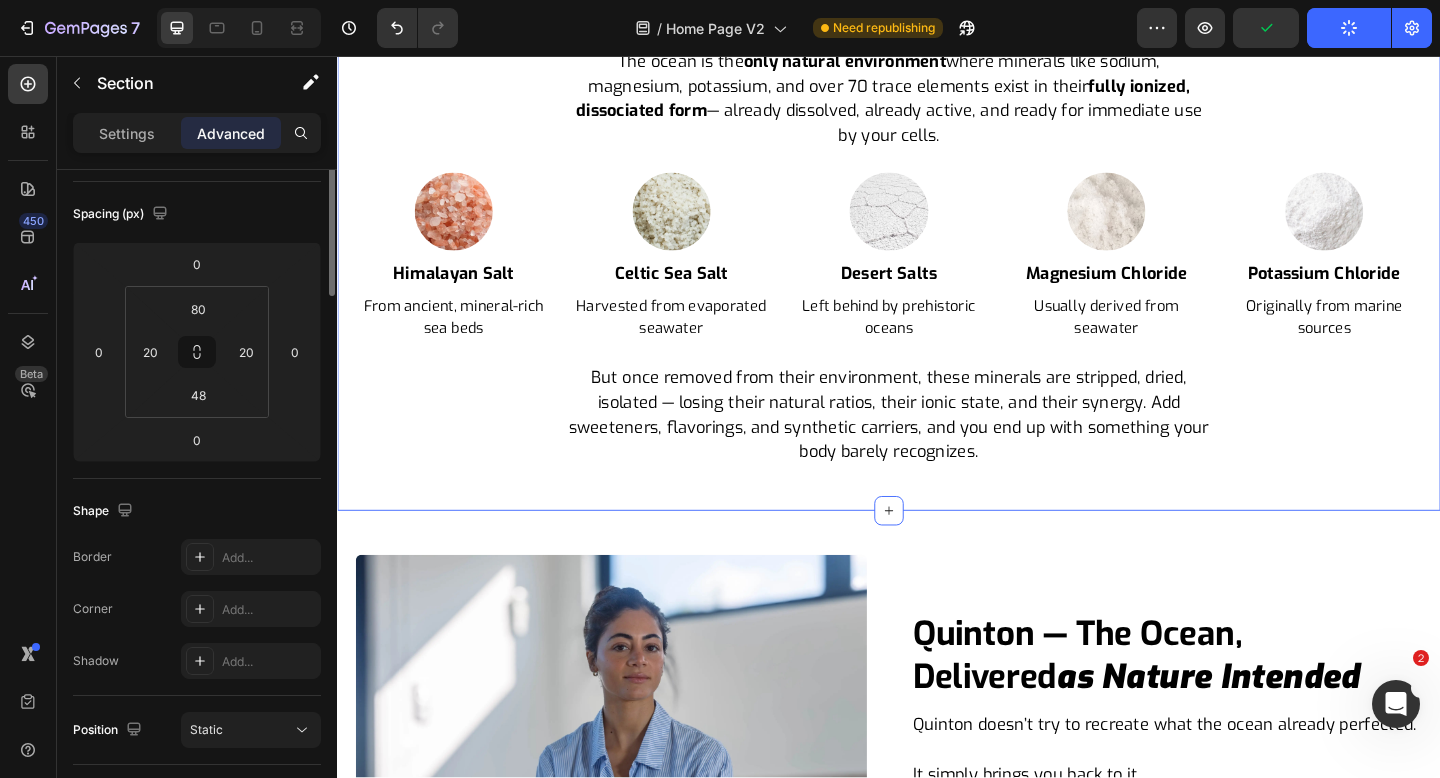 scroll, scrollTop: 0, scrollLeft: 0, axis: both 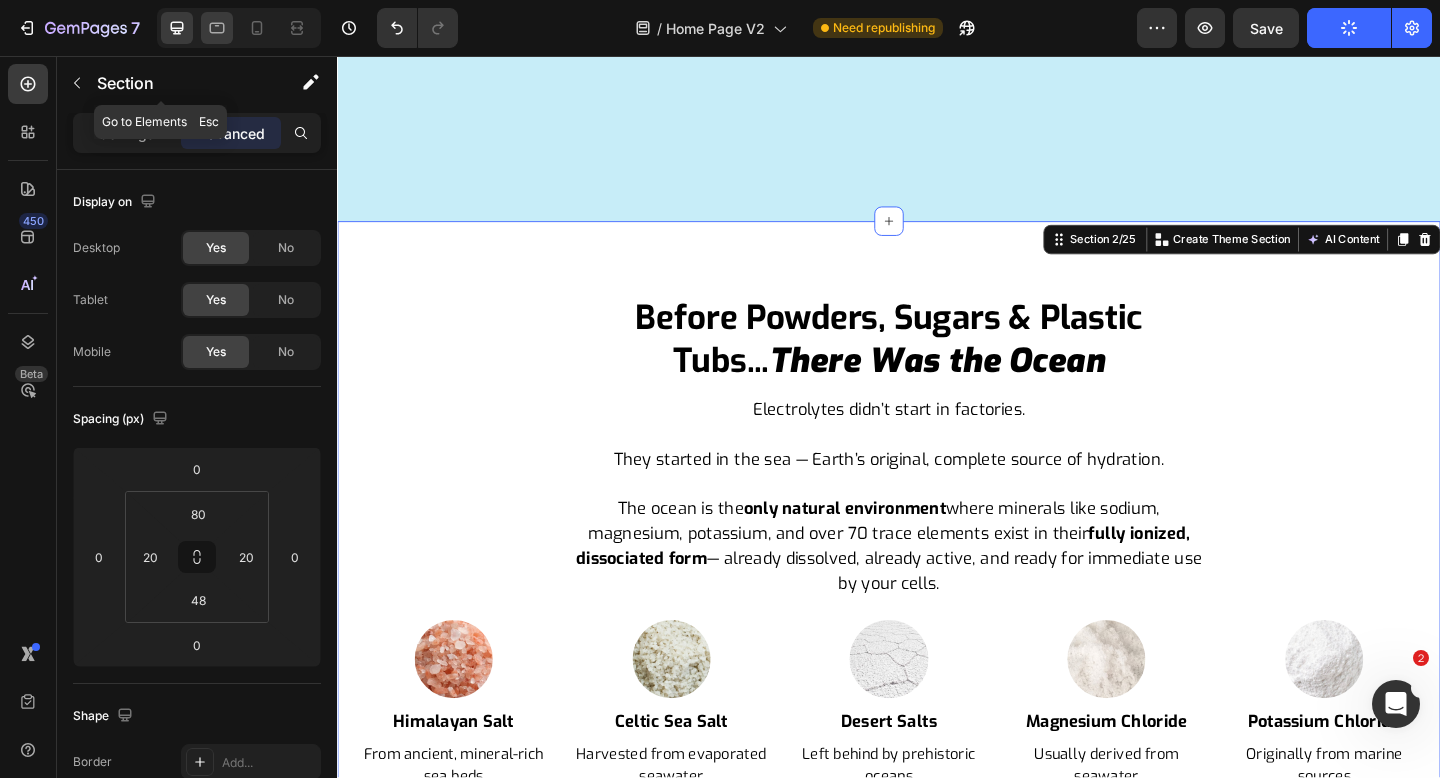 click 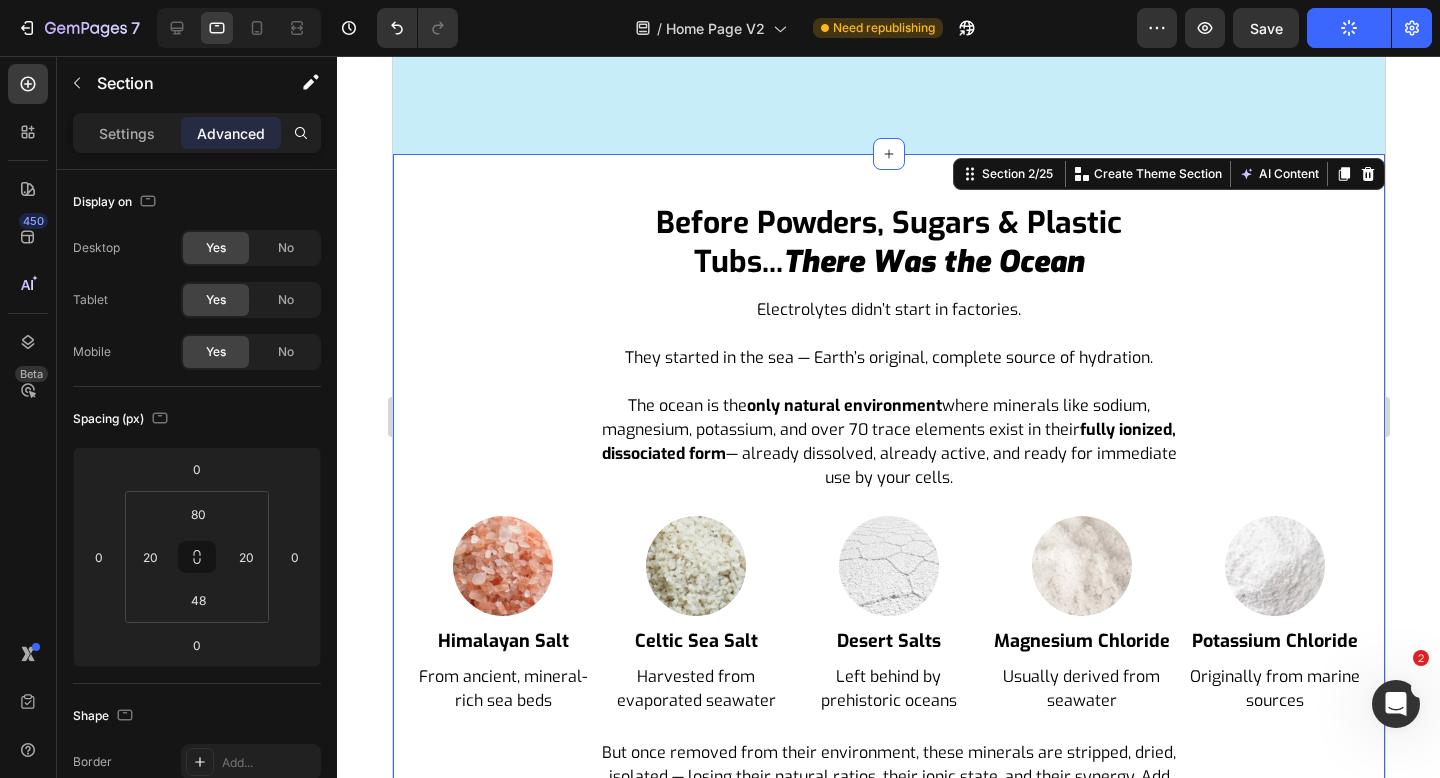 type on "48" 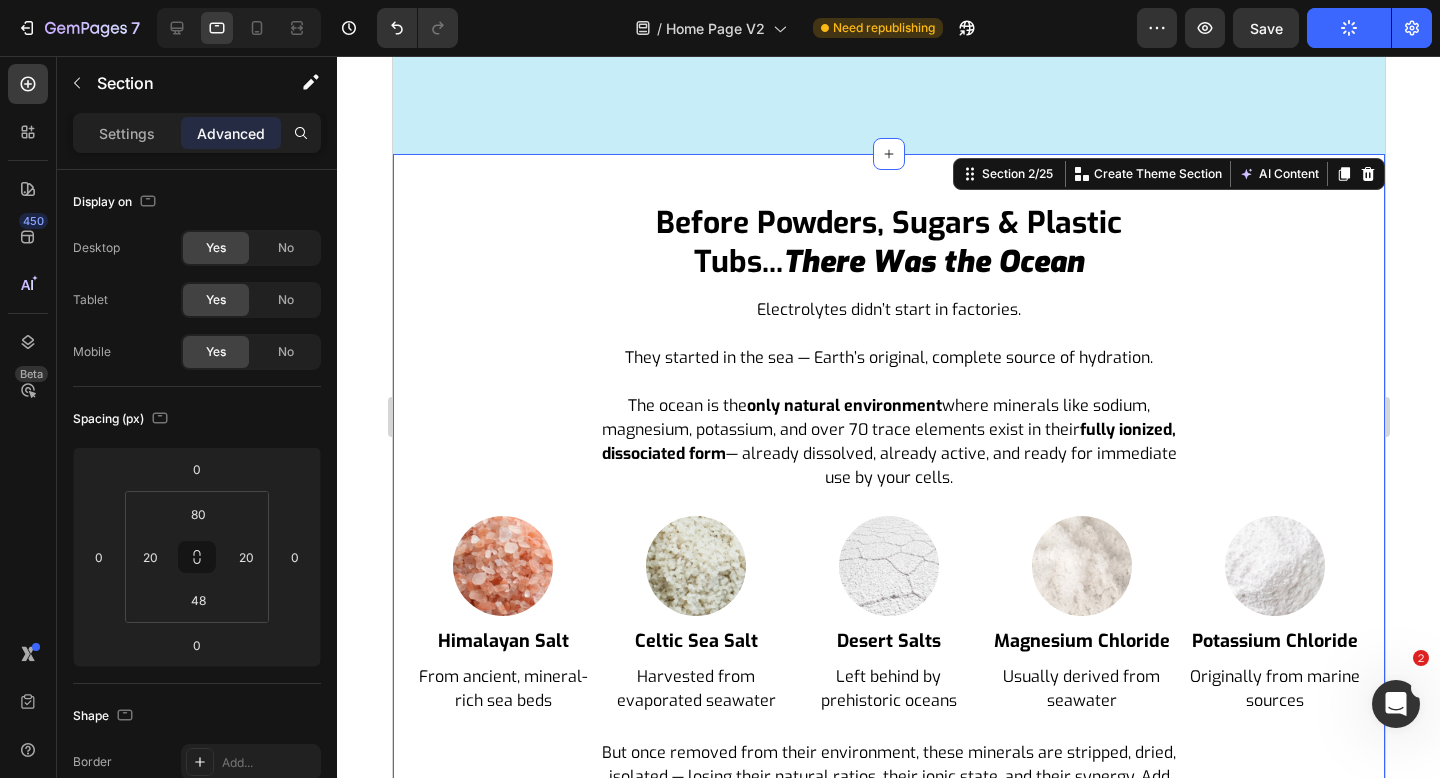 type on "24" 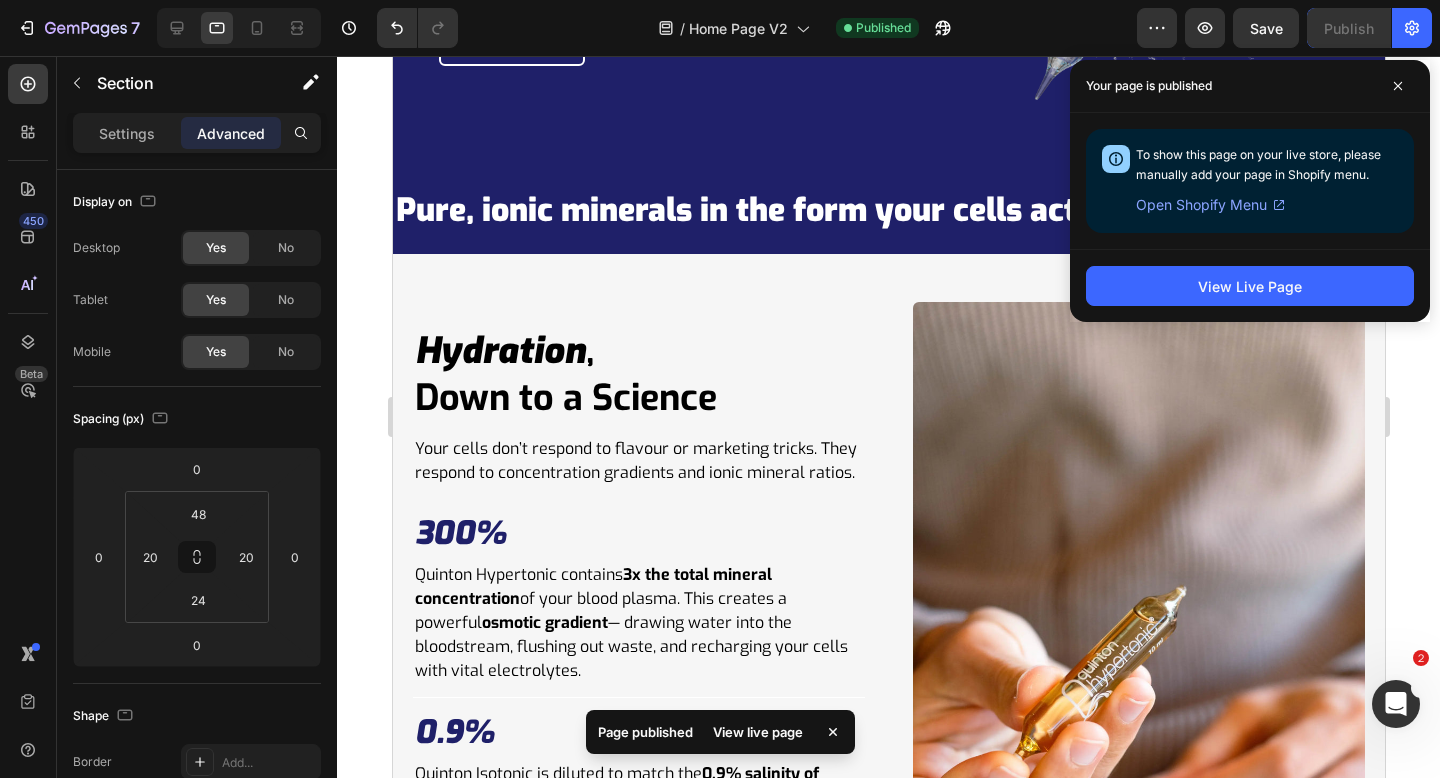 scroll, scrollTop: 4787, scrollLeft: 0, axis: vertical 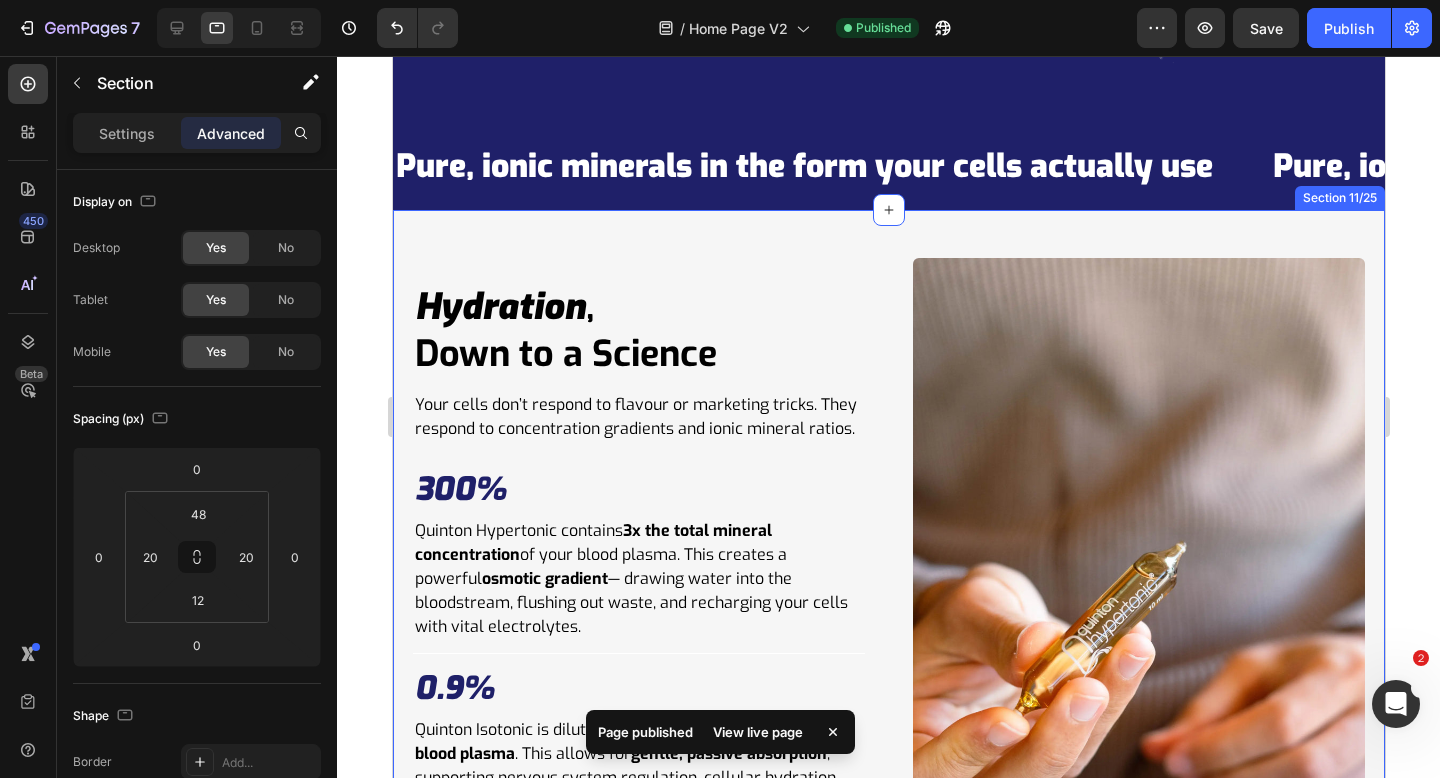 click on "Hydration ,  Down to a Science Heading Your cells don’t respond to flavour or marketing tricks. They respond to concentration gradients and ionic mineral ratios. Text Block 300% Heading Quinton Hypertonic contains  3x the total mineral concentration  of your blood plasma. This creates a powerful  osmotic gradient  — drawing water into the bloodstream, flushing out waste, and recharging your cells with vital electrolytes. Text Block Row                Title Line 0.9% Heading Quinton Isotonic is diluted to match the  0.9% salinity of blood plasma . This allows for  gentle, passive absorption , supporting nervous system regulation, cellular hydration, and mineral balance without overstimulation. Text Block Row                Title Line 78+ Heading Your cells are suspended in over  78 ionic minerals and co-factors  — not just sodium, magnesium, and potassium. Quinton delivers the  full spectrum of nutrients * your cells need to hydrate, regenerate, and function at their best. Text Block Row See Studies Row" at bounding box center (888, 650) 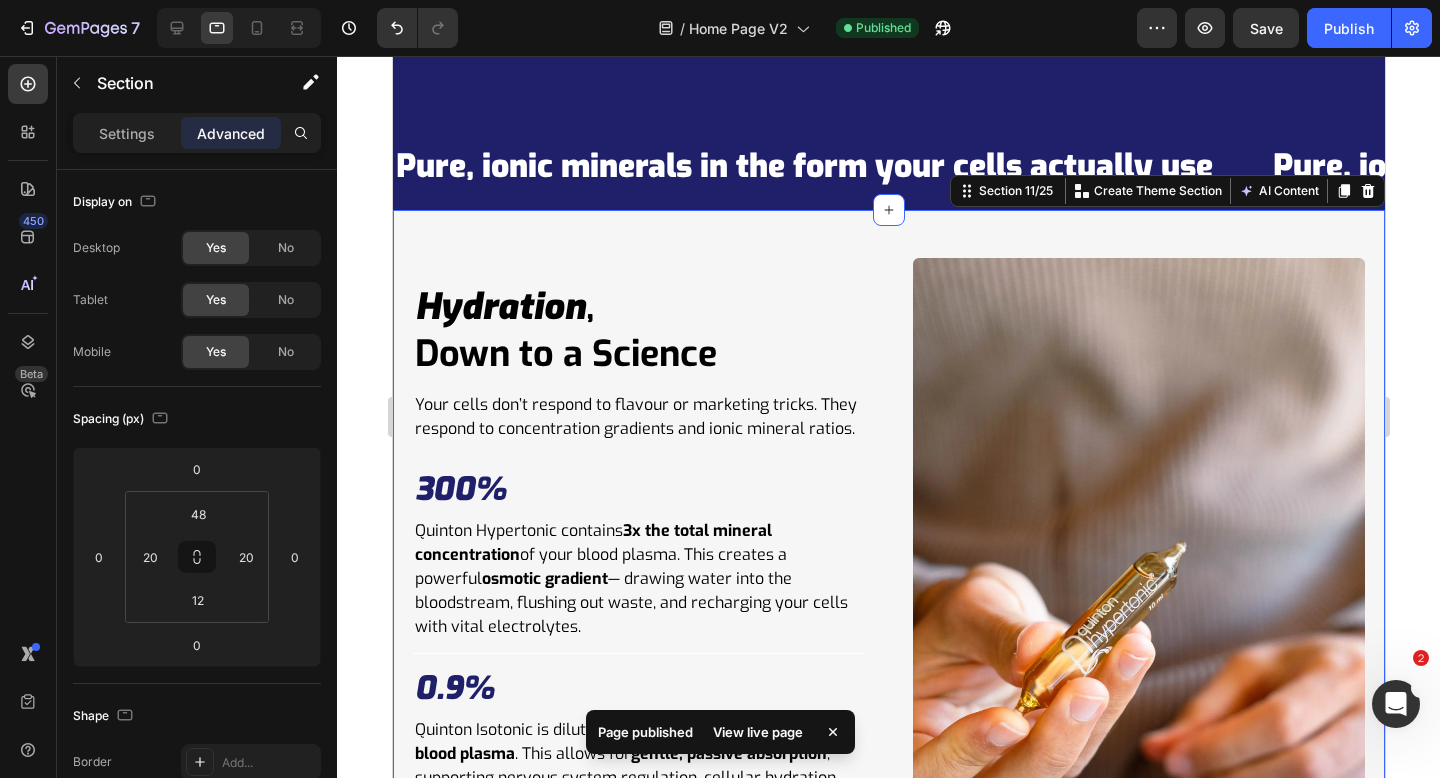 scroll, scrollTop: 5060, scrollLeft: 0, axis: vertical 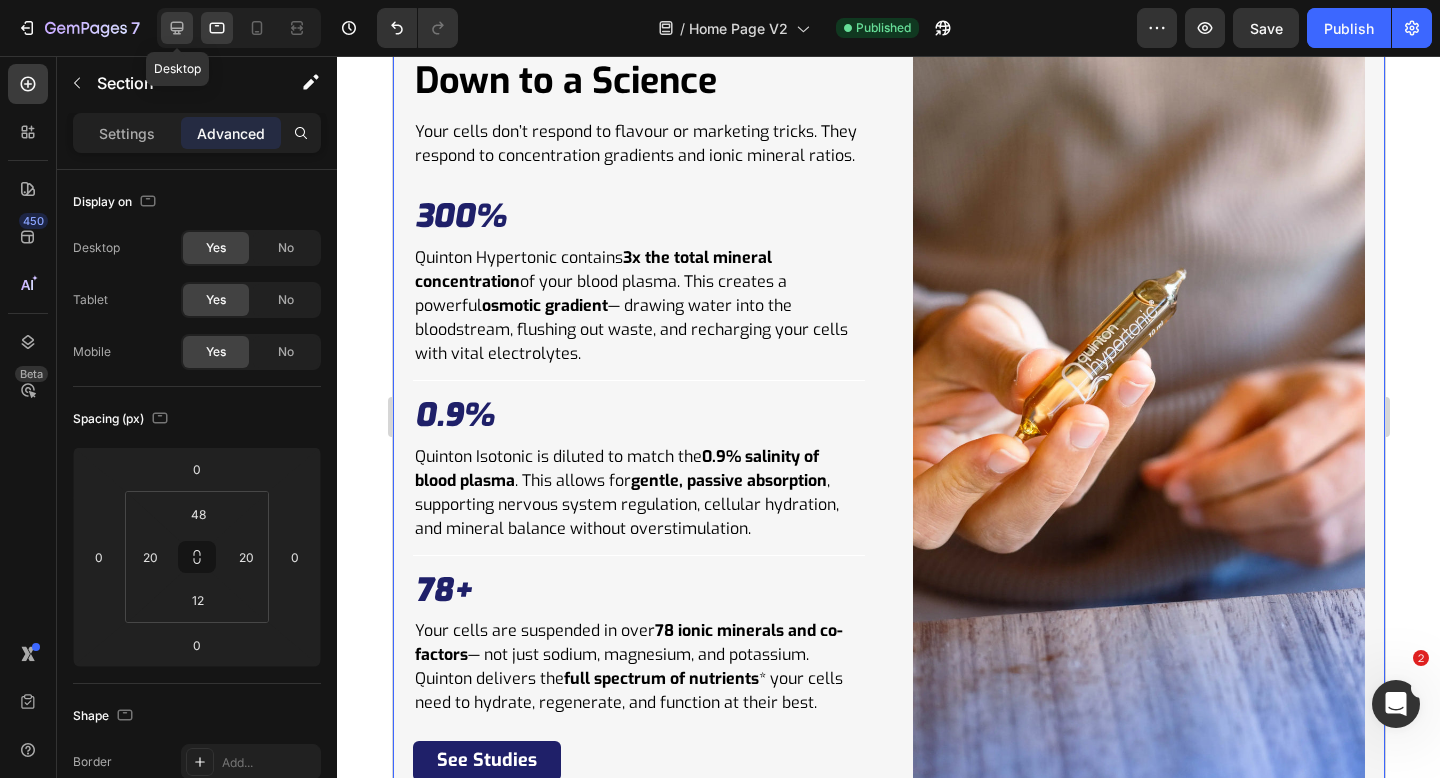 click 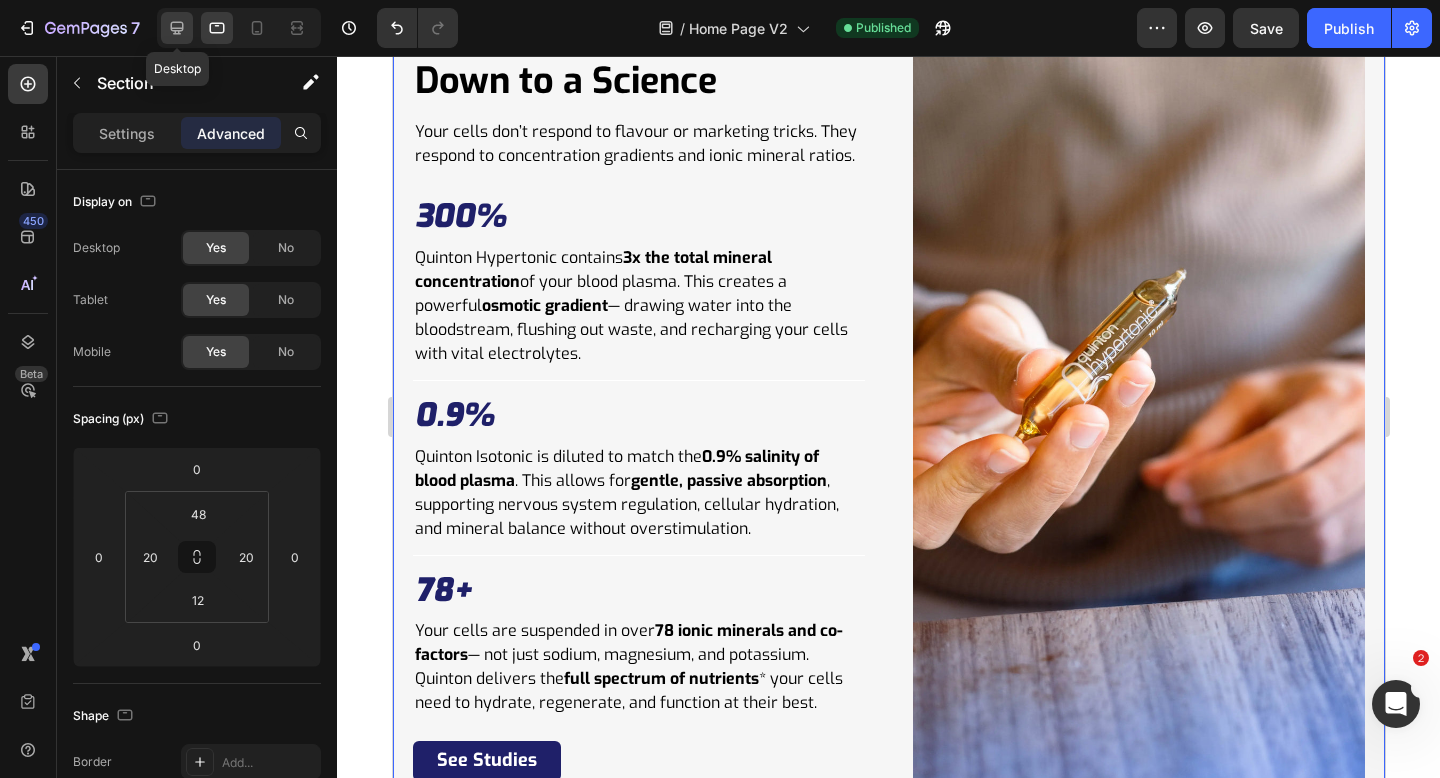 type on "80" 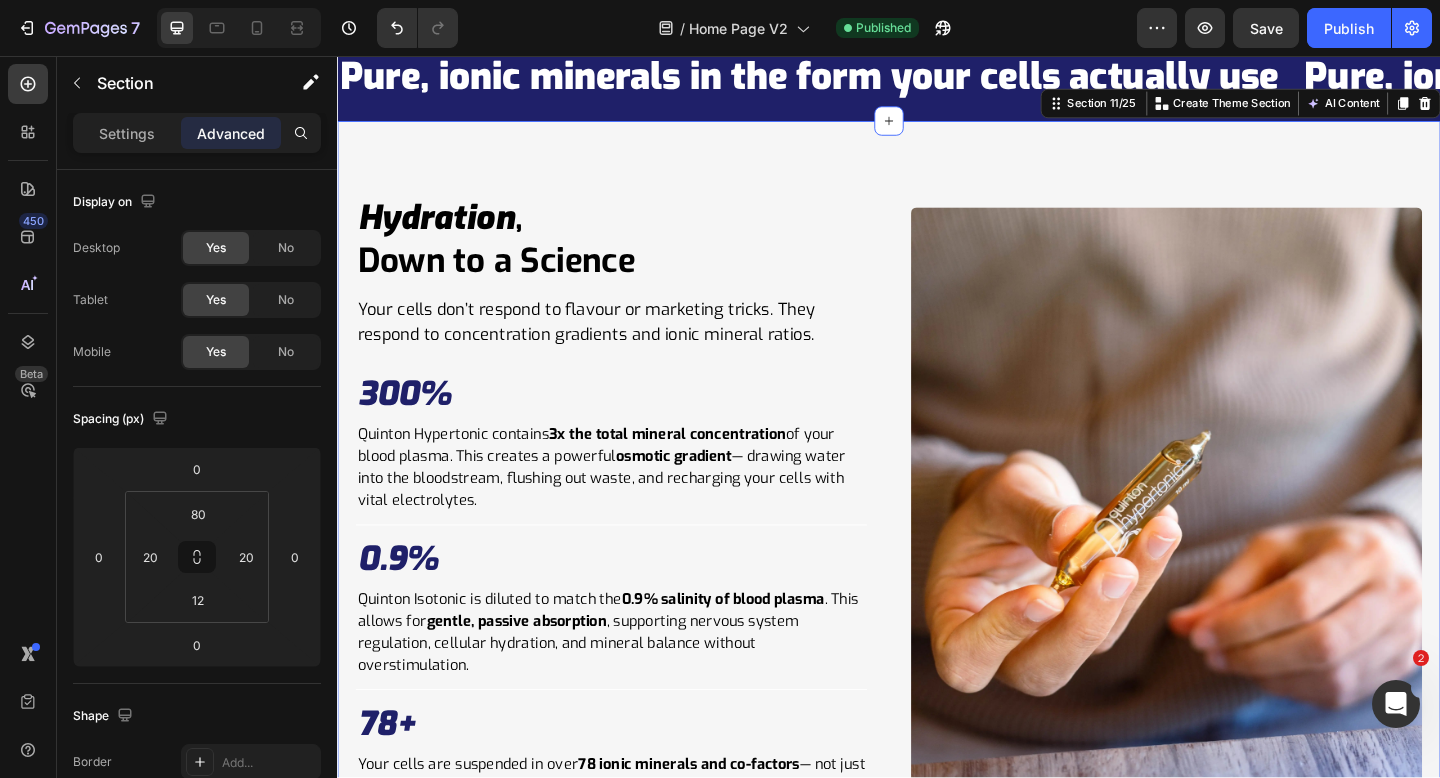 scroll, scrollTop: 4767, scrollLeft: 0, axis: vertical 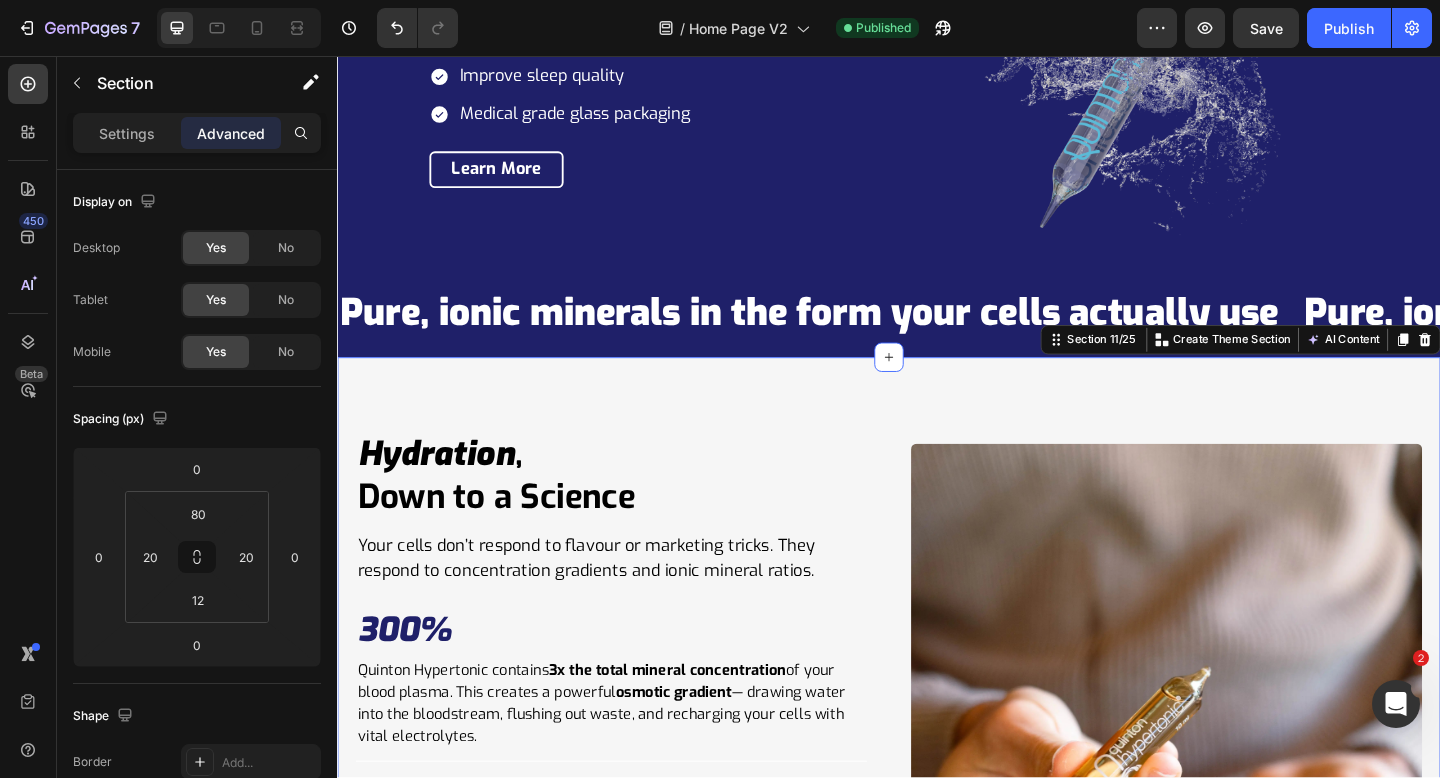 click on "7  Version history  /  Home Page V2 Published Preview  Save   Publish" 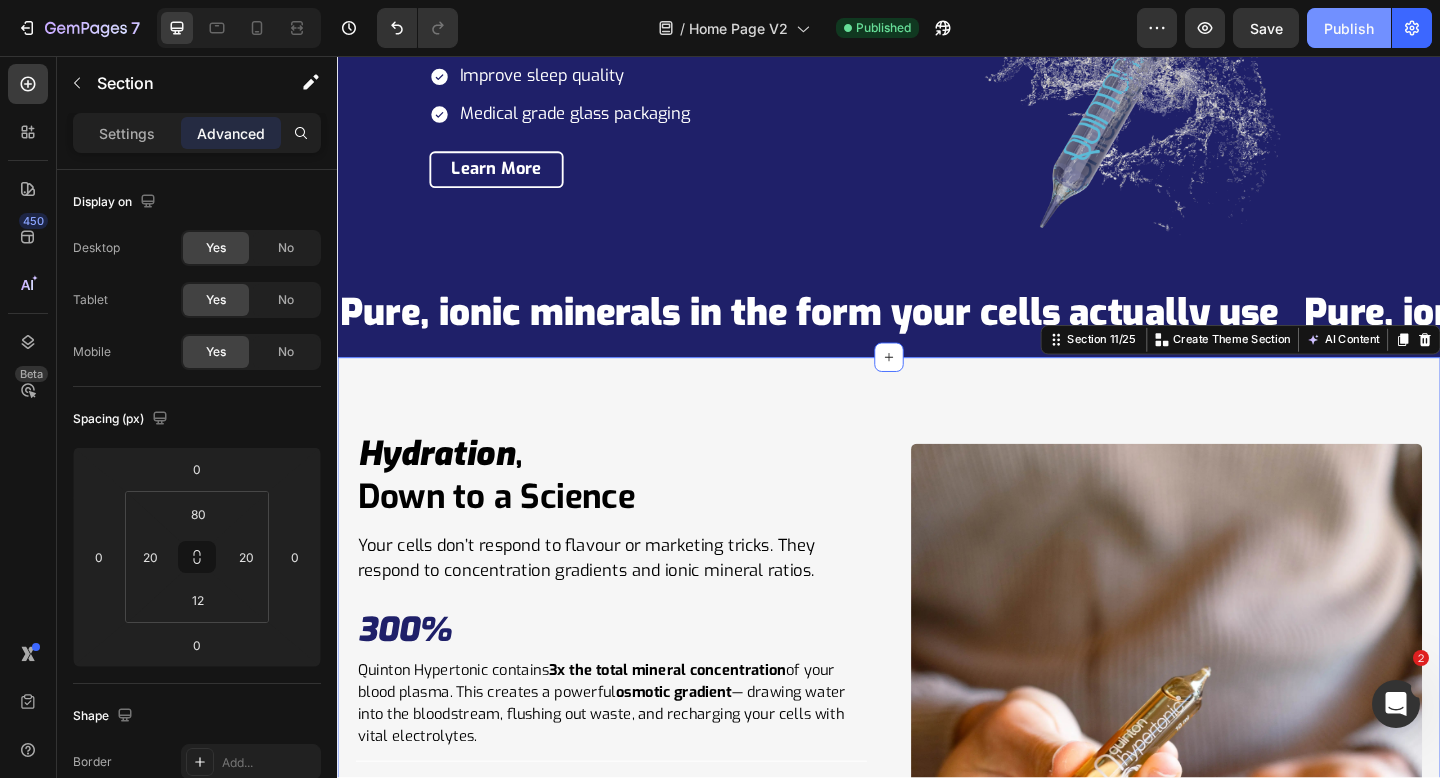 click on "Publish" at bounding box center [1349, 28] 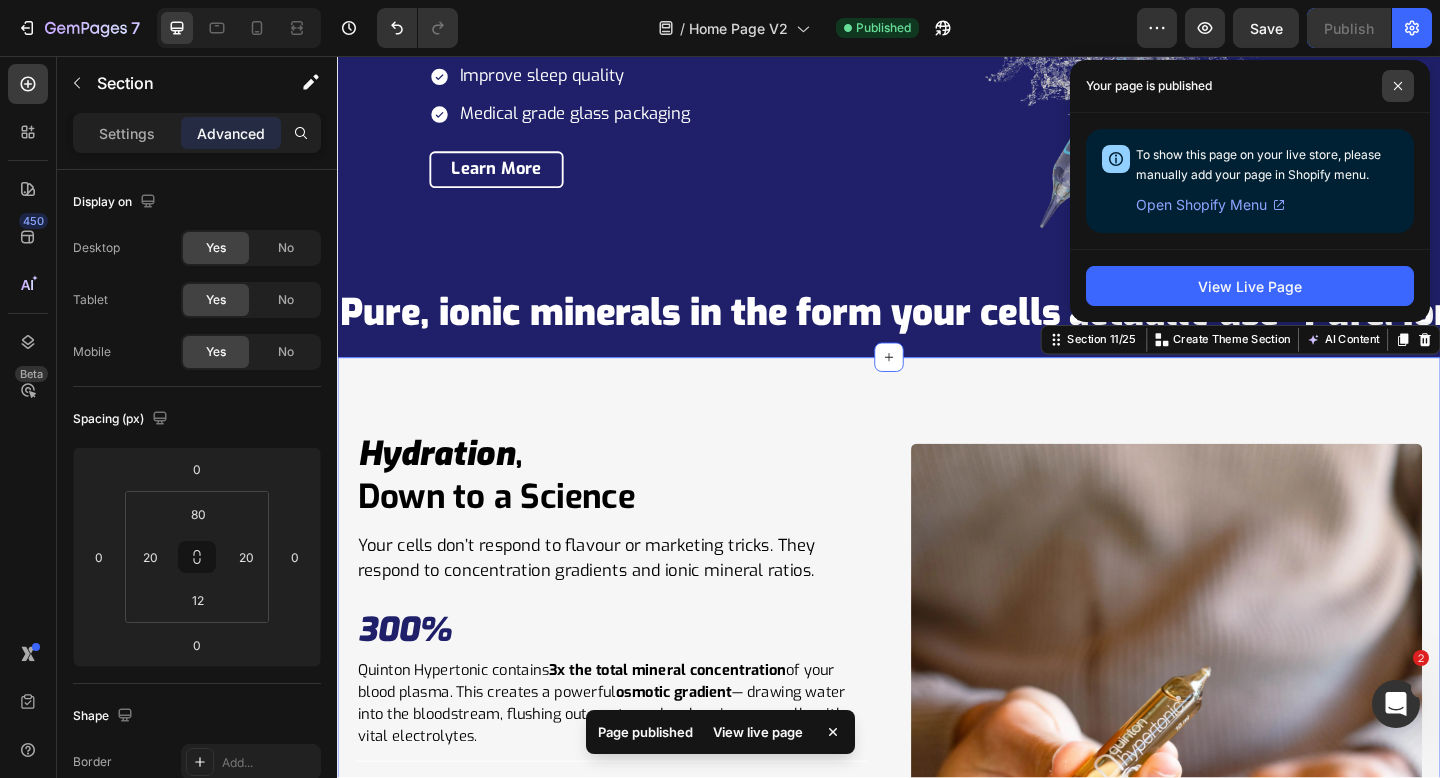 click at bounding box center [1398, 86] 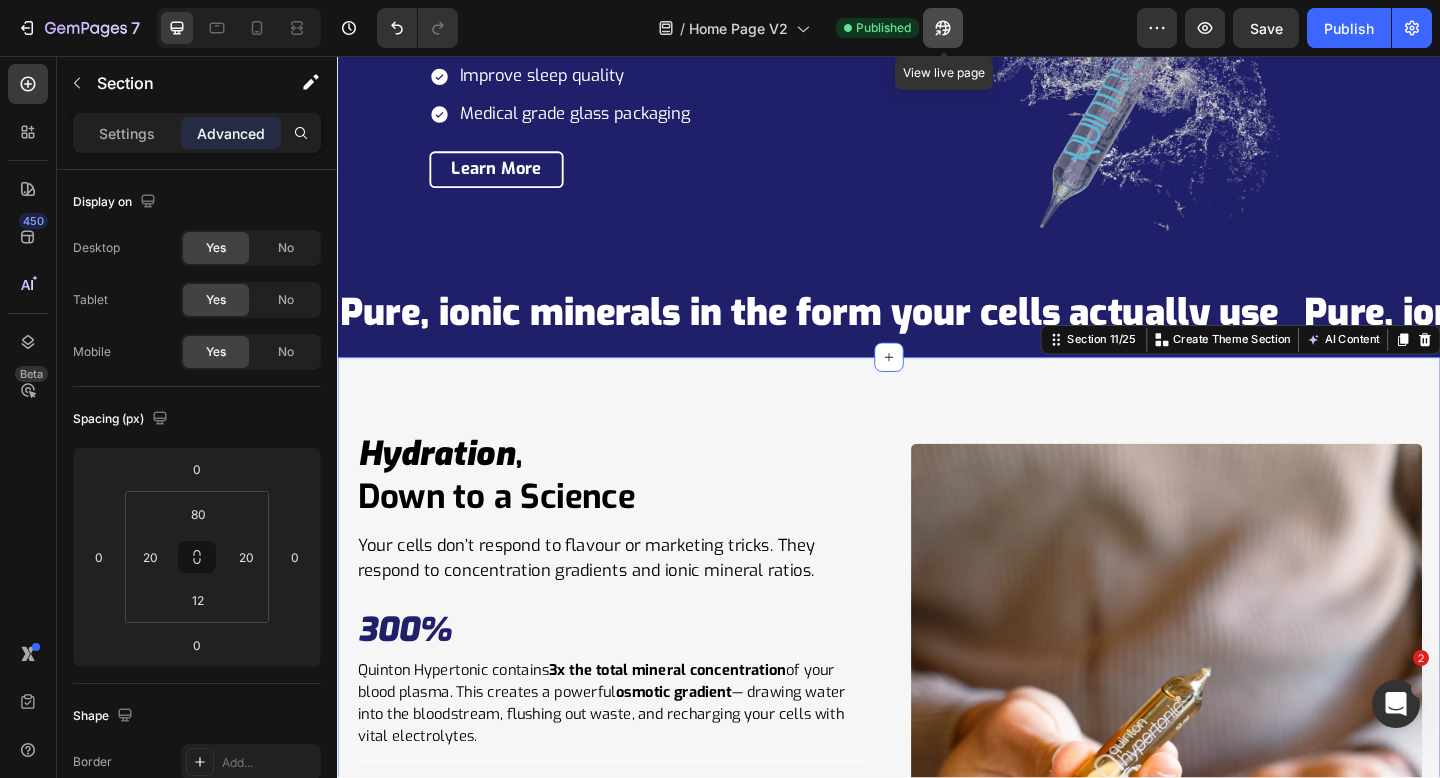 click 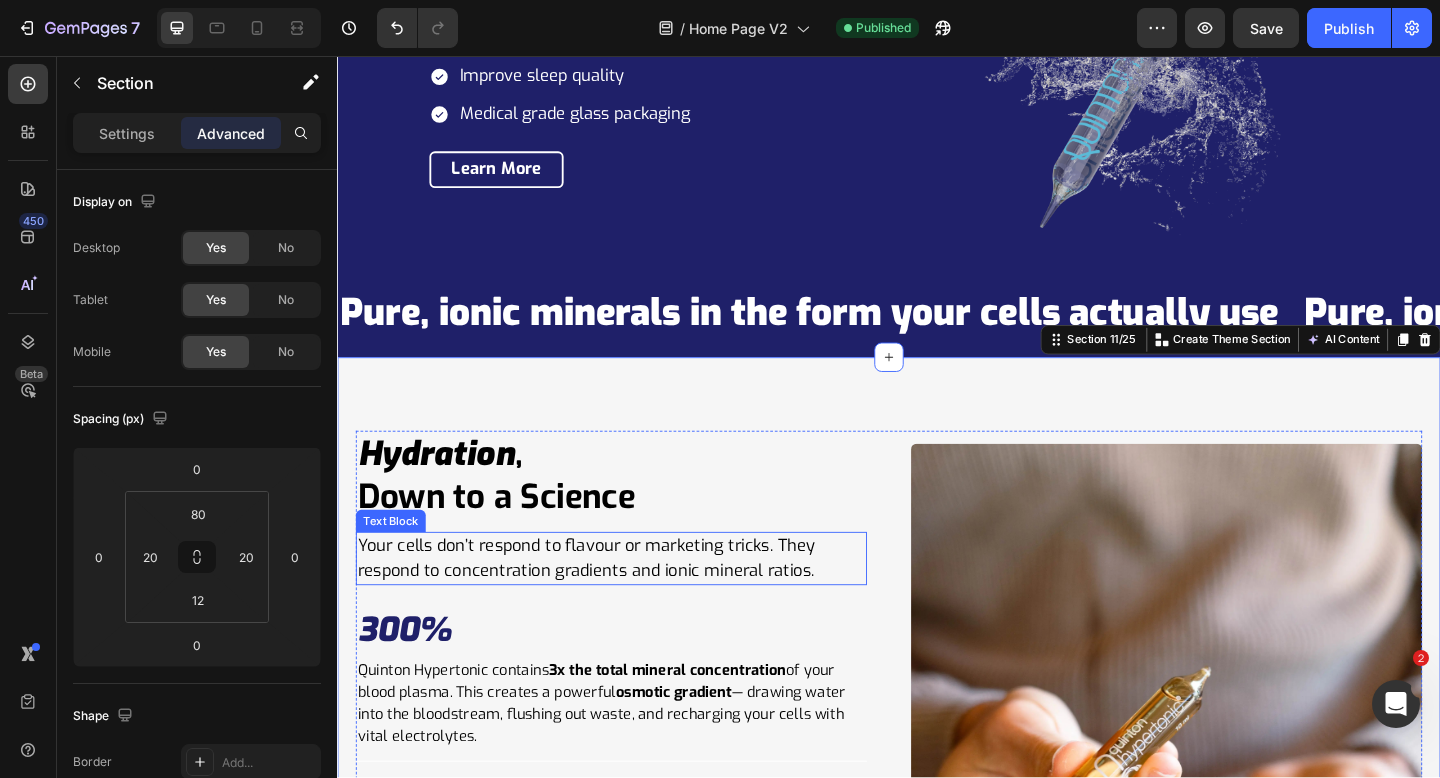 click on "Down to a Science" at bounding box center (510, 536) 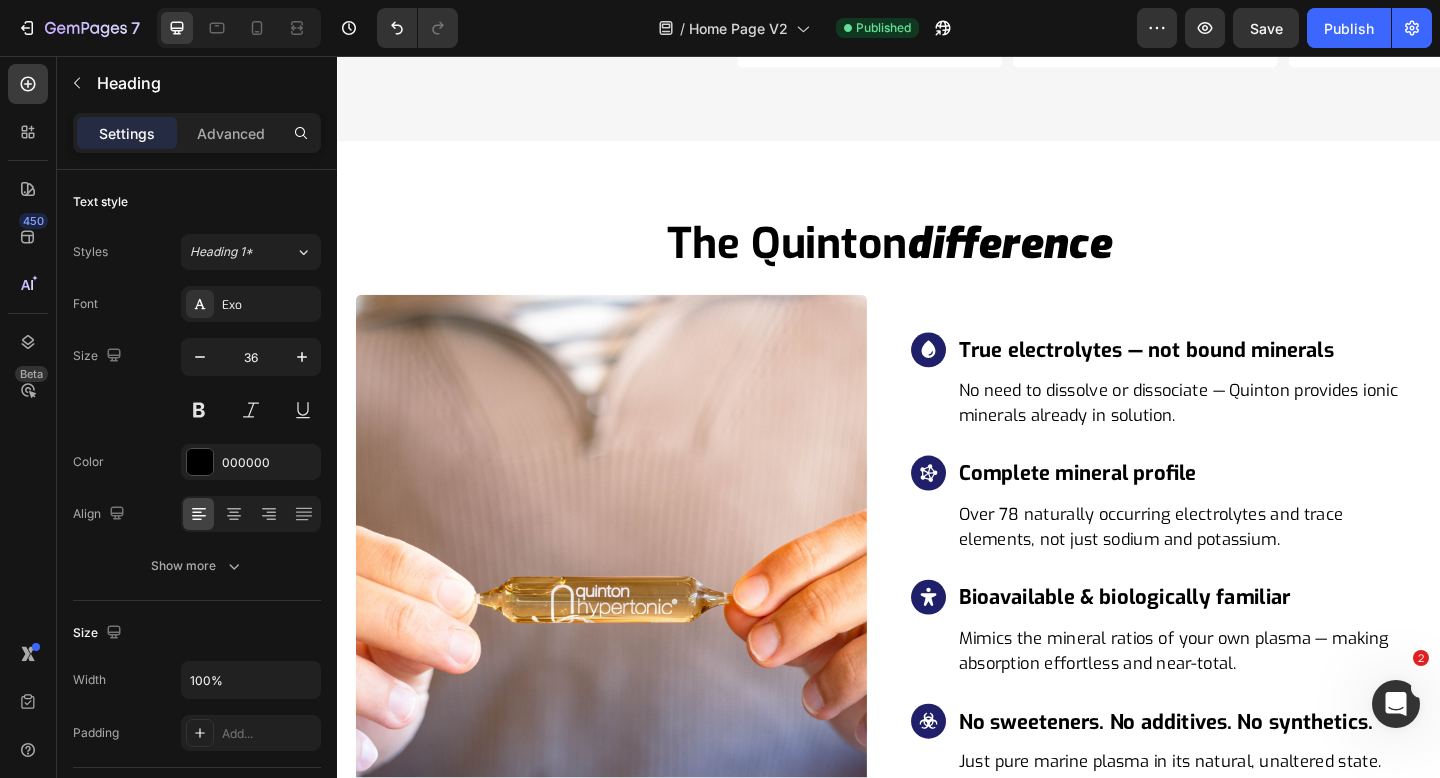 scroll, scrollTop: 5741, scrollLeft: 0, axis: vertical 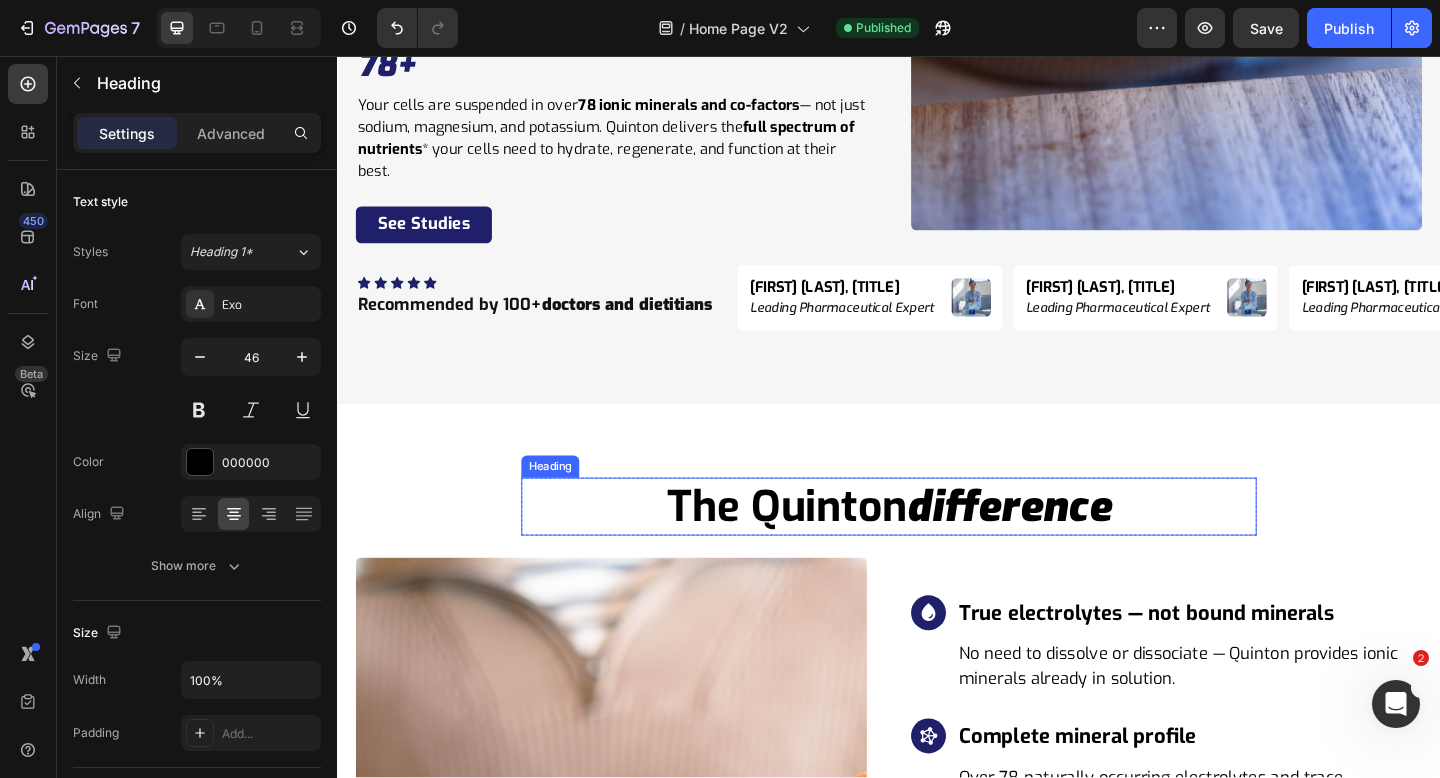 click on "the quinton" at bounding box center [826, 546] 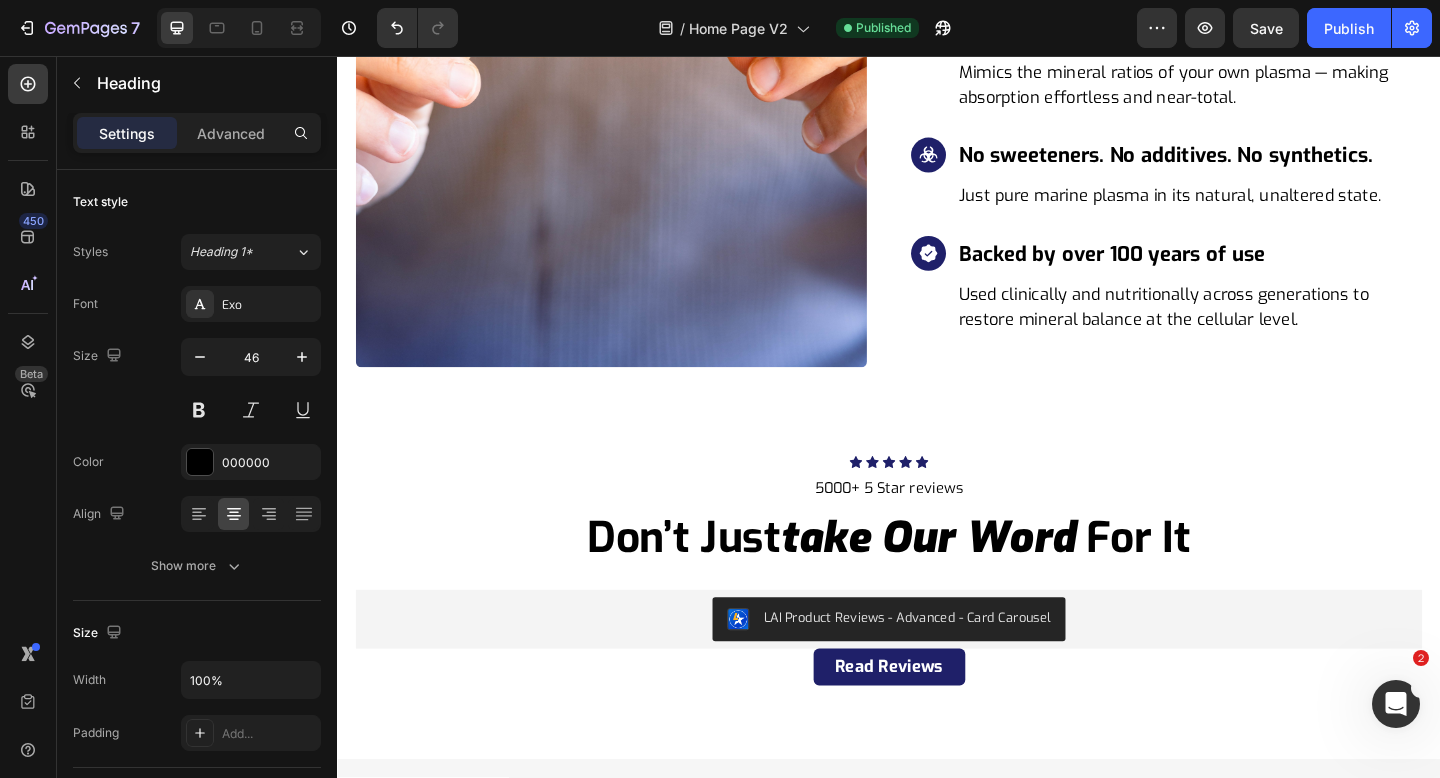 scroll, scrollTop: 7010, scrollLeft: 0, axis: vertical 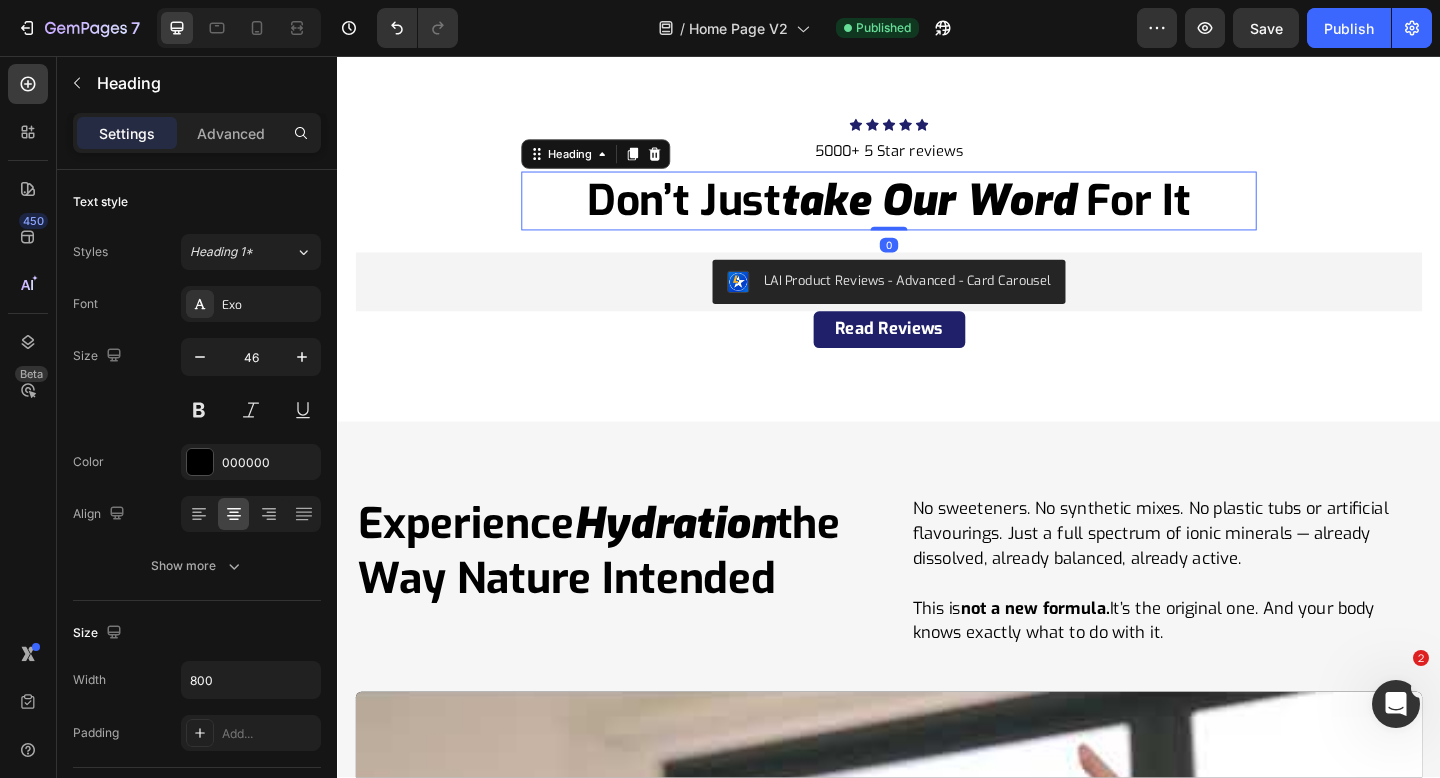 click on "don’t just" at bounding box center [714, 213] 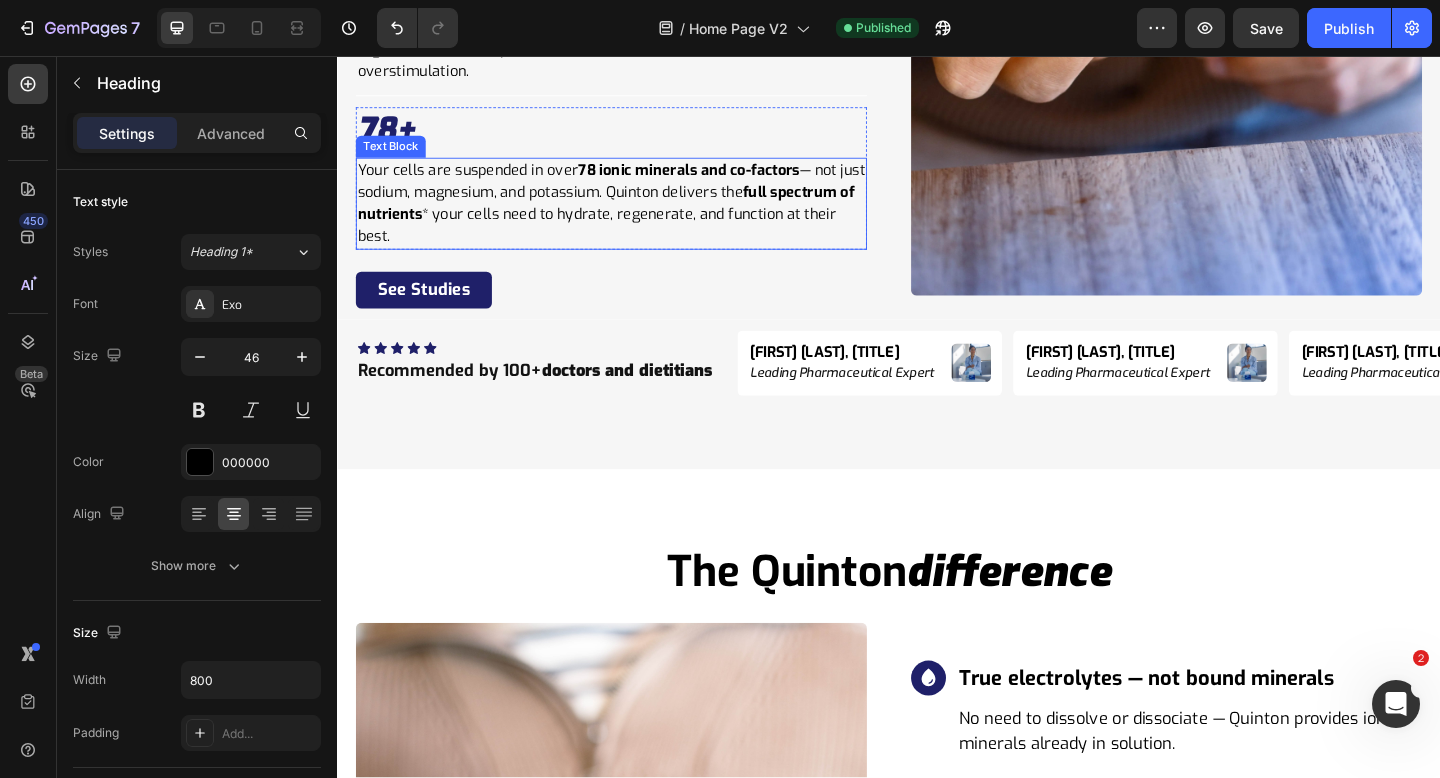 scroll, scrollTop: 5173, scrollLeft: 0, axis: vertical 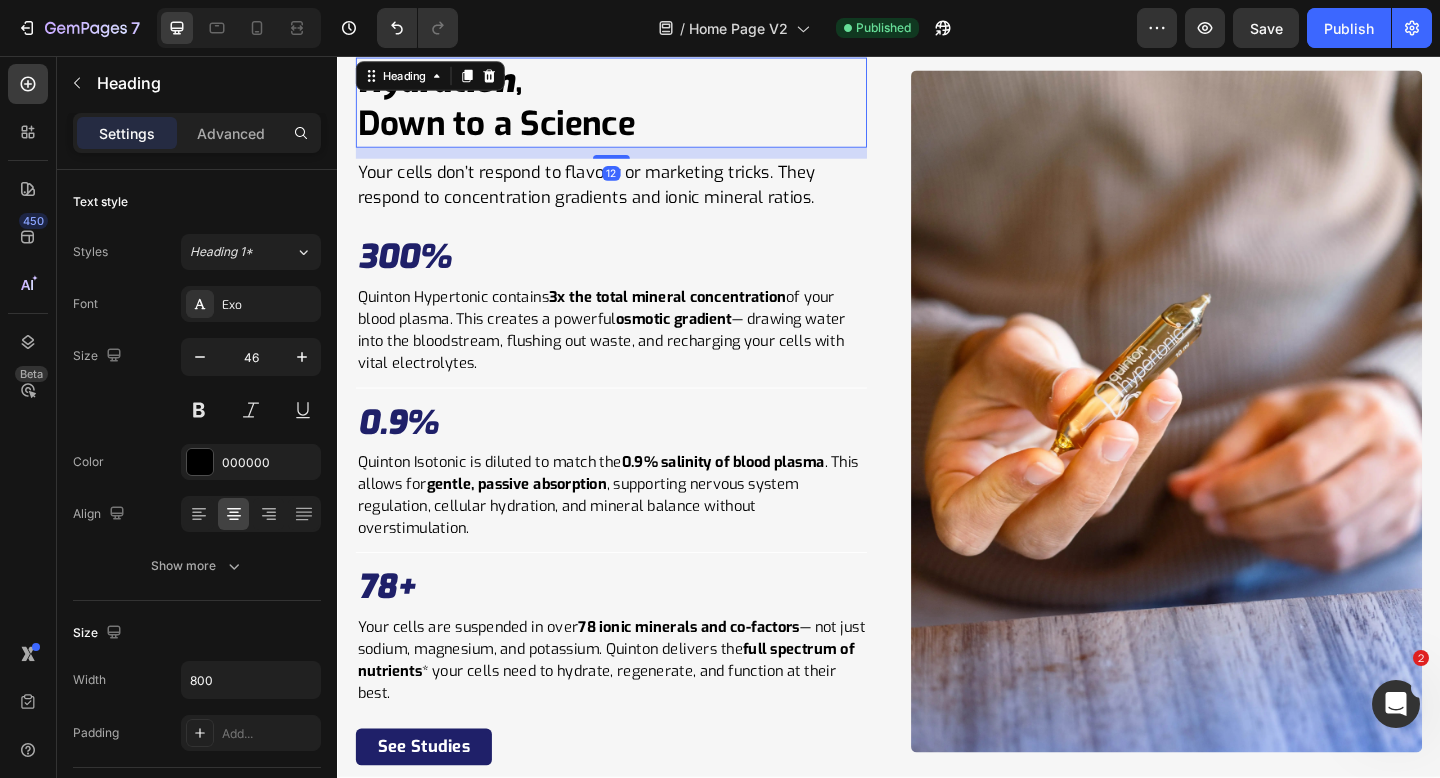 click on "Hydration ,  Down to a Science" at bounding box center [635, 107] 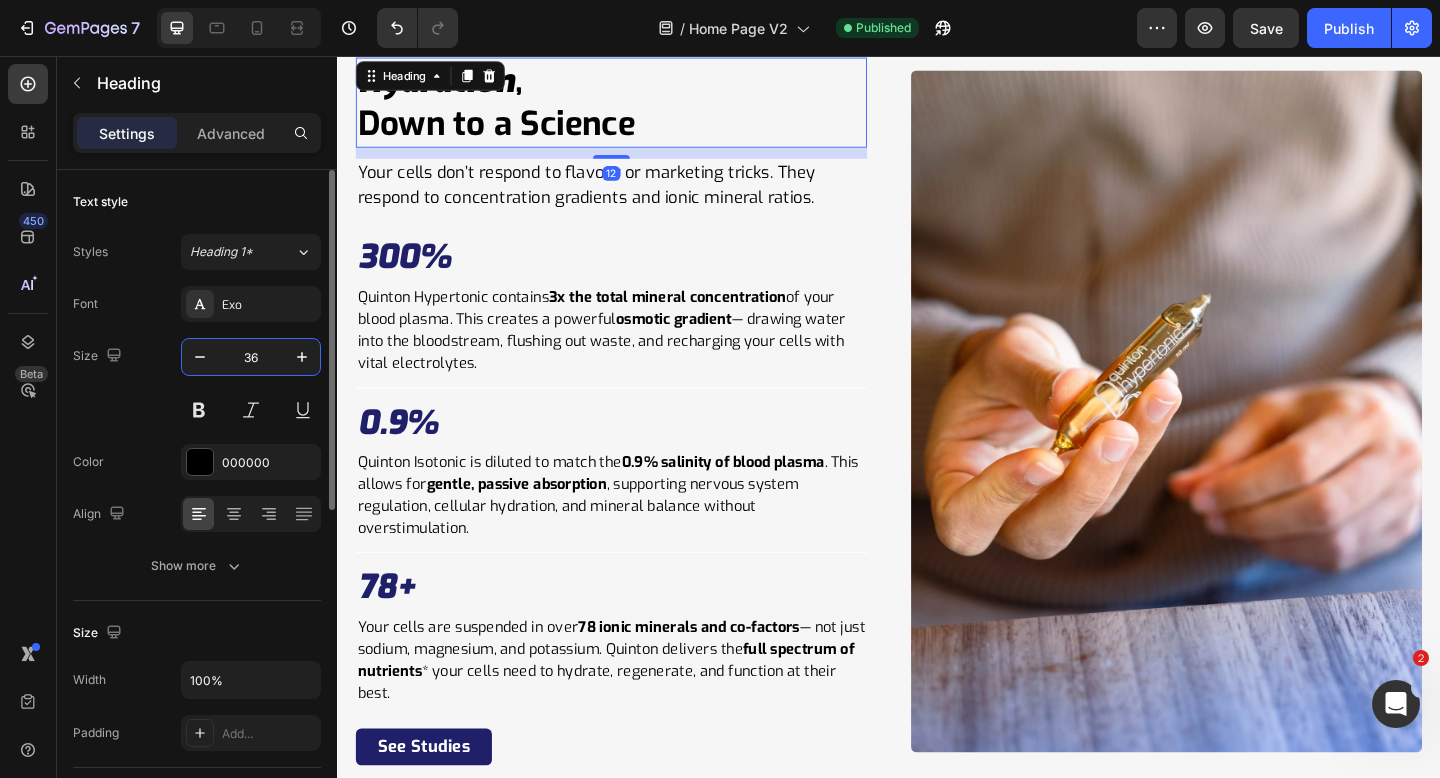 click on "36" at bounding box center [251, 357] 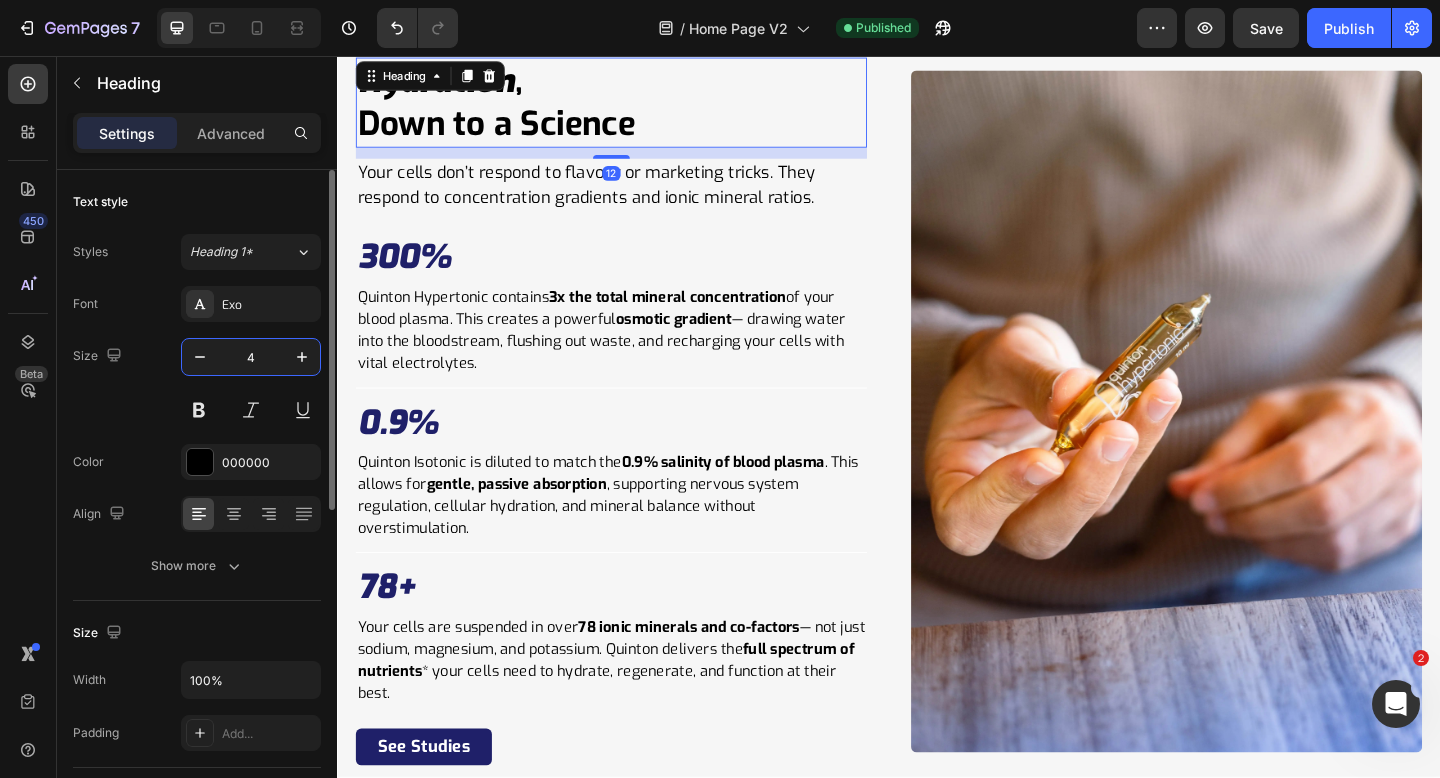 type on "46" 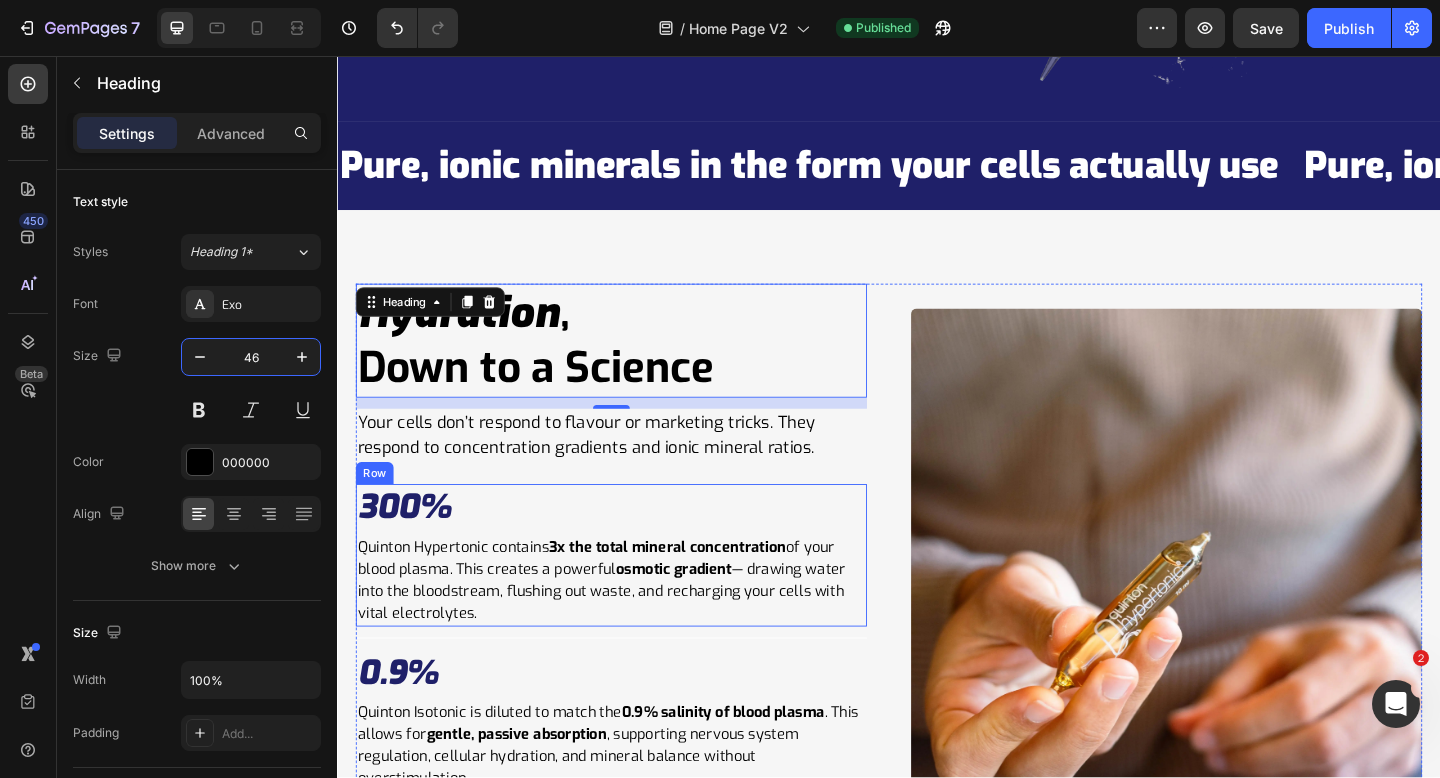 scroll, scrollTop: 4790, scrollLeft: 0, axis: vertical 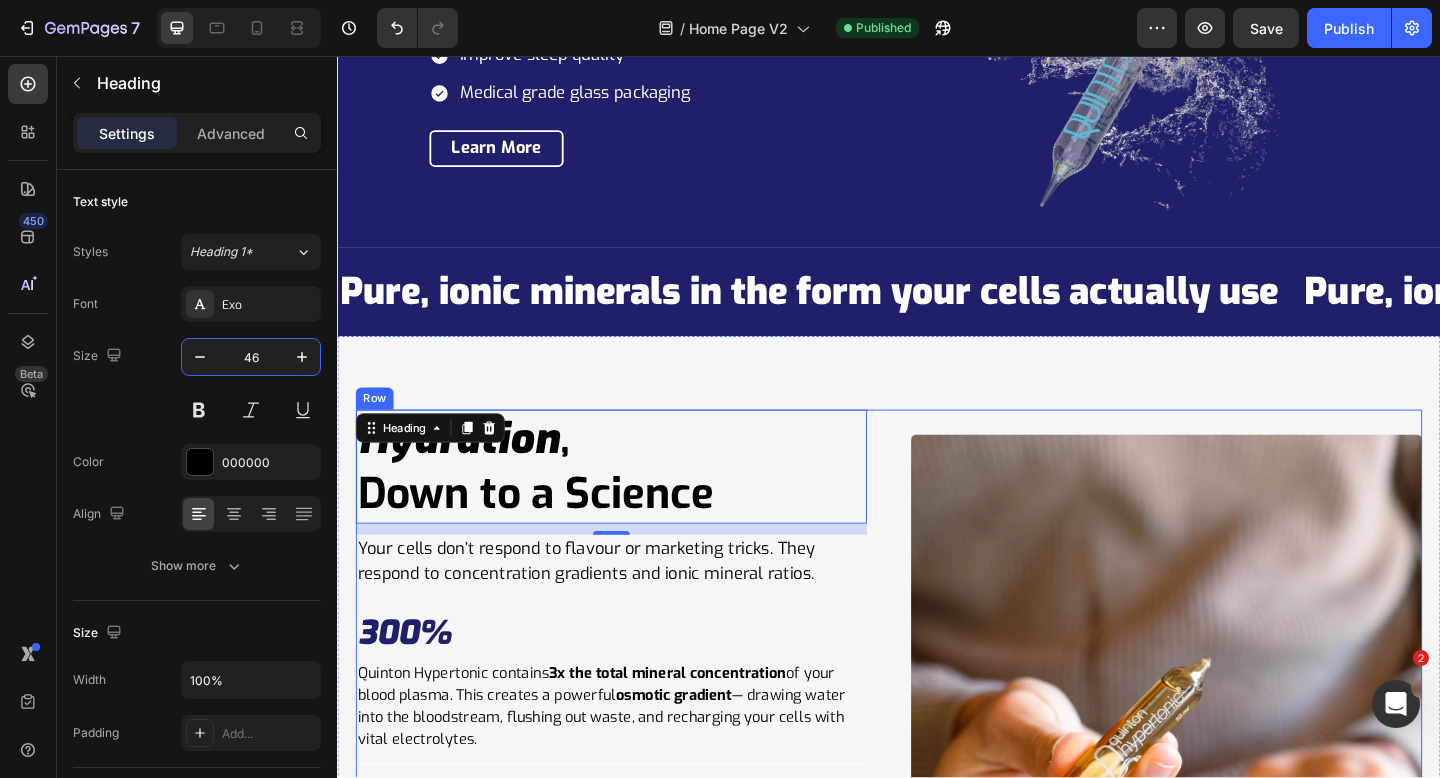 click on "Hydration ,  Down to a Science Heading   12 Your cells don’t respond to flavour or marketing tricks. They respond to concentration gradients and ionic mineral ratios. Text Block 300% Heading Quinton Hypertonic contains  3x the total mineral concentration  of your blood plasma. This creates a powerful  osmotic gradient  — drawing water into the bloodstream, flushing out waste, and recharging your cells with vital electrolytes. Text Block Row                Title Line 0.9% Heading Quinton Isotonic is diluted to match the  0.9% salinity of blood plasma . This allows for  gentle, passive absorption , supporting nervous system regulation, cellular hydration, and mineral balance without overstimulation. Text Block Row                Title Line 78+ Heading Your cells are suspended in over  78 ionic minerals and co-factors  — not just sodium, magnesium, and potassium. Quinton delivers the  full spectrum of nutrients * your cells need to hydrate, regenerate, and function at their best. Text Block Row Button Row" at bounding box center (937, 838) 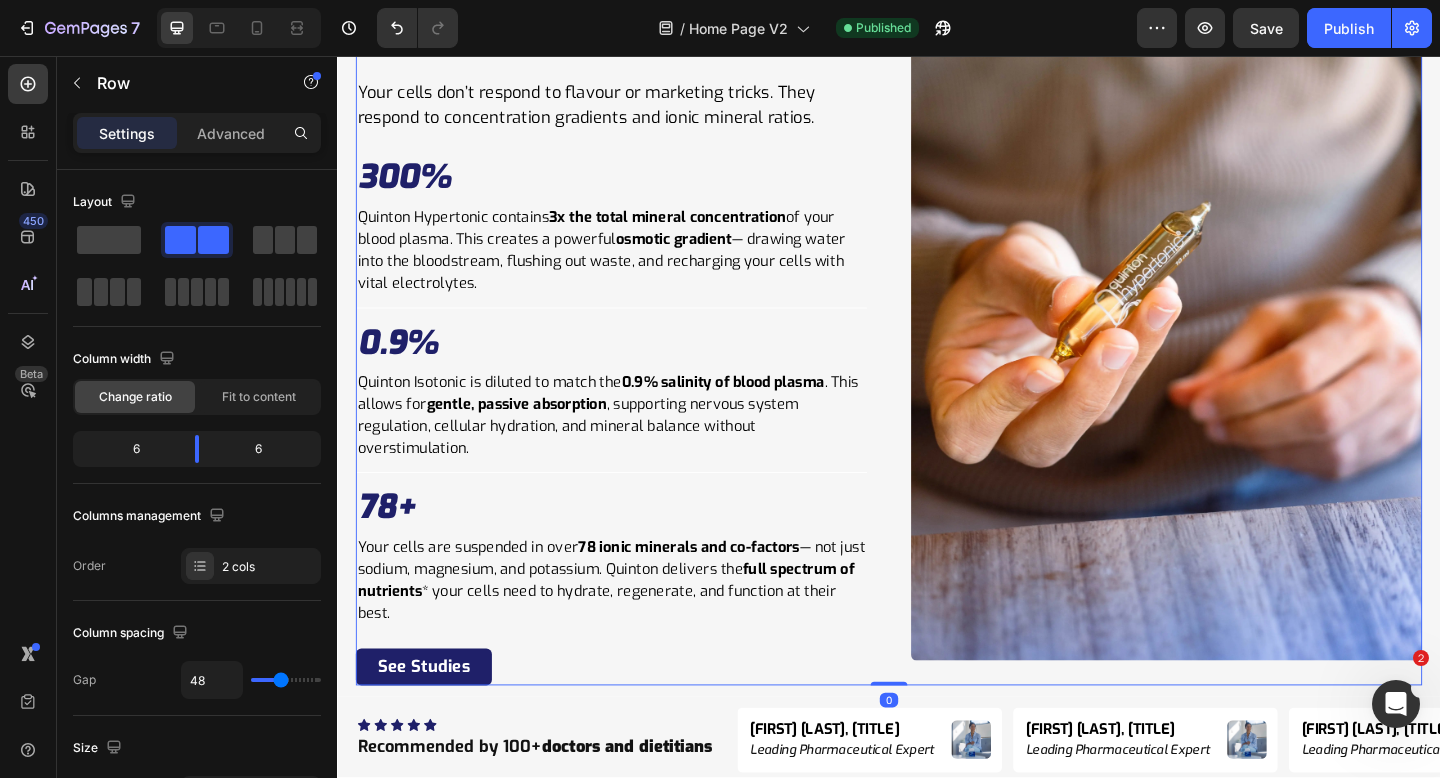 scroll, scrollTop: 5372, scrollLeft: 0, axis: vertical 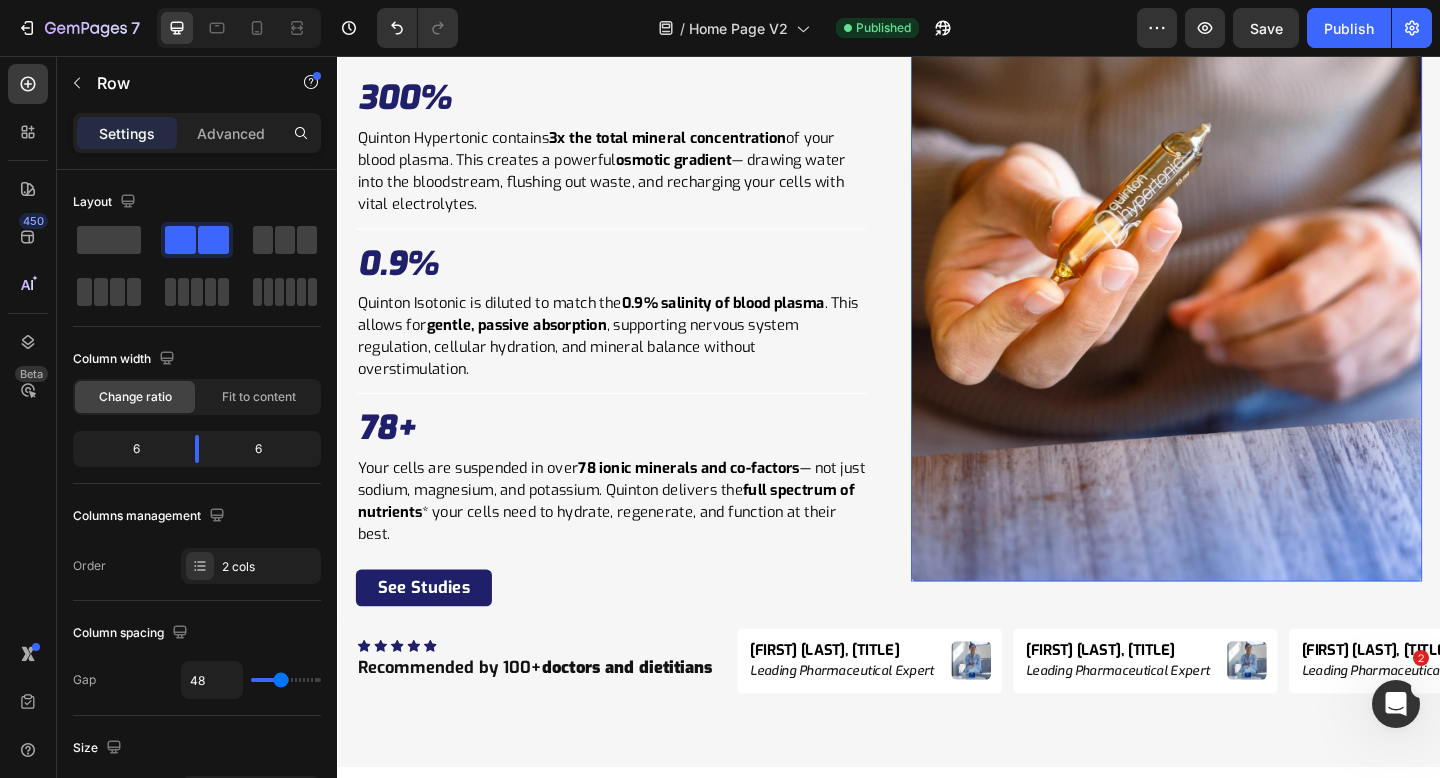 click at bounding box center (1239, 256) 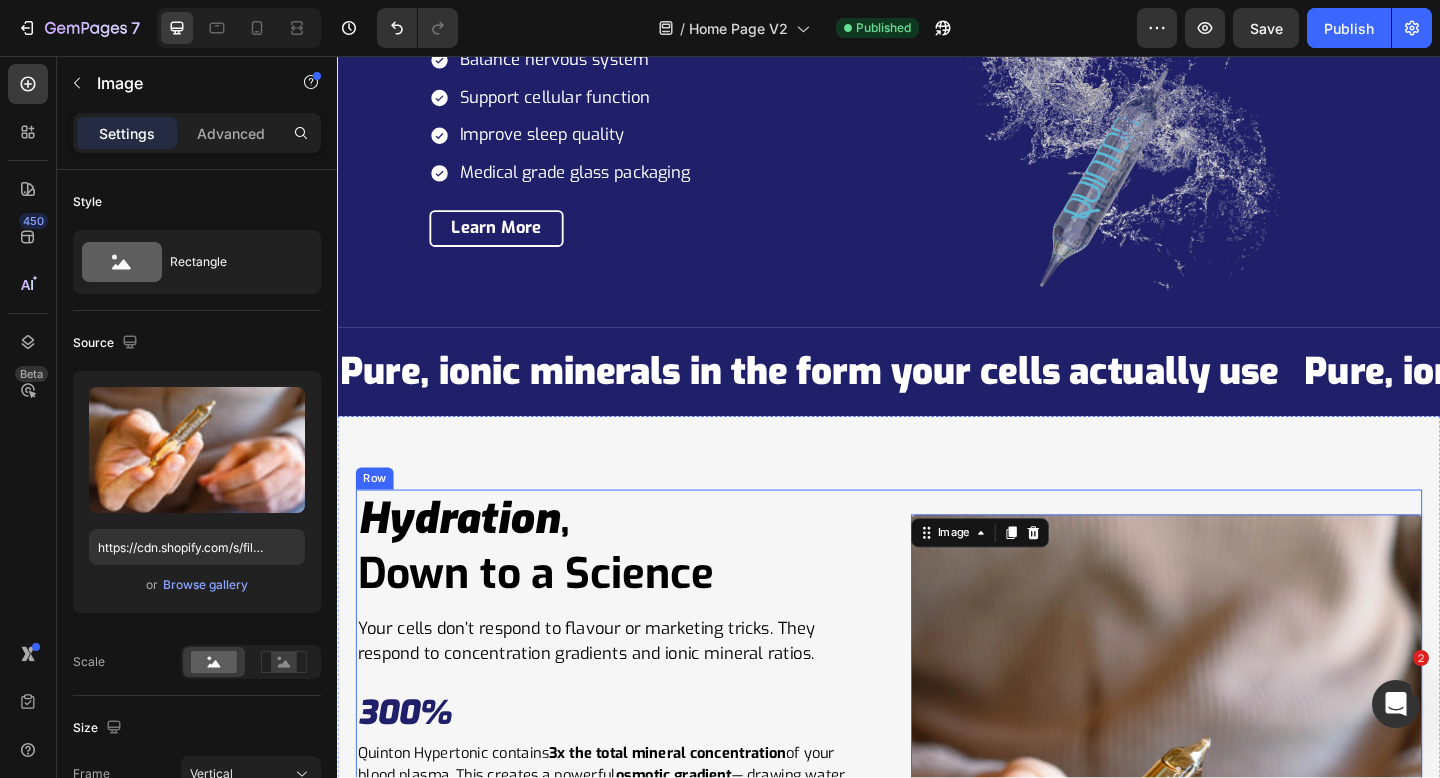 scroll, scrollTop: 4463, scrollLeft: 0, axis: vertical 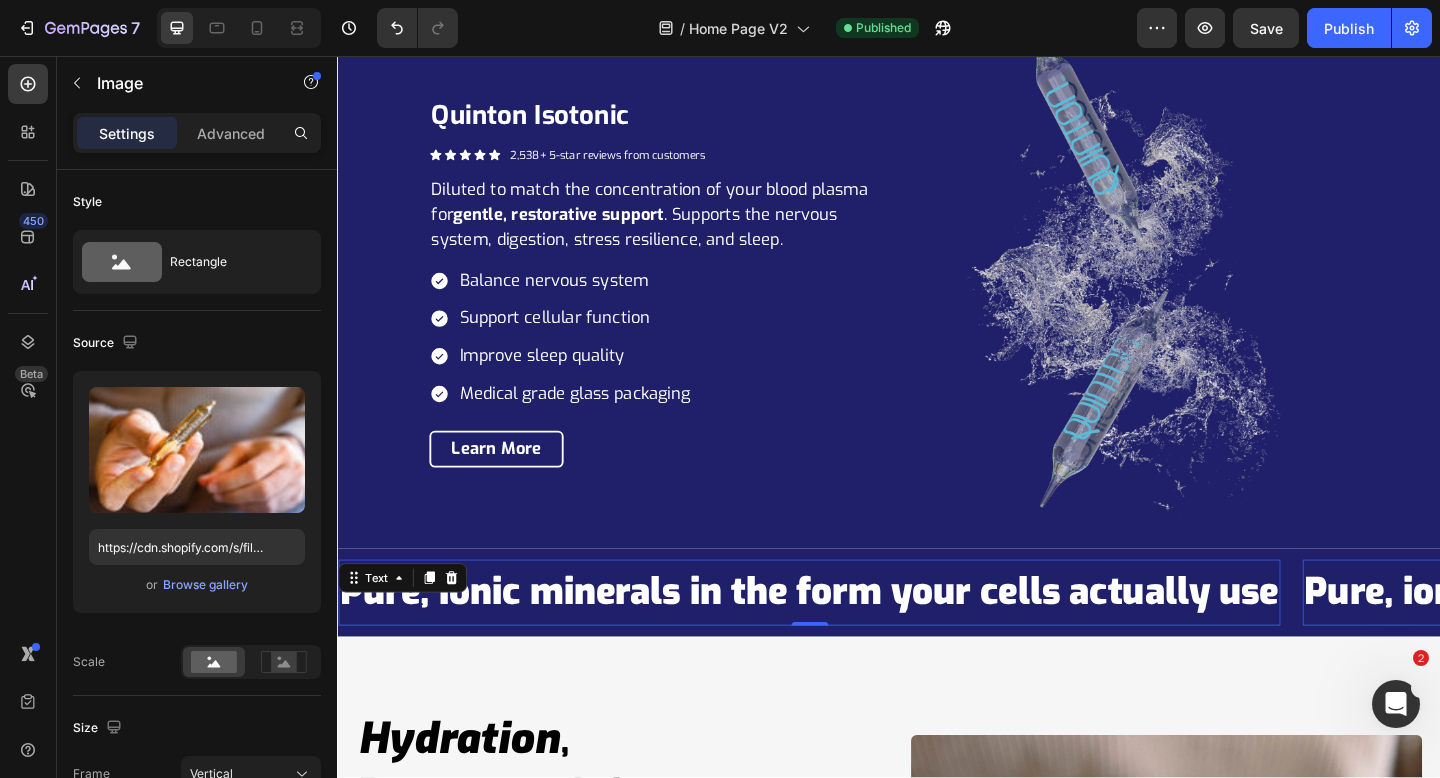 click on "Pure, ionic minerals in the form your cells actually use" at bounding box center [850, 640] 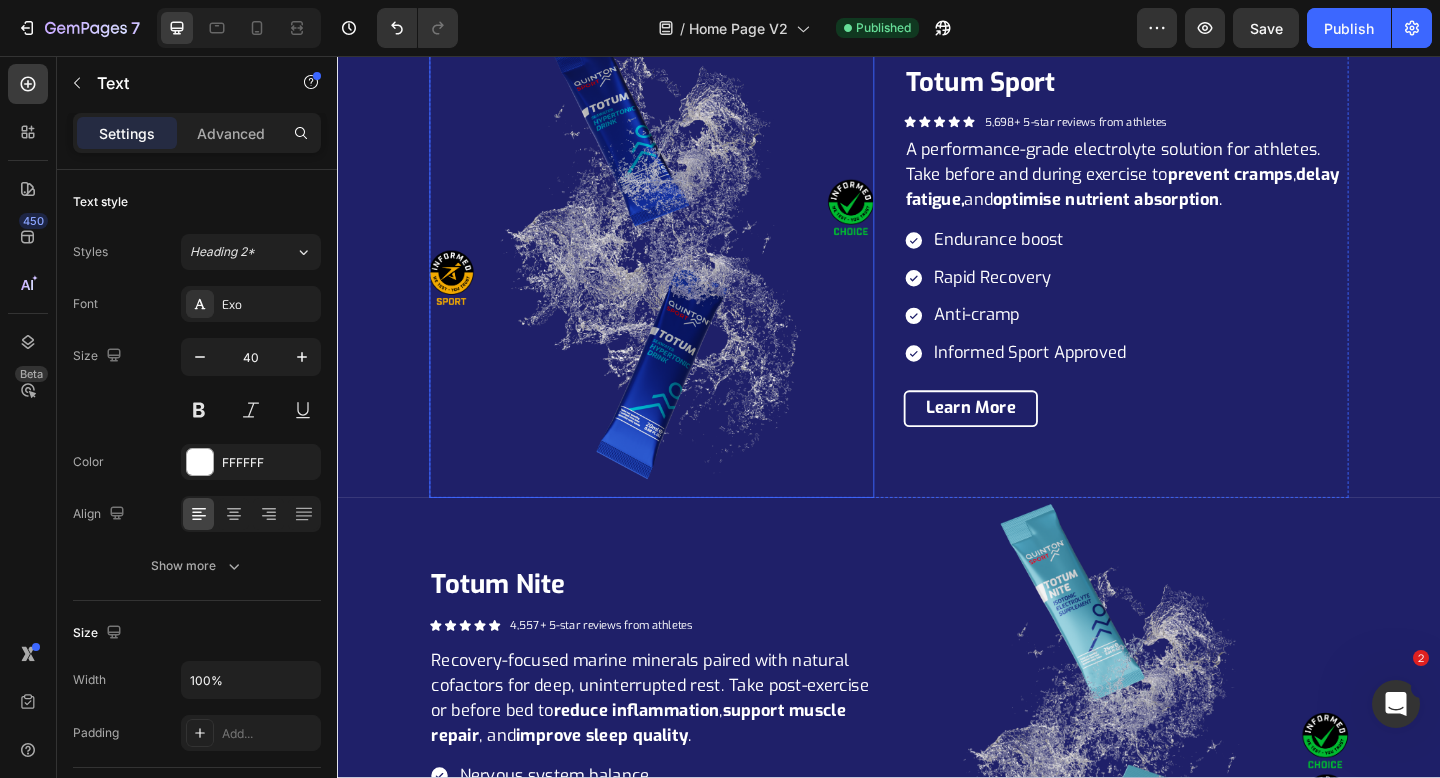 scroll, scrollTop: 2390, scrollLeft: 0, axis: vertical 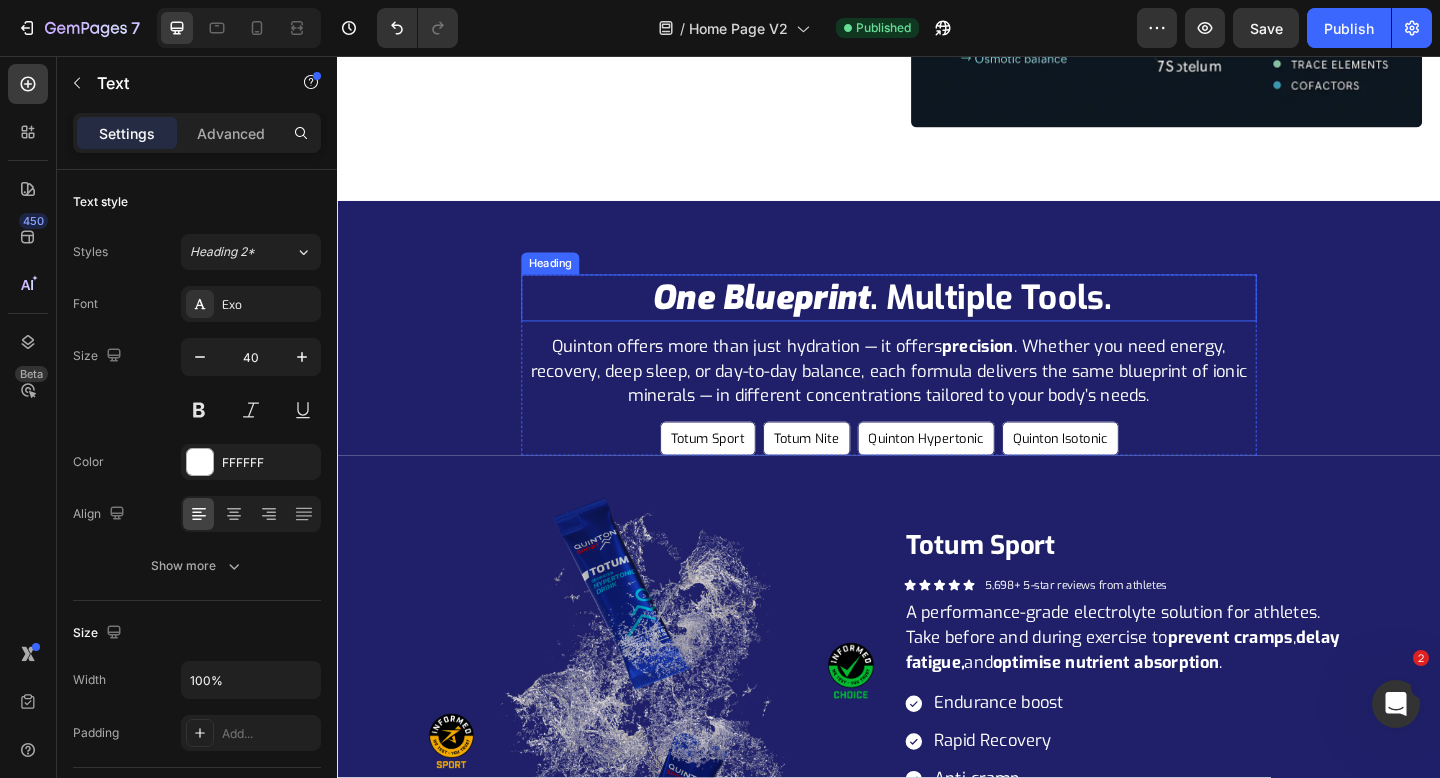 click on "one blueprint" at bounding box center (798, 319) 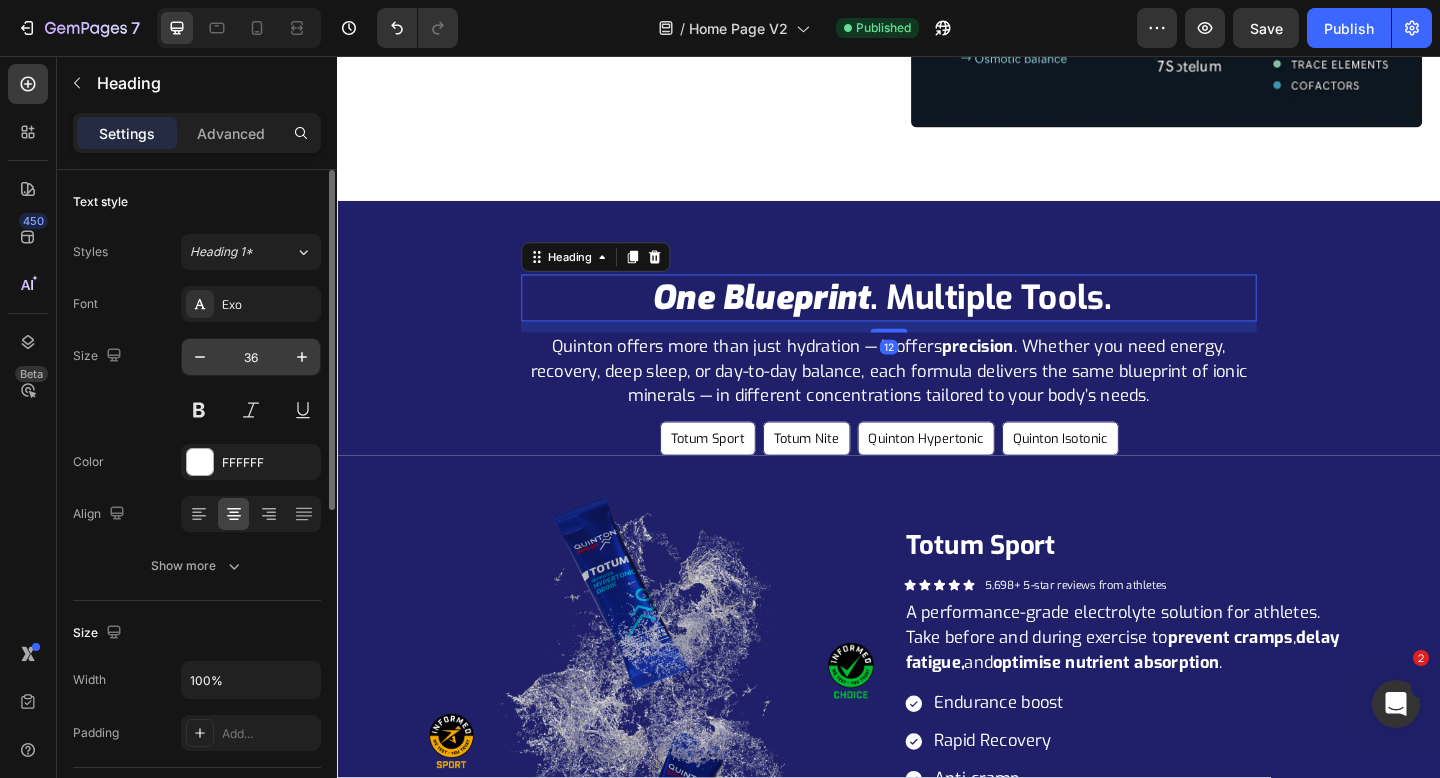 click on "36" at bounding box center (251, 357) 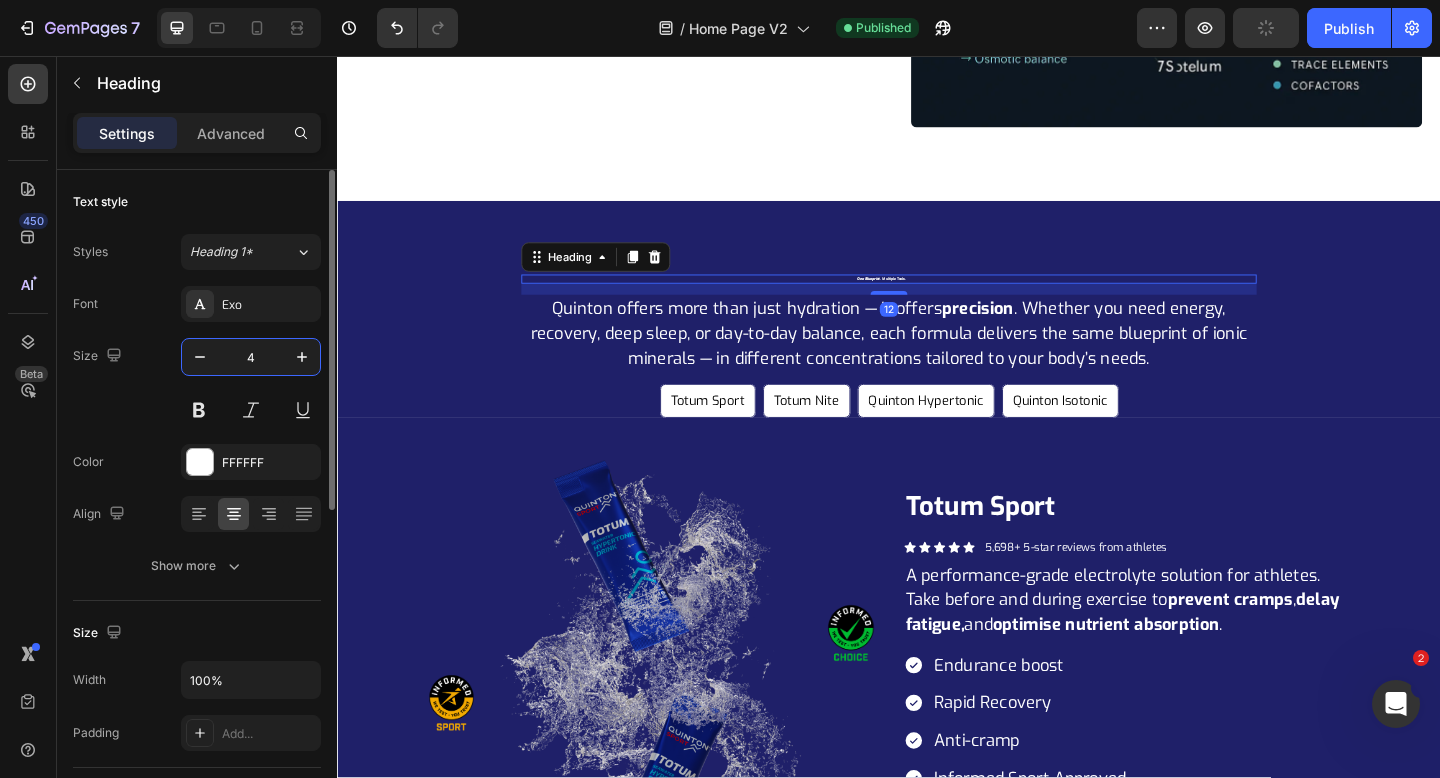 type on "46" 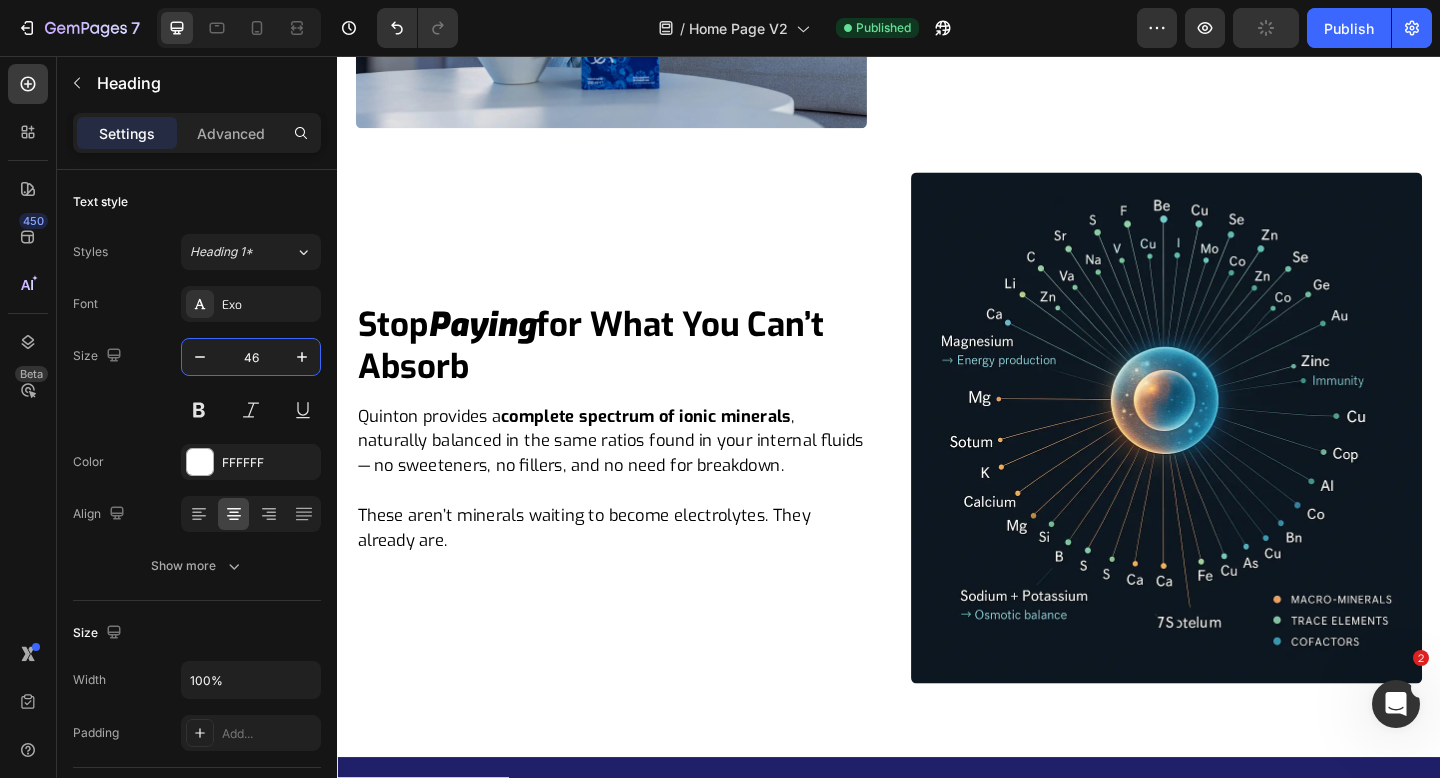 scroll, scrollTop: 1572, scrollLeft: 0, axis: vertical 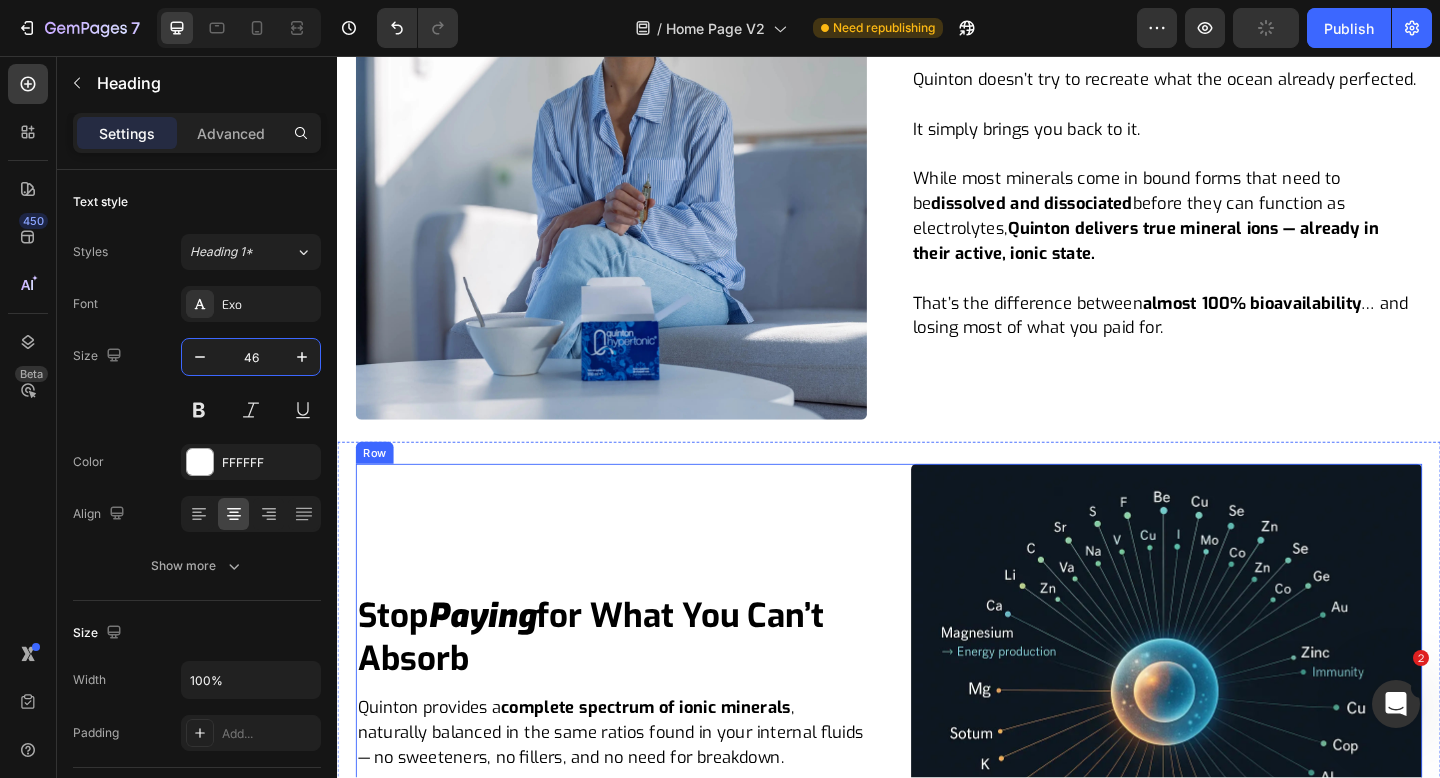click on "Stop  Paying  for What You Can’t Absorb" at bounding box center [635, 690] 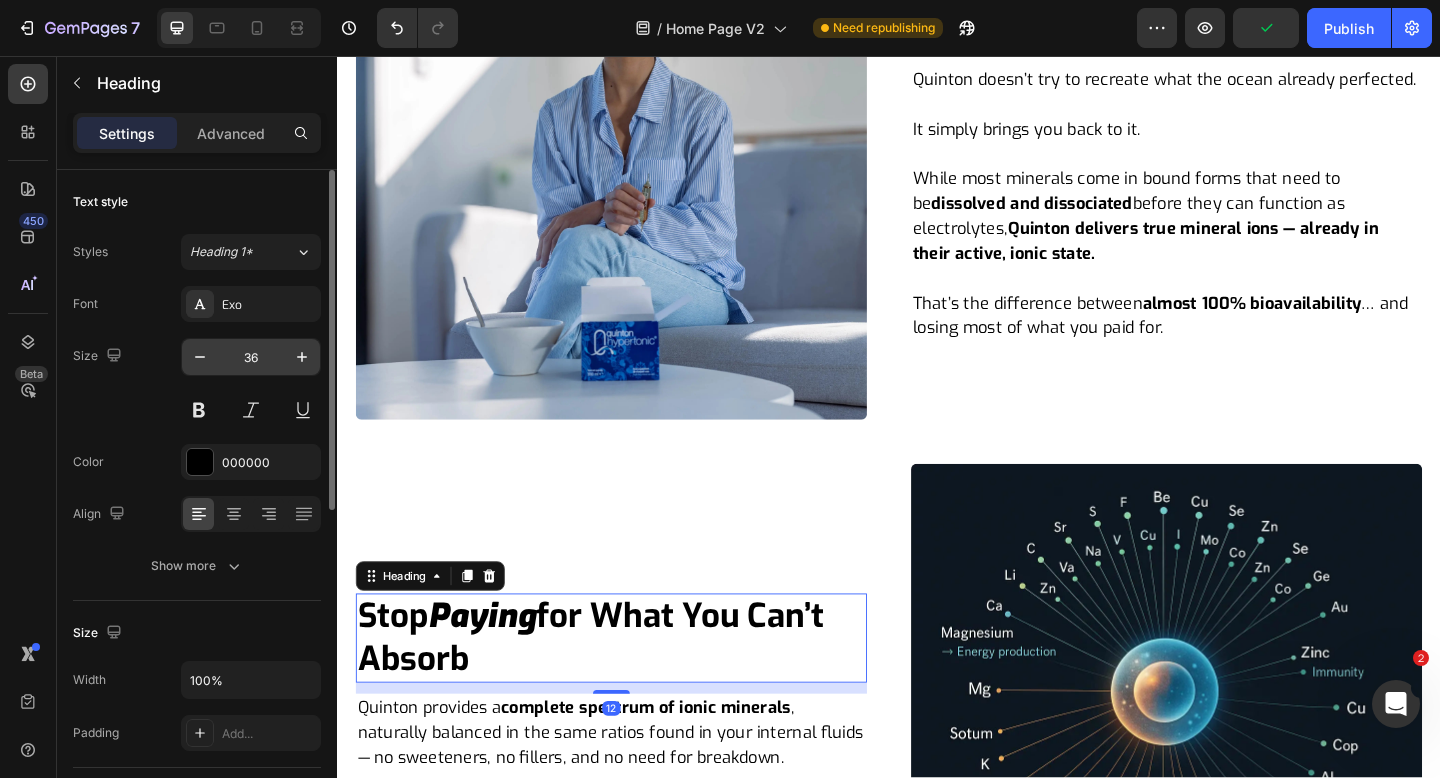 click on "36" at bounding box center (251, 357) 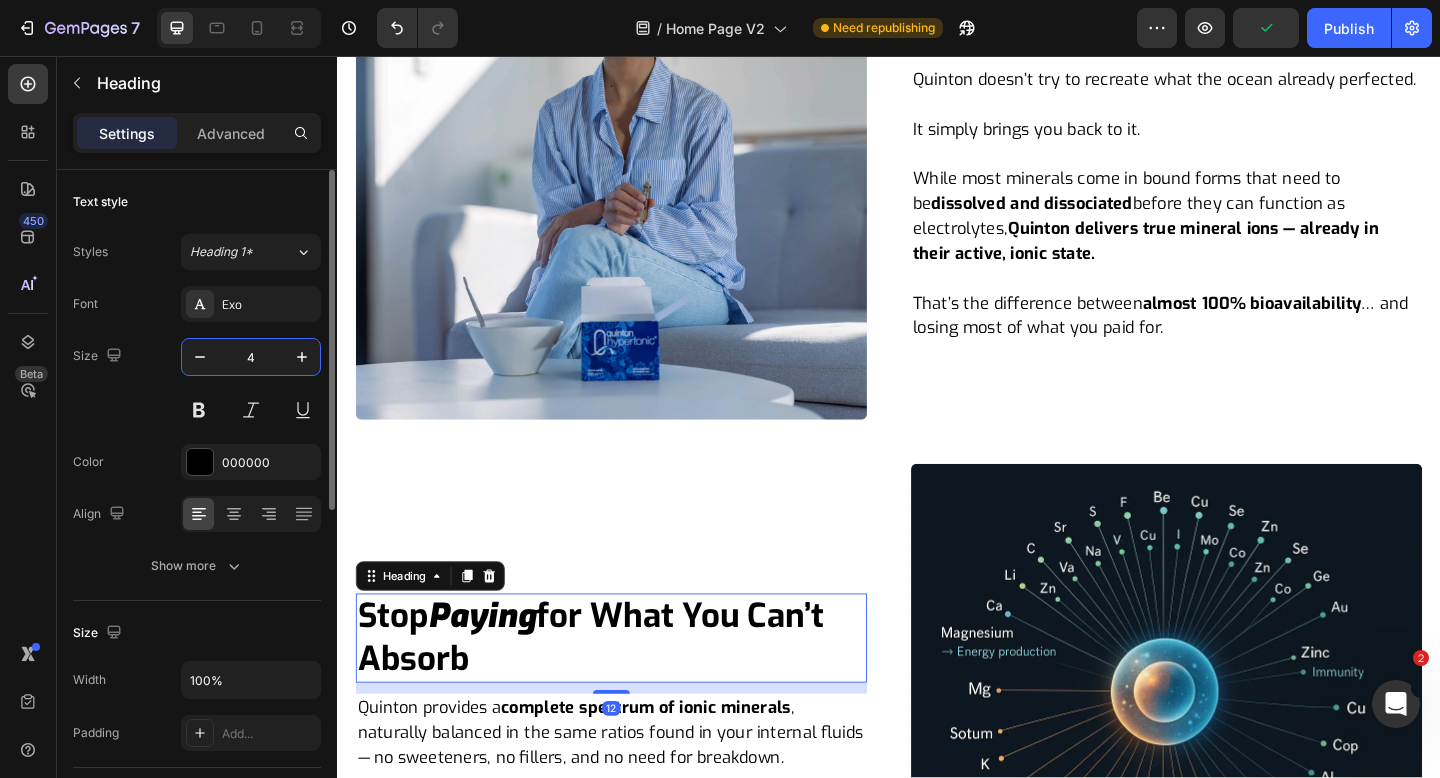 type on "46" 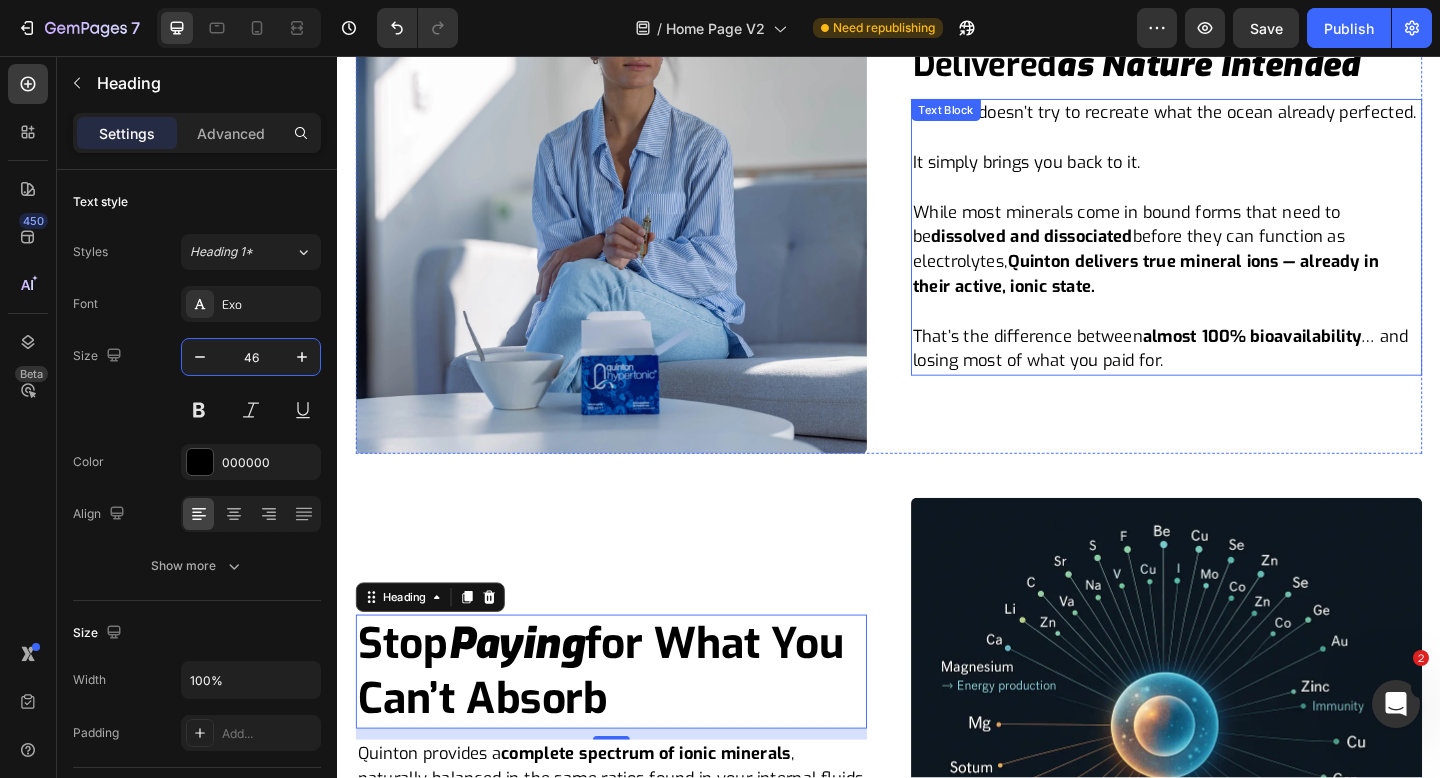 scroll, scrollTop: 1313, scrollLeft: 0, axis: vertical 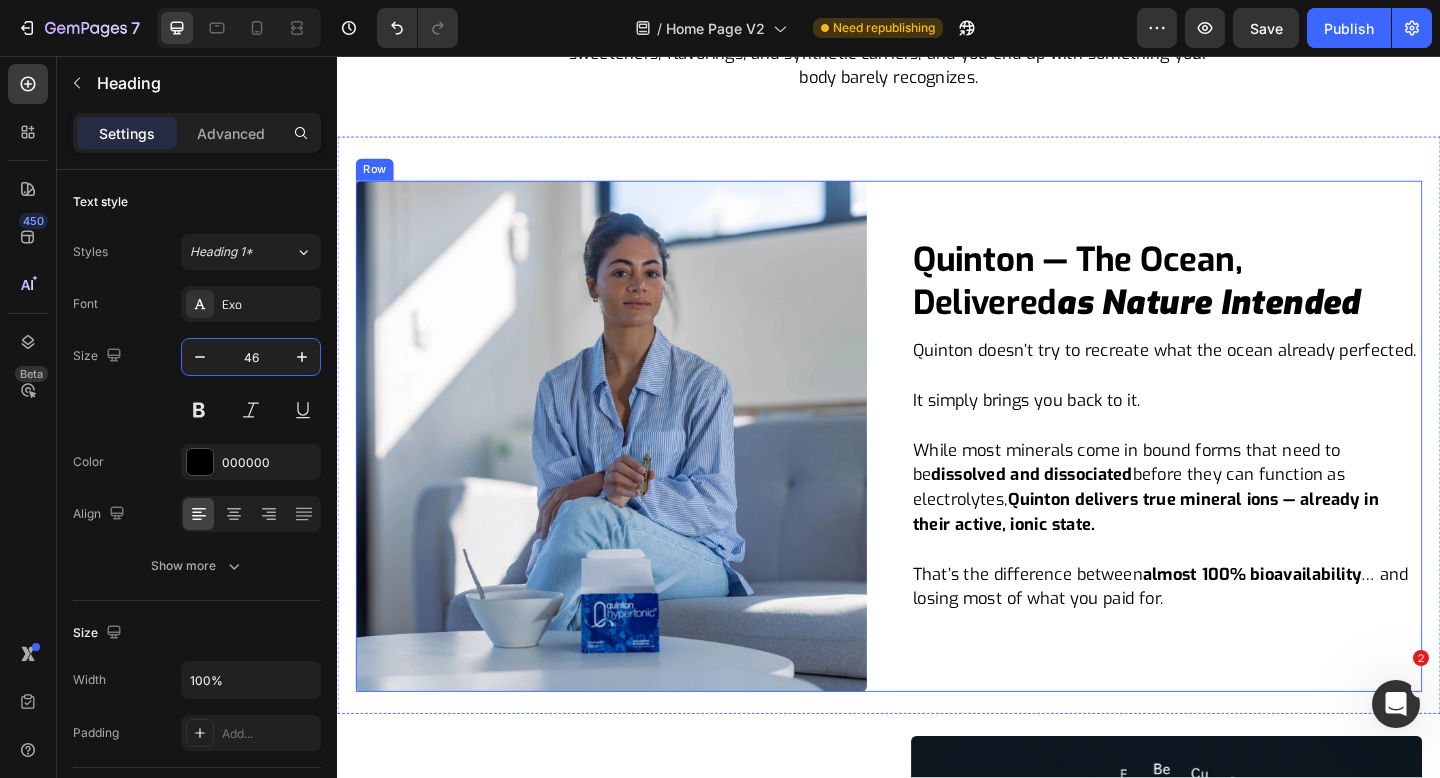 click on "Quinton — The Ocean, Delivered" at bounding box center [1142, 301] 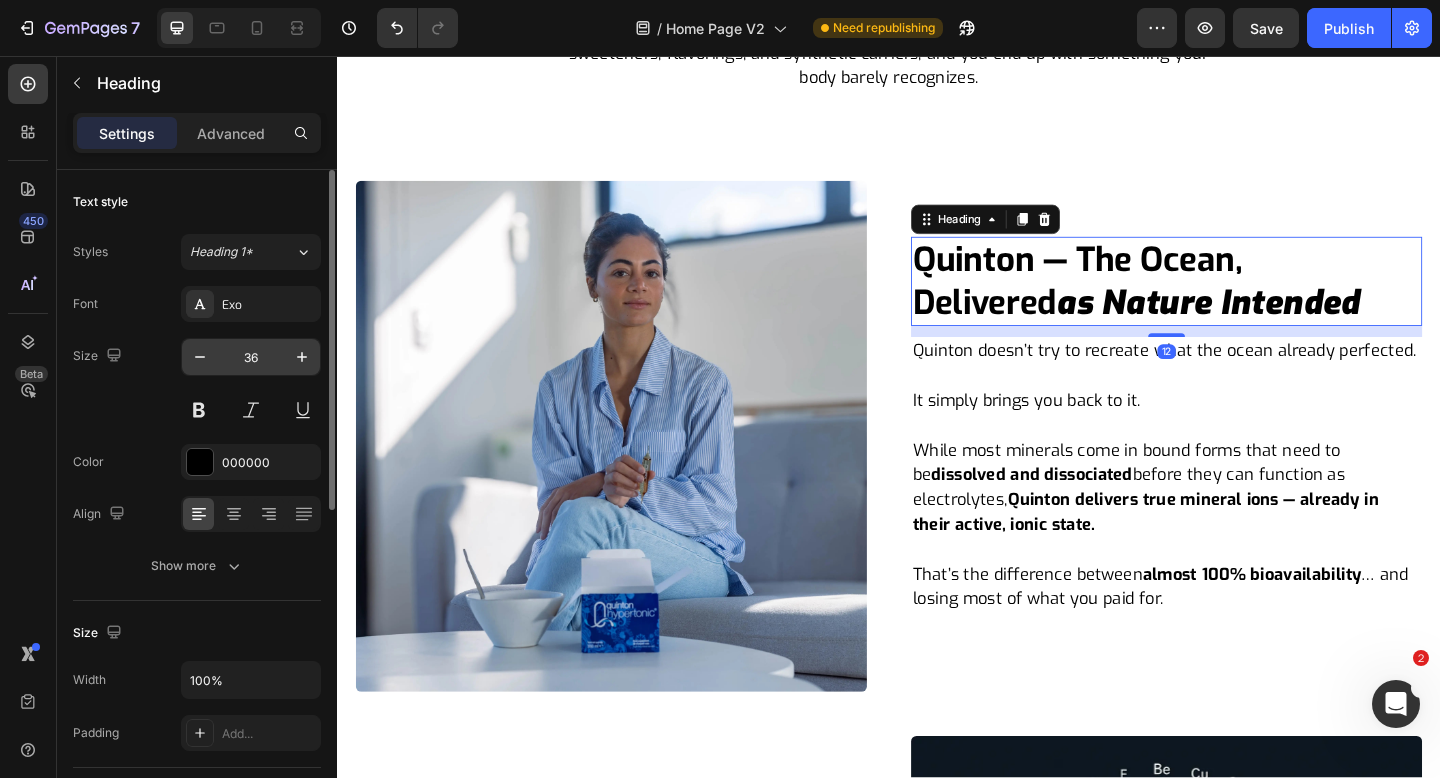 click on "36" at bounding box center (251, 357) 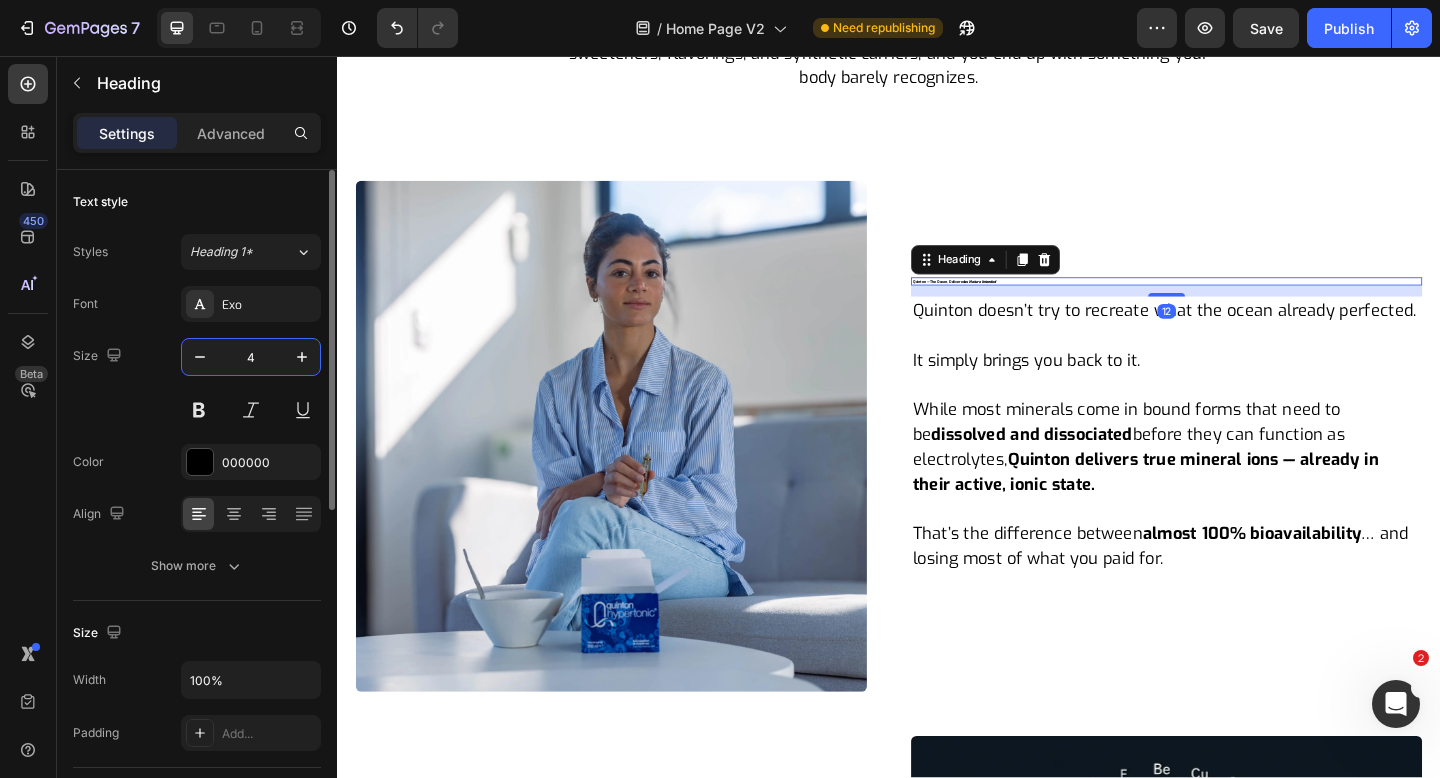 type on "46" 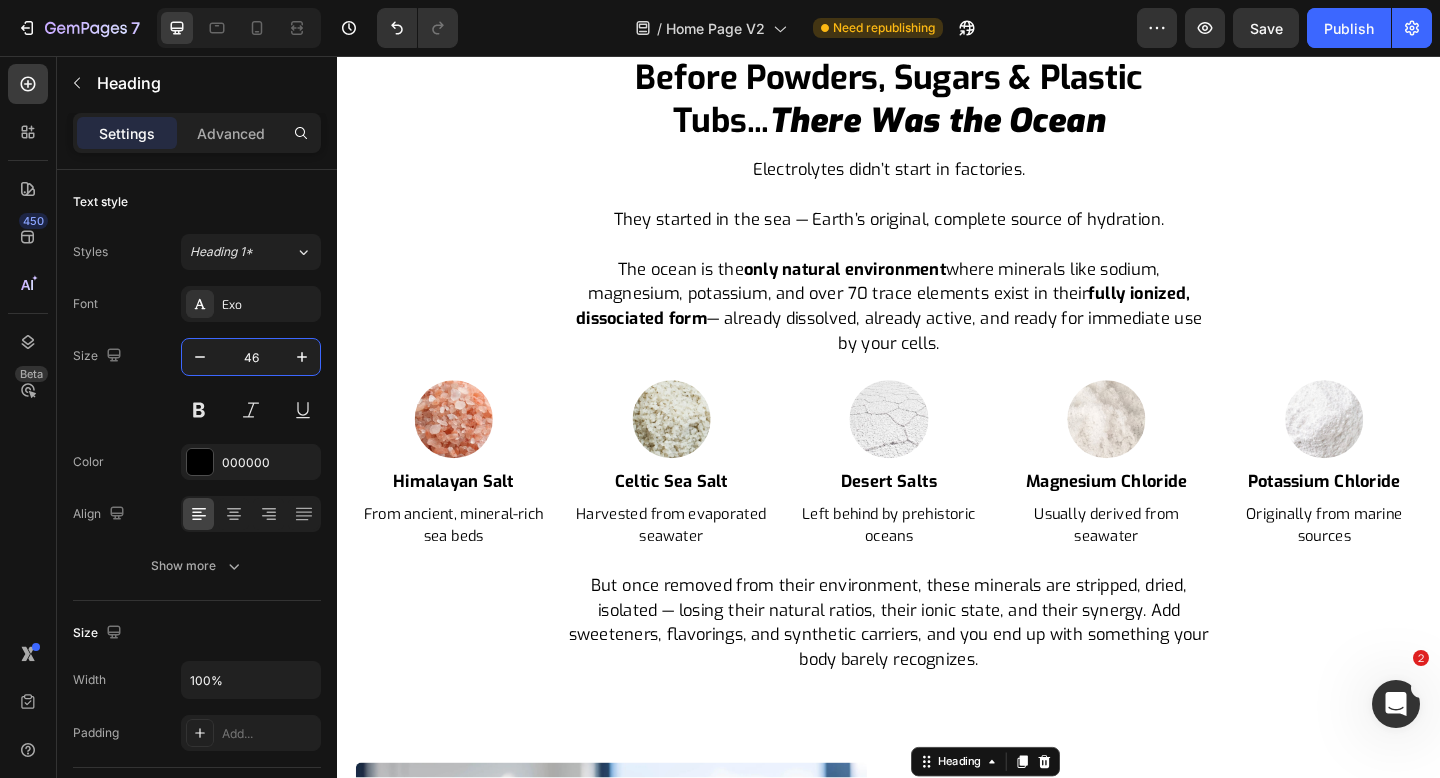 scroll, scrollTop: 428, scrollLeft: 0, axis: vertical 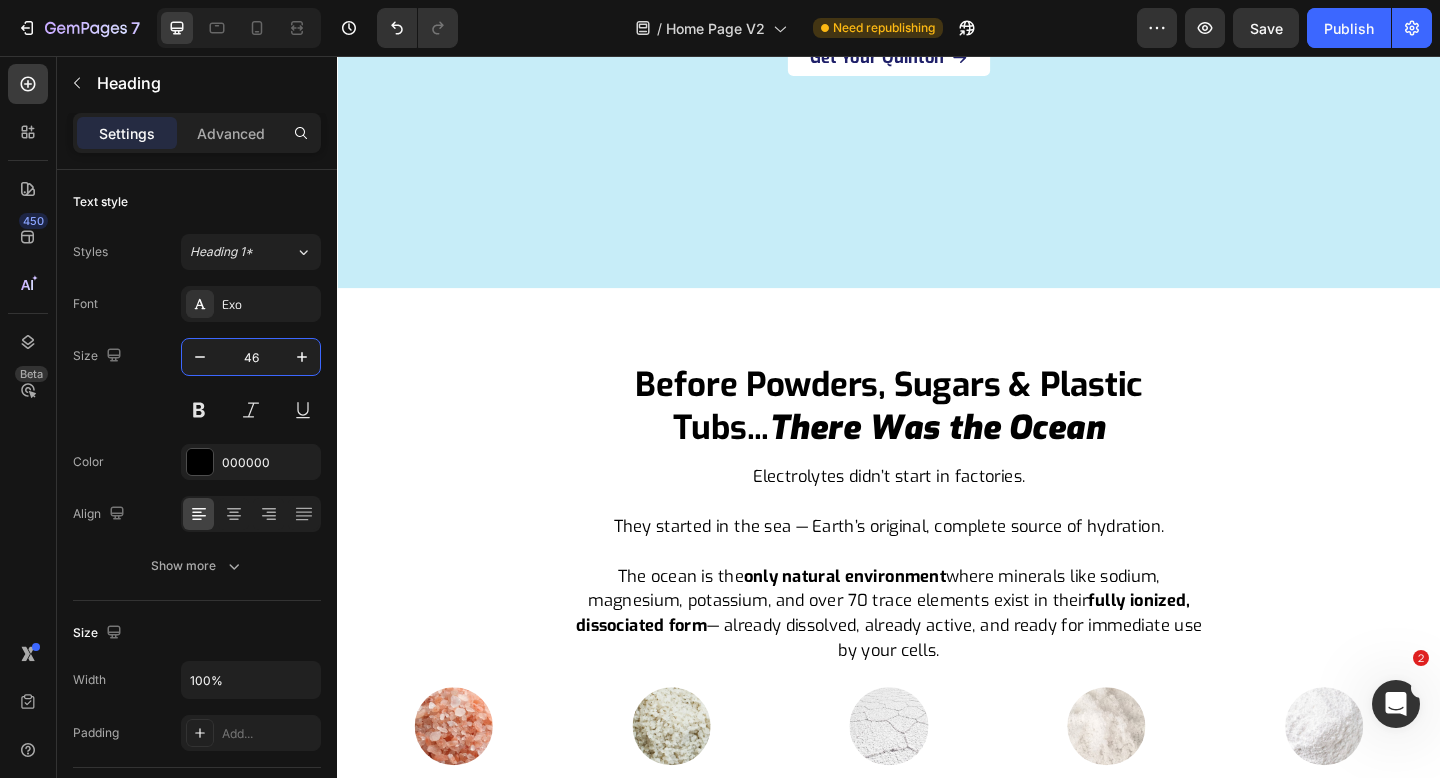 click on "Before Powders, Sugars & Plastic Tubs..." at bounding box center (937, 437) 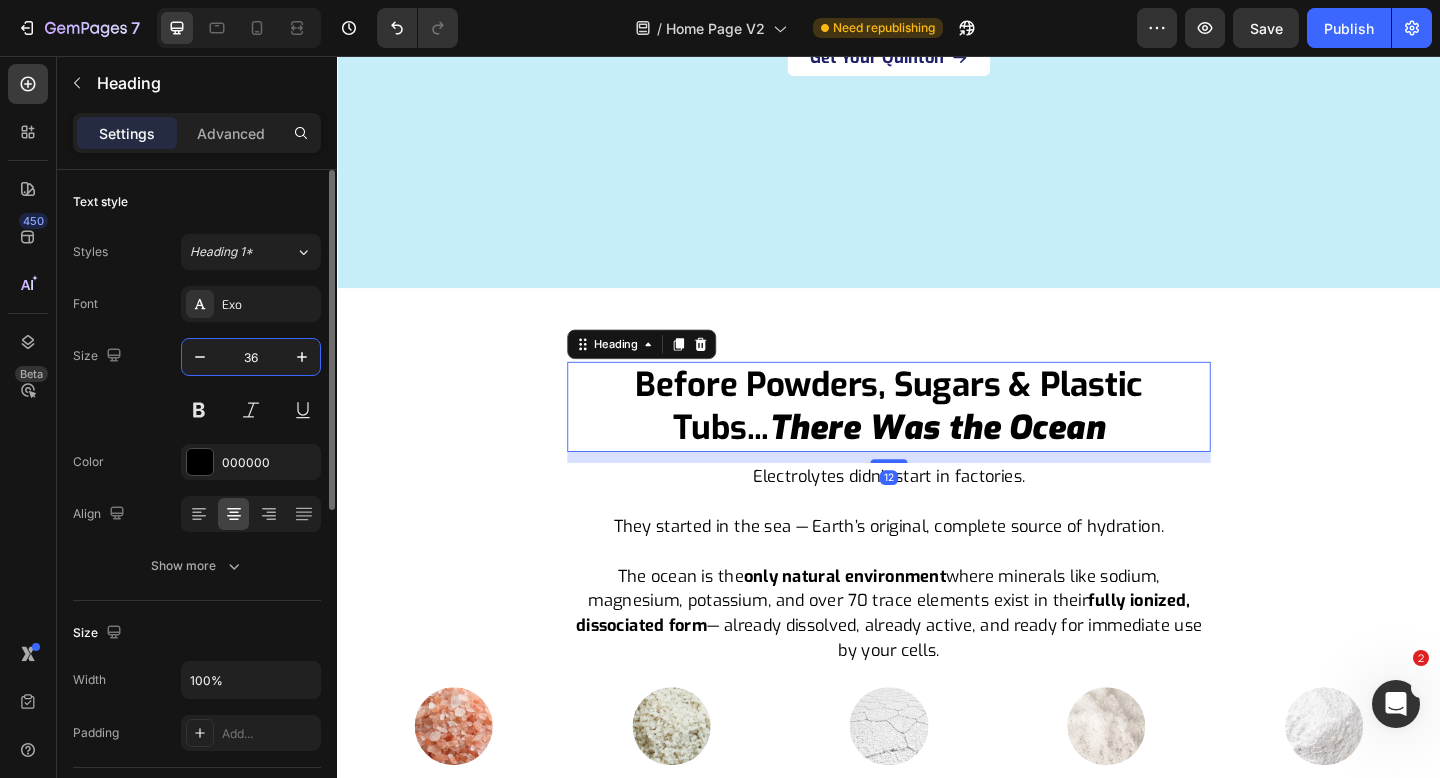click on "36" at bounding box center [251, 357] 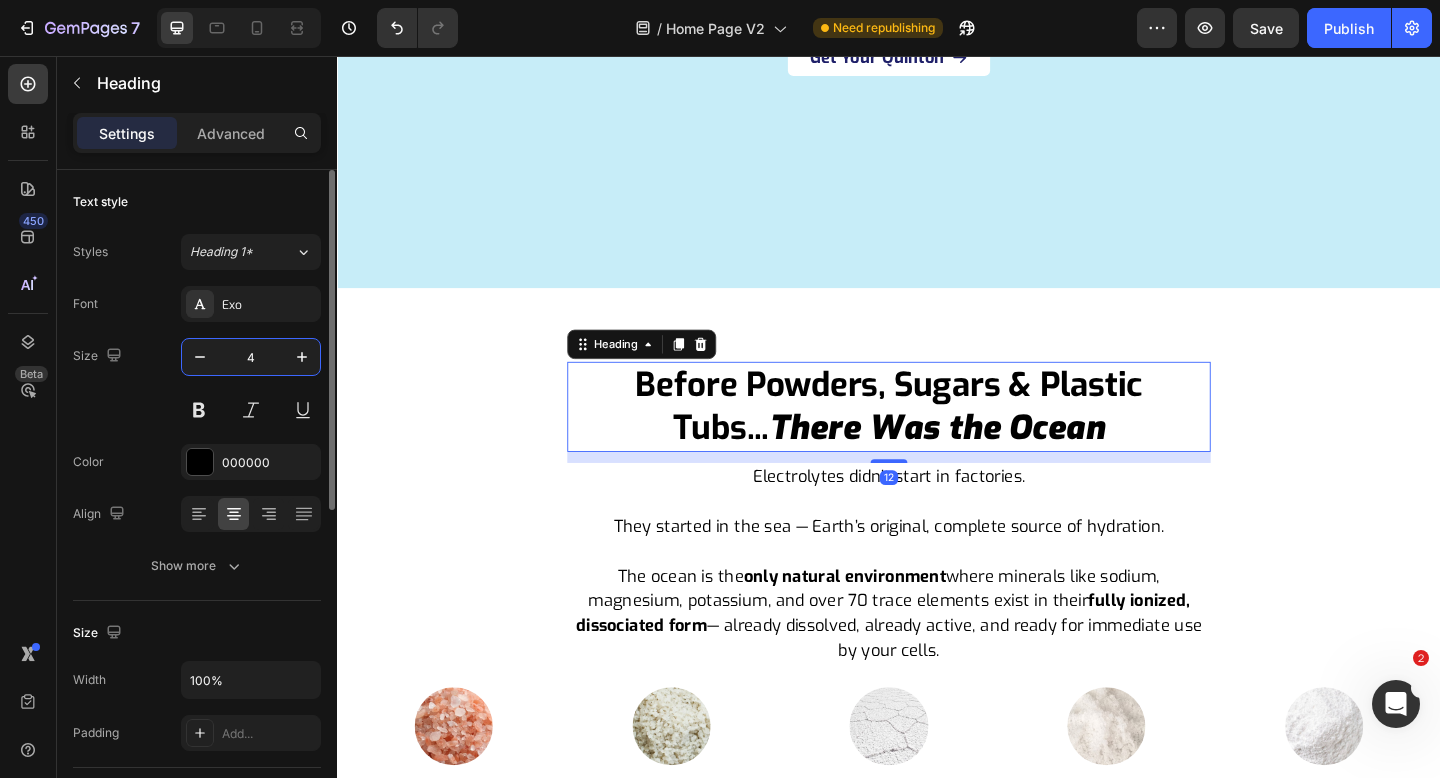 type on "46" 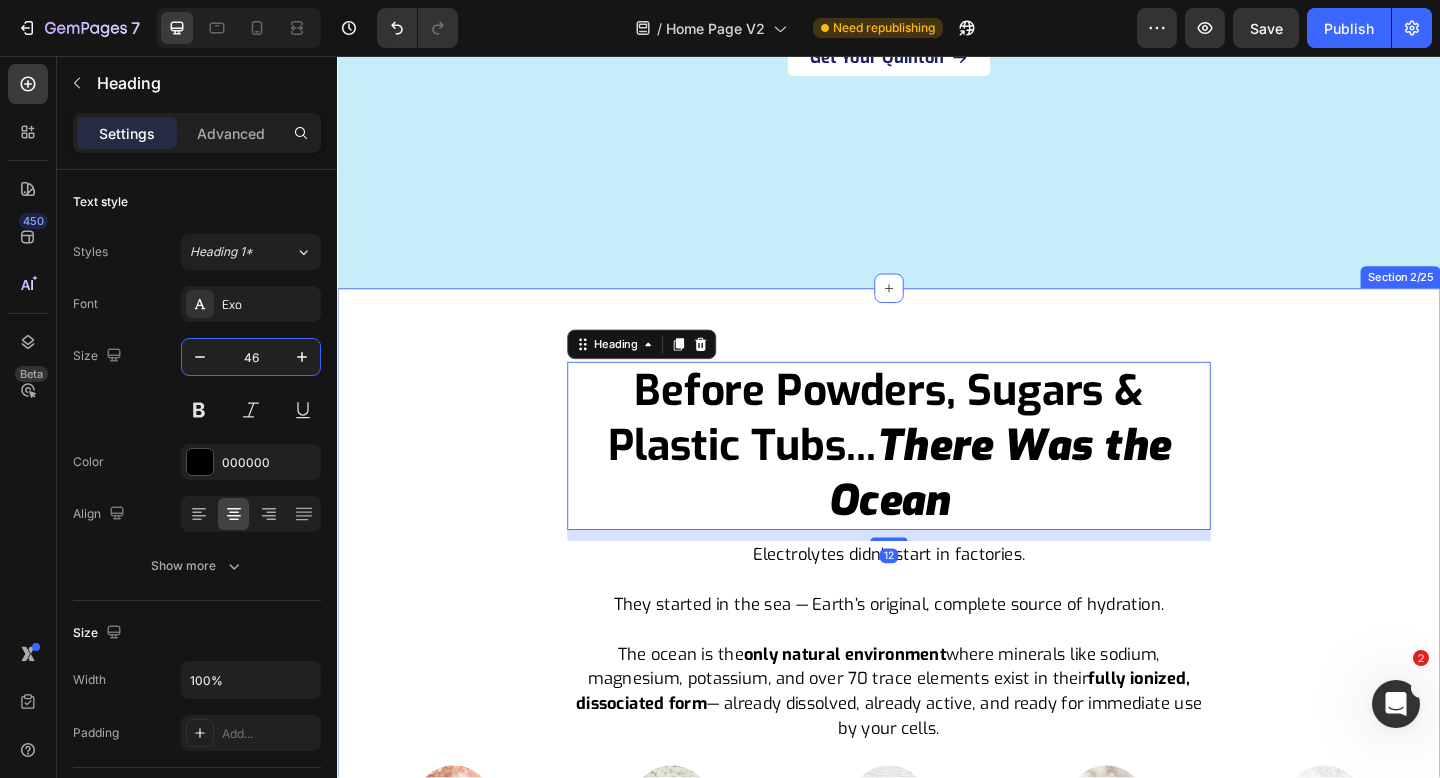 click on "Before Powders, Sugars & Plastic Tubs...  There Was the Ocean Heading   12 Electrolytes didn’t start in factories.    They started in the sea — Earth’s original, complete source of hydration.    The ocean is the  only natural environment  where minerals like sodium, magnesium, potassium, and over 70 trace elements exist in their  fully ionized, dissociated form  — already dissolved, already active, and ready for immediate use by your cells.   Text Block
Image himalayan  salt Heading from ancient, mineral-rich sea beds Text Block Image celtic  sea salt Heading harvested from evaporated seawater Text Block Image desert  salts Heading left behind by prehistoric oceans Text Block Image magnesium chloride Heading often derived from seawater Text Block Image potassium chloride Heading originally from marine sources Text Block
Carousel Row Image himalayan salt Heading From ancient, mineral-rich sea beds Text Block Image celtic sea salt Heading Text Block Image Row" at bounding box center (937, 753) 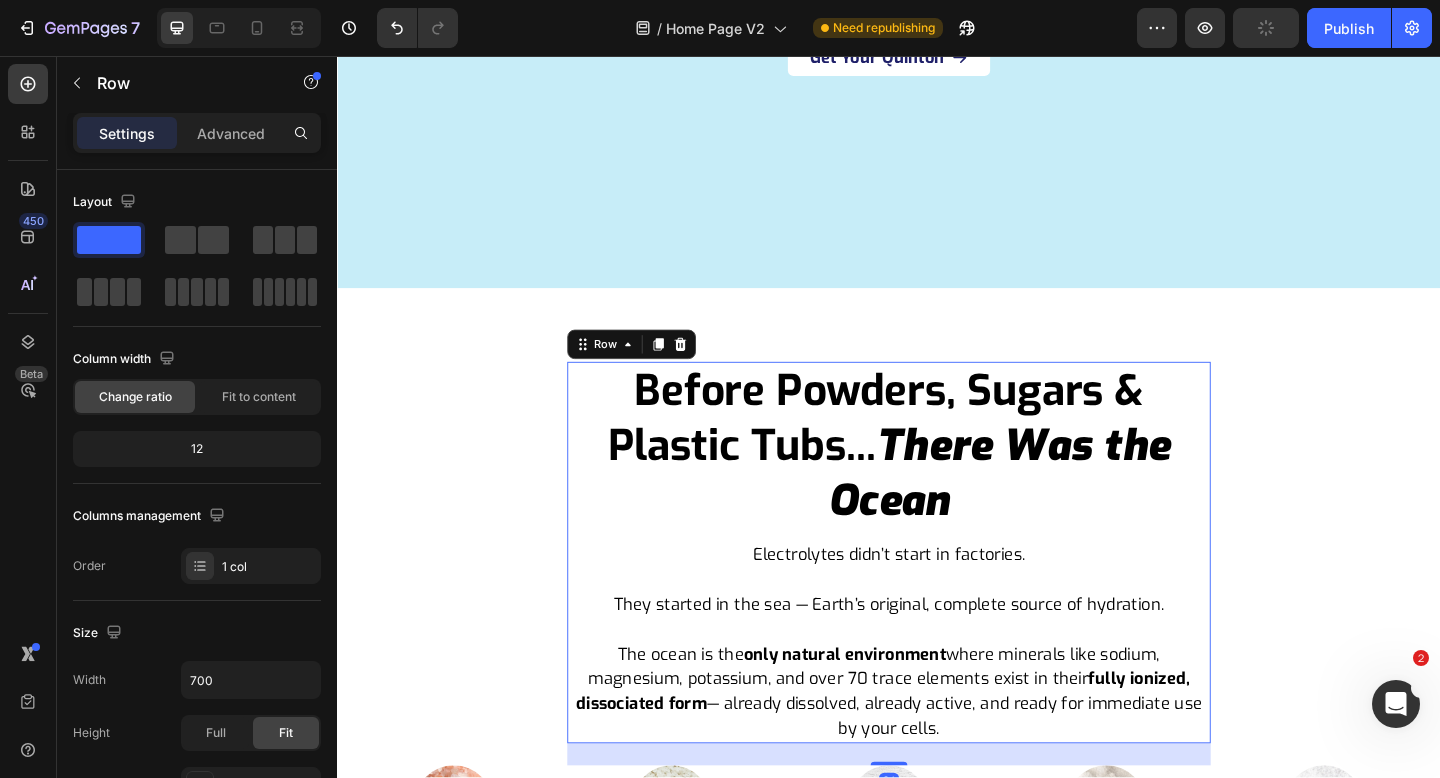click on "Before Powders, Sugars & Plastic Tubs...  There Was the Ocean Heading Electrolytes didn’t start in factories.    They started in the sea — Earth’s original, complete source of hydration.    The ocean is the  only natural environment  where minerals like sodium, magnesium, potassium, and over 70 trace elements exist in their  fully ionized, dissociated form  — already dissolved, already active, and ready for immediate use by your cells.   Text Block
Image himalayan  salt Heading from ancient, mineral-rich sea beds Text Block Image celtic  sea salt Heading harvested from evaporated seawater Text Block Image desert  salts Heading left behind by prehistoric oceans Text Block Image magnesium chloride Heading often derived from seawater Text Block Image potassium chloride Heading originally from marine sources Text Block
Carousel" at bounding box center [937, 596] 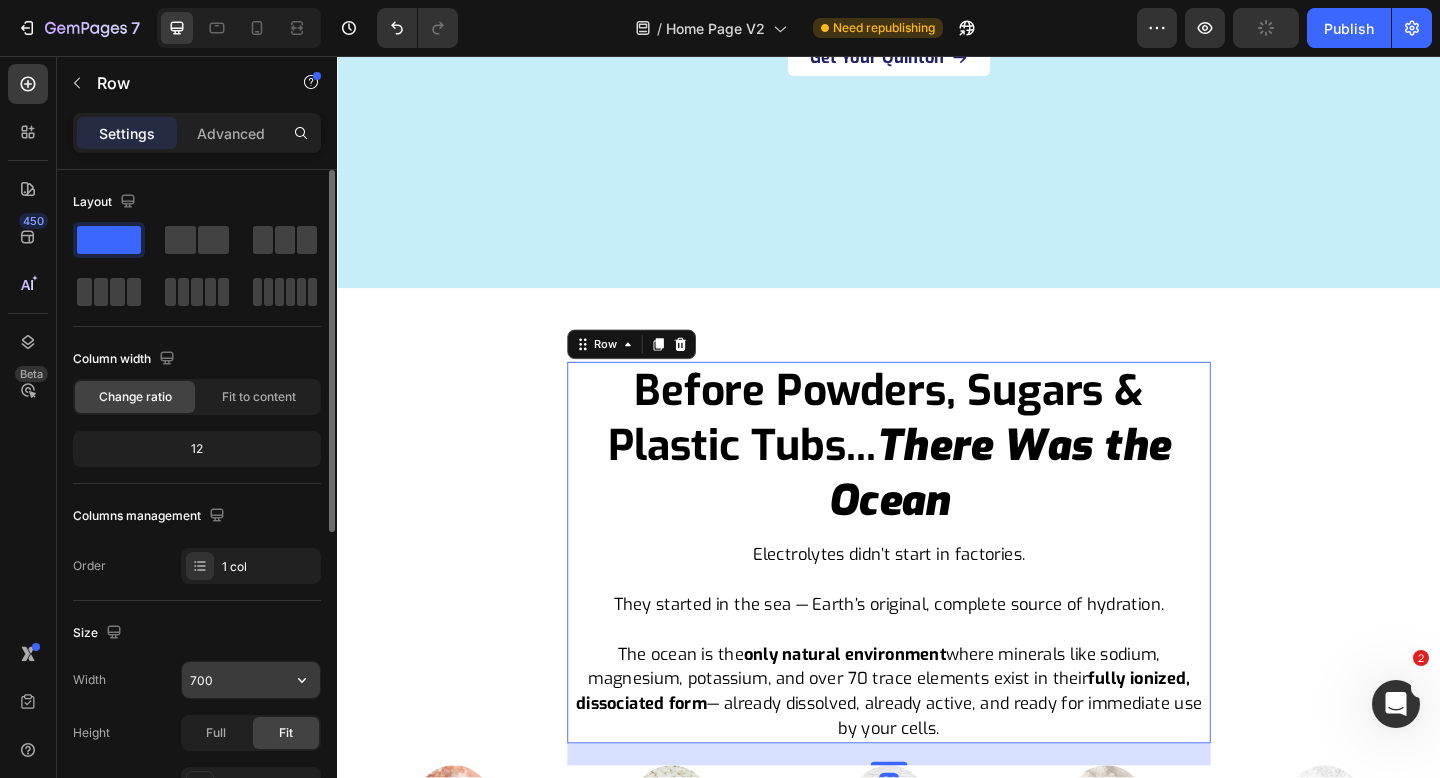 click on "700" at bounding box center (251, 680) 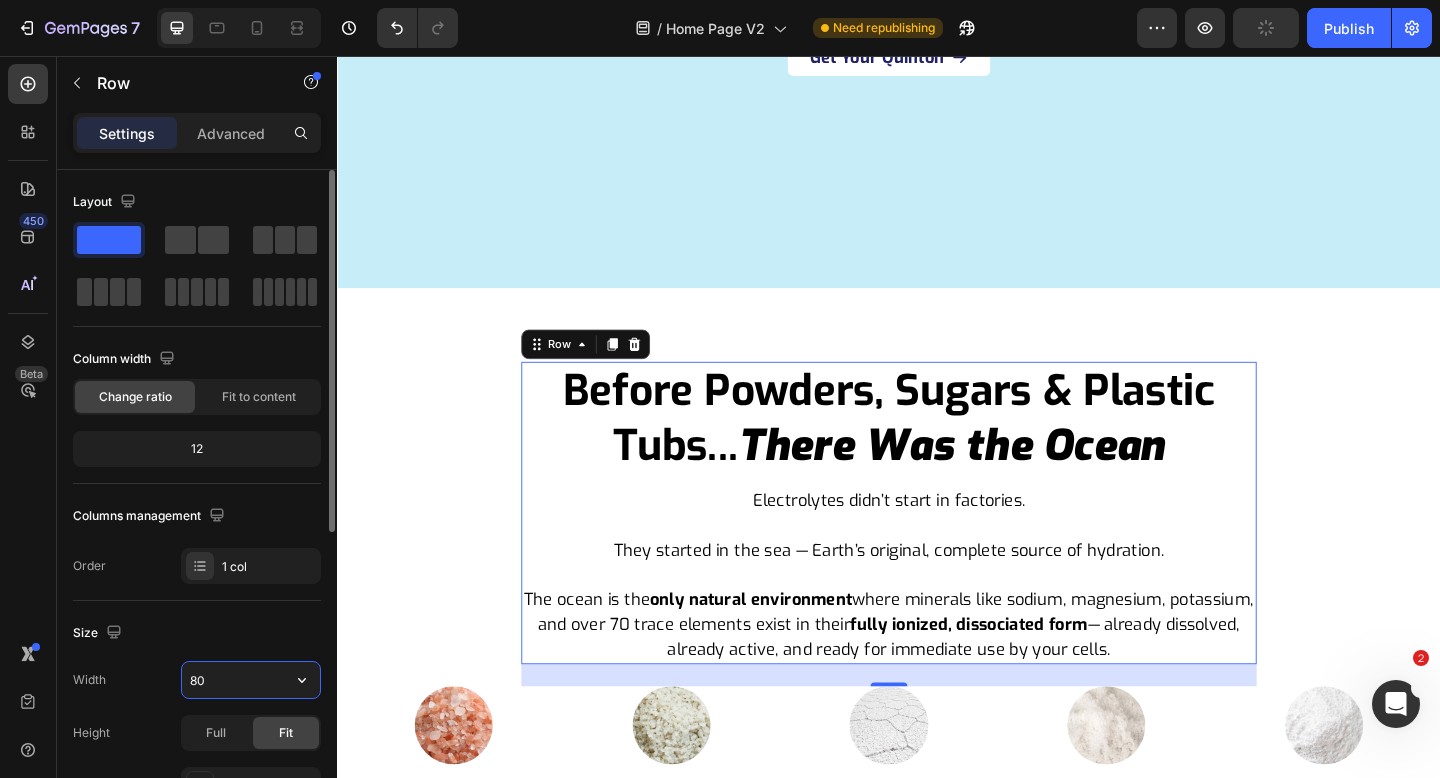 type on "800" 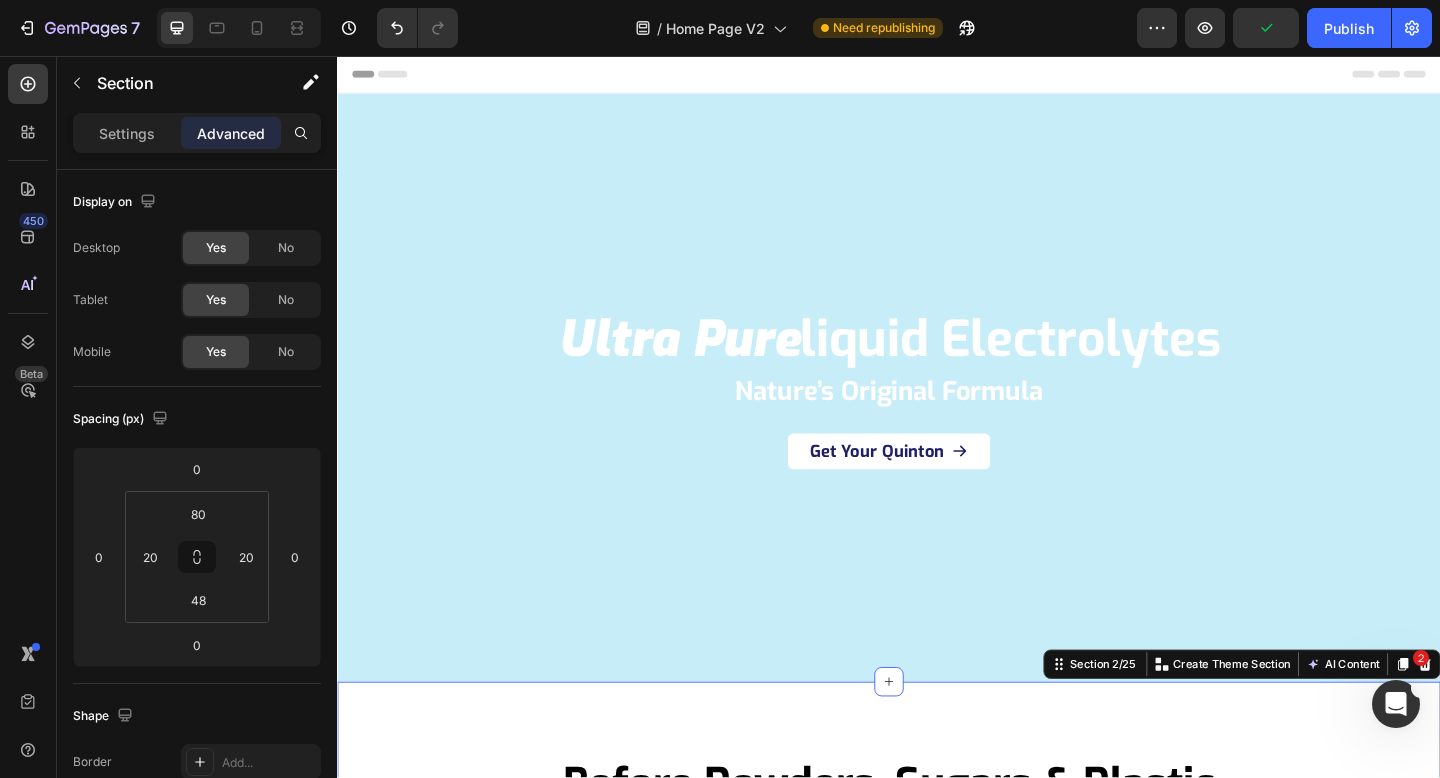 scroll, scrollTop: 0, scrollLeft: 0, axis: both 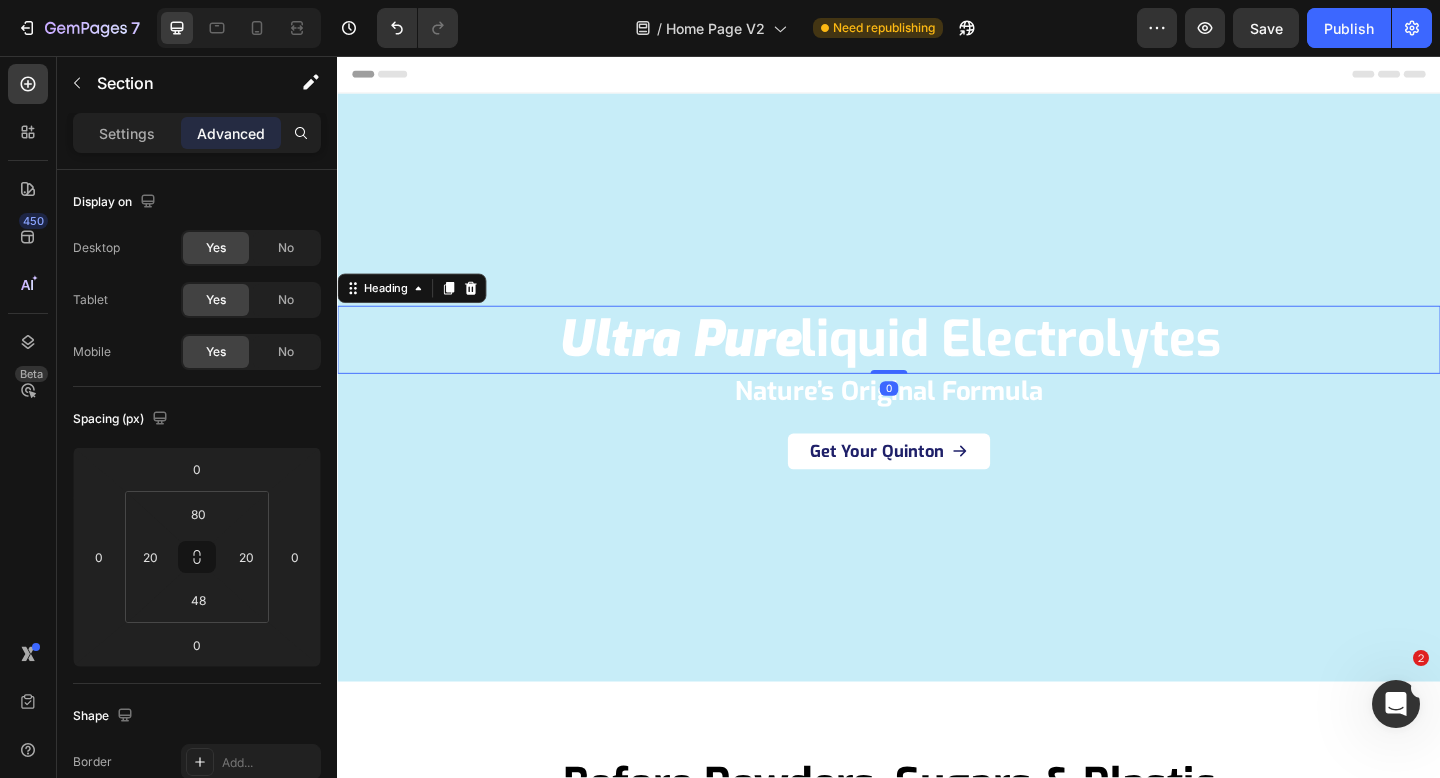 click on "ultra pure" at bounding box center (709, 365) 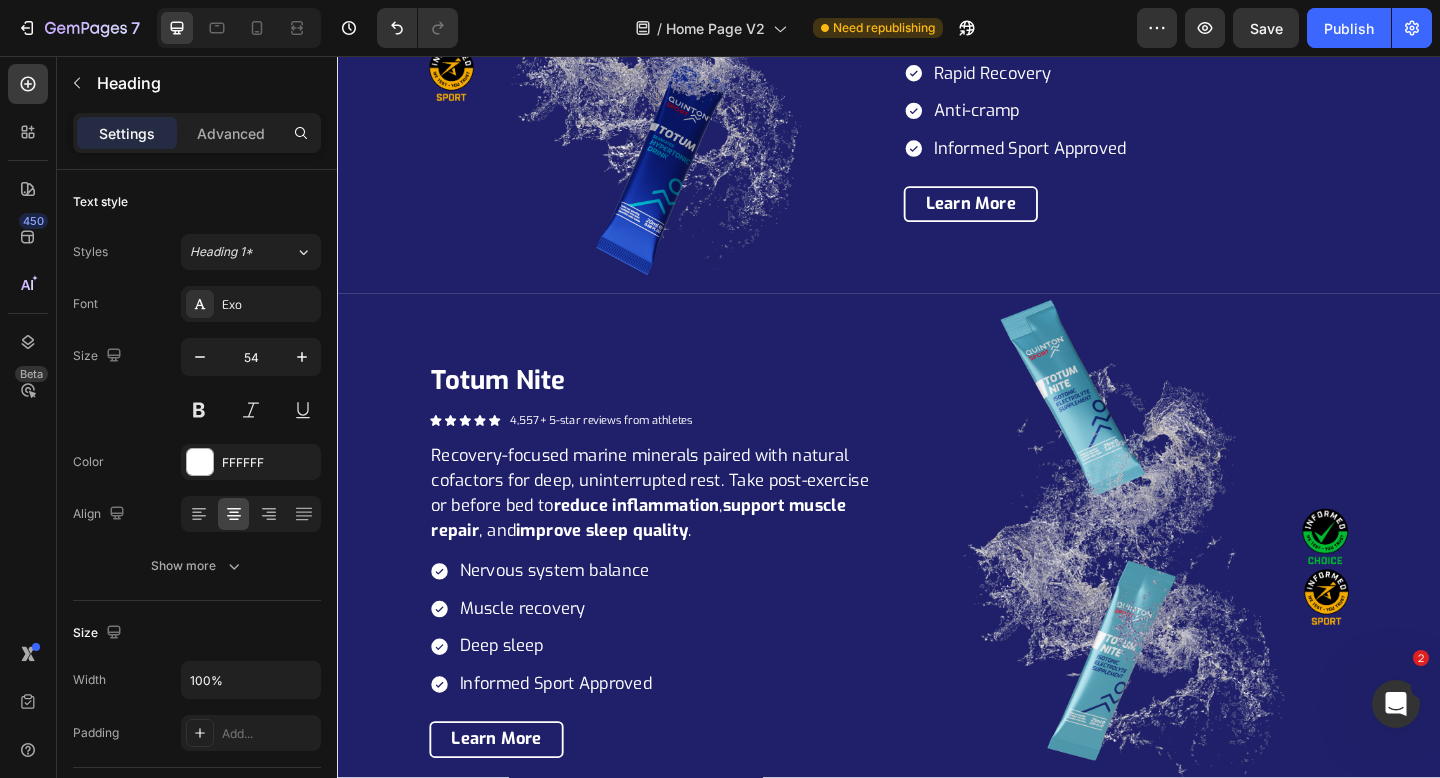 scroll, scrollTop: 3126, scrollLeft: 0, axis: vertical 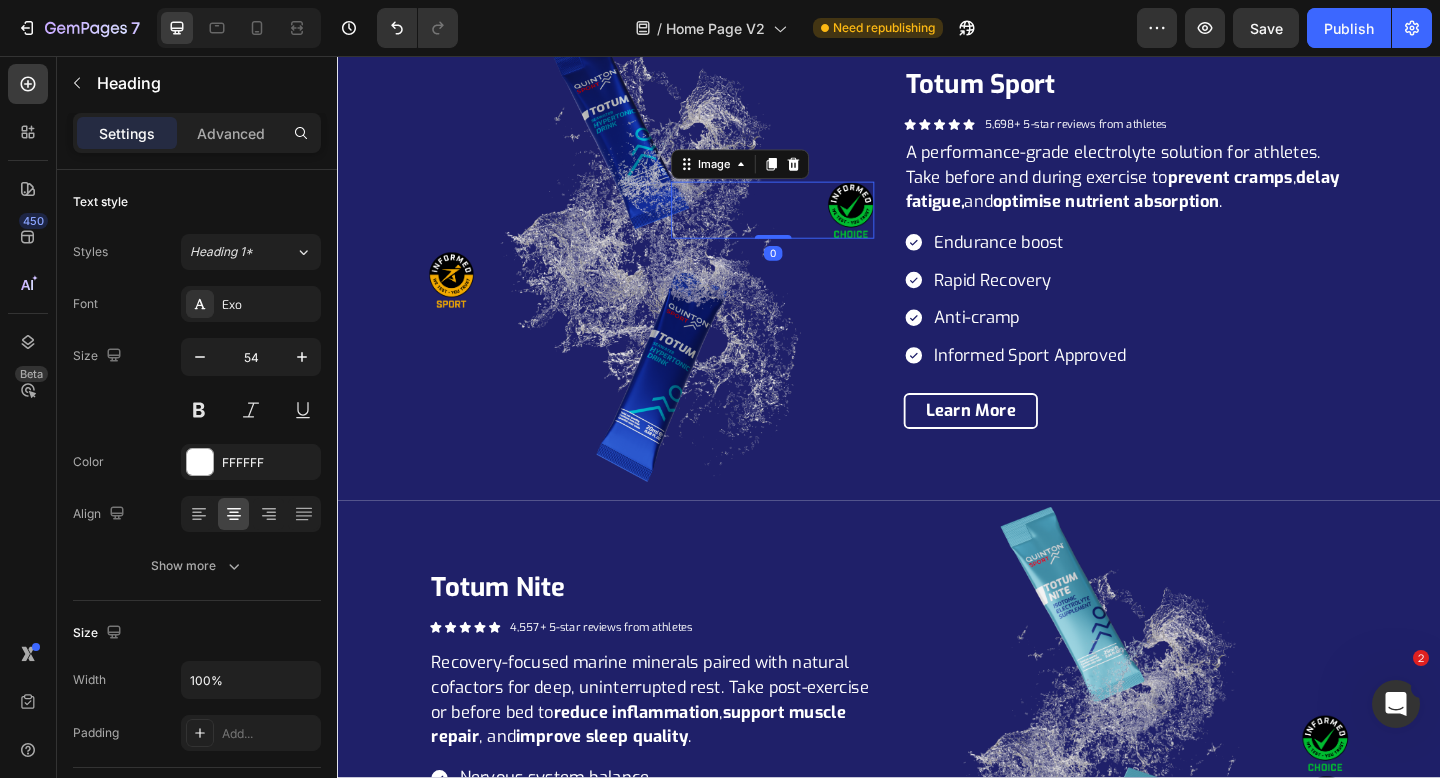 click at bounding box center (895, 224) 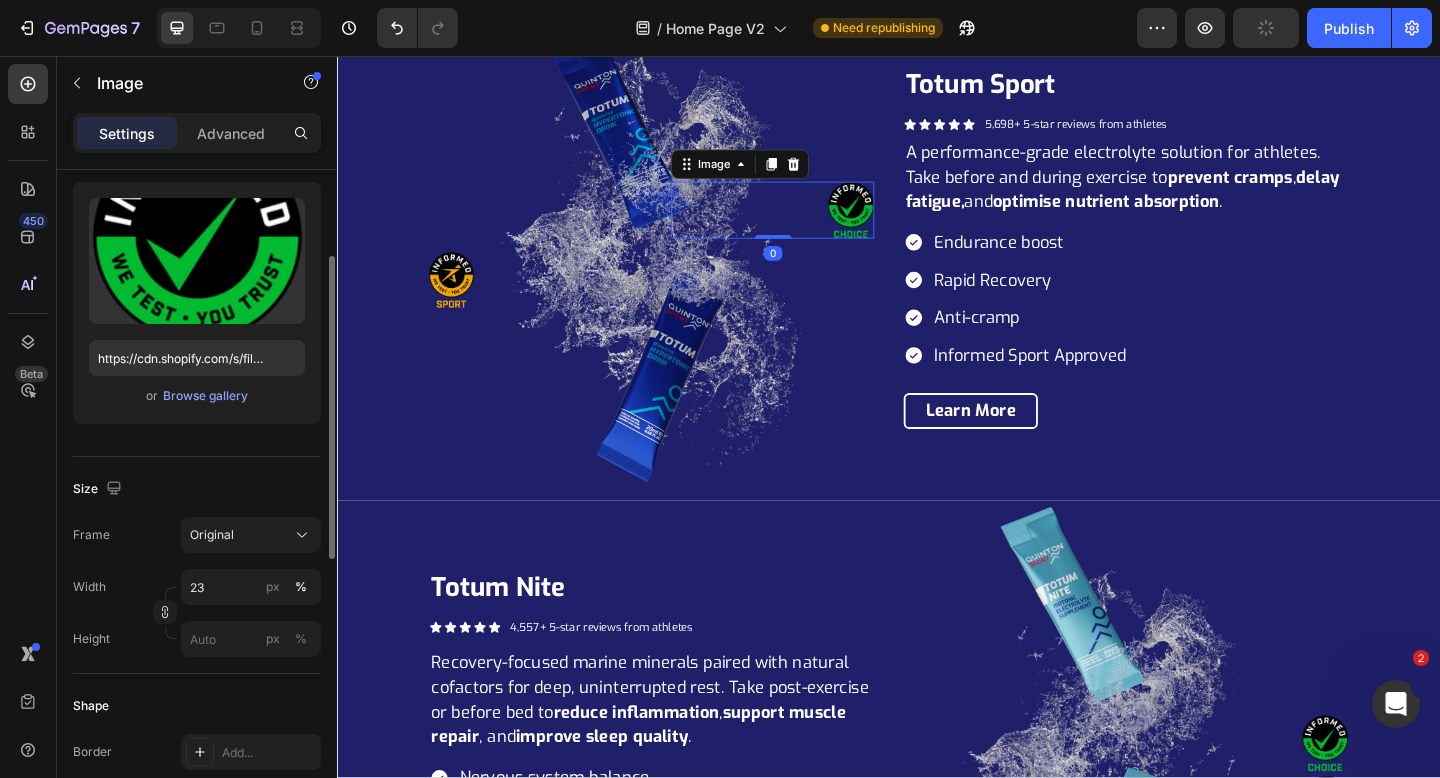 scroll, scrollTop: 674, scrollLeft: 0, axis: vertical 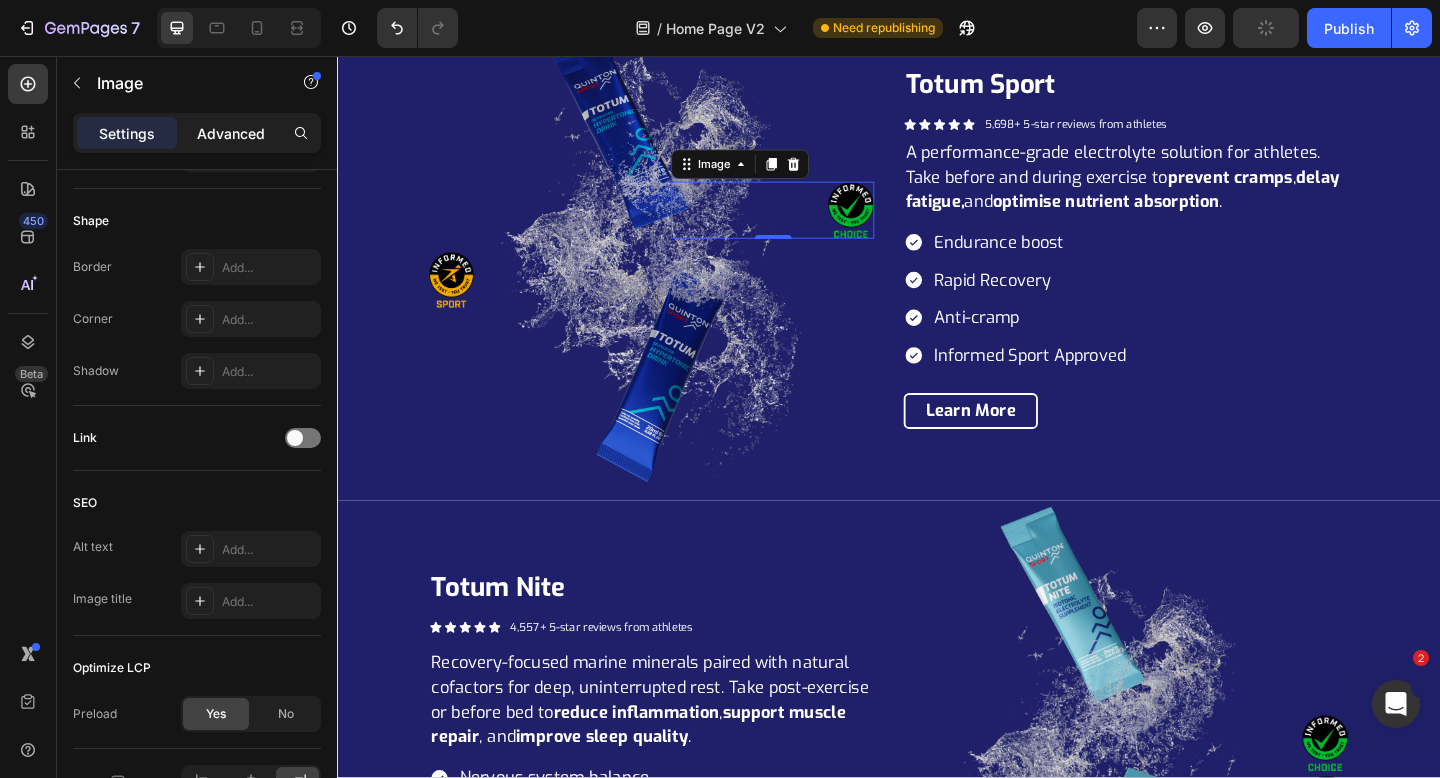 click on "Advanced" 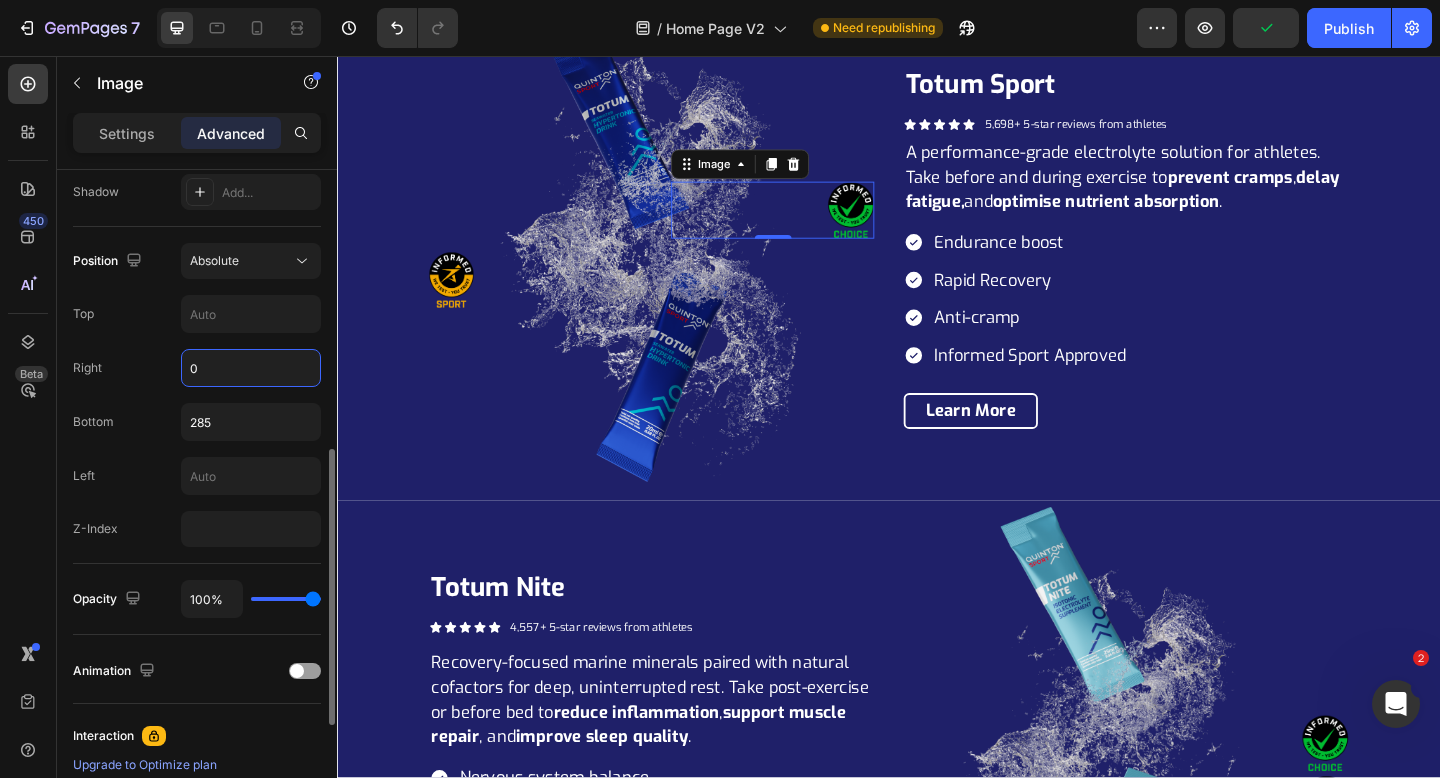 click on "0" at bounding box center (251, 368) 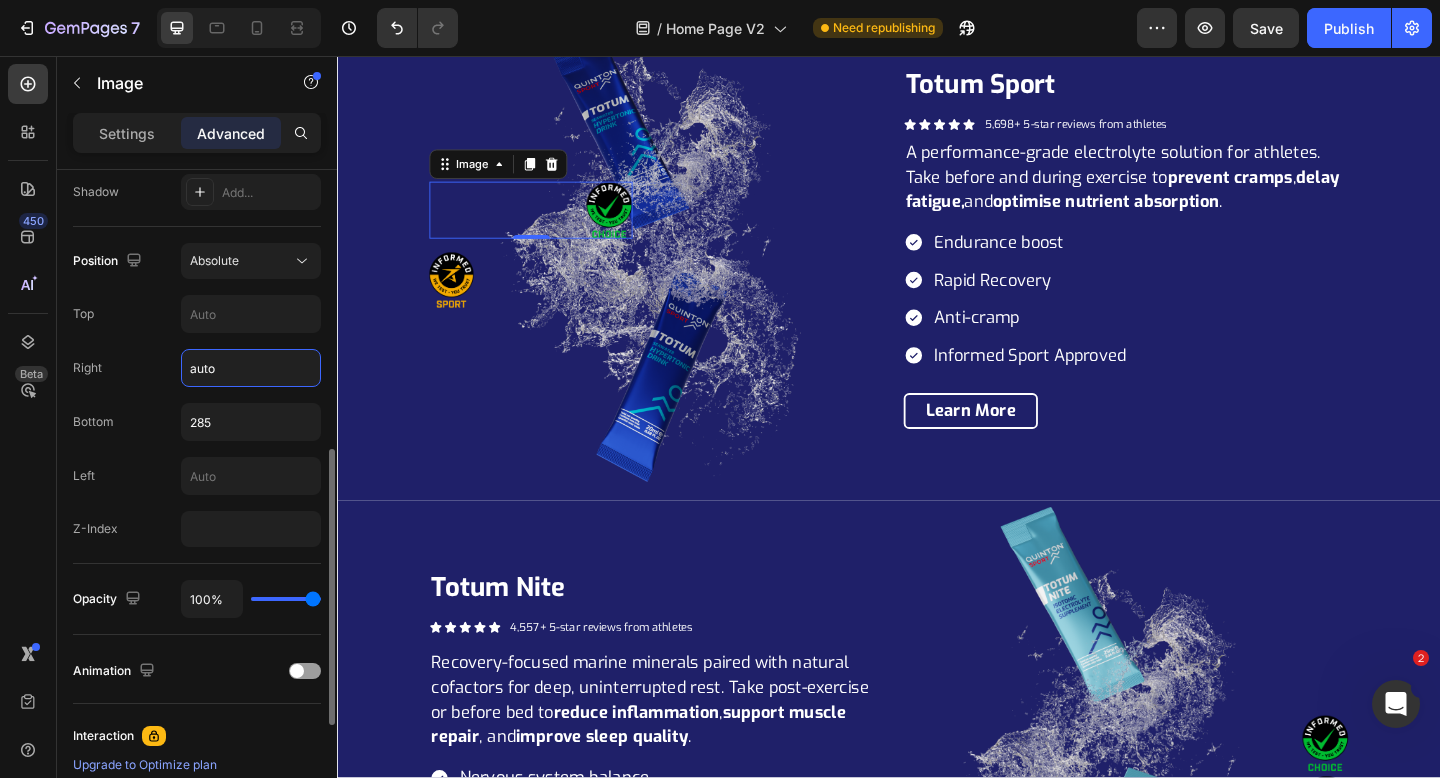type on "Auto" 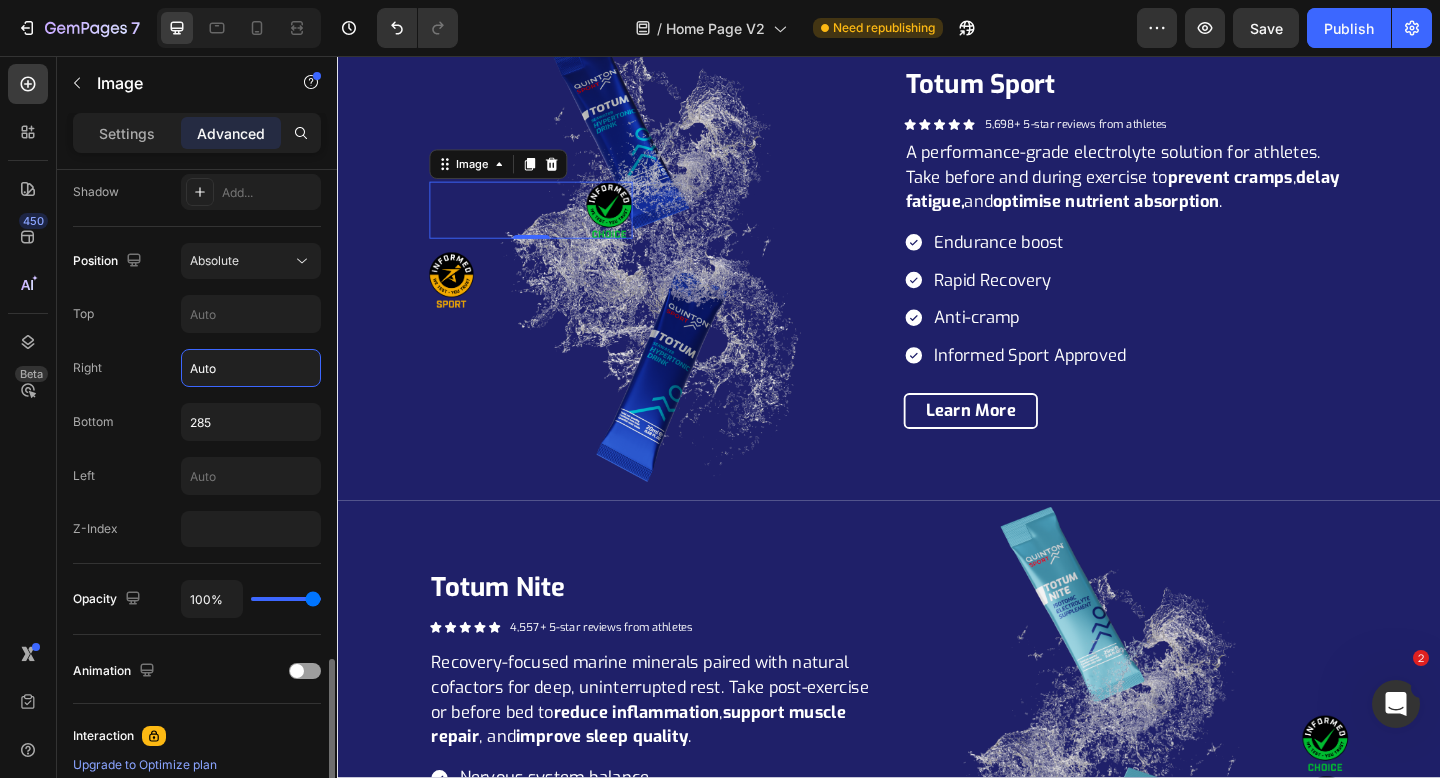 scroll, scrollTop: 937, scrollLeft: 0, axis: vertical 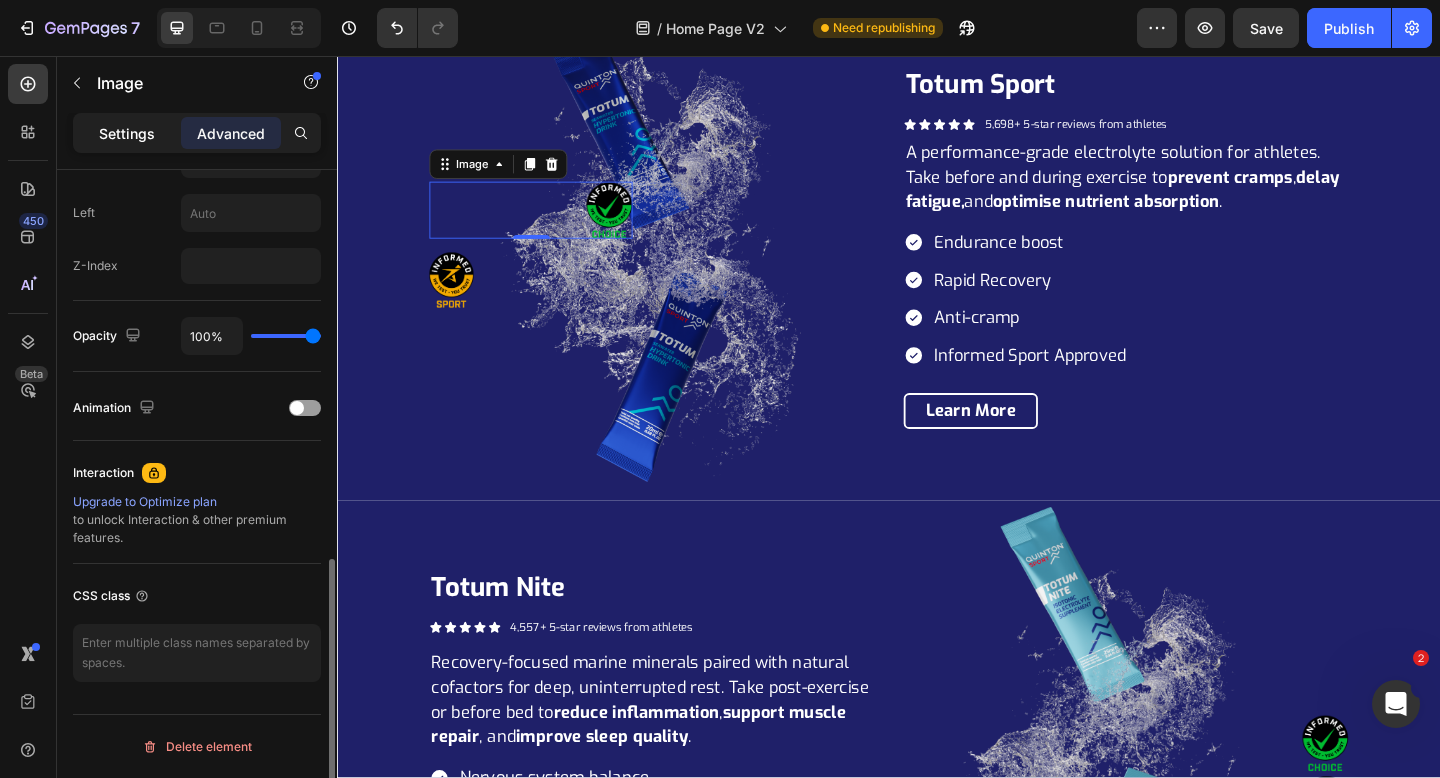 click on "Settings" at bounding box center (127, 133) 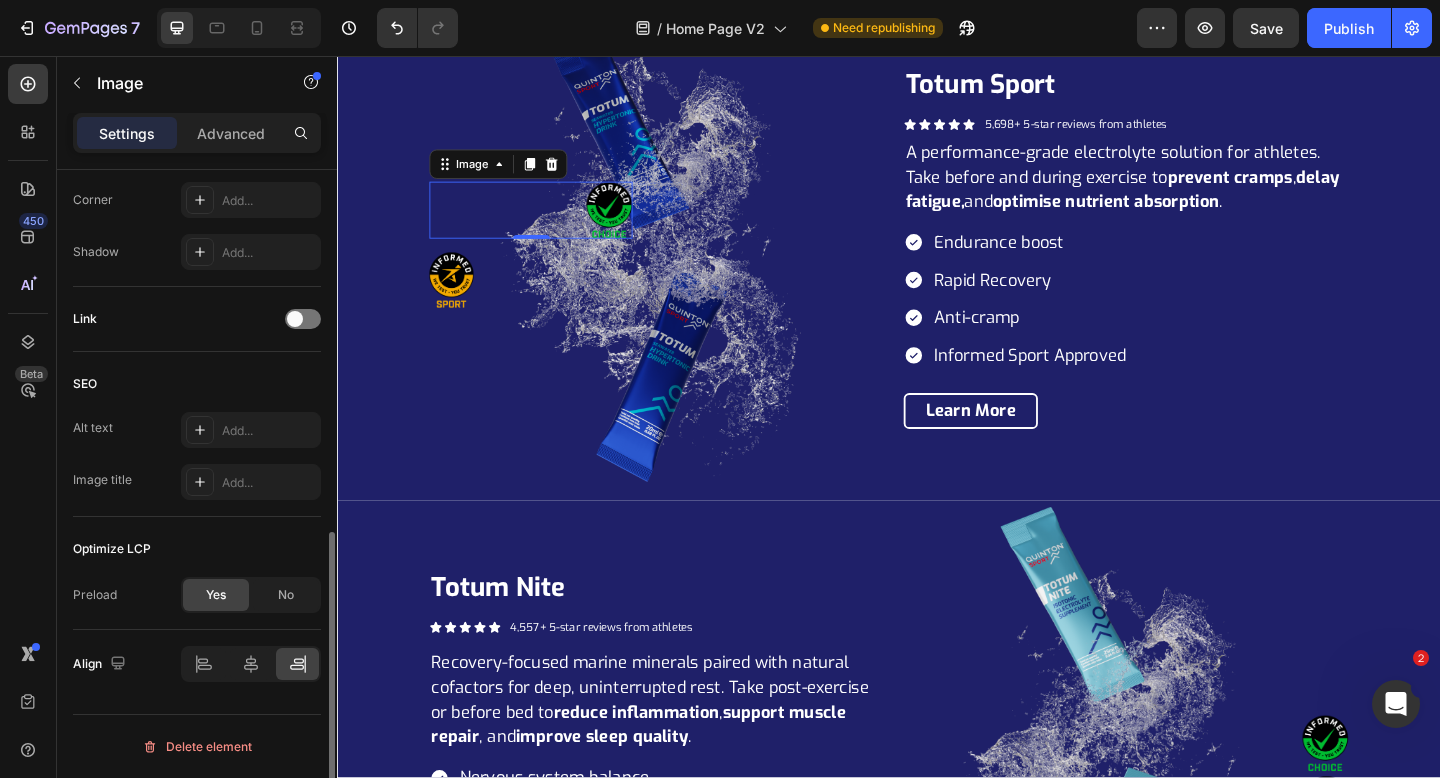 scroll, scrollTop: 793, scrollLeft: 0, axis: vertical 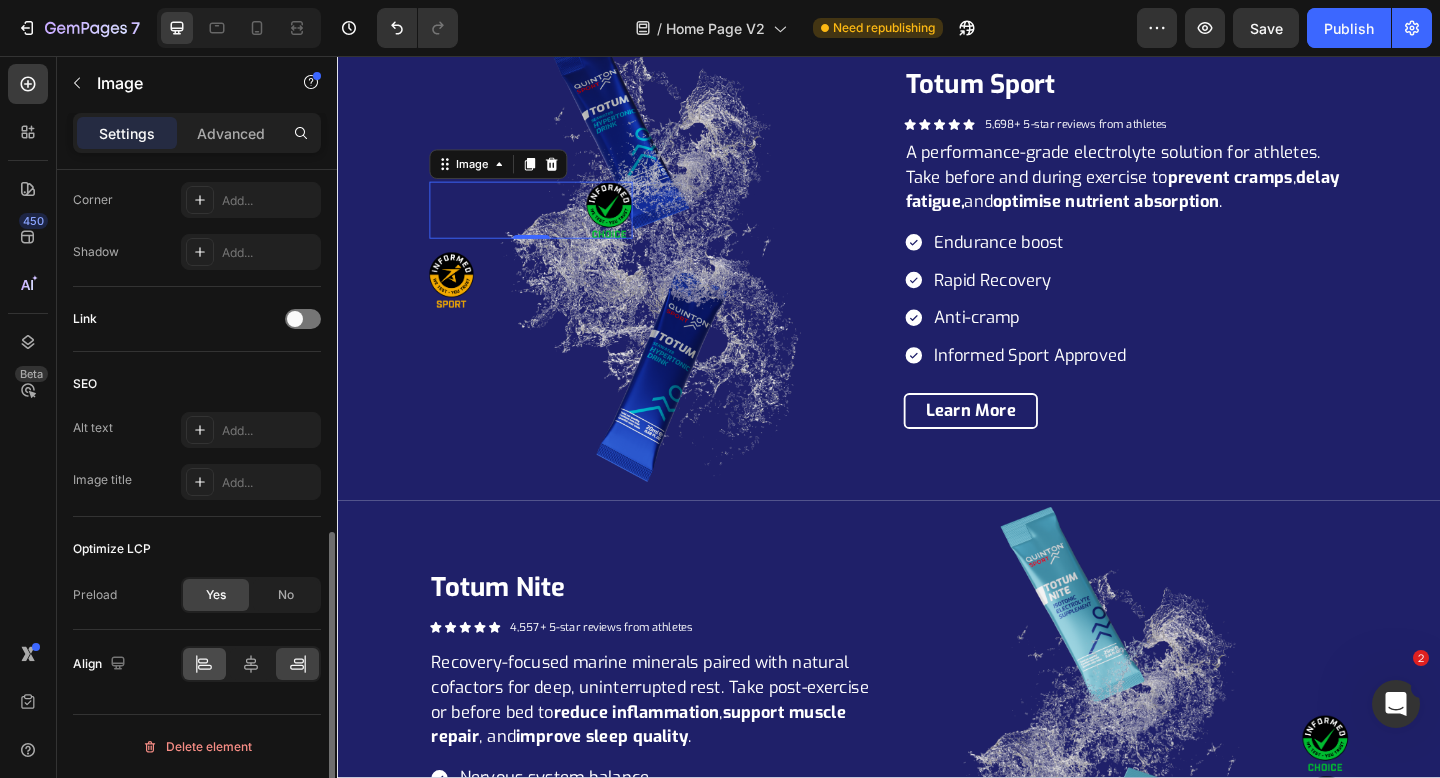 click 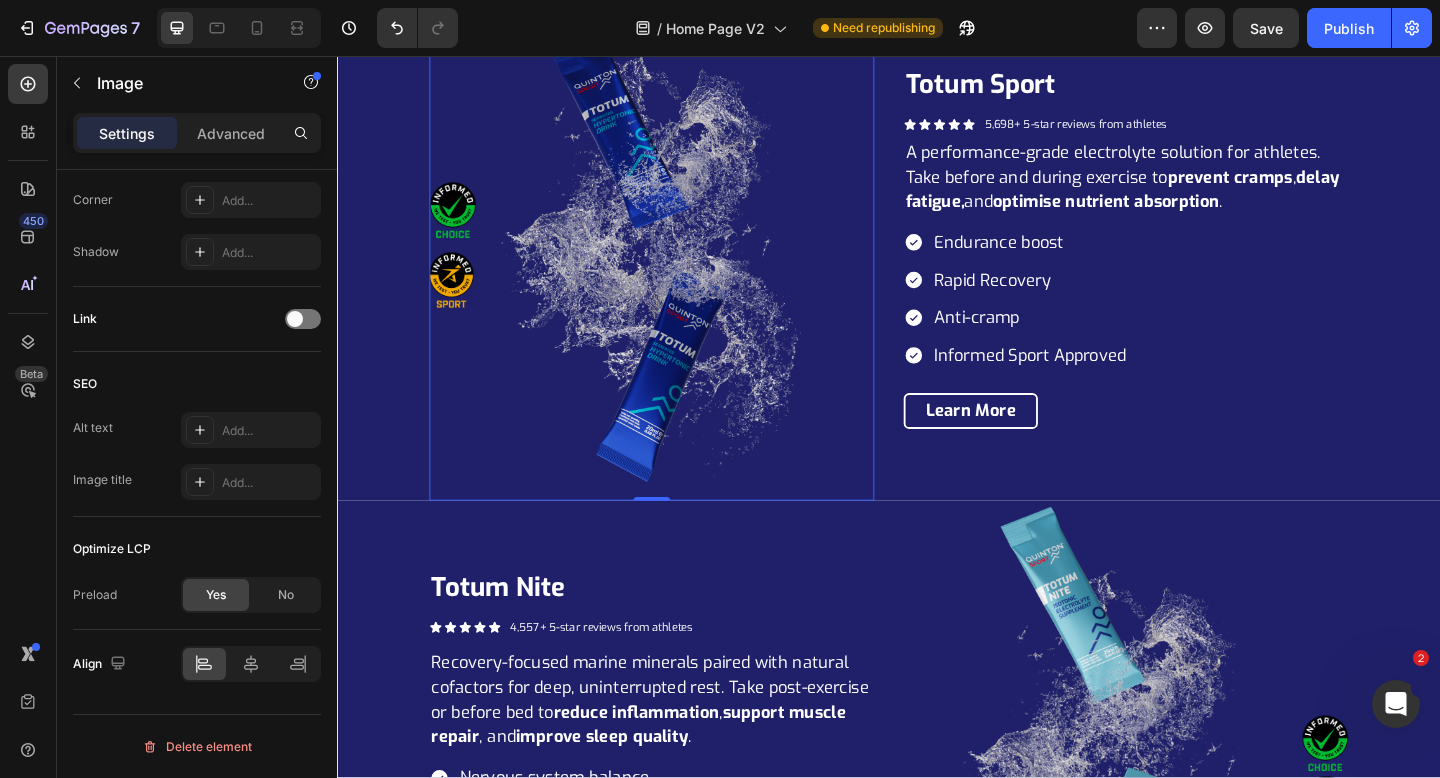 click at bounding box center (679, 265) 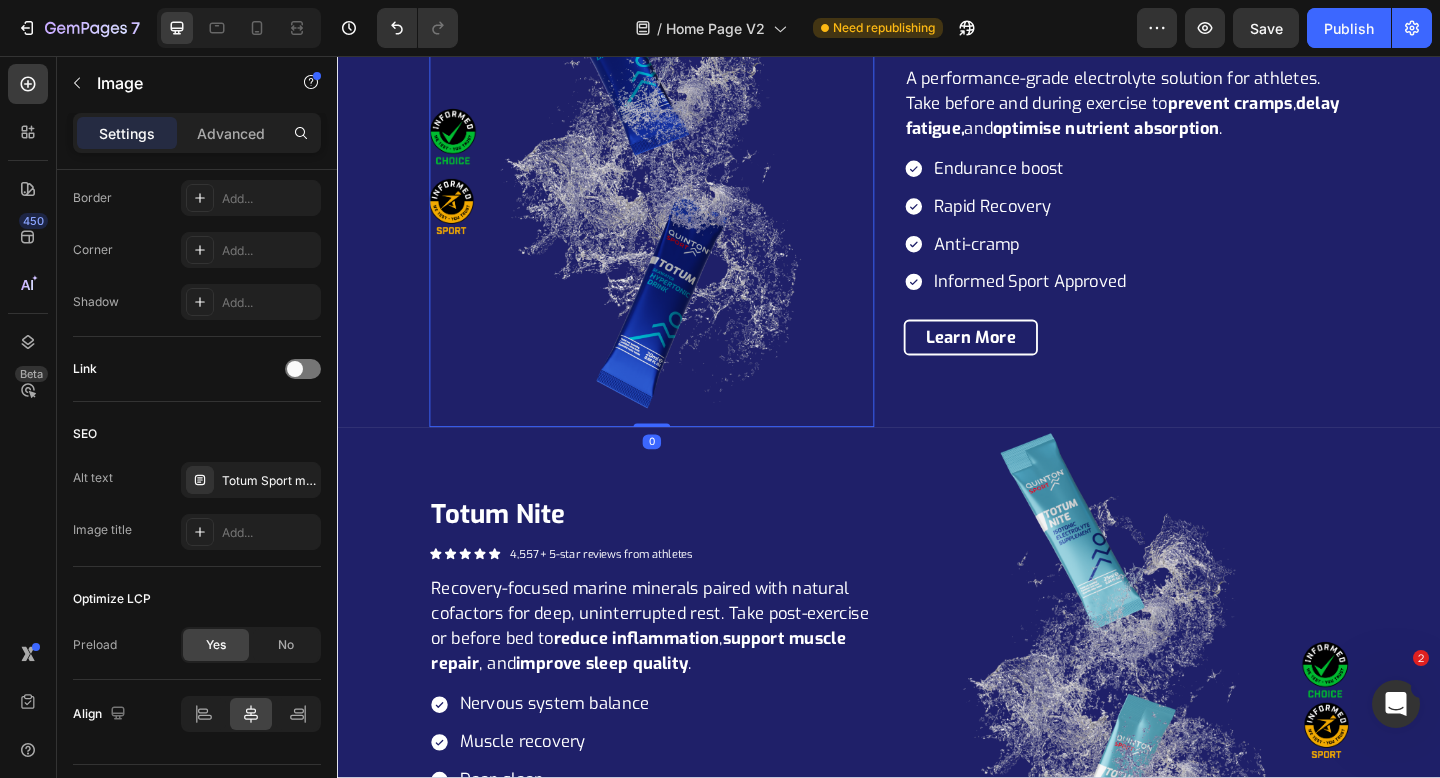 scroll, scrollTop: 3123, scrollLeft: 0, axis: vertical 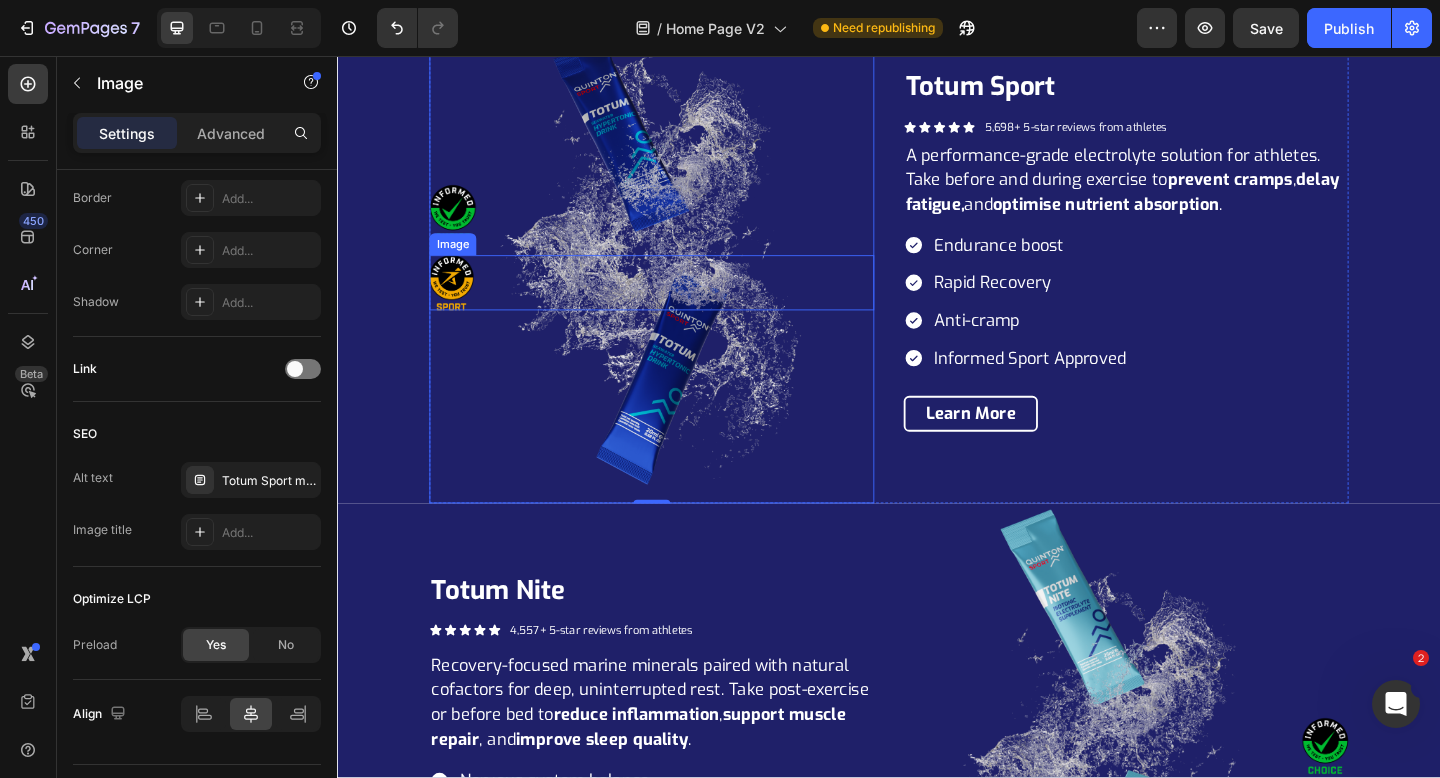 click at bounding box center (461, 303) 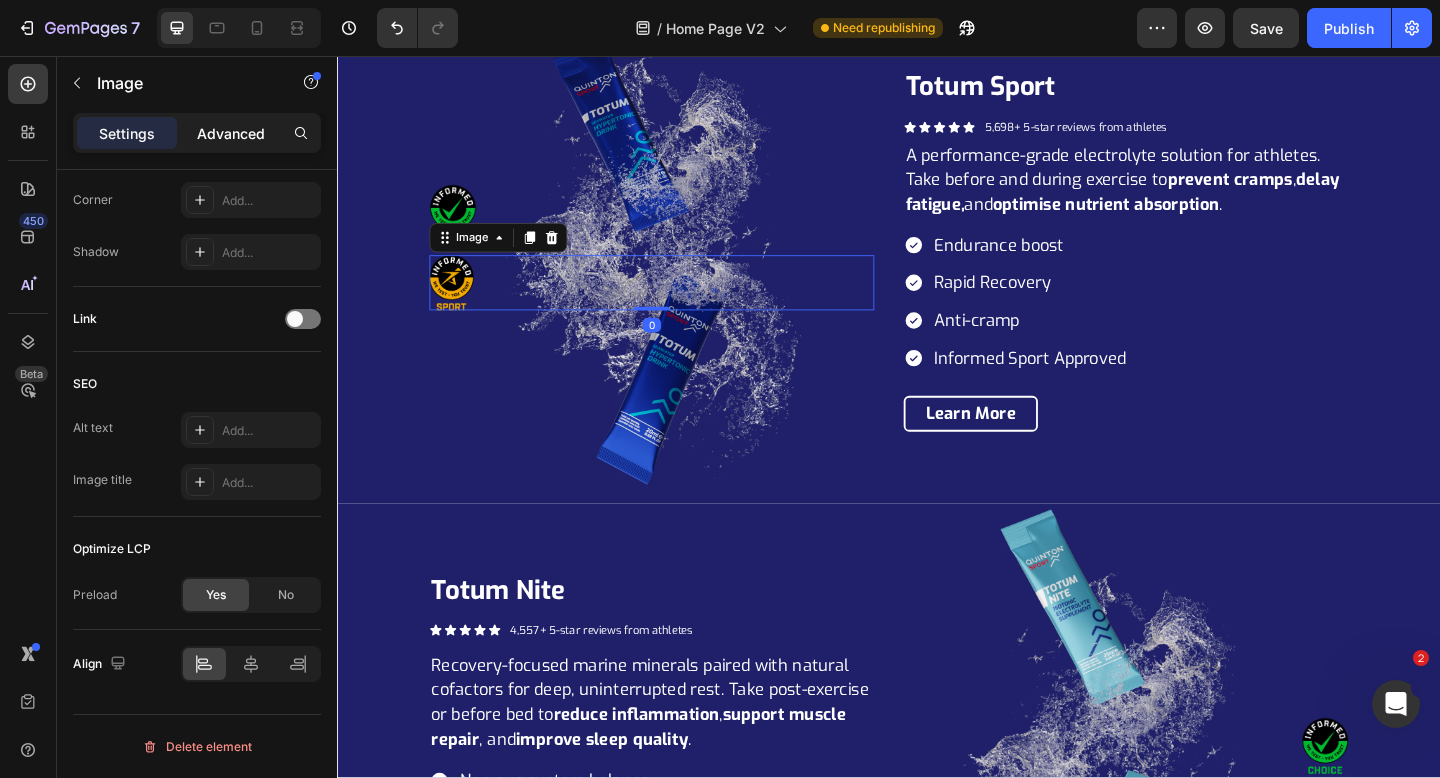 click on "Advanced" at bounding box center (231, 133) 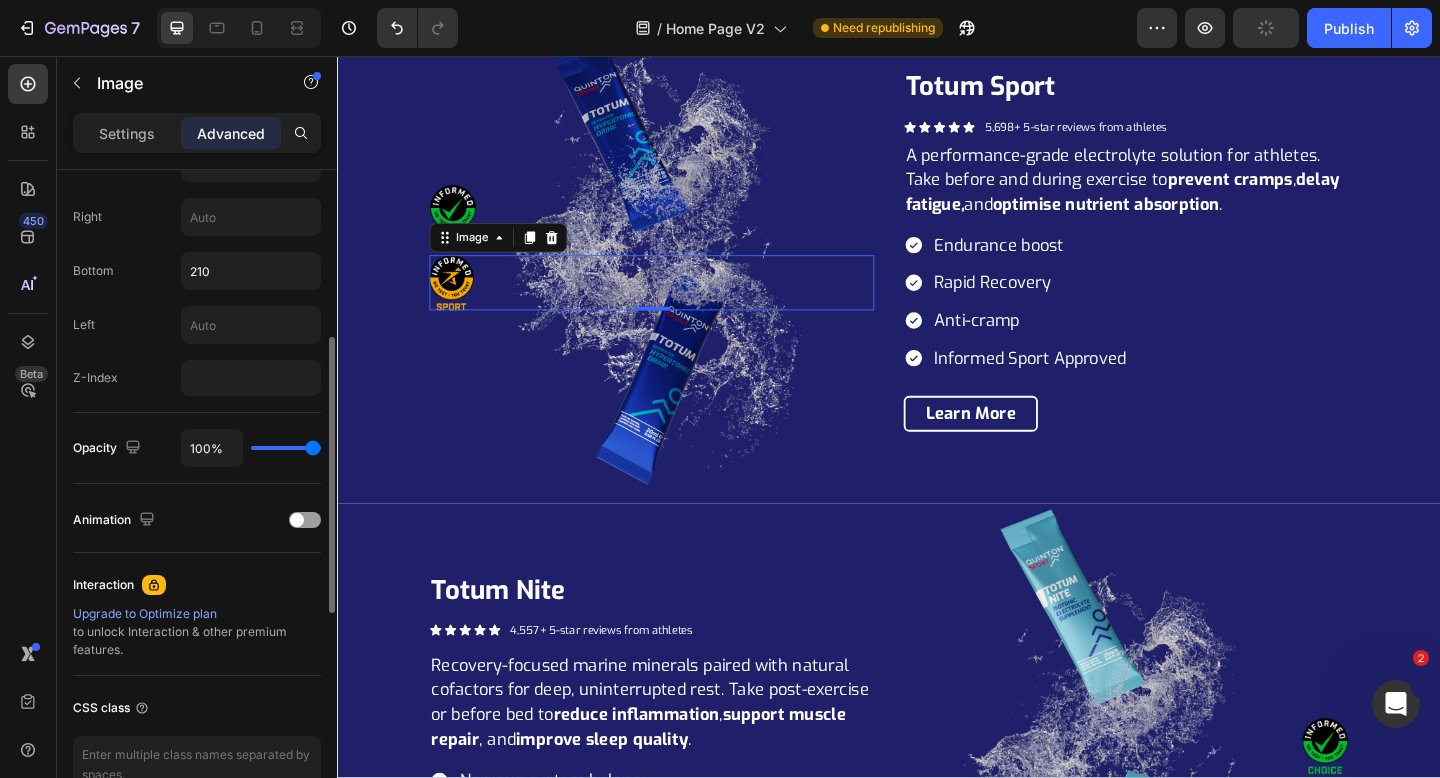 scroll, scrollTop: 701, scrollLeft: 0, axis: vertical 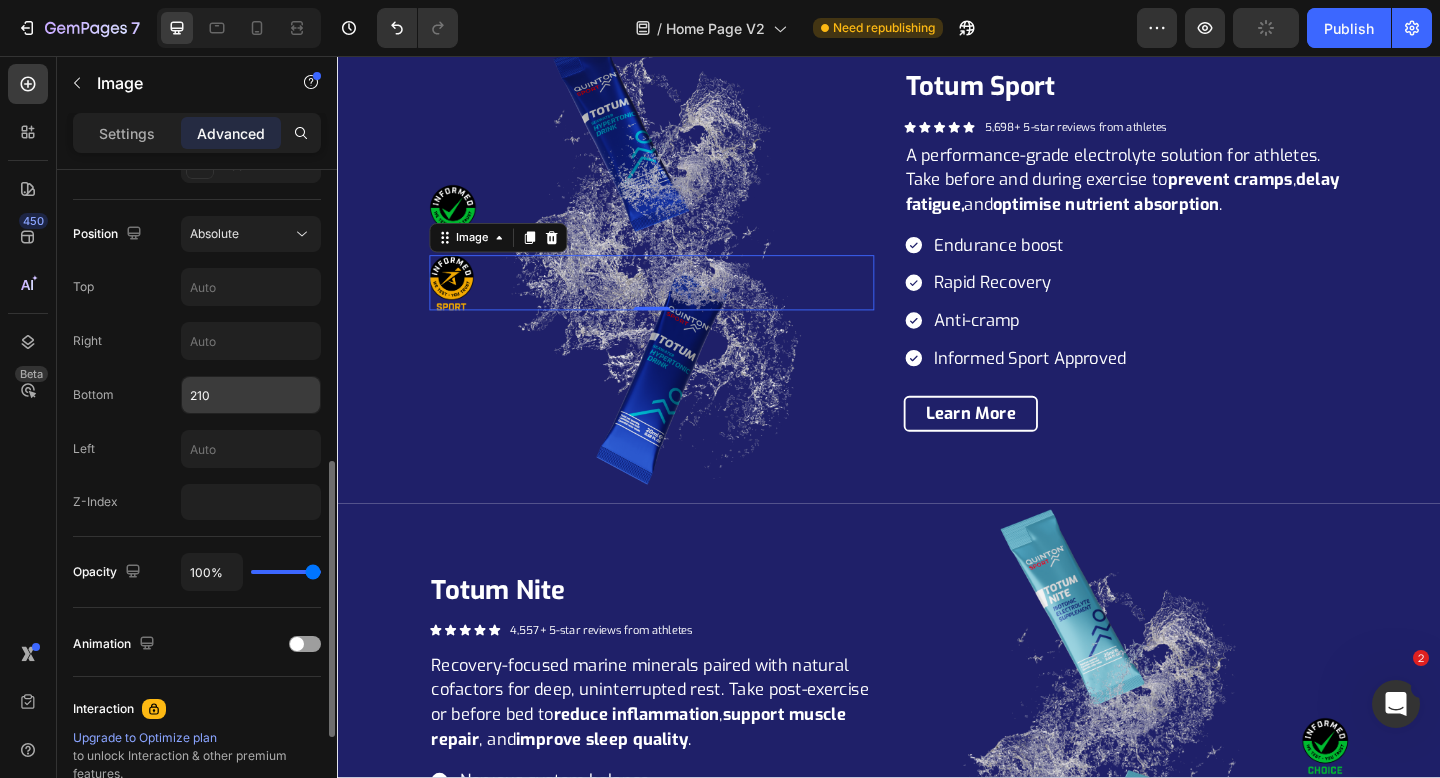 click on "210" at bounding box center [251, 395] 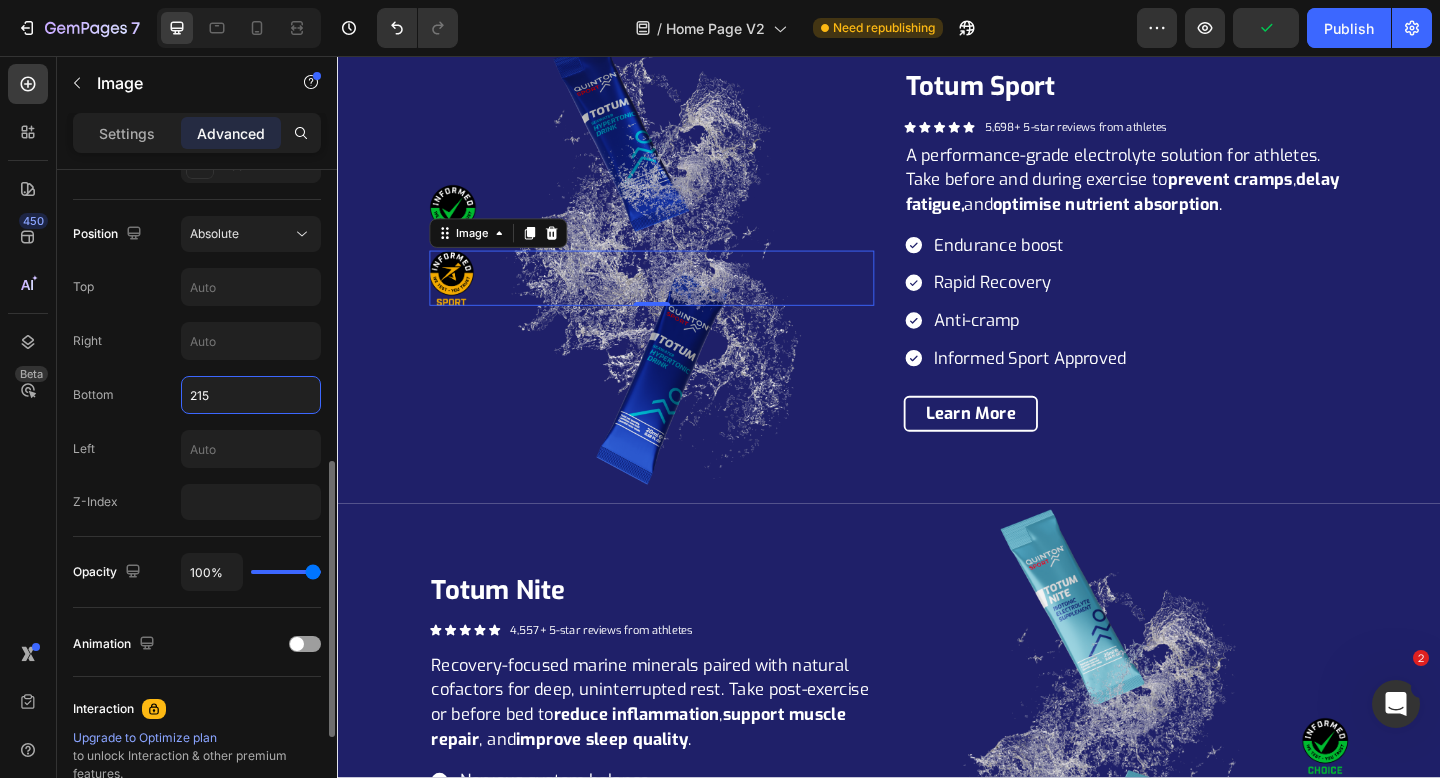 type on "216" 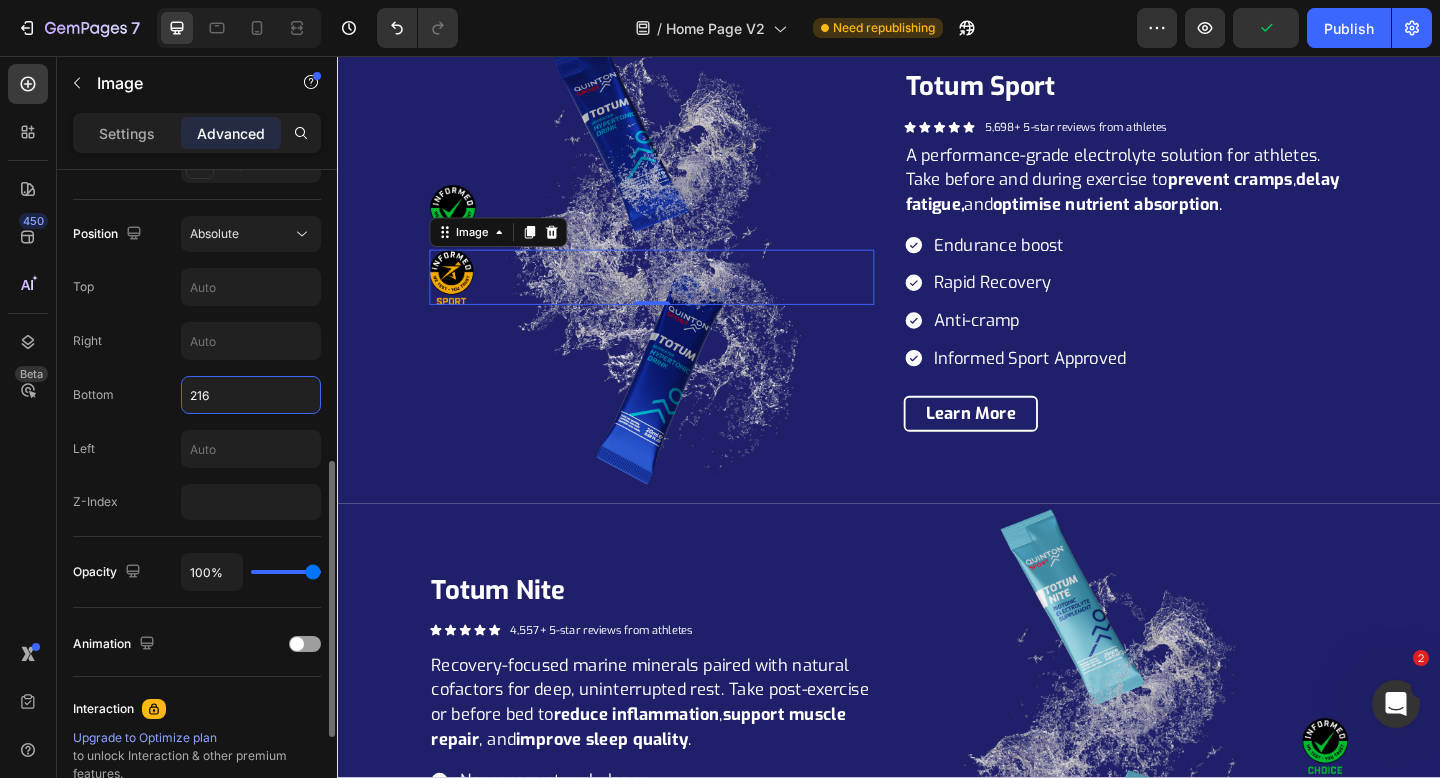 click on "Right" at bounding box center (197, 341) 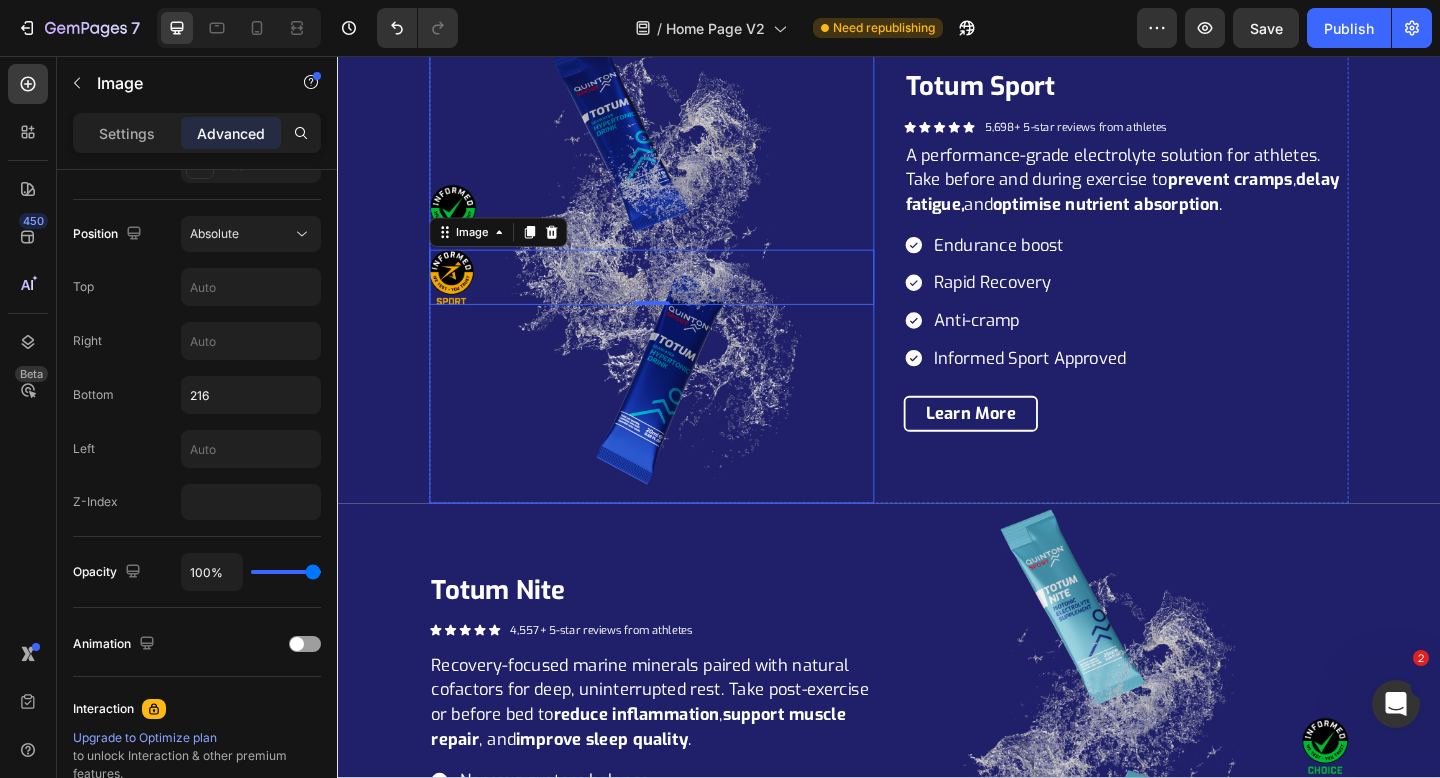 click at bounding box center (679, 268) 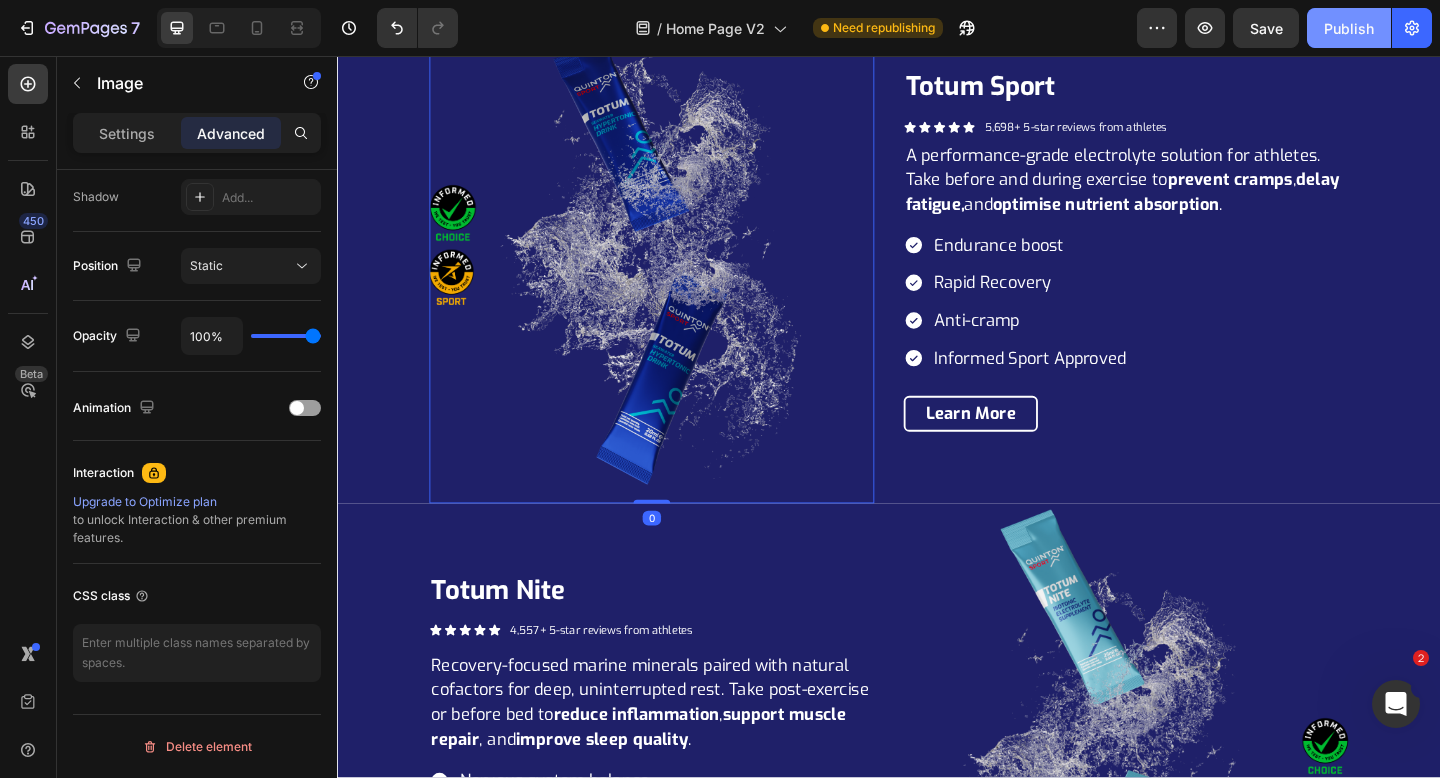 click on "Publish" 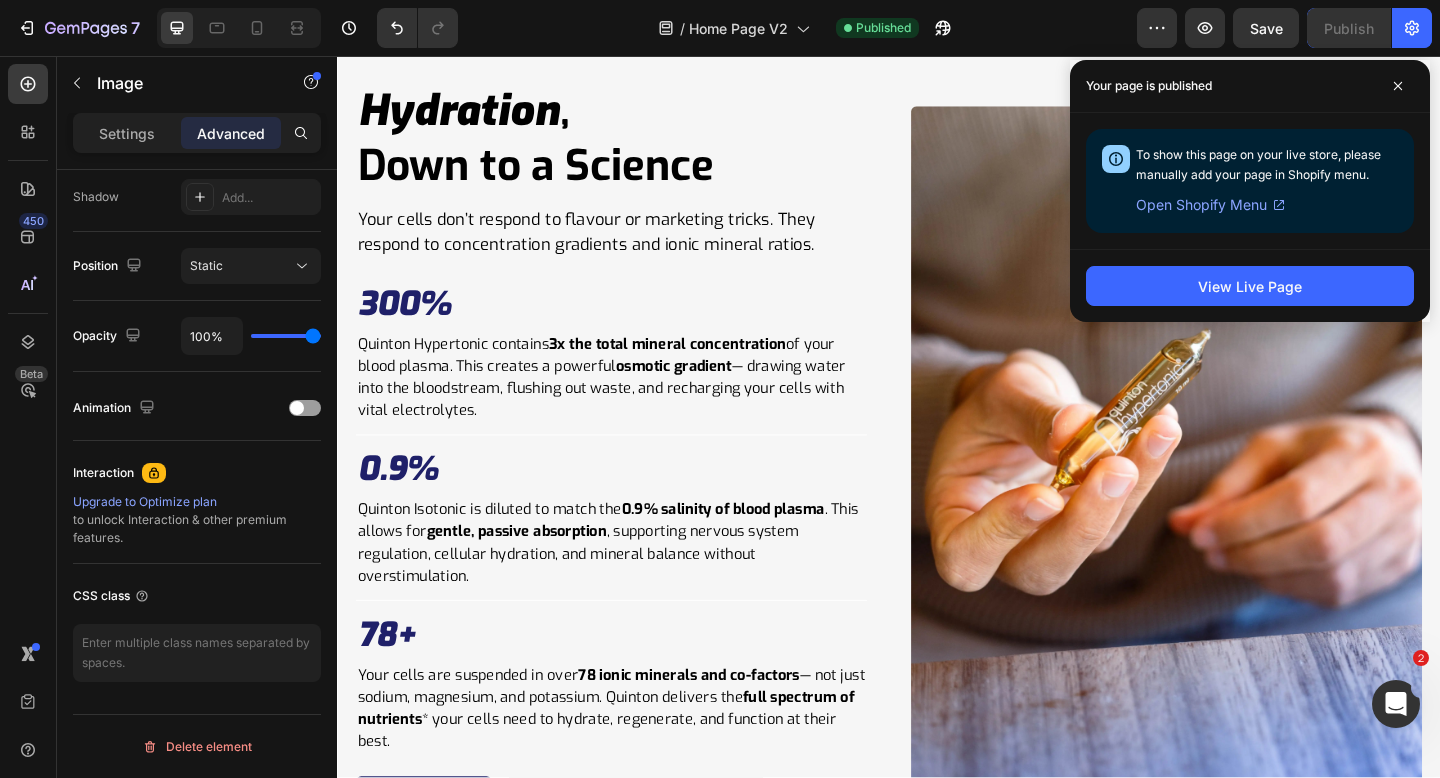 scroll, scrollTop: 5878, scrollLeft: 0, axis: vertical 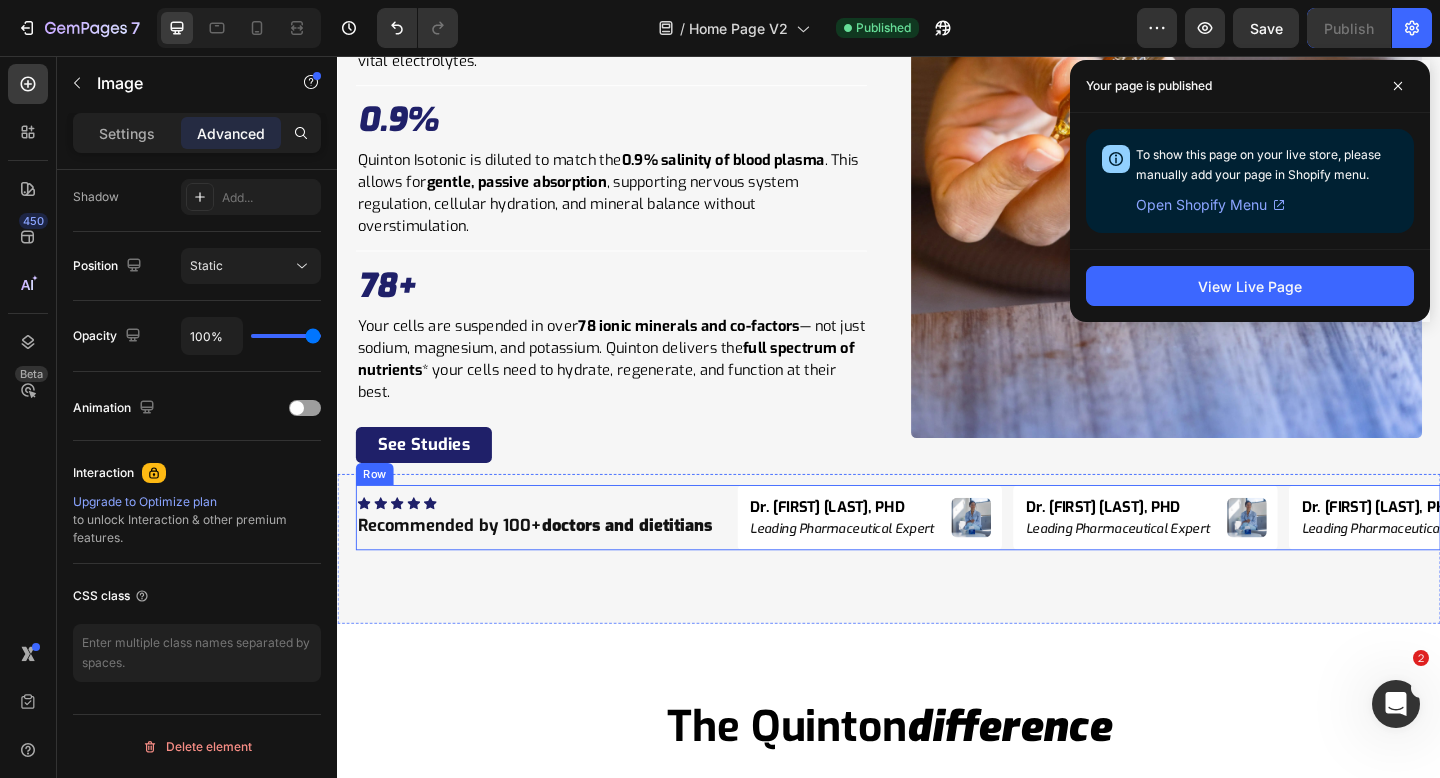 click on "Icon                Icon                Icon                Icon                Icon Icon List Hoz Recommended by 100+  doctors and dietitians Heading Dr. Niko Velasco, PHD Heading Leading Pharmaceutical Expert Heading Image Row Dr. Niko Velasco, PHD Heading Leading Pharmaceutical Expert Heading Image Row Dr. Niko Velasco, PHD Heading Leading Pharmaceutical Expert Heading Image Row Dr. Niko Velasco, PHD Heading Leading Pharmaceutical Expert Heading Image Row Dr. Niko Velasco, PHD Heading Leading Pharmaceutical Expert Heading Image Row Dr. Niko Velasco, PHD Heading Leading Pharmaceutical Expert Heading Image Row Dr. Niko Velasco, PHD Heading Leading Pharmaceutical Expert Heading Image Row Dr. Niko Velasco, PHD Heading Leading Pharmaceutical Expert Heading Image Row Dr. Niko Velasco, PHD Heading Leading Pharmaceutical Expert Heading Image Row Dr. Niko Velasco, PHD Heading Leading Pharmaceutical Expert Heading Image Row Marquee Row" at bounding box center [947, 558] 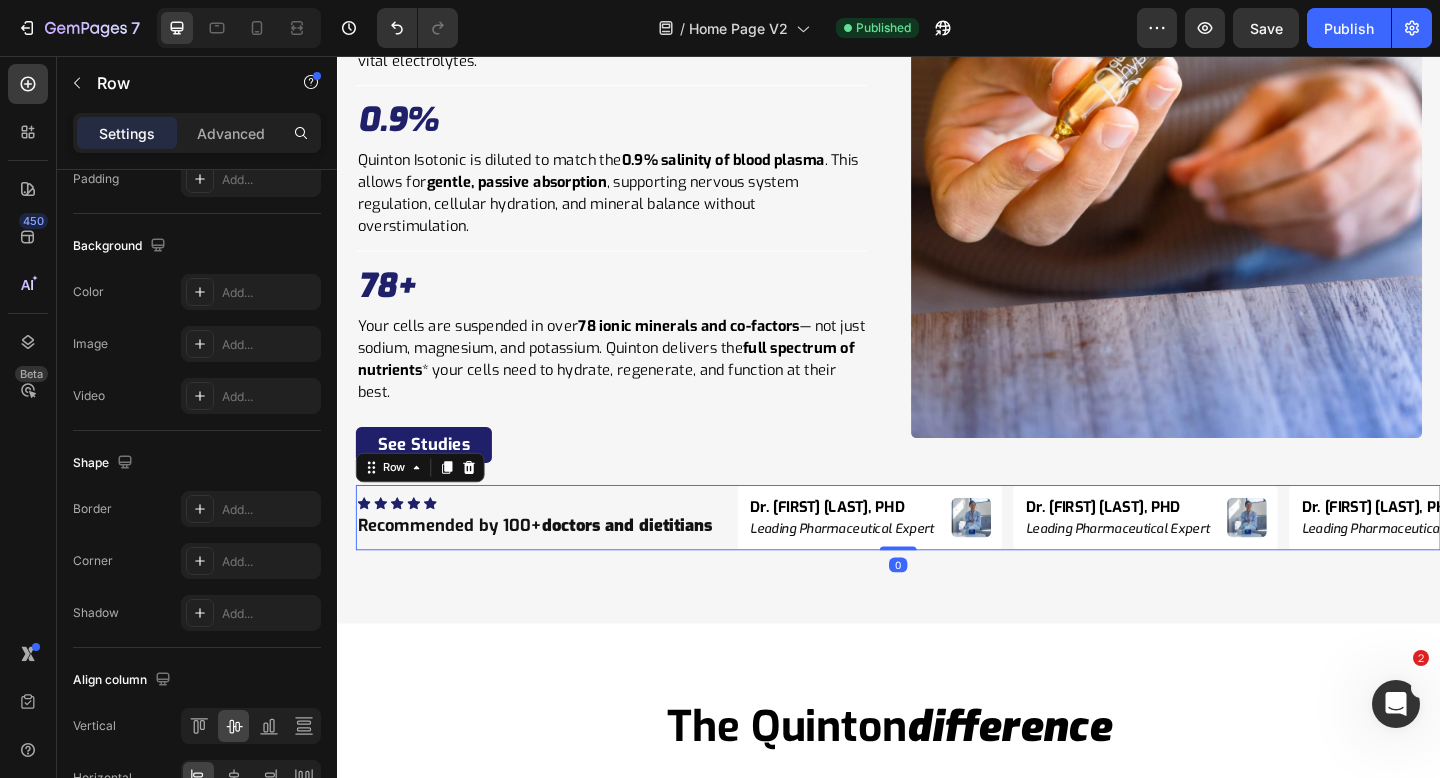 scroll, scrollTop: 0, scrollLeft: 0, axis: both 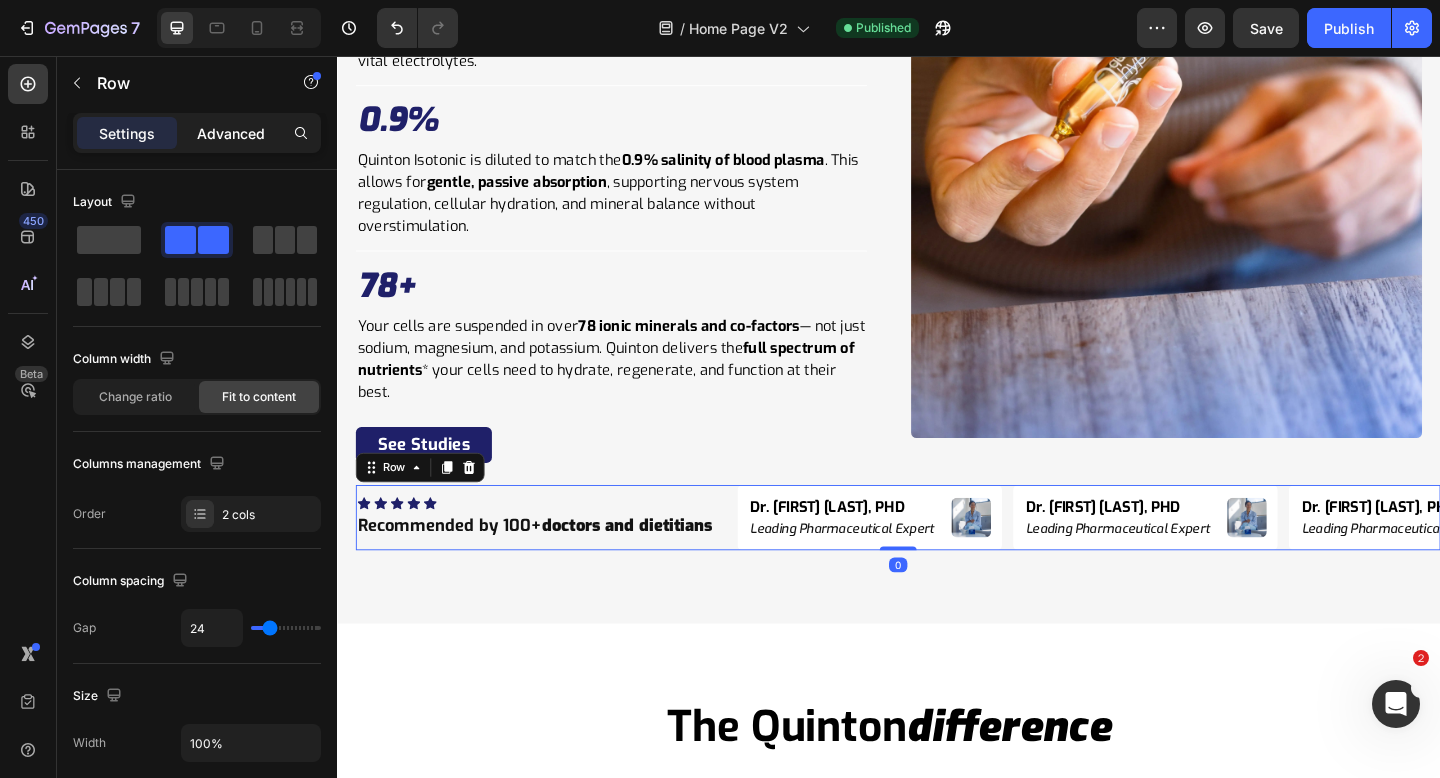 click on "Advanced" at bounding box center [231, 133] 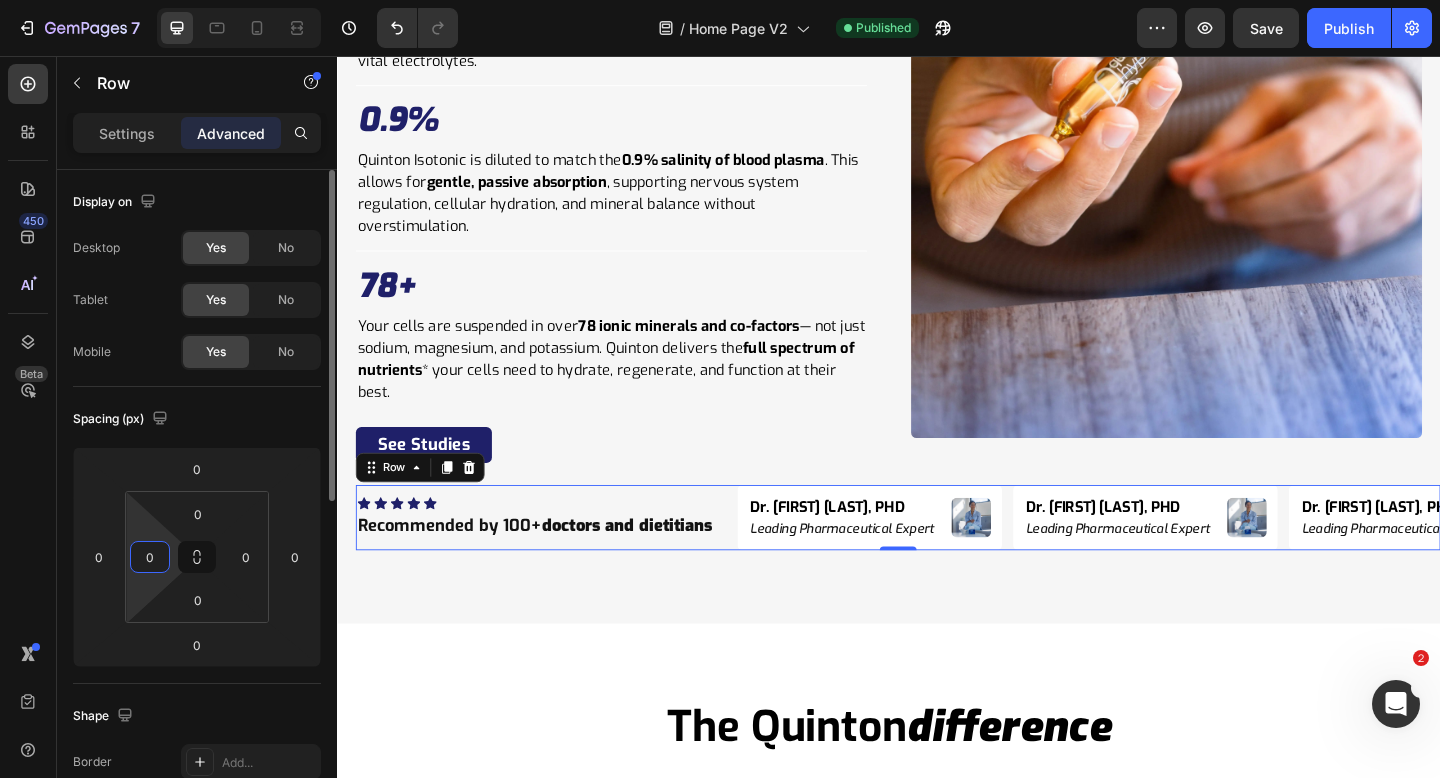 click on "0" at bounding box center (150, 557) 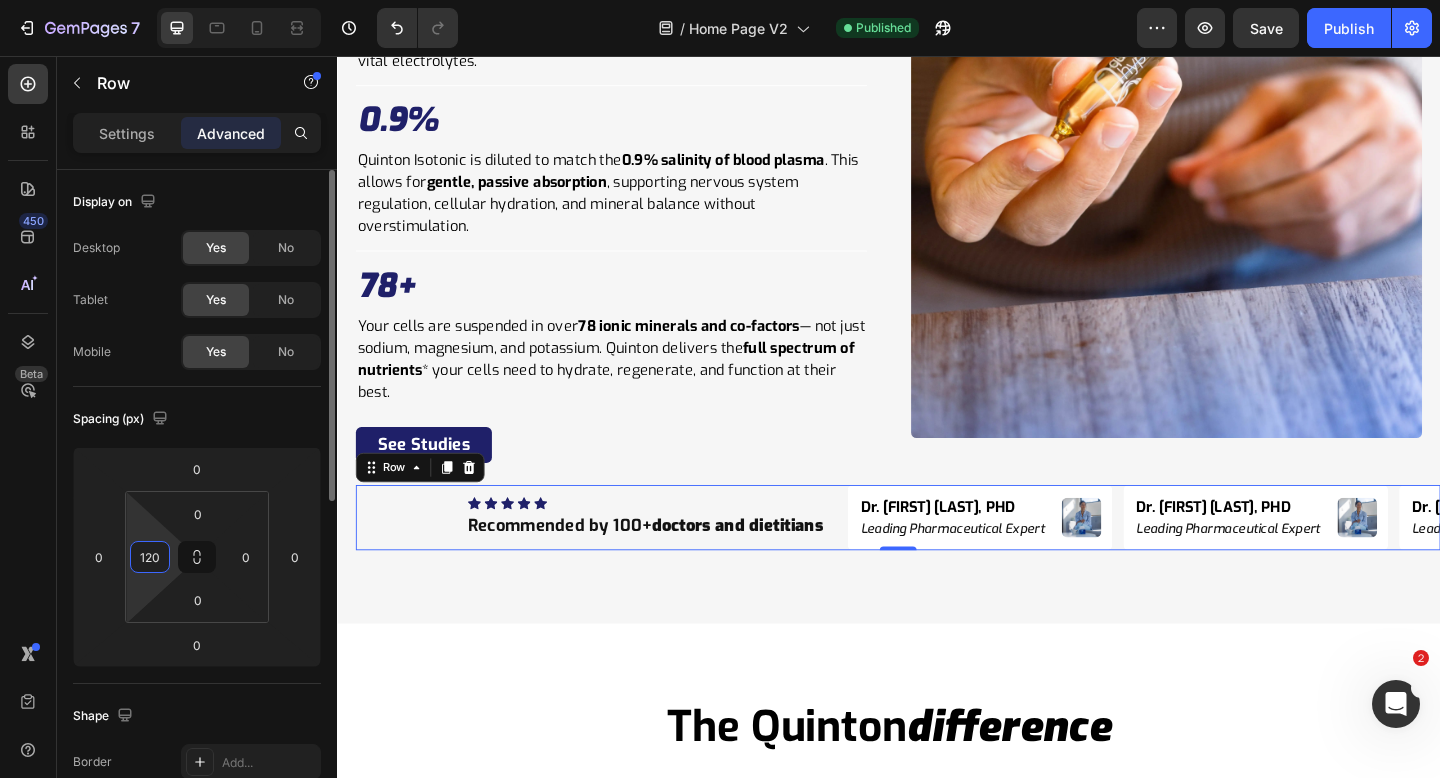 click on "Spacing (px)" at bounding box center [197, 419] 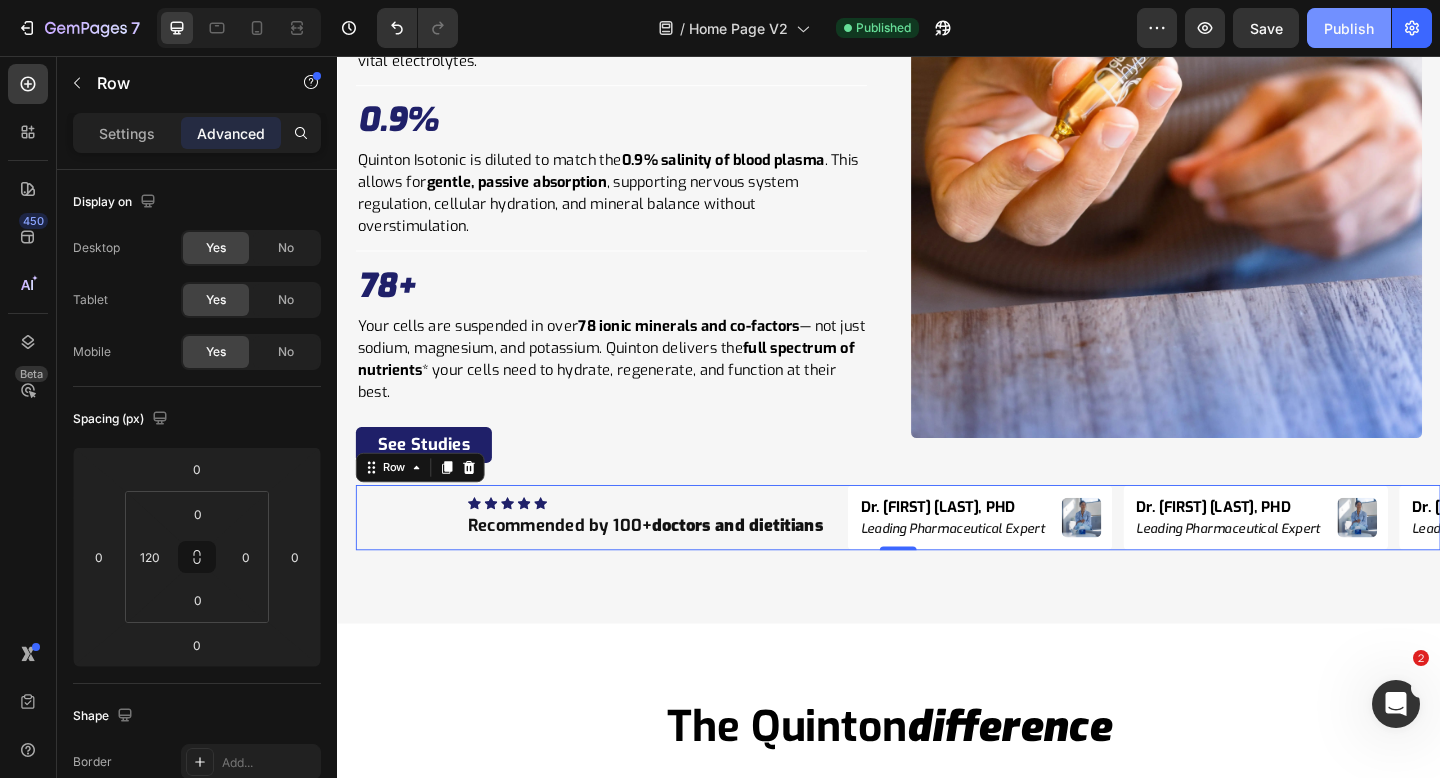 click on "Publish" at bounding box center [1349, 28] 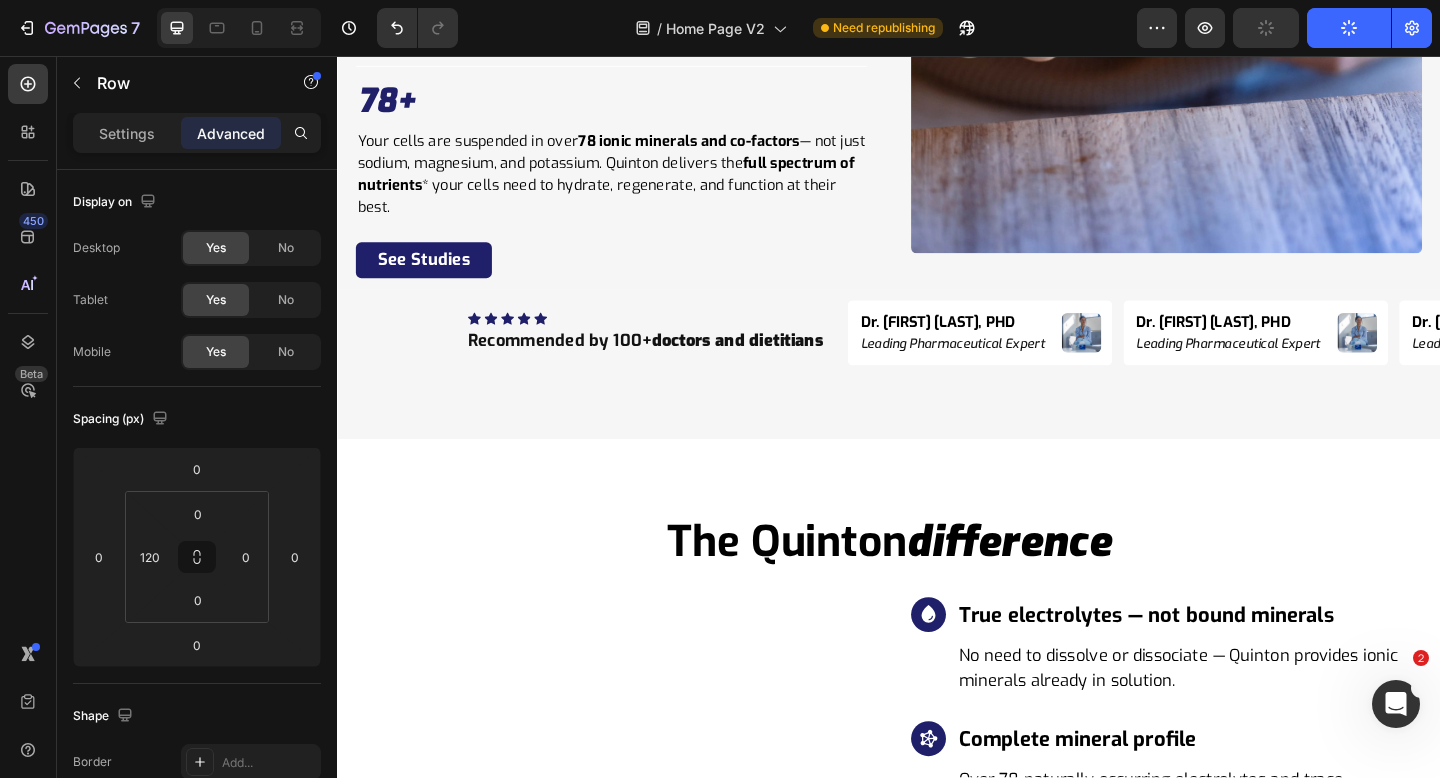scroll, scrollTop: 5889, scrollLeft: 0, axis: vertical 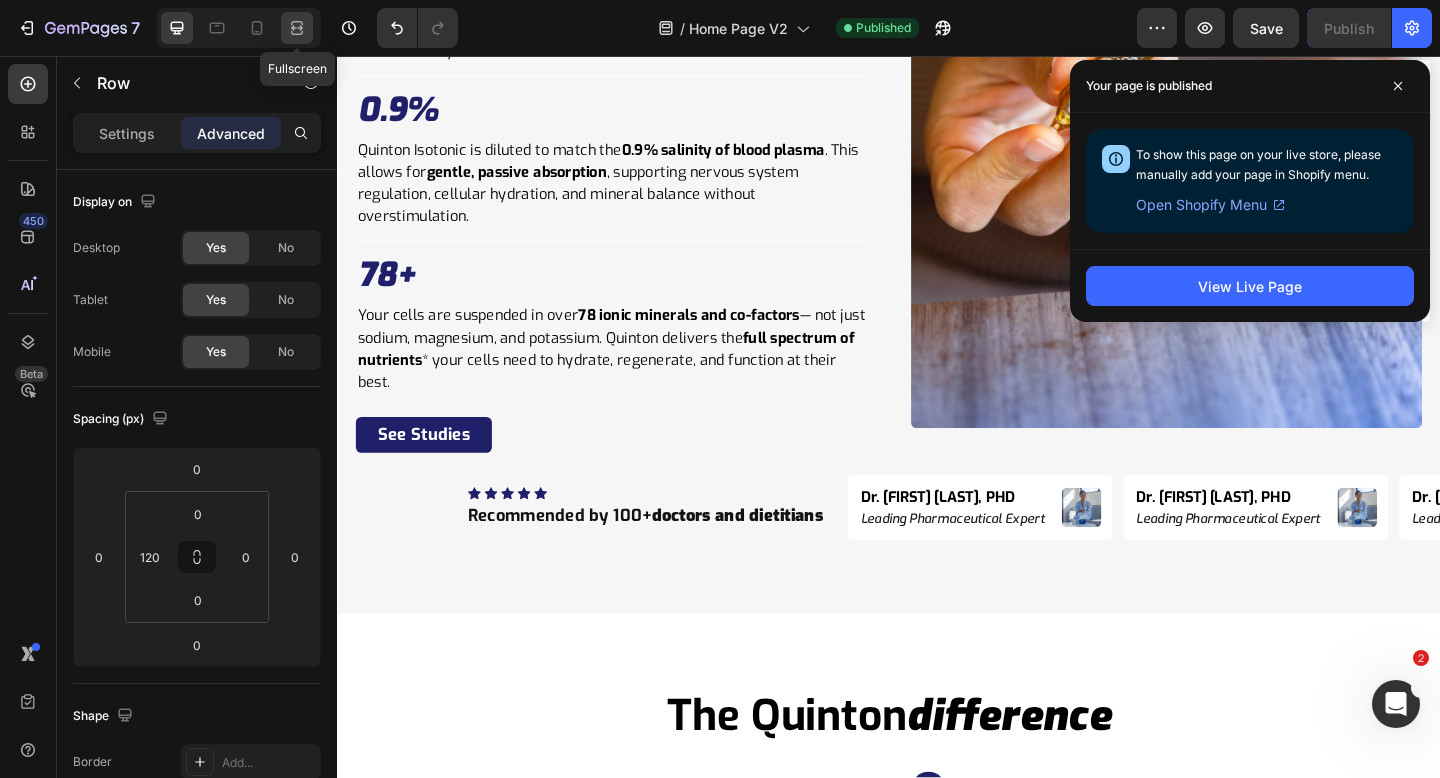 click 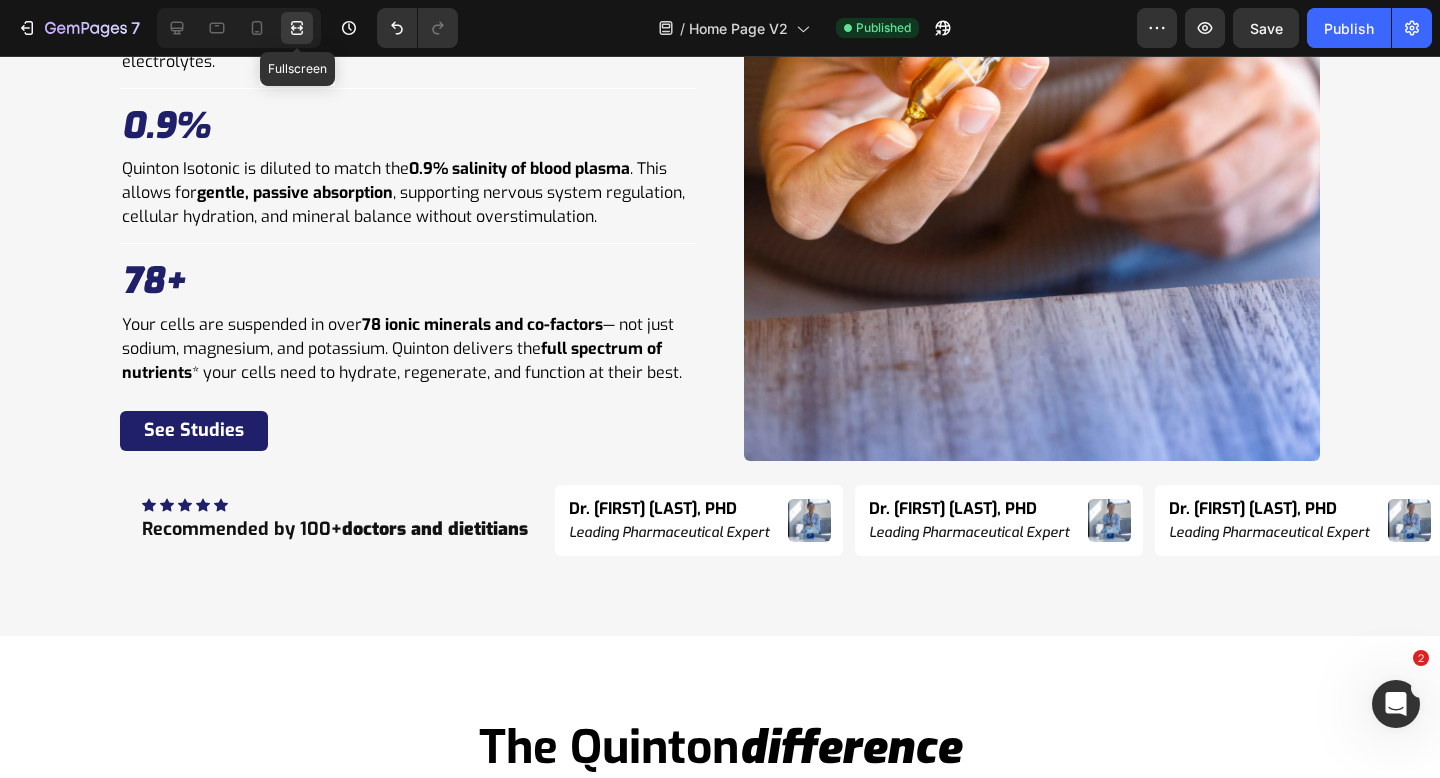 scroll, scrollTop: 5899, scrollLeft: 0, axis: vertical 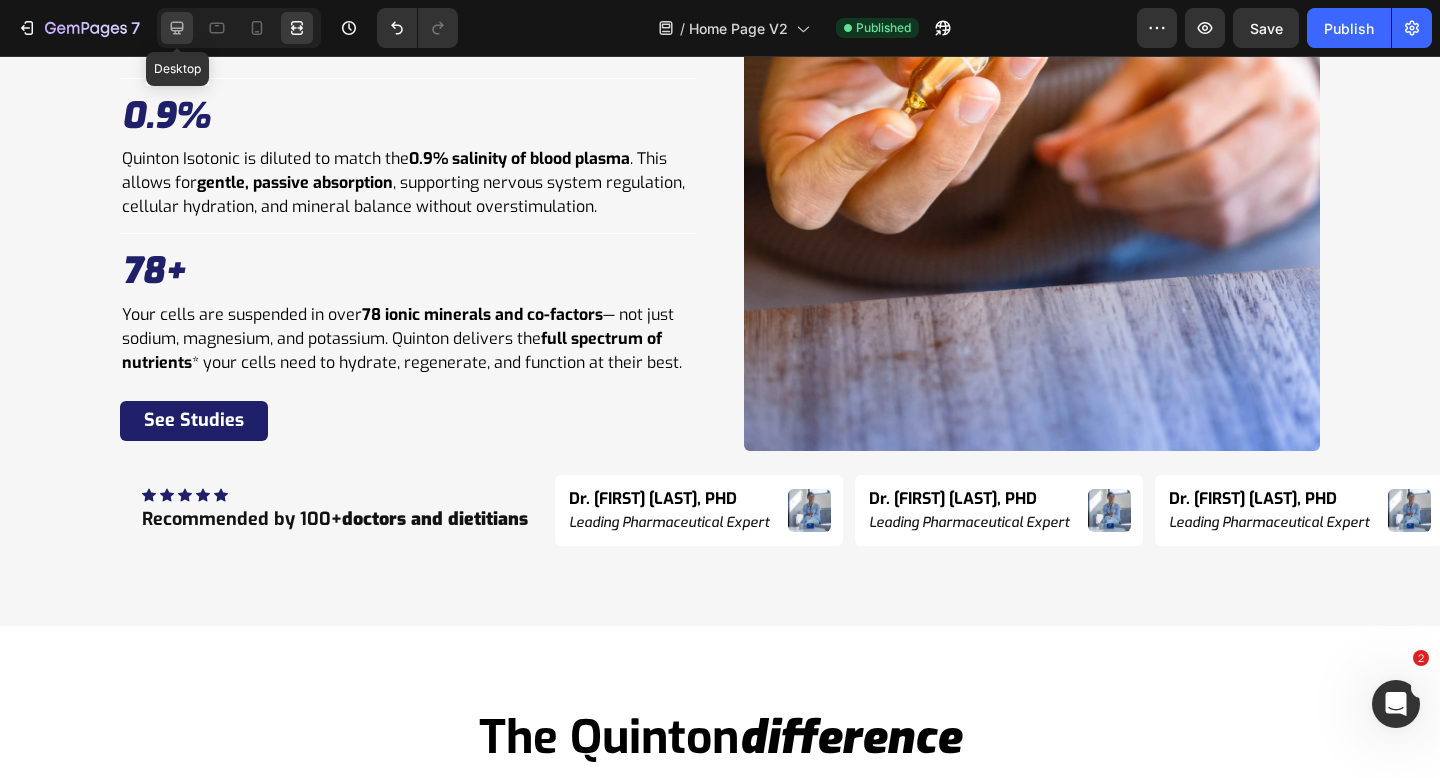 click 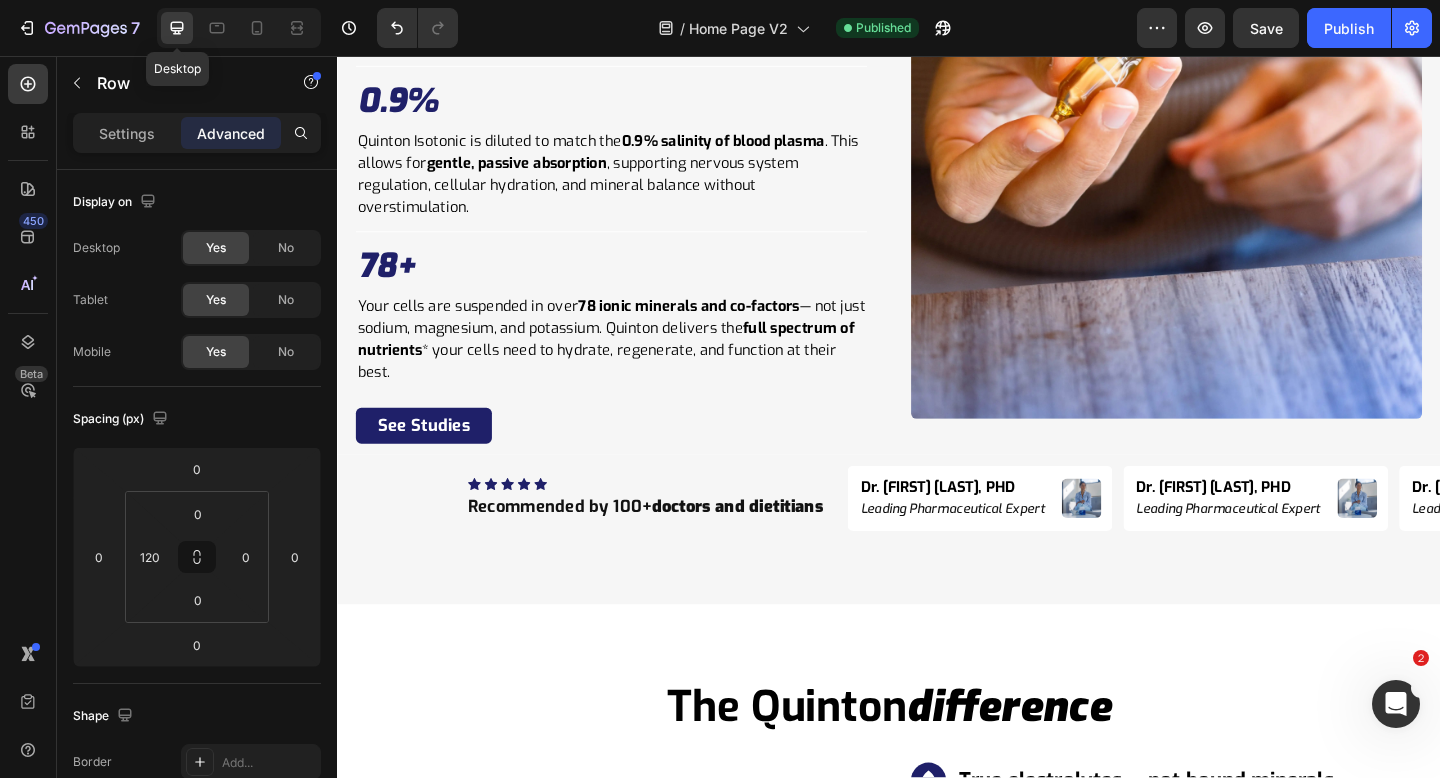 scroll, scrollTop: 5889, scrollLeft: 0, axis: vertical 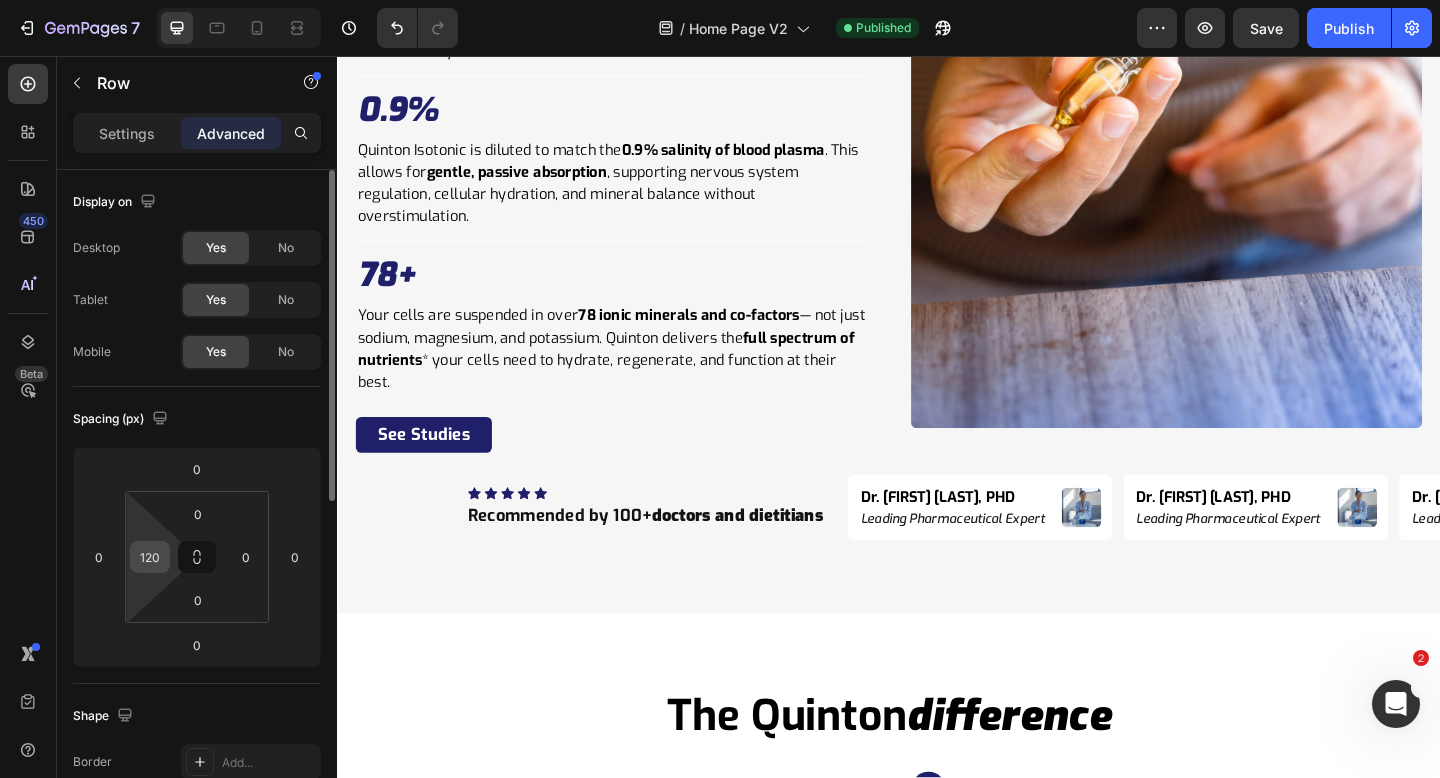 click on "120" at bounding box center [150, 557] 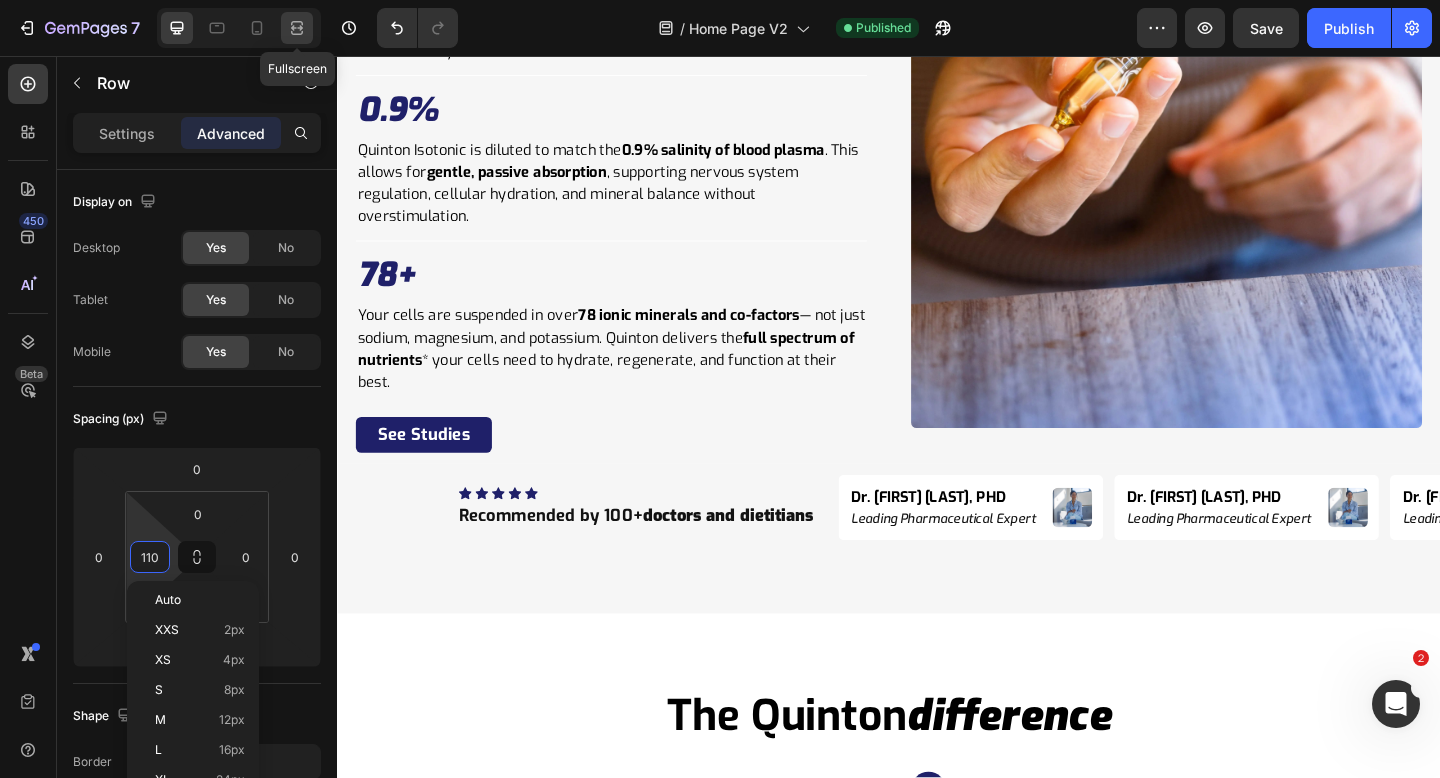 click 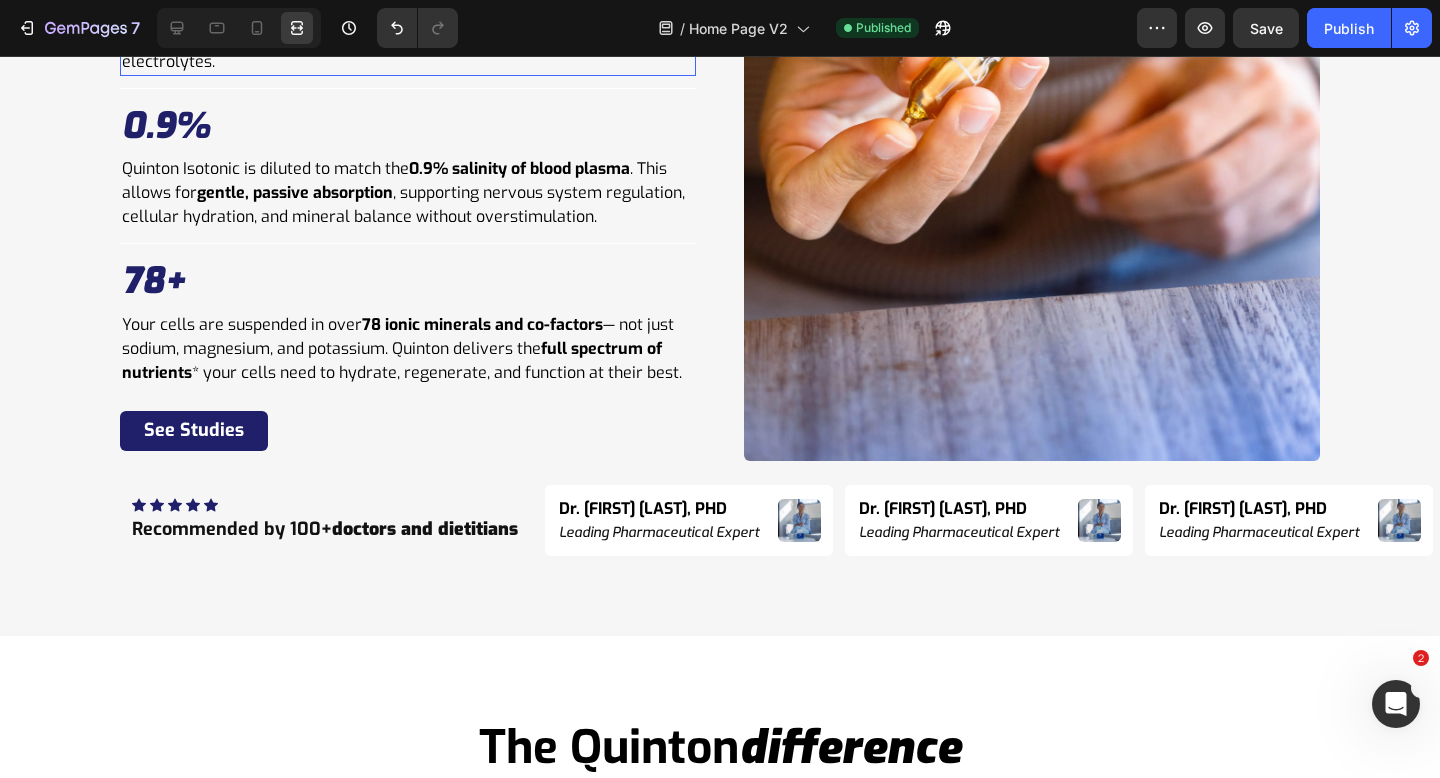 scroll, scrollTop: 5899, scrollLeft: 0, axis: vertical 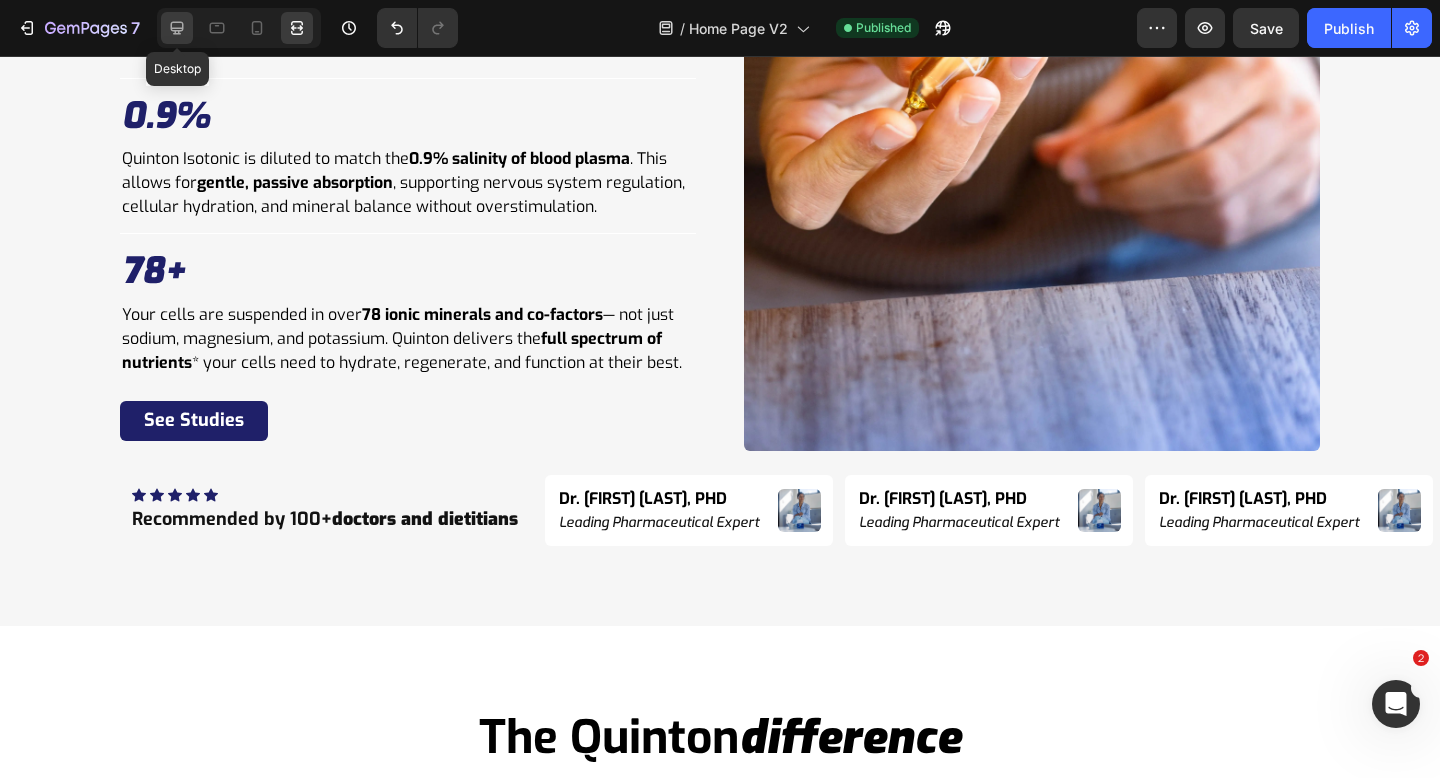 click 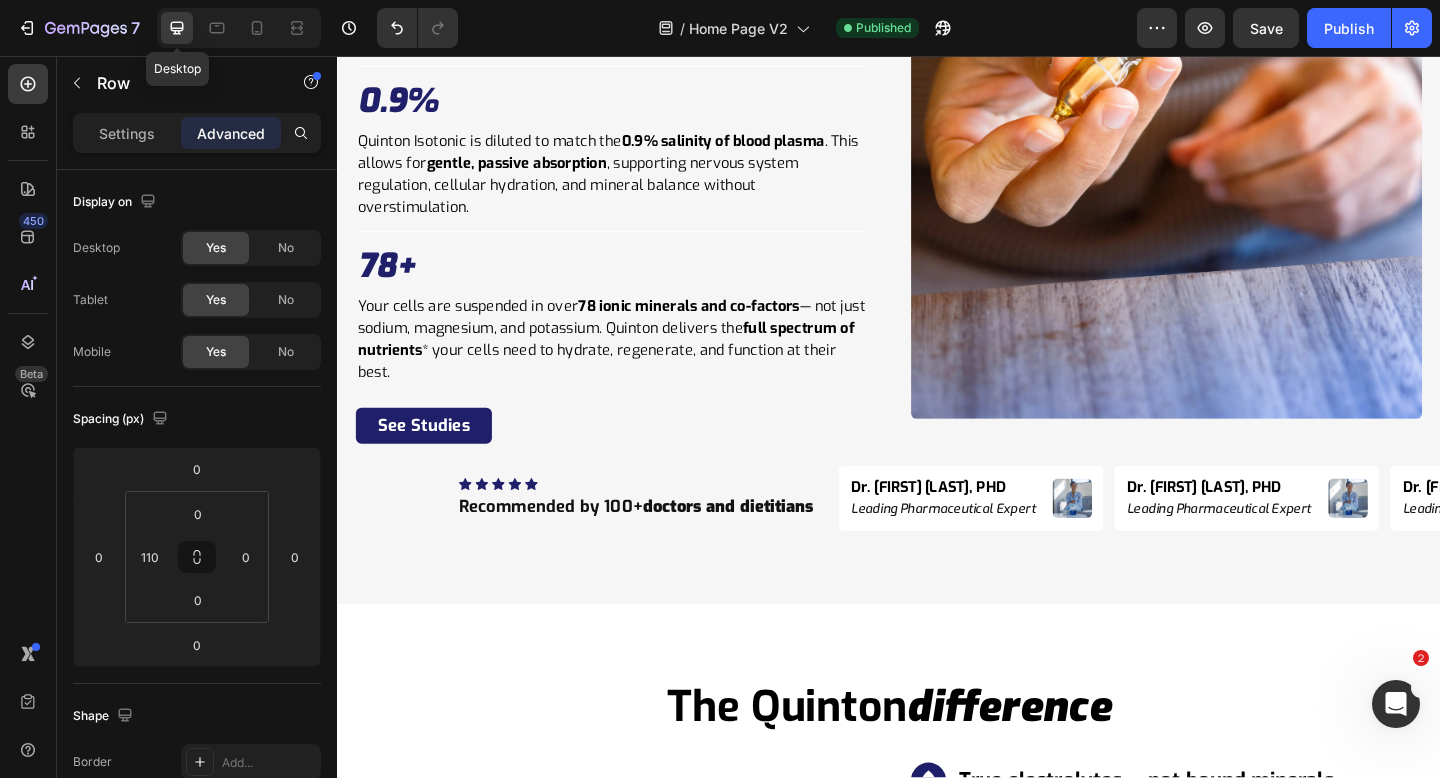 scroll, scrollTop: 5889, scrollLeft: 0, axis: vertical 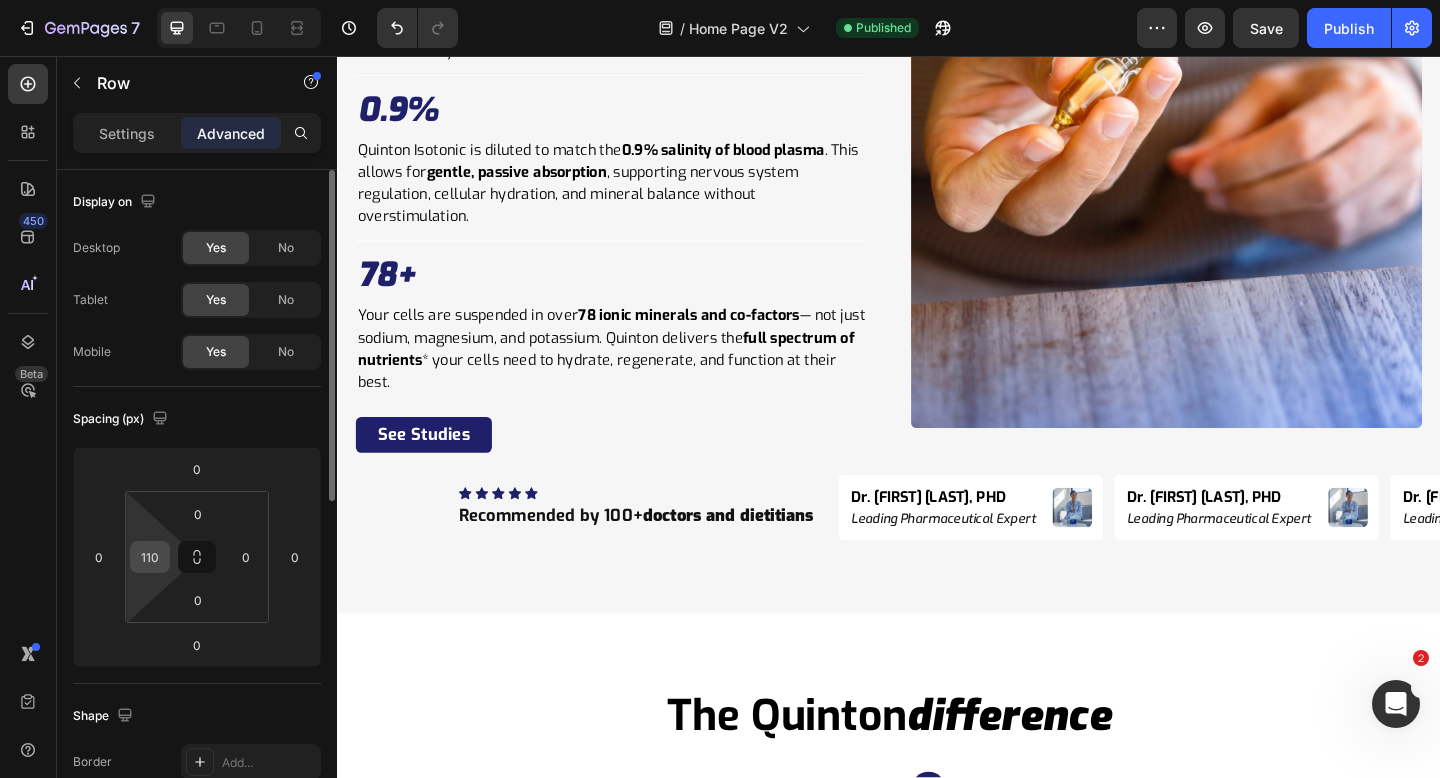 click on "110" at bounding box center [150, 557] 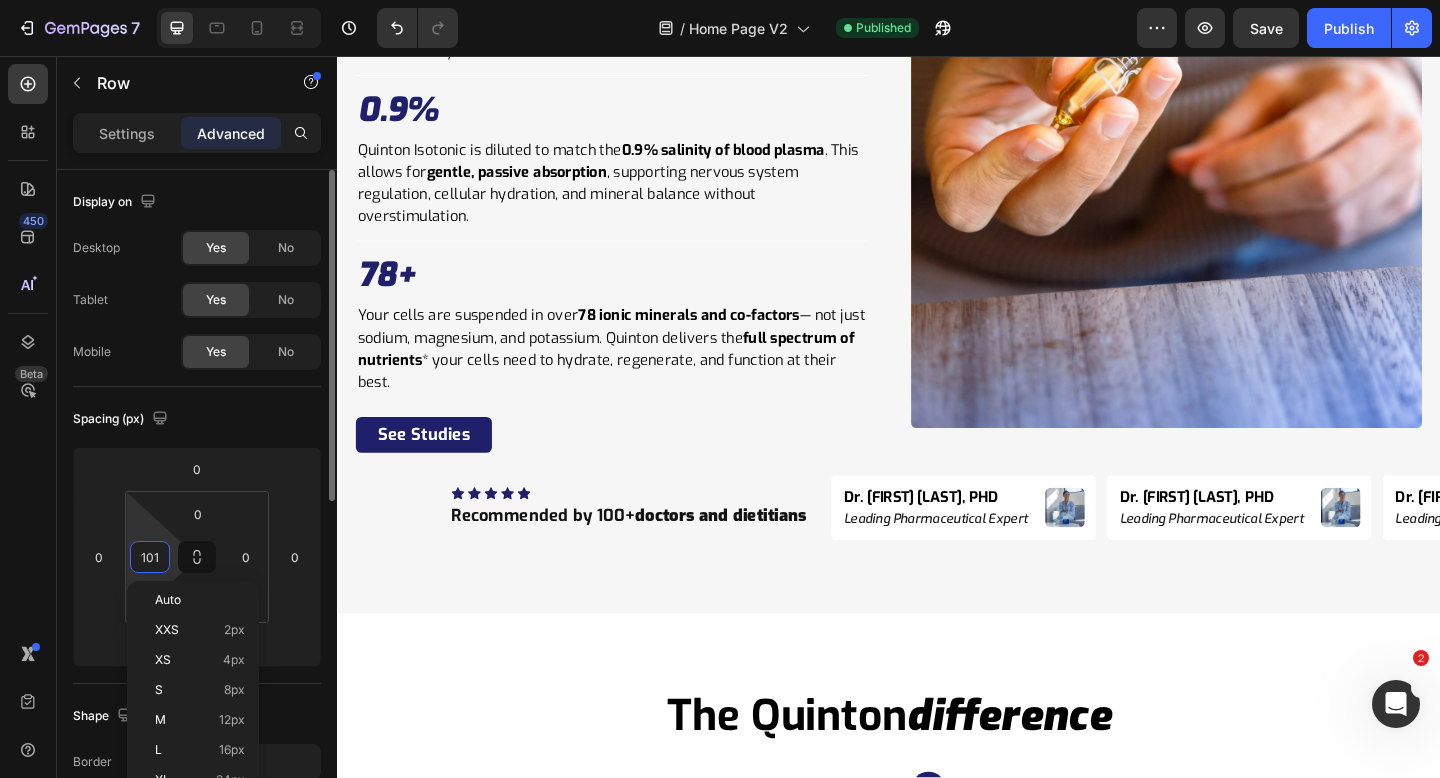 type on "100" 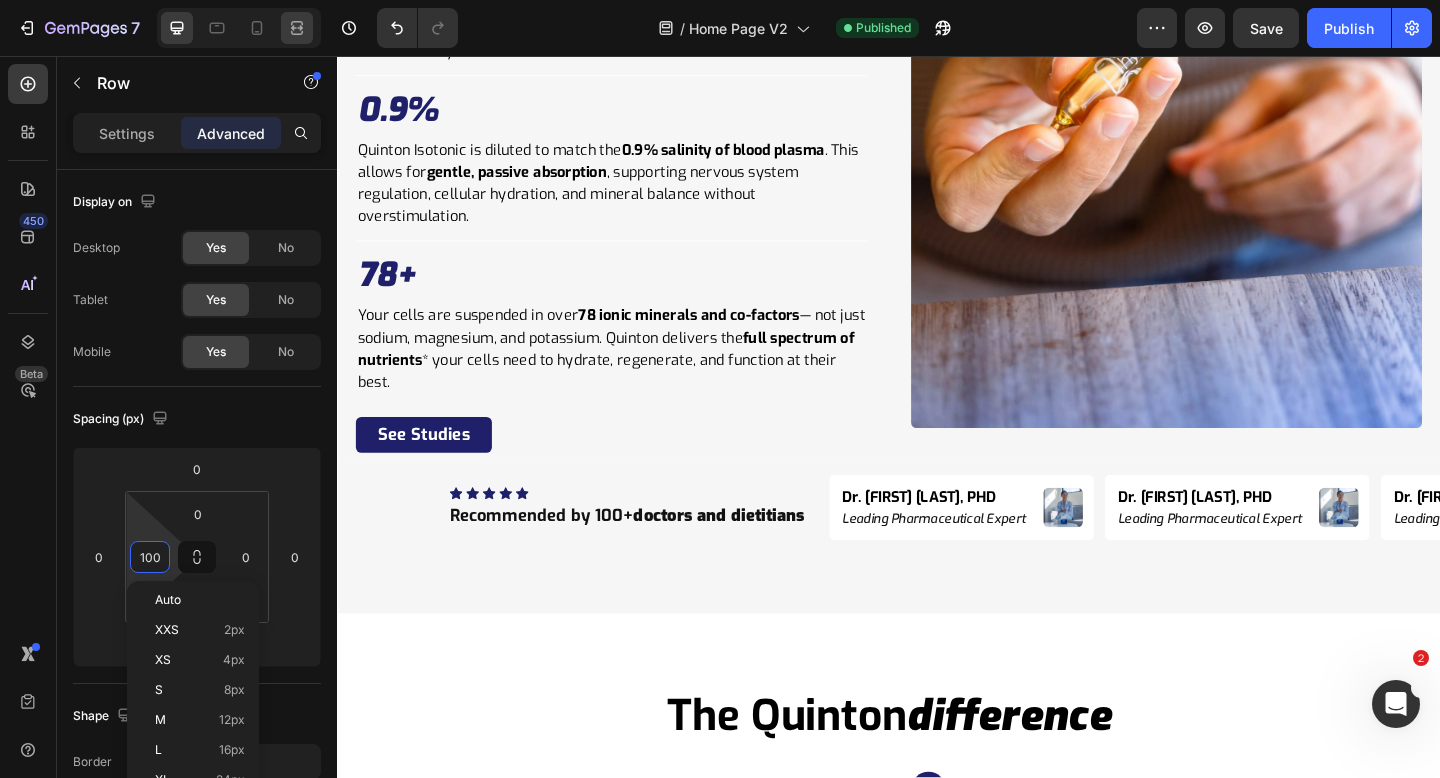 click 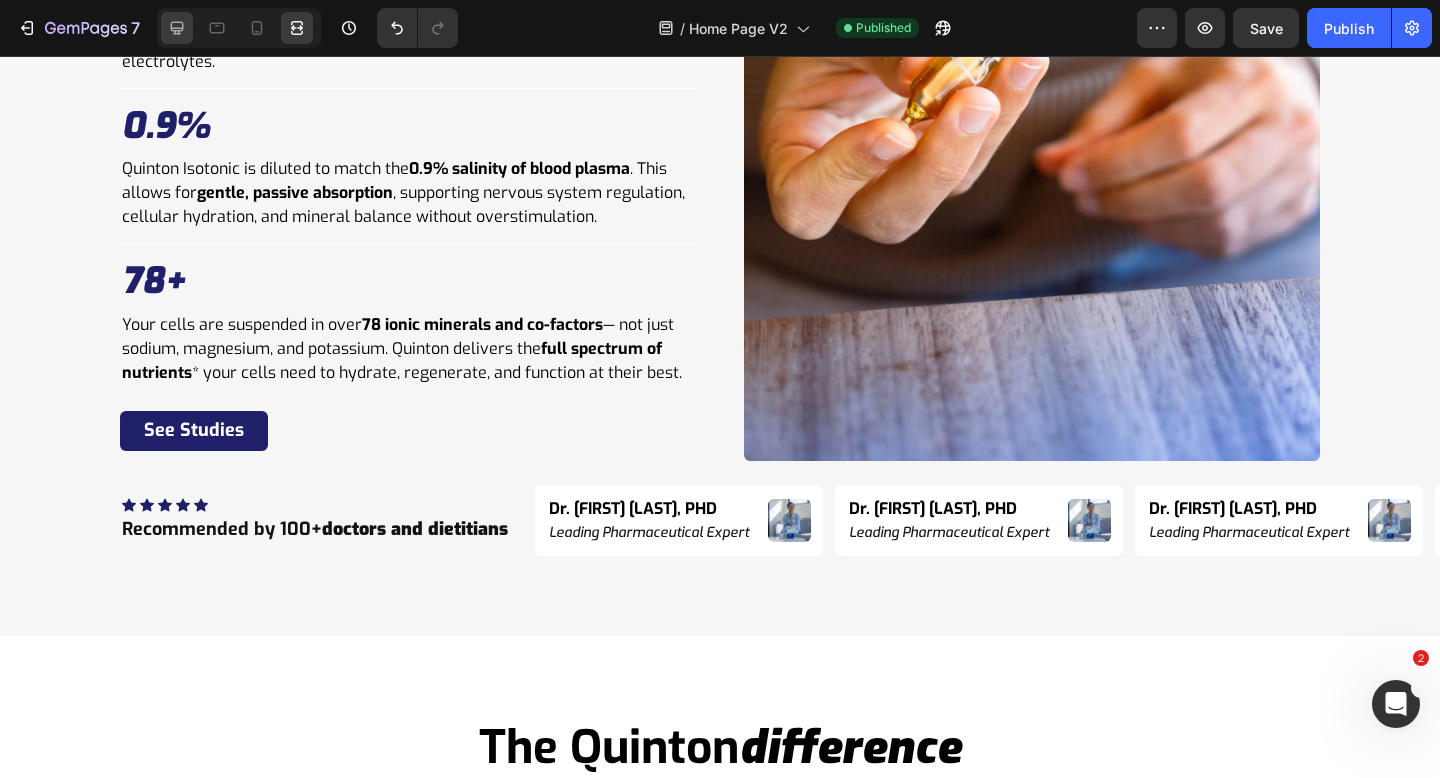 scroll, scrollTop: 5899, scrollLeft: 0, axis: vertical 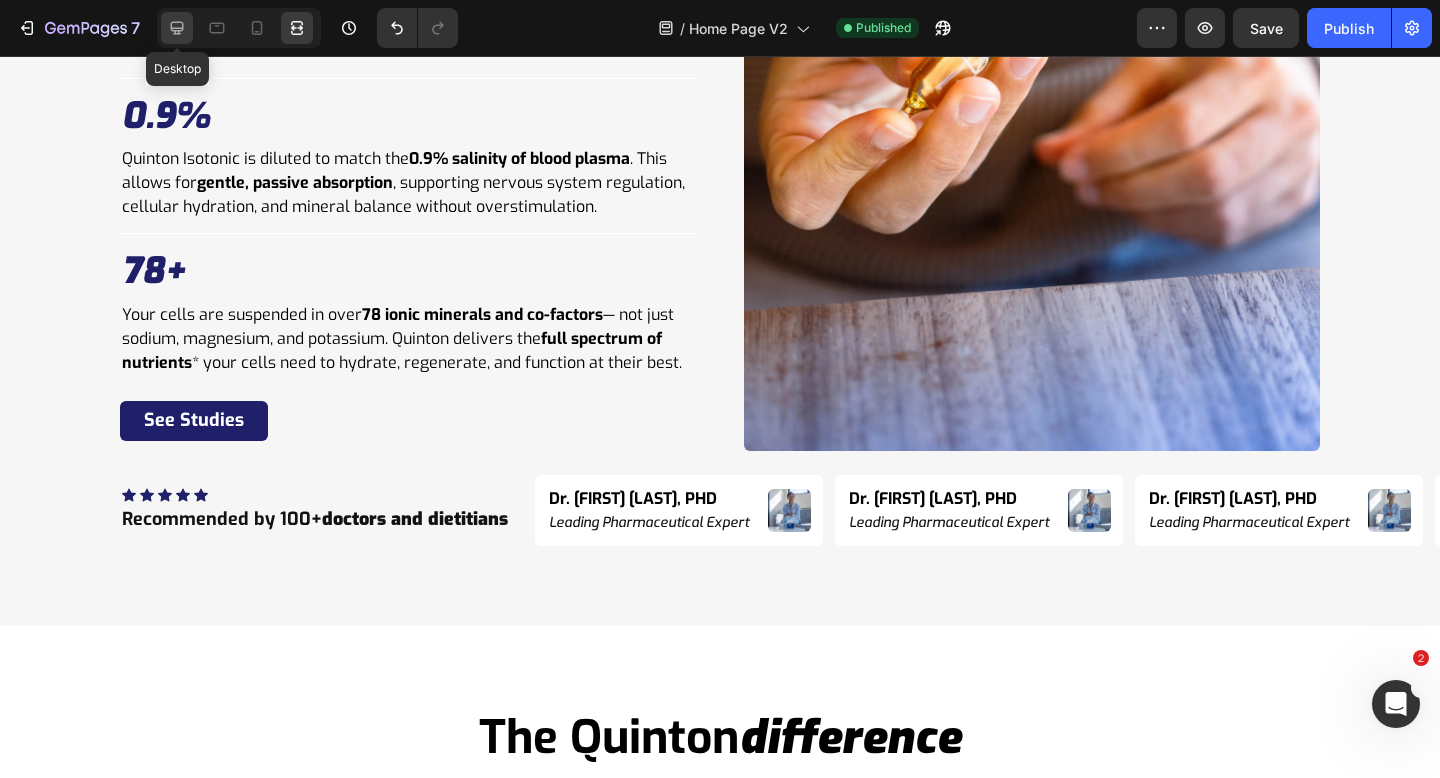 click 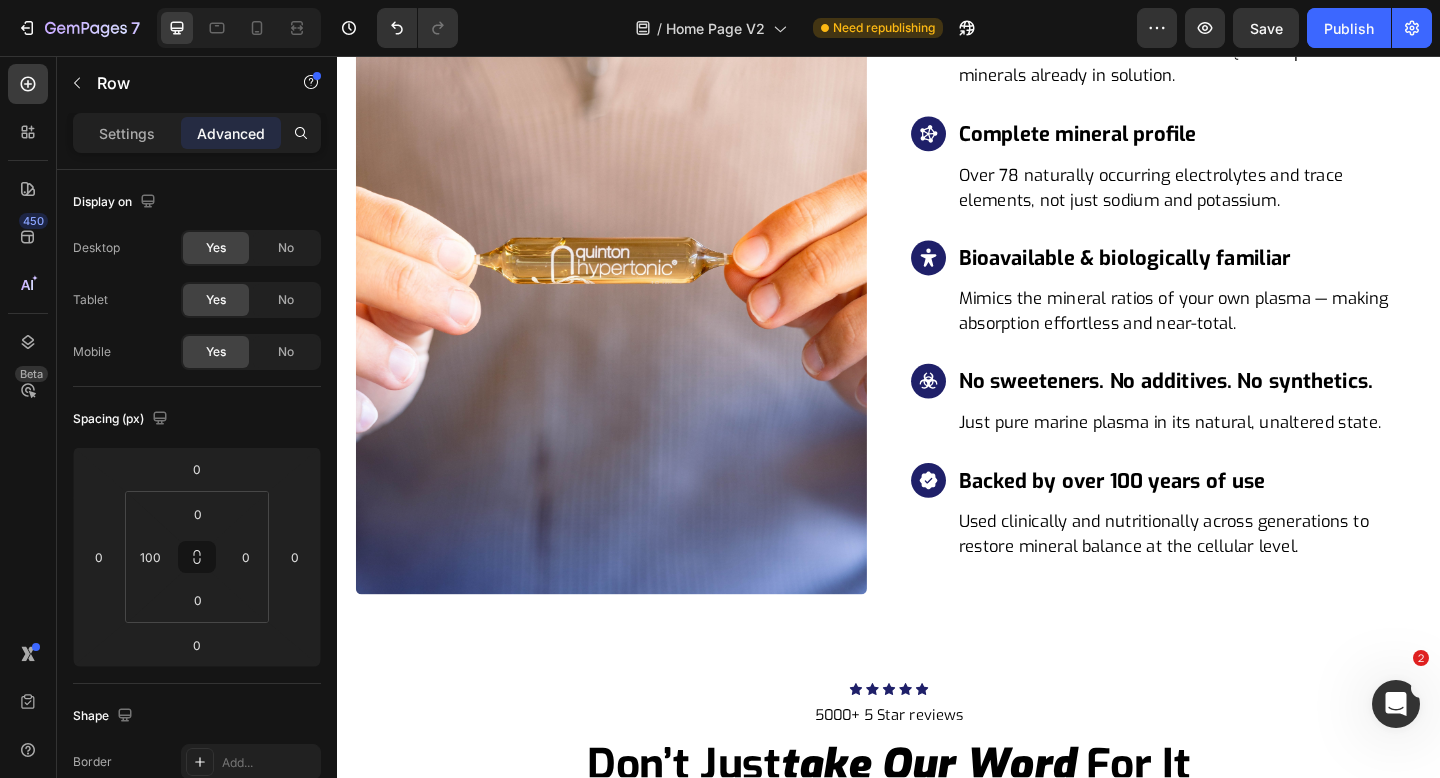 scroll, scrollTop: 6519, scrollLeft: 0, axis: vertical 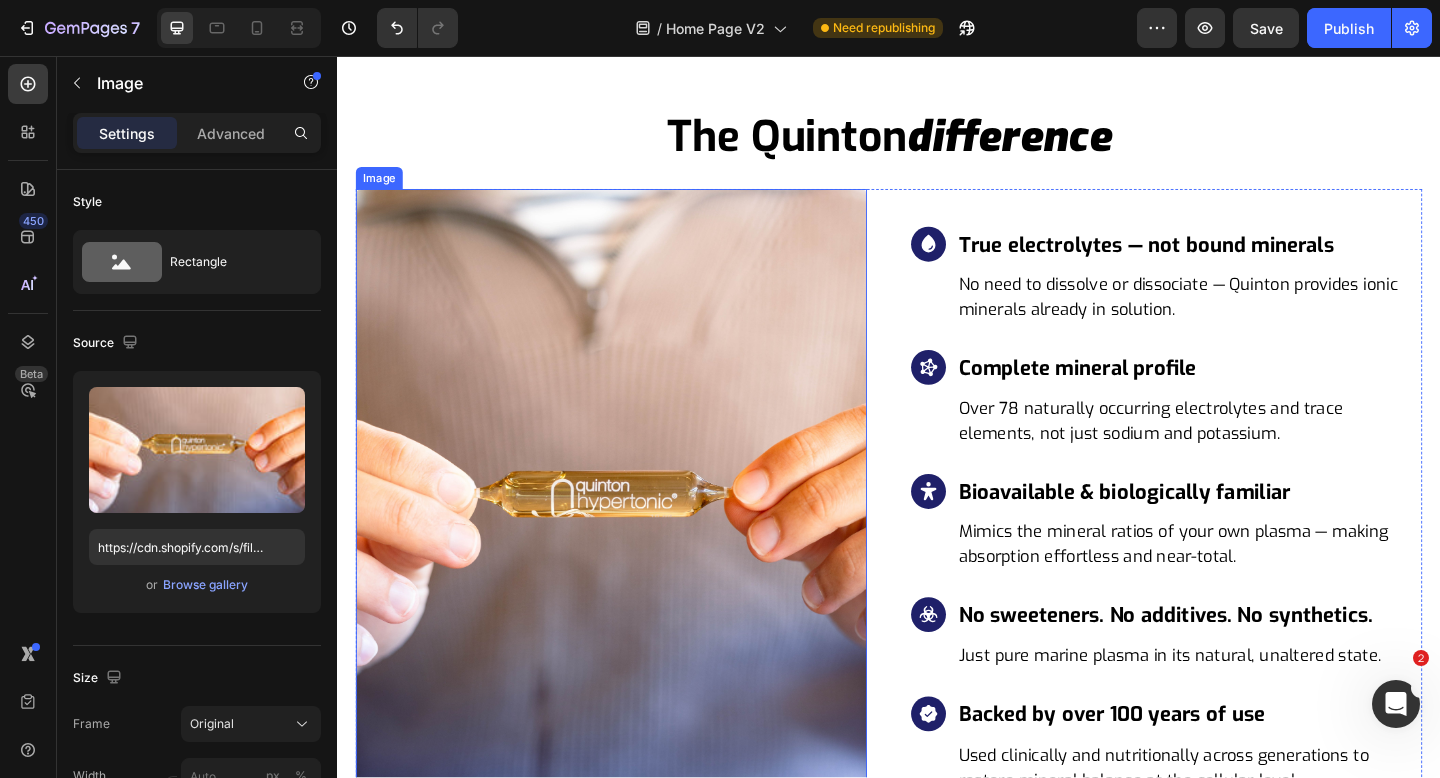 click at bounding box center [635, 548] 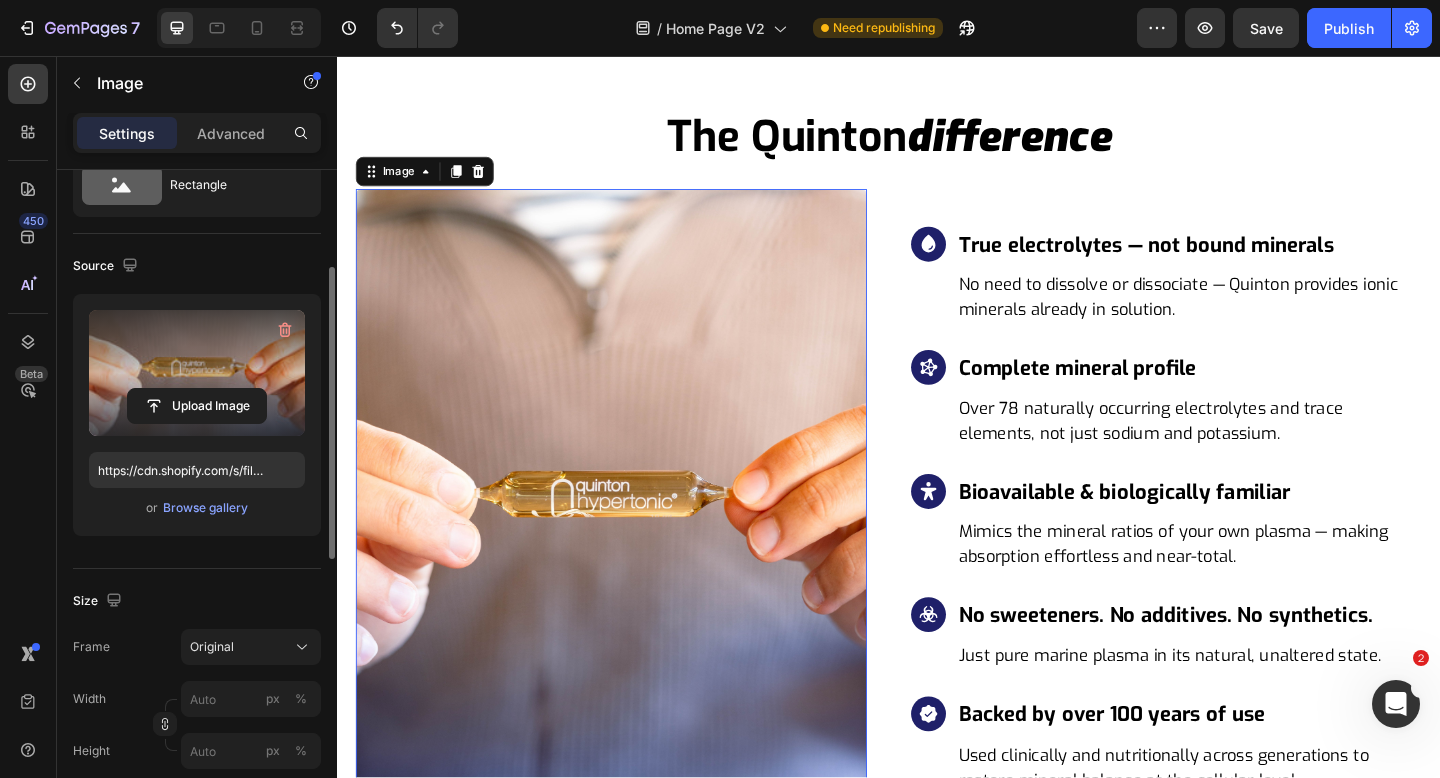 scroll, scrollTop: 121, scrollLeft: 0, axis: vertical 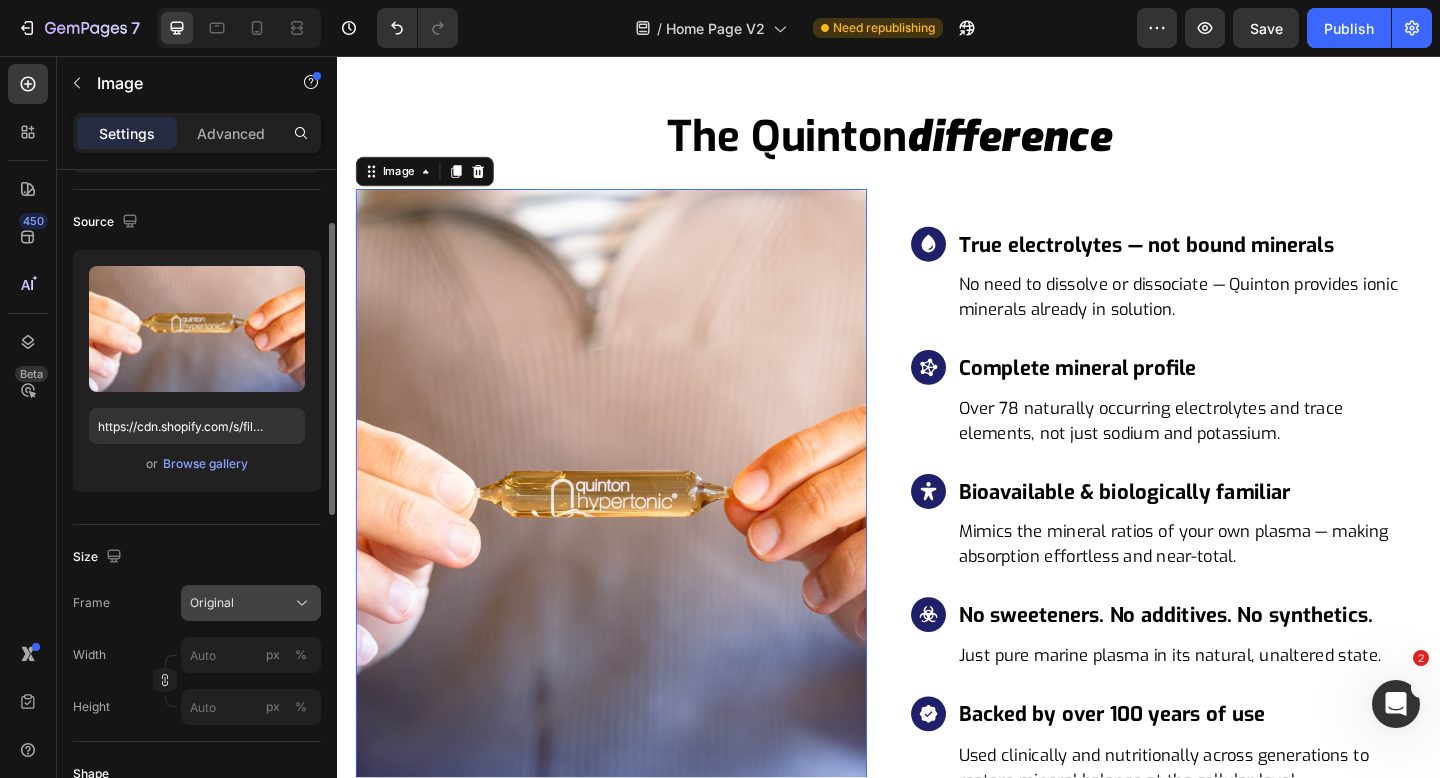 click on "Original" 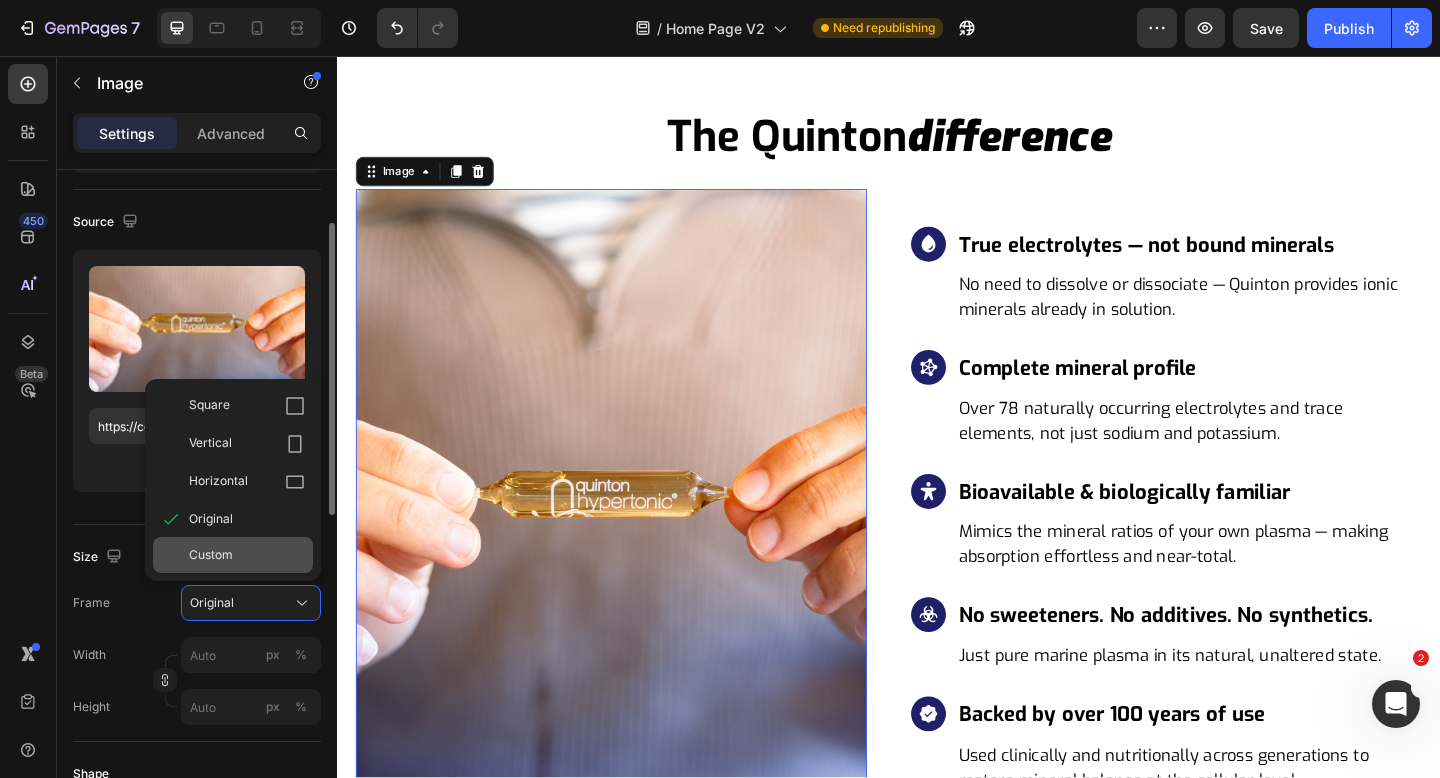 click on "Custom" at bounding box center (247, 555) 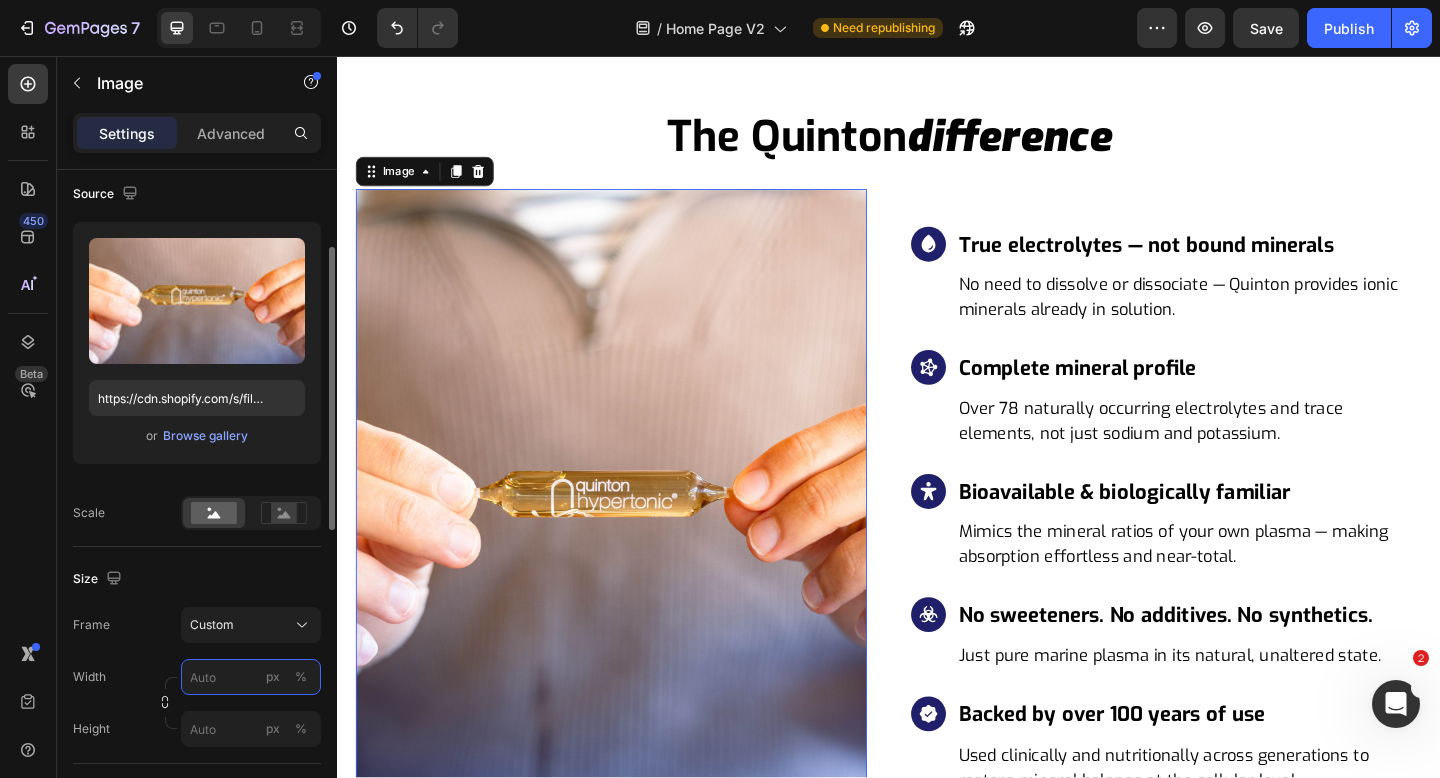 scroll, scrollTop: 161, scrollLeft: 0, axis: vertical 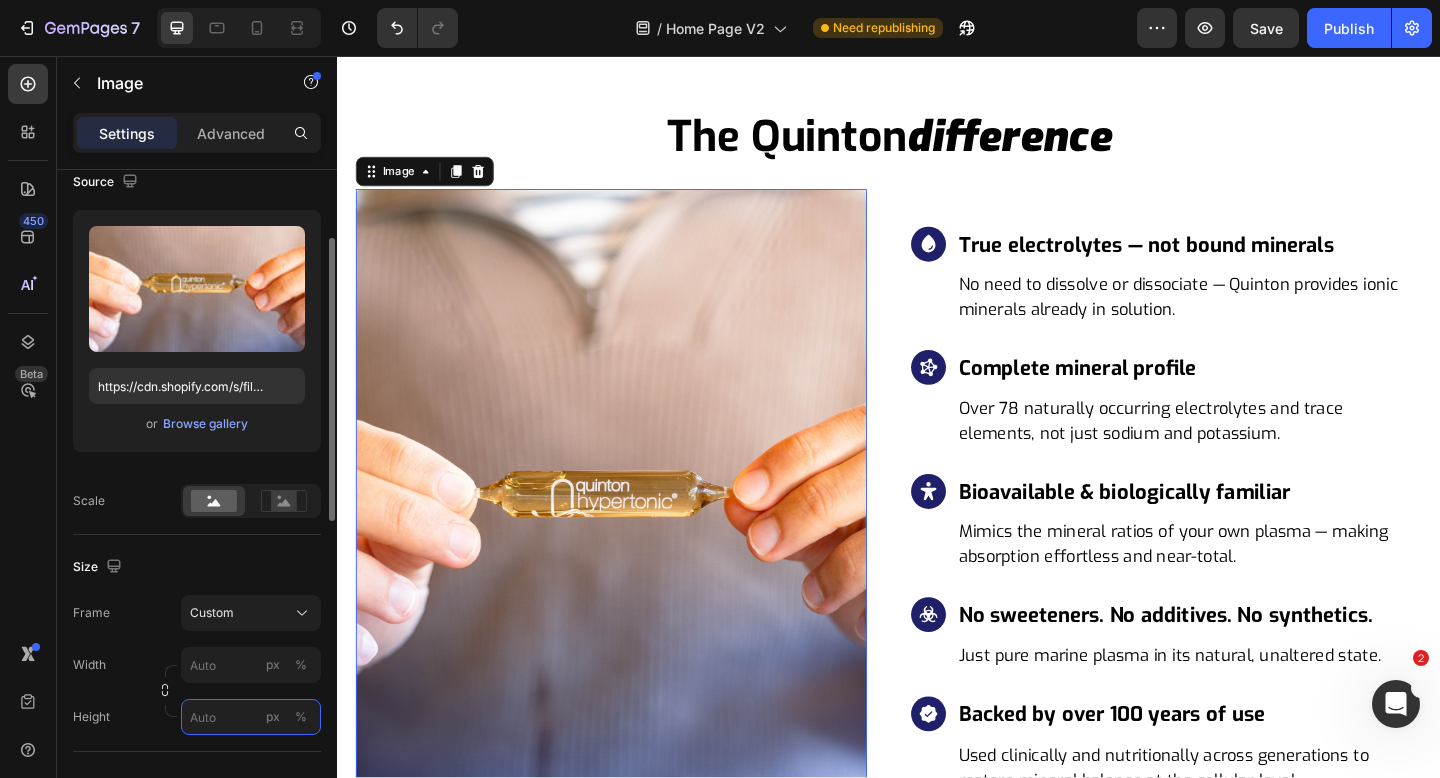 click on "px %" at bounding box center (251, 717) 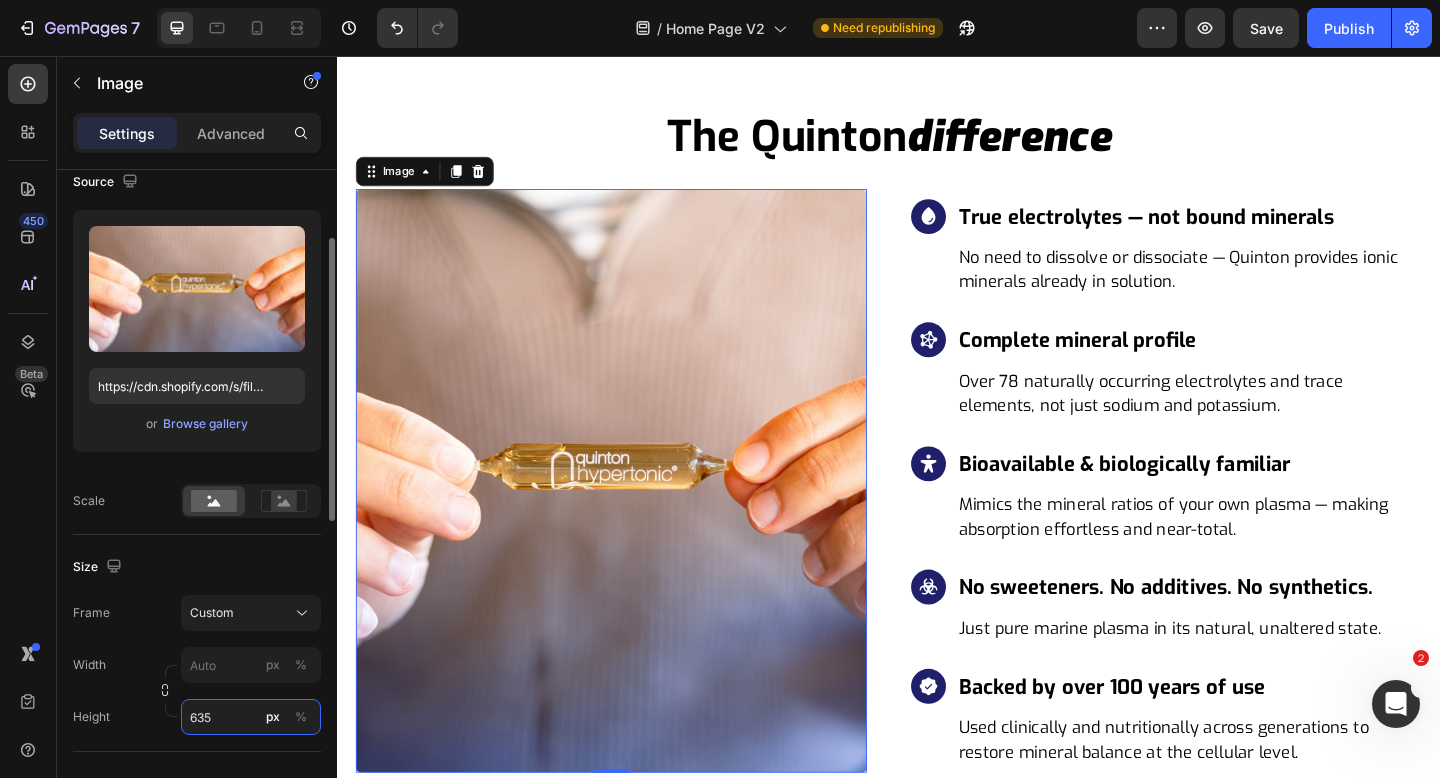 type on "635" 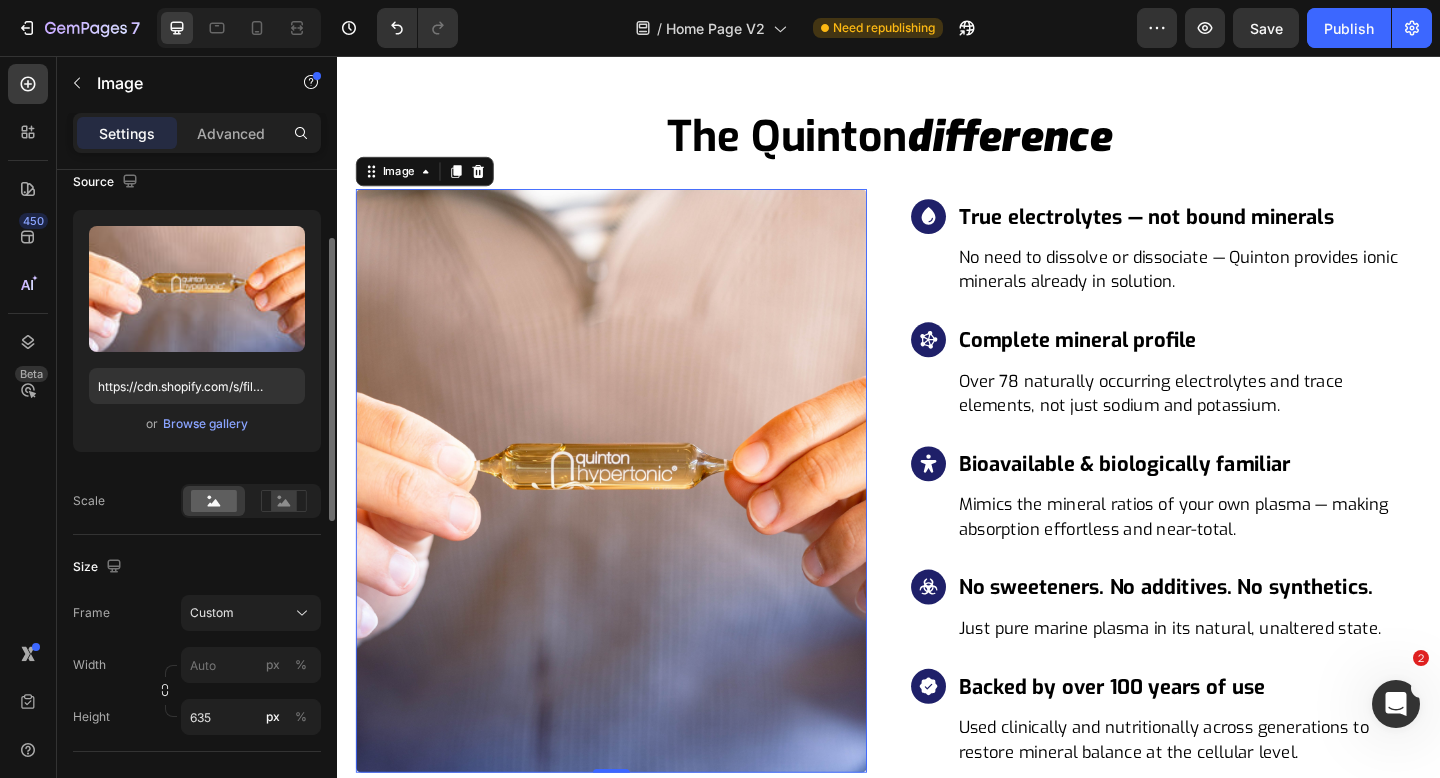 click on "Size" at bounding box center (197, 567) 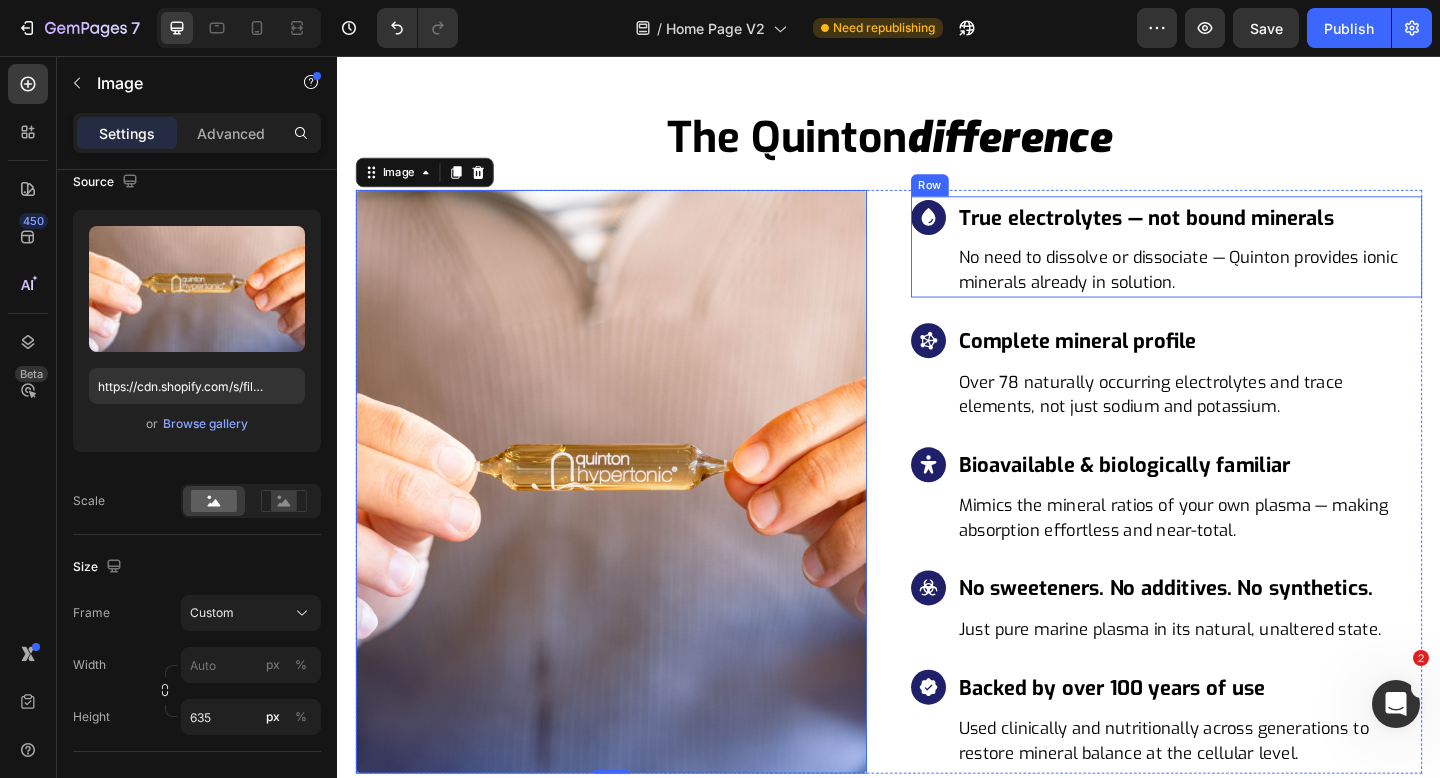 scroll, scrollTop: 6486, scrollLeft: 0, axis: vertical 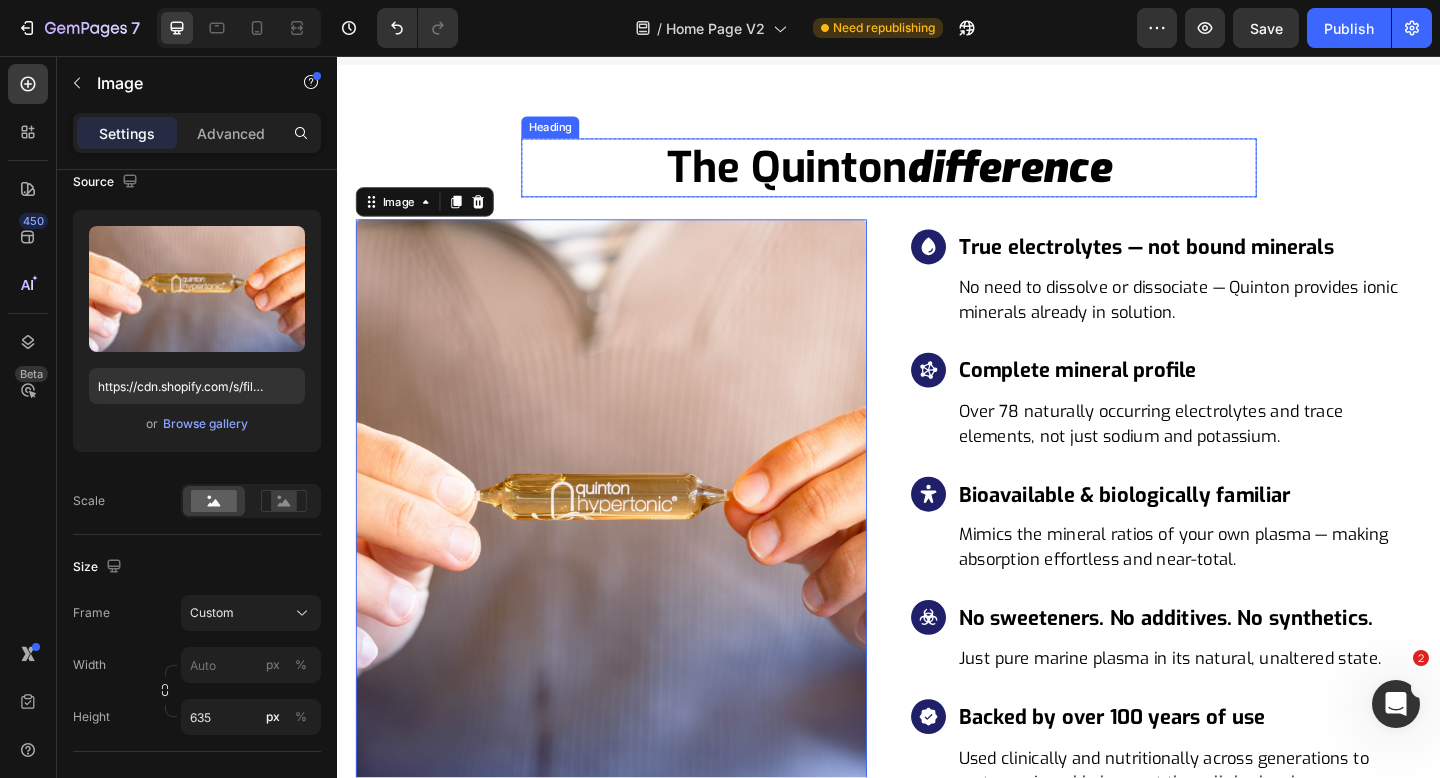 click on "the quinton  difference" at bounding box center [937, 178] 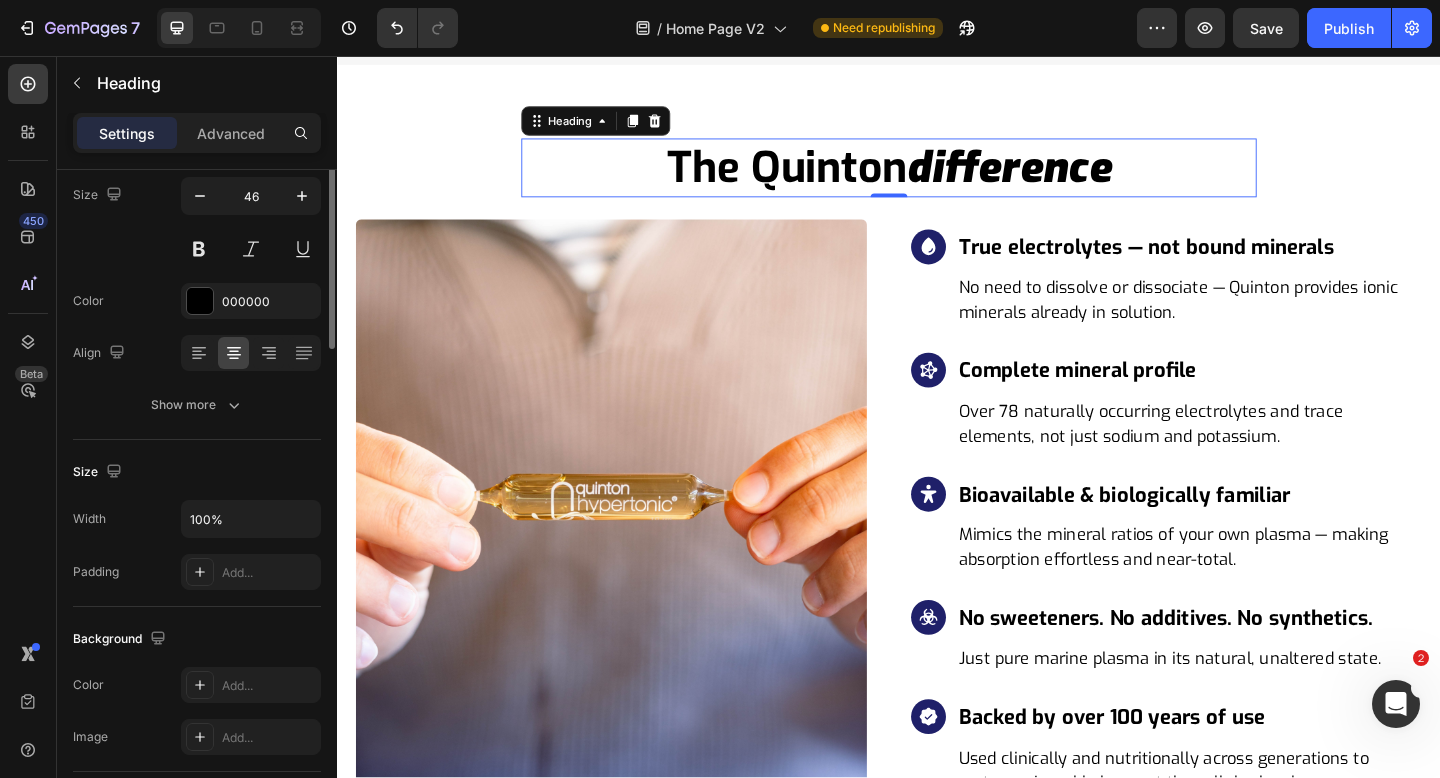 scroll, scrollTop: 0, scrollLeft: 0, axis: both 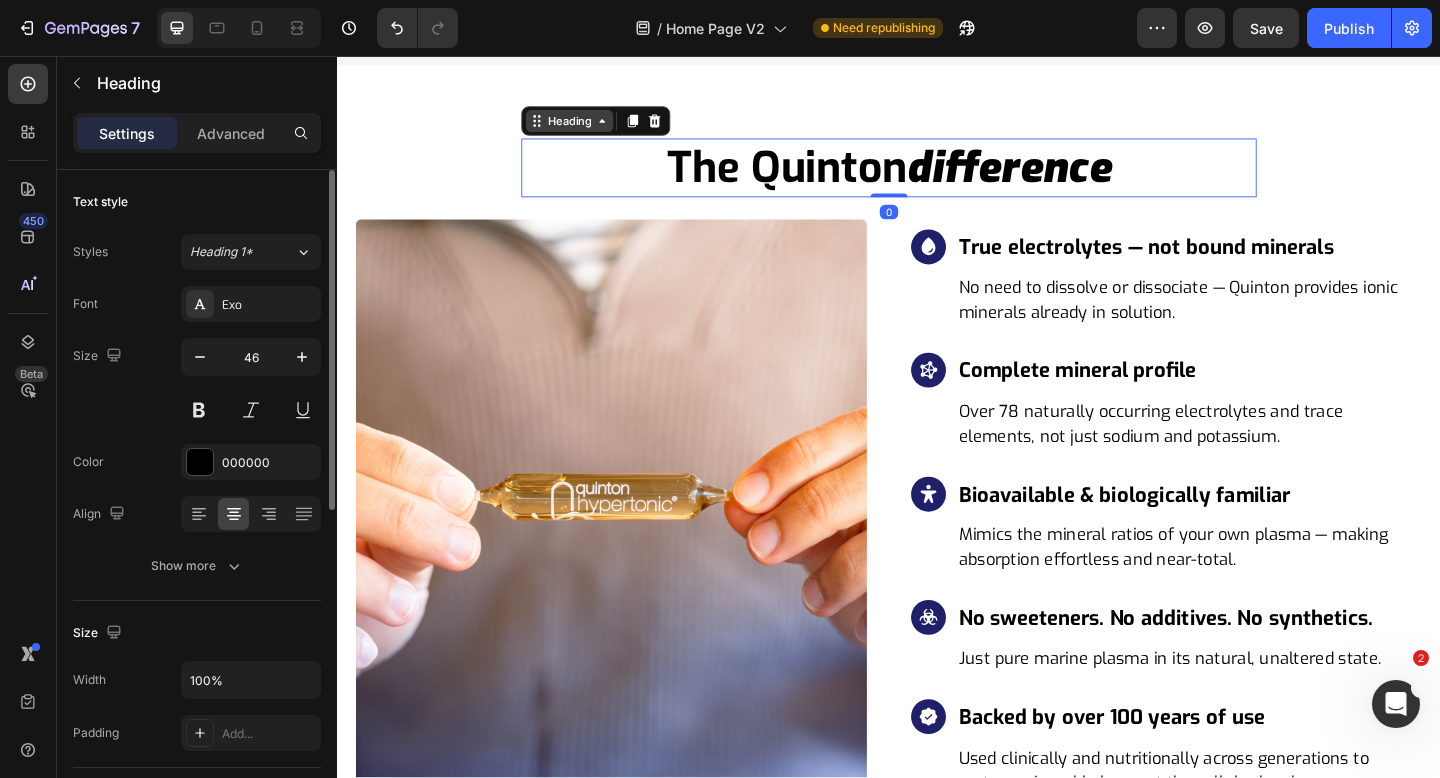 click on "Heading" at bounding box center [589, 127] 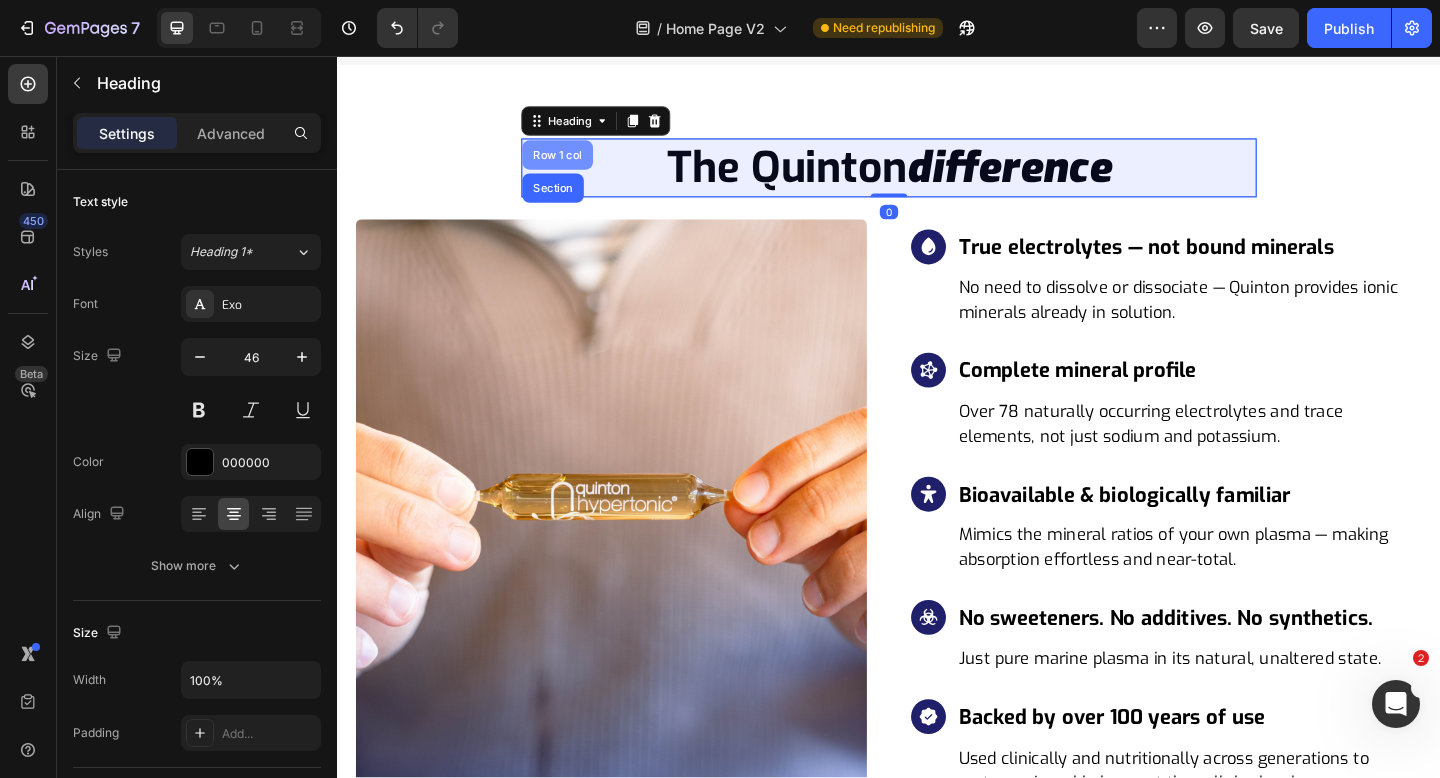 click on "Row 1 col" at bounding box center [576, 164] 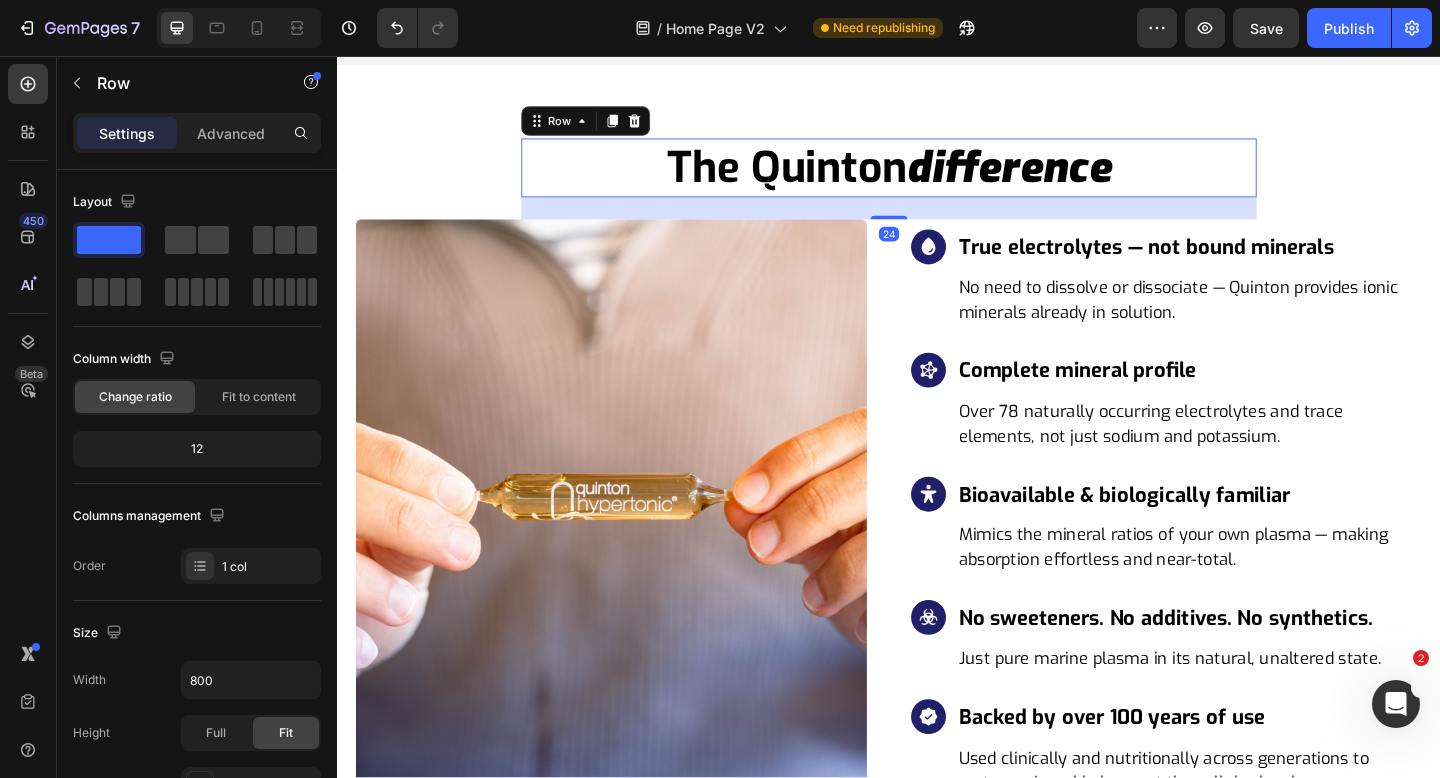 click on "Settings Advanced" at bounding box center (197, 133) 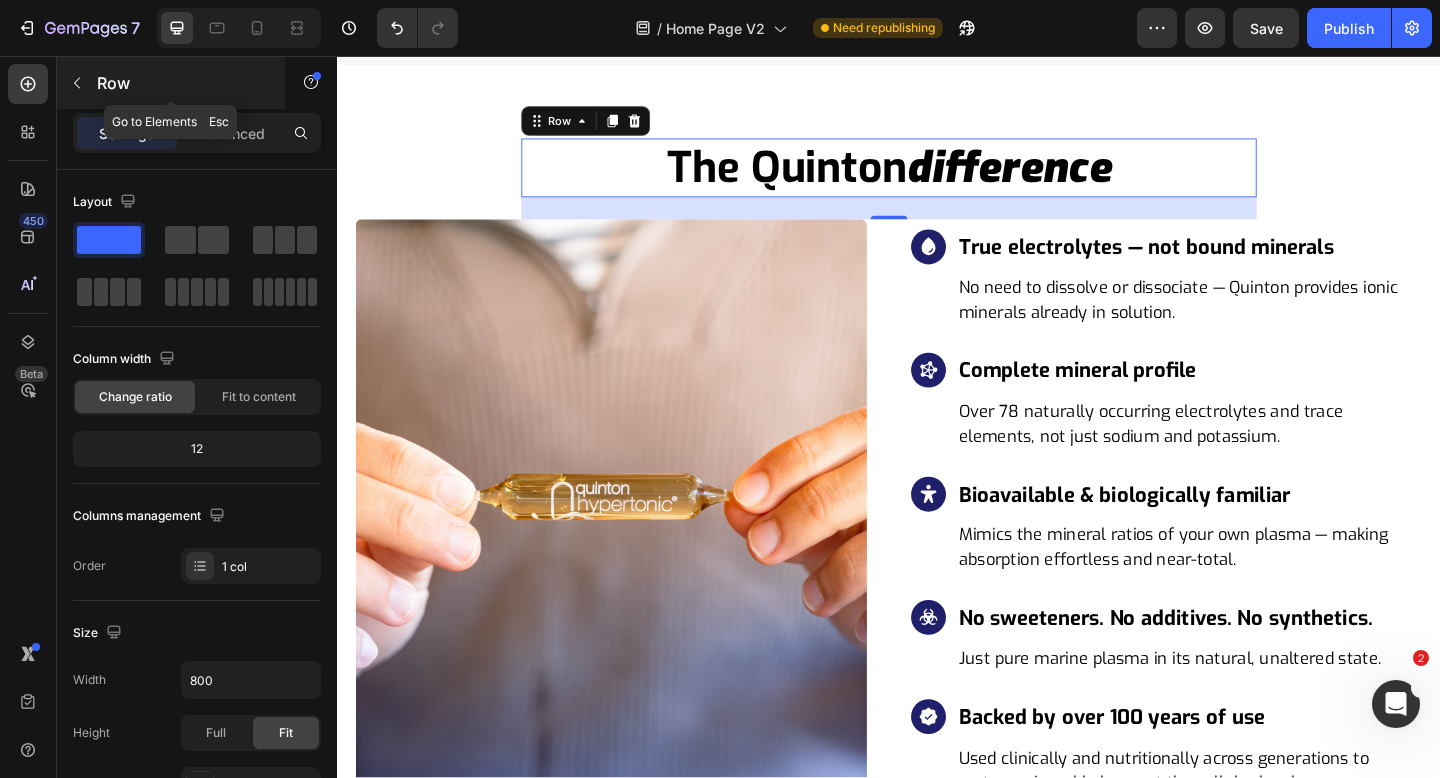 click on "Row" at bounding box center [171, 83] 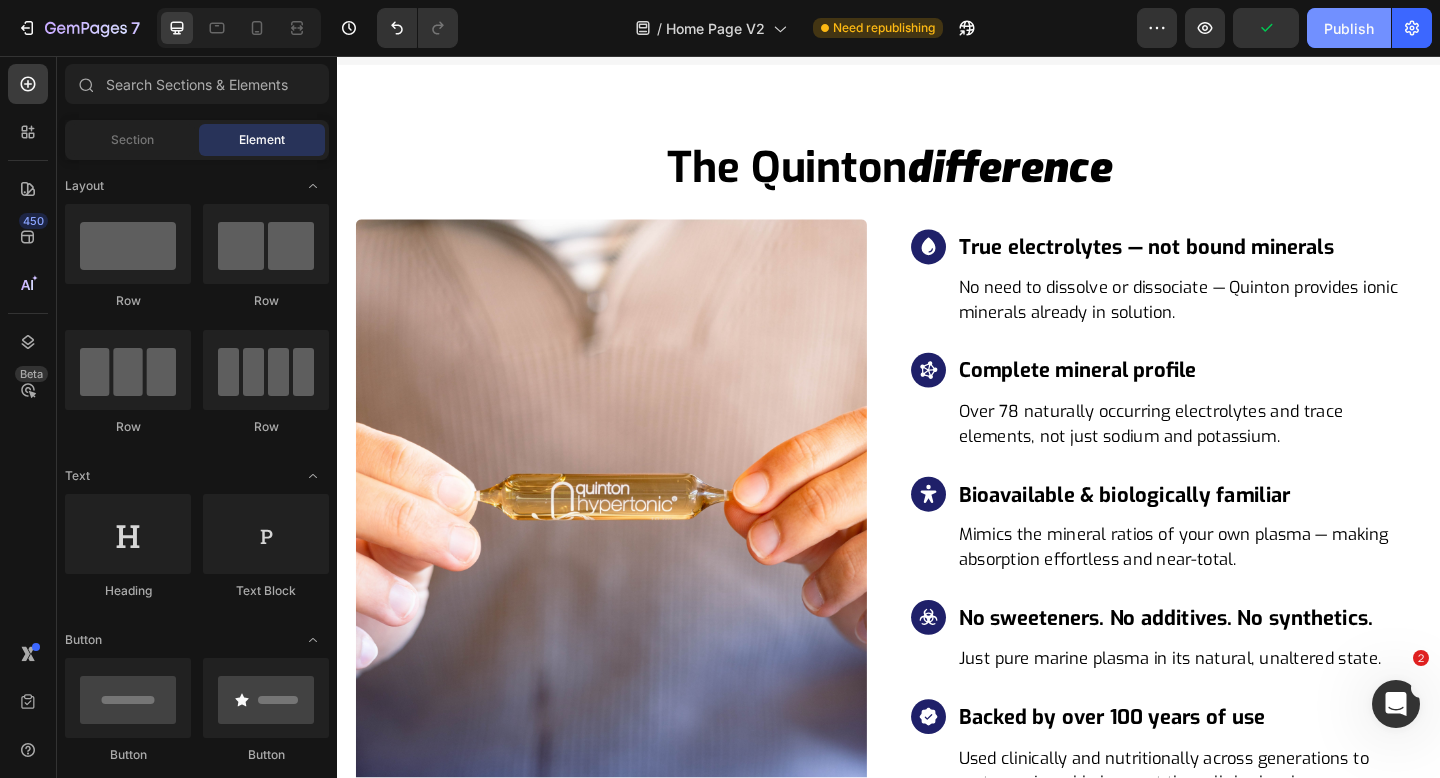 click on "Publish" at bounding box center [1349, 28] 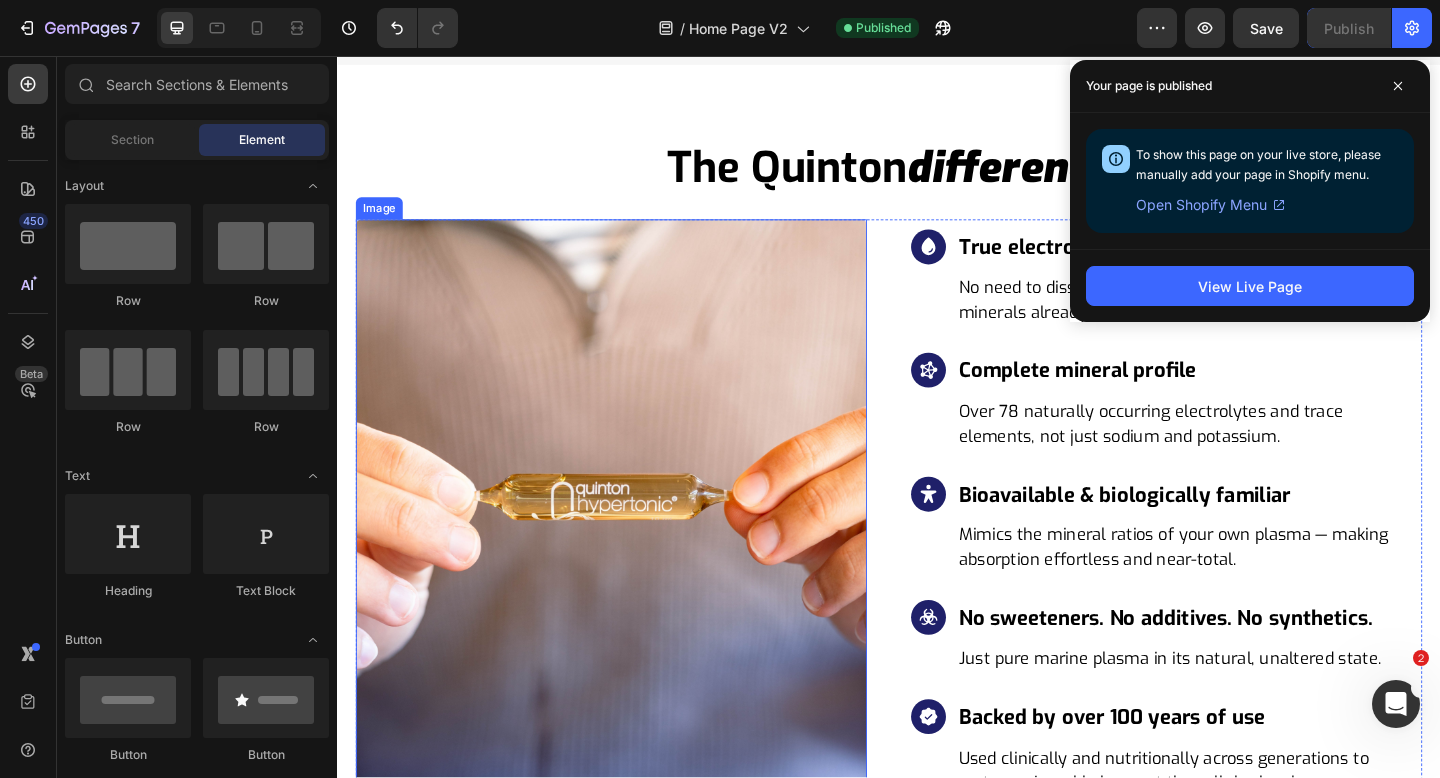 click at bounding box center [635, 551] 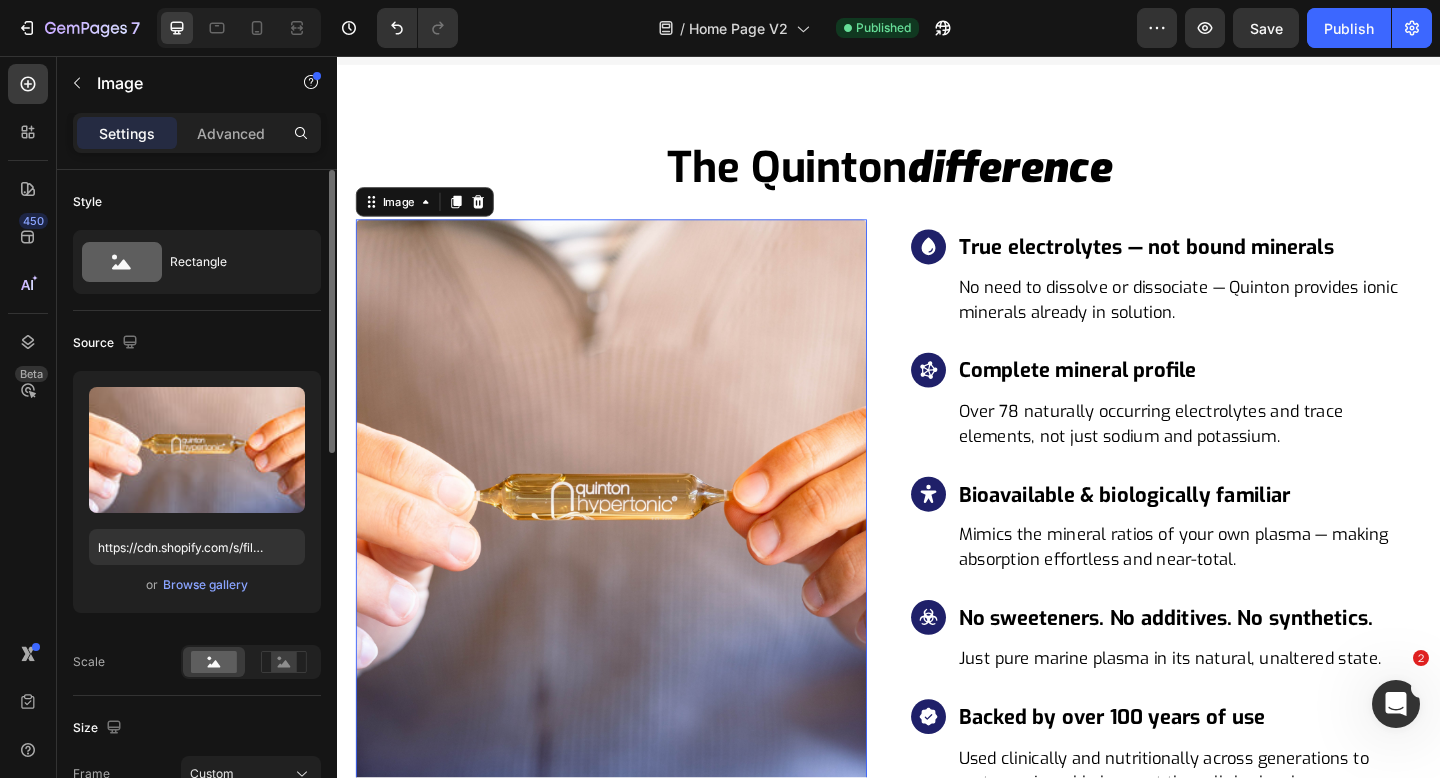 scroll, scrollTop: 293, scrollLeft: 0, axis: vertical 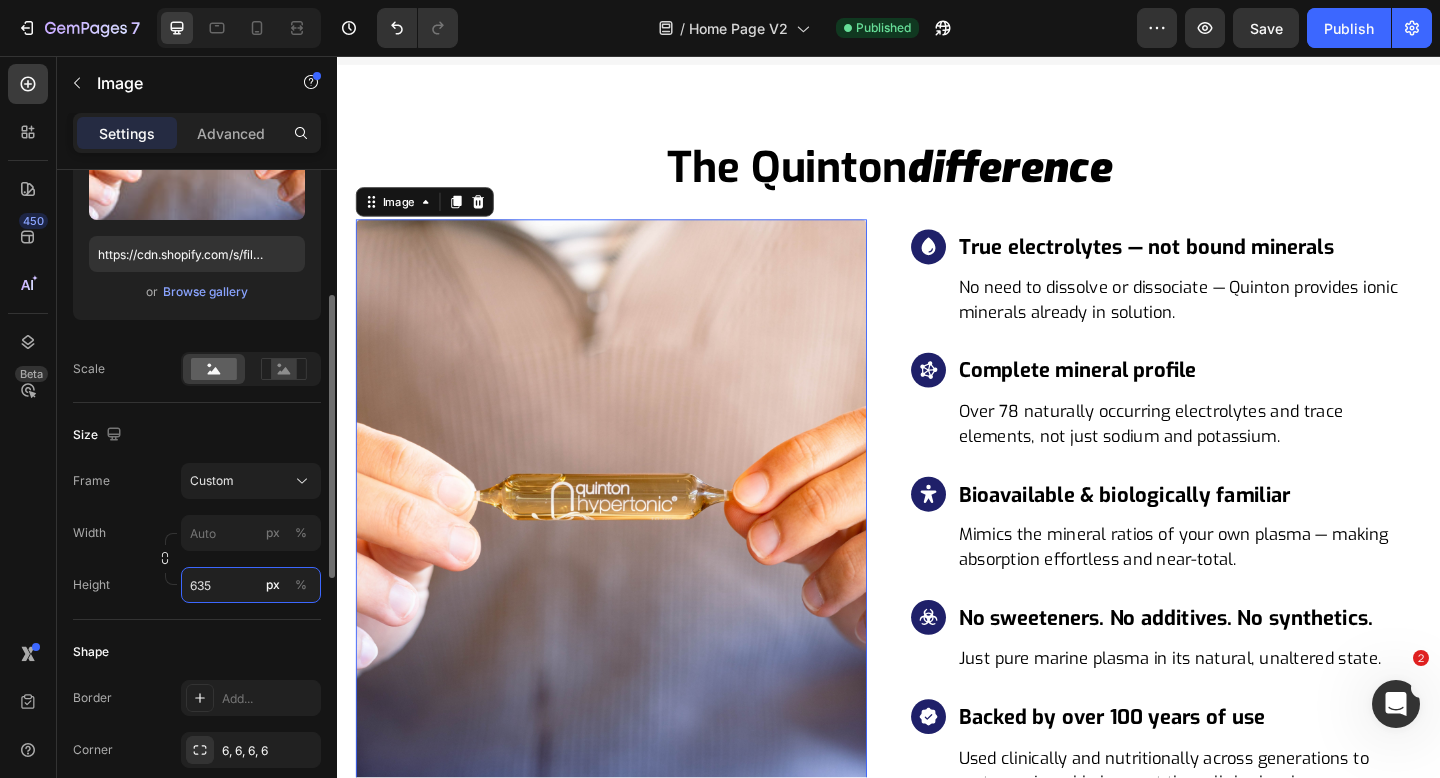 click on "635" at bounding box center [251, 585] 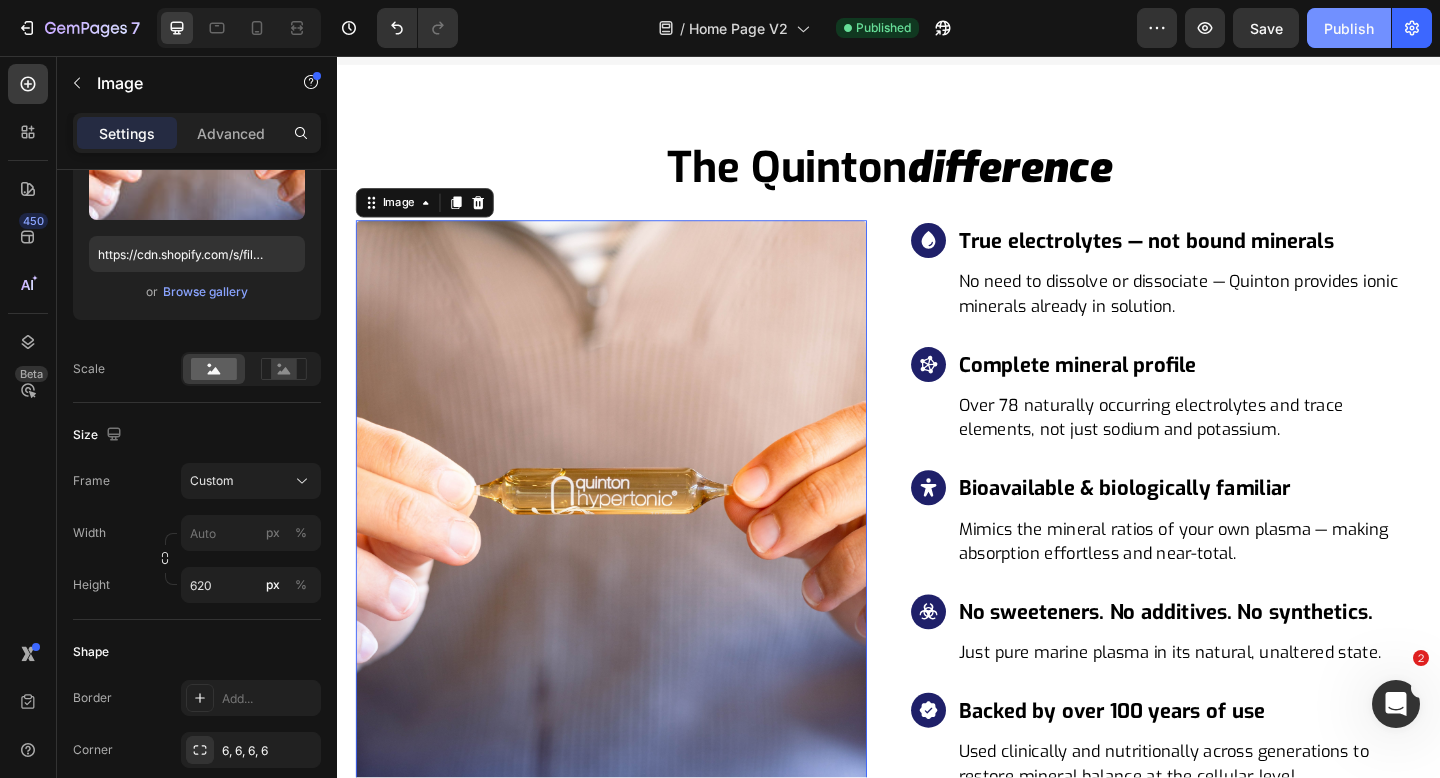click on "Publish" at bounding box center [1349, 28] 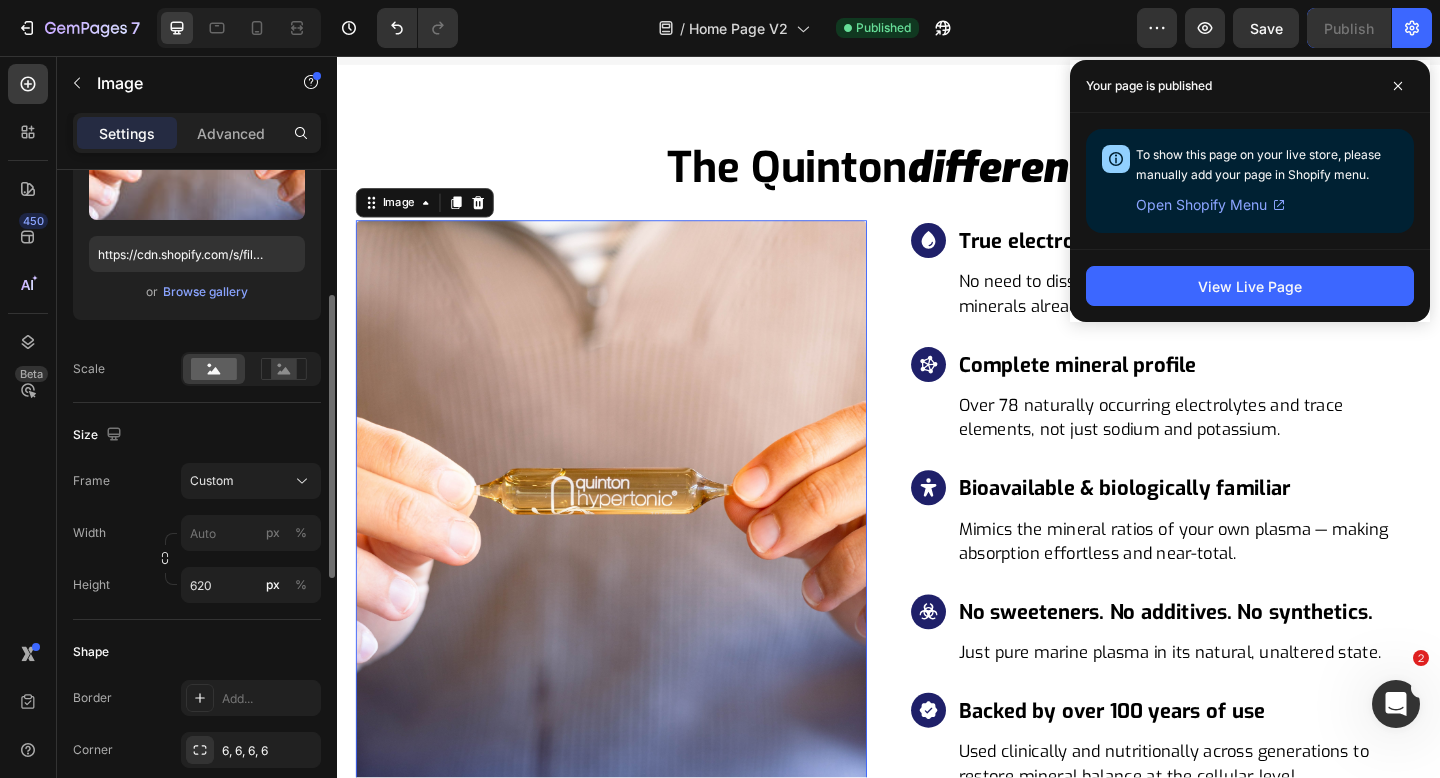 click on "Shape" at bounding box center (197, 652) 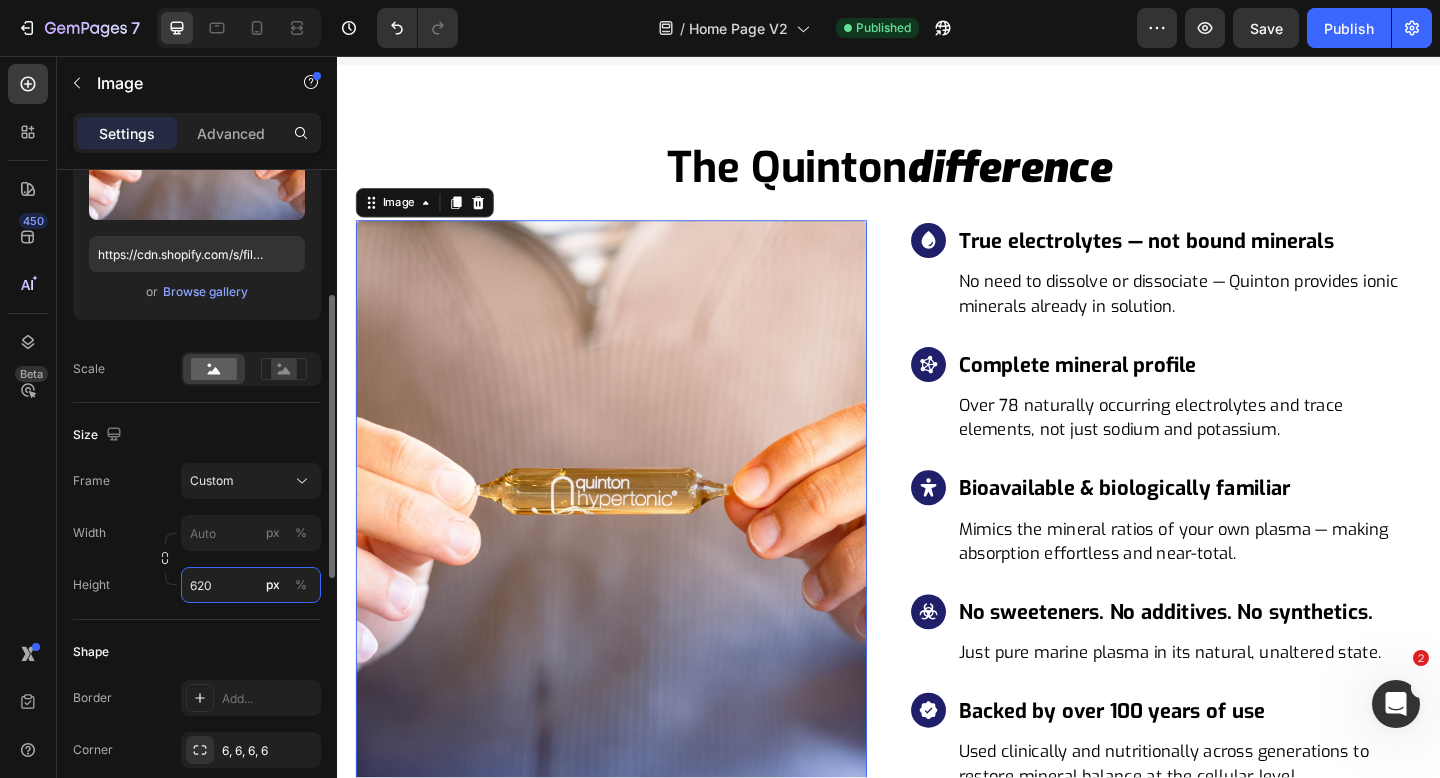 click on "620" at bounding box center [251, 585] 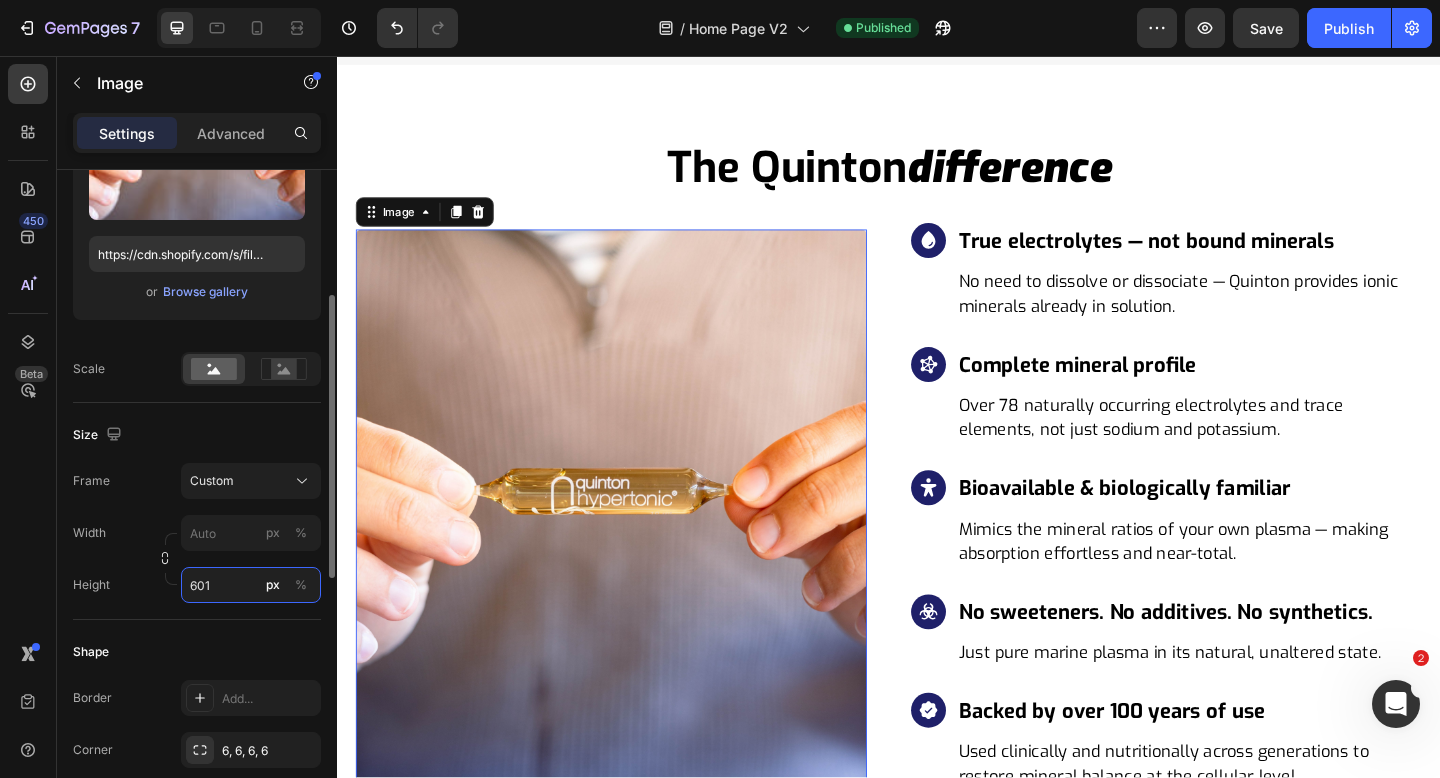 type on "600" 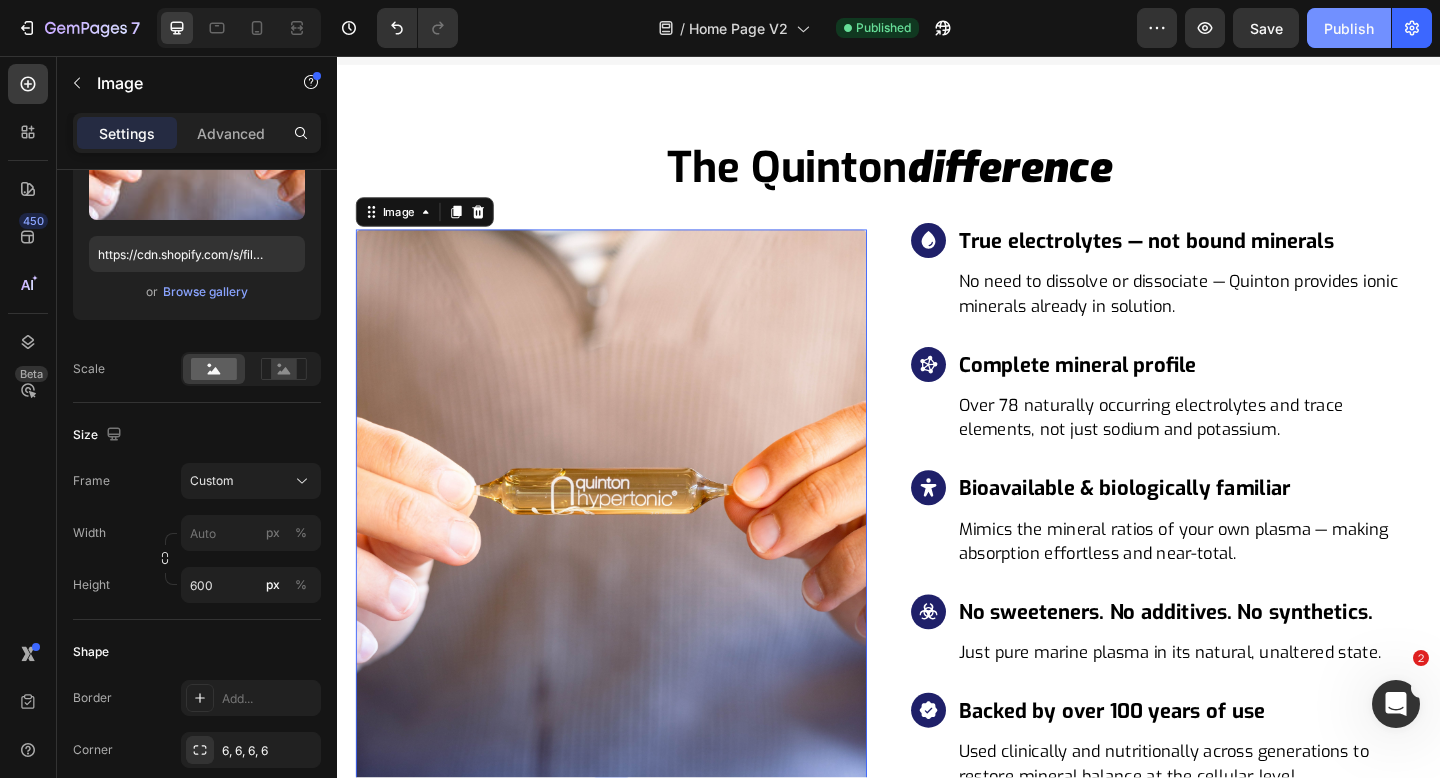 click on "Publish" at bounding box center (1349, 28) 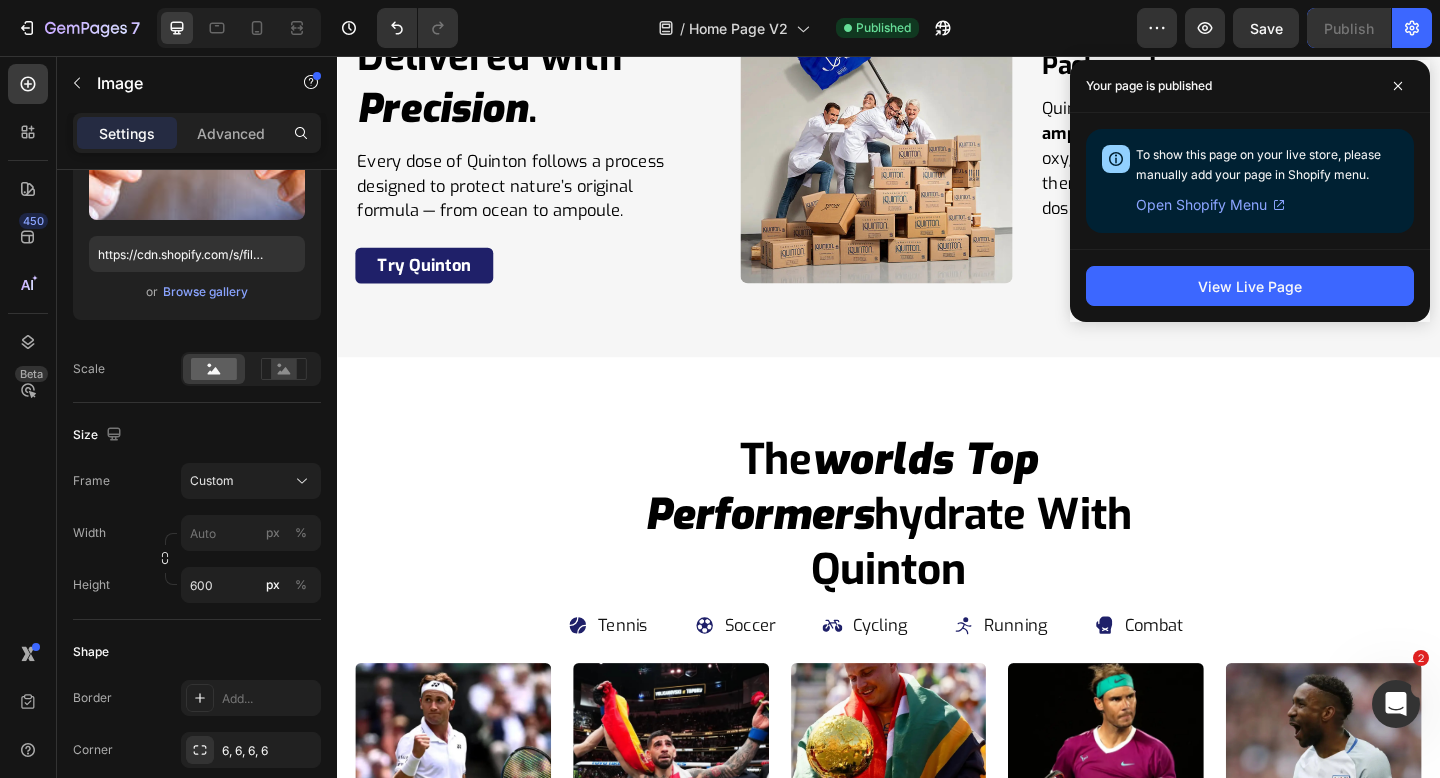 scroll, scrollTop: 12212, scrollLeft: 0, axis: vertical 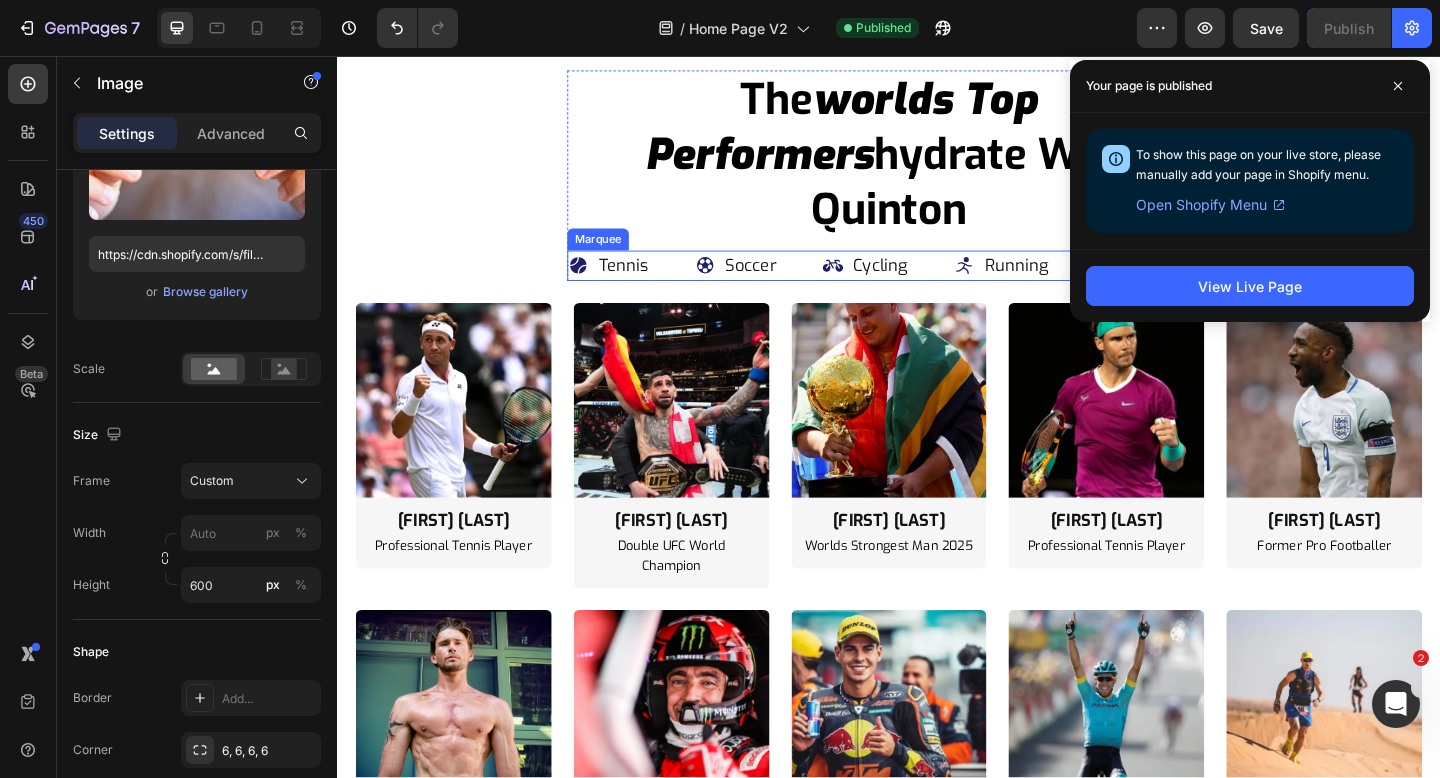 click on "Soccer Item List" at bounding box center (795, 284) 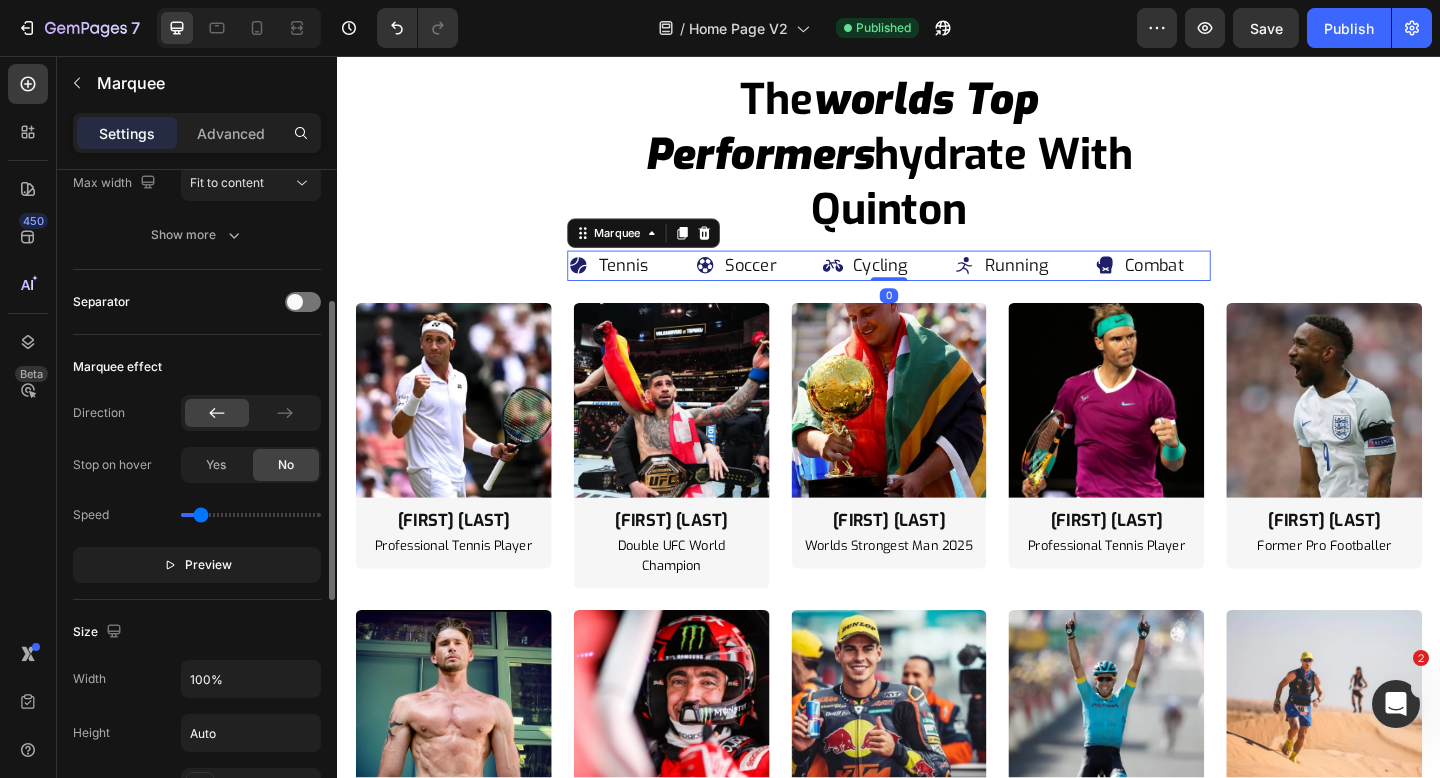 scroll, scrollTop: 0, scrollLeft: 0, axis: both 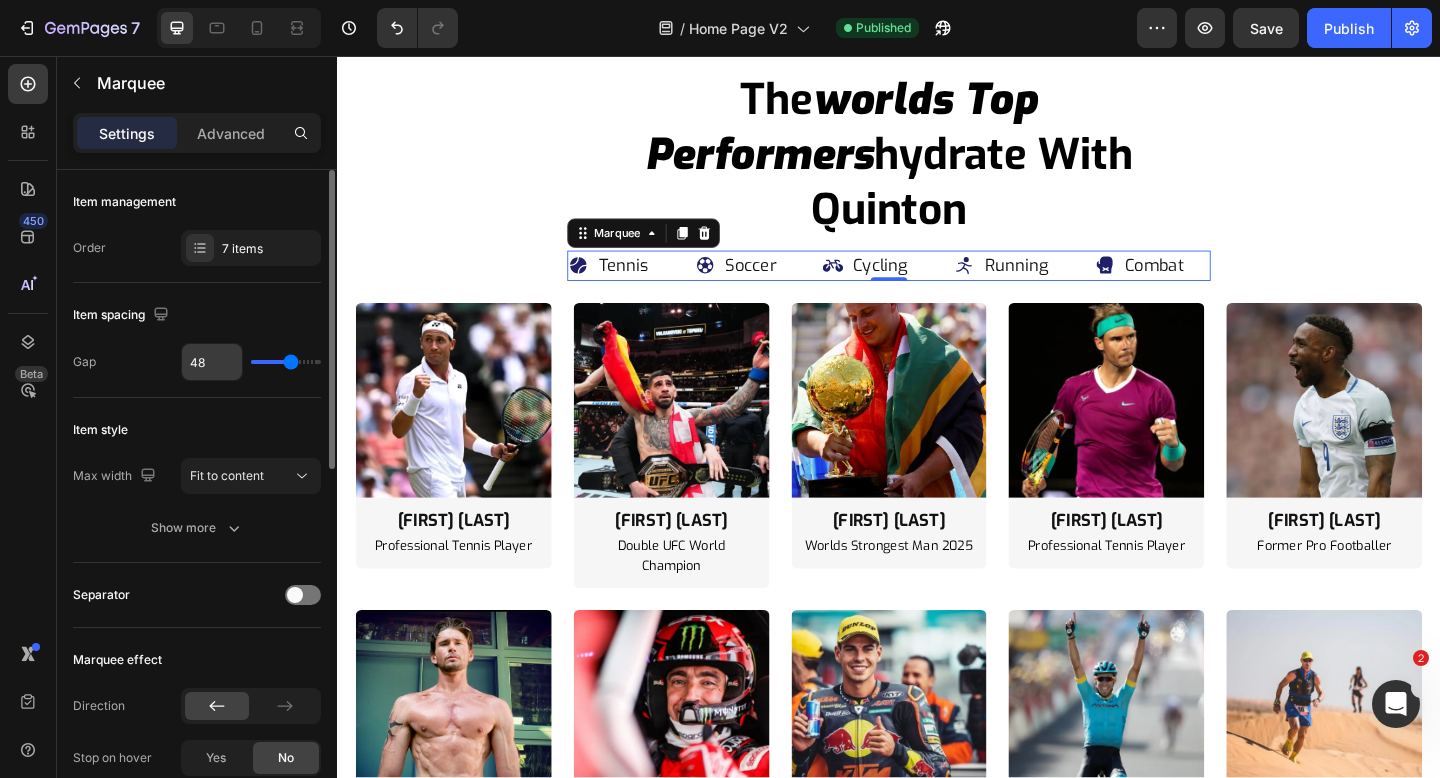 click on "48" at bounding box center (212, 362) 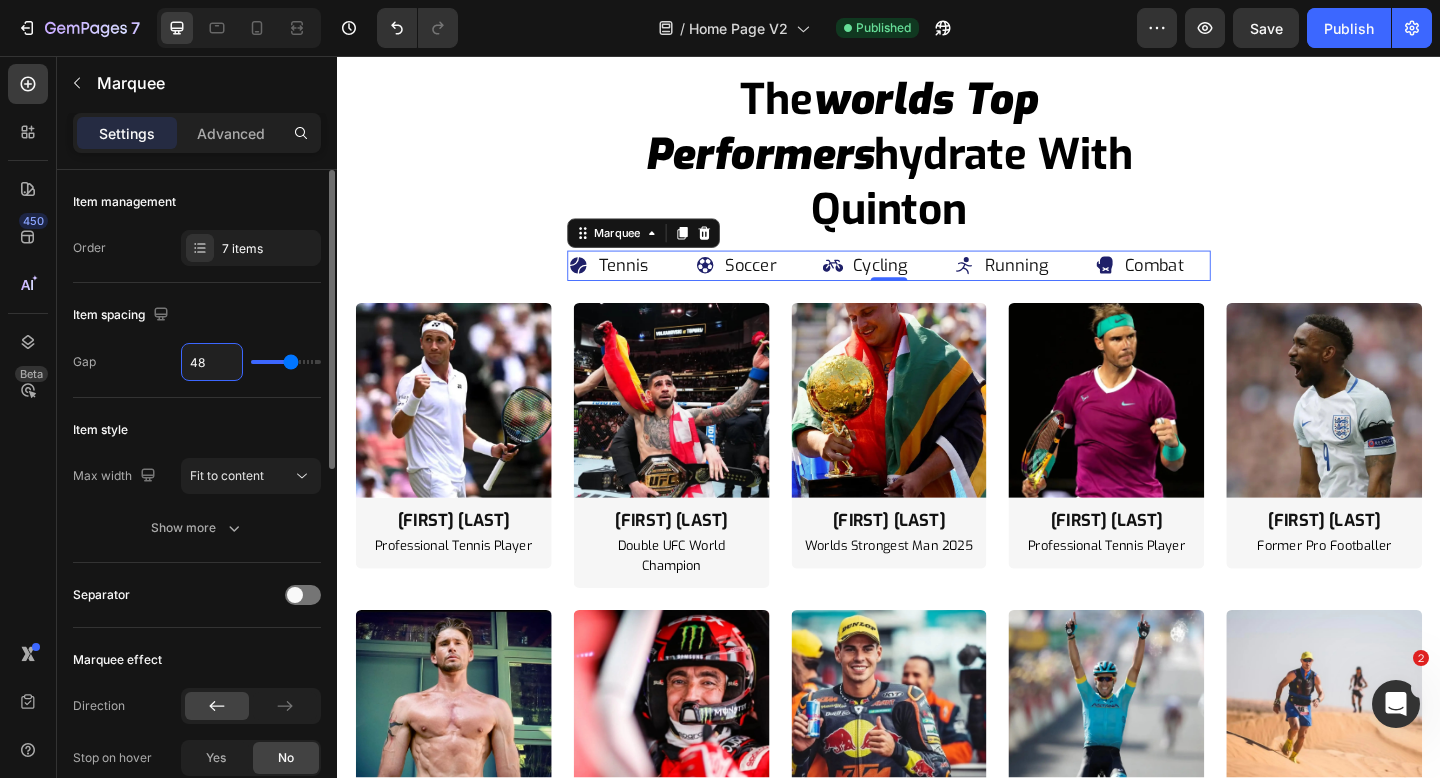 type on "2" 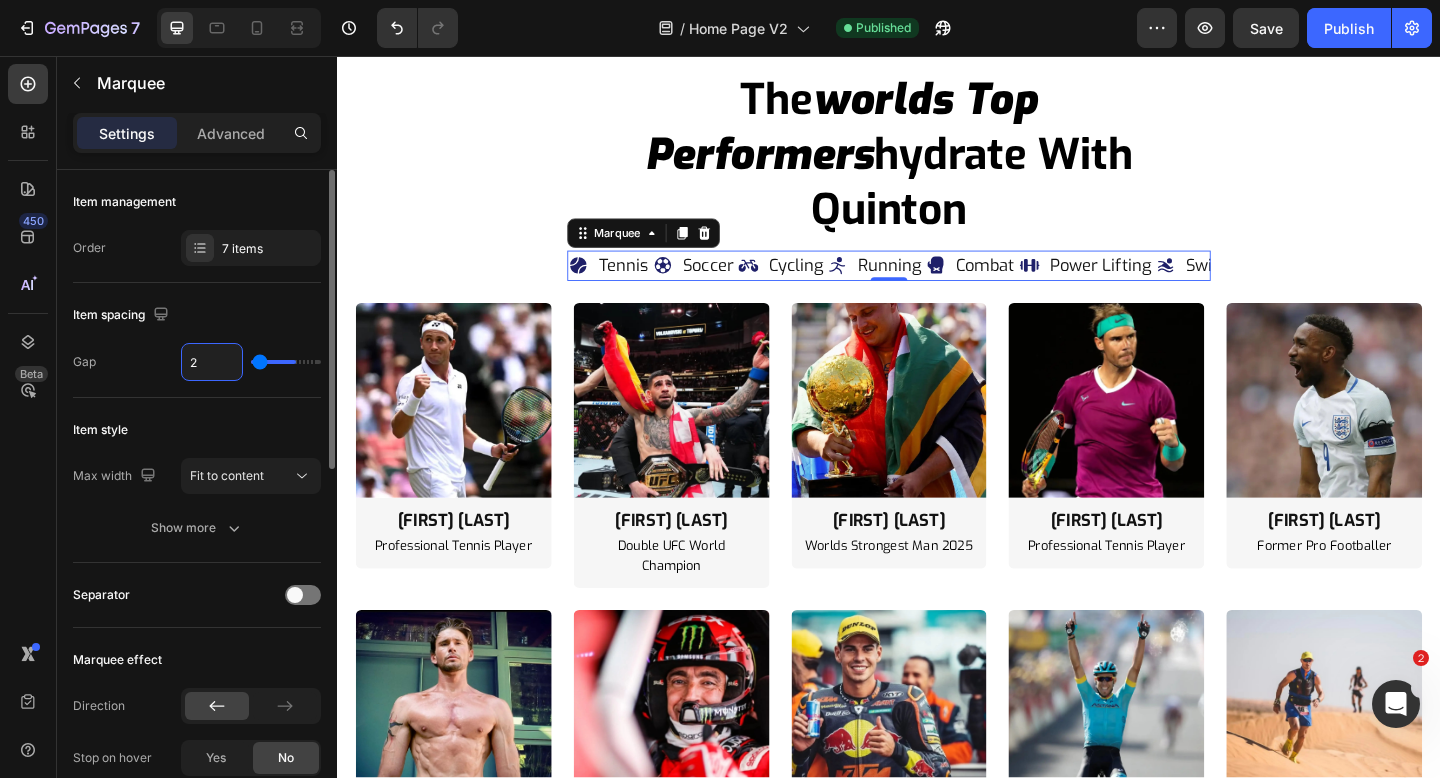 type on "24" 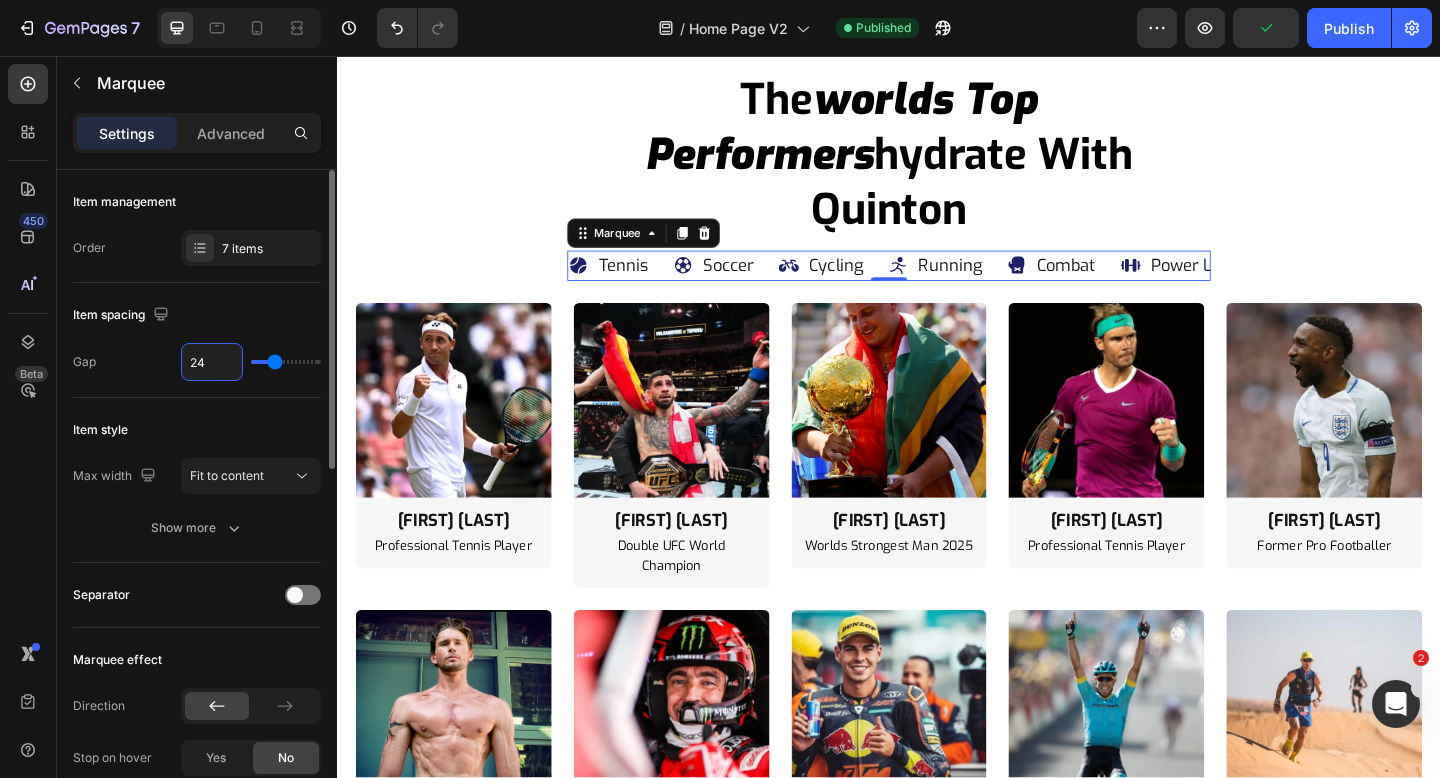 type on "24" 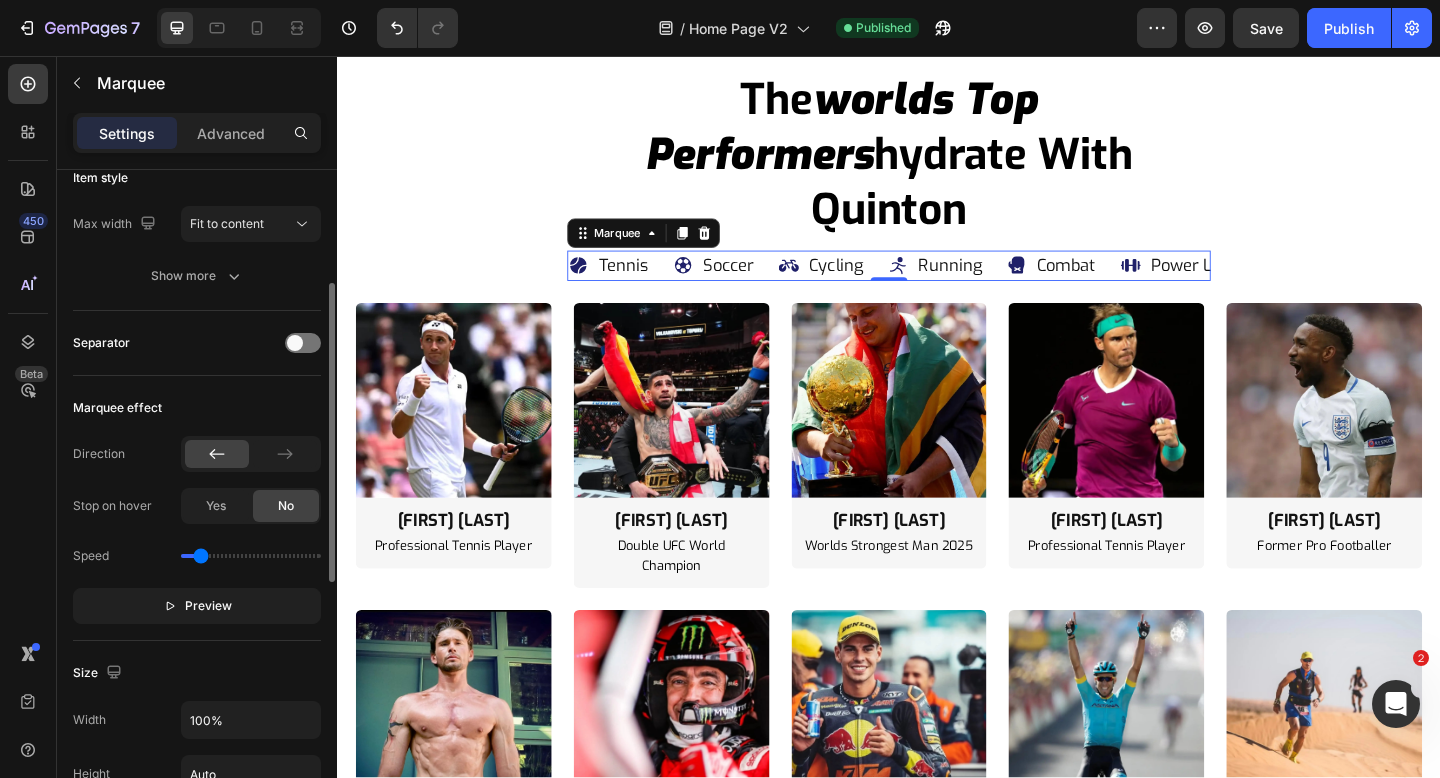 scroll, scrollTop: 303, scrollLeft: 0, axis: vertical 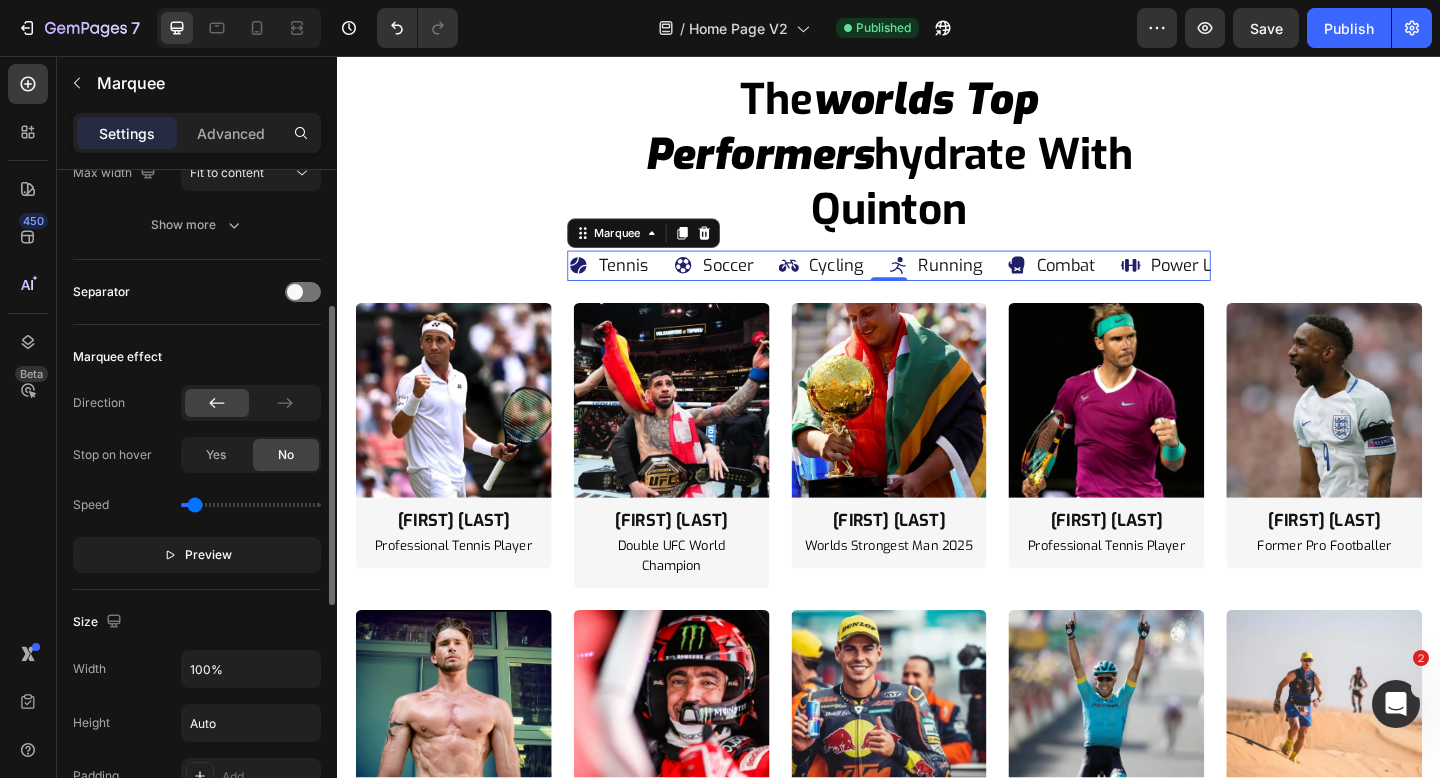 type on "0.2" 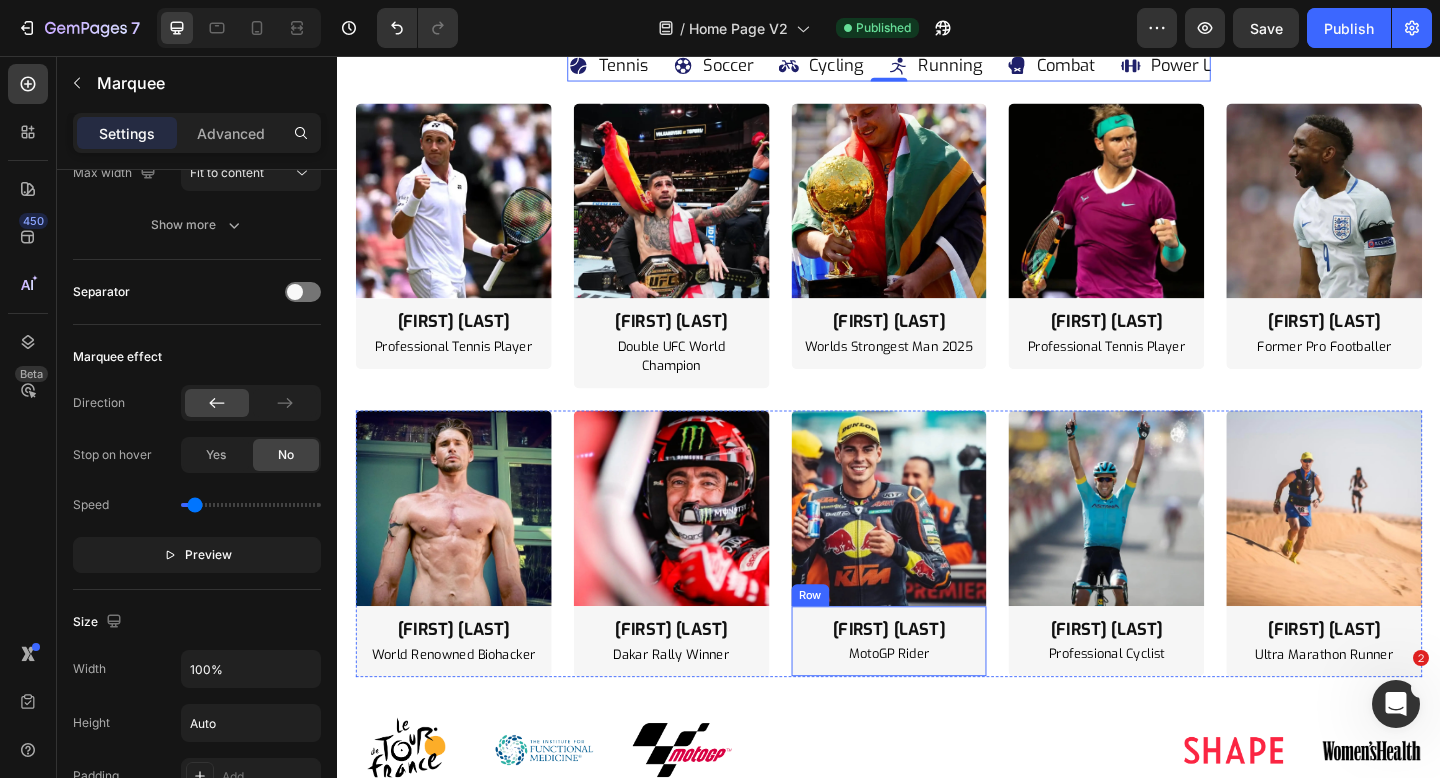 scroll, scrollTop: 12364, scrollLeft: 0, axis: vertical 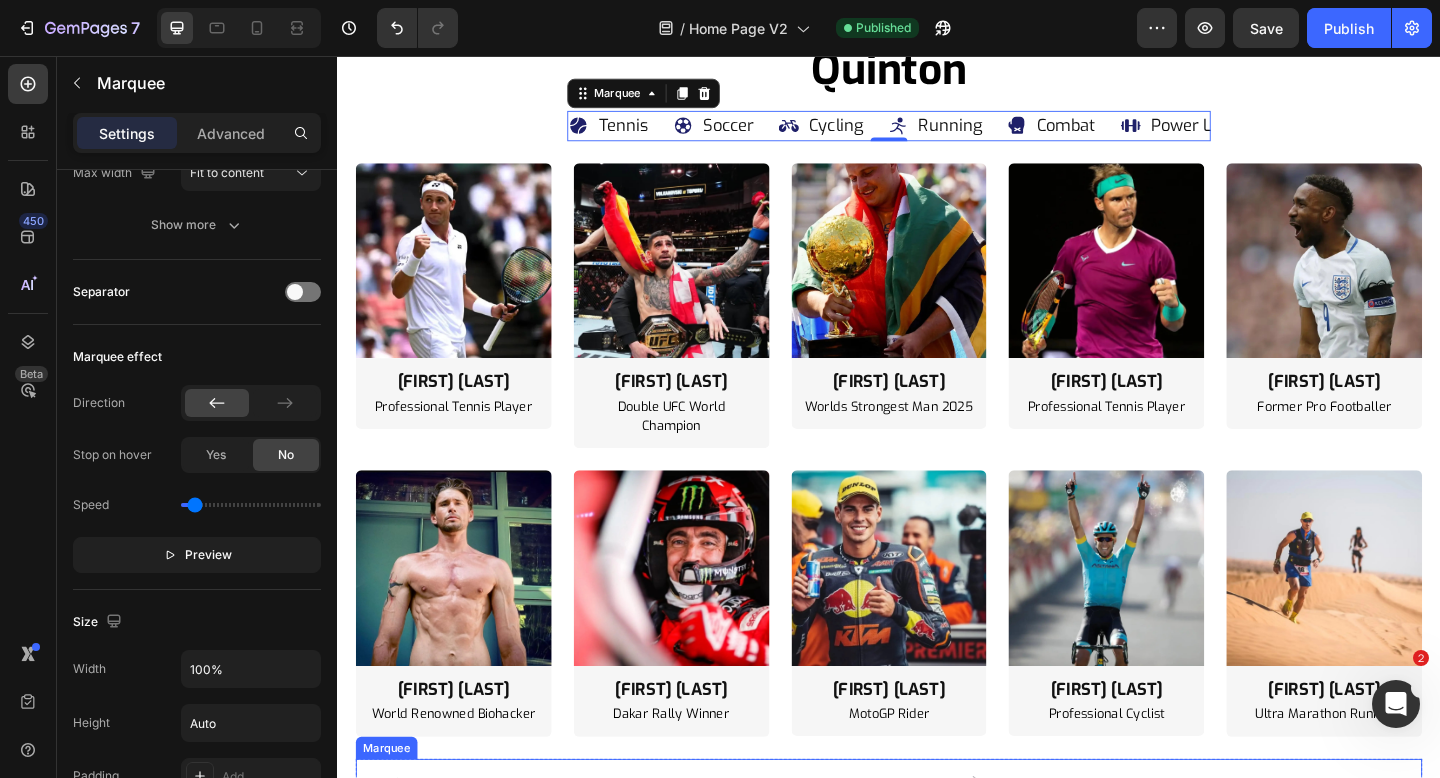 click on "Image" at bounding box center [883, 876] 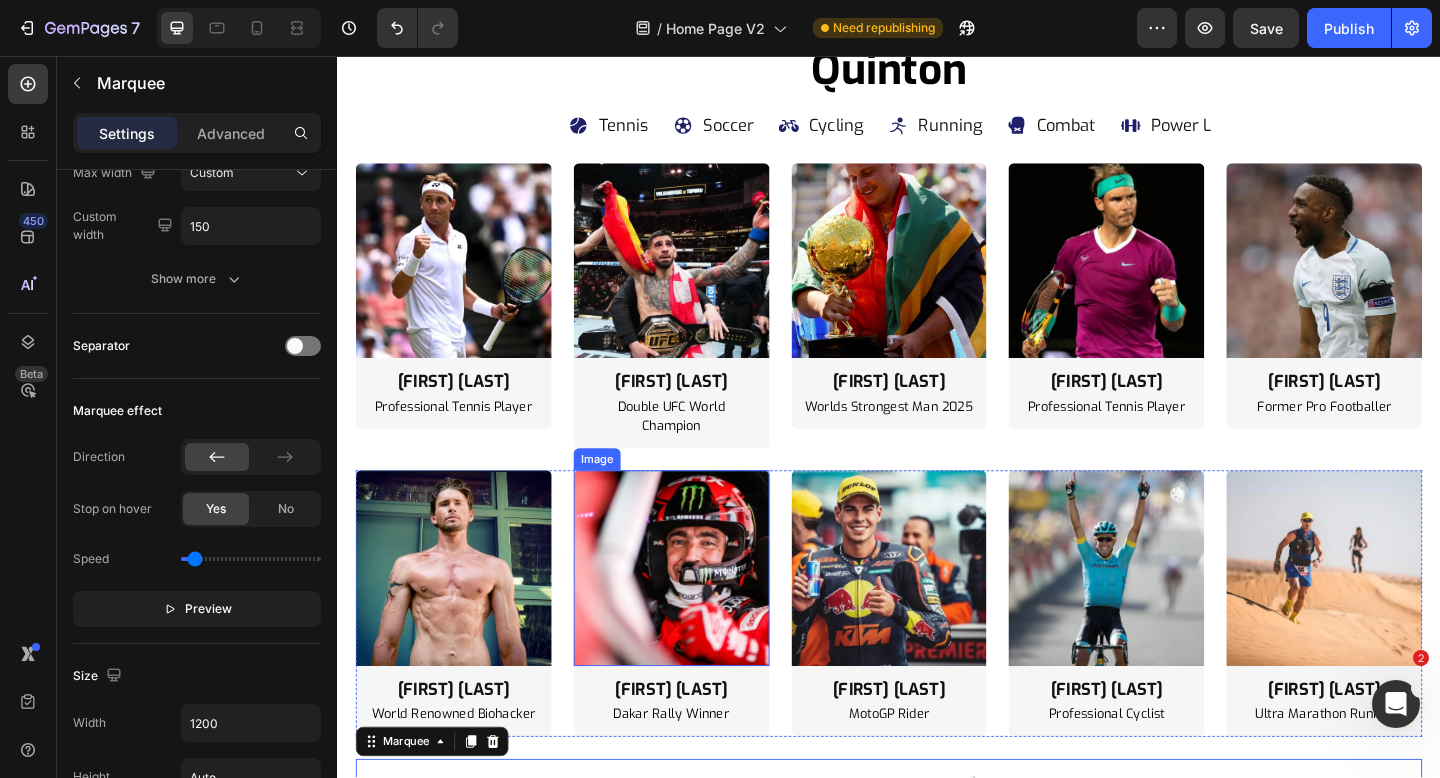 scroll, scrollTop: 12476, scrollLeft: 0, axis: vertical 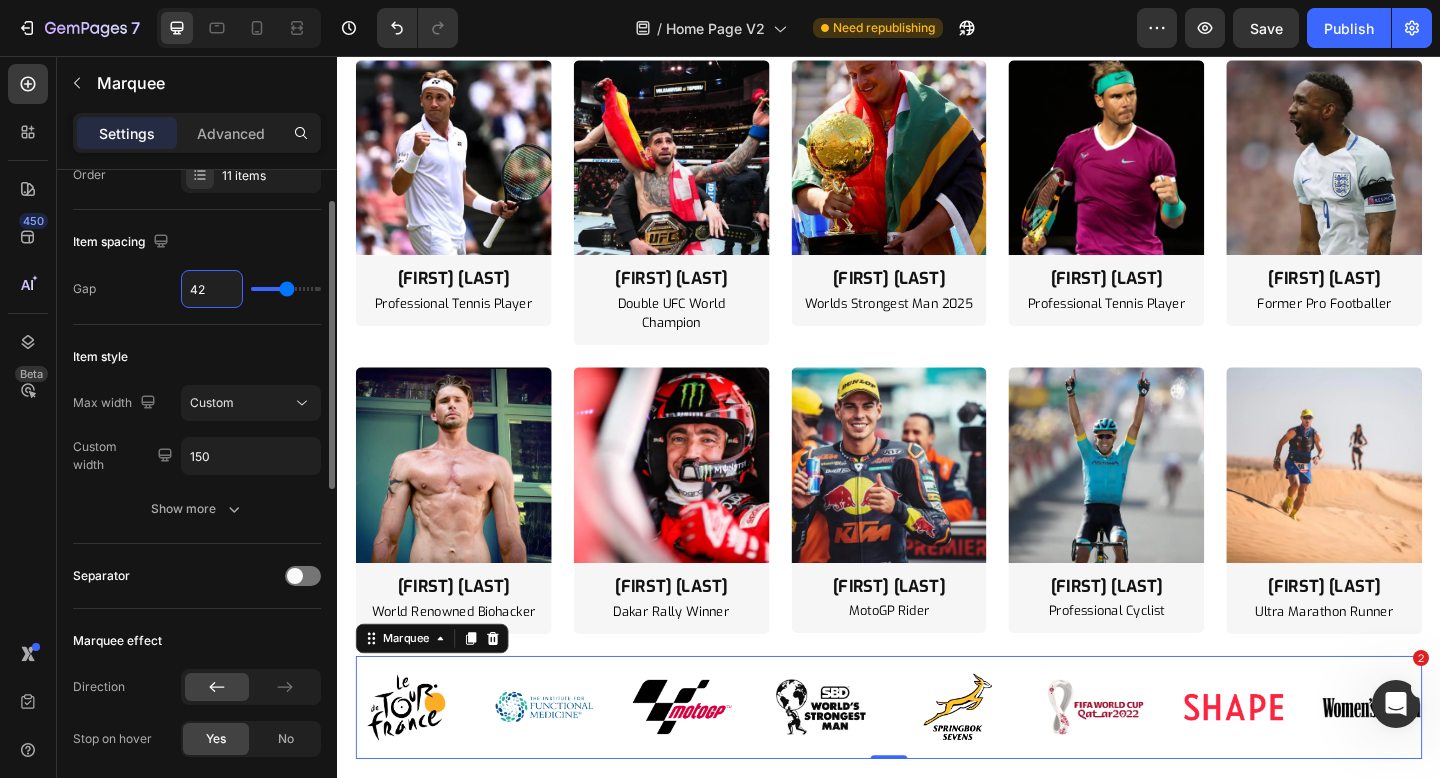click on "42" at bounding box center [212, 289] 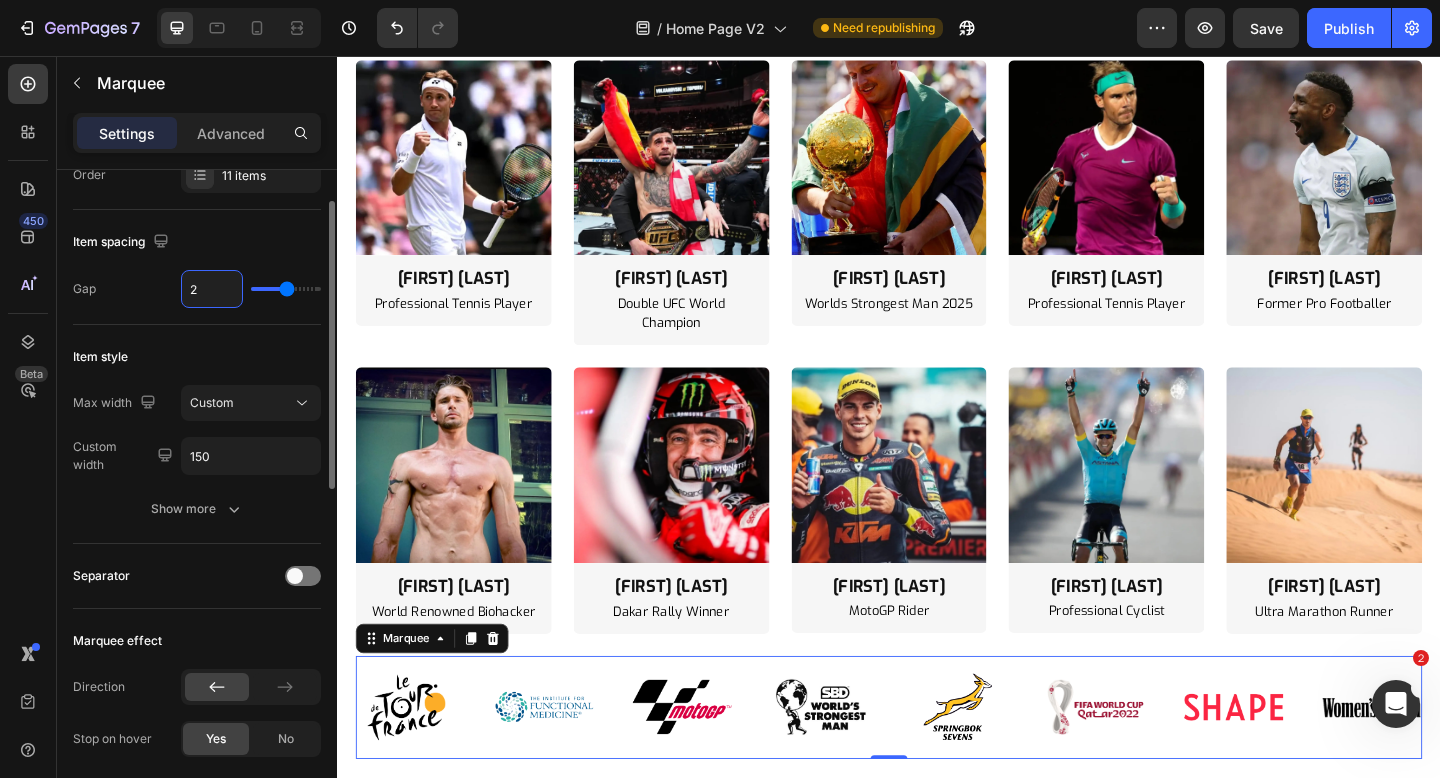 type on "24" 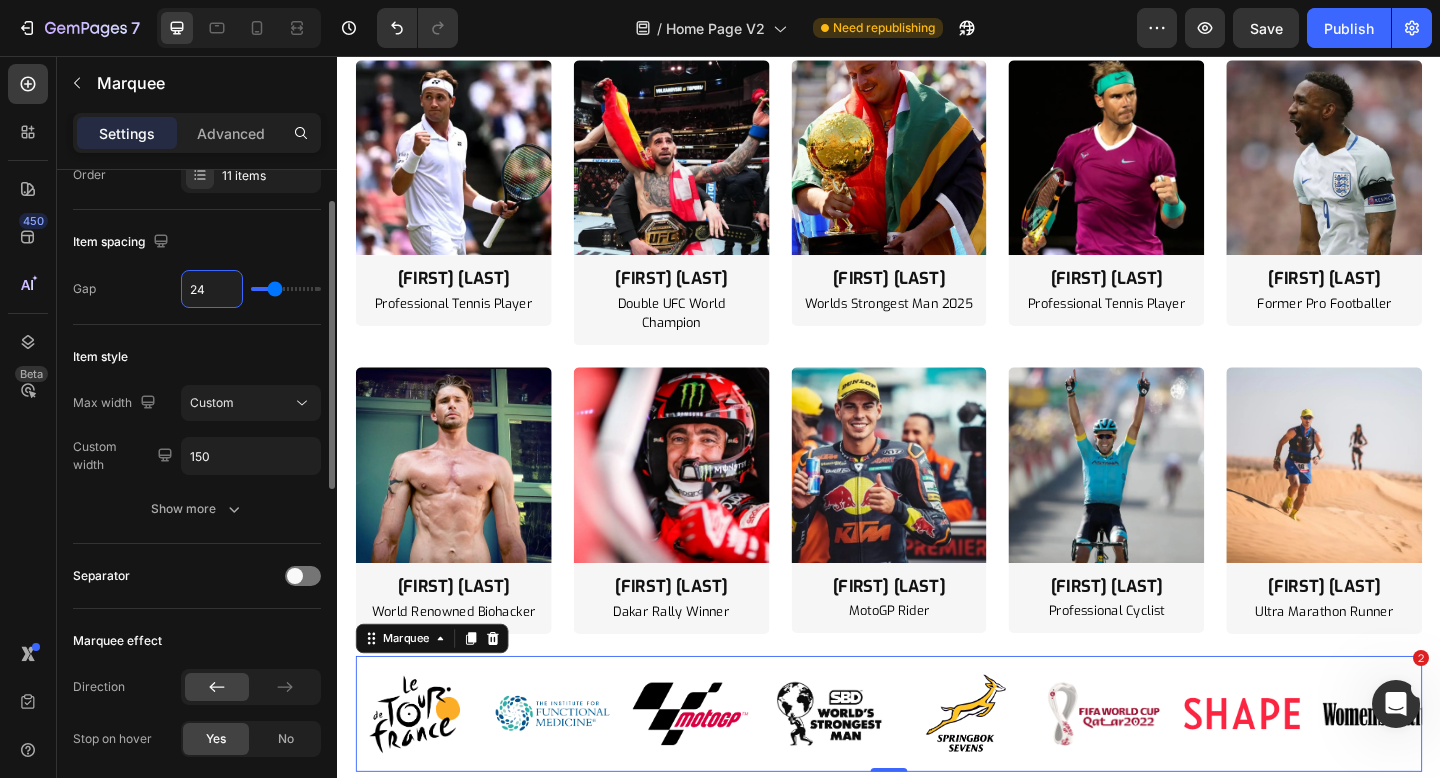 type on "25" 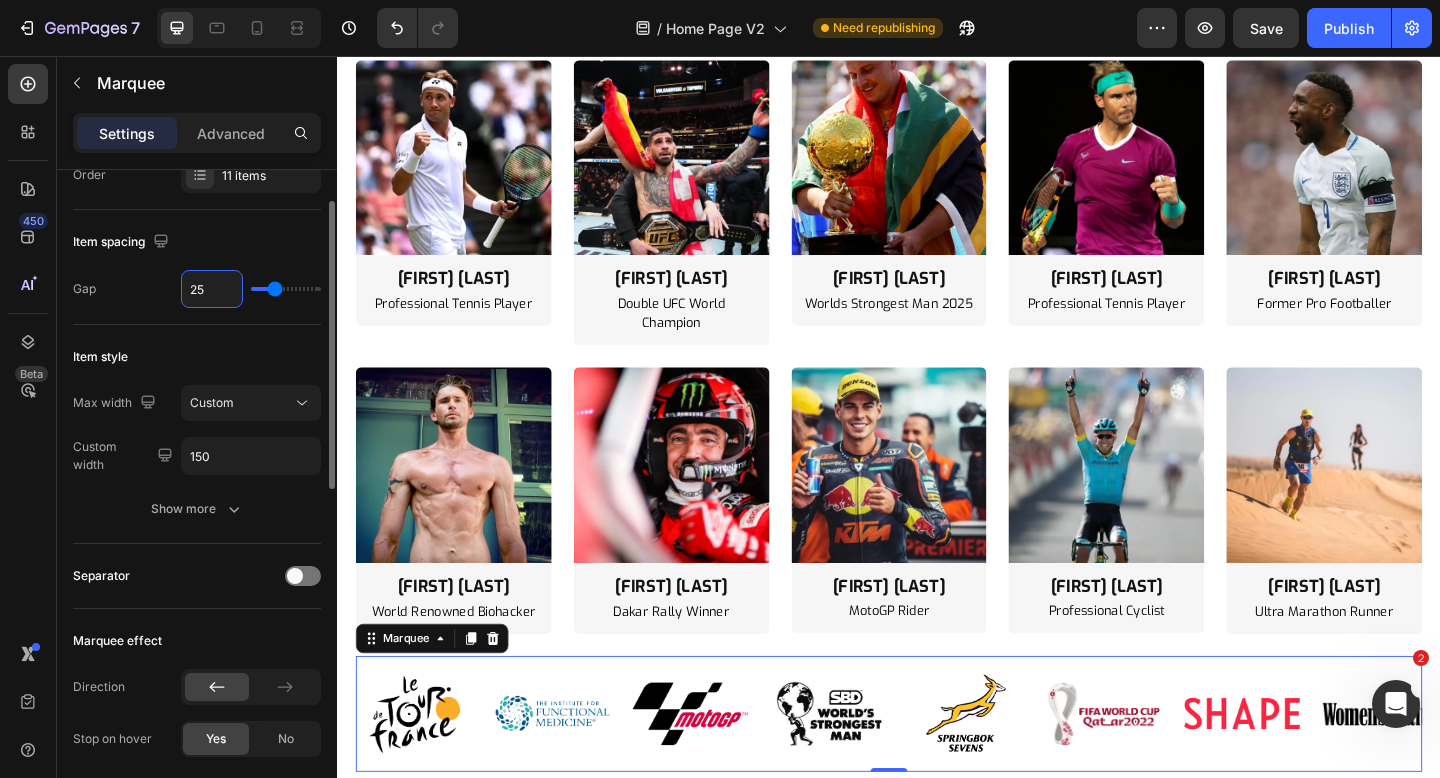 type on "25" 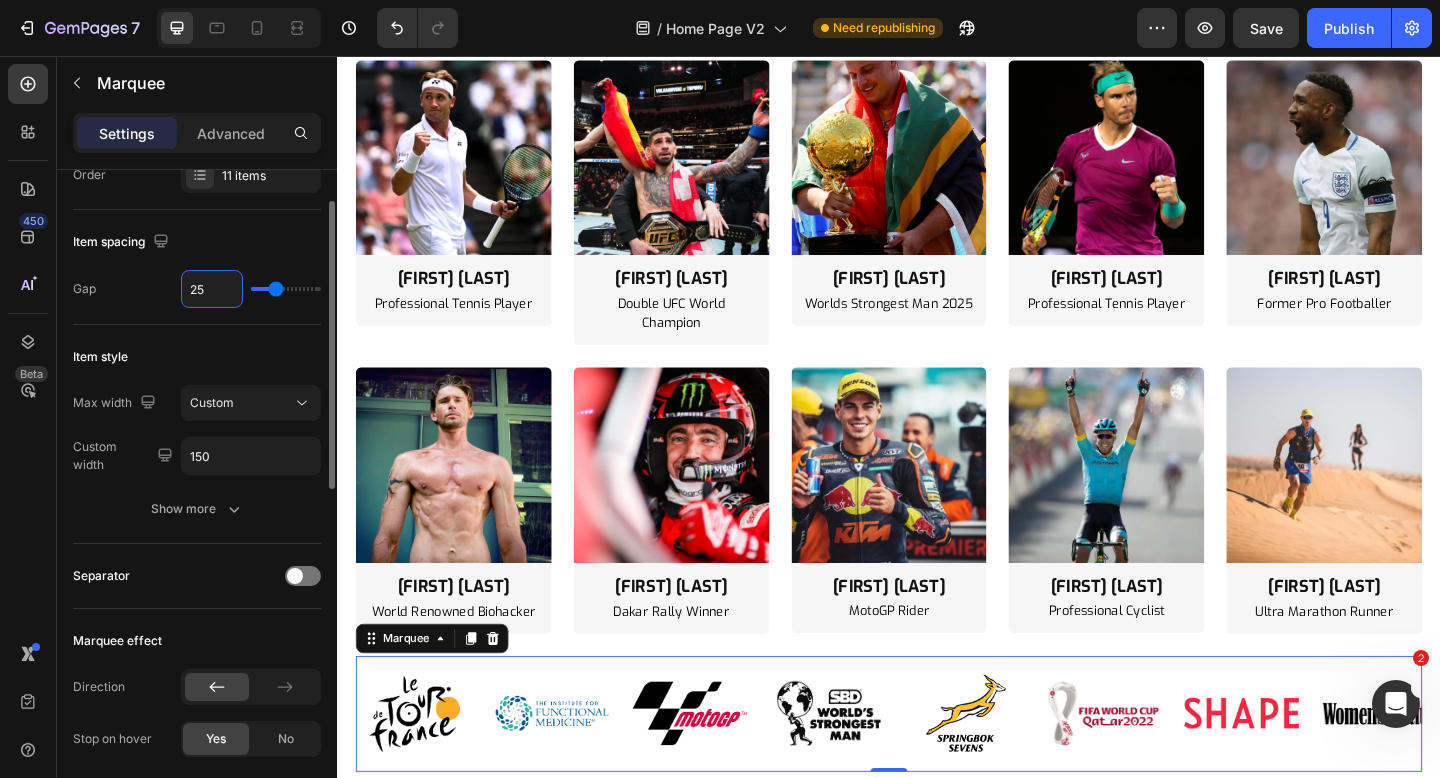 type on "26" 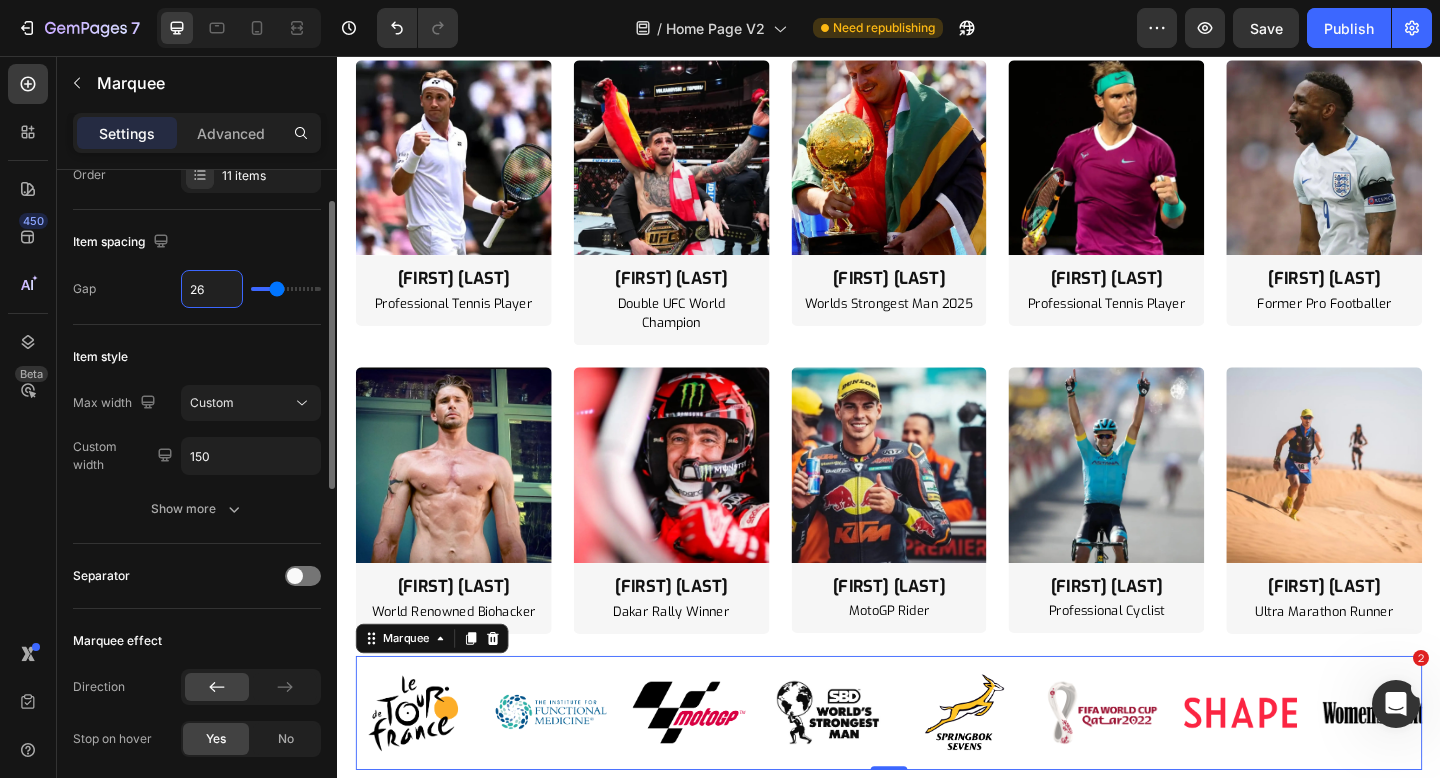 type on "27" 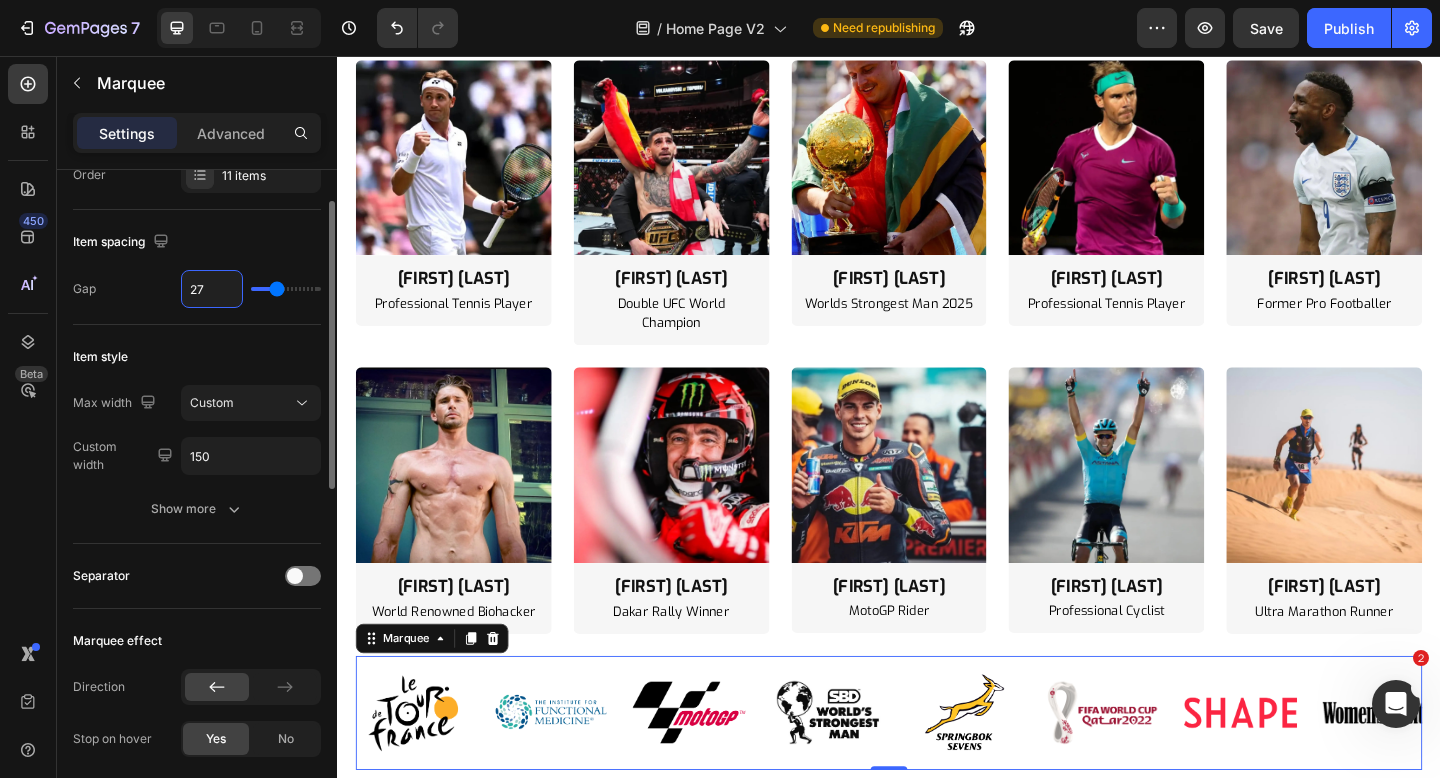 type on "28" 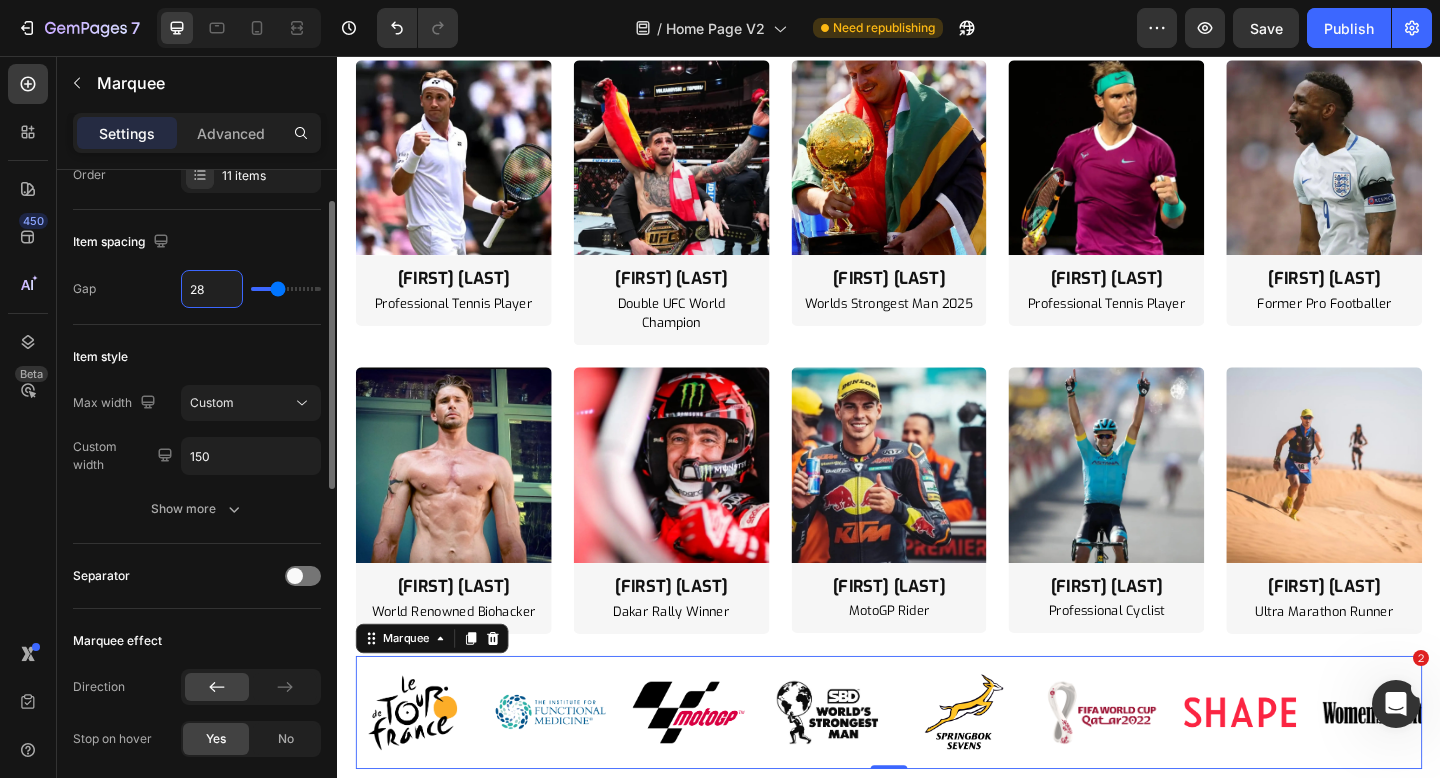 type on "29" 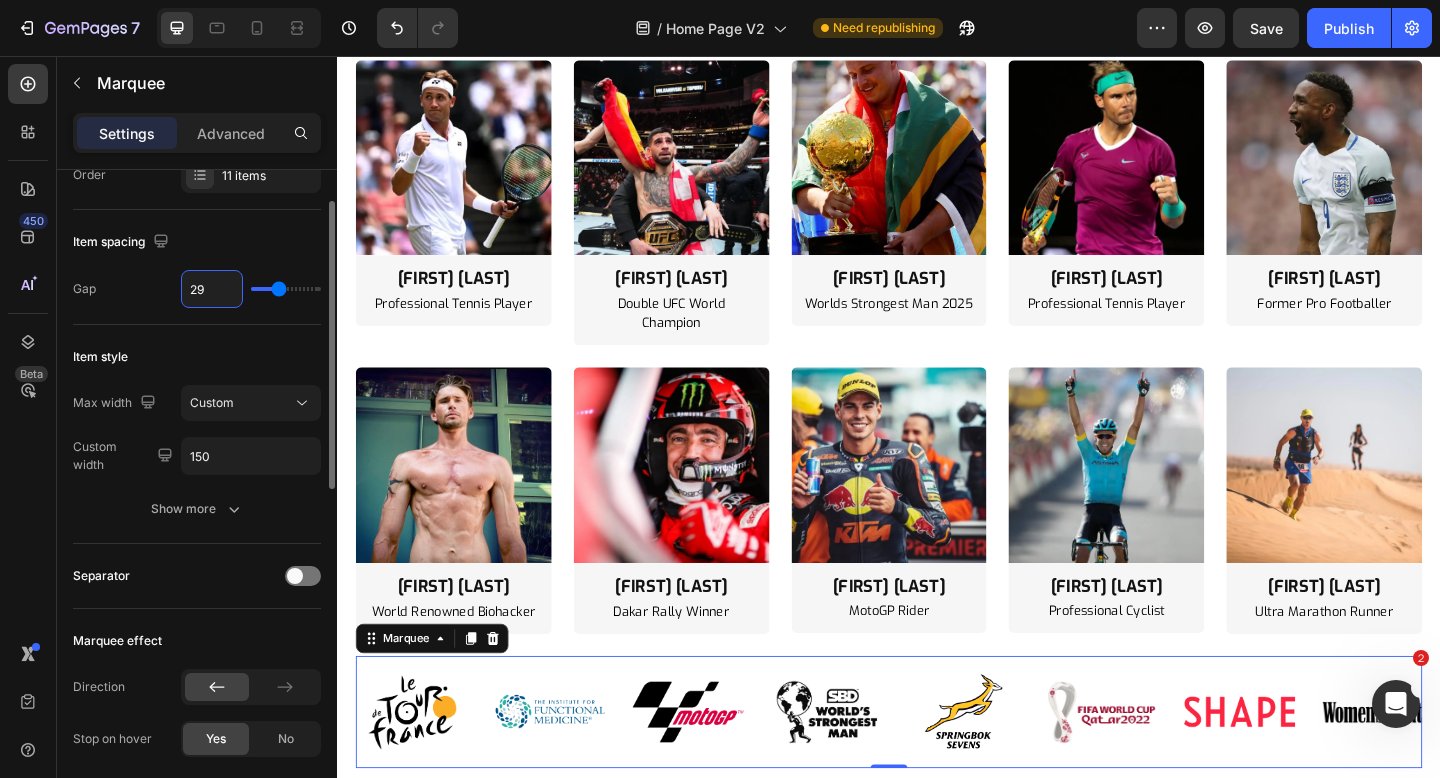 type on "30" 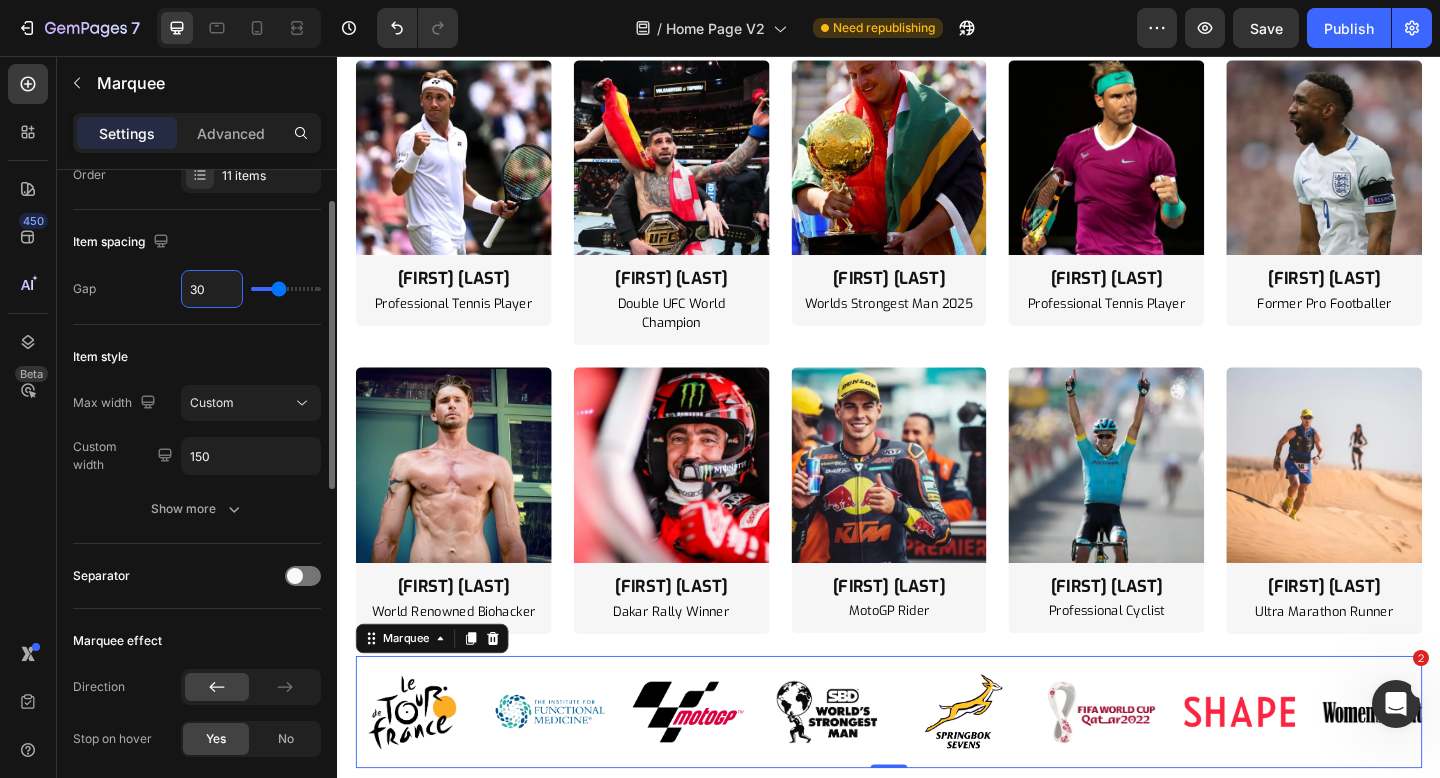 type on "30" 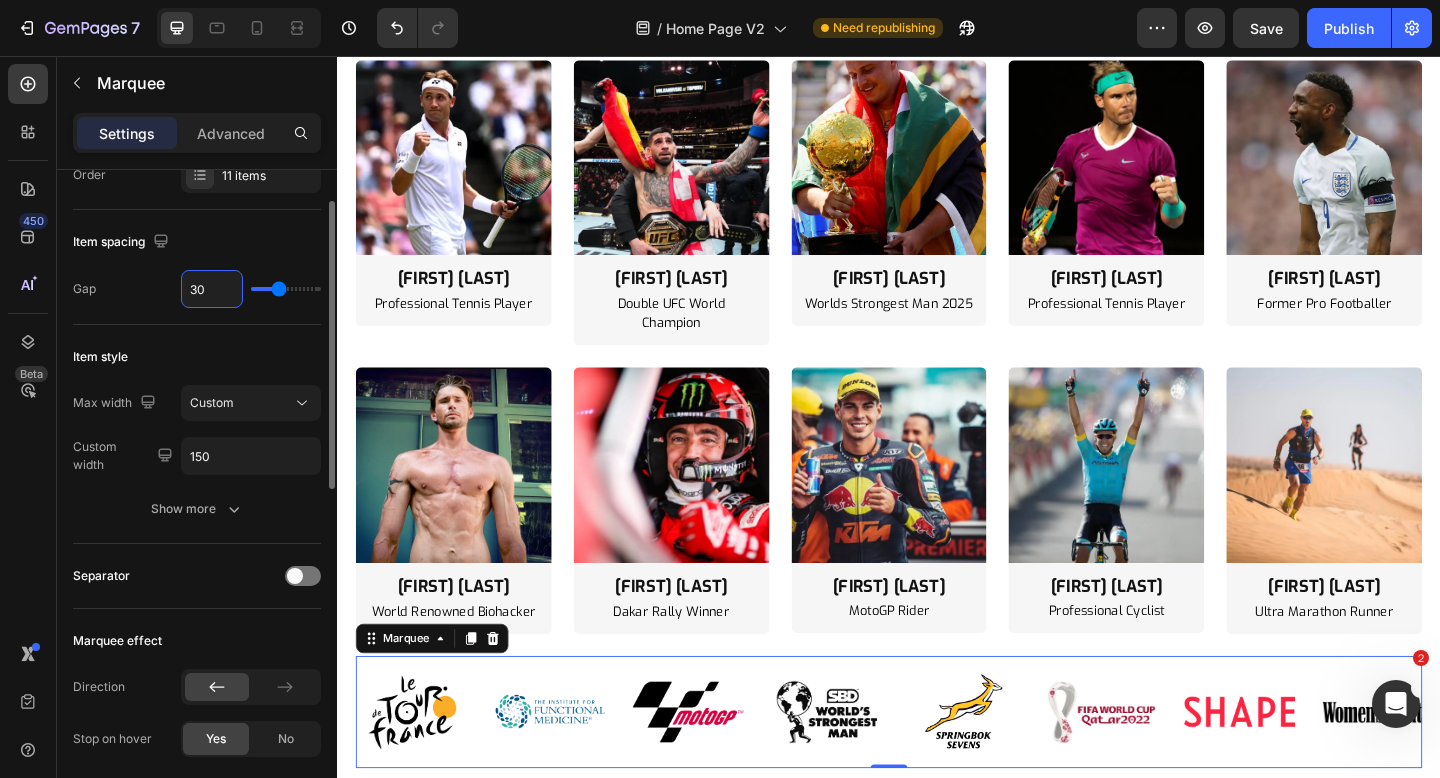 type on "31" 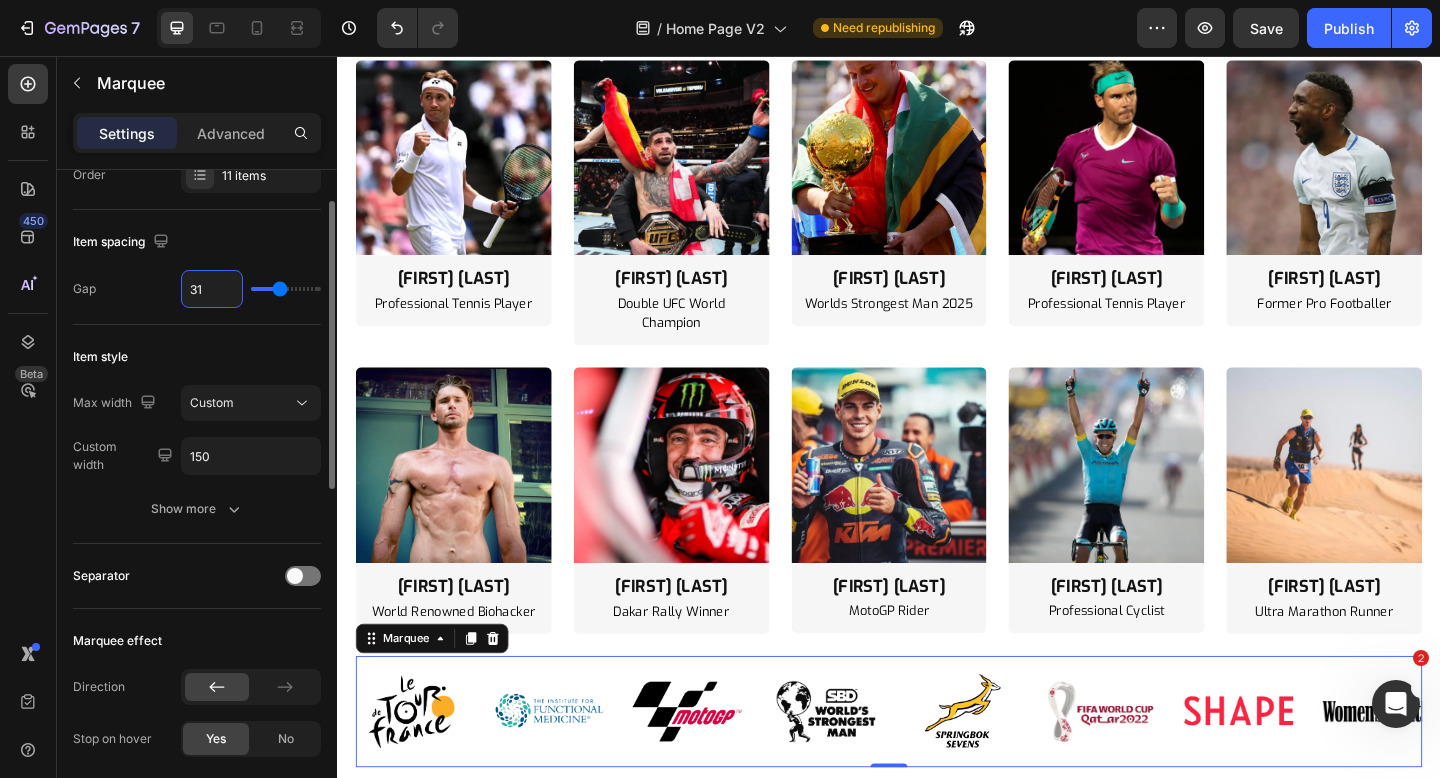 type on "32" 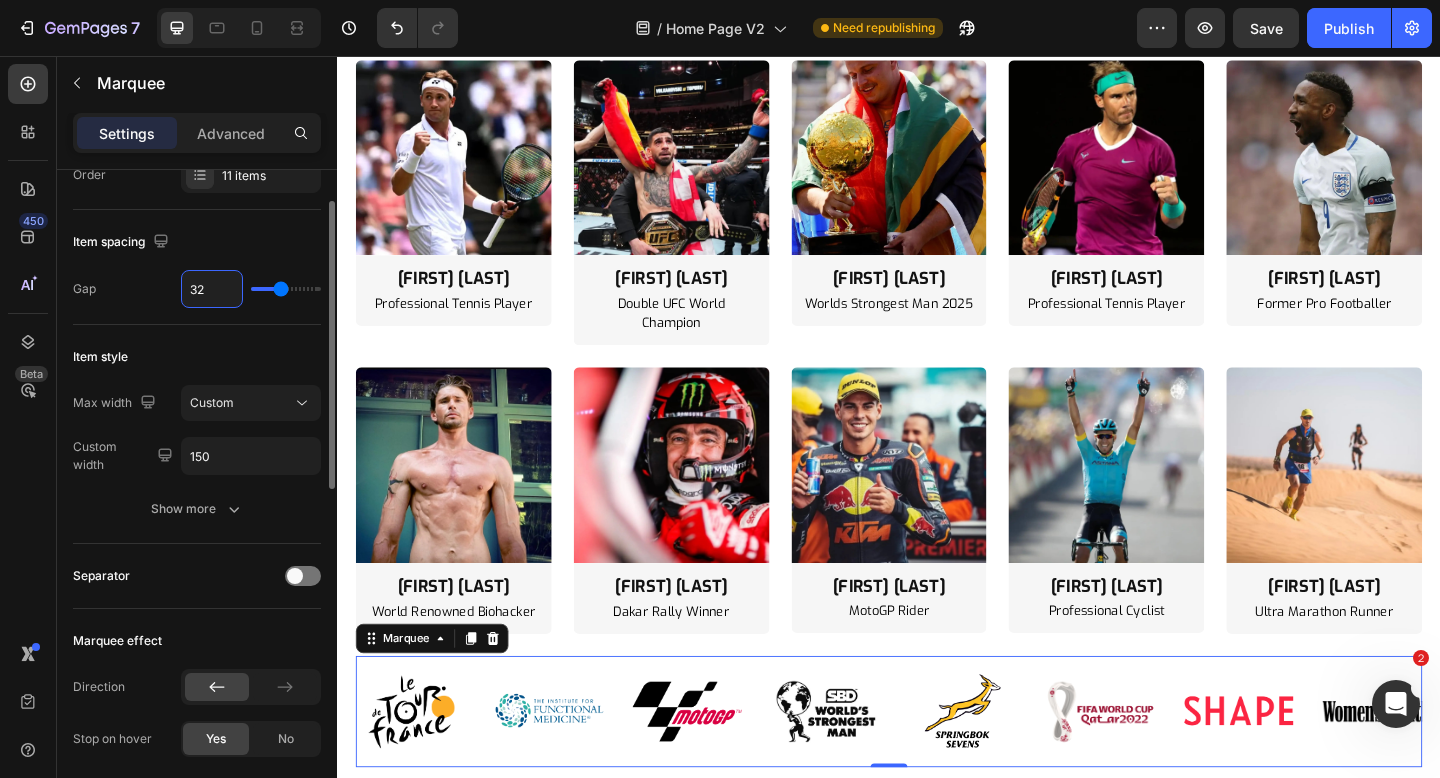 type on "33" 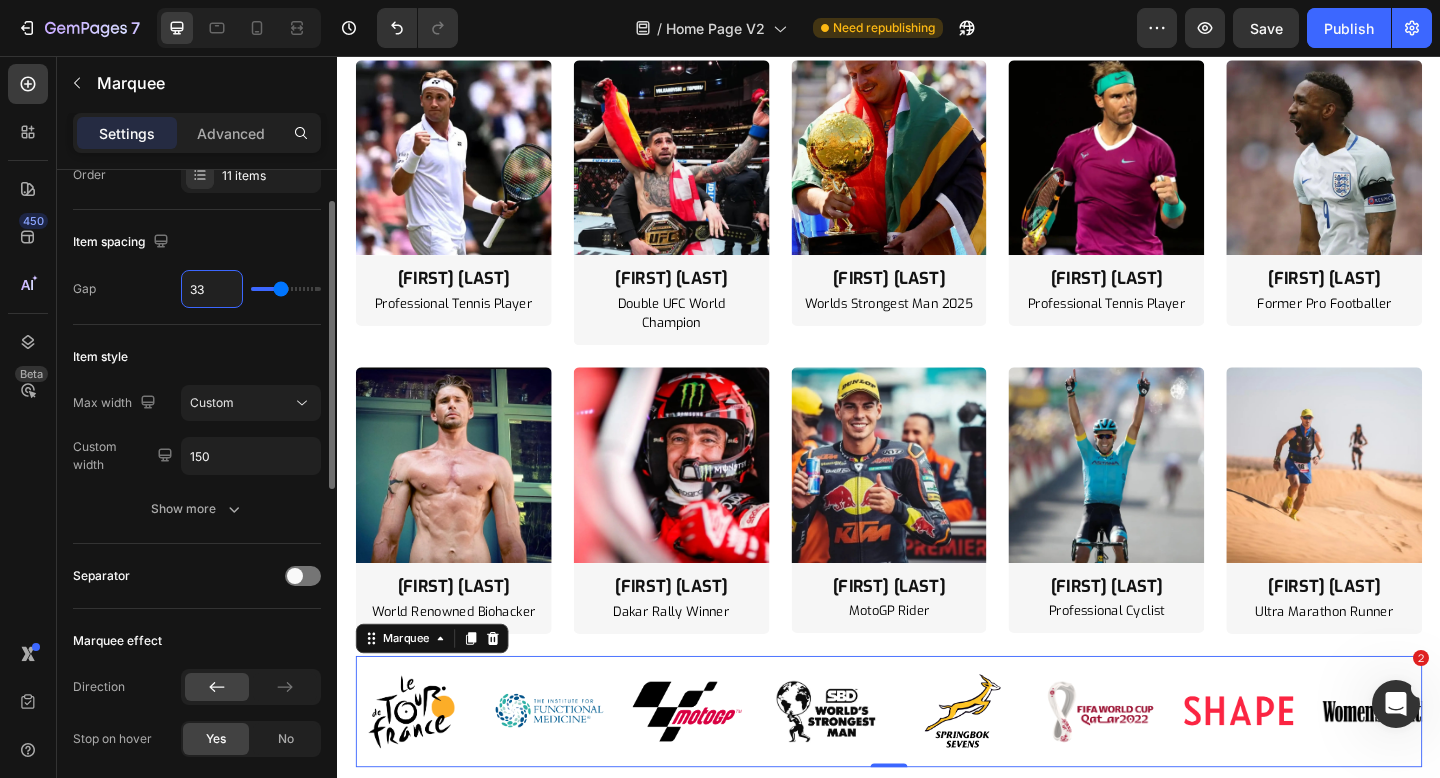 type on "34" 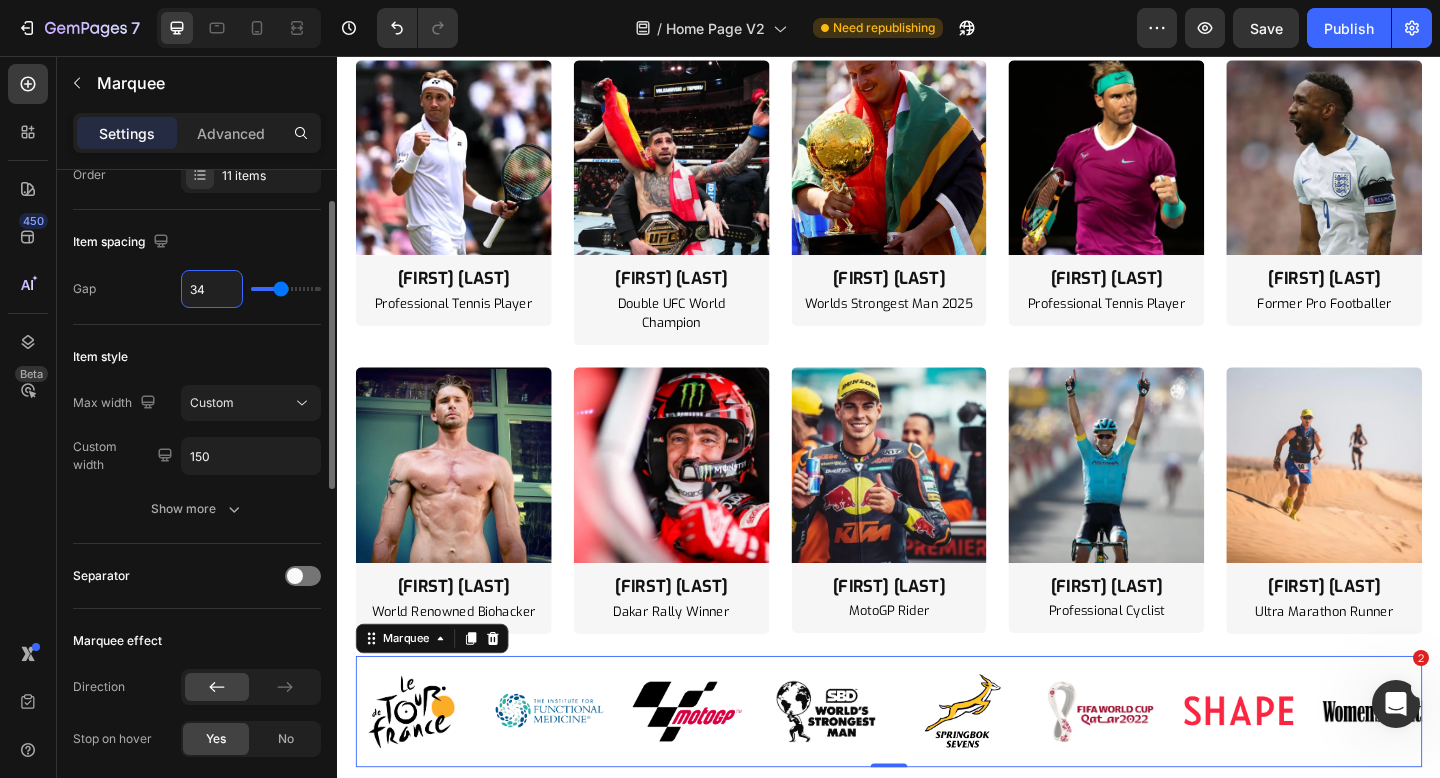 type on "34" 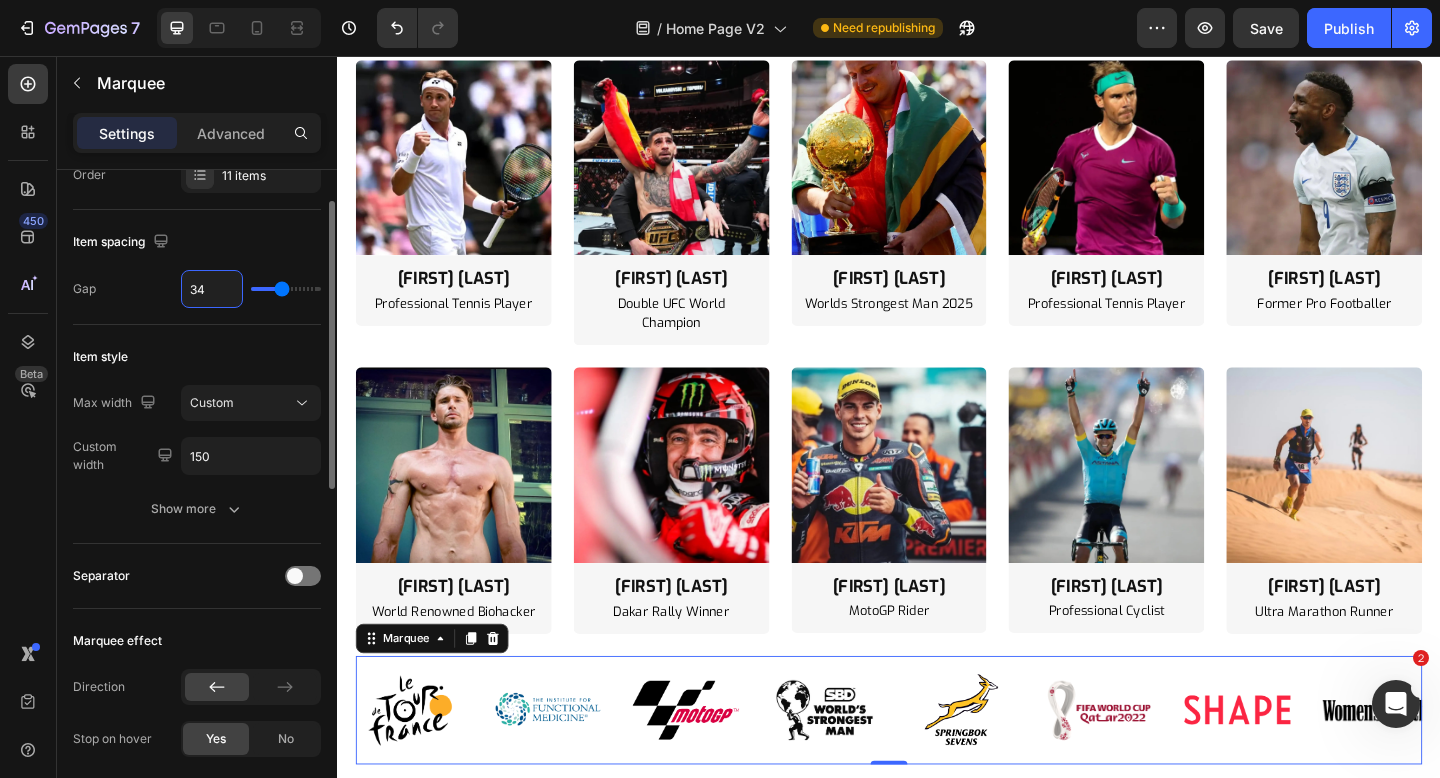 type on "35" 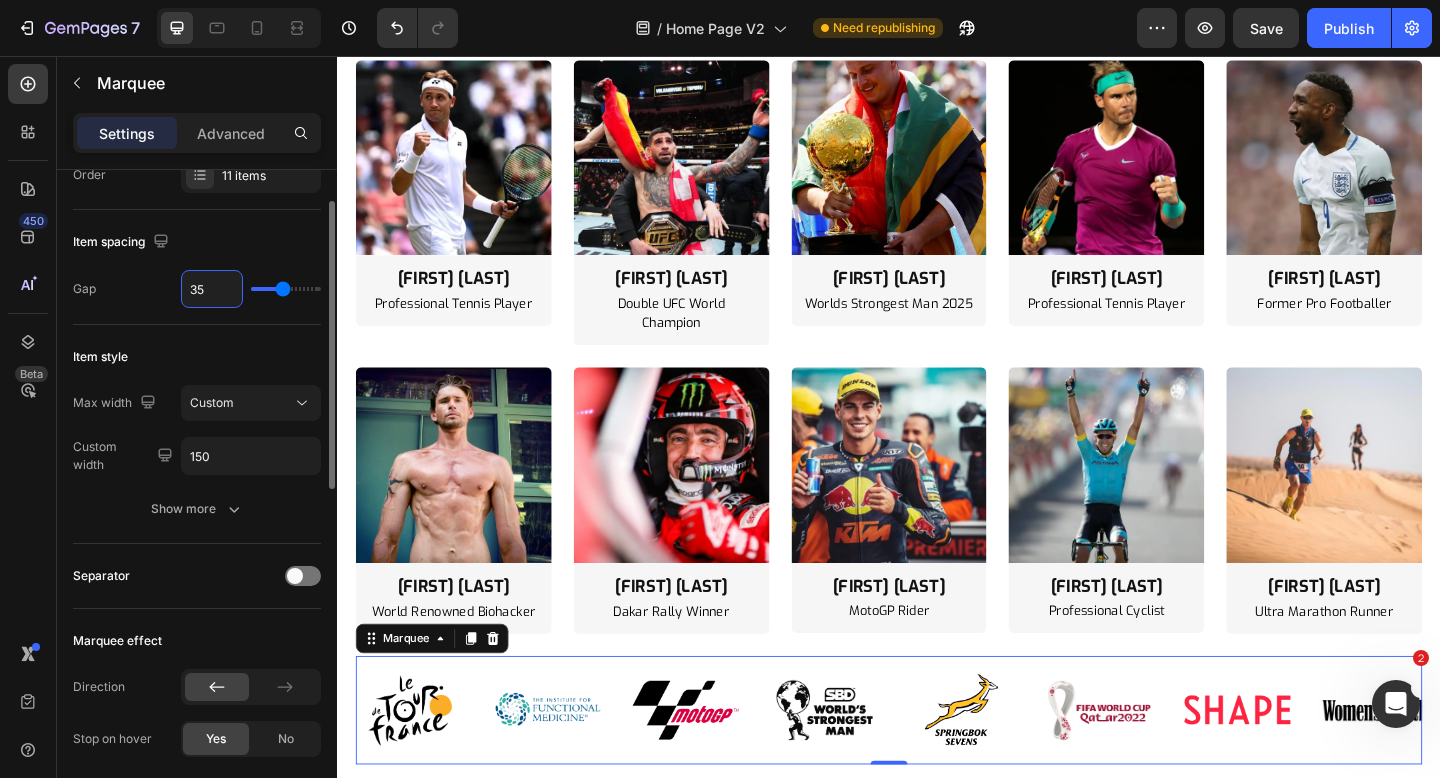 type on "36" 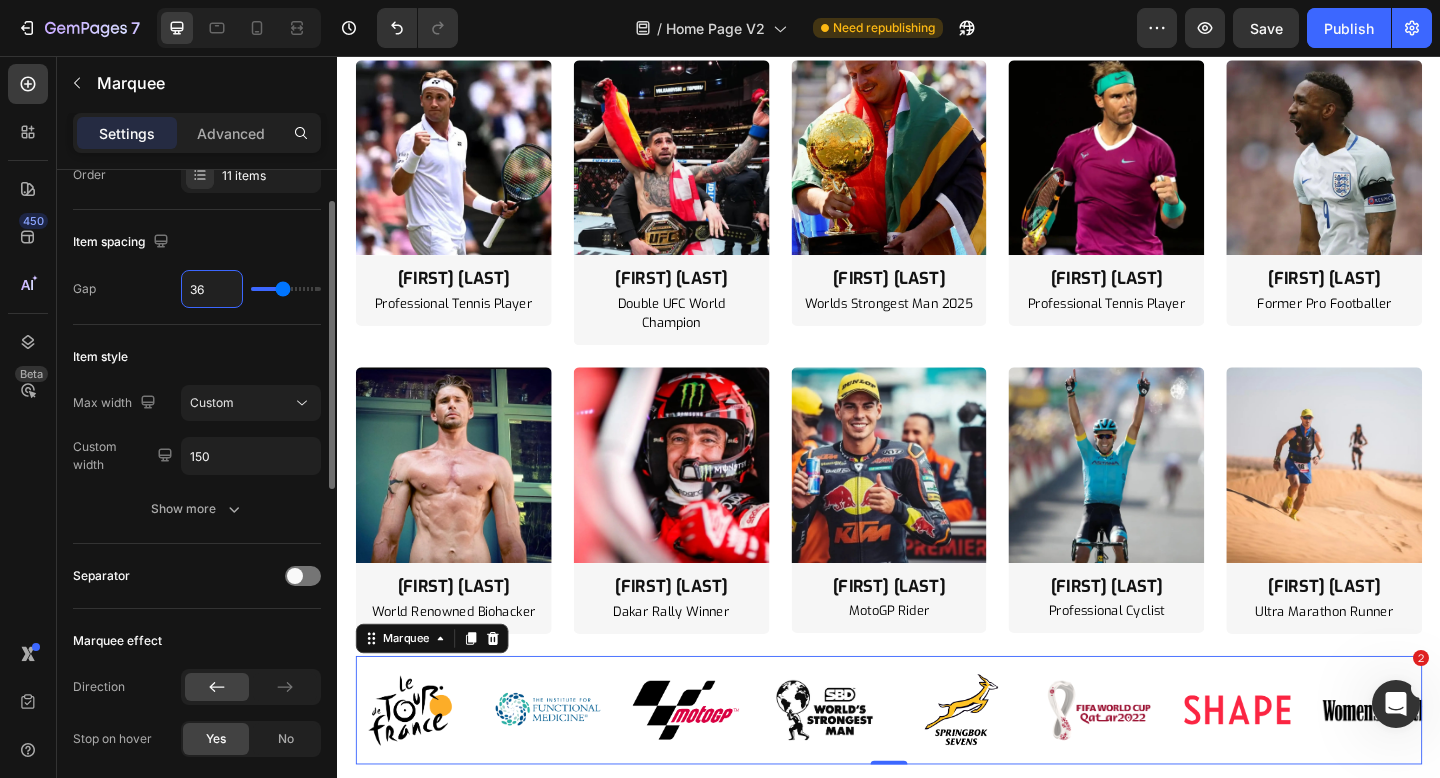 type on "37" 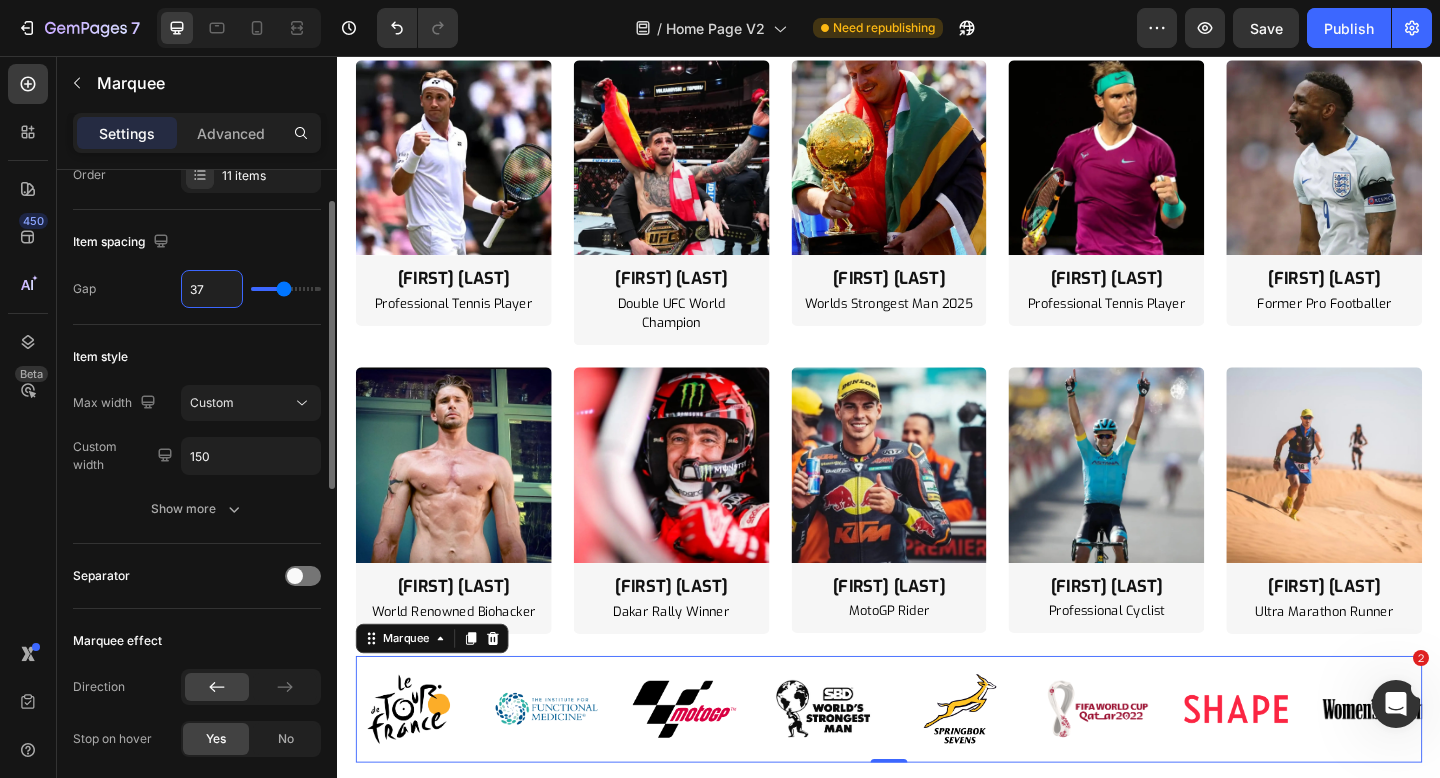type on "38" 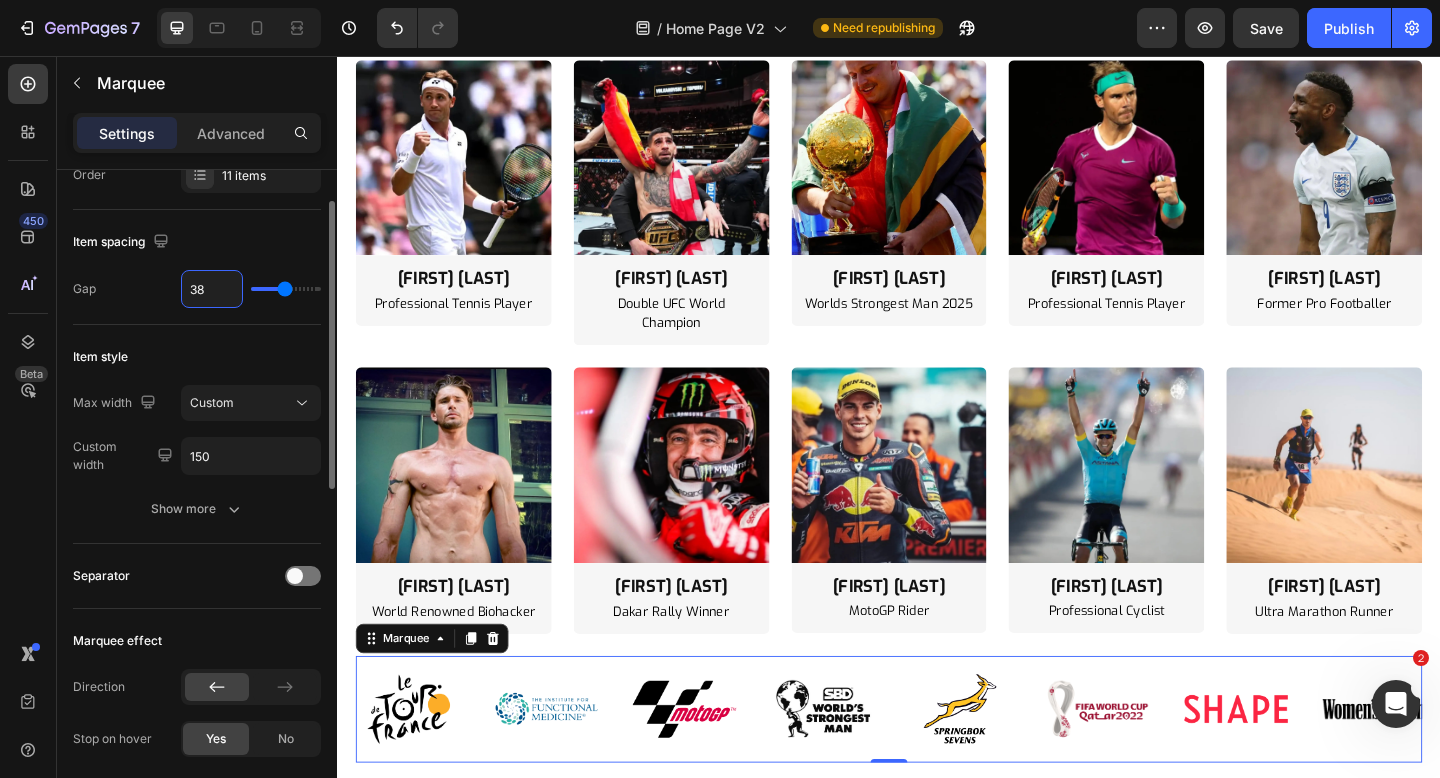 type on "39" 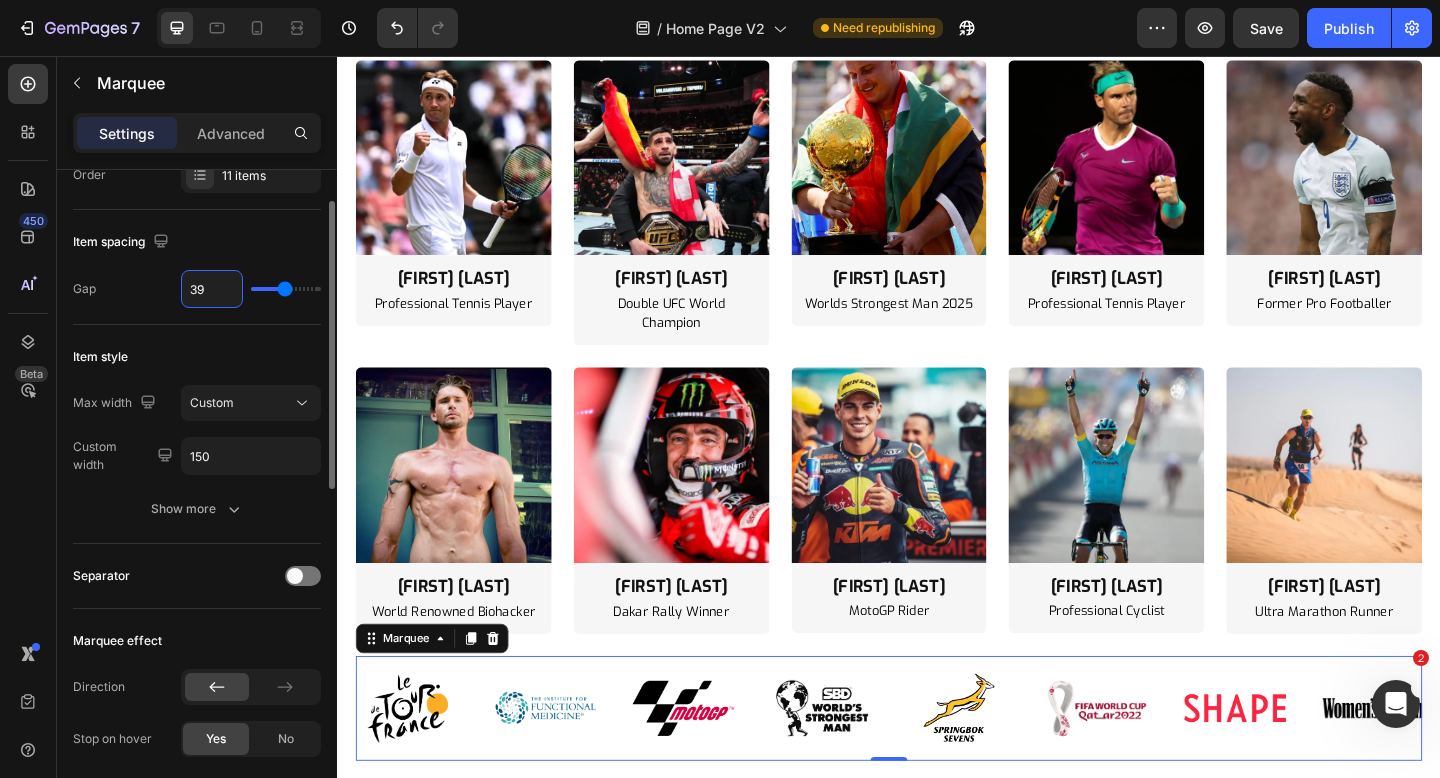type on "40" 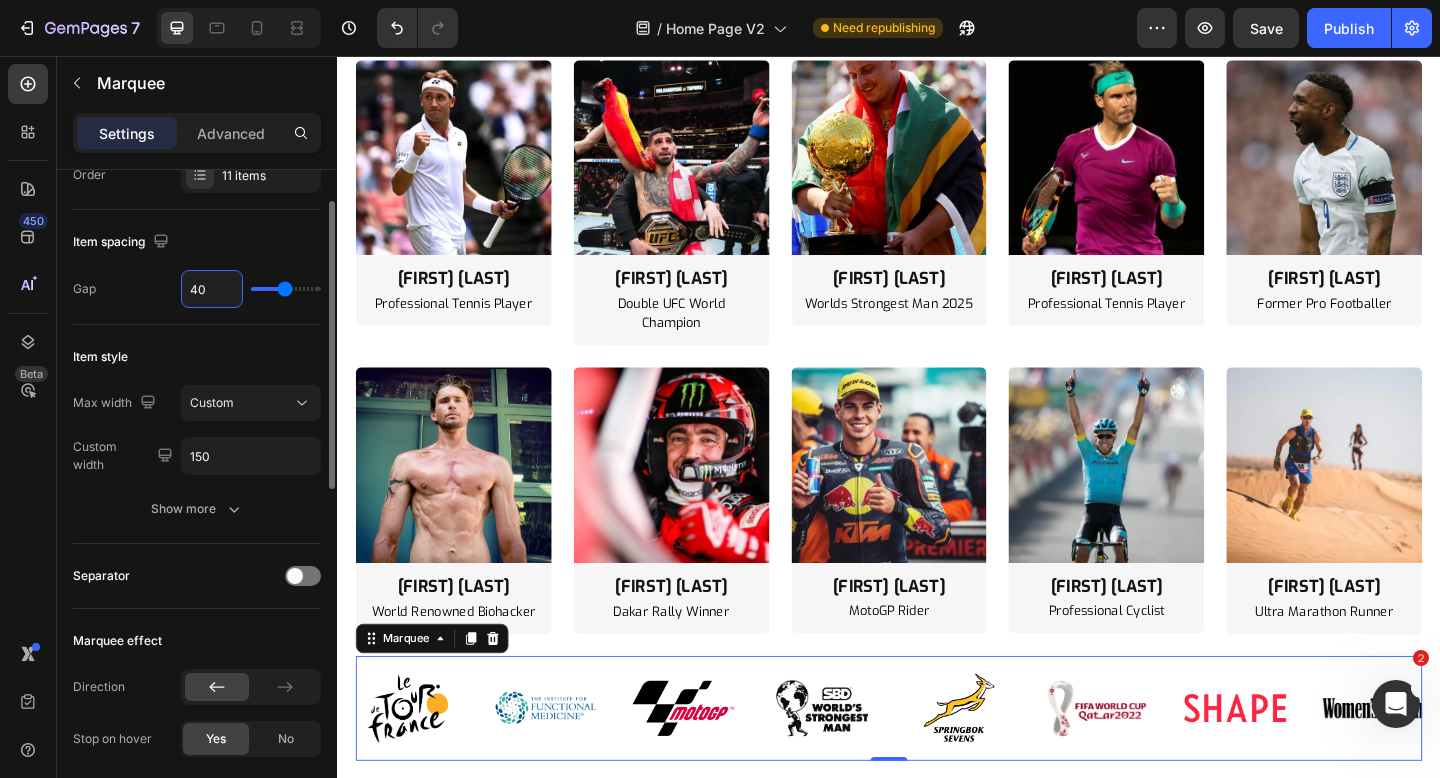 type on "40" 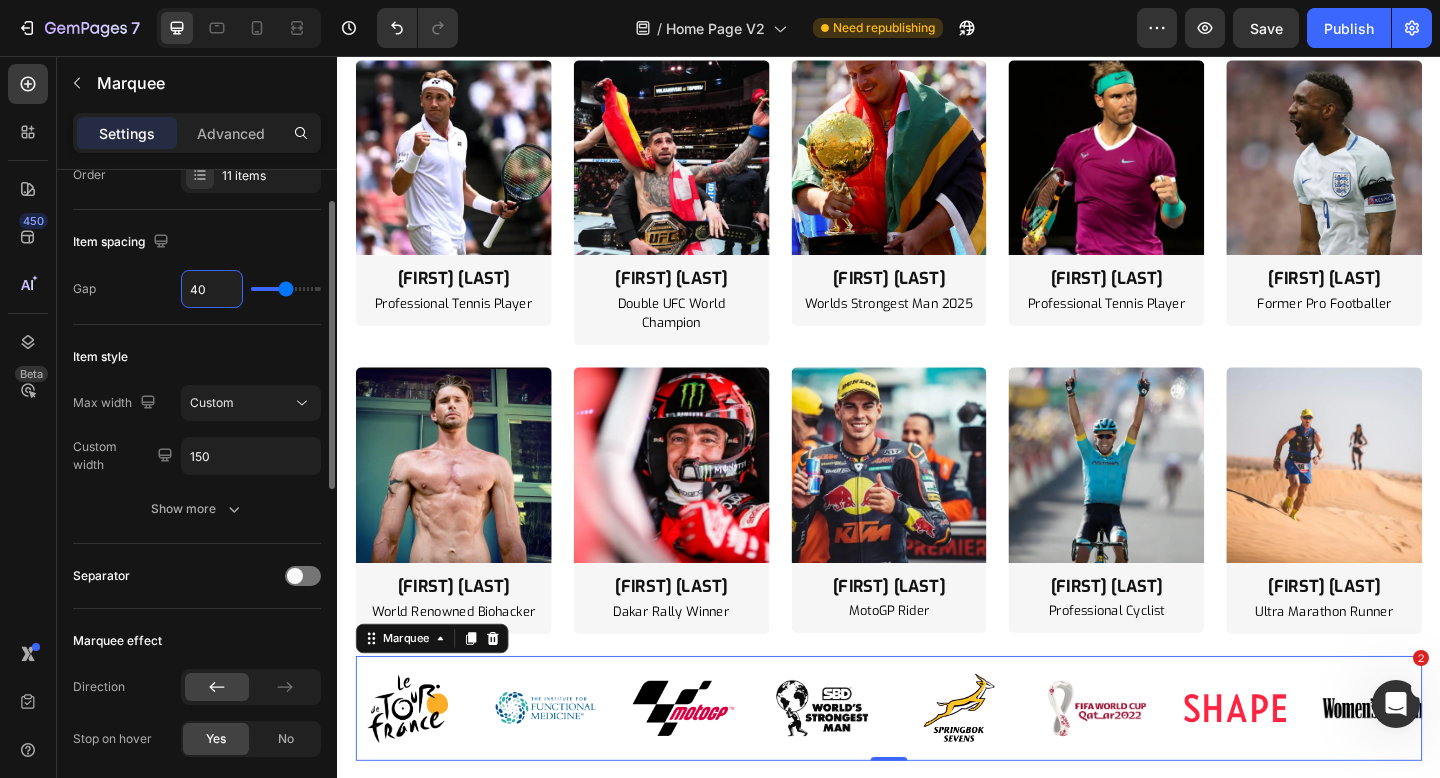 type on "41" 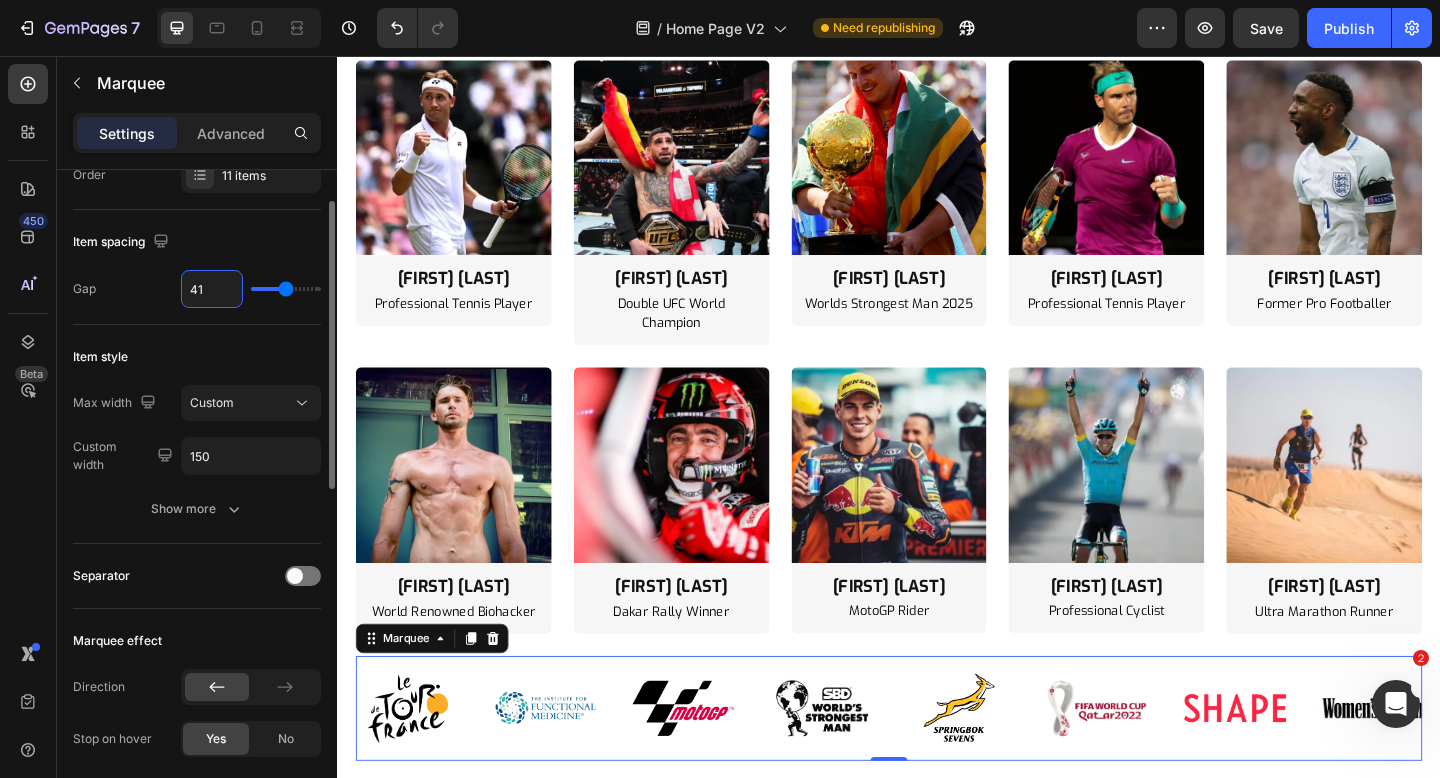 type on "41" 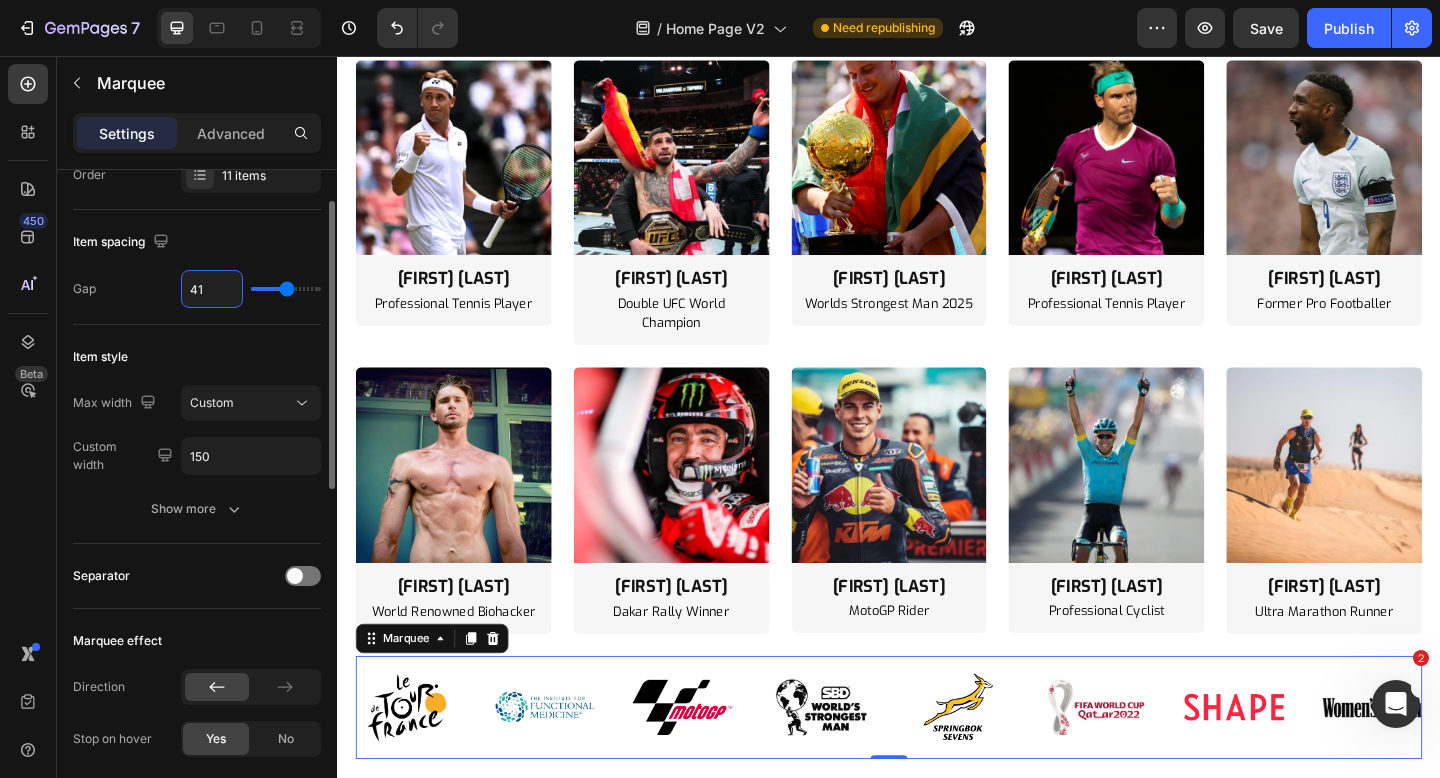type on "42" 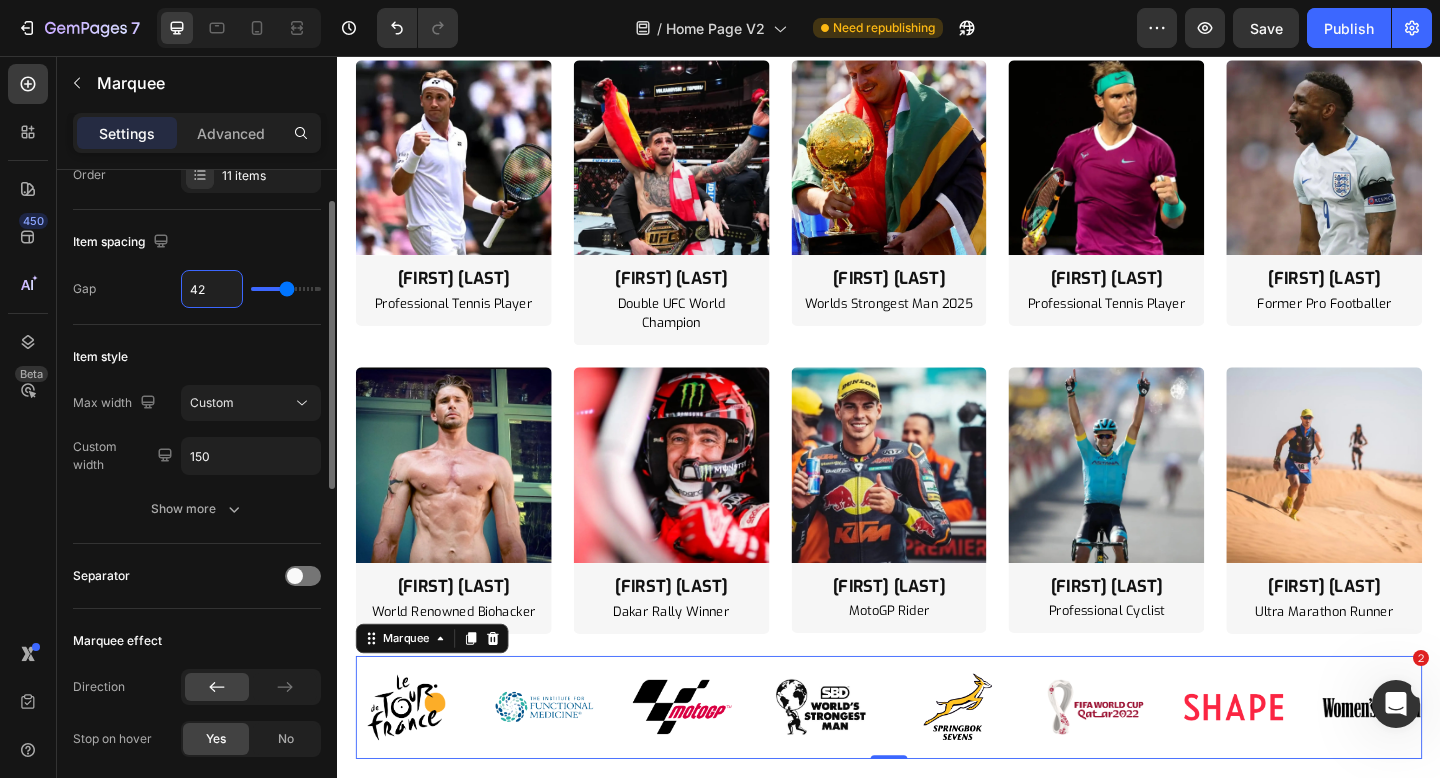 type on "43" 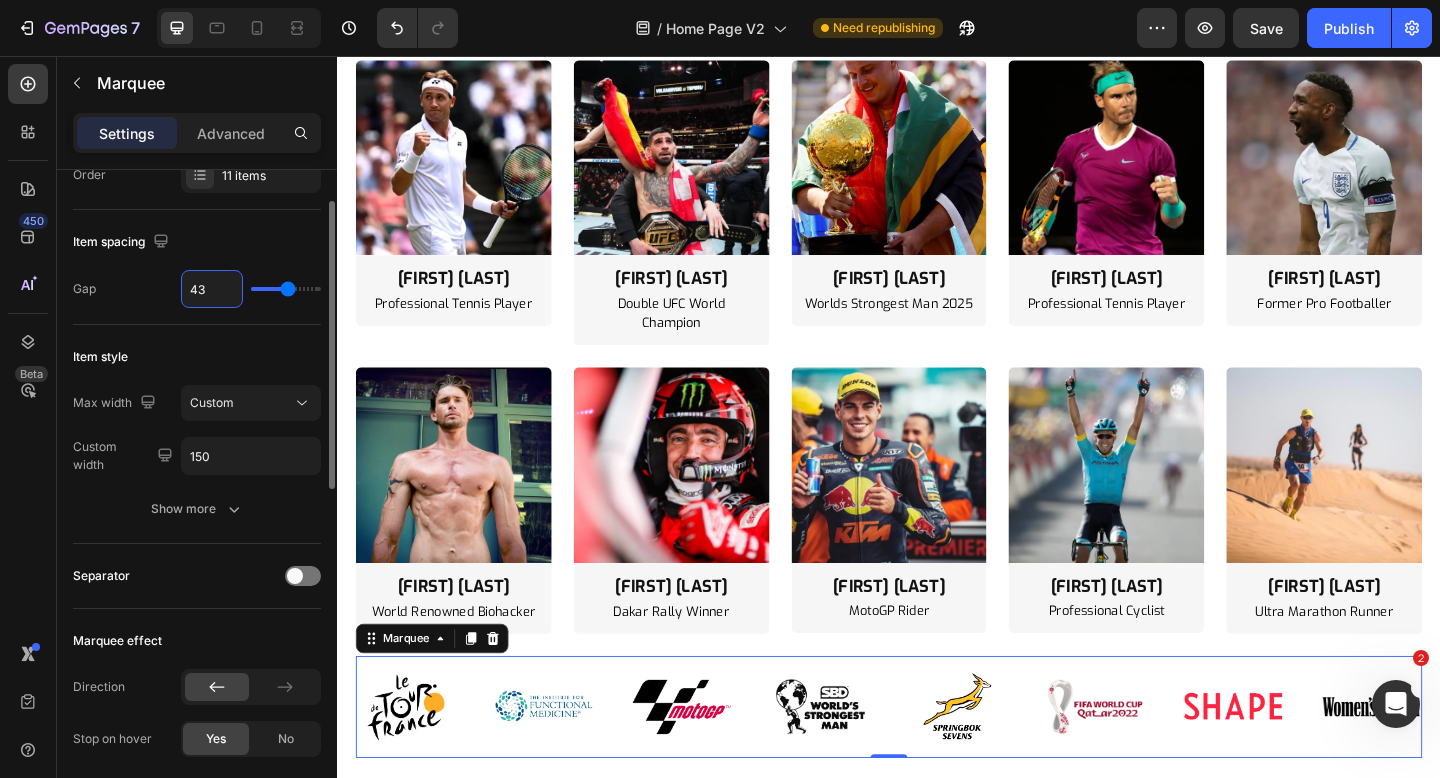 type on "44" 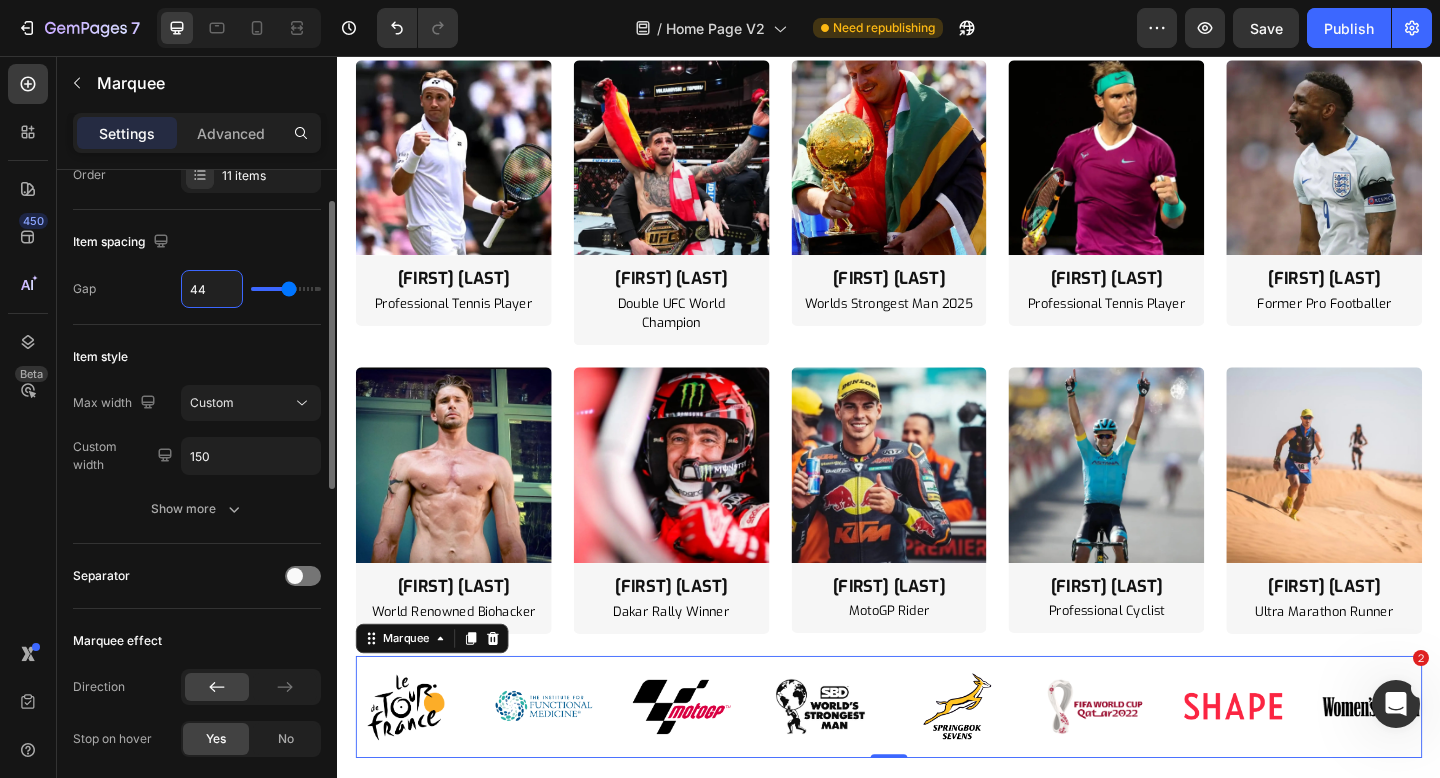 type on "45" 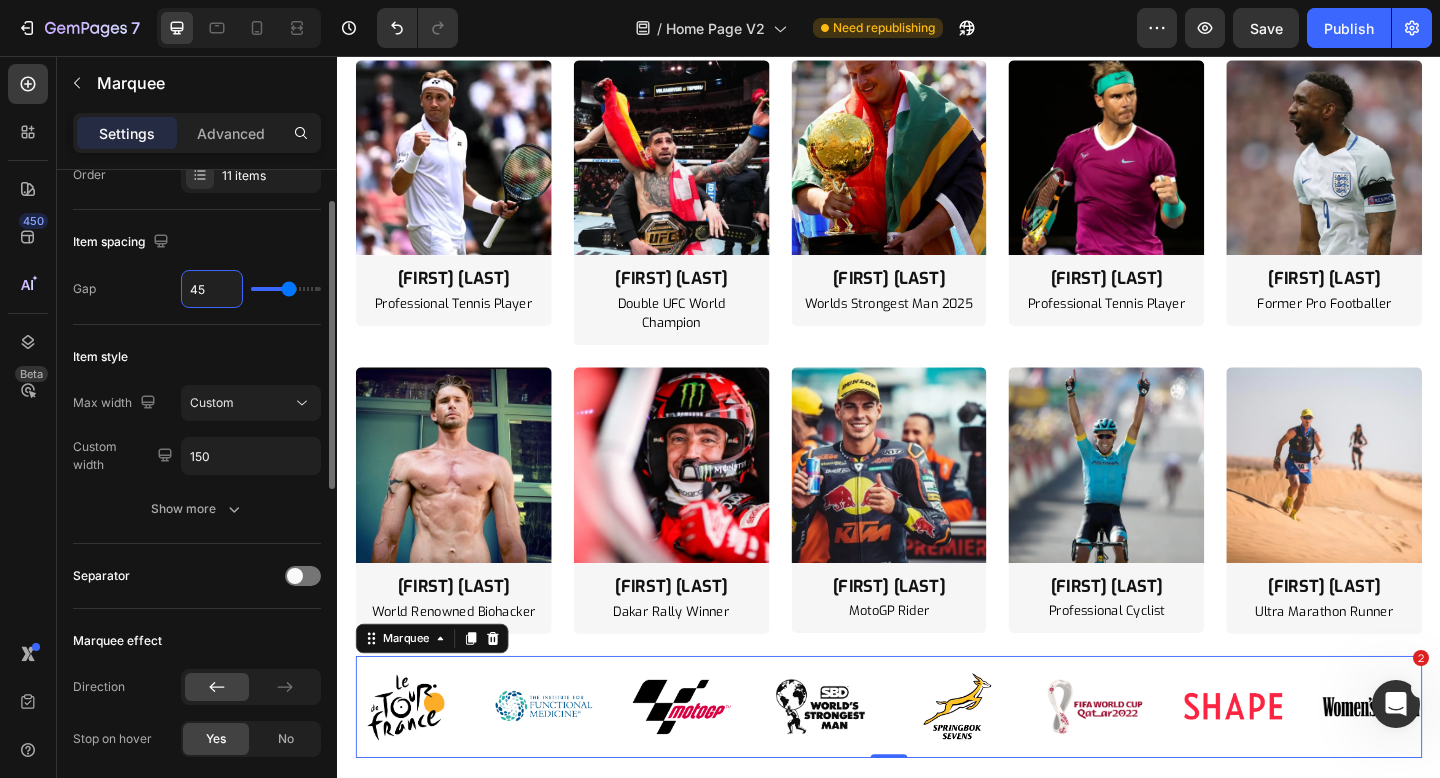 type on "46" 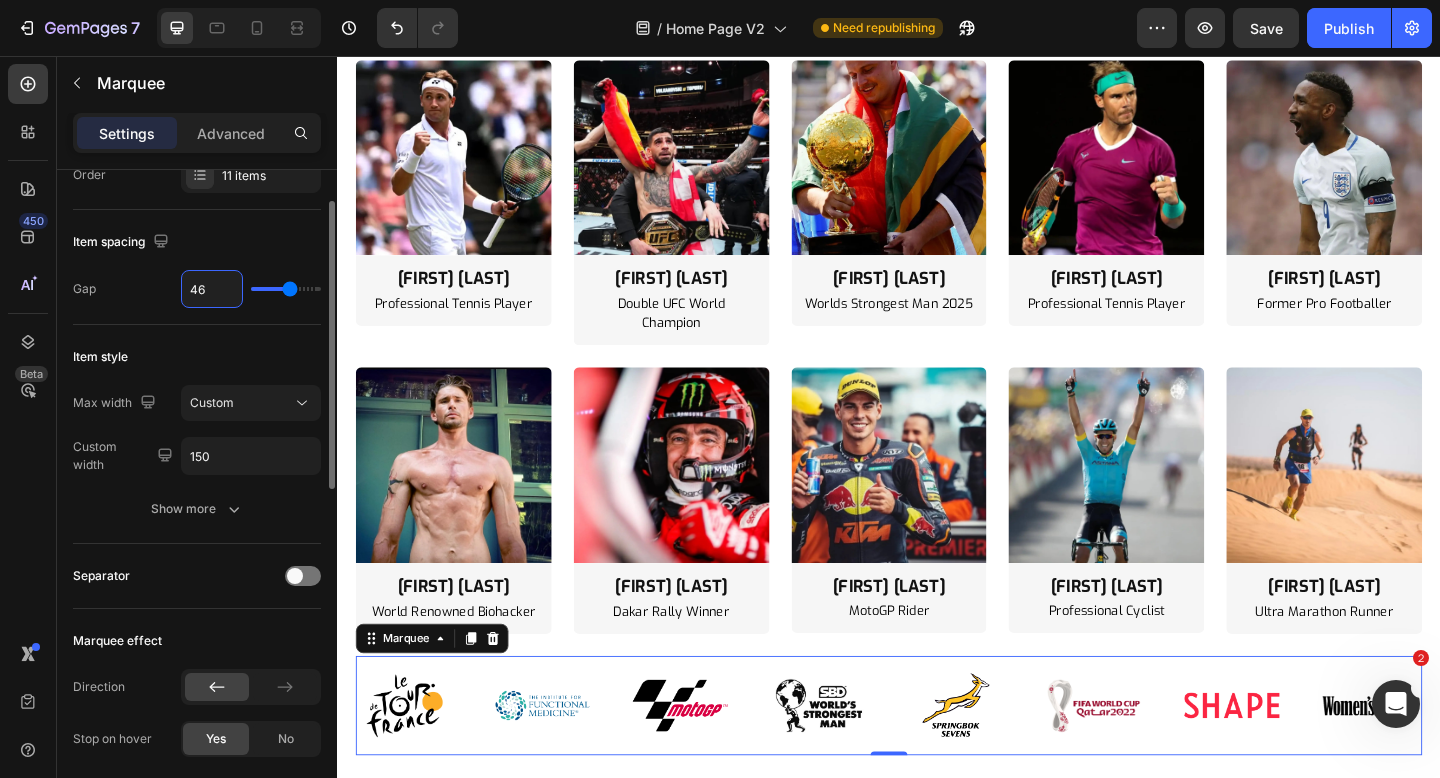 type on "47" 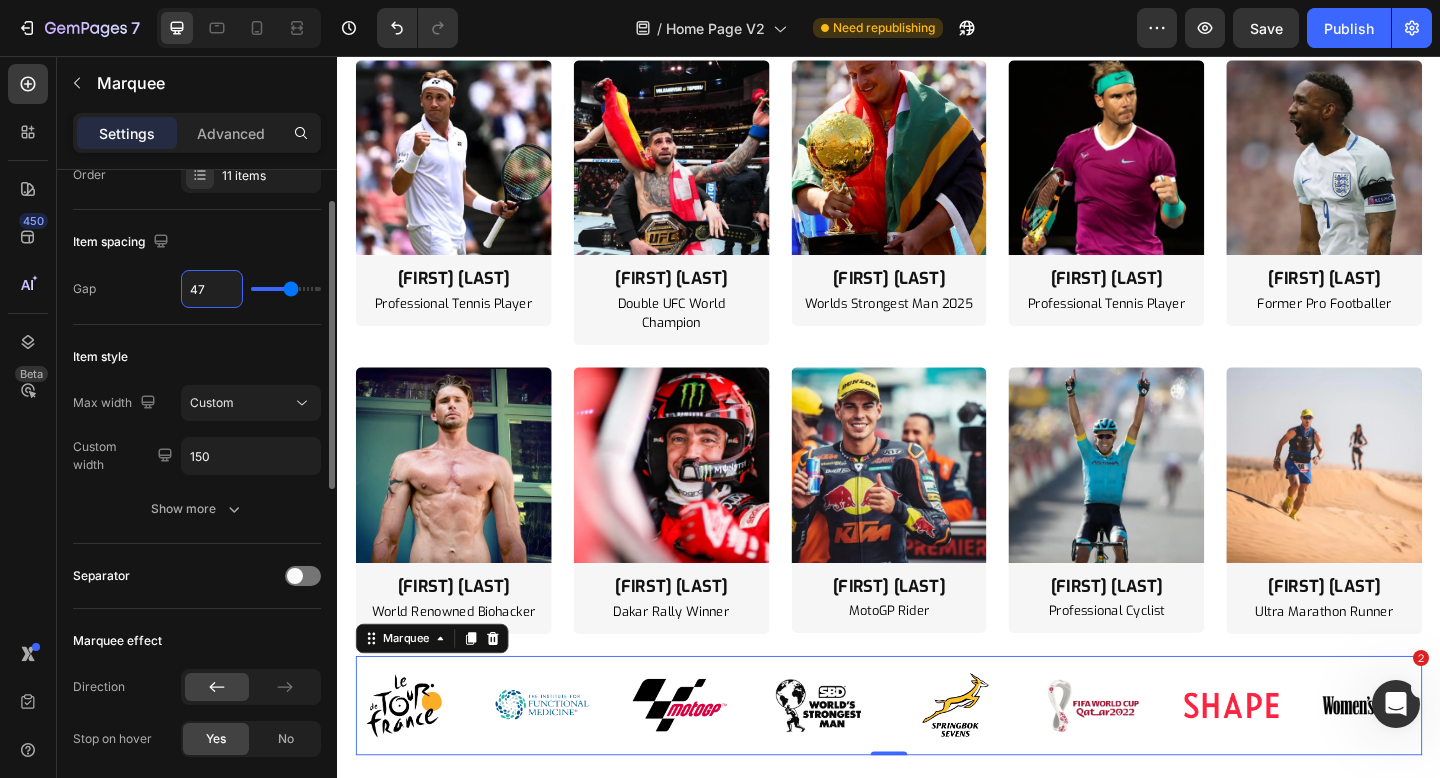 type on "48" 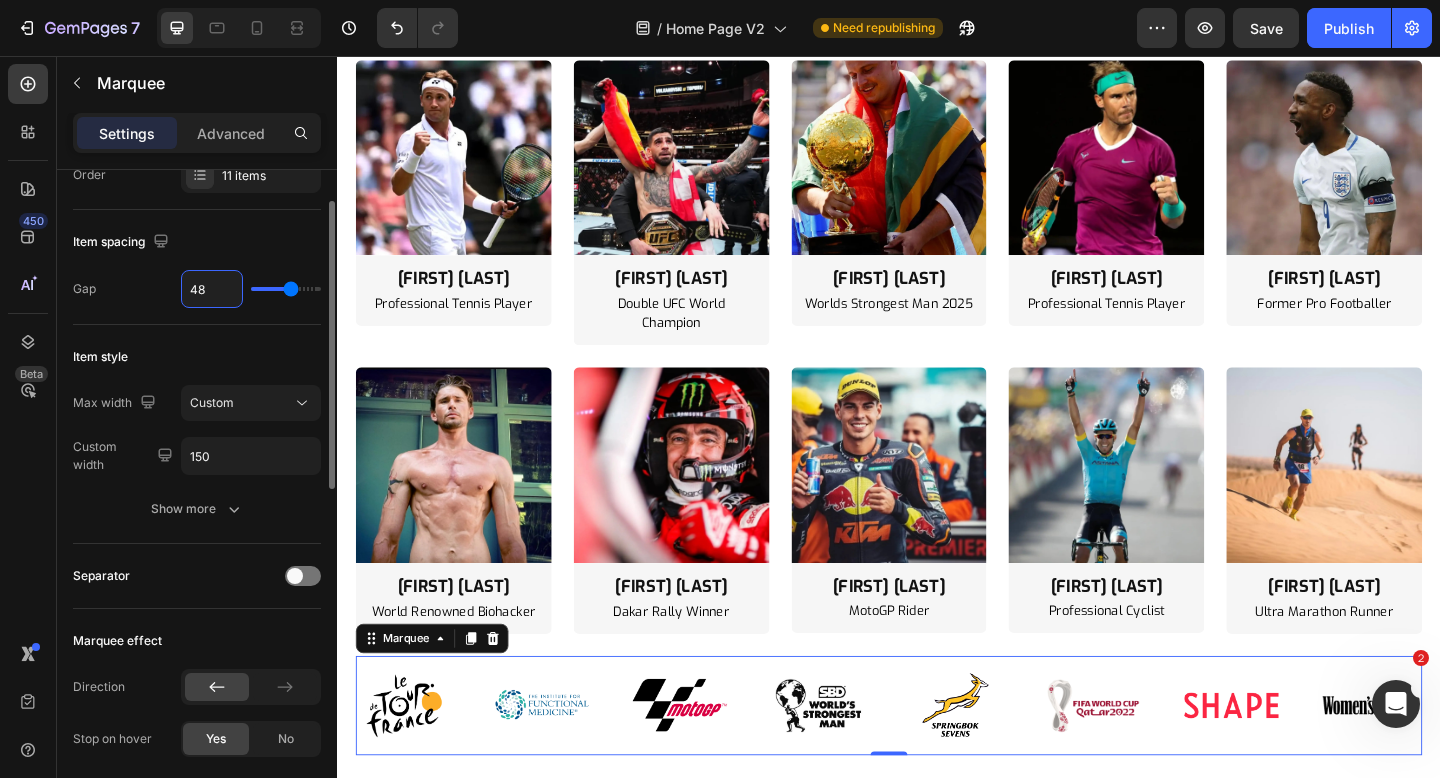 type on "49" 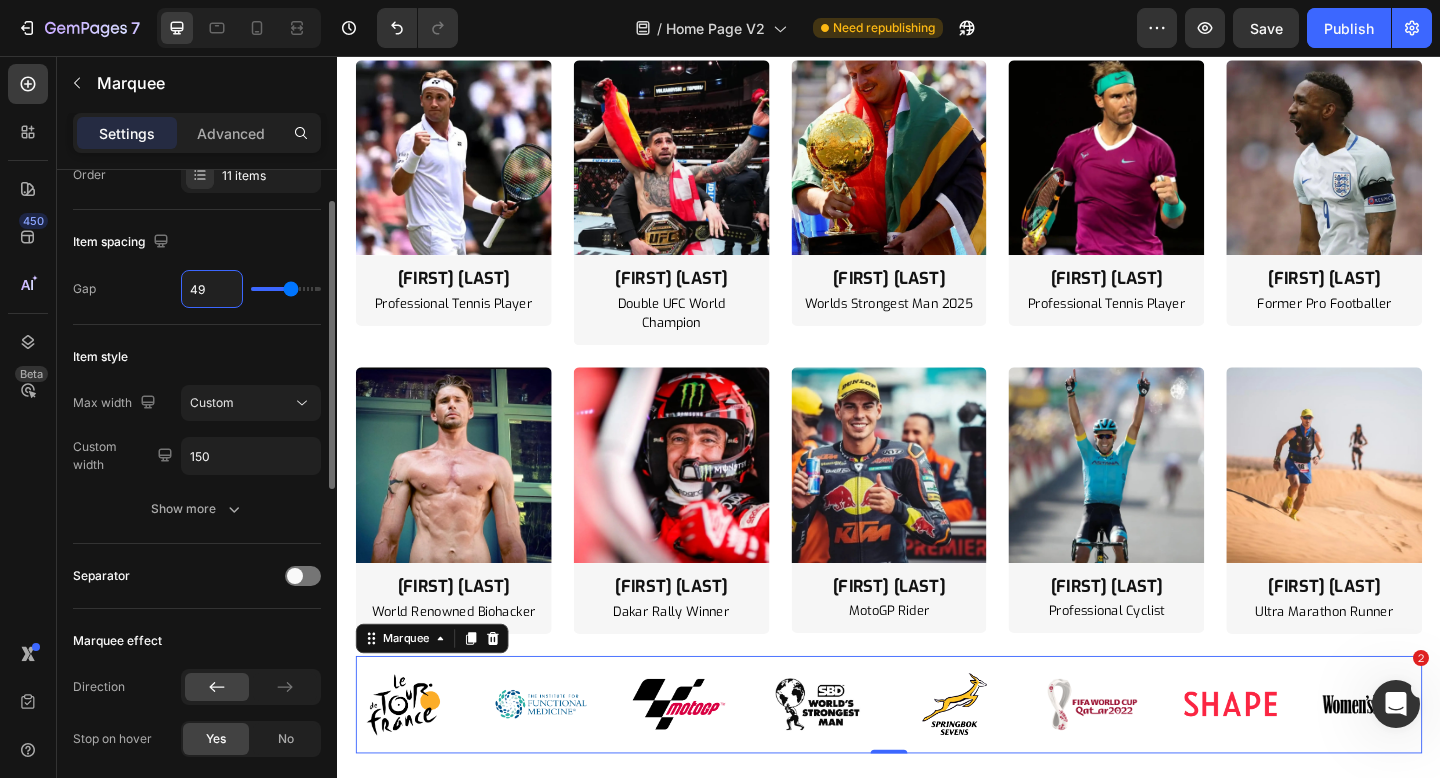 type on "49" 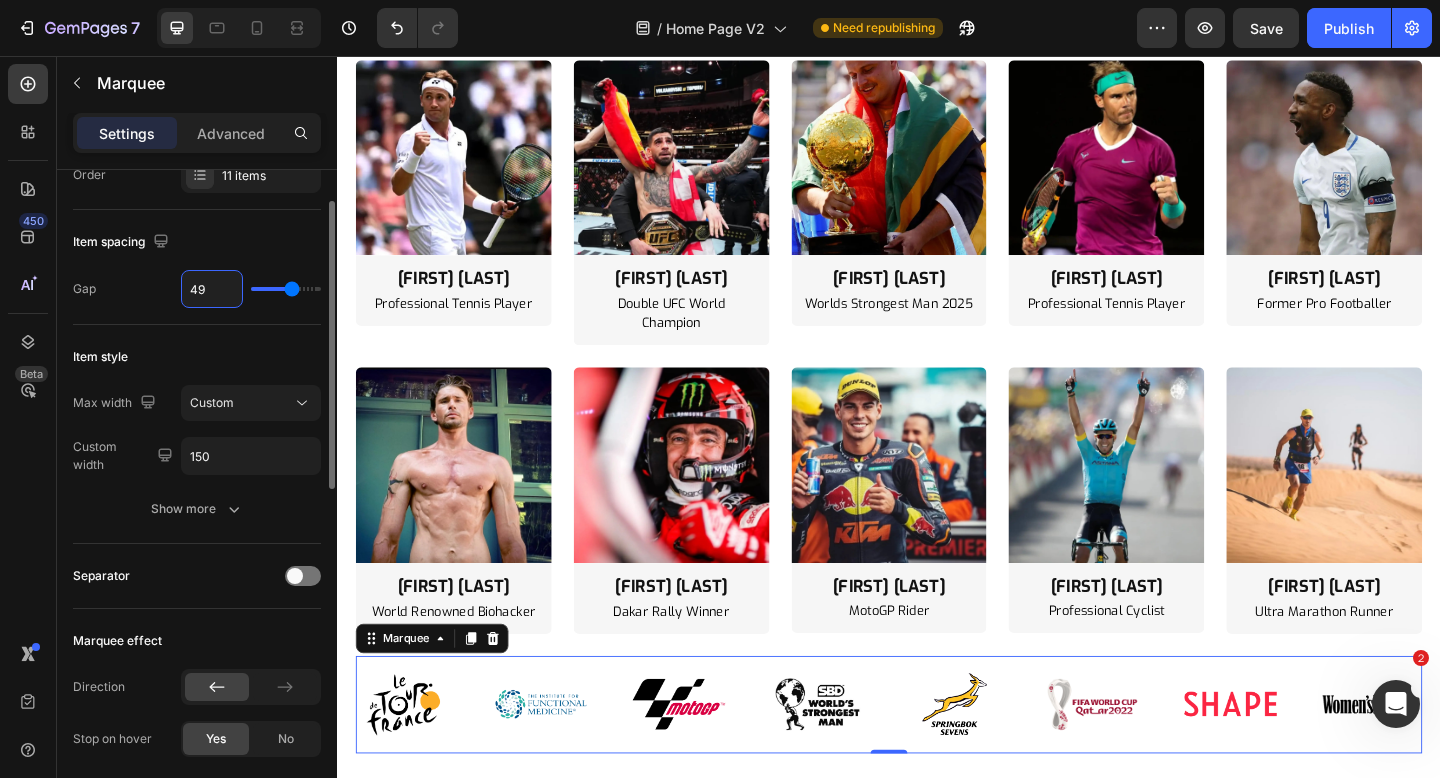 type on "48" 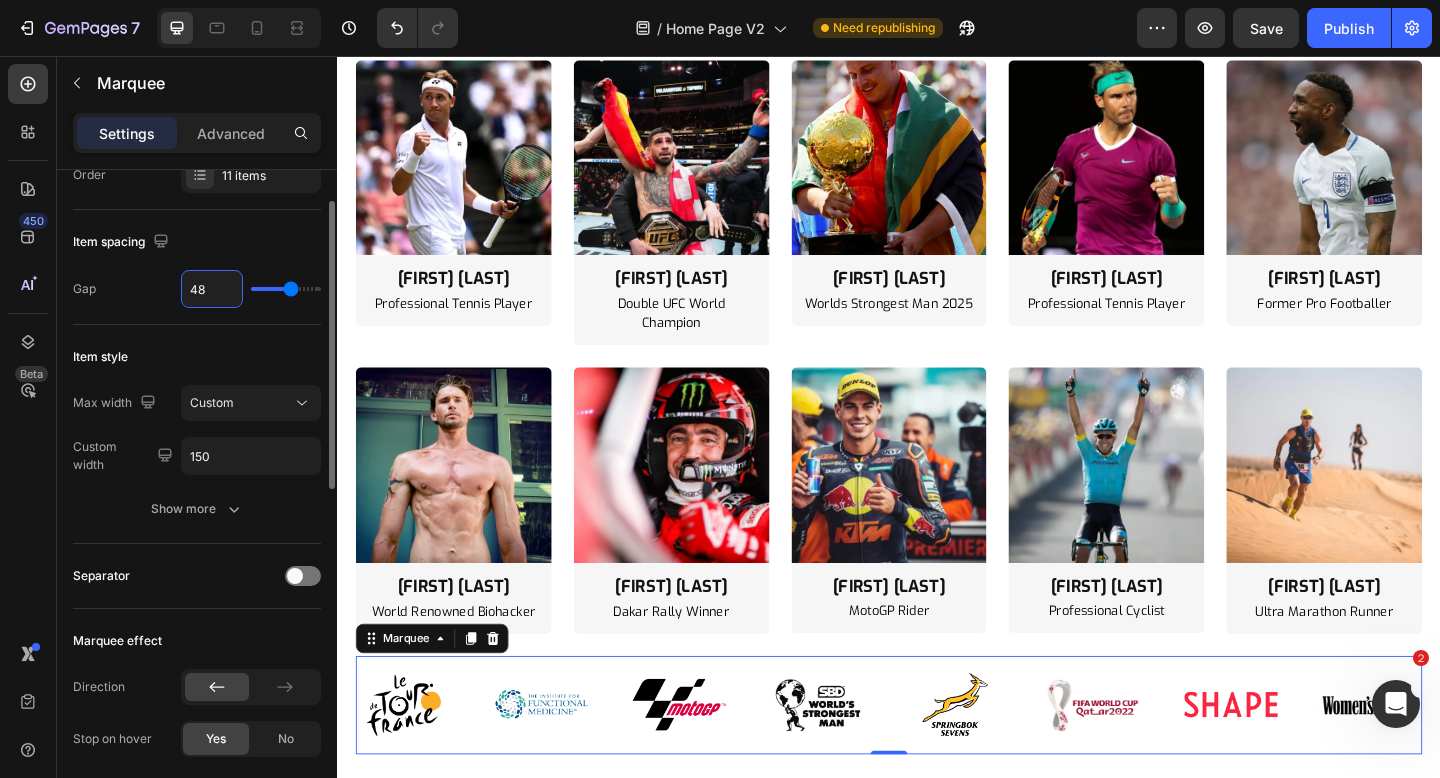 type on "48" 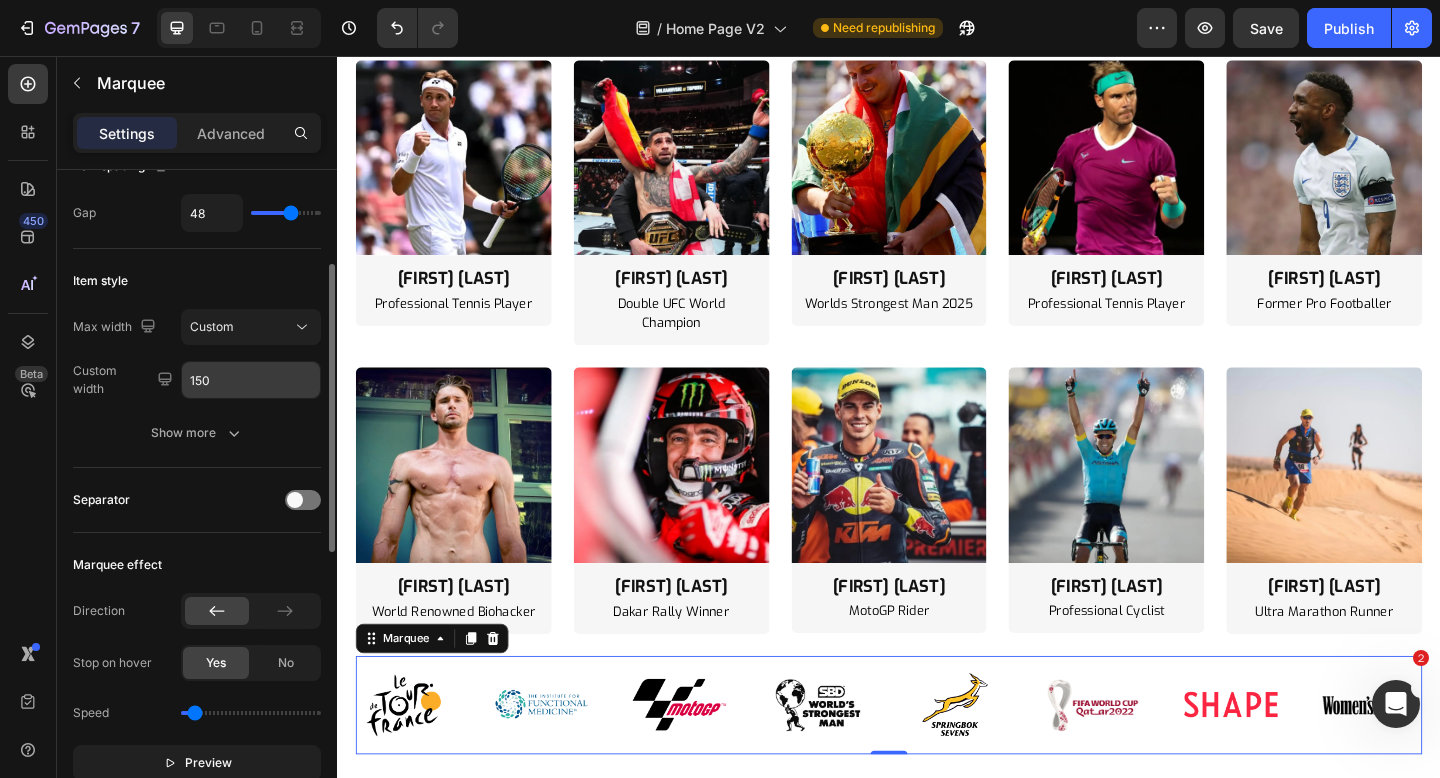 scroll, scrollTop: 255, scrollLeft: 0, axis: vertical 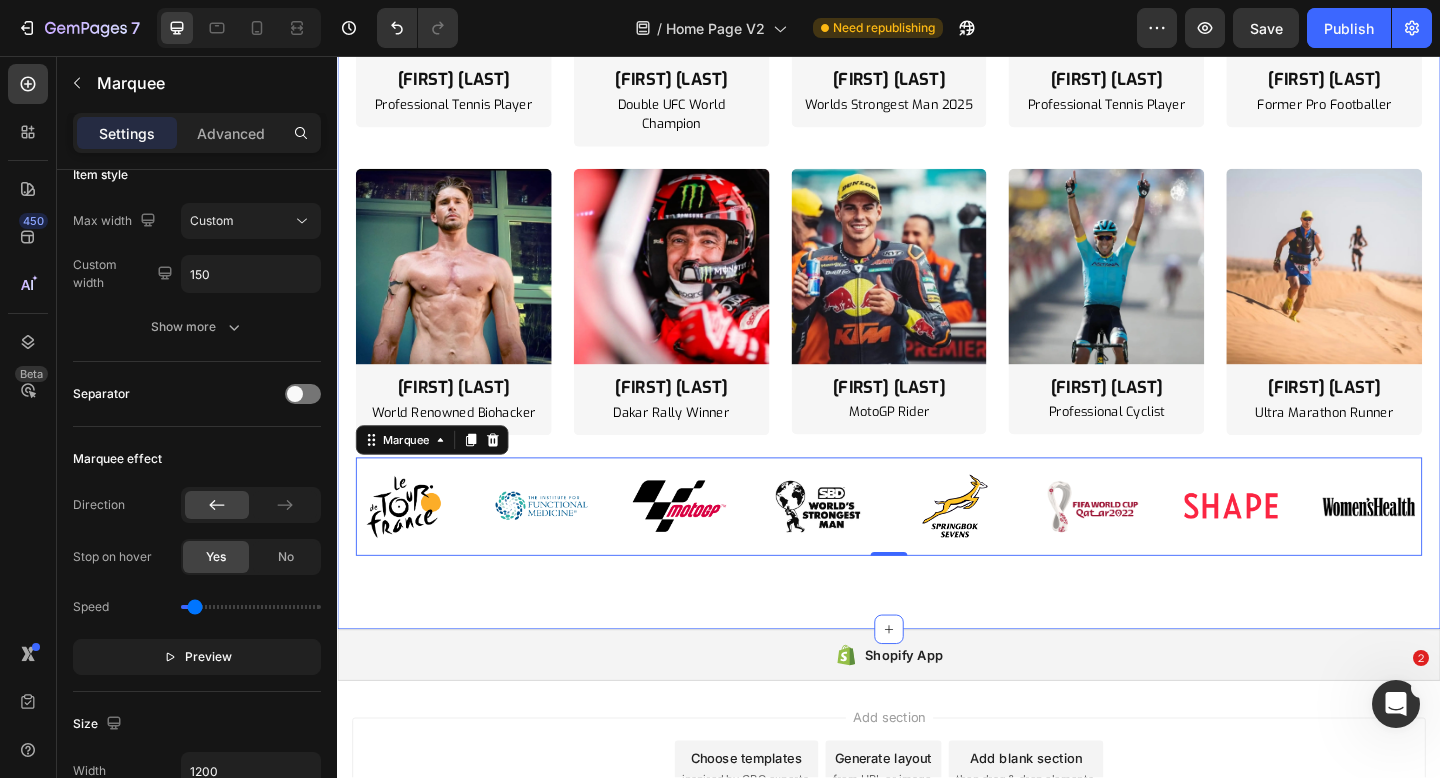 click on "the  worlds top performers  hydrate with quinton Heading
Tennis Item List
Soccer Item List
Cycling Item List
Running Item List
Combat Item List
Power Lifting Item List
Swimming Item List
Tennis Item List
Soccer Item List
Cycling Item List
Running Item List
Combat Item List
Power Lifting Item List
Swimming Item List Marquee Row Image ryno nel Heading Worlds Strongest Man 2025 Text Block Row Image jermaine defoe Heading Former Pro Footballer Text Block Row Image rafa nadal Heading Professional Tennis Player Text Block Row Image ilia topuria Heading 2X UFC World Champion Text Block Row Image casper ruud Heading Professional Tennis Player Text Block Row Image ryno nel Heading Worlds Strongest Man 2025 Text Block Row Image jermaine defoe Heading Former Pro Footballer Text Block Row Image Row" at bounding box center [937, 96] 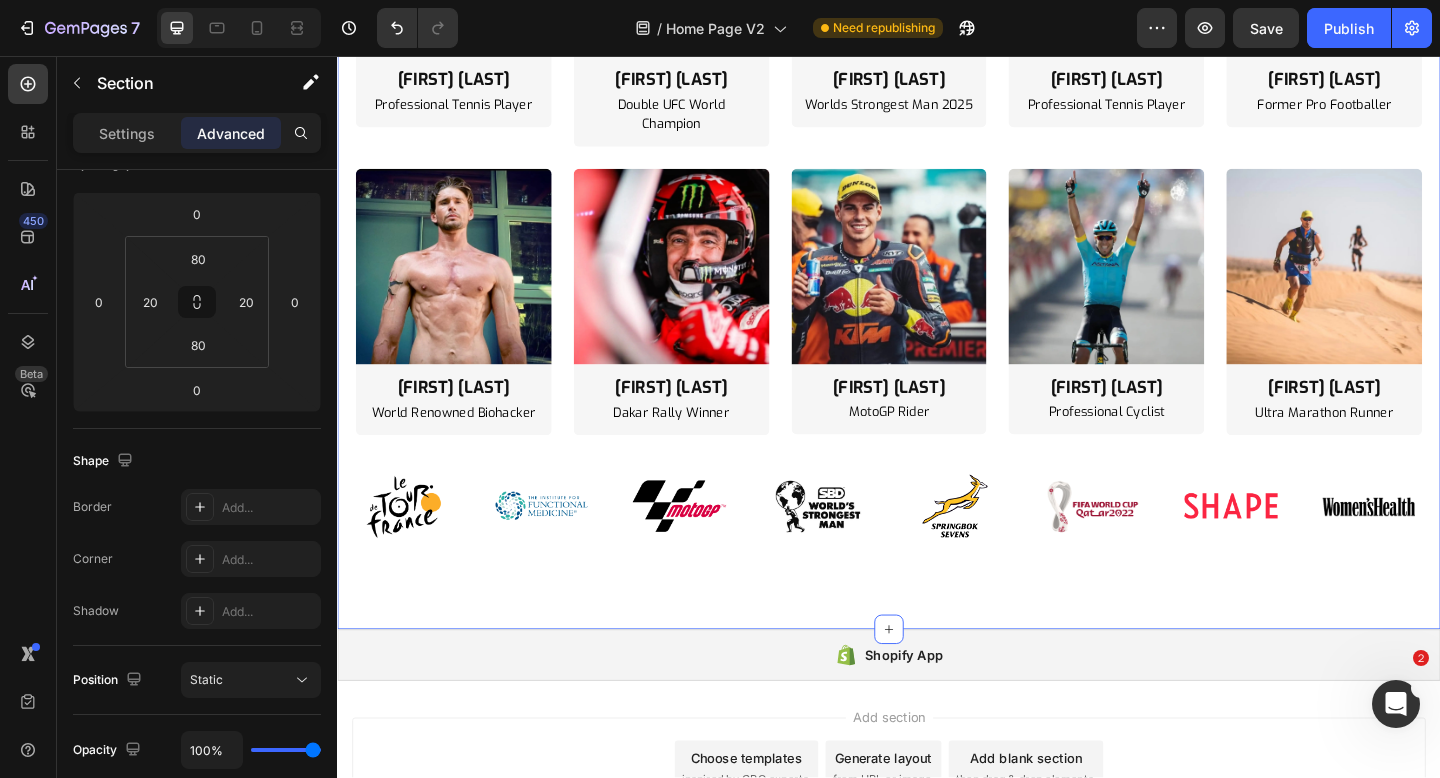 scroll, scrollTop: 0, scrollLeft: 0, axis: both 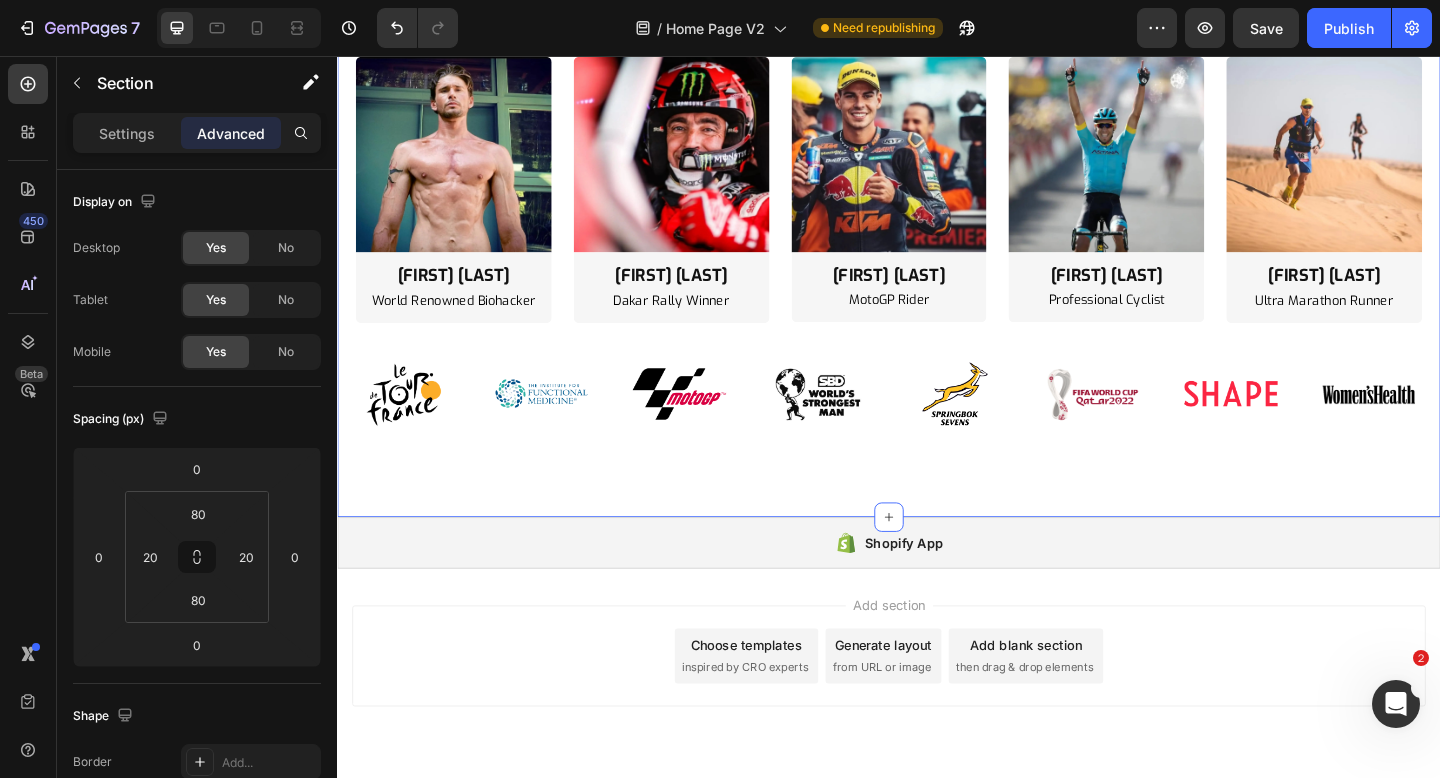 click on "the  worlds top performers  hydrate with quinton Heading
Tennis Item List
Soccer Item List
Cycling Item List
Running Item List
Combat Item List
Power Lifting Item List
Swimming Item List
Tennis Item List
Soccer Item List
Cycling Item List
Running Item List
Combat Item List
Power Lifting Item List
Swimming Item List Marquee Row Image ryno nel Heading Worlds Strongest Man 2025 Text Block Row Image jermaine defoe Heading Former Pro Footballer Text Block Row Image rafa nadal Heading Professional Tennis Player Text Block Row Image ilia topuria Heading 2X UFC World Champion Text Block Row Image casper ruud Heading Professional Tennis Player Text Block Row Image ryno nel Heading Worlds Strongest Man 2025 Text Block Row Image jermaine defoe Heading Former Pro Footballer Text Block Row Image Row" at bounding box center (937, -26) 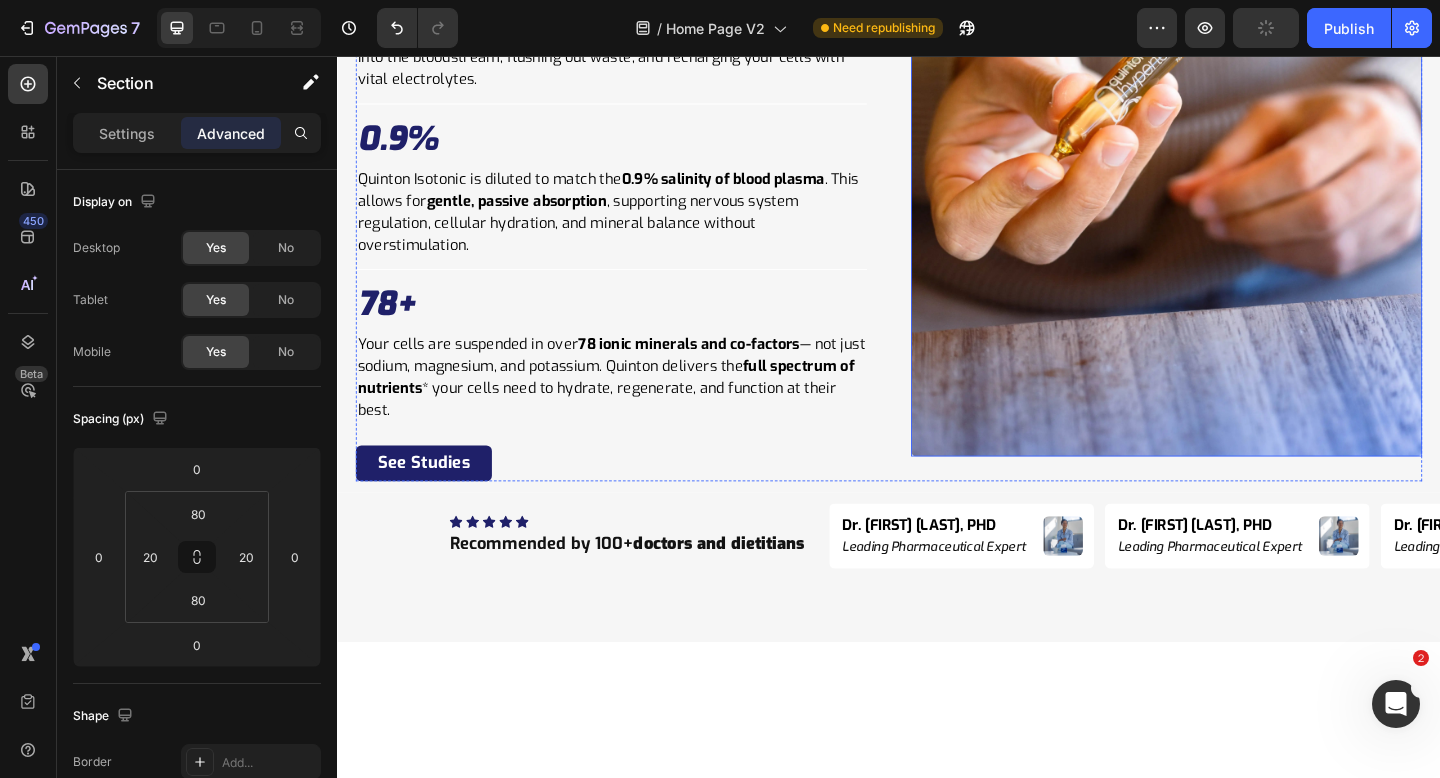 scroll, scrollTop: 5679, scrollLeft: 0, axis: vertical 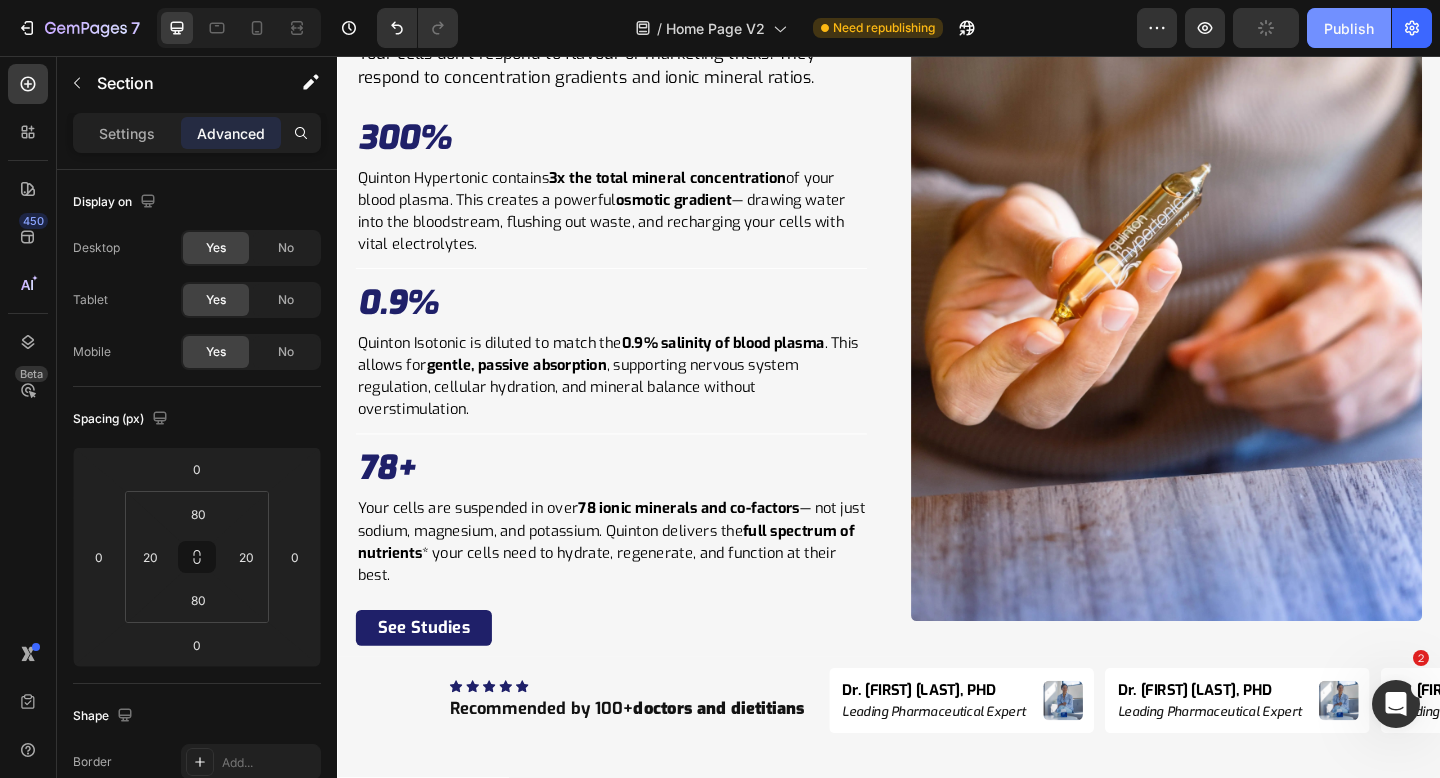 click on "Publish" at bounding box center (1349, 28) 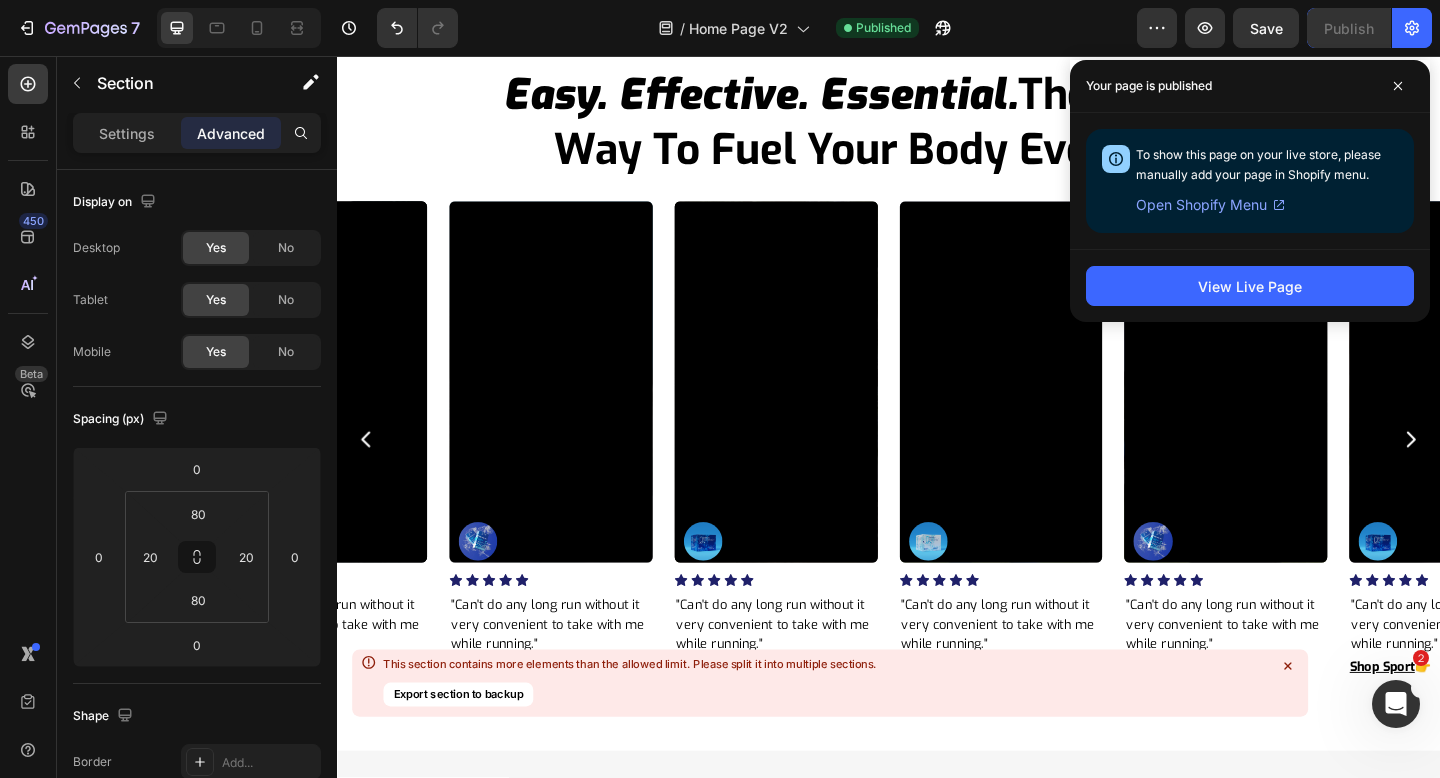 scroll, scrollTop: 8924, scrollLeft: 0, axis: vertical 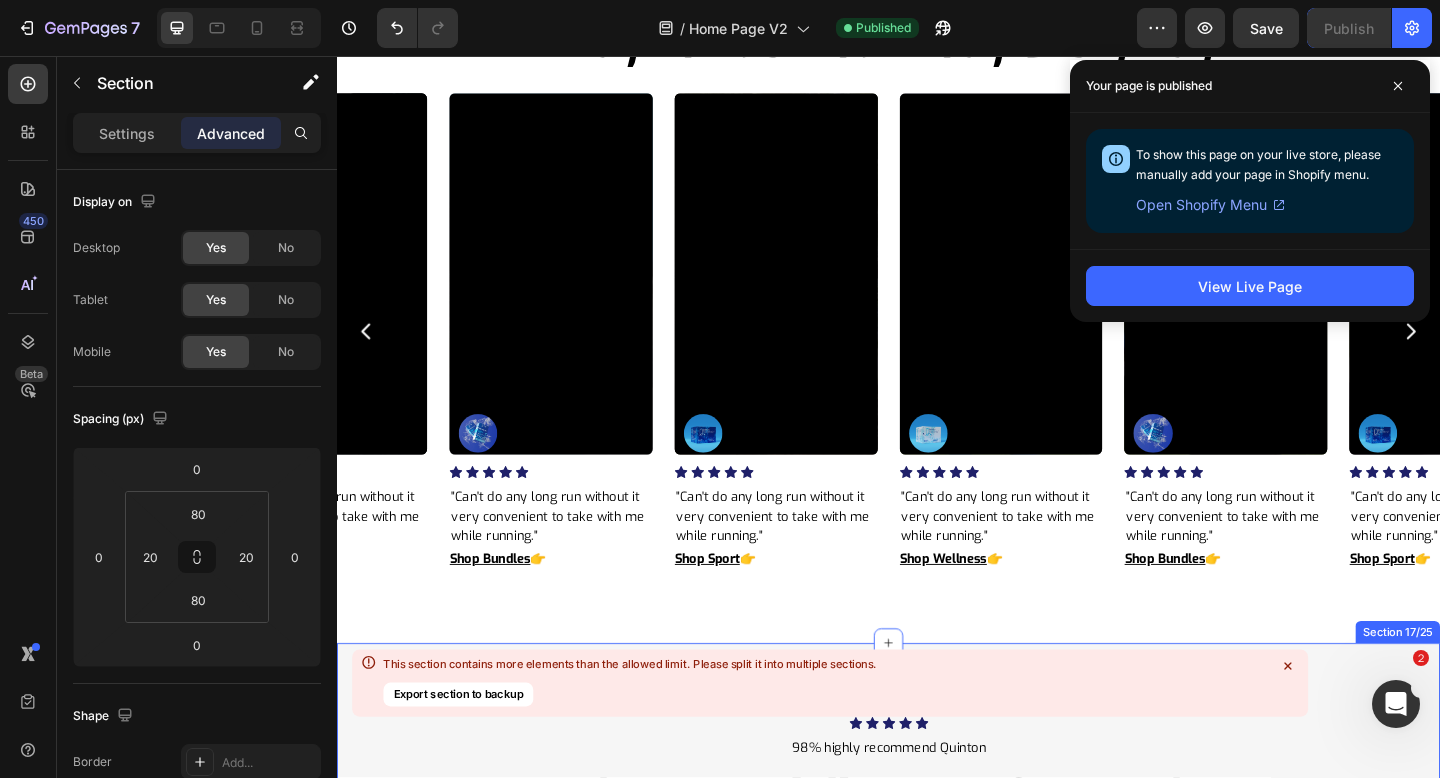 click on "Icon                Icon                Icon                Icon                Icon Icon List Hoz 98% highly recommend Quinton Text block shop your  daily dose  of minerals Heading Row Best Sellers Sport Wellness Bundles Save 35% Product Badge Product Images family bundle Product Title R 2,138.60 Product Price Product Price R 2,516.00 Product Price Product Price Row Product Save 20% Product Badge Product Images quinton hypertonic ampoules Product Title R 629.00 Product Price Product Price No compare price Product Price Row Product Save 30% Product Badge Product Images health bundle Product Title R 1,132.20 Product Price Product Price R 1,258.00 Product Price Product Price Row Product Save 35% Product Badge Product Images boundless energy bundle Product Title R 2,138.60 Product Price Product Price R 2,516.00 Product Price Product Price Row Product Save 20% Product Badge Product Images new totum sport Product Title R 839.00 Product Price Product Price No compare price Product Price Row Product ?" at bounding box center (937, 1130) 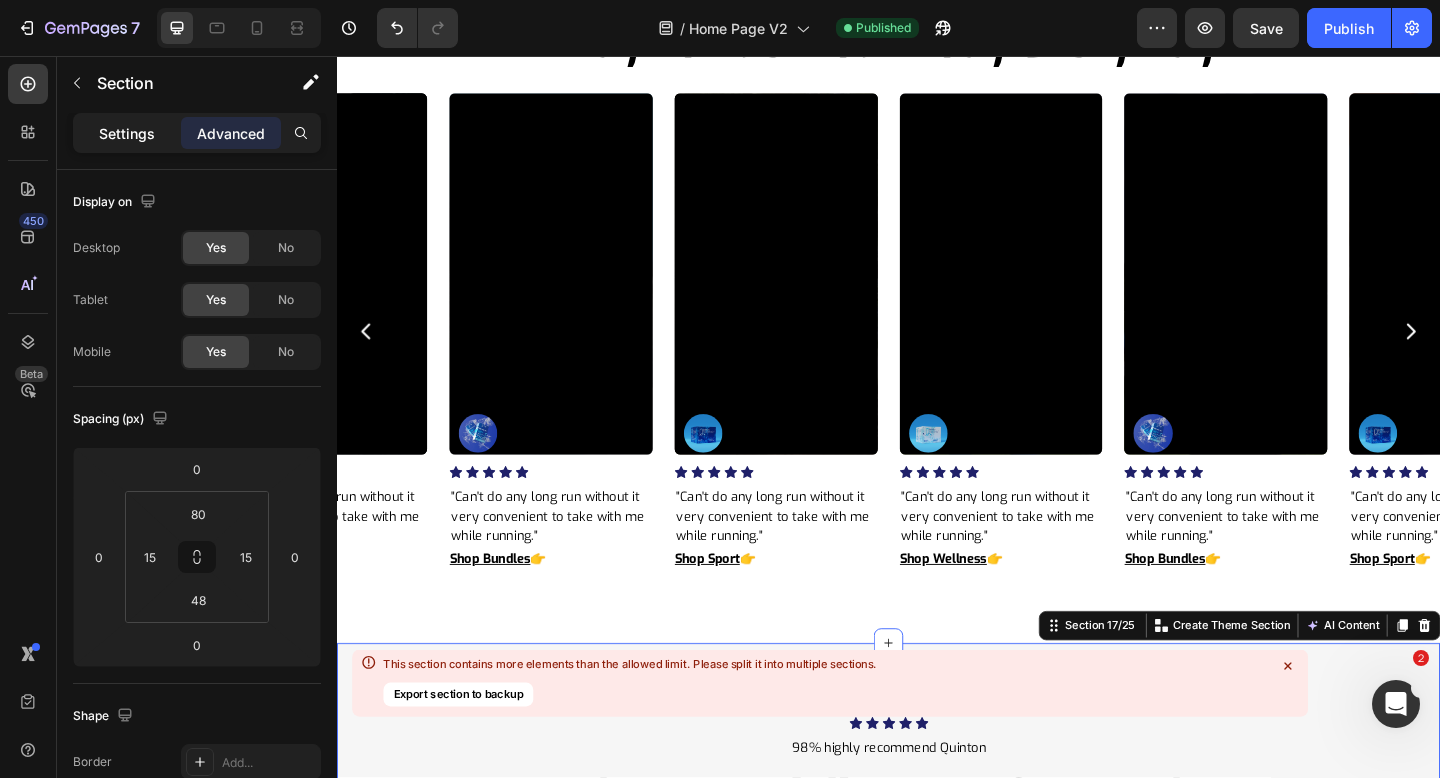 click on "Settings" at bounding box center [127, 133] 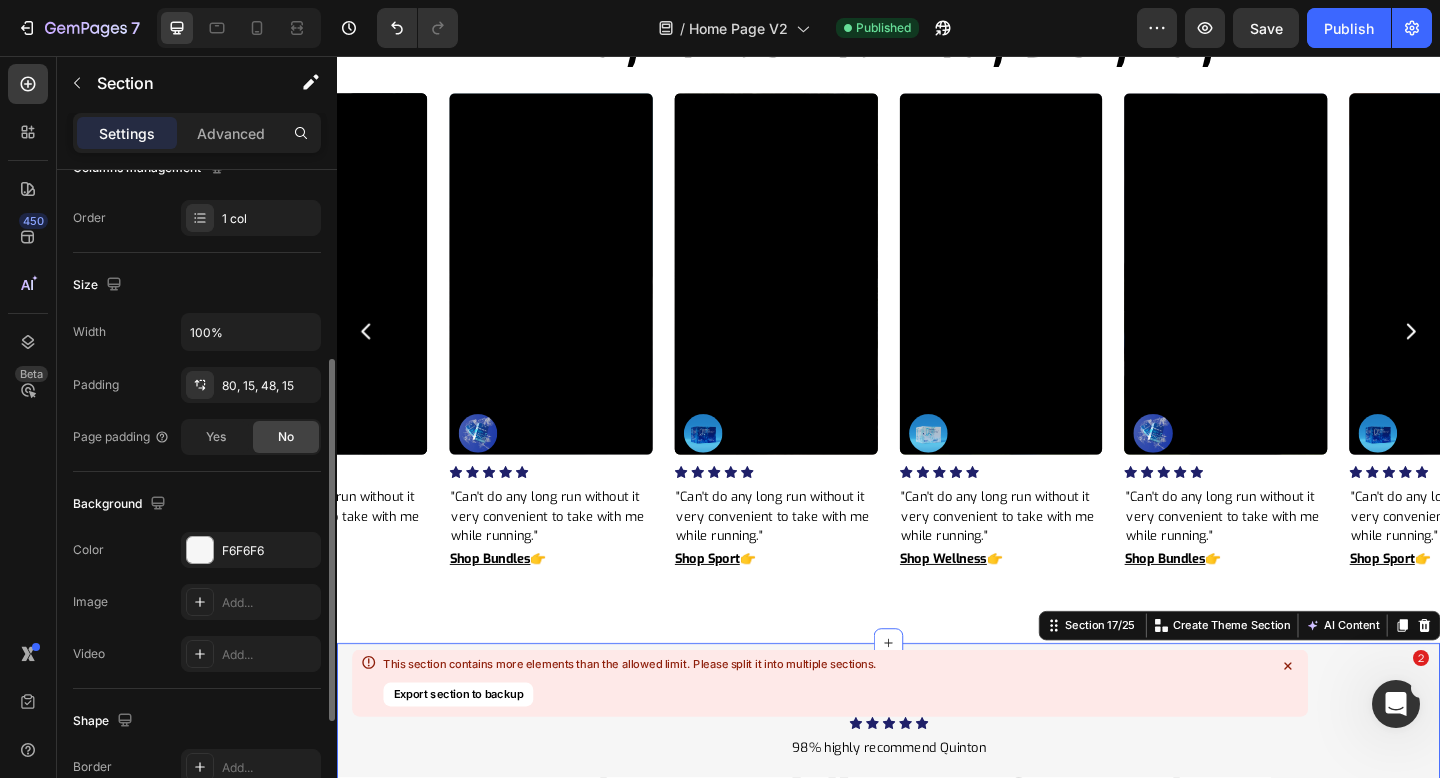 scroll, scrollTop: 0, scrollLeft: 0, axis: both 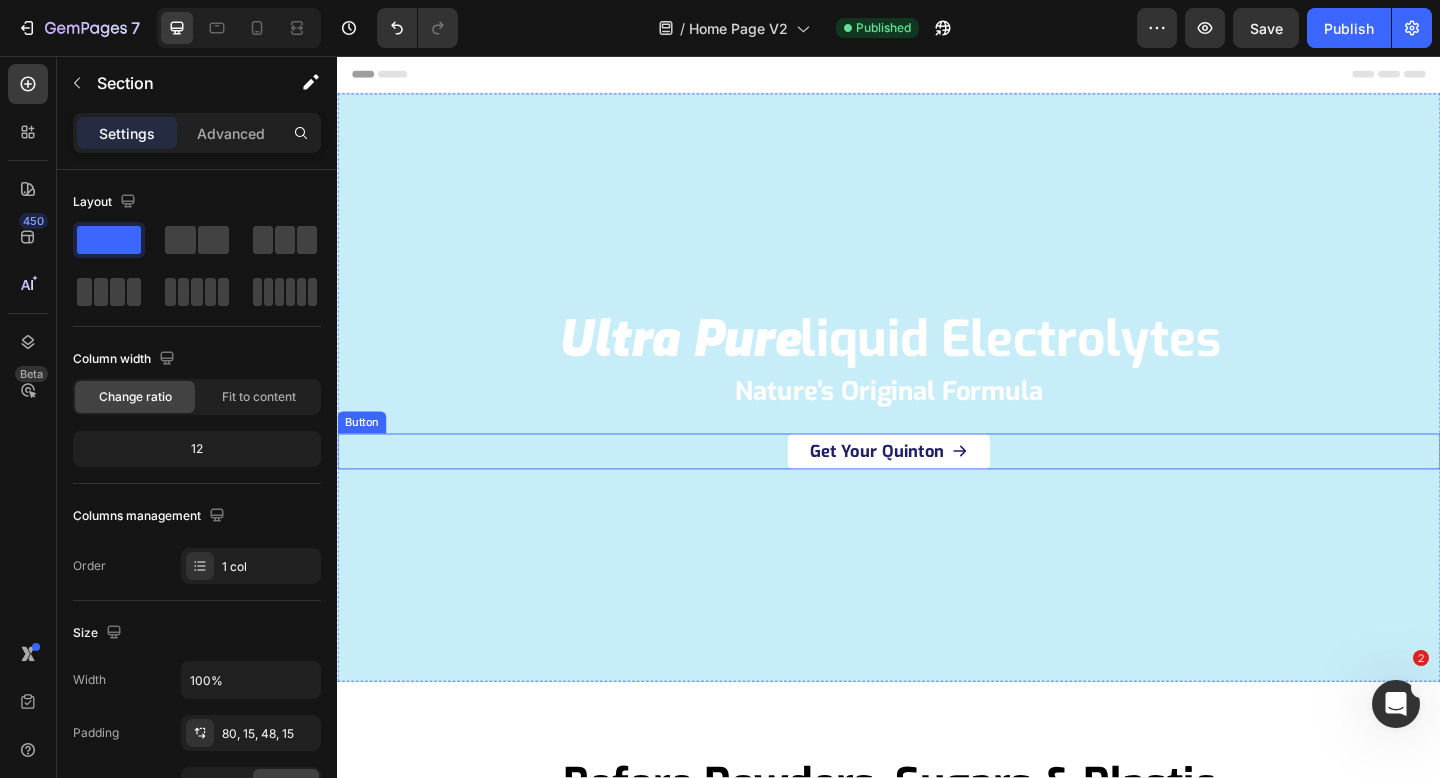 click on "Get Your Quinton Button" at bounding box center (937, 486) 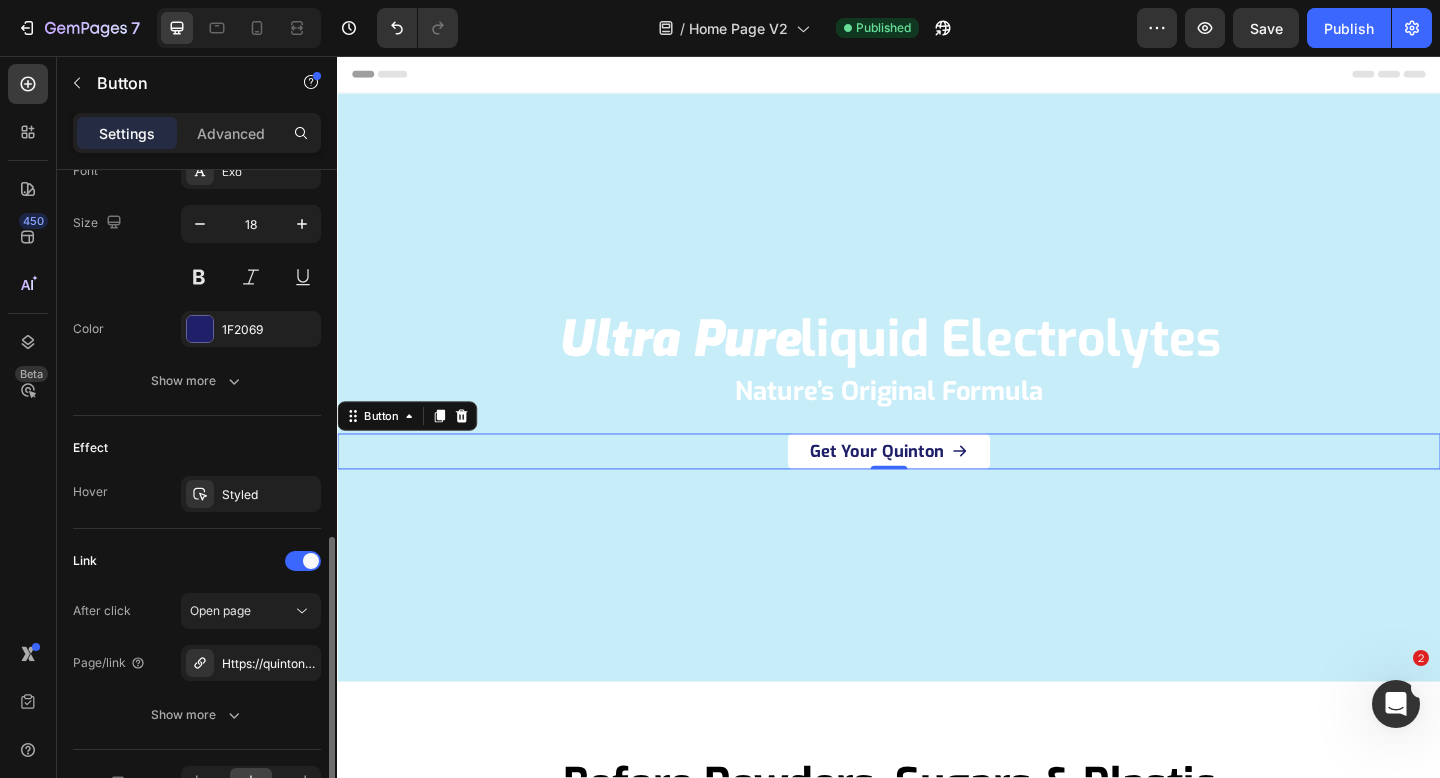scroll, scrollTop: 1083, scrollLeft: 0, axis: vertical 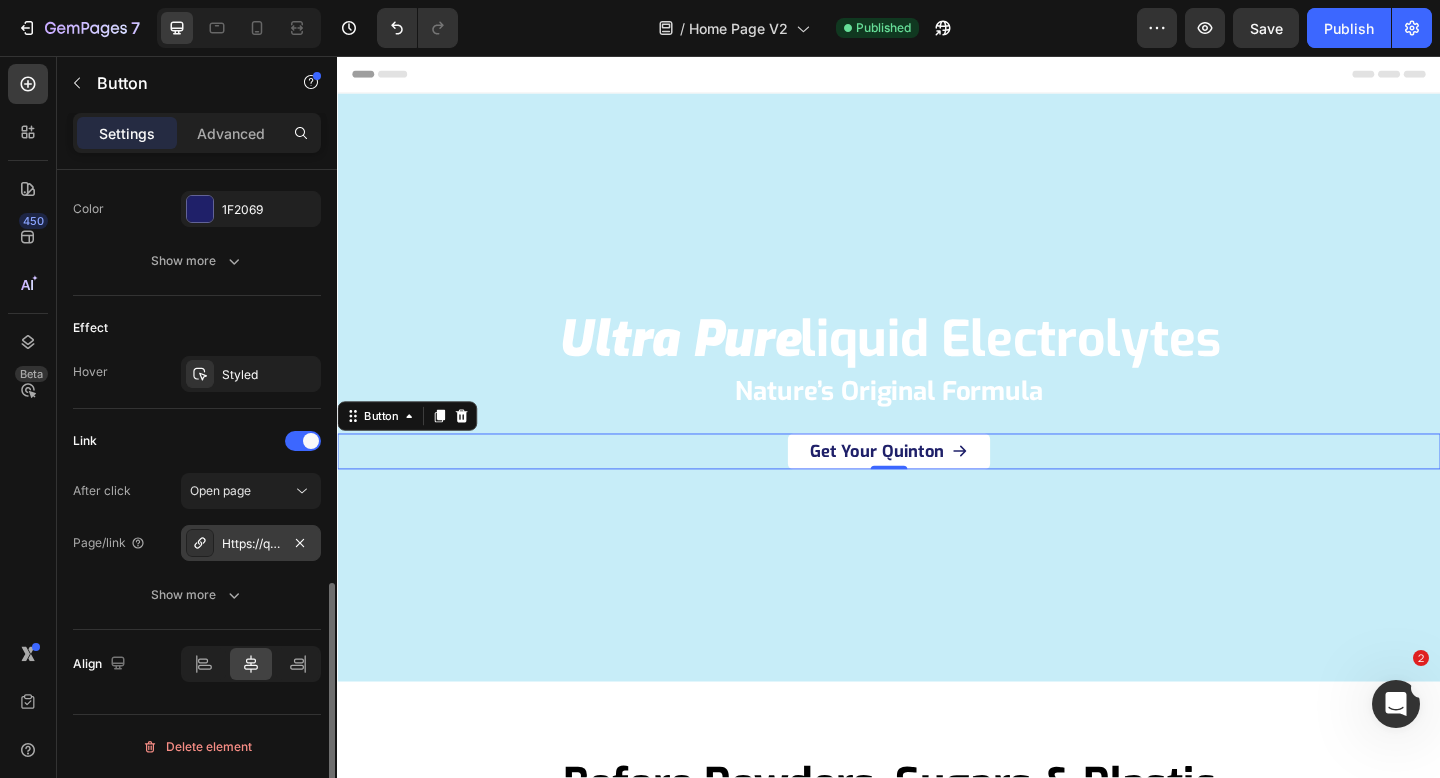 click on "Https://quintonstore.Co.Za/the-ultimate-holiday-hydration-bundle/#gAzphVKhD4" at bounding box center [251, 544] 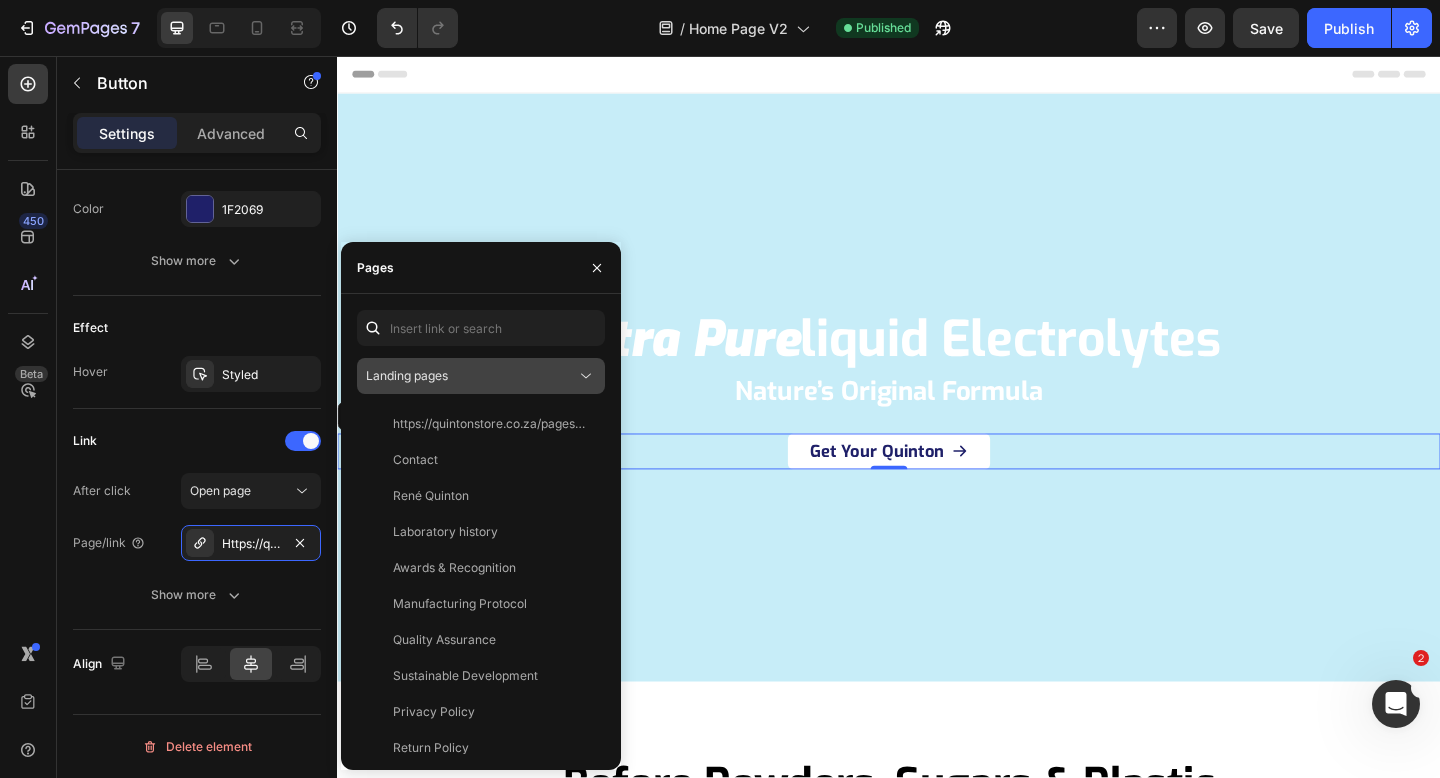 click on "Landing pages" at bounding box center [471, 376] 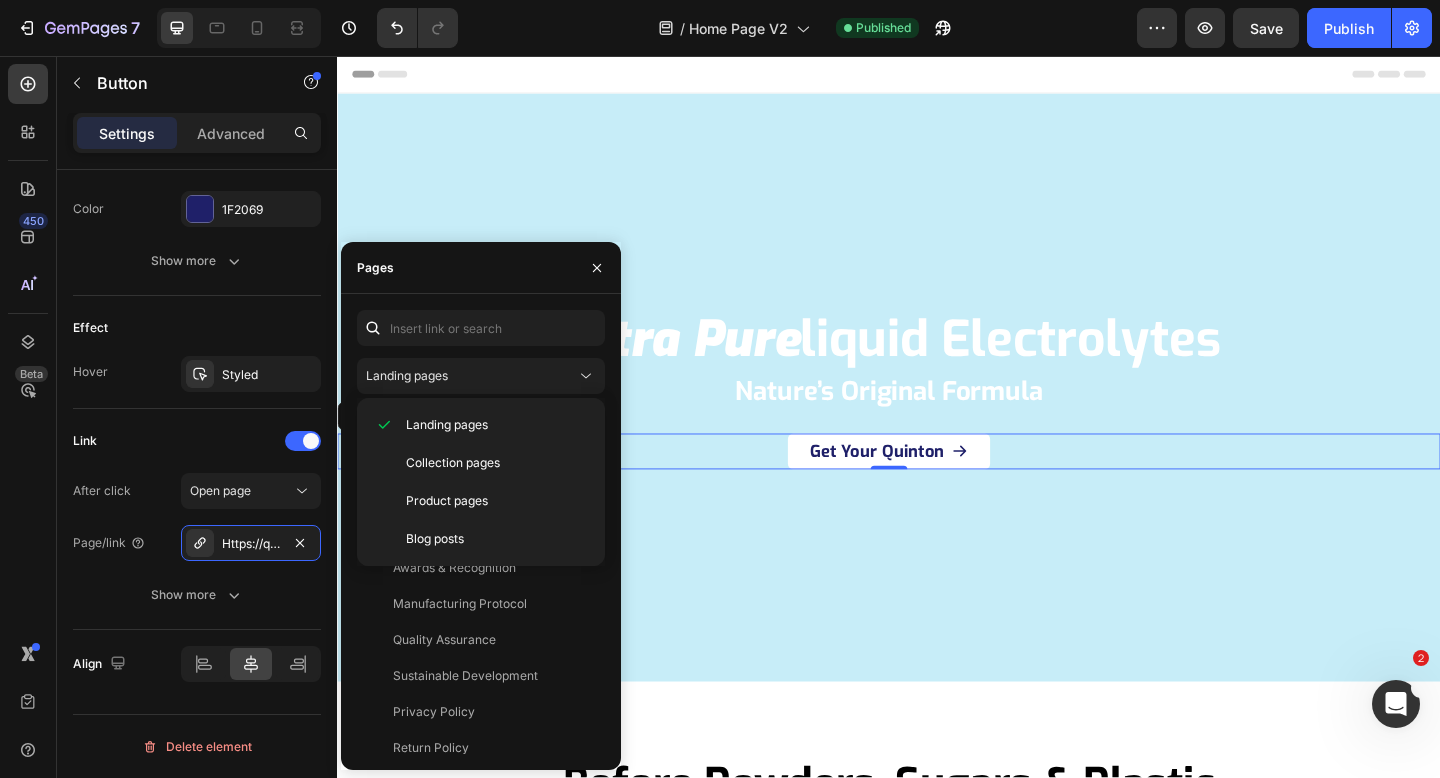 click on "Landing pages https://quintonstore.co.za/pages/the-ultimate-holiday-hydration-bundle/#gAzphVKhD4   View Contact   View René Quinton   View Laboratory history   View Awards & Recognition   View Manufacturing Protocol   View Quality Assurance   View Sustainable Development   View Privacy Policy   View Return Policy   View Terms of Service   View Shipping Policy   View FAQs   View Subscription Details   View 5 reasons why people are choosing seawater to revolutionise their health and performance   View Untitled - May 28, 13:53:39   View Untitled - May 29, 15:10:12   View Quinton Reviews Showcase   View 4 reasons why Totum Sport is the ultimate hydration solution   View Untitled - Aug 20, 9:28:2   View Untitled - Aug 20, 9:41:9   View Untitled - Aug 20, 9:43:42   View Untitled - Aug 20, 9:45:46   View Untitled - Aug 20, 9:48:35   View Totum Bundle   View Quinton Bundle   View Why Thousands Are Switching To This Ultra Hydrating Marine Plasma   View  View manage-my-subscriptions   View  View  View  View  View" 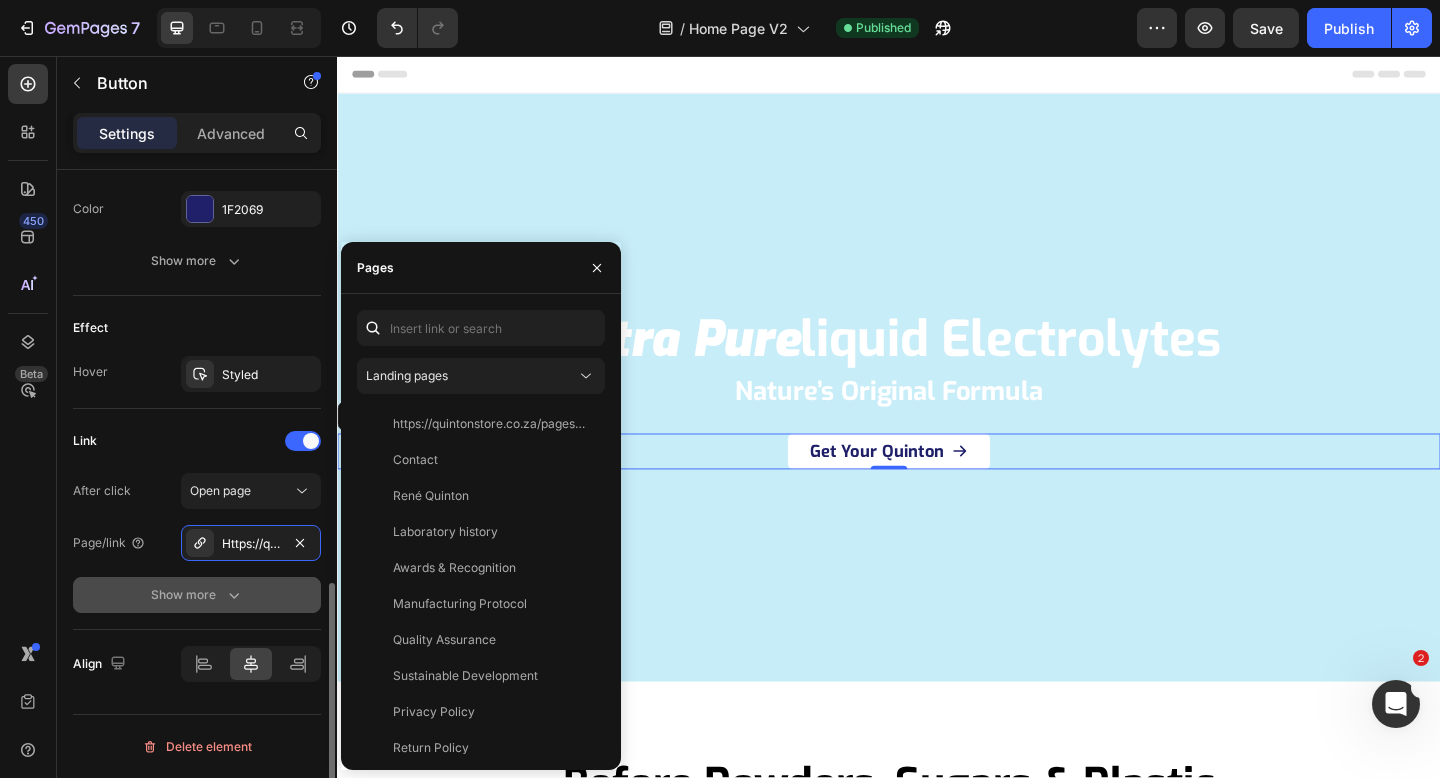 click 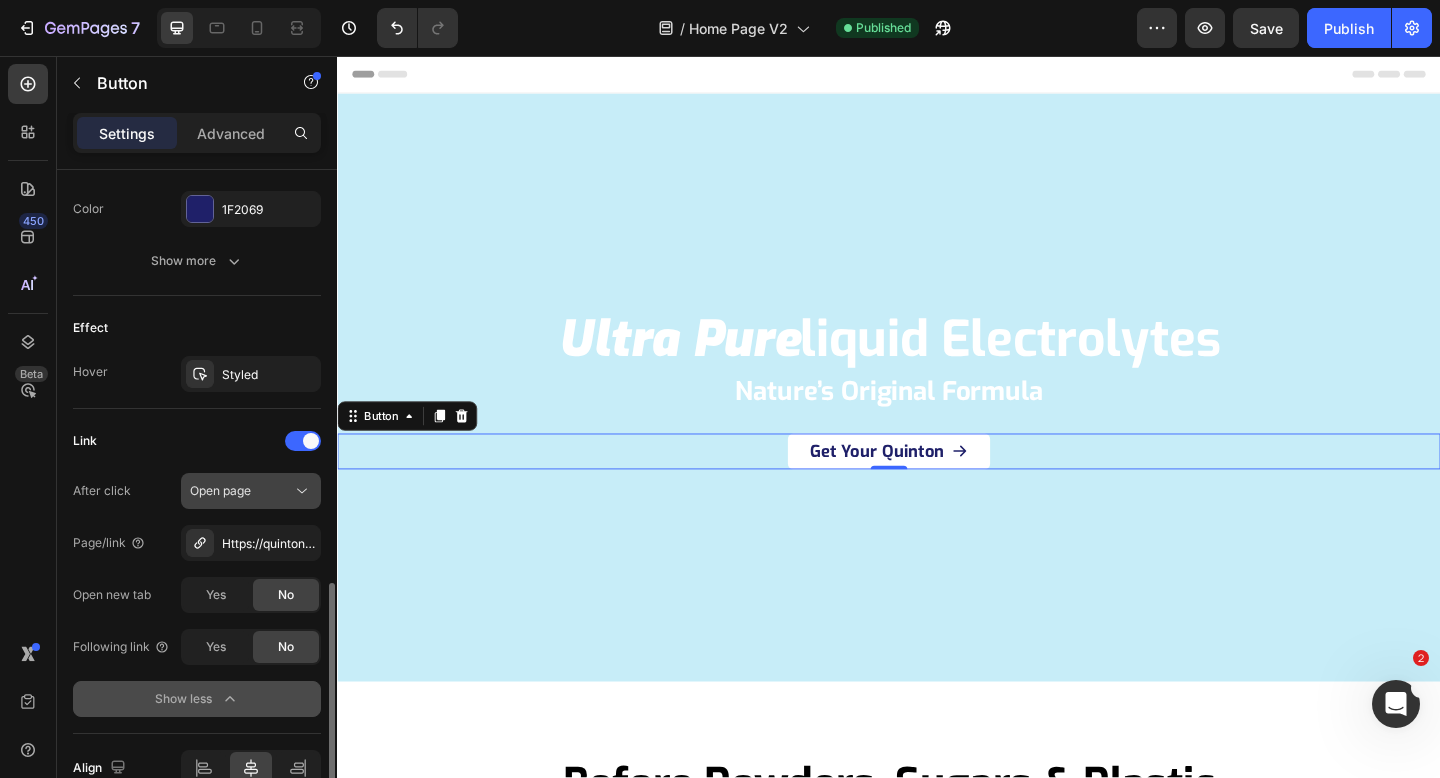 click 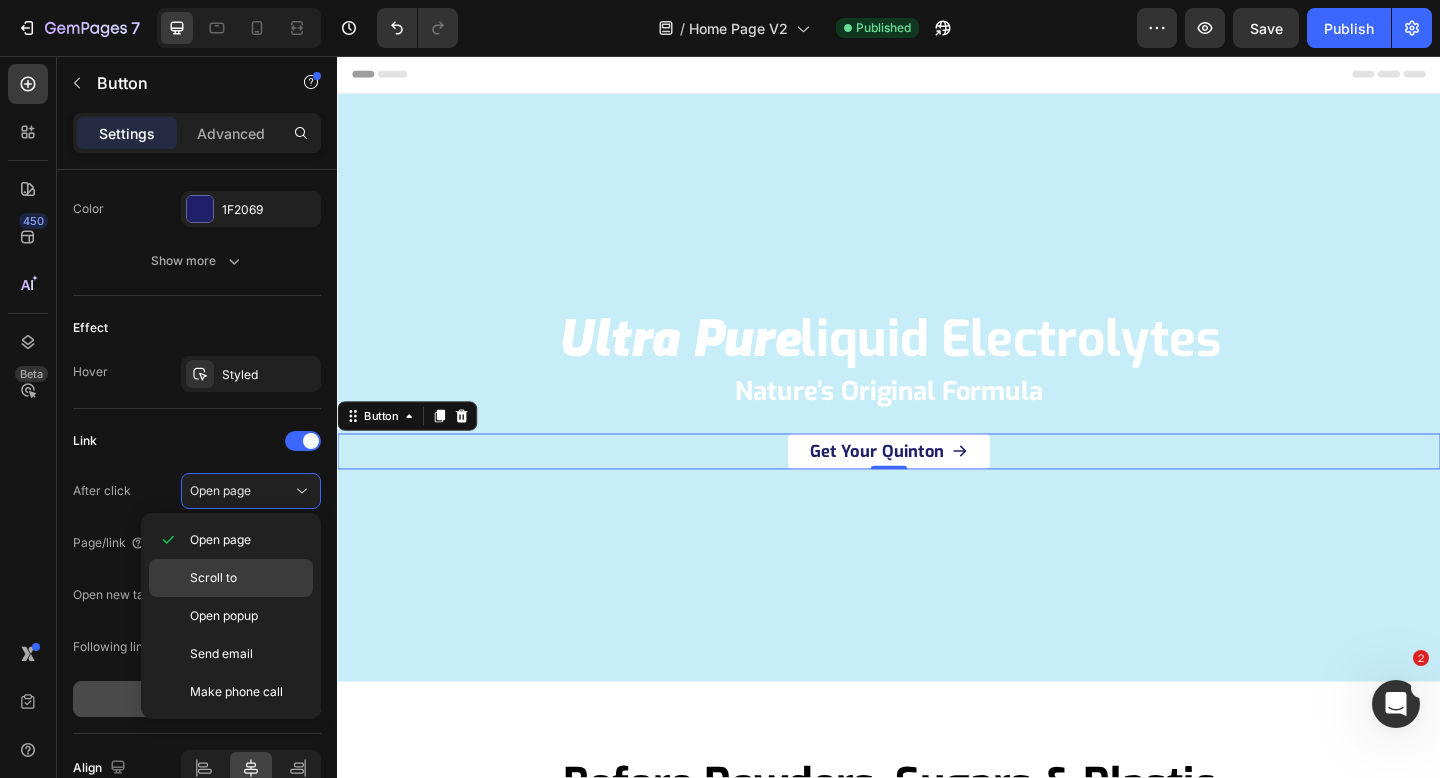 click on "Scroll to" at bounding box center [247, 578] 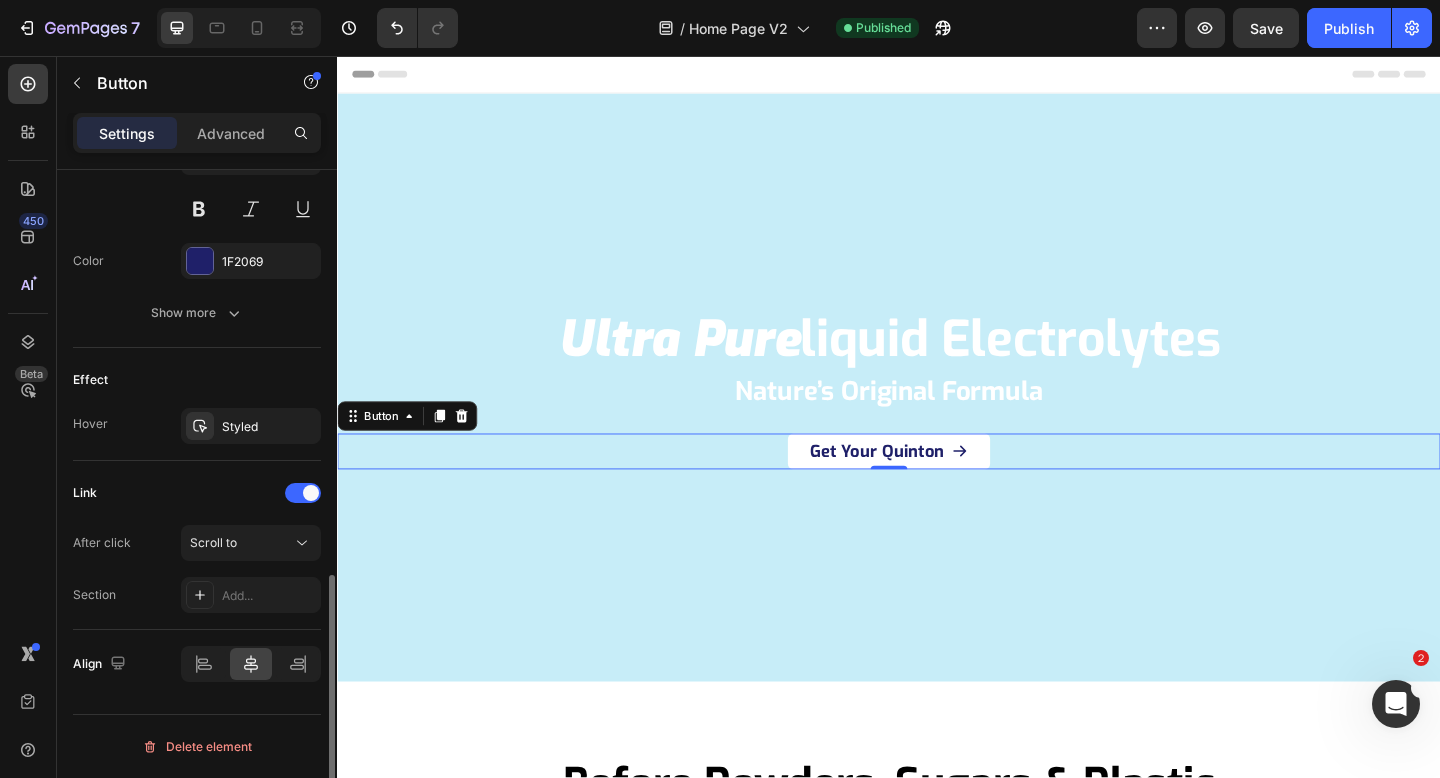 scroll, scrollTop: 1031, scrollLeft: 0, axis: vertical 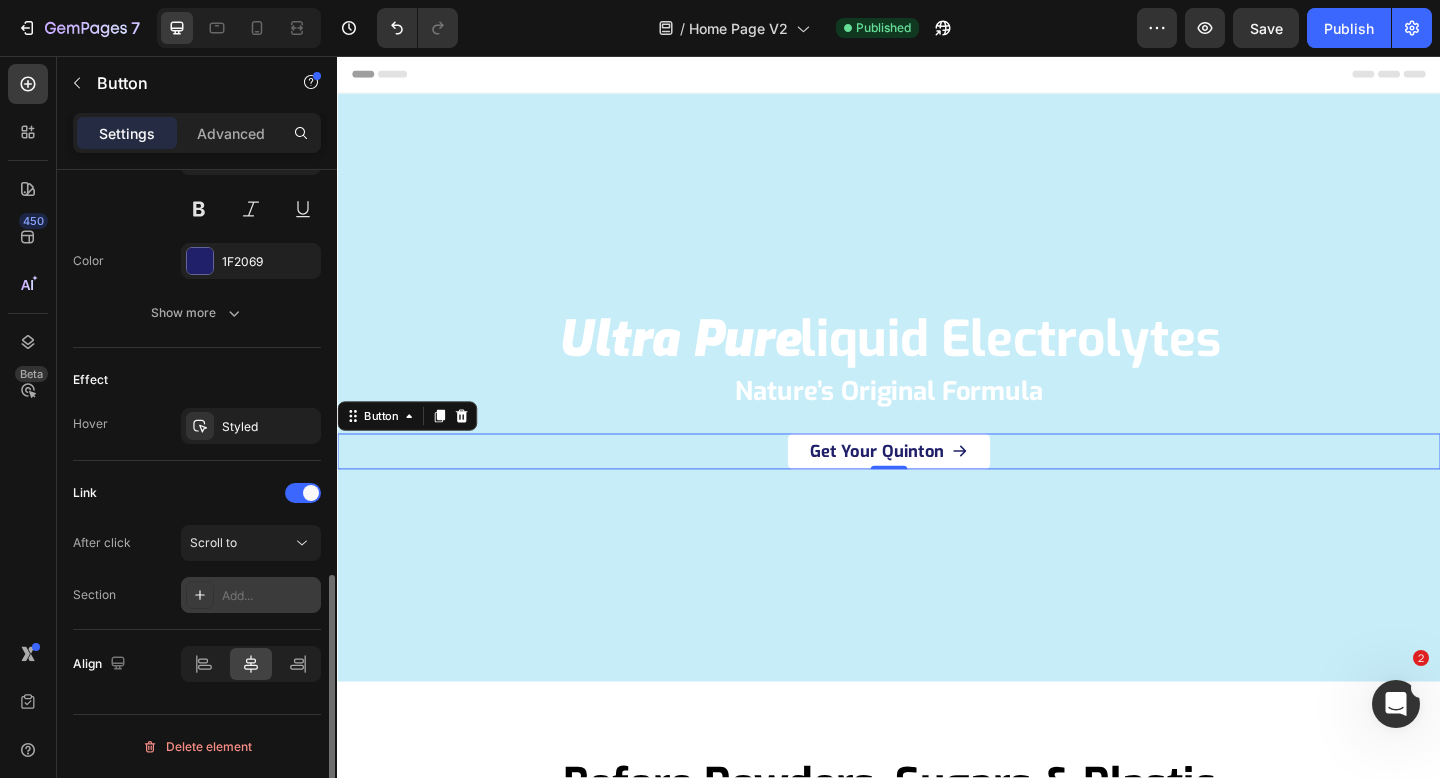 click on "Add..." at bounding box center (269, 596) 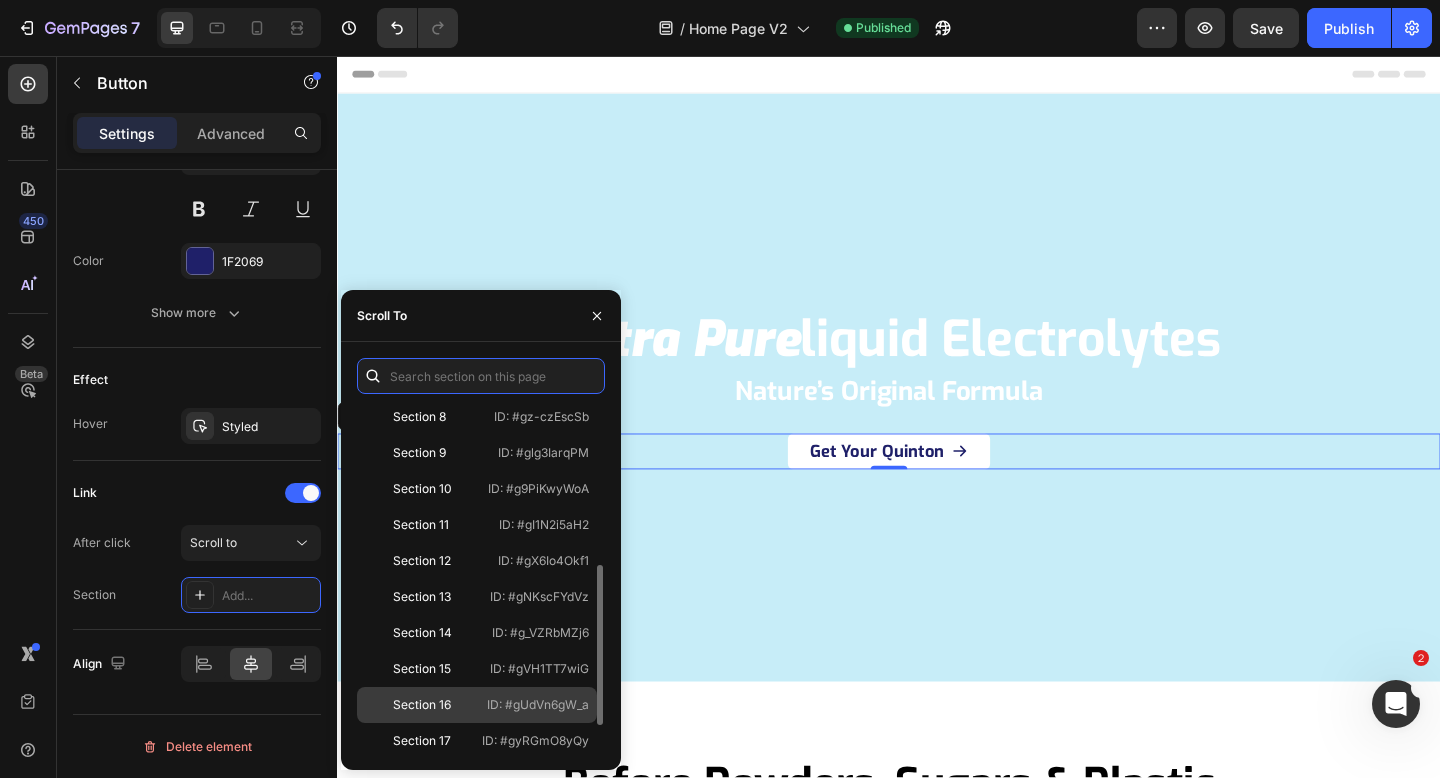 scroll, scrollTop: 408, scrollLeft: 0, axis: vertical 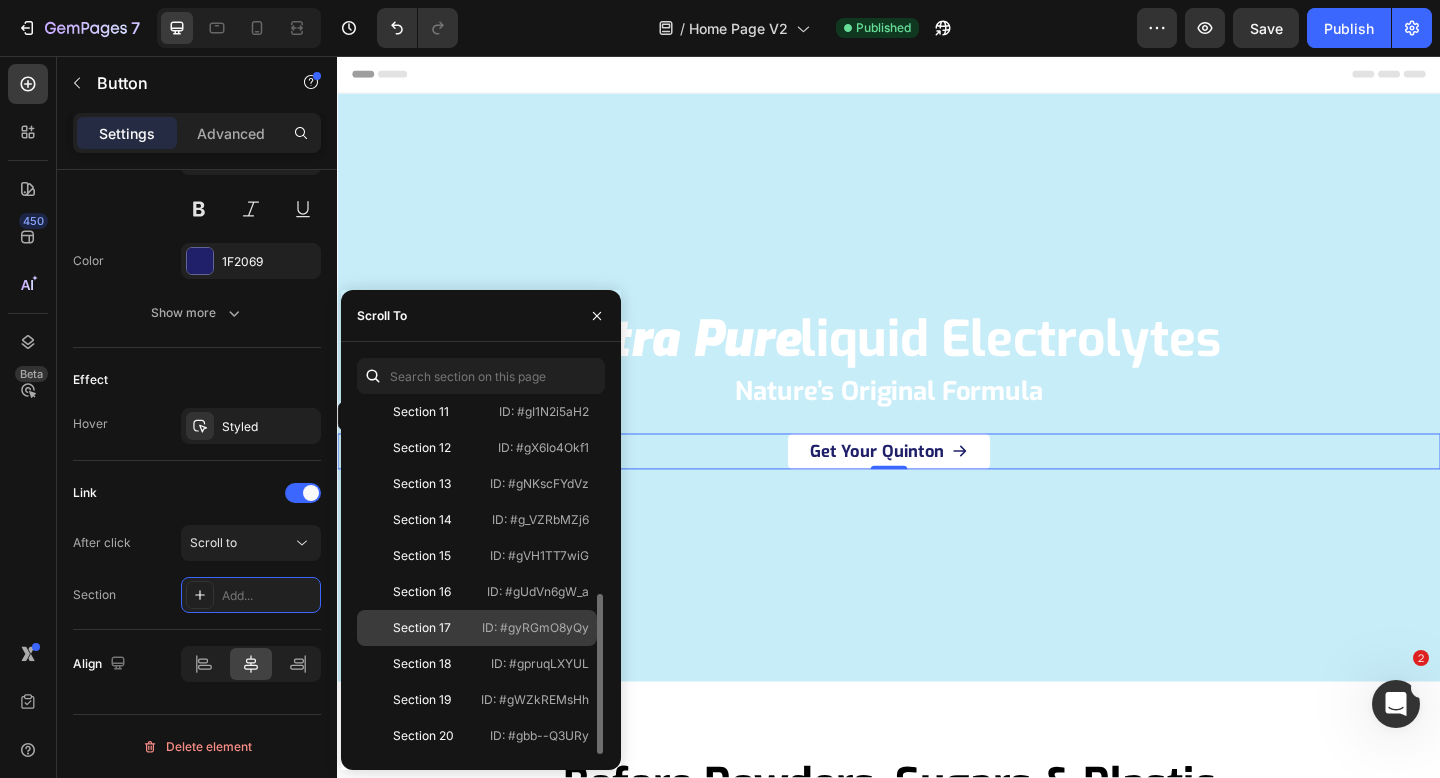 click on "ID: #gyRGmO8yQy" at bounding box center (535, 628) 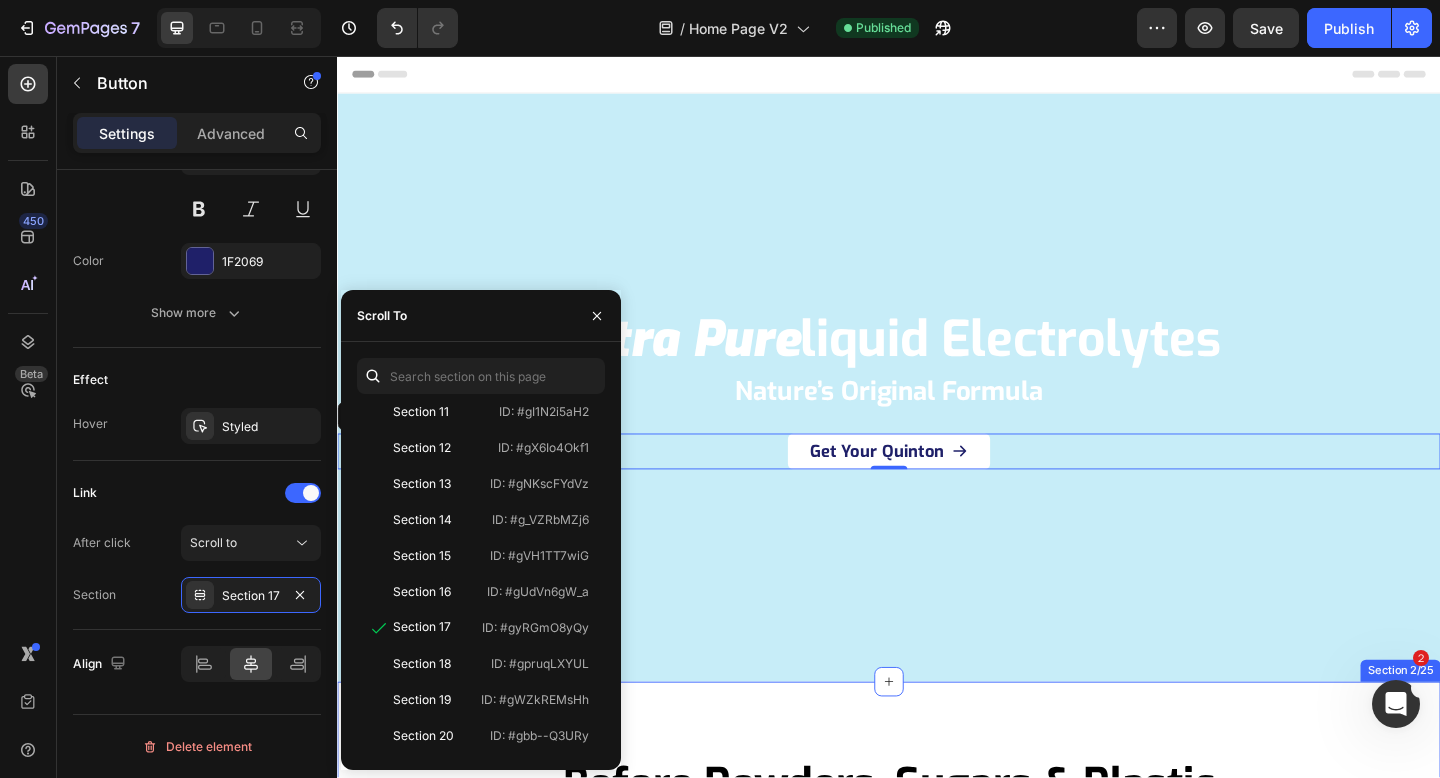click on "Before Powders, Sugars & Plastic Tubs...  There Was the Ocean Heading Electrolytes didn’t start in factories.    They started in the sea — Earth’s original, complete source of hydration.    The ocean is the  only natural environment  where minerals like sodium, magnesium, potassium, and over 70 trace elements exist in their  fully ionized, dissociated form  — already dissolved, already active, and ready for immediate use by your cells.   Text Block
Image himalayan  salt Heading from ancient, mineral-rich sea beds Text Block Image celtic  sea salt Heading harvested from evaporated seawater Text Block Image desert  salts Heading left behind by prehistoric oceans Text Block Image magnesium chloride Heading often derived from seawater Text Block Image potassium chloride Heading originally from marine sources Text Block
Carousel Row Image himalayan salt Heading From ancient, mineral-rich sea beds Text Block Image celtic sea salt Heading Text Block Image Heading" at bounding box center [937, 1137] 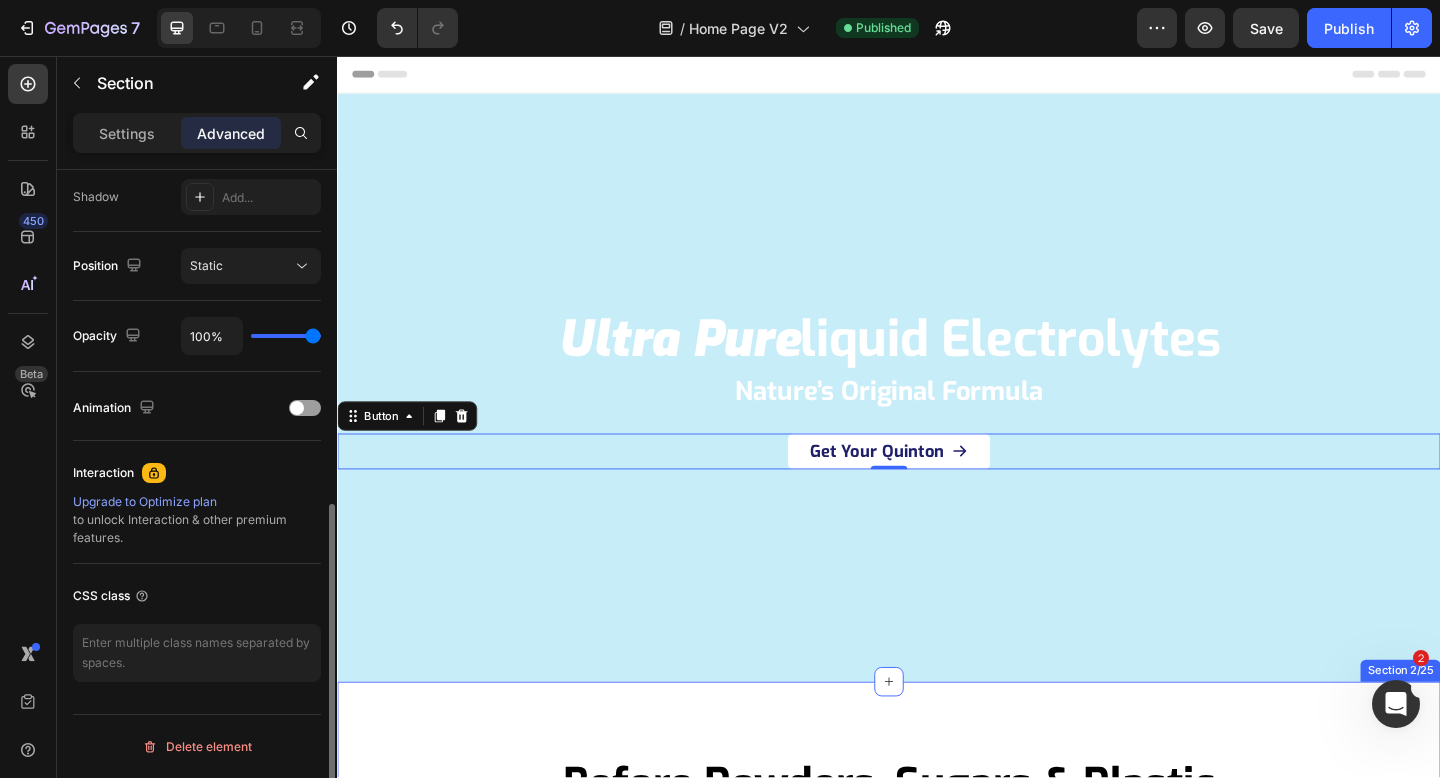 scroll, scrollTop: 0, scrollLeft: 0, axis: both 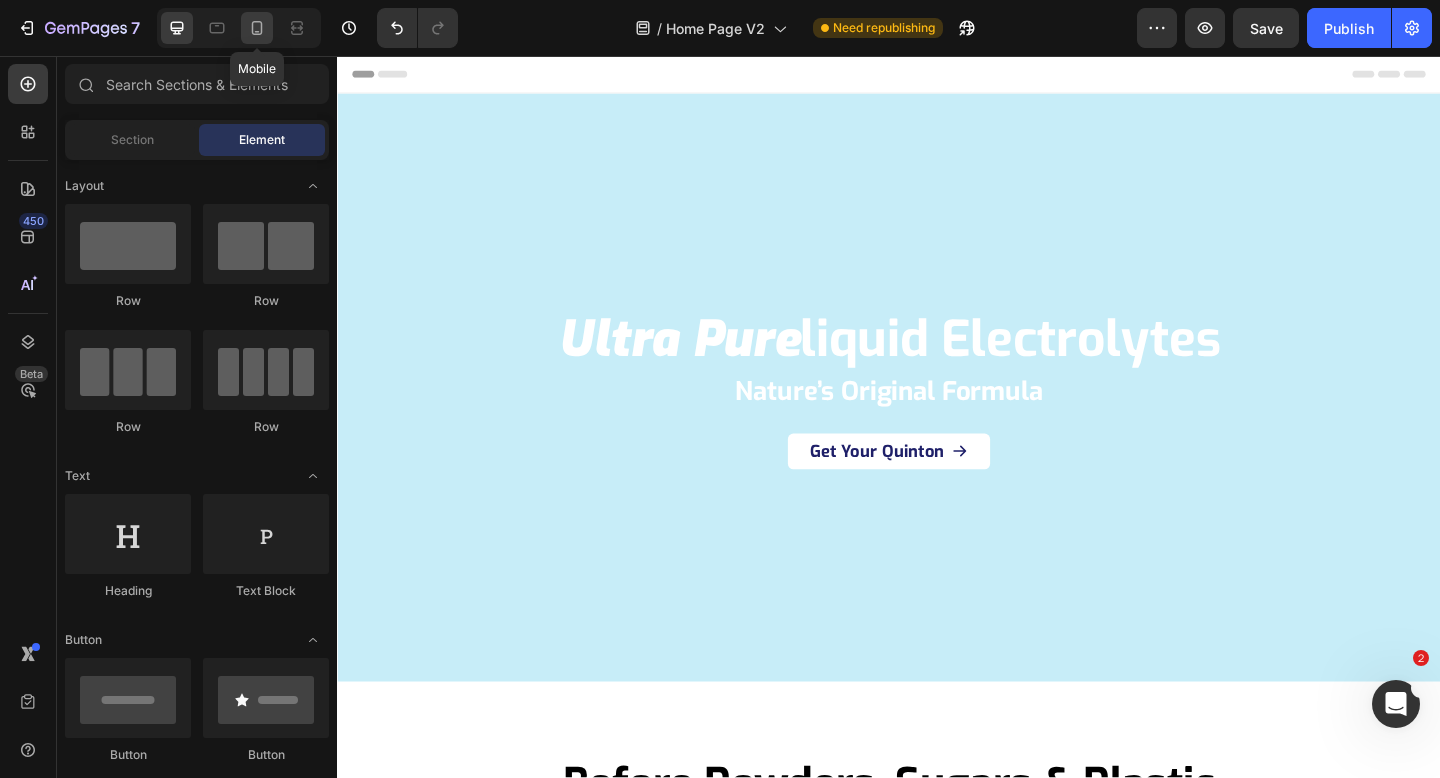 click 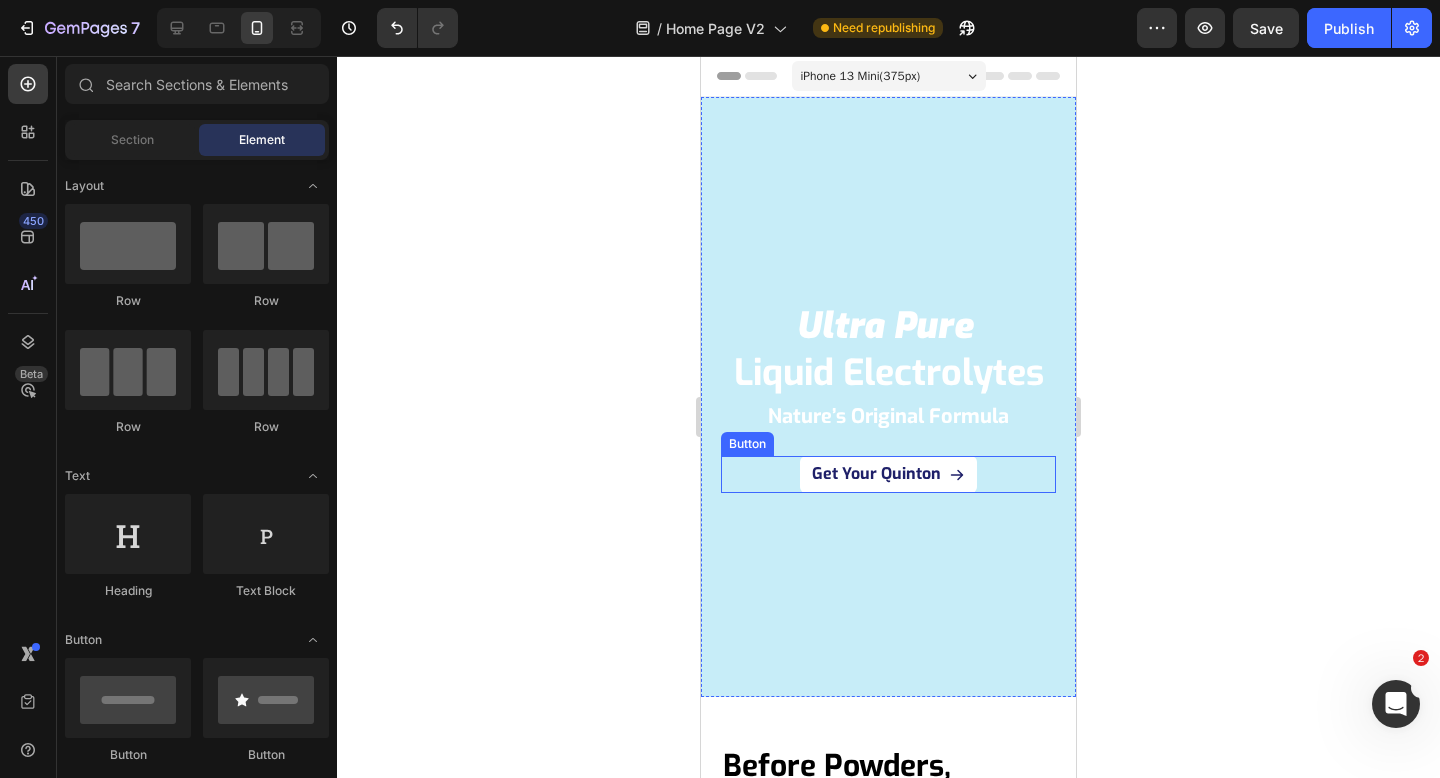 click on "Get Your Quinton Button" at bounding box center (888, 474) 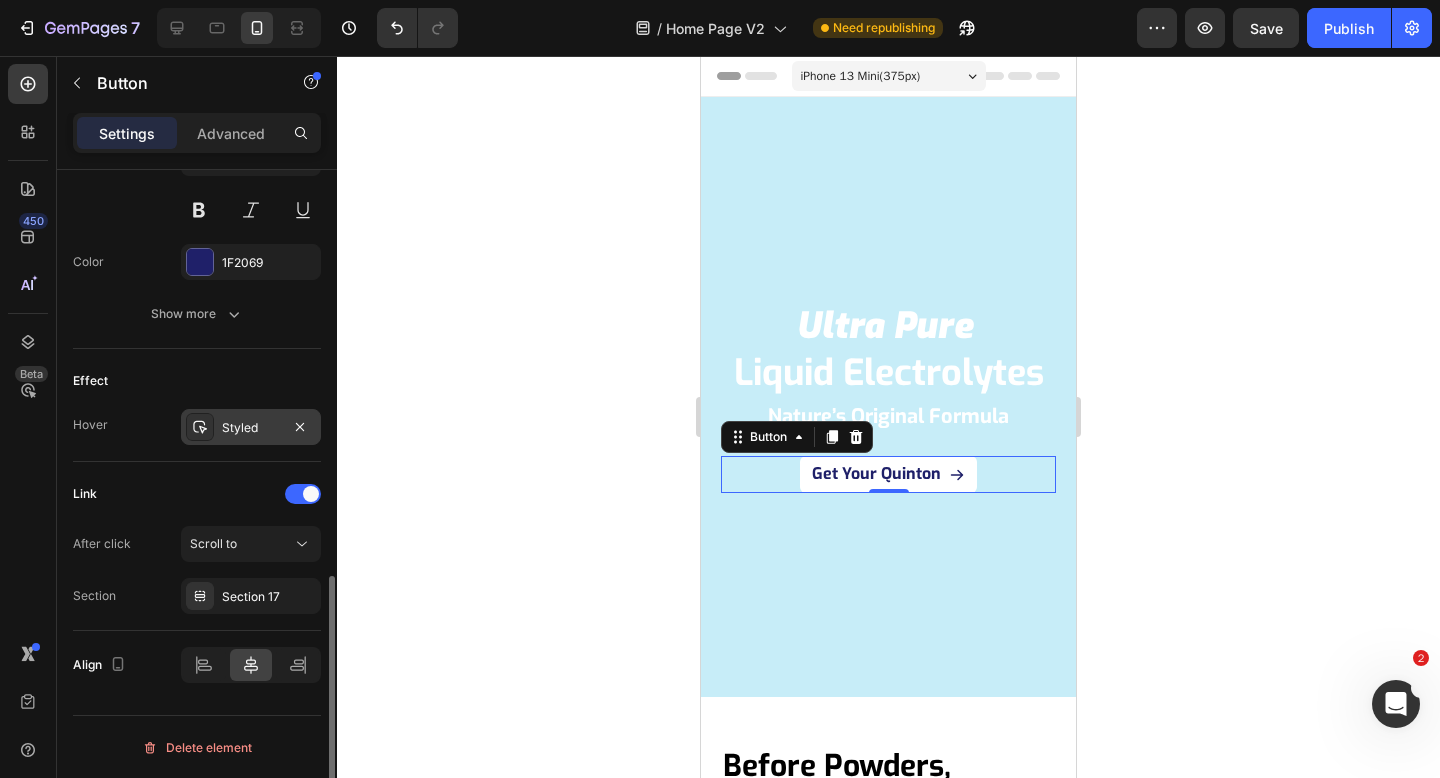 scroll, scrollTop: 1031, scrollLeft: 0, axis: vertical 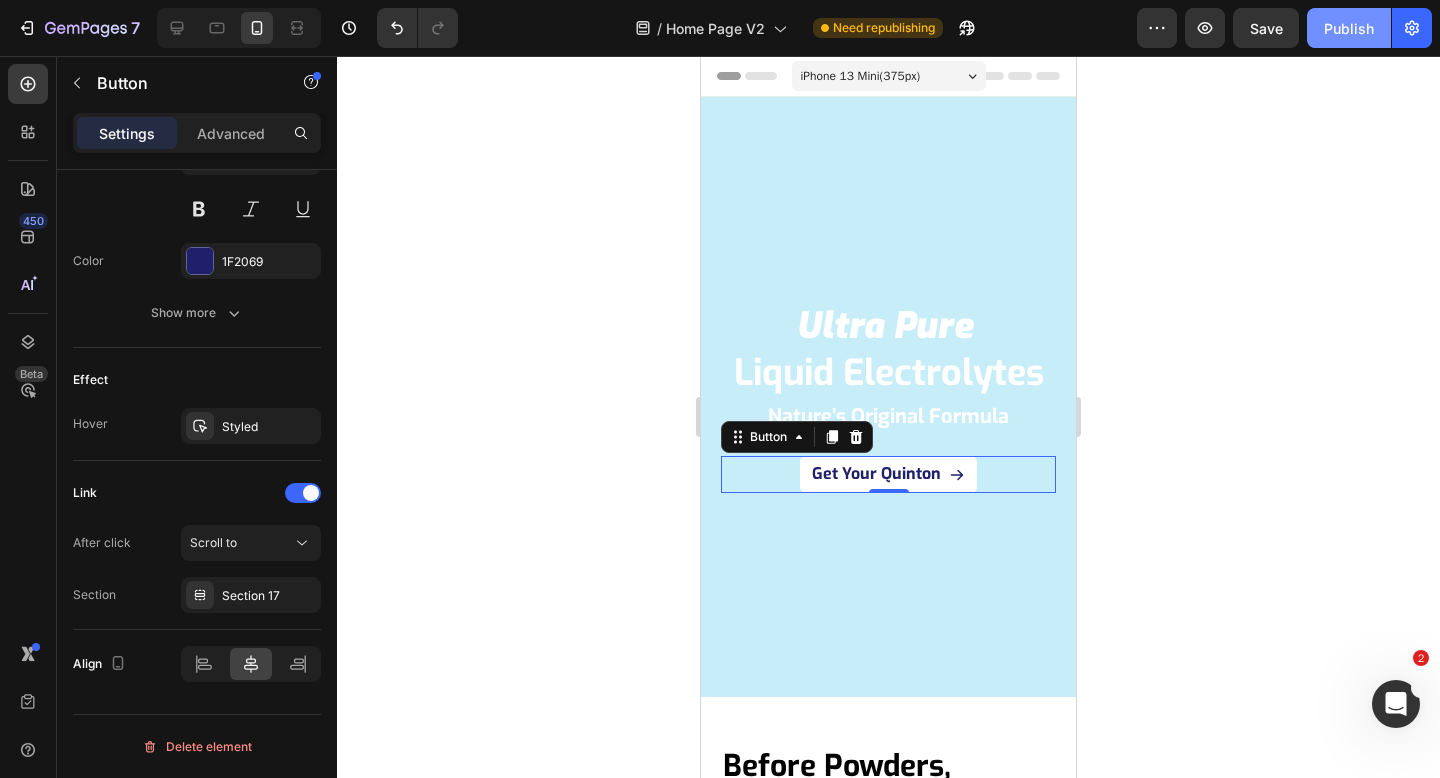 click on "Publish" at bounding box center (1349, 28) 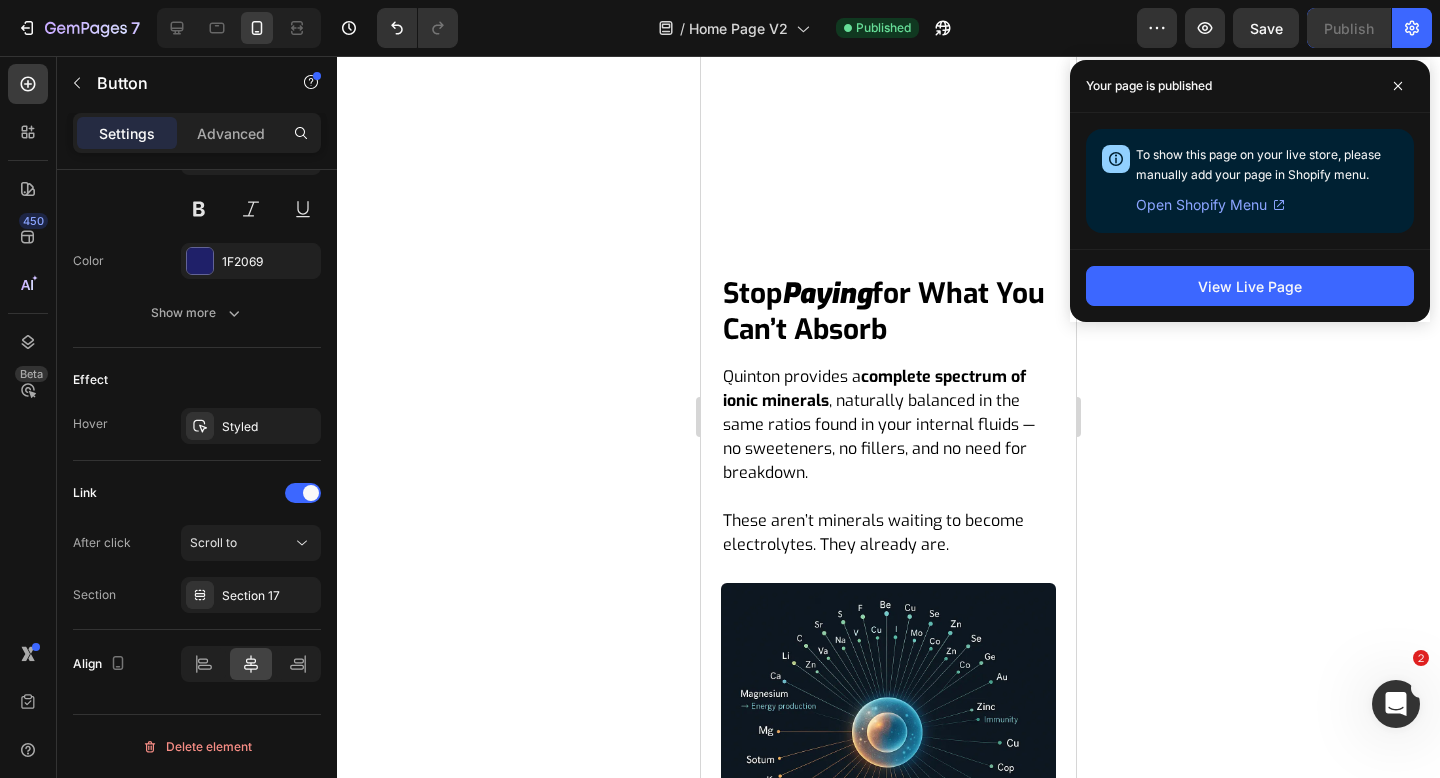 scroll, scrollTop: 2783, scrollLeft: 0, axis: vertical 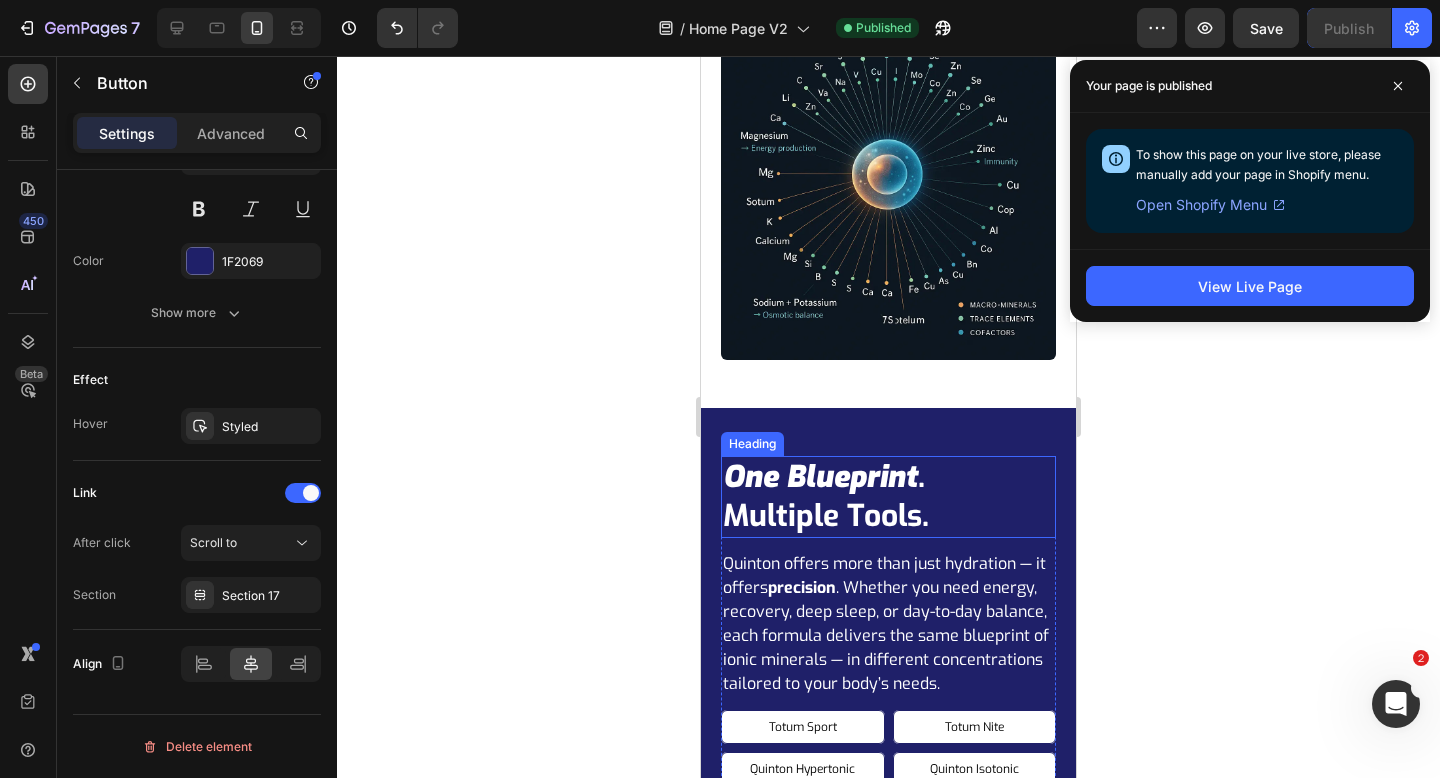 click on "one blueprint . multiple tools." at bounding box center (880, 497) 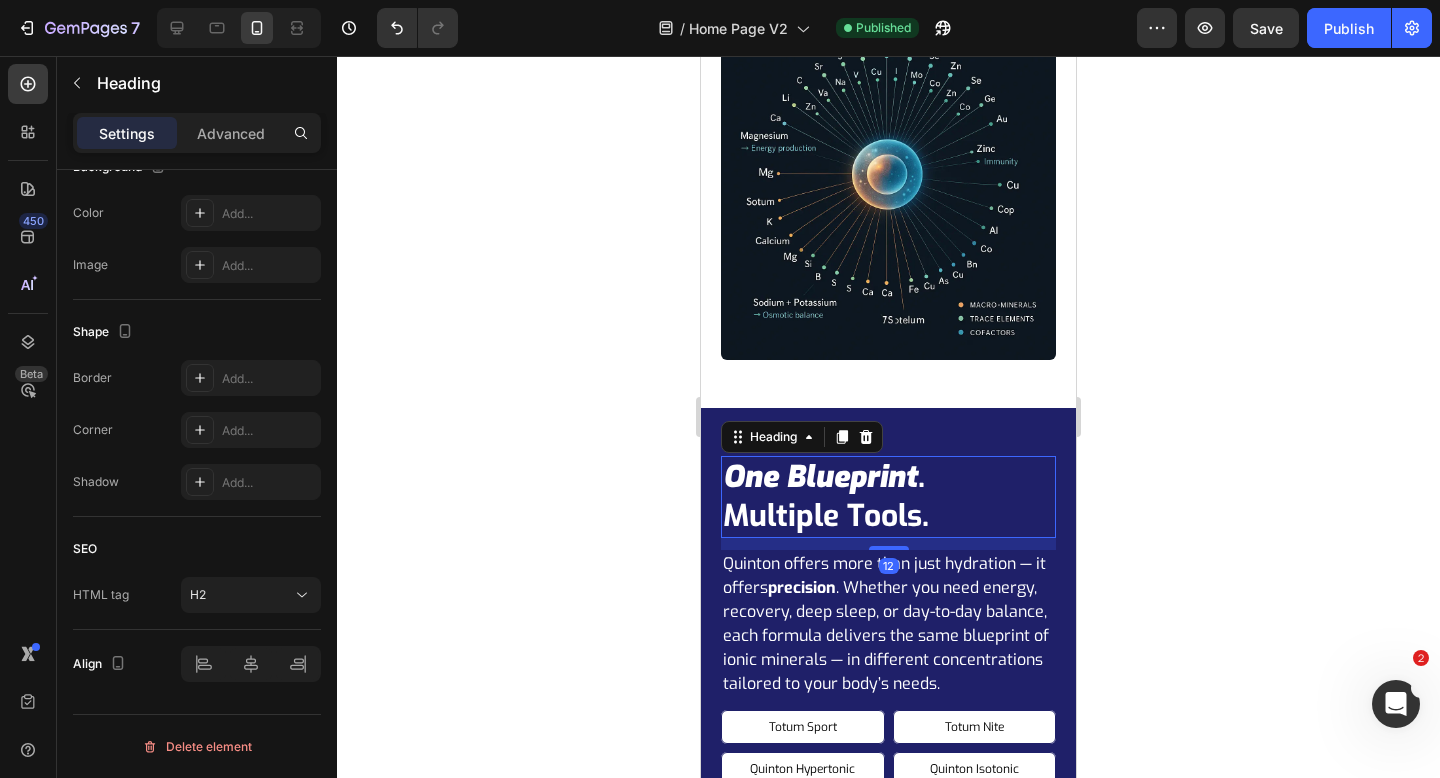 scroll, scrollTop: 0, scrollLeft: 0, axis: both 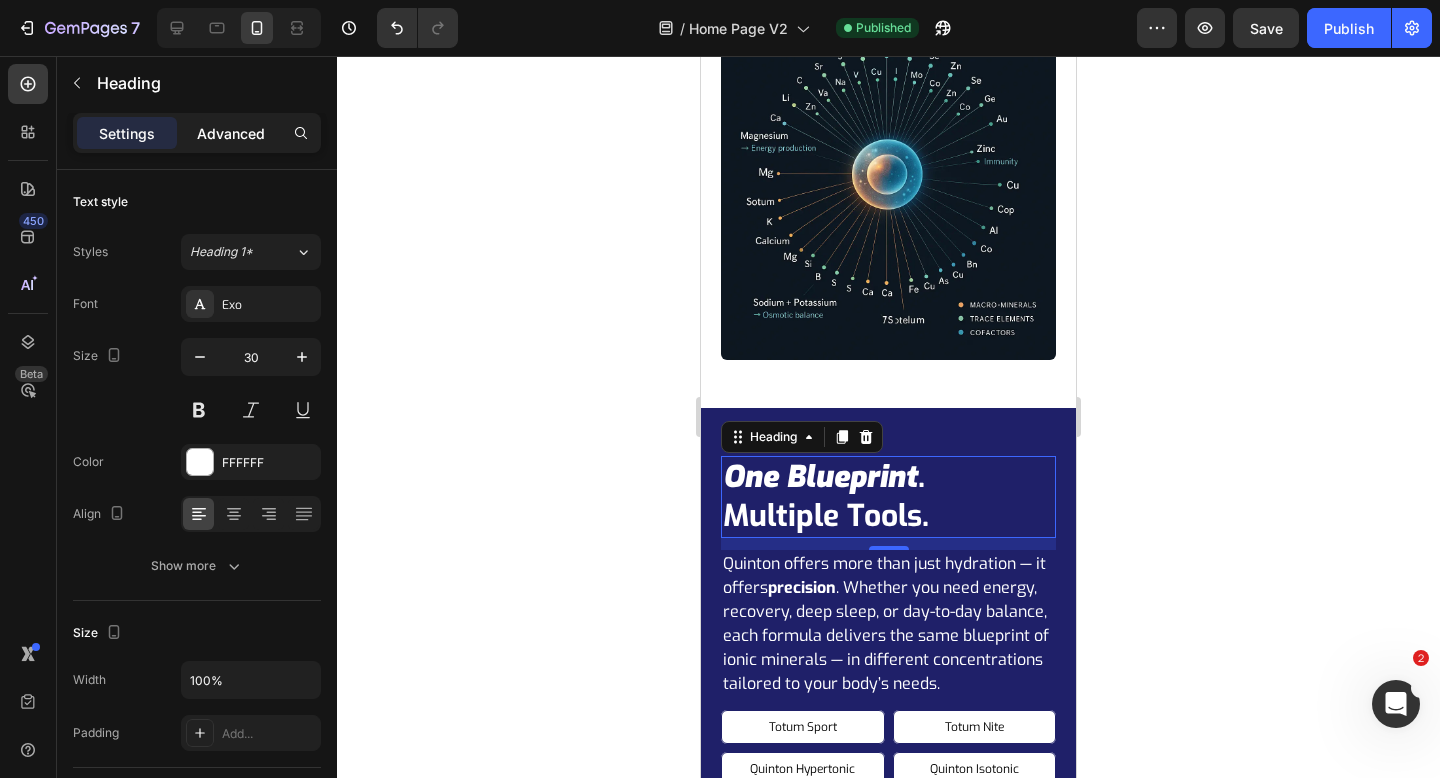 click on "Advanced" at bounding box center (231, 133) 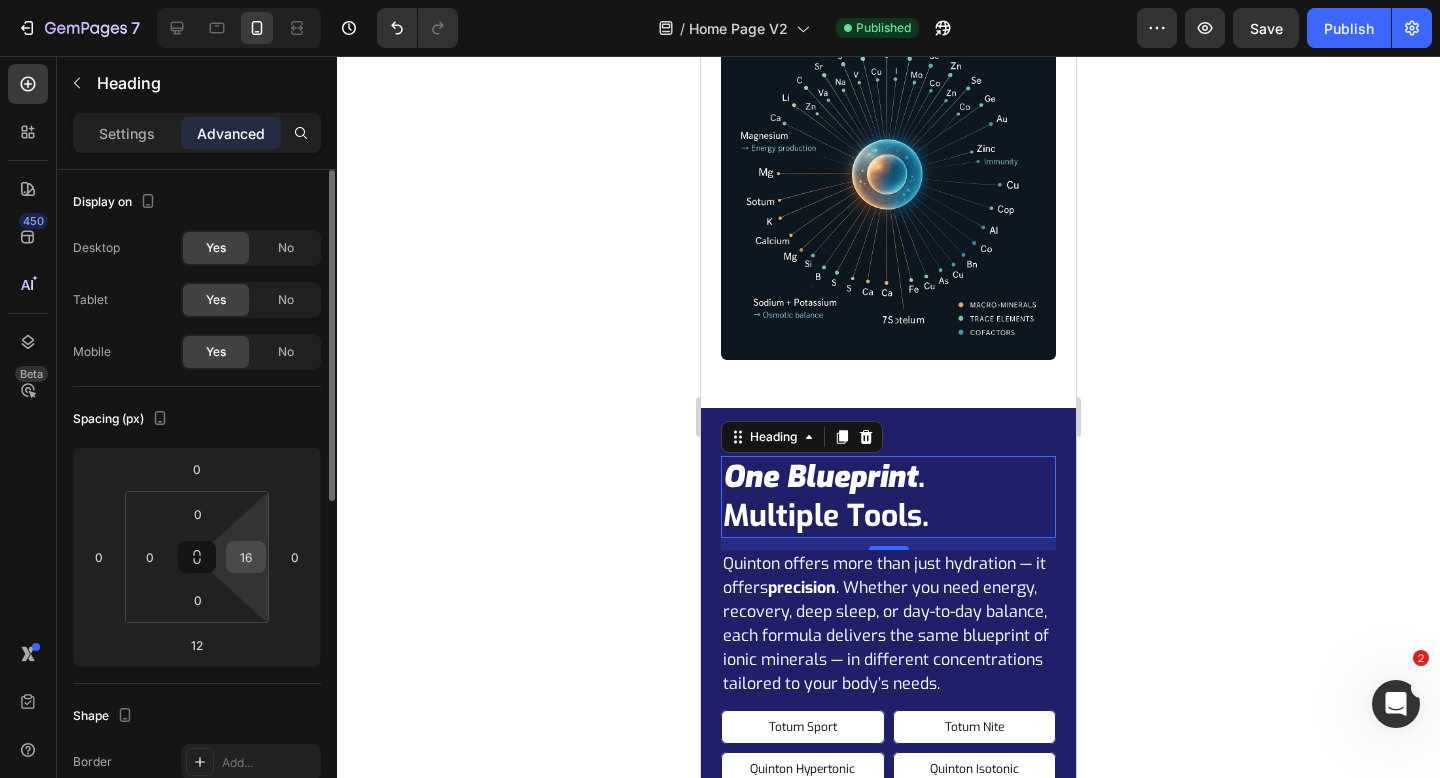 click on "16" at bounding box center [246, 557] 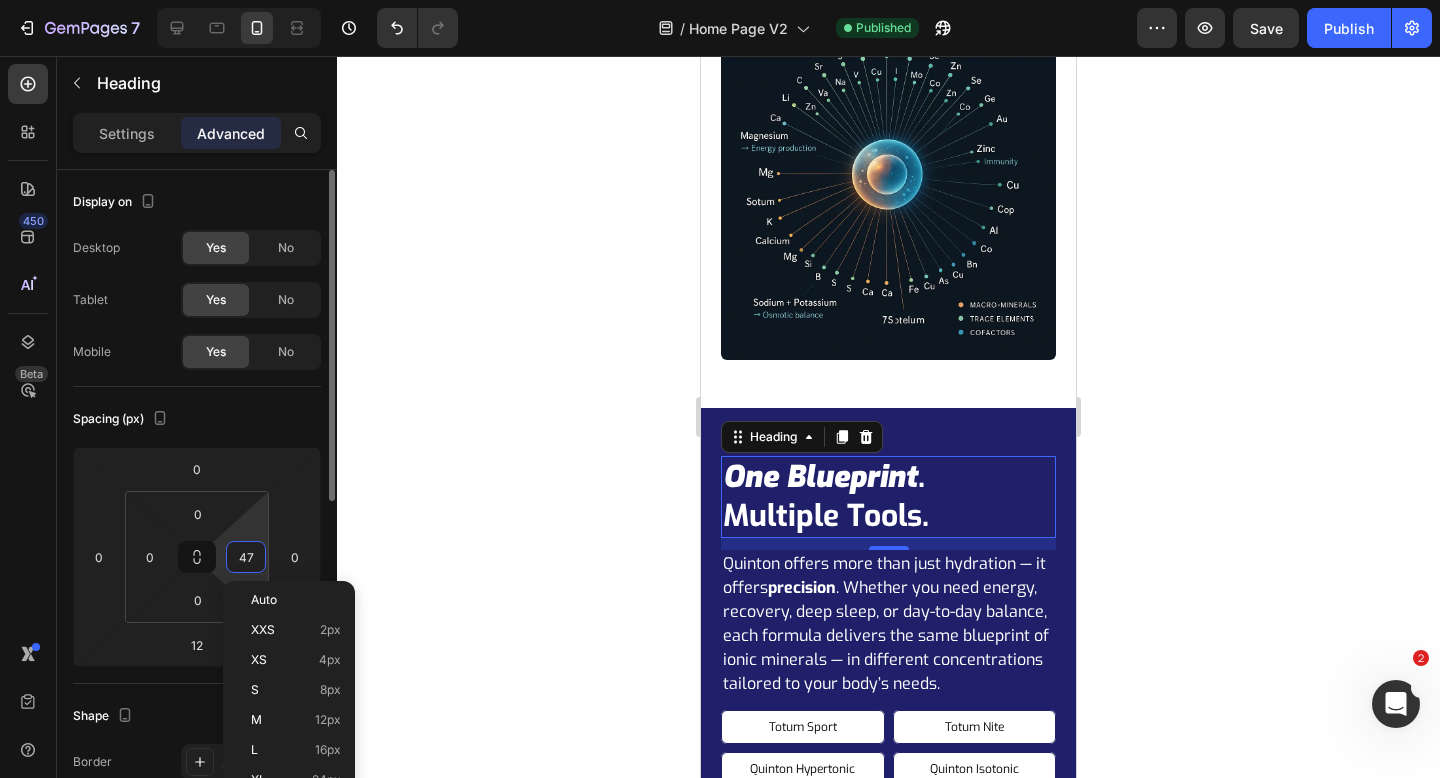 type on "48" 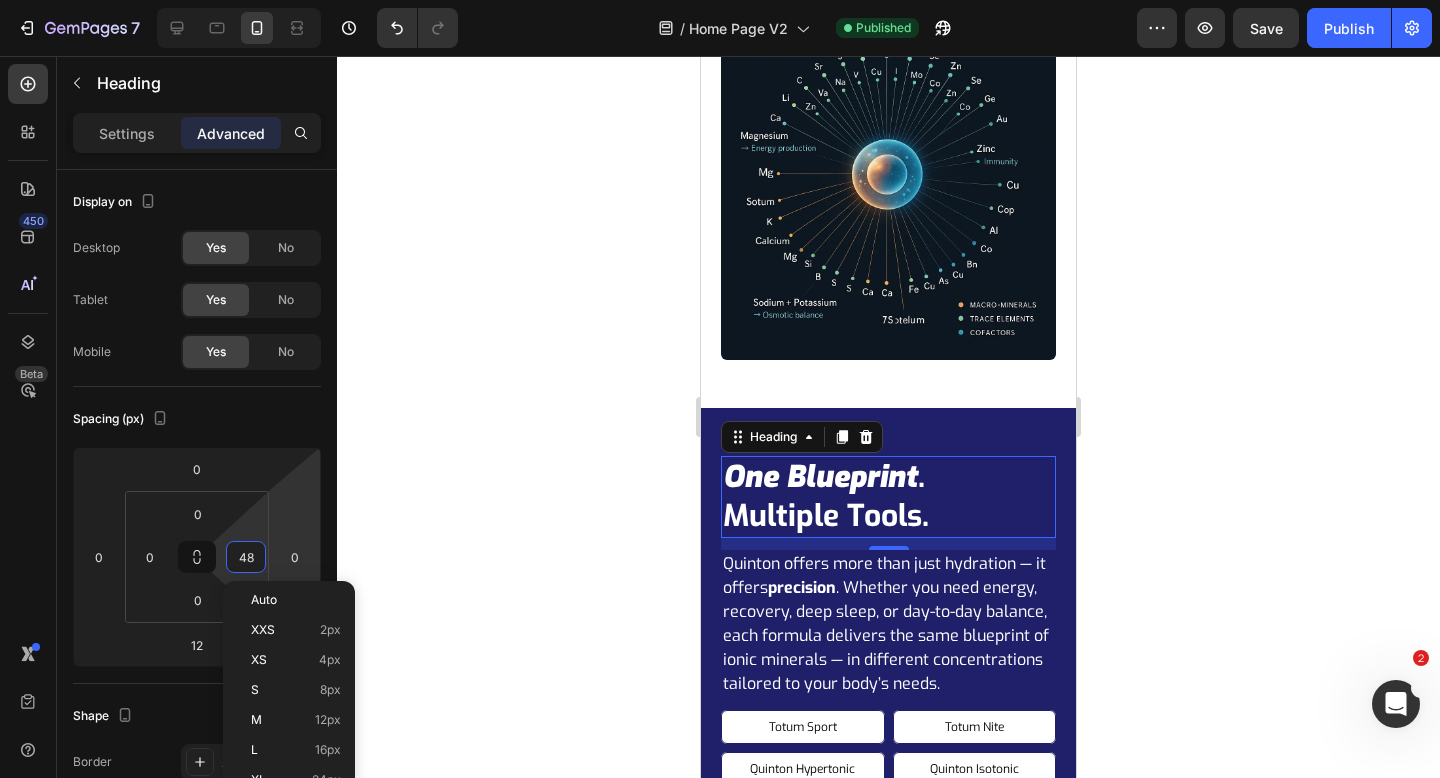 click 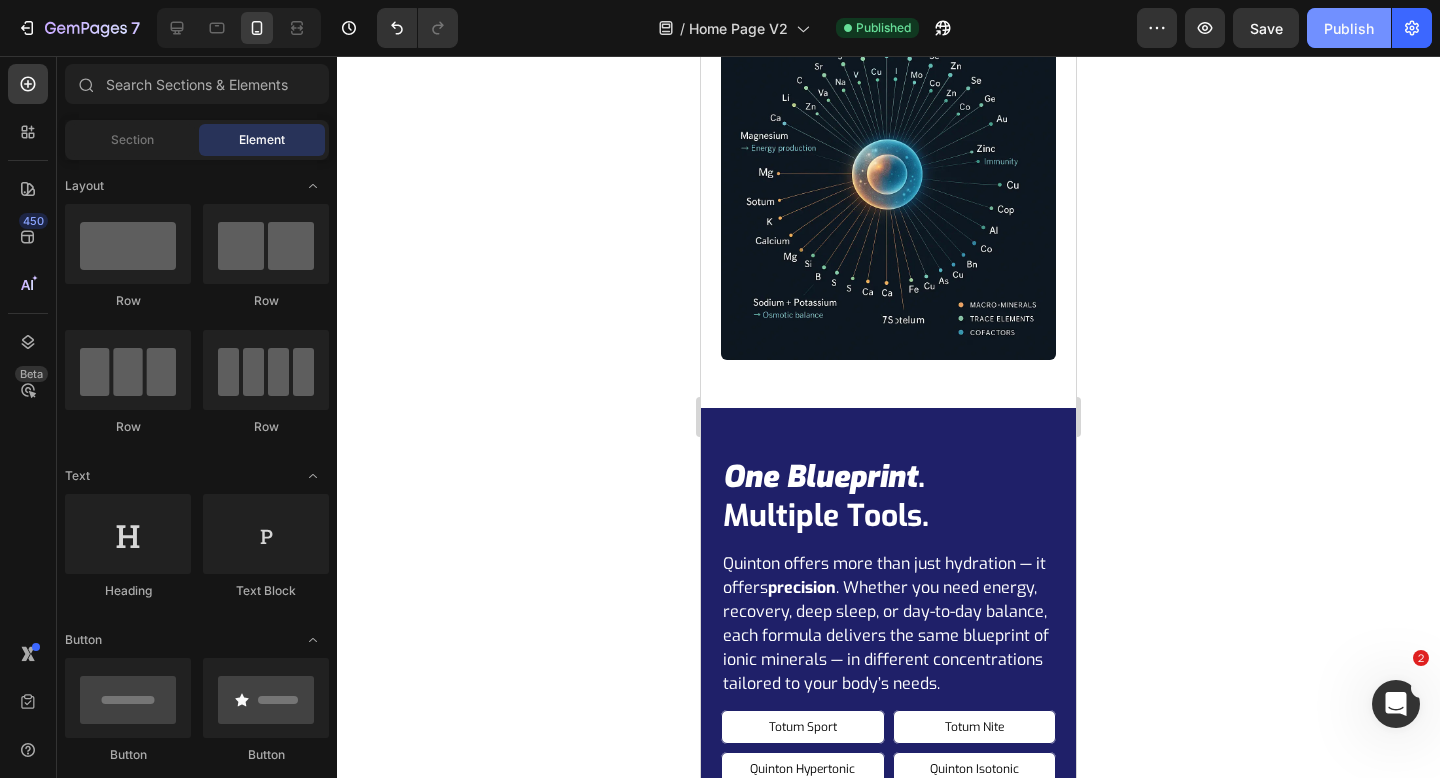 click on "Publish" at bounding box center [1349, 28] 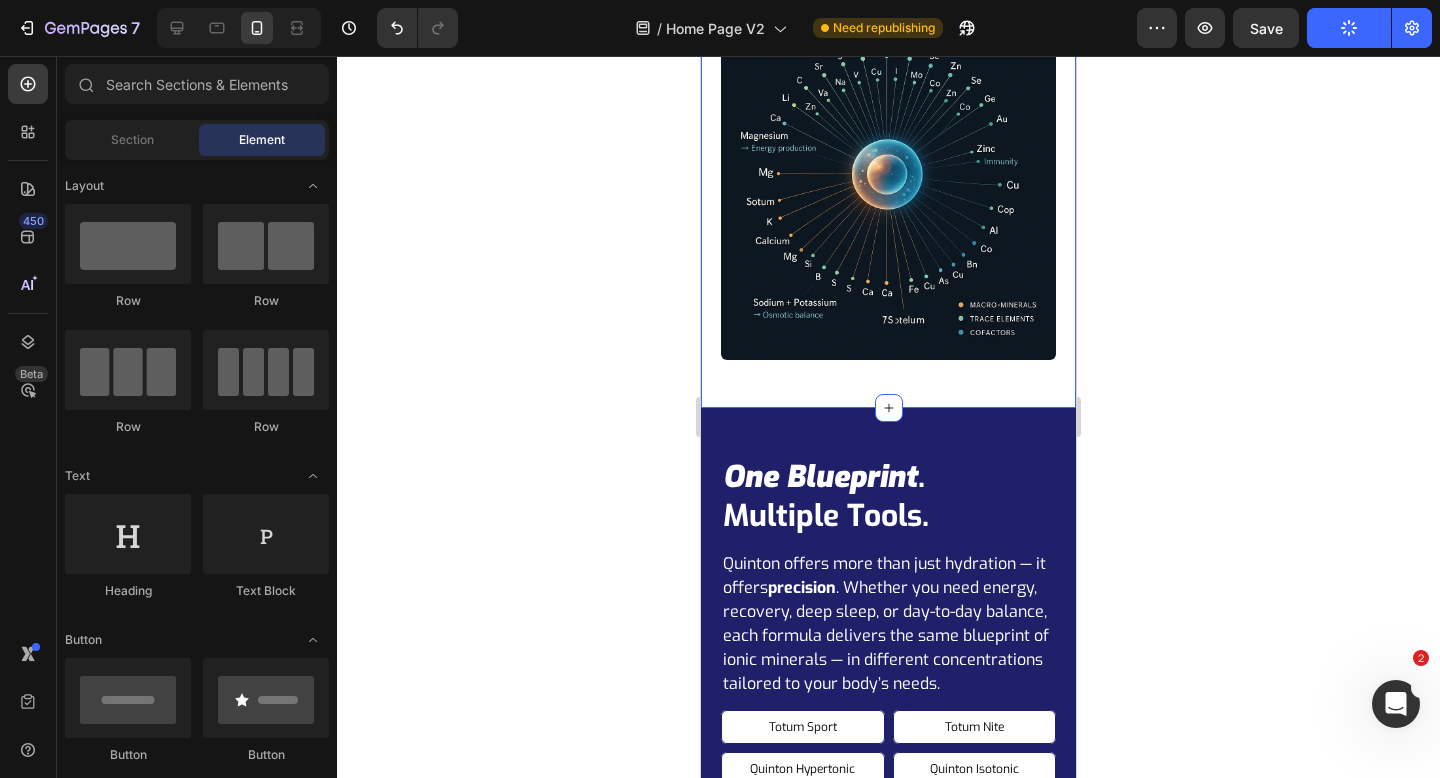 scroll, scrollTop: 2954, scrollLeft: 0, axis: vertical 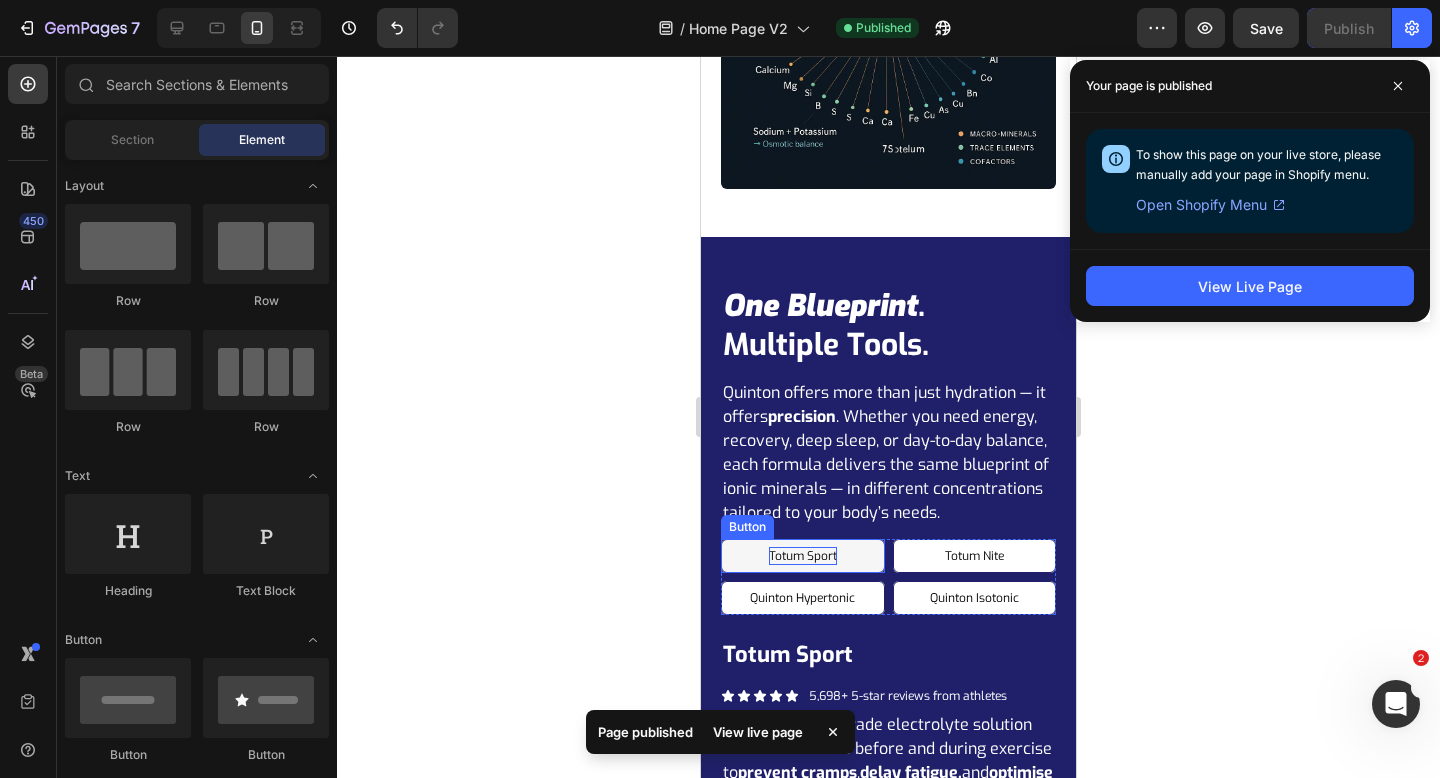 click on "Totum Sport" at bounding box center [803, 556] 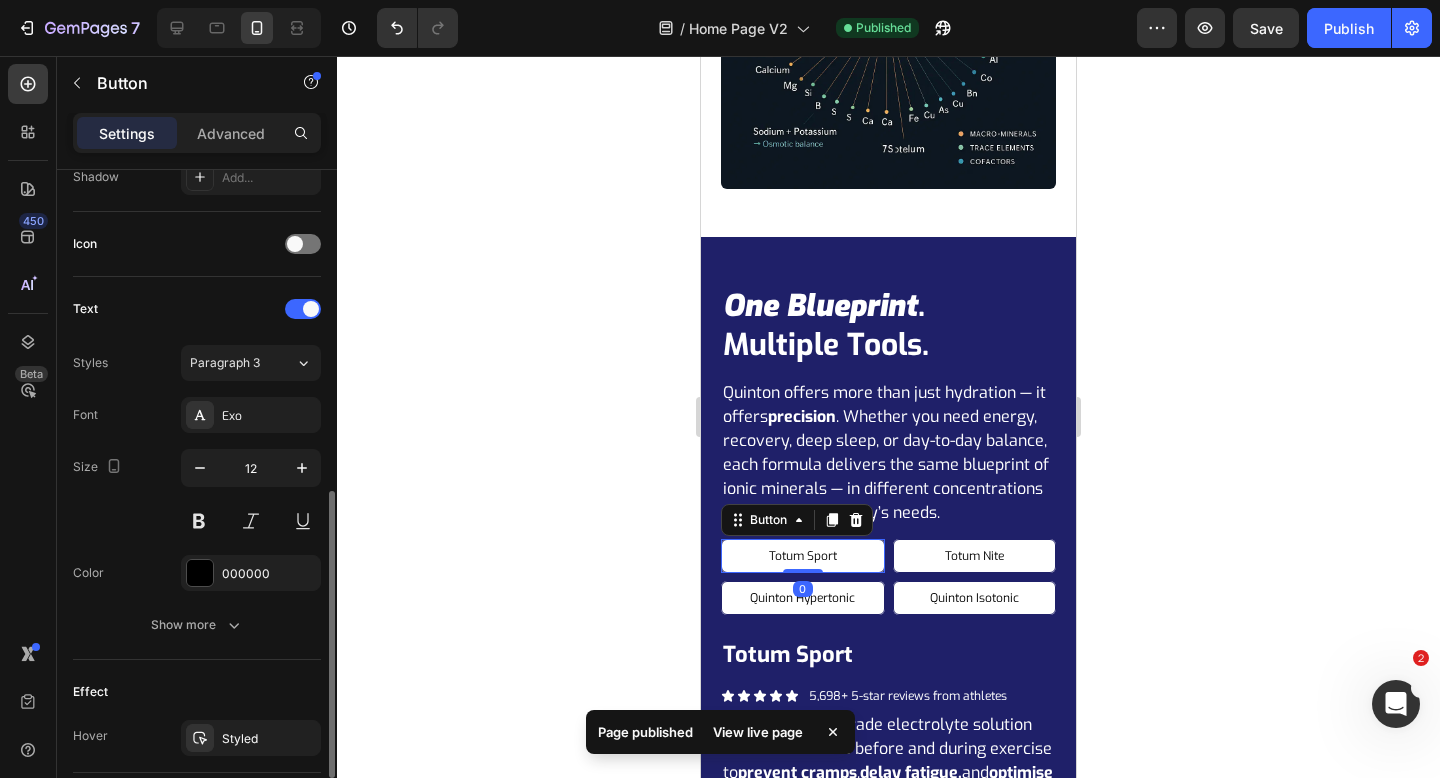 scroll, scrollTop: 616, scrollLeft: 0, axis: vertical 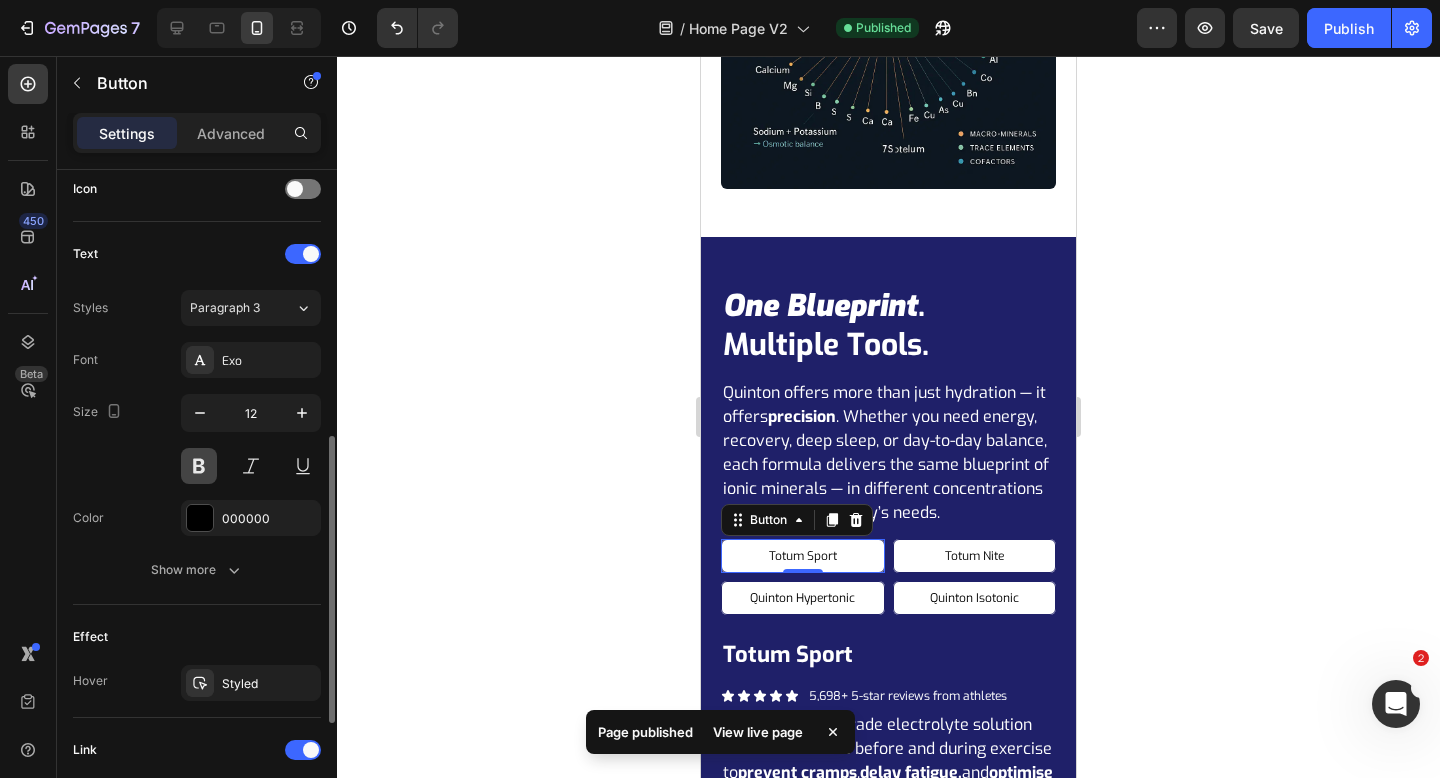 click at bounding box center [199, 466] 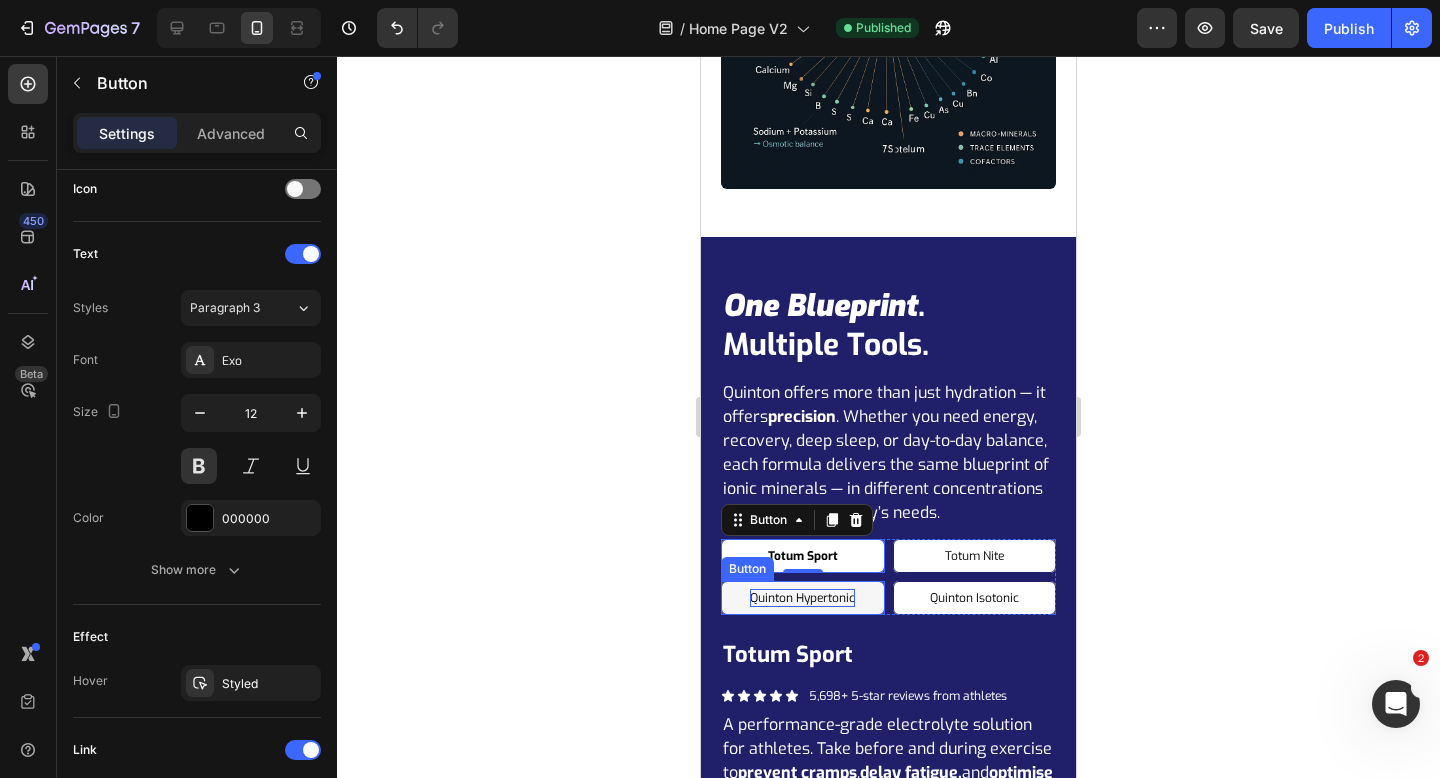 click on "Quinton Hypertonic" at bounding box center [802, 598] 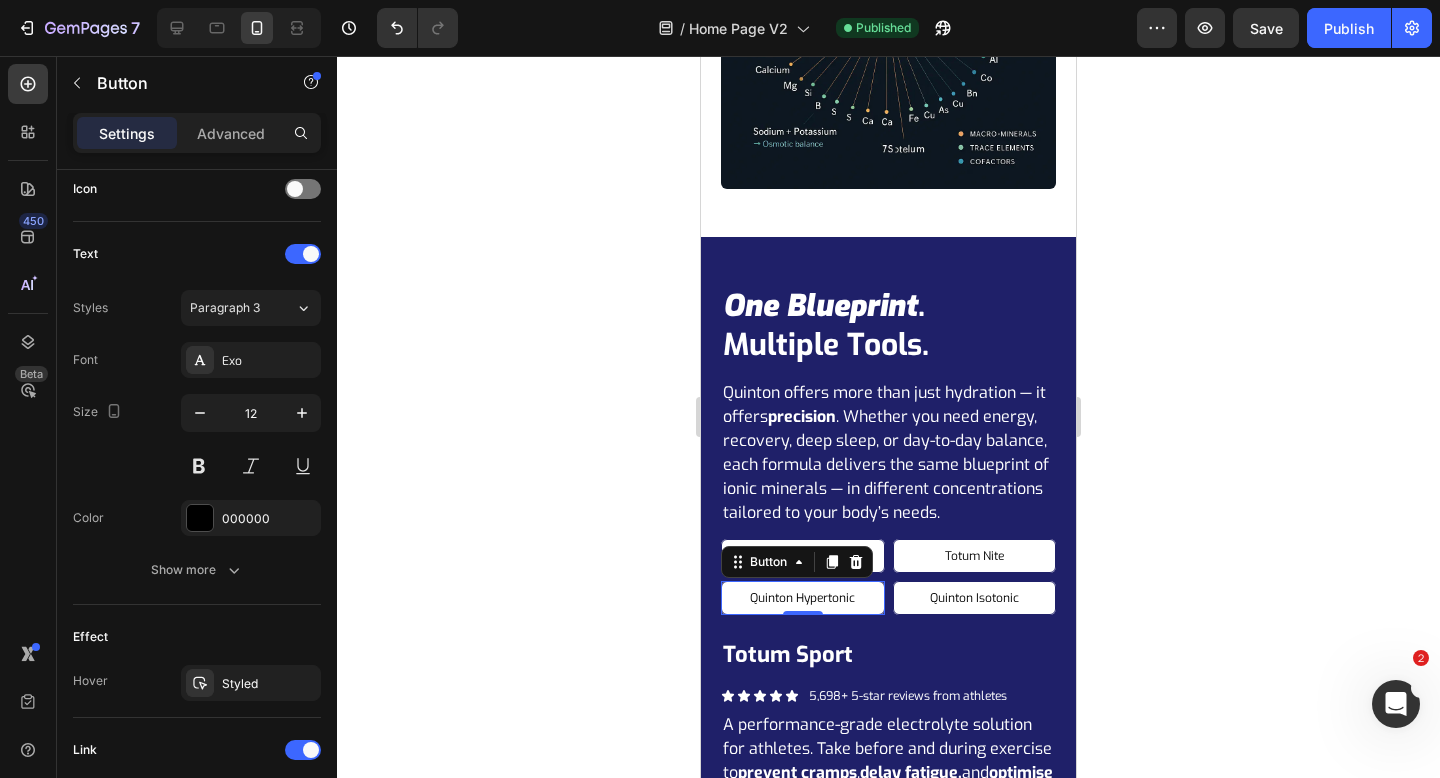 click 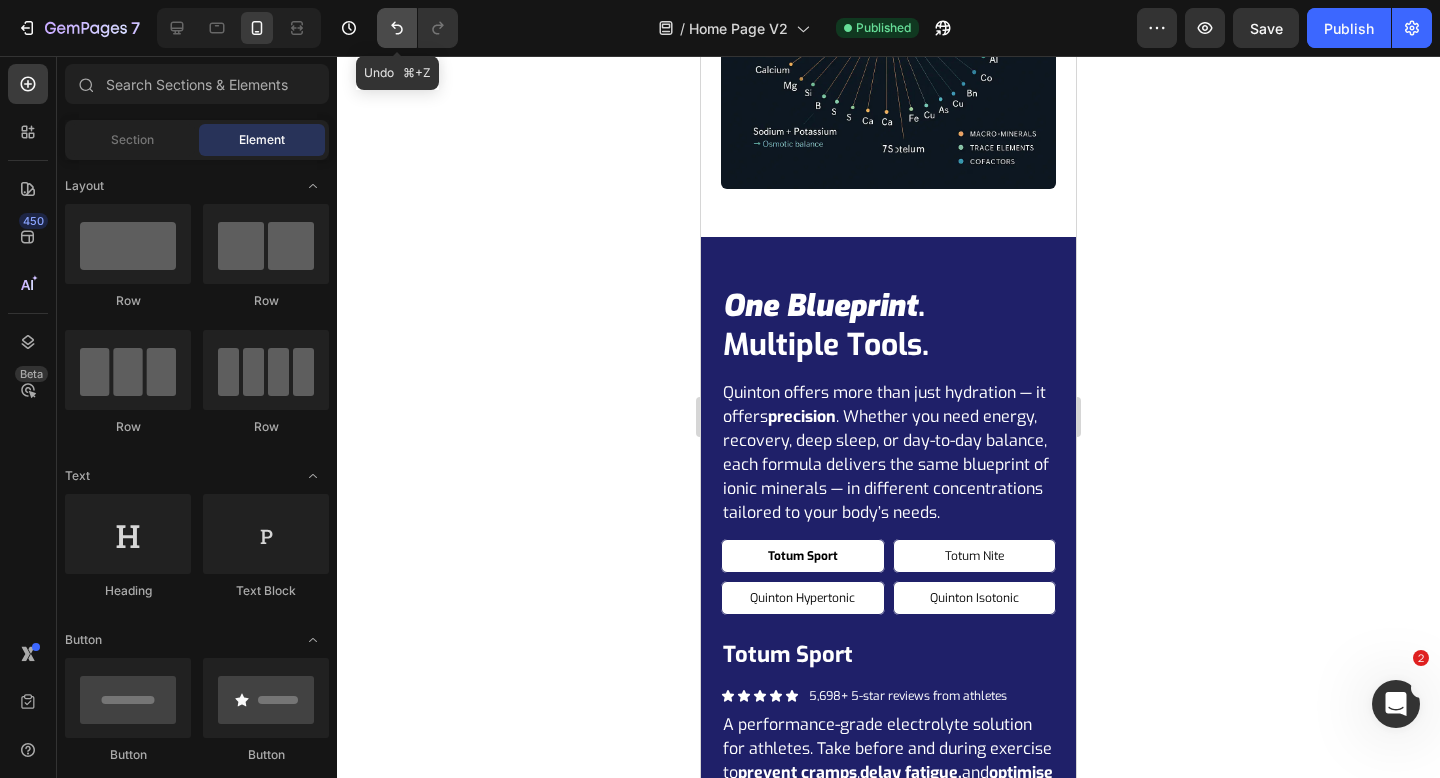click 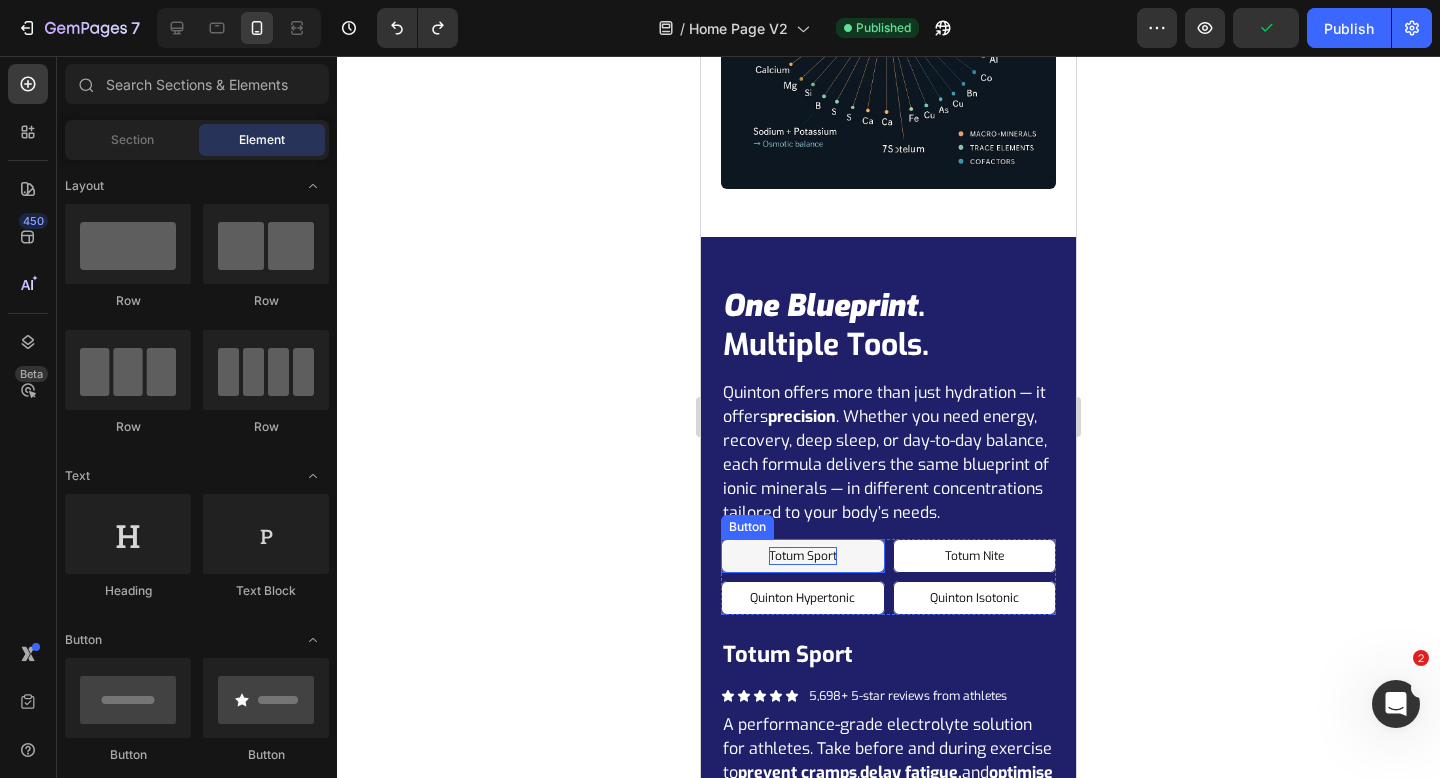 click on "Totum Sport" at bounding box center [803, 556] 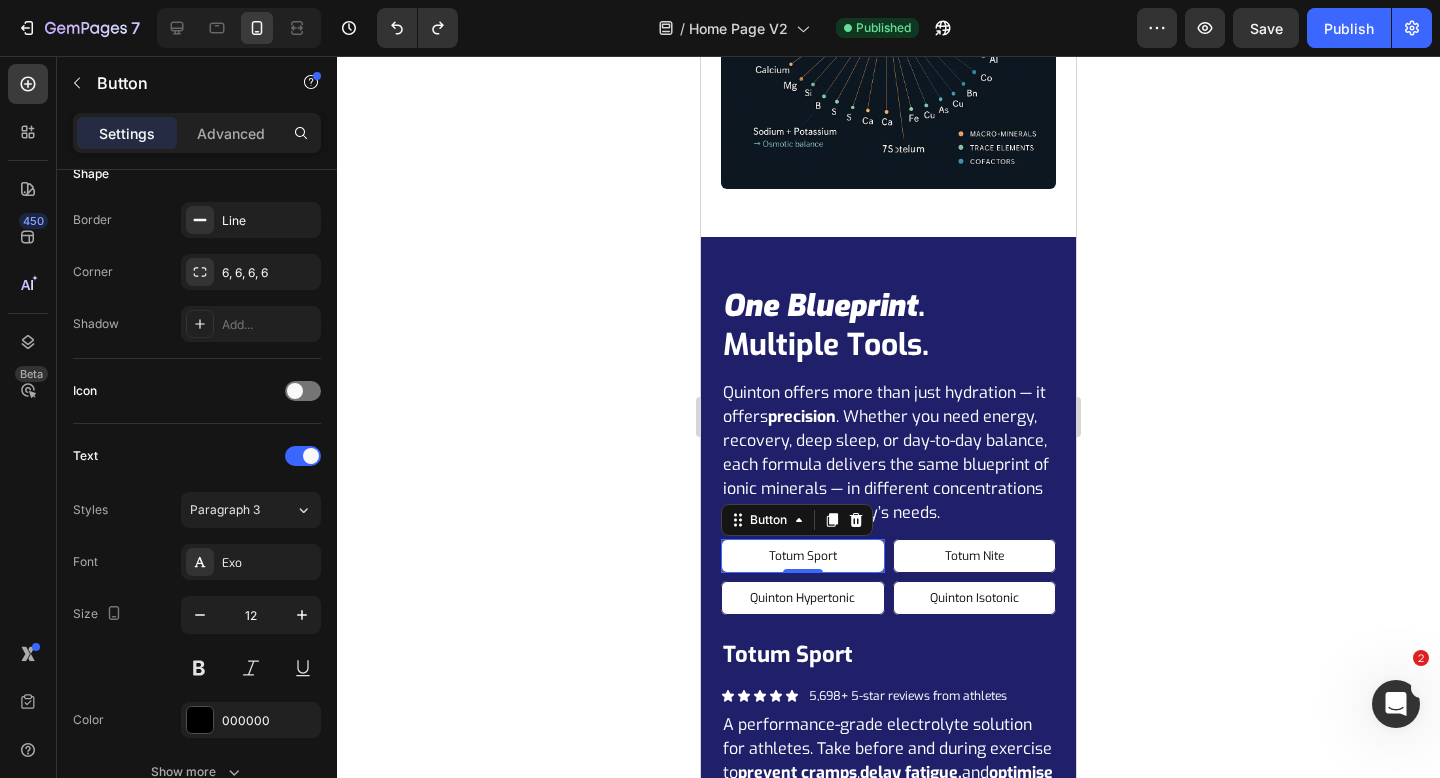 scroll, scrollTop: 500, scrollLeft: 0, axis: vertical 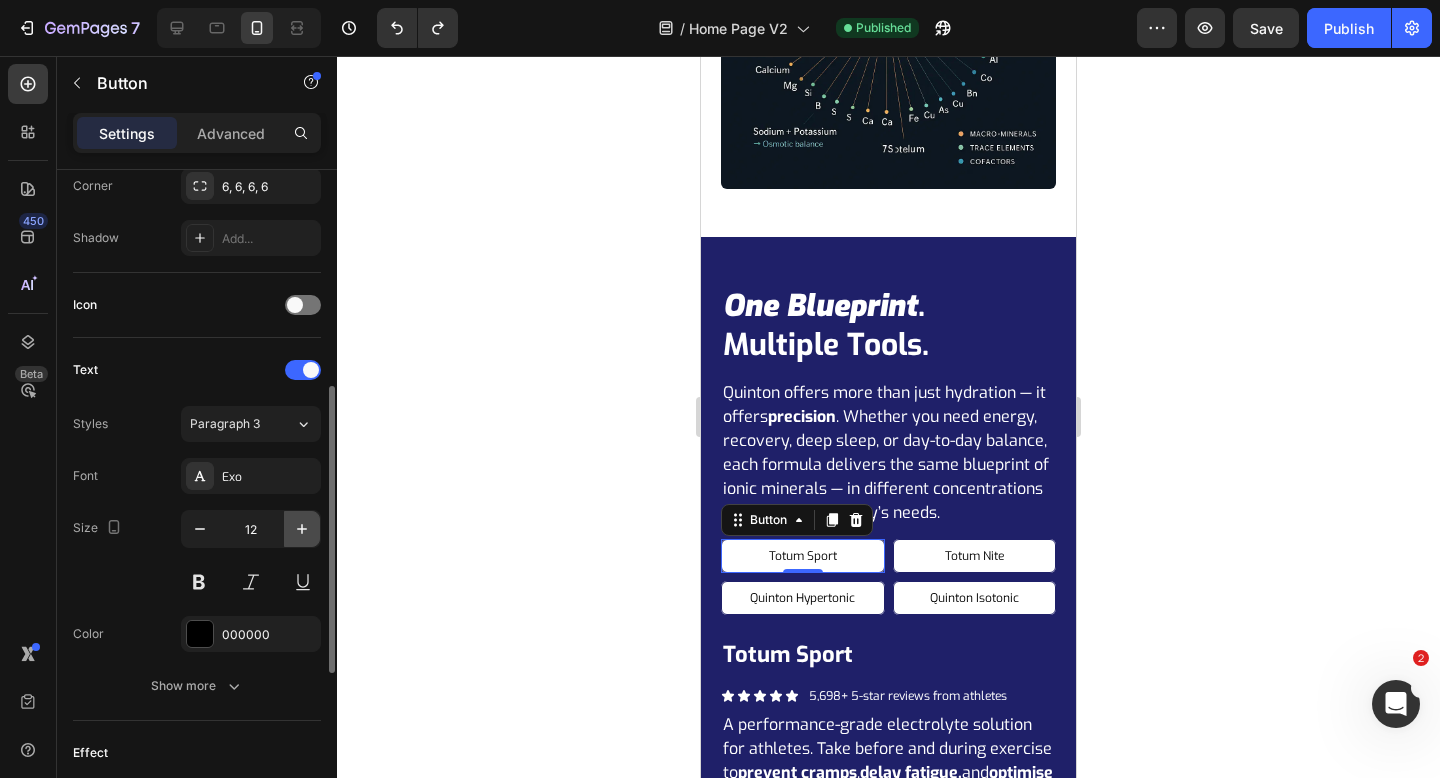 click 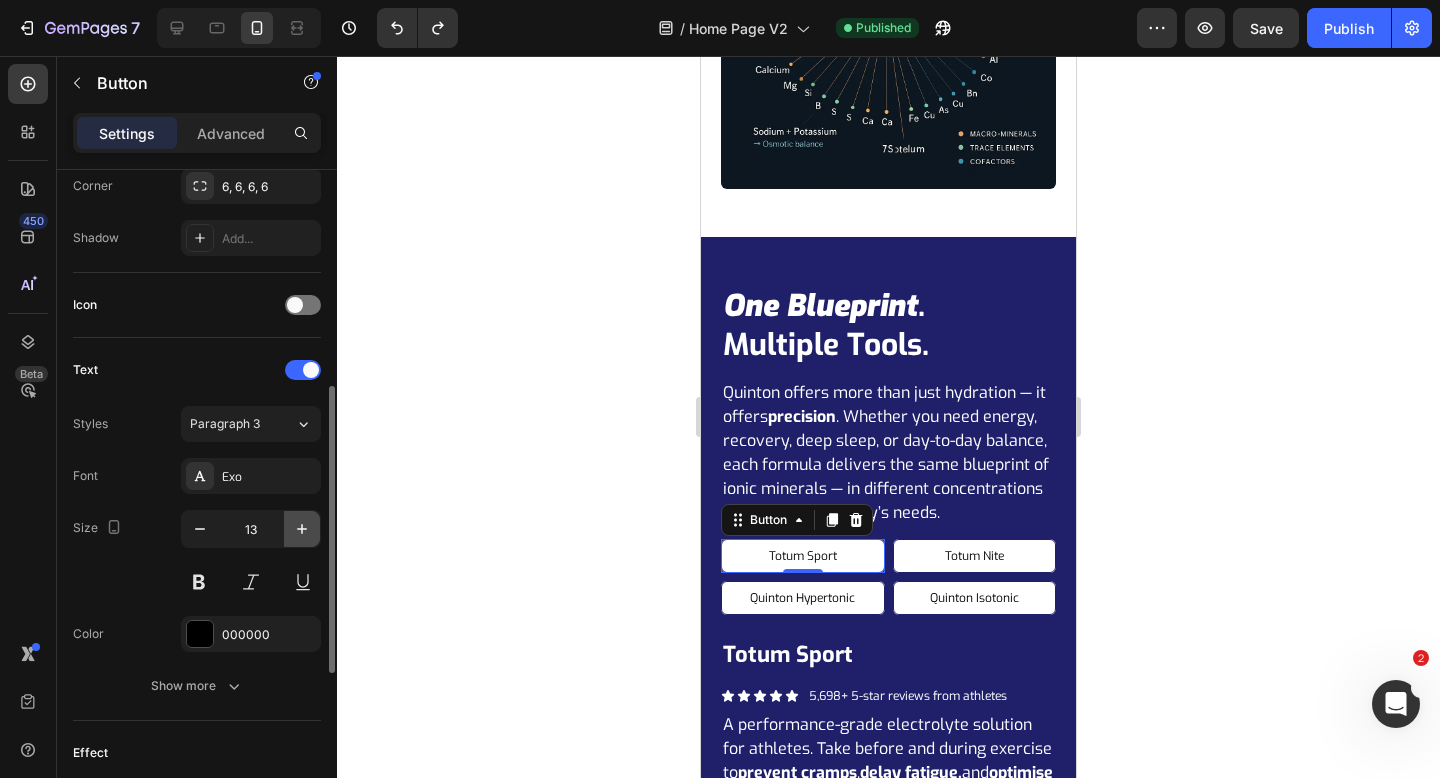 click 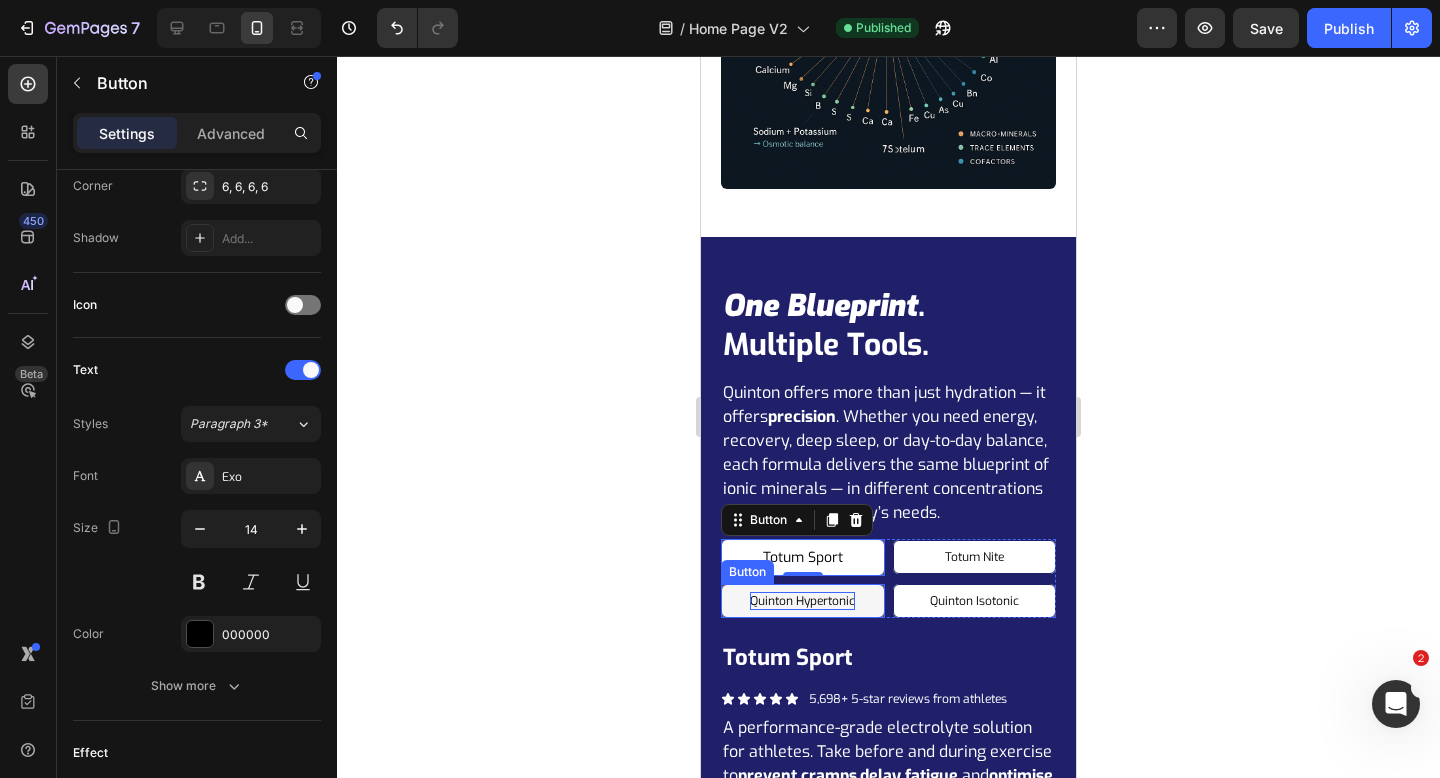 click on "Quinton Hypertonic" at bounding box center (802, 601) 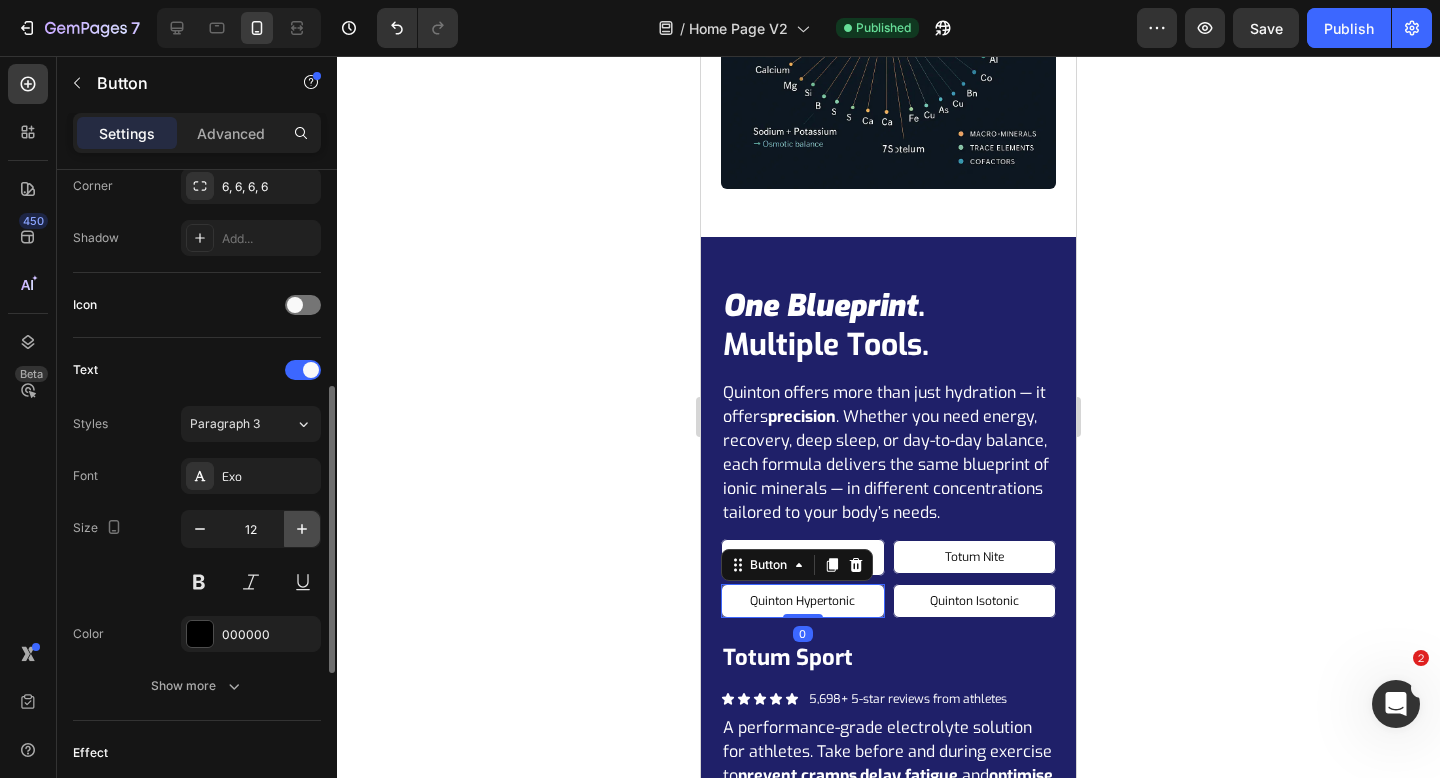 click at bounding box center [302, 529] 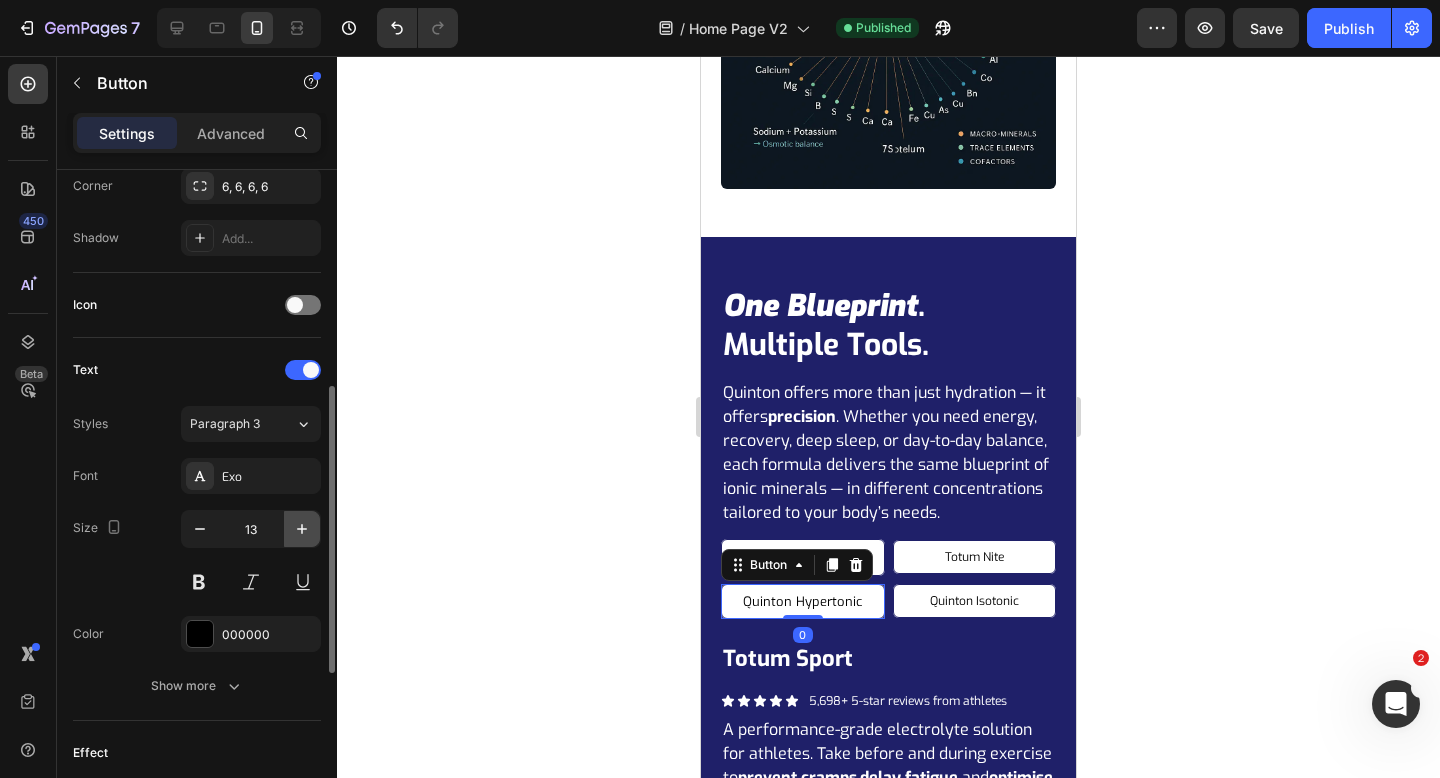 click at bounding box center [302, 529] 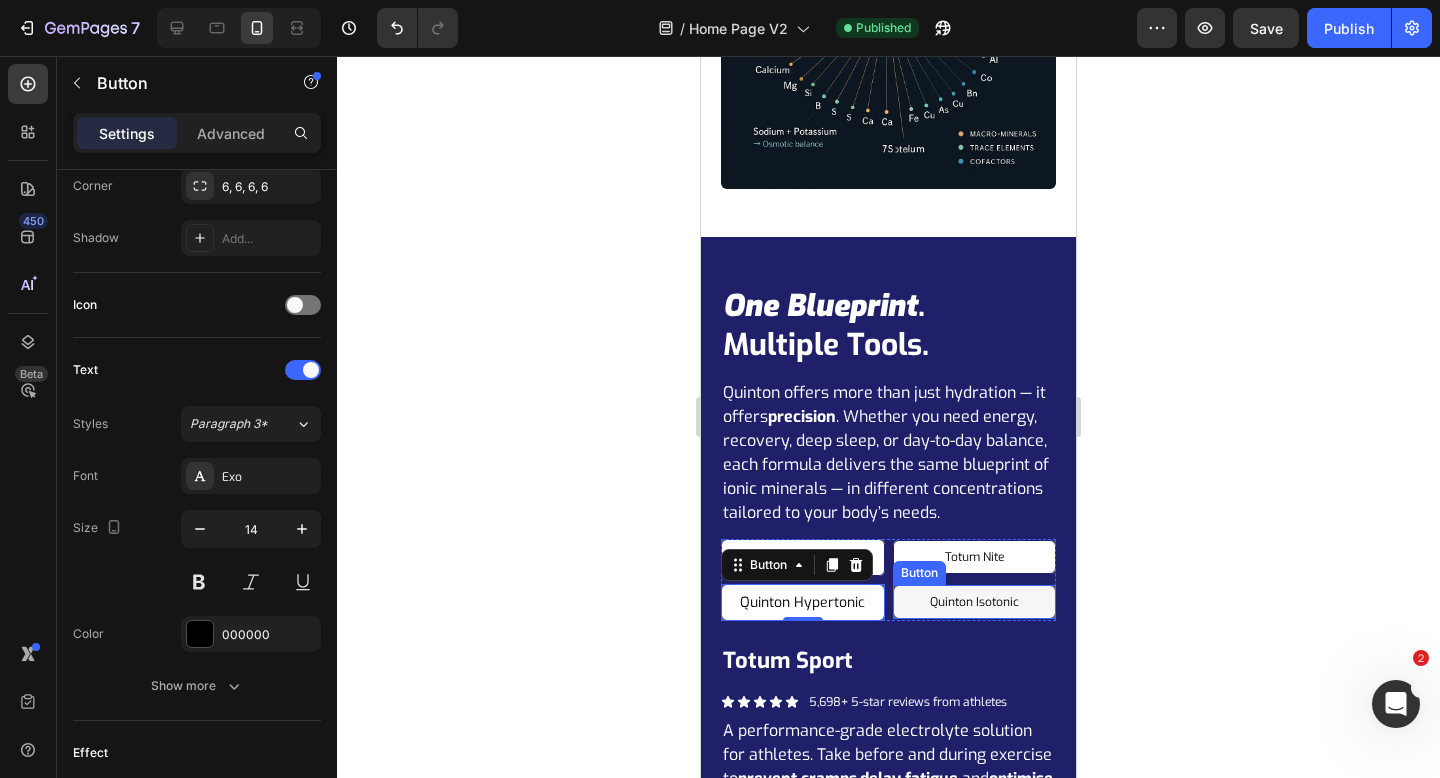 click on "Quinton Isotonic" at bounding box center (975, 602) 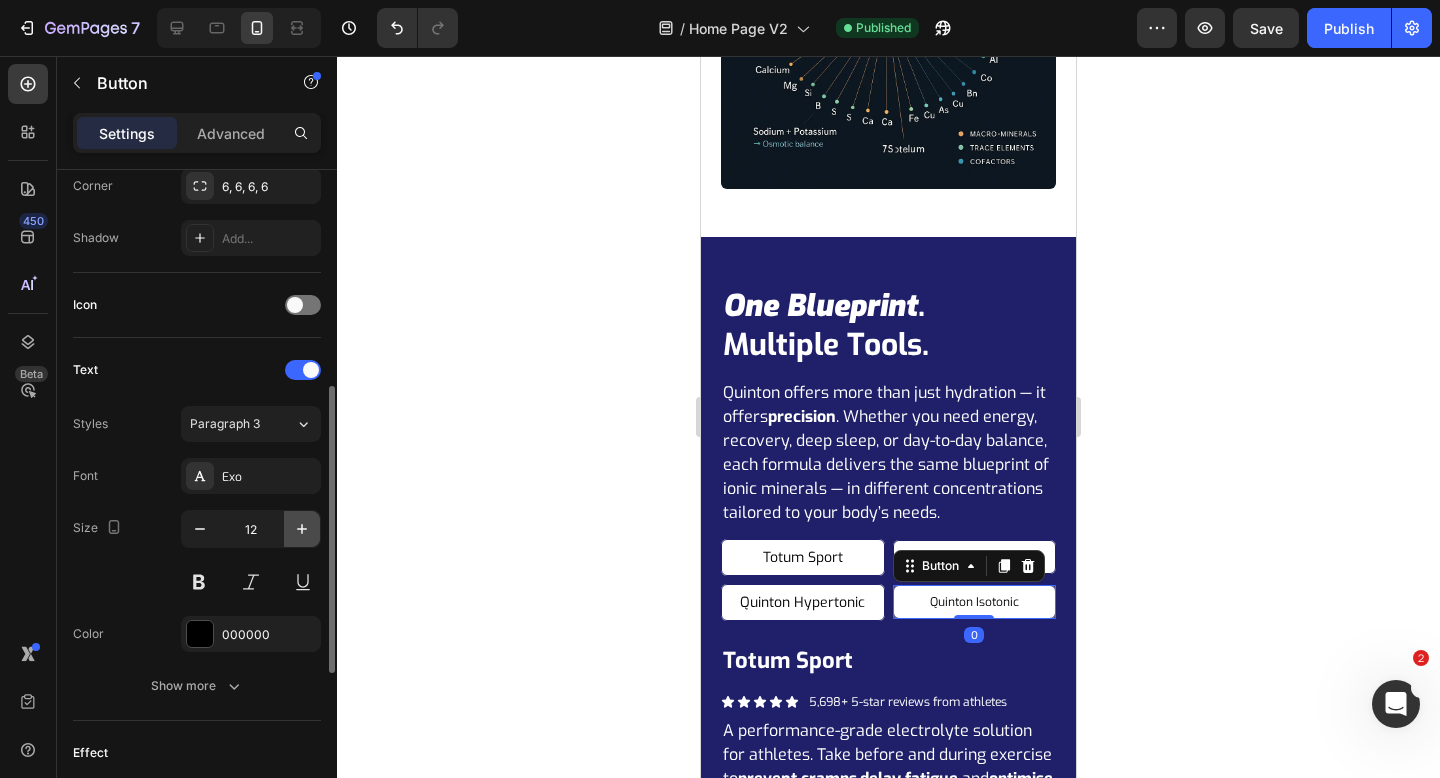 click 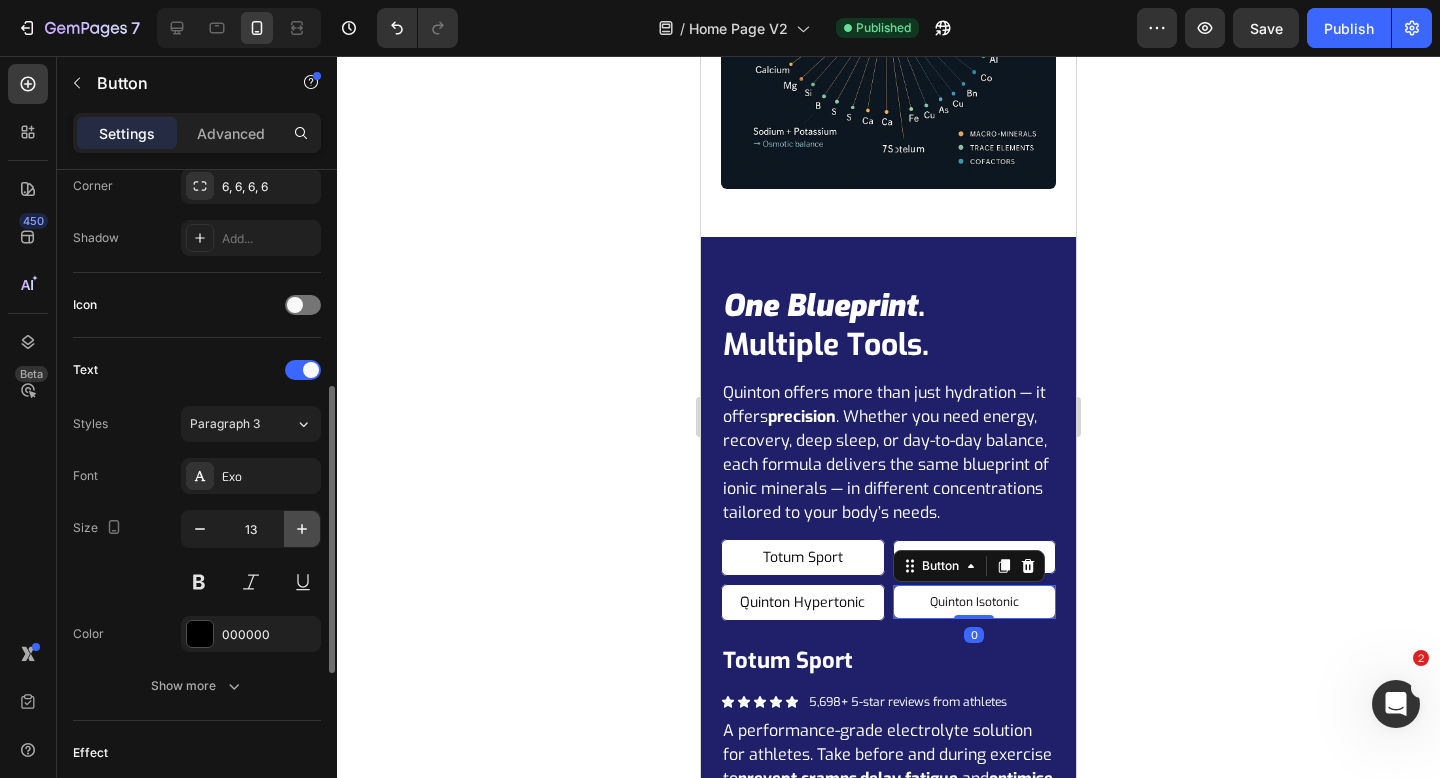 click 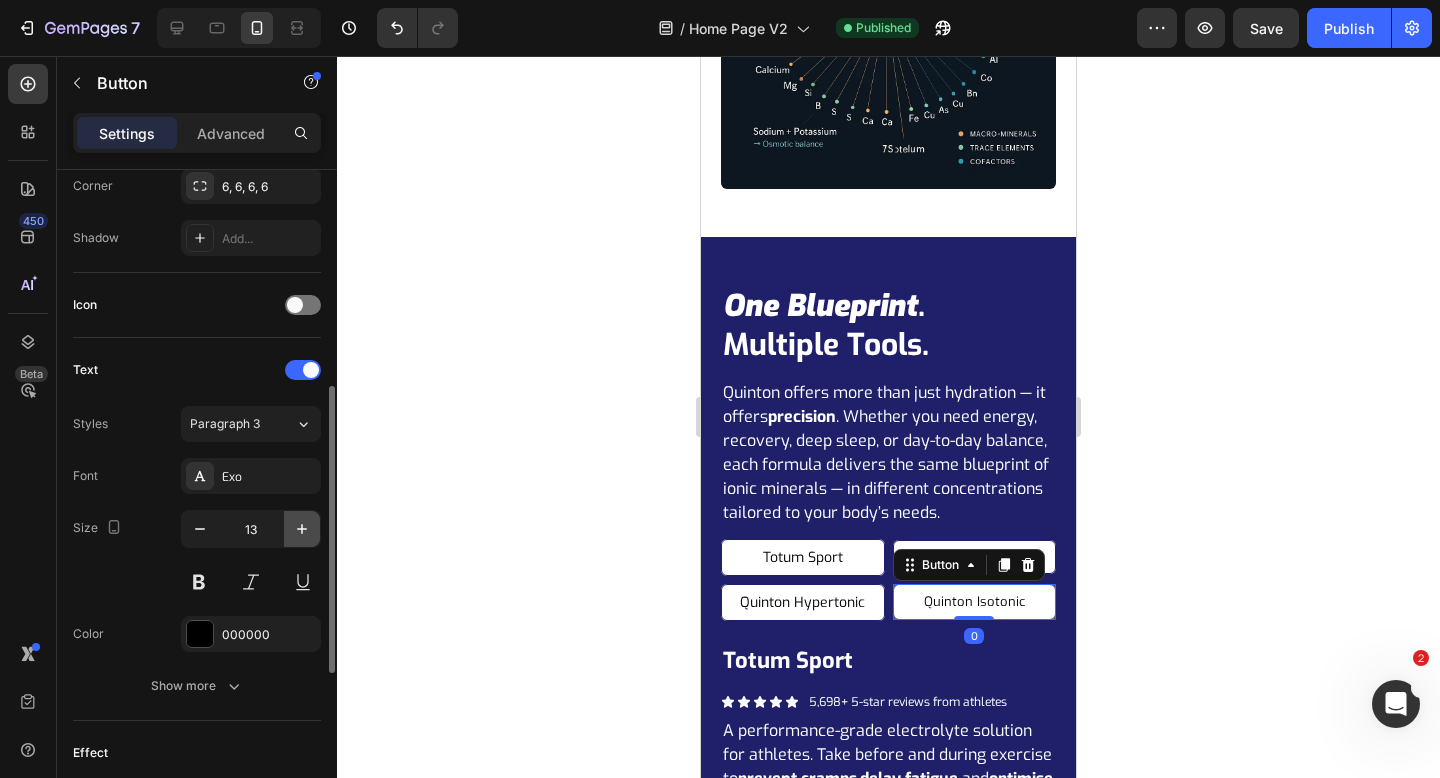 type on "14" 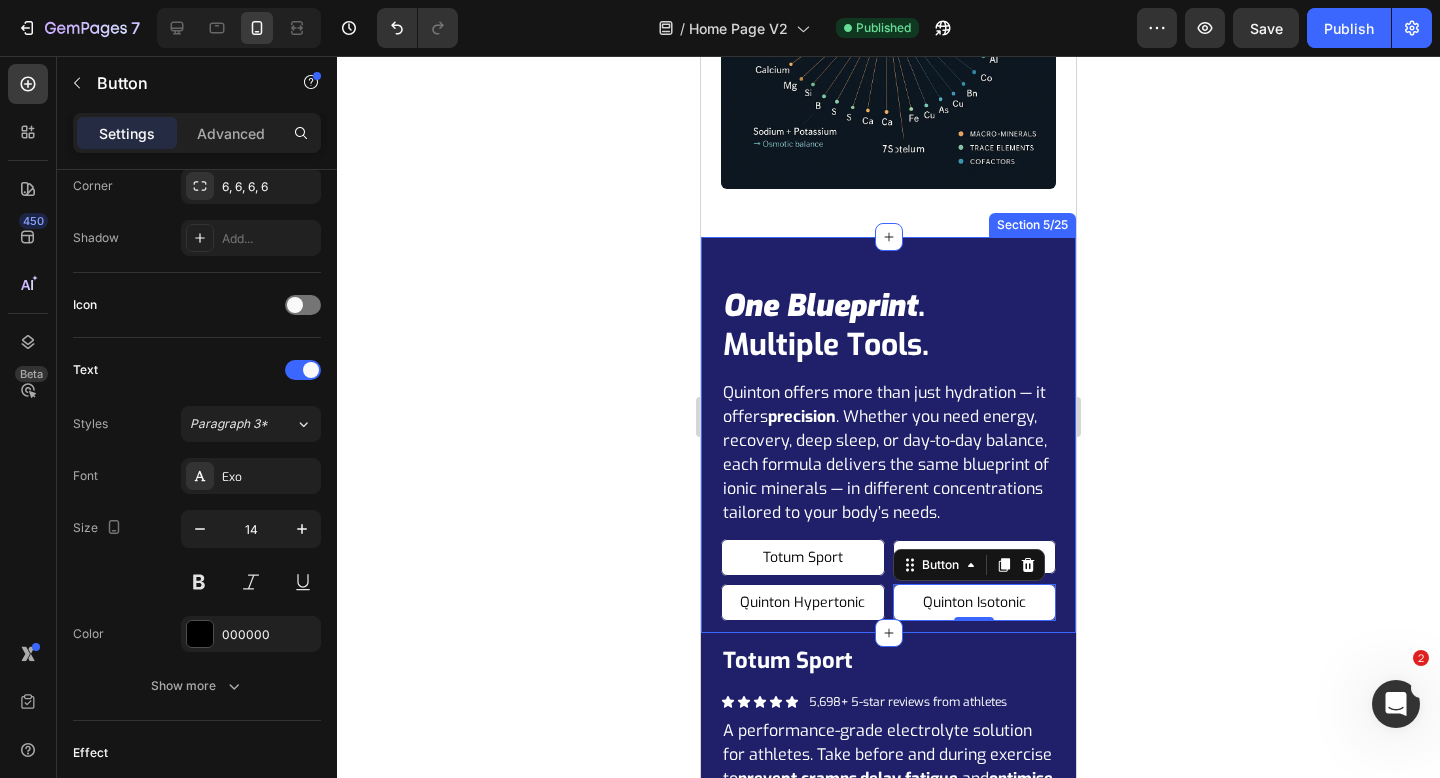 click 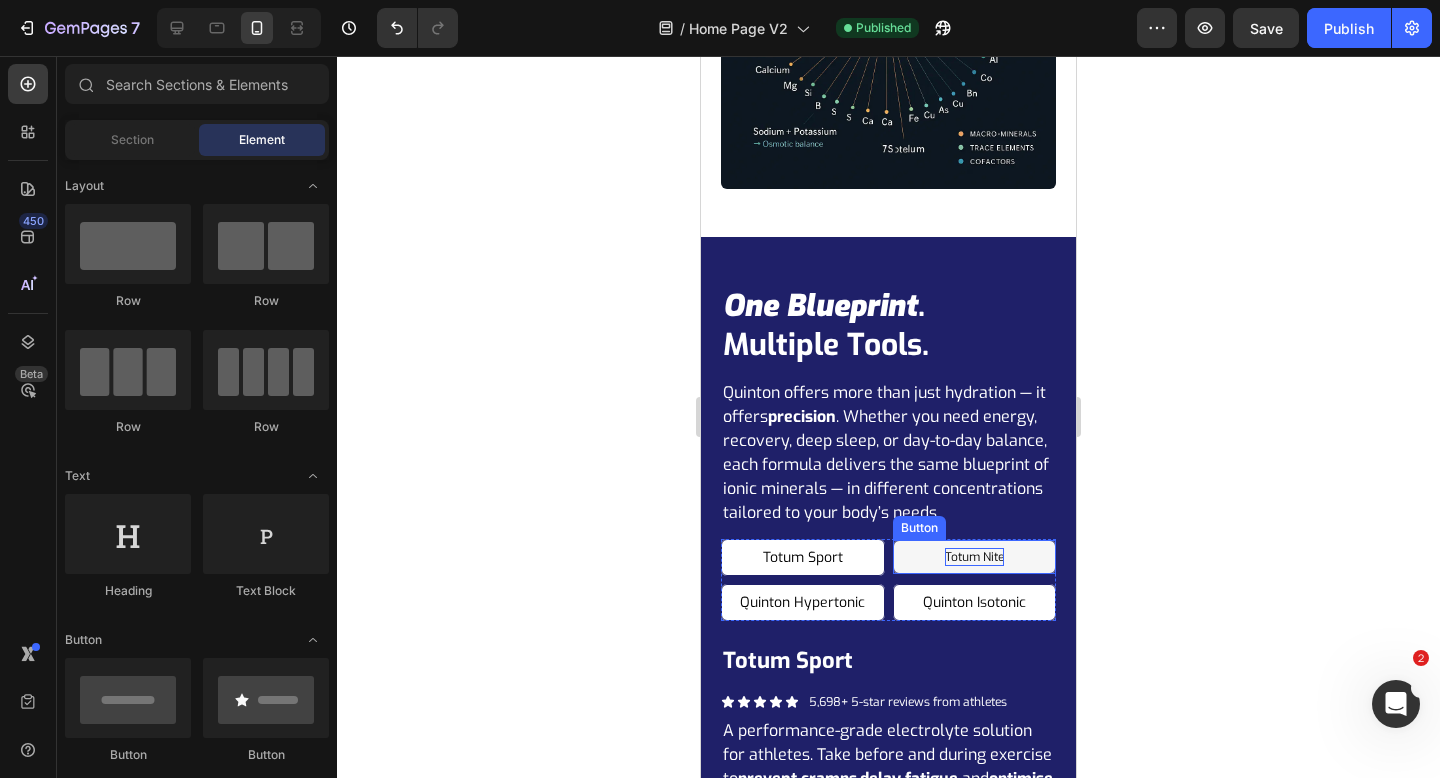 click on "Totum Nite" at bounding box center [974, 557] 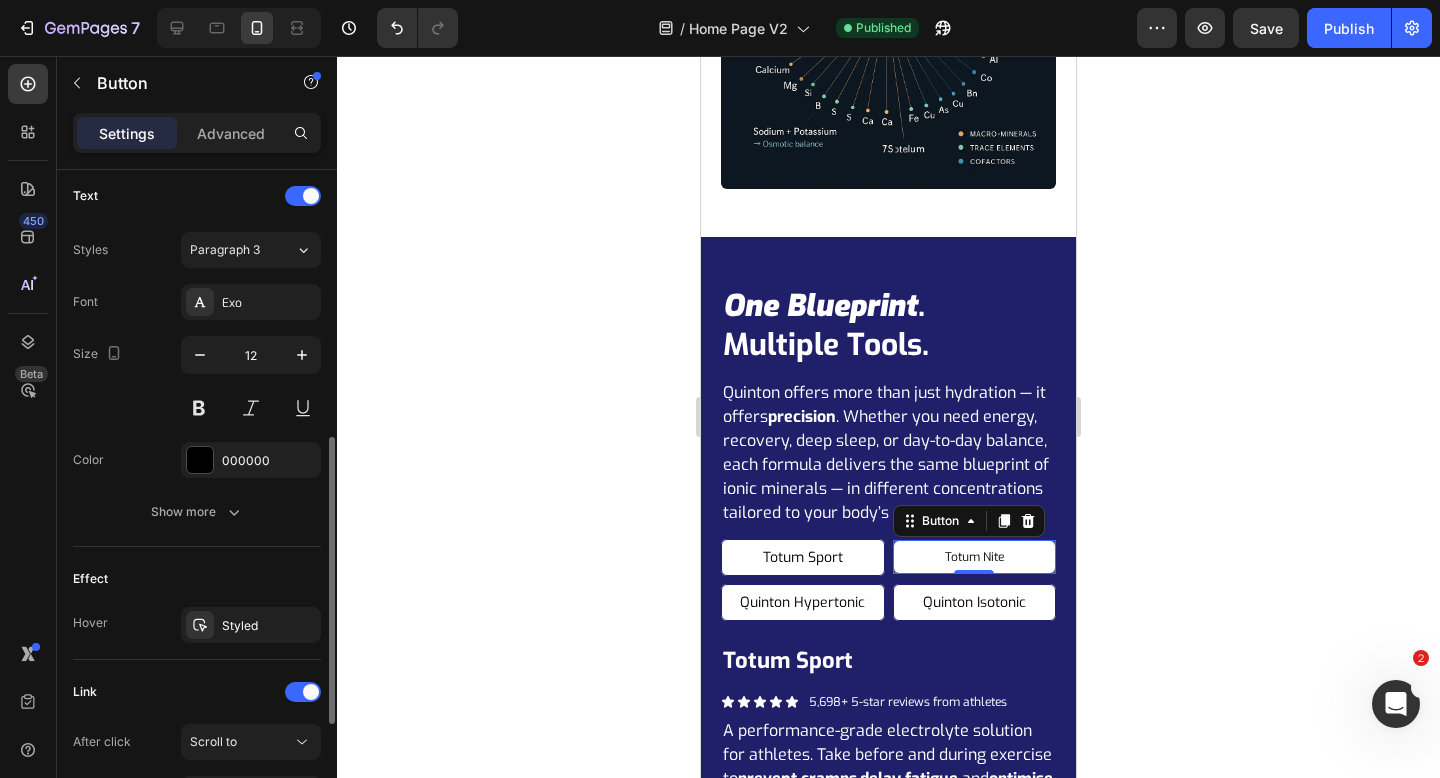 scroll, scrollTop: 650, scrollLeft: 0, axis: vertical 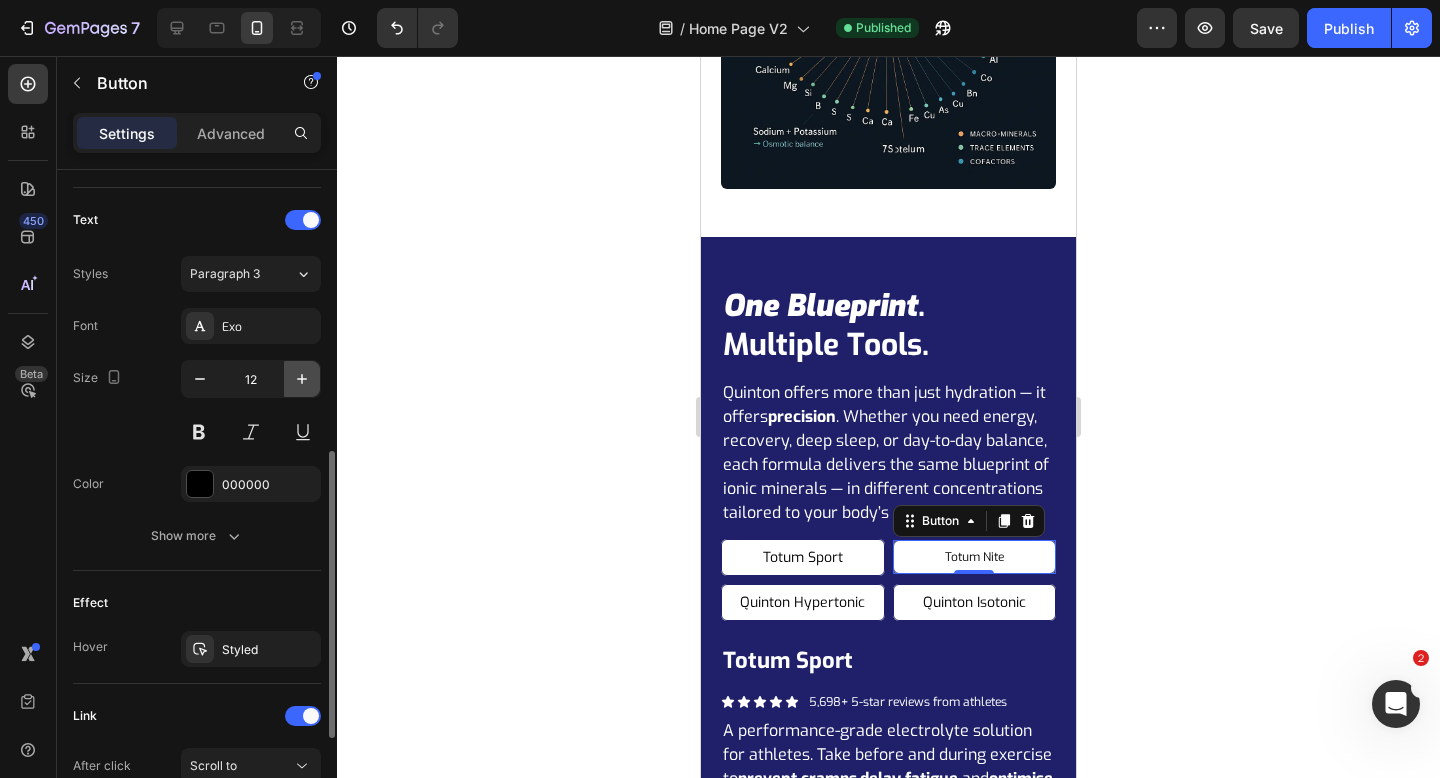 click 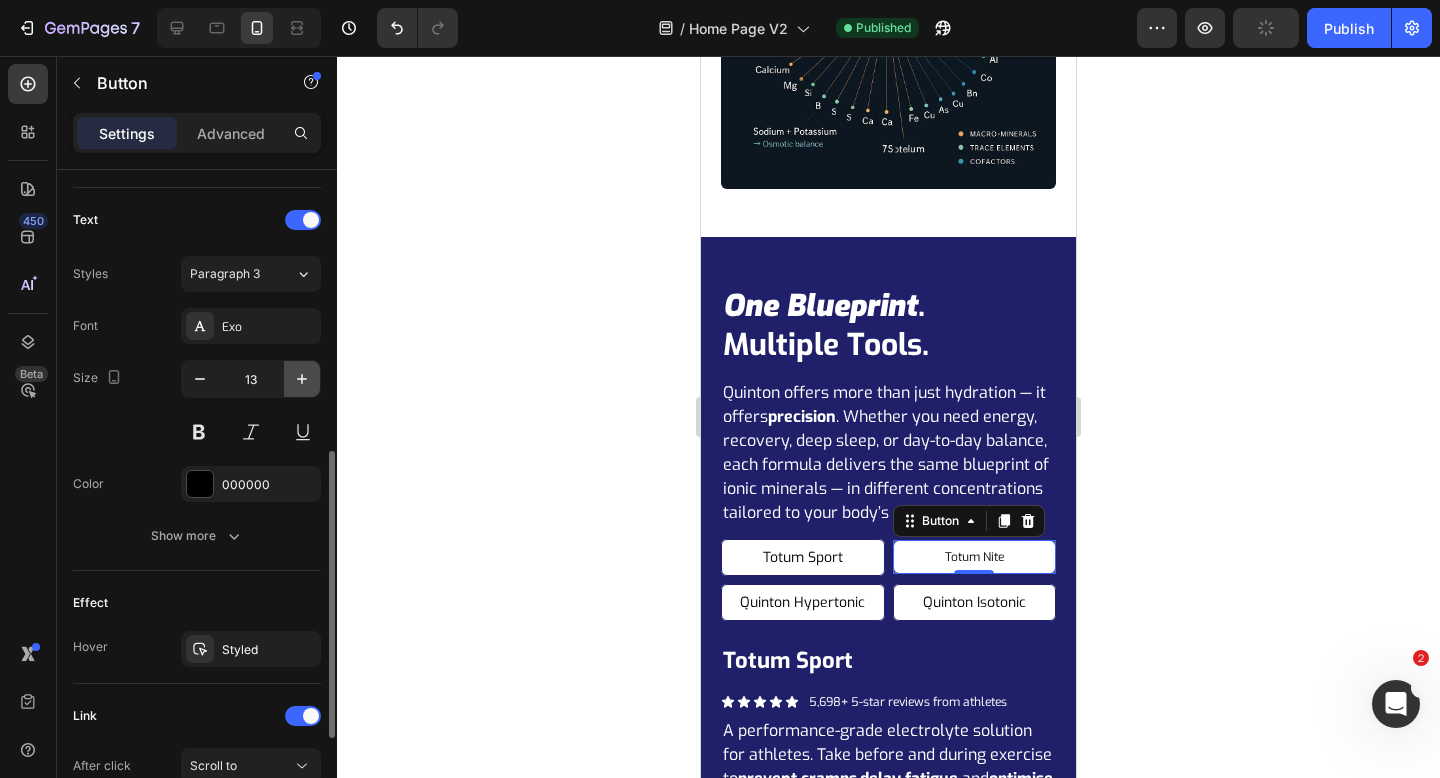 click 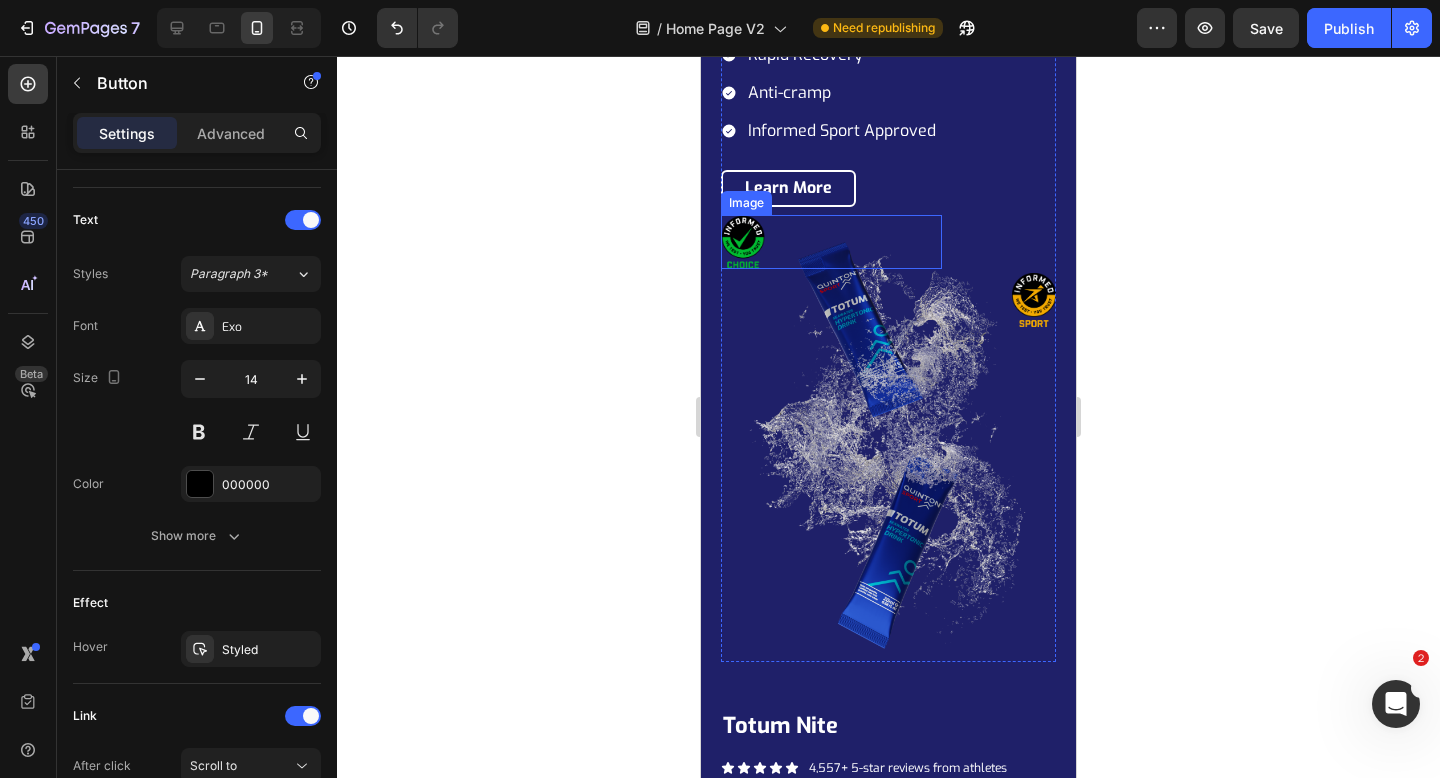 scroll, scrollTop: 3782, scrollLeft: 0, axis: vertical 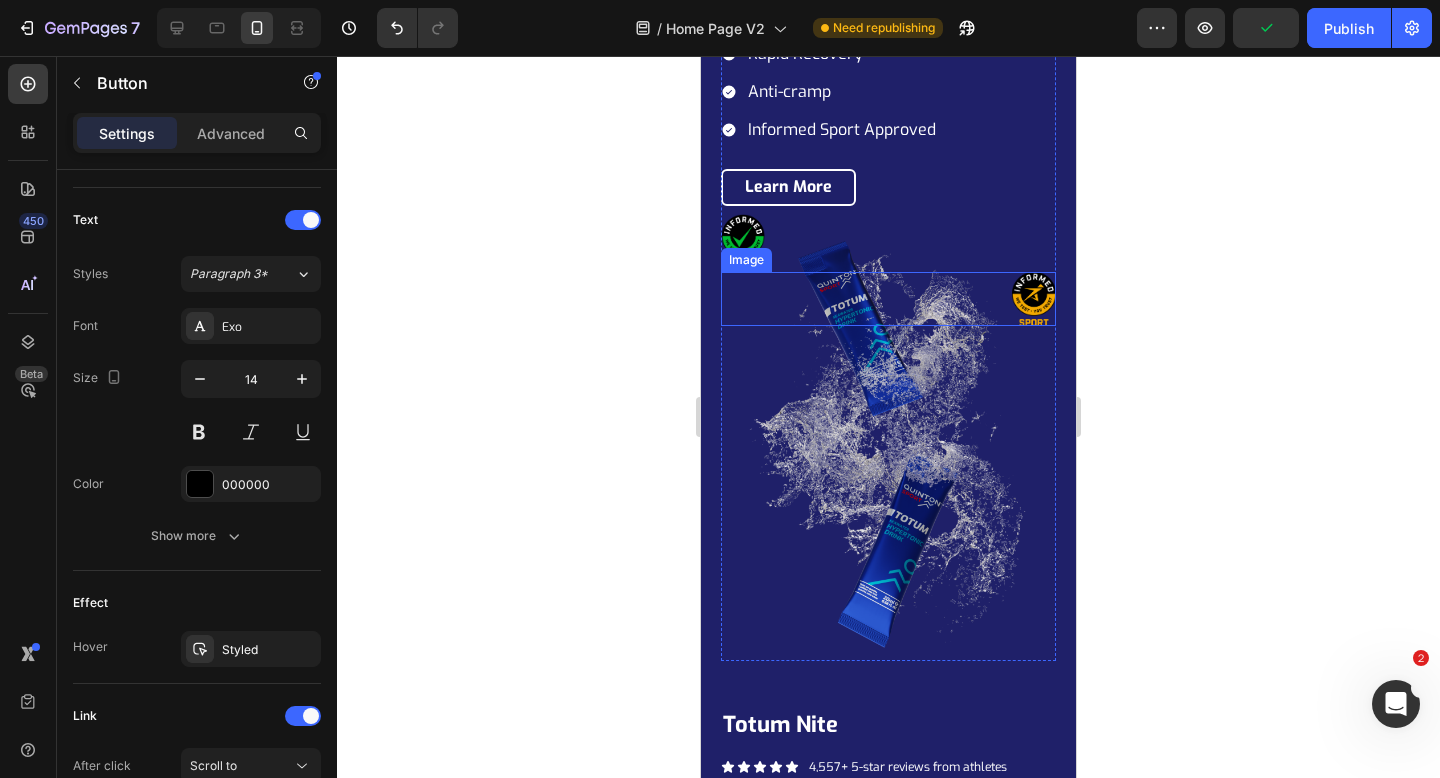 click at bounding box center [1034, 299] 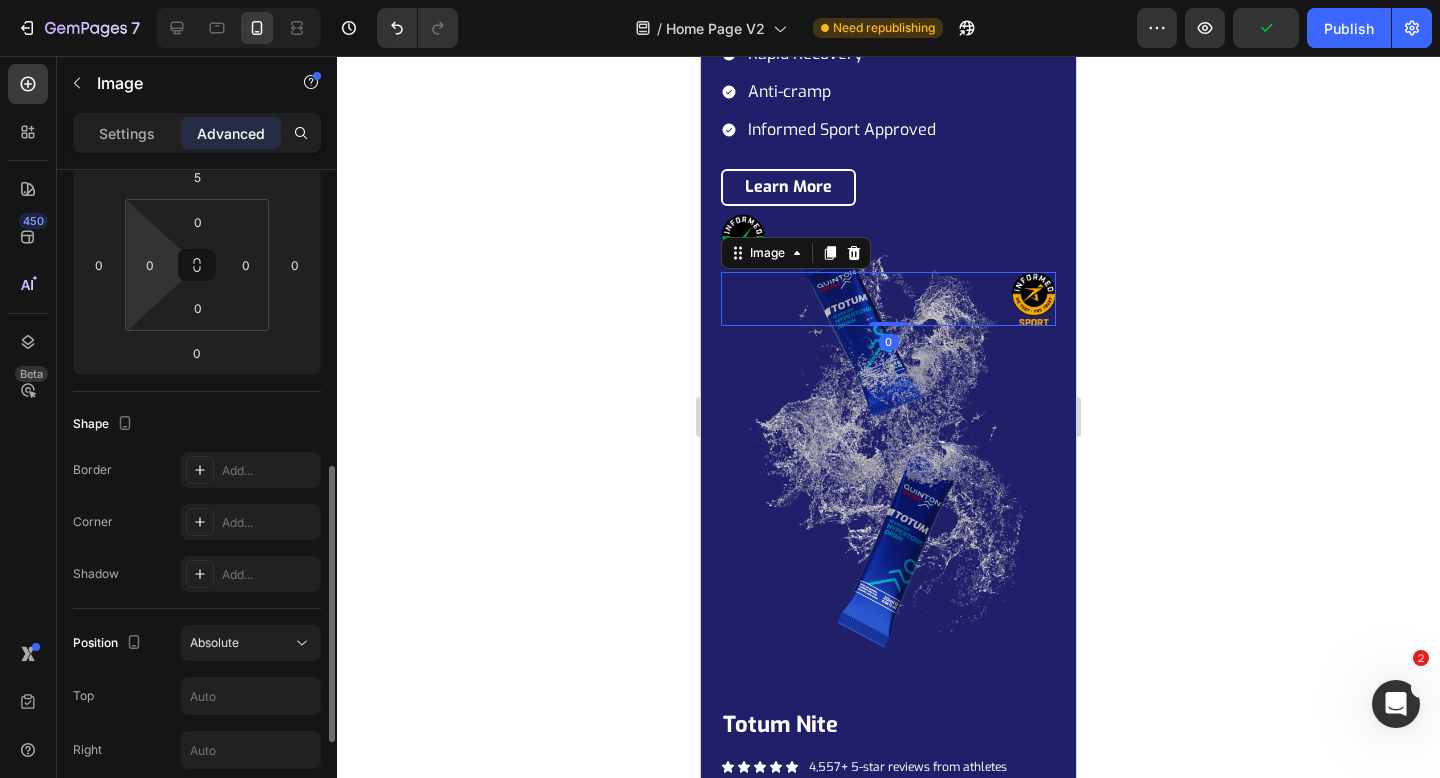 scroll, scrollTop: 937, scrollLeft: 0, axis: vertical 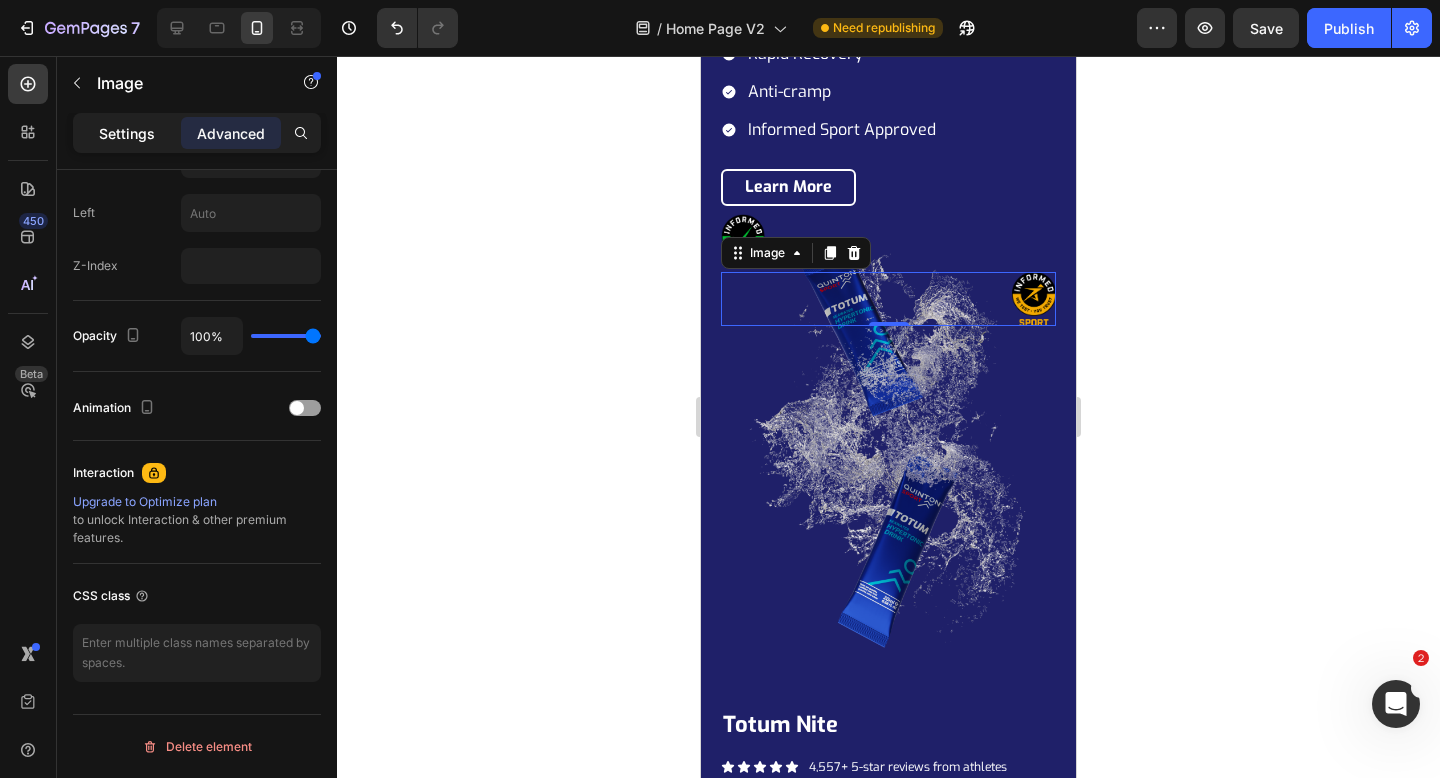 click on "Settings" at bounding box center [127, 133] 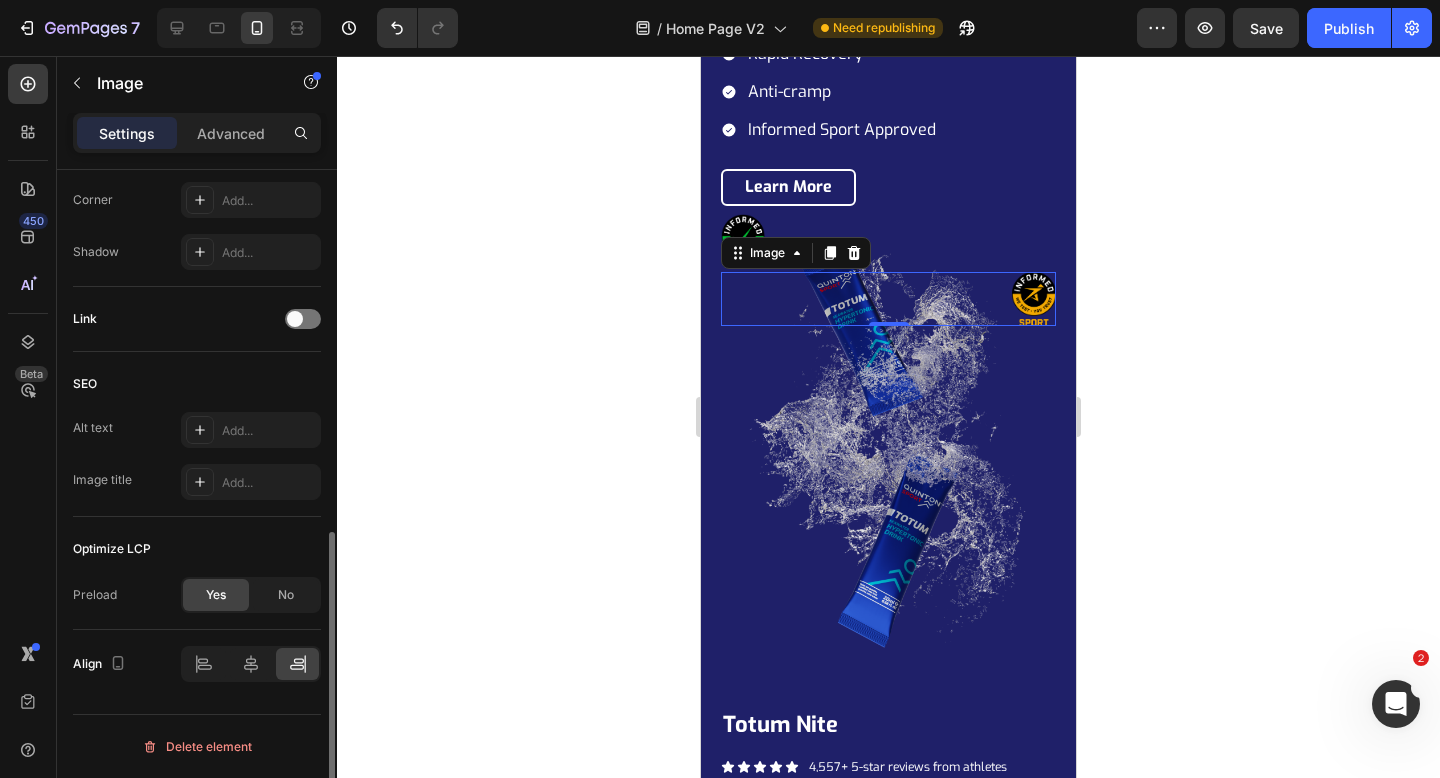 scroll, scrollTop: 793, scrollLeft: 0, axis: vertical 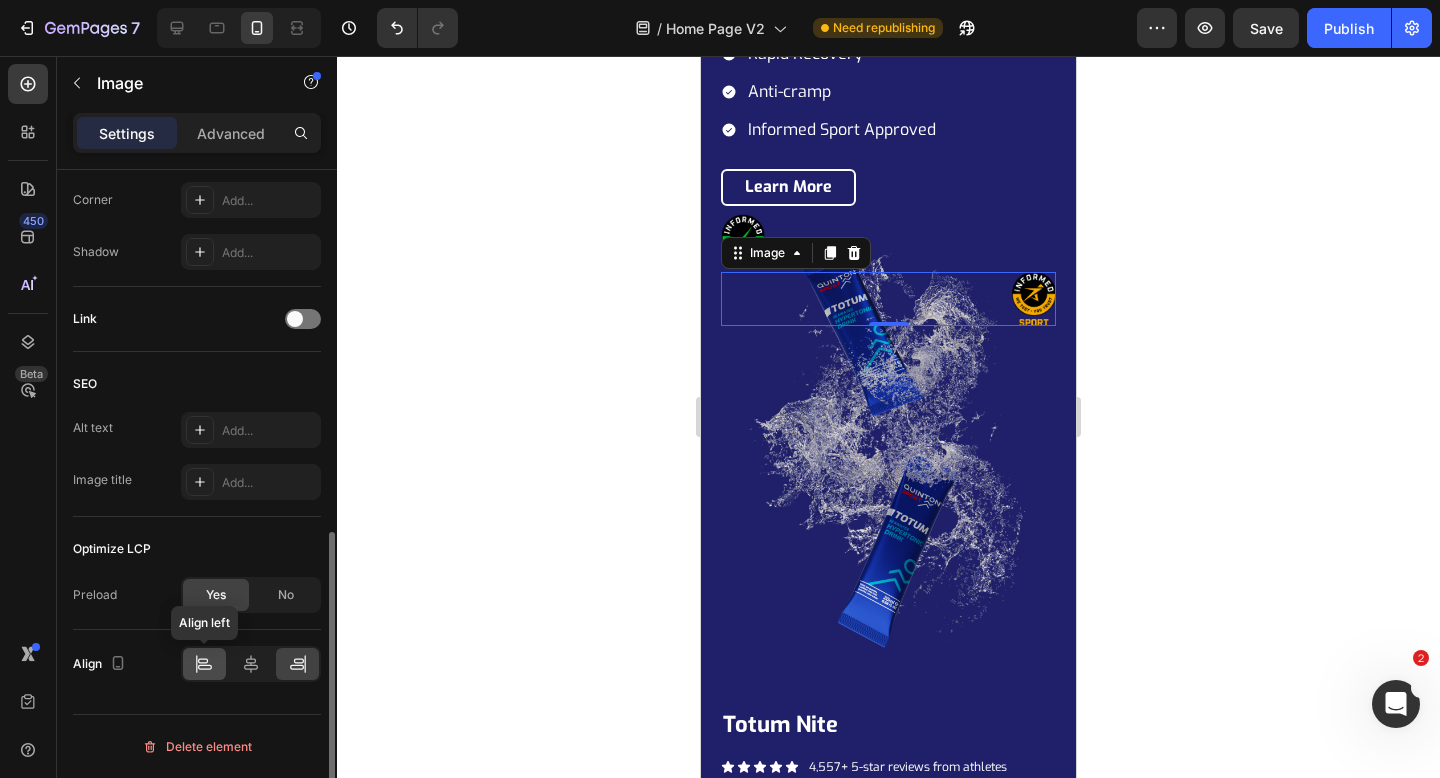 click 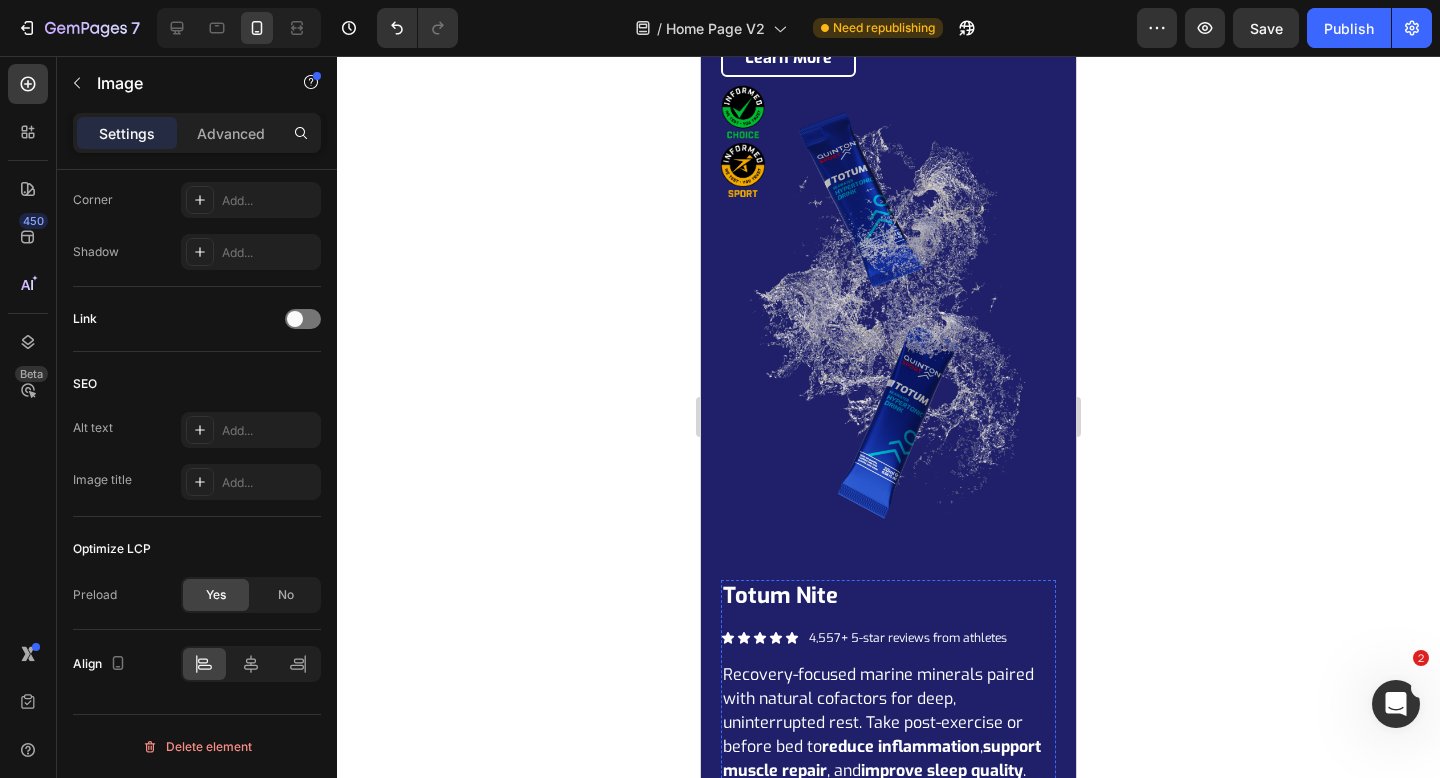scroll, scrollTop: 3812, scrollLeft: 0, axis: vertical 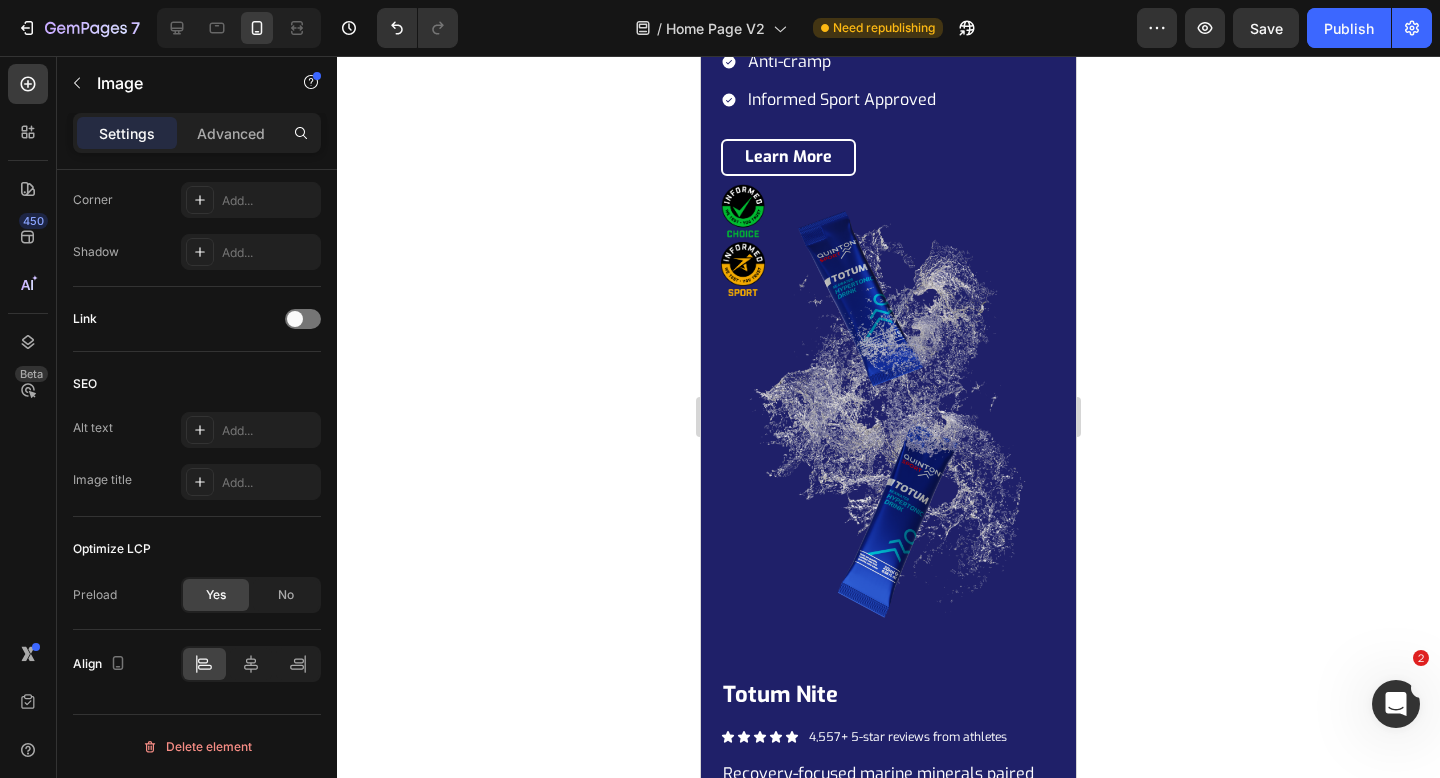 click 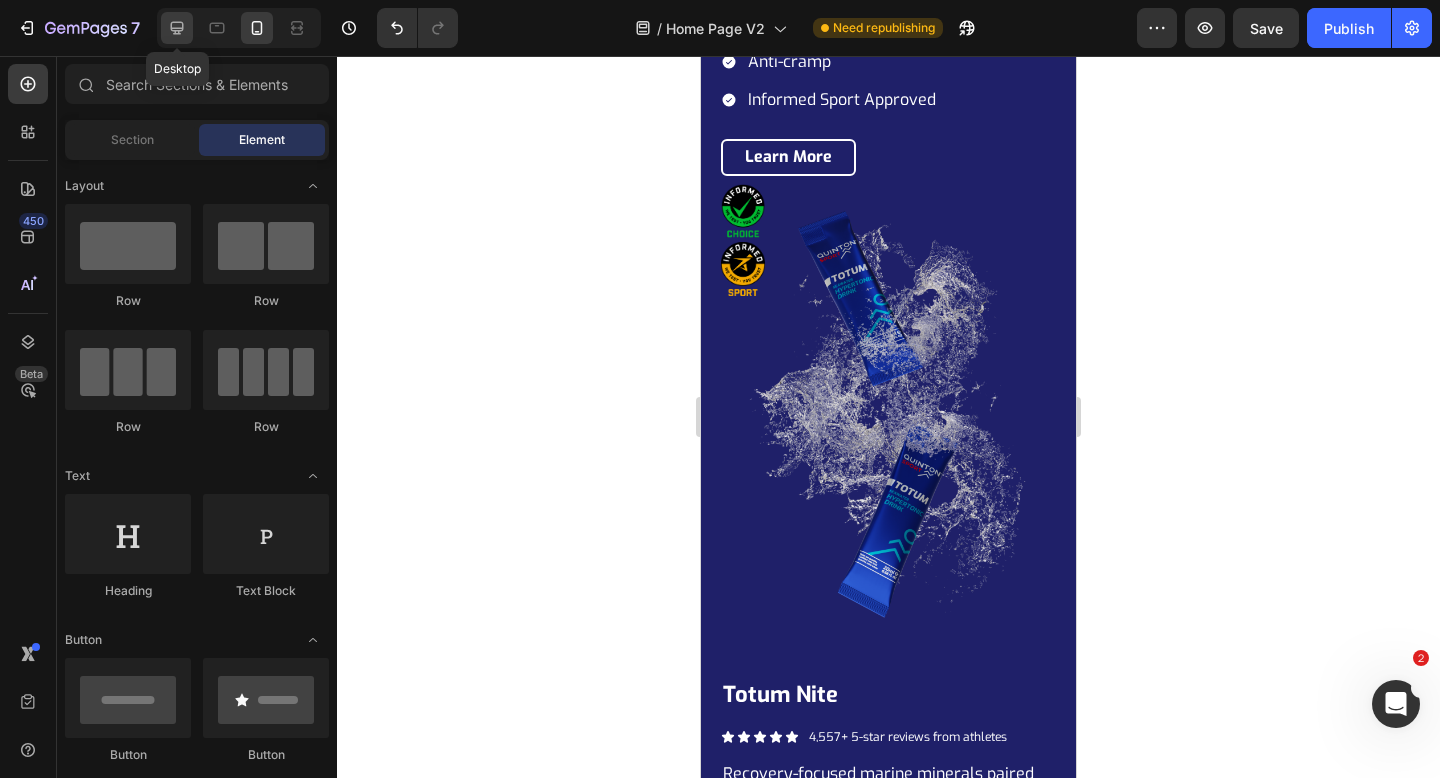 click 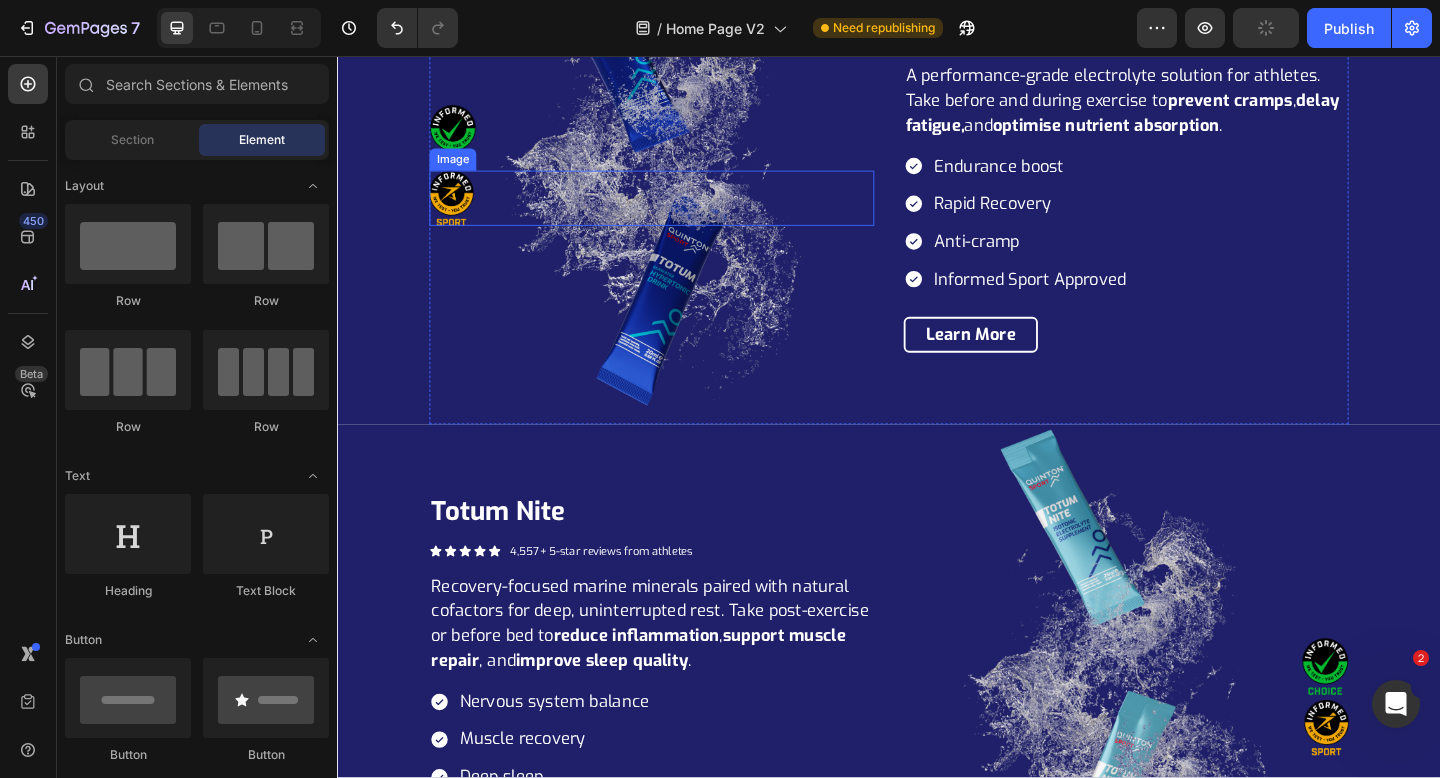 scroll, scrollTop: 3546, scrollLeft: 0, axis: vertical 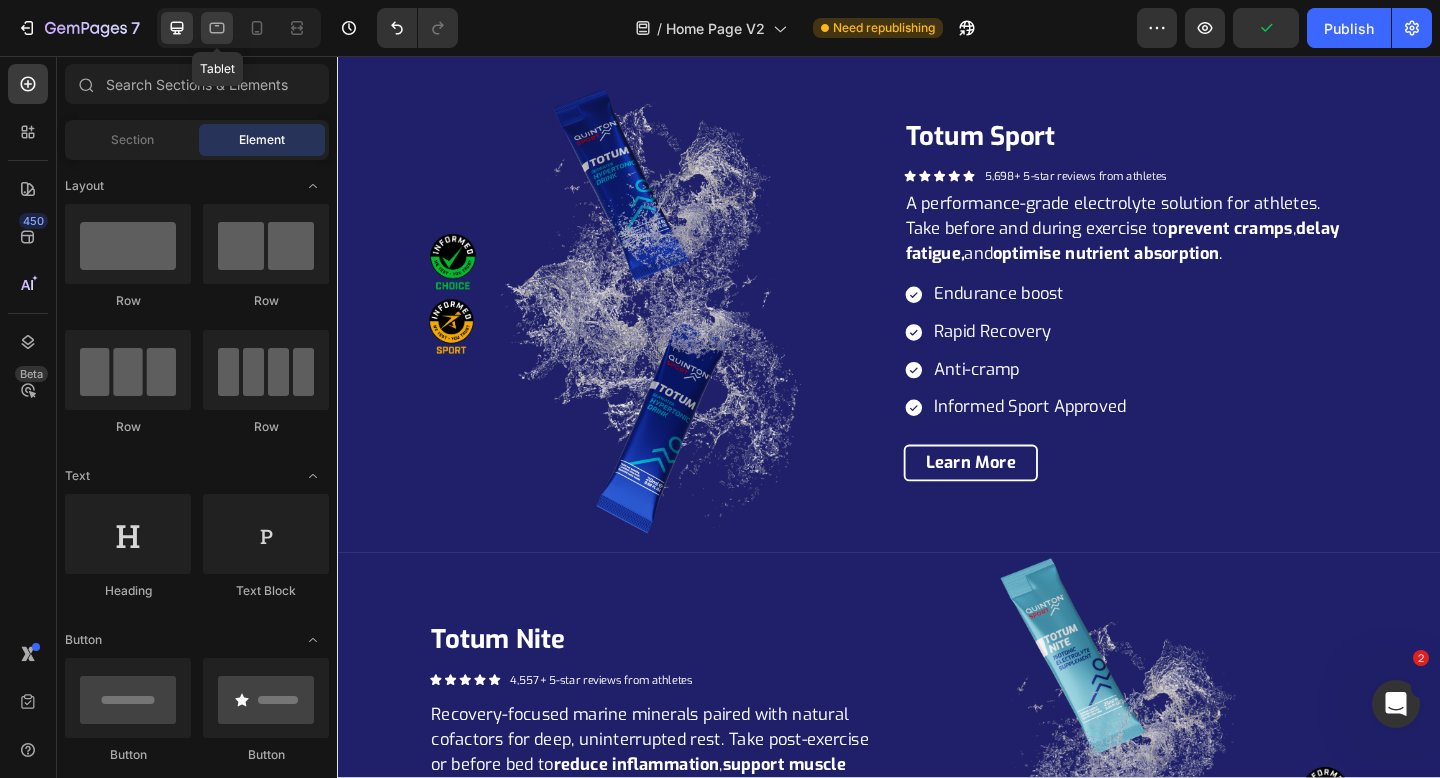 click 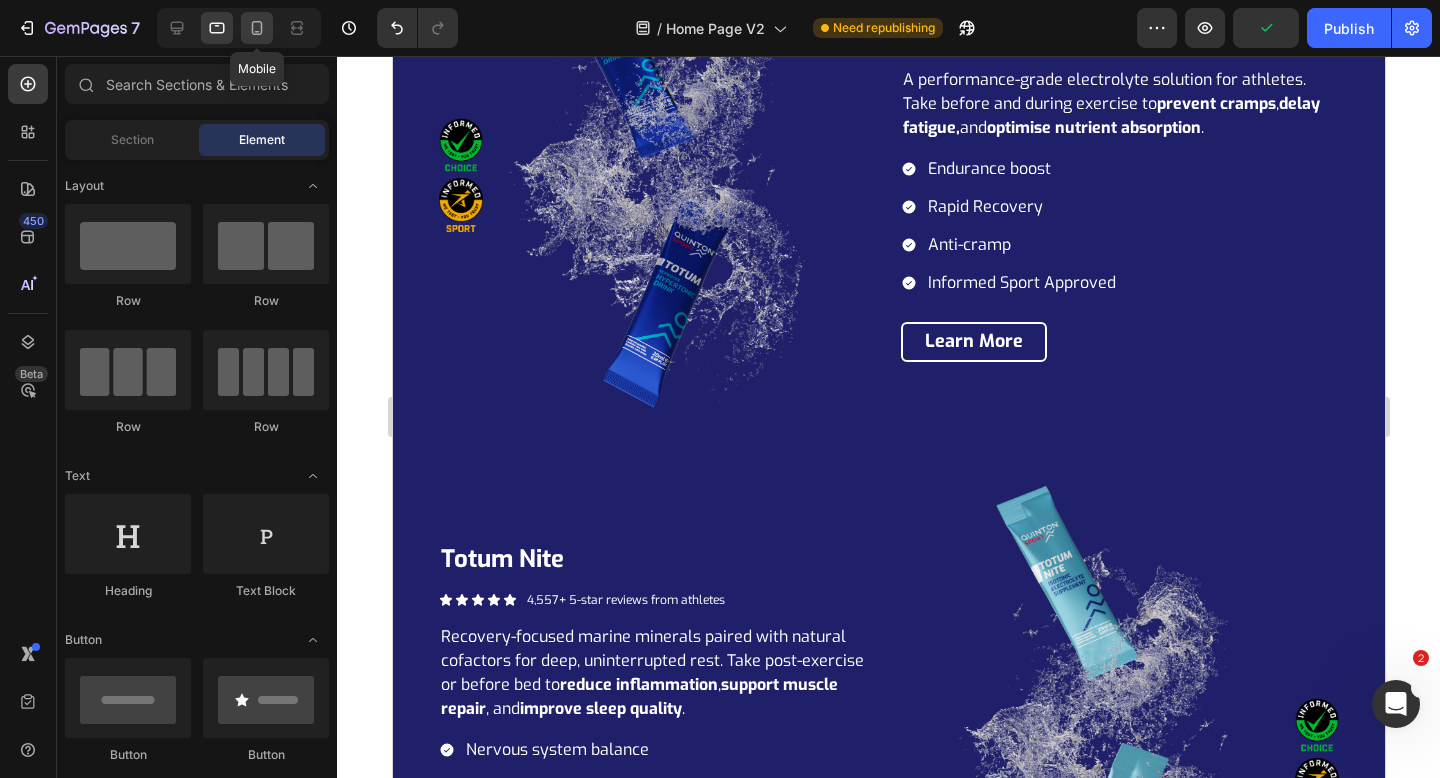 click 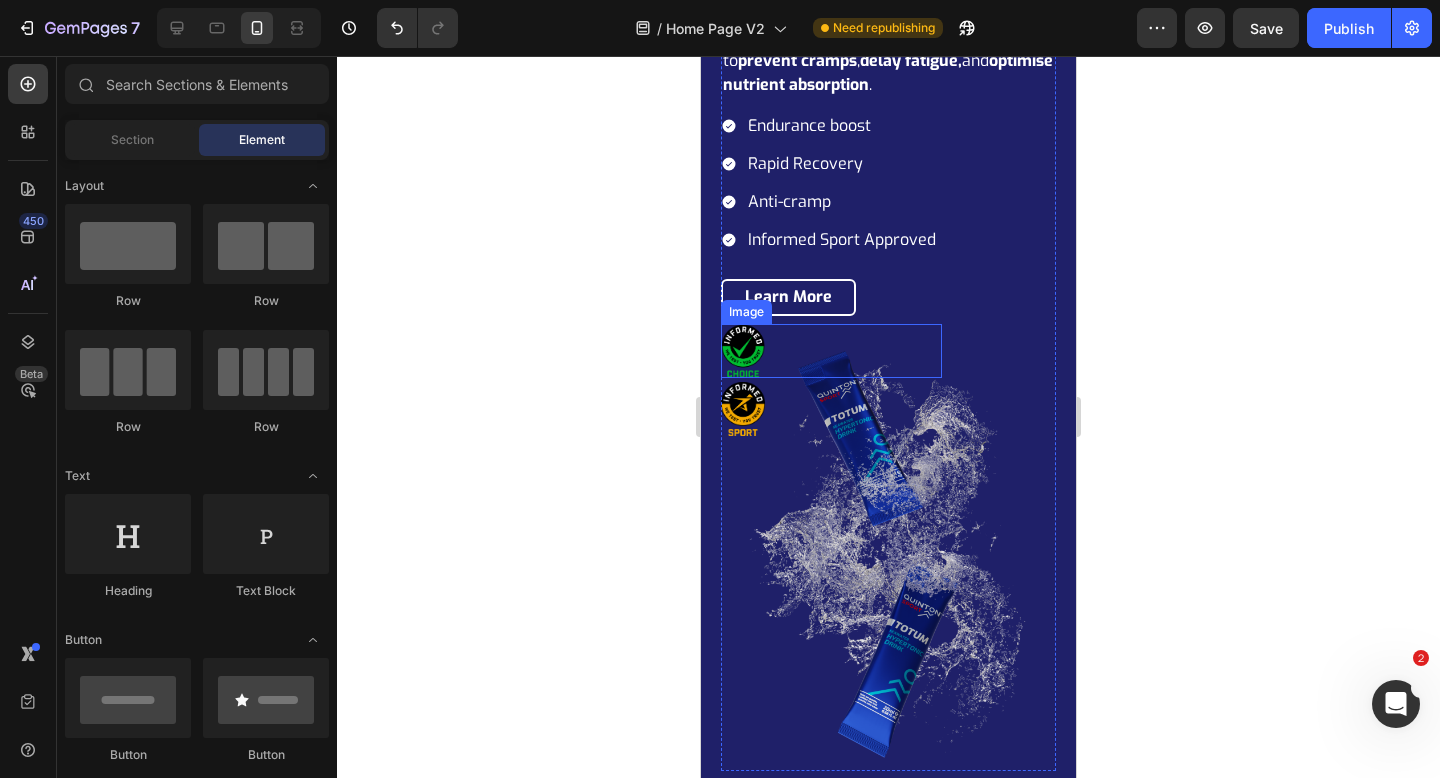 scroll, scrollTop: 3587, scrollLeft: 0, axis: vertical 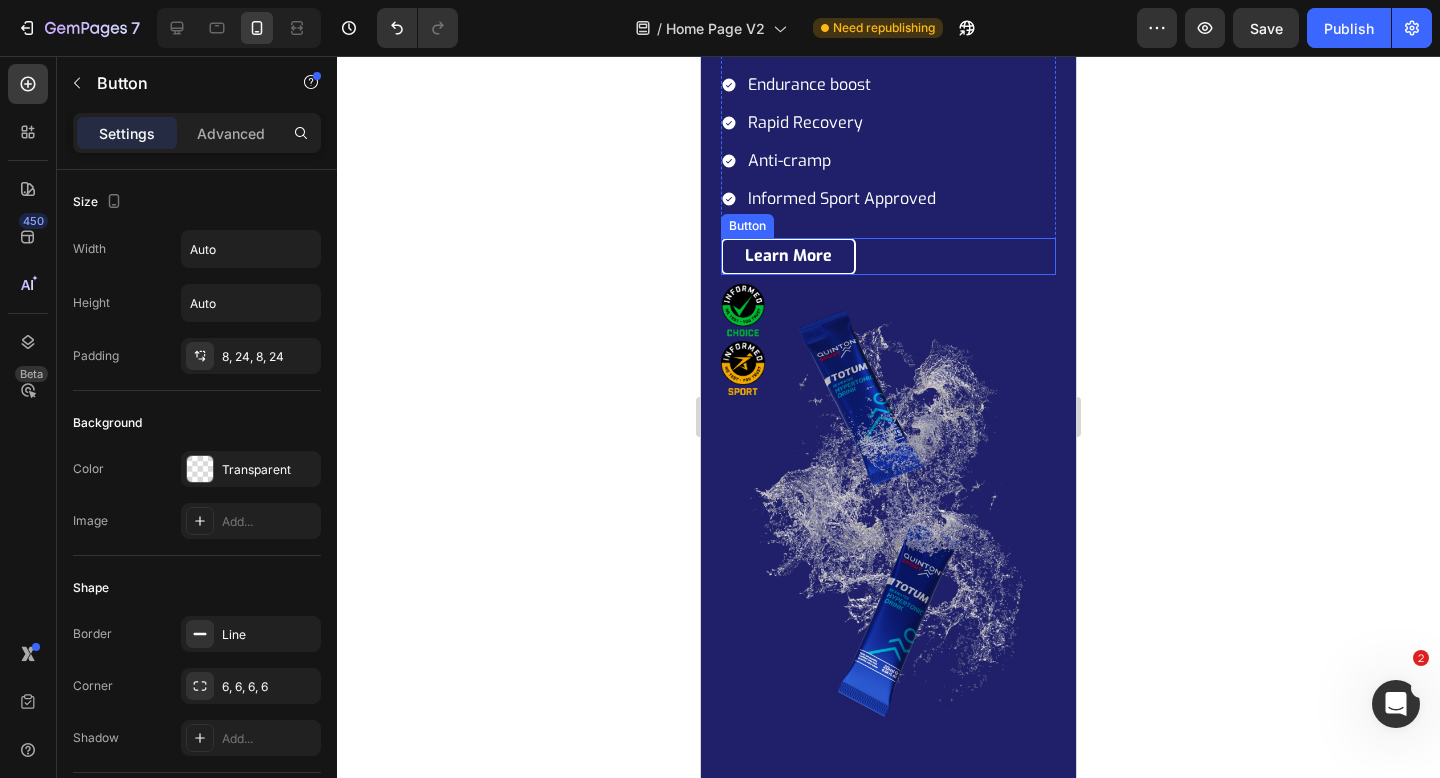 click on "Learn More Button" at bounding box center [888, 256] 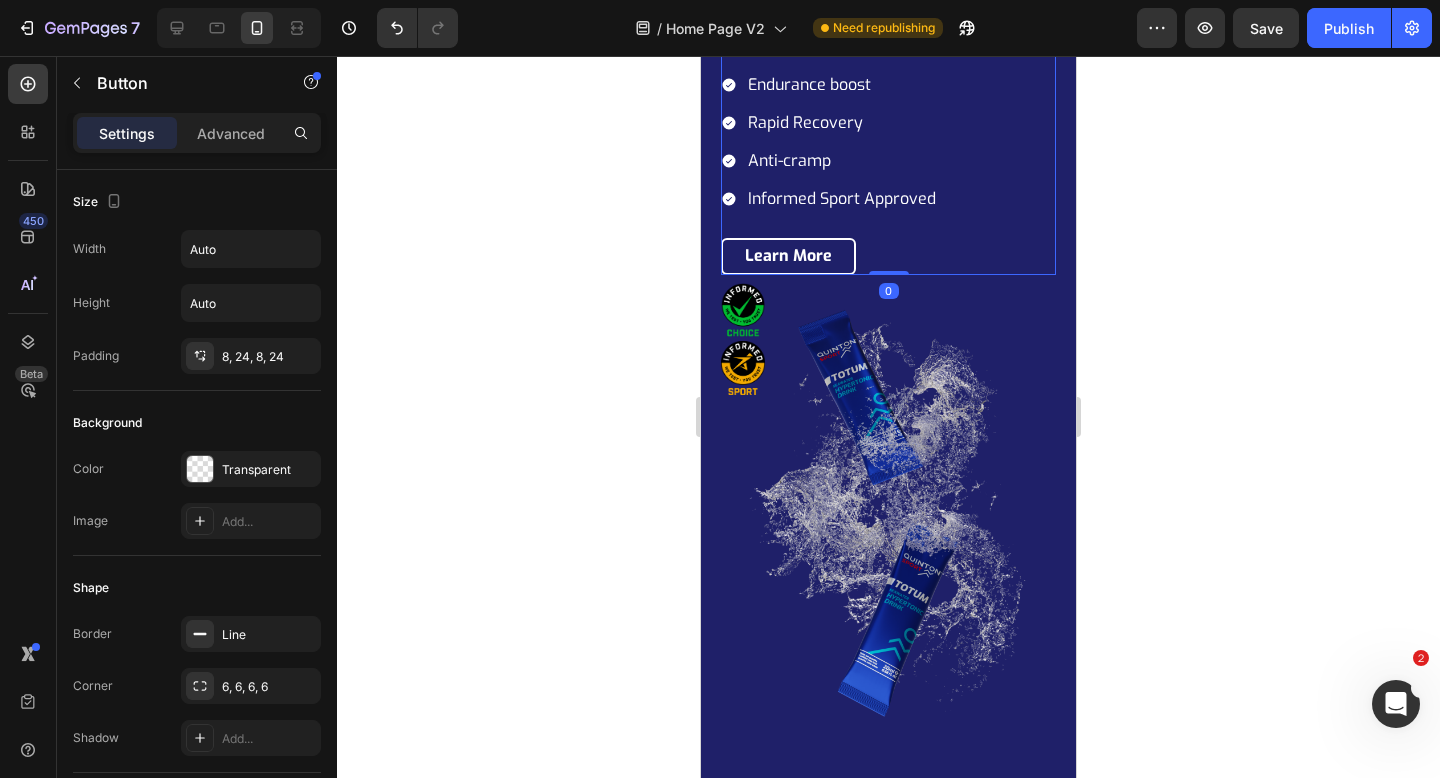 click on "totum sport Heading Icon Icon Icon Icon Icon Icon List 5,698+ 5-star reviews from athletes Text Block Row A performance-grade electrolyte solution for athletes. Take before and during exercise to  prevent cramps ,  delay fatigue,  and  optimise nutrient absorption . Text Block Endurance boost Rapid Recovery Anti-cramp Informed Sport Approved Item List Row Learn More Button" at bounding box center [888, 79] 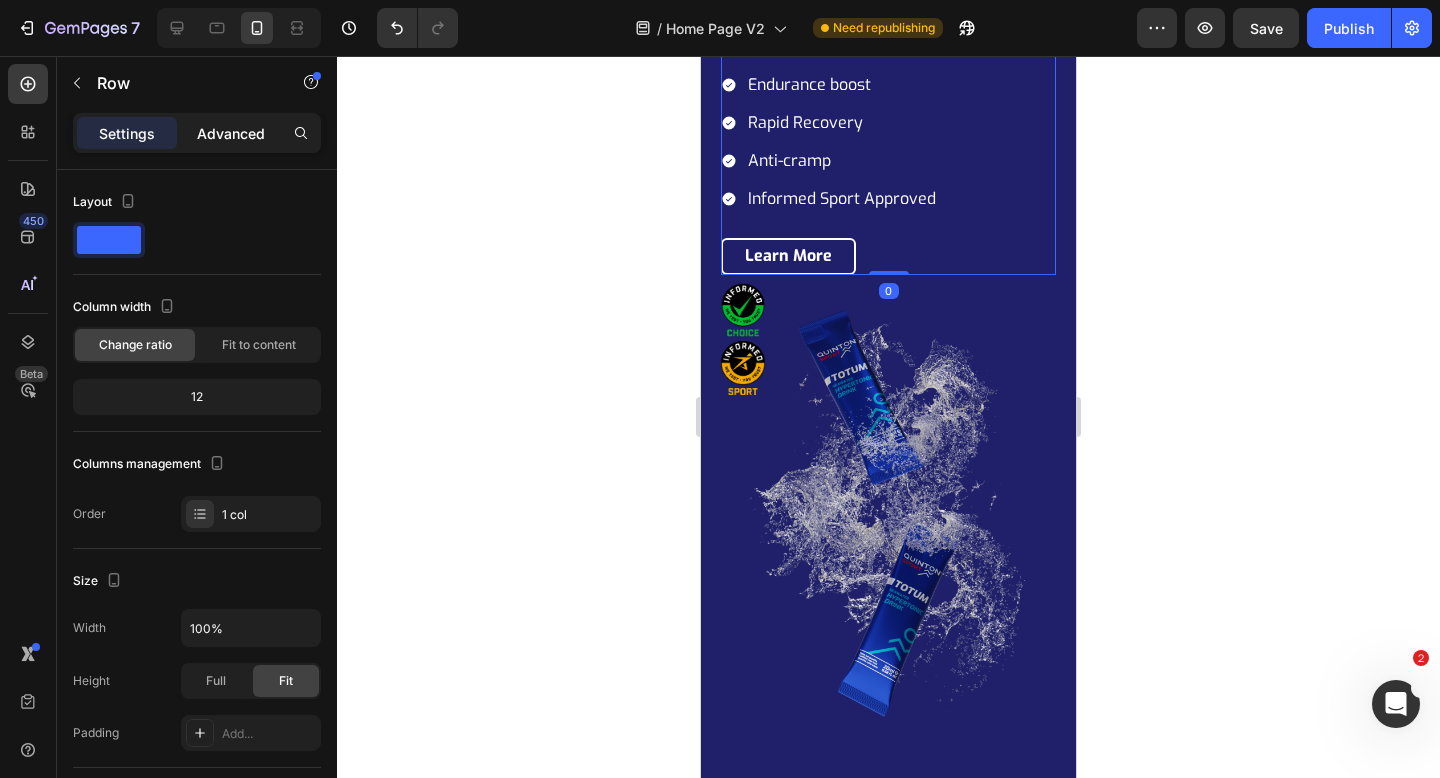 click on "Advanced" at bounding box center (231, 133) 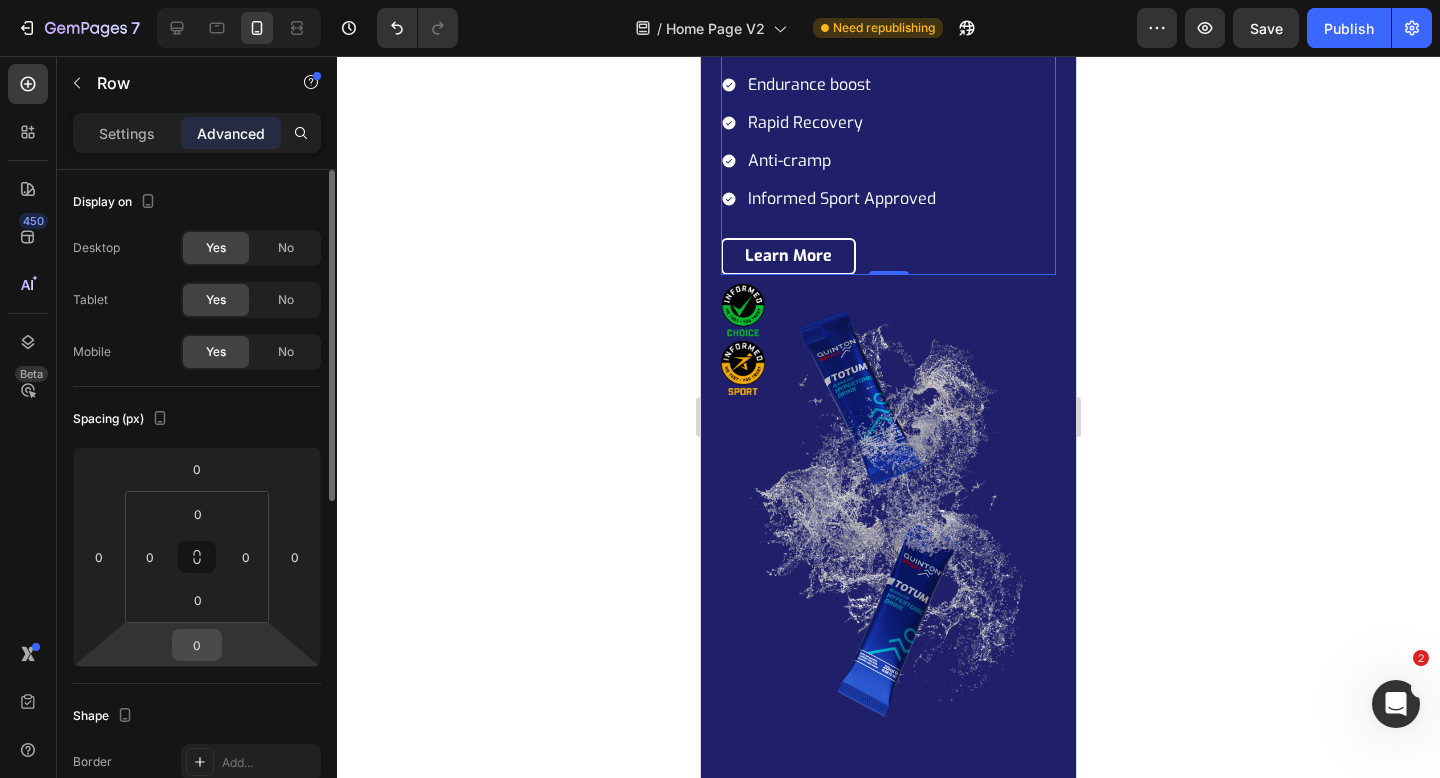 click on "0" at bounding box center [197, 645] 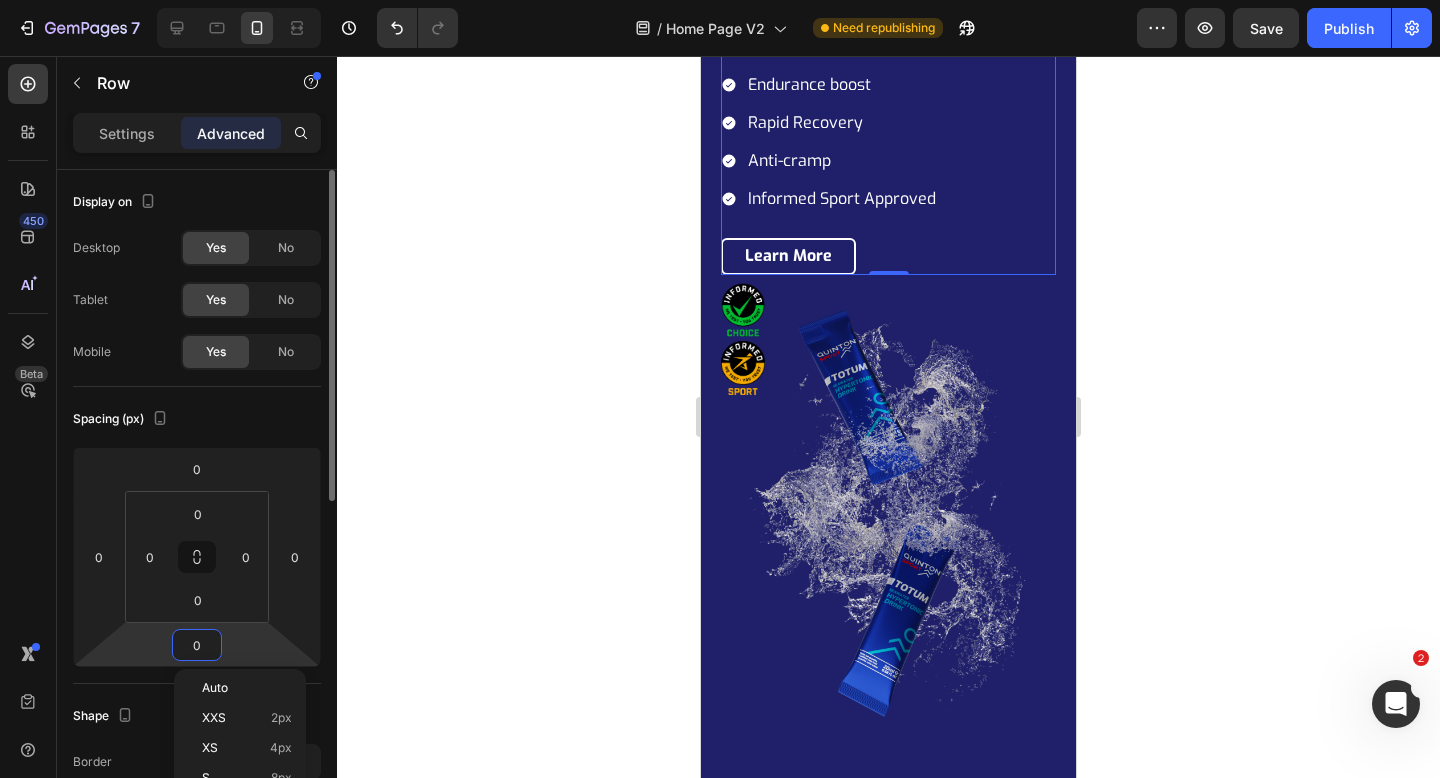type on "8" 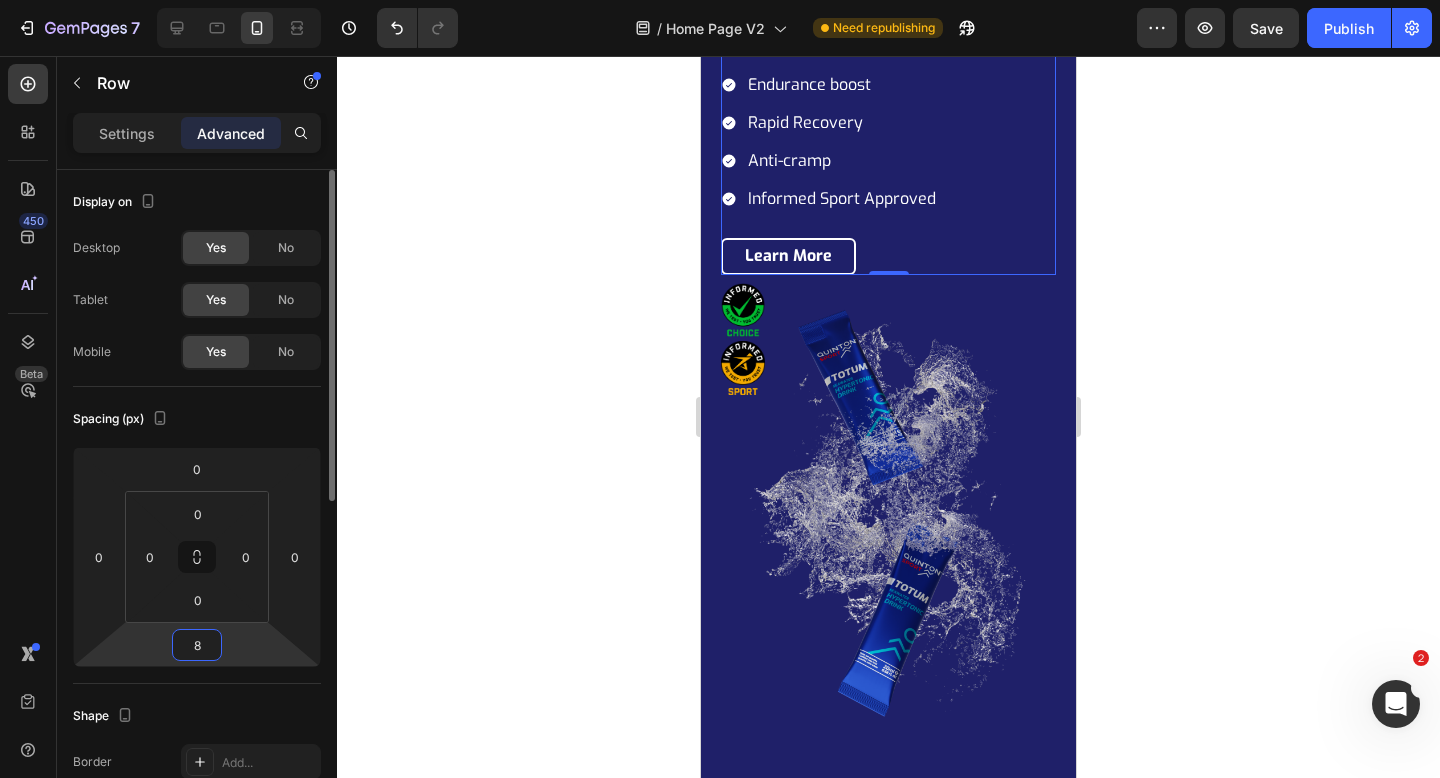 scroll, scrollTop: 3595, scrollLeft: 0, axis: vertical 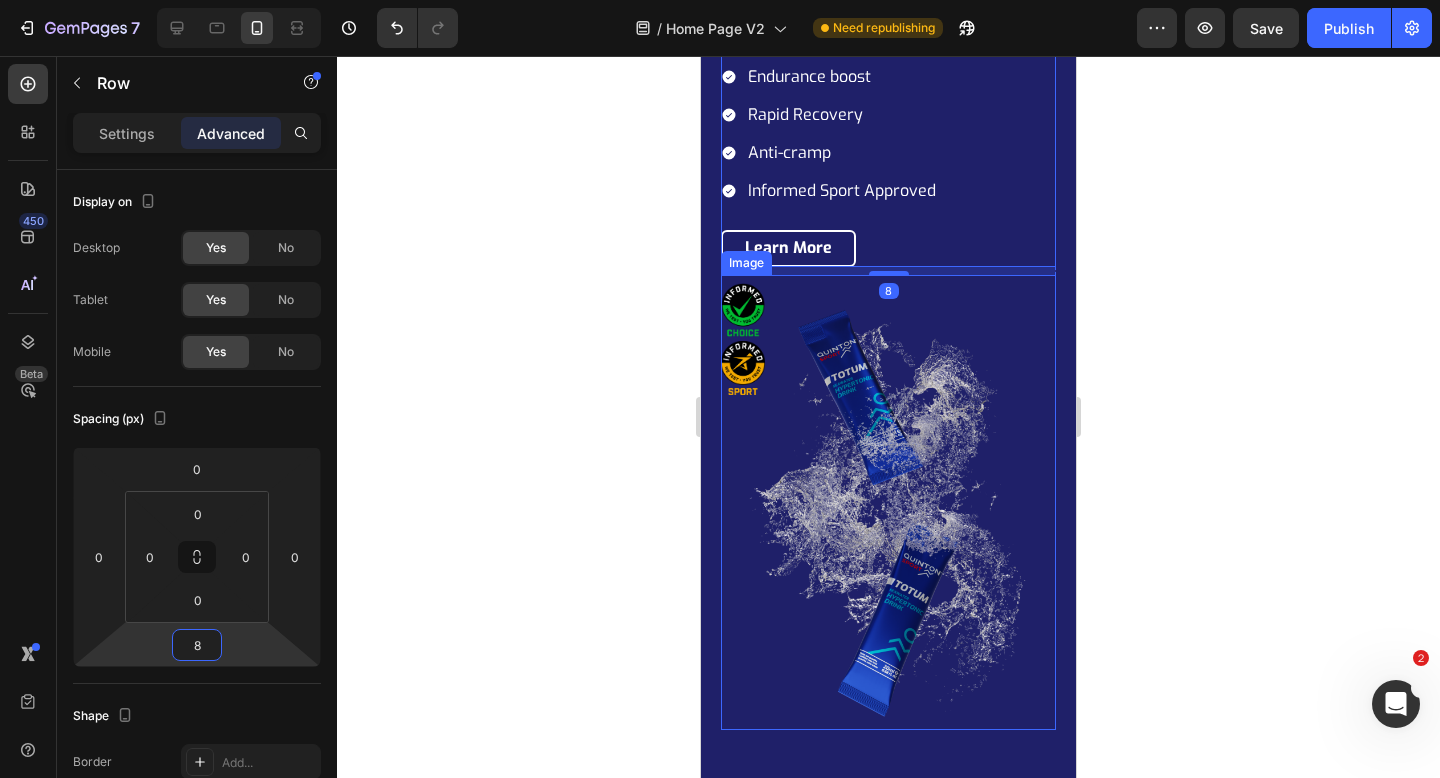 click at bounding box center (888, 502) 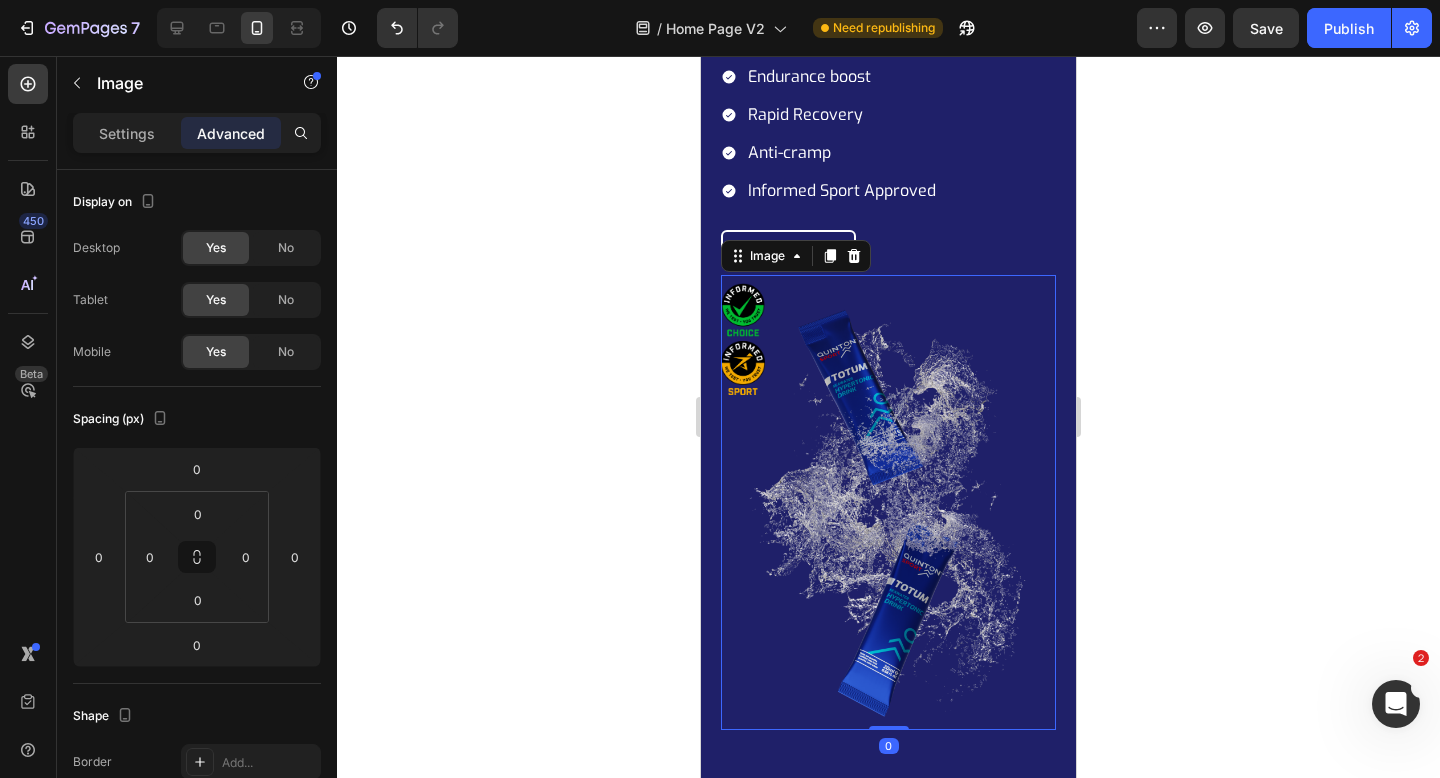 click 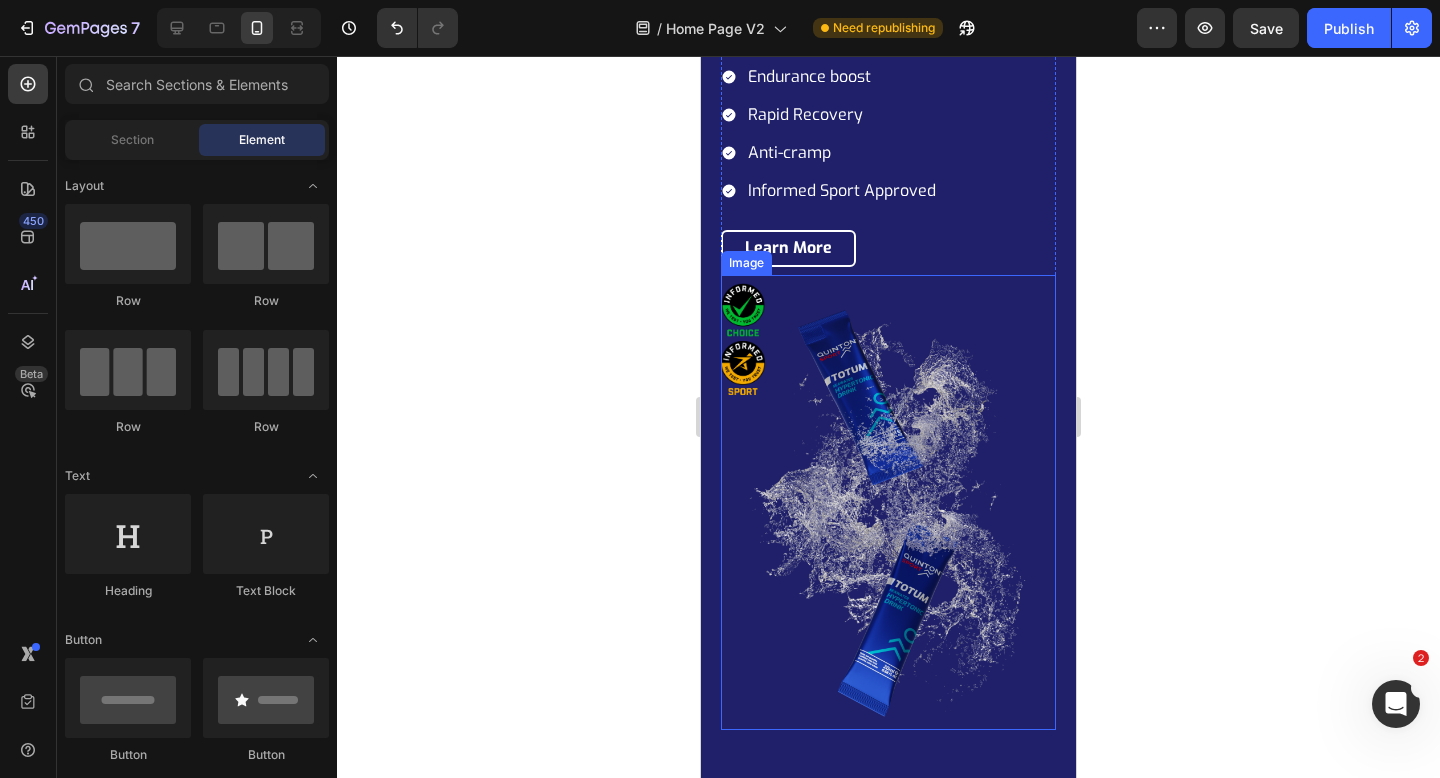 scroll, scrollTop: 3771, scrollLeft: 0, axis: vertical 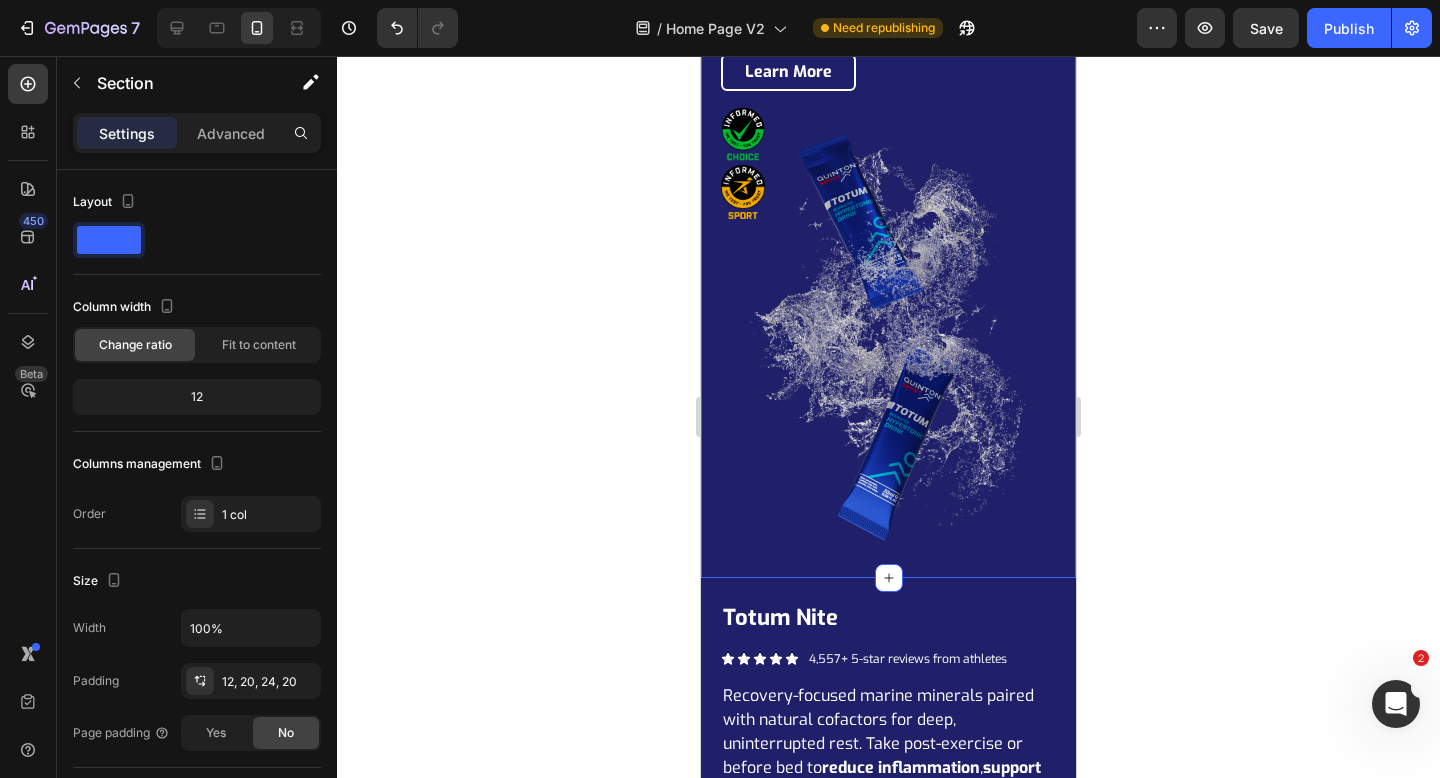 click on "Image Image Image totum sport Heading Icon Icon Icon Icon Icon Icon List 5,698+ 5-star reviews from athletes Text Block Row A performance-grade electrolyte solution for athletes. Take before and during exercise to  prevent cramps ,  delay fatigue,  and  optimise nutrient absorption . Text Block Endurance boost Rapid Recovery Anti-cramp Informed Sport Approved Item List Row Learn More Button Row Row Section 6/25" at bounding box center [888, 133] 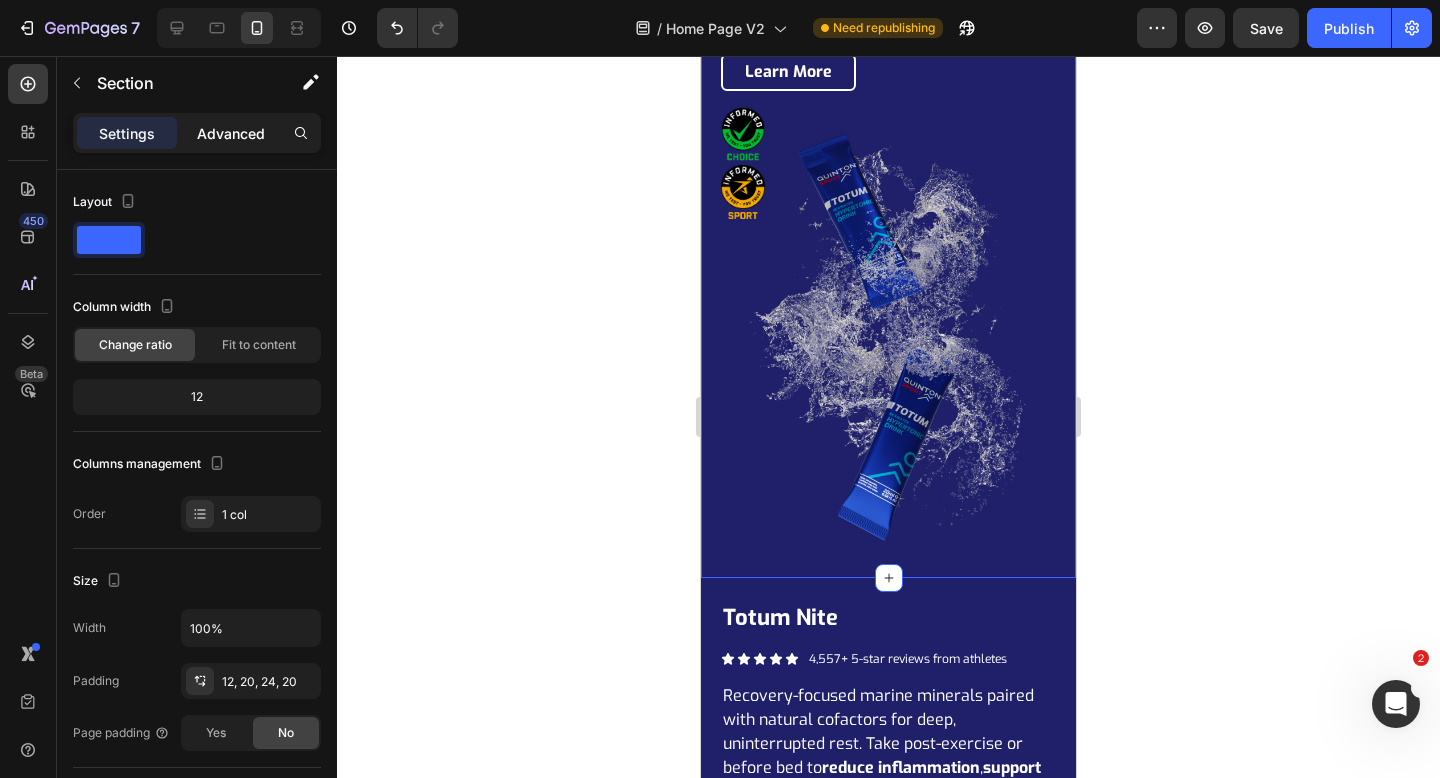 click on "Advanced" 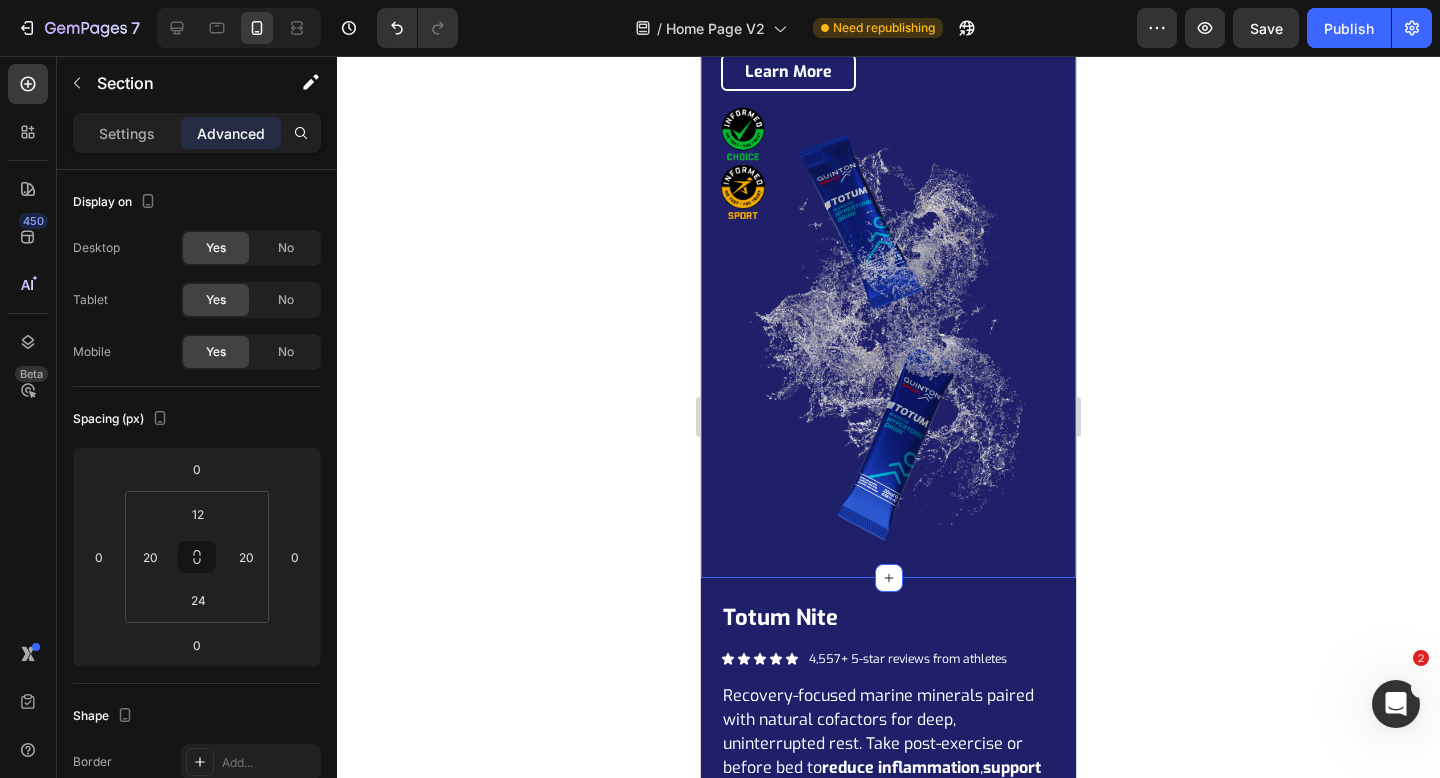 click 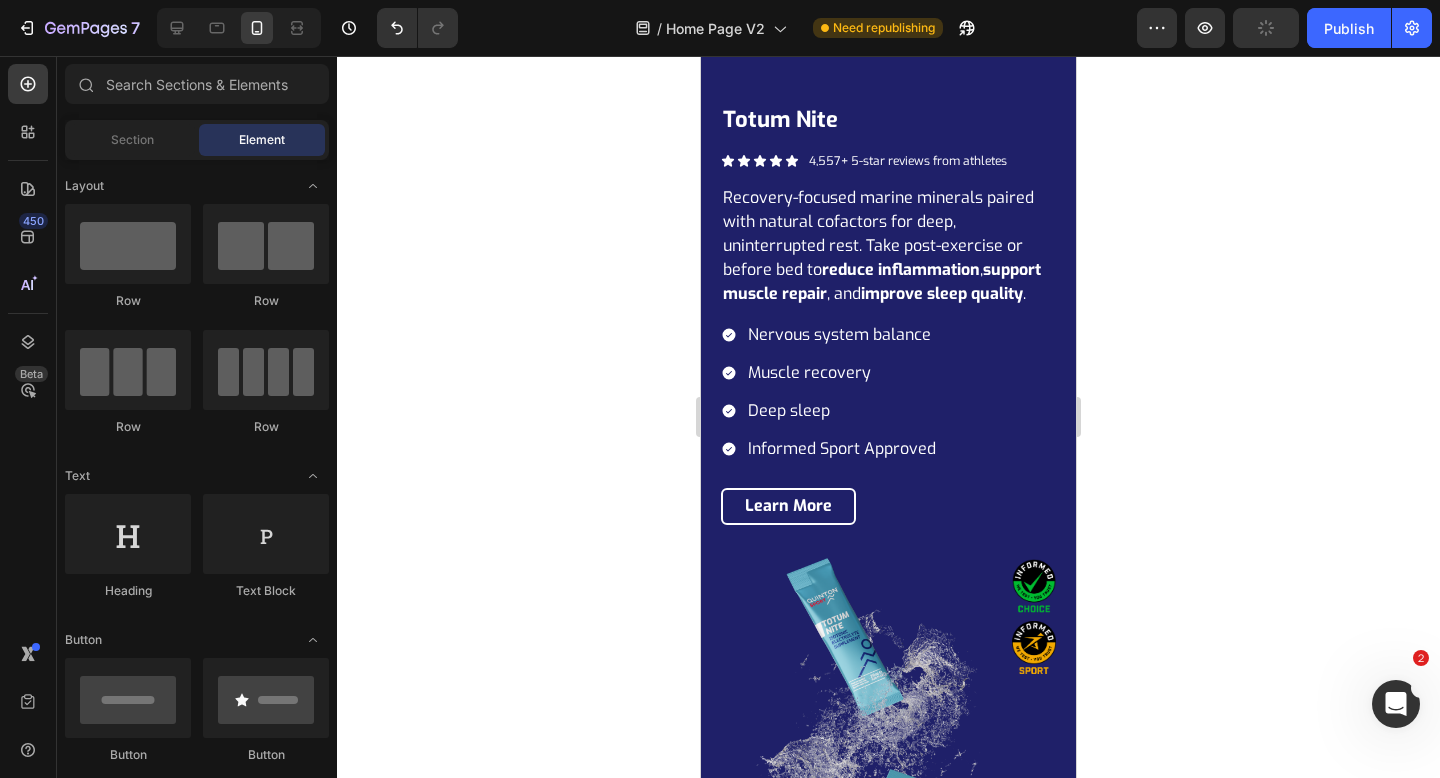 scroll, scrollTop: 4297, scrollLeft: 0, axis: vertical 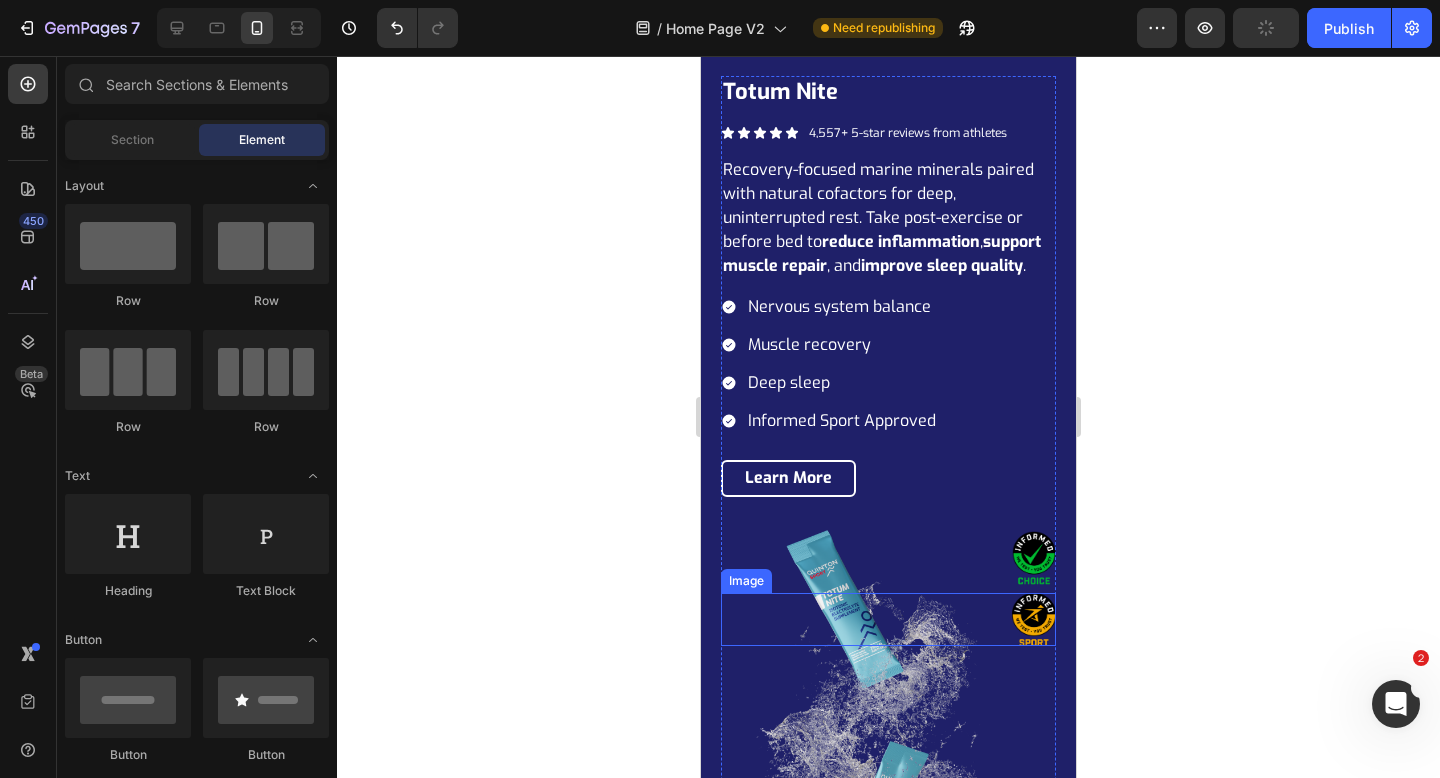 click at bounding box center (888, 620) 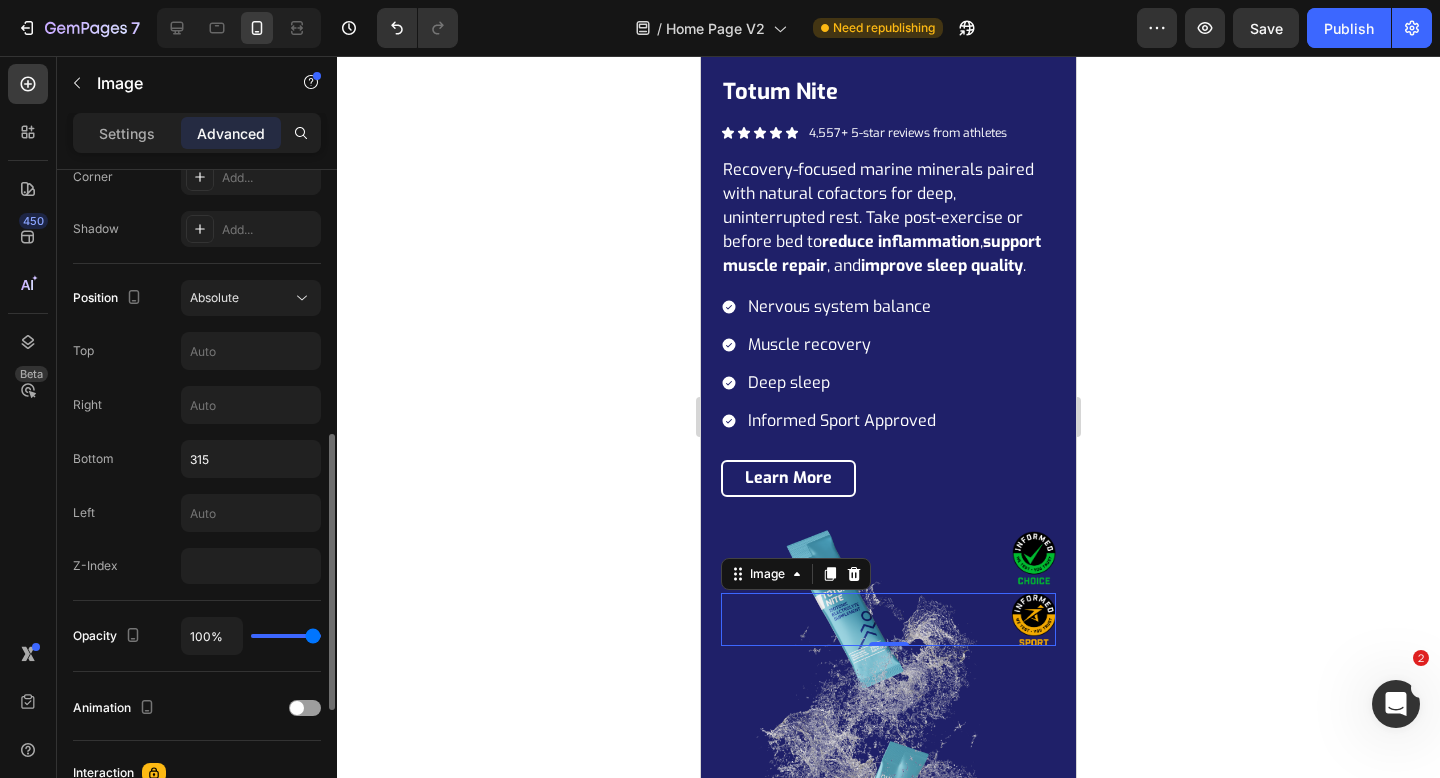 scroll, scrollTop: 937, scrollLeft: 0, axis: vertical 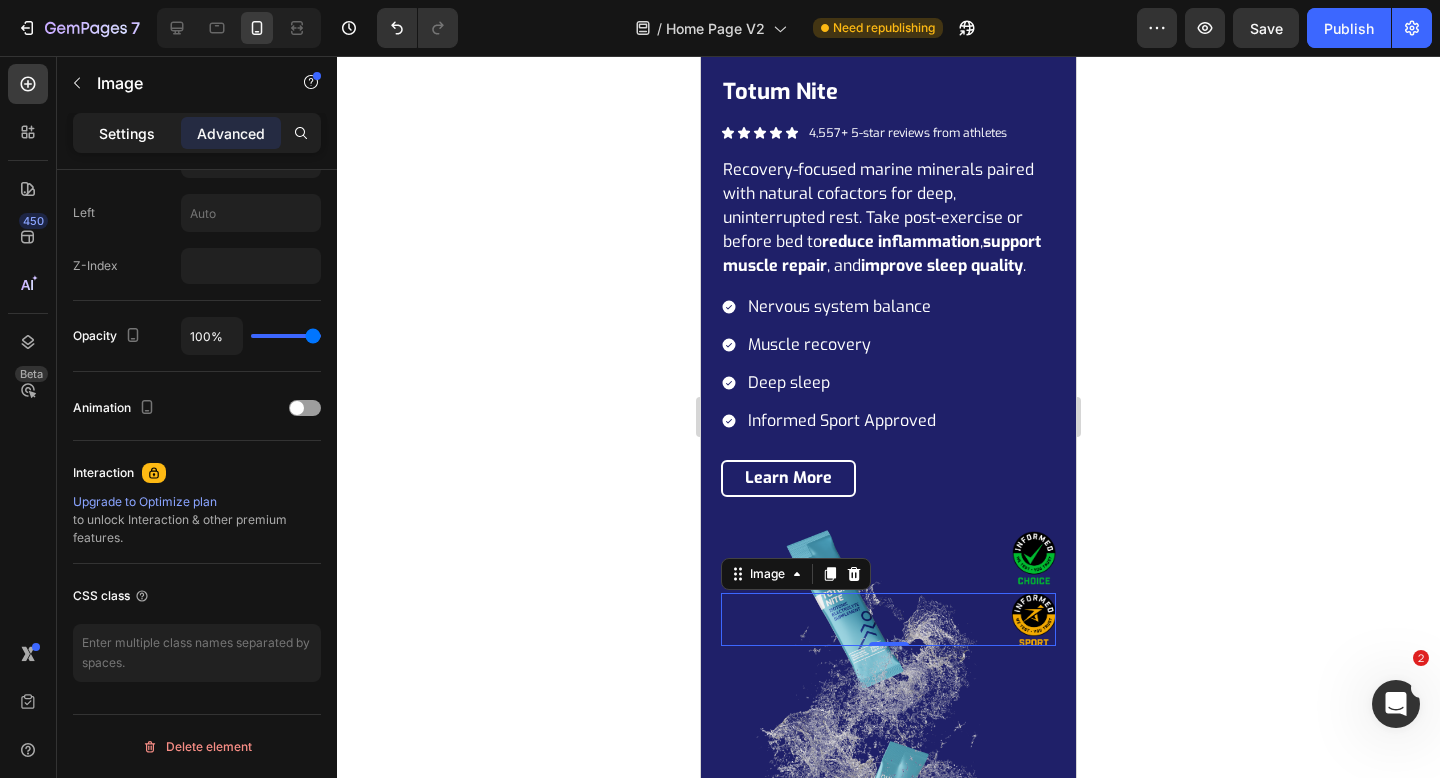 click on "Settings" at bounding box center (127, 133) 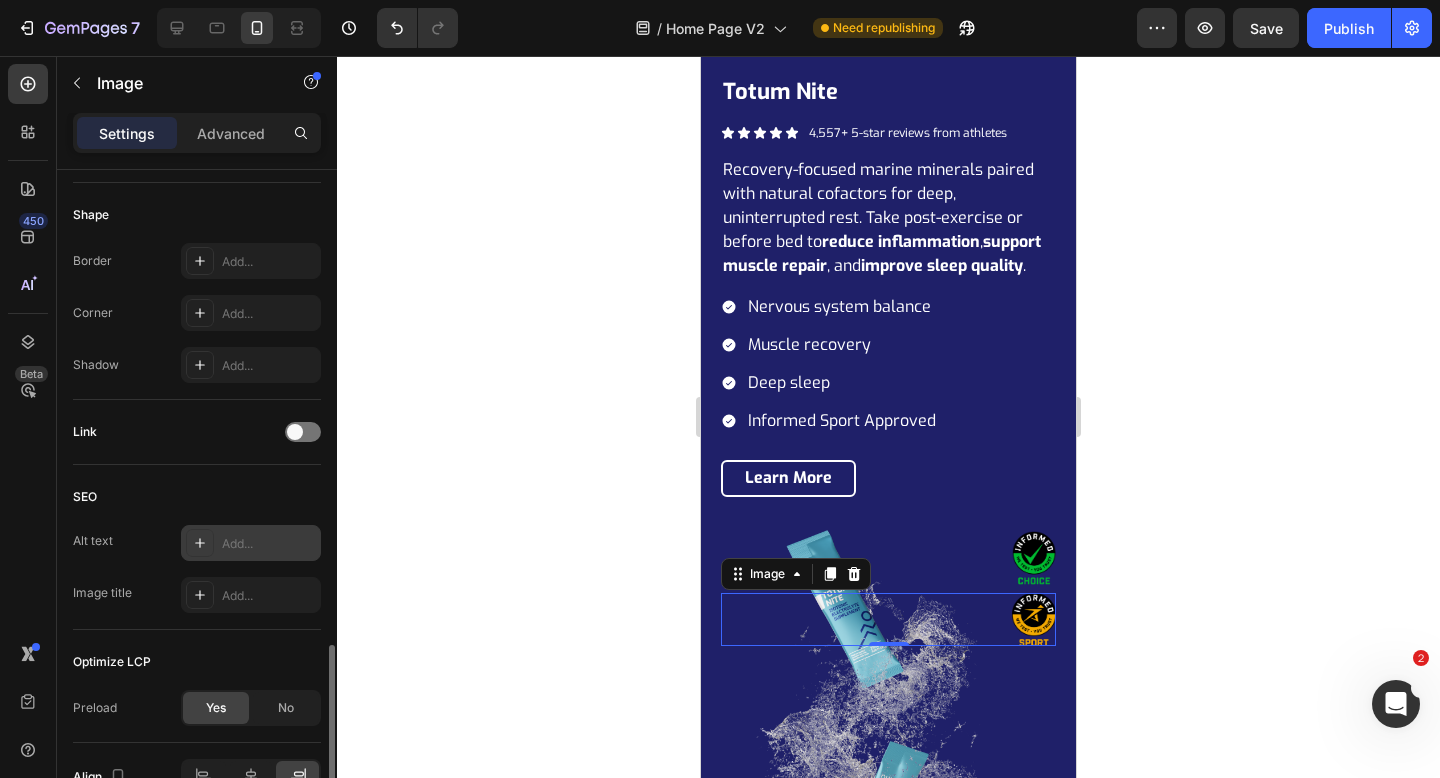 scroll, scrollTop: 793, scrollLeft: 0, axis: vertical 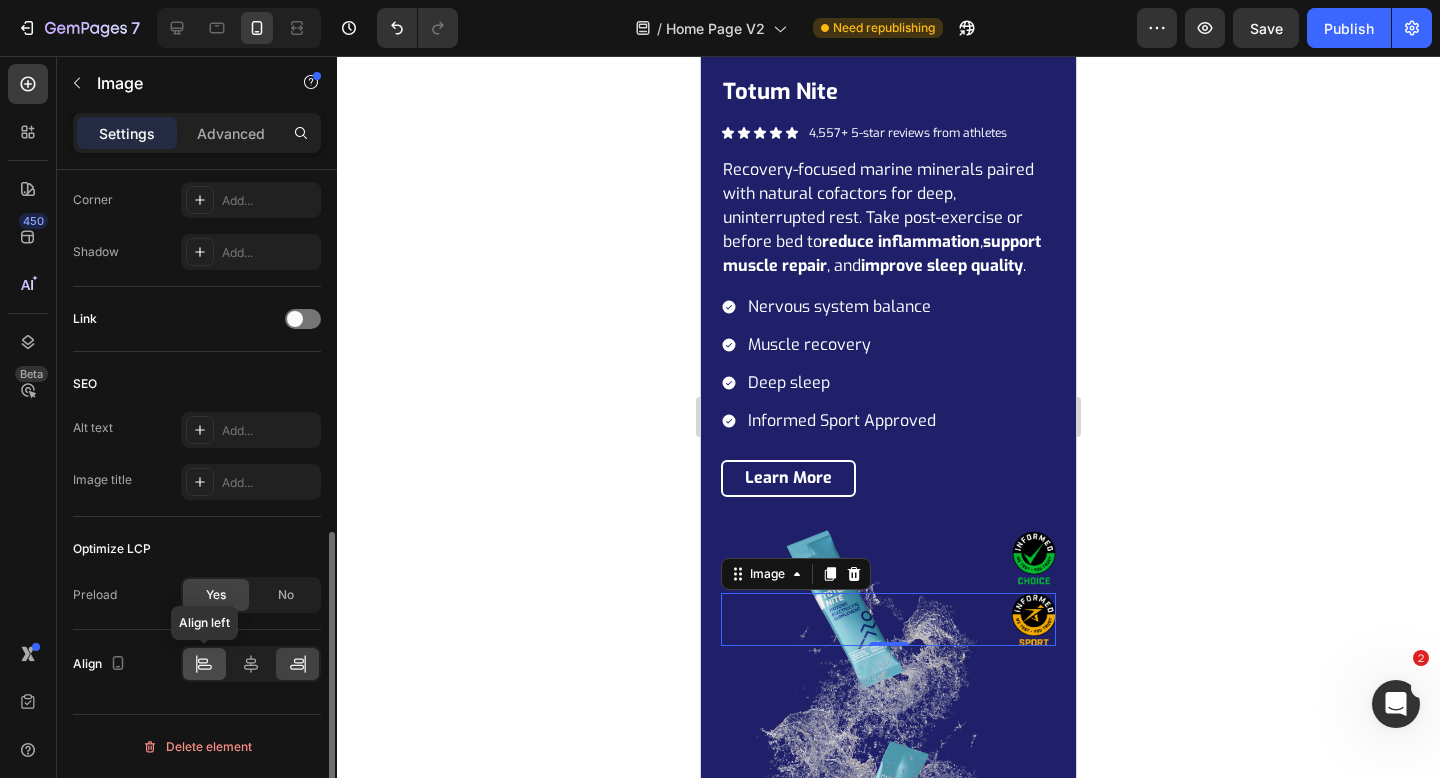 click 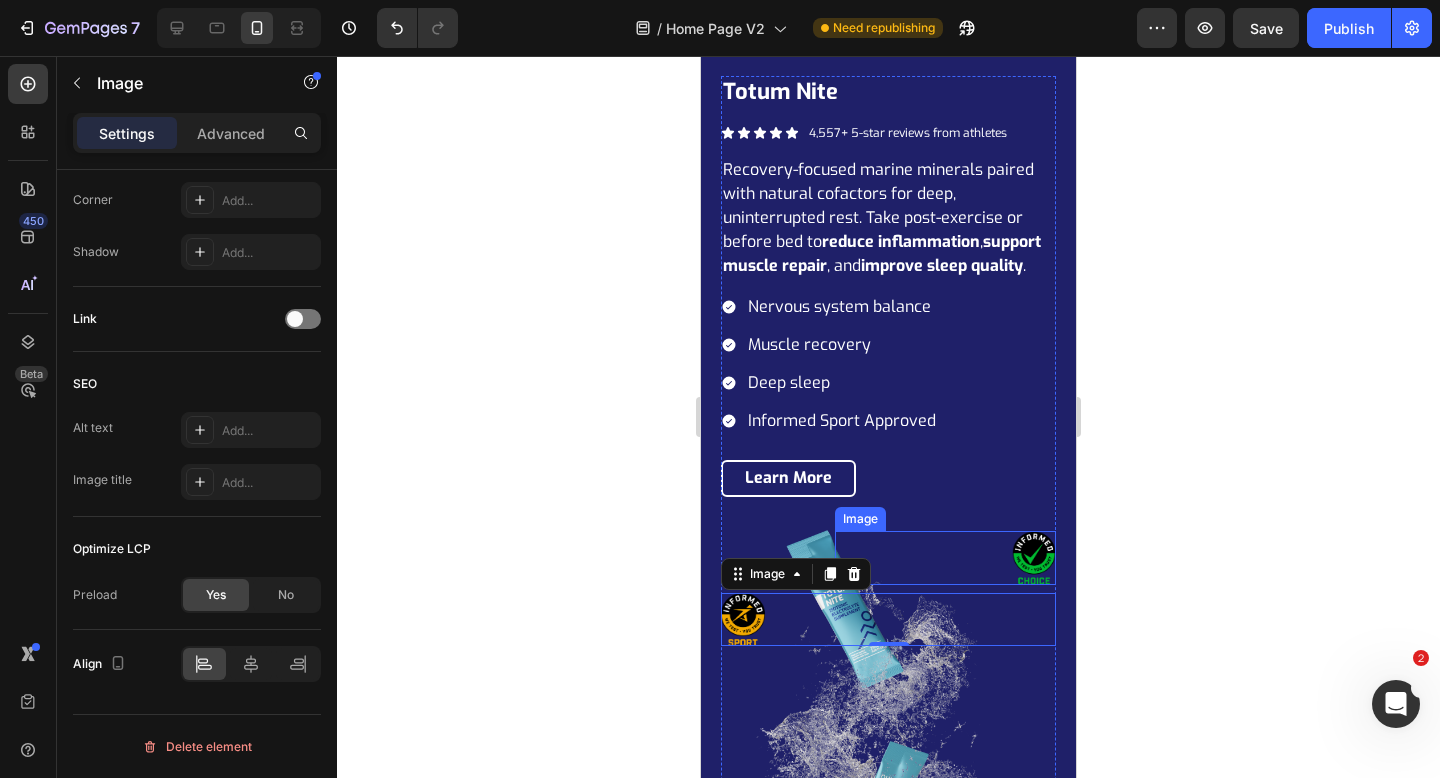 click at bounding box center [945, 558] 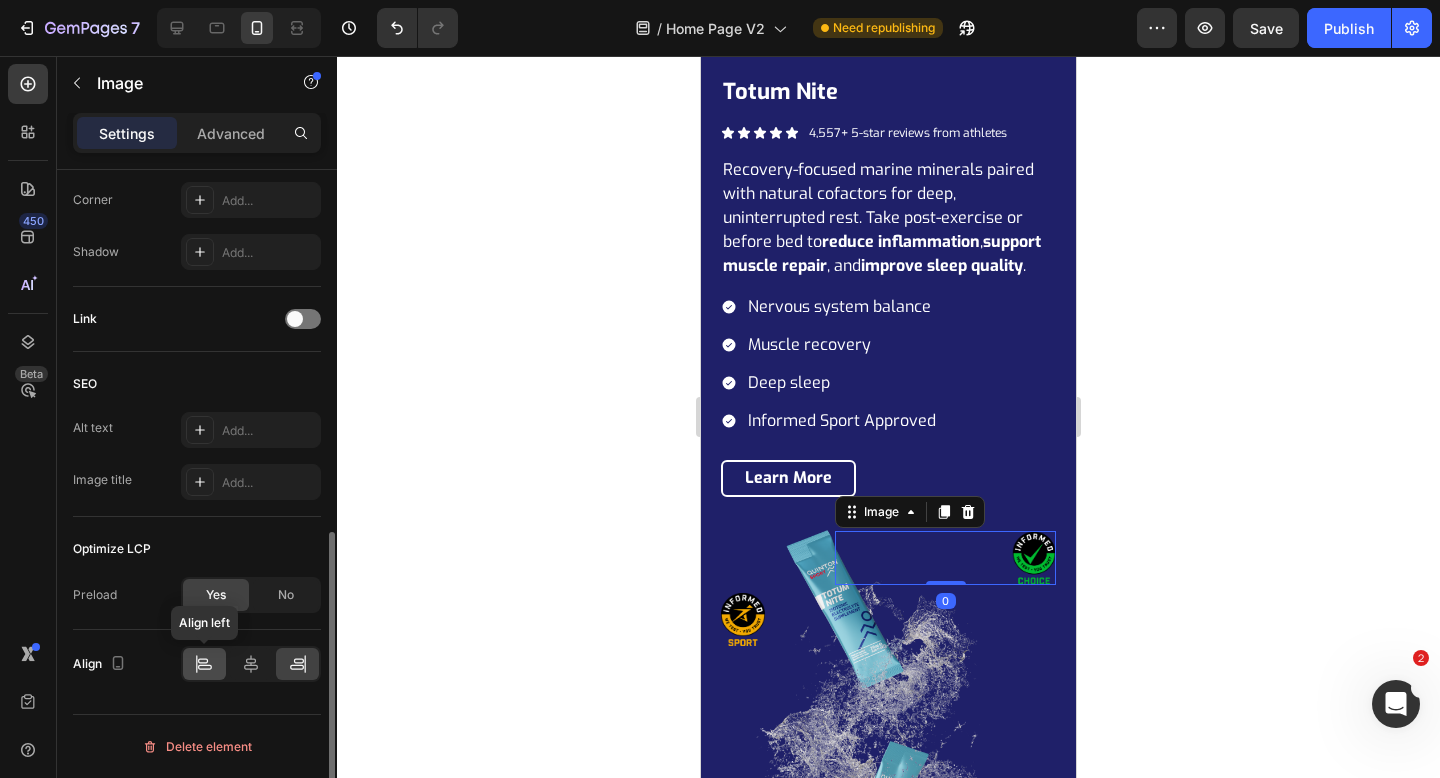 click 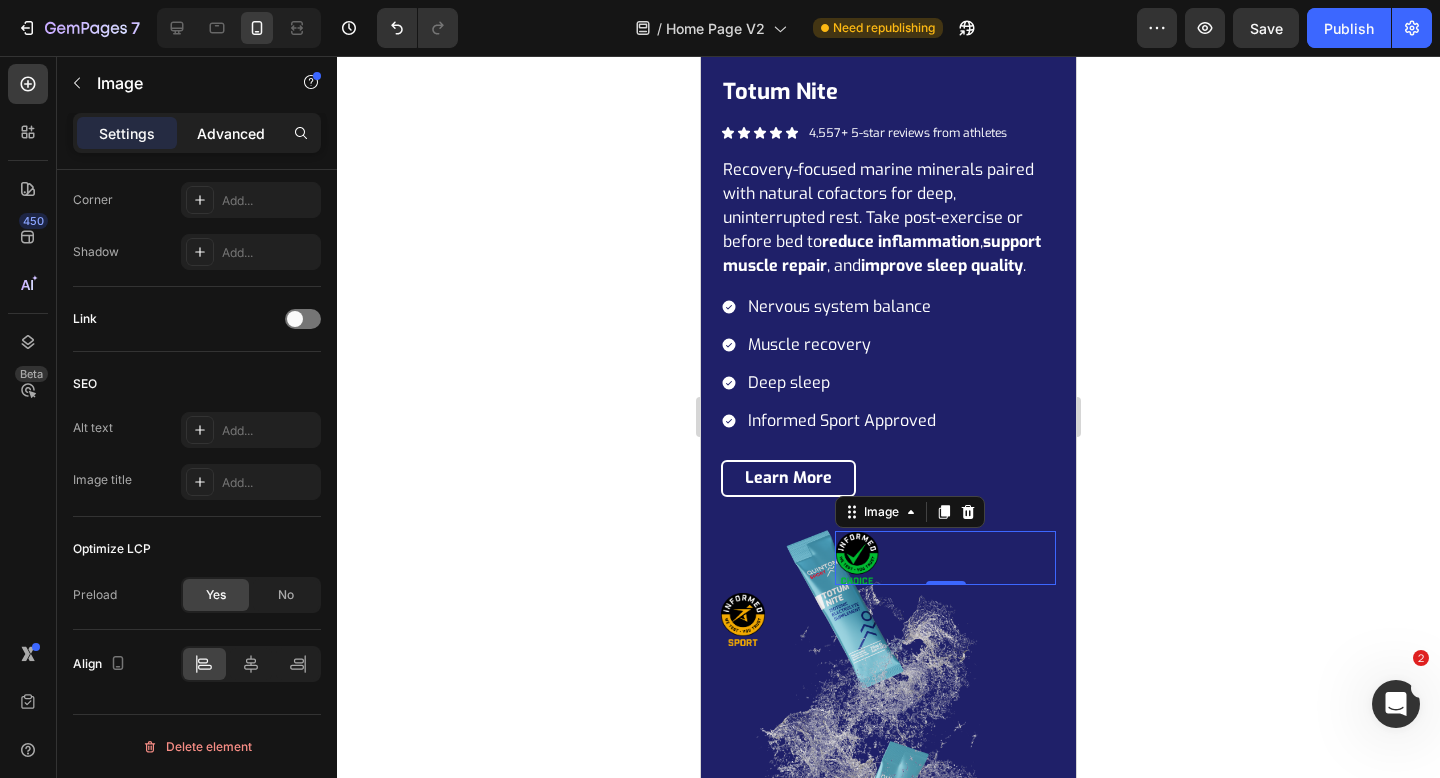 click on "Advanced" at bounding box center (231, 133) 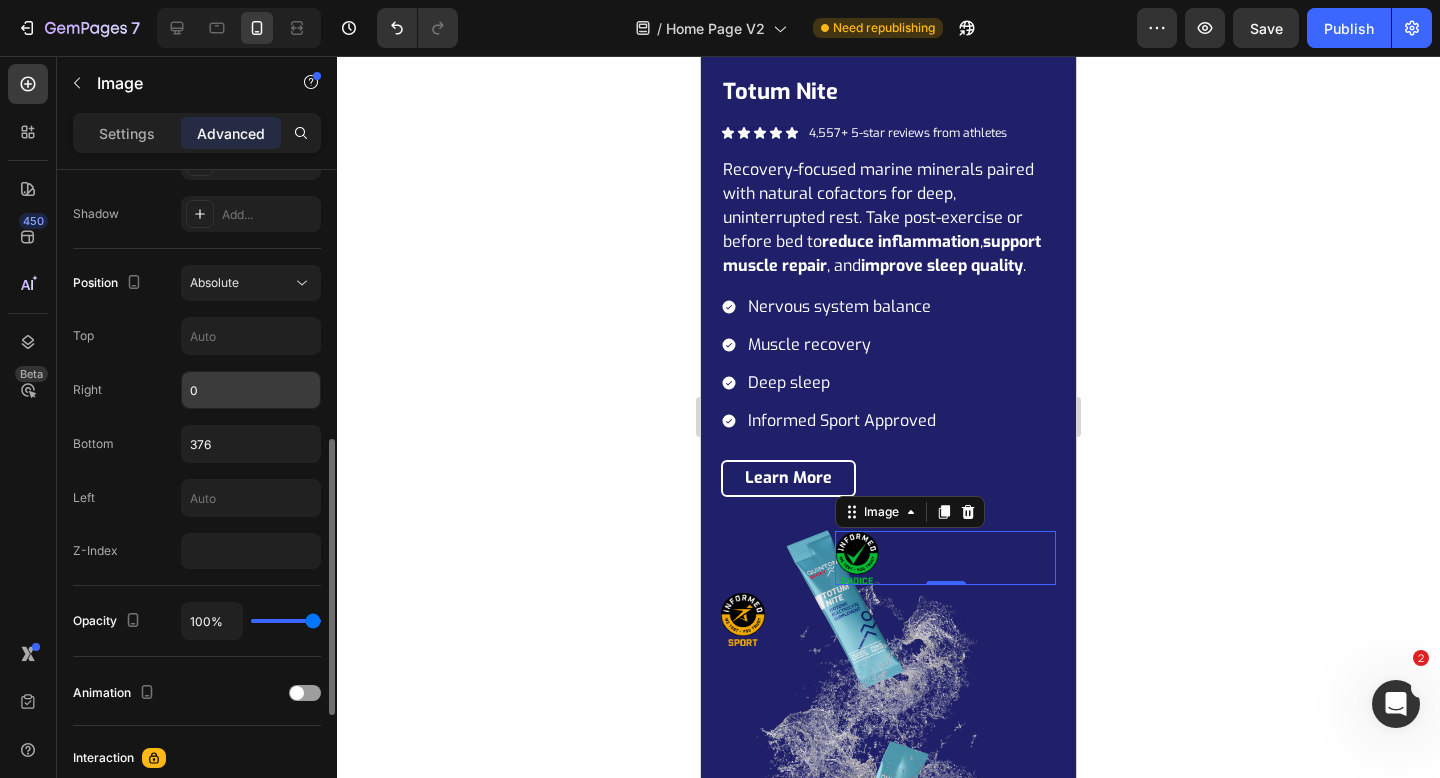 scroll, scrollTop: 651, scrollLeft: 0, axis: vertical 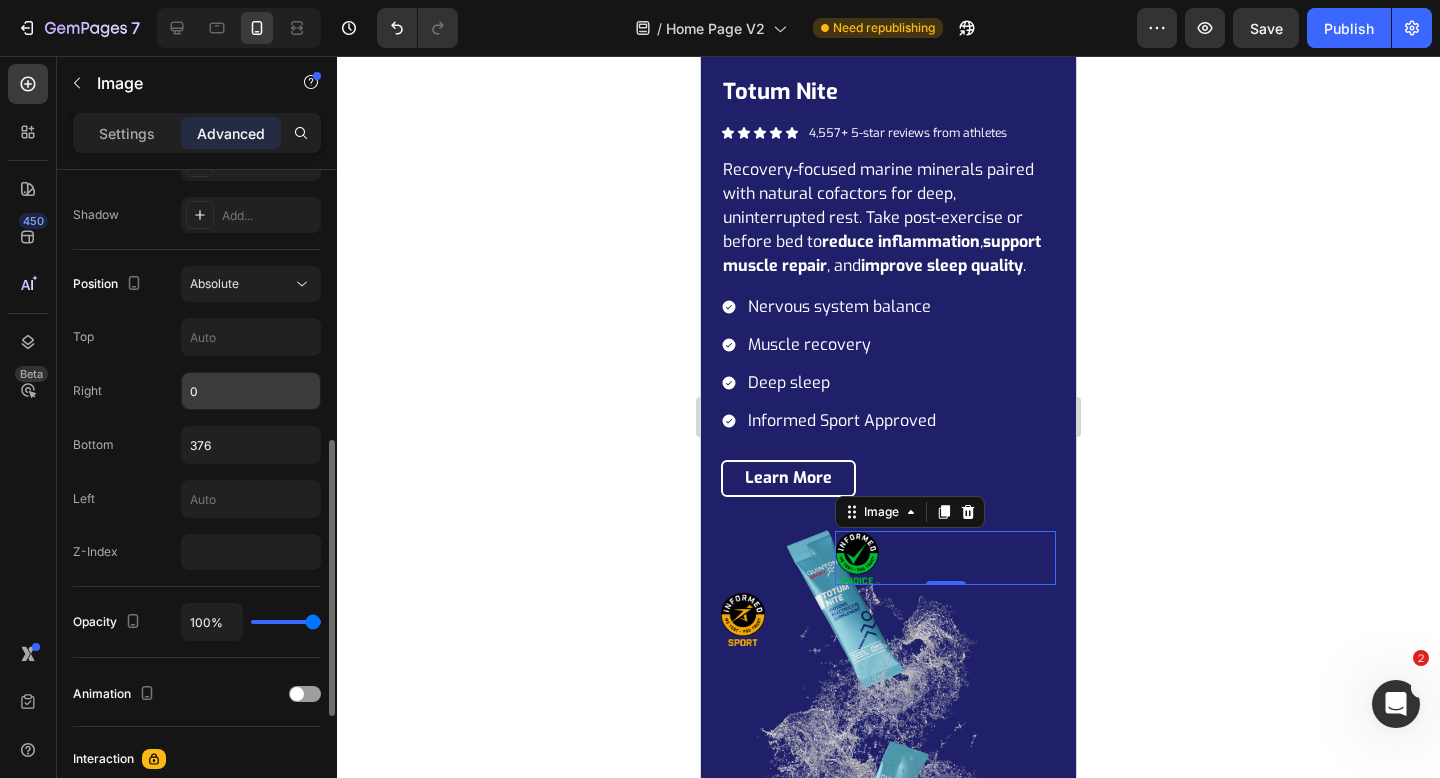 click on "0" at bounding box center [251, 391] 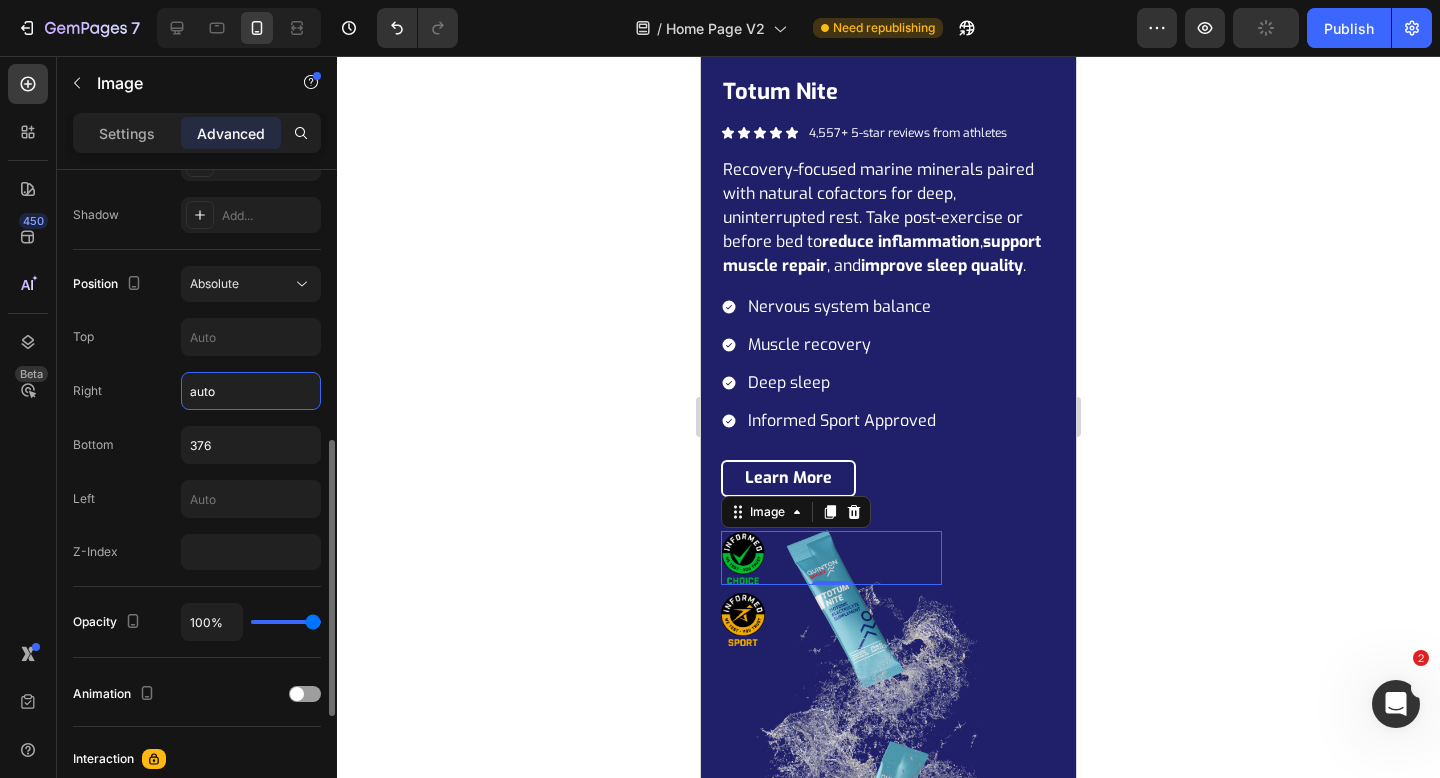 click on "Right auto" at bounding box center (197, 391) 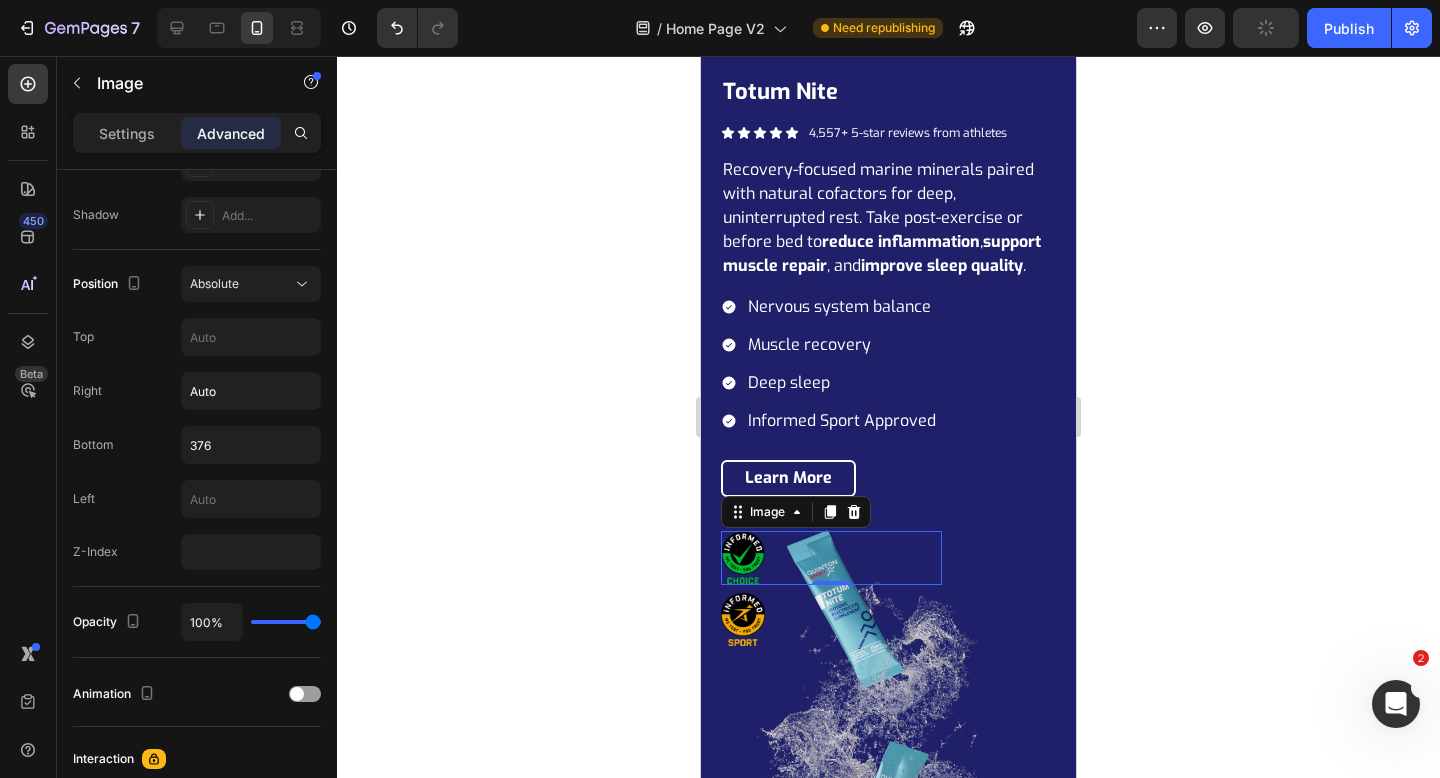 click 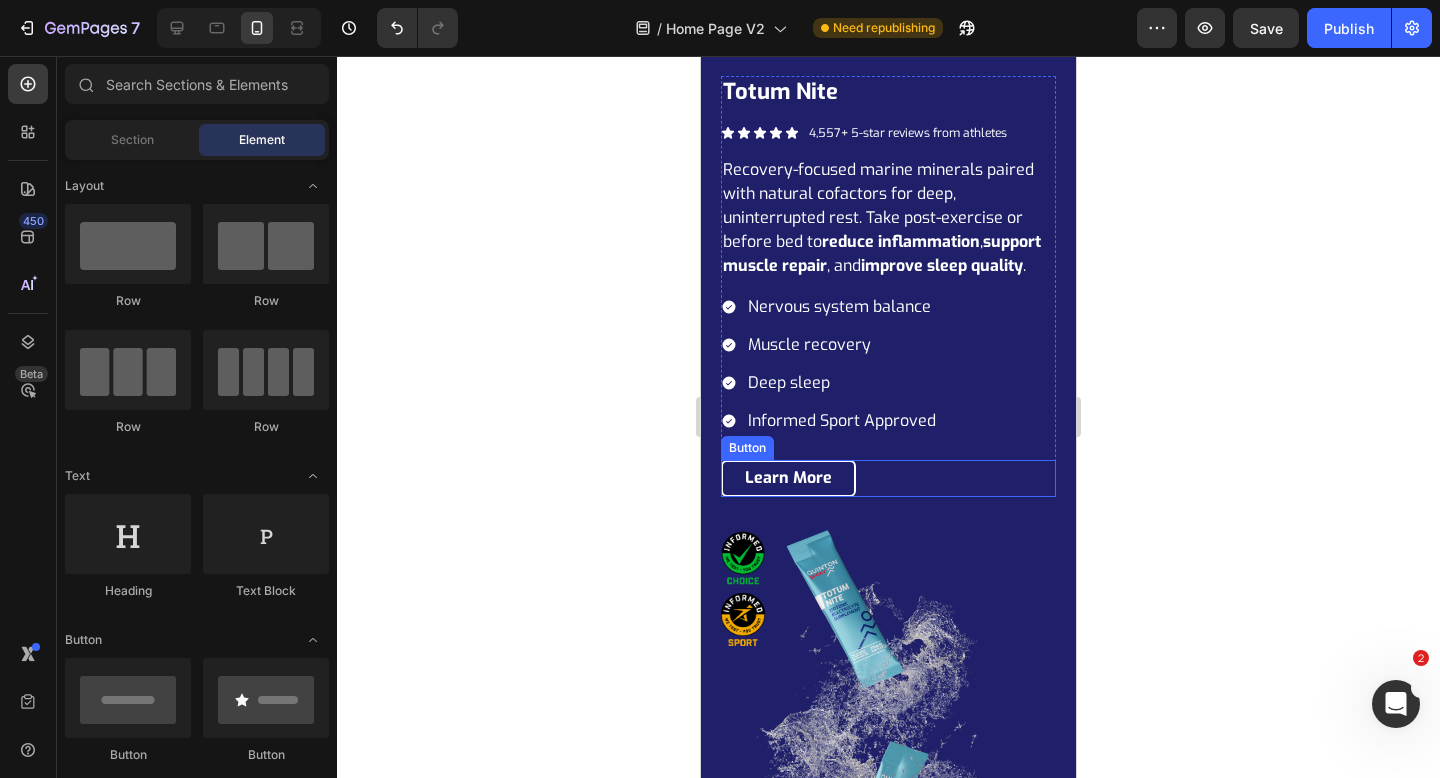 click on "Learn More Button" at bounding box center [888, 478] 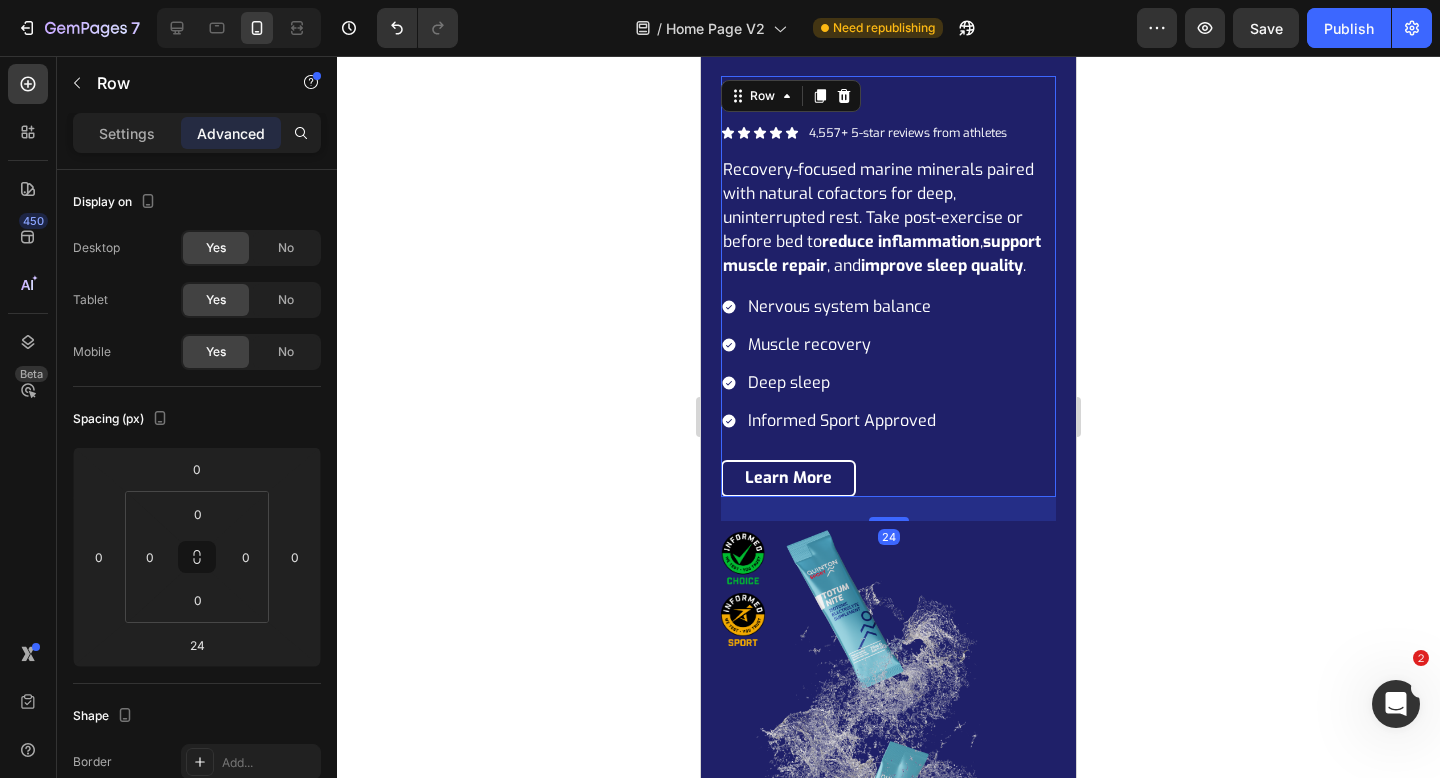 click on "totum nite Heading Icon Icon Icon Icon Icon Icon List 4,557+ 5-star reviews from athletes Text Block Row Recovery-focused marine minerals paired with natural cofactors for deep, uninterrupted rest. Take post-exercise or before bed to  reduce inflammation ,  support muscle repair , and  improve sleep quality . Text Block Nervous system balance Muscle recovery Deep sleep Informed Sport Approved Item List Row Learn More Button" at bounding box center [888, 286] 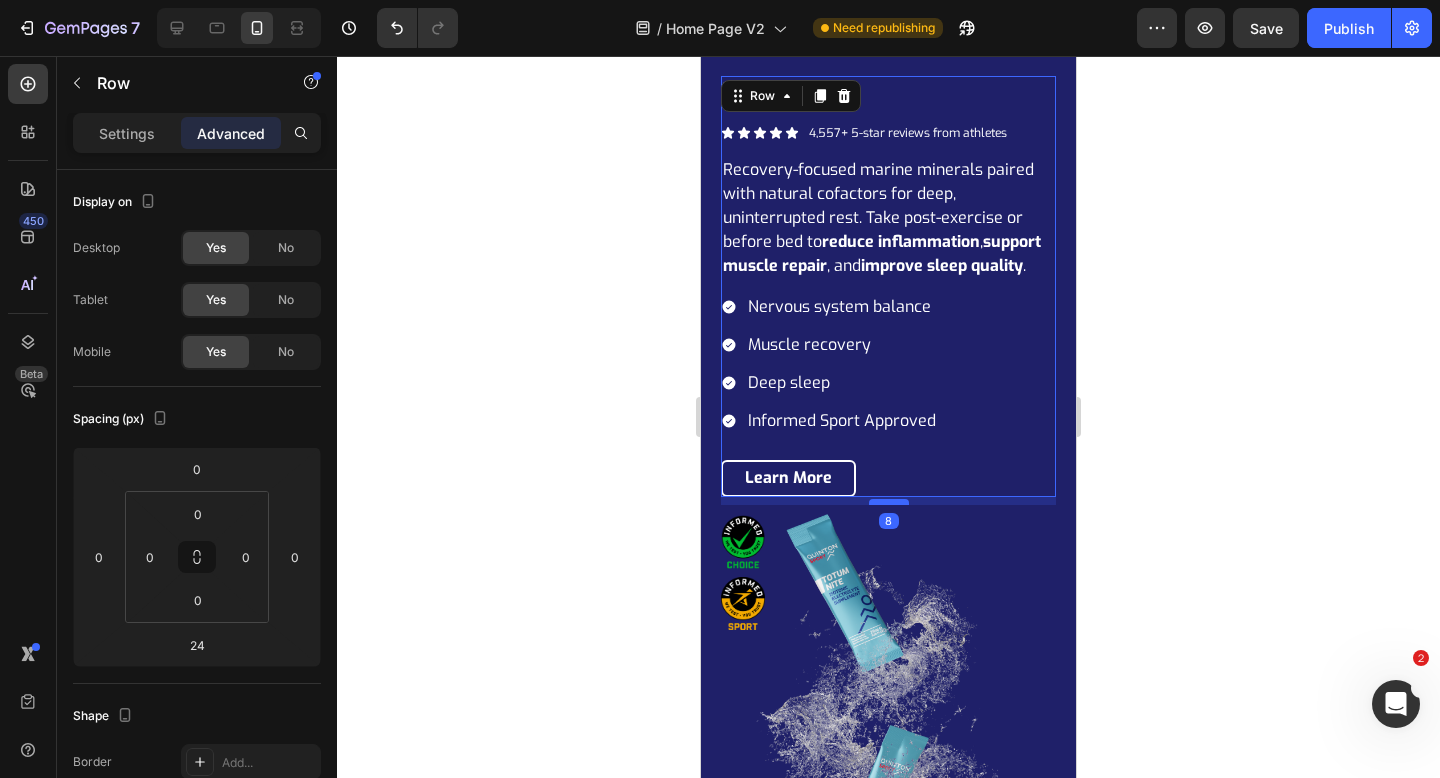 drag, startPoint x: 880, startPoint y: 520, endPoint x: 882, endPoint y: 504, distance: 16.124516 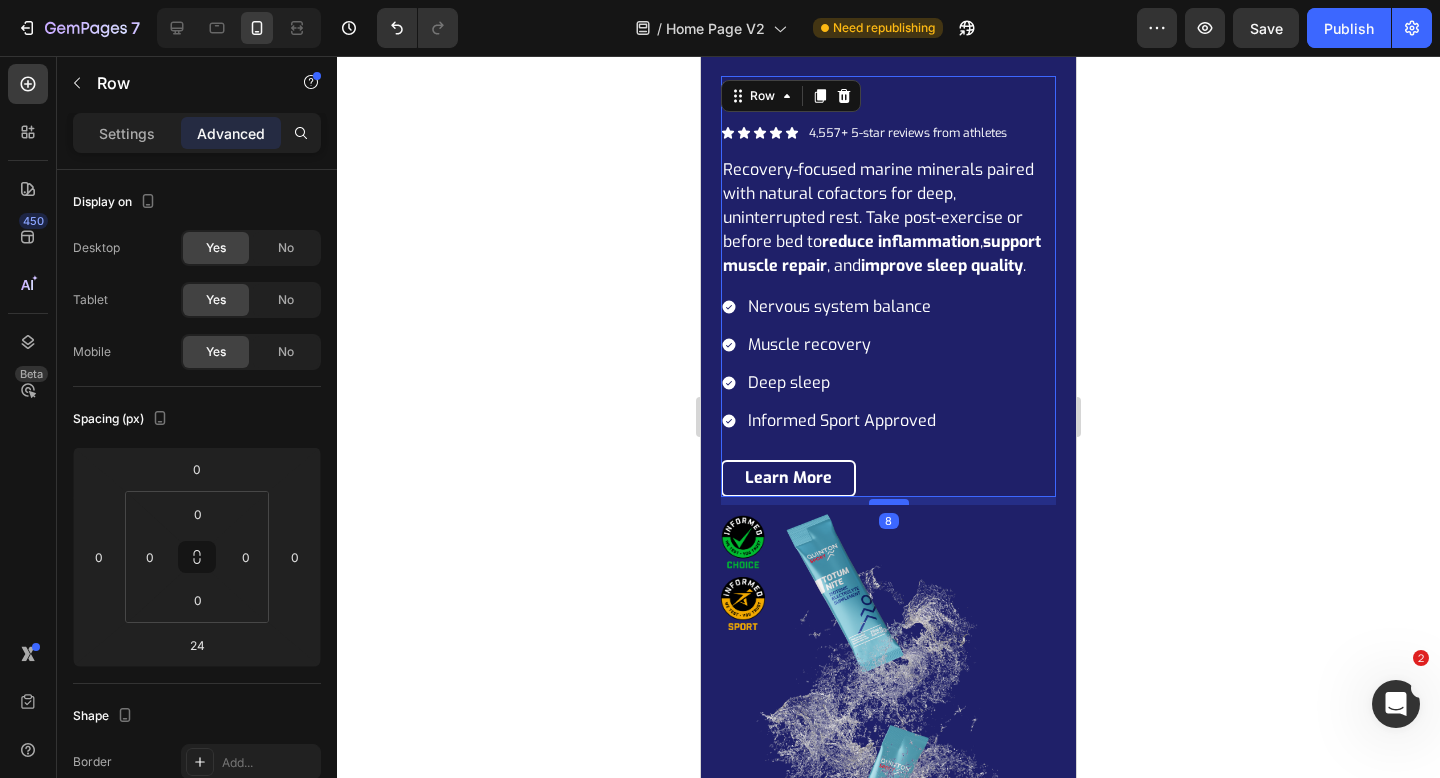 click at bounding box center (889, 502) 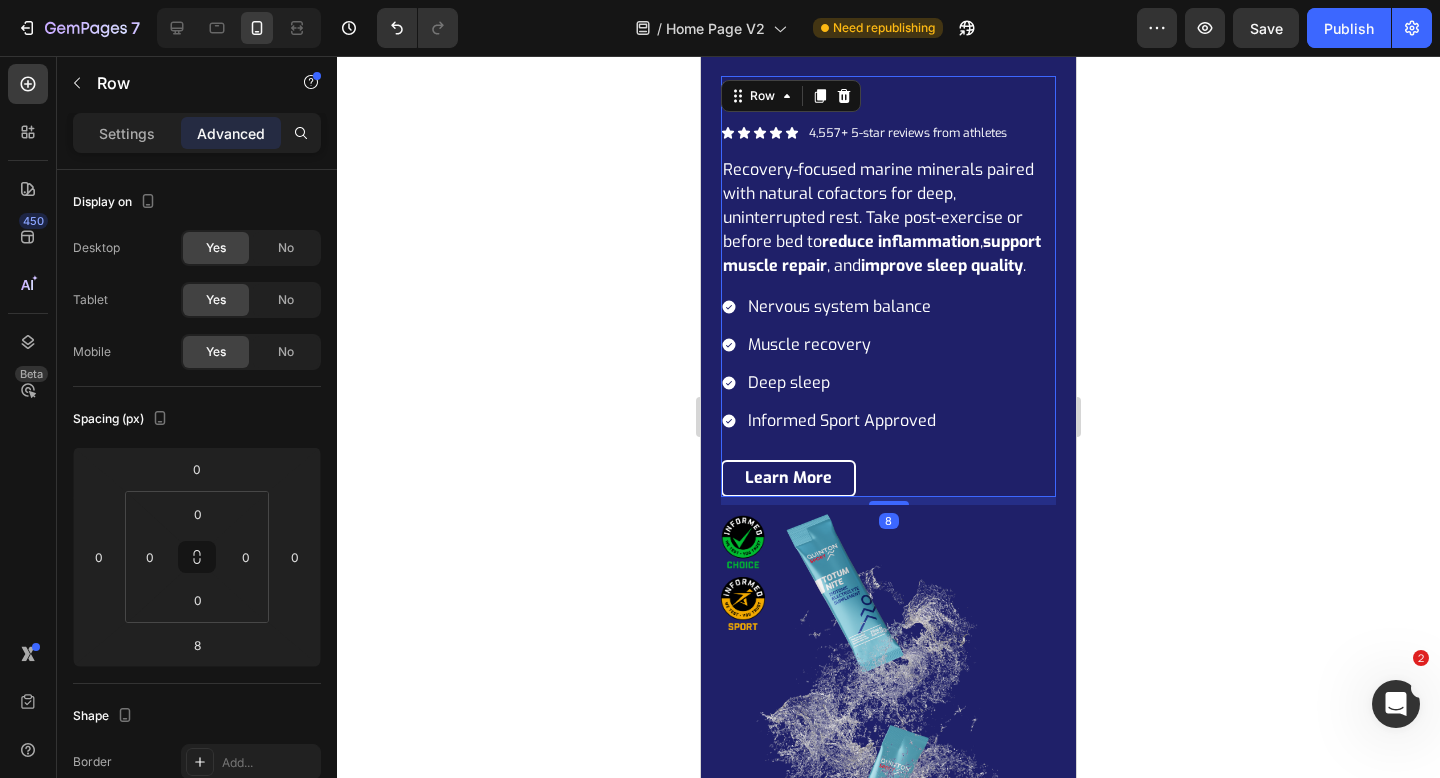 click 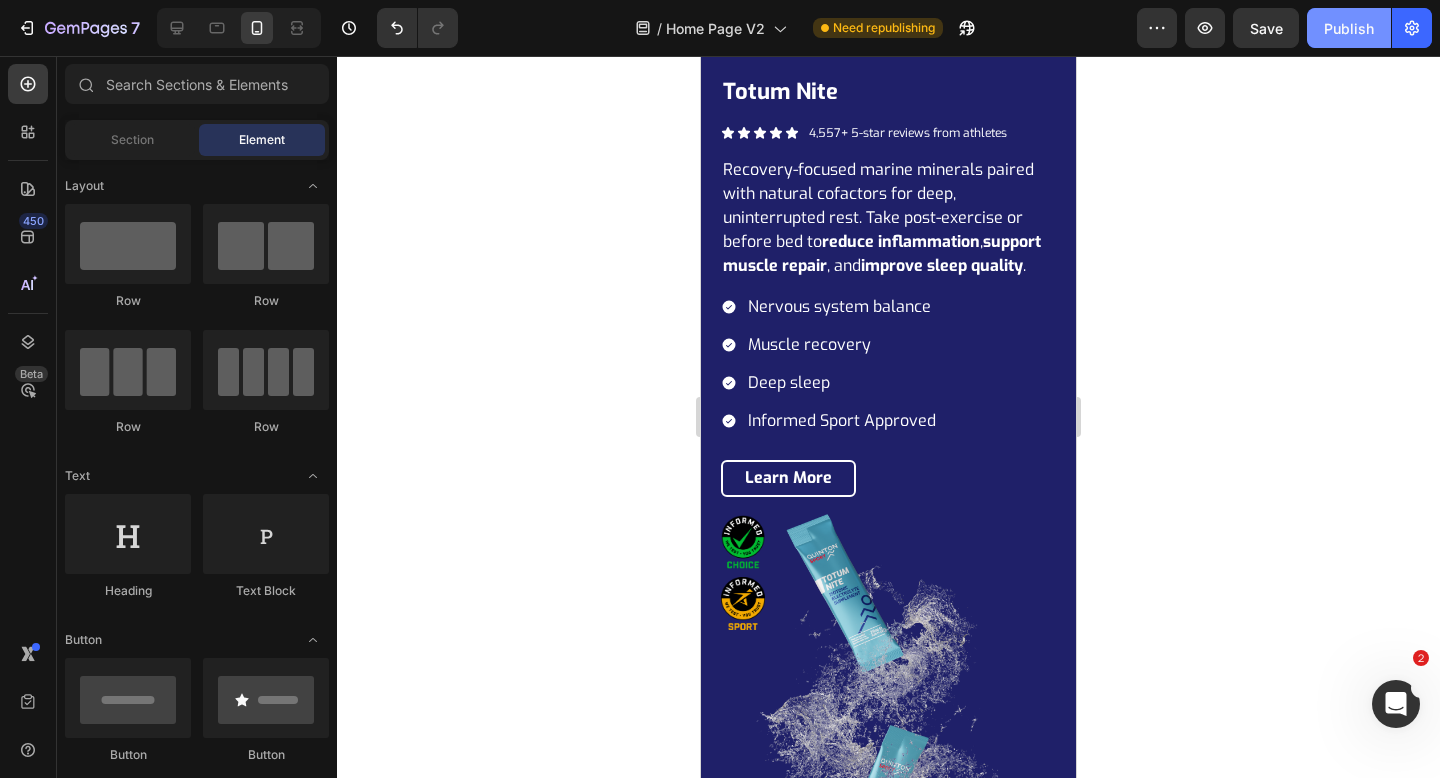 click on "Publish" at bounding box center [1349, 28] 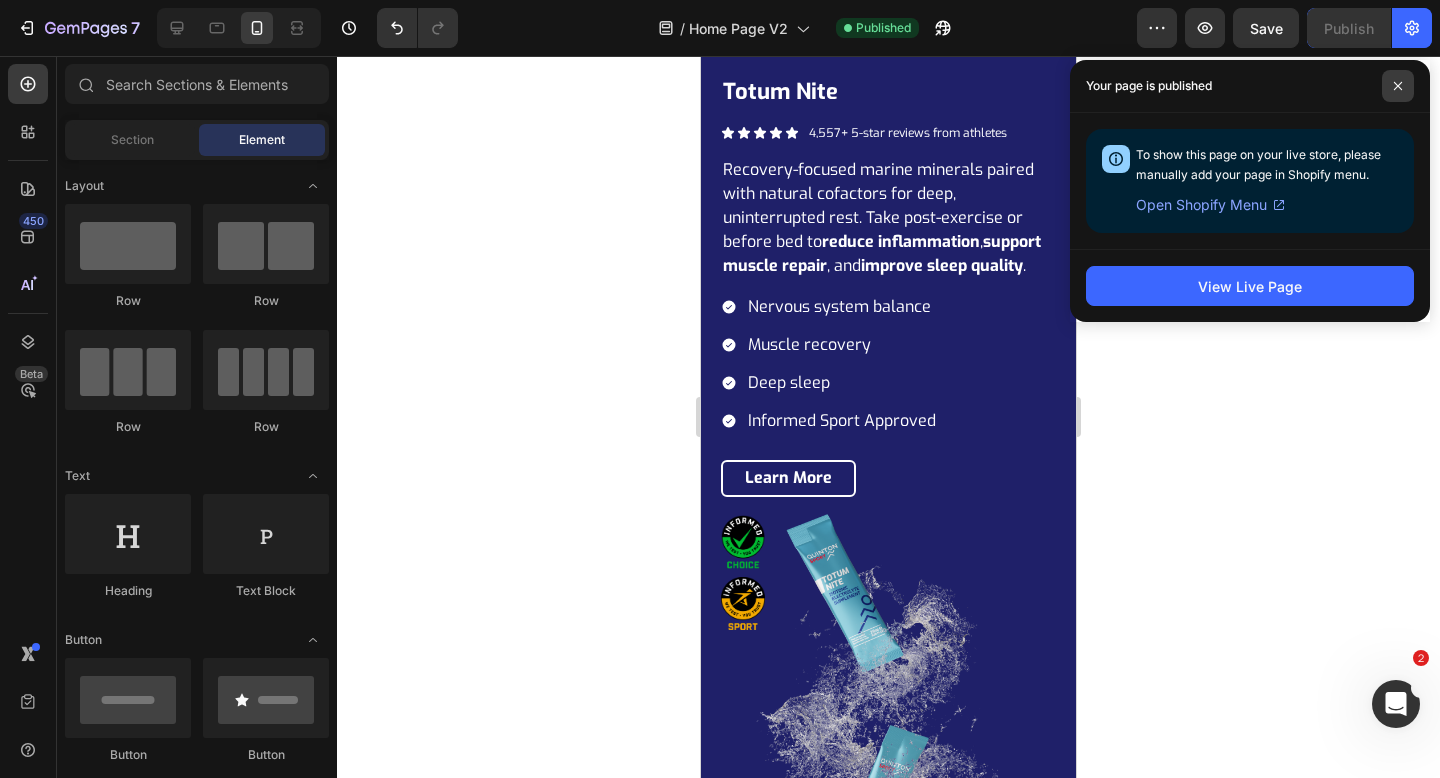click at bounding box center [1398, 86] 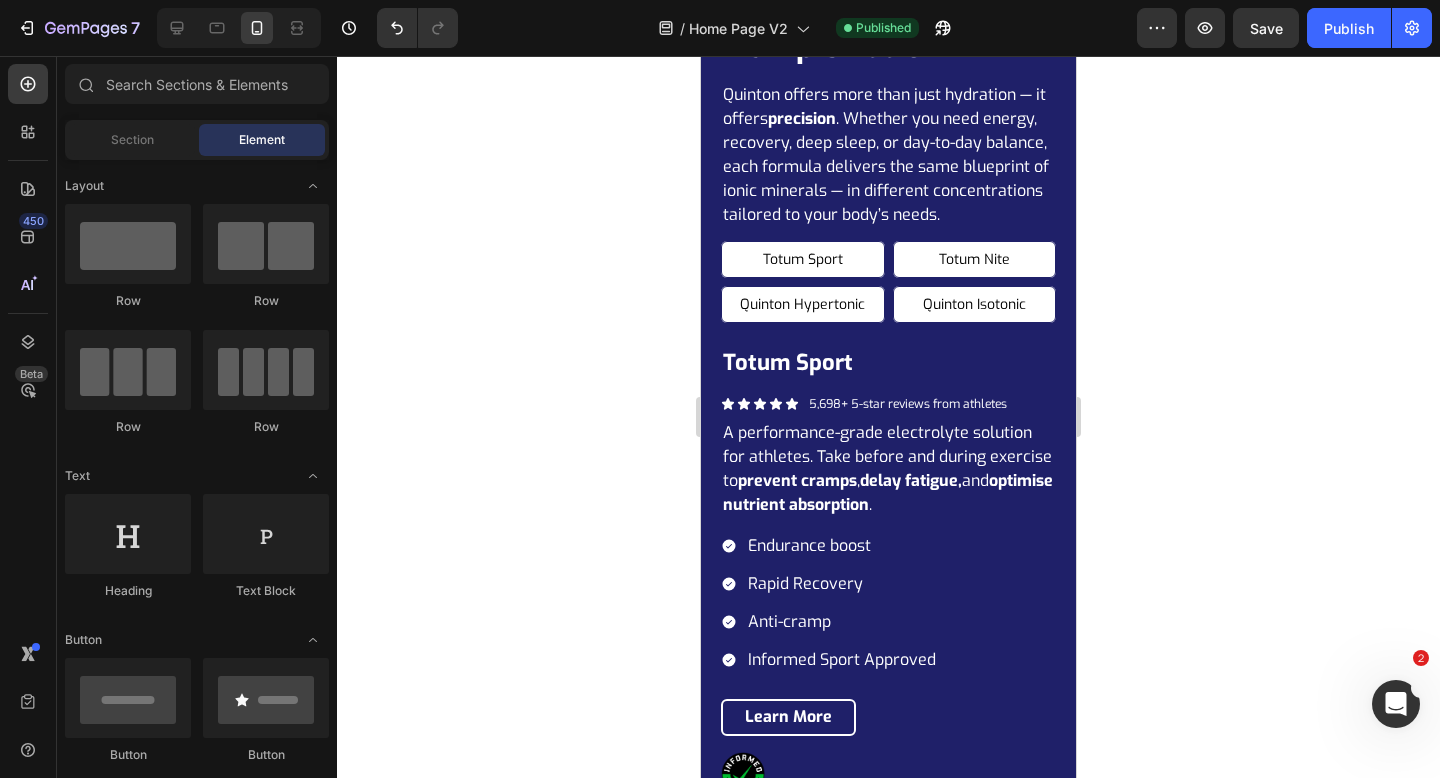 scroll, scrollTop: 3499, scrollLeft: 0, axis: vertical 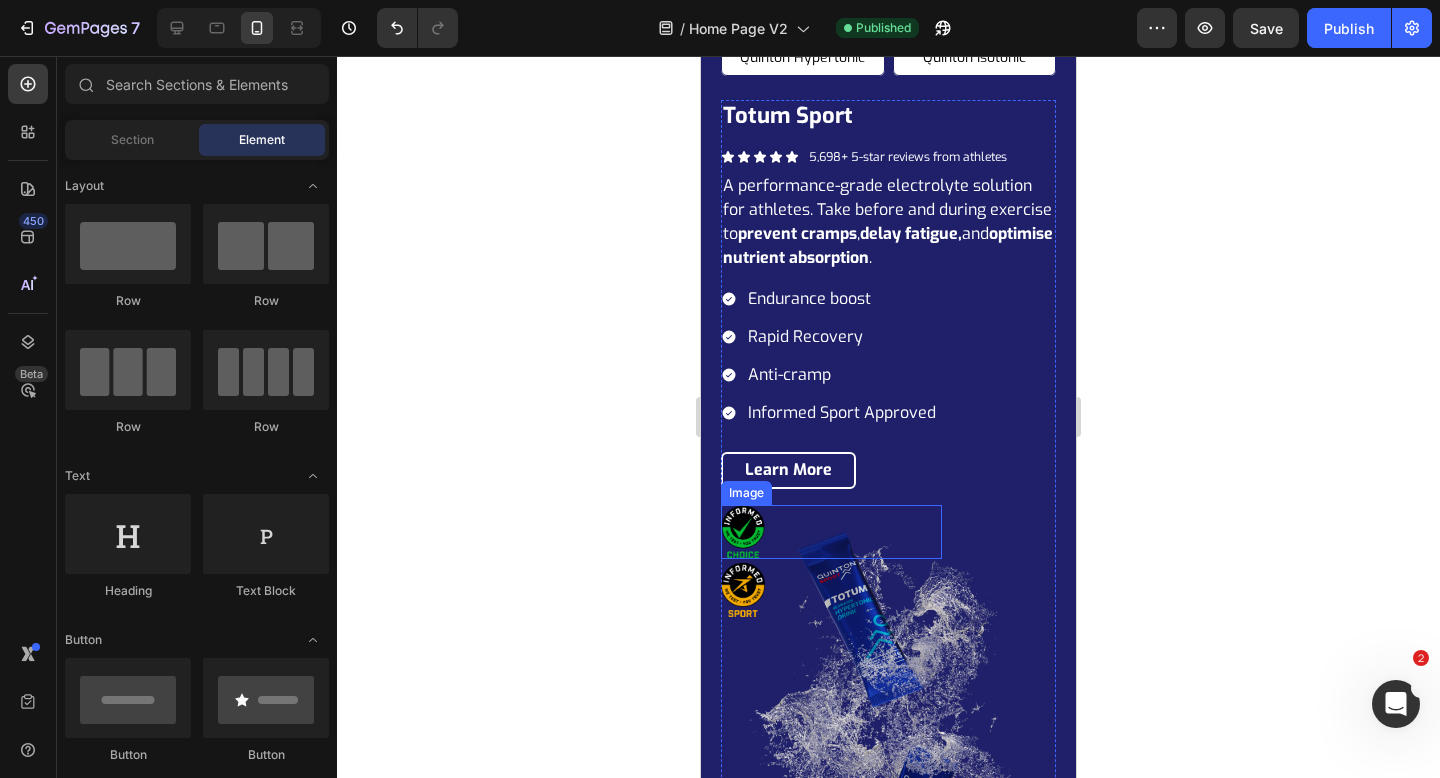 click at bounding box center (743, 532) 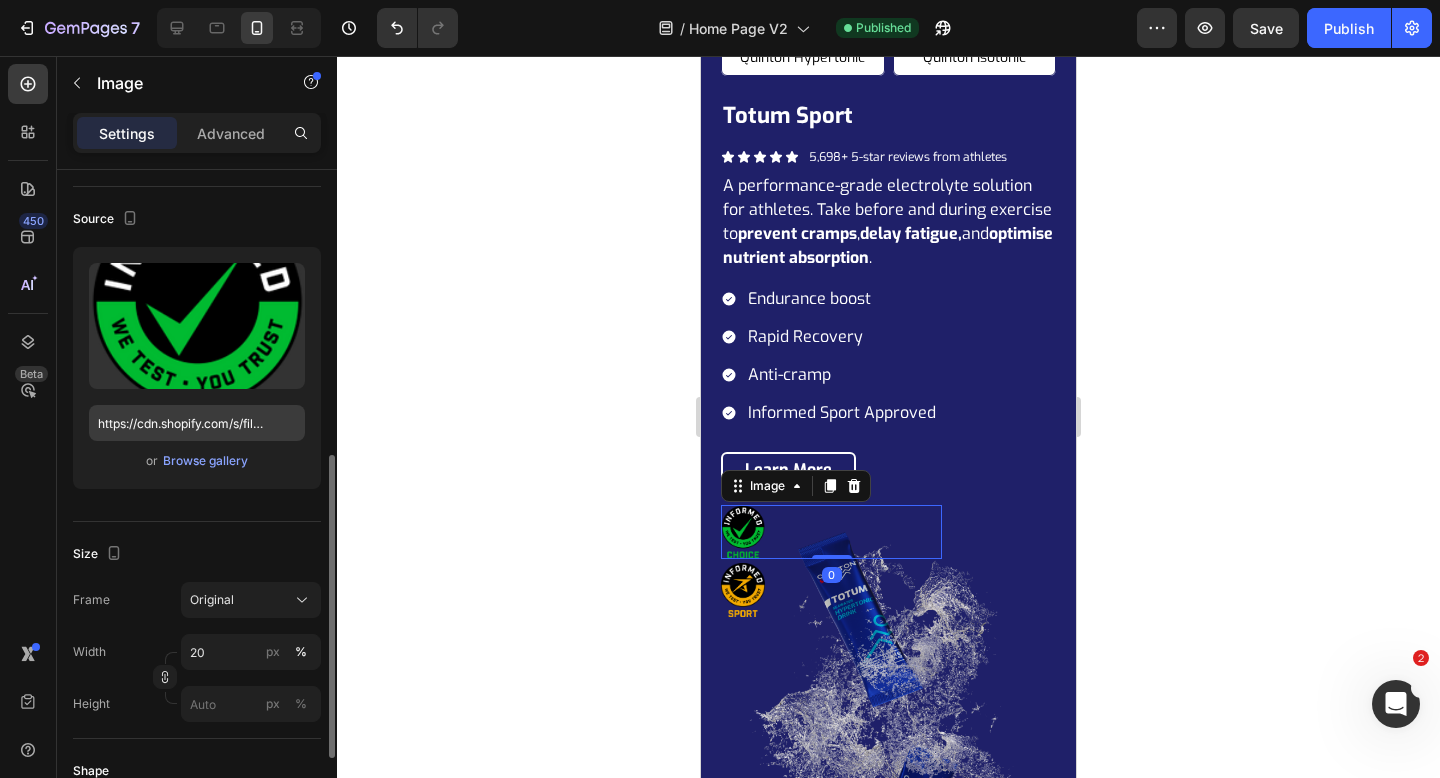 scroll, scrollTop: 281, scrollLeft: 0, axis: vertical 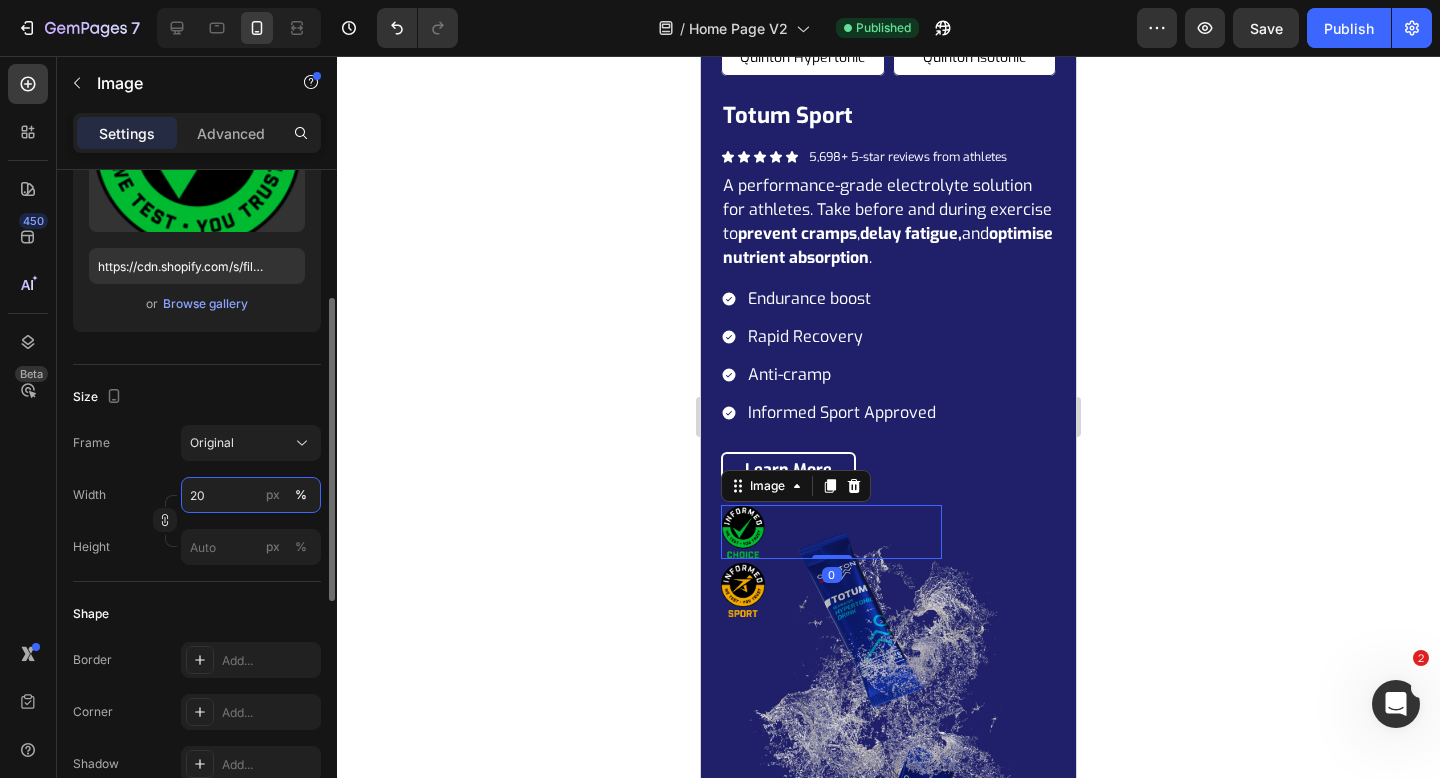 click on "20" at bounding box center [251, 495] 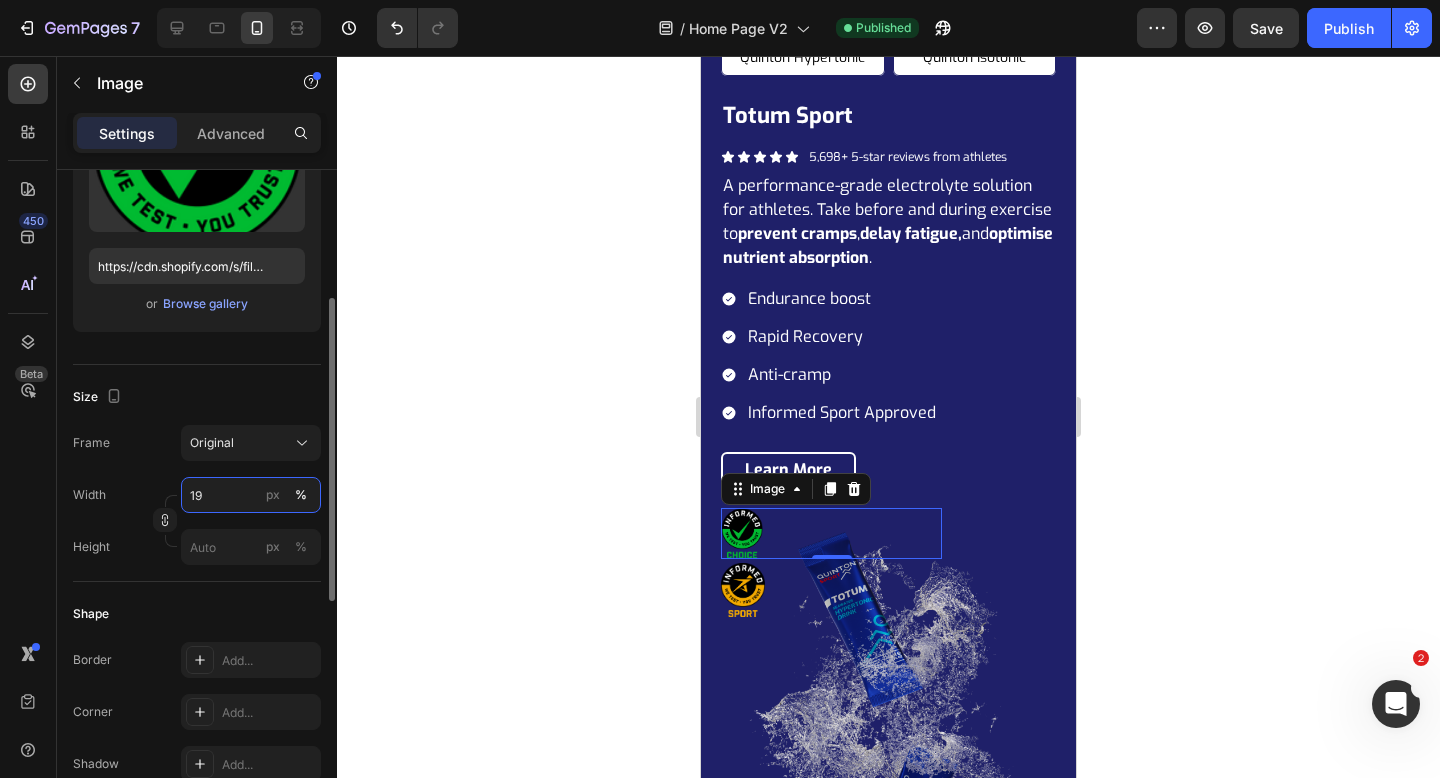 type on "18" 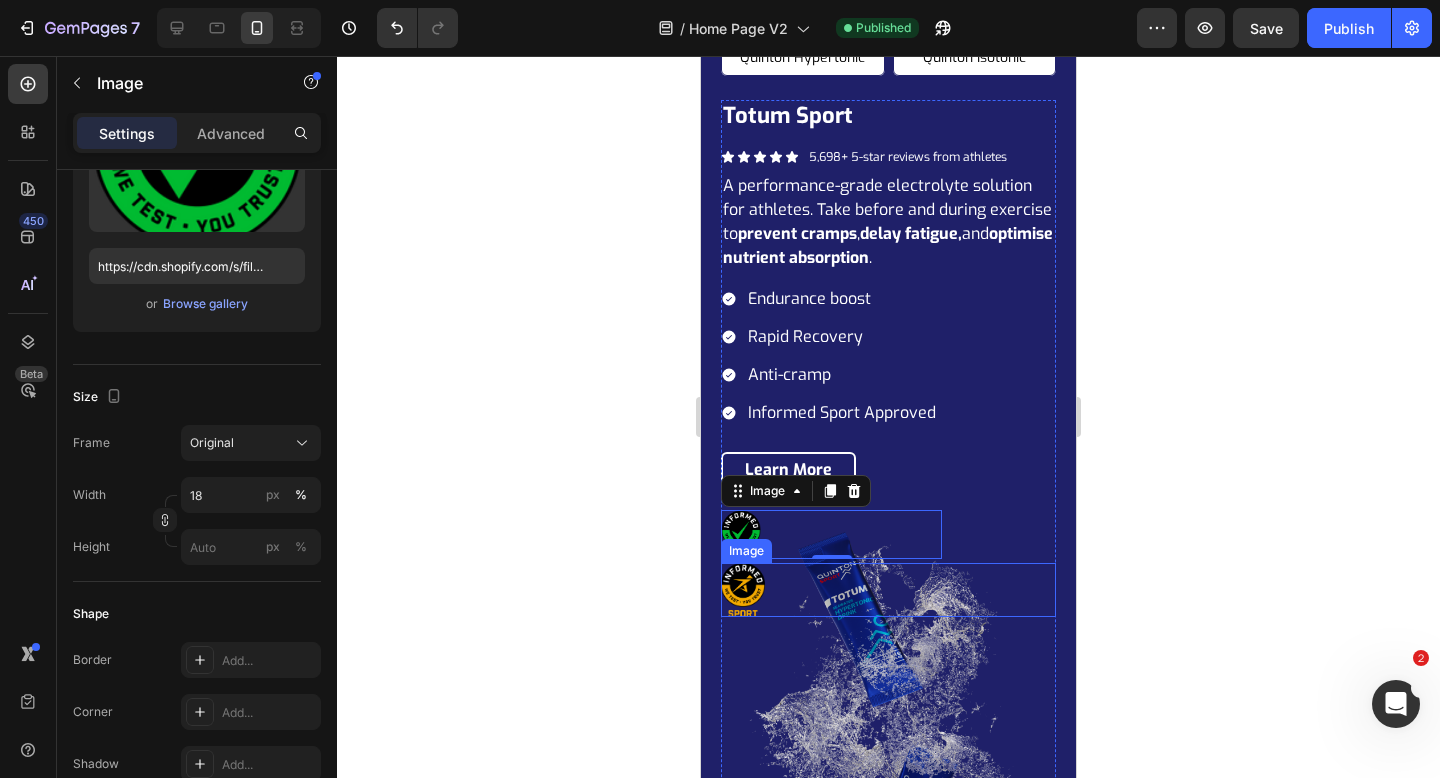click at bounding box center [743, 590] 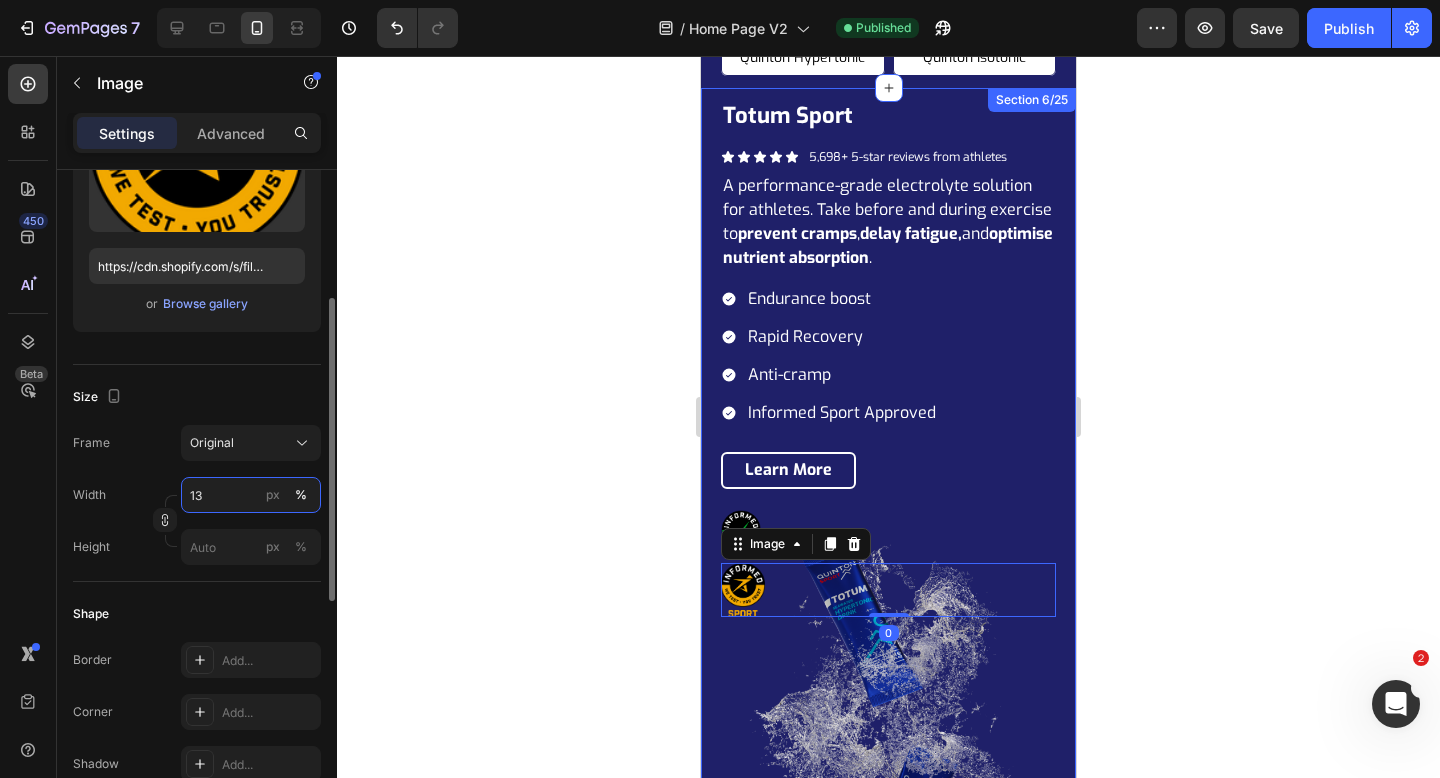 click on "13" at bounding box center (251, 495) 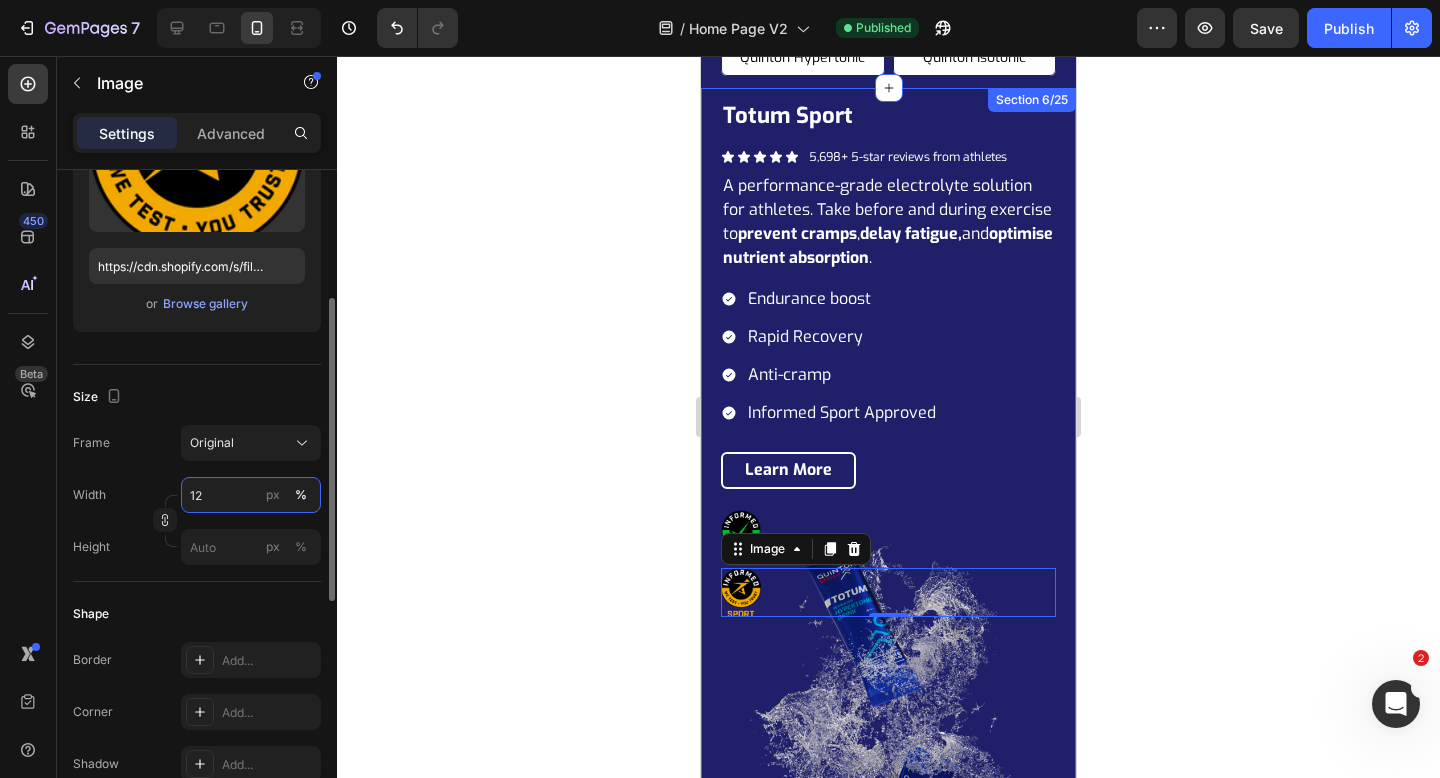 type on "11" 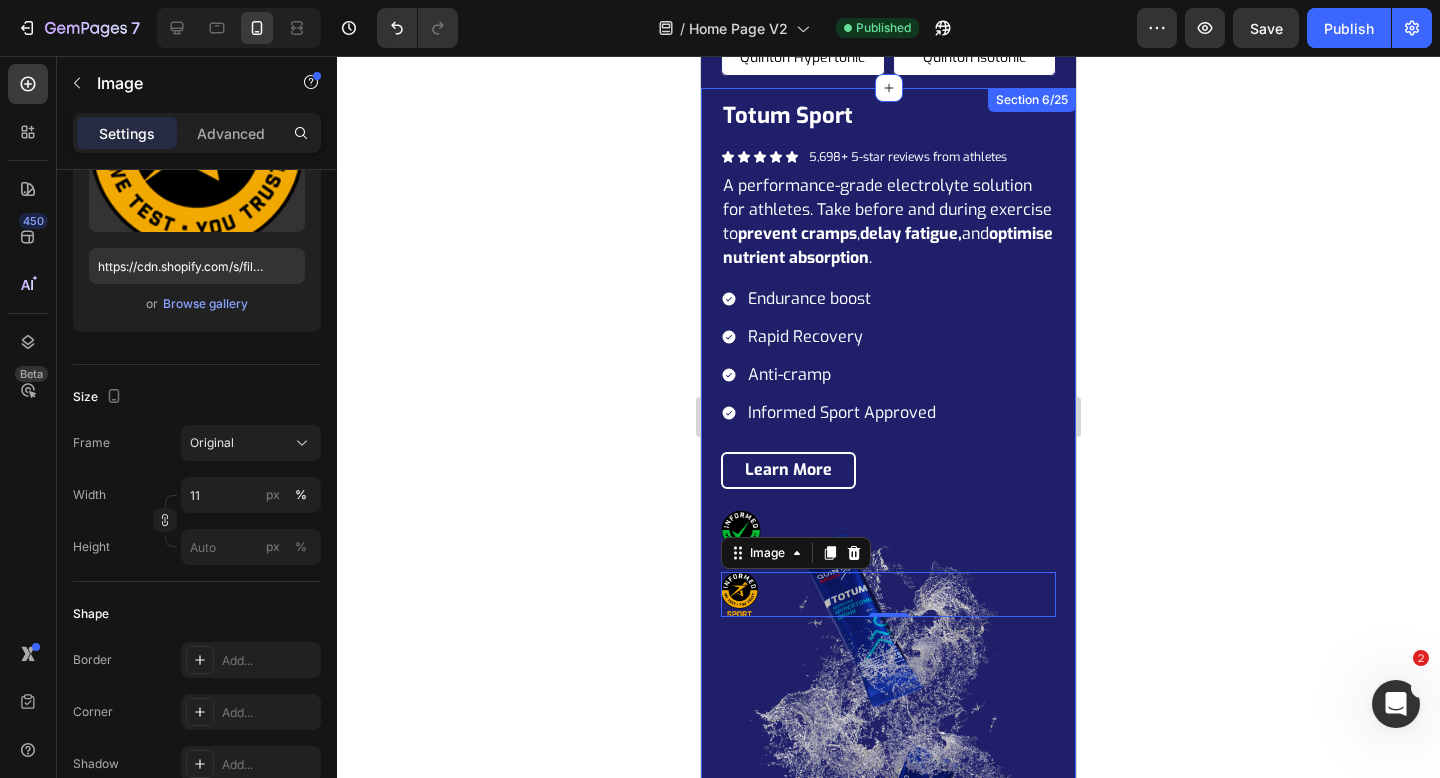 click 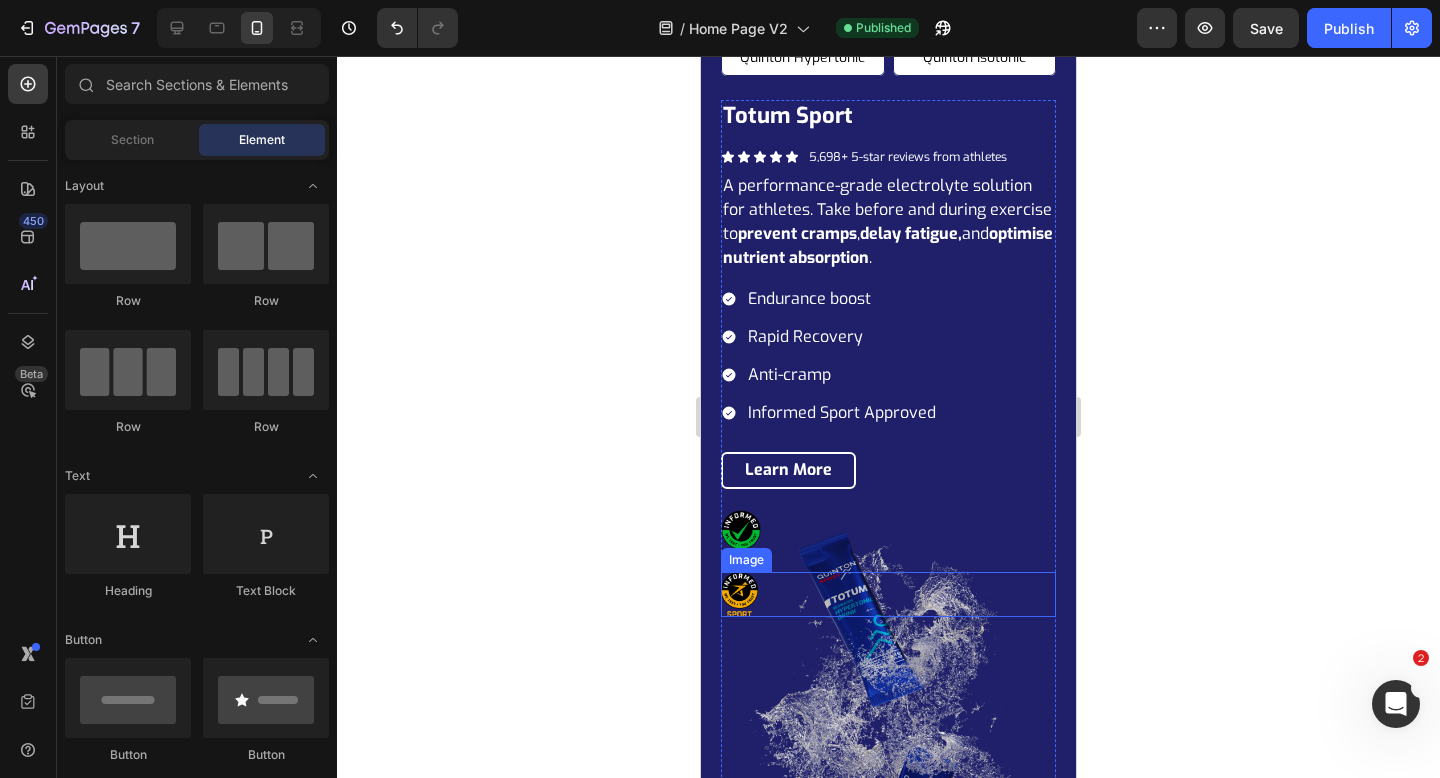 click at bounding box center (739, 594) 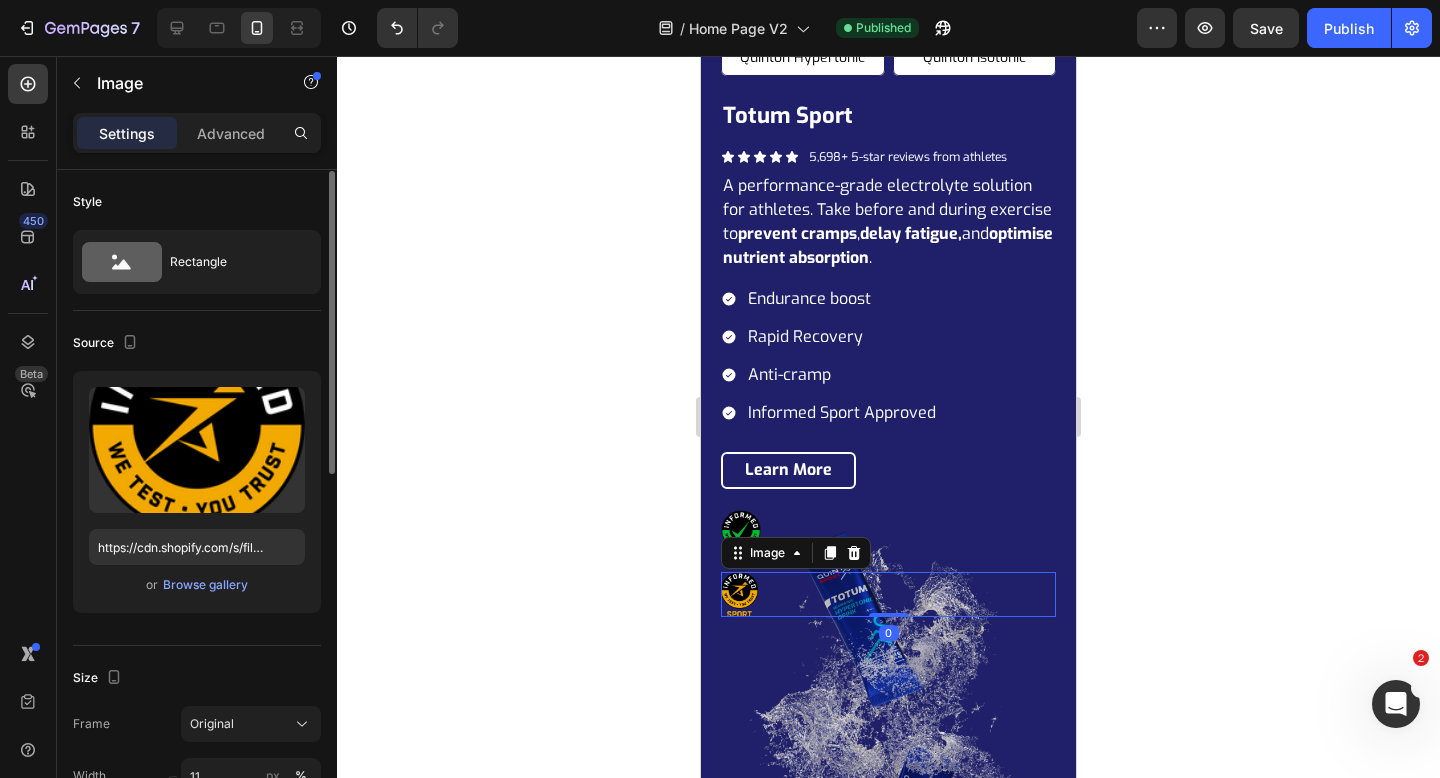 scroll, scrollTop: 147, scrollLeft: 0, axis: vertical 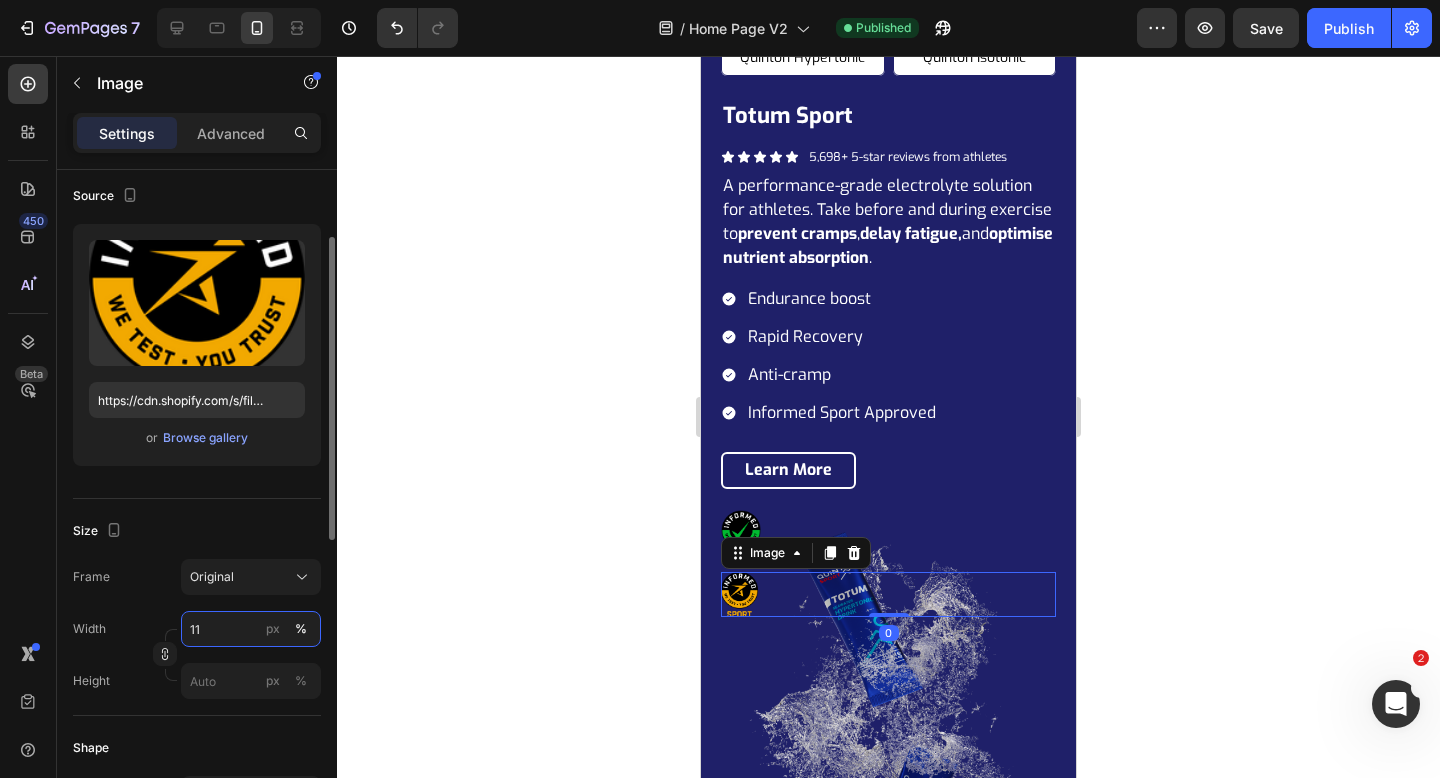 click on "11" at bounding box center [251, 629] 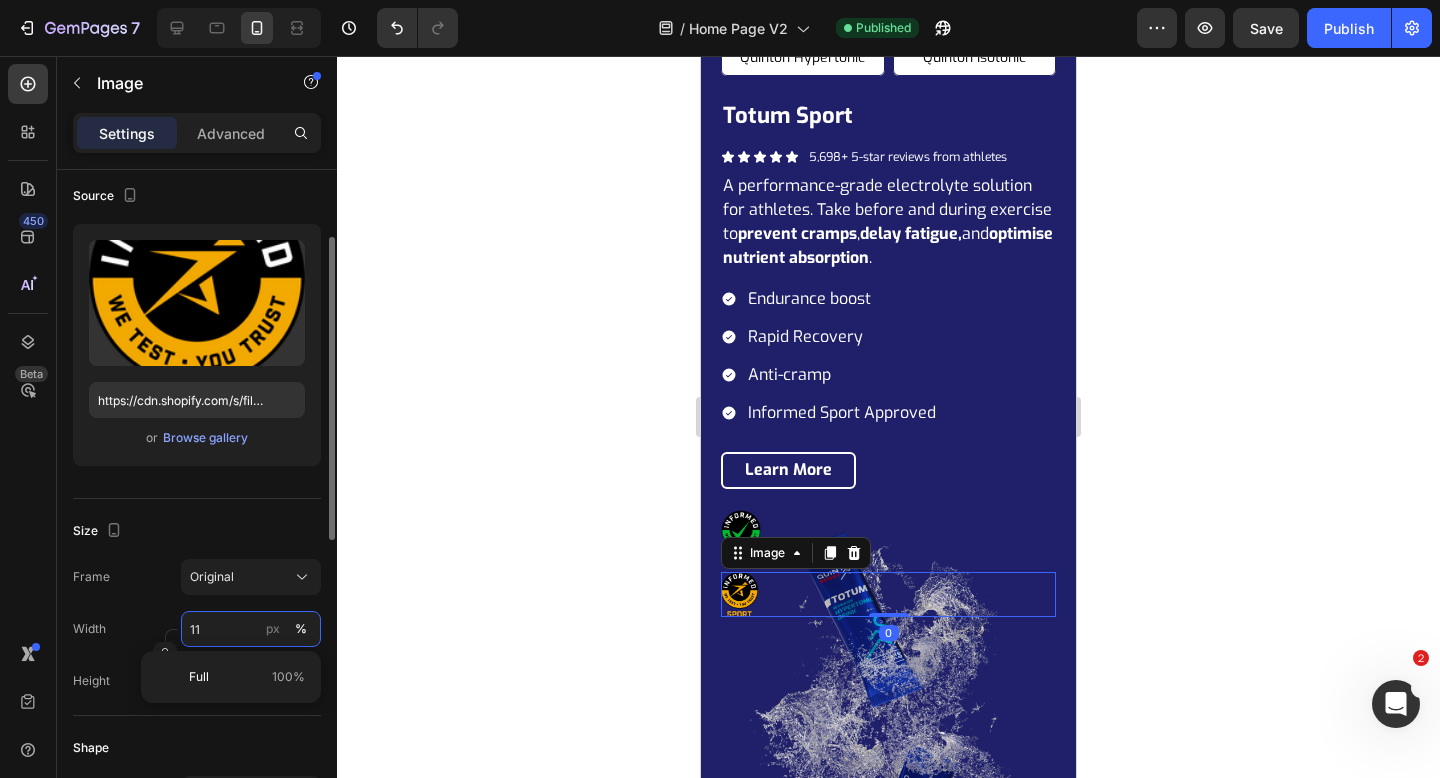 type on "12" 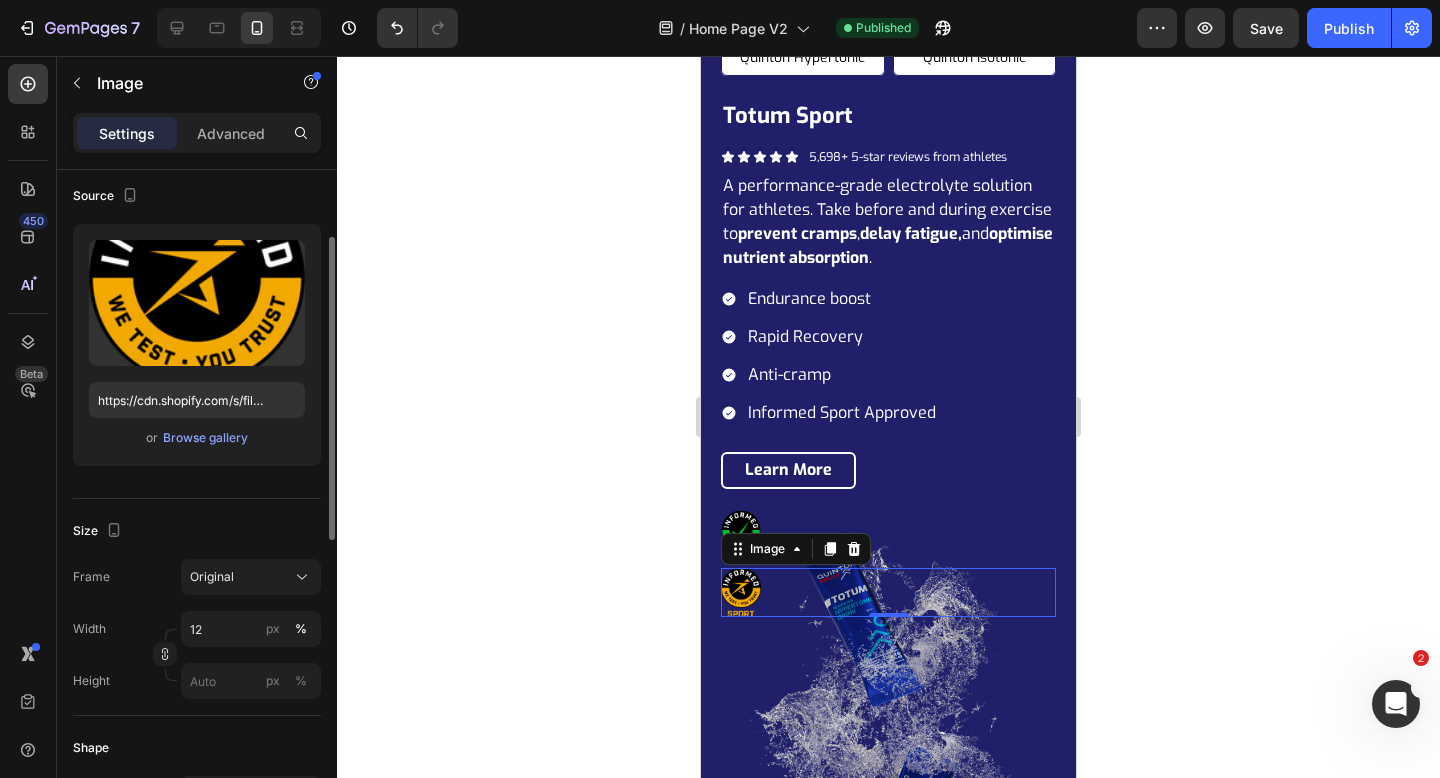 click on "Source Upload Image https://cdn.shopify.com/s/files/1/0659/0614/7571/files/gempages_464015420580430791-1f16877f-8700-42ba-84ab-7563b3a6d484.png or  Browse gallery" 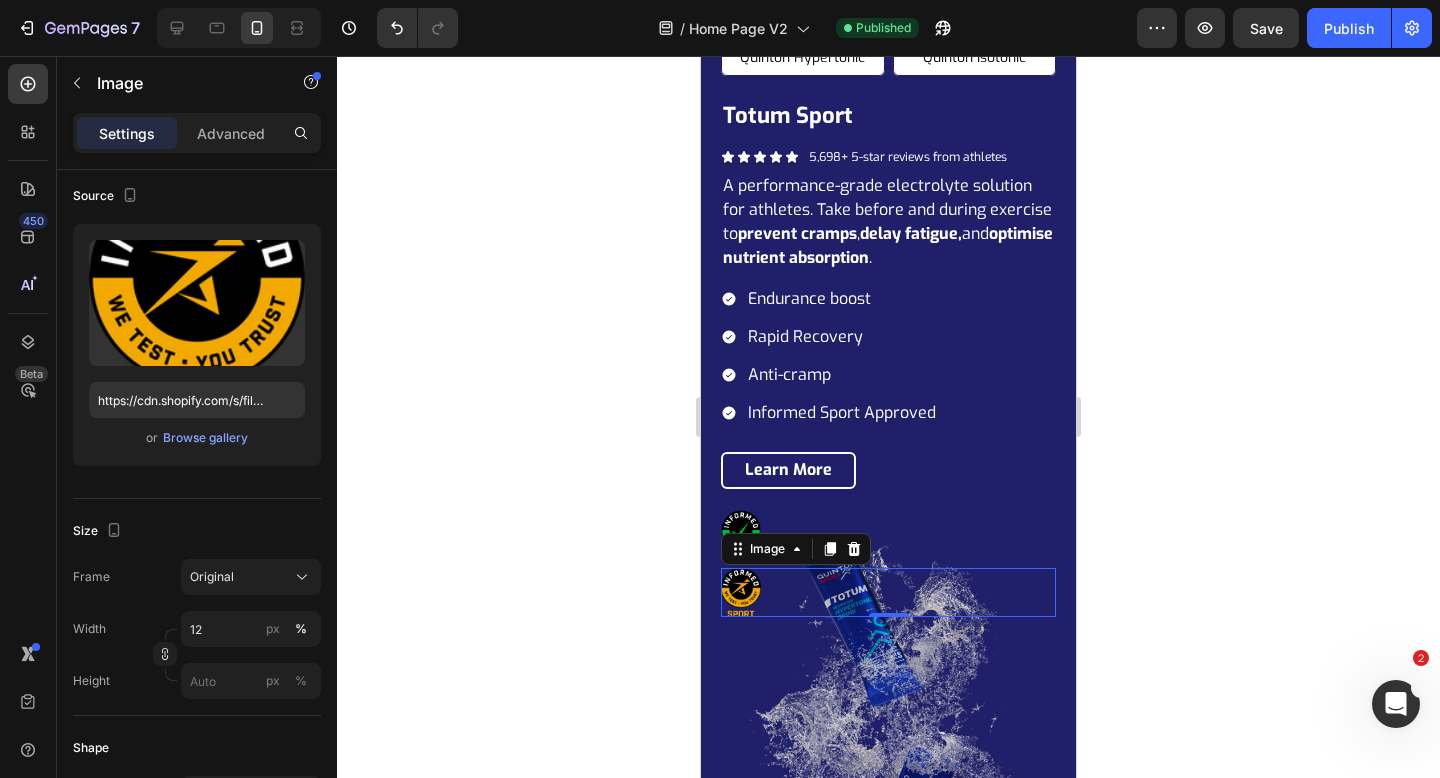 click 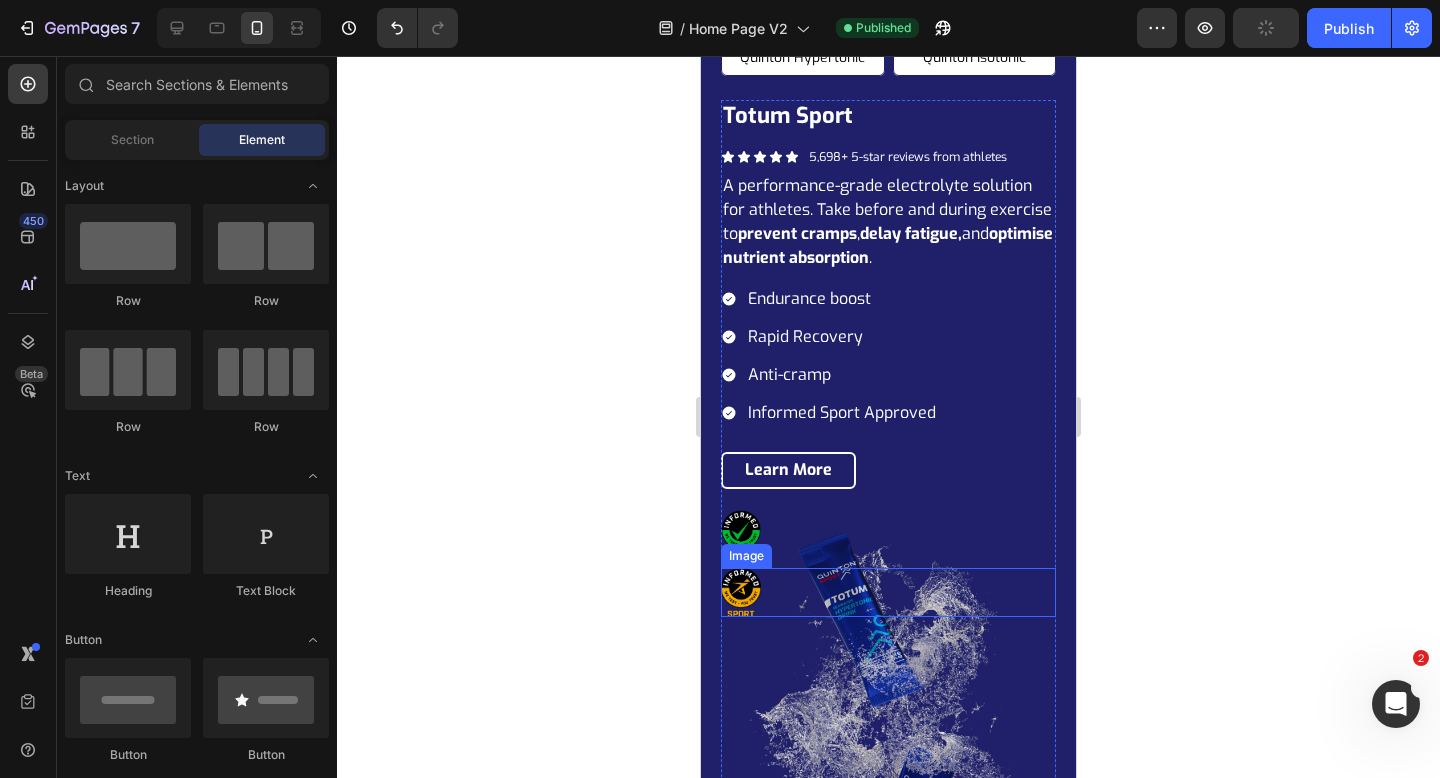scroll, scrollTop: 3506, scrollLeft: 0, axis: vertical 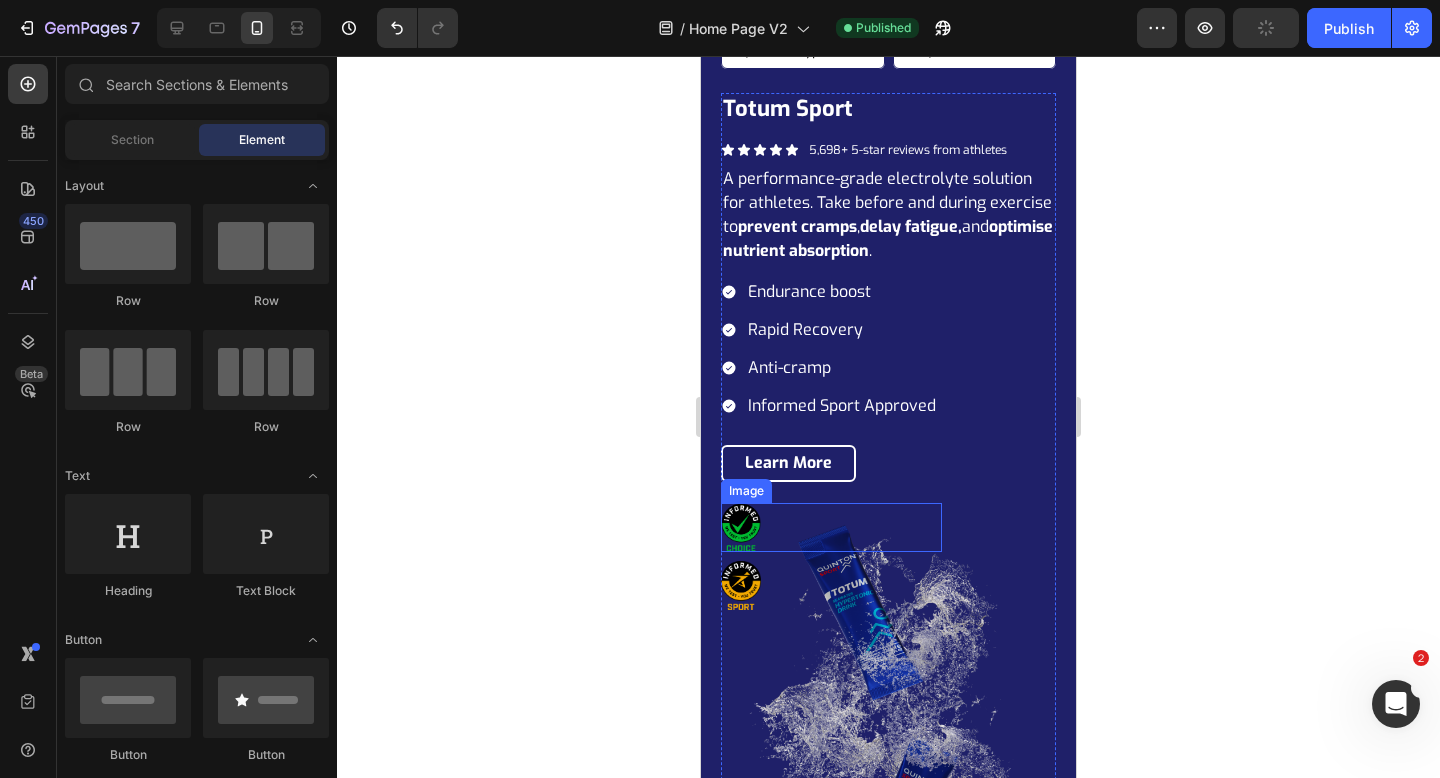 click at bounding box center (831, 527) 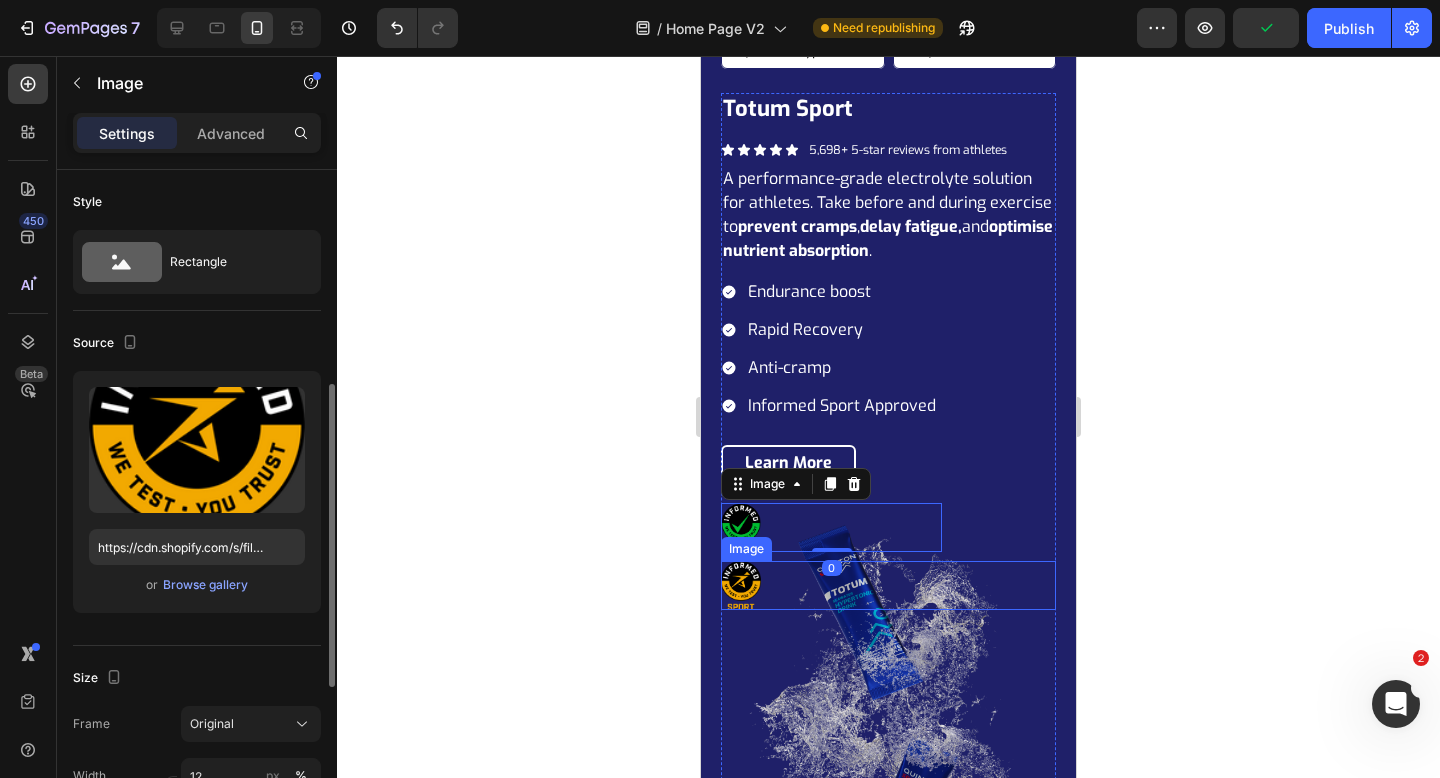 scroll, scrollTop: 147, scrollLeft: 0, axis: vertical 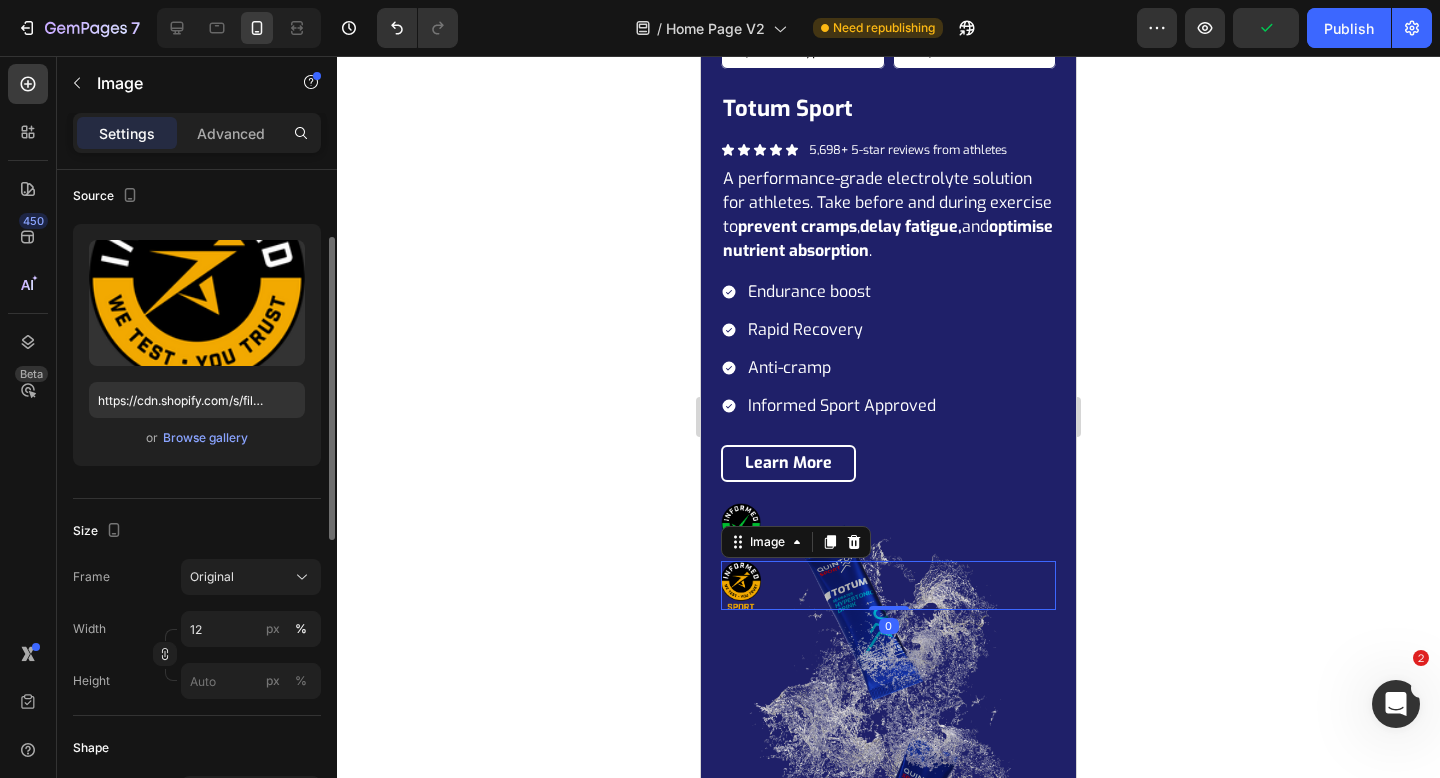 click at bounding box center (888, 585) 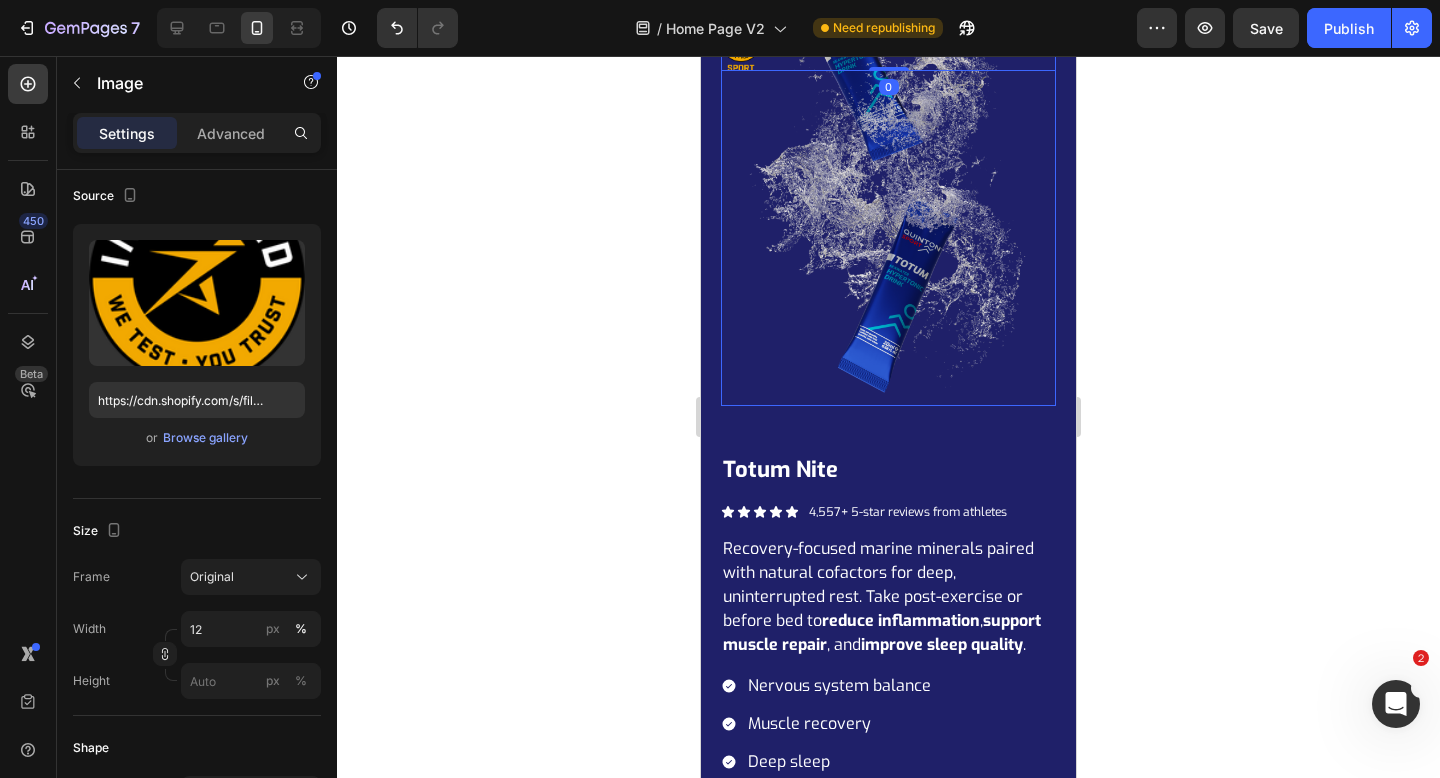scroll, scrollTop: 4420, scrollLeft: 0, axis: vertical 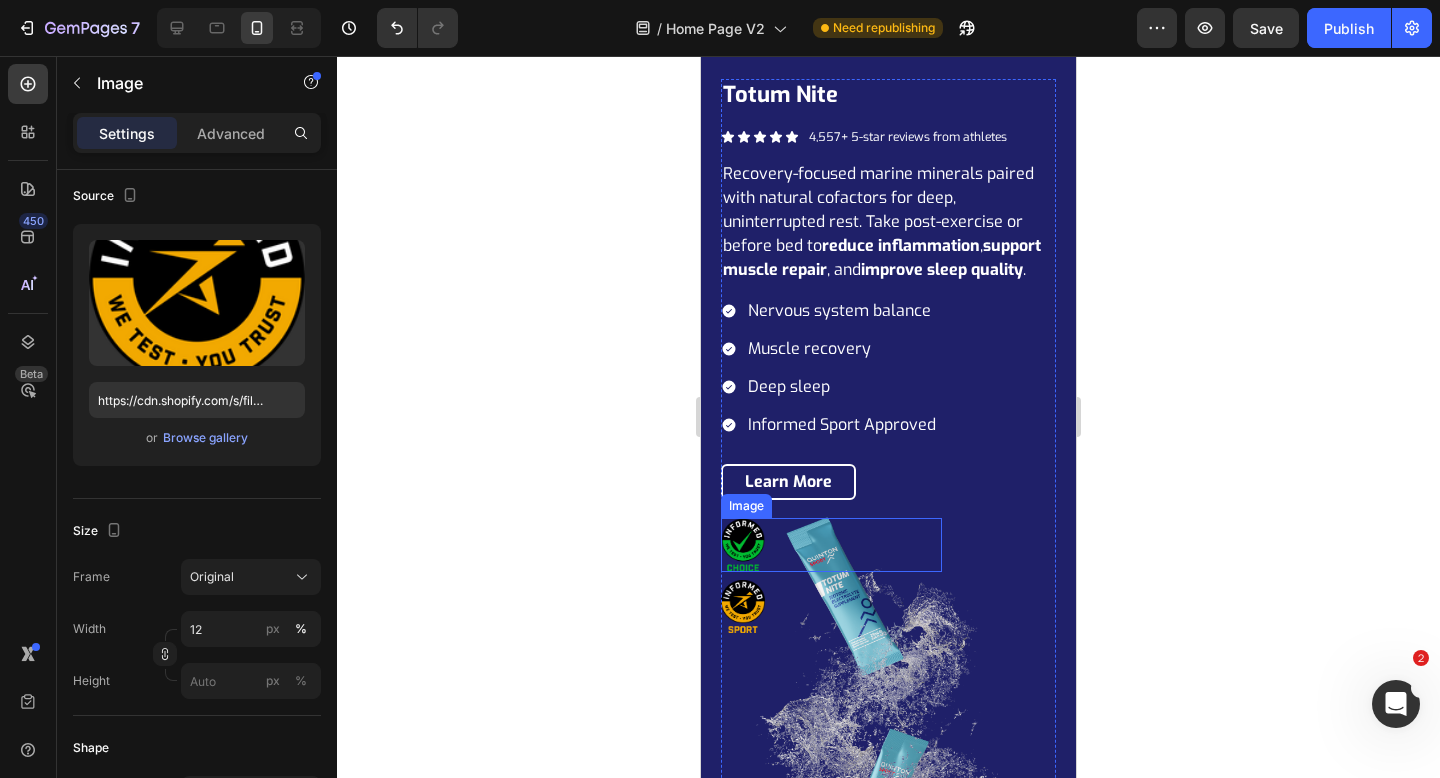 click at bounding box center [831, 545] 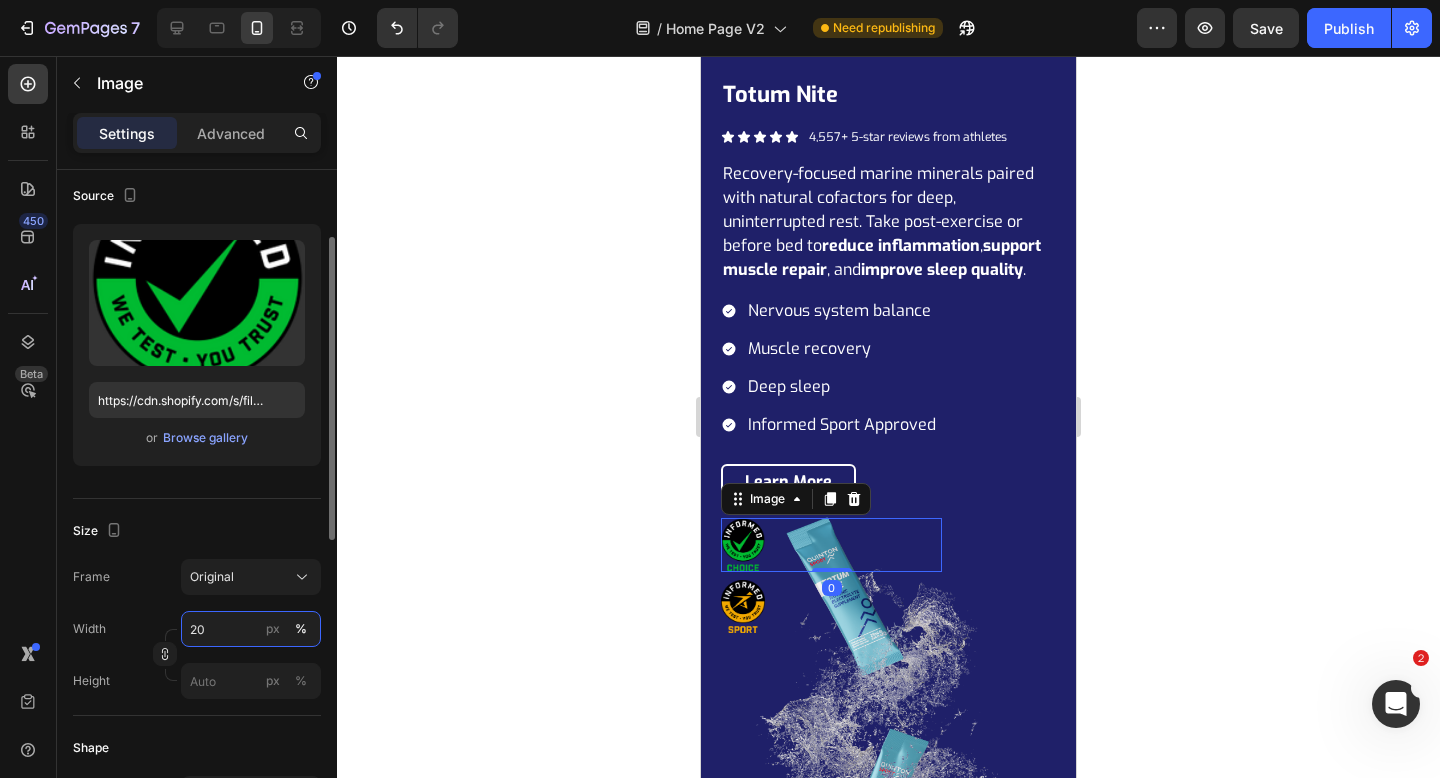 click on "20" at bounding box center [251, 629] 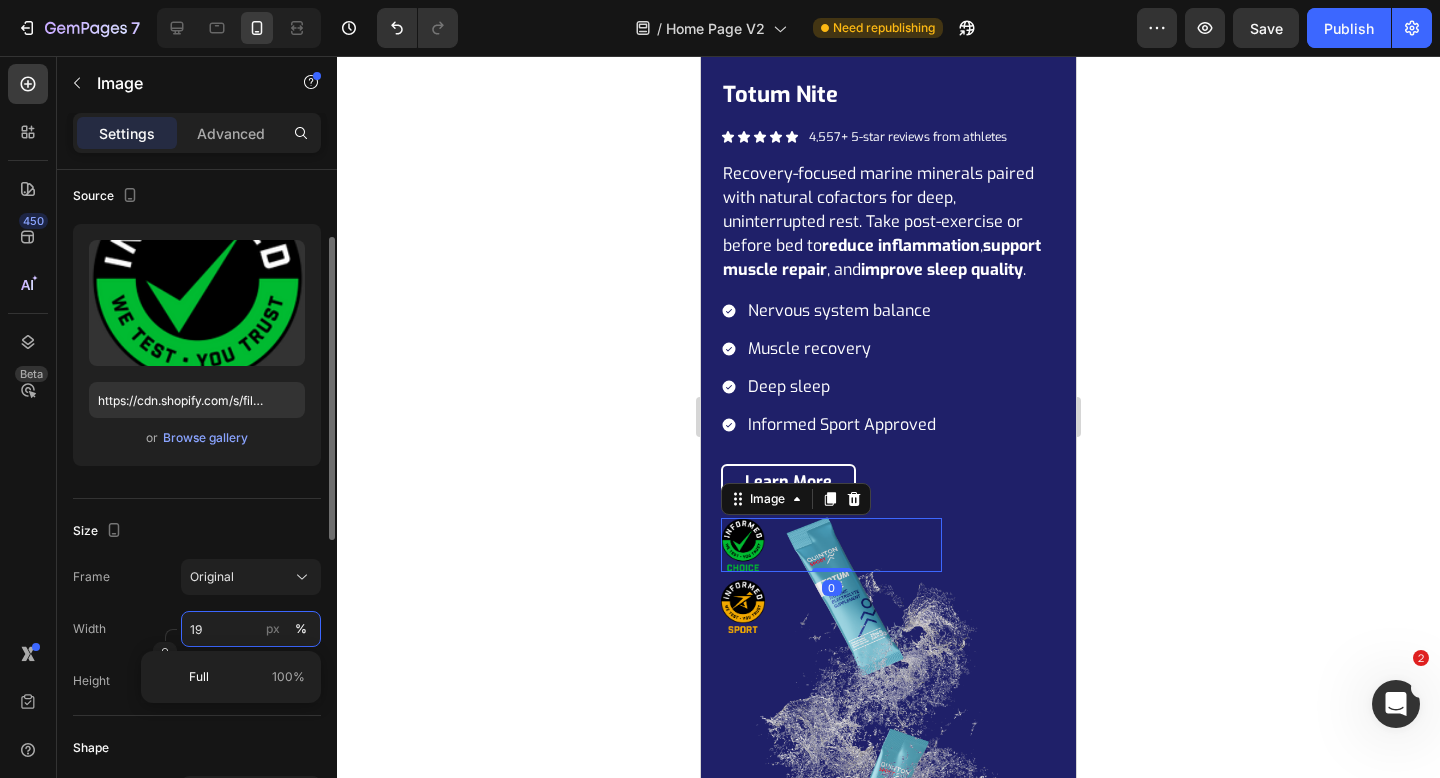 type on "18" 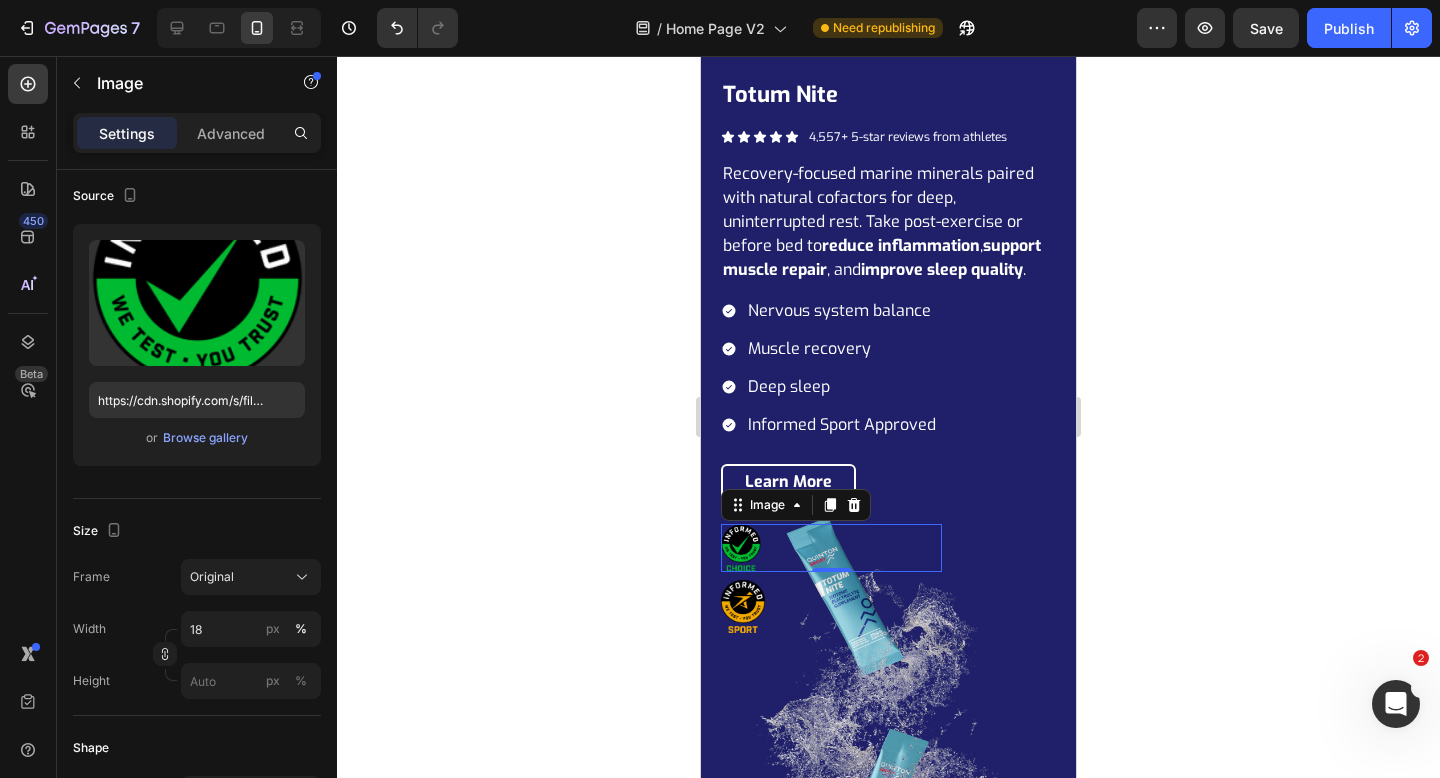 click at bounding box center (743, 607) 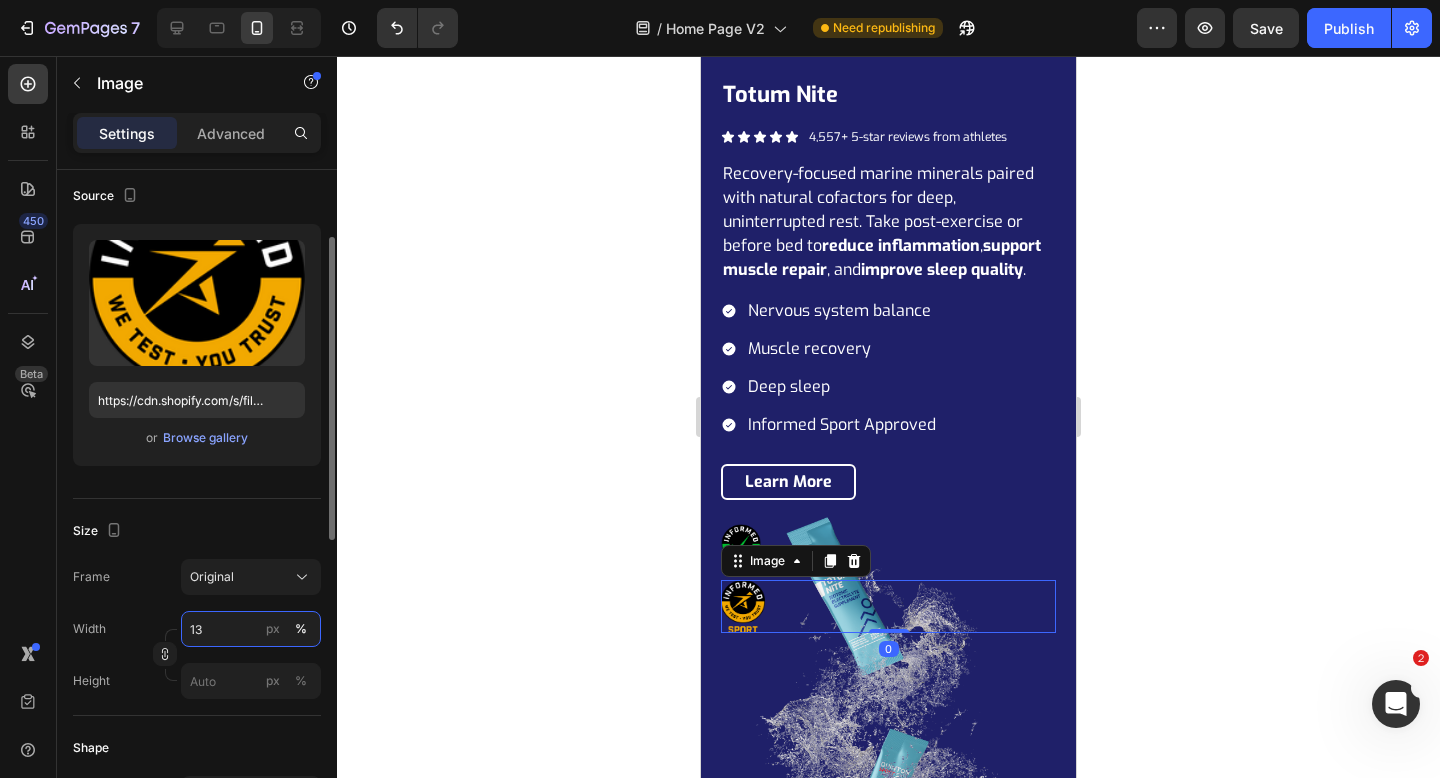 click on "13" at bounding box center (251, 629) 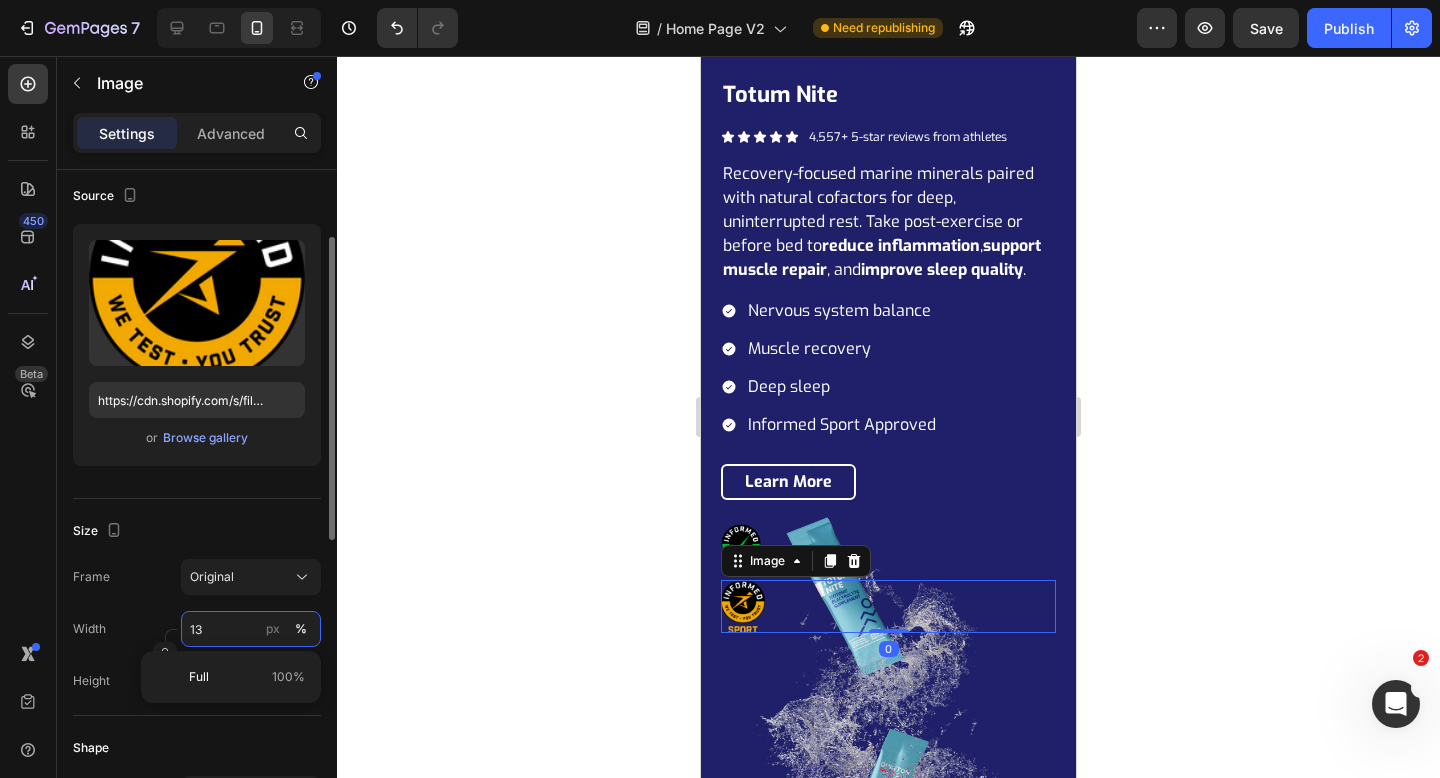 type on "12" 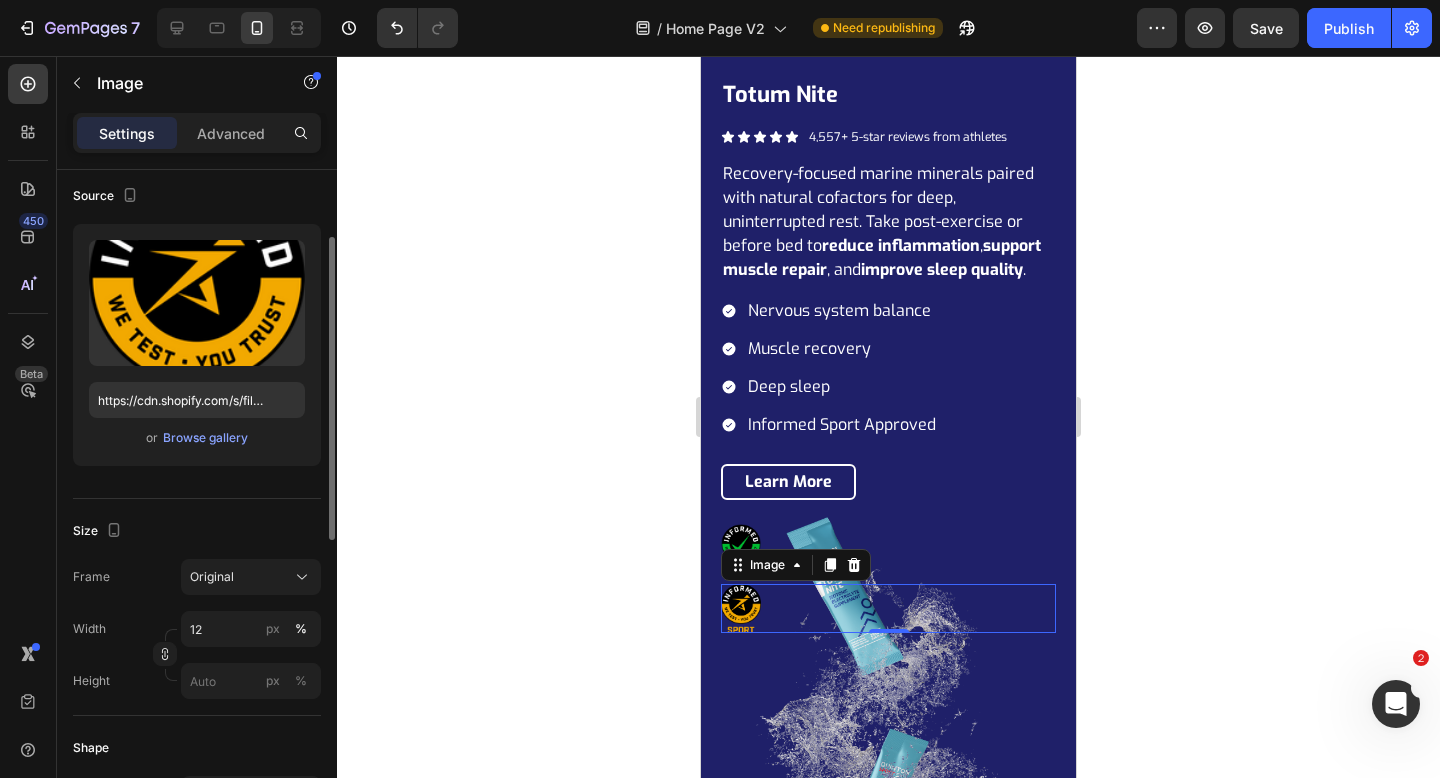 click on "Size" at bounding box center (197, 531) 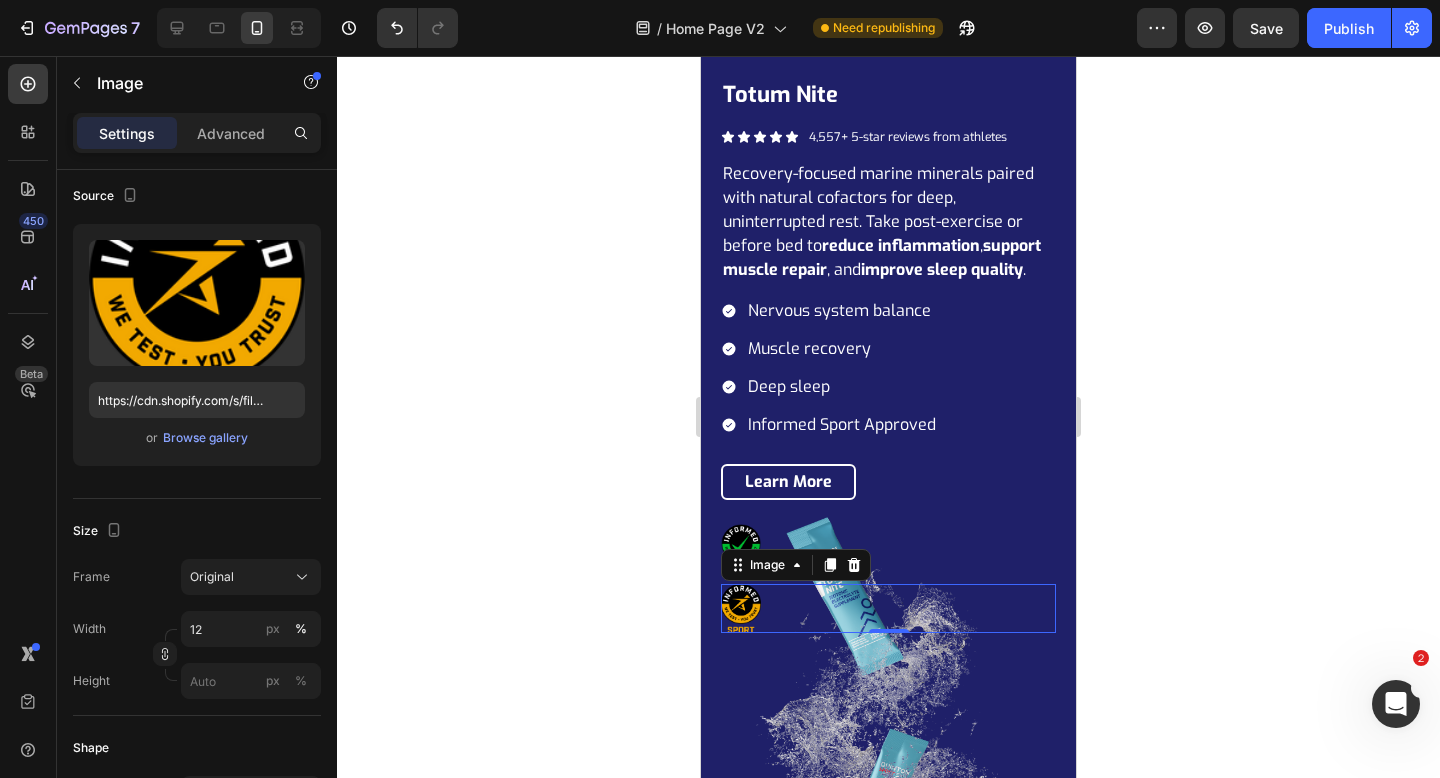 click 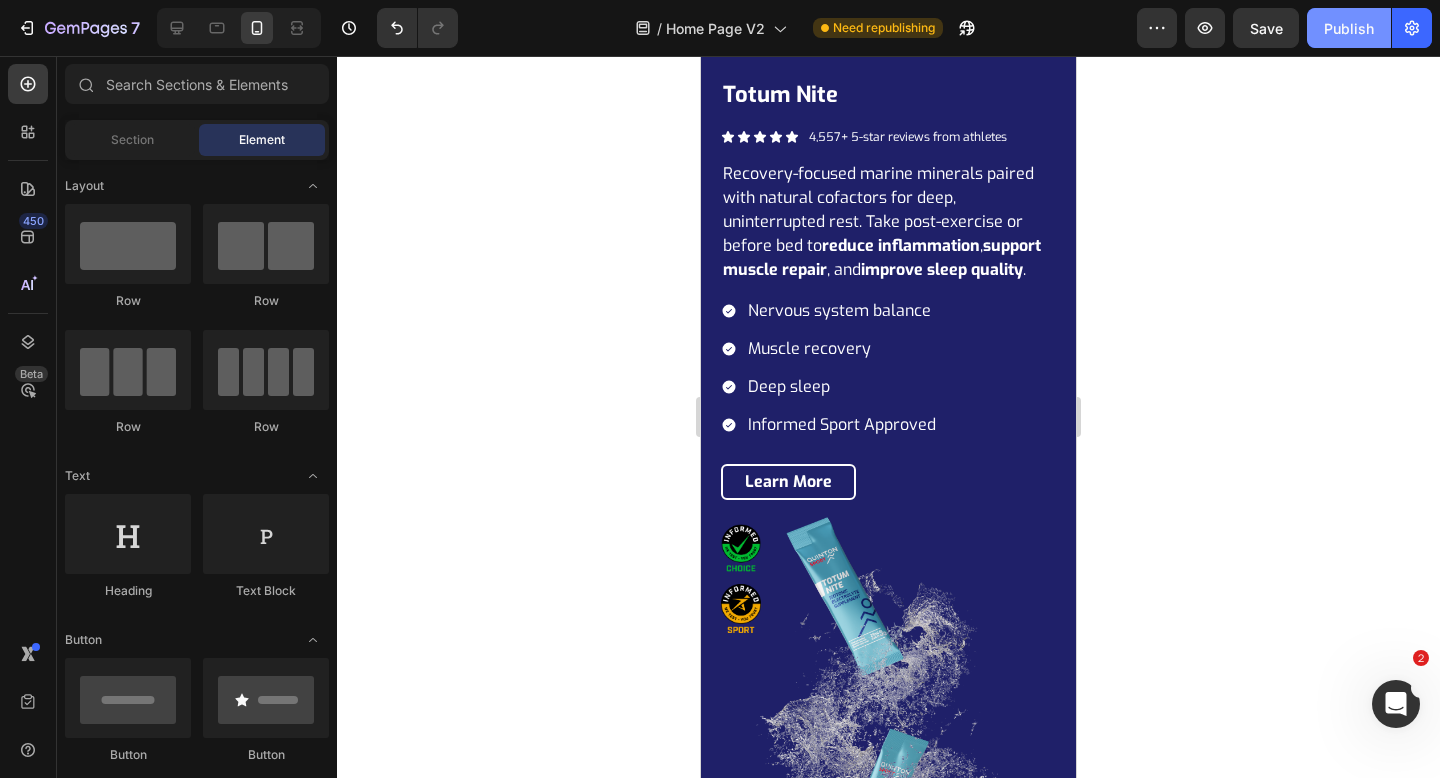 click on "Publish" at bounding box center (1349, 28) 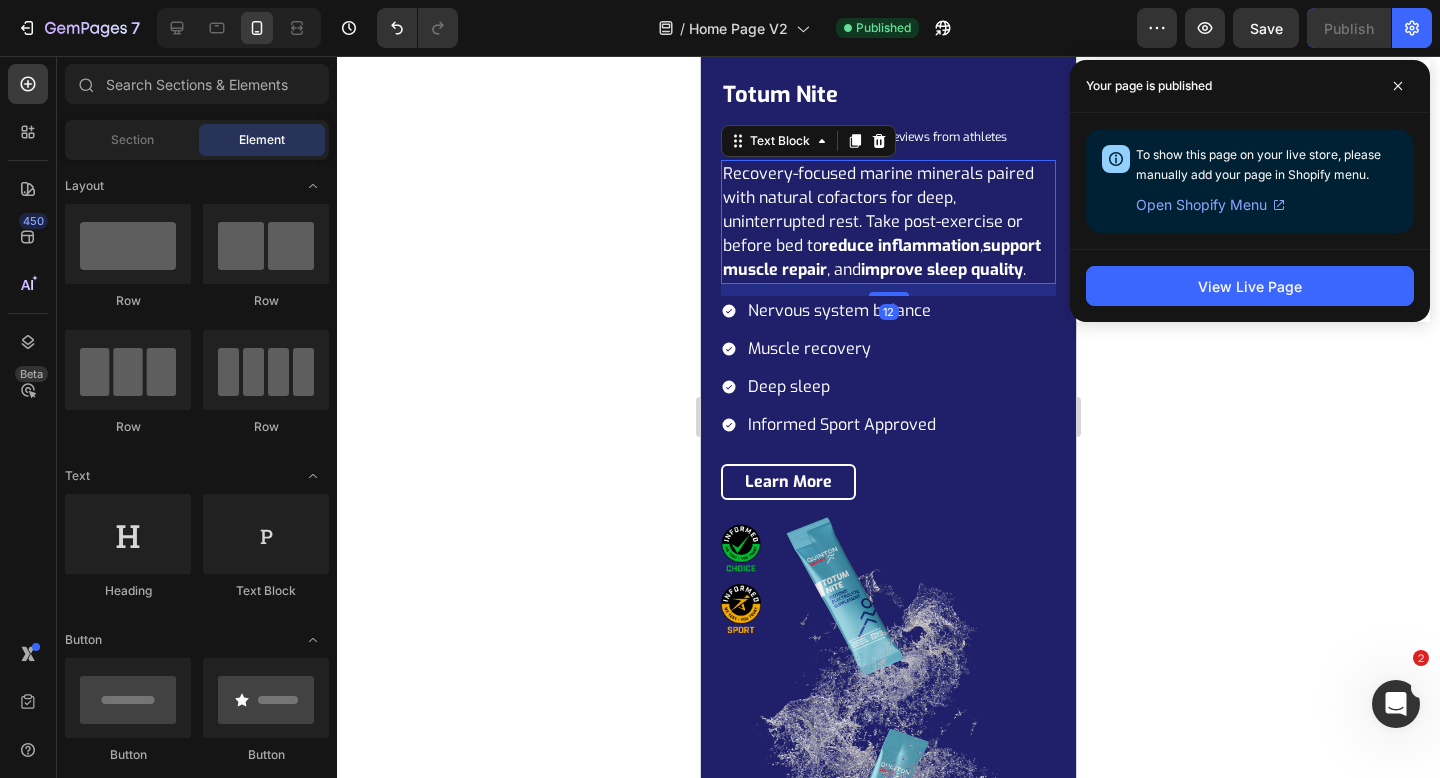 click on "Recovery-focused marine minerals paired with natural cofactors for deep, uninterrupted rest. Take post-exercise or before bed to  reduce inflammation ,  support muscle repair , and  improve sleep quality ." at bounding box center [888, 222] 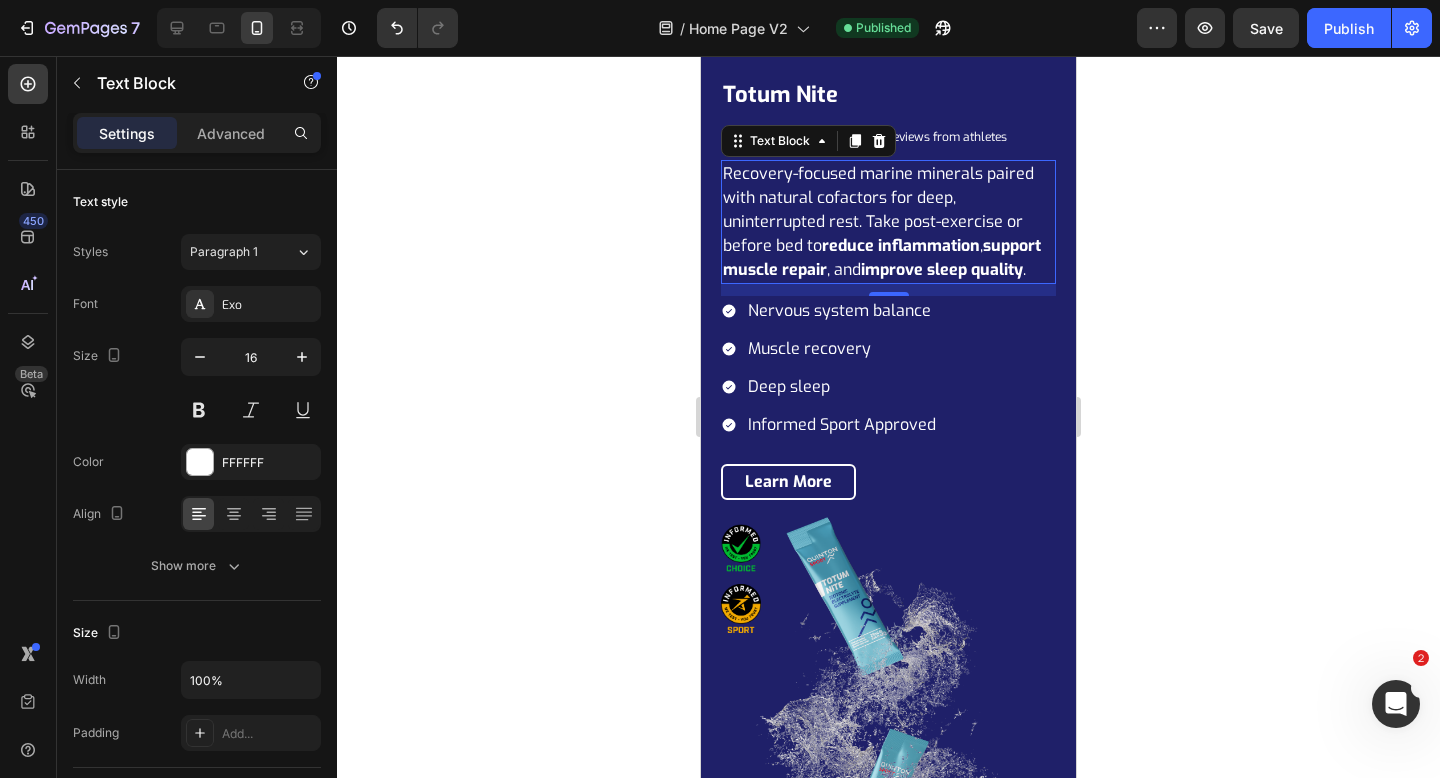 click on "Recovery-focused marine minerals paired with natural cofactors for deep, uninterrupted rest. Take post-exercise or before bed to  reduce inflammation ,  support muscle repair , and  improve sleep quality ." at bounding box center [888, 222] 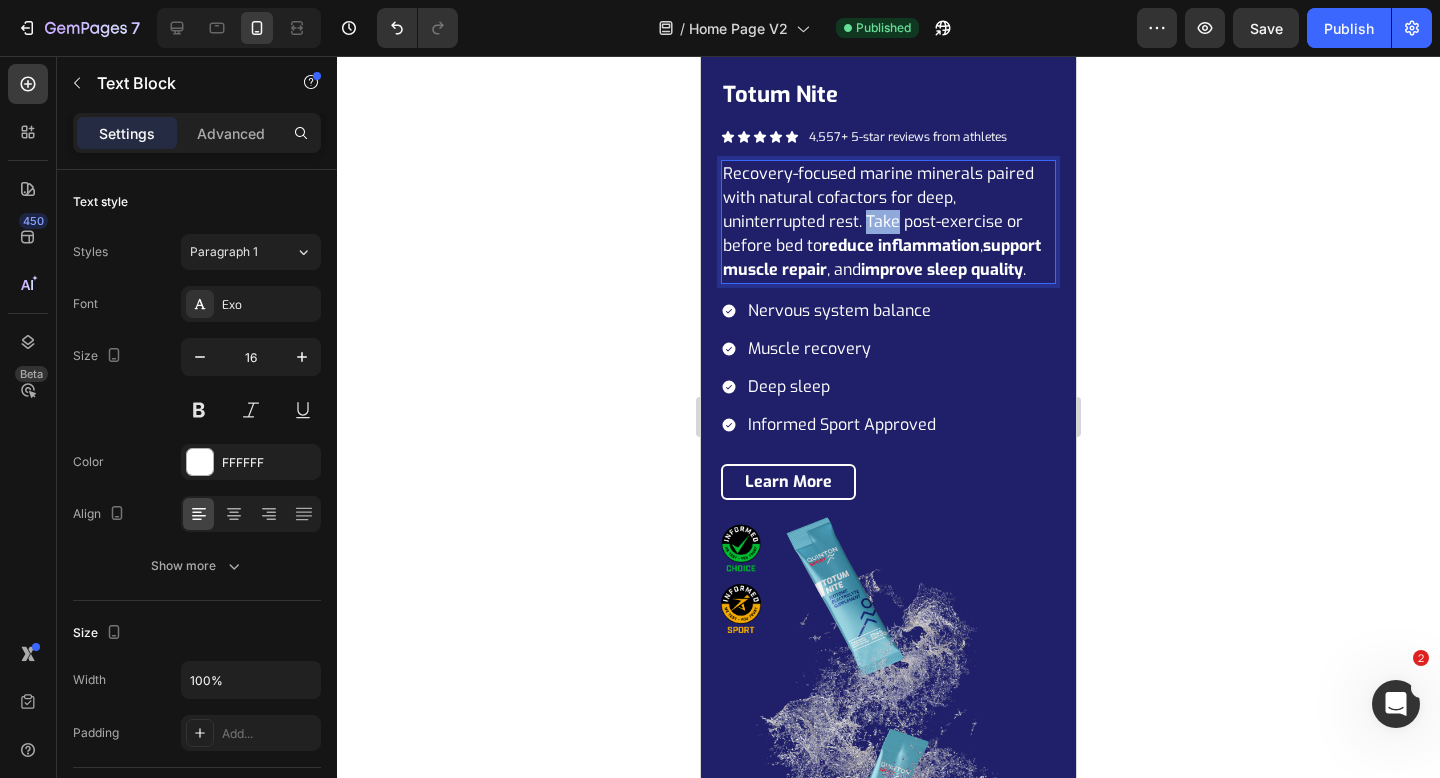 click on "Recovery-focused marine minerals paired with natural cofactors for deep, uninterrupted rest. Take post-exercise or before bed to  reduce inflammation ,  support muscle repair , and  improve sleep quality ." at bounding box center [888, 222] 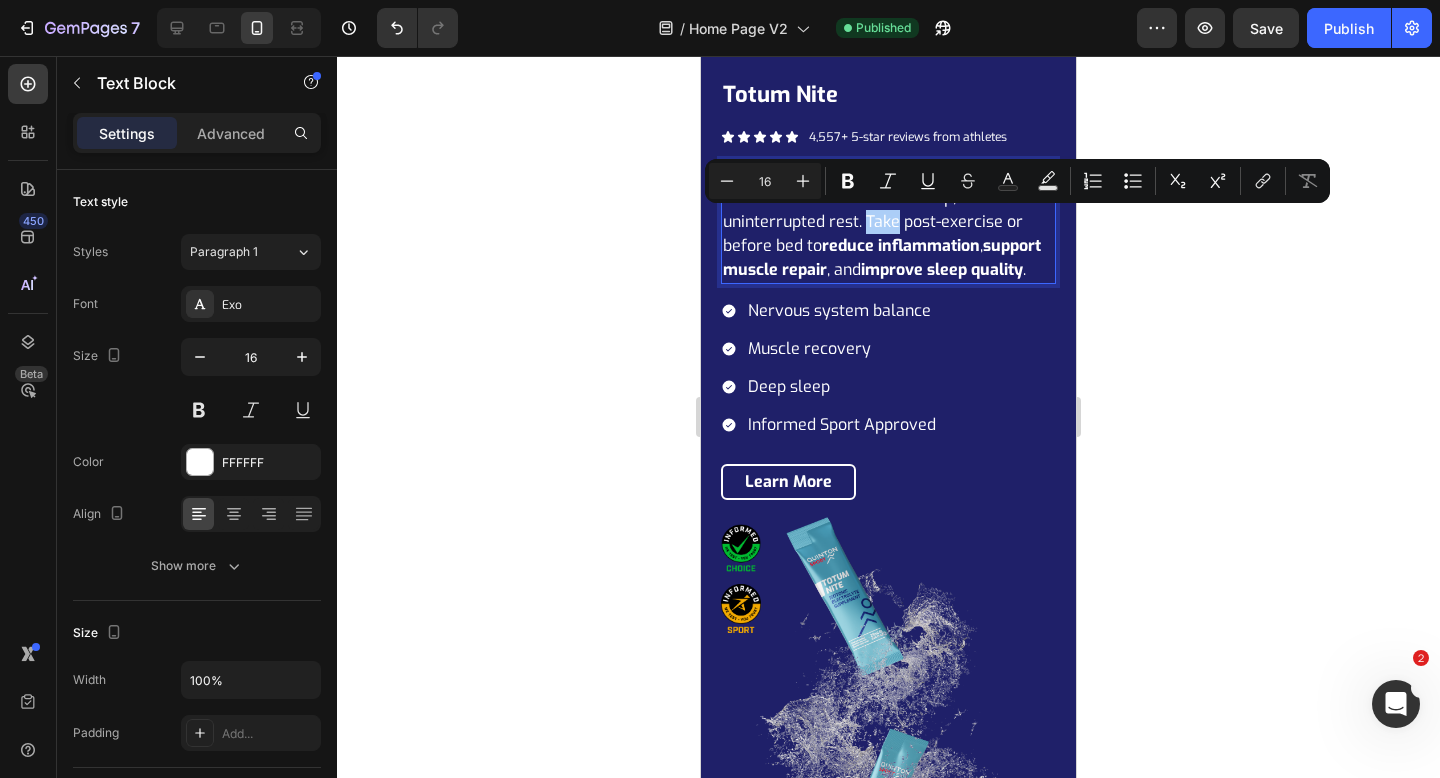 click 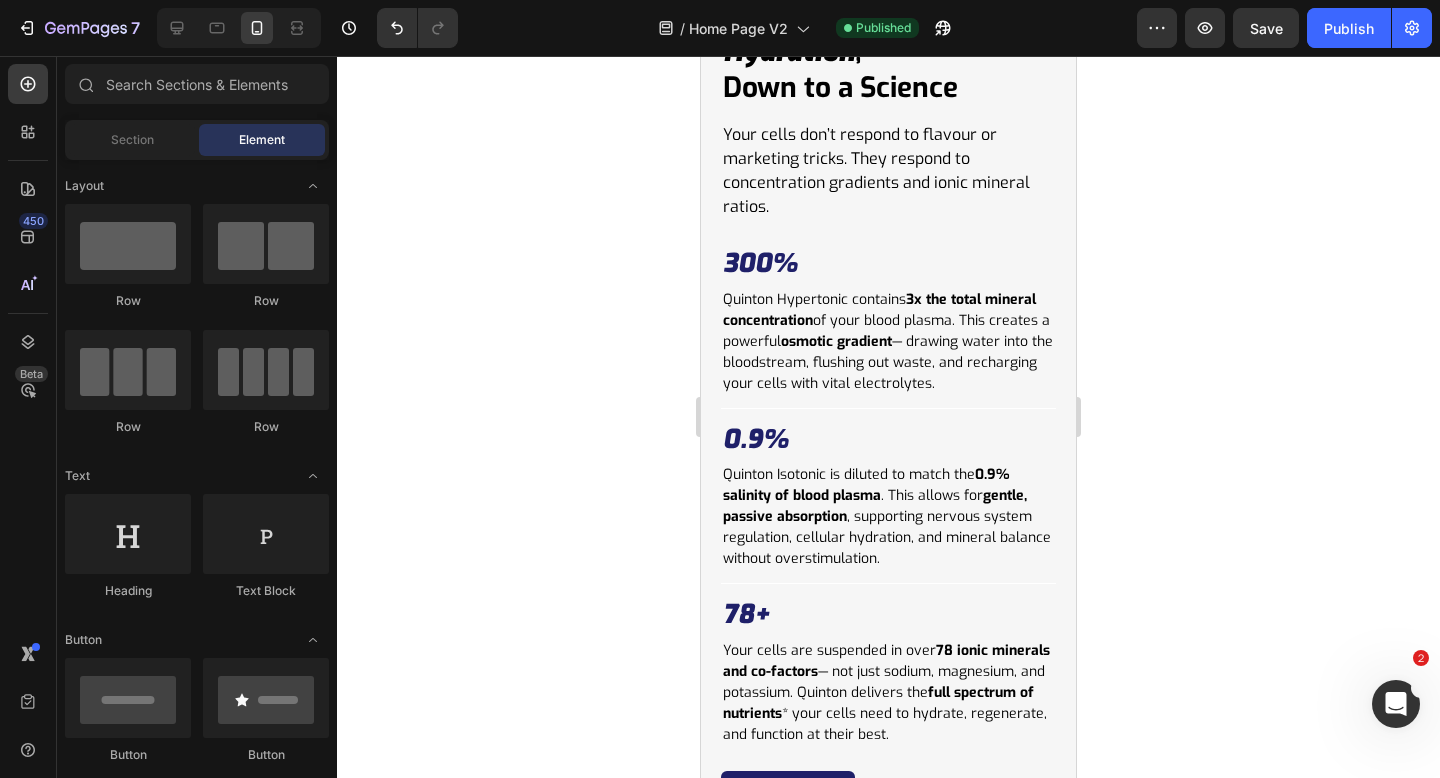 scroll, scrollTop: 7317, scrollLeft: 0, axis: vertical 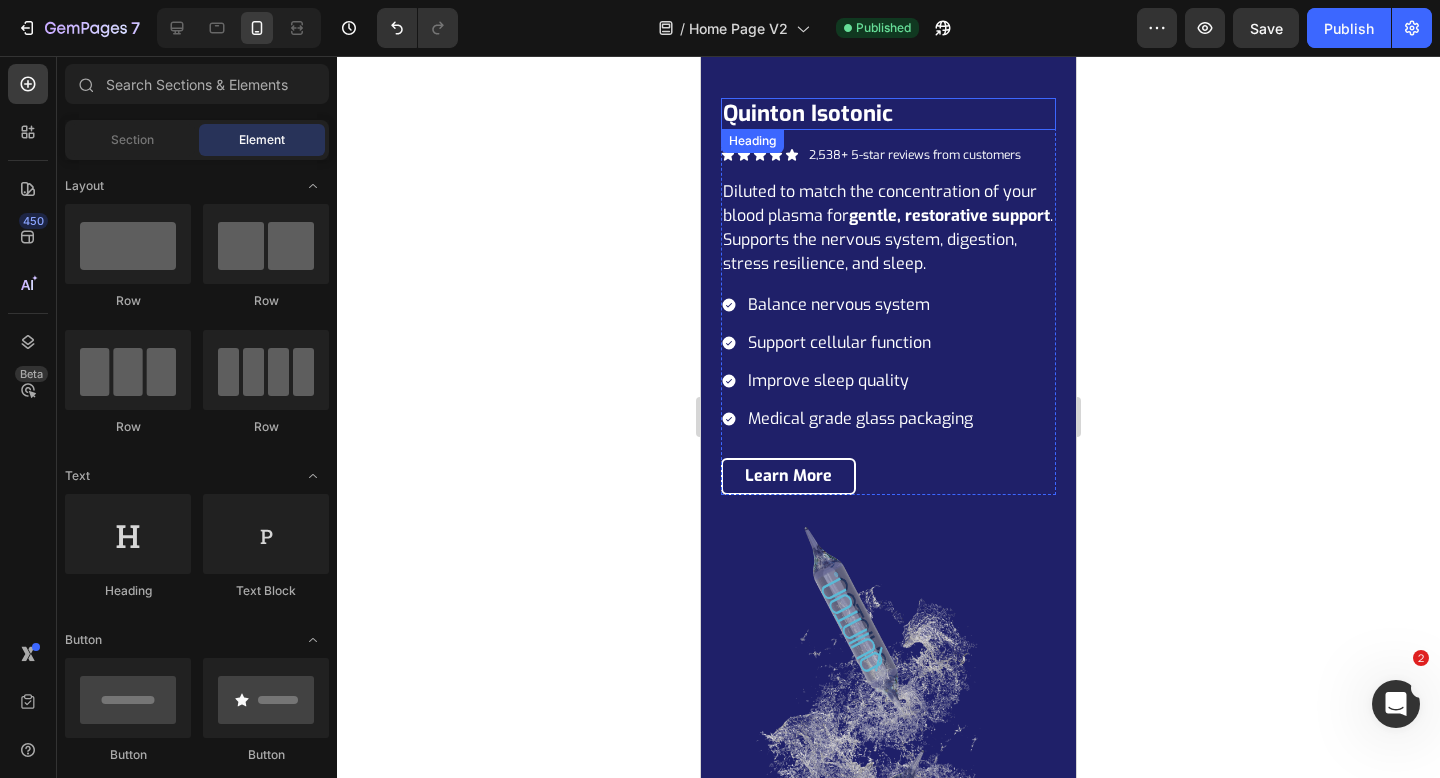 click on "quinton isotonic" at bounding box center (888, 114) 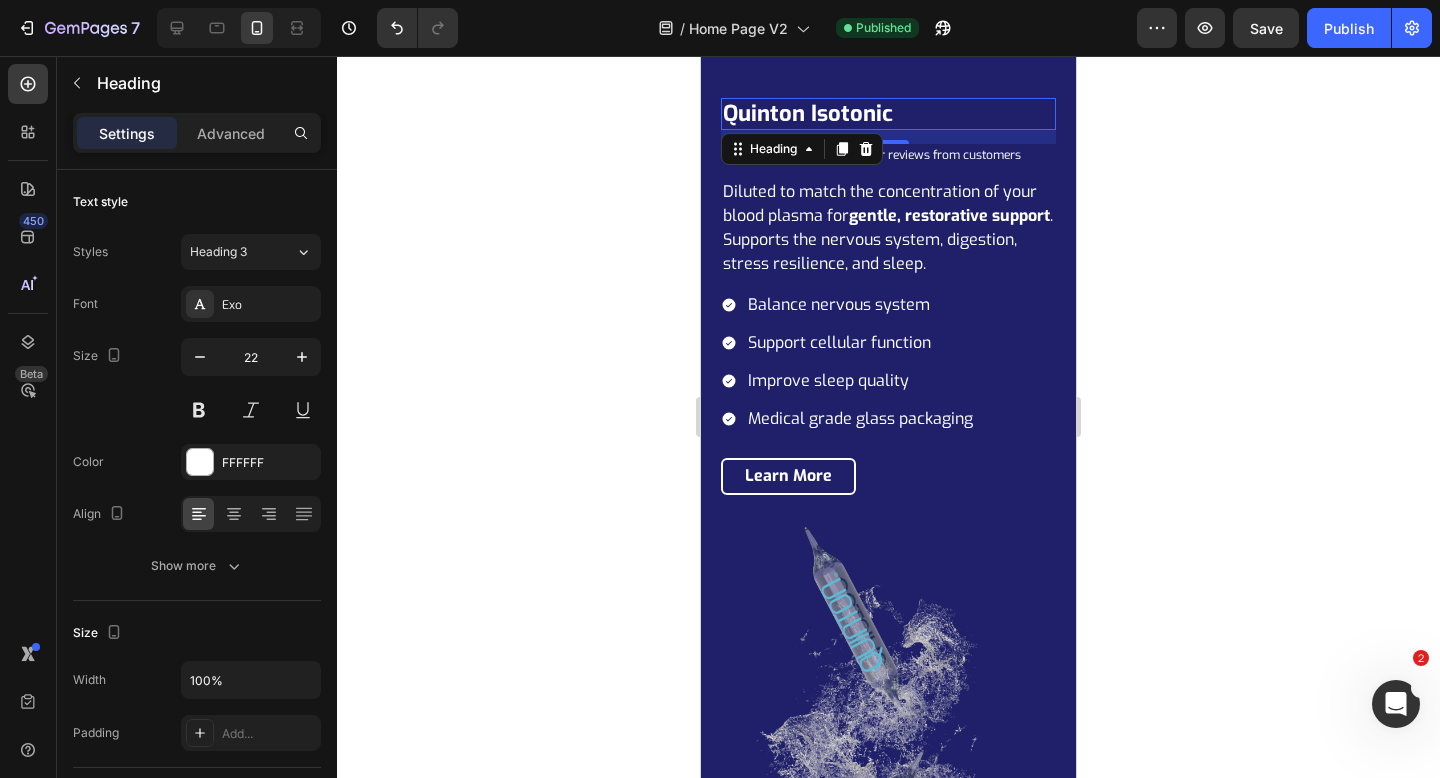 click on "quinton isotonic" at bounding box center (888, 114) 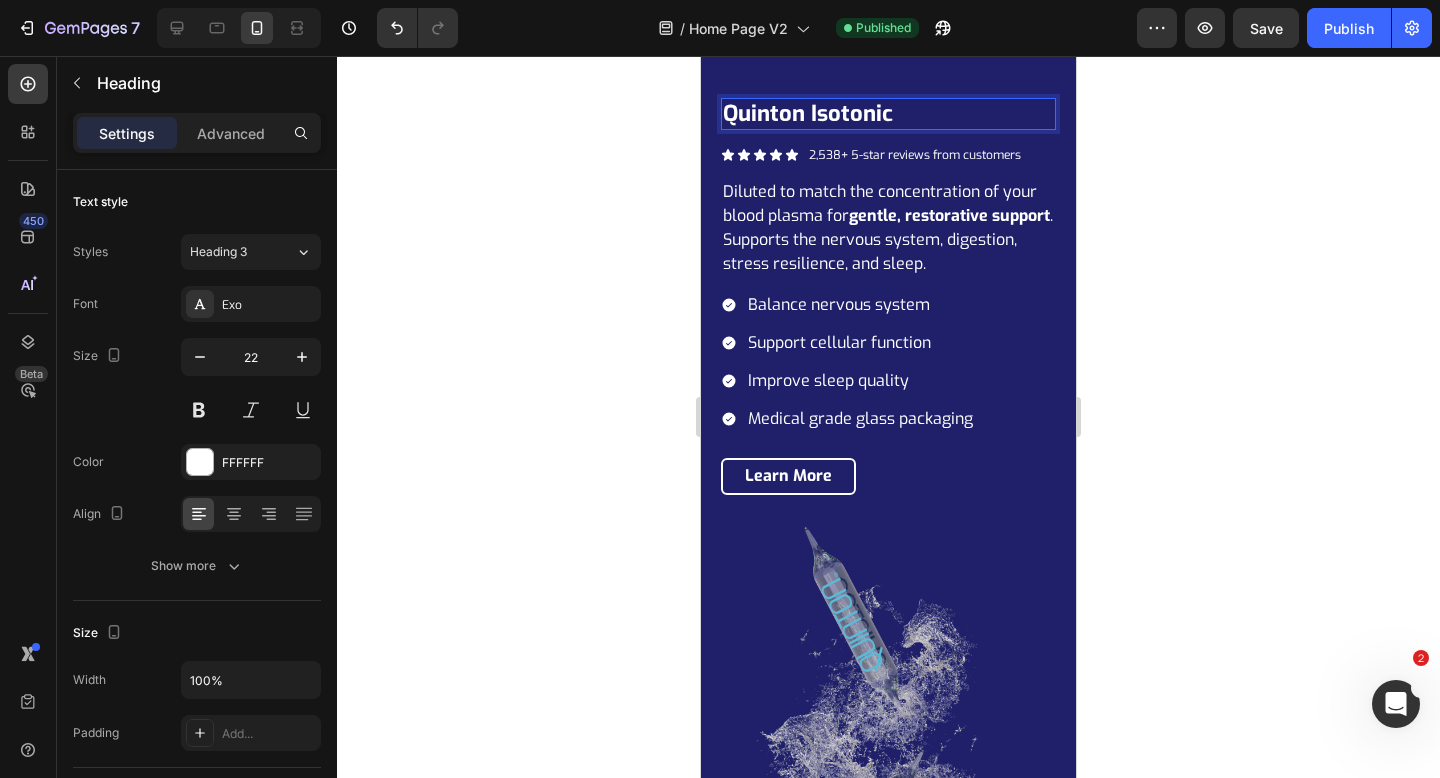 click on "quinton isotonic" at bounding box center [888, 114] 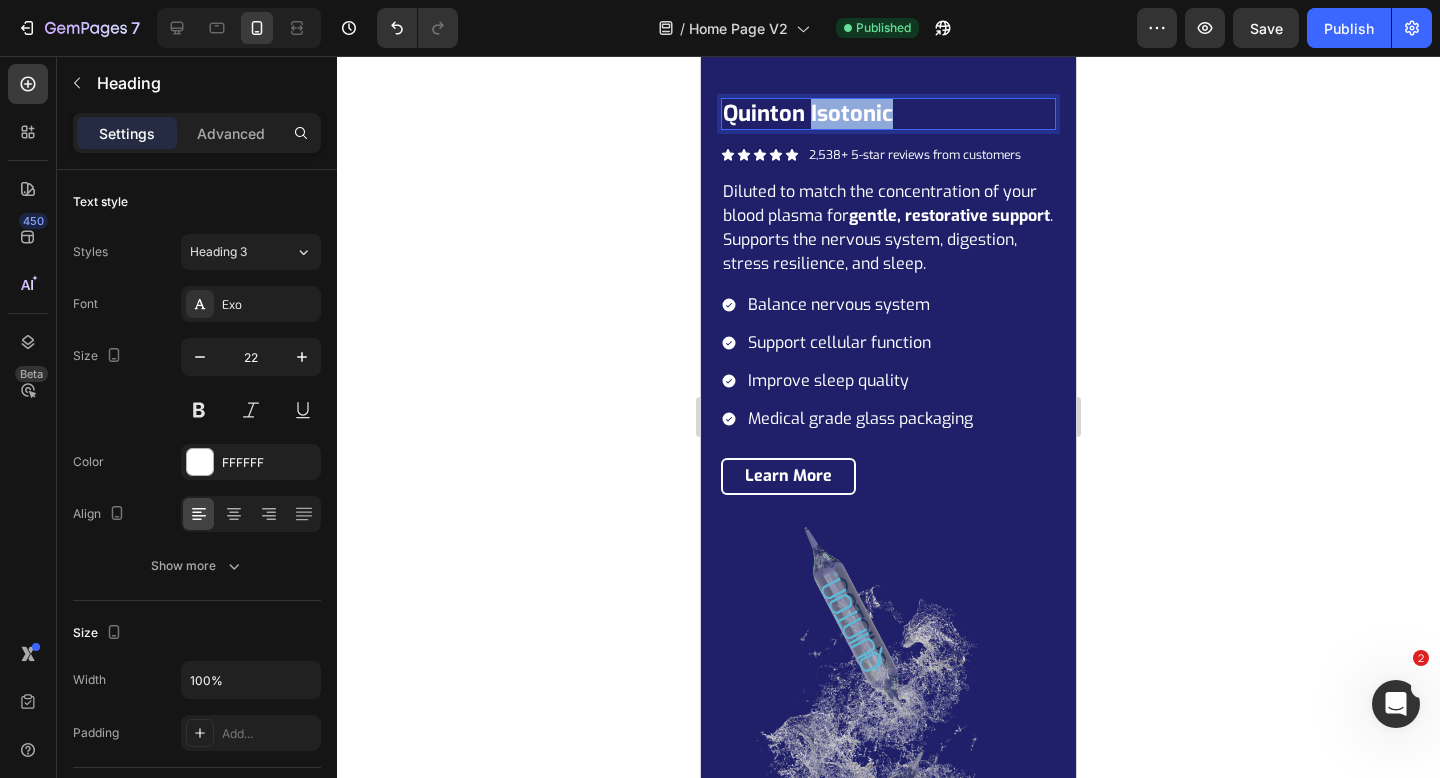click on "quinton isotonic" at bounding box center [888, 114] 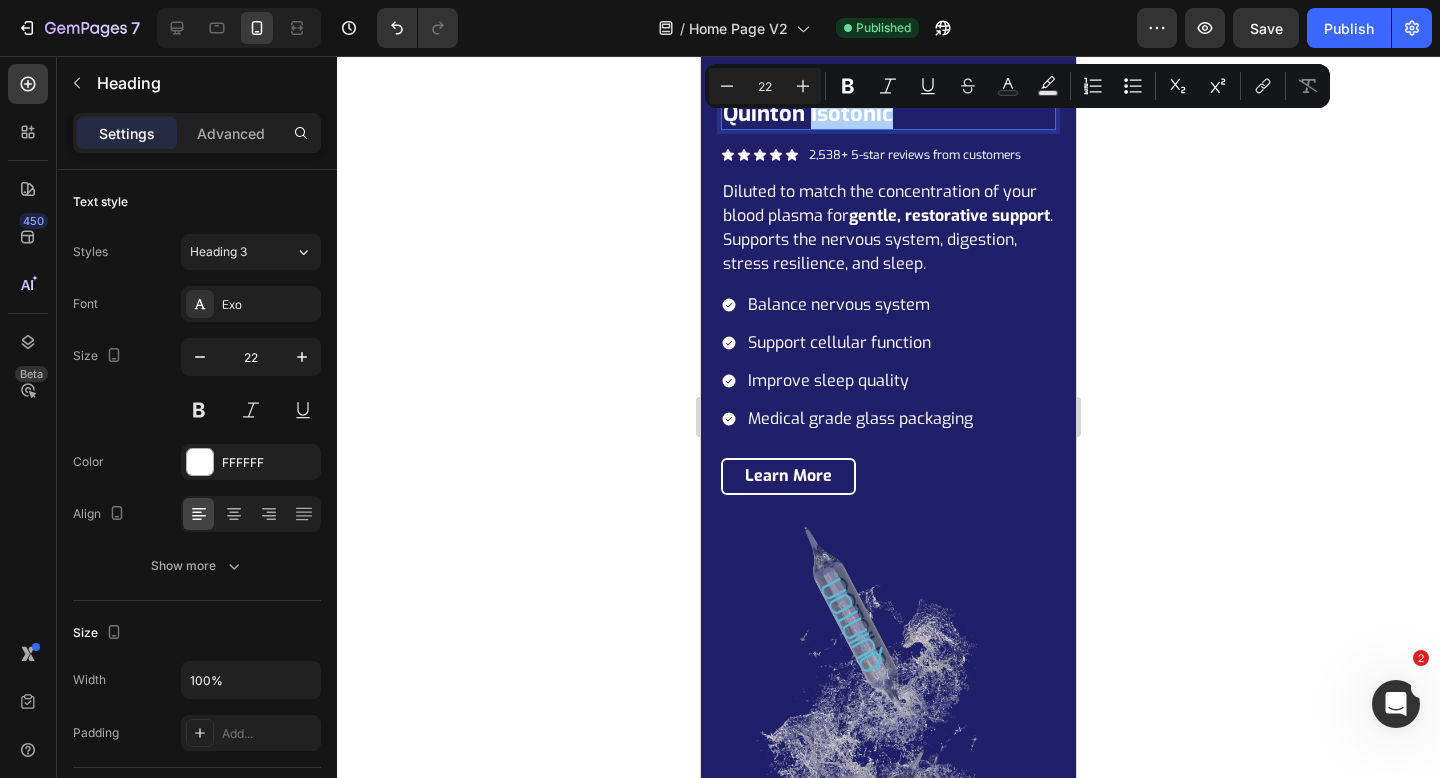 click 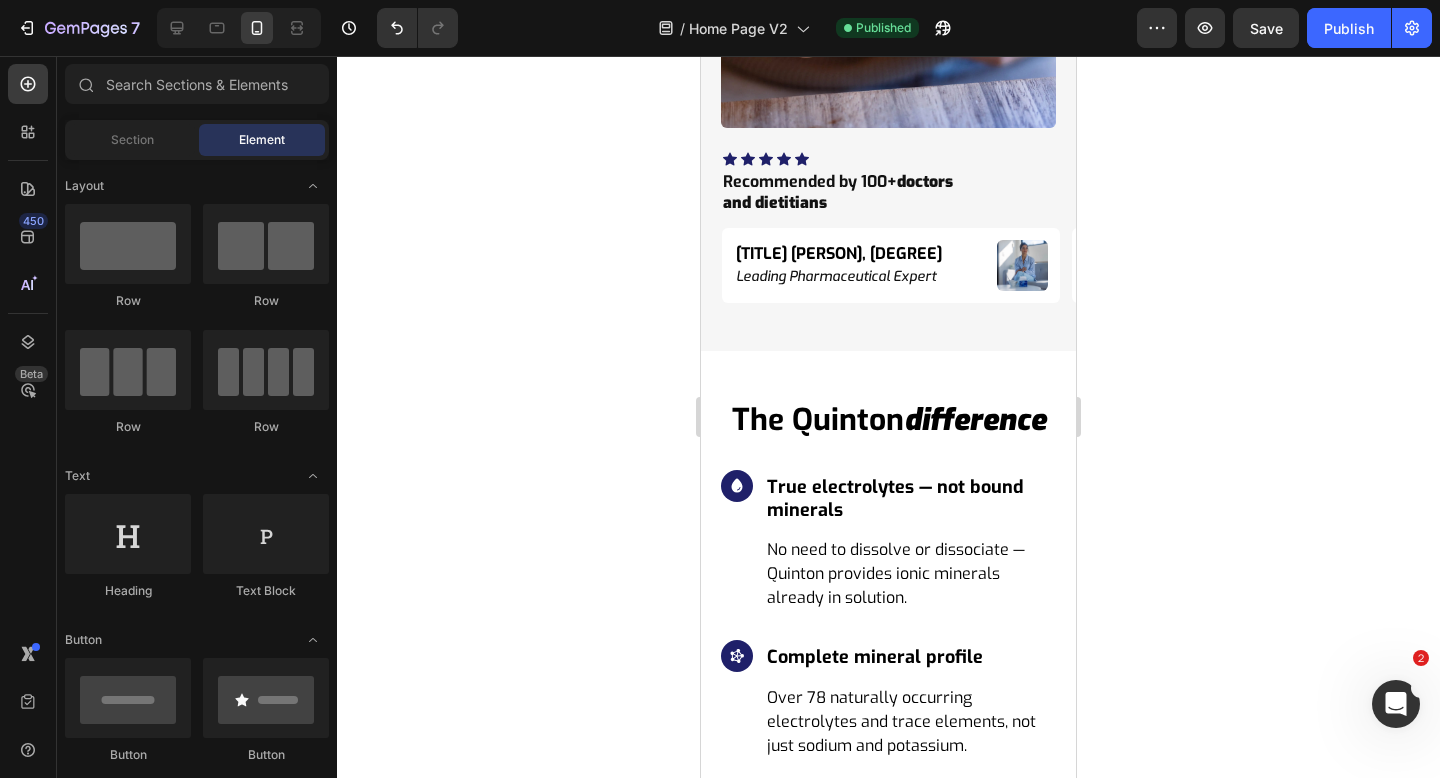 scroll, scrollTop: 8398, scrollLeft: 0, axis: vertical 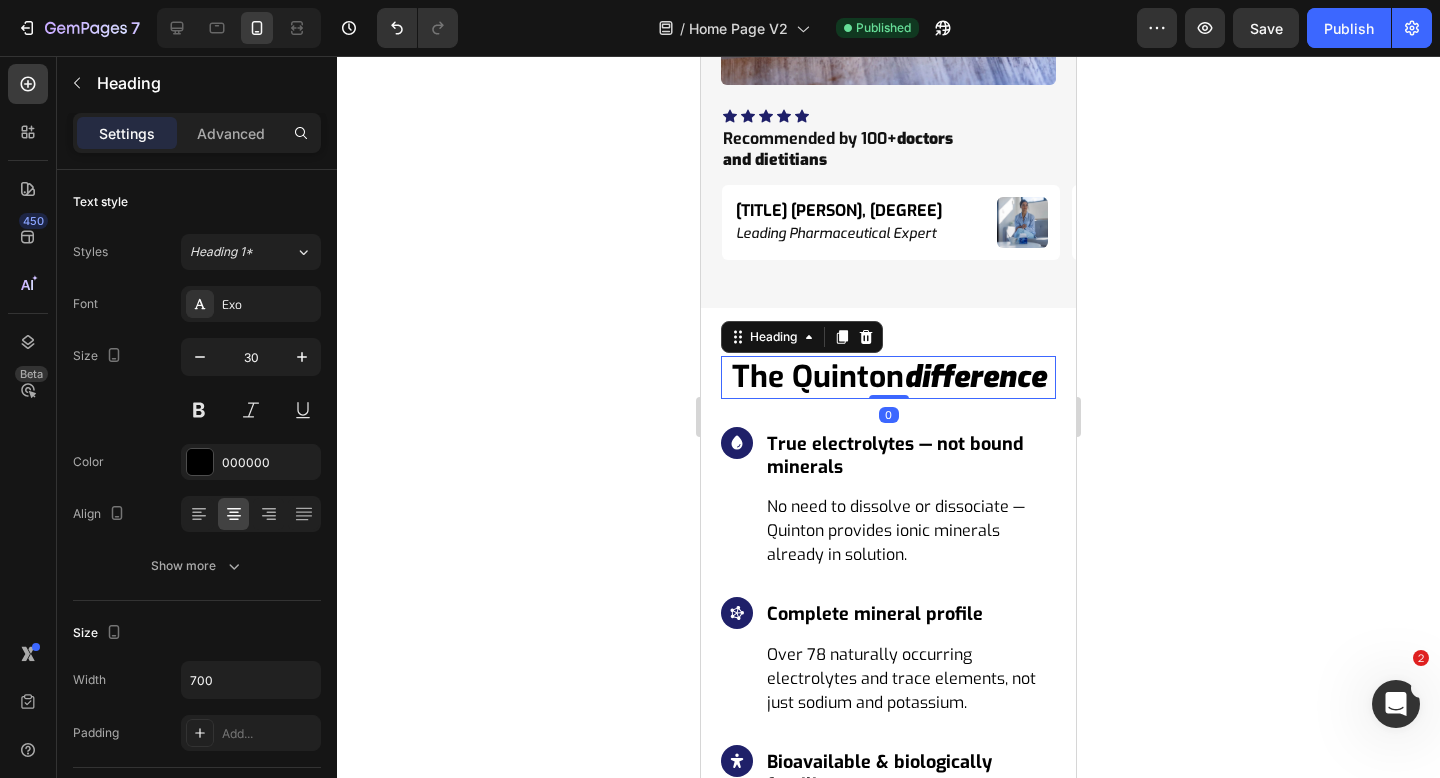 click on "difference" at bounding box center [975, 377] 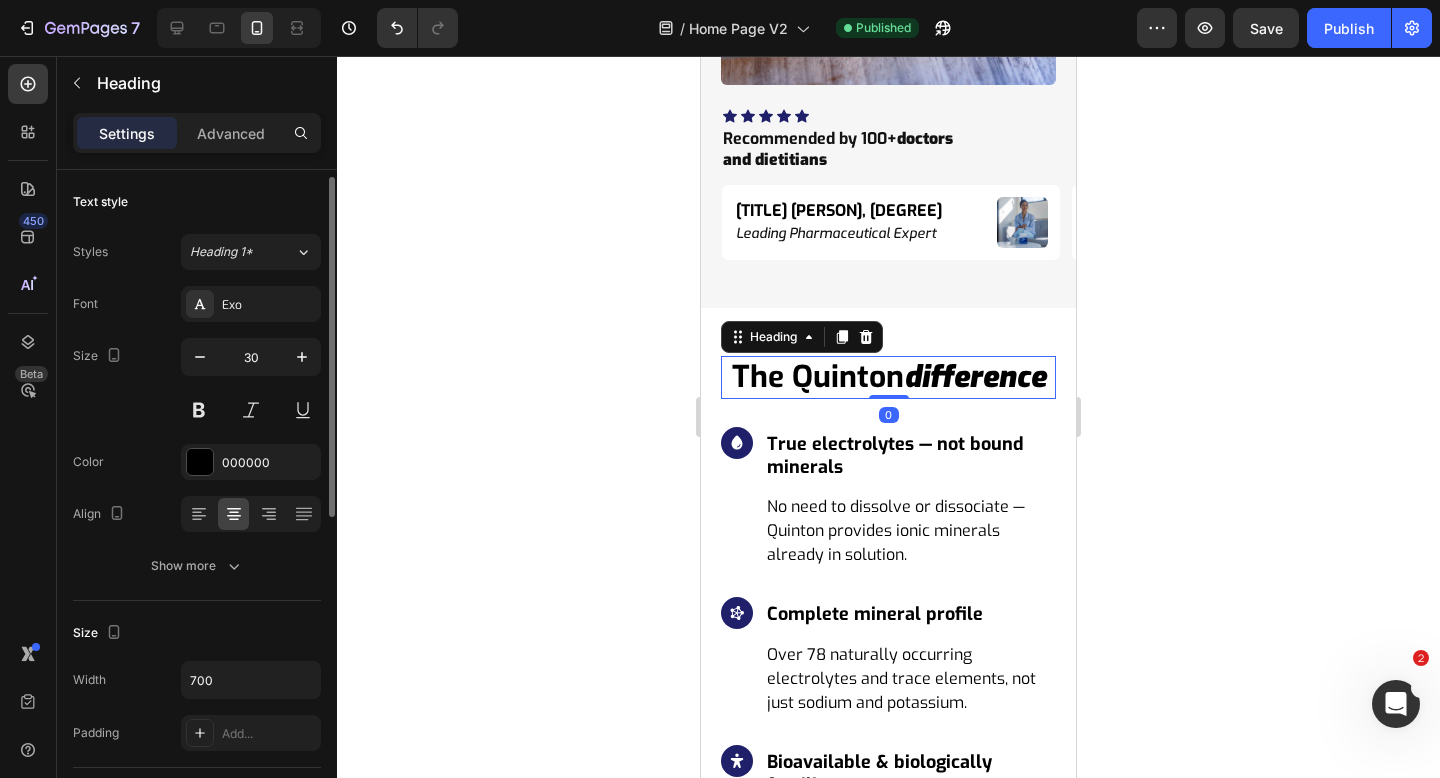 scroll, scrollTop: 109, scrollLeft: 0, axis: vertical 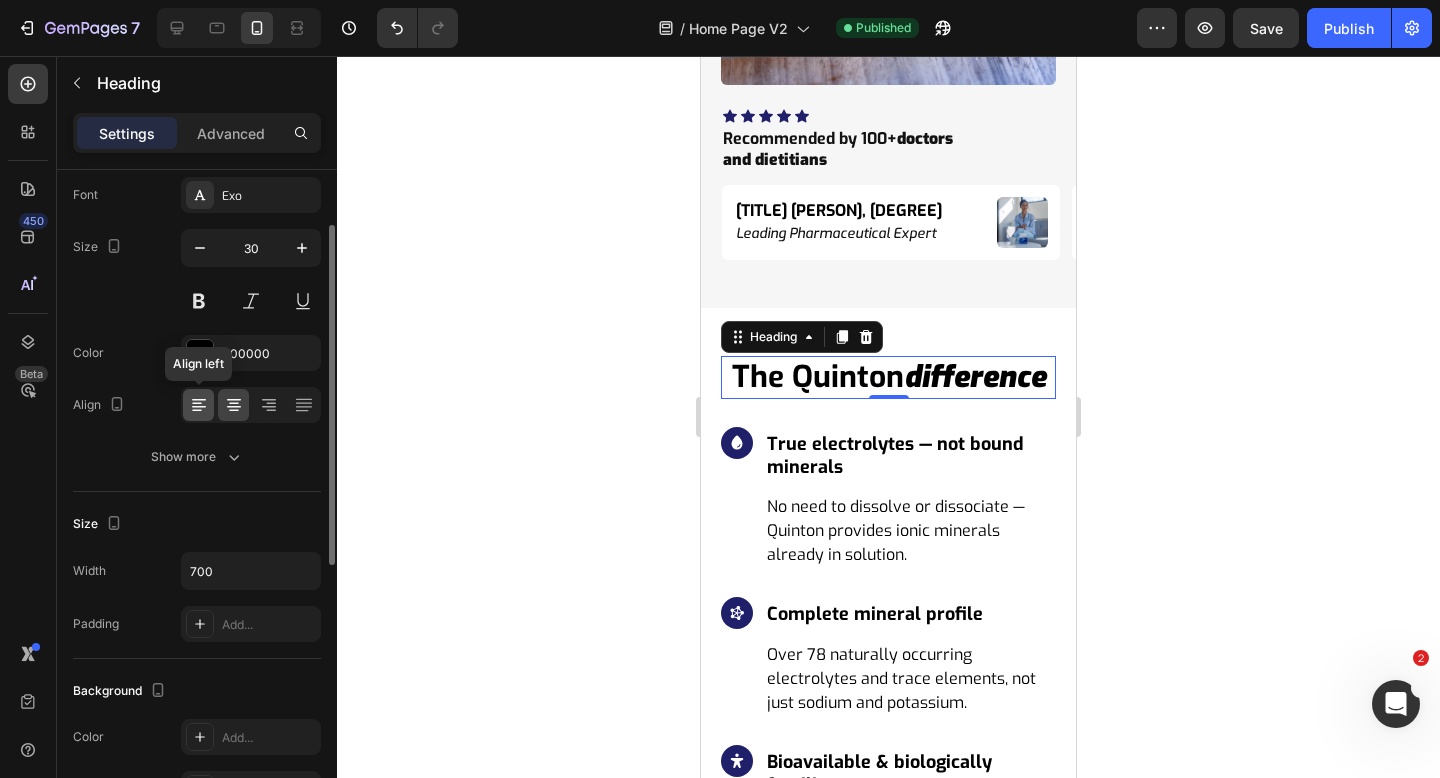 click 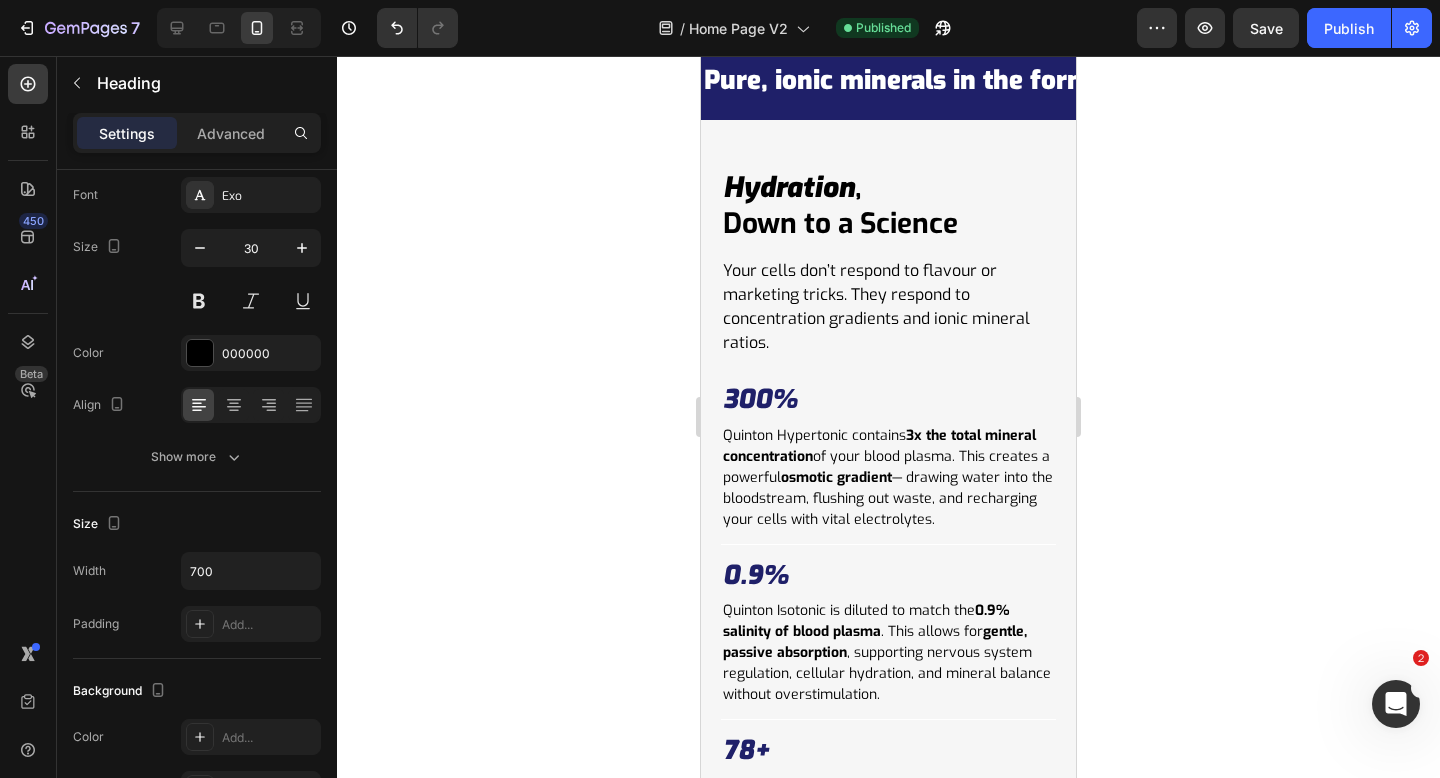 scroll, scrollTop: 6940, scrollLeft: 0, axis: vertical 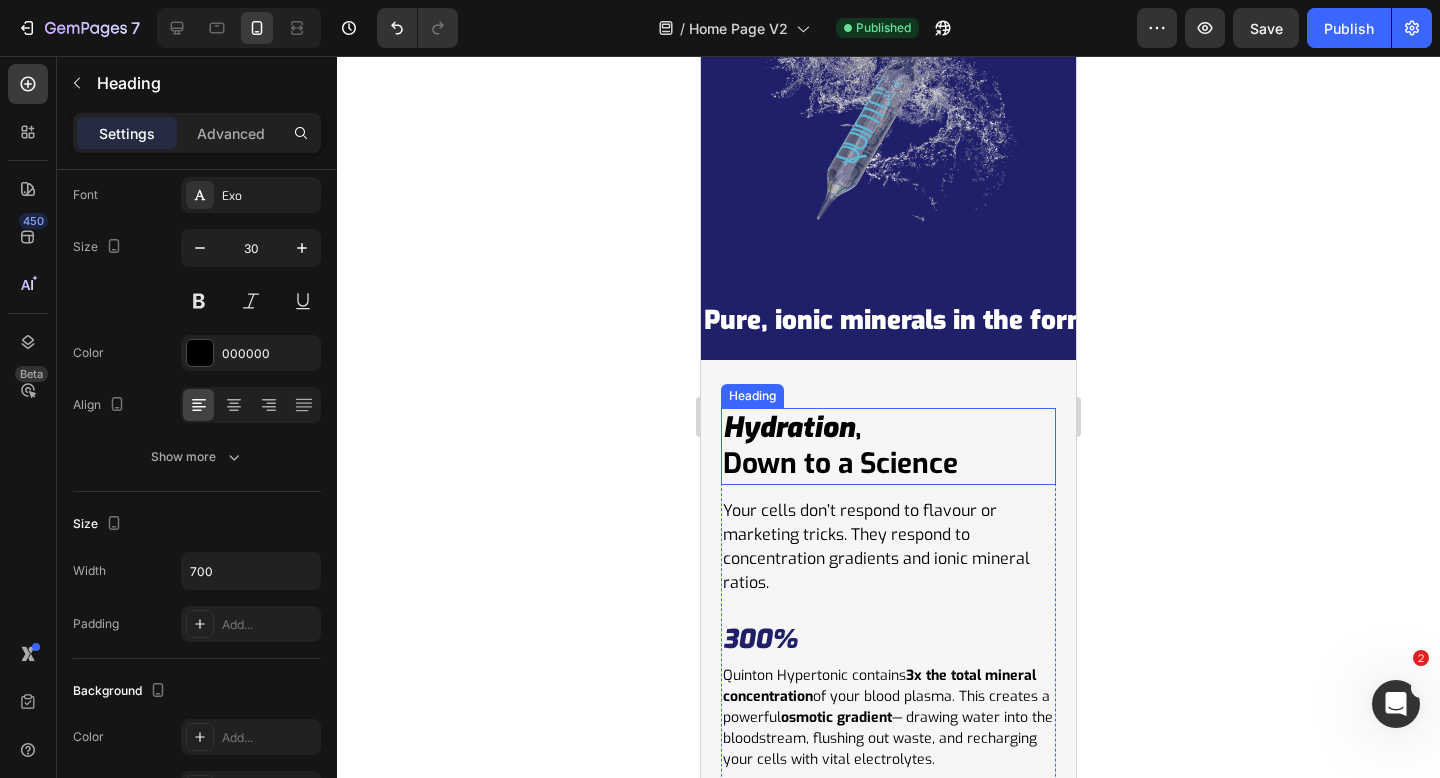 click on "Hydration" at bounding box center [789, 427] 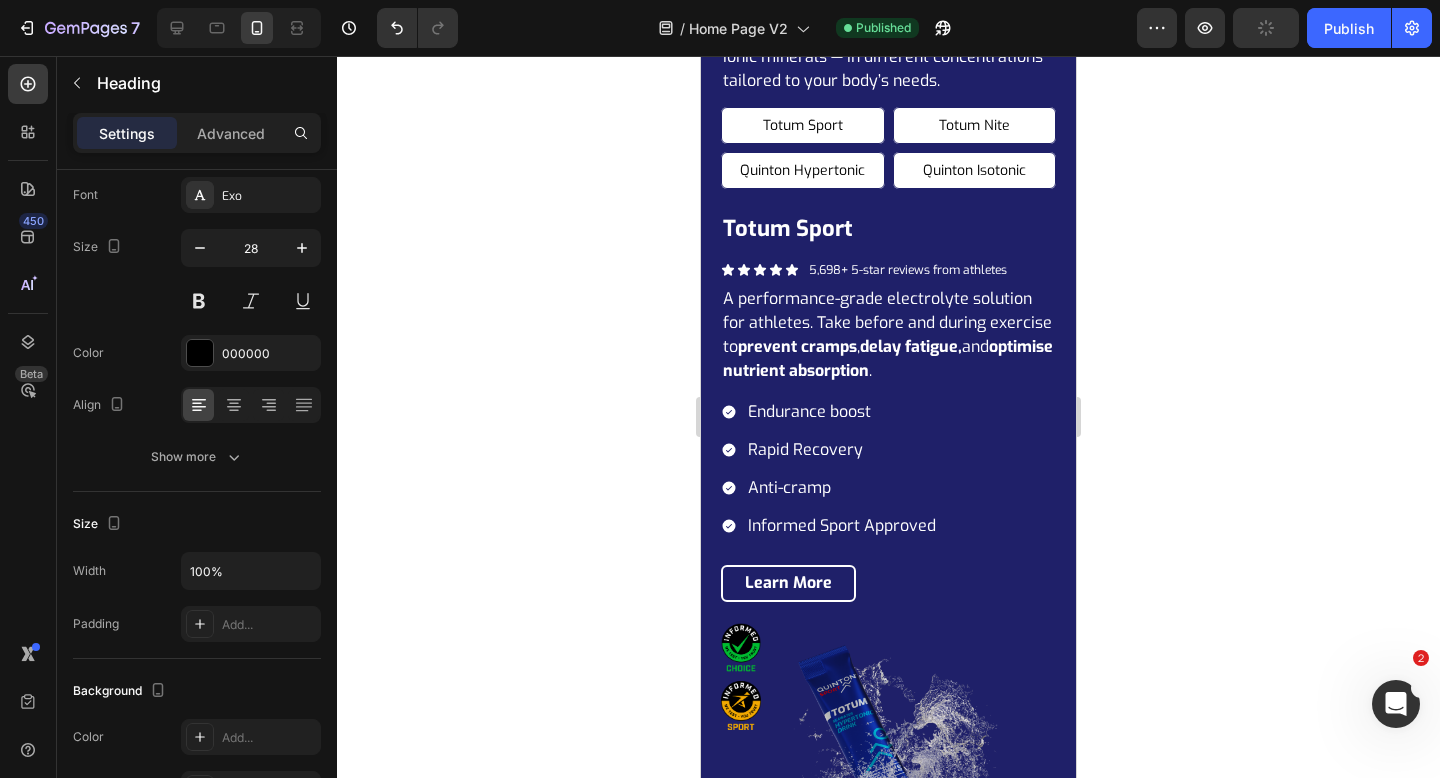 scroll, scrollTop: 3048, scrollLeft: 0, axis: vertical 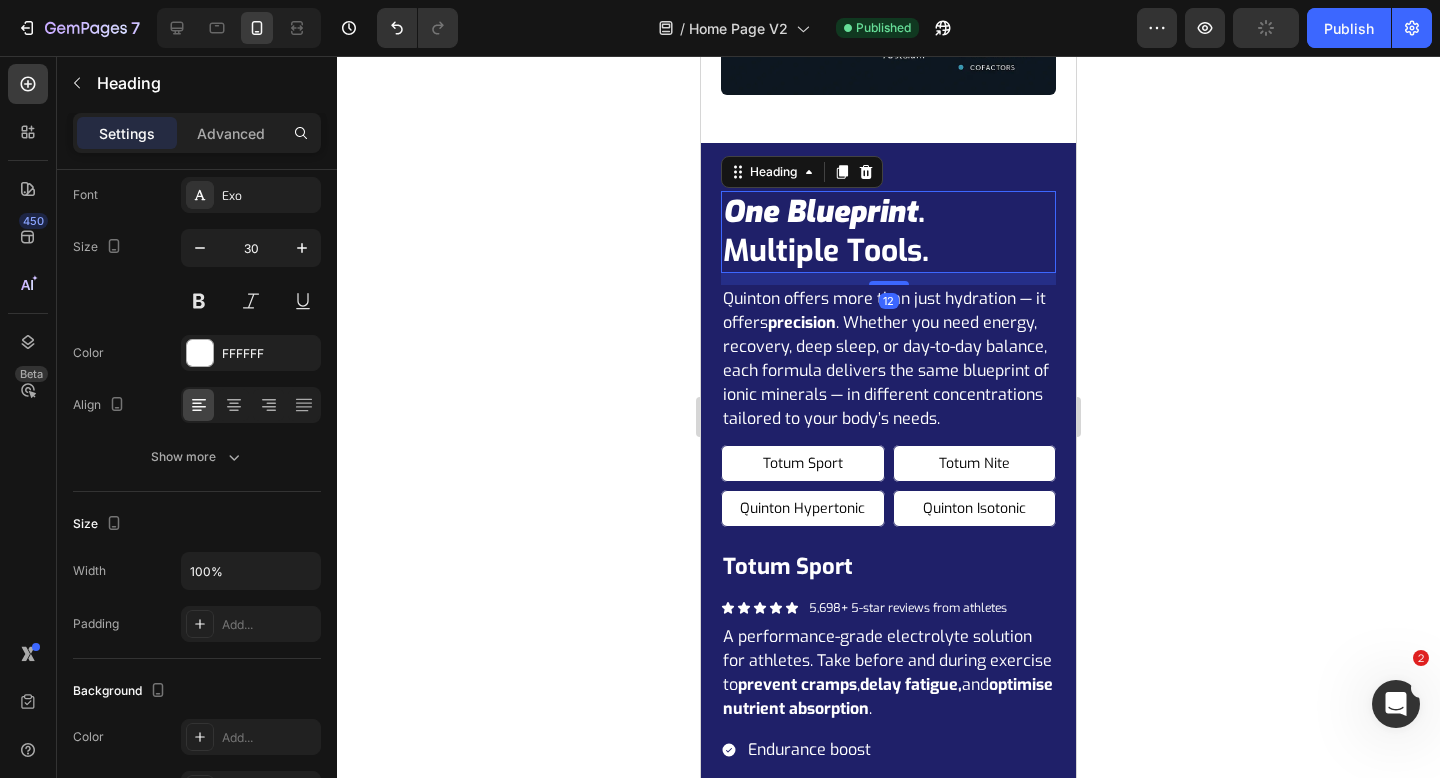 click on "one blueprint" at bounding box center (820, 212) 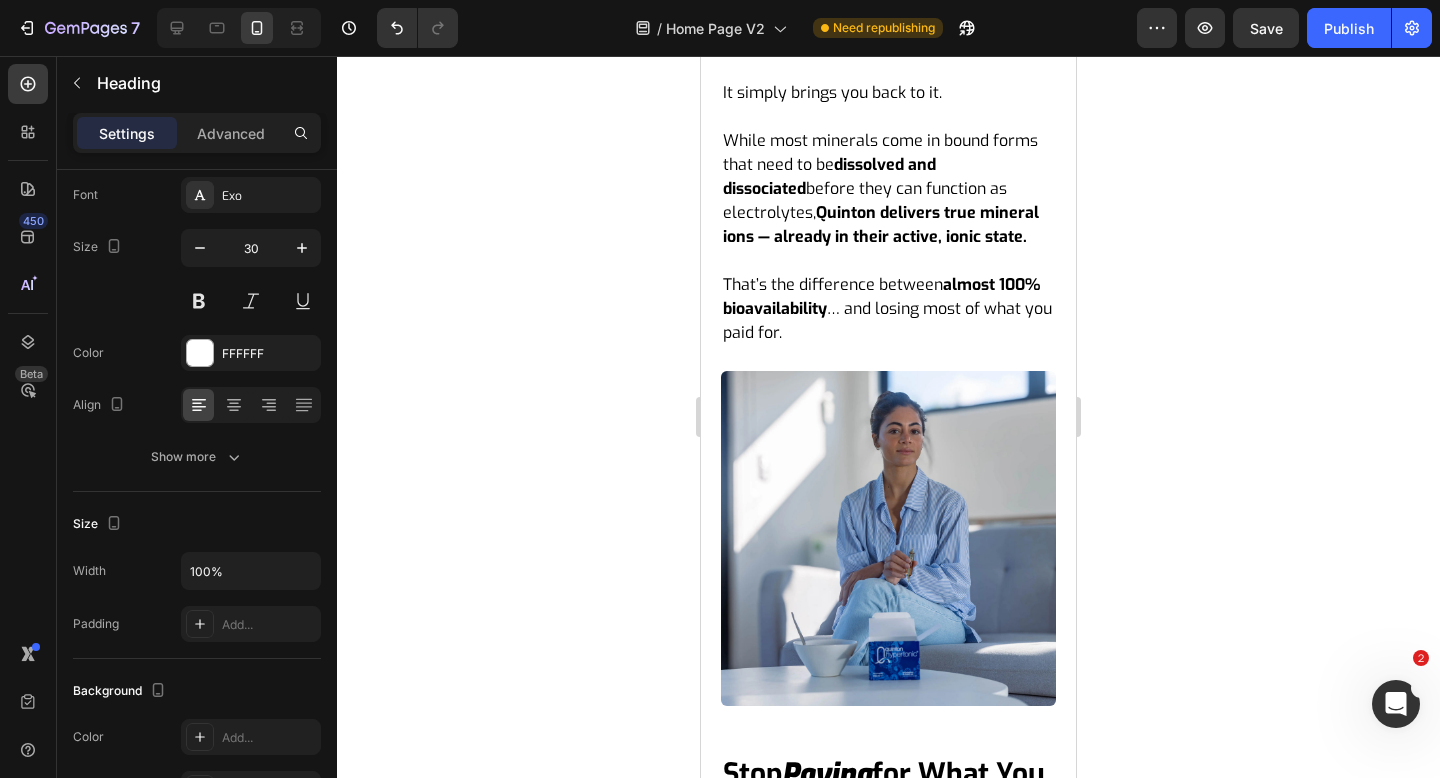 scroll, scrollTop: 1886, scrollLeft: 0, axis: vertical 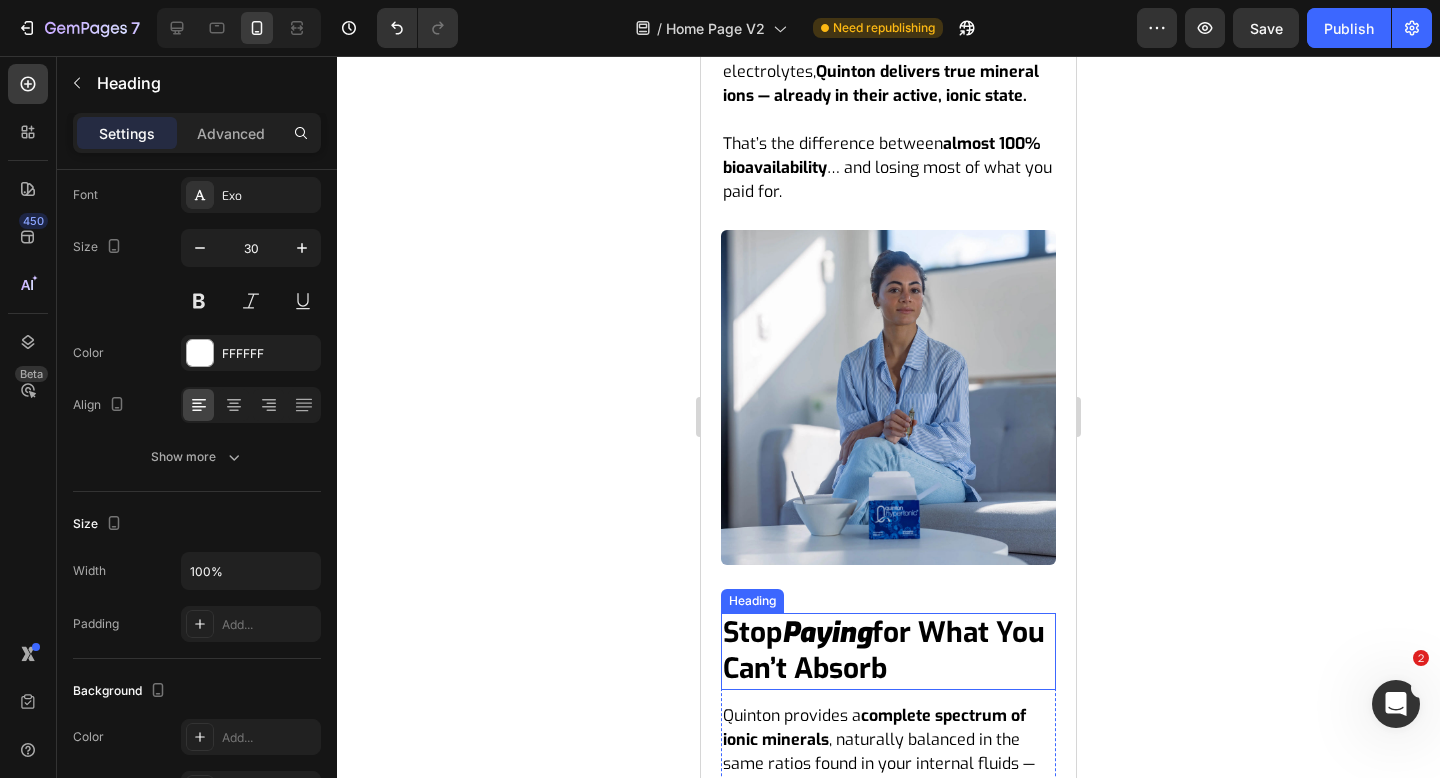 click on "Paying" at bounding box center (827, 632) 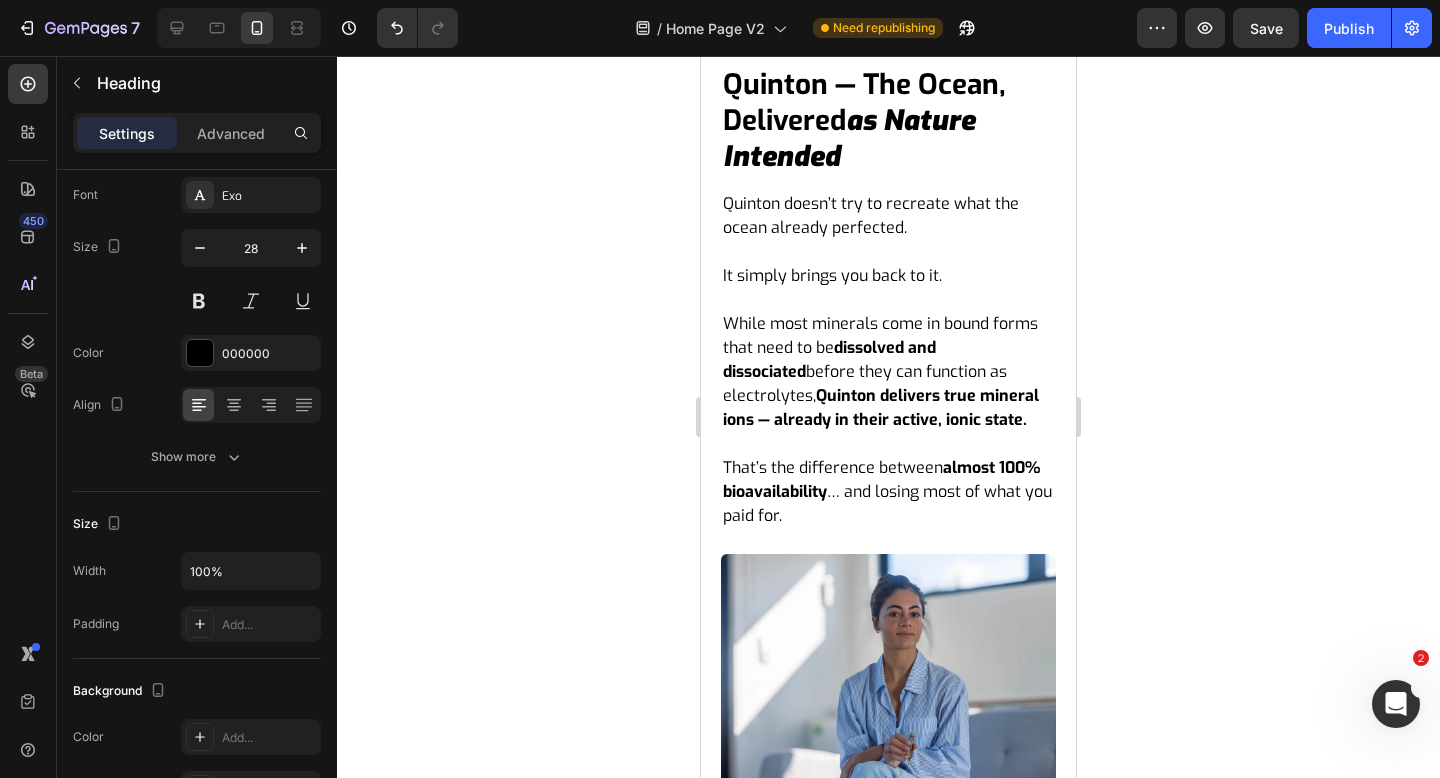 scroll, scrollTop: 1266, scrollLeft: 0, axis: vertical 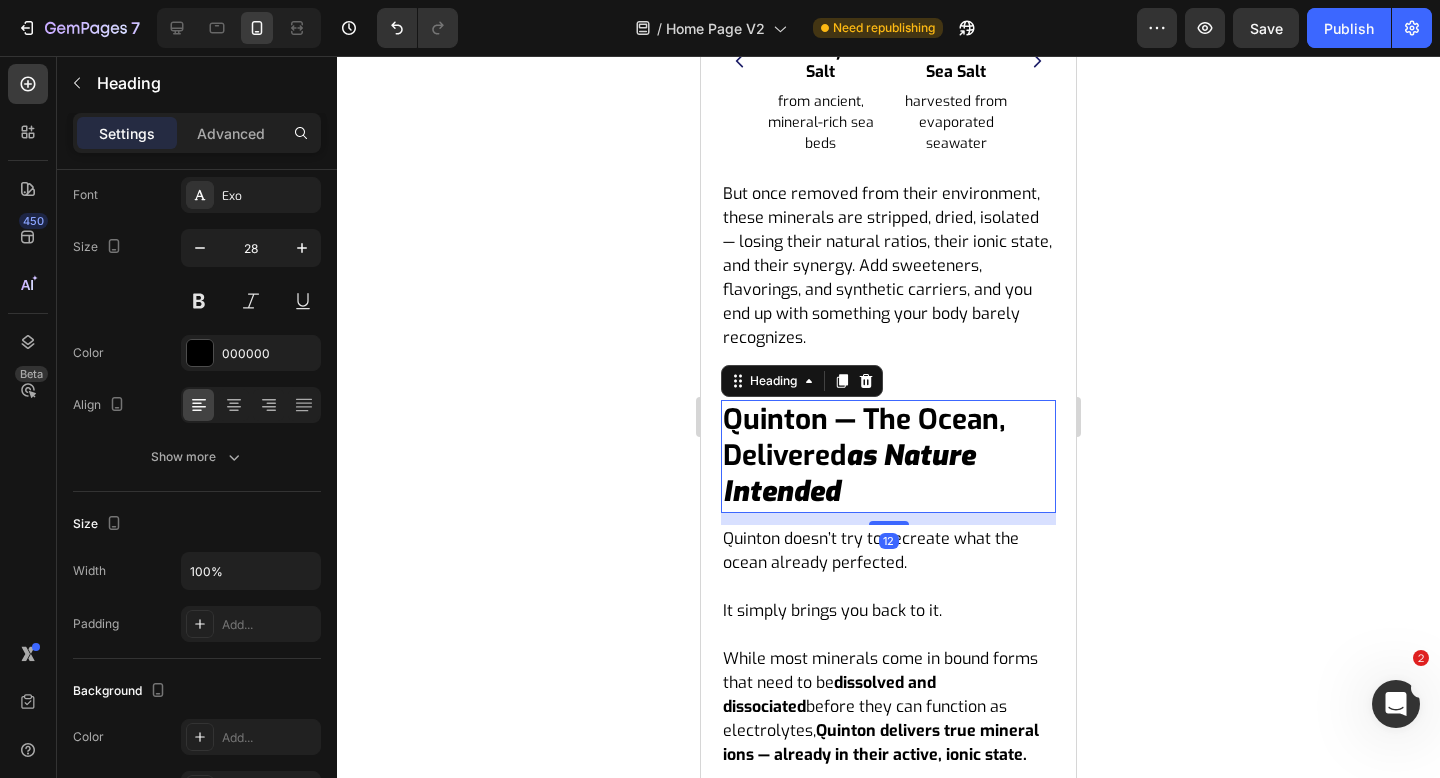 click on "Quinton — The Ocean, Delivered" at bounding box center [864, 437] 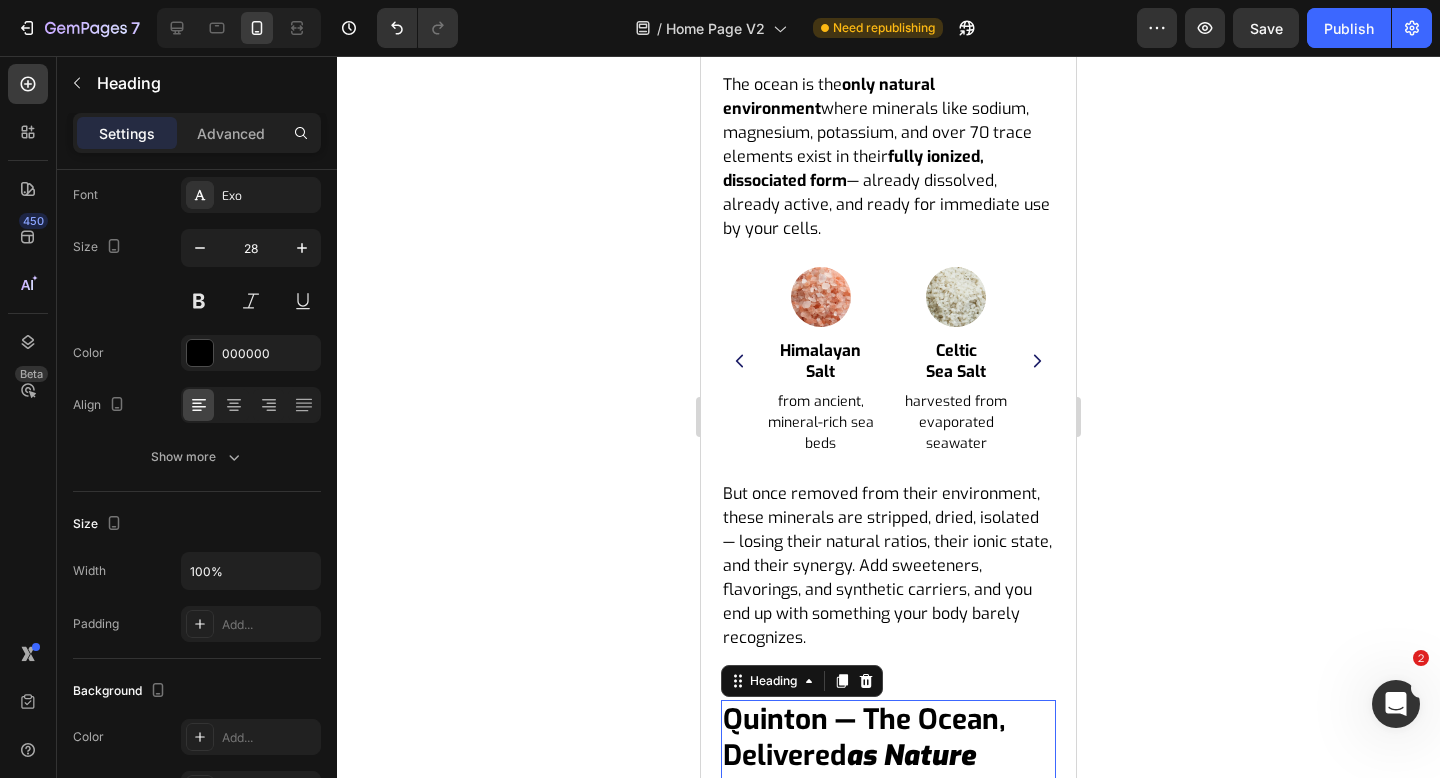 scroll, scrollTop: 700, scrollLeft: 0, axis: vertical 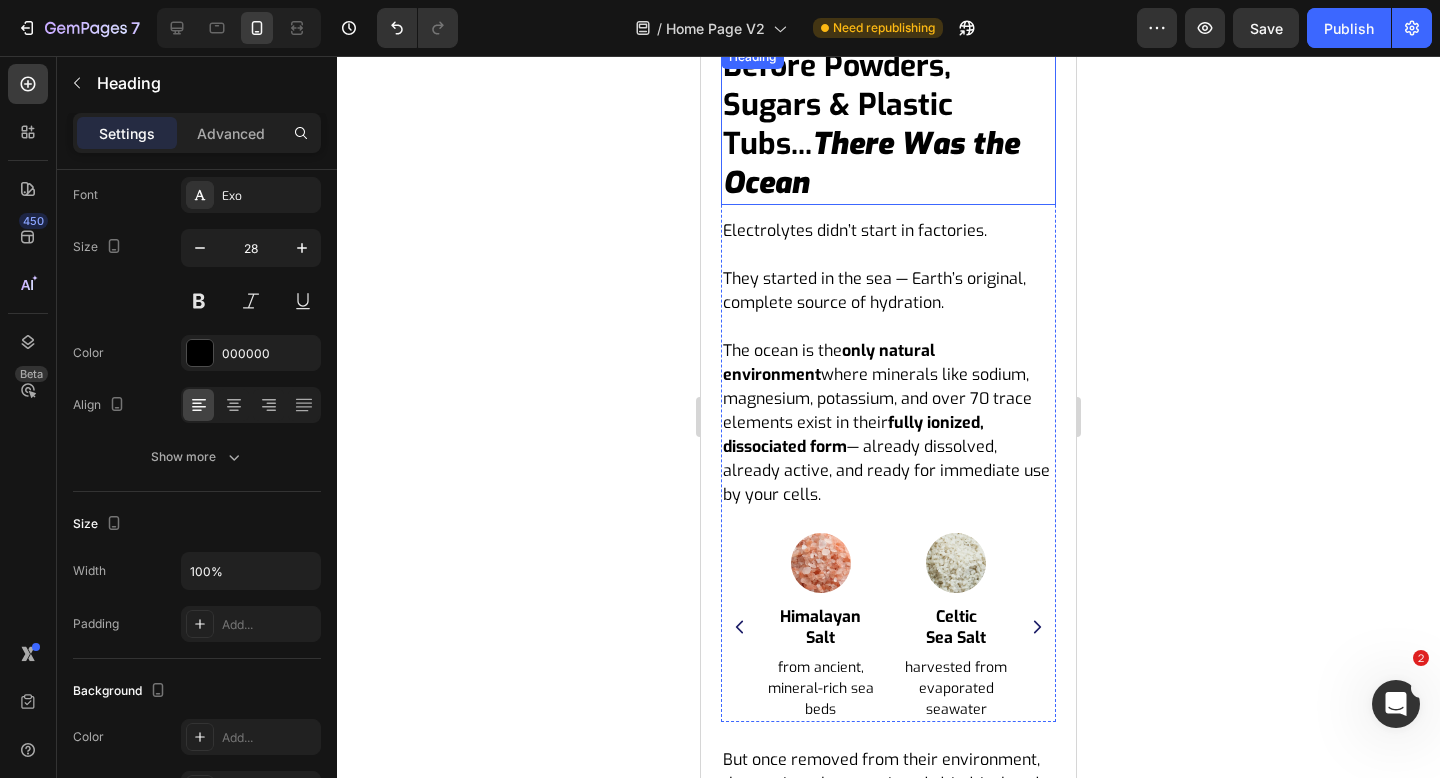 click on "Before Powders, Sugars & Plastic Tubs..." at bounding box center (838, 105) 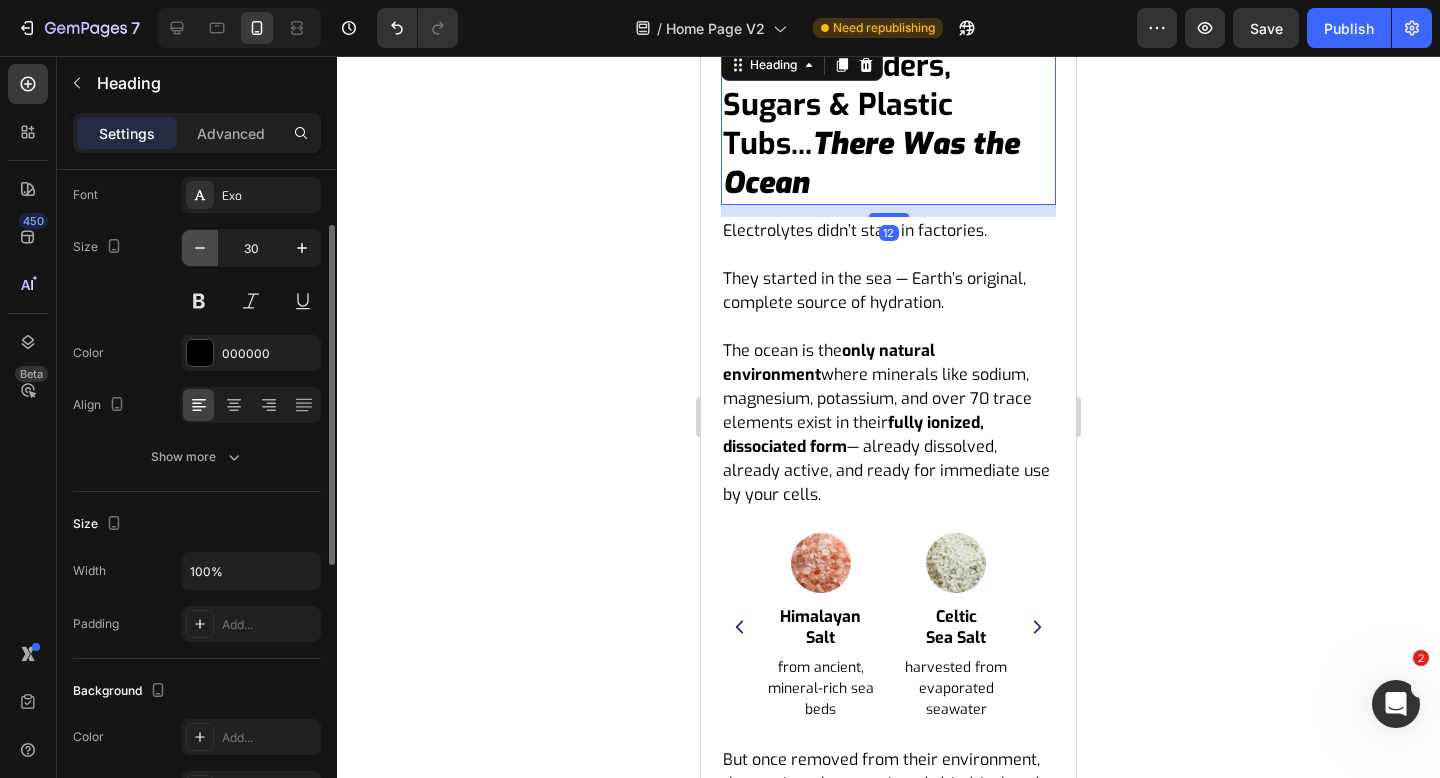 click at bounding box center (200, 248) 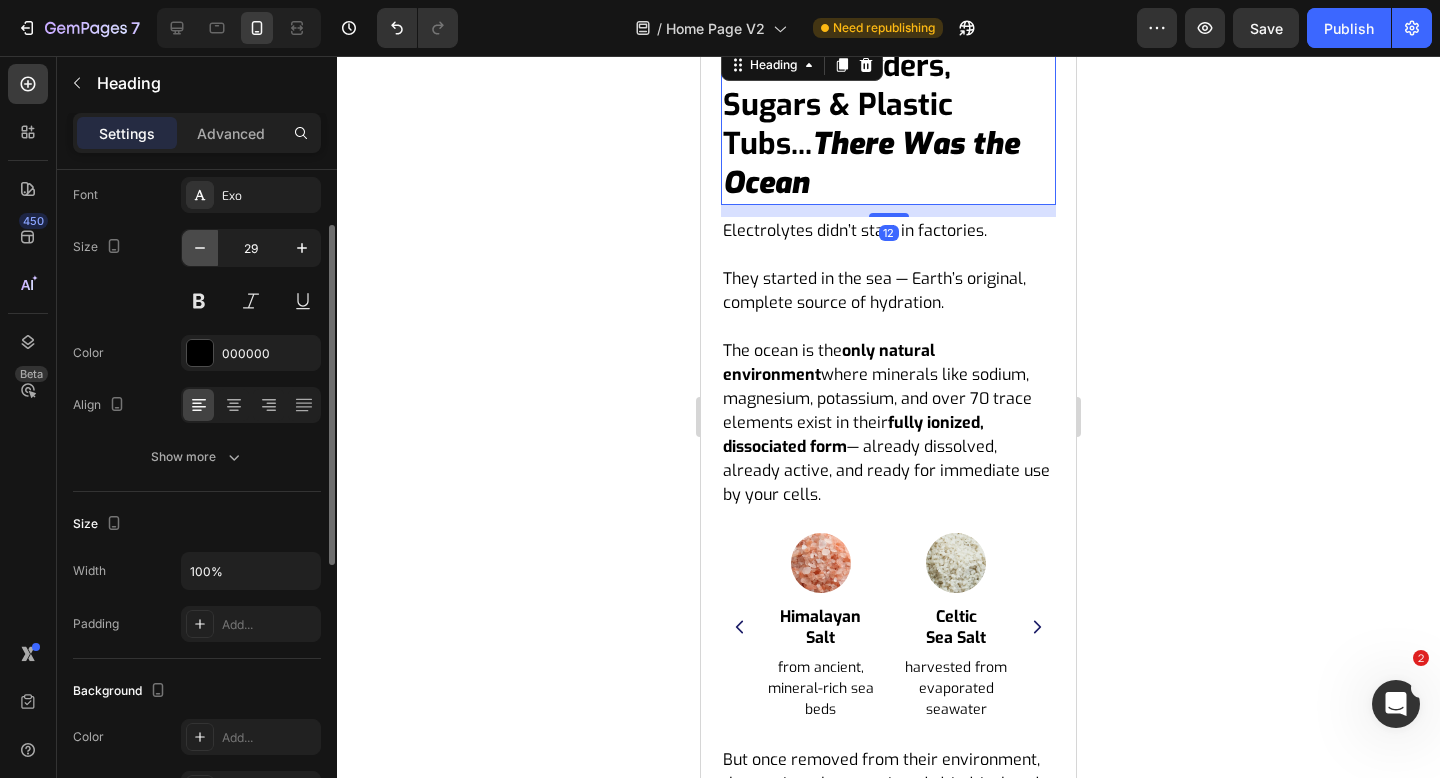 click at bounding box center (200, 248) 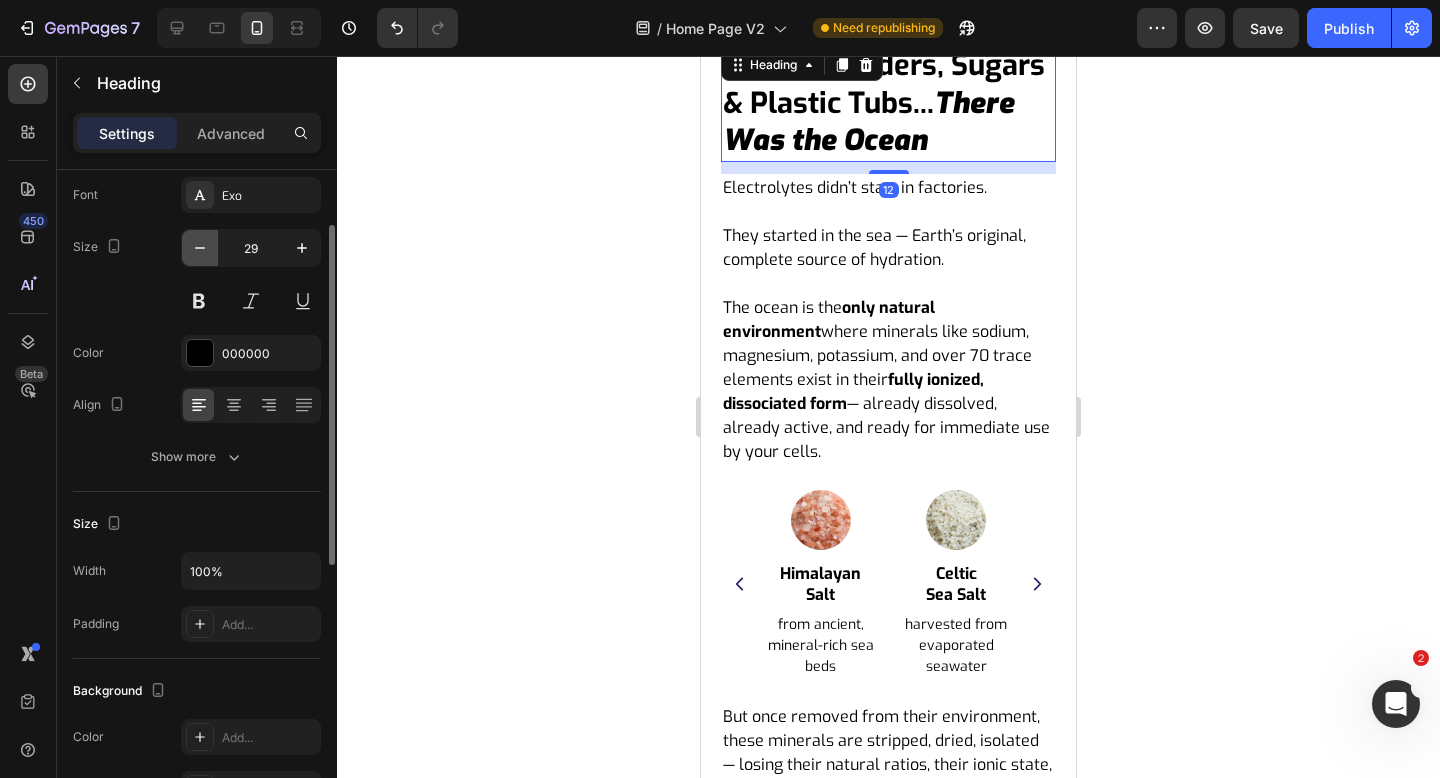 type on "28" 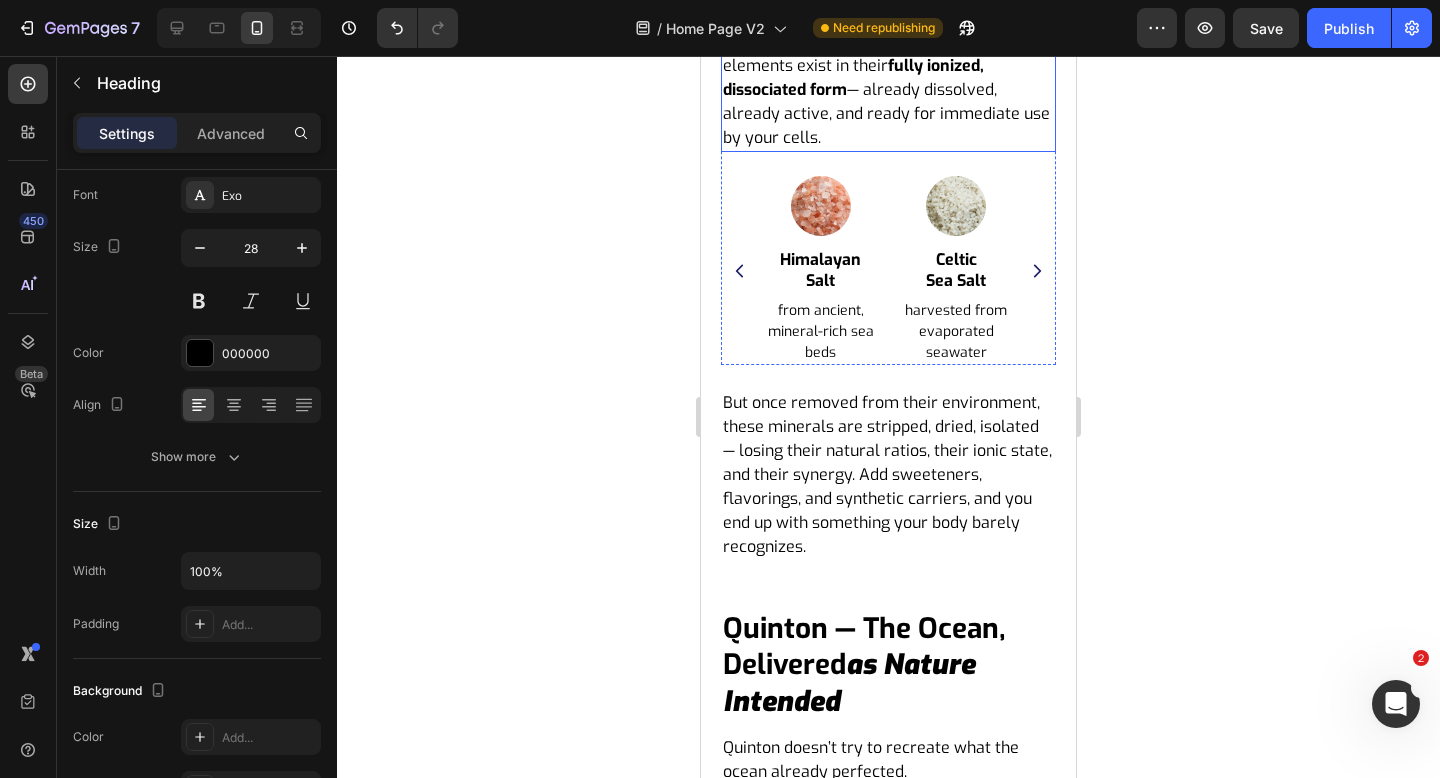 scroll, scrollTop: 1259, scrollLeft: 0, axis: vertical 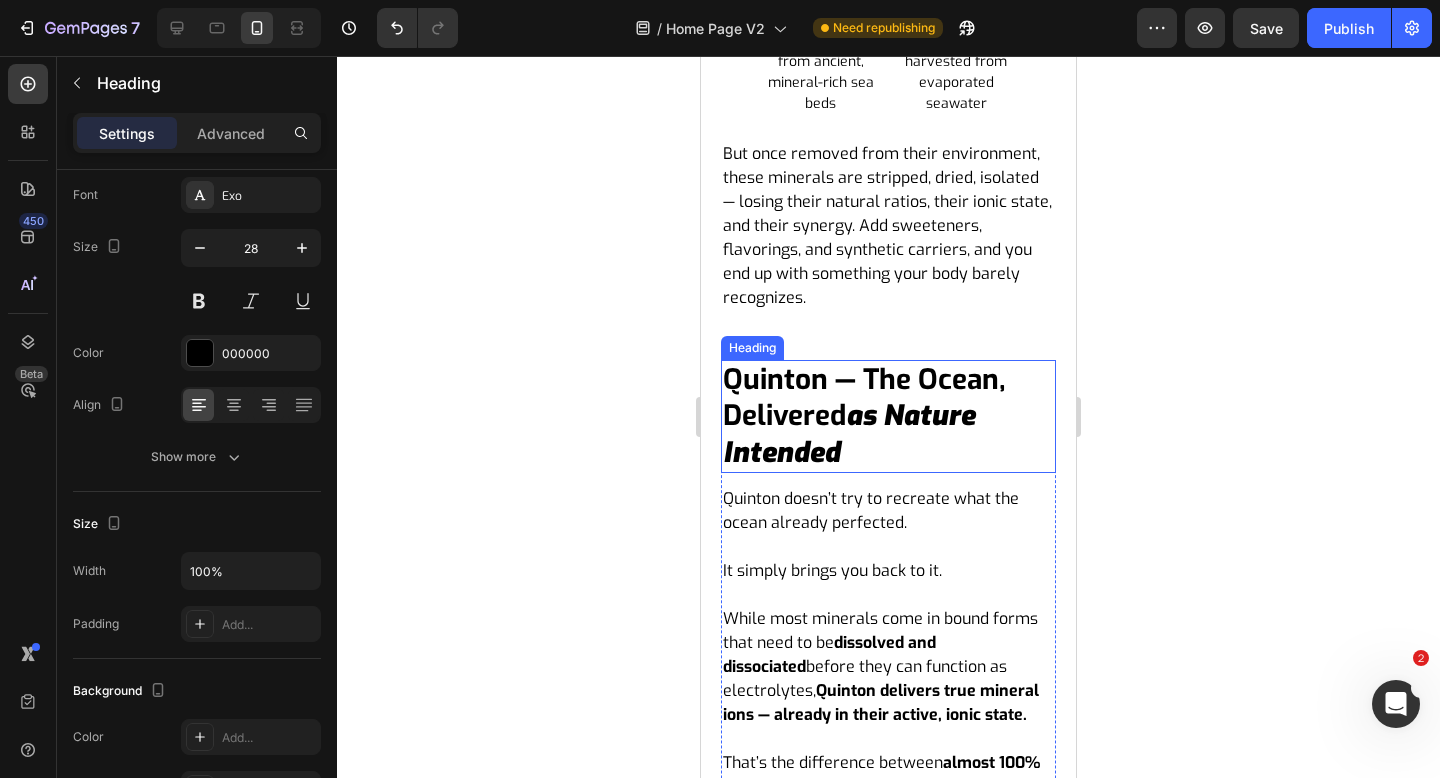 click on "Quinton — The Ocean, Delivered" at bounding box center [864, 397] 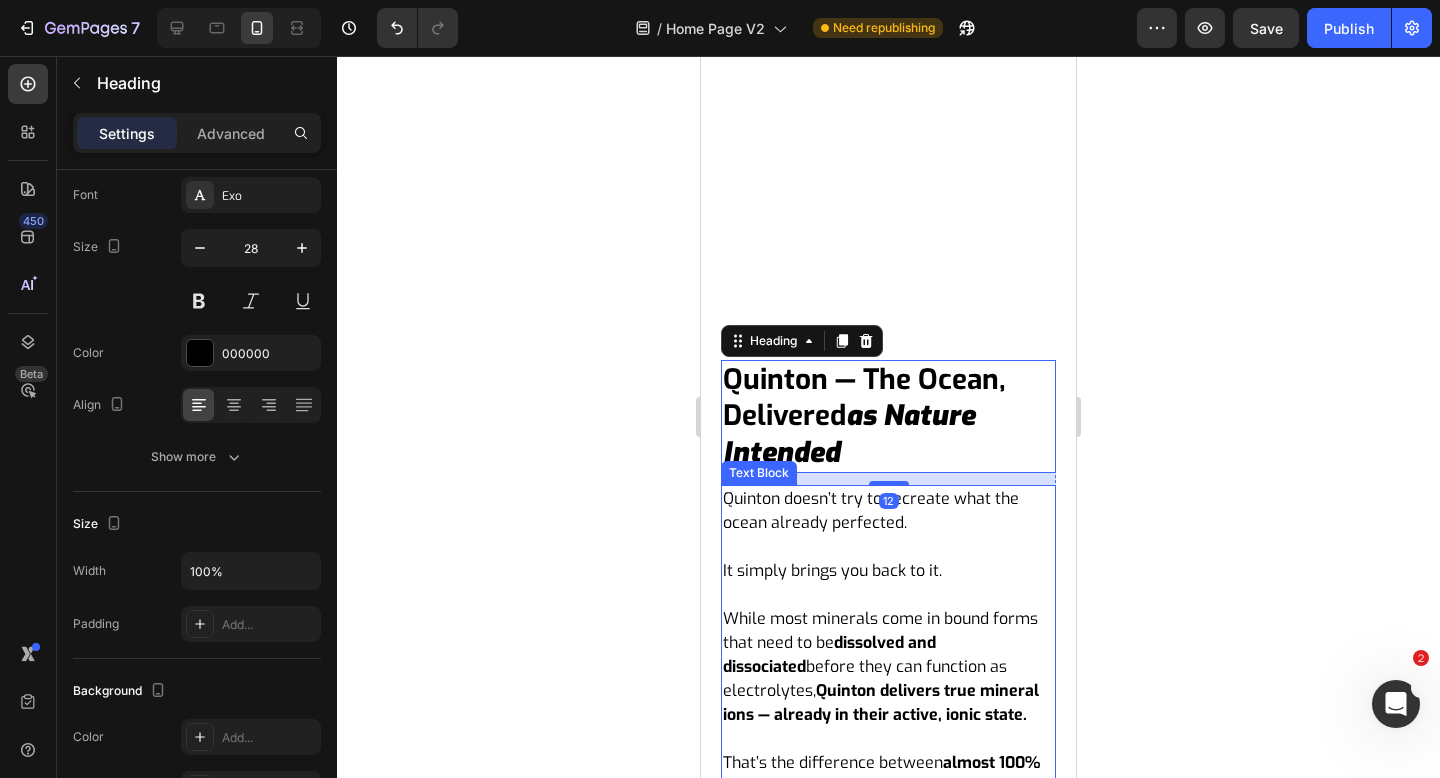scroll, scrollTop: 1772, scrollLeft: 0, axis: vertical 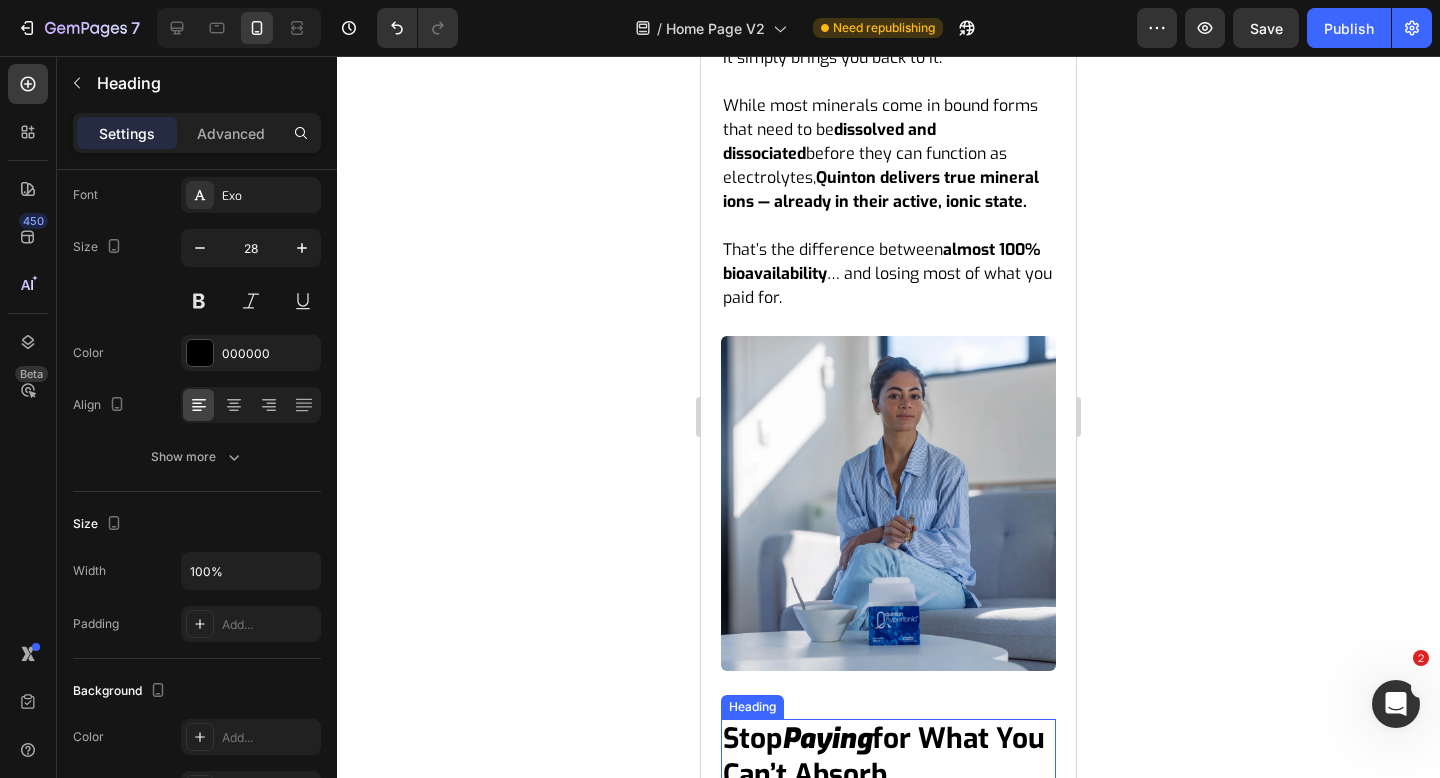click on "Paying" at bounding box center [827, 738] 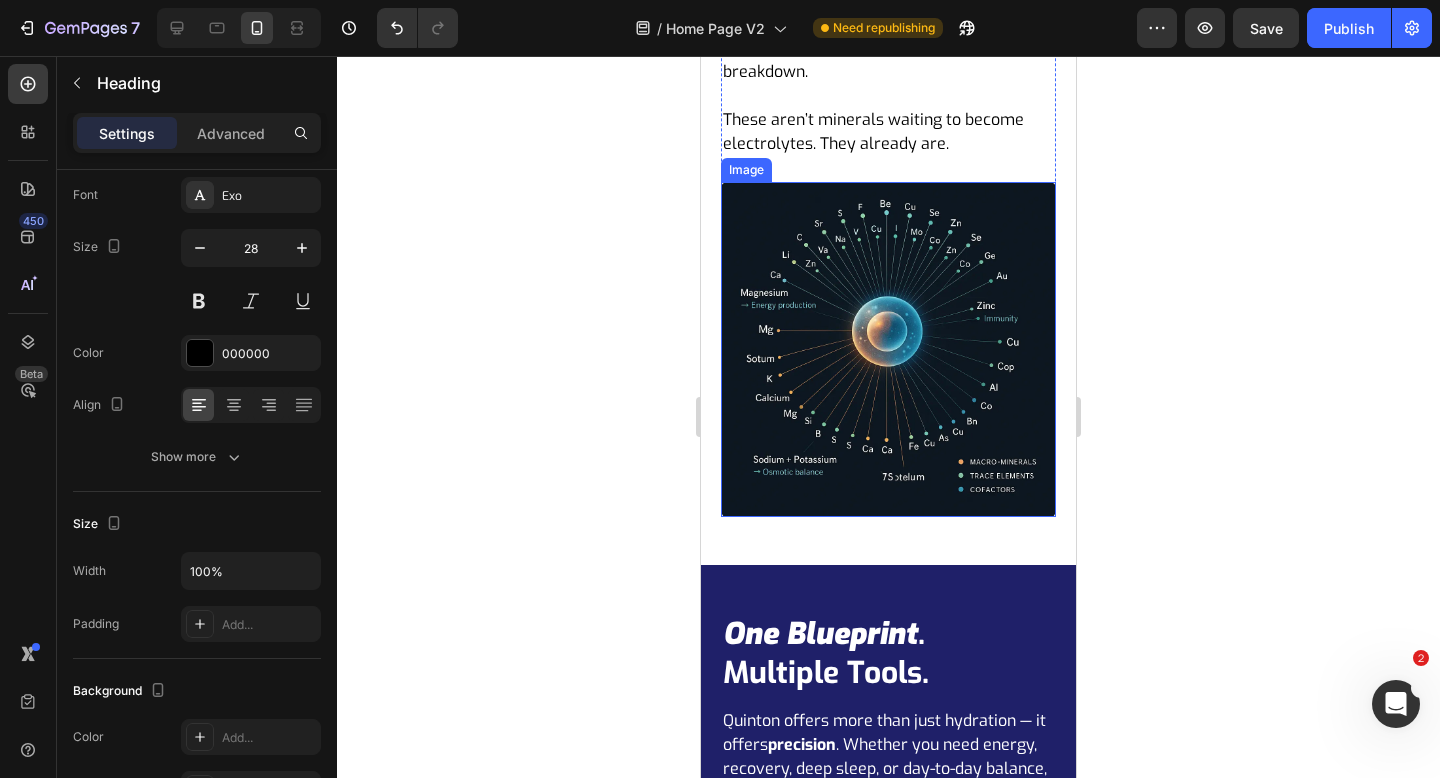 scroll, scrollTop: 2678, scrollLeft: 0, axis: vertical 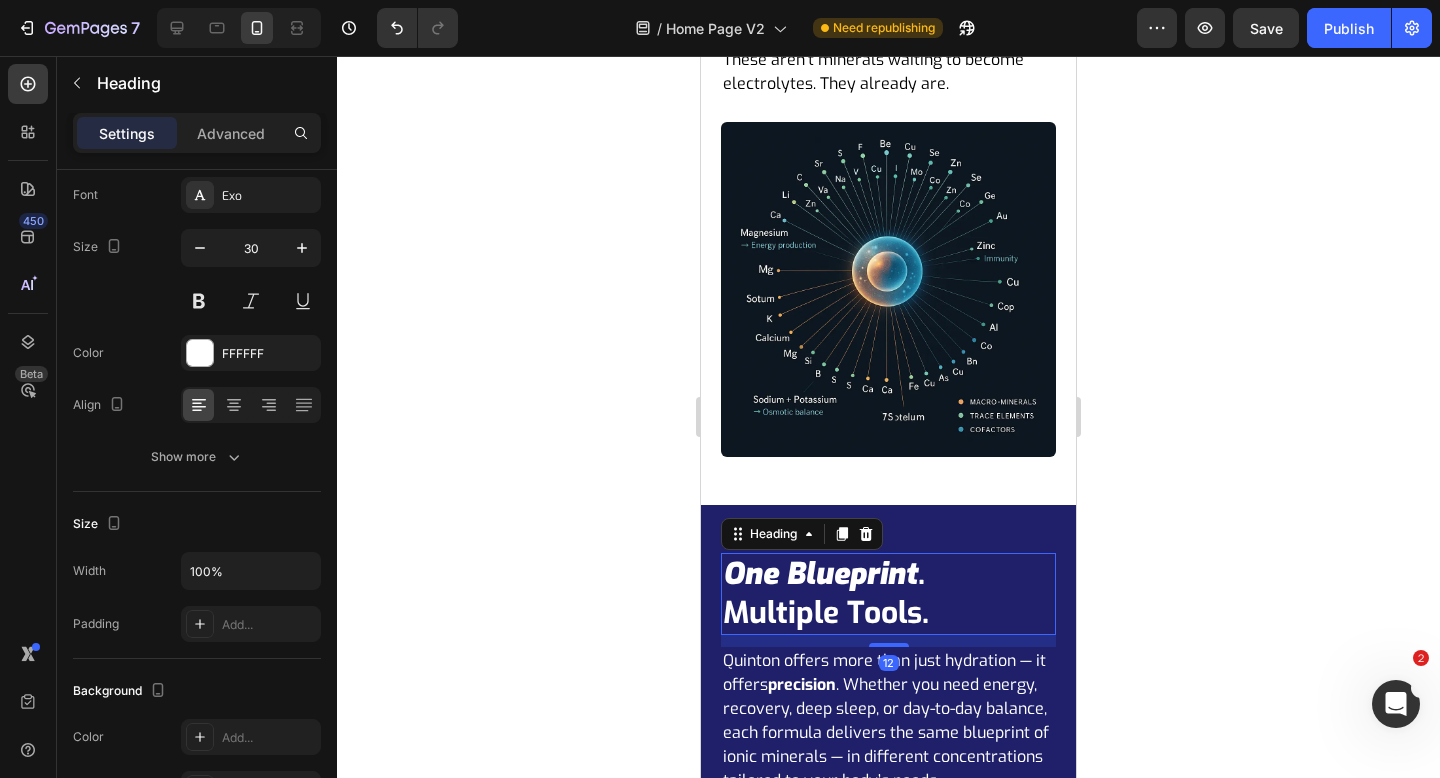 click on ". multiple tools." at bounding box center [826, 593] 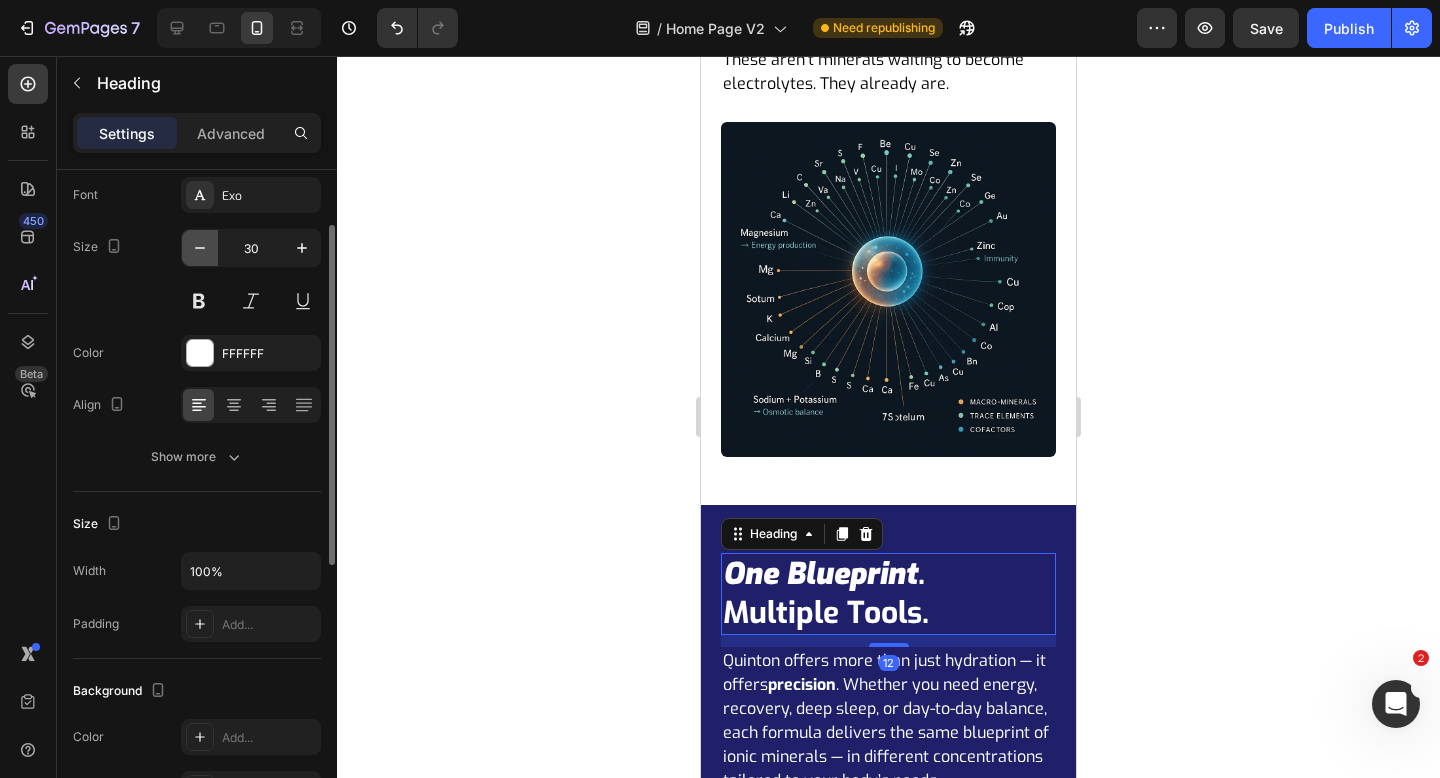 click at bounding box center [200, 248] 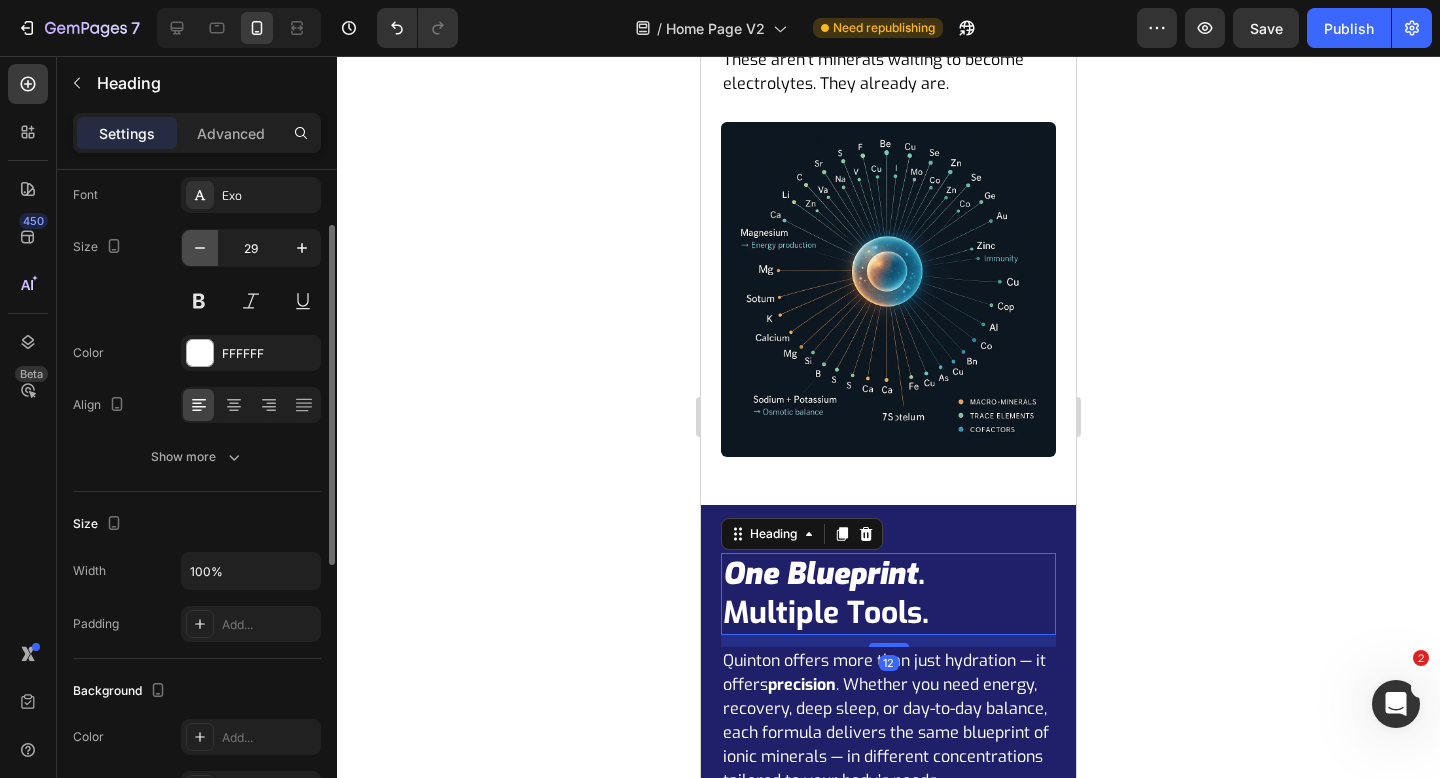 click at bounding box center [200, 248] 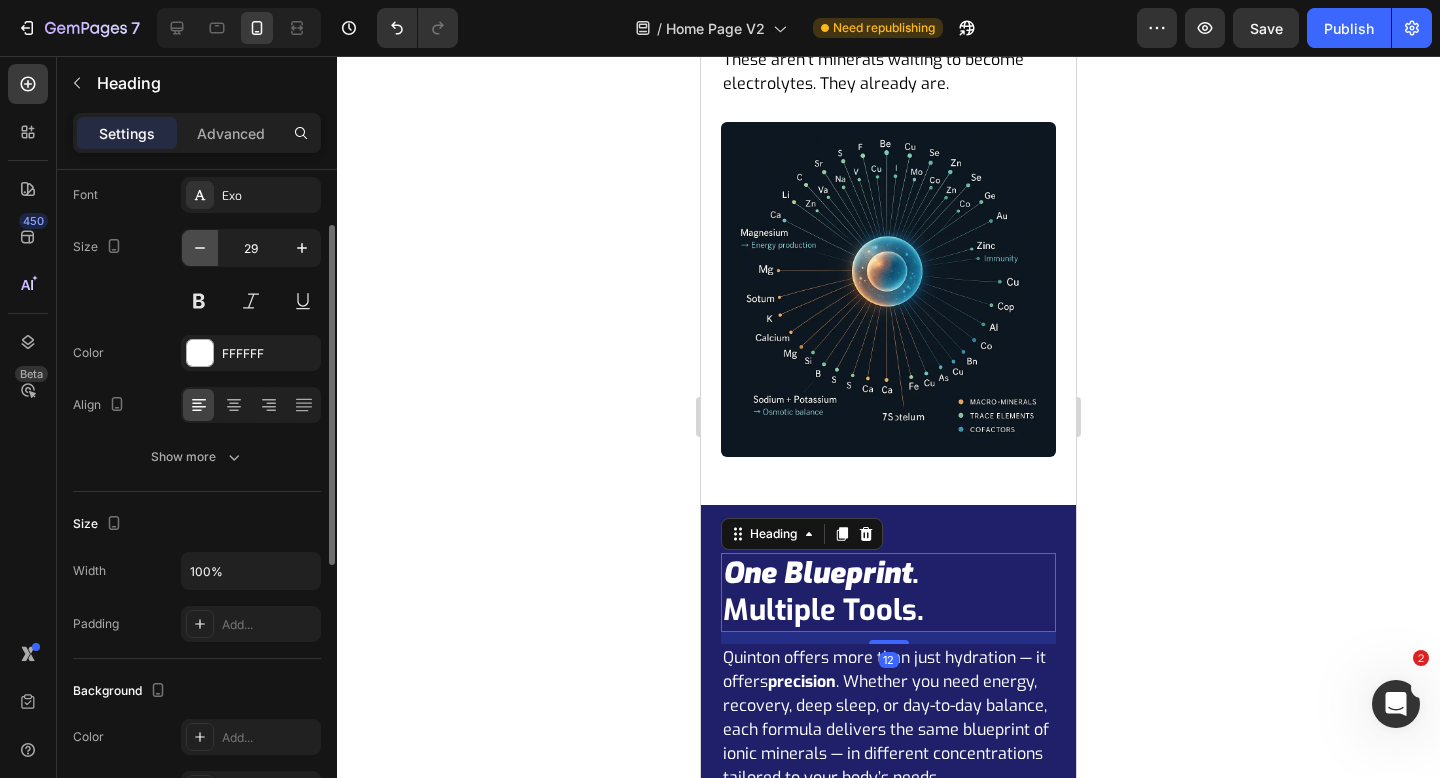 type on "28" 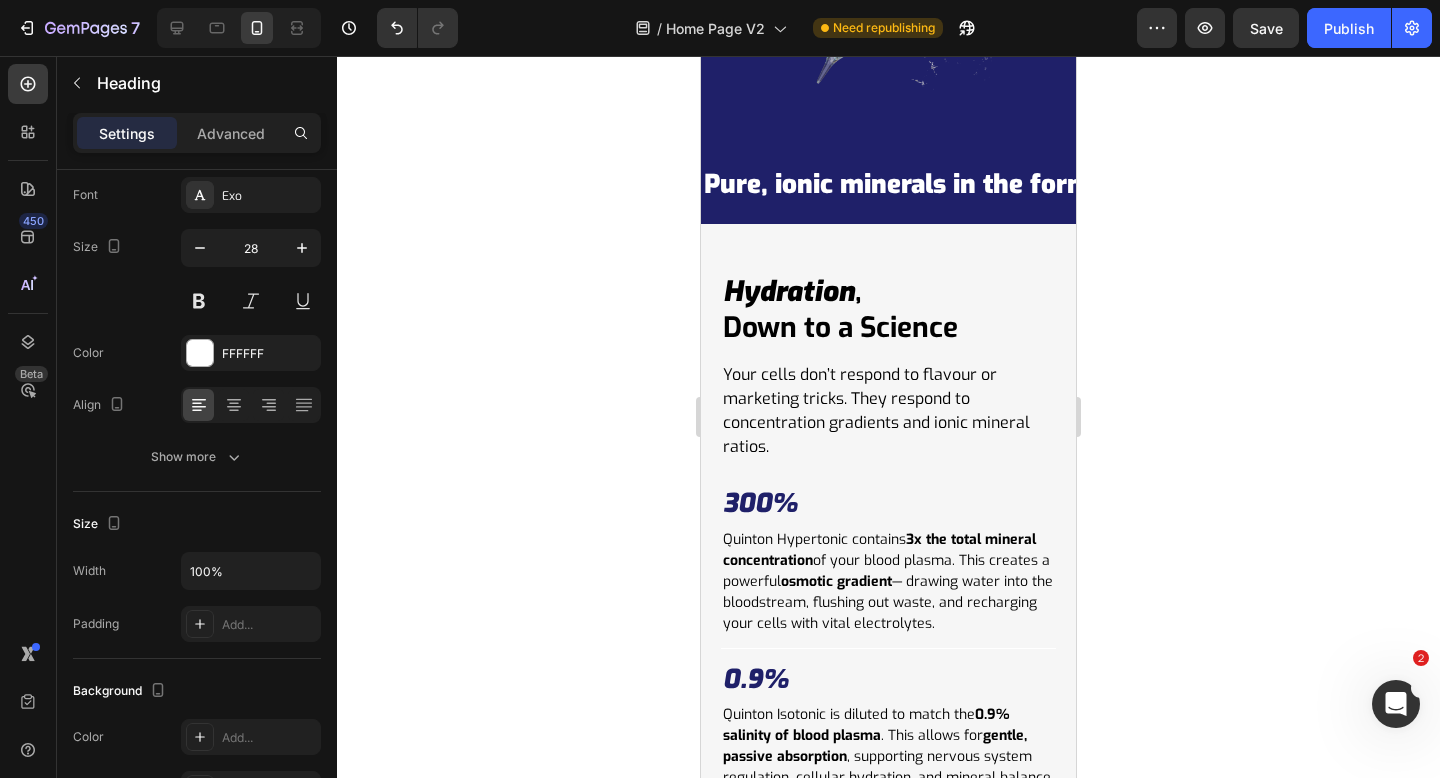 scroll, scrollTop: 7135, scrollLeft: 0, axis: vertical 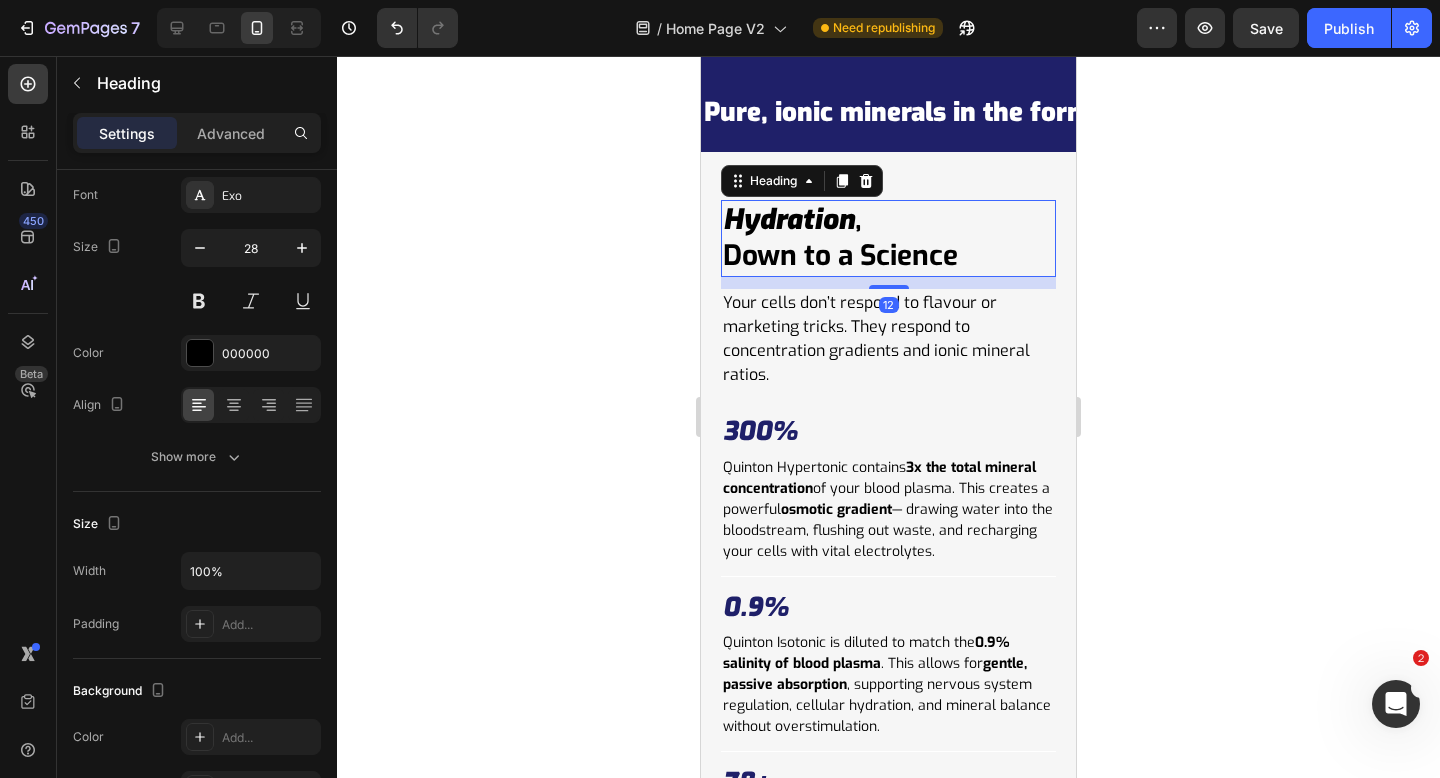 drag, startPoint x: 815, startPoint y: 235, endPoint x: 1222, endPoint y: 377, distance: 431.06033 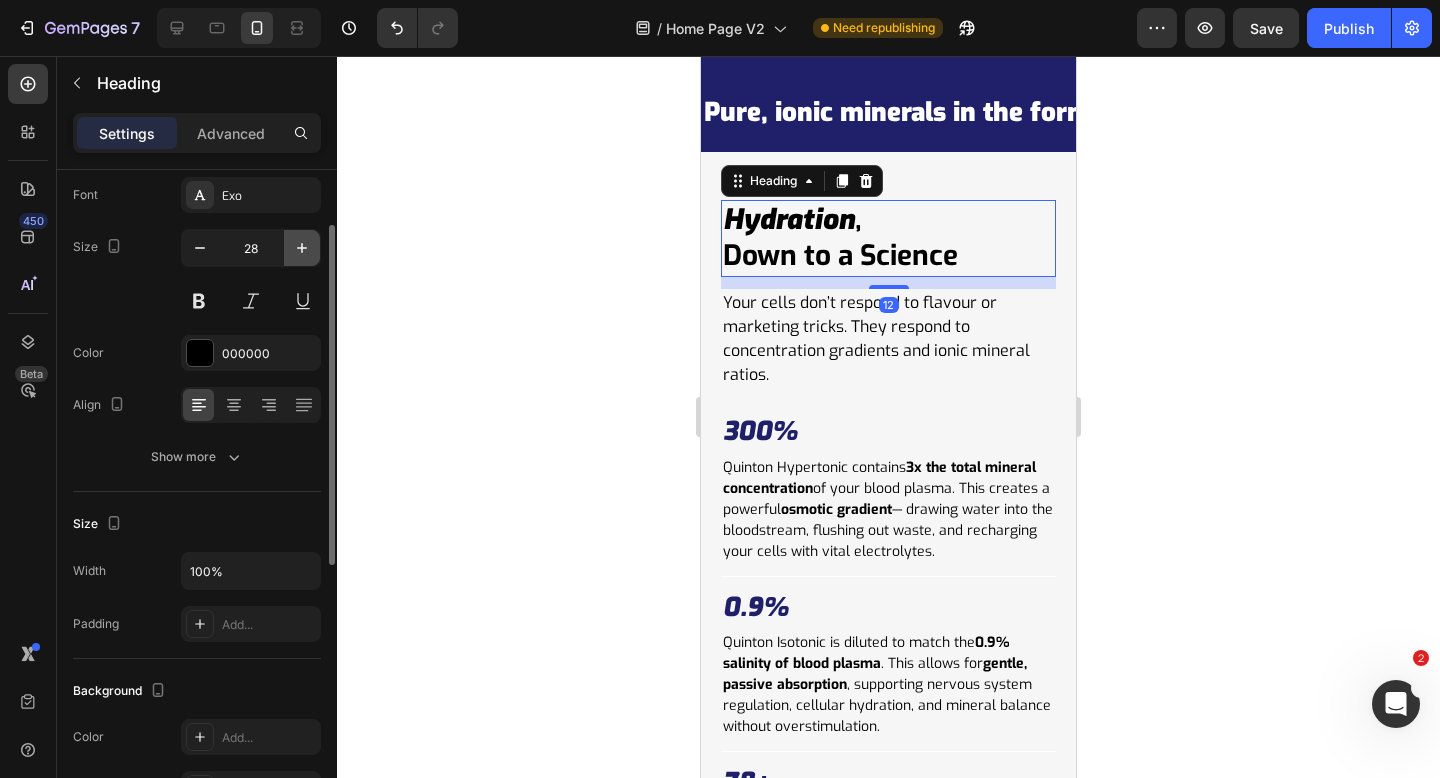 click 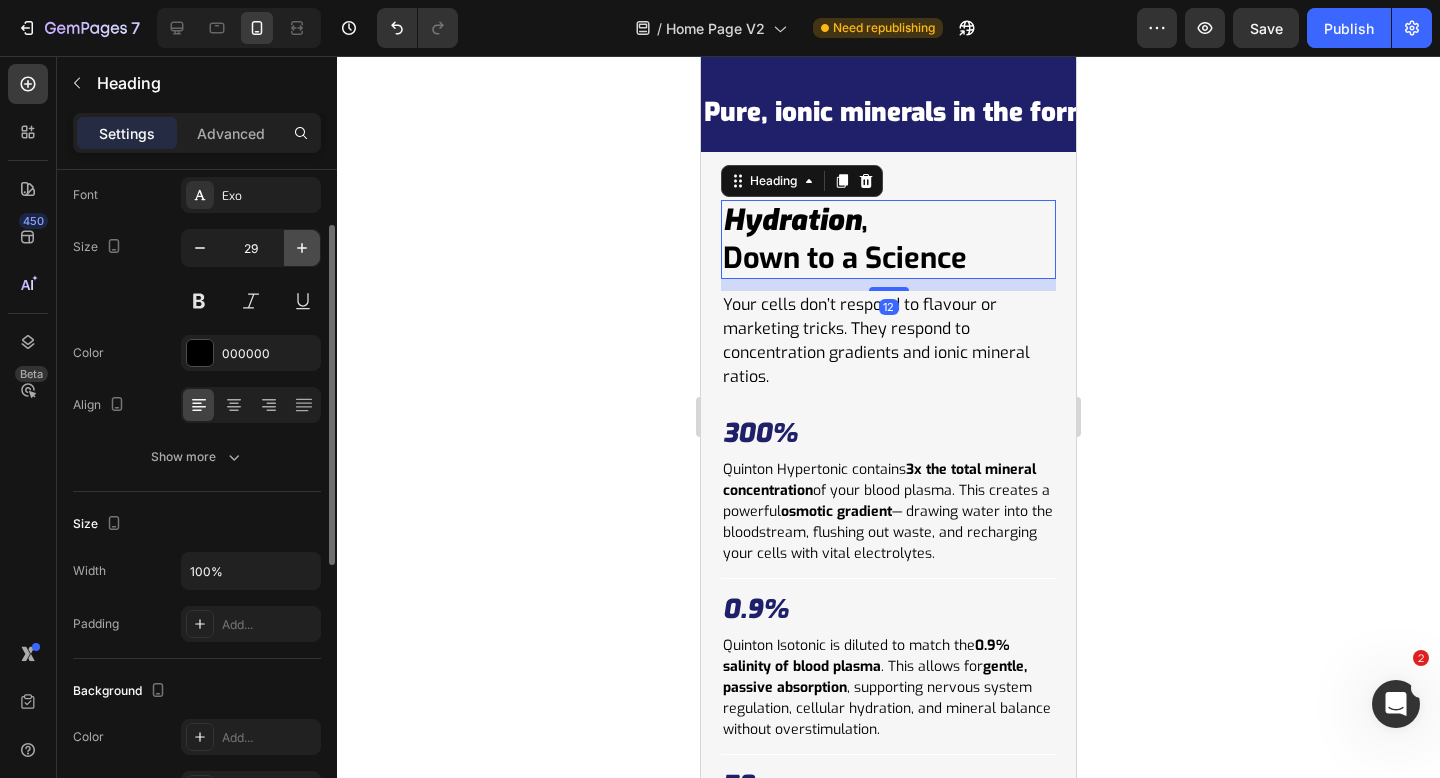type on "30" 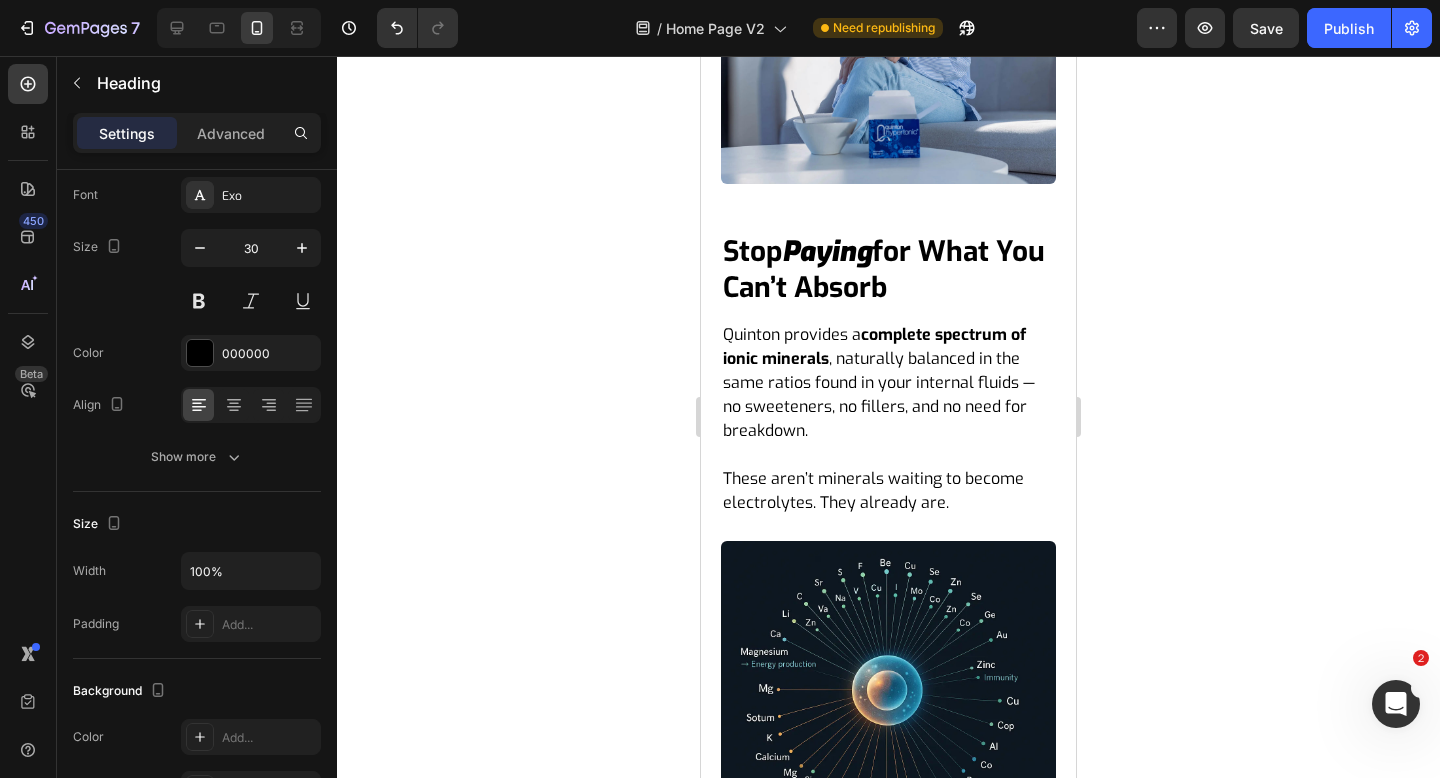 scroll, scrollTop: 2717, scrollLeft: 0, axis: vertical 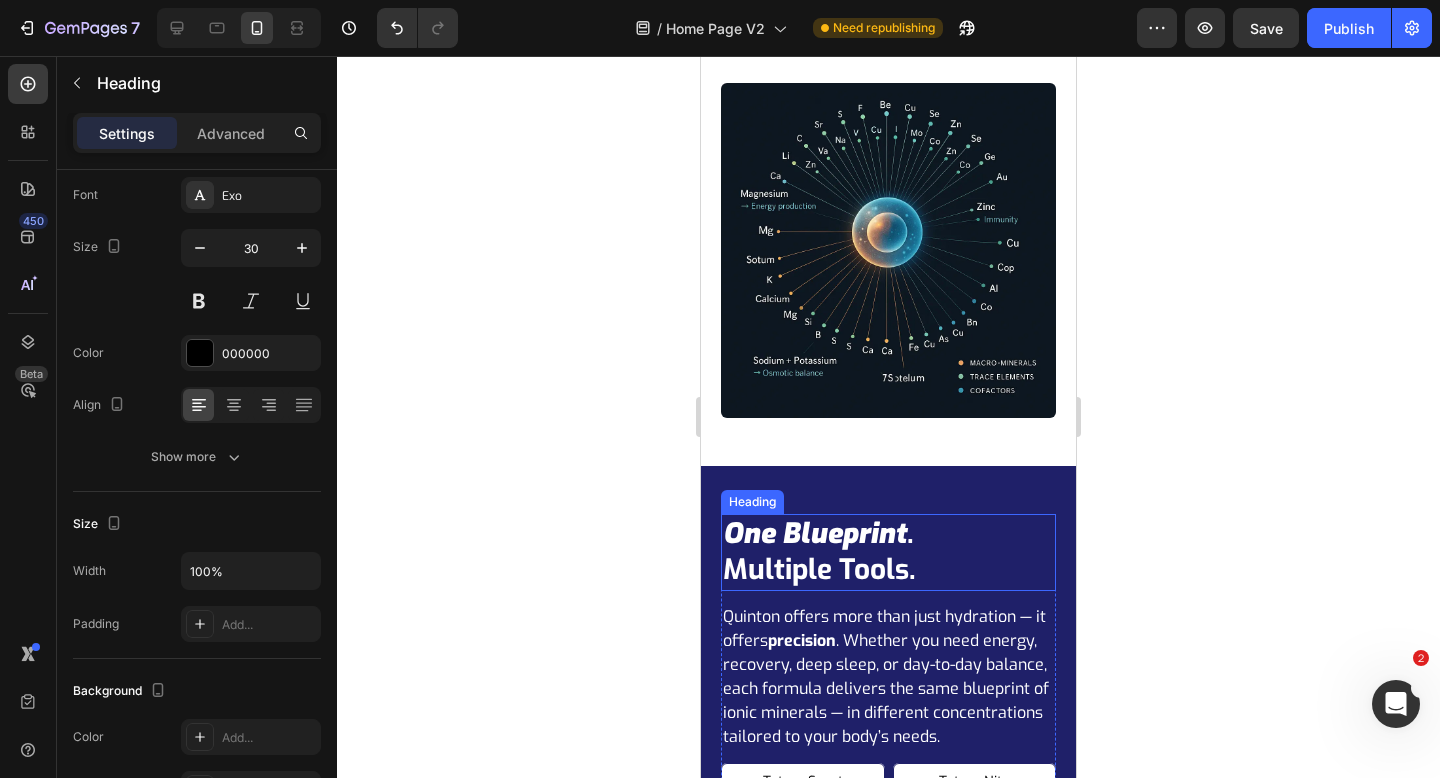click on "one blueprint" at bounding box center [815, 533] 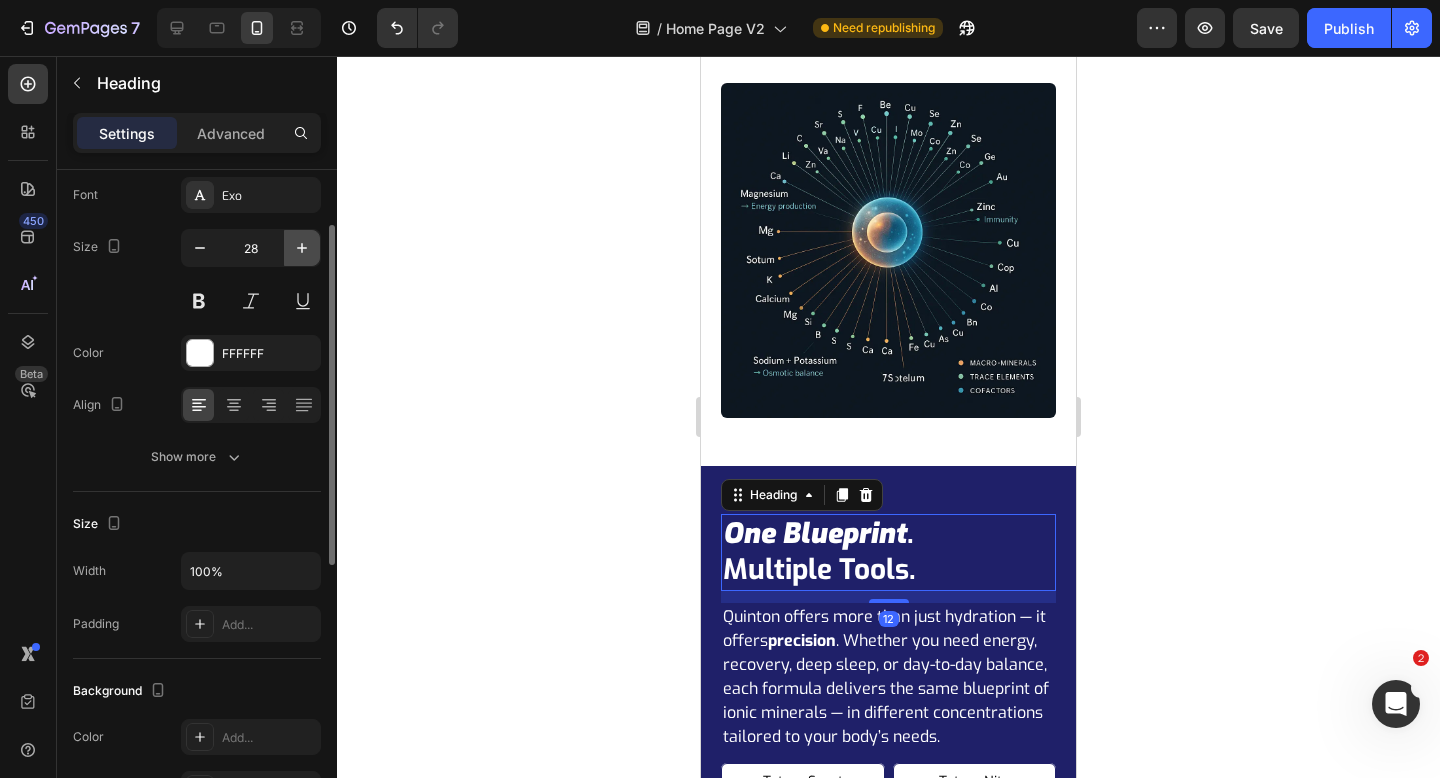 click 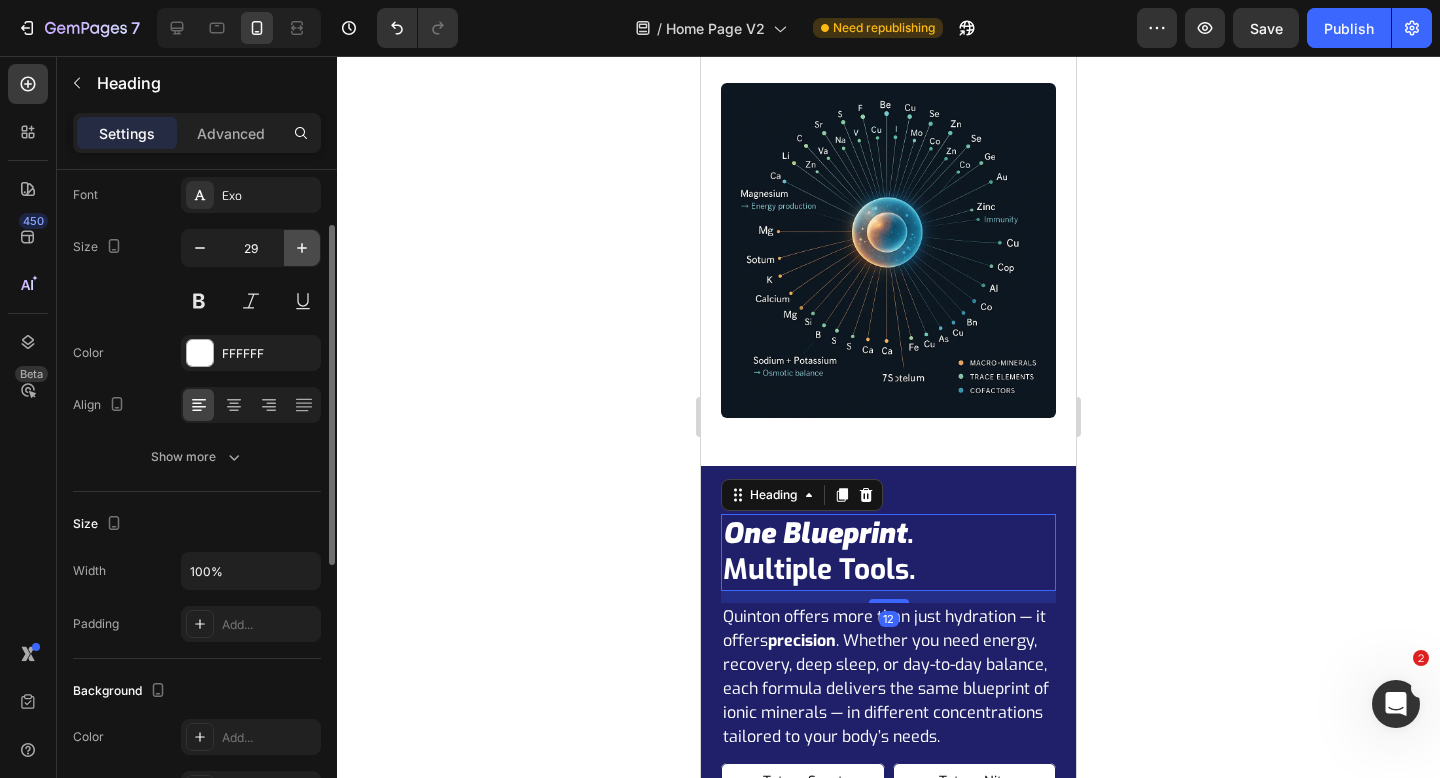 click 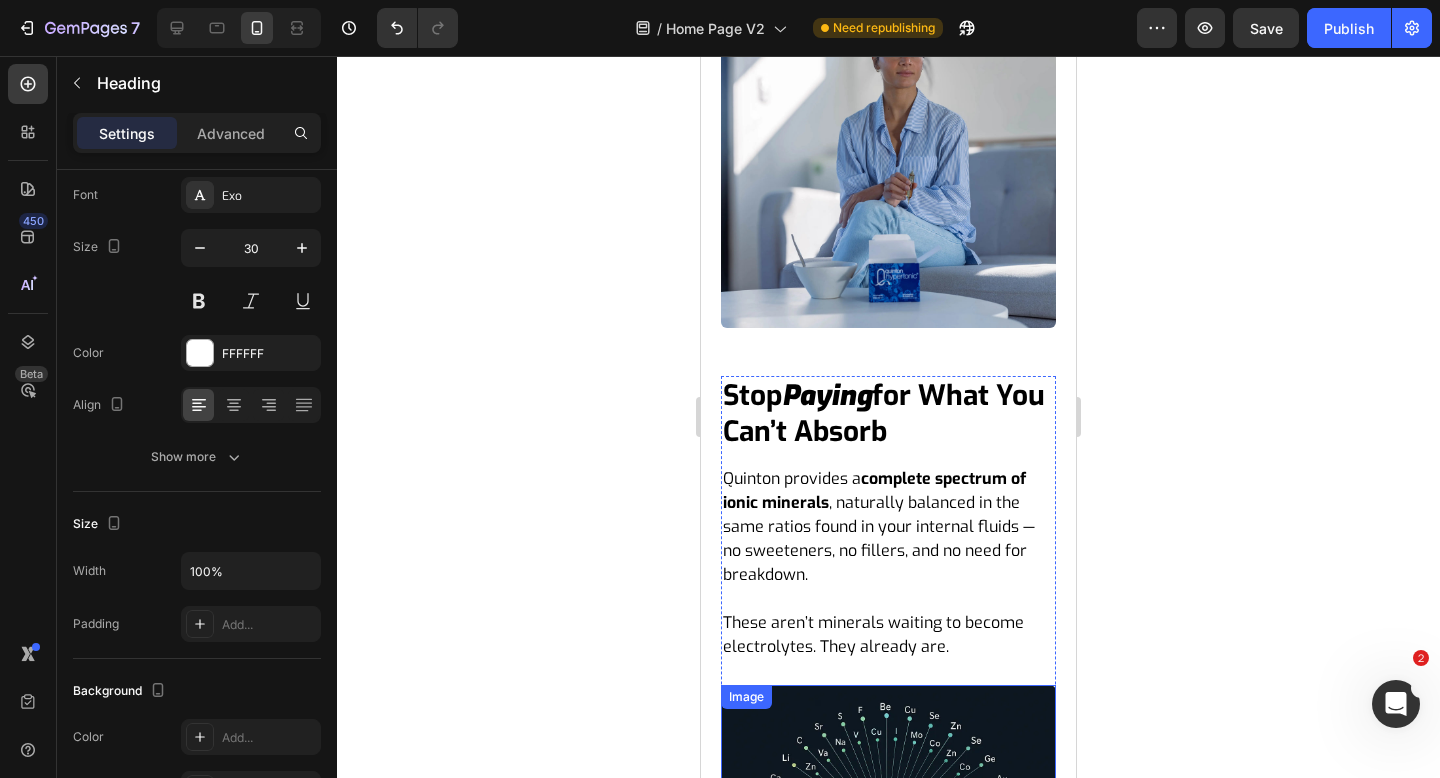scroll, scrollTop: 2013, scrollLeft: 0, axis: vertical 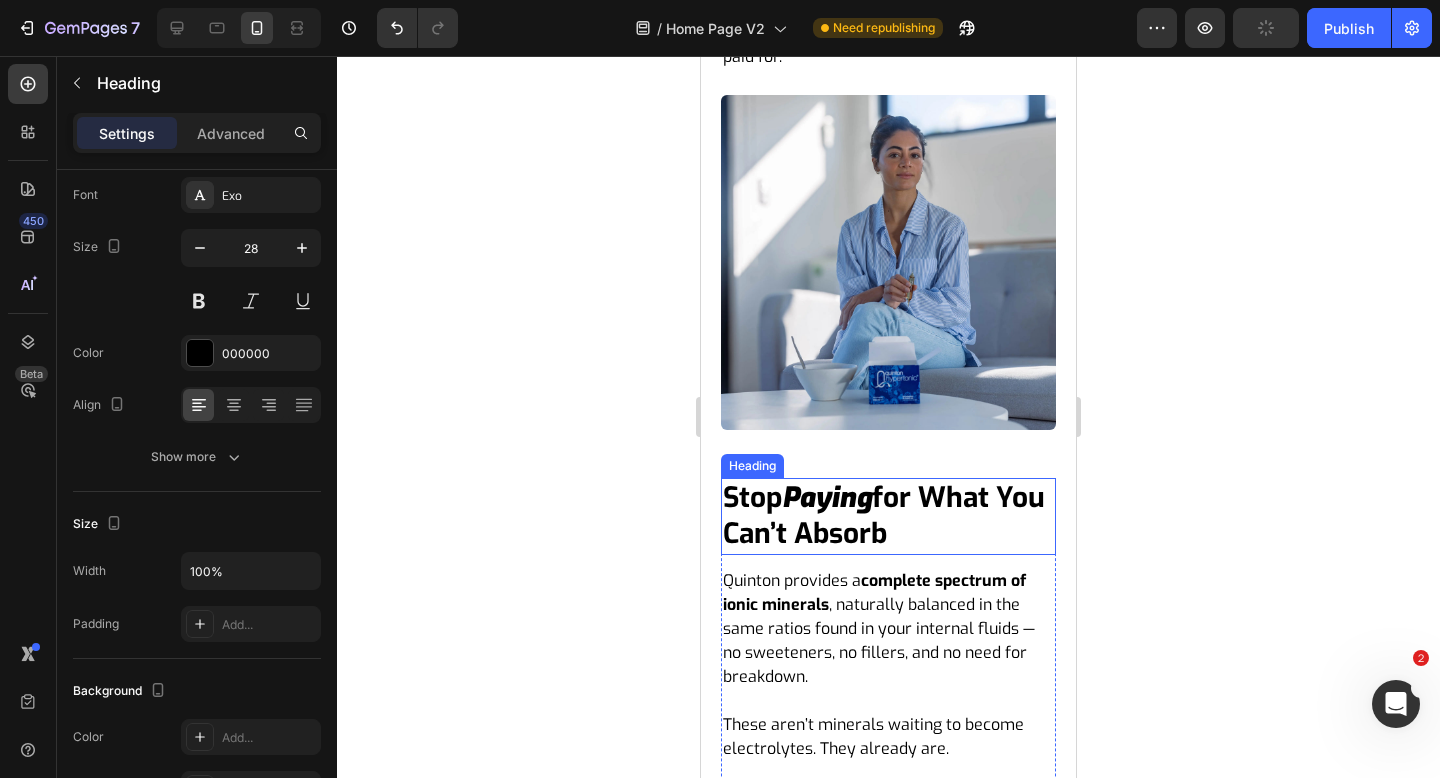 click on "for What You Can’t Absorb" at bounding box center (884, 515) 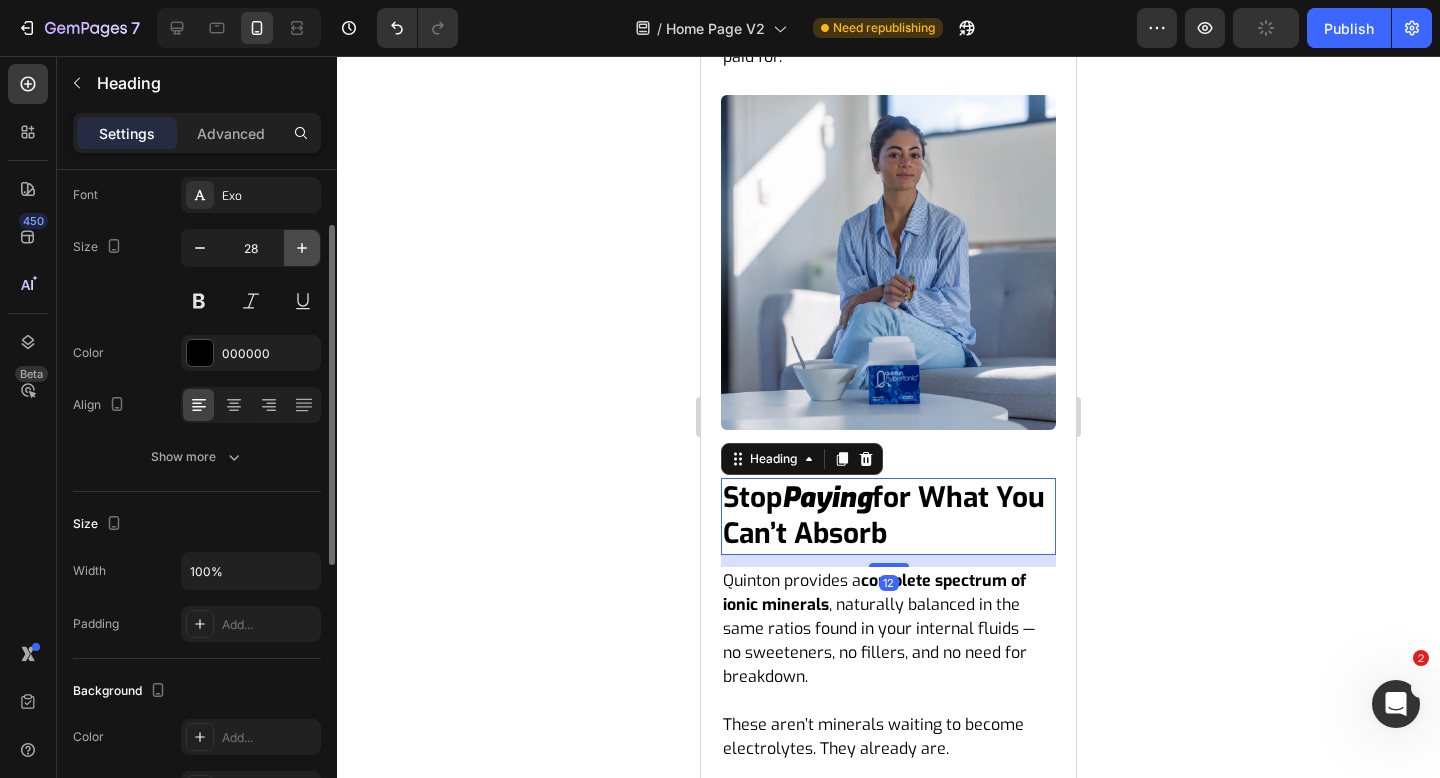 click 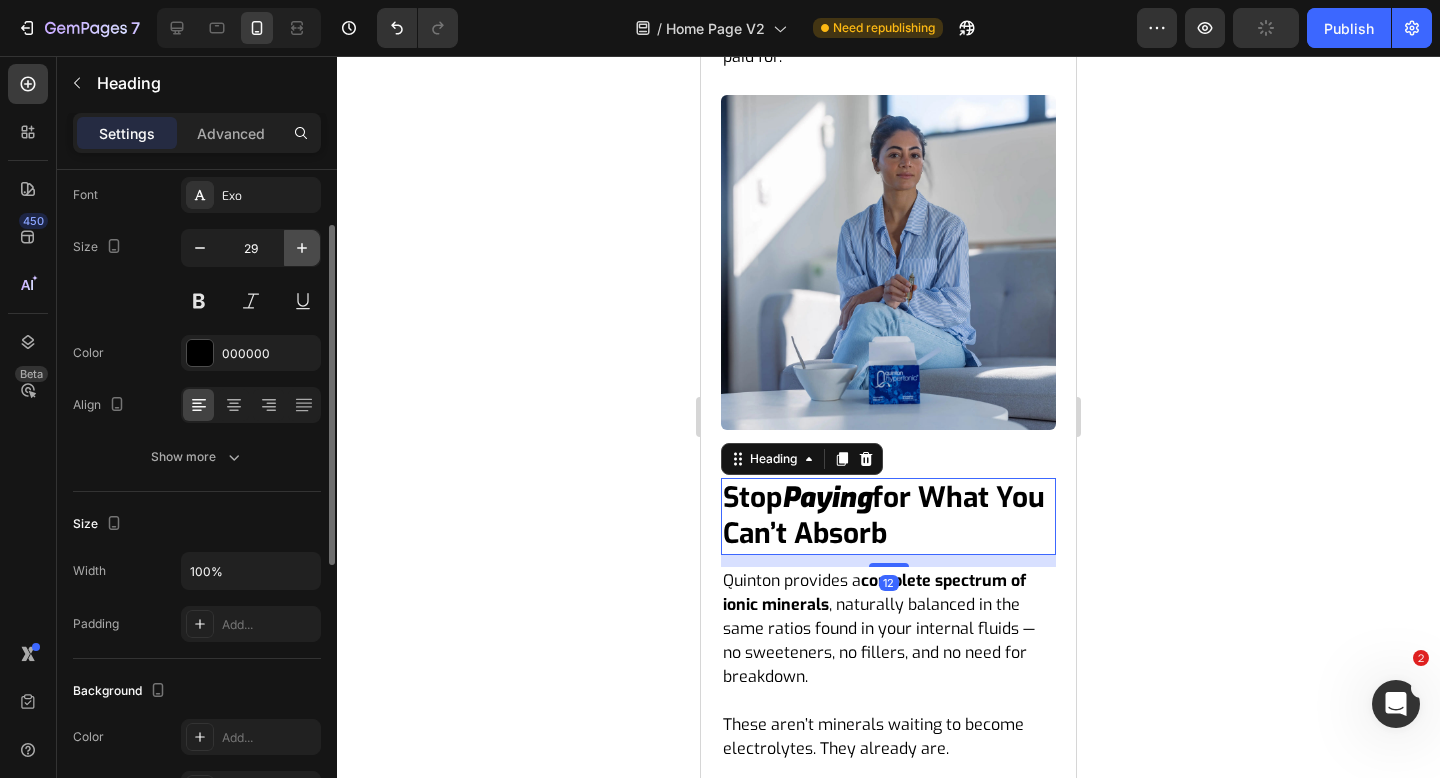 click 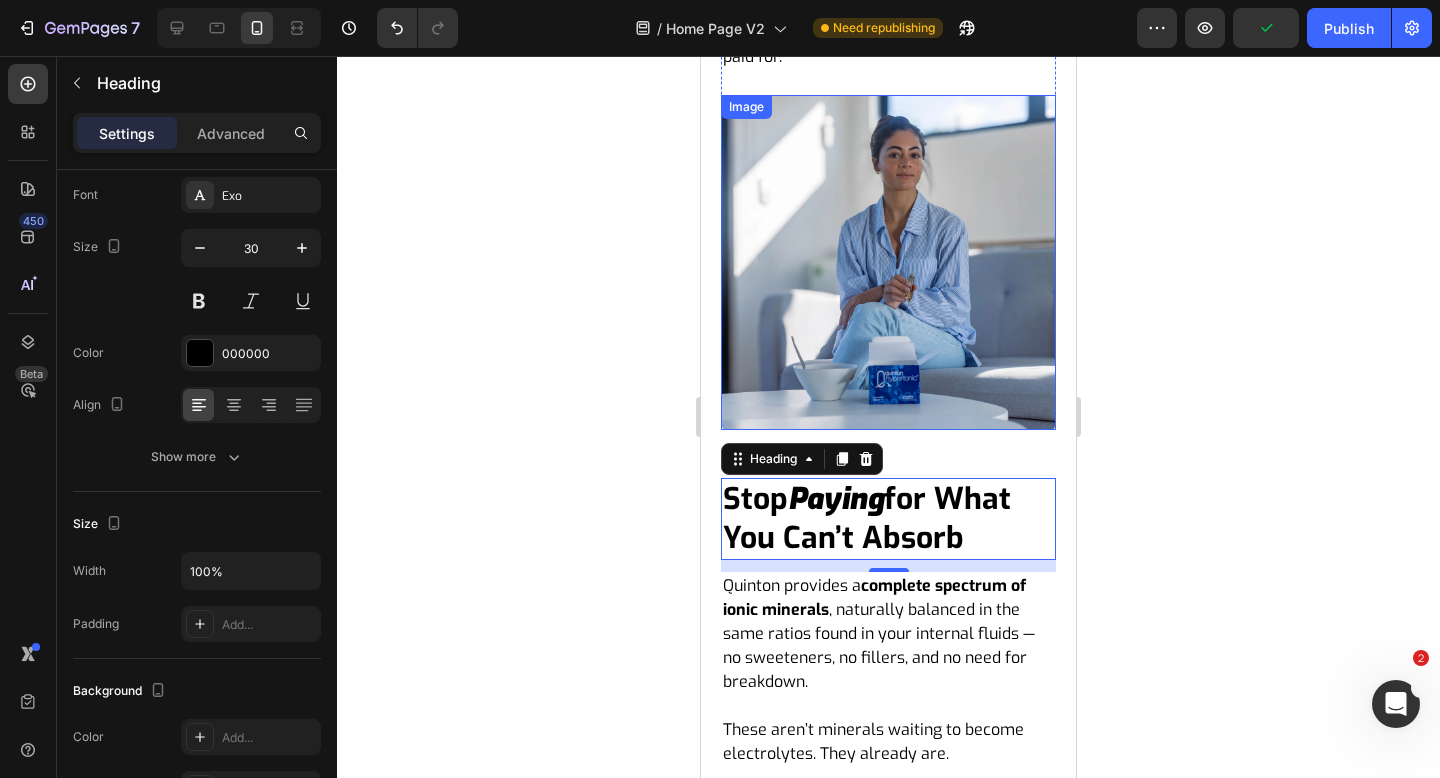 scroll, scrollTop: 1498, scrollLeft: 0, axis: vertical 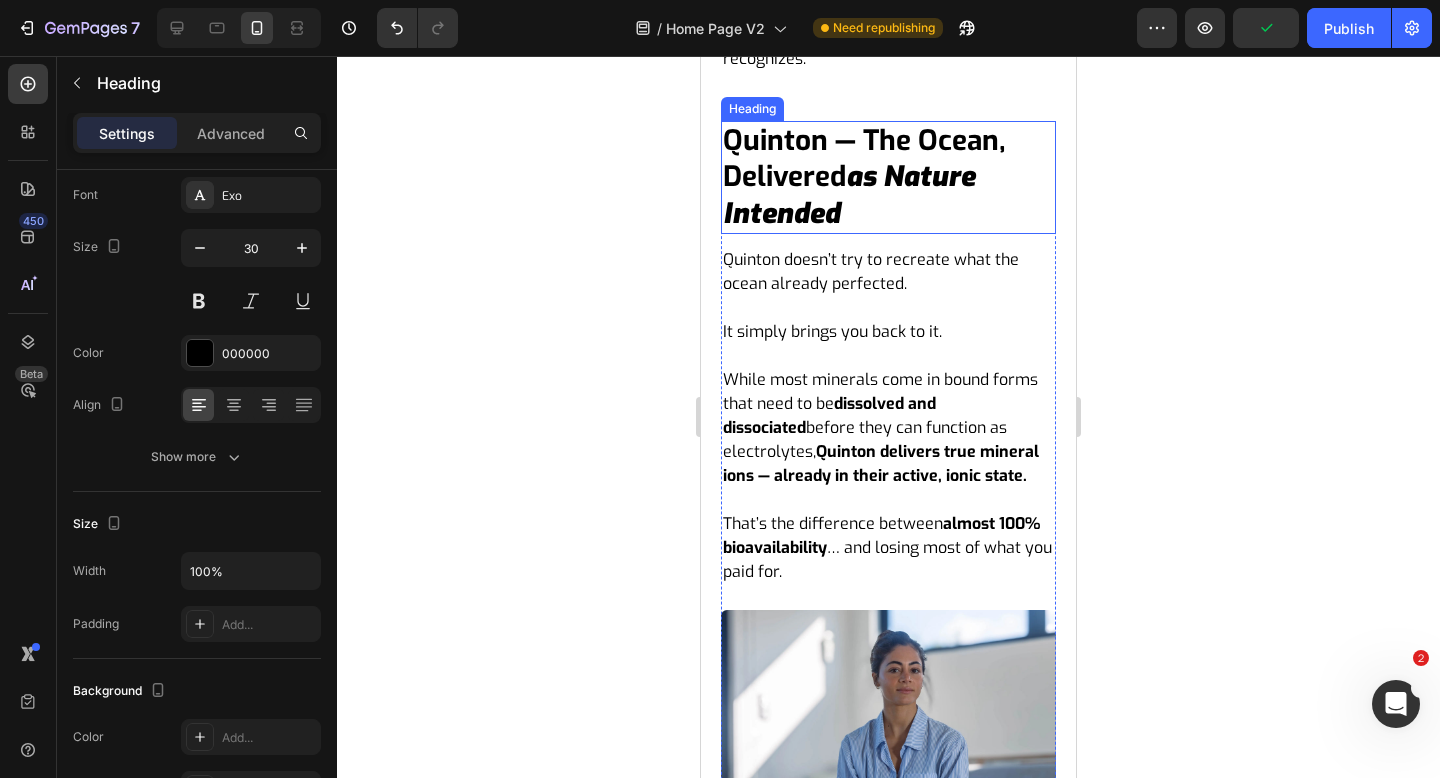 click on "Quinton — The Ocean, Delivered as Nature Intended Heading" at bounding box center [888, 177] 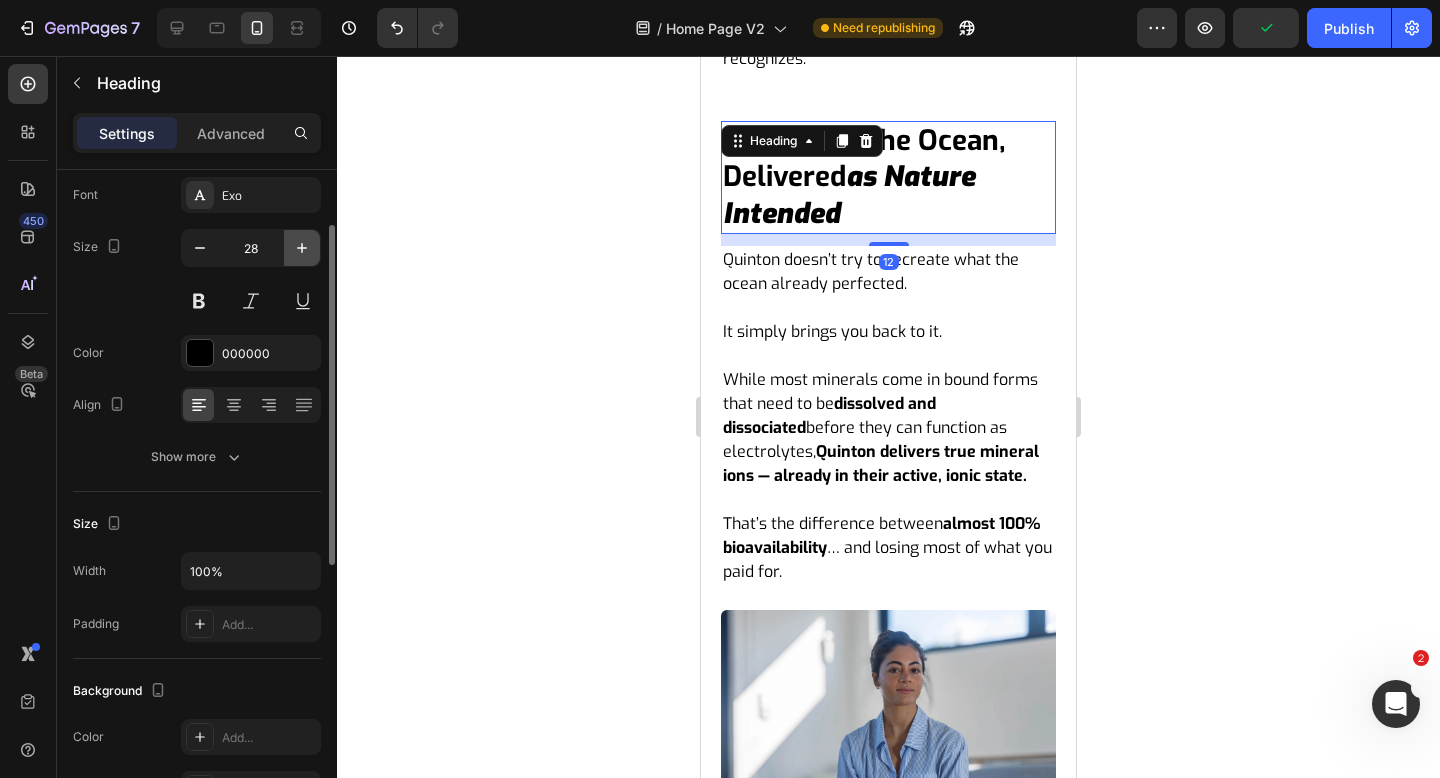click at bounding box center (302, 248) 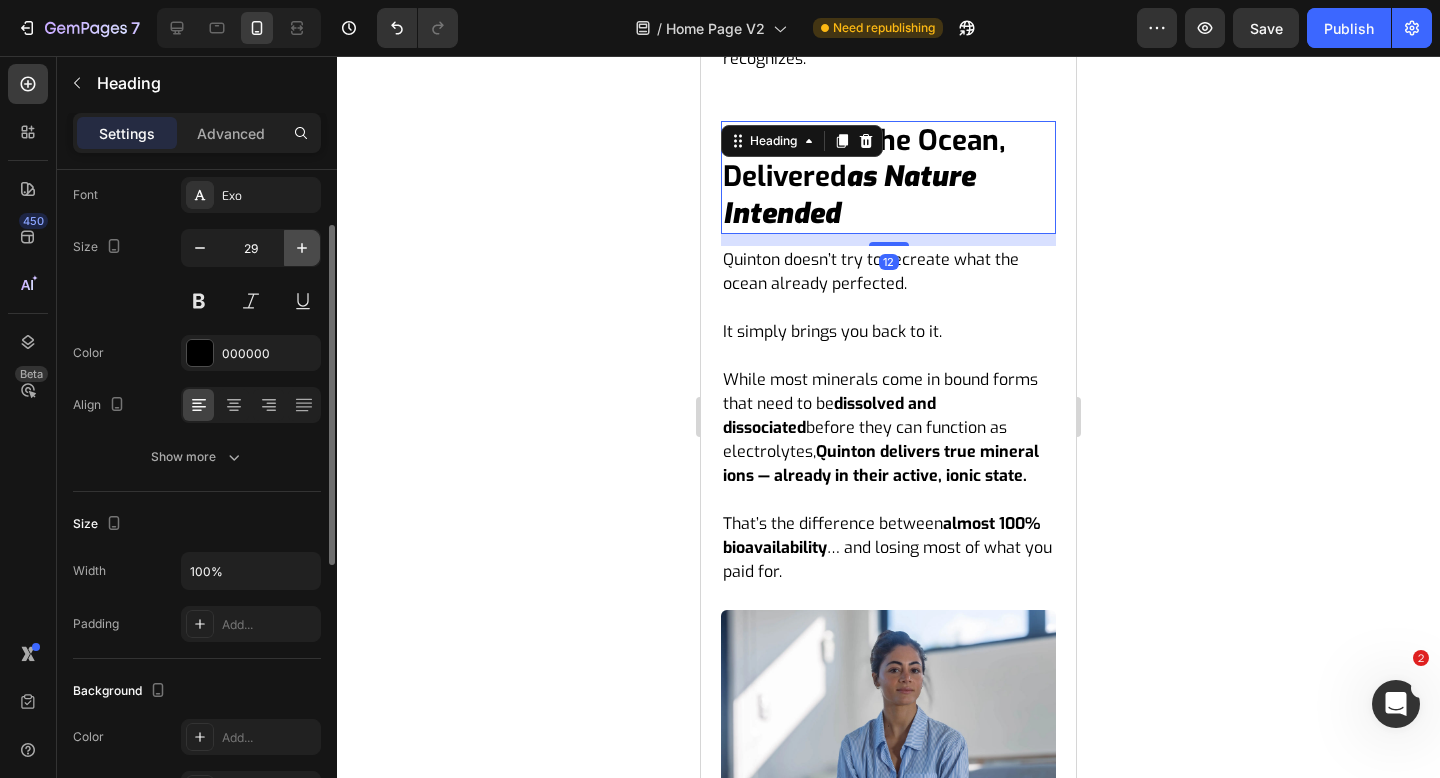 click at bounding box center (302, 248) 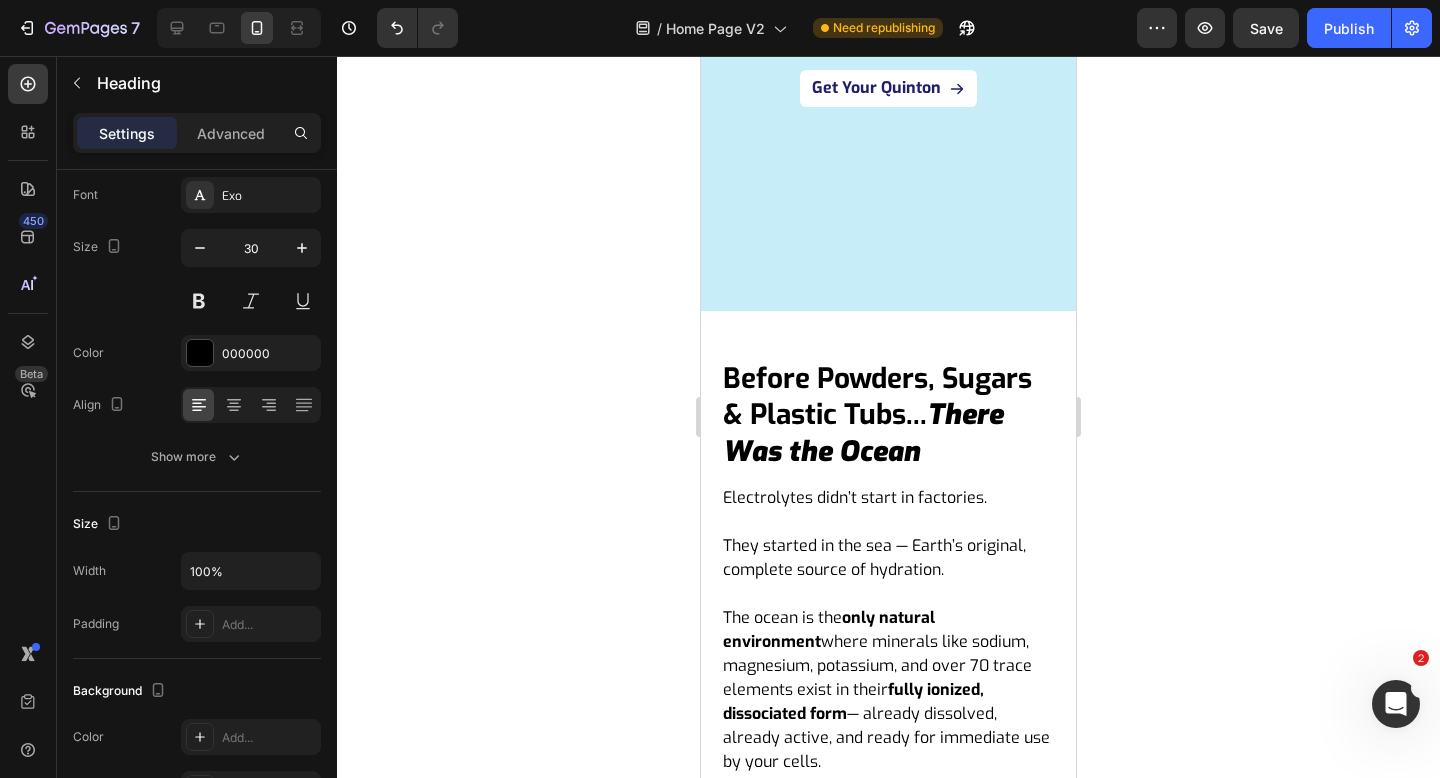 scroll, scrollTop: 341, scrollLeft: 0, axis: vertical 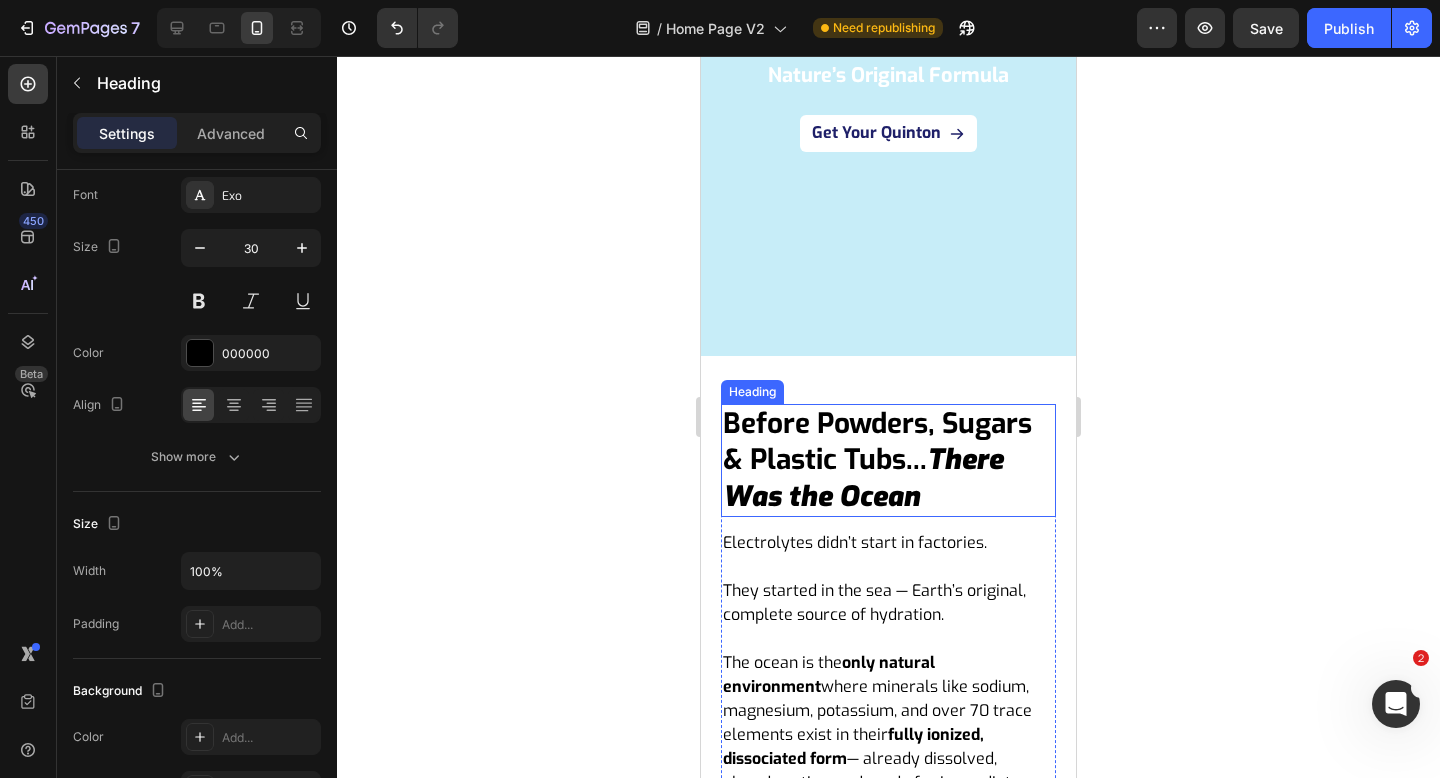click on "Before Powders, Sugars & Plastic Tubs..." at bounding box center (877, 441) 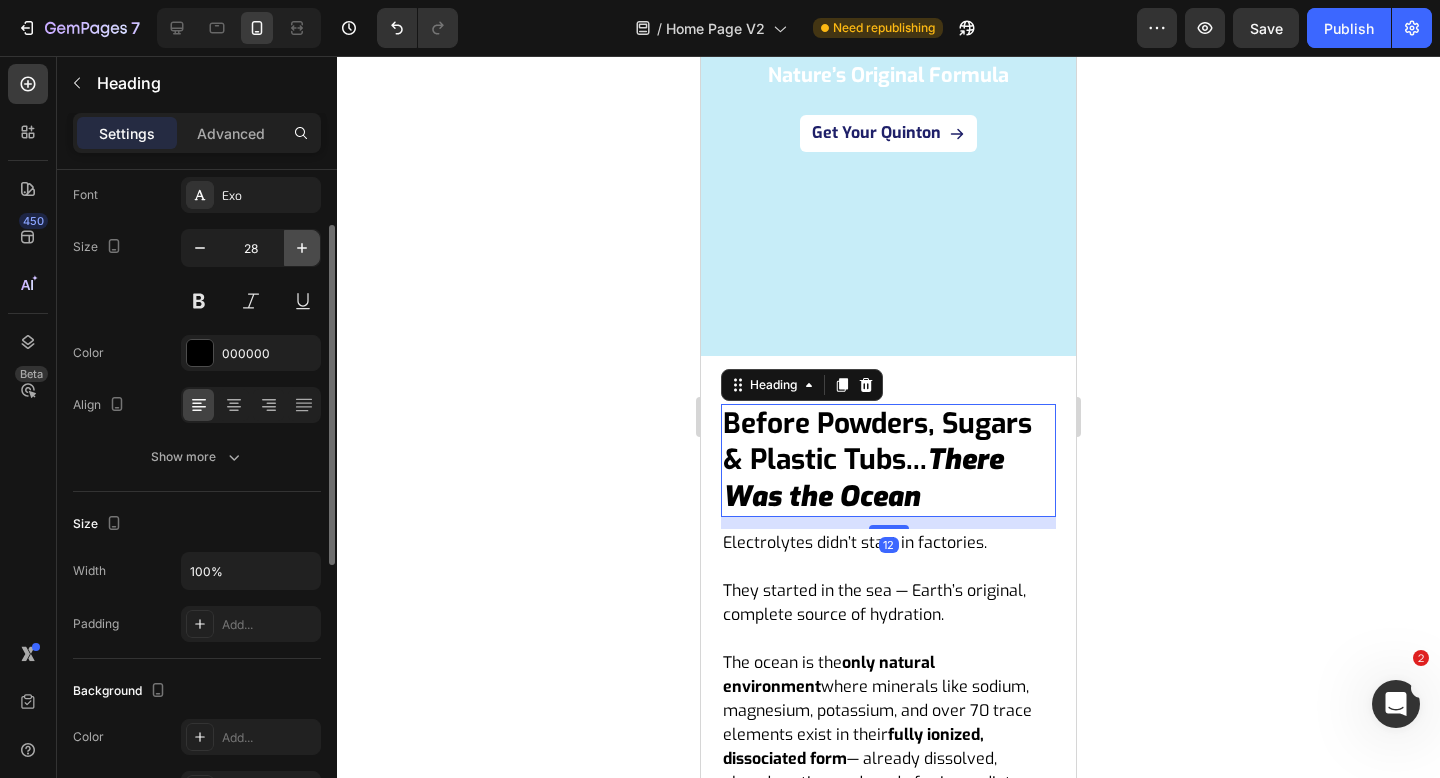 click 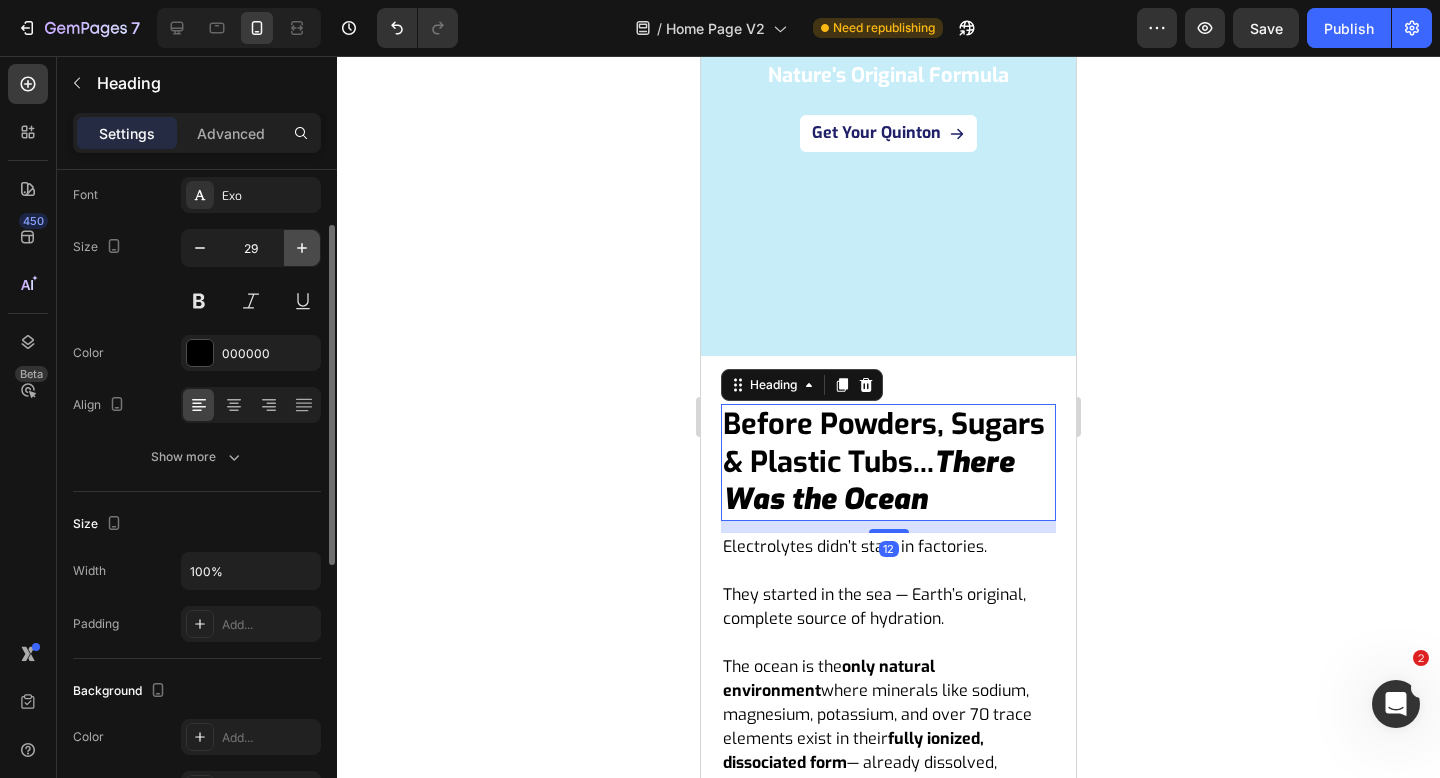 type on "30" 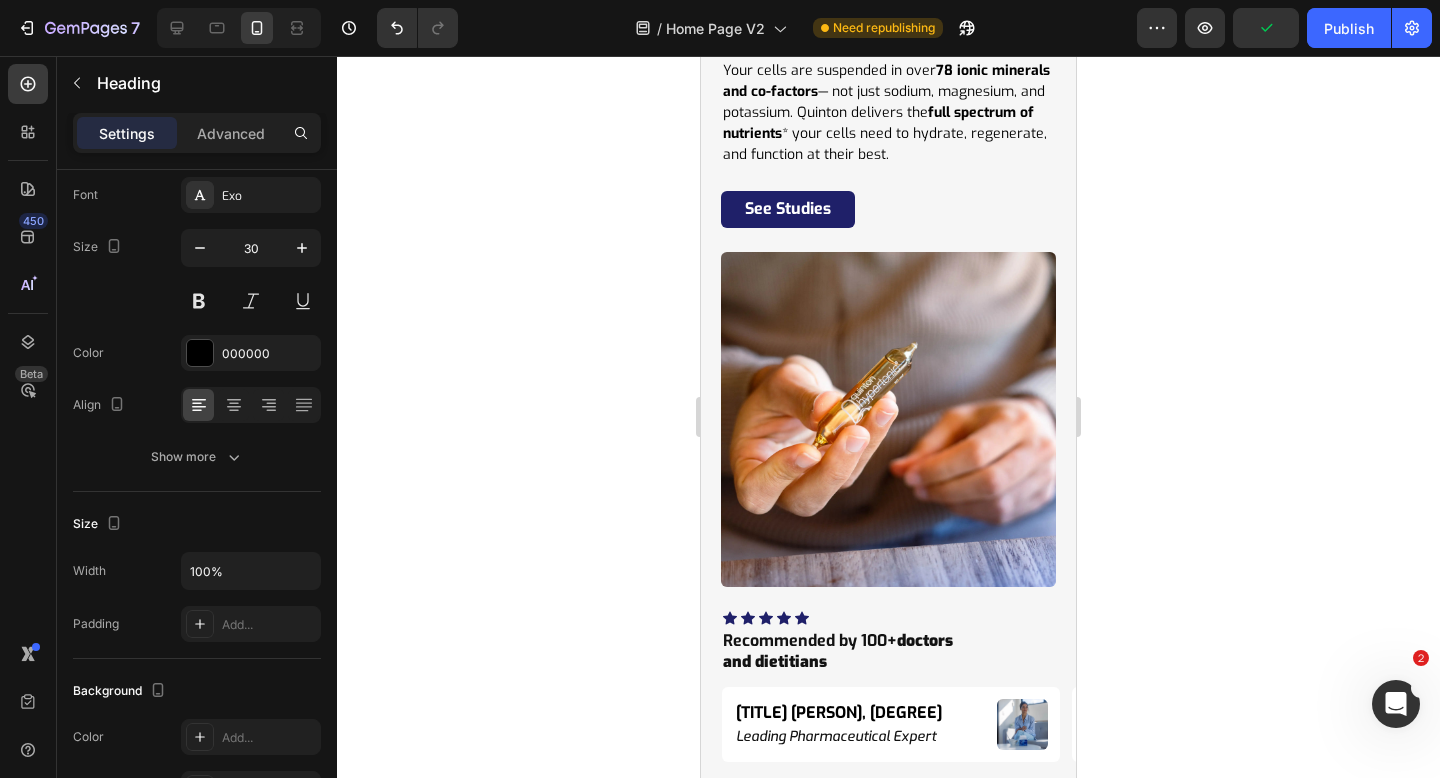 scroll, scrollTop: 8177, scrollLeft: 0, axis: vertical 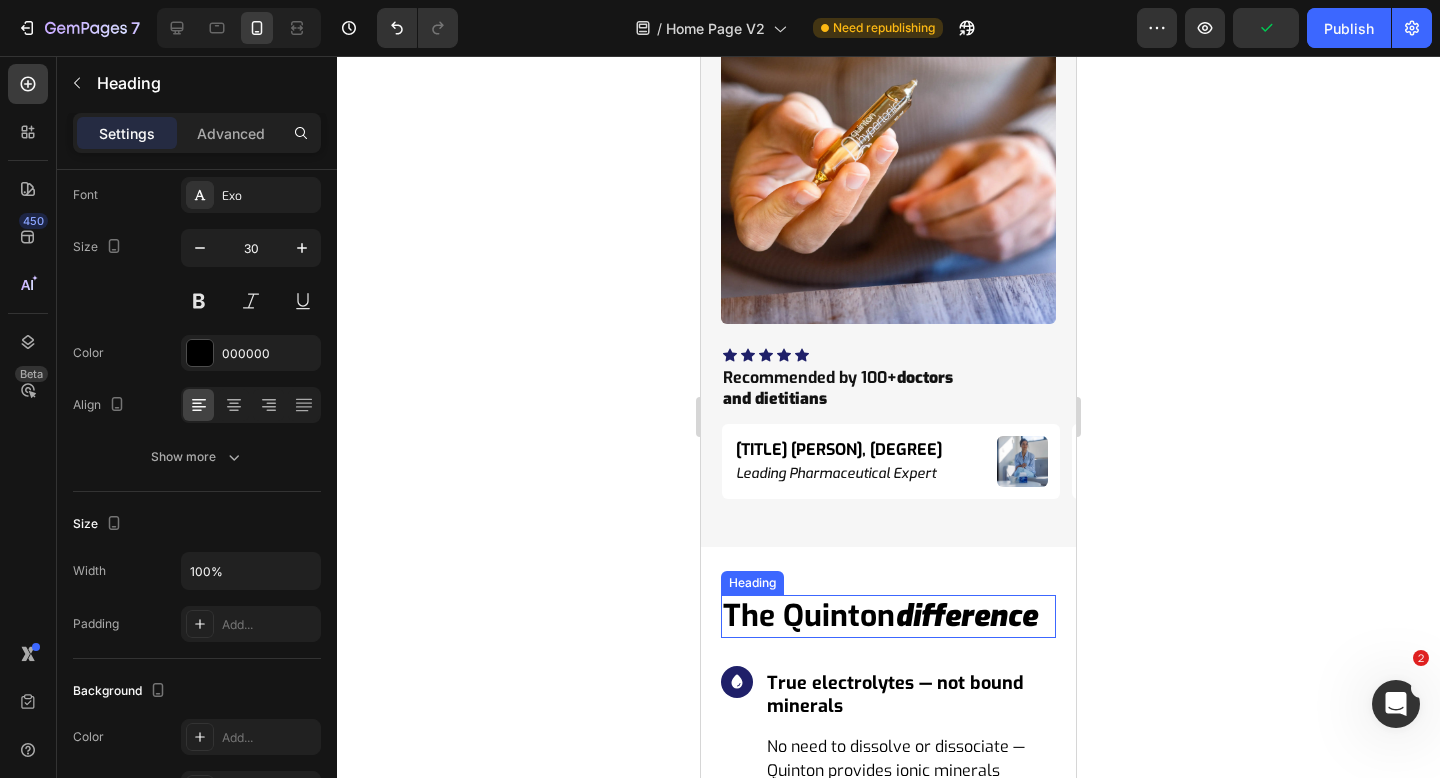 click on "the quinton" at bounding box center [809, 616] 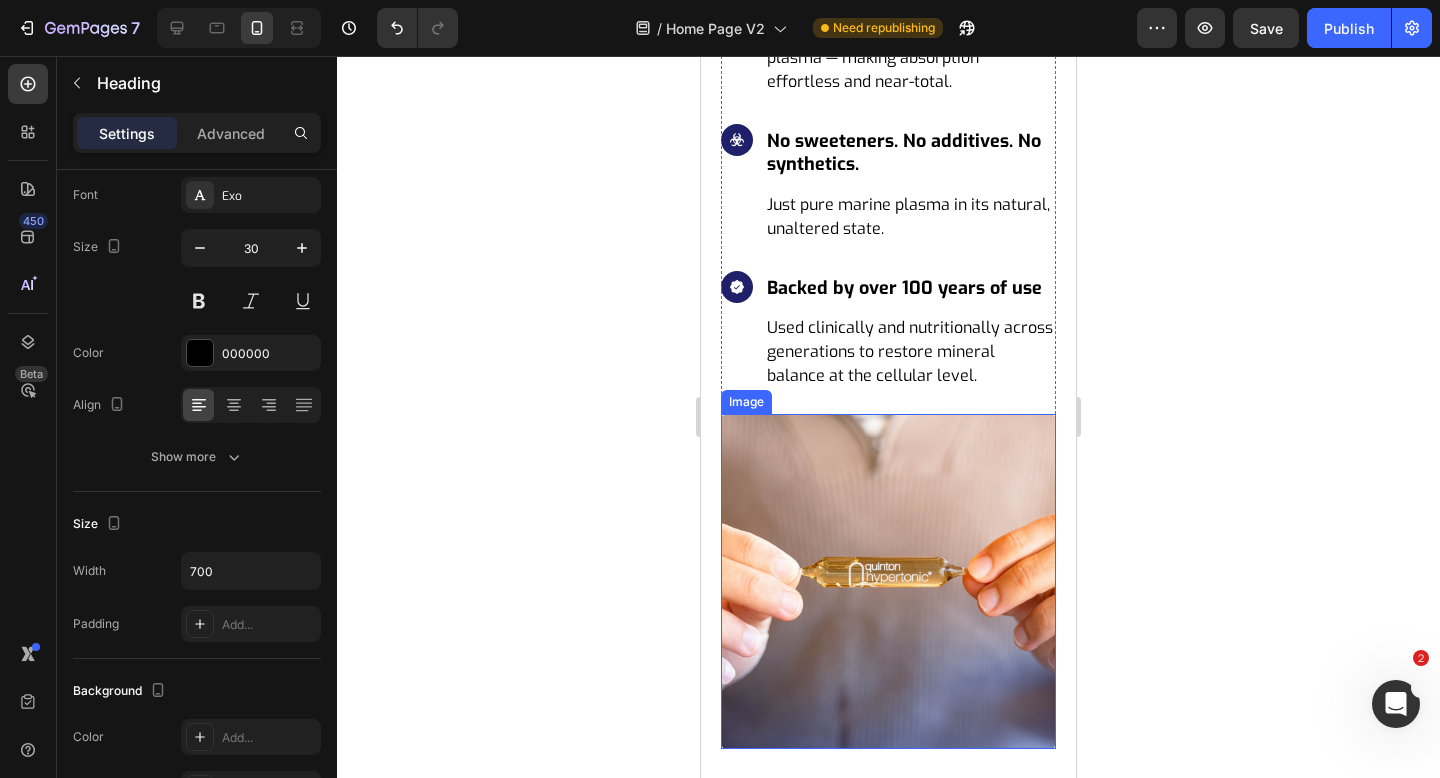 scroll, scrollTop: 9799, scrollLeft: 0, axis: vertical 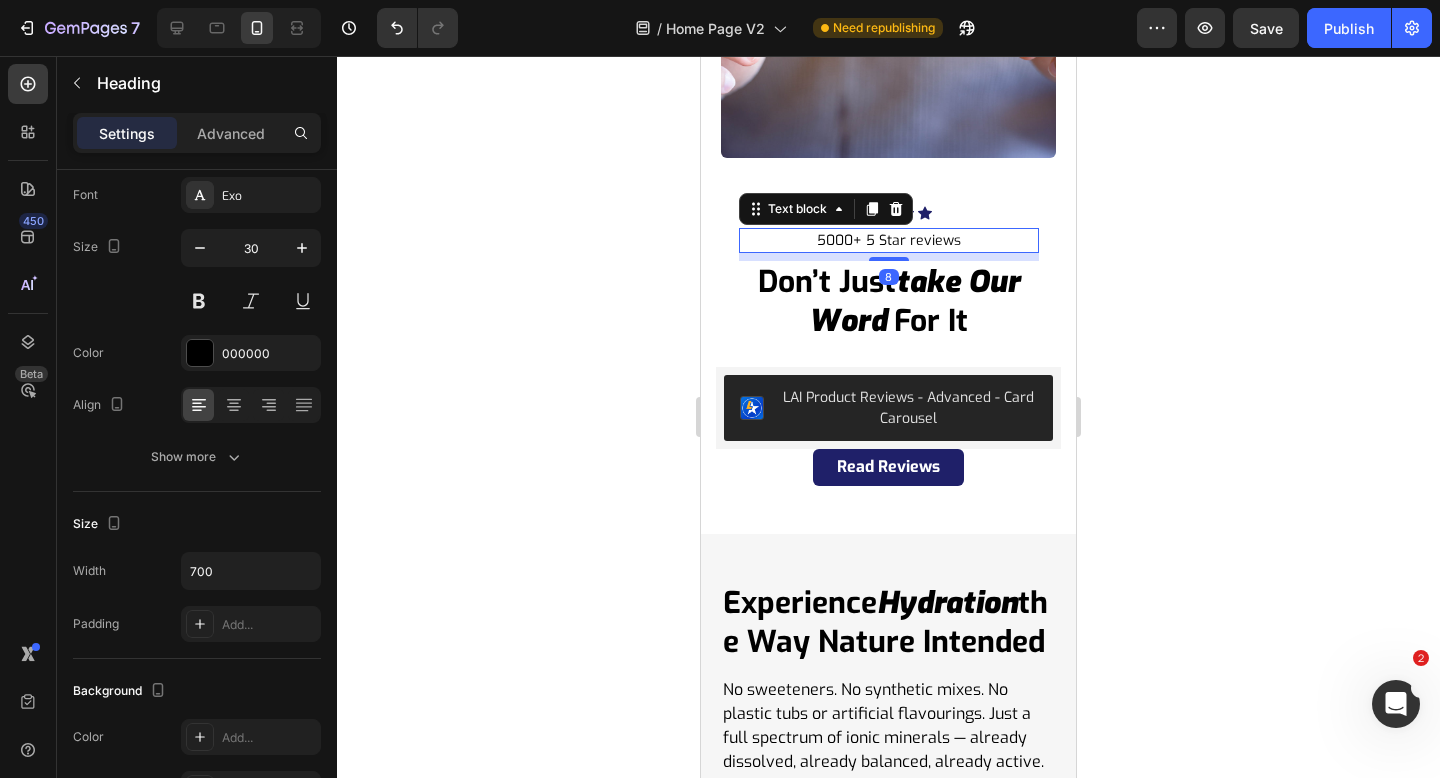 click on "5000+ 5 Star reviews" at bounding box center [889, 240] 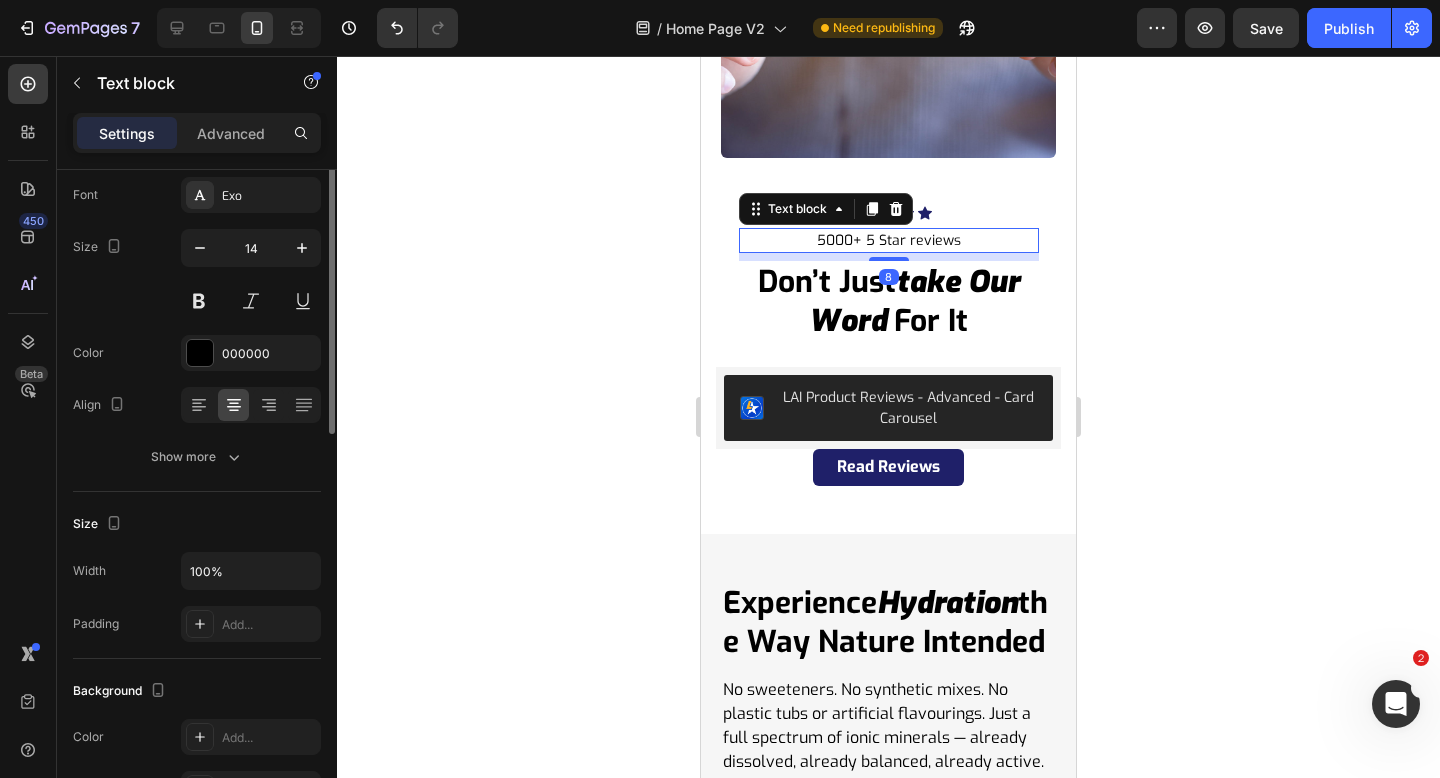 scroll, scrollTop: 0, scrollLeft: 0, axis: both 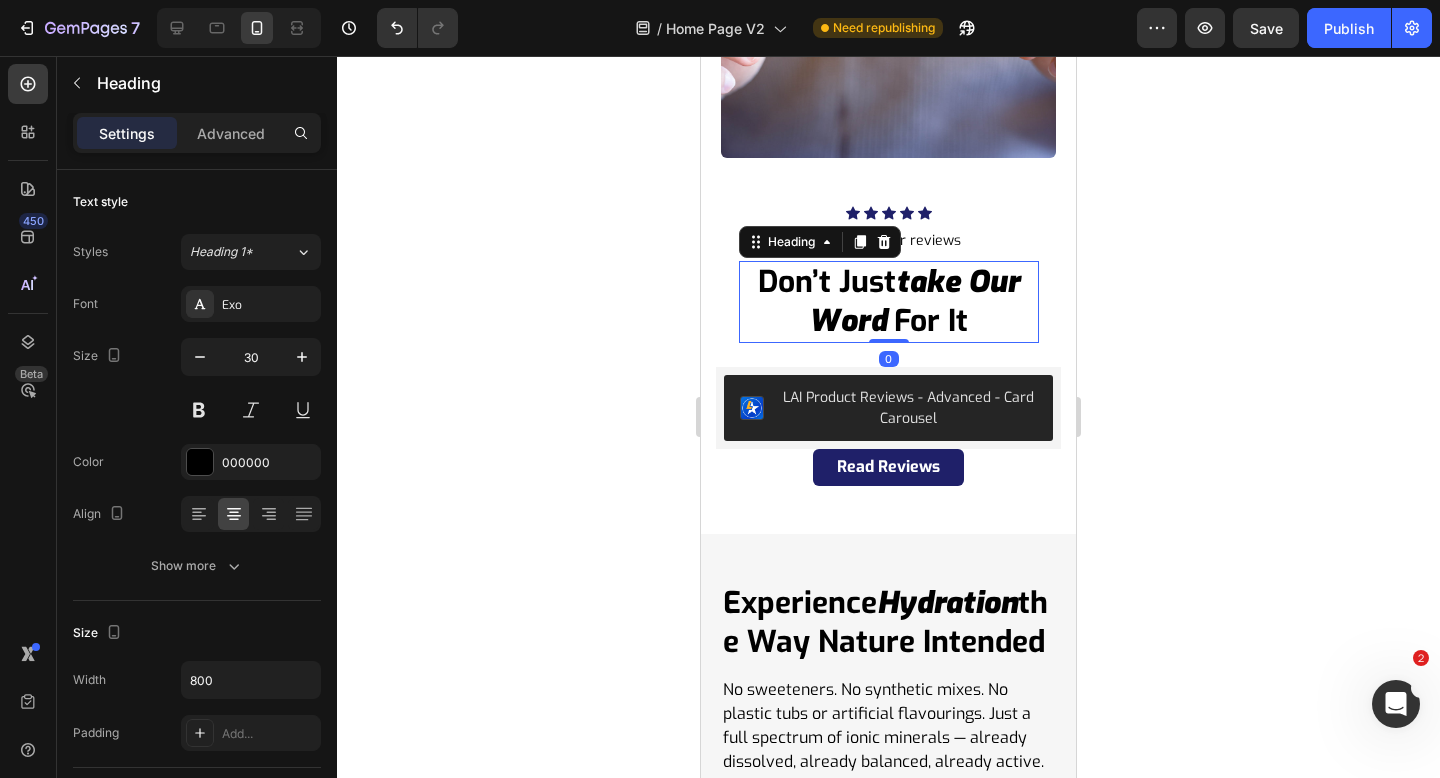 click on "for it" at bounding box center (931, 321) 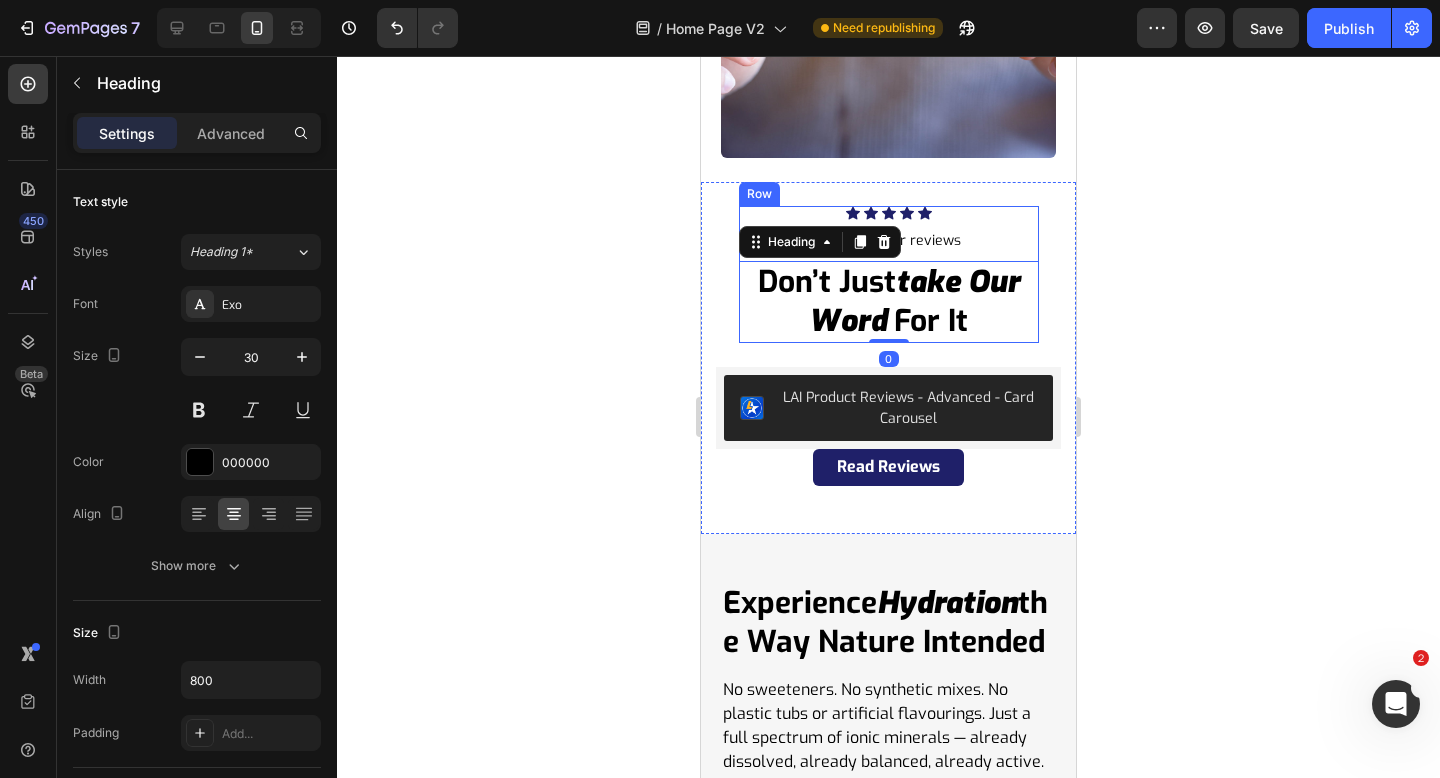 click on "Icon Icon Icon Icon Icon Icon List Hoz 5000+ 5 Star reviews Text block don’t just take our word for it Heading 0" at bounding box center (889, 274) 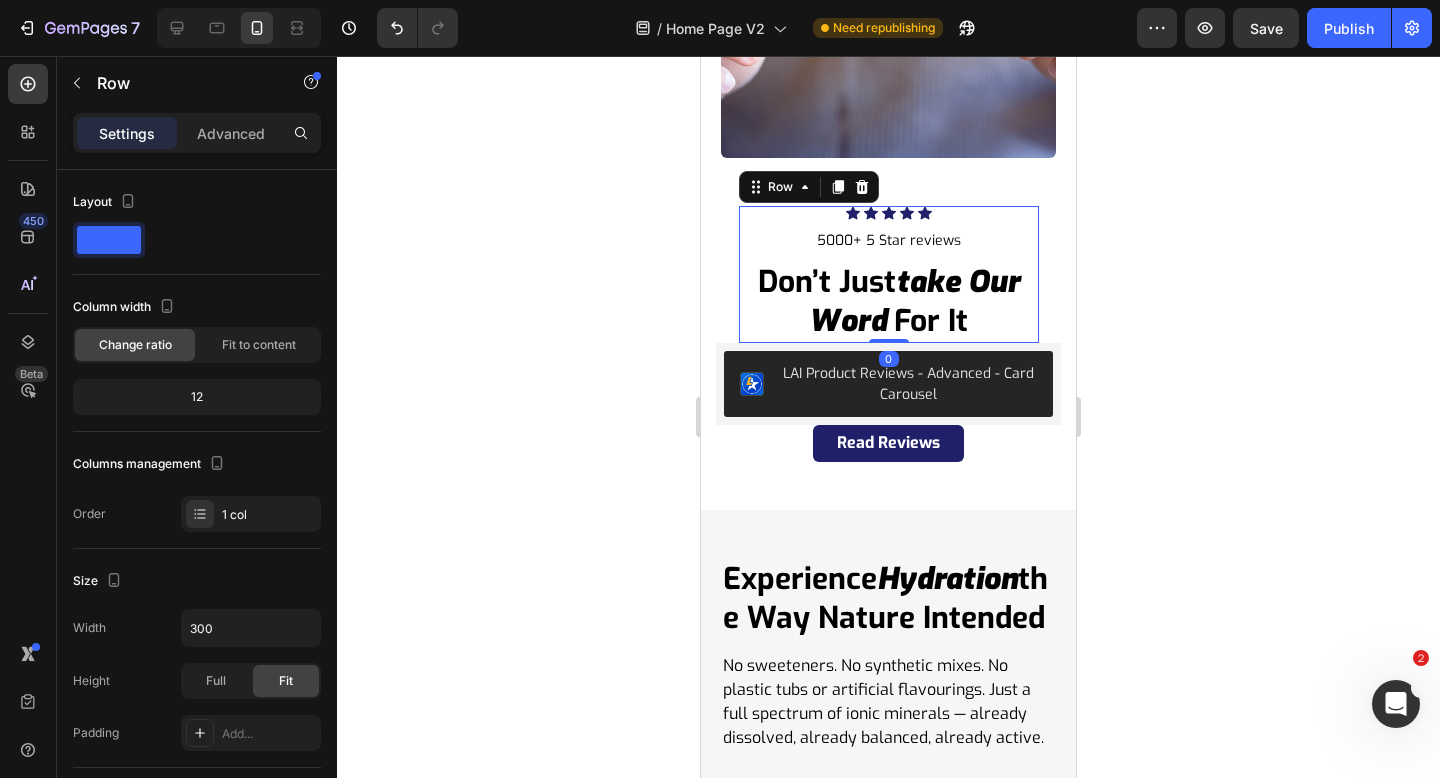 drag, startPoint x: 889, startPoint y: 361, endPoint x: 889, endPoint y: 321, distance: 40 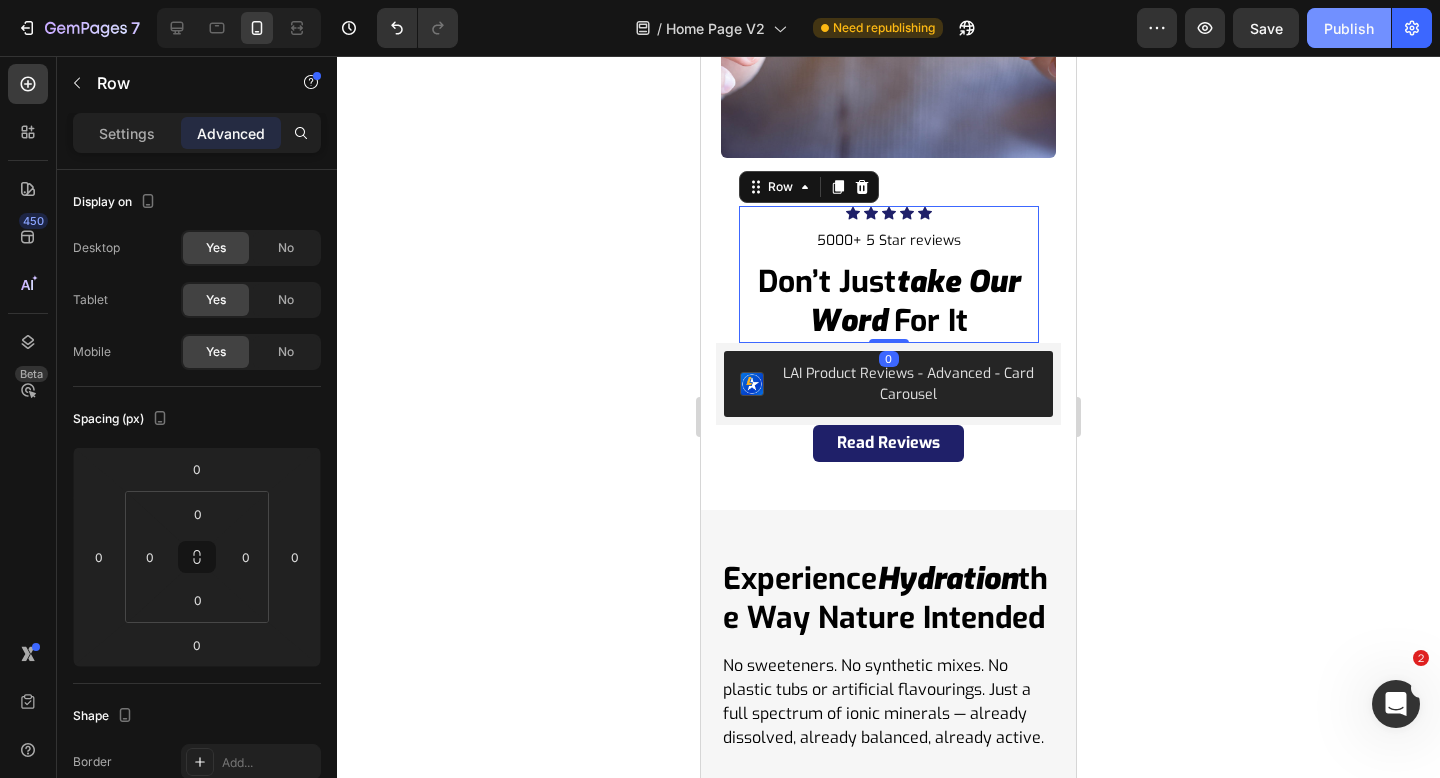 click on "Publish" at bounding box center (1349, 28) 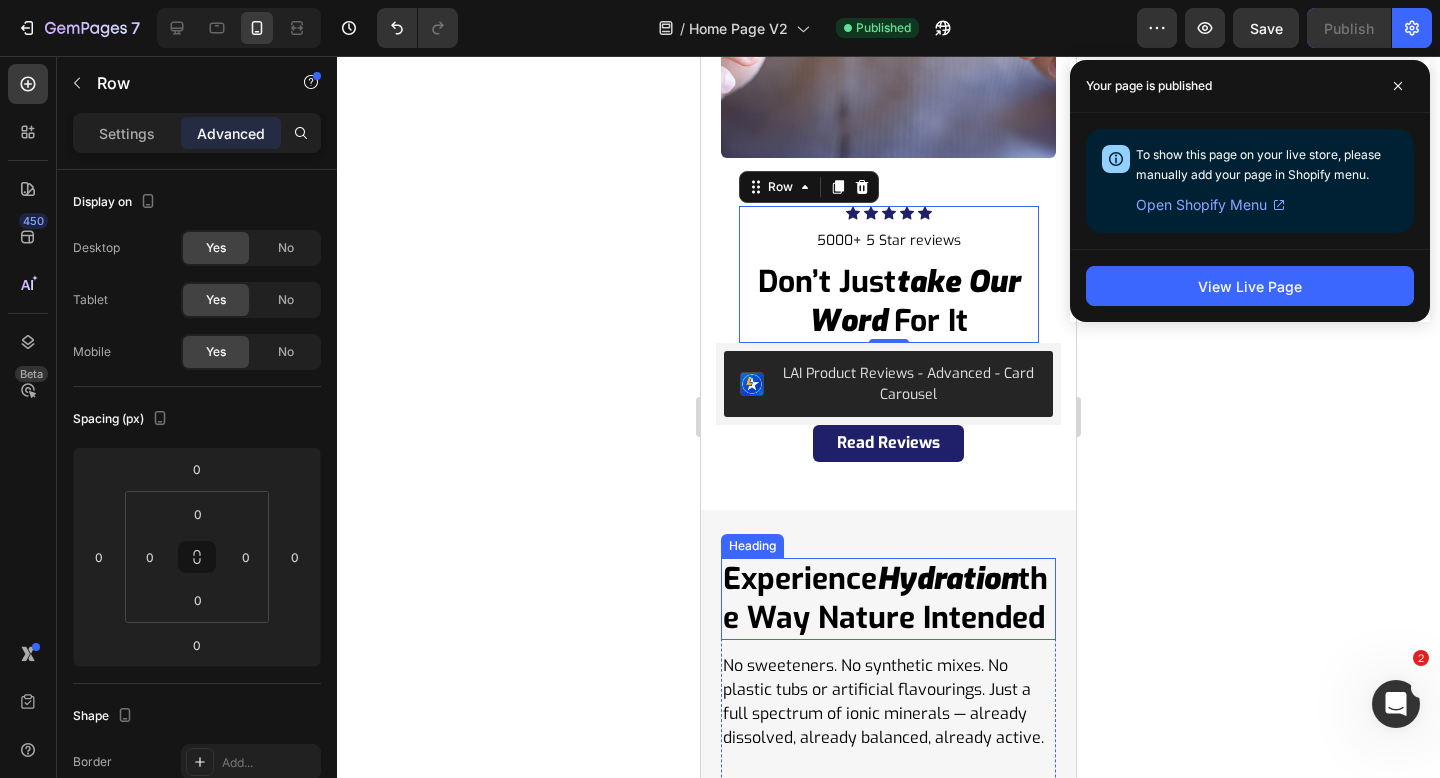 click on "the Way Nature Intended" at bounding box center [885, 598] 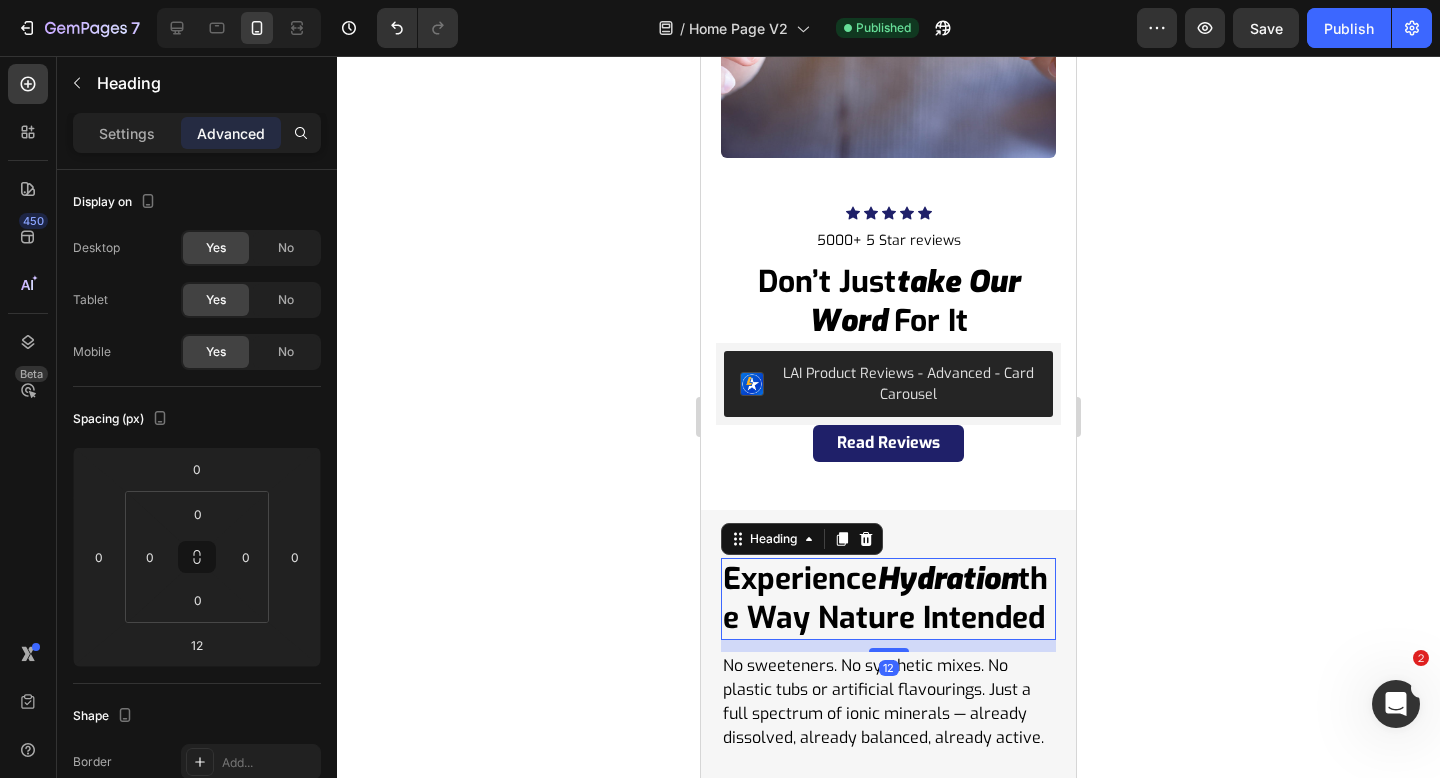 scroll, scrollTop: 10012, scrollLeft: 0, axis: vertical 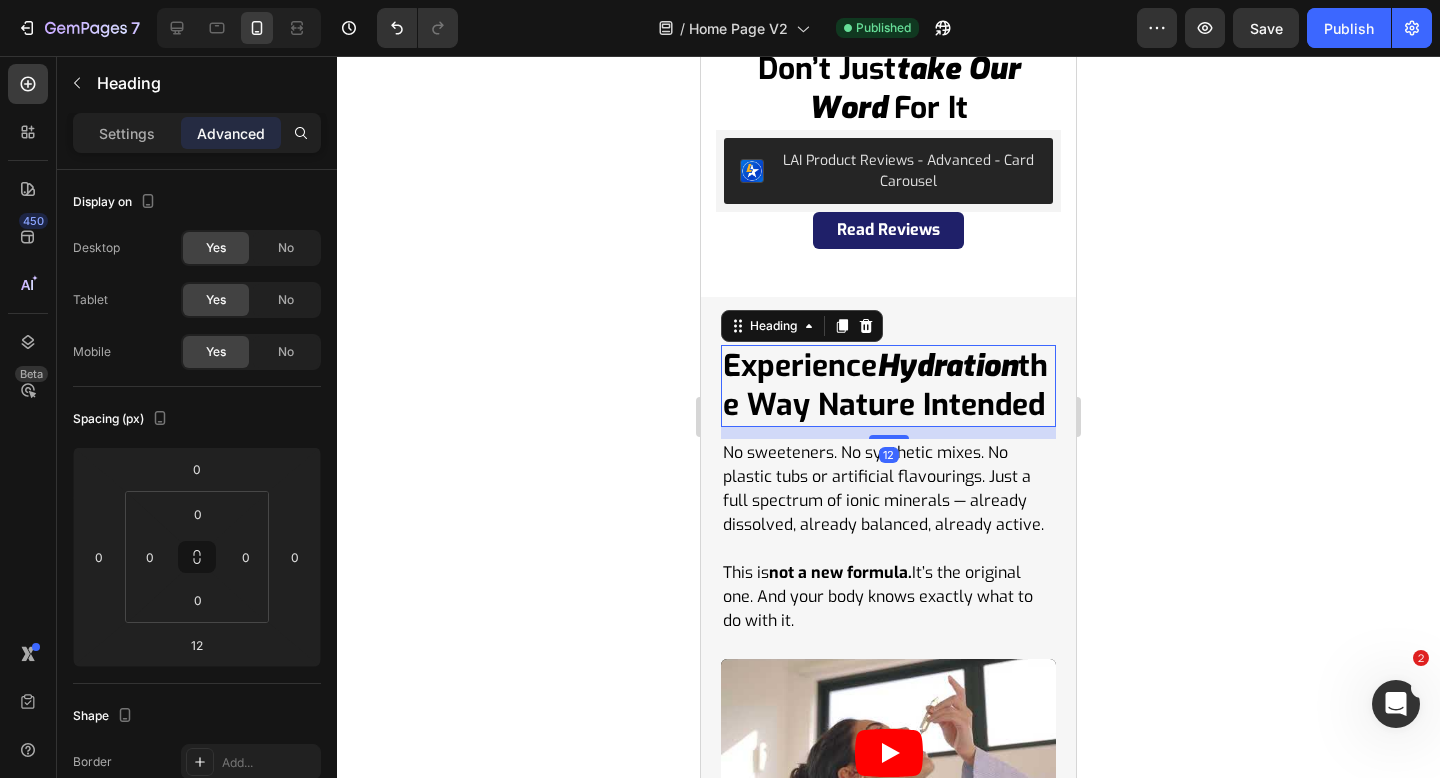 click on "Settings Advanced" at bounding box center (197, 133) 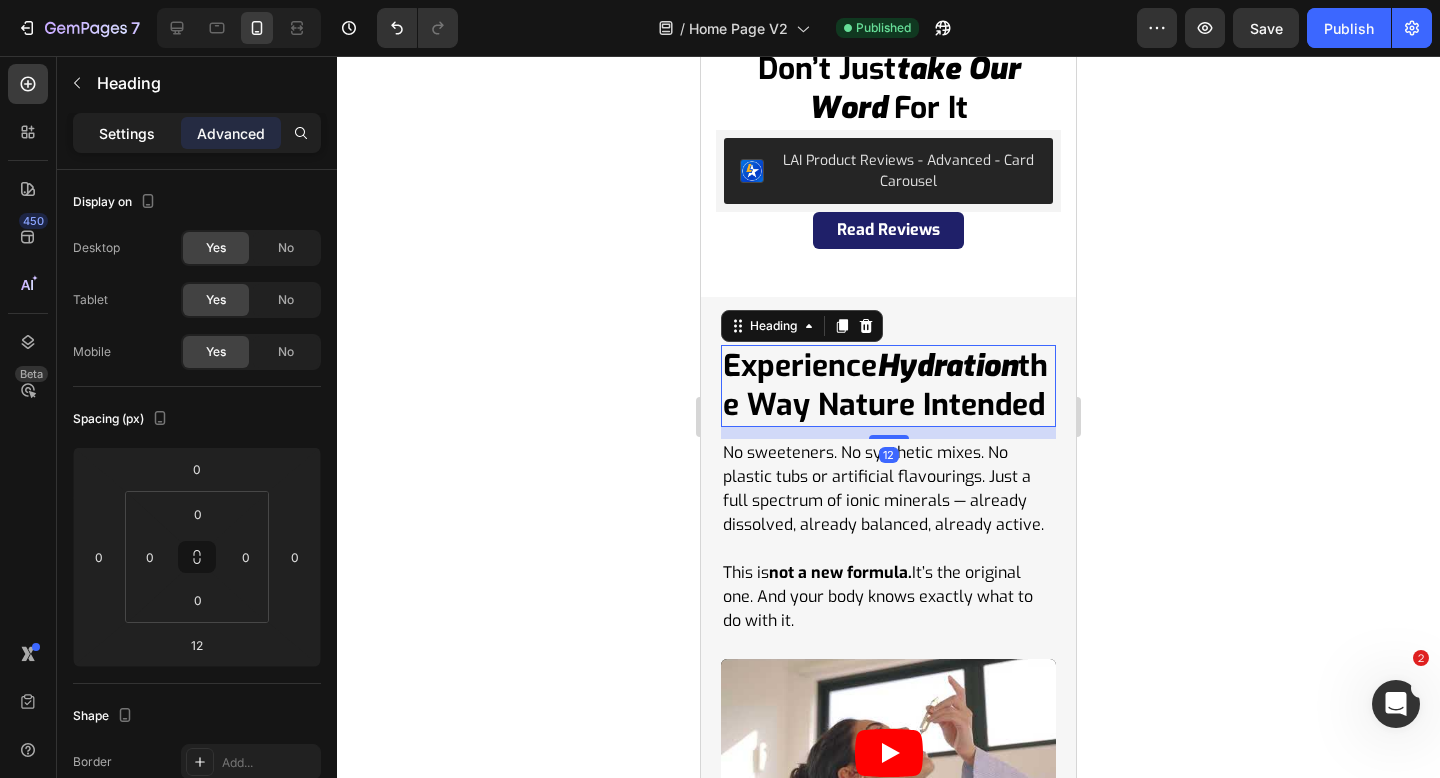 click on "Settings" at bounding box center (127, 133) 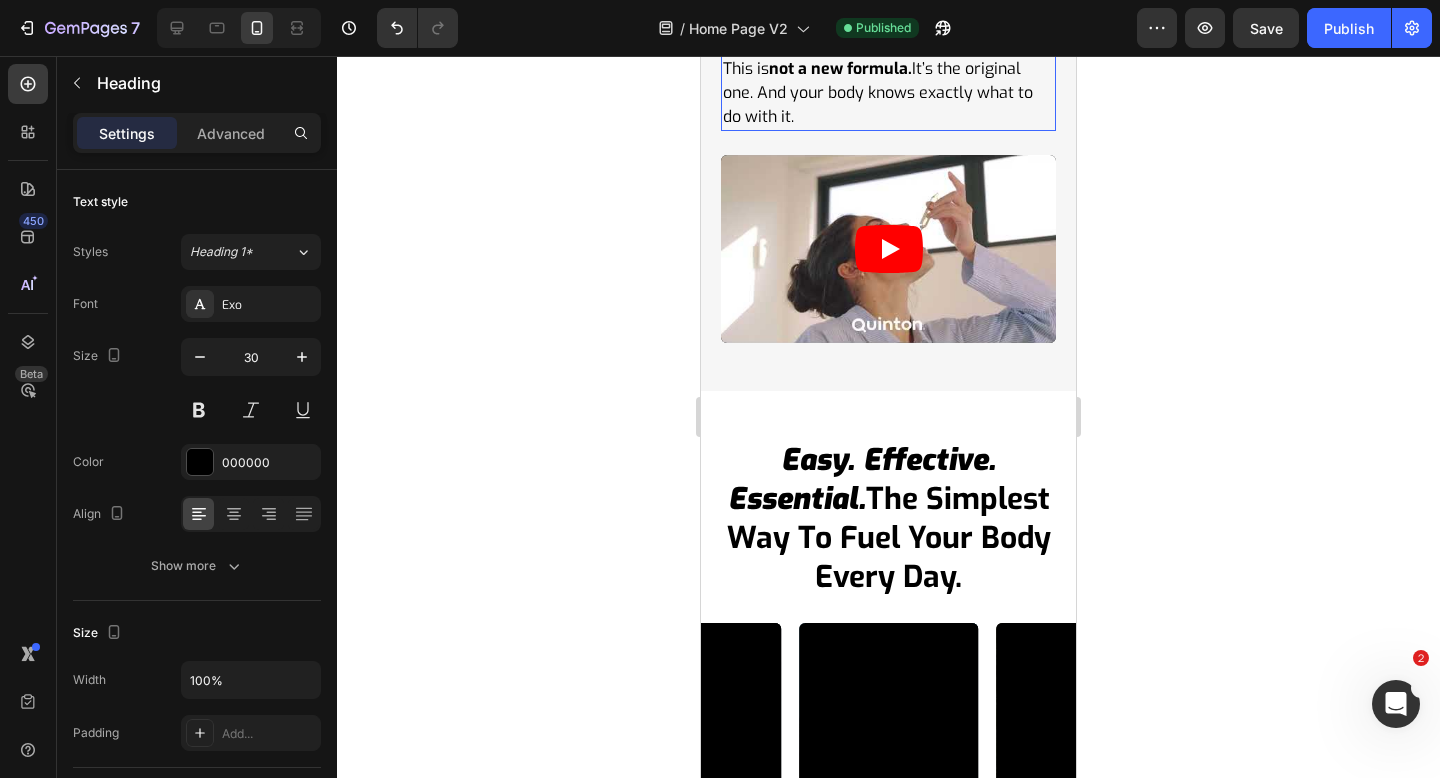 scroll, scrollTop: 10773, scrollLeft: 0, axis: vertical 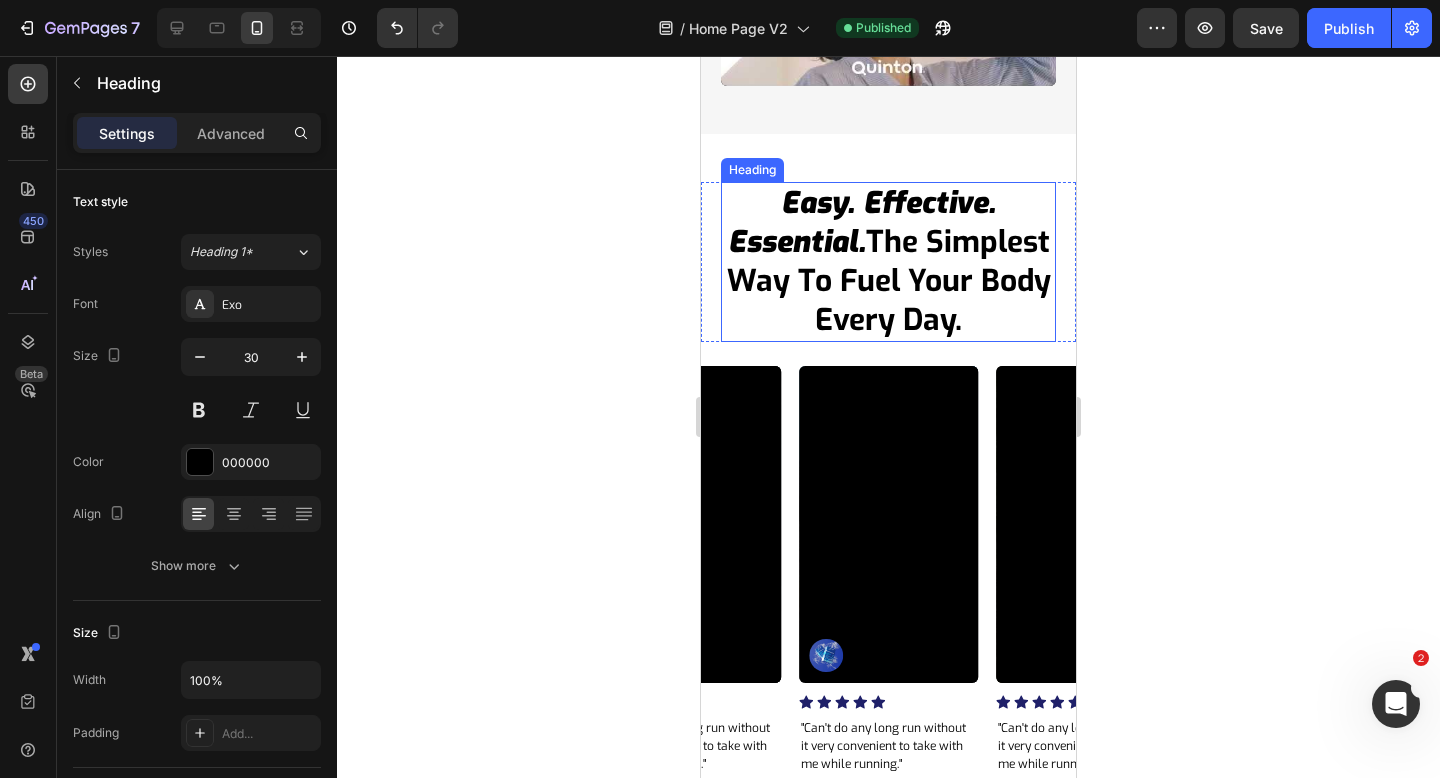 click on "the simplest way to fuel your body every day." at bounding box center (889, 281) 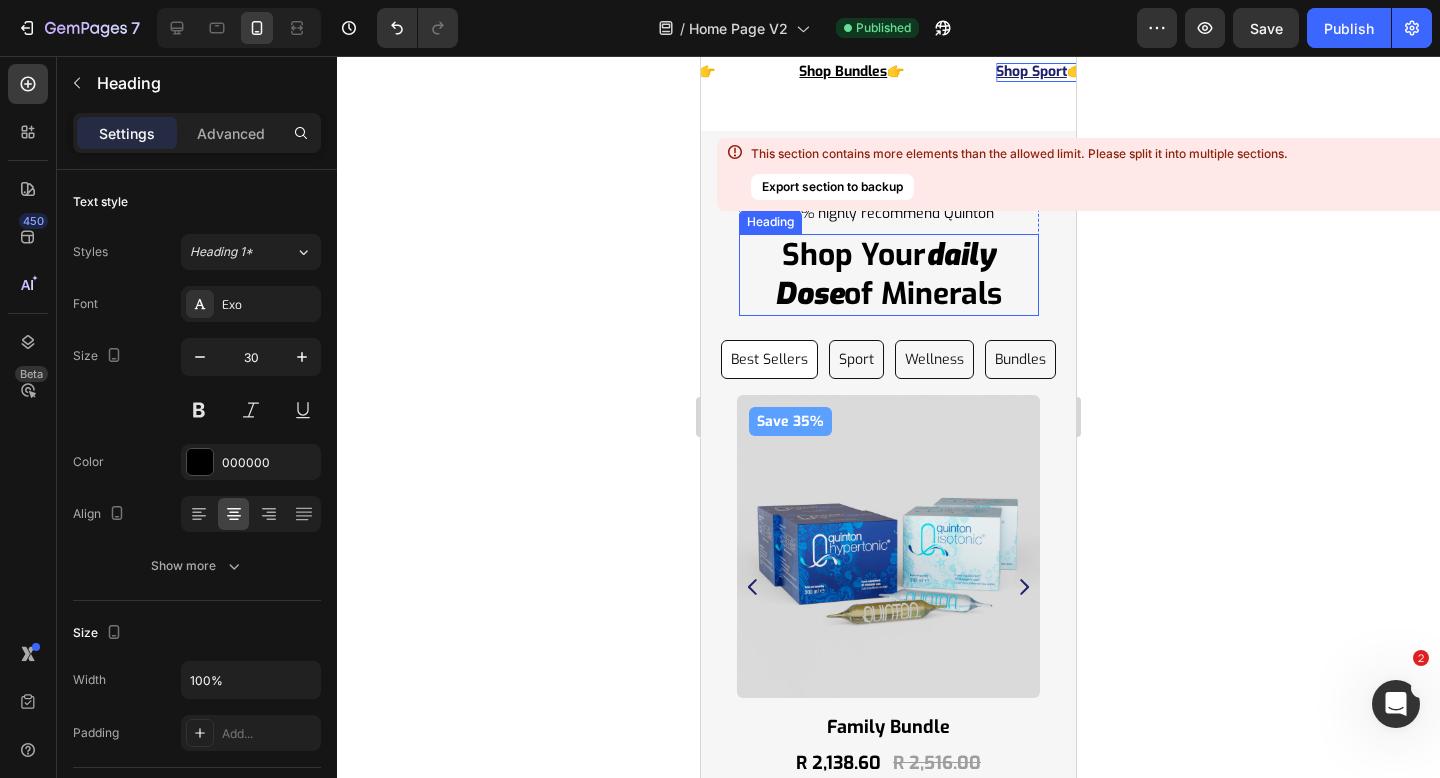 scroll, scrollTop: 11530, scrollLeft: 0, axis: vertical 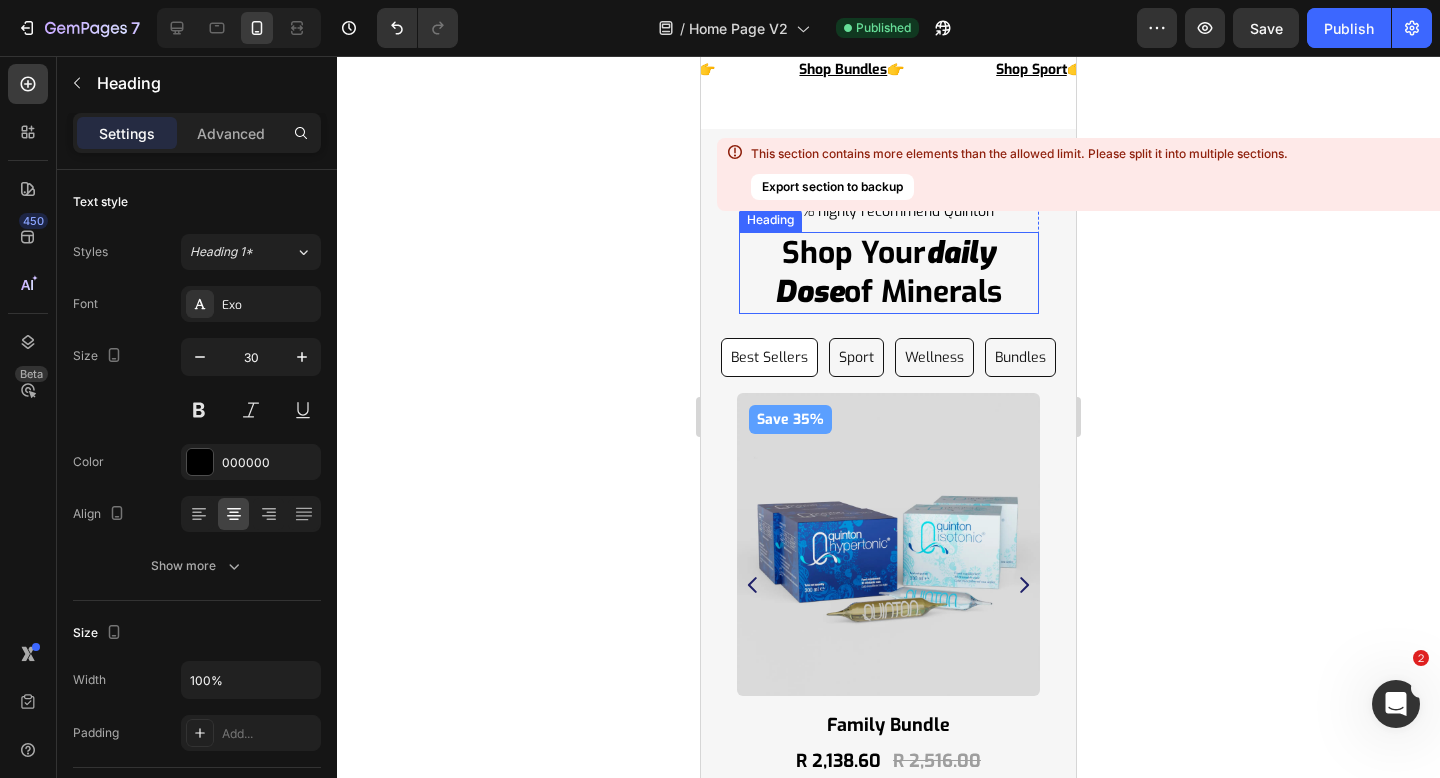 click on "shop your" at bounding box center [854, 253] 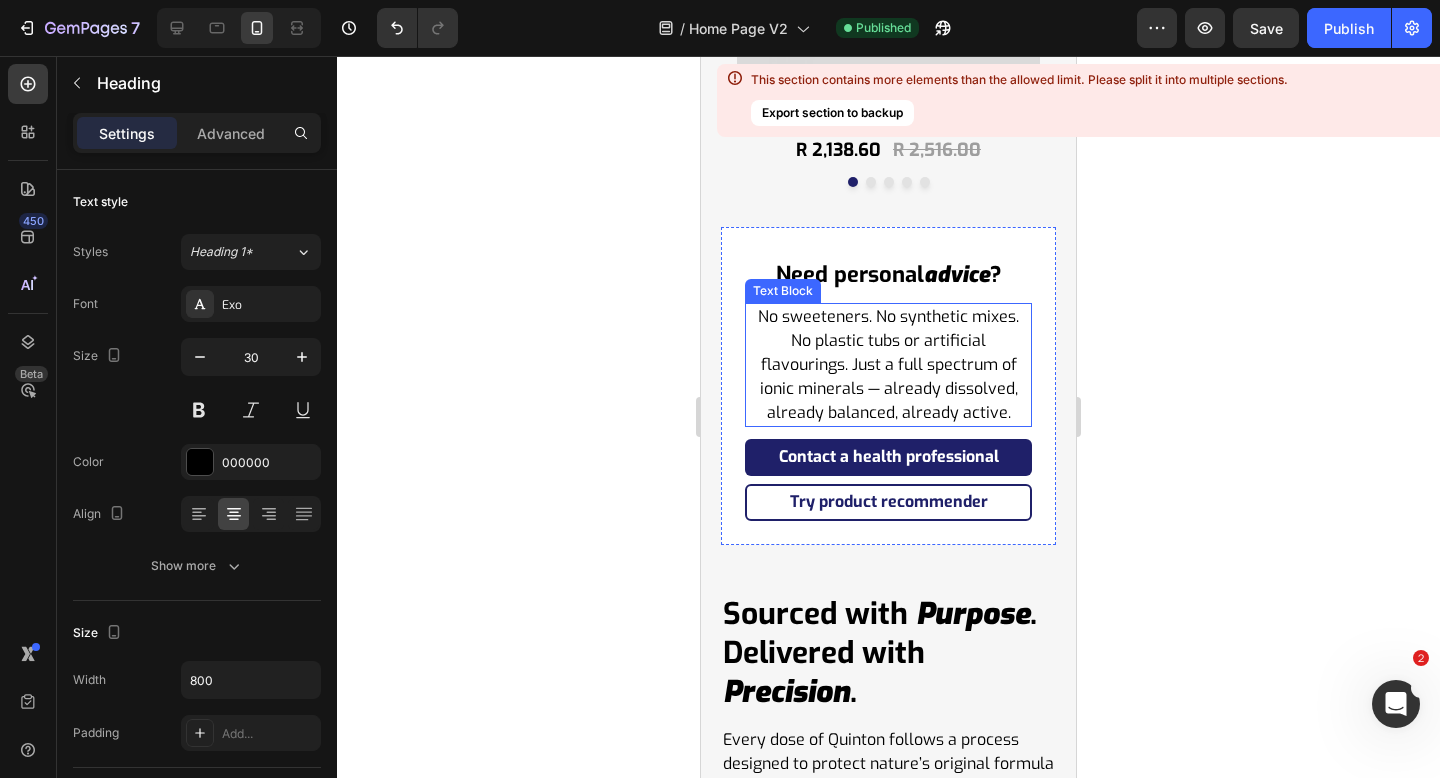 scroll, scrollTop: 12351, scrollLeft: 0, axis: vertical 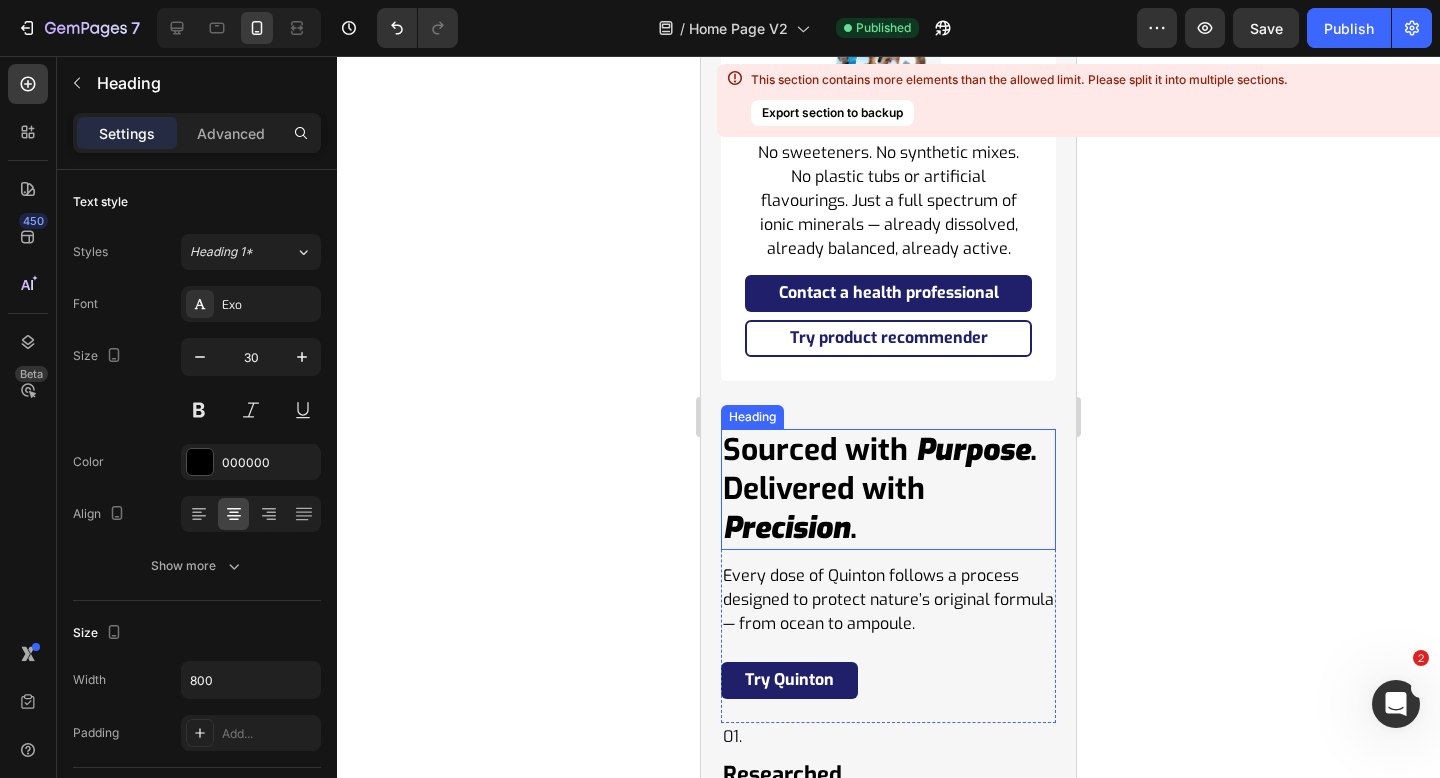 click on "Delivered with" at bounding box center (824, 489) 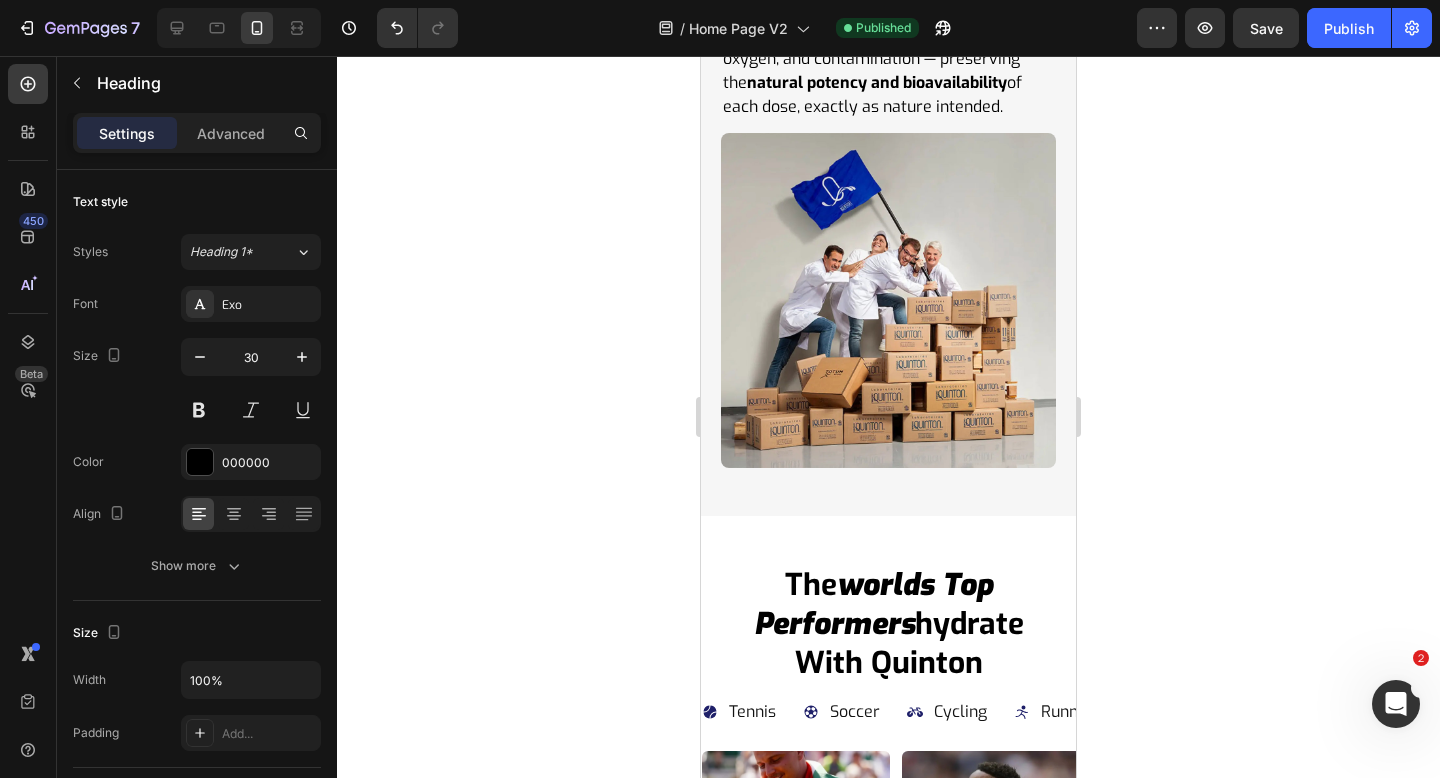scroll, scrollTop: 16010, scrollLeft: 0, axis: vertical 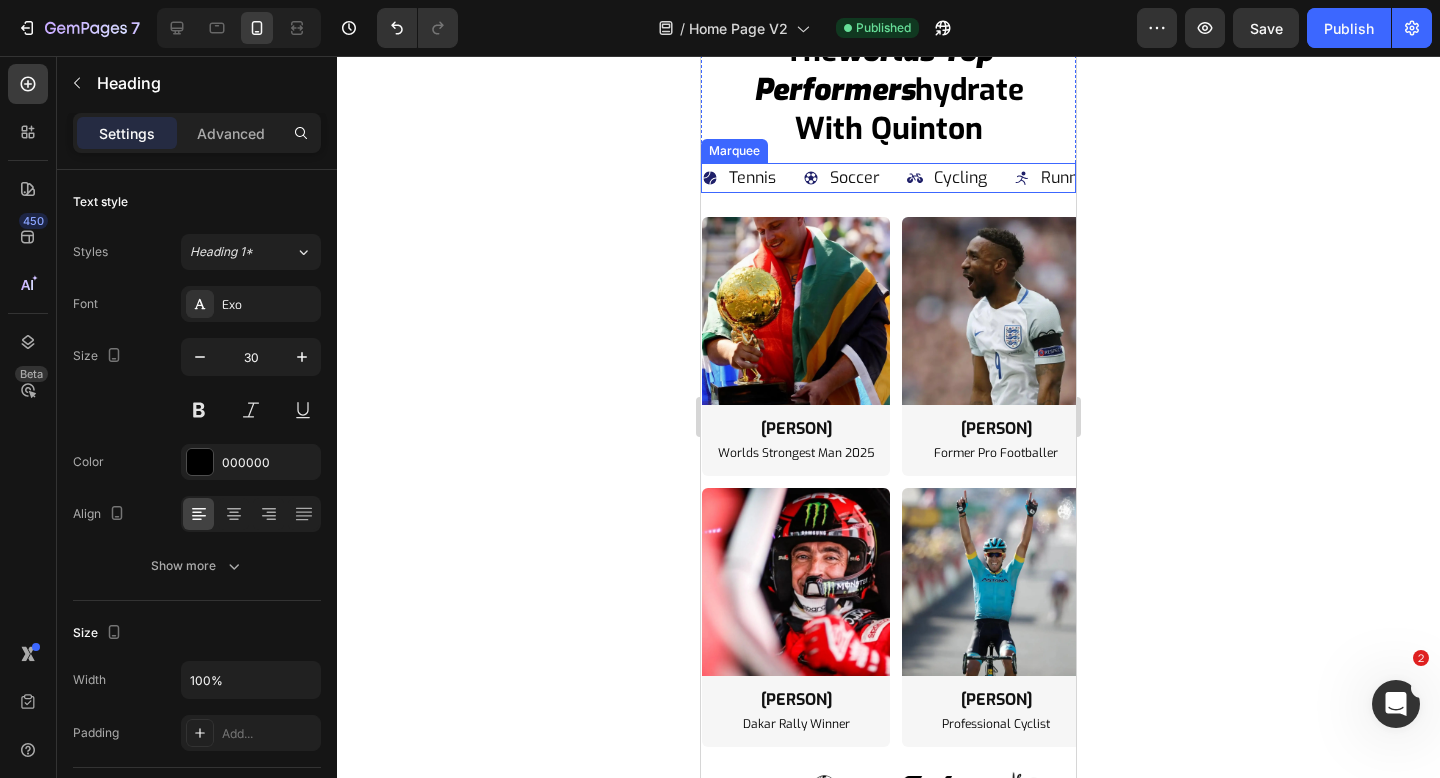 click on "Soccer Item List" at bounding box center (855, 178) 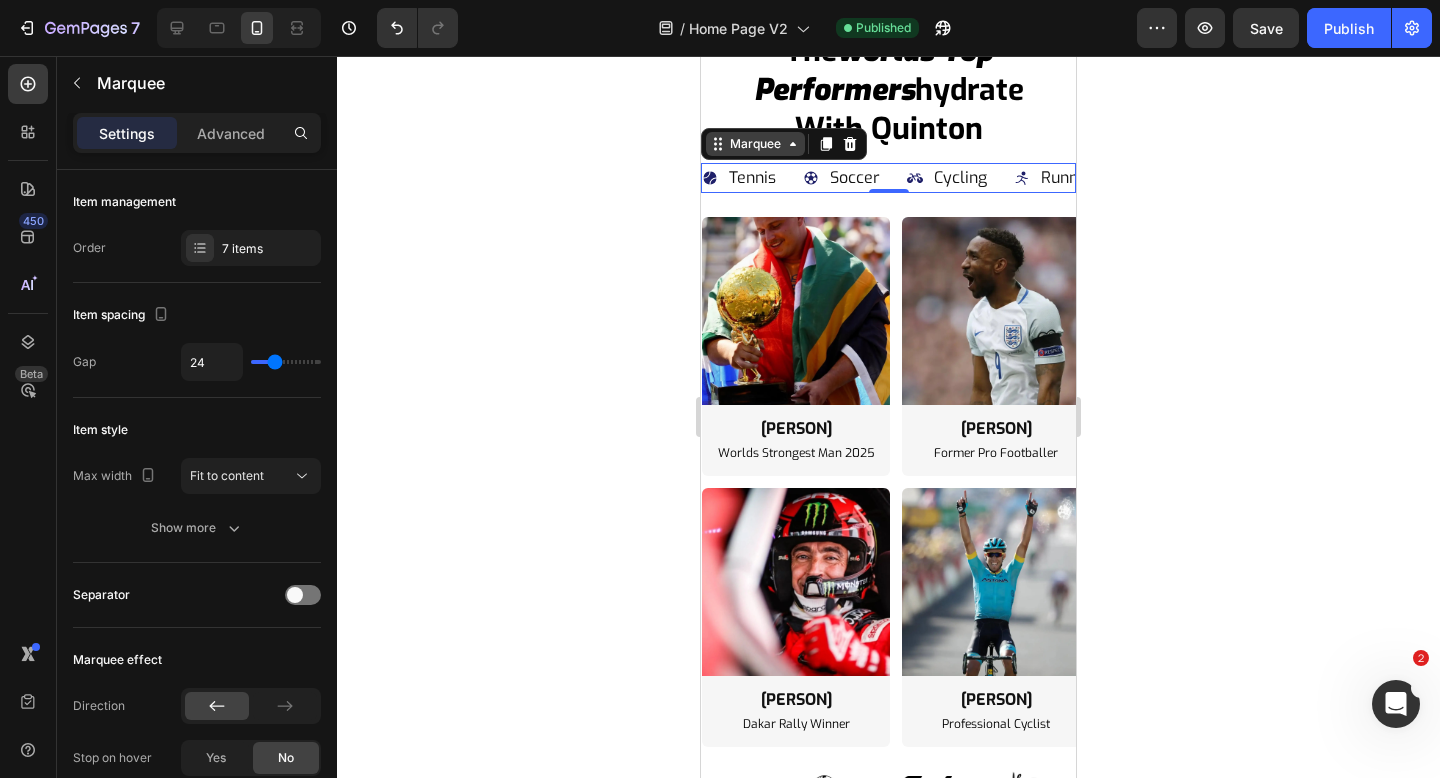 click on "Marquee" at bounding box center [755, 144] 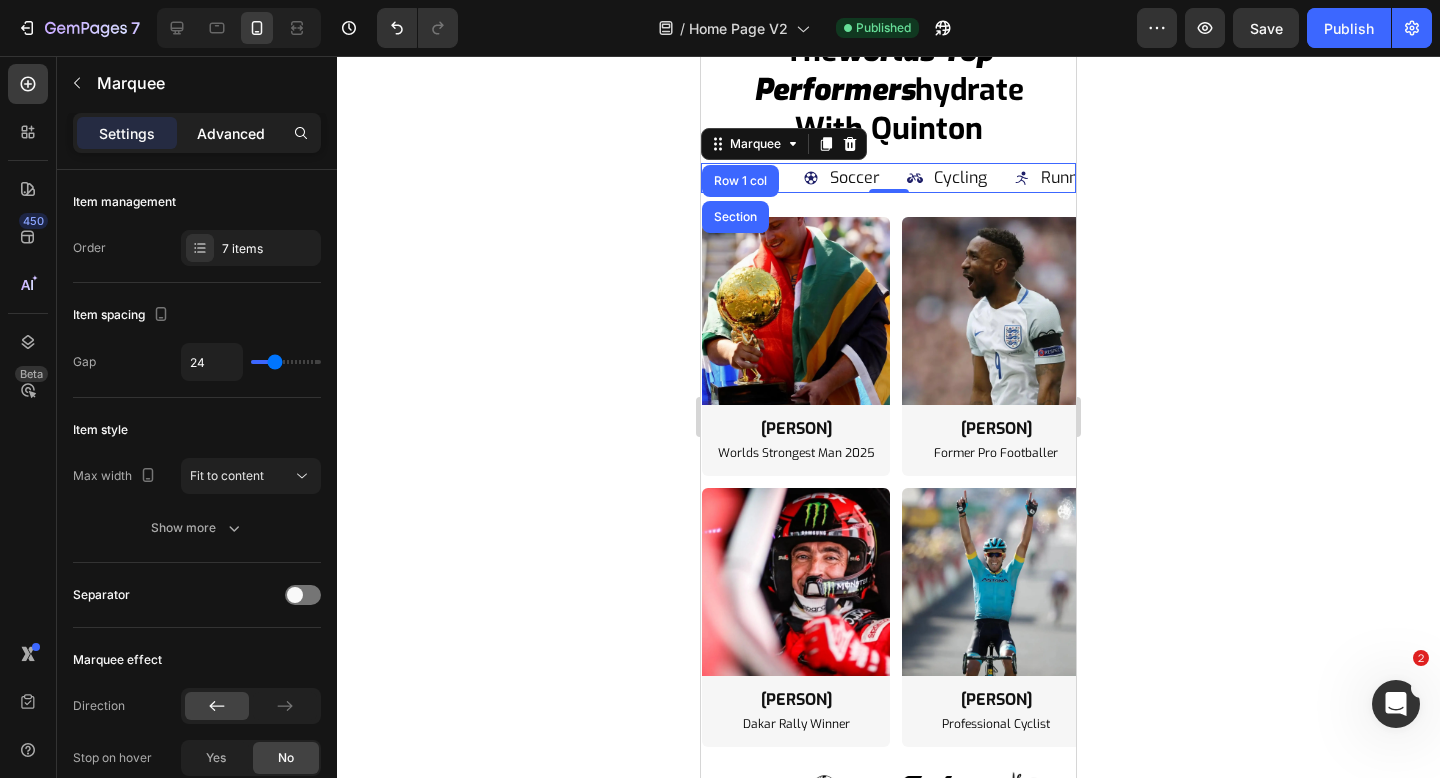 click on "Advanced" at bounding box center [231, 133] 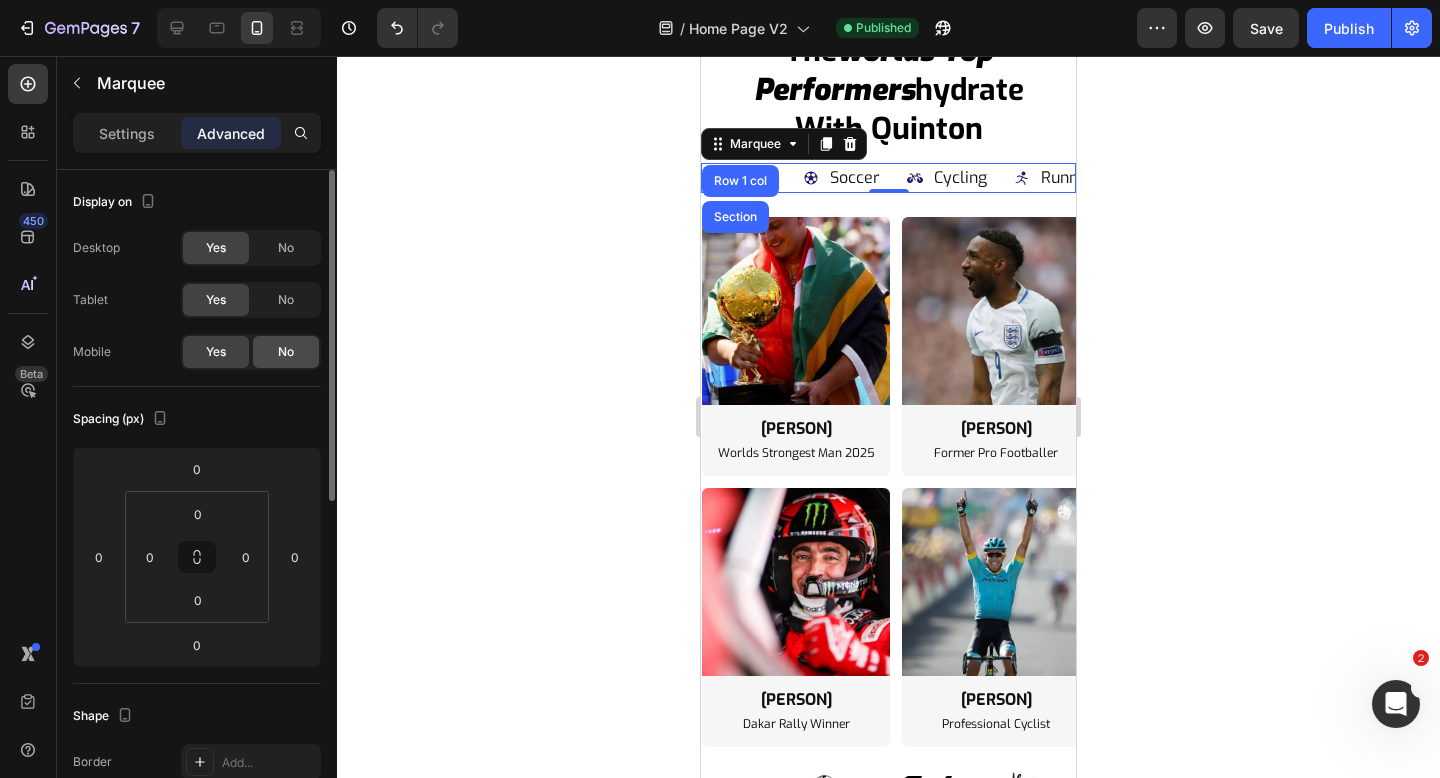 click on "No" 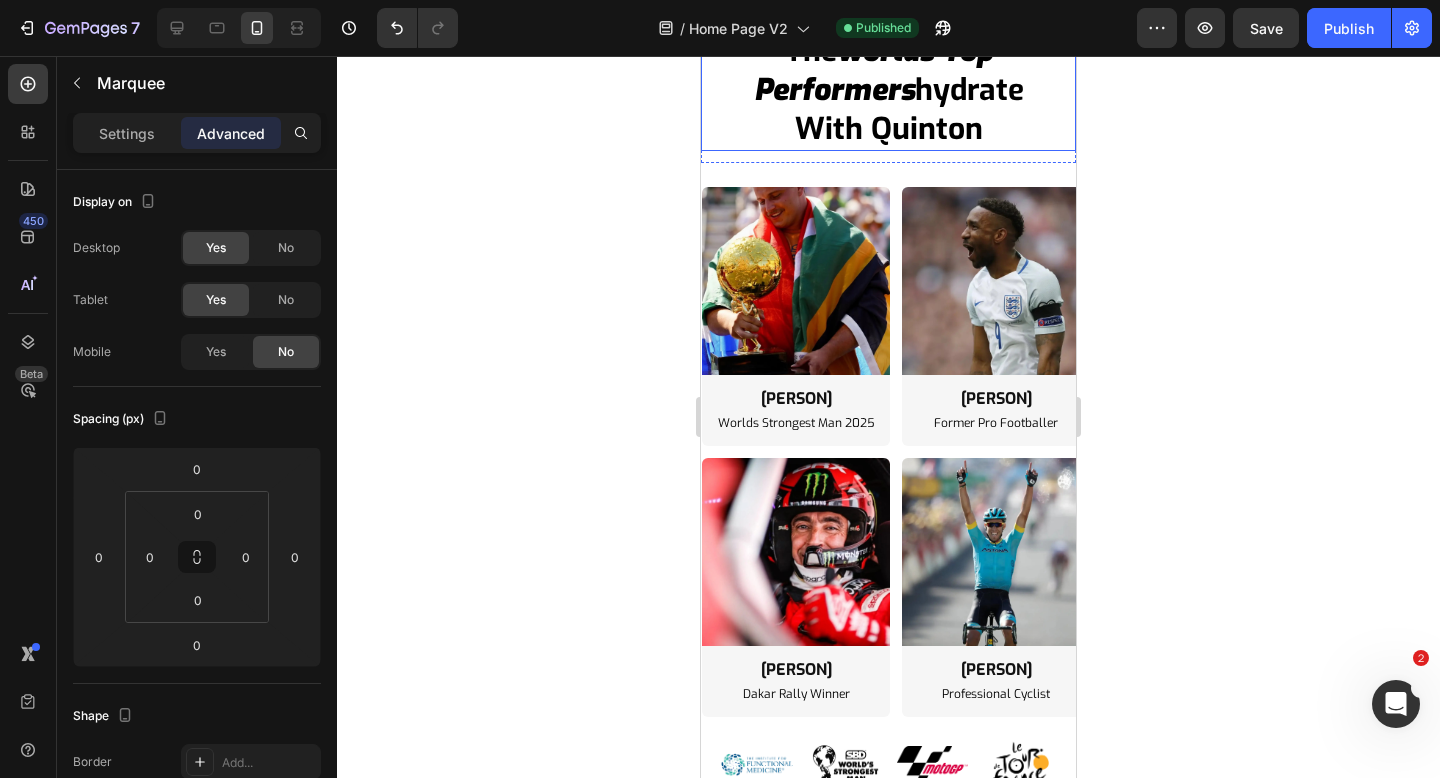 click on "hydrate with quinton" at bounding box center (909, 109) 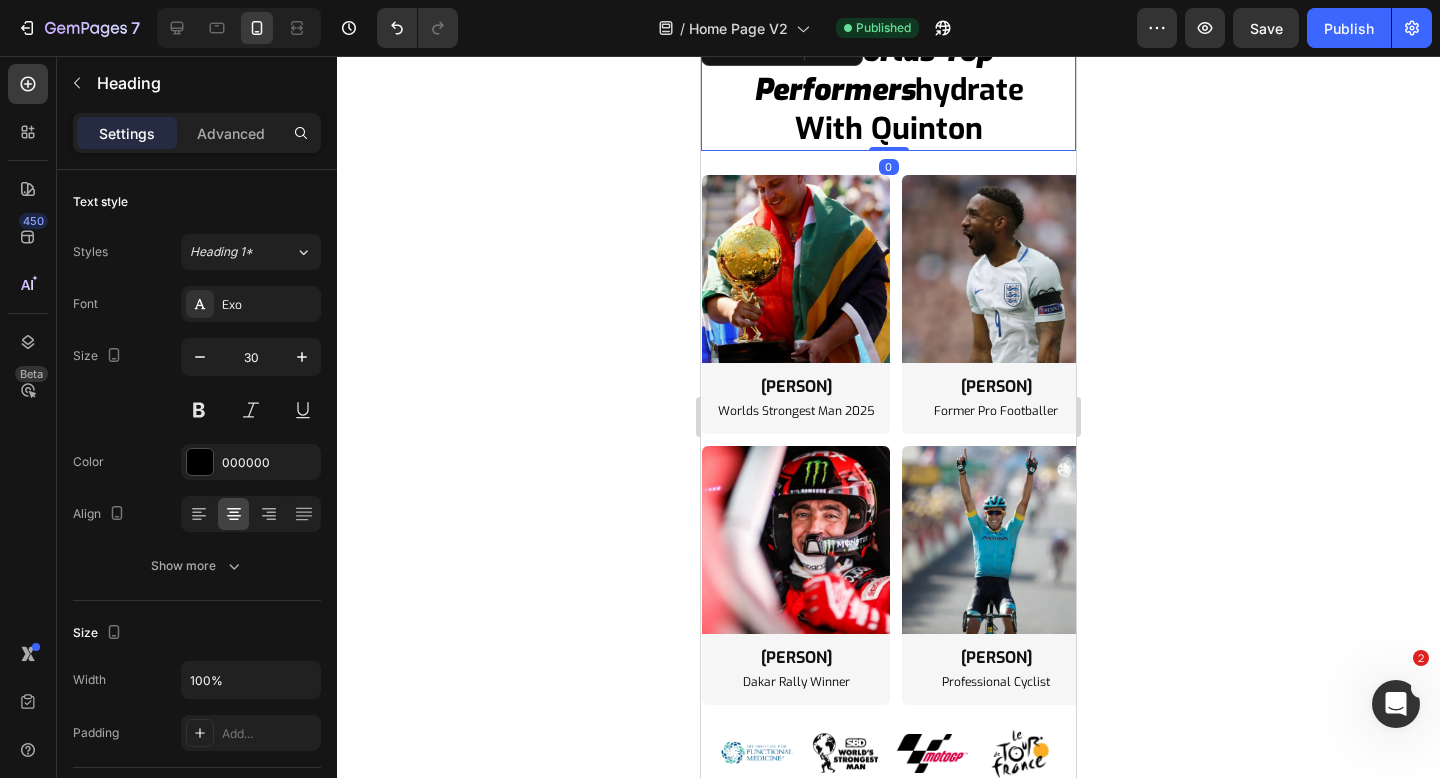 drag, startPoint x: 889, startPoint y: 160, endPoint x: 890, endPoint y: 132, distance: 28.01785 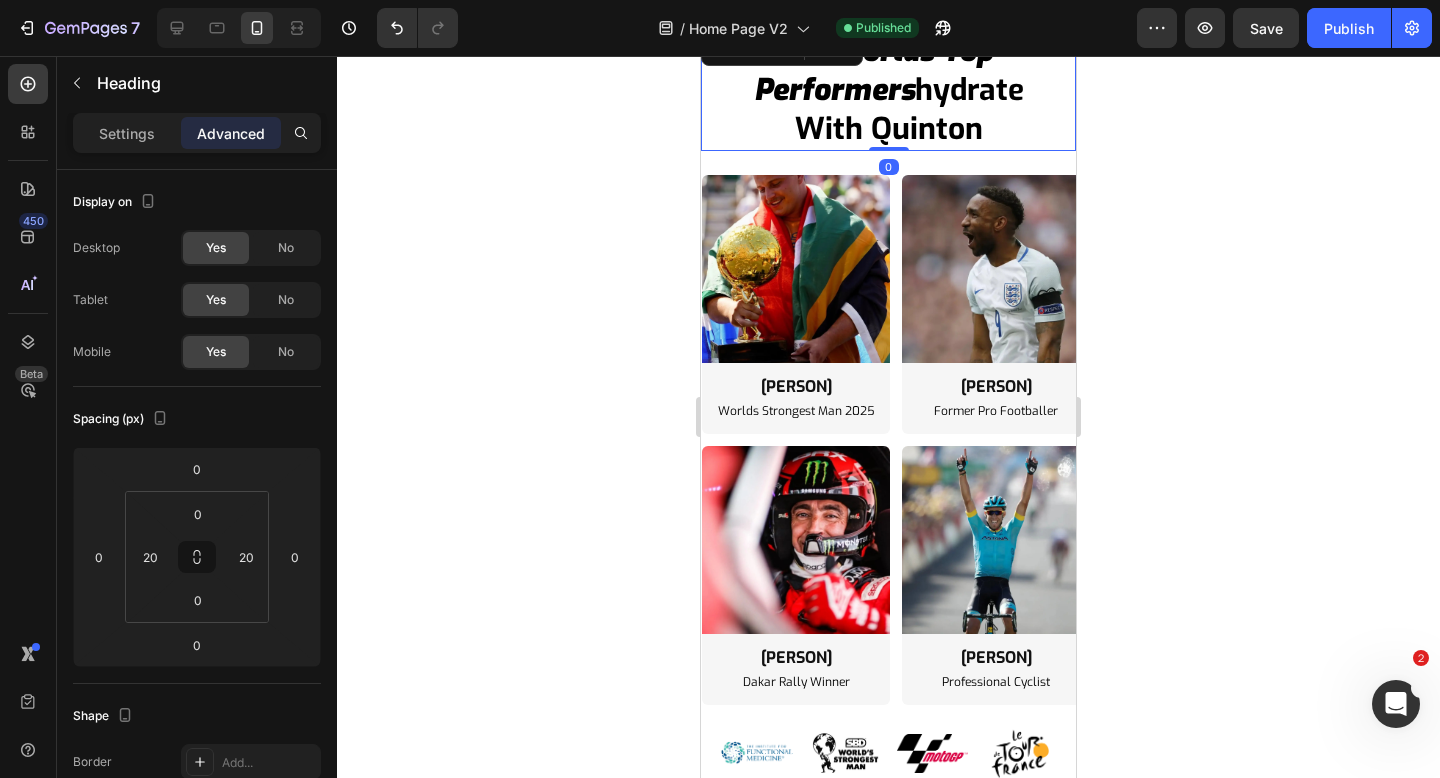 click 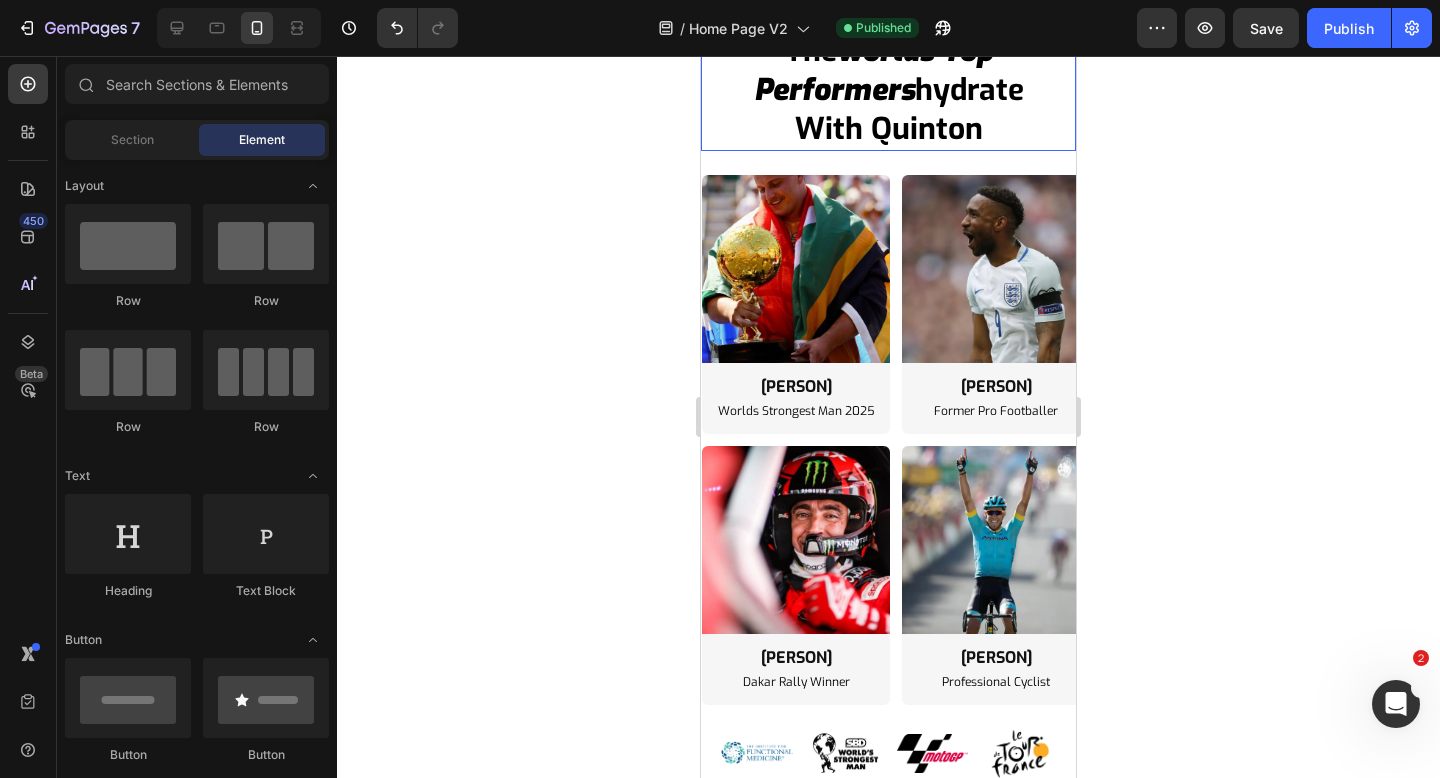 click on "the worlds top performers hydrate with quinton Heading" at bounding box center (888, 90) 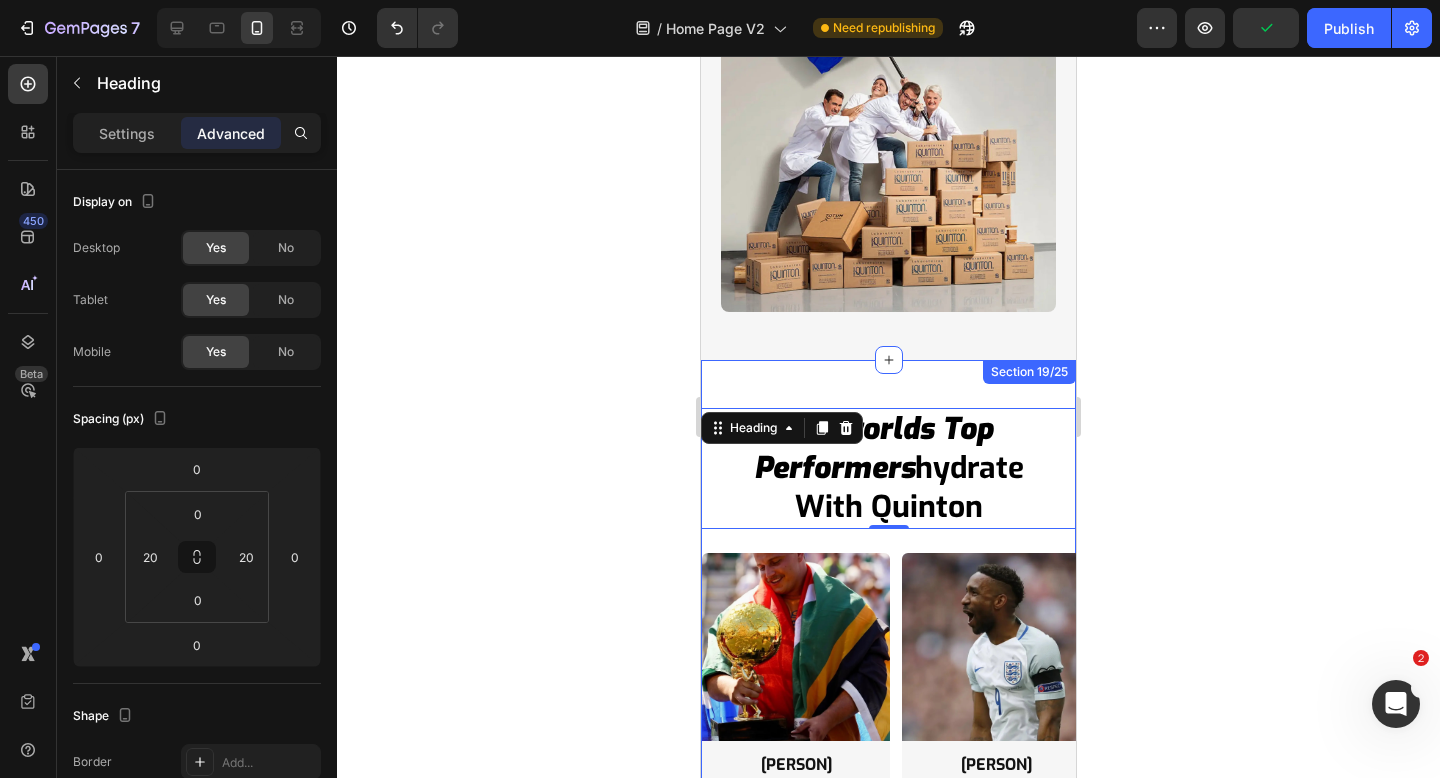 scroll, scrollTop: 15631, scrollLeft: 0, axis: vertical 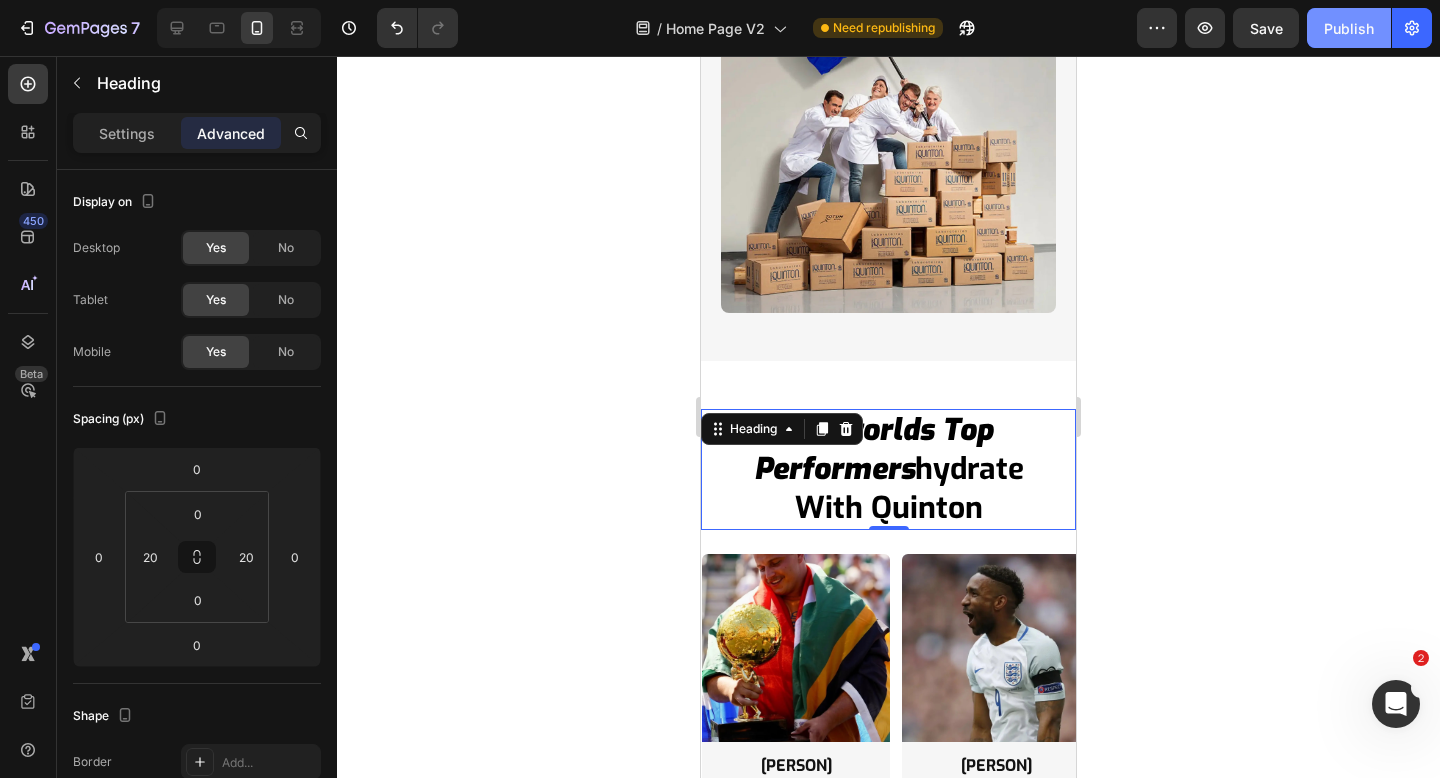 click on "Publish" at bounding box center (1349, 28) 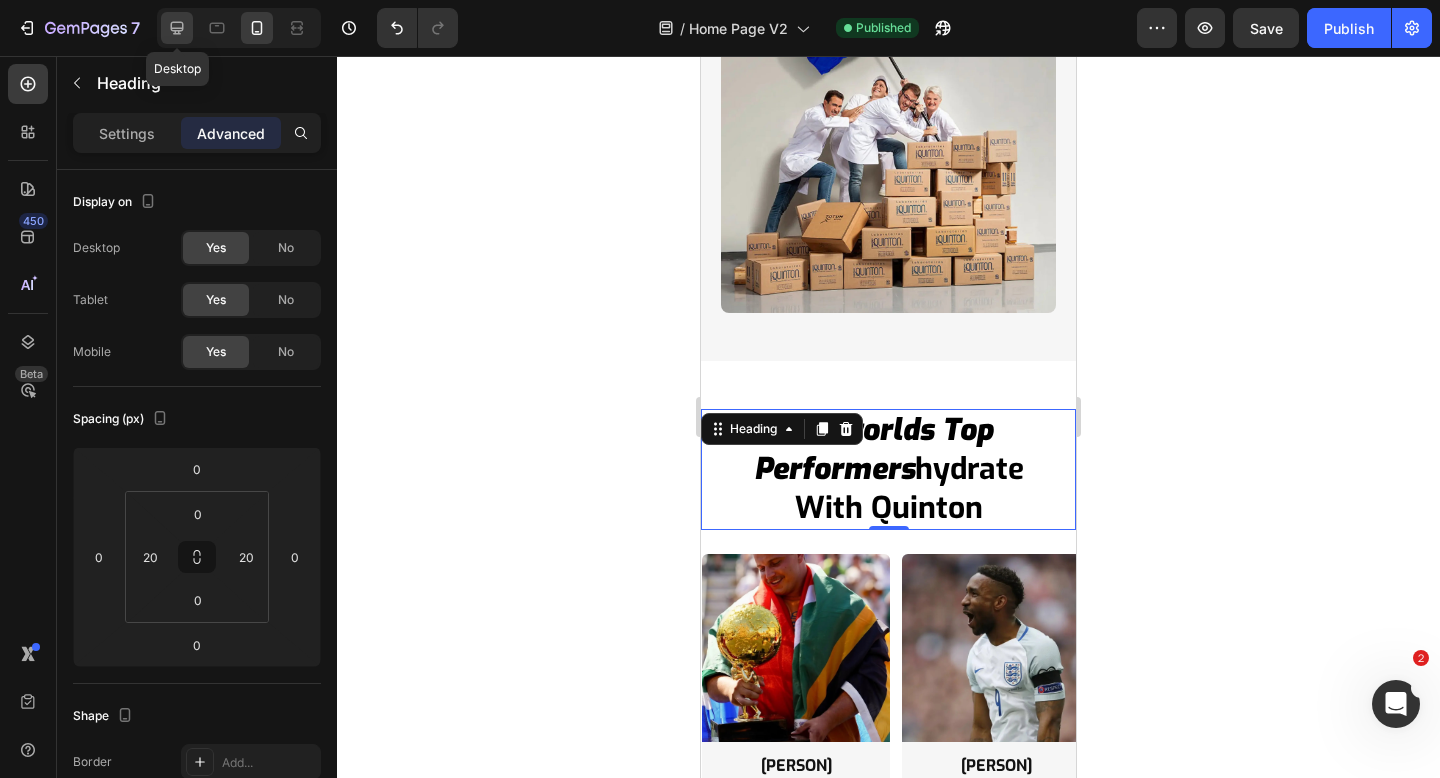 click 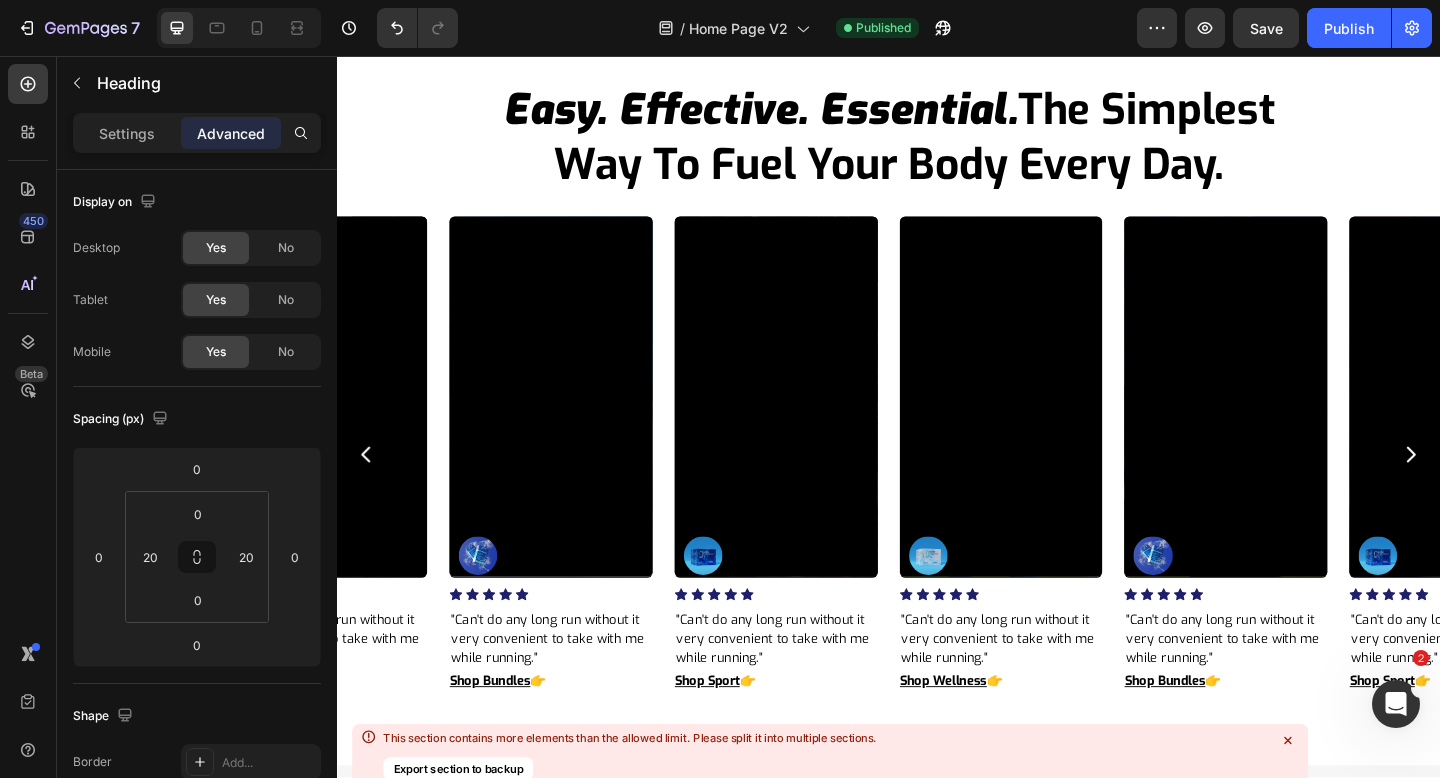 scroll, scrollTop: 11513, scrollLeft: 0, axis: vertical 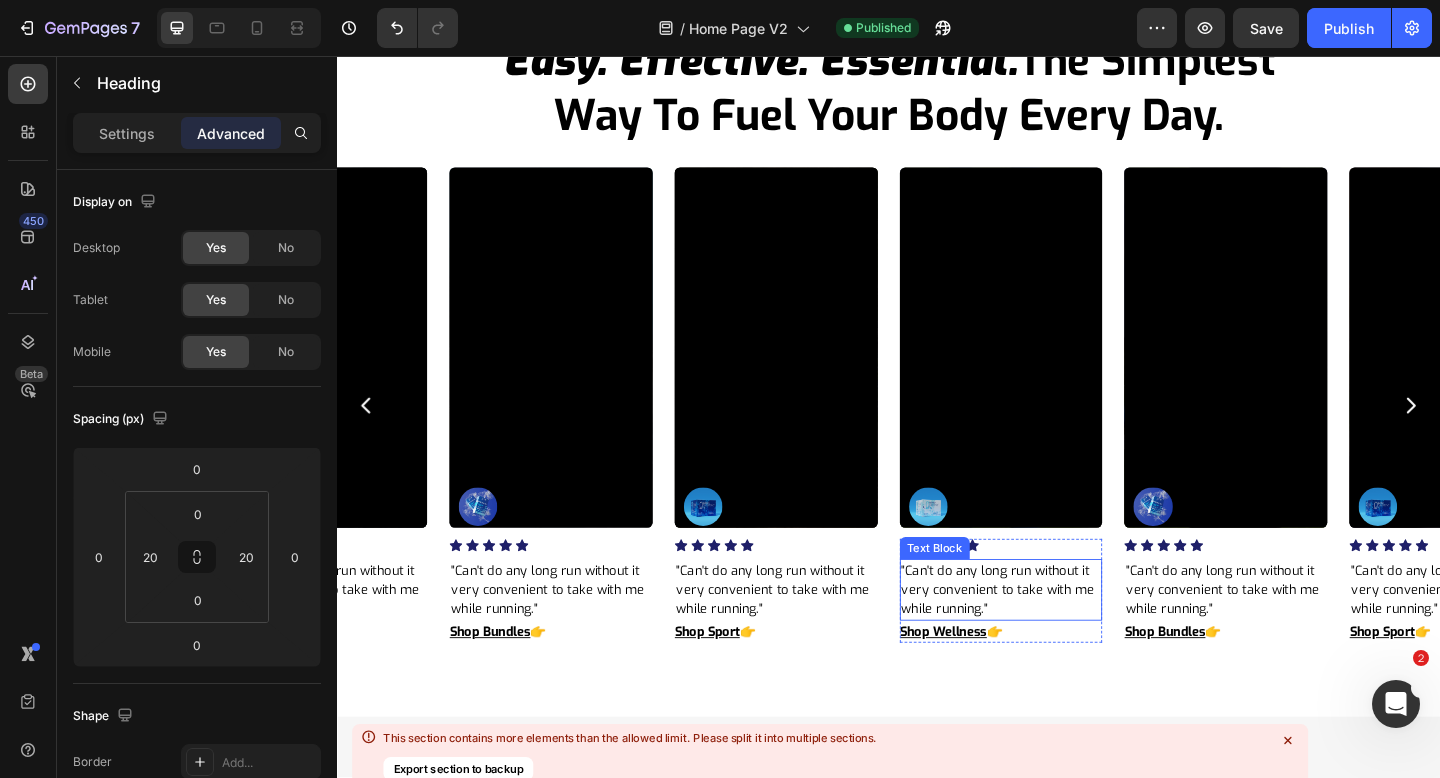 click on ""Can't do any long run without it very convenient to take with me while running."" at bounding box center [1059, 637] 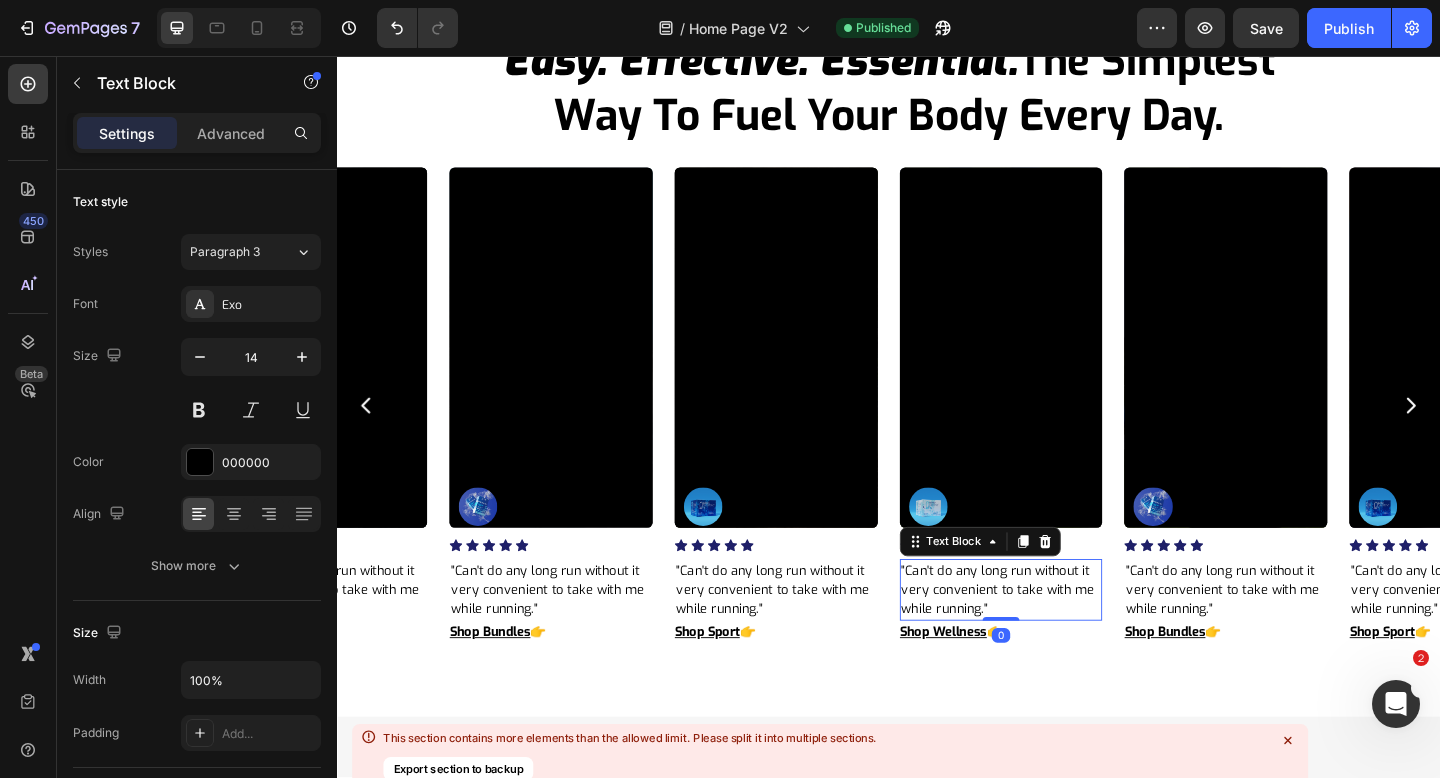 click on ""Can't do any long run without it very convenient to take with me while running."" at bounding box center [1059, 637] 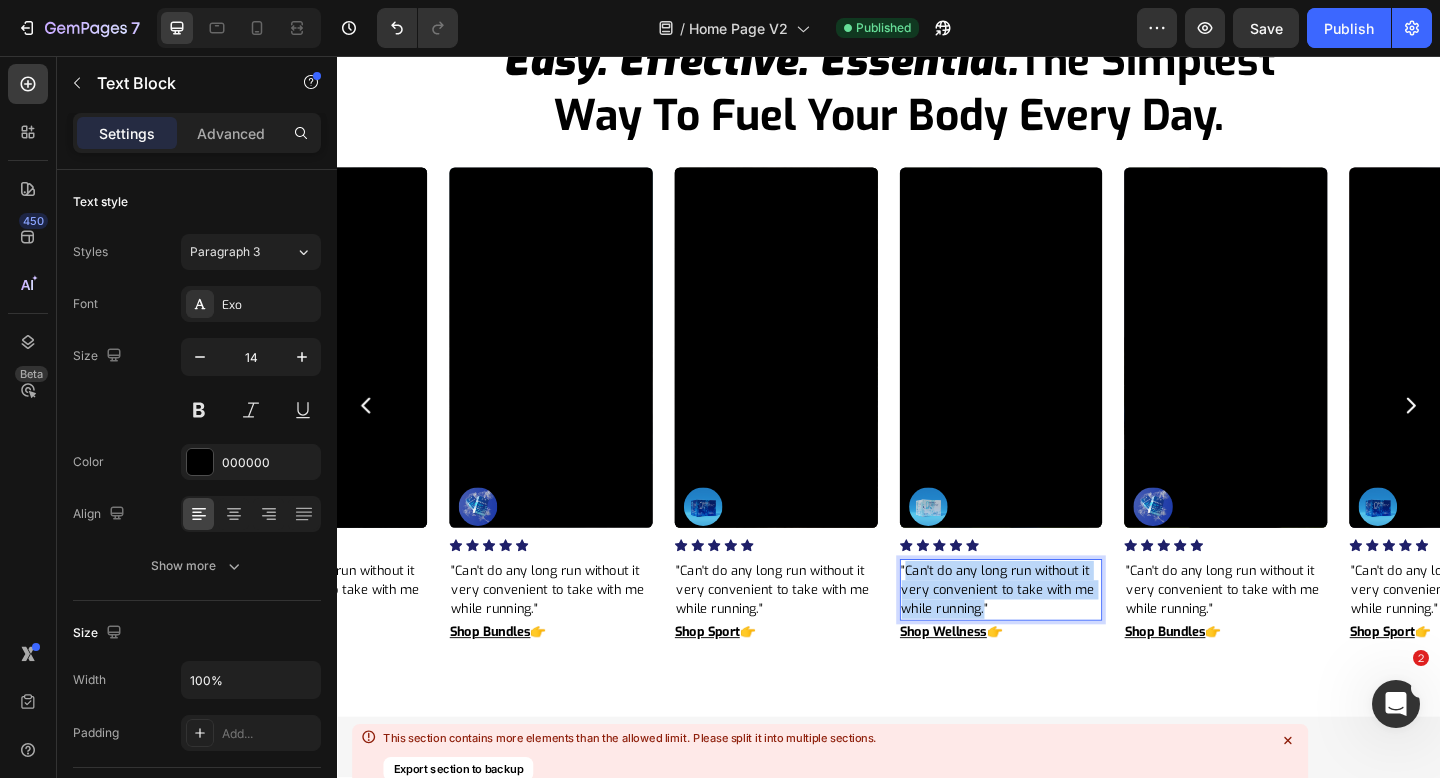 drag, startPoint x: 1042, startPoint y: 661, endPoint x: 955, endPoint y: 618, distance: 97.04638 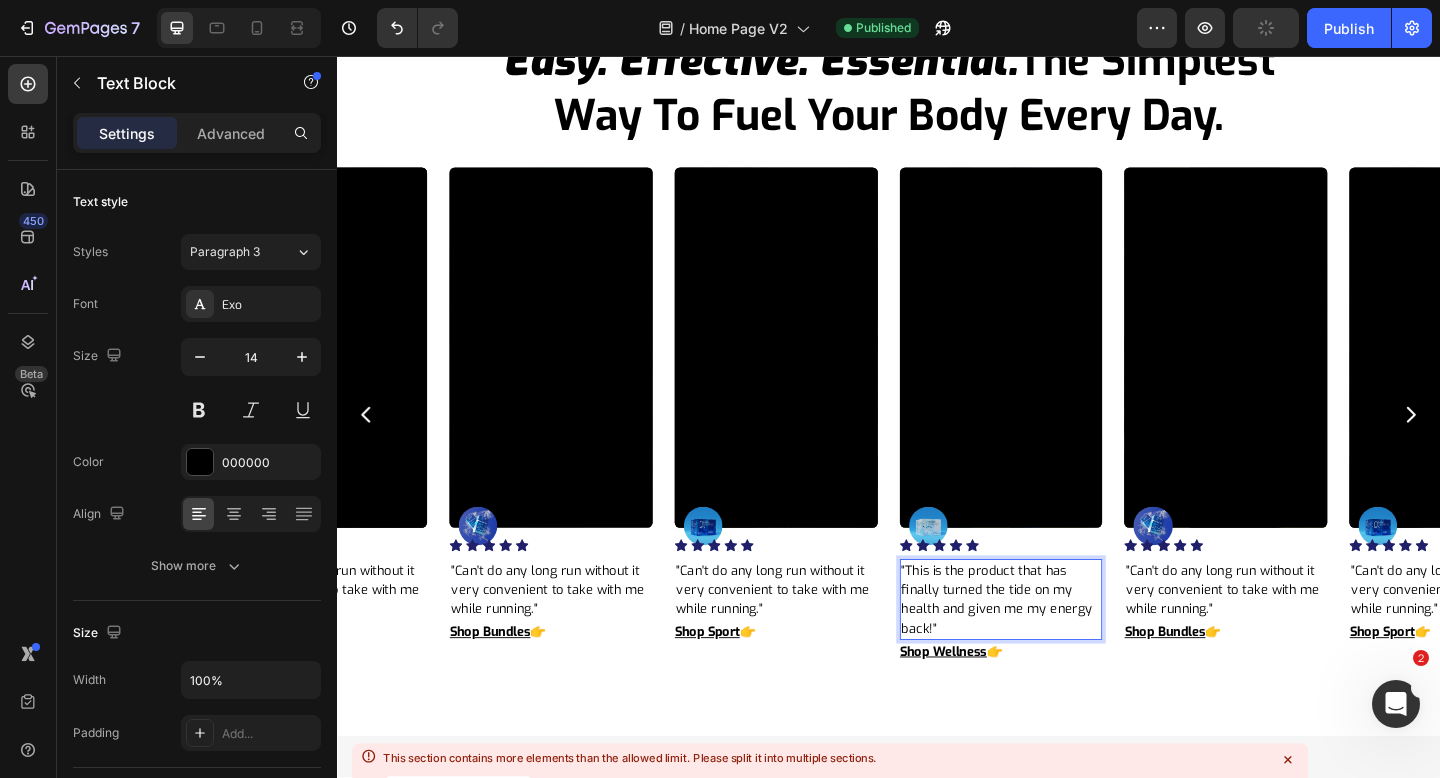 click on ""This is the product that has finally turned the tide on my health and given me my energy back!"" at bounding box center [1059, 648] 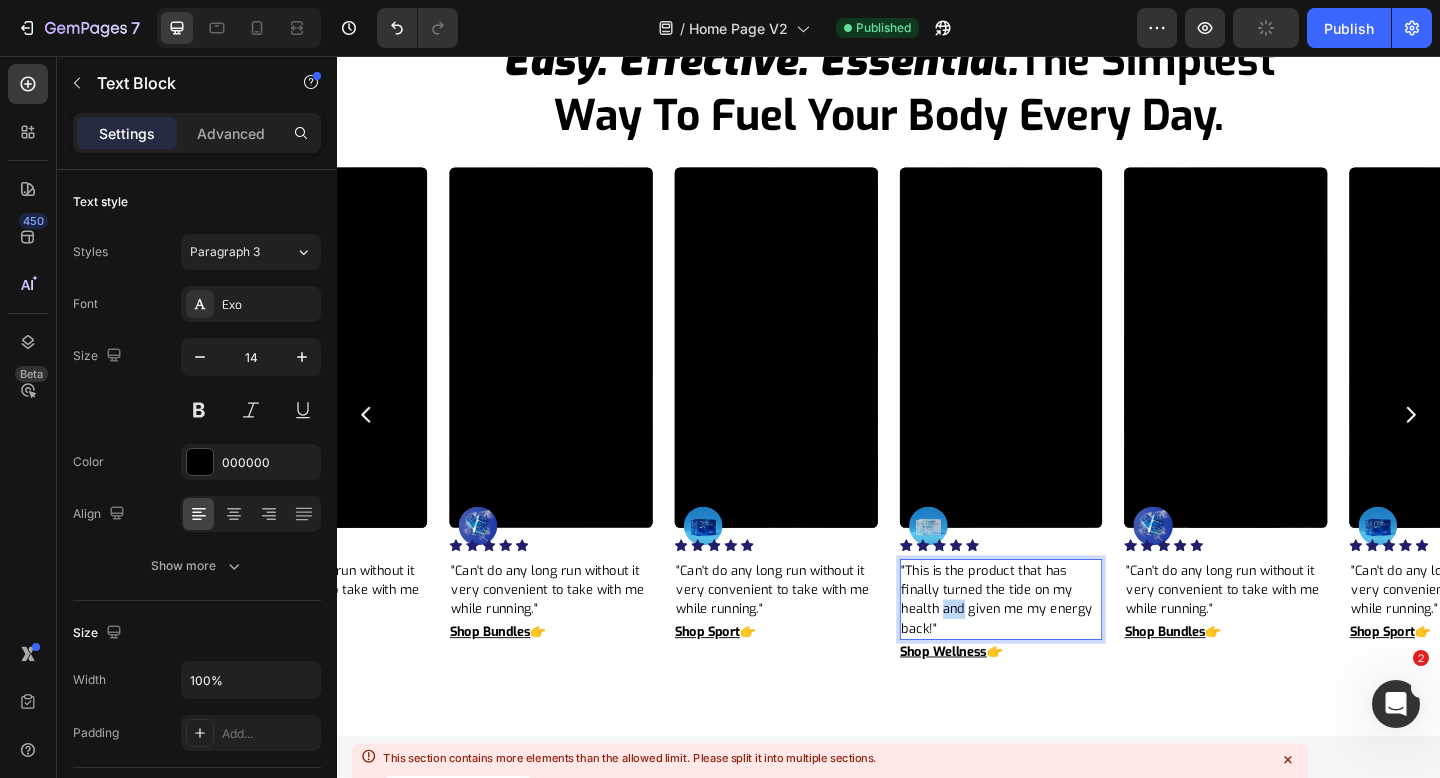 click on ""This is the product that has finally turned the tide on my health and given me my energy back!"" at bounding box center (1059, 648) 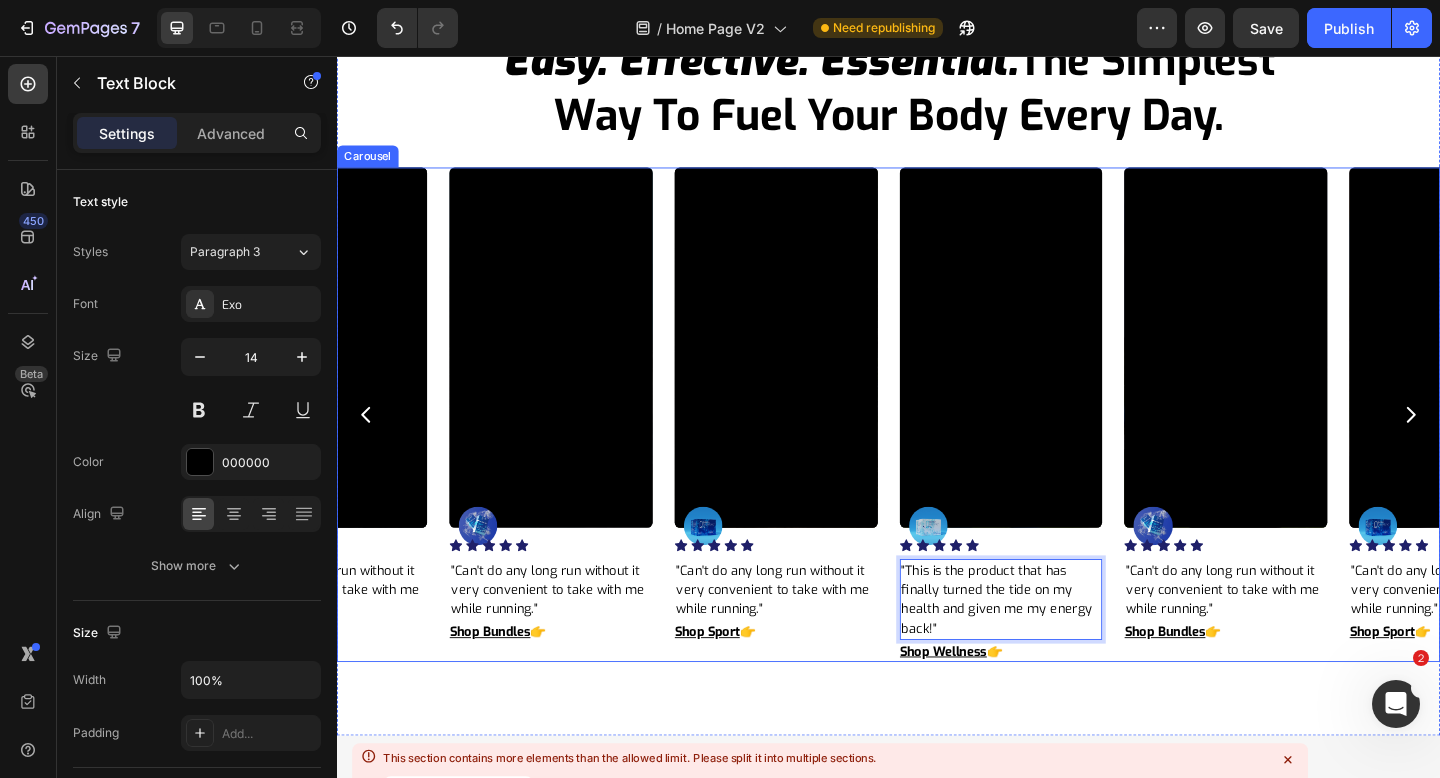 click on "Video Image Icon Icon Icon Icon Icon Icon List Hoz "Can't do any long run without it very convenient to take with me while running." Text Block Shop Bundles 👉 Button Row Video Image Icon Icon Icon Icon Icon Icon List Hoz "Can't do any long run without it very convenient to take with me while running." Text Block Shop Sport 👉 Button Row Video Image Icon Icon Icon Icon Icon Icon List Hoz "This is the product that has finally turned the tide on my health and given me my energy back!" Text Block 0 Shop Wellness 👉 Button Row Video Image Icon Icon Icon Icon Icon Icon List Hoz "Can't do any long run without it very convenient to take with me while running." Text Block Shop Bundles 👉 Button Row Video Icon" at bounding box center (937, 447) 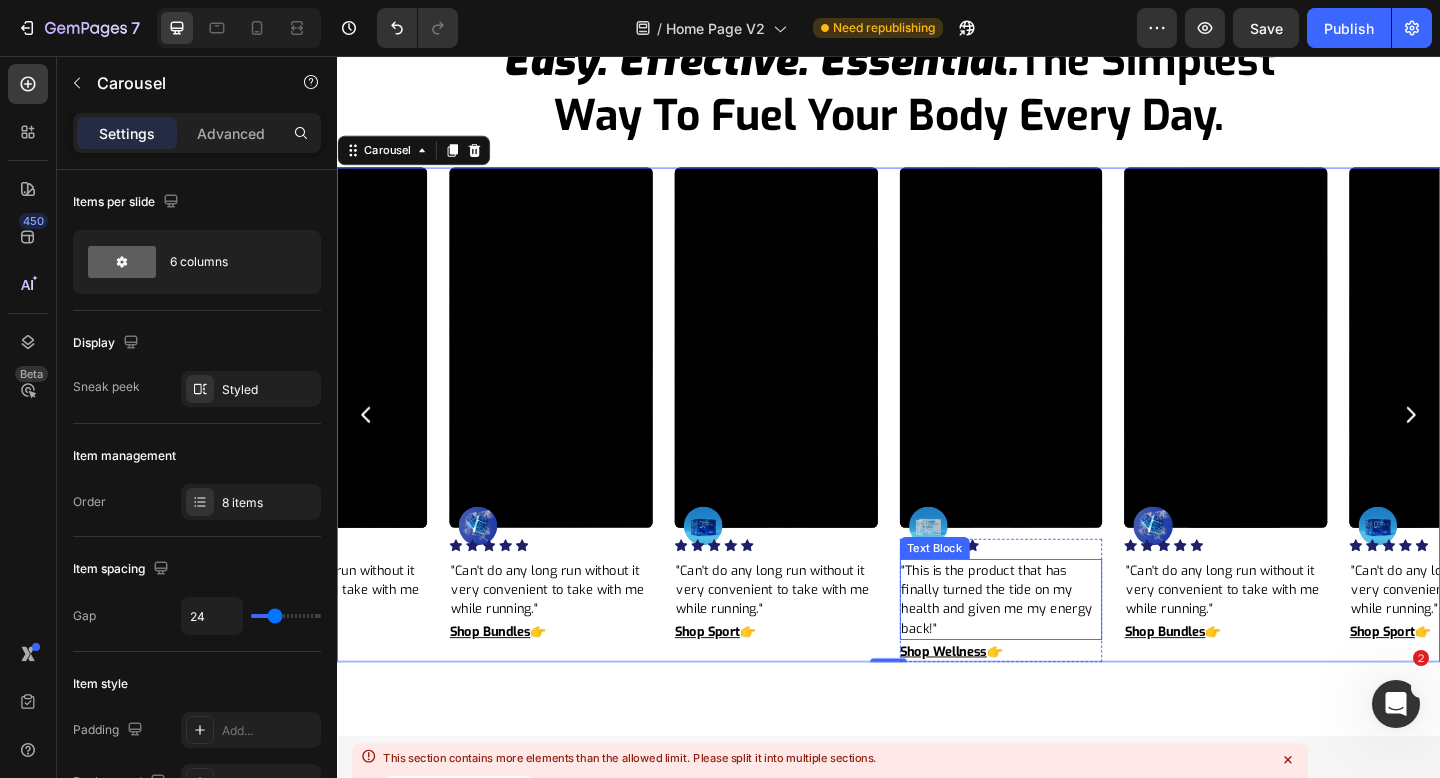 click on ""This is the product that has finally turned the tide on my health and given me my energy back!"" at bounding box center (1059, 648) 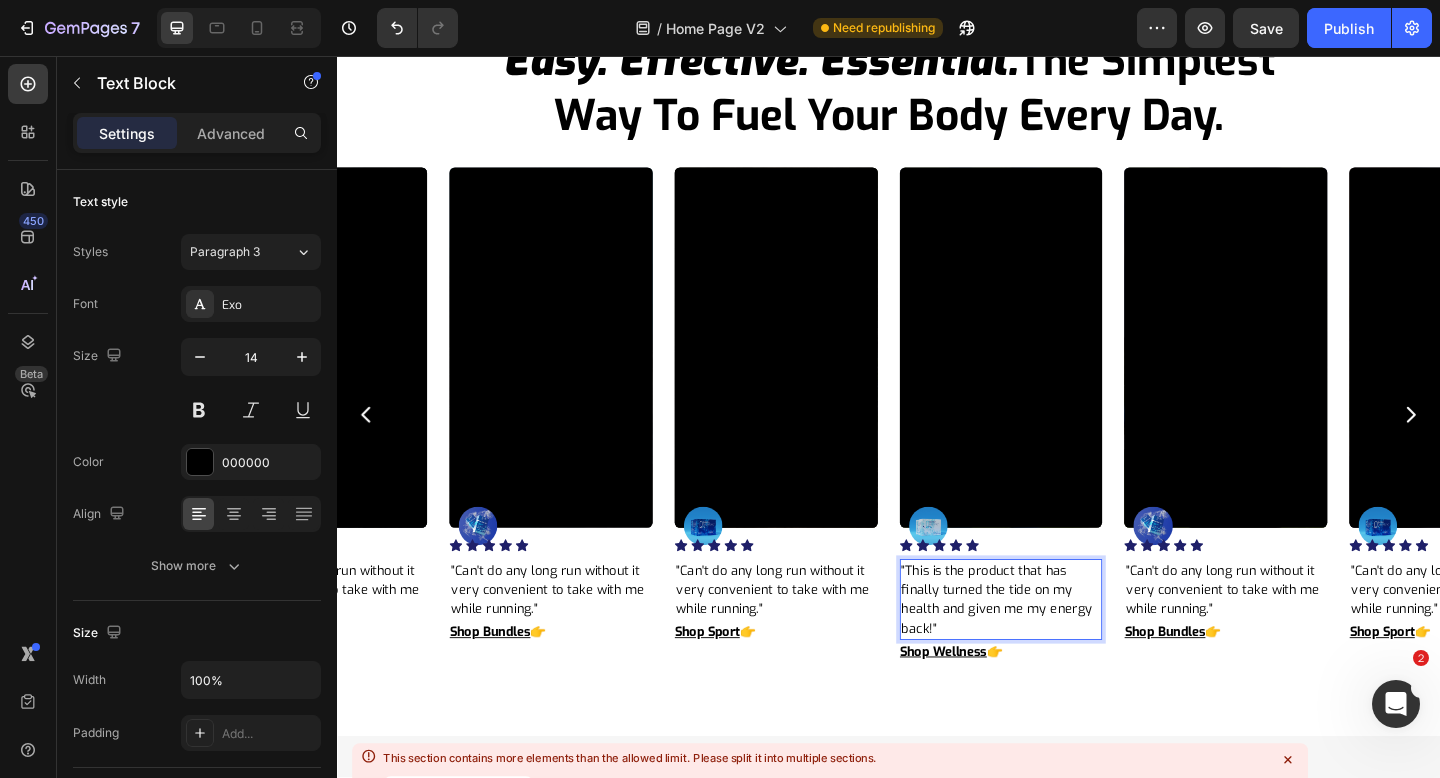 click on ""This is the product that has finally turned the tide on my health and given me my energy back!"" at bounding box center (1059, 648) 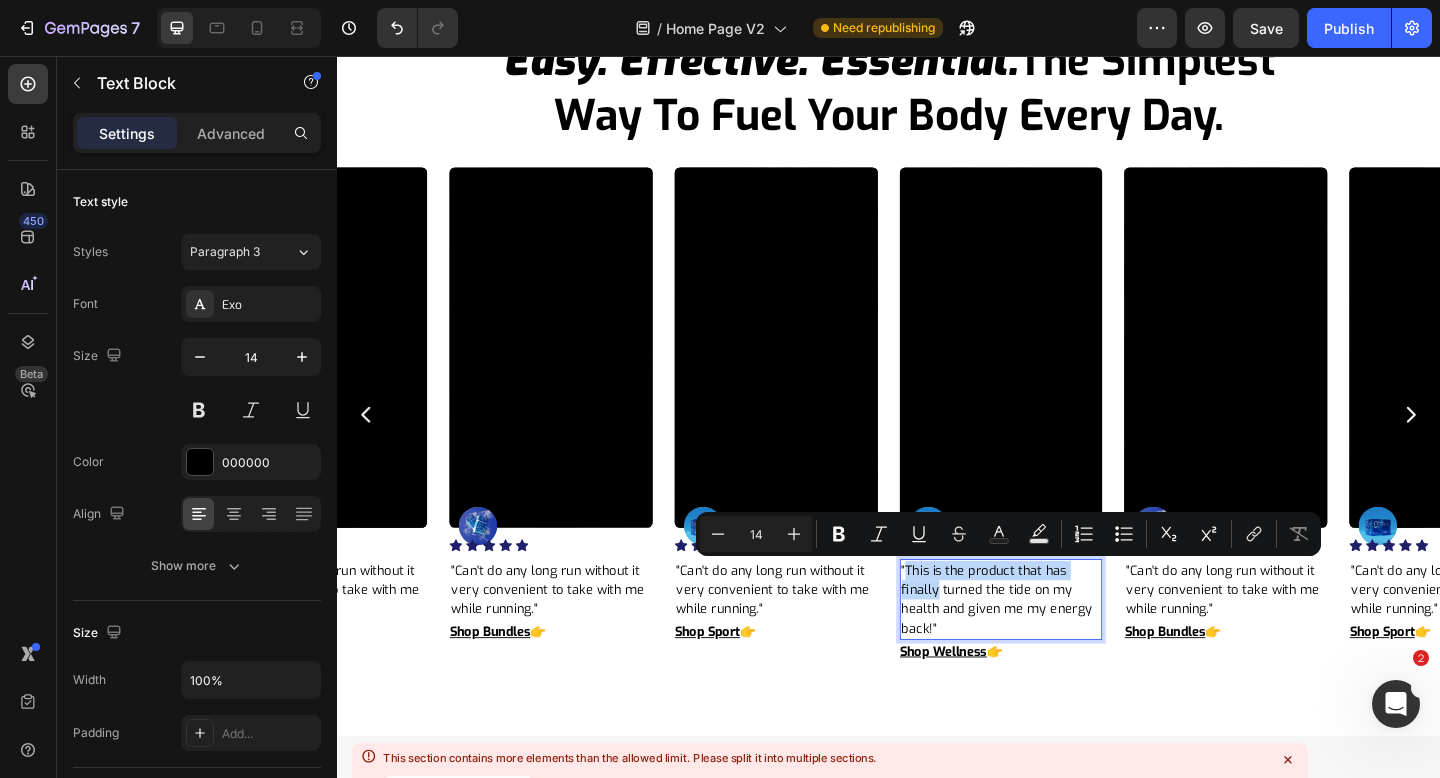 drag, startPoint x: 990, startPoint y: 636, endPoint x: 956, endPoint y: 614, distance: 40.496914 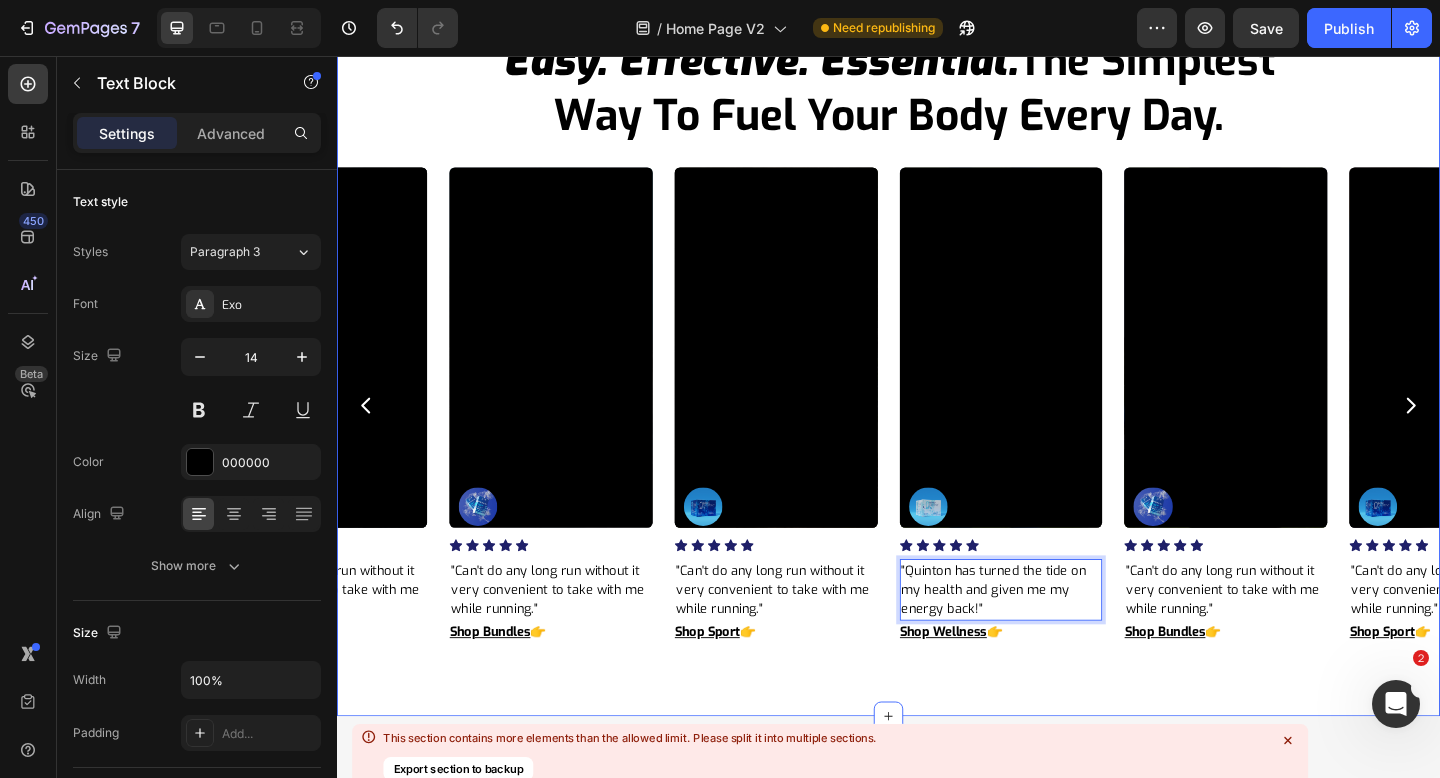 click on "easy. effective. essential. the simplest way to fuel your body every day. Heading Row Icon Icon Icon Icon Icon Icon List Hoz "Can't do any long run without it very convenient to take with me while running." Text Block Shop Bundles 👉 Button Row Video Image Icon Icon Icon Icon Icon Icon List Hoz "Can't do any long run without it very convenient to take with me while running." Text Block Shop Sport 👉 Button Row Video Image Icon Icon Icon Icon Icon Icon List Hoz "Quinton has turned the tide on my health and given me my energy back!" Text Block 0 Shop Wellness 👉 Button Row Video Image Icon Icon Icon Icon Icon Icon List Hoz Text Block Shop Bundles 👉 Button Row Video Image" at bounding box center (937, 362) 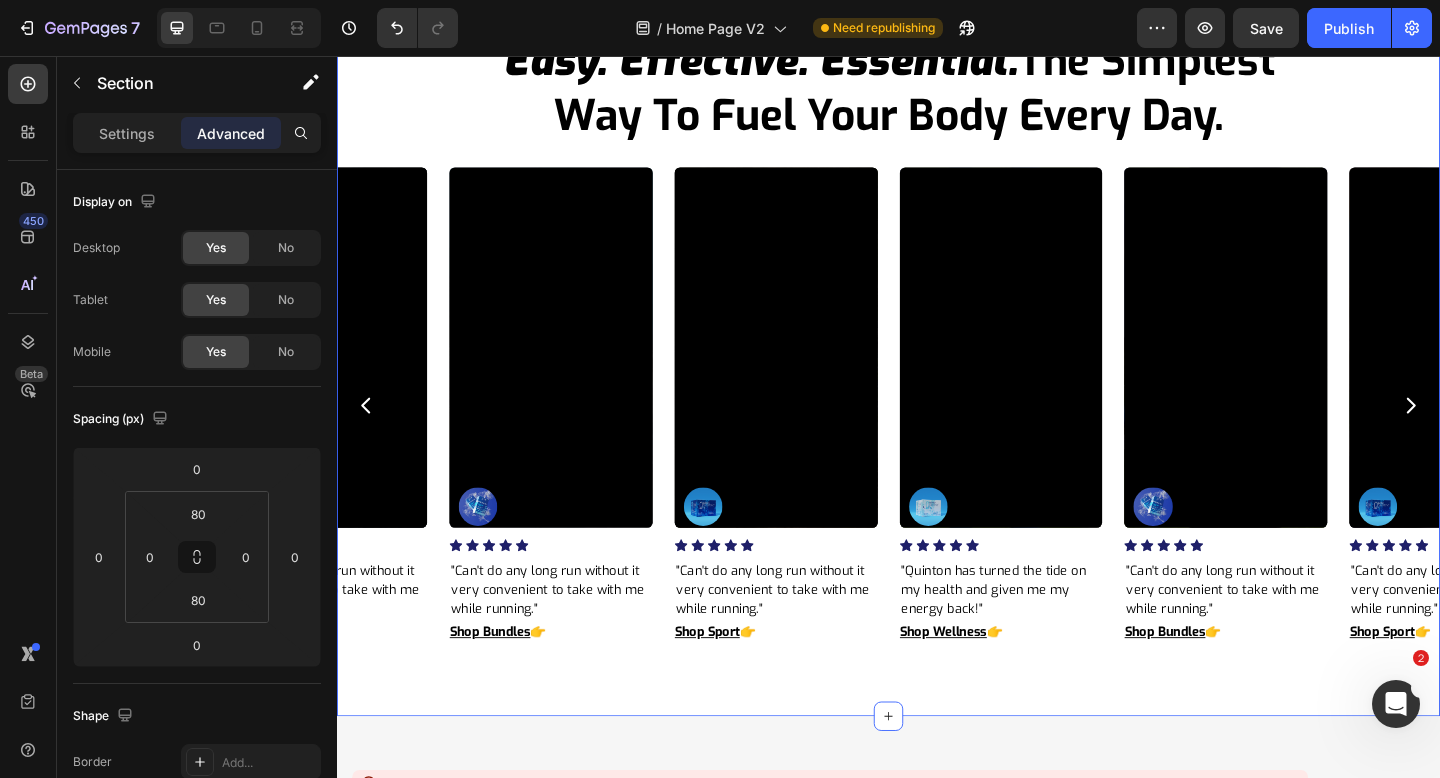 scroll, scrollTop: 11463, scrollLeft: 0, axis: vertical 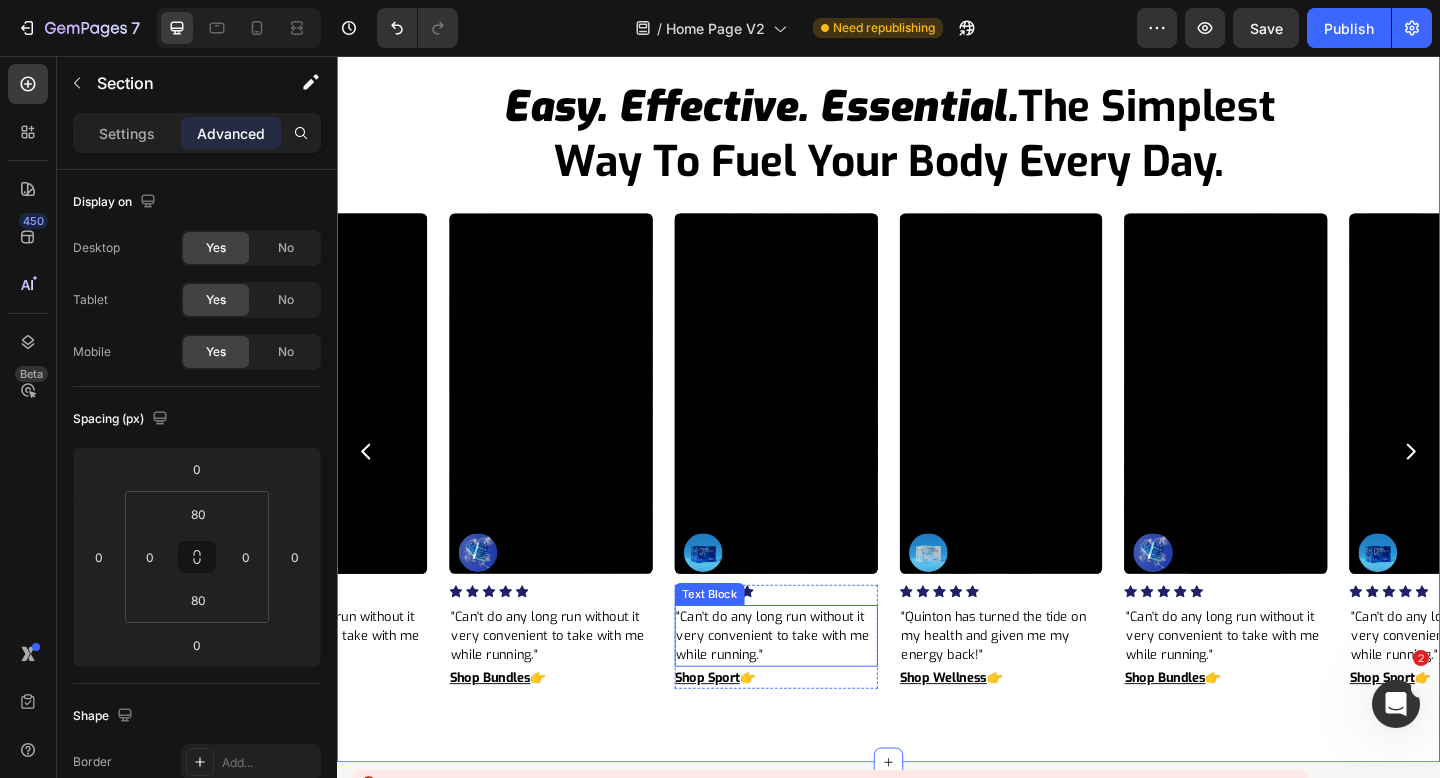 click on ""Can't do any long run without it very convenient to take with me while running."" at bounding box center [814, 687] 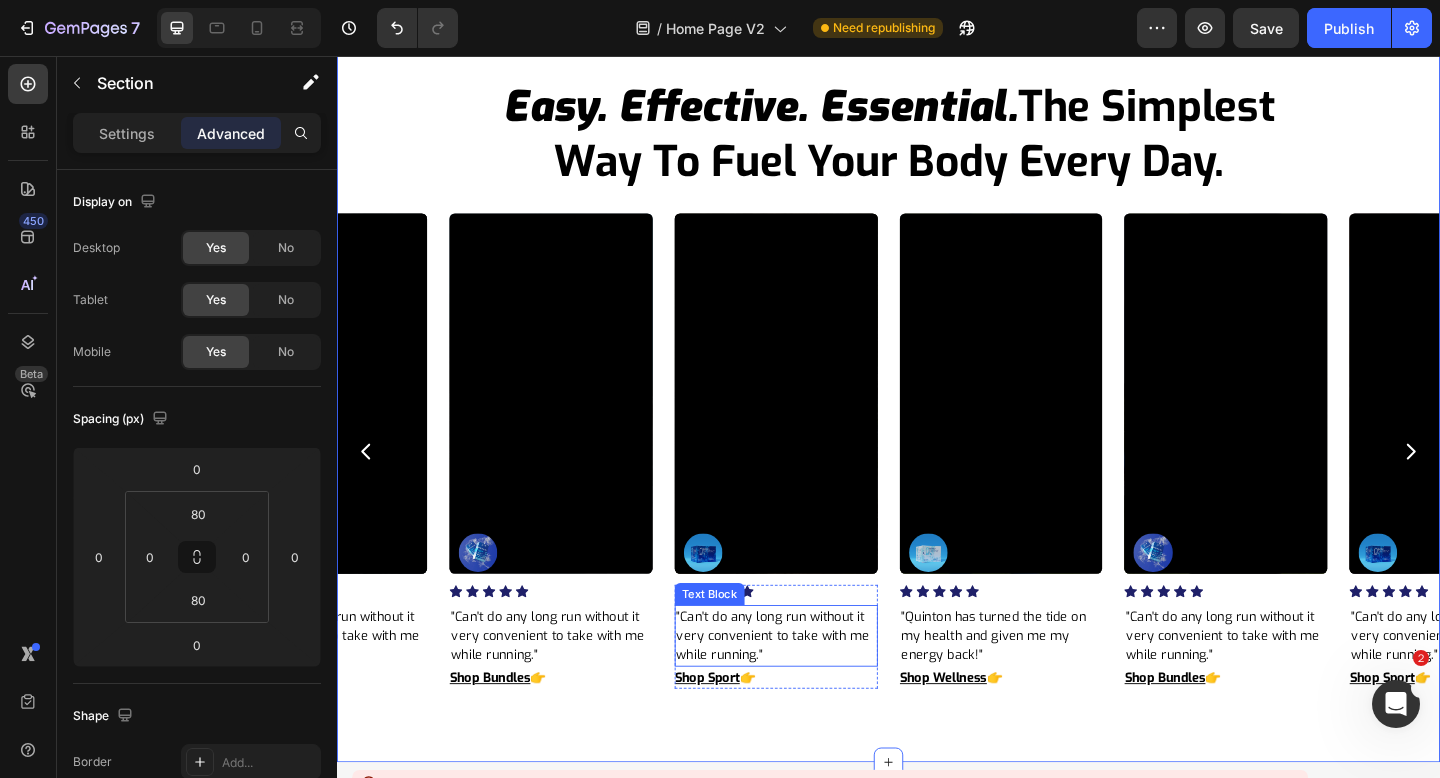 click on ""Can't do any long run without it very convenient to take with me while running."" at bounding box center [814, 687] 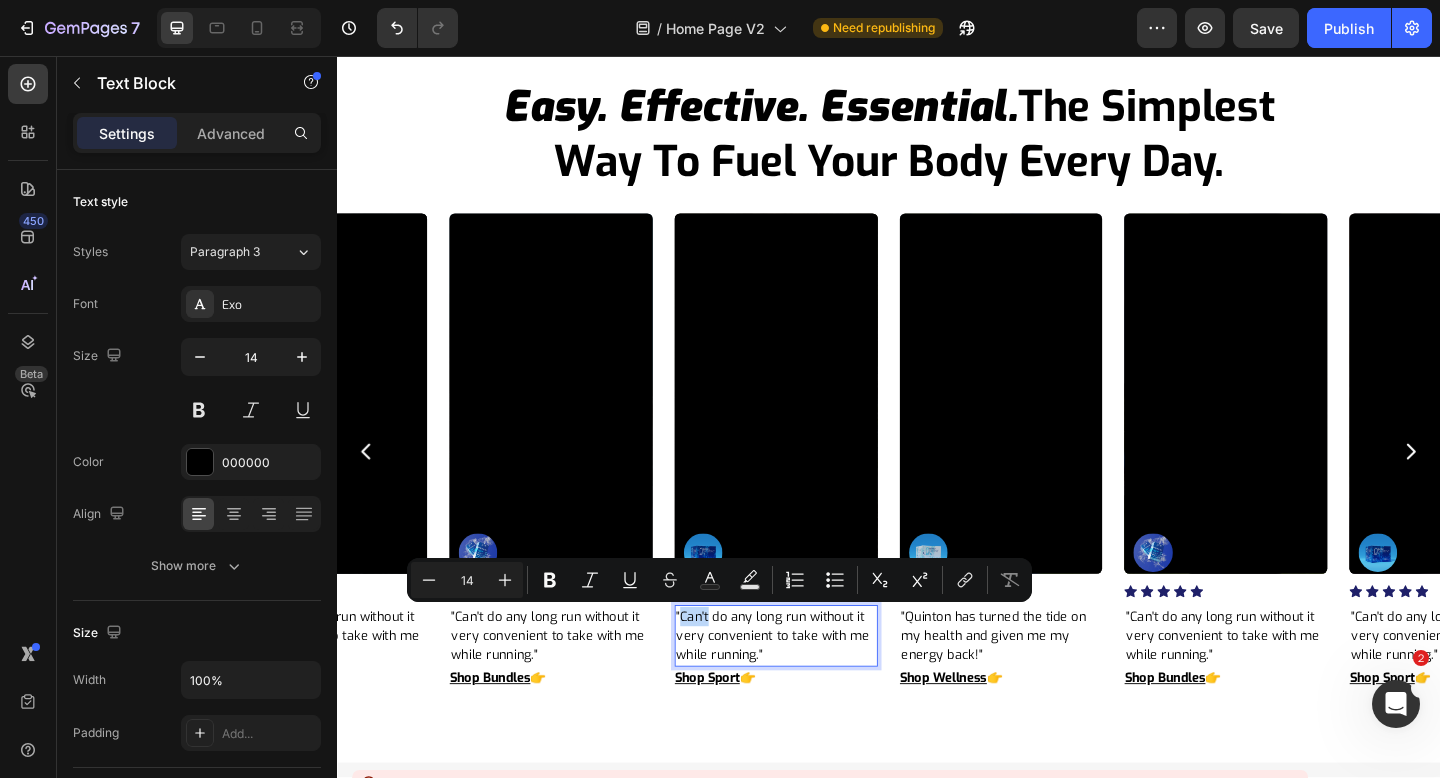 click on ""Can't do any long run without it very convenient to take with me while running."" at bounding box center [814, 687] 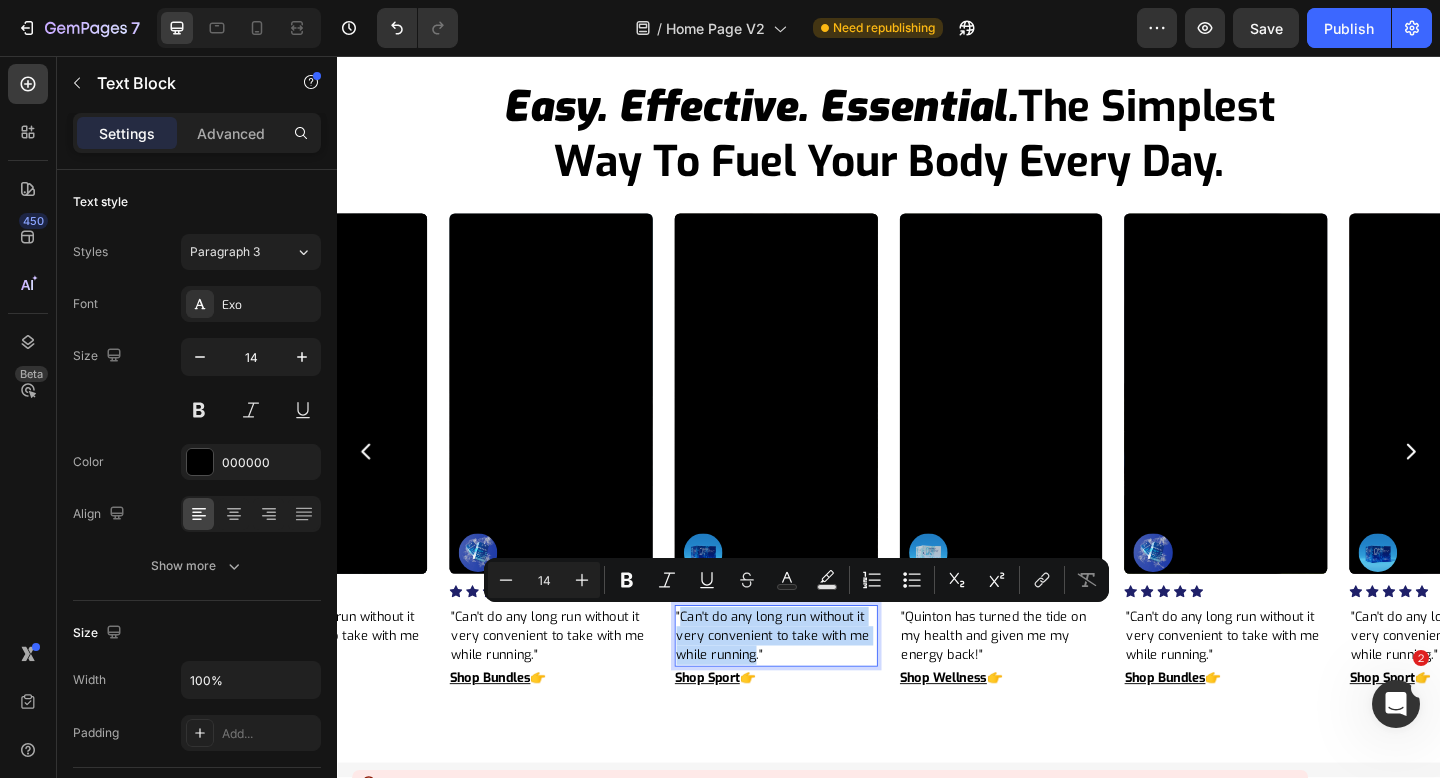 drag, startPoint x: 711, startPoint y: 669, endPoint x: 795, endPoint y: 708, distance: 92.61209 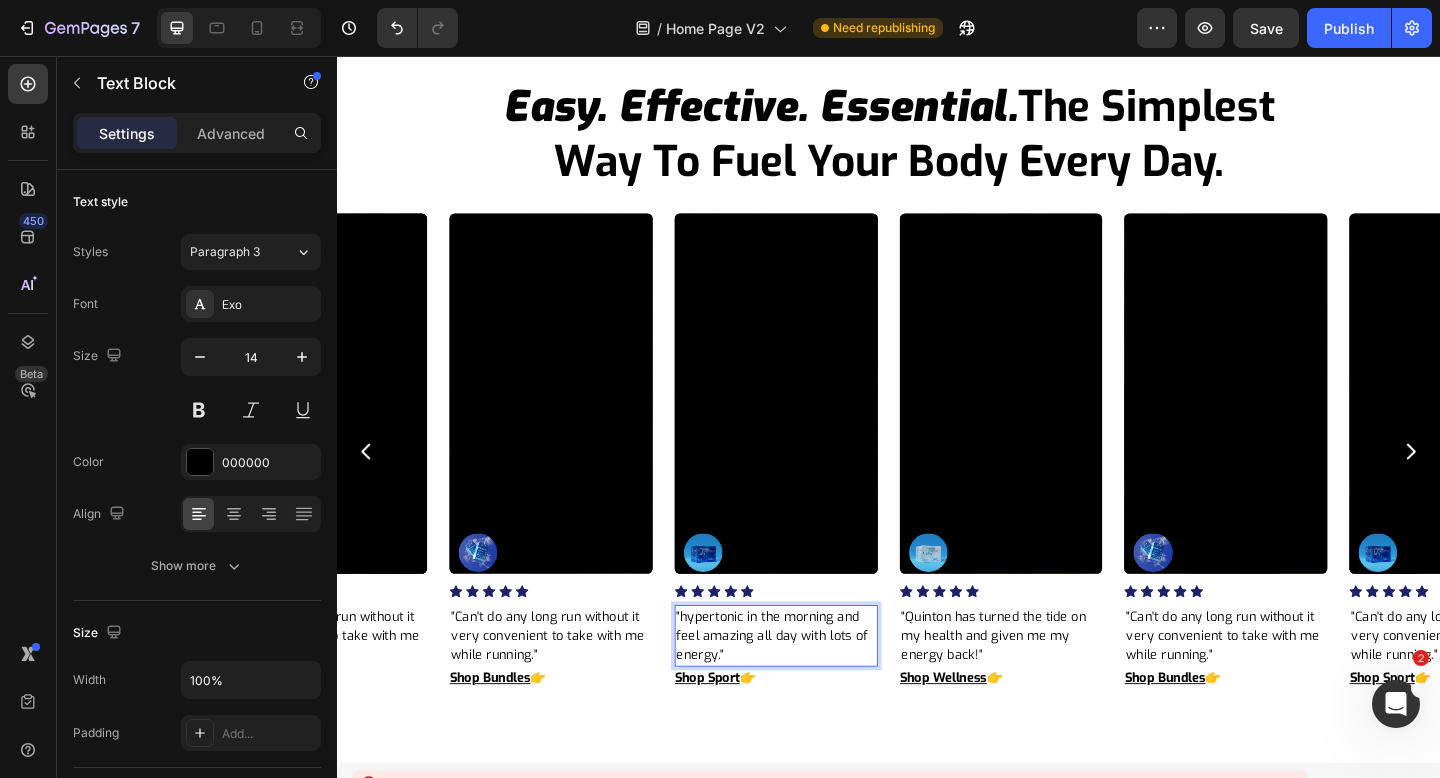 click on ""hypertonic in the morning and feel amazing all day with lots of energy."" at bounding box center [814, 687] 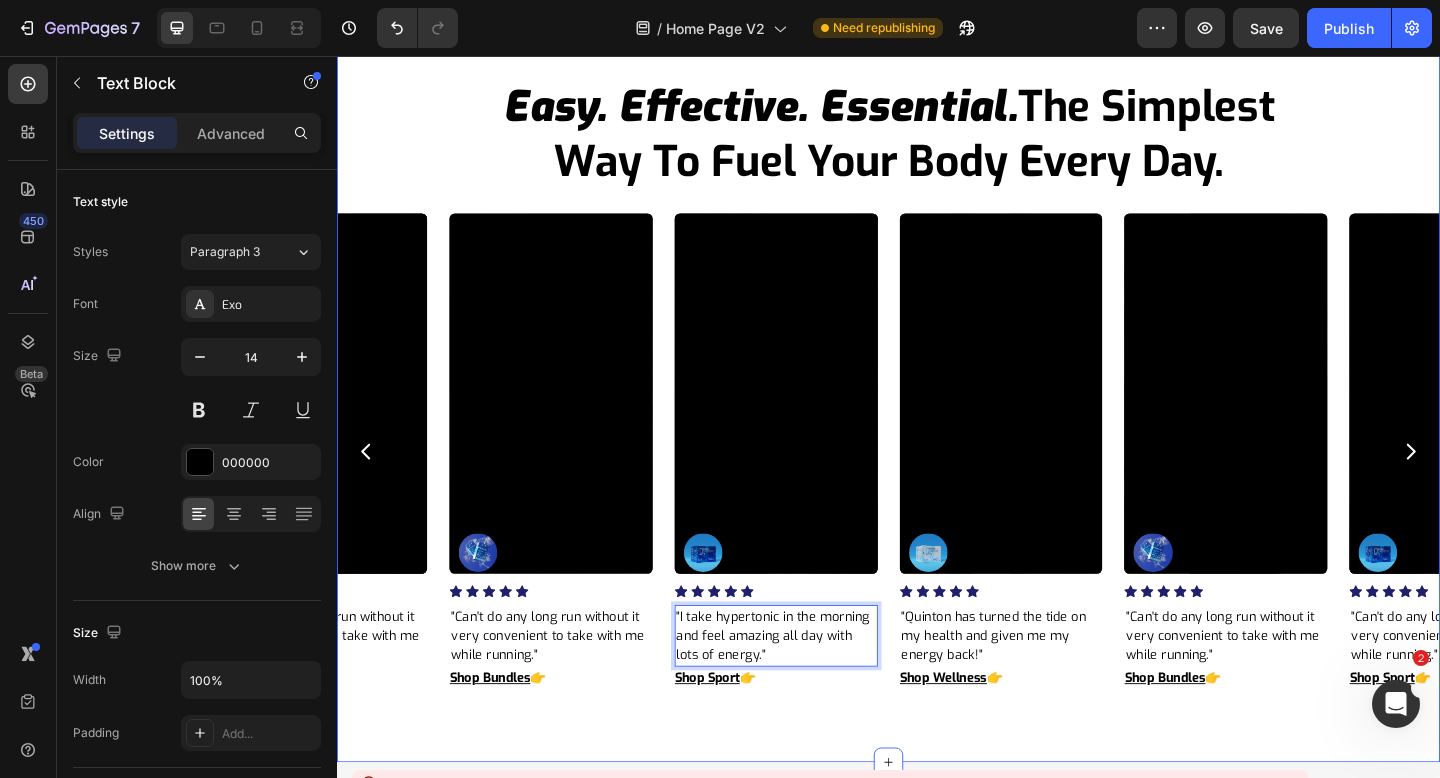 click on "easy. effective. essential.  the simplest way to fuel your body every day. Heading Row
Video Image                Icon                Icon                Icon                Icon                Icon Icon List Hoz "Can't do any long run without it very convenient to take with me while running." Text Block Shop Bundles  👉 Button Row Video Image                Icon                Icon                Icon                Icon                Icon Icon List Hoz "I take hypertonic in the morning and feel amazing all day with lots of energy." Text Block   0 Shop Sport  👉 Button Row Video Image                Icon                Icon                Icon                Icon                Icon Icon List Hoz "Quinton has turned the tide on my health and given me my energy back!" Text Block Shop Wellness  👉 Button Row Video Image                Icon                Icon                Icon                Icon                Icon Icon List Hoz Text Block Shop Bundles  👉 Button Row Video Image Row" at bounding box center [937, 412] 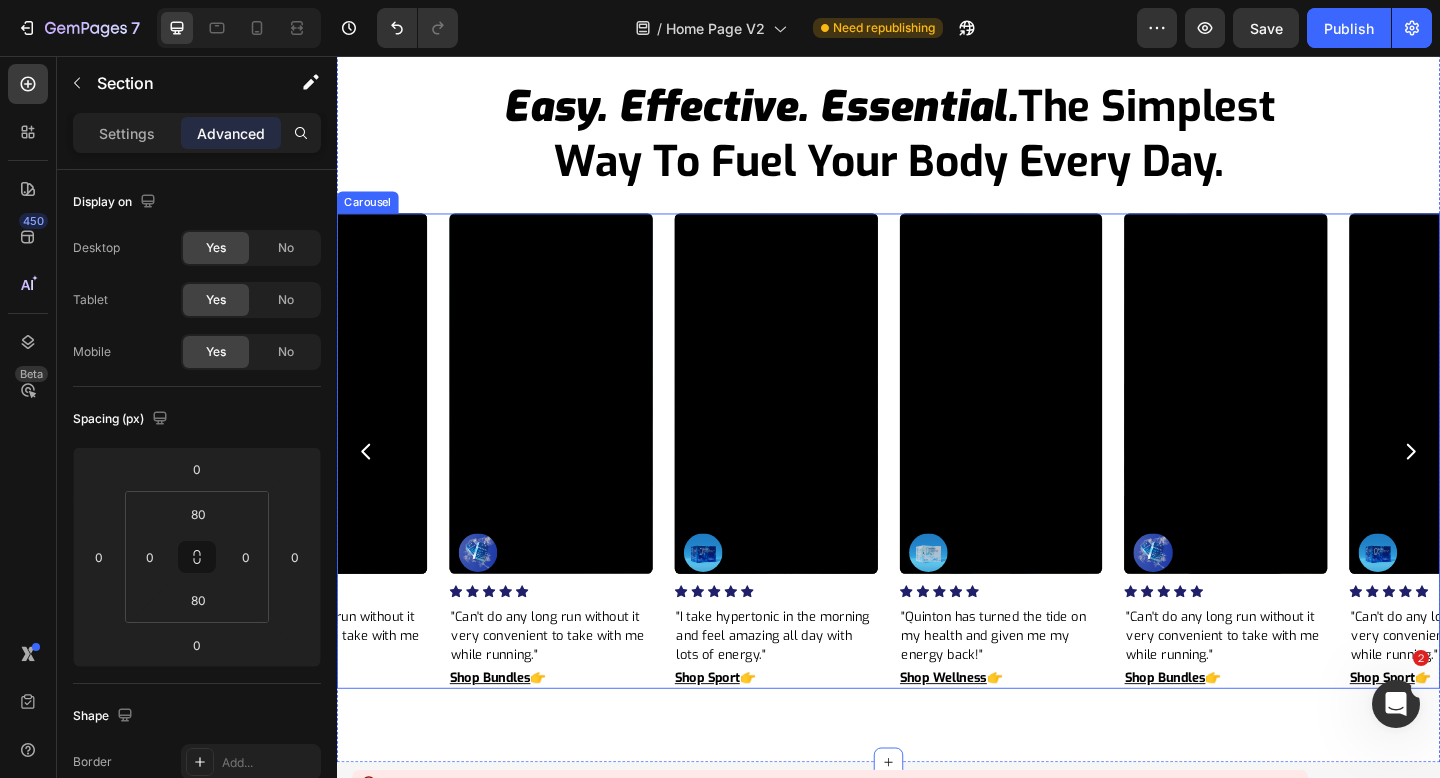 click 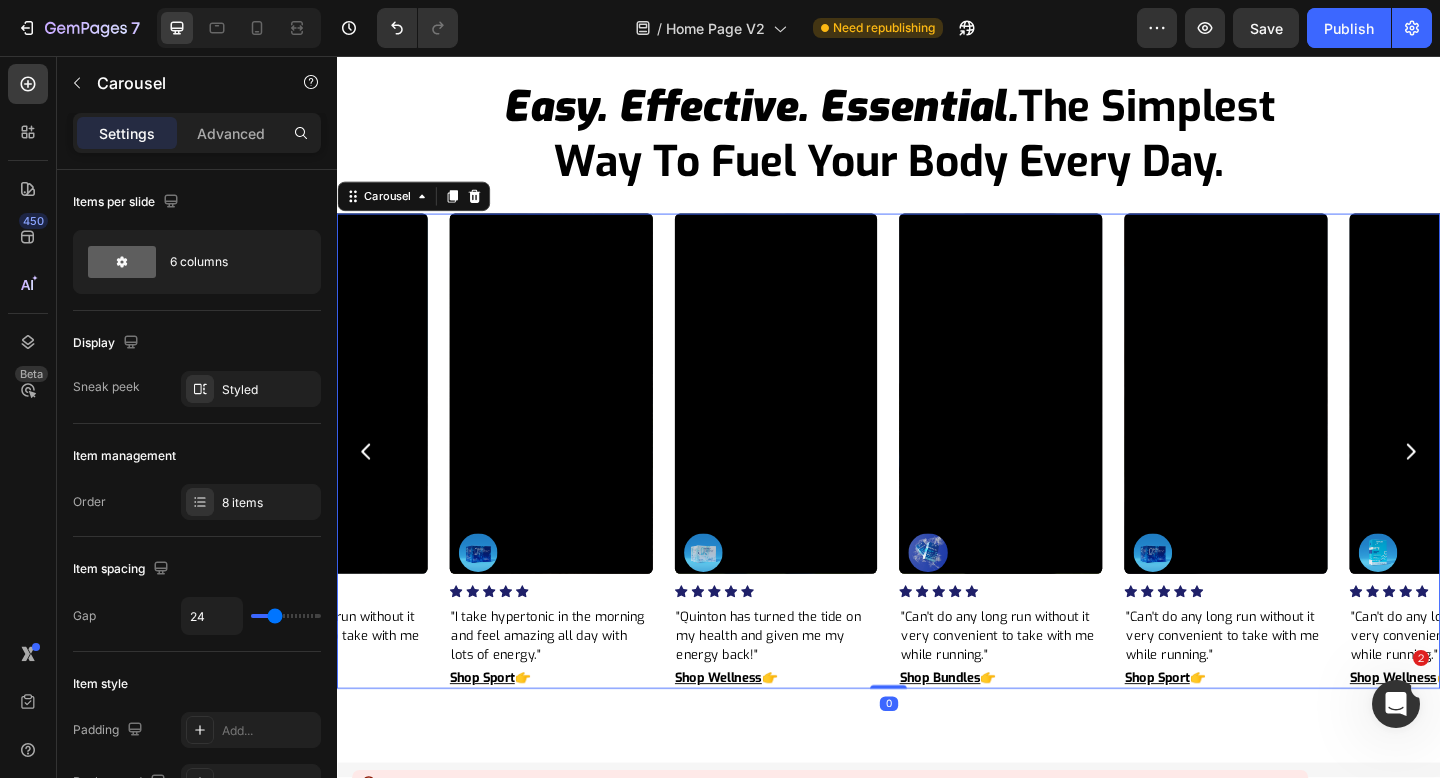 click 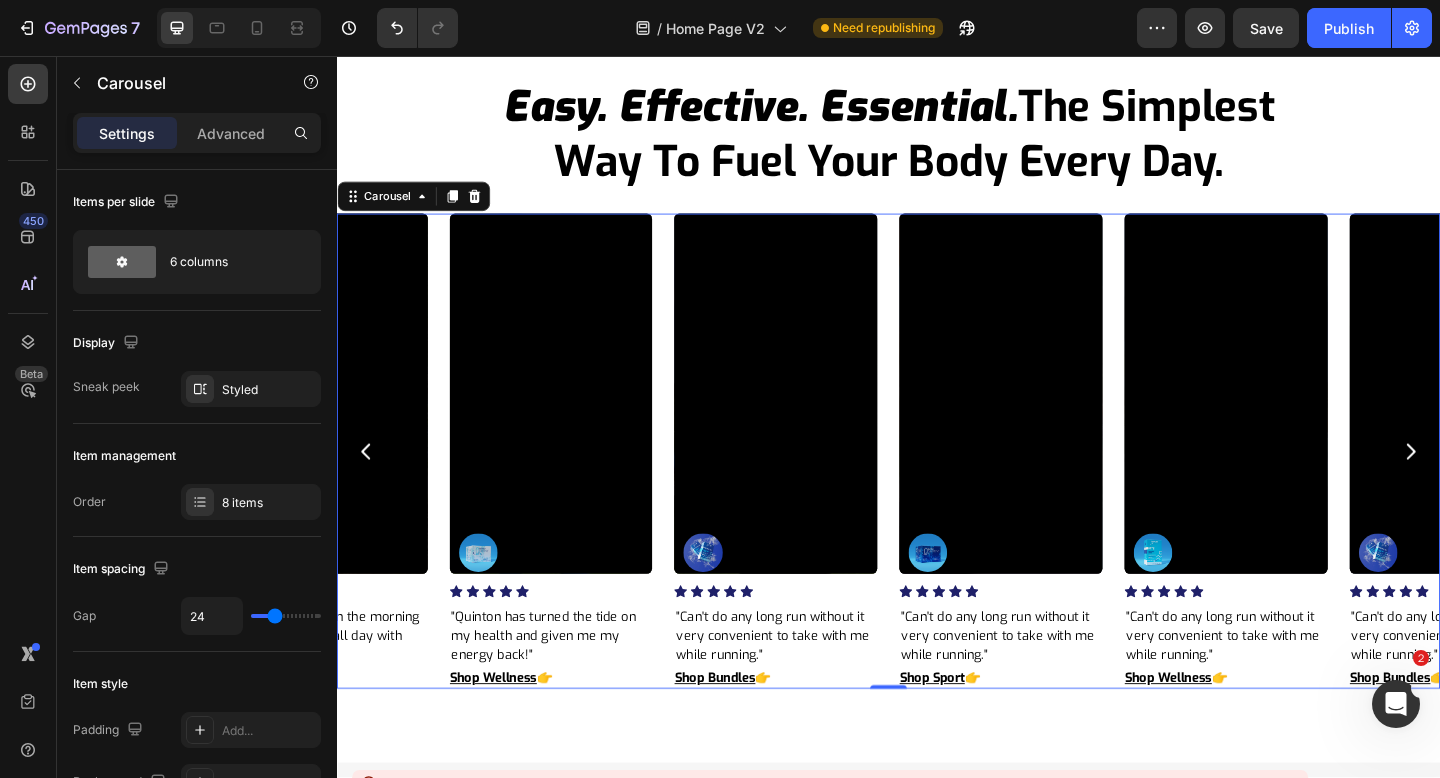 click 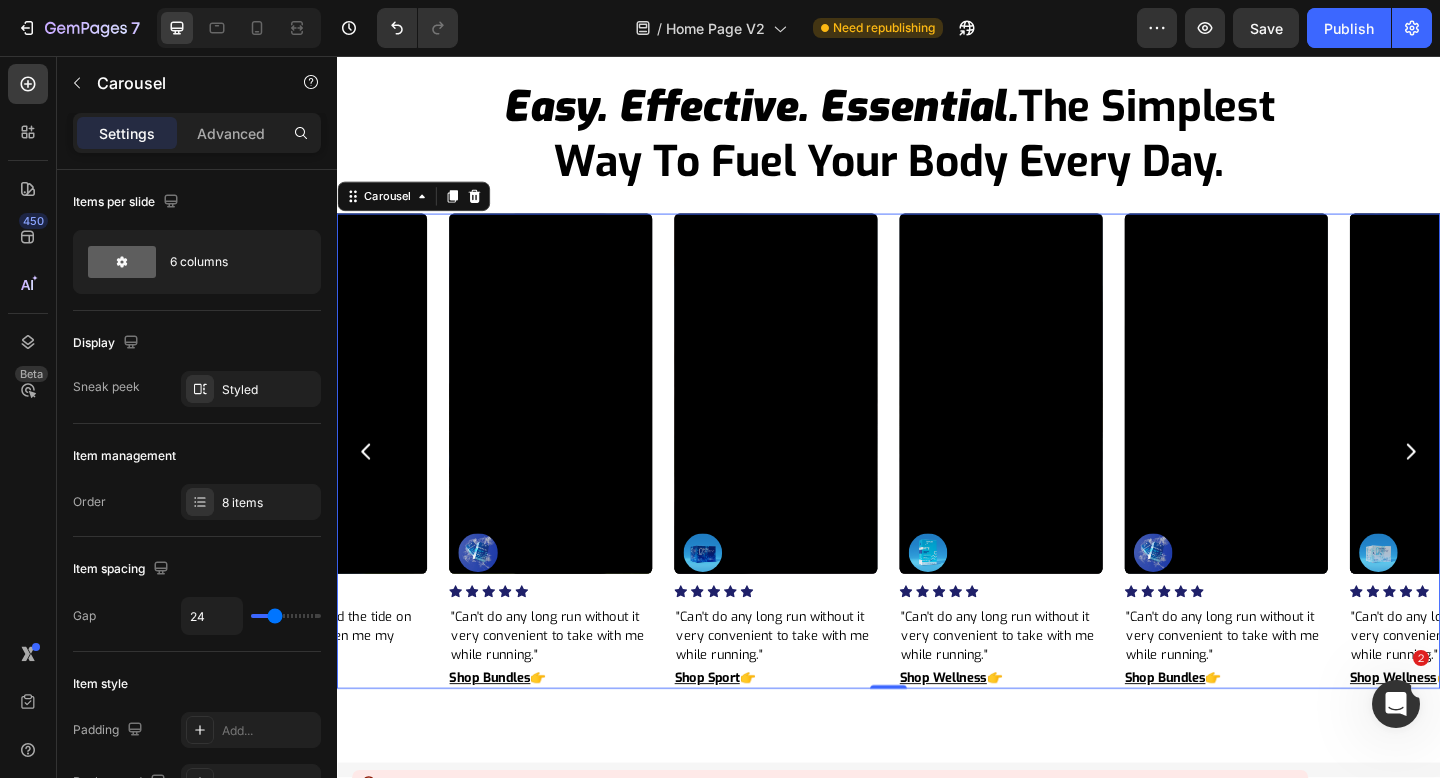 click 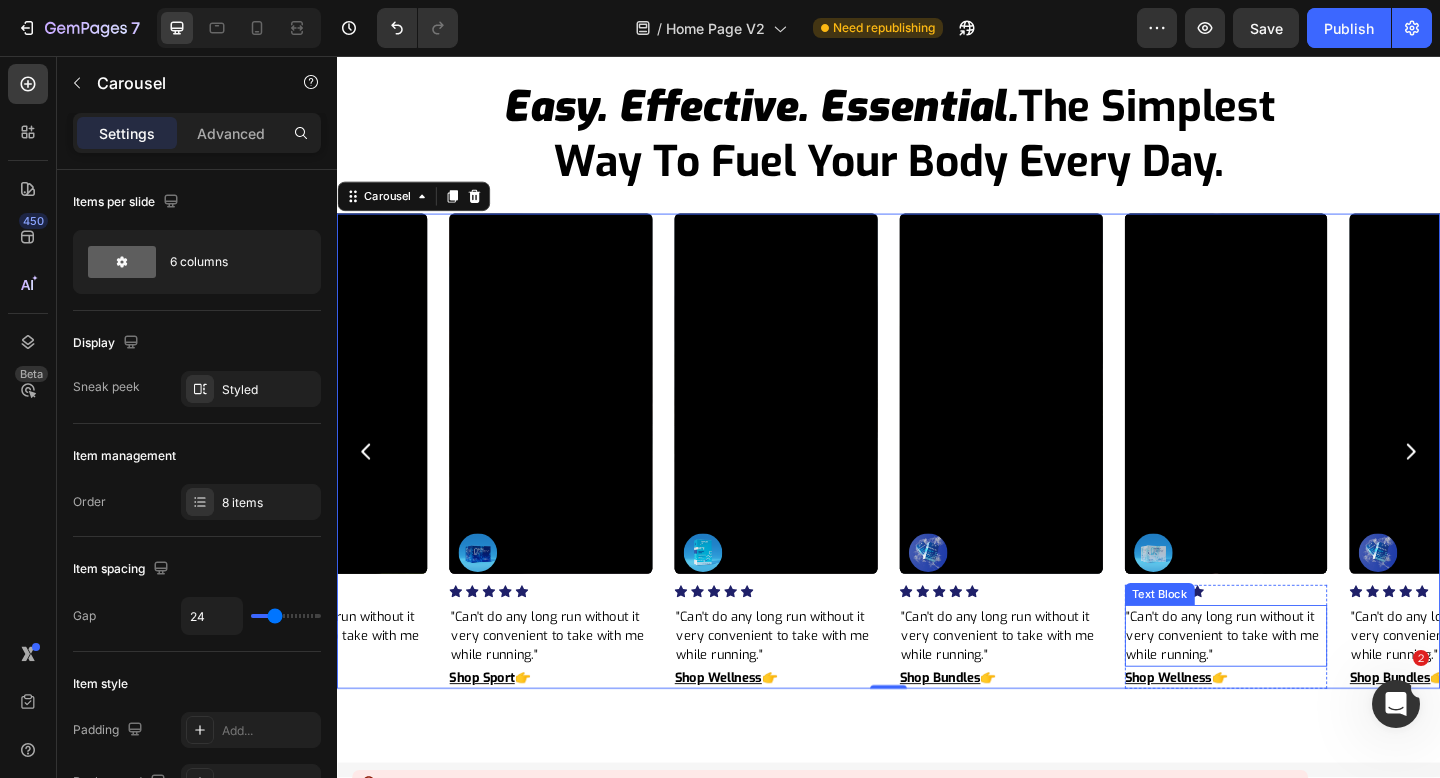 click on ""Can't do any long run without it very convenient to take with me while running."" at bounding box center (1304, 687) 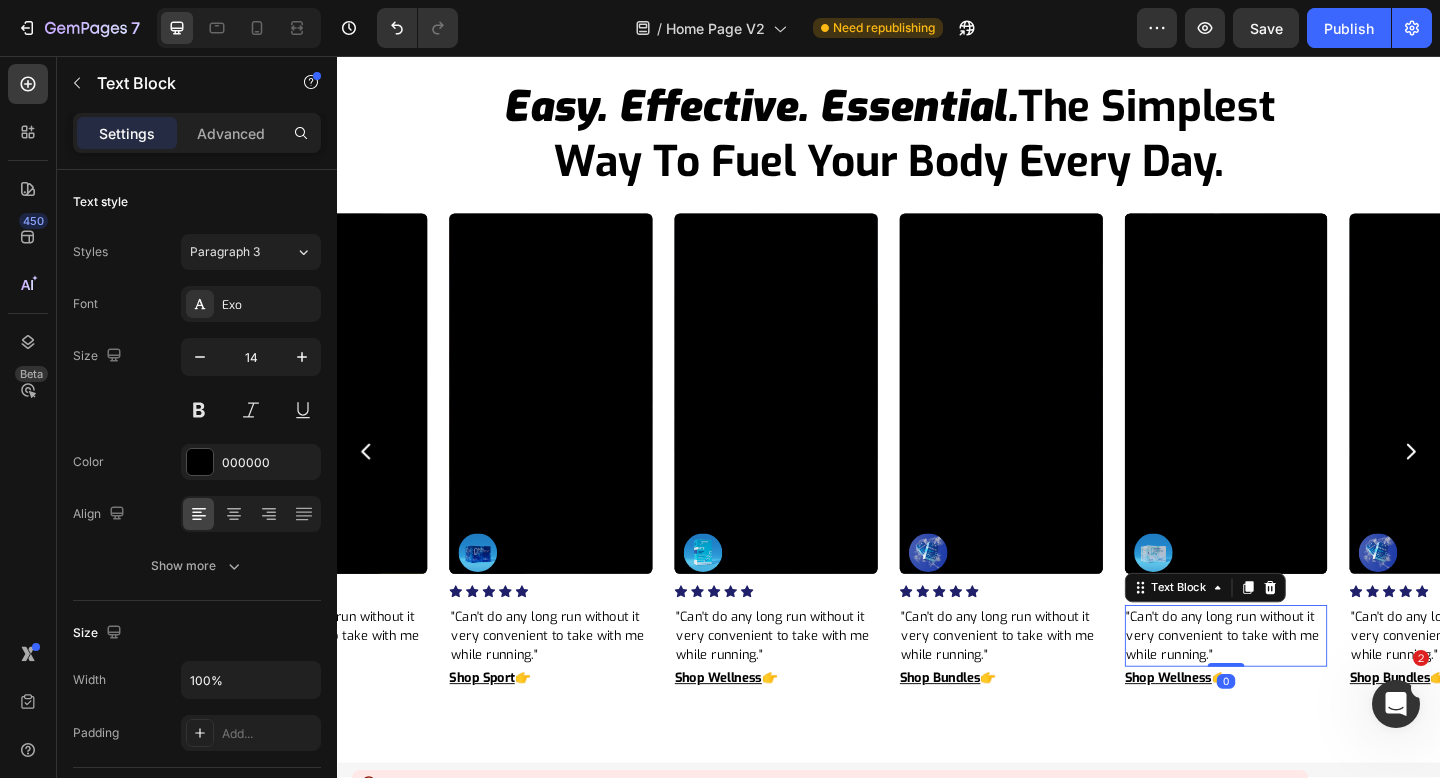 click on ""Can't do any long run without it very convenient to take with me while running."" at bounding box center [1304, 687] 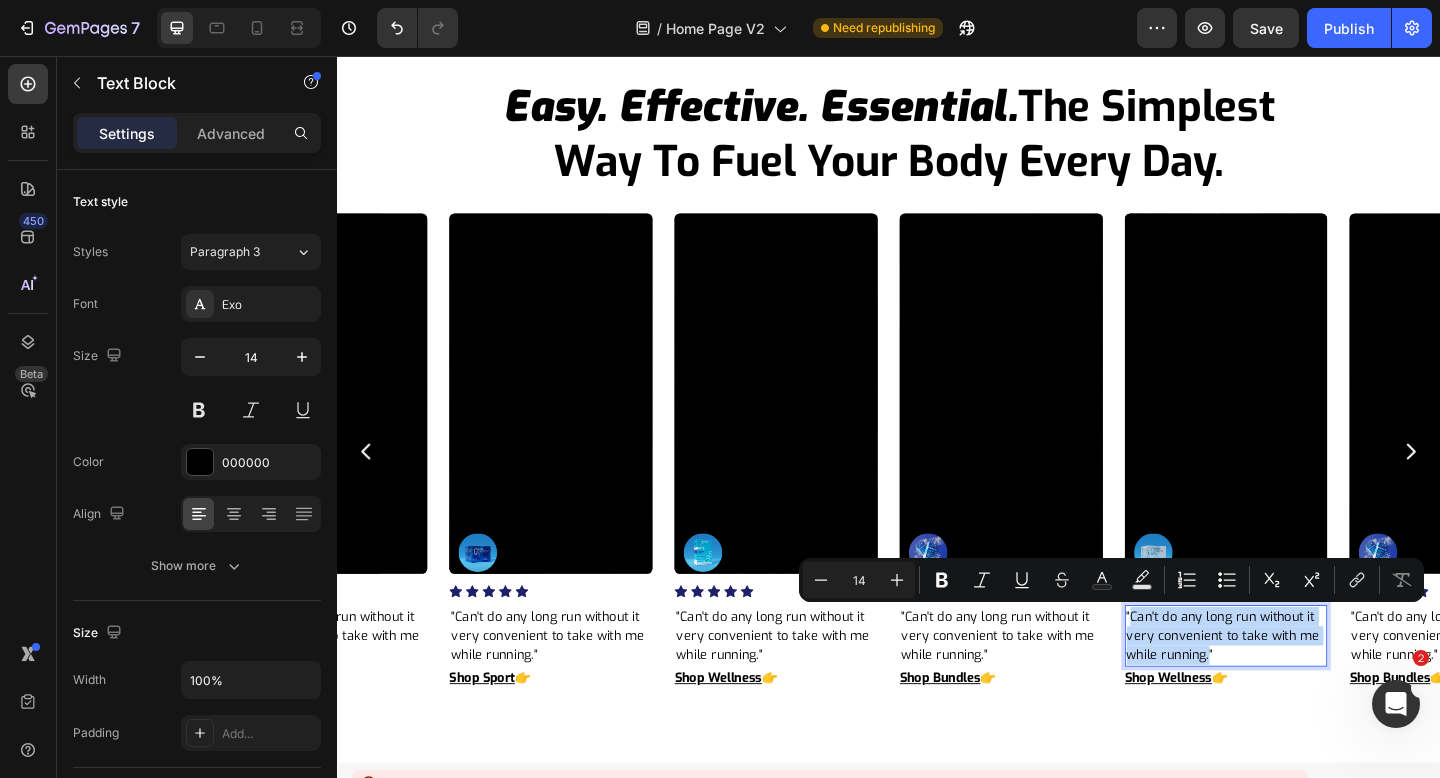 drag, startPoint x: 1201, startPoint y: 666, endPoint x: 1286, endPoint y: 716, distance: 98.61542 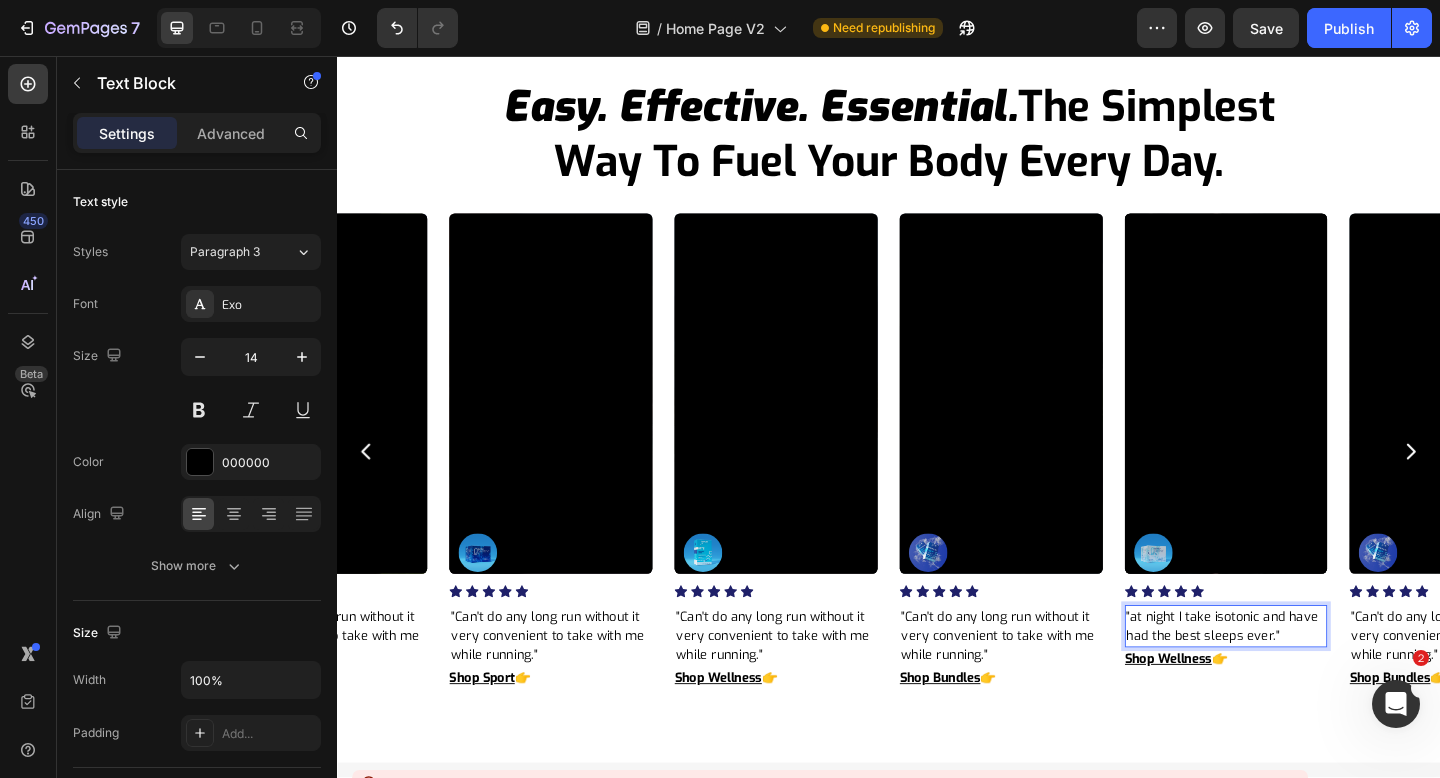 click on ""at night I take isotonic and have had the best sleeps ever."" at bounding box center [1304, 677] 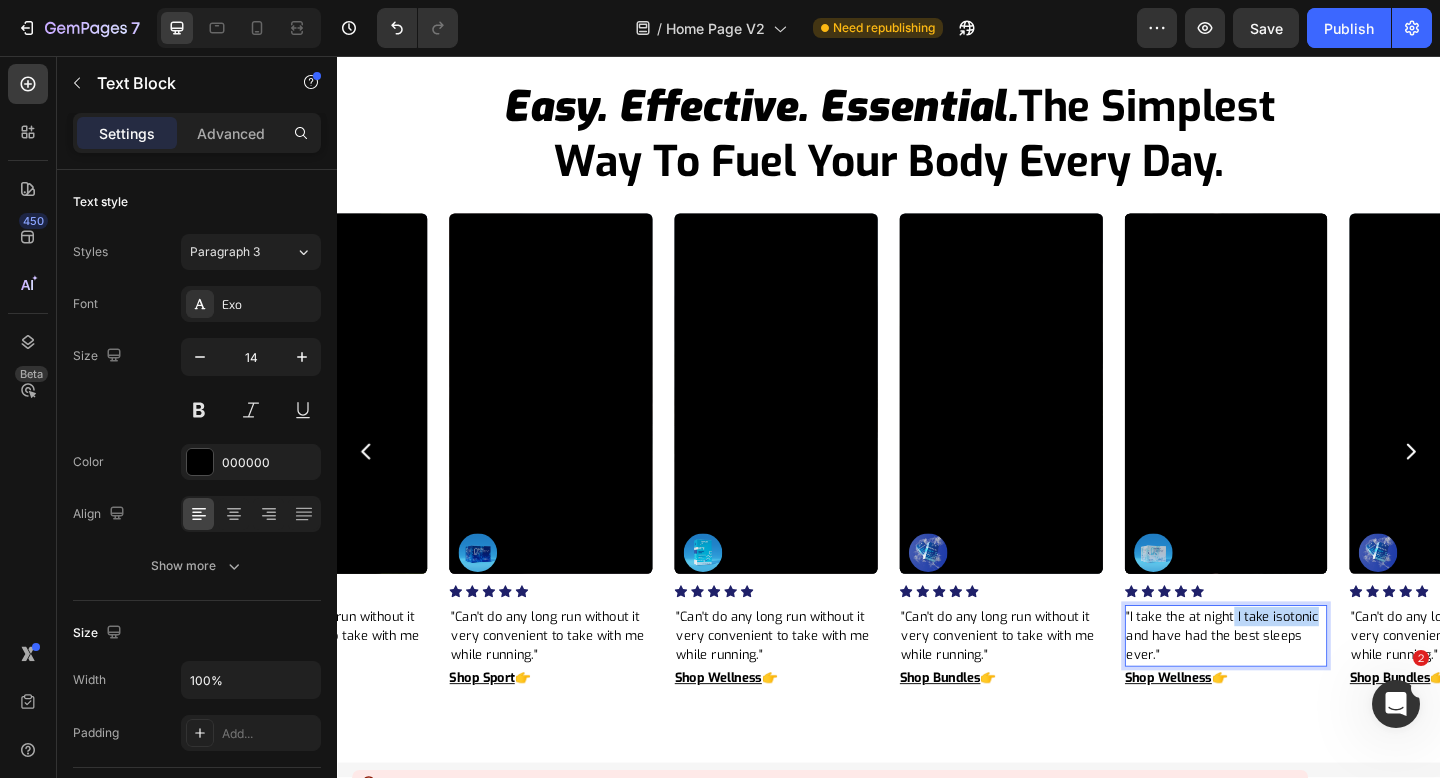 drag, startPoint x: 1405, startPoint y: 668, endPoint x: 1314, endPoint y: 668, distance: 91 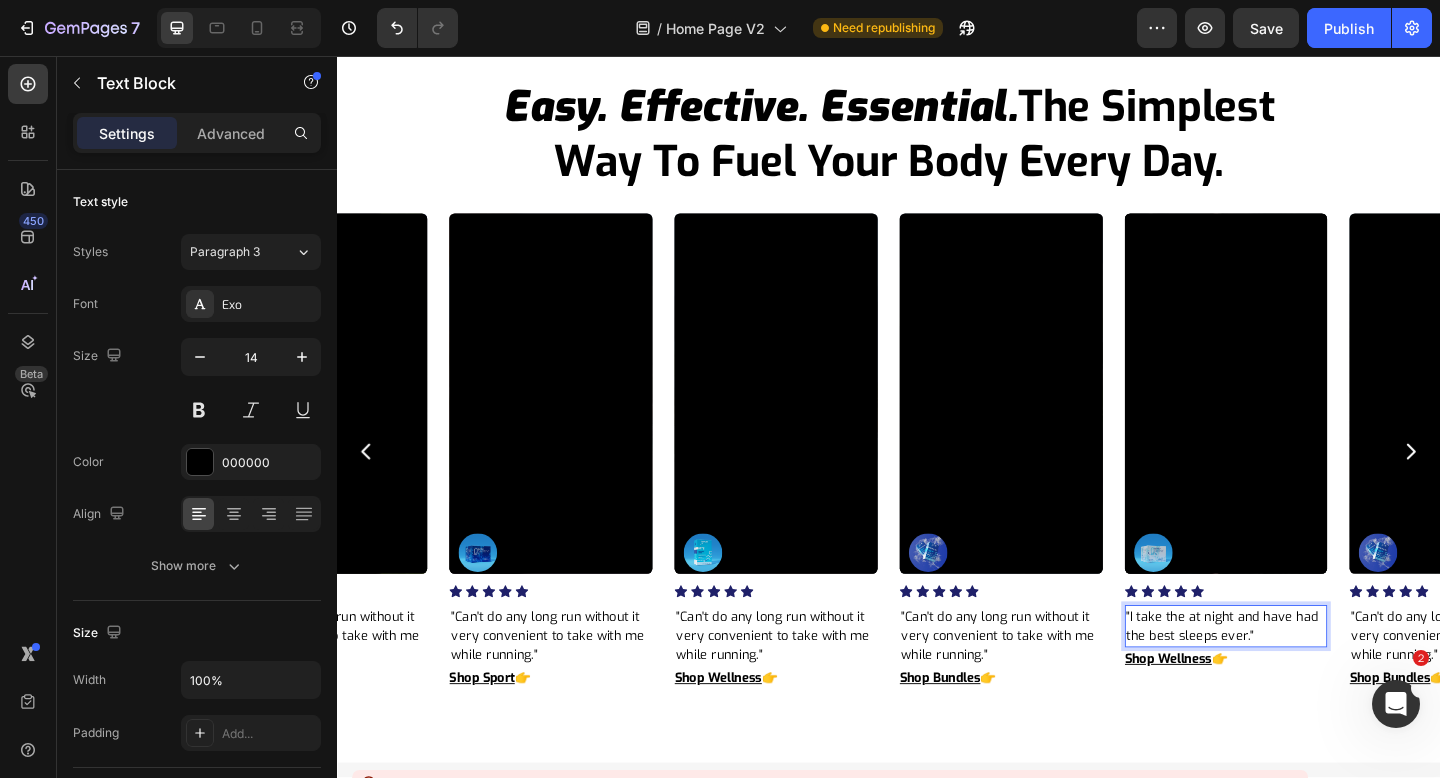 click on ""I take the at night and have had the best sleeps ever."" at bounding box center (1304, 677) 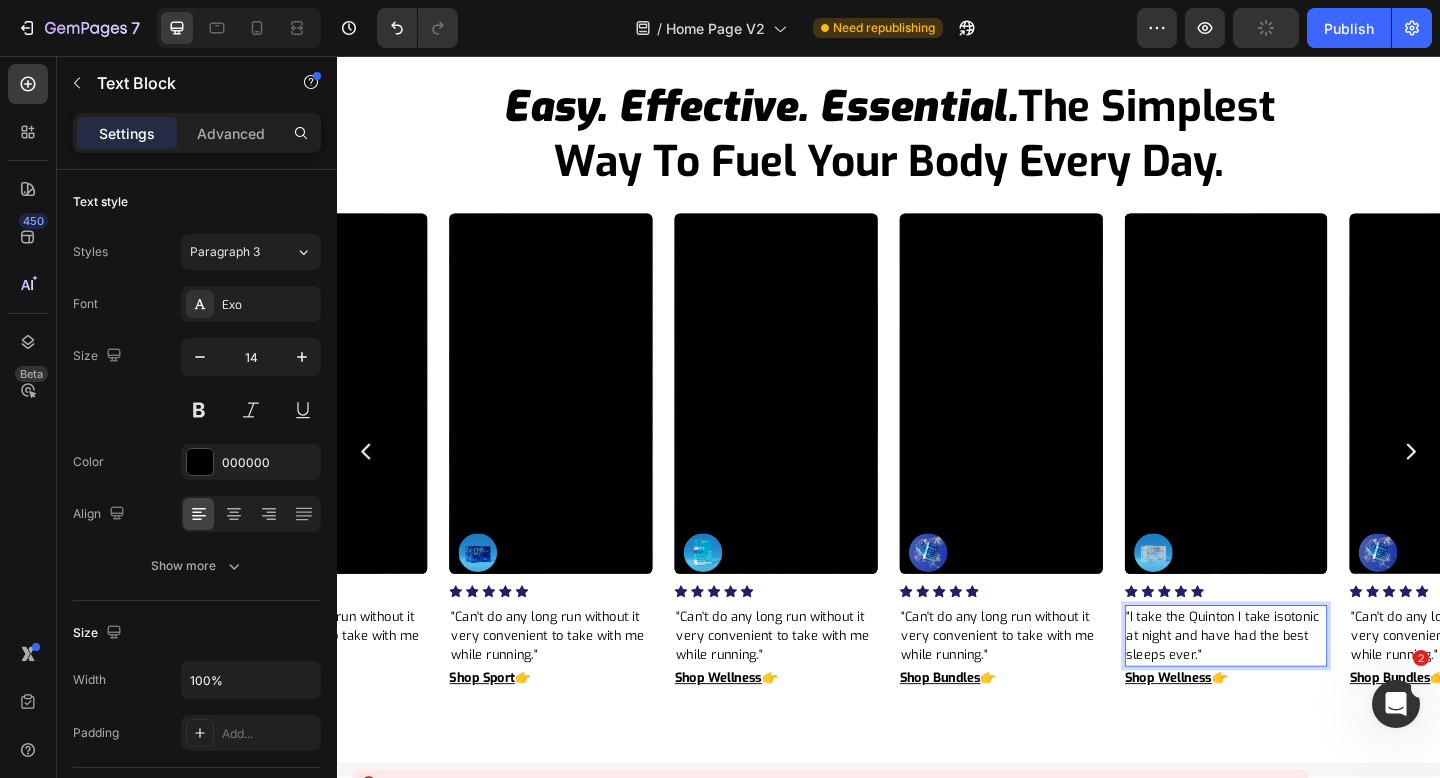 click on ""I take the Quinton I take isotonic at night and have had the best sleeps ever."" at bounding box center (1304, 687) 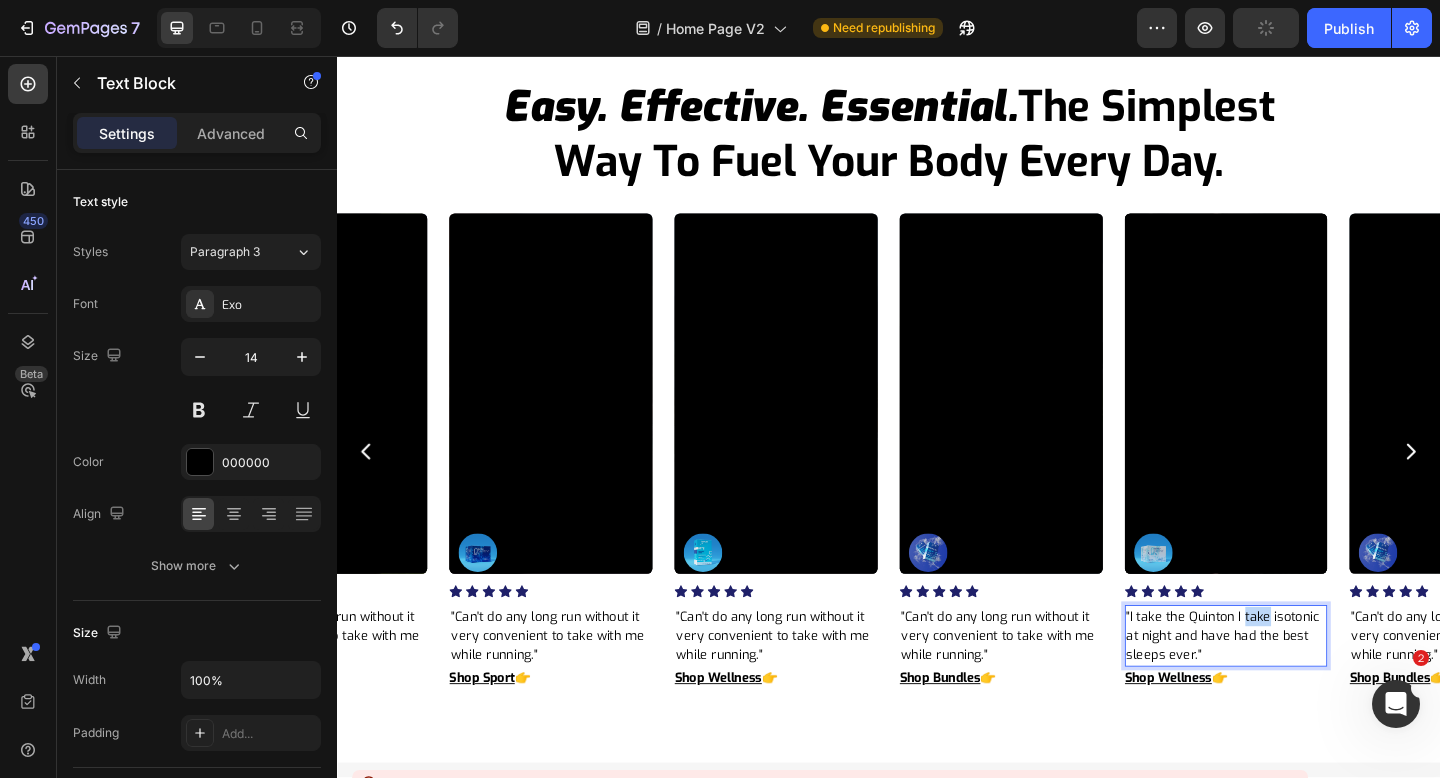 click on ""I take the Quinton I take isotonic at night and have had the best sleeps ever."" at bounding box center (1304, 687) 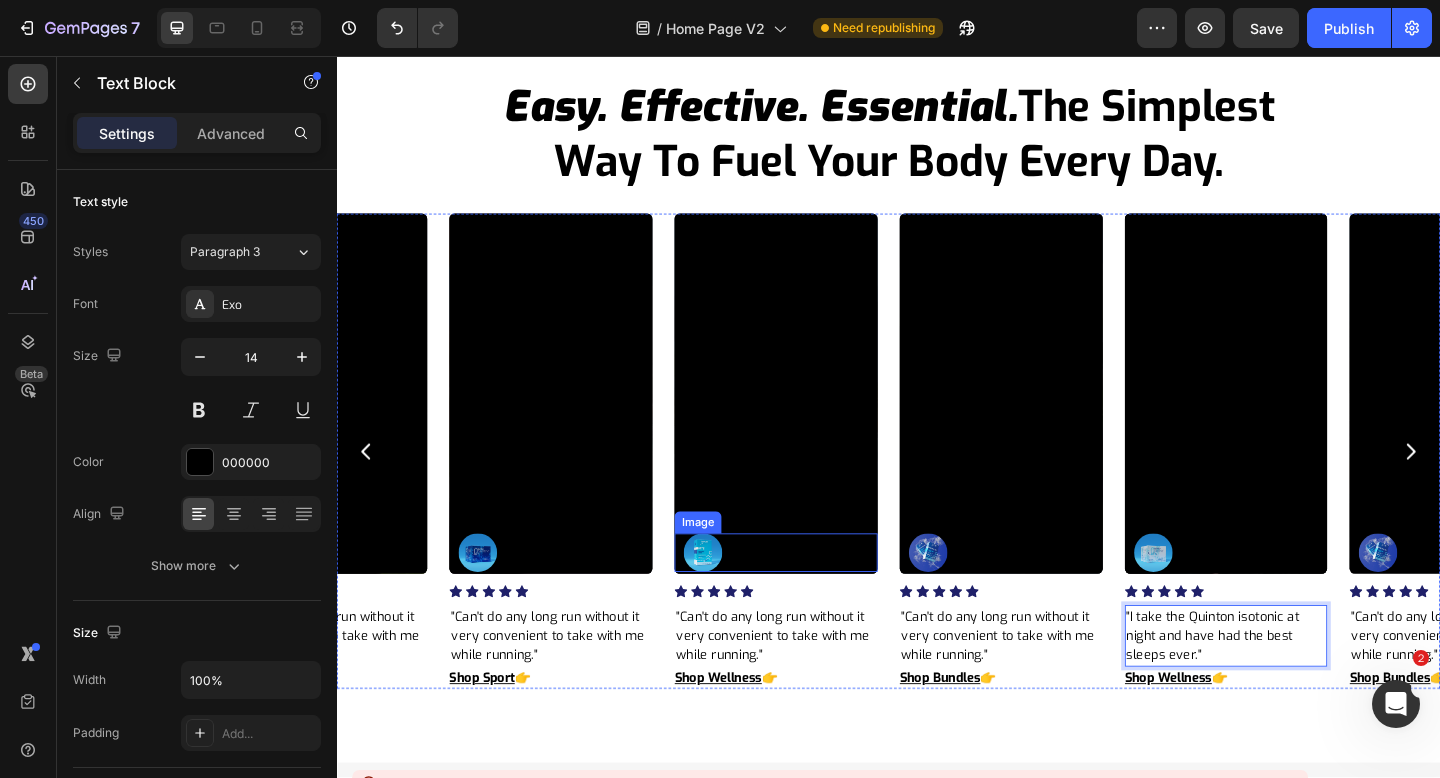 click at bounding box center (735, 597) 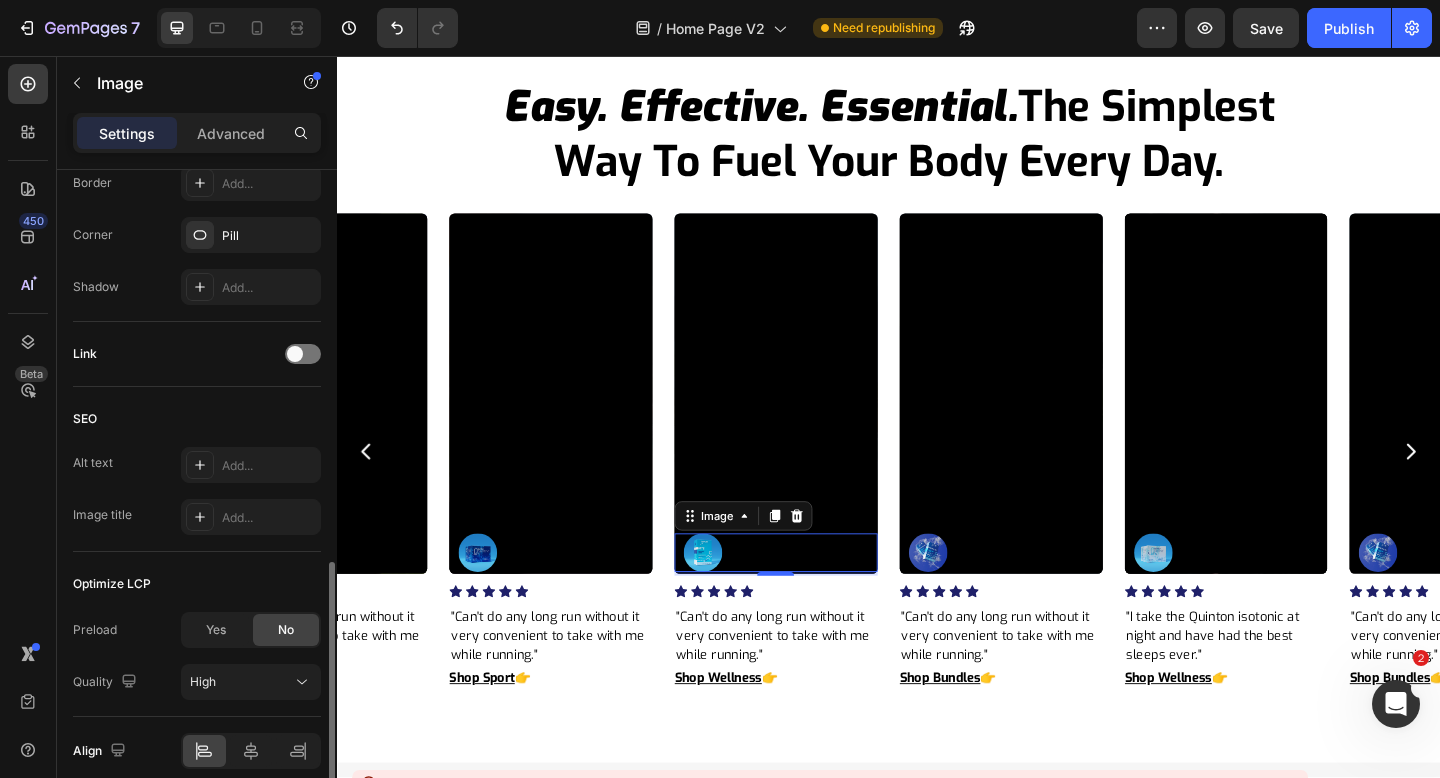 scroll, scrollTop: 845, scrollLeft: 0, axis: vertical 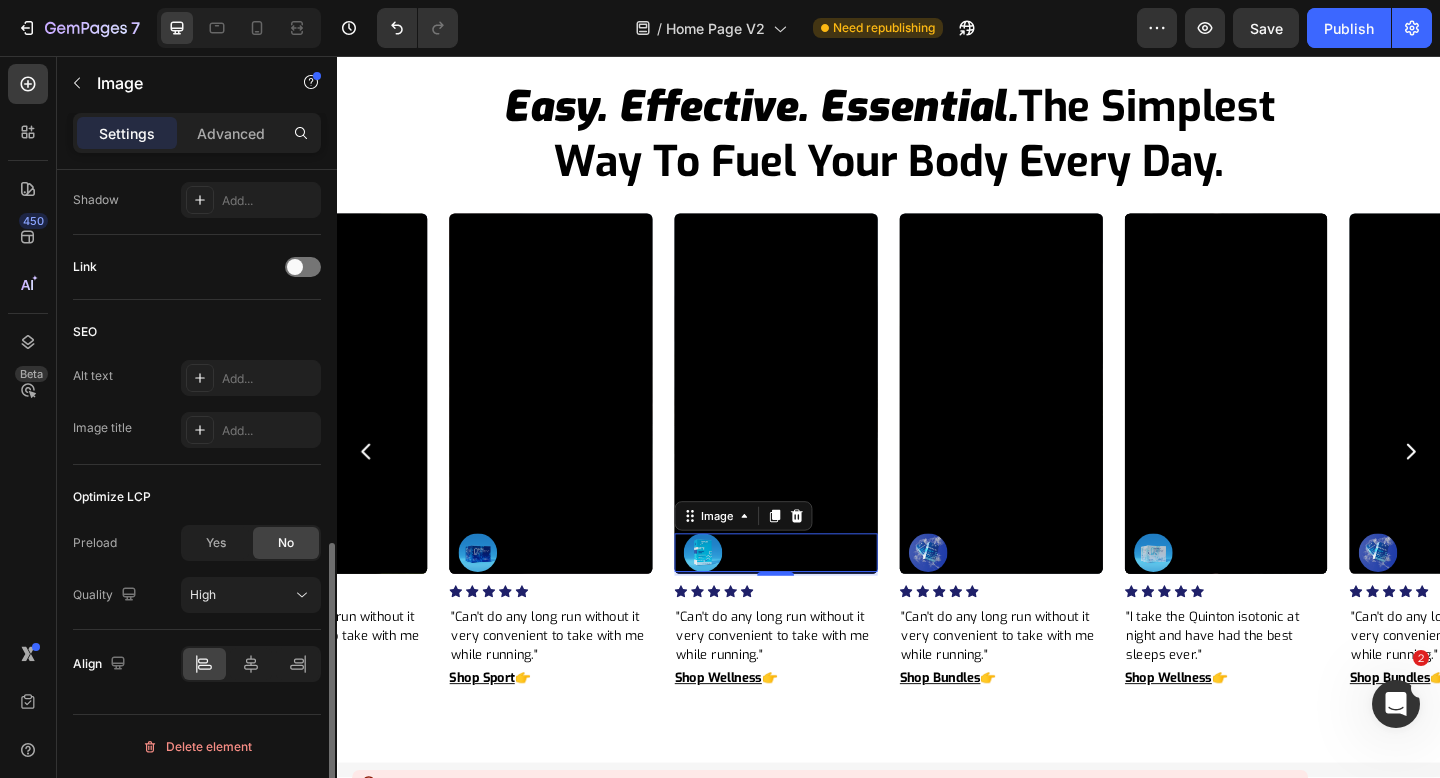 click on "Optimize LCP" at bounding box center (197, 497) 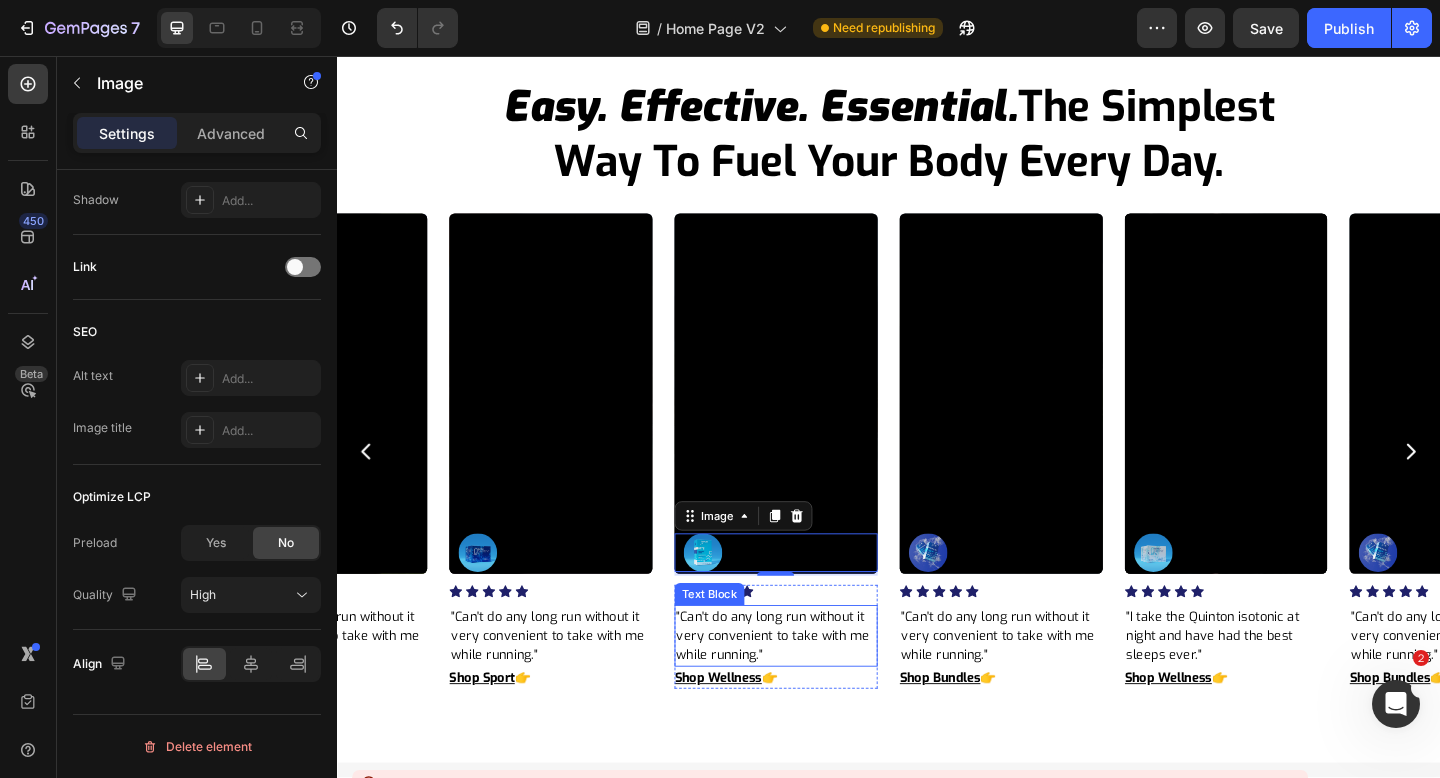 click on ""Can't do any long run without it very convenient to take with me while running."" at bounding box center (814, 687) 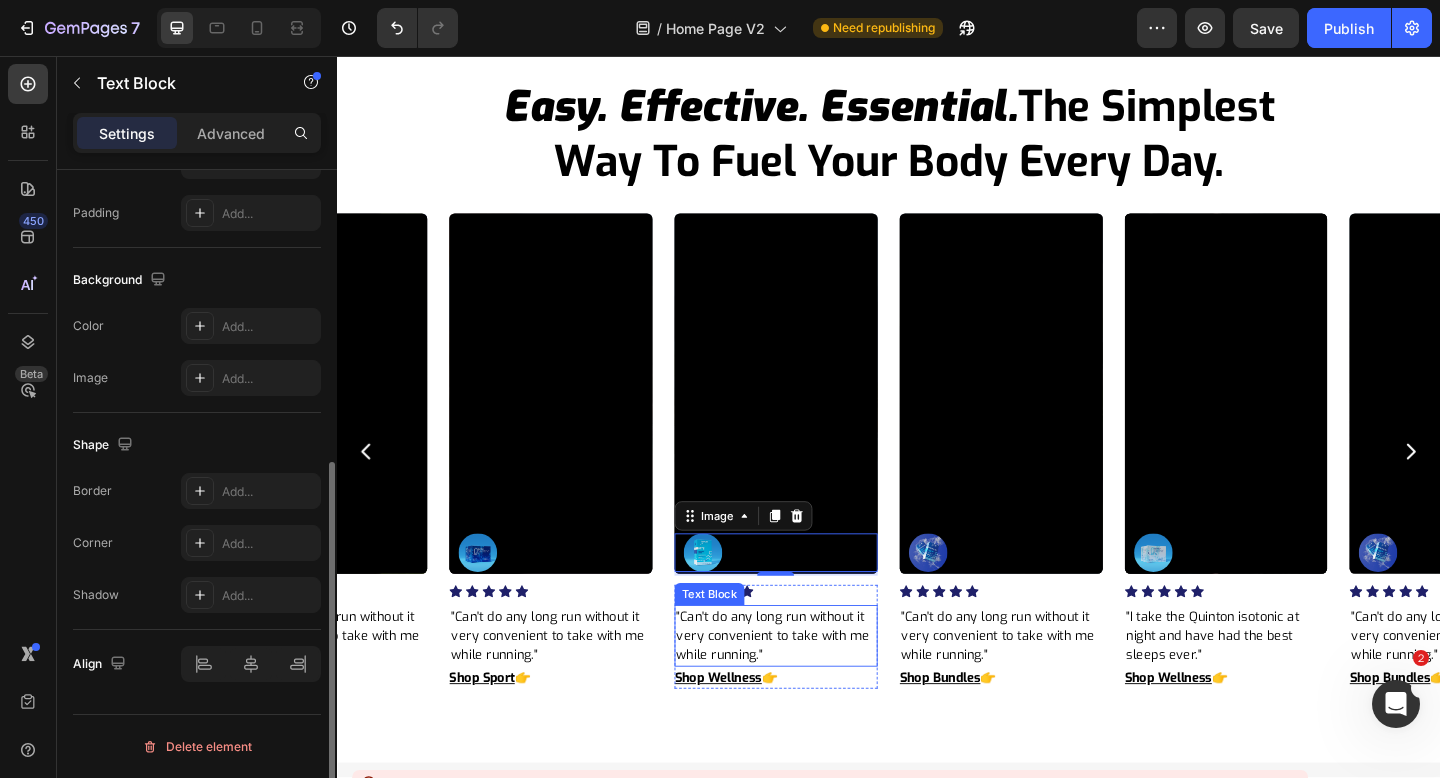 click on ""Can't do any long run without it very convenient to take with me while running."" at bounding box center [814, 687] 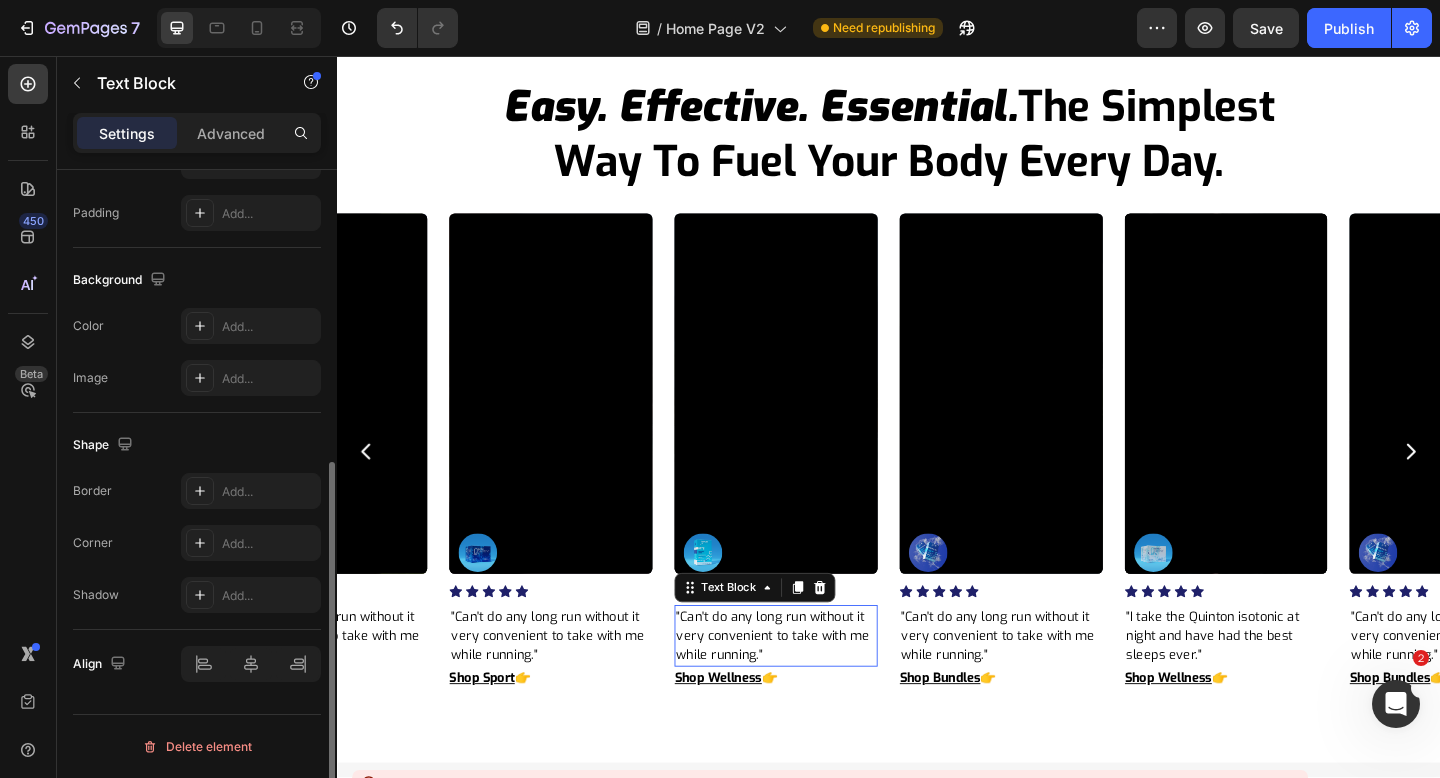scroll, scrollTop: 0, scrollLeft: 0, axis: both 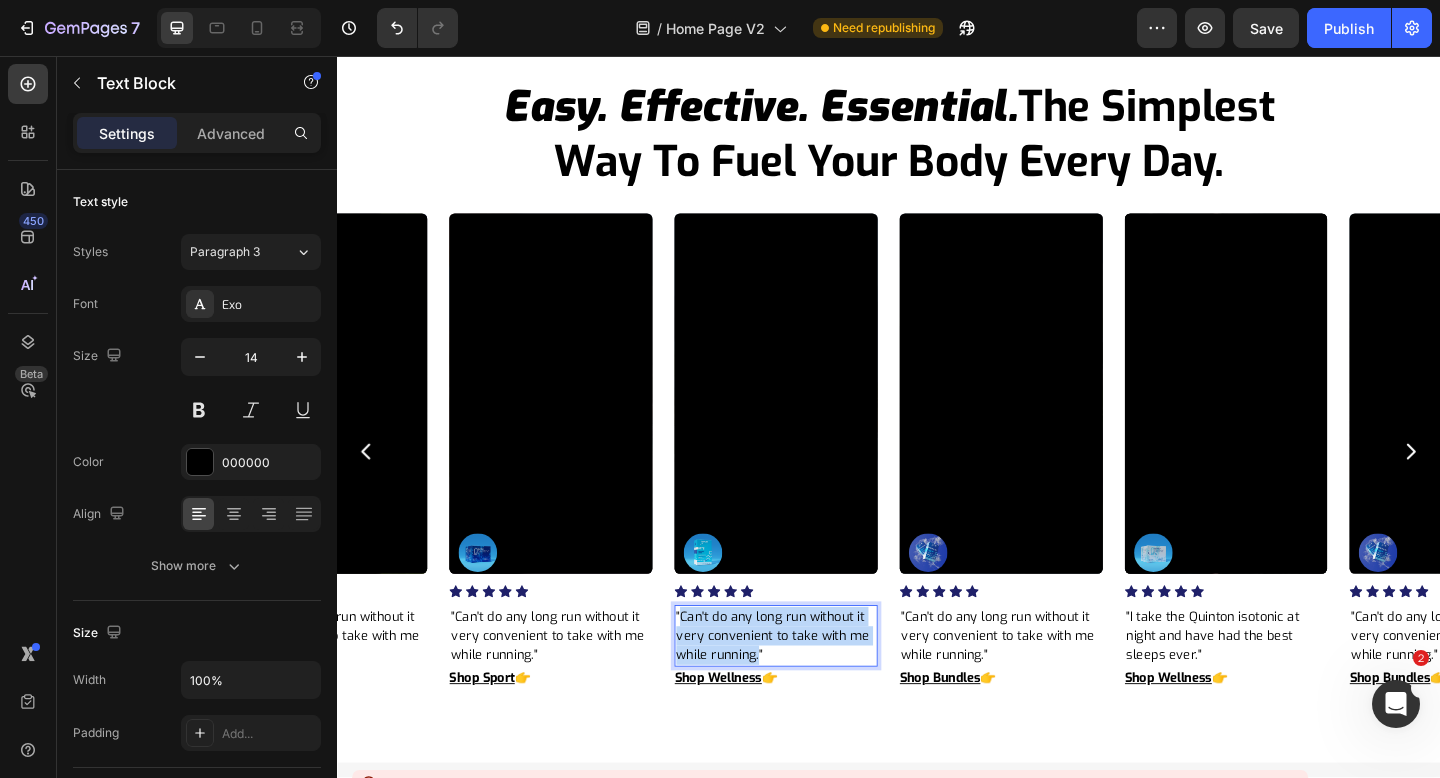 drag, startPoint x: 796, startPoint y: 710, endPoint x: 712, endPoint y: 669, distance: 93.471924 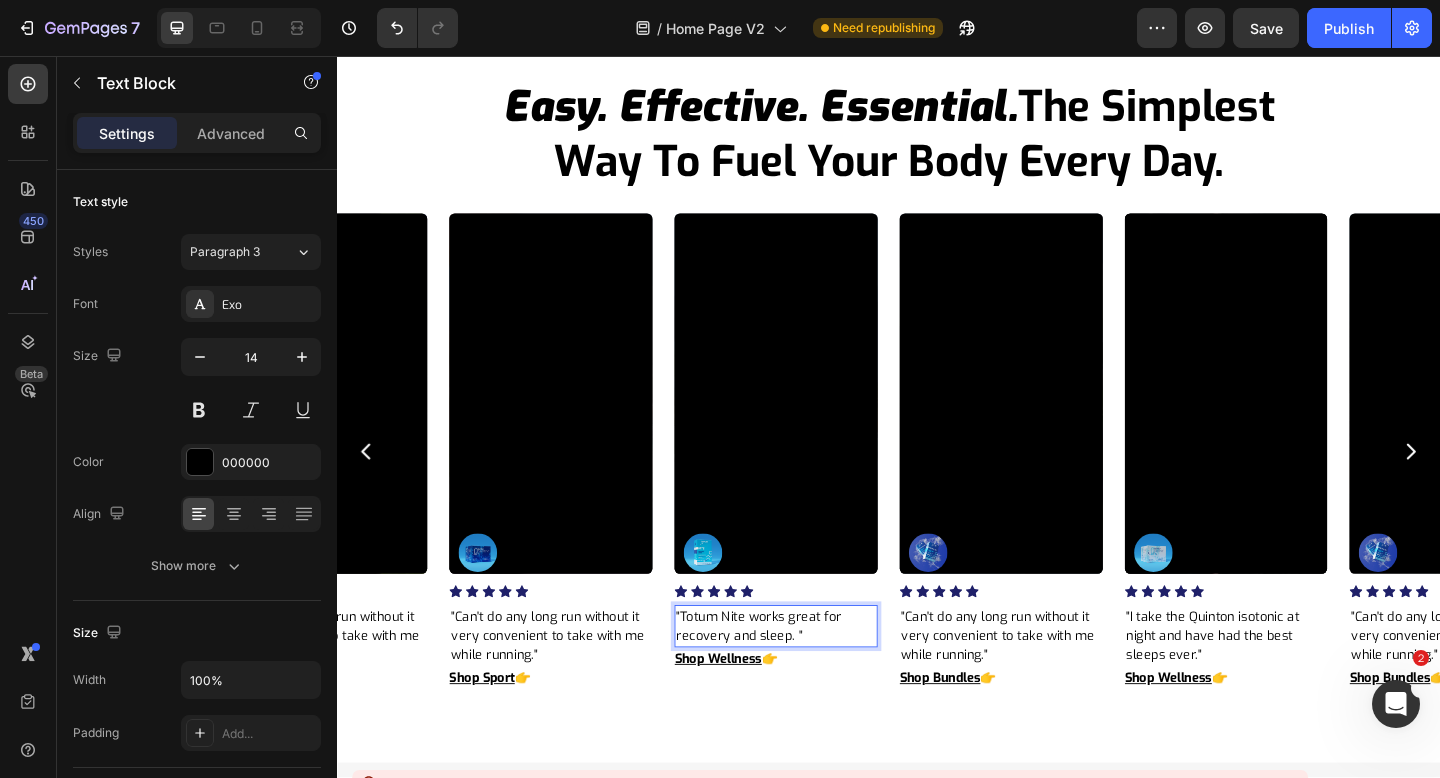 click on ""Totum Nite works great for recovery and sleep. "" at bounding box center (814, 677) 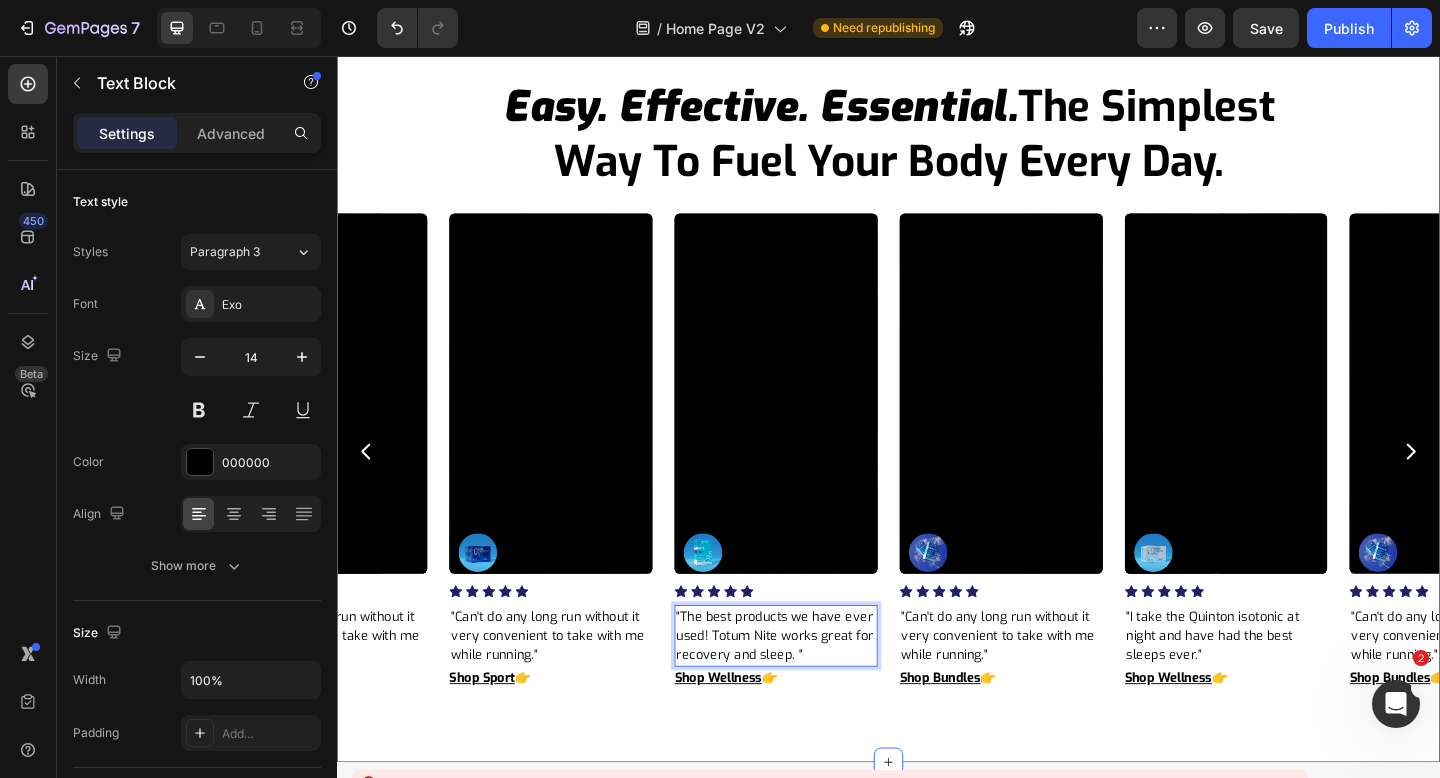 click on "easy. effective. essential.  the simplest way to fuel your body every day. Heading Row
Video Image                Icon                Icon                Icon                Icon                Icon Icon List Hoz "Can't do any long run without it very convenient to take with me while running." Text Block Shop Bundles  👉 Button Row Video Image                Icon                Icon                Icon                Icon                Icon Icon List Hoz "I take hypertonic in the morning and feel amazing all day with lots of energy." Text Block Shop Sport  👉 Button Row Video Image                Icon                Icon                Icon                Icon                Icon Icon List Hoz "Quinton has turned the tide on my health and given me my energy back!" Text Block Shop Wellness  👉 Button Row Video Image                Icon                Icon                Icon                Icon                Icon Icon List Hoz Text Block Shop Bundles  👉 Button Row Video Image Icon" at bounding box center [937, 412] 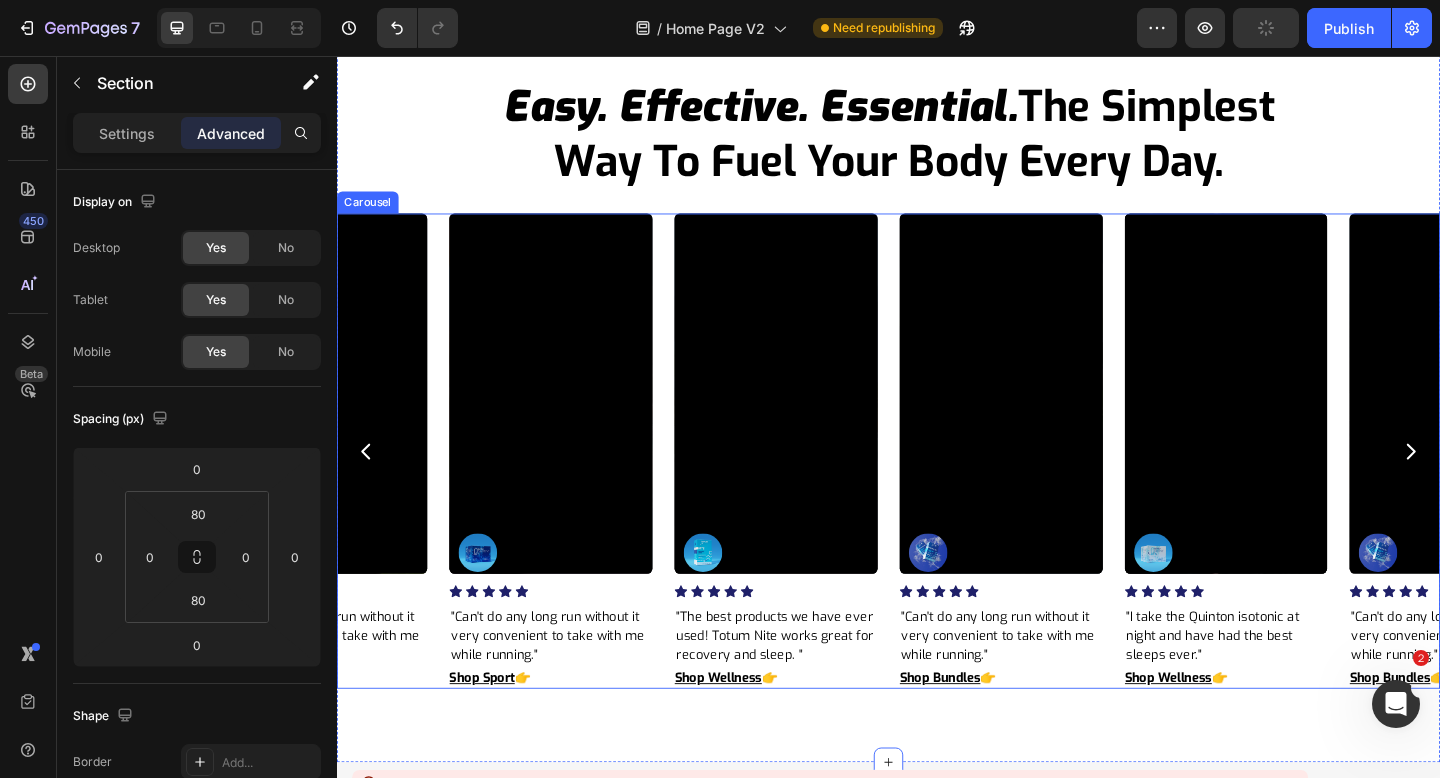 click 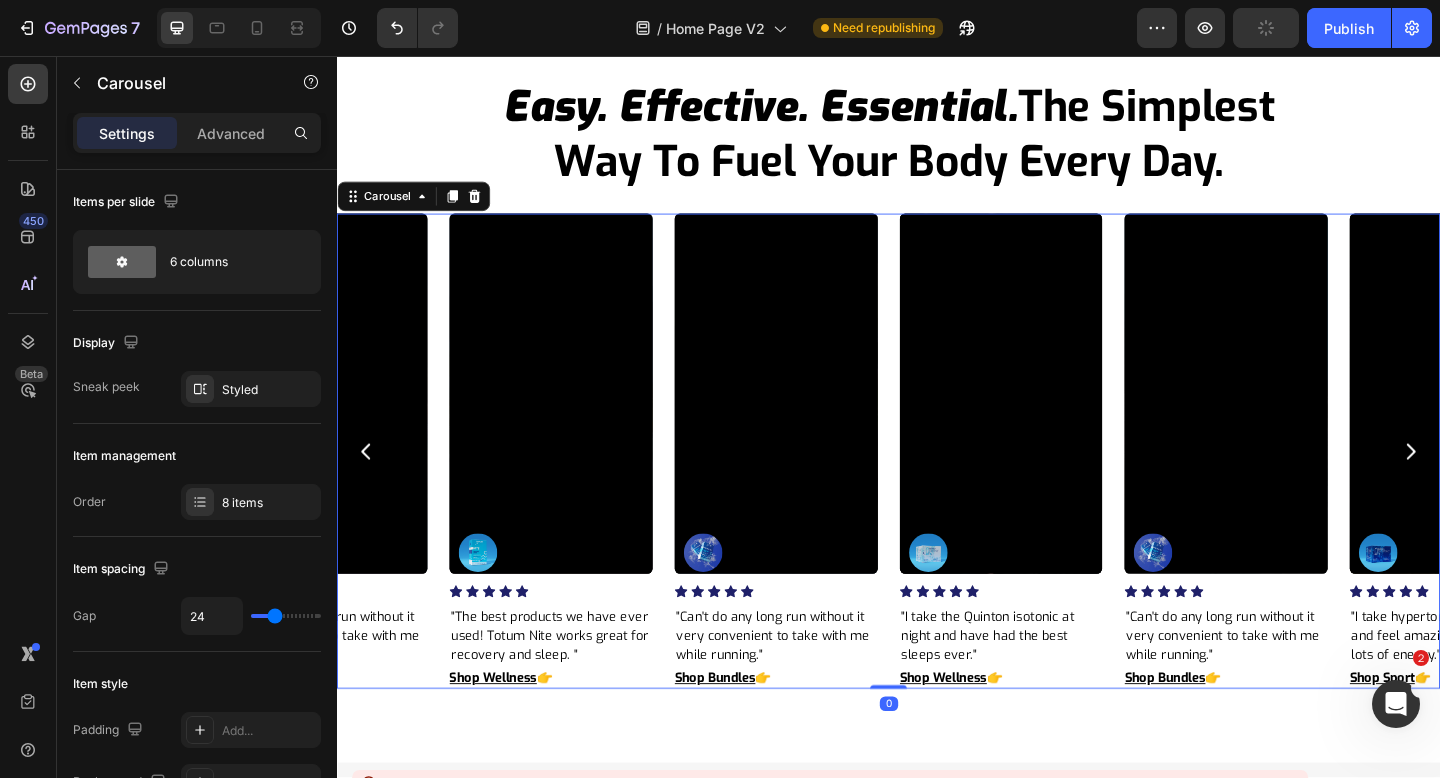 click 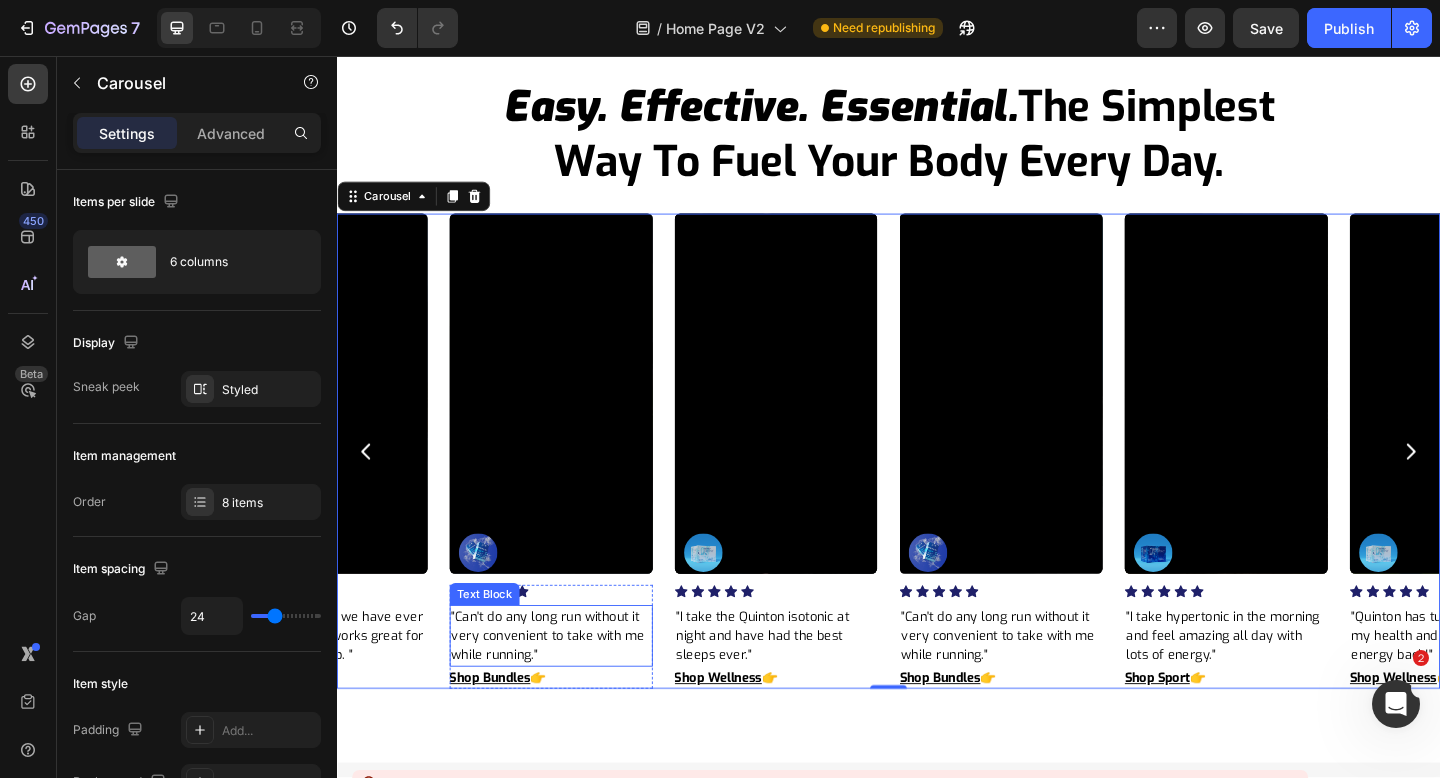 click on ""Can't do any long run without it very convenient to take with me while running."" at bounding box center (569, 687) 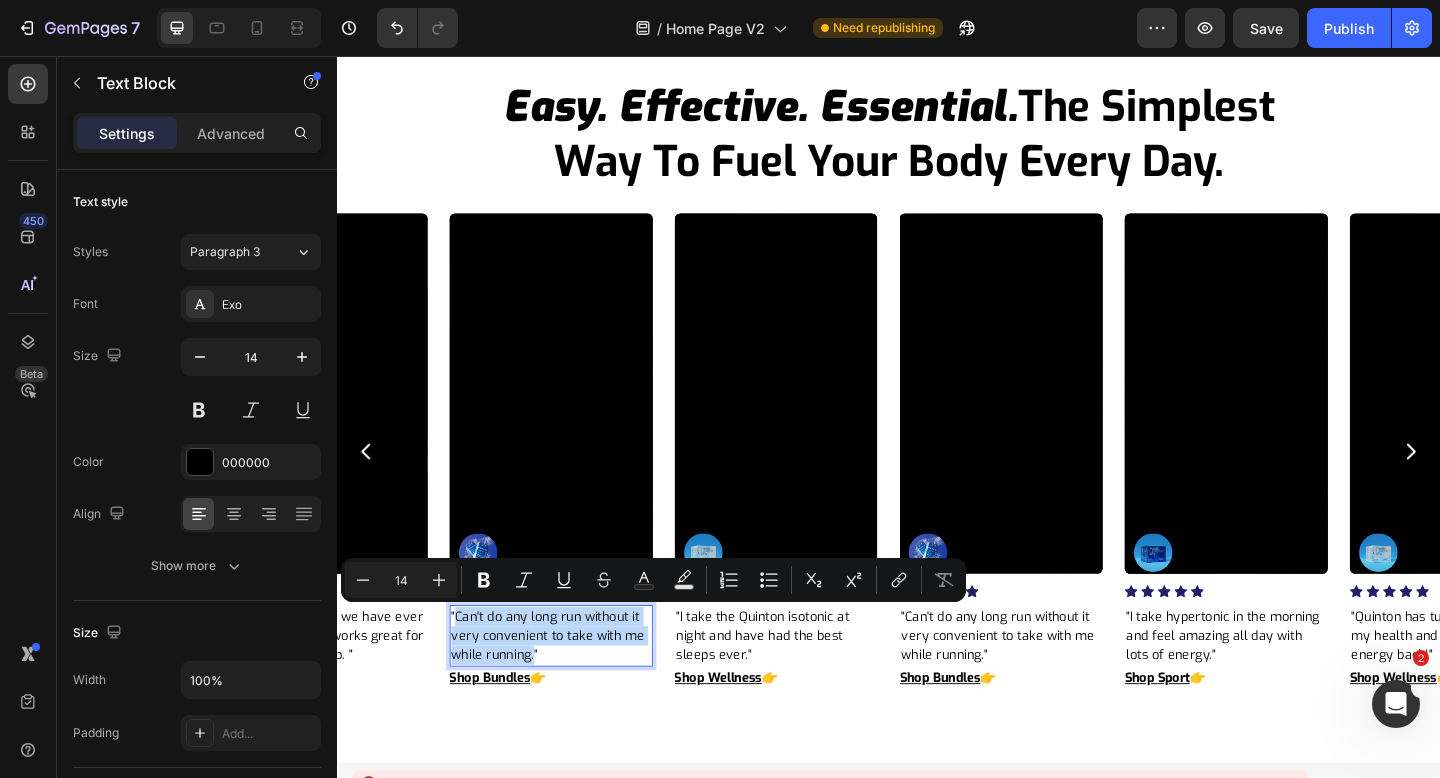 drag, startPoint x: 551, startPoint y: 712, endPoint x: 465, endPoint y: 671, distance: 95.27329 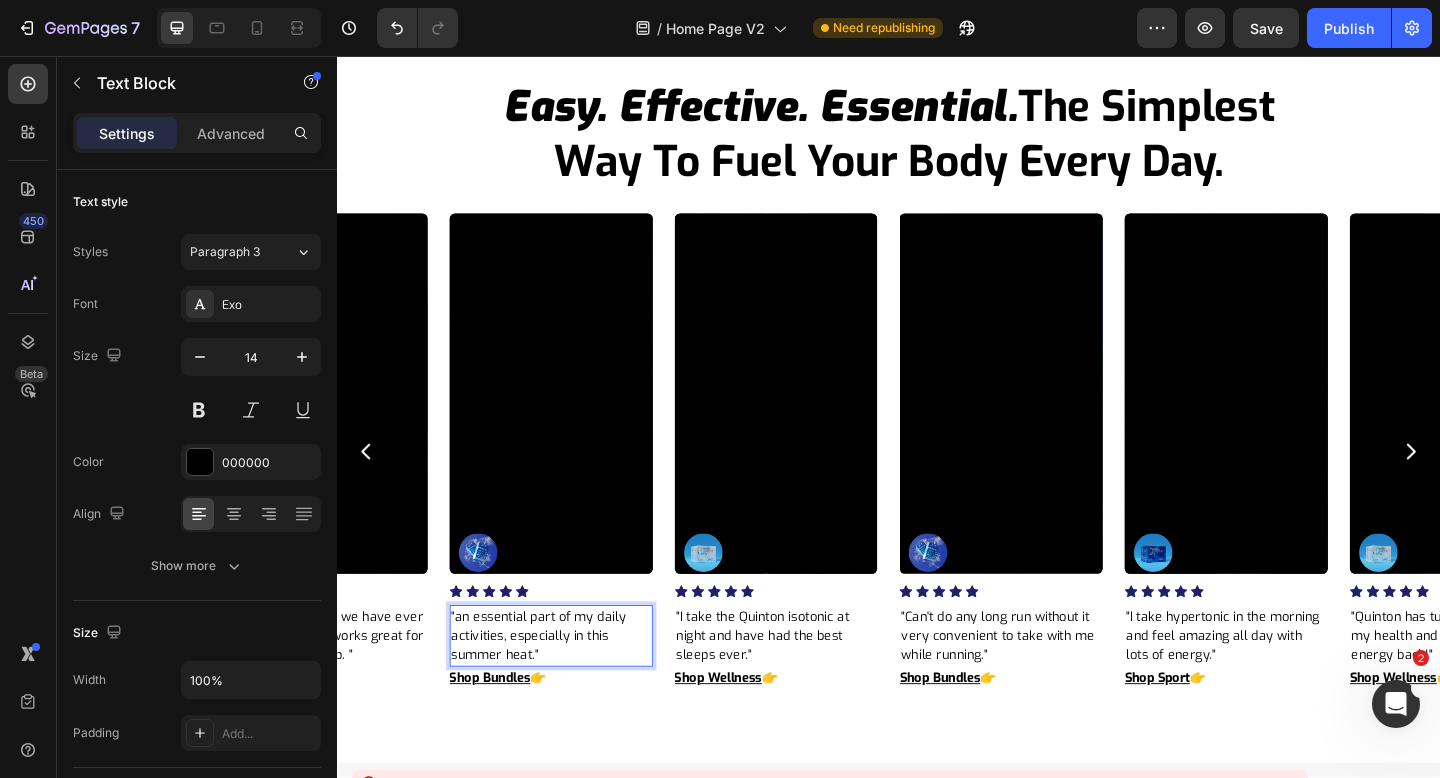 click on ""an essential part of my daily activities, especially in this summer heat."" at bounding box center [569, 687] 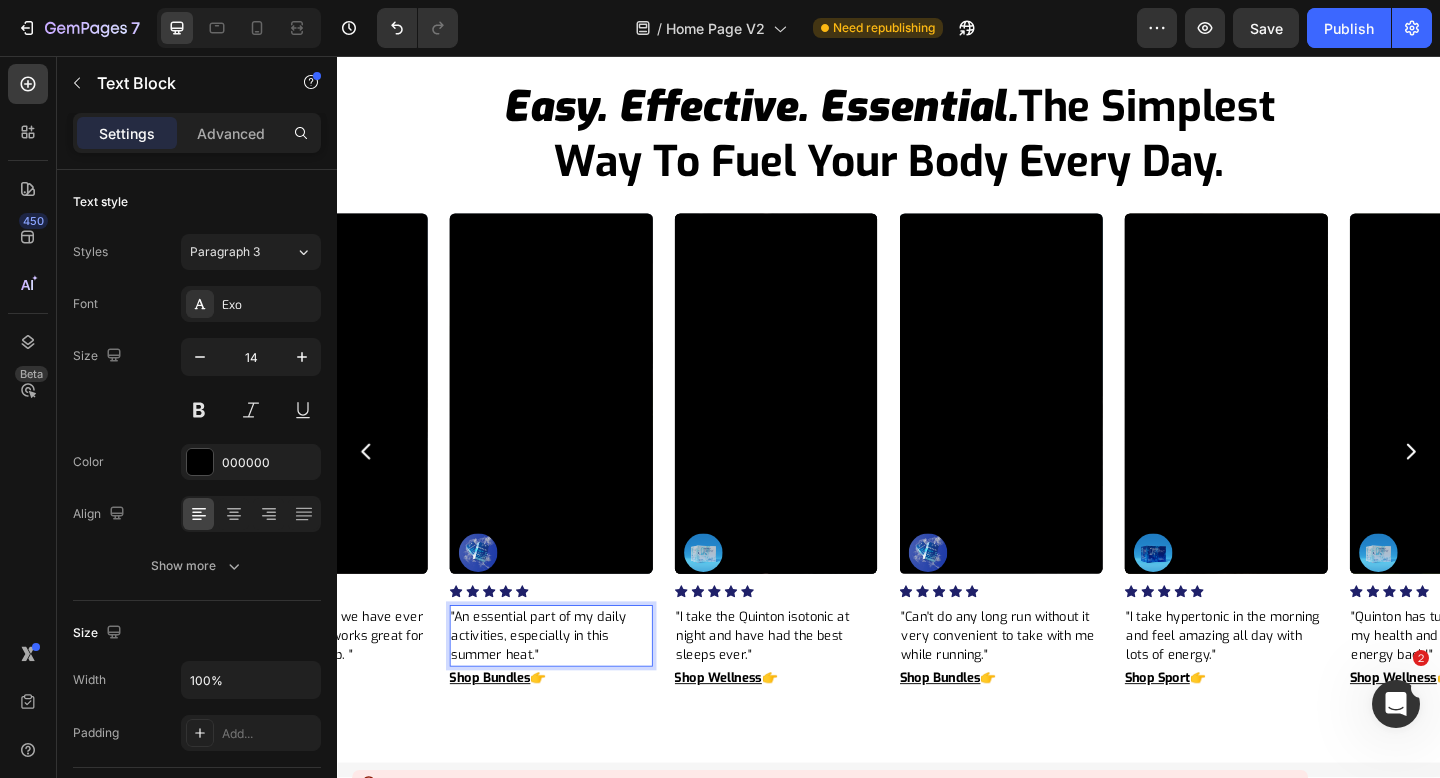 click on ""An essential part of my daily activities, especially in this summer heat."" at bounding box center [569, 687] 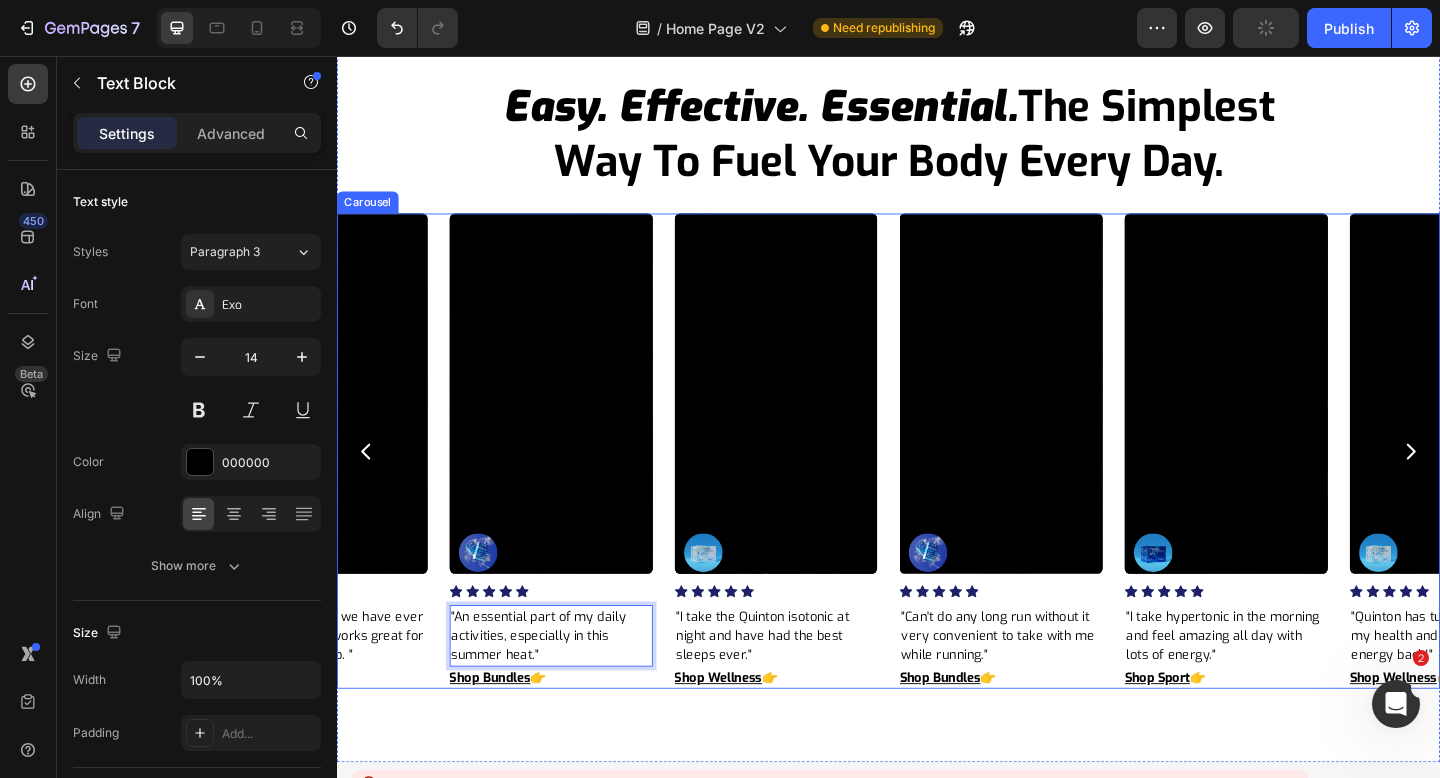 click 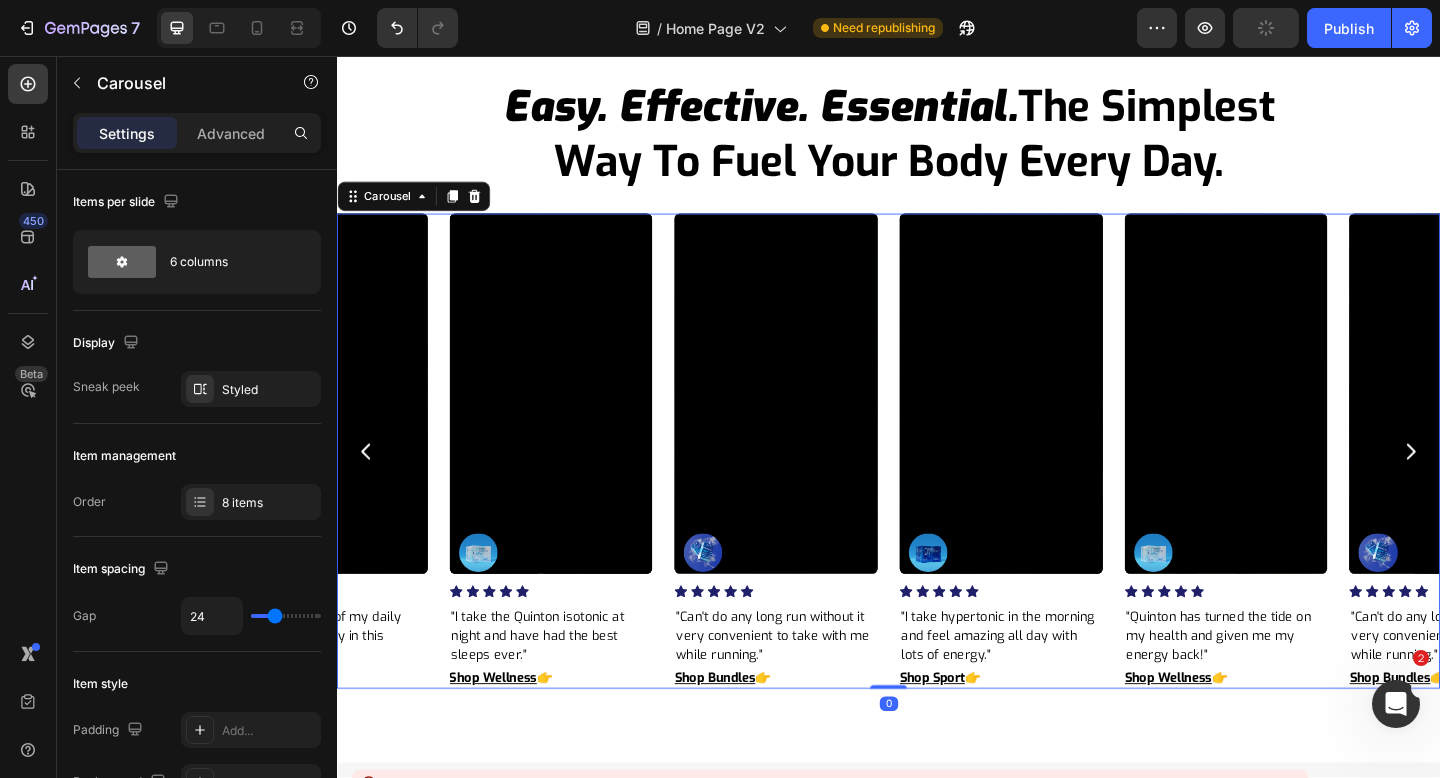 click 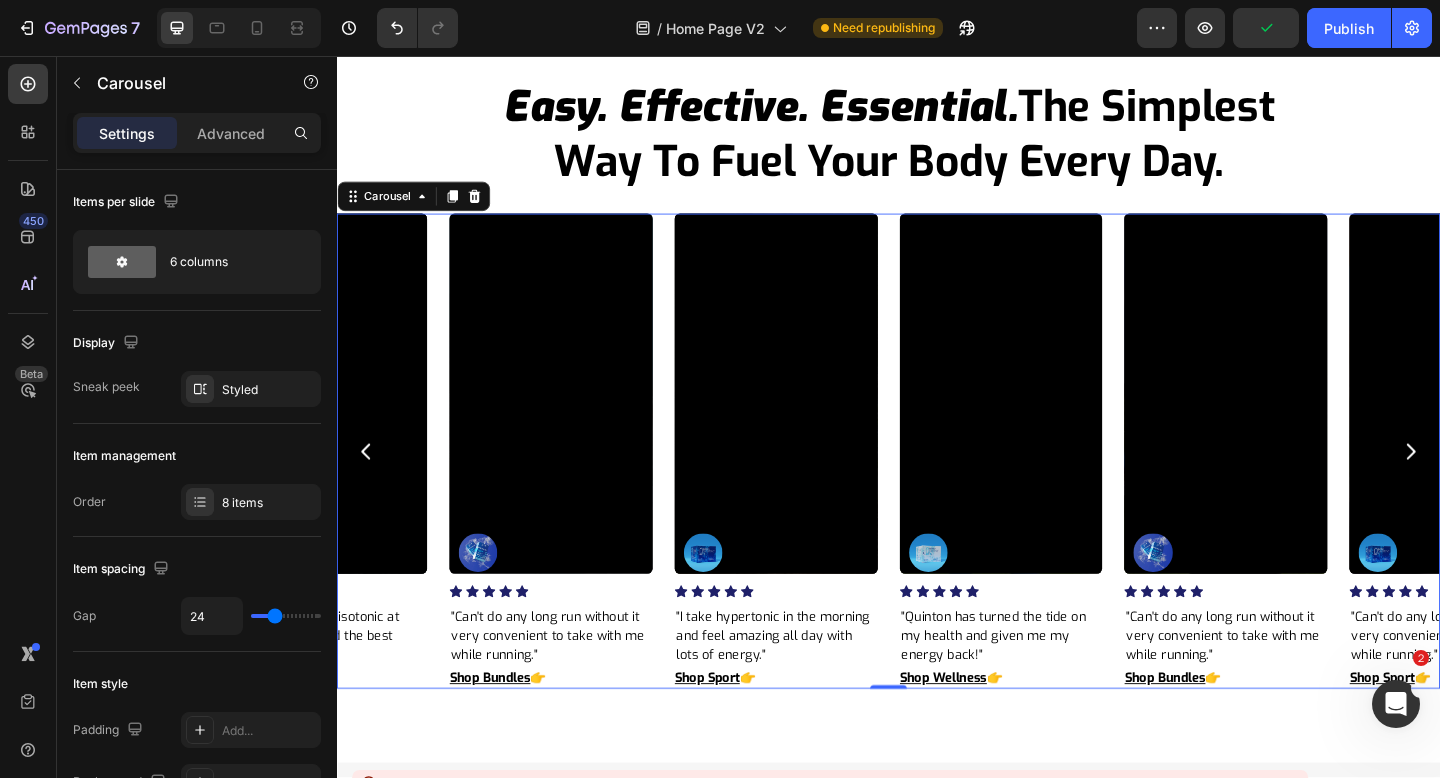 click 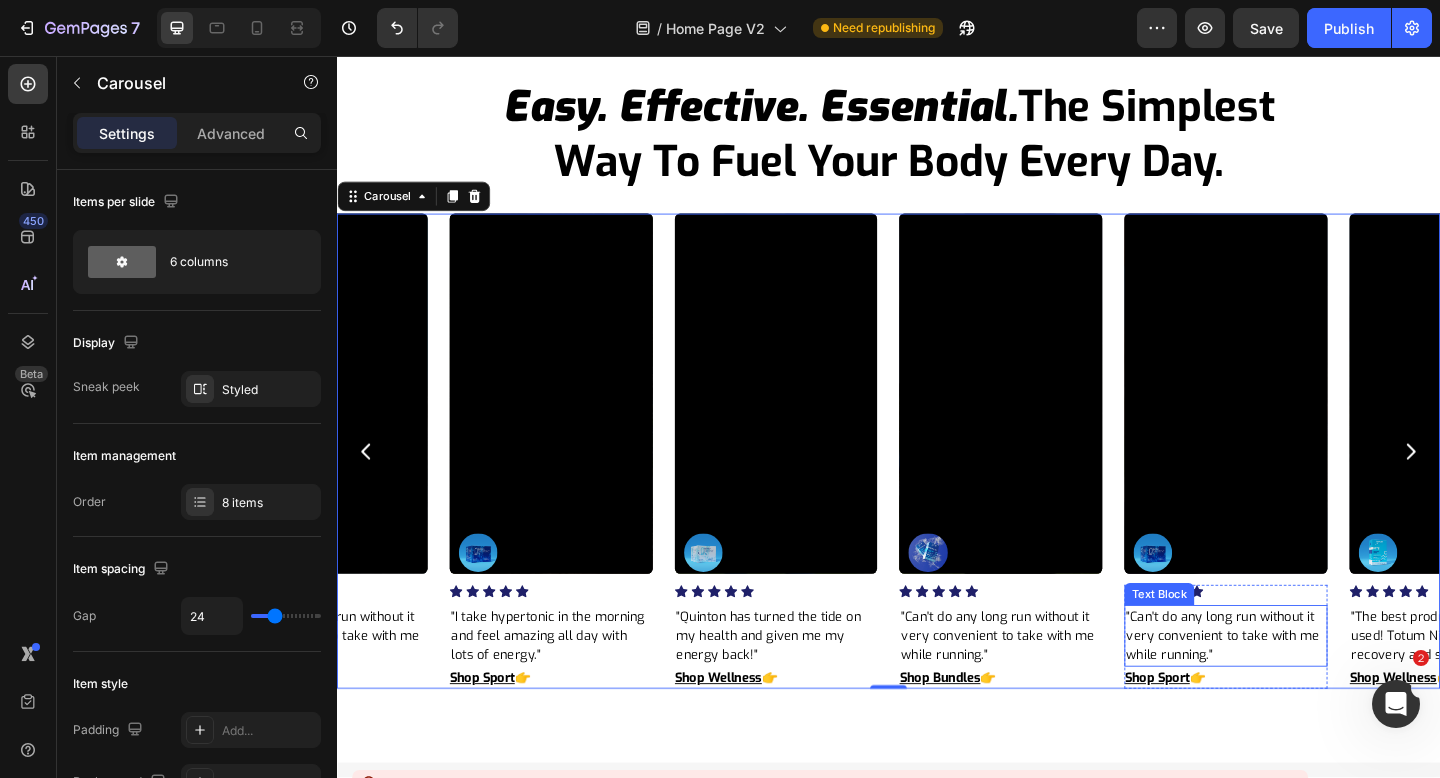 click on ""Can't do any long run without it very convenient to take with me while running."" at bounding box center [1304, 687] 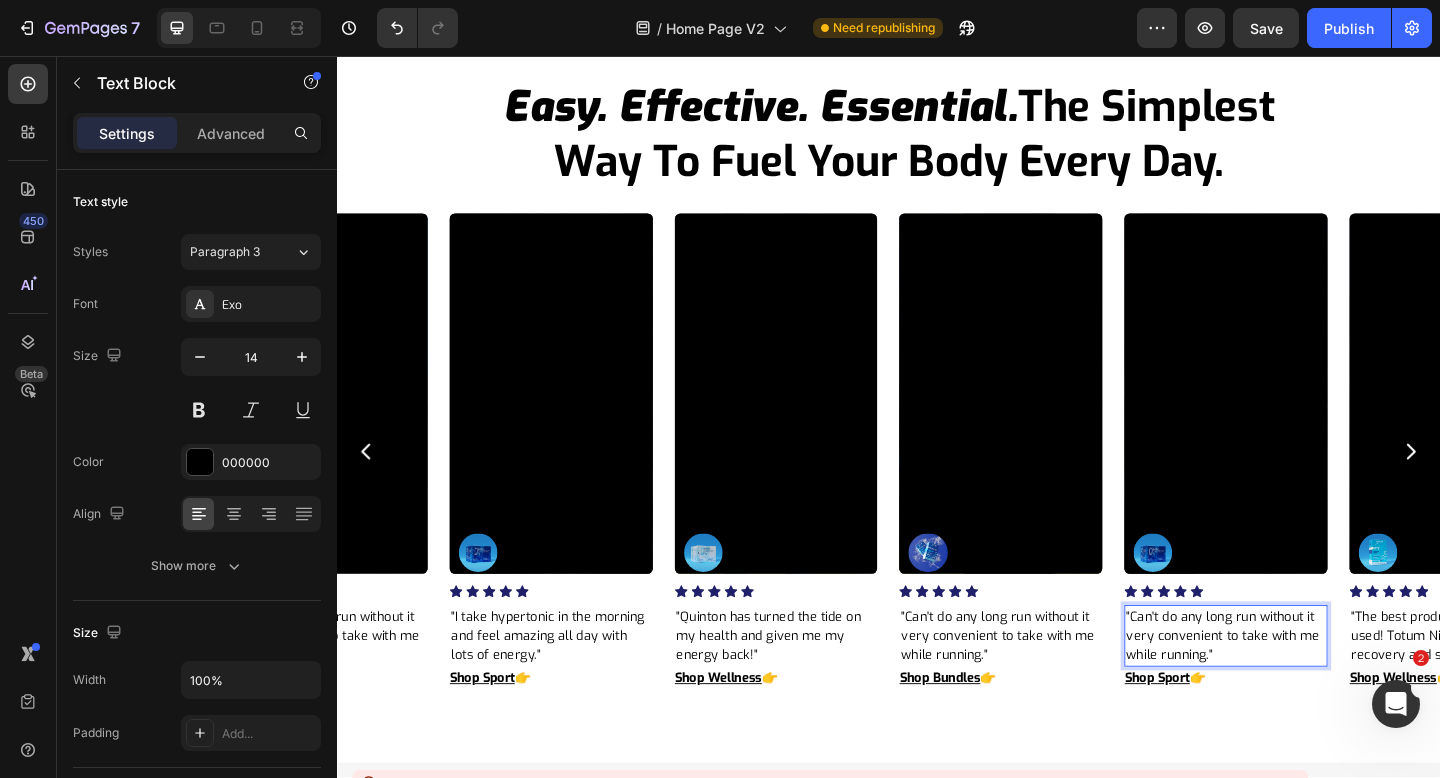click on ""Can't do any long run without it very convenient to take with me while running."" at bounding box center [1304, 687] 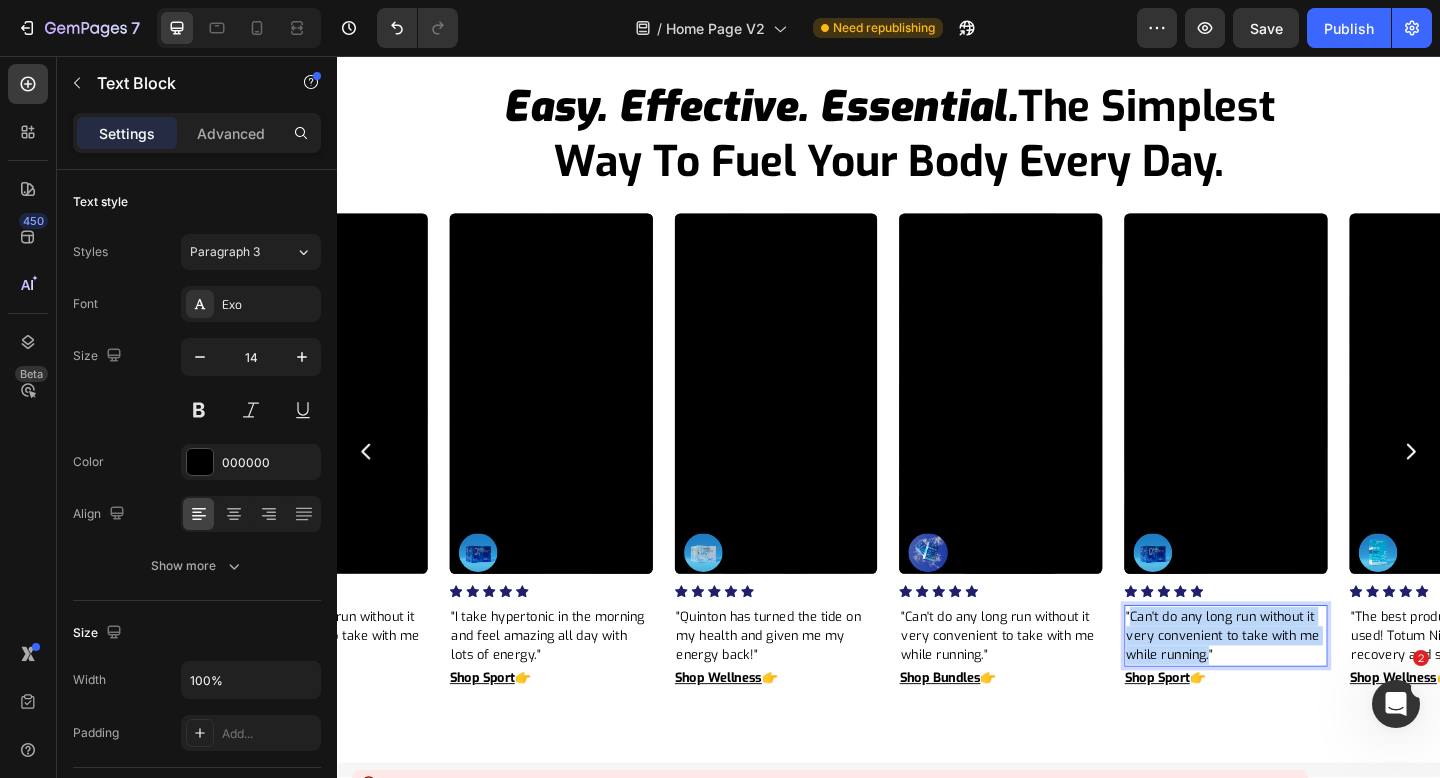 drag, startPoint x: 1286, startPoint y: 711, endPoint x: 1201, endPoint y: 668, distance: 95.257545 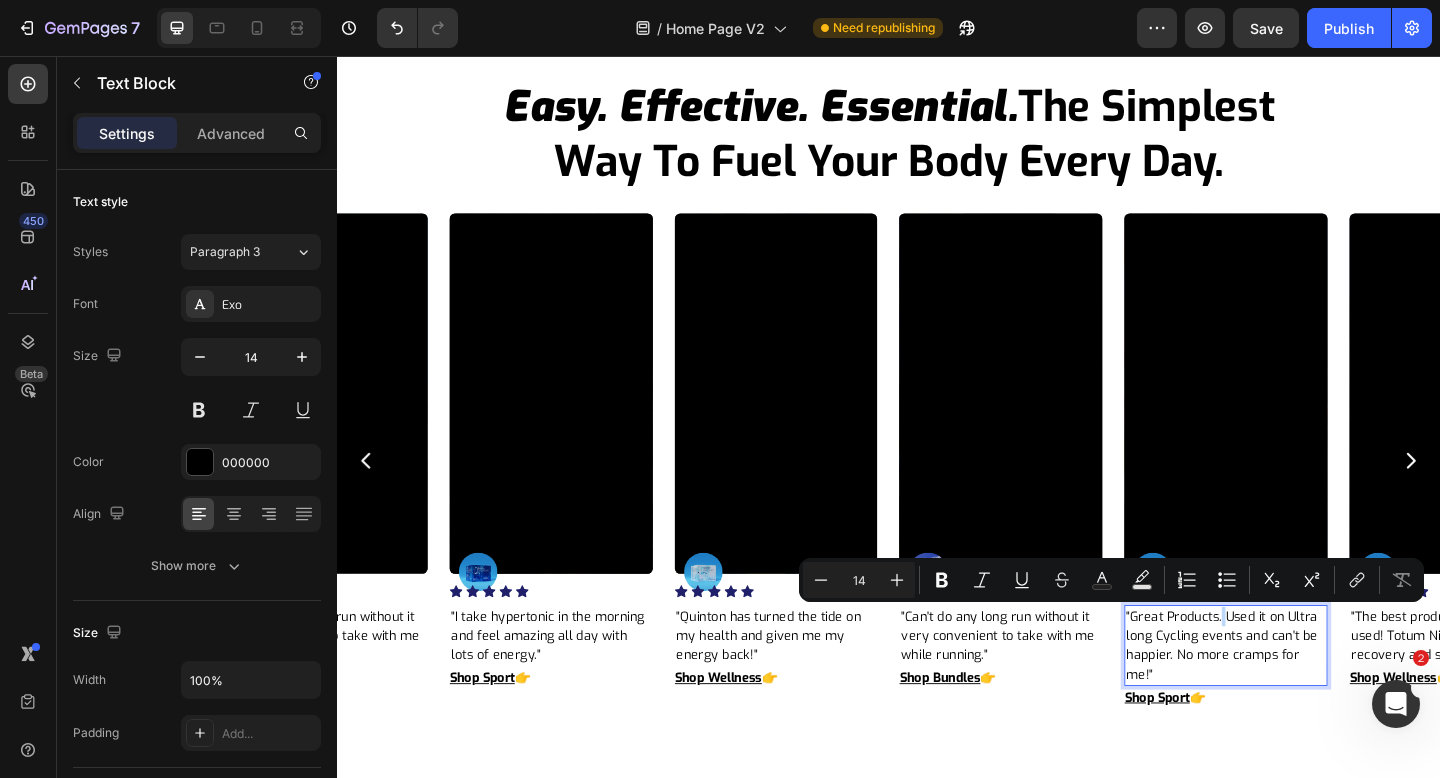 click on ""Great Products. Used it on Ultra long Cycling events and can't be happier. No more cramps for me!"" at bounding box center (1304, 698) 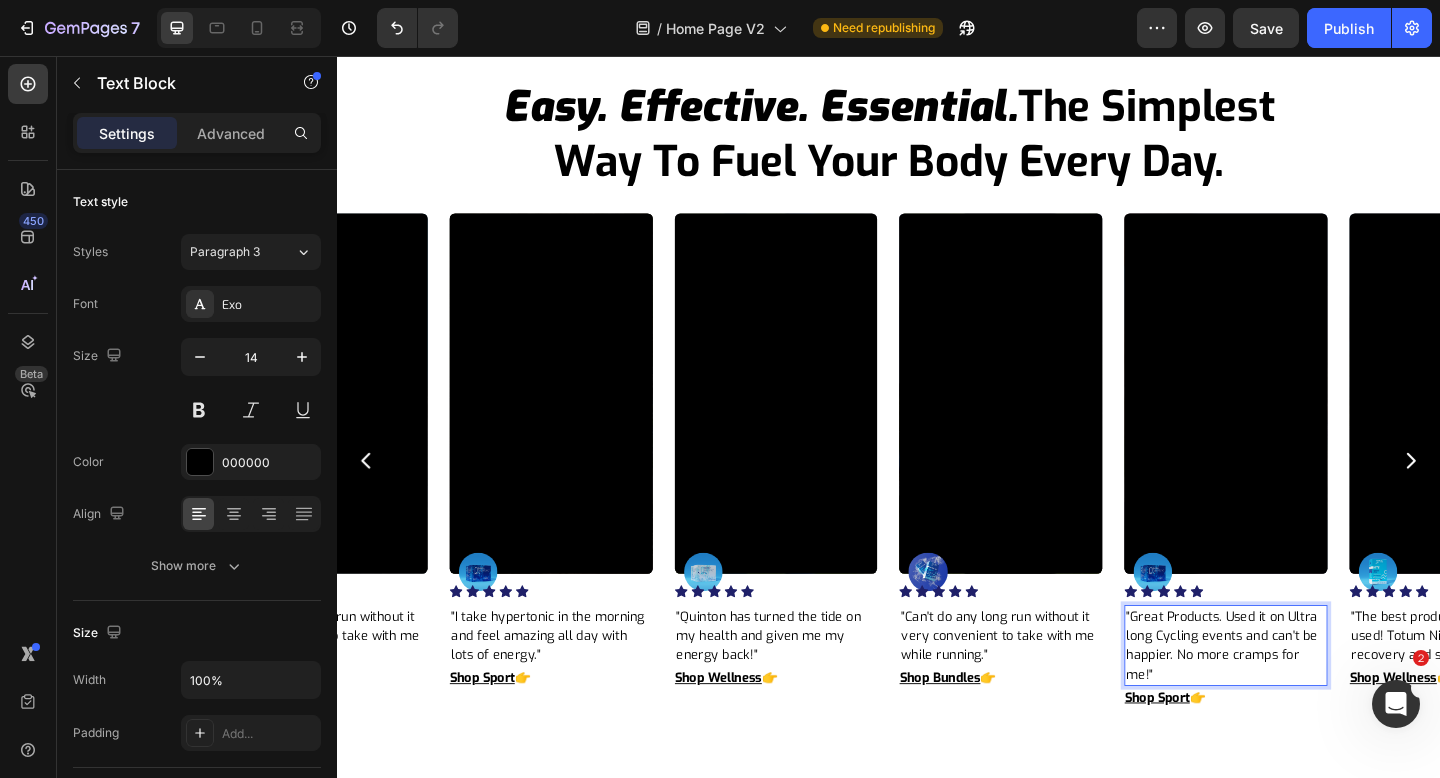 click on ""Great Products. Used it on Ultra long Cycling events and can't be happier. No more cramps for me!"" at bounding box center [1304, 698] 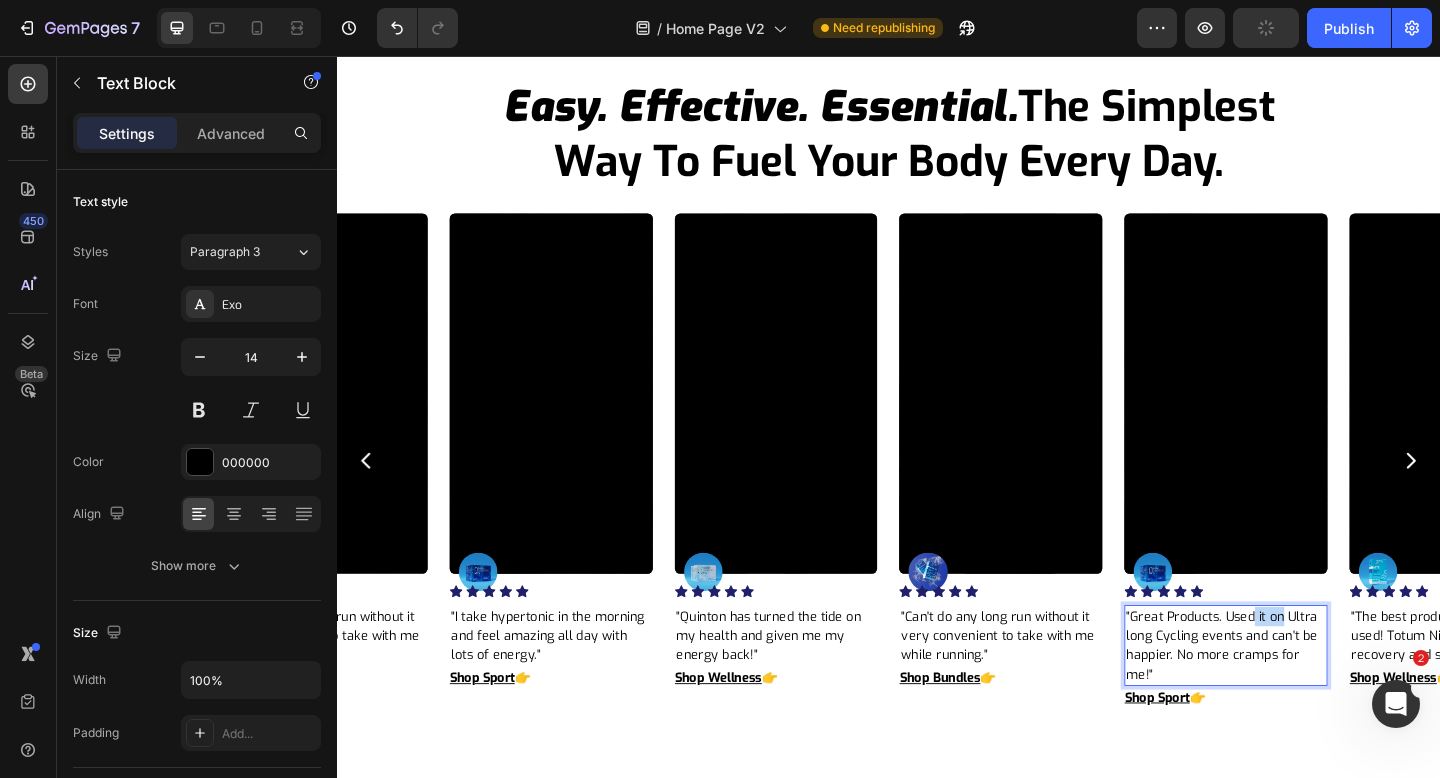 drag, startPoint x: 1366, startPoint y: 668, endPoint x: 1337, endPoint y: 666, distance: 29.068884 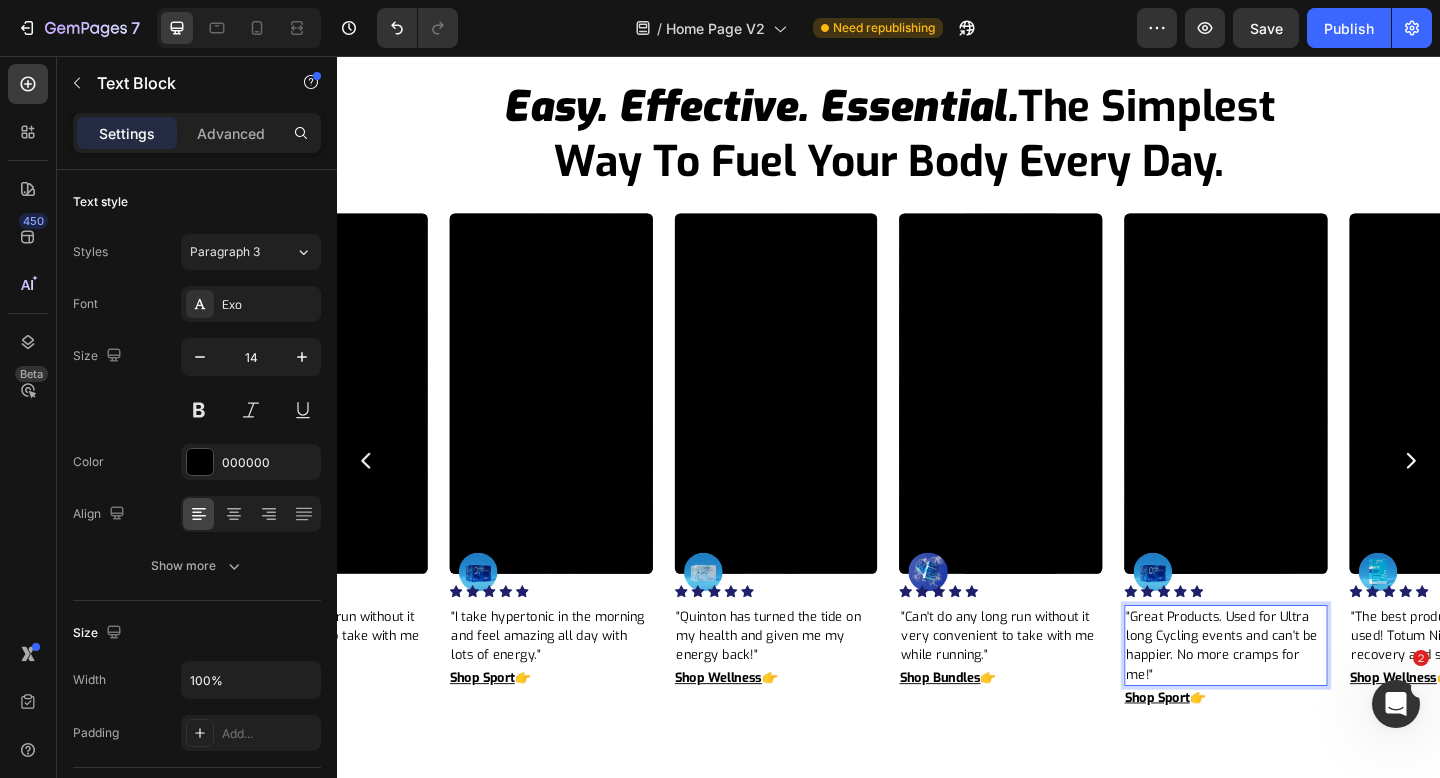 click on ""Great Products. Used for Ultra long Cycling events and can't be happier. No more cramps for me!"" at bounding box center (1304, 698) 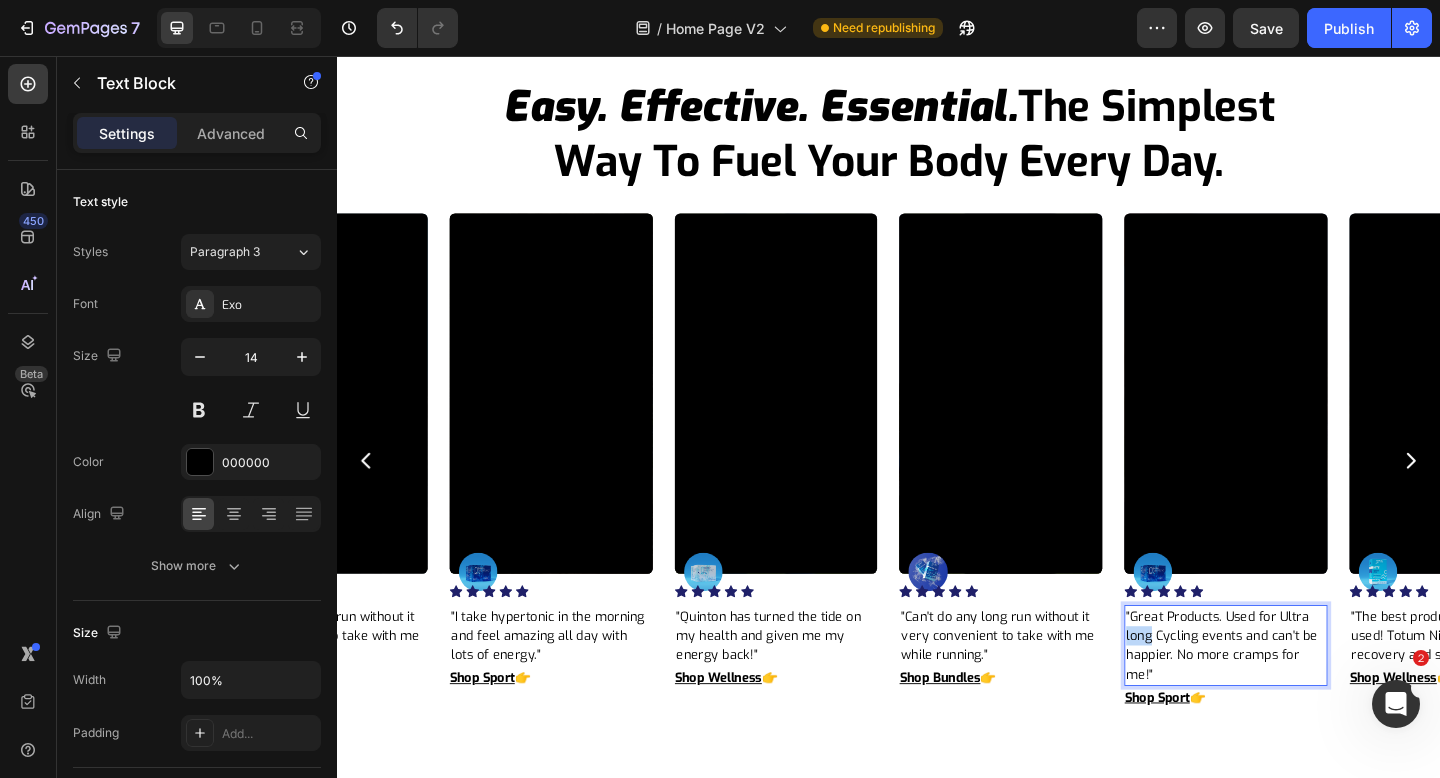 click on ""Great Products. Used for Ultra long Cycling events and can't be happier. No more cramps for me!"" at bounding box center [1304, 698] 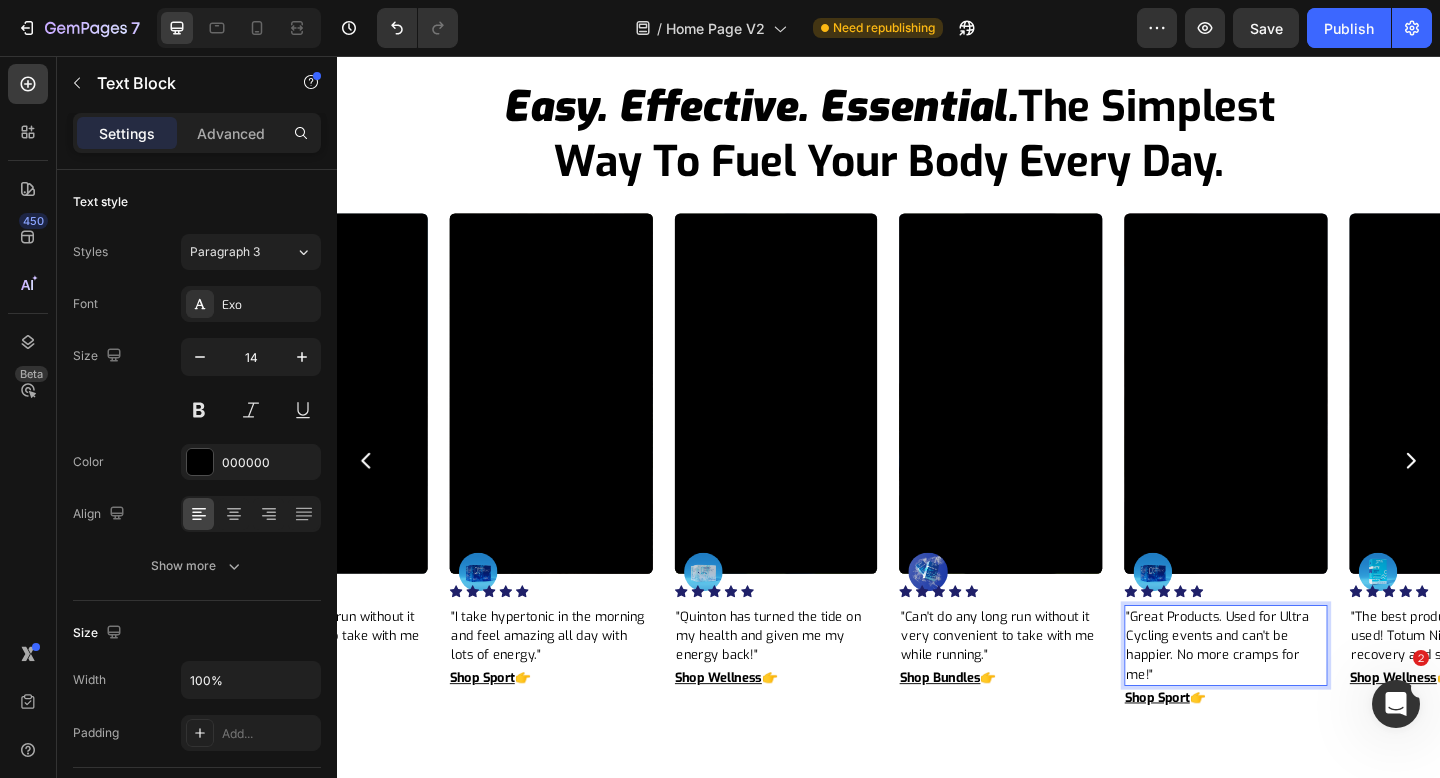 click on ""Great Products. Used for Ultra Cycling events and can't be happier. No more cramps for me!"" at bounding box center (1304, 698) 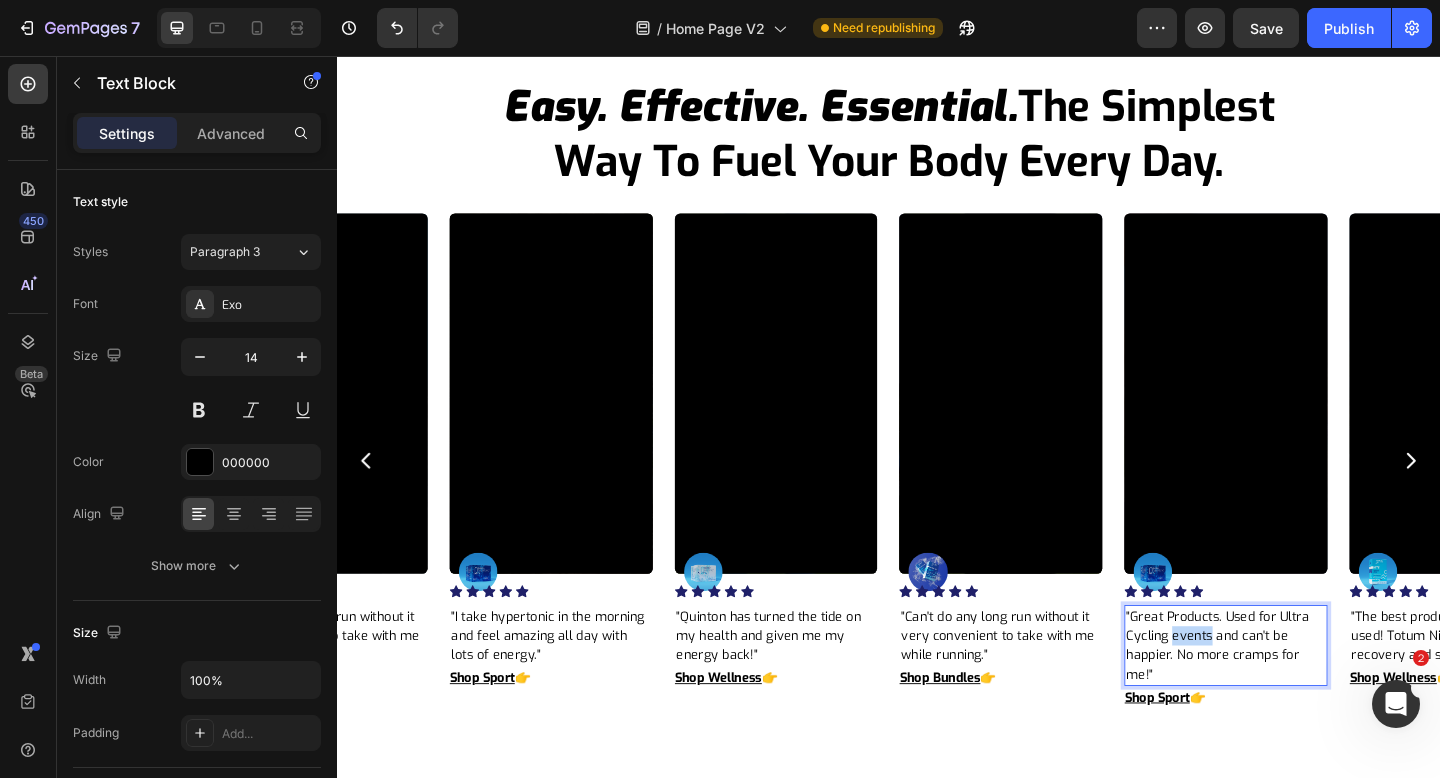 click on ""Great Products. Used for Ultra Cycling events and can't be happier. No more cramps for me!"" at bounding box center [1304, 698] 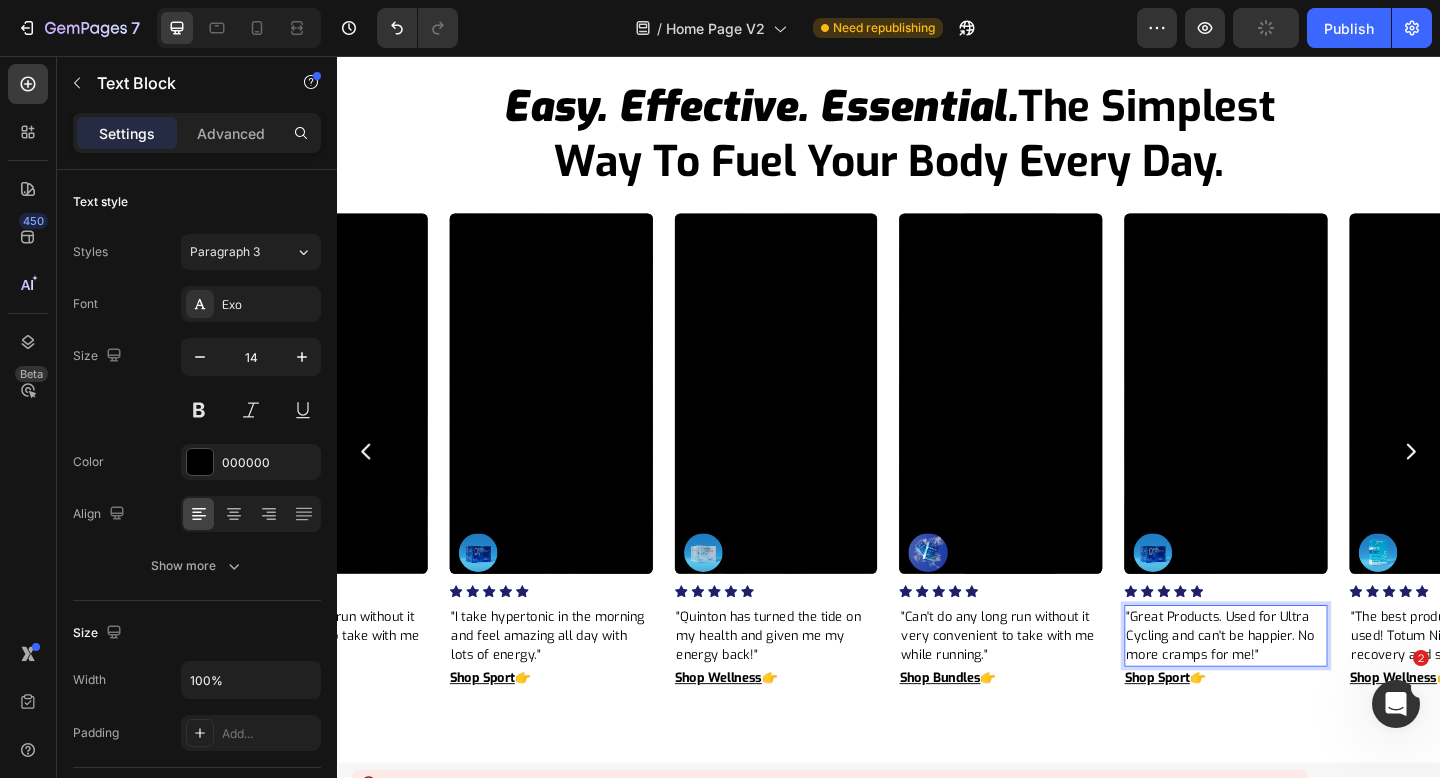 click on ""Great Products. Used for Ultra Cycling and can't be happier. No more cramps for me!"" at bounding box center [1304, 687] 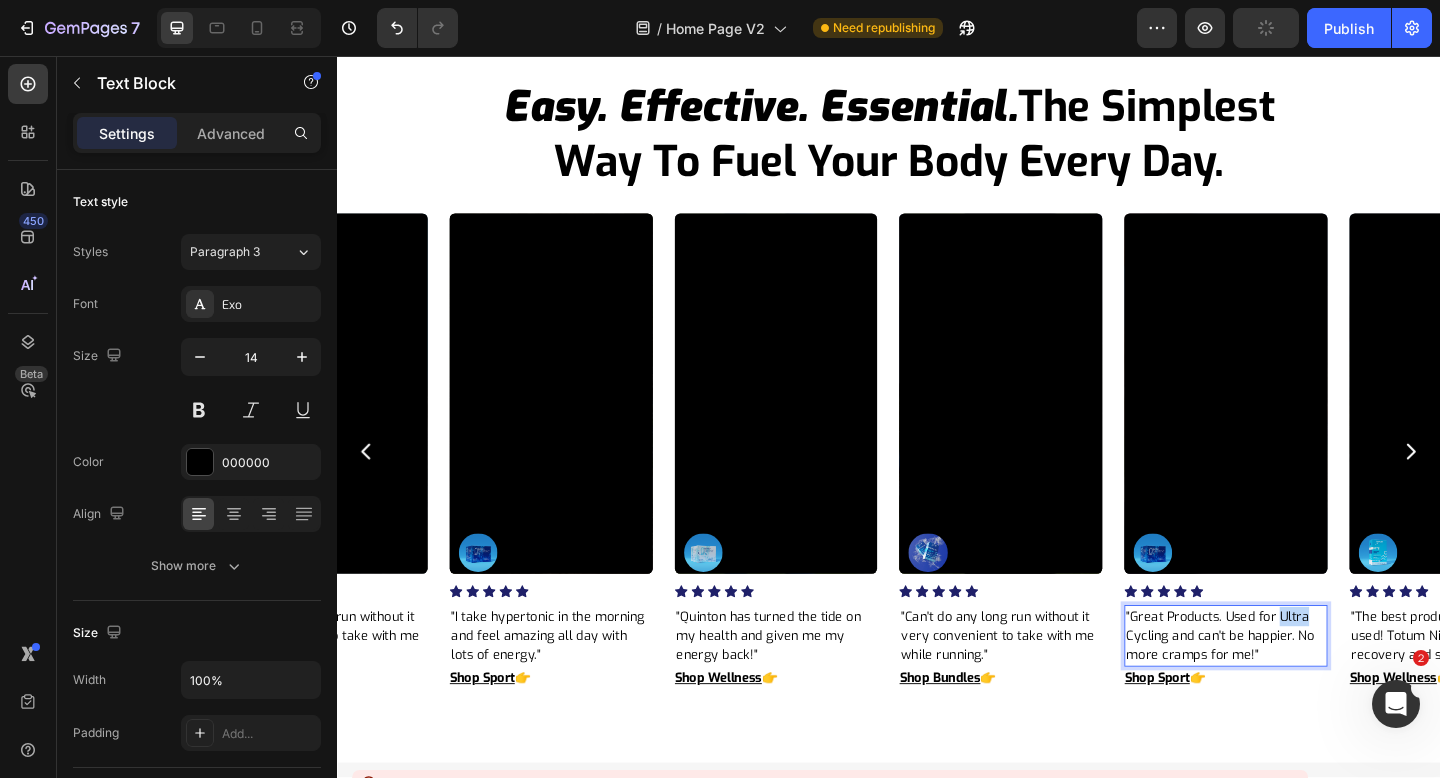 click on ""Great Products. Used for Ultra Cycling and can't be happier. No more cramps for me!"" at bounding box center [1304, 687] 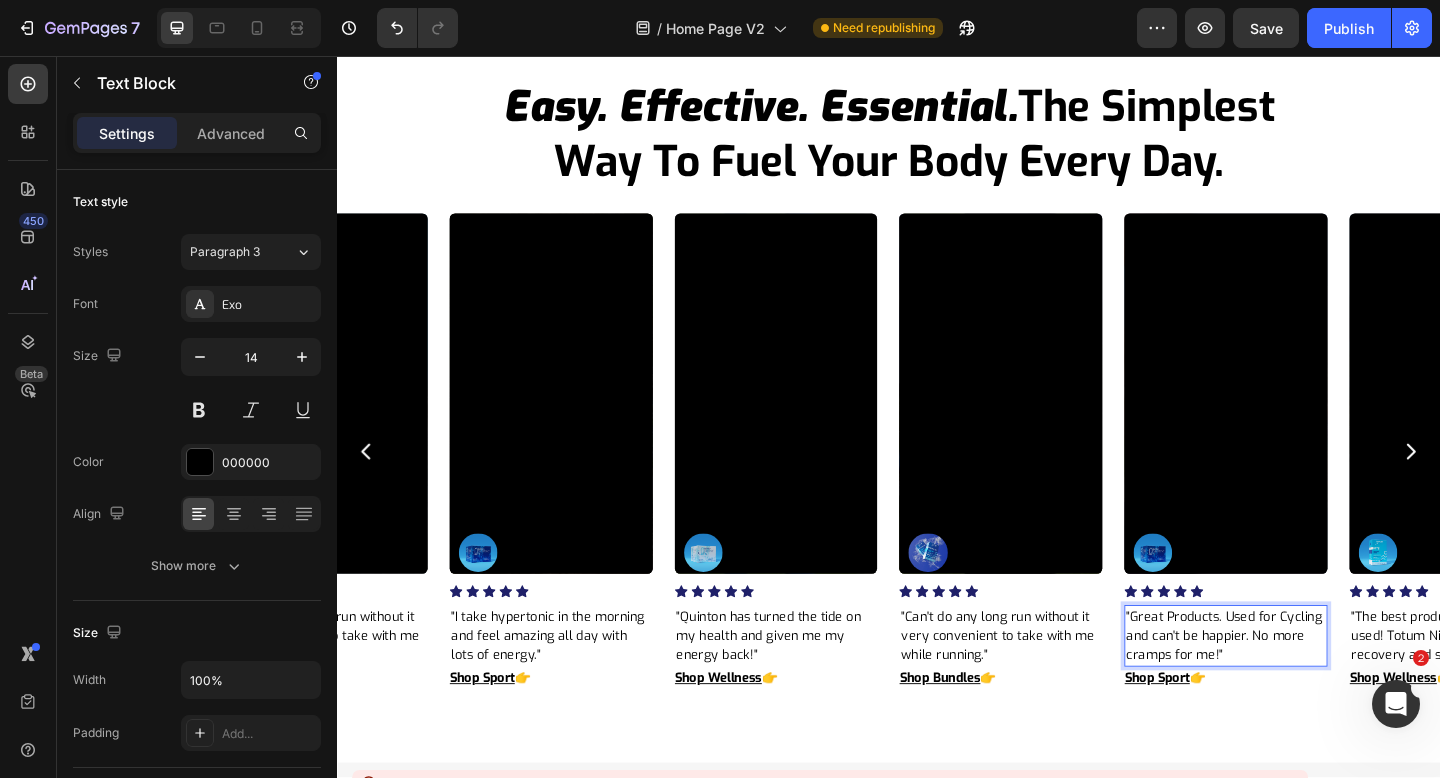click on ""Great Products. Used for Cycling and can't be happier. No more cramps for me!"" at bounding box center (1304, 687) 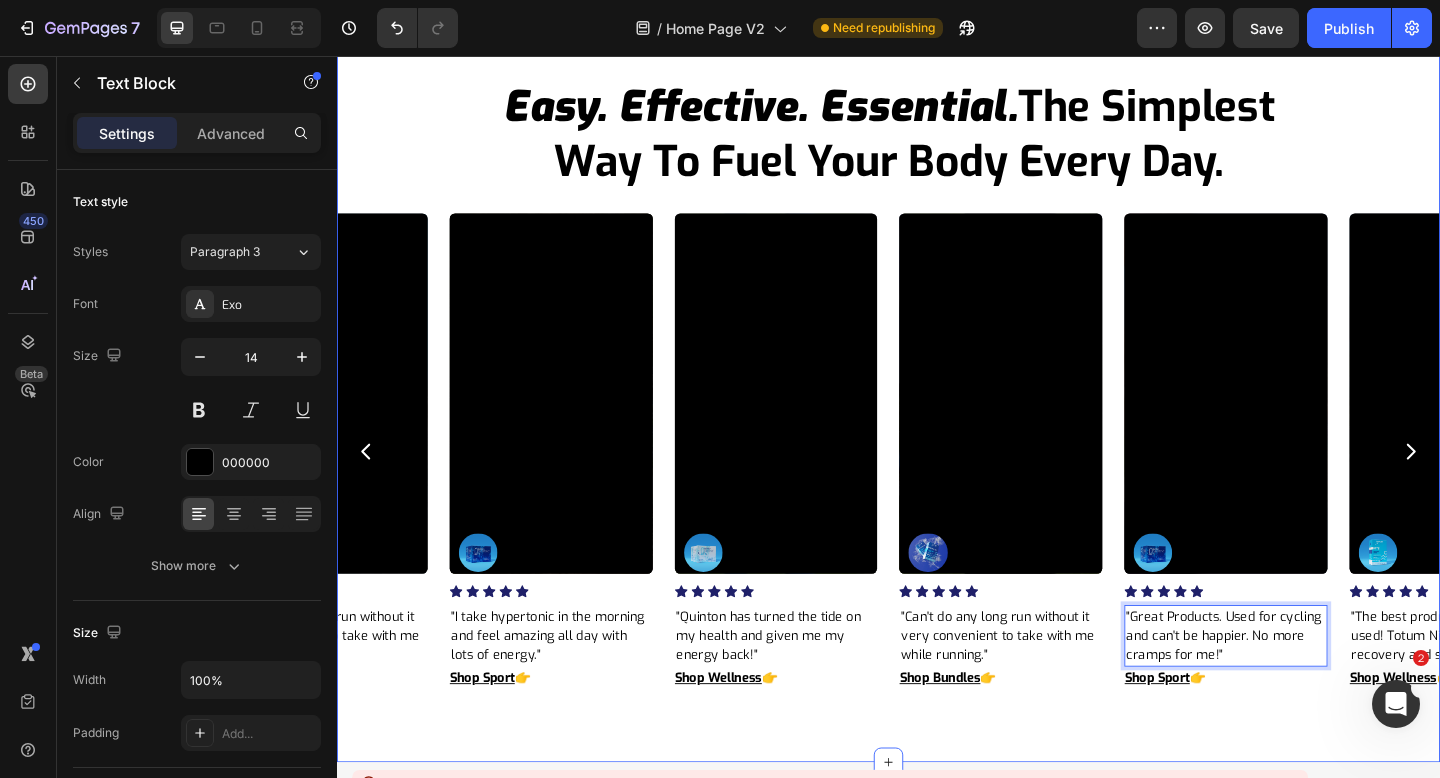 click on "easy. effective. essential.  the simplest way to fuel your body every day. Heading Row
Video Image                Icon                Icon                Icon                Icon                Icon Icon List Hoz "Can't do any long run without it very convenient to take with me while running." Text Block Shop Bundles  👉 Button Row Video Image                Icon                Icon                Icon                Icon                Icon Icon List Hoz "I take hypertonic in the morning and feel amazing all day with lots of energy." Text Block Shop Sport  👉 Button Row Video Image                Icon                Icon                Icon                Icon                Icon Icon List Hoz "Quinton has turned the tide on my health and given me my energy back!" Text Block Shop Wellness  👉 Button Row Video Image                Icon                Icon                Icon                Icon                Icon Icon List Hoz Text Block Shop Bundles  👉 Button Row Video Image Icon" at bounding box center (937, 412) 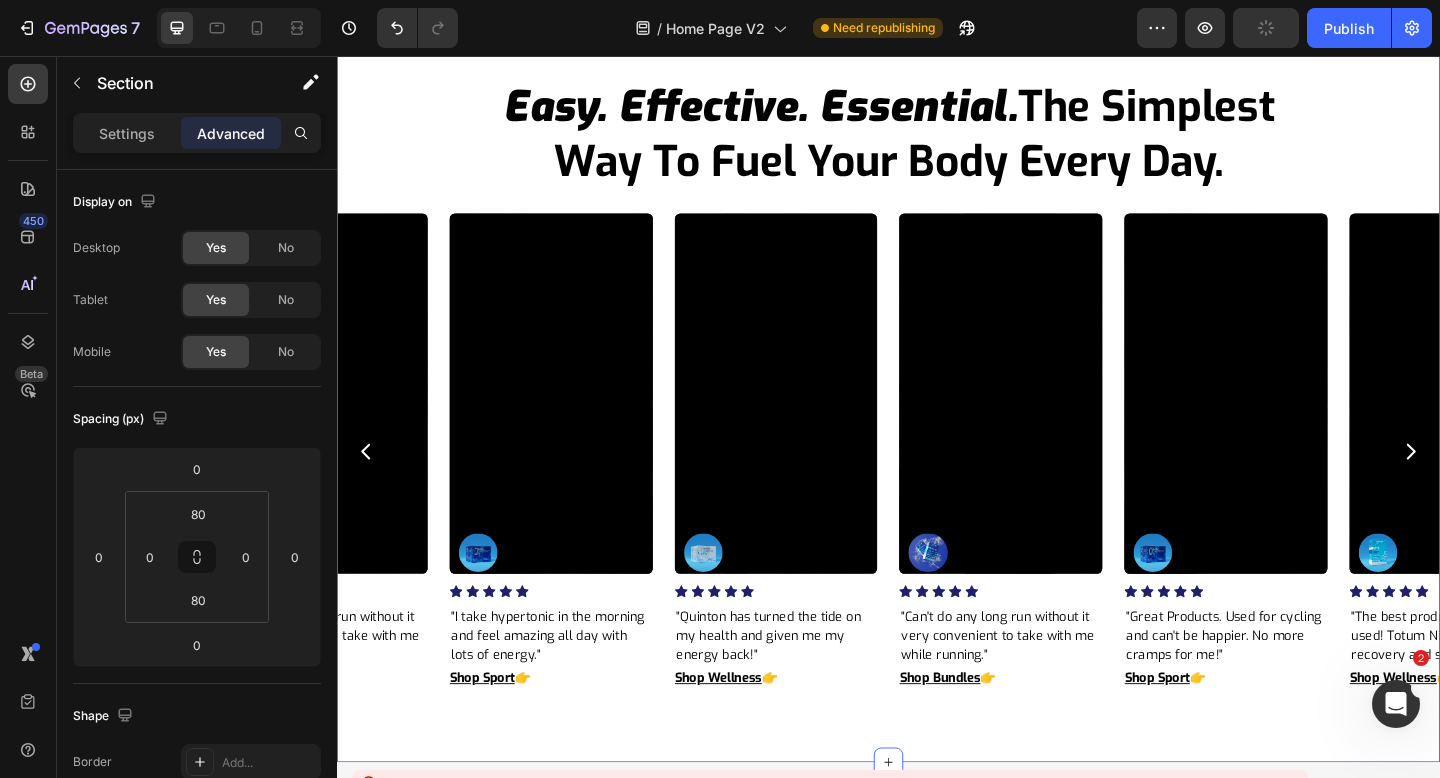 click on "easy. effective. essential.  the simplest way to fuel your body every day. Heading Row
Video Image                Icon                Icon                Icon                Icon                Icon Icon List Hoz "Can't do any long run without it very convenient to take with me while running." Text Block Shop Bundles  👉 Button Row Video Image                Icon                Icon                Icon                Icon                Icon Icon List Hoz "I take hypertonic in the morning and feel amazing all day with lots of energy." Text Block Shop Sport  👉 Button Row Video Image                Icon                Icon                Icon                Icon                Icon Icon List Hoz "Quinton has turned the tide on my health and given me my energy back!" Text Block Shop Wellness  👉 Button Row Video Image                Icon                Icon                Icon                Icon                Icon Icon List Hoz Text Block Shop Bundles  👉 Button Row Video Image Icon" at bounding box center [937, 412] 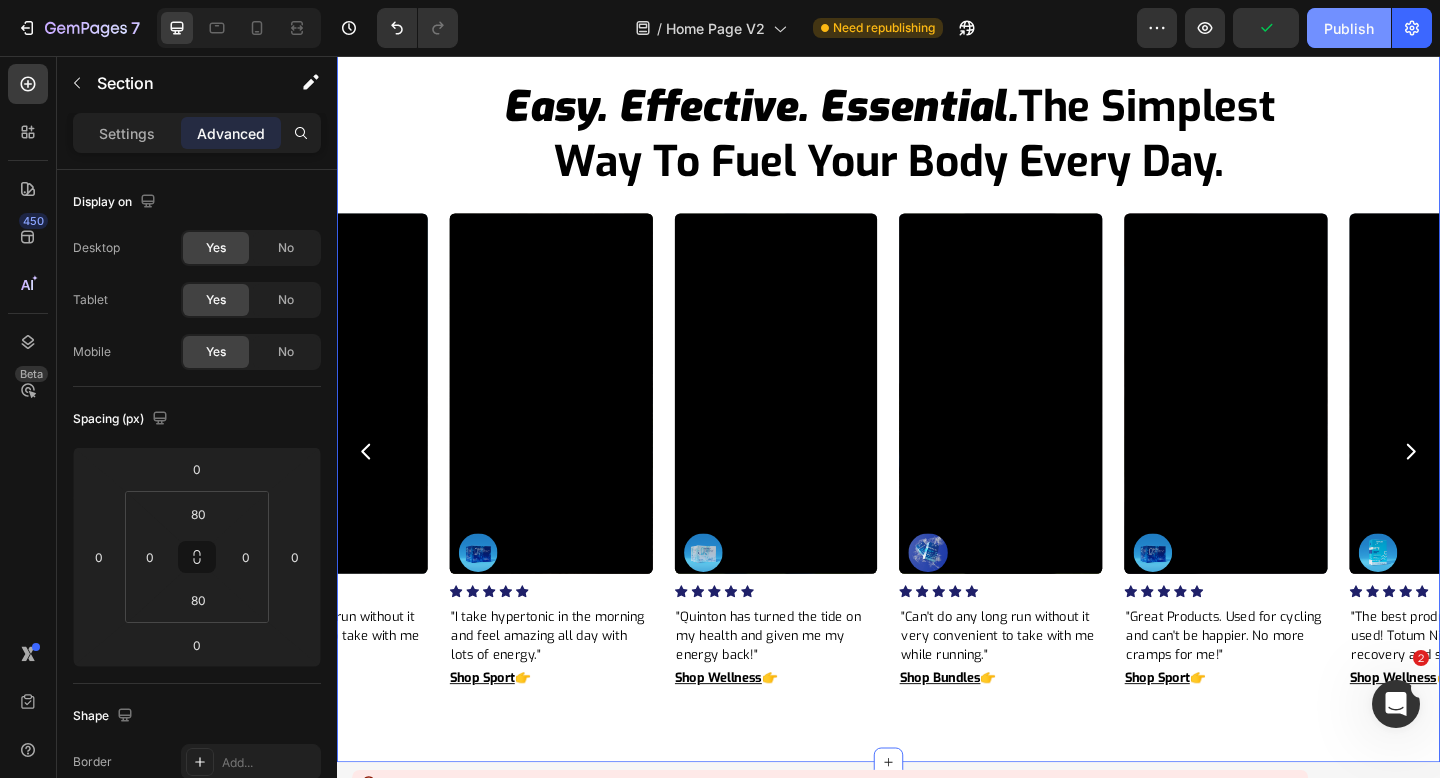 click on "Publish" 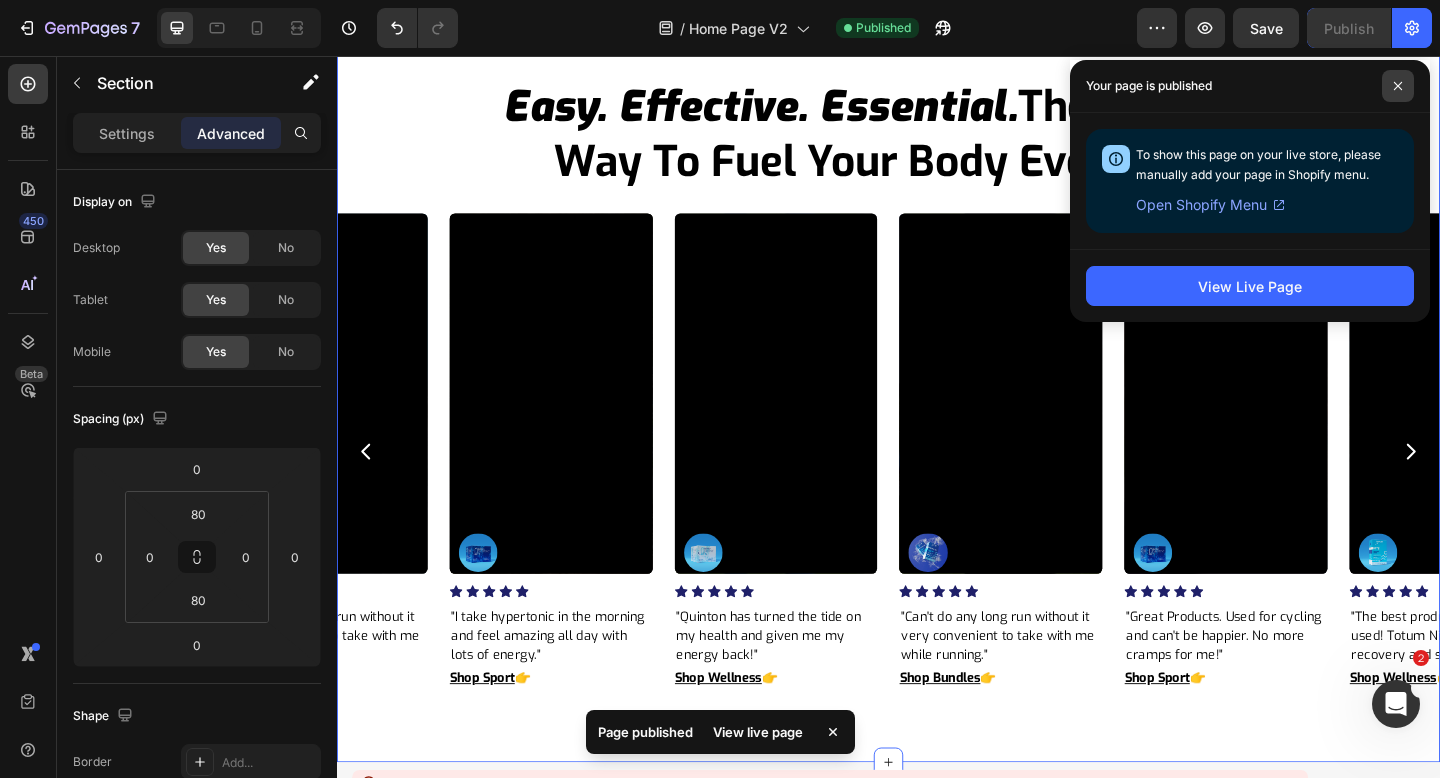 click at bounding box center [1398, 86] 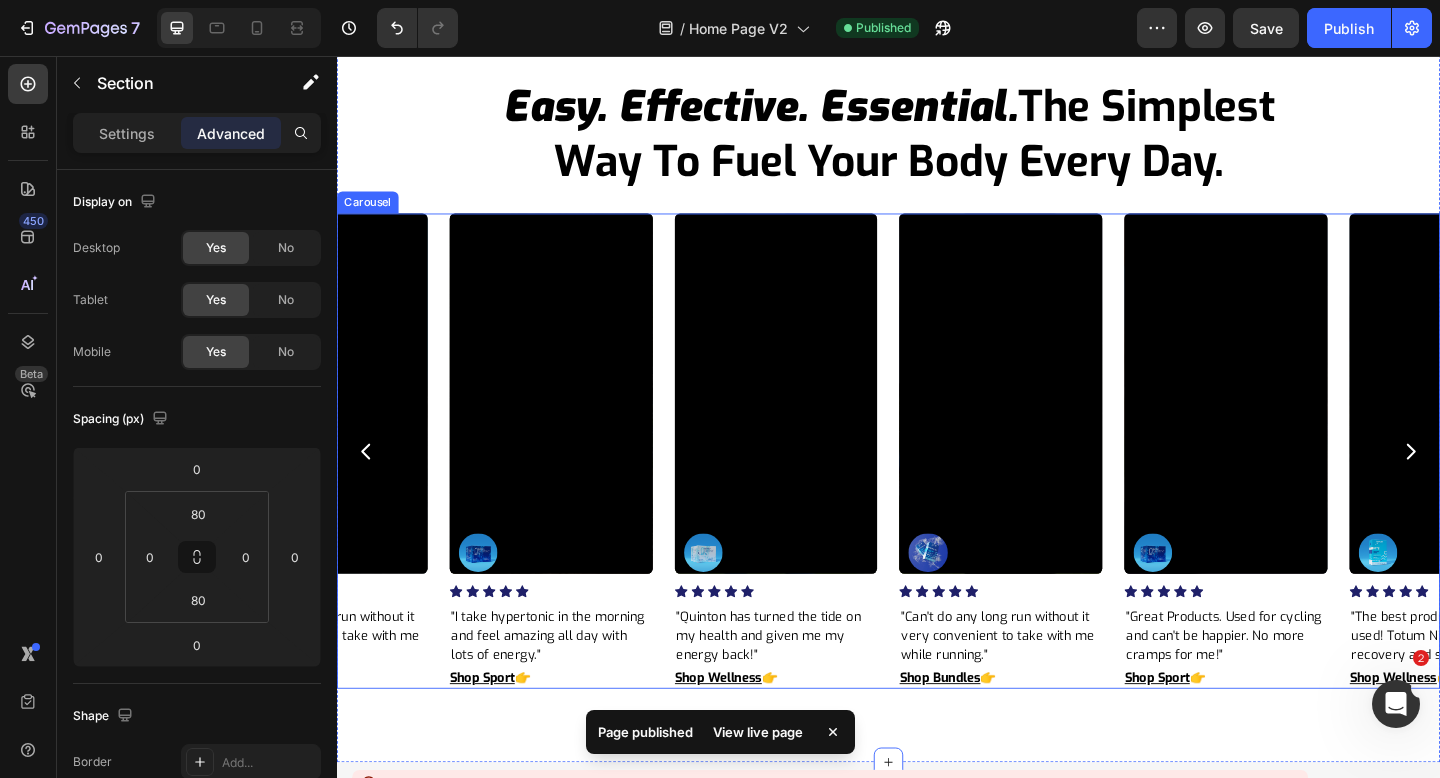click 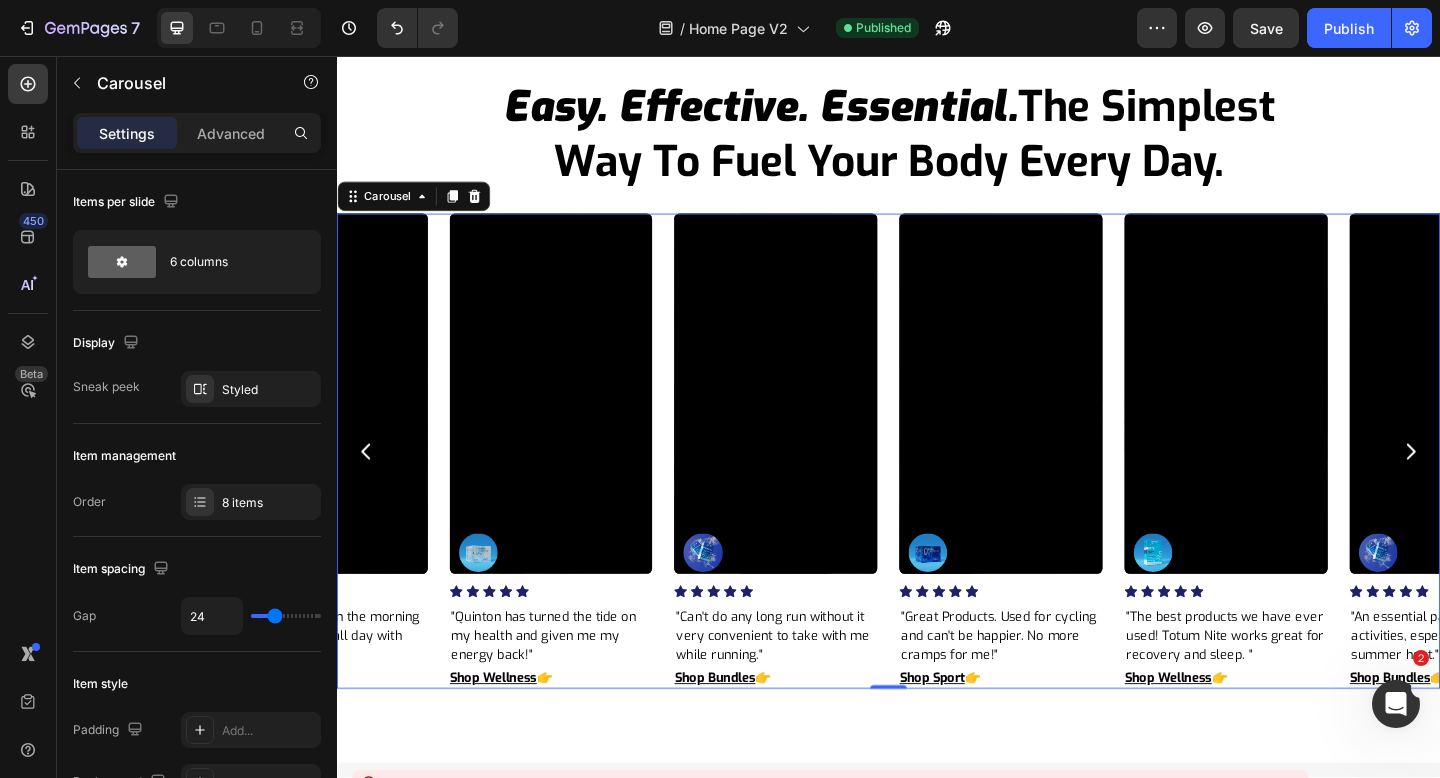 click 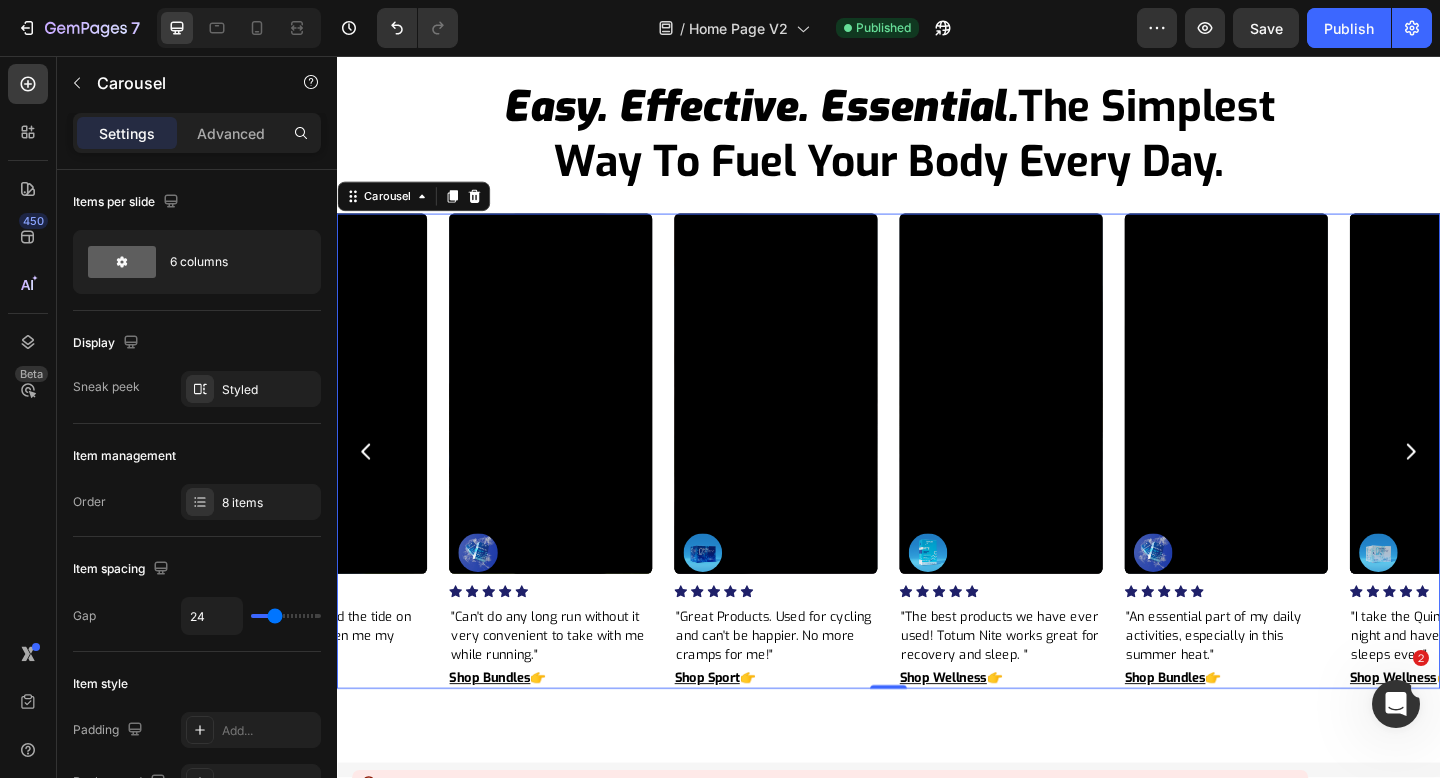 click 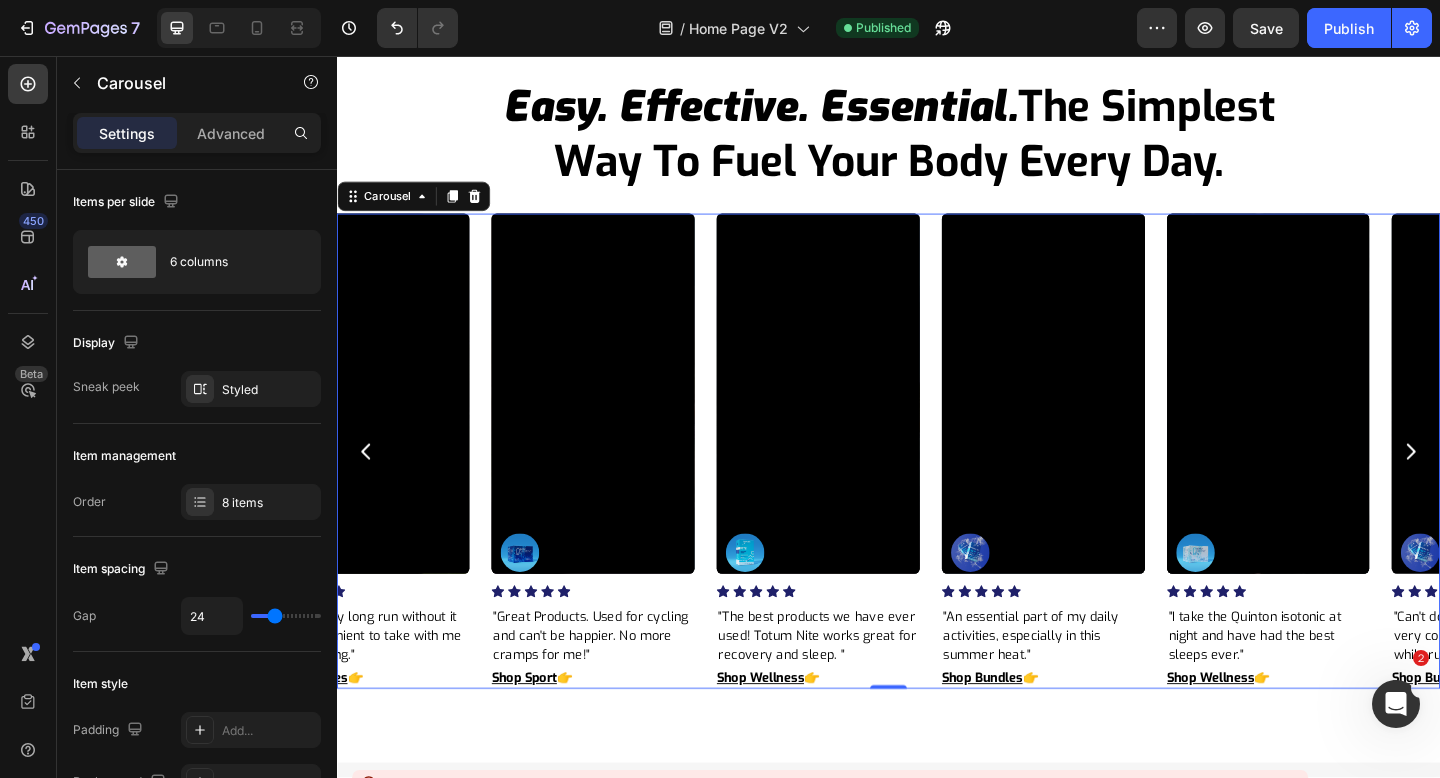 click 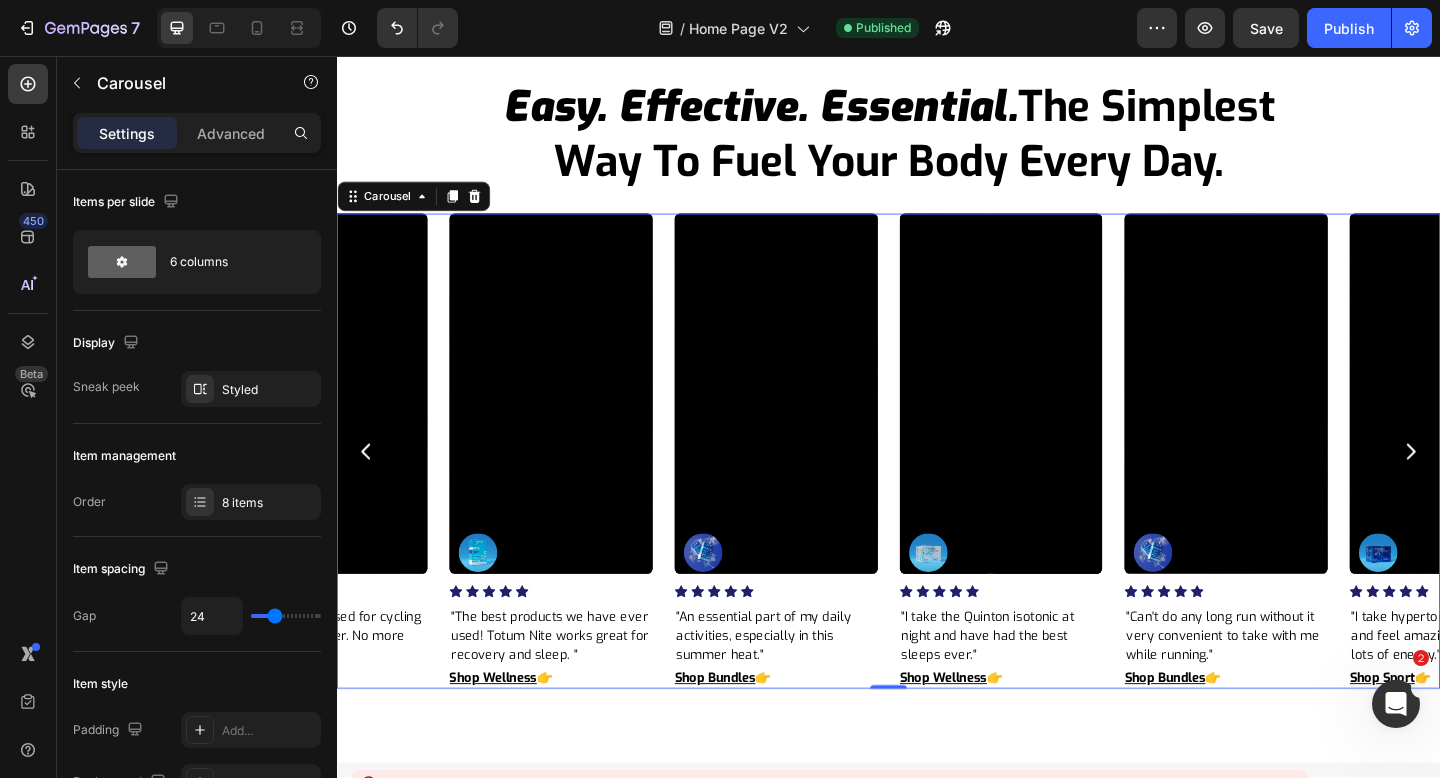 click 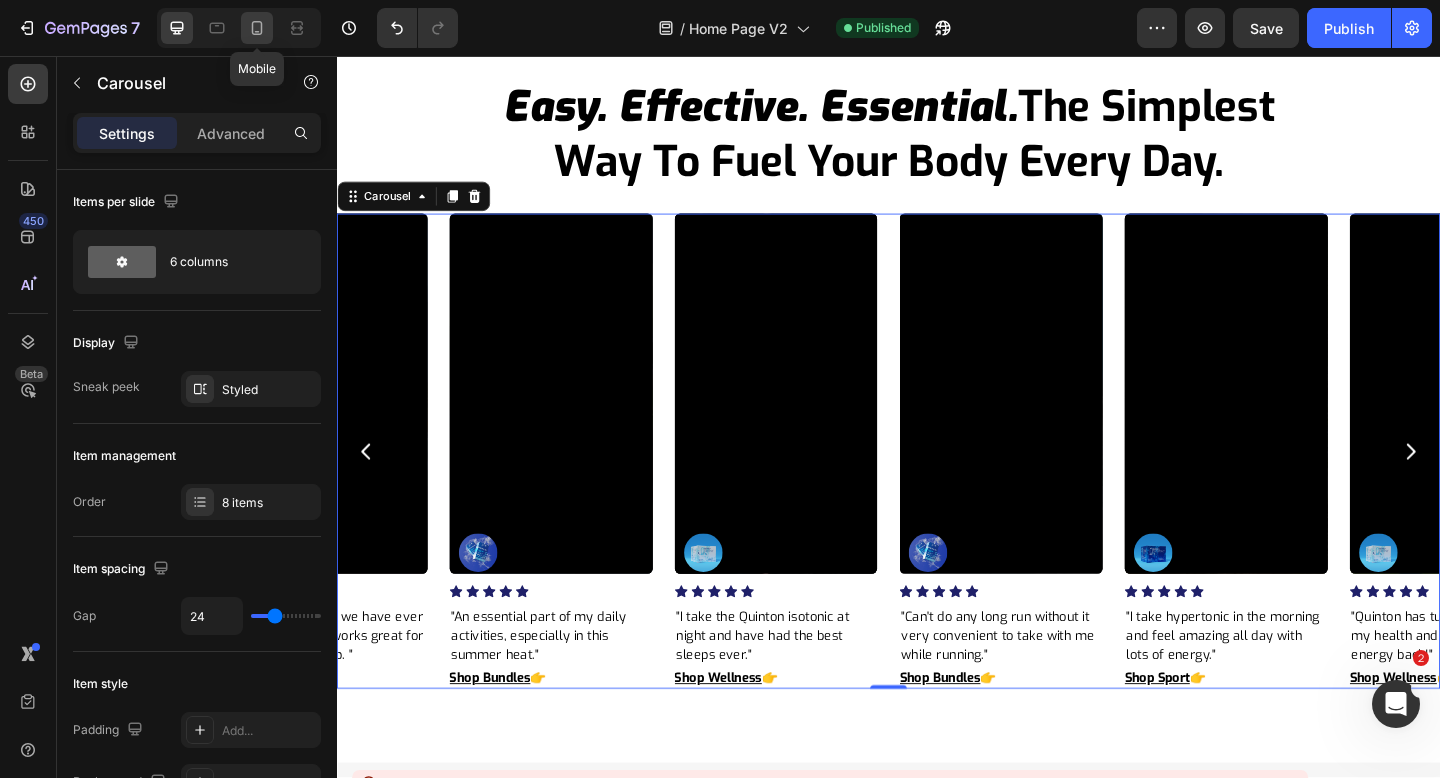 click 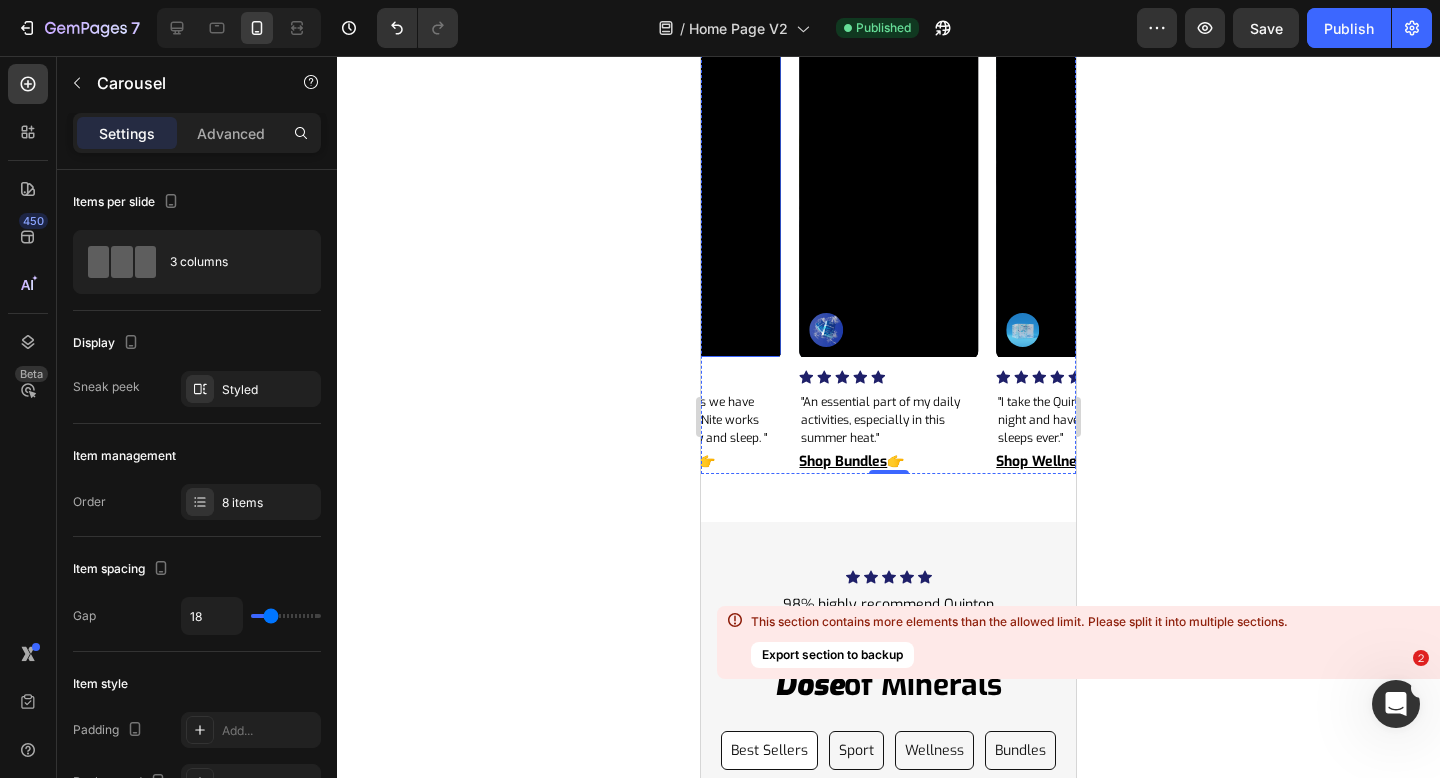 scroll, scrollTop: 11377, scrollLeft: 0, axis: vertical 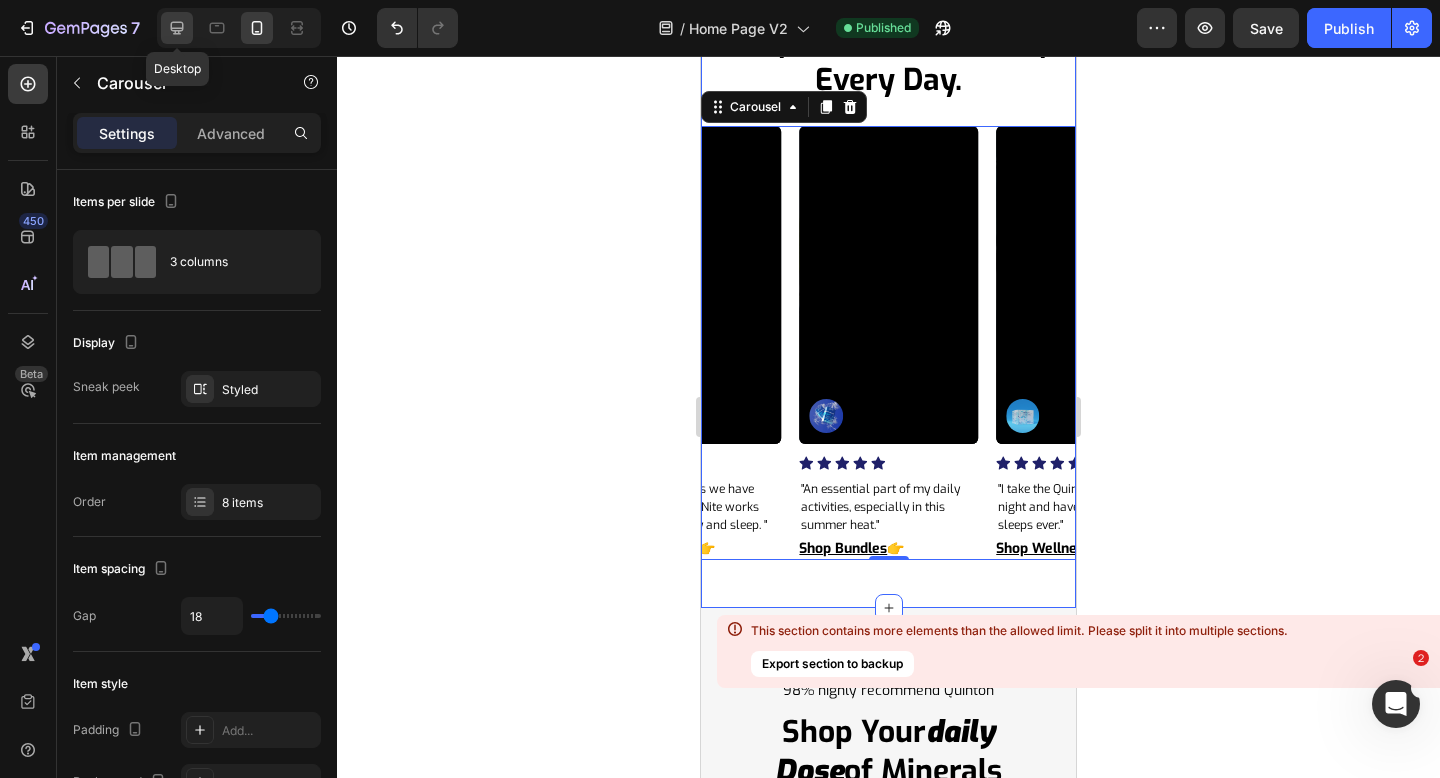 click 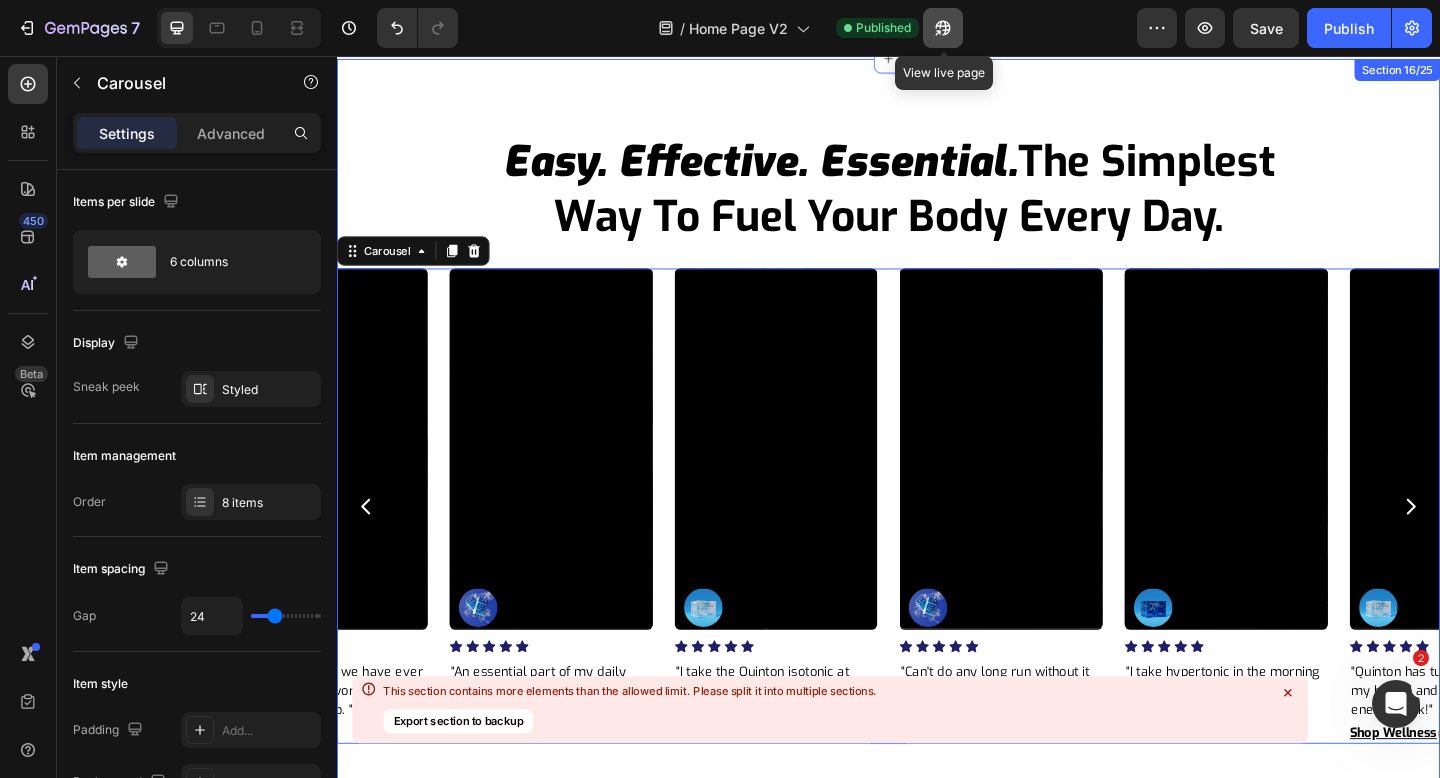 scroll, scrollTop: 11565, scrollLeft: 0, axis: vertical 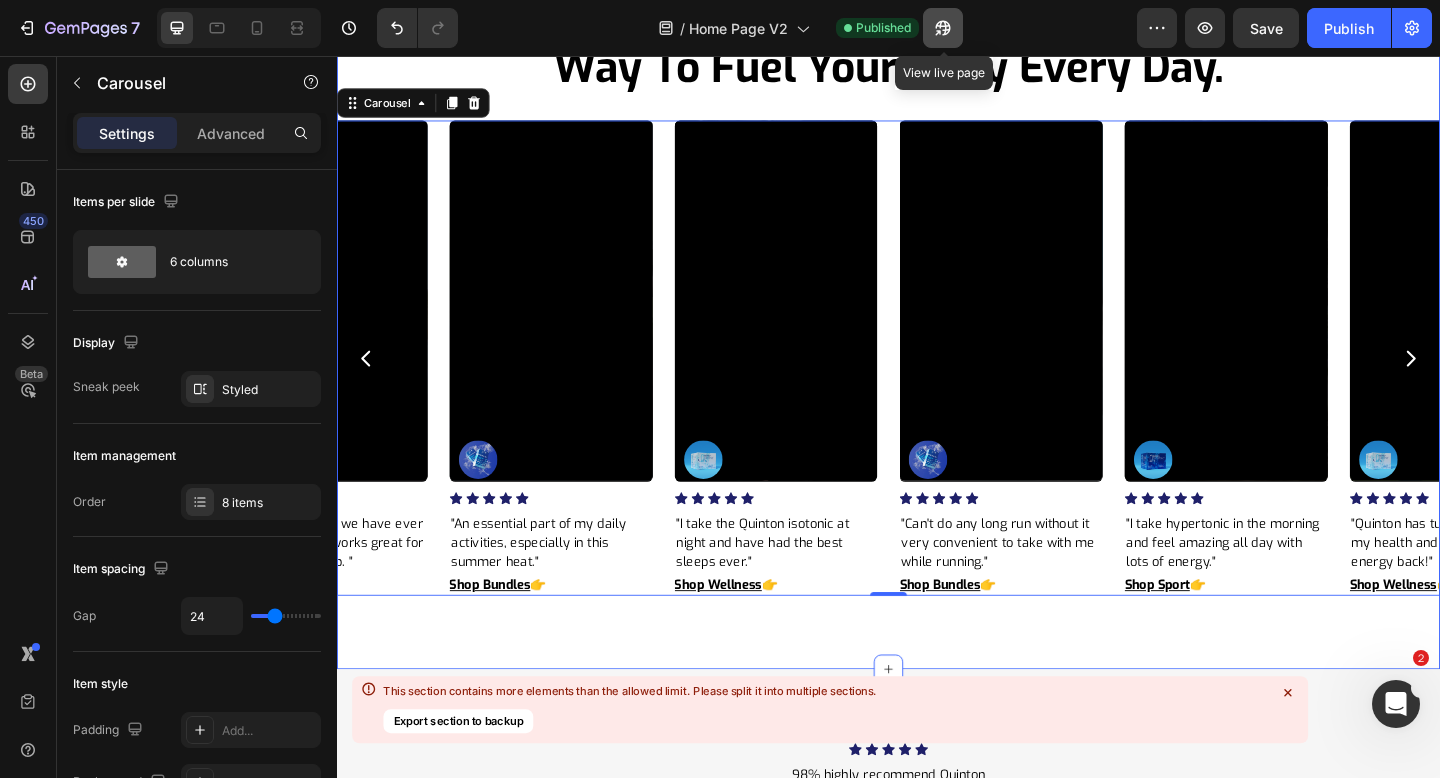 click 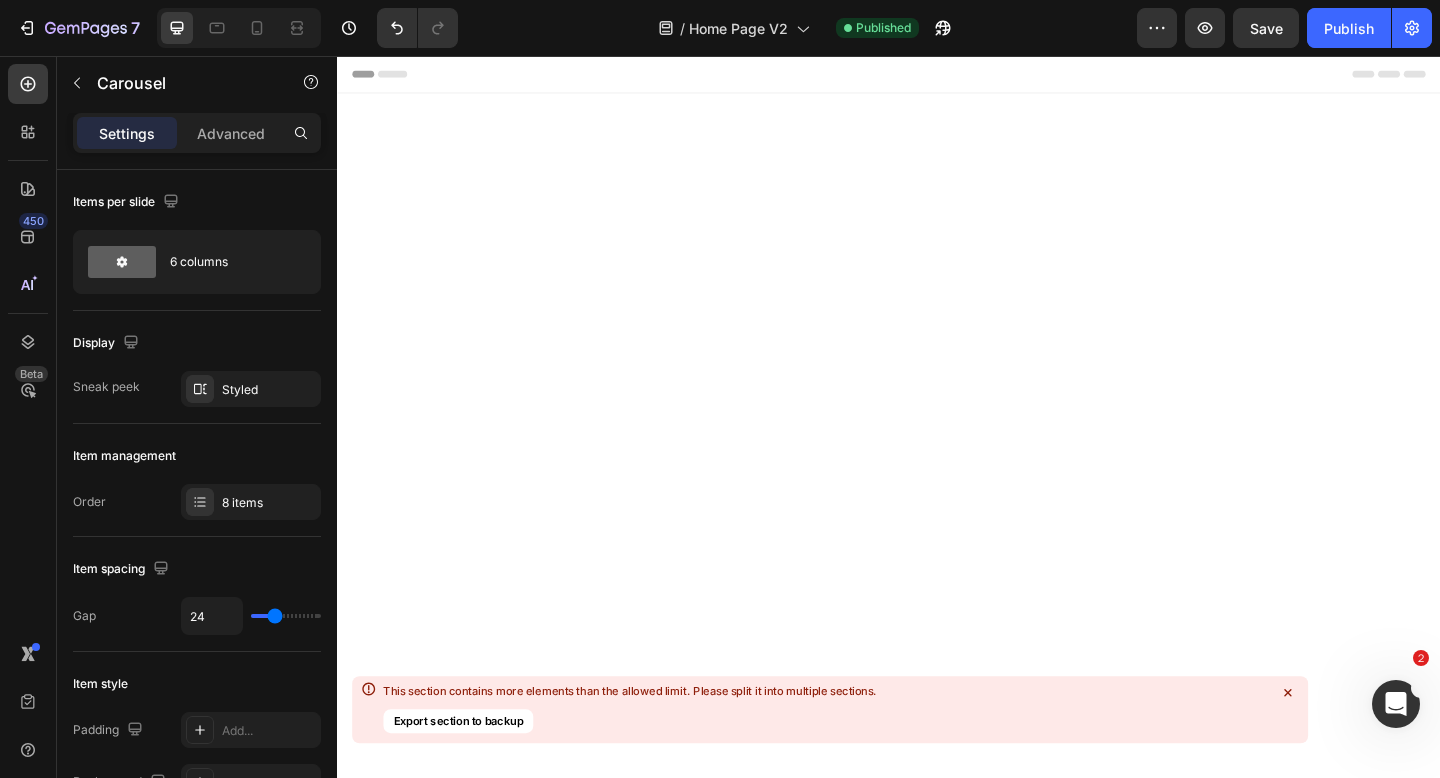 scroll, scrollTop: 0, scrollLeft: 0, axis: both 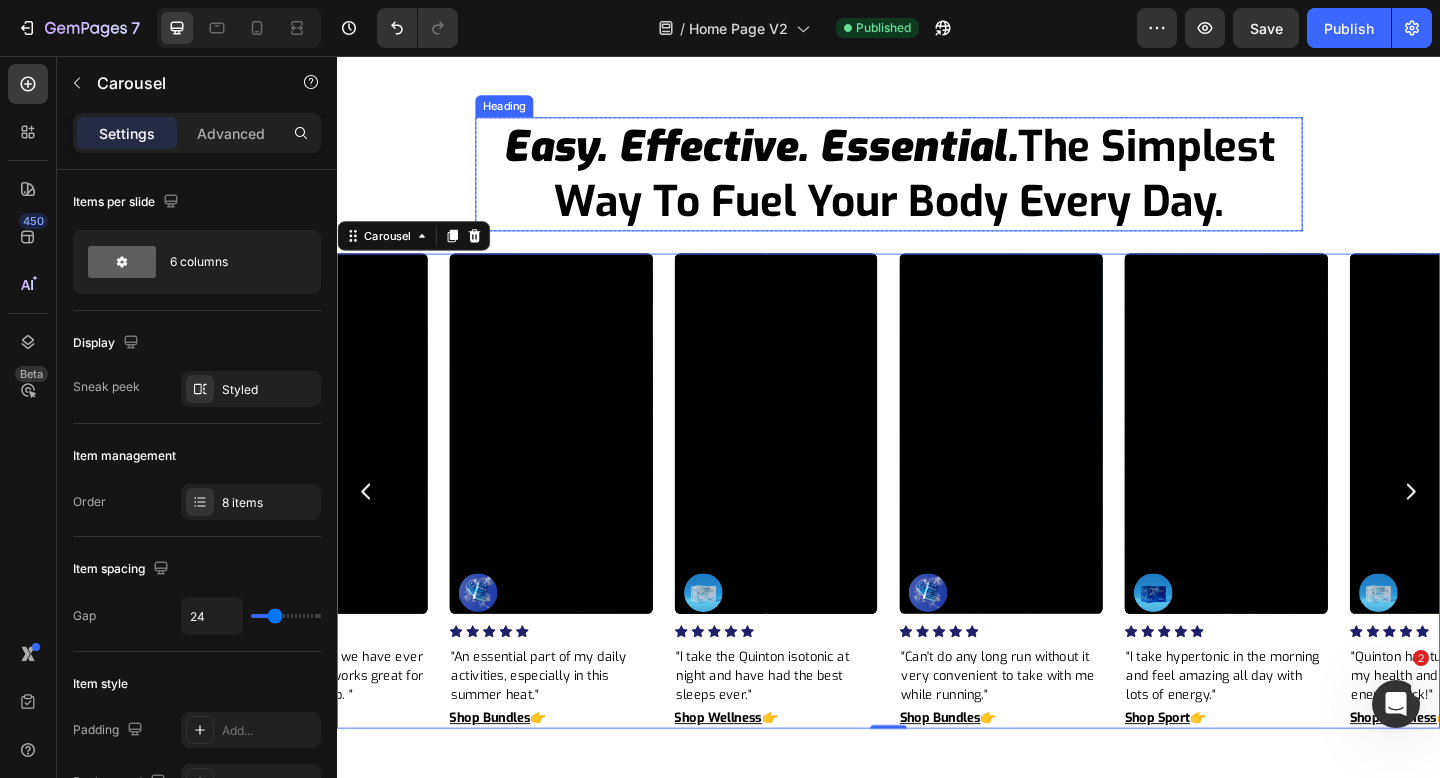 click on "the simplest way to fuel your body every day." at bounding box center [964, 184] 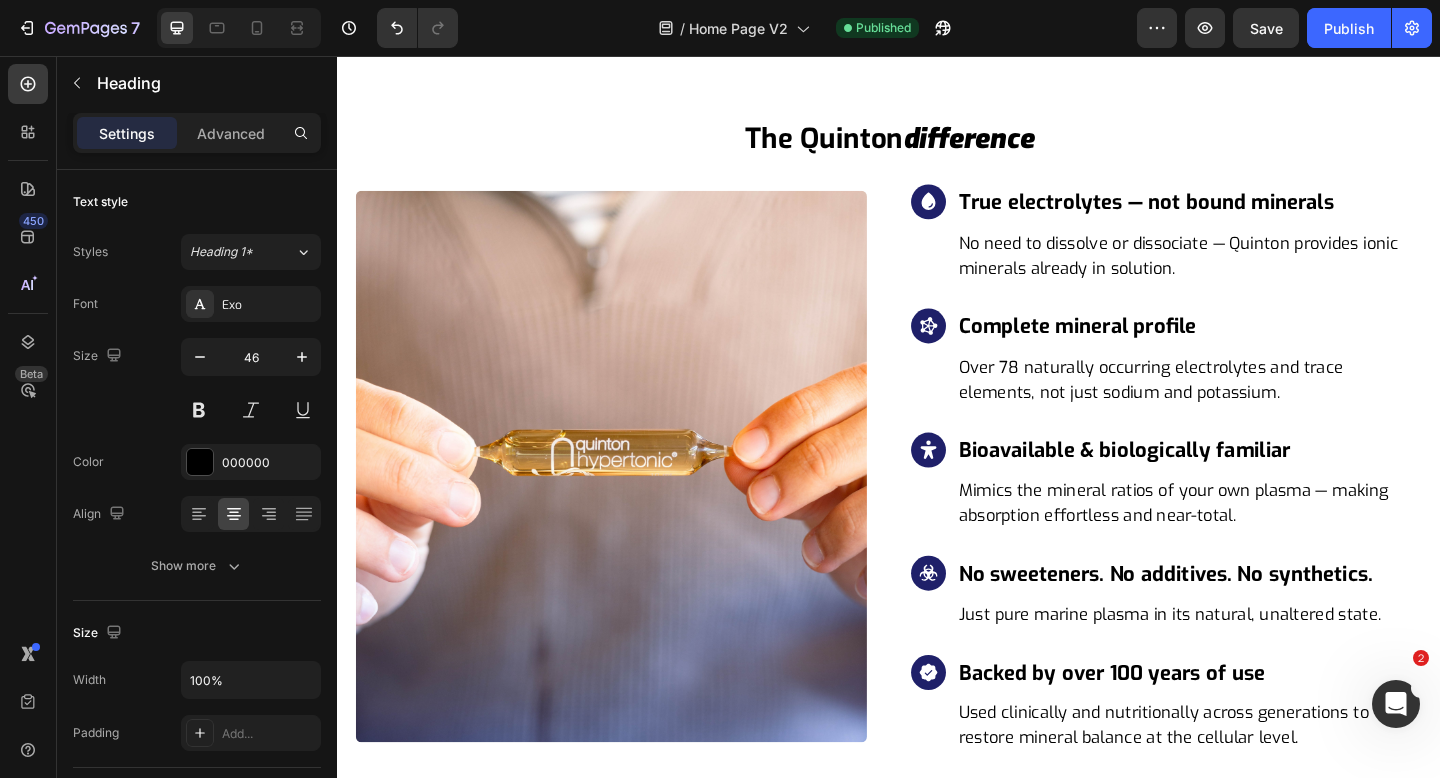 scroll, scrollTop: 8190, scrollLeft: 0, axis: vertical 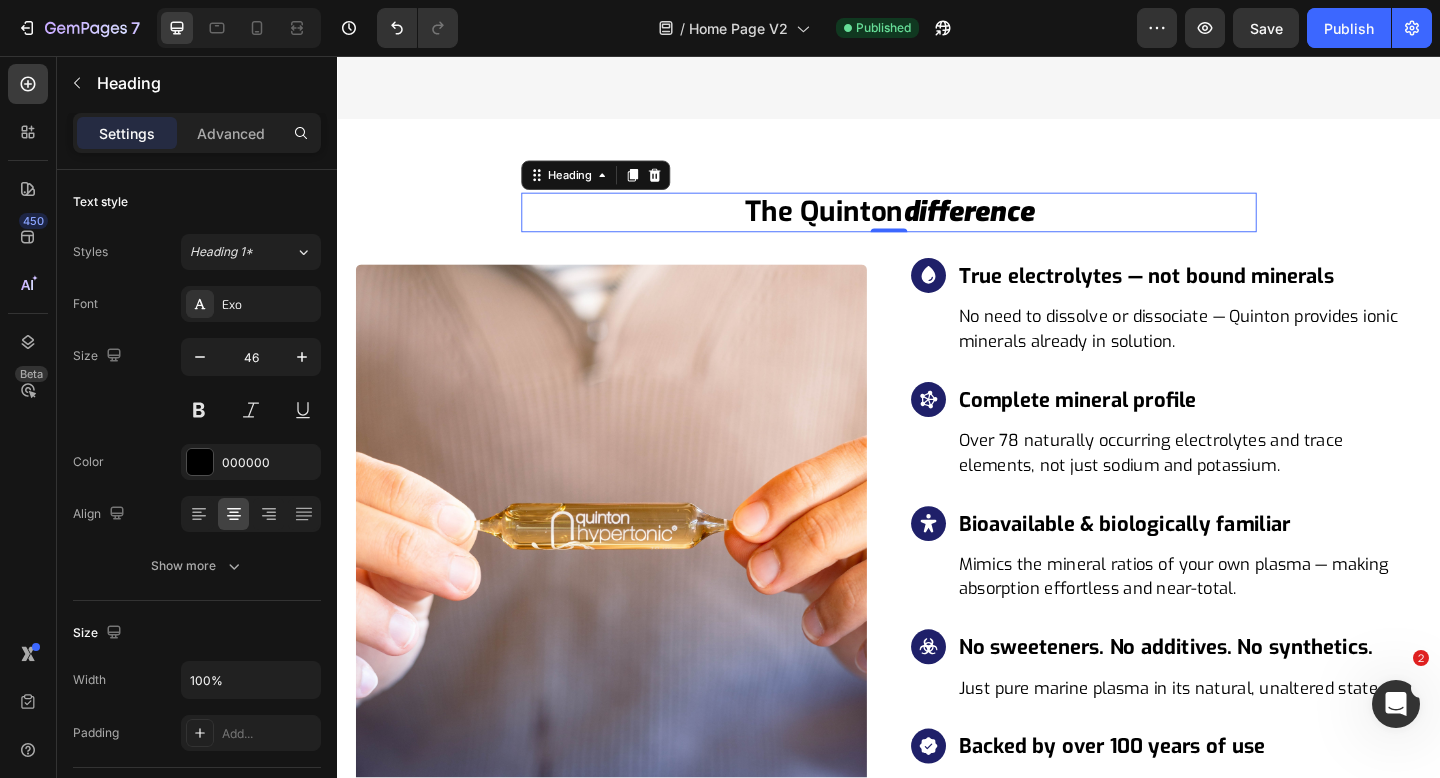 click on "the quinton" at bounding box center [866, 226] 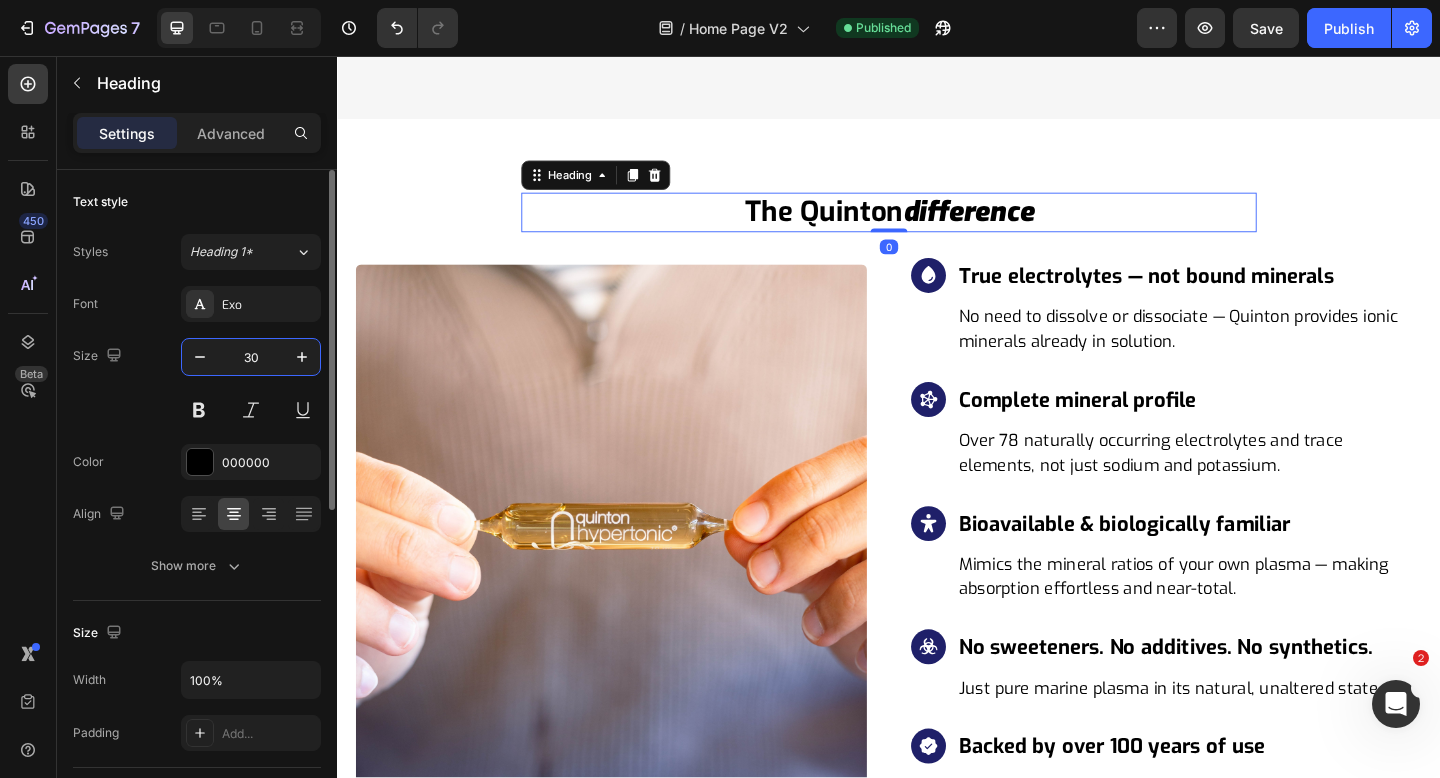 click on "30" at bounding box center (251, 357) 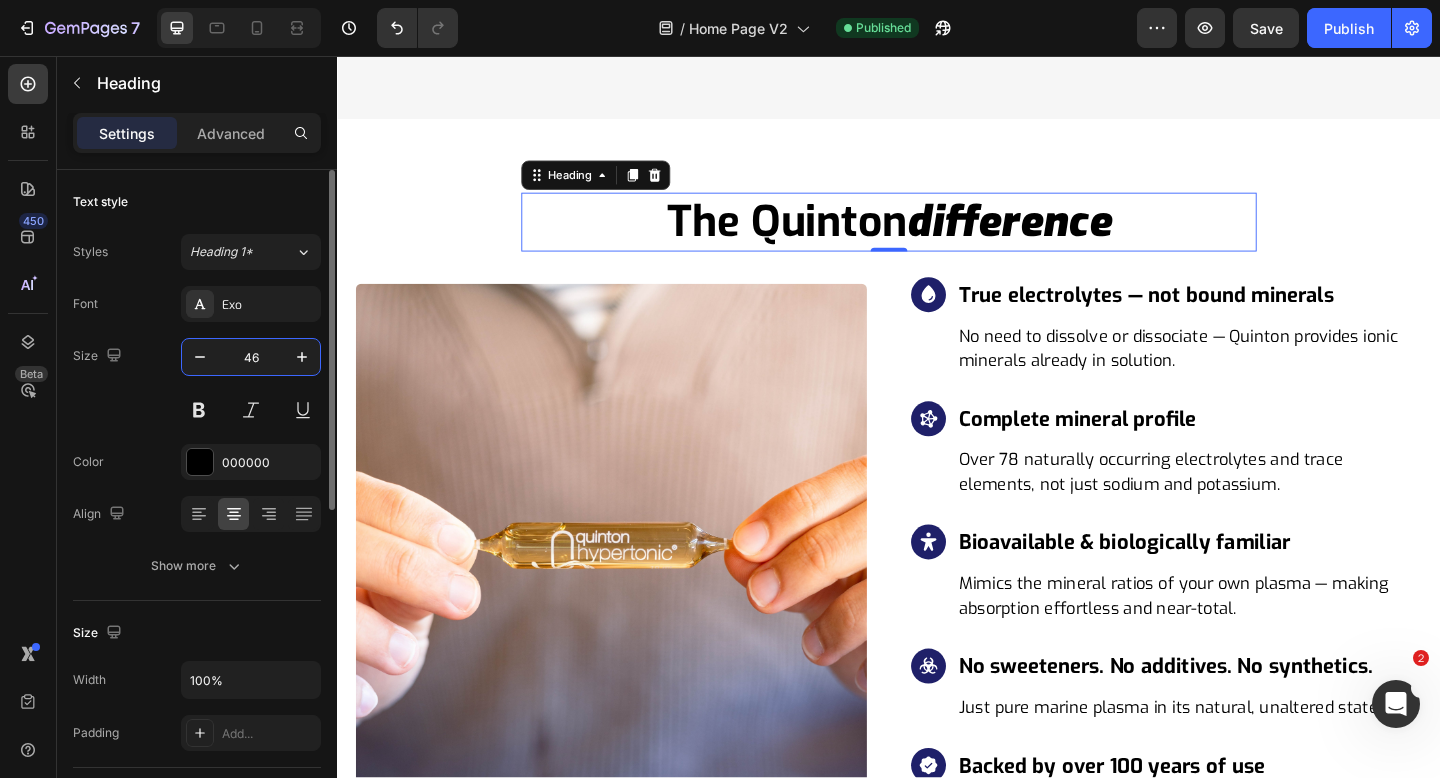 click on "Text style" at bounding box center (197, 202) 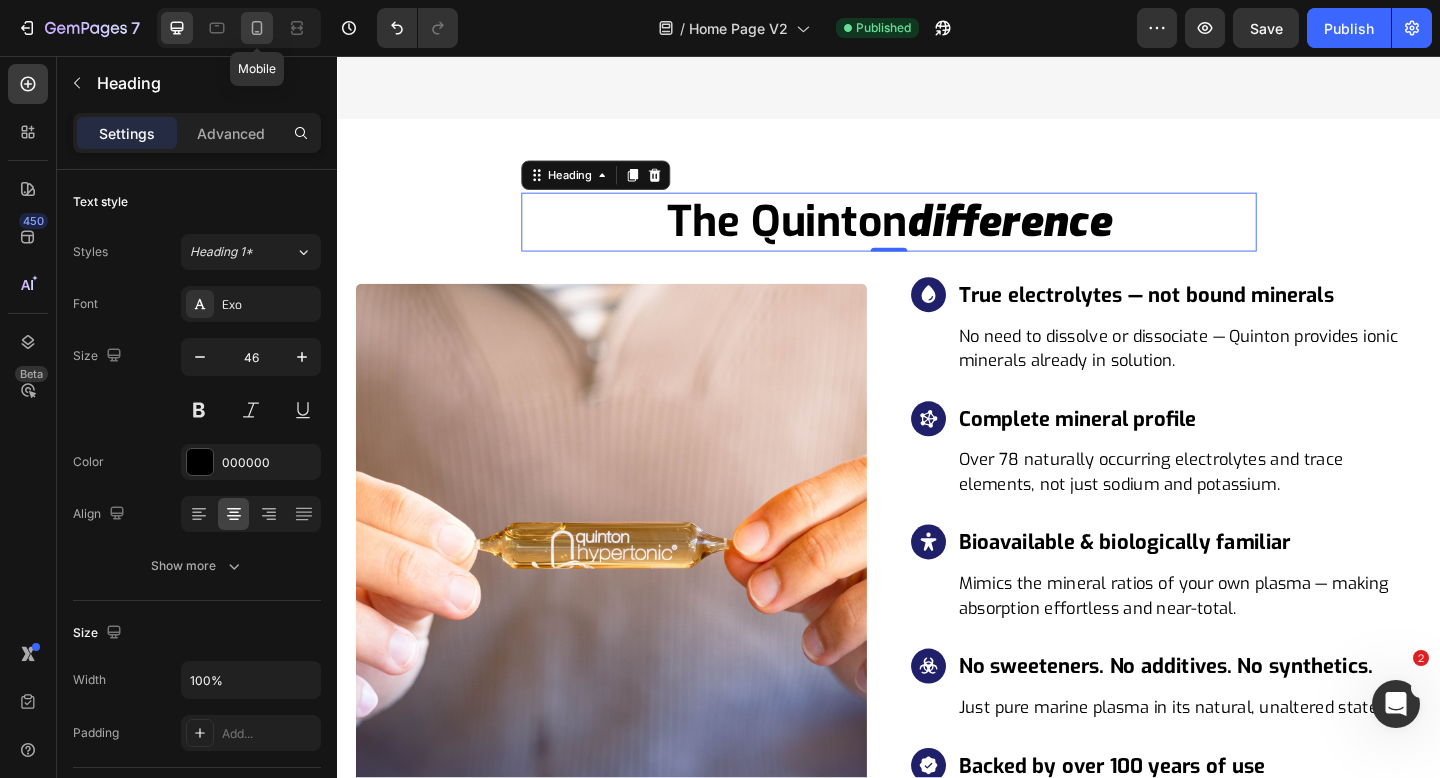 click 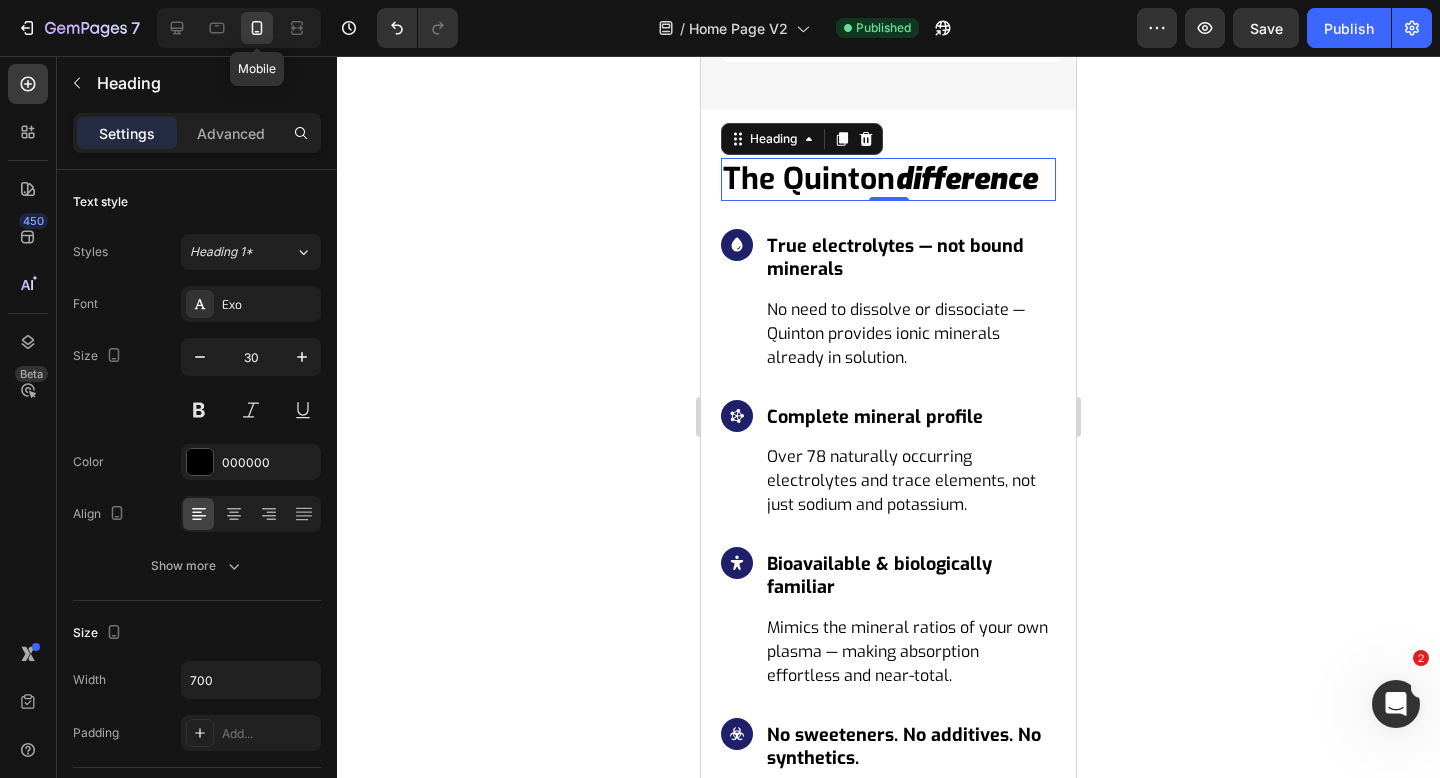 scroll, scrollTop: 8646, scrollLeft: 0, axis: vertical 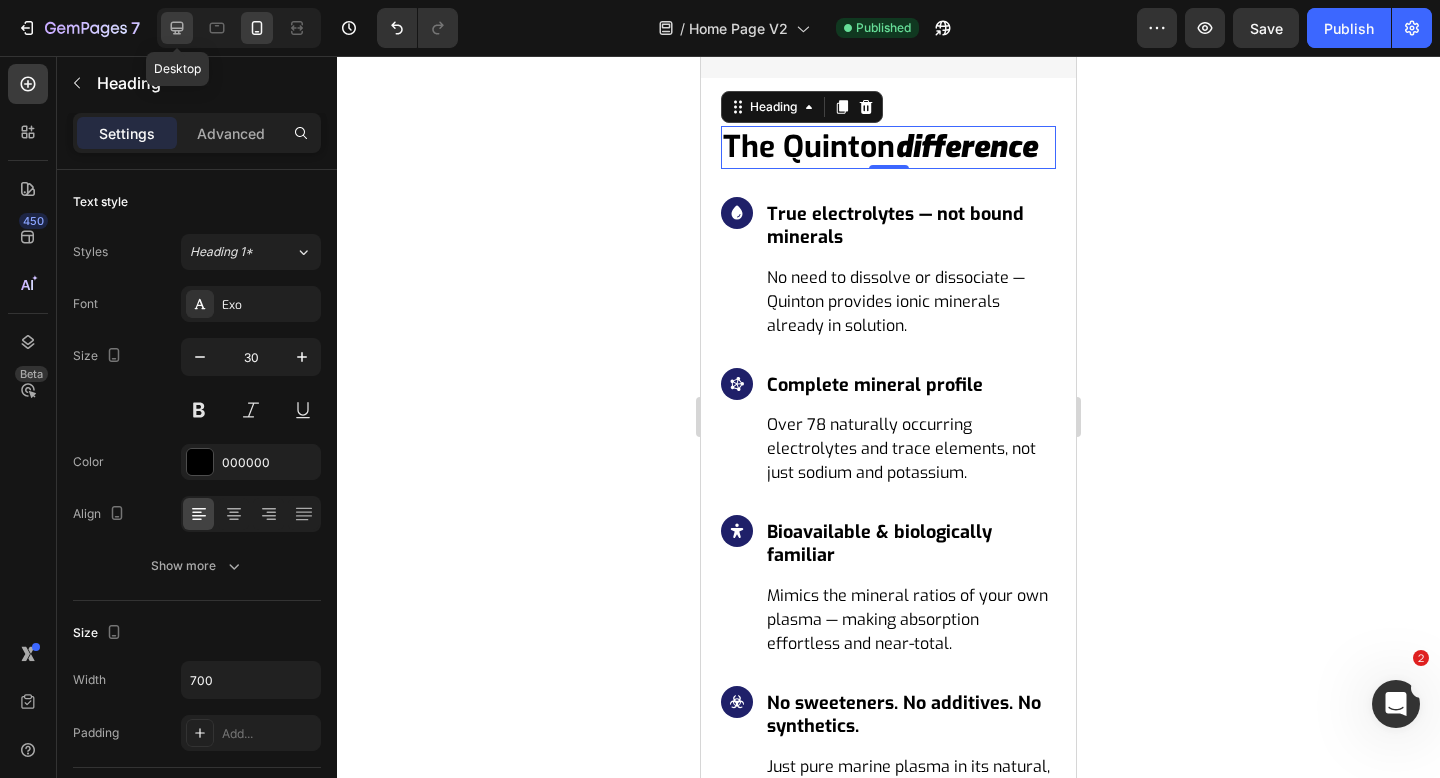 click 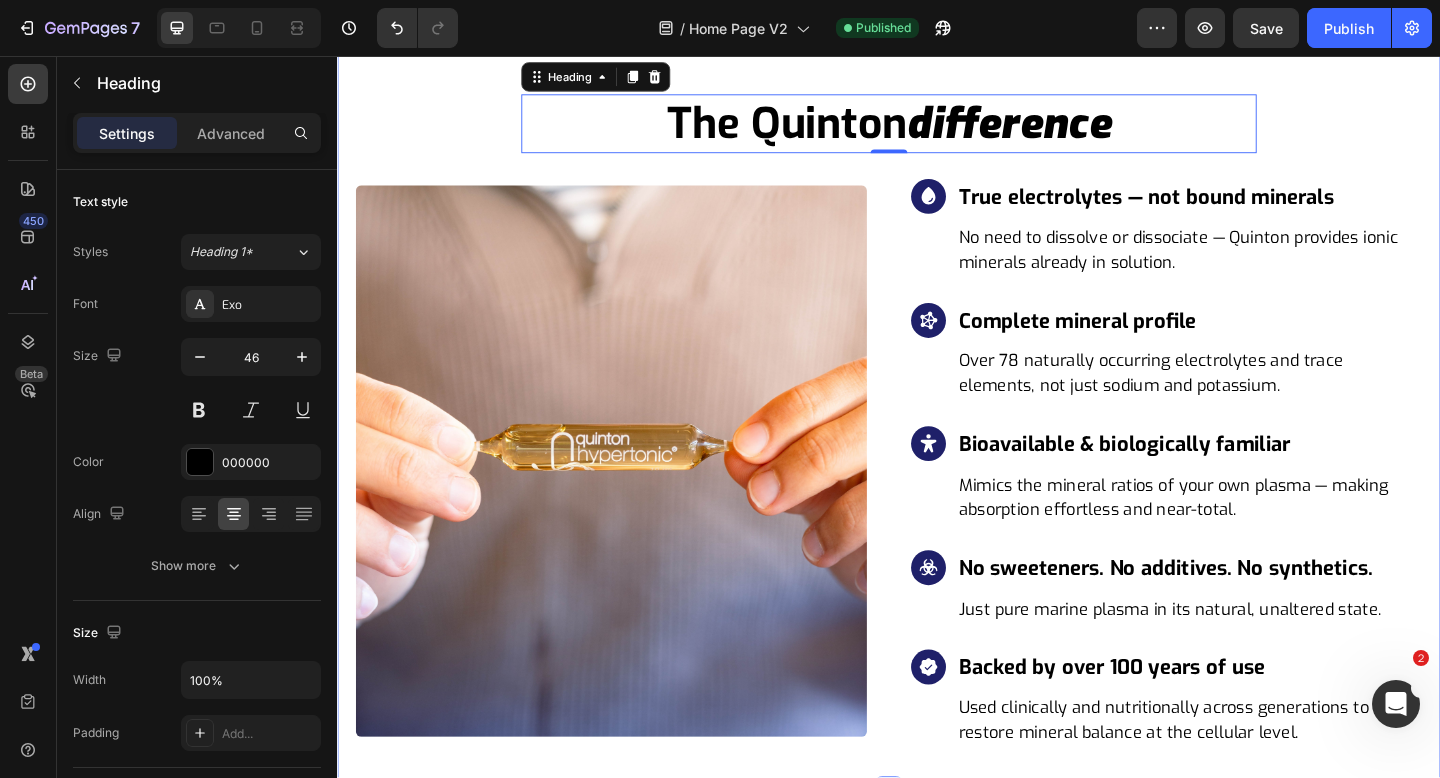 scroll, scrollTop: 8614, scrollLeft: 0, axis: vertical 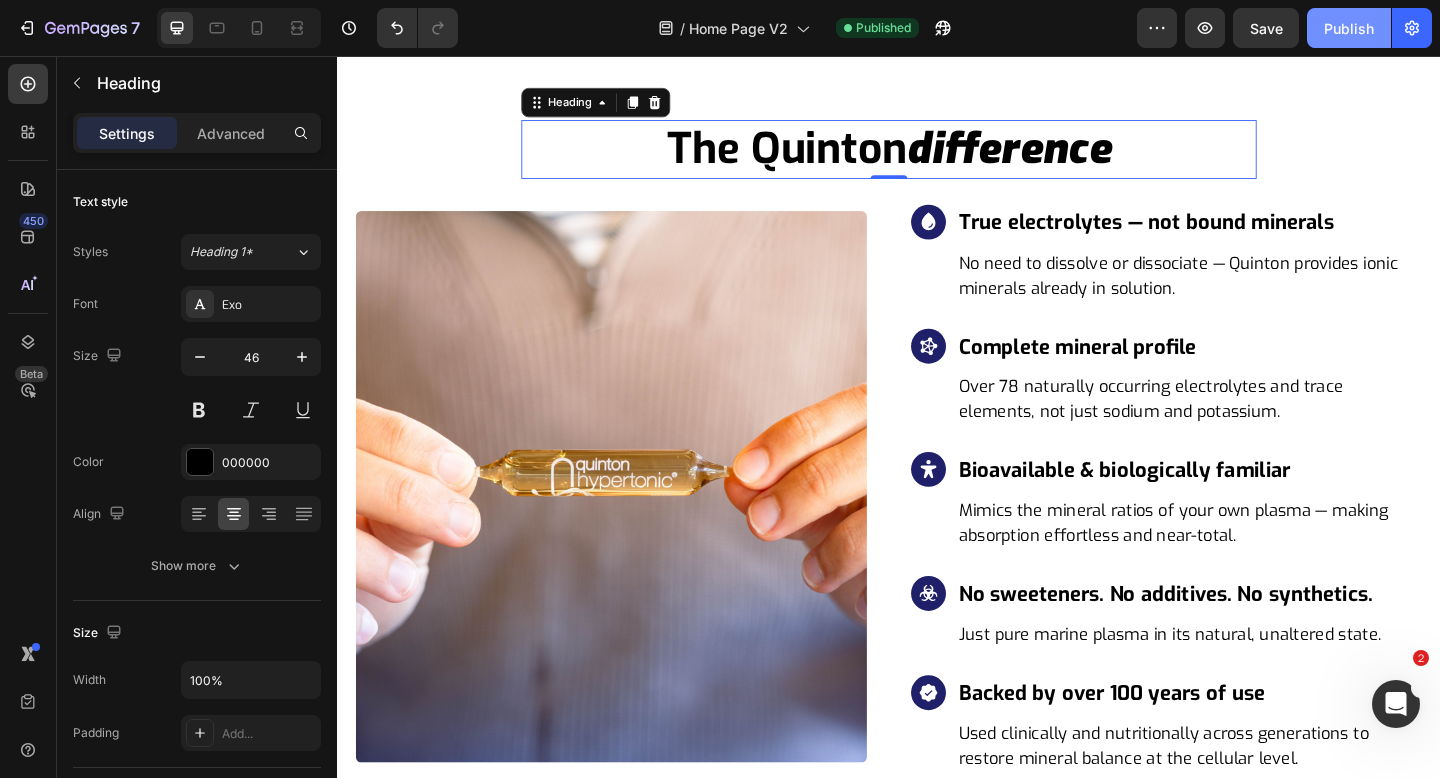 click on "Publish" at bounding box center [1349, 28] 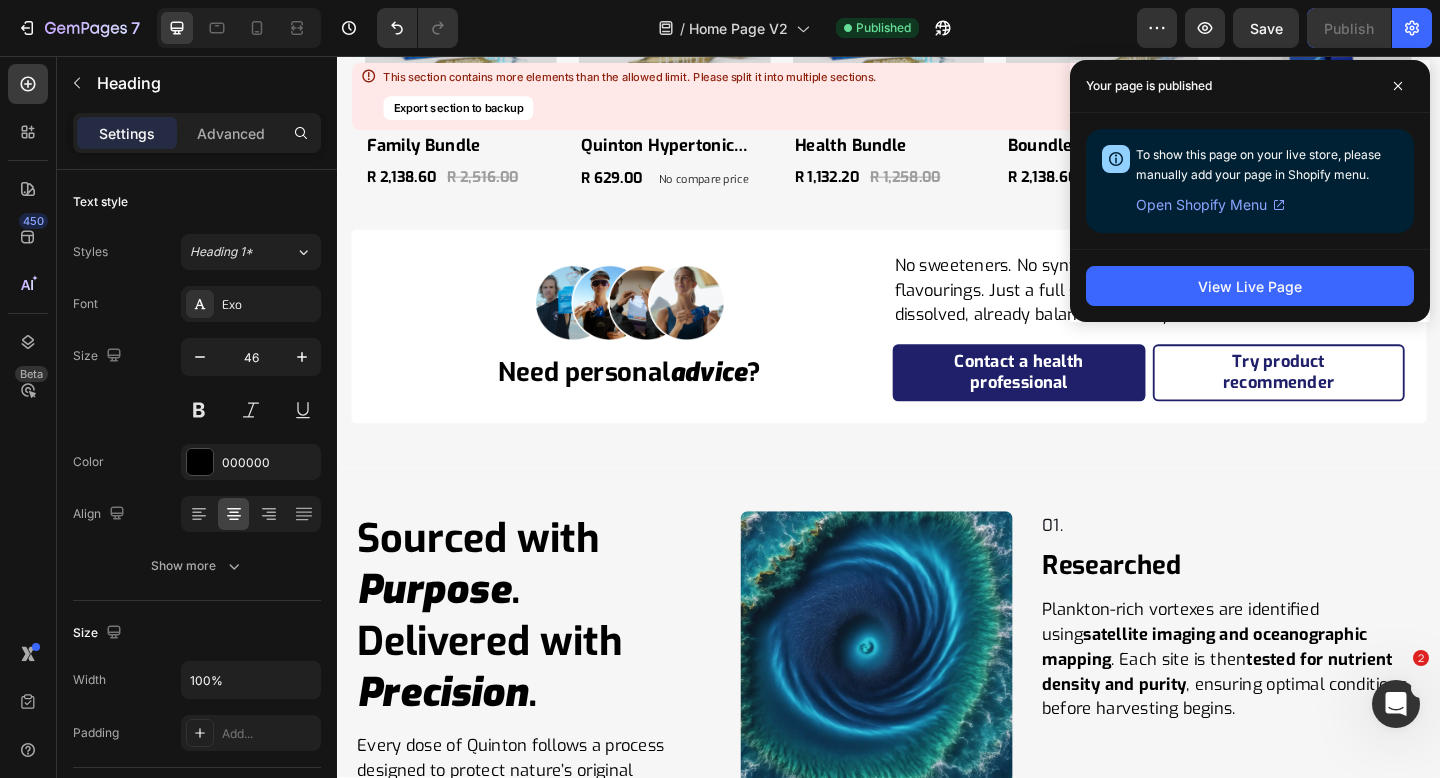 scroll, scrollTop: 12491, scrollLeft: 0, axis: vertical 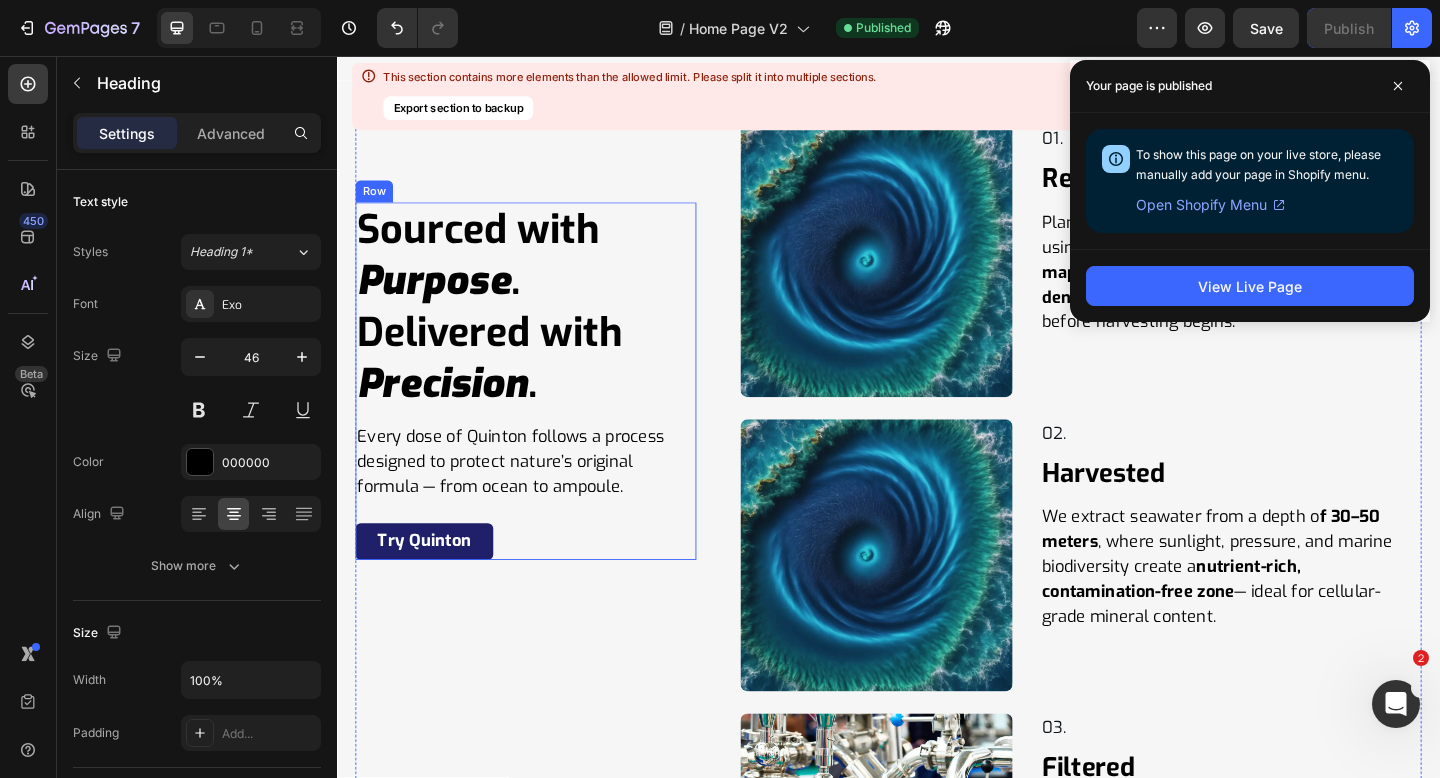 click on "Sourced with   Purpose .   Delivered with   Precision . Heading Every dose of Quinton follows a process designed to protect nature’s original formula — from ocean to ampoule. Text Block Try Quinton Button" at bounding box center (542, 410) 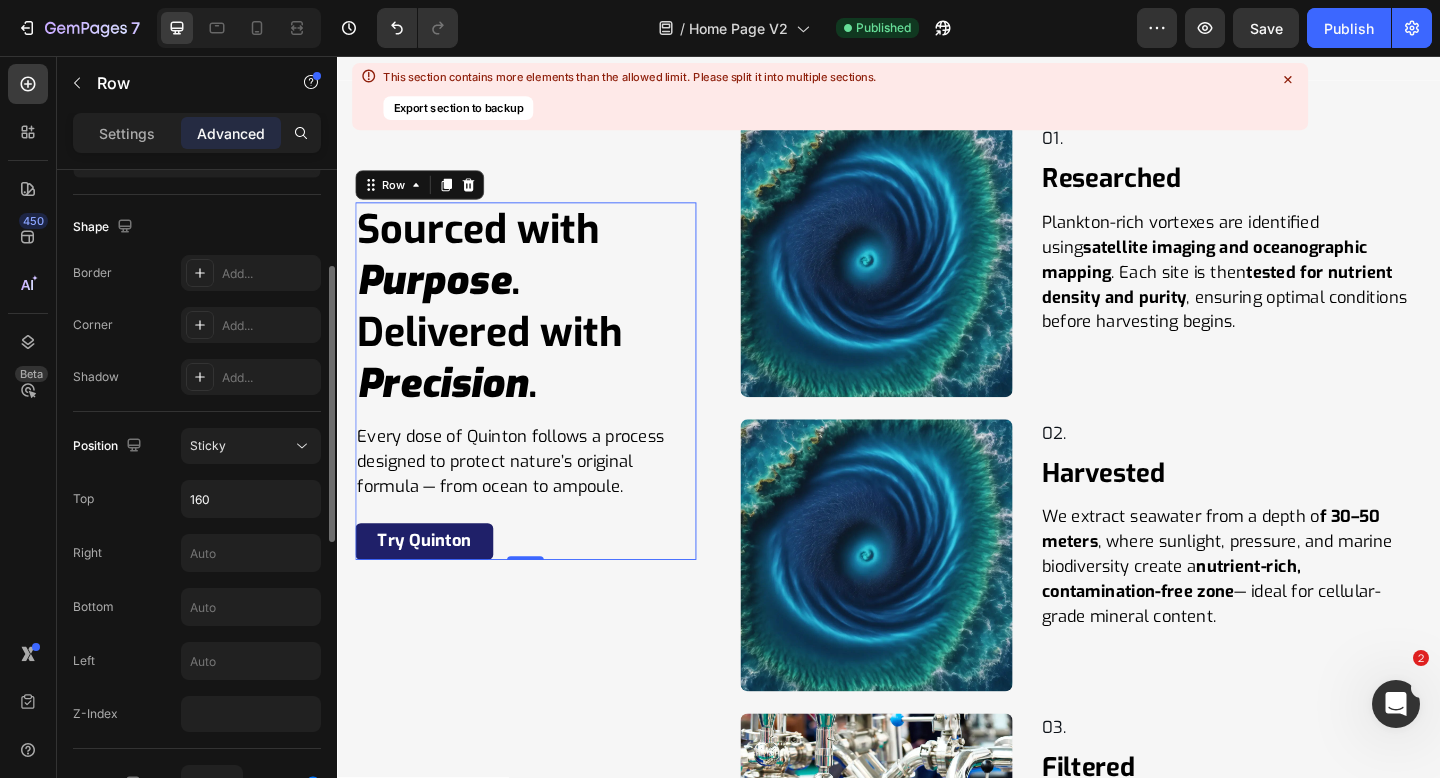 scroll, scrollTop: 734, scrollLeft: 0, axis: vertical 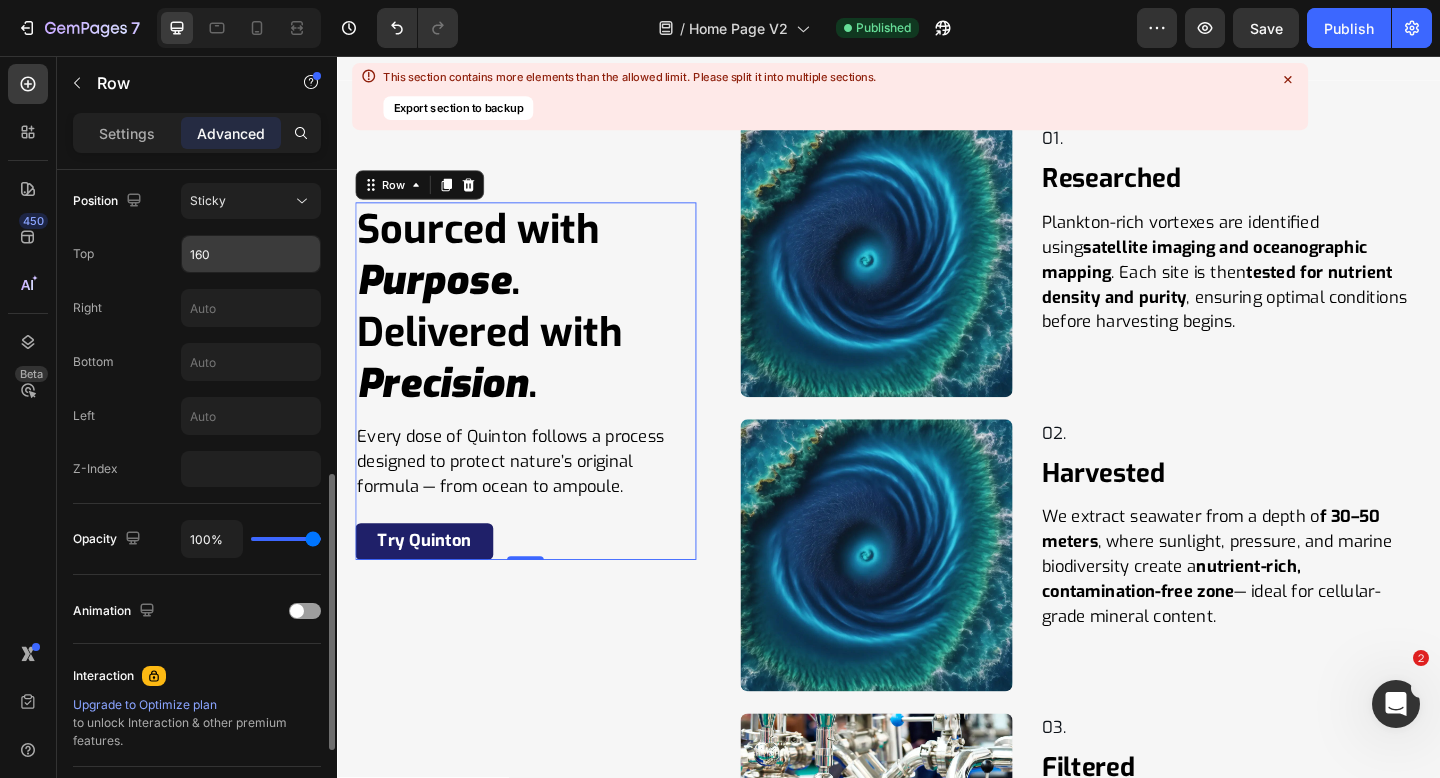 click on "160" at bounding box center (251, 254) 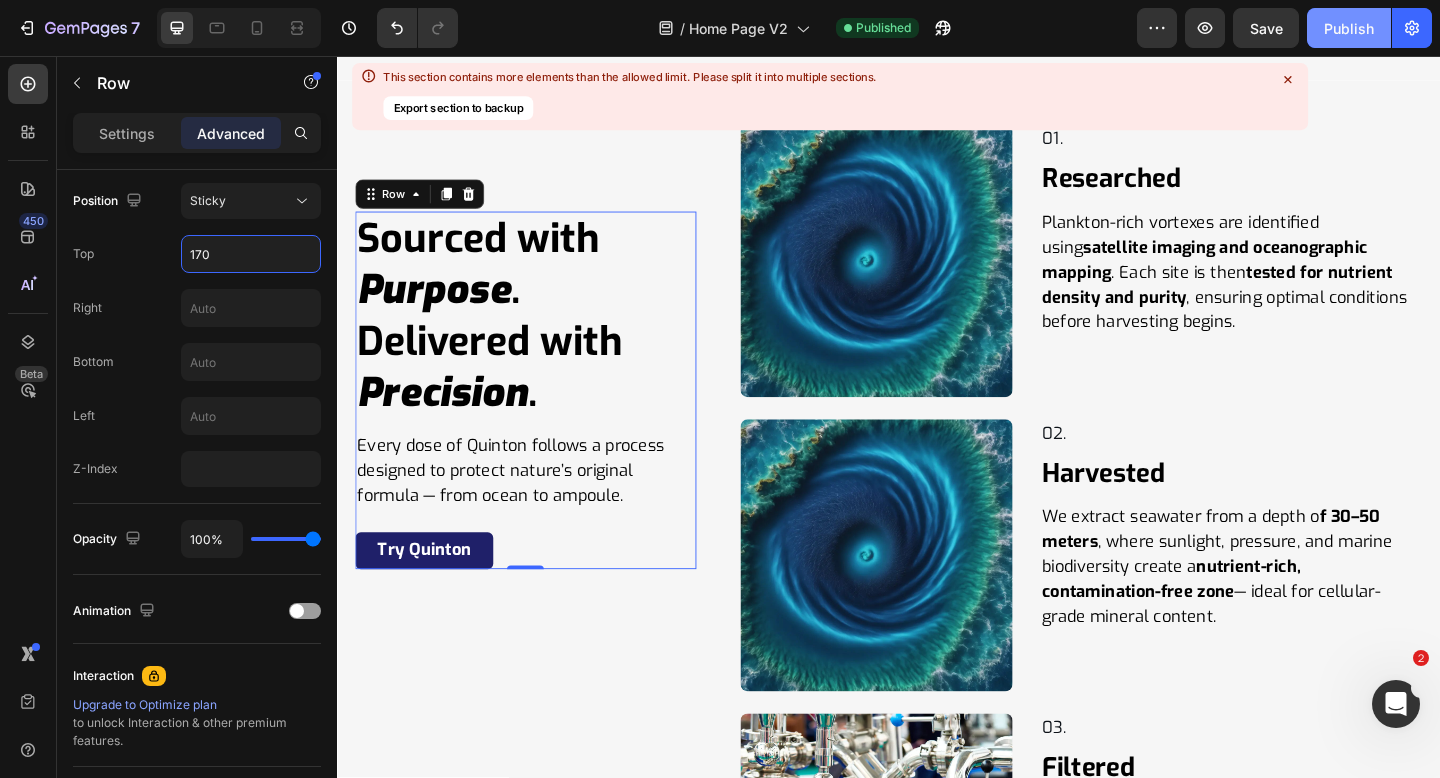 type on "170" 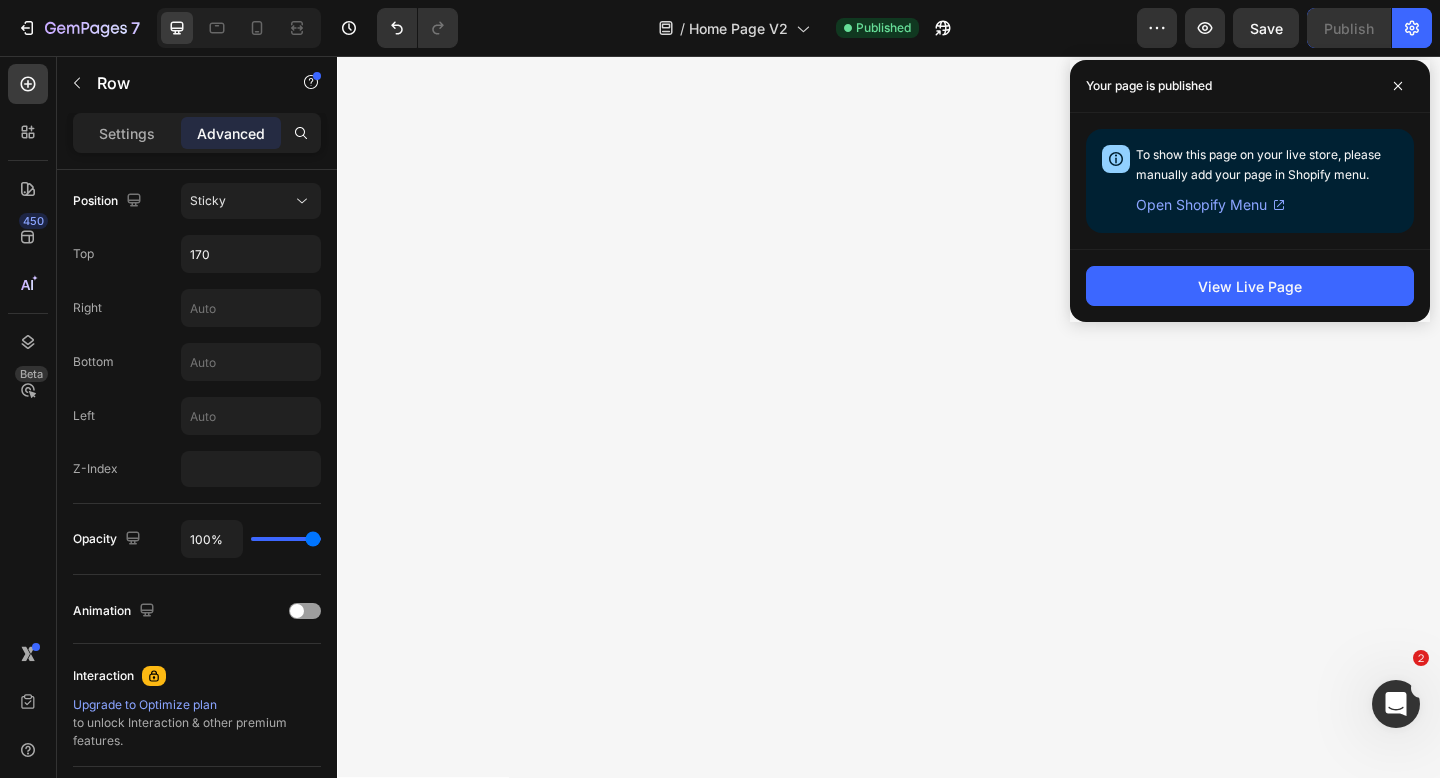 scroll, scrollTop: 14318, scrollLeft: 0, axis: vertical 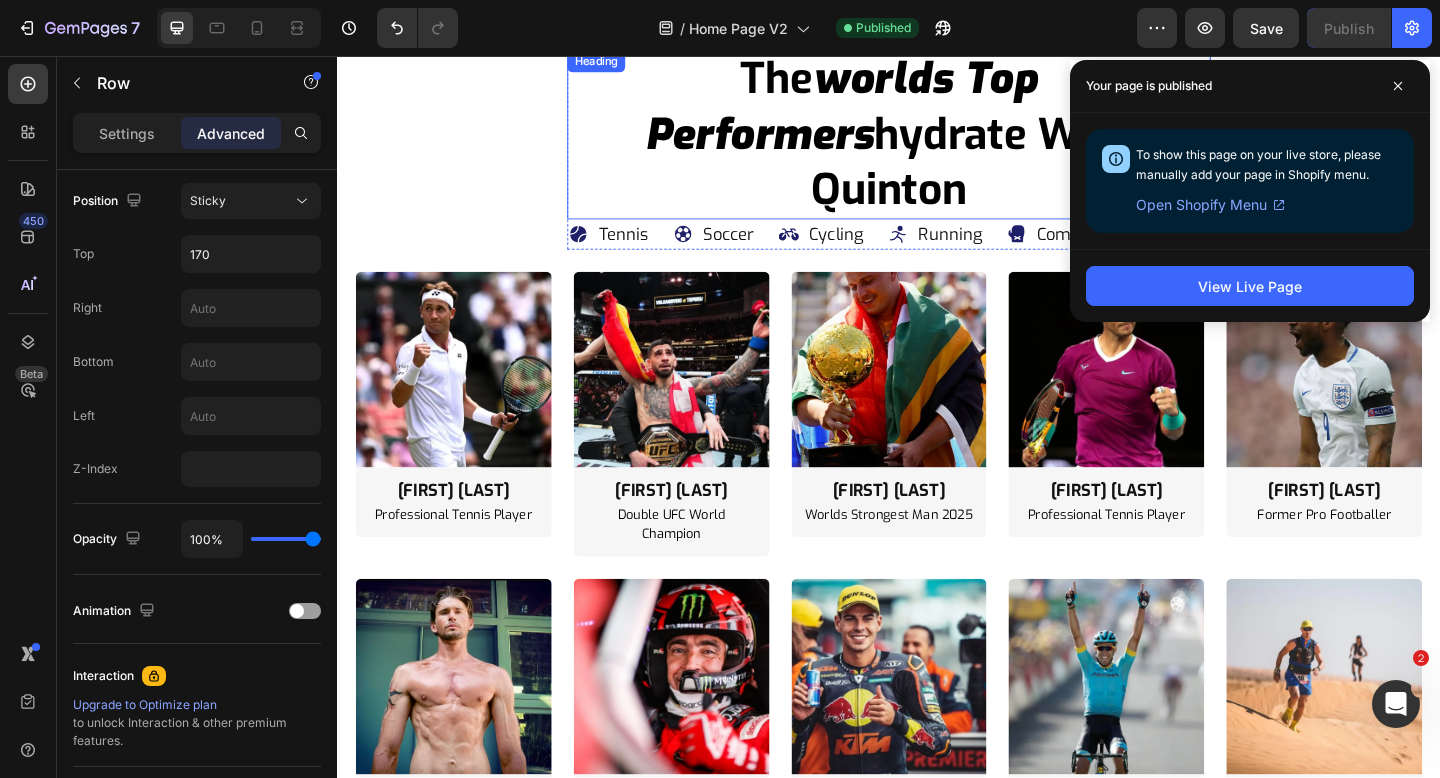click on "hydrate with quinton" at bounding box center (1028, 171) 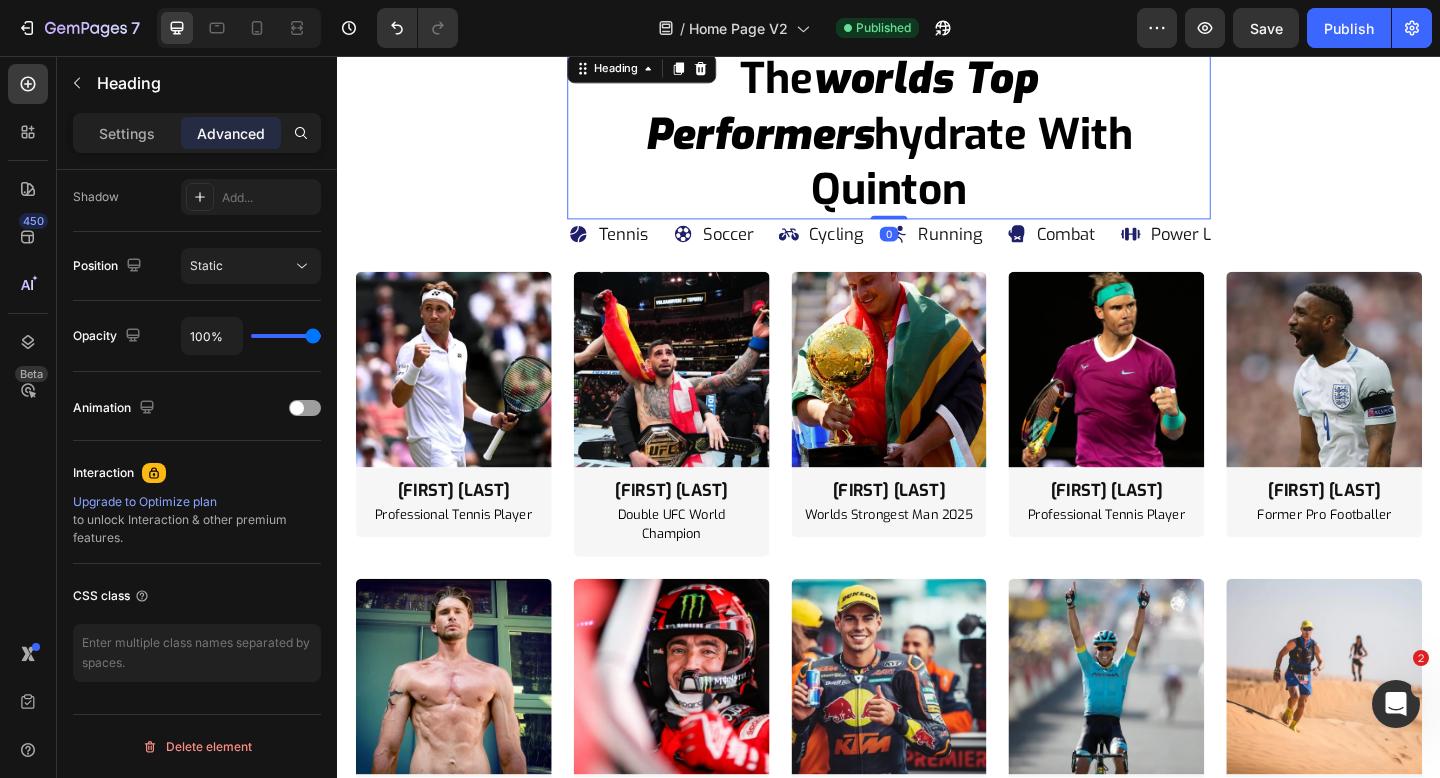 scroll, scrollTop: 0, scrollLeft: 0, axis: both 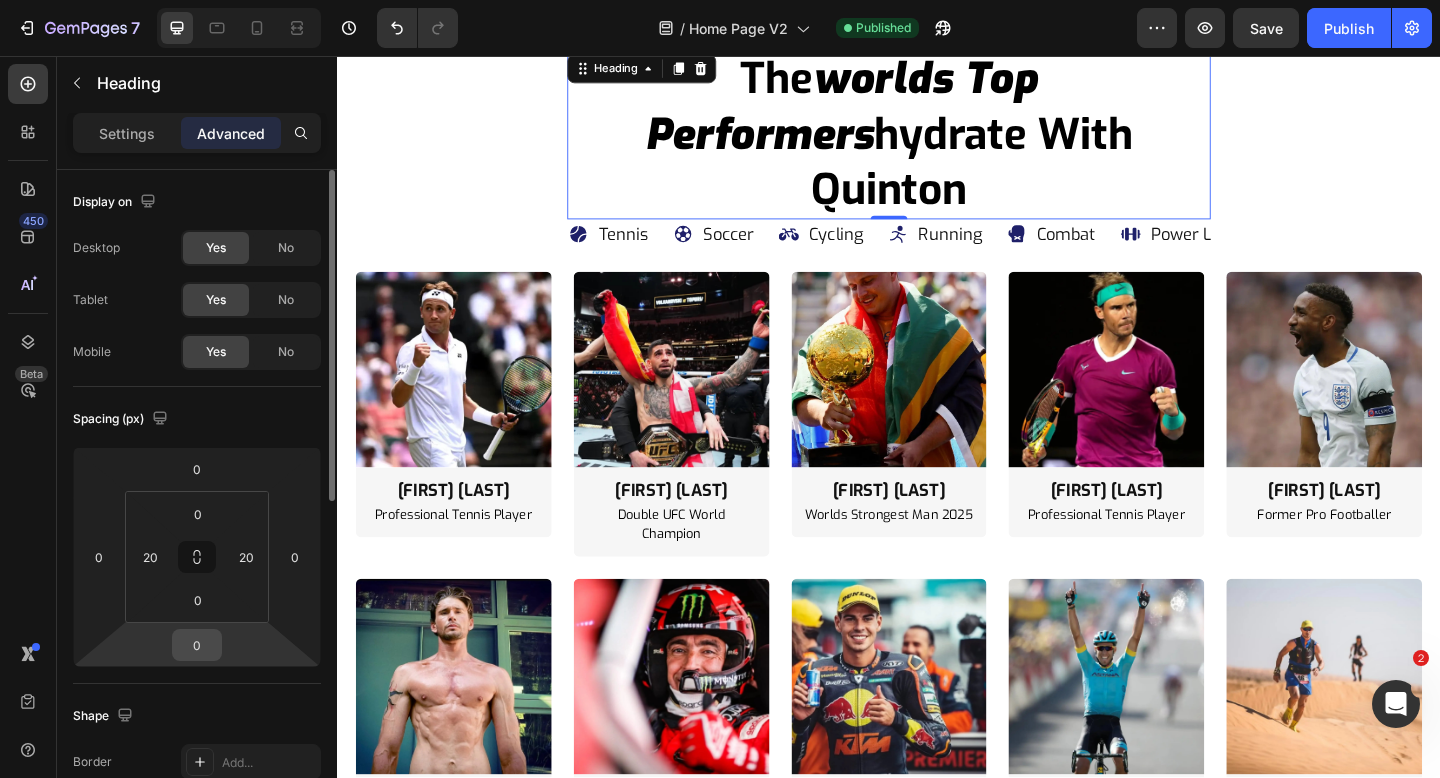 click on "0" at bounding box center [197, 645] 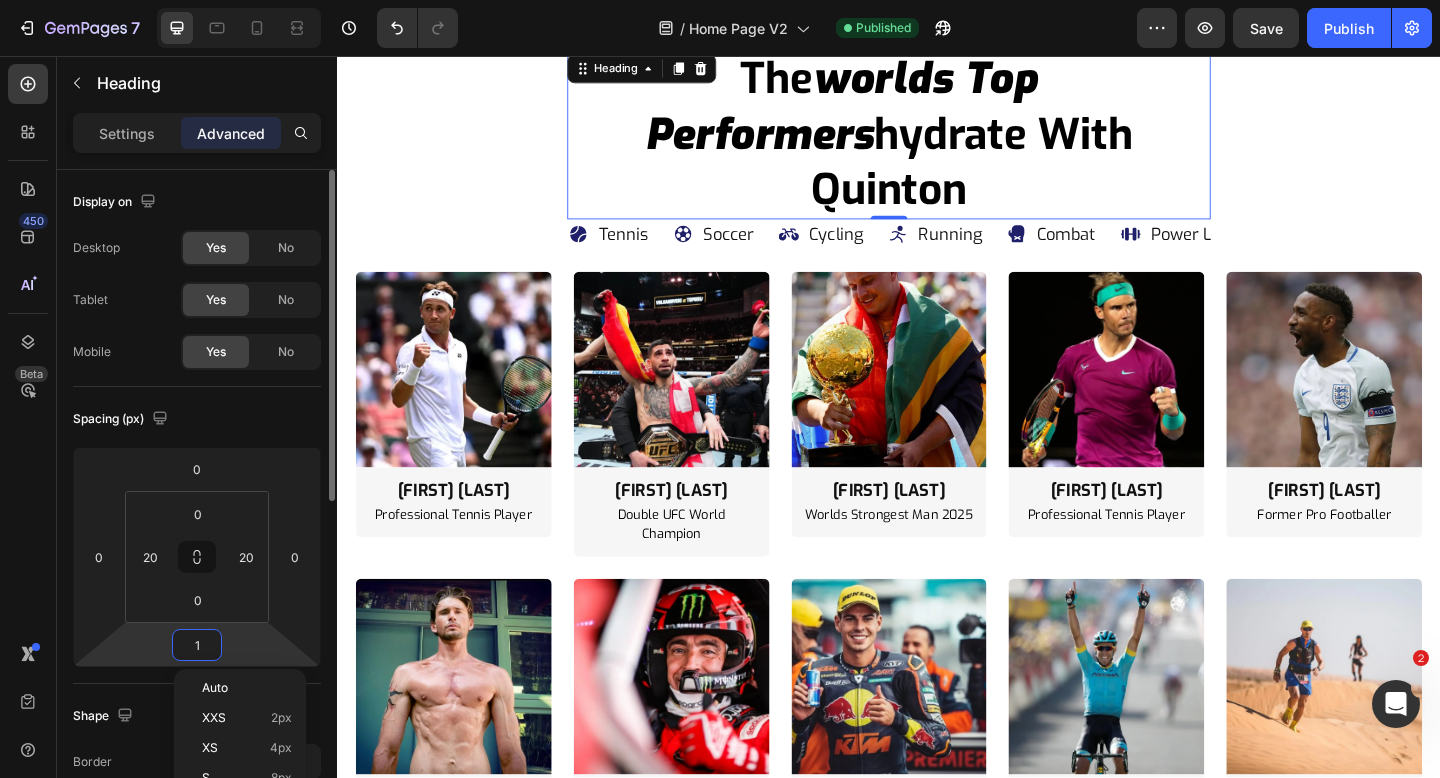 type on "12" 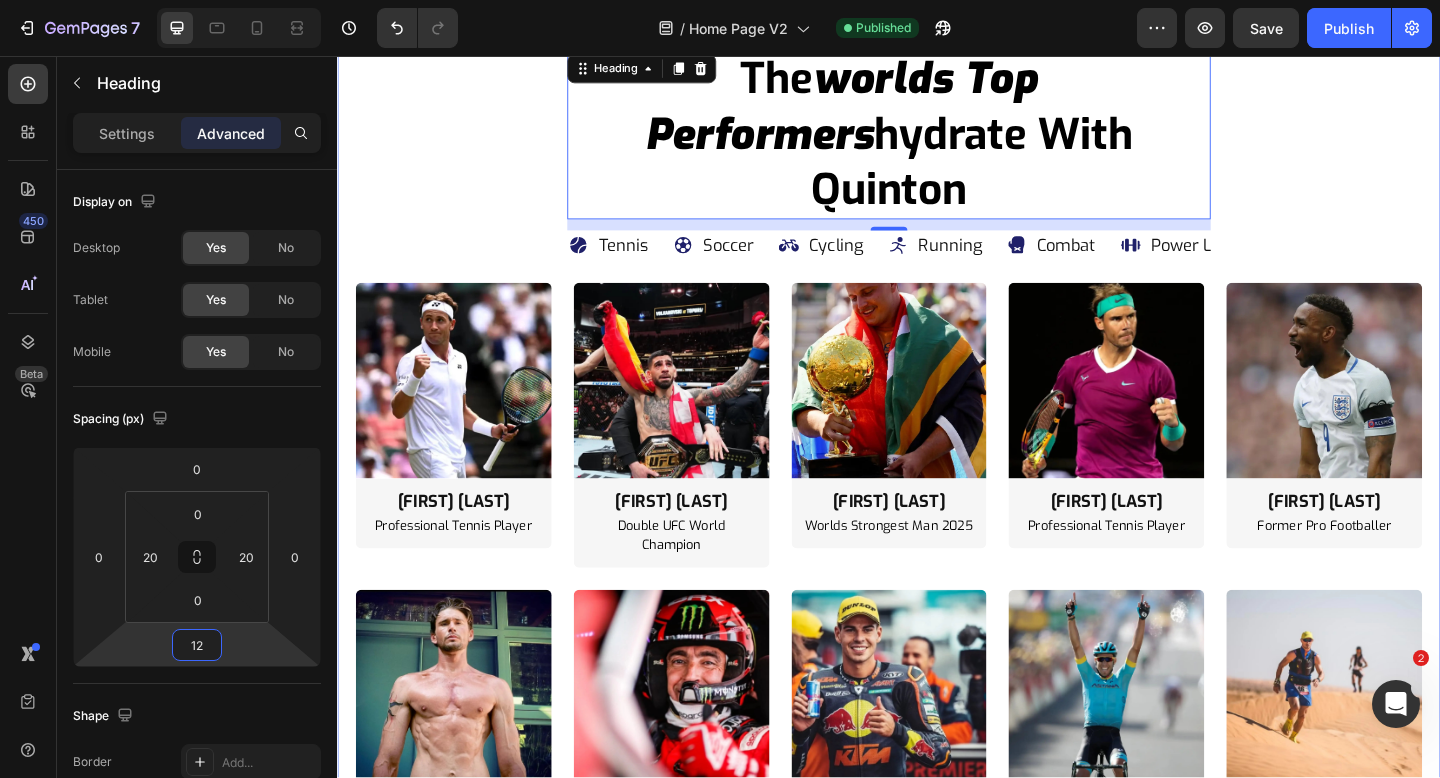 click on "the worlds top performers hydrate with quinton Heading 12 Tennis Item List Soccer Item List Cycling Item List Running Item List Combat Item List Power Lifting Item List Swimming Item List Tennis Item List Soccer Item List Cycling Item List Running Item List Combat Item List Power Lifting Item List Swimming Item List Marquee Row Image [NAME] Heading Worlds Strongest Man 2025 Text Block Row Image [NAME] Heading Former Pro Footballer Text Block Row Image [NAME] Heading Professional Tennis Player Text Block Row Image [NAME] Heading 2X UFC World Champion Text Block Row Image [NAME] Heading Professional Tennis Player Text Block Row Image [NAME] Heading Worlds Strongest Man 2025 Text Block Row Image [NAME] Heading Former Pro Footballer Text Block Row Image" at bounding box center [937, 554] 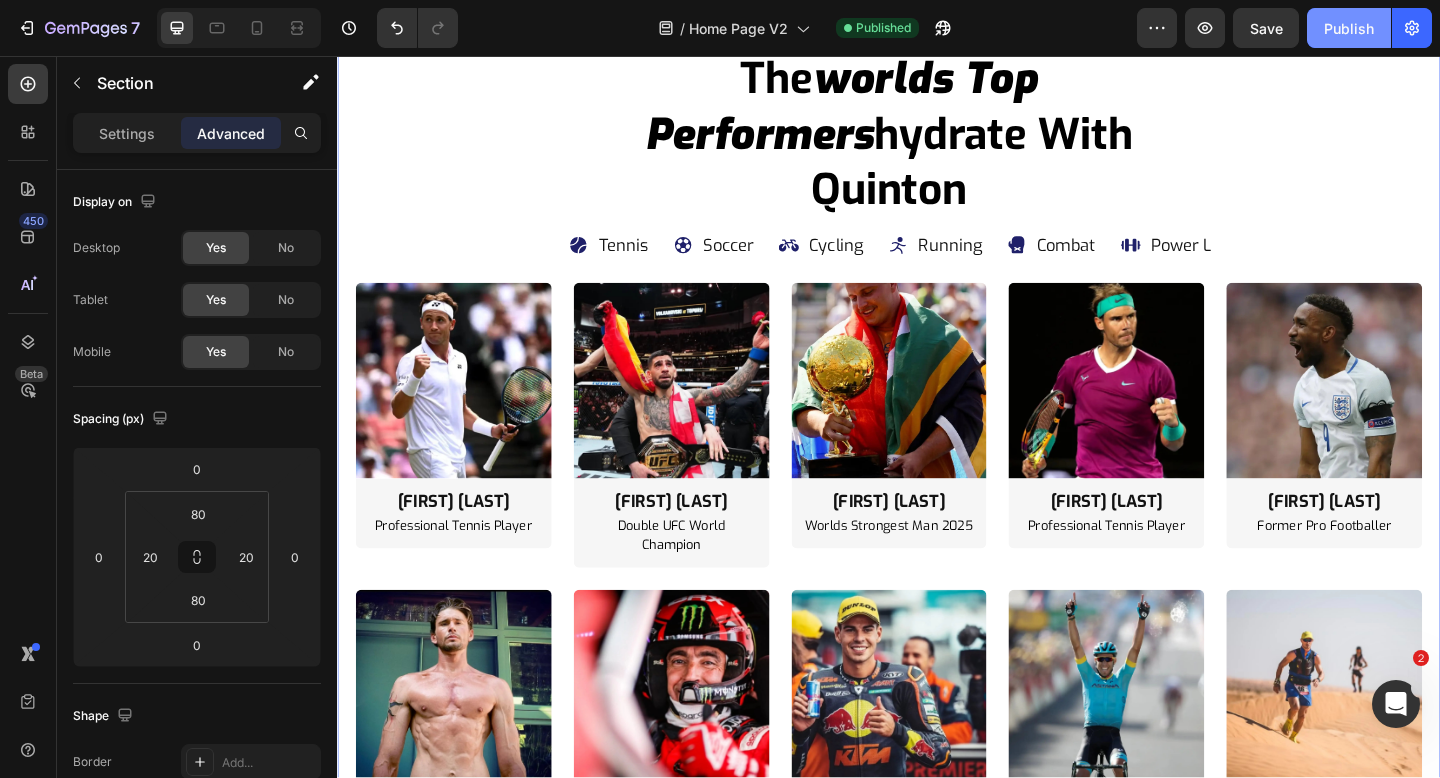 click on "Publish" 